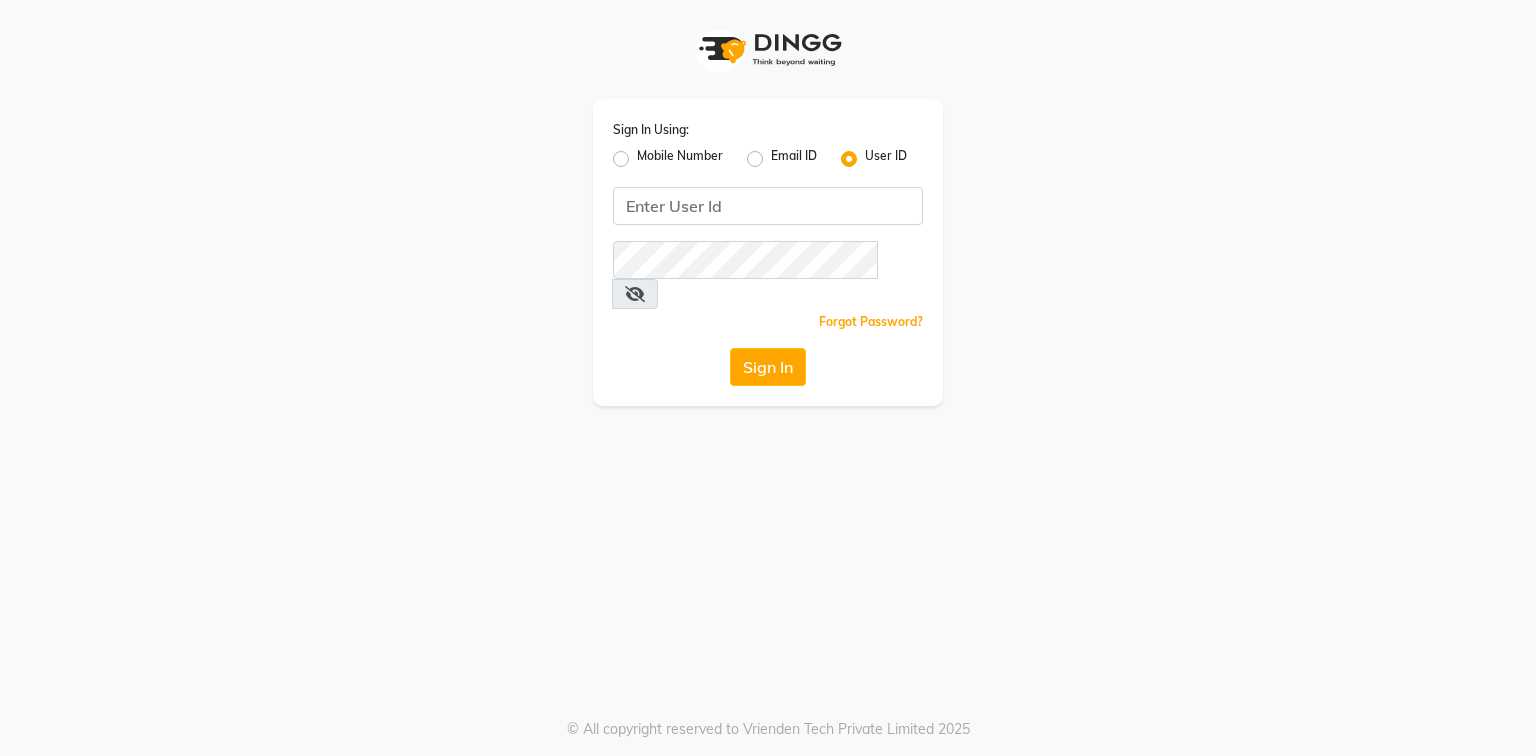 scroll, scrollTop: 0, scrollLeft: 0, axis: both 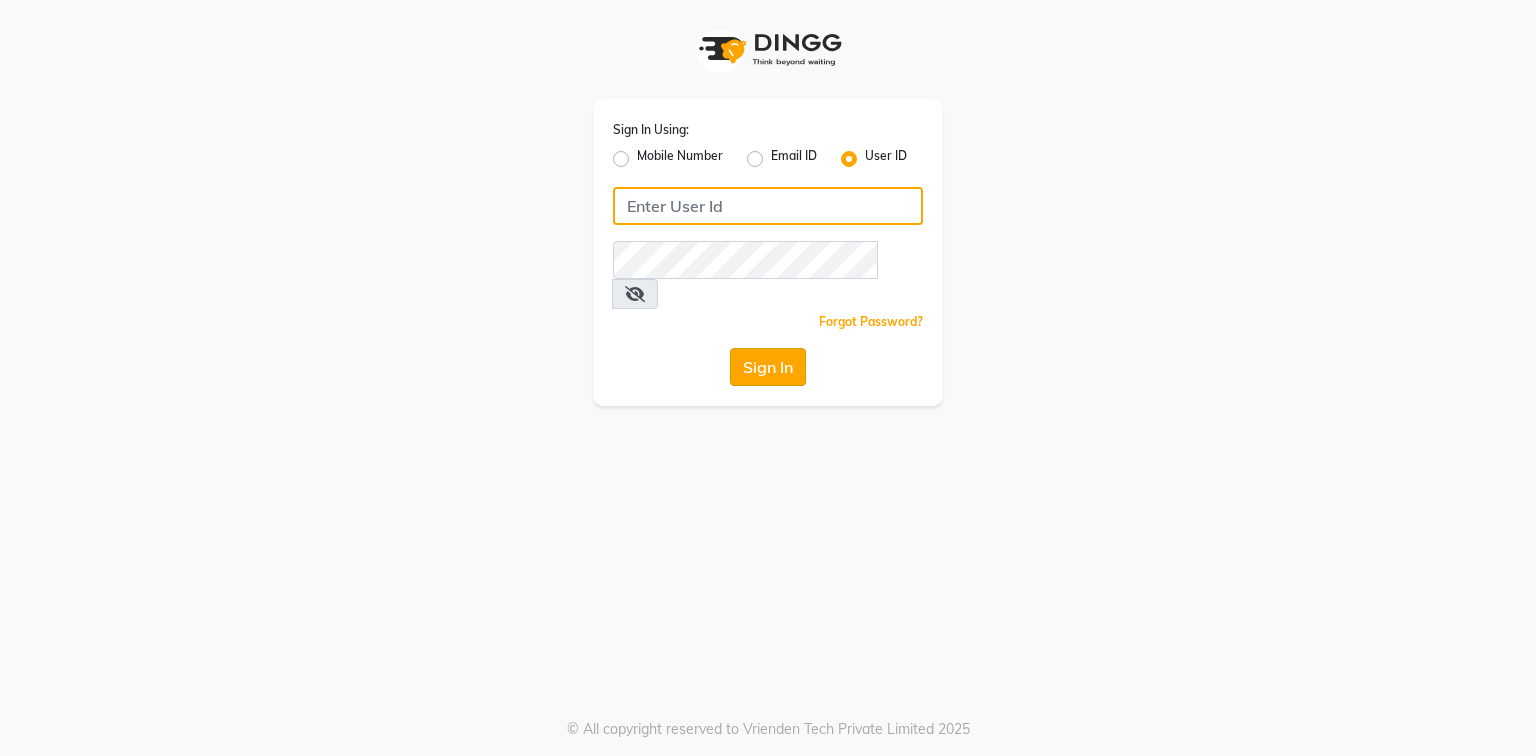type on "belle and beau" 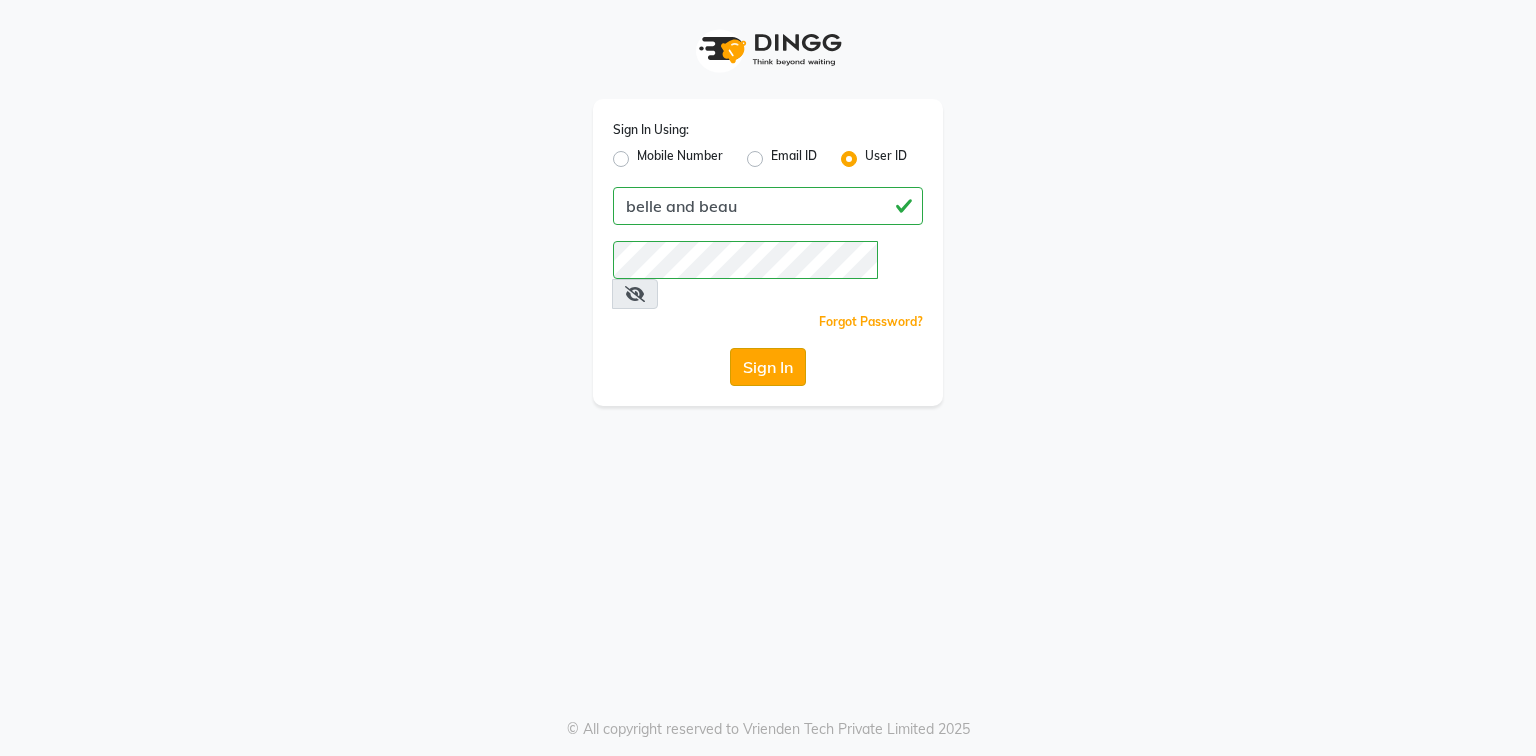 click on "Sign In" 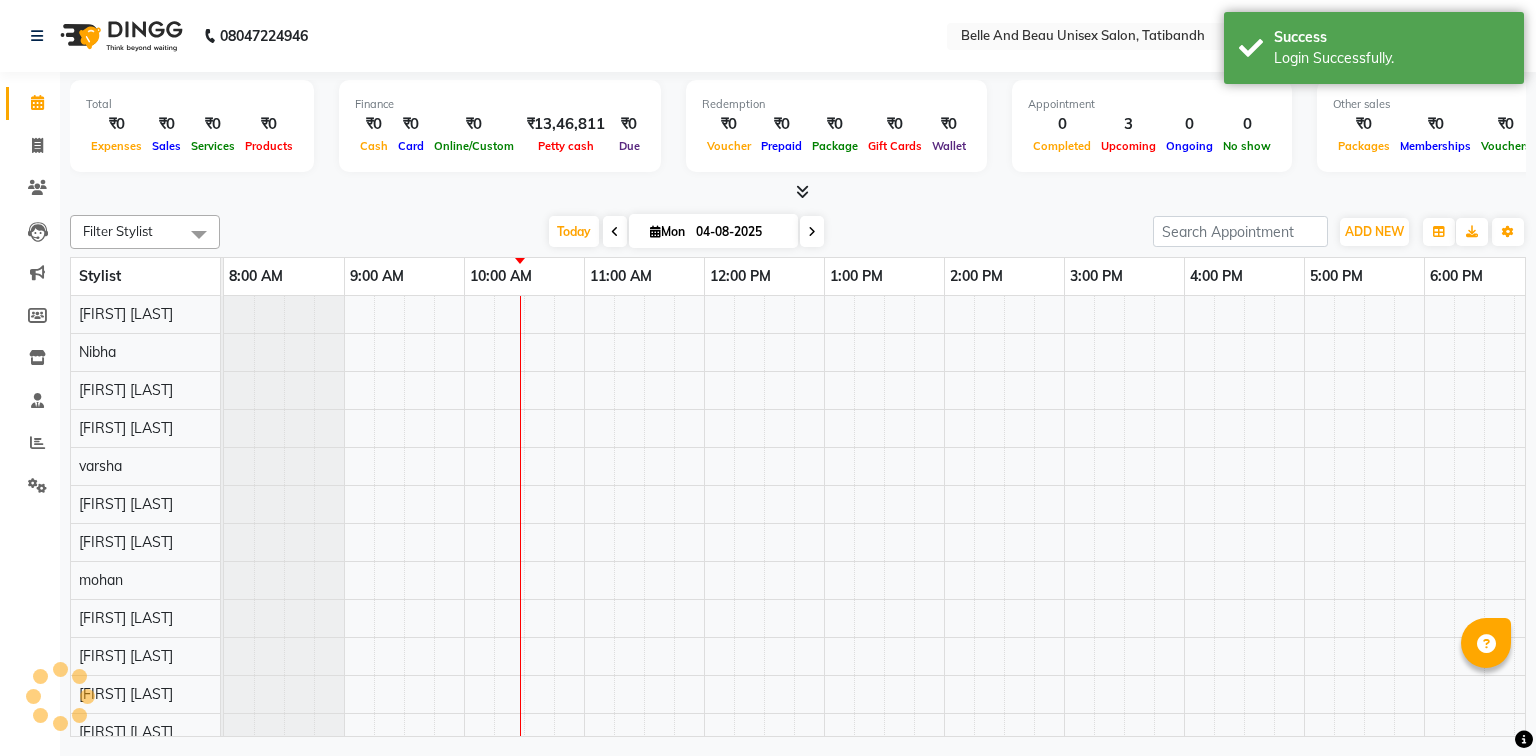 scroll, scrollTop: 0, scrollLeft: 0, axis: both 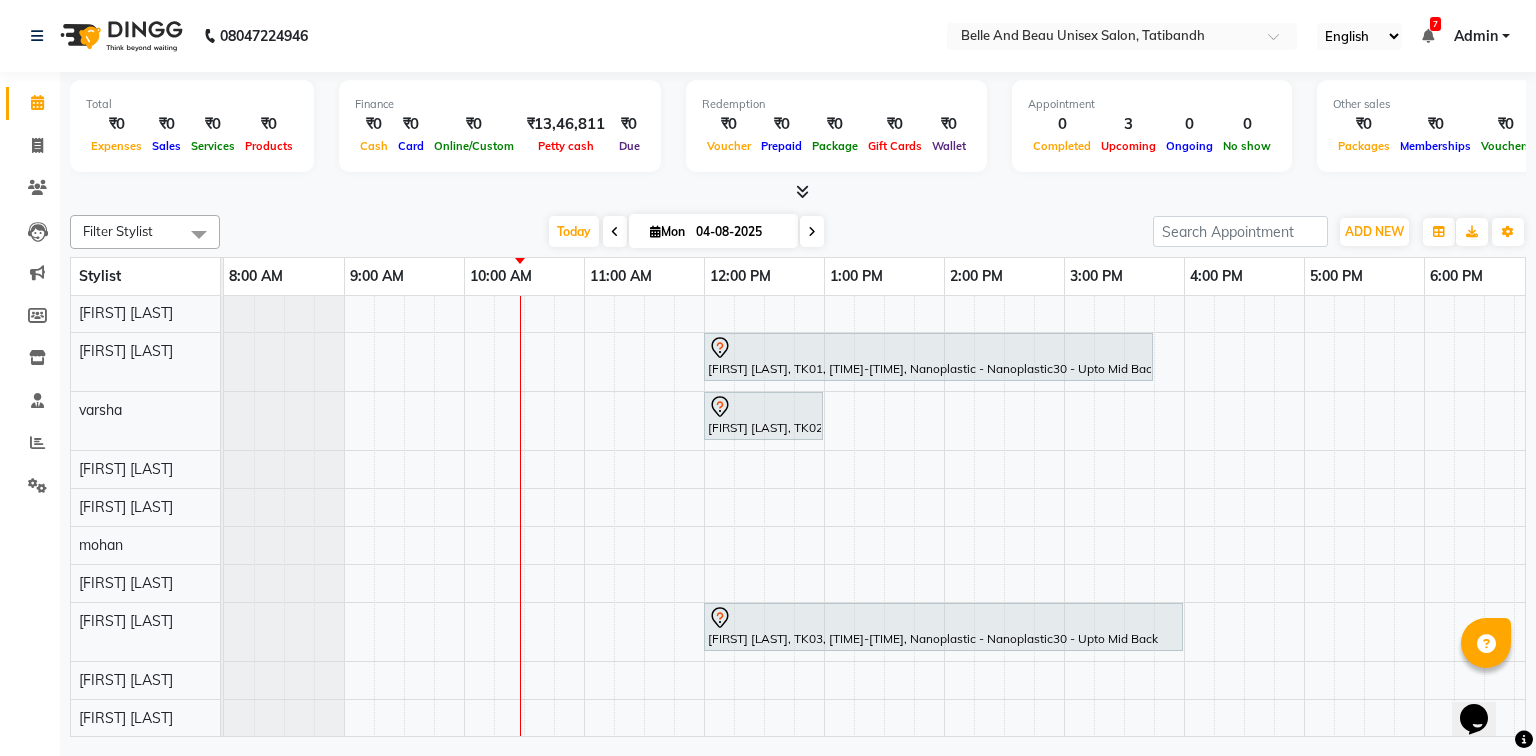 click on "Sarita Kesarwani, TK01, 12:00 PM-03:45 PM, Nanoplastic - Nanoplastic30 - Upto Mid Back             dhruv sharma, TK02, 12:00 PM-01:00 PM, Chocolate walnut pedicuer             Anchal Agarwal, TK03, 12:00 PM-04:00 PM, Nanoplastic - Nanoplastic30 - Upto Mid Back" at bounding box center (1004, 478) 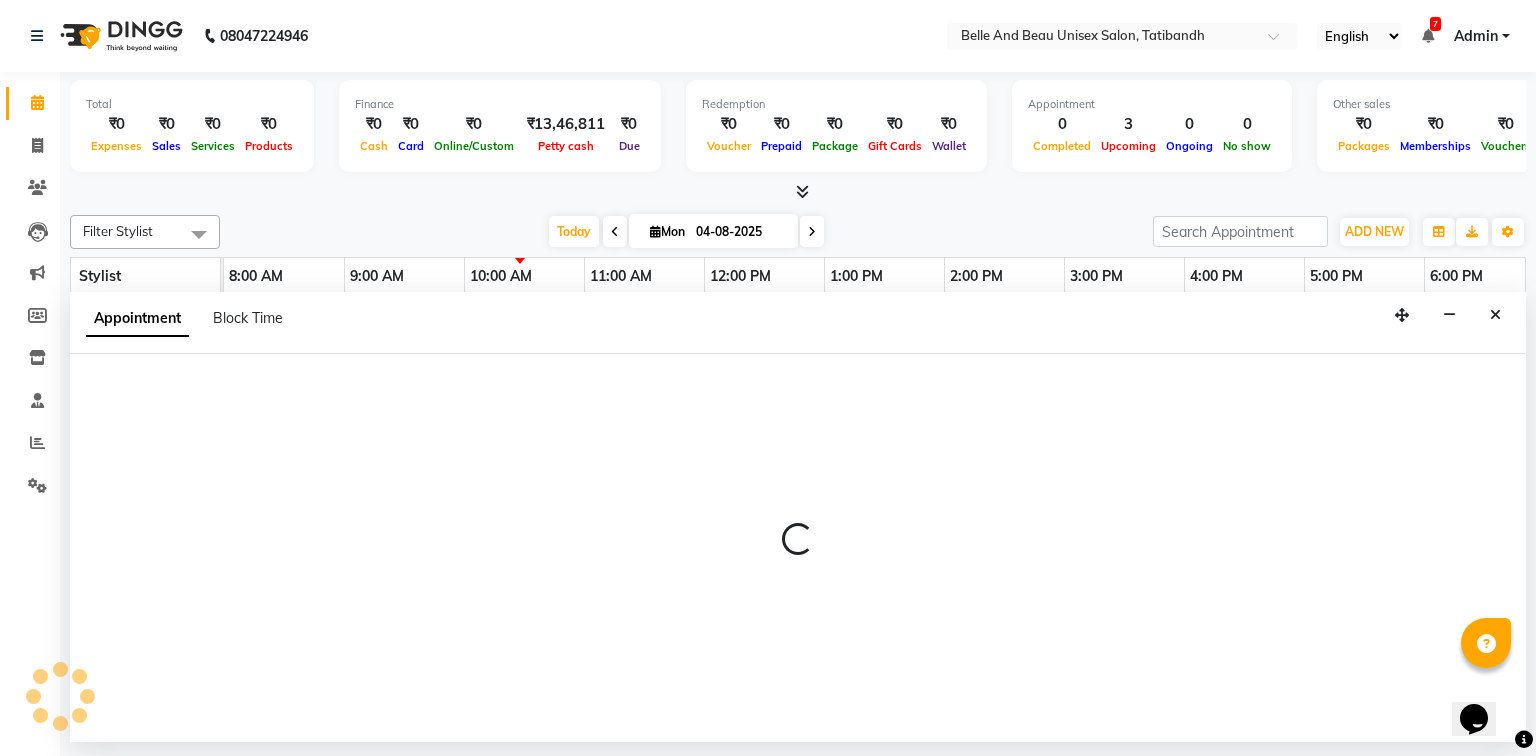select on "63196" 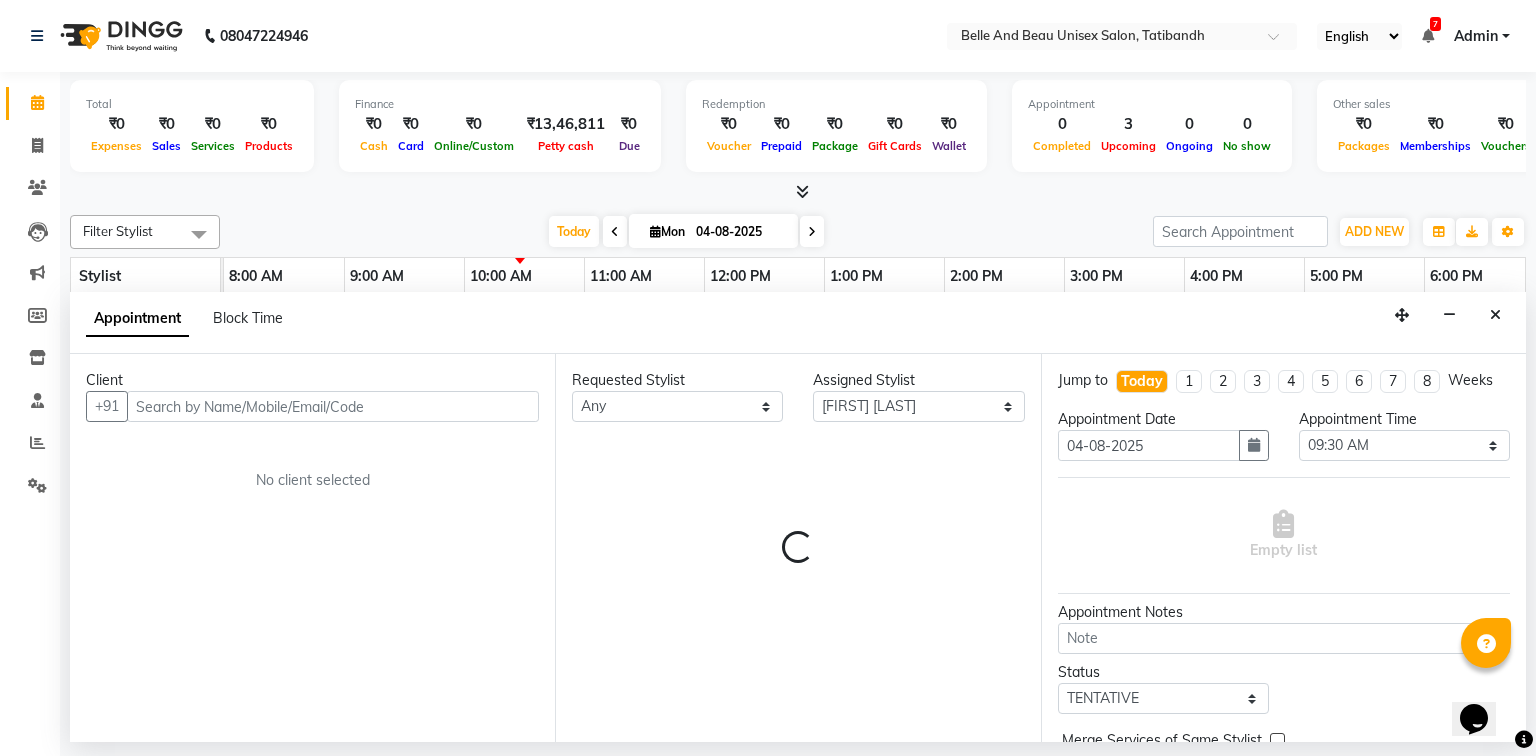 click at bounding box center [333, 406] 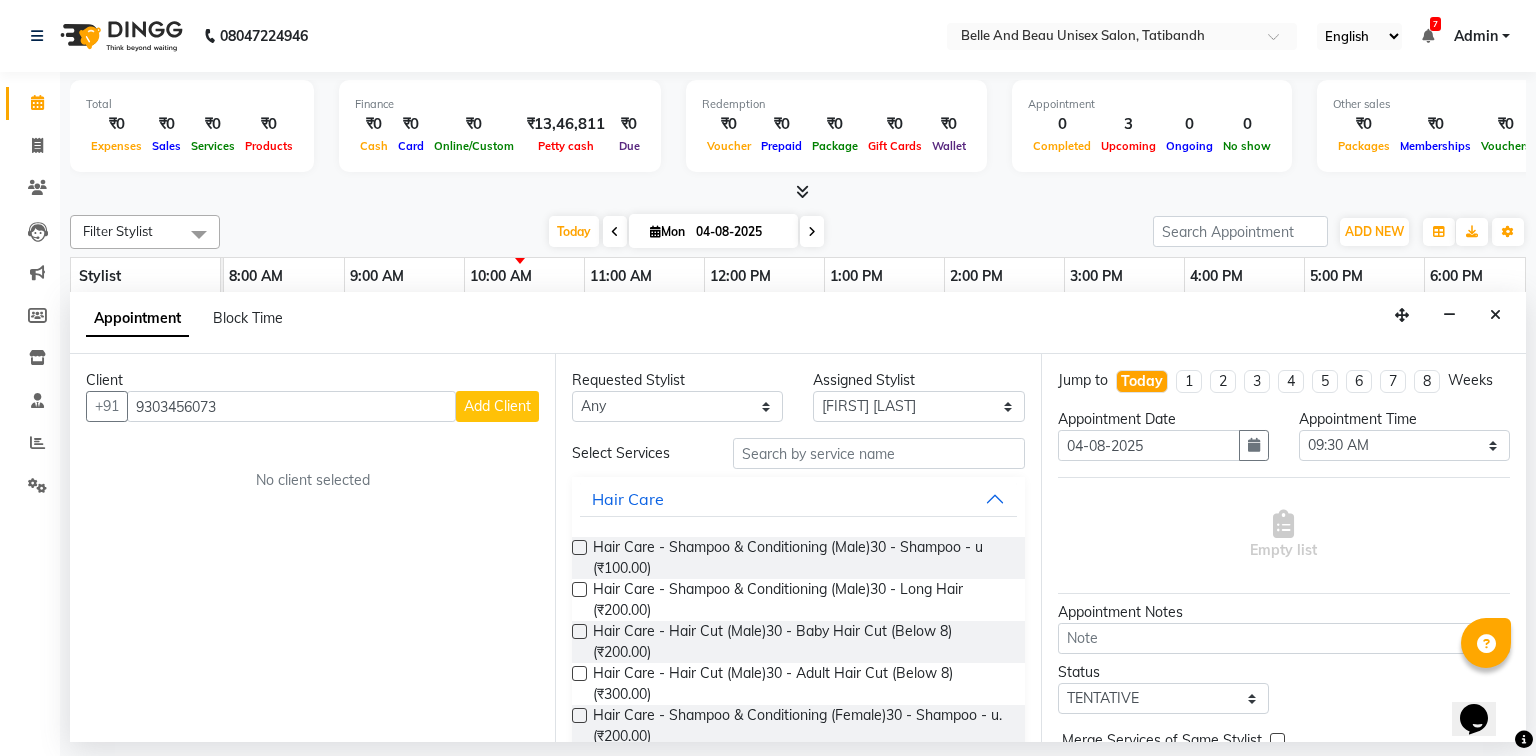 type on "[PHONE]" 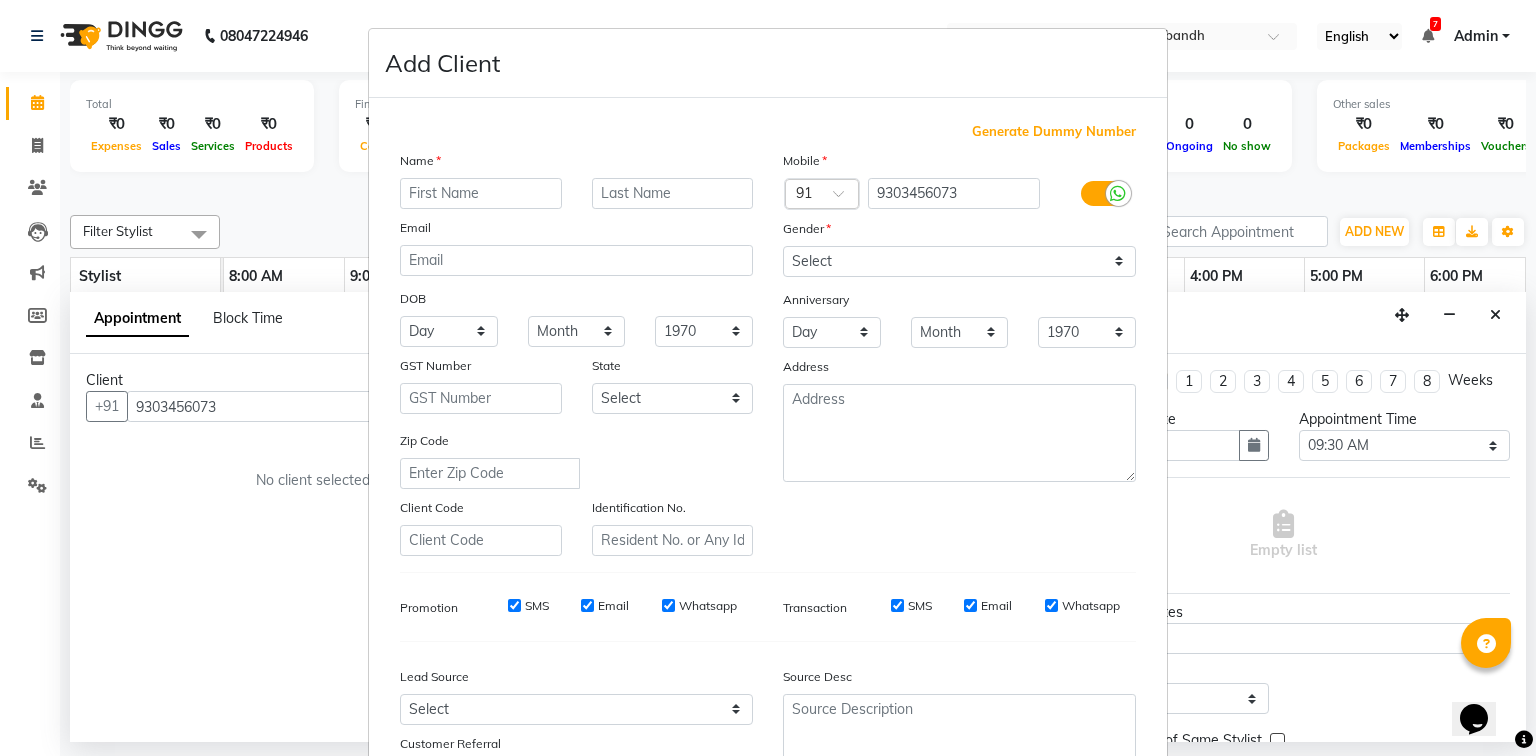 click at bounding box center (481, 193) 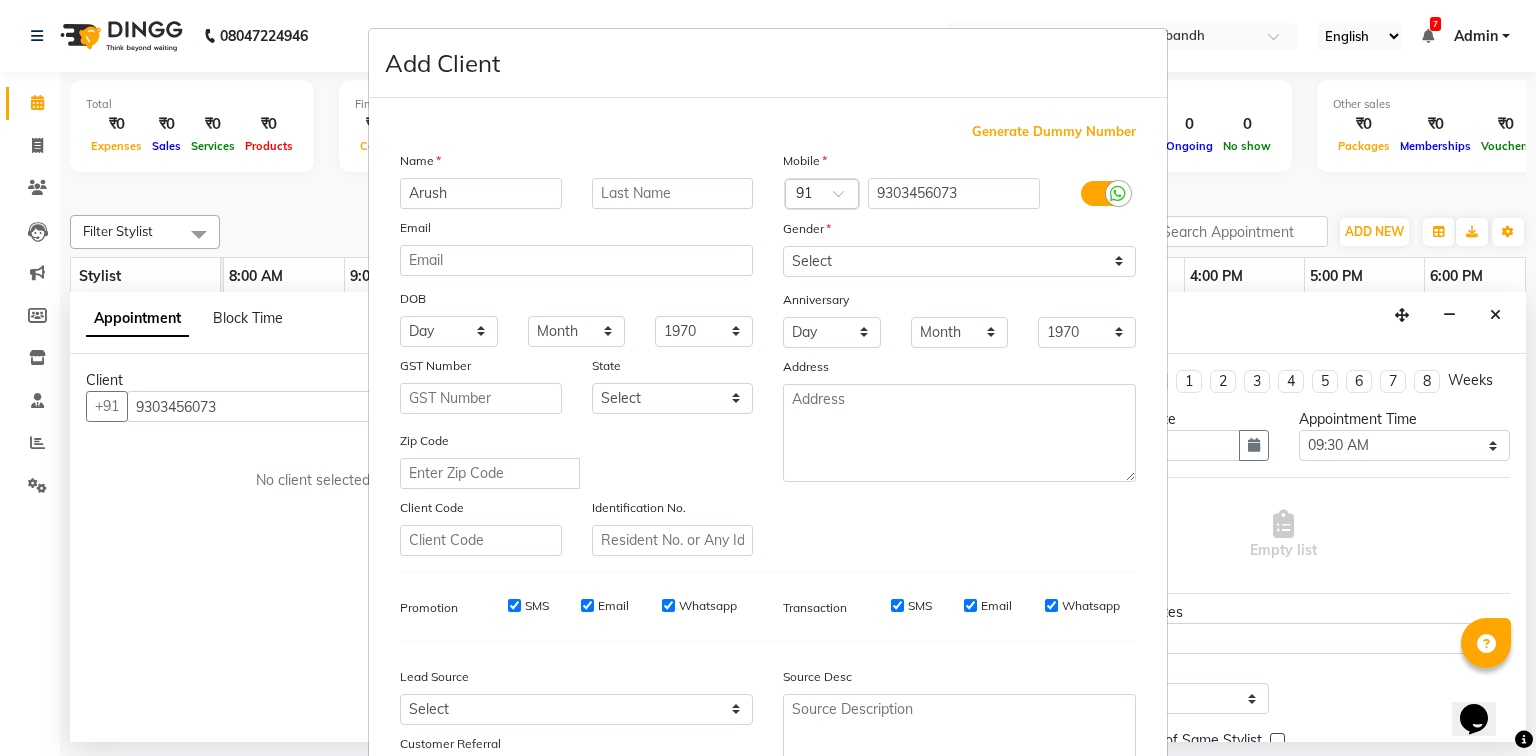 type on "Arush" 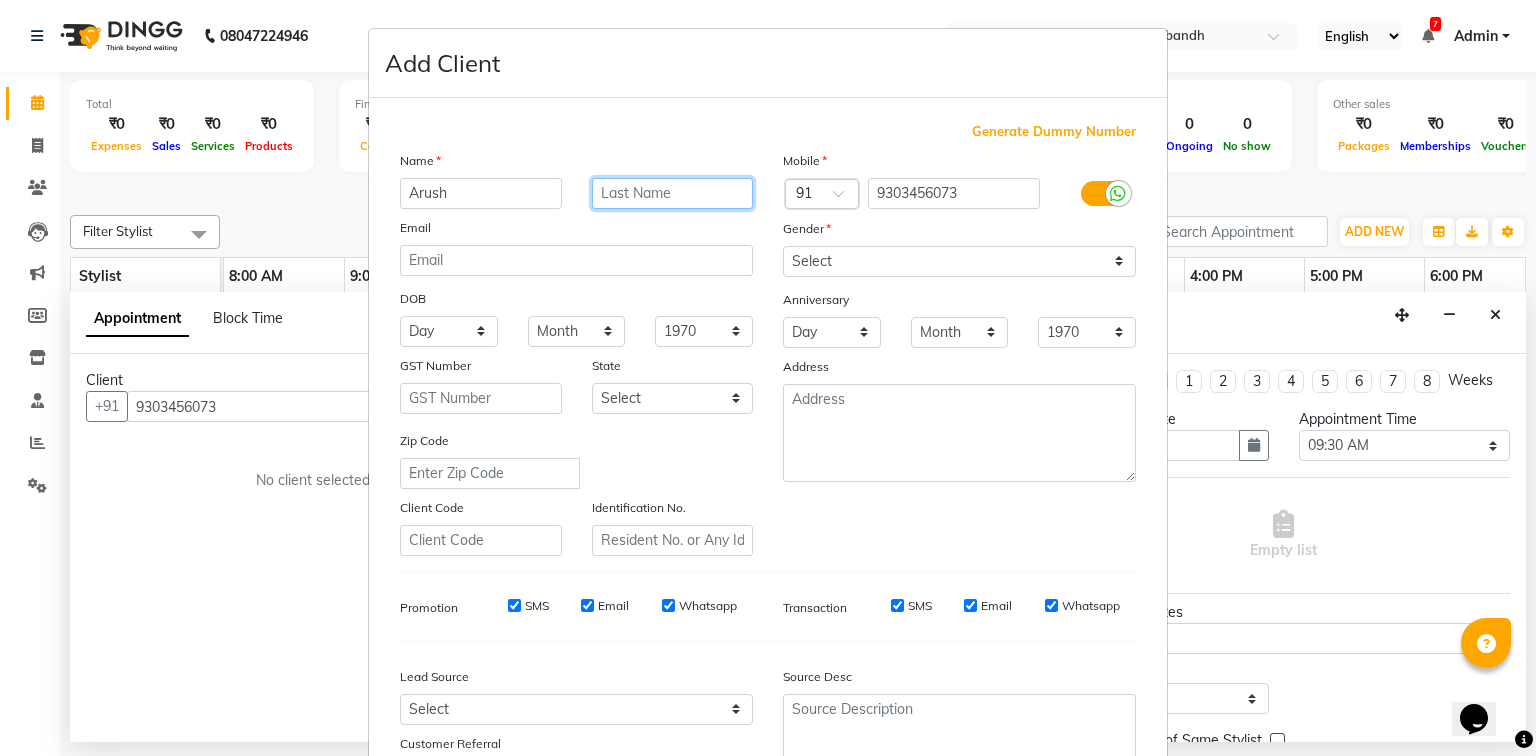click at bounding box center (673, 193) 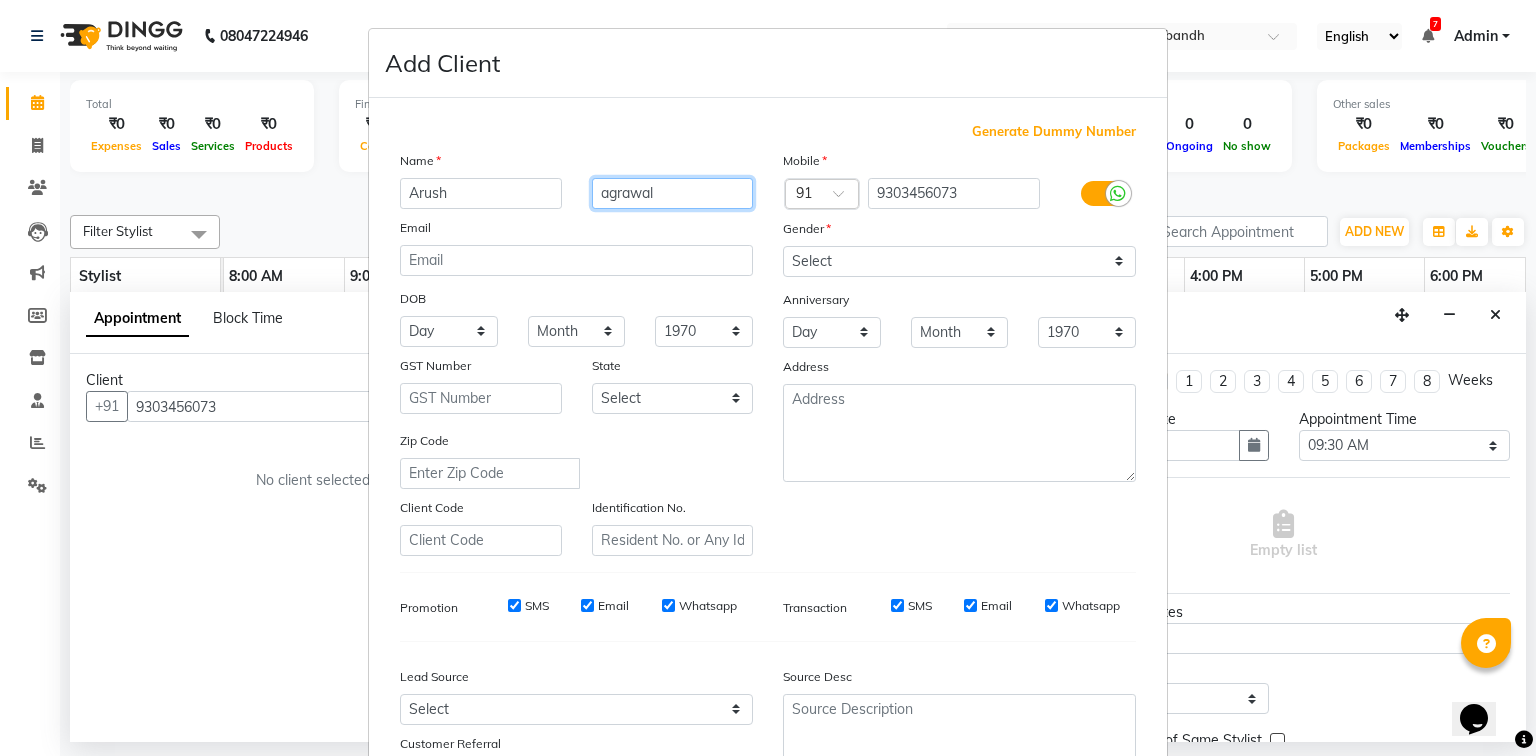 click on "agrawal" at bounding box center (673, 193) 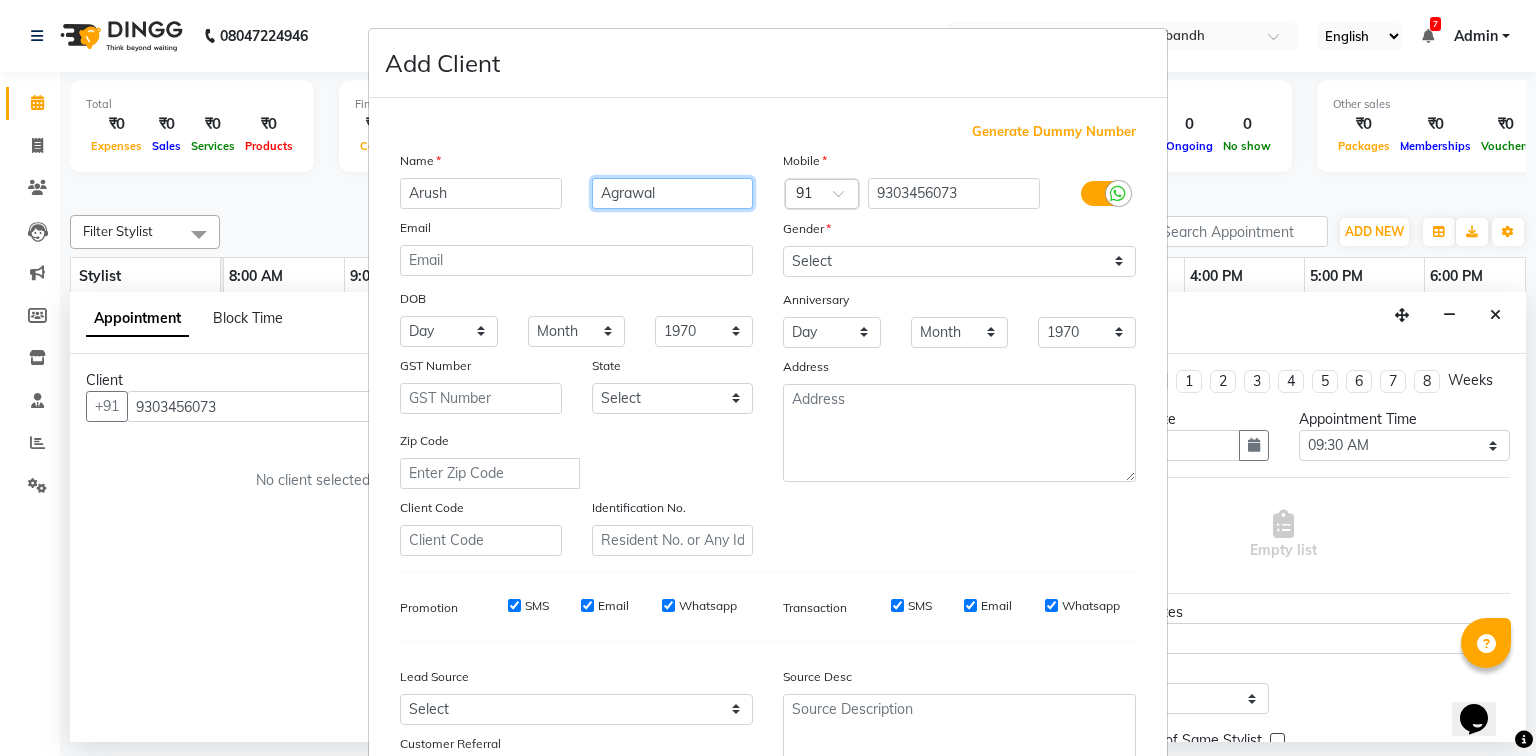 scroll, scrollTop: 160, scrollLeft: 0, axis: vertical 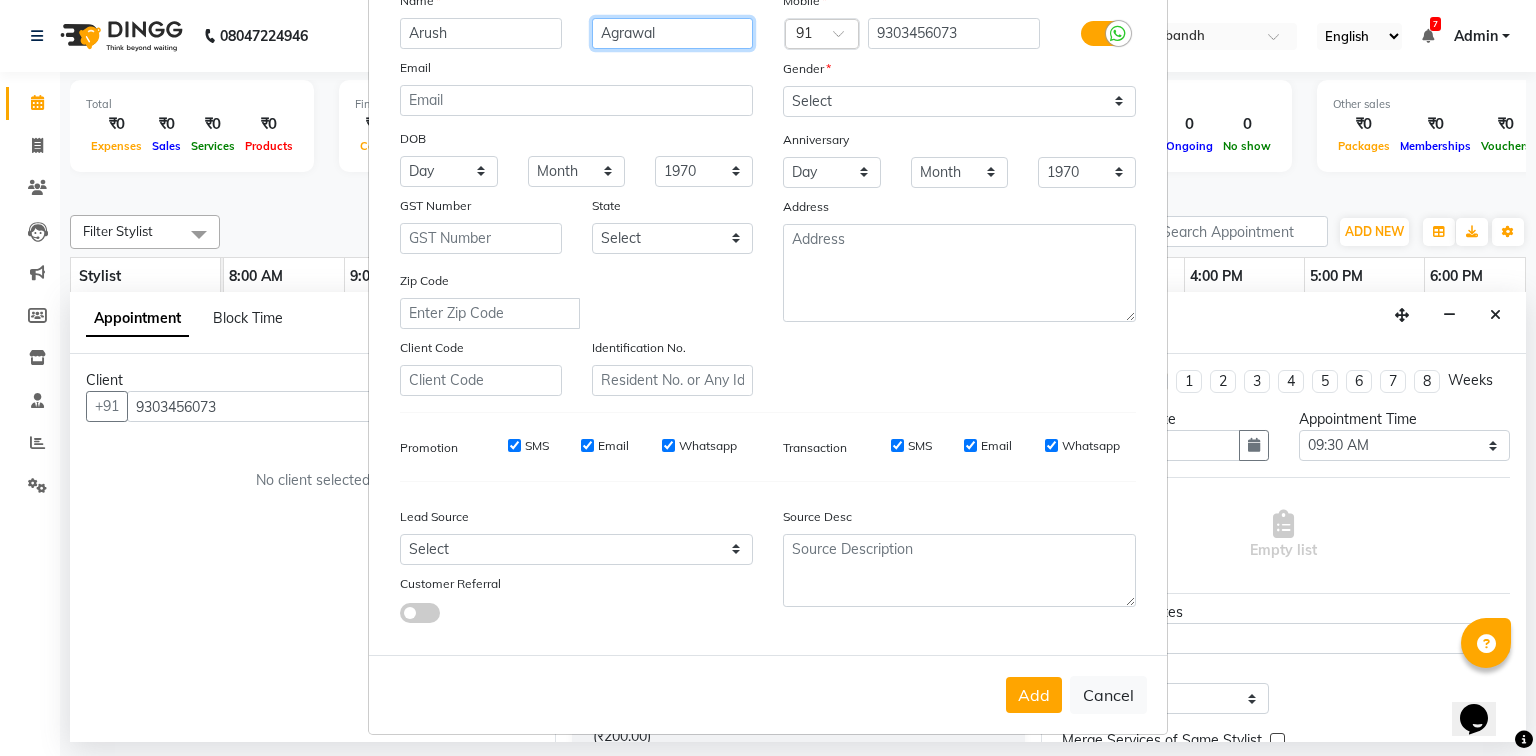 type on "Agrawal" 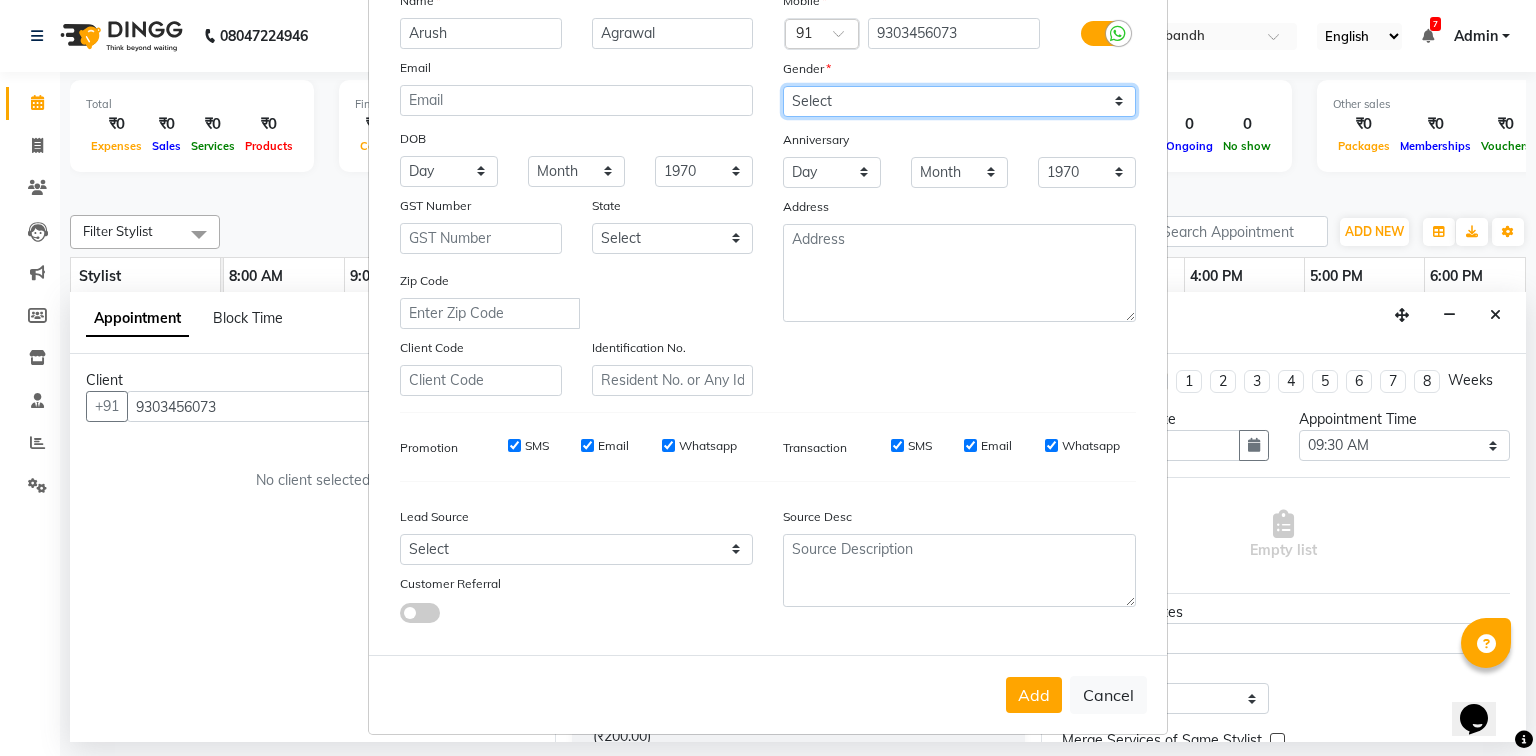 click on "Select Male Female Other Prefer Not To Say" at bounding box center [959, 101] 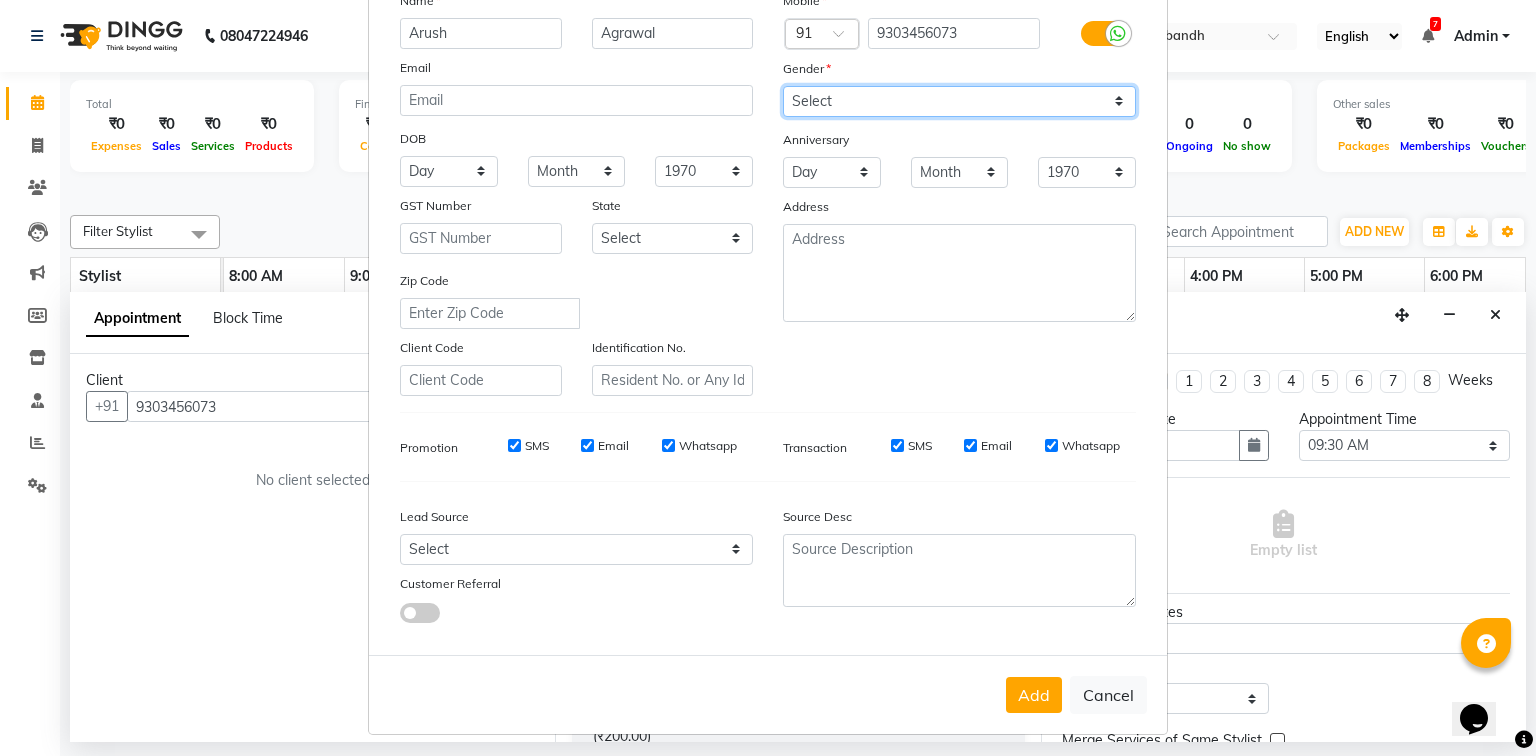 select on "female" 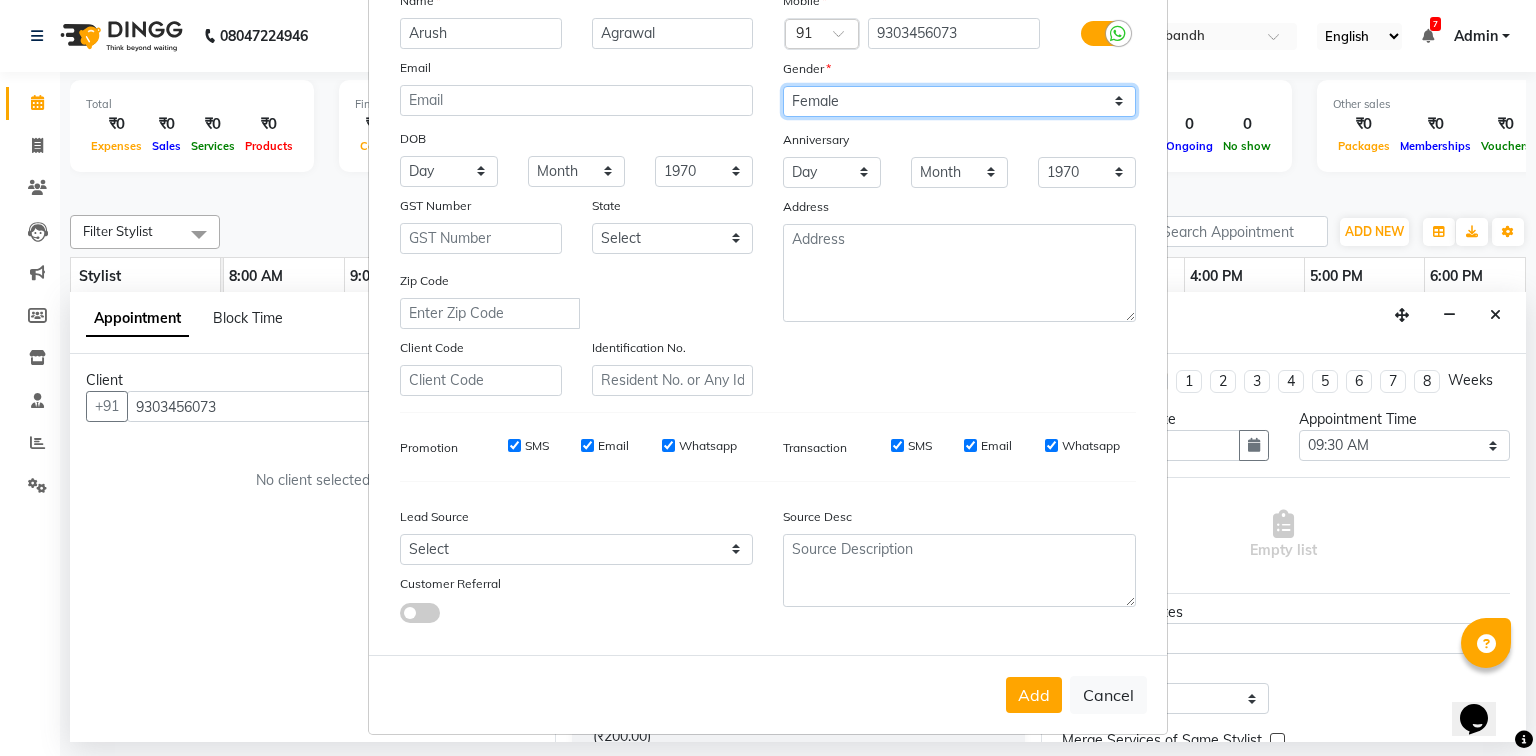 click on "Select Male Female Other Prefer Not To Say" at bounding box center (959, 101) 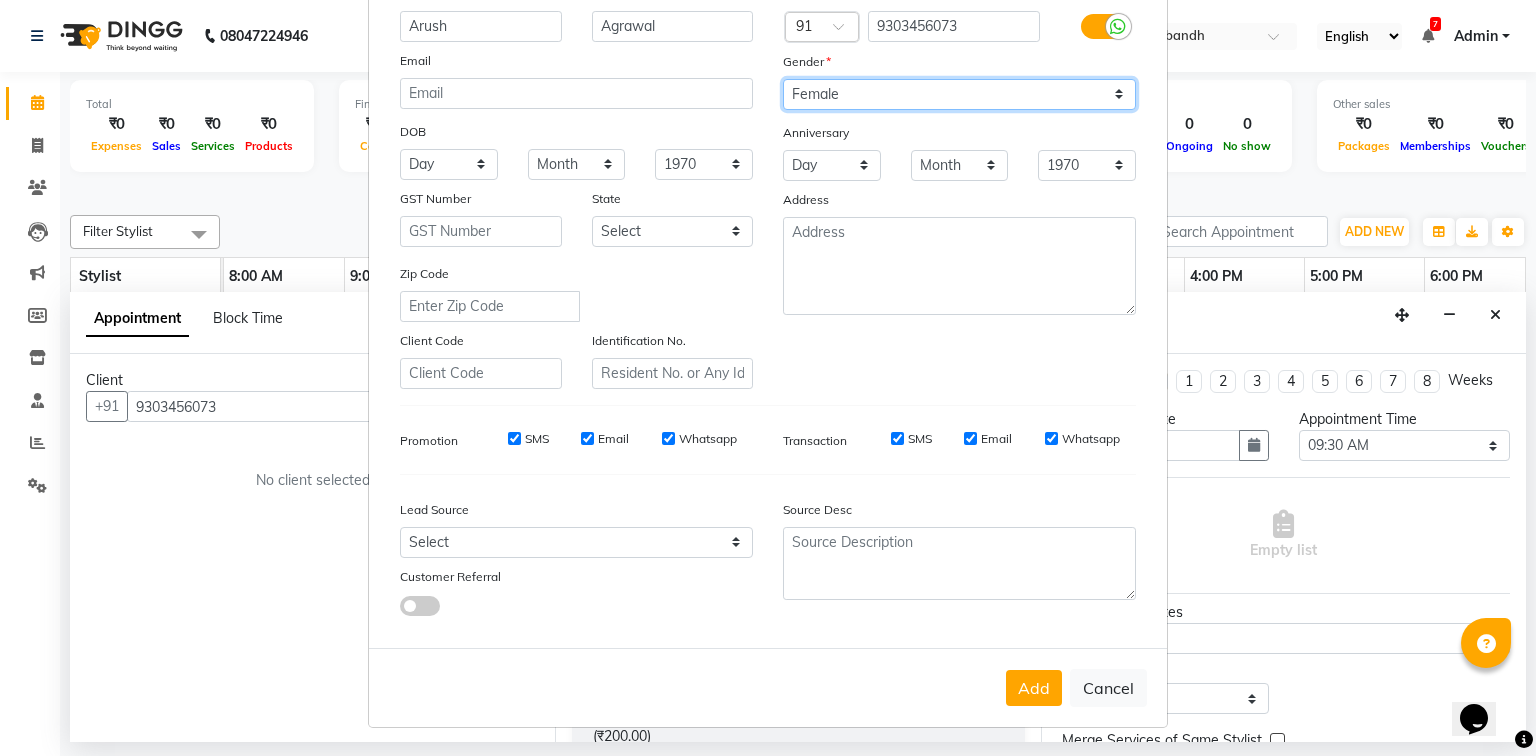 scroll, scrollTop: 176, scrollLeft: 0, axis: vertical 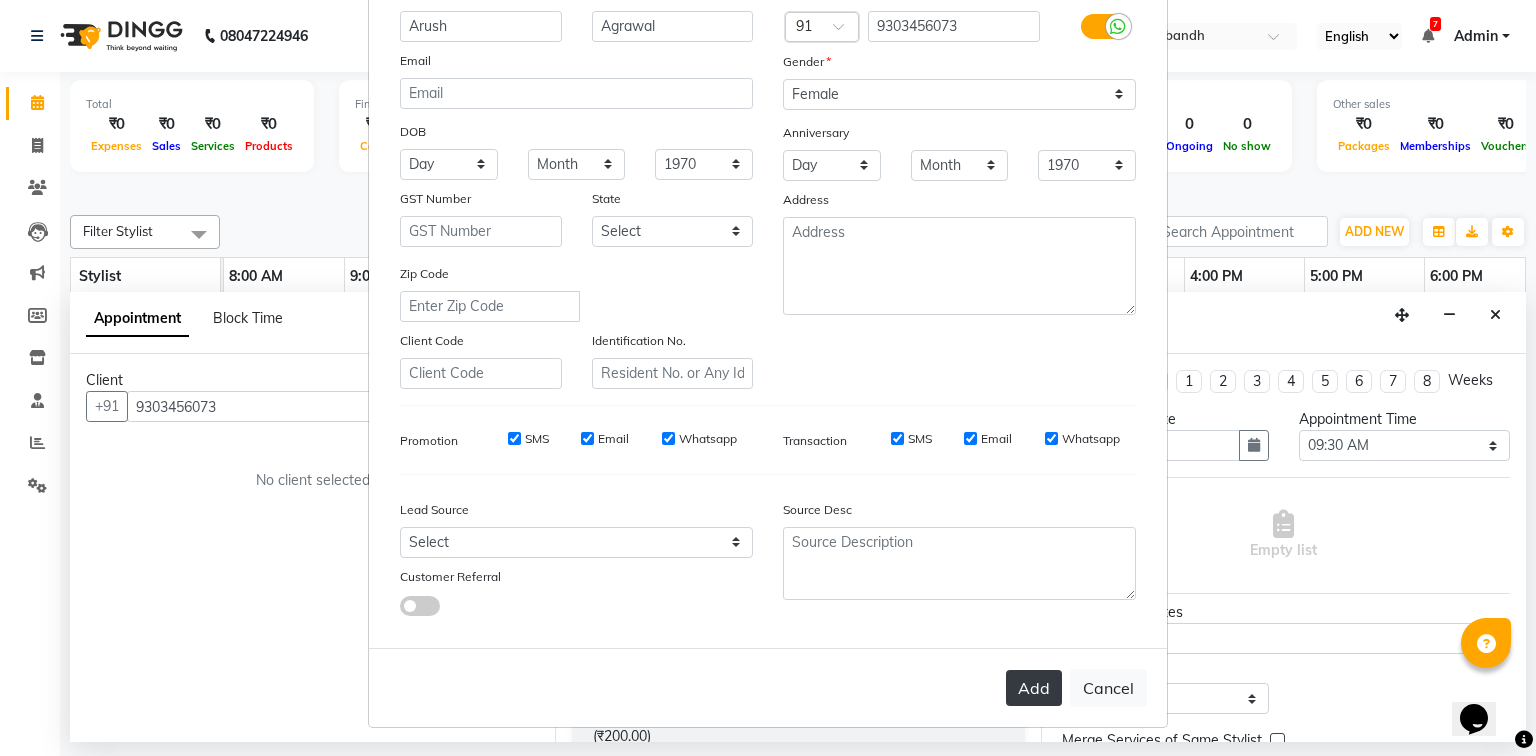 click on "Add" at bounding box center [1034, 688] 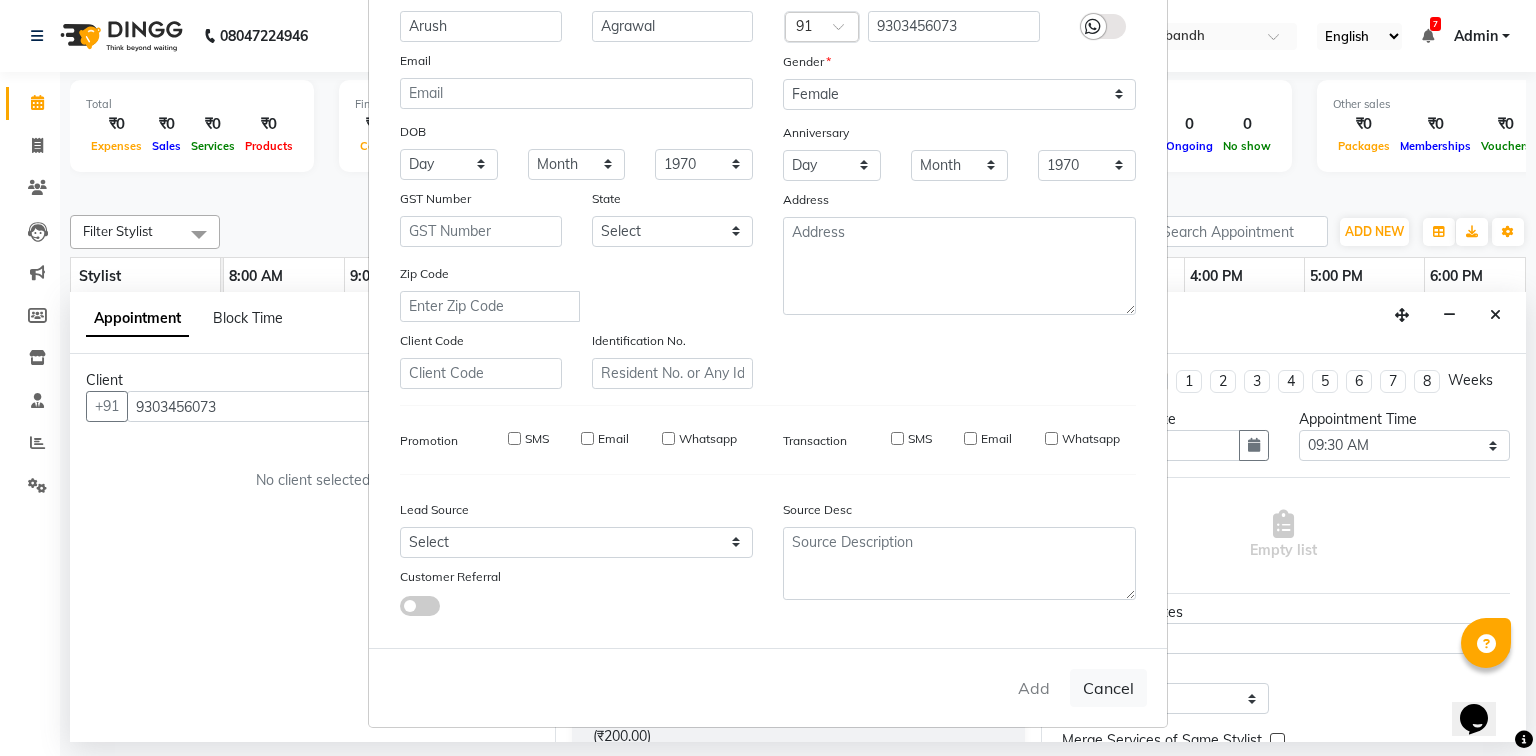 type 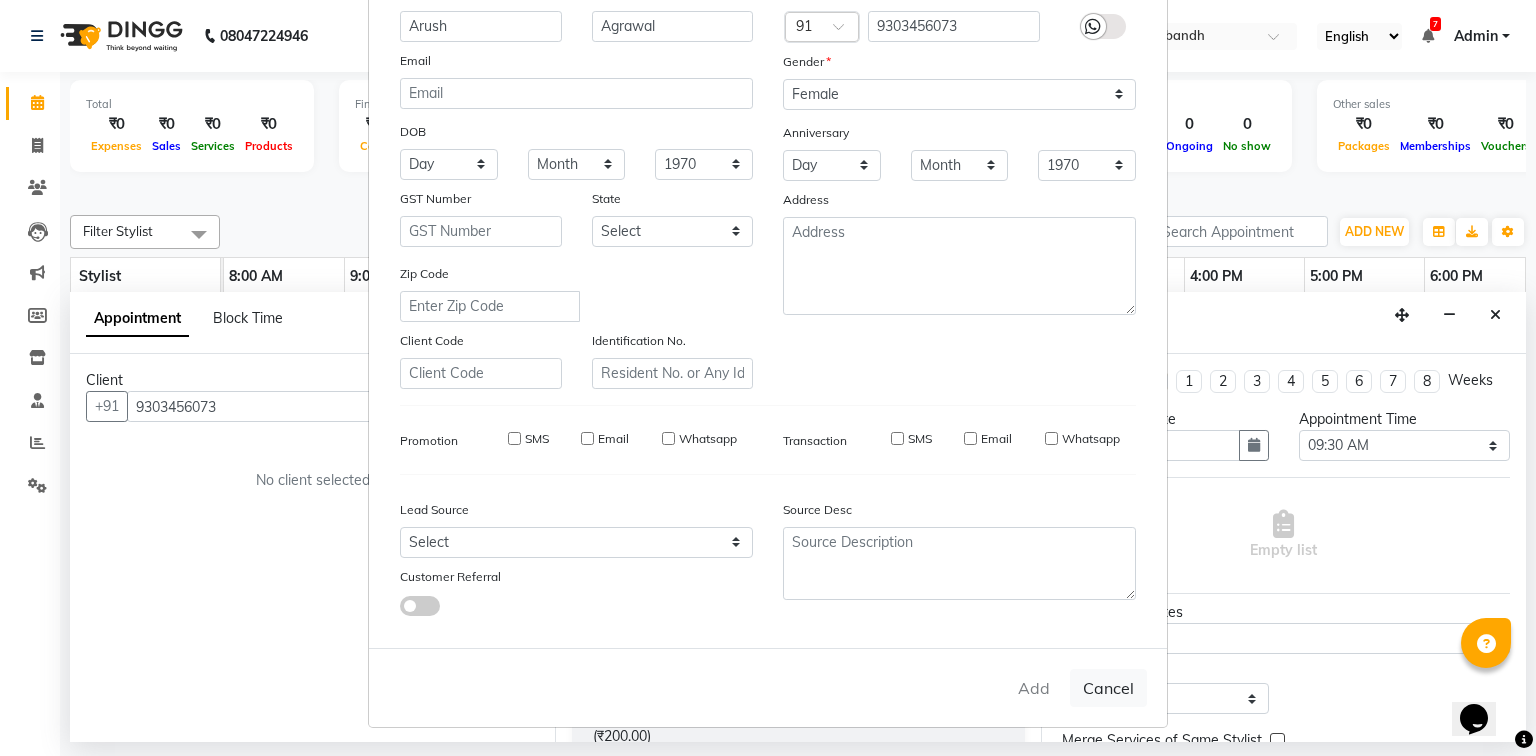 type 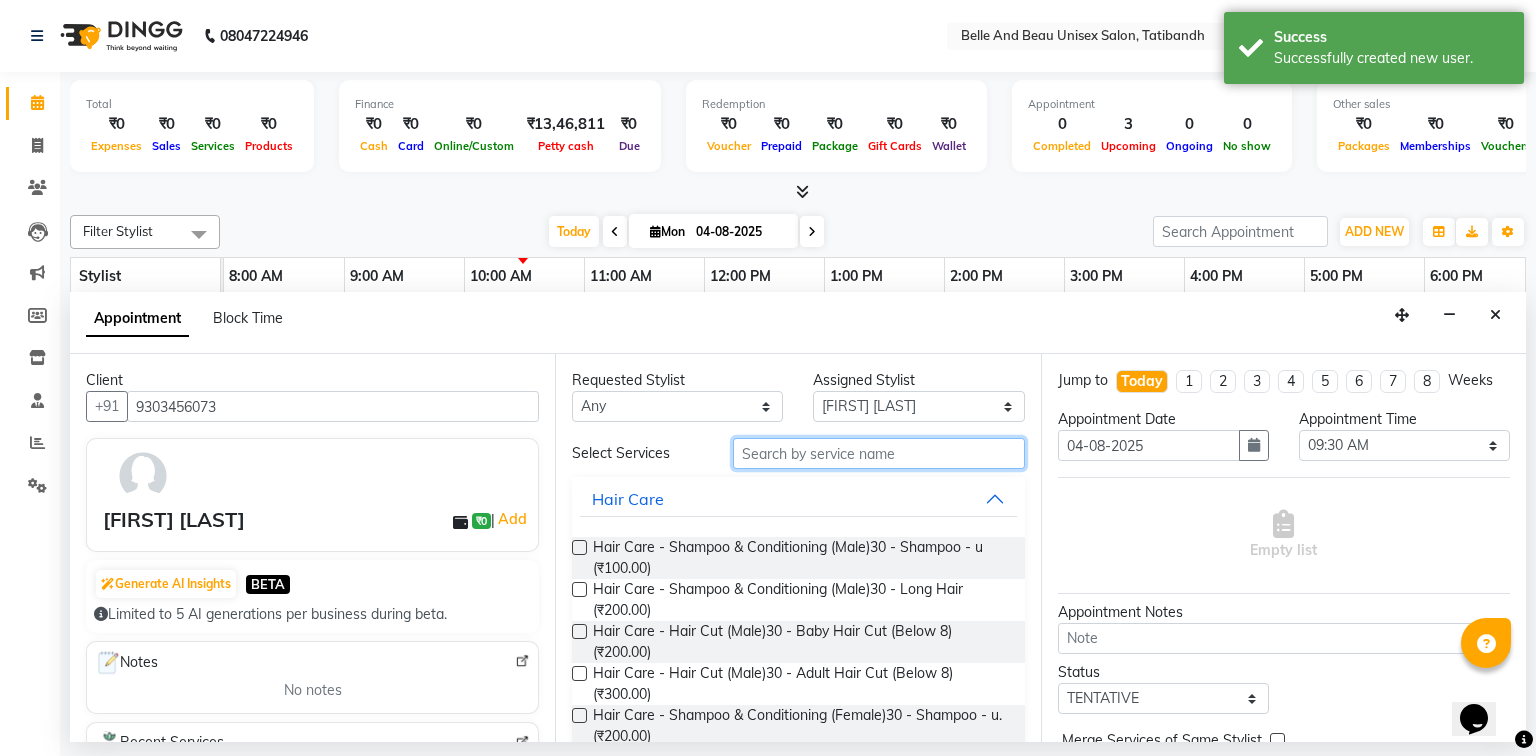 click at bounding box center [879, 453] 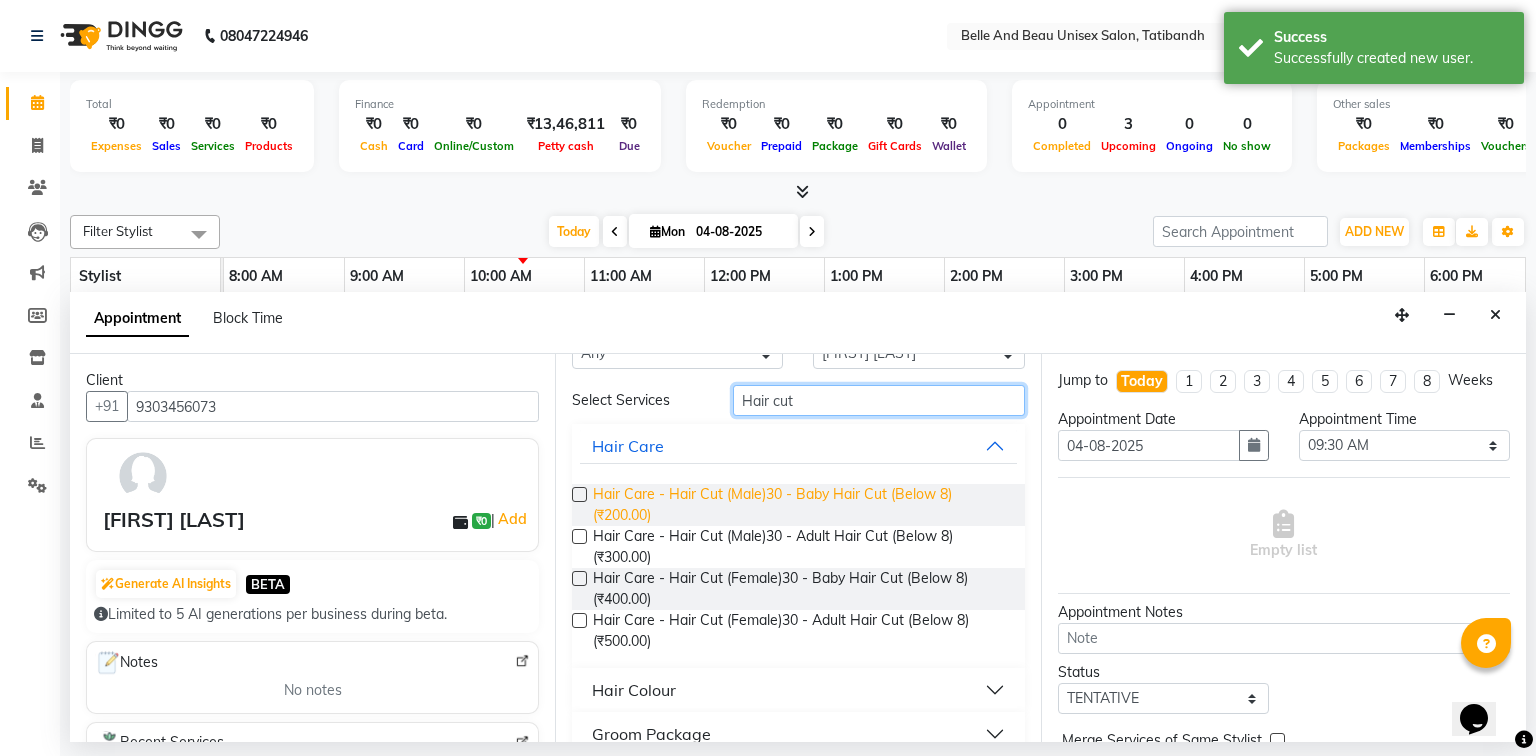 scroll, scrollTop: 83, scrollLeft: 0, axis: vertical 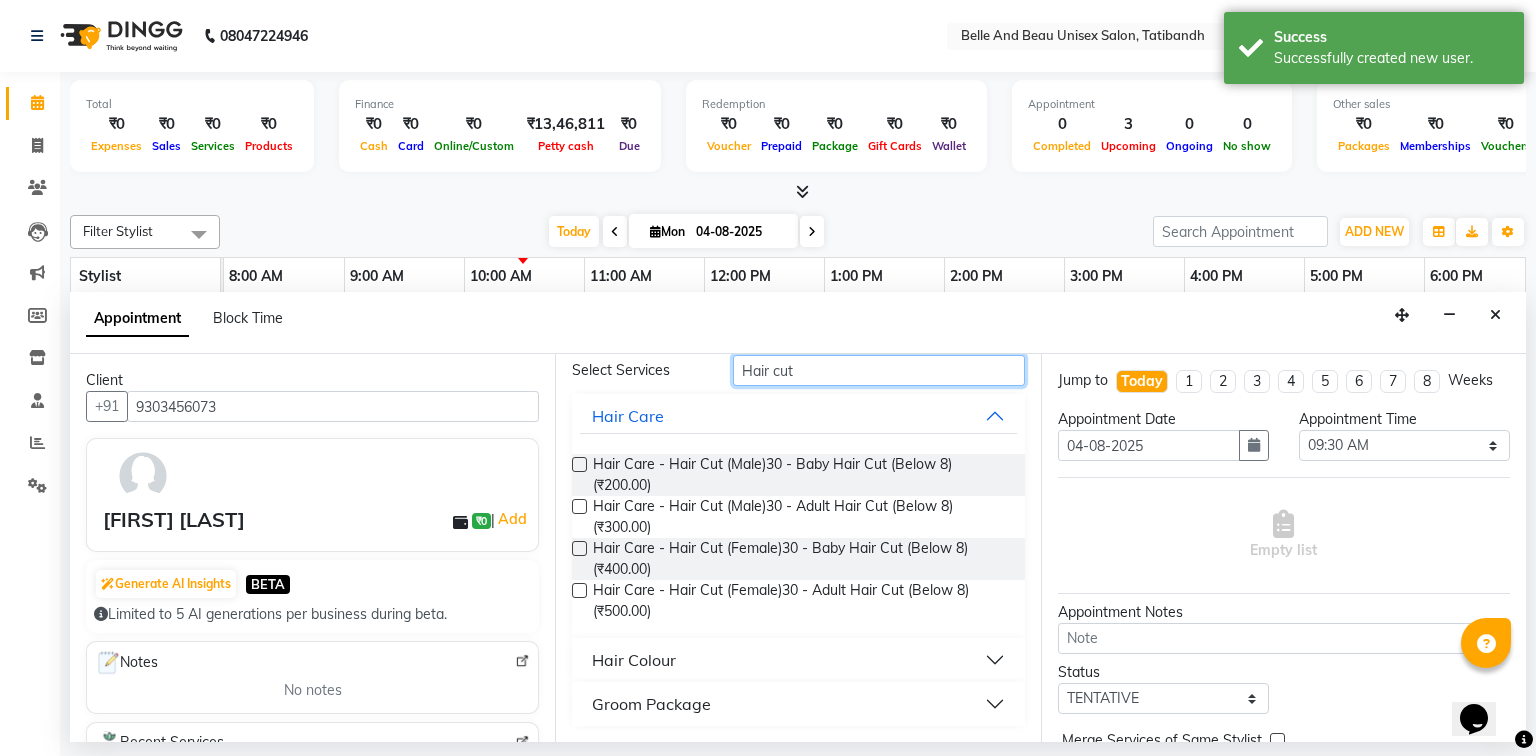 type on "Hair cut" 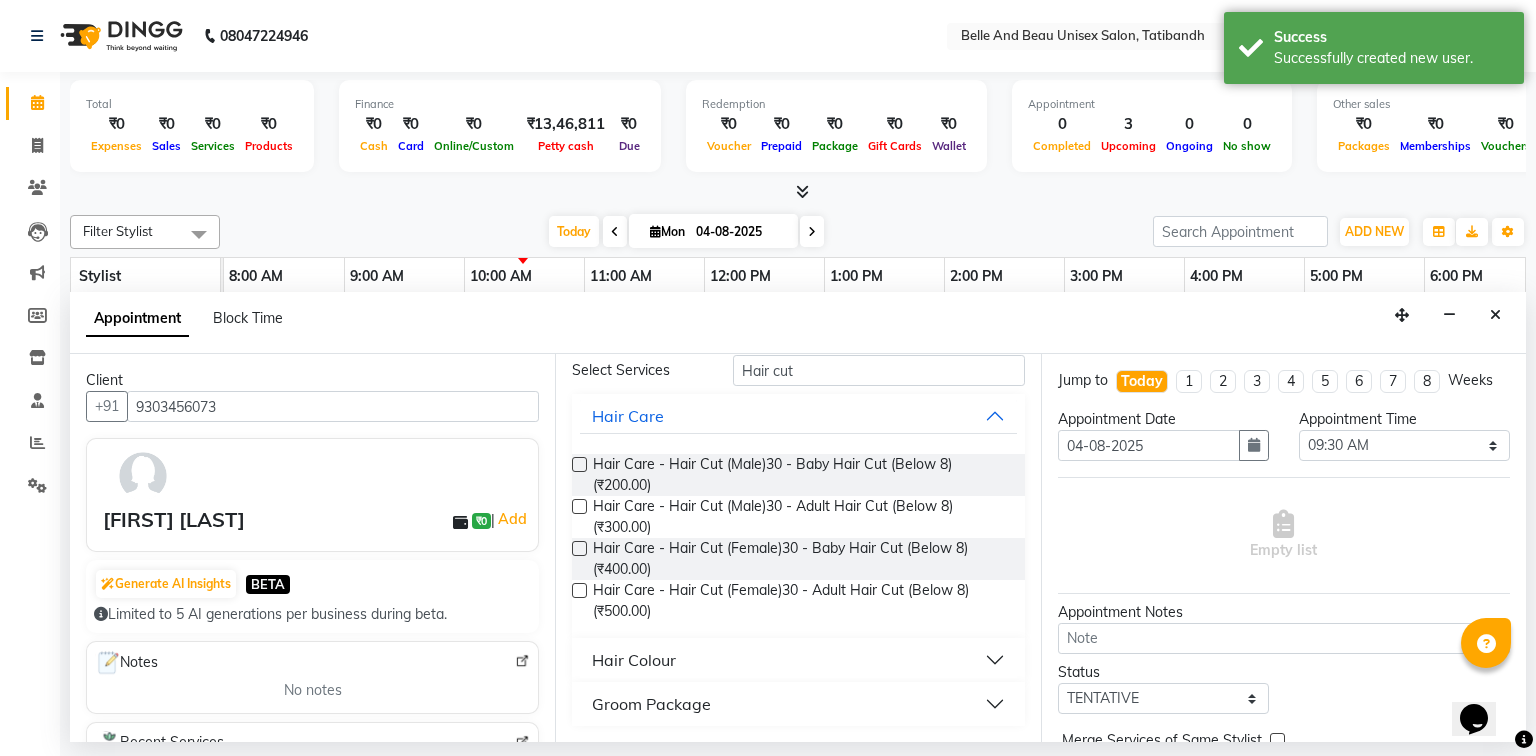 click at bounding box center [579, 506] 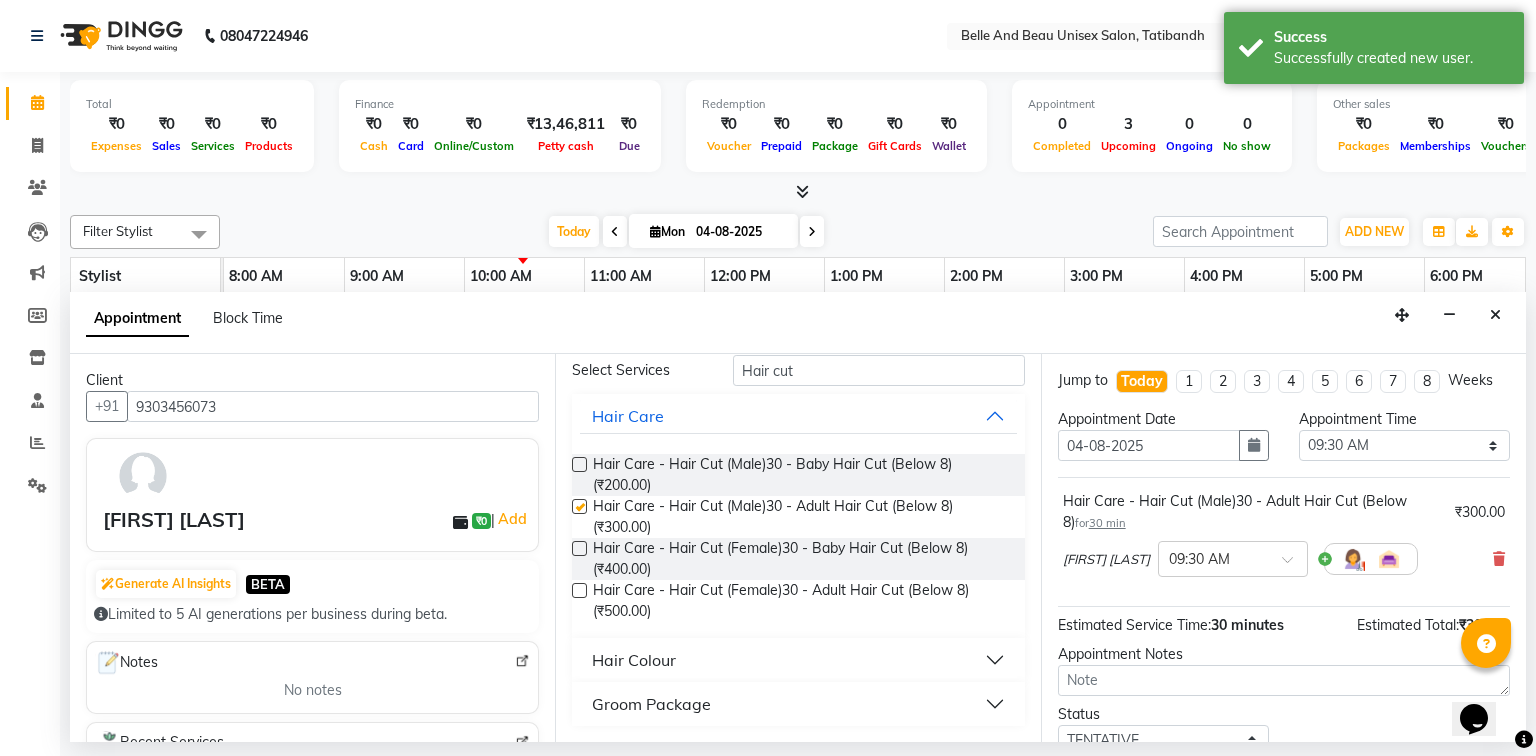checkbox on "false" 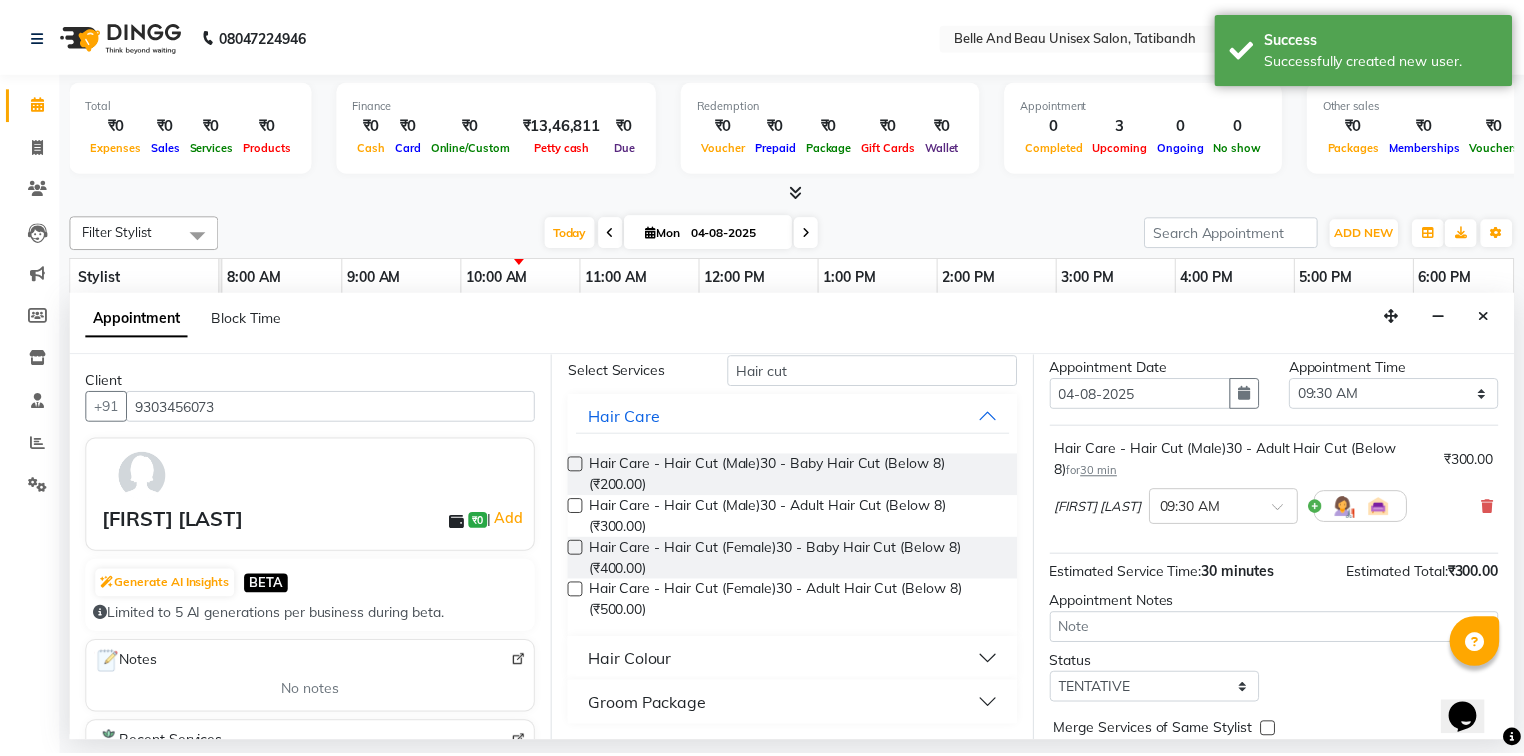 scroll, scrollTop: 139, scrollLeft: 0, axis: vertical 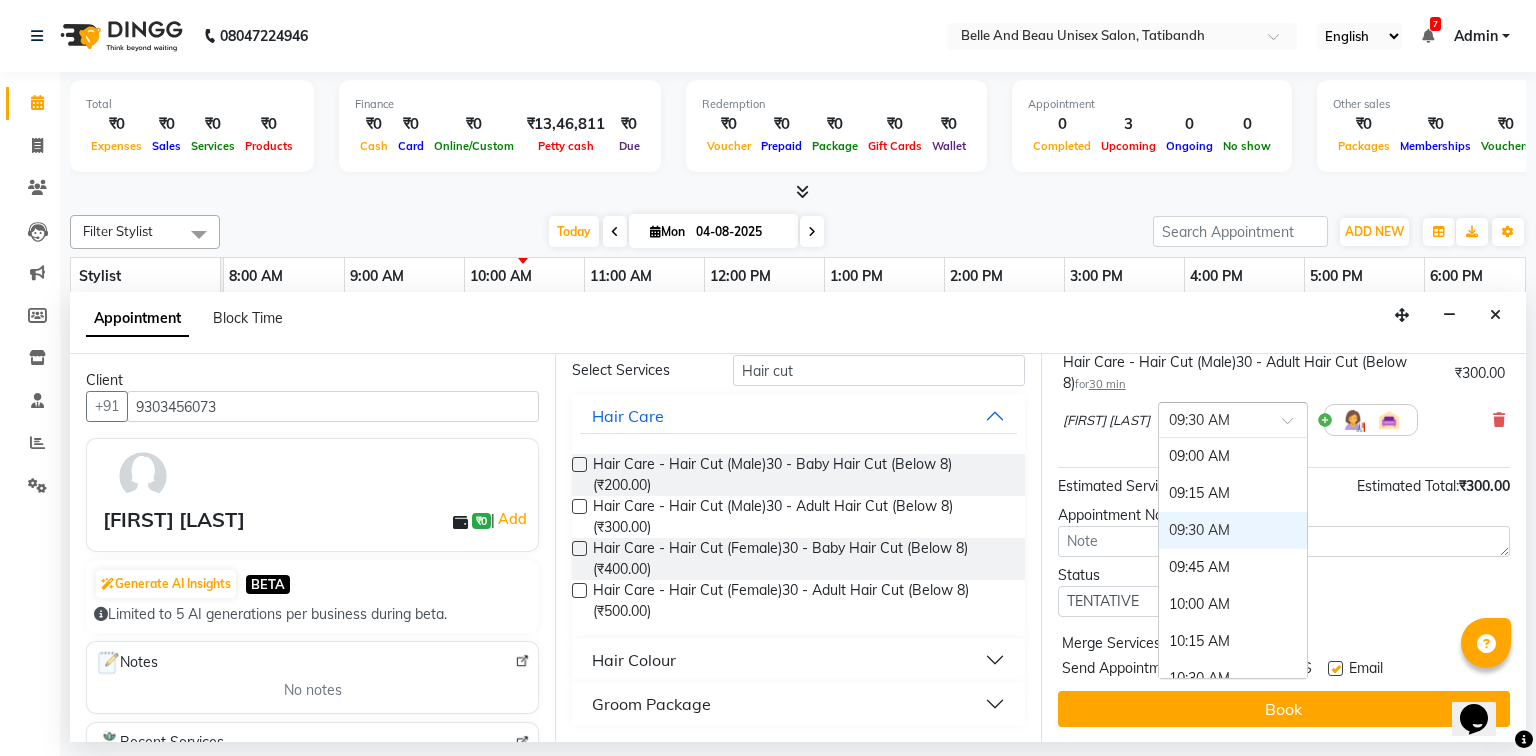 click at bounding box center [1294, 426] 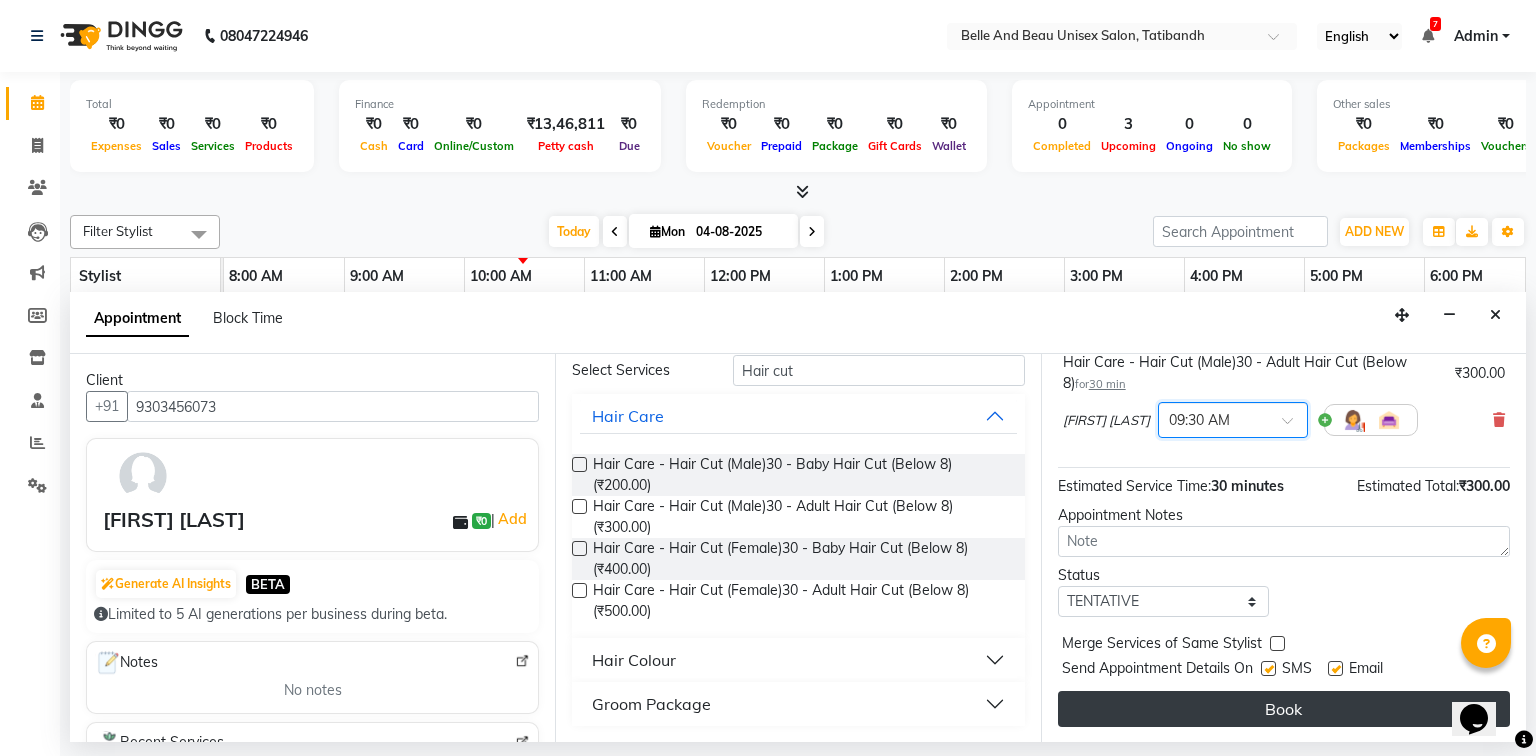 click on "Book" at bounding box center (1284, 709) 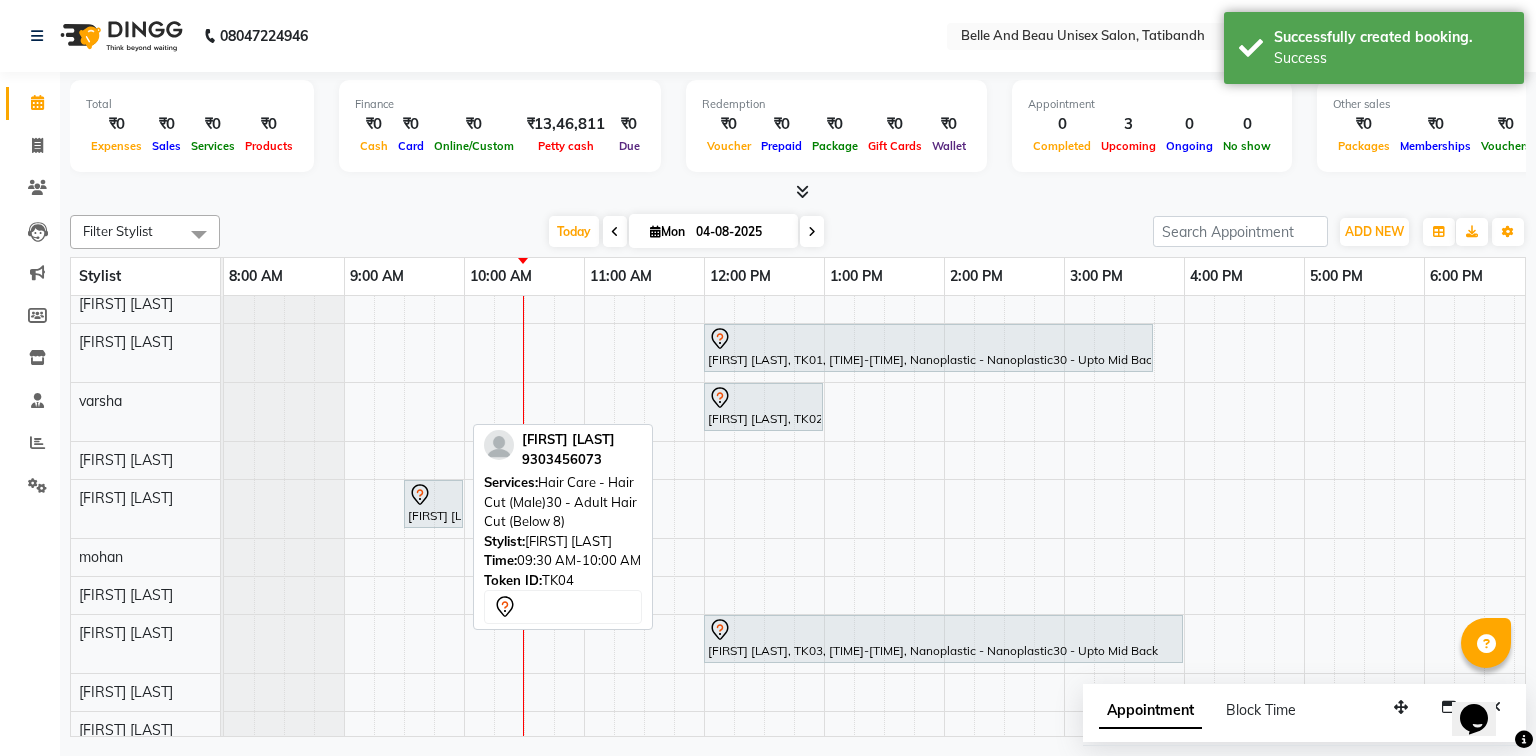 click on "[FIRST] [LAST], TK04, 09:30 AM-10:00 AM, Hair Care - Hair Cut (Male)30 - Adult Hair Cut (Below 8)" at bounding box center [433, 504] 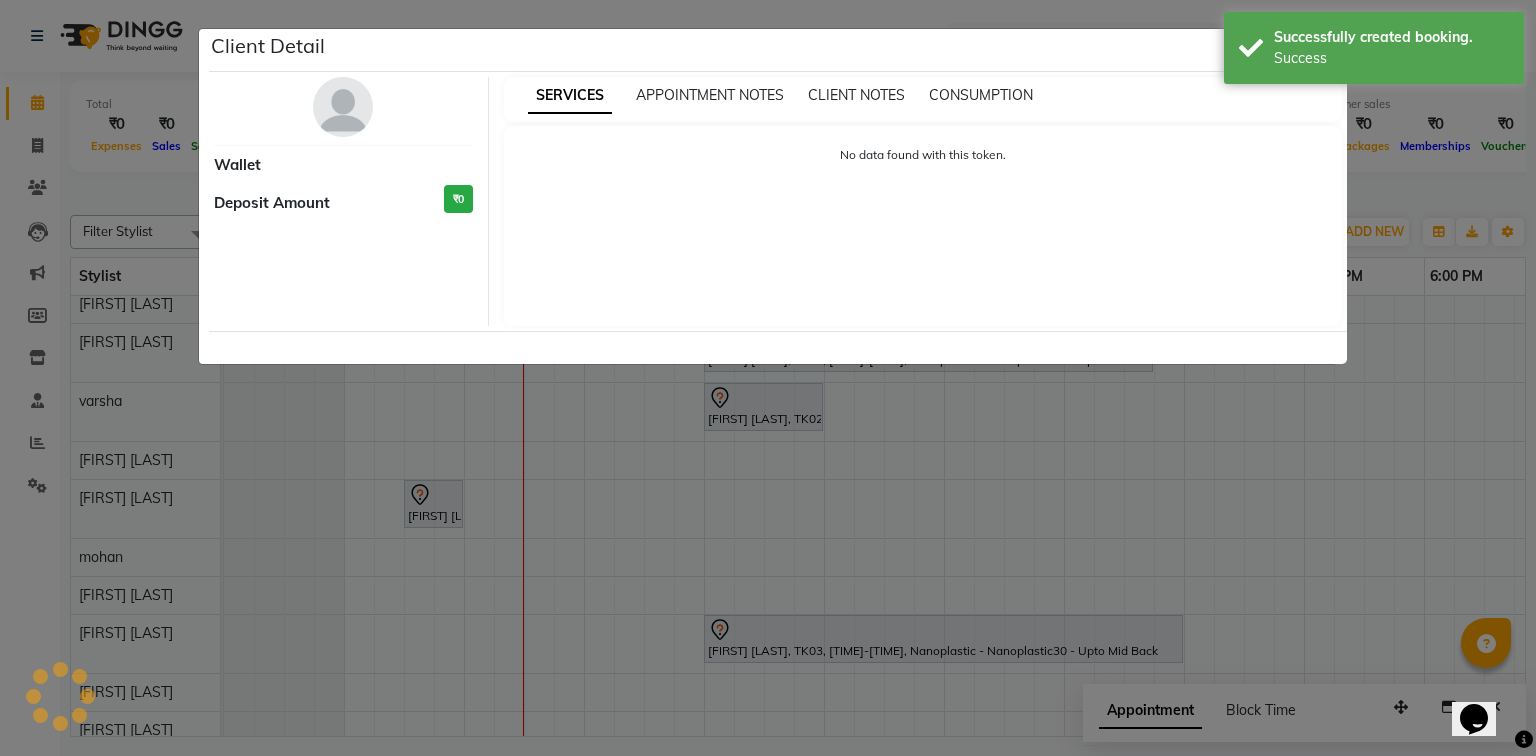 select on "7" 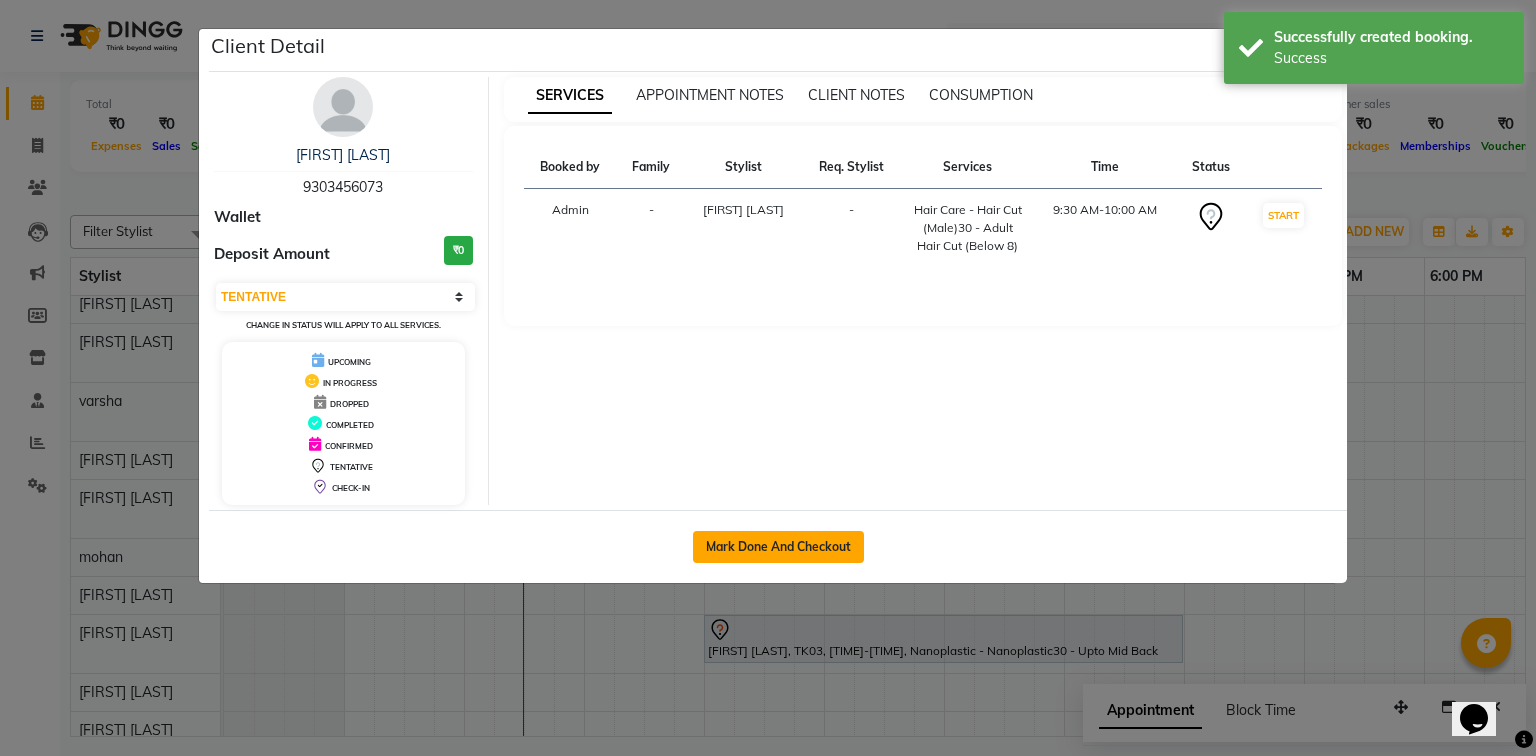 click on "Mark Done And Checkout" 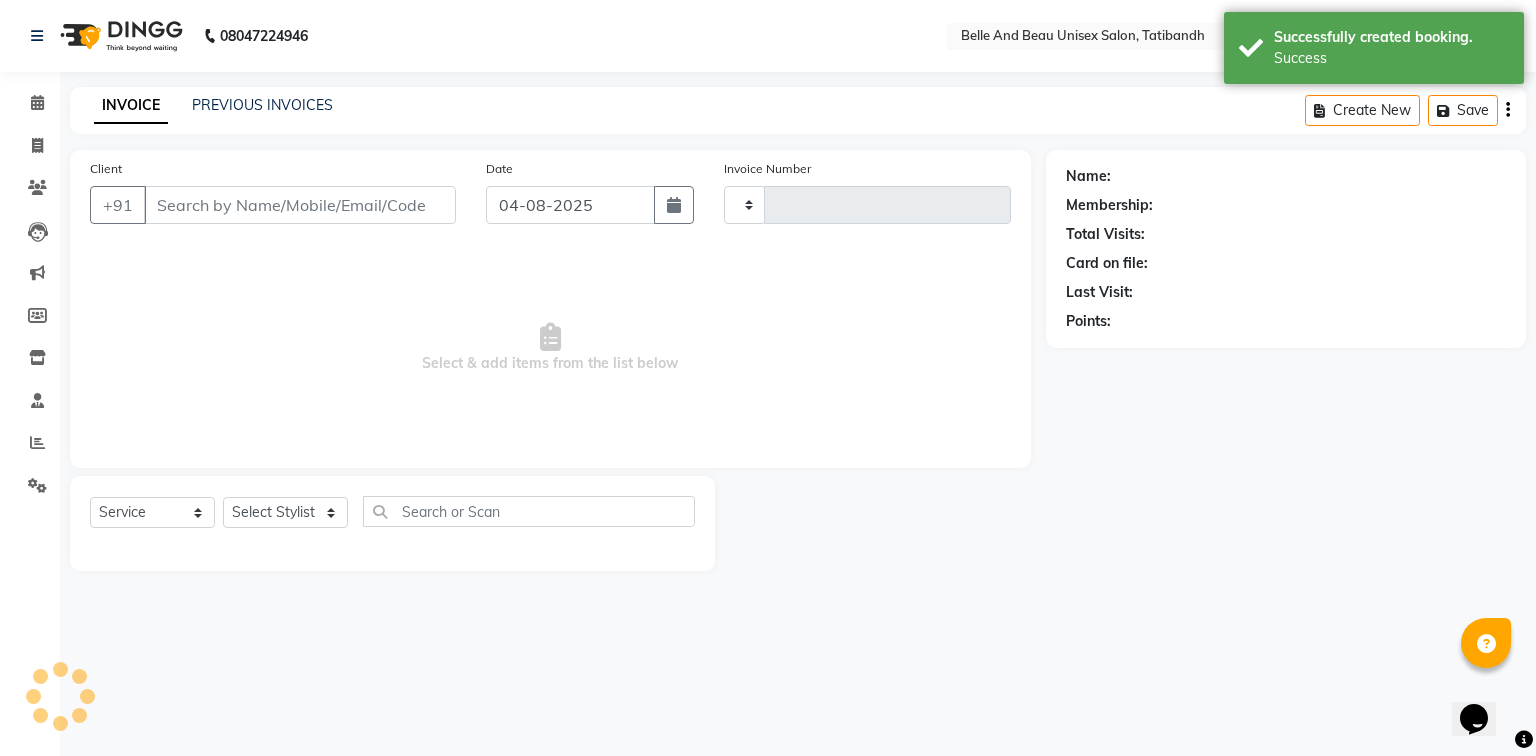 type on "1773" 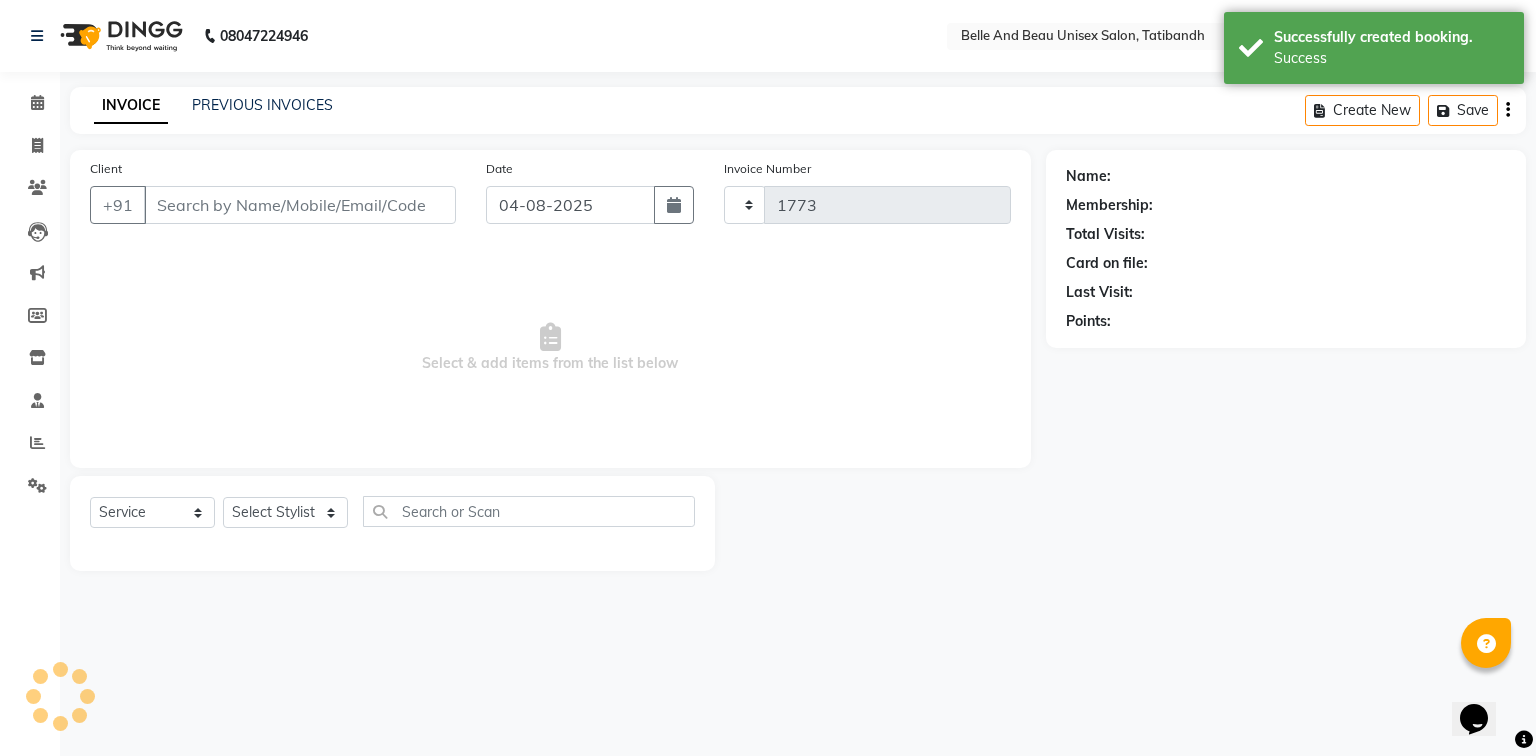 select on "7066" 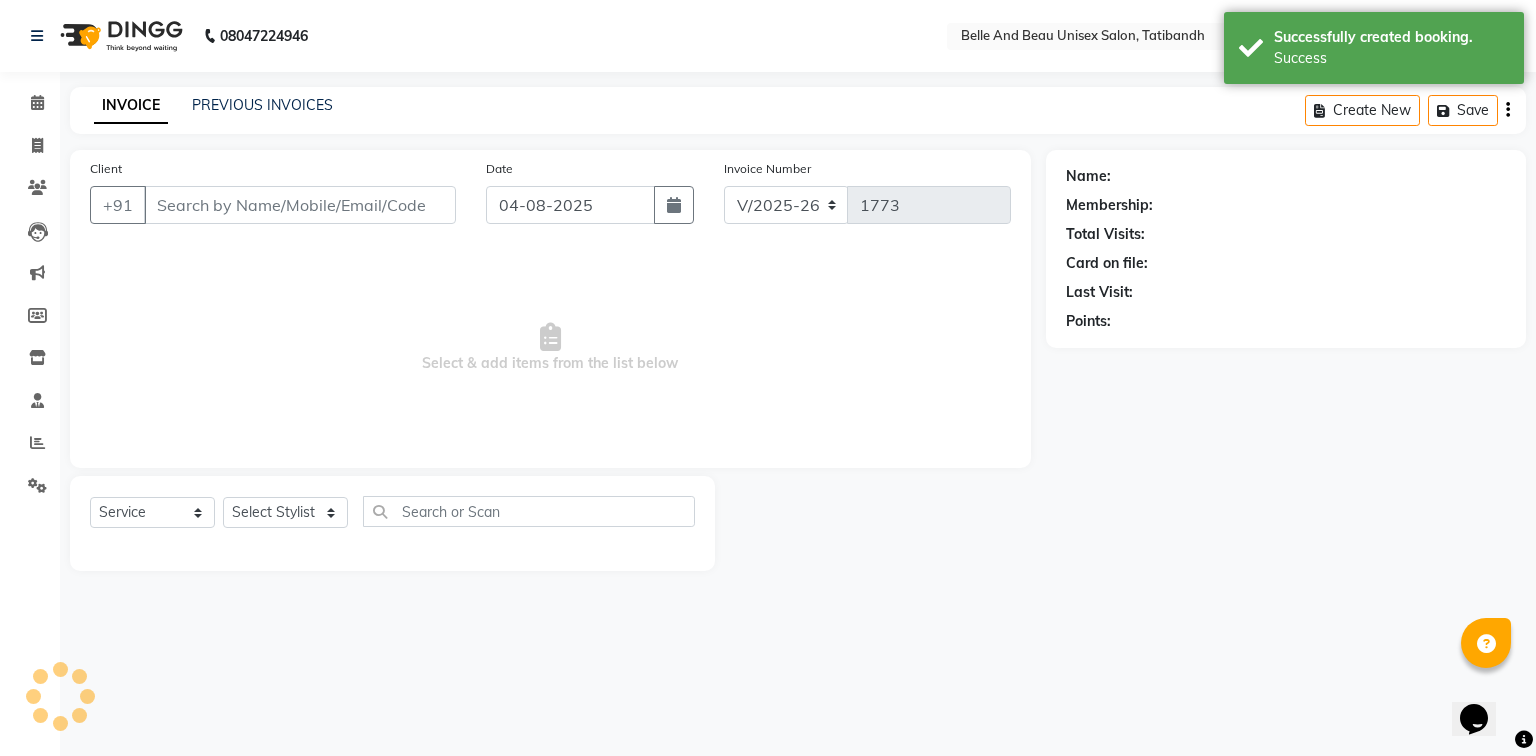 type on "9303456073" 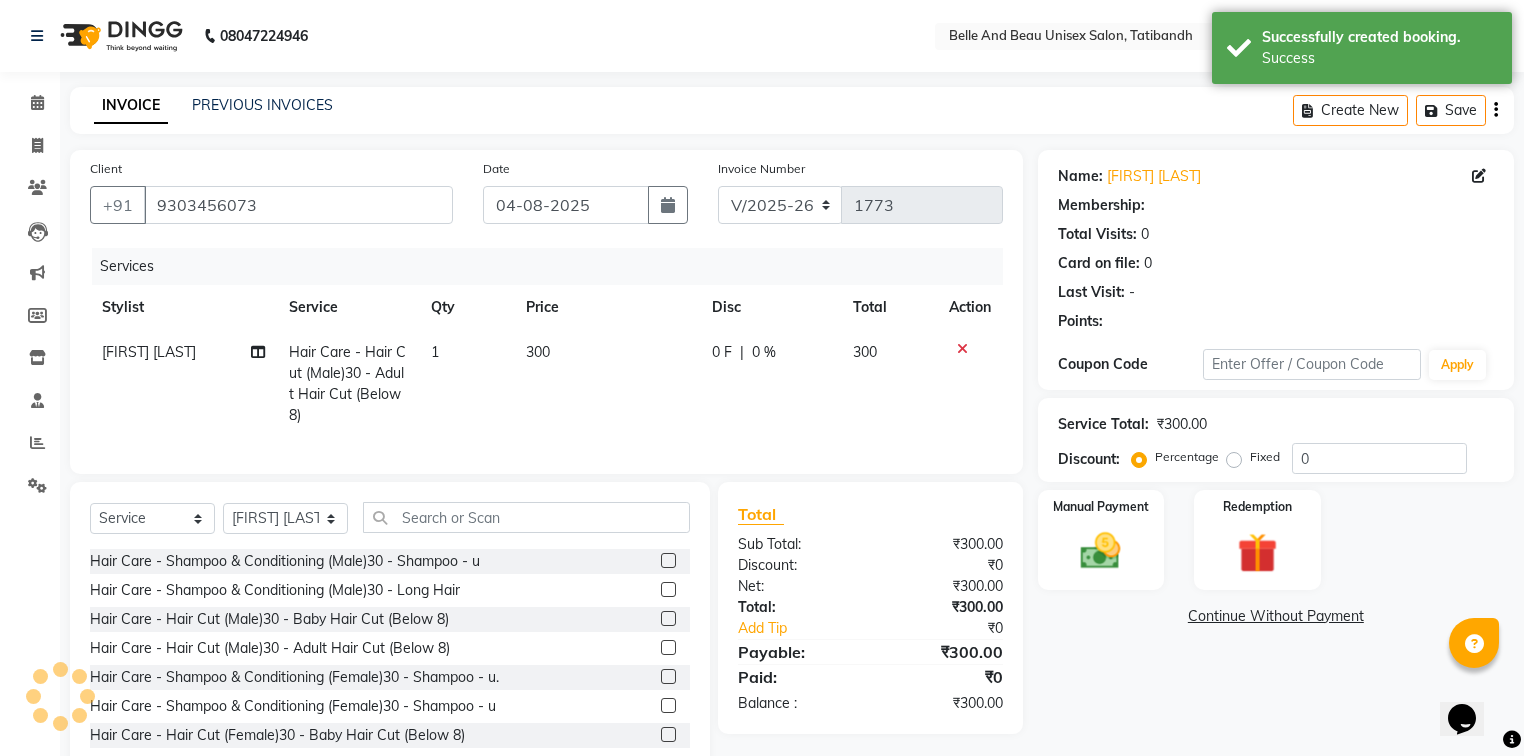 select on "1: Object" 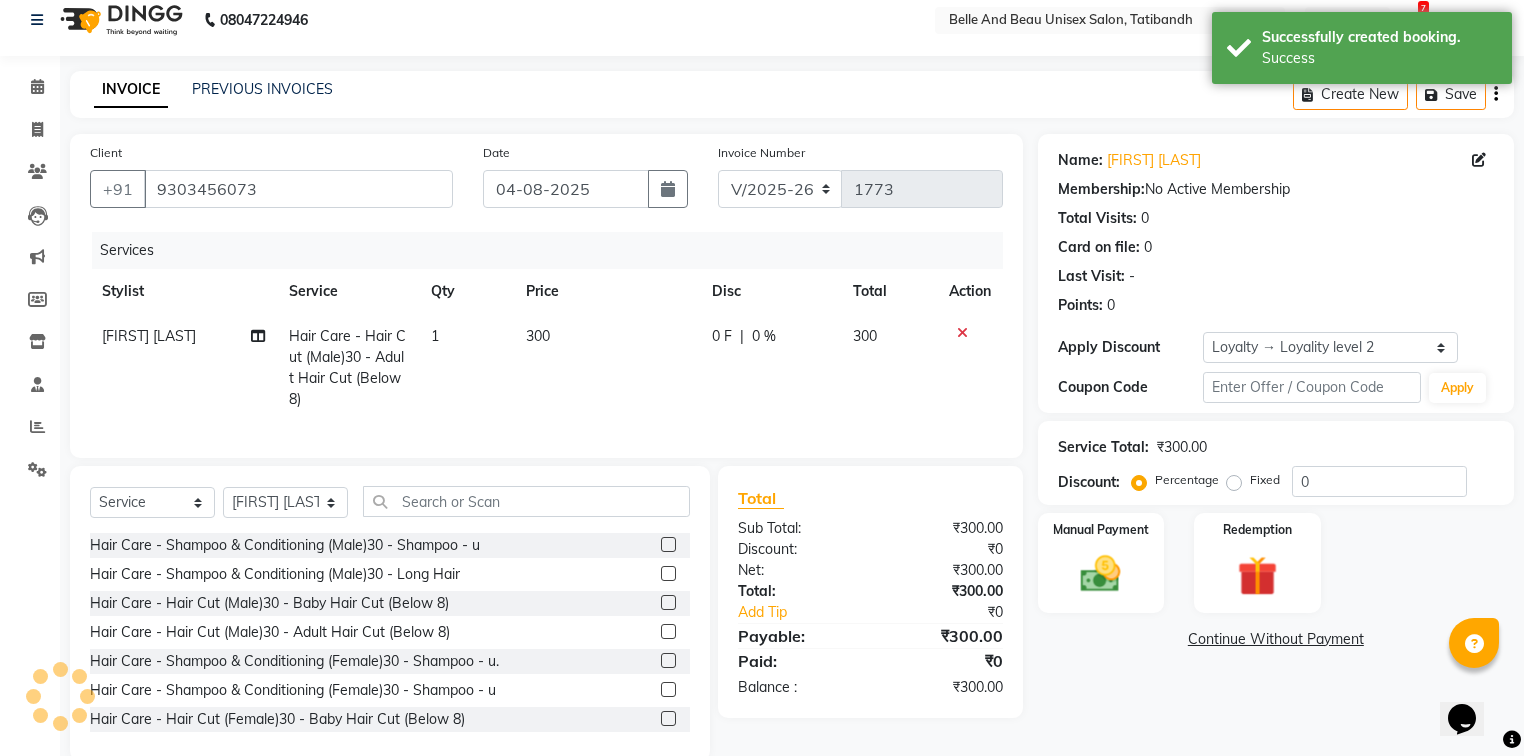 scroll, scrollTop: 64, scrollLeft: 0, axis: vertical 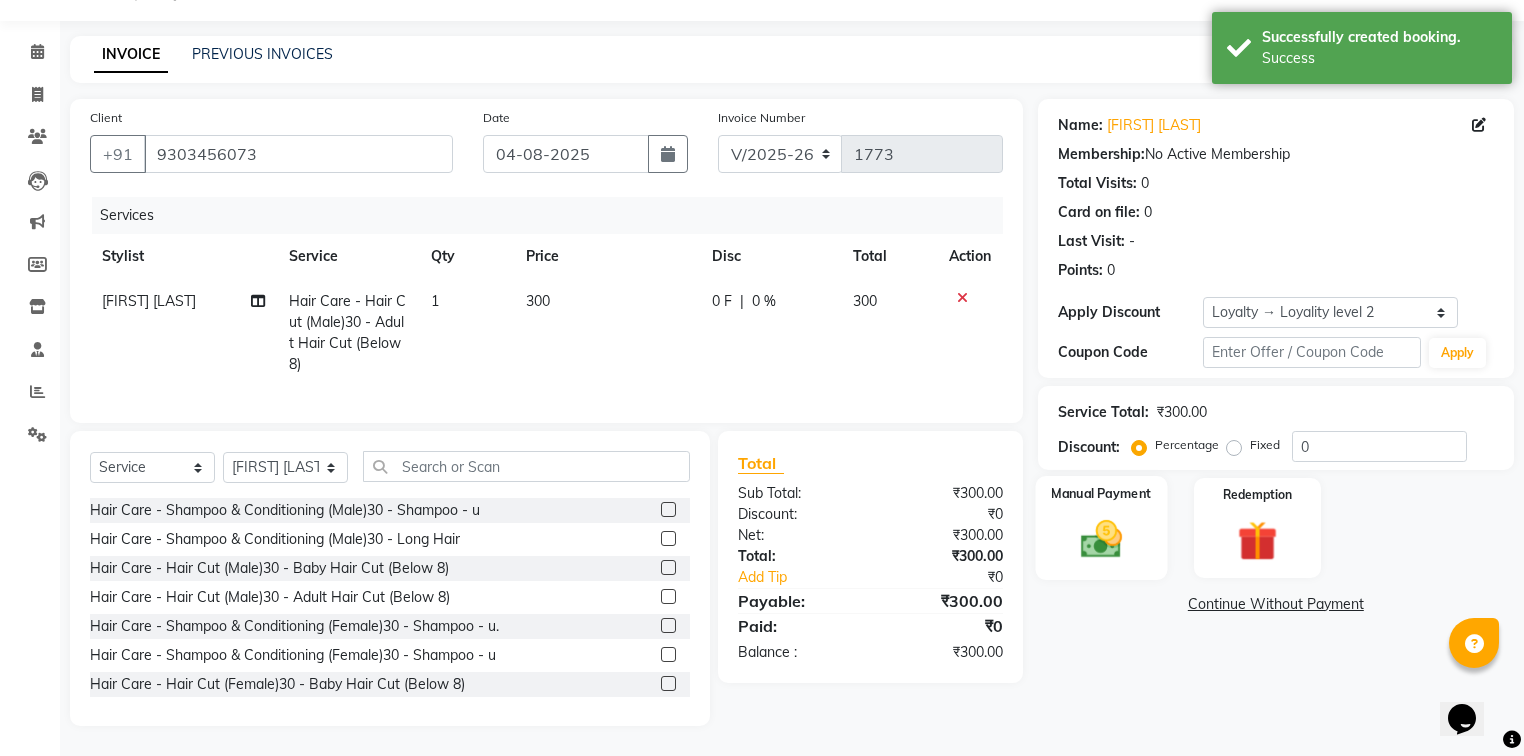 click 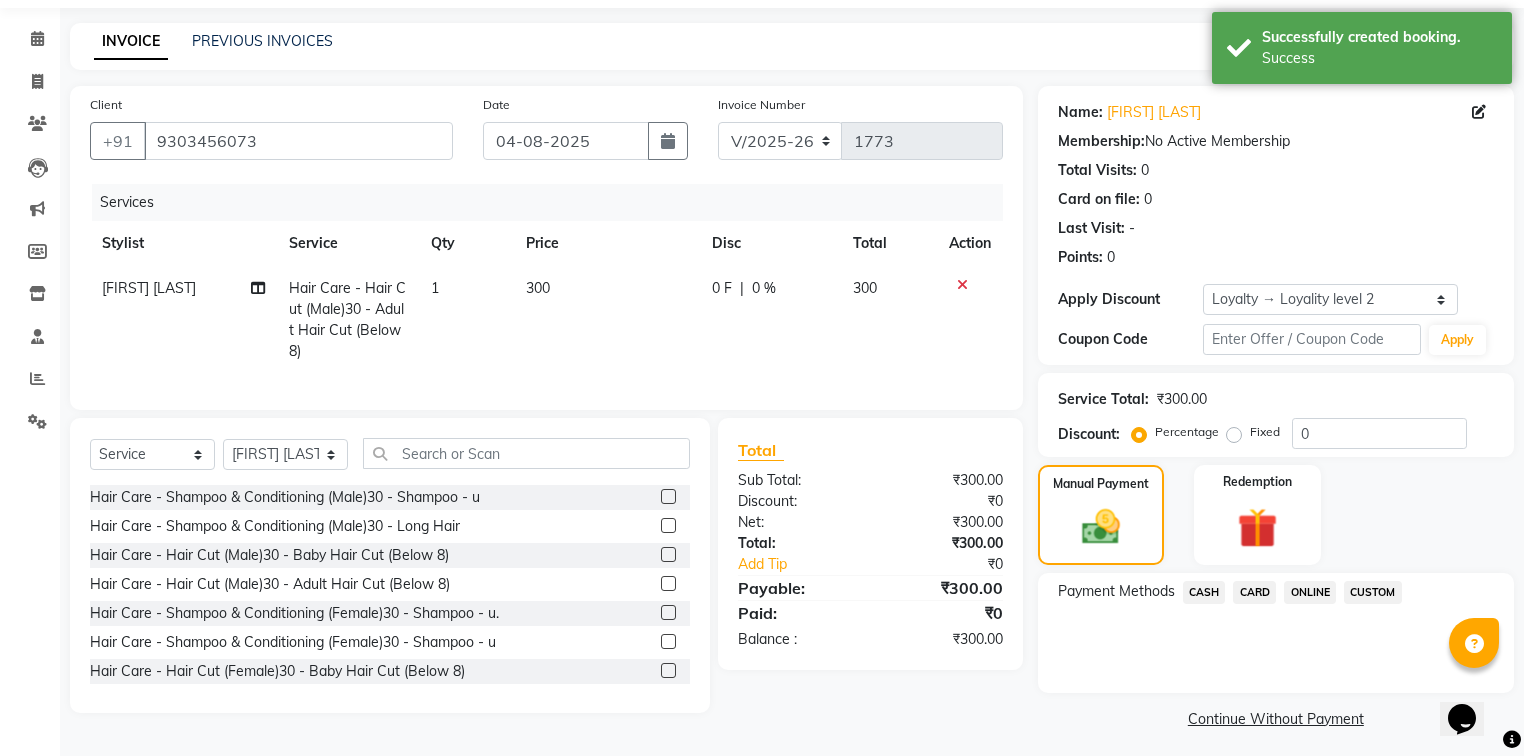 click on "CASH" 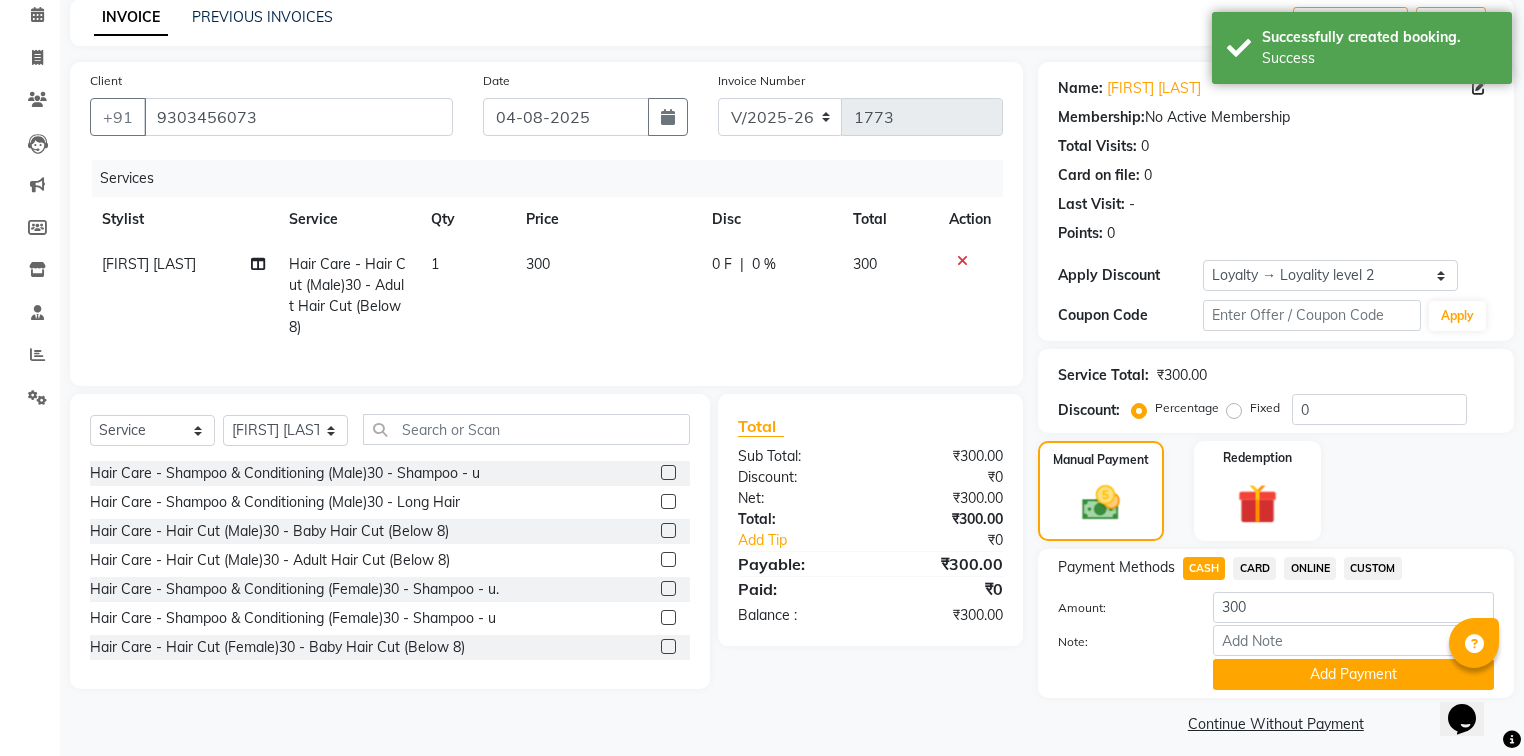 scroll, scrollTop: 102, scrollLeft: 0, axis: vertical 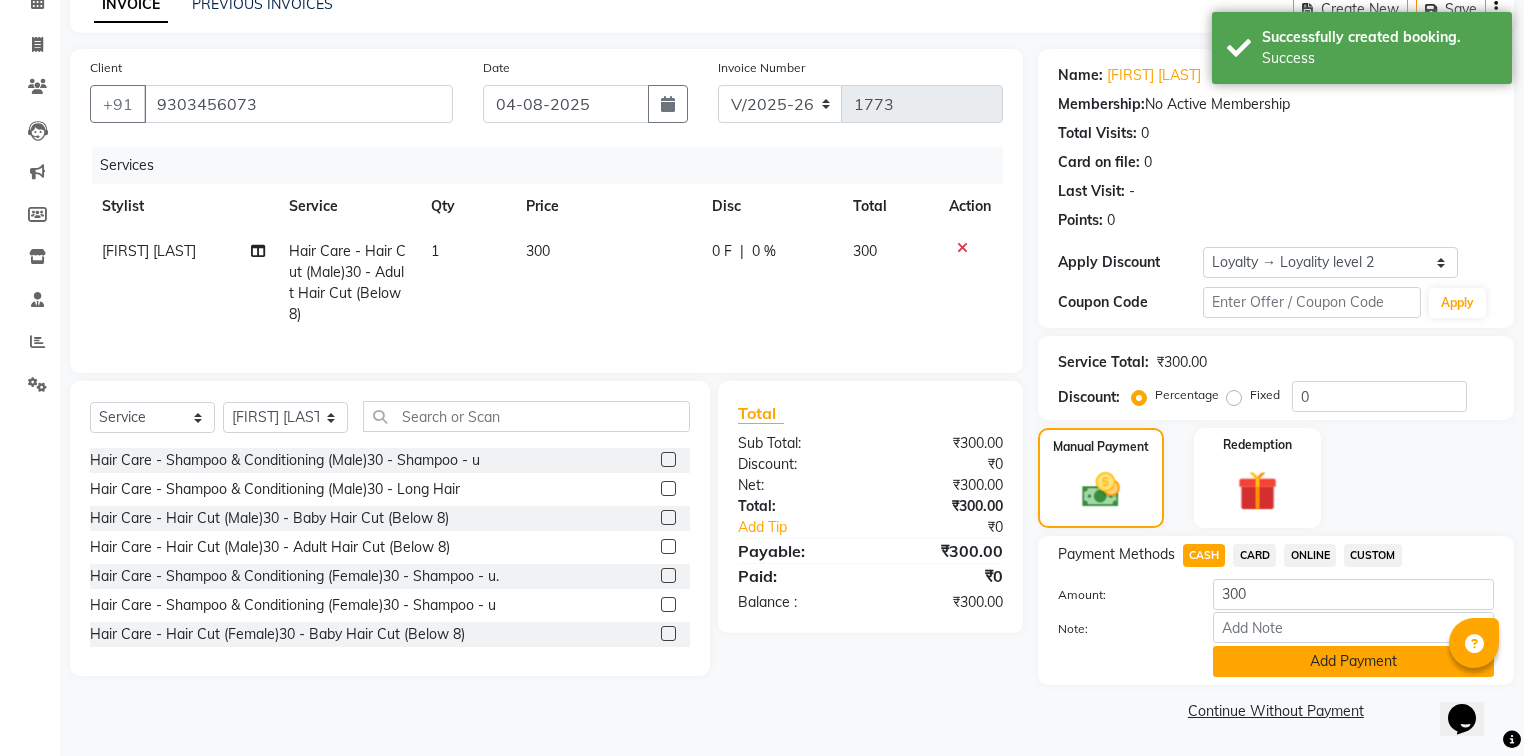 click on "Add Payment" 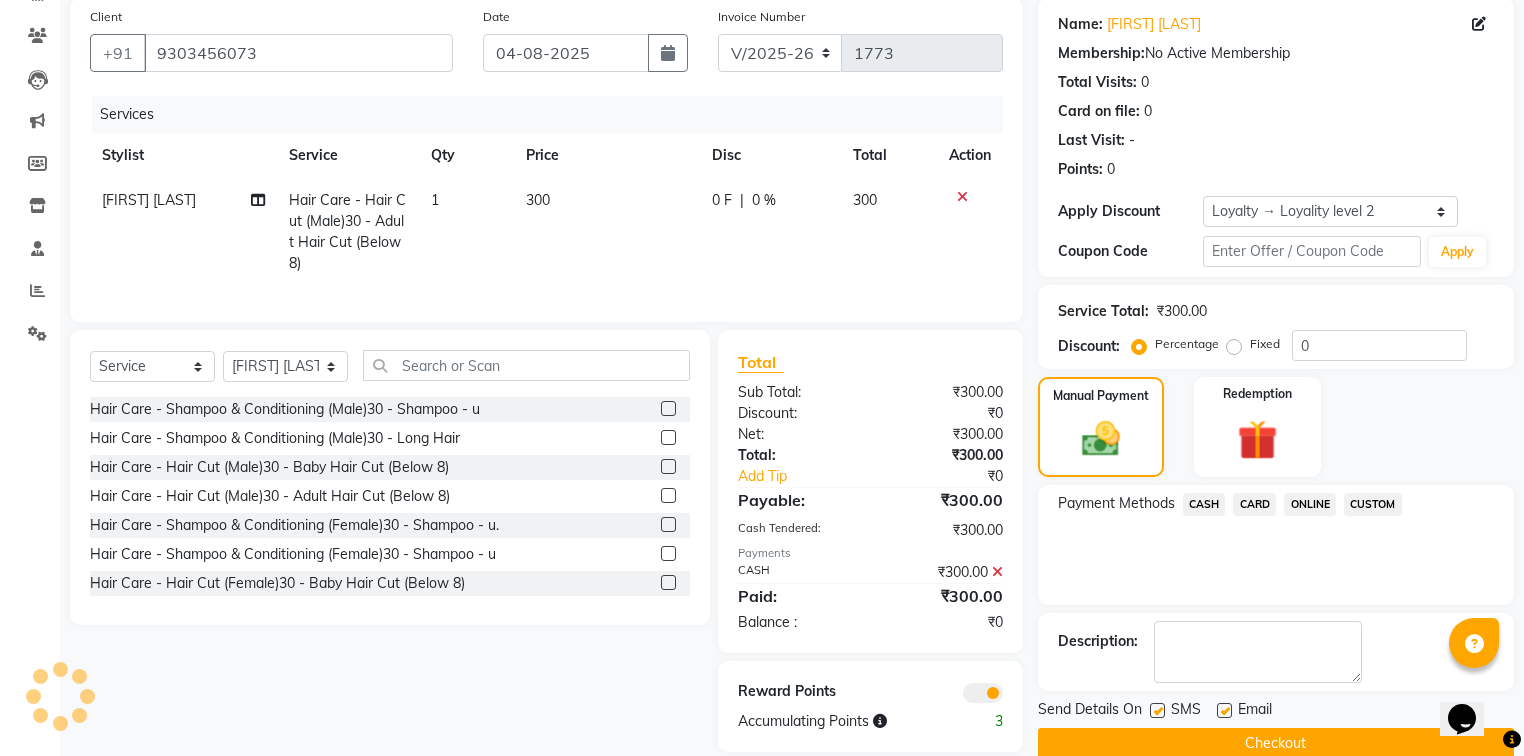 scroll, scrollTop: 191, scrollLeft: 0, axis: vertical 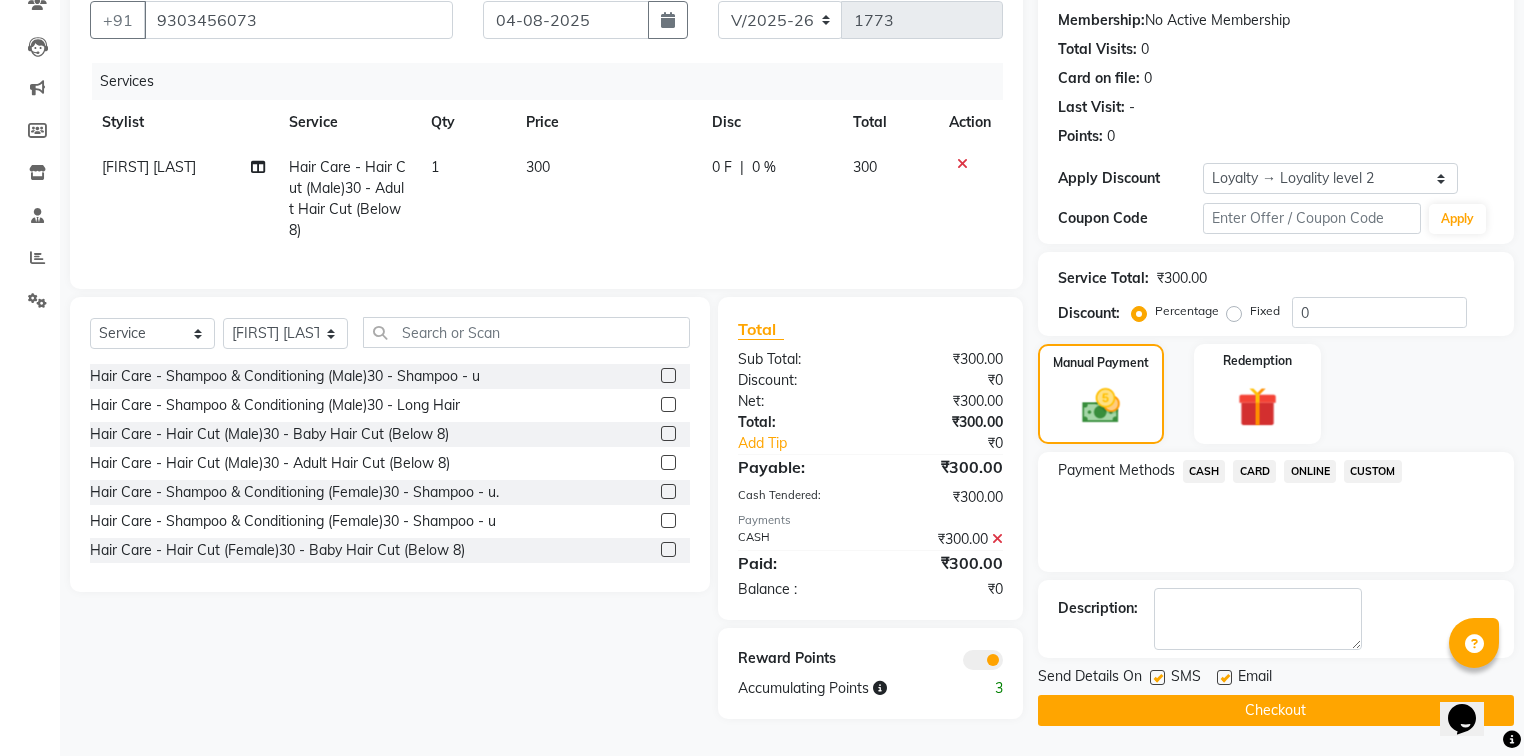 click on "Checkout" 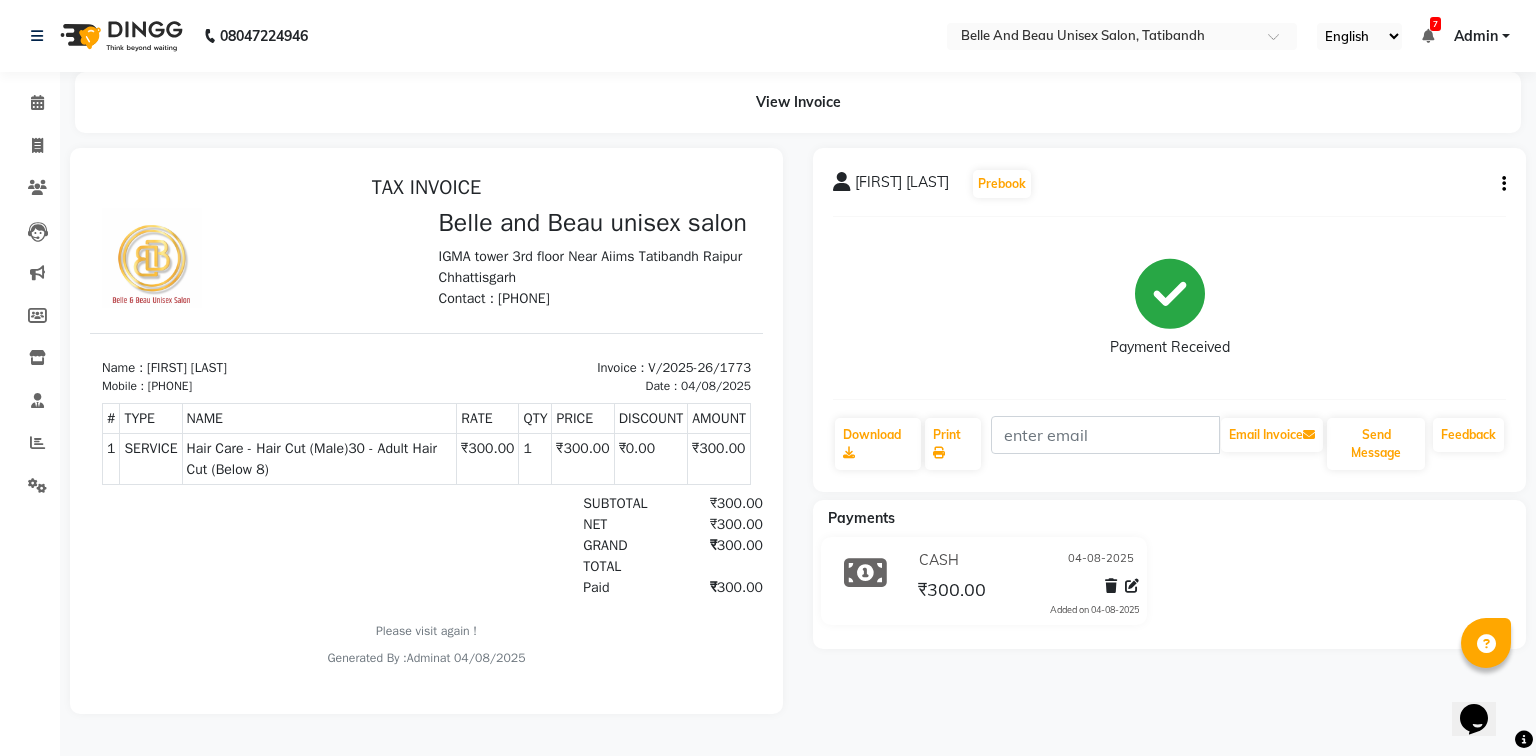 scroll, scrollTop: 16, scrollLeft: 0, axis: vertical 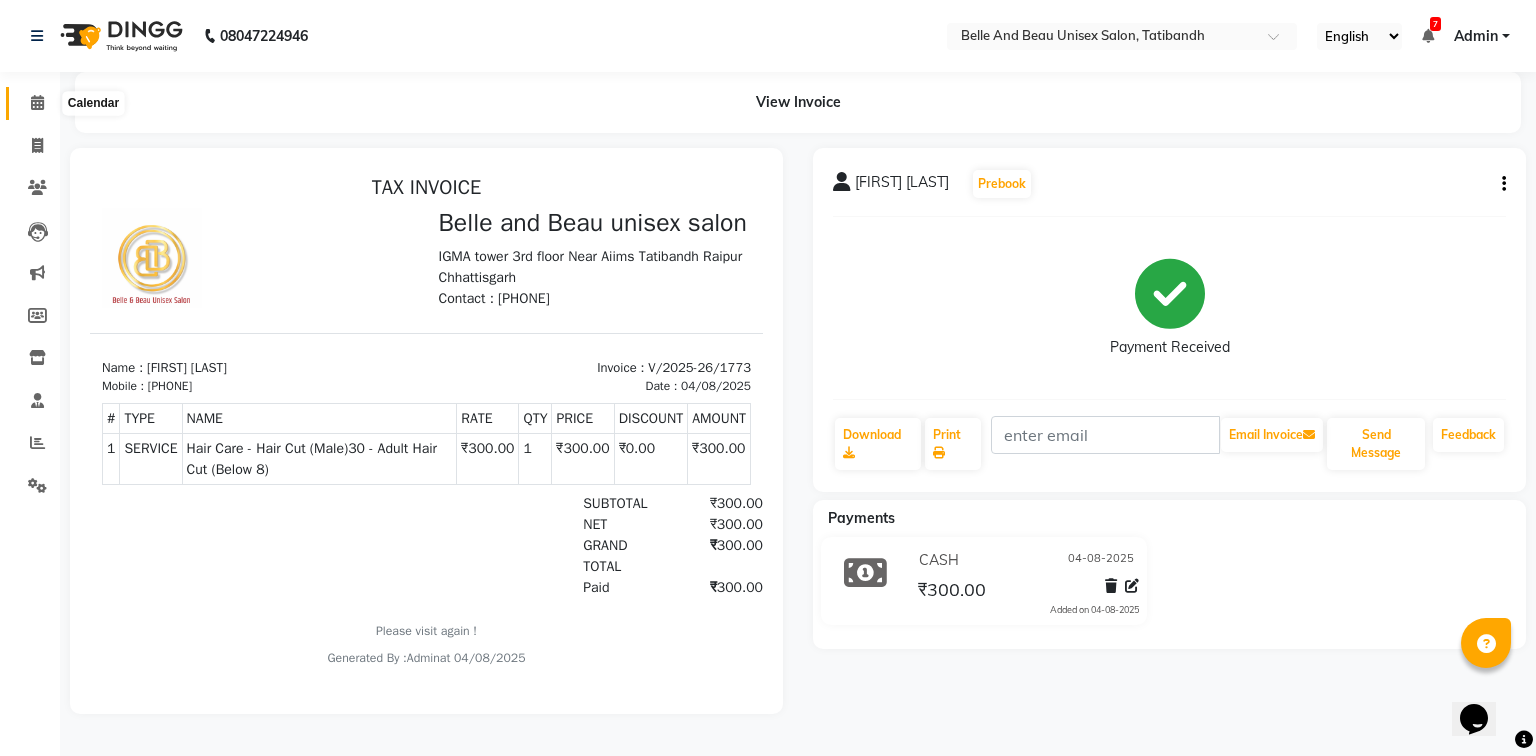 click 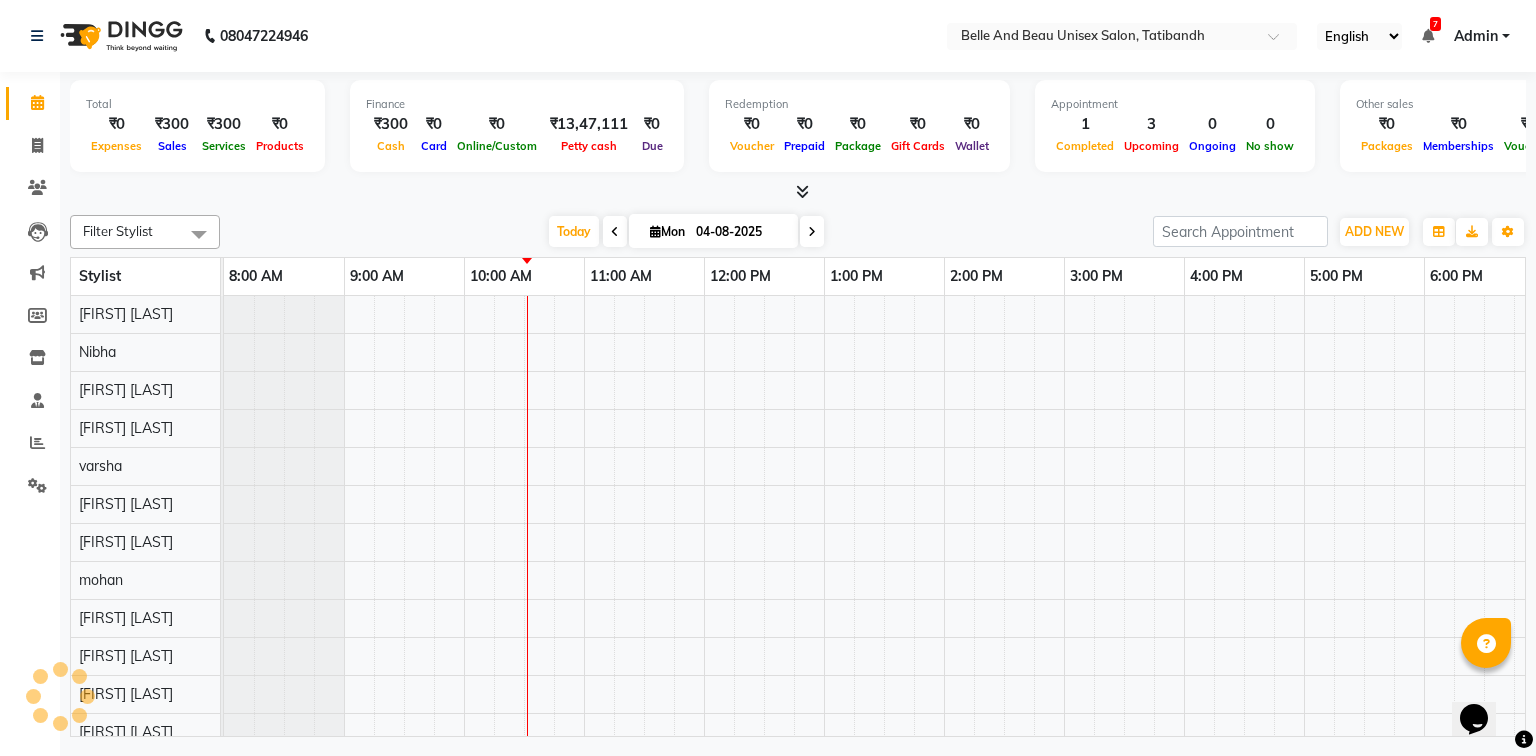 scroll, scrollTop: 0, scrollLeft: 0, axis: both 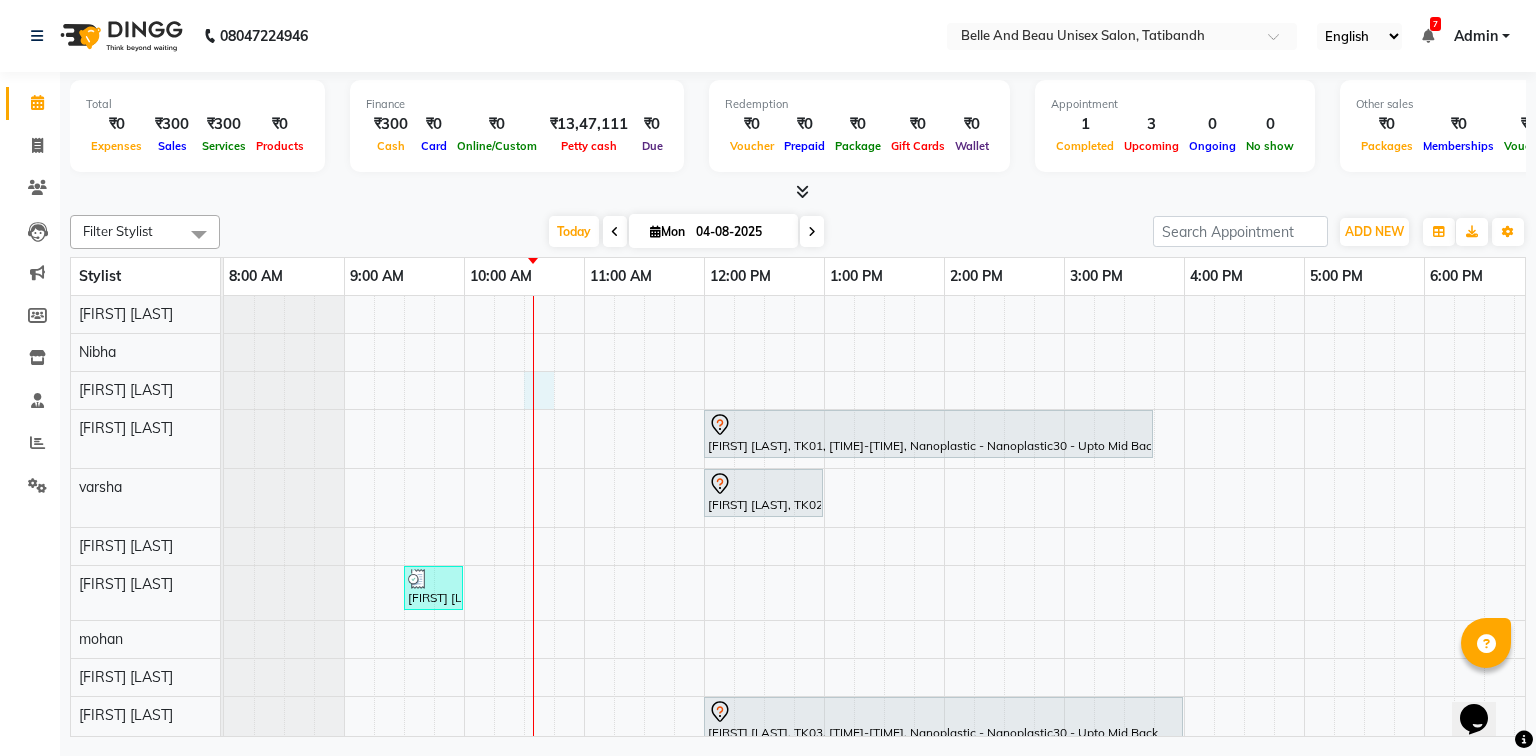 click on "Sarita Kesarwani, TK01, 12:00 PM-03:45 PM, Nanoplastic - Nanoplastic30 - Upto Mid Back             dhruv sharma, TK02, 12:00 PM-01:00 PM, Chocolate walnut pedicuer     Arush Agrawal, TK04, 09:30 AM-10:00 AM, Hair Care - Hair Cut (Male)30 - Adult Hair Cut (Below 8)             Anchal Agarwal, TK03, 12:00 PM-04:00 PM, Nanoplastic - Nanoplastic30 - Upto Mid Back" at bounding box center (1004, 563) 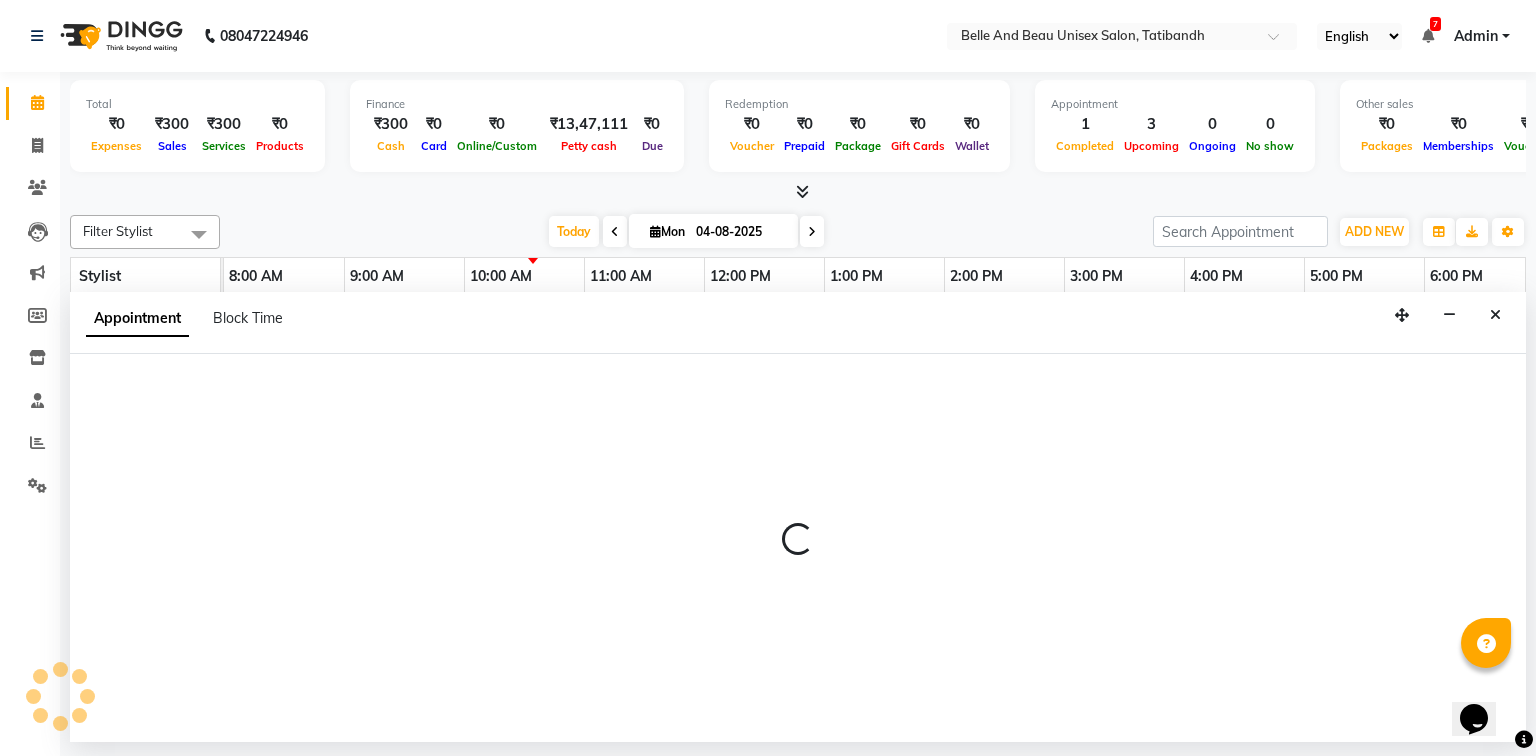 select on "59227" 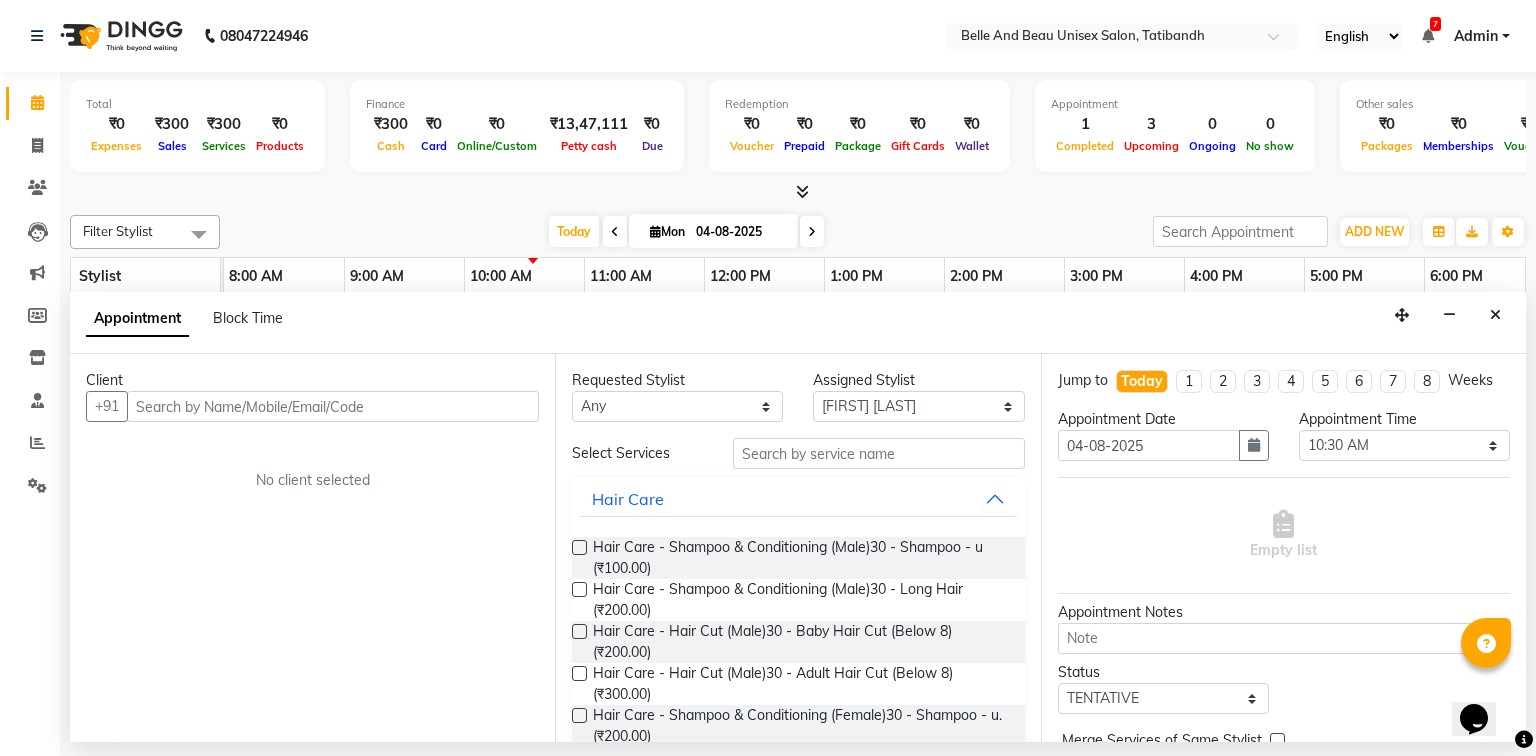 click at bounding box center [333, 406] 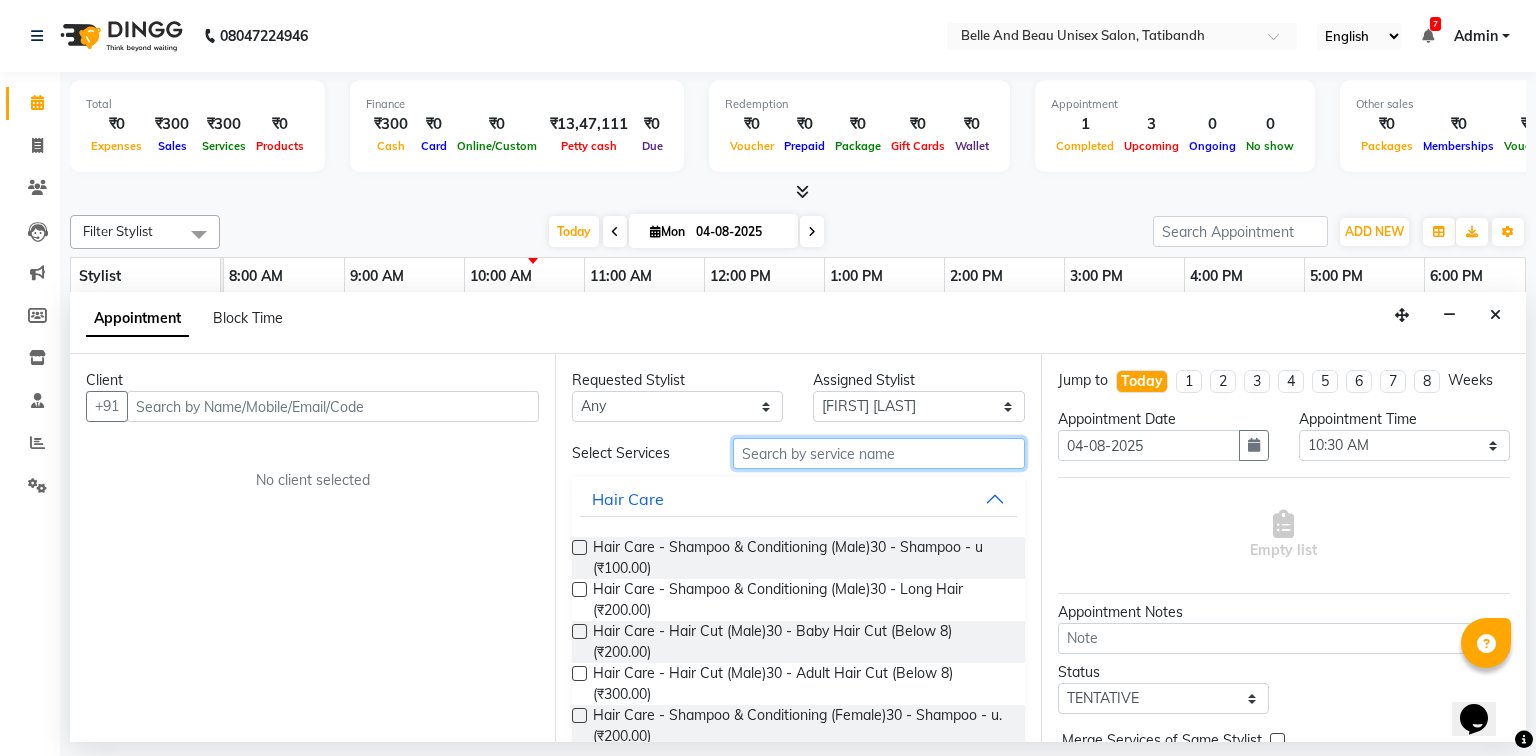 click at bounding box center [879, 453] 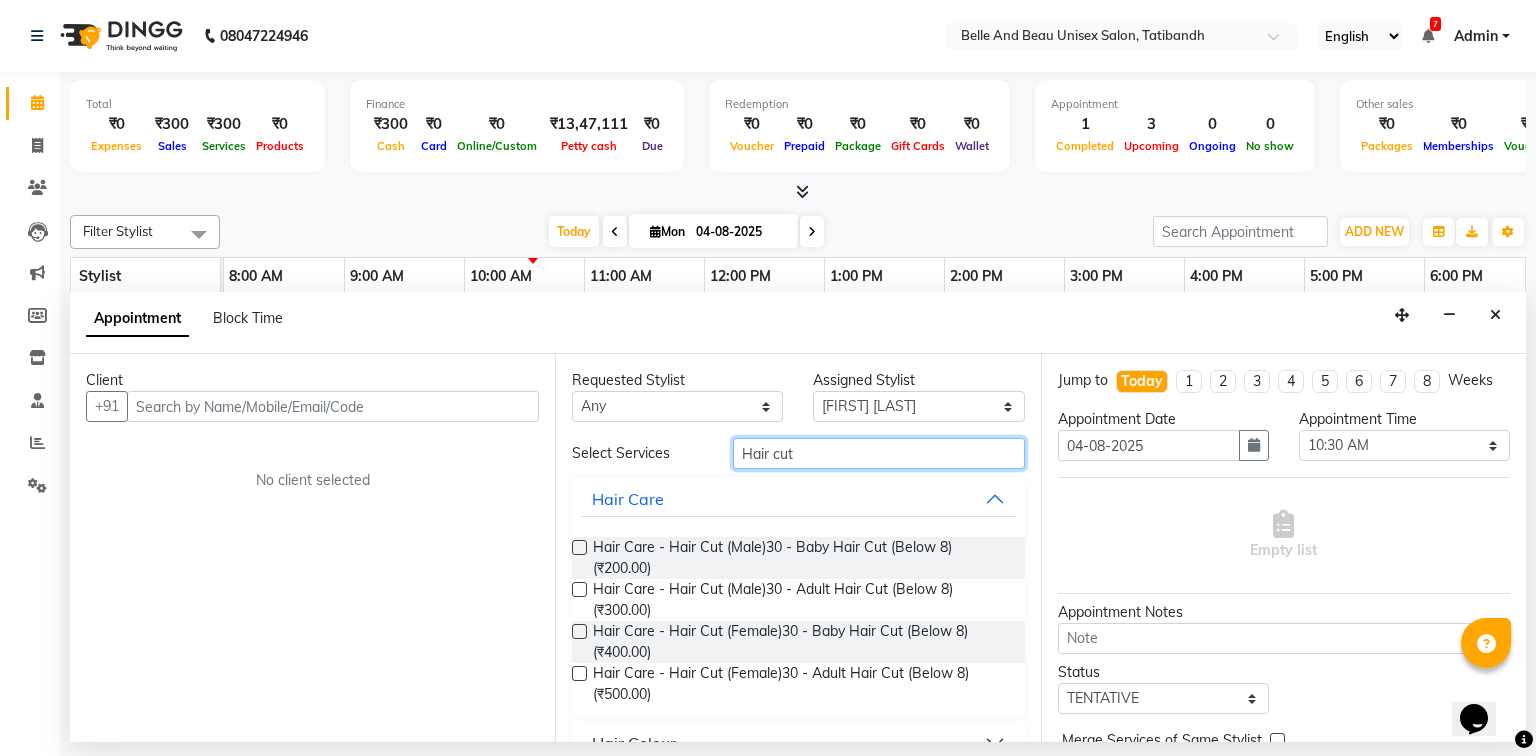 type on "Hair cut" 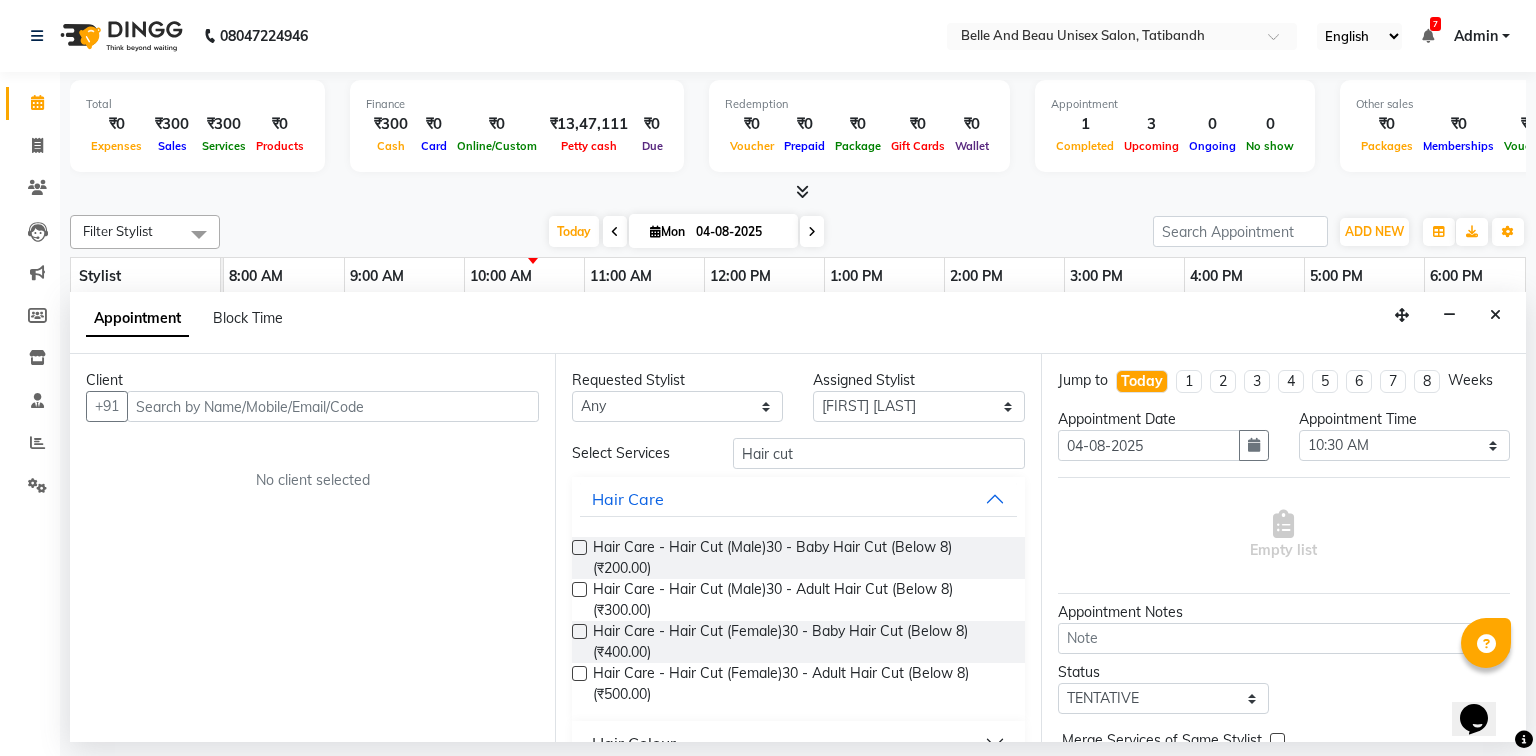 click at bounding box center [579, 589] 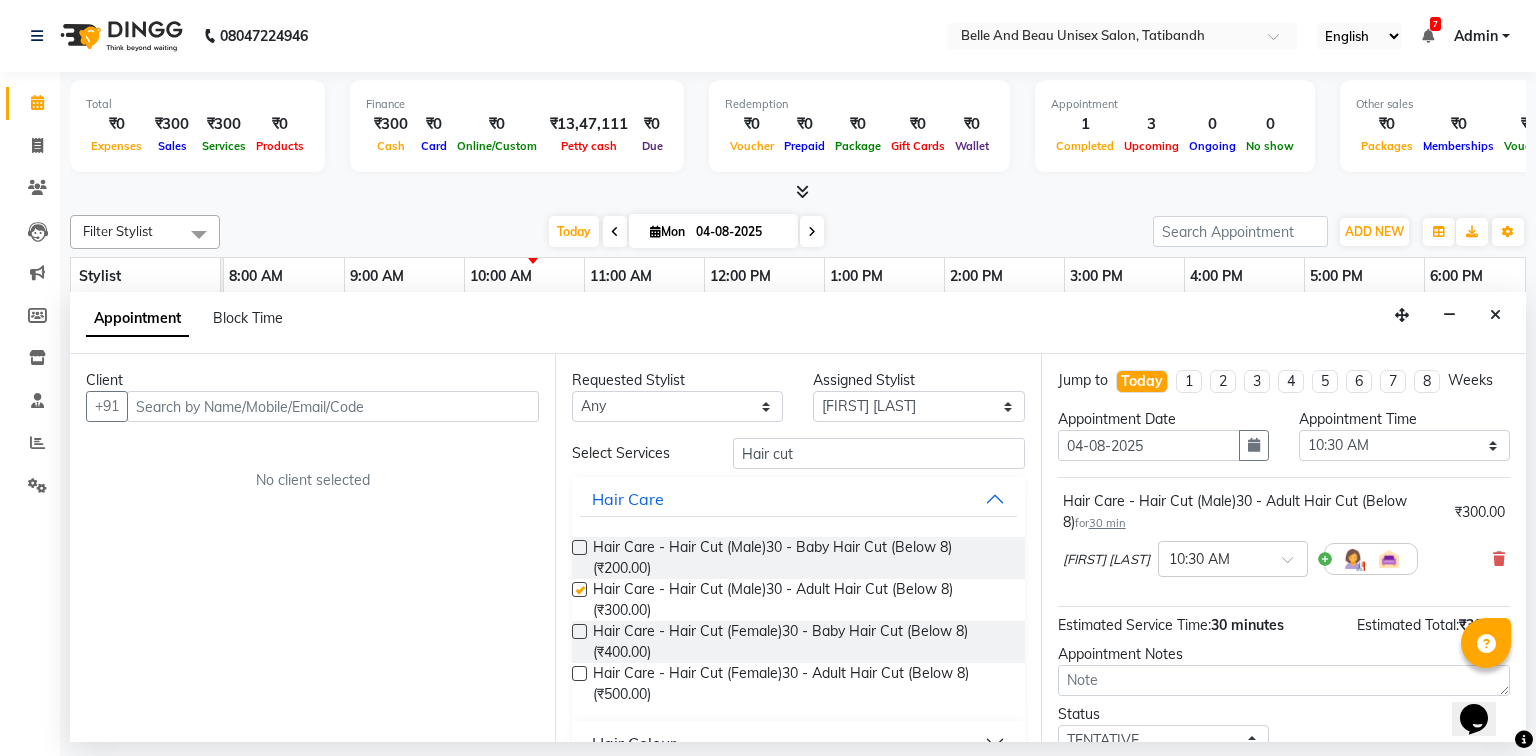 checkbox on "false" 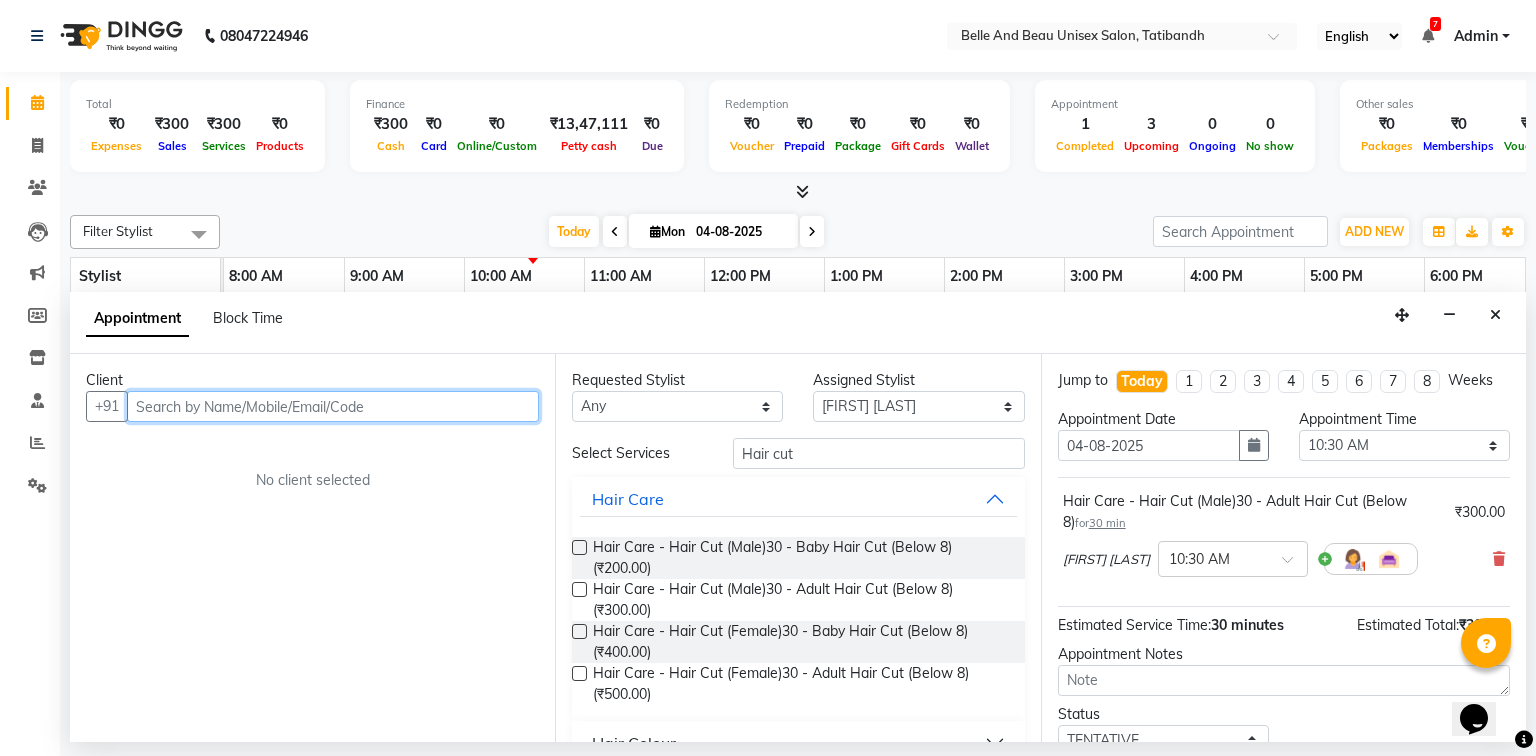 click at bounding box center (333, 406) 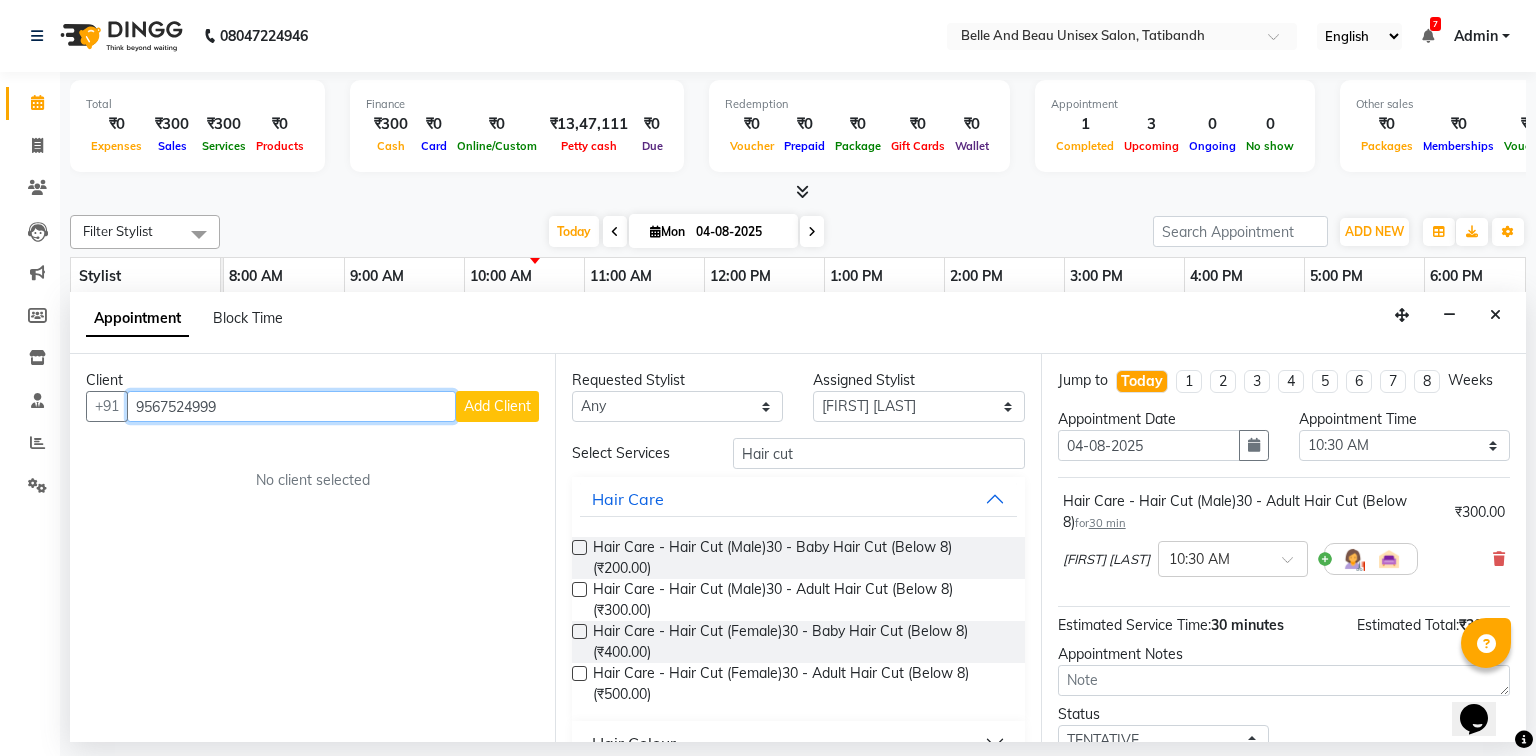 type on "9567524999" 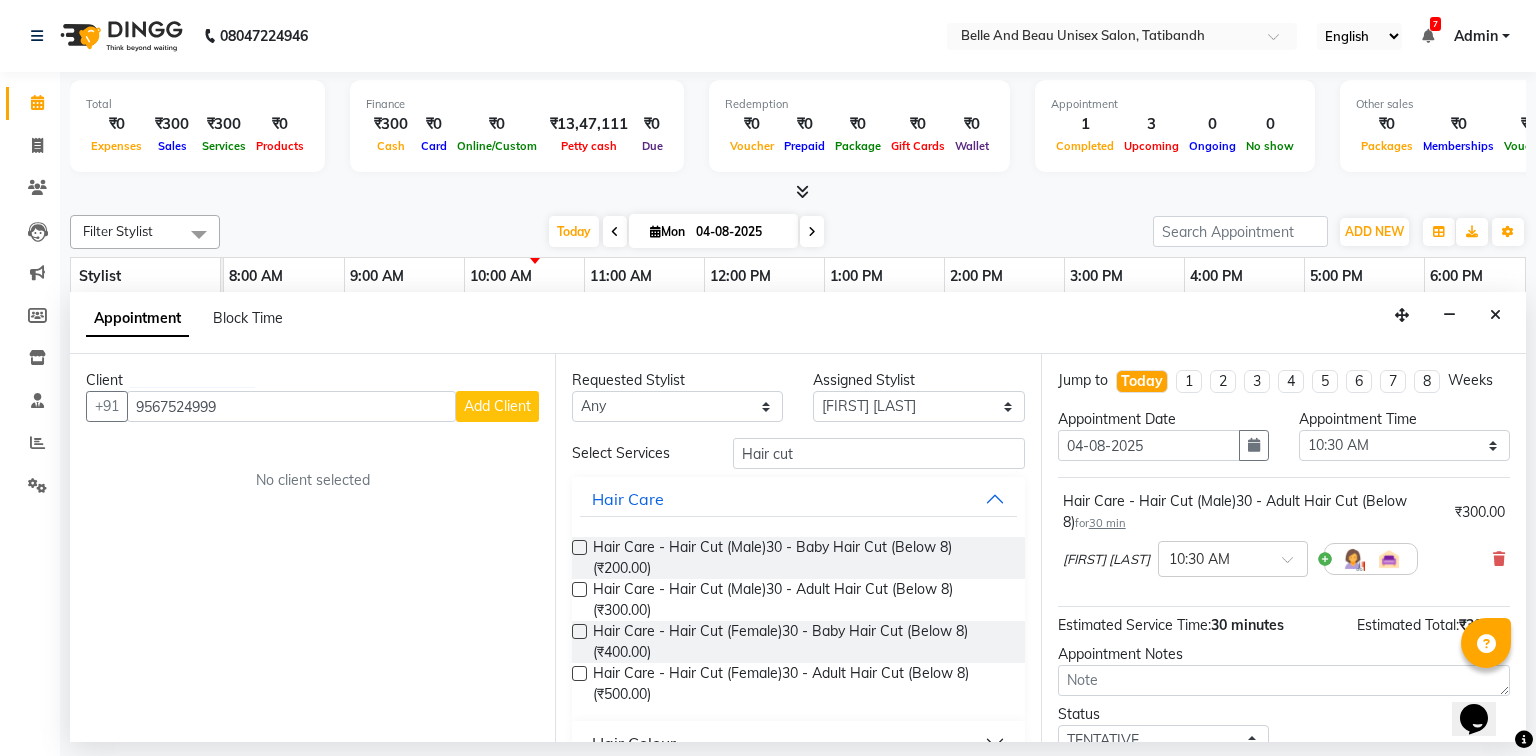 click on "Add Client" at bounding box center [497, 406] 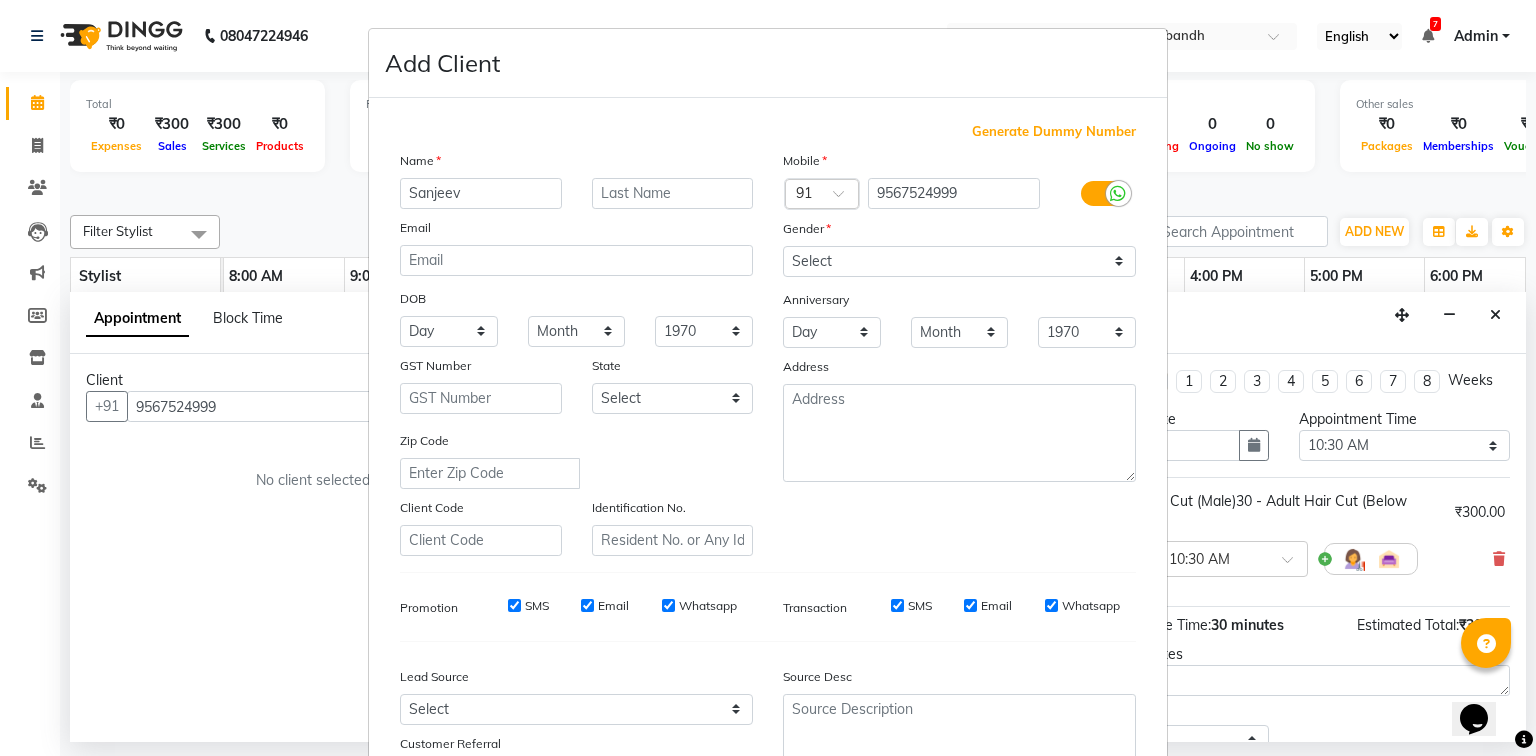 type on "Sanjeev" 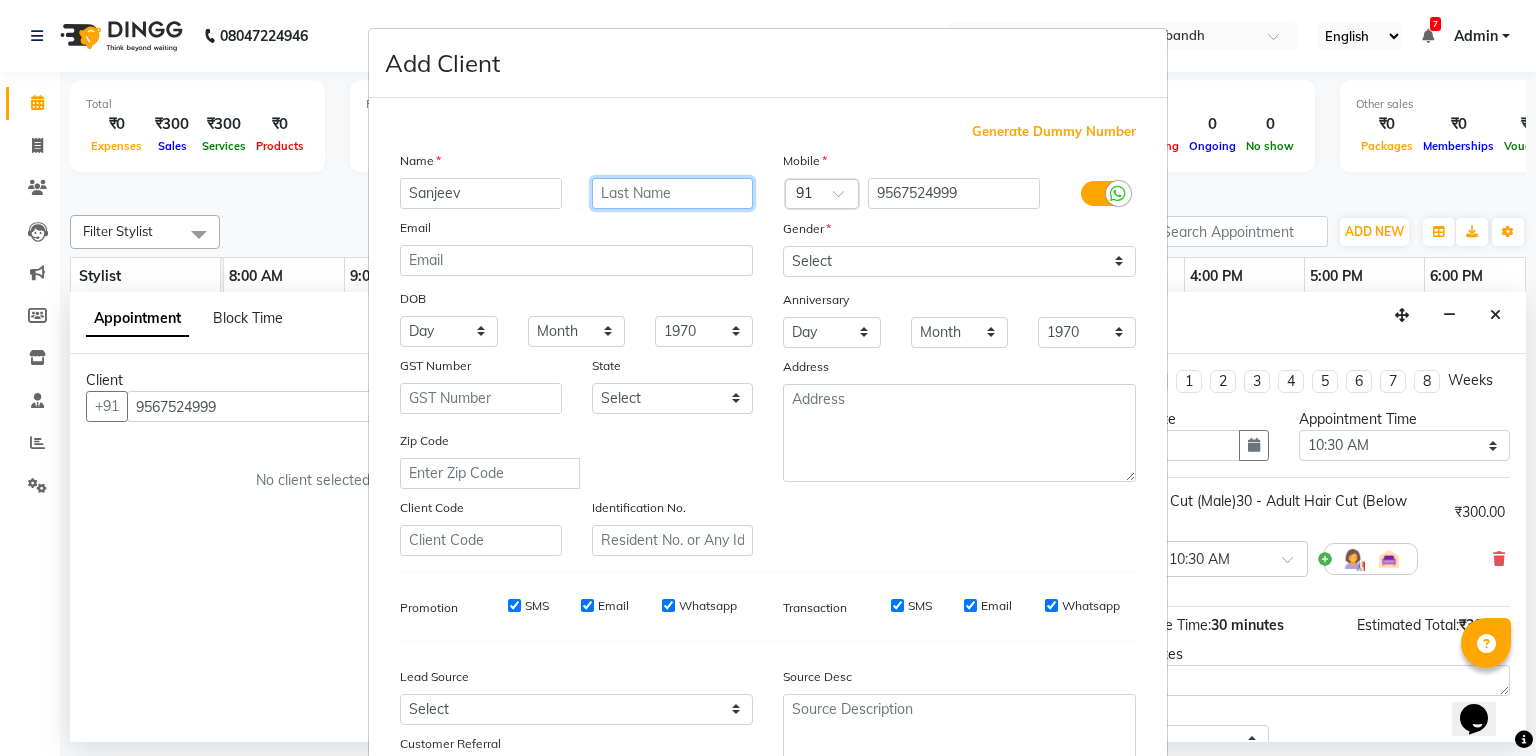 click at bounding box center (673, 193) 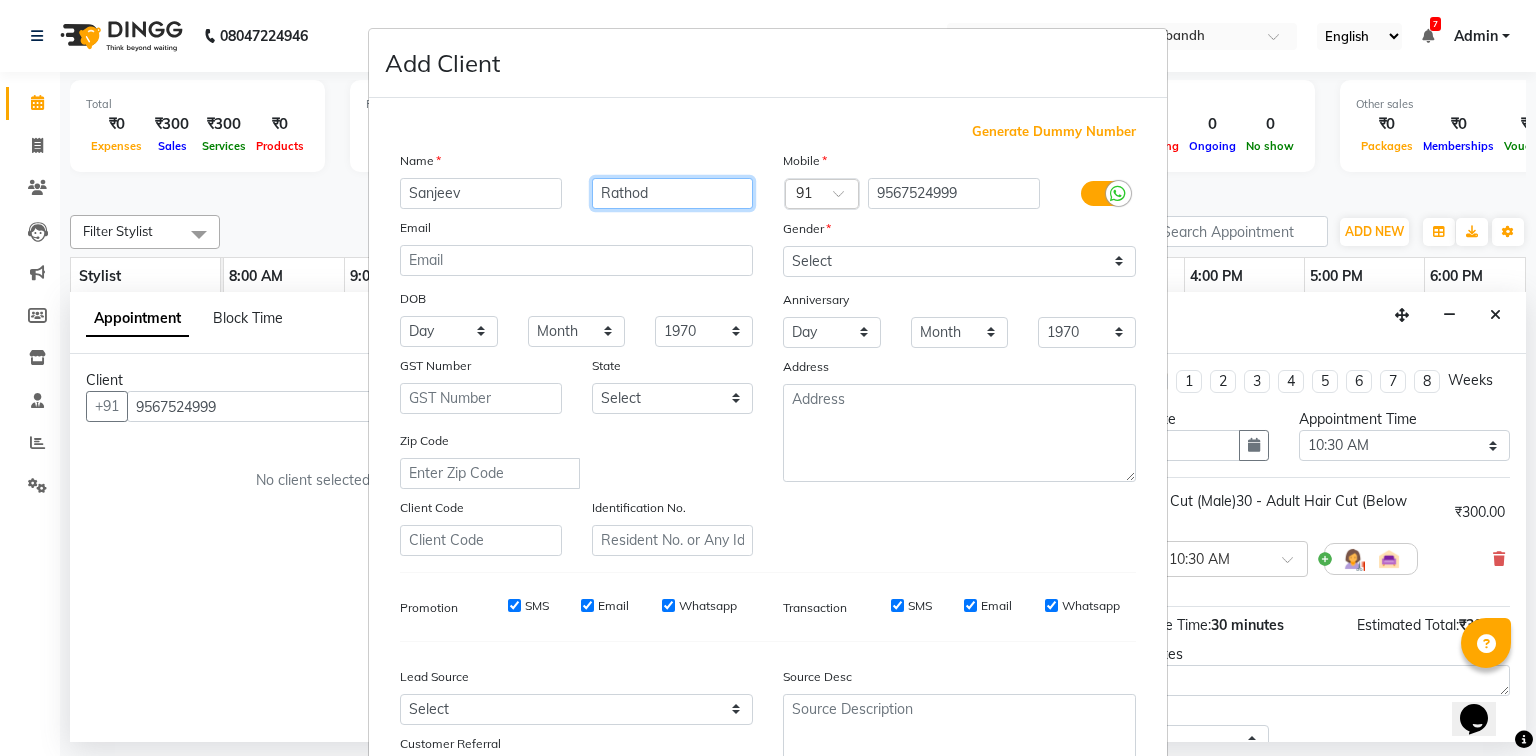 type on "Rathod" 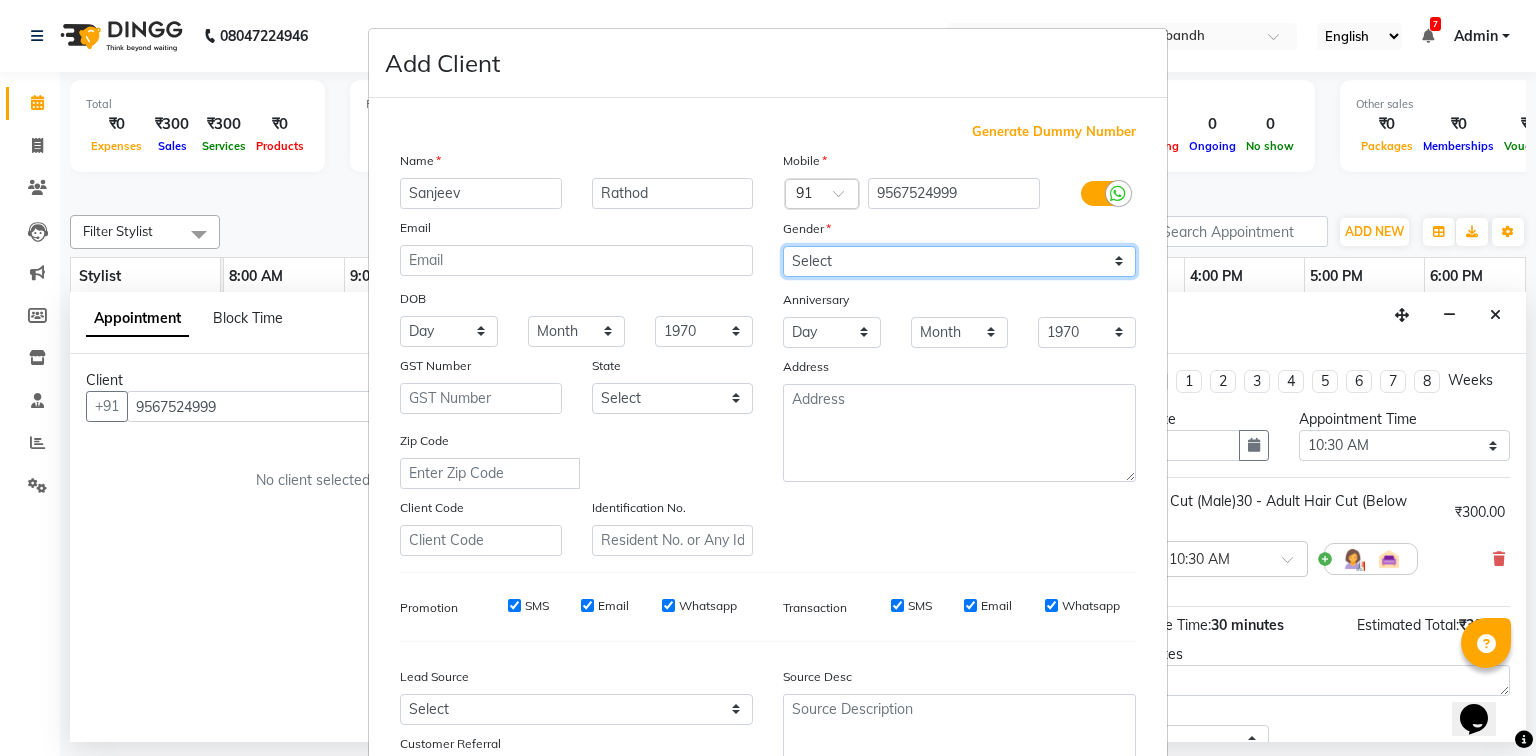 click on "Select Male Female Other Prefer Not To Say" at bounding box center (959, 261) 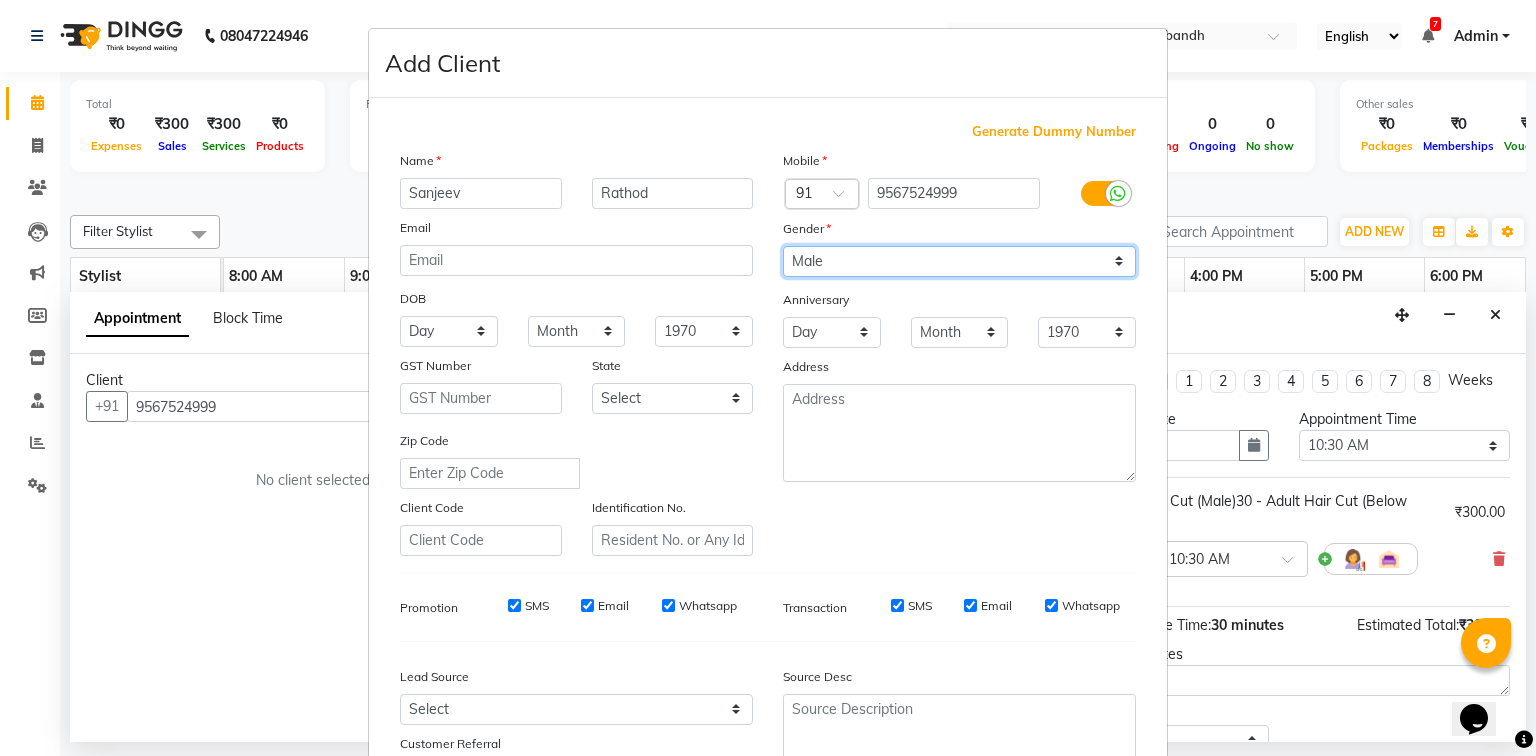 click on "Select Male Female Other Prefer Not To Say" at bounding box center [959, 261] 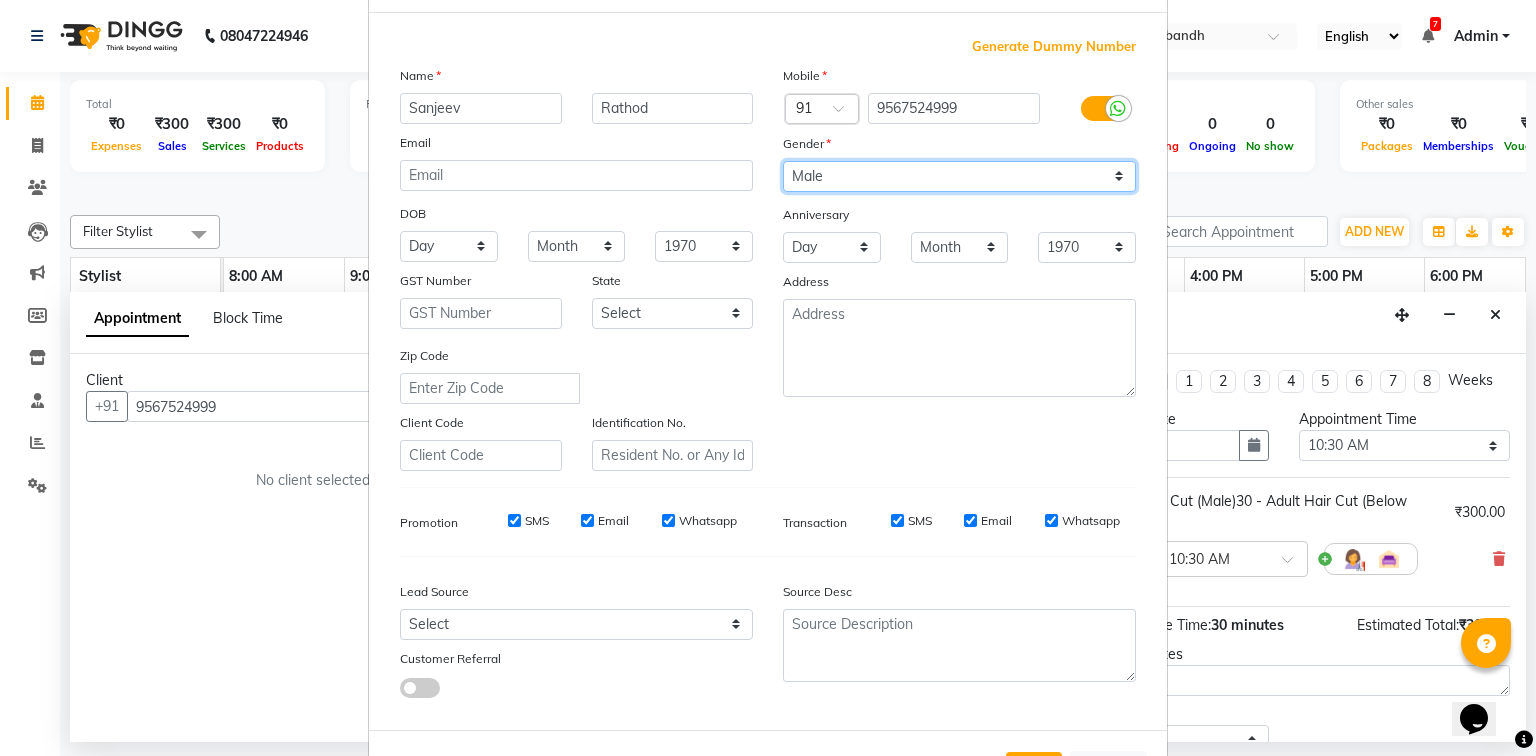 scroll, scrollTop: 176, scrollLeft: 0, axis: vertical 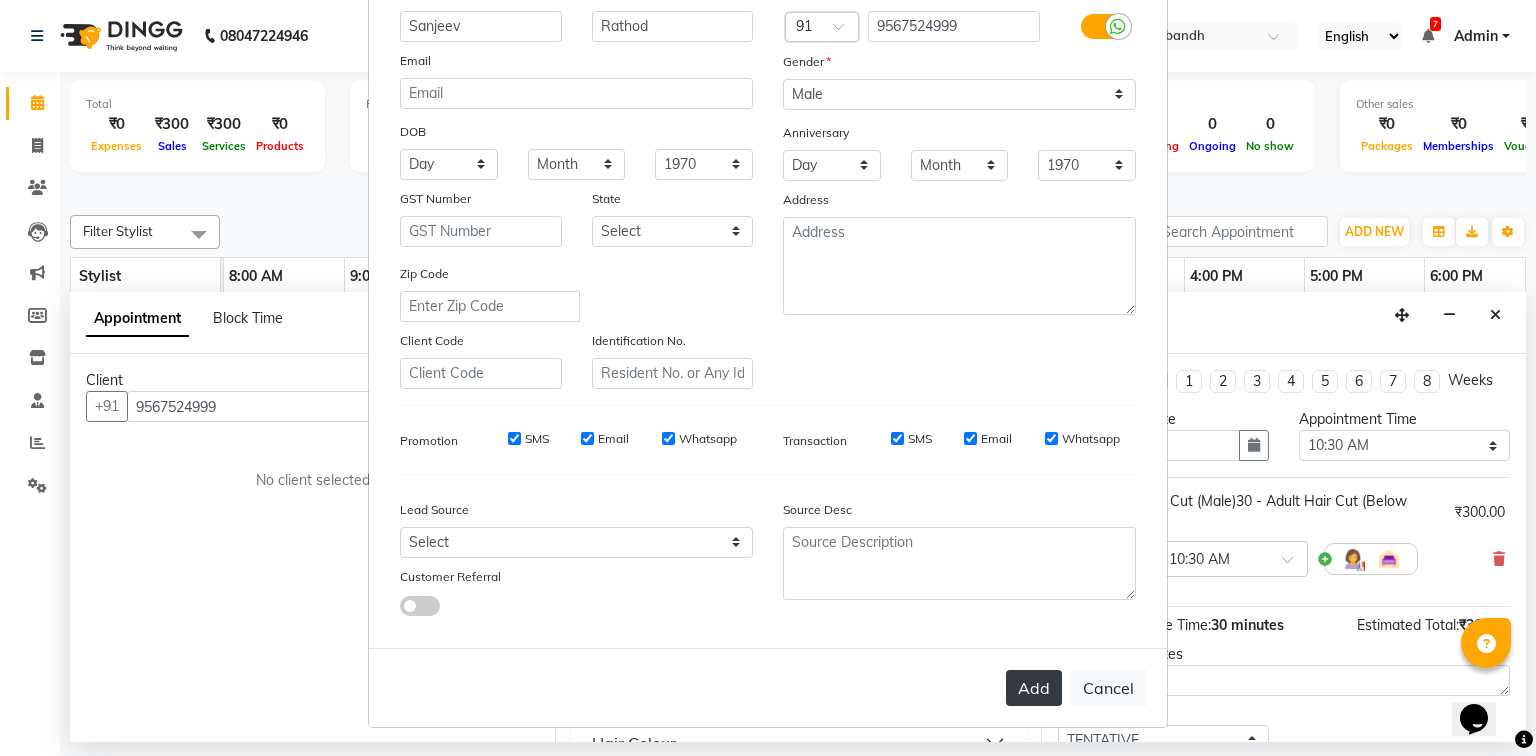 click on "Add" at bounding box center [1034, 688] 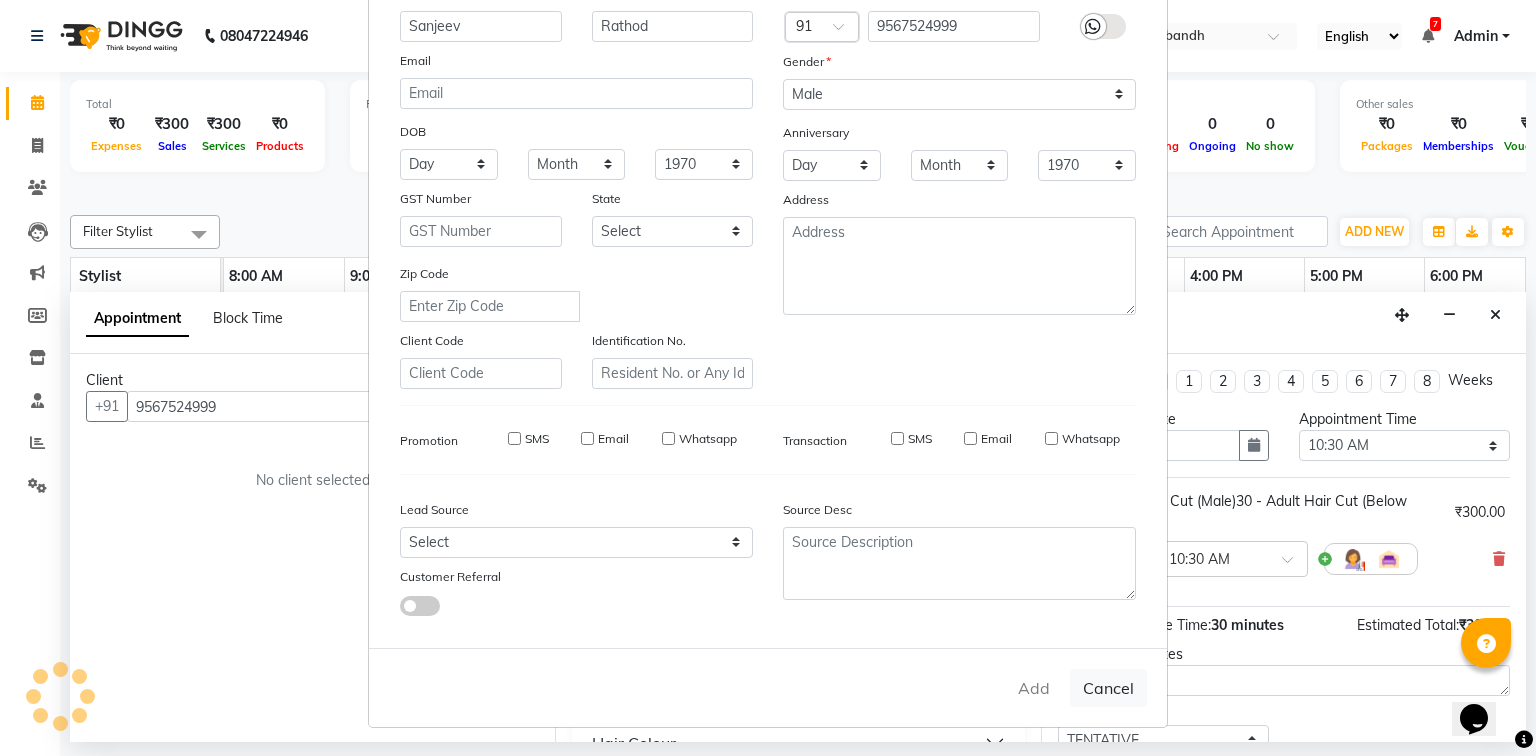 type 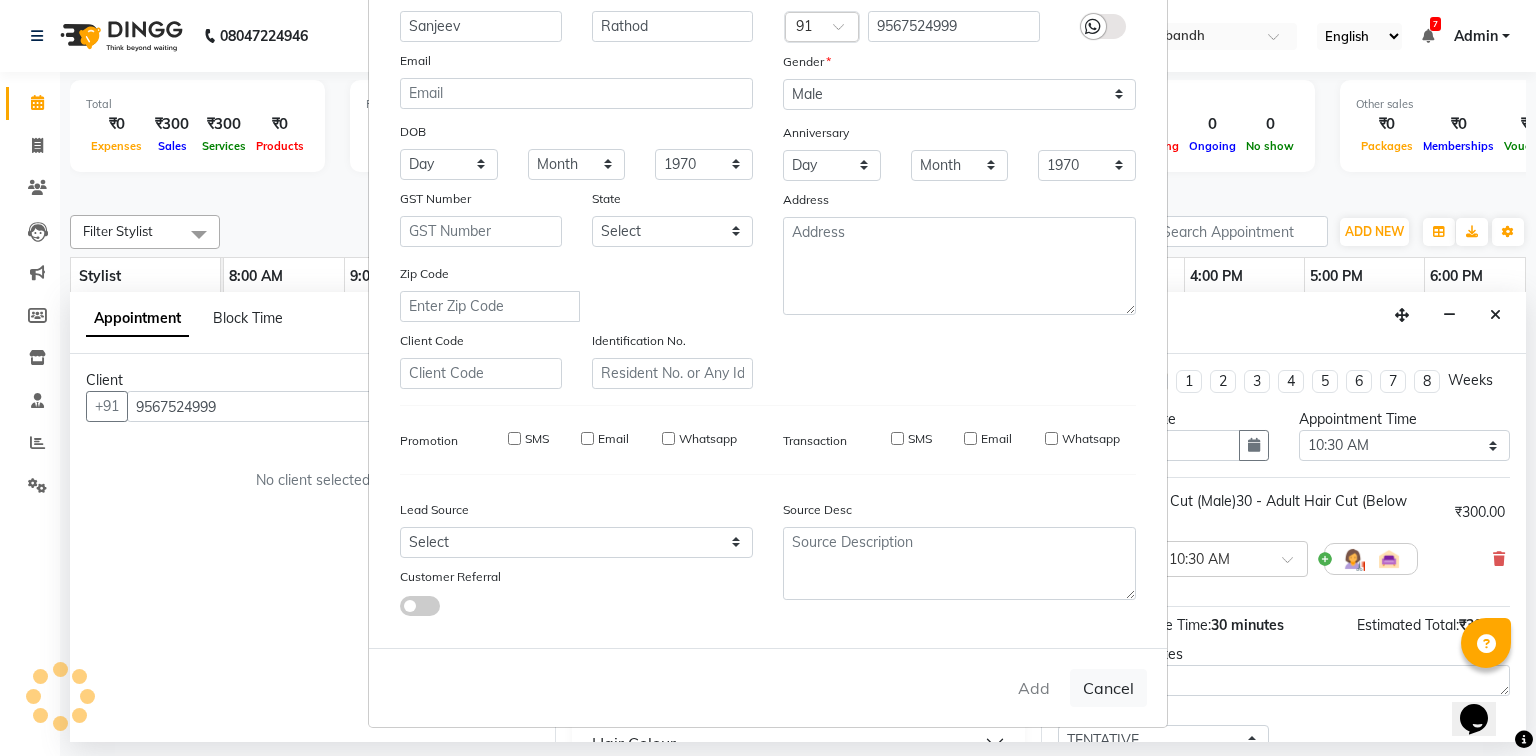 type 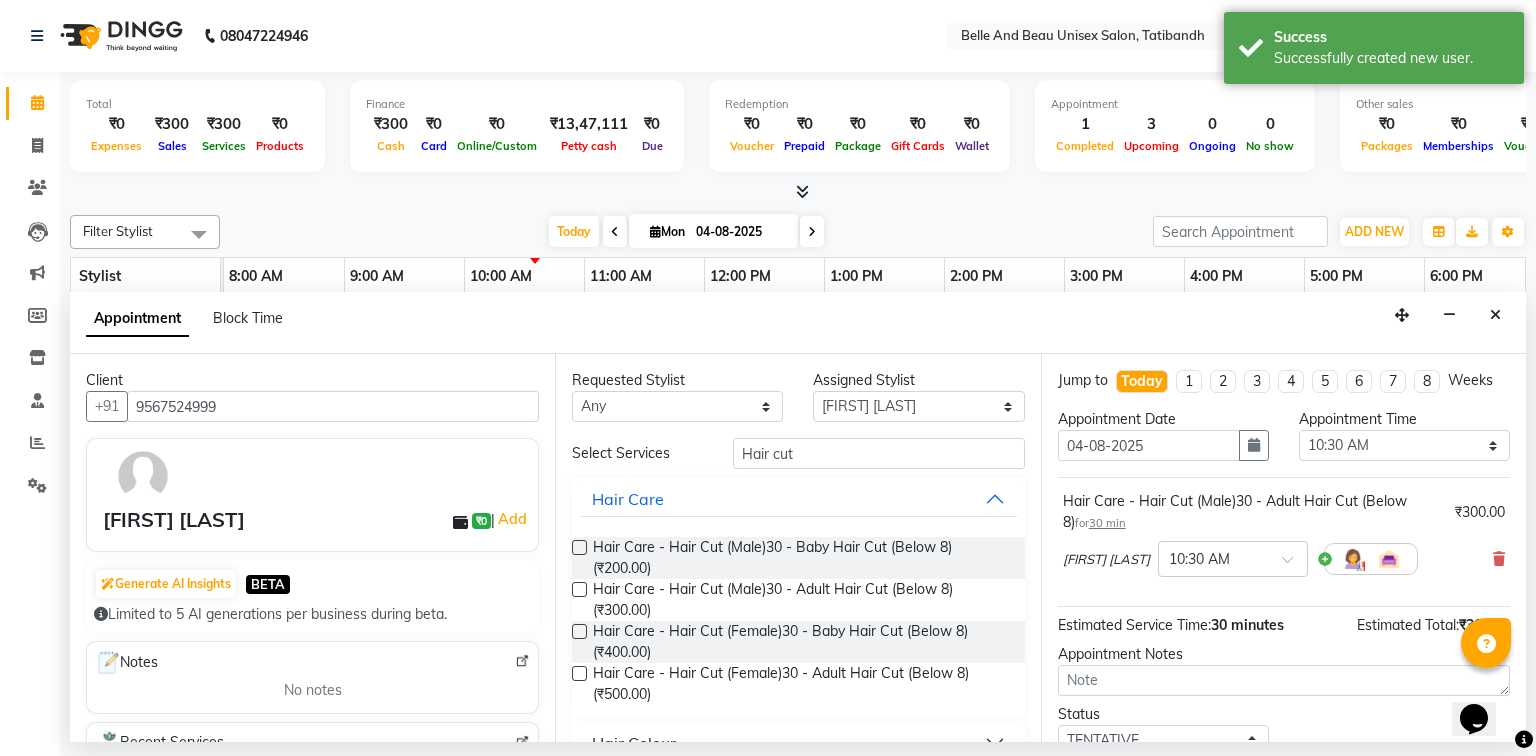 scroll, scrollTop: 139, scrollLeft: 0, axis: vertical 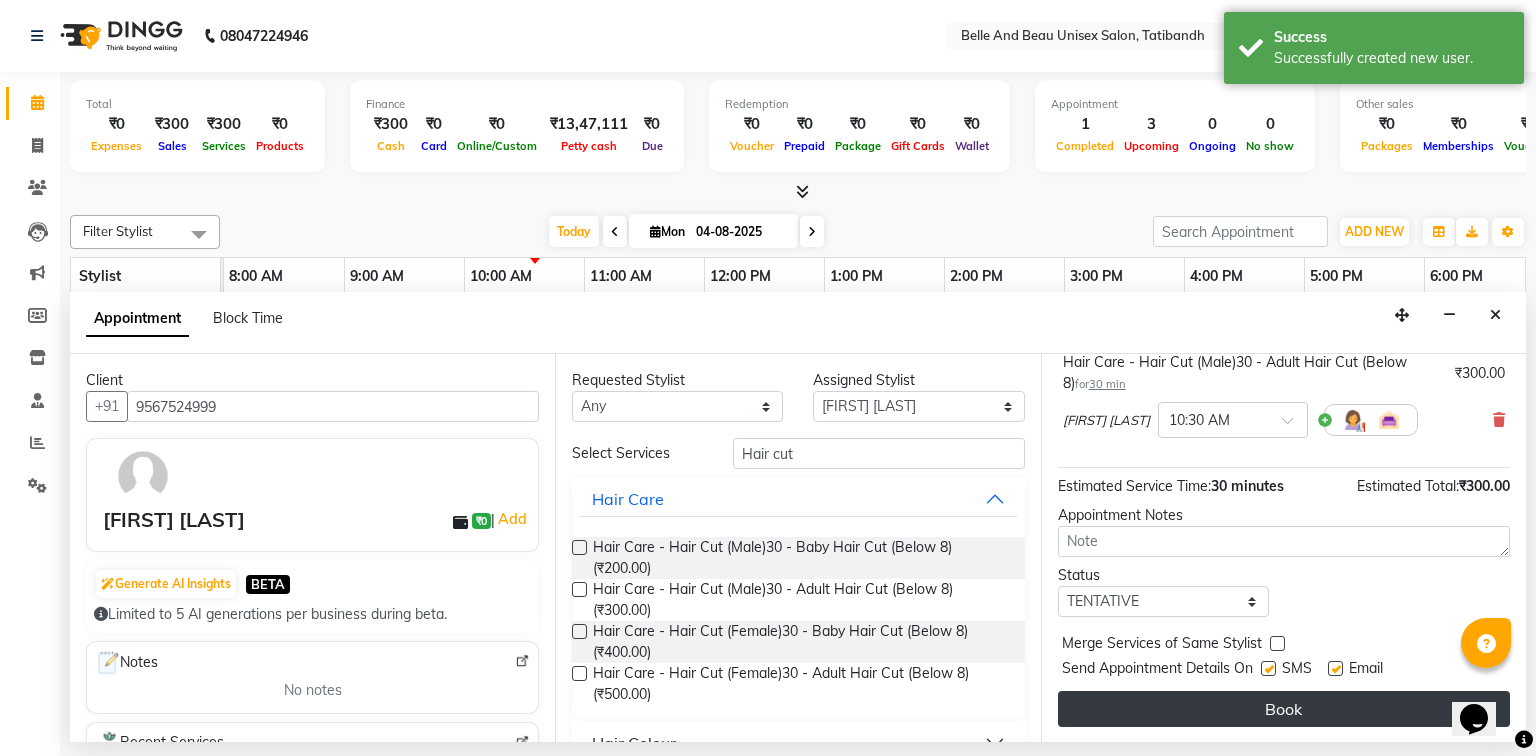 click on "Book" at bounding box center (1284, 709) 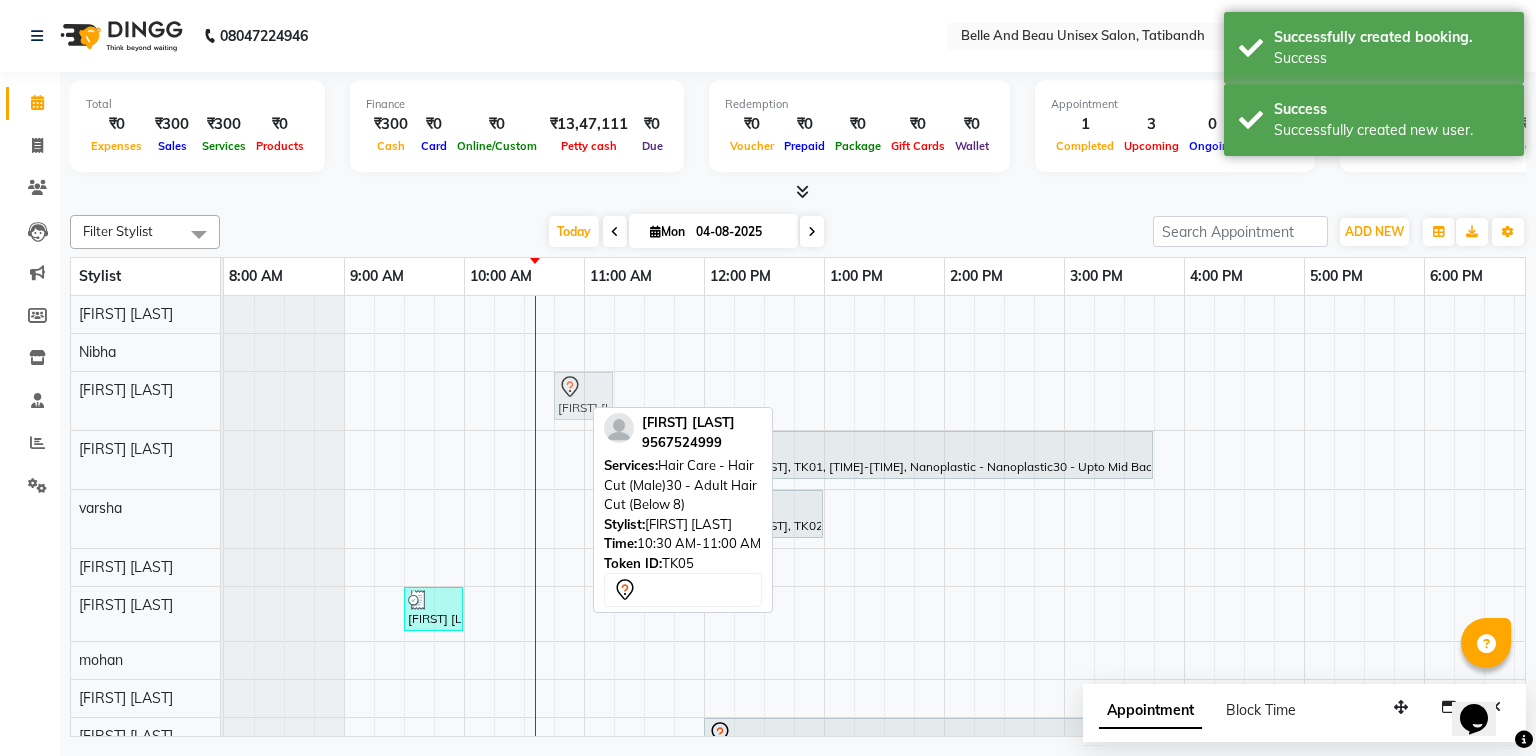 drag, startPoint x: 555, startPoint y: 408, endPoint x: 582, endPoint y: 409, distance: 27.018513 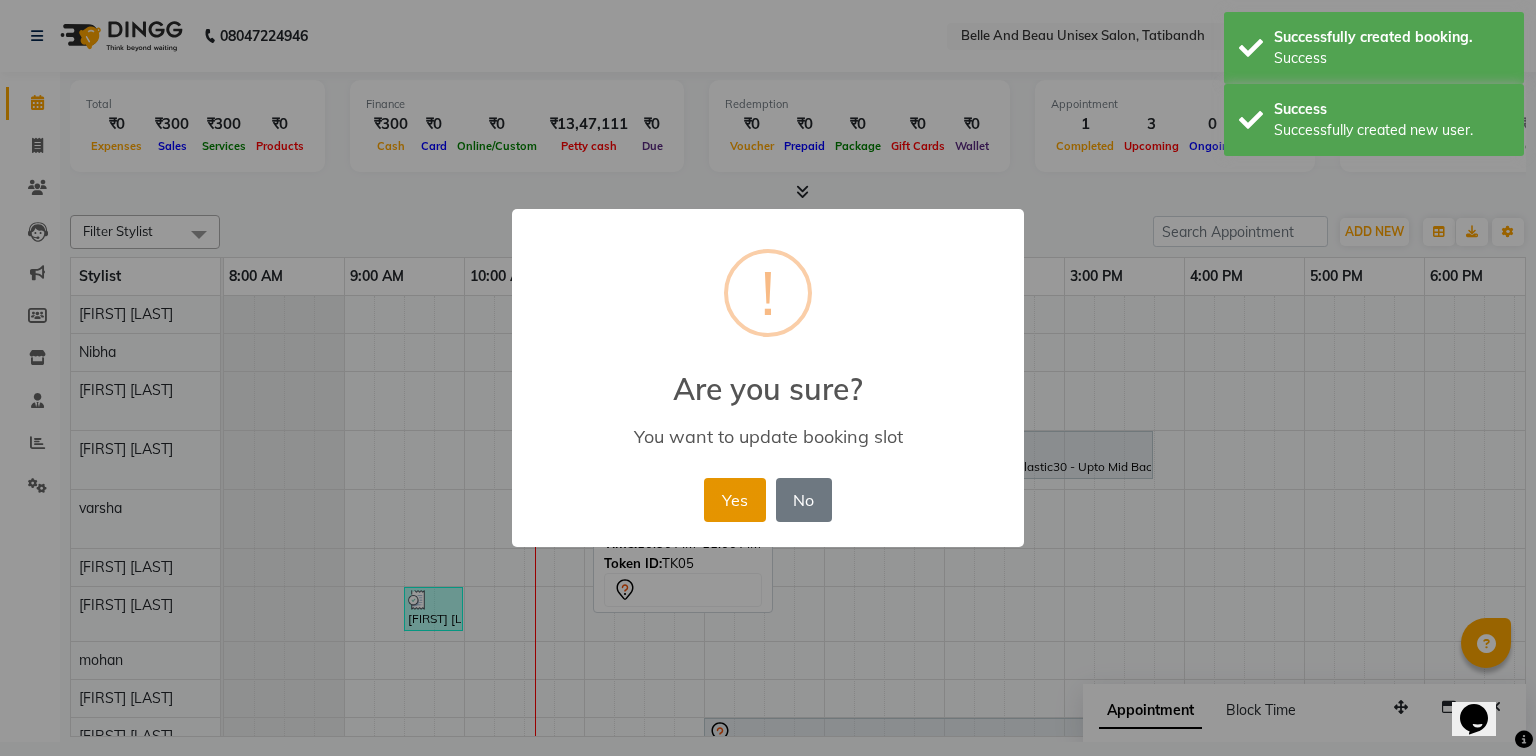 click on "Yes" at bounding box center (734, 500) 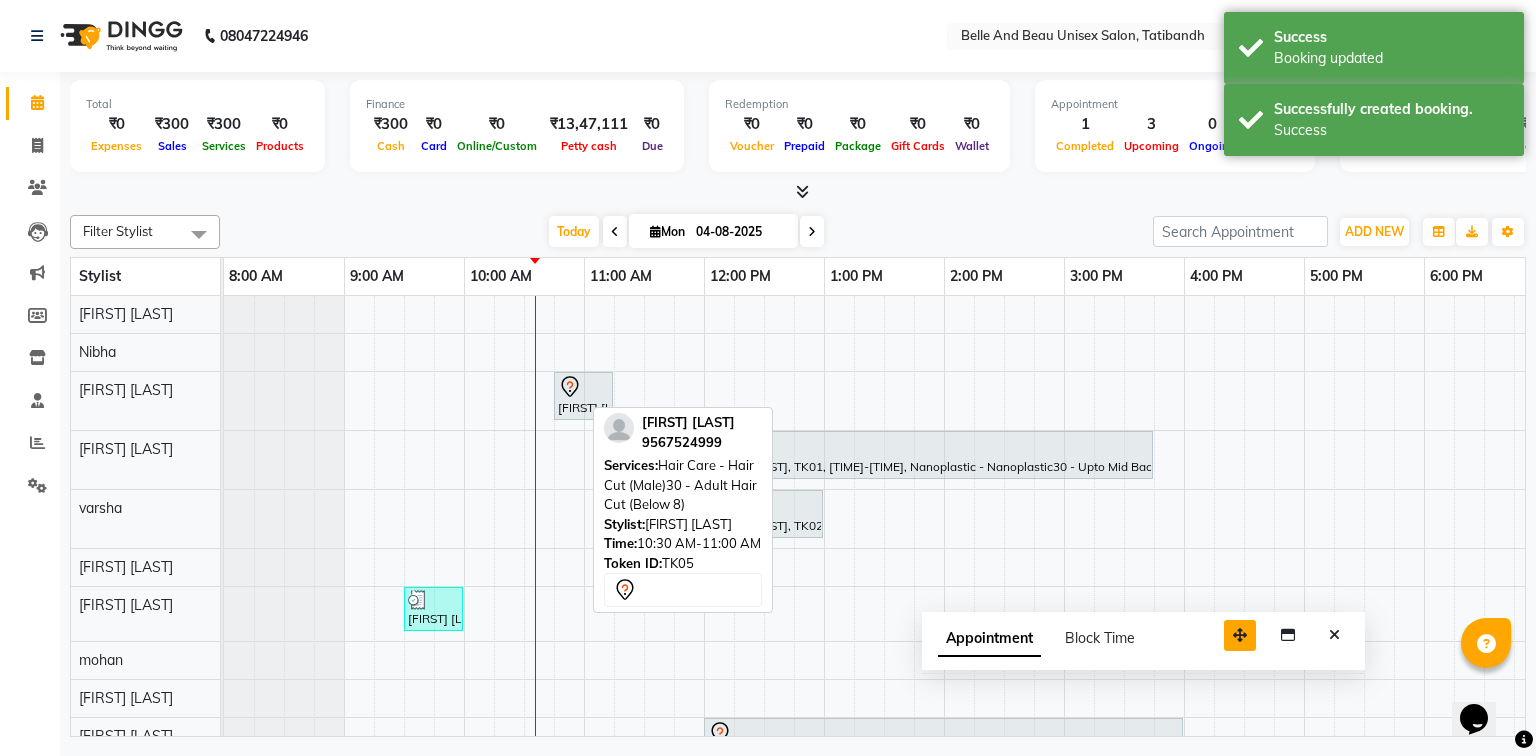 drag, startPoint x: 1393, startPoint y: 706, endPoint x: 1228, endPoint y: 634, distance: 180.025 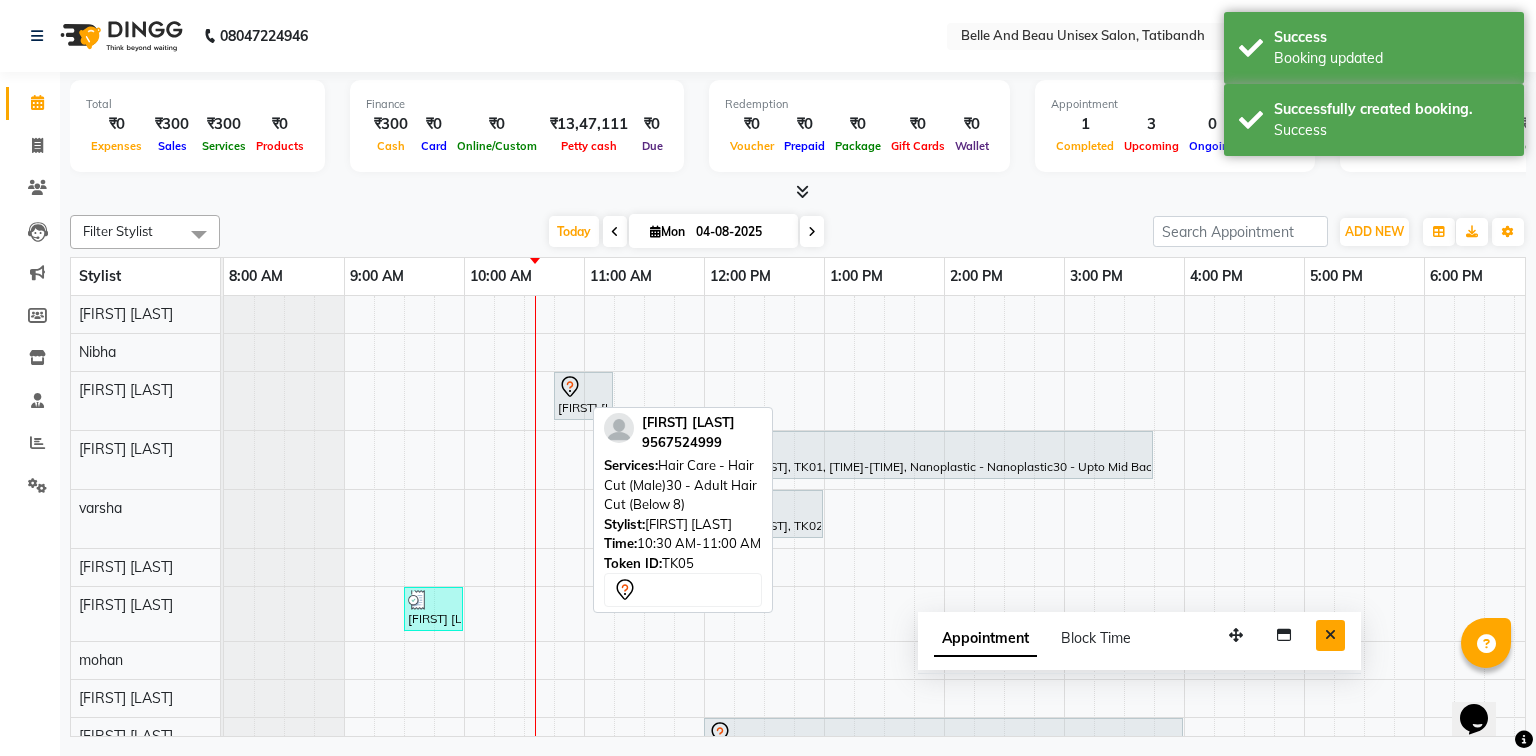 click at bounding box center (1330, 635) 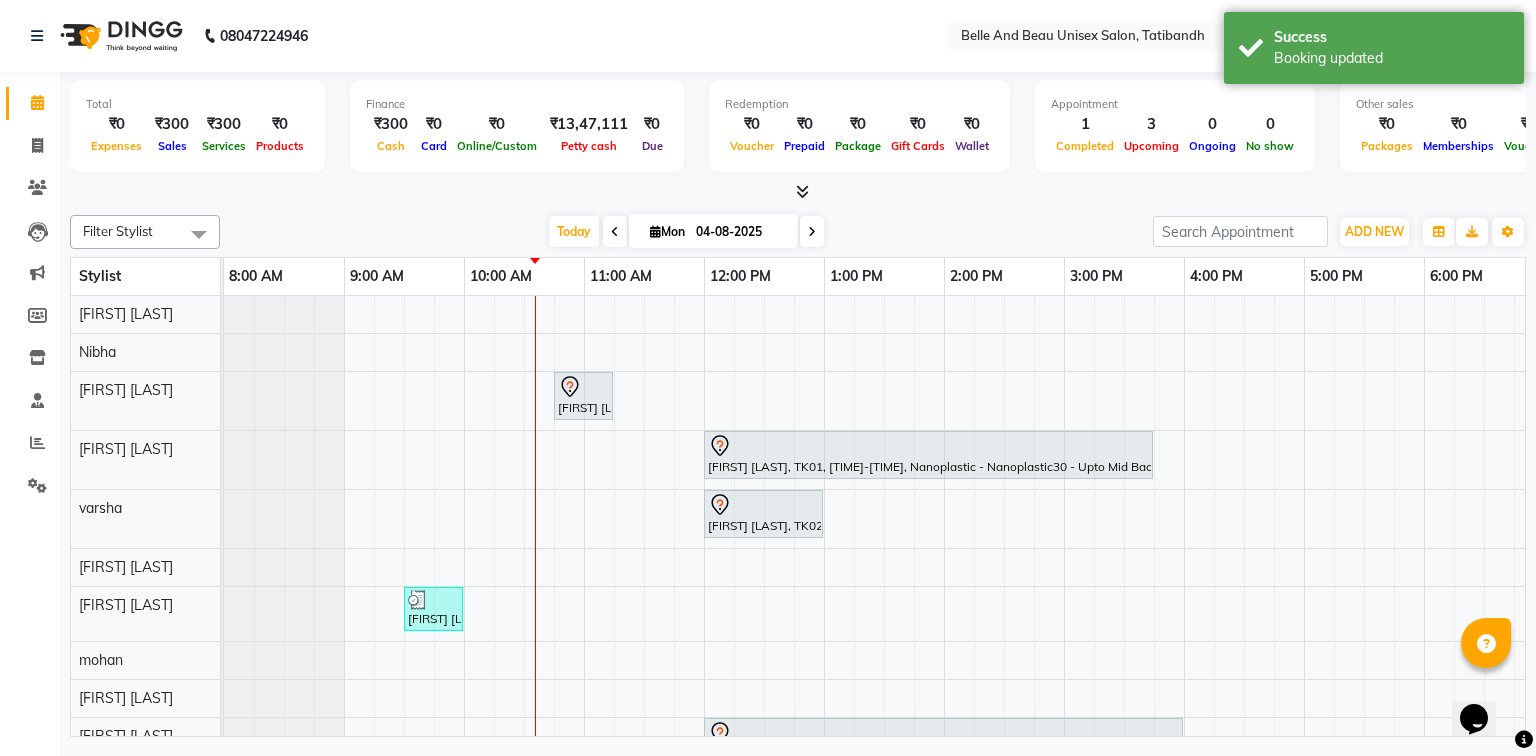 scroll, scrollTop: 124, scrollLeft: 0, axis: vertical 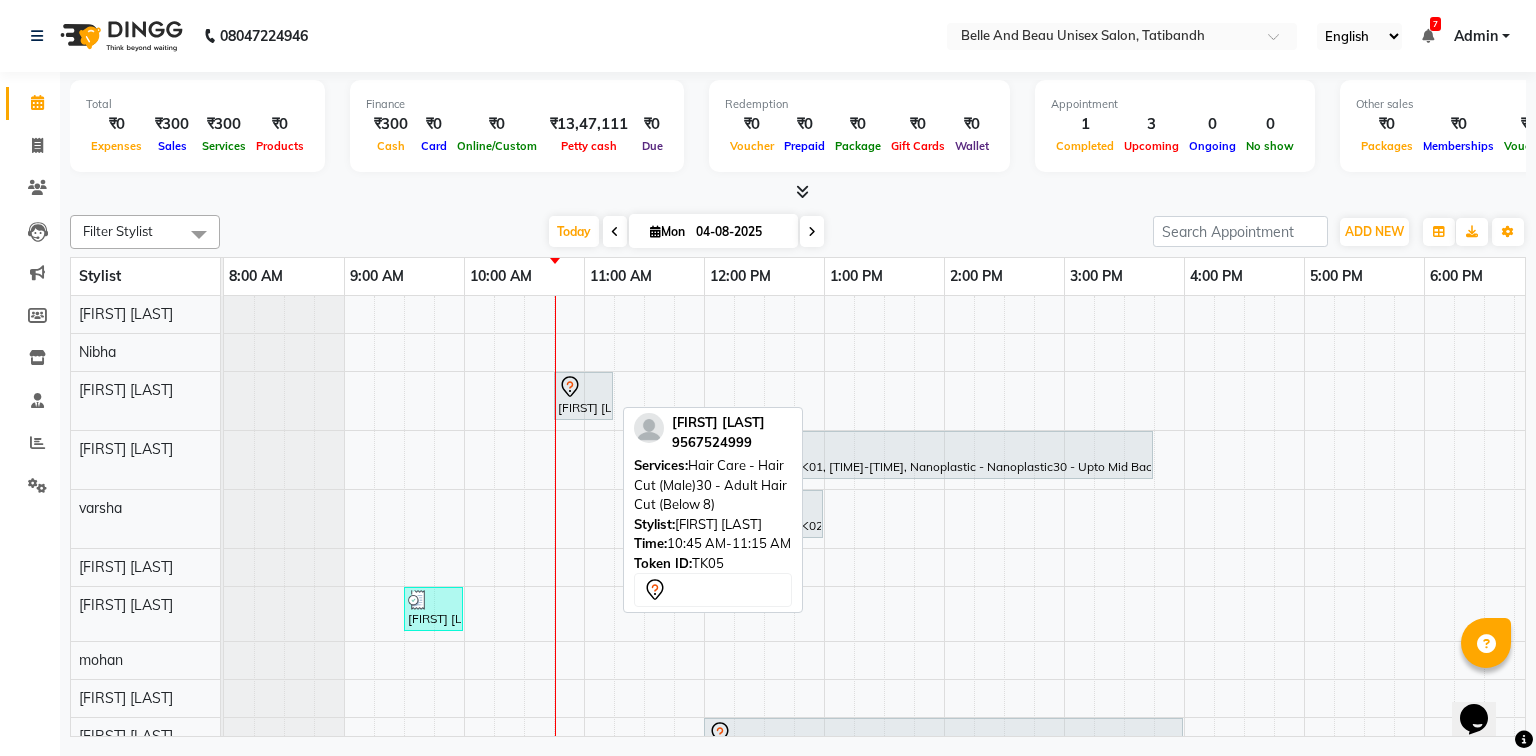 click on "Sanjeev Rathod, TK05, 10:45 AM-11:15 AM, Hair Care - Hair Cut (Male)30 - Adult Hair Cut (Below 8)" at bounding box center [583, 396] 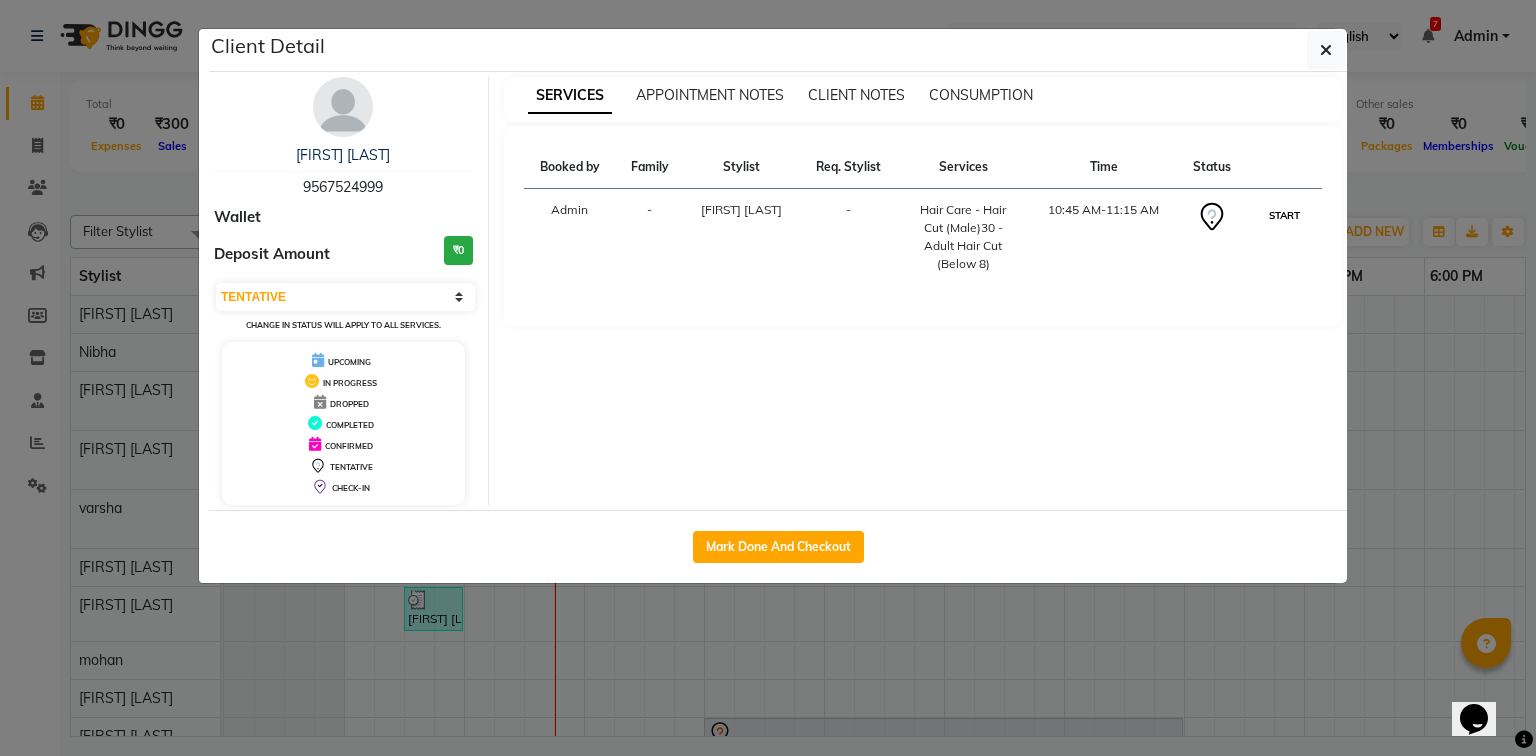 click on "START" at bounding box center (1284, 215) 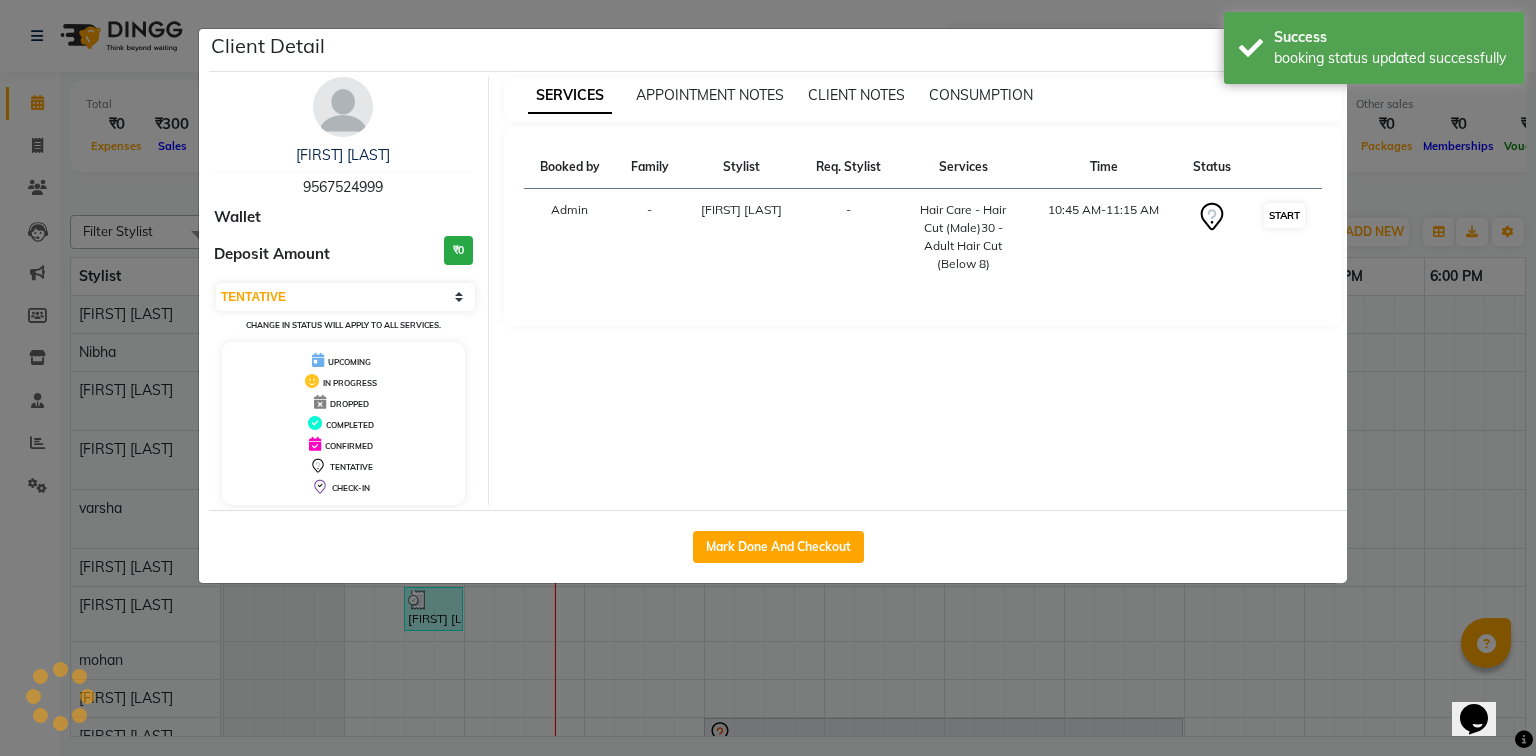 select on "1" 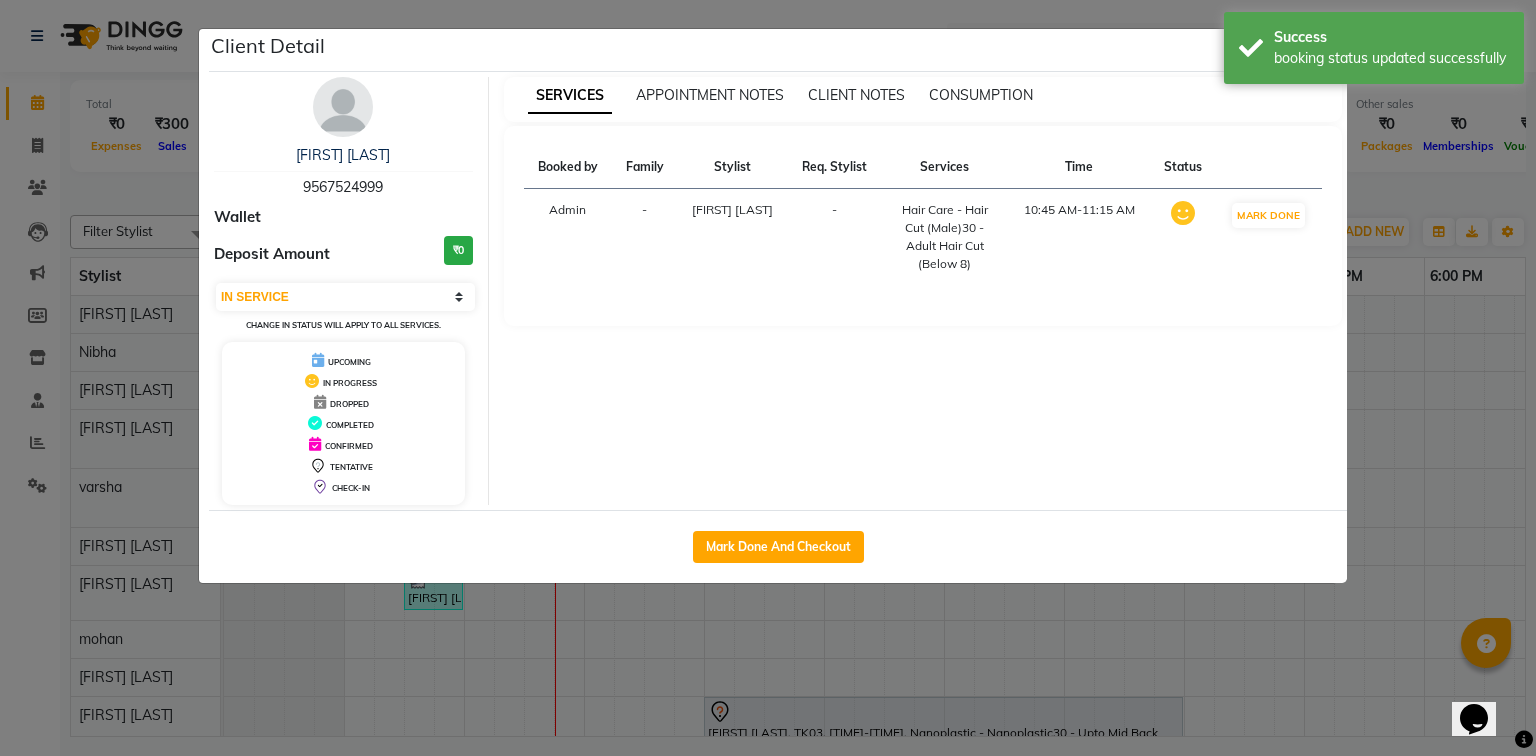 click on "Client Detail  Sanjeev Rathod   9567524999 Wallet Deposit Amount  ₹0  Select IN SERVICE CONFIRMED TENTATIVE CHECK IN MARK DONE DROPPED UPCOMING Change in status will apply to all services. UPCOMING IN PROGRESS DROPPED COMPLETED CONFIRMED TENTATIVE CHECK-IN SERVICES APPOINTMENT NOTES CLIENT NOTES CONSUMPTION Booked by Family Stylist Req. Stylist Services Time Status  Admin  - Rahul Sen -  Hair Care - Hair Cut (Male)30 - Adult Hair Cut (Below 8)   10:45 AM-11:15 AM   MARK DONE   Mark Done And Checkout" 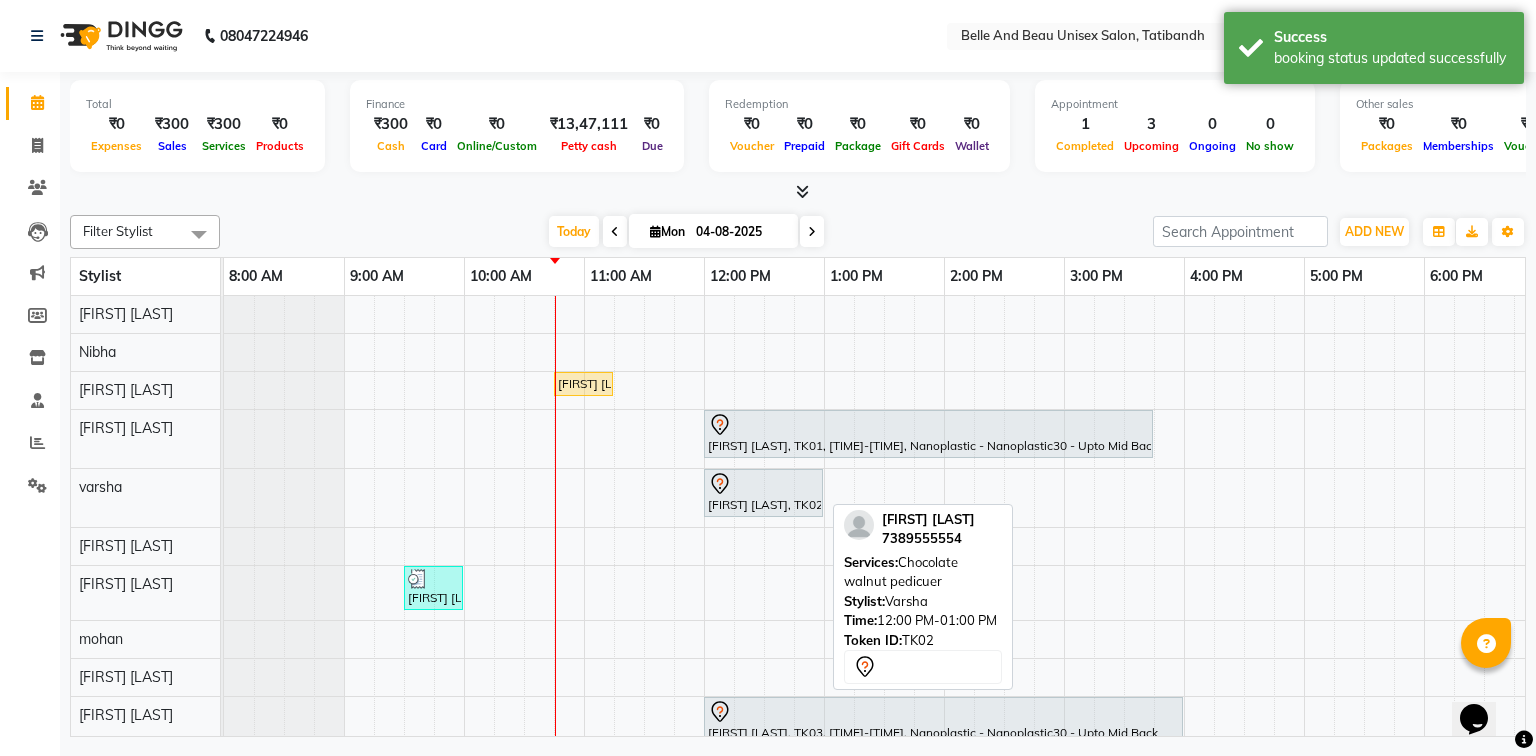 scroll, scrollTop: 76, scrollLeft: 0, axis: vertical 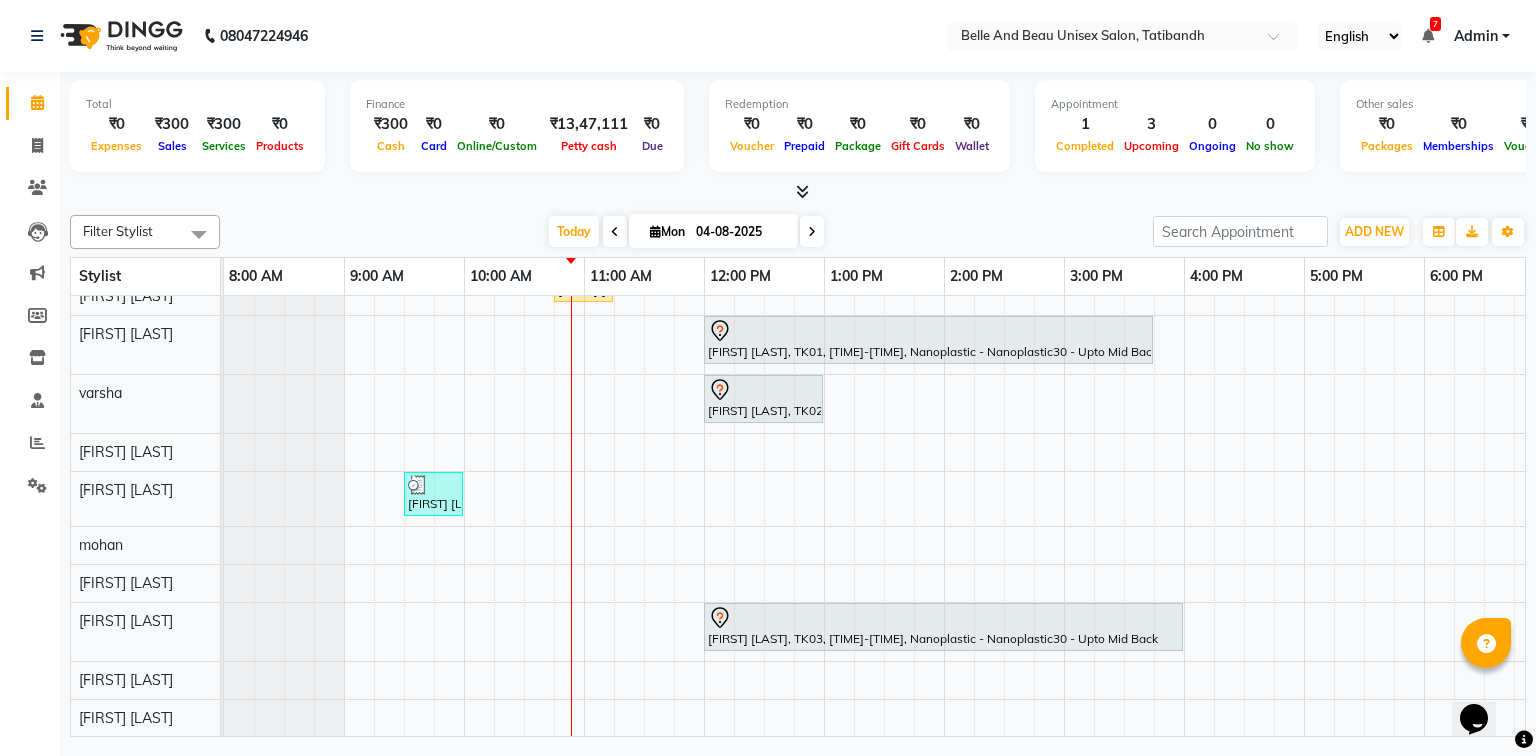 click on "Sanjeev Rathod, TK05, 10:45 AM-11:15 AM, Hair Care - Hair Cut (Male)30 - Adult Hair Cut (Below 8)             Sarita Kesarwani, TK01, 12:00 PM-03:45 PM, Nanoplastic - Nanoplastic30 - Upto Mid Back             dhruv sharma, TK02, 12:00 PM-01:00 PM, Chocolate walnut pedicuer     Arush Agrawal, TK04, 09:30 AM-10:00 AM, Hair Care - Hair Cut (Male)30 - Adult Hair Cut (Below 8)             Anchal Agarwal, TK03, 12:00 PM-04:00 PM, Nanoplastic - Nanoplastic30 - Upto Mid Back" at bounding box center [1004, 469] 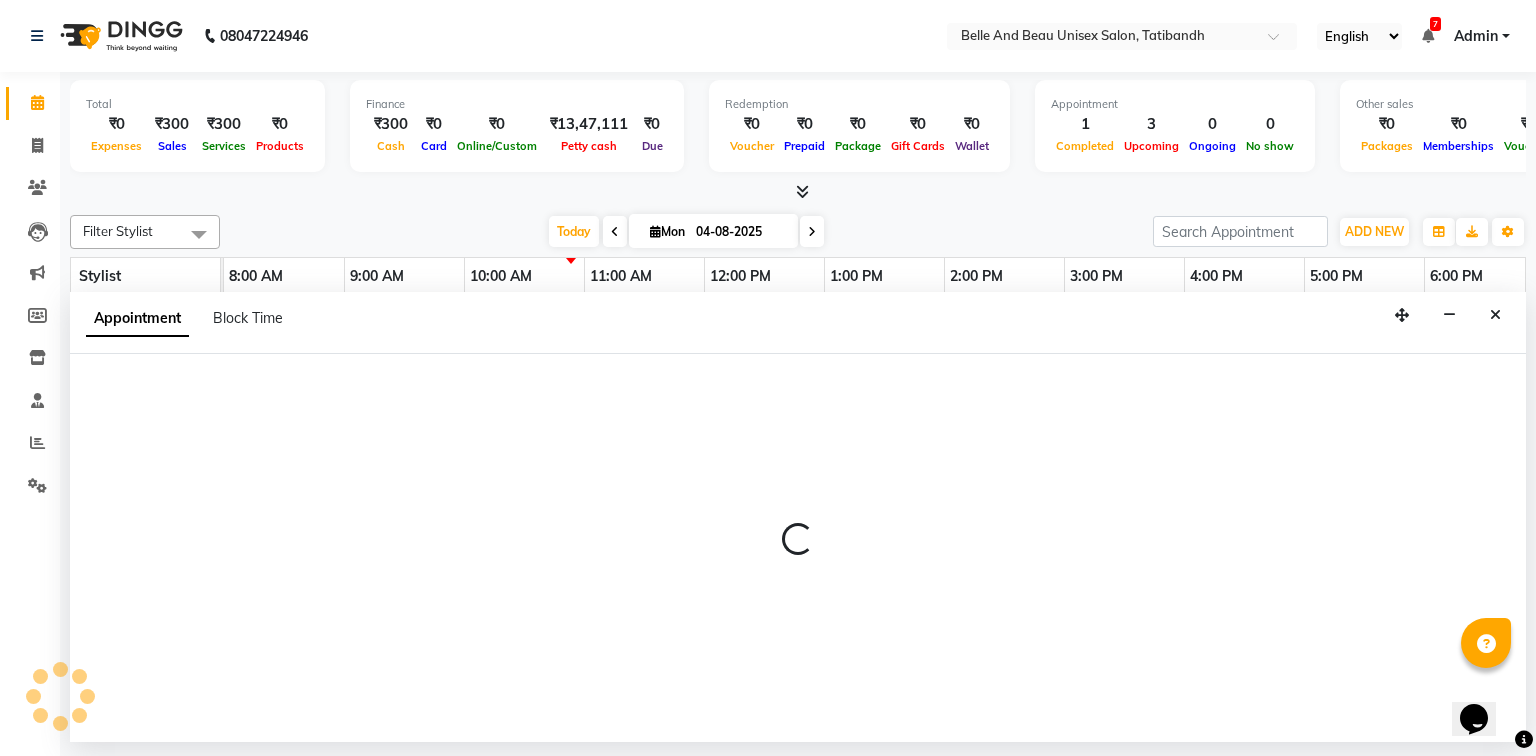select on "63196" 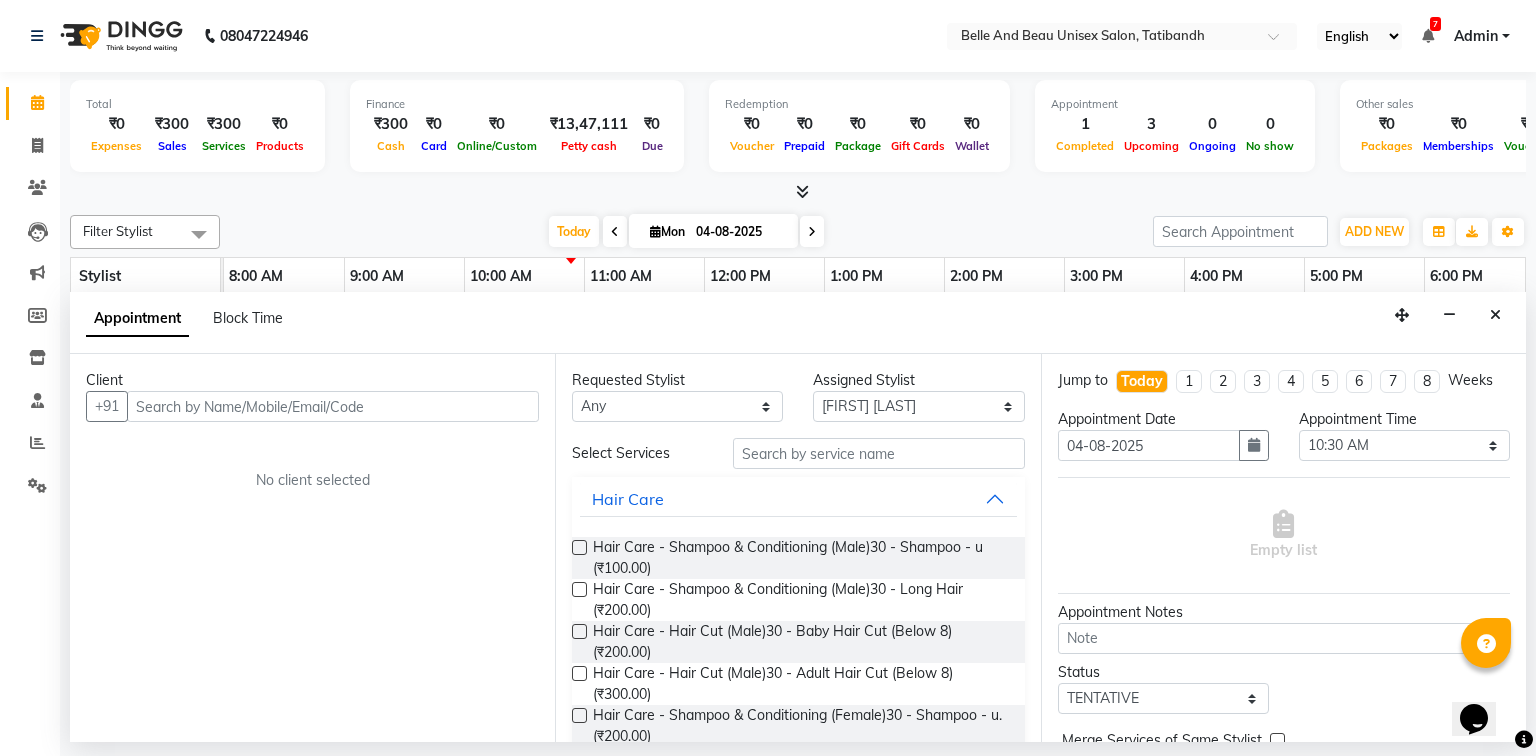 click at bounding box center [333, 406] 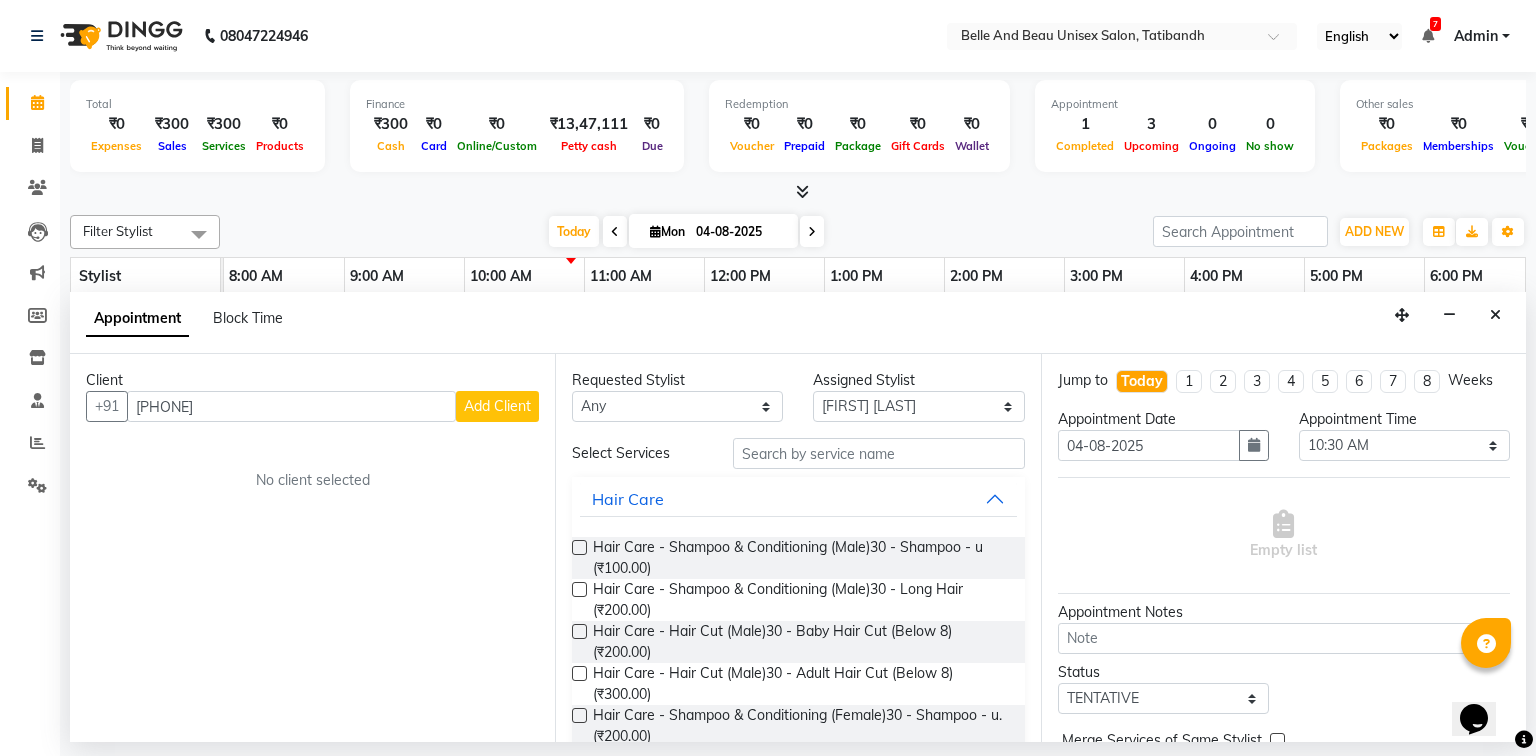 type on "[PHONE]" 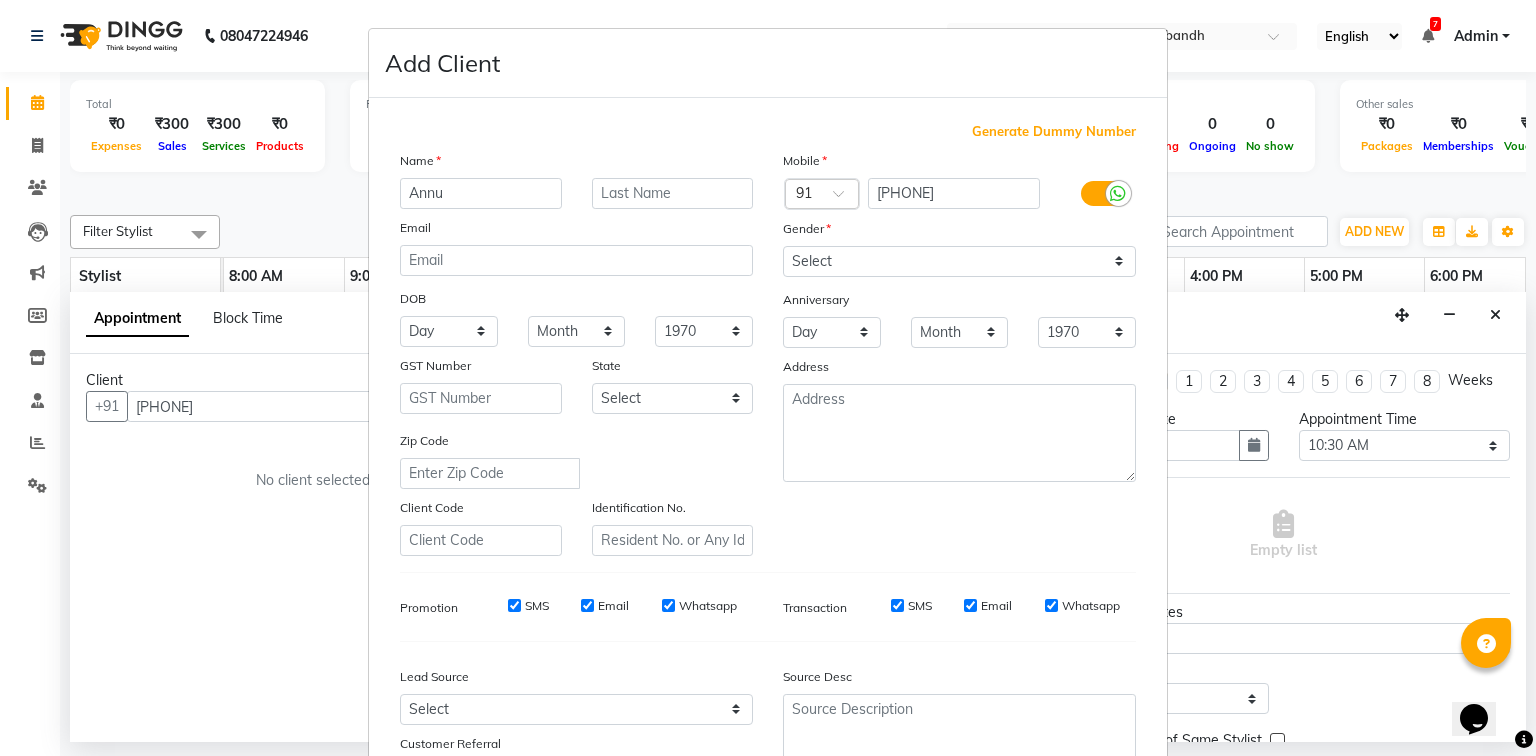 type on "Annu" 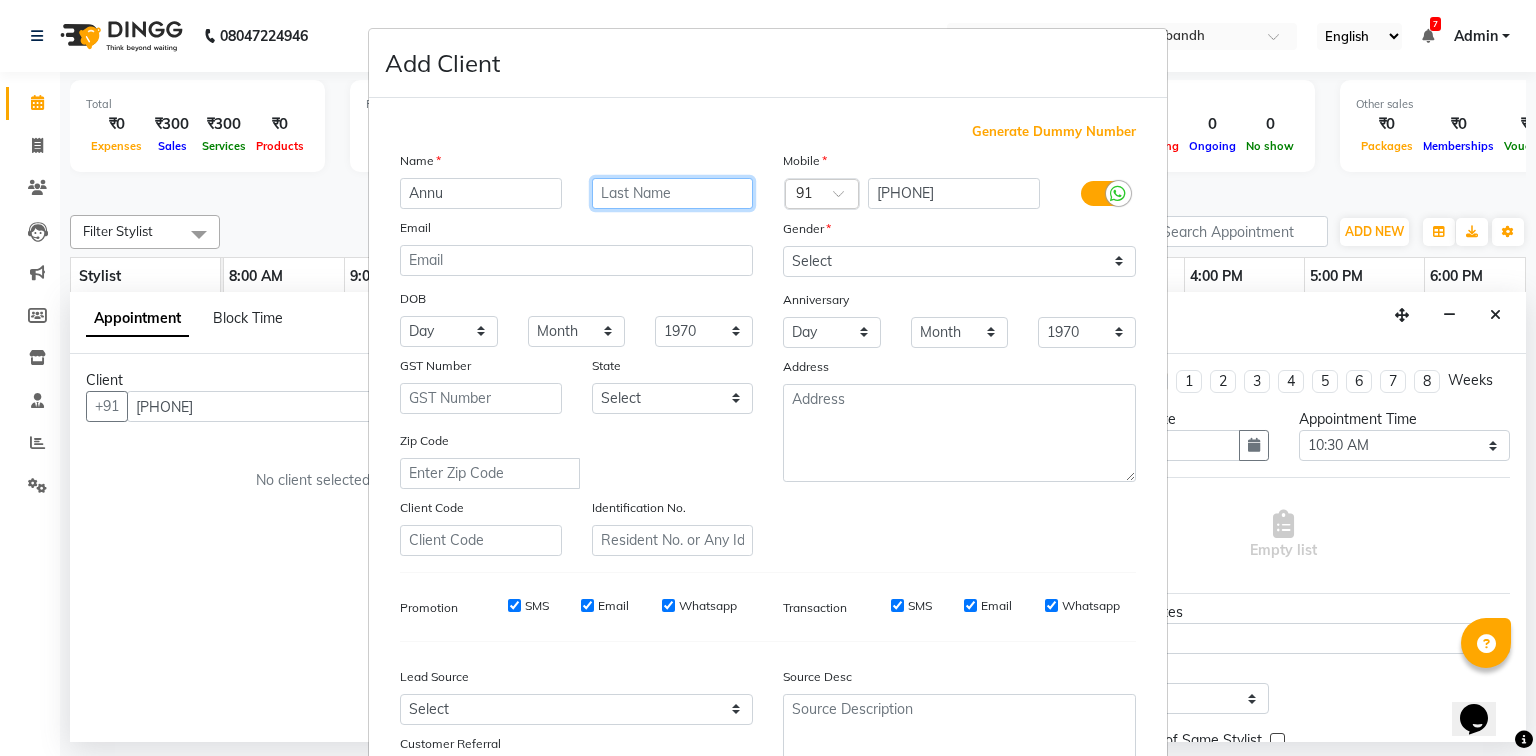 click at bounding box center [673, 193] 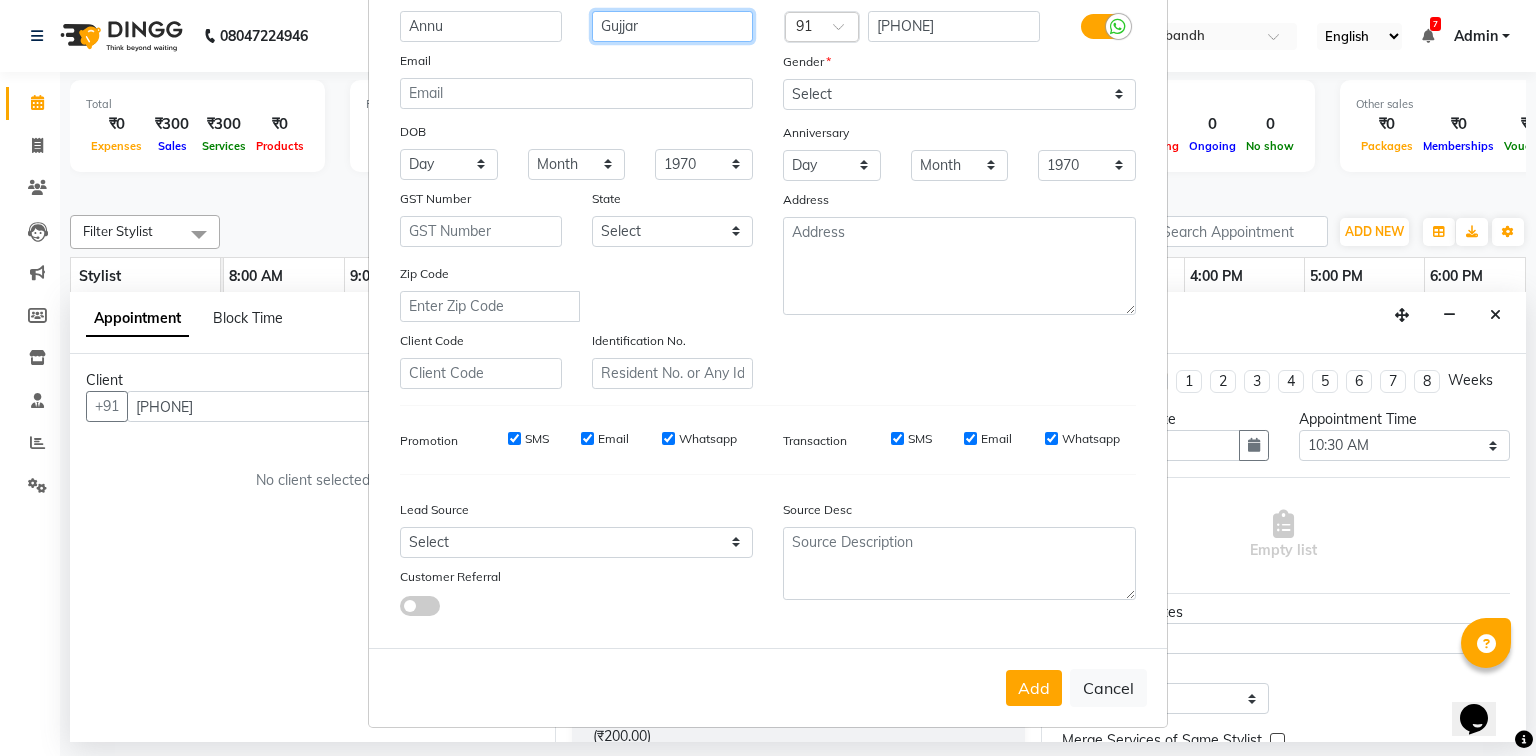 scroll, scrollTop: 176, scrollLeft: 0, axis: vertical 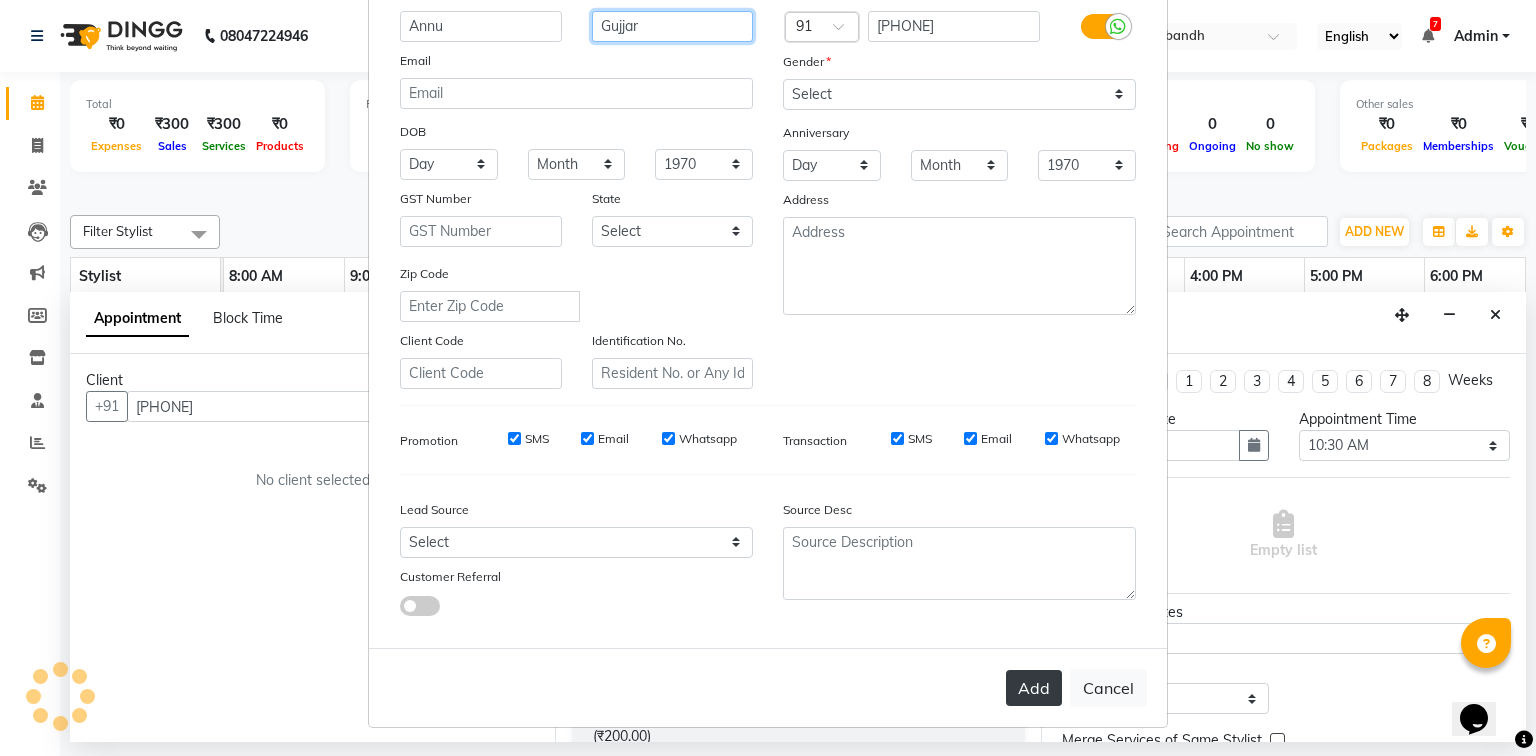type on "Gujjar" 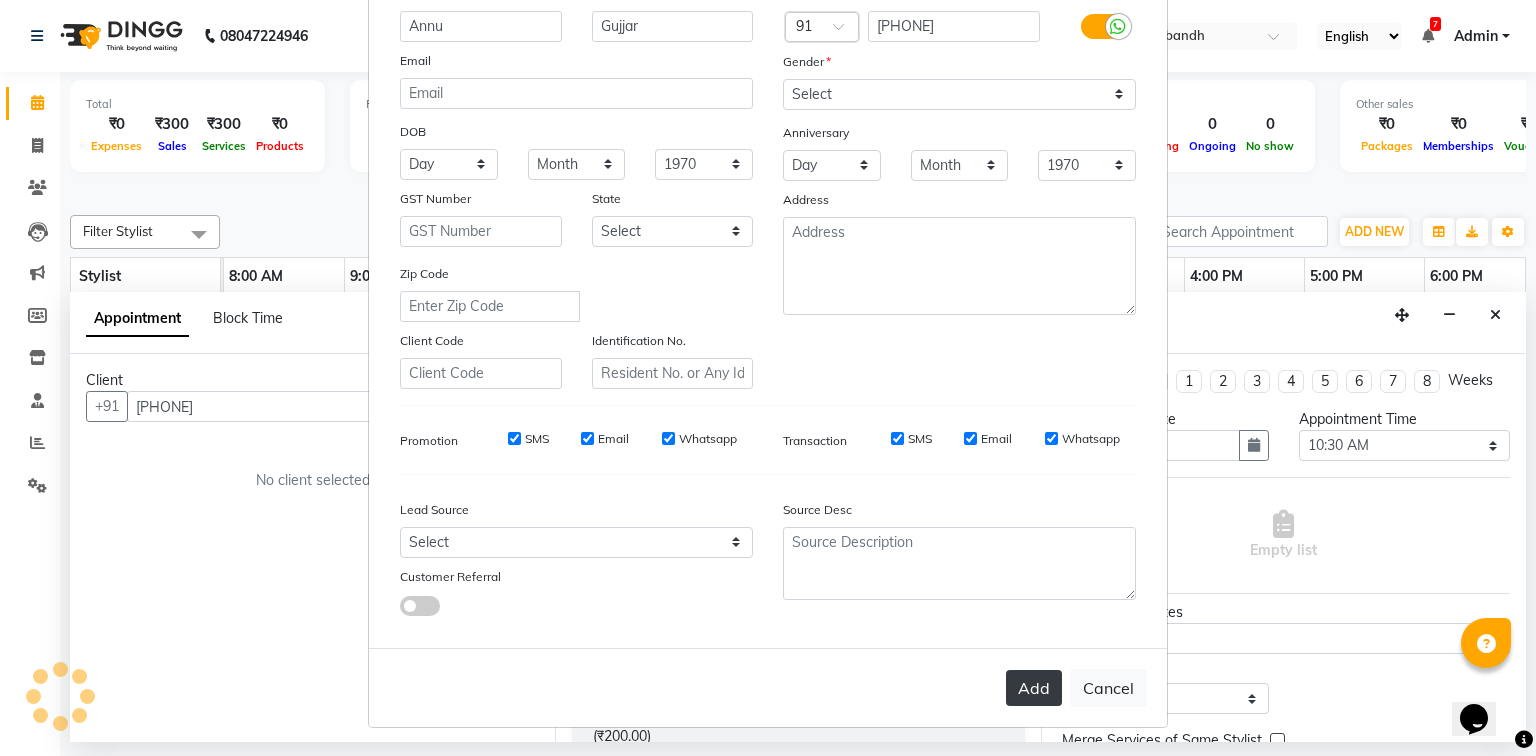 click on "Add" at bounding box center (1034, 688) 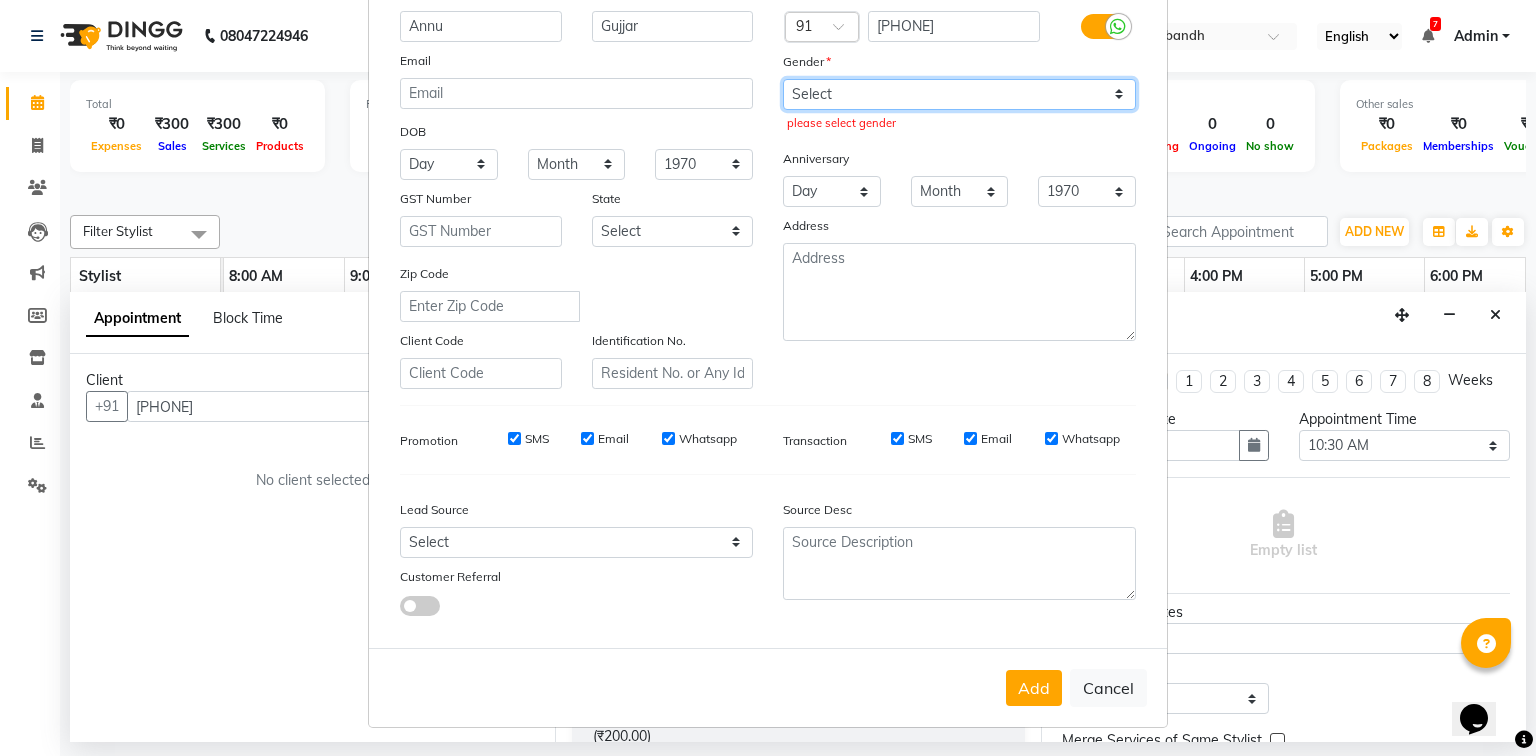 click on "Select Male Female Other Prefer Not To Say" at bounding box center [959, 94] 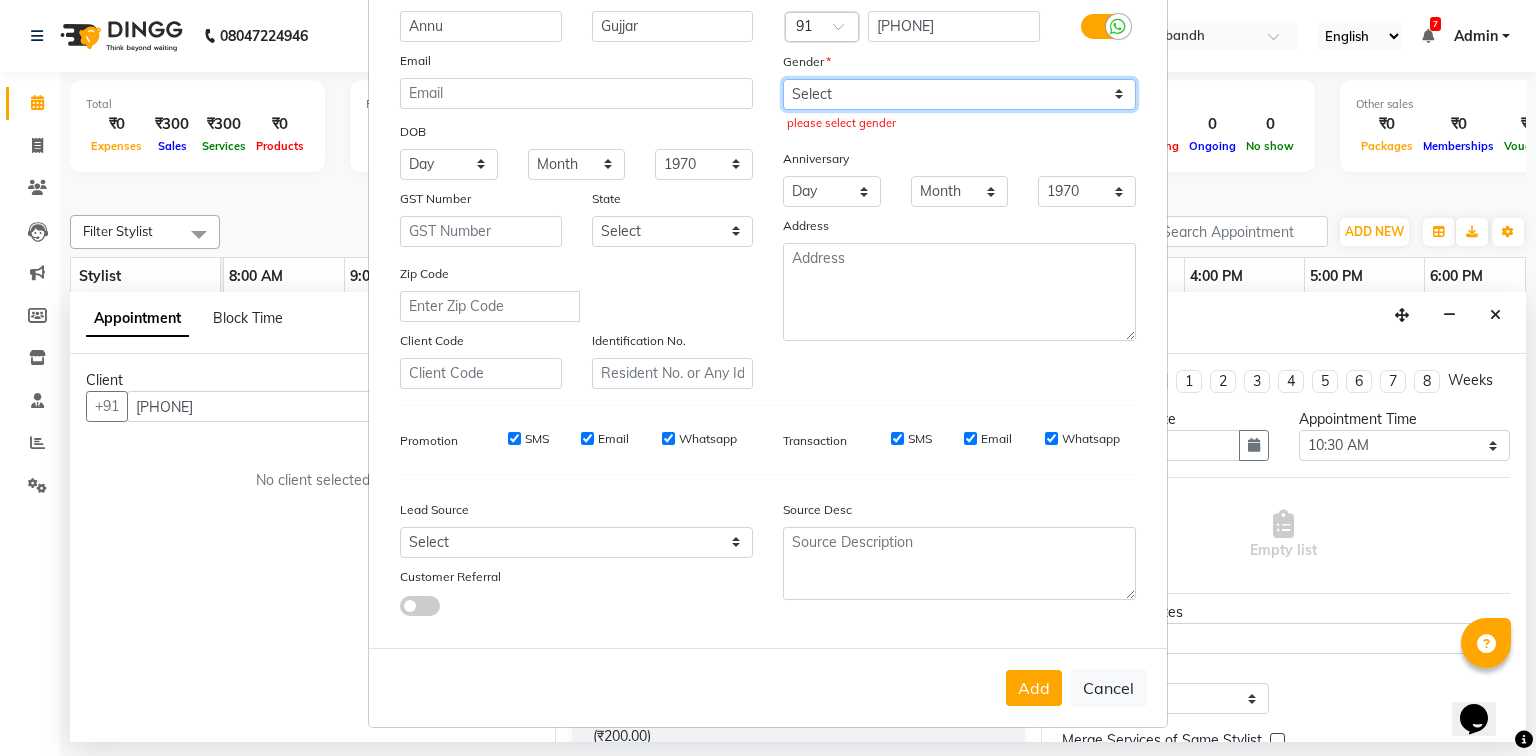 select on "male" 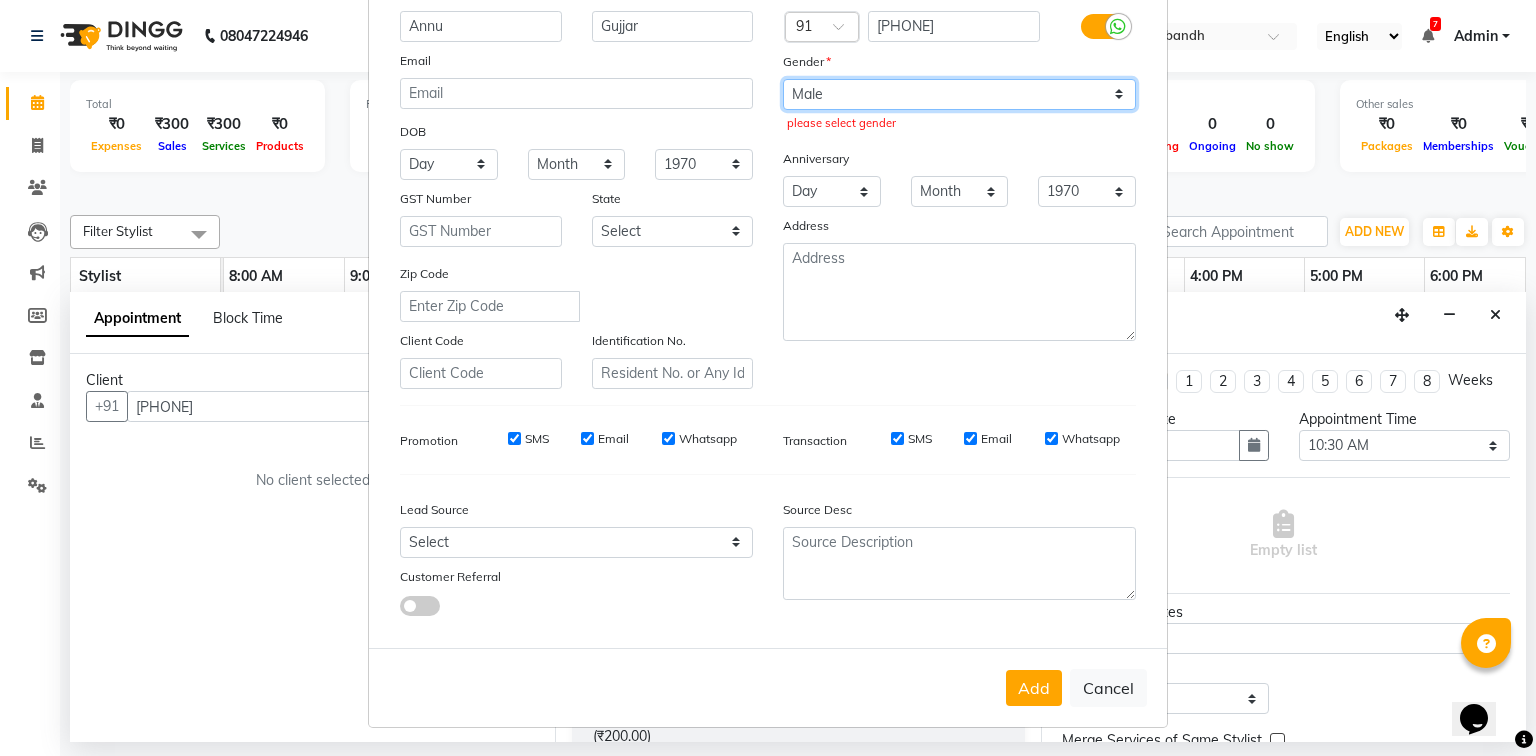 click on "Select Male Female Other Prefer Not To Say" at bounding box center [959, 94] 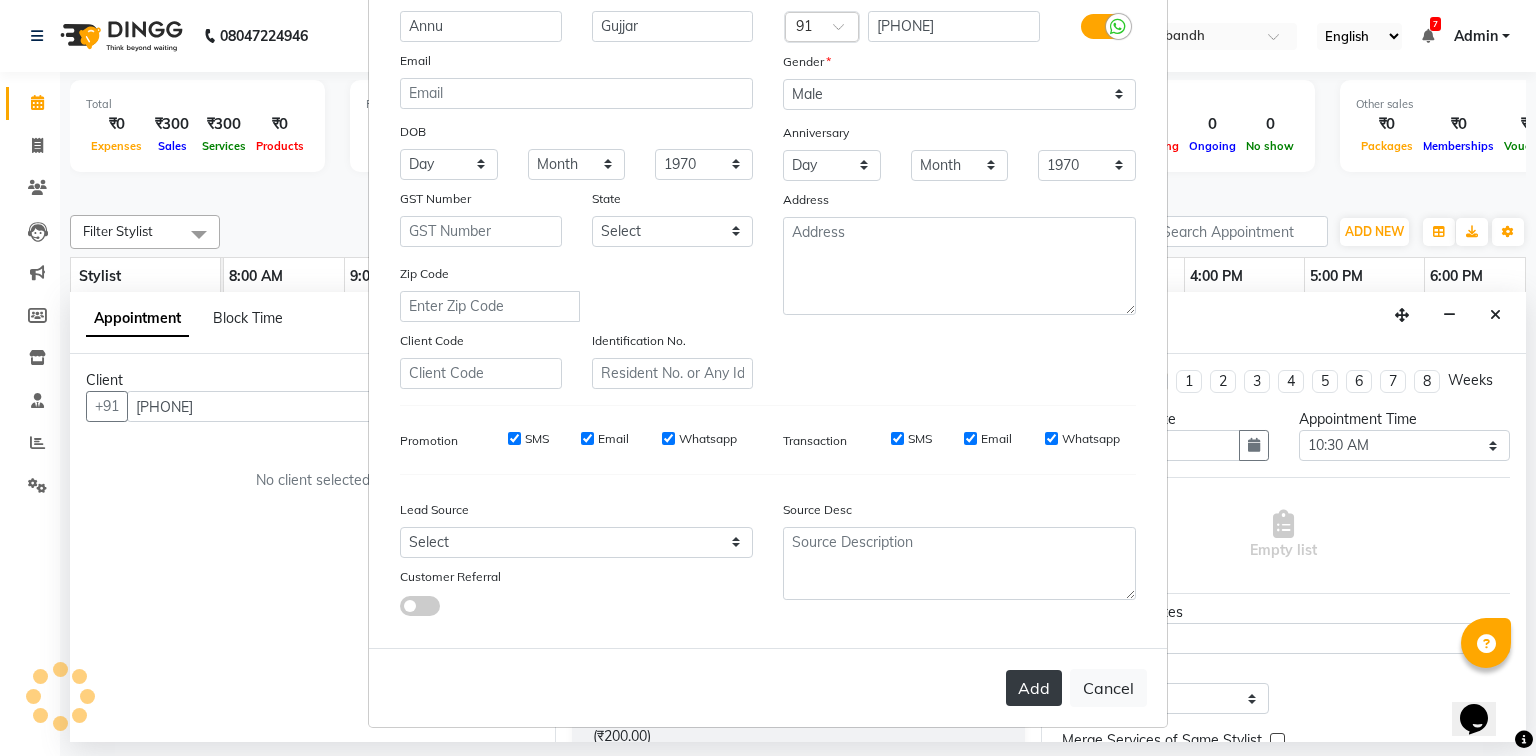 click on "Add" at bounding box center [1034, 688] 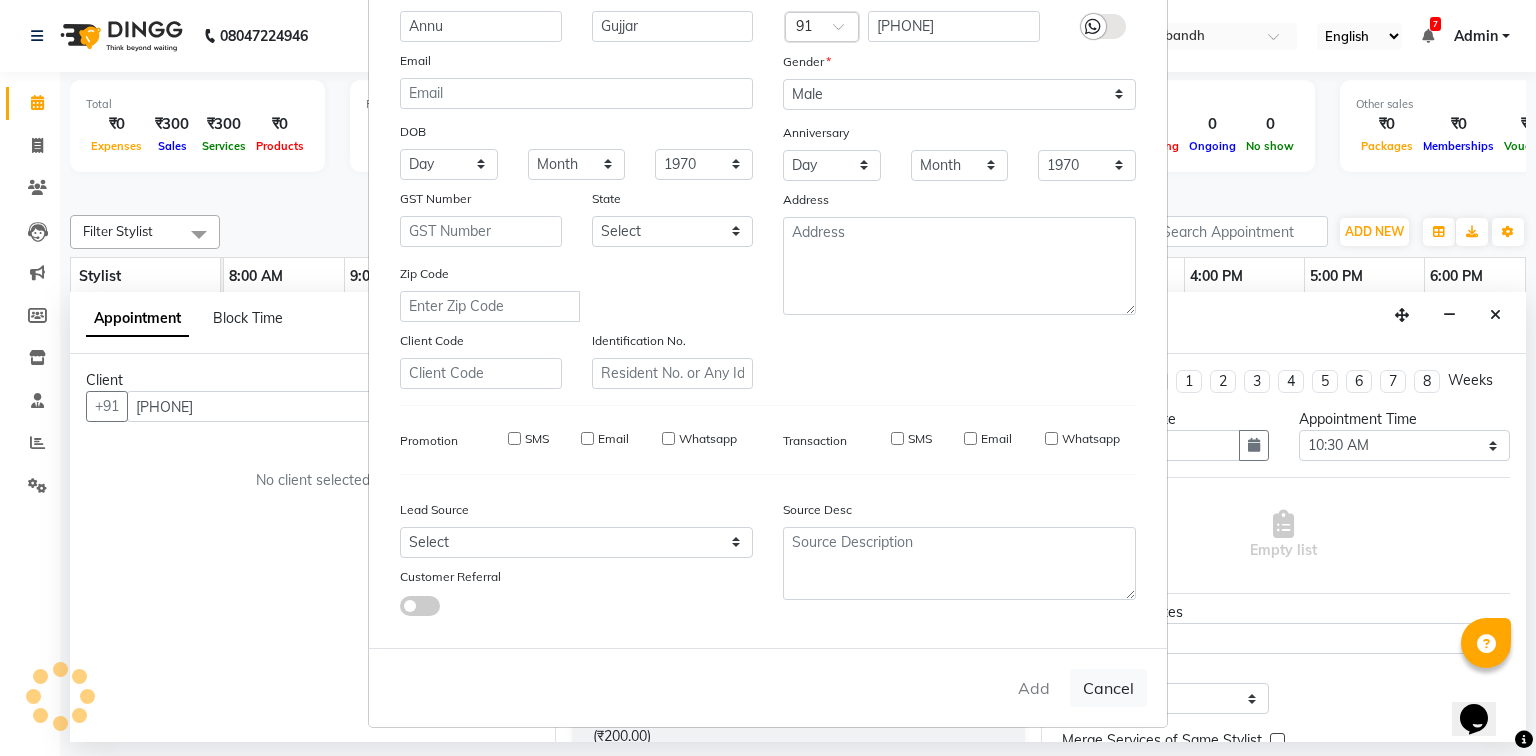 type 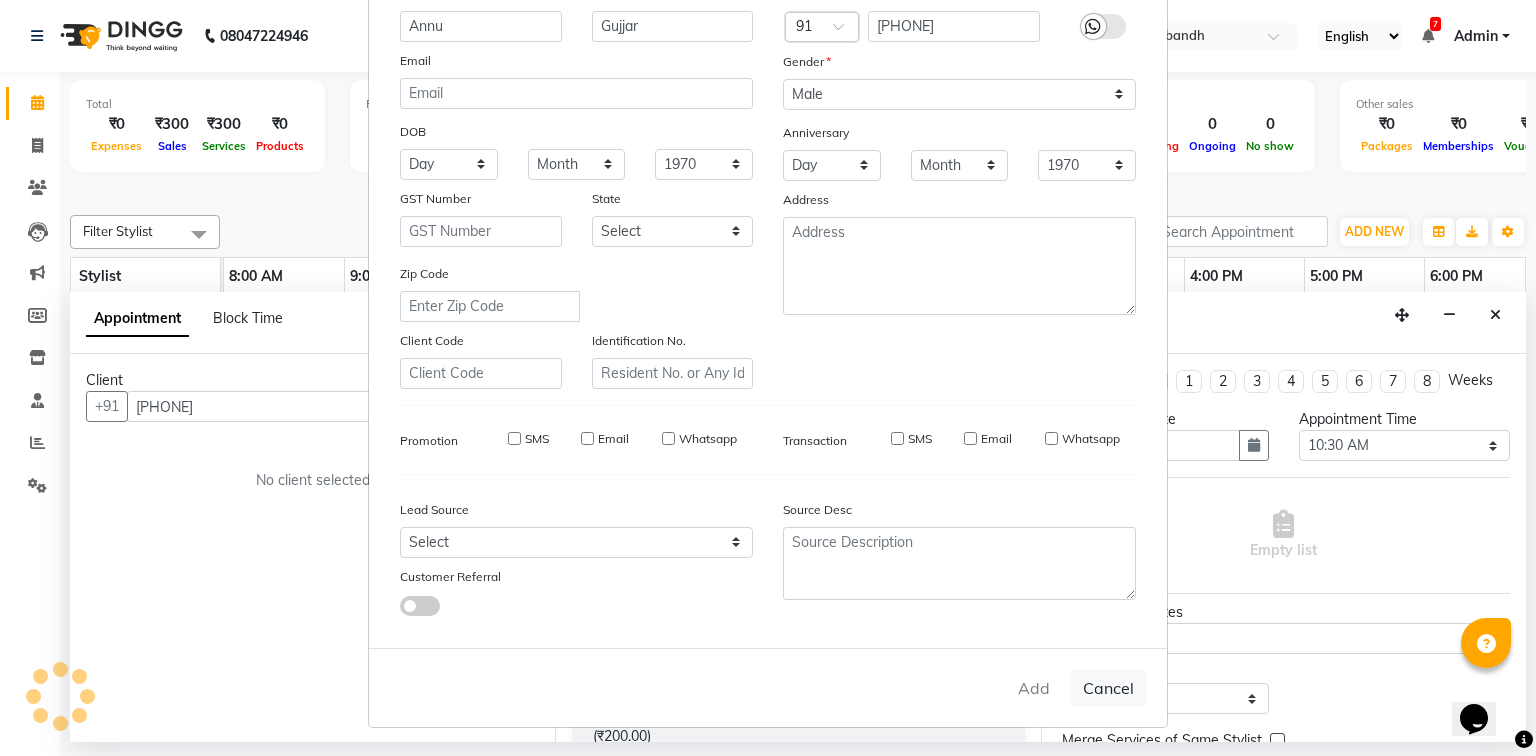 type 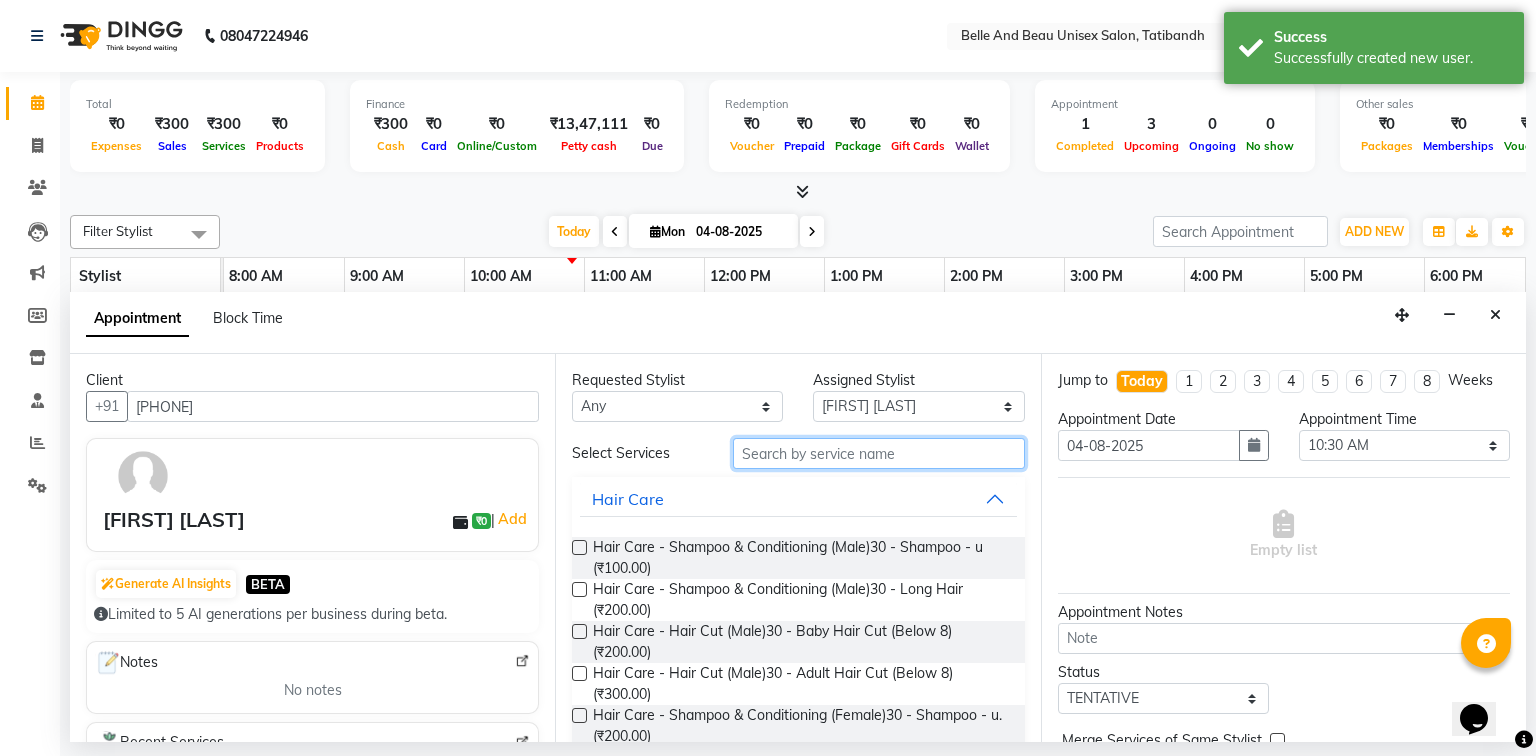 click at bounding box center [879, 453] 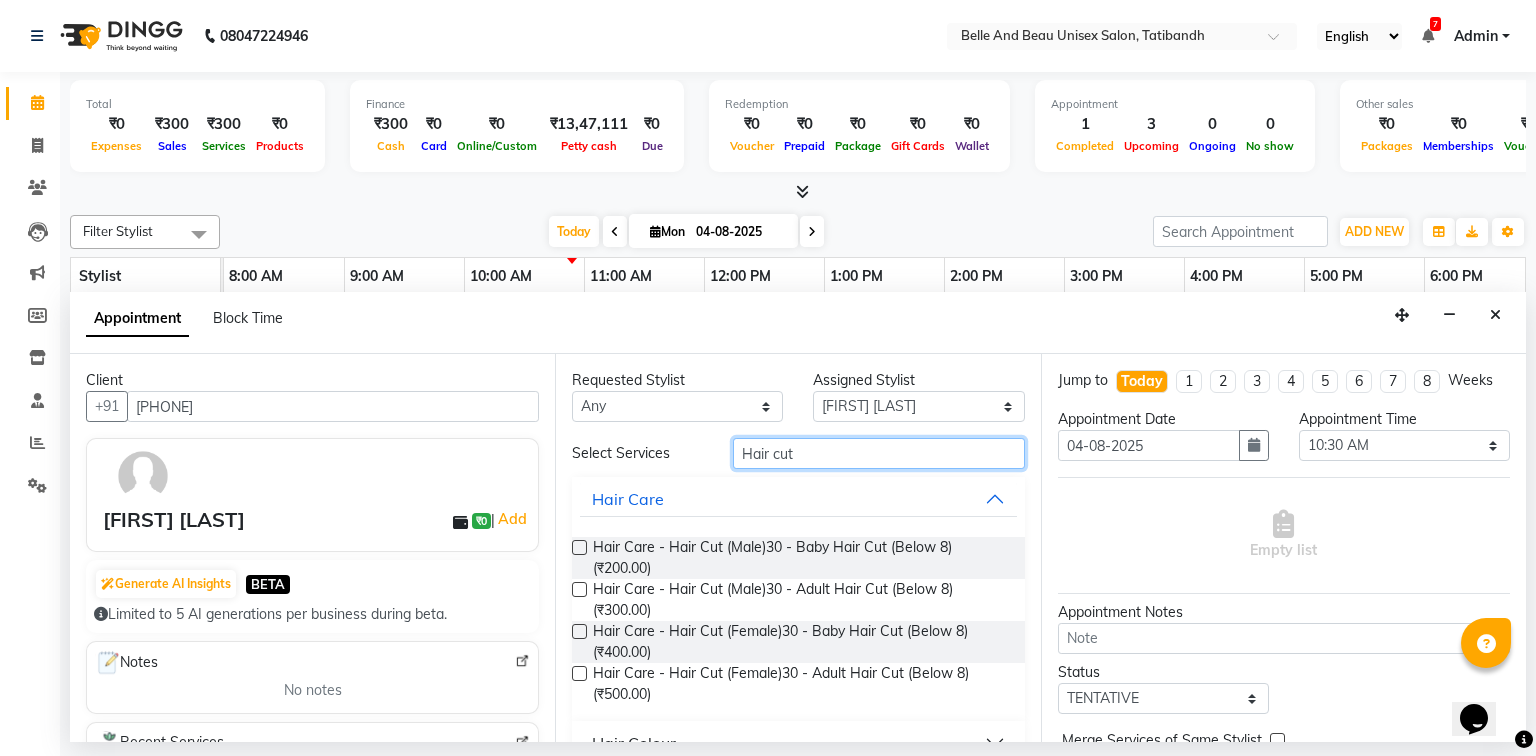 type on "Hair cut" 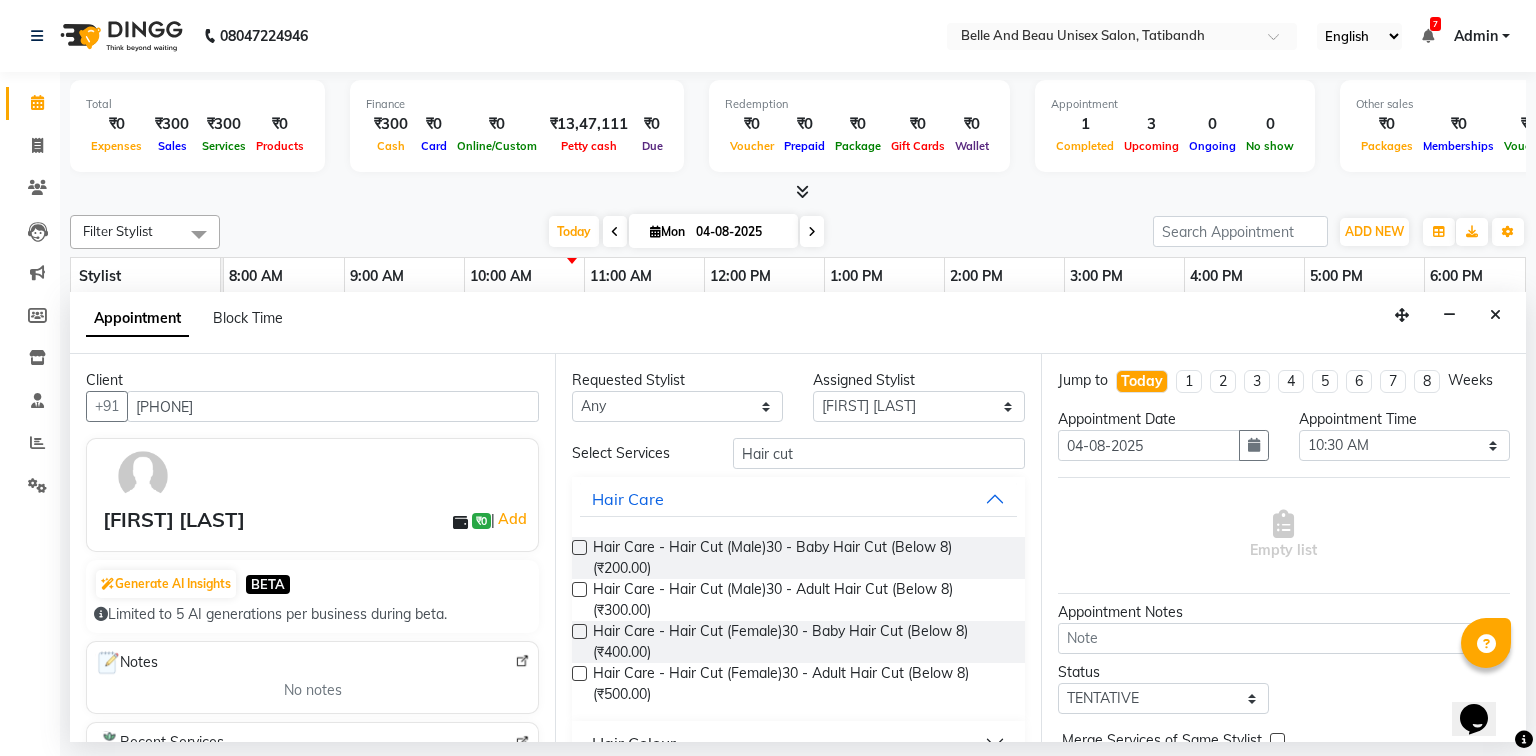 click at bounding box center (579, 589) 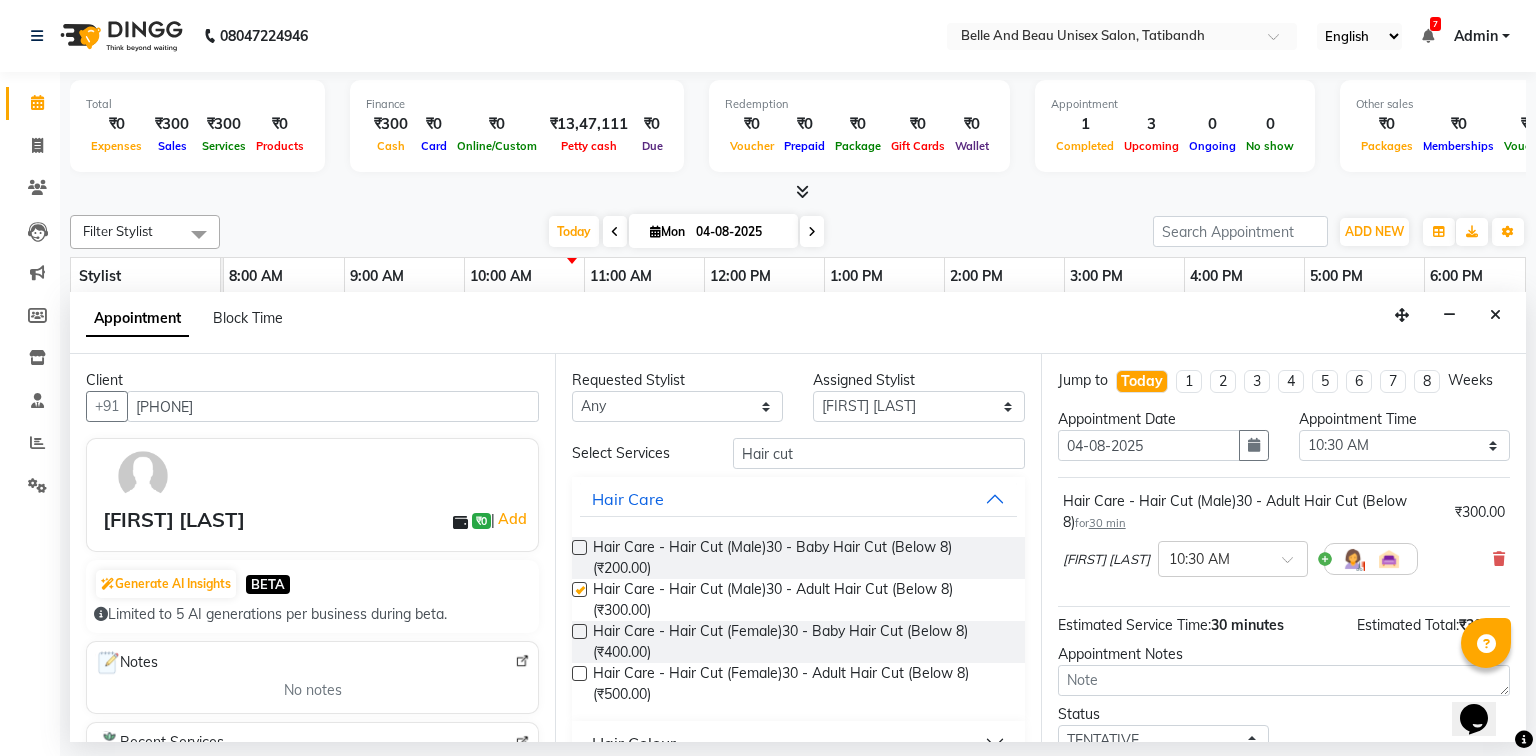 checkbox on "false" 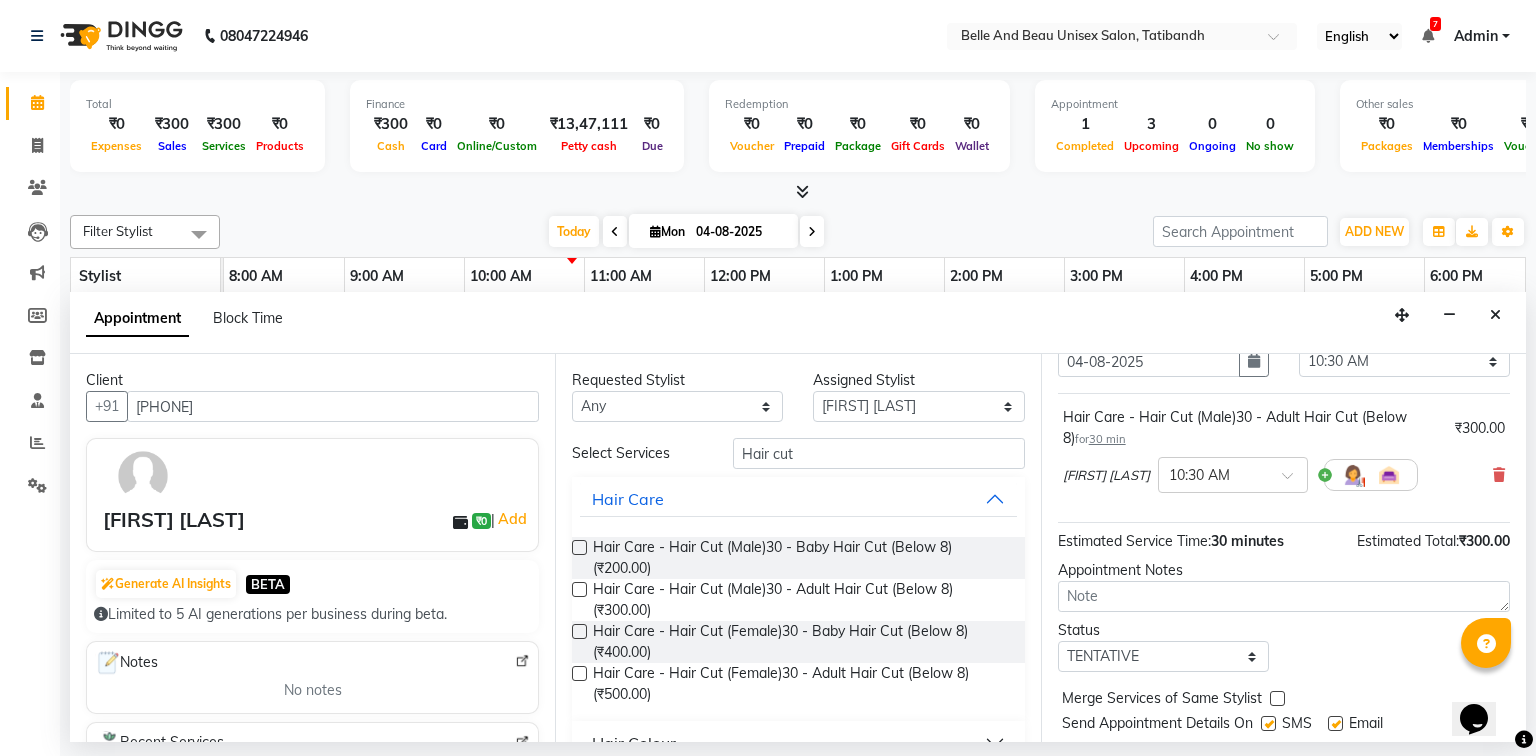 scroll, scrollTop: 139, scrollLeft: 0, axis: vertical 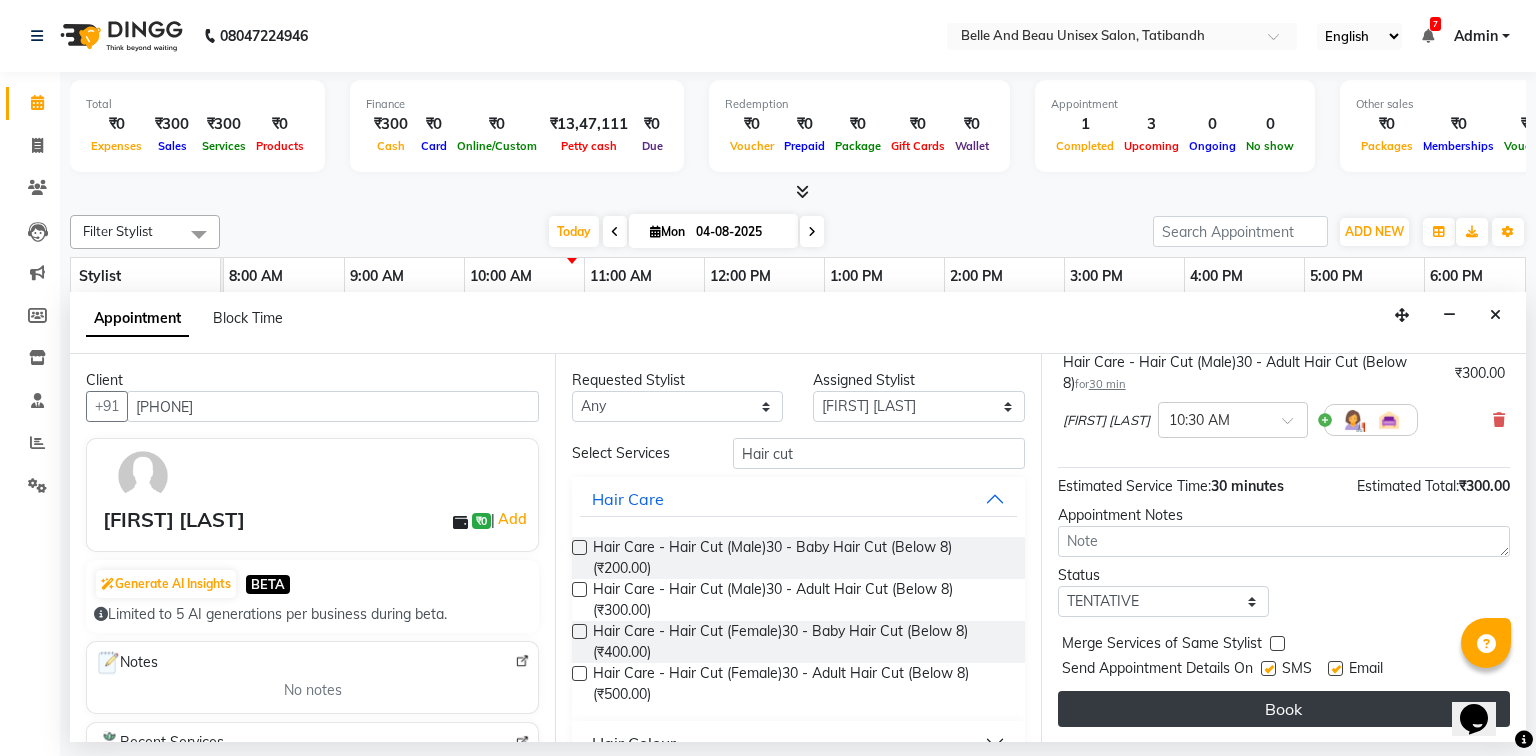 click on "Book" at bounding box center (1284, 709) 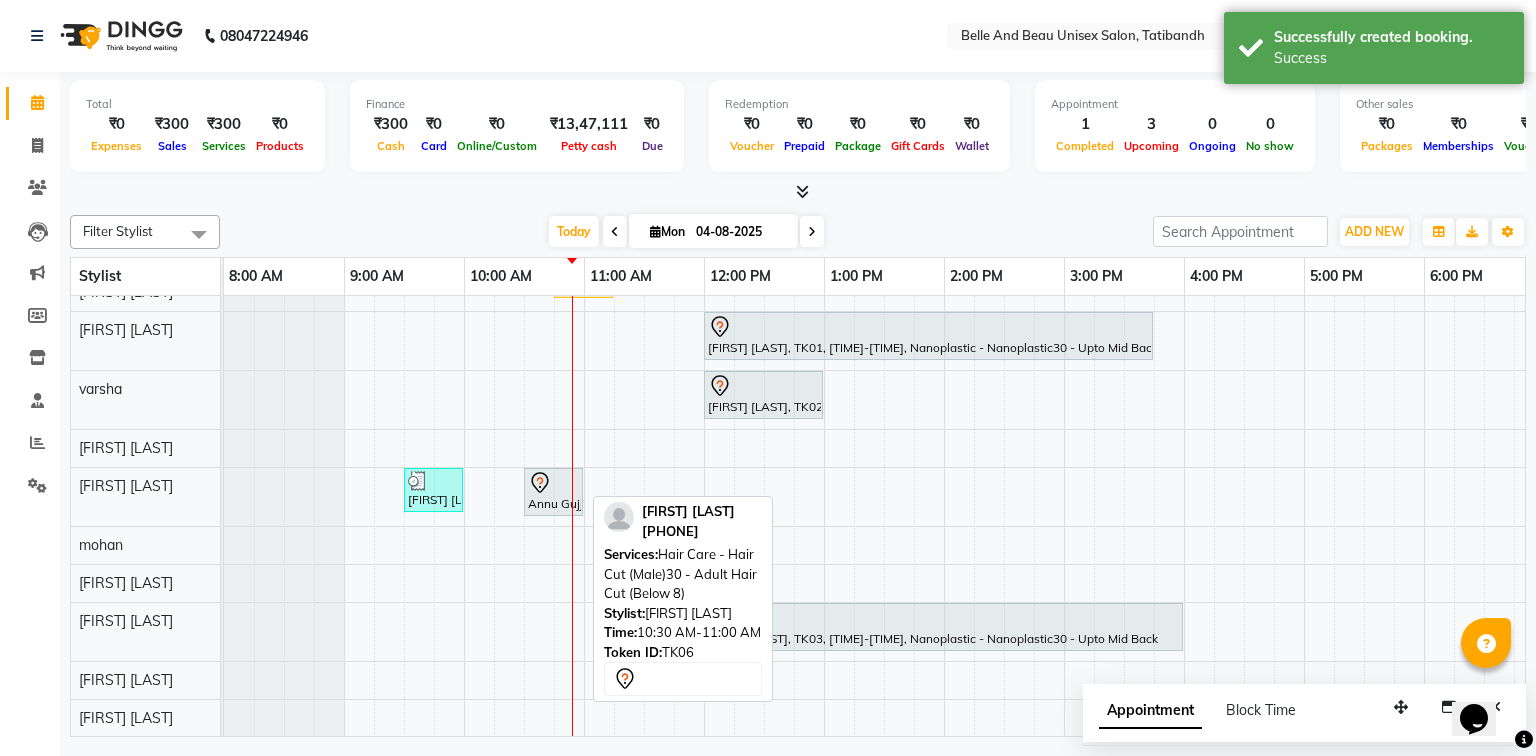 click on "Annu Gujjar, TK06, 10:30 AM-11:00 AM, Hair Care - Hair Cut (Male)30 - Adult Hair Cut (Below 8)" at bounding box center (553, 492) 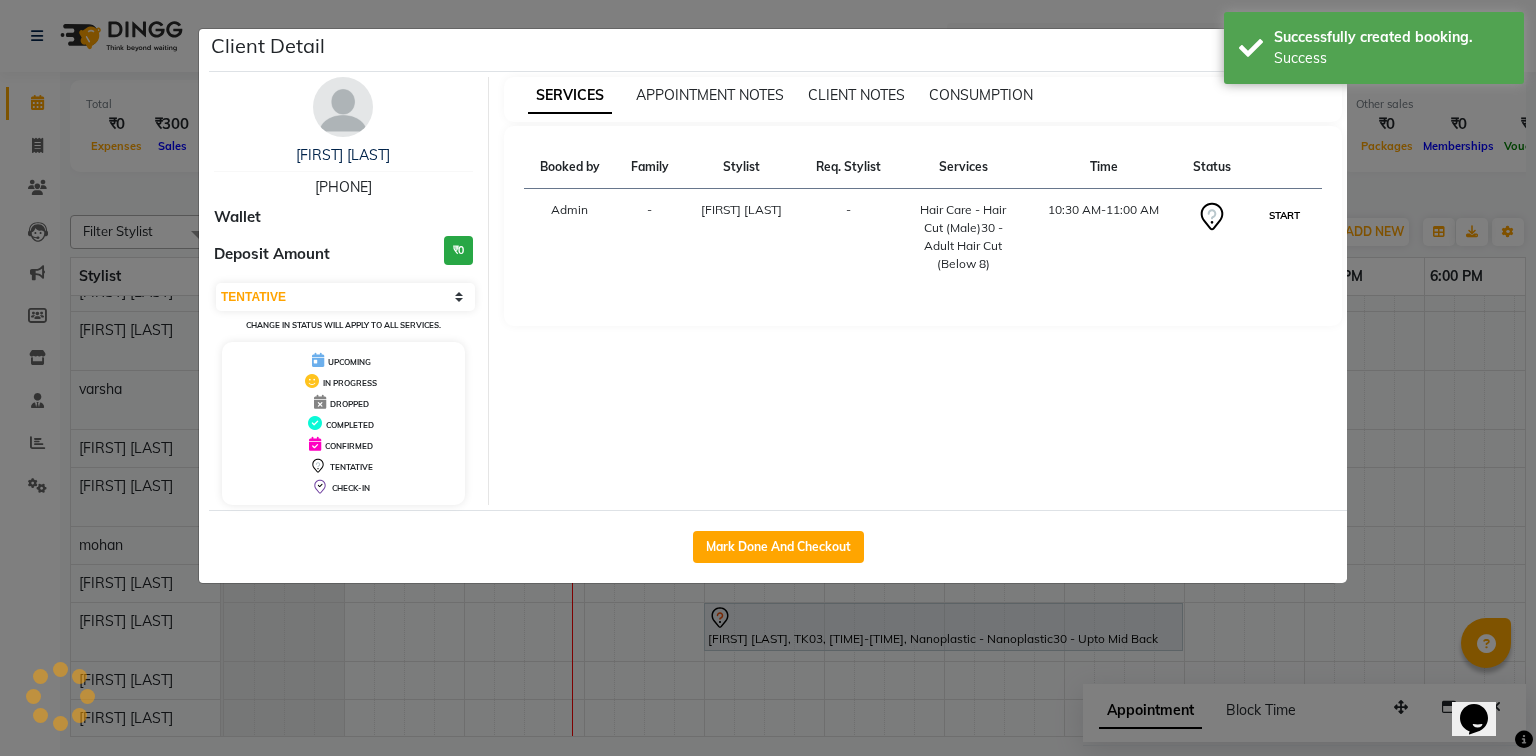click on "START" at bounding box center [1284, 215] 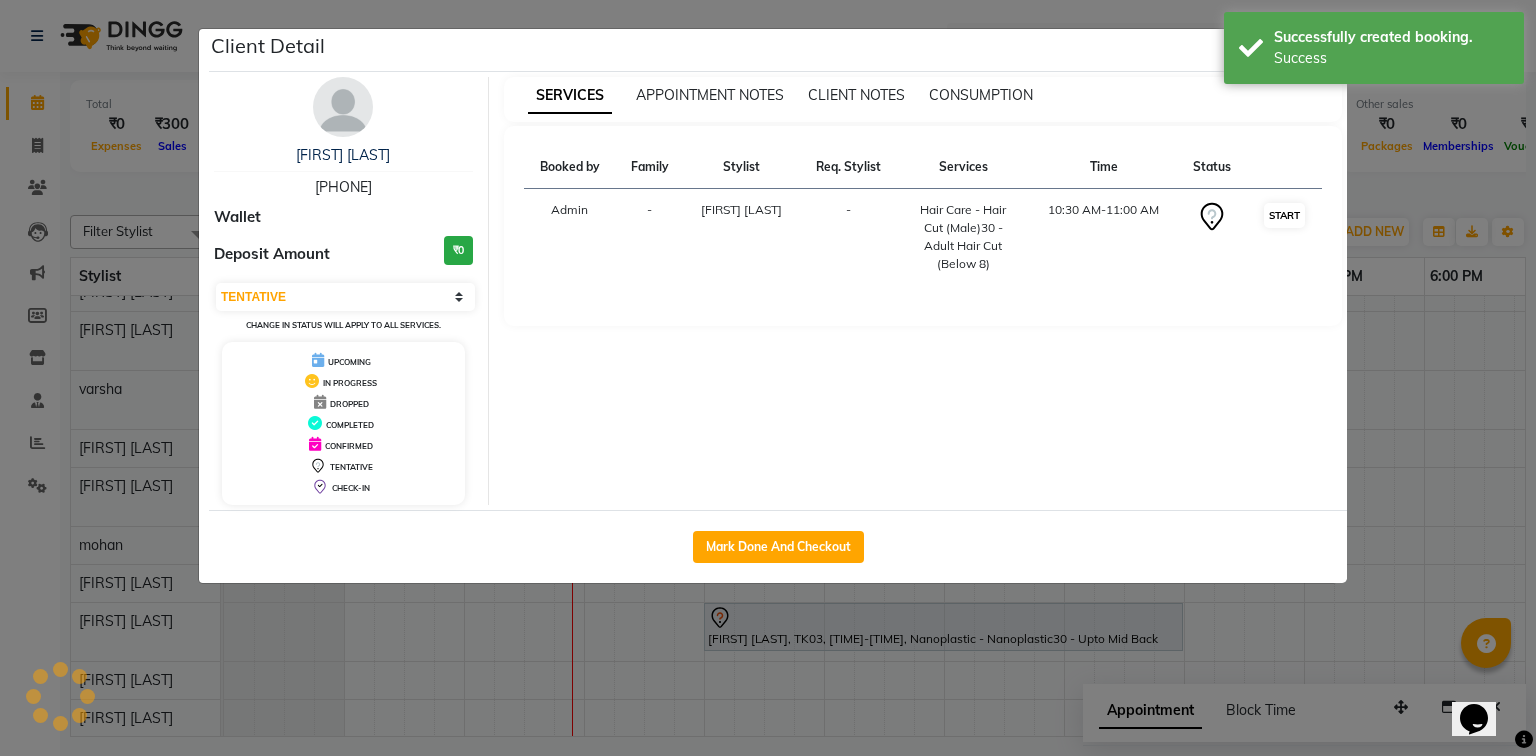 select on "1" 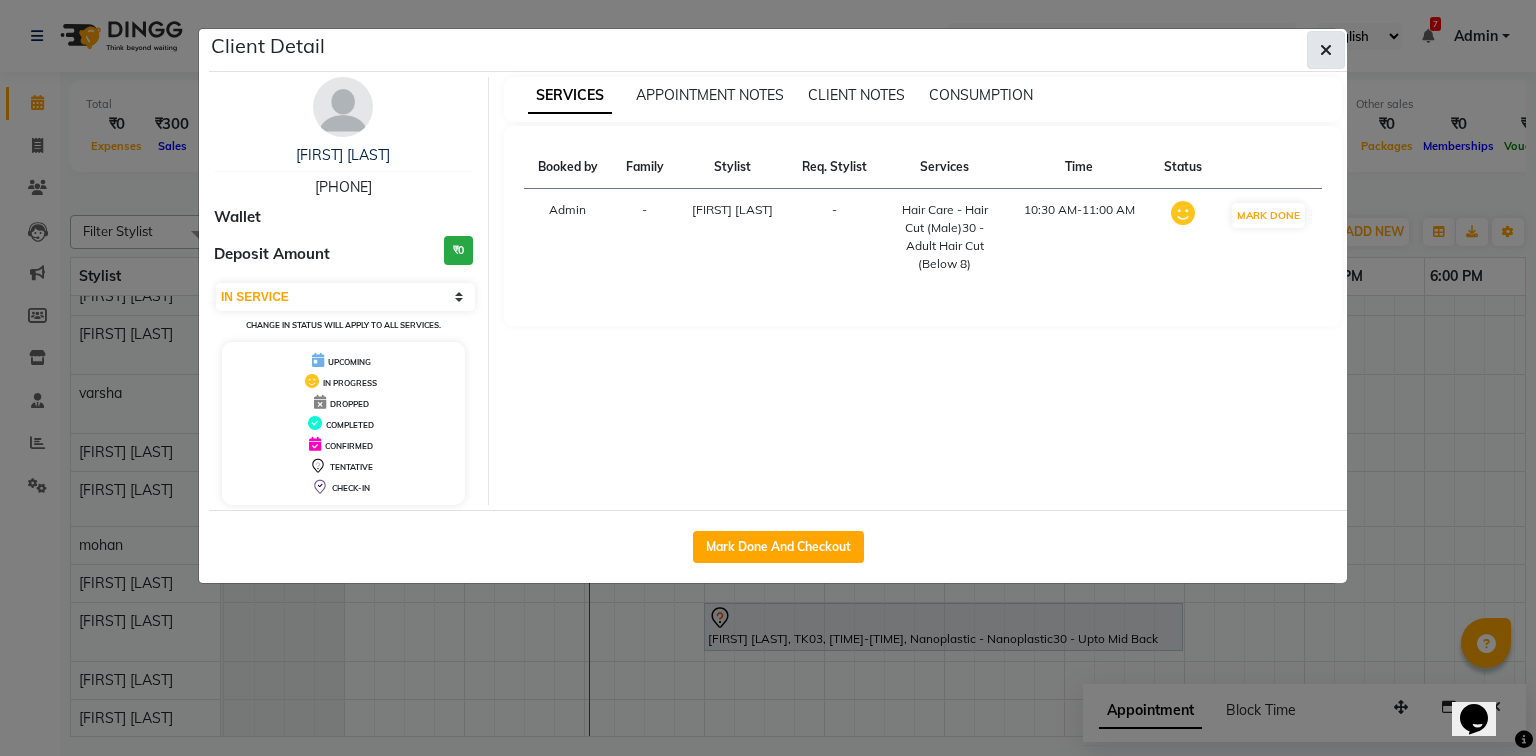 click 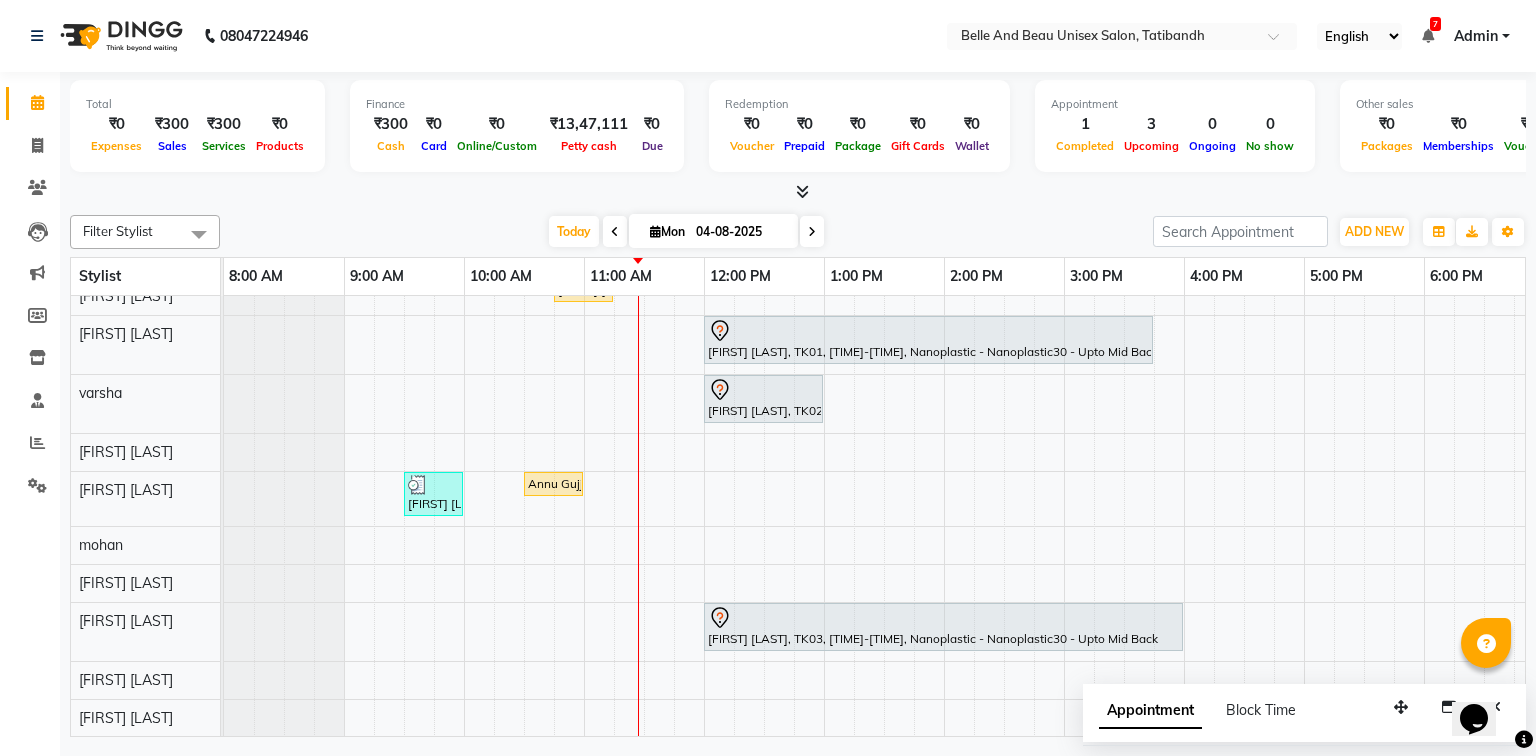 scroll, scrollTop: 4, scrollLeft: 0, axis: vertical 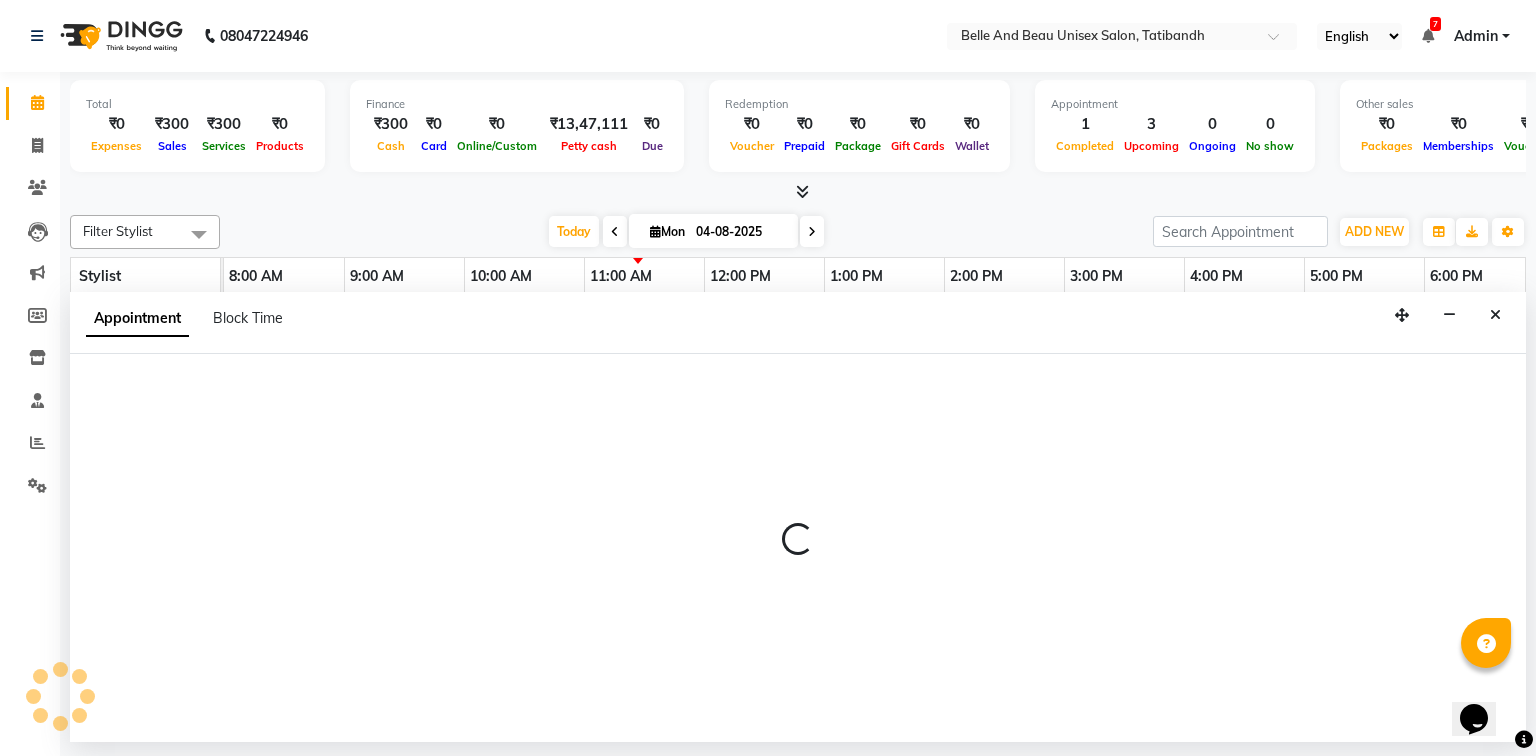 select on "65137" 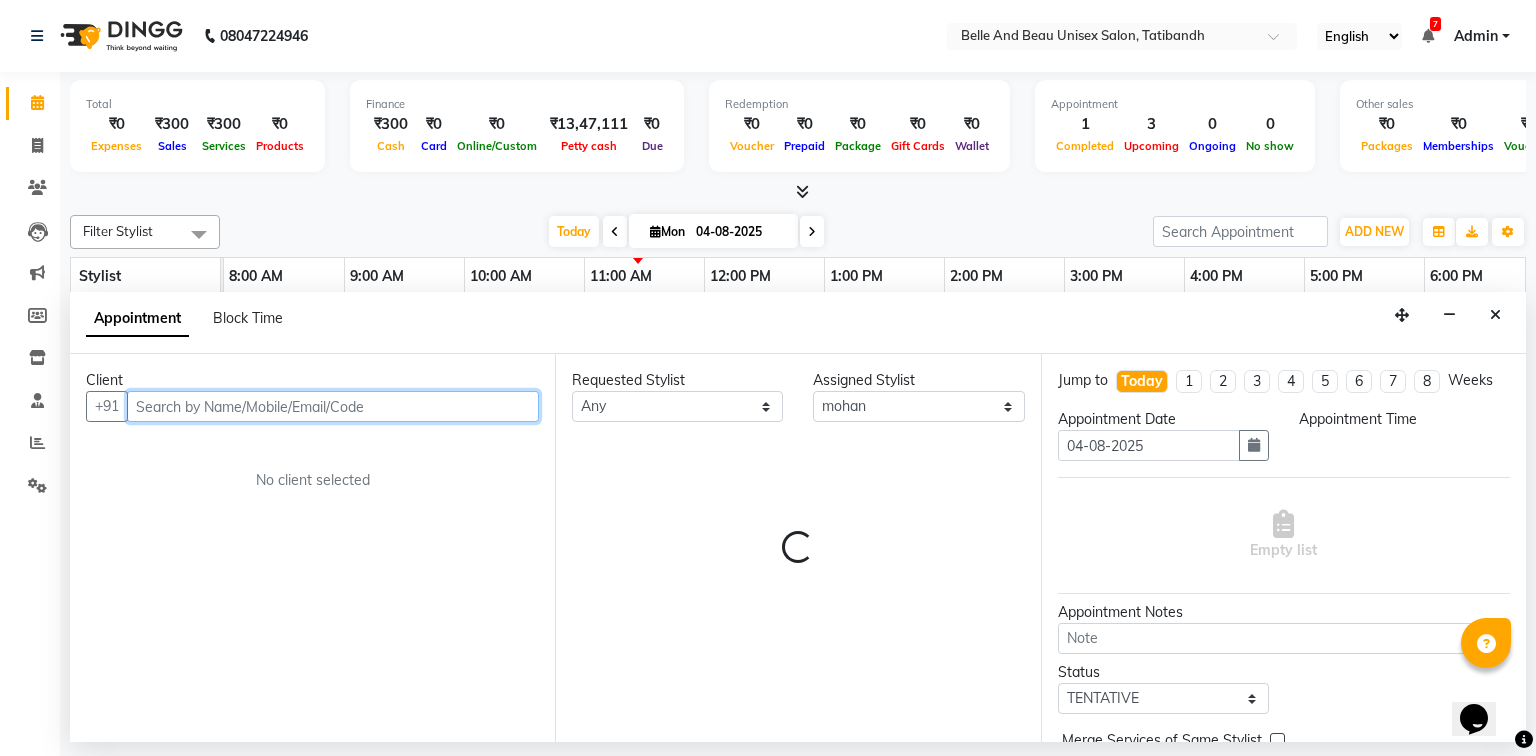 select on "690" 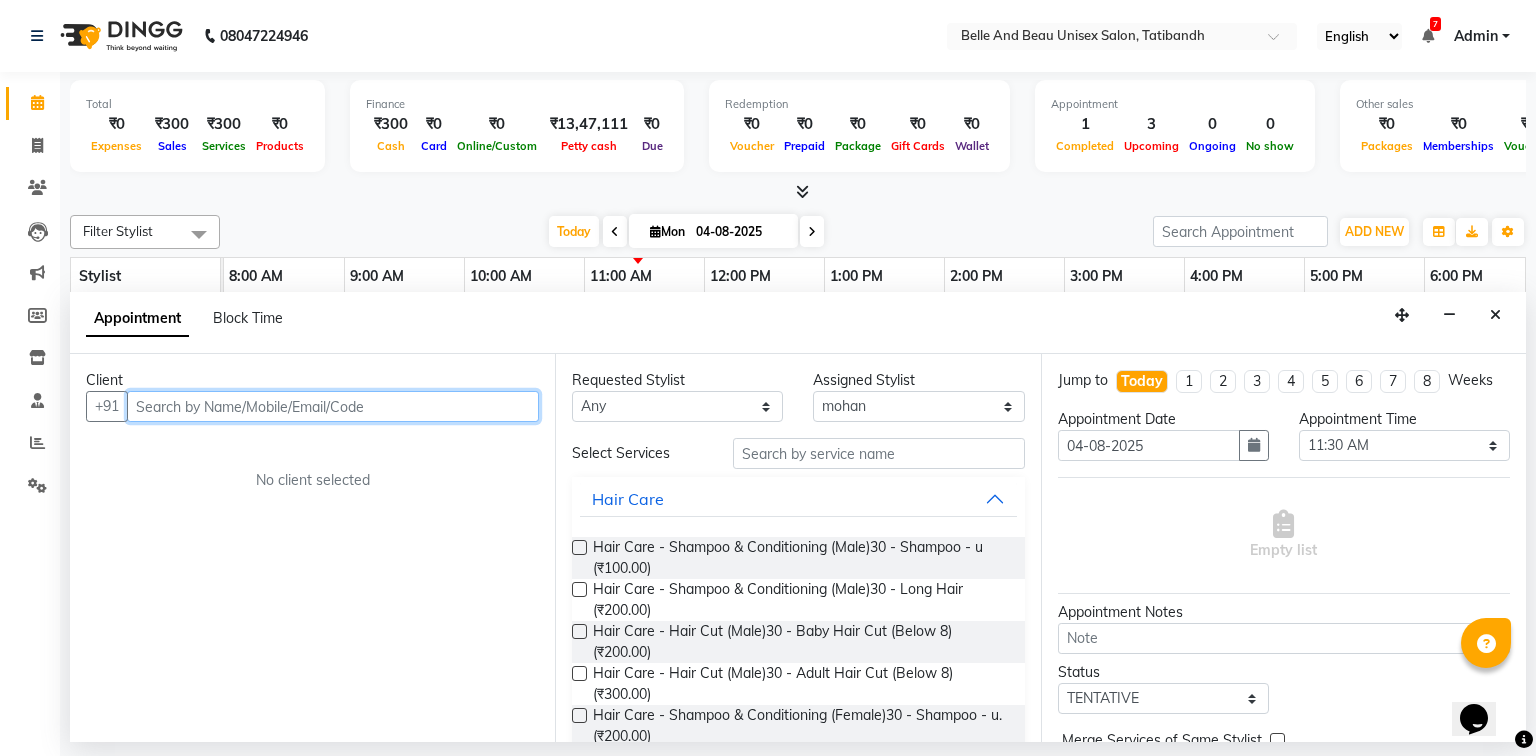 click at bounding box center (333, 406) 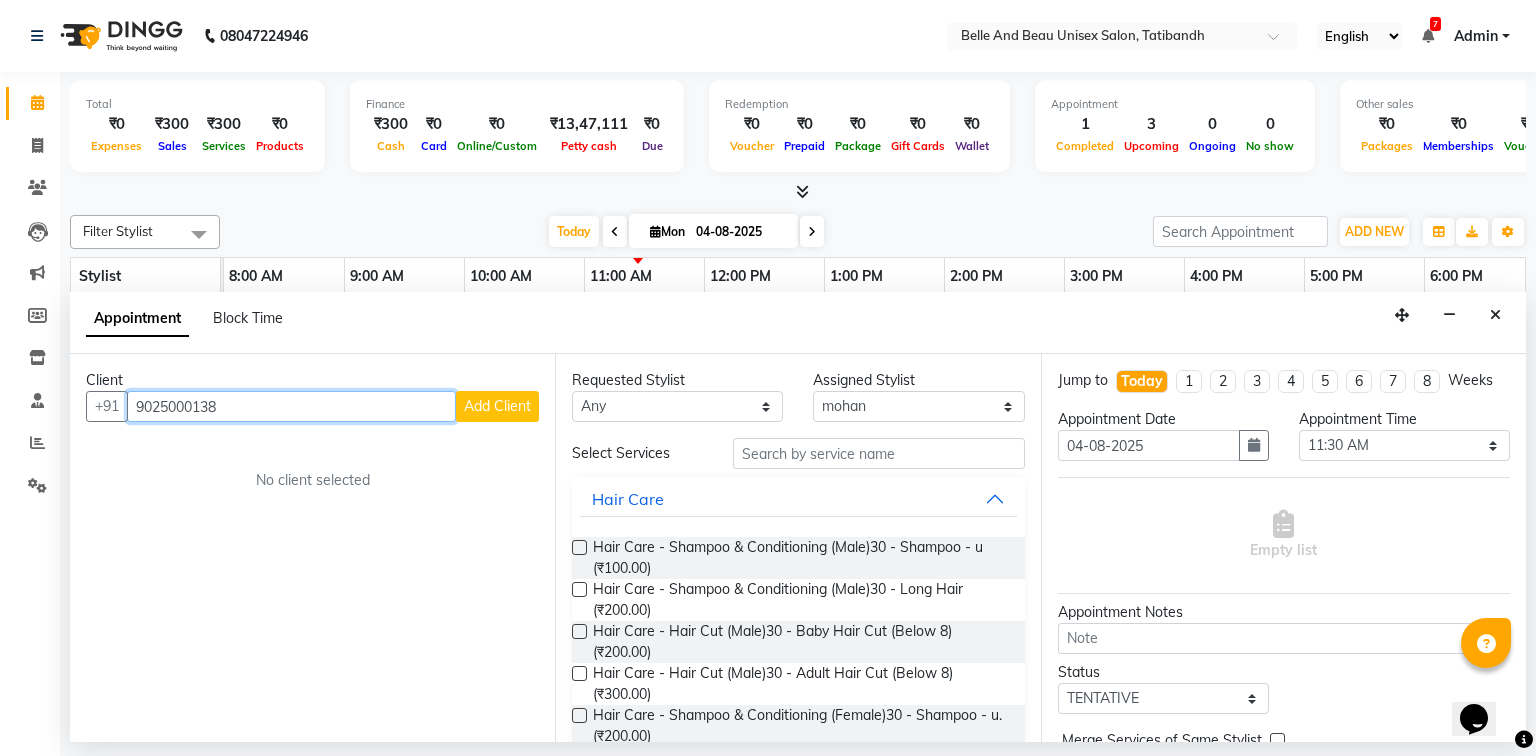 type on "9025000138" 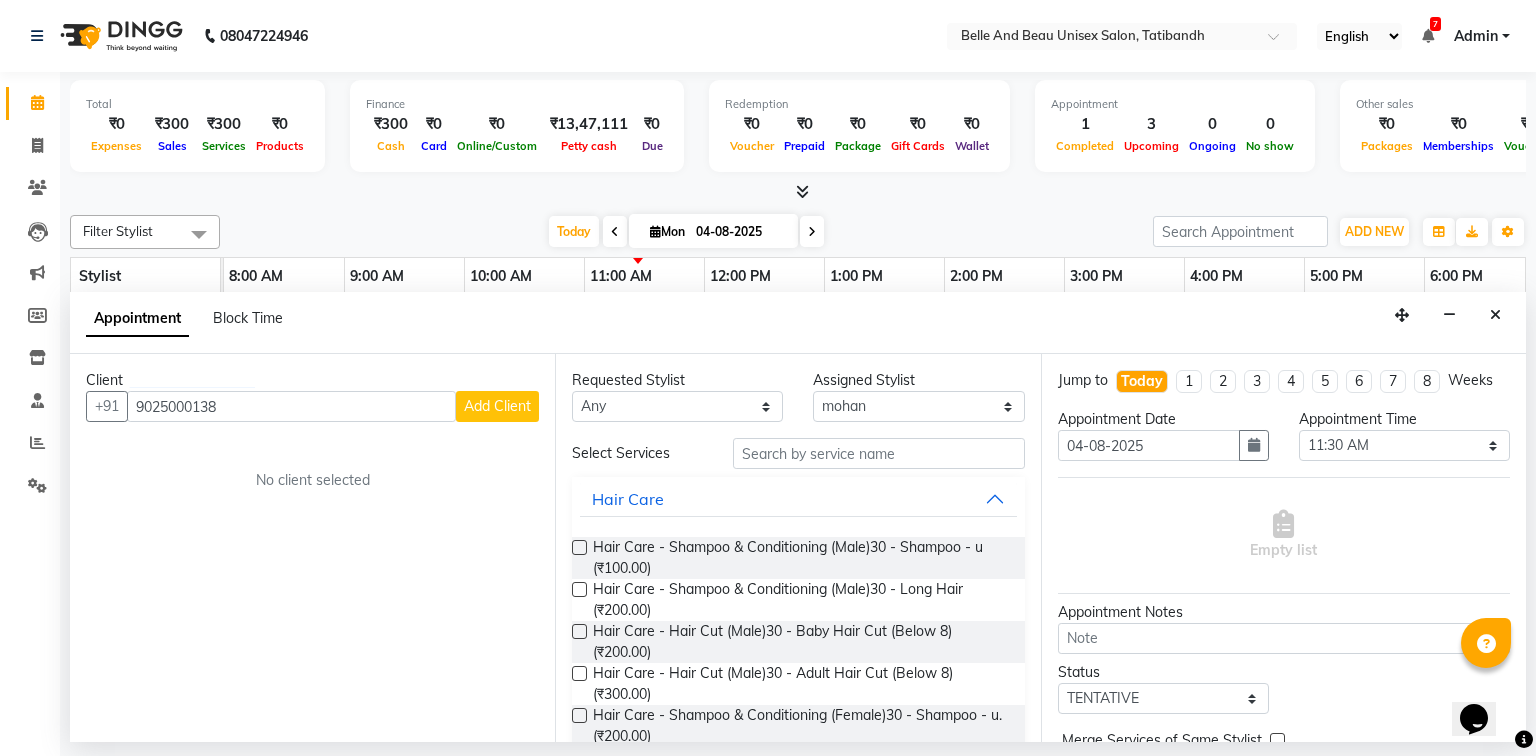 click on "Add Client" at bounding box center [497, 406] 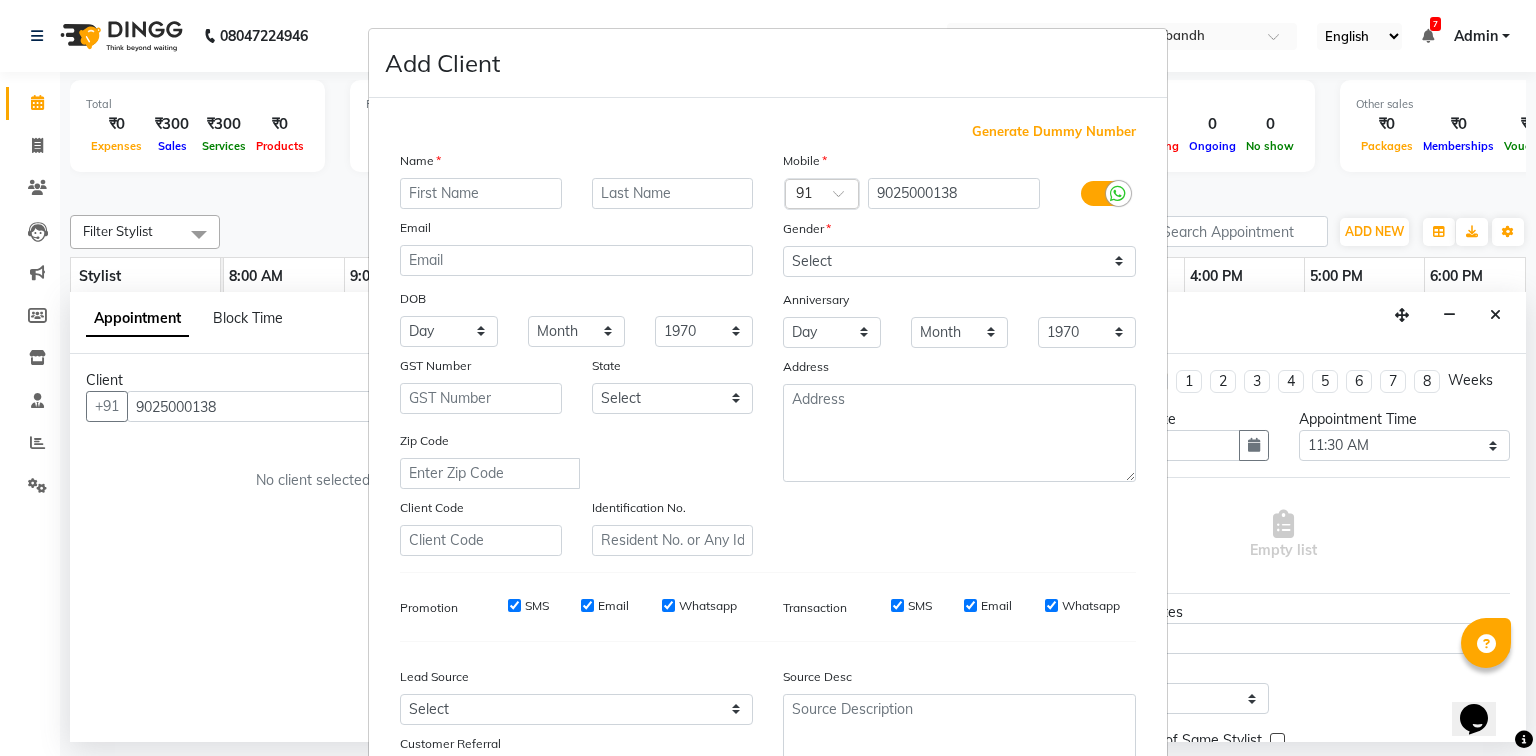 click at bounding box center (481, 193) 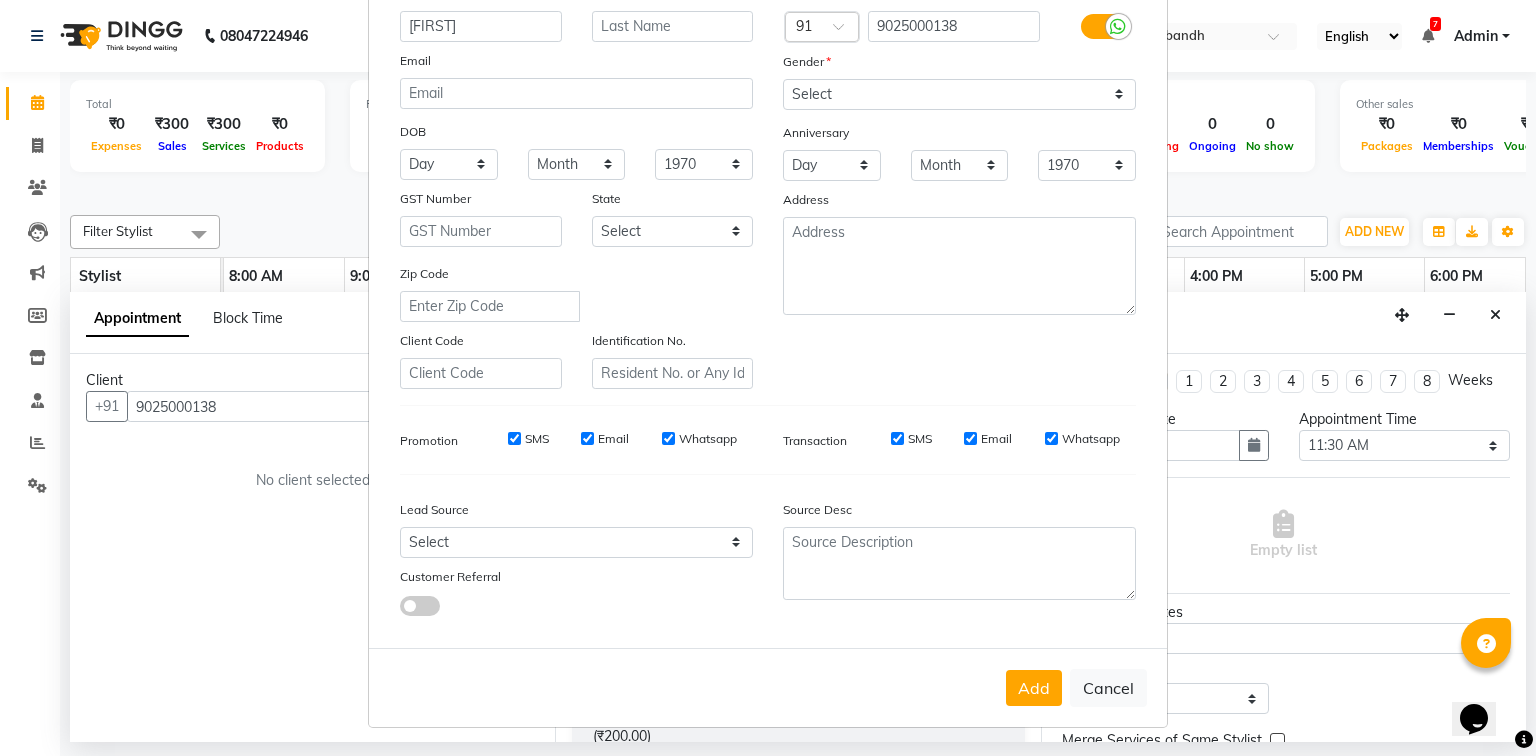 scroll, scrollTop: 176, scrollLeft: 0, axis: vertical 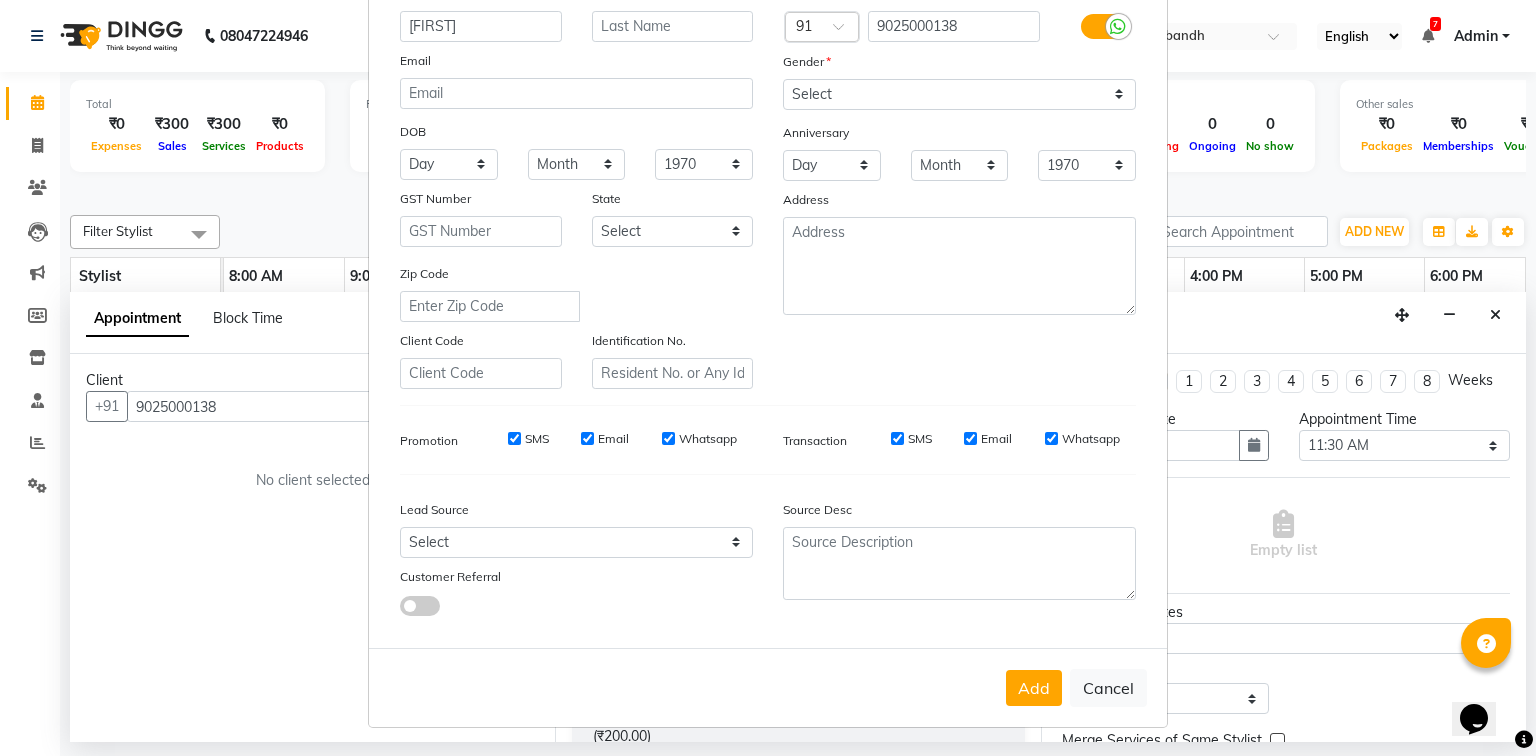 type on "Elango" 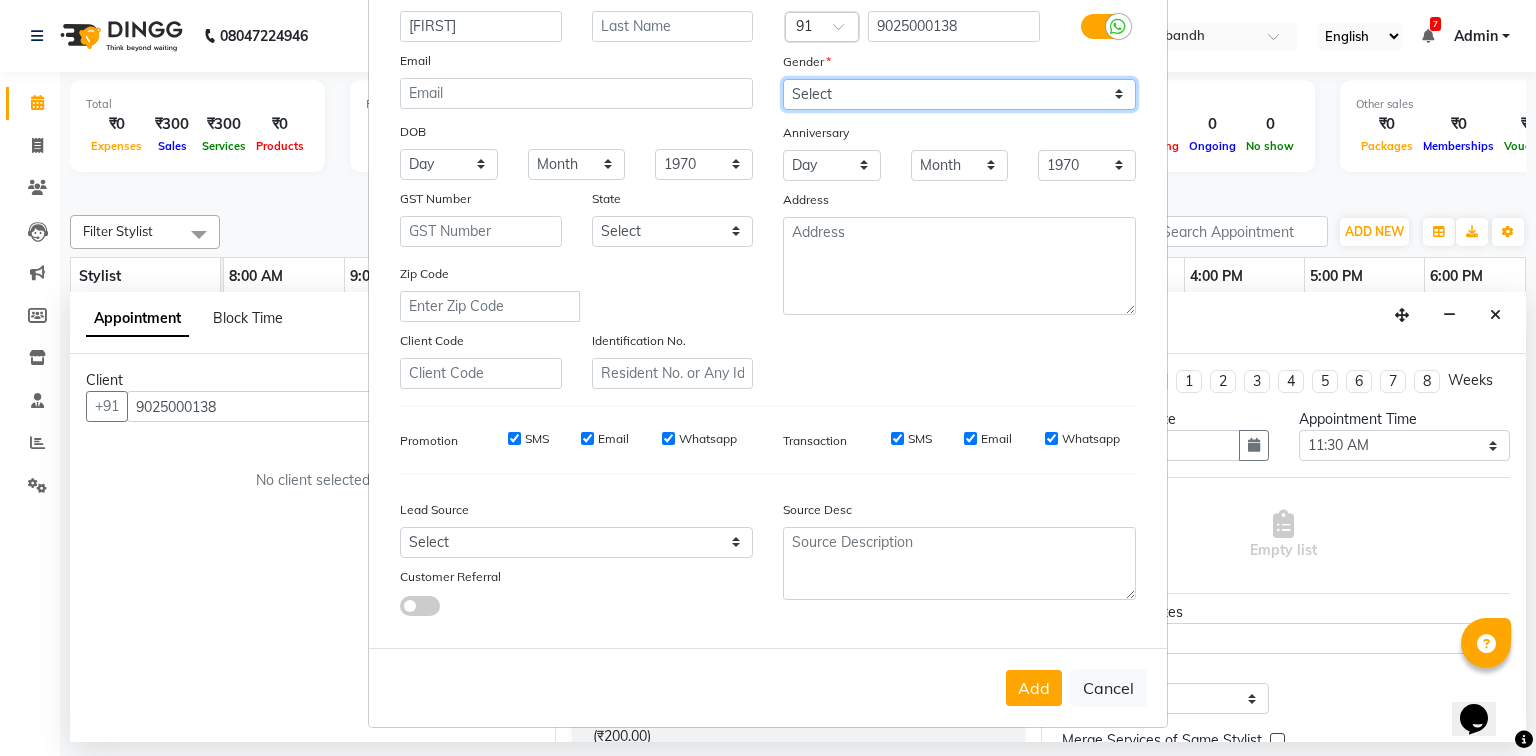 click on "Select Male Female Other Prefer Not To Say" at bounding box center (959, 94) 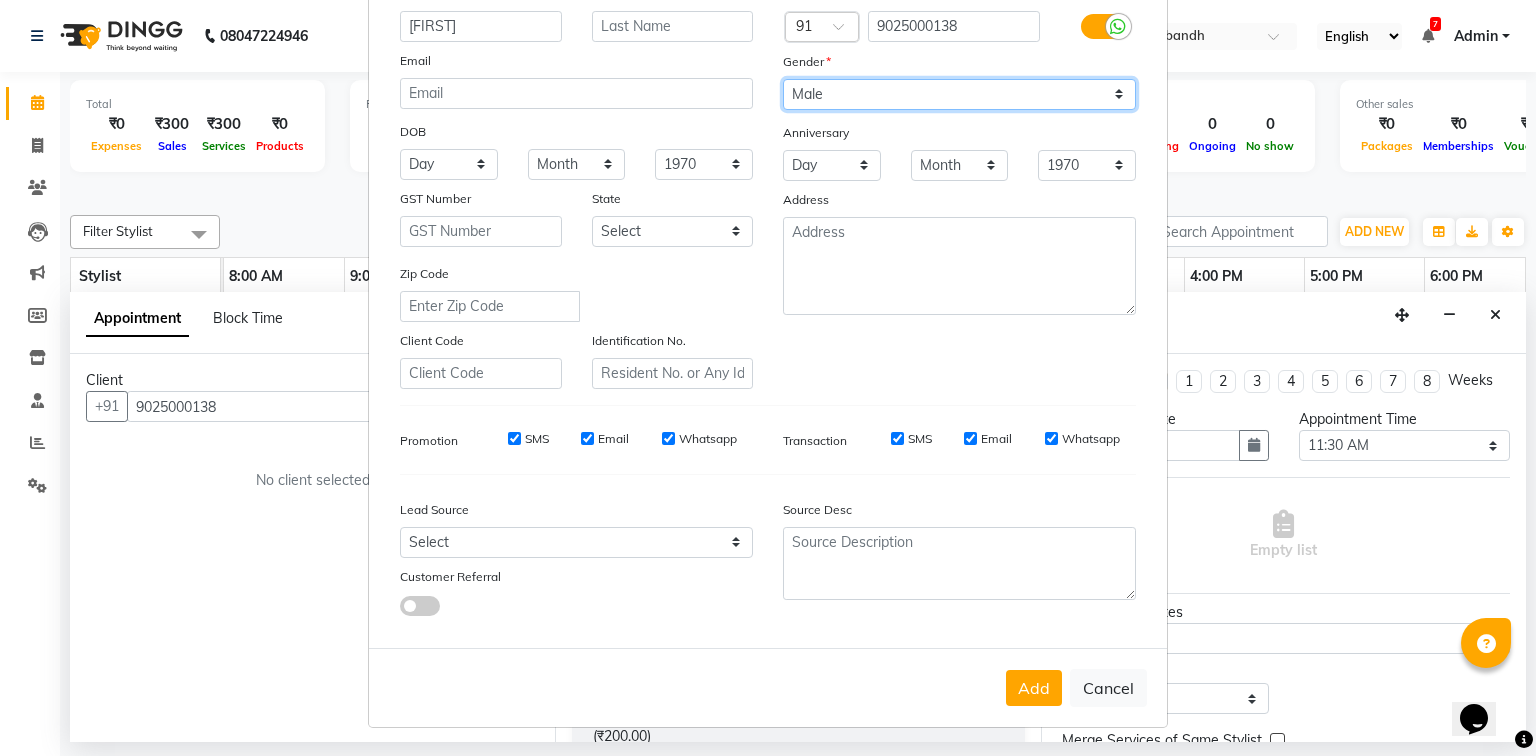 click on "Select Male Female Other Prefer Not To Say" at bounding box center [959, 94] 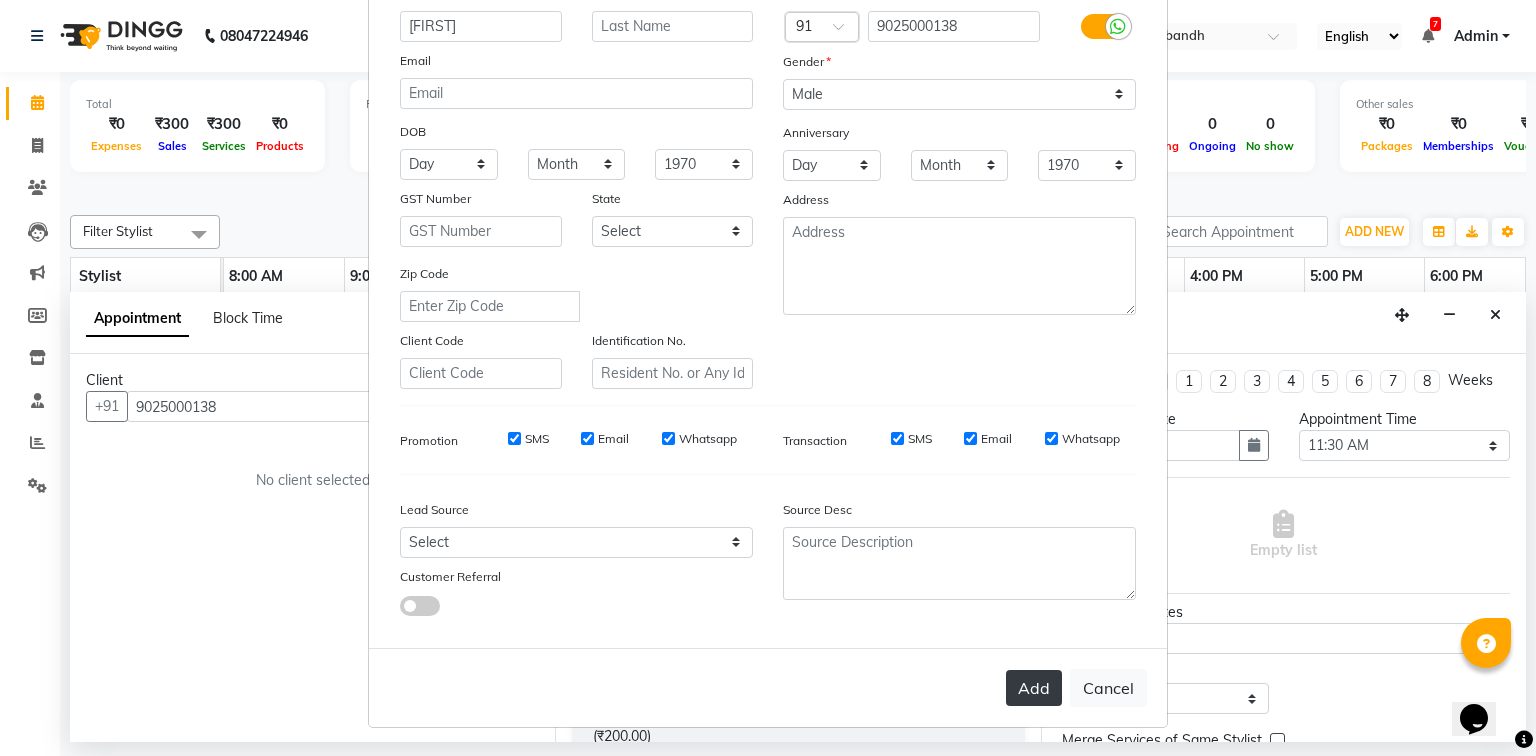 click on "Add" at bounding box center (1034, 688) 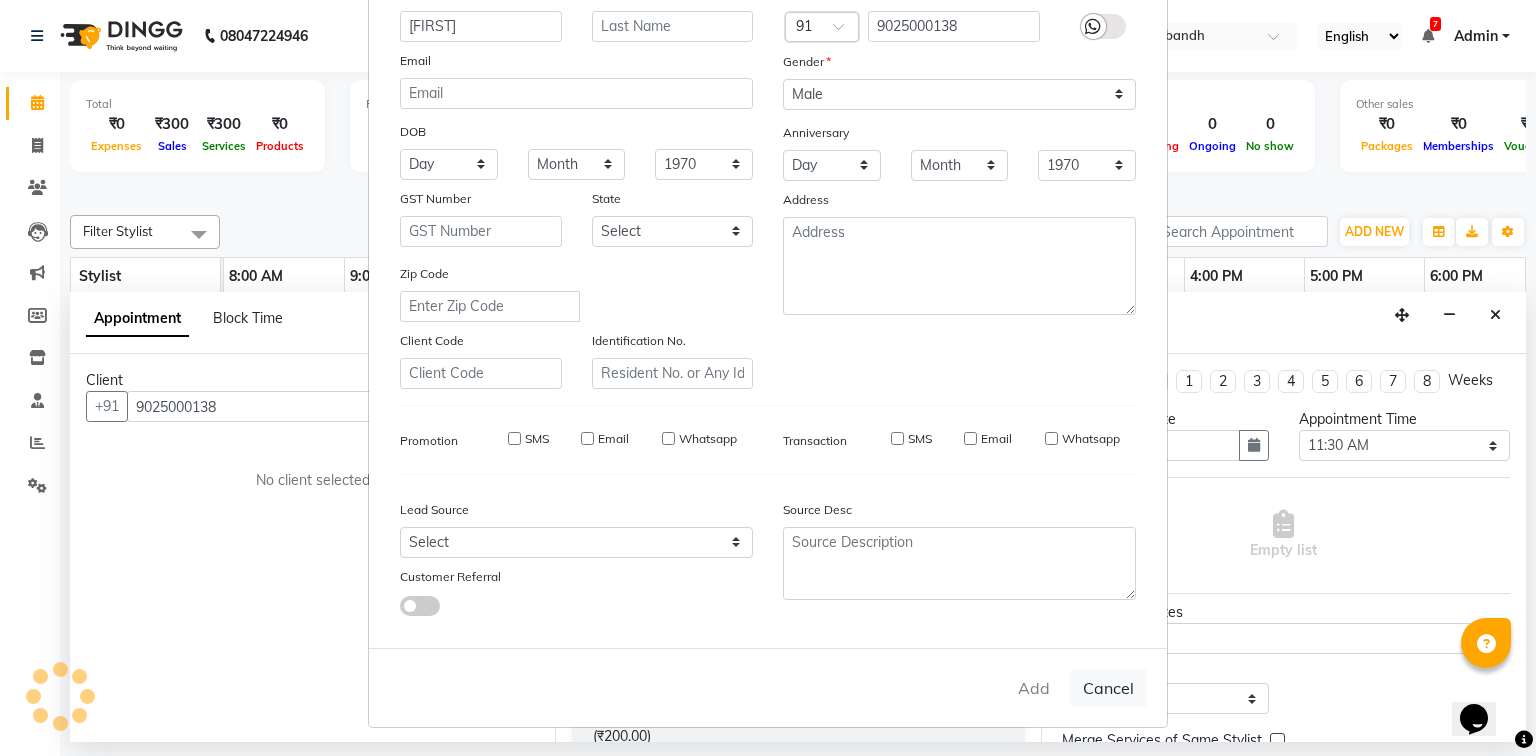 type 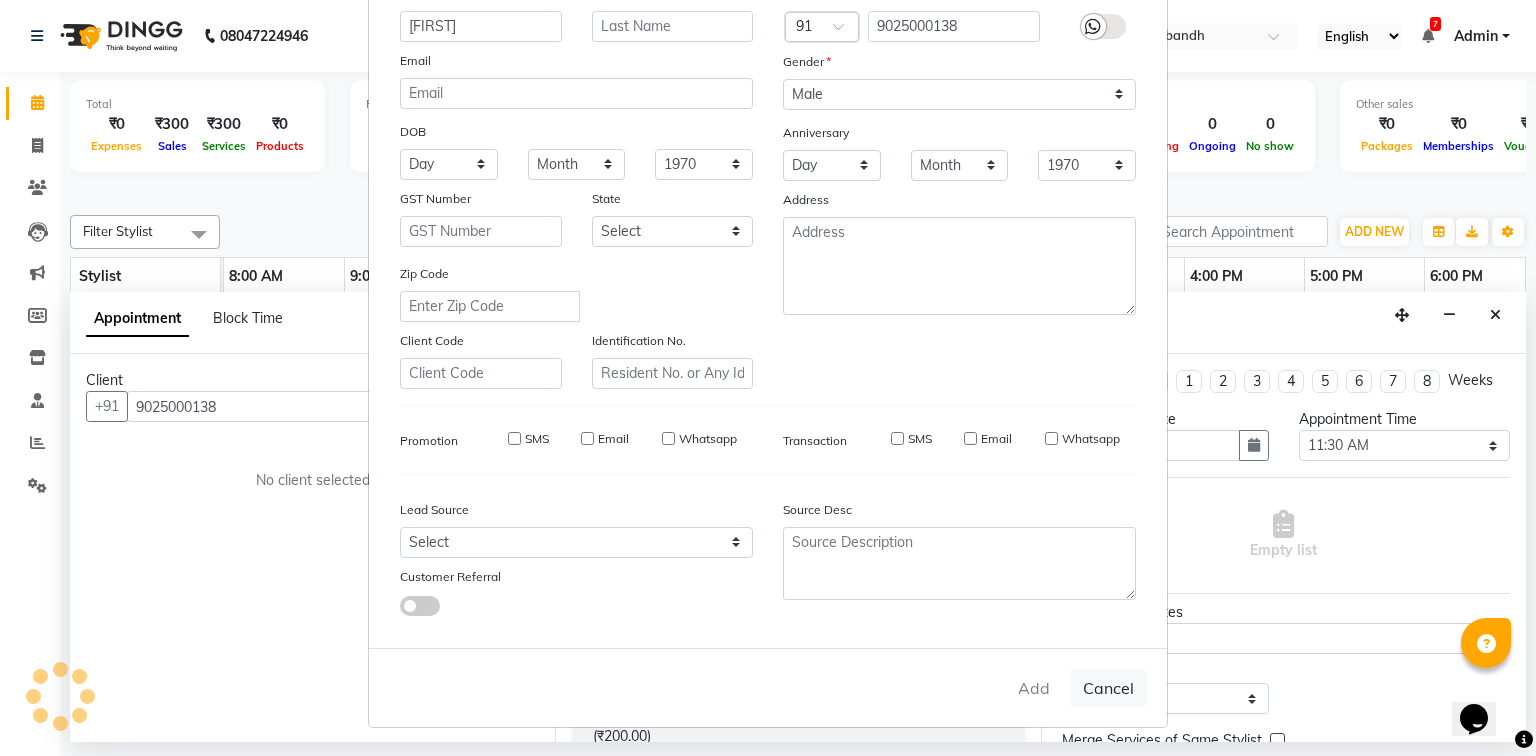 select 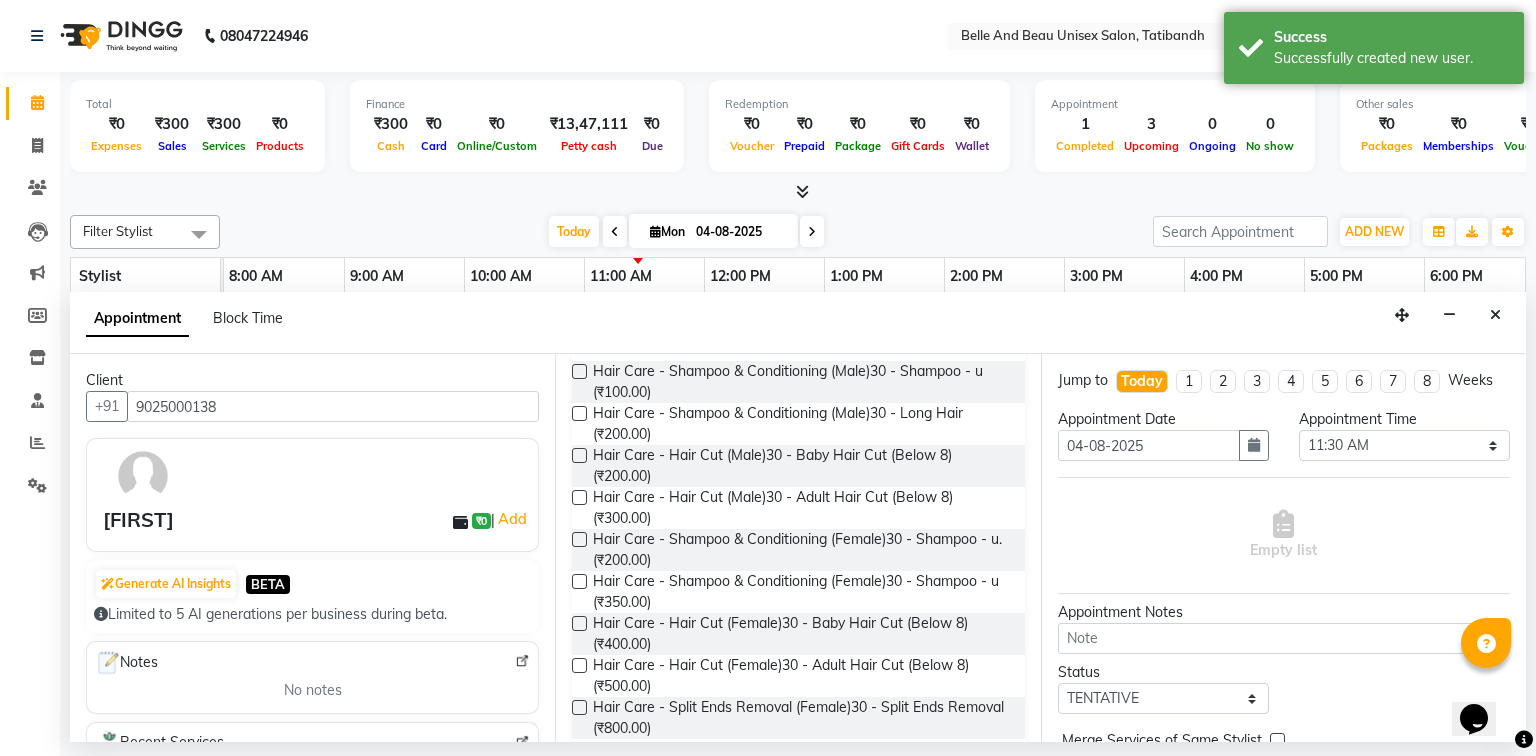 scroll, scrollTop: 320, scrollLeft: 0, axis: vertical 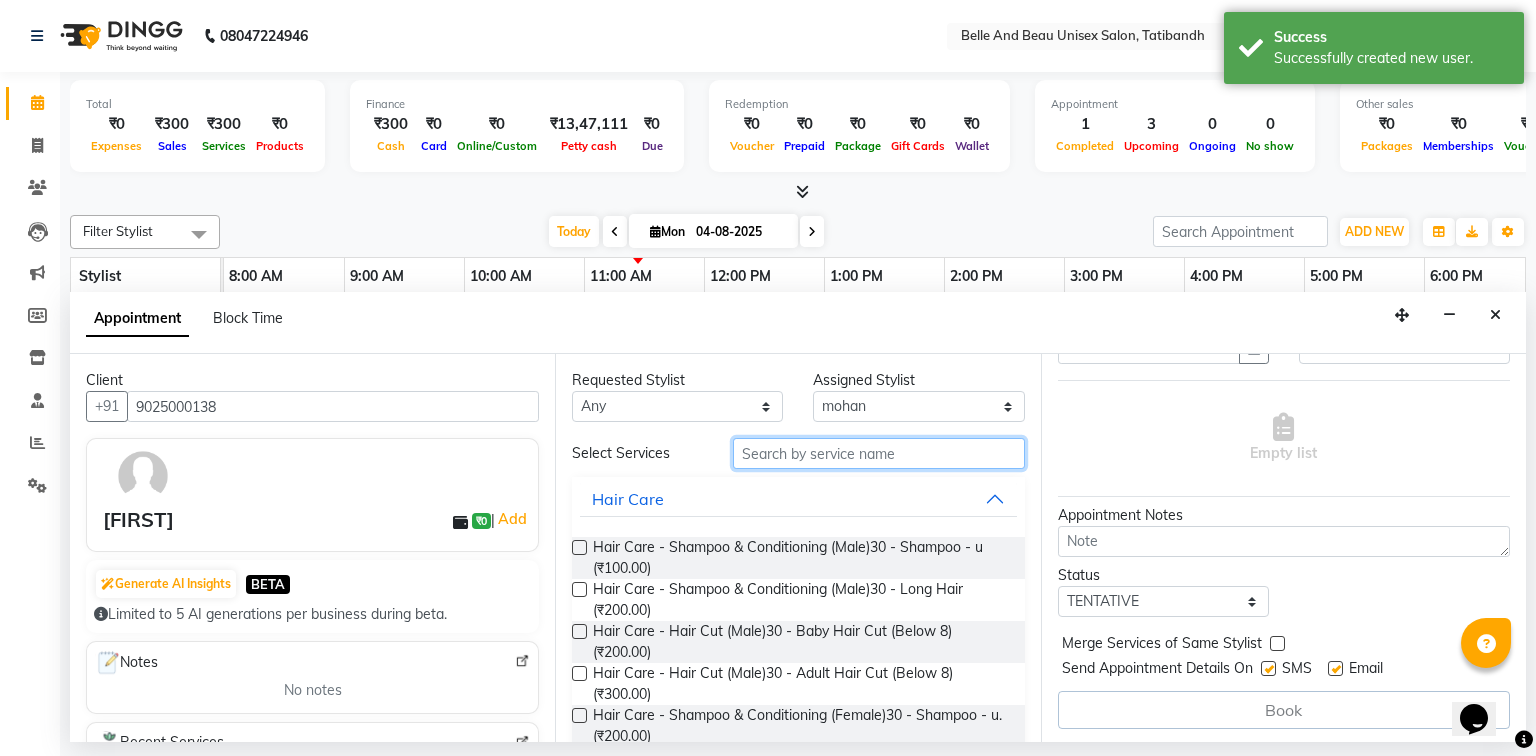 click at bounding box center (879, 453) 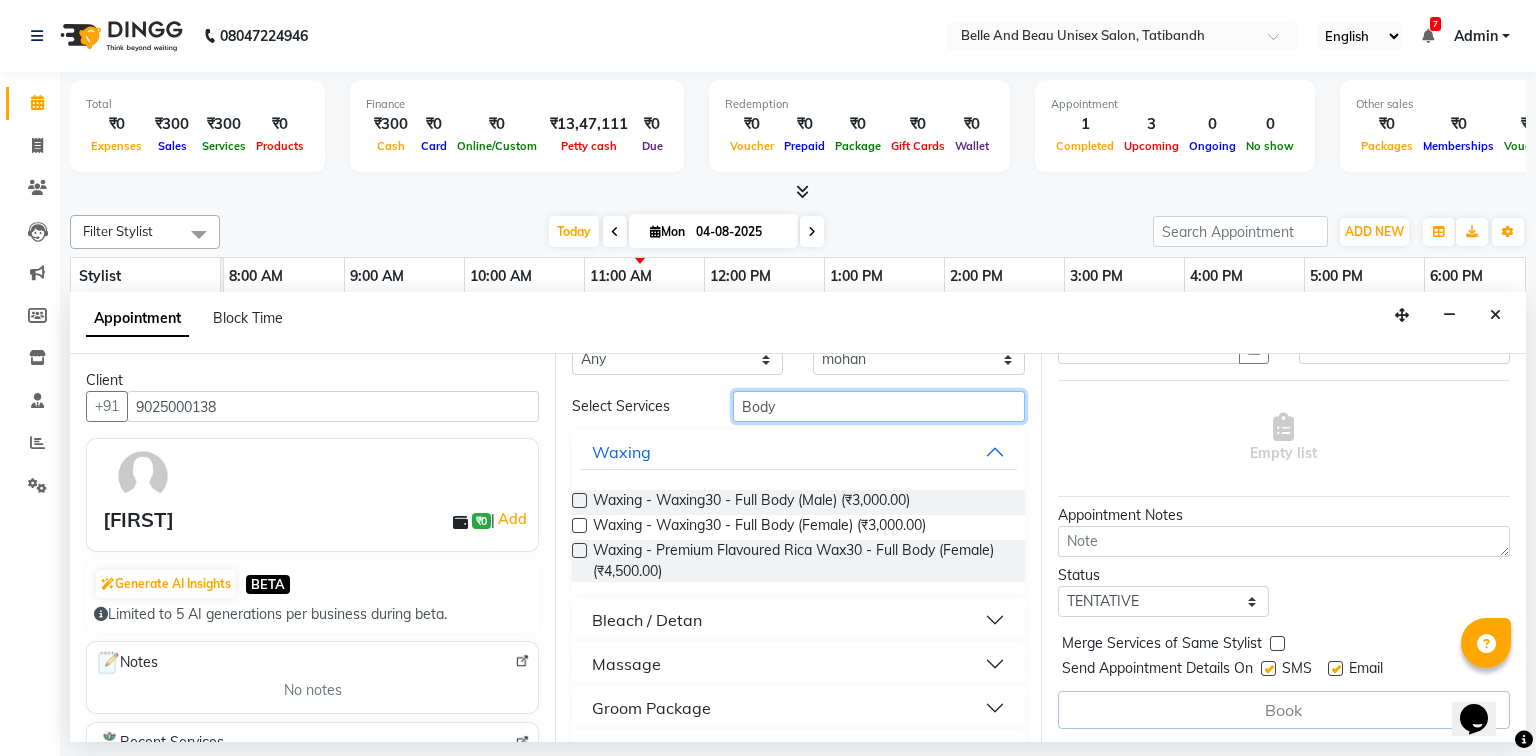 scroll, scrollTop: 95, scrollLeft: 0, axis: vertical 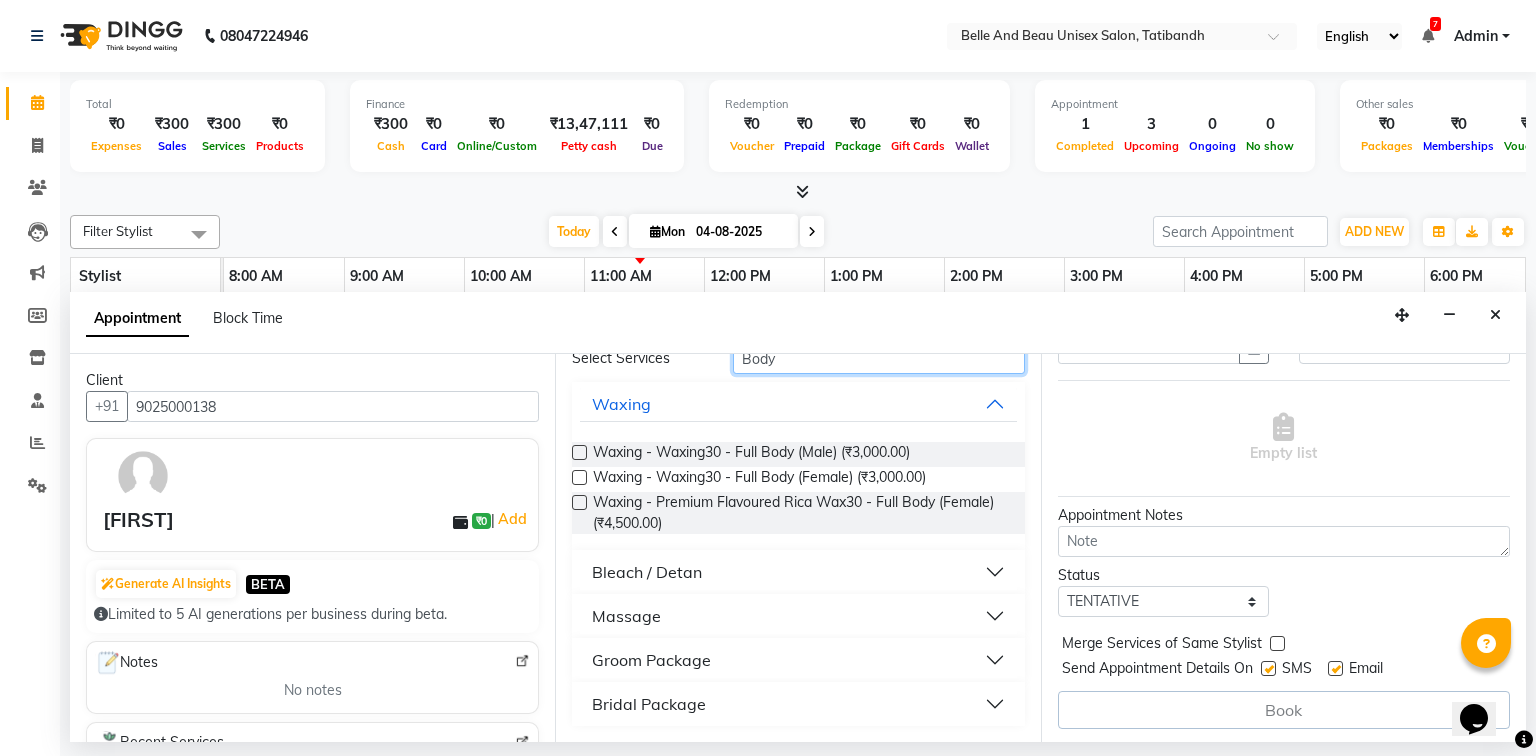 type on "Body" 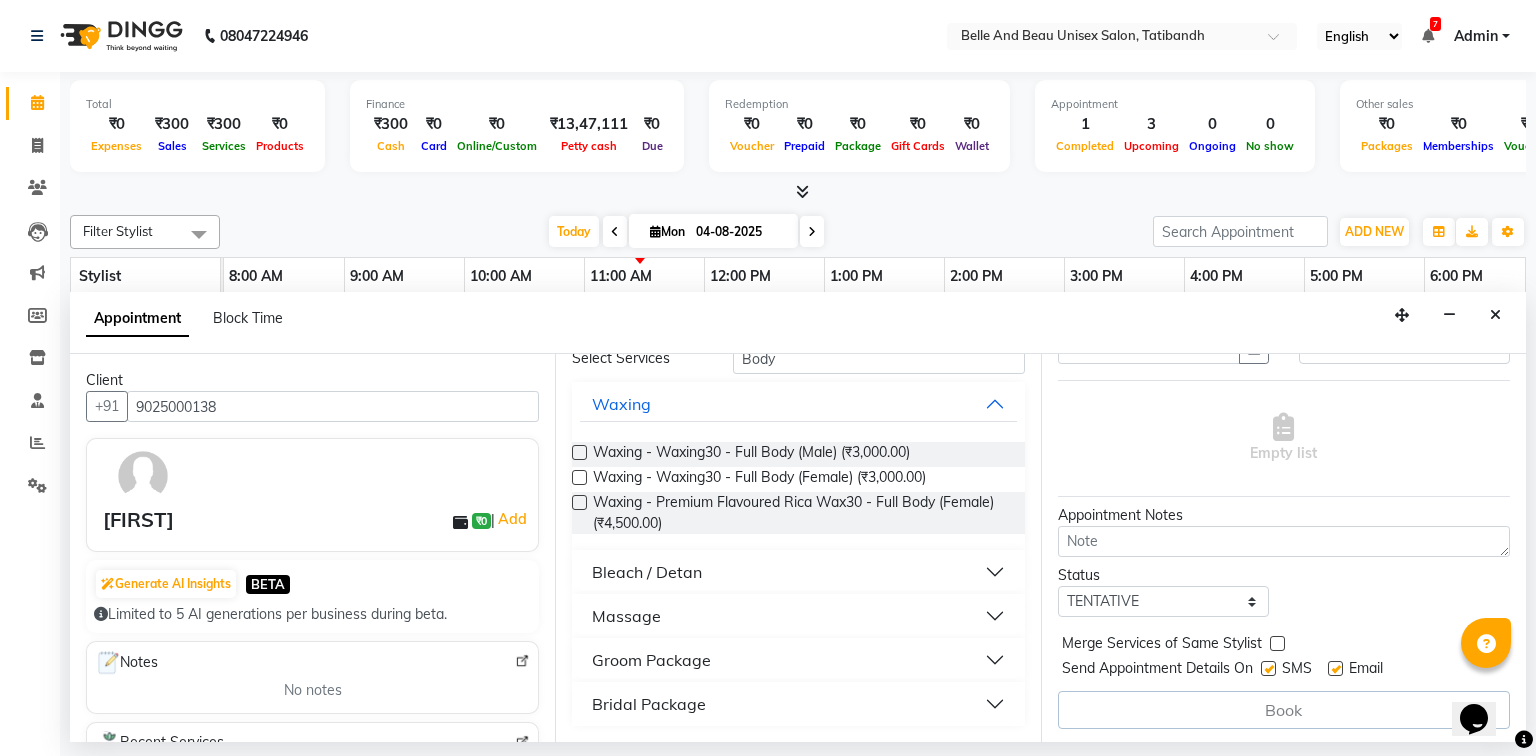 click on "Massage" at bounding box center [798, 616] 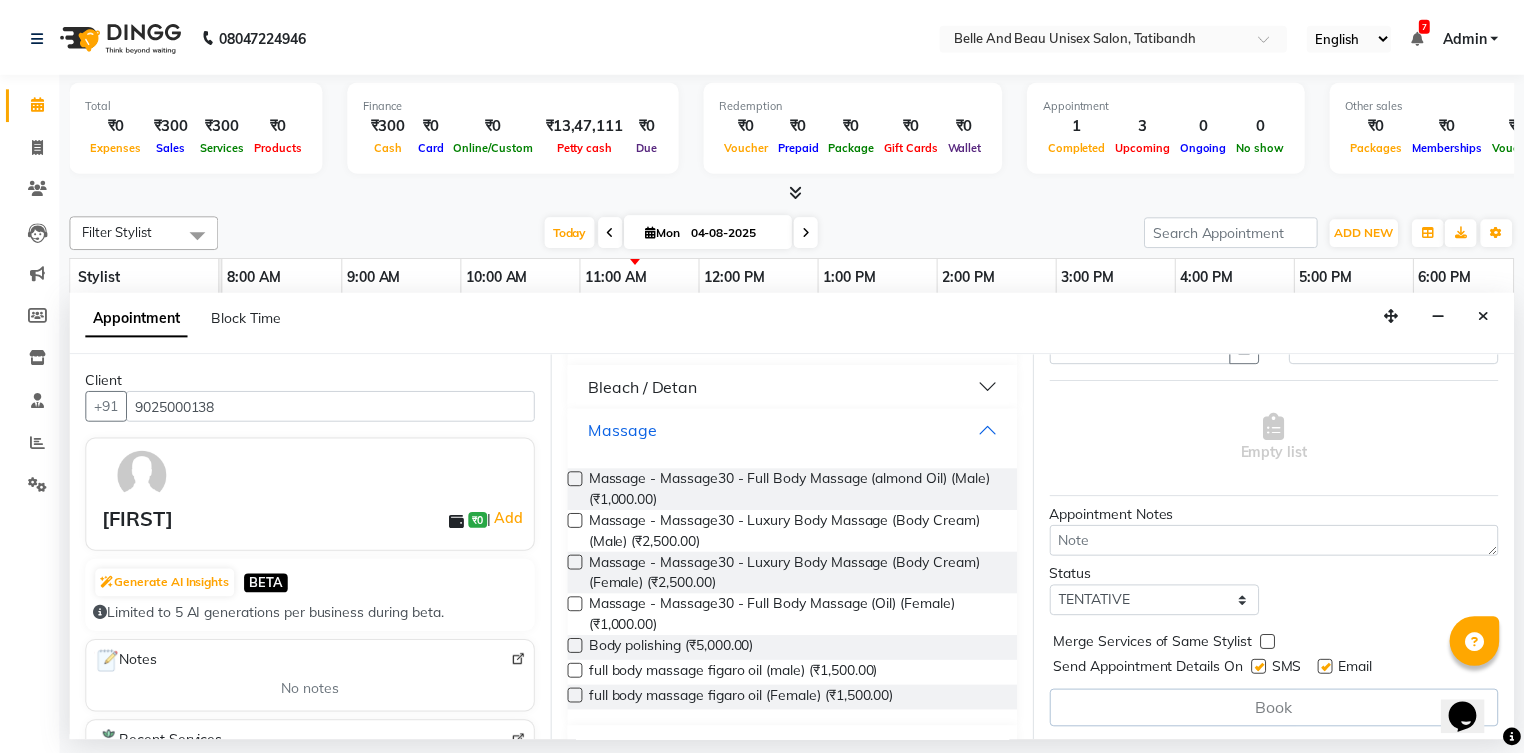 scroll, scrollTop: 255, scrollLeft: 0, axis: vertical 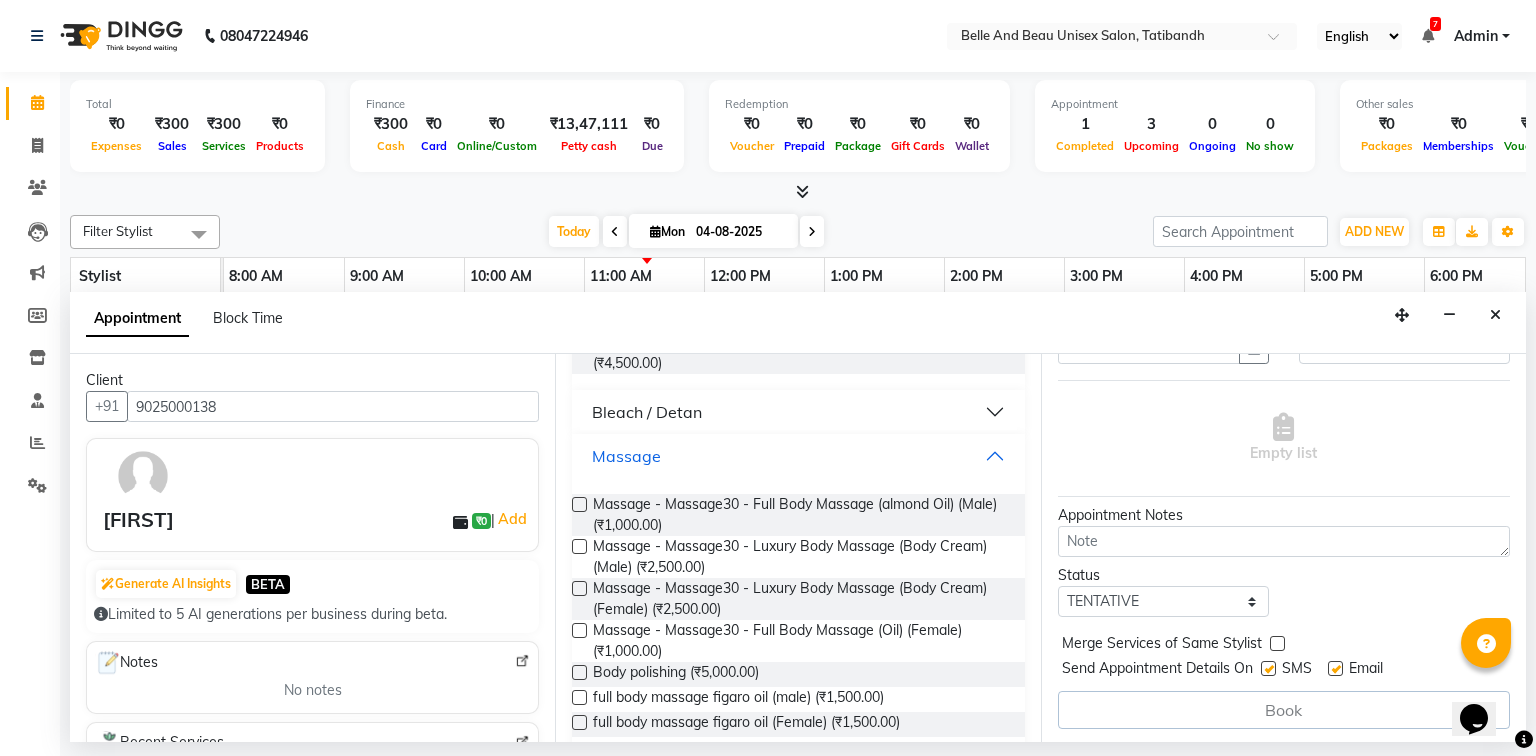 type 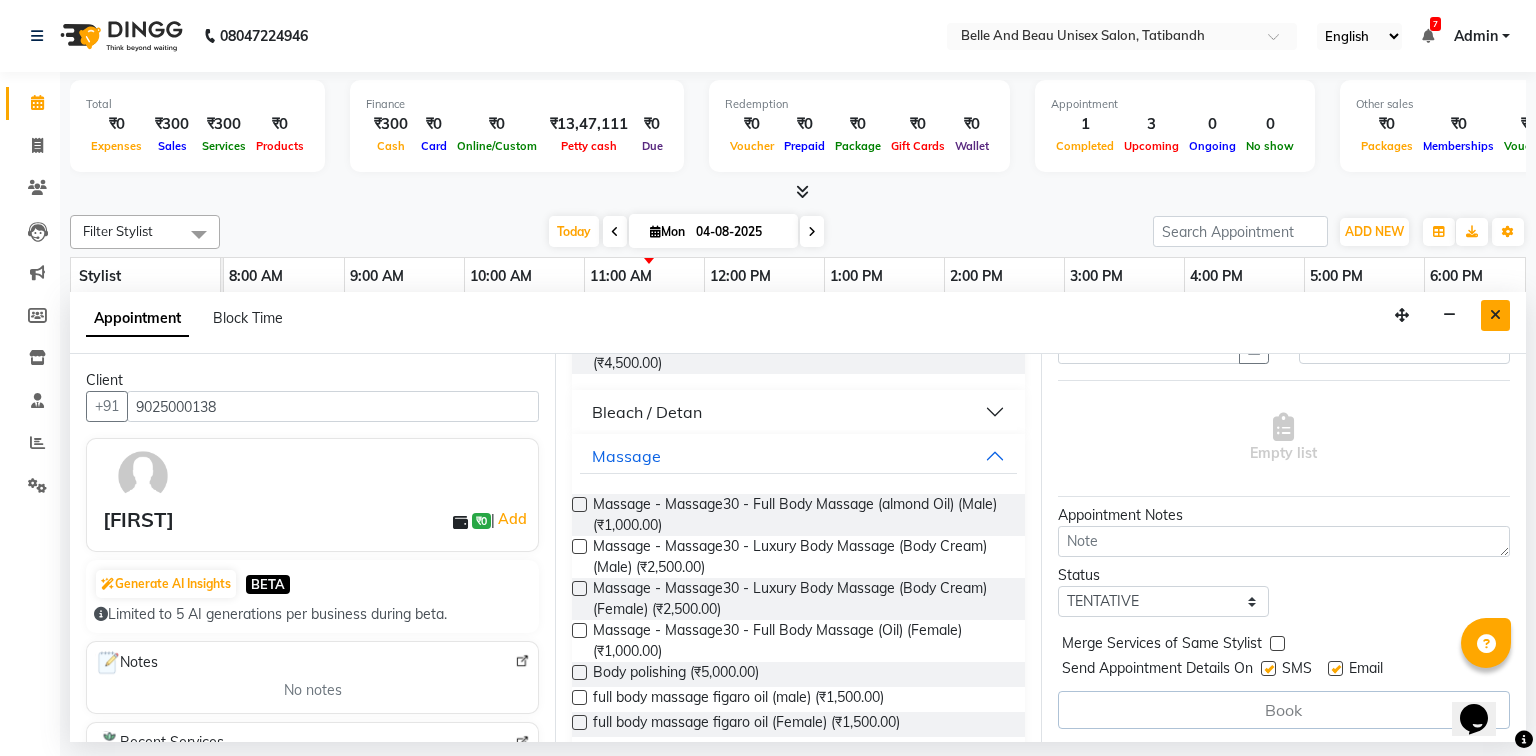 drag, startPoint x: 360, startPoint y: 81, endPoint x: 1496, endPoint y: 308, distance: 1158.458 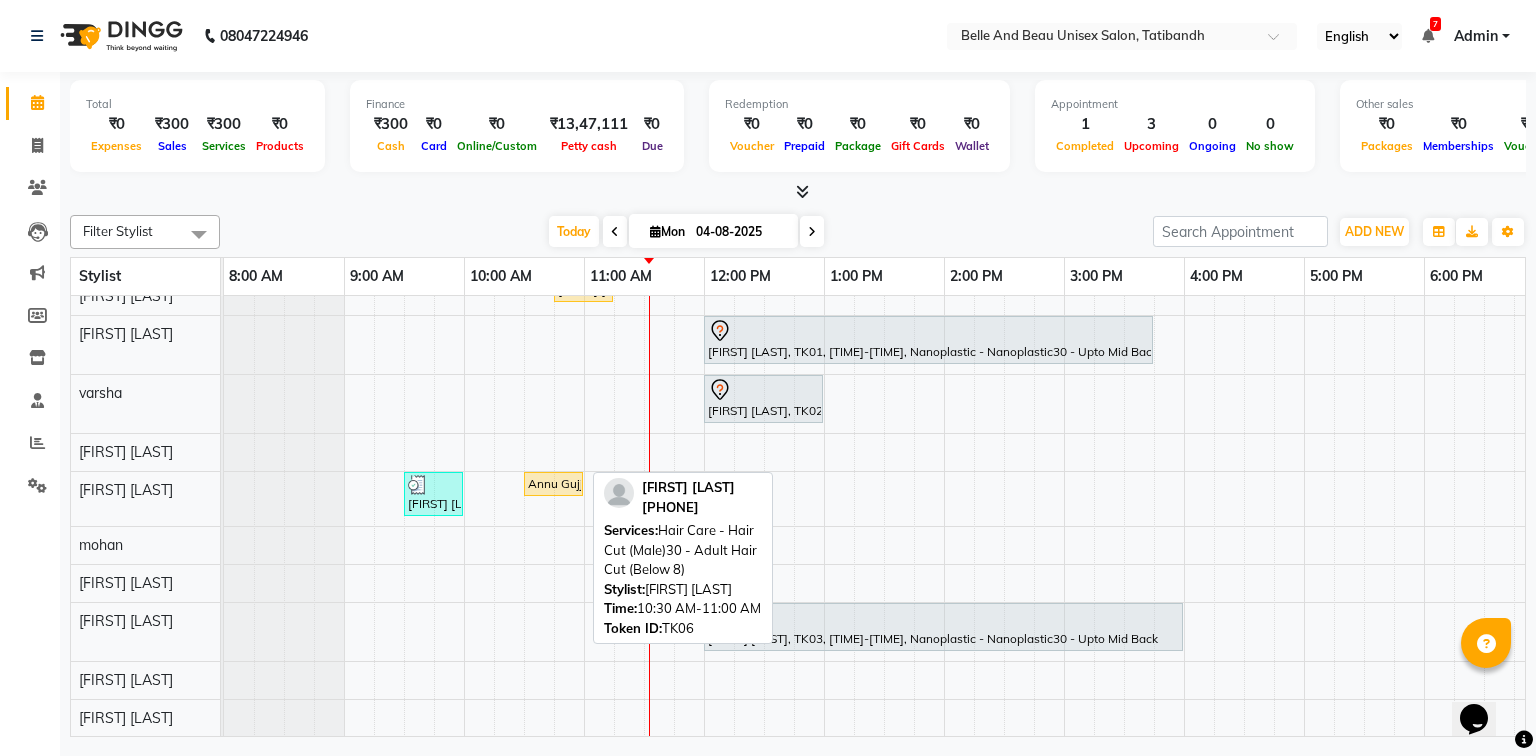click on "Annu Gujjar, TK06, 10:30 AM-11:00 AM, Hair Care - Hair Cut (Male)30 - Adult Hair Cut (Below 8)" at bounding box center [553, 484] 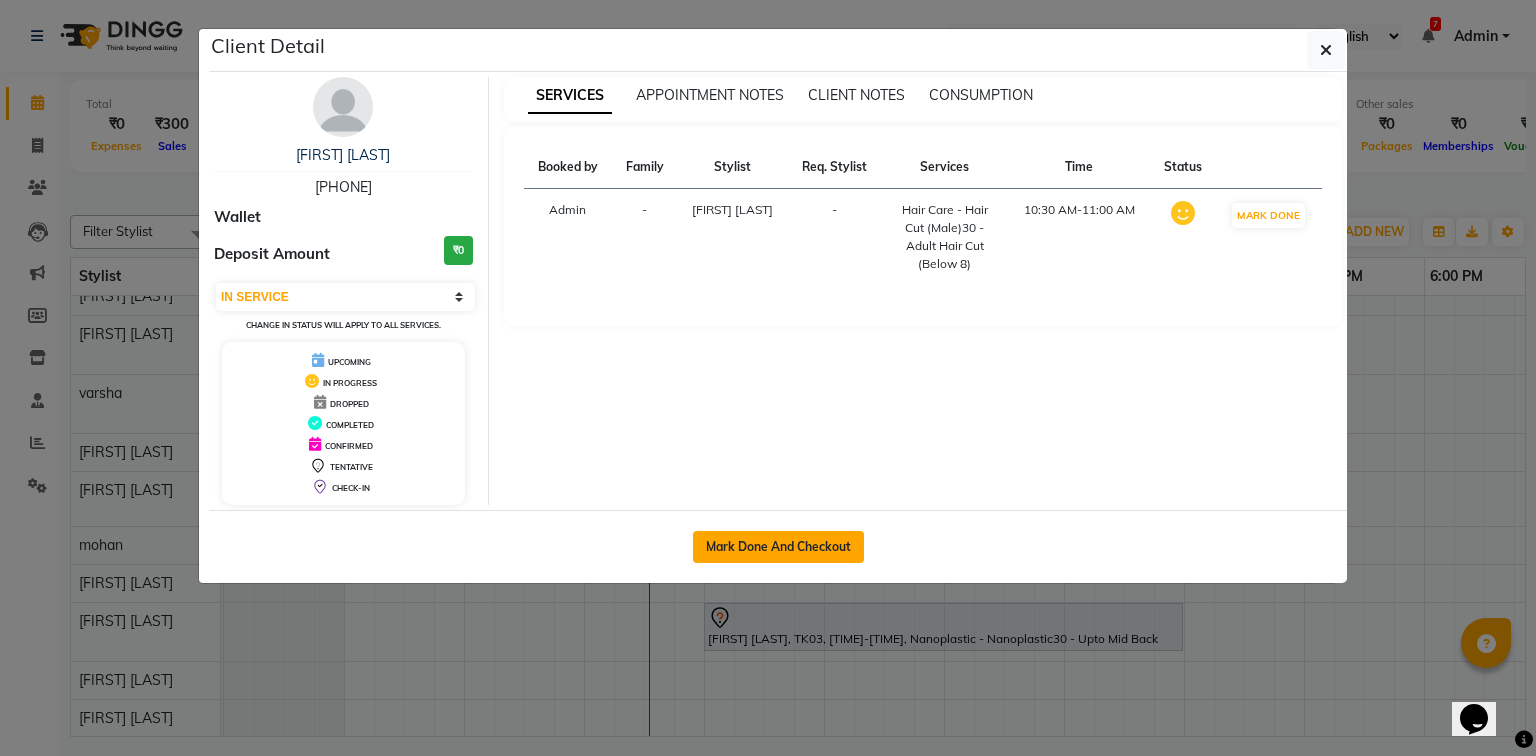 click on "Mark Done And Checkout" 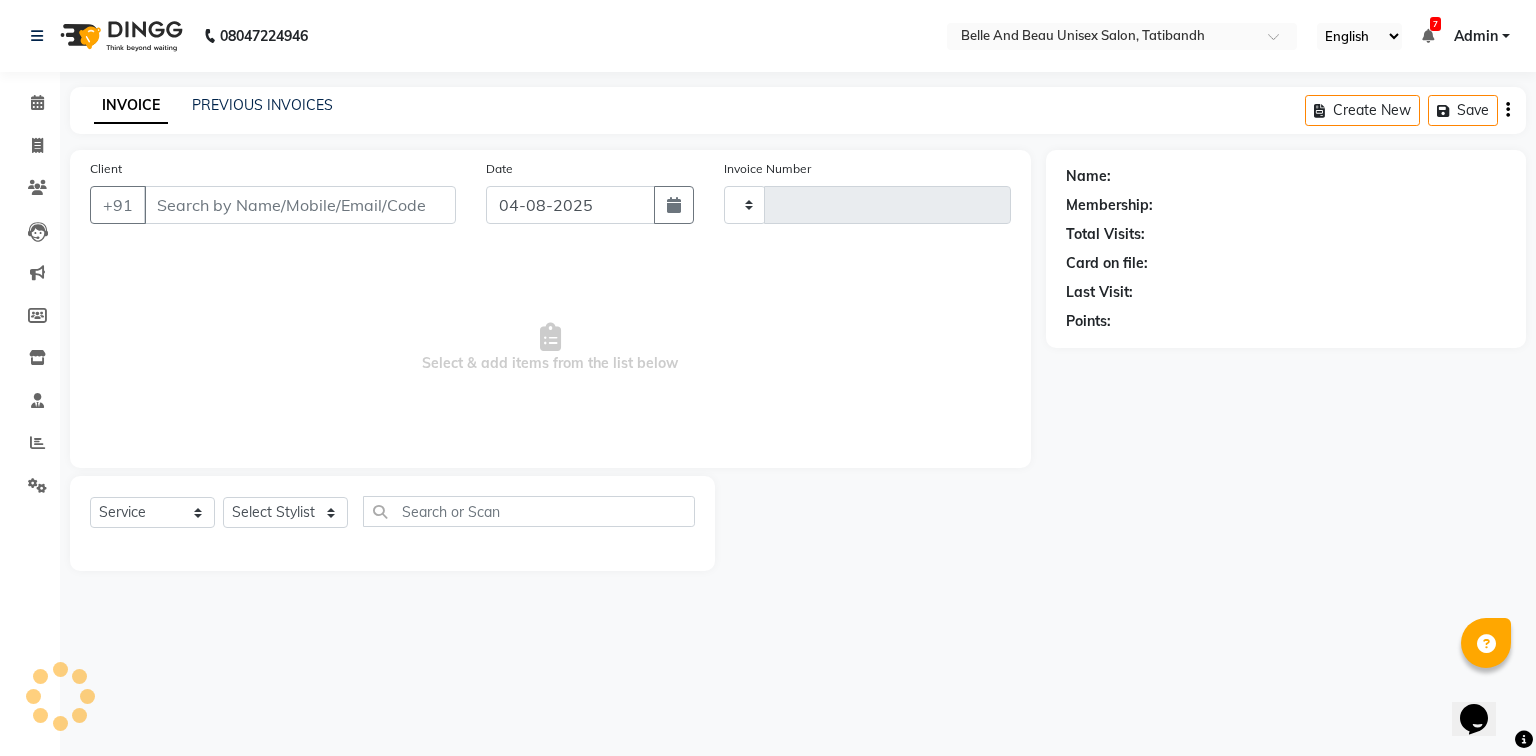 type on "1774" 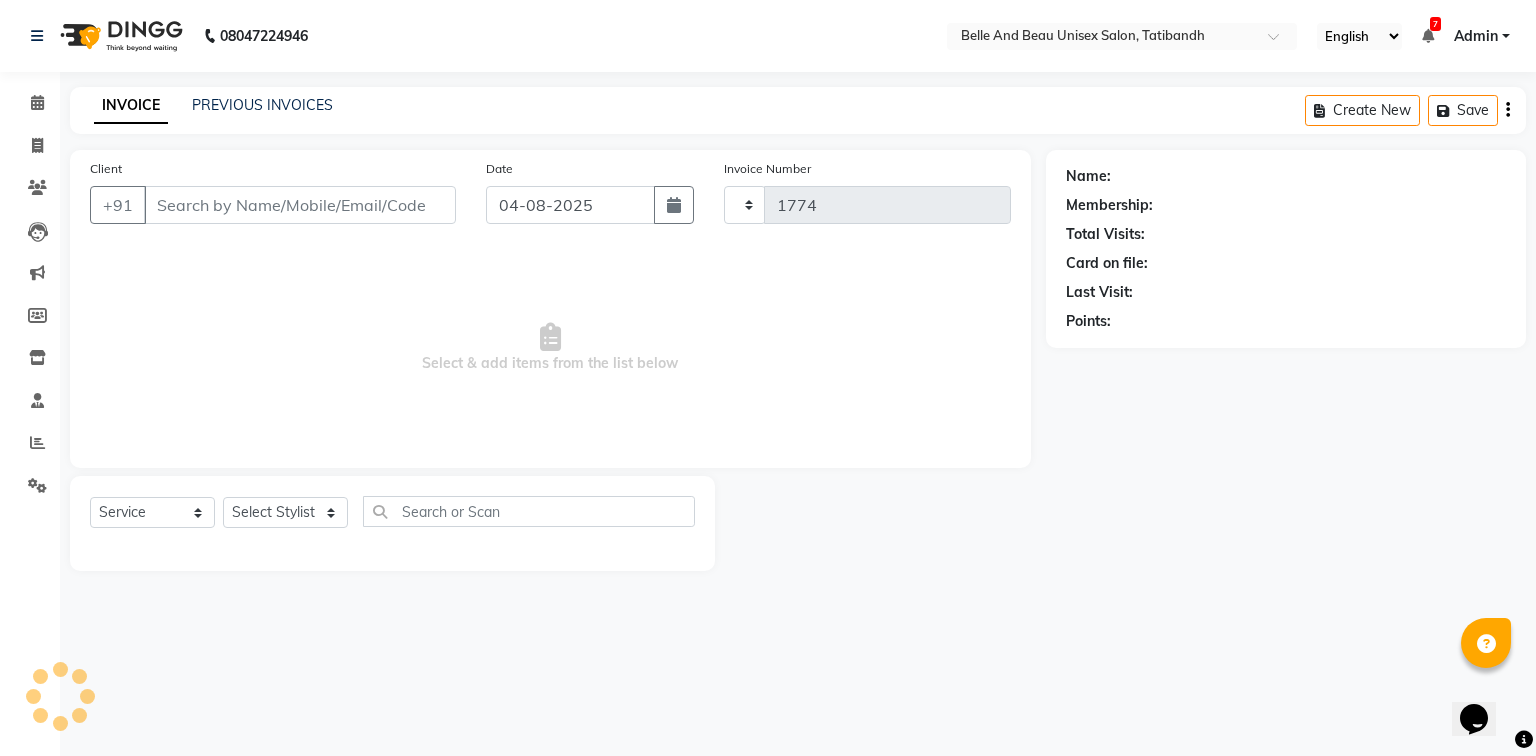 select on "7066" 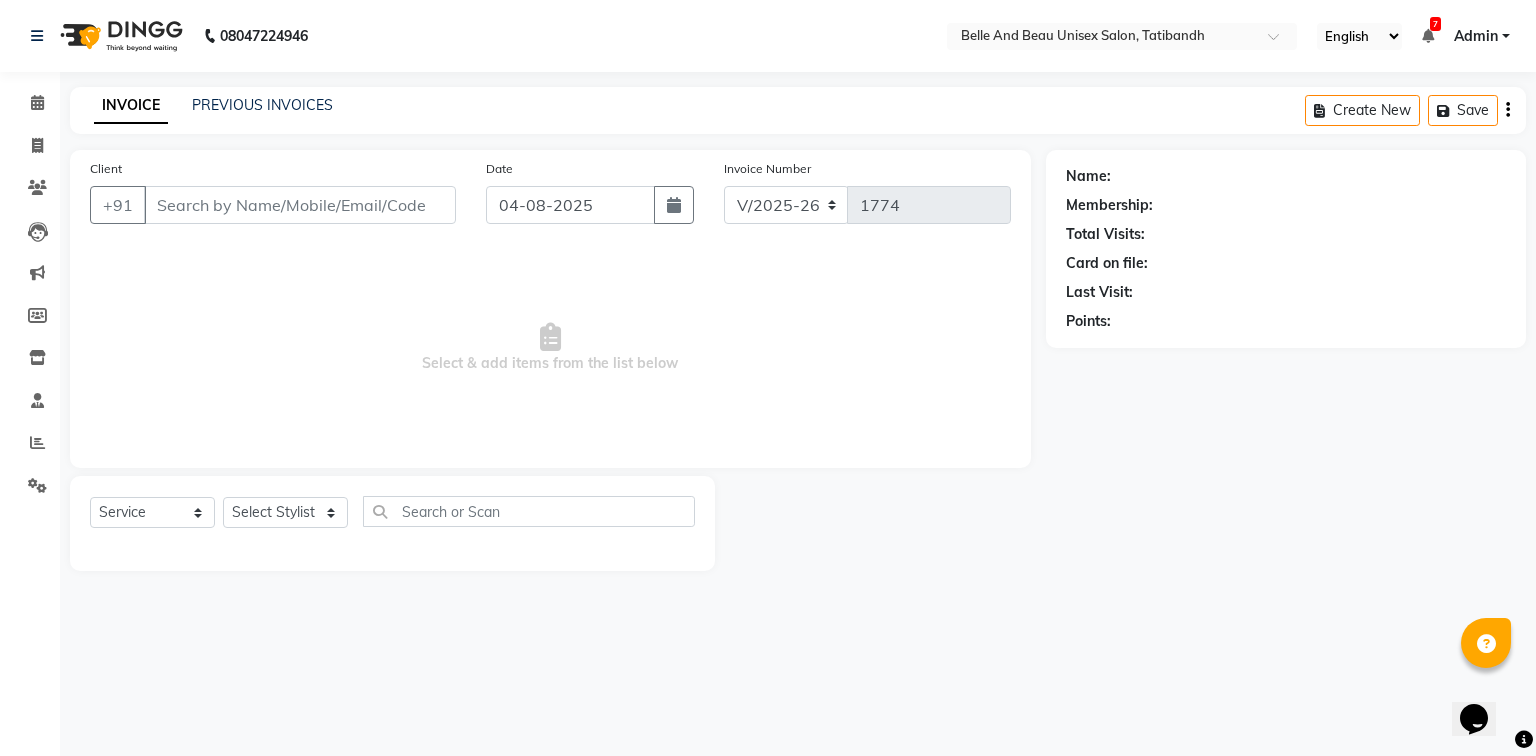 type on "[PHONE]" 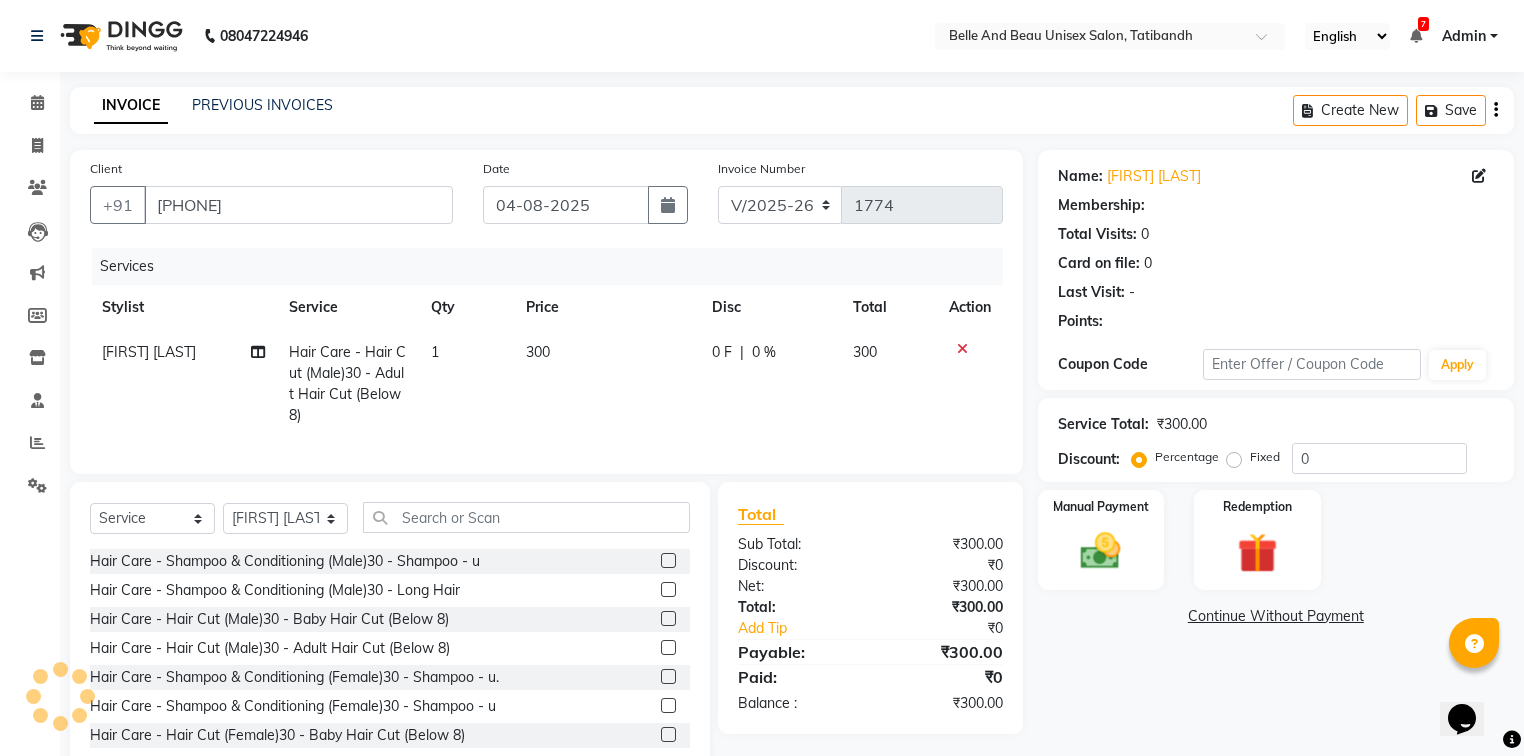select on "1: Object" 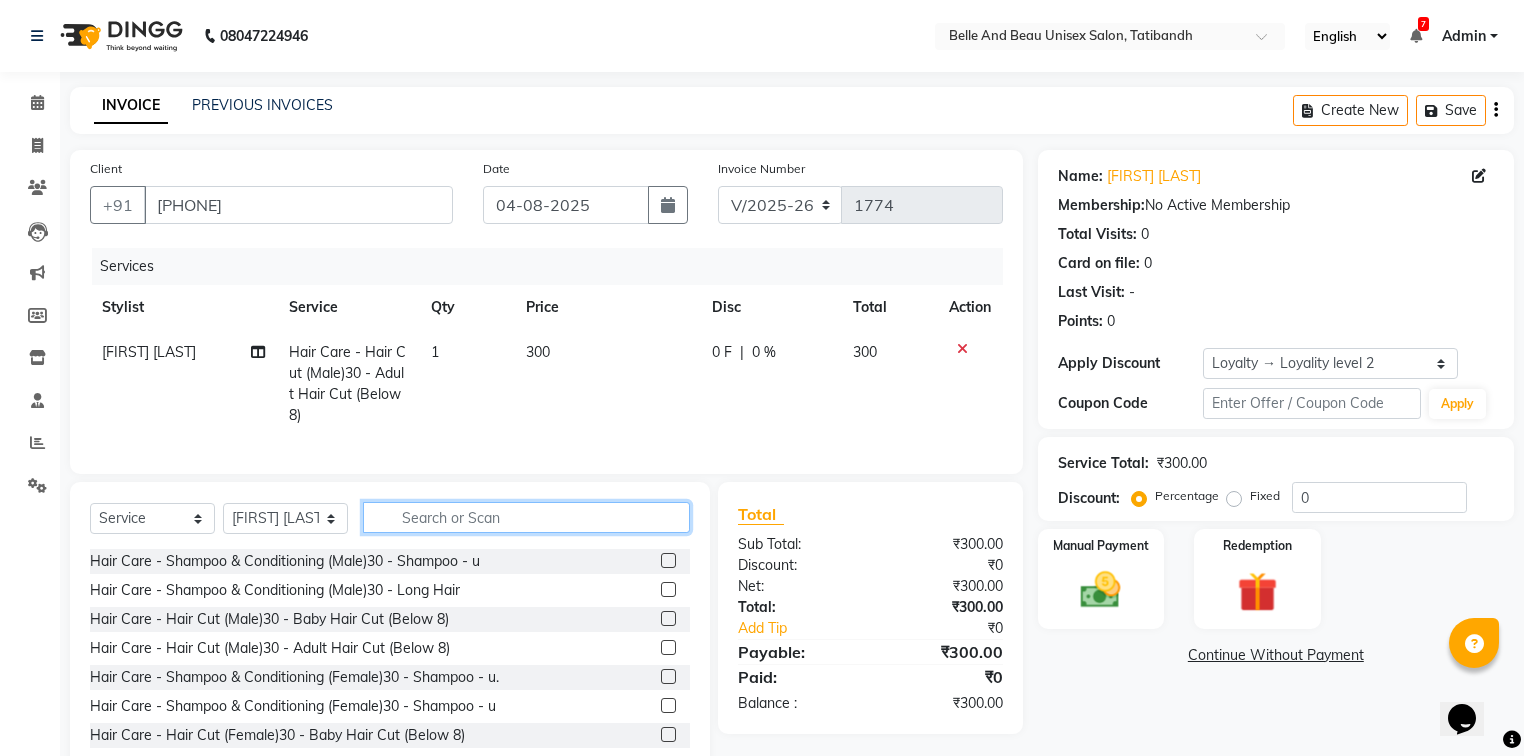 click 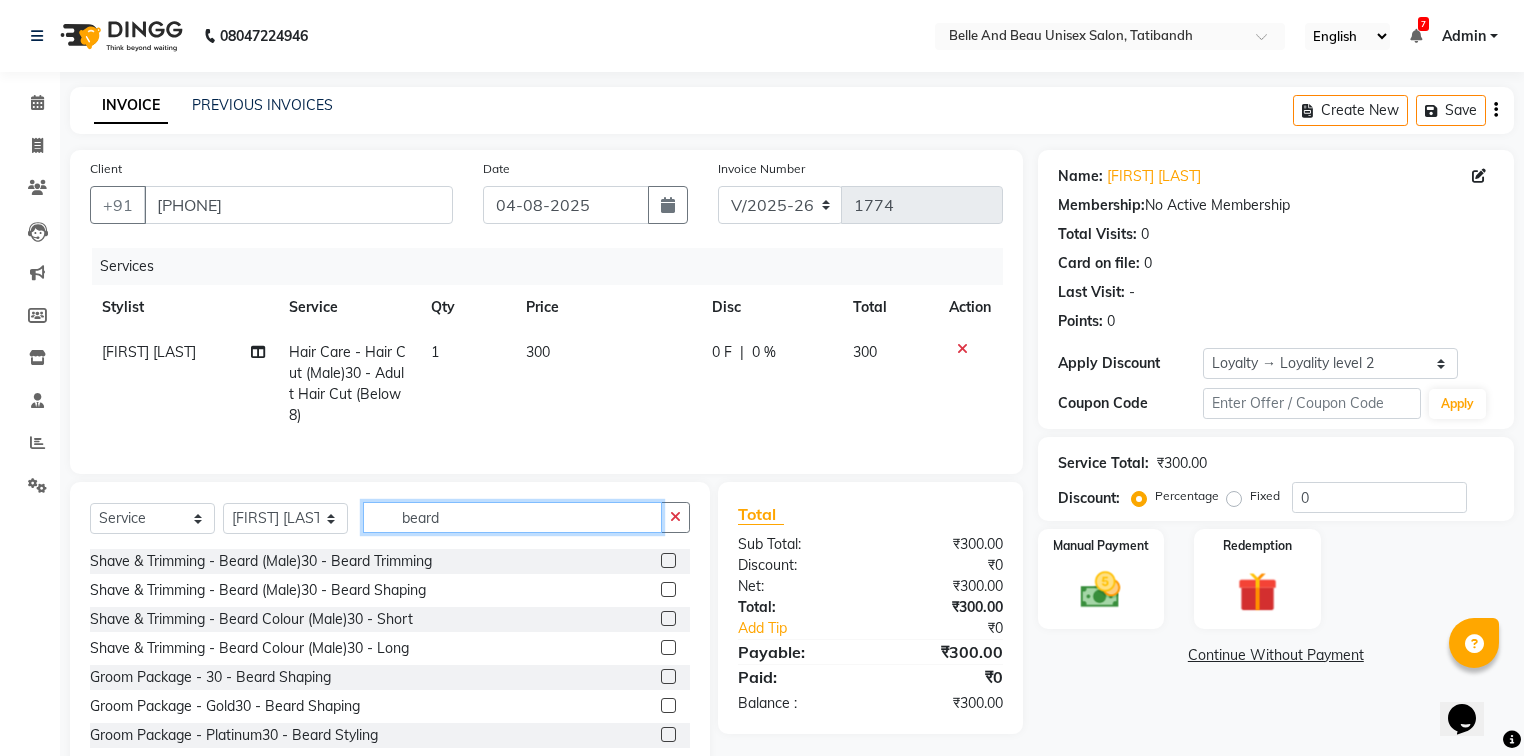 type on "beard" 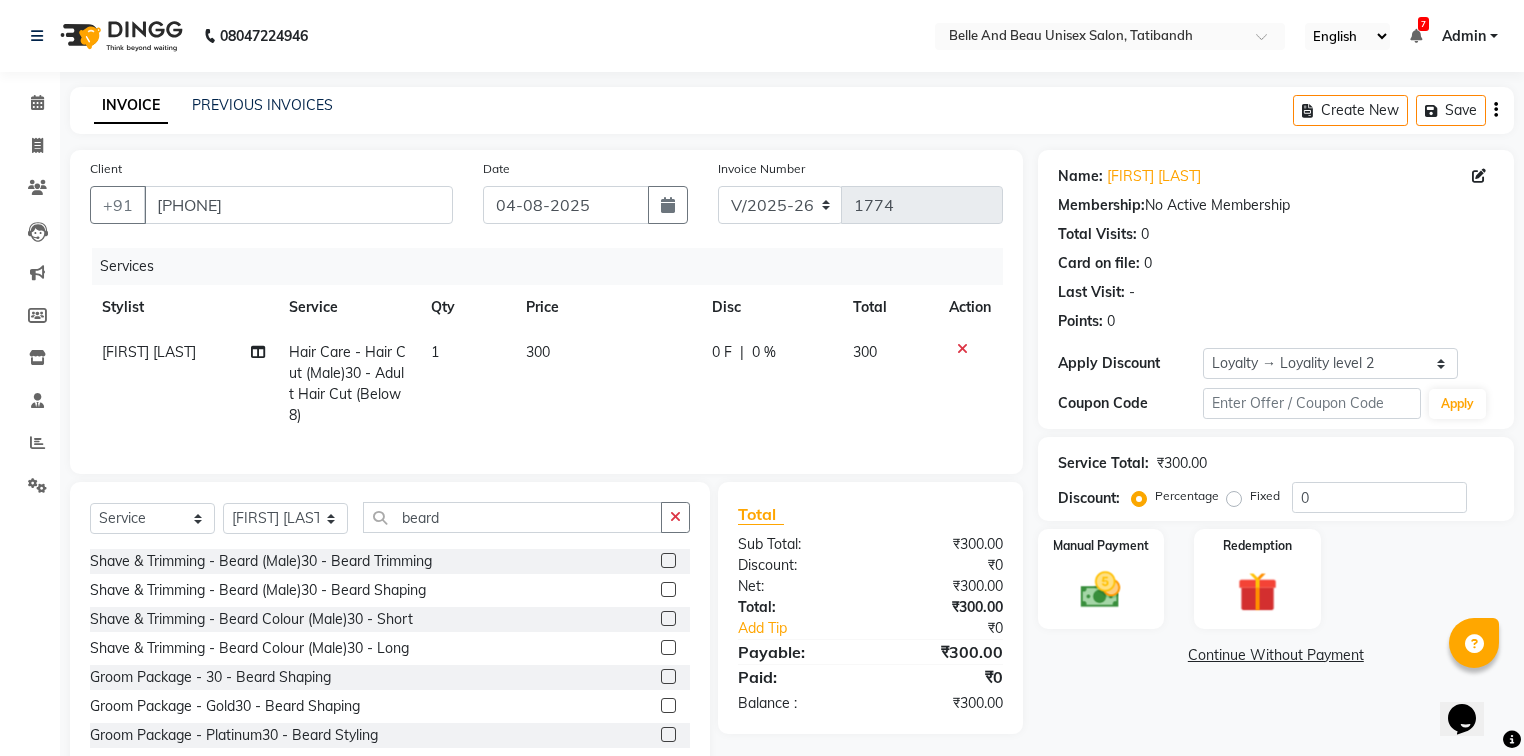 click 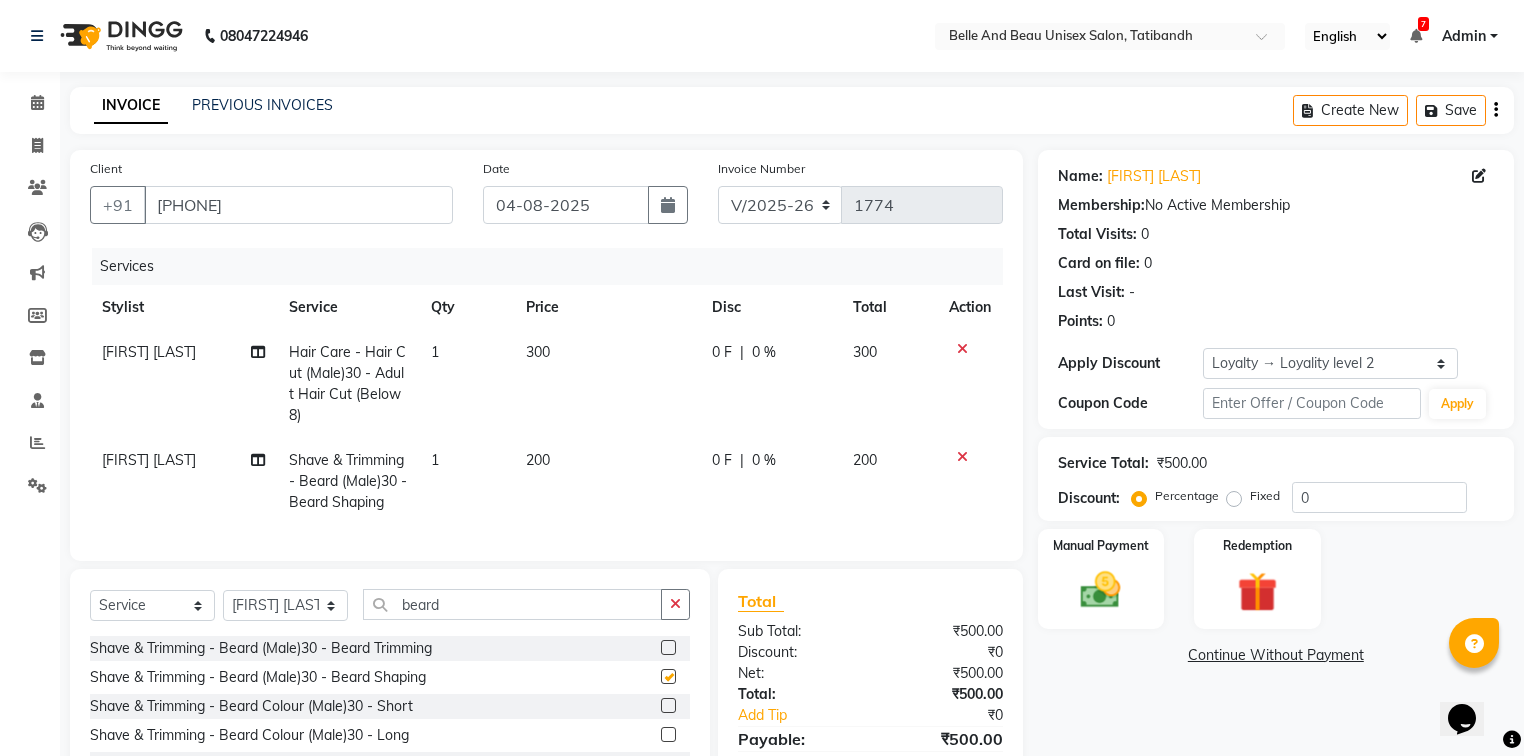 checkbox on "false" 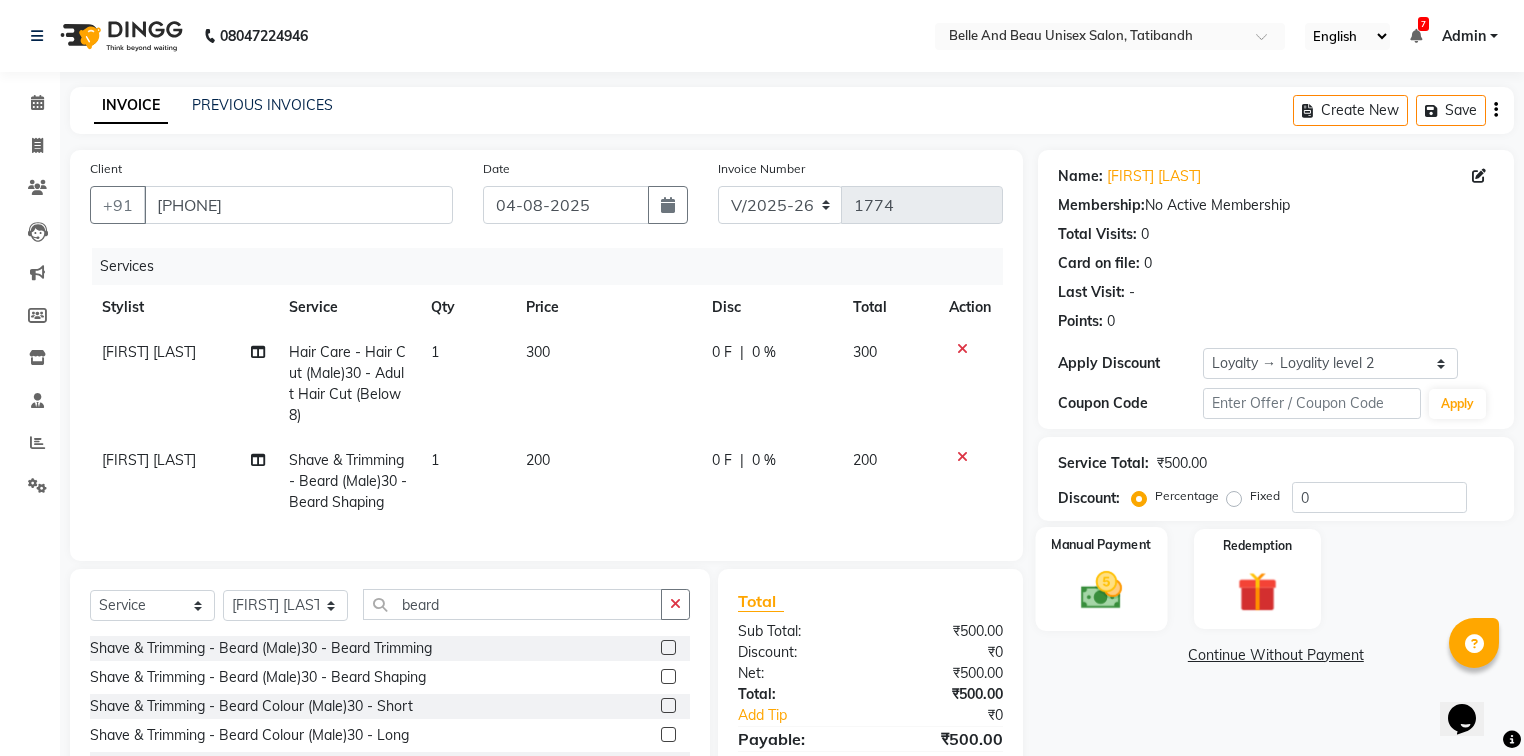 click 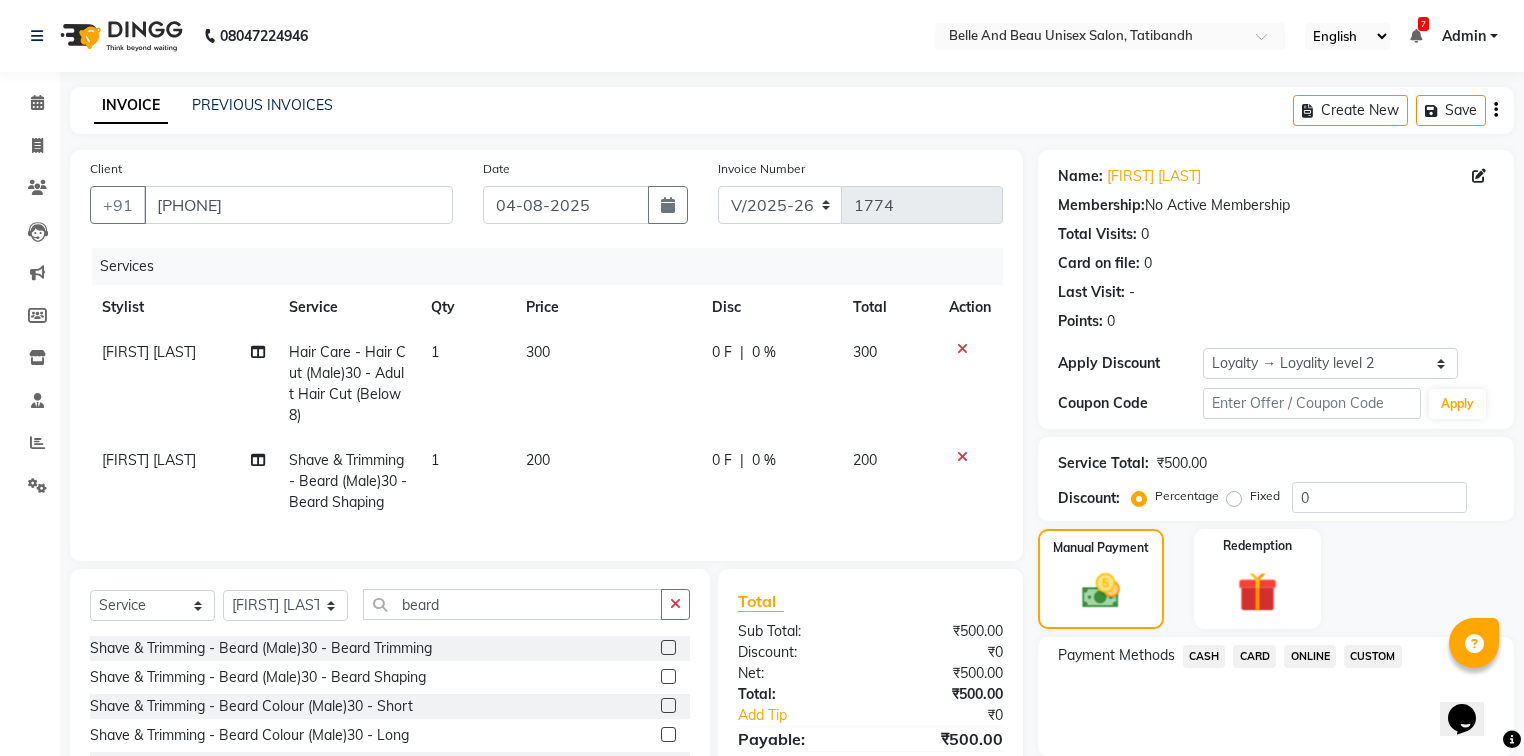 click on "ONLINE" 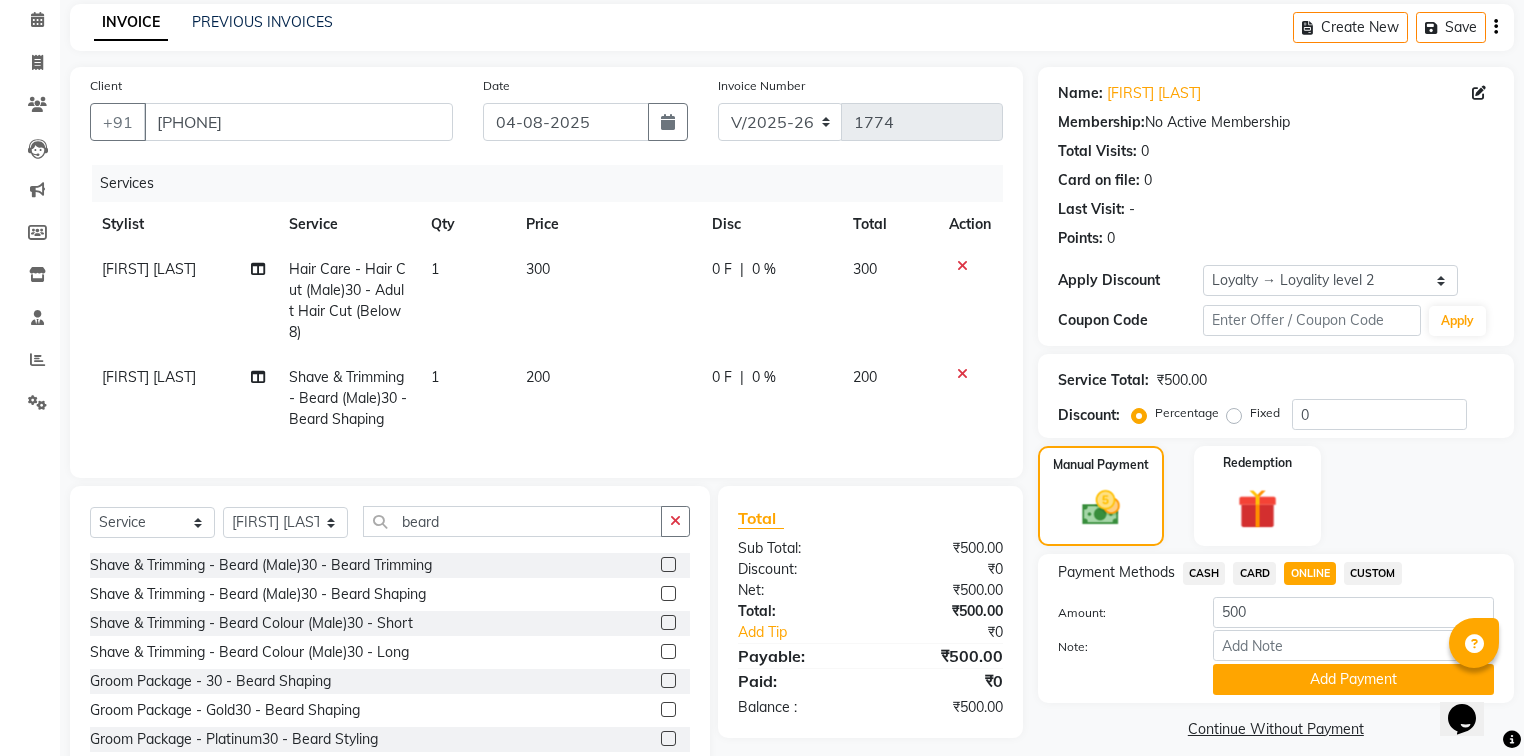 scroll, scrollTop: 151, scrollLeft: 0, axis: vertical 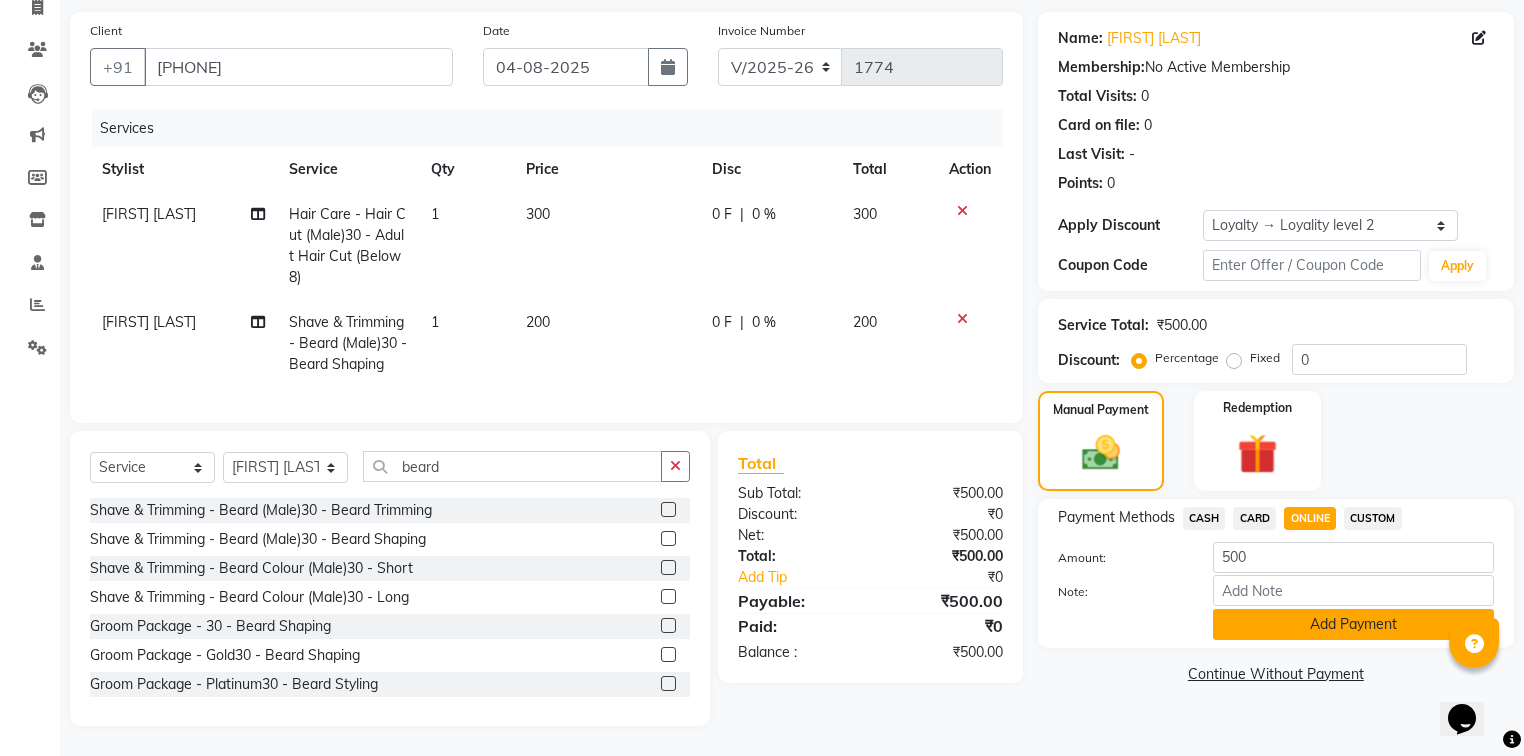 click on "Add Payment" 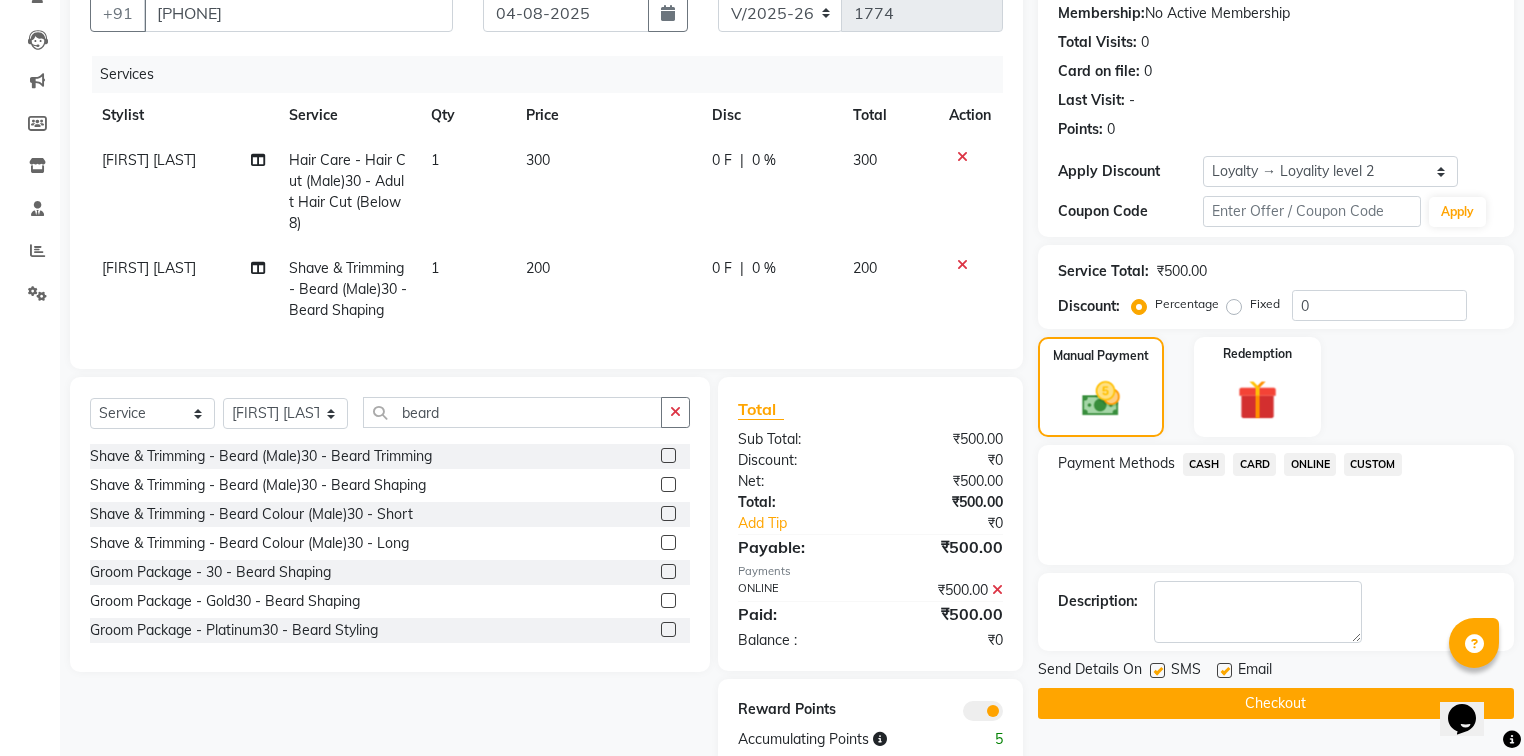 scroll, scrollTop: 249, scrollLeft: 0, axis: vertical 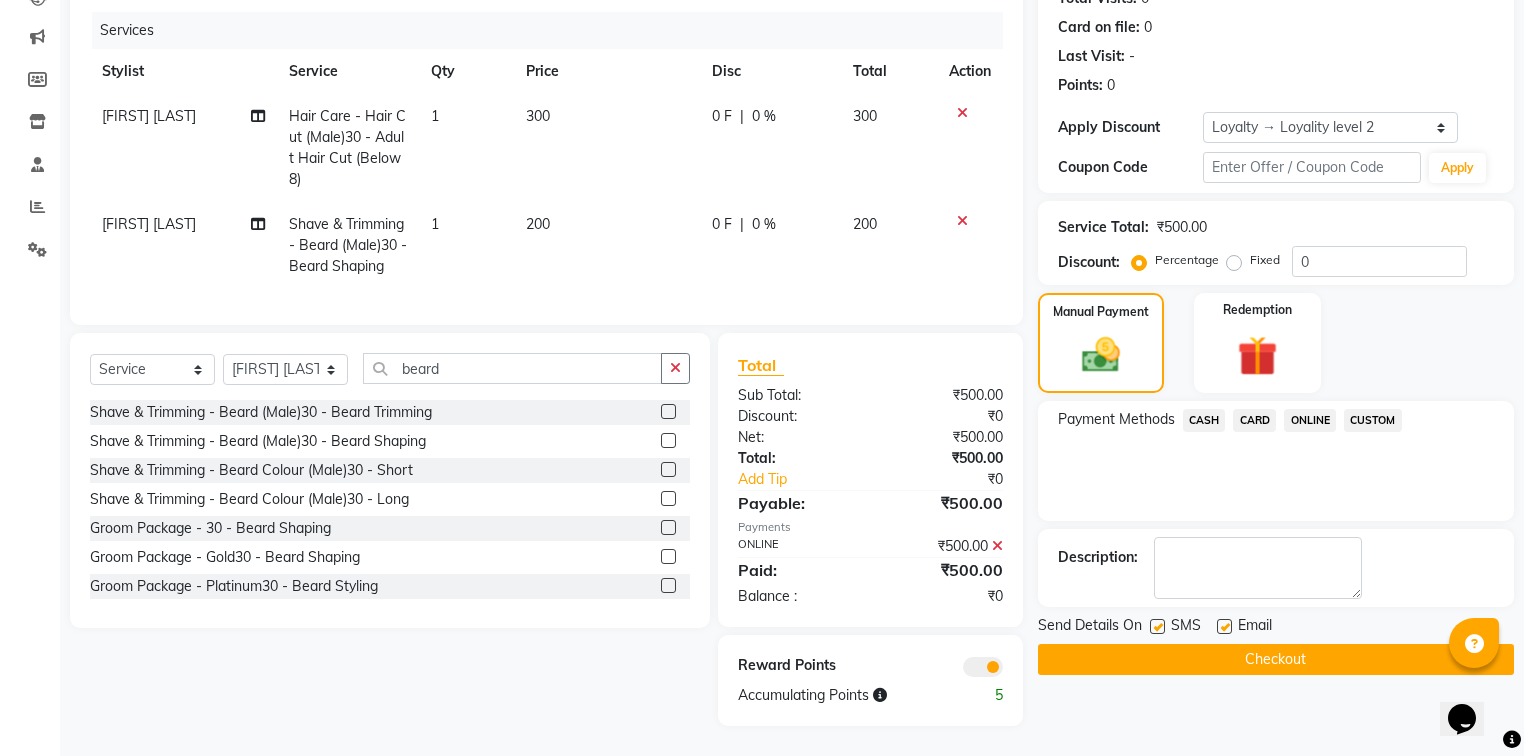 click on "Checkout" 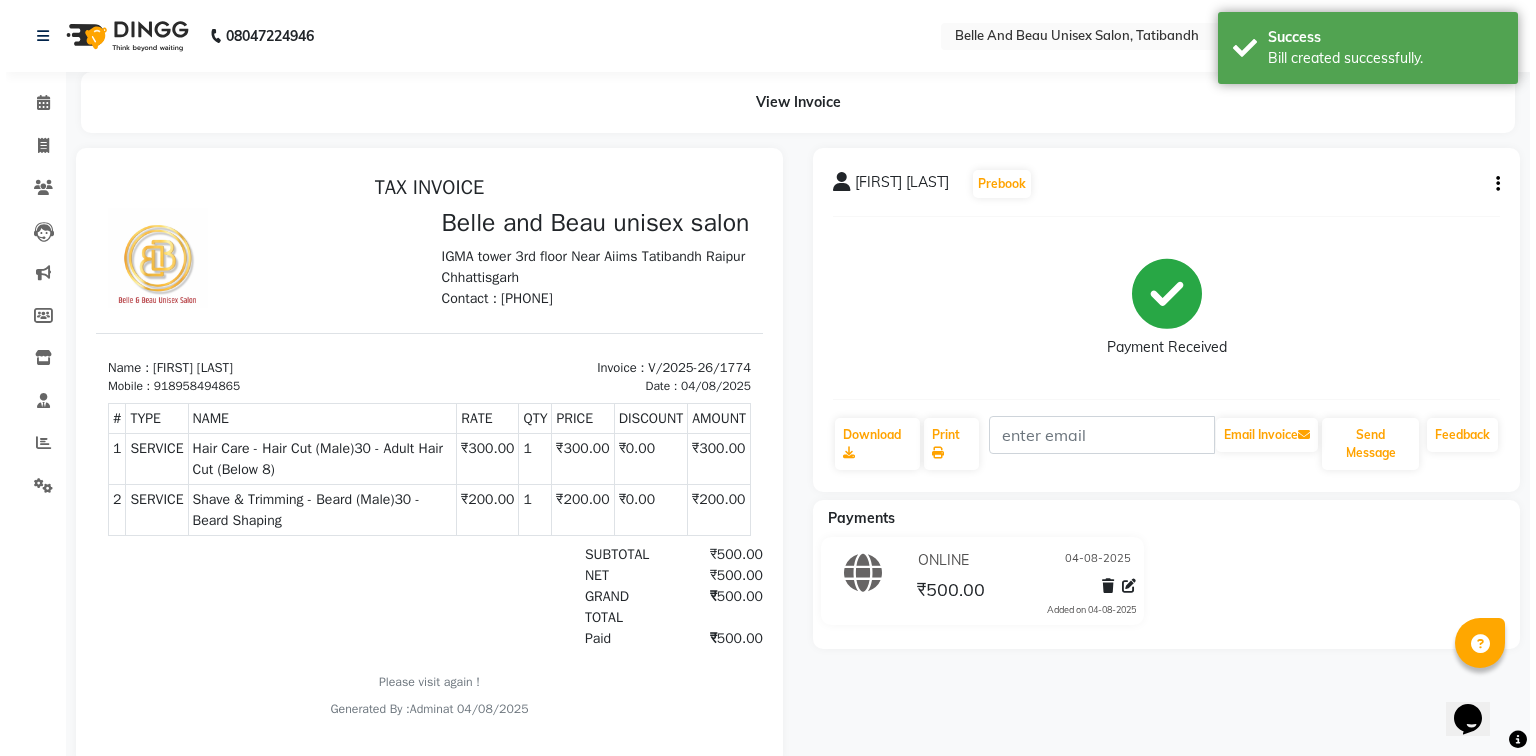 scroll, scrollTop: 0, scrollLeft: 0, axis: both 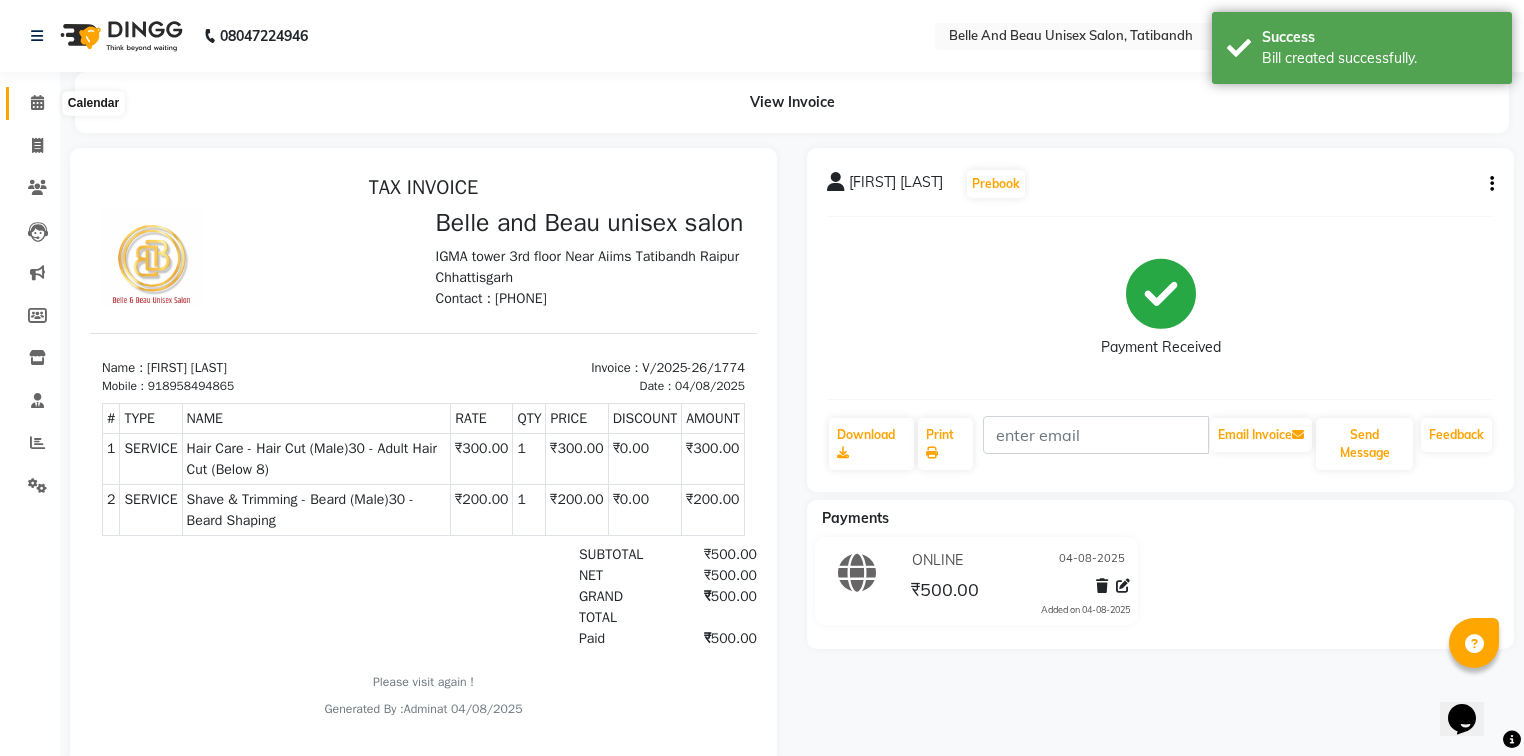 click 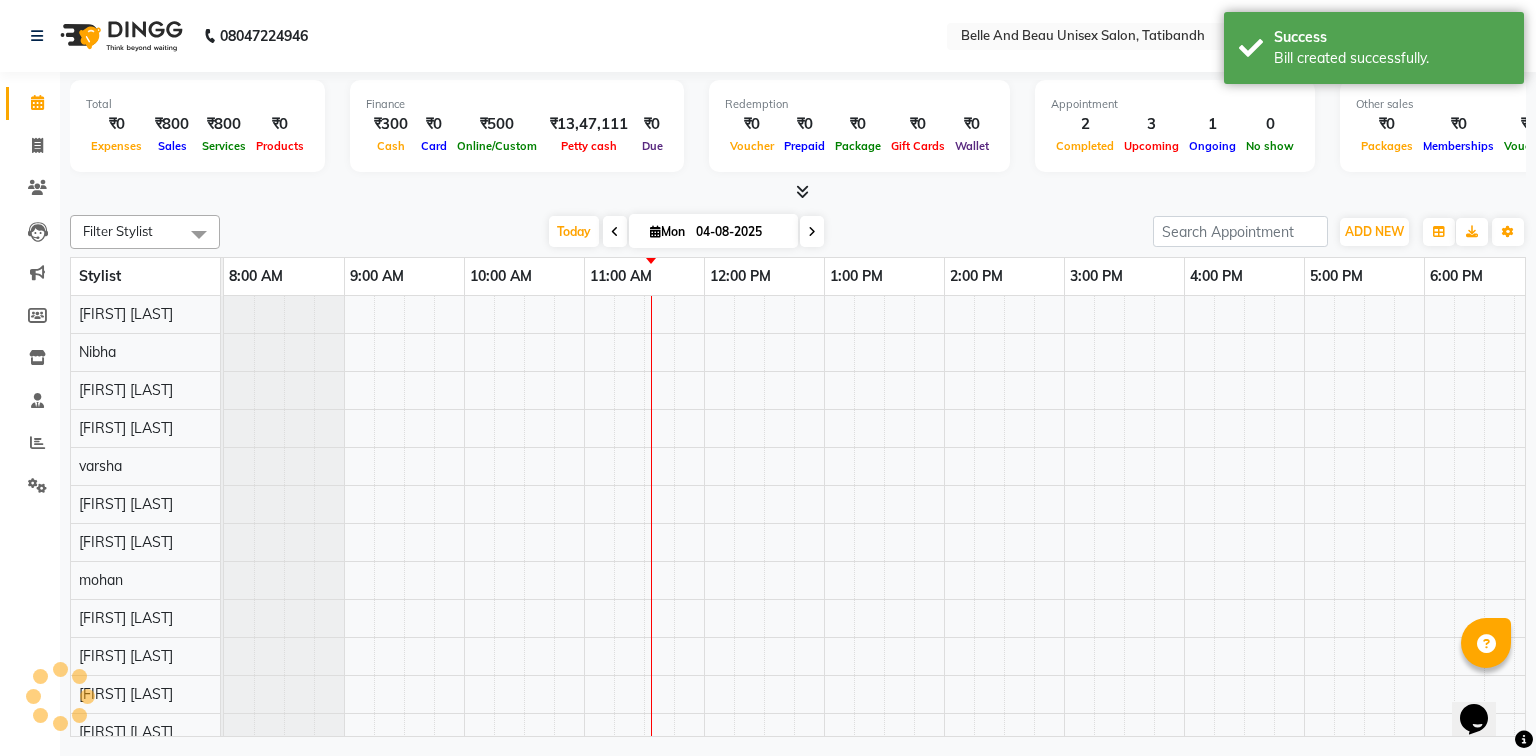 scroll, scrollTop: 0, scrollLeft: 0, axis: both 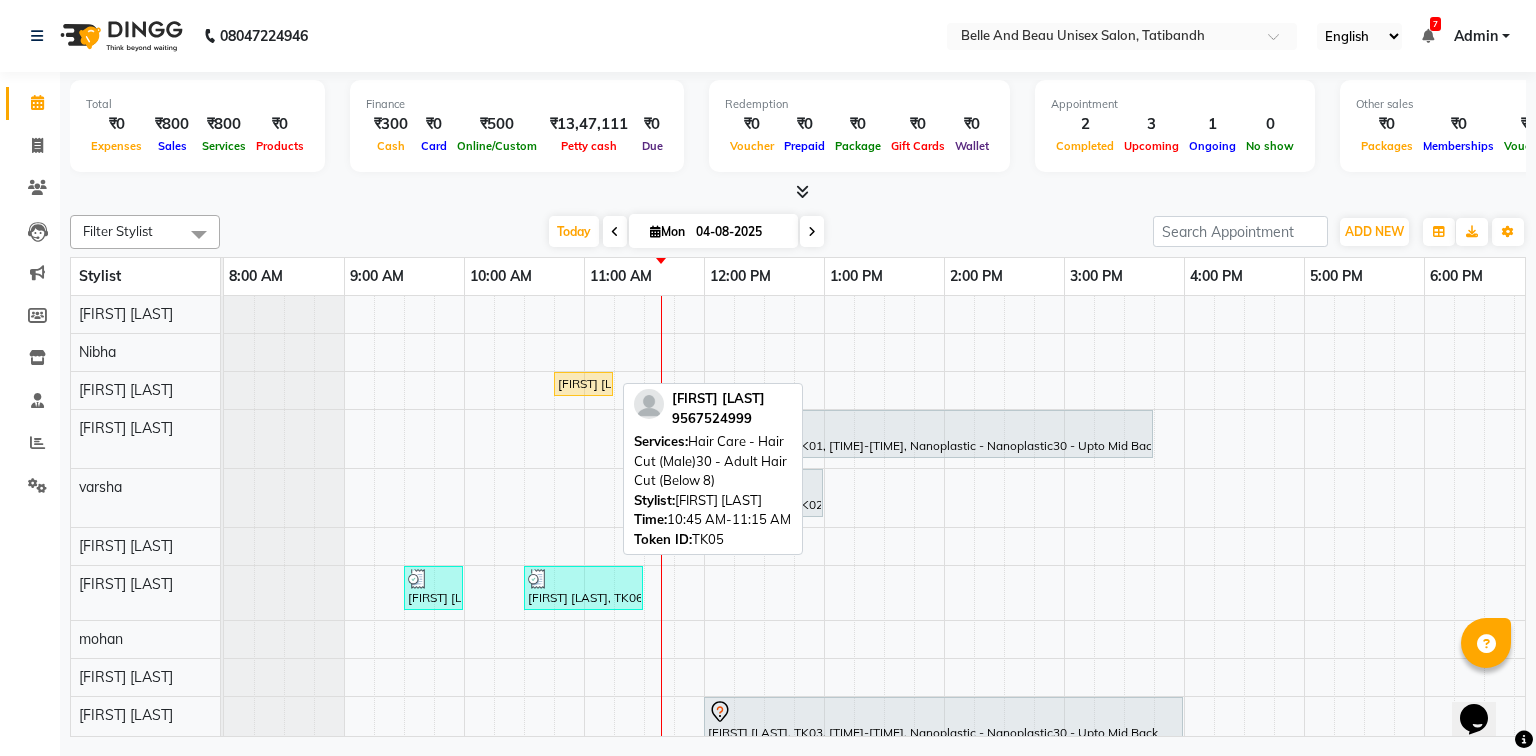 click on "Sanjeev Rathod, TK05, 10:45 AM-11:15 AM, Hair Care - Hair Cut (Male)30 - Adult Hair Cut (Below 8)" at bounding box center [583, 384] 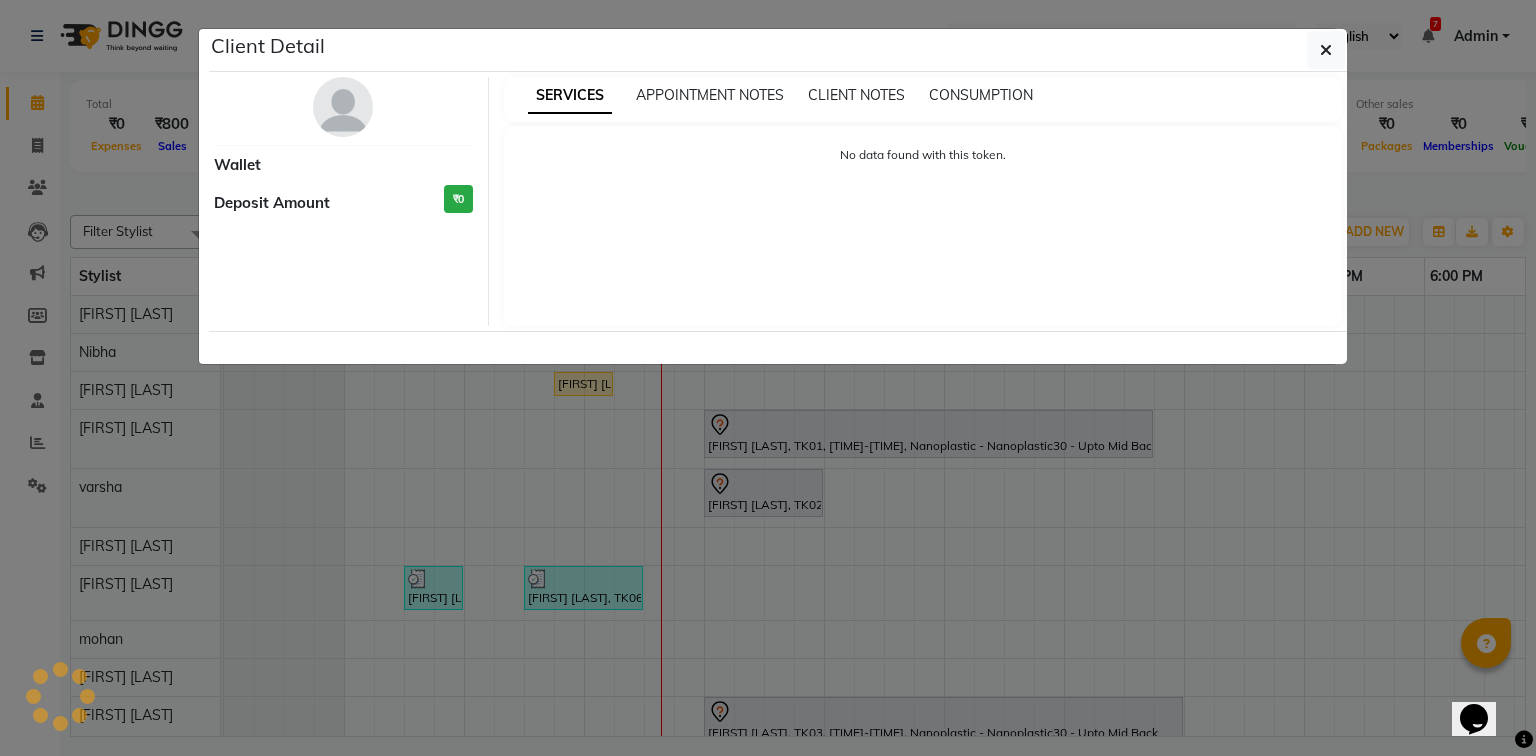 select on "1" 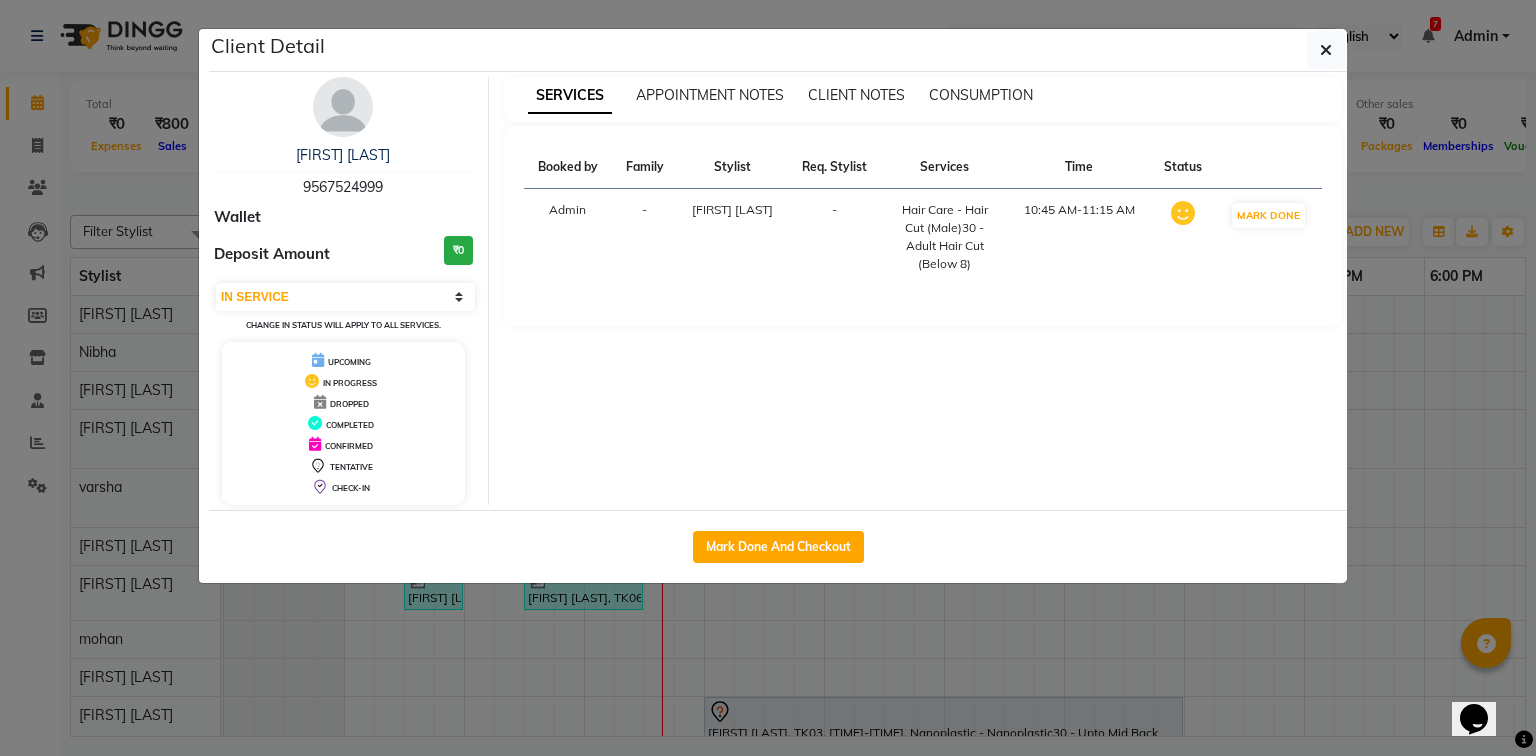 click on "Mark Done And Checkout" 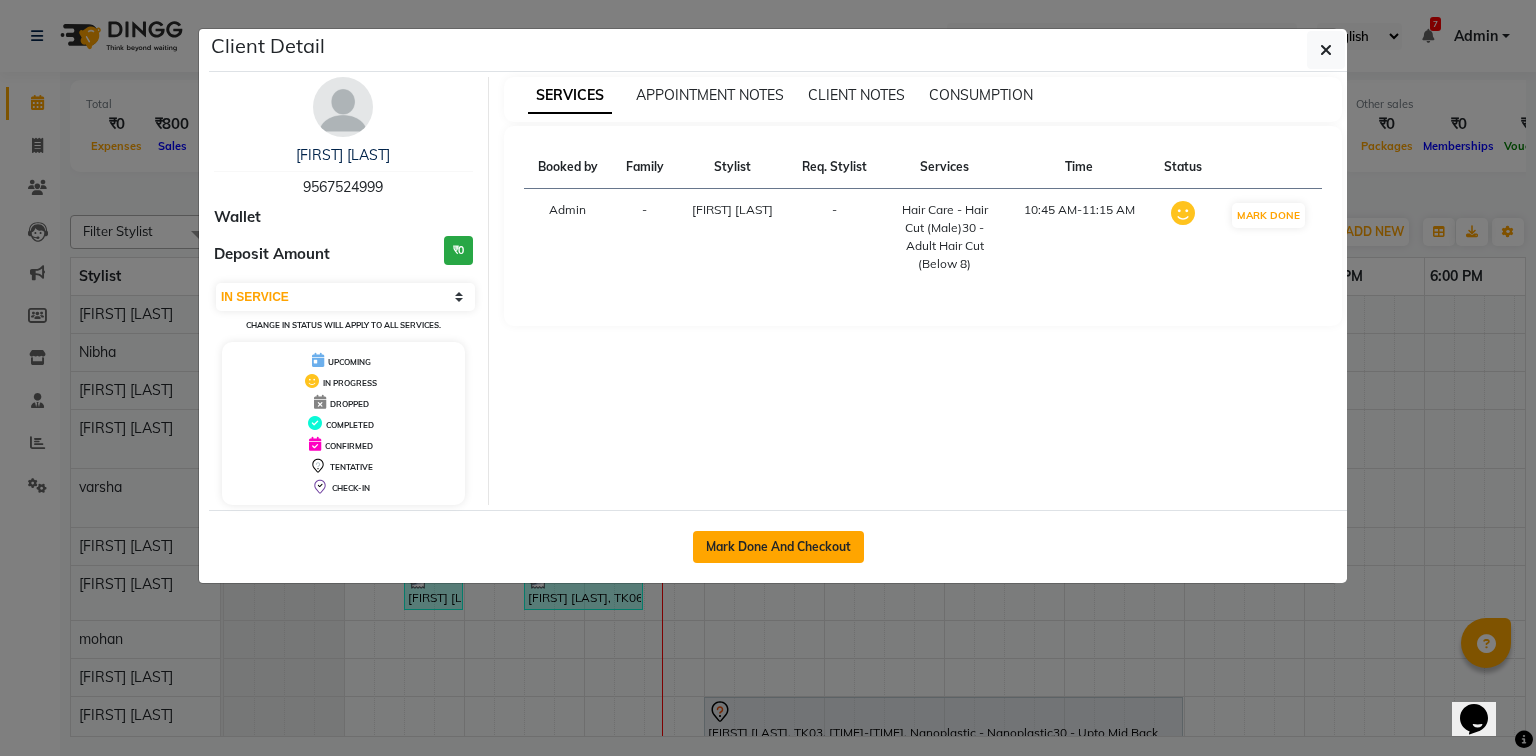 click on "Mark Done And Checkout" 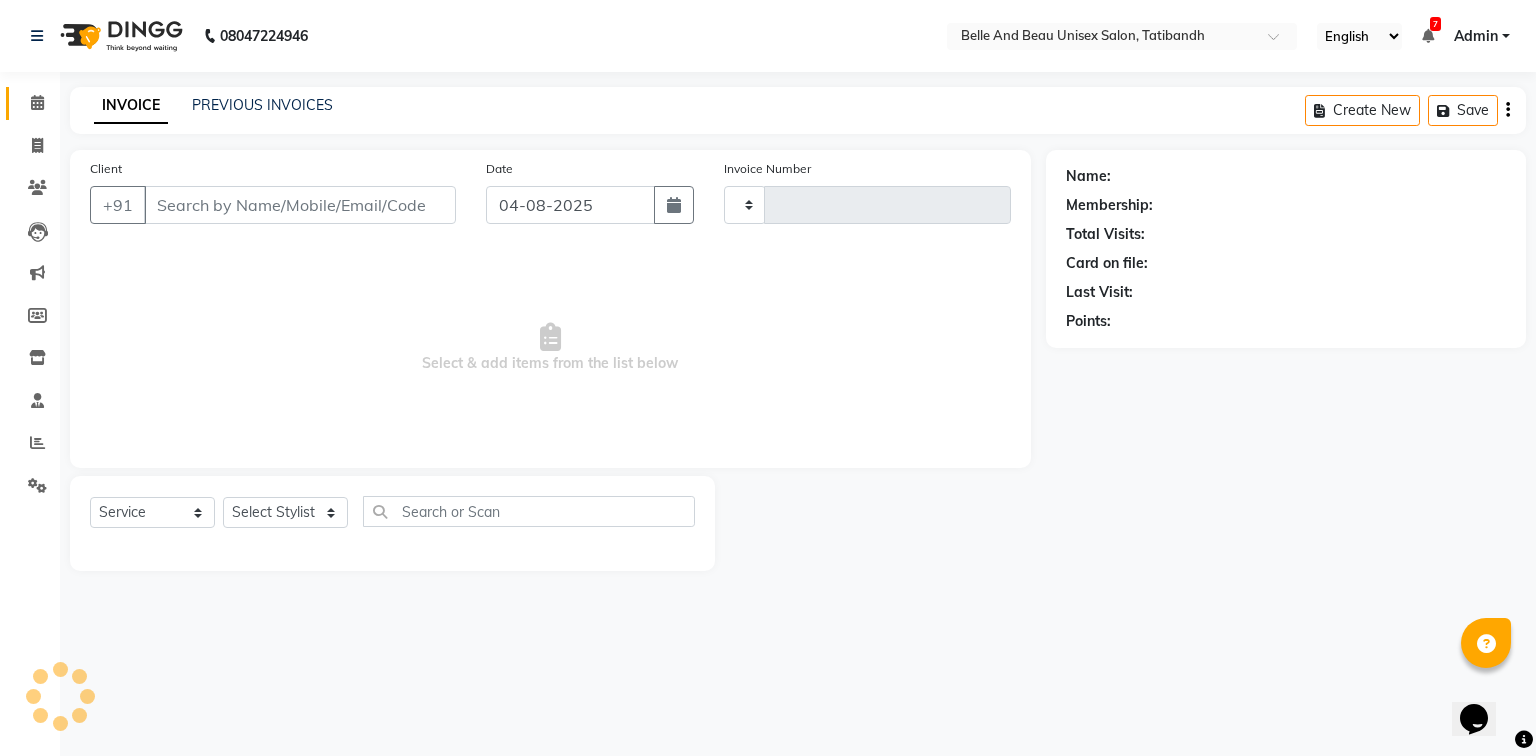 type on "1775" 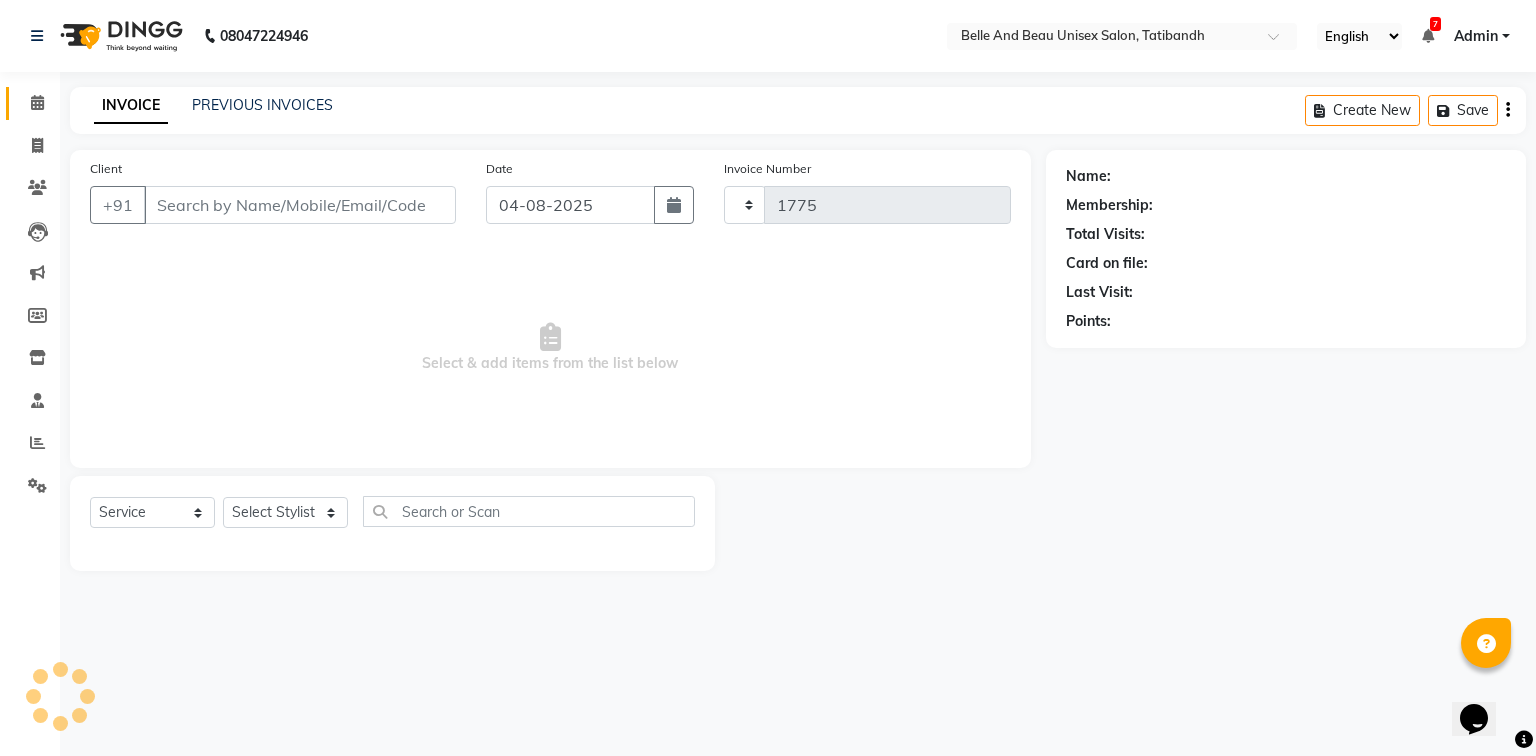 select on "7066" 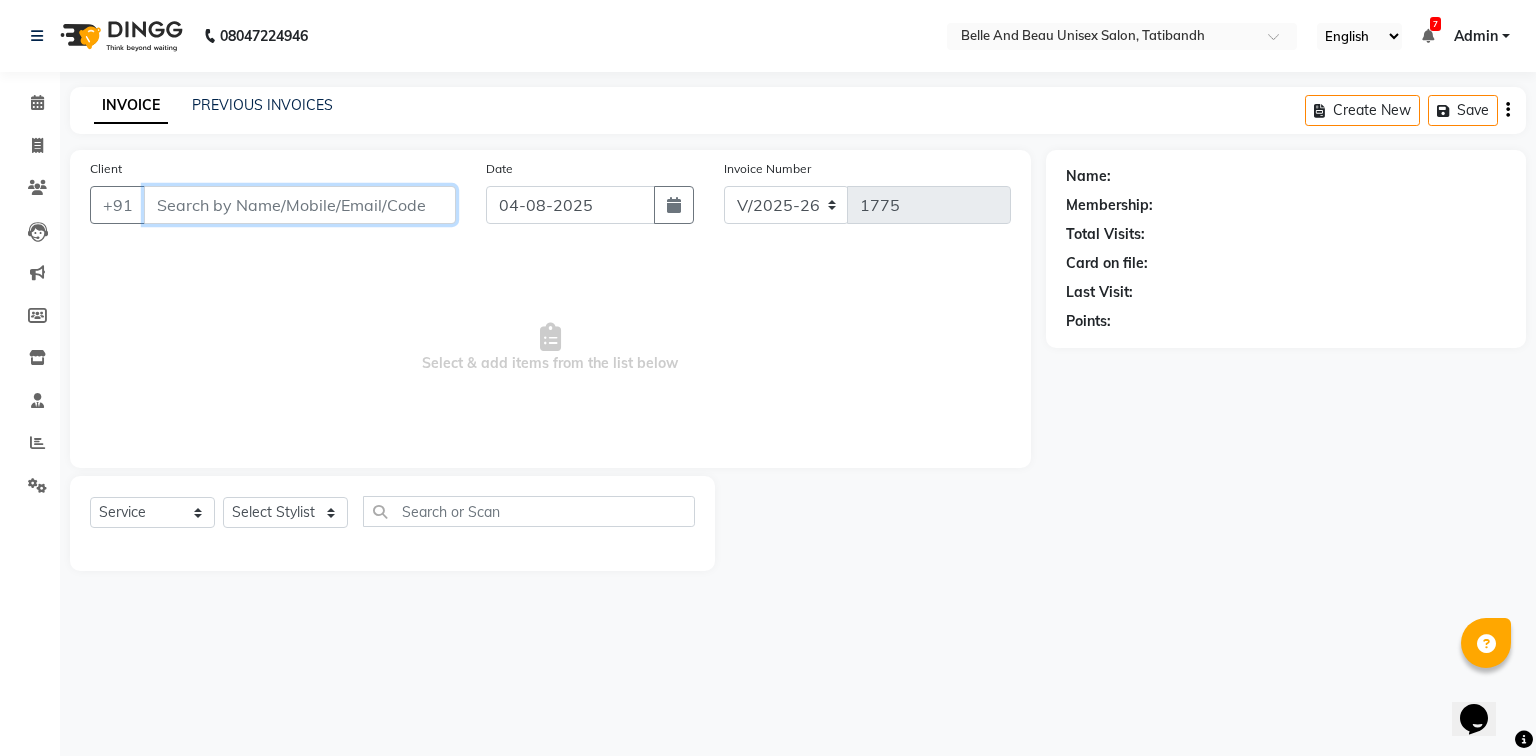click on "Client" at bounding box center [300, 205] 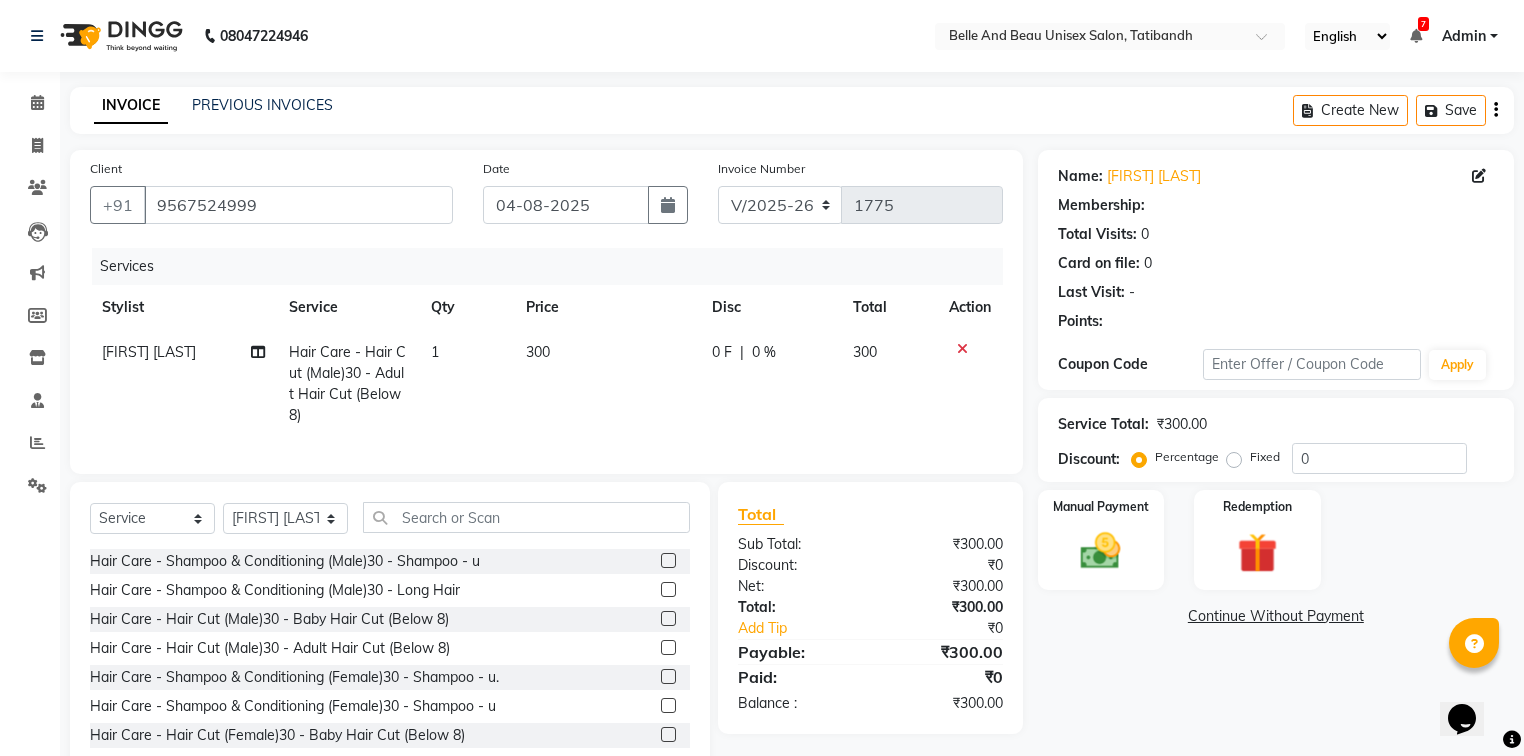 select on "1: Object" 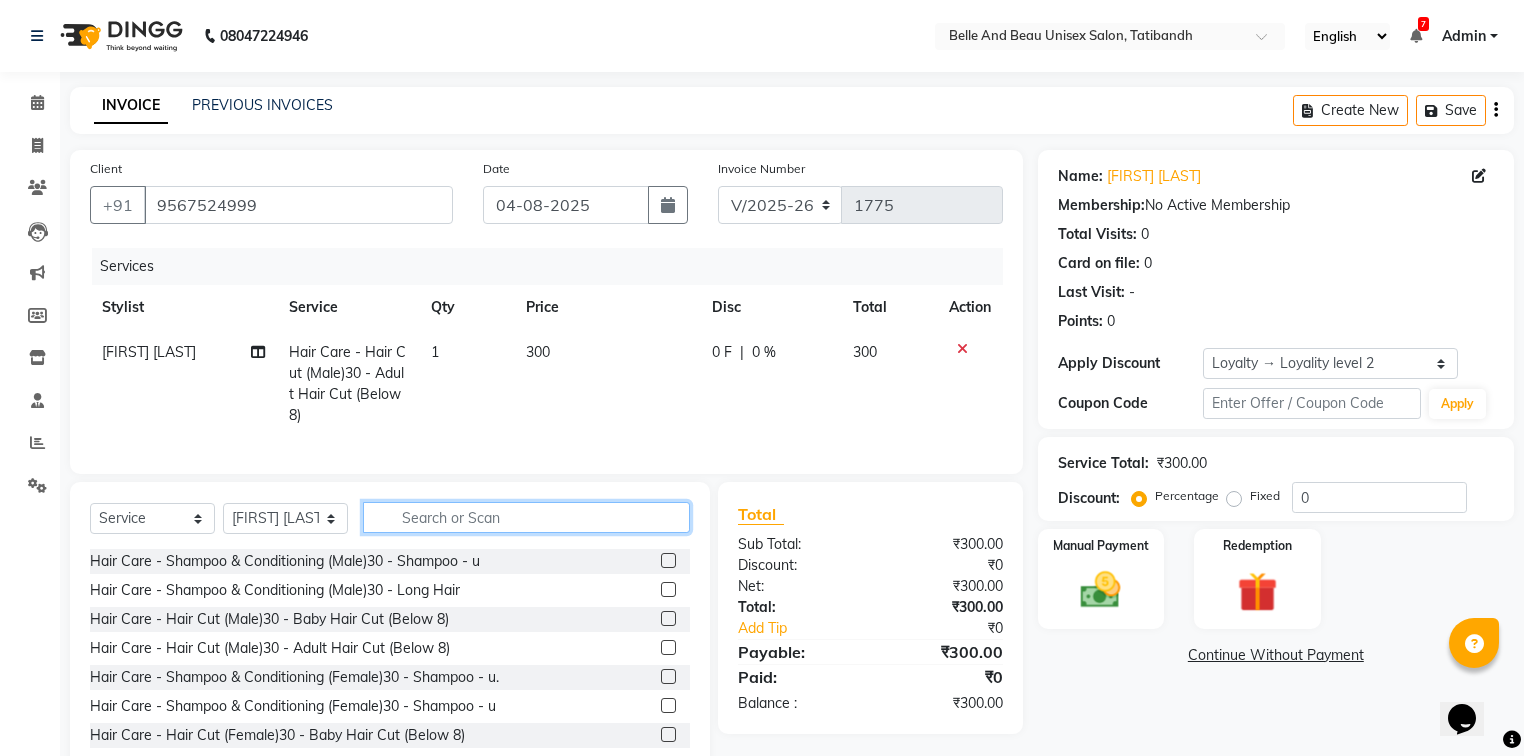 click 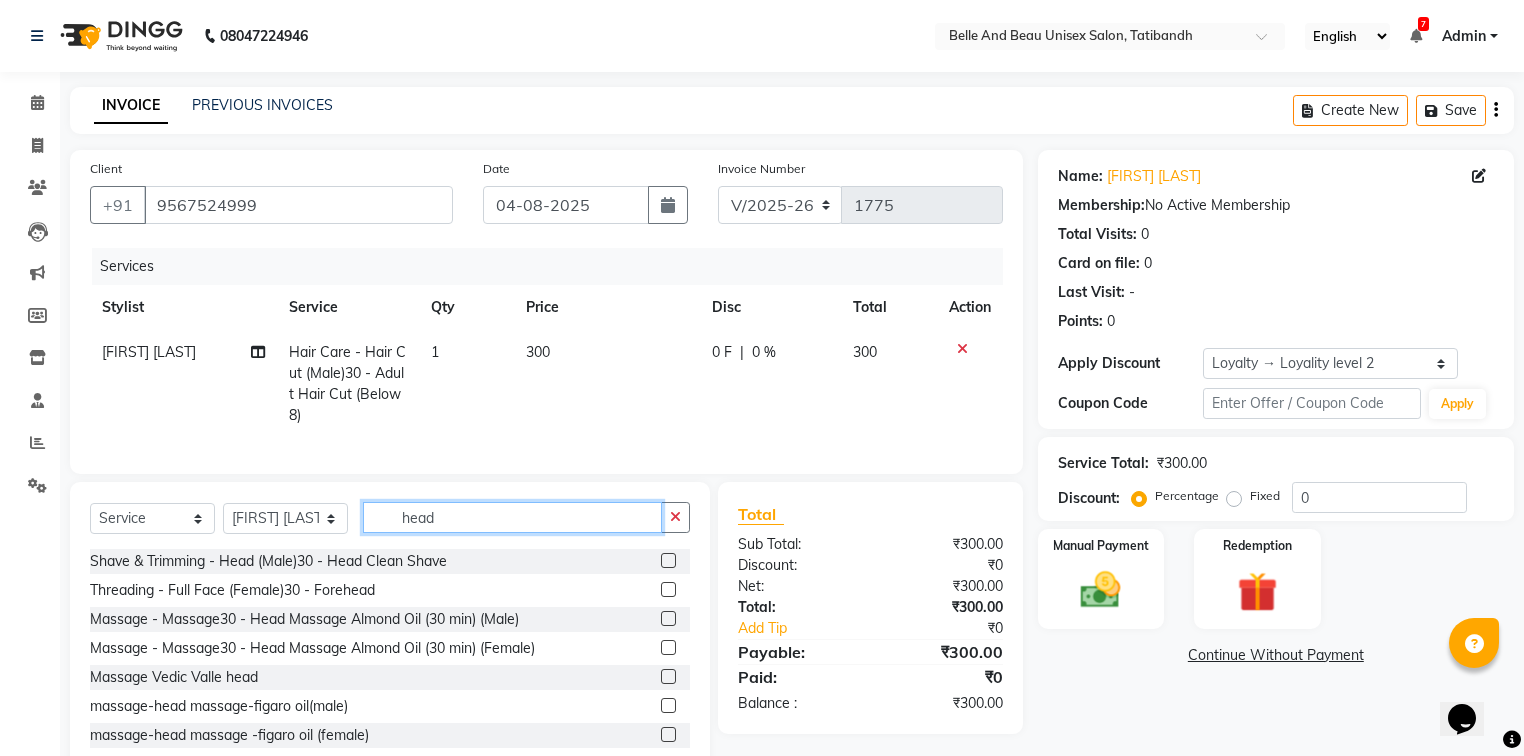 type on "head" 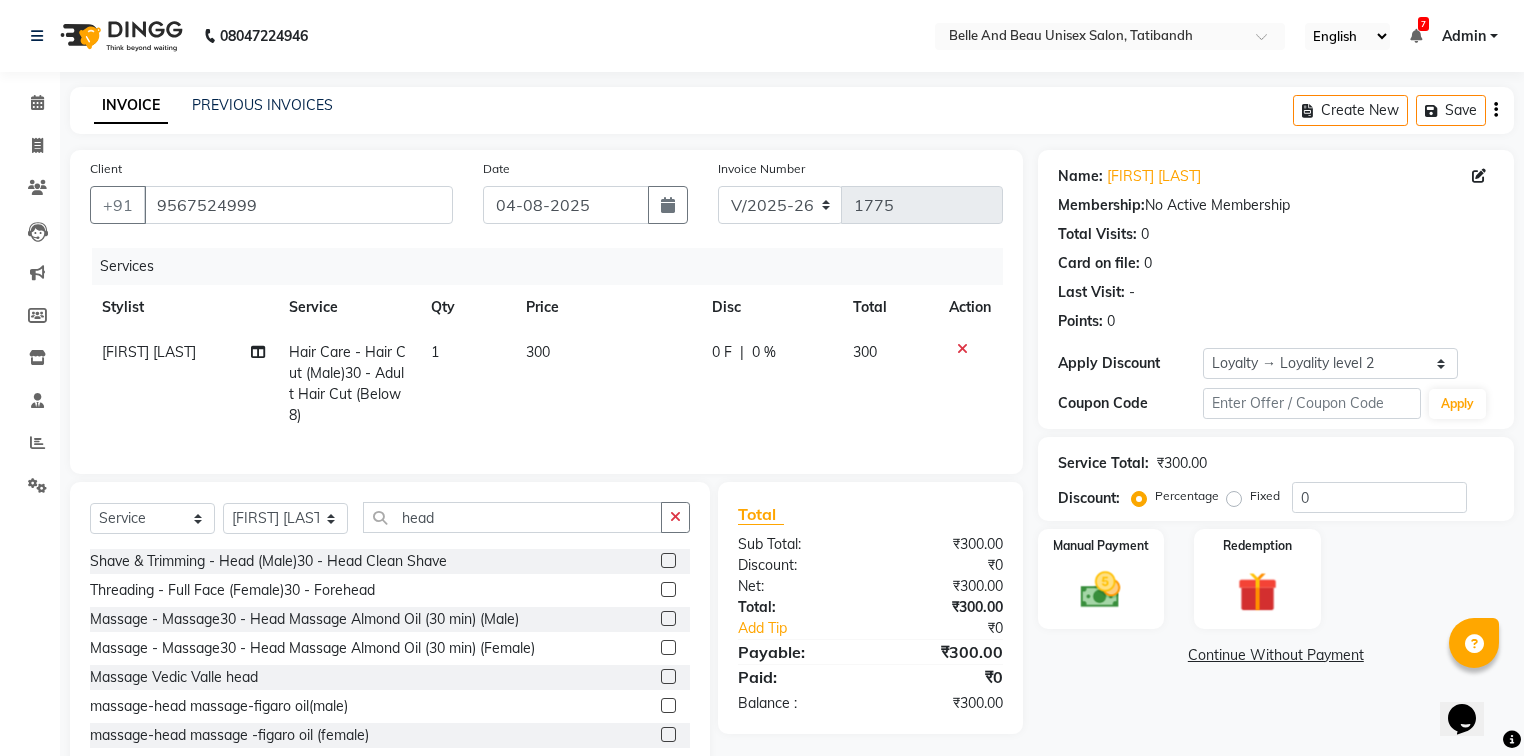 click 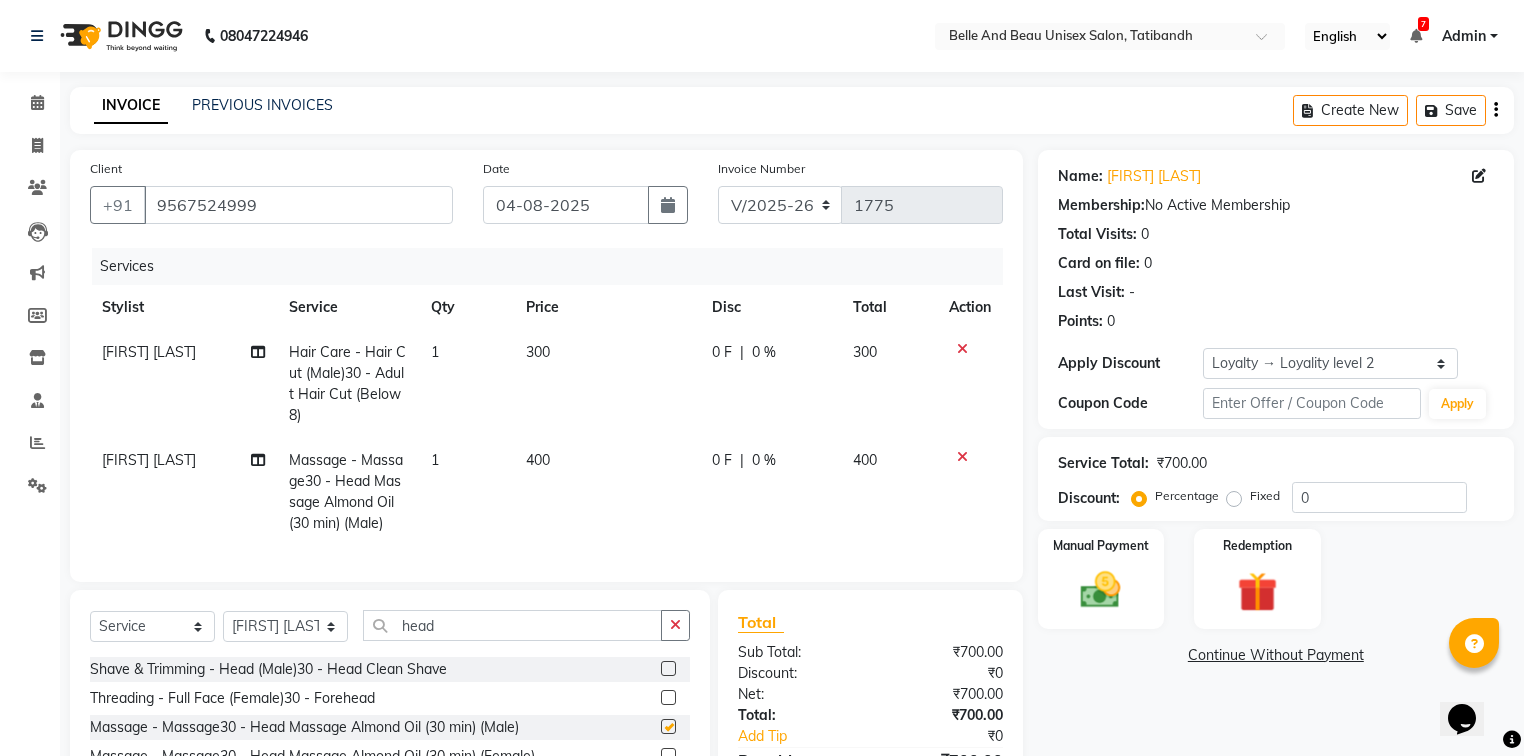 checkbox on "false" 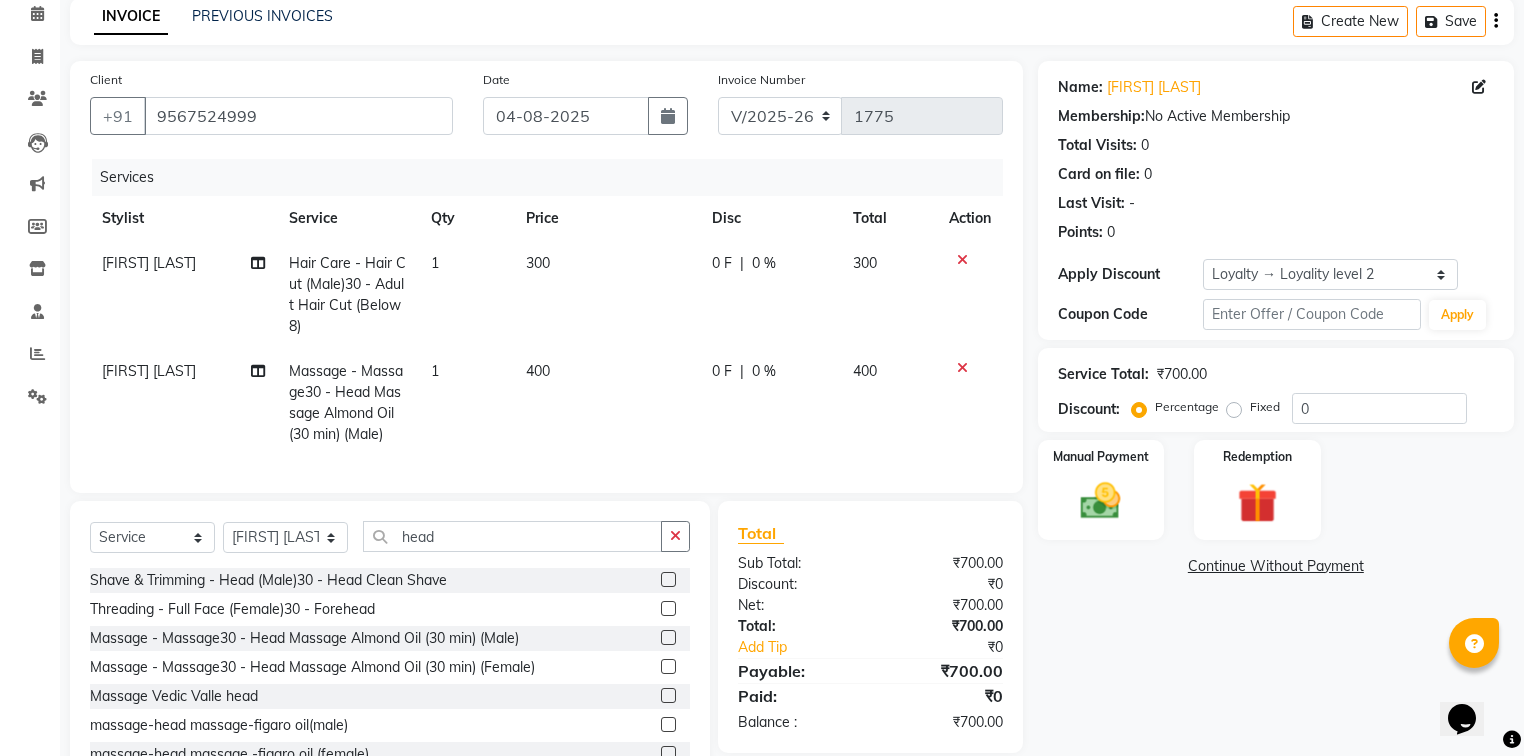 scroll, scrollTop: 172, scrollLeft: 0, axis: vertical 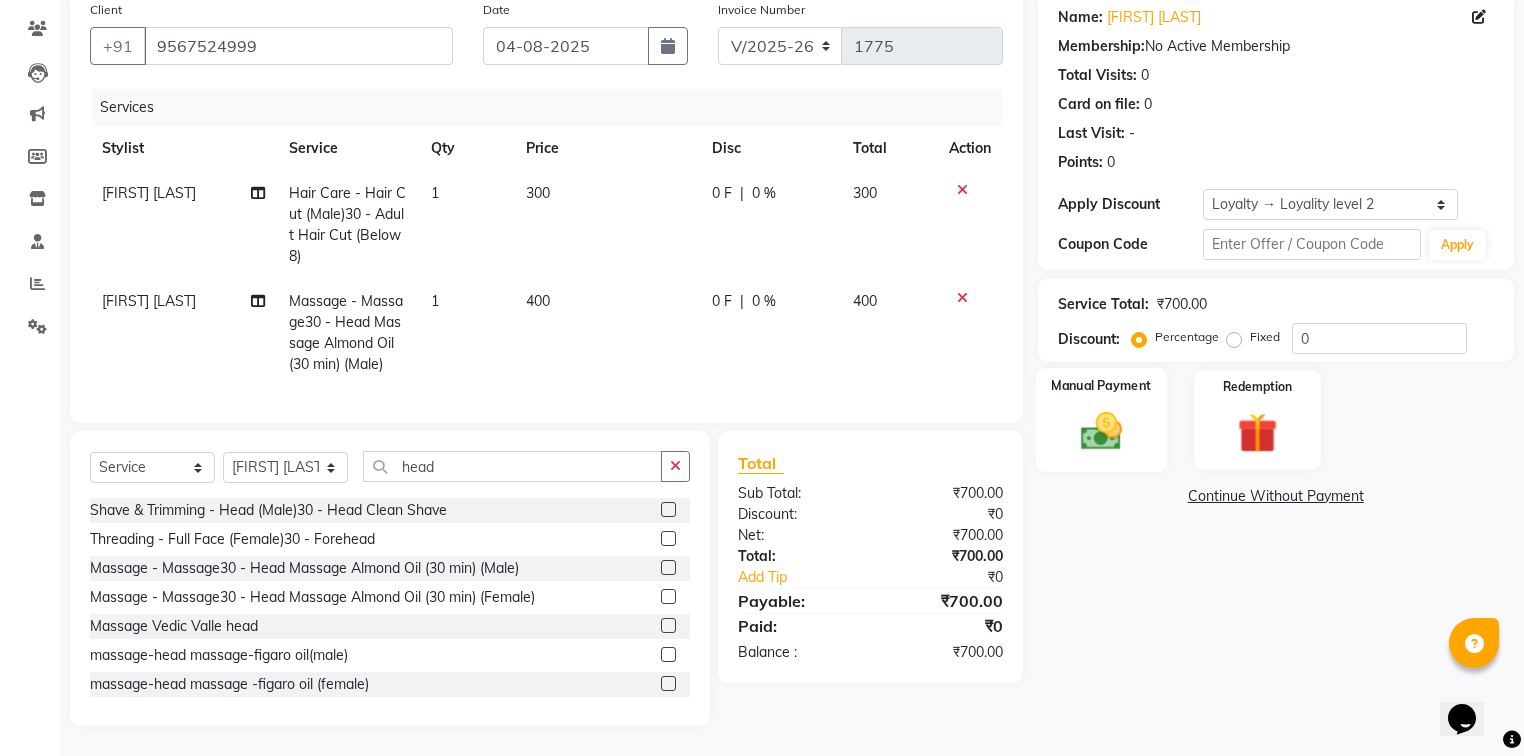 click 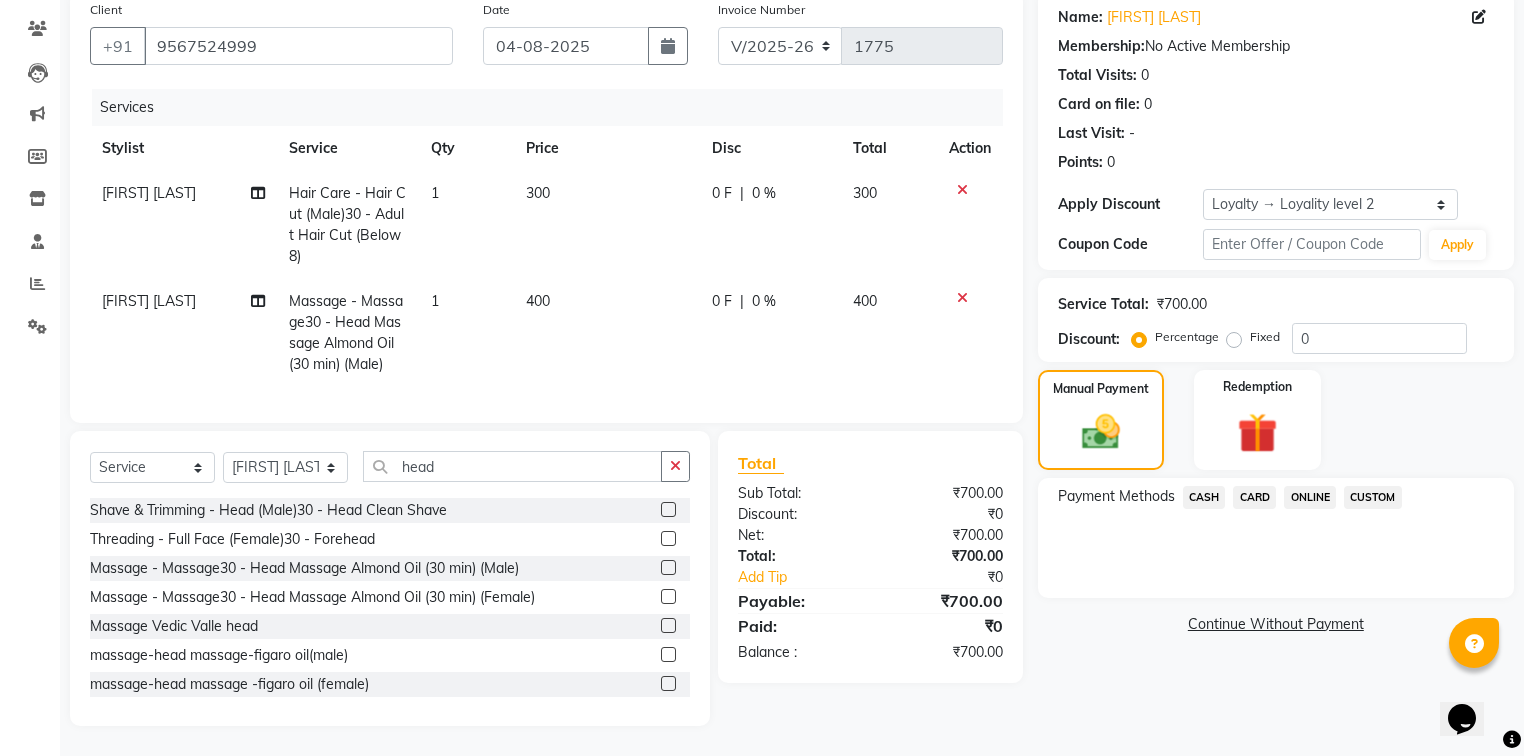 click on "ONLINE" 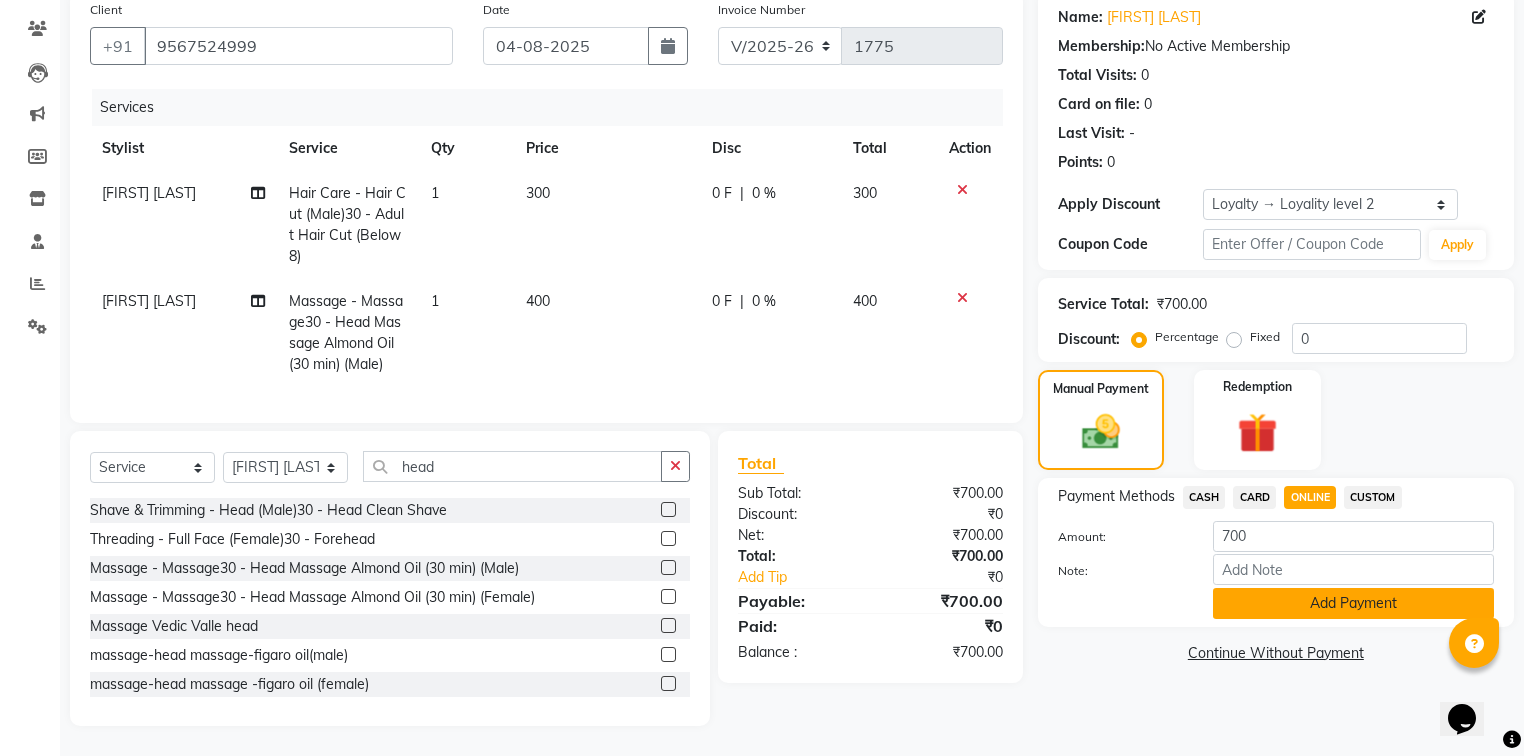 click on "Add Payment" 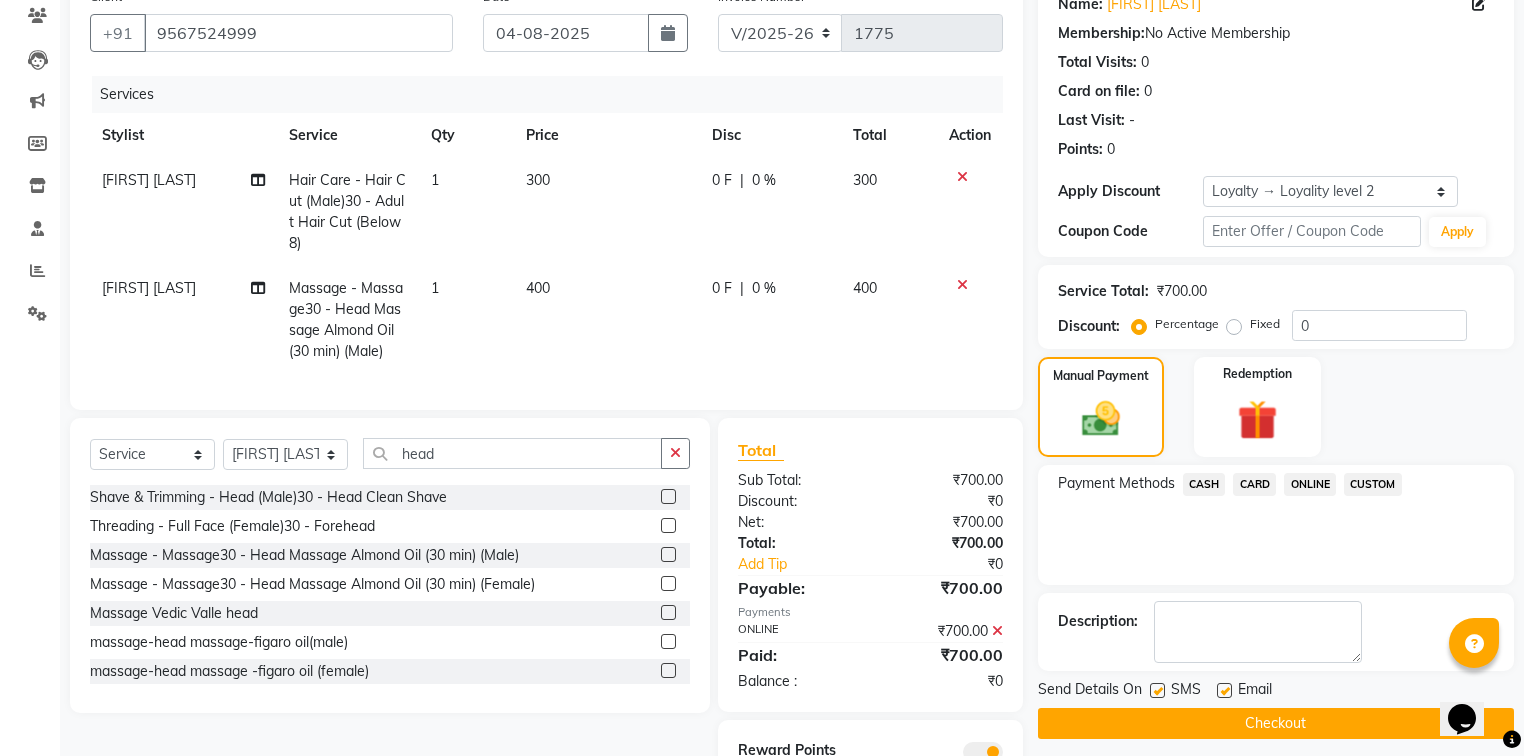 click on "Checkout" 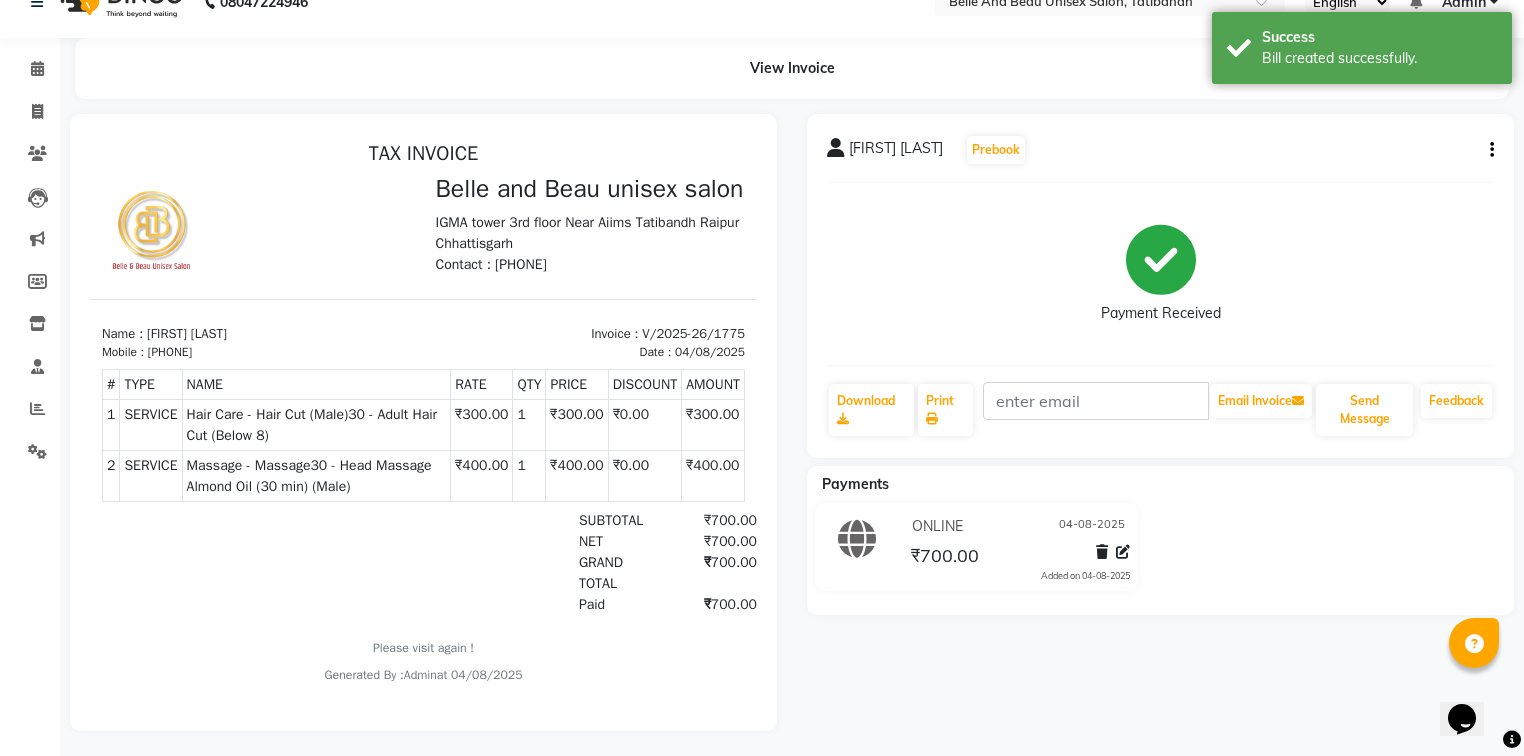 scroll, scrollTop: 50, scrollLeft: 0, axis: vertical 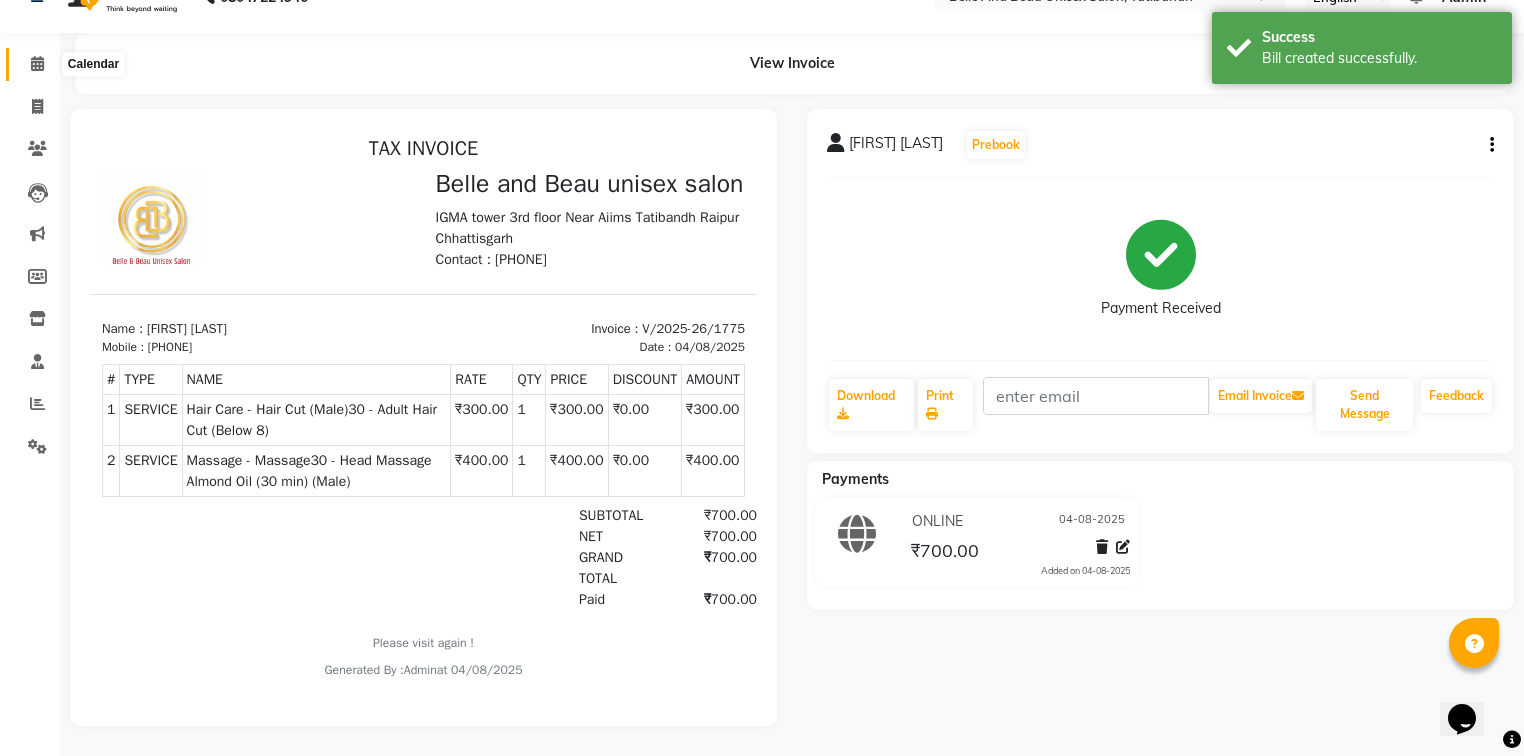 click 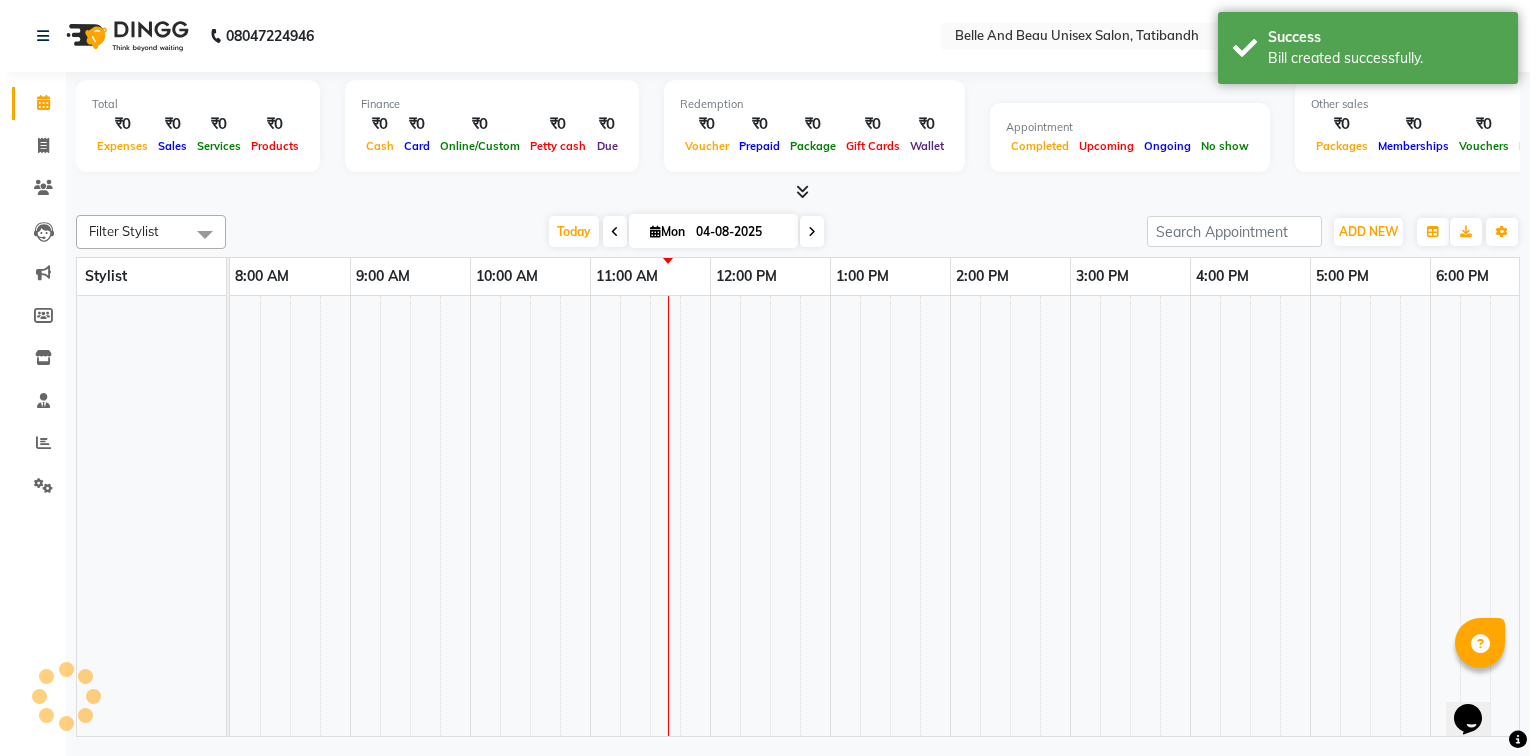 scroll, scrollTop: 0, scrollLeft: 0, axis: both 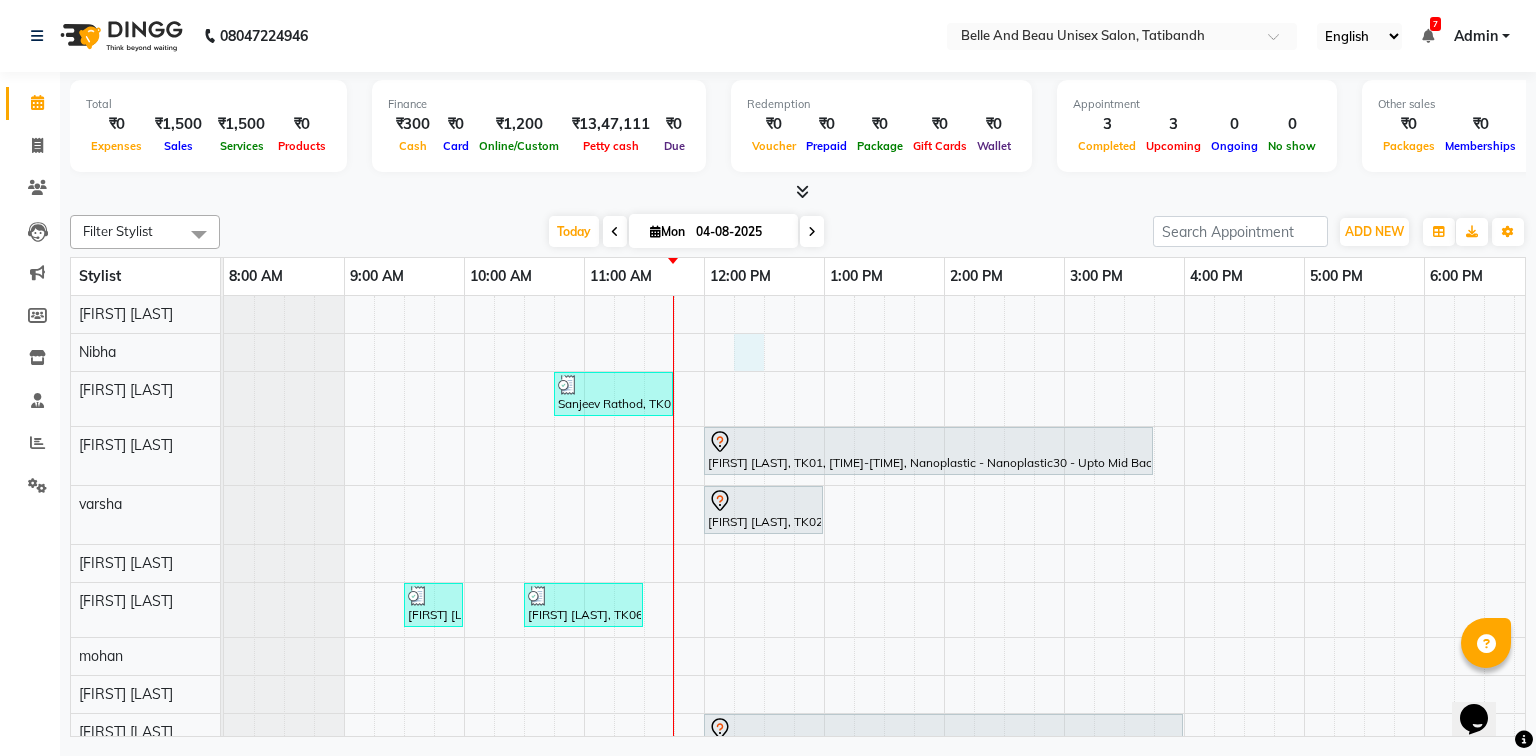 click on "Sanjeev Rathod, TK05, 10:45 AM-11:45 AM, Hair Care - Hair Cut (Male)30 - Adult Hair Cut (Below 8),Massage - Massage30 - Head Massage  Almond Oil (30 min) (Male)             Sarita Kesarwani, TK01, 12:00 PM-03:45 PM, Nanoplastic - Nanoplastic30 - Upto Mid Back             dhruv sharma, TK02, 12:00 PM-01:00 PM, Chocolate walnut pedicuer     Arush Agrawal, TK04, 09:30 AM-10:00 AM, Hair Care - Hair Cut (Male)30 - Adult Hair Cut (Below 8)     Annu Gujjar, TK06, 10:30 AM-11:30 AM, Hair Care - Hair Cut (Male)30 - Adult Hair Cut (Below 8),Shave & Trimming - Beard  (Male)30 - Beard Shaping             Anchal Agarwal, TK03, 12:00 PM-04:00 PM, Nanoplastic - Nanoplastic30 - Upto Mid Back" at bounding box center (1004, 572) 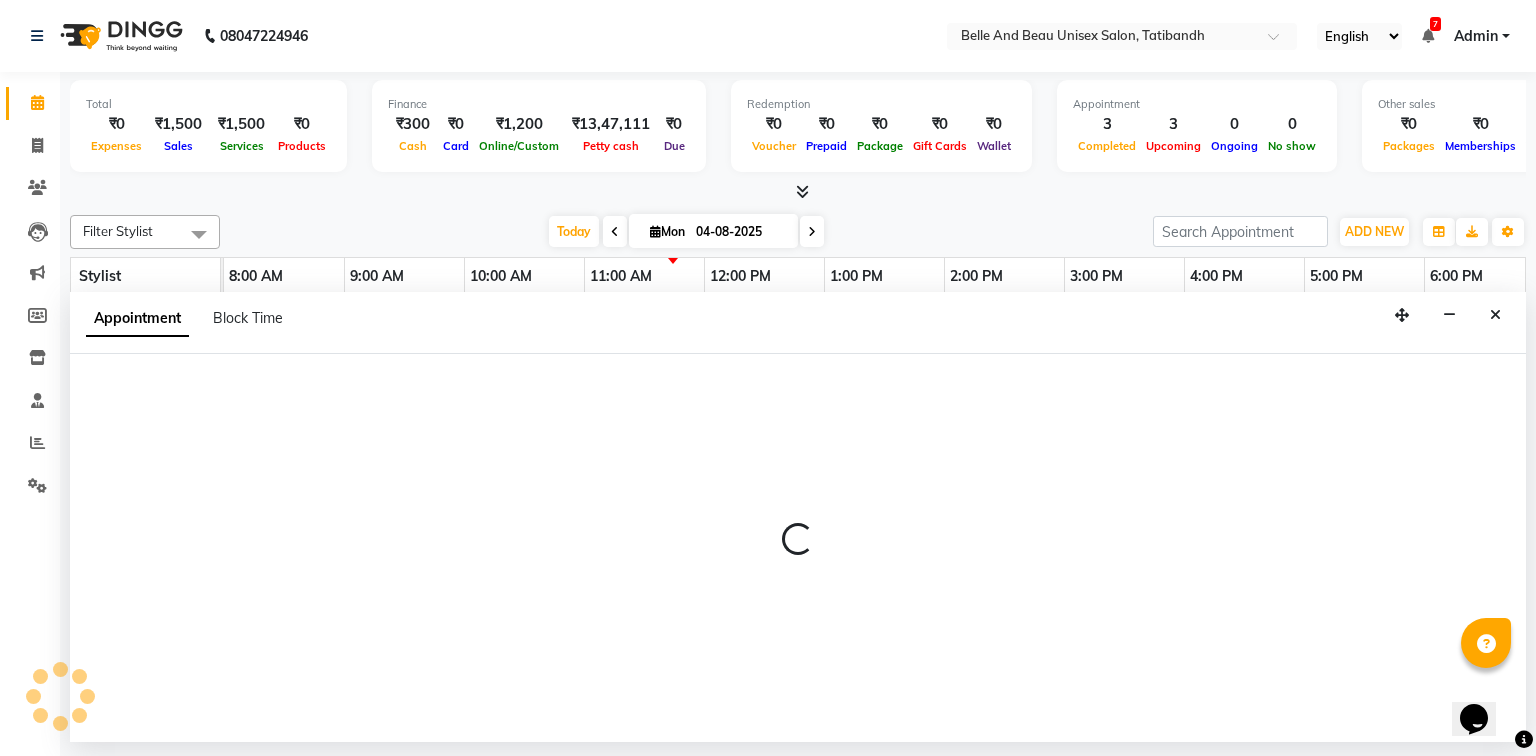 select on "59222" 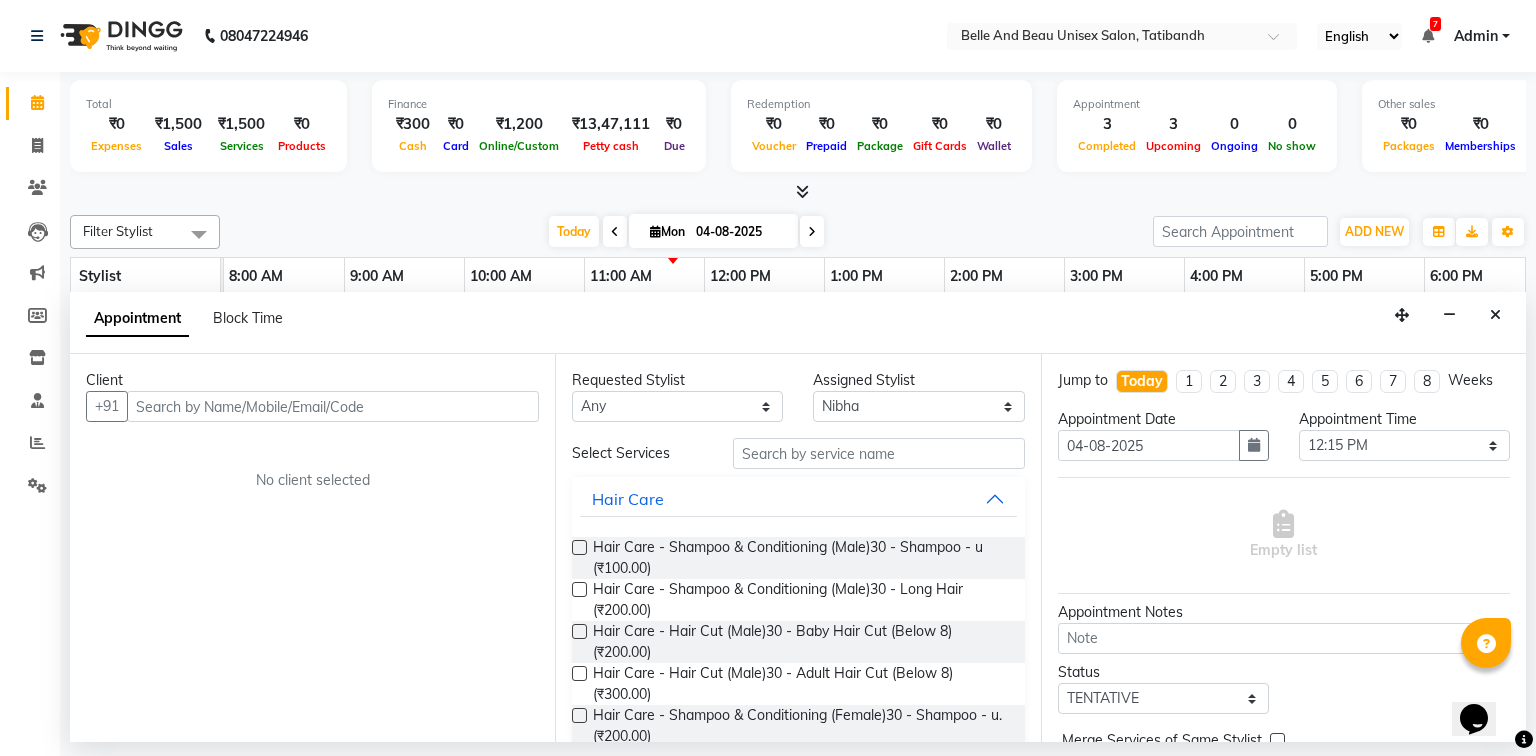 click at bounding box center [333, 406] 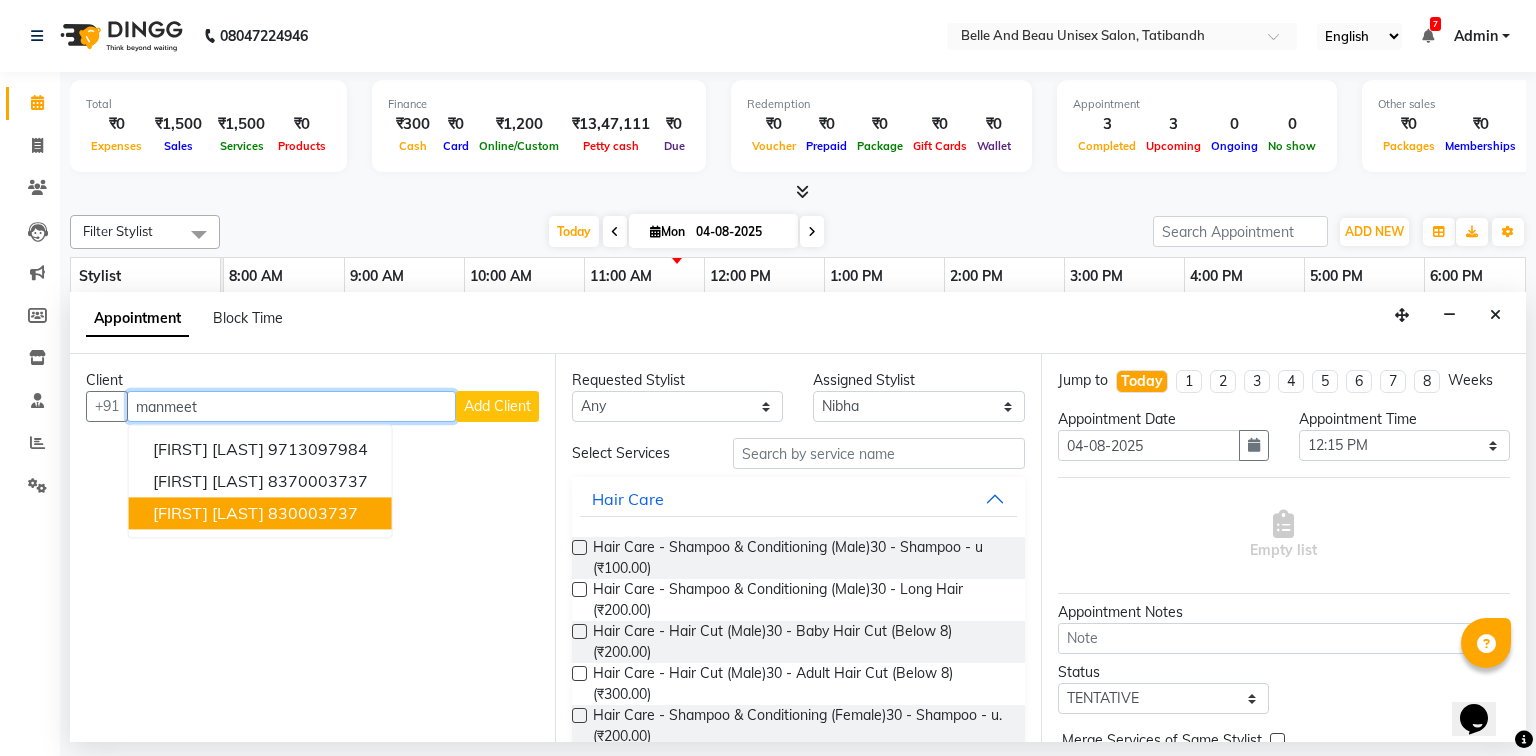 click on "830003737" at bounding box center [313, 514] 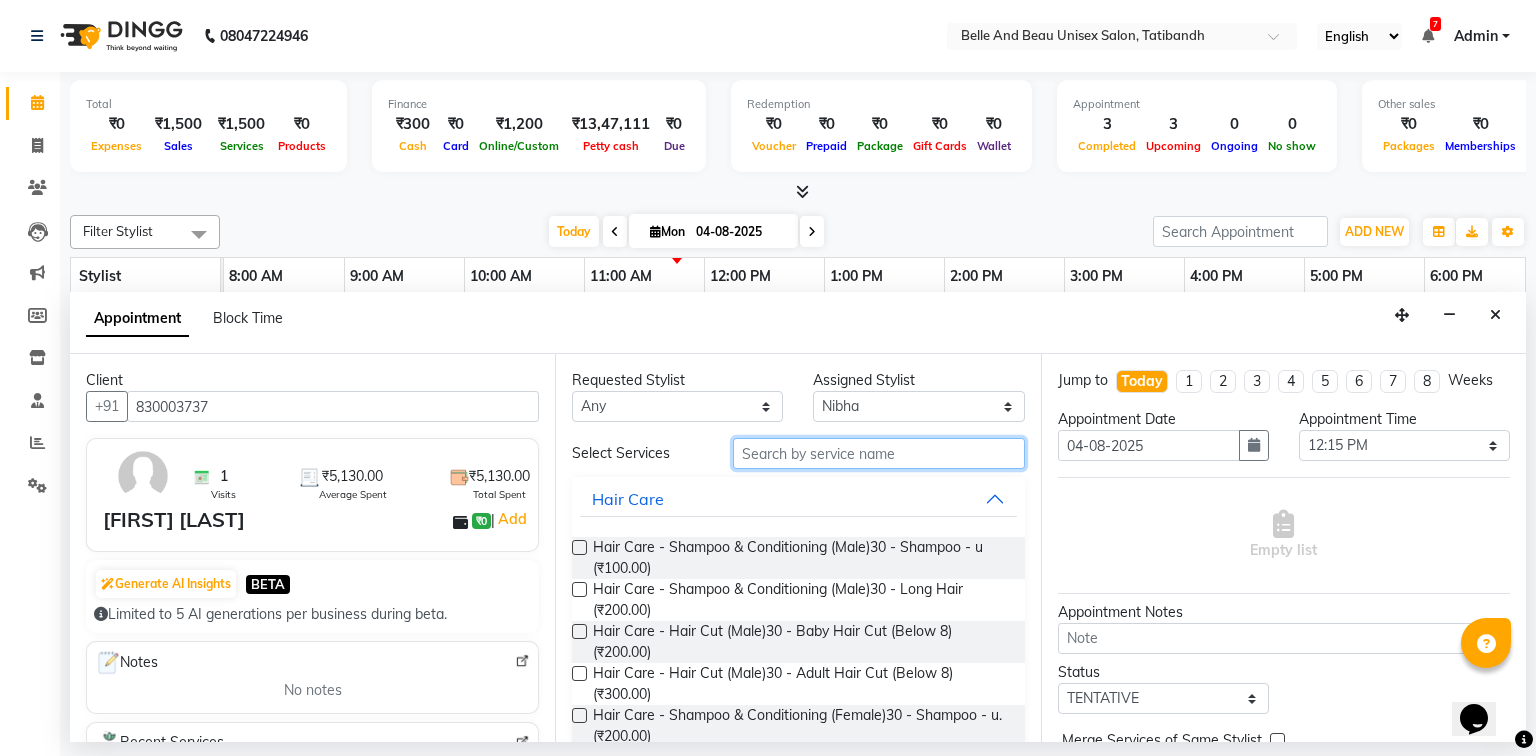 click at bounding box center (879, 453) 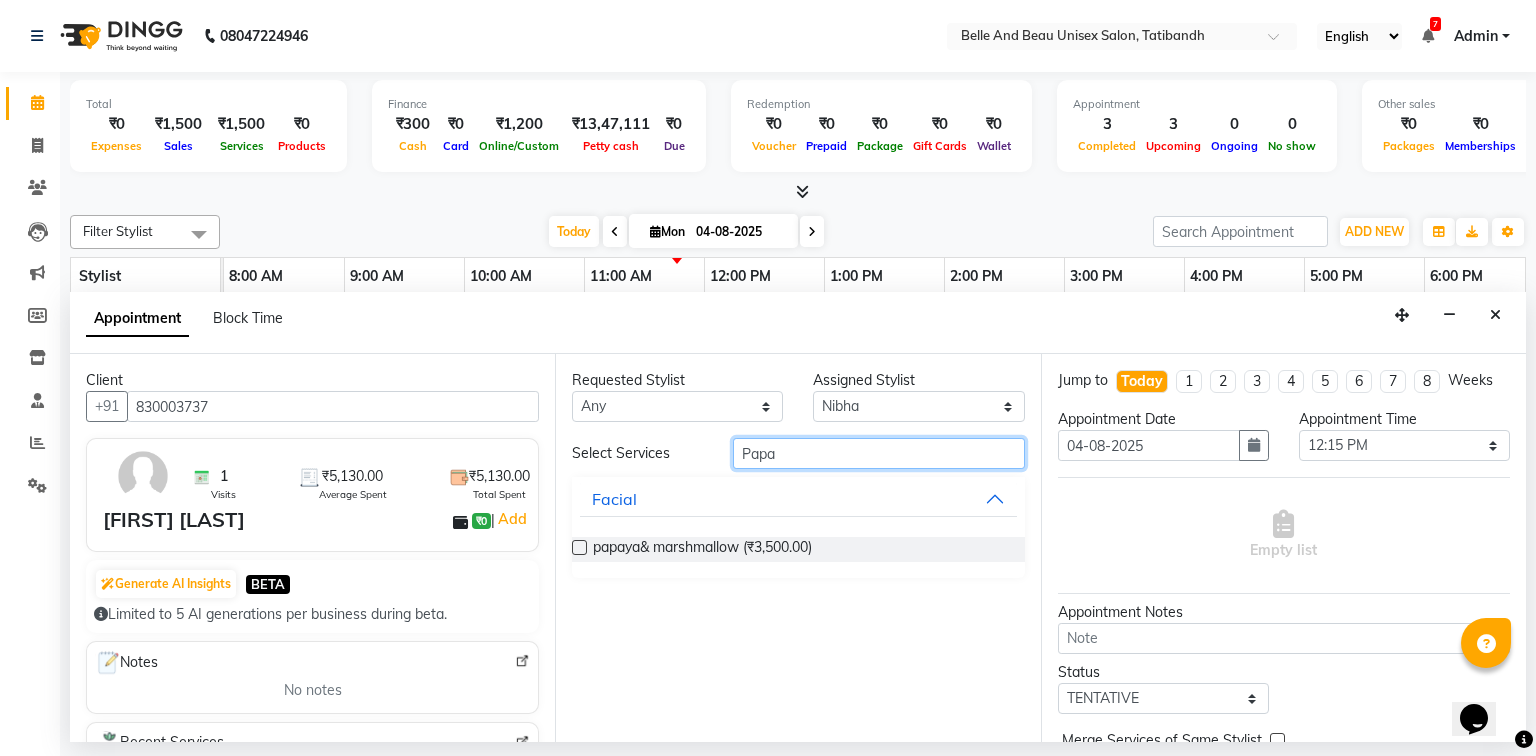 type on "Papa" 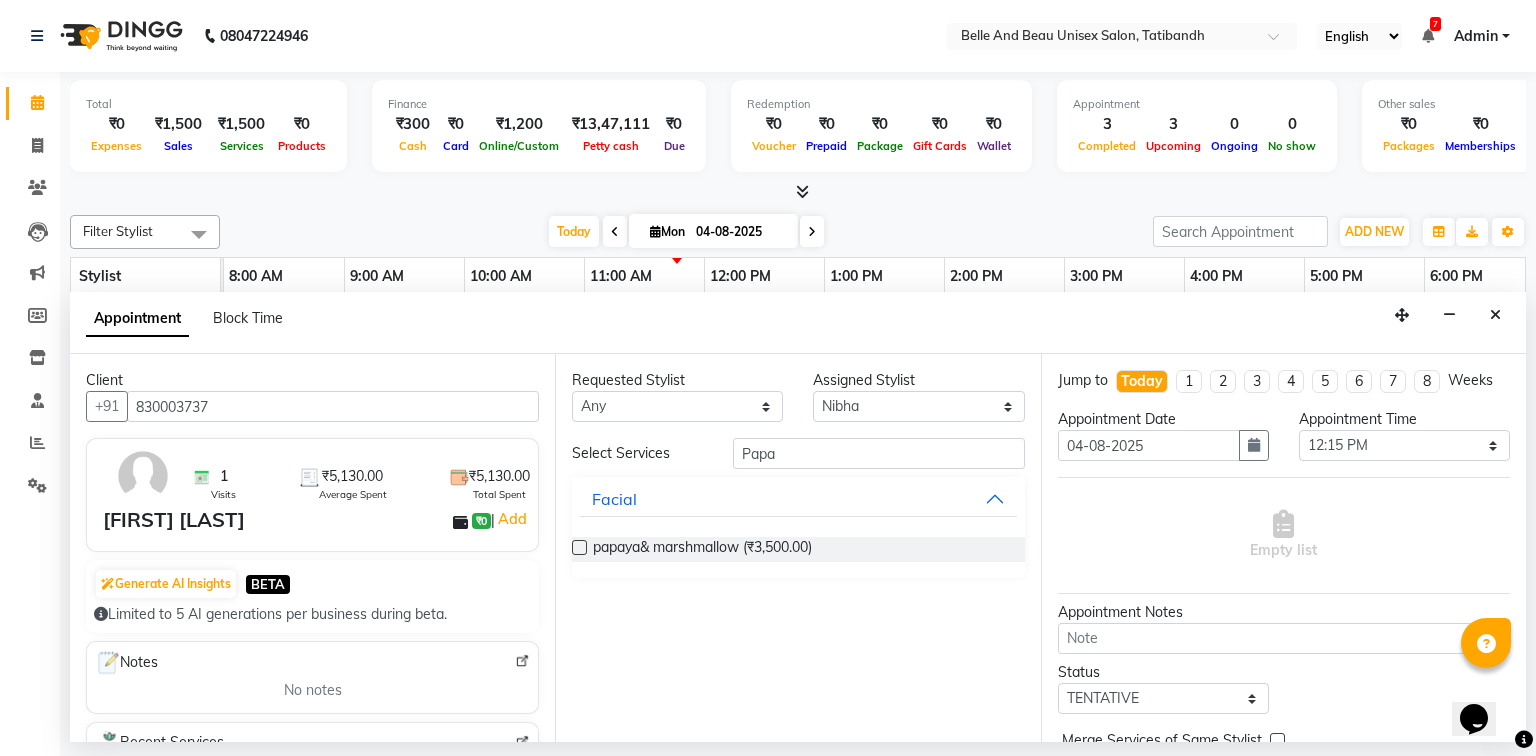 click at bounding box center [579, 547] 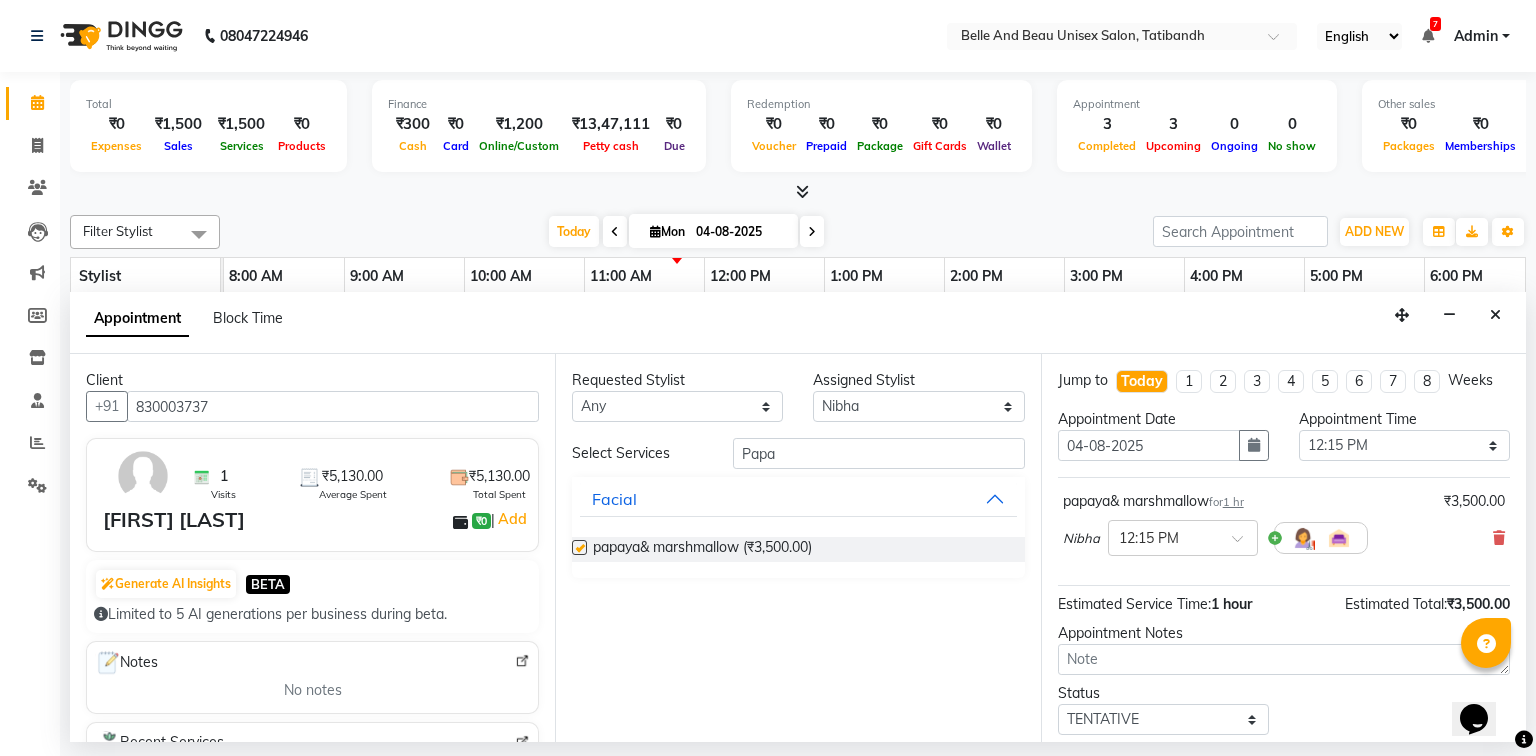 checkbox on "false" 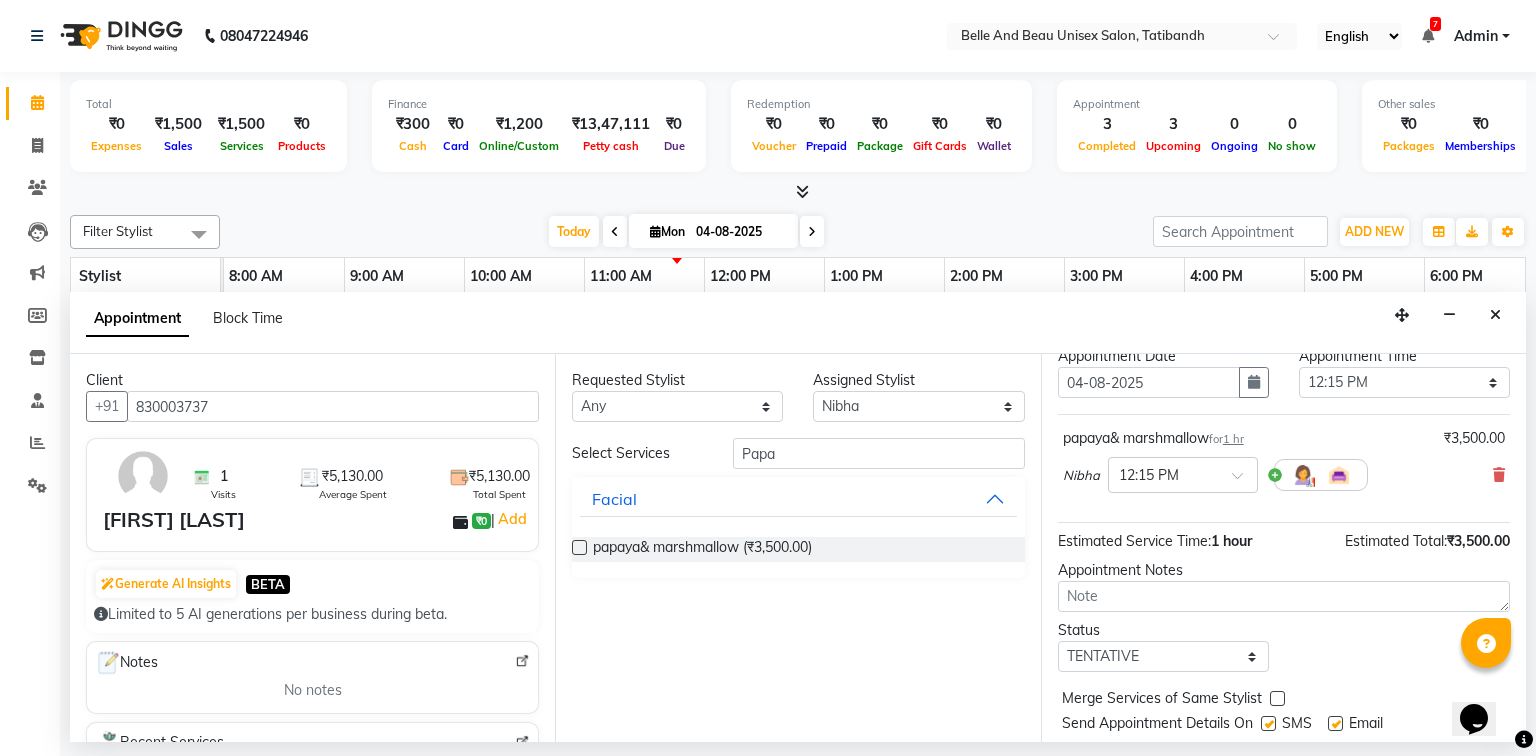 scroll, scrollTop: 118, scrollLeft: 0, axis: vertical 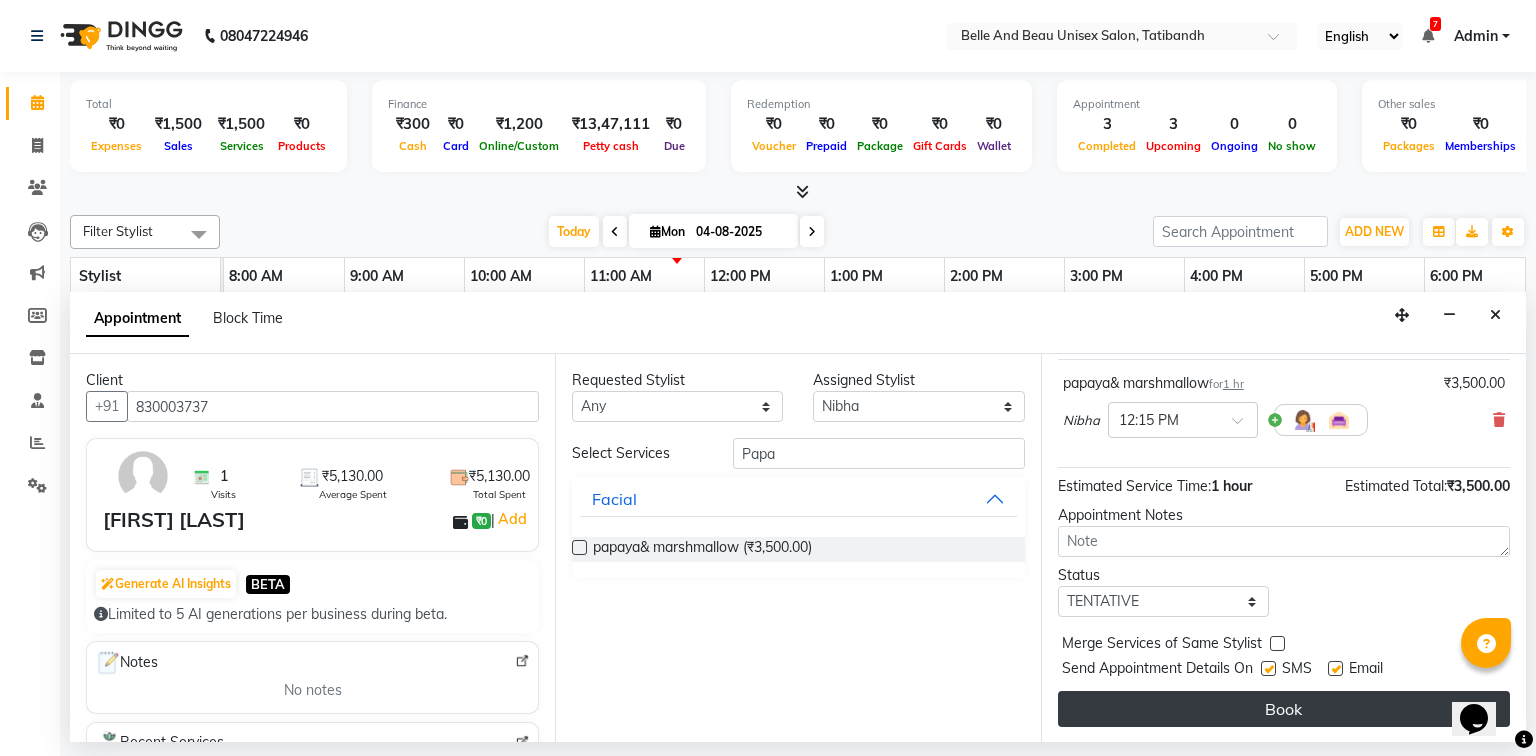 click on "Book" at bounding box center (1284, 709) 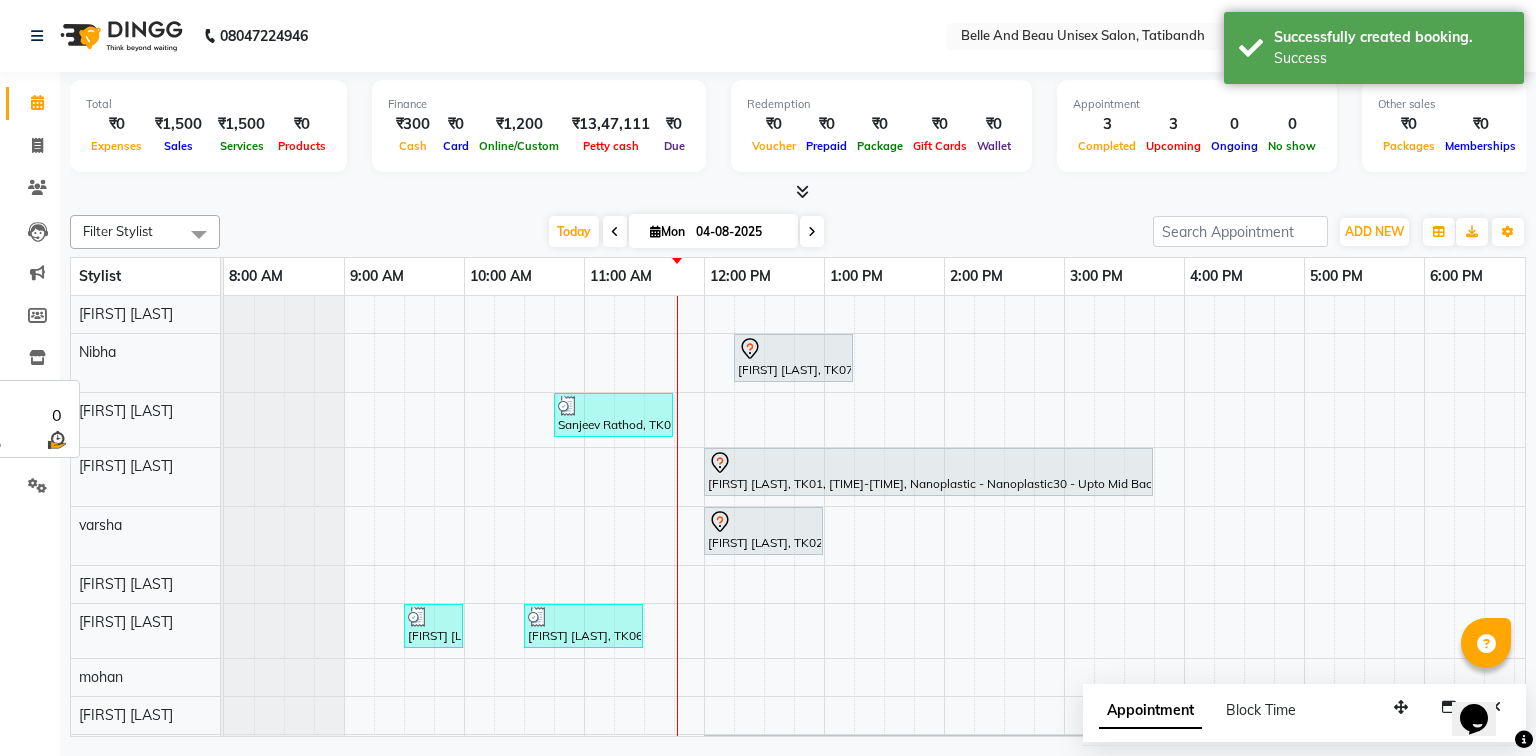 scroll, scrollTop: 84, scrollLeft: 0, axis: vertical 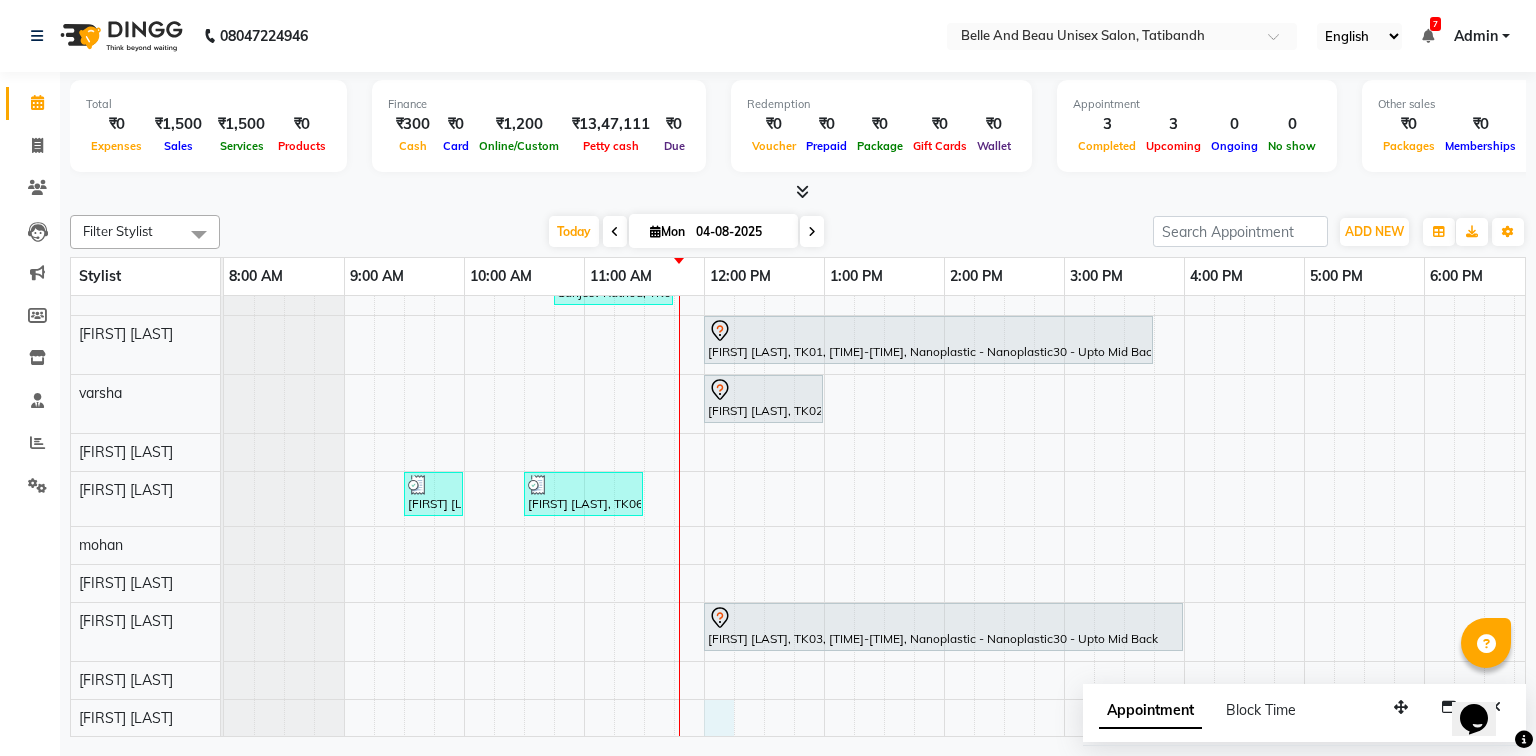 click on "Manmeet Singh, TK07, 12:15 PM-01:15 PM, papaya& marshmallow     Sanjeev Rathod, TK05, 10:45 AM-11:45 AM, Hair Care - Hair Cut (Male)30 - Adult Hair Cut (Below 8),Massage - Massage30 - Head Massage  Almond Oil (30 min) (Male)             Sarita Kesarwani, TK01, 12:00 PM-03:45 PM, Nanoplastic - Nanoplastic30 - Upto Mid Back             dhruv sharma, TK02, 12:00 PM-01:00 PM, Chocolate walnut pedicuer     Arush Agrawal, TK04, 09:30 AM-10:00 AM, Hair Care - Hair Cut (Male)30 - Adult Hair Cut (Below 8)     Annu Gujjar, TK06, 10:30 AM-11:30 AM, Hair Care - Hair Cut (Male)30 - Adult Hair Cut (Below 8),Shave & Trimming - Beard  (Male)30 - Beard Shaping             Anchal Agarwal, TK03, 12:00 PM-04:00 PM, Nanoplastic - Nanoplastic30 - Upto Mid Back" at bounding box center [1004, 450] 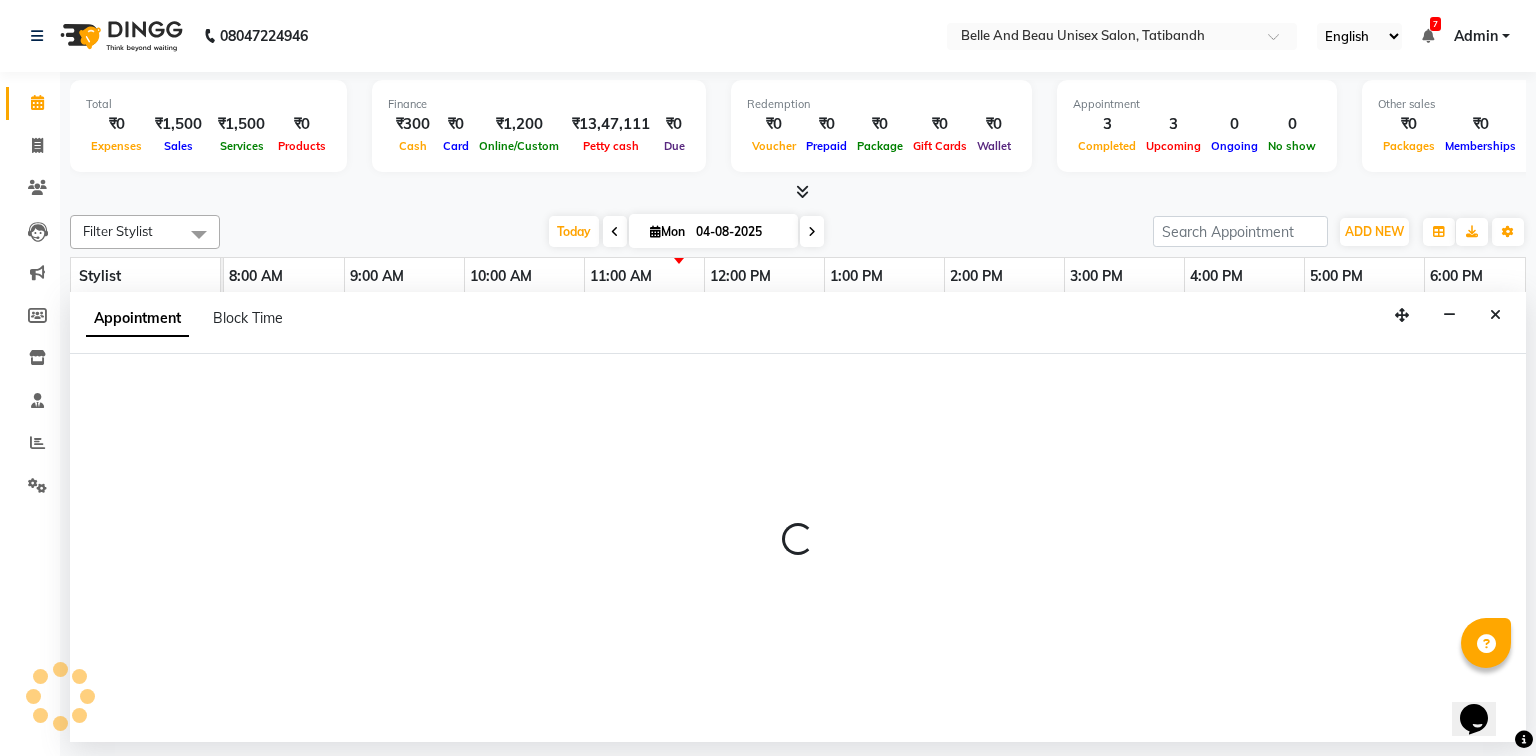 select on "84331" 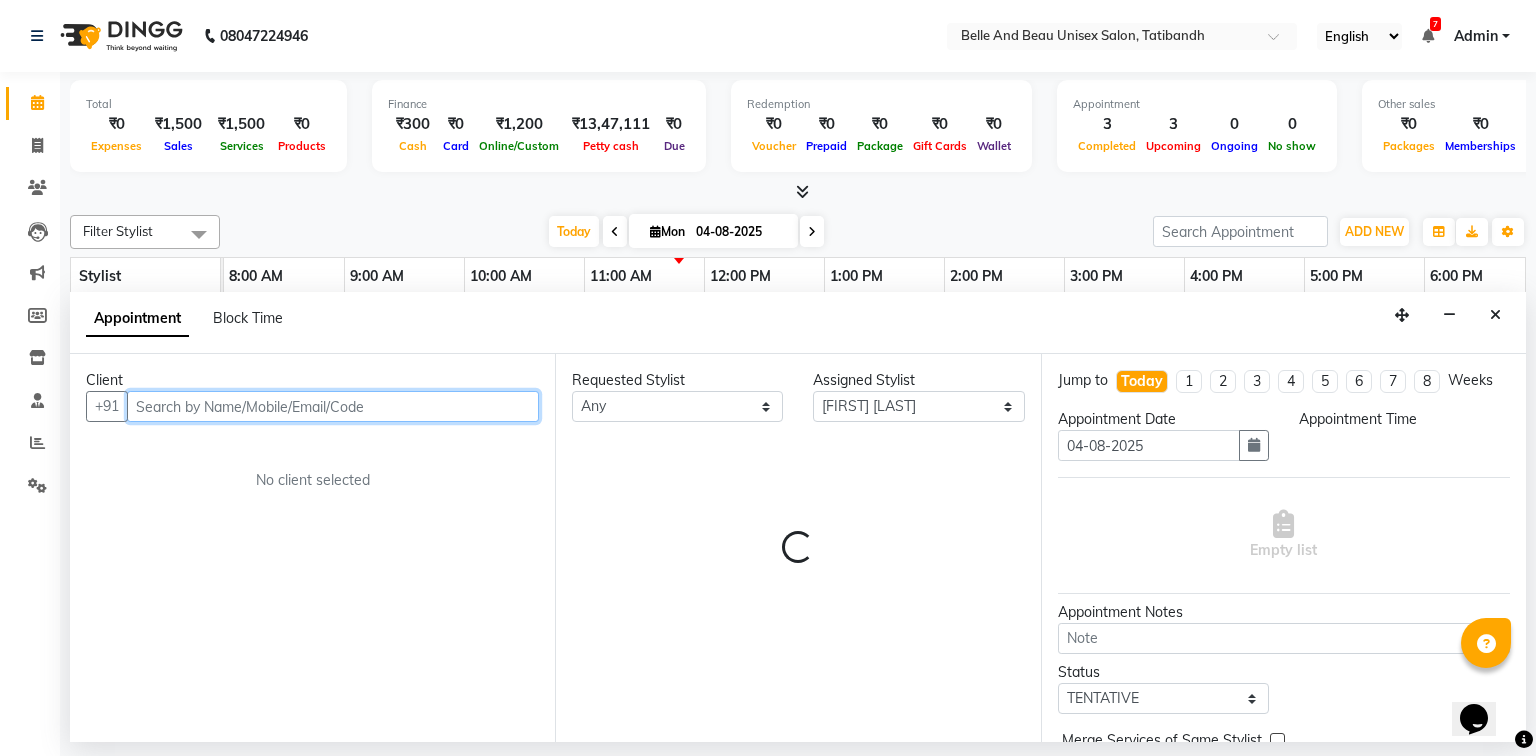 select on "720" 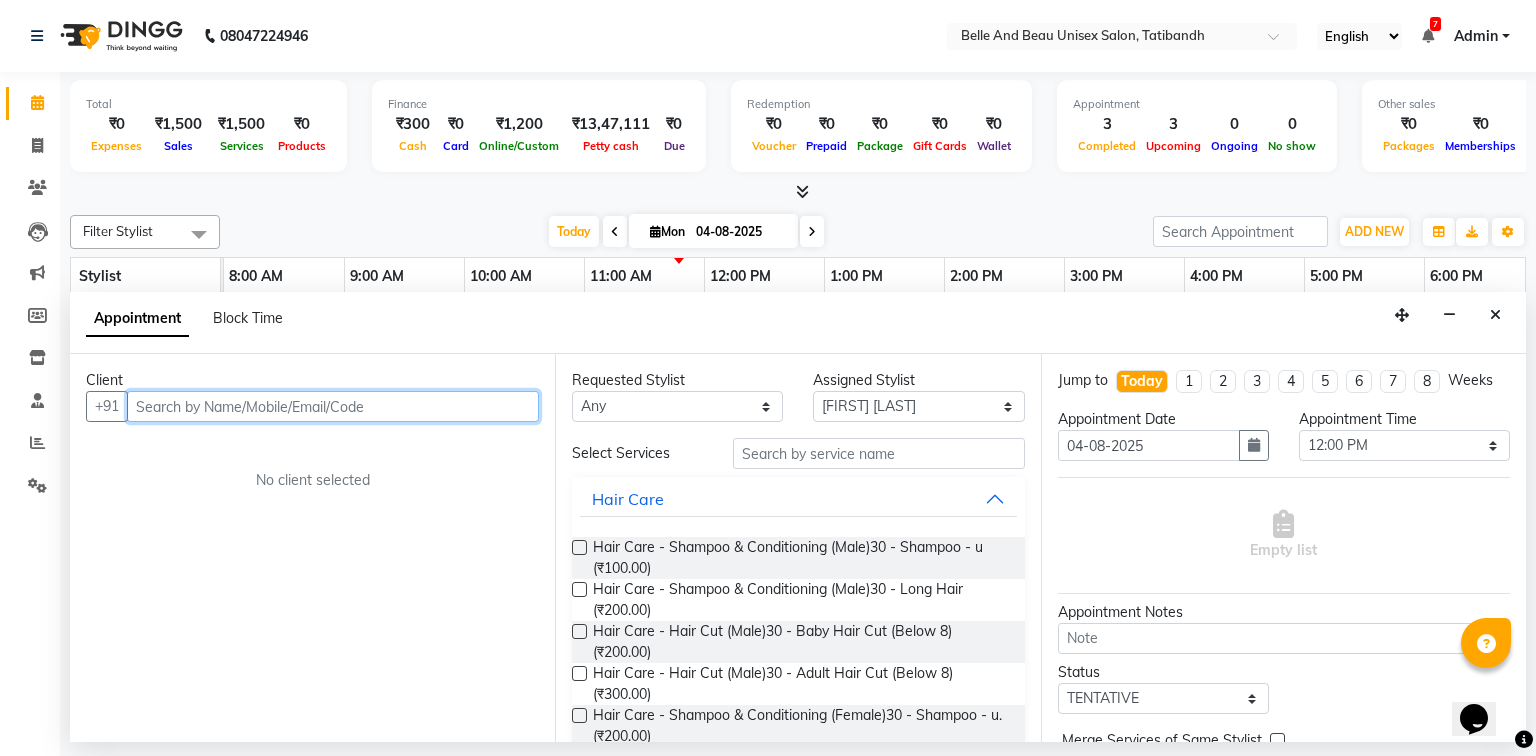 click at bounding box center (333, 406) 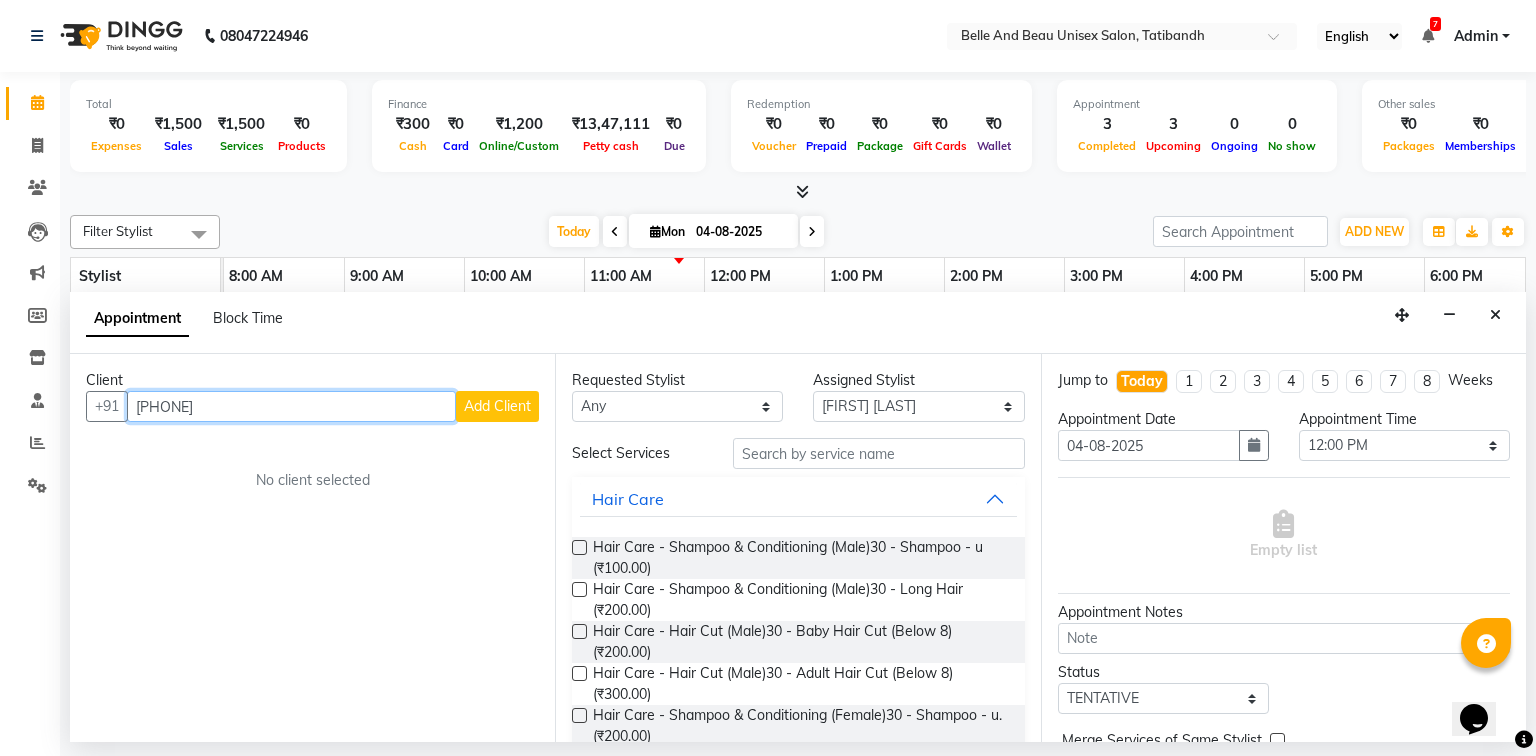 type on "[PHONE]" 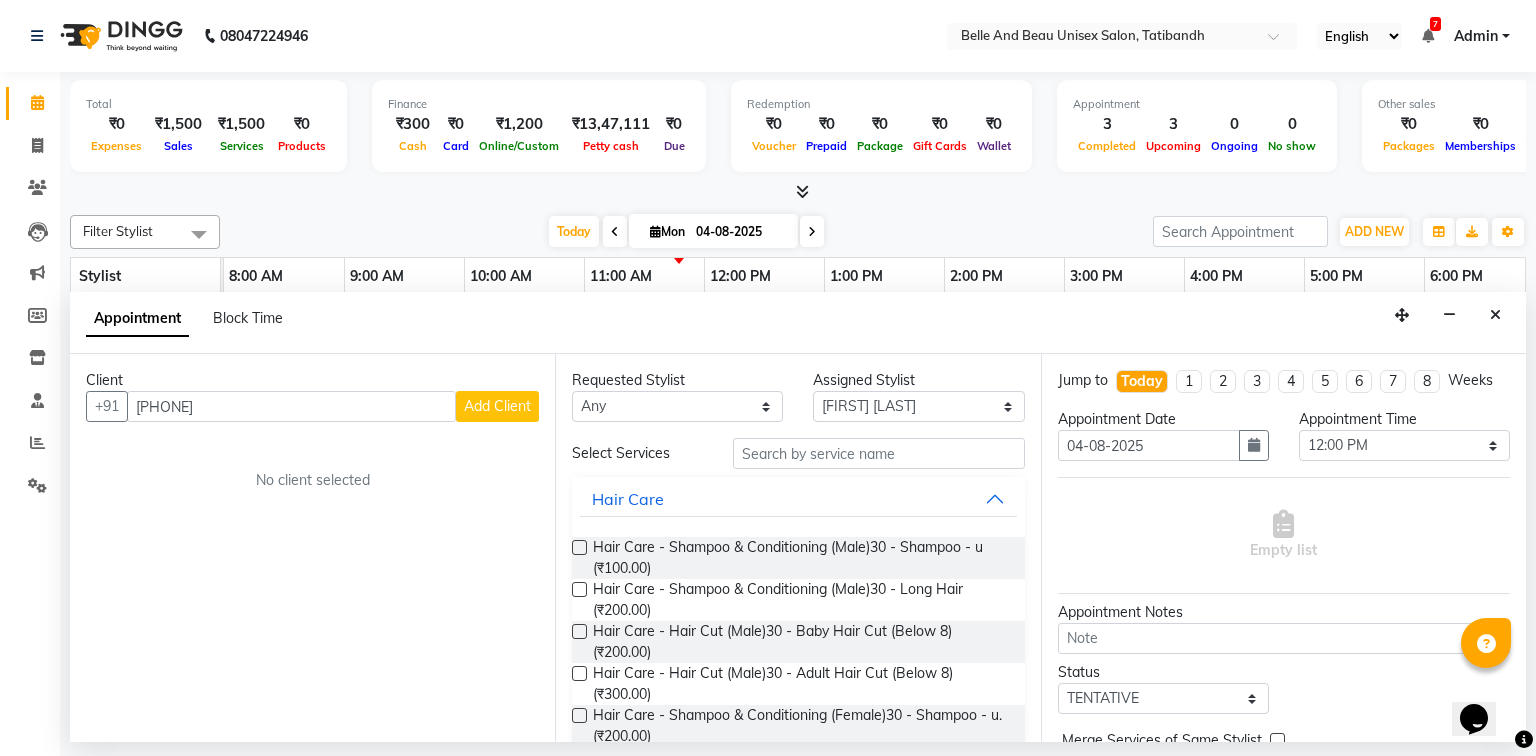 click on "Add Client" at bounding box center (497, 406) 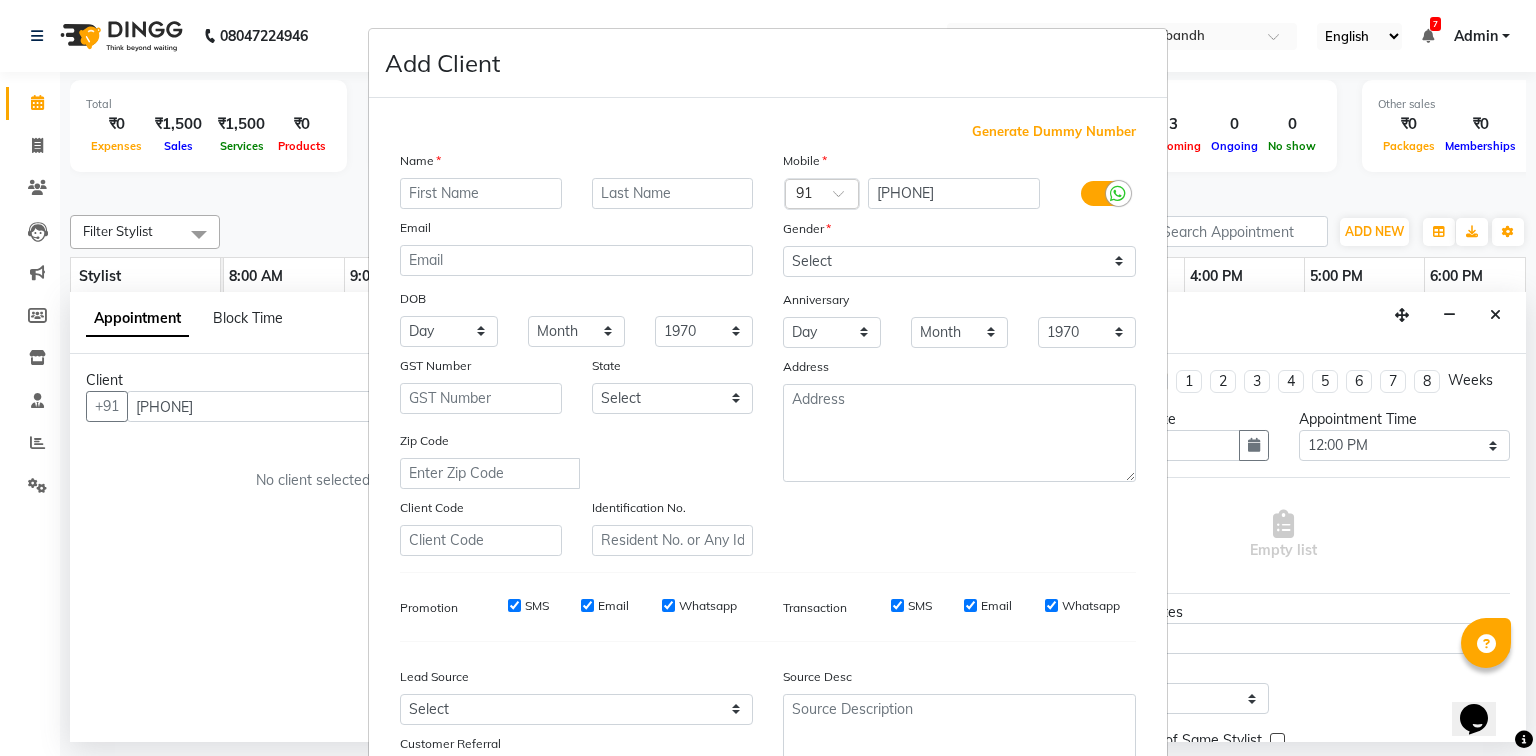 click at bounding box center (481, 193) 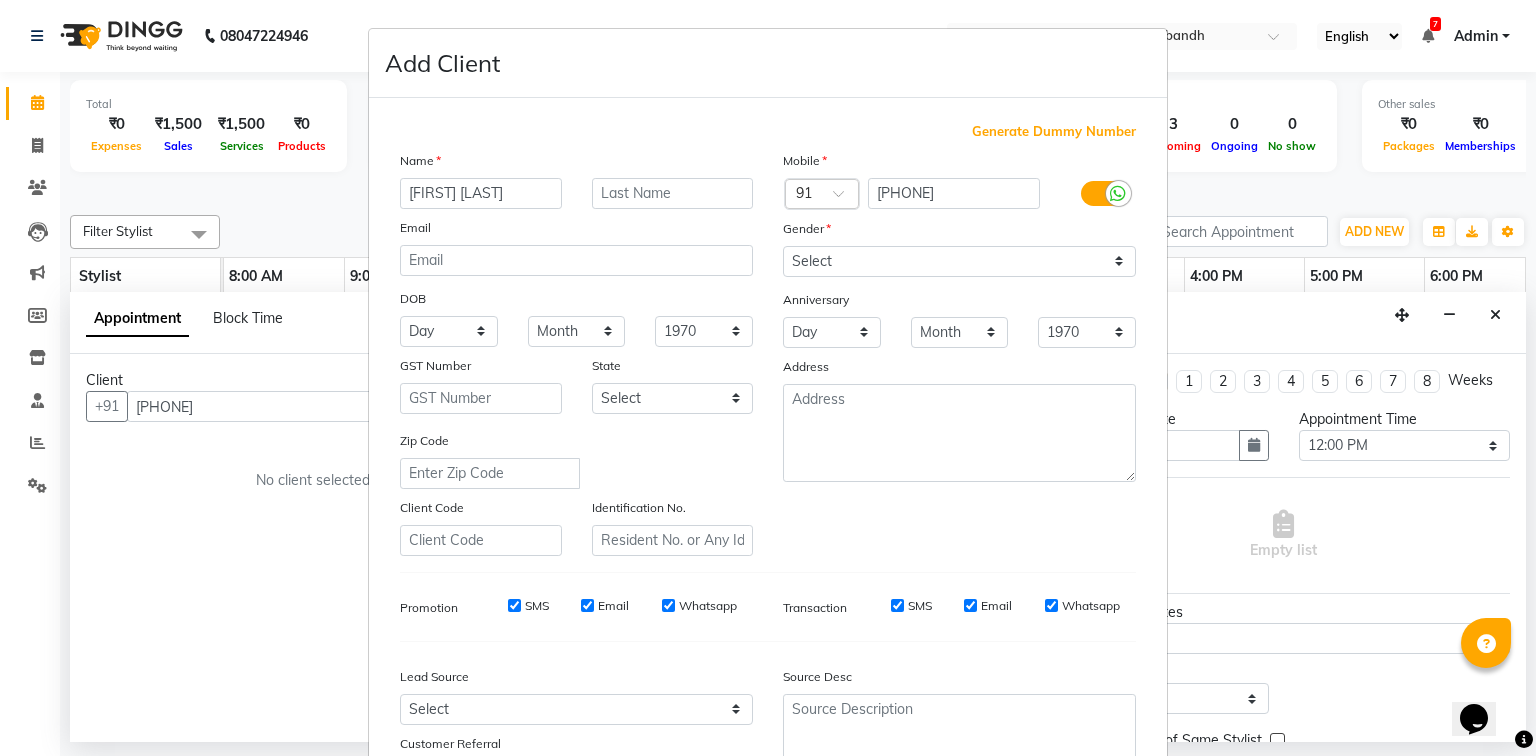 click on "Shikha singh" at bounding box center (481, 193) 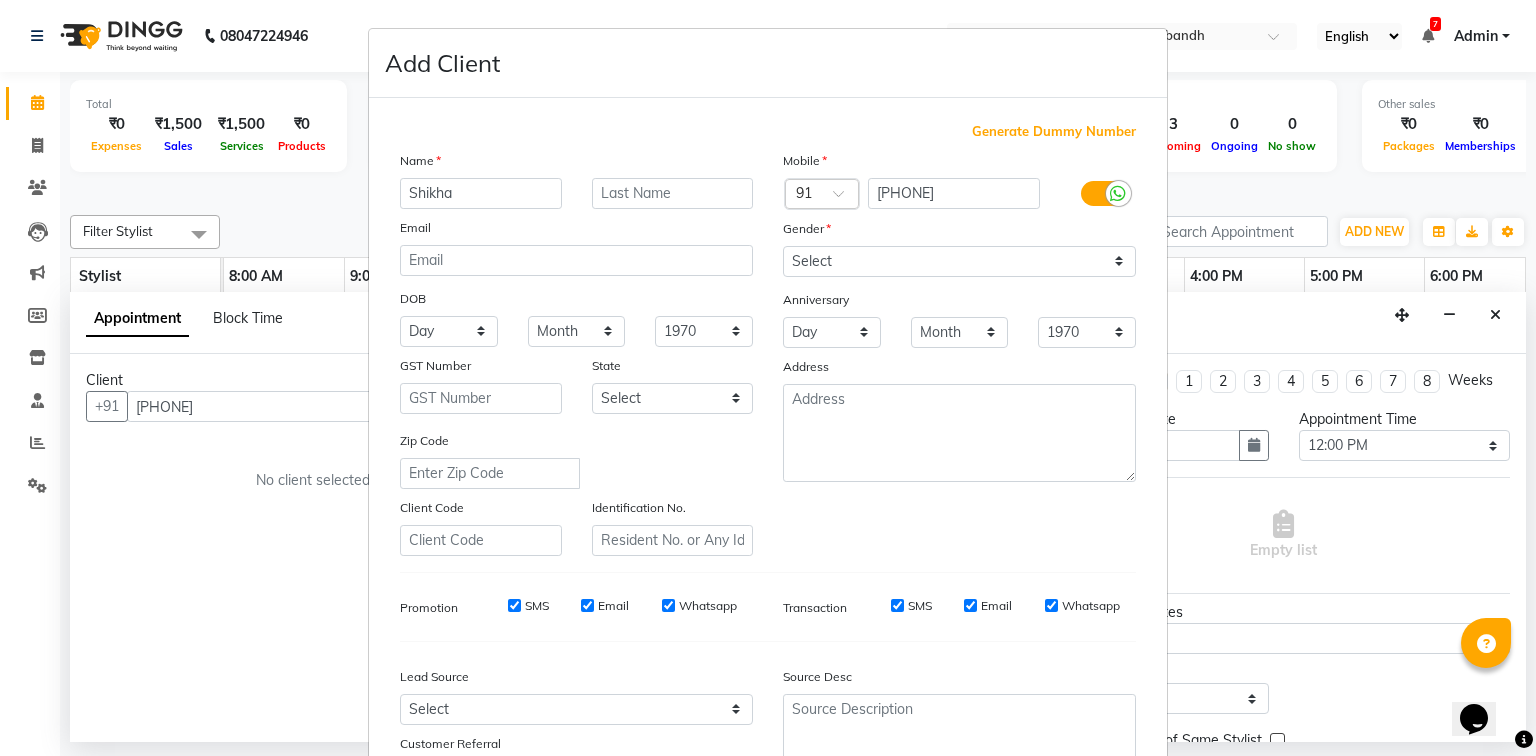 type on "Shikha" 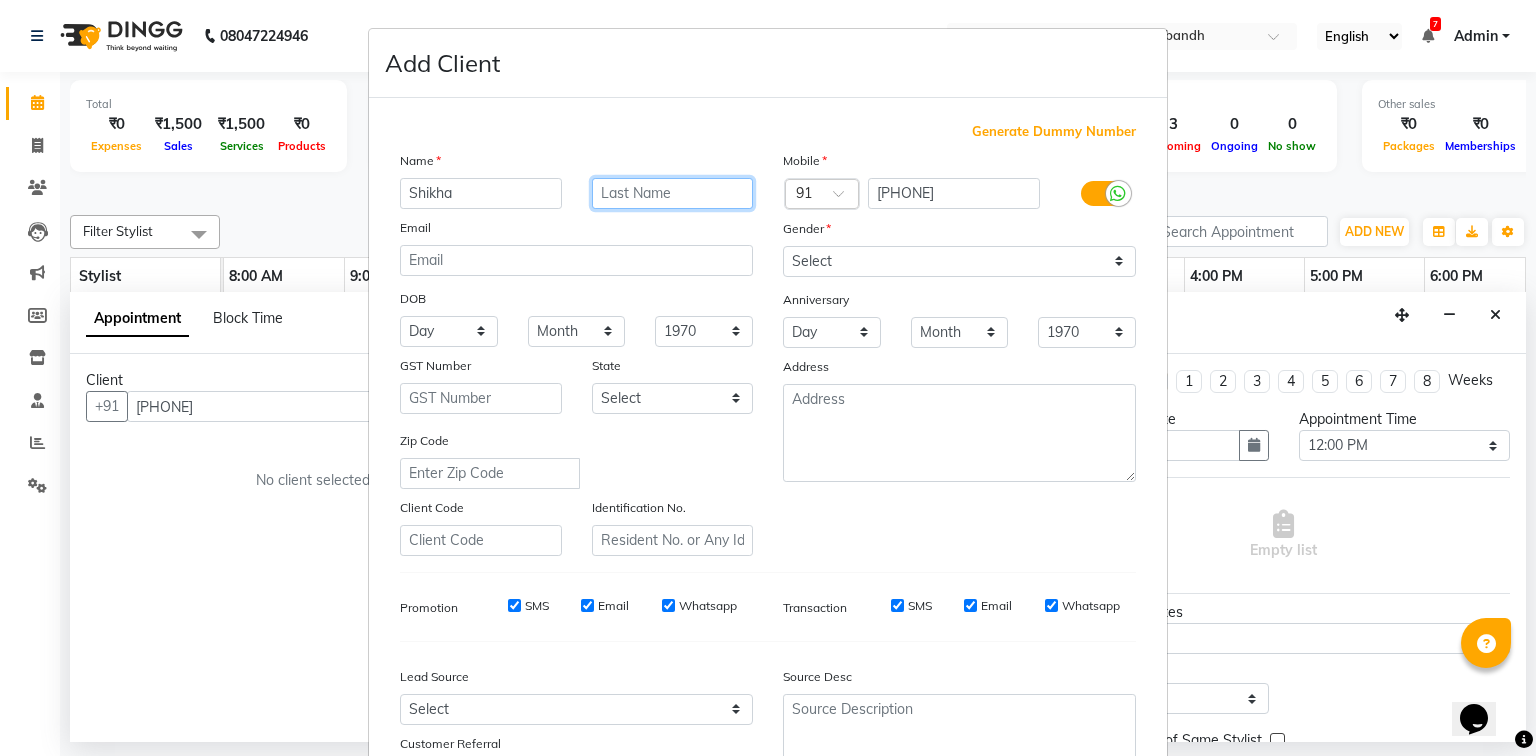 click at bounding box center (673, 193) 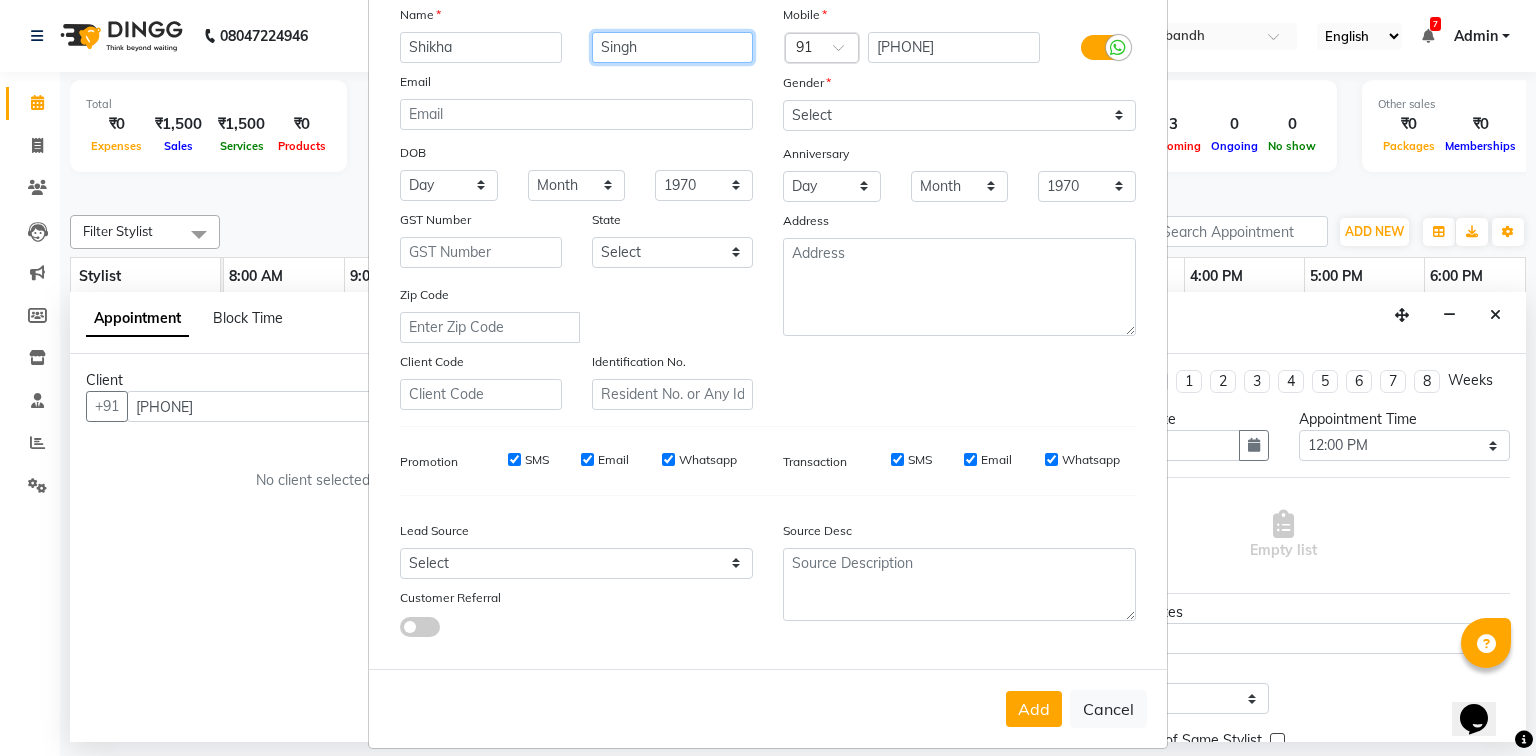 scroll, scrollTop: 176, scrollLeft: 0, axis: vertical 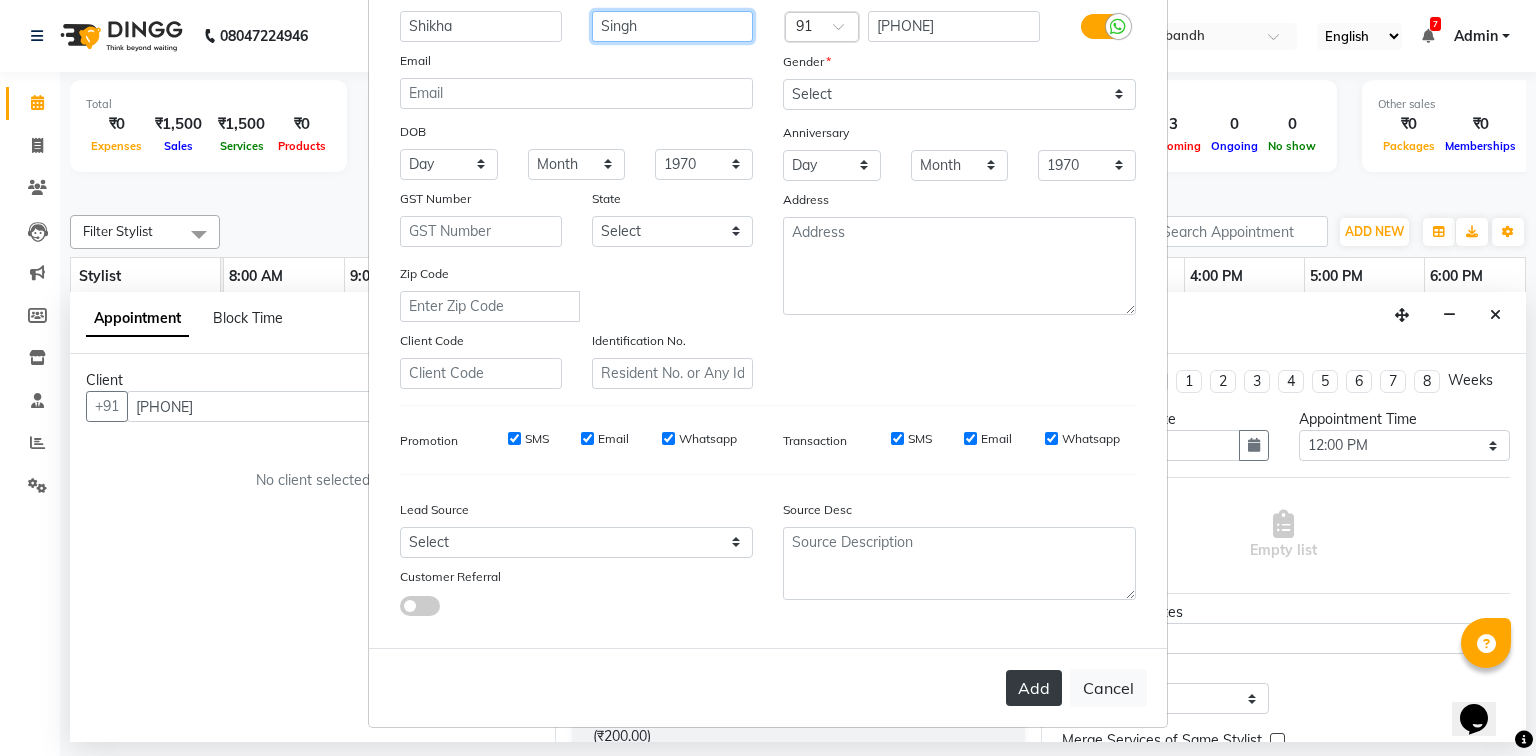type on "Singh" 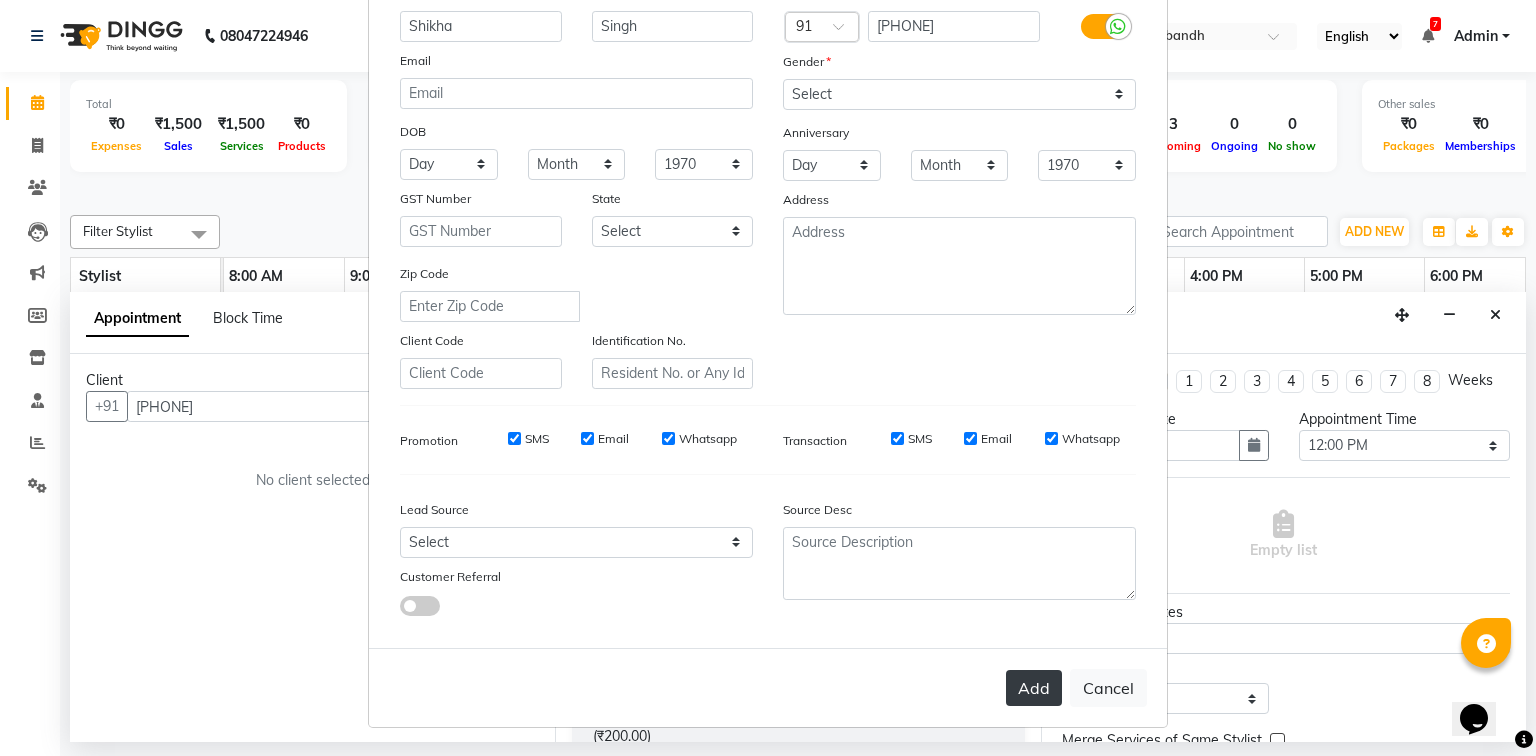 click on "Add" at bounding box center [1034, 688] 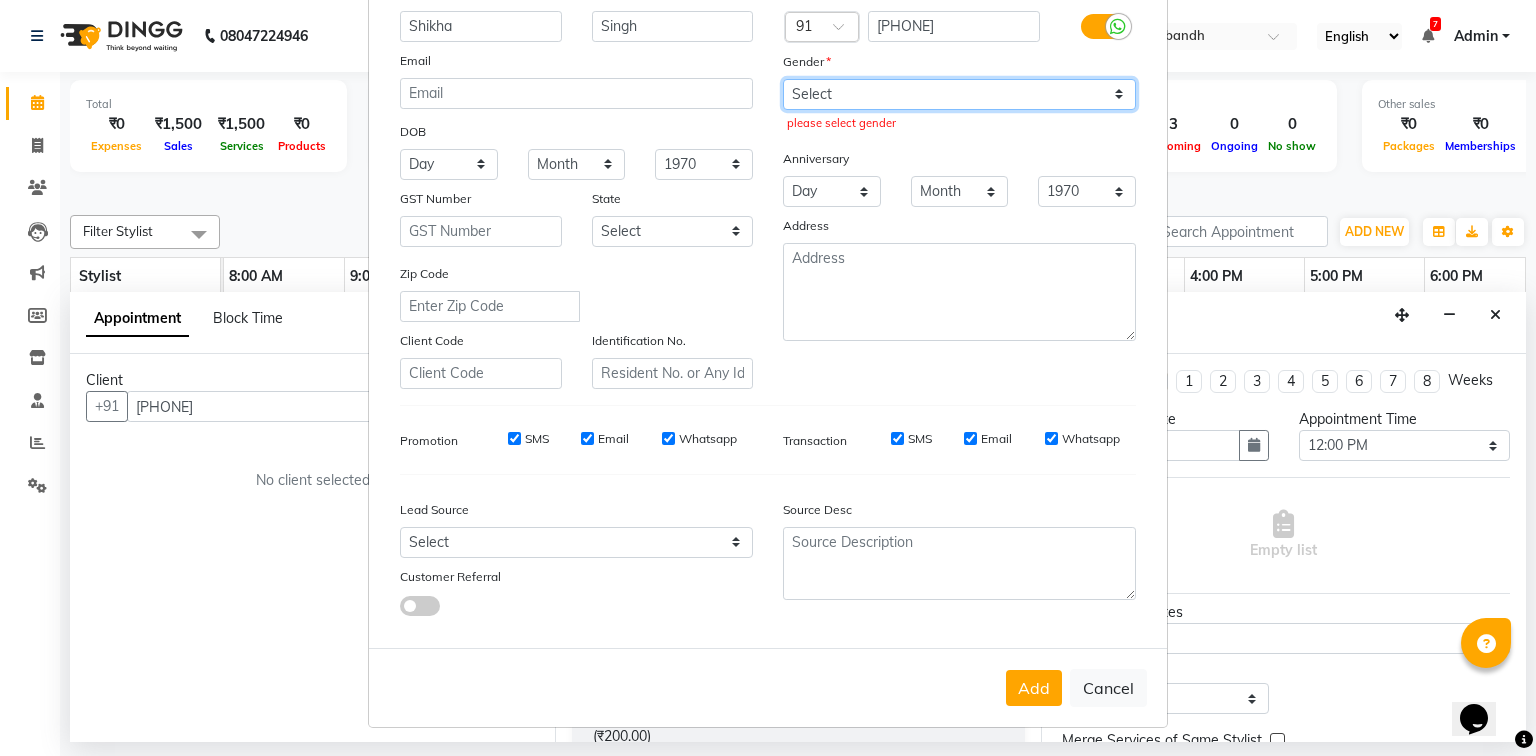 click on "Select Male Female Other Prefer Not To Say" at bounding box center (959, 94) 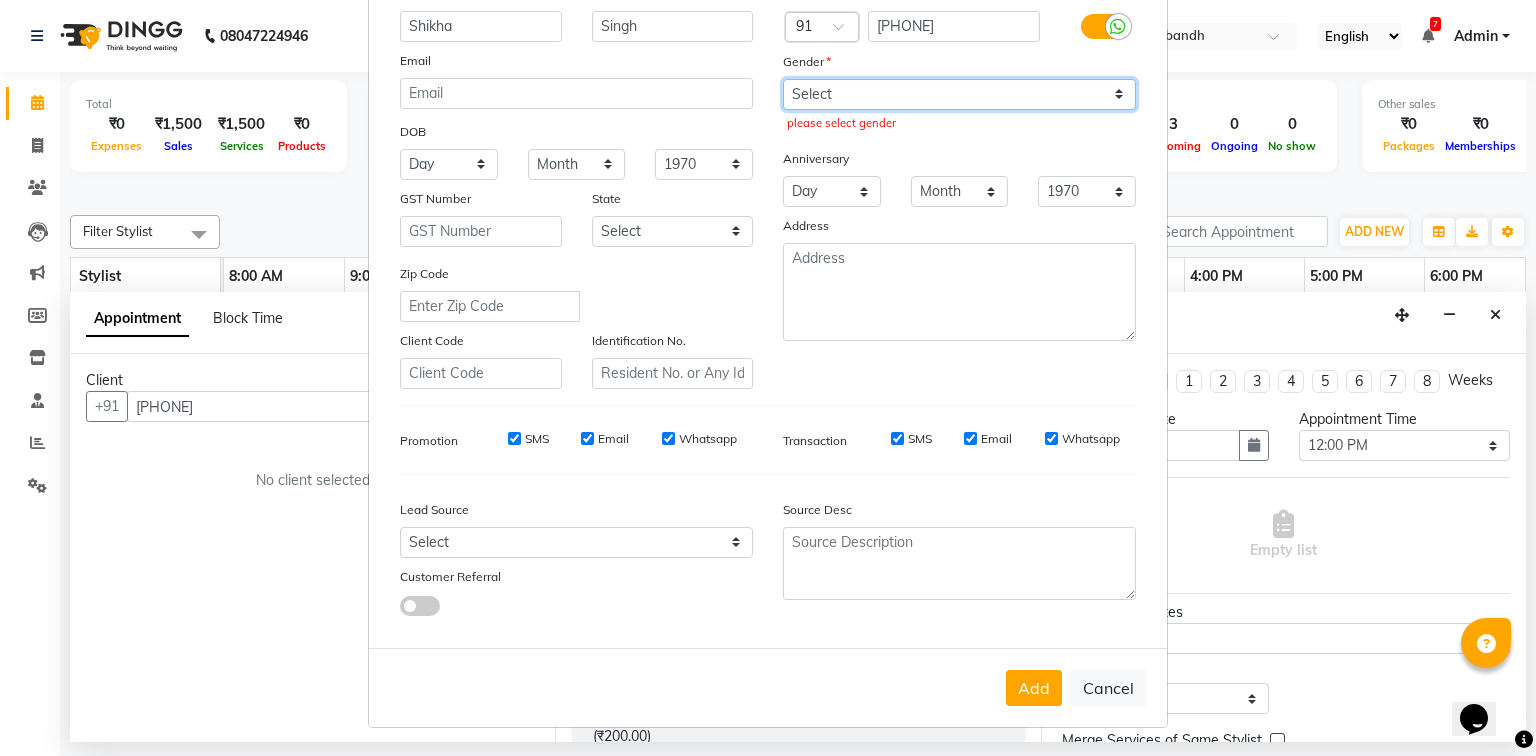 select on "female" 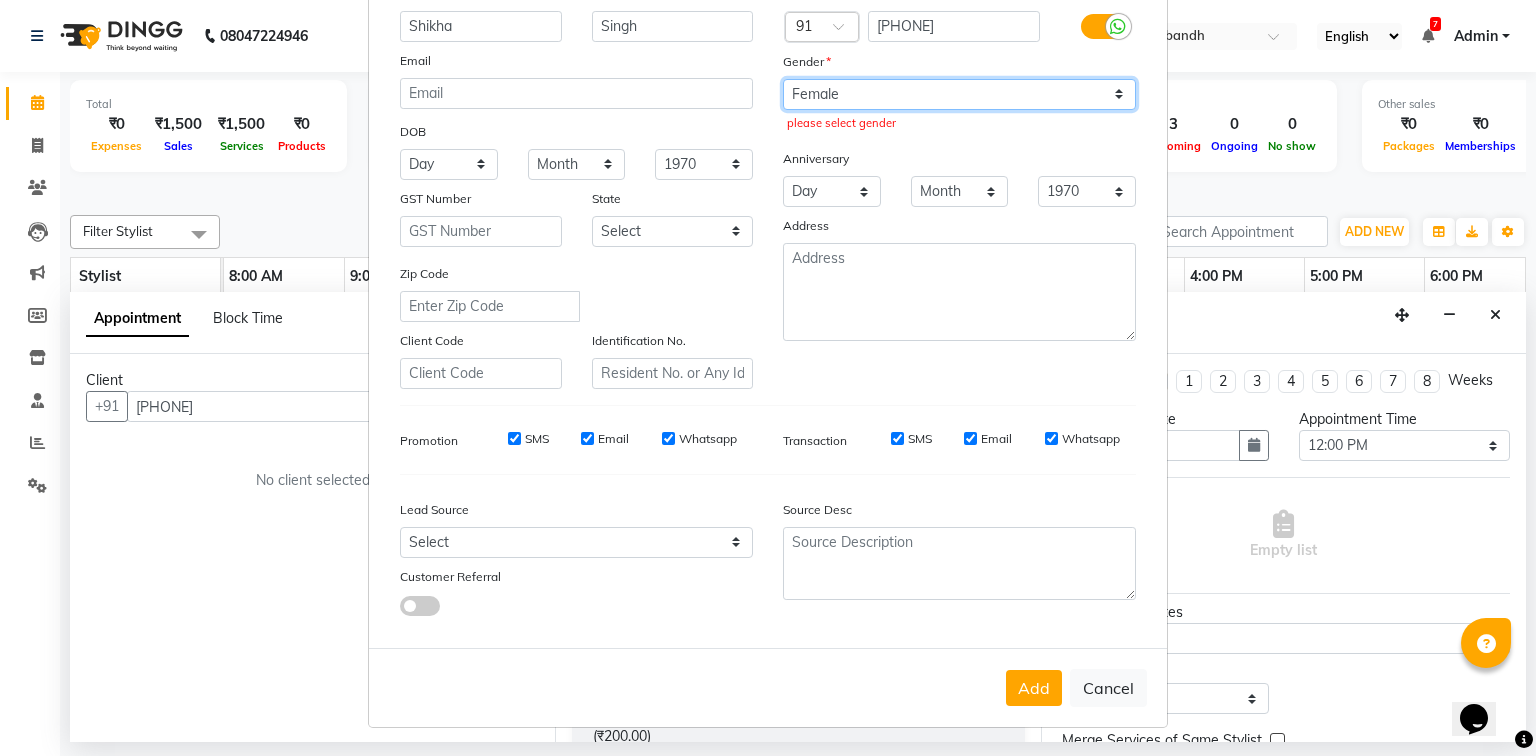 click on "Select Male Female Other Prefer Not To Say" at bounding box center (959, 94) 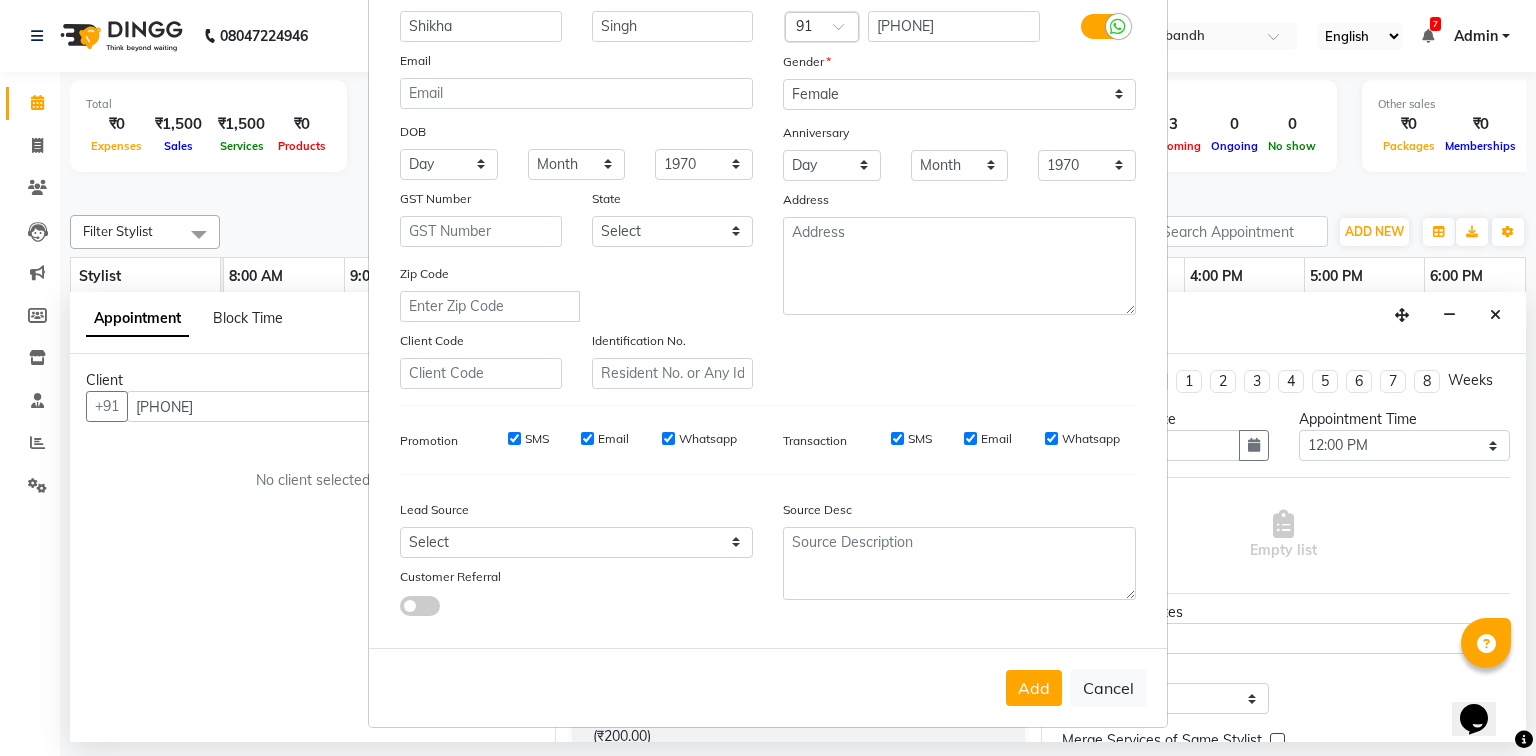 click on "Add" at bounding box center (1034, 688) 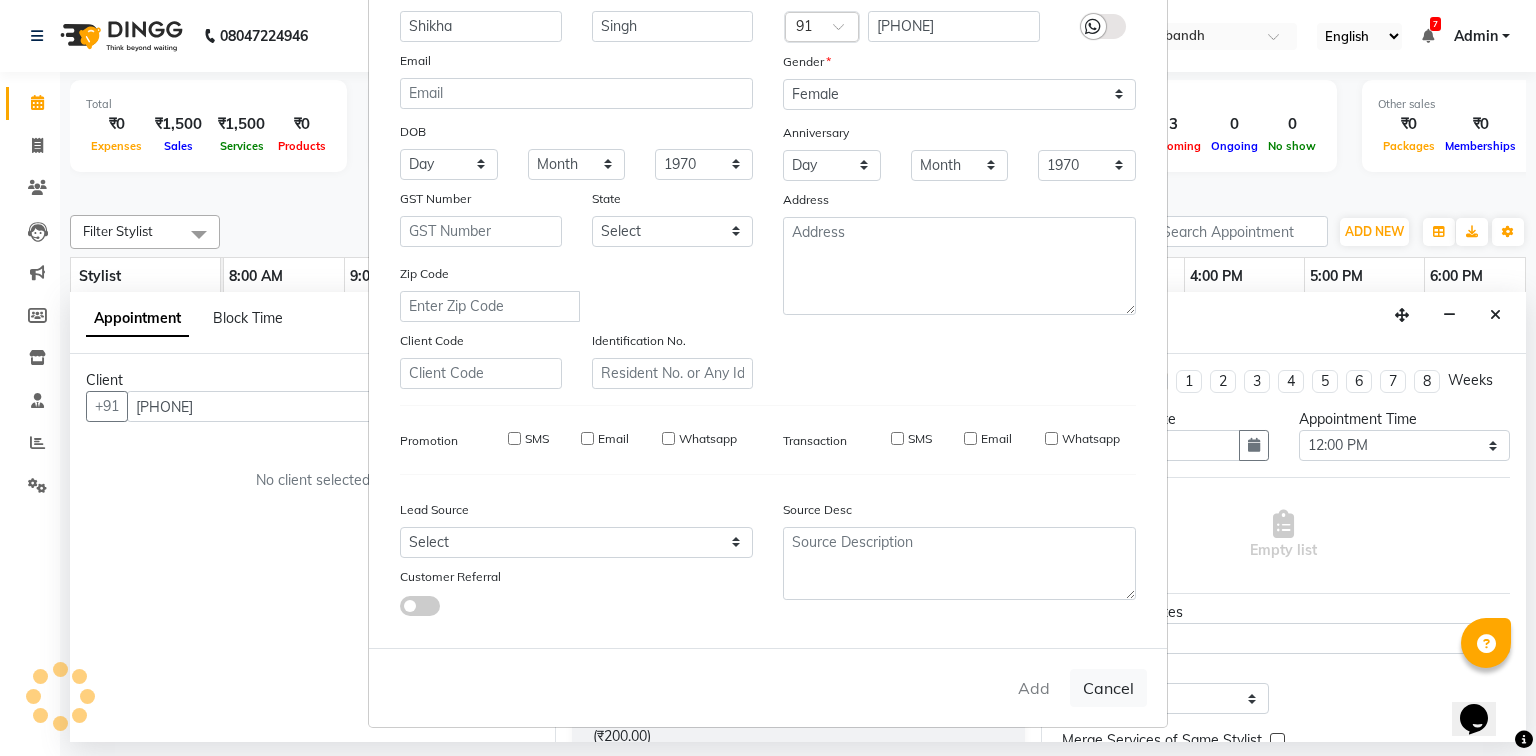 type 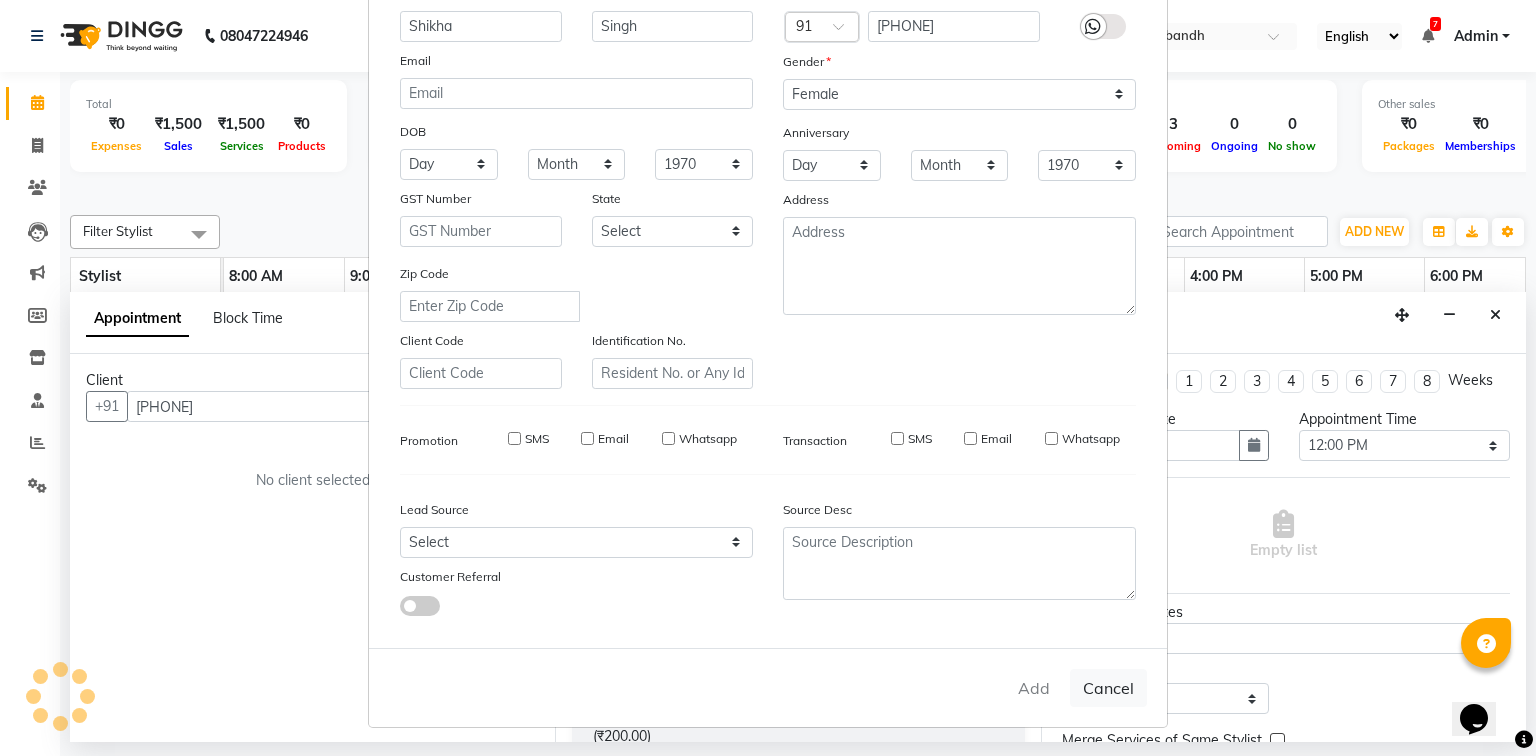 type 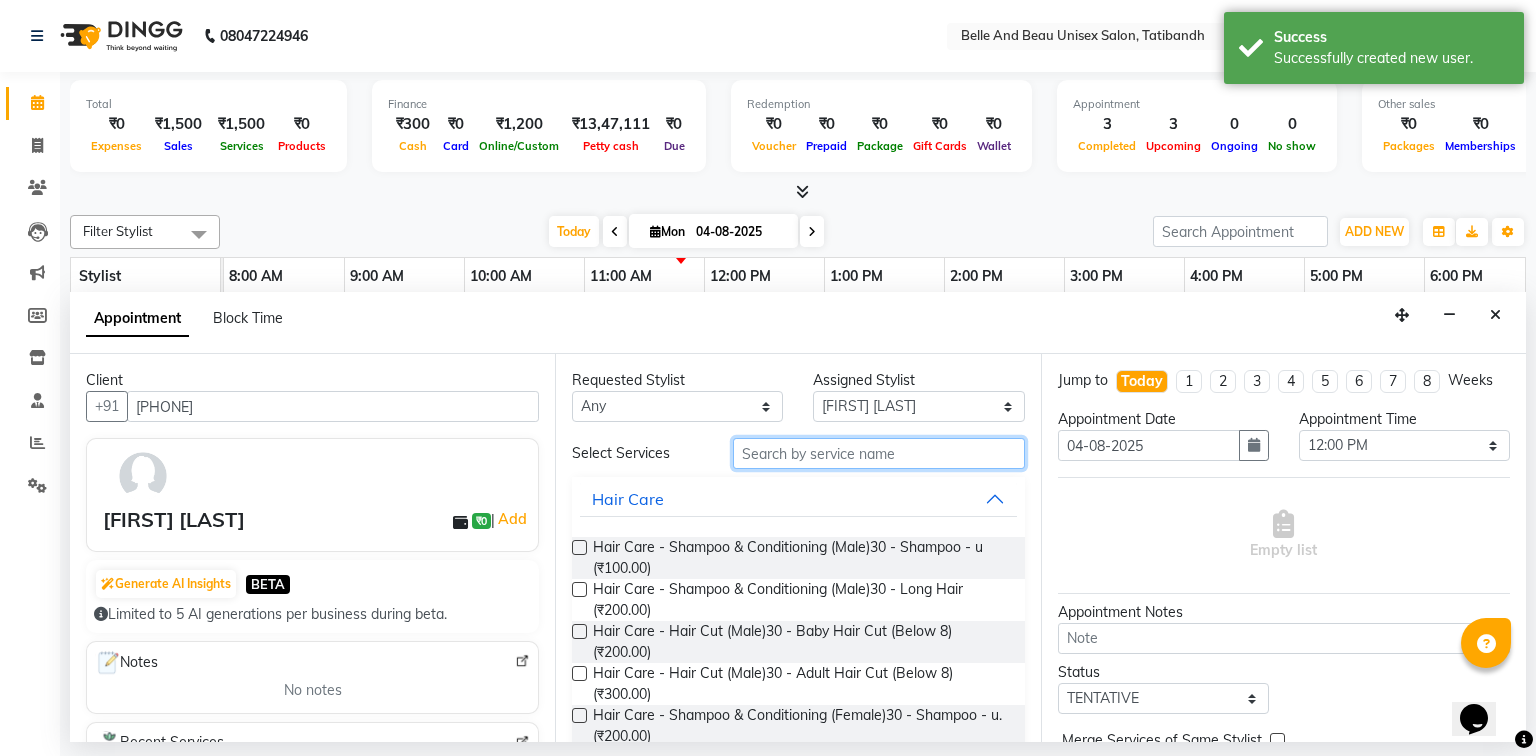 click at bounding box center (879, 453) 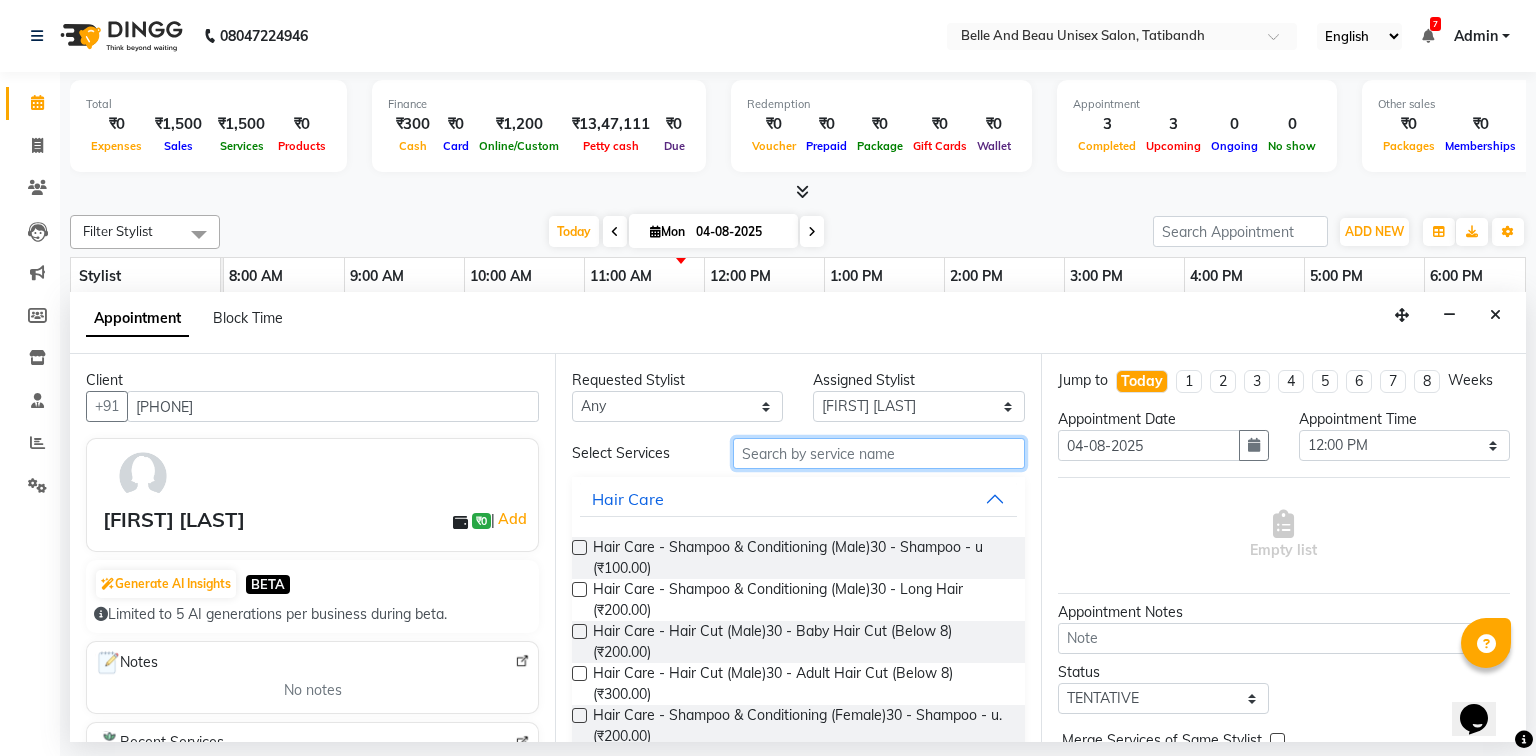 click at bounding box center (879, 453) 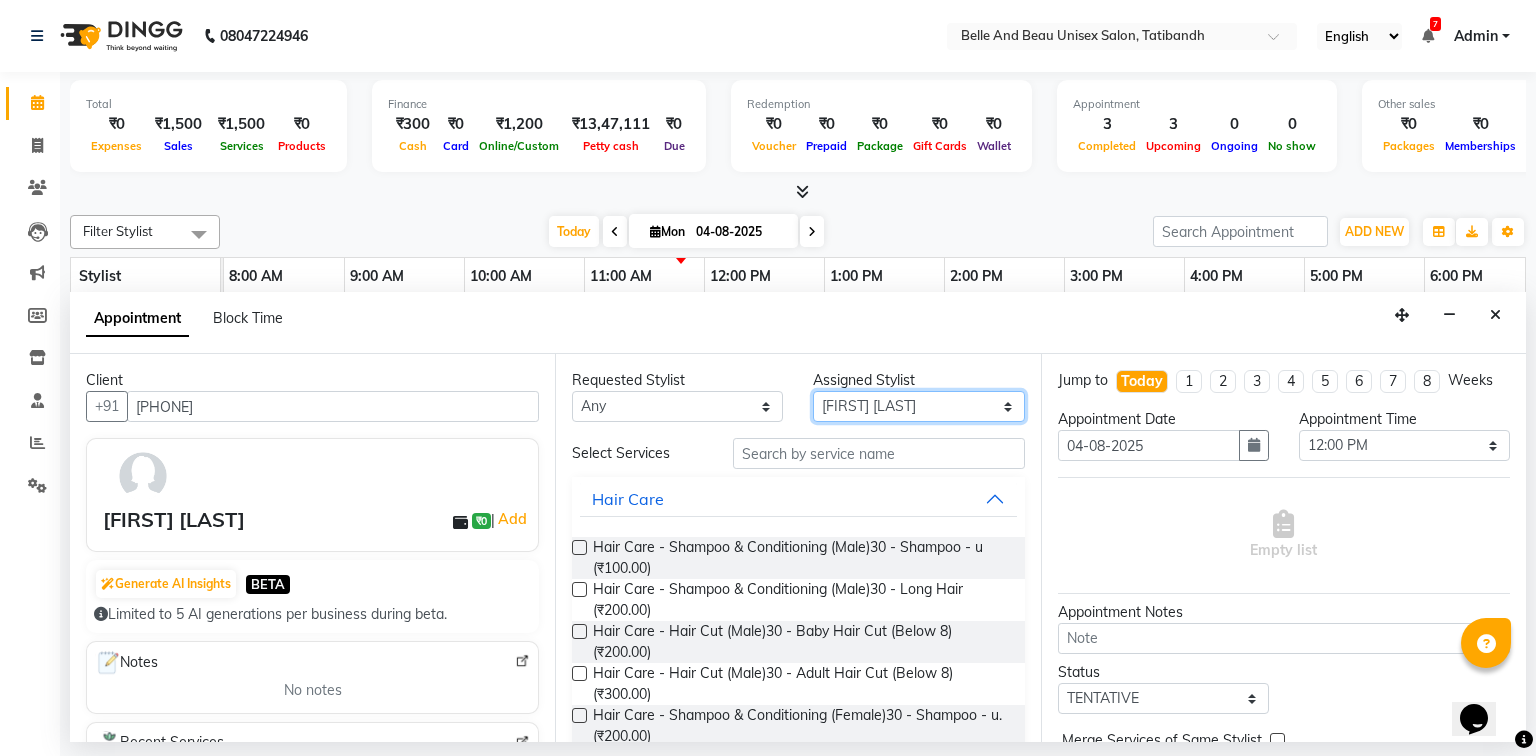 click on "Select  Gaurav Mandavgane  mohan Mukesh Shrivas Nibha Rahul Sen Rekha Agarwal Rihan khan Shabnam Khan Shagun Siddiqui Twinkle Thakuri varsha Vishesh Srivas" at bounding box center (918, 406) 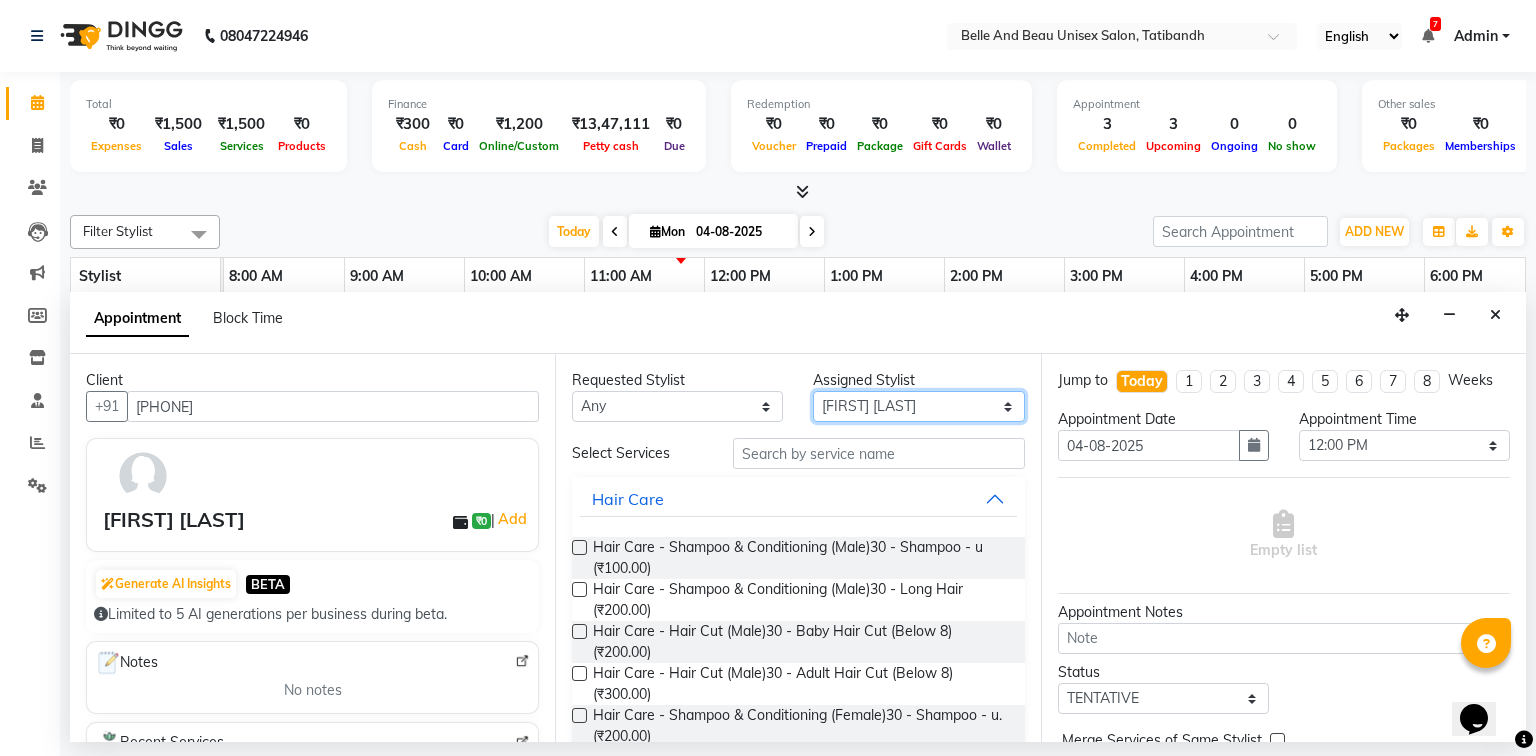 select on "59222" 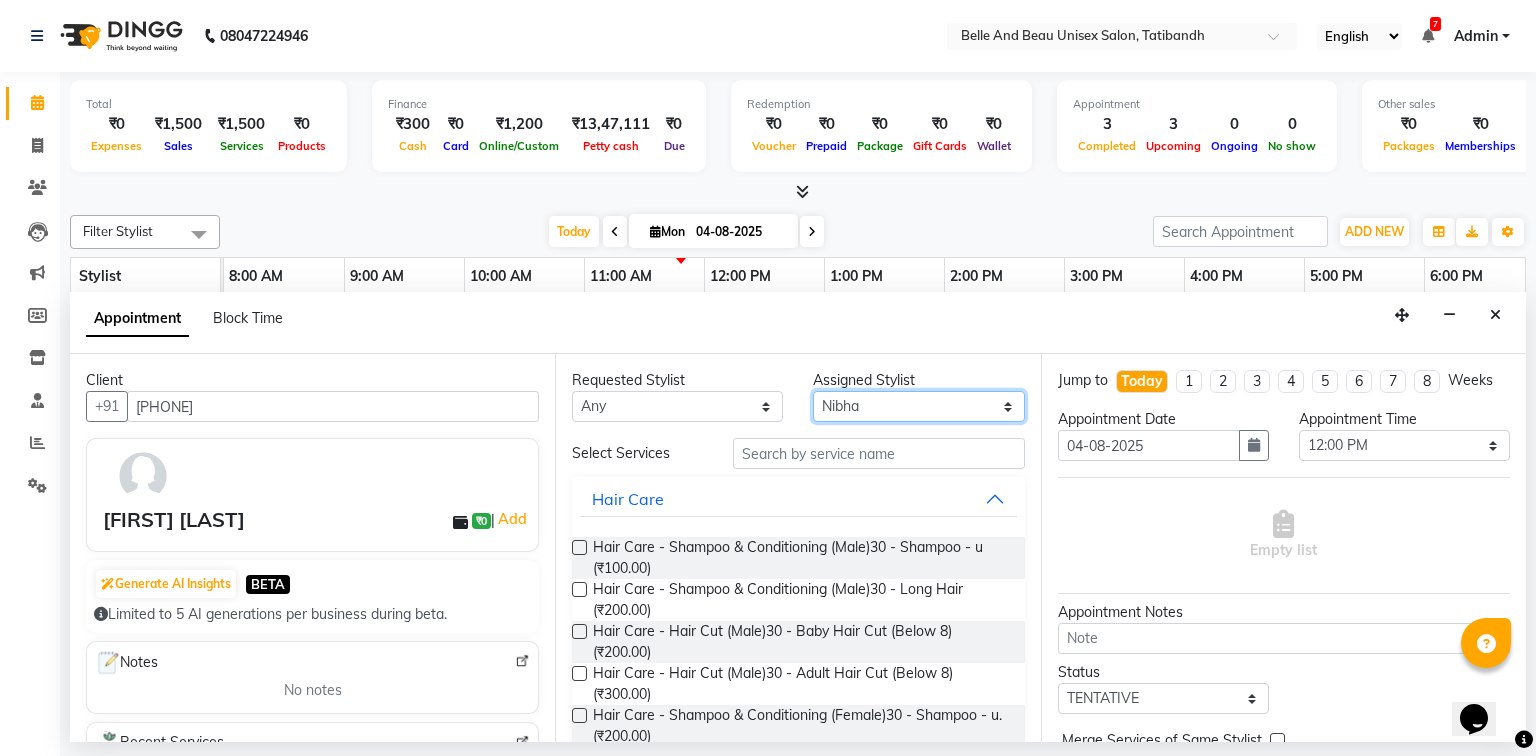 click on "Select  Gaurav Mandavgane  mohan Mukesh Shrivas Nibha Rahul Sen Rekha Agarwal Rihan khan Shabnam Khan Shagun Siddiqui Twinkle Thakuri varsha Vishesh Srivas" at bounding box center (918, 406) 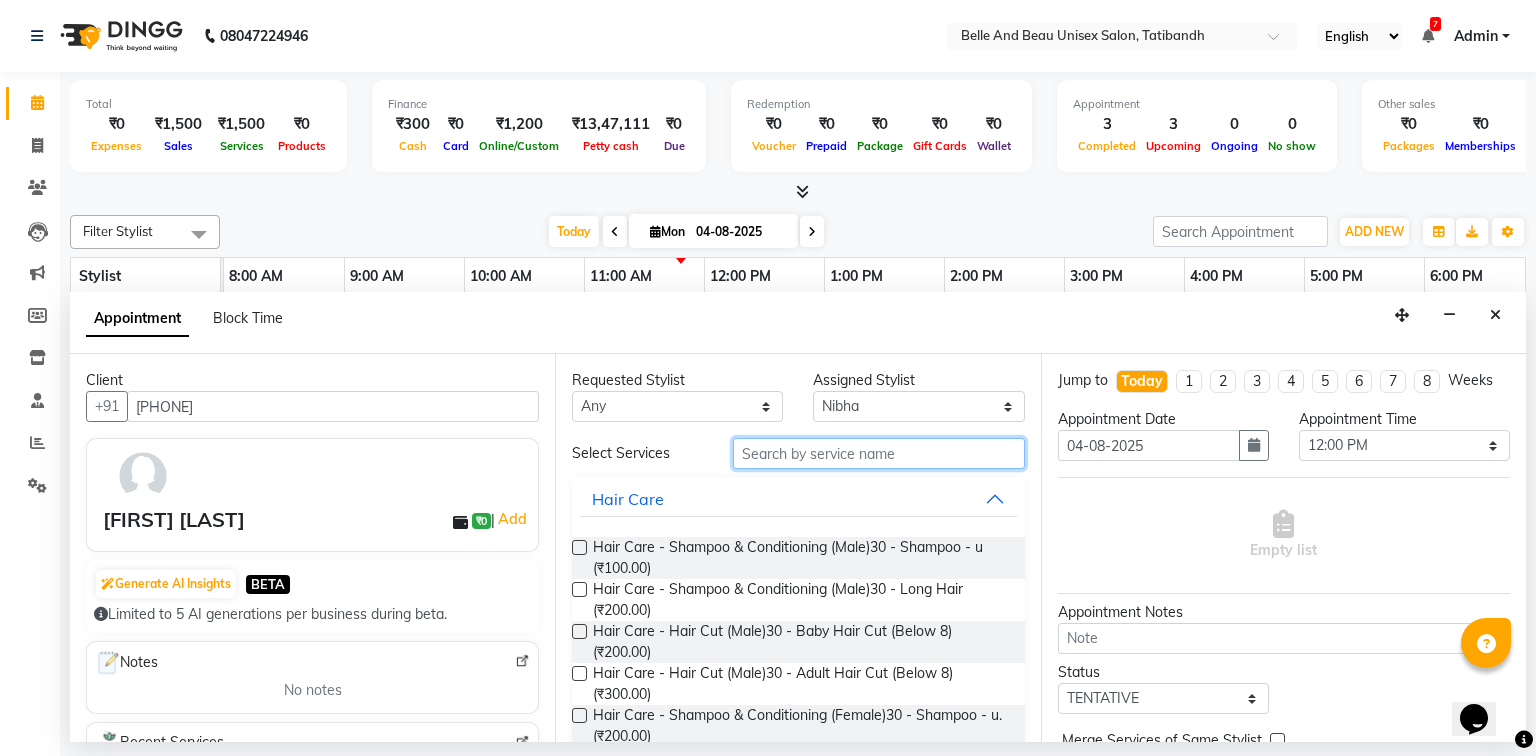click at bounding box center (879, 453) 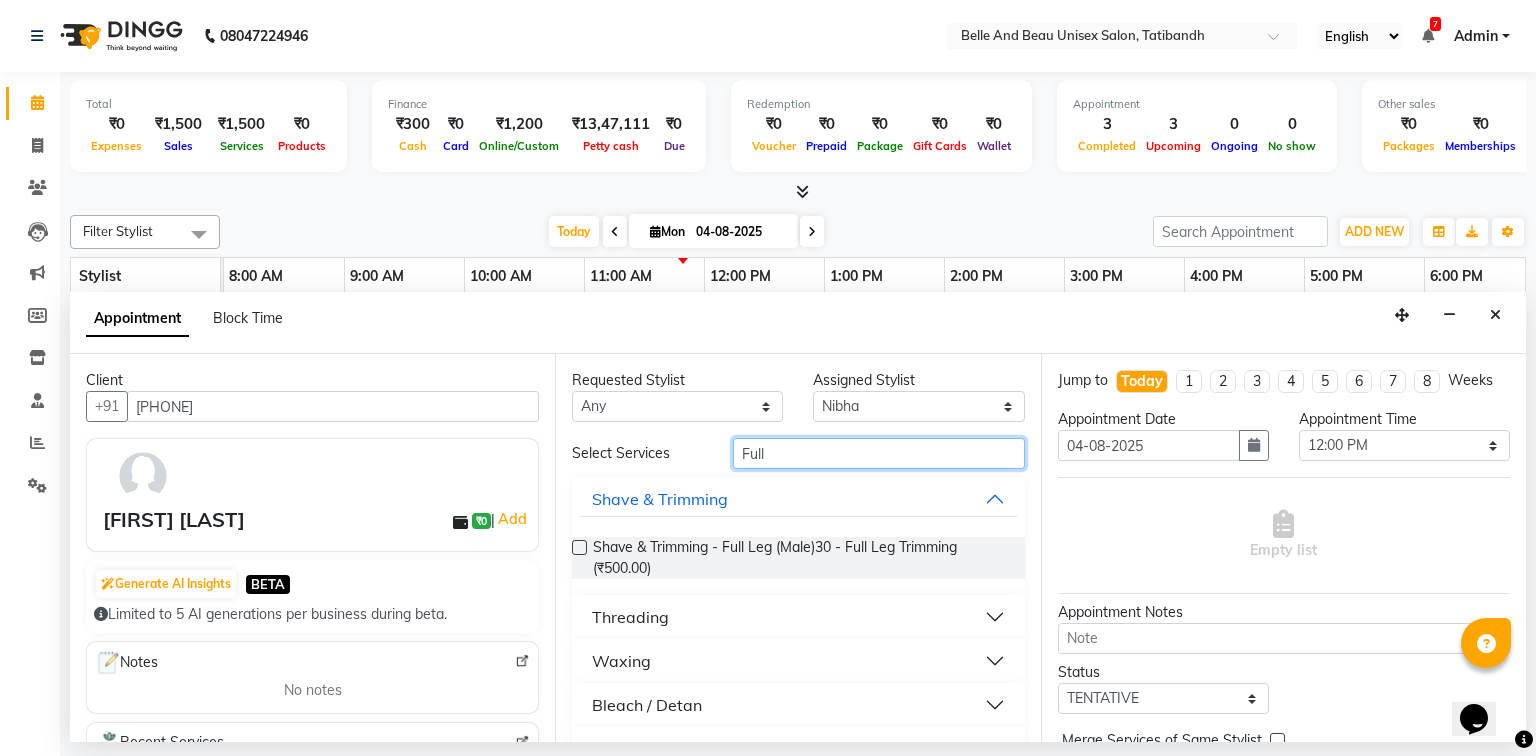 type on "Full" 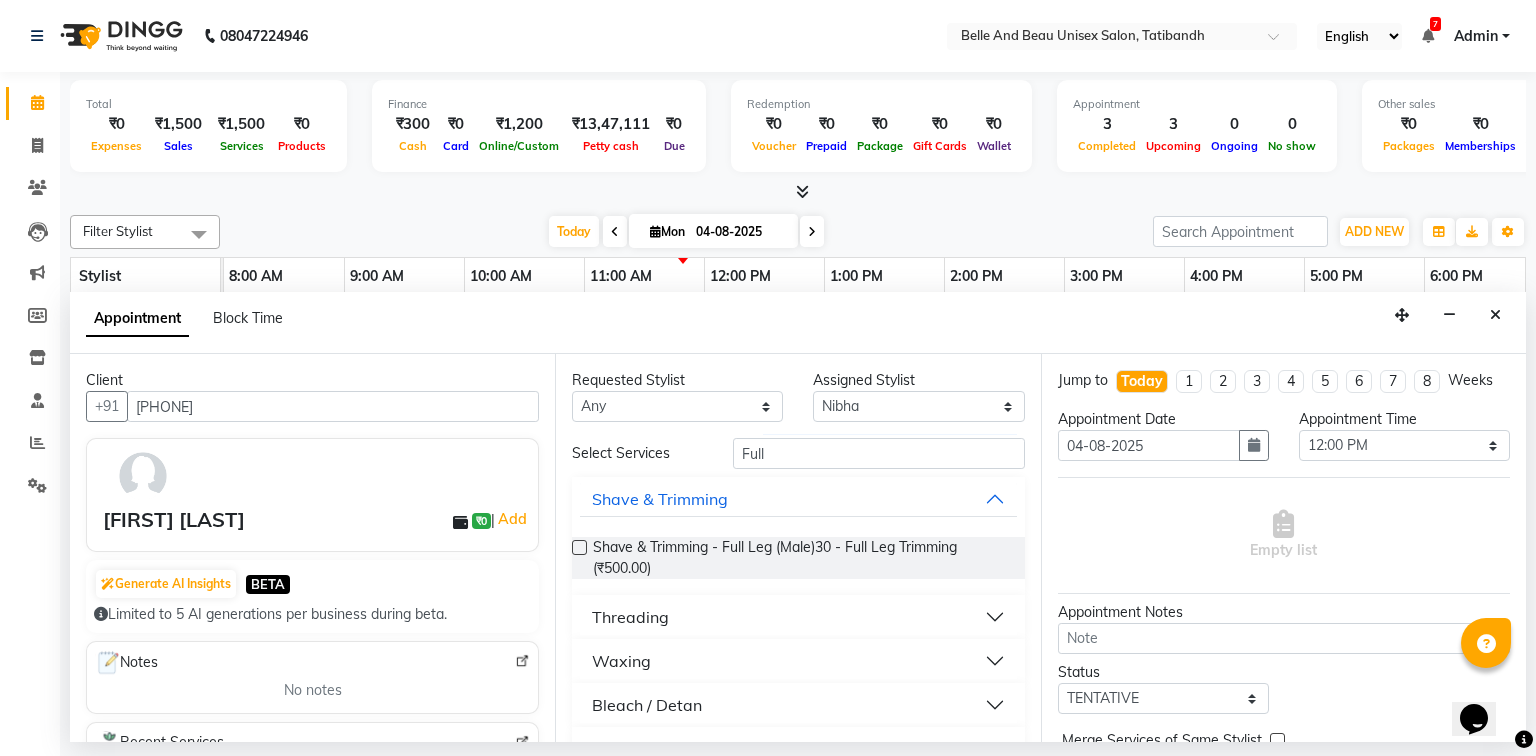 click on "Waxing" at bounding box center [798, 661] 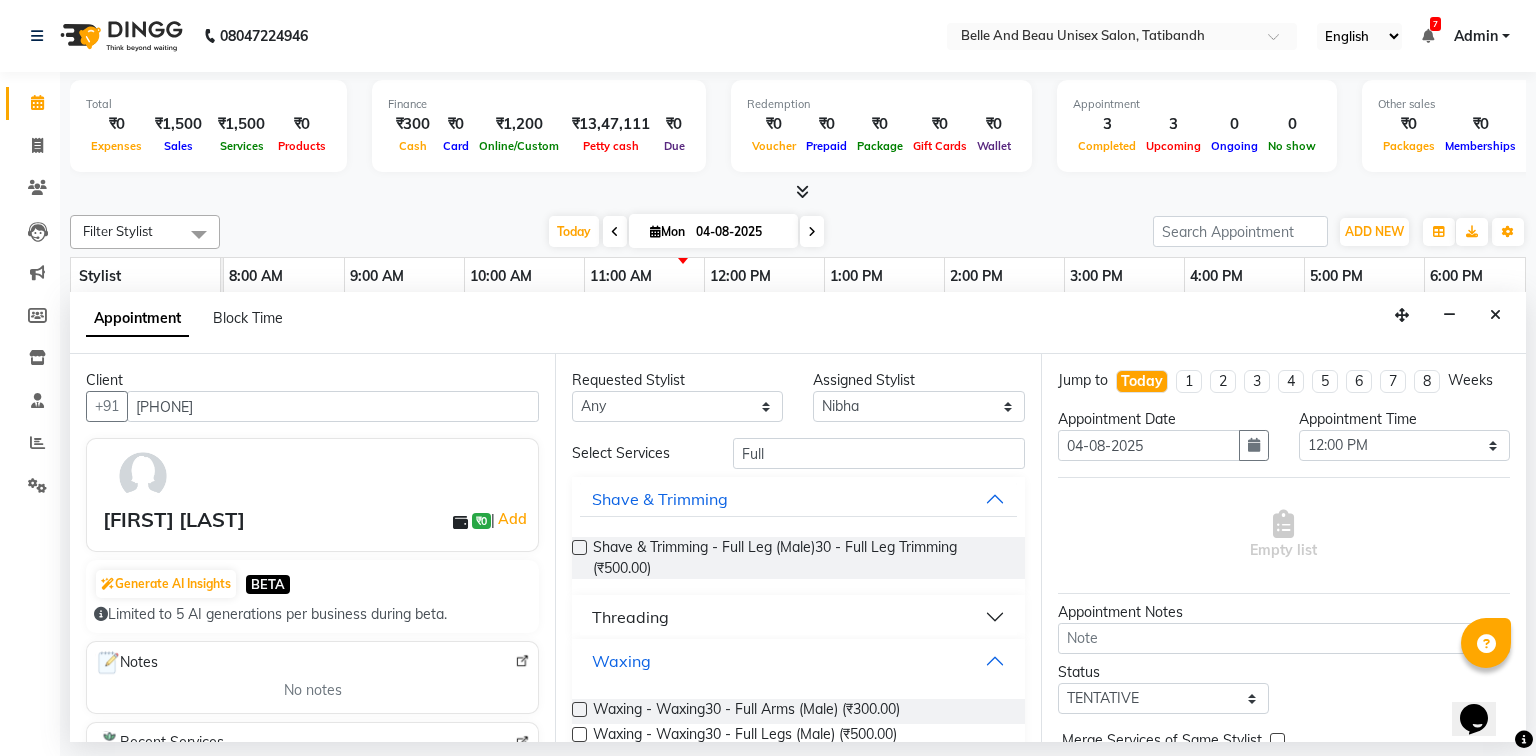 scroll, scrollTop: 160, scrollLeft: 0, axis: vertical 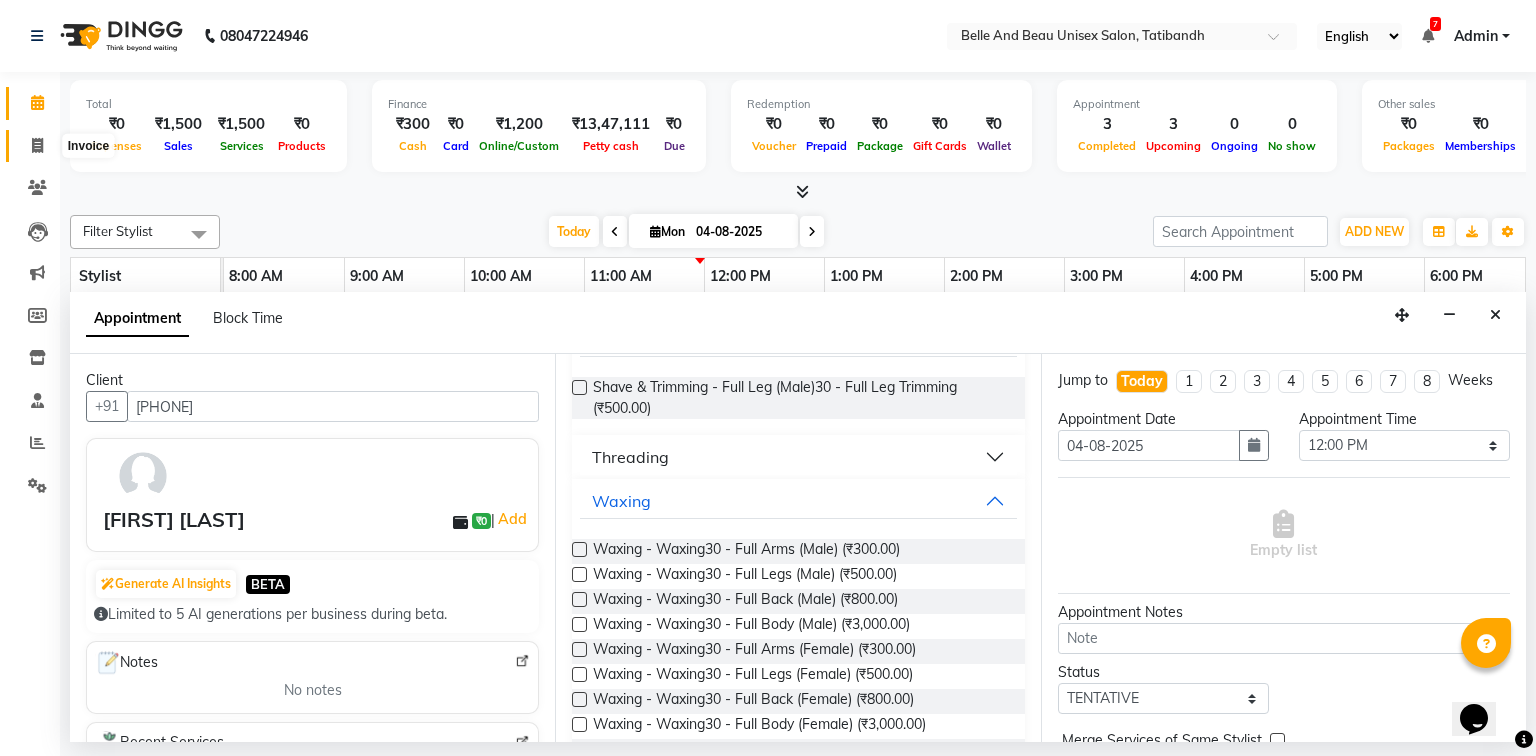 click 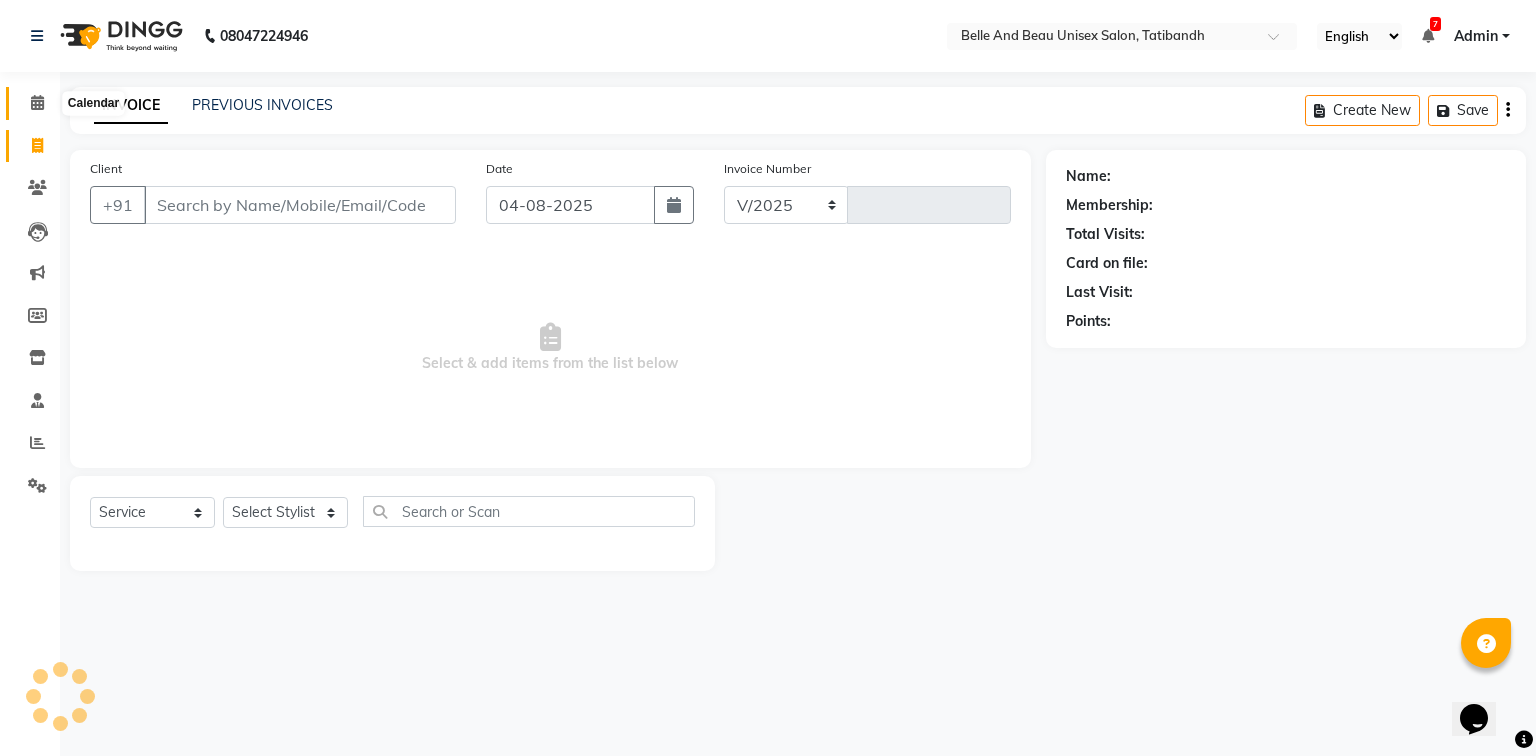 select on "7066" 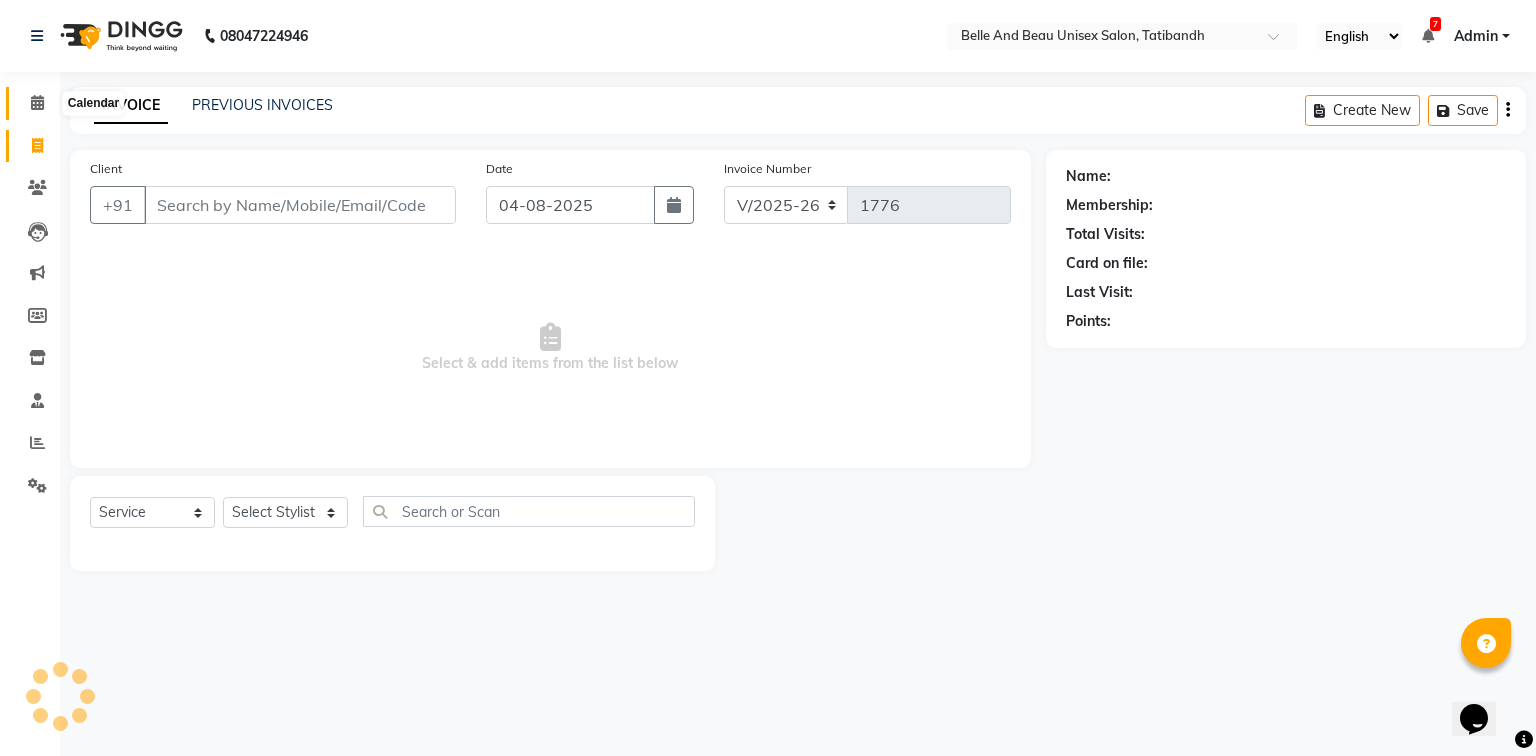 click 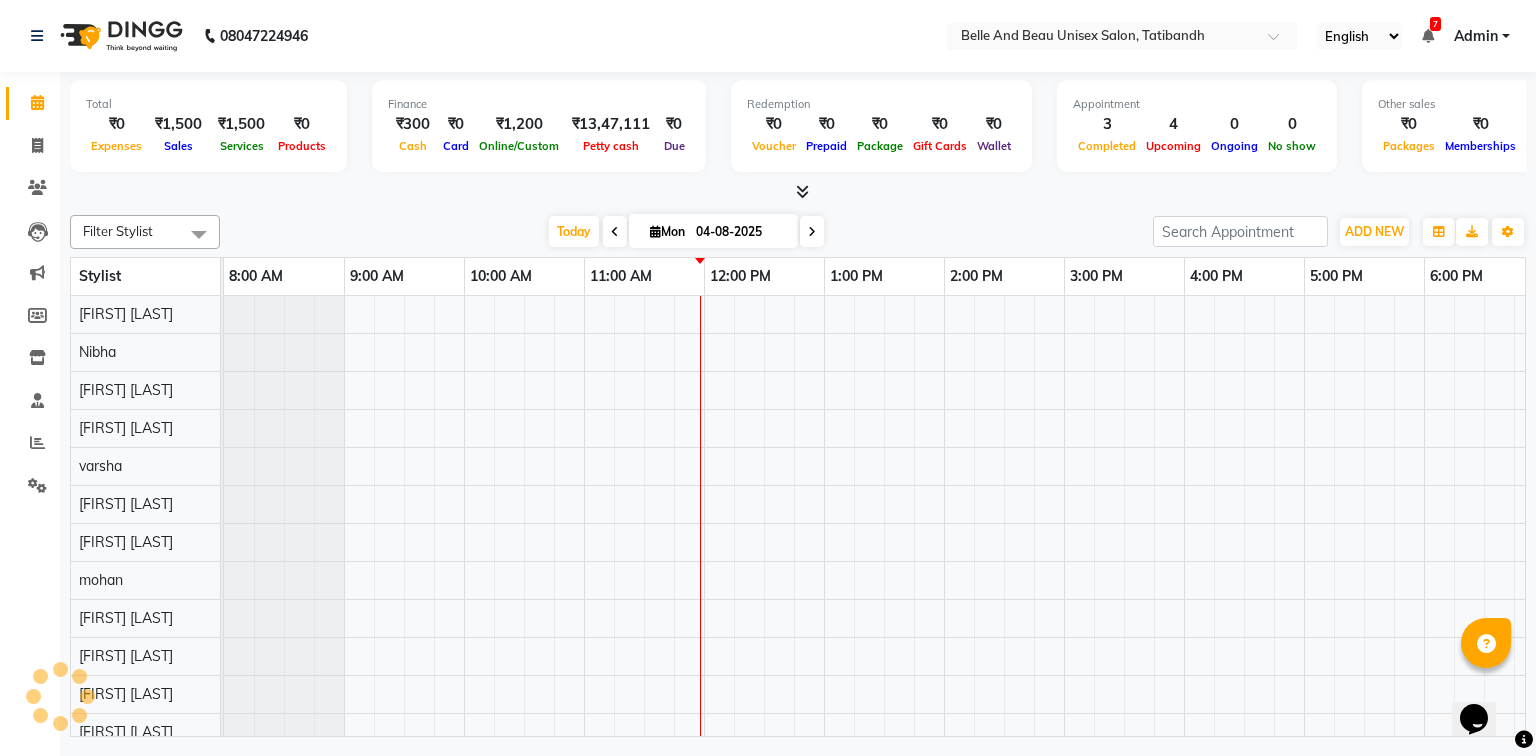 scroll, scrollTop: 0, scrollLeft: 0, axis: both 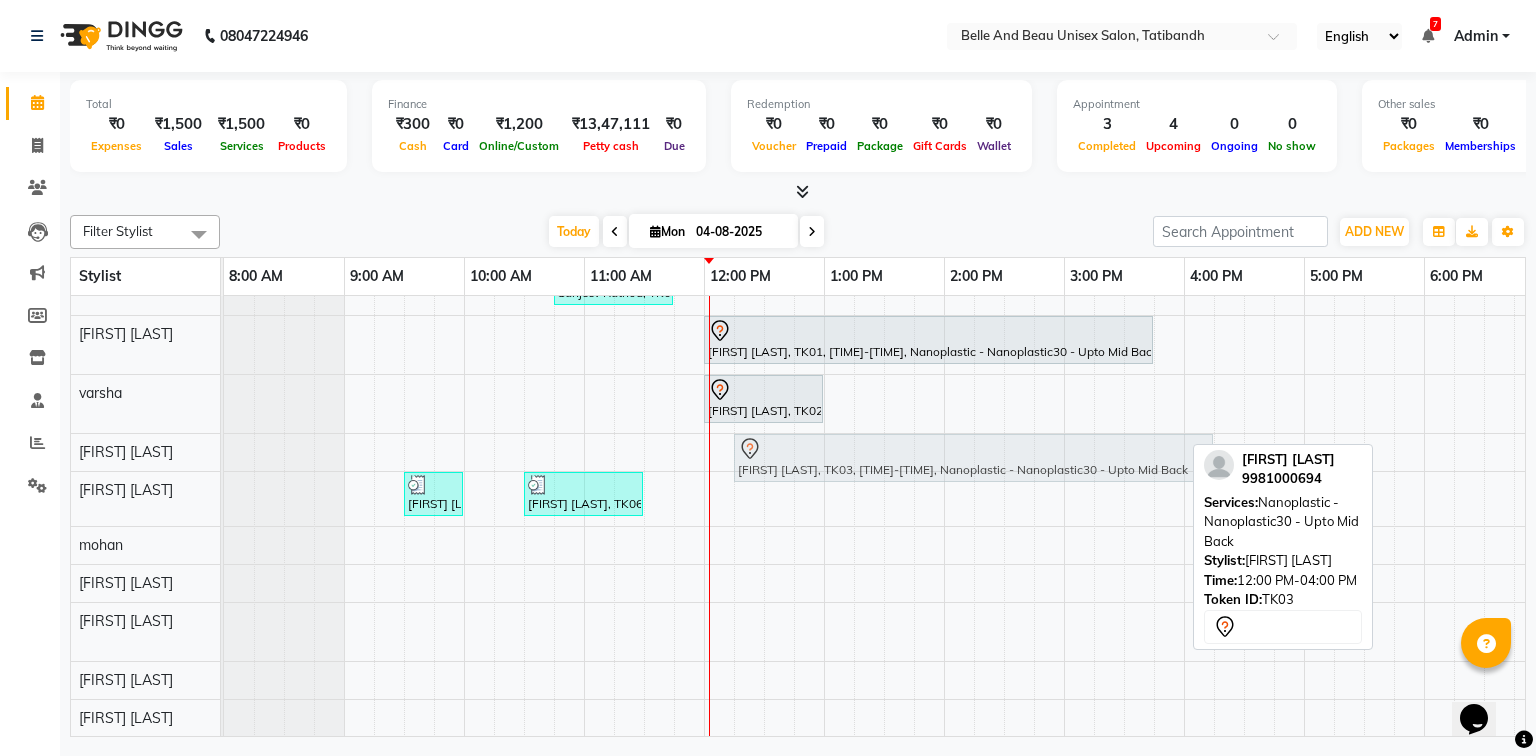 drag, startPoint x: 771, startPoint y: 625, endPoint x: 791, endPoint y: 442, distance: 184.08965 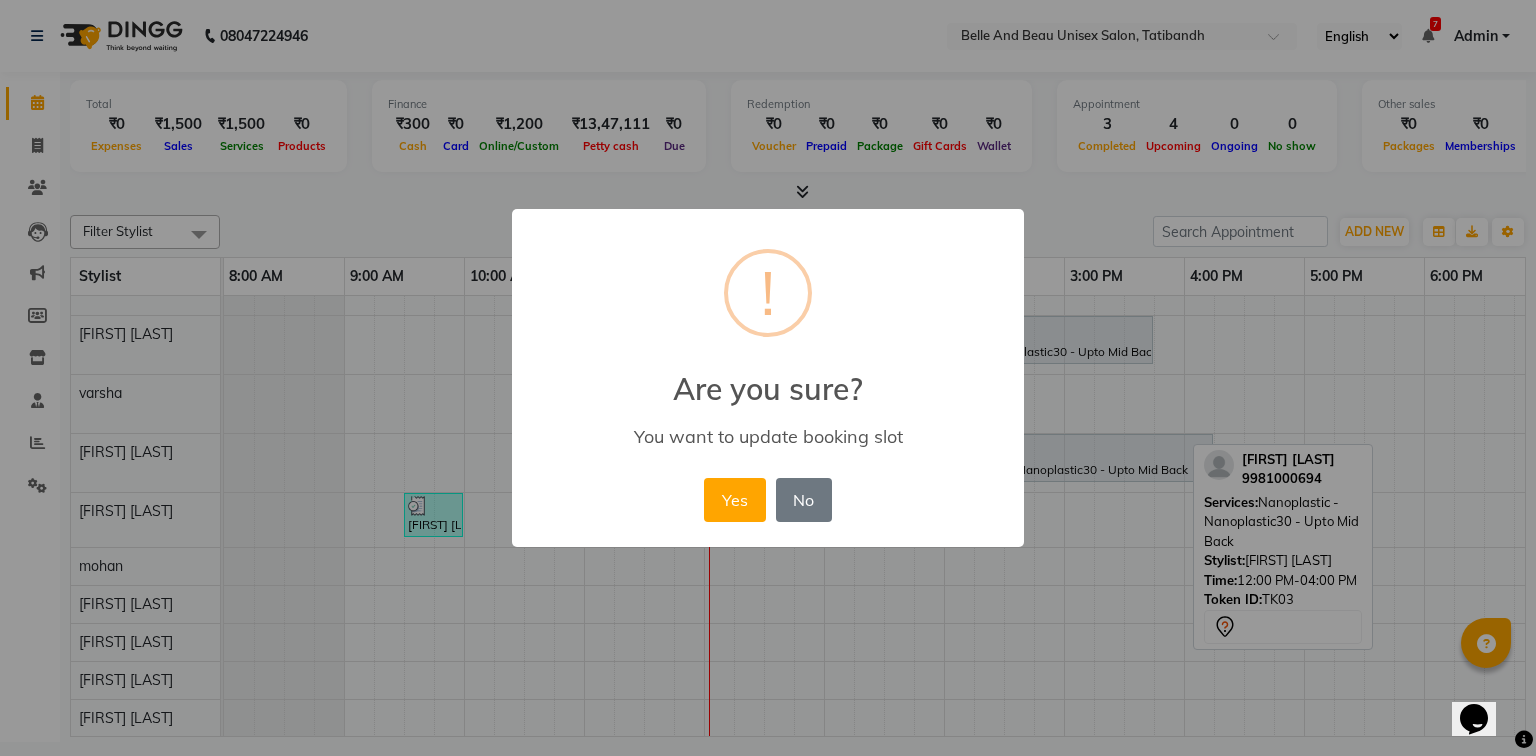 drag, startPoint x: 738, startPoint y: 500, endPoint x: 780, endPoint y: 300, distance: 204.36243 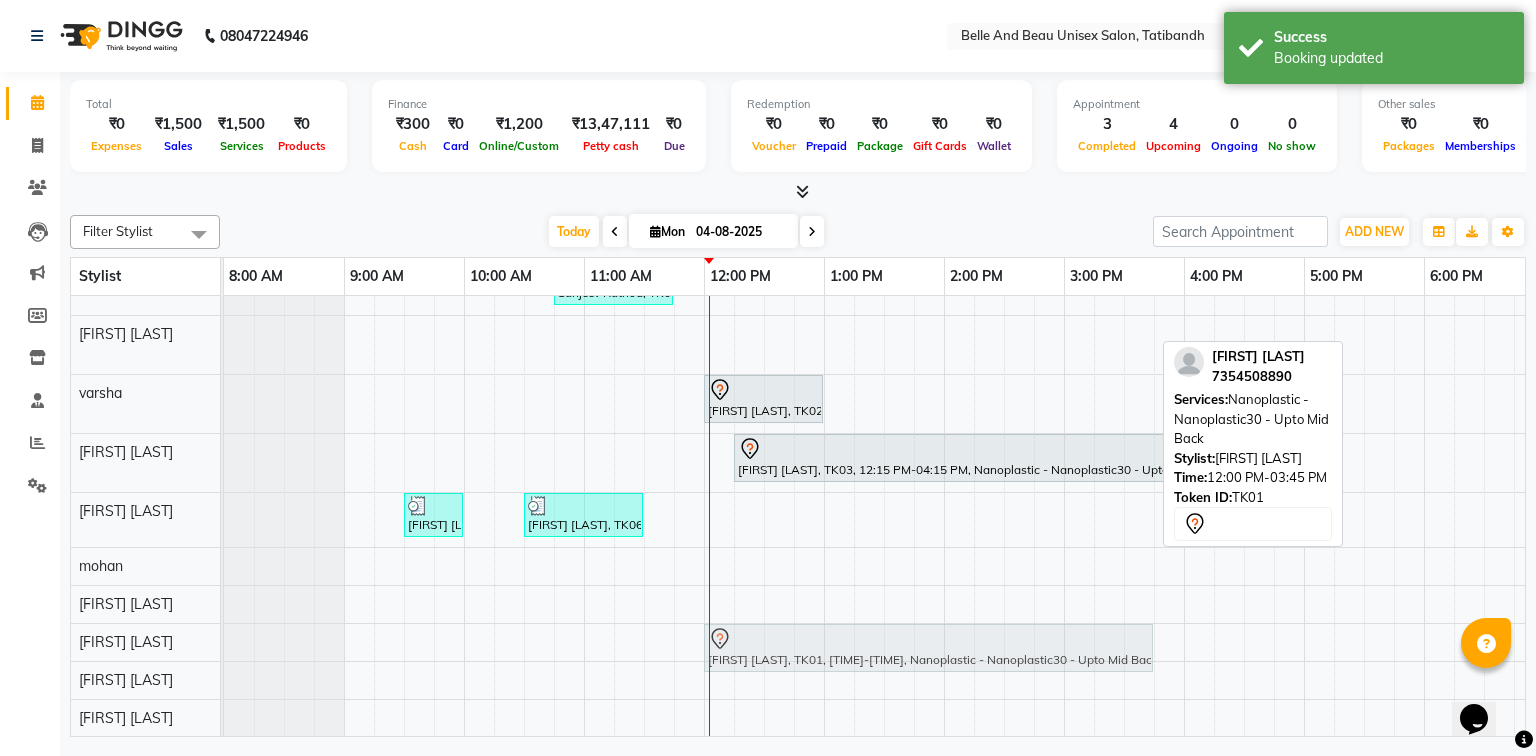 drag, startPoint x: 796, startPoint y: 320, endPoint x: 796, endPoint y: 608, distance: 288 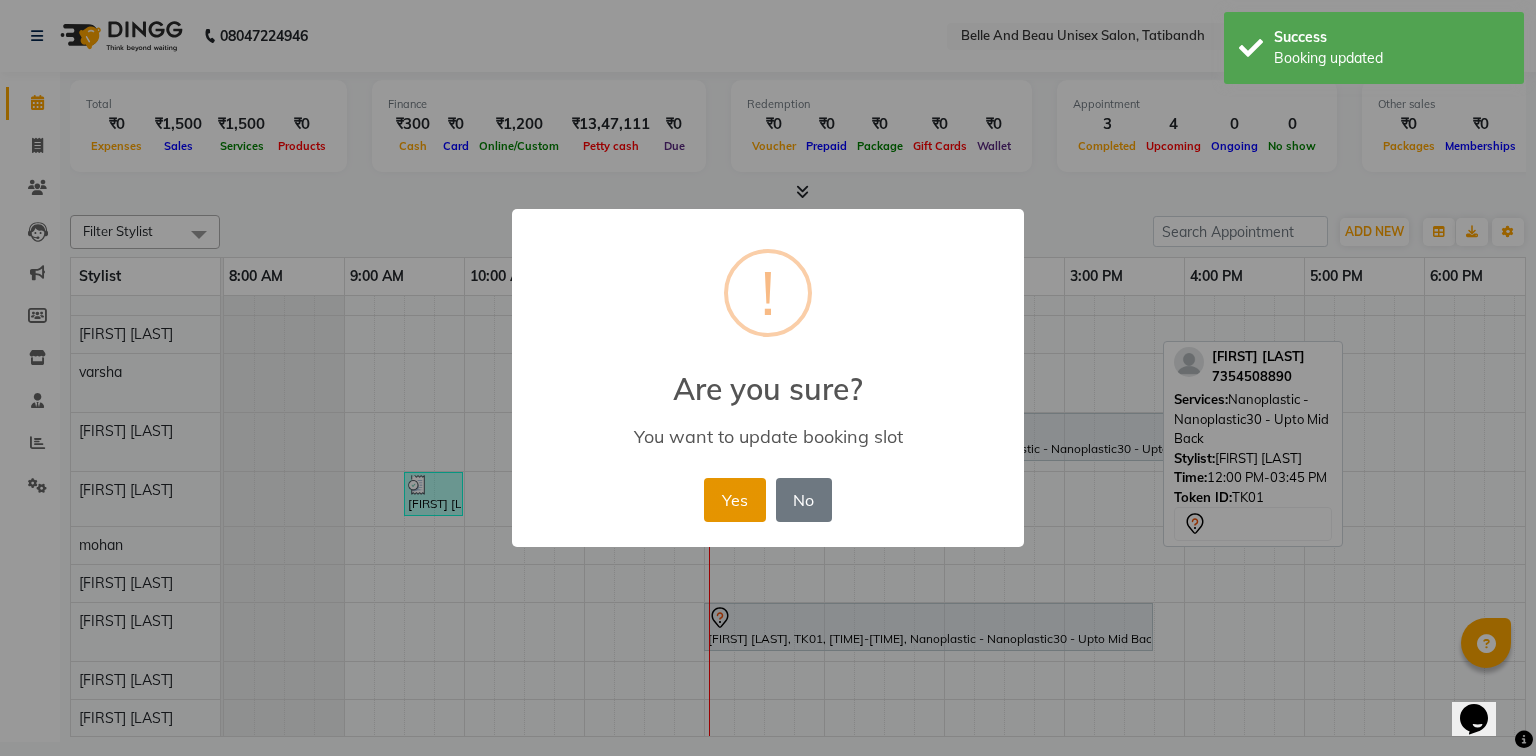 click on "Yes" at bounding box center (734, 500) 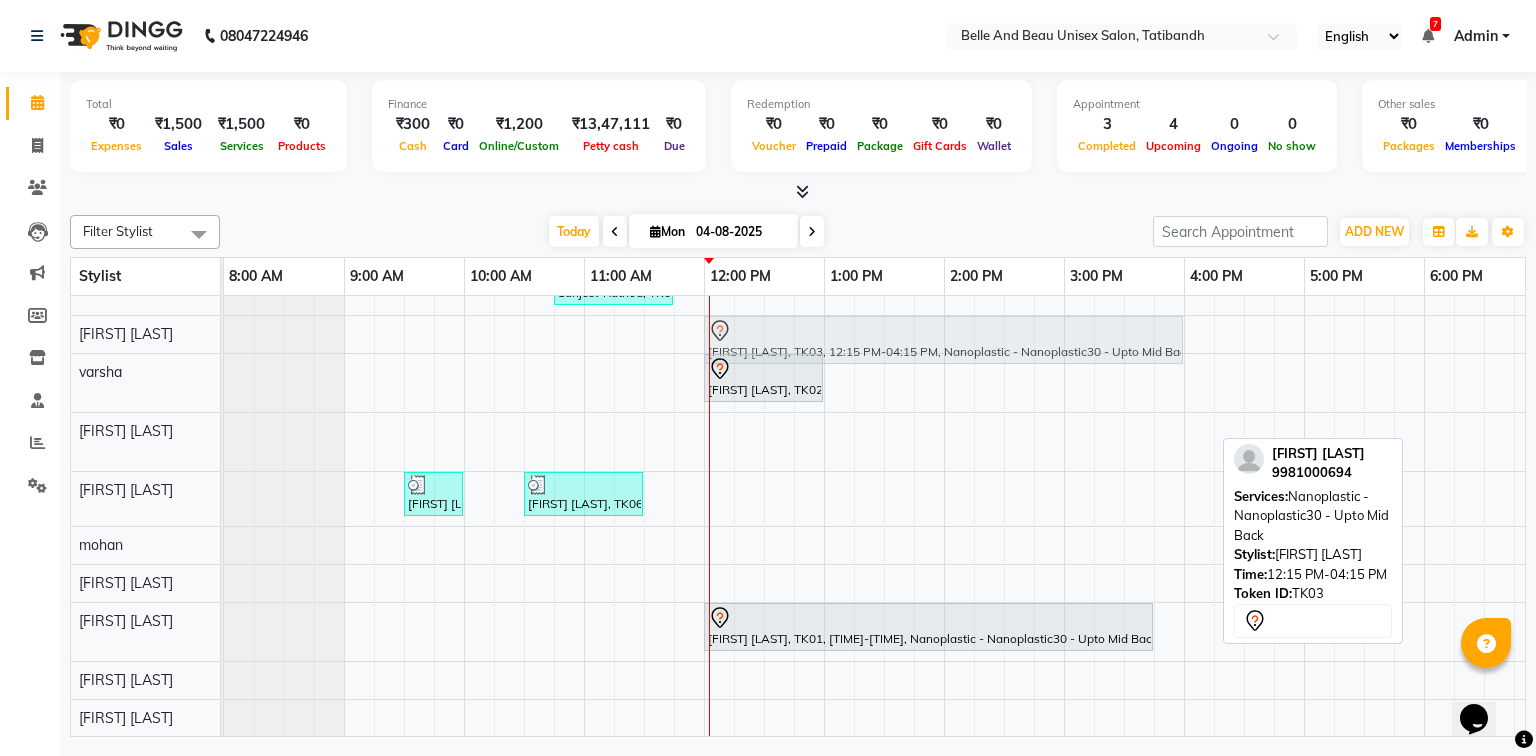 scroll, scrollTop: 140, scrollLeft: 0, axis: vertical 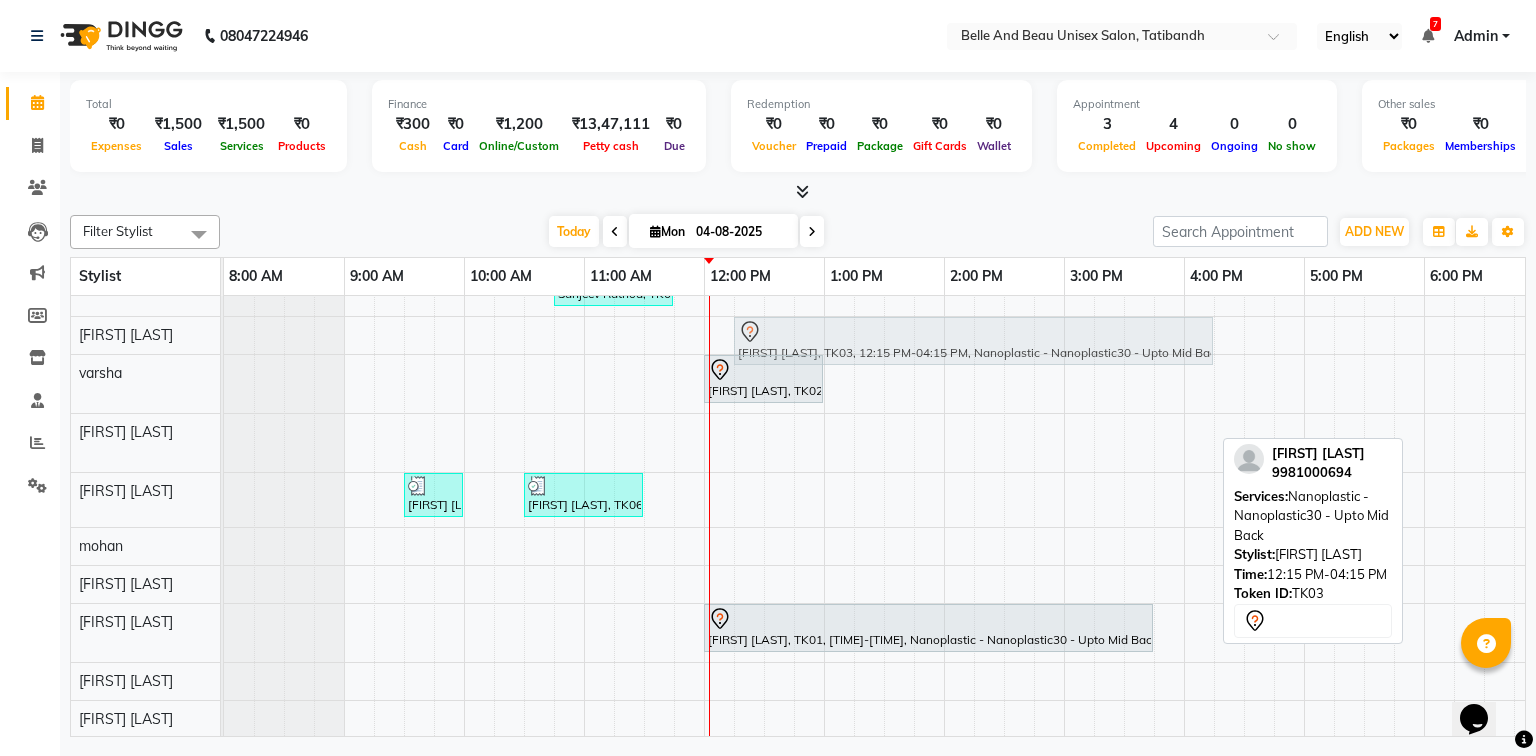 drag, startPoint x: 814, startPoint y: 433, endPoint x: 802, endPoint y: 337, distance: 96.74709 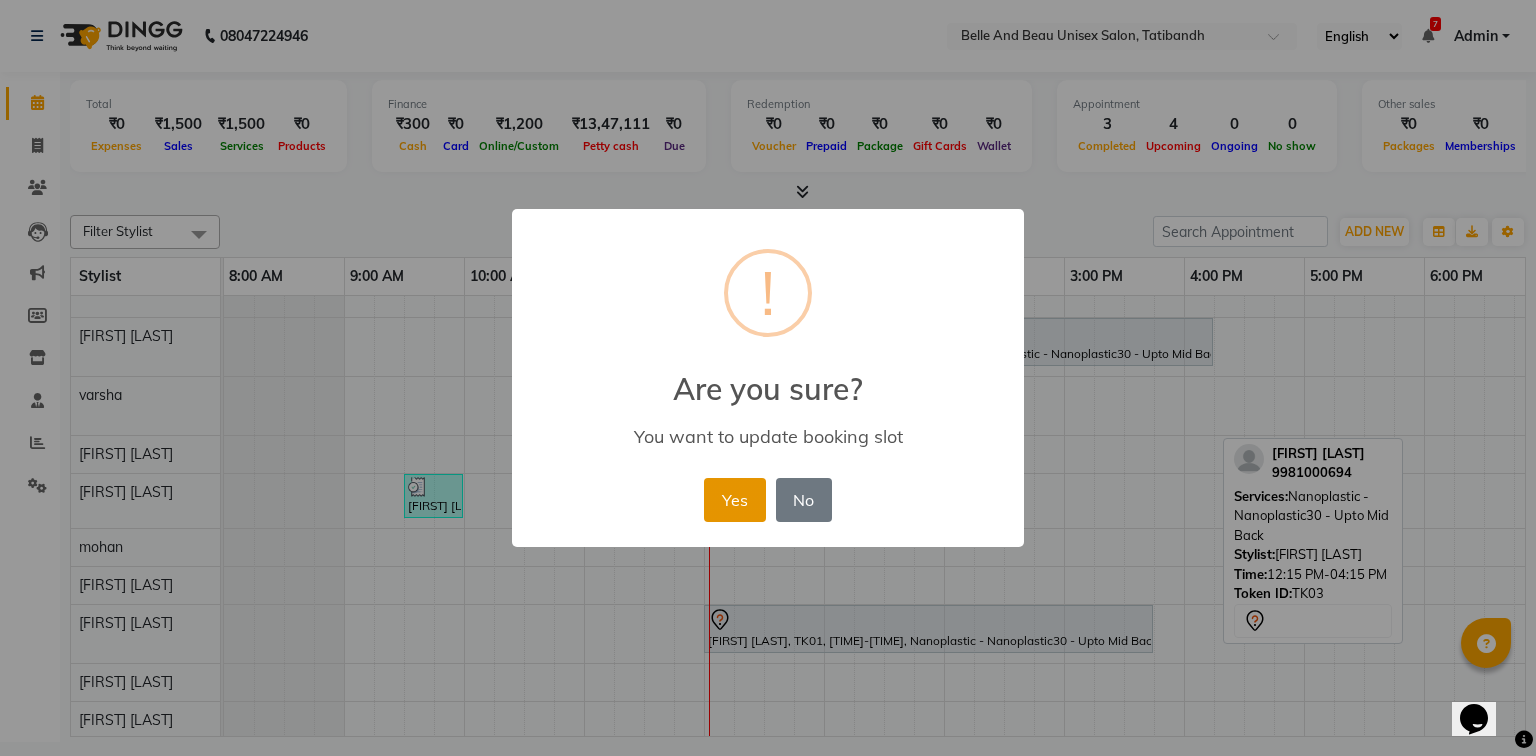 click on "Yes" at bounding box center [734, 500] 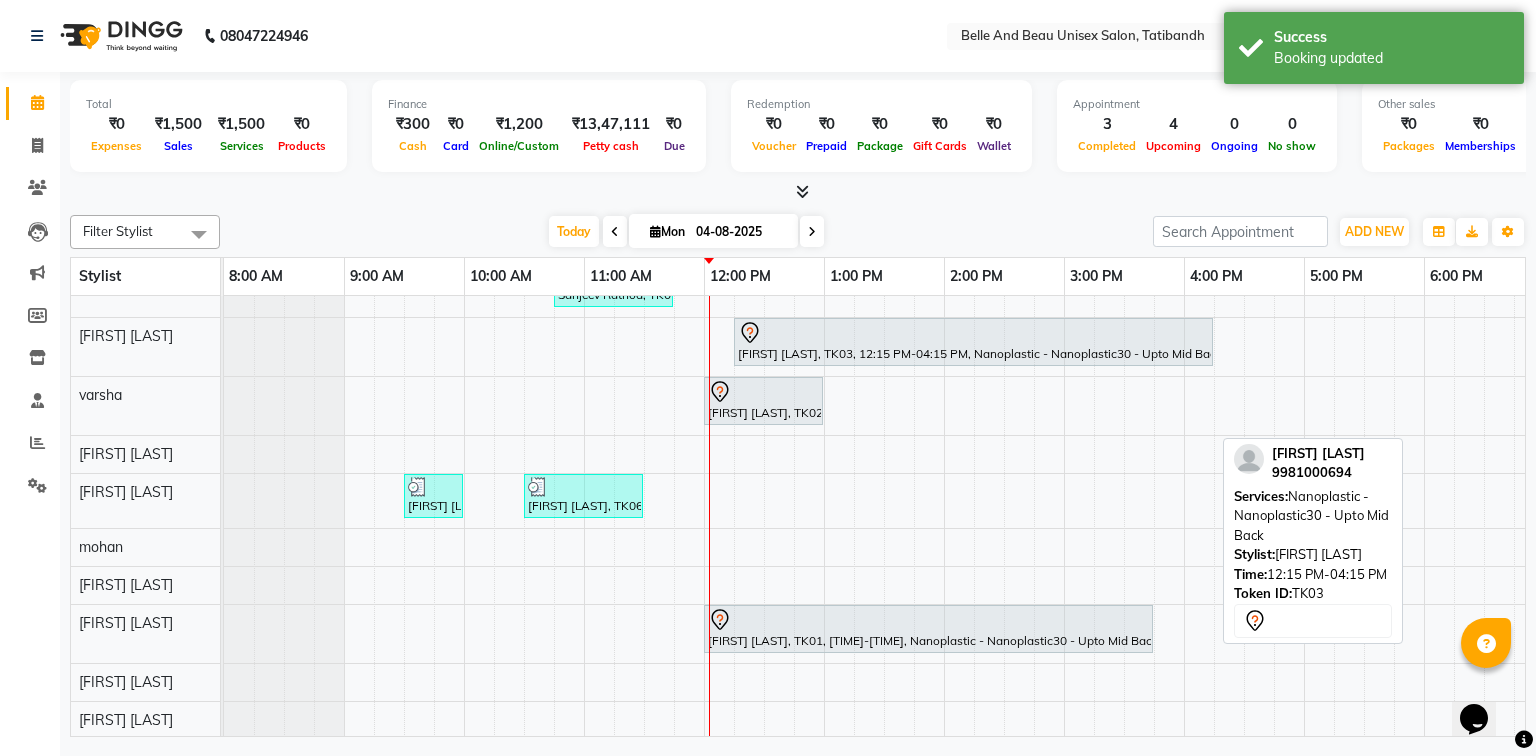 scroll, scrollTop: 139, scrollLeft: 0, axis: vertical 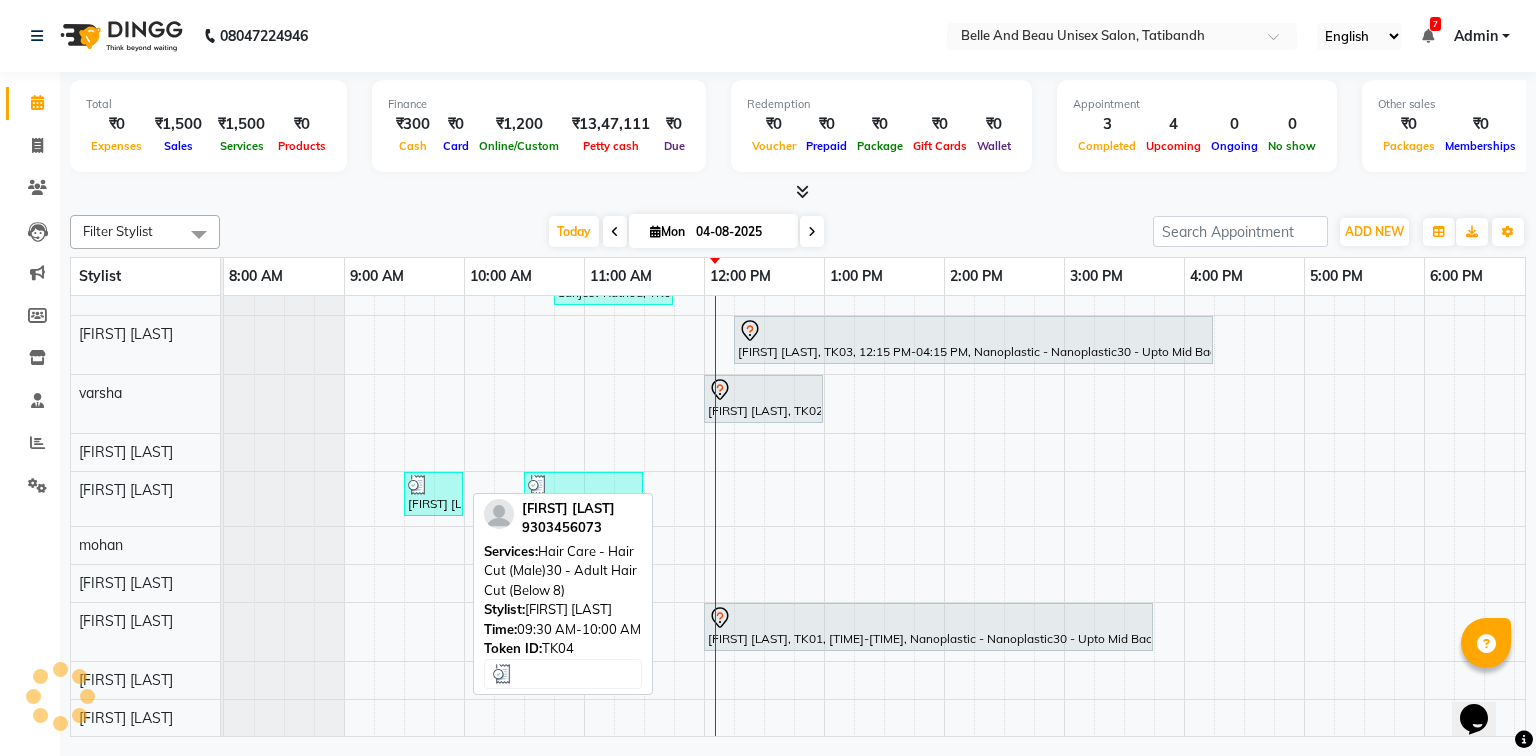 click at bounding box center [433, 485] 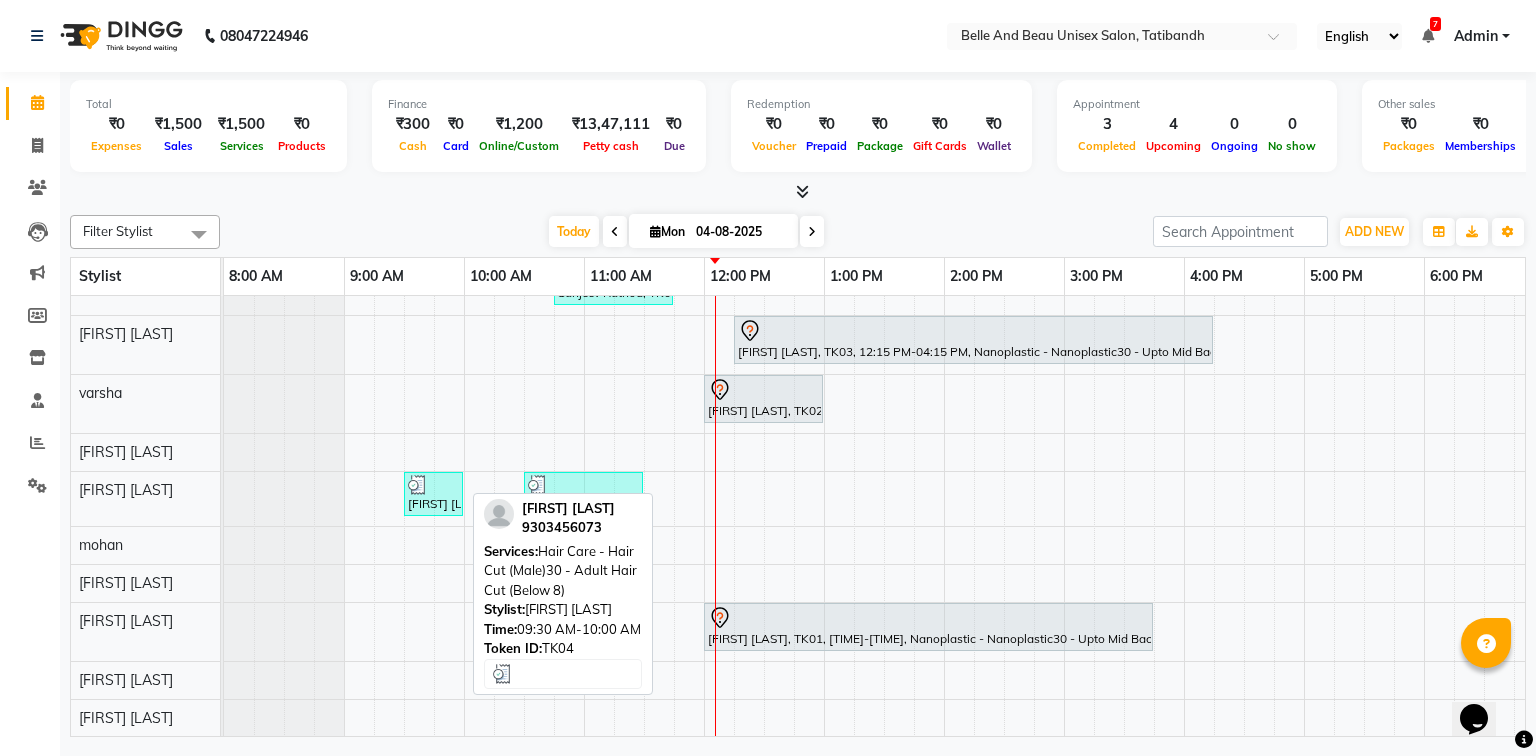 click on "[FIRST] [LAST], TK04, 09:30 AM-10:00 AM, Hair Care - Hair Cut (Male)30 - Adult Hair Cut (Below 8)" at bounding box center [433, 494] 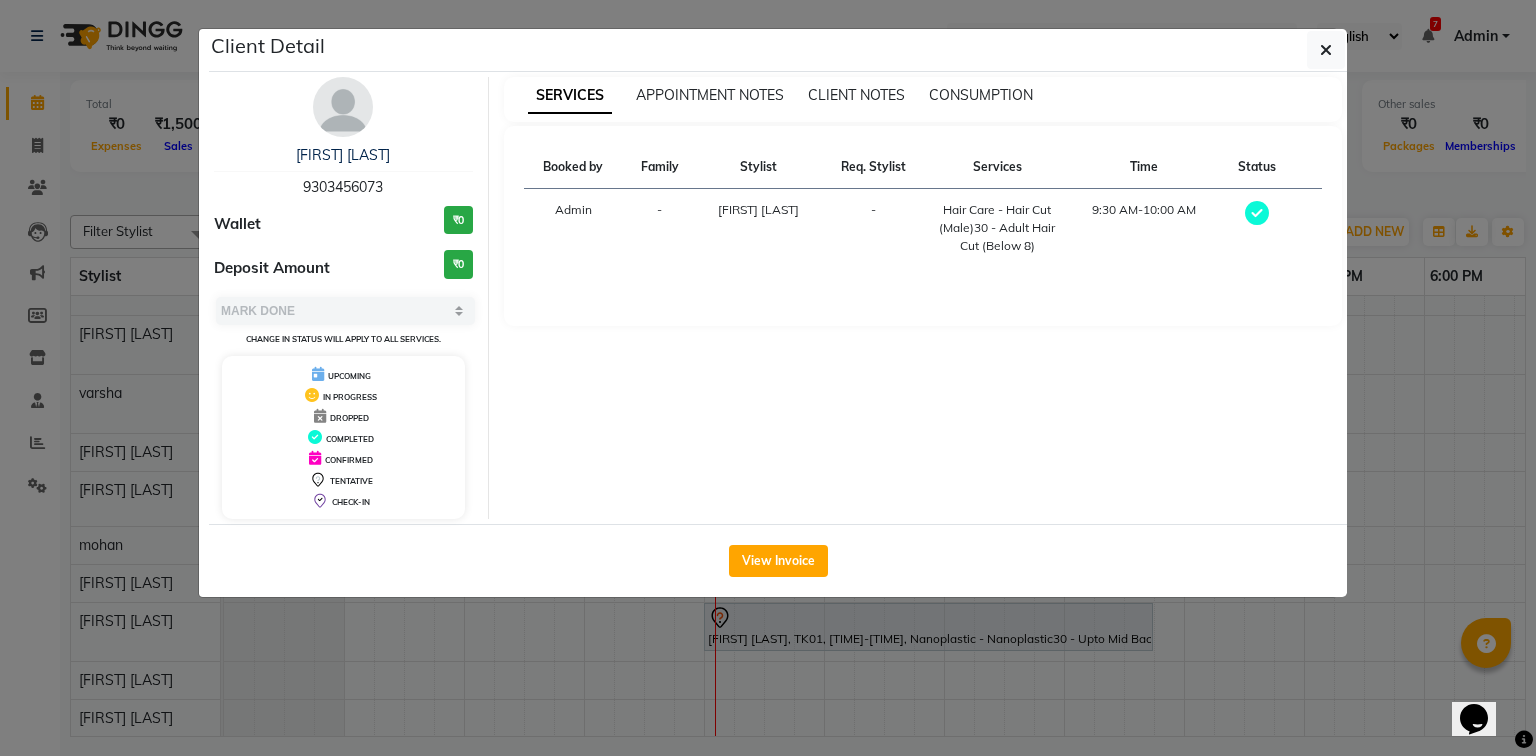 click on "9303456073" at bounding box center [343, 187] 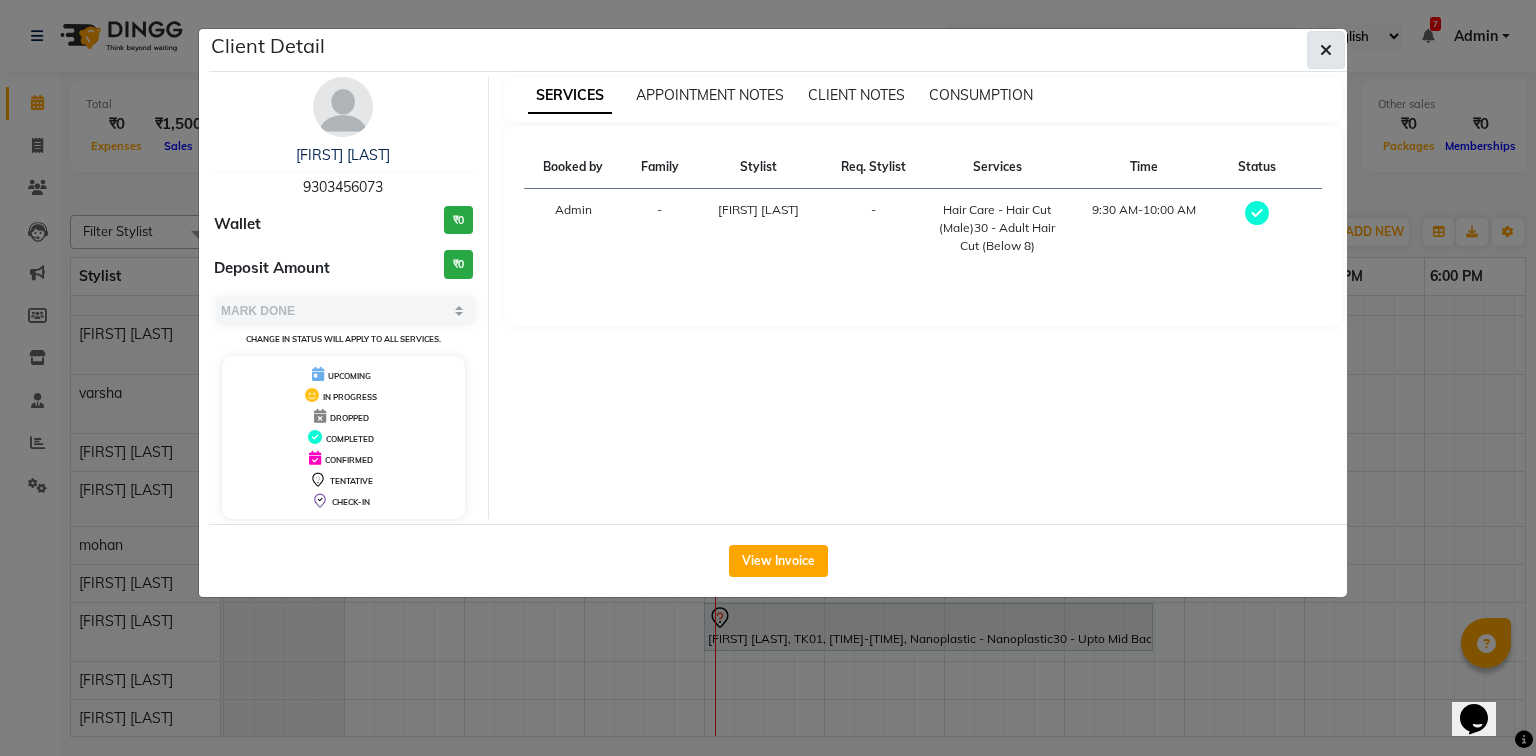 click 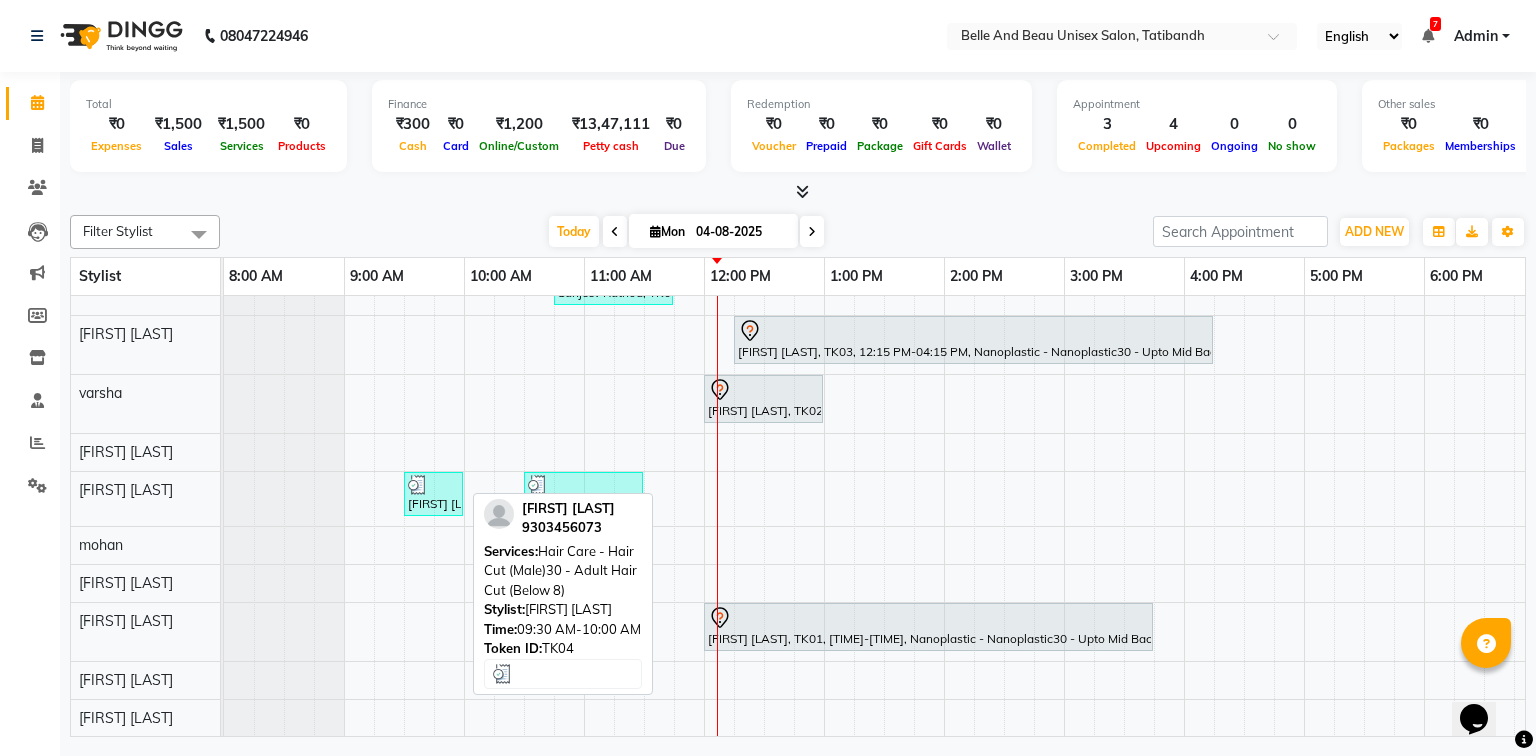 click on "[FIRST] [LAST], TK04, 09:30 AM-10:00 AM, Hair Care - Hair Cut (Male)30 - Adult Hair Cut (Below 8)" at bounding box center [433, 494] 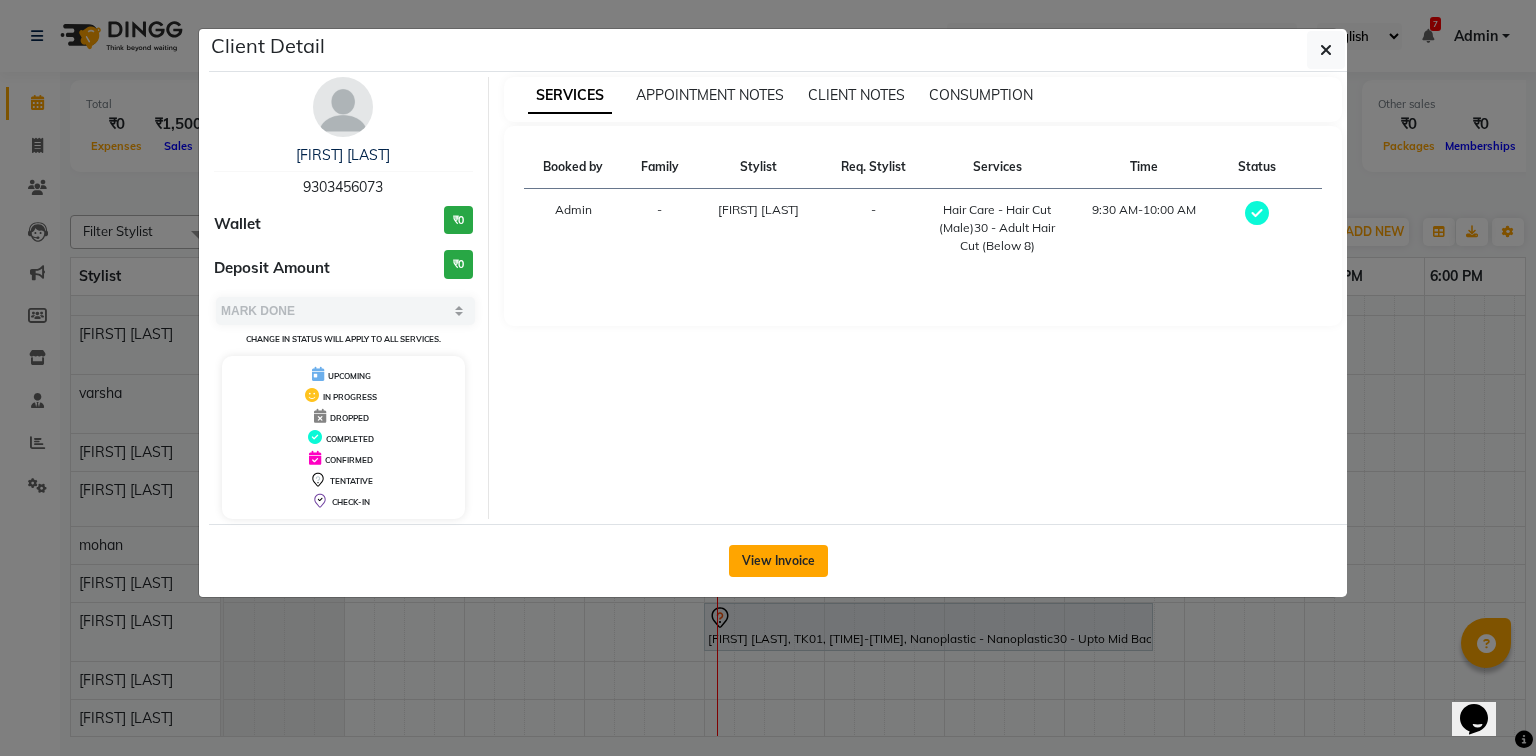 click on "View Invoice" 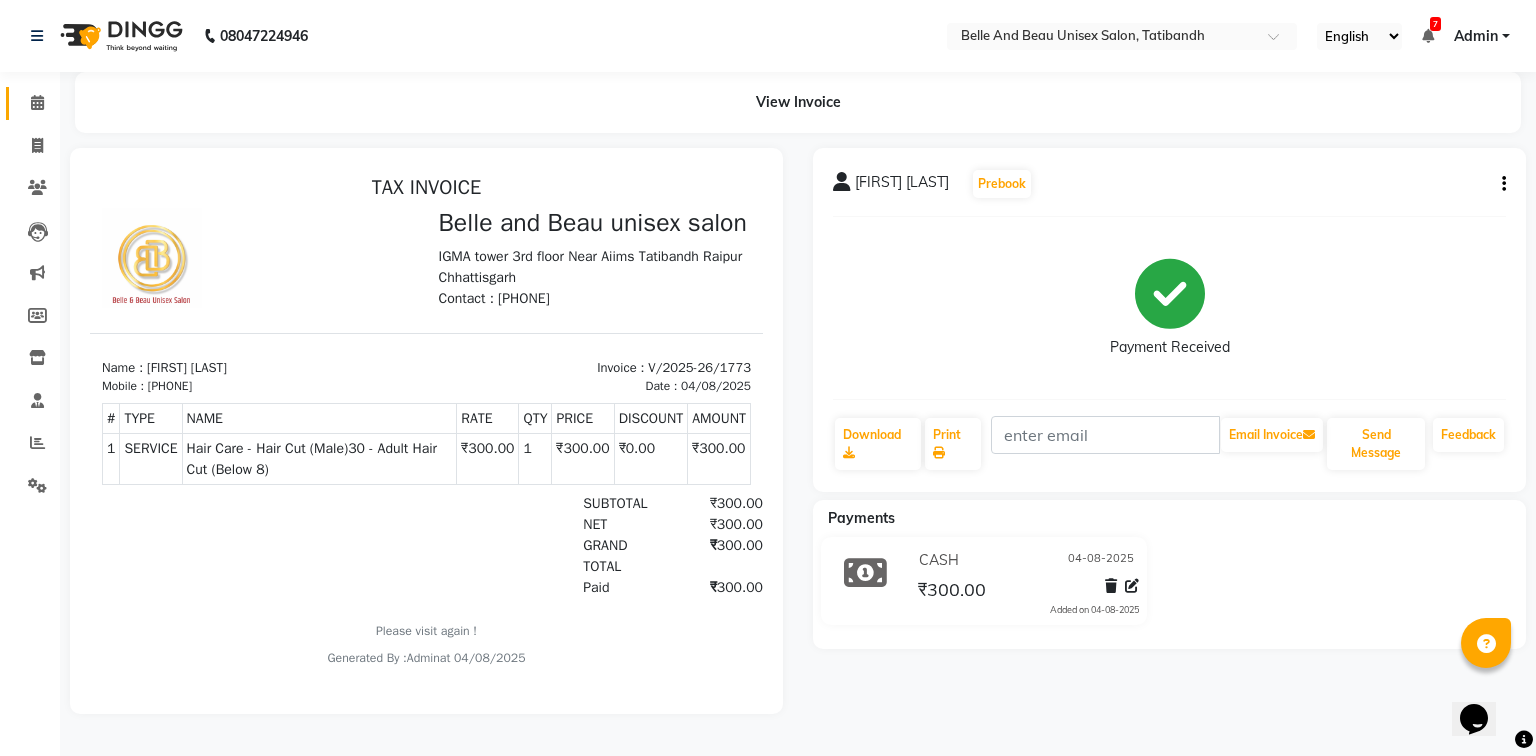 scroll, scrollTop: 0, scrollLeft: 0, axis: both 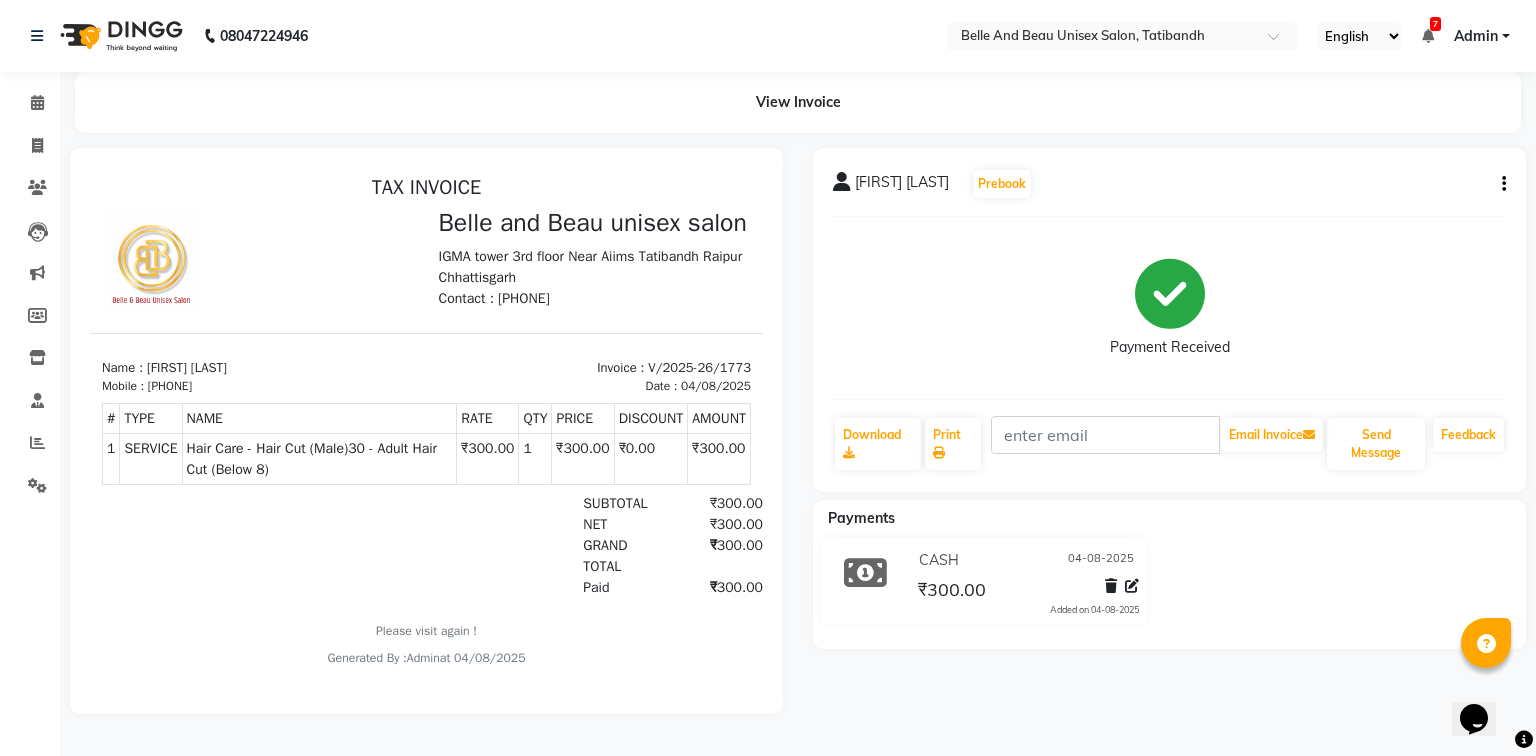 click on "View Invoice" 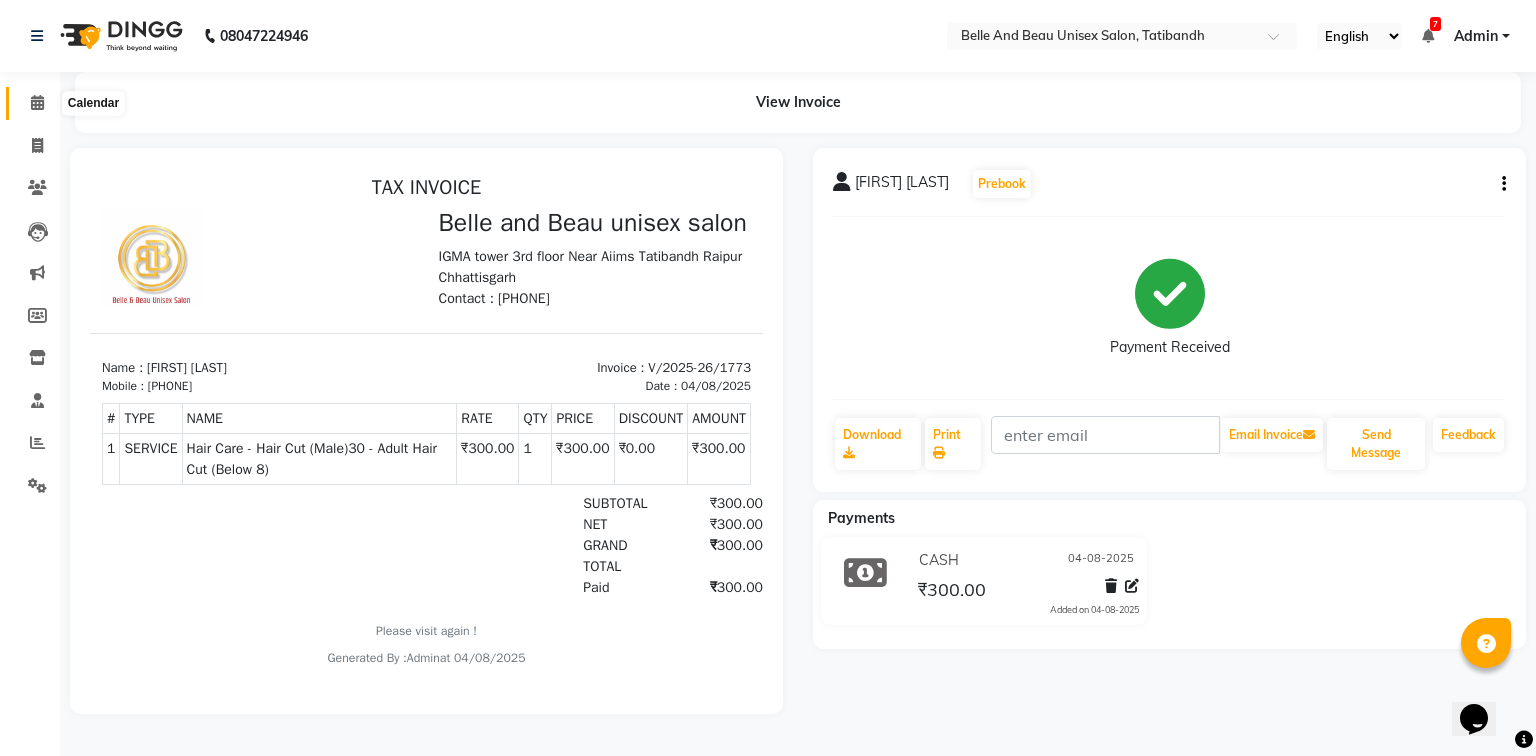 click 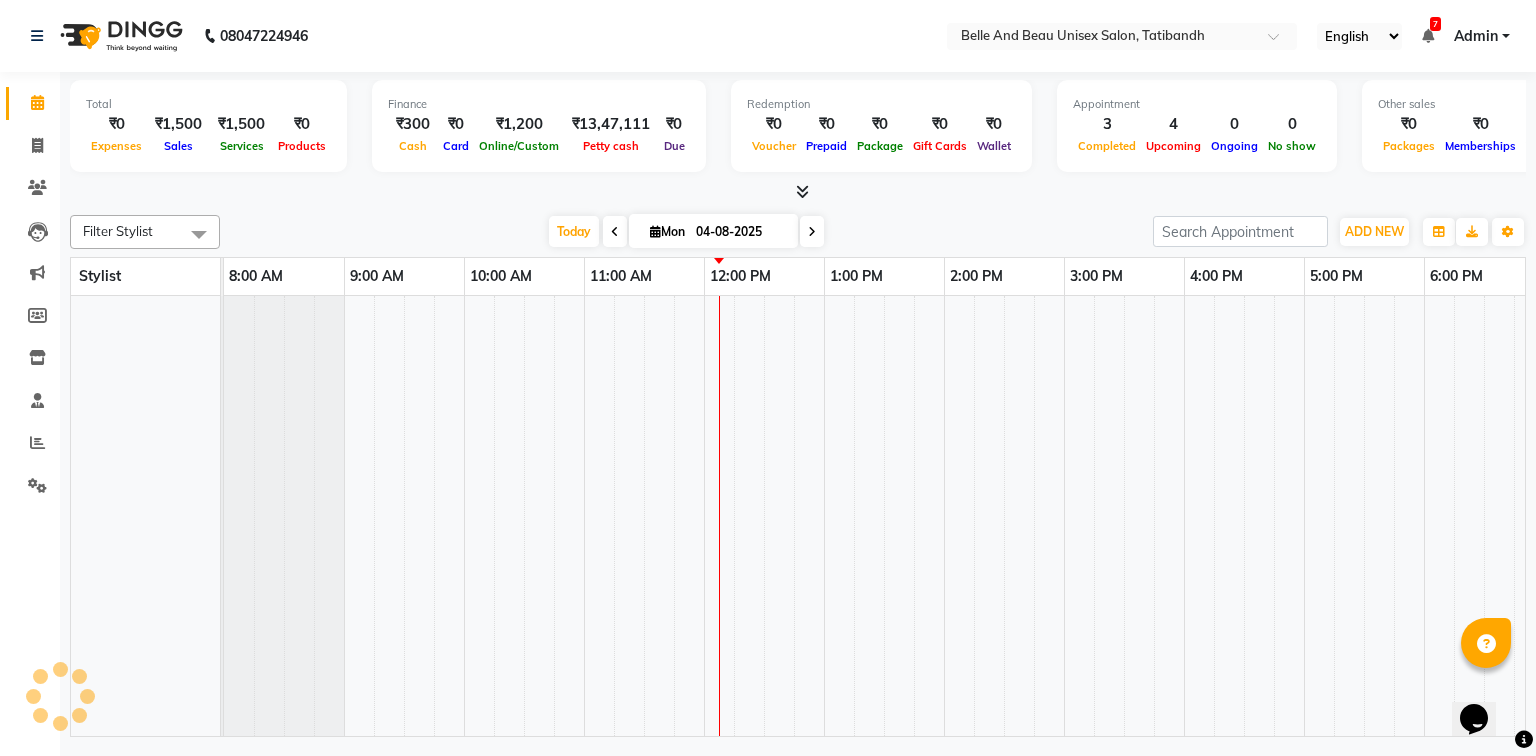 scroll, scrollTop: 0, scrollLeft: 0, axis: both 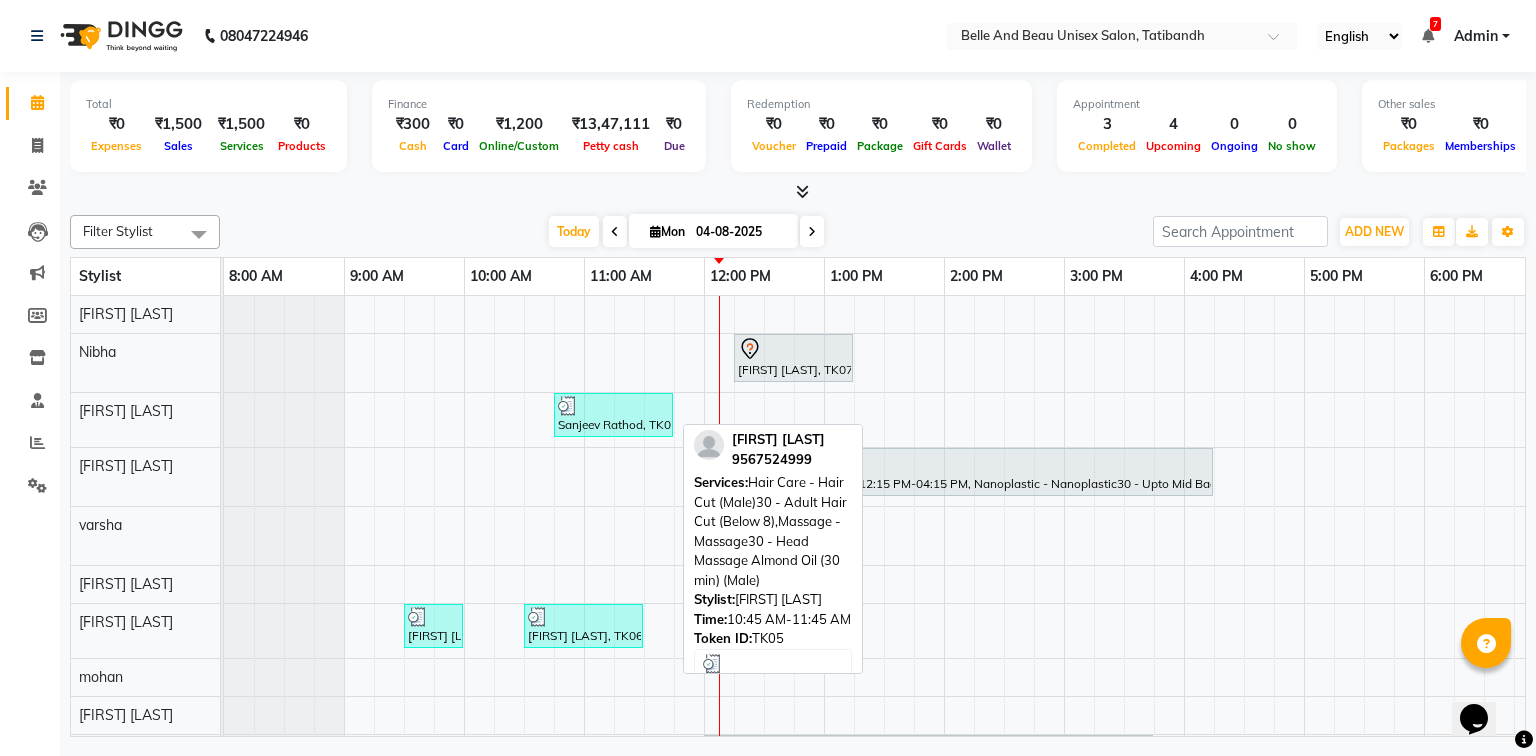 click on "Sanjeev Rathod, TK05, 10:45 AM-11:45 AM, Hair Care - Hair Cut (Male)30 - Adult Hair Cut (Below 8),Massage - Massage30 - Head Massage  Almond Oil (30 min) (Male)" at bounding box center (613, 415) 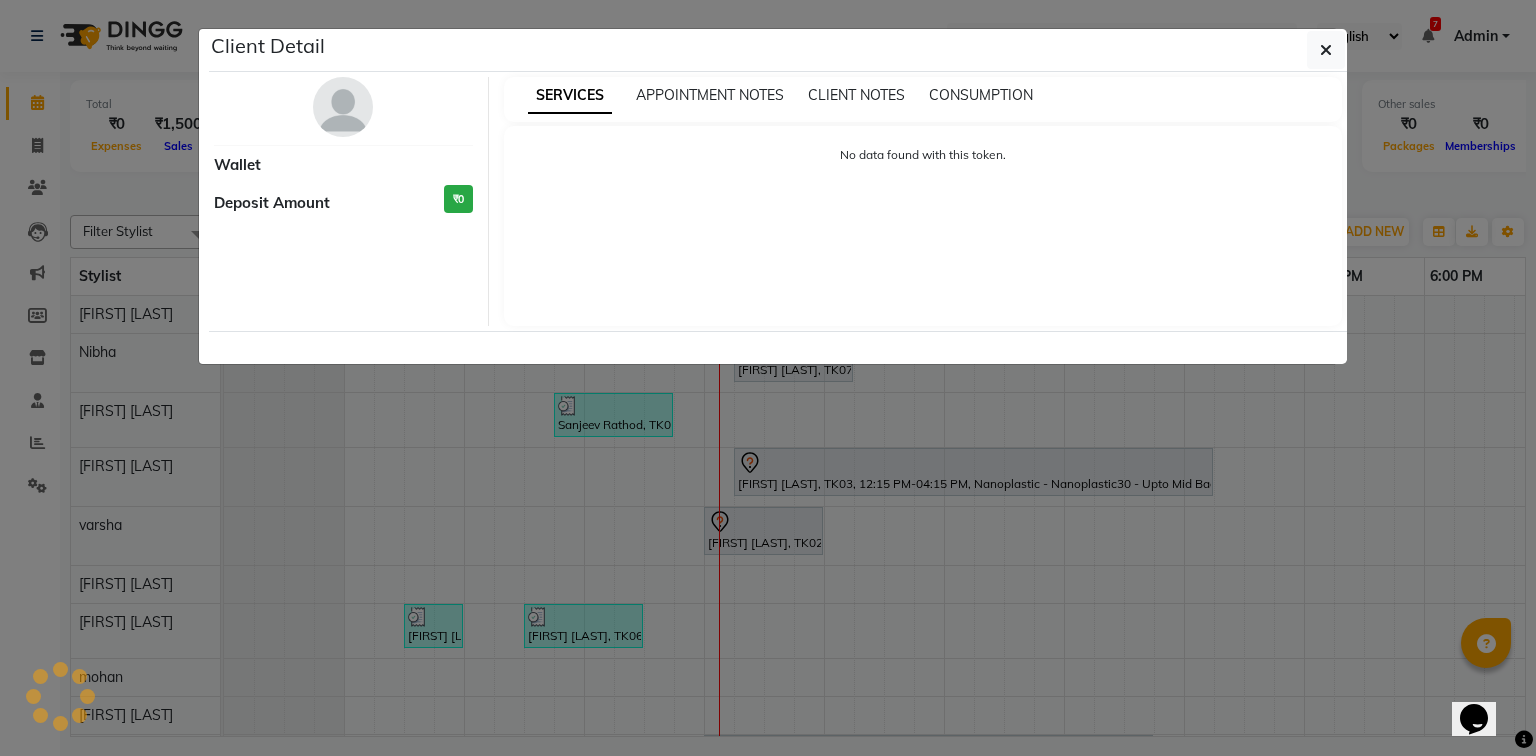 select on "3" 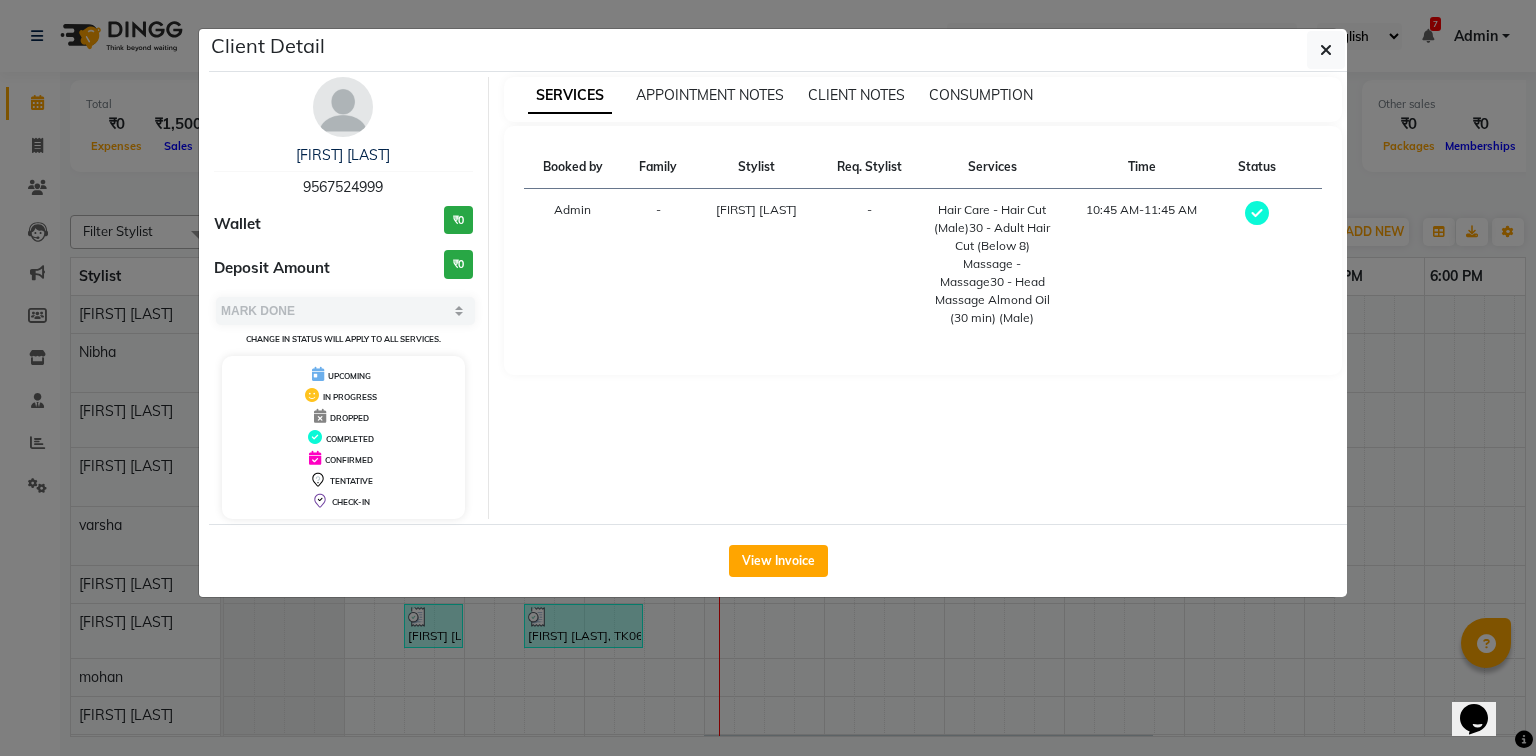 click on "9567524999" at bounding box center (343, 187) 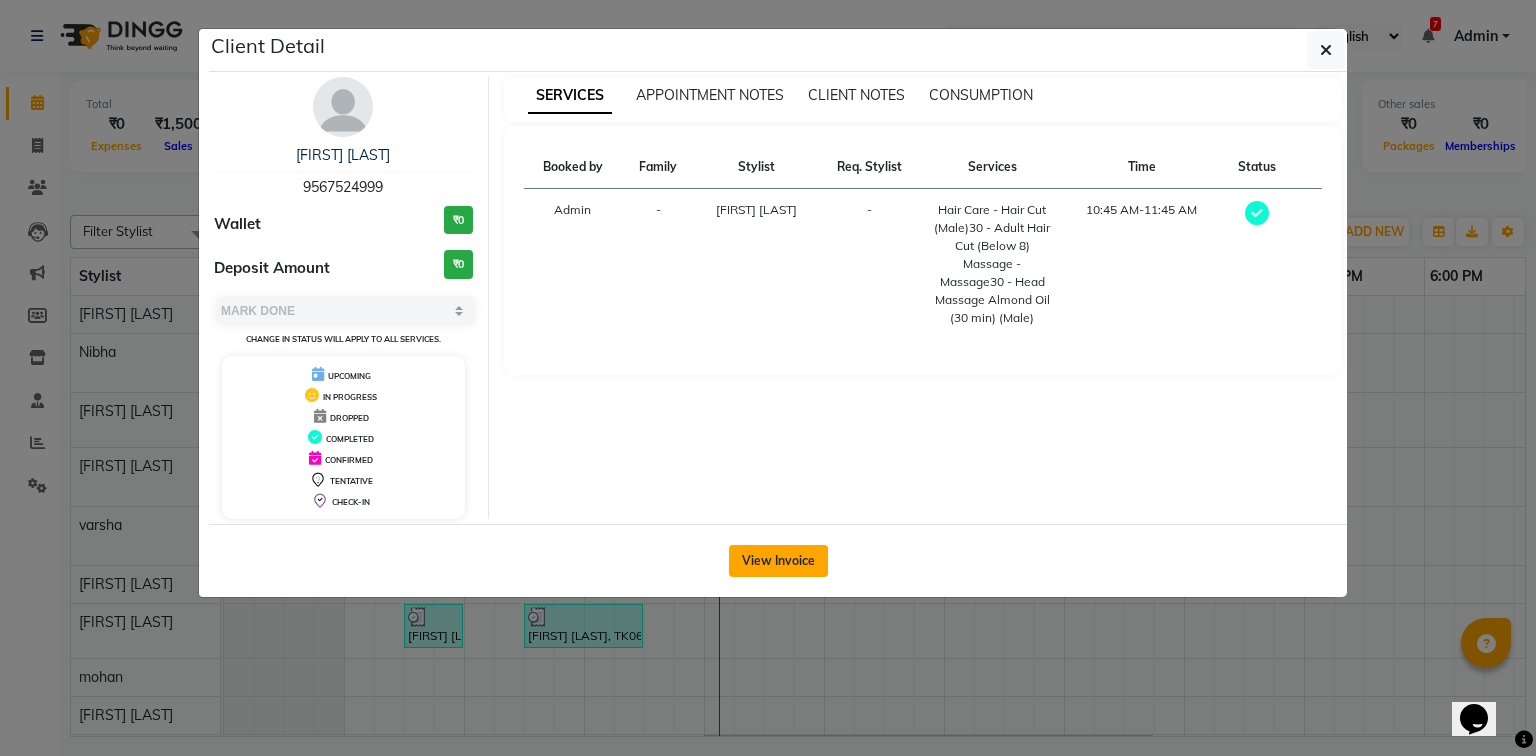 click on "View Invoice" 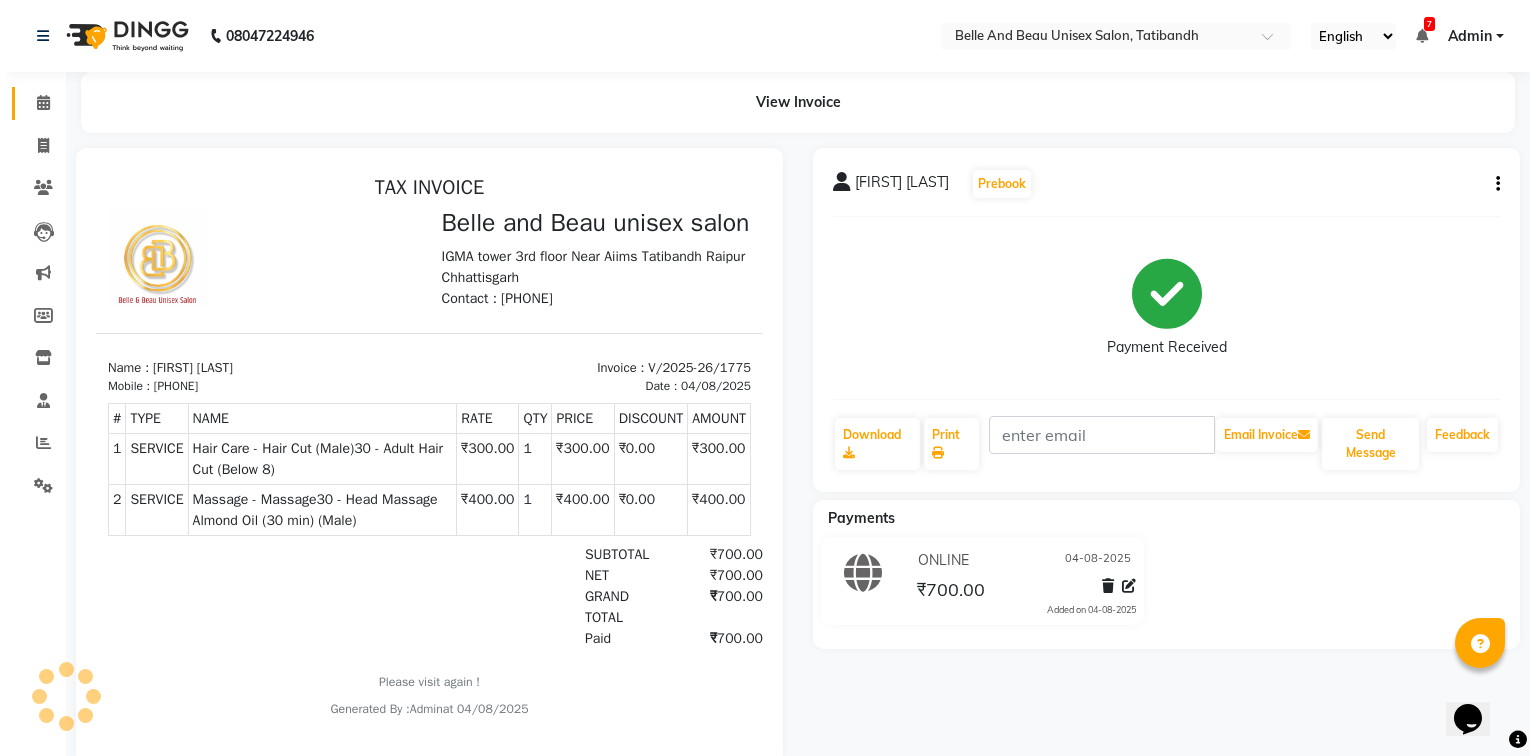 scroll, scrollTop: 0, scrollLeft: 0, axis: both 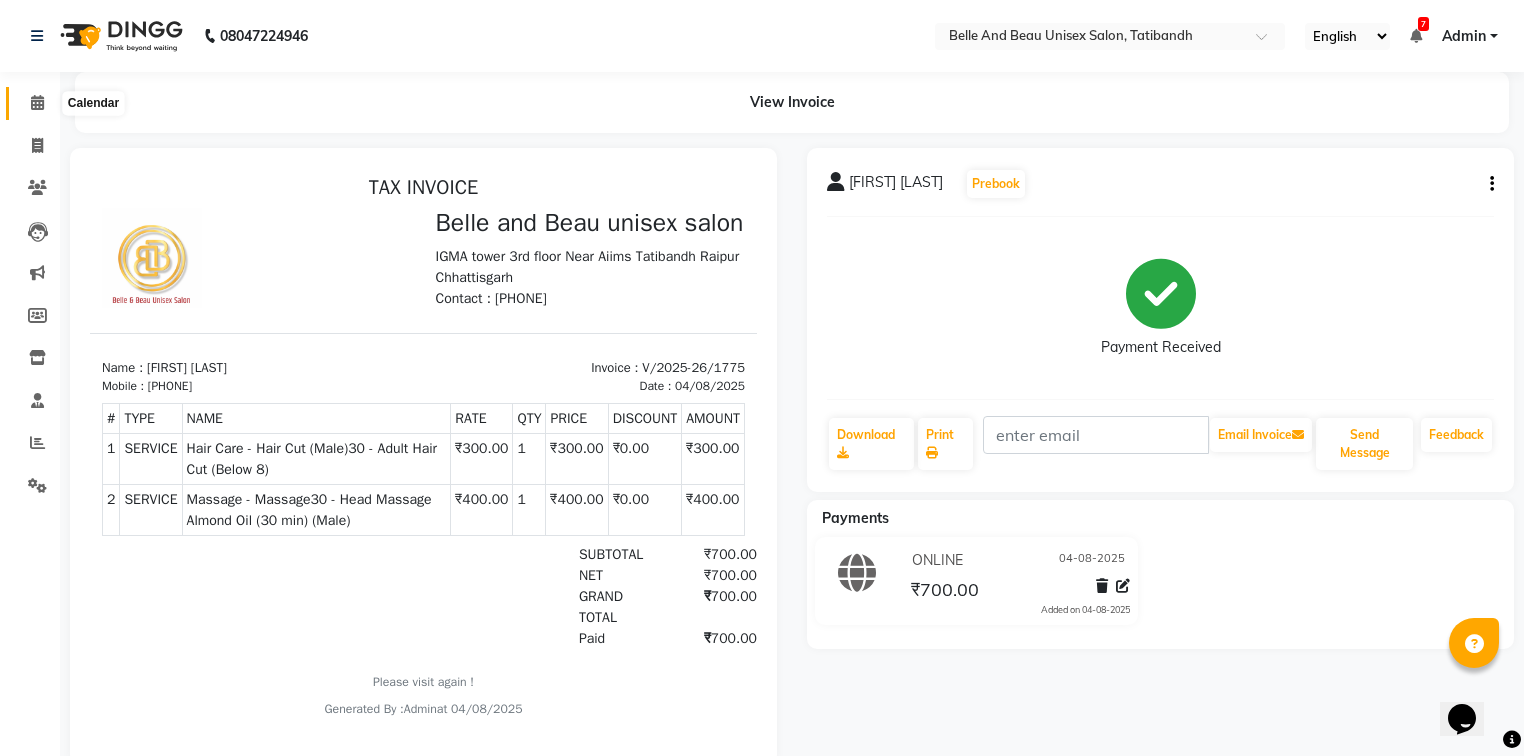 click 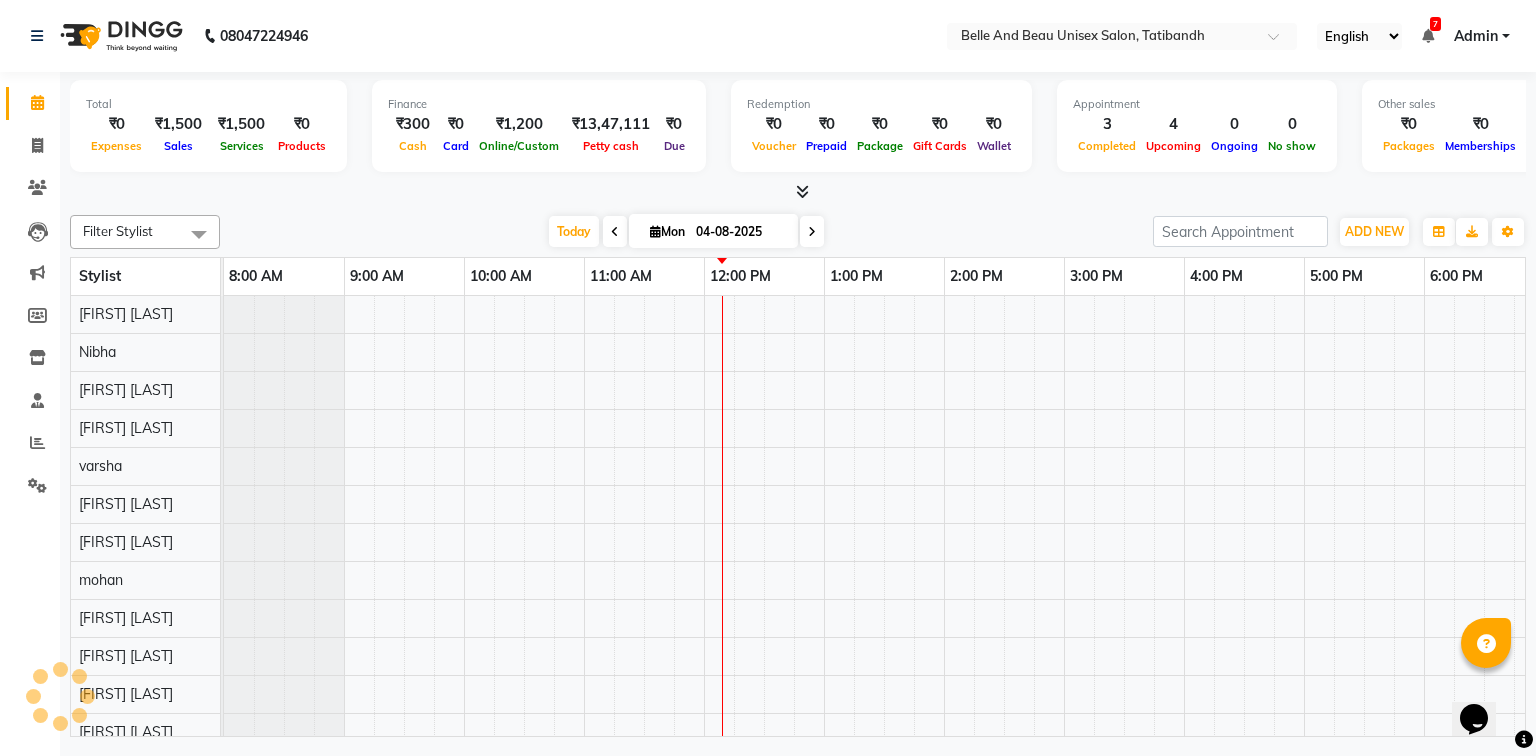scroll, scrollTop: 0, scrollLeft: 0, axis: both 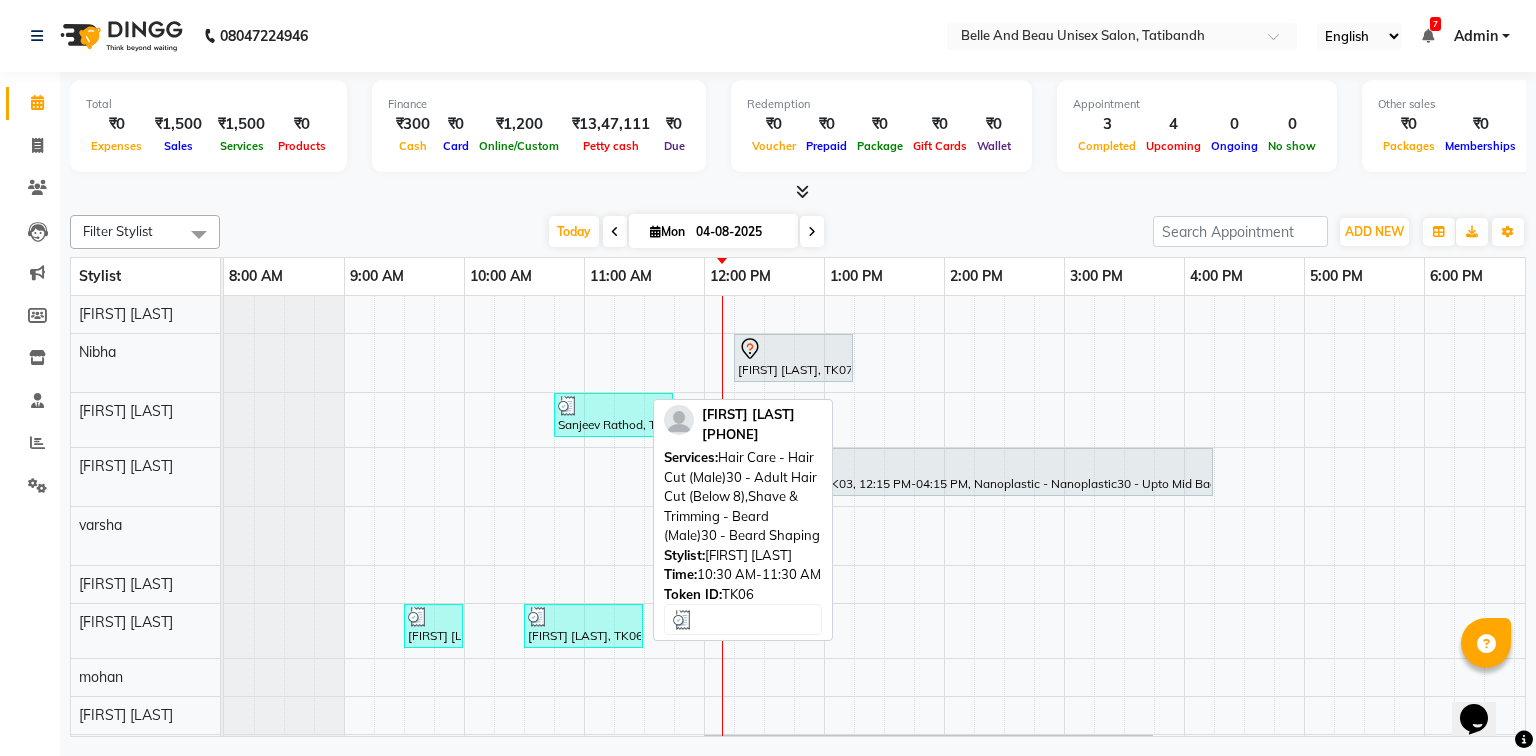 click on "[FIRST] [LAST], TK06, 10:30 AM-11:30 AM, Hair Care - Hair Cut (Male)30 - Adult Hair Cut (Below 8),Shave & Trimming - Beard  (Male)30 - Beard Shaping" at bounding box center [583, 626] 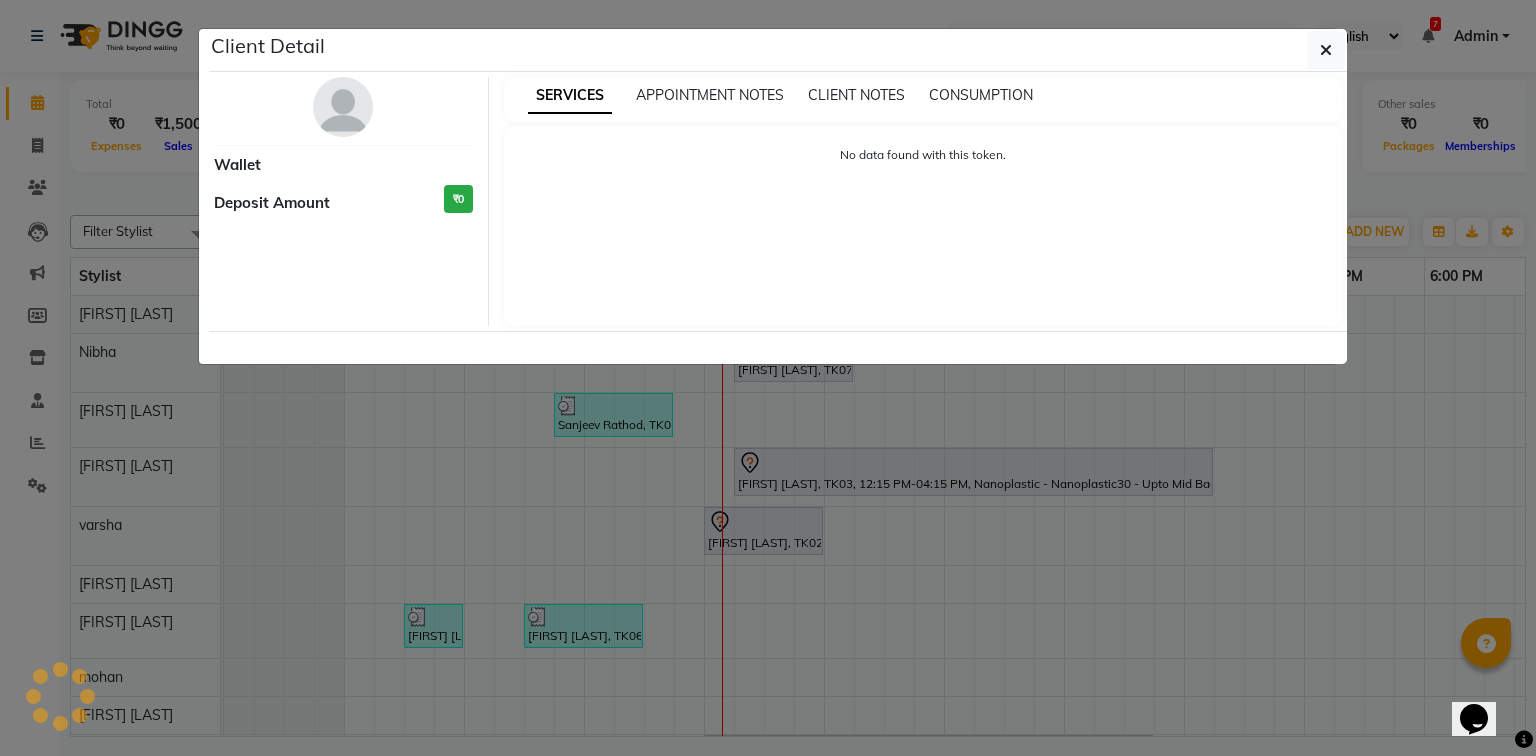 select on "3" 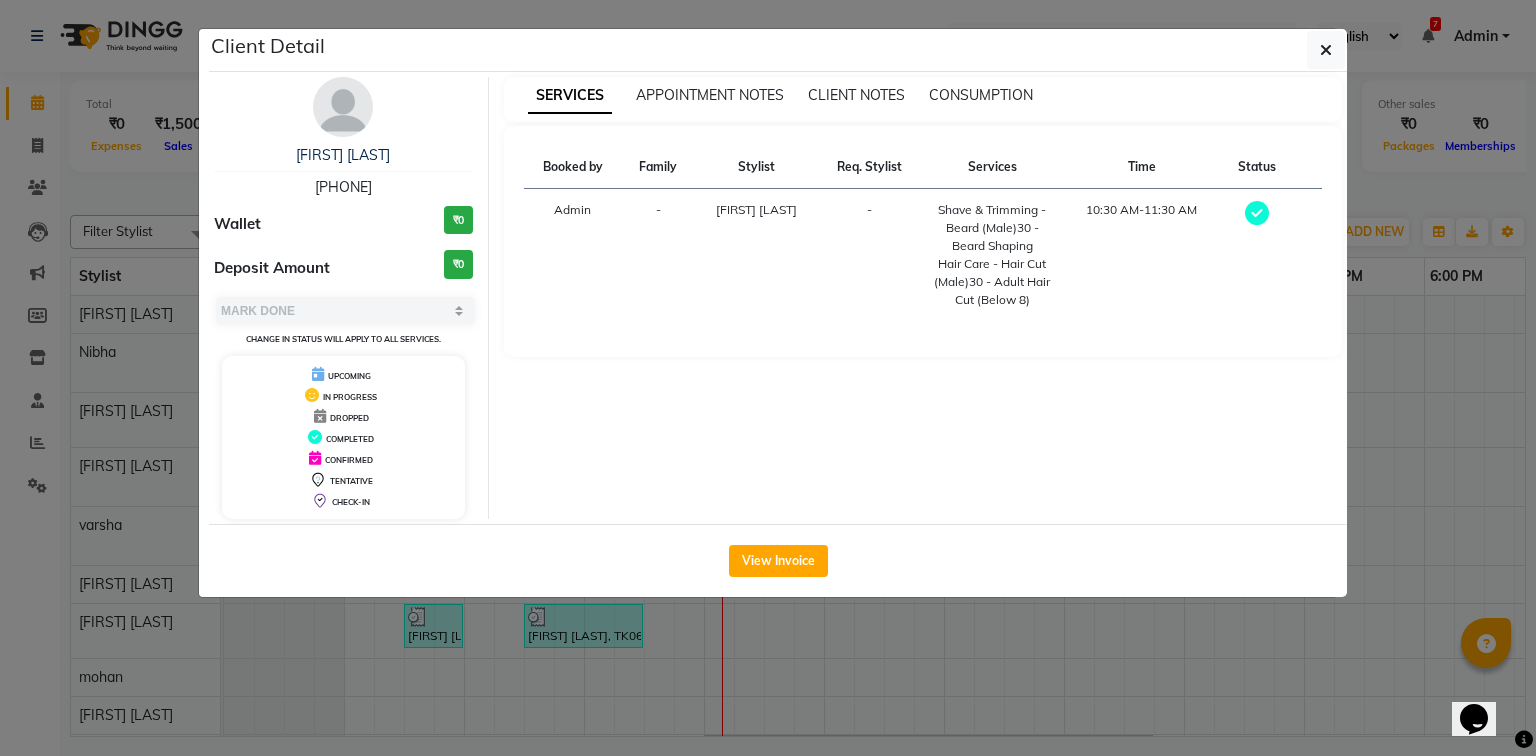 click on "[PHONE]" at bounding box center [343, 187] 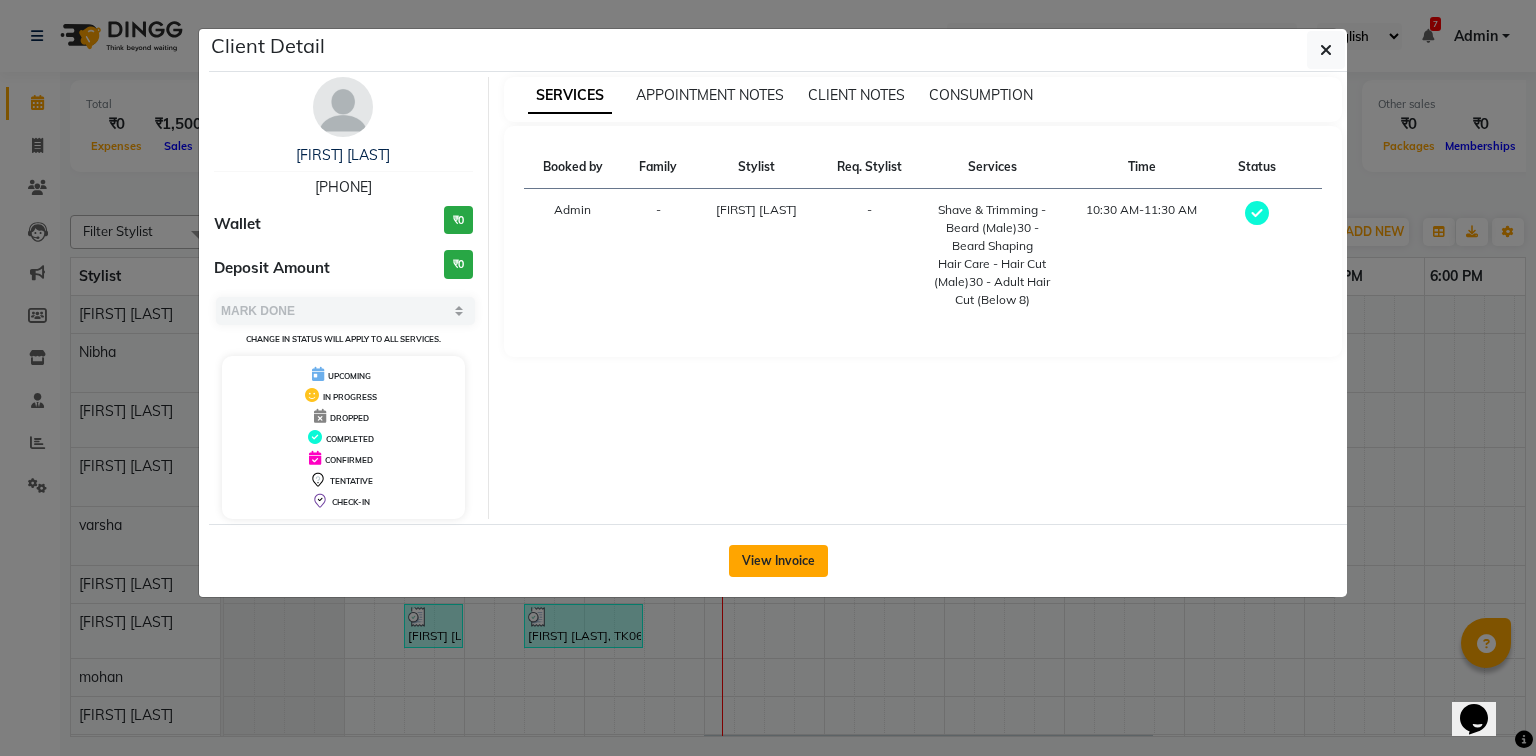 click on "View Invoice" 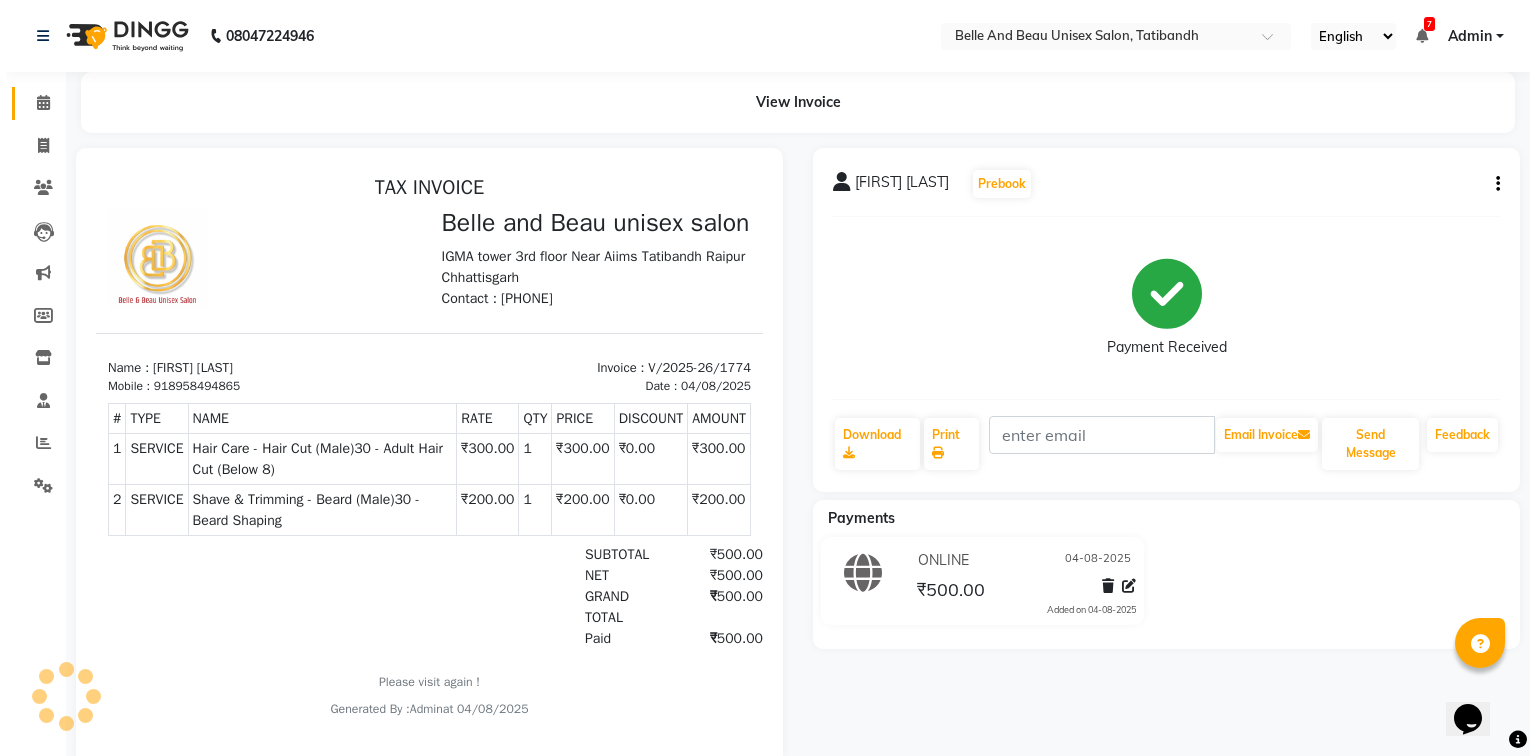 scroll, scrollTop: 0, scrollLeft: 0, axis: both 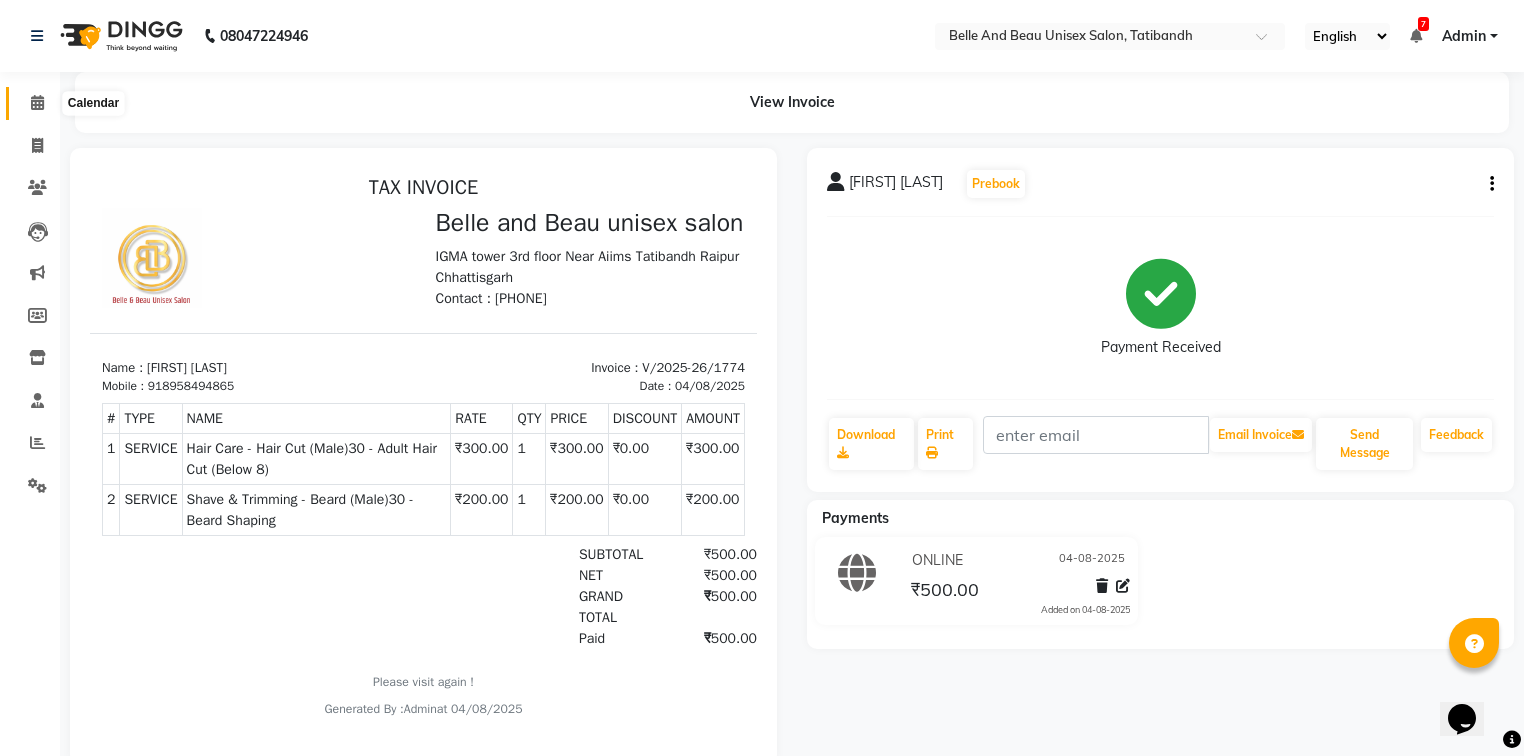 click 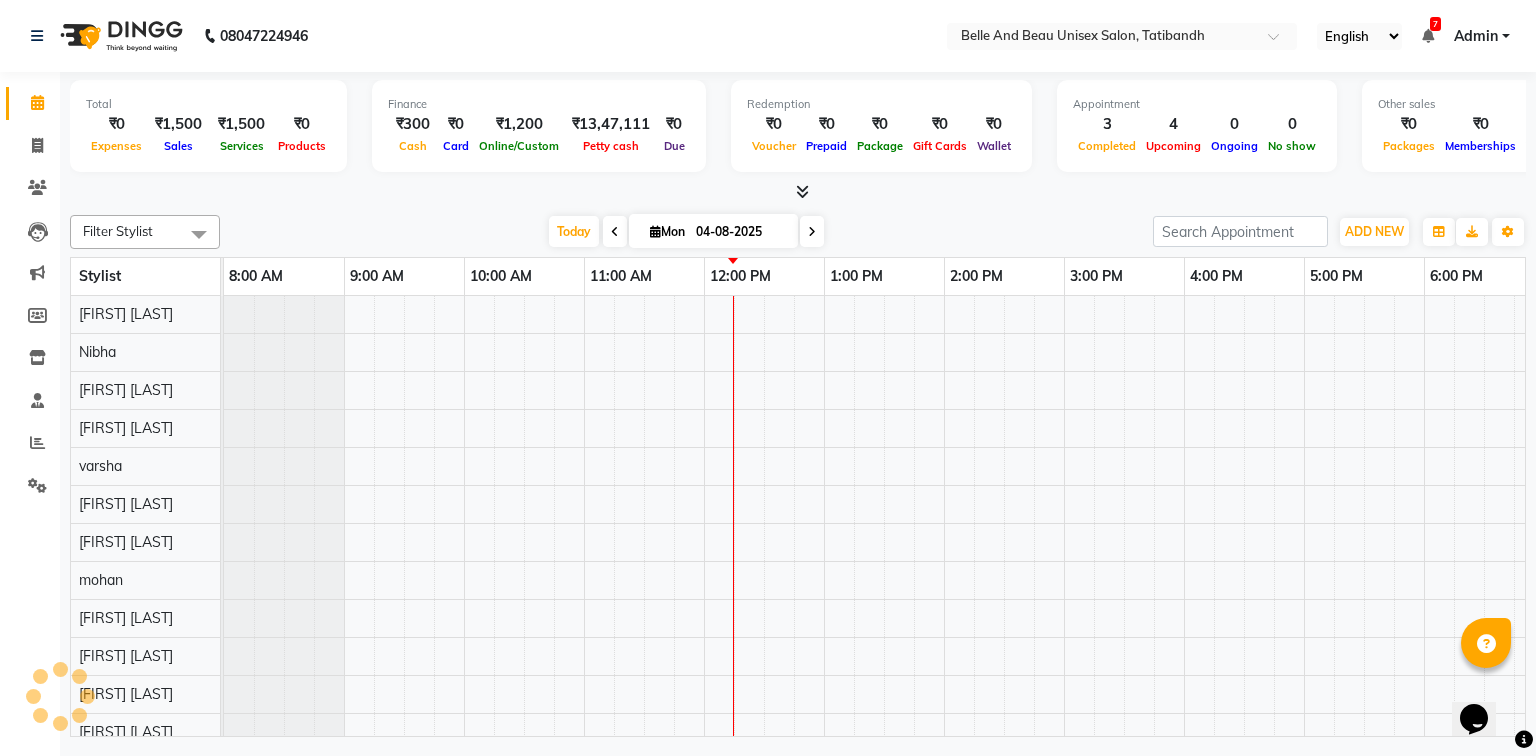 scroll, scrollTop: 0, scrollLeft: 138, axis: horizontal 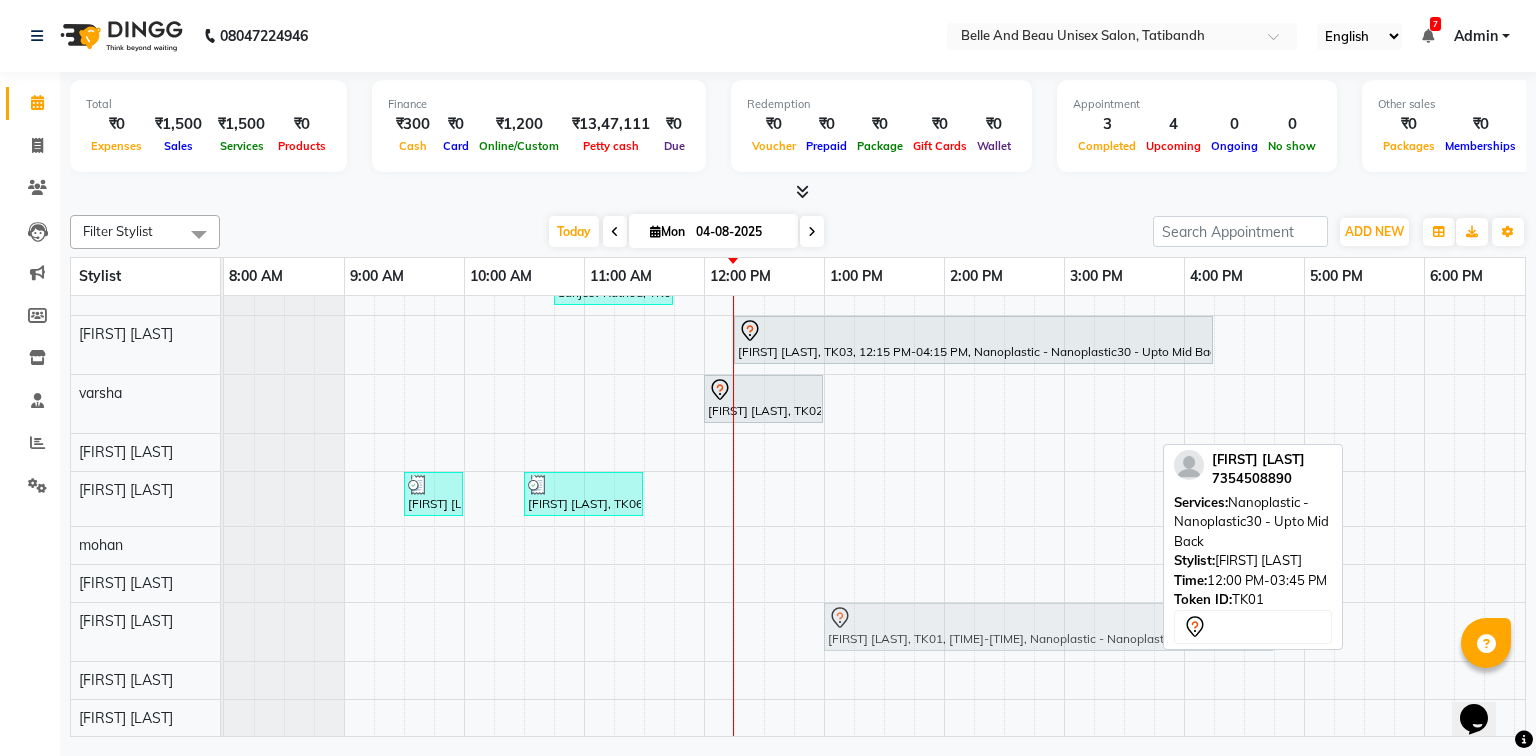 drag, startPoint x: 776, startPoint y: 623, endPoint x: 894, endPoint y: 620, distance: 118.03813 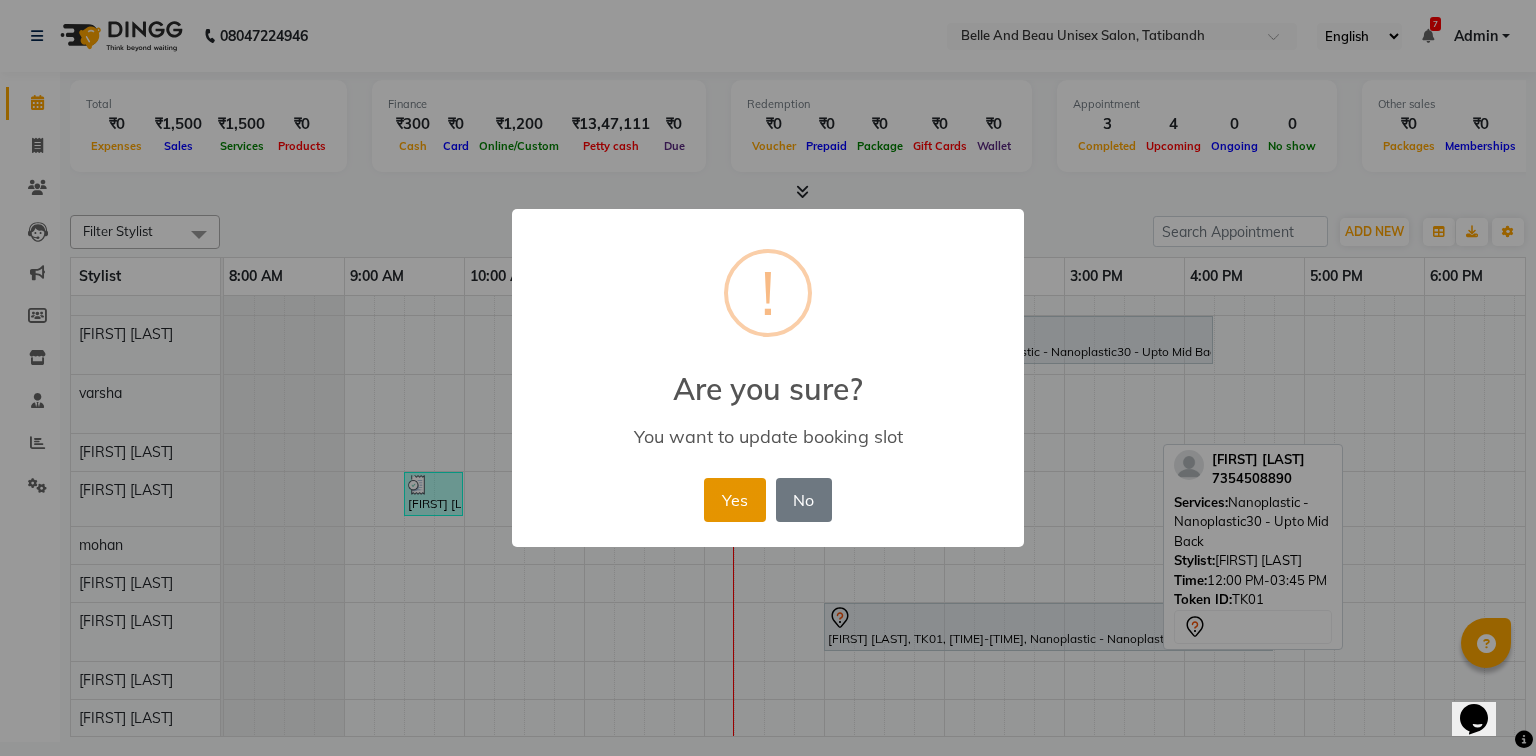 click on "Yes" at bounding box center (734, 500) 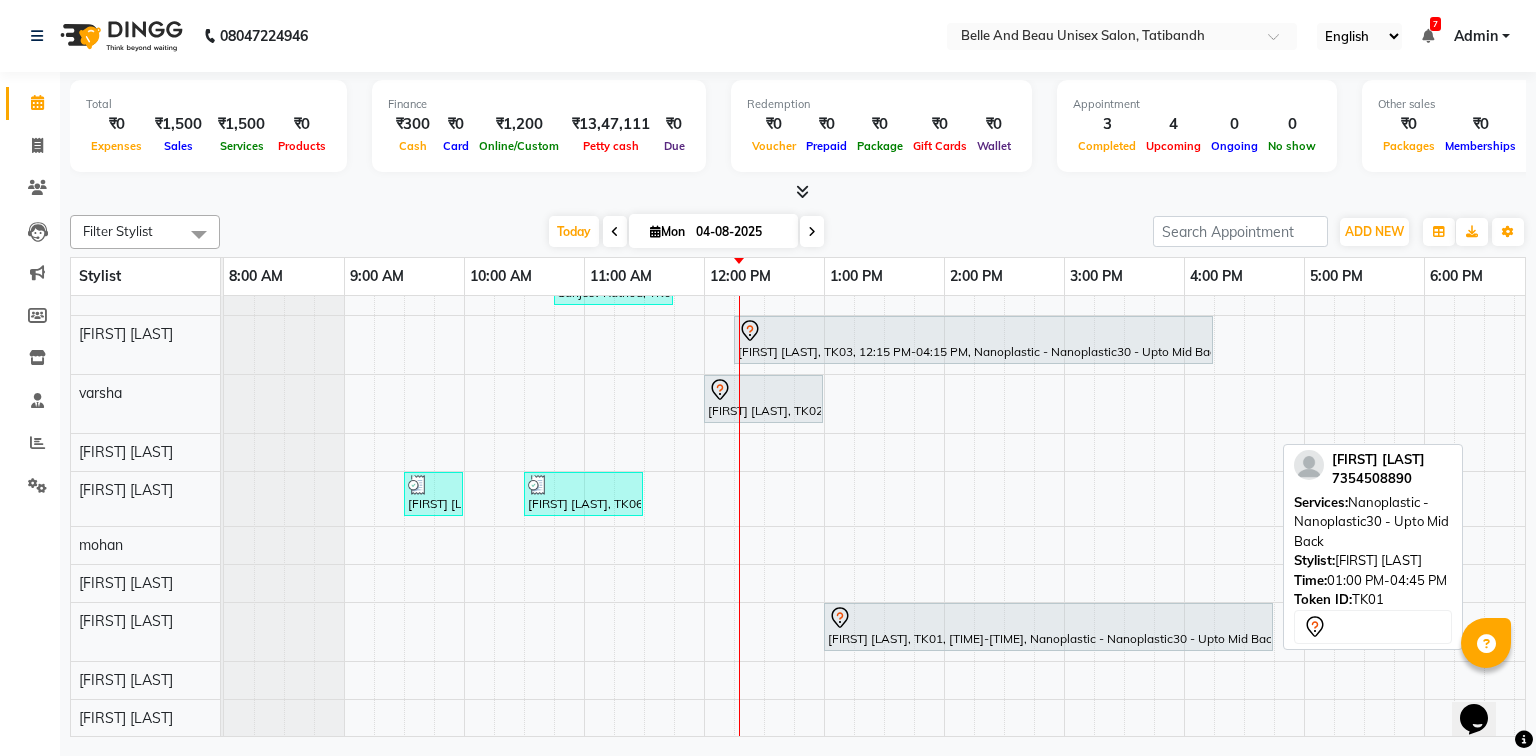 click on "Sarita Kesarwani, TK01, 01:00 PM-04:45 PM, Nanoplastic - Nanoplastic30 - Upto Mid Back" at bounding box center (1048, 627) 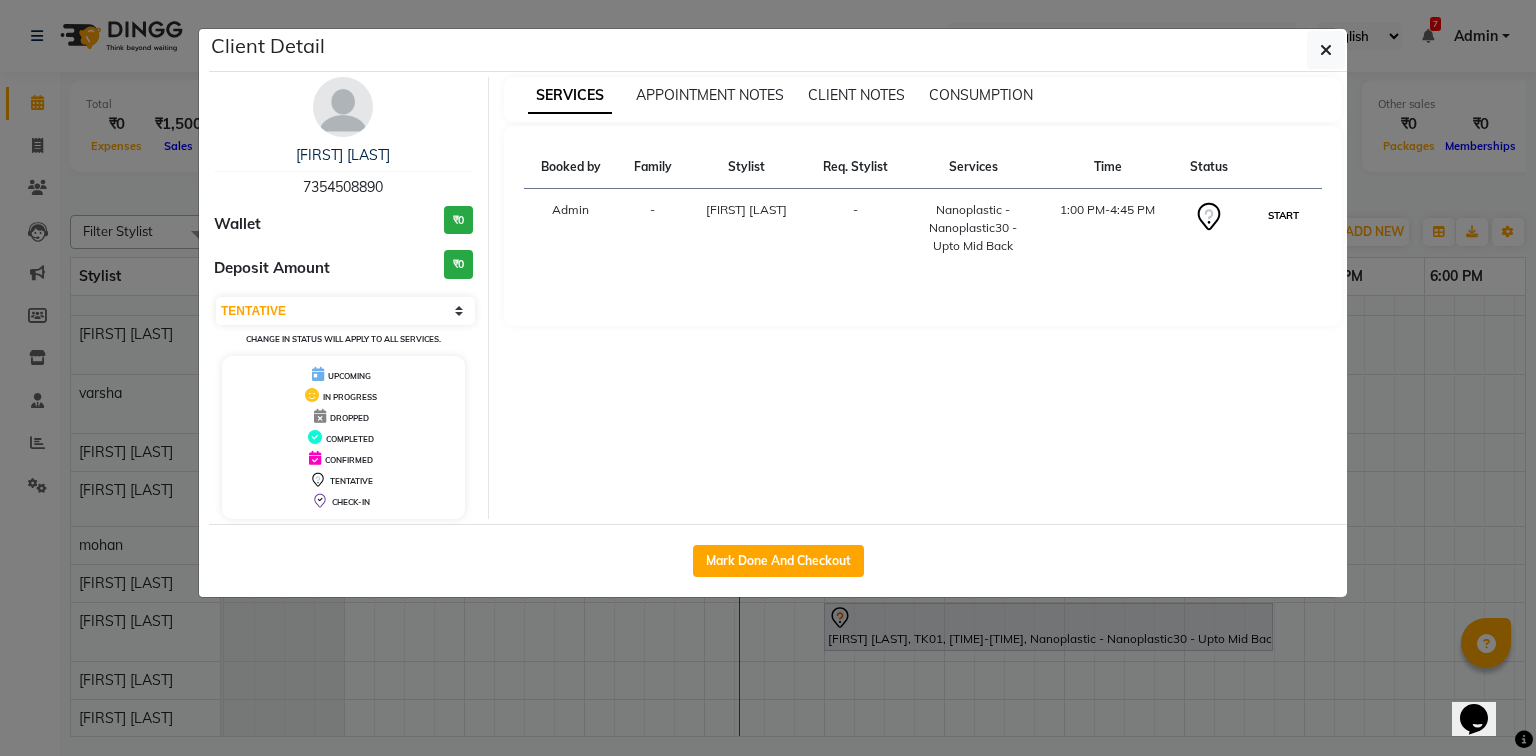 click on "START" at bounding box center (1283, 215) 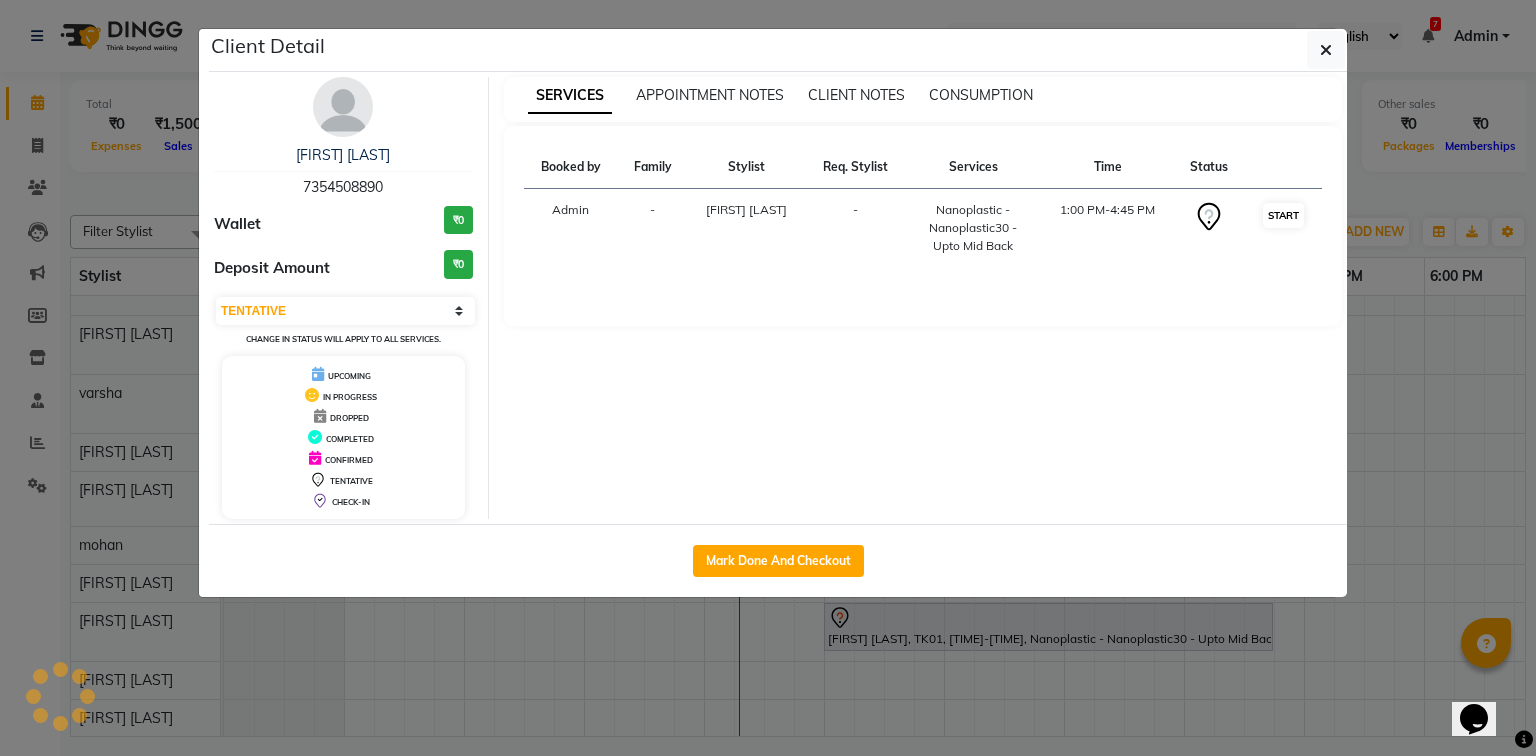 select on "1" 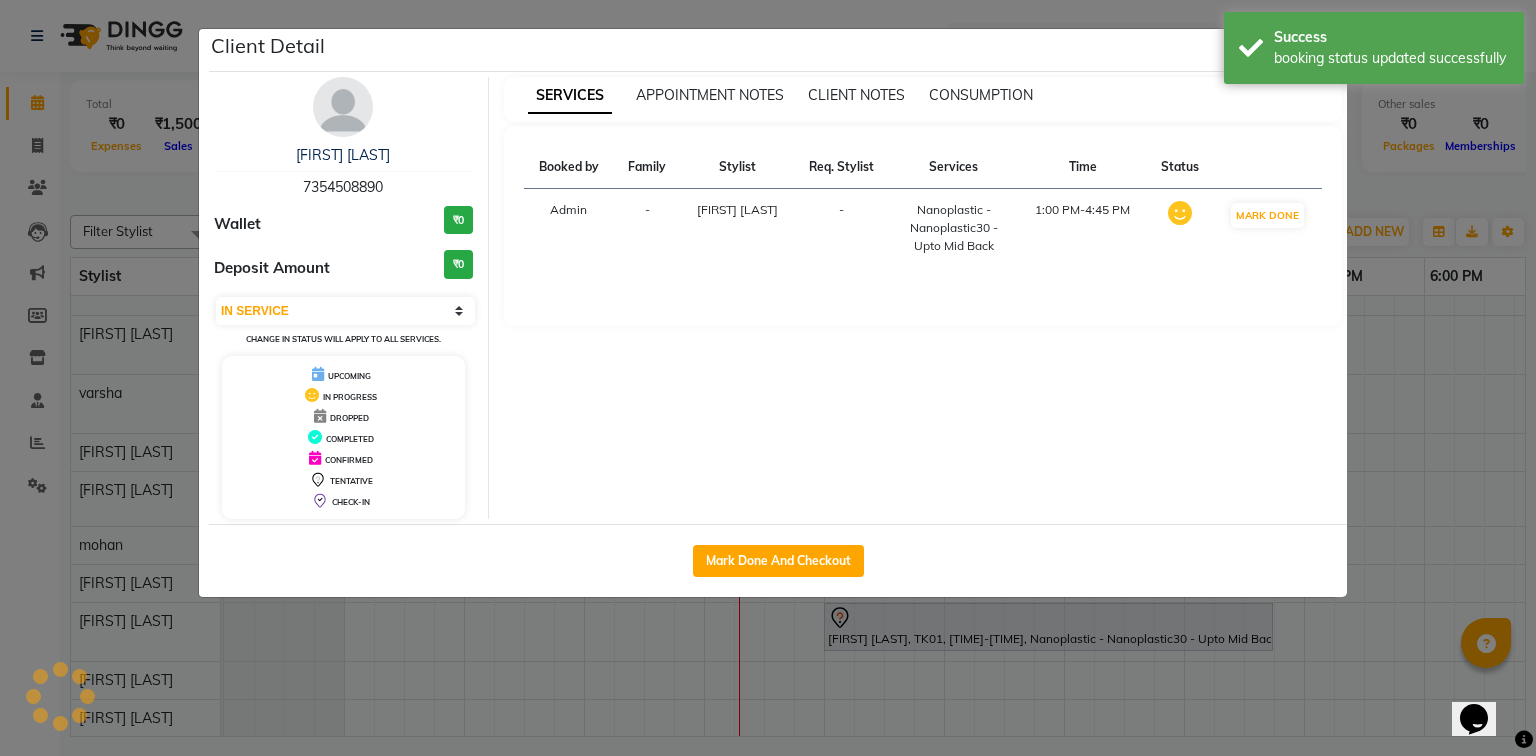 scroll, scrollTop: 120, scrollLeft: 0, axis: vertical 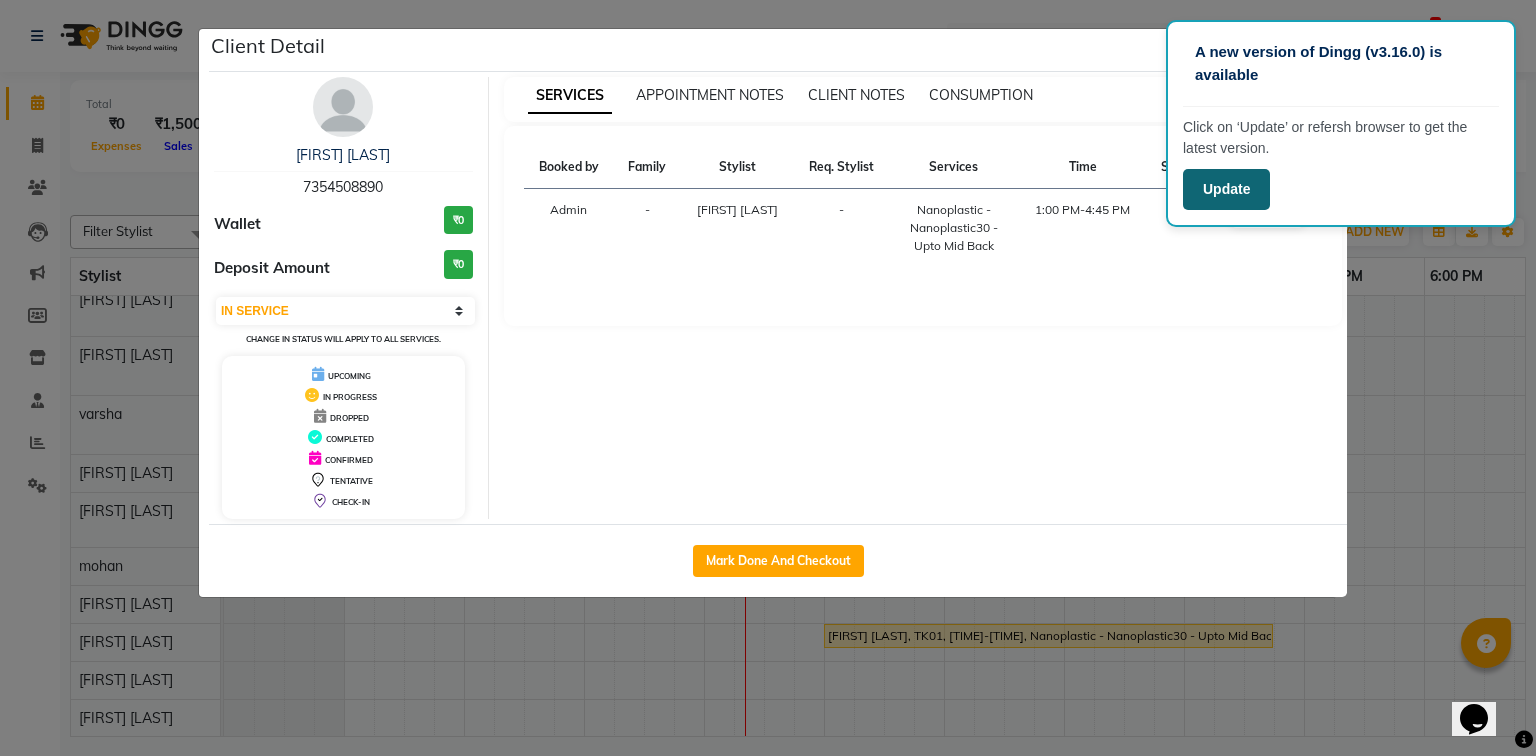 click on "Update" 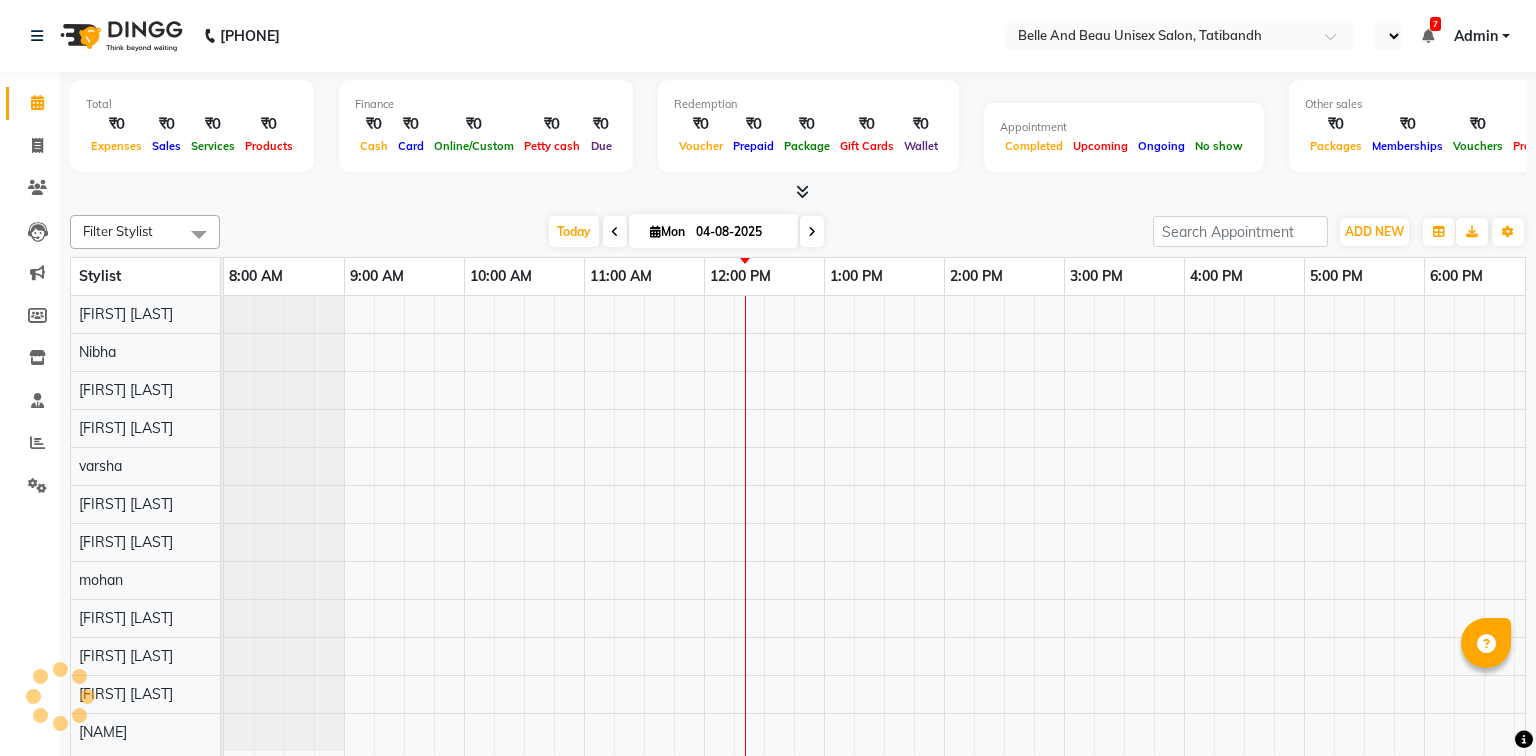 scroll, scrollTop: 0, scrollLeft: 0, axis: both 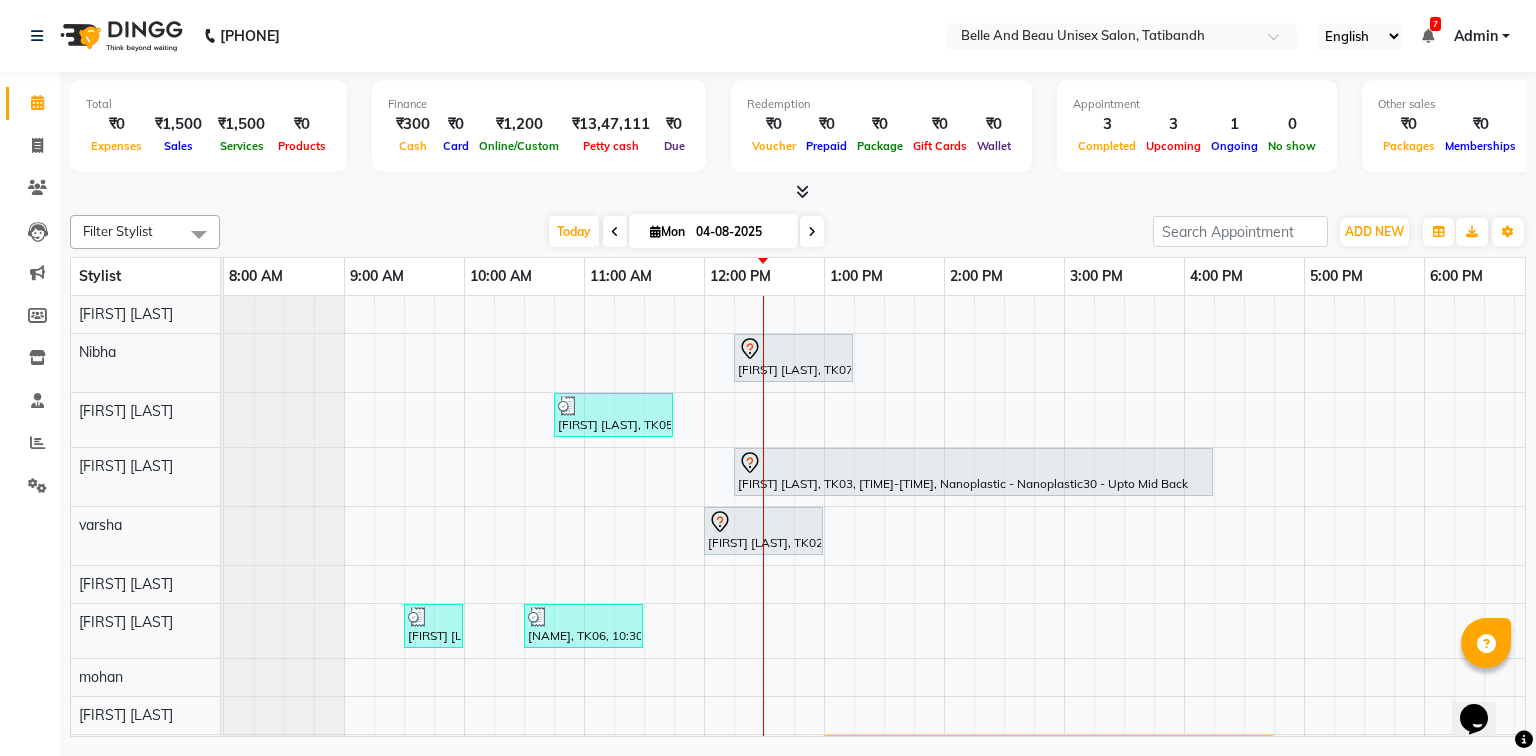 click on "Manmeet Singh, TK07, 12:15 PM-01:15 PM, papaya& marshmallow     Sanjeev Rathod, TK05, 10:45 AM-11:45 AM, Hair Care - Hair Cut (Male)30 - Adult Hair Cut (Below 8),Massage - Massage30 - Head Massage  Almond Oil (30 min) (Male)             Anchal Agarwal, TK03, 12:15 PM-04:15 PM, Nanoplastic - Nanoplastic30 - Upto Mid Back             dhruv sharma, TK02, 12:00 PM-01:00 PM, Chocolate walnut pedicuer     Arush Agrawal, TK04, 09:30 AM-10:00 AM, Hair Care - Hair Cut (Male)30 - Adult Hair Cut (Below 8)     Annu Gujjar, TK06, 10:30 AM-11:30 AM, Hair Care - Hair Cut (Male)30 - Adult Hair Cut (Below 8),Shave & Trimming - Beard  (Male)30 - Beard Shaping    Sarita Kesarwani, TK01, 01:00 PM-04:45 PM, Nanoplastic - Nanoplastic30 - Upto Mid Back" at bounding box center (1004, 572) 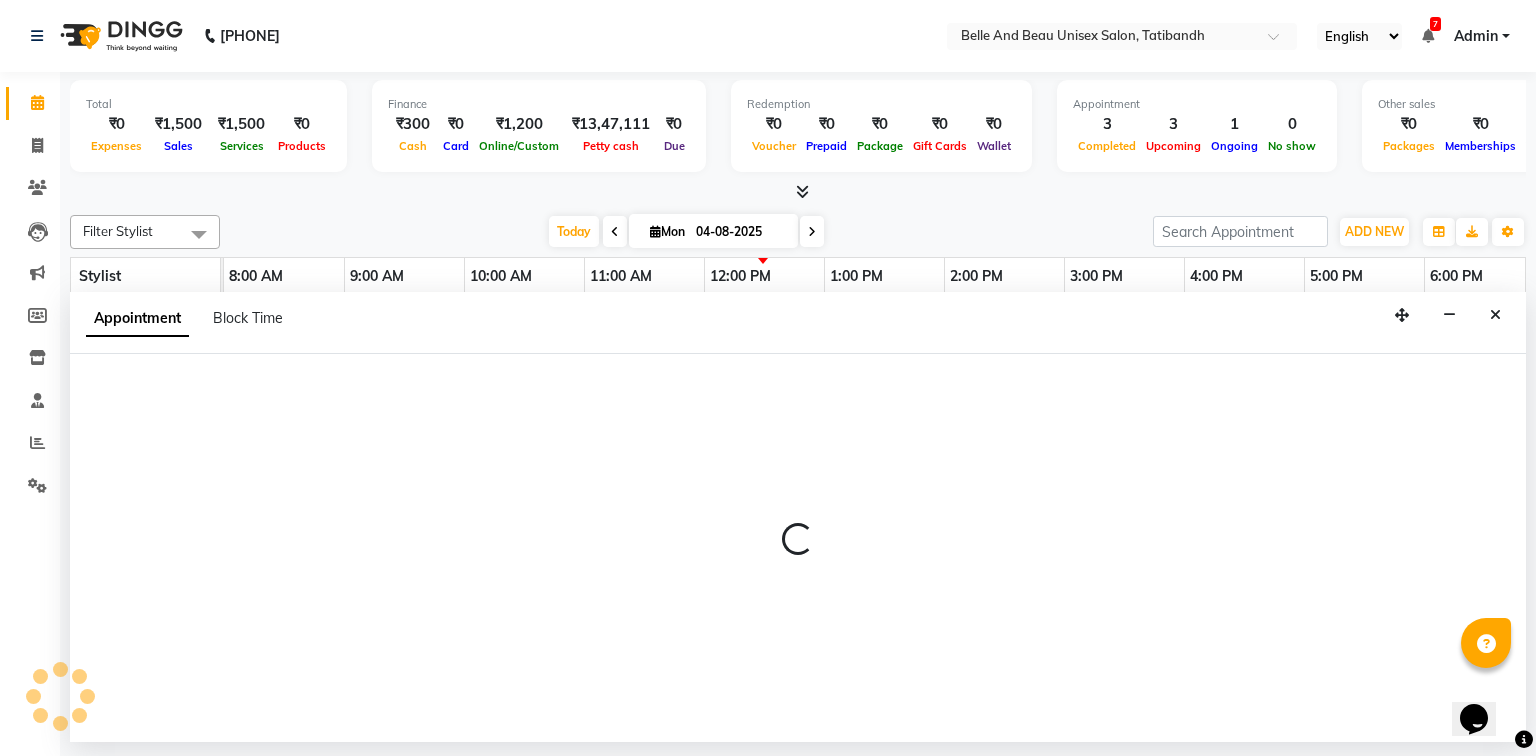 select on "59222" 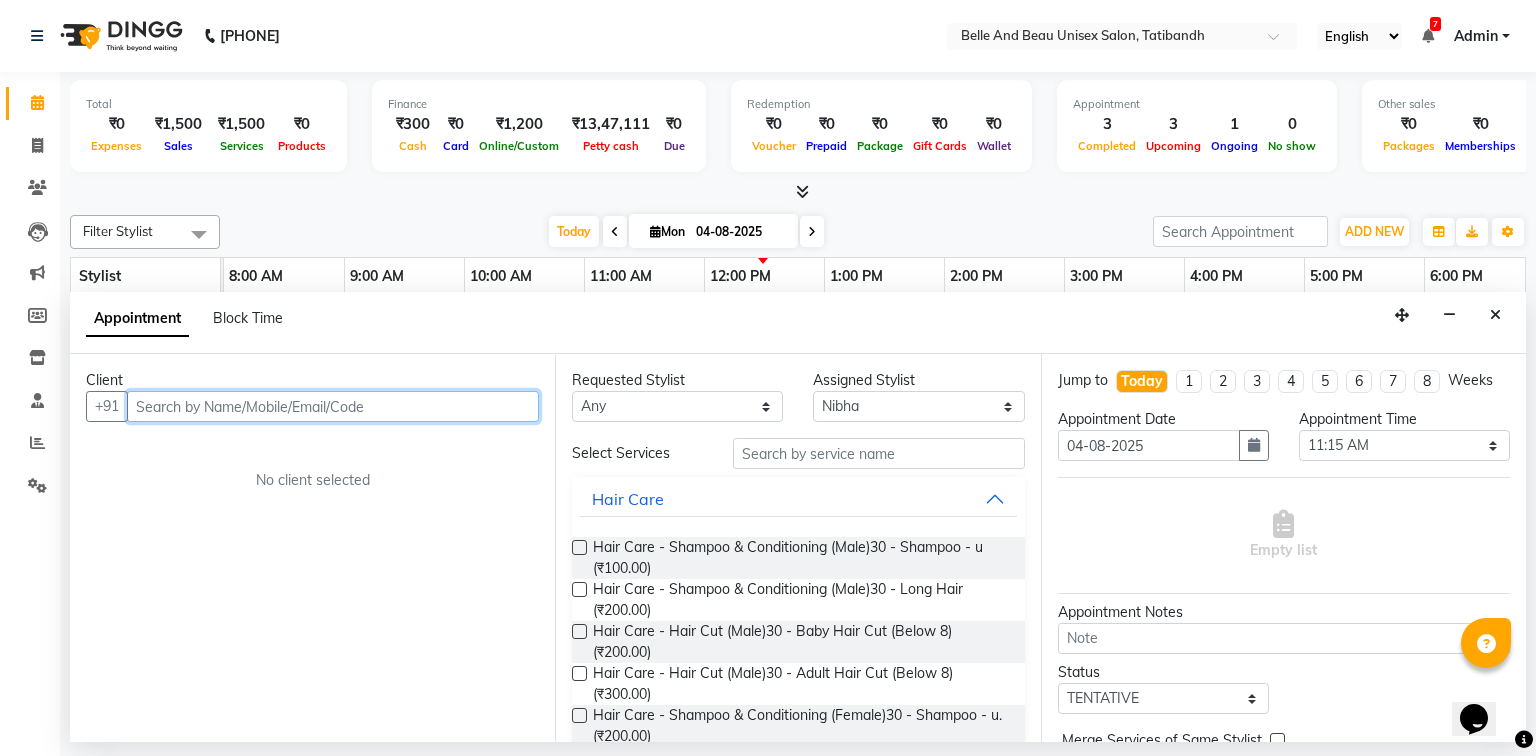 click at bounding box center (333, 406) 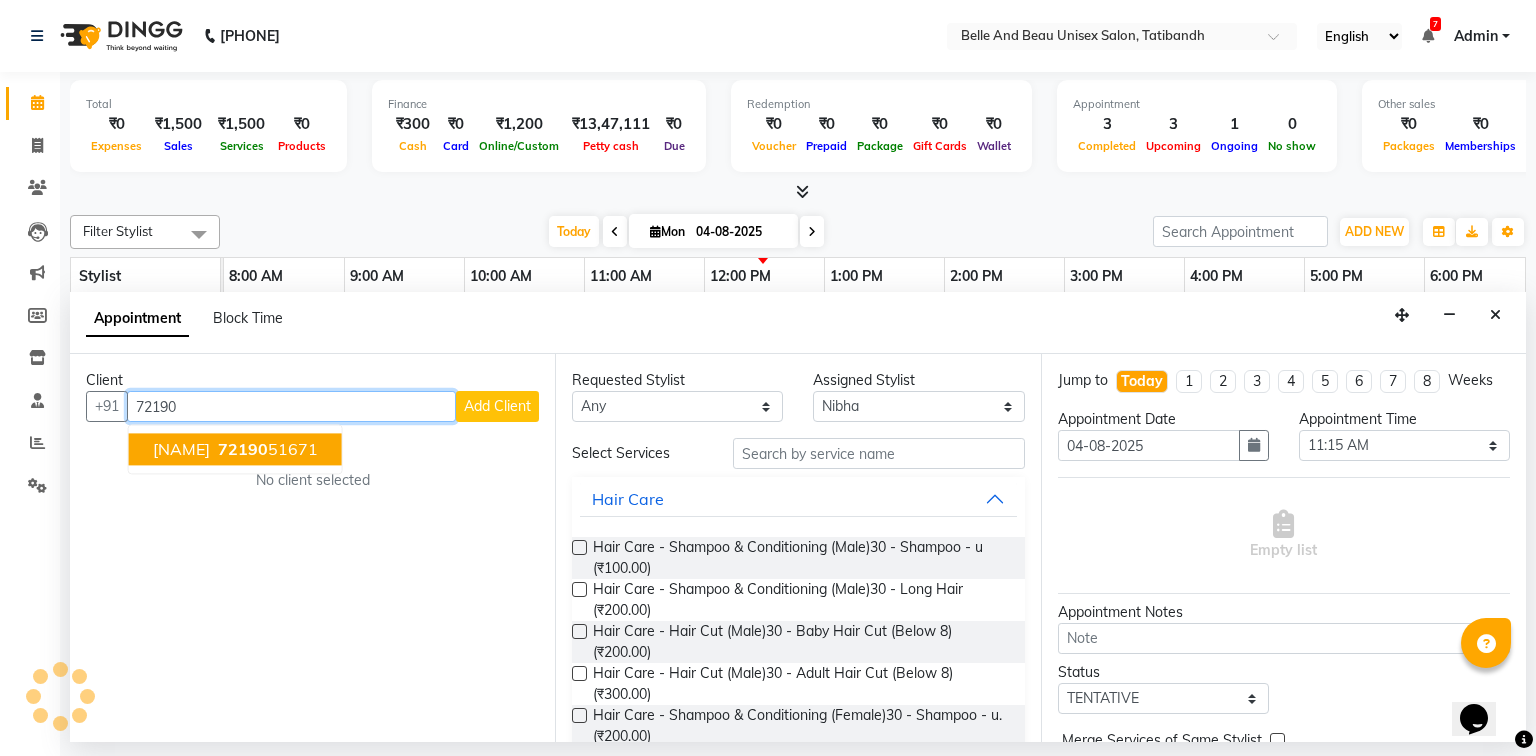 click on "72190 51671" at bounding box center [266, 450] 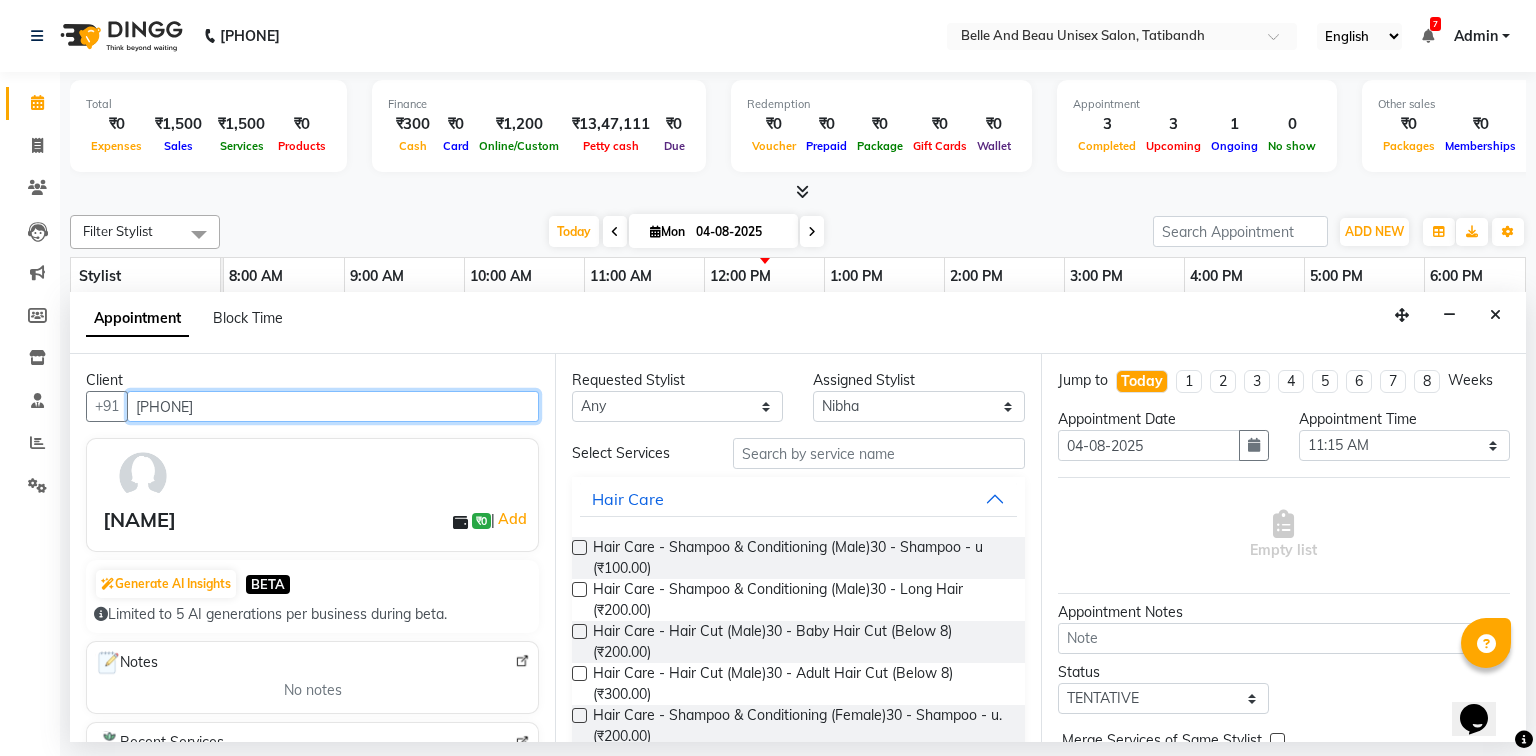 type on "[PHONE]" 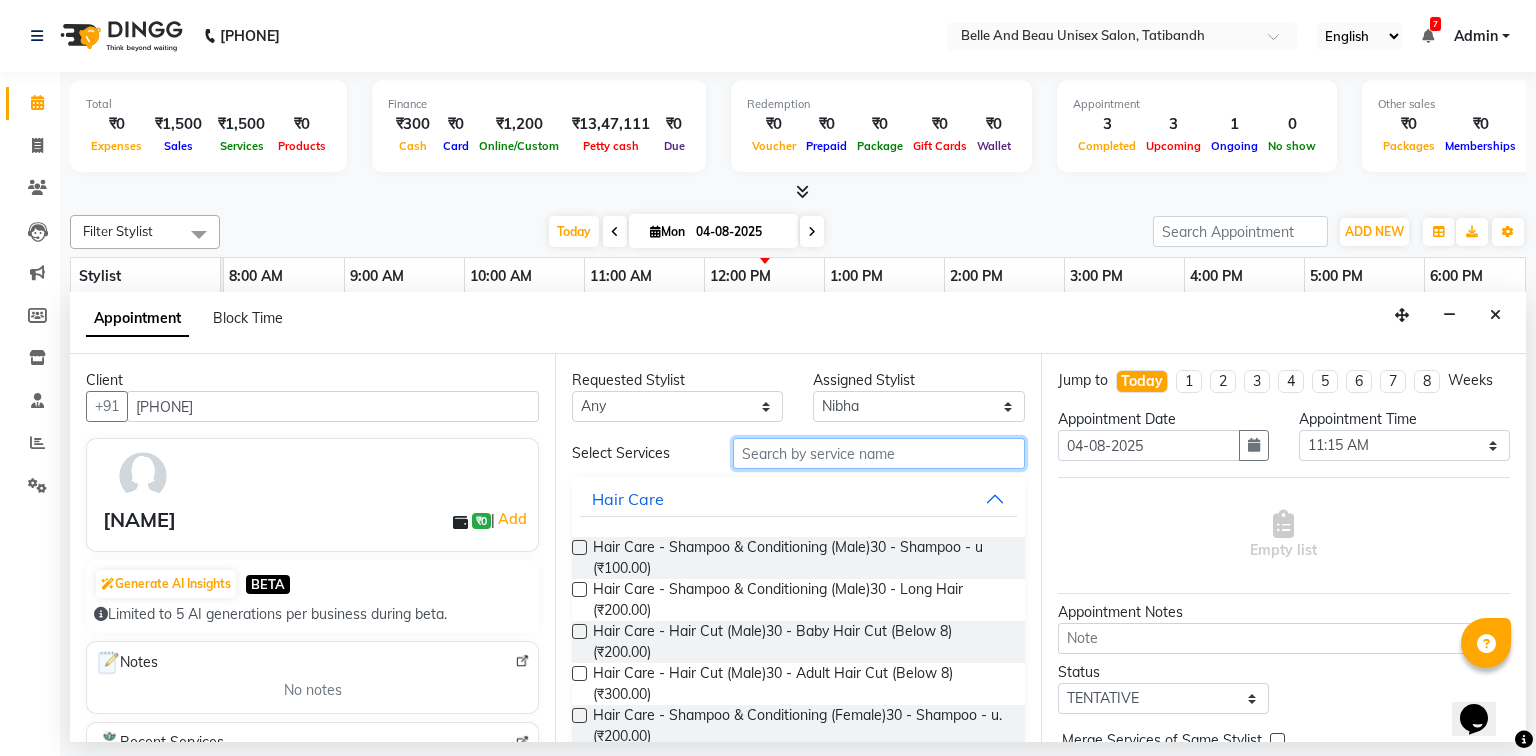 click at bounding box center (879, 453) 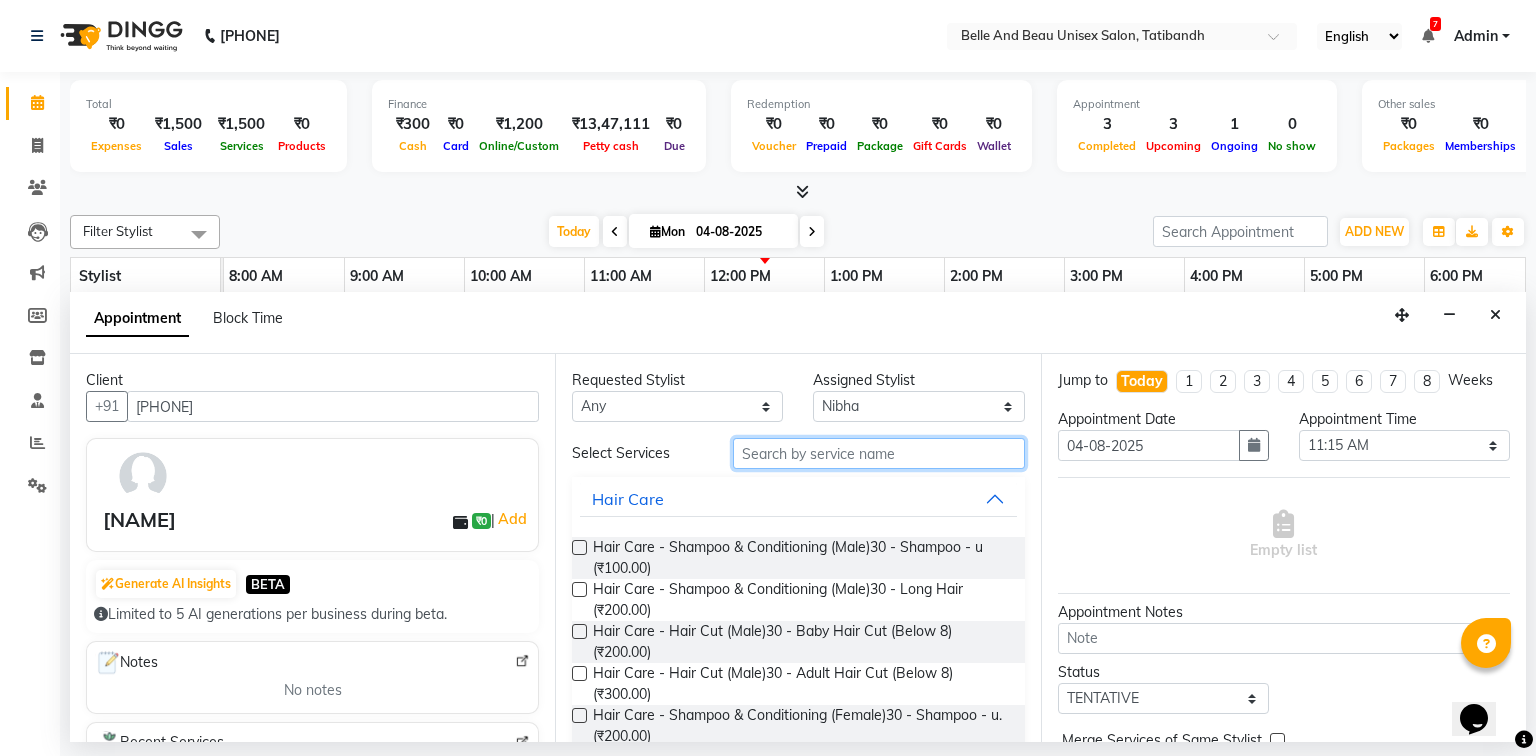 click at bounding box center (879, 453) 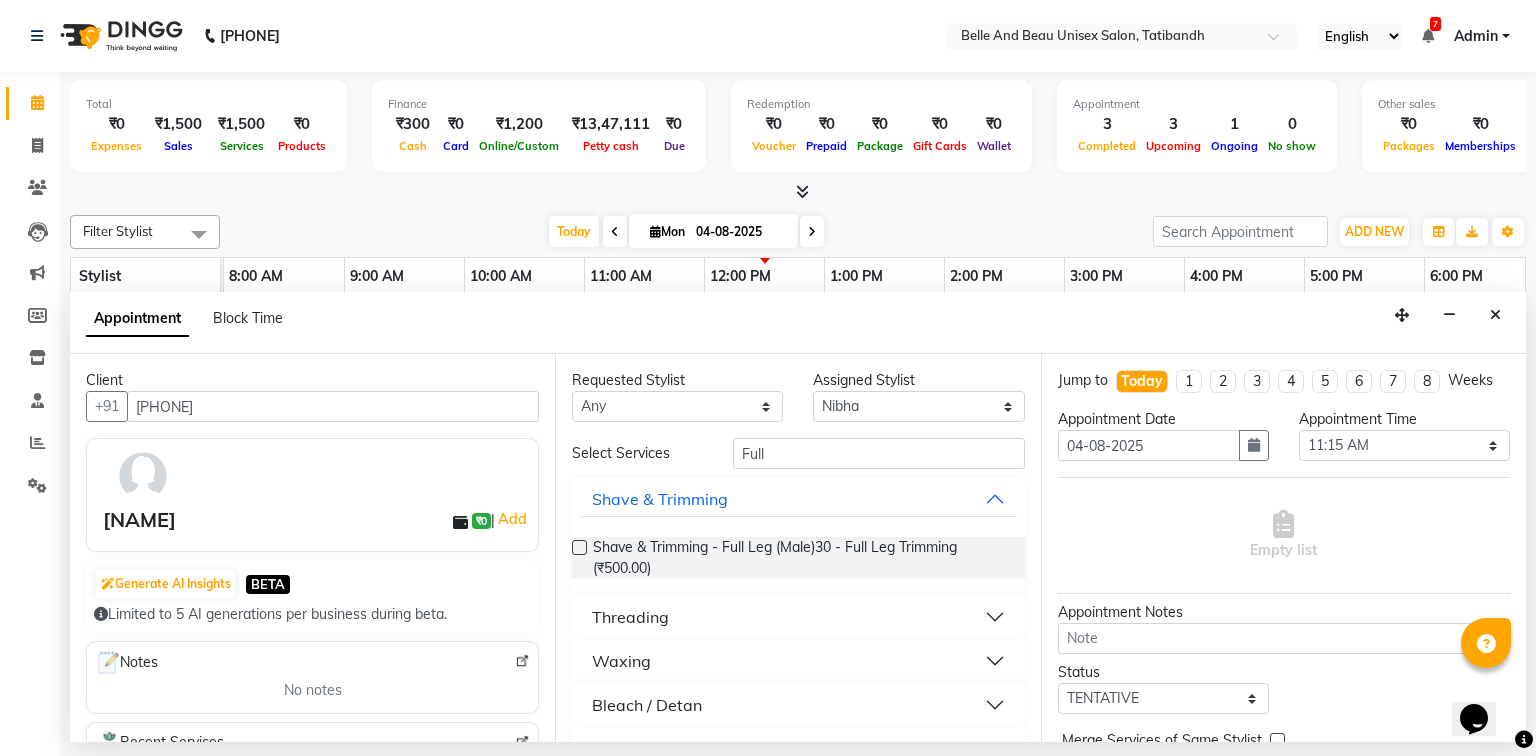 click on "Waxing" at bounding box center [798, 661] 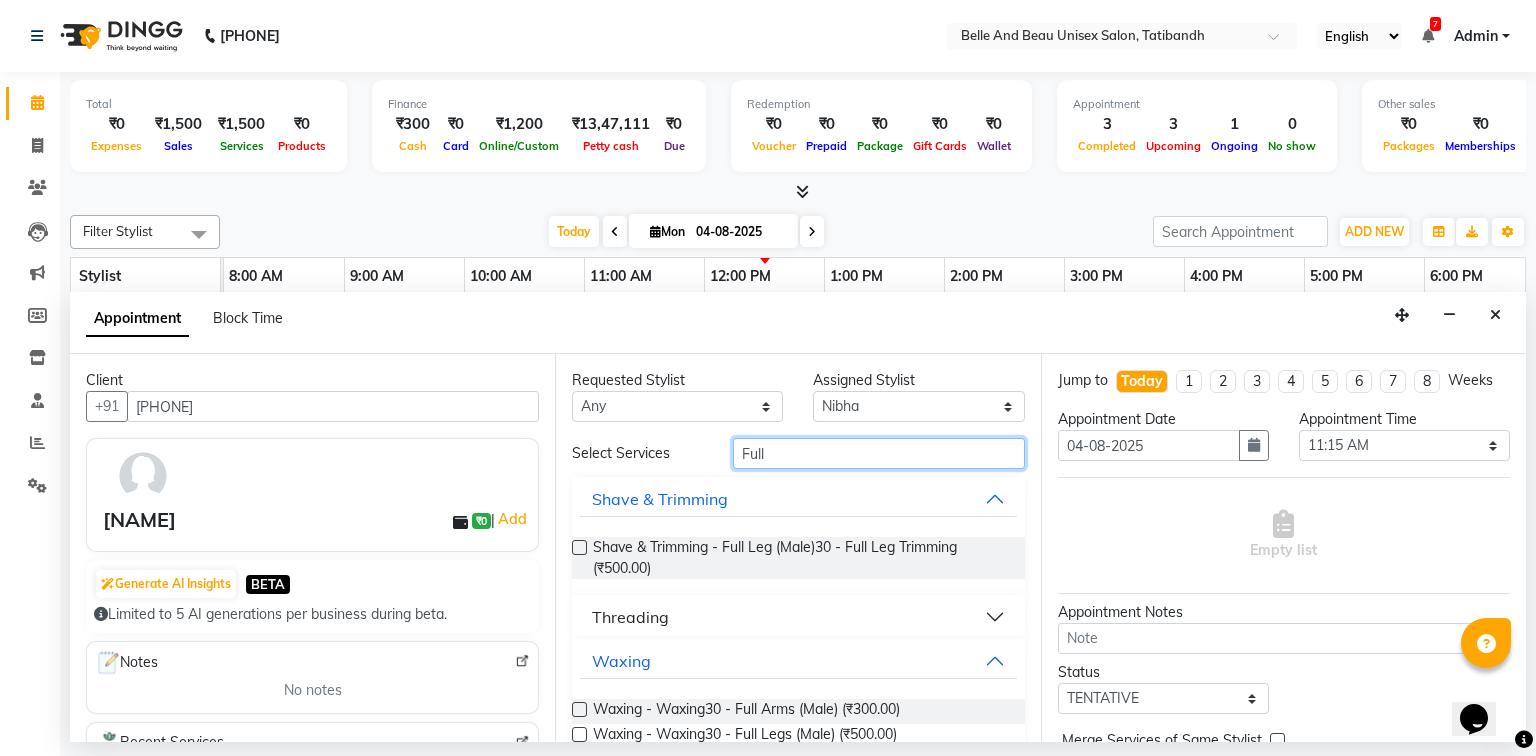 click on "Full" at bounding box center [879, 453] 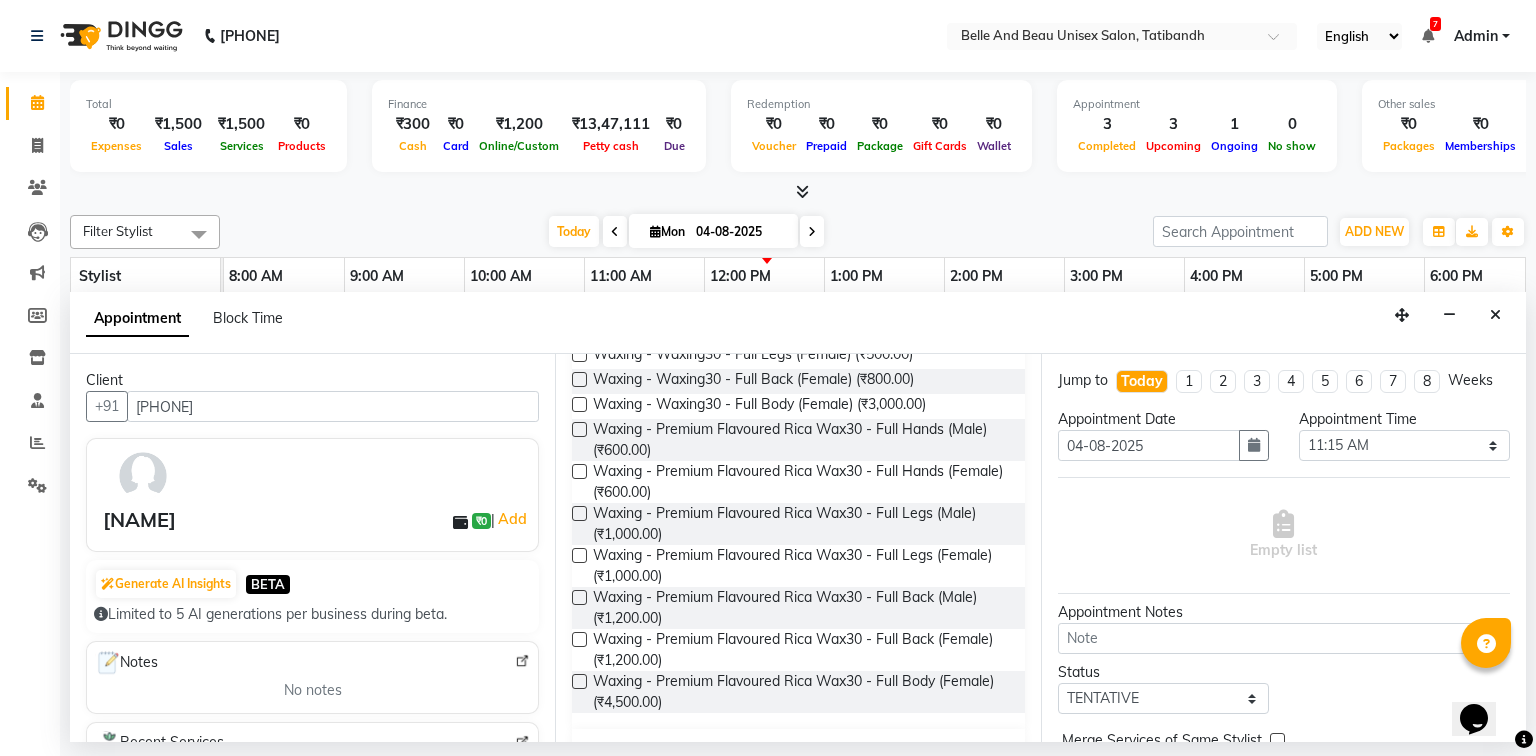scroll, scrollTop: 0, scrollLeft: 0, axis: both 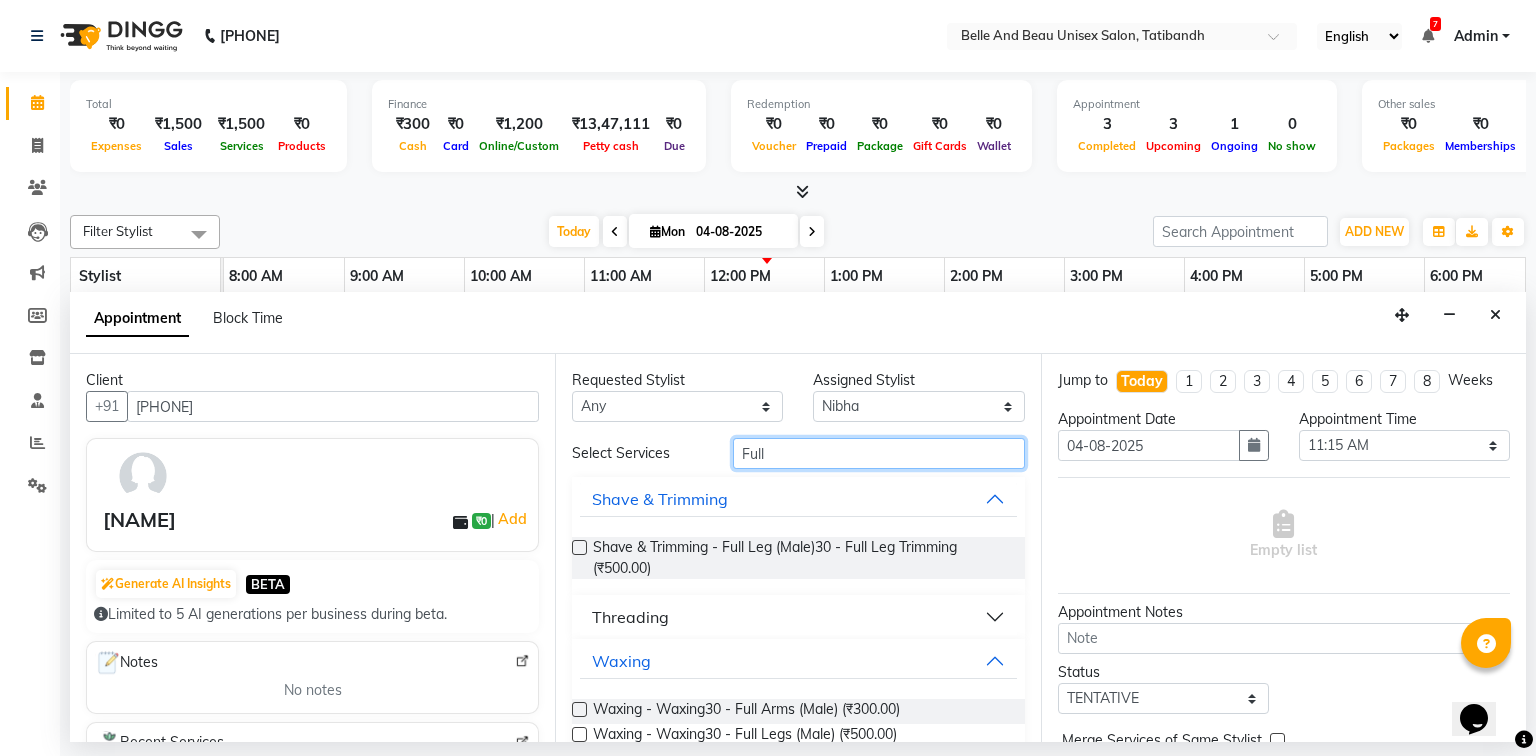 click on "Full" at bounding box center [879, 453] 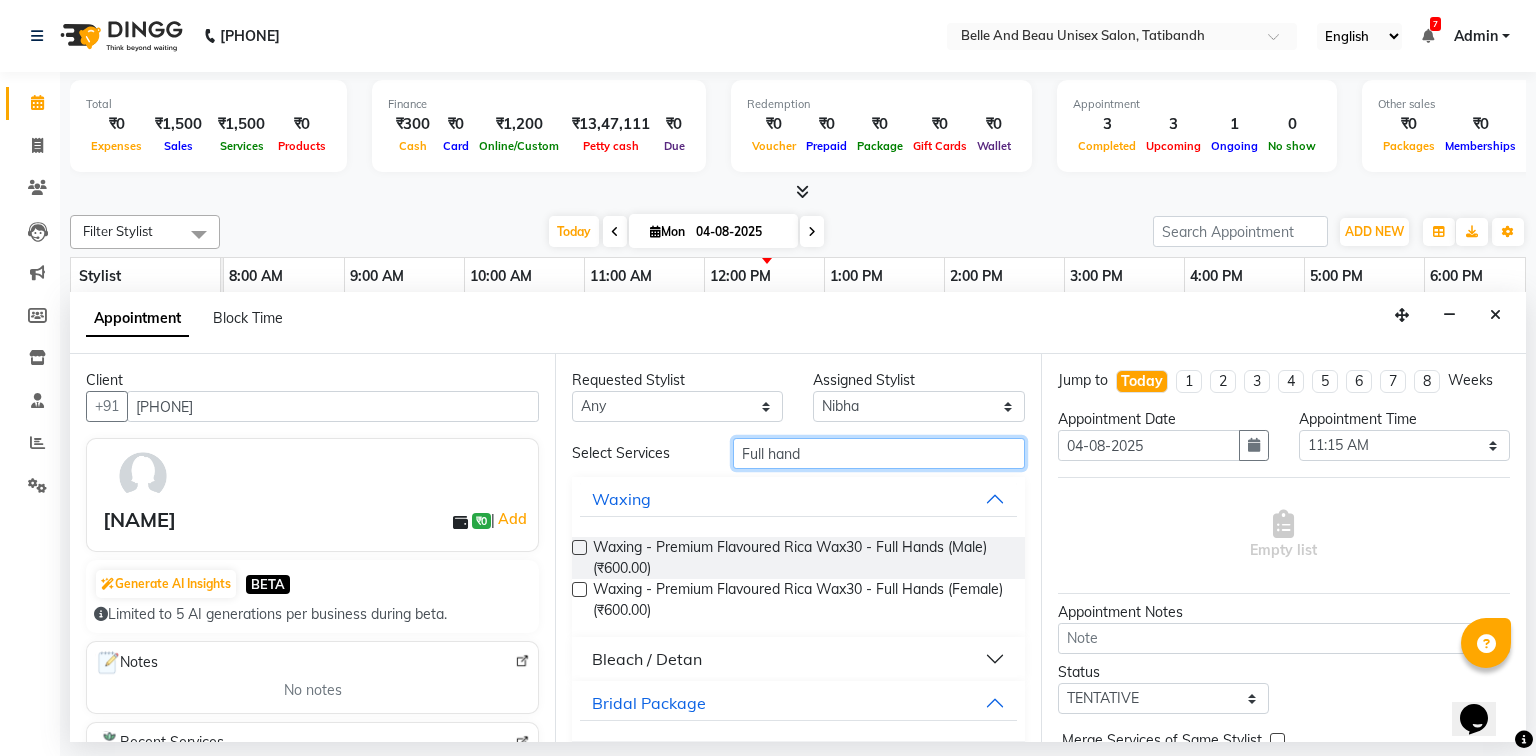 type on "Full hand" 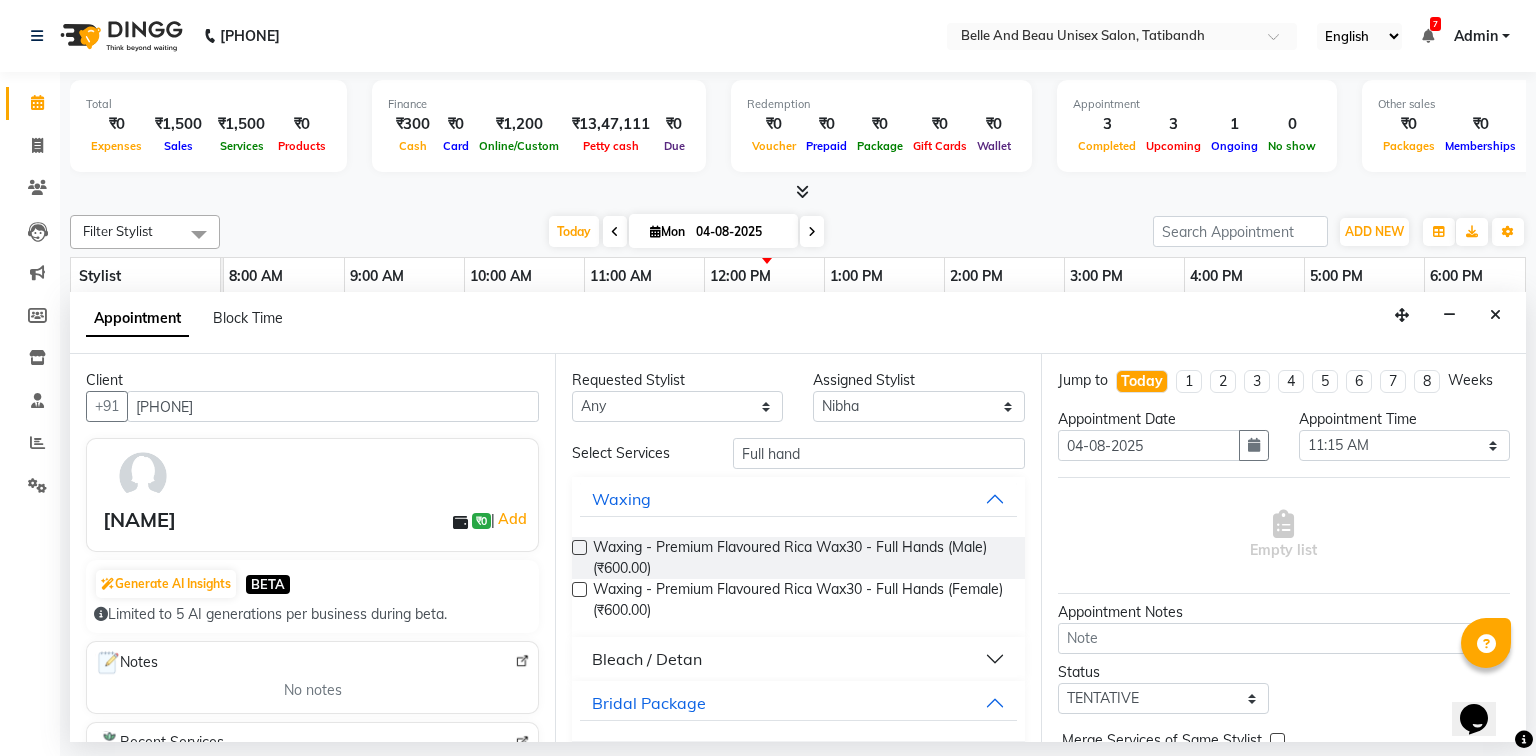 click at bounding box center (579, 589) 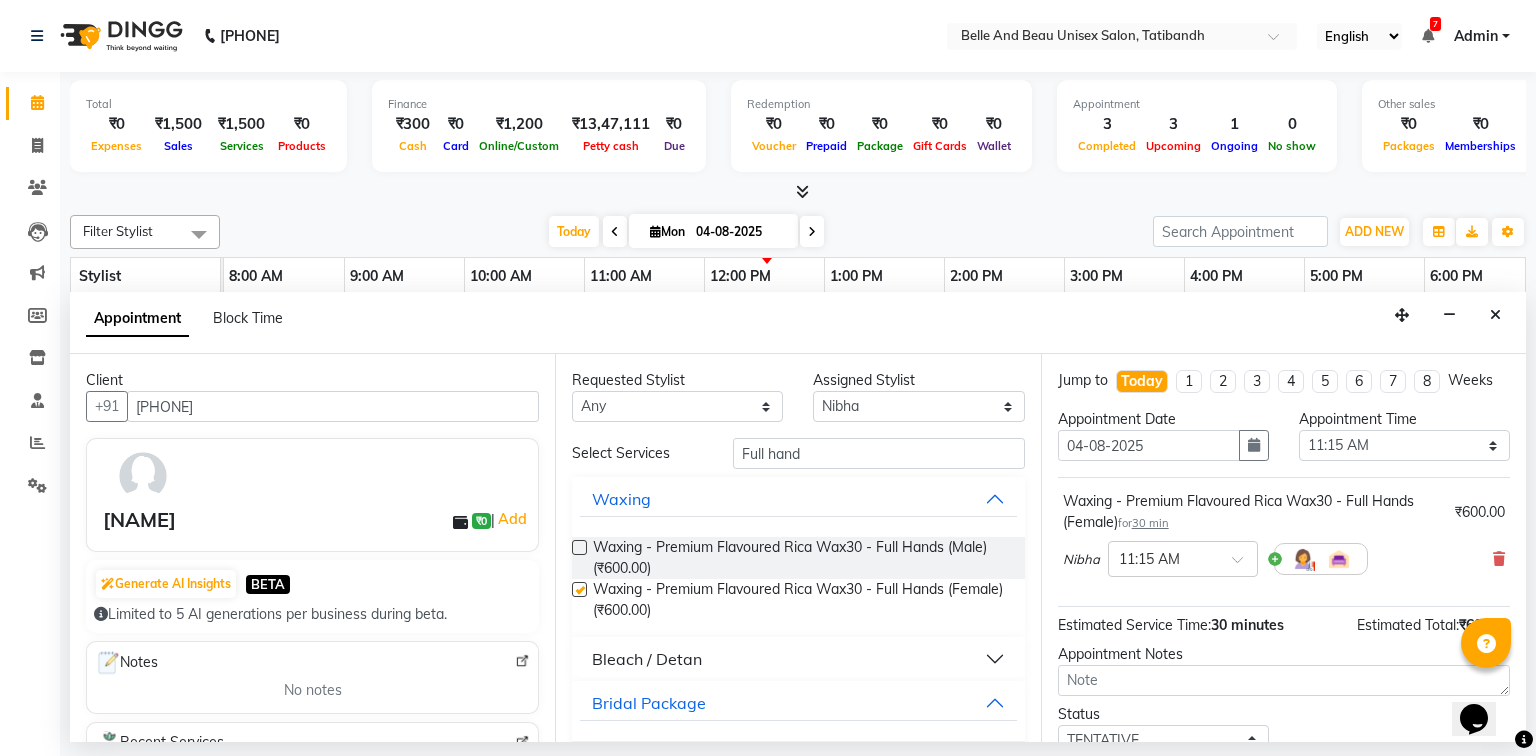 checkbox on "false" 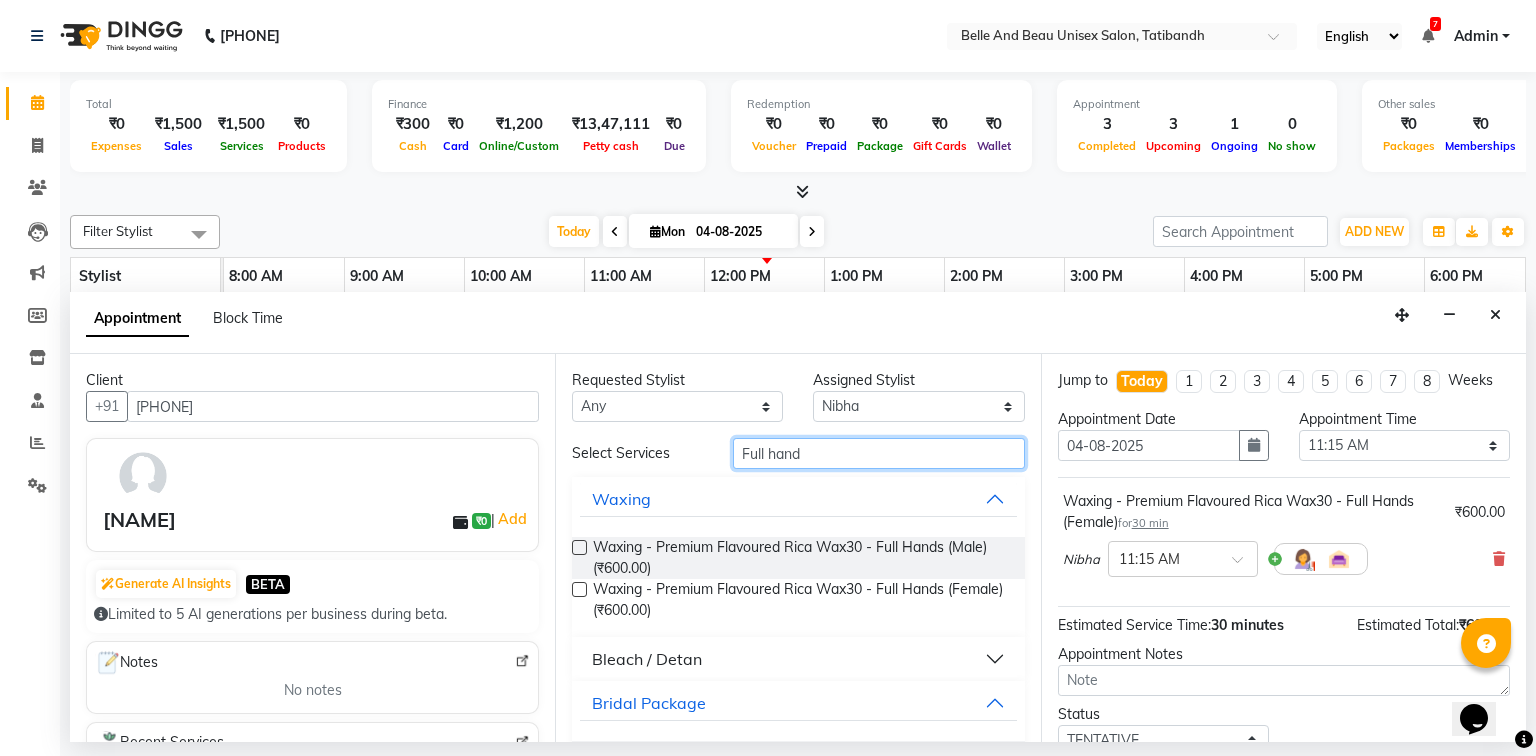 click on "Full hand" at bounding box center [879, 453] 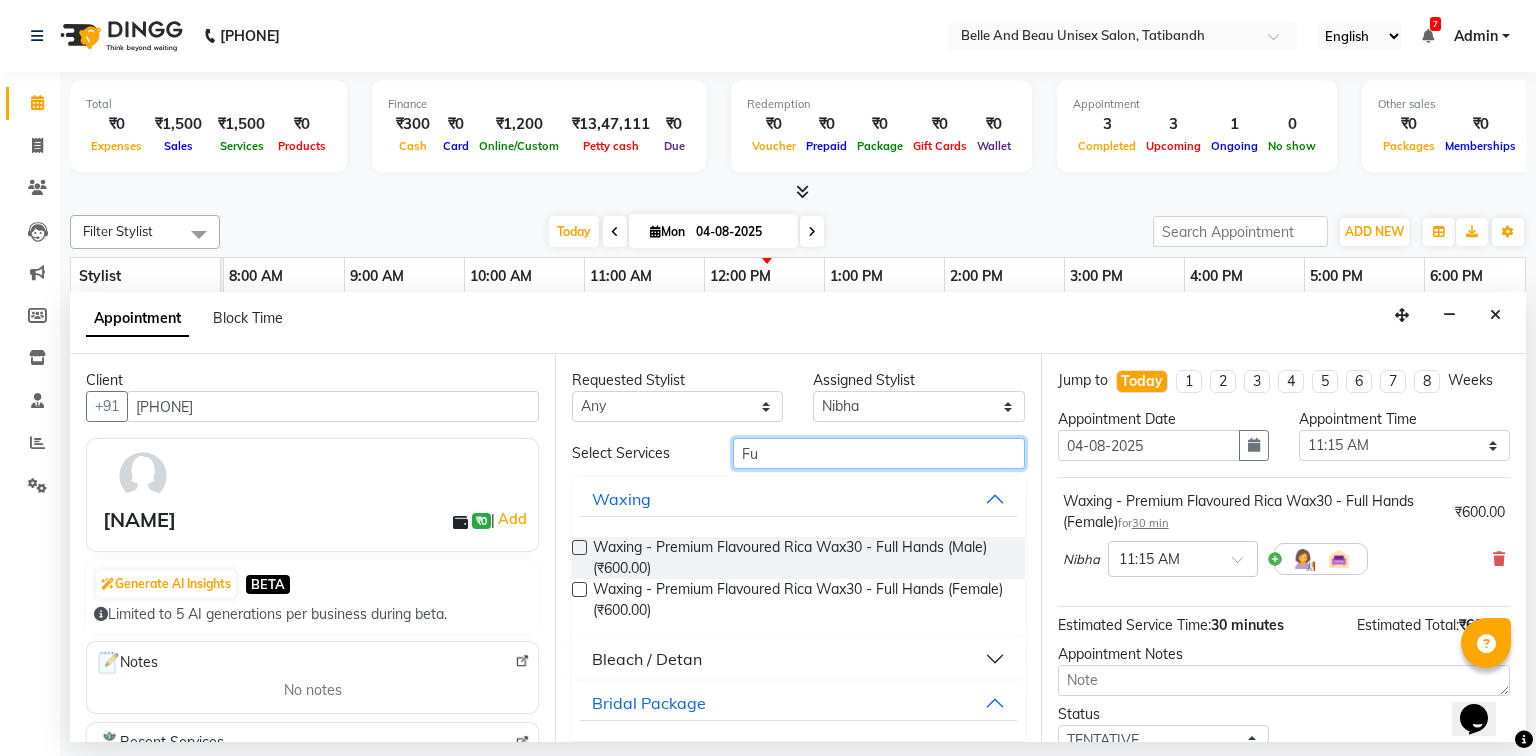 type on "F" 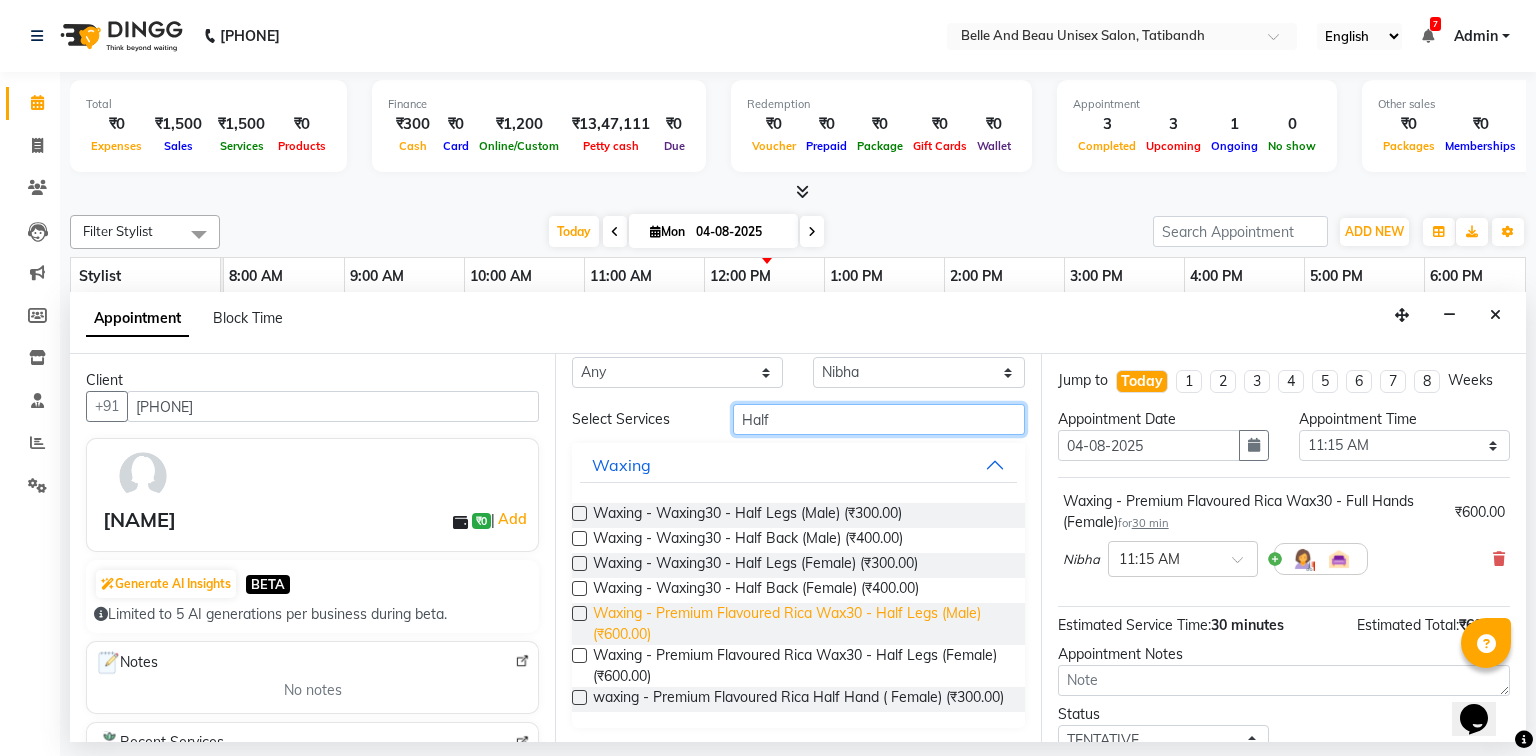 scroll, scrollTop: 52, scrollLeft: 0, axis: vertical 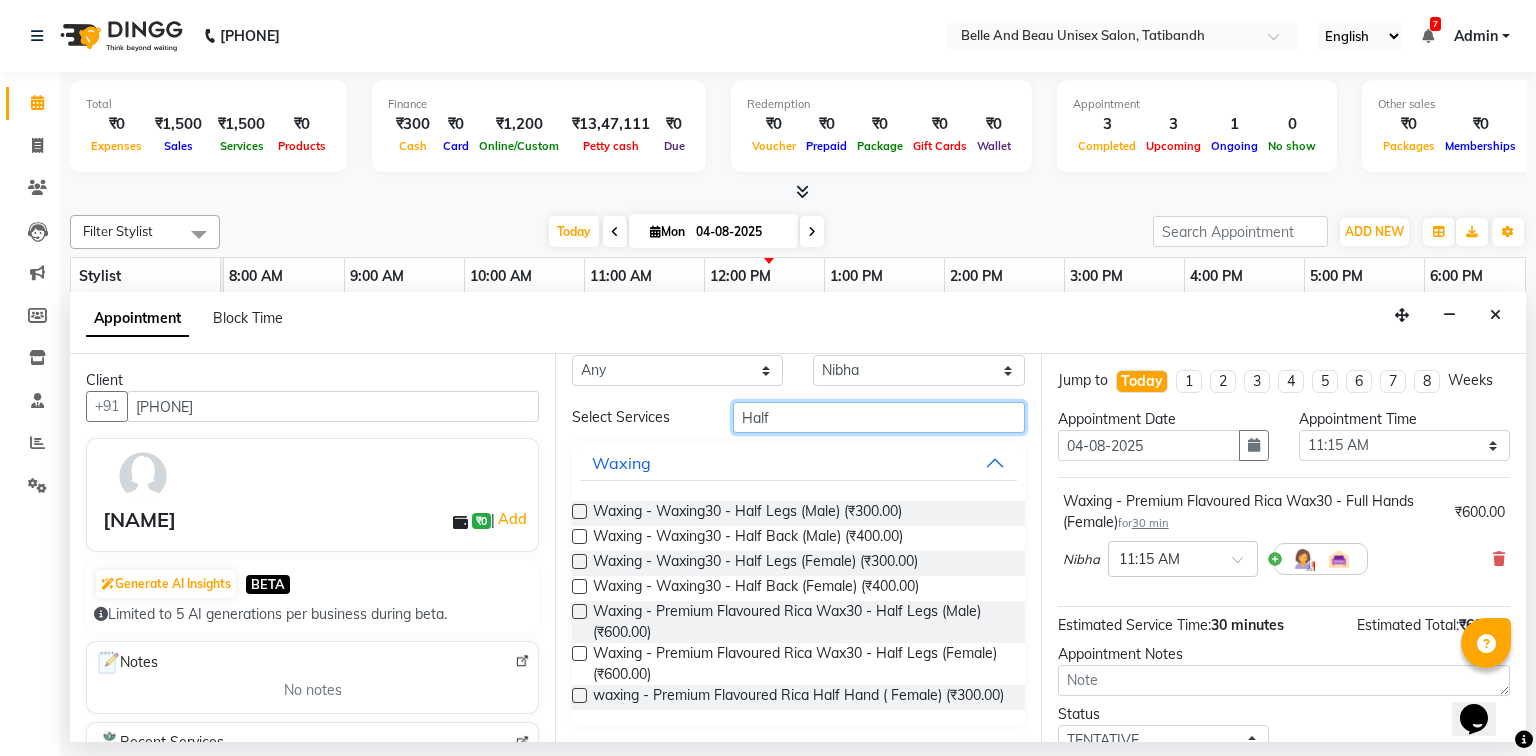 type on "Half" 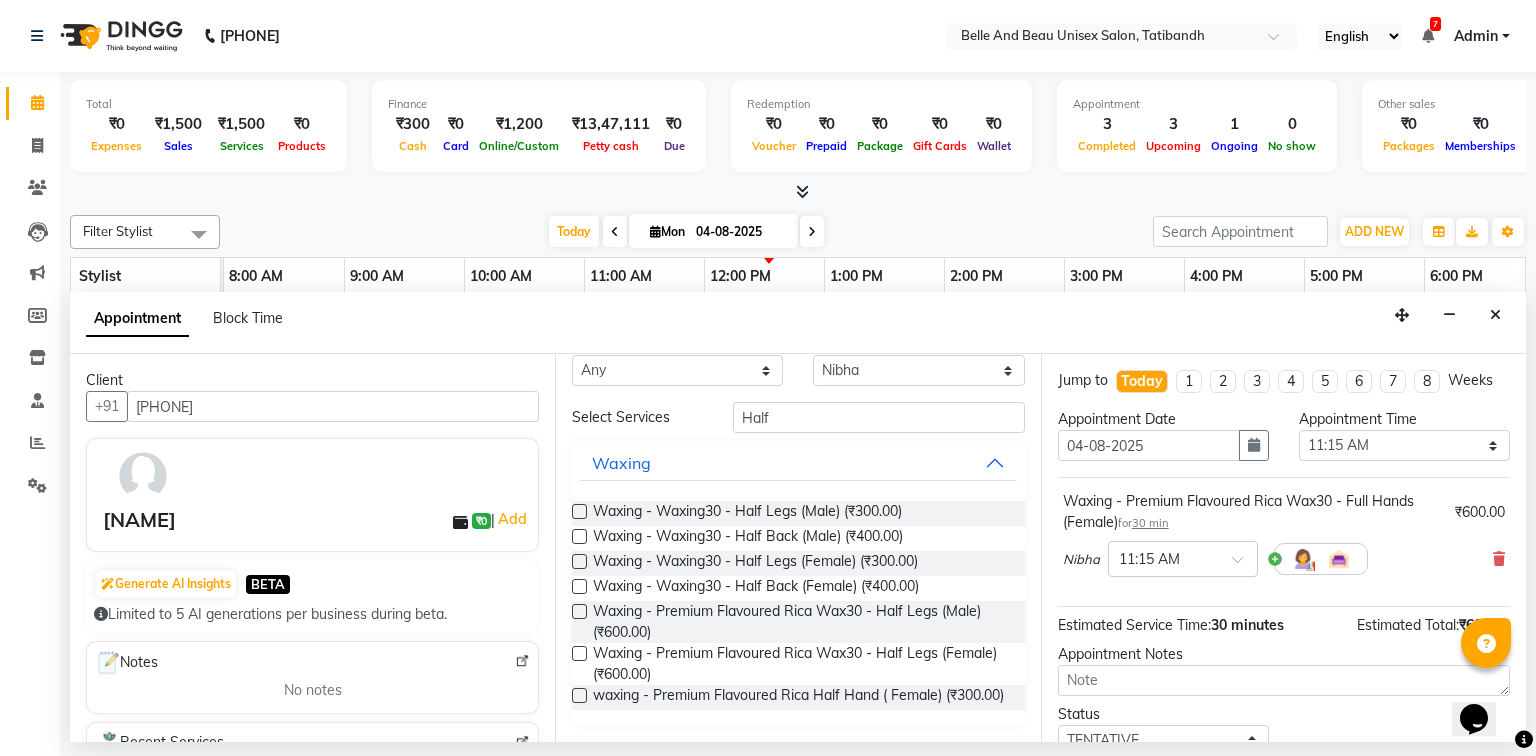 click at bounding box center (579, 653) 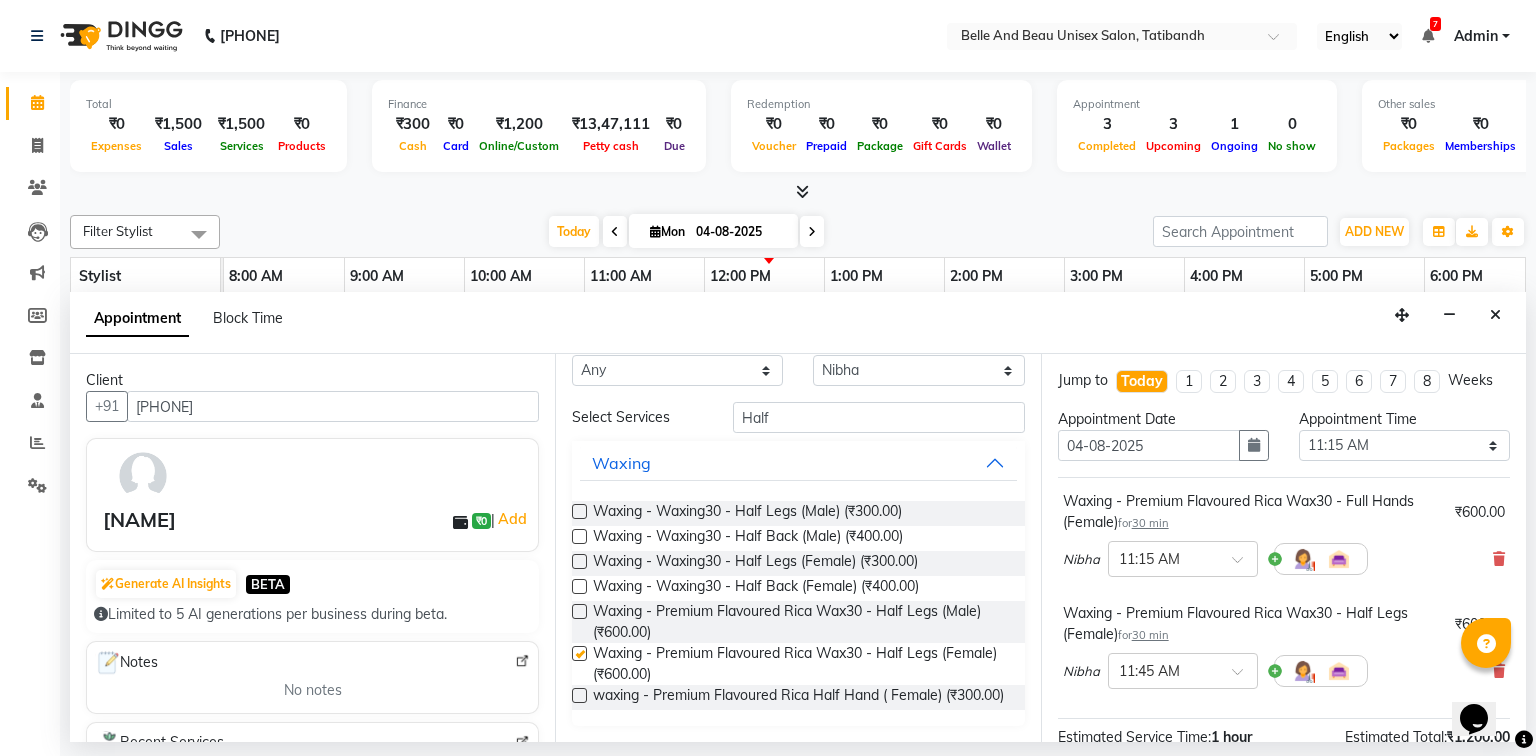 checkbox on "false" 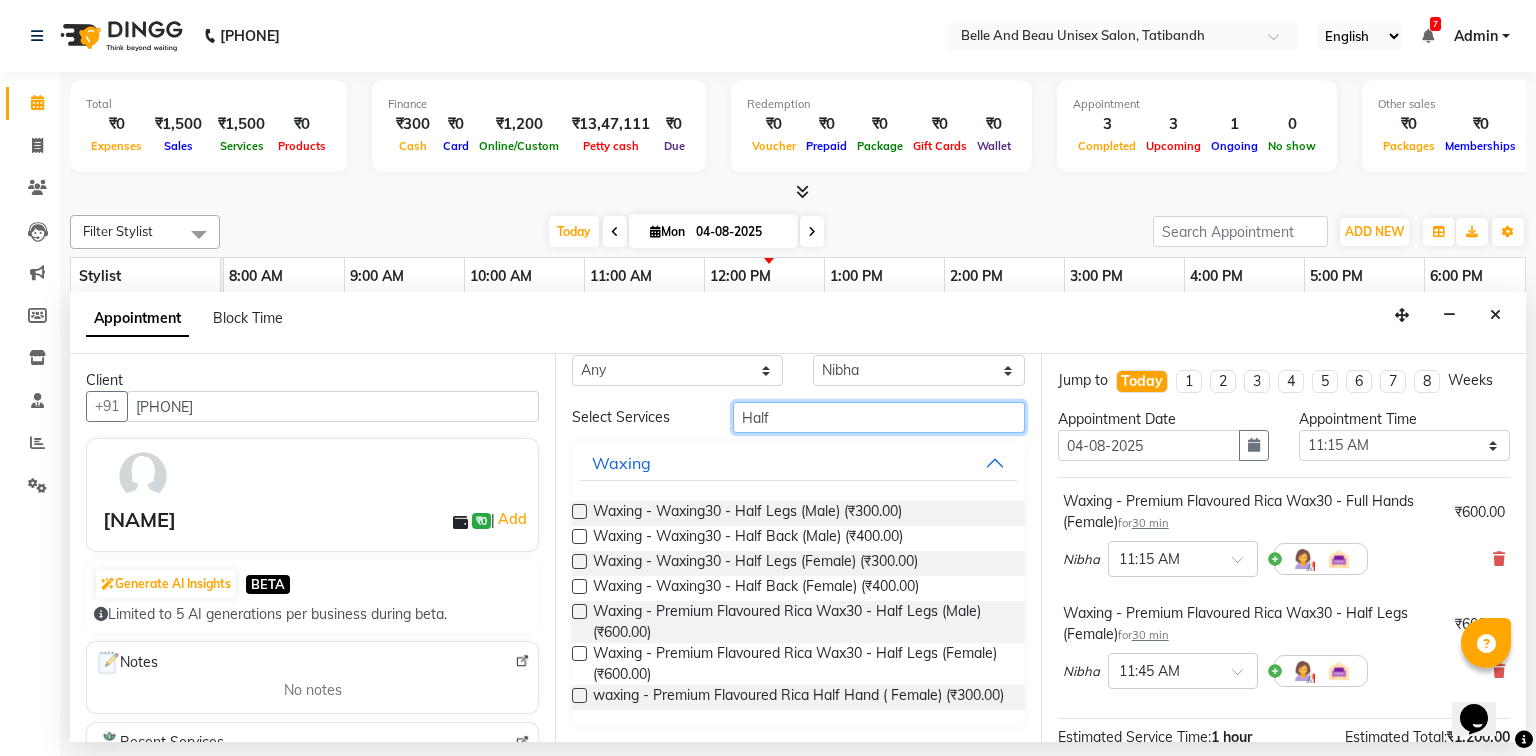 click on "Half" at bounding box center [879, 417] 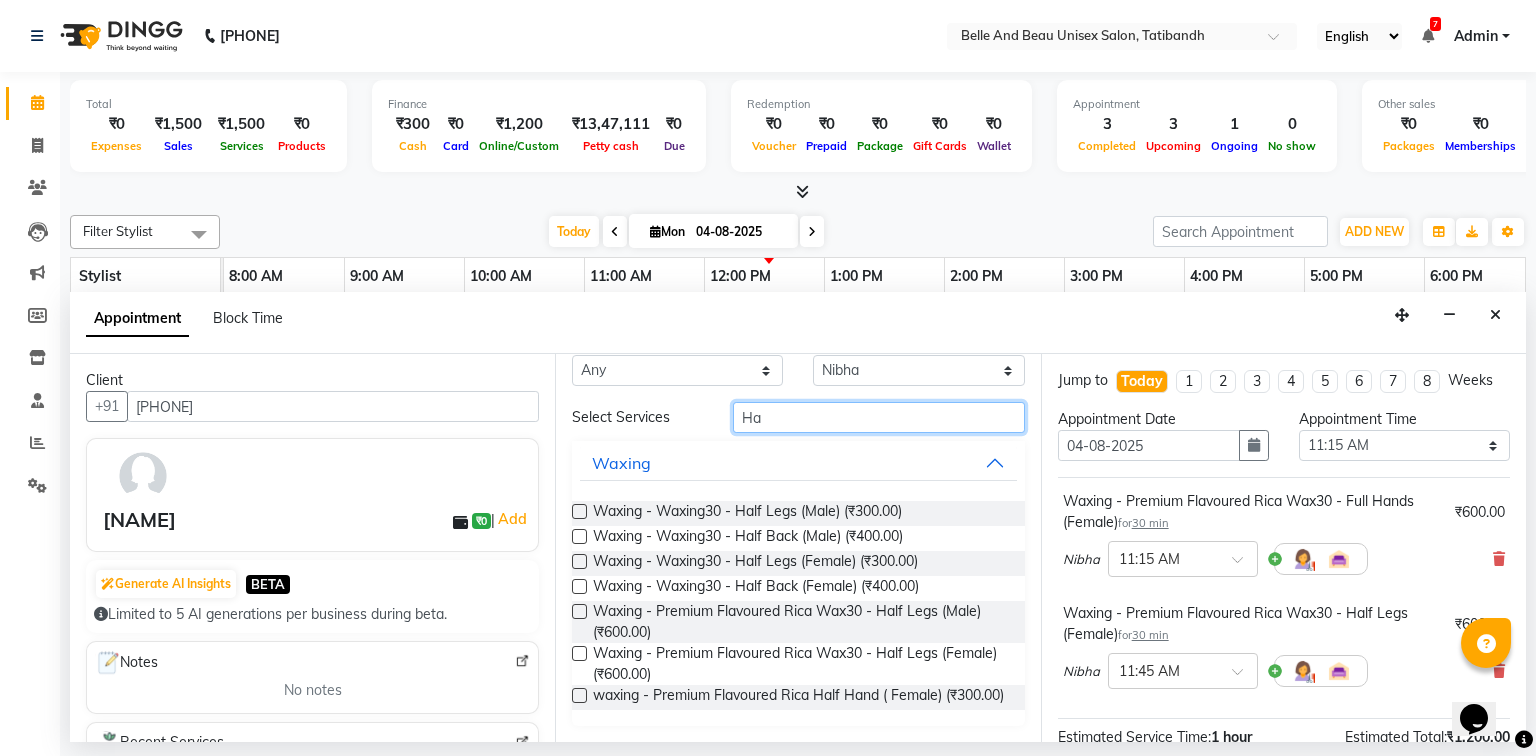 type on "H" 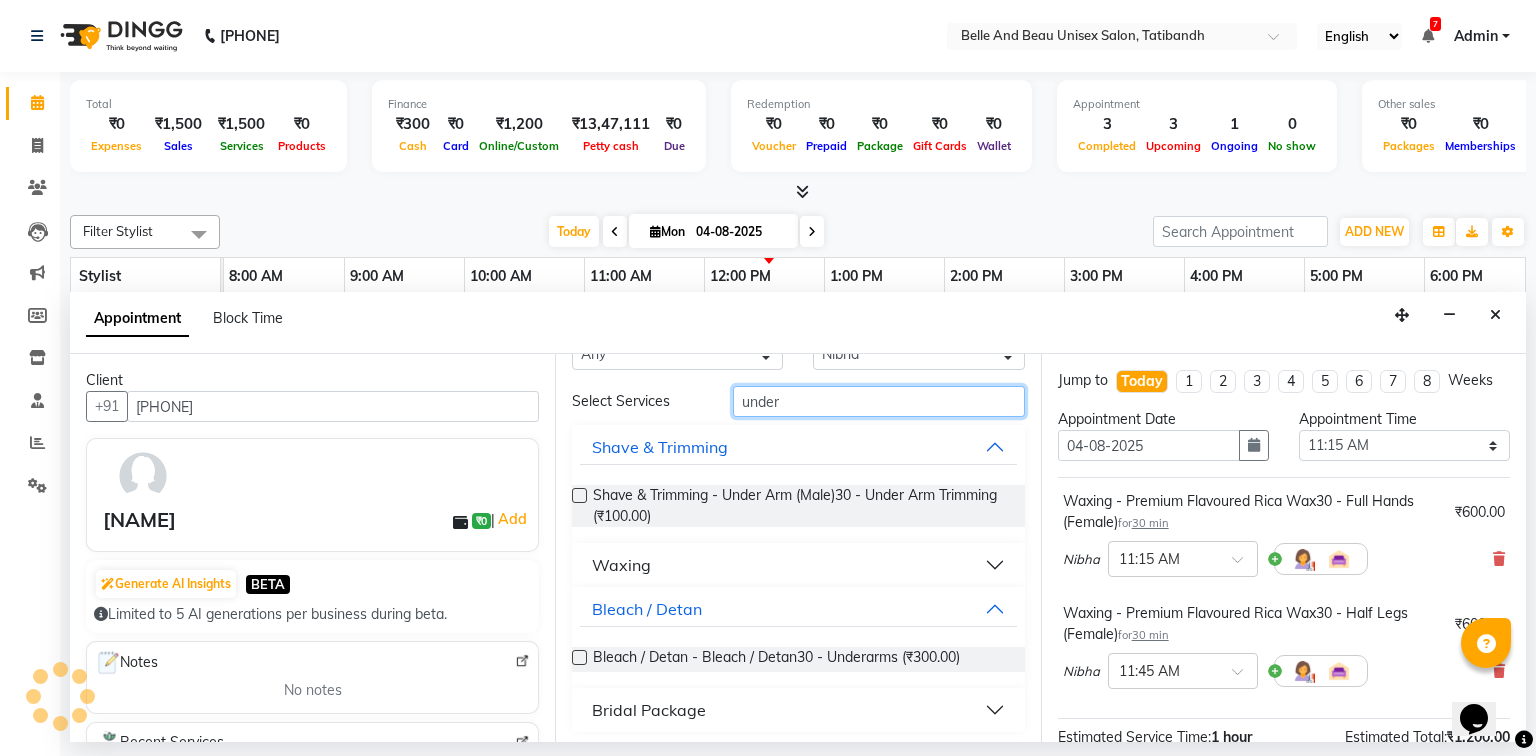 type on "under" 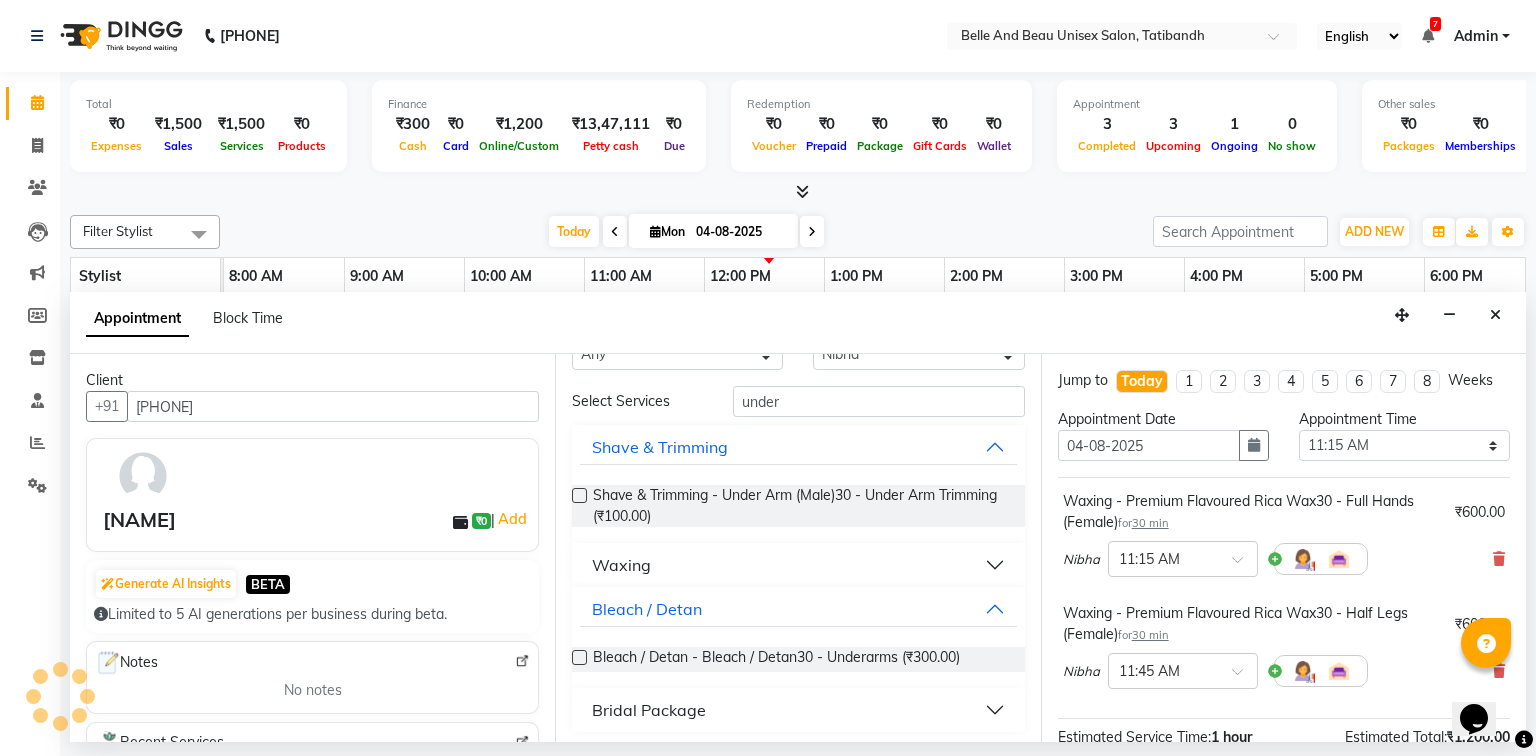 click on "Waxing" at bounding box center (798, 565) 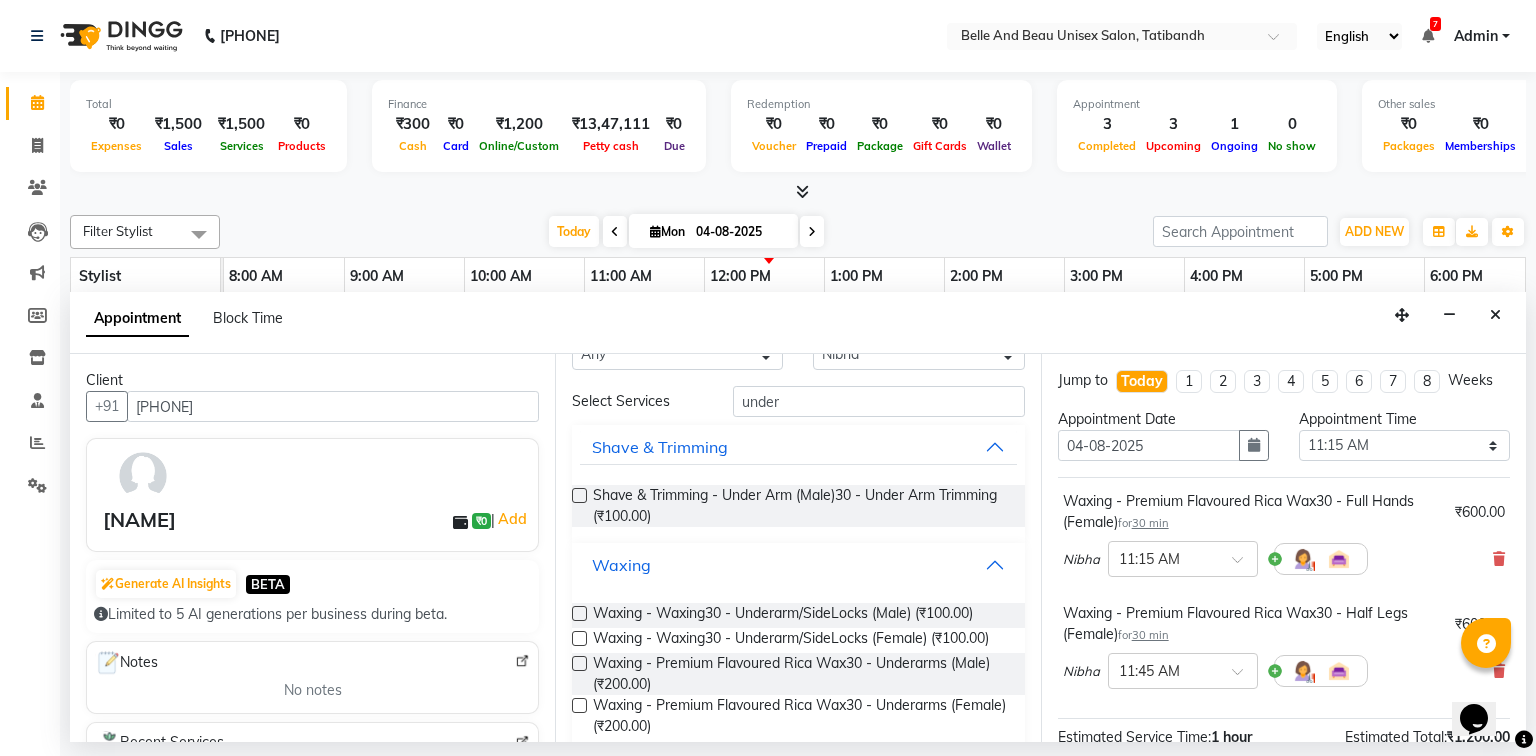 scroll, scrollTop: 212, scrollLeft: 0, axis: vertical 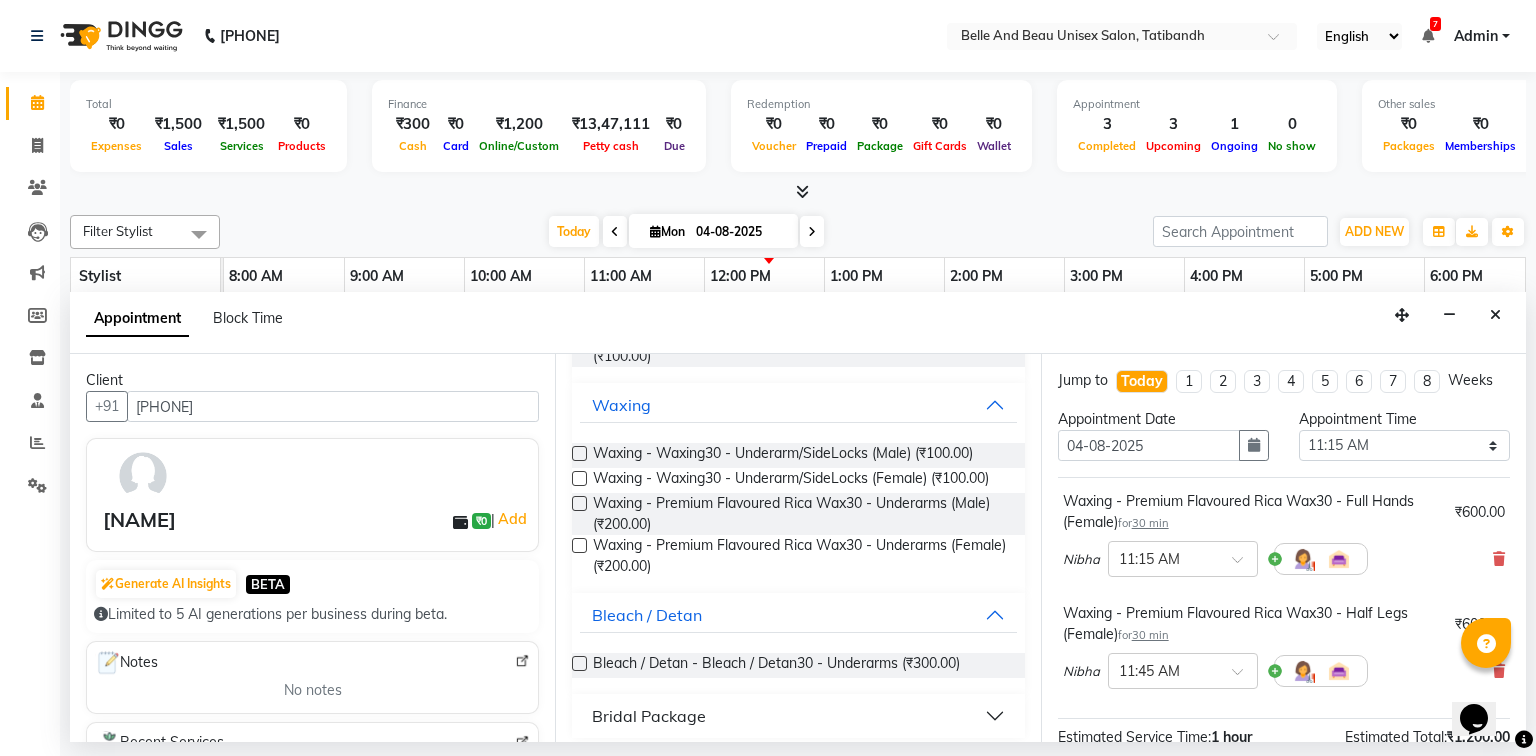 click at bounding box center (579, 503) 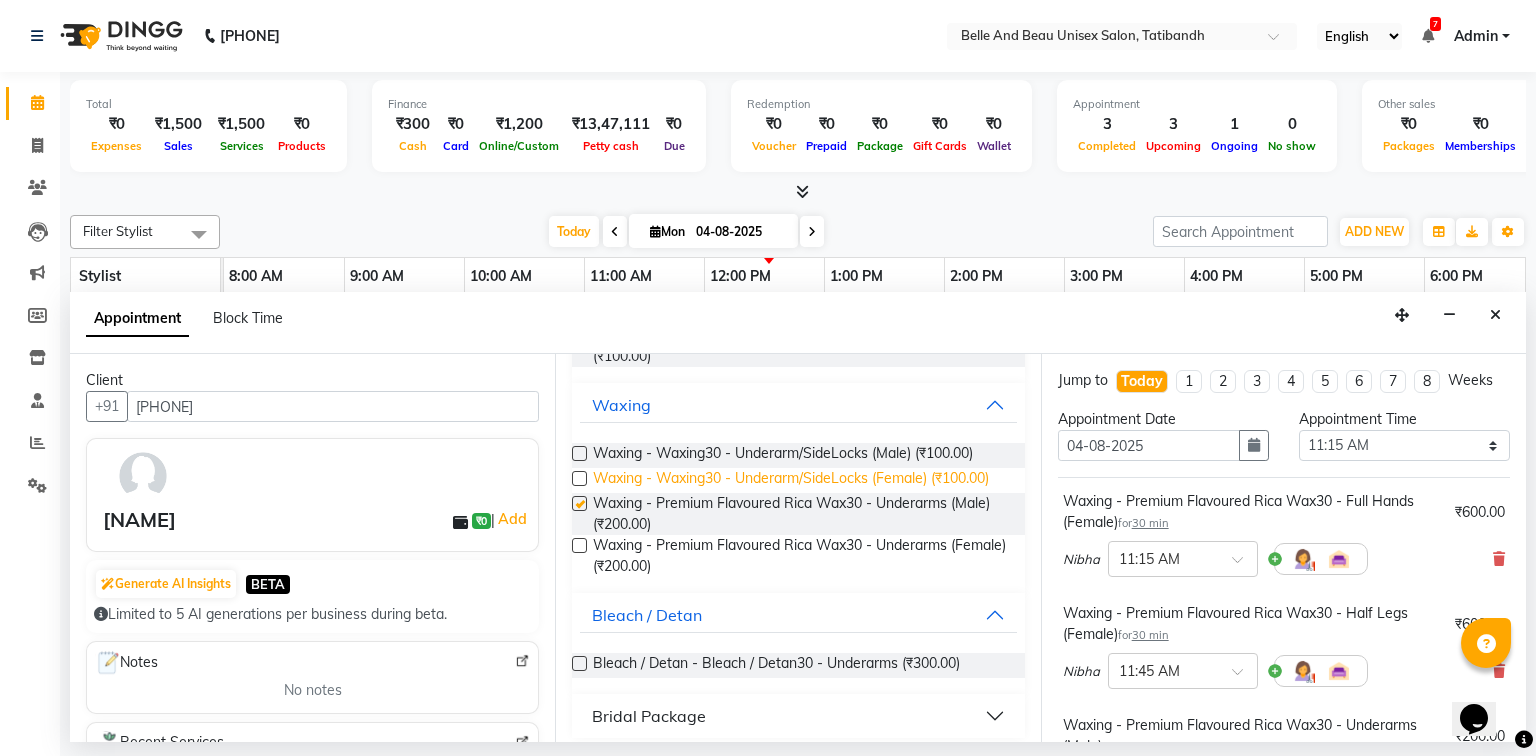 checkbox on "false" 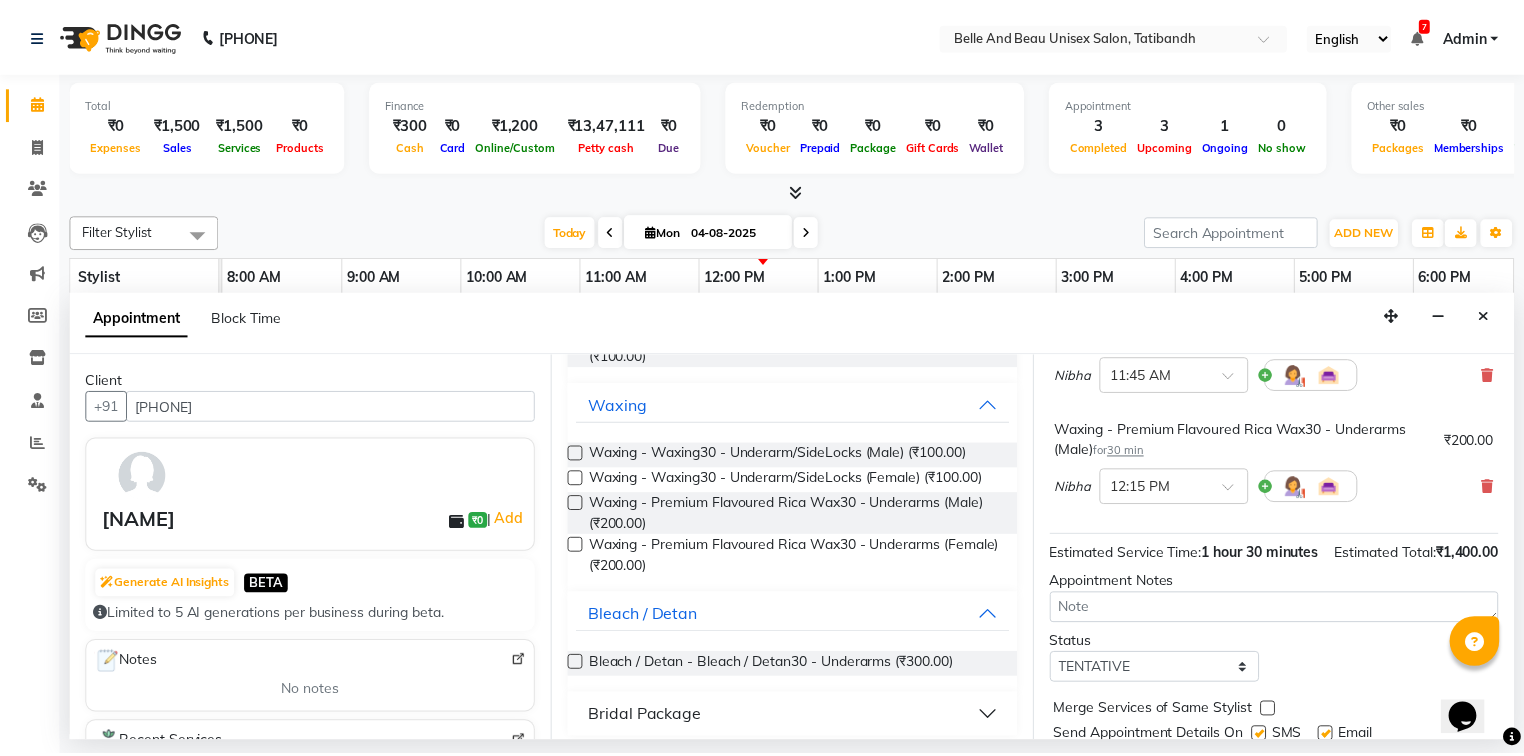 scroll, scrollTop: 384, scrollLeft: 0, axis: vertical 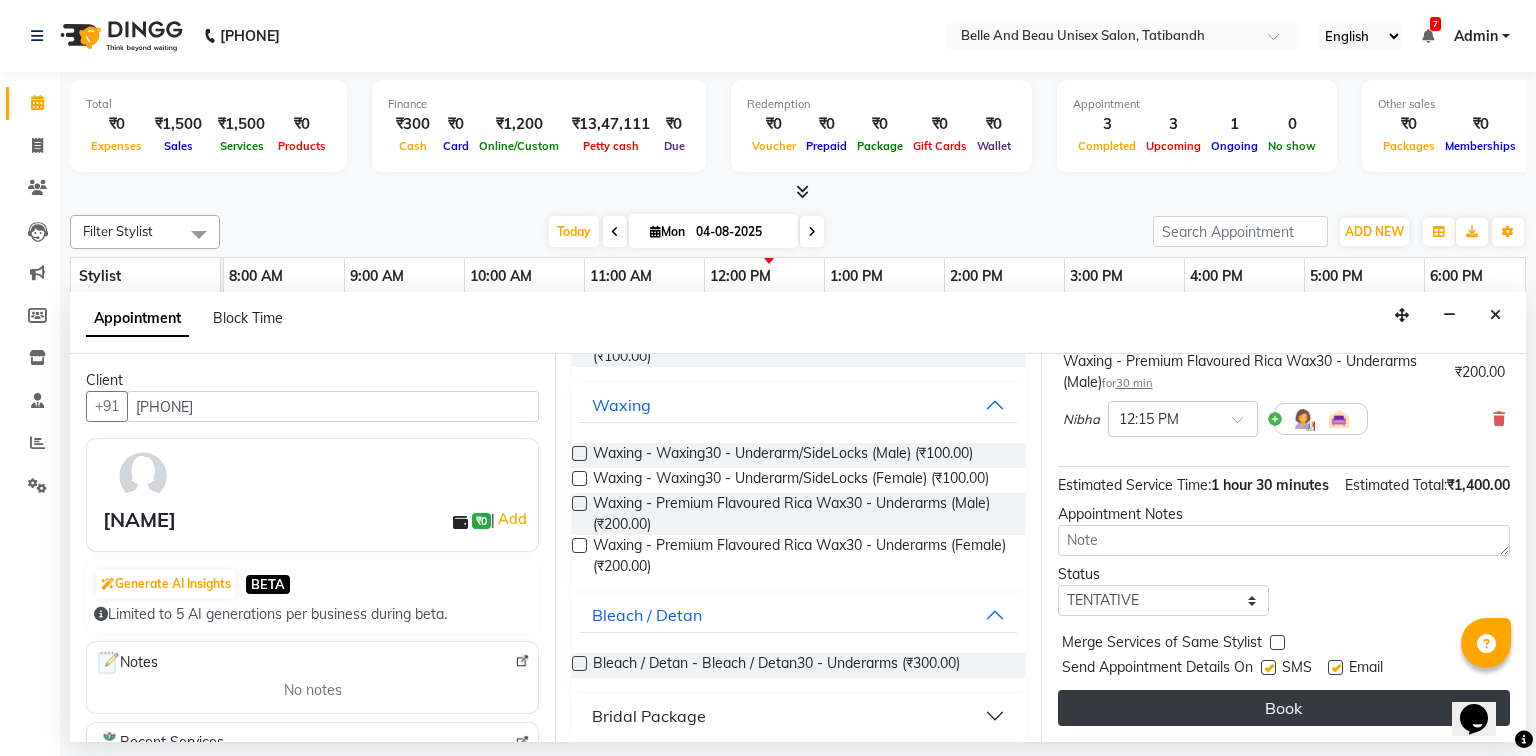 click on "Book" at bounding box center (1284, 708) 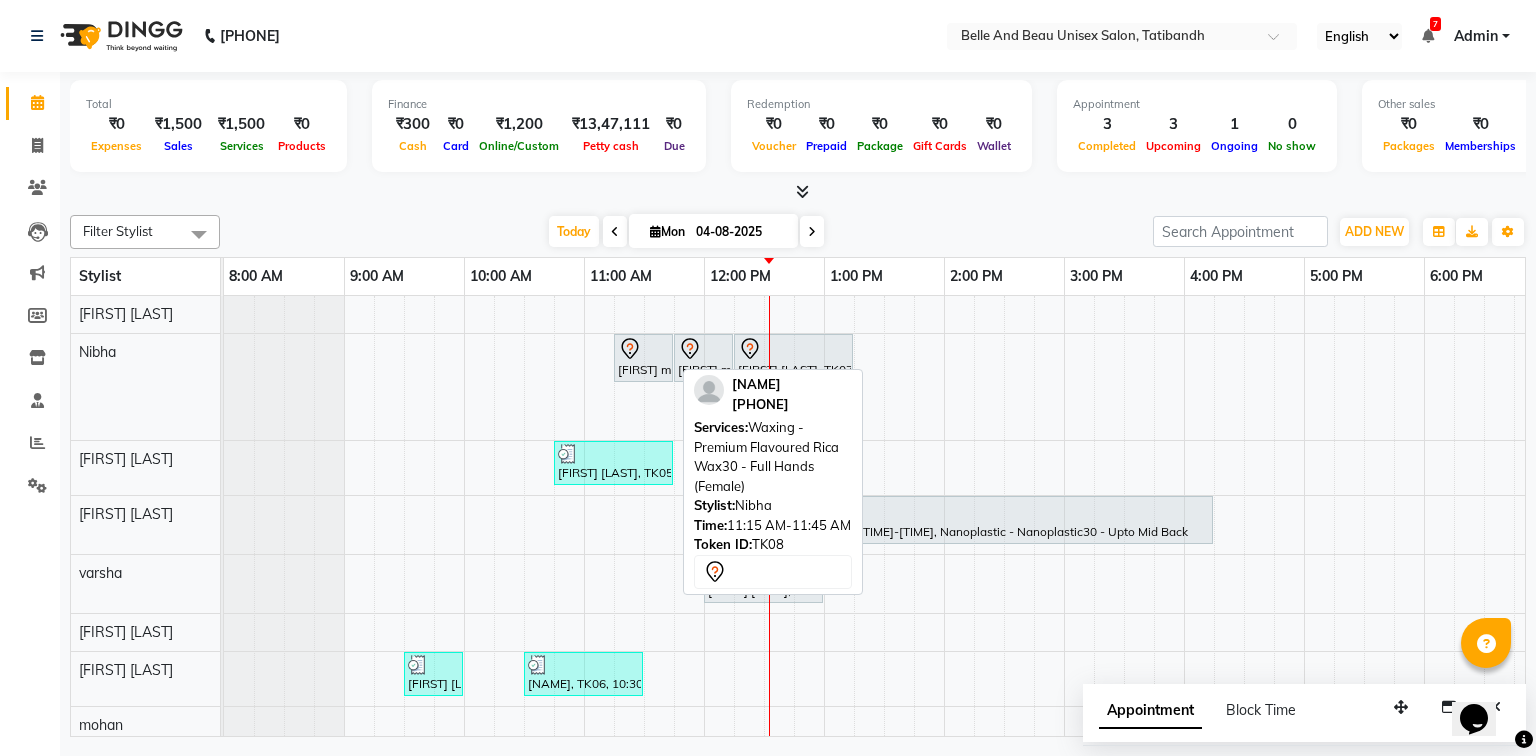 click at bounding box center (643, 349) 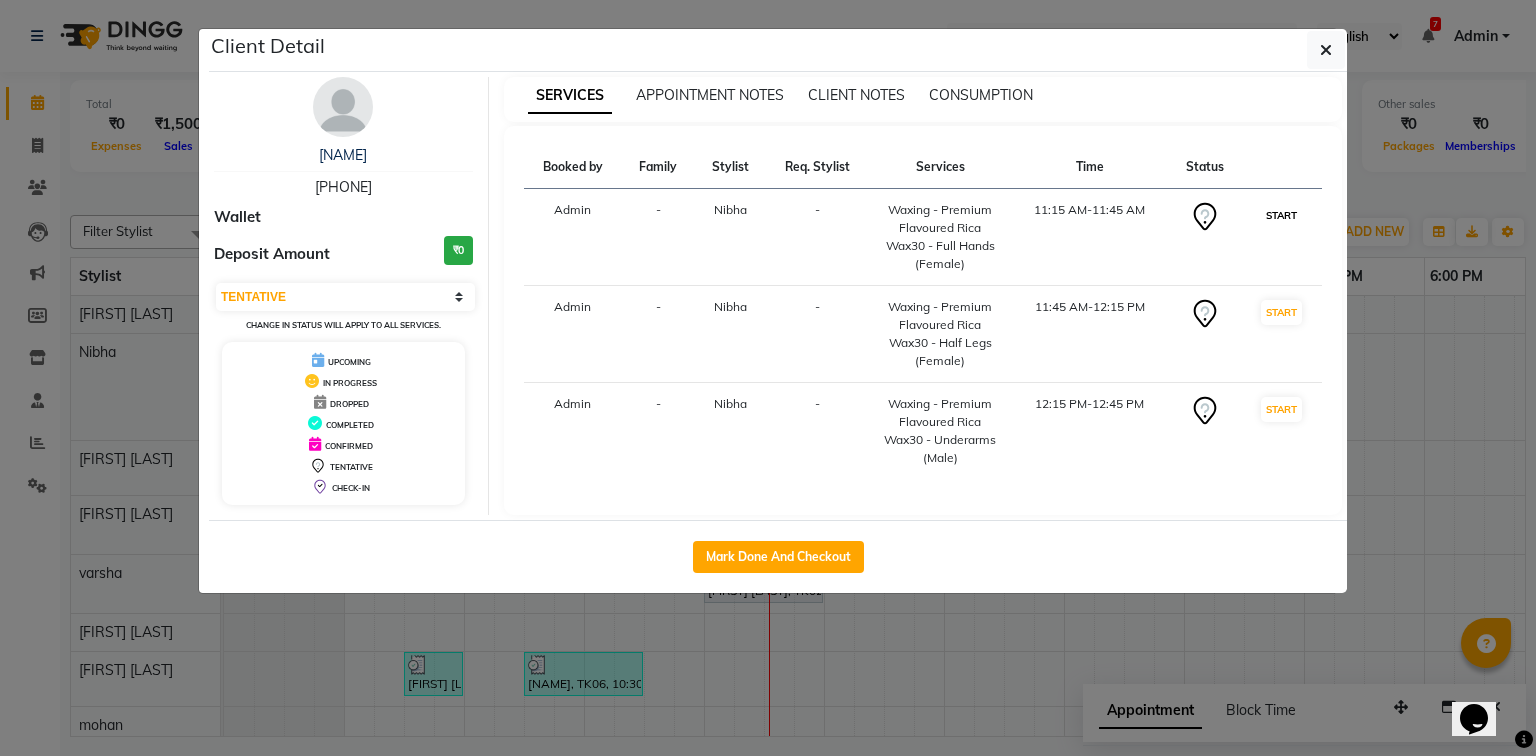 click on "START" at bounding box center [1281, 215] 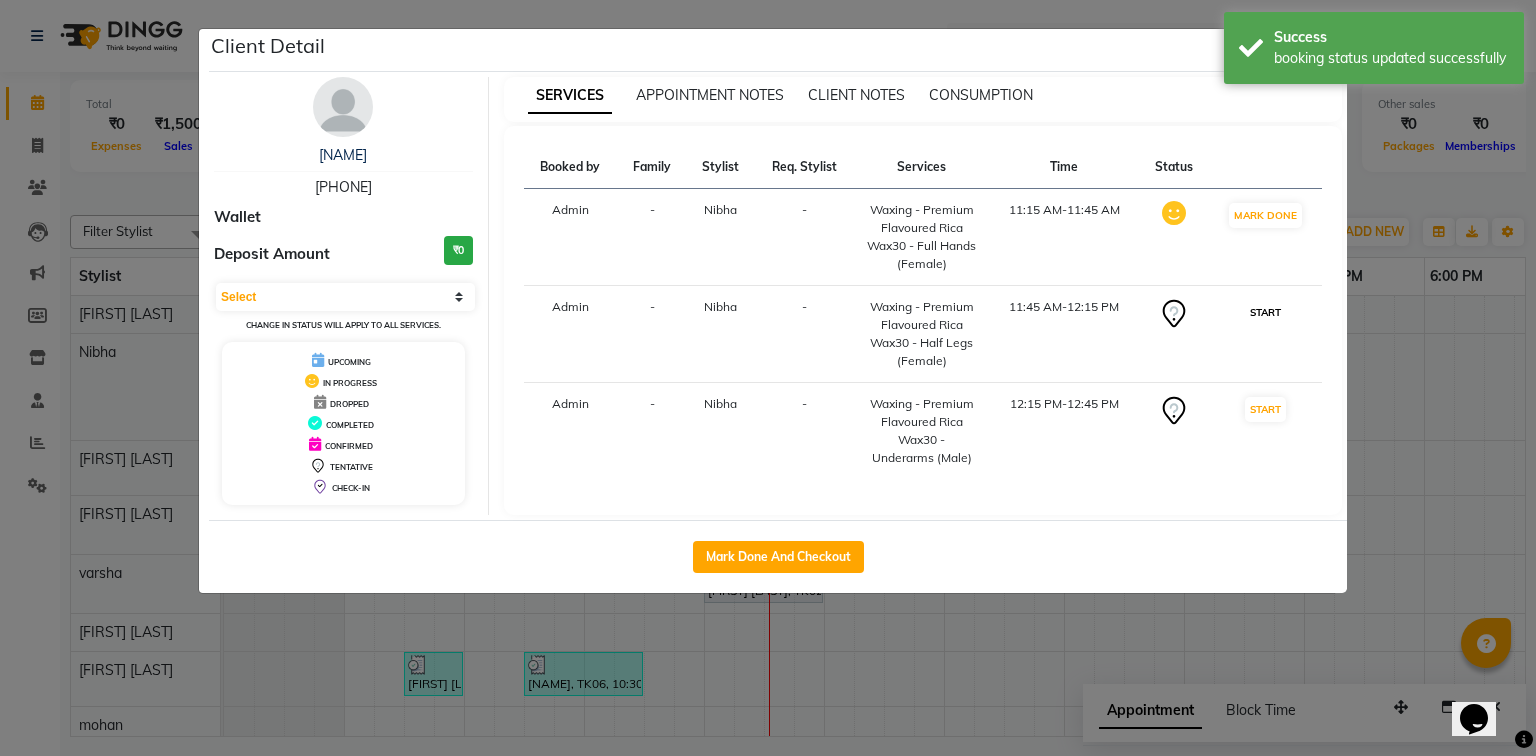 click on "START" at bounding box center (1265, 312) 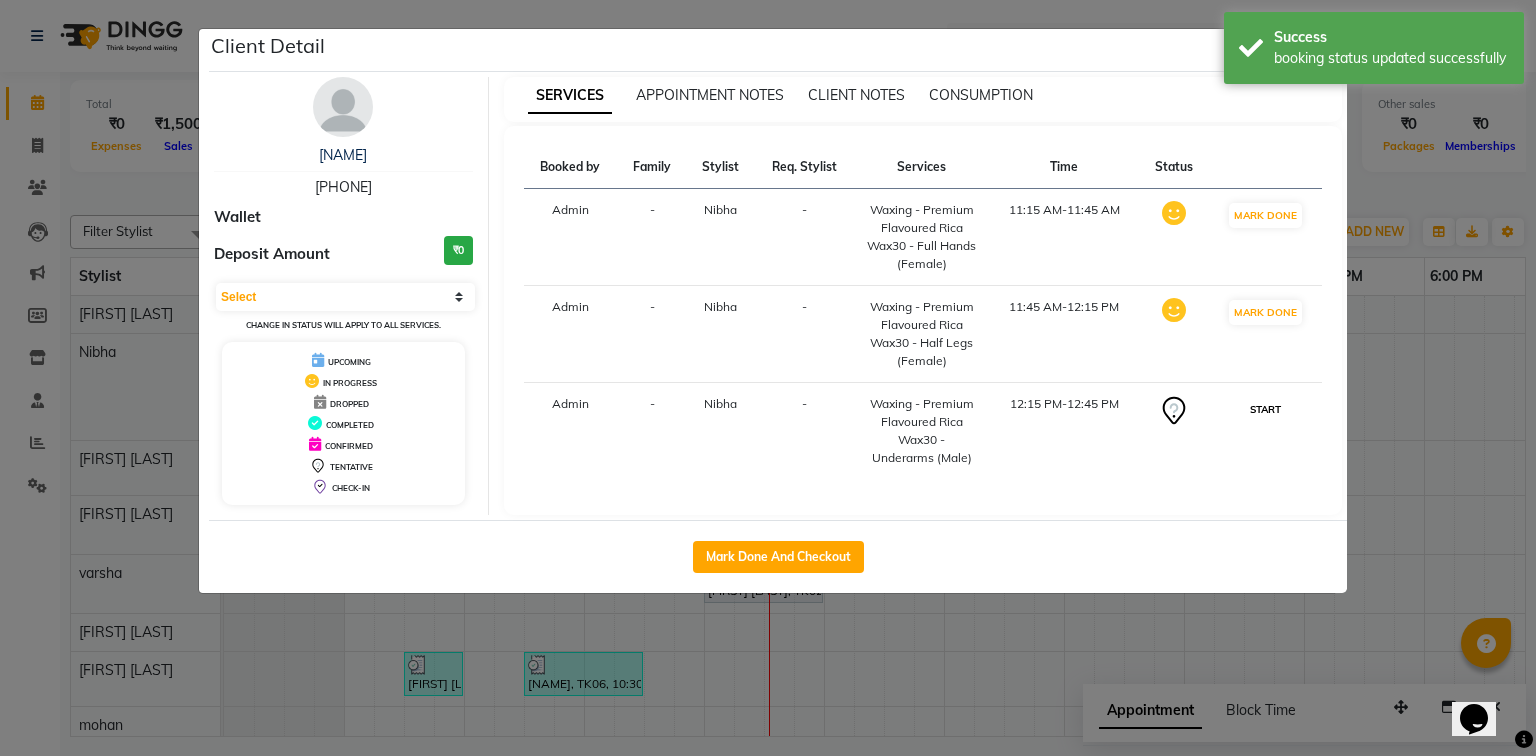 click on "START" at bounding box center (1265, 409) 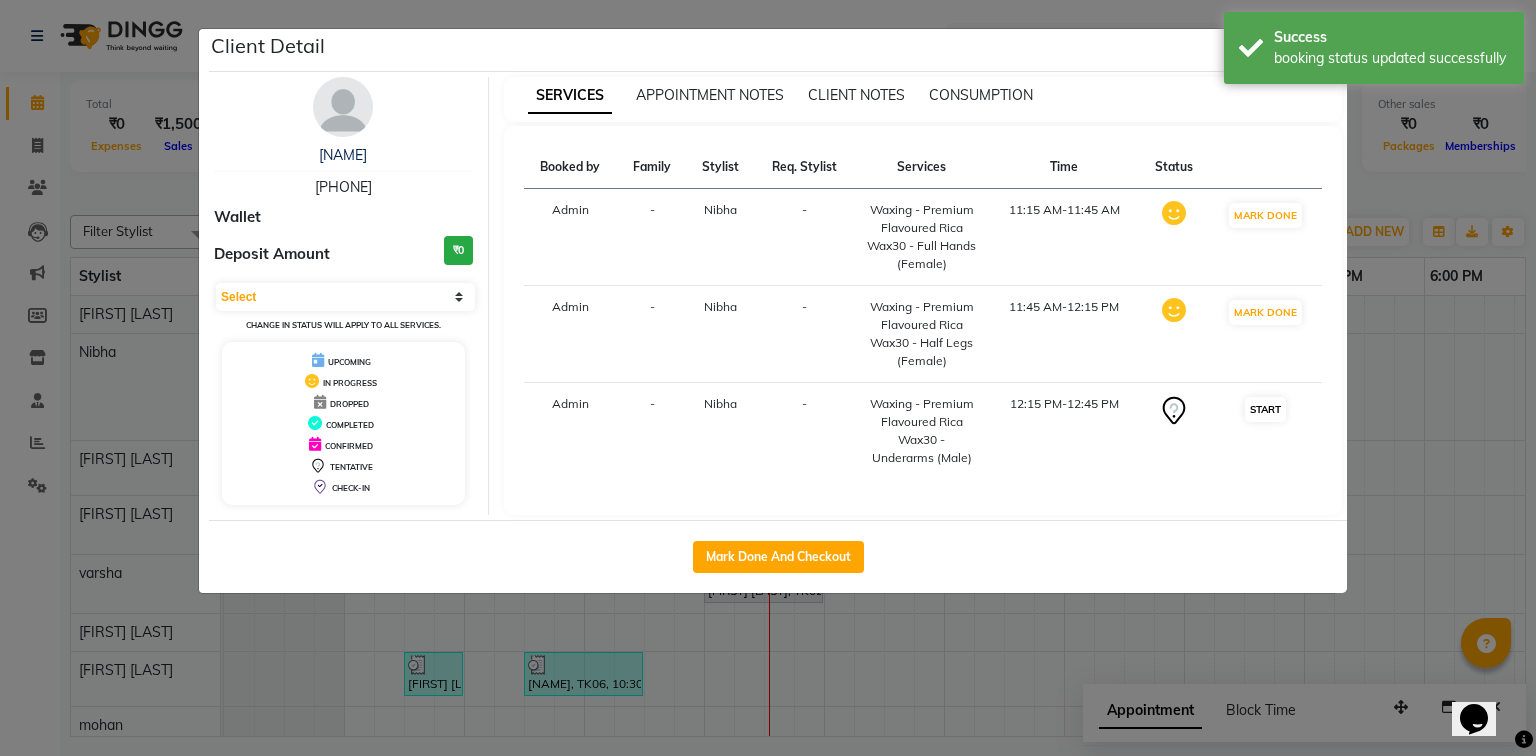 select on "1" 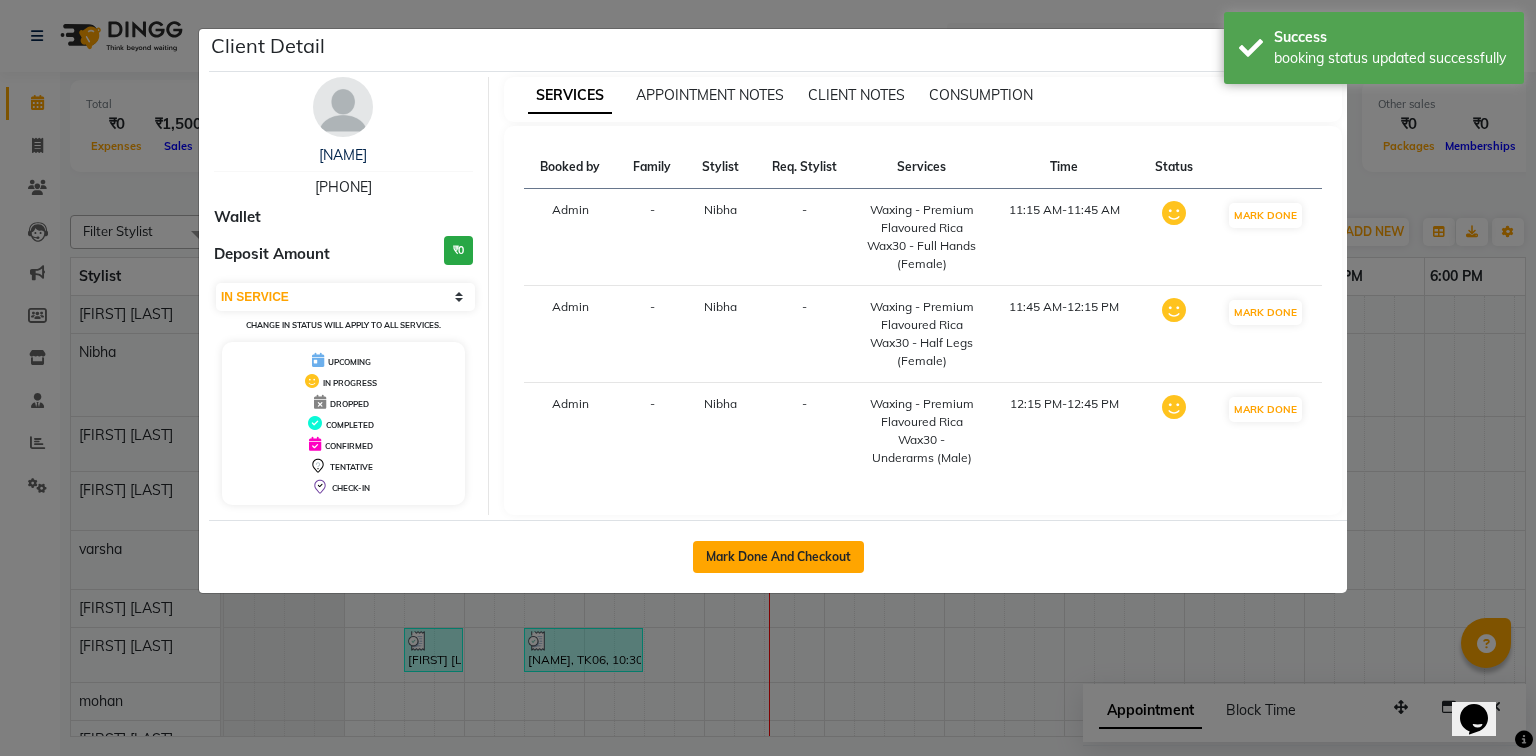 click on "Mark Done And Checkout" 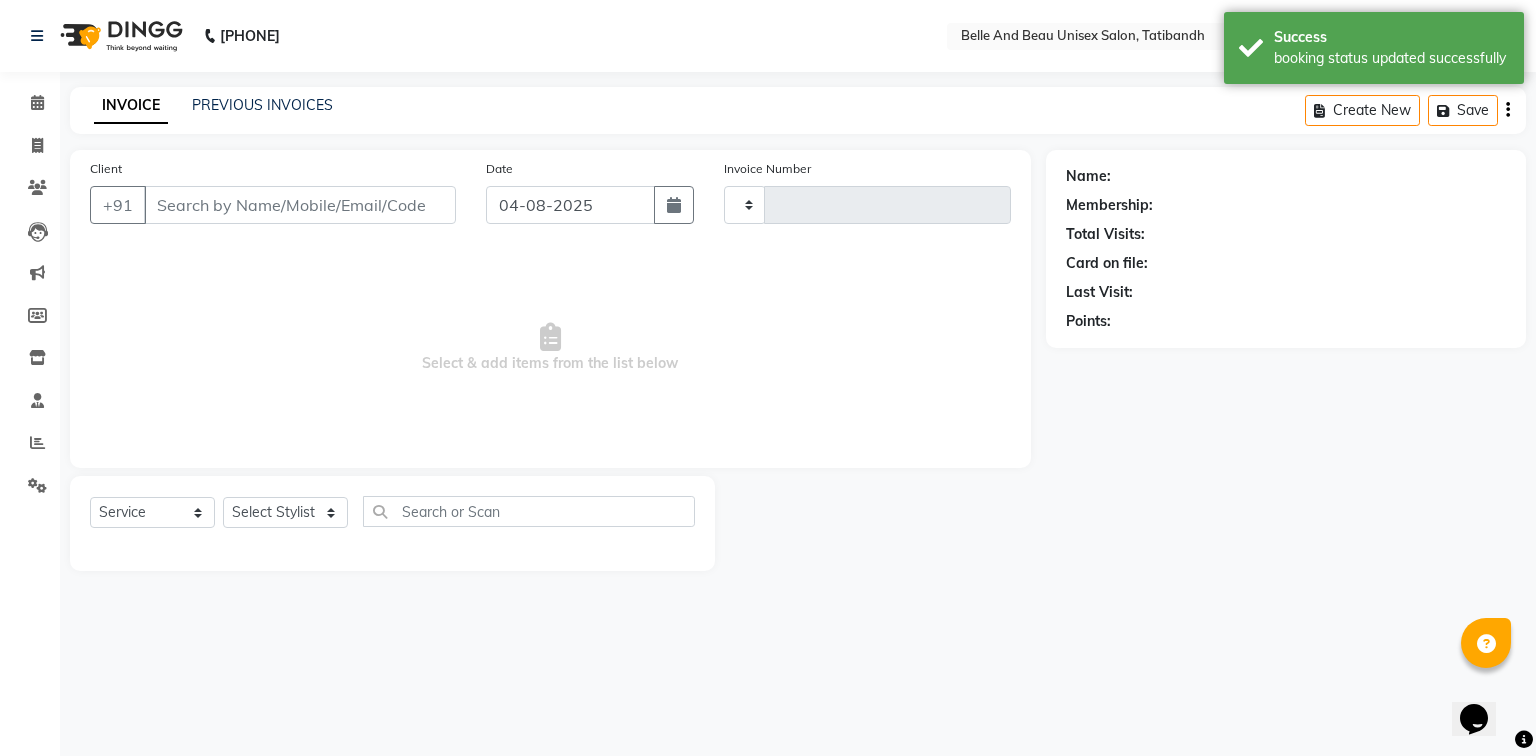 type on "1776" 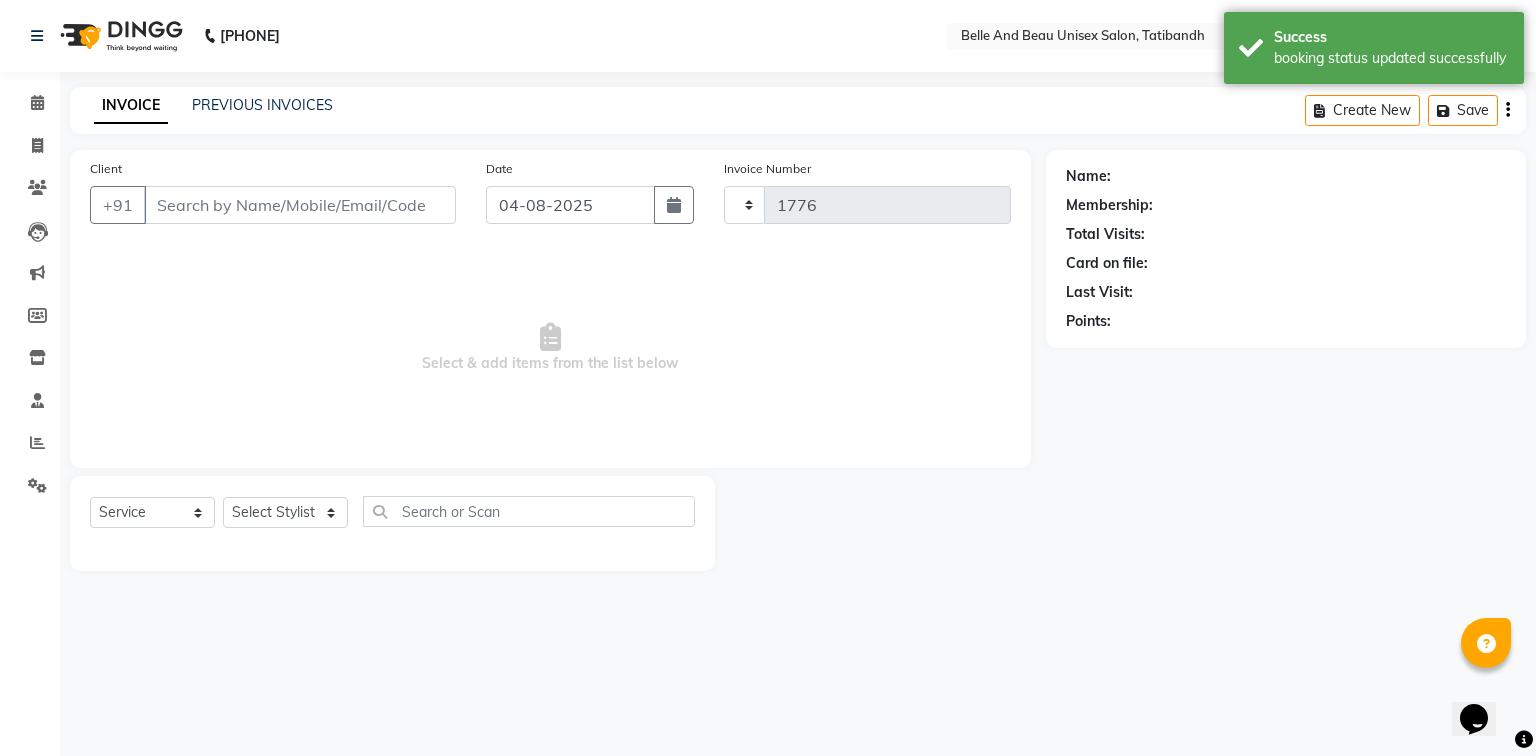 select on "7066" 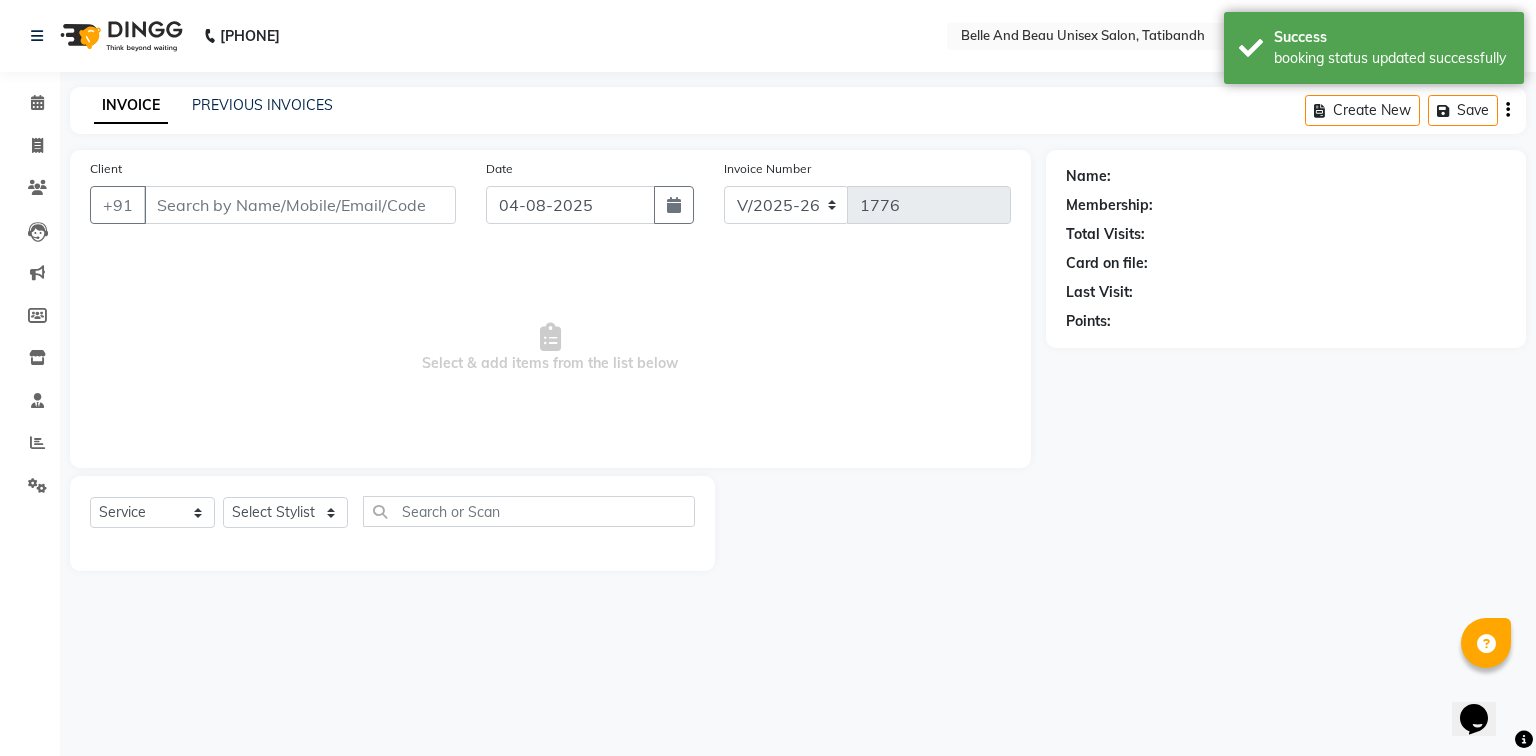 type on "[PHONE]" 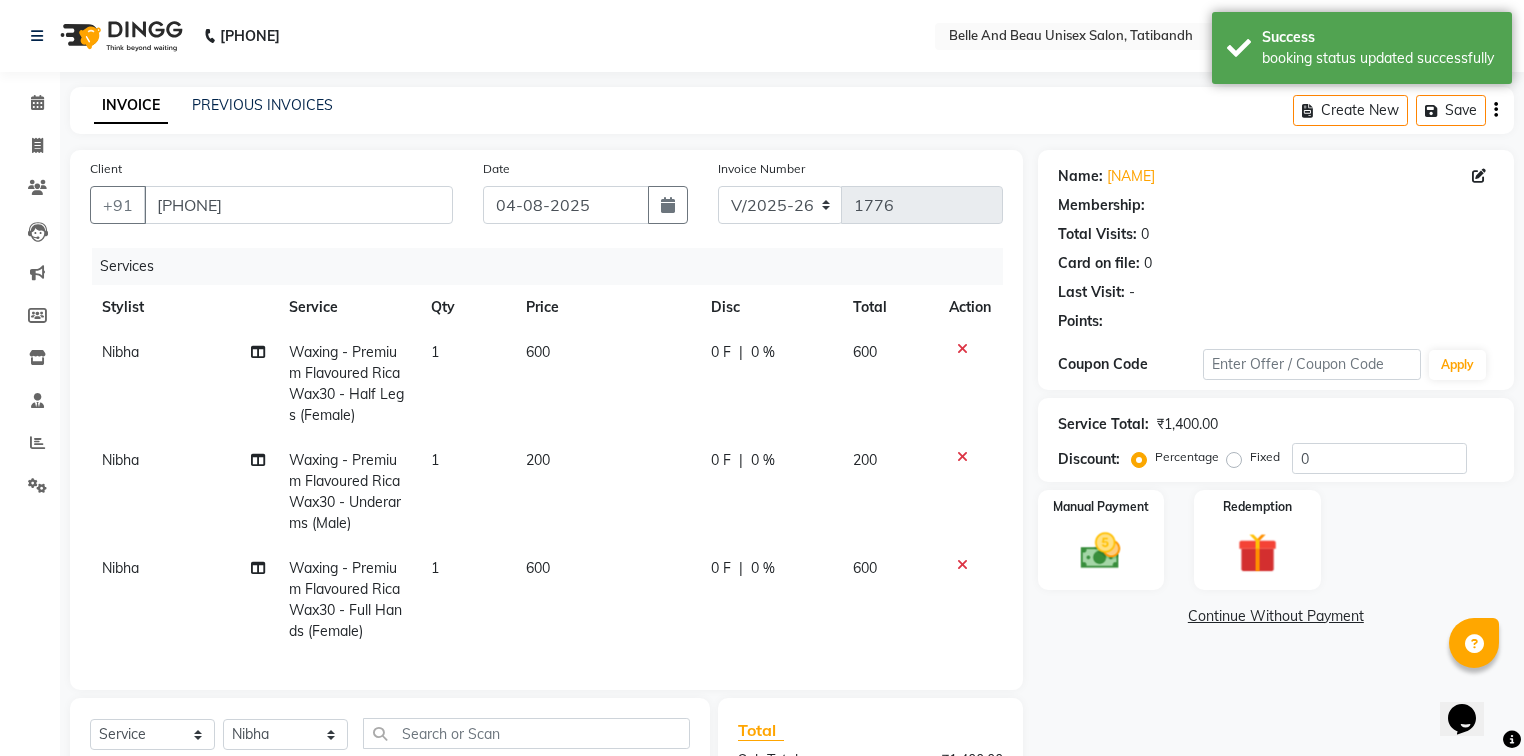 select on "1: Object" 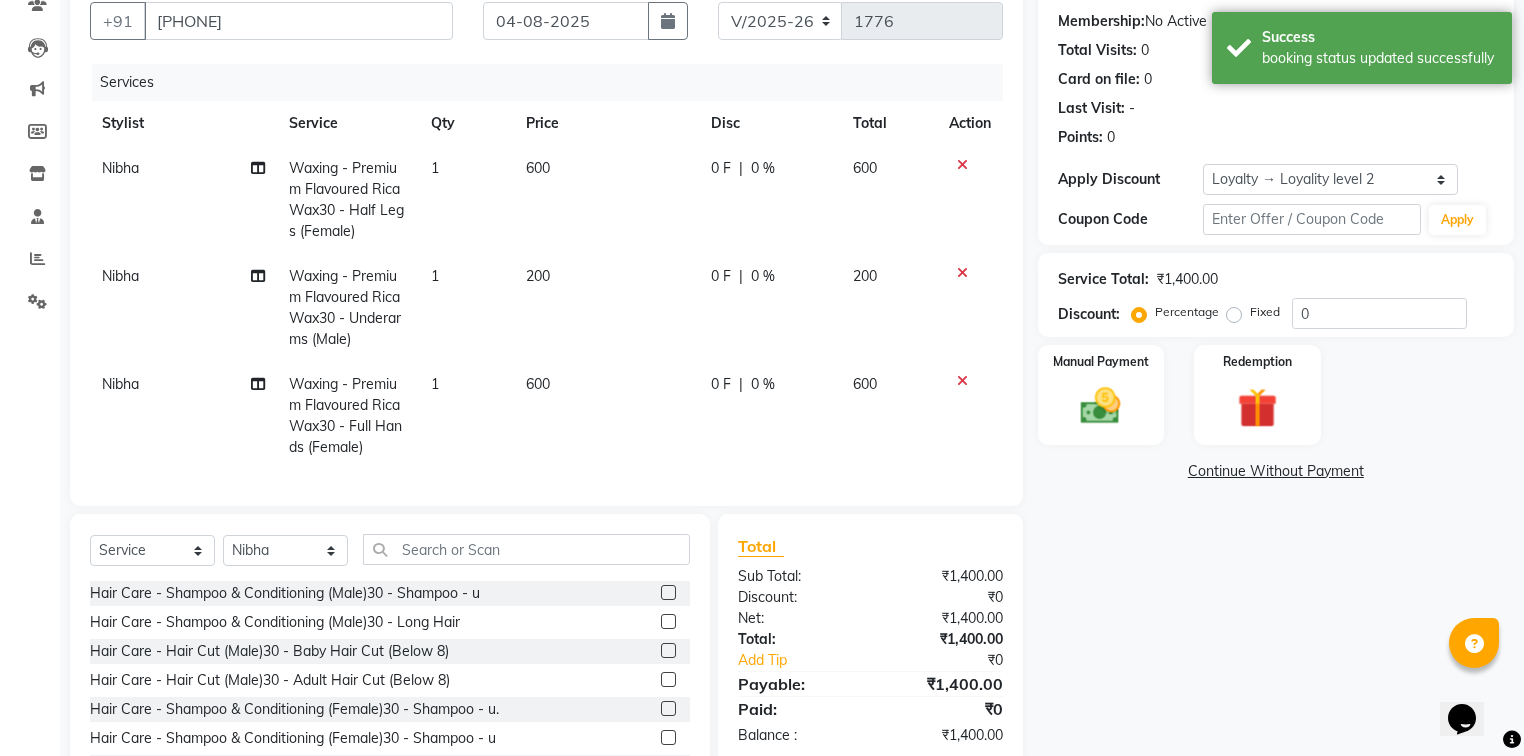 scroll, scrollTop: 240, scrollLeft: 0, axis: vertical 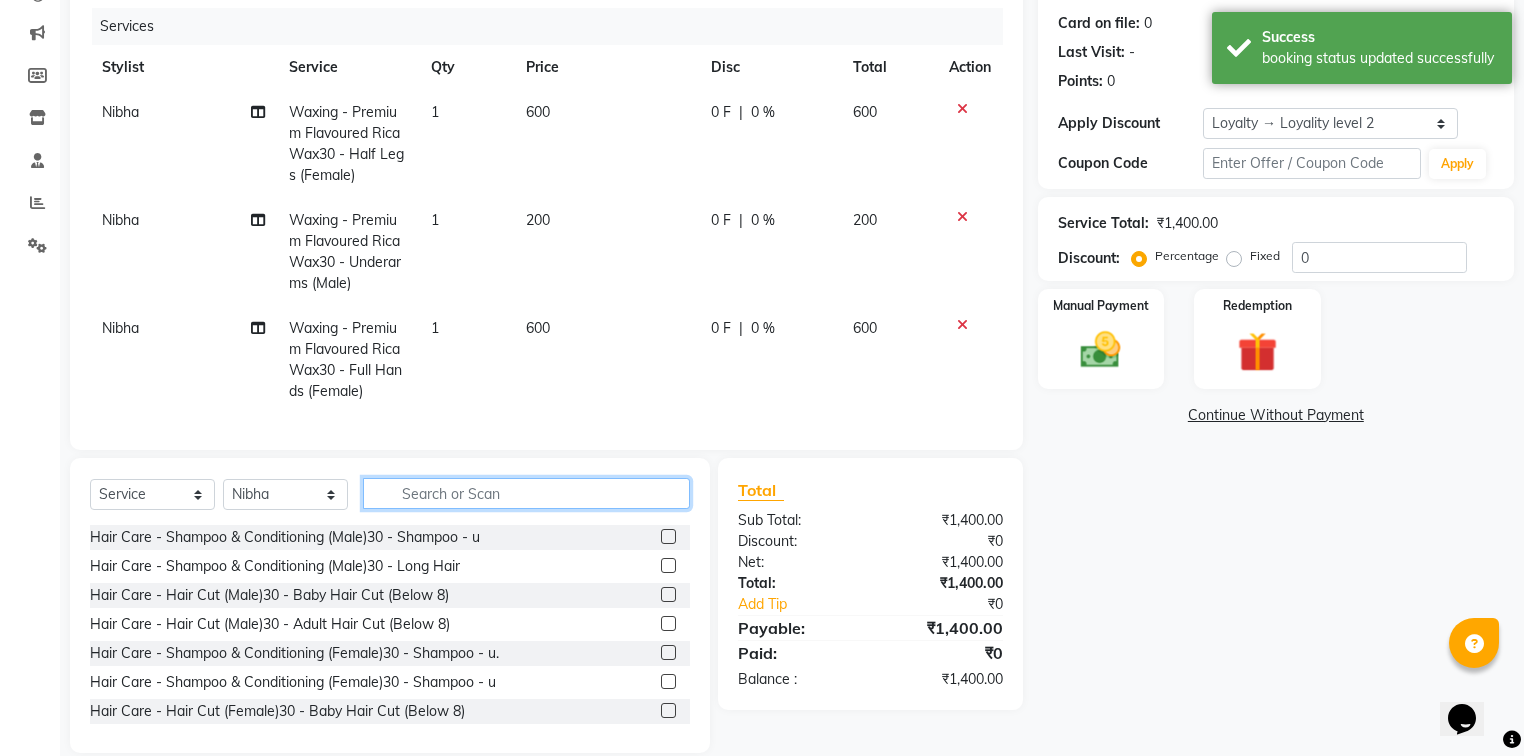click 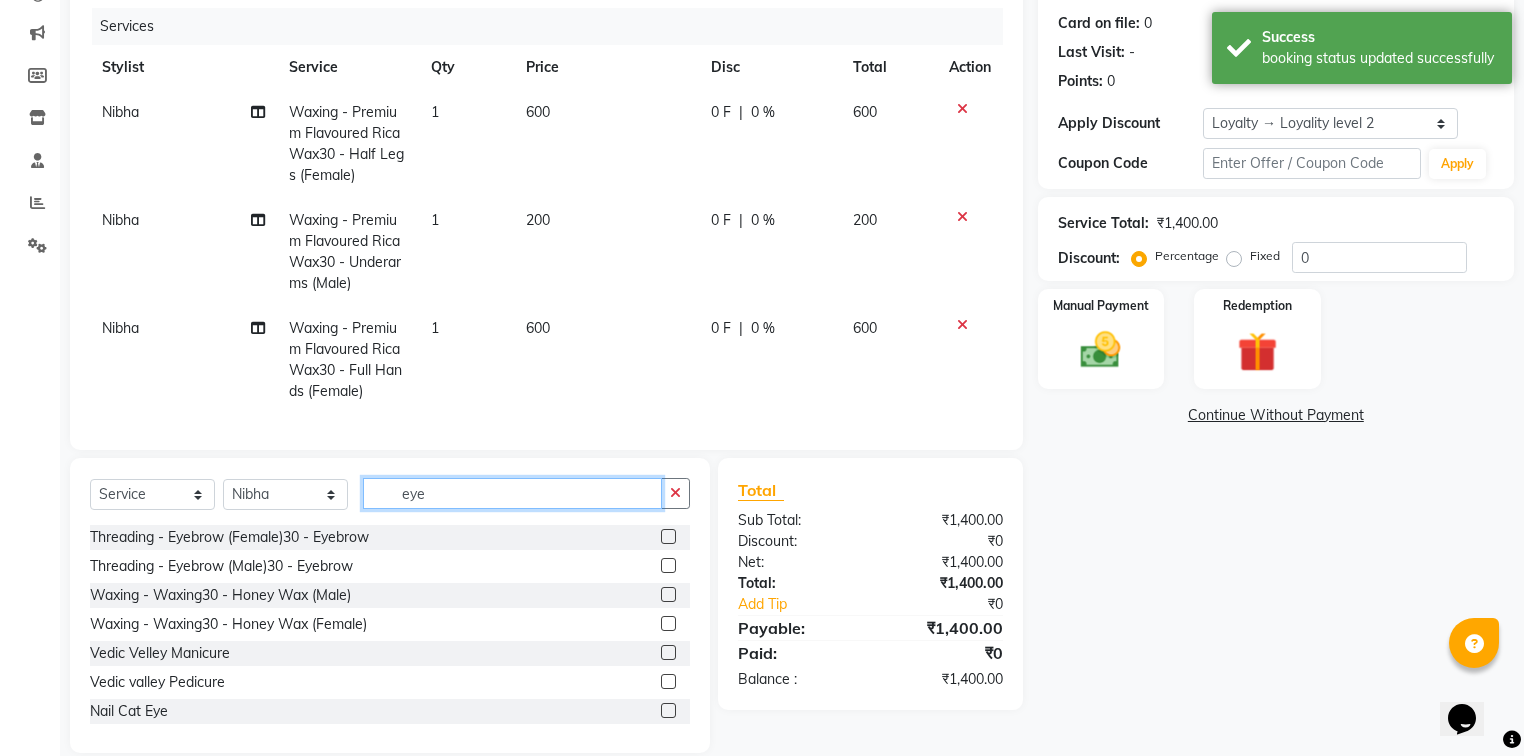 scroll, scrollTop: 236, scrollLeft: 0, axis: vertical 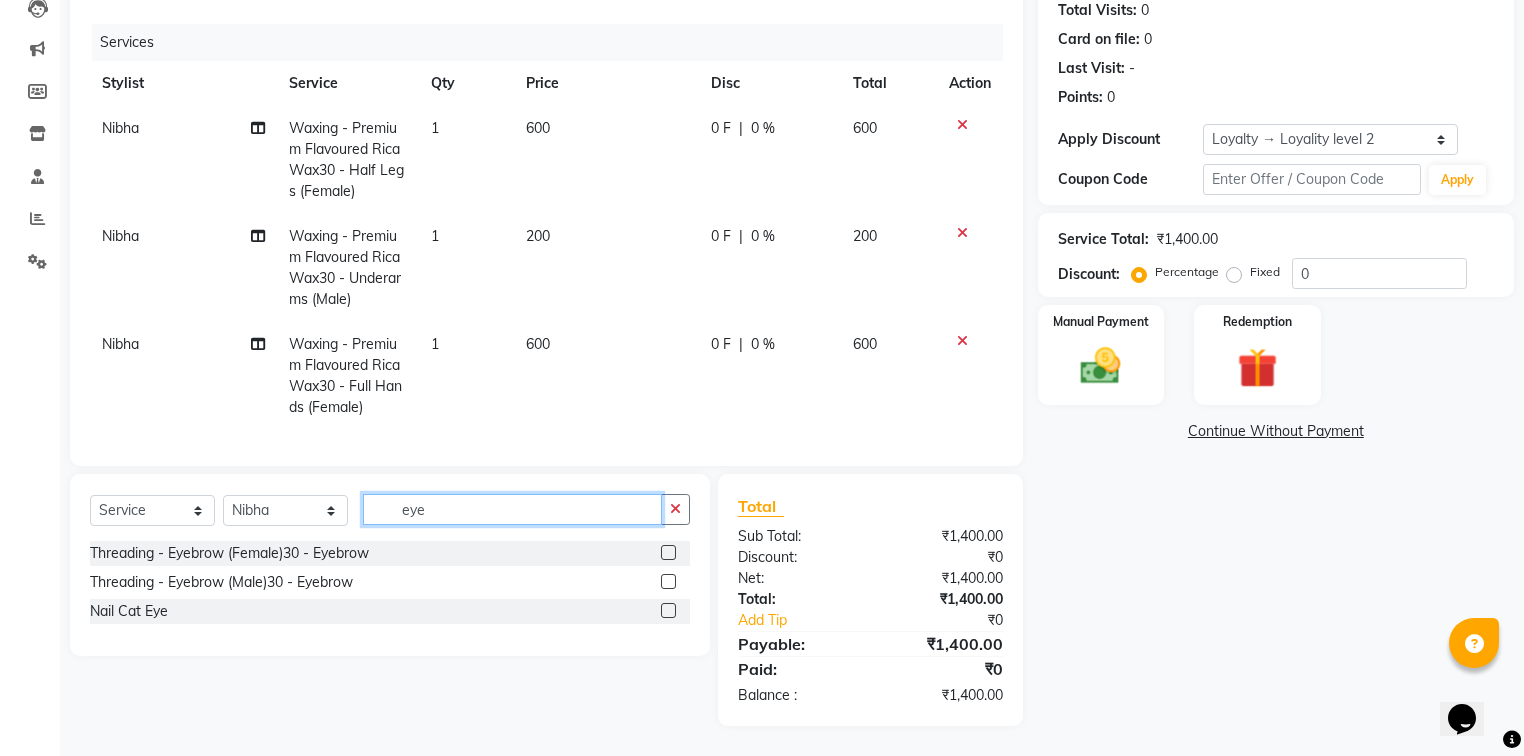 type on "eye" 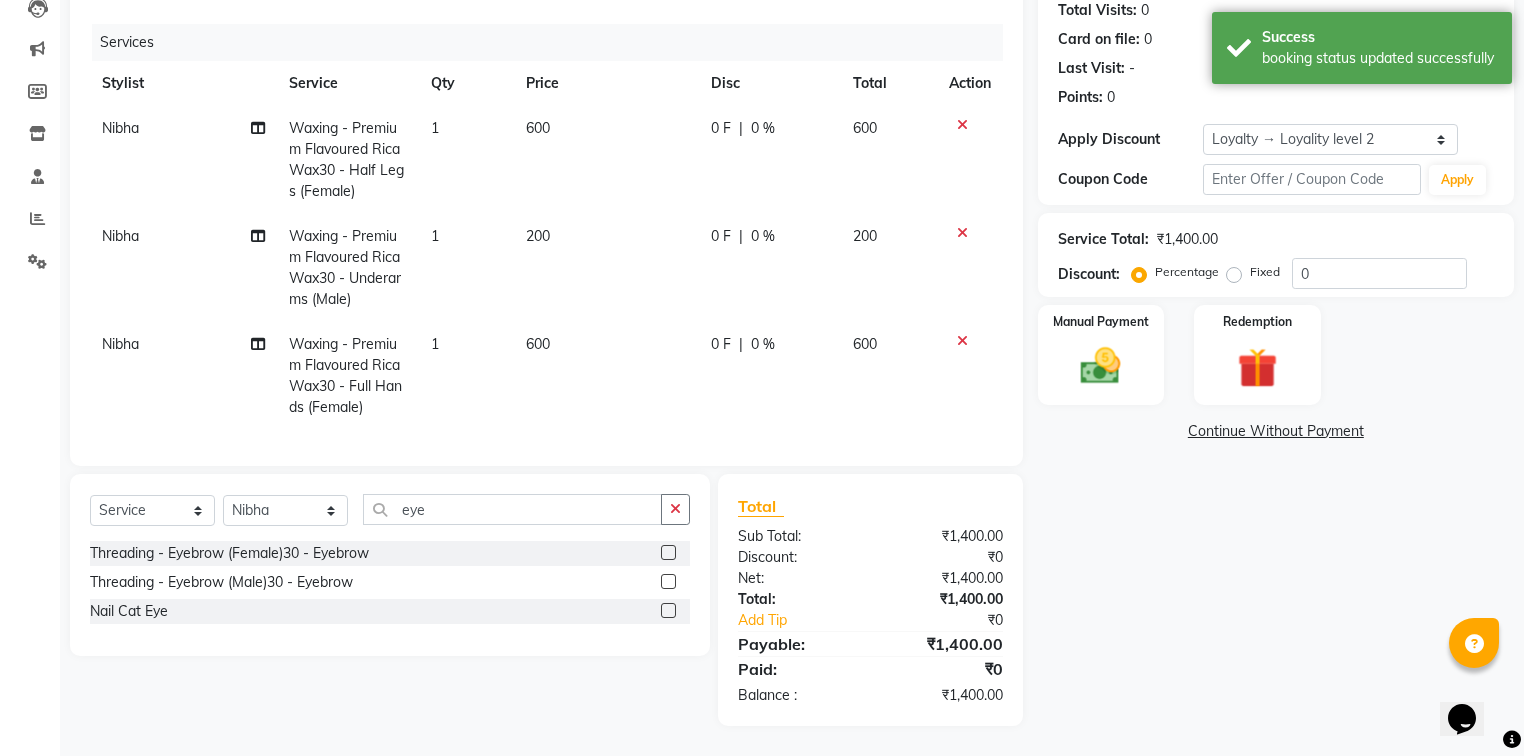 click 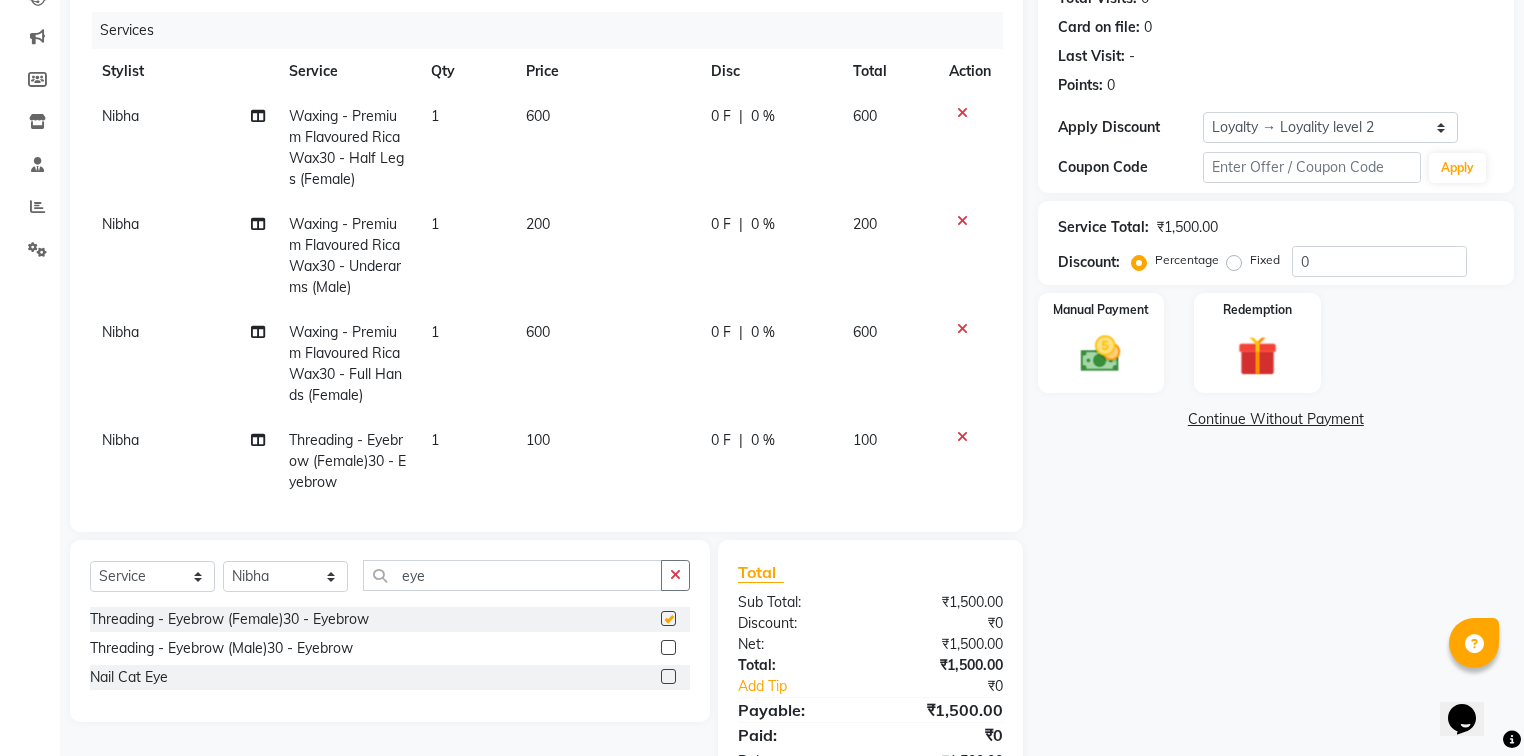 checkbox on "false" 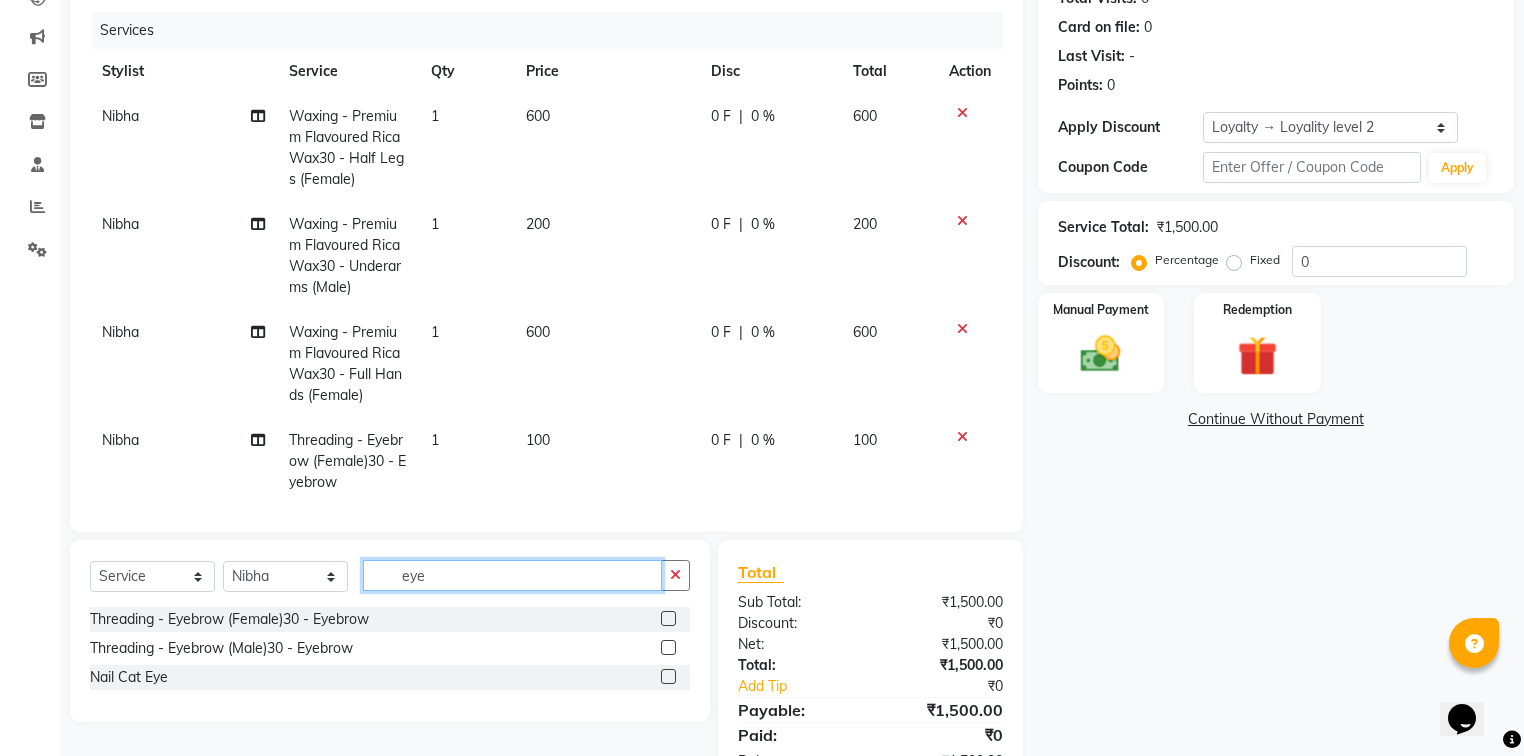 click on "eye" 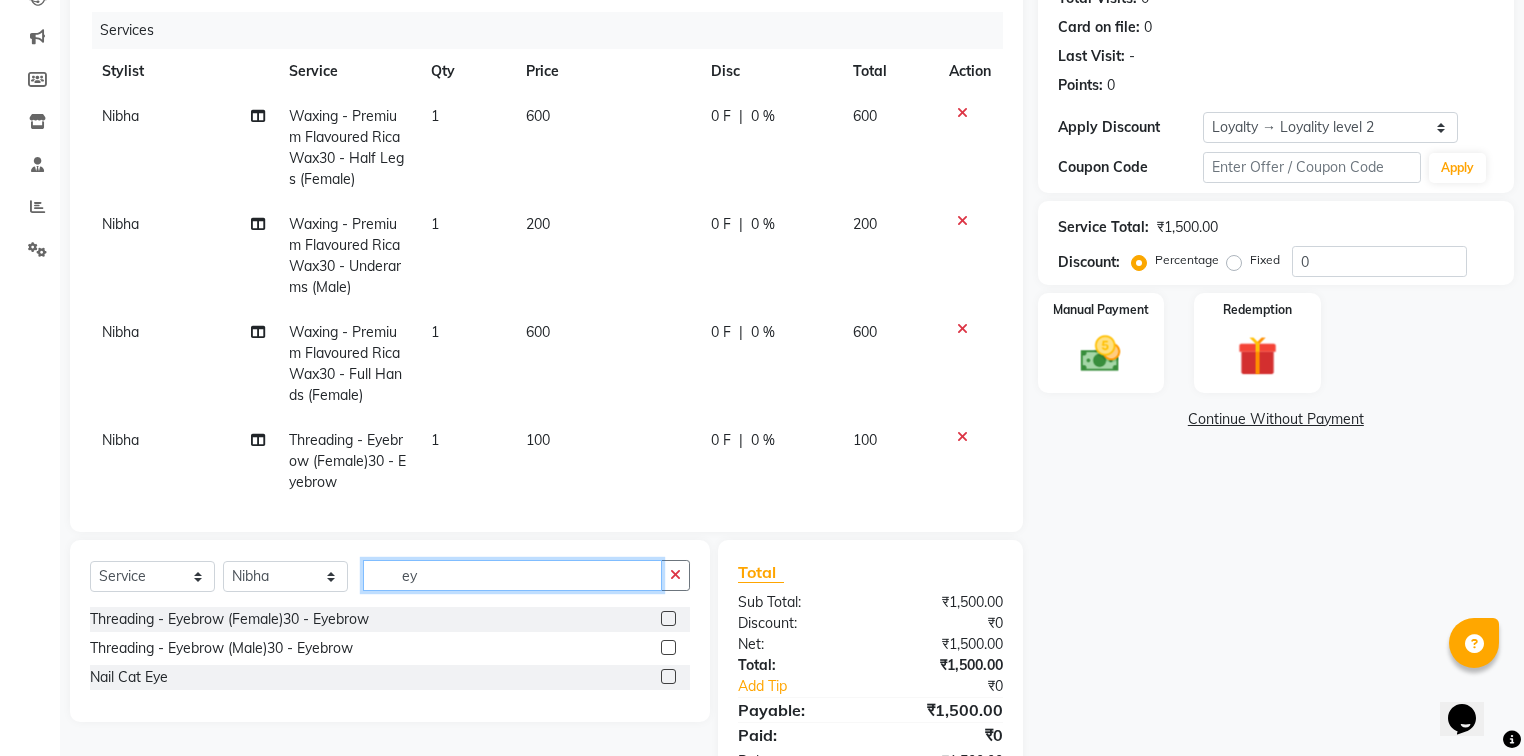 type on "e" 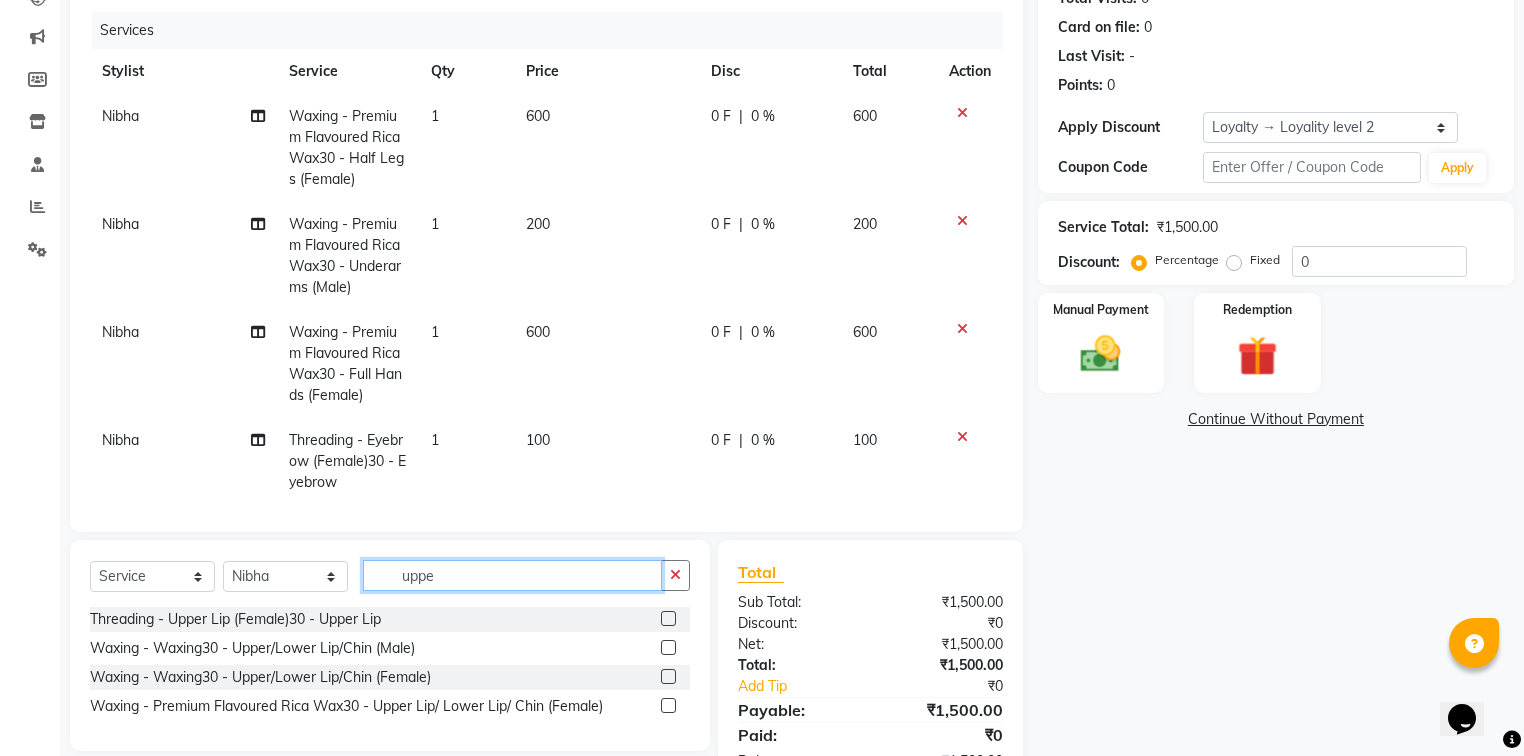 type on "uppe" 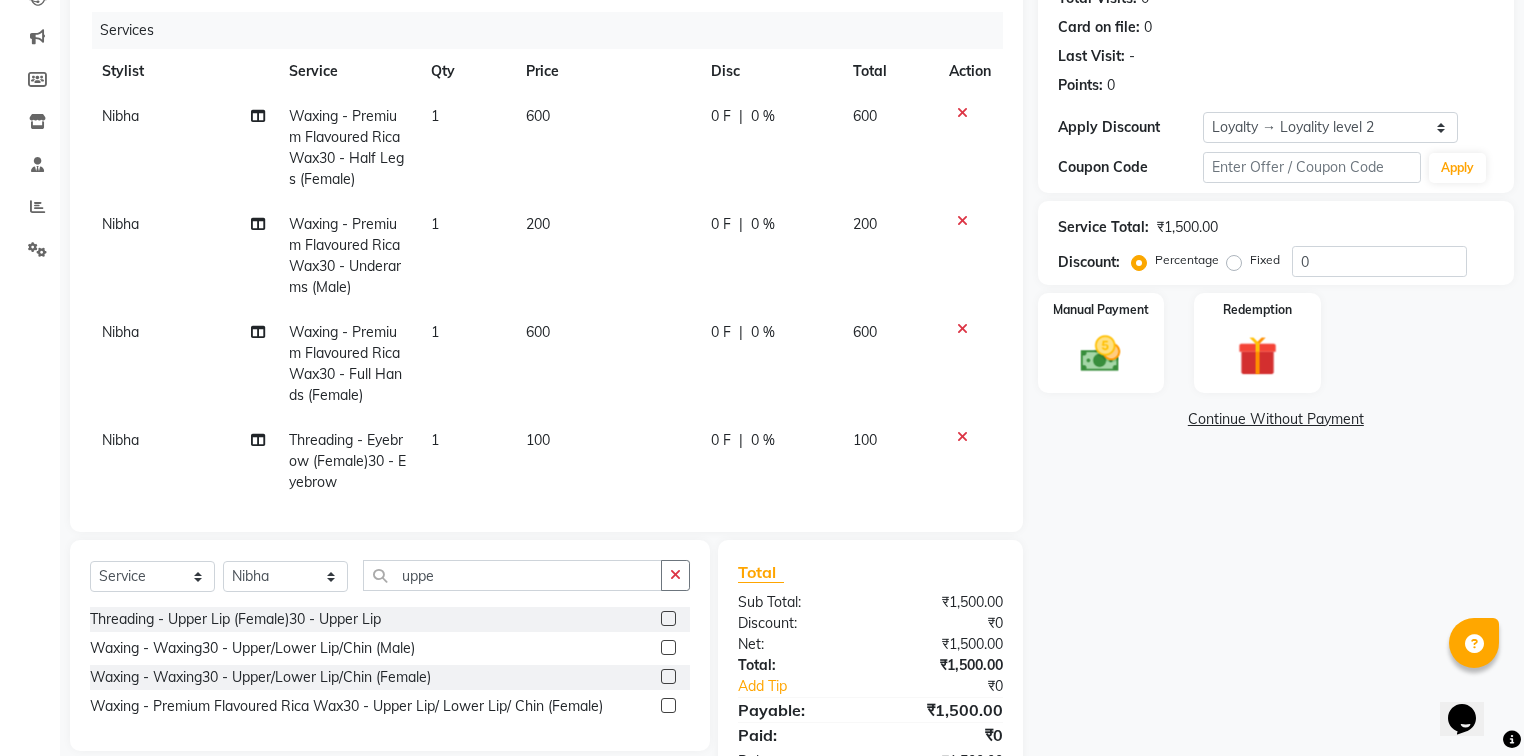 click 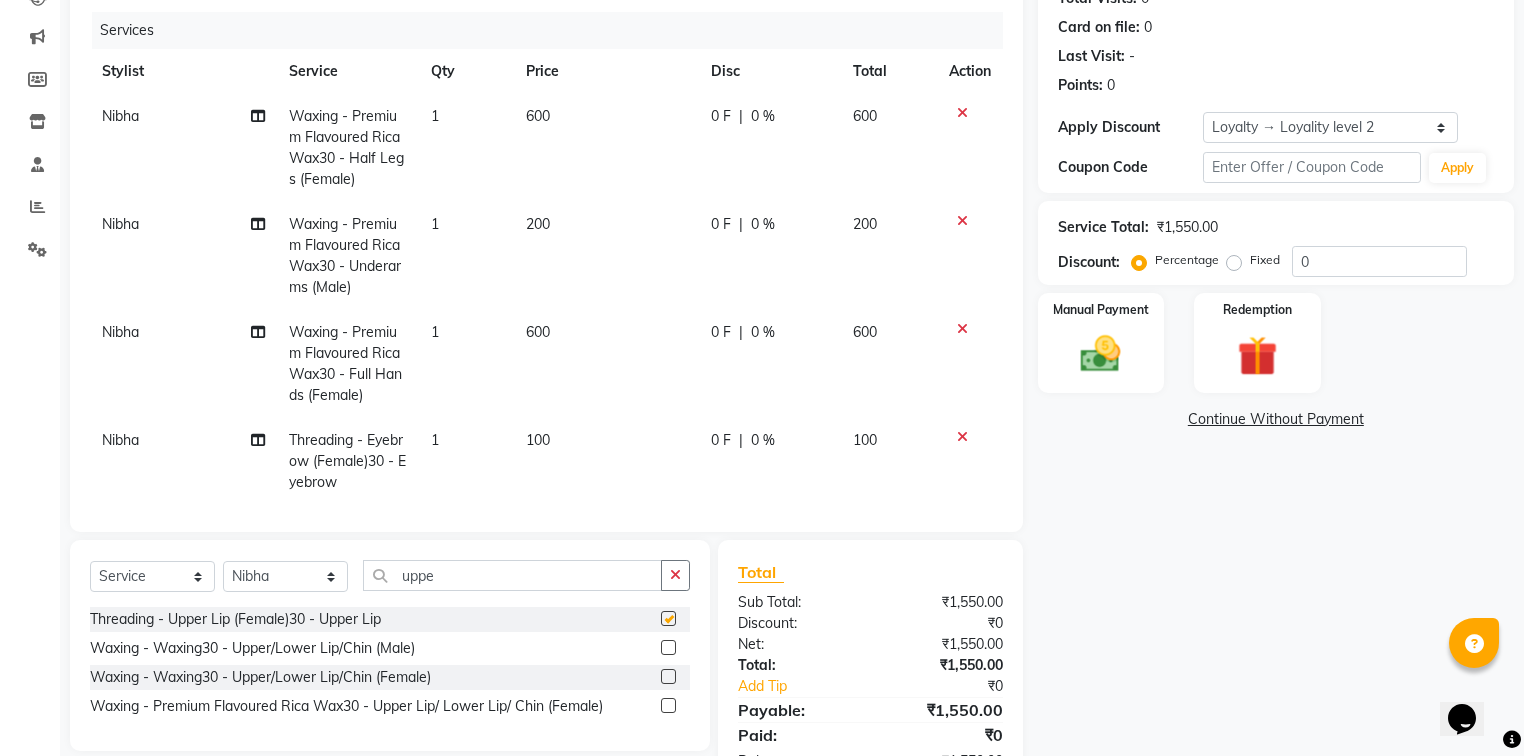 checkbox on "false" 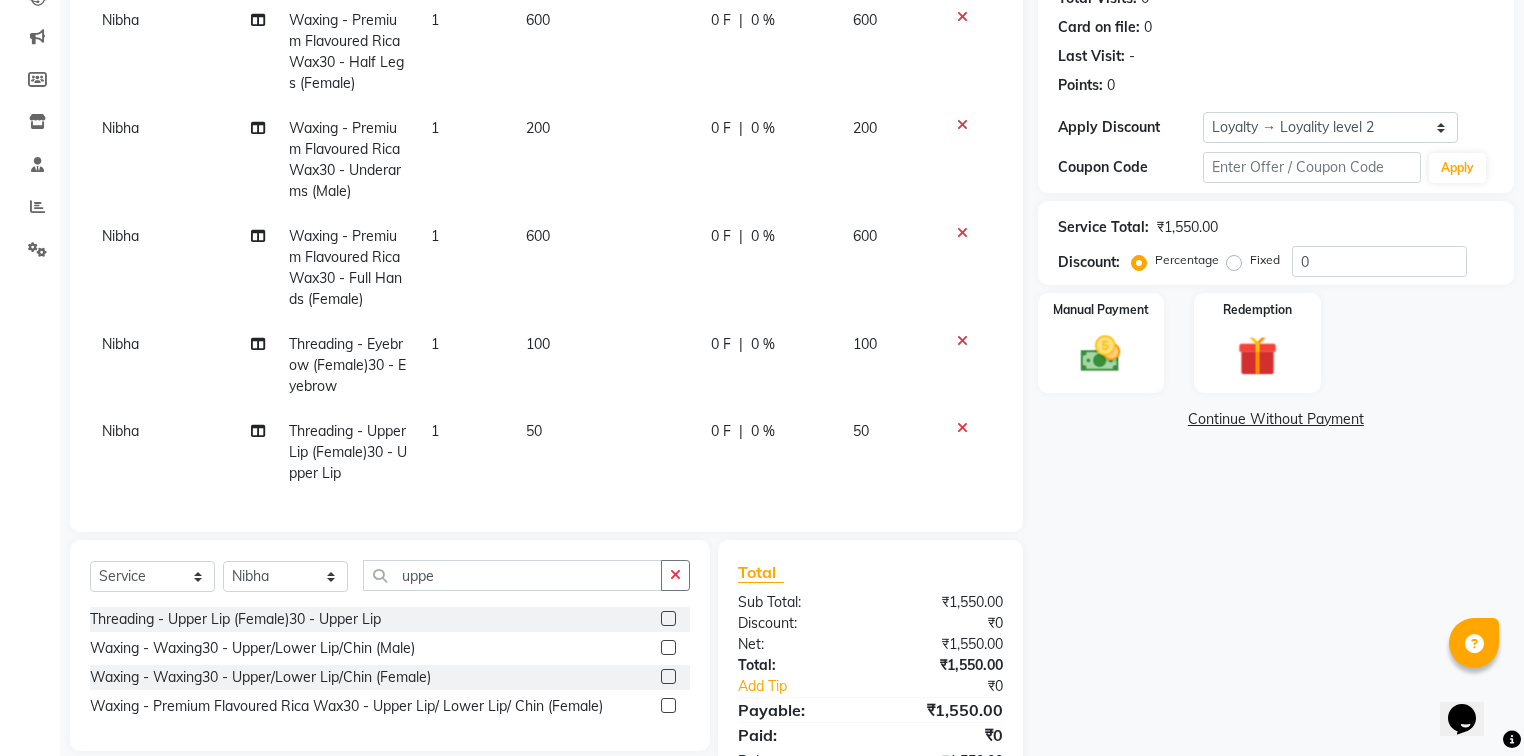 scroll, scrollTop: 108, scrollLeft: 0, axis: vertical 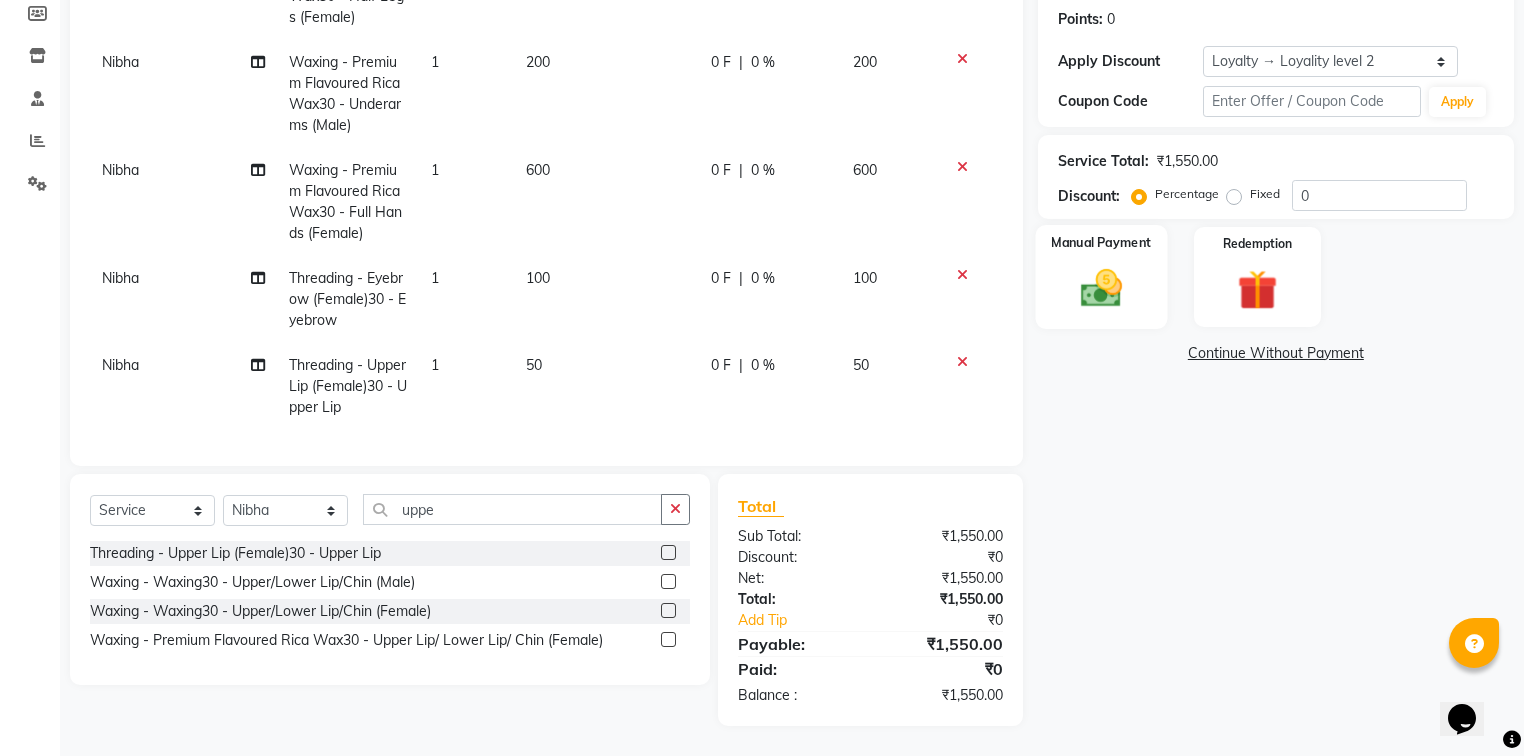 click 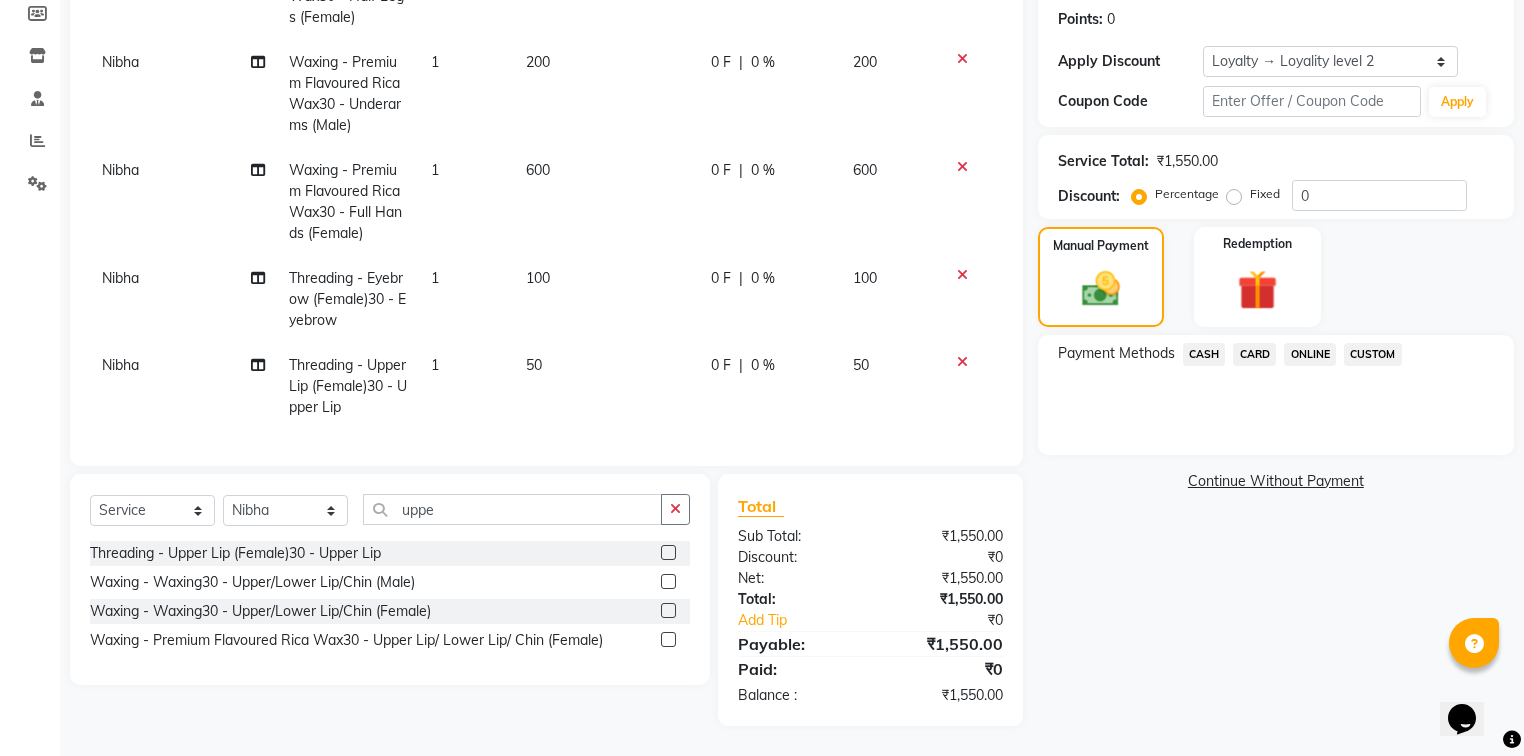 click on "CASH" 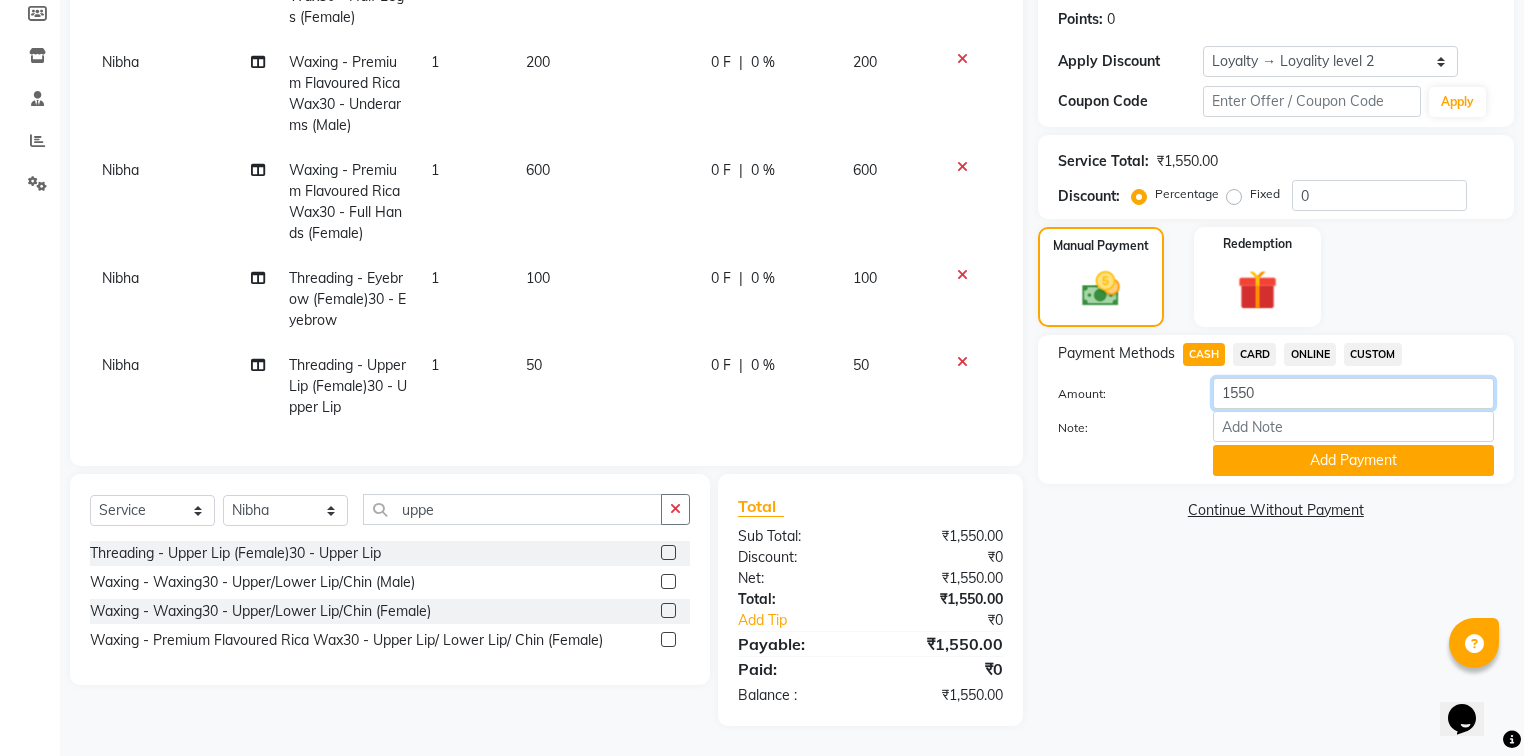 click on "1550" 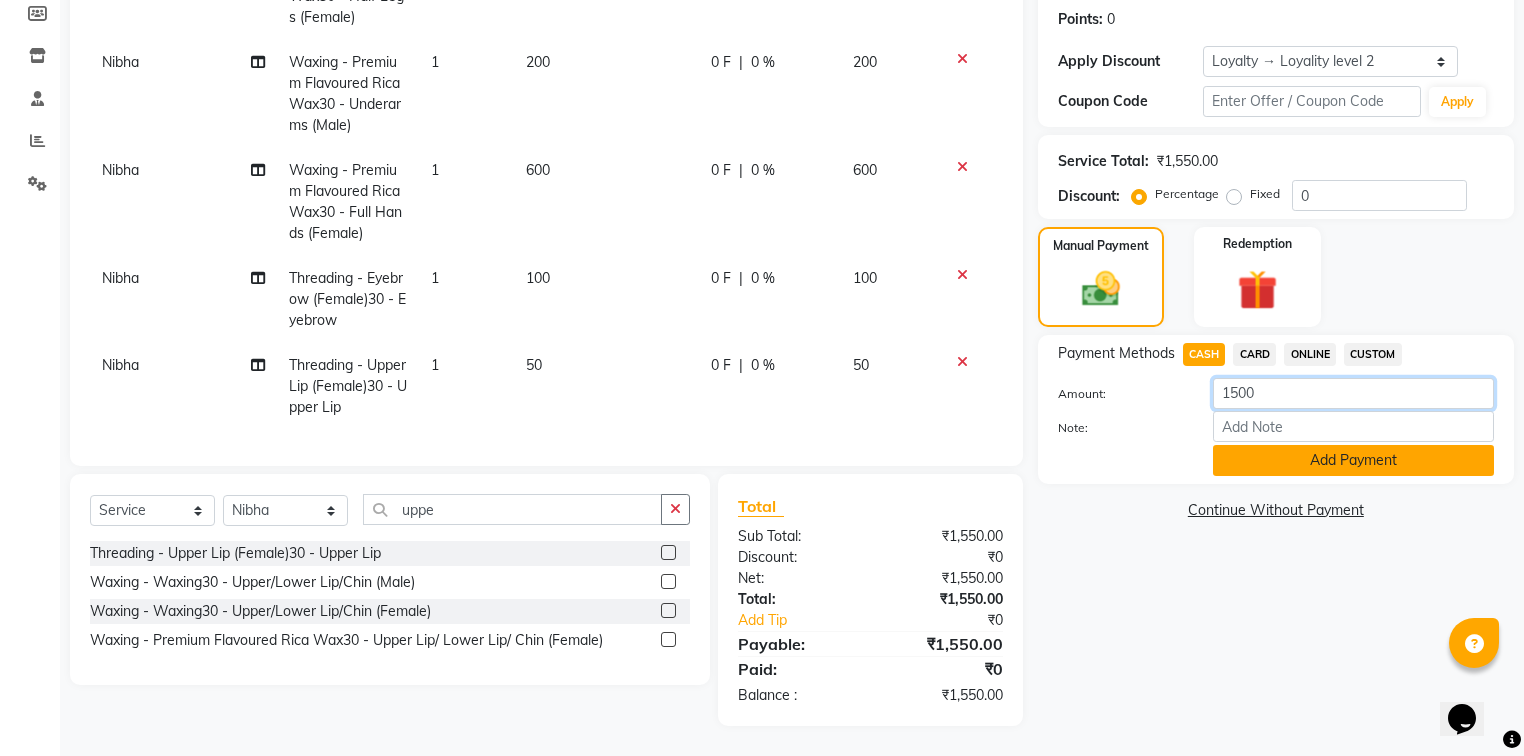 type on "1500" 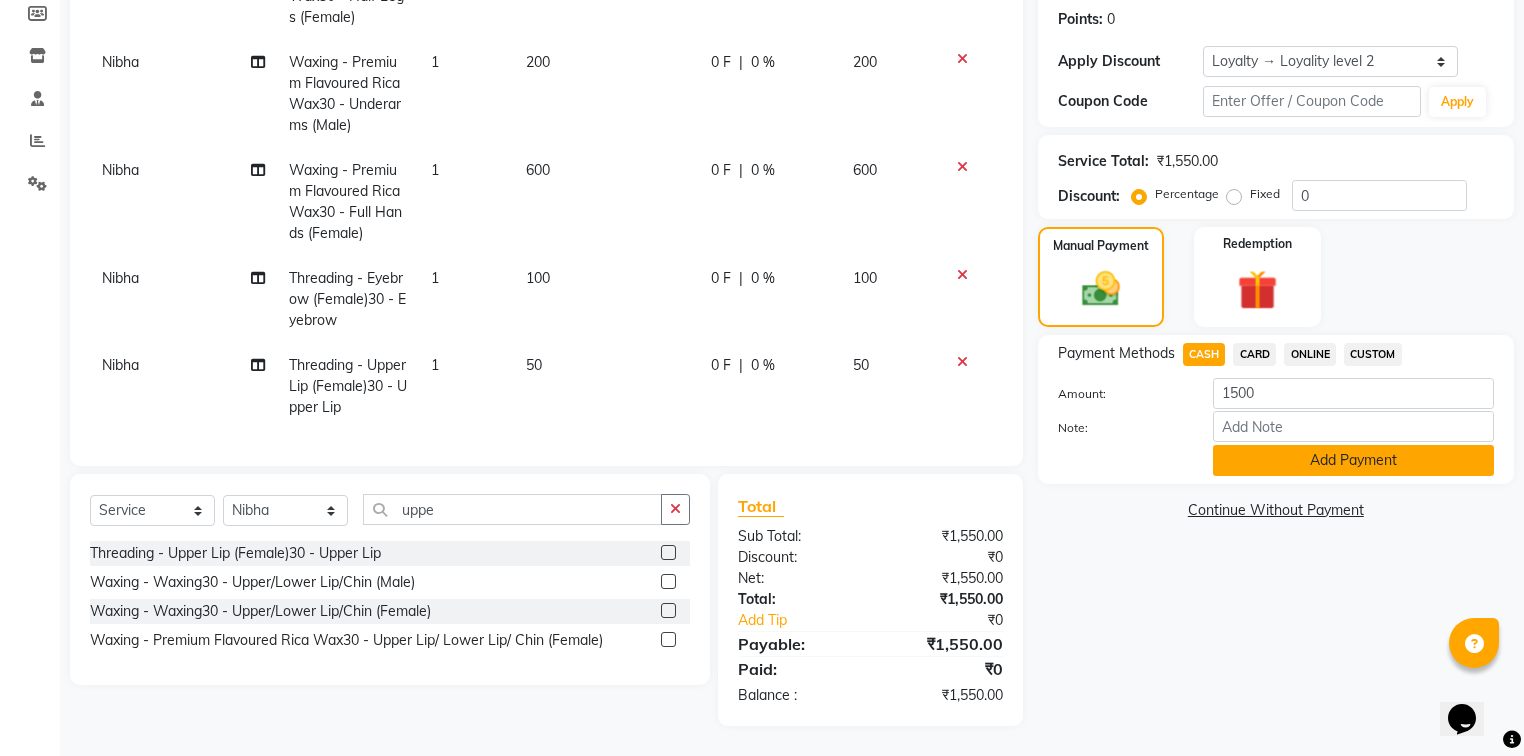 click on "Add Payment" 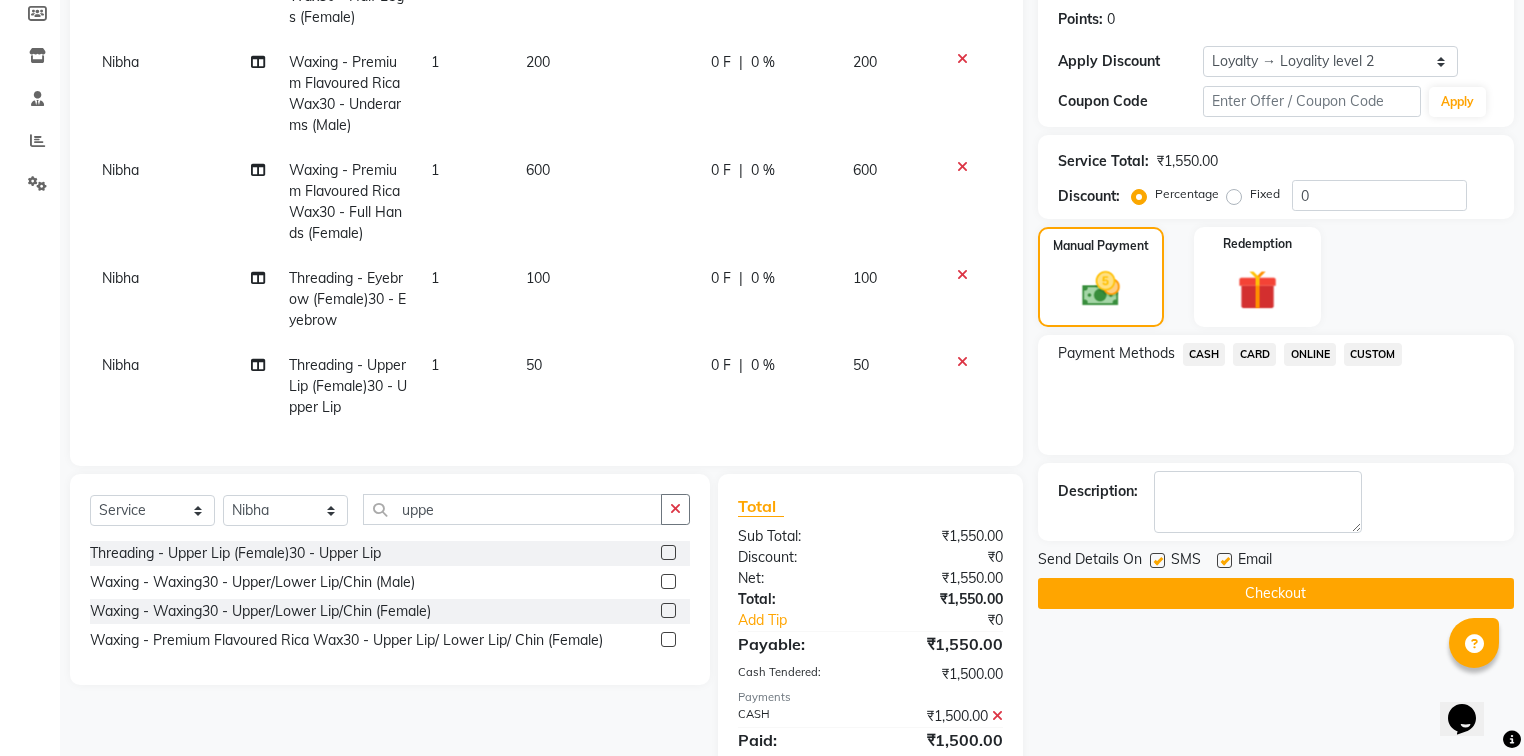 click on "ONLINE" 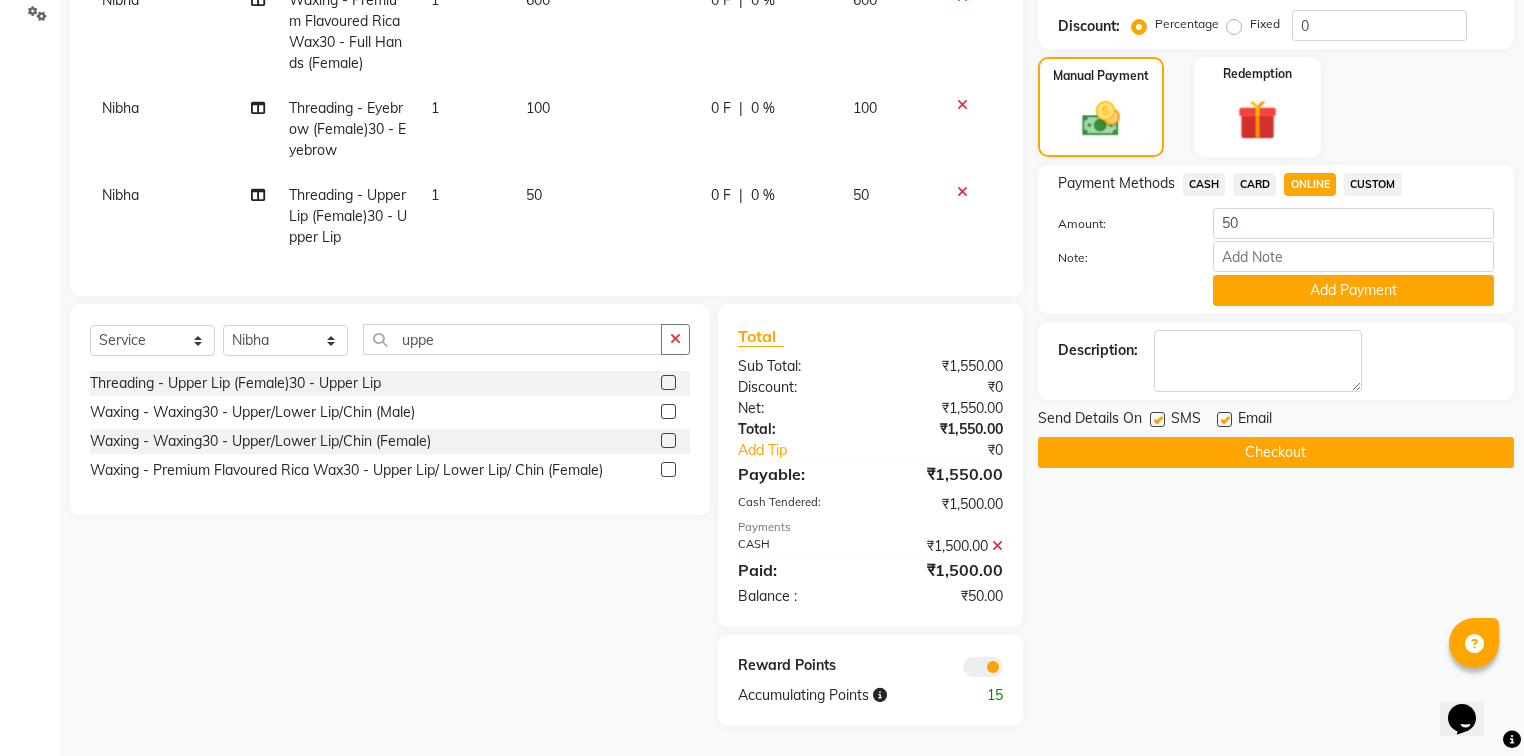 scroll, scrollTop: 473, scrollLeft: 0, axis: vertical 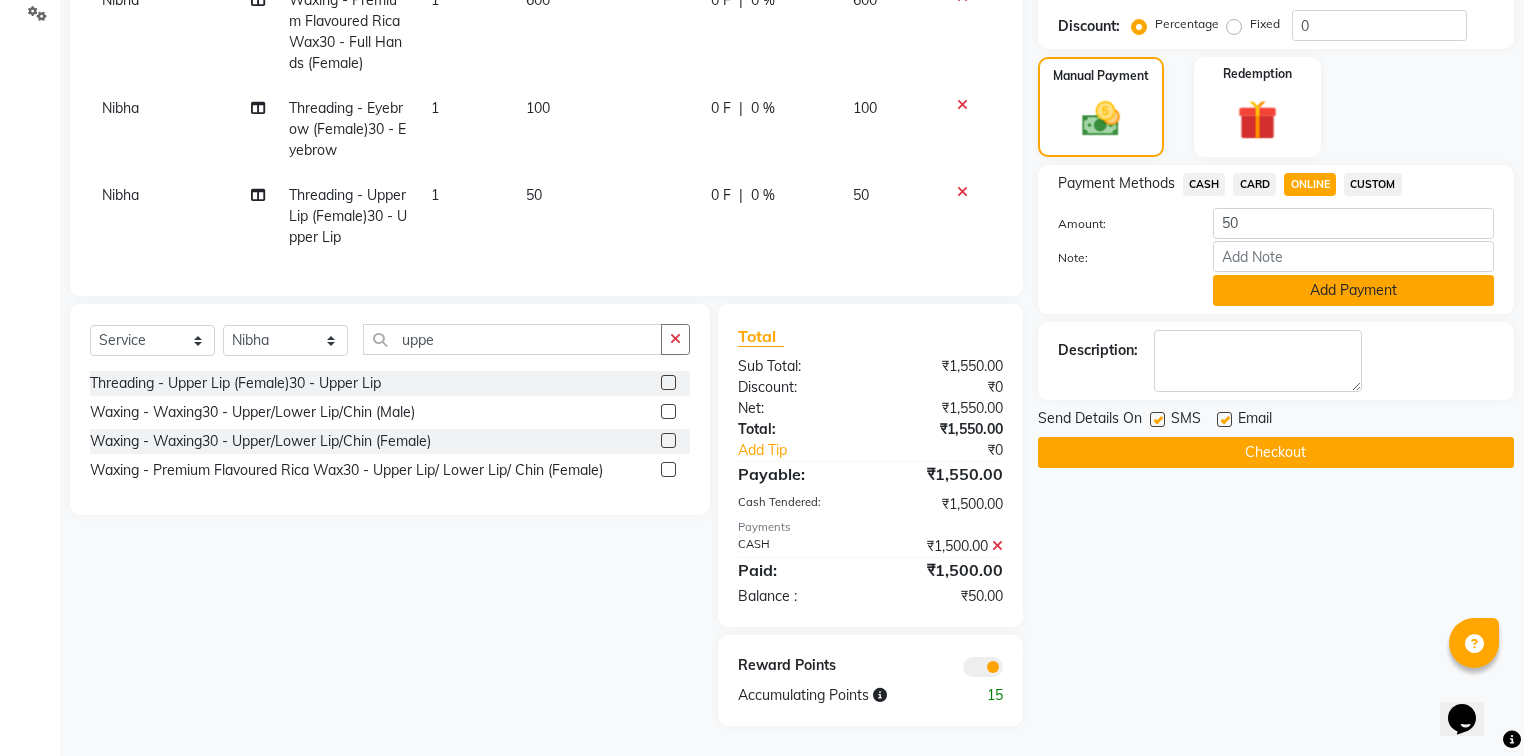 click on "Add Payment" 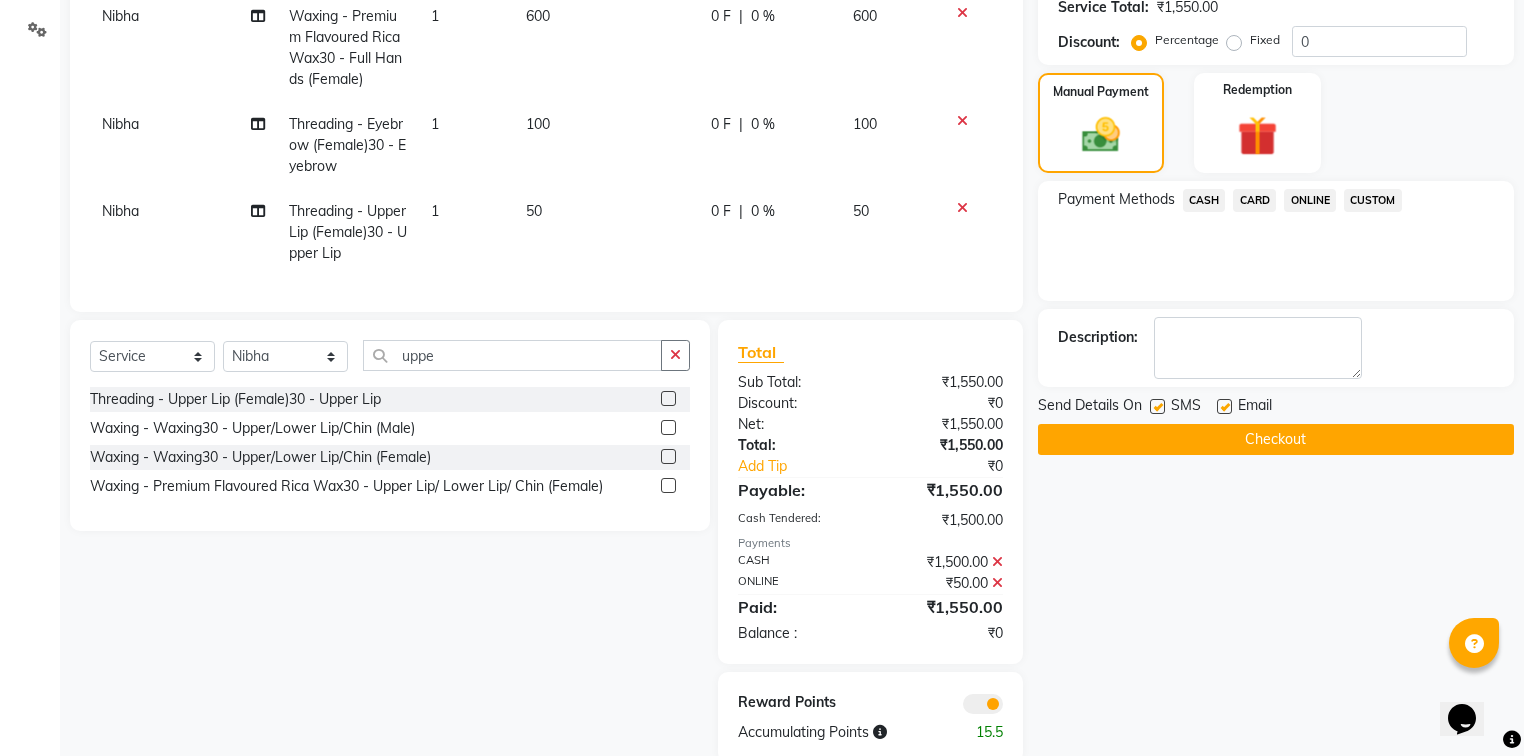 scroll, scrollTop: 494, scrollLeft: 0, axis: vertical 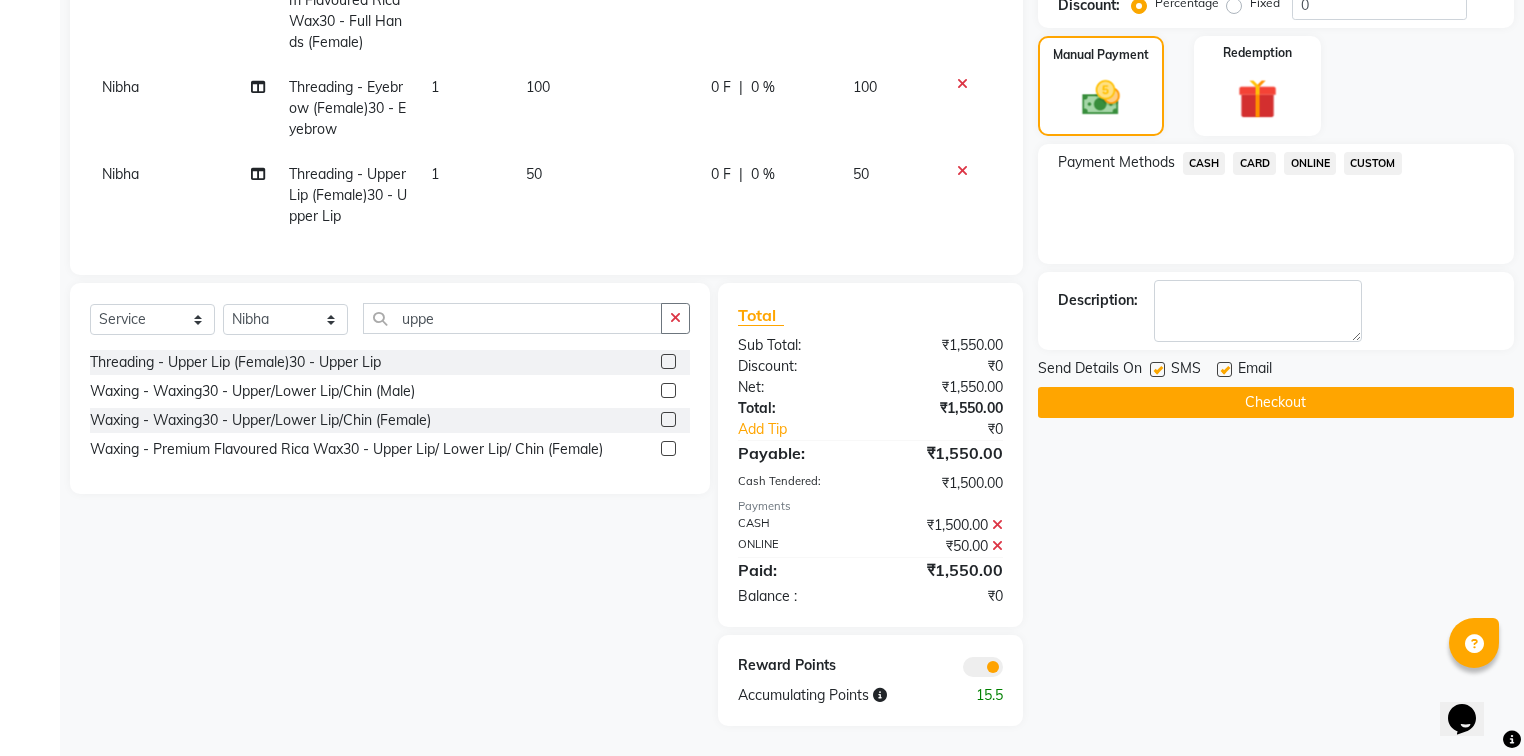 click on "Checkout" 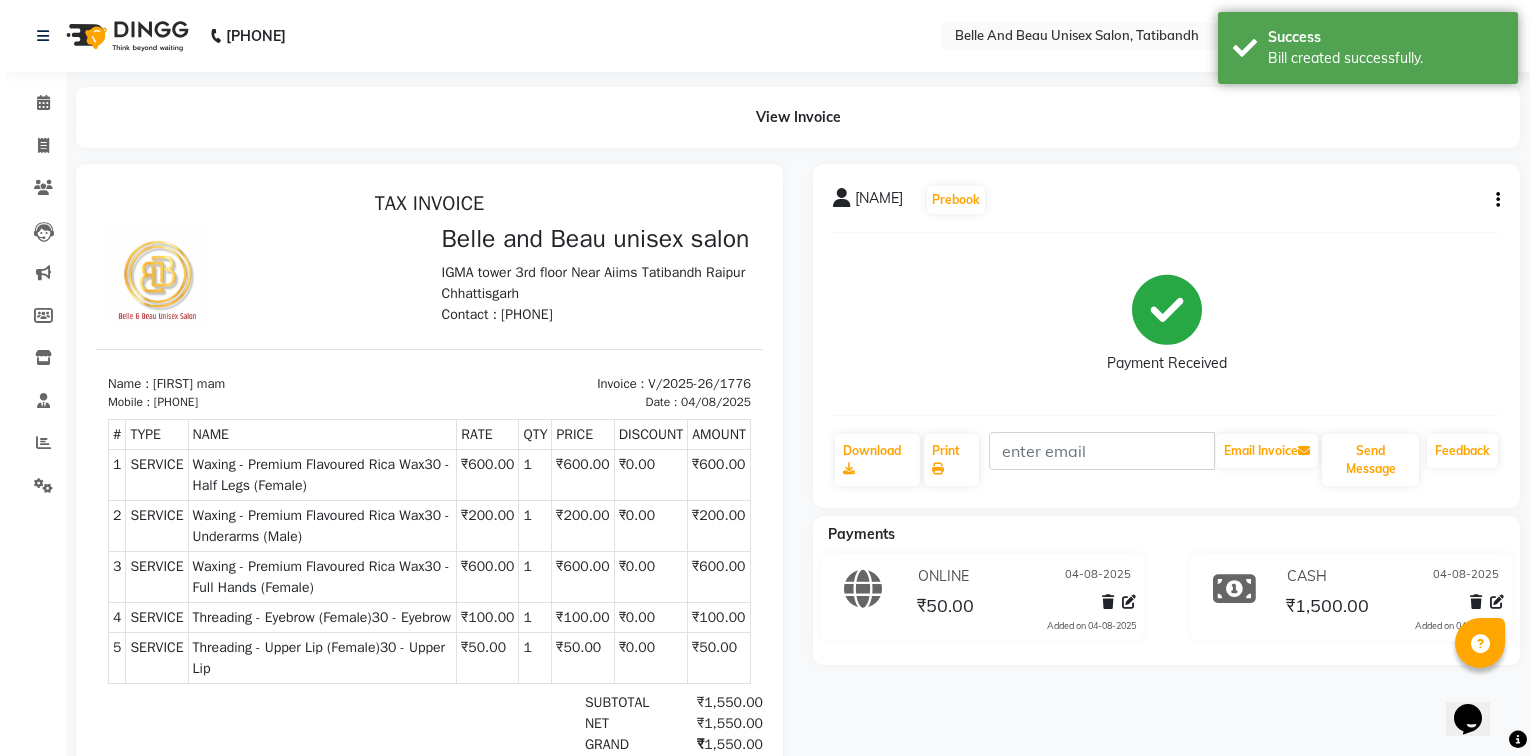 scroll, scrollTop: 0, scrollLeft: 0, axis: both 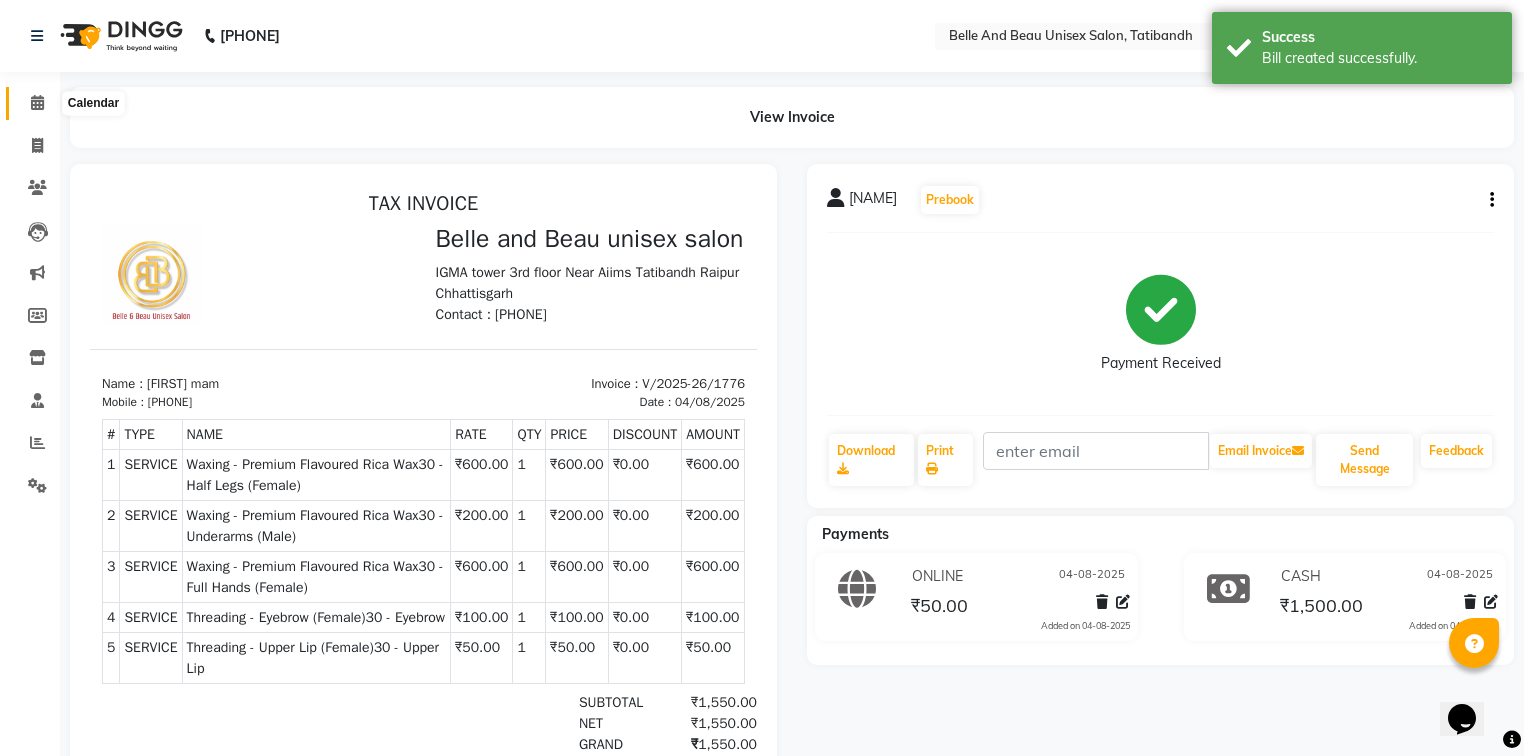 click 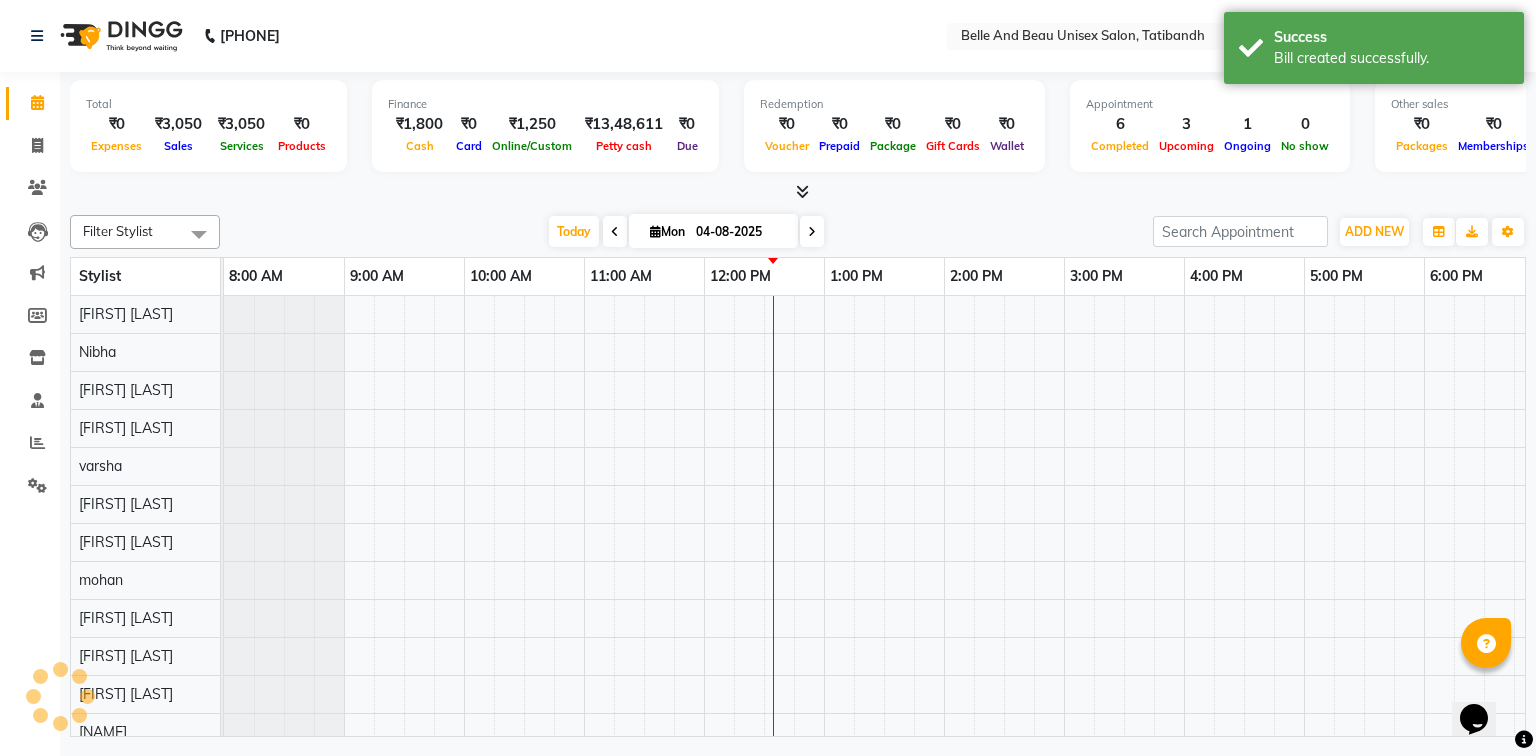 scroll, scrollTop: 0, scrollLeft: 0, axis: both 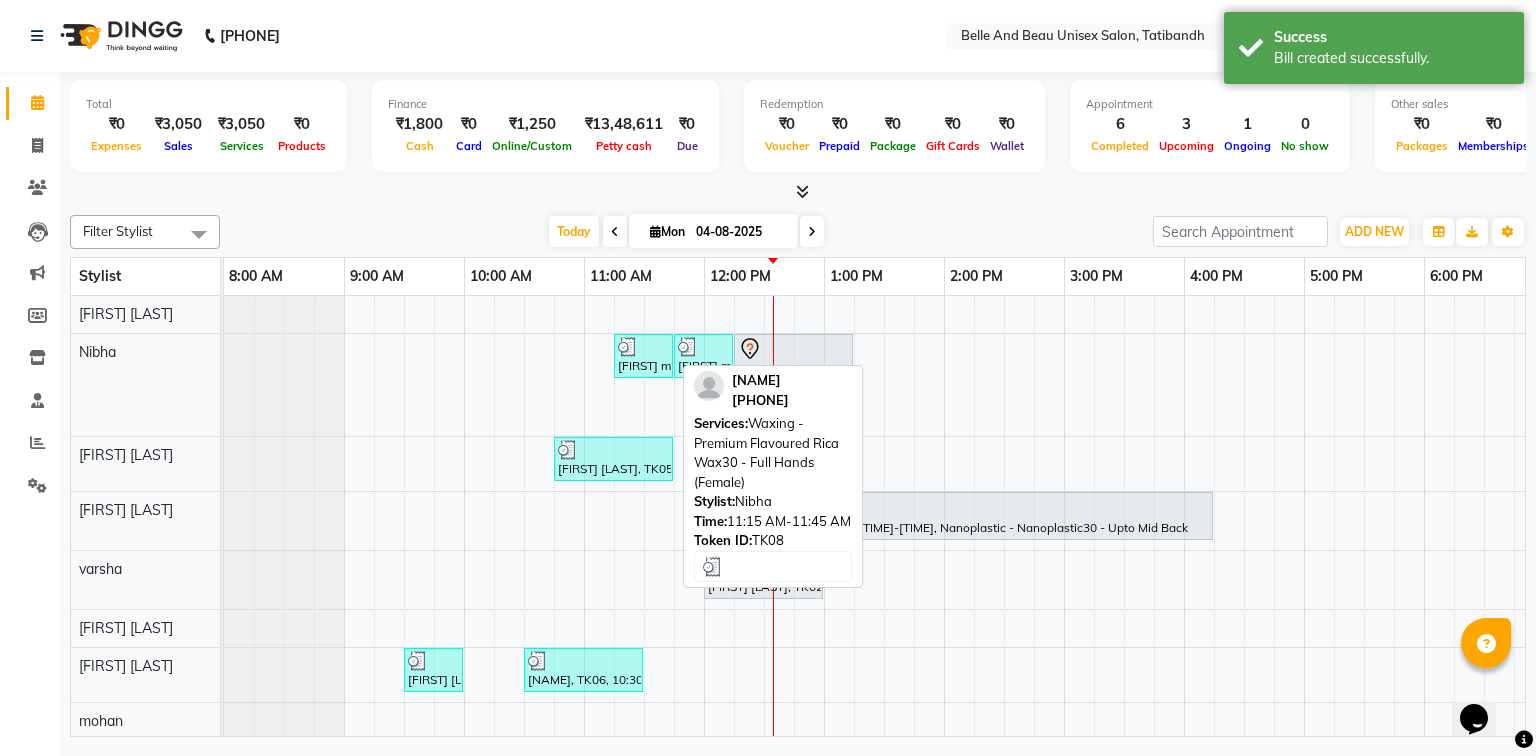 click on "[TITLE] [LAST], TK08, 11:15 AM-11:45 AM, Waxing - Premium Flavoured Rica Wax30 - Full Hands (Female)" at bounding box center (643, 356) 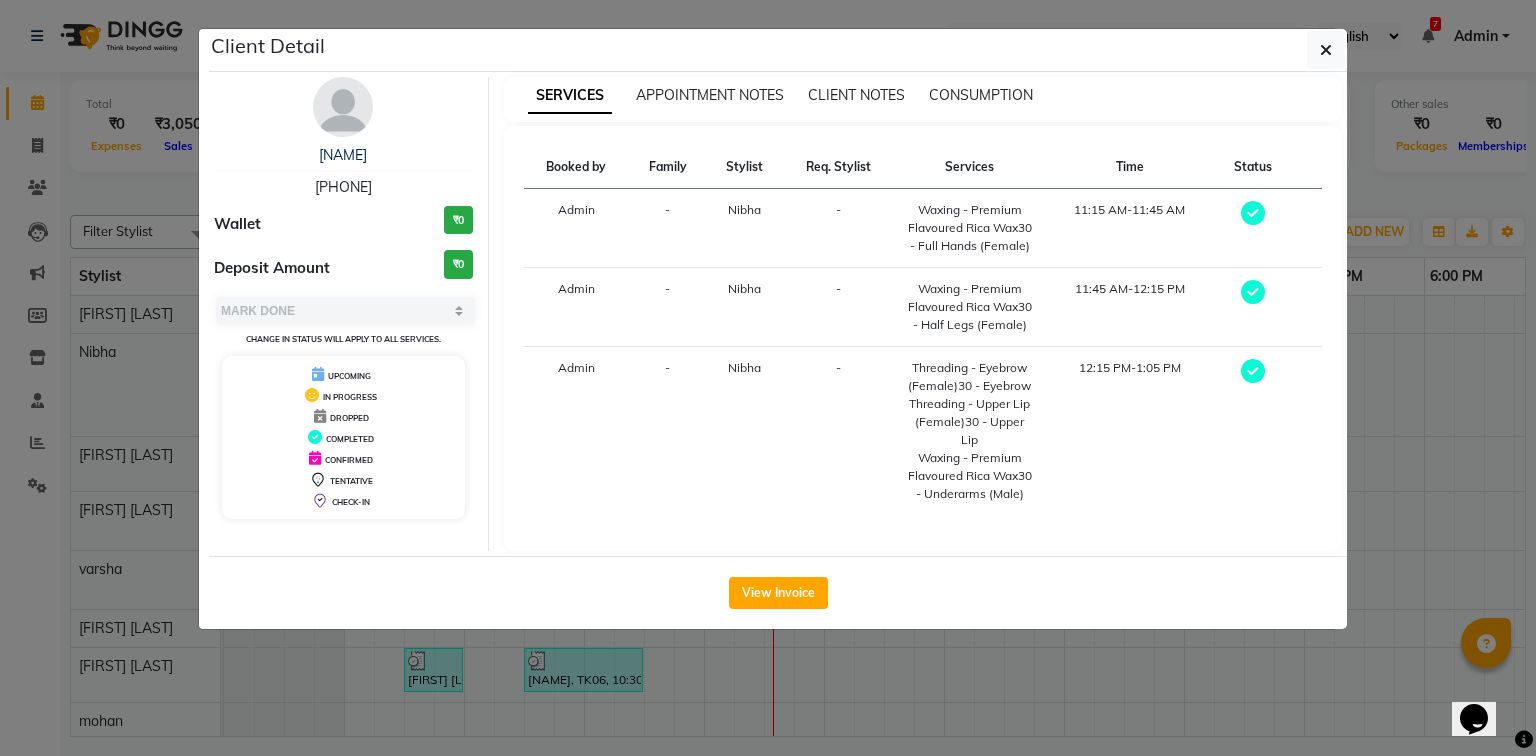 click on "[PHONE]" at bounding box center (343, 187) 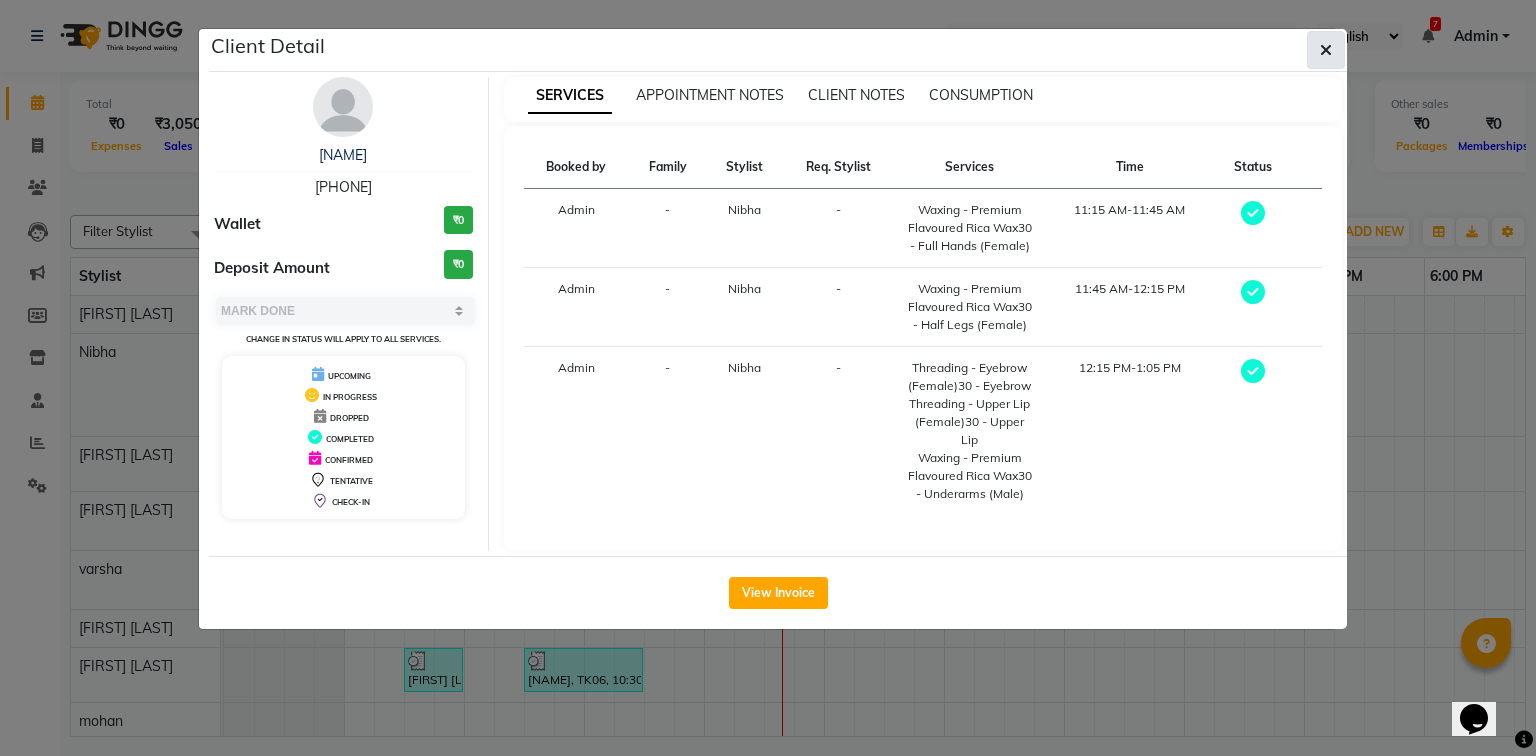 click 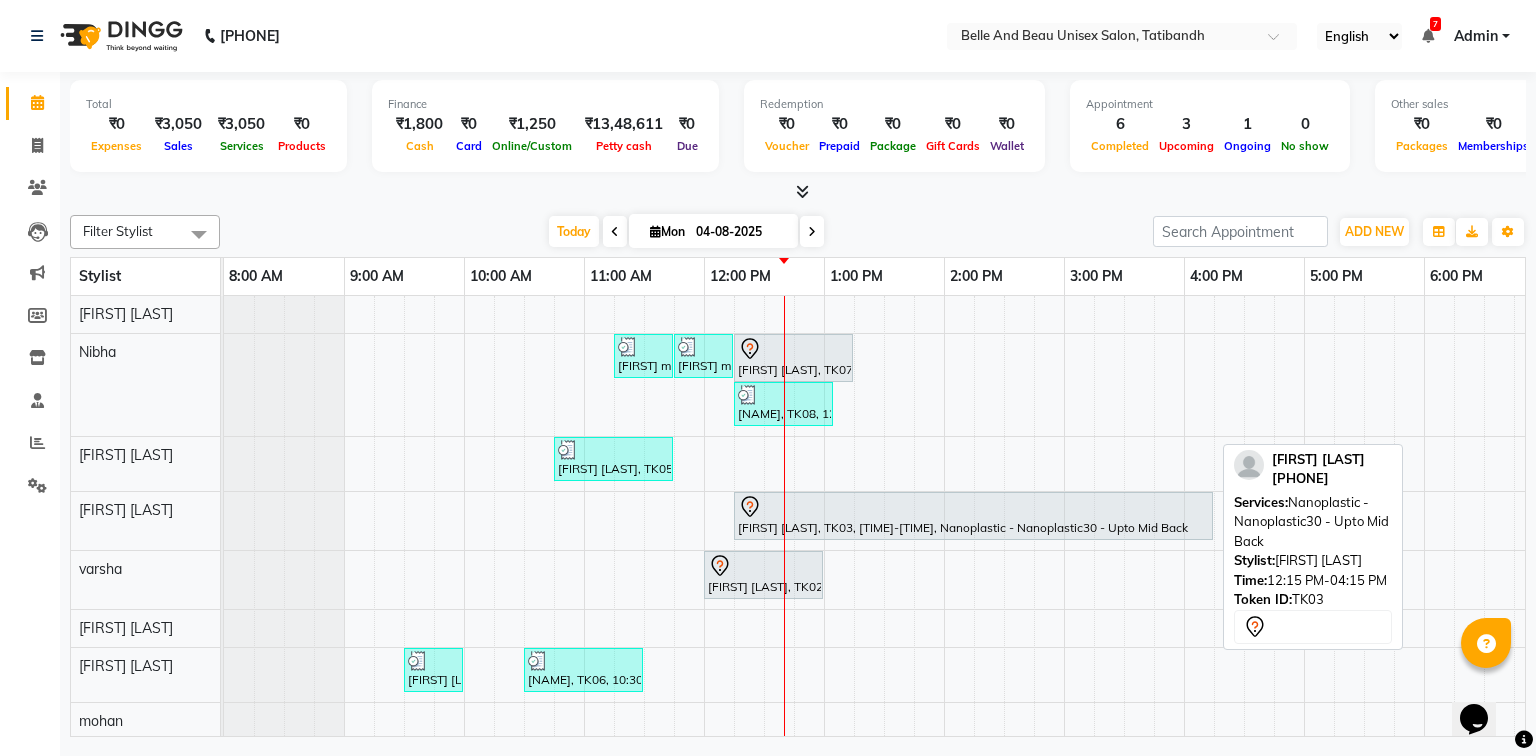 scroll, scrollTop: 164, scrollLeft: 0, axis: vertical 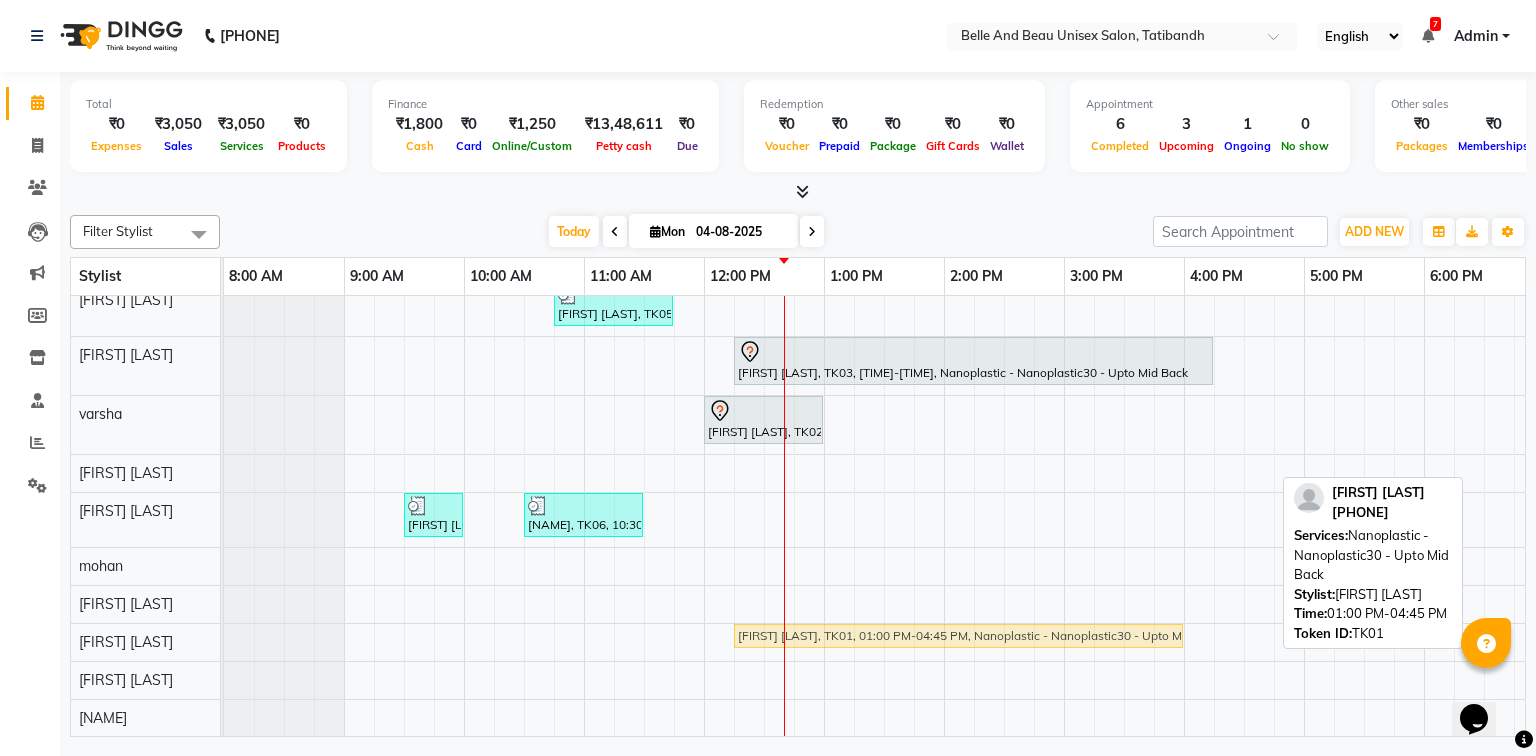 drag, startPoint x: 868, startPoint y: 624, endPoint x: 780, endPoint y: 631, distance: 88.27797 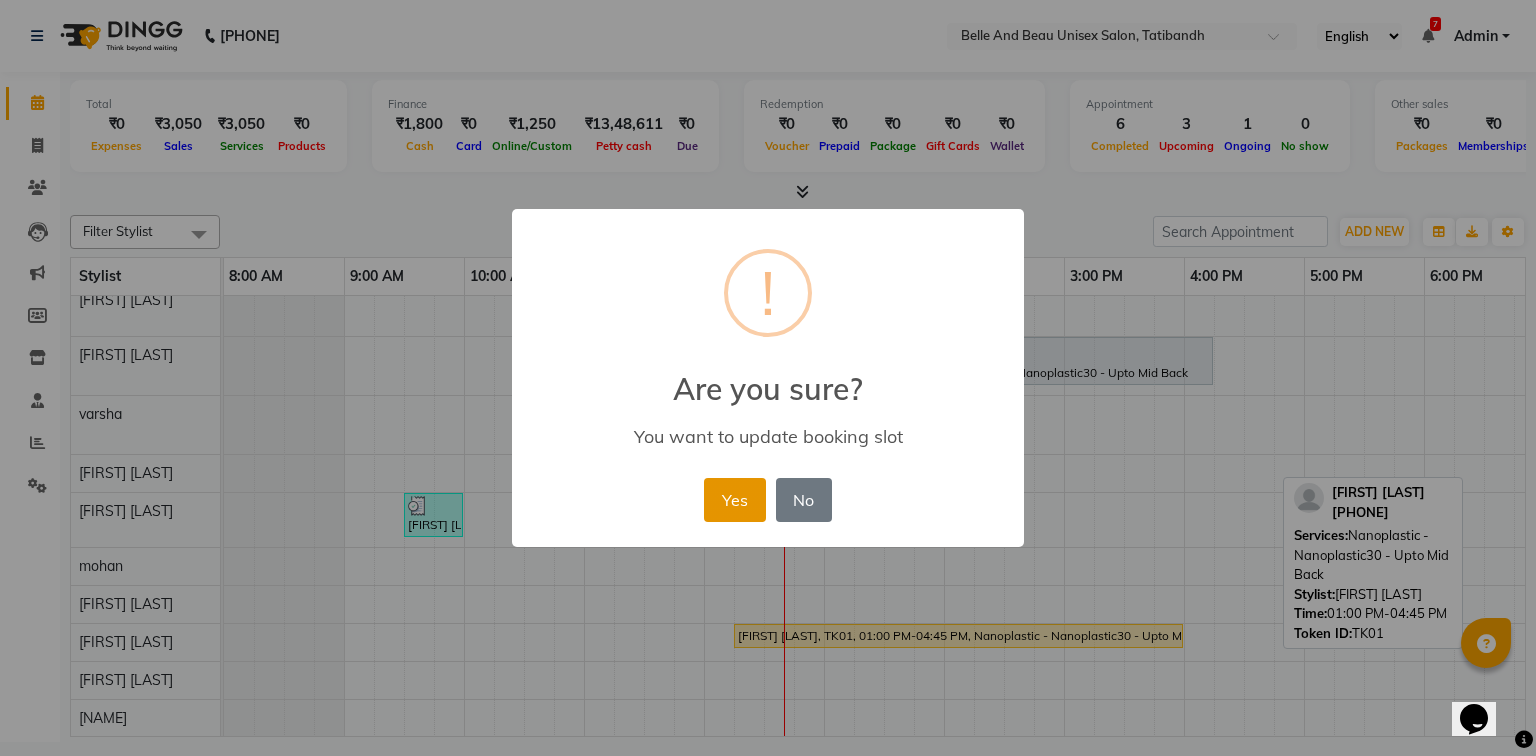 click on "Yes" at bounding box center (734, 500) 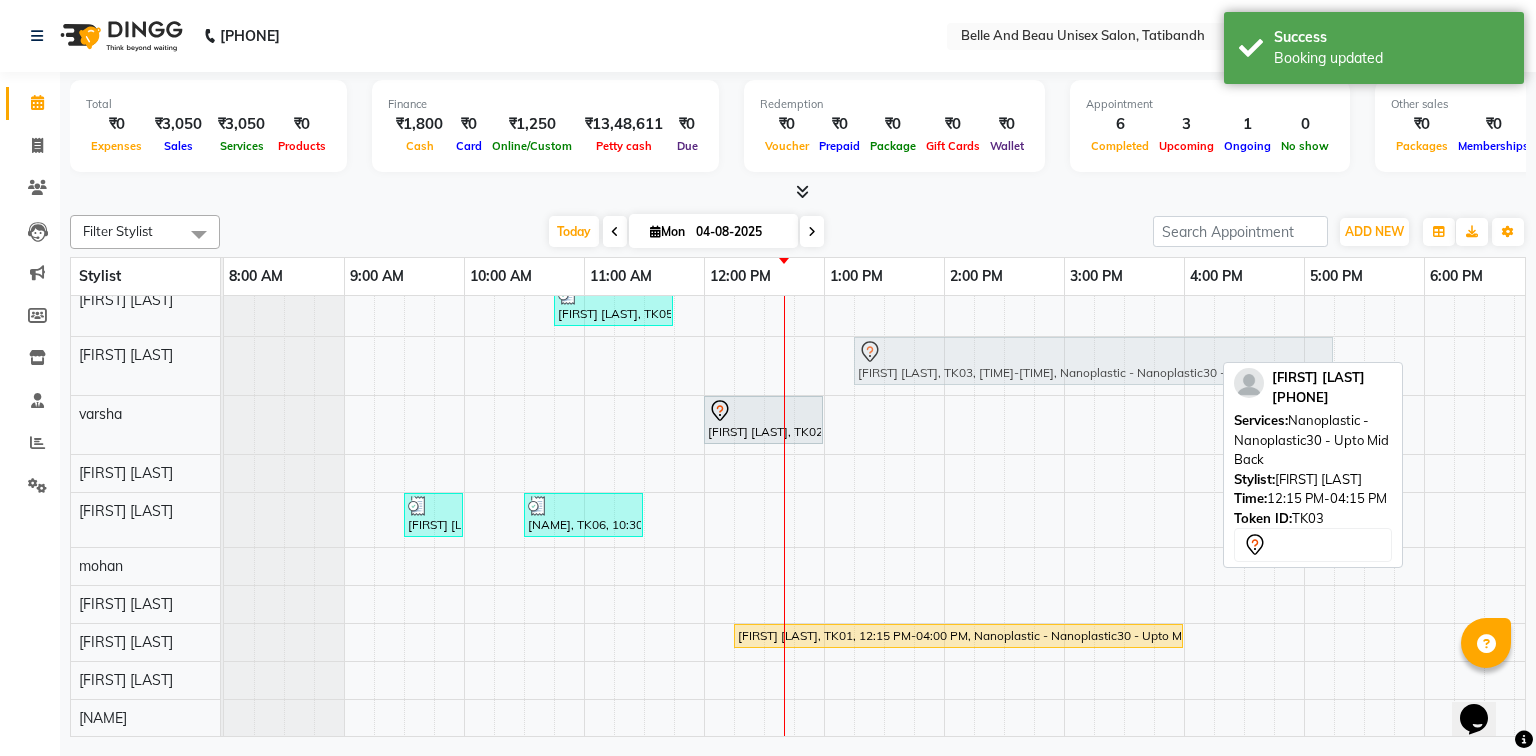 drag, startPoint x: 818, startPoint y: 342, endPoint x: 926, endPoint y: 344, distance: 108.01852 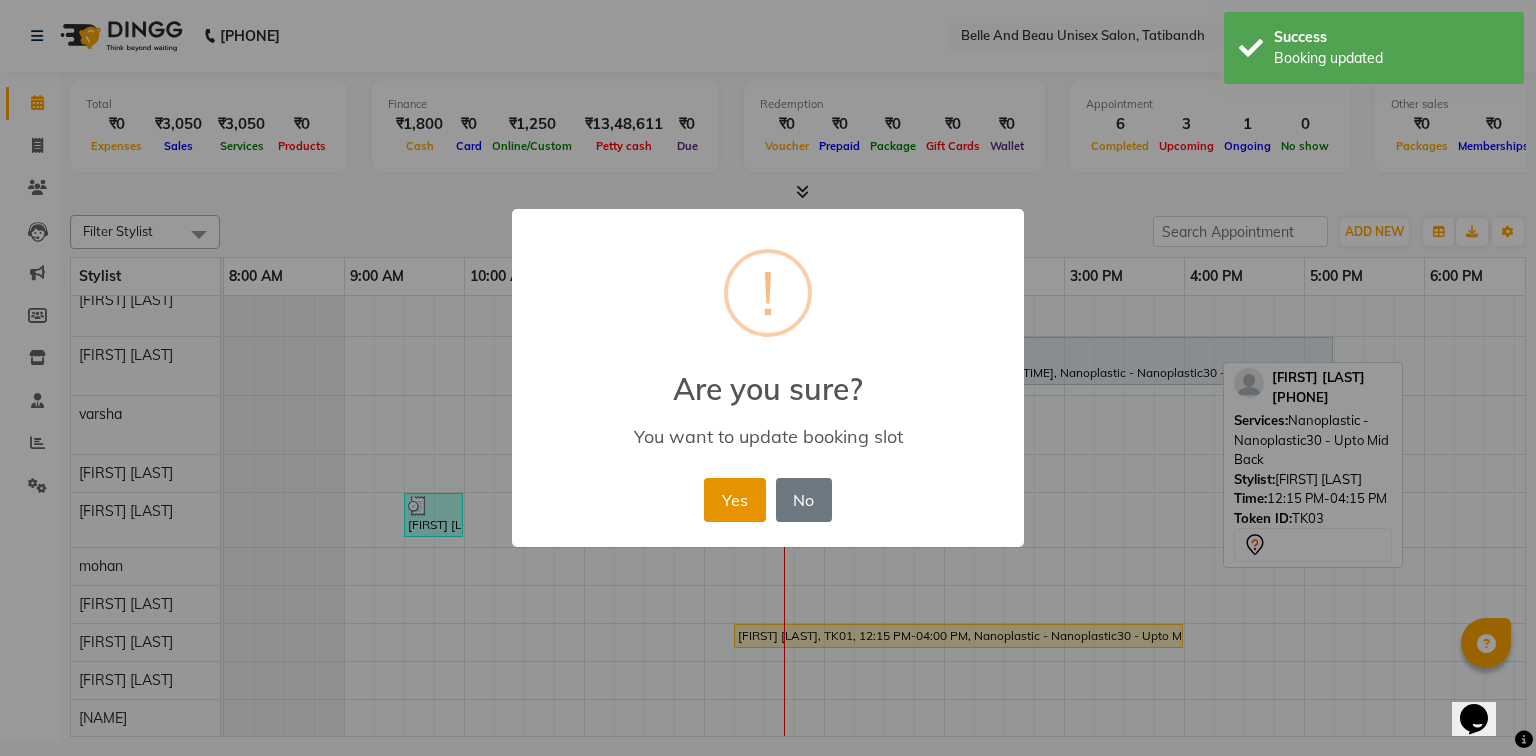 drag, startPoint x: 721, startPoint y: 507, endPoint x: 726, endPoint y: 493, distance: 14.866069 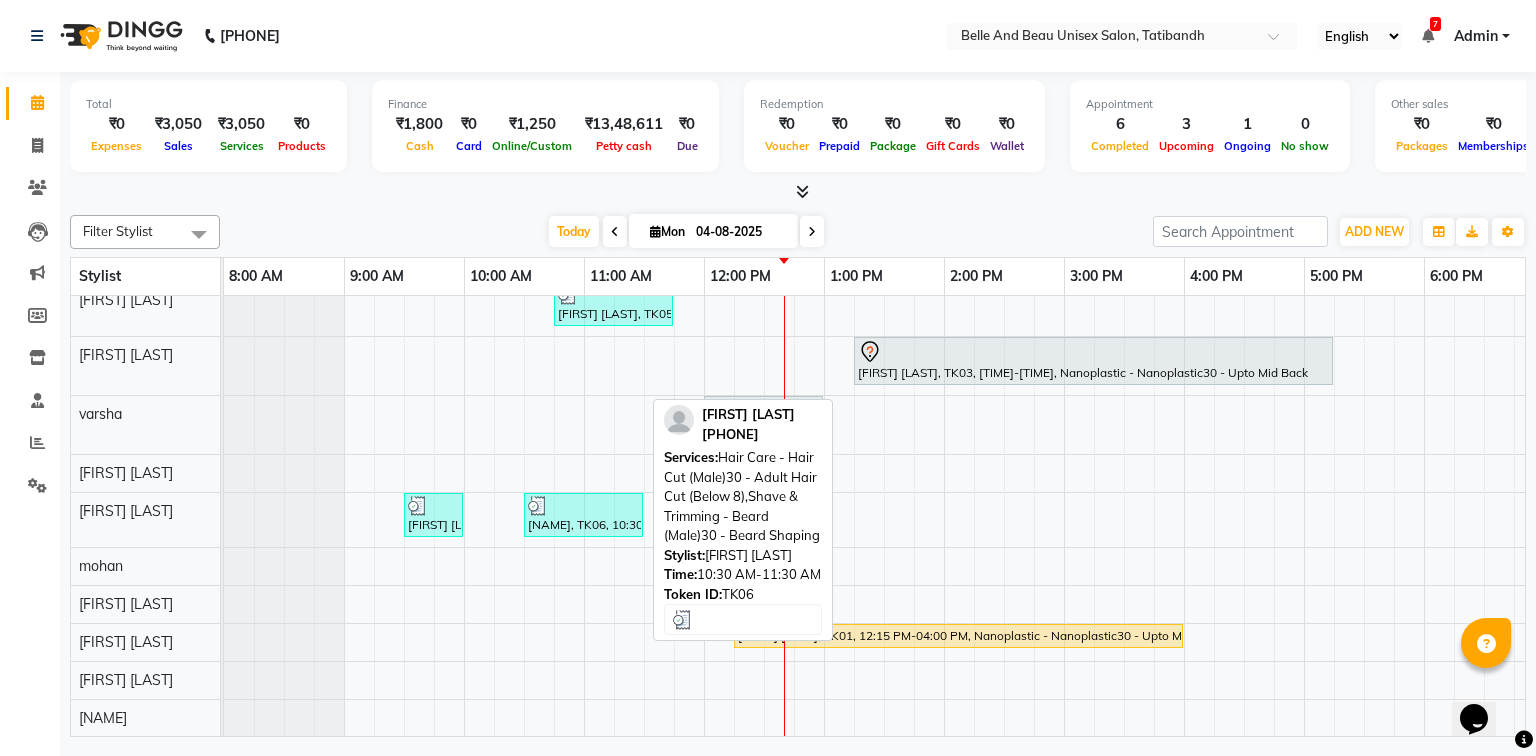 scroll, scrollTop: 56, scrollLeft: 0, axis: vertical 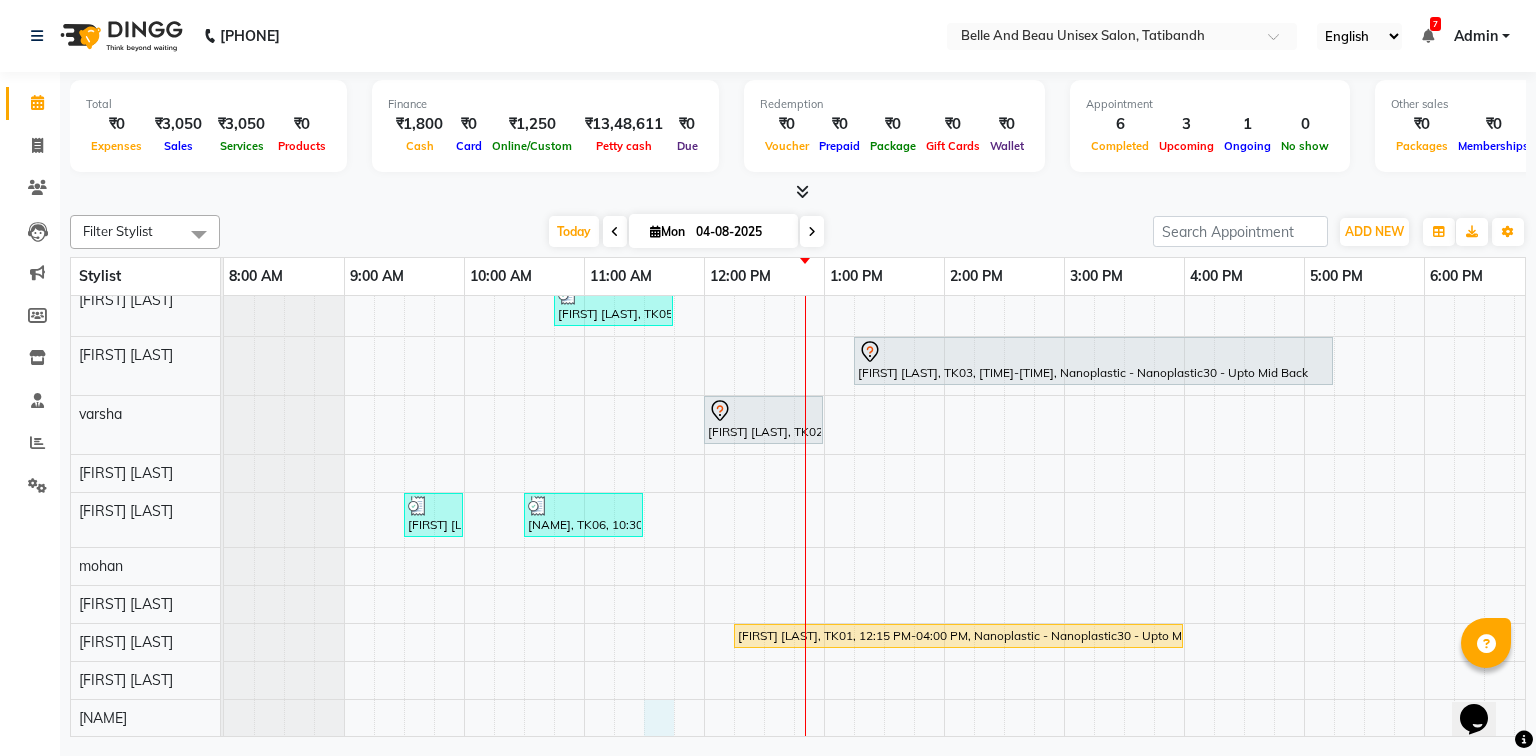 click on "Dipti mam, TK08, 11:15 AM-11:45 AM, Waxing - Premium Flavoured Rica Wax30 - Full Hands (Female)     Dipti mam, TK08, 11:45 AM-12:15 PM, Waxing - Premium Flavoured Rica Wax30 - Half Legs (Female)             Manmeet Singh, TK07, 12:15 PM-01:15 PM, papaya& marshmallow     Dipti mam, TK08, 12:15 PM-01:05 PM, Waxing - Premium Flavoured Rica Wax30 - Half Legs (Female),Waxing - Premium Flavoured Rica Wax30 - Underarms (Male),Waxing - Premium Flavoured Rica Wax30 - Full Hands (Female),Threading - Eyebrow (Female)30 - Eyebrow,Threading - Upper Lip (Female)30 - Upper Lip     Sanjeev Rathod, TK05, 10:45 AM-11:45 AM, Hair Care - Hair Cut (Male)30 - Adult Hair Cut (Below 8),Massage - Massage30 - Head Massage  Almond Oil (30 min) (Male)             Anchal Agarwal, TK03, 01:15 PM-05:15 PM, Nanoplastic - Nanoplastic30 - Upto Mid Back             dhruv sharma, TK02, 12:00 PM-01:00 PM, Chocolate walnut pedicuer     Arush Agrawal, TK04, 09:30 AM-10:00 AM, Hair Care - Hair Cut (Male)30 - Adult Hair Cut (Below 8)" at bounding box center [1004, 439] 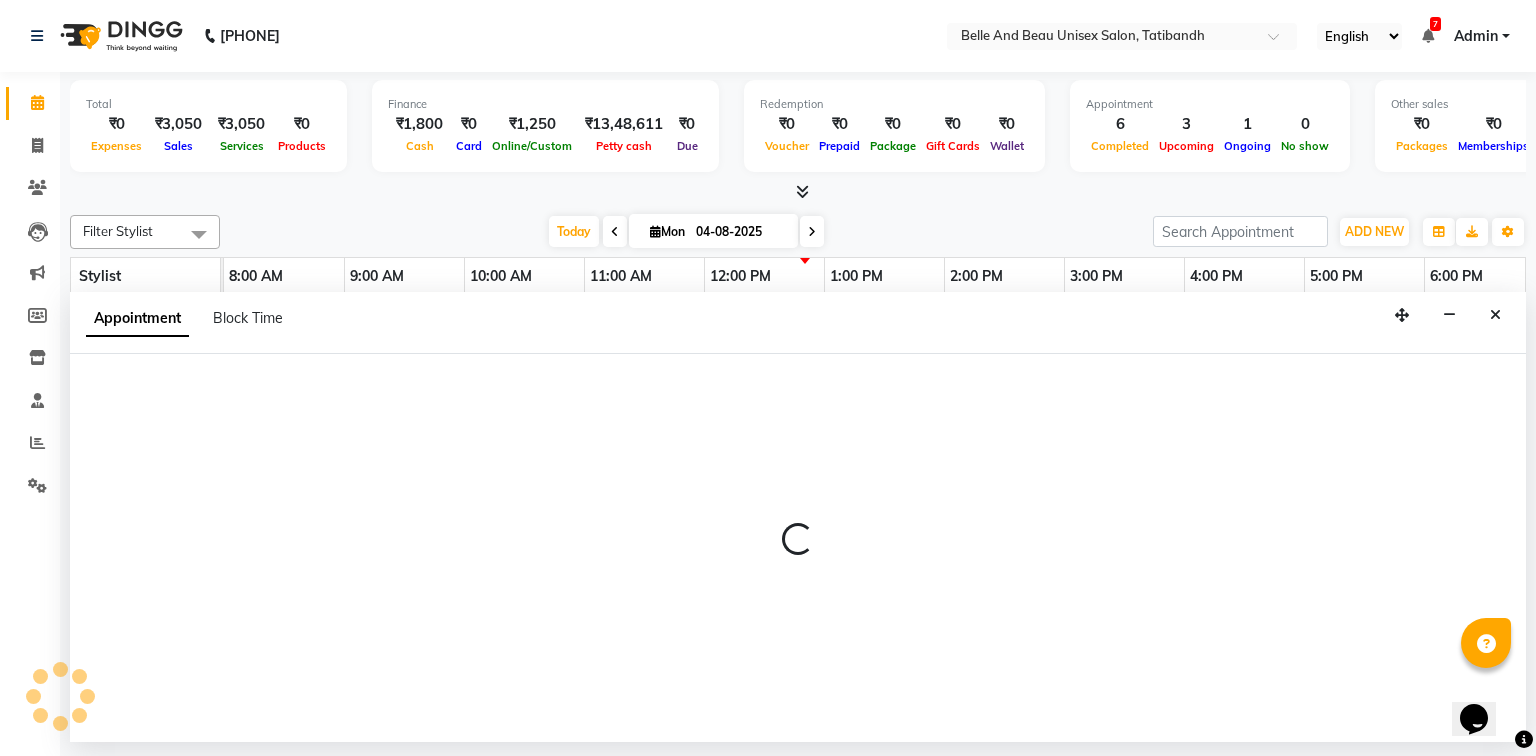 select on "84331" 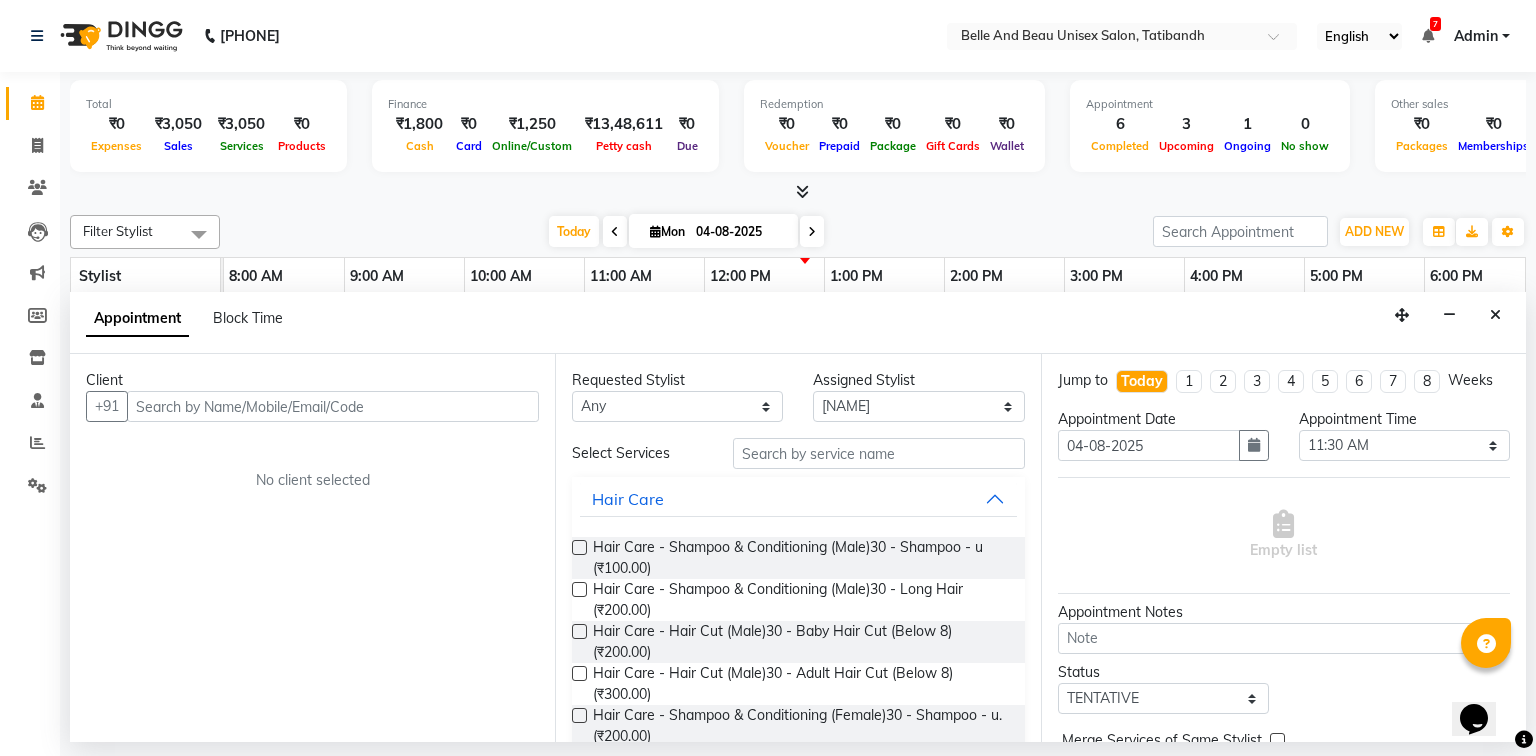 click at bounding box center [333, 406] 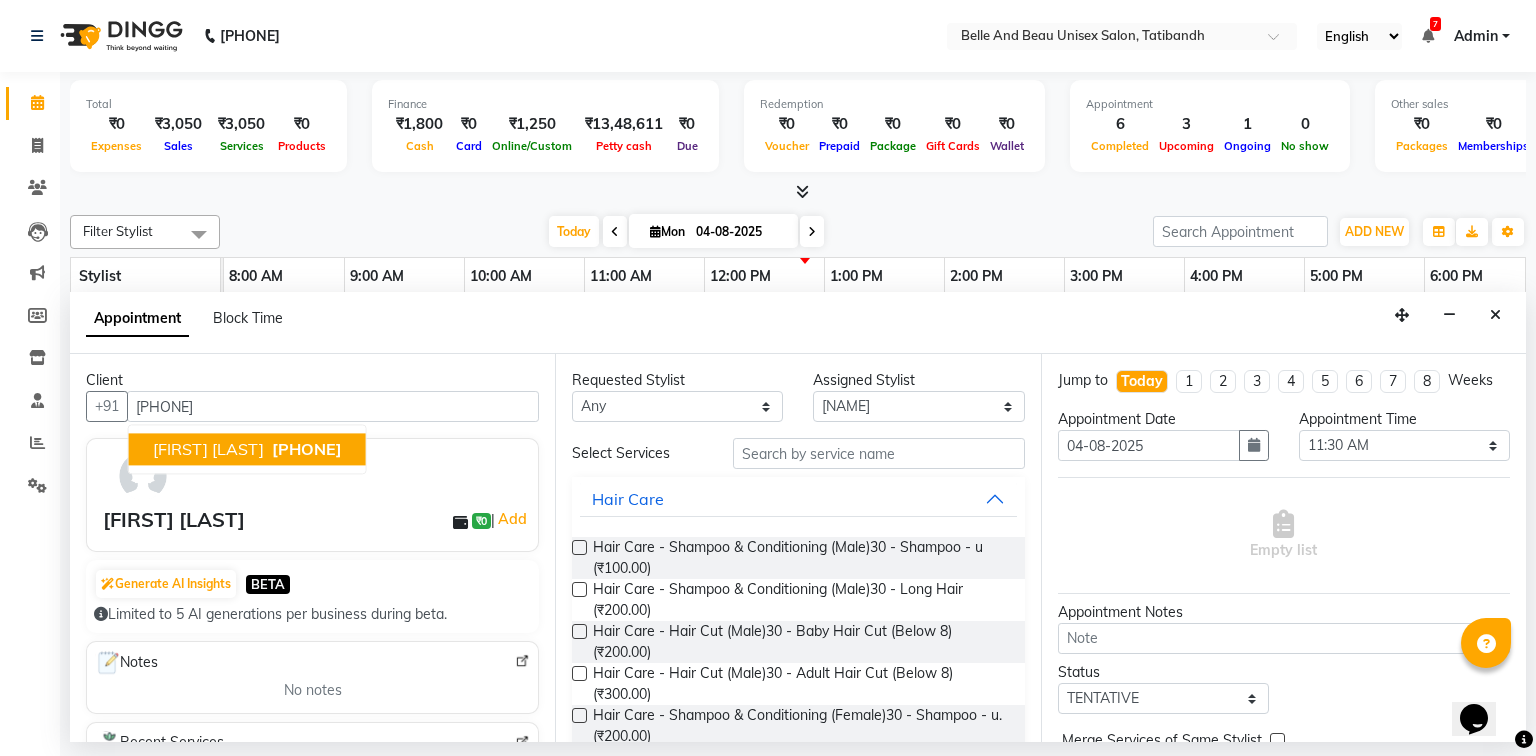 click on "[FIRST] [LAST]" at bounding box center [208, 450] 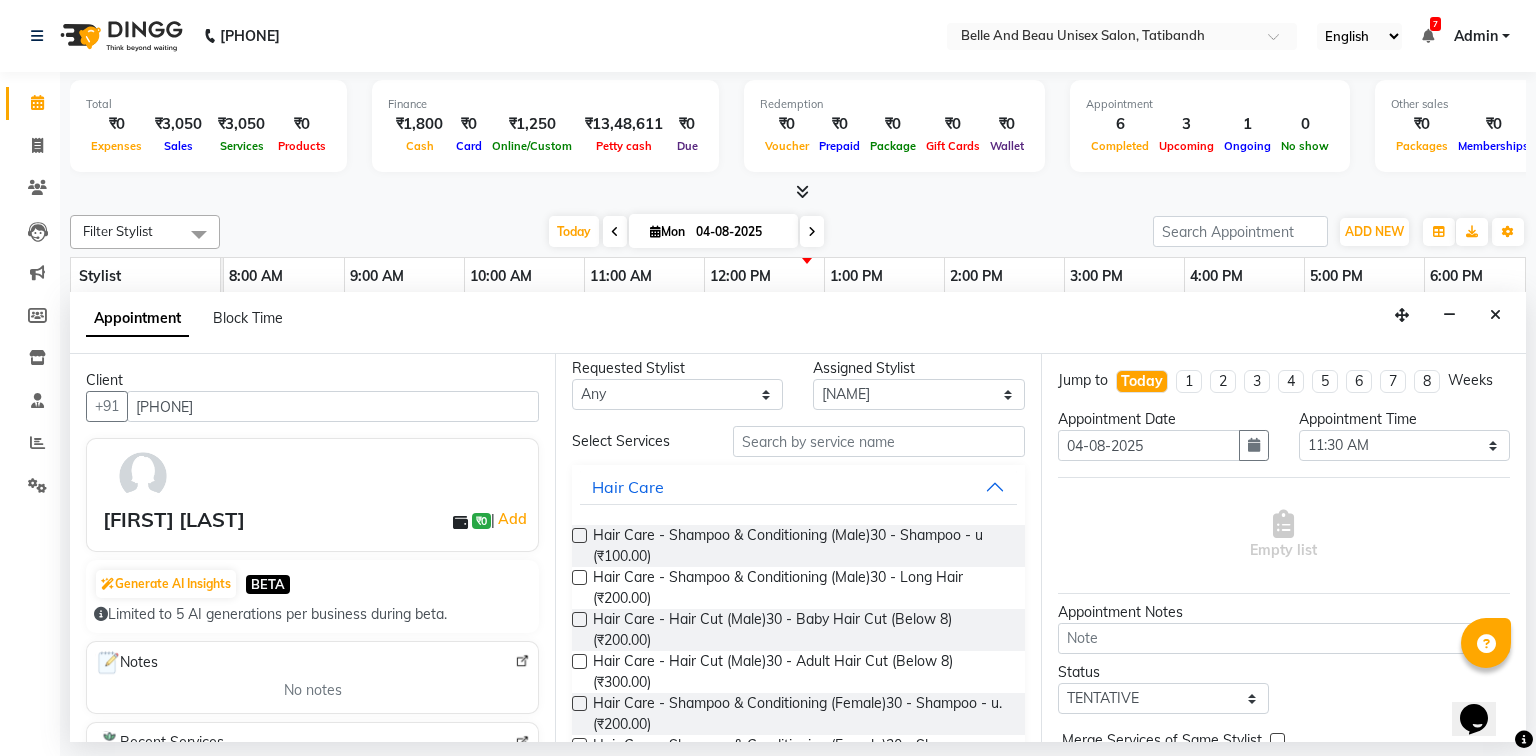 scroll, scrollTop: 0, scrollLeft: 0, axis: both 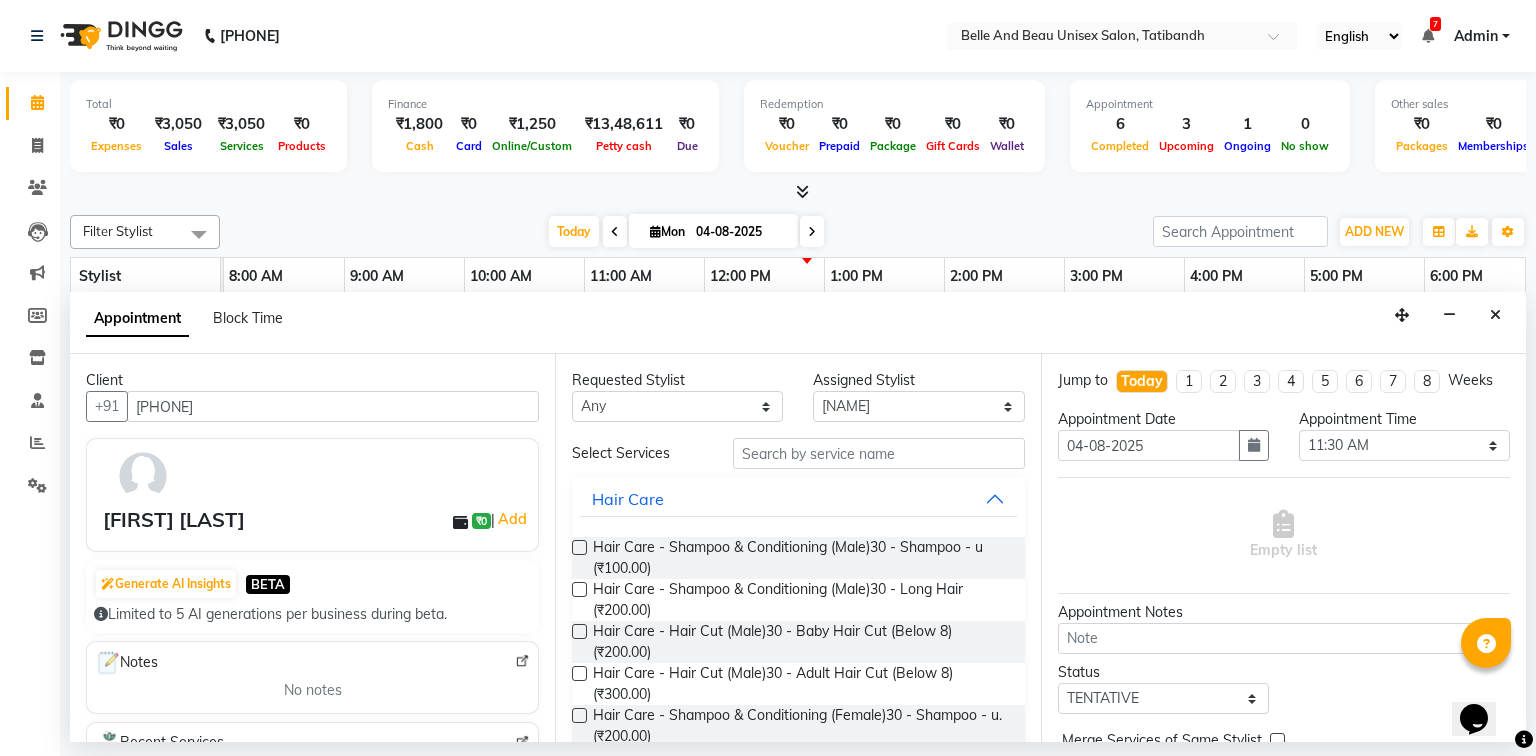 type on "[PHONE]" 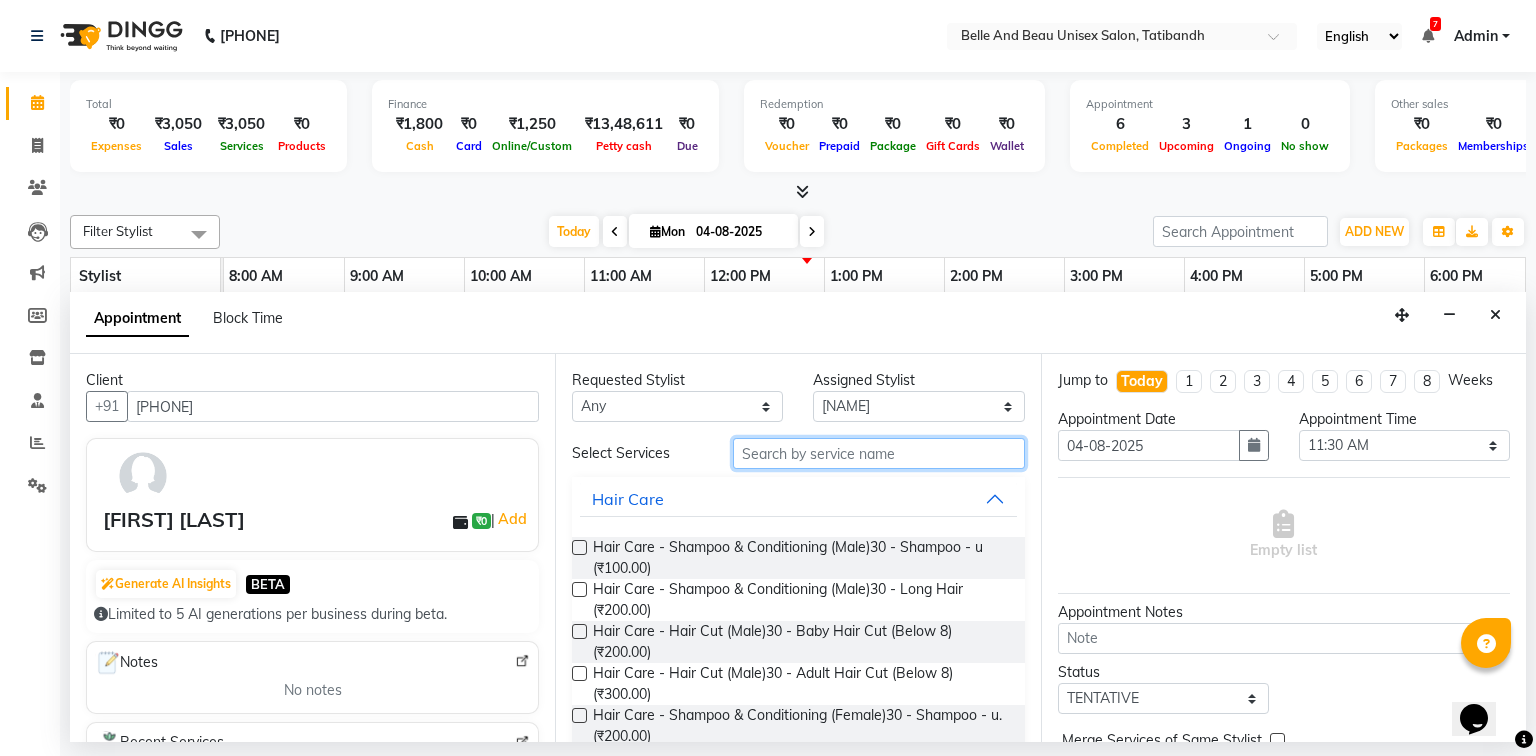 click at bounding box center [879, 453] 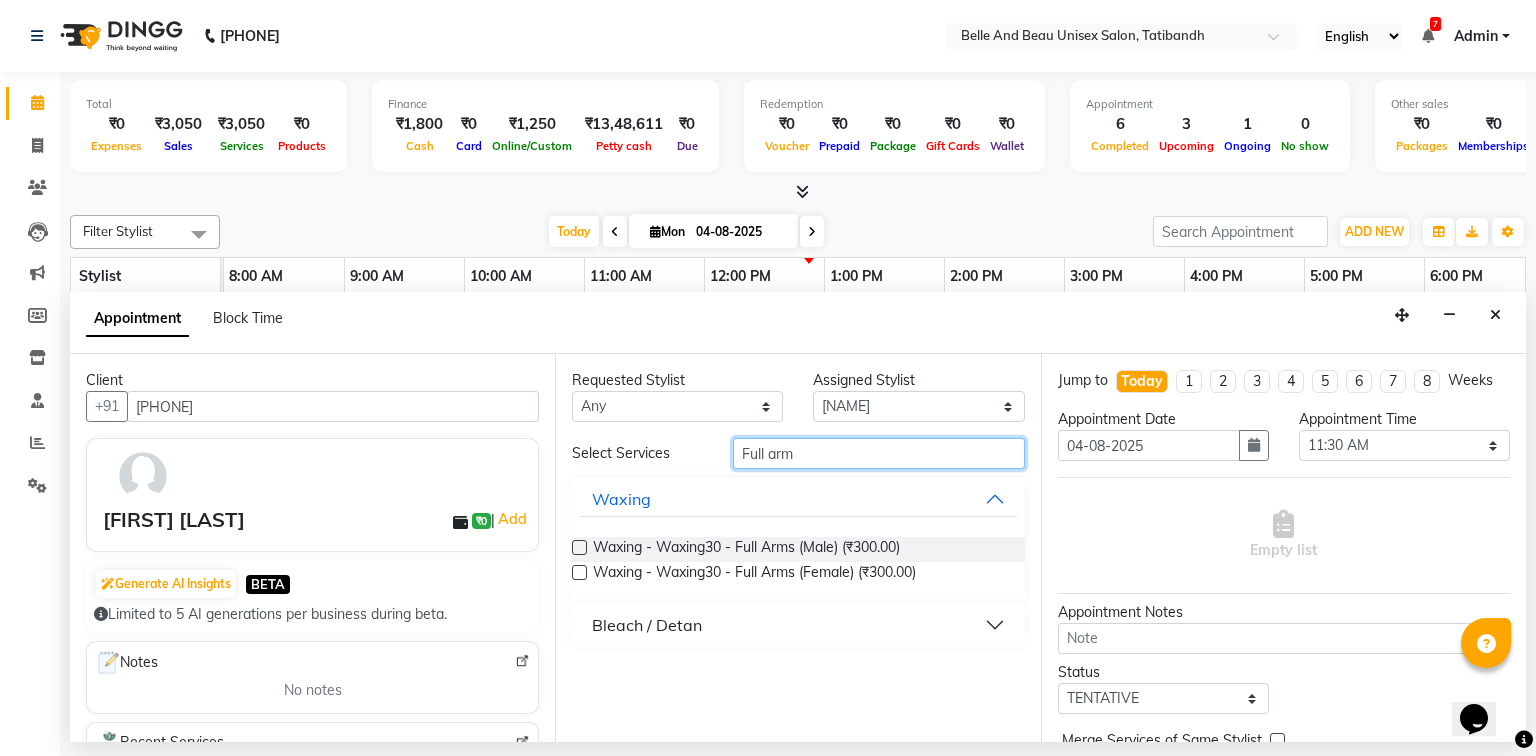 type on "Full arm" 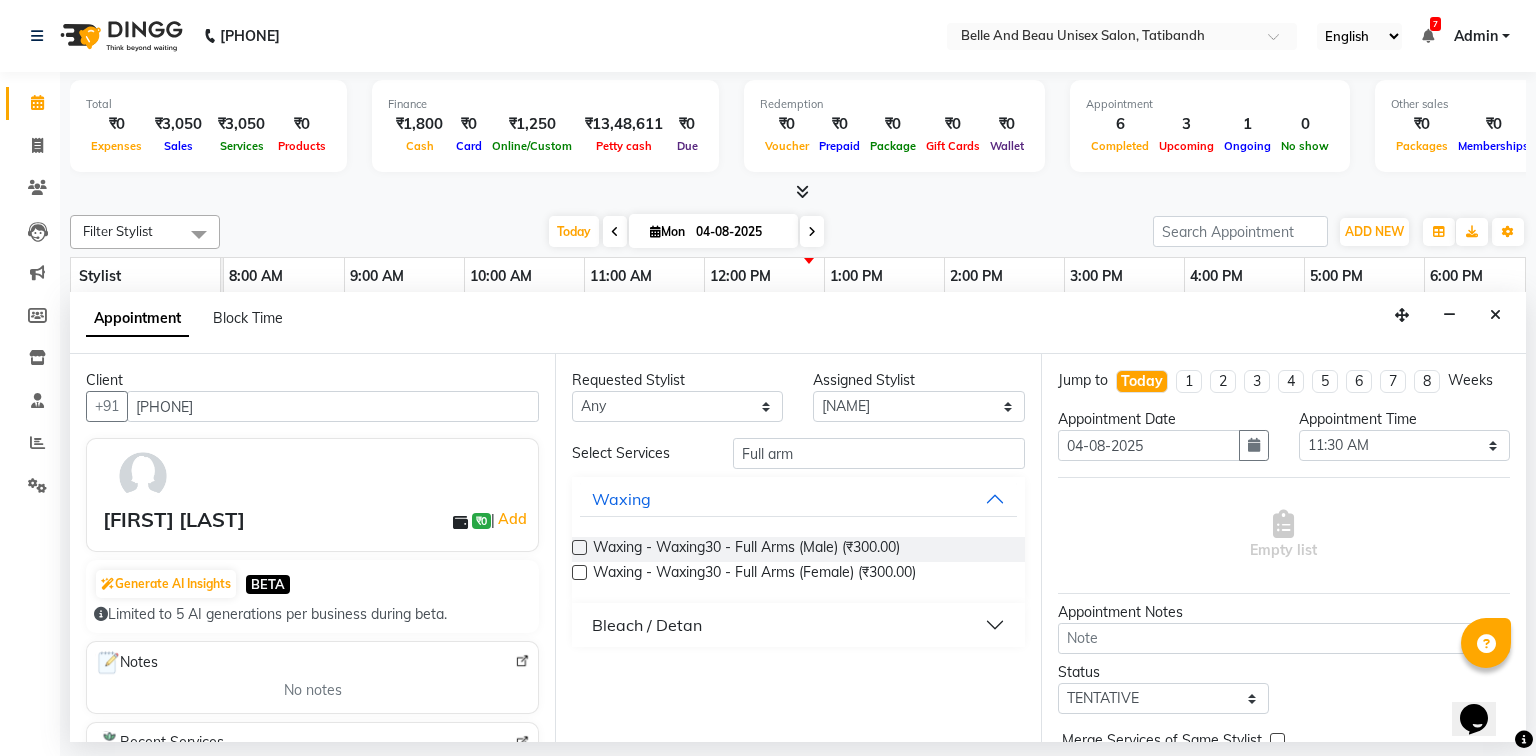 click on "Waxing - Waxing30 - Full Arms (Female) (₹300.00)" at bounding box center (798, 574) 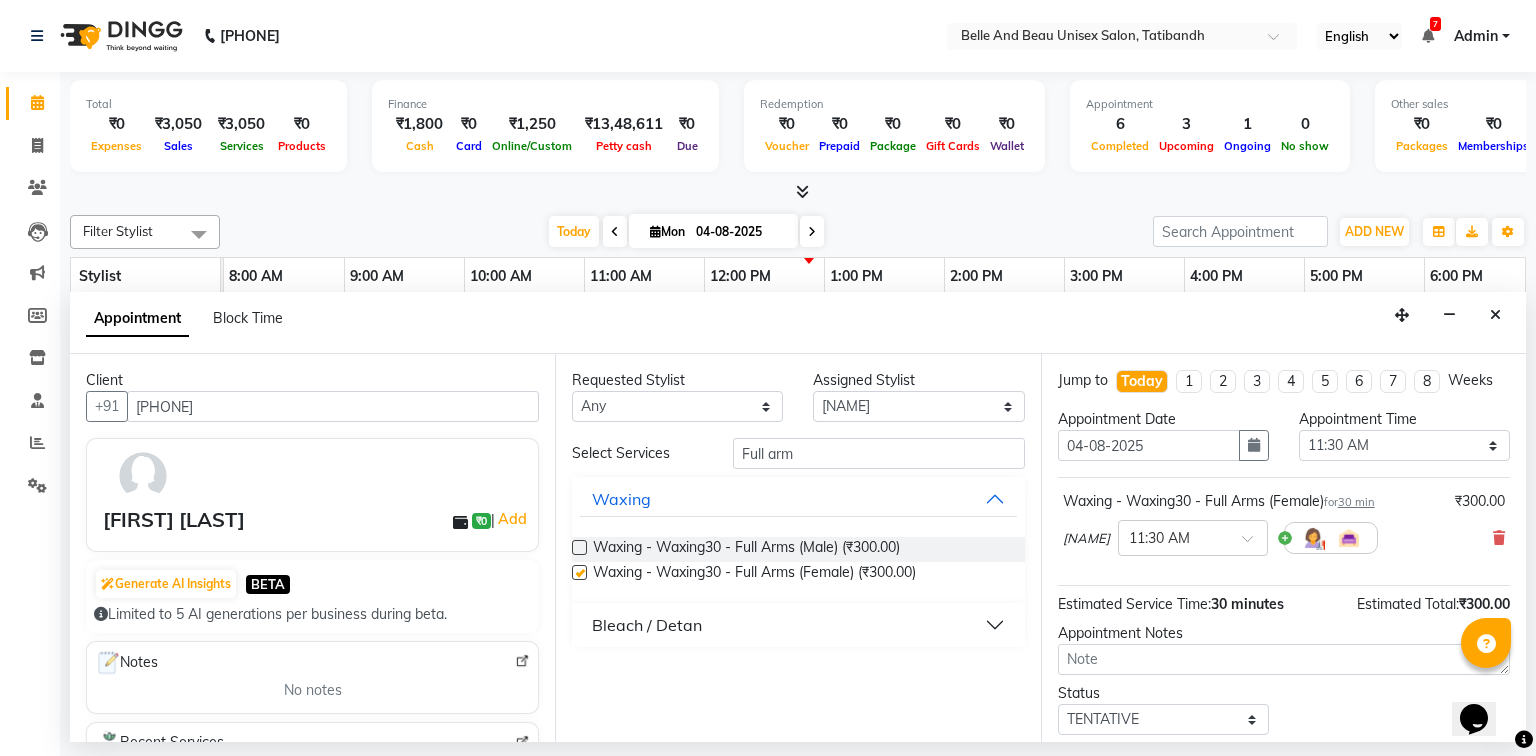 checkbox on "false" 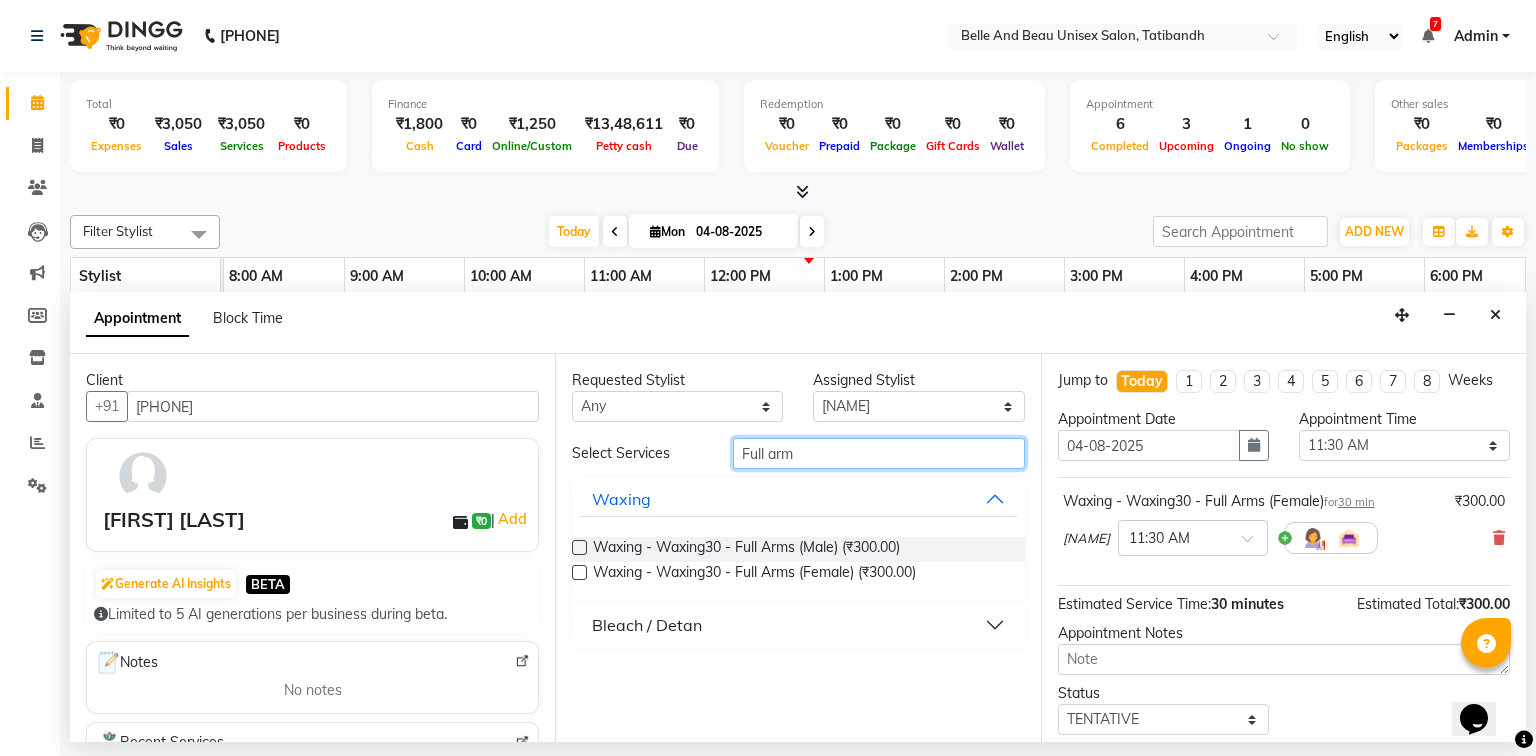 click on "Full arm" at bounding box center (879, 453) 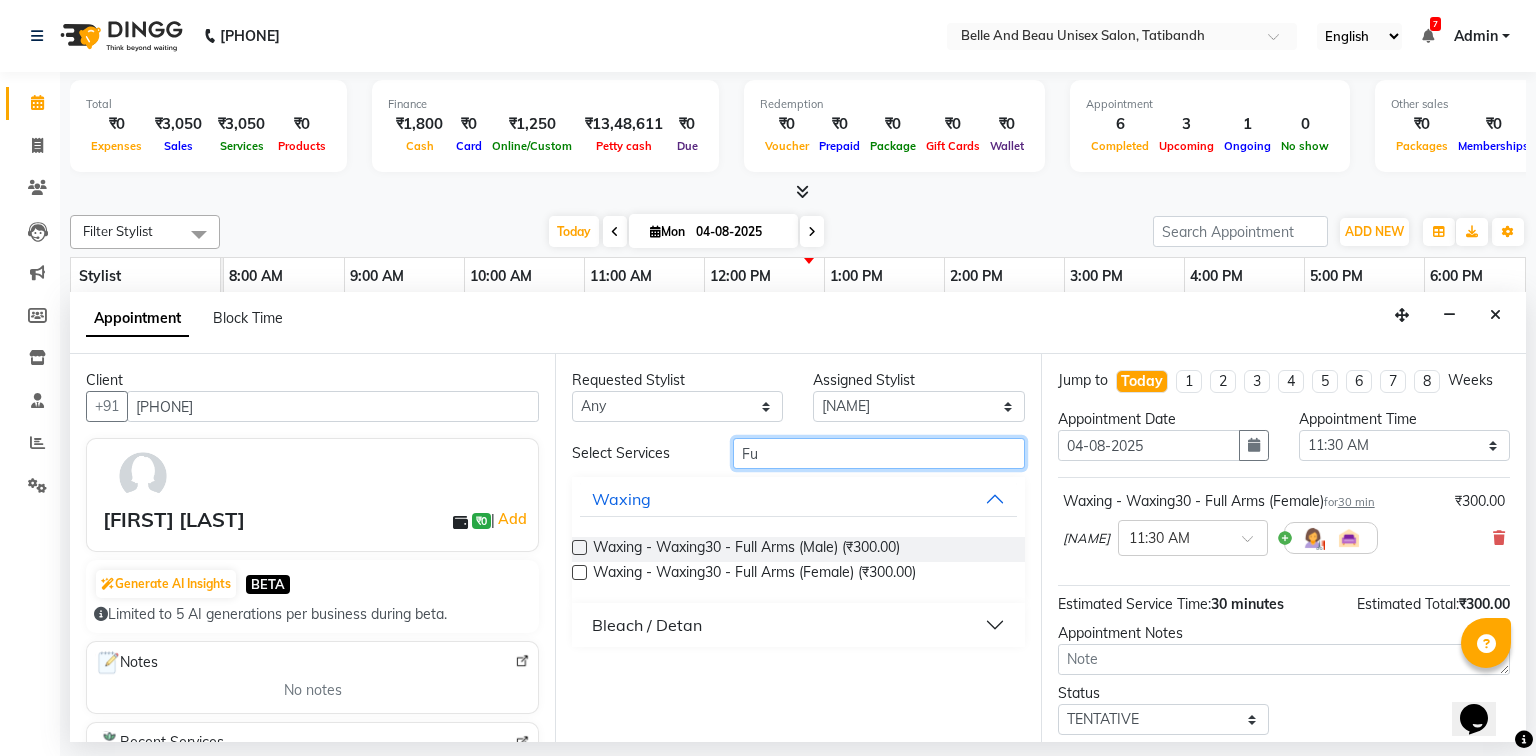 type on "F" 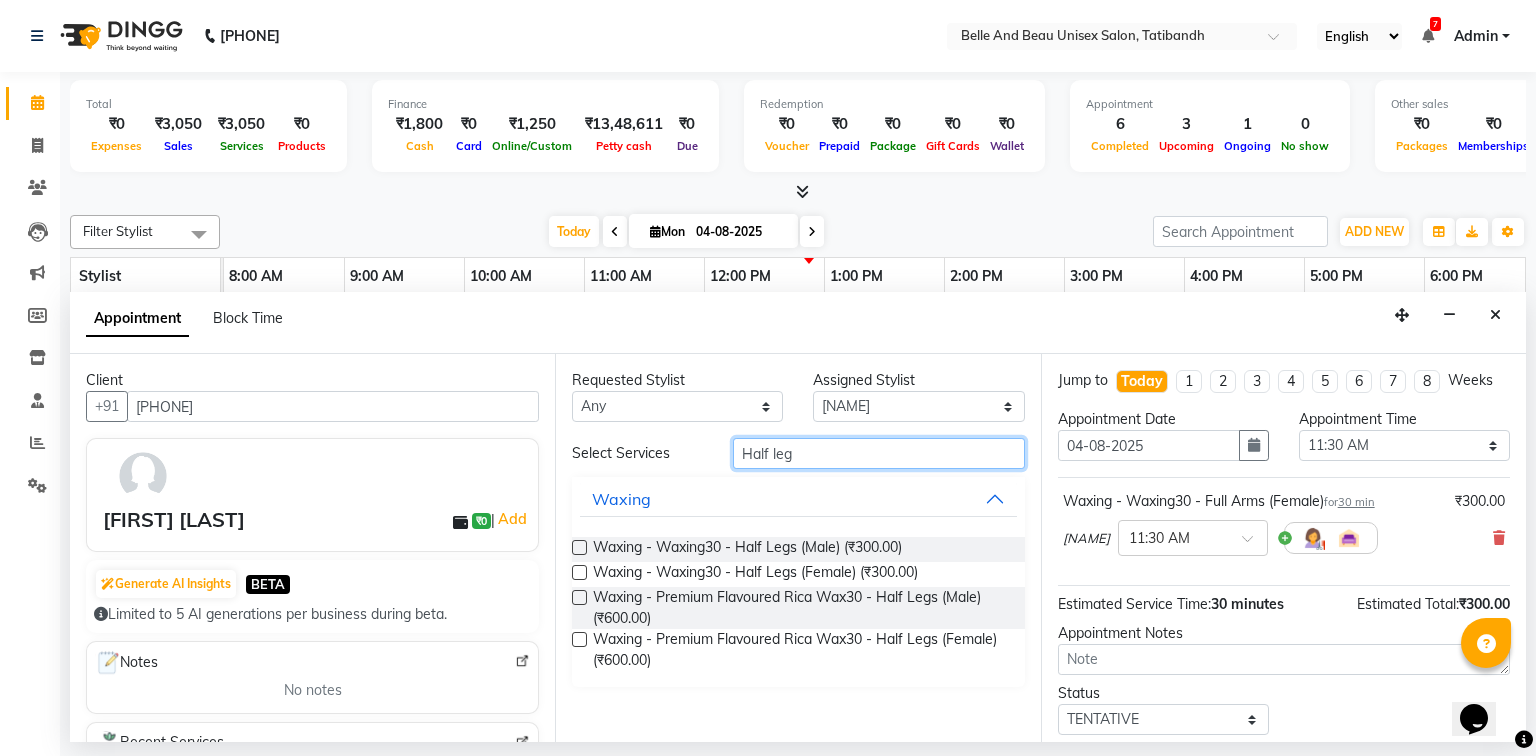 type on "Half leg" 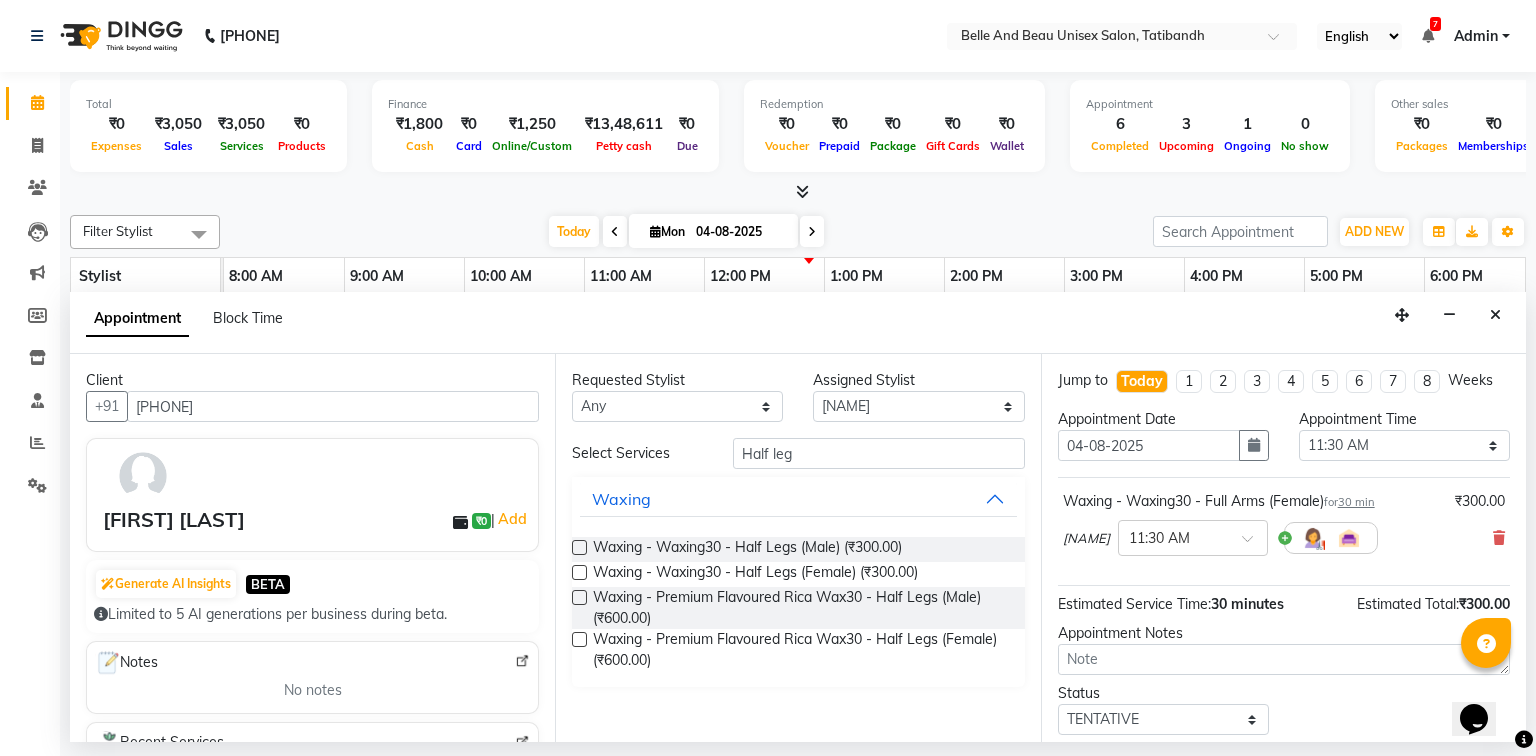 click at bounding box center [579, 547] 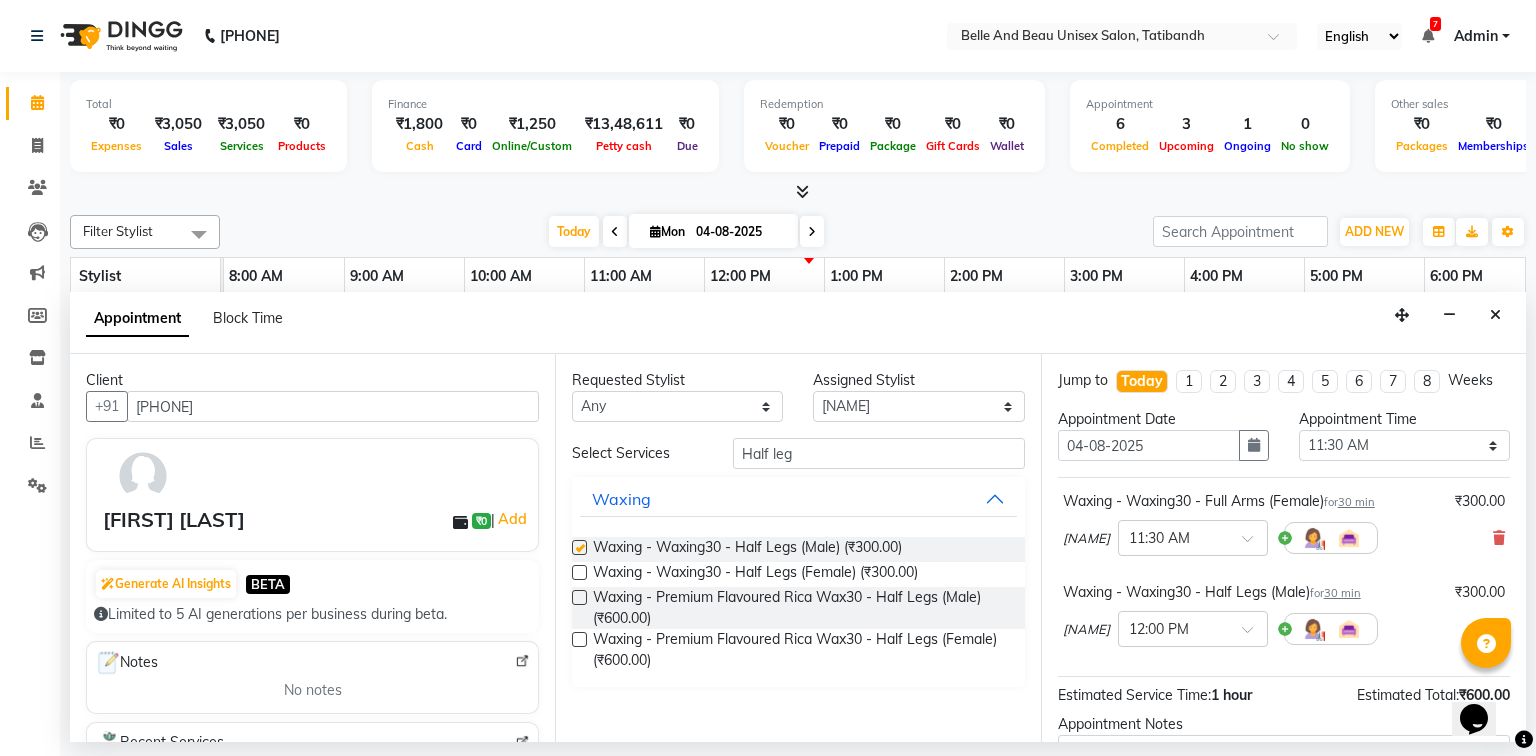 checkbox on "false" 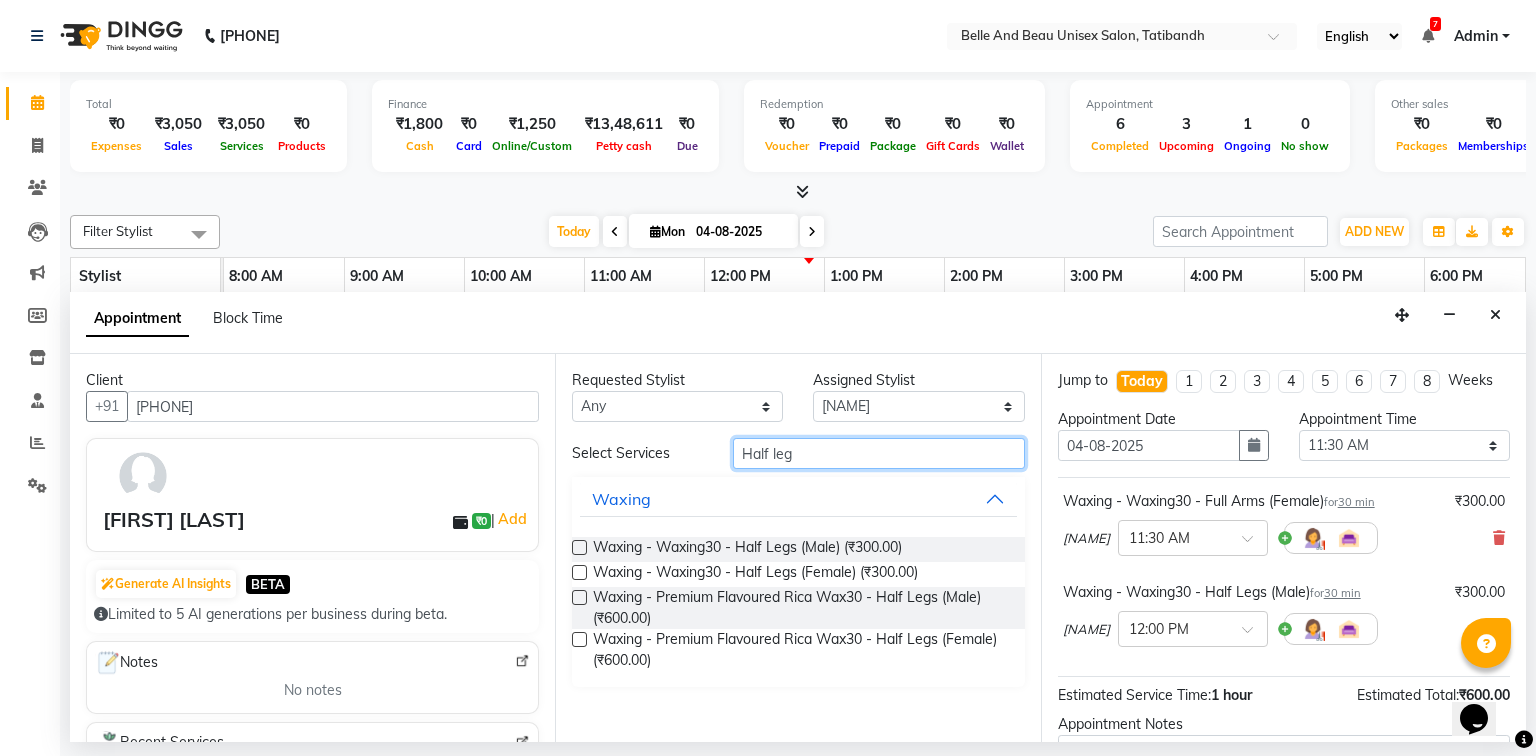 click on "Half leg" at bounding box center (879, 453) 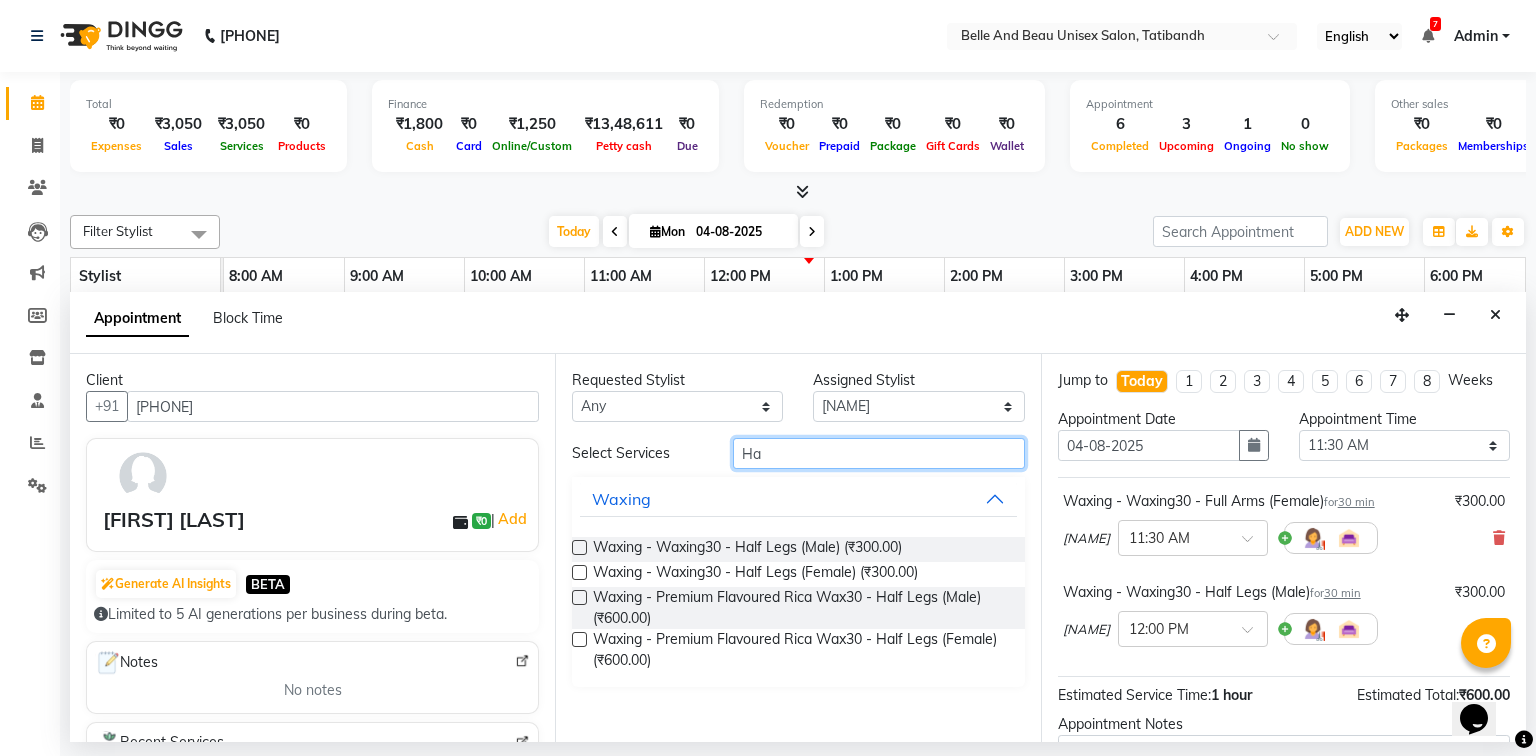 type on "H" 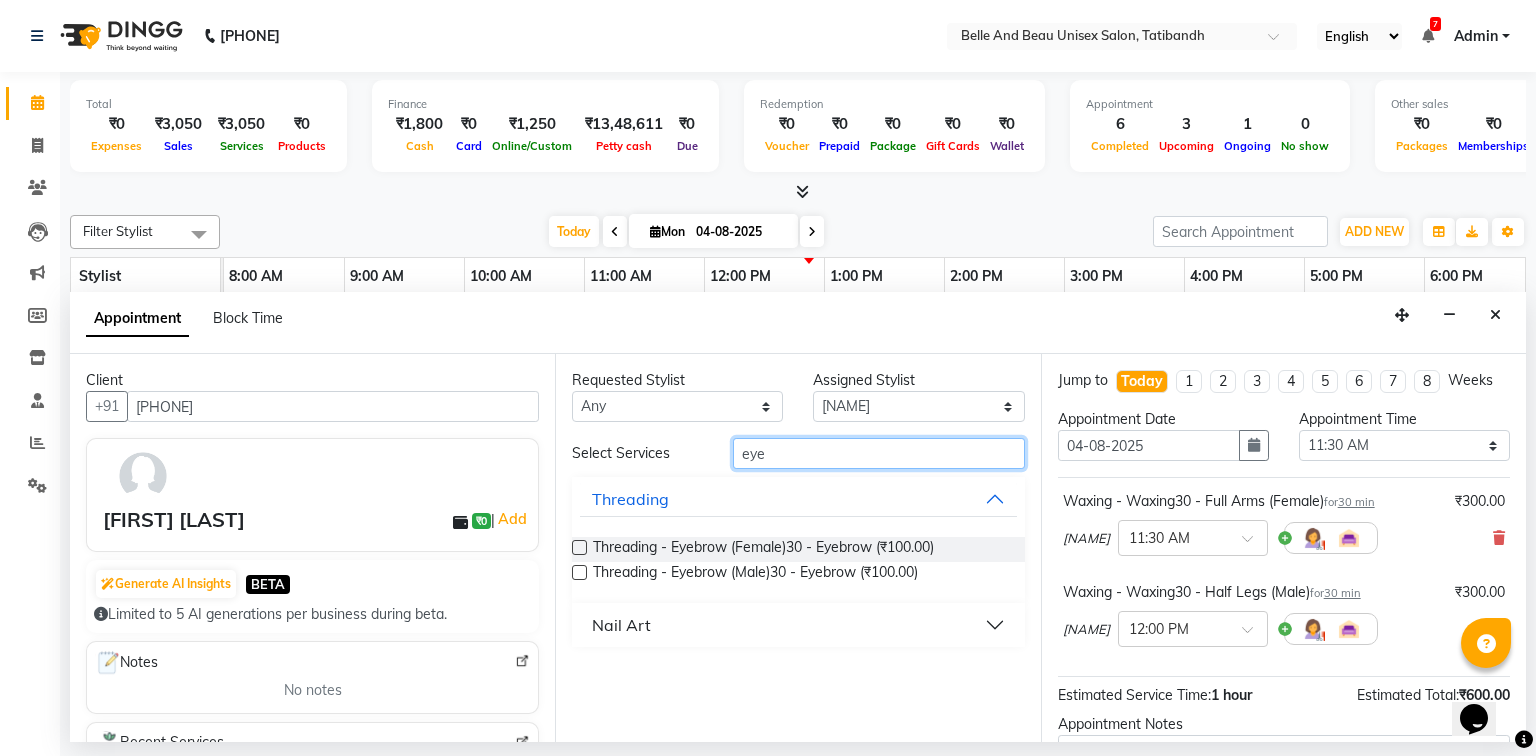 type on "eye" 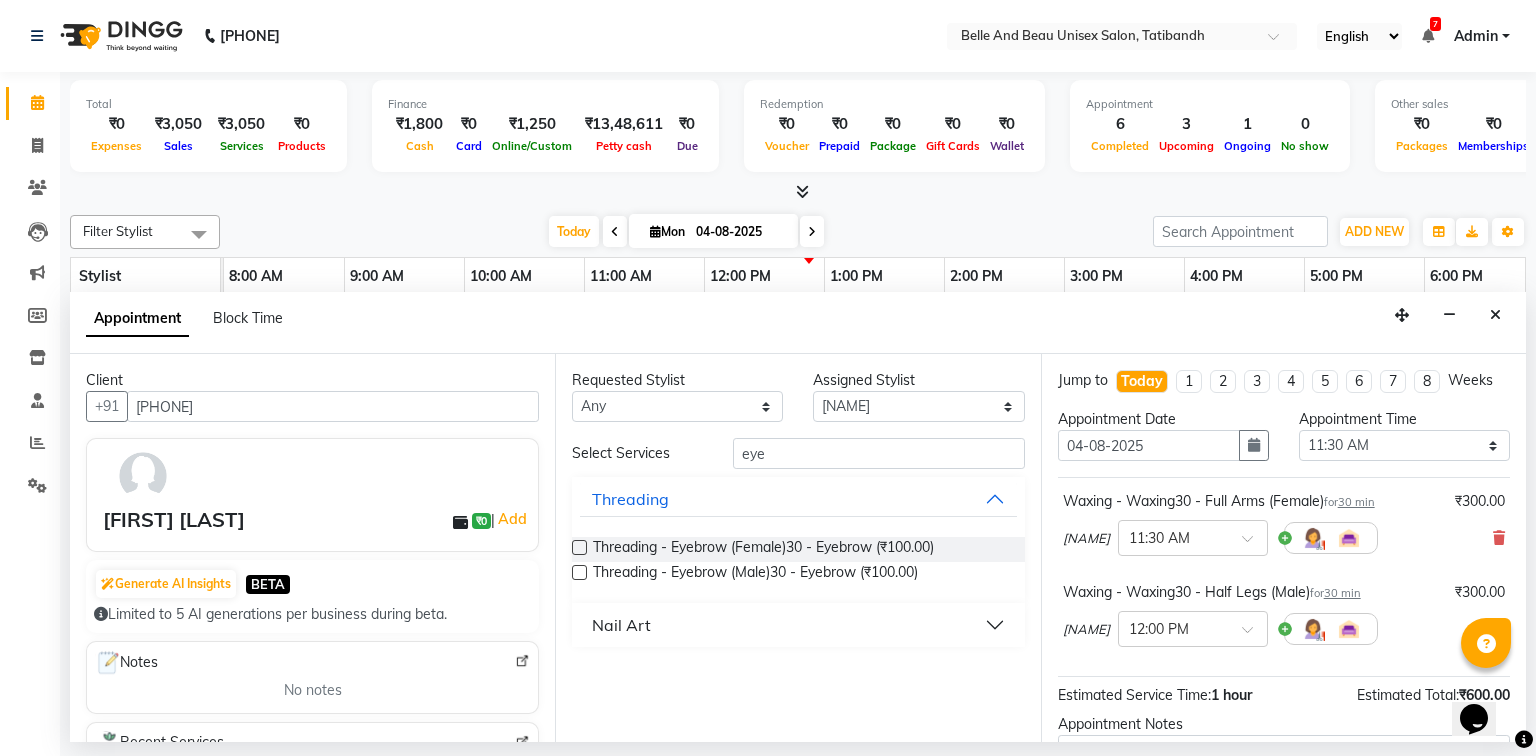 click at bounding box center [579, 547] 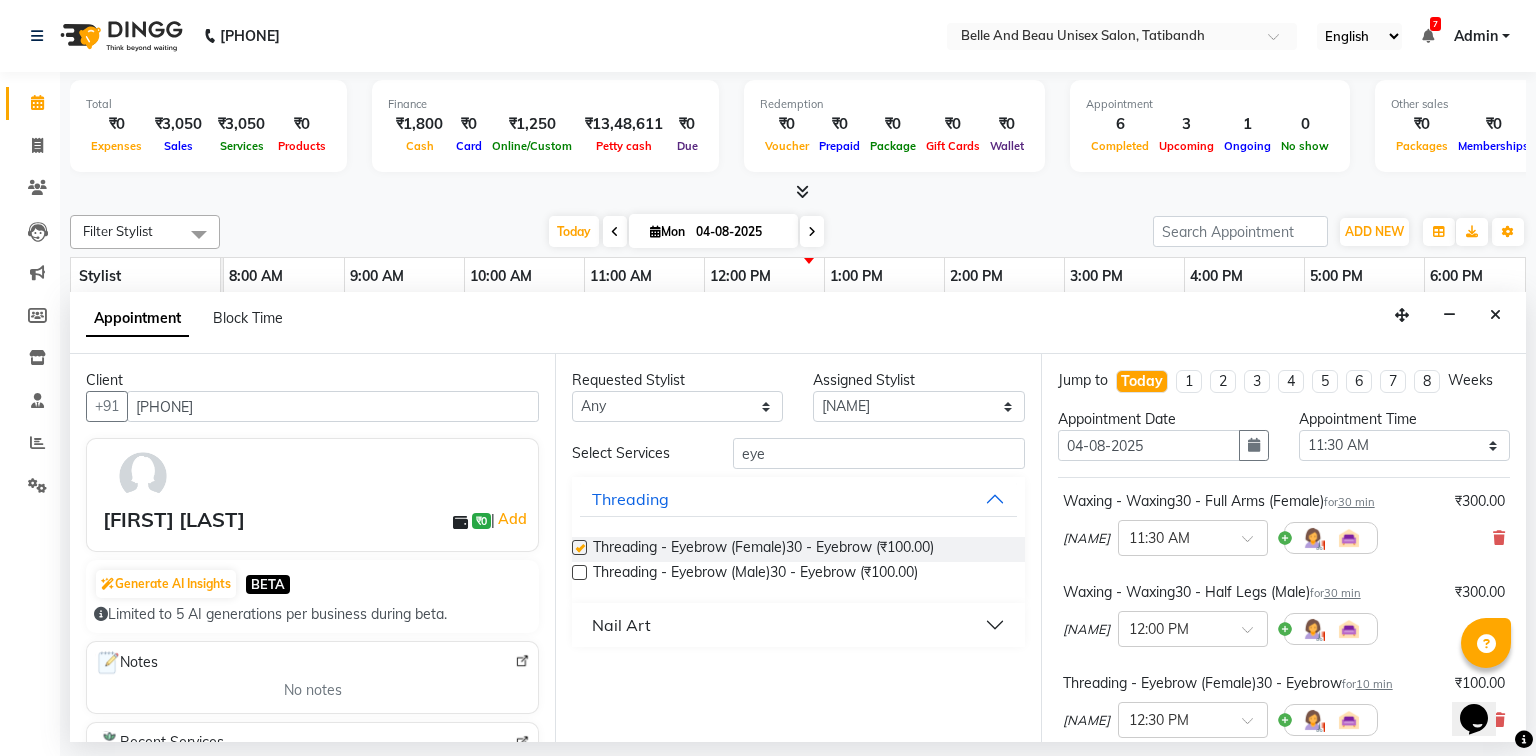 checkbox on "false" 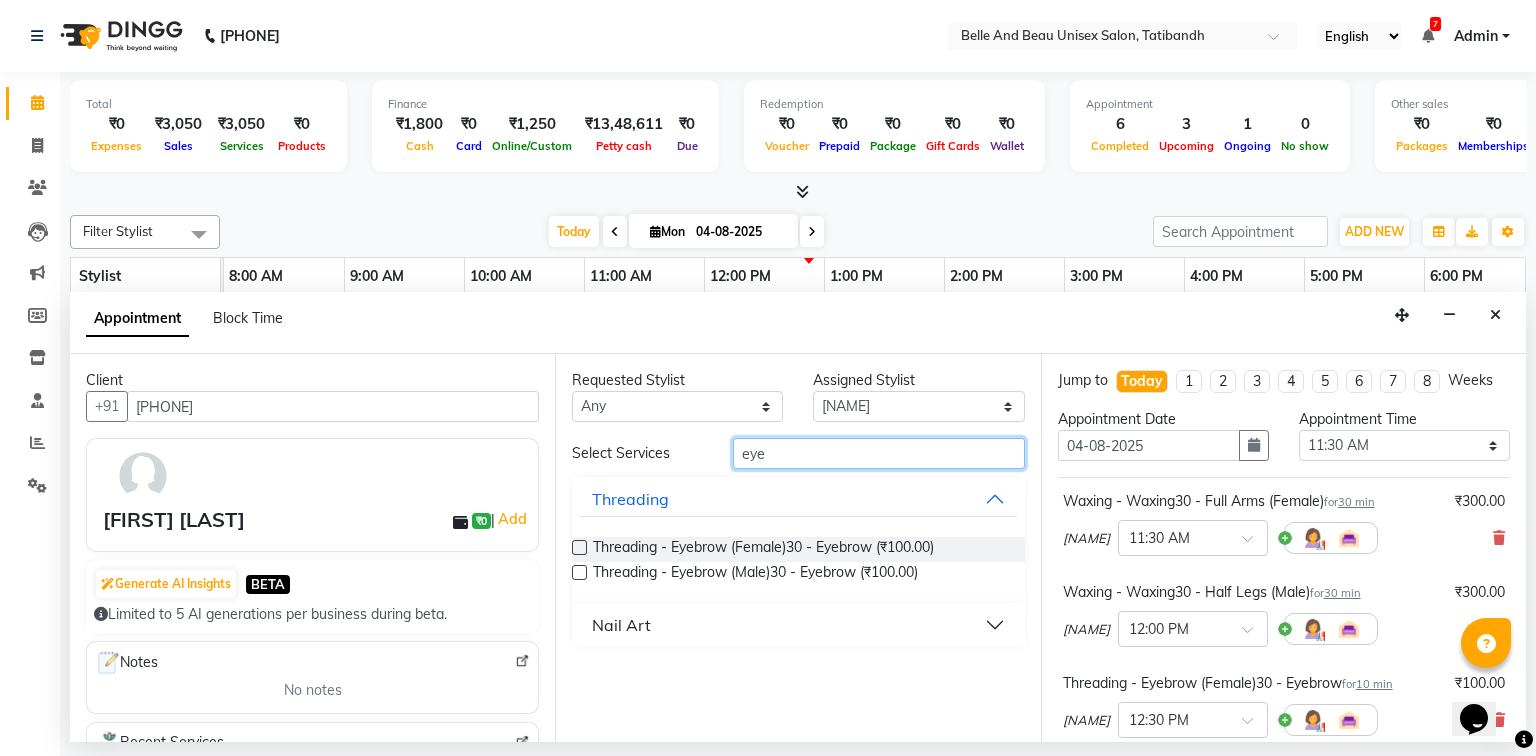 drag, startPoint x: 768, startPoint y: 456, endPoint x: 777, endPoint y: 451, distance: 10.29563 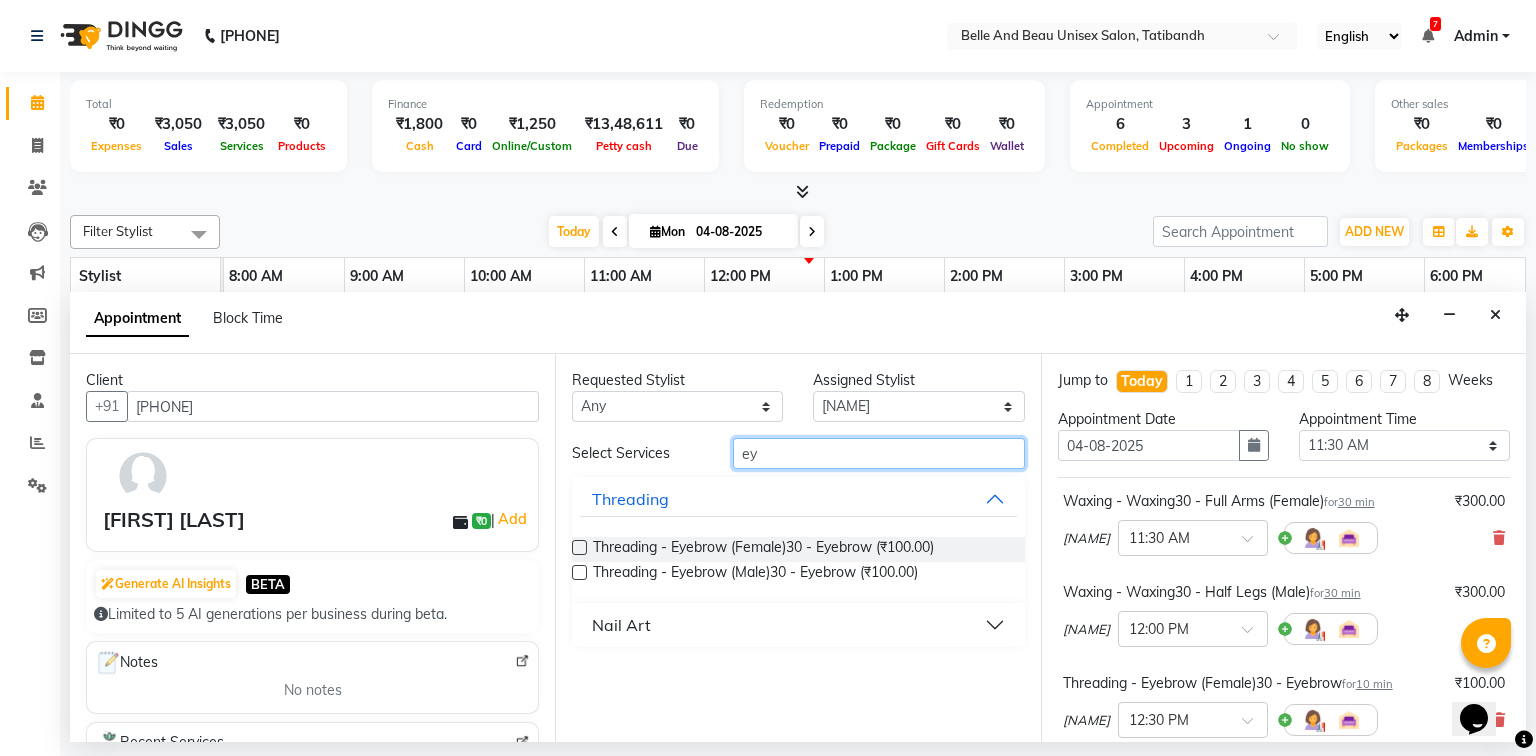 type on "e" 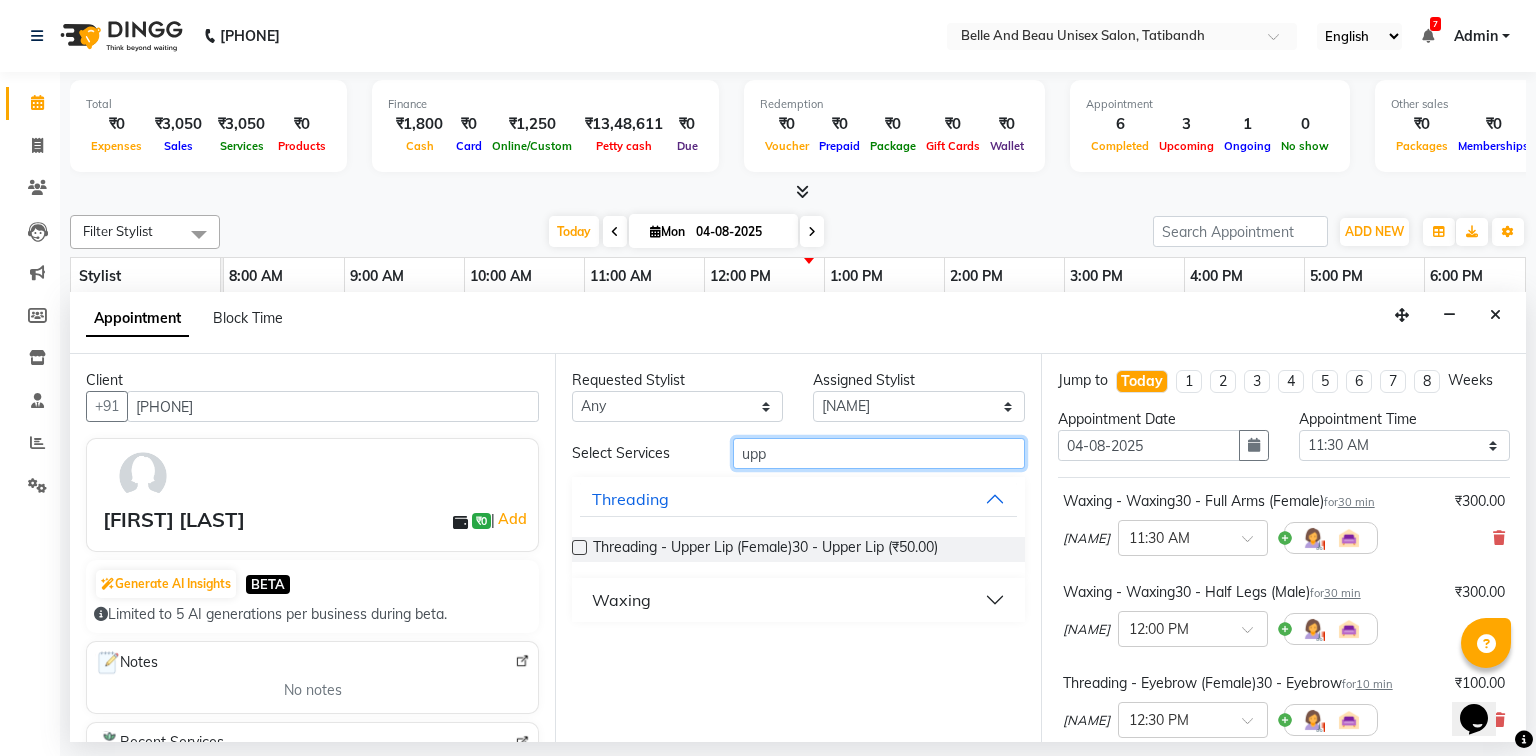 type on "upp" 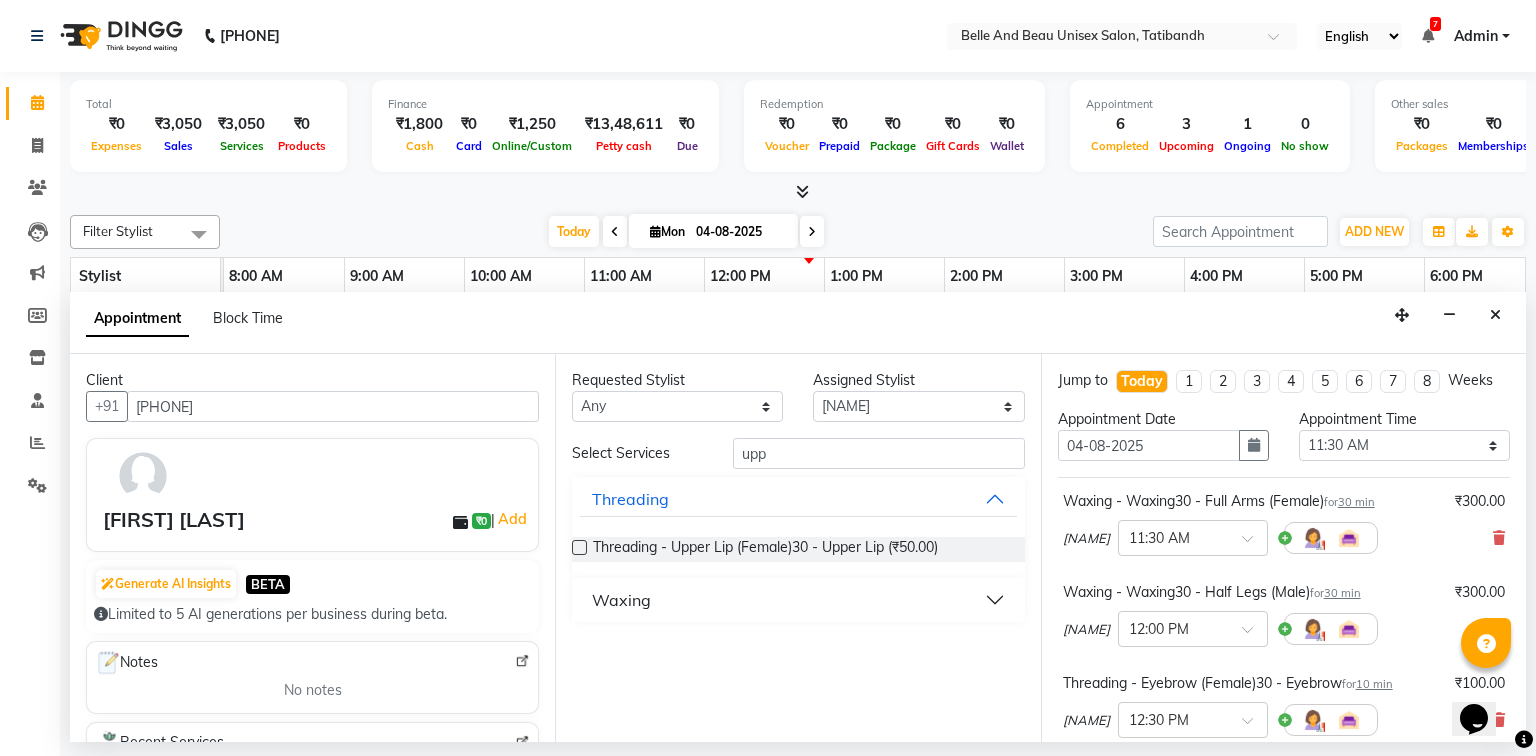drag, startPoint x: 580, startPoint y: 547, endPoint x: 842, endPoint y: 430, distance: 286.9373 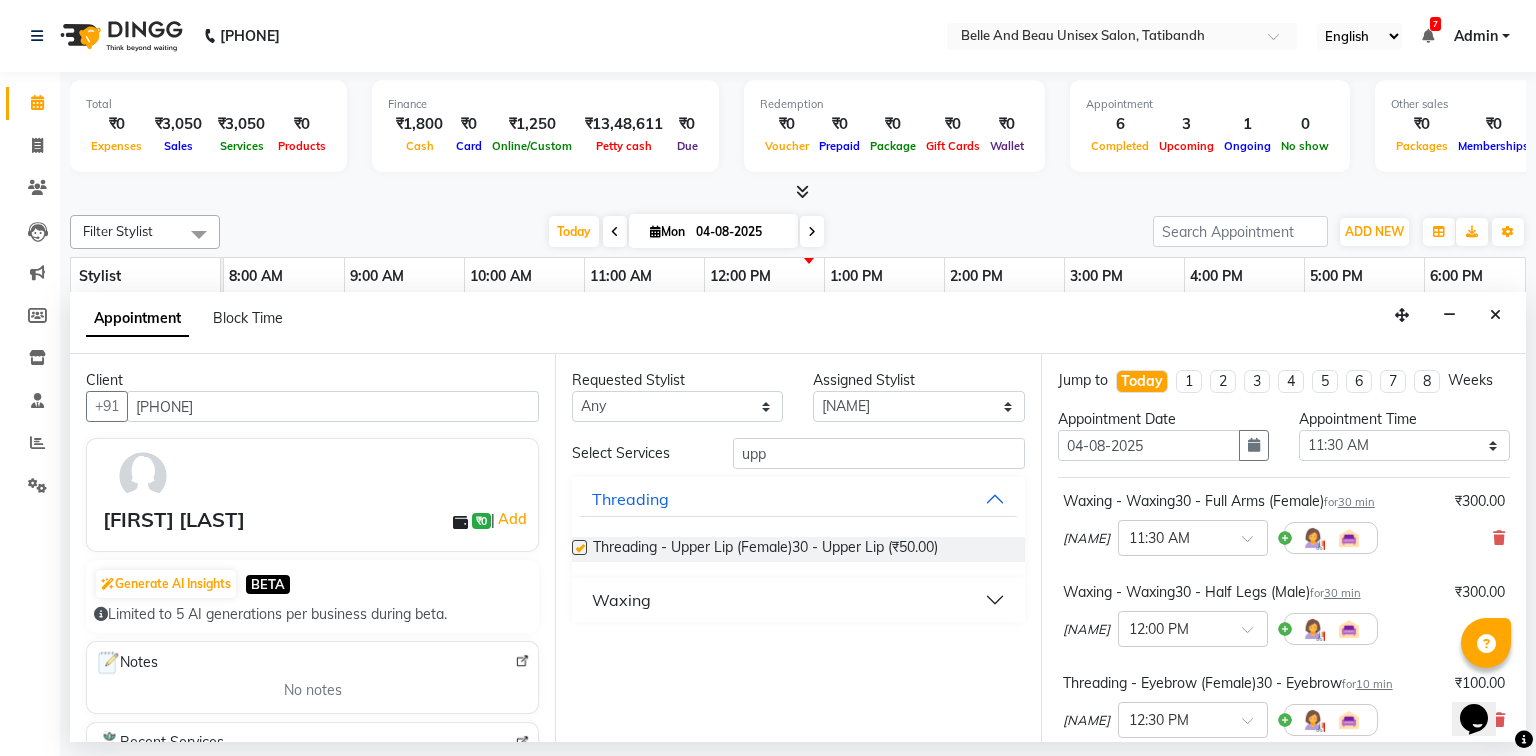 checkbox on "false" 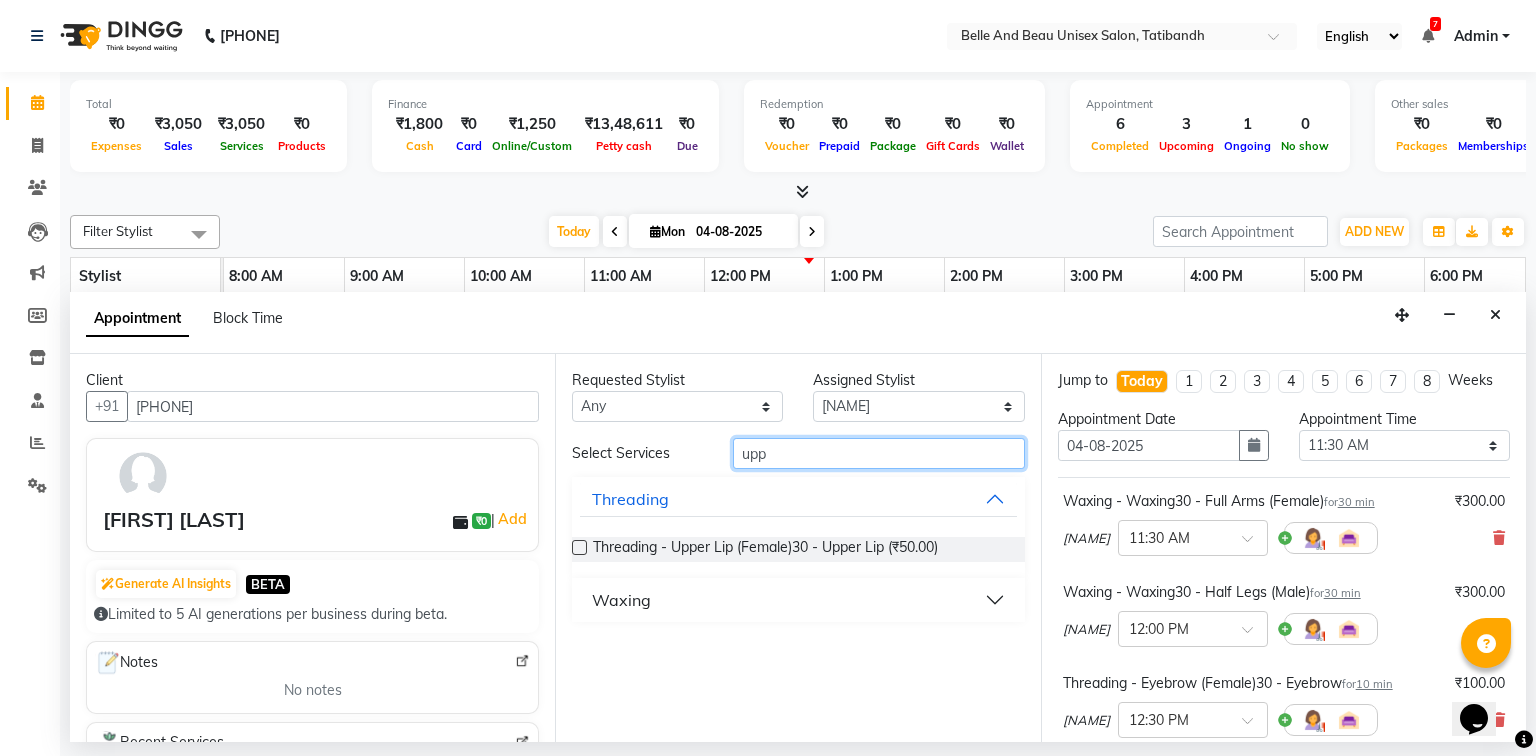 click on "upp" at bounding box center (879, 453) 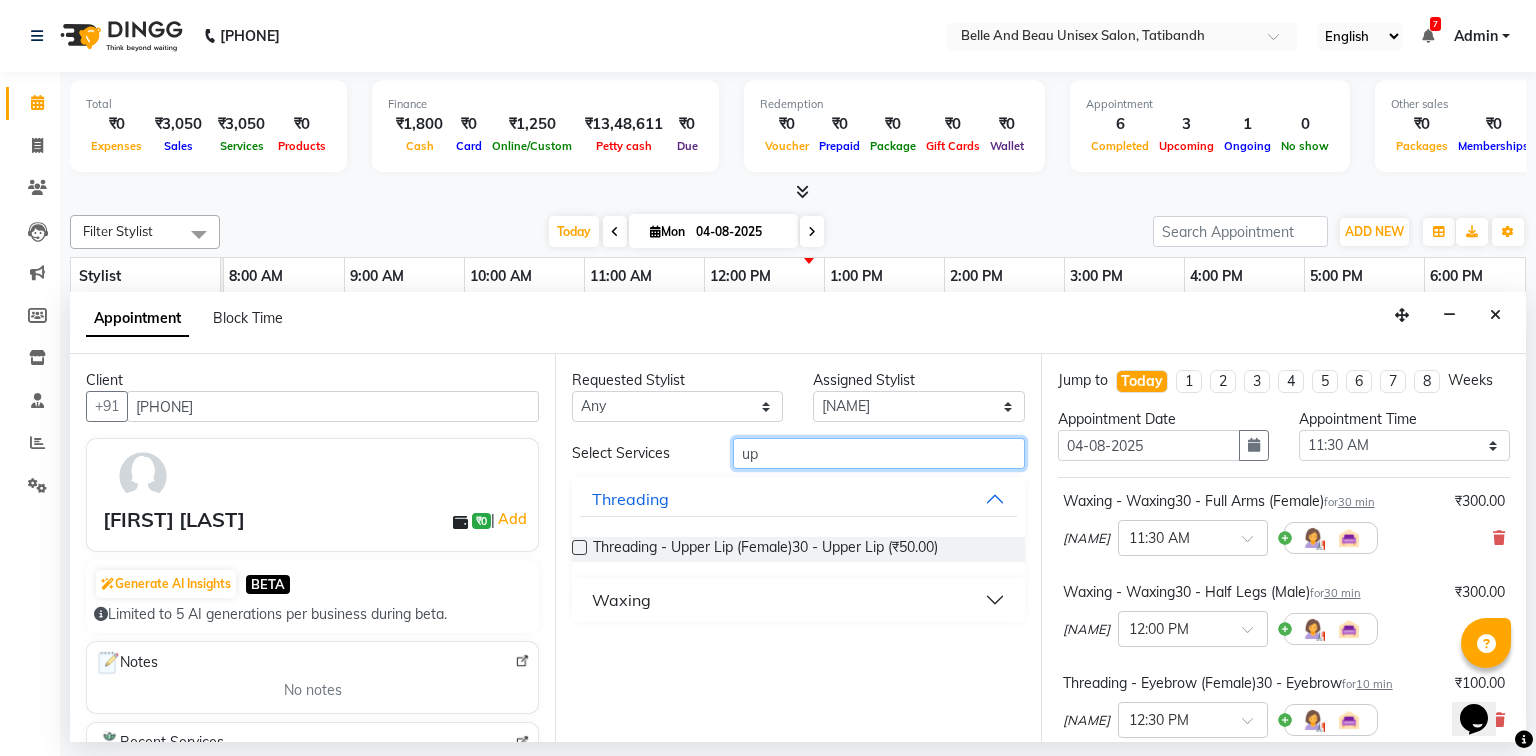 type on "u" 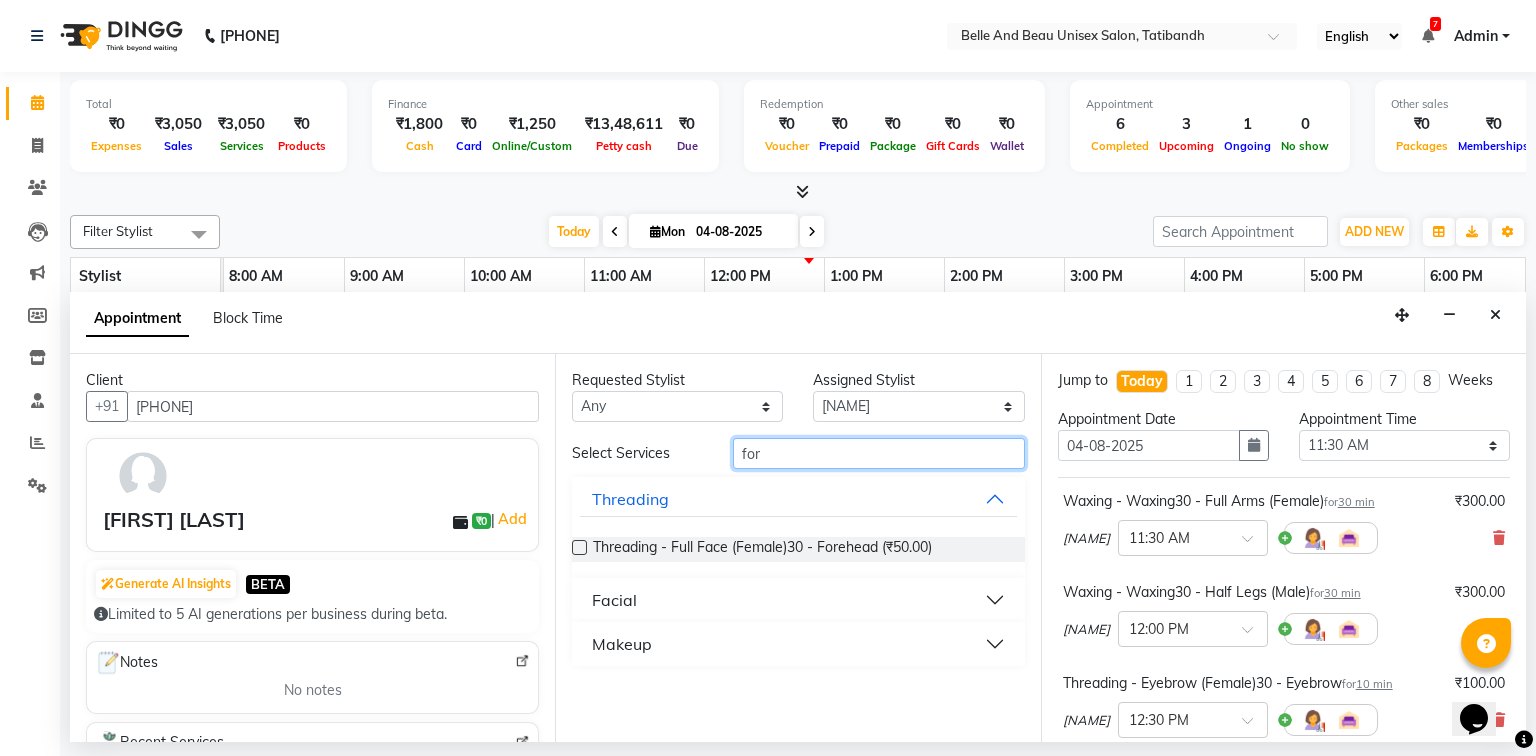 type on "for" 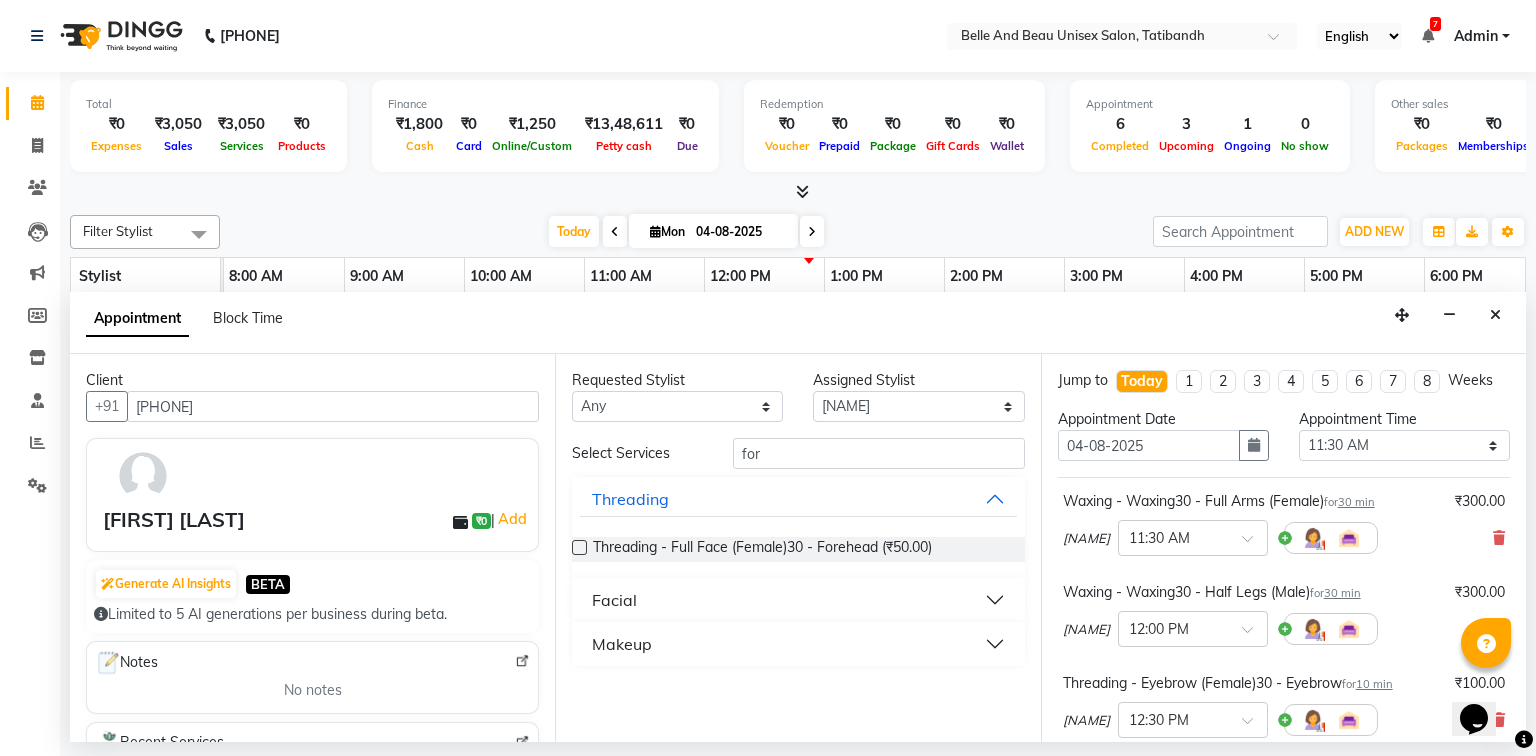 click at bounding box center (579, 547) 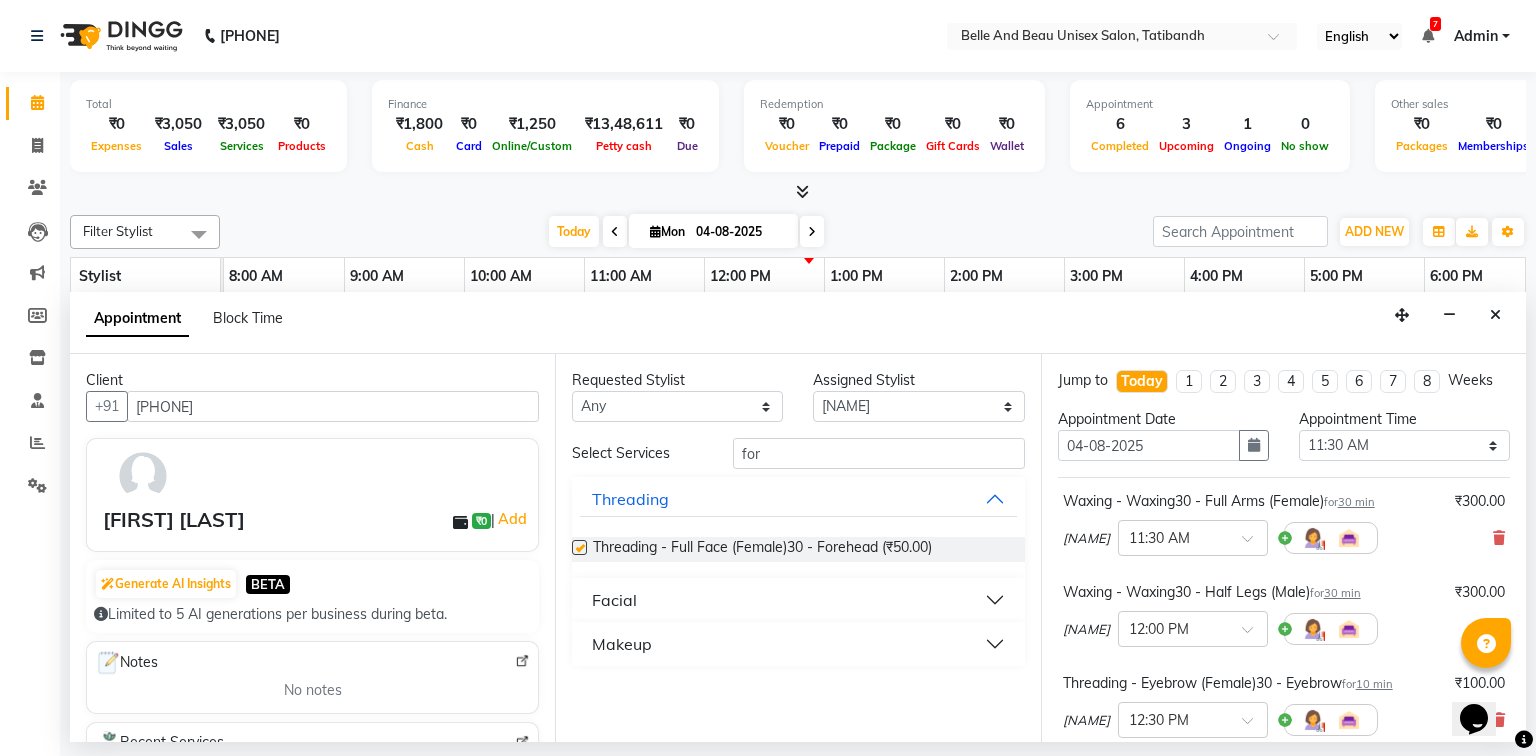 checkbox on "false" 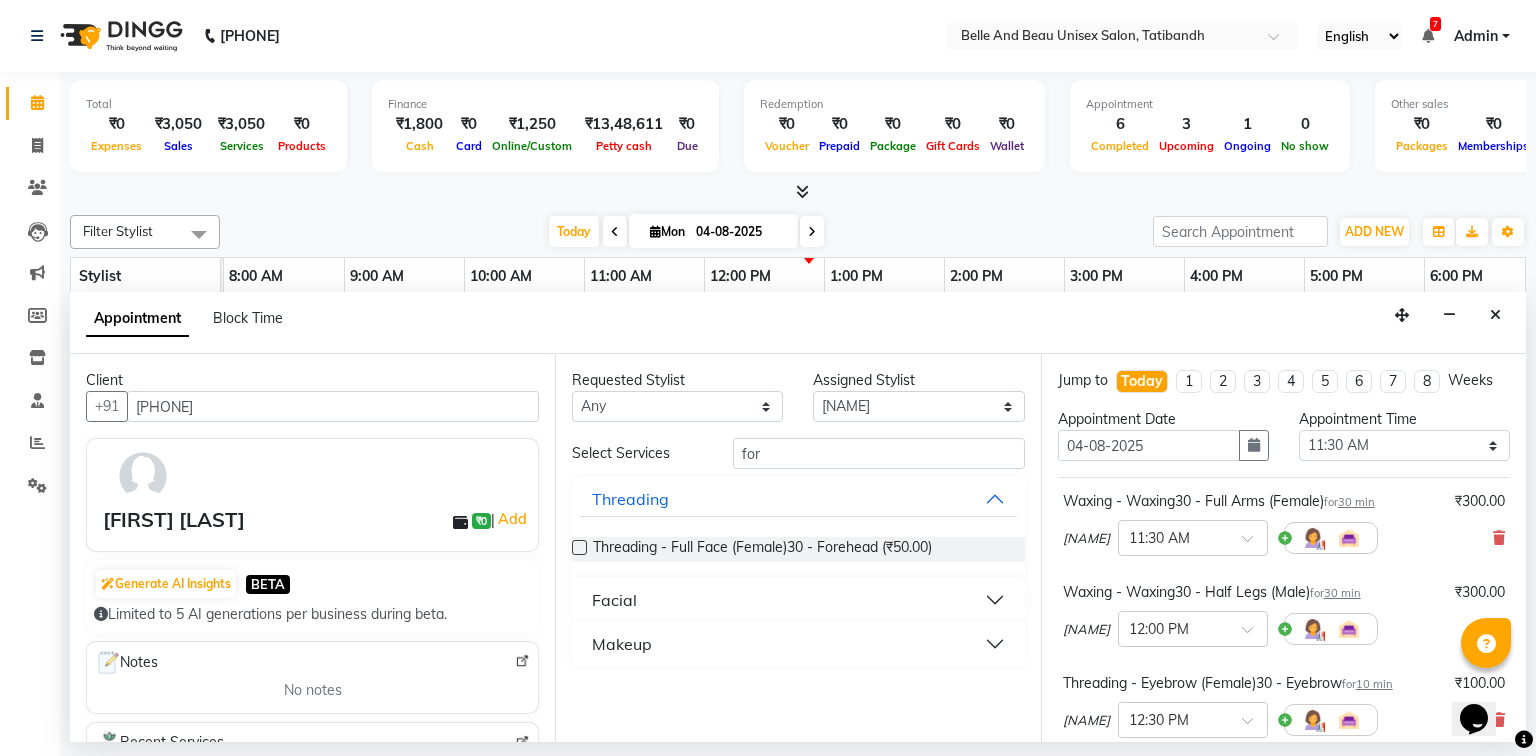 scroll, scrollTop: 480, scrollLeft: 0, axis: vertical 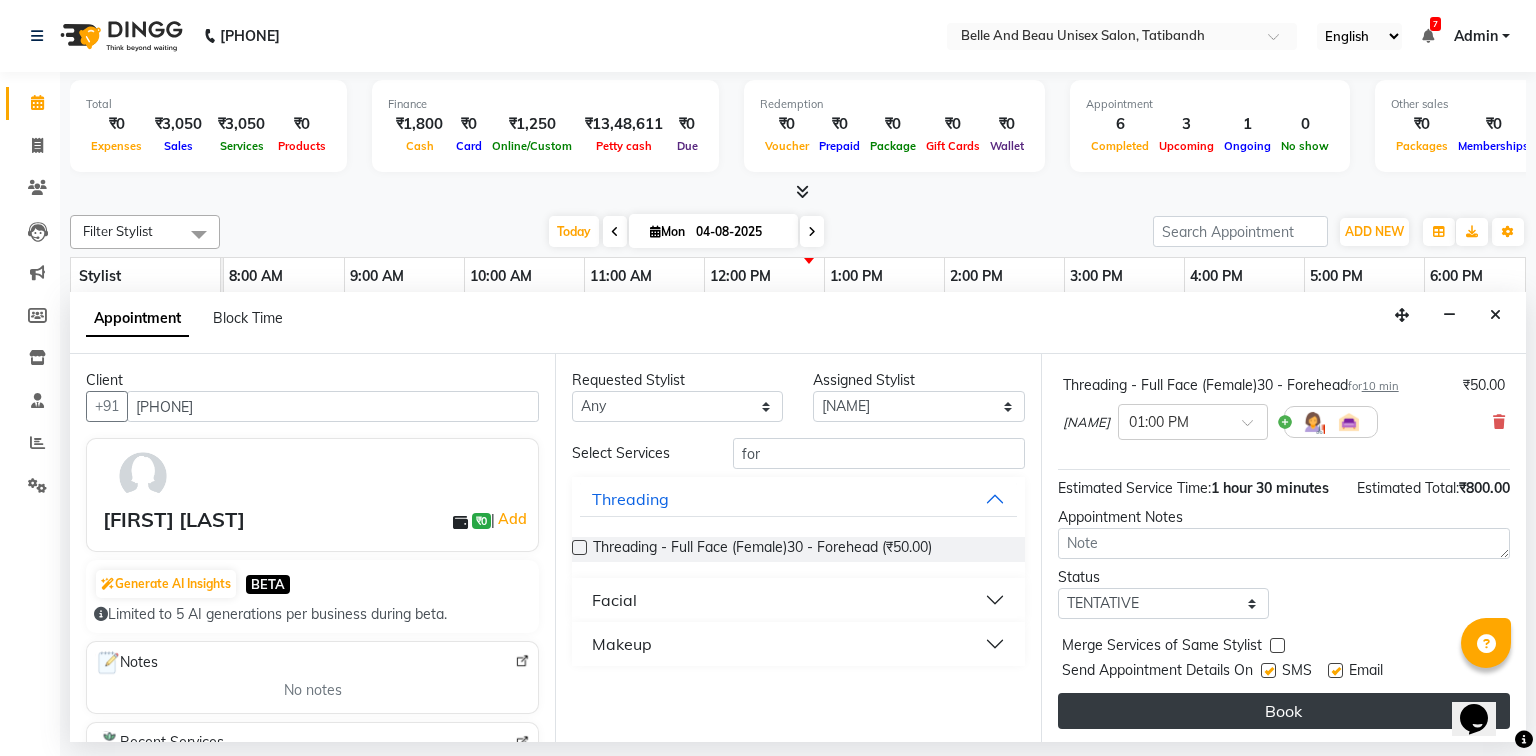 click on "Book" at bounding box center (1284, 711) 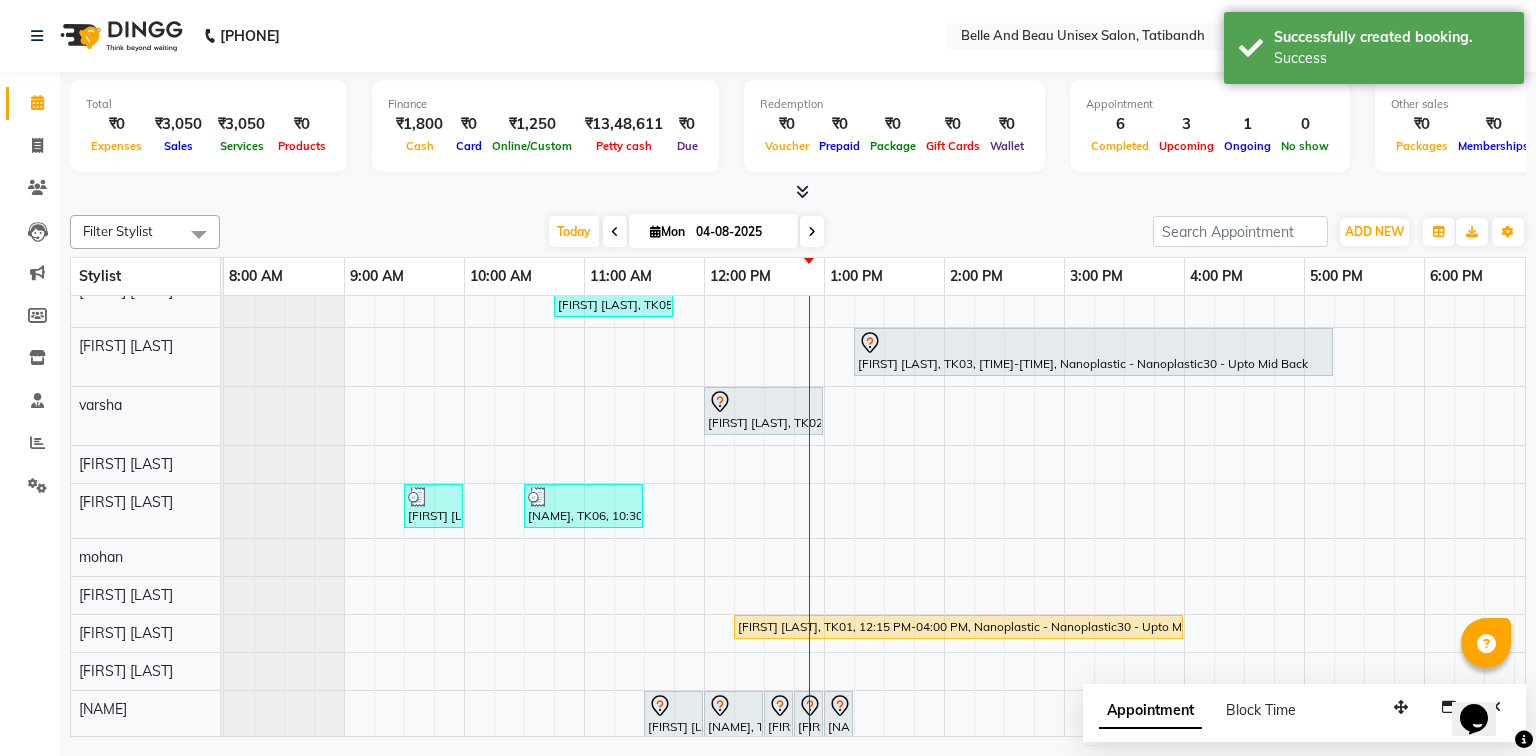 scroll, scrollTop: 181, scrollLeft: 0, axis: vertical 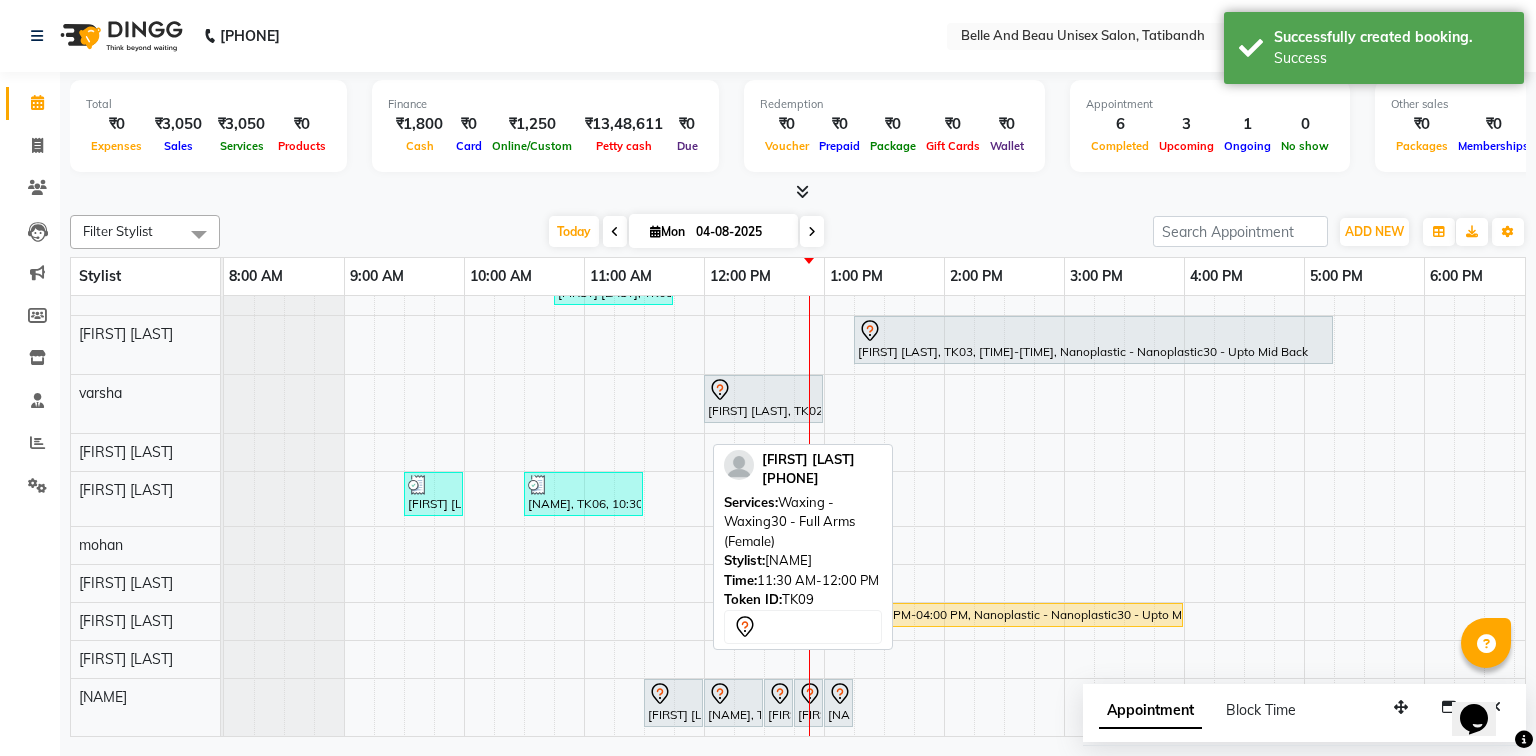 click on "[FIRST] [LAST], TK09, 11:30 AM-12:00 PM, Waxing - Waxing30 - Full Arms (Female)" at bounding box center [673, 703] 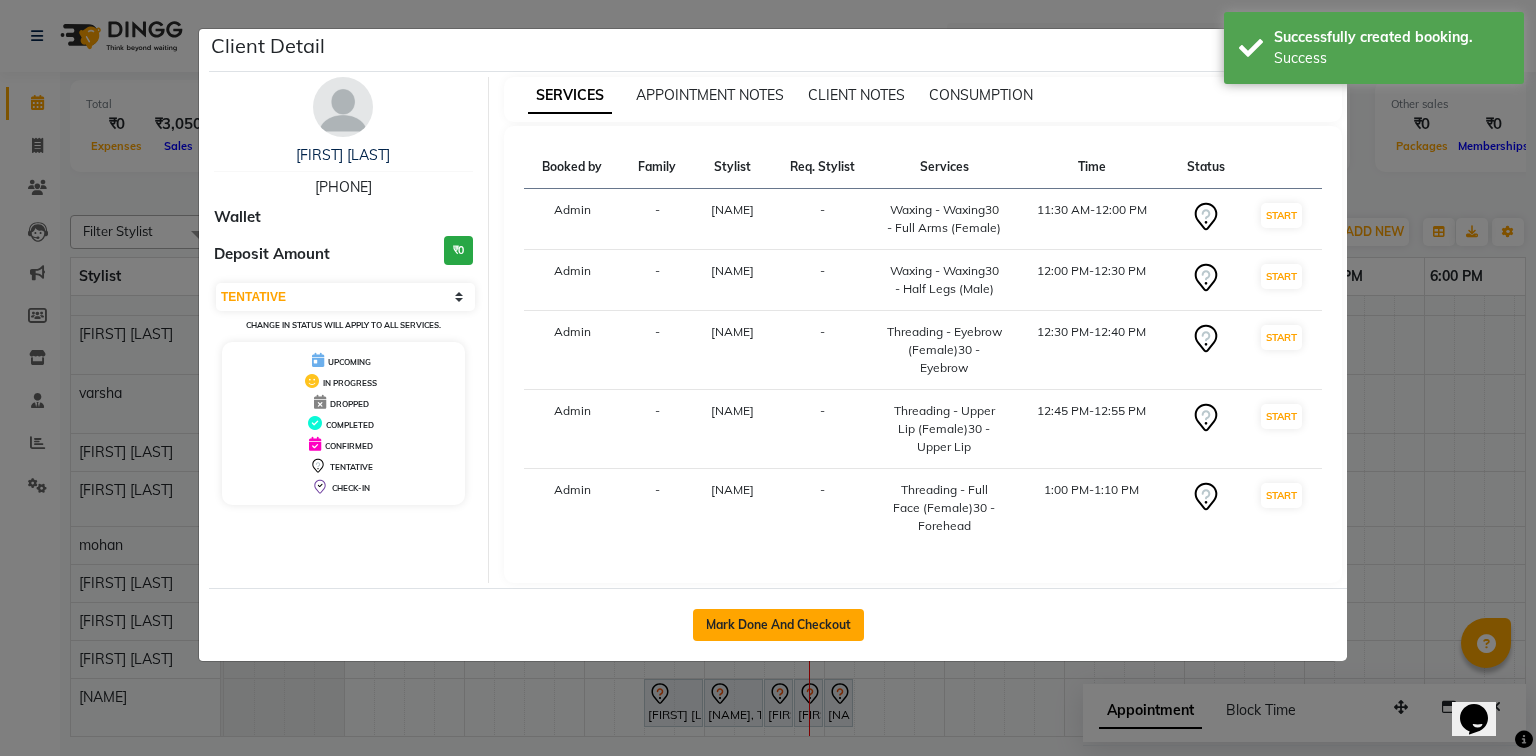 click on "Mark Done And Checkout" 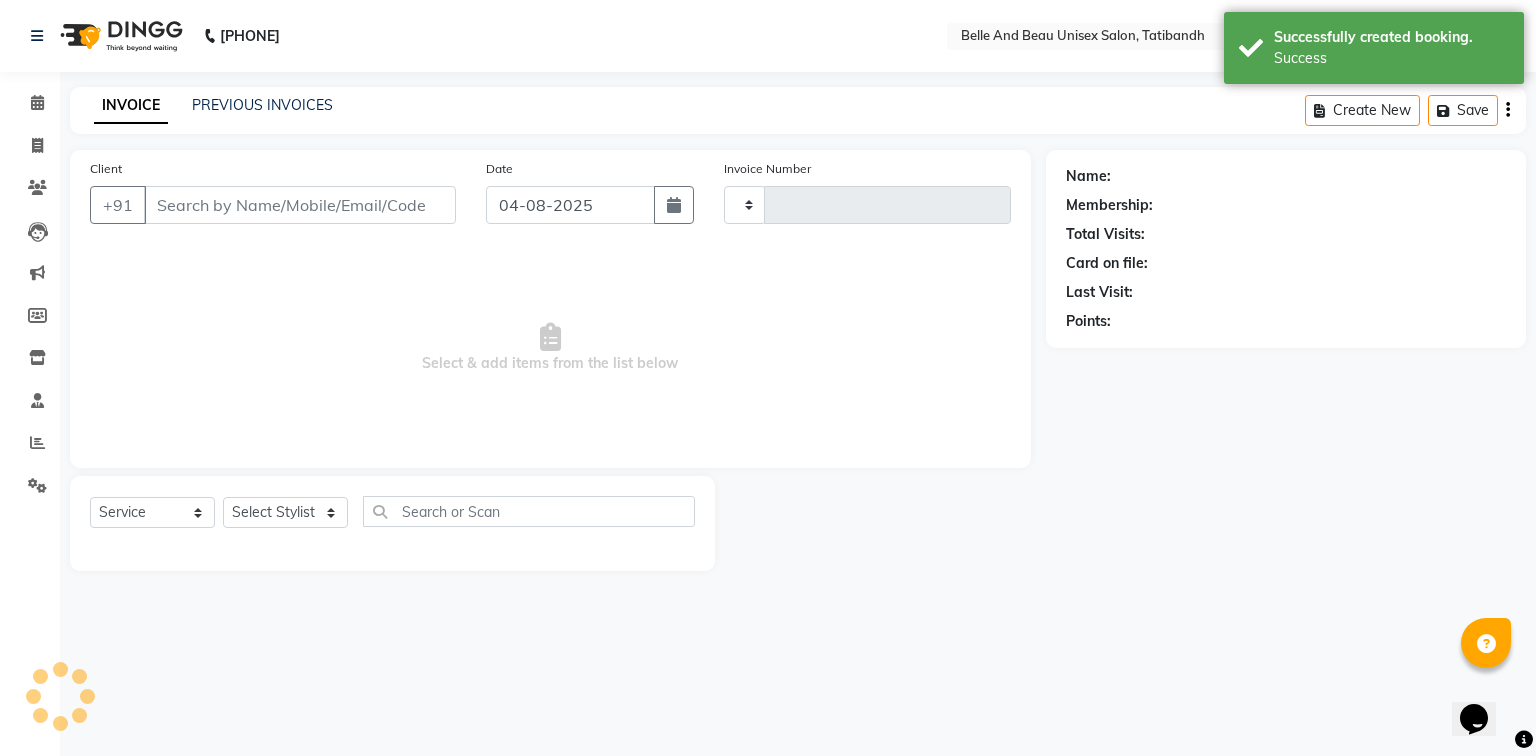 type on "1777" 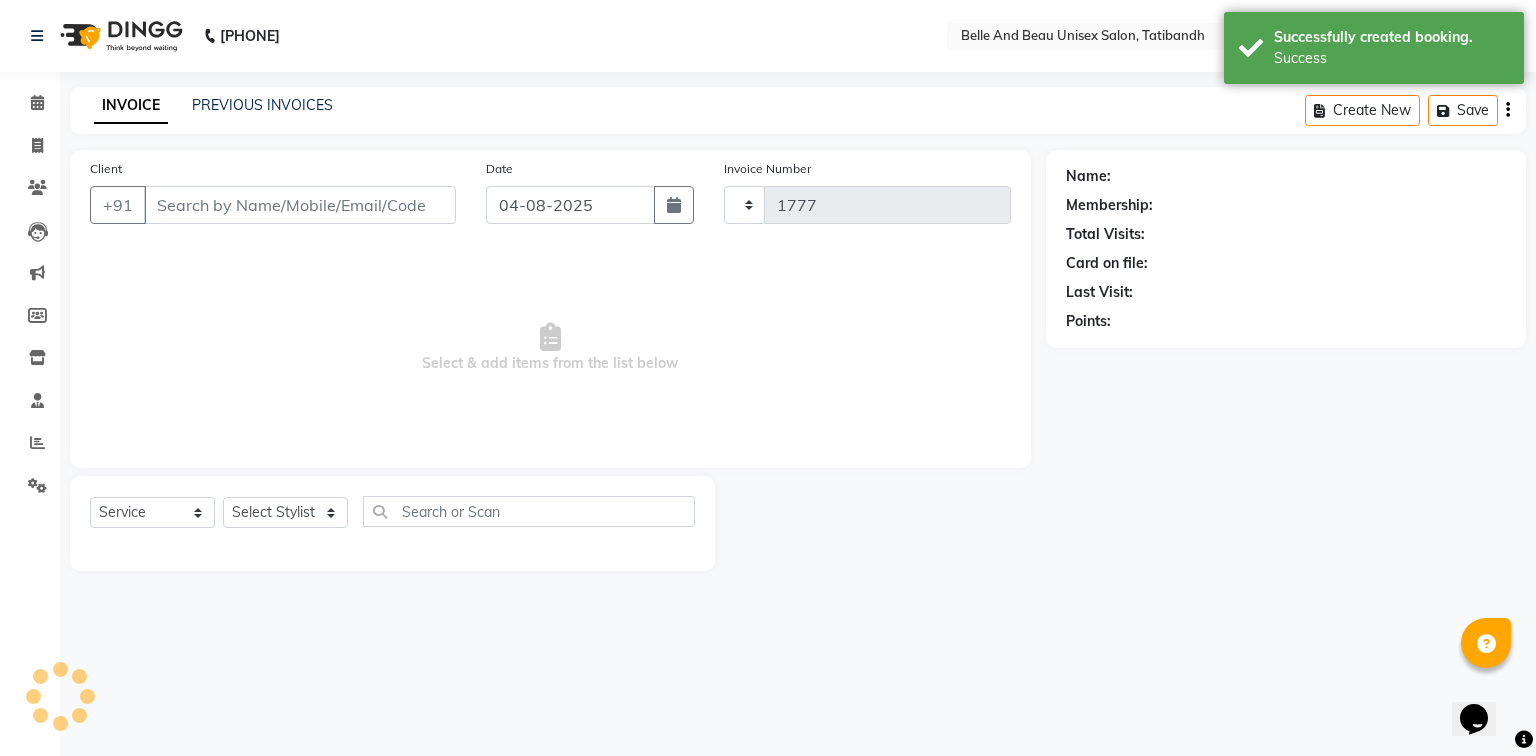 select on "7066" 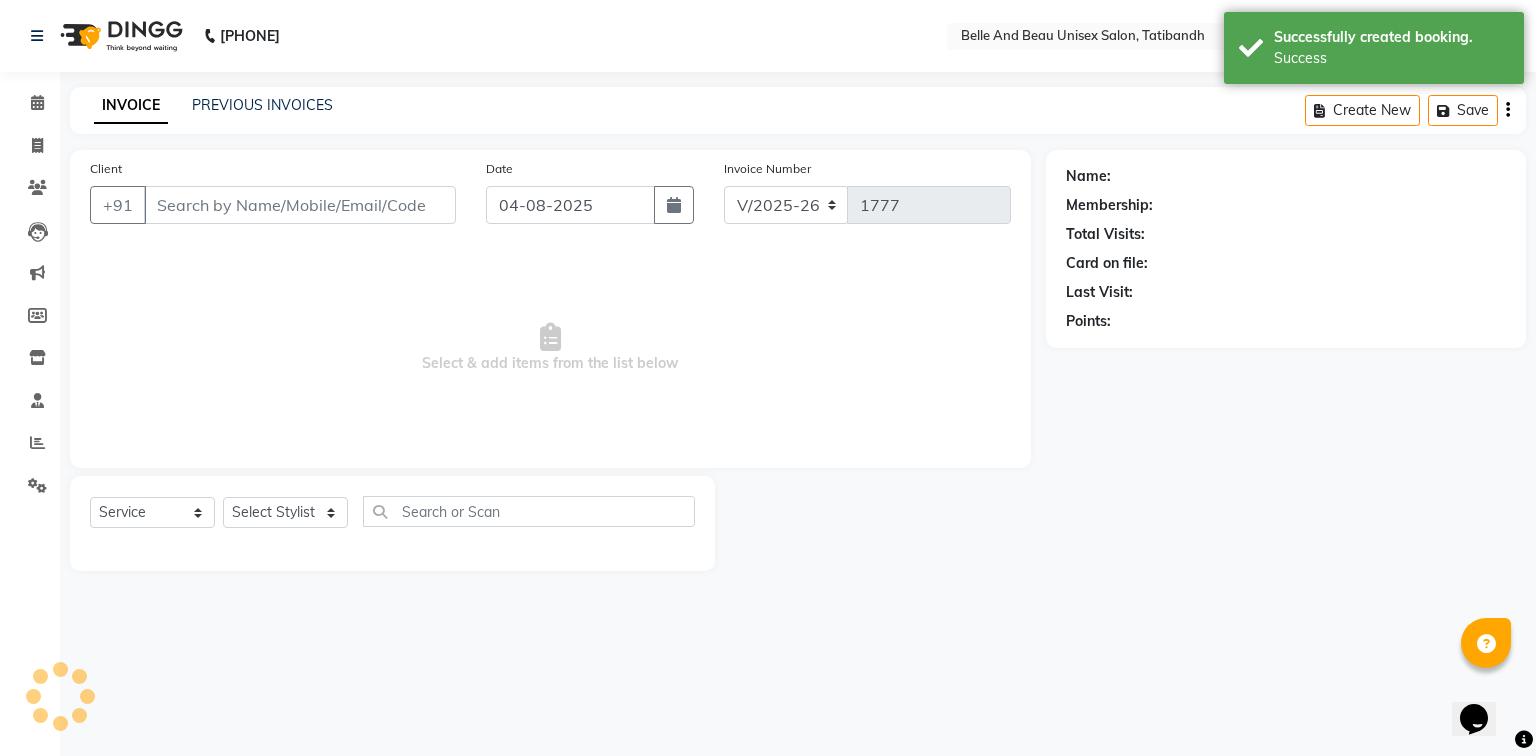 type on "[PHONE]" 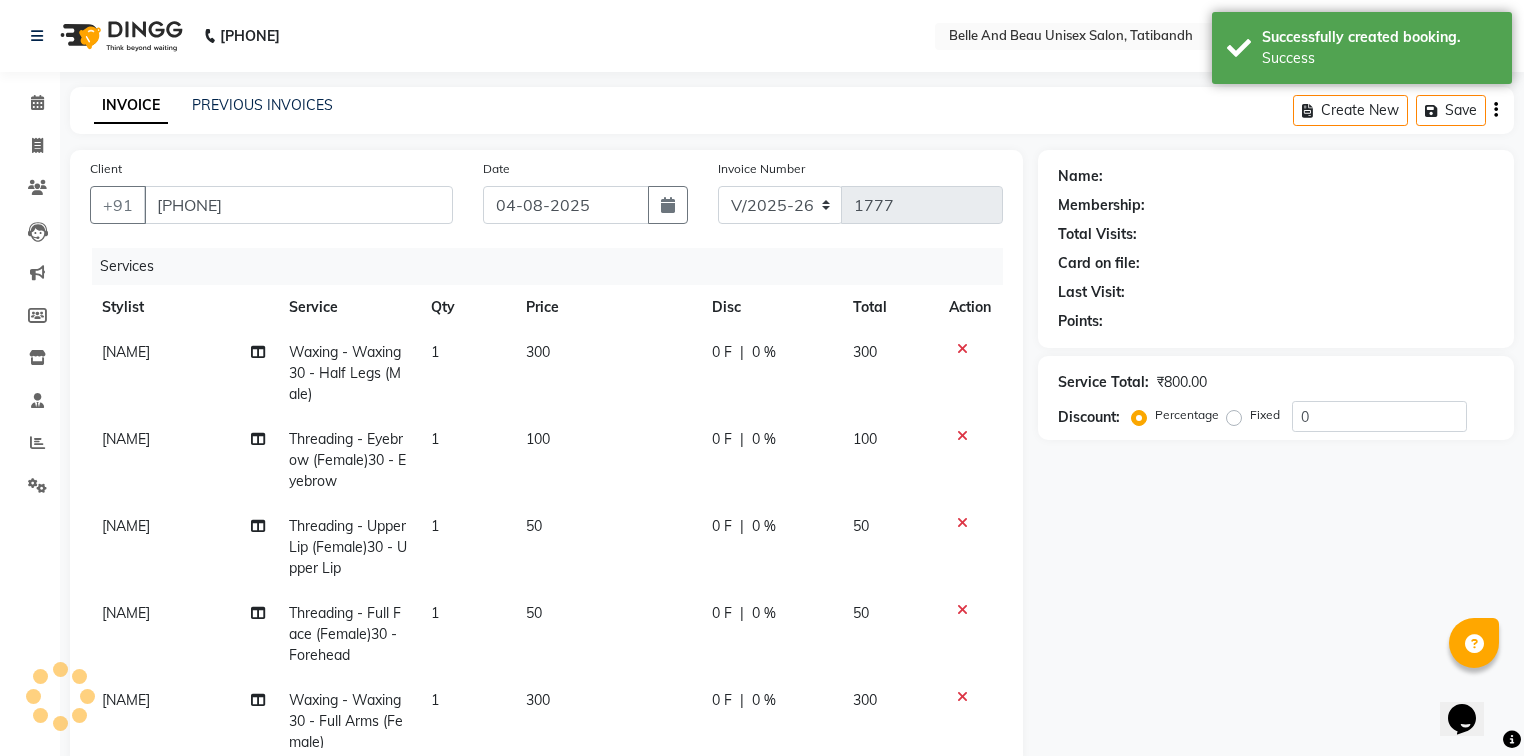 select on "1: Object" 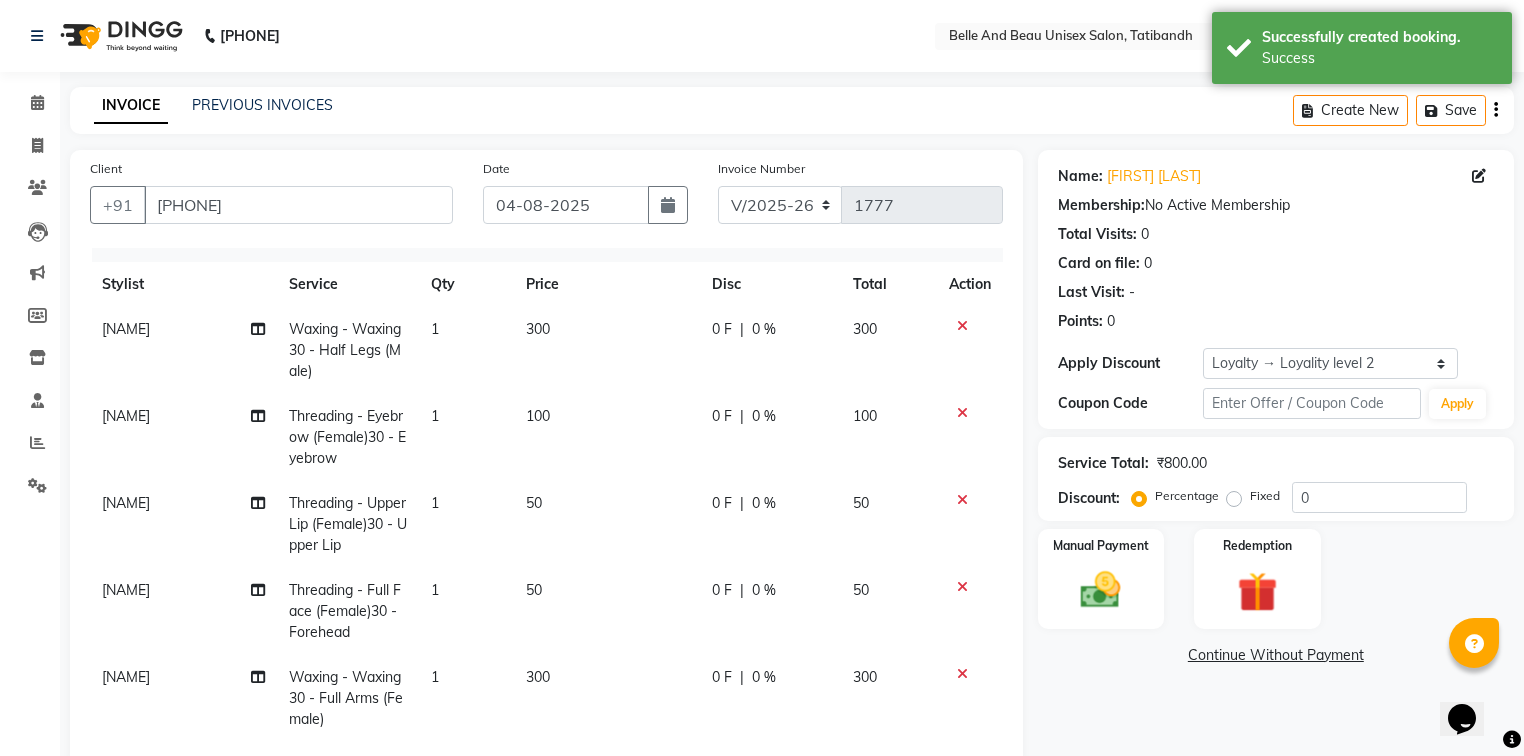 scroll, scrollTop: 44, scrollLeft: 0, axis: vertical 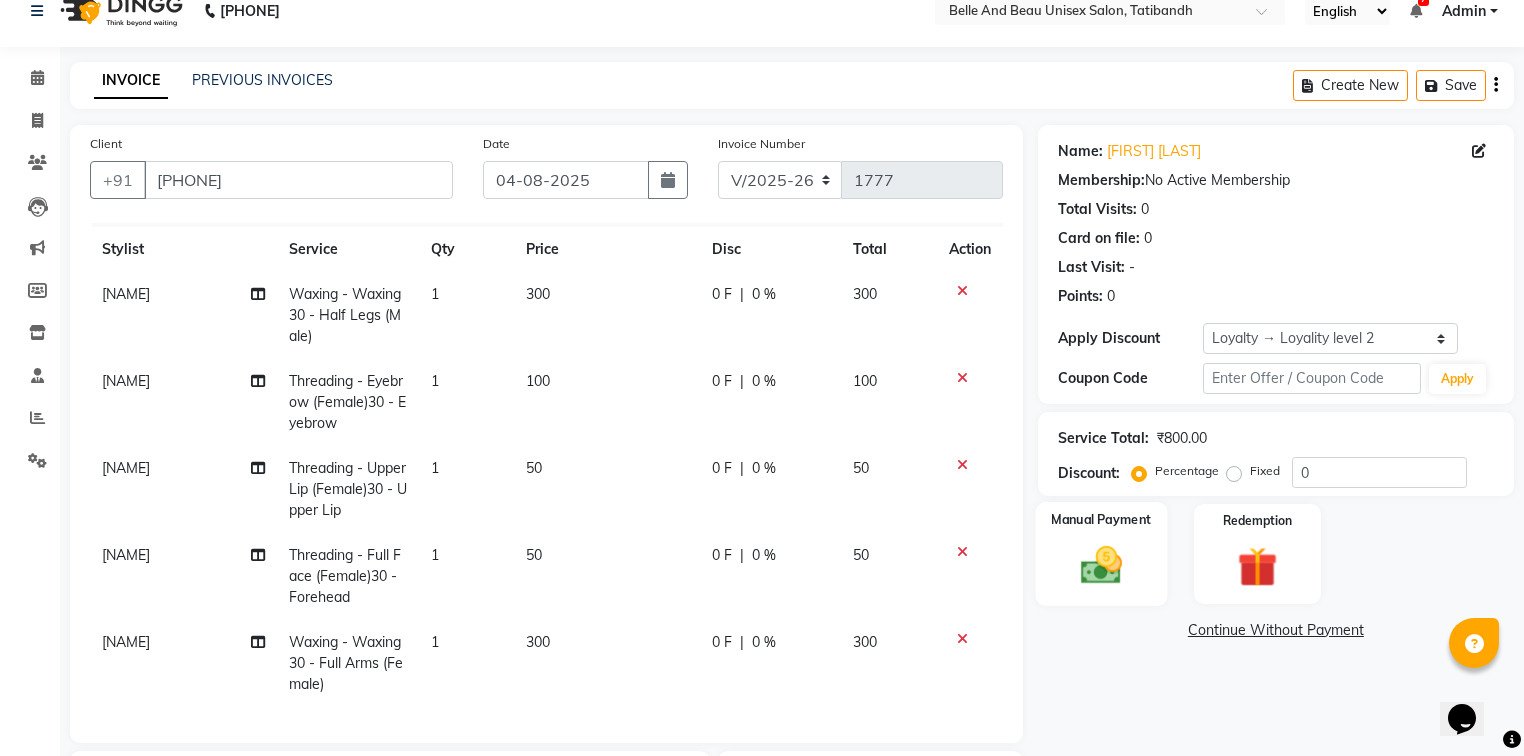 click 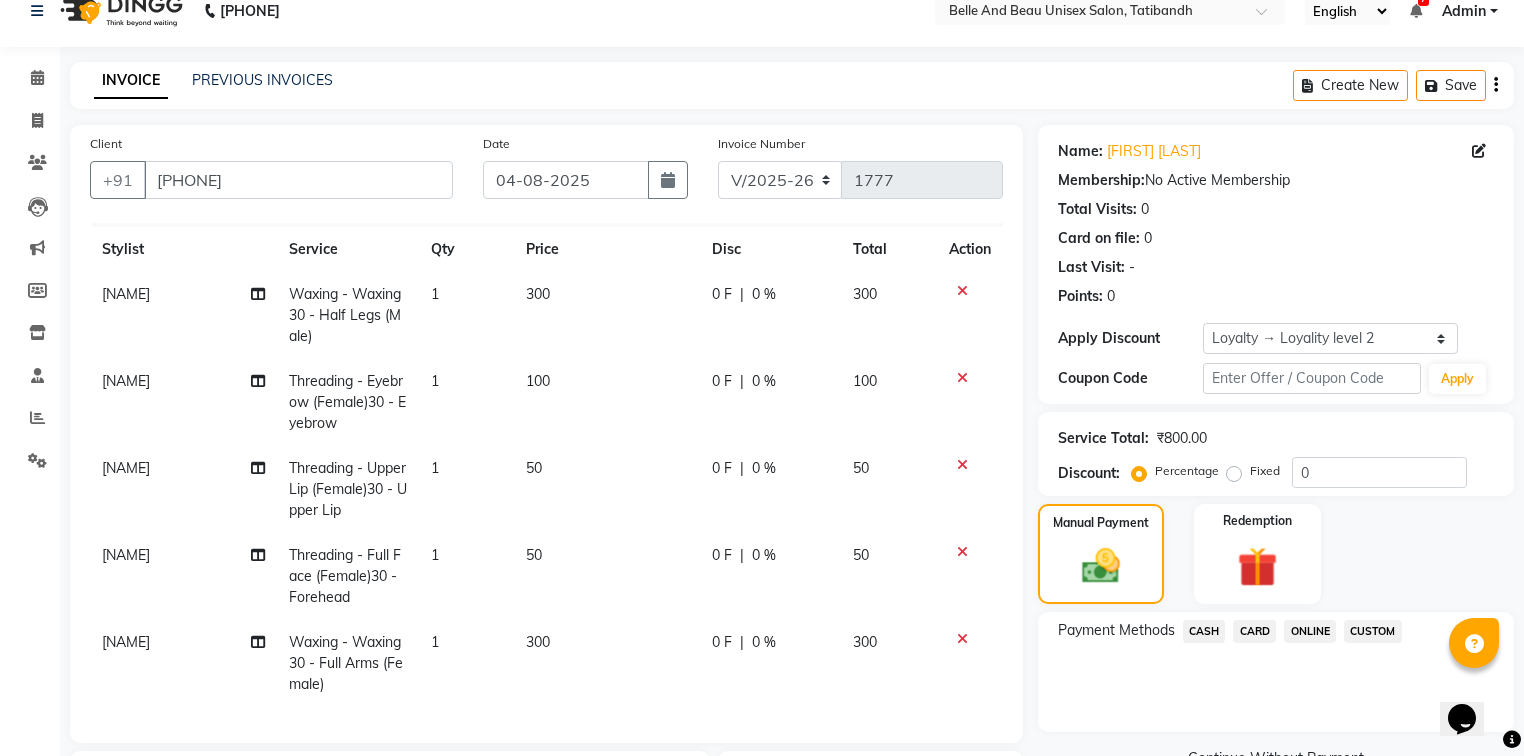 click on "CASH" 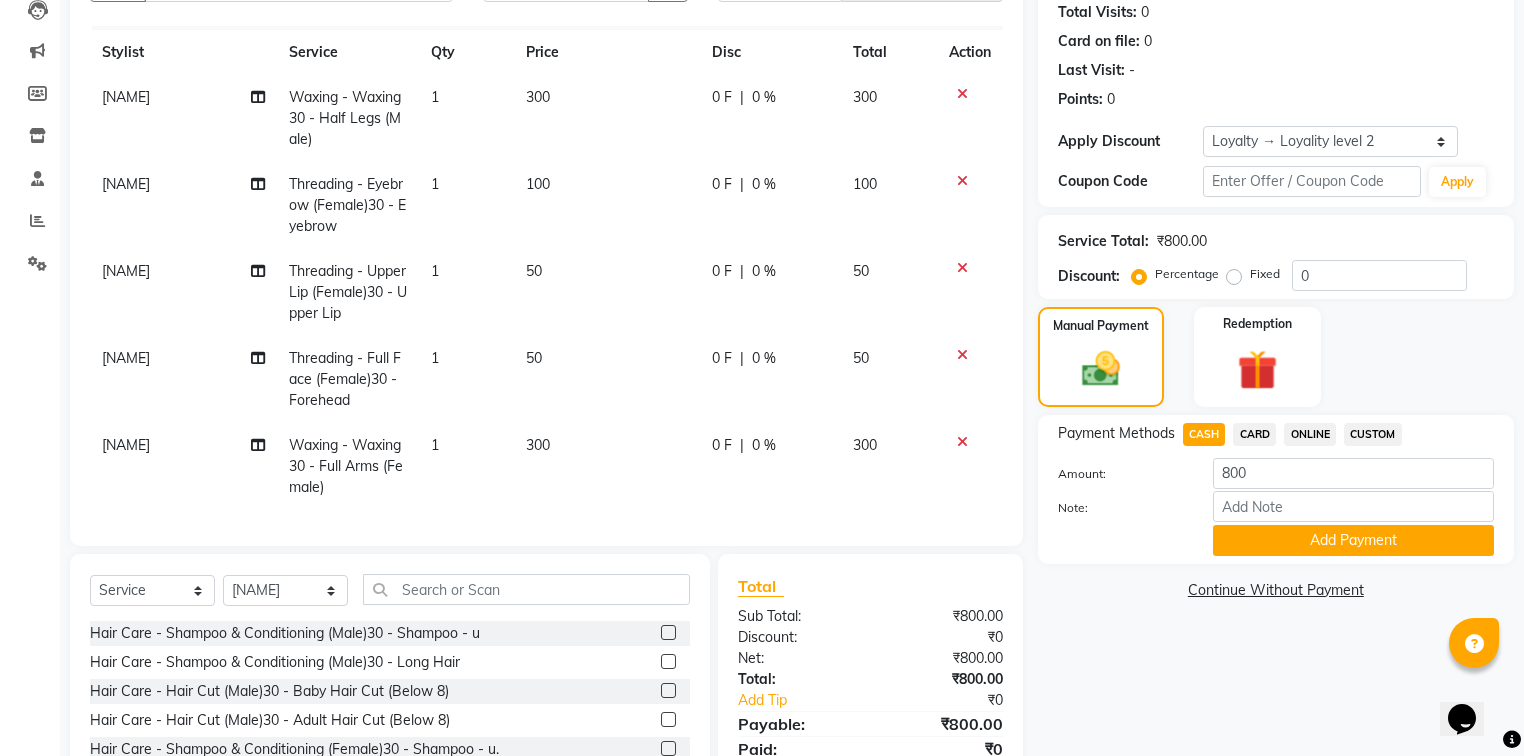 scroll, scrollTop: 345, scrollLeft: 0, axis: vertical 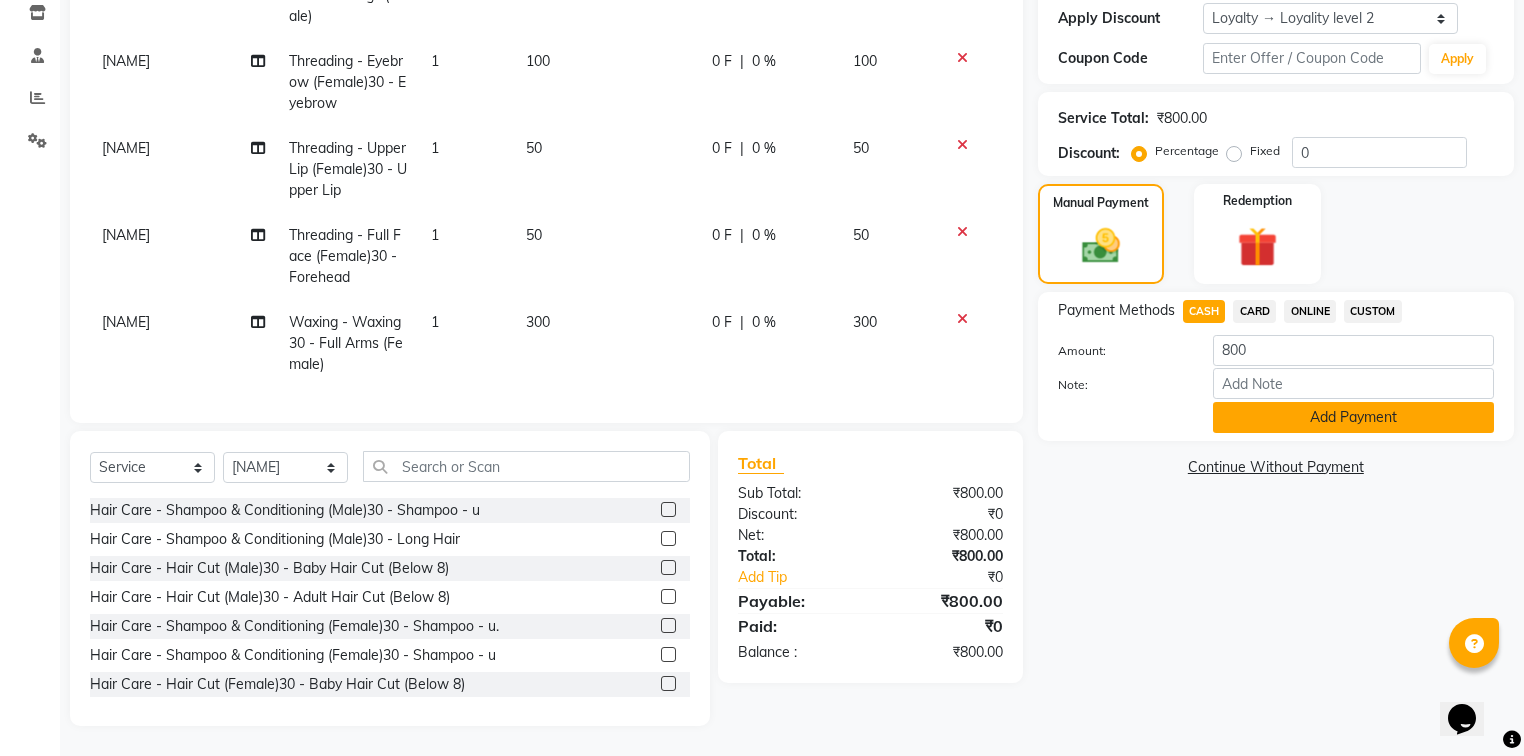 click on "Add Payment" 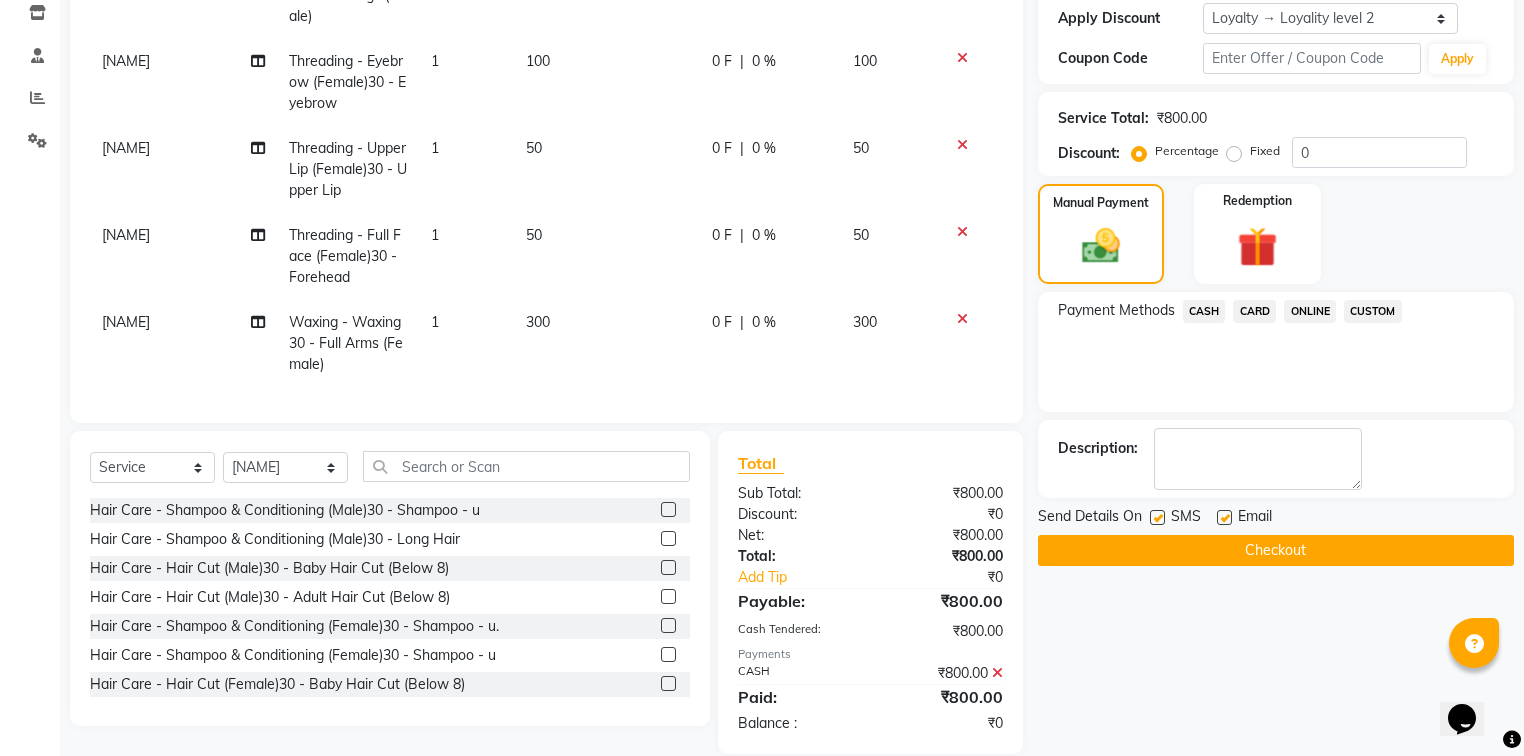 click on "Checkout" 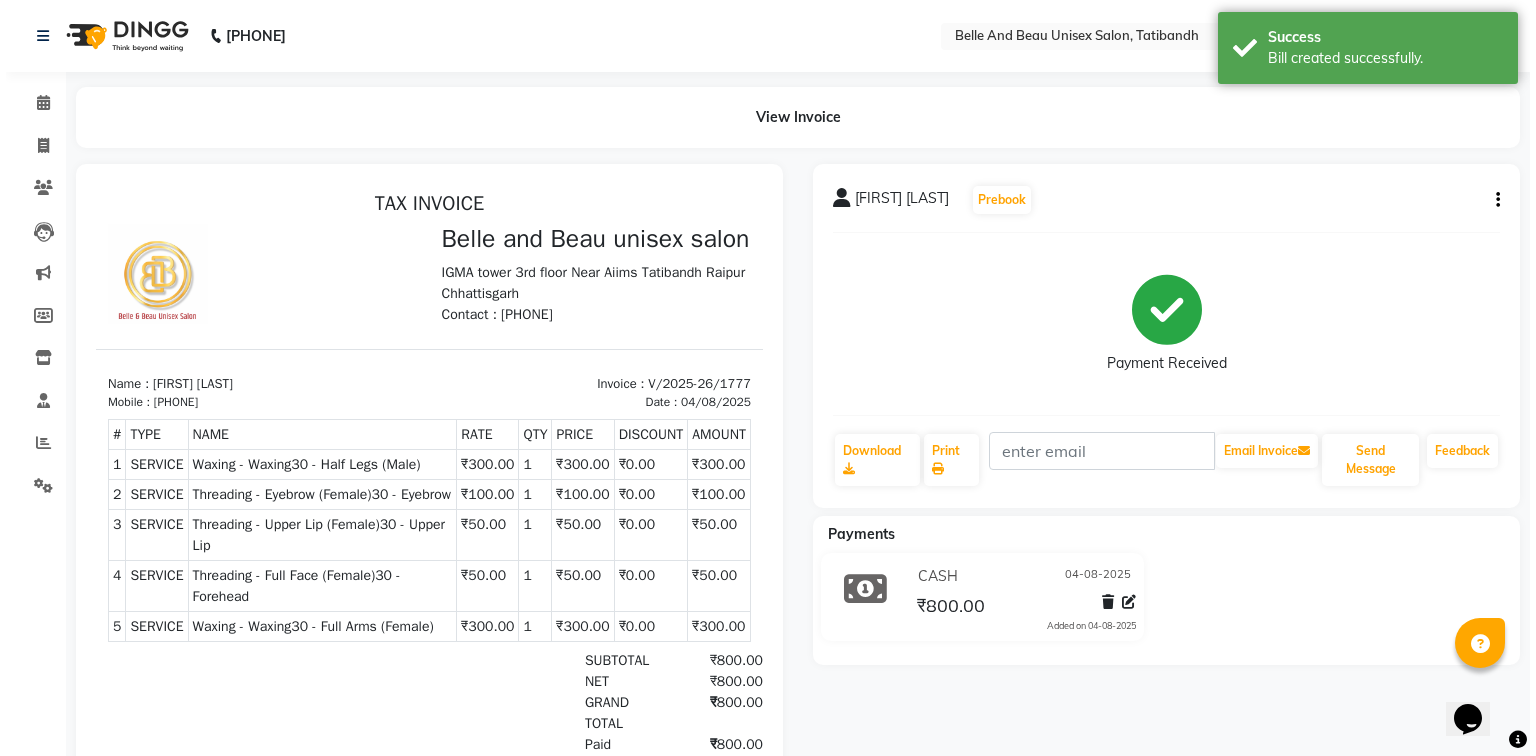 scroll, scrollTop: 0, scrollLeft: 0, axis: both 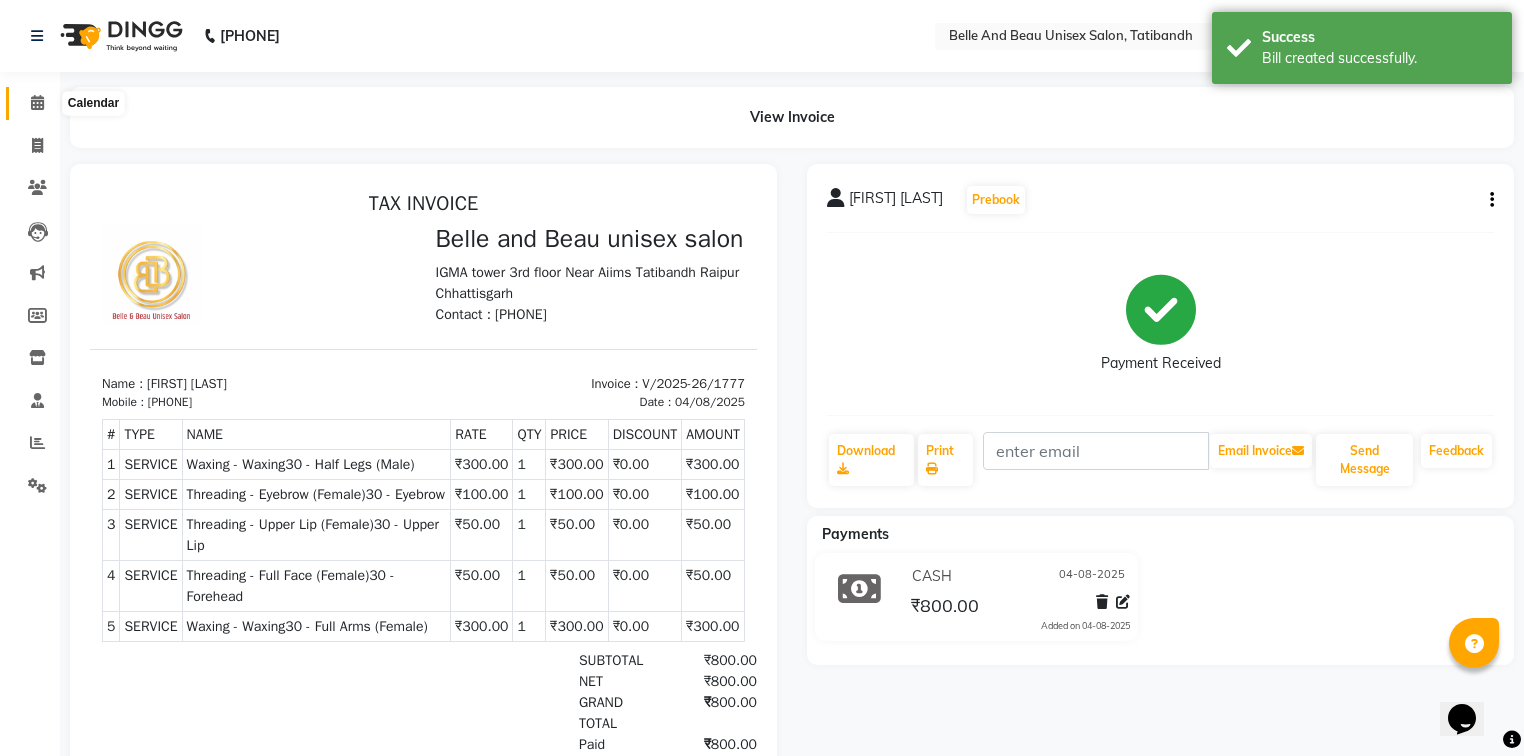 click 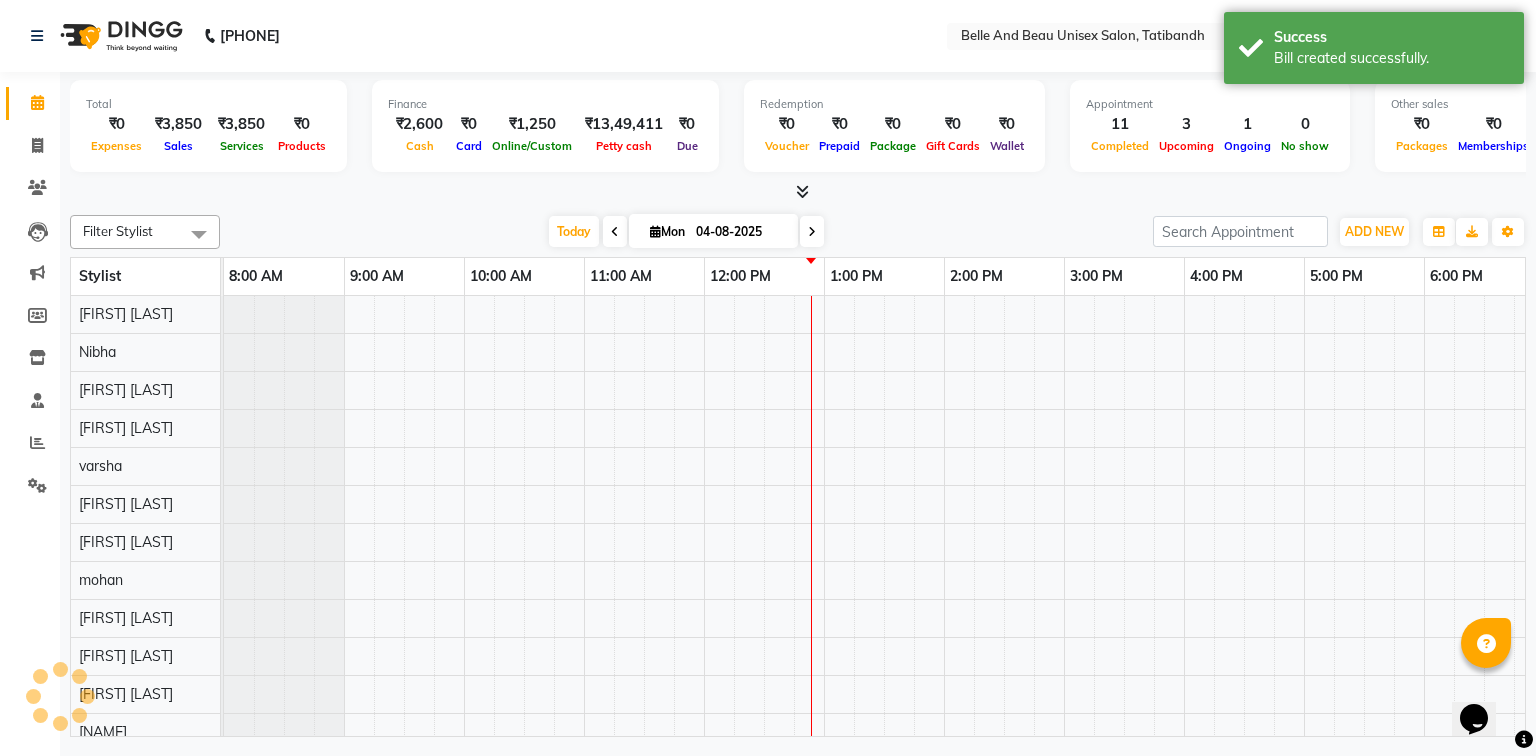 scroll, scrollTop: 0, scrollLeft: 0, axis: both 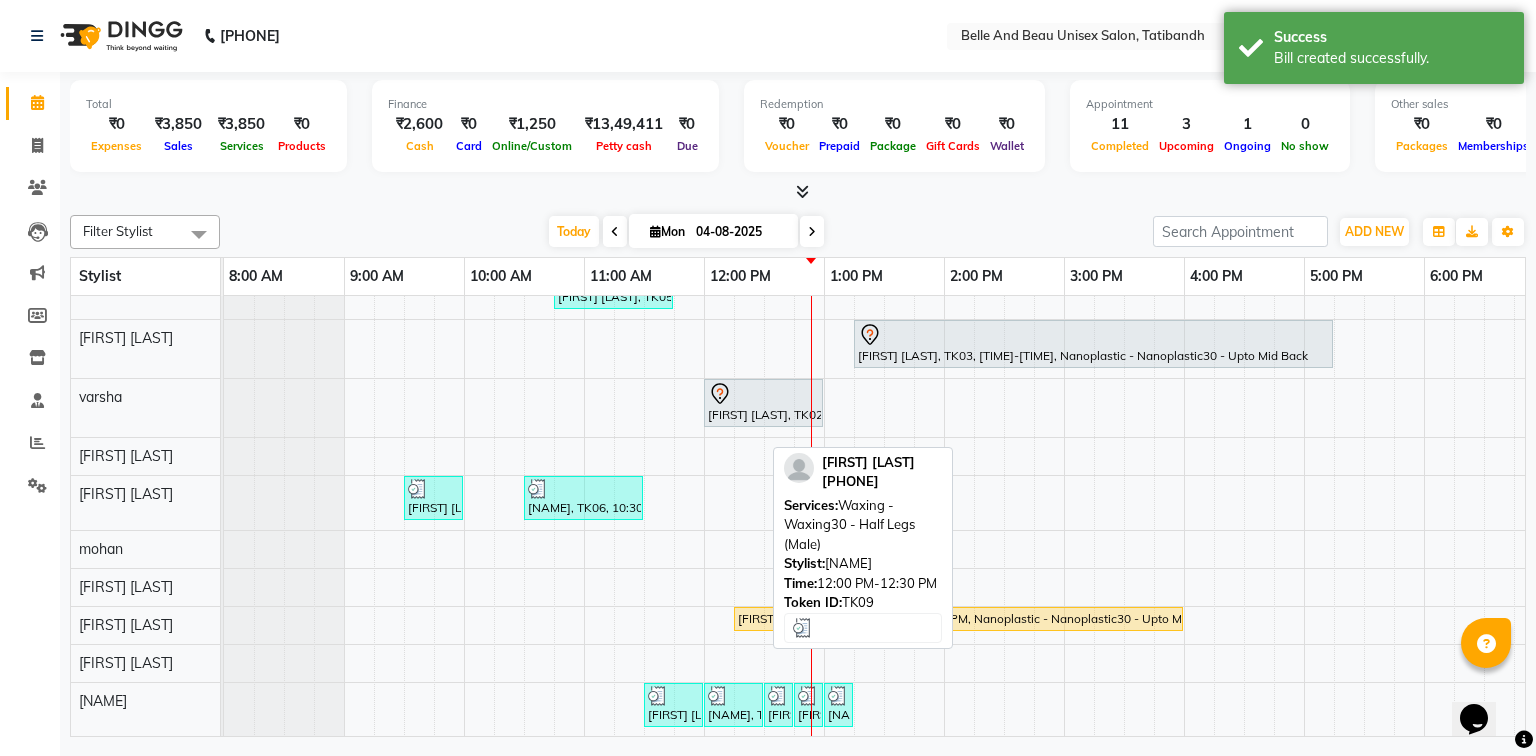 click on "[FIRST] [LAST], TK09, 12:00 PM-12:30 PM, Waxing - Waxing30 - Half Legs  (Male)" at bounding box center [733, 705] 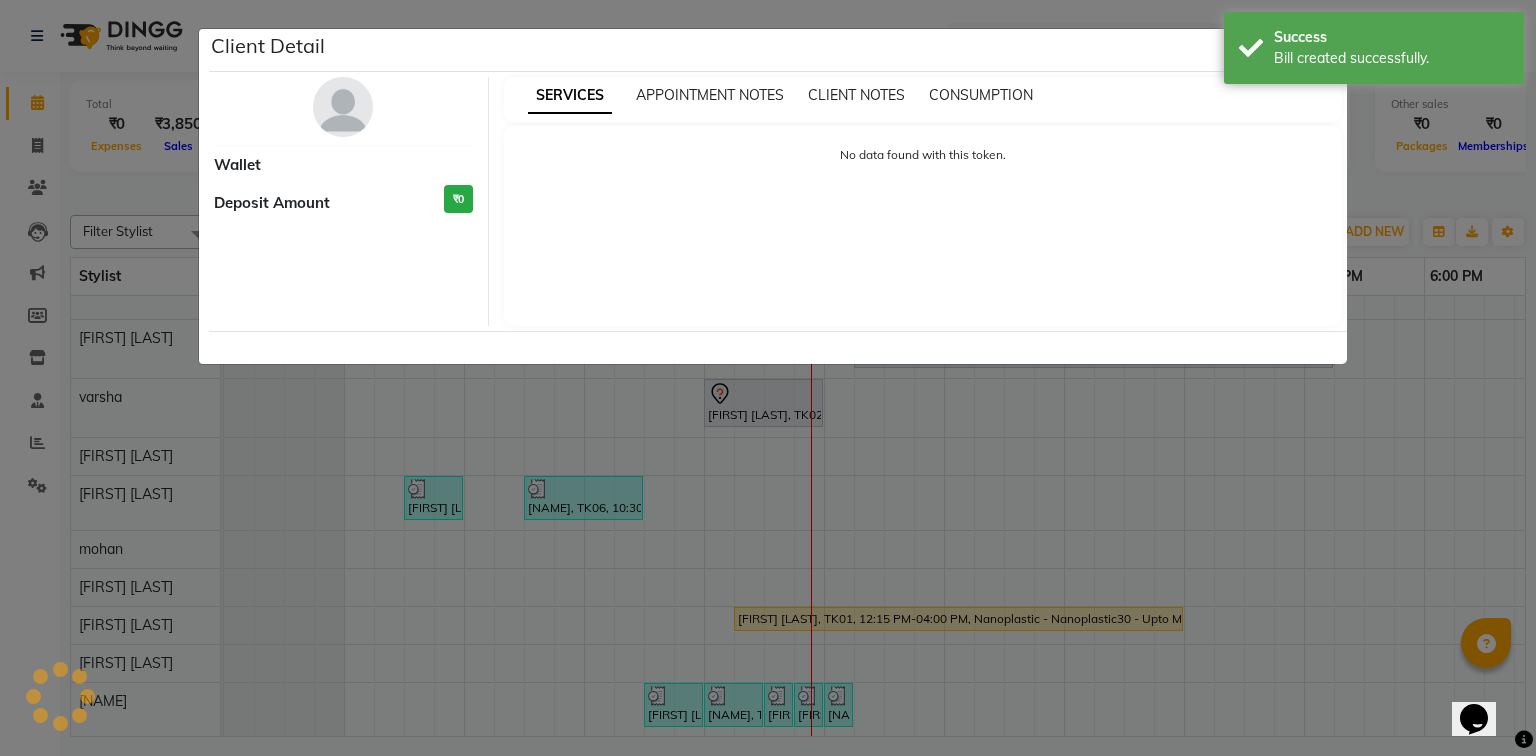 select on "3" 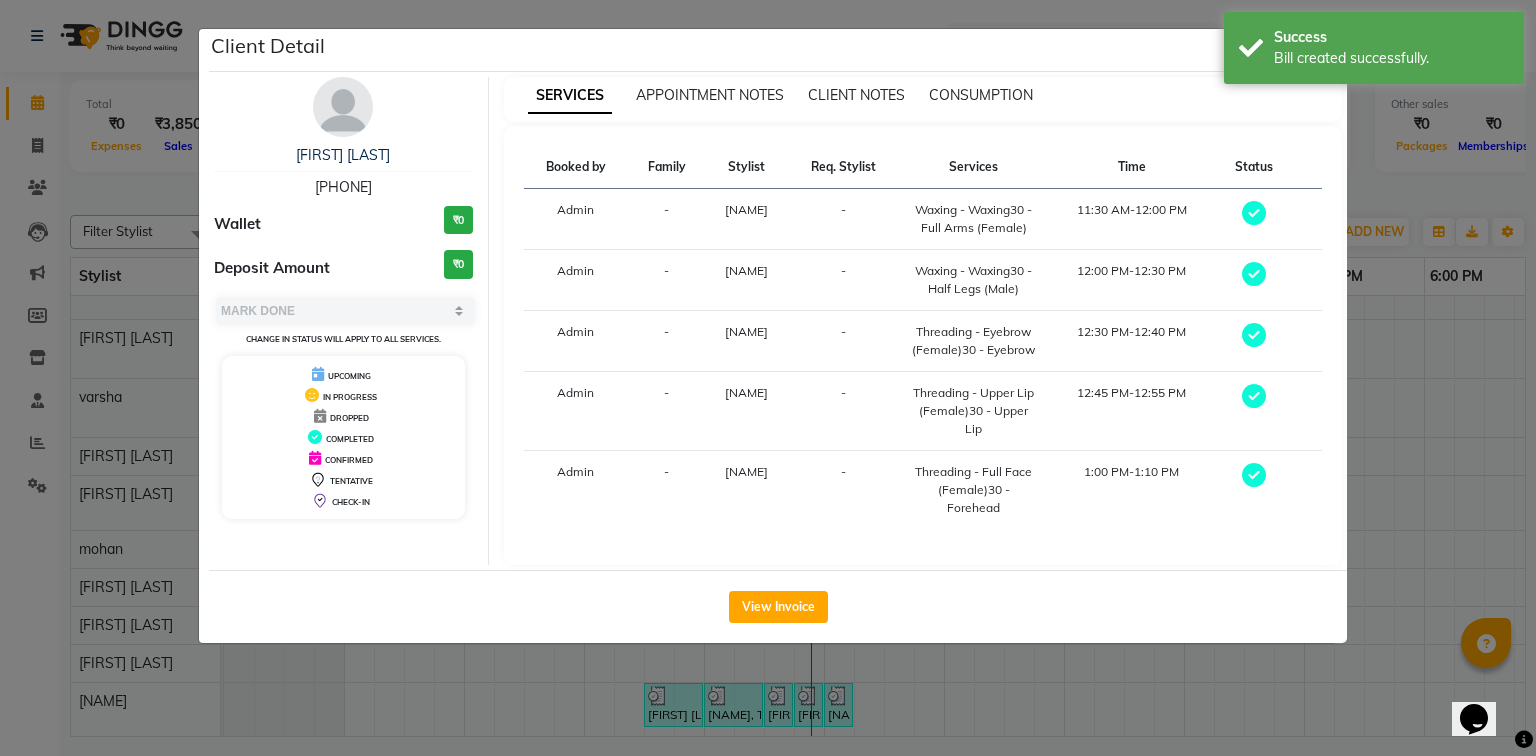 click on "[PHONE]" at bounding box center [343, 187] 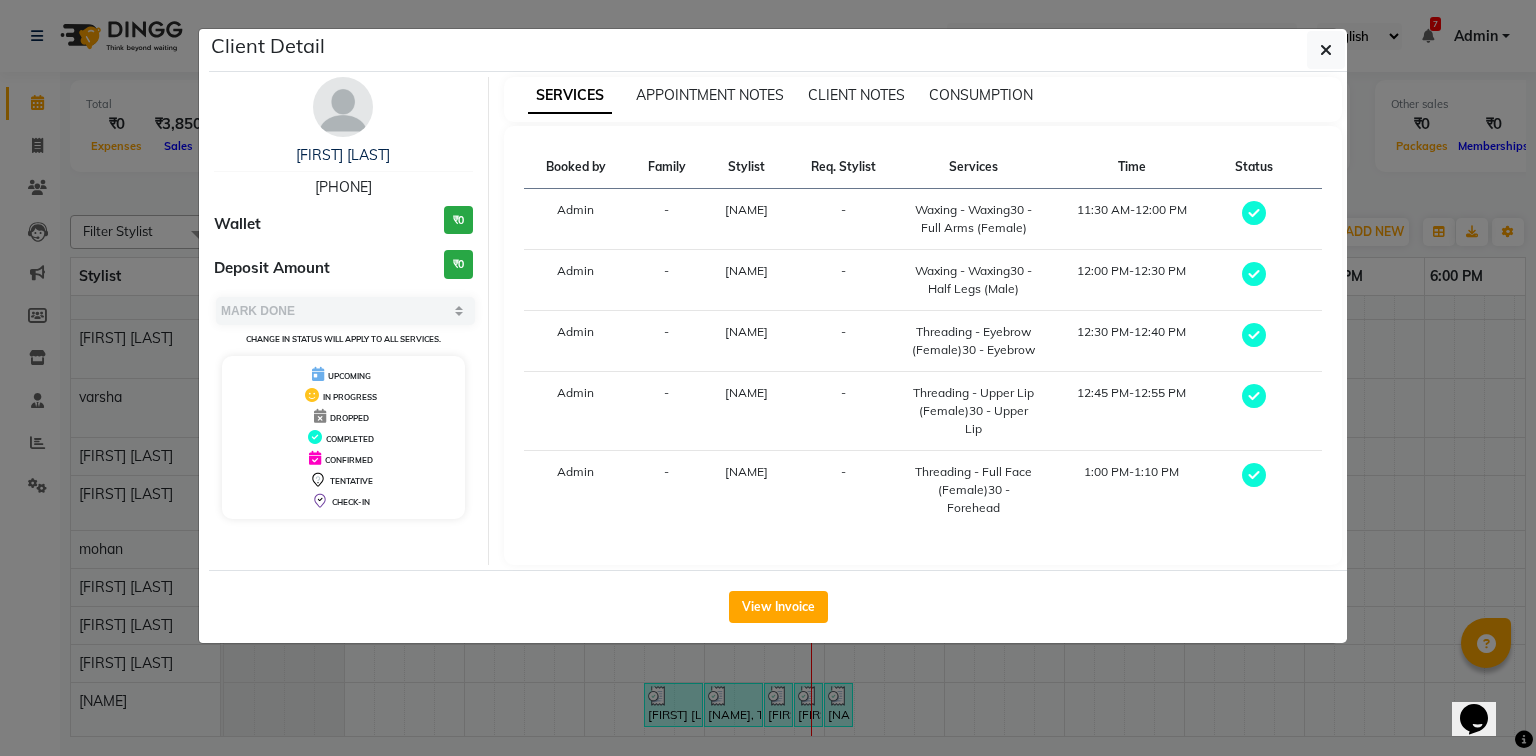 click on "[PHONE]" at bounding box center [343, 187] 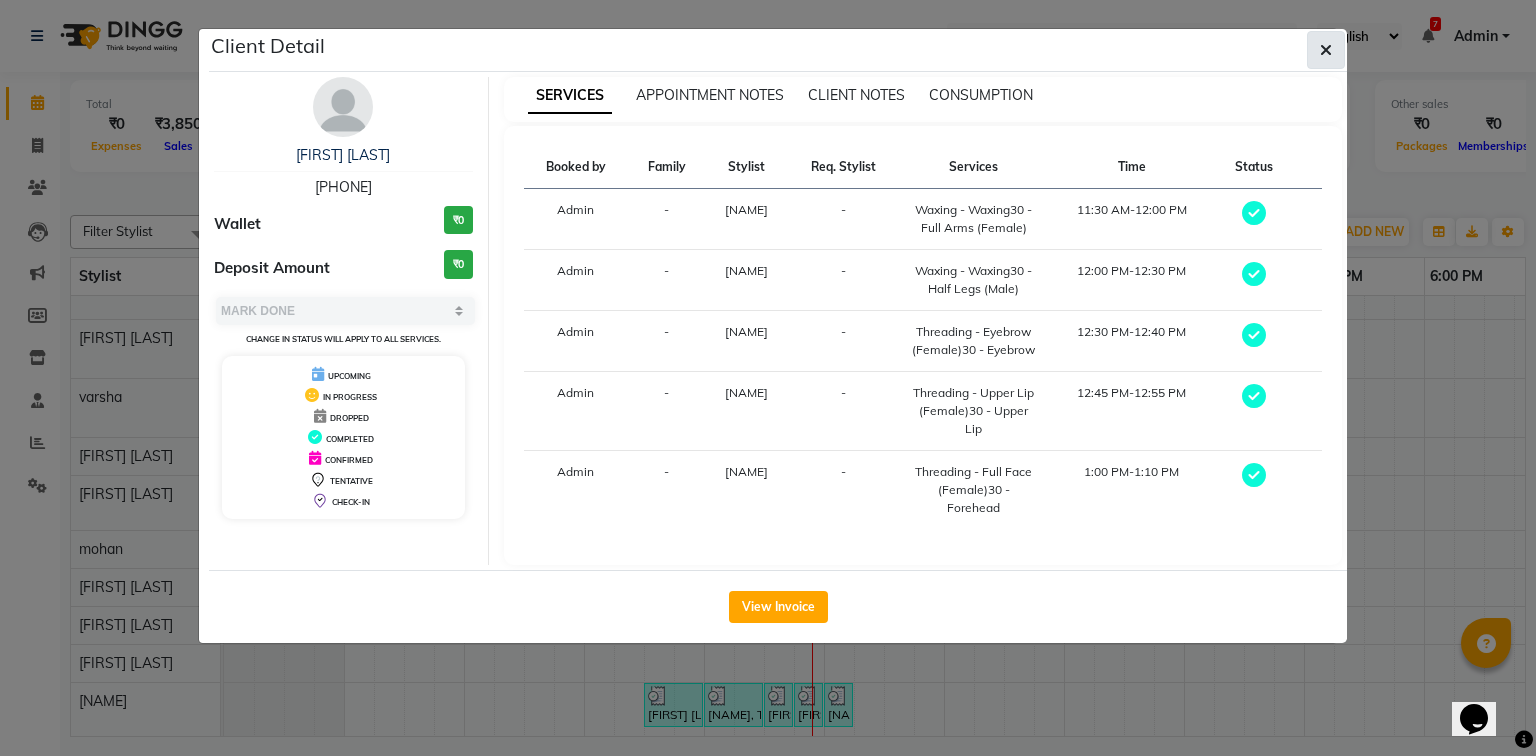 click 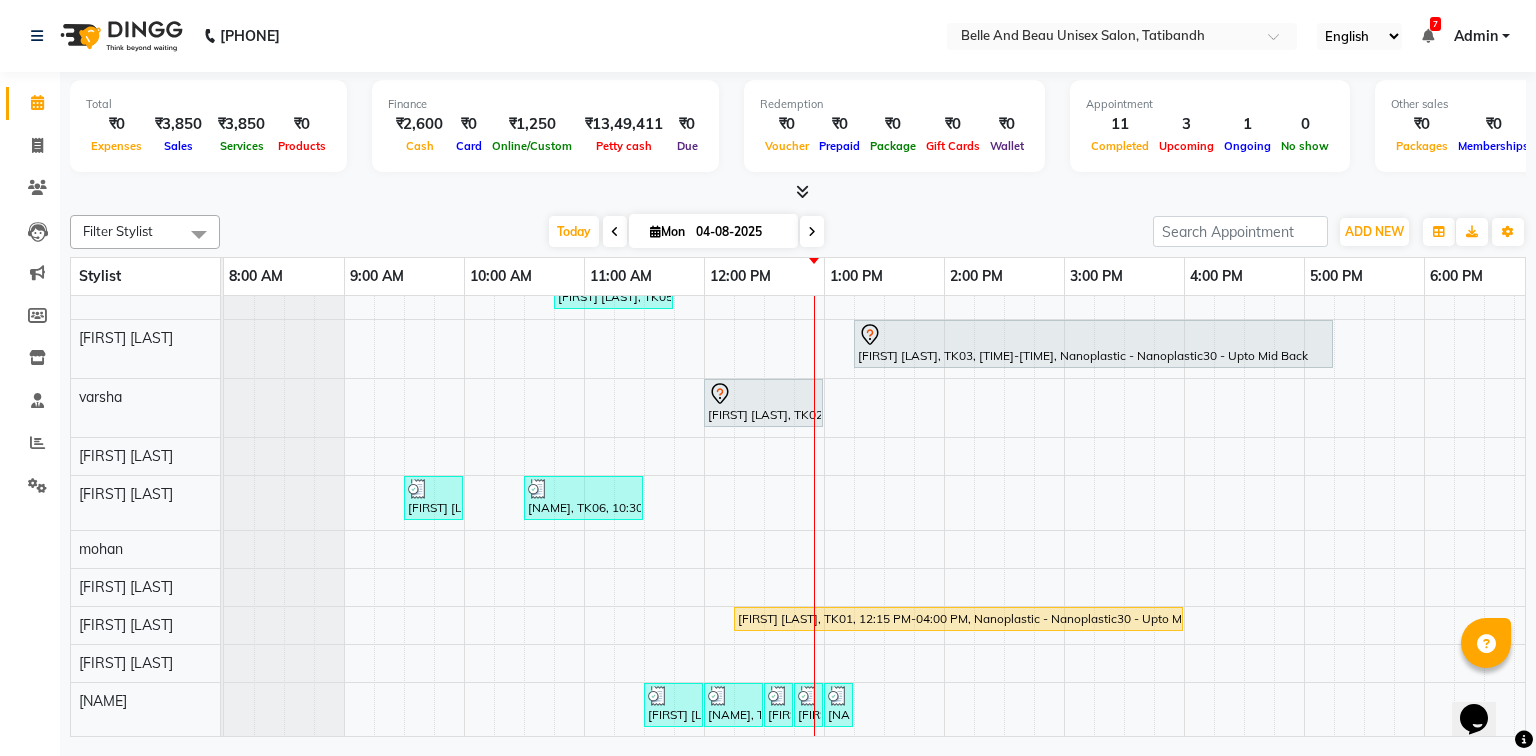 scroll, scrollTop: 96, scrollLeft: 0, axis: vertical 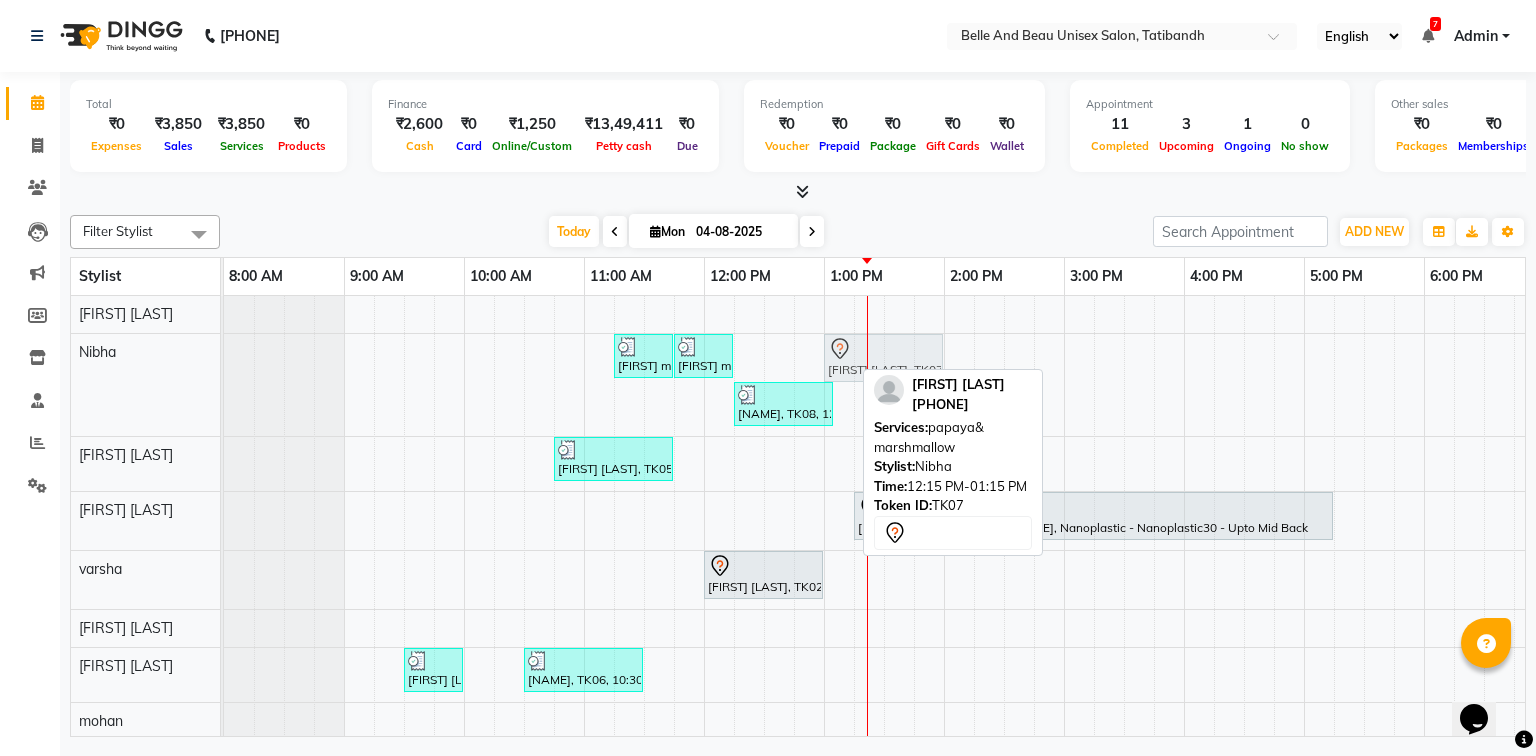 drag, startPoint x: 809, startPoint y: 363, endPoint x: 907, endPoint y: 363, distance: 98 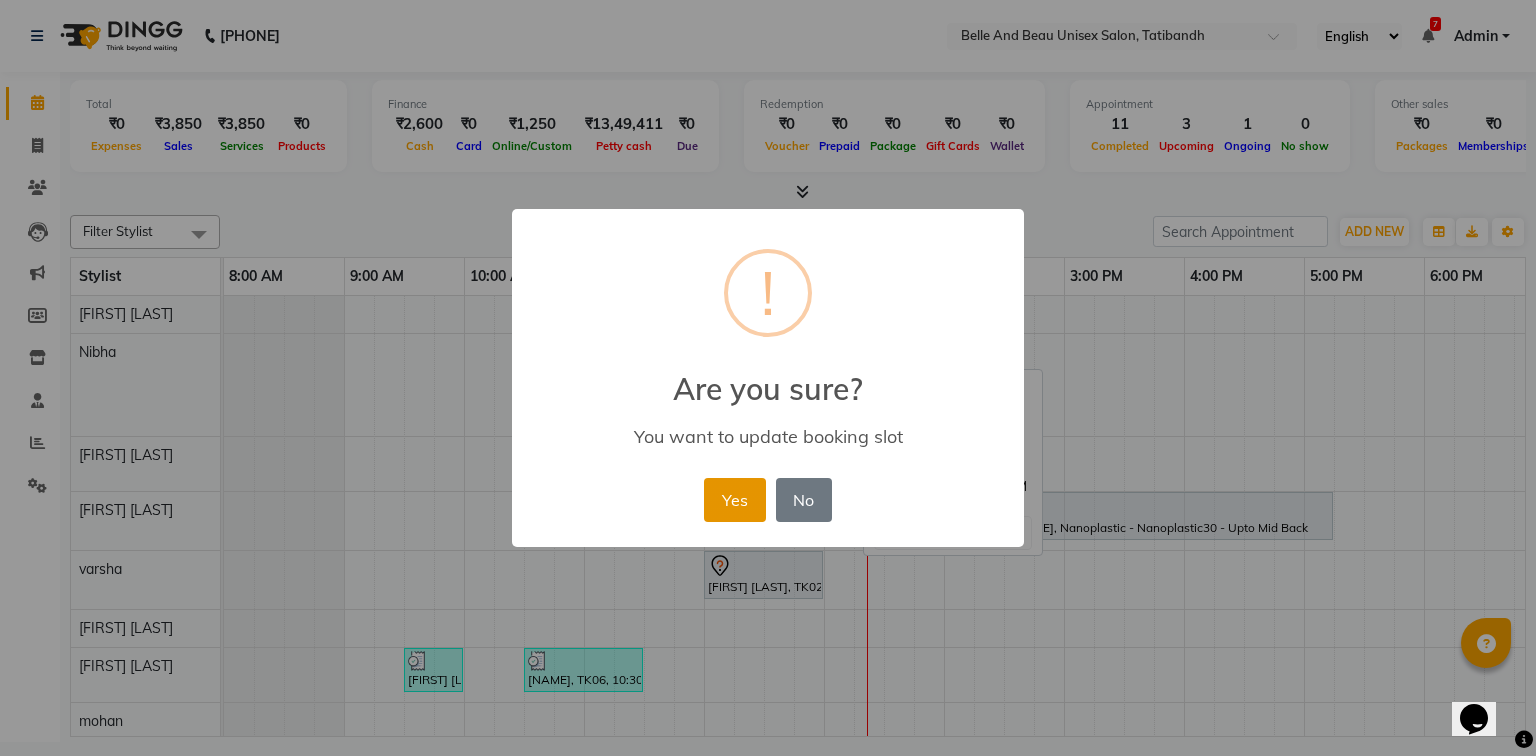 click on "Yes" at bounding box center [734, 500] 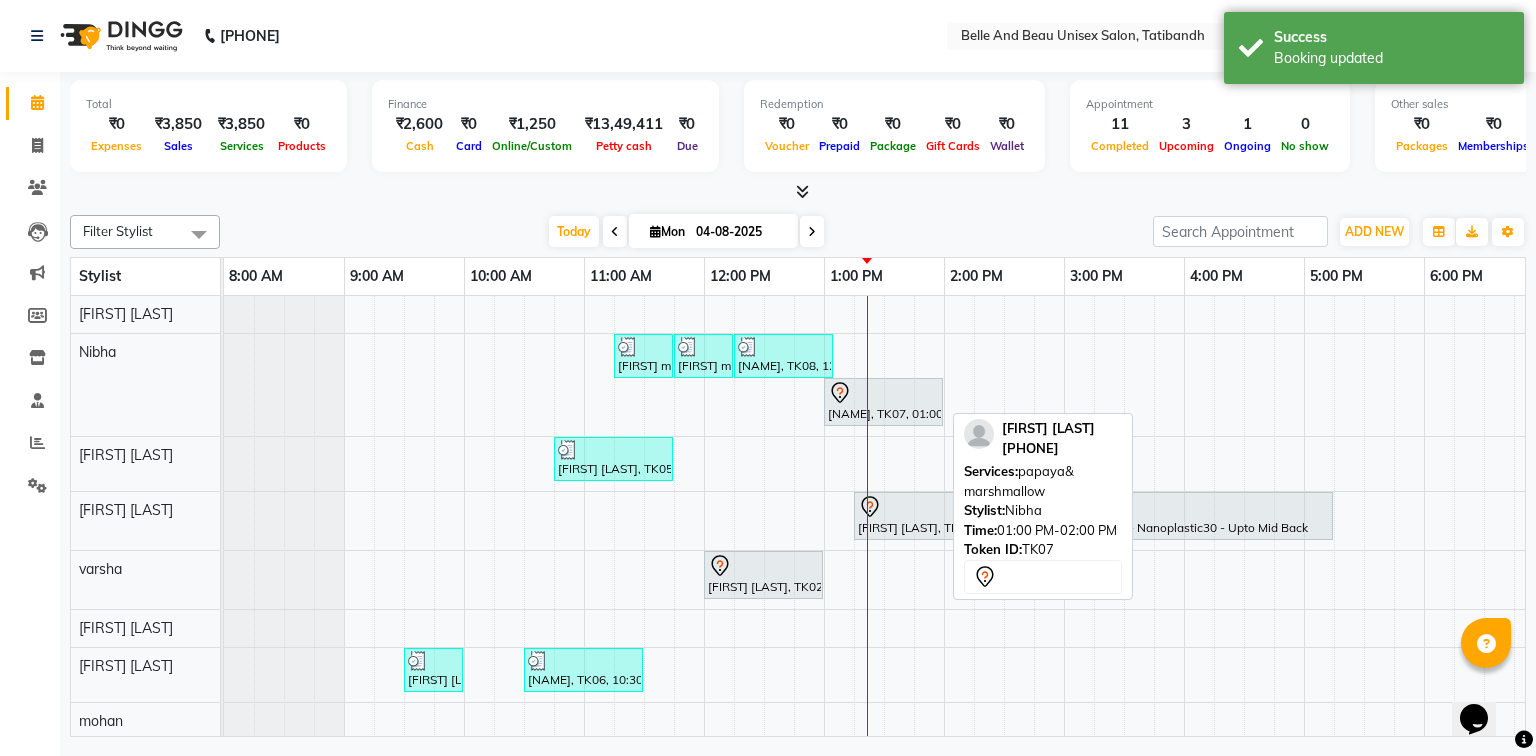 click on "Manmeet Singh, TK07, 01:00 PM-02:00 PM, papaya& marshmallow" at bounding box center (883, 402) 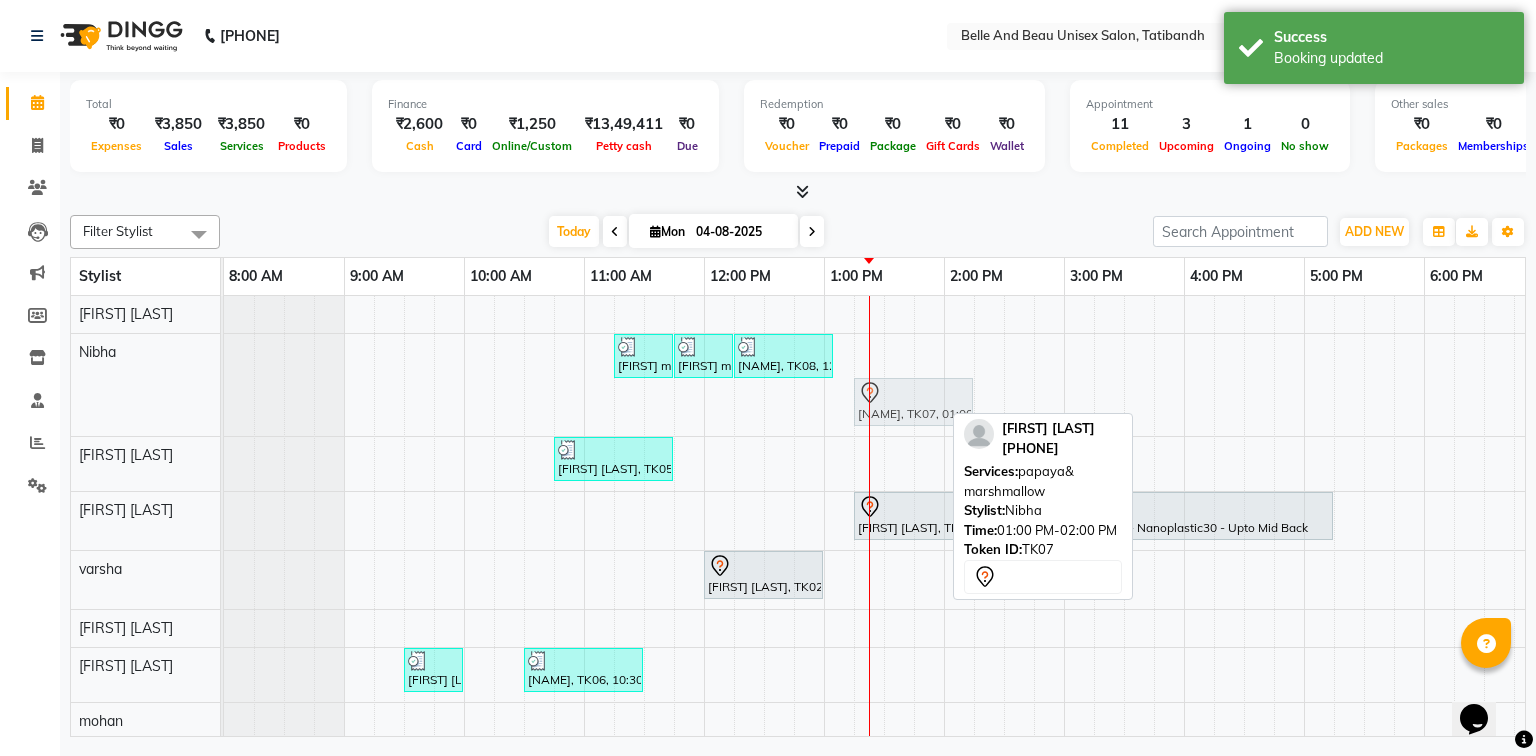 drag, startPoint x: 847, startPoint y: 405, endPoint x: 873, endPoint y: 342, distance: 68.154236 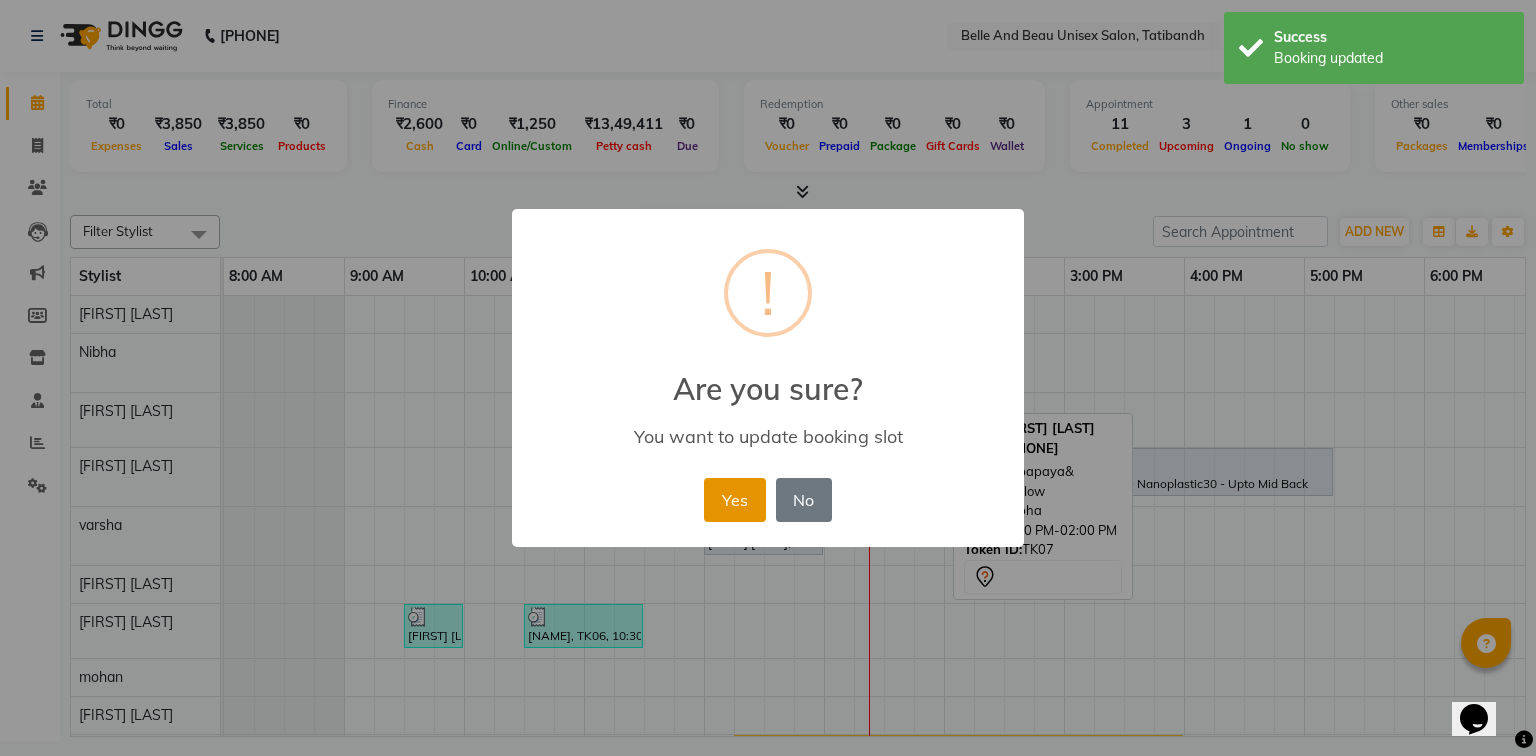click on "Yes" at bounding box center (734, 500) 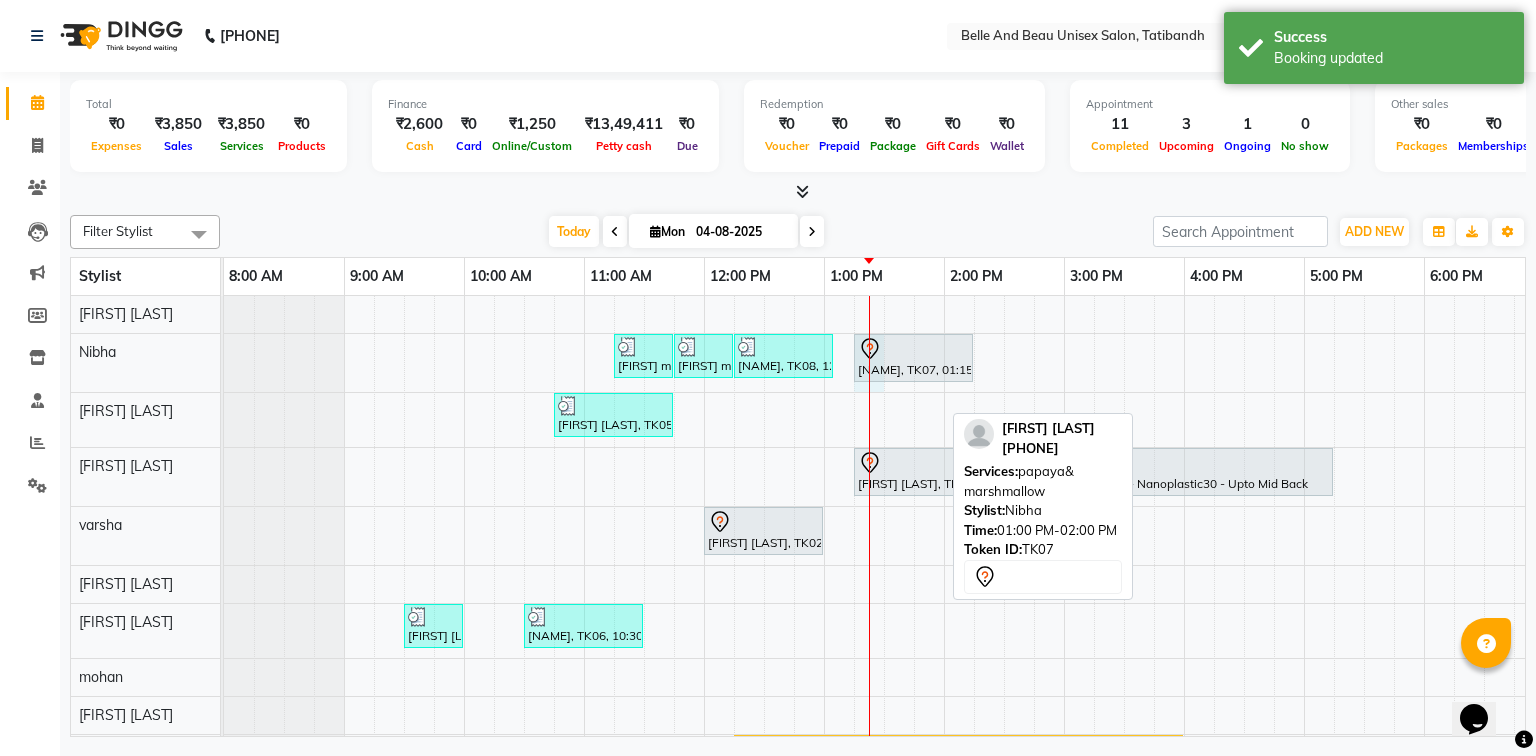 click at bounding box center [869, 580] 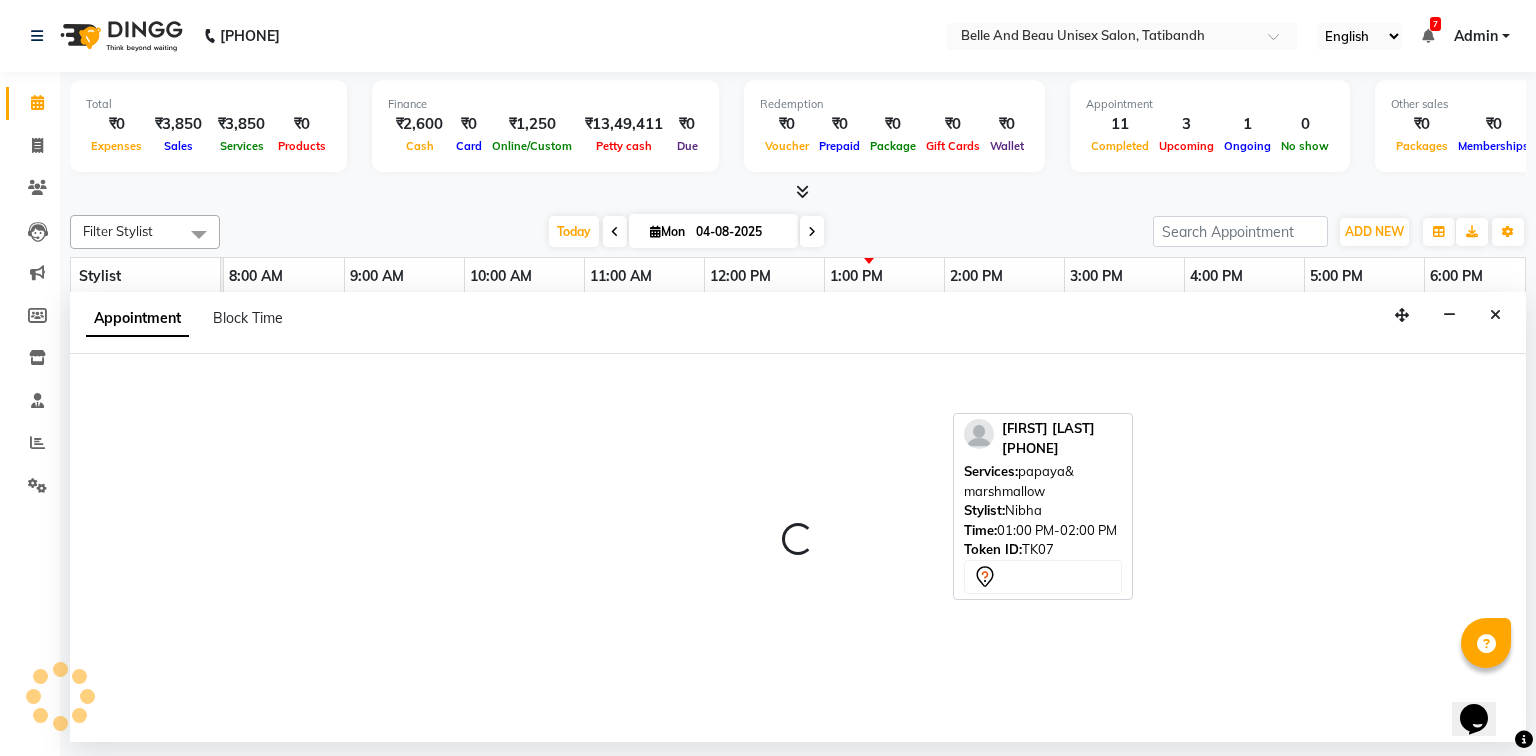 select on "59222" 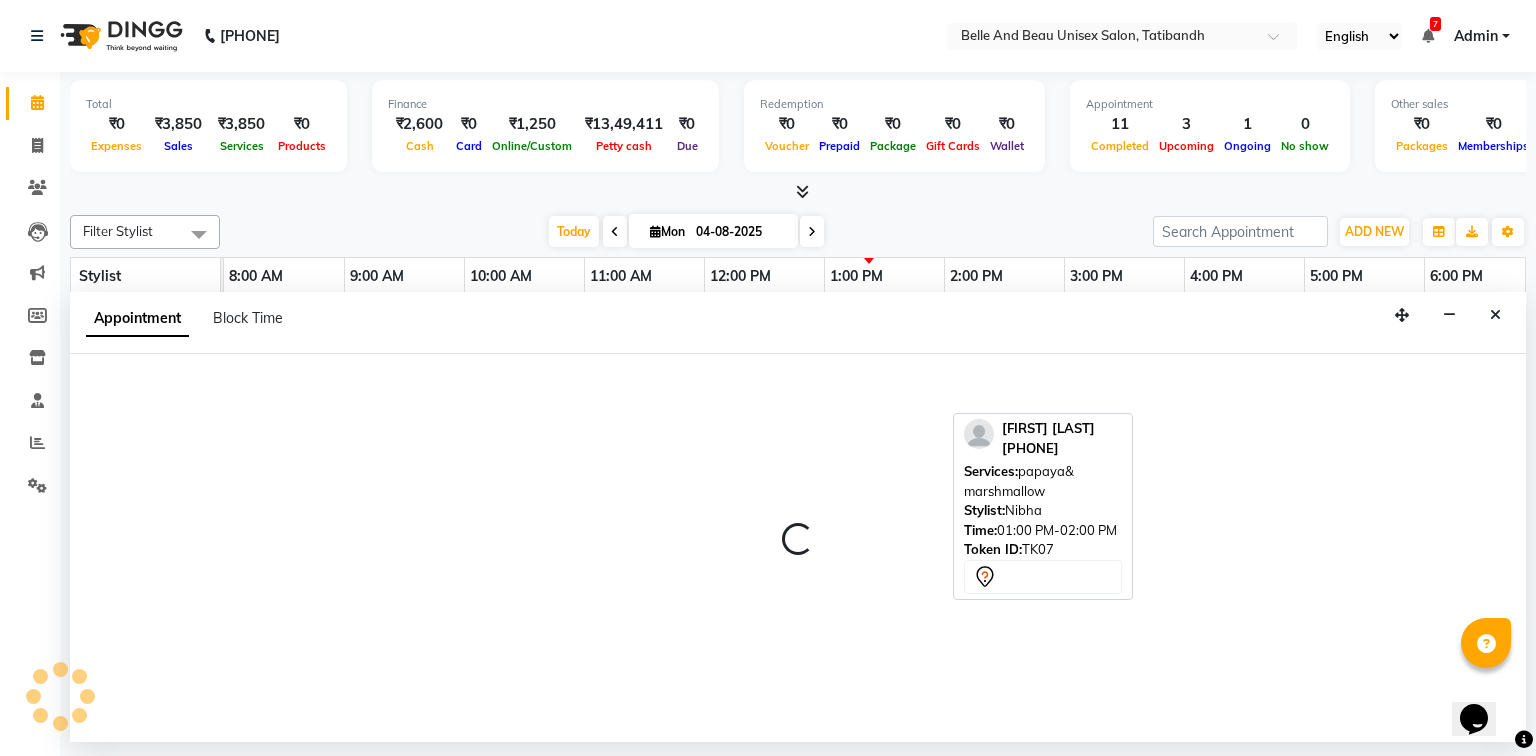 select on "795" 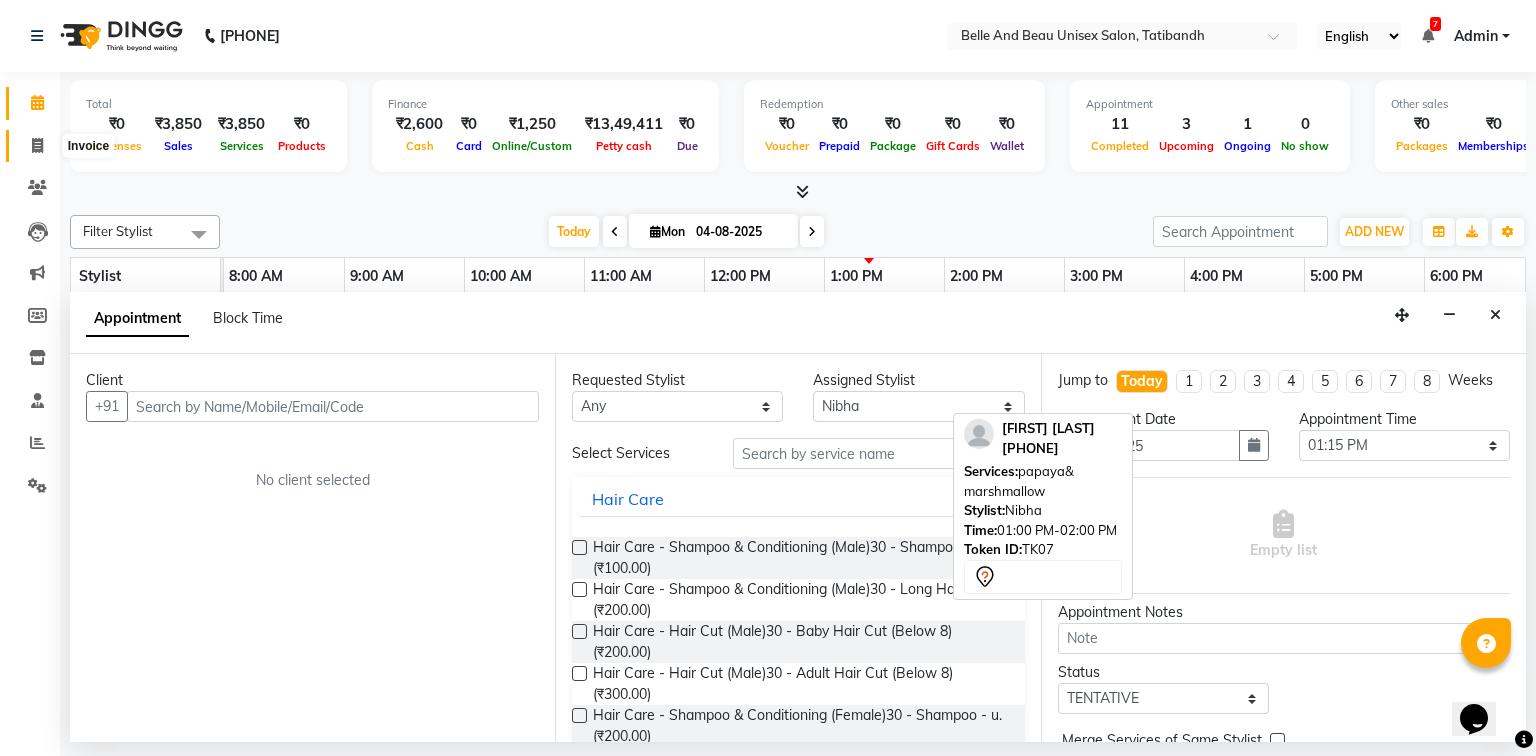 click 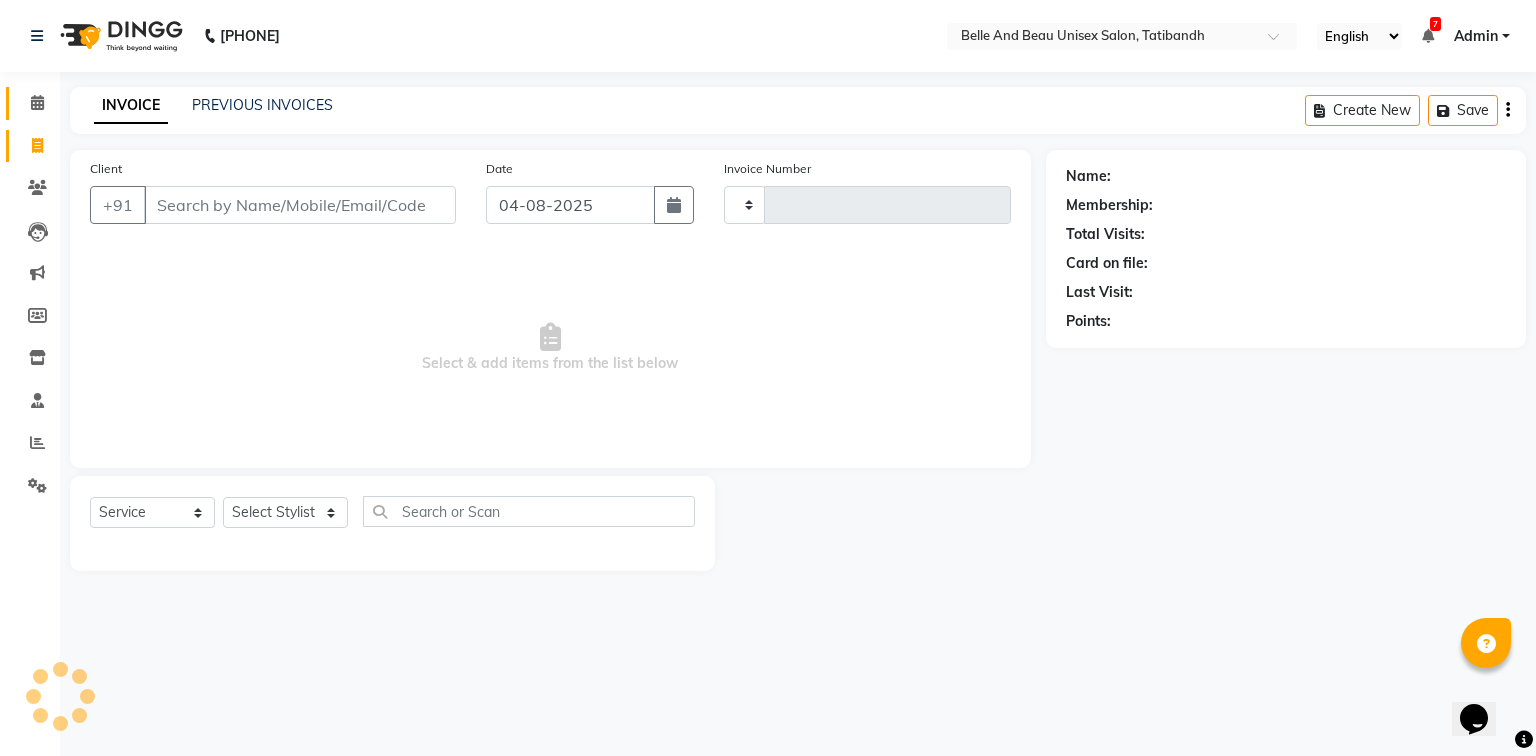 type on "1778" 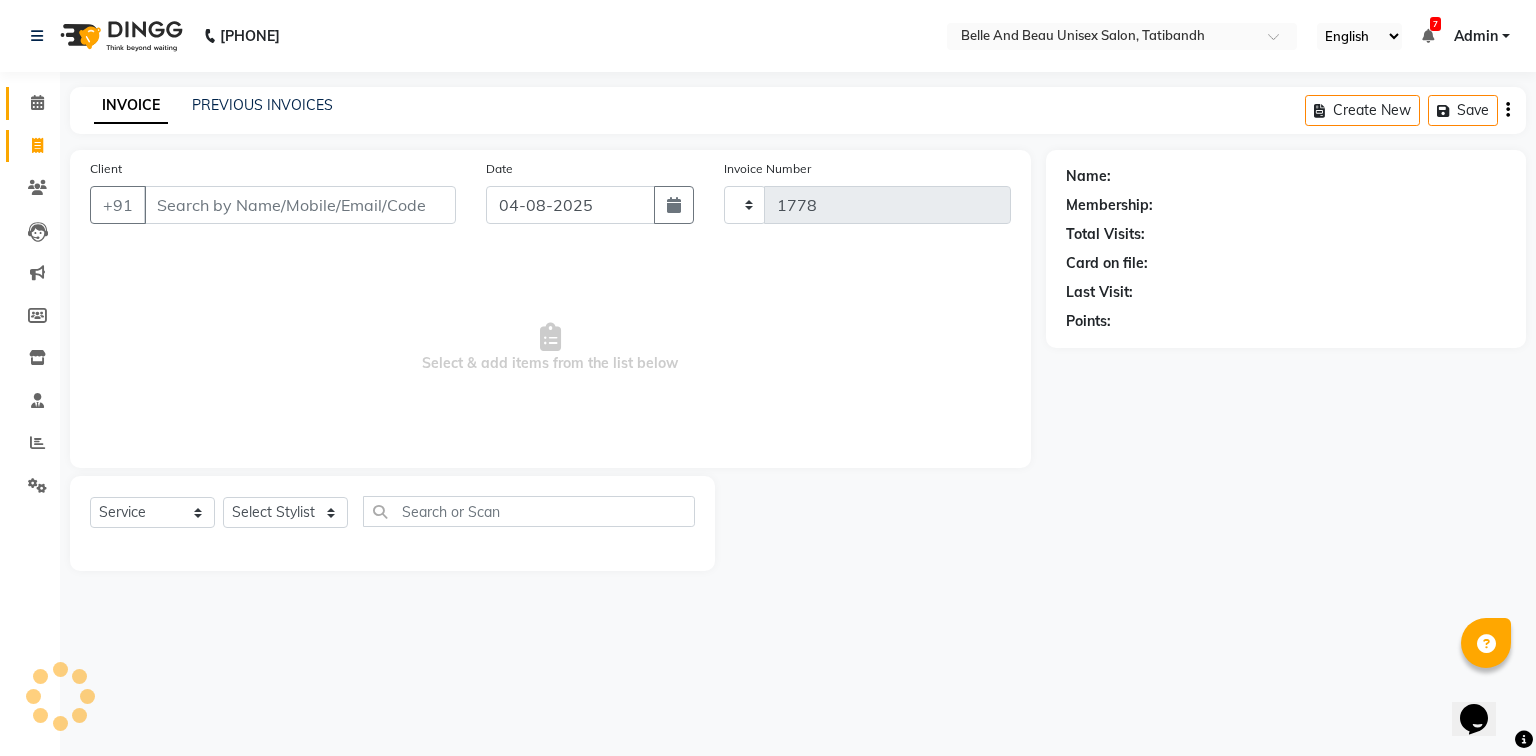 select on "7066" 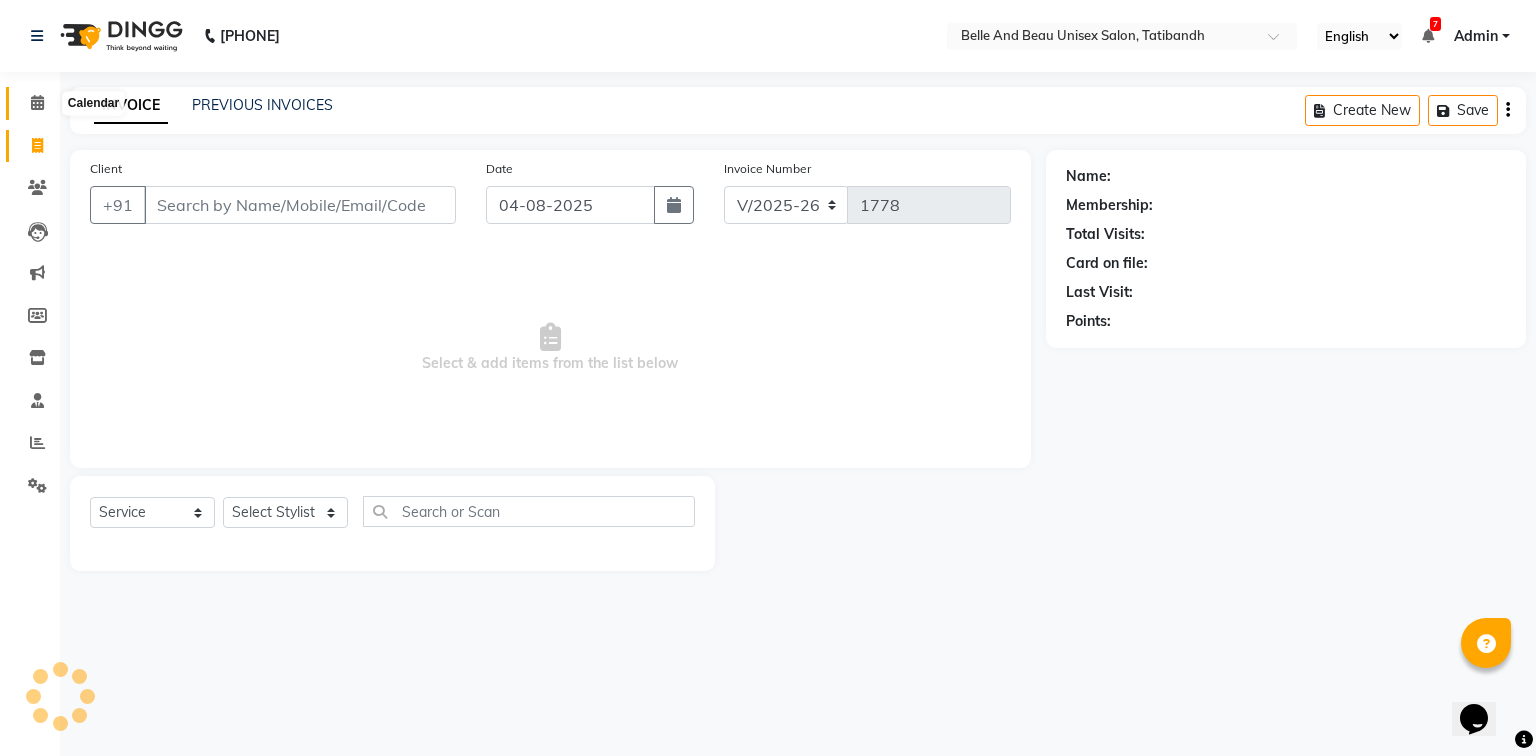 click 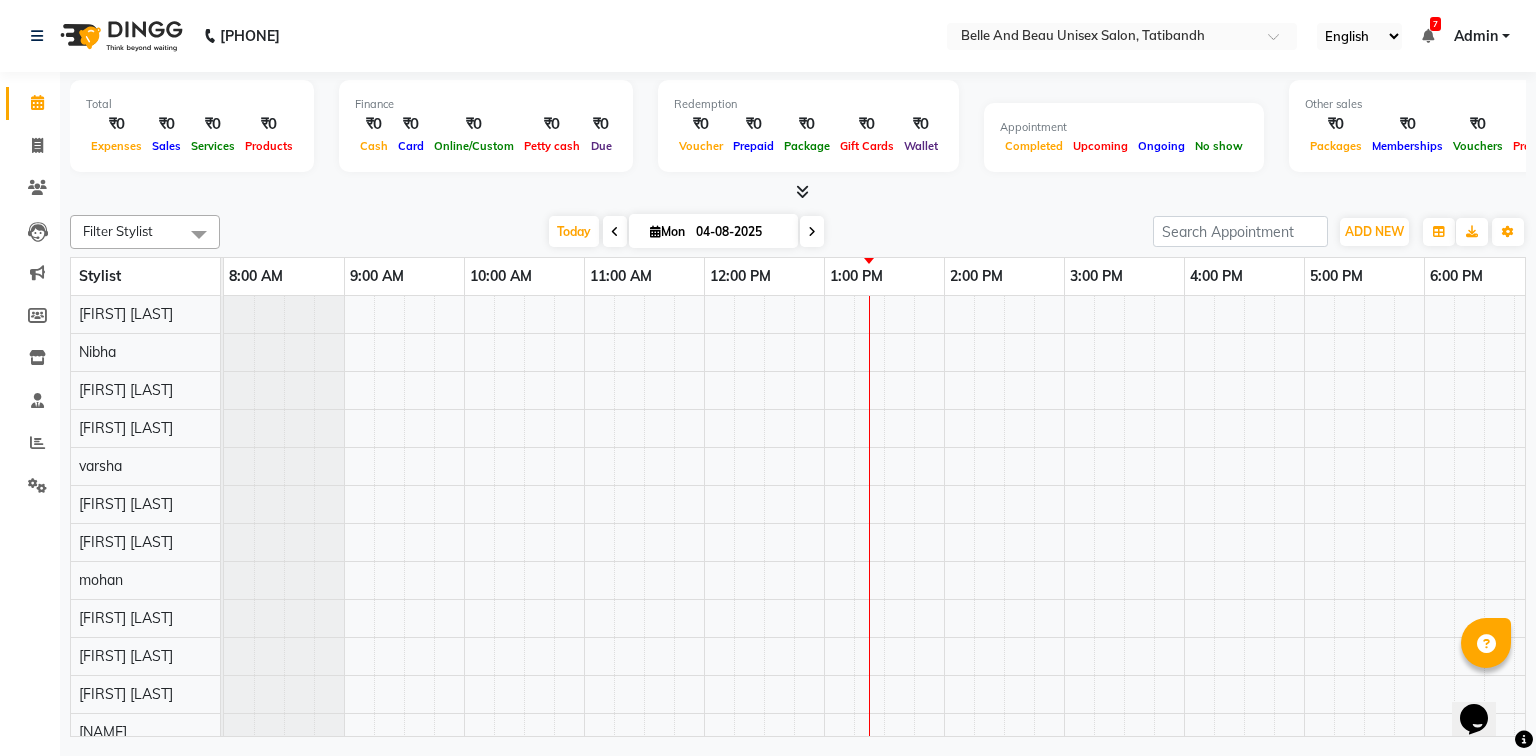 scroll, scrollTop: 0, scrollLeft: 258, axis: horizontal 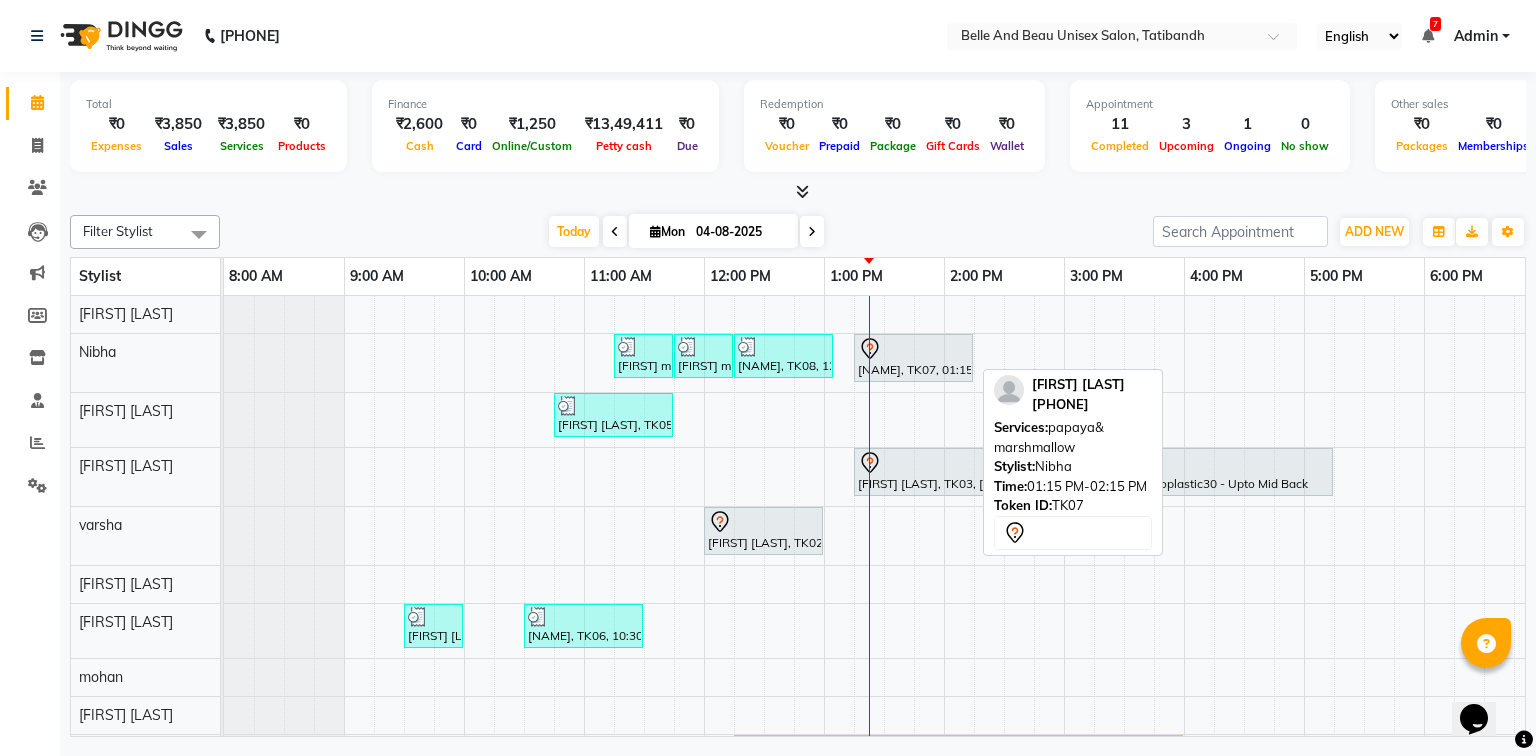 click at bounding box center [913, 349] 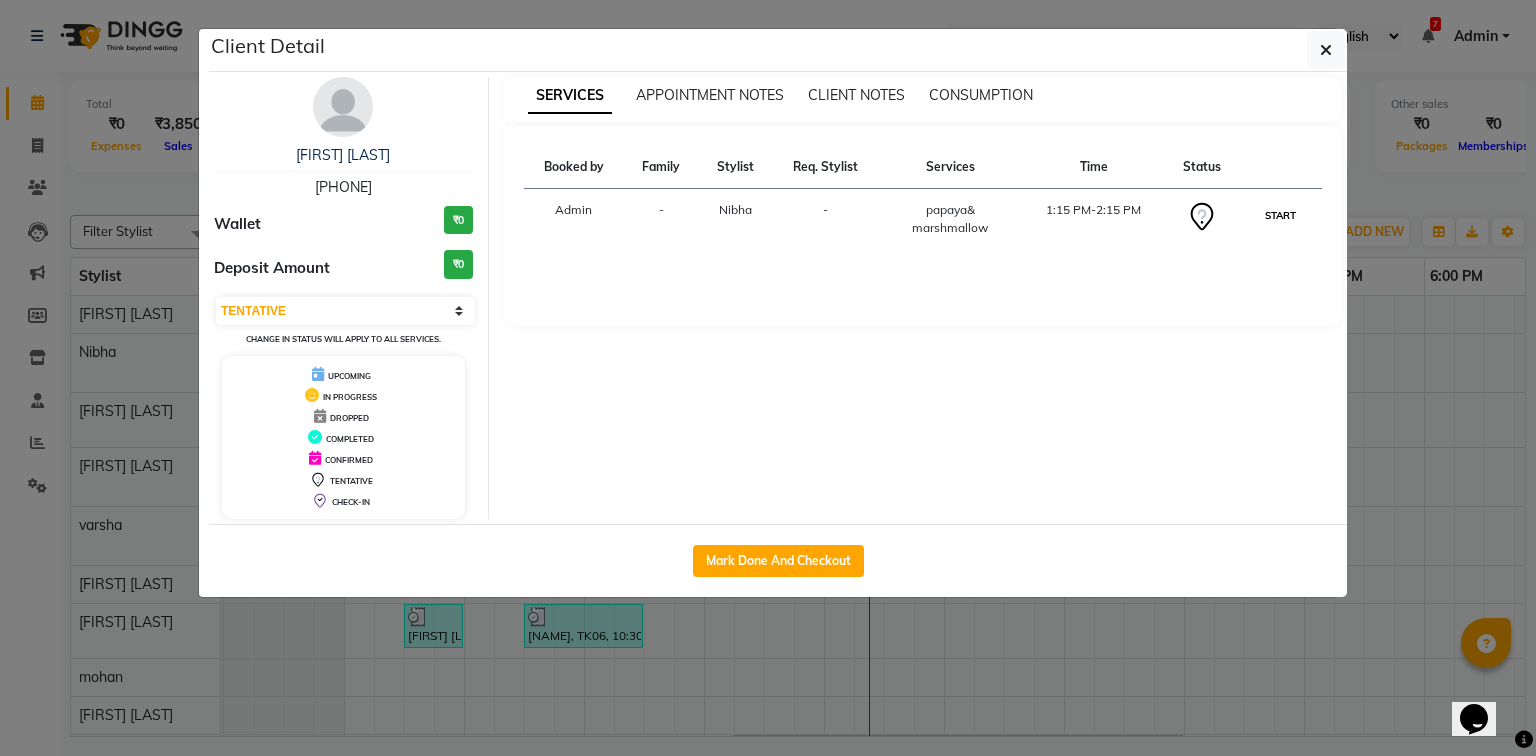click on "START" at bounding box center (1280, 215) 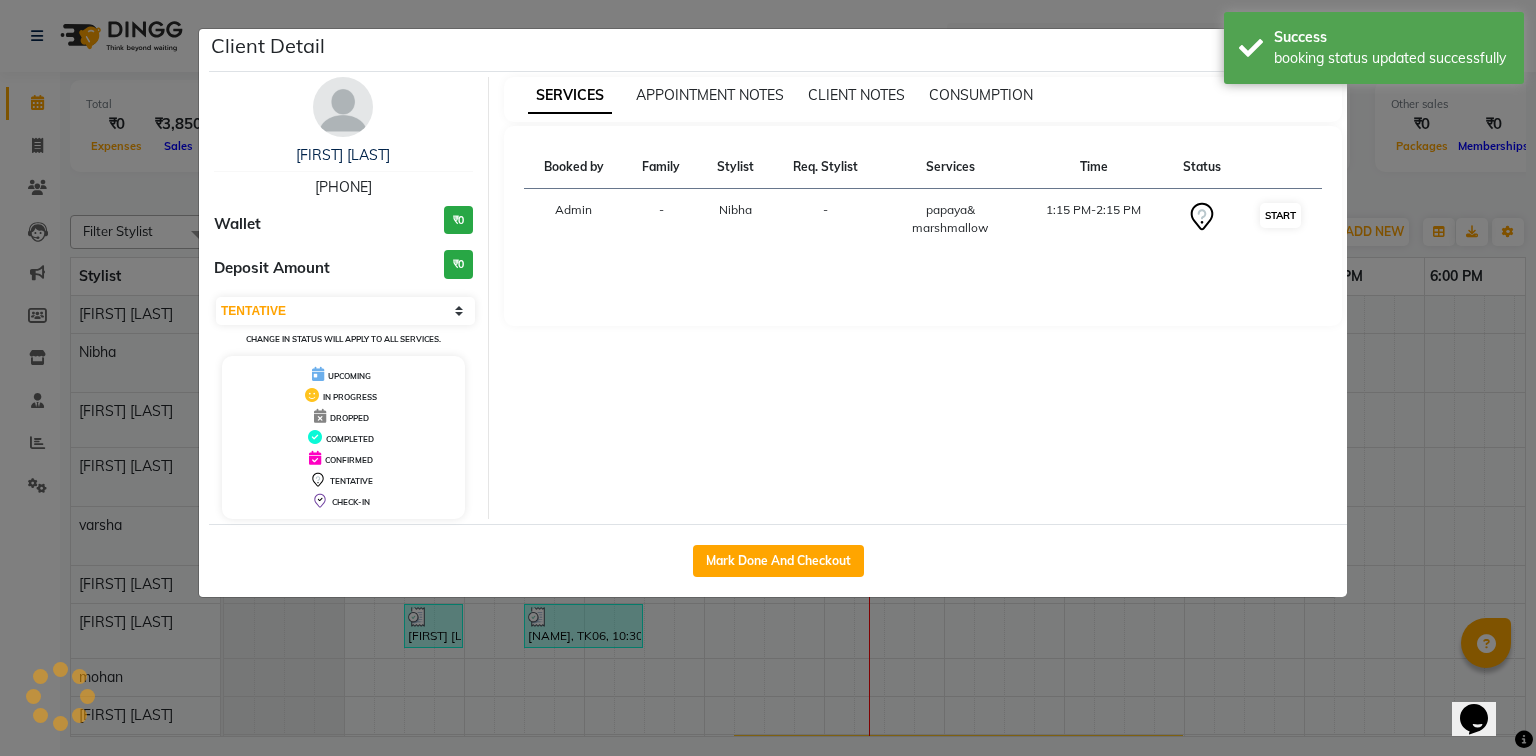 select on "1" 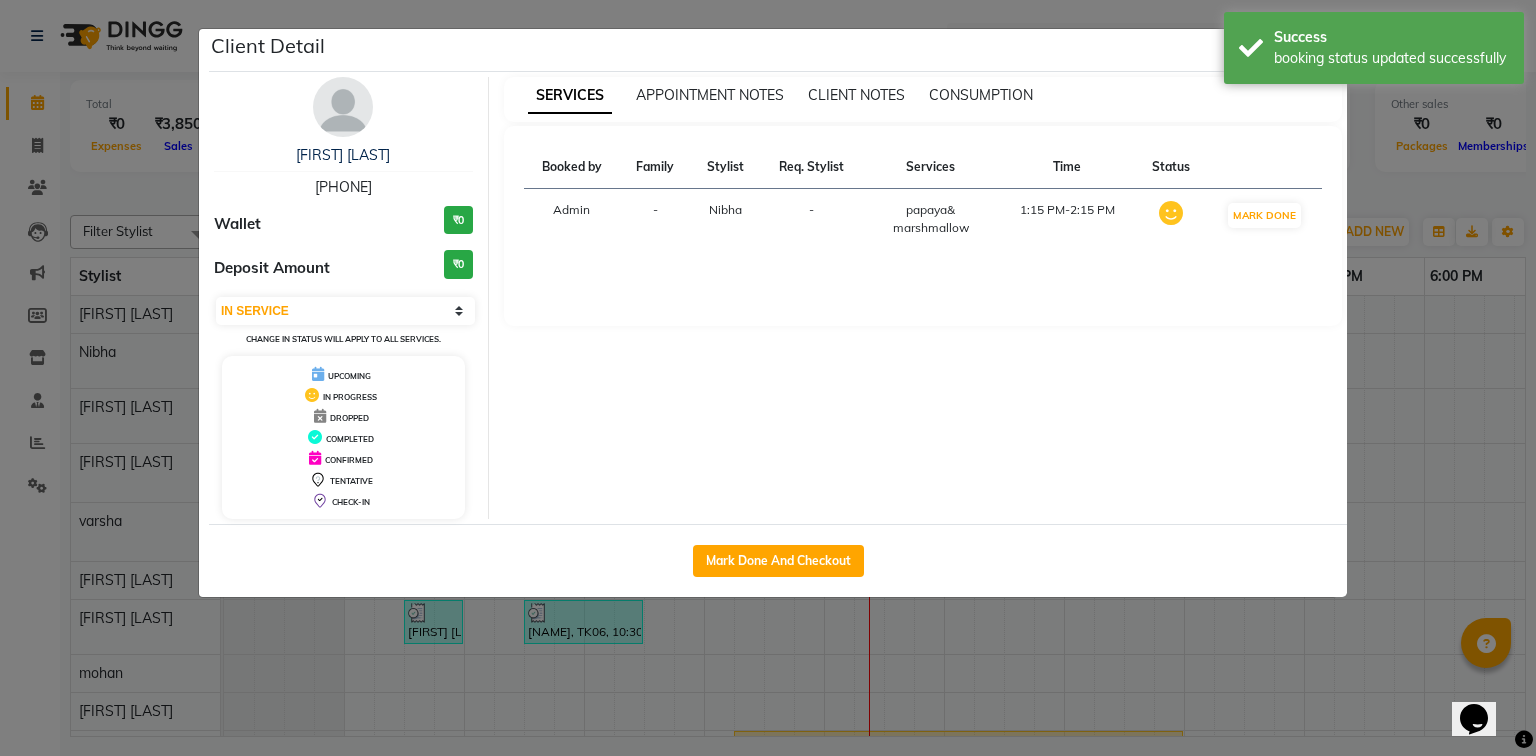 click on "Client Detail  Manmeet Singh   830003737 Wallet ₹0 Deposit Amount  ₹0  Select IN SERVICE CONFIRMED TENTATIVE CHECK IN MARK DONE DROPPED UPCOMING Change in status will apply to all services. UPCOMING IN PROGRESS DROPPED COMPLETED CONFIRMED TENTATIVE CHECK-IN SERVICES APPOINTMENT NOTES CLIENT NOTES CONSUMPTION Booked by Family Stylist Req. Stylist Services Time Status  Admin  - Nibha -  papaya& marshmallow   1:15 PM-2:15 PM   MARK DONE   Mark Done And Checkout" 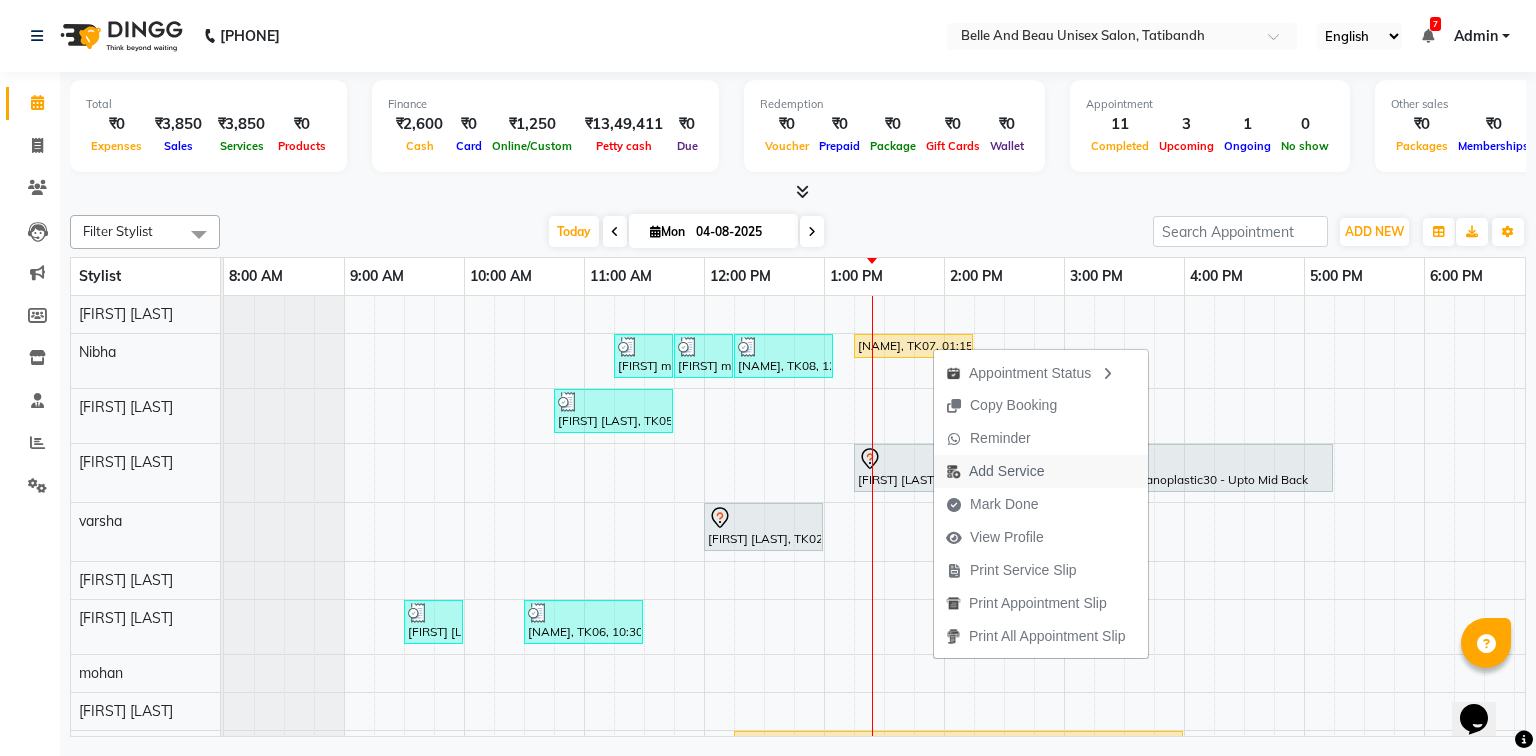 click on "Add Service" at bounding box center (1006, 471) 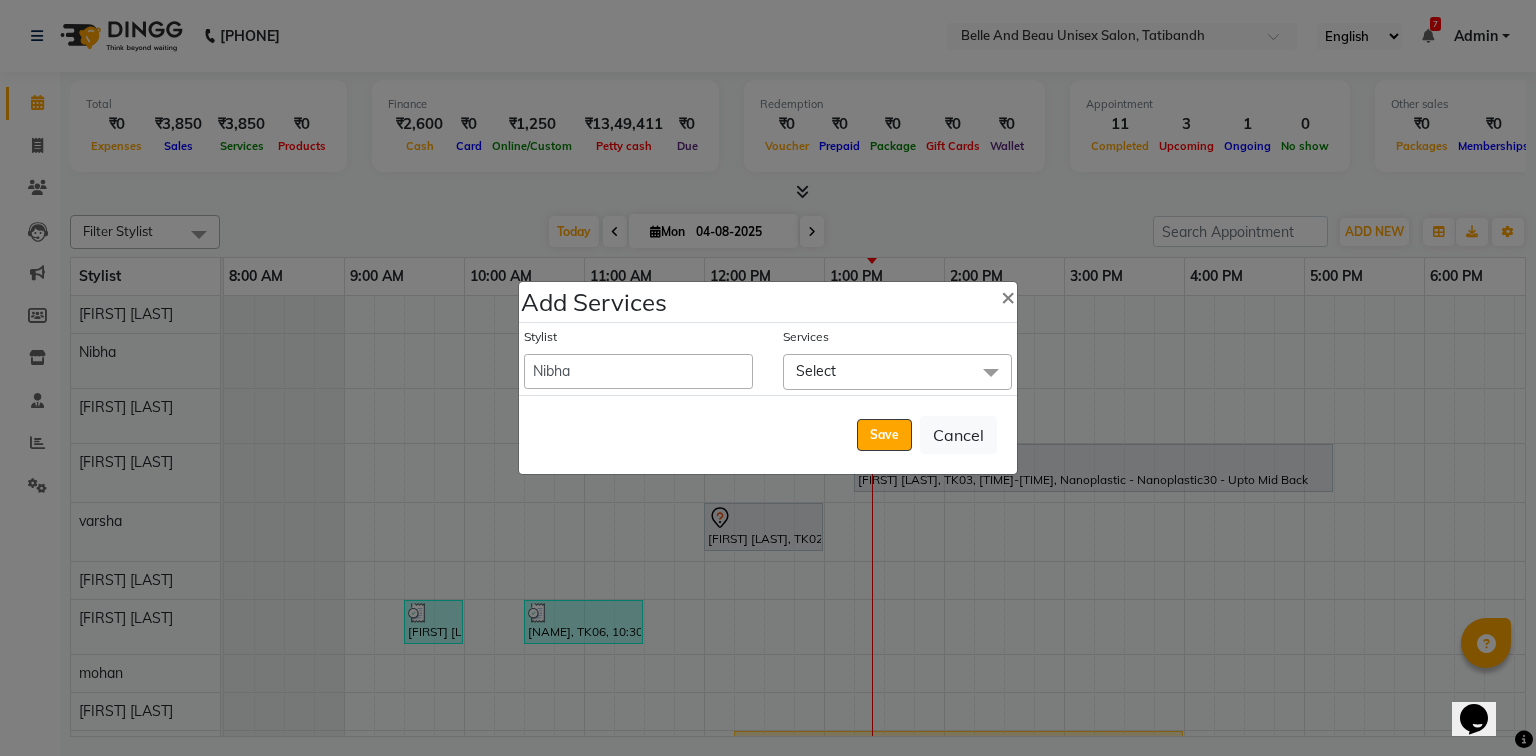 click on "Select" 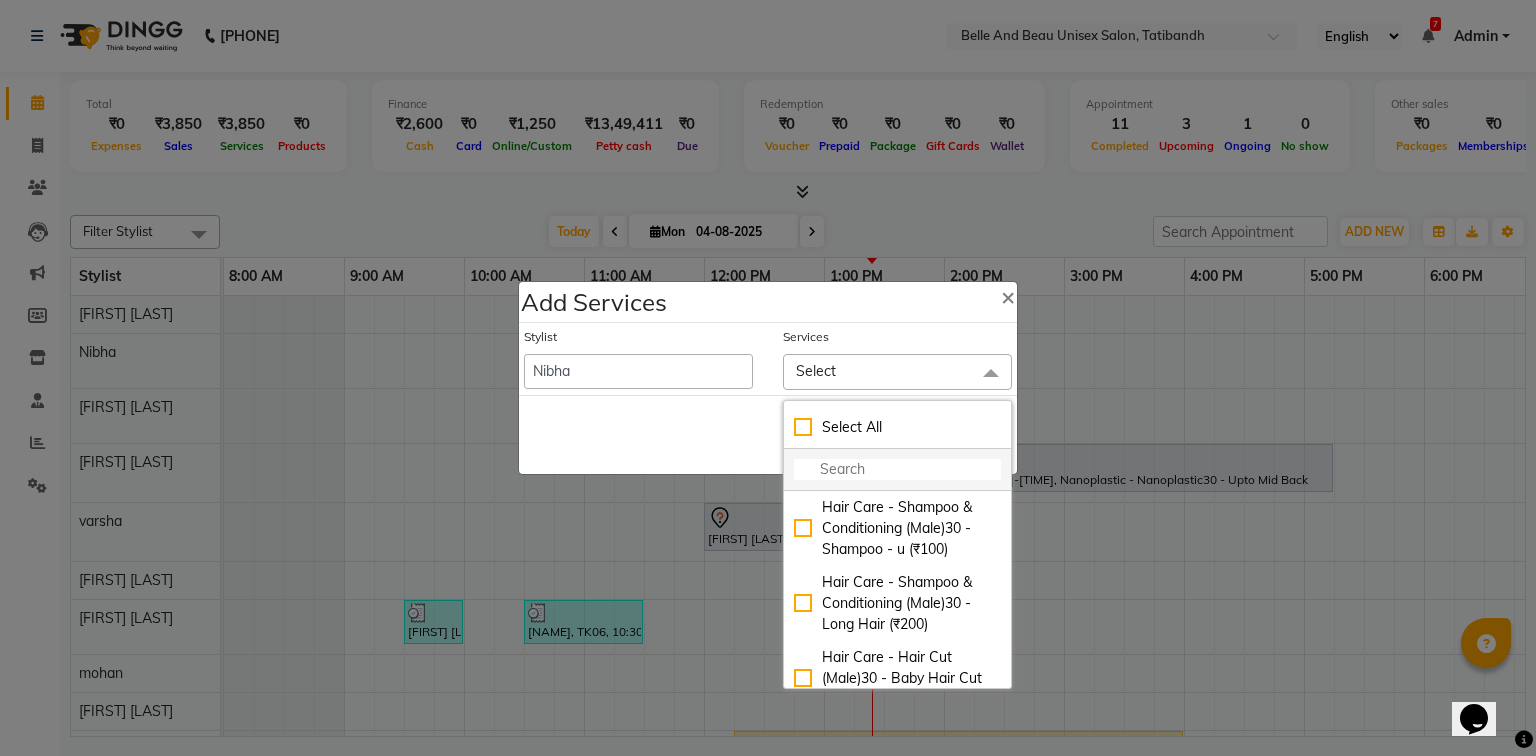 click 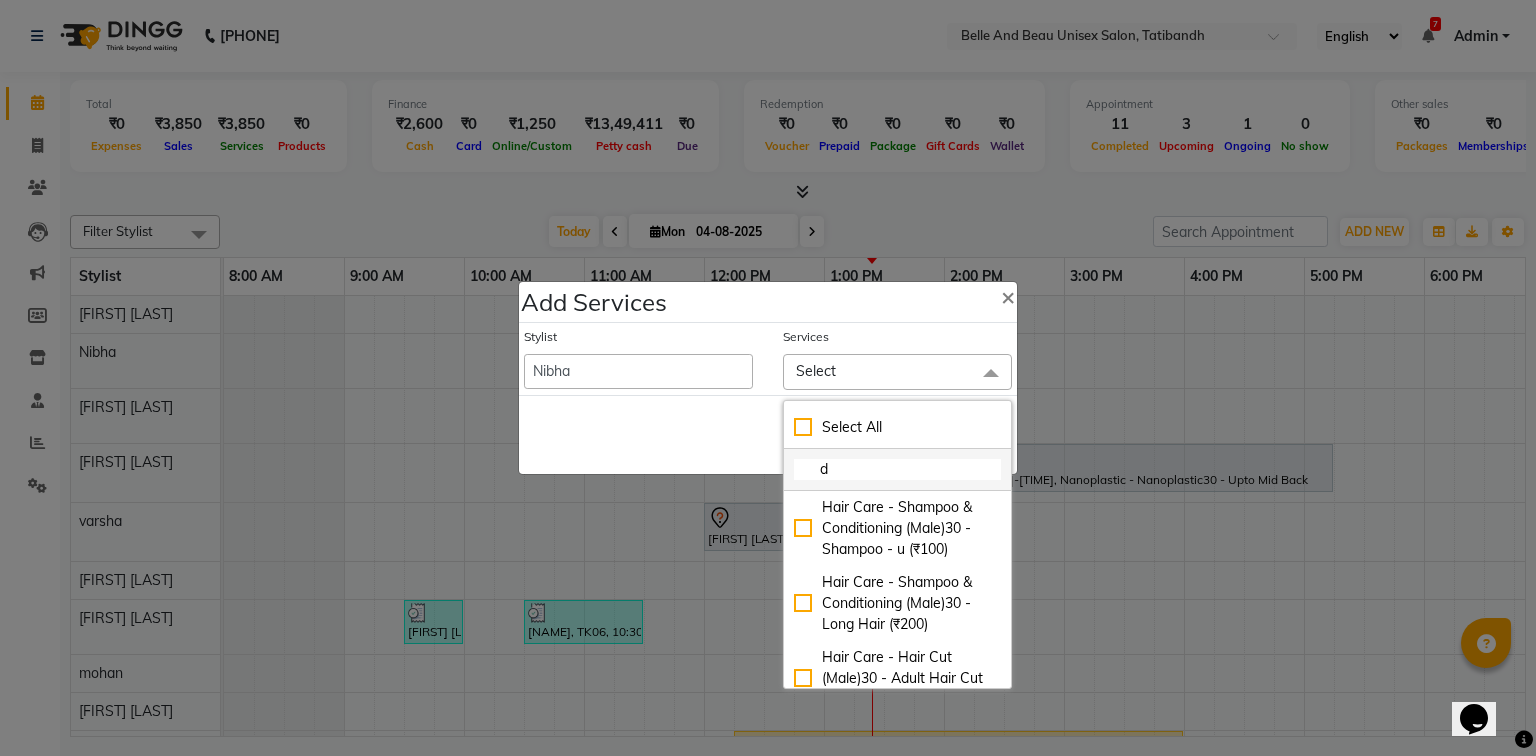type on "di" 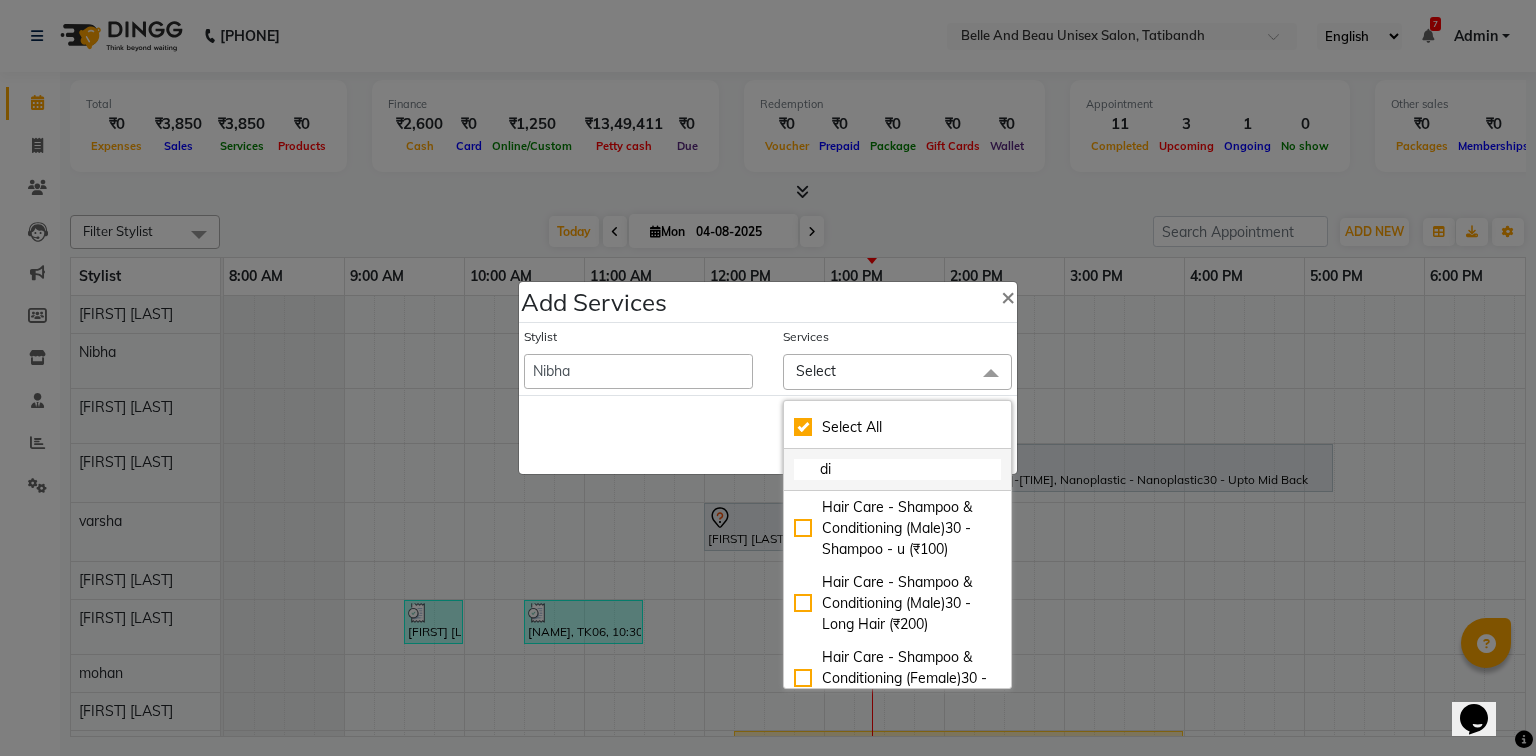 checkbox on "true" 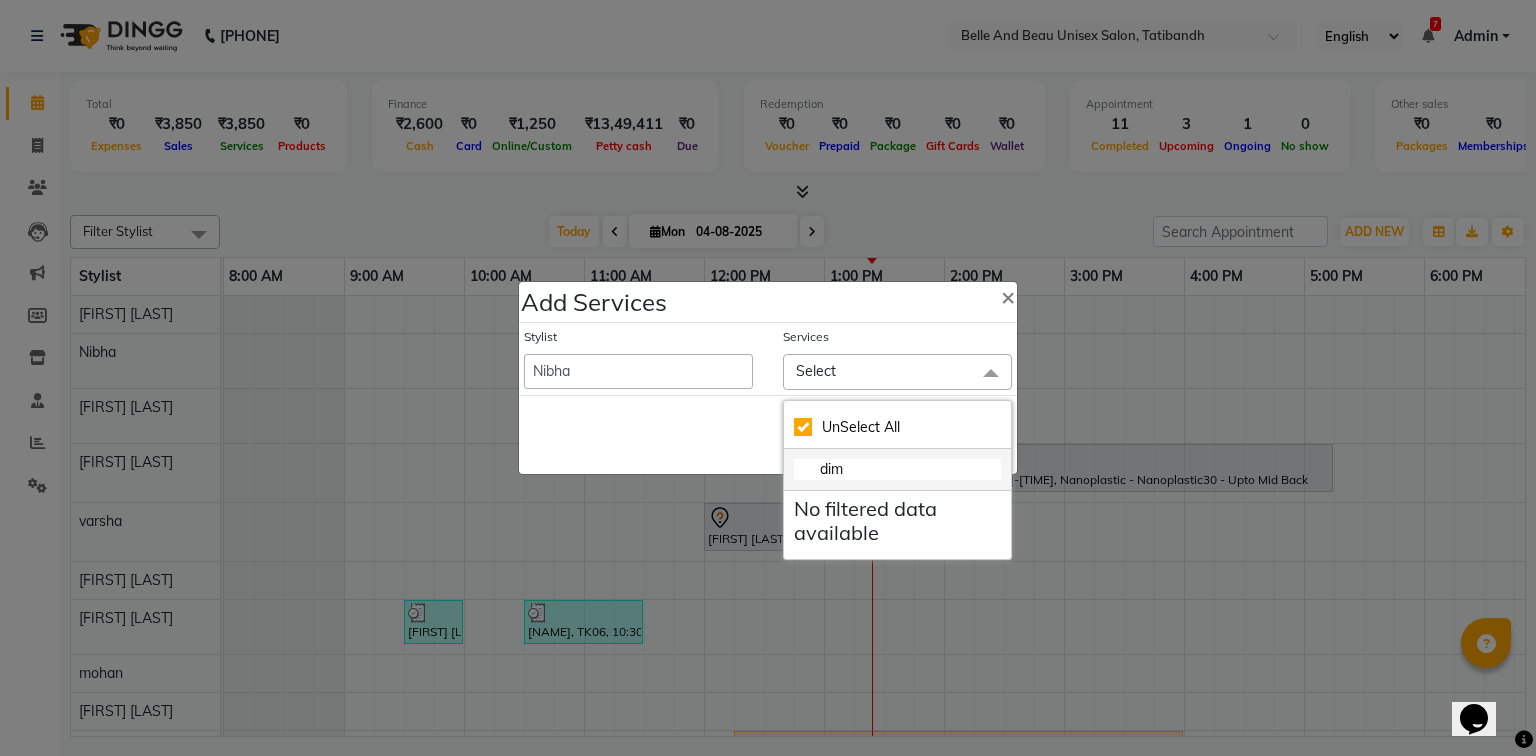 checkbox on "false" 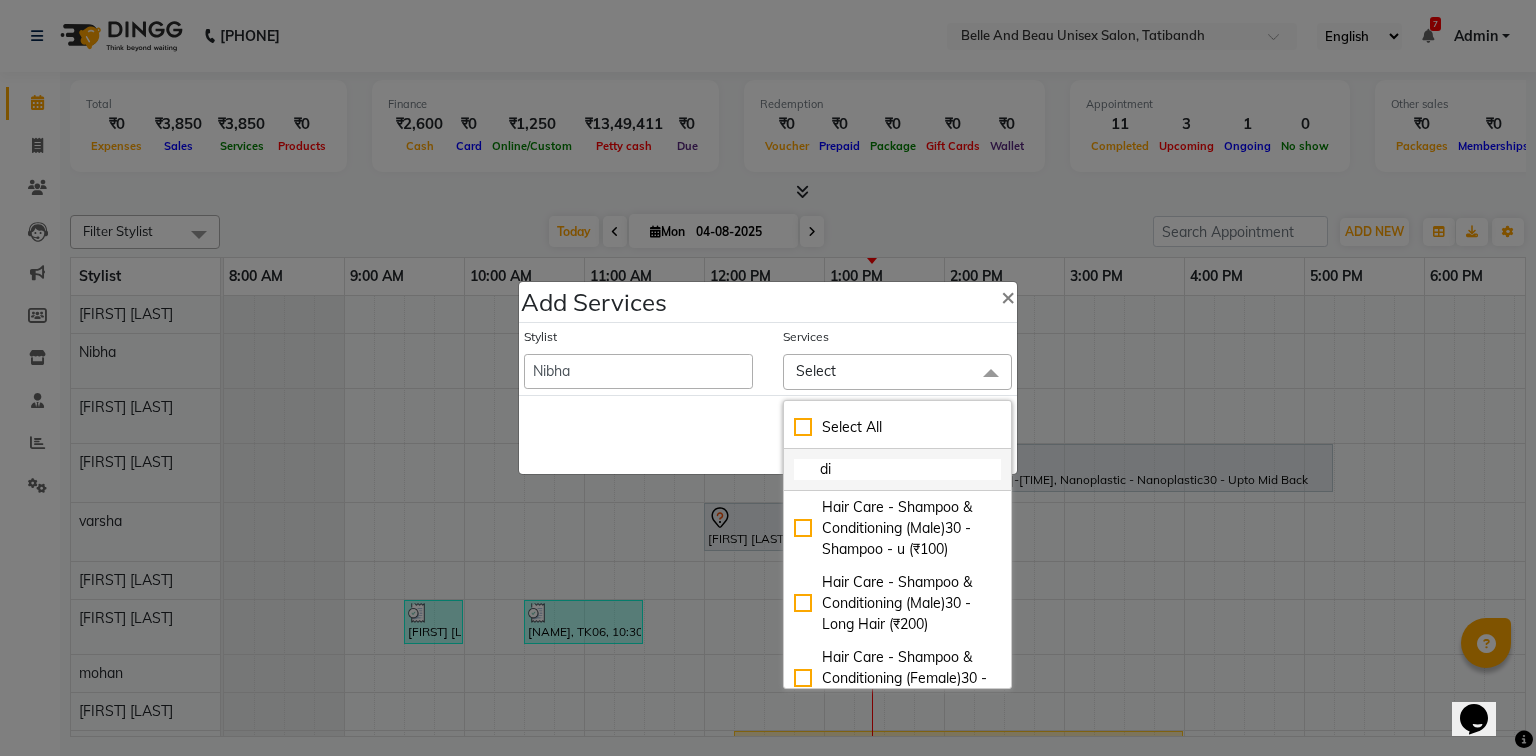 checkbox on "true" 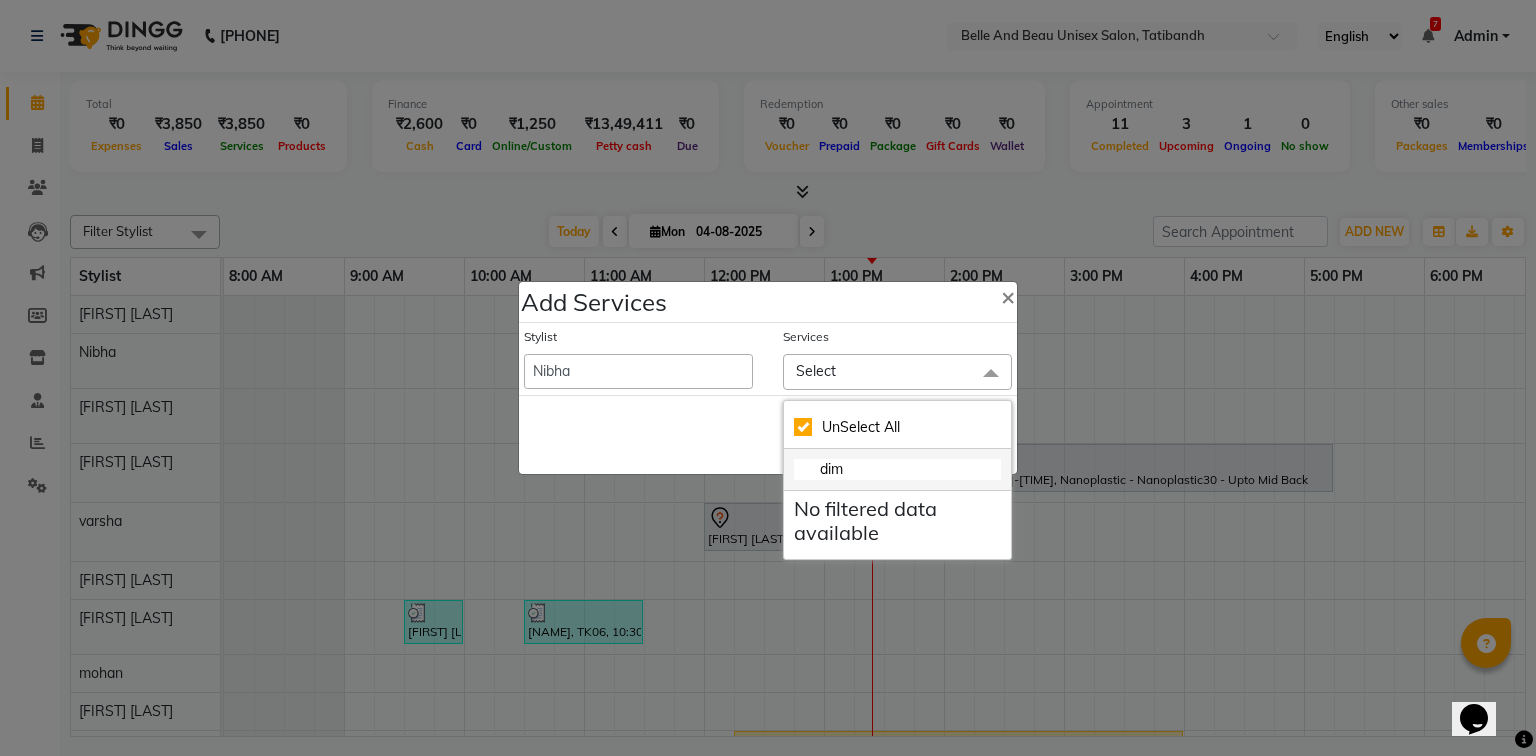 checkbox on "false" 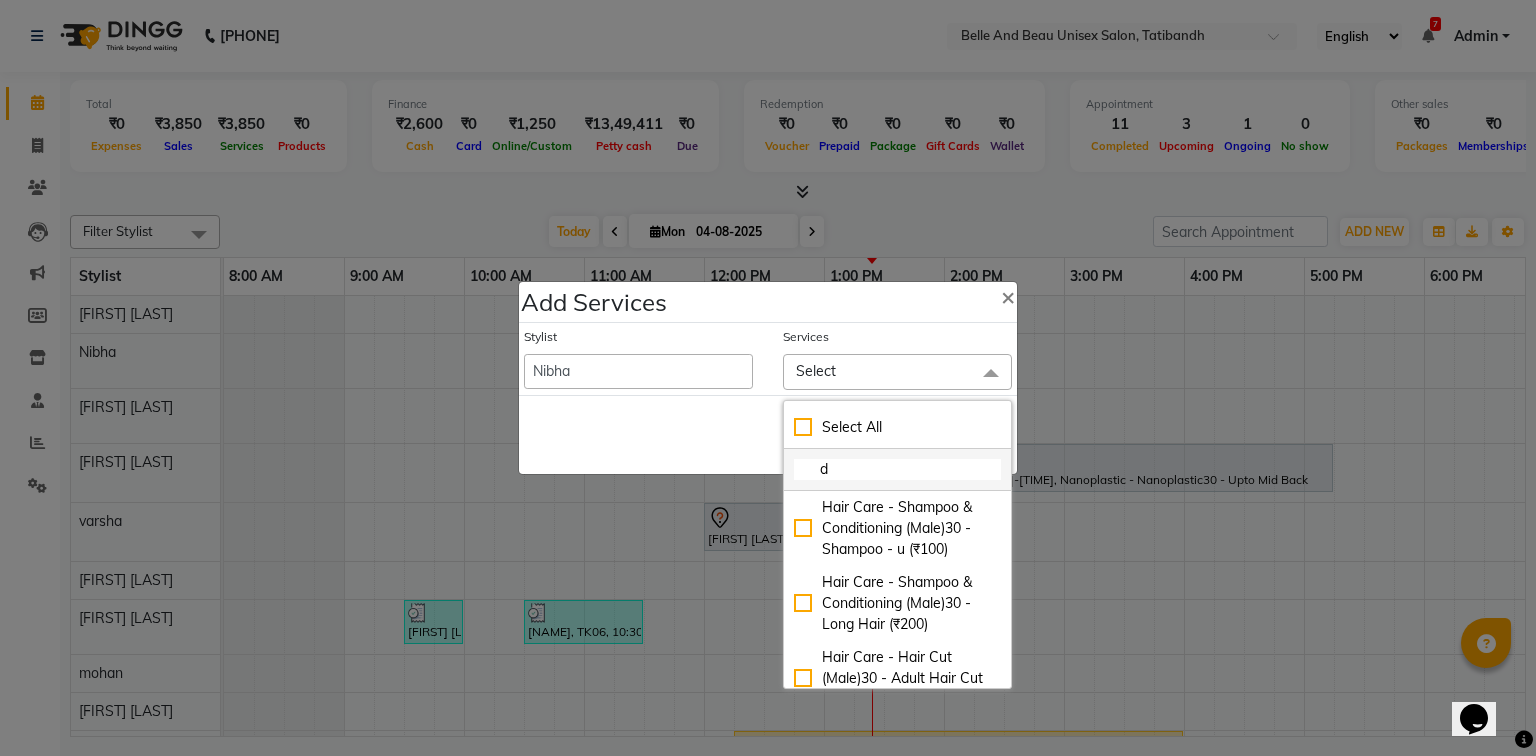 type on "de" 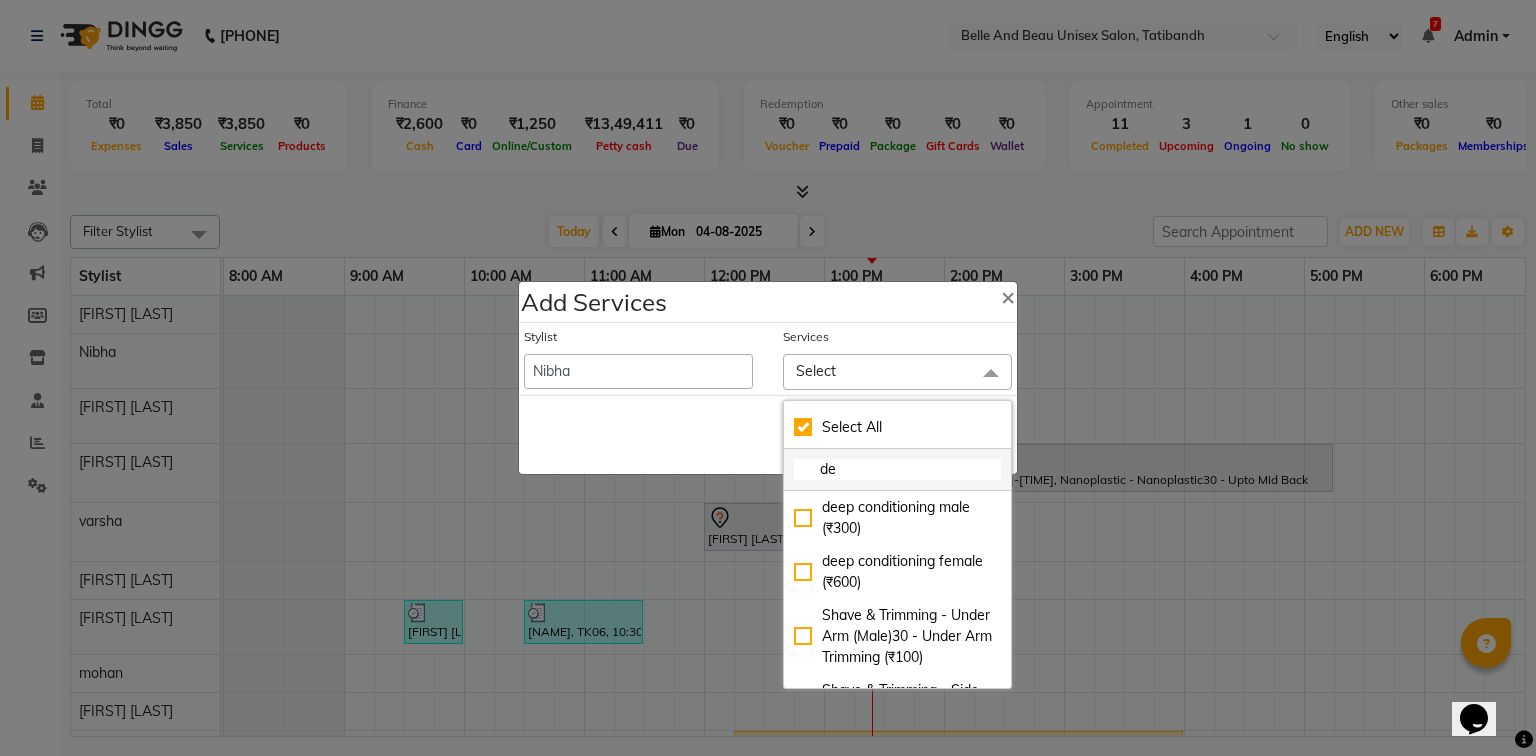 checkbox on "true" 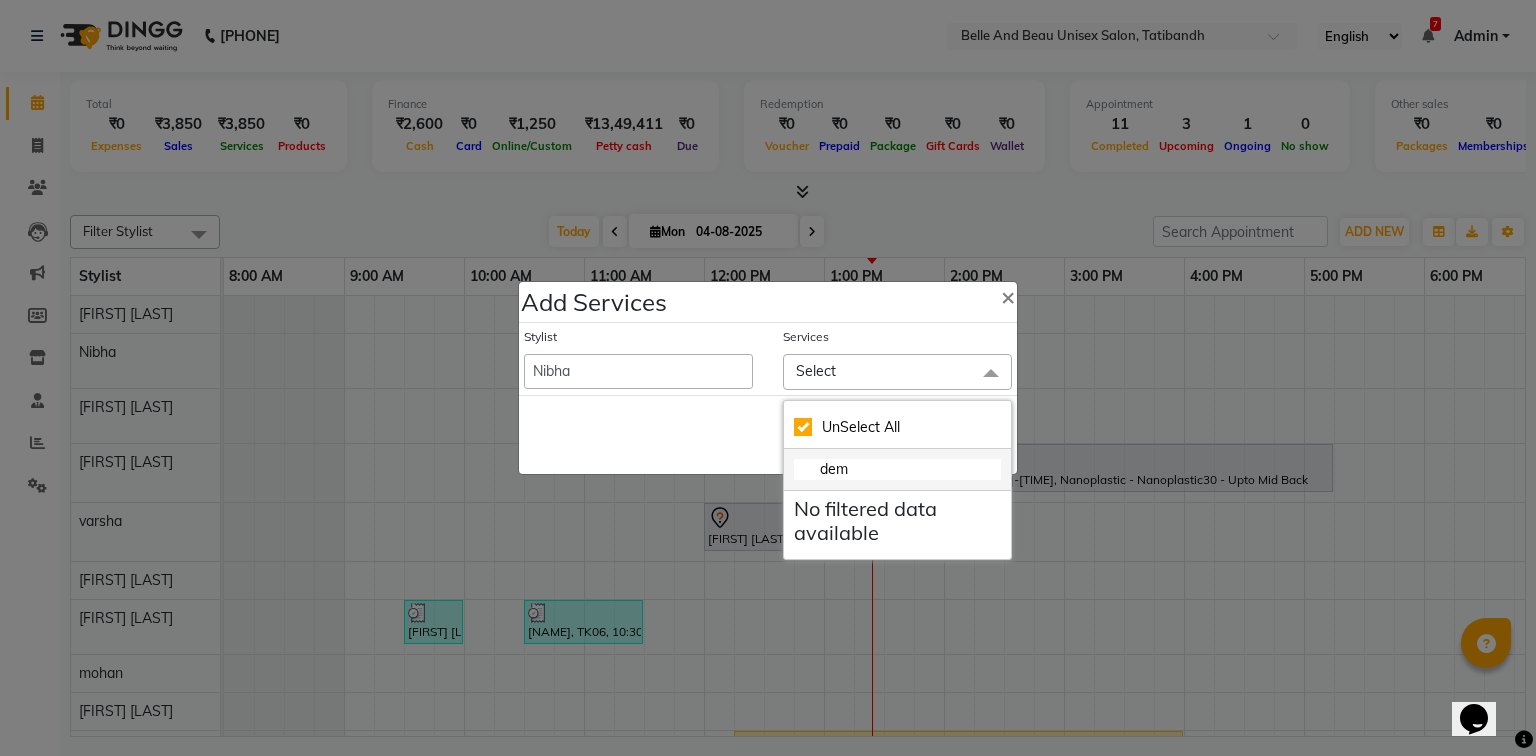 checkbox on "false" 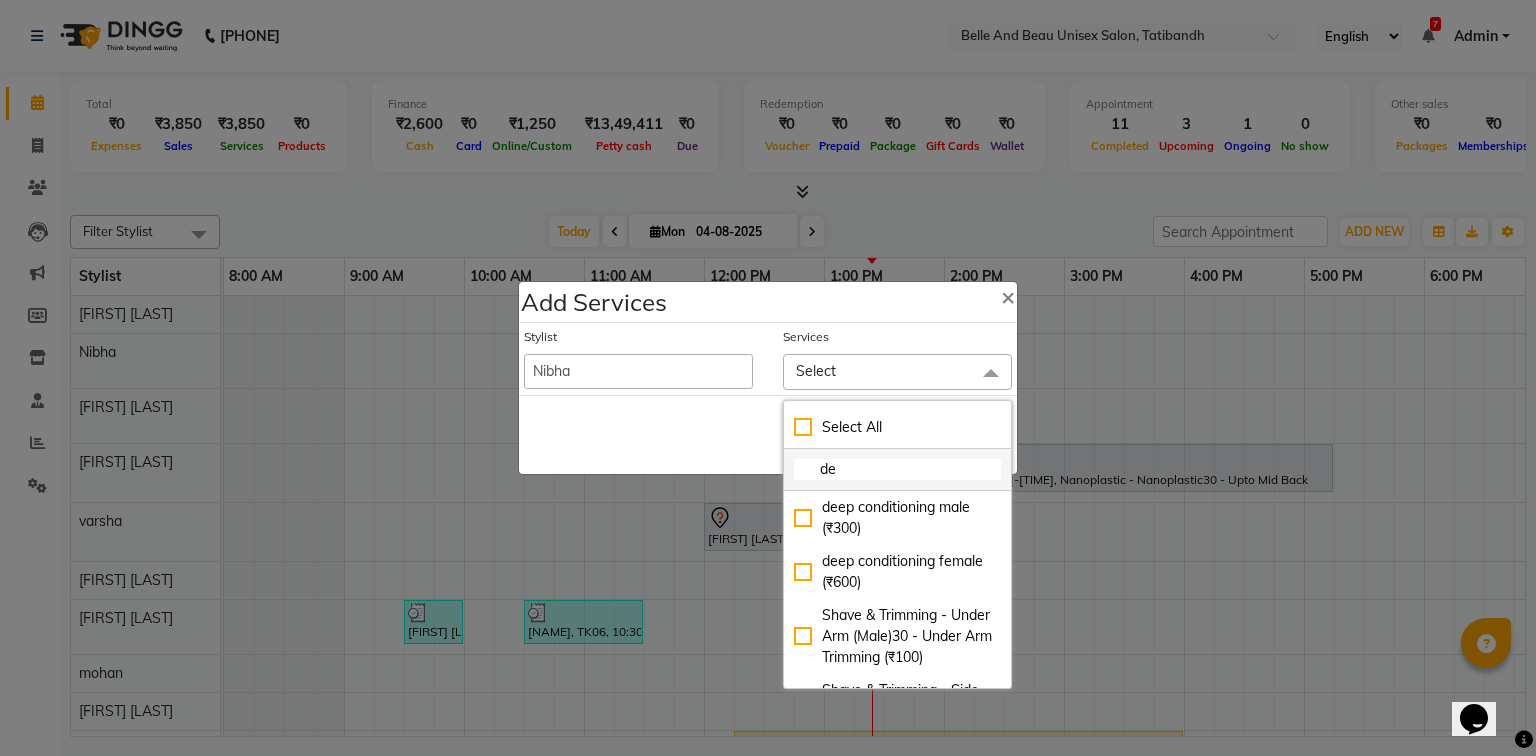 type on "d" 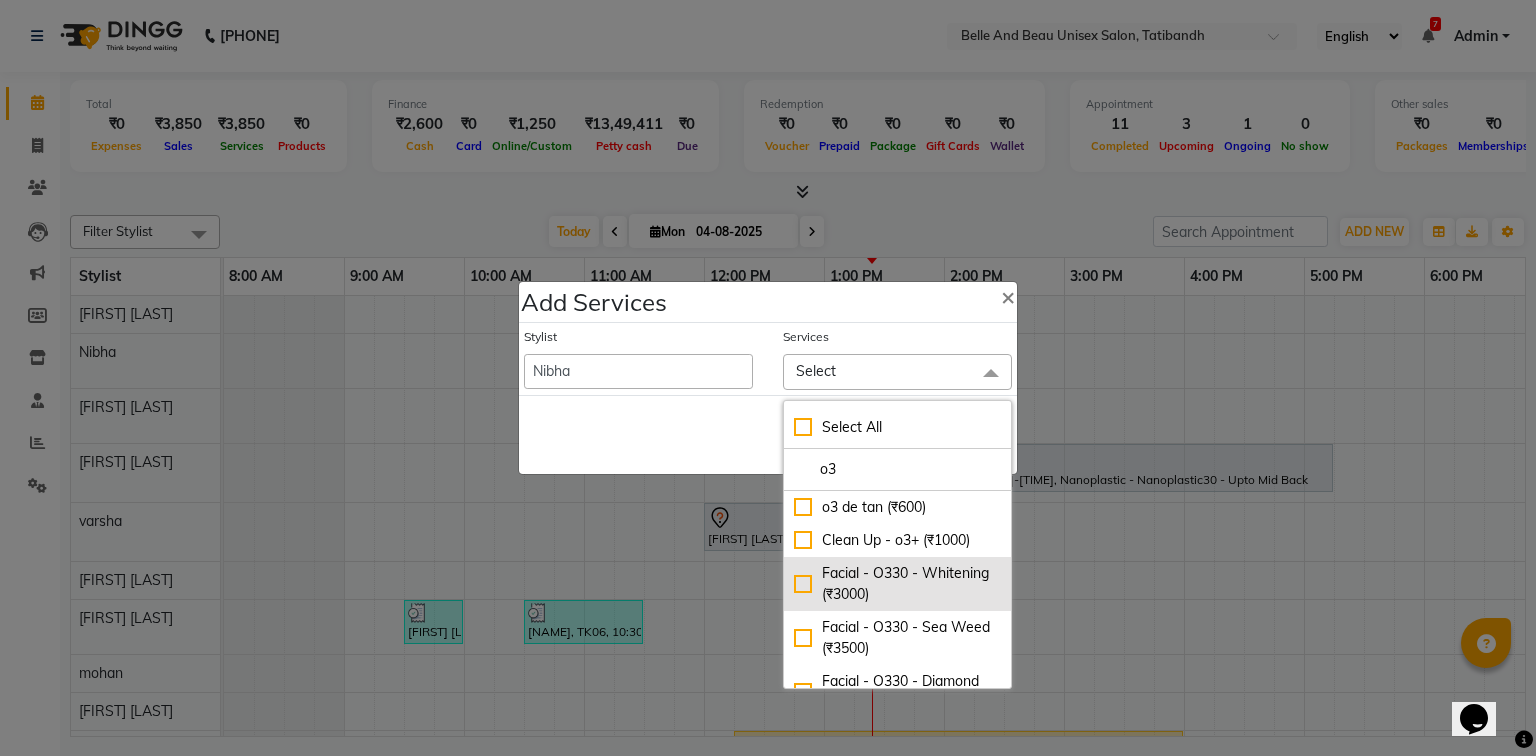 scroll, scrollTop: 80, scrollLeft: 0, axis: vertical 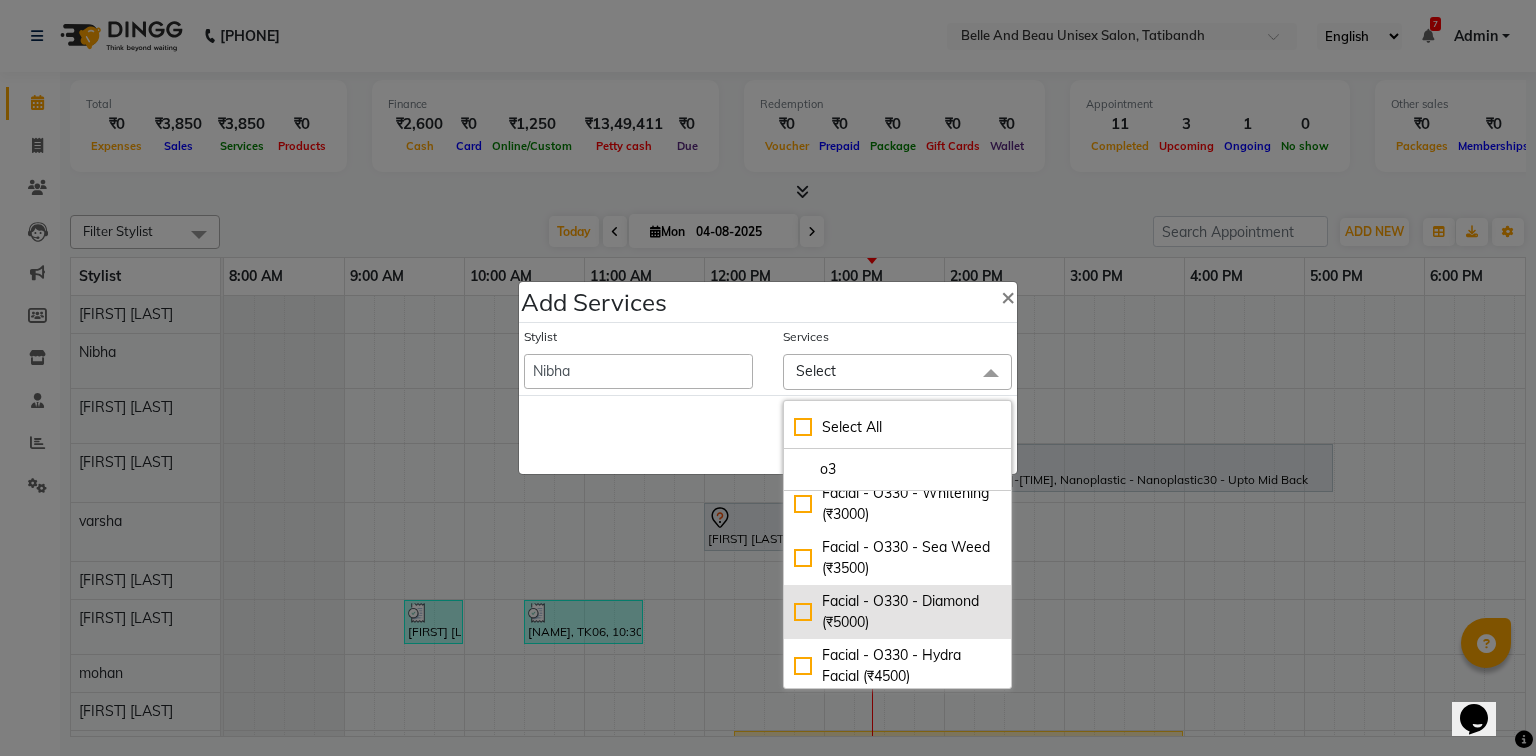 type on "o3" 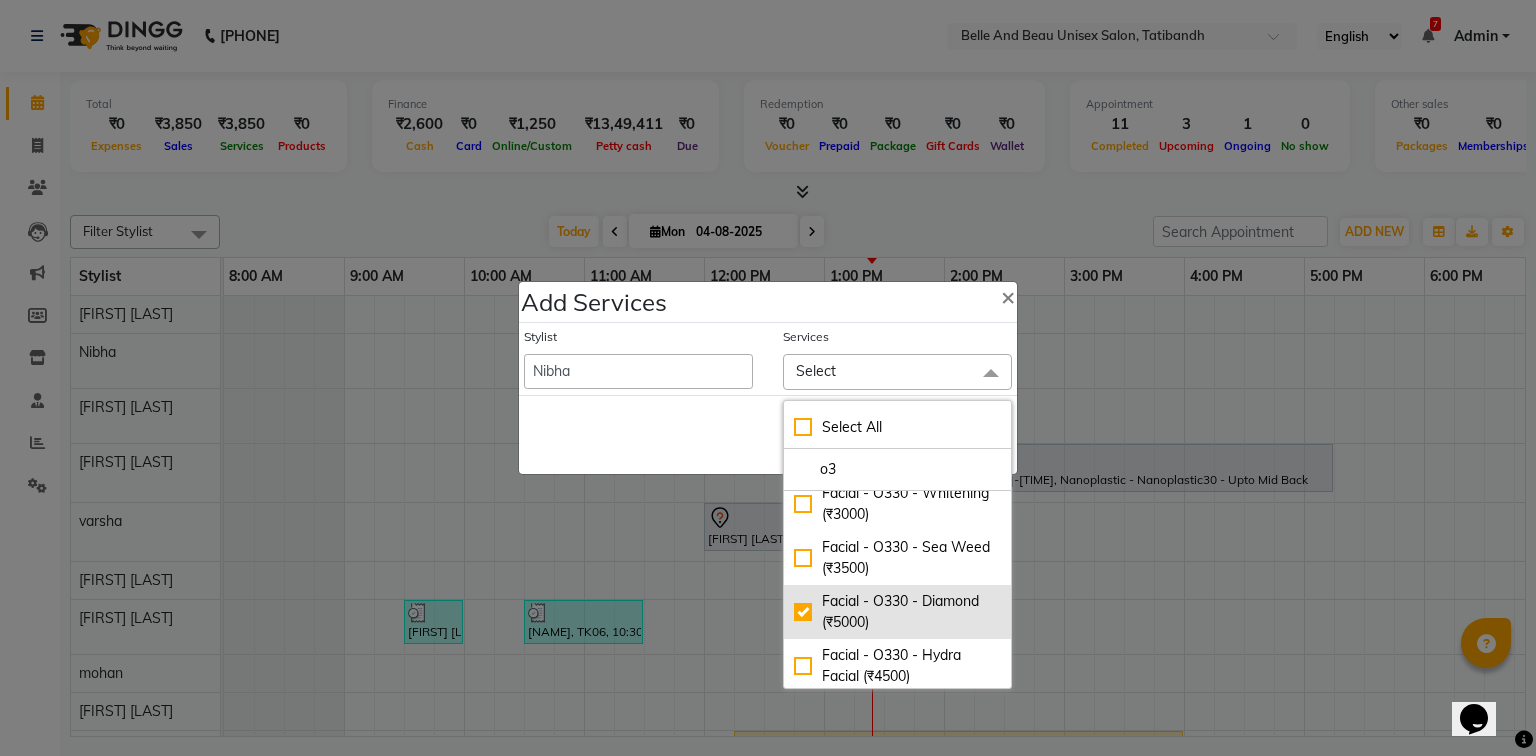 checkbox on "true" 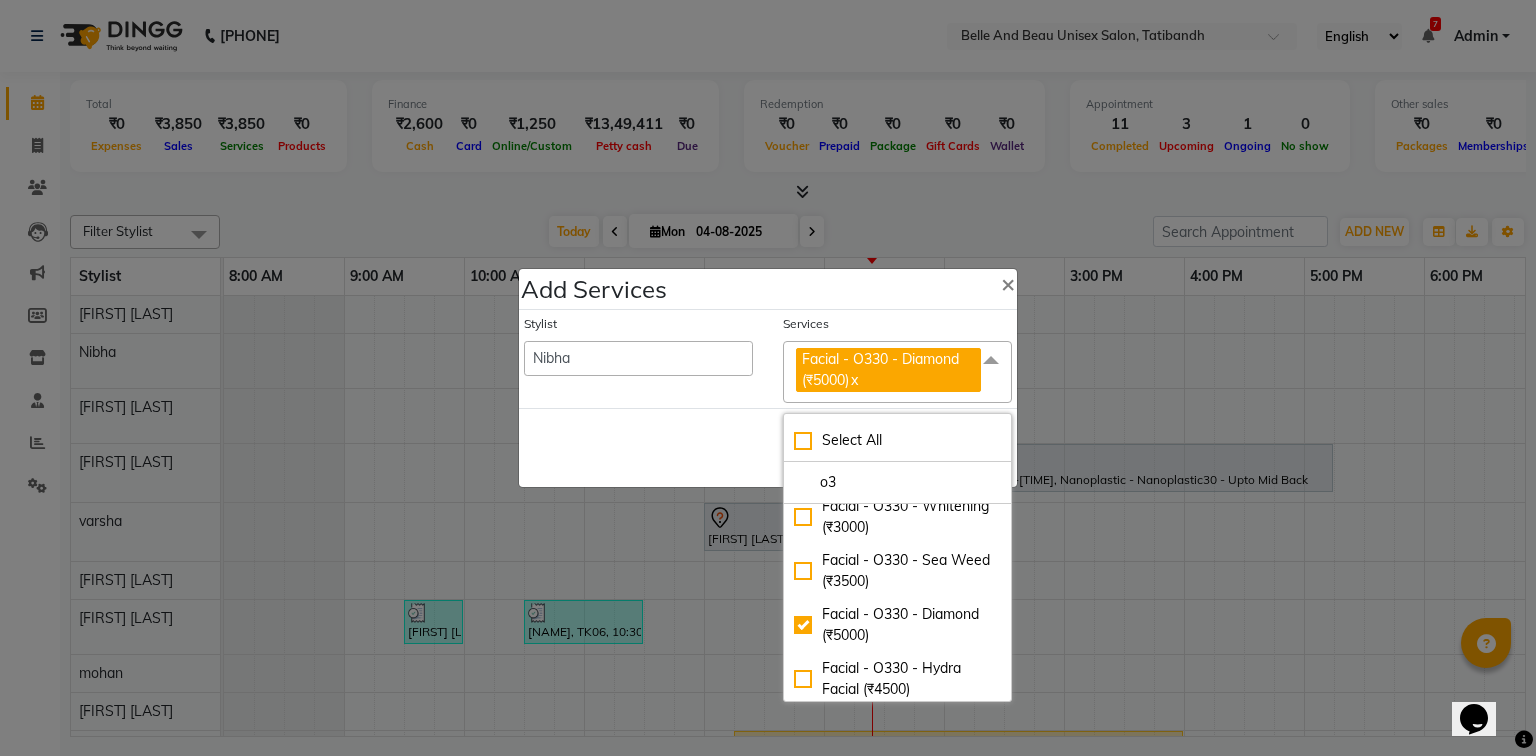 click on "Save   Cancel" 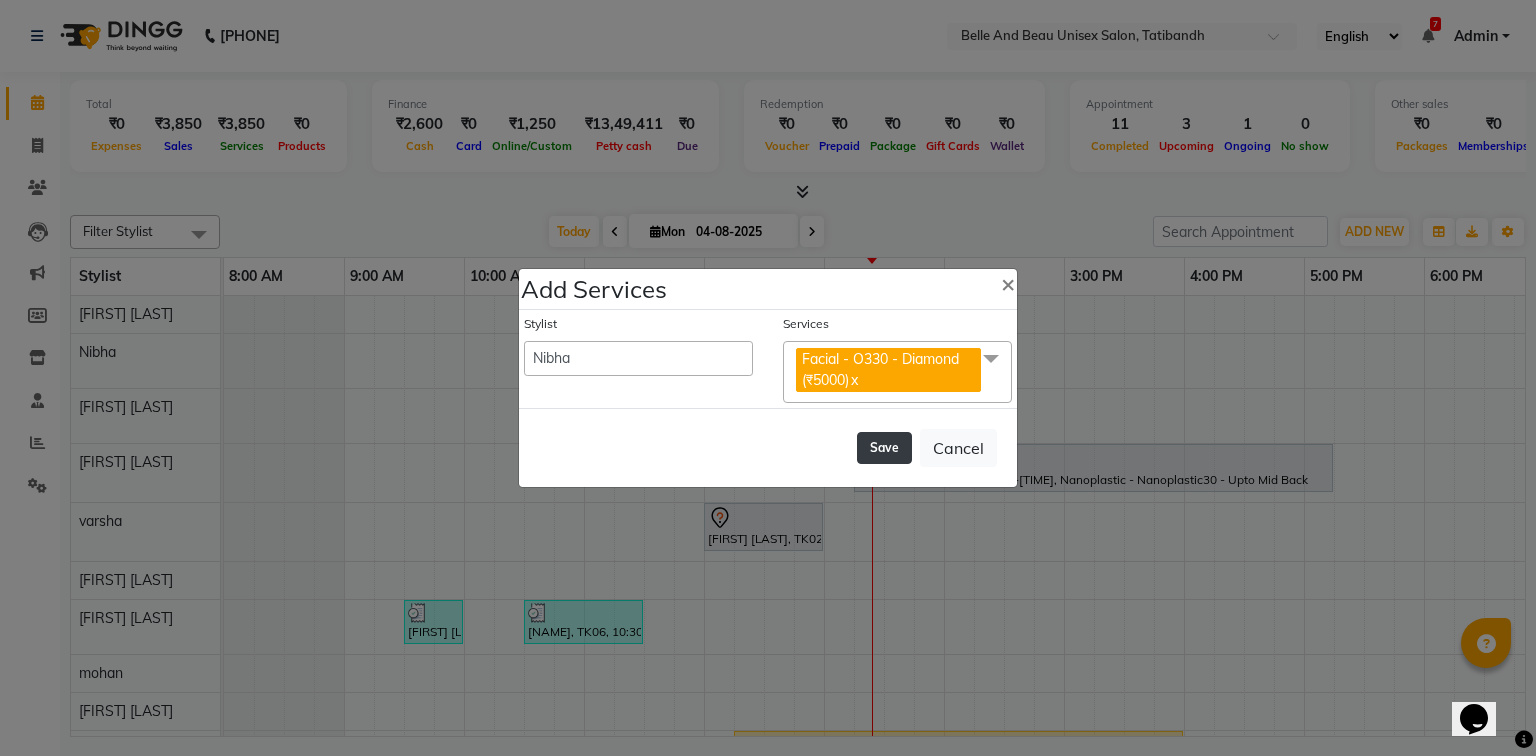 click on "Save" 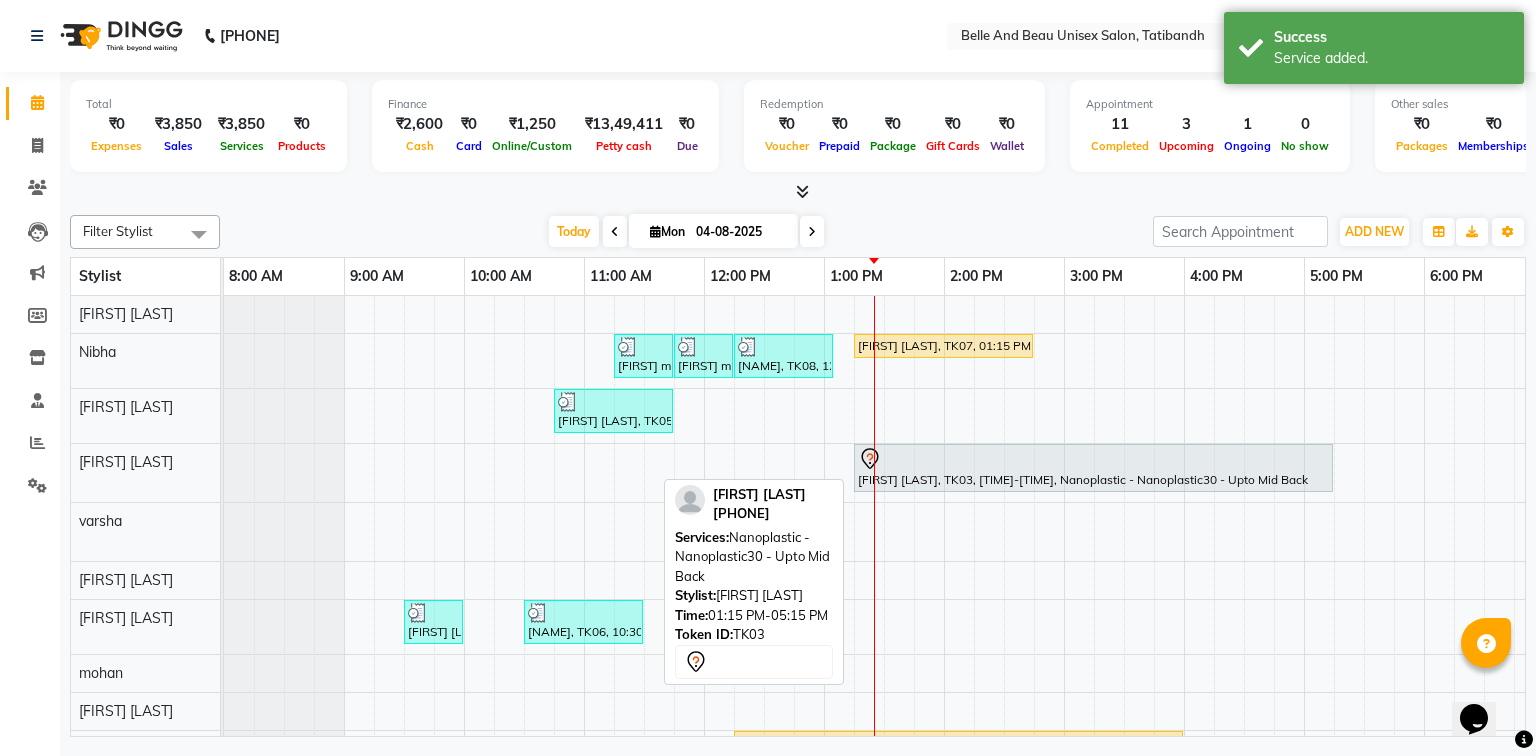 scroll, scrollTop: 44, scrollLeft: 0, axis: vertical 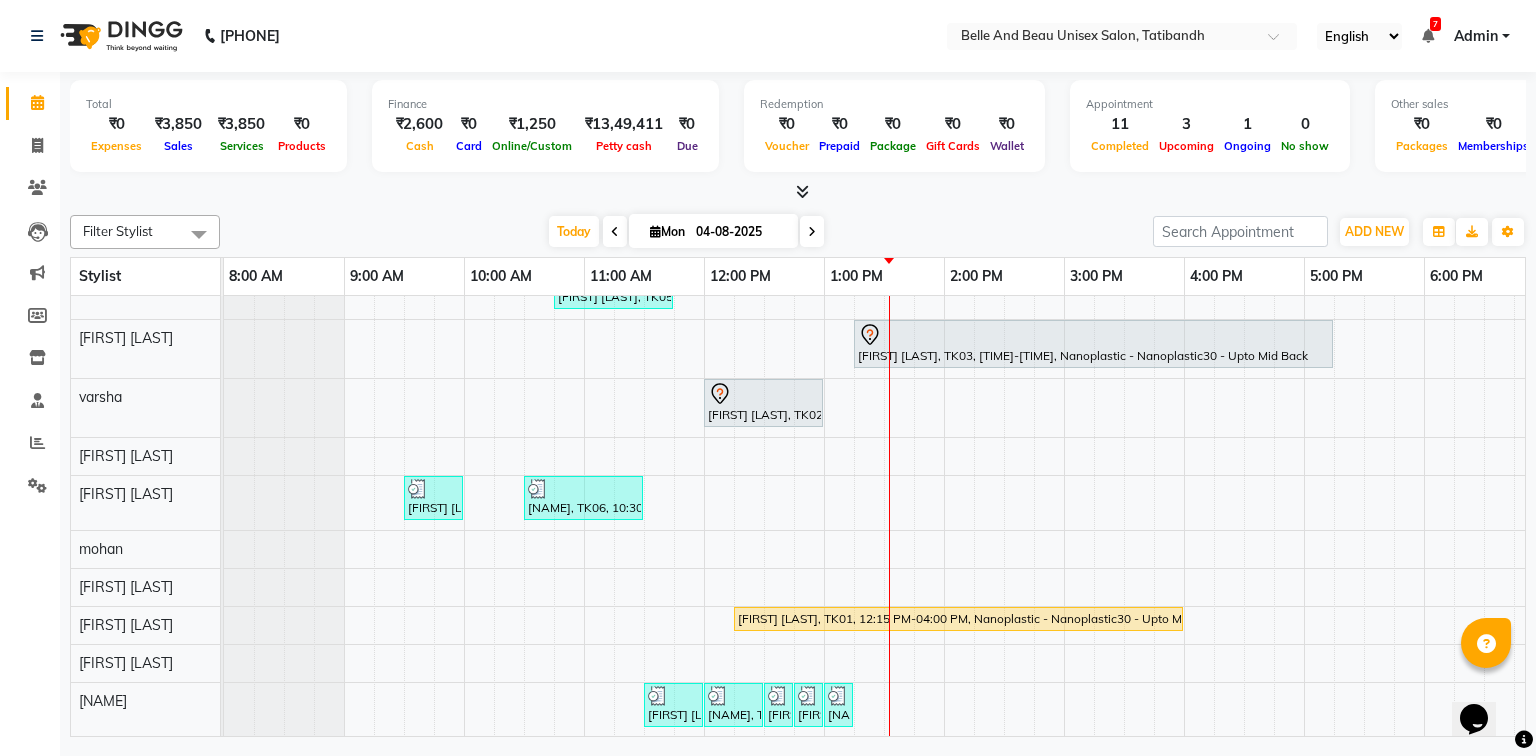 click on "Dipti mam, TK08, 11:15 AM-11:45 AM, Waxing - Premium Flavoured Rica Wax30 - Full Hands (Female)     Dipti mam, TK08, 11:45 AM-12:15 PM, Waxing - Premium Flavoured Rica Wax30 - Half Legs (Female)     Dipti mam, TK08, 12:15 PM-01:05 PM, Waxing - Premium Flavoured Rica Wax30 - Half Legs (Female),Waxing - Premium Flavoured Rica Wax30 - Underarms (Male),Waxing - Premium Flavoured Rica Wax30 - Full Hands (Female),Threading - Eyebrow (Female)30 - Eyebrow,Threading - Upper Lip (Female)30 - Upper Lip    Manmeet Singh, TK07, 01:15 PM-02:45 PM, papaya& marshmallow,Facial - O330 - Diamond (₹5000)     Sanjeev Rathod, TK05, 10:45 AM-11:45 AM, Hair Care - Hair Cut (Male)30 - Adult Hair Cut (Below 8),Massage - Massage30 - Head Massage  Almond Oil (30 min) (Male)             Anchal Agarwal, TK03, 01:15 PM-05:15 PM, Nanoplastic - Nanoplastic30 - Upto Mid Back             dhruv sharma, TK02, 12:00 PM-01:00 PM, Chocolate walnut pedicuer" at bounding box center [1004, 454] 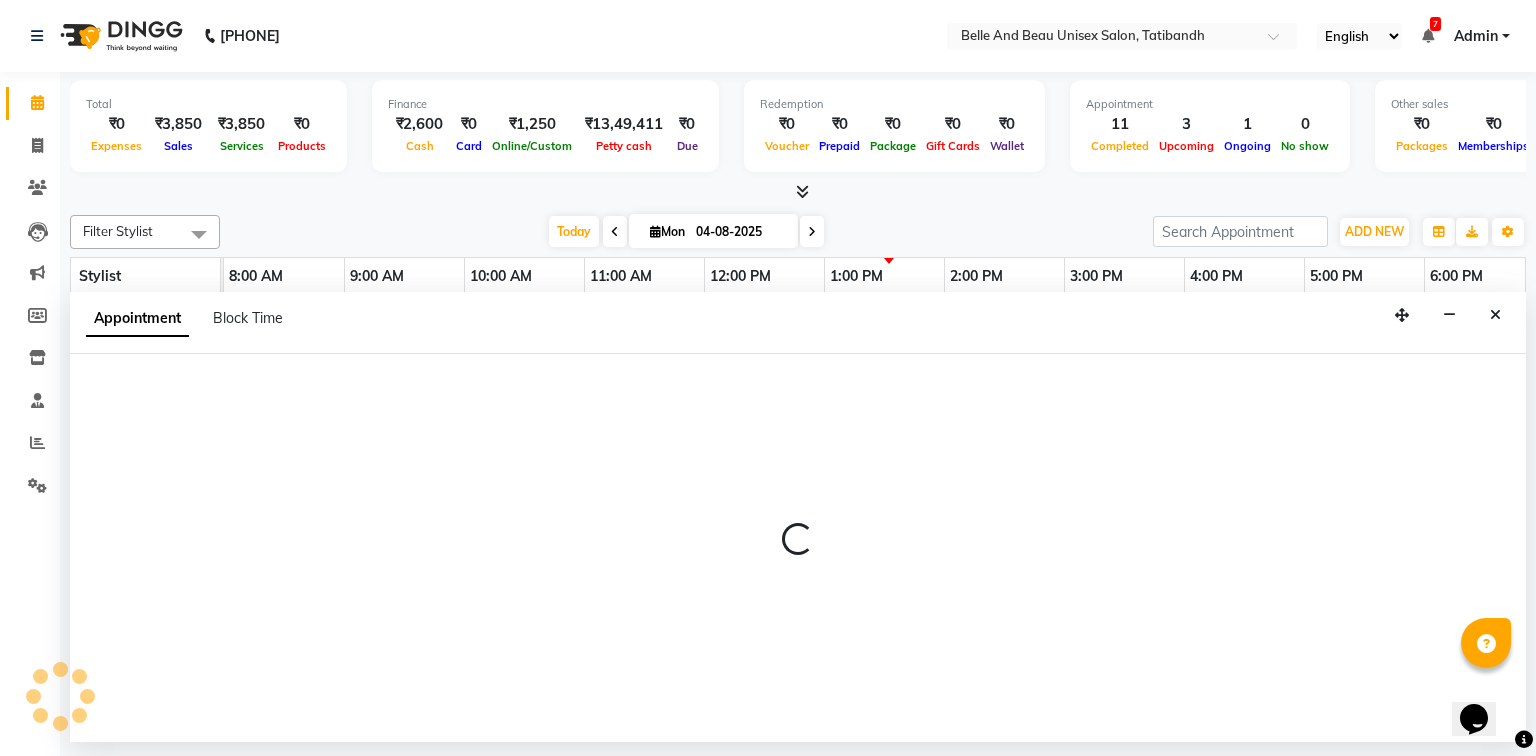 select on "65137" 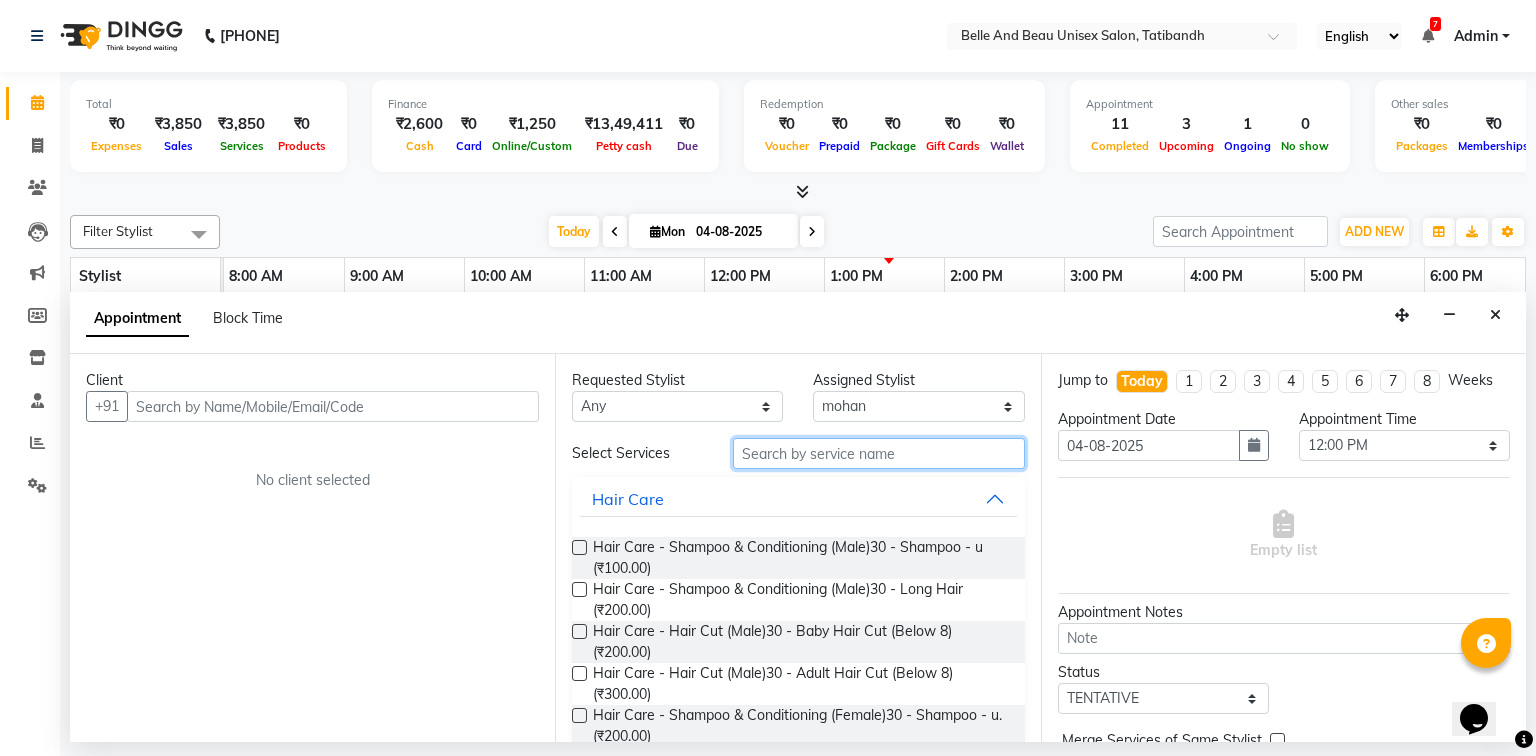 click at bounding box center [879, 453] 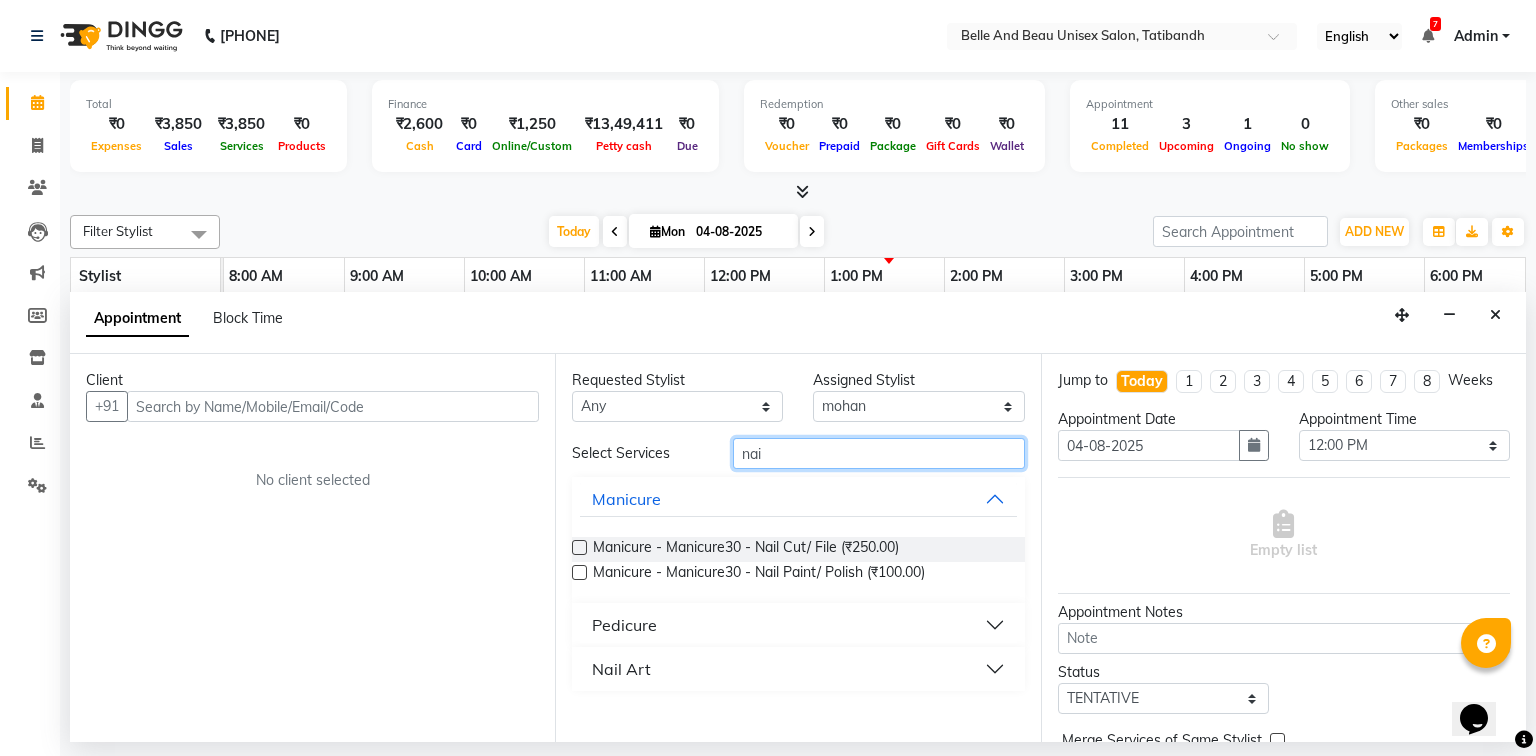 type on "nai" 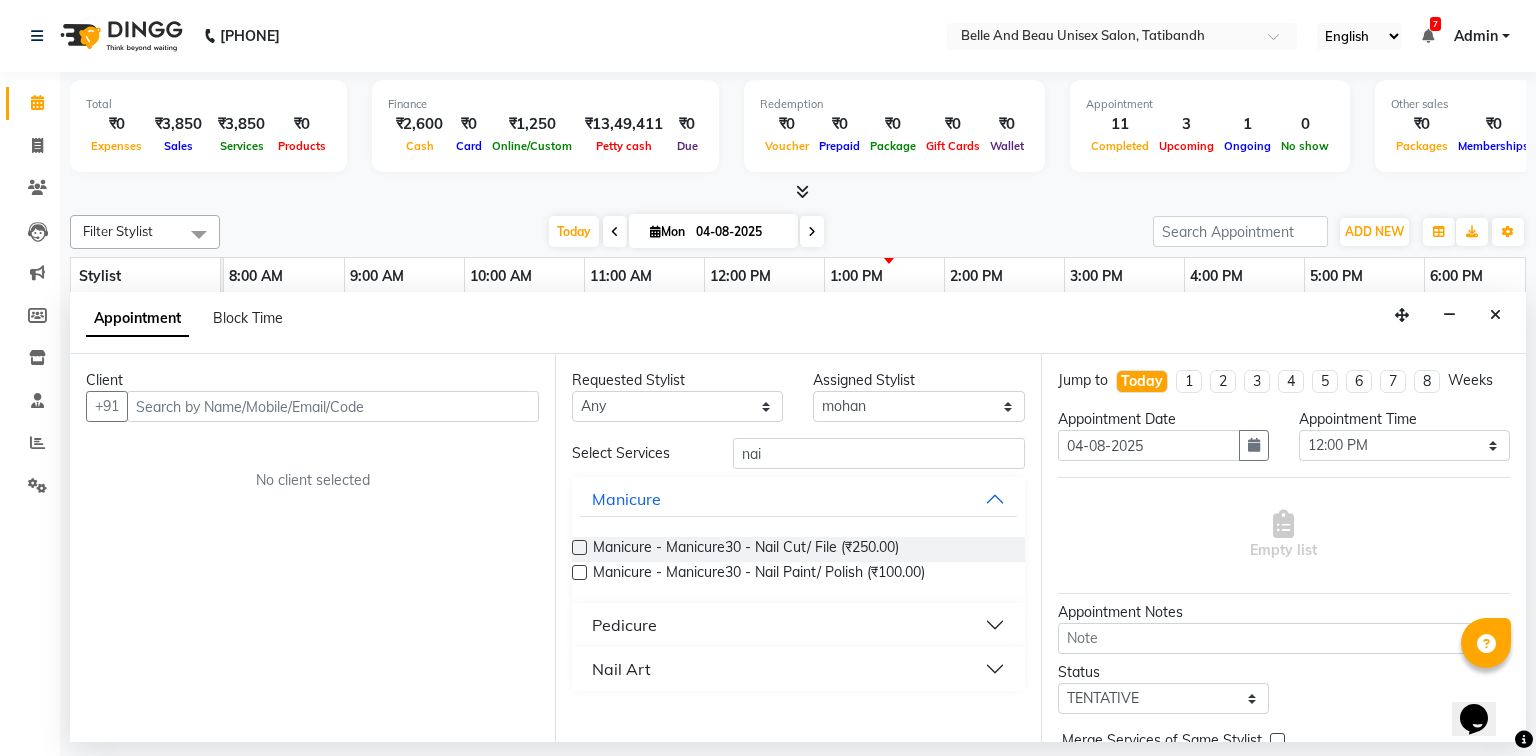 click on "Nail Art" at bounding box center (798, 669) 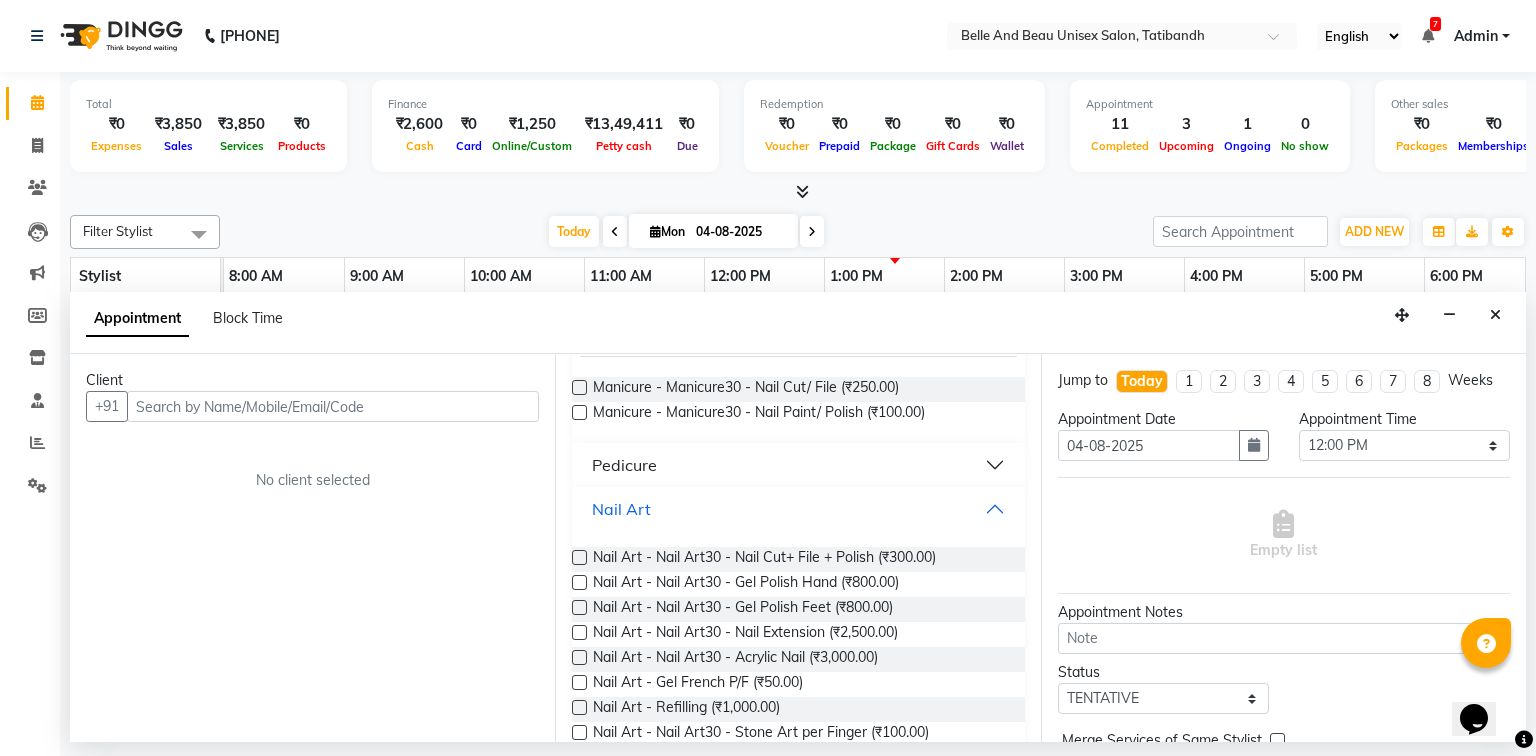 scroll, scrollTop: 0, scrollLeft: 0, axis: both 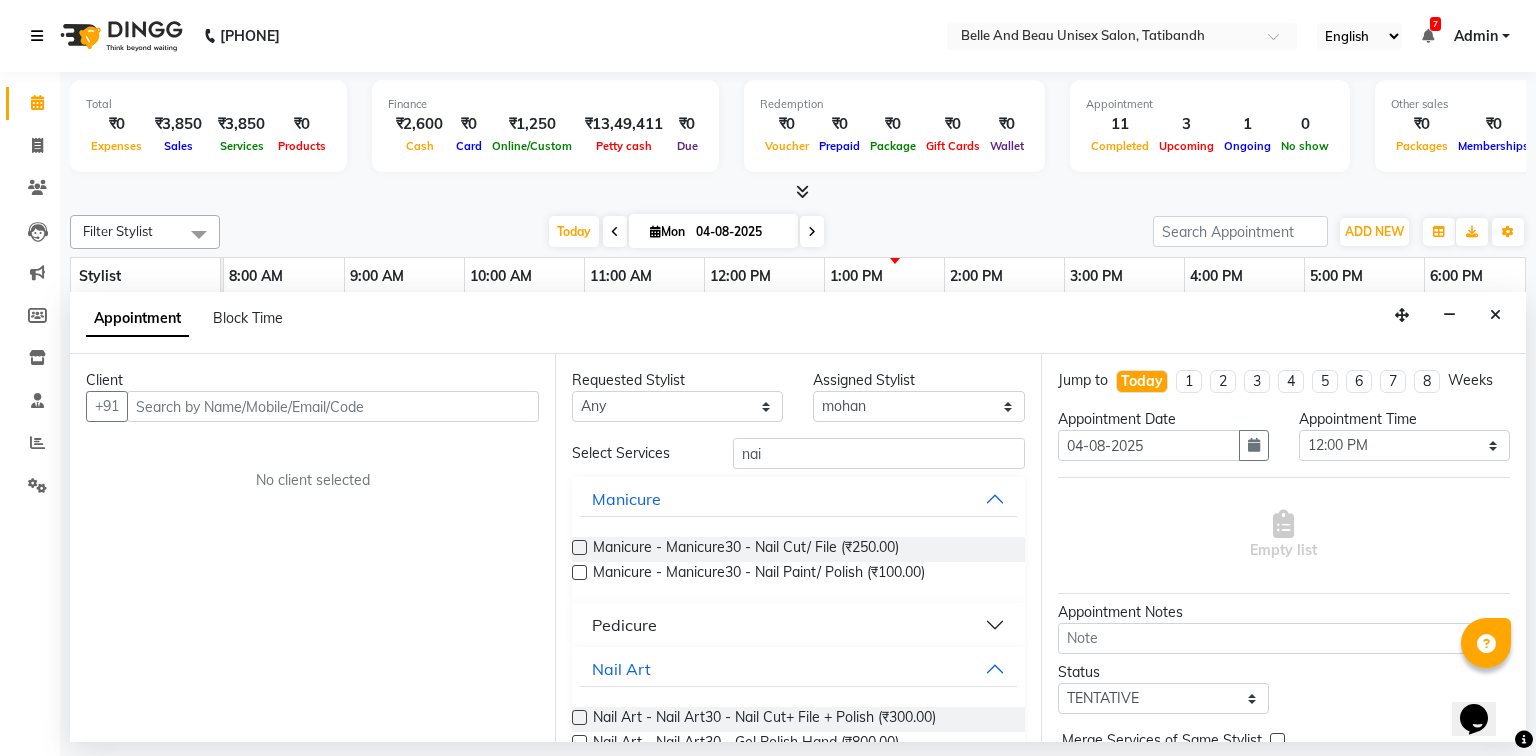 click at bounding box center (37, 36) 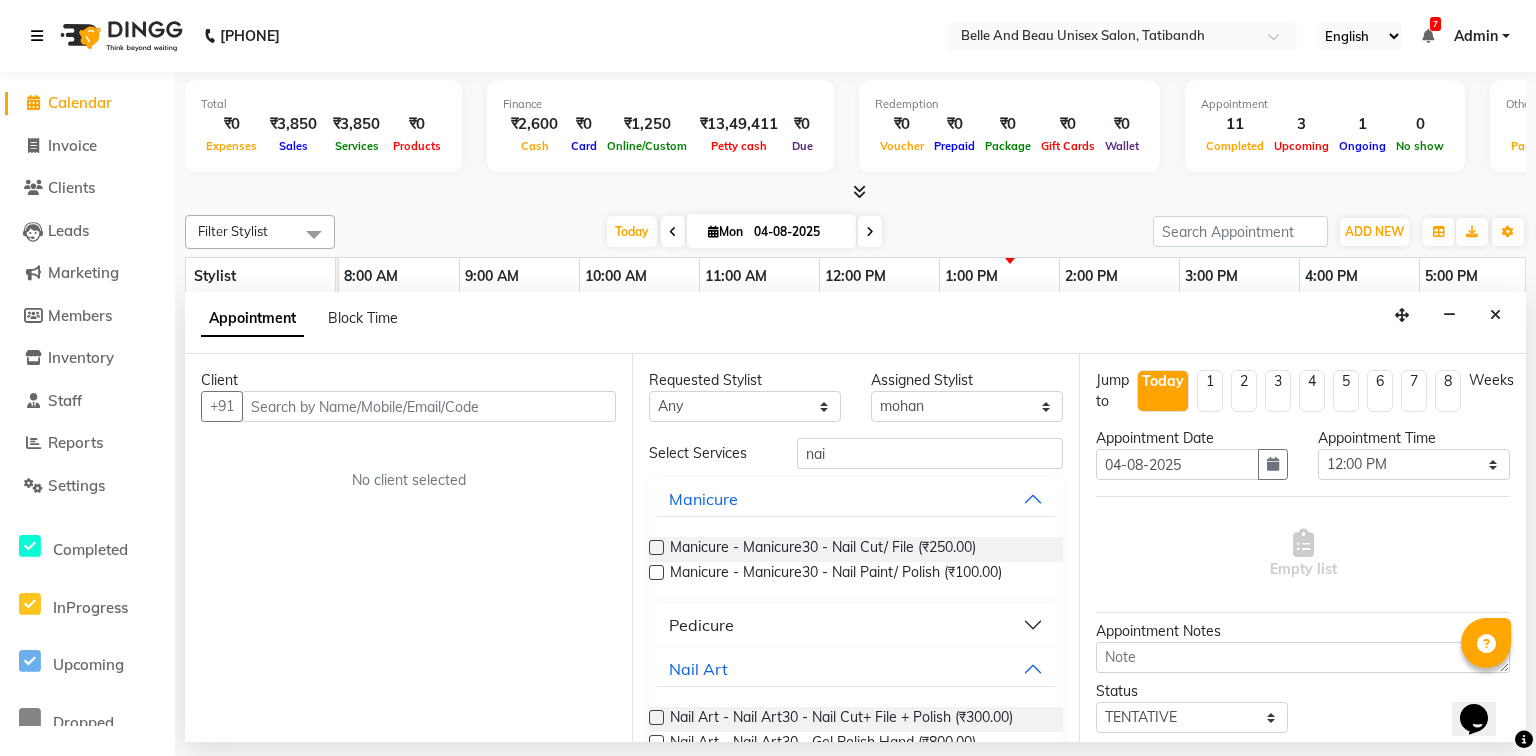 click at bounding box center [37, 36] 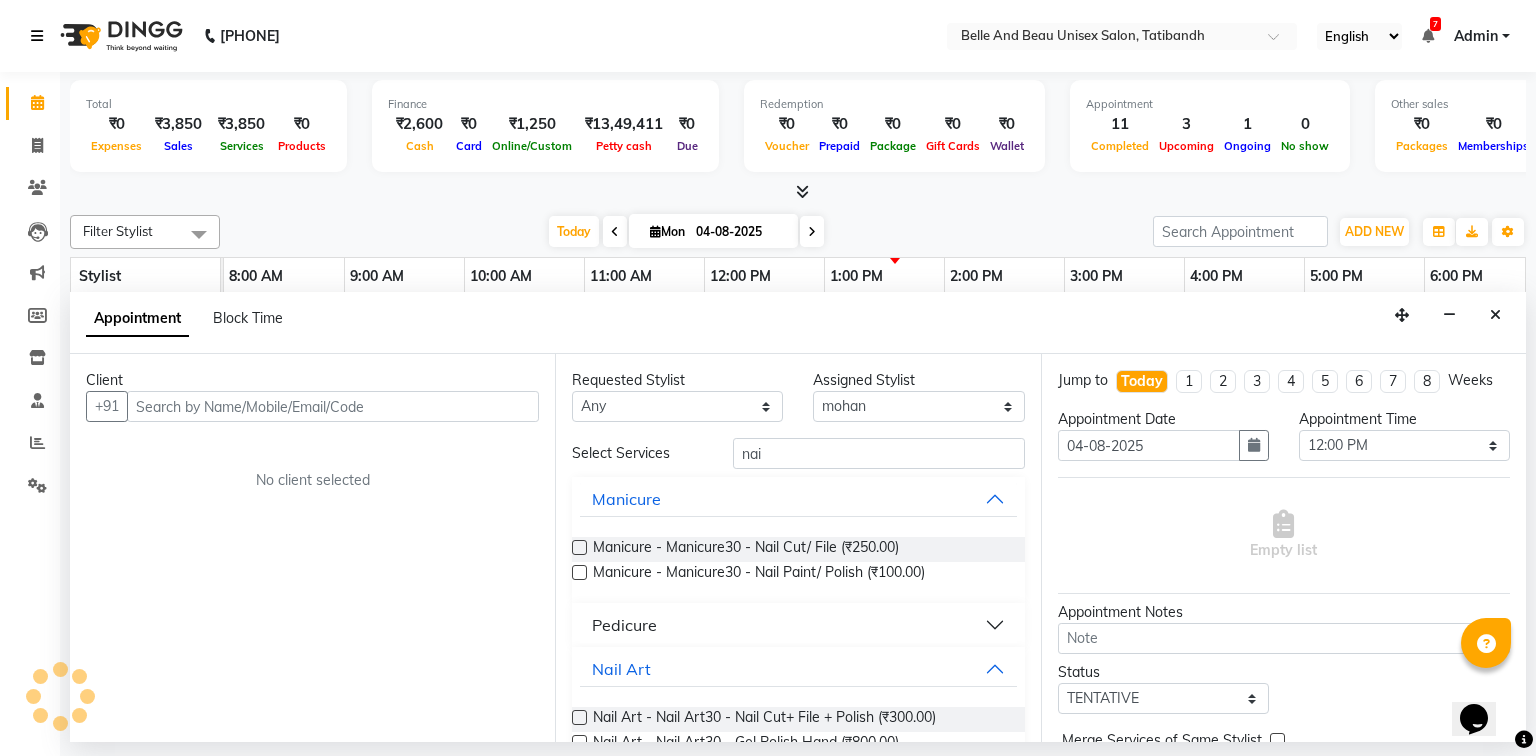 click at bounding box center (37, 36) 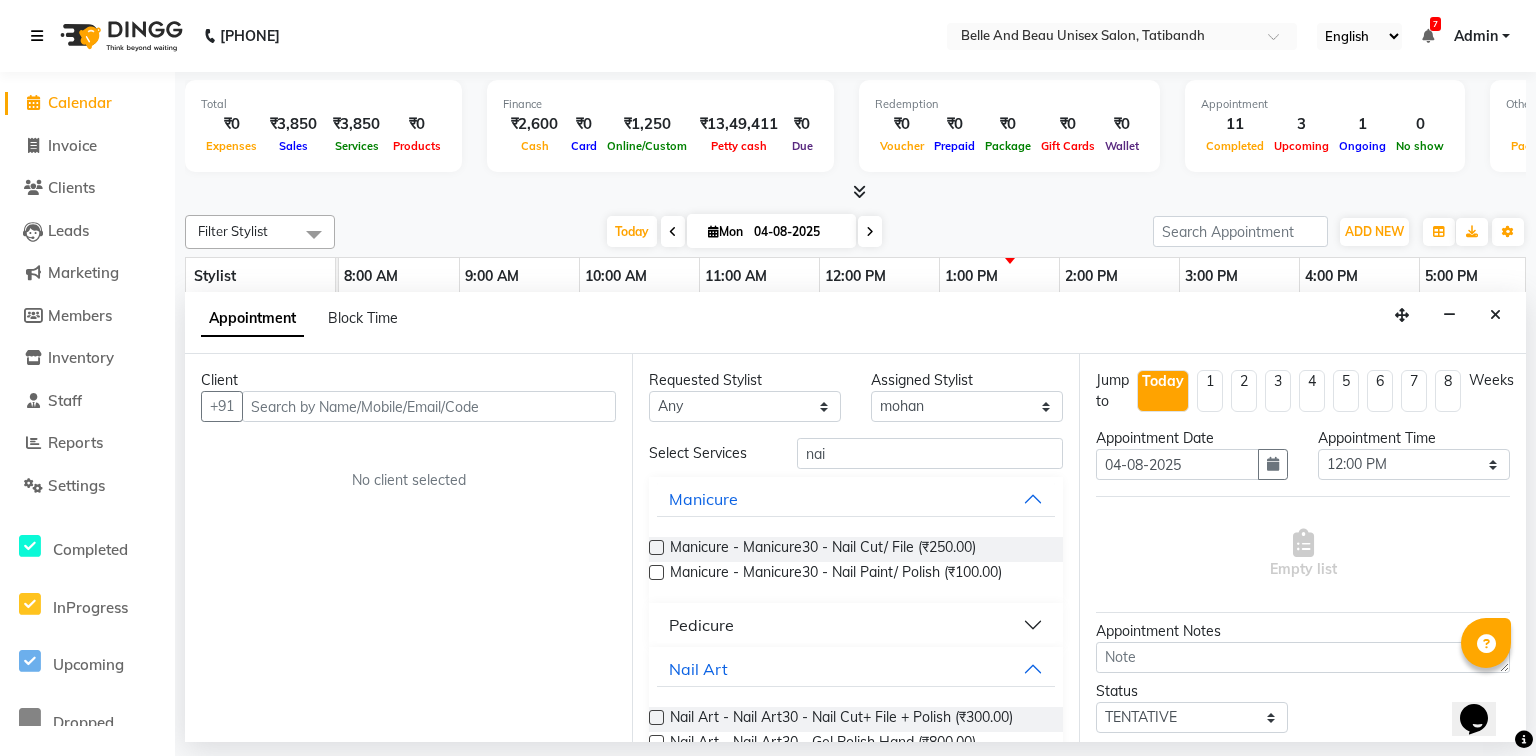 click at bounding box center [37, 36] 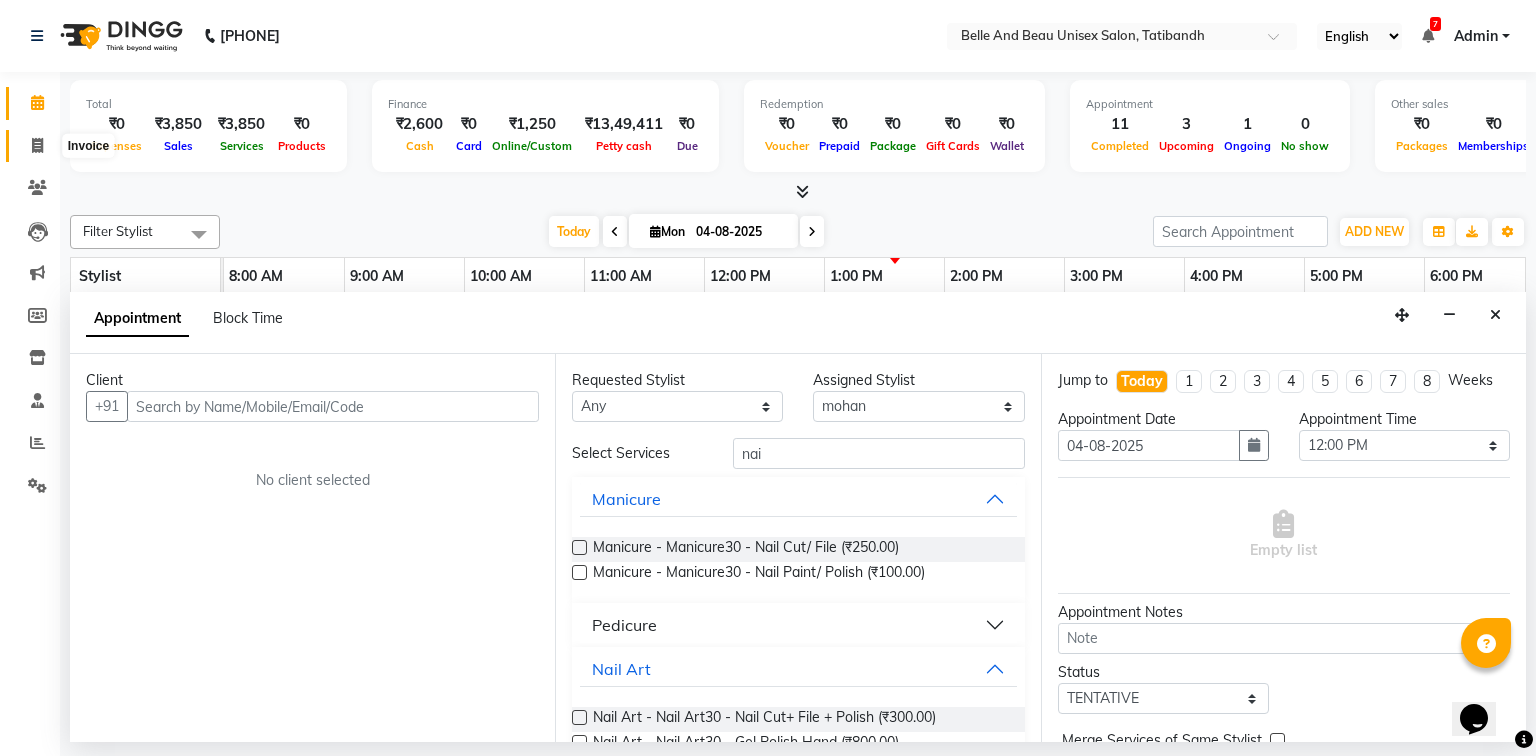 click 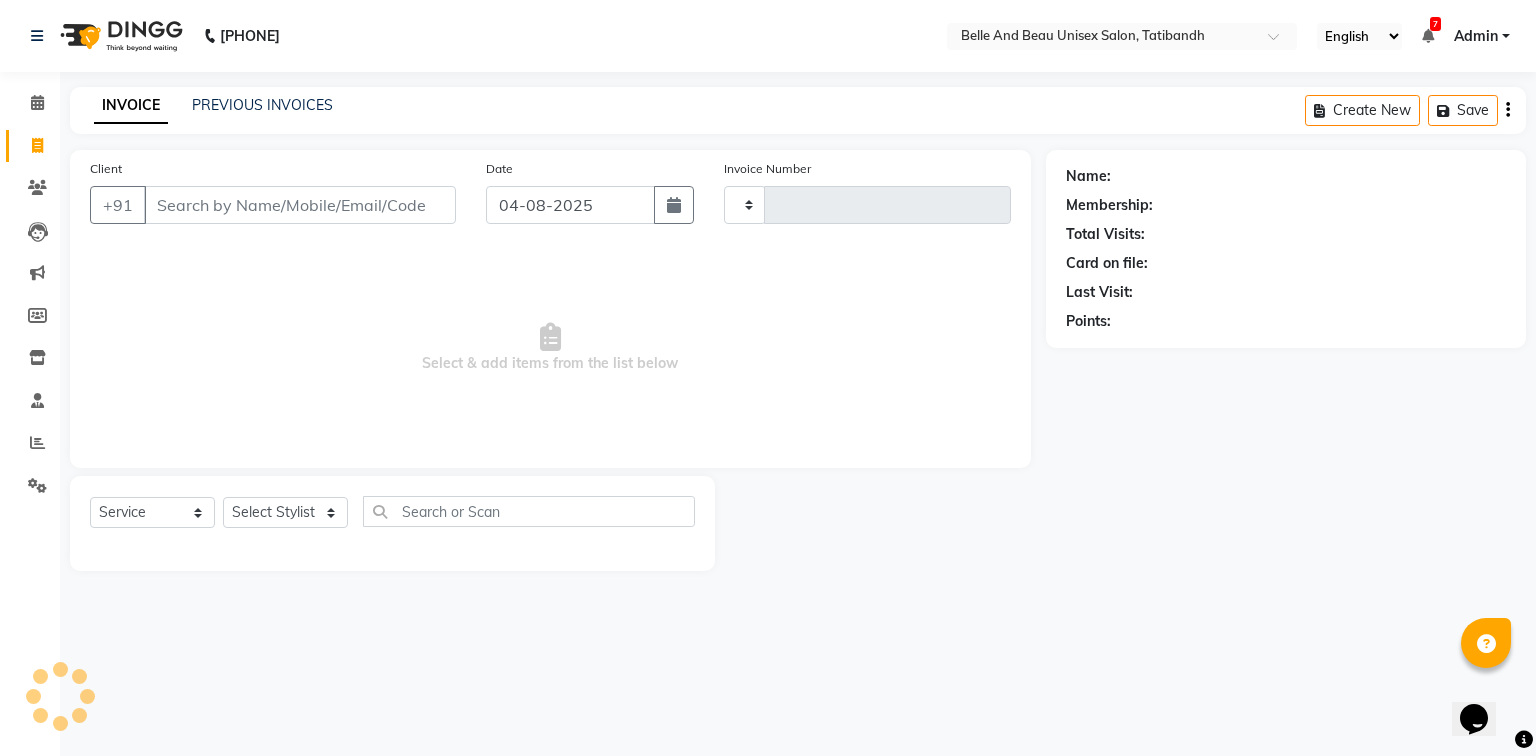 type on "1778" 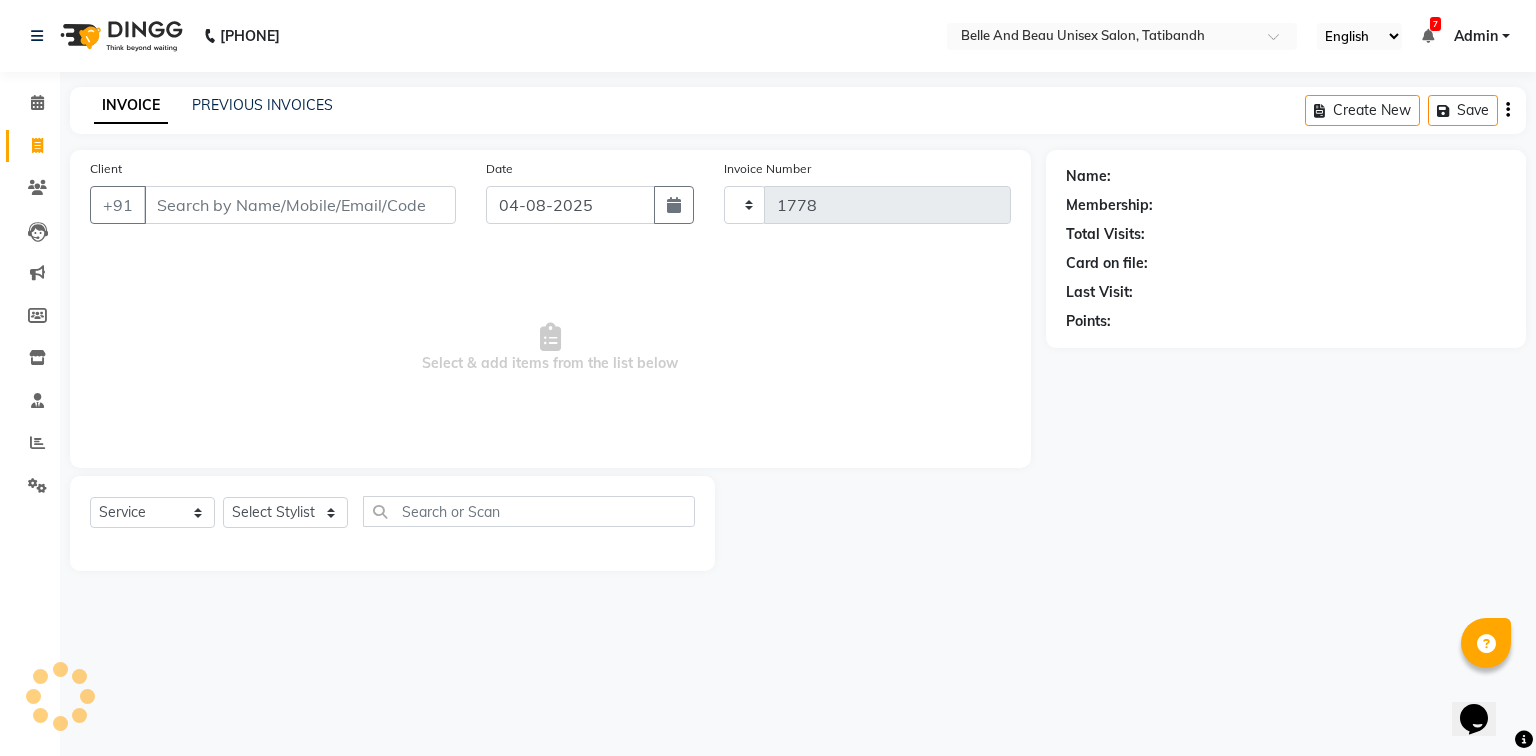 select on "7066" 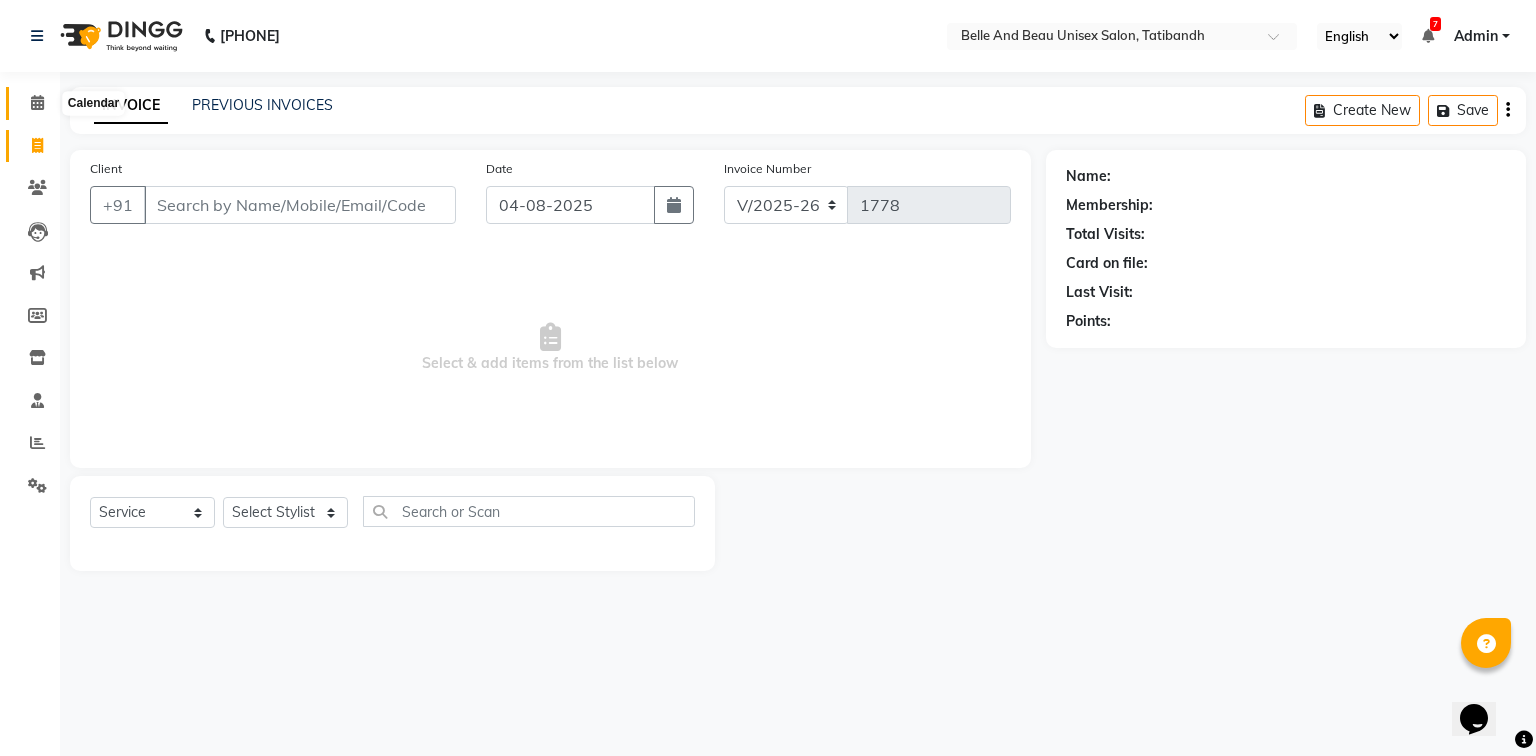click 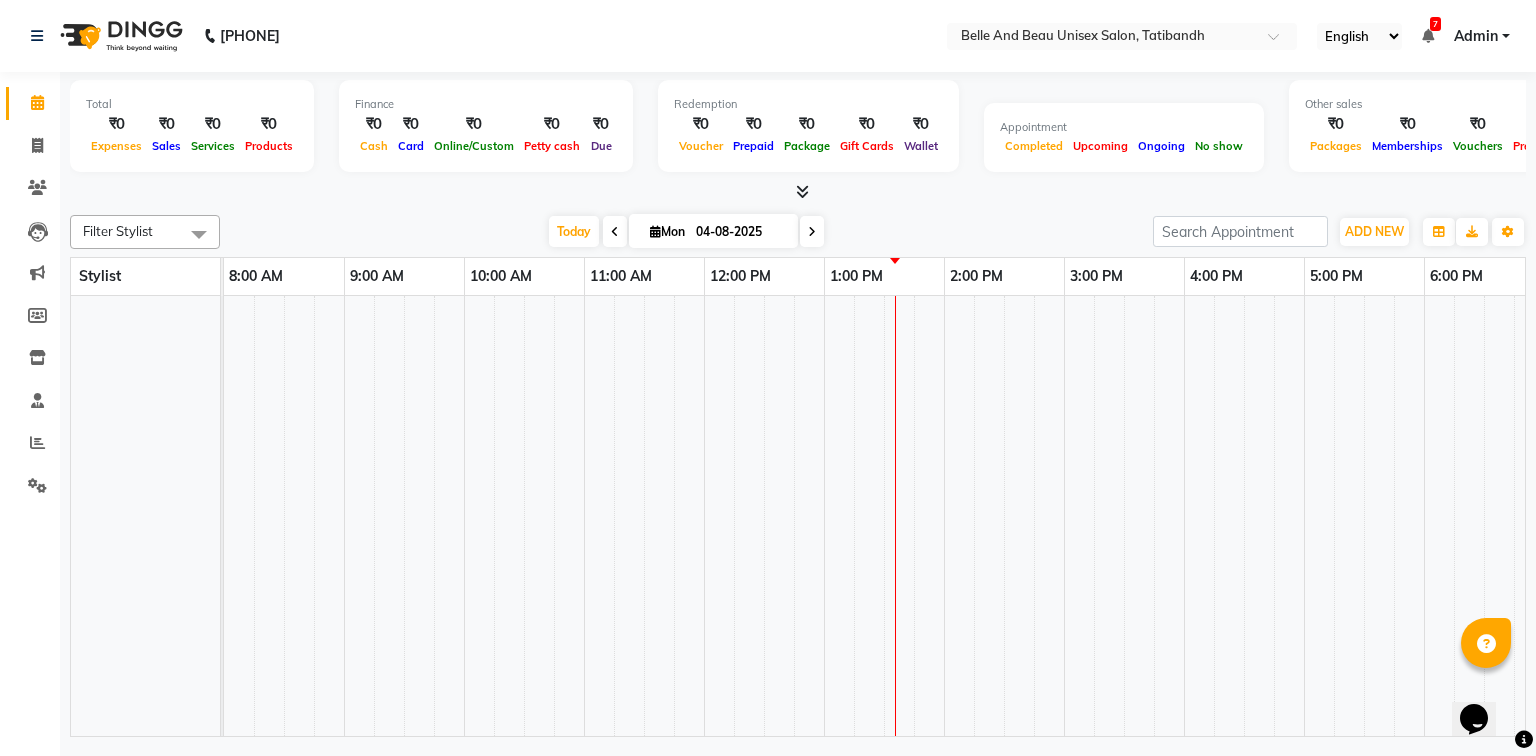 scroll, scrollTop: 0, scrollLeft: 0, axis: both 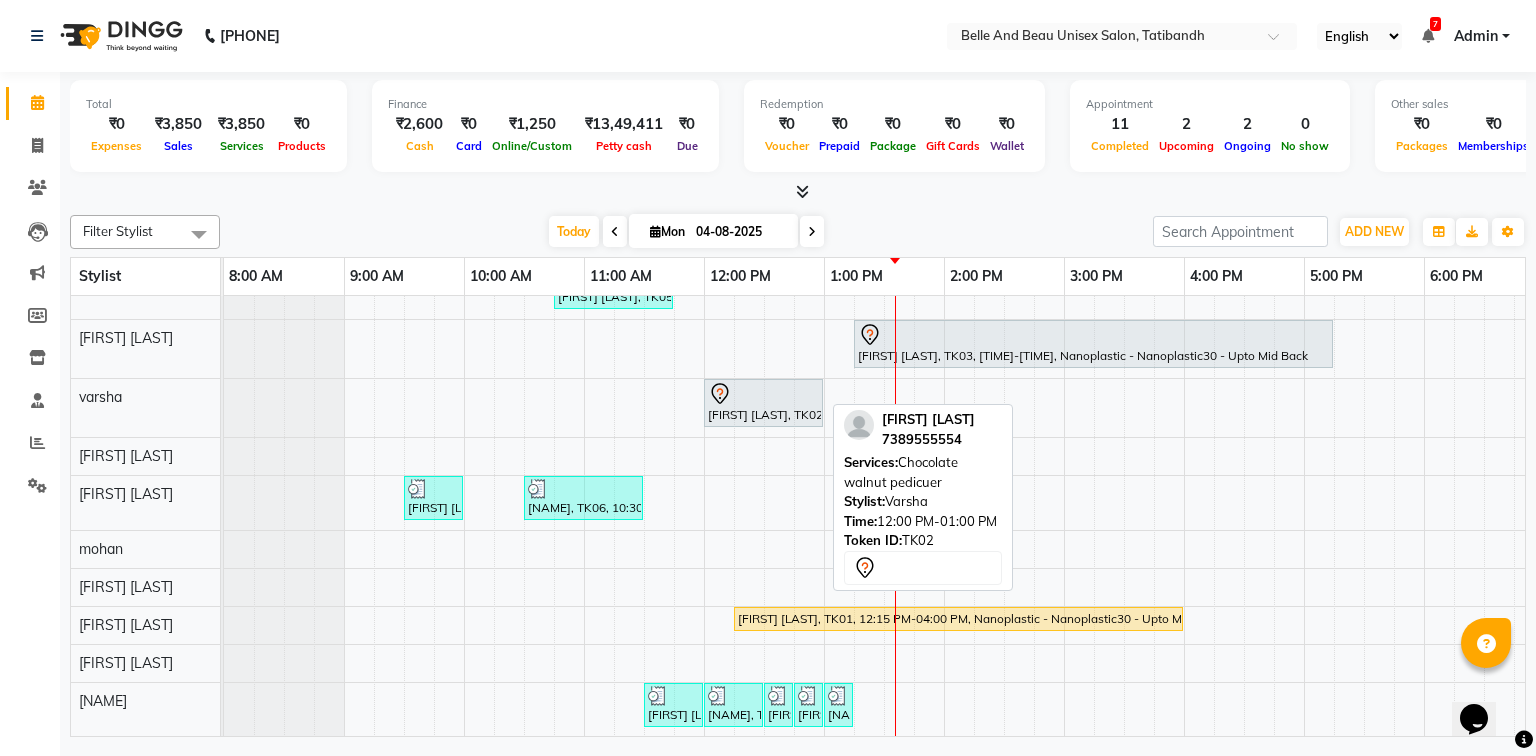 click on "dhruv sharma, TK02, 12:00 PM-01:00 PM, Chocolate walnut pedicuer" at bounding box center [763, 403] 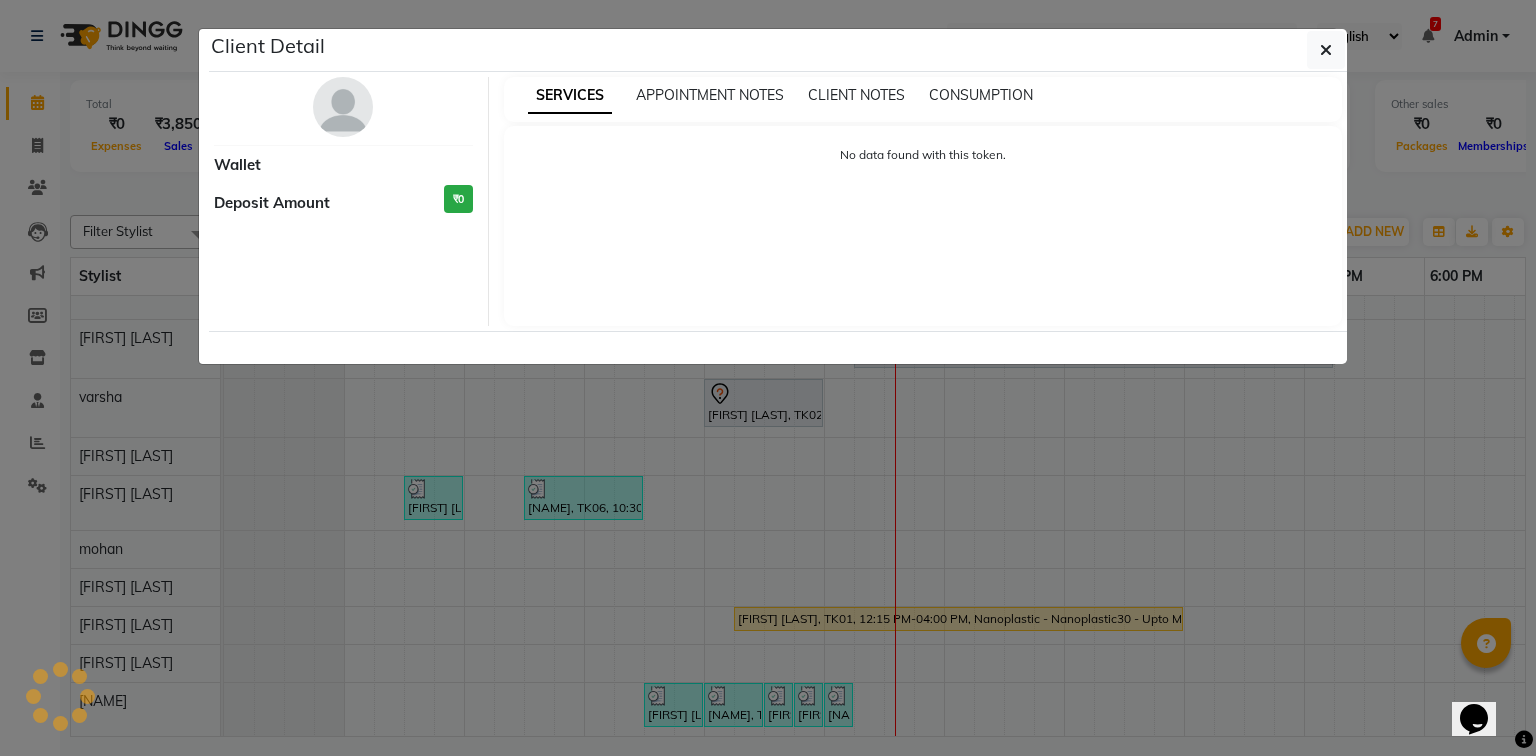 select on "7" 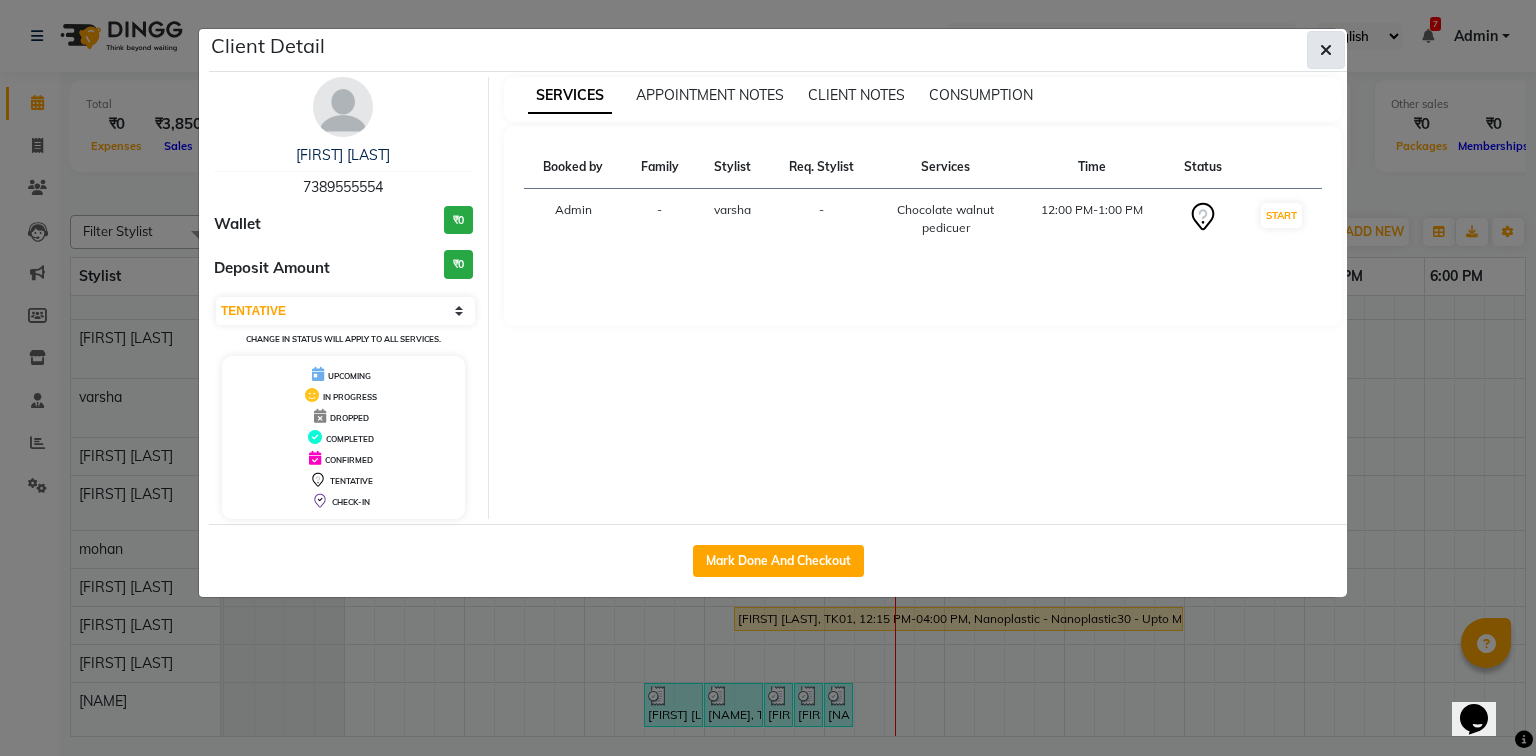 click 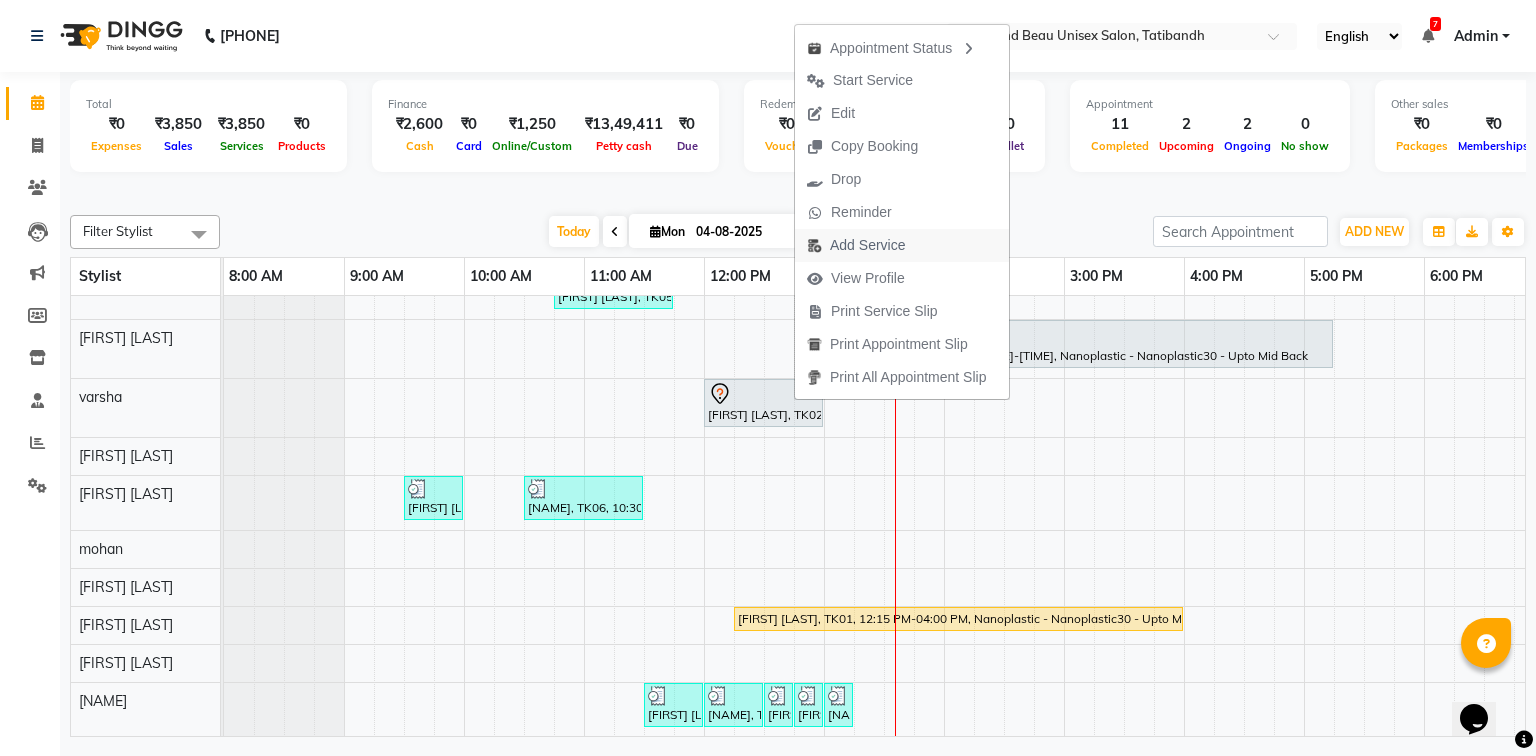 click on "Add Service" at bounding box center (867, 245) 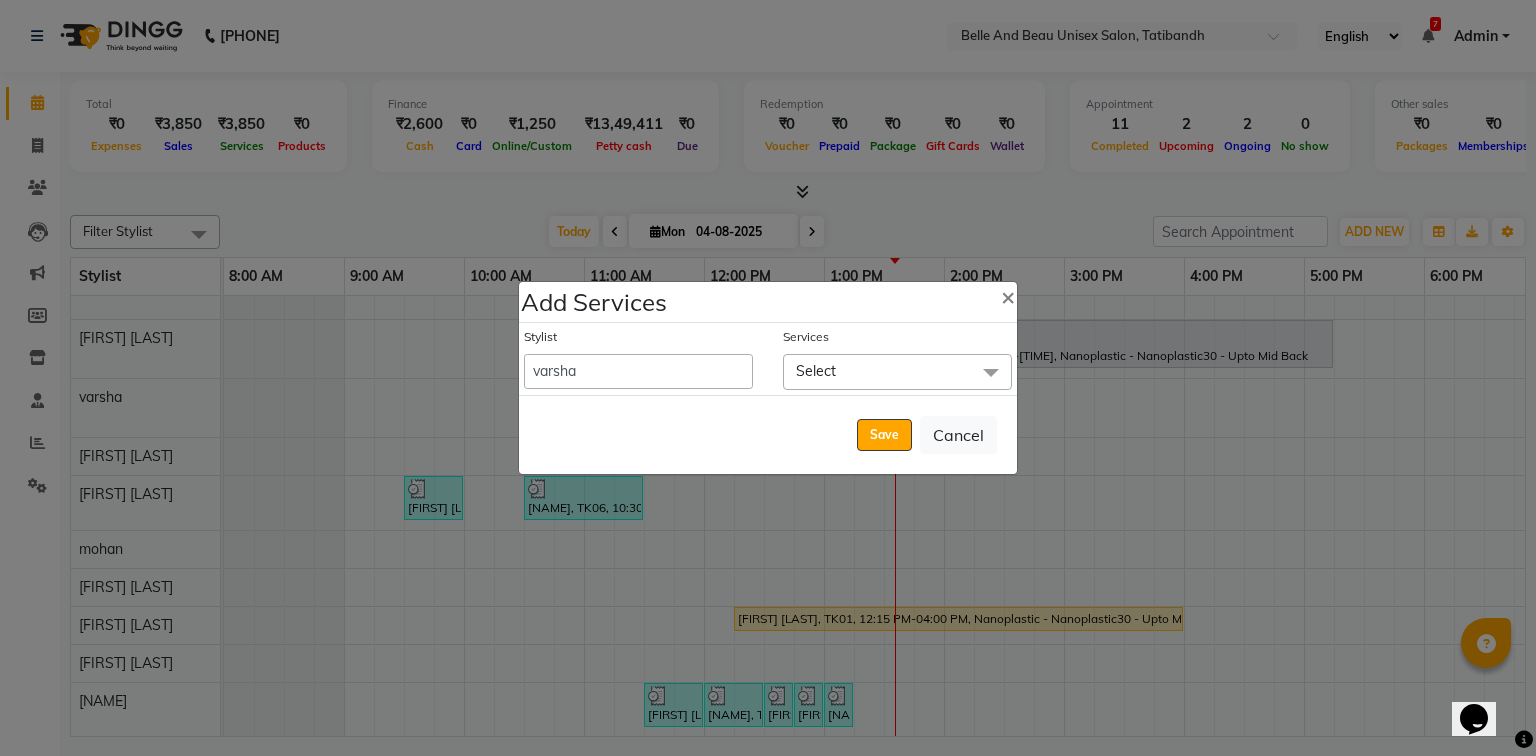 click on "Select" 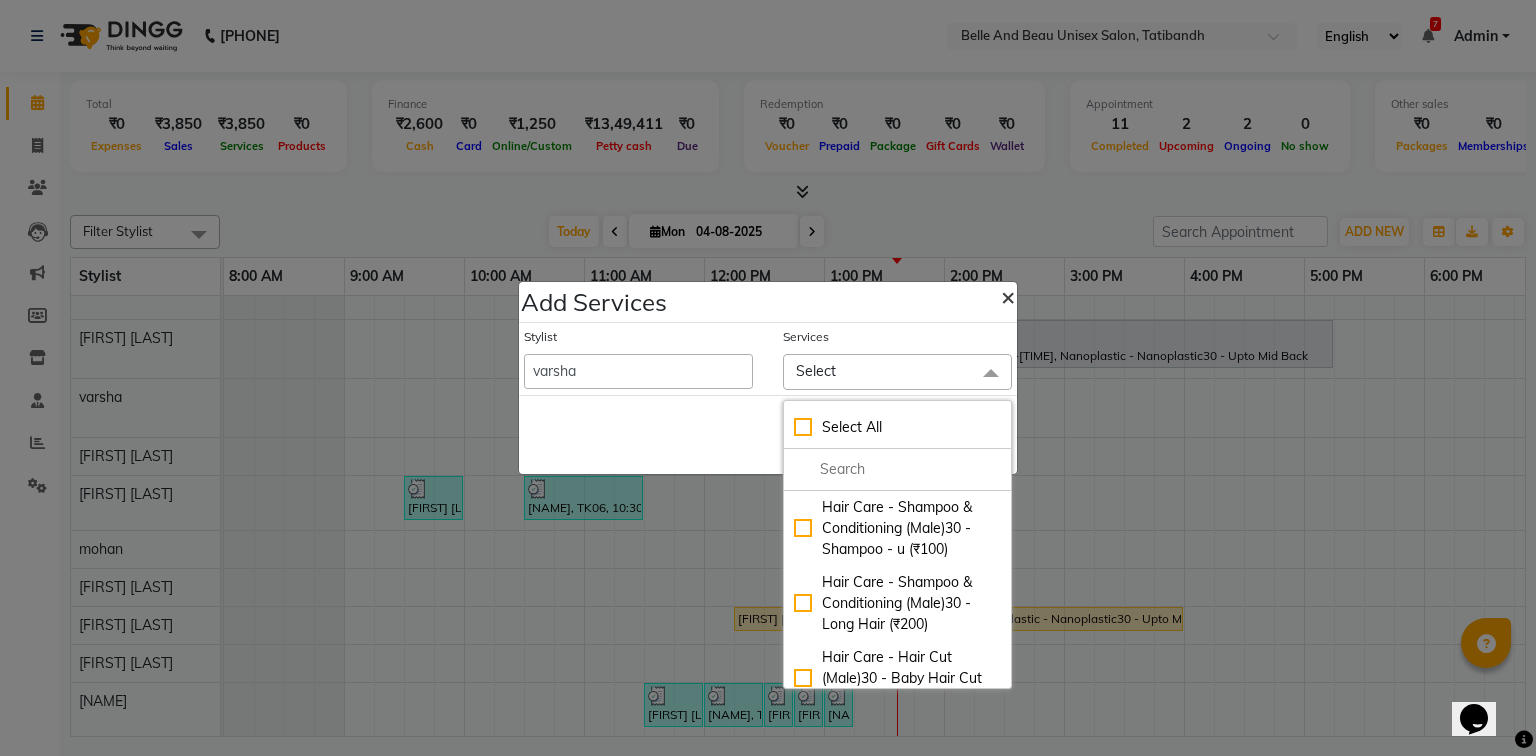 click on "×" 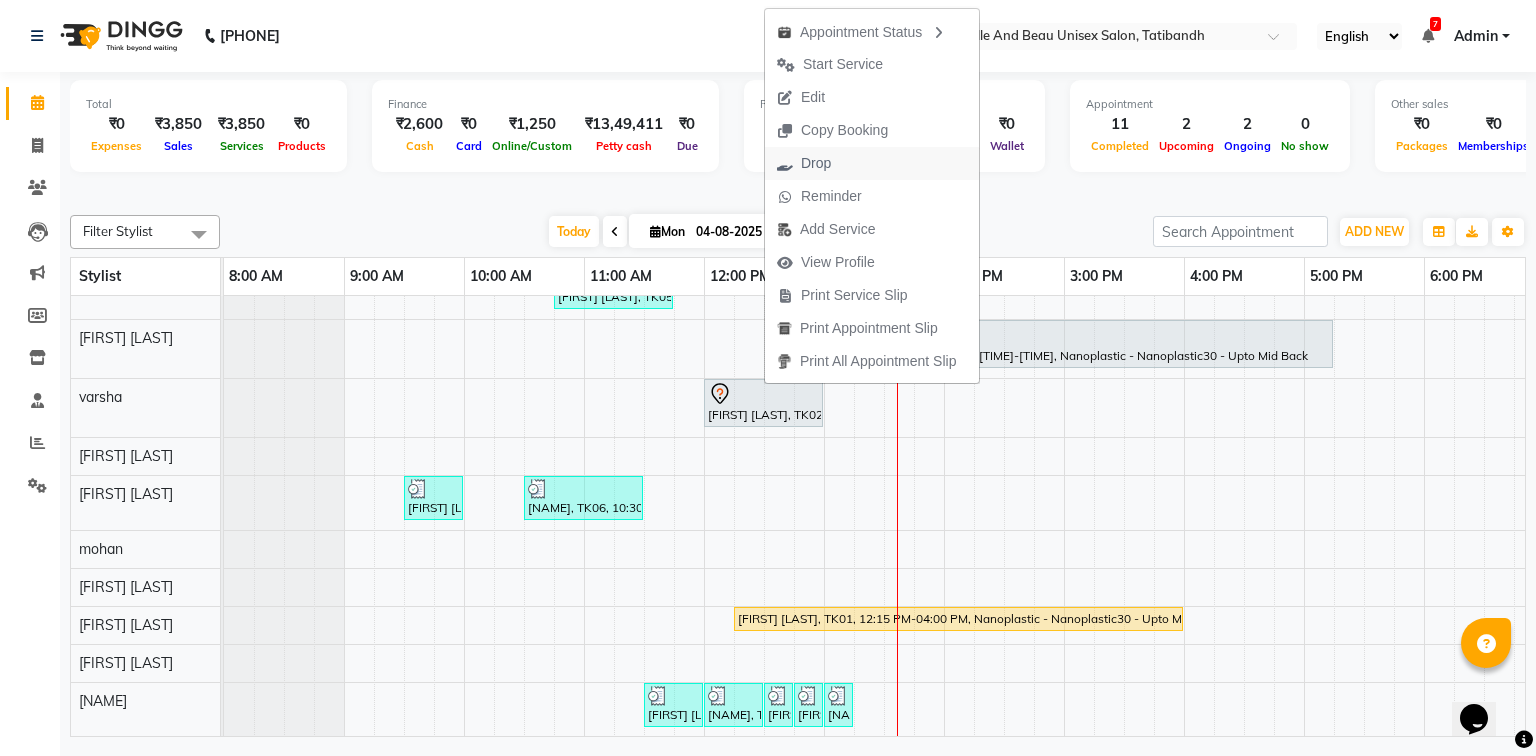 click on "Drop" at bounding box center (816, 163) 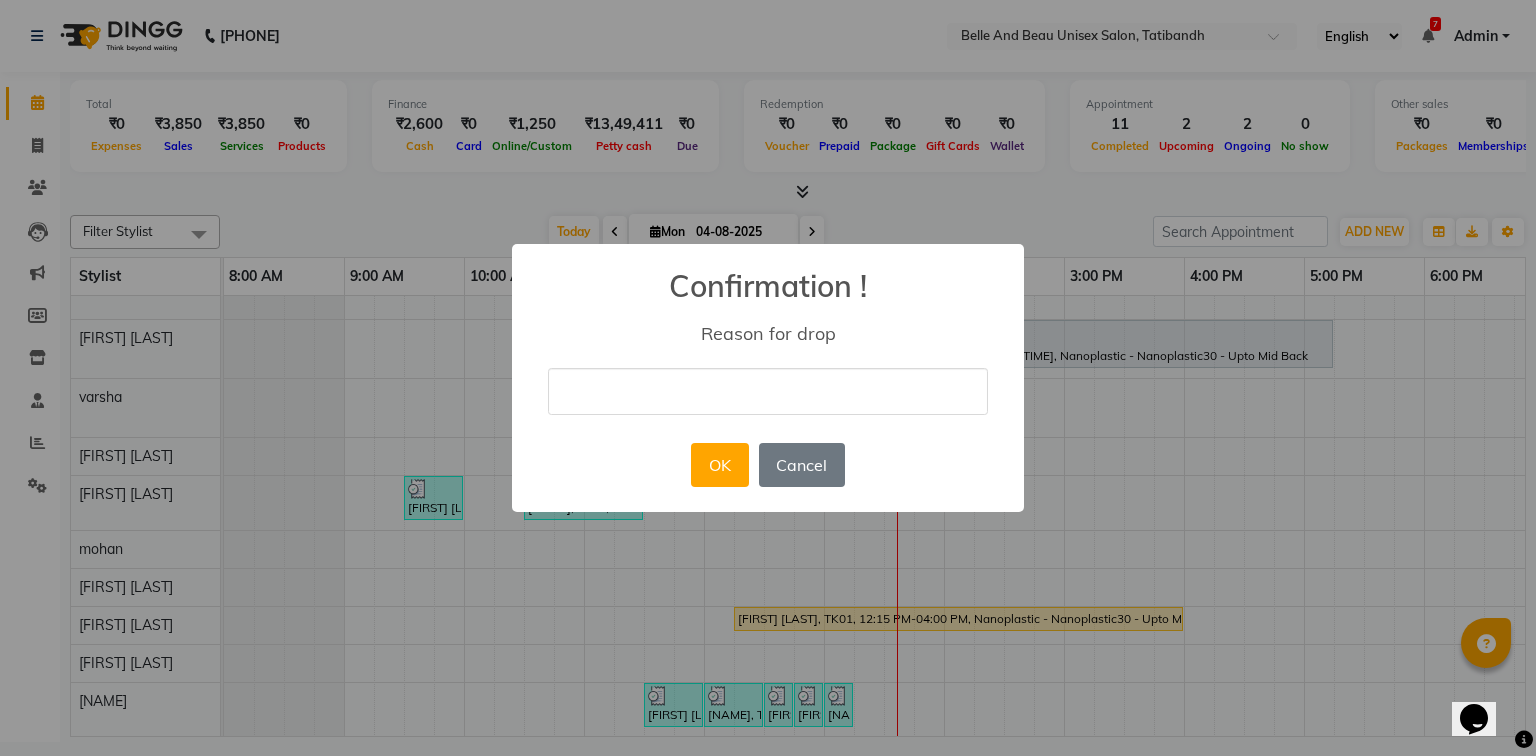 click at bounding box center [768, 391] 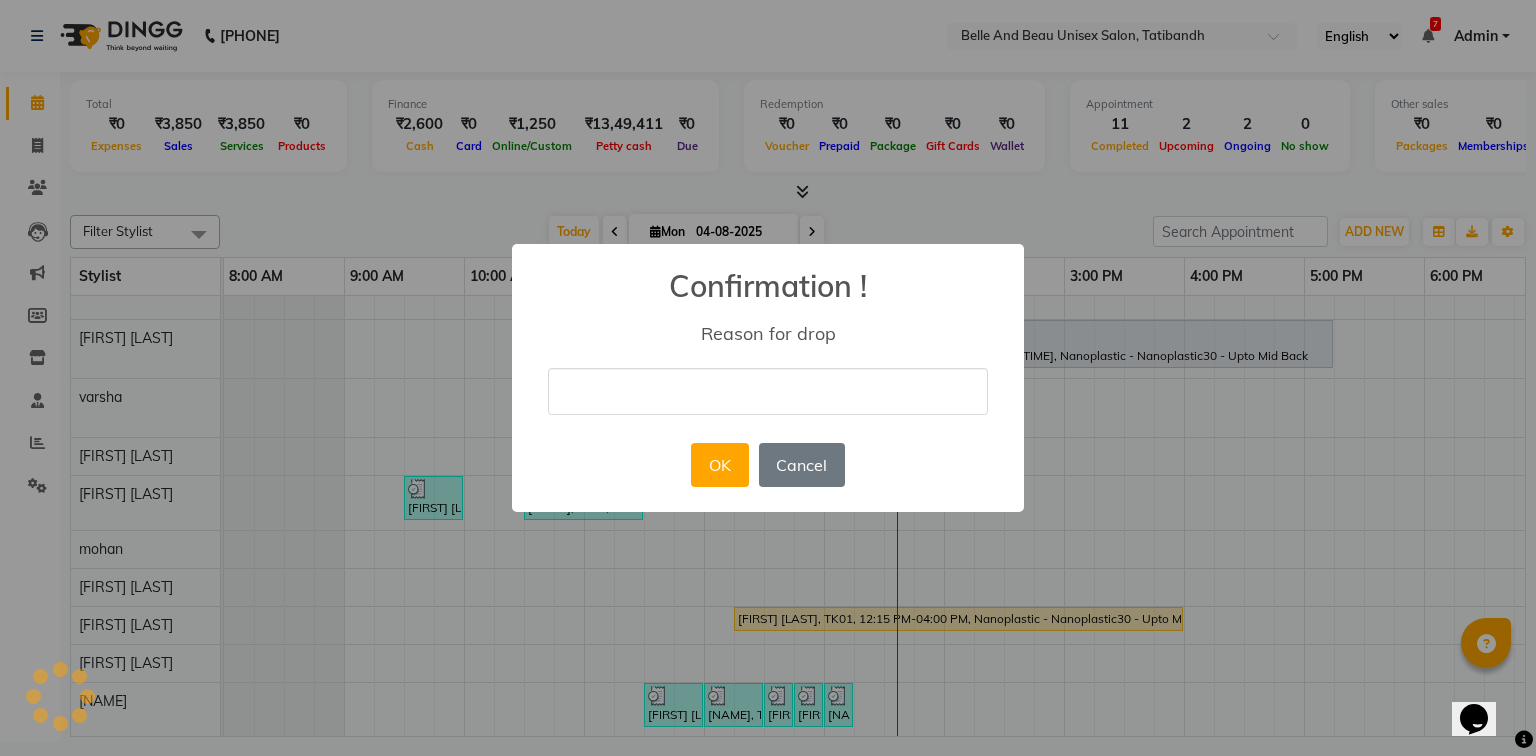 type on "cancel" 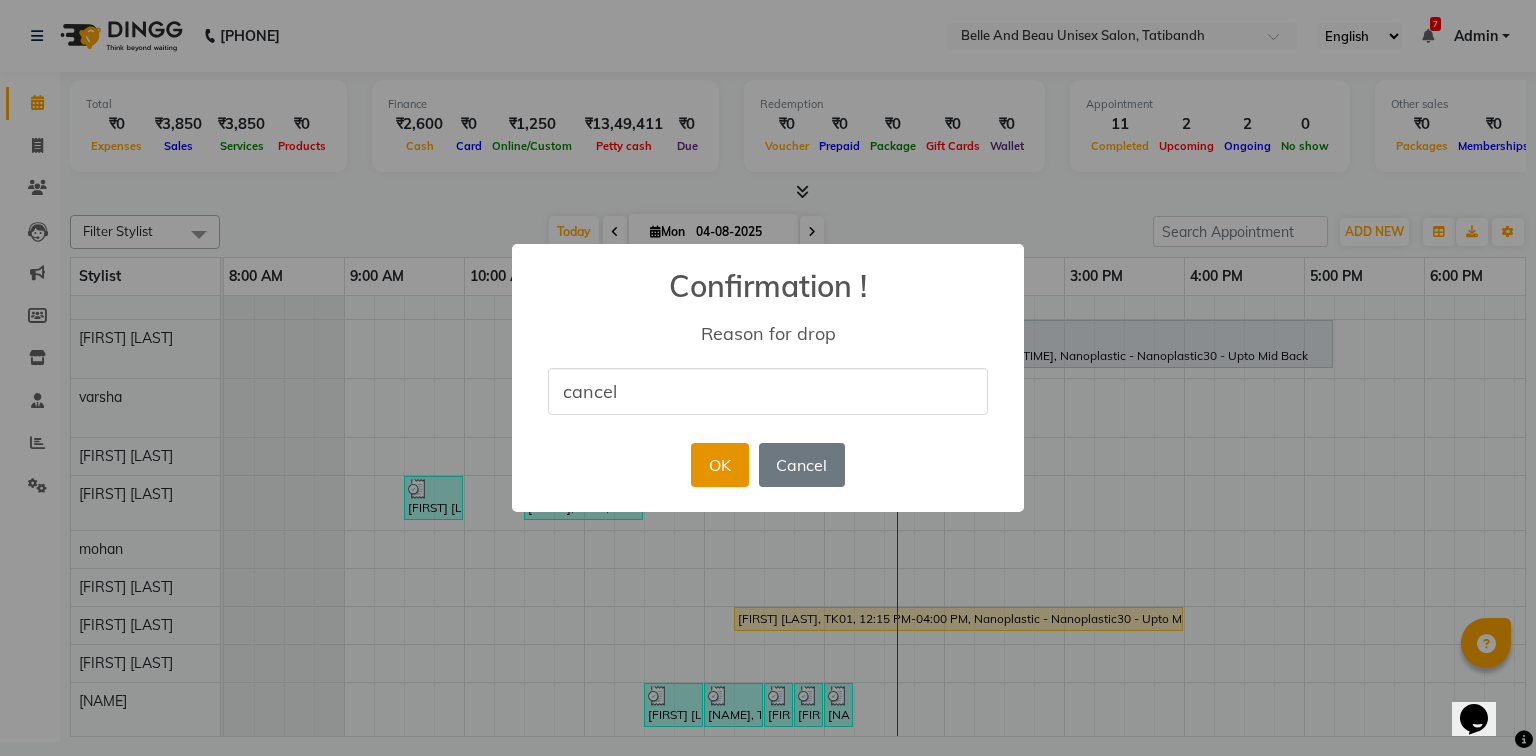 click on "OK" at bounding box center (719, 465) 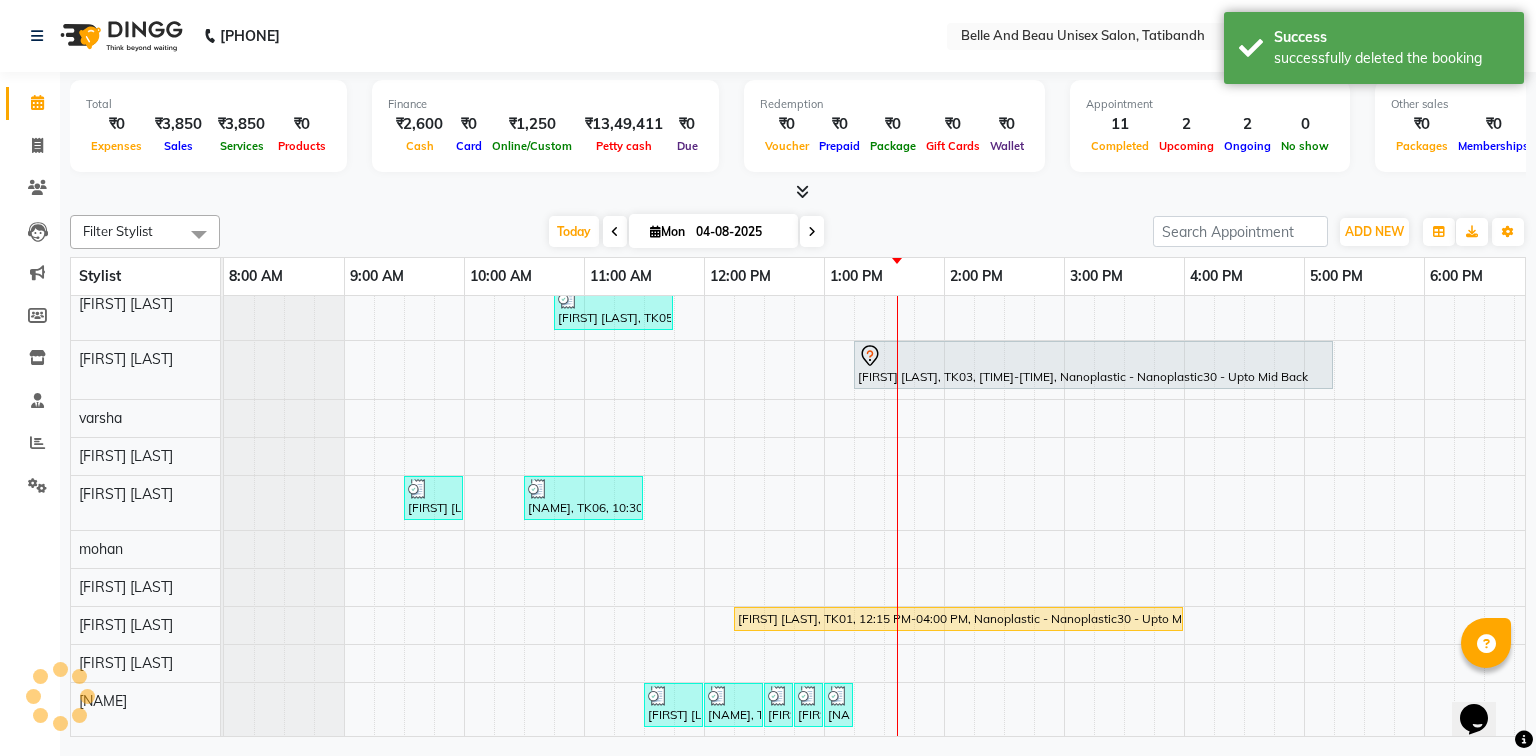 scroll, scrollTop: 112, scrollLeft: 0, axis: vertical 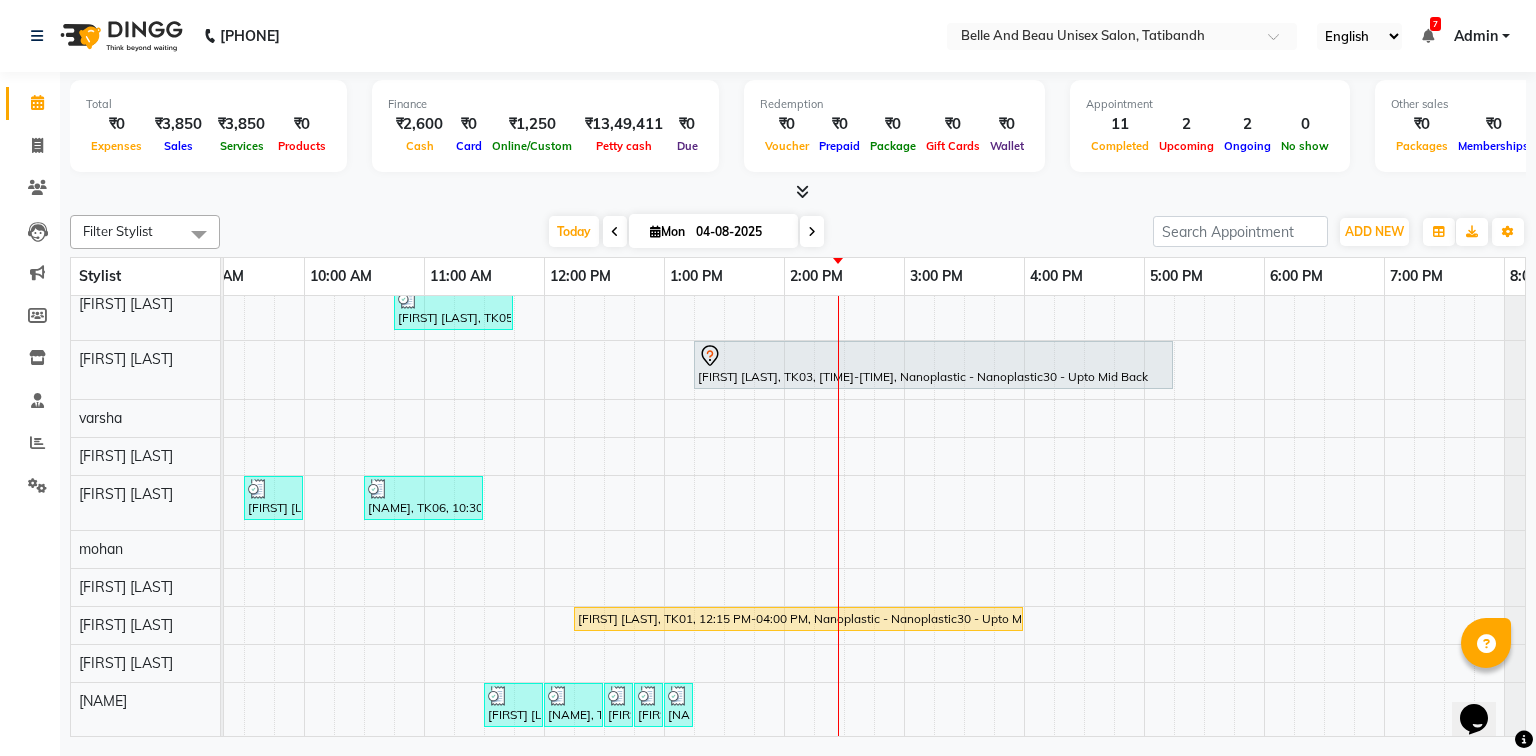 click on "Dipti mam, TK08, 11:15 AM-11:45 AM, Waxing - Premium Flavoured Rica Wax30 - Full Hands (Female)     Dipti mam, TK08, 11:45 AM-12:15 PM, Waxing - Premium Flavoured Rica Wax30 - Half Legs (Female)     Dipti mam, TK08, 12:15 PM-01:05 PM, Waxing - Premium Flavoured Rica Wax30 - Half Legs (Female),Waxing - Premium Flavoured Rica Wax30 - Underarms (Male),Waxing - Premium Flavoured Rica Wax30 - Full Hands (Female),Threading - Eyebrow (Female)30 - Eyebrow,Threading - Upper Lip (Female)30 - Upper Lip    Manmeet Singh, TK07, 01:15 PM-02:45 PM, papaya& marshmallow,Facial - O330 - Diamond (₹5000)     Sanjeev Rathod, TK05, 10:45 AM-11:45 AM, Hair Care - Hair Cut (Male)30 - Adult Hair Cut (Below 8),Massage - Massage30 - Head Massage  Almond Oil (30 min) (Male)             Anchal Agarwal, TK03, 01:15 PM-05:15 PM, Nanoplastic - Nanoplastic30 - Upto Mid Back     Arush Agrawal, TK04, 09:30 AM-10:00 AM, Hair Care - Hair Cut (Male)30 - Adult Hair Cut (Below 8)" at bounding box center [844, 465] 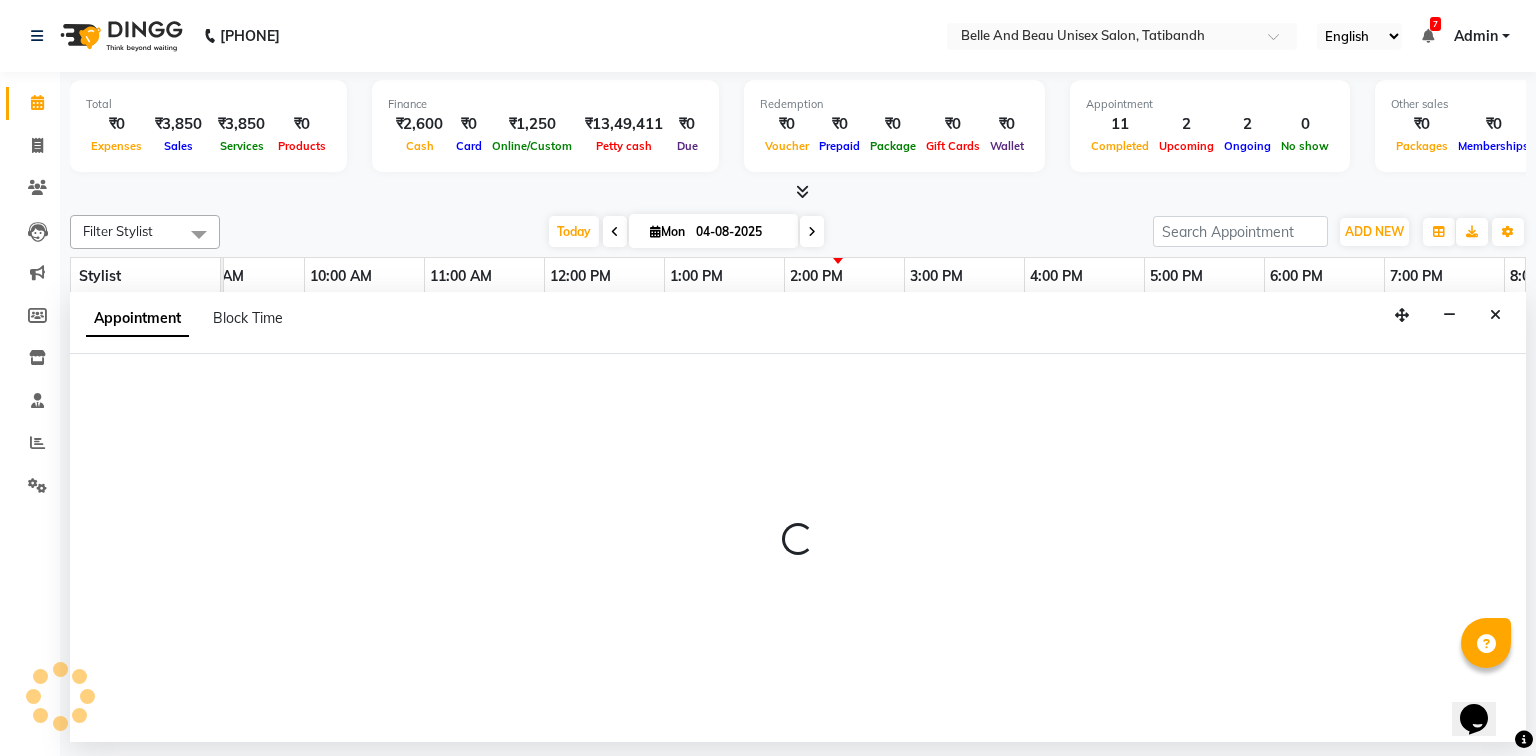 select on "84331" 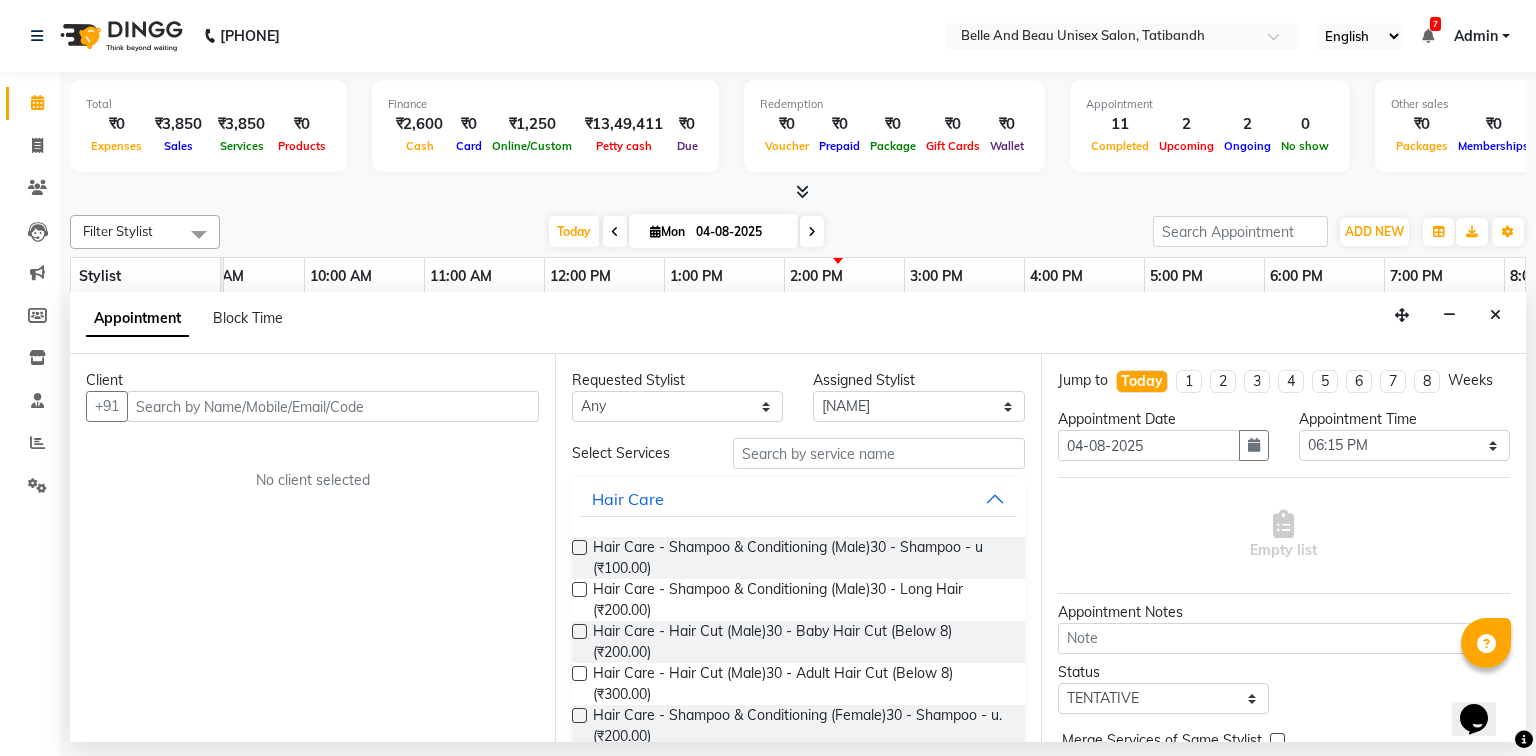 click at bounding box center (333, 406) 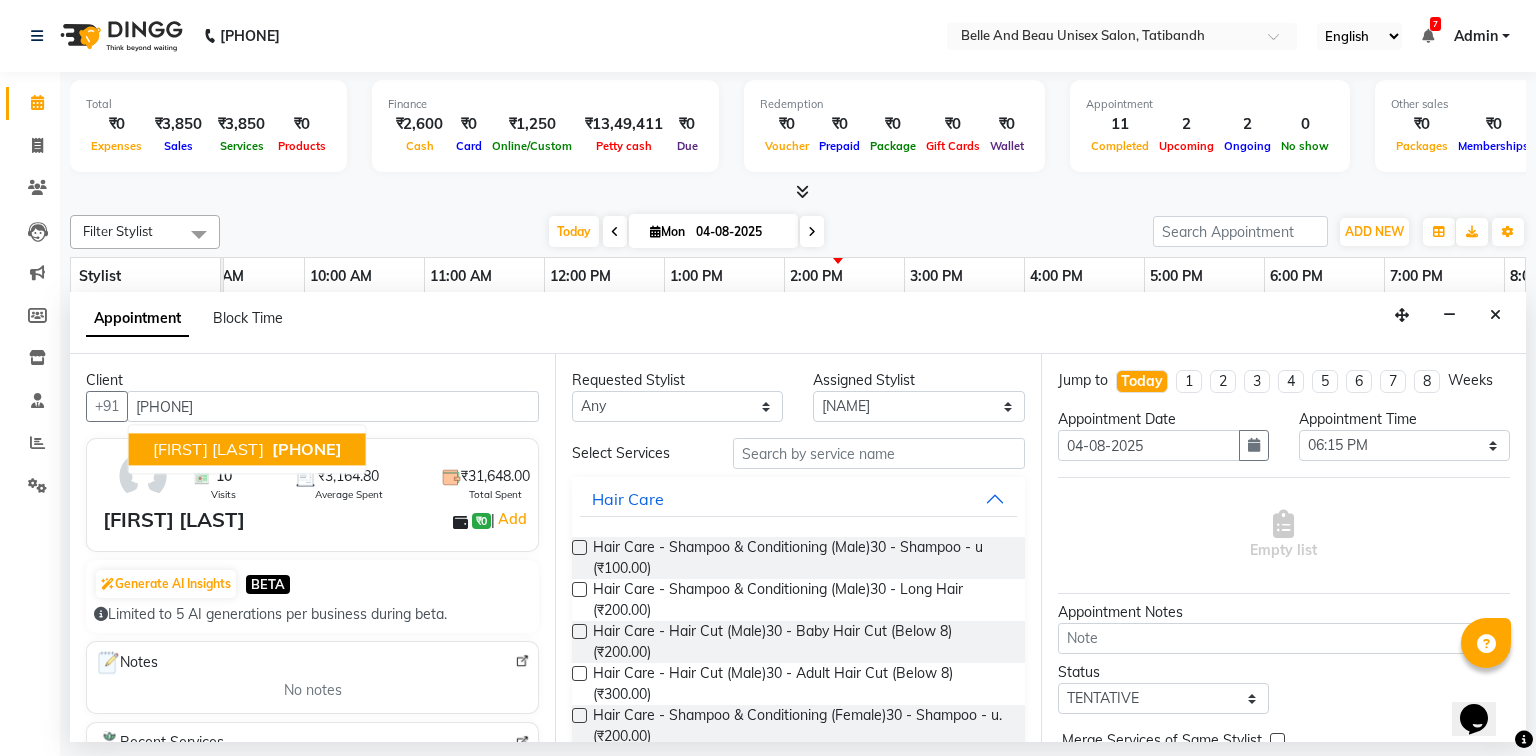 click on "vashali beshram" at bounding box center (208, 450) 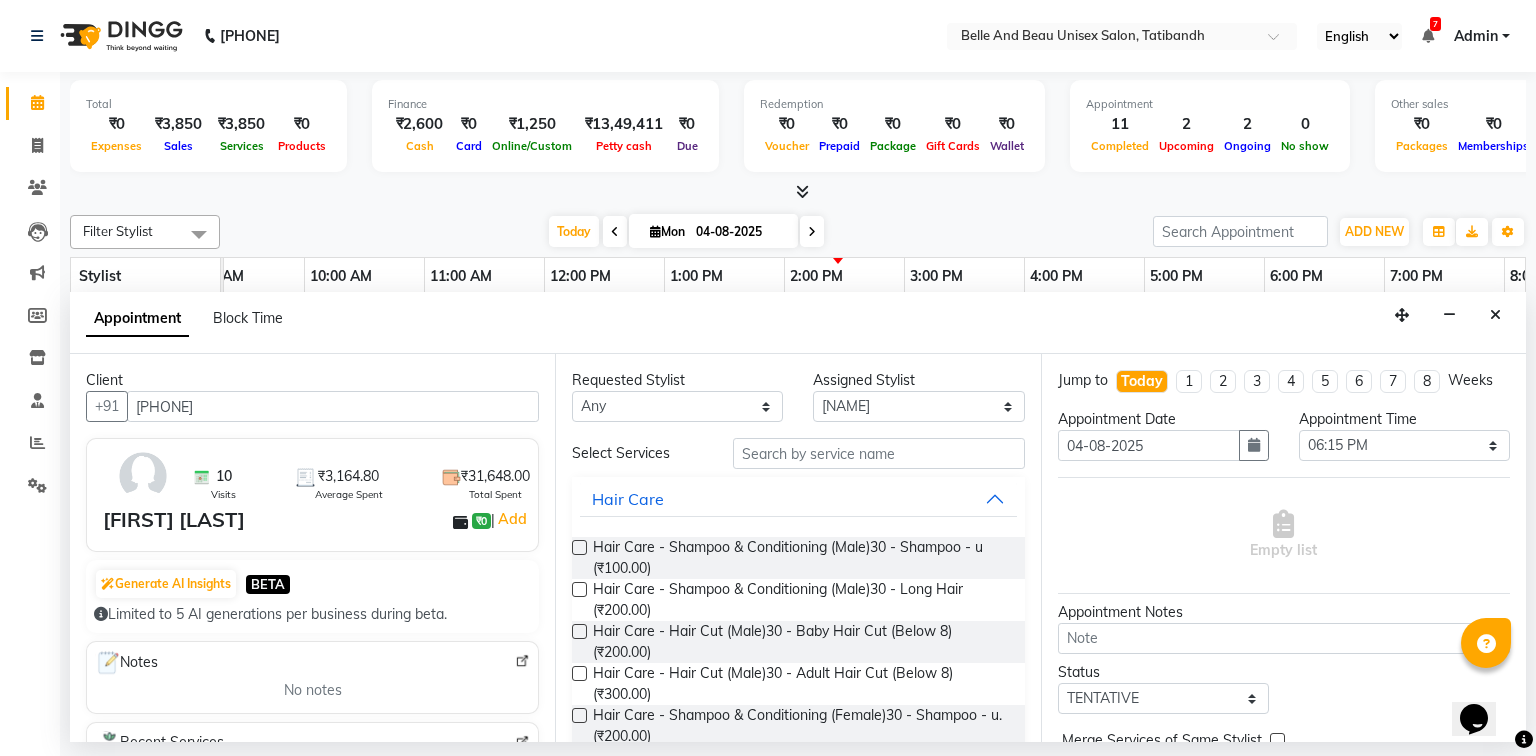 type on "7000288949" 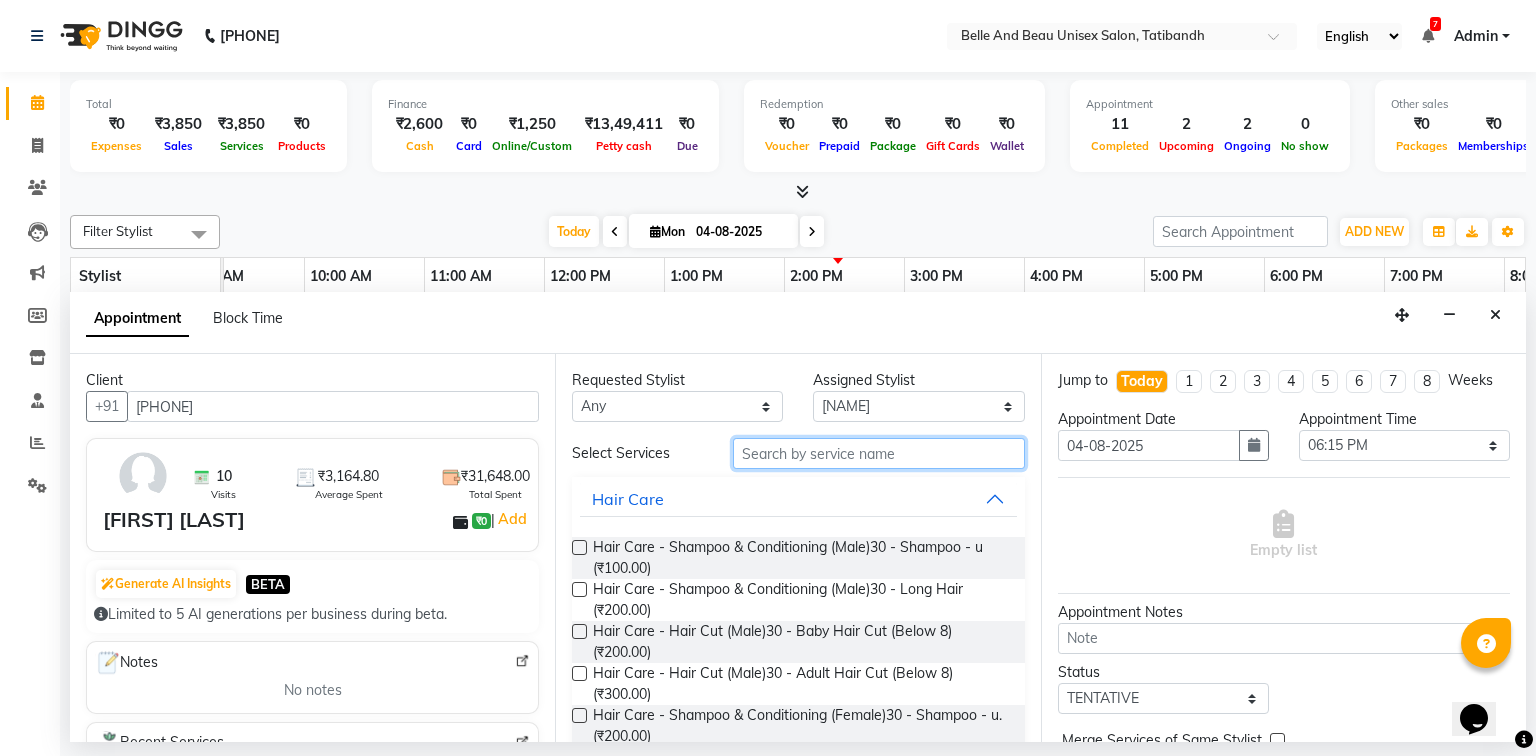 click at bounding box center [879, 453] 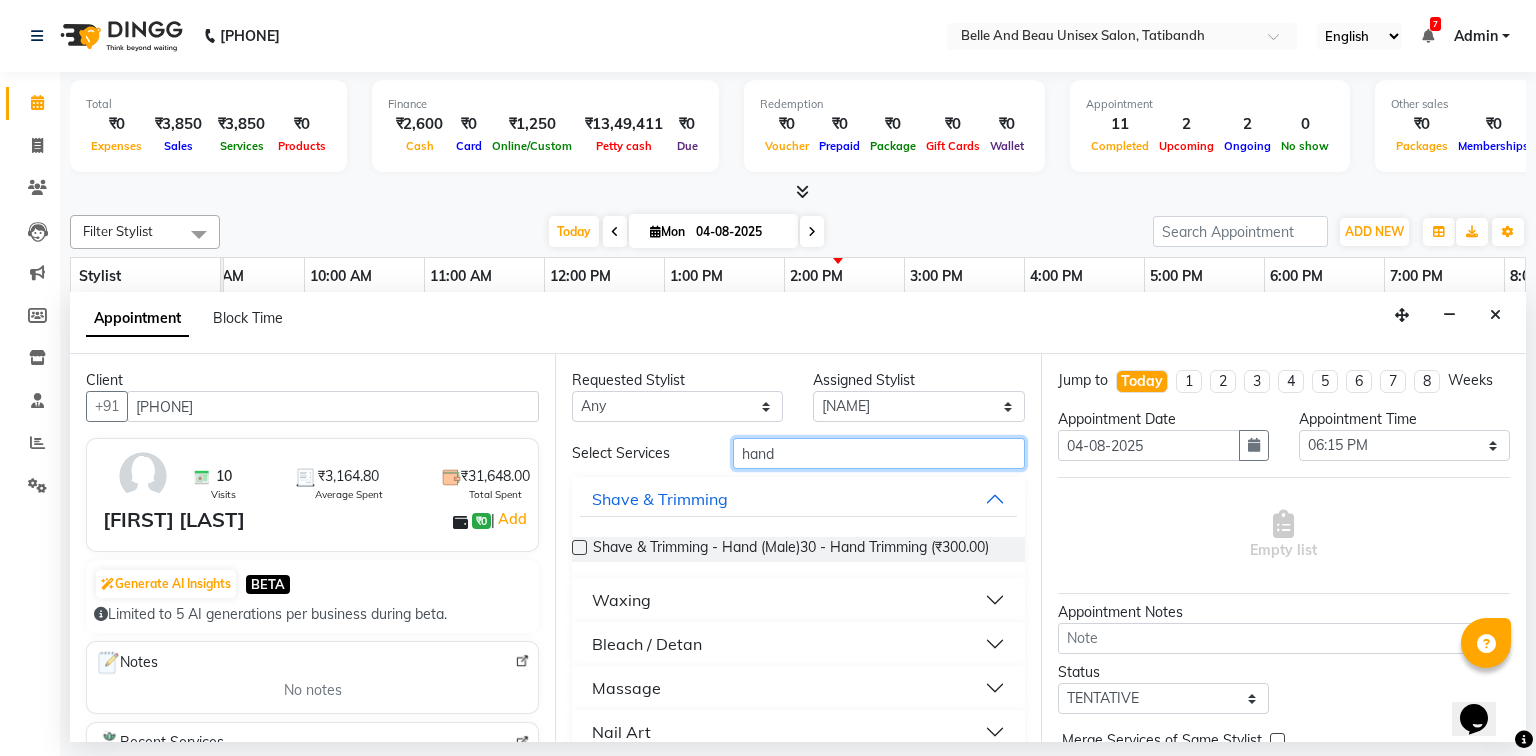 type on "hand" 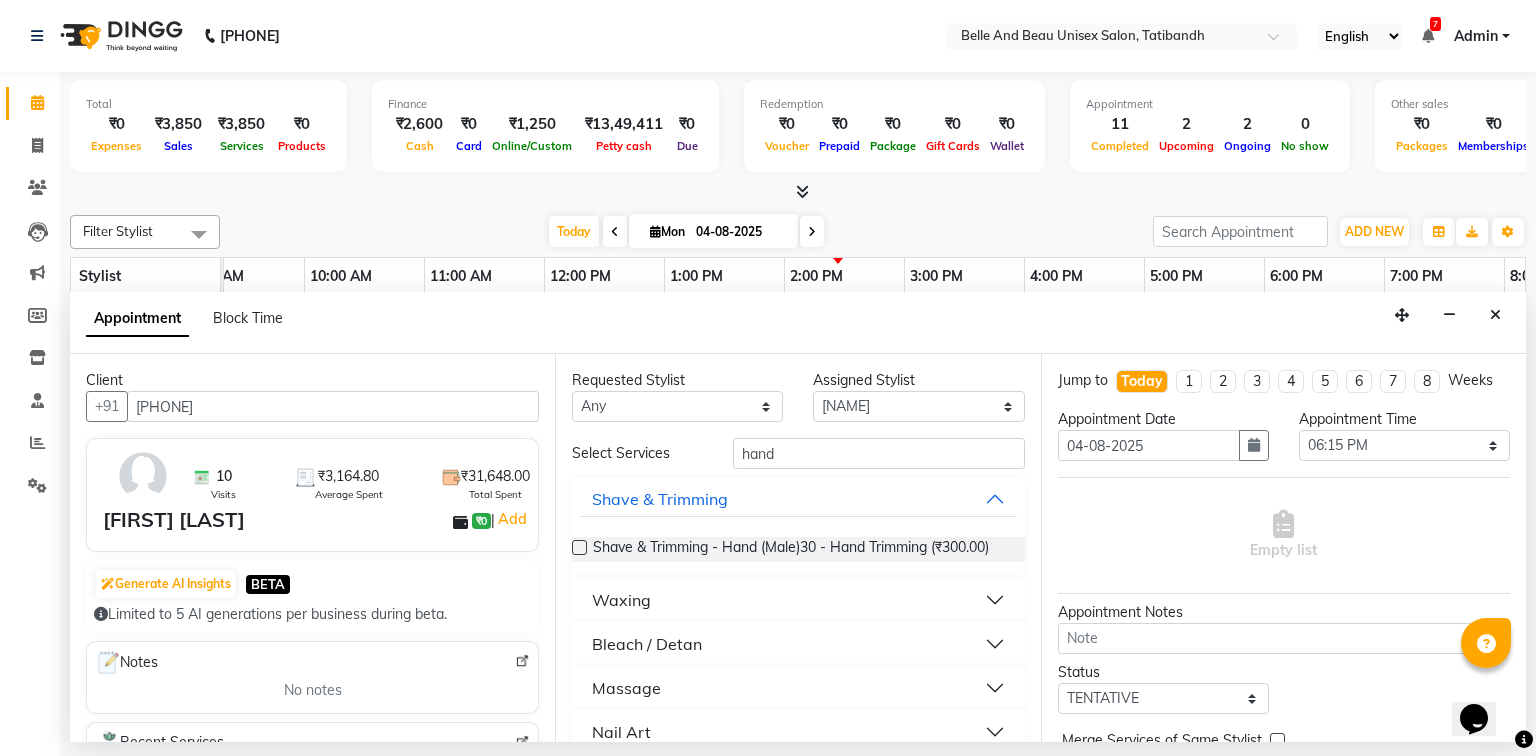 click on "Waxing" at bounding box center [798, 600] 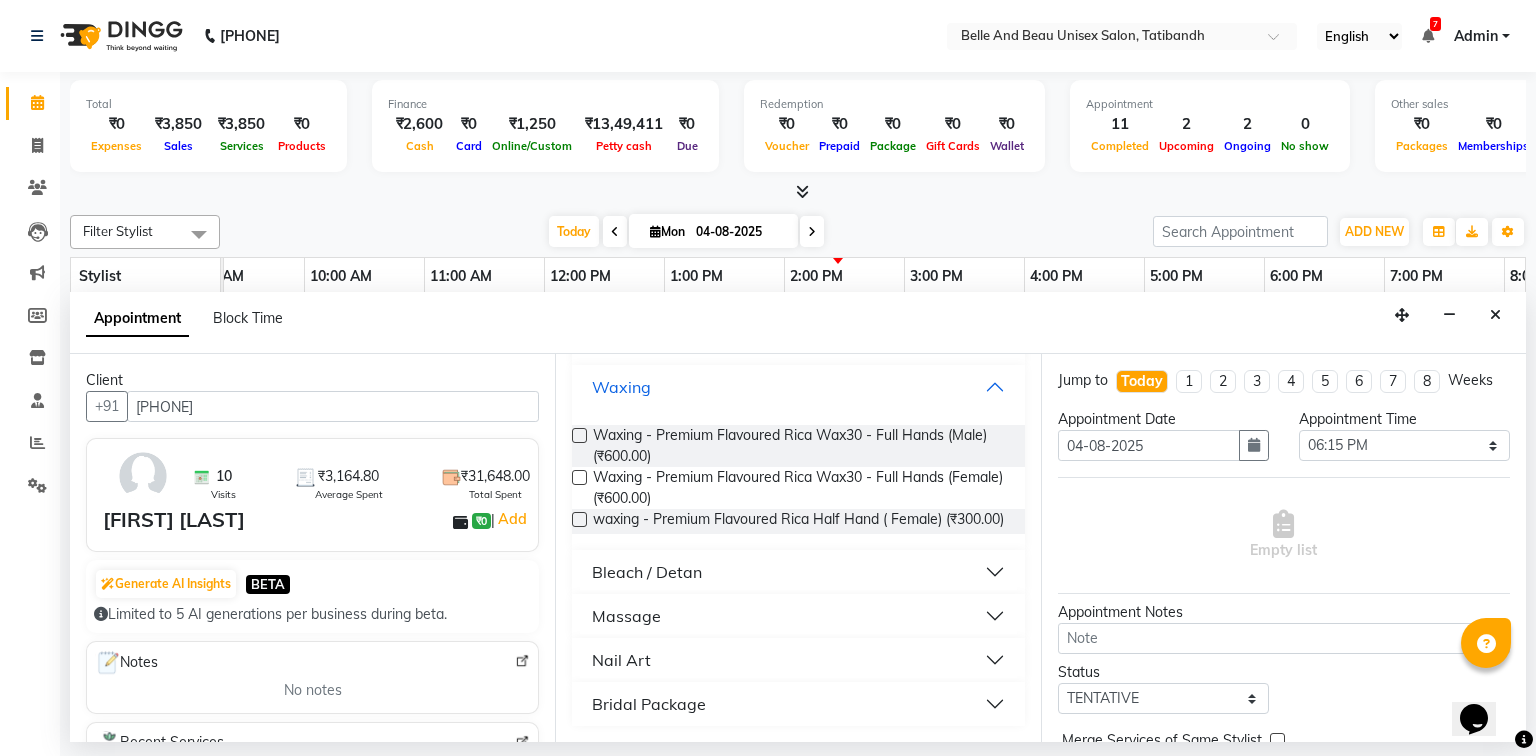 scroll, scrollTop: 240, scrollLeft: 0, axis: vertical 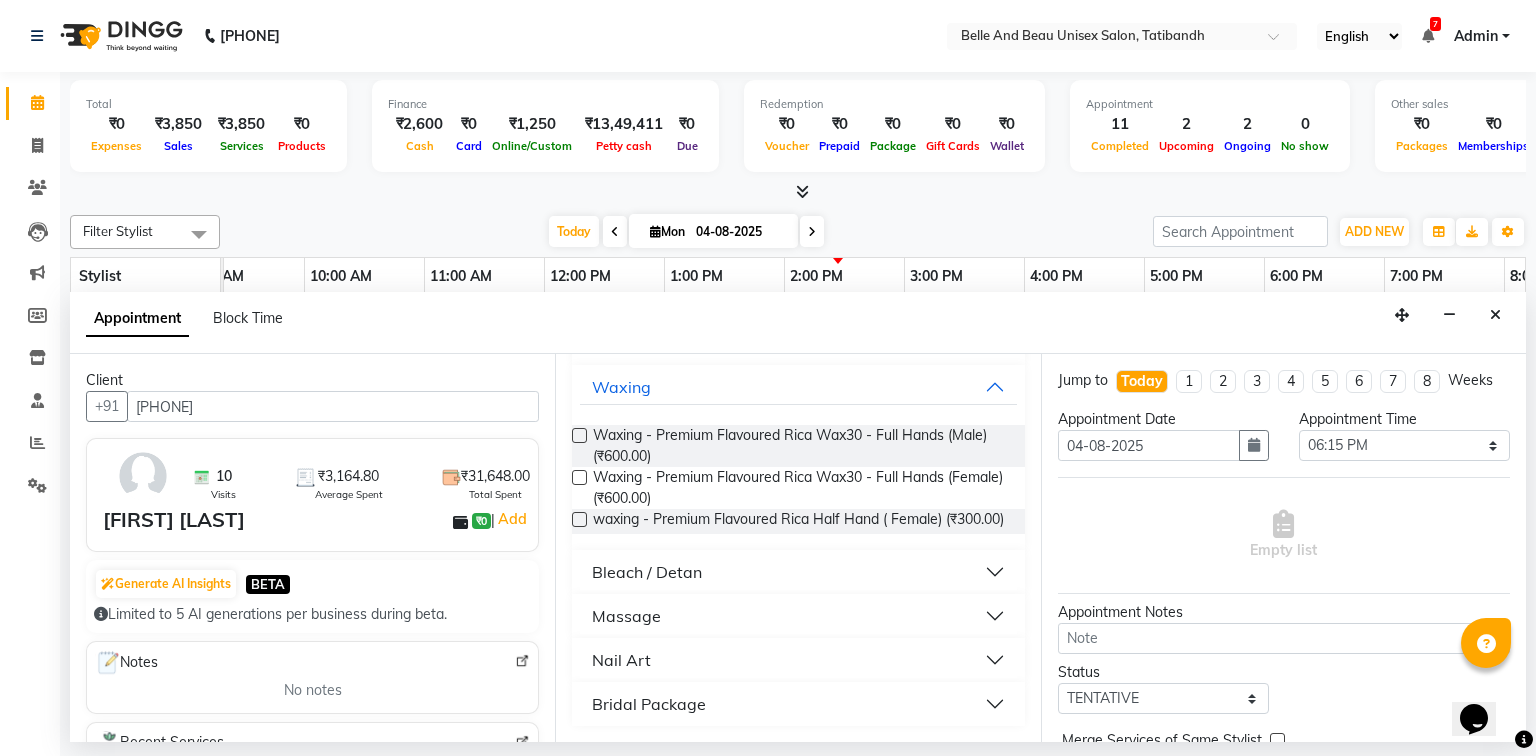 click at bounding box center [579, 477] 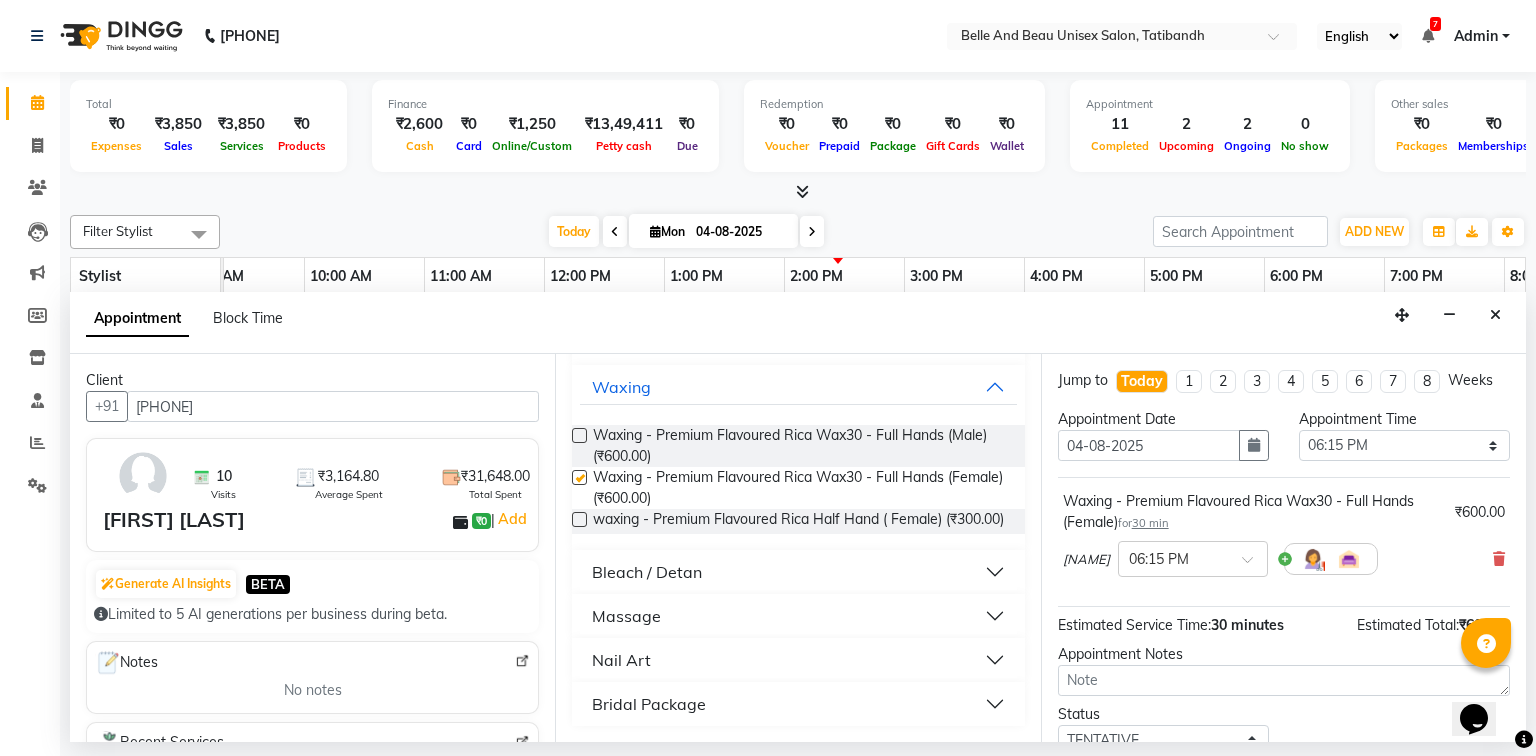 checkbox on "false" 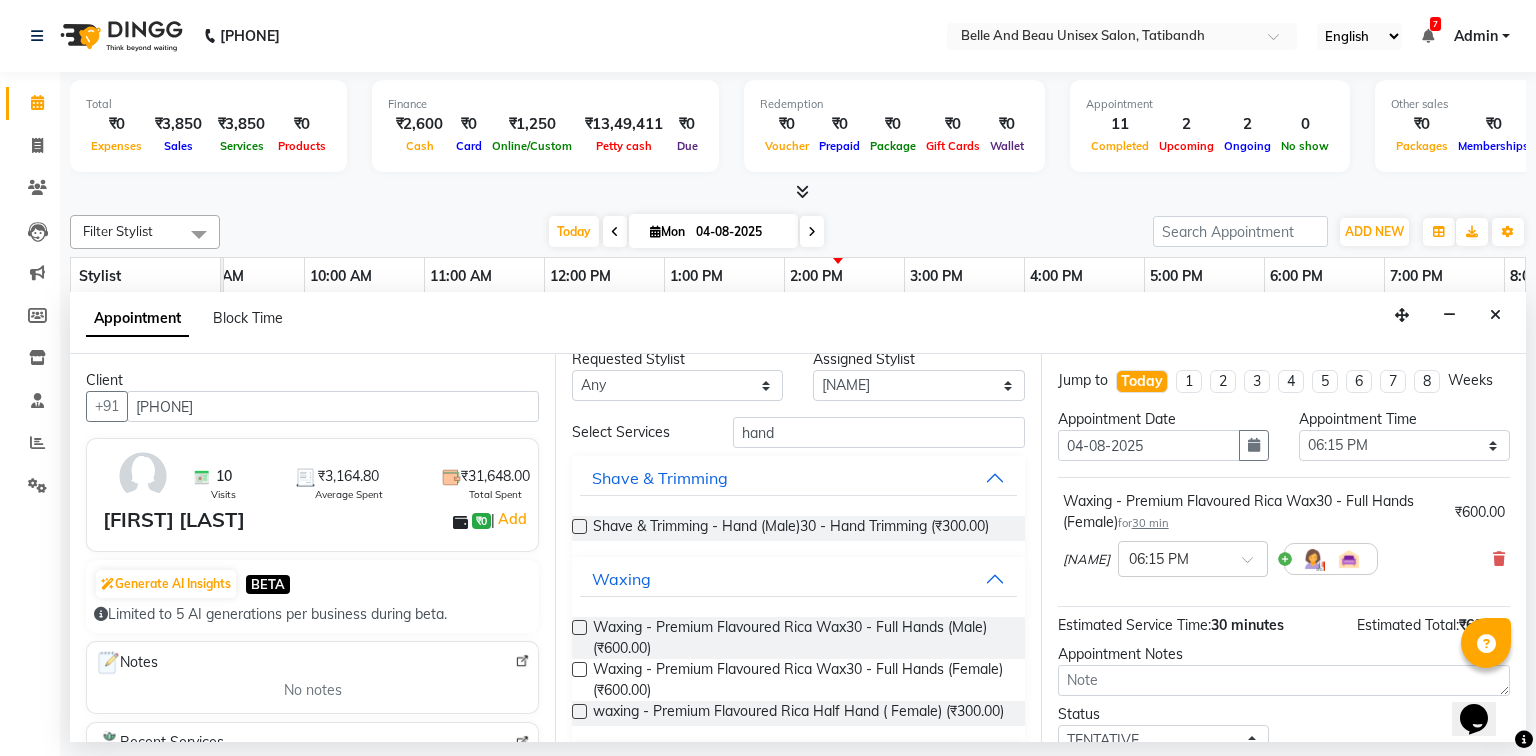 scroll, scrollTop: 0, scrollLeft: 0, axis: both 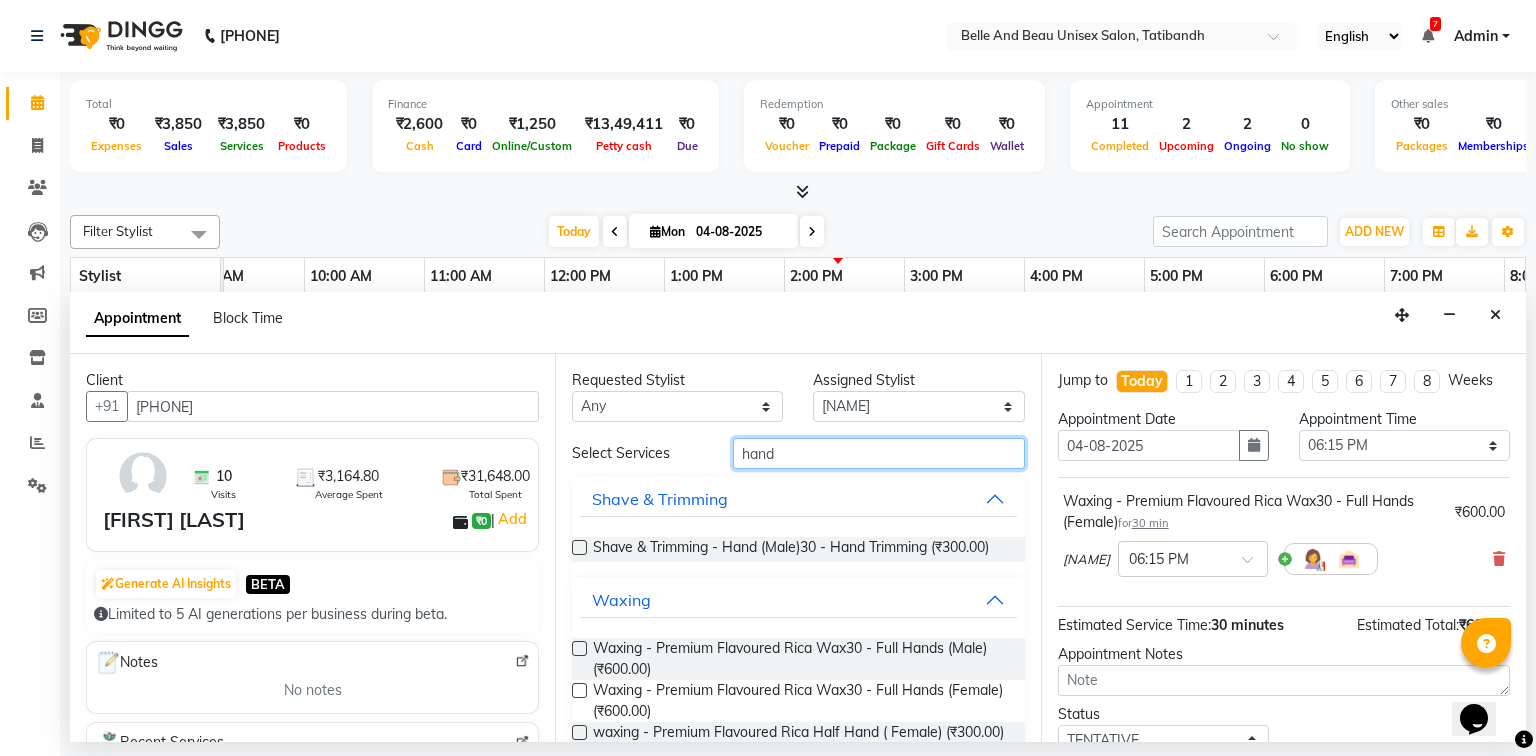 click on "hand" at bounding box center [879, 453] 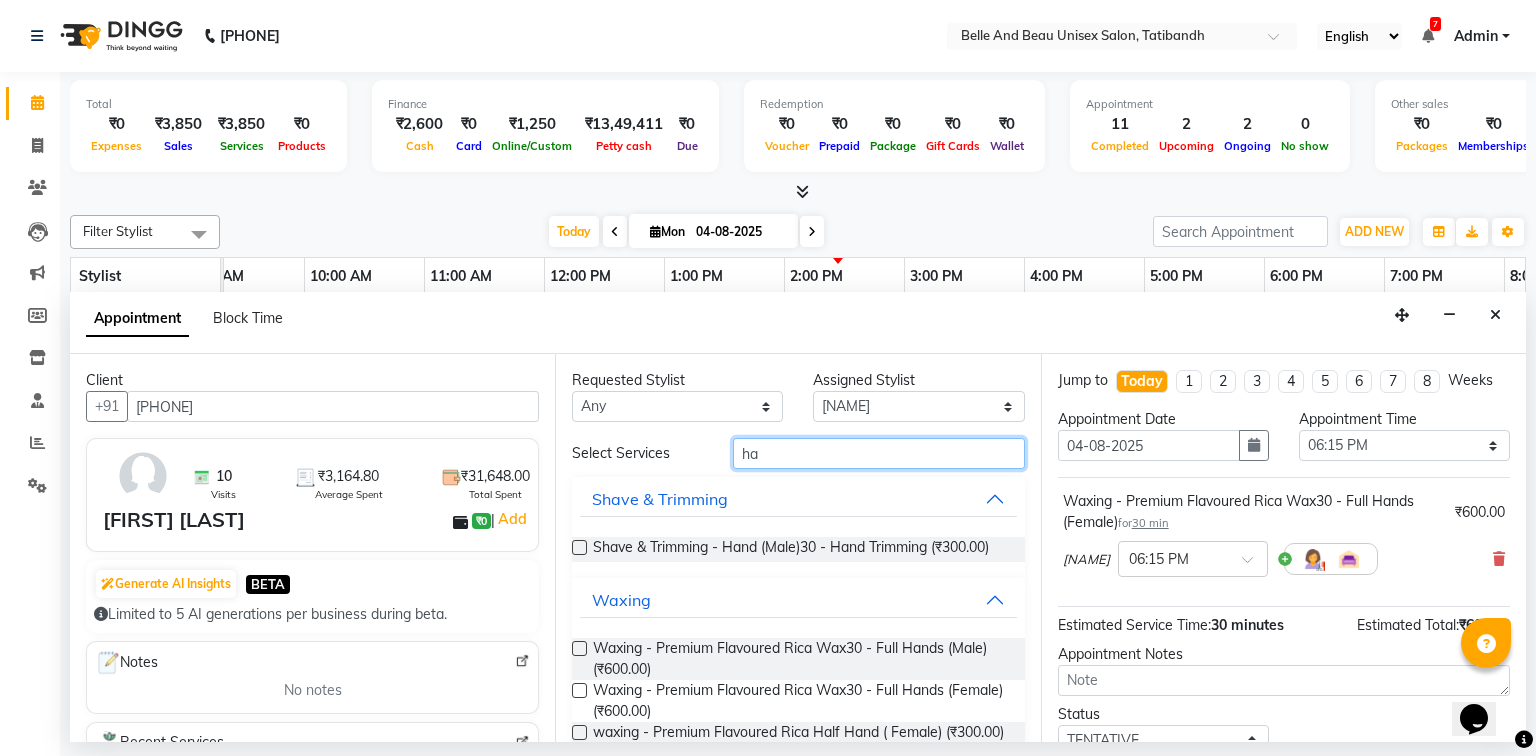 type on "h" 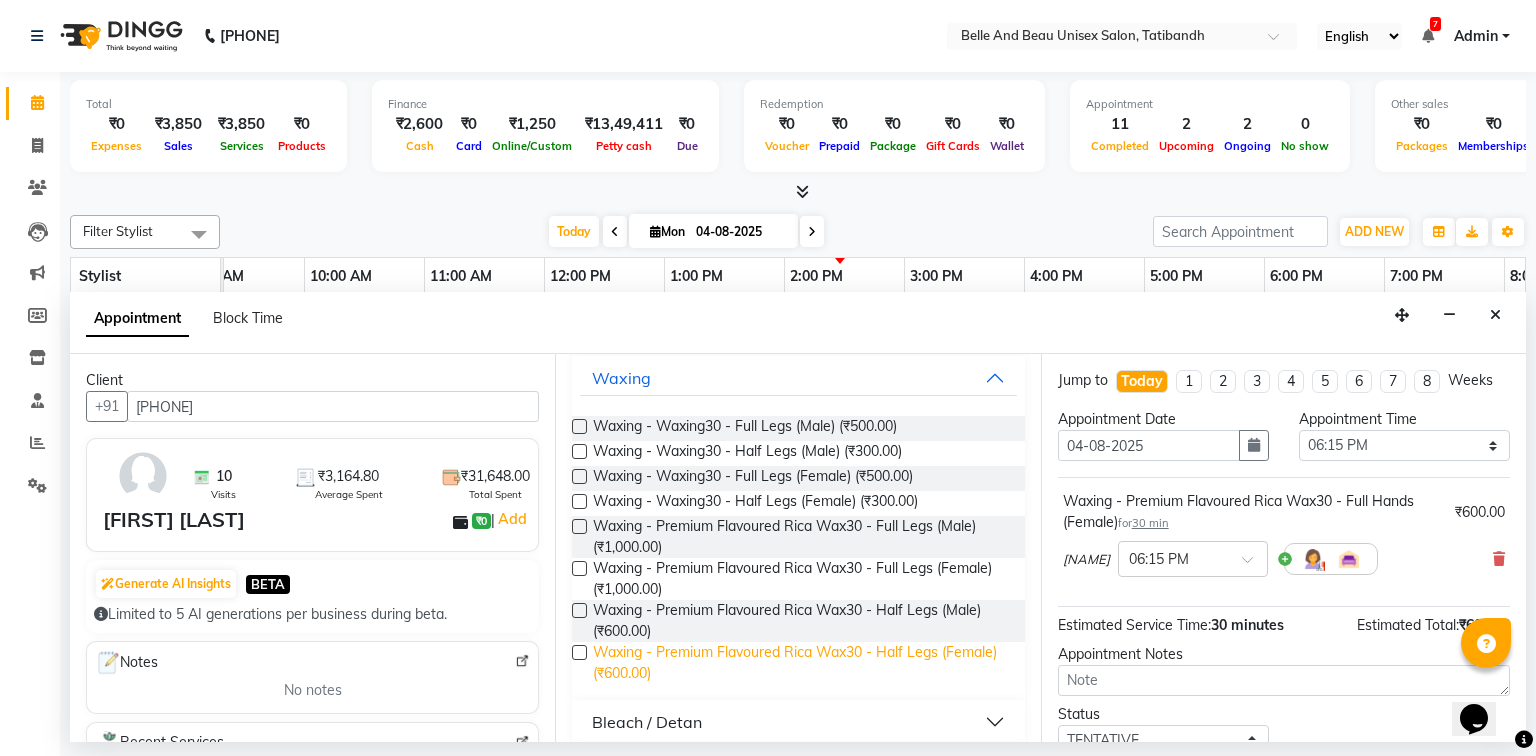 scroll, scrollTop: 240, scrollLeft: 0, axis: vertical 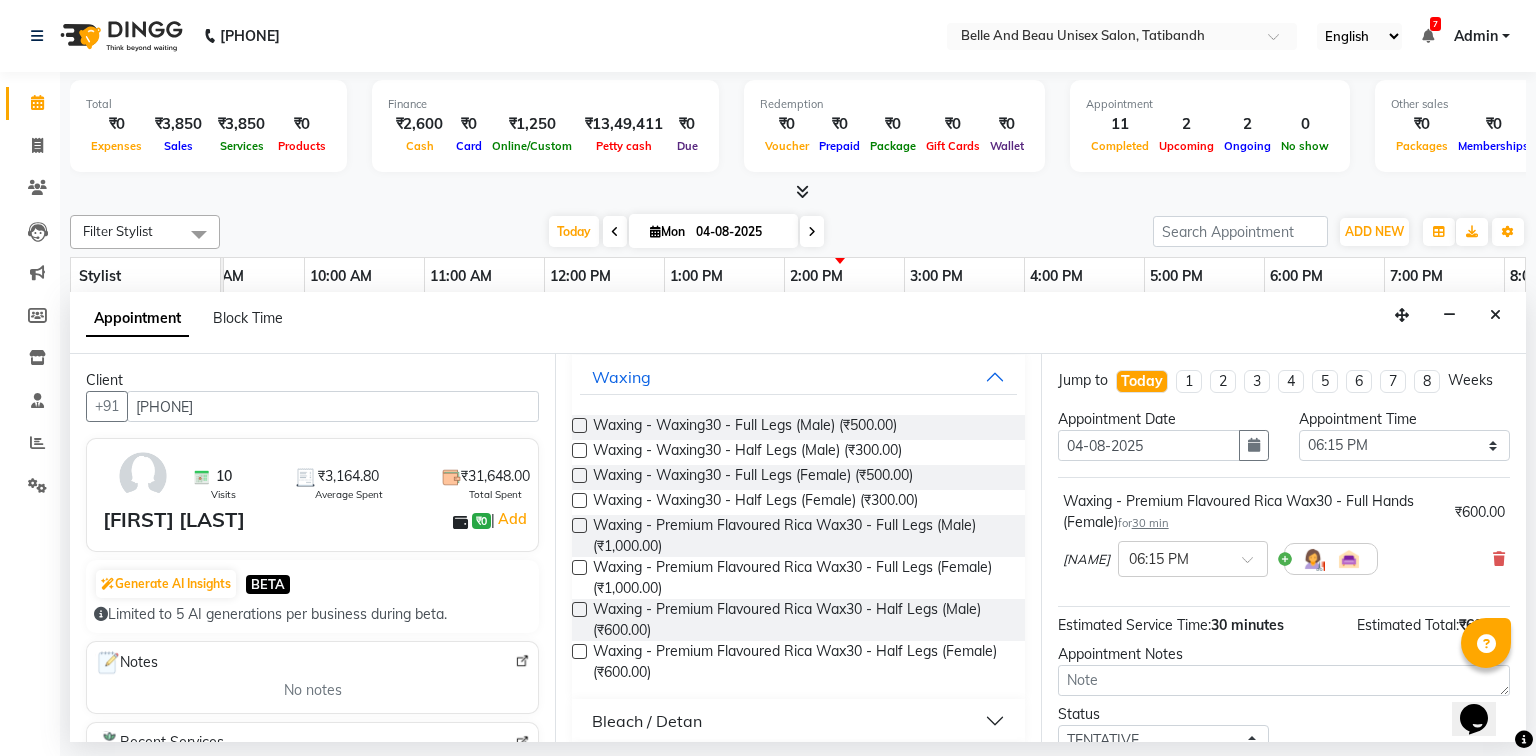 type on "leg" 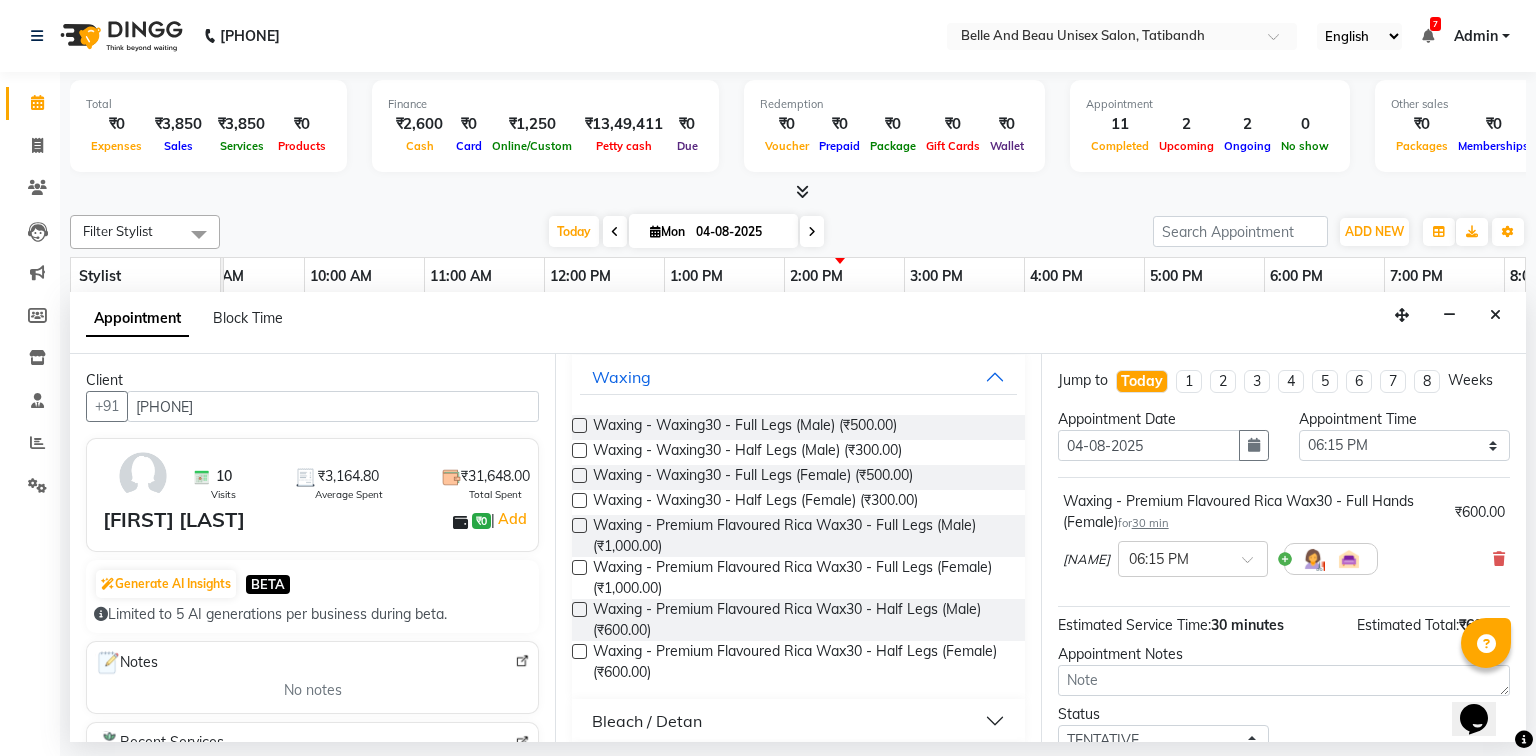 click at bounding box center (579, 567) 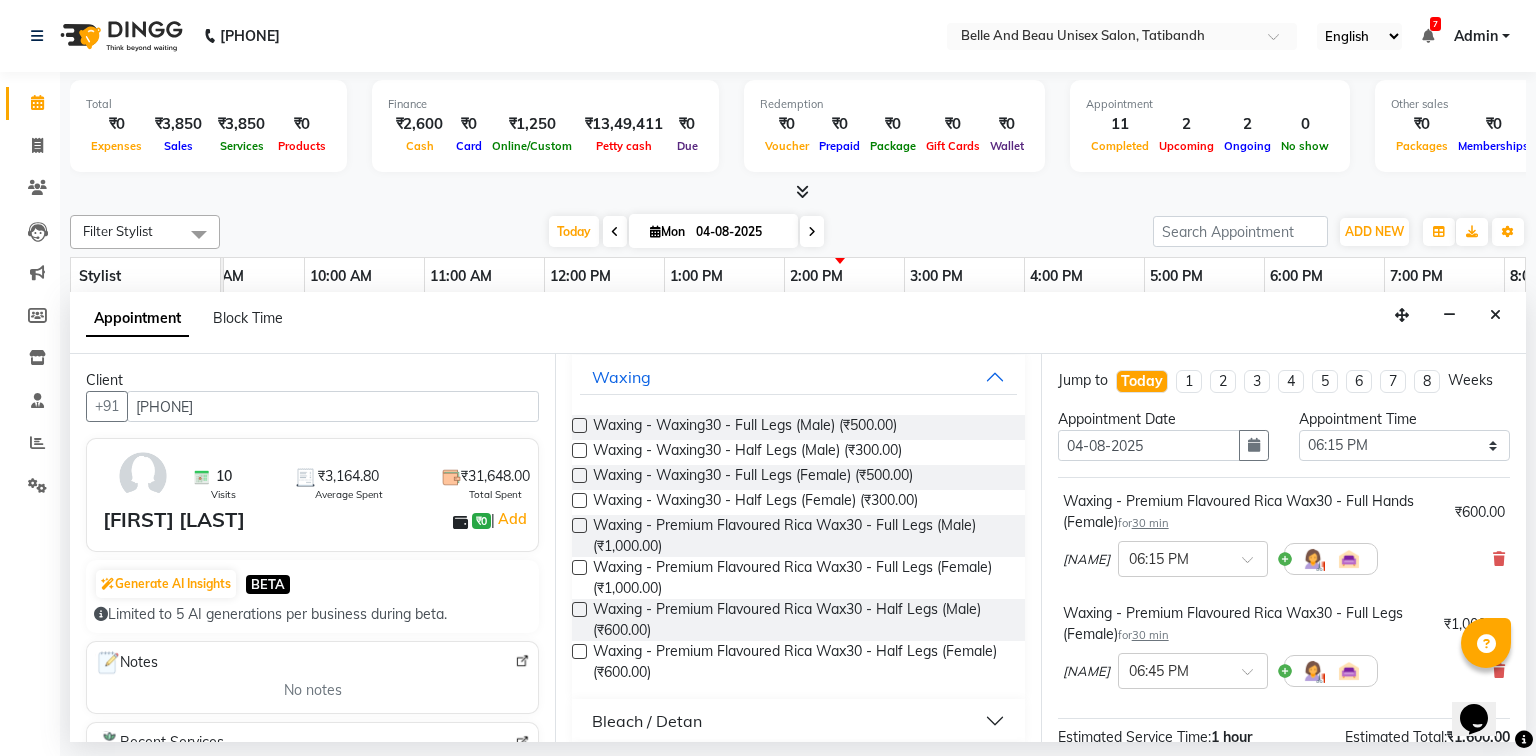 click at bounding box center (579, 567) 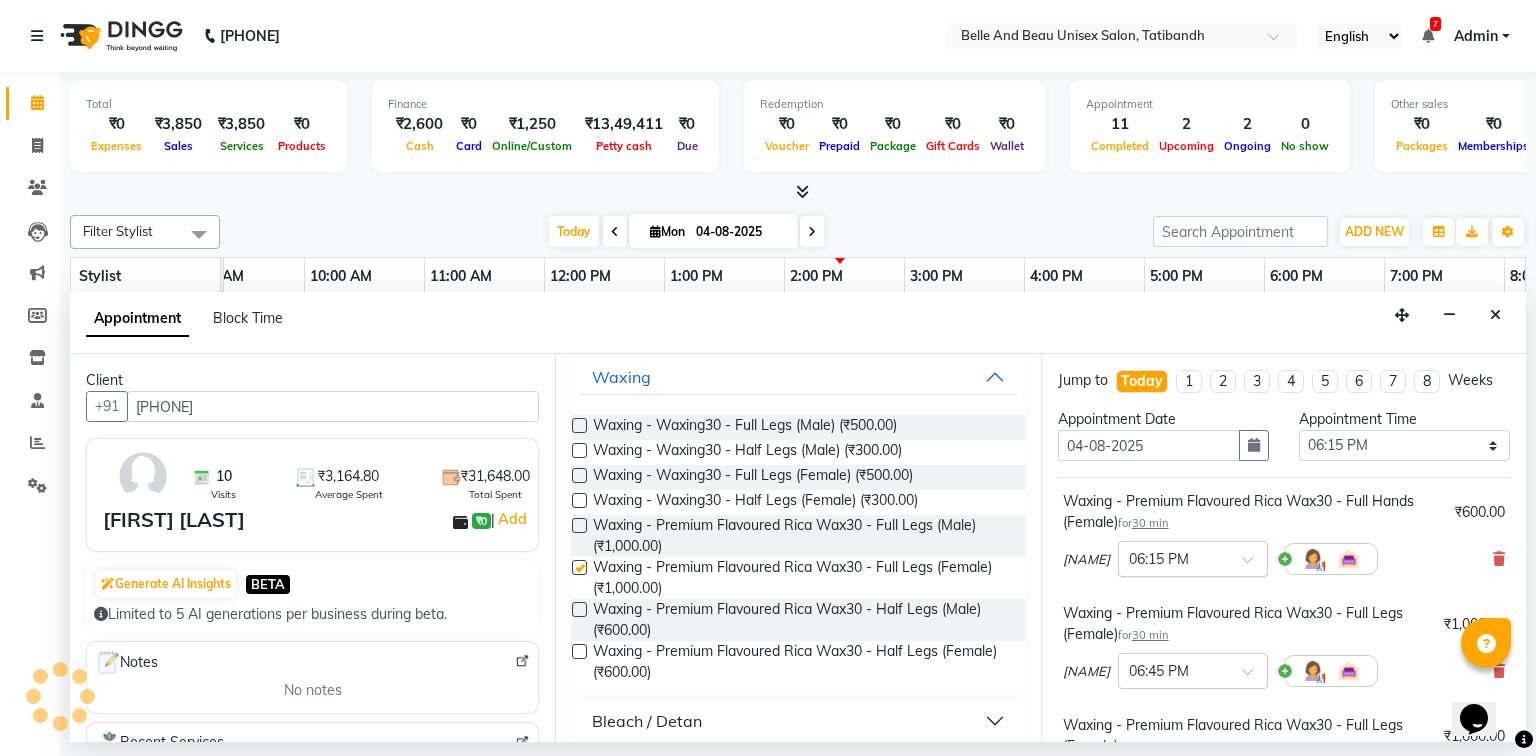 checkbox on "false" 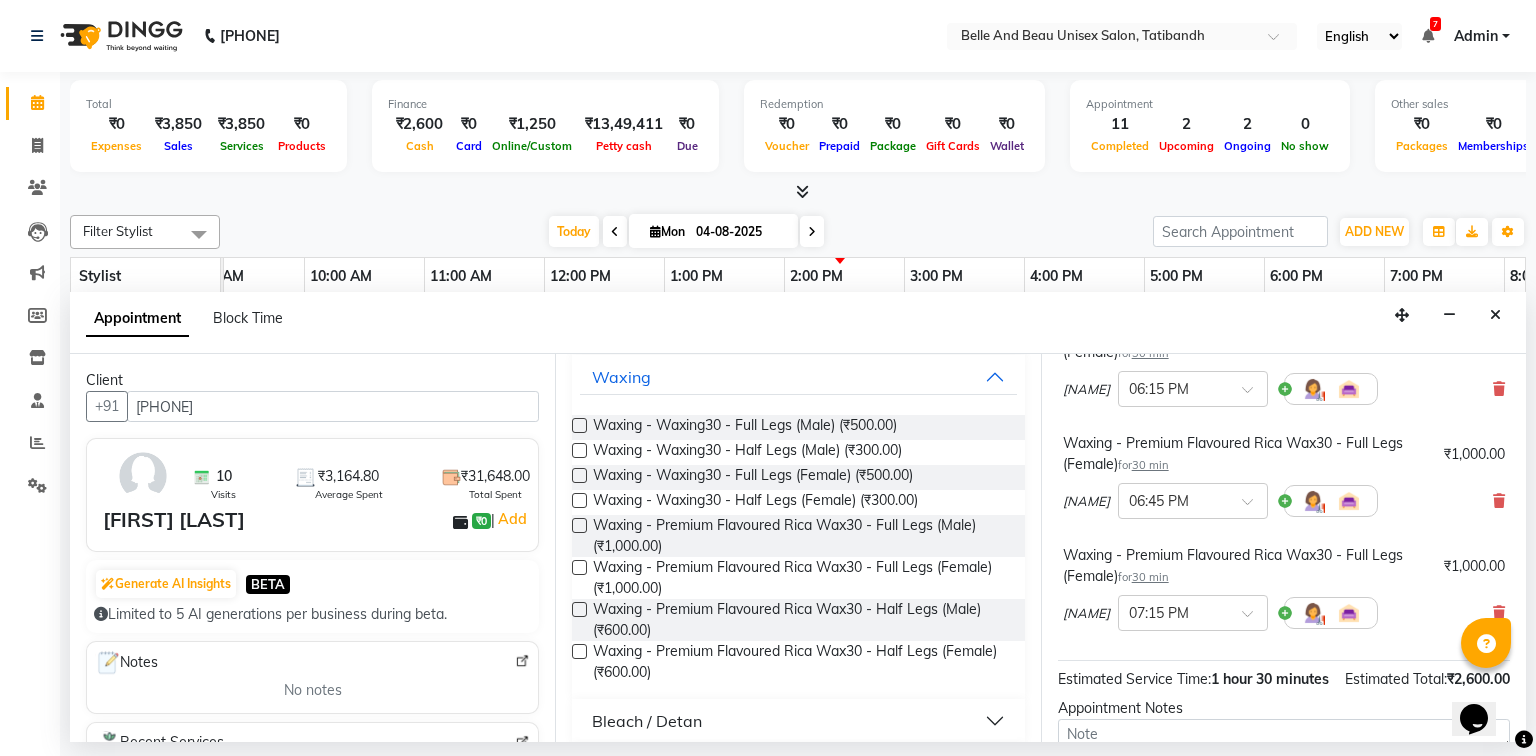 scroll, scrollTop: 384, scrollLeft: 0, axis: vertical 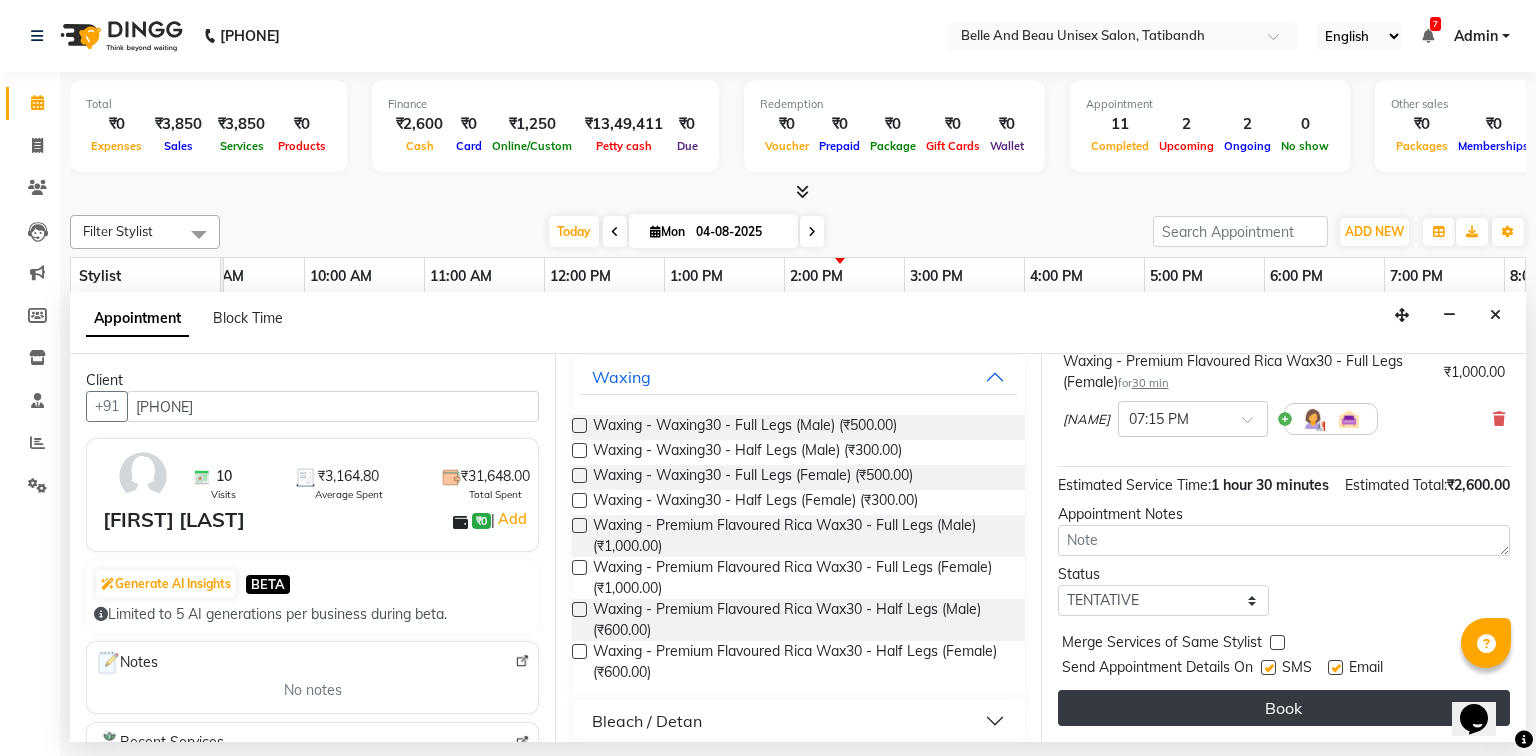click on "Book" at bounding box center [1284, 708] 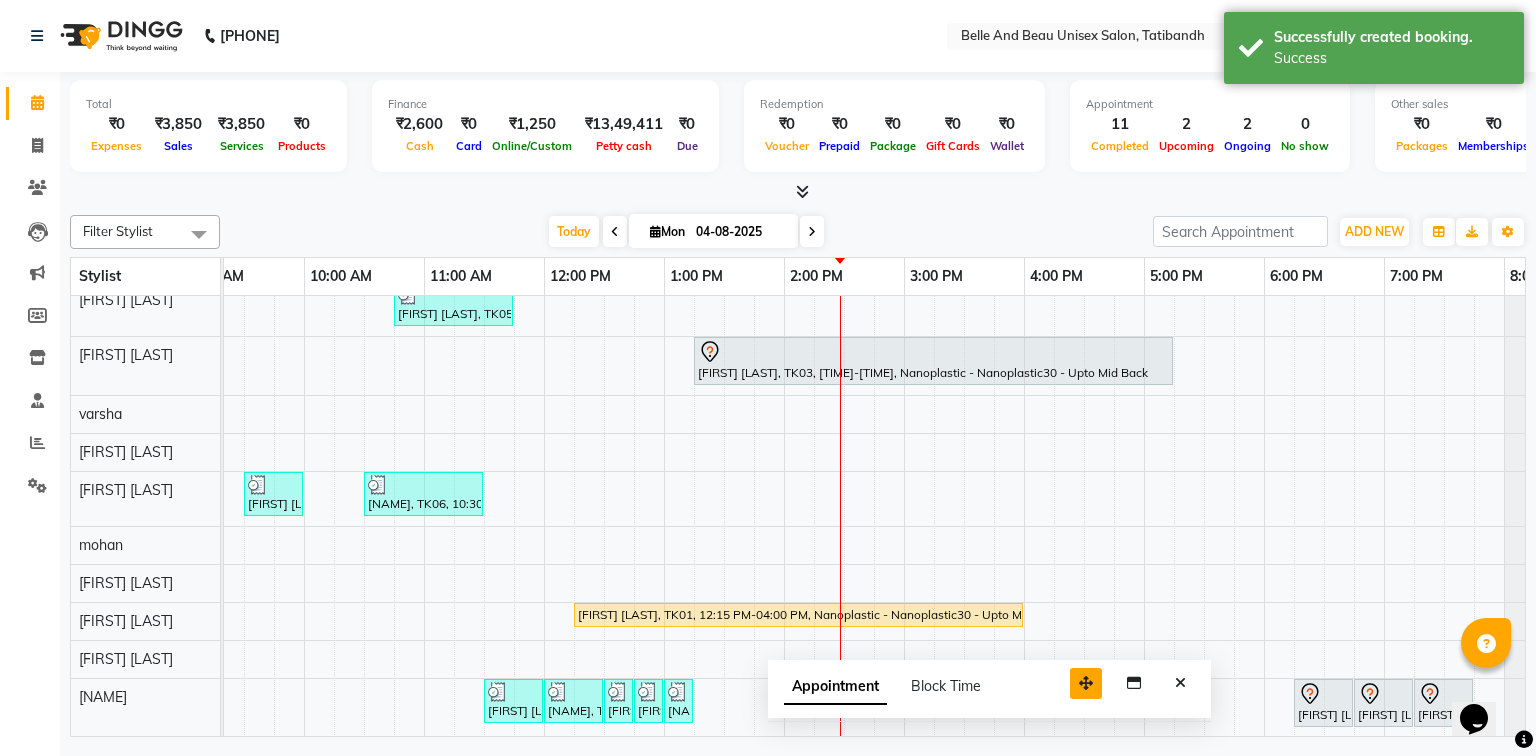drag, startPoint x: 1402, startPoint y: 708, endPoint x: 1075, endPoint y: 684, distance: 327.87955 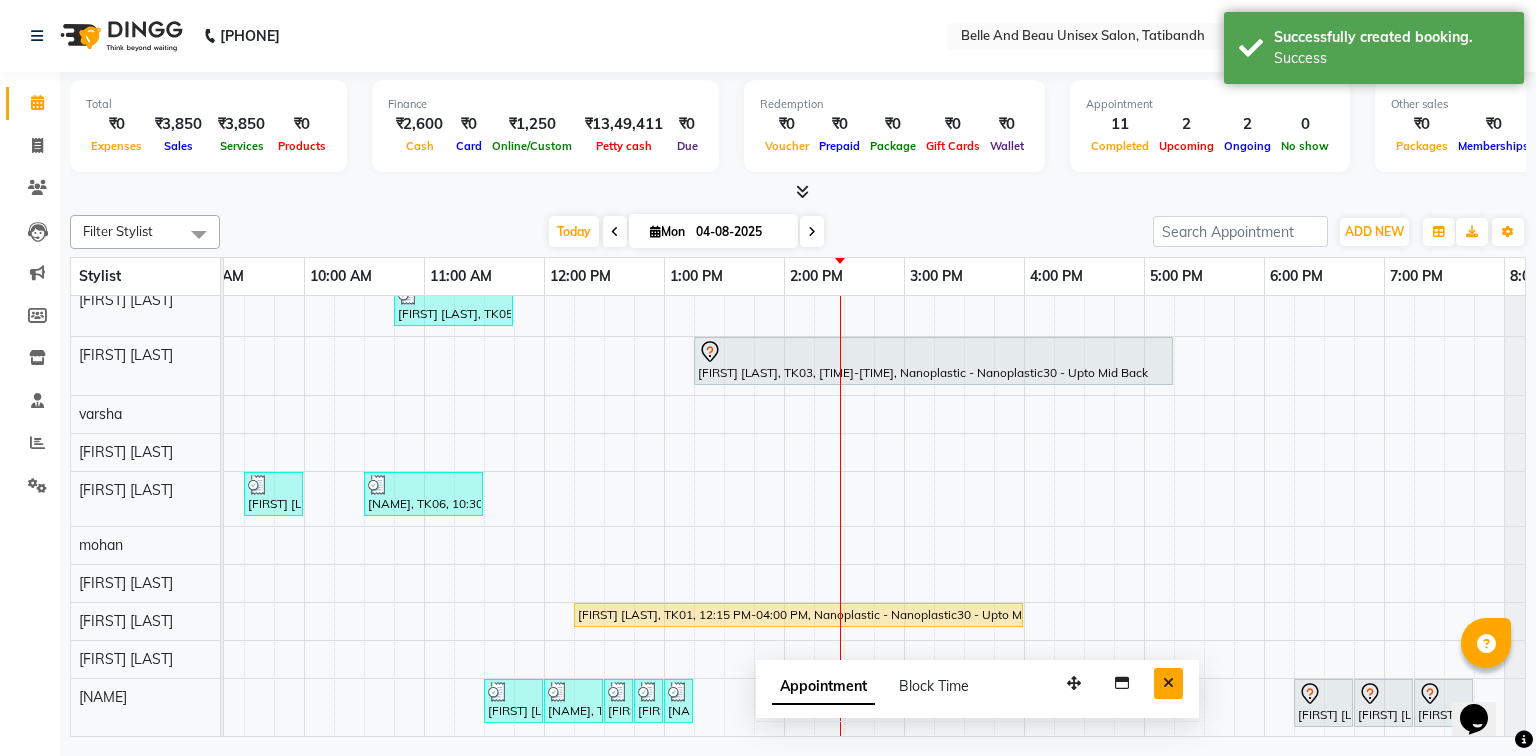 click at bounding box center (1168, 683) 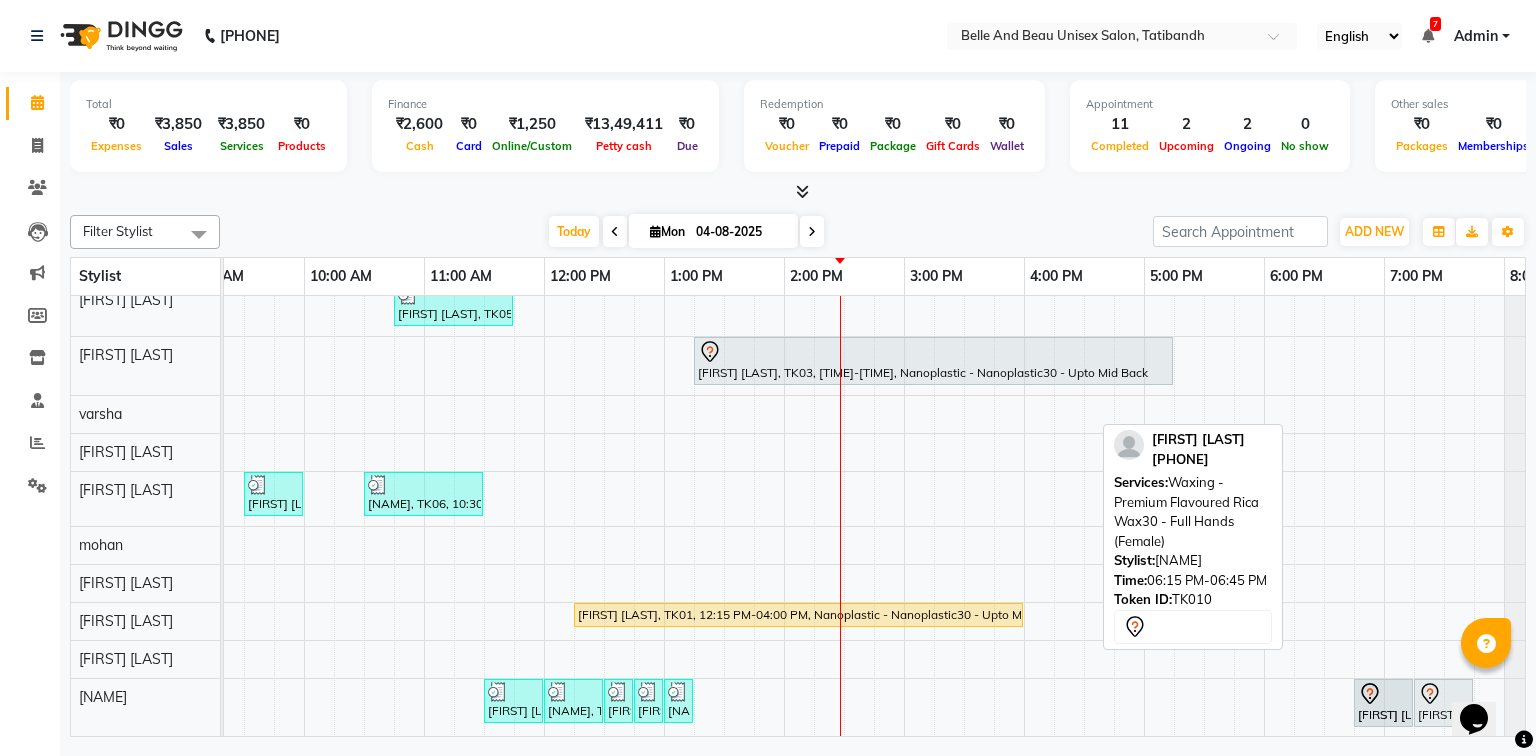 drag, startPoint x: 1308, startPoint y: 696, endPoint x: 1362, endPoint y: 695, distance: 54.00926 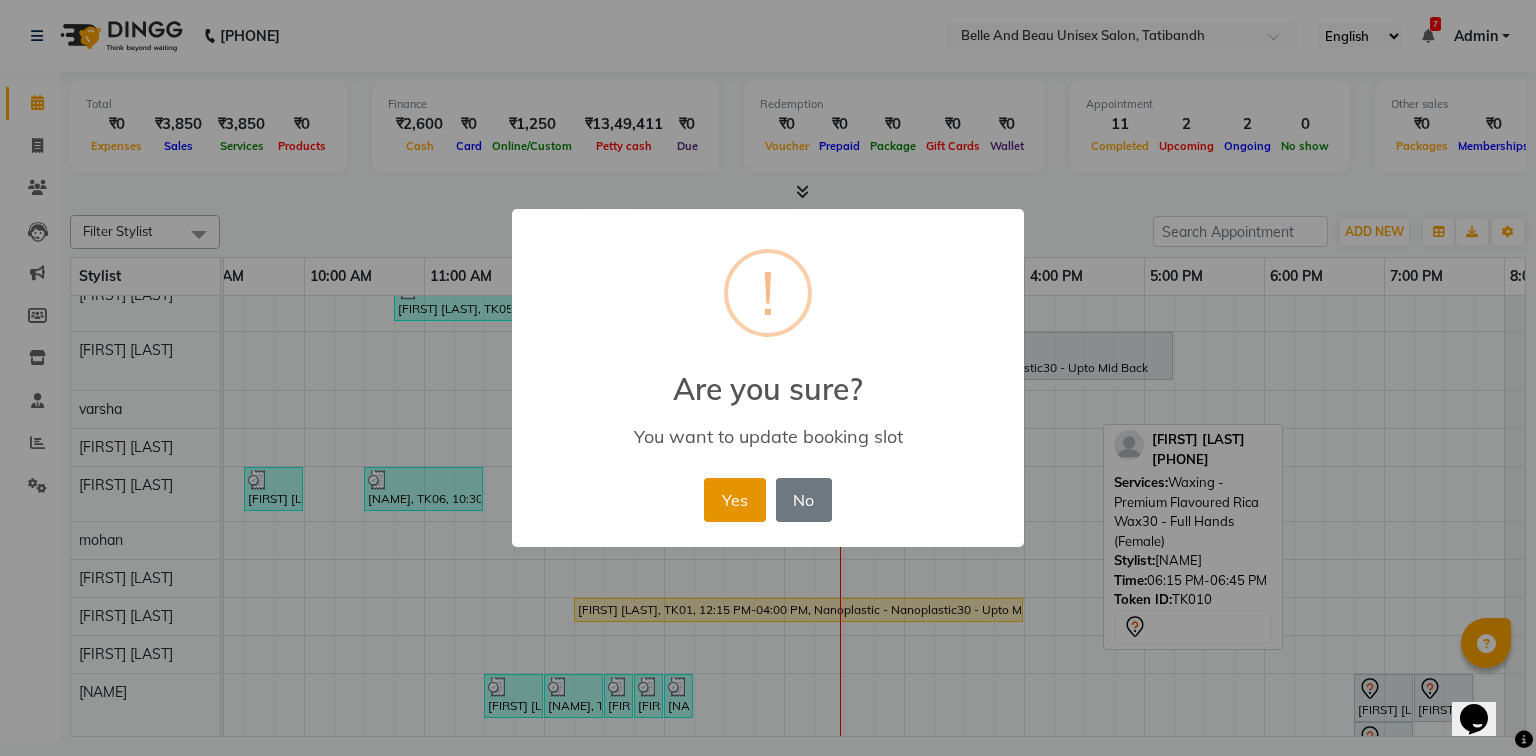click on "Yes" at bounding box center (734, 500) 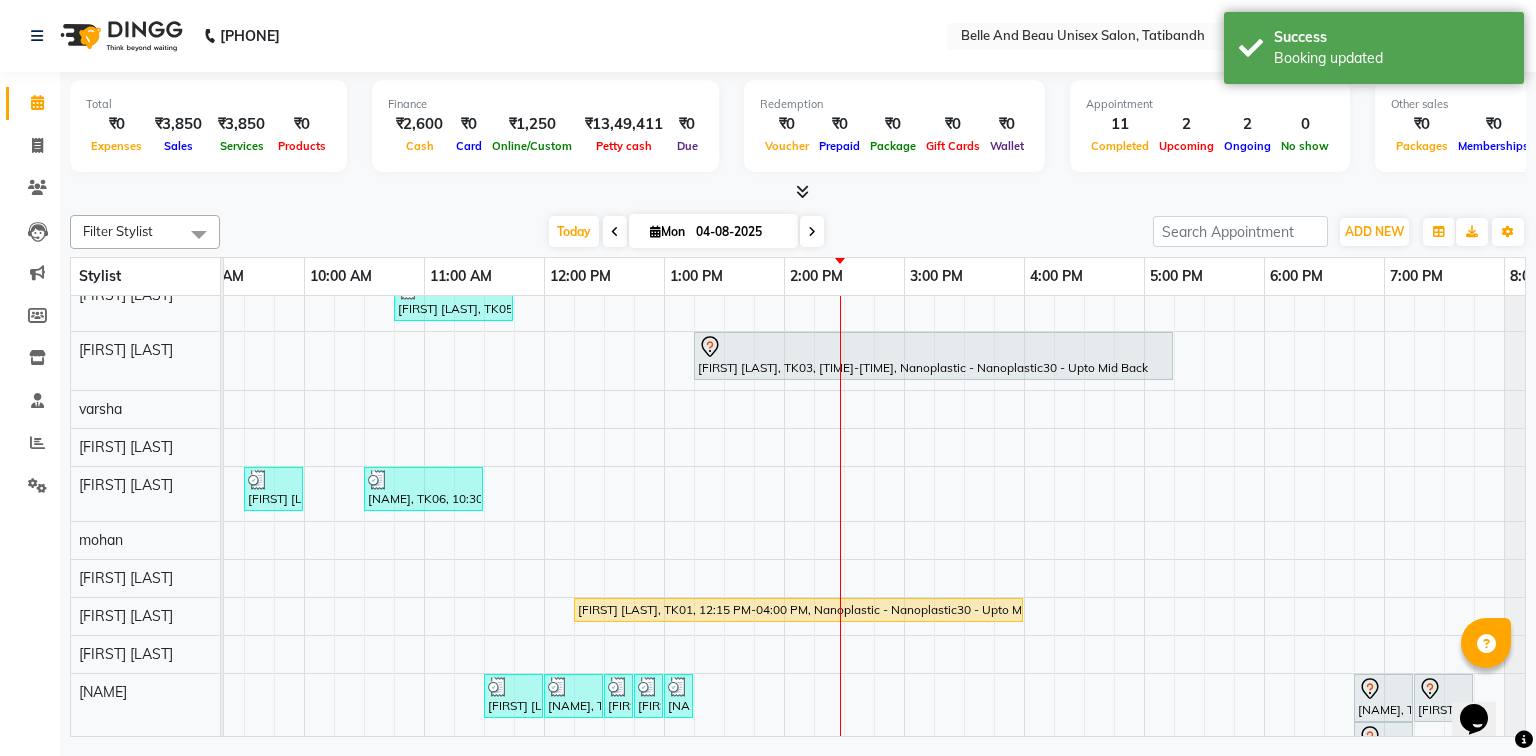 scroll, scrollTop: 146, scrollLeft: 160, axis: both 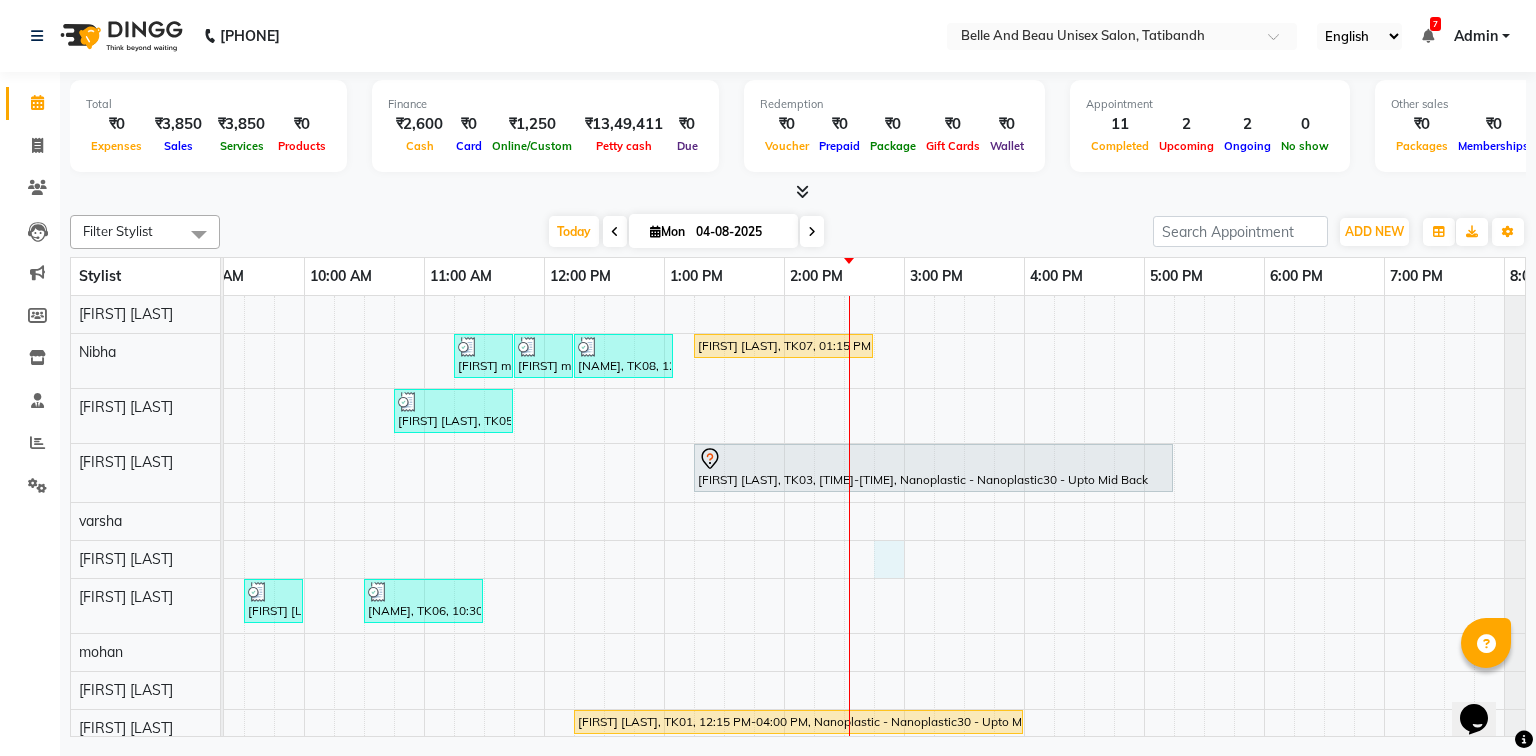 click on "Dipti mam, TK08, 11:15 AM-11:45 AM, Waxing - Premium Flavoured Rica Wax30 - Full Hands (Female)     Dipti mam, TK08, 11:45 AM-12:15 PM, Waxing - Premium Flavoured Rica Wax30 - Half Legs (Female)     Dipti mam, TK08, 12:15 PM-01:05 PM, Waxing - Premium Flavoured Rica Wax30 - Half Legs (Female),Waxing - Premium Flavoured Rica Wax30 - Underarms (Male),Waxing - Premium Flavoured Rica Wax30 - Full Hands (Female),Threading - Eyebrow (Female)30 - Eyebrow,Threading - Upper Lip (Female)30 - Upper Lip    Manmeet Singh, TK07, 01:15 PM-02:45 PM, papaya& marshmallow,Facial - O330 - Diamond (₹5000)     Sanjeev Rathod, TK05, 10:45 AM-11:45 AM, Hair Care - Hair Cut (Male)30 - Adult Hair Cut (Below 8),Massage - Massage30 - Head Massage  Almond Oil (30 min) (Male)             Anchal Agarwal, TK03, 01:15 PM-05:15 PM, Nanoplastic - Nanoplastic30 - Upto Mid Back     Arush Agrawal, TK04, 09:30 AM-10:00 AM, Hair Care - Hair Cut (Male)30 - Adult Hair Cut (Below 8)" at bounding box center (844, 594) 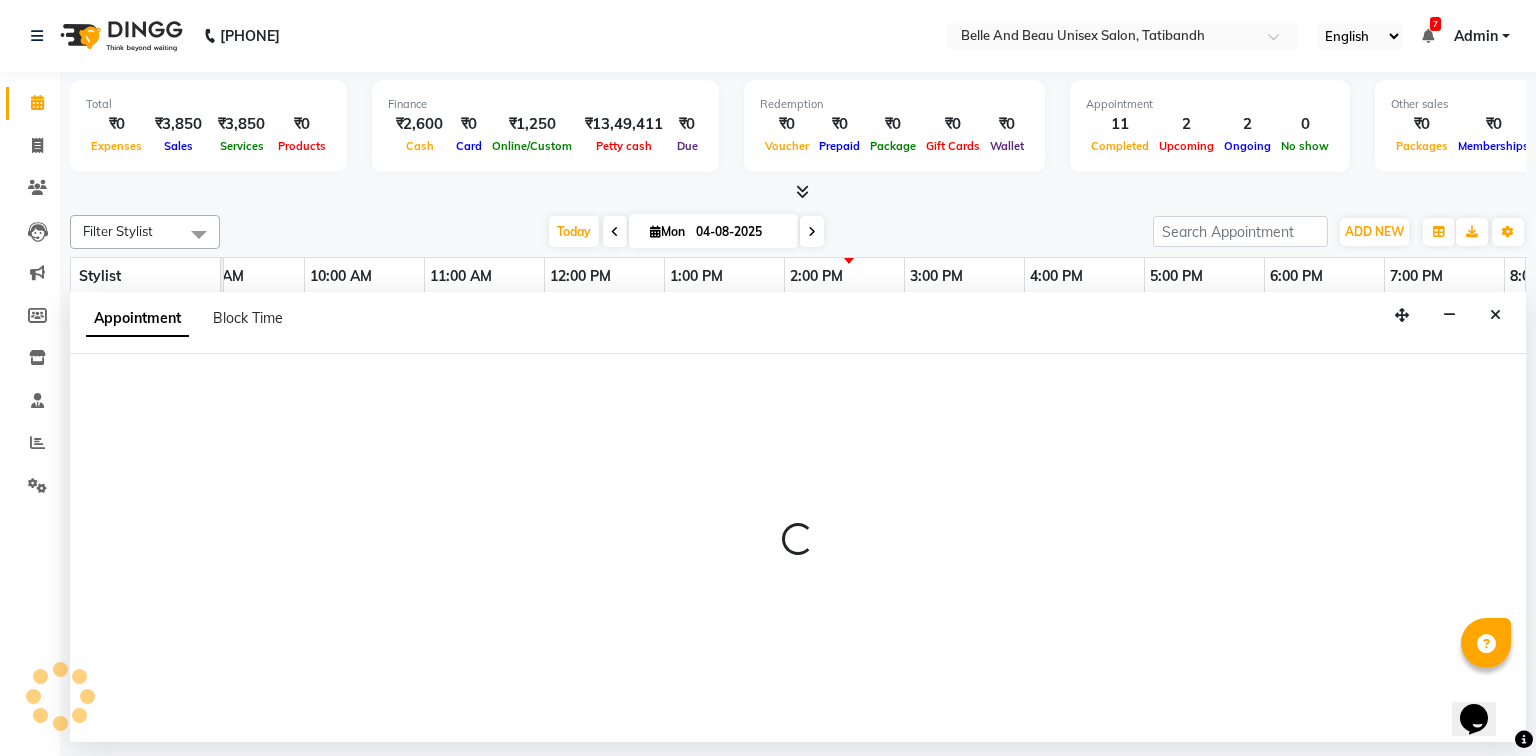 select on "62596" 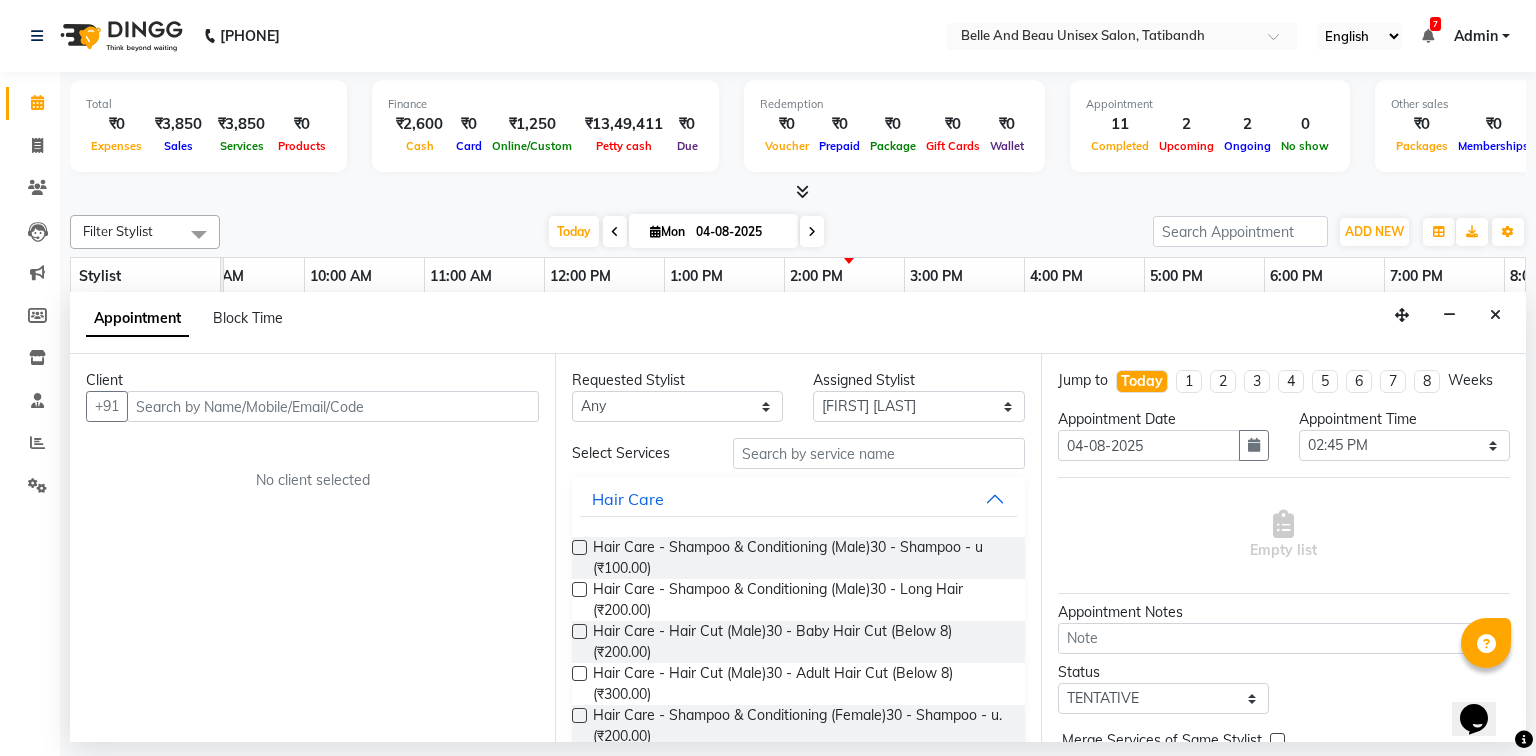 click at bounding box center (333, 406) 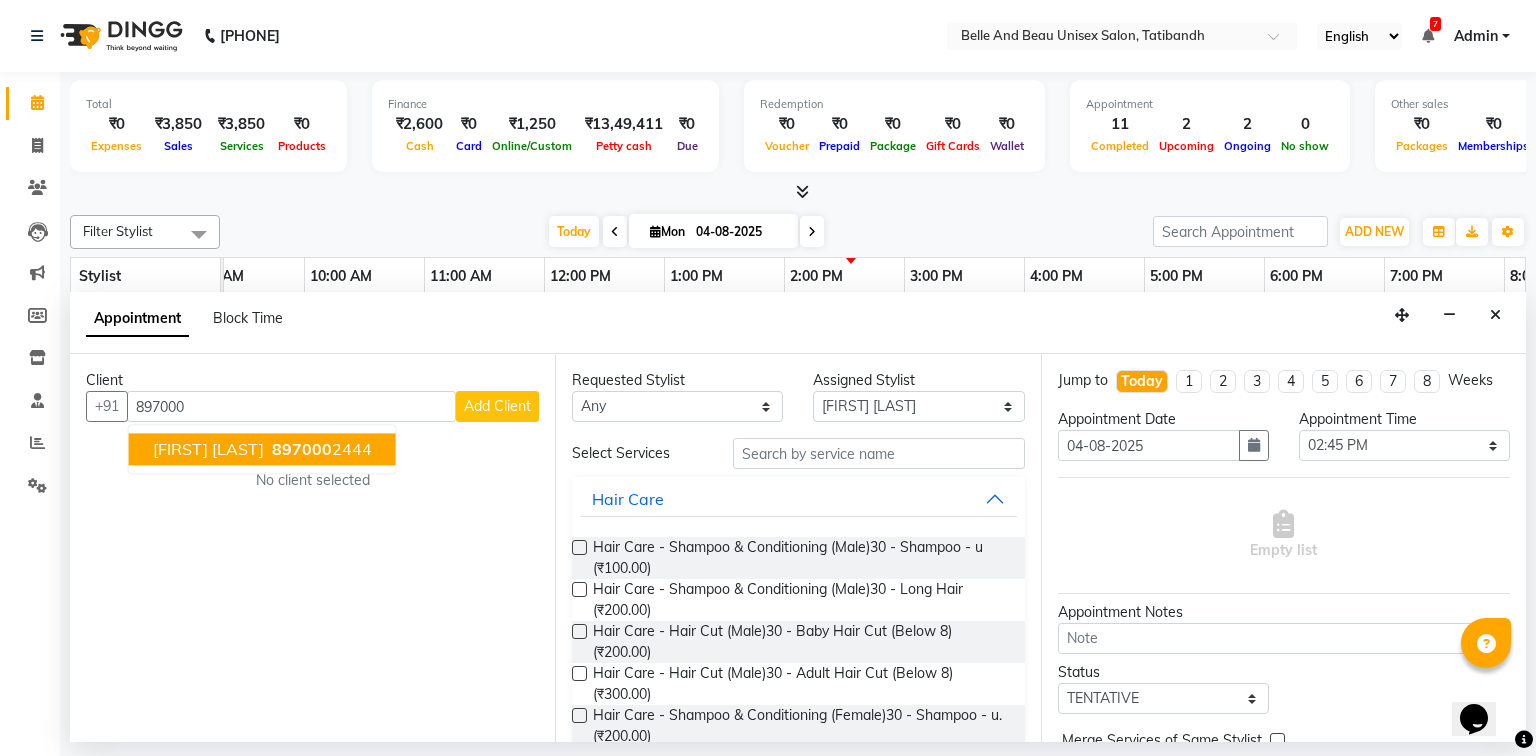 click on "manoj Tiwari" at bounding box center [208, 450] 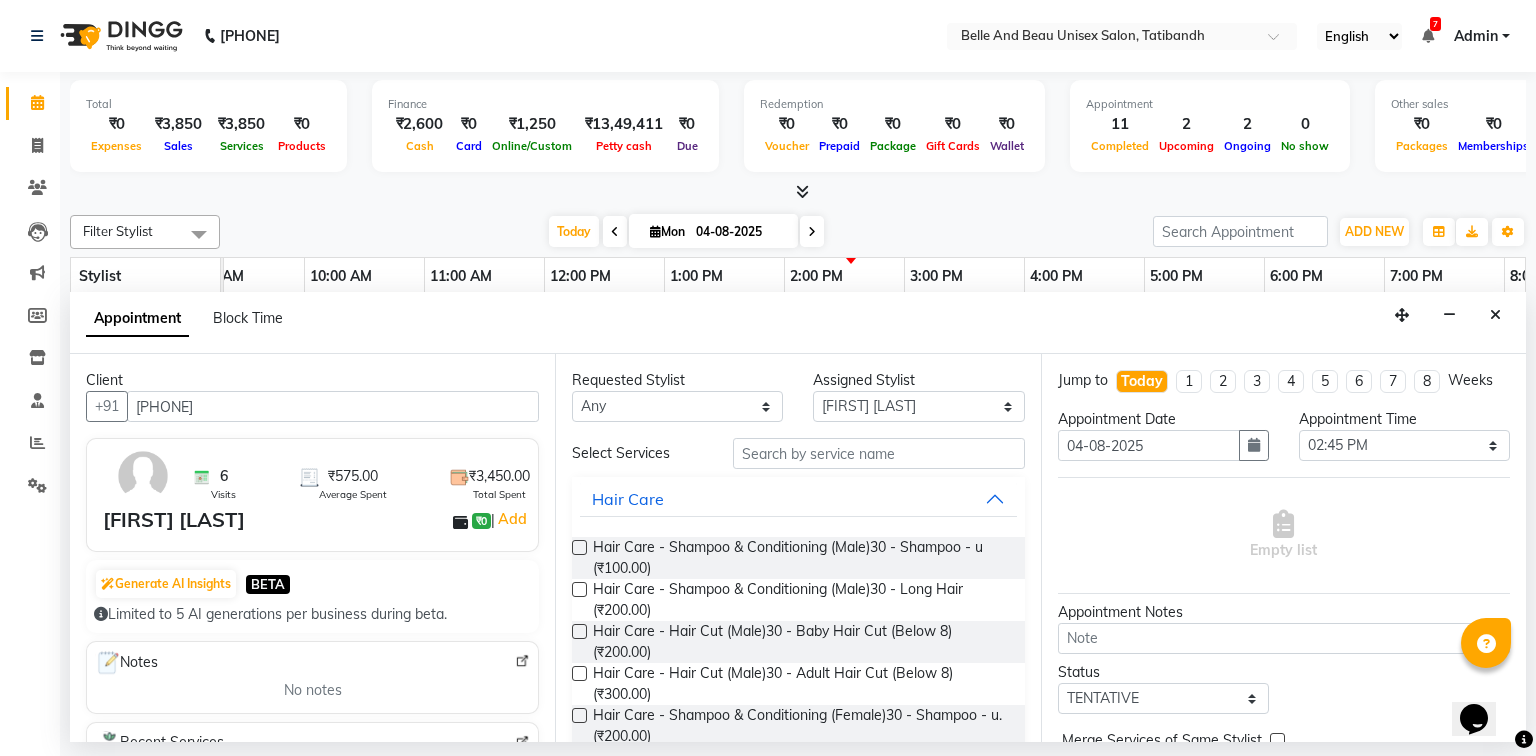 type on "[PHONE]" 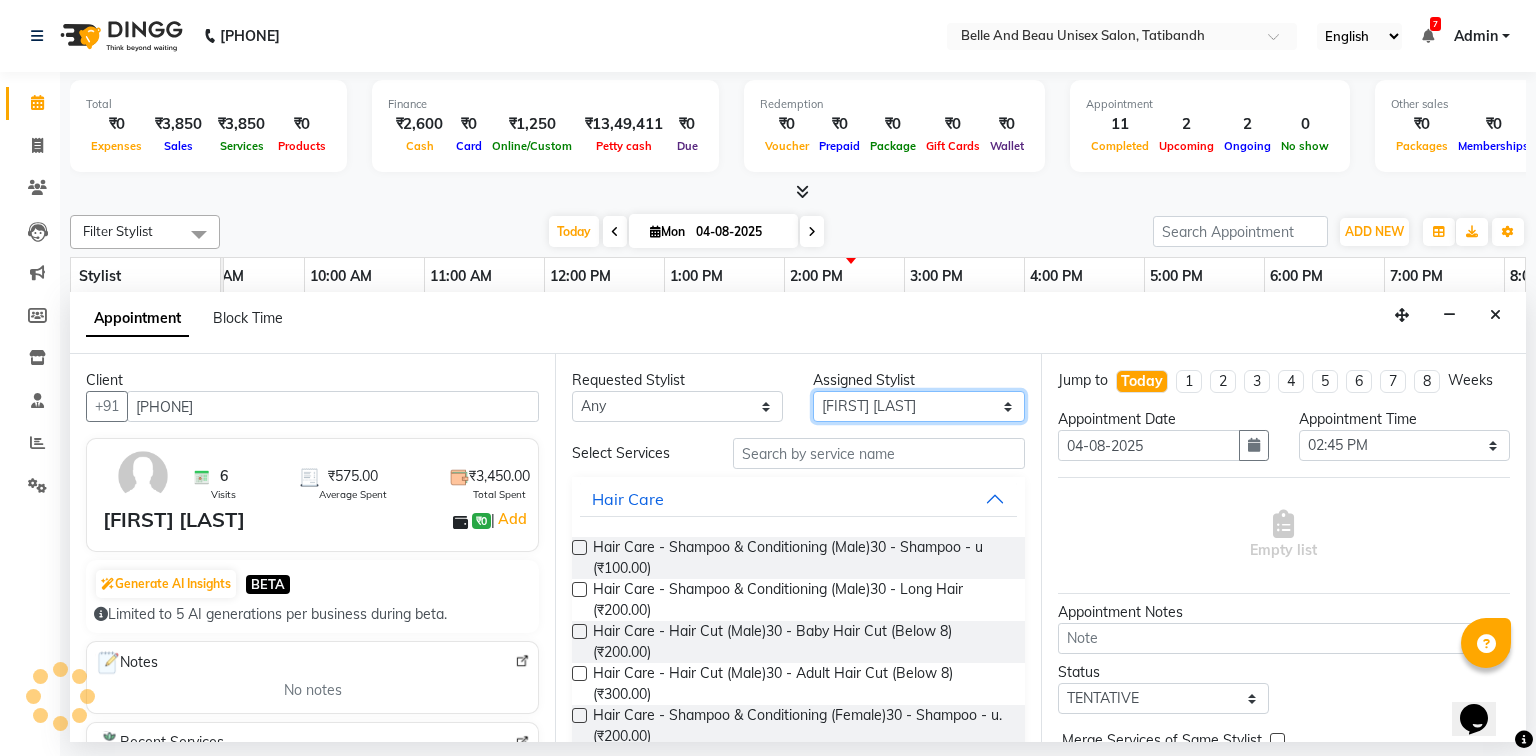 click on "Select  Gaurav Mandavgane  mohan Mukesh Shrivas Nibha Rahul Sen Rekha Agarwal Rihan khan Shabnam Khan Shagun Siddiqui Twinkle Thakuri varsha Vishesh Srivas" at bounding box center [918, 406] 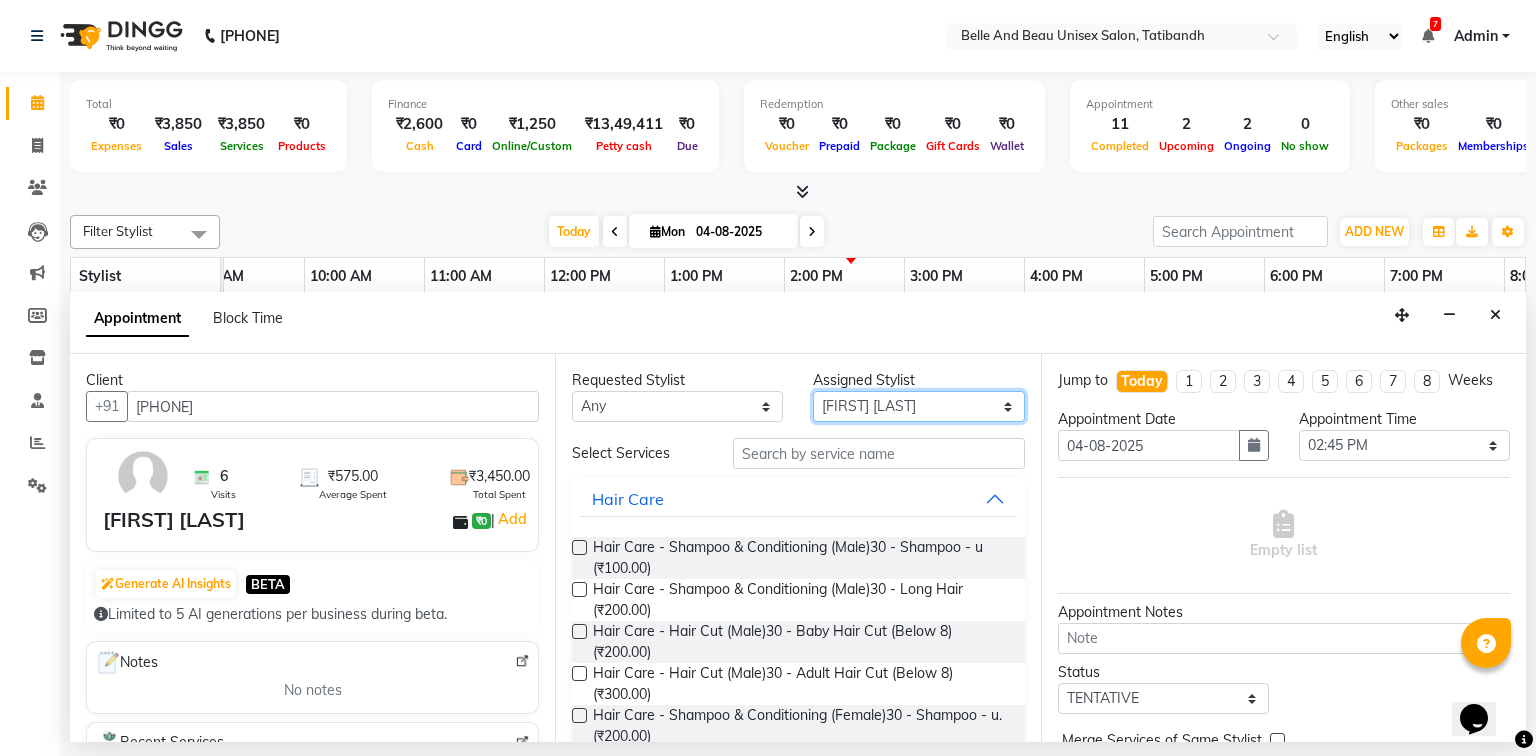 select on "65137" 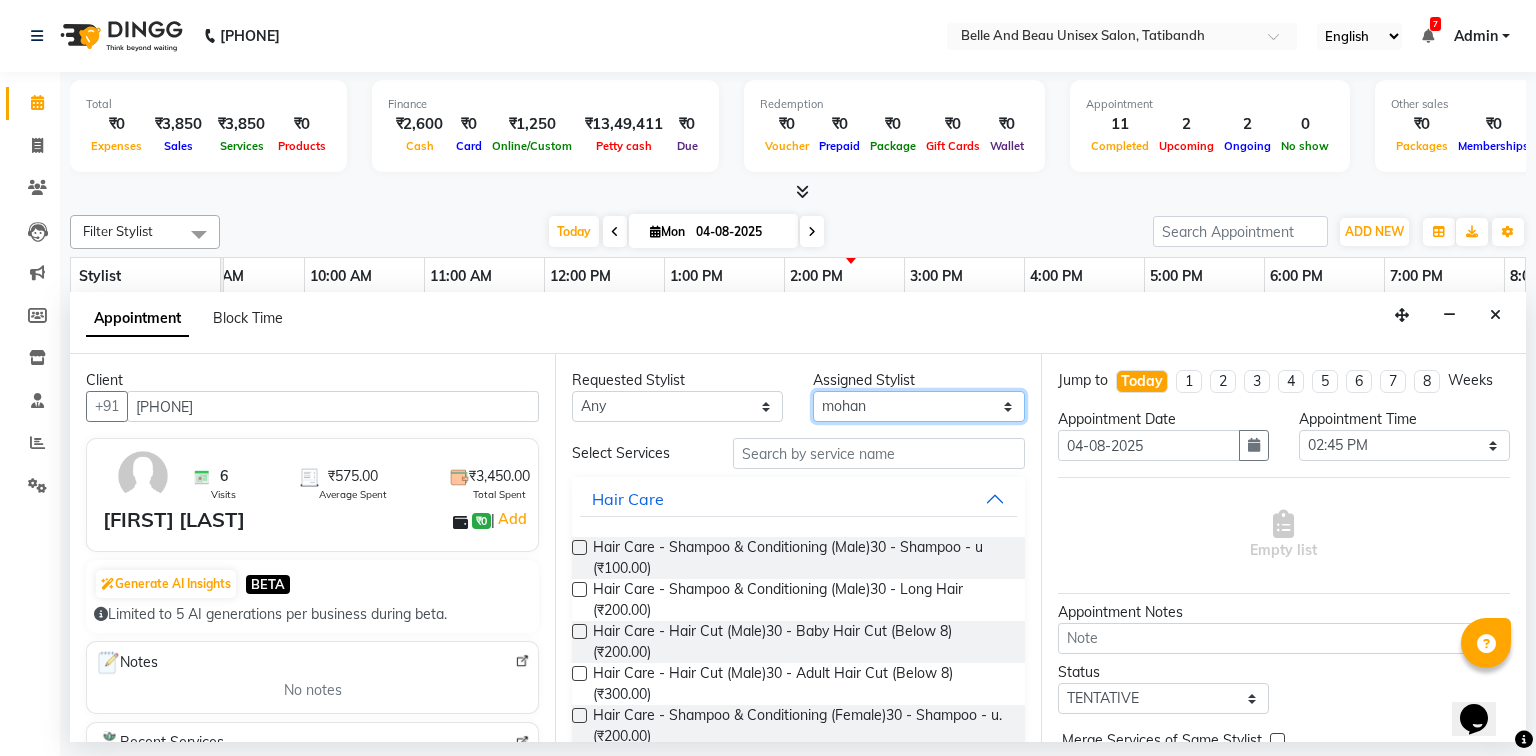 click on "Select  Gaurav Mandavgane  mohan Mukesh Shrivas Nibha Rahul Sen Rekha Agarwal Rihan khan Shabnam Khan Shagun Siddiqui Twinkle Thakuri varsha Vishesh Srivas" at bounding box center [918, 406] 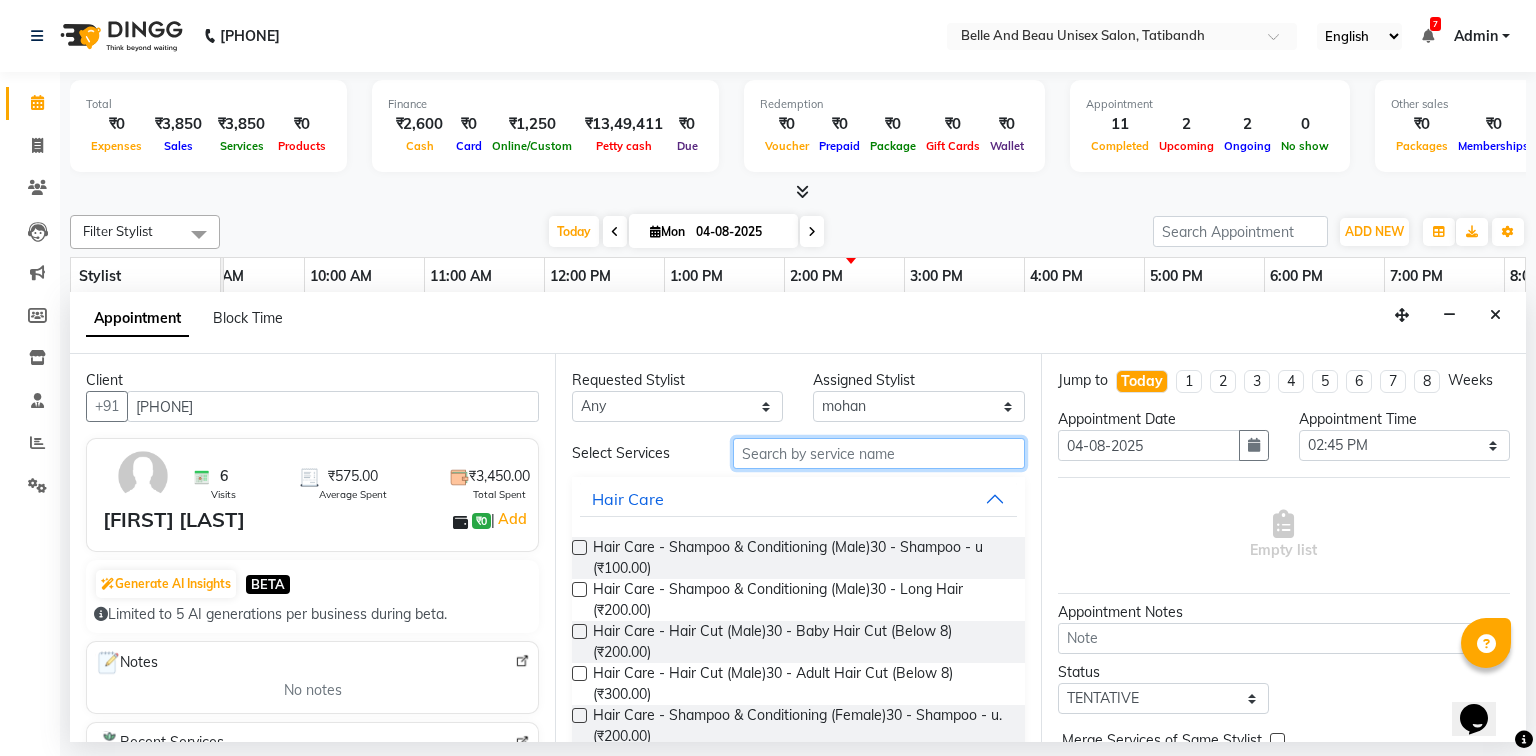 click at bounding box center (879, 453) 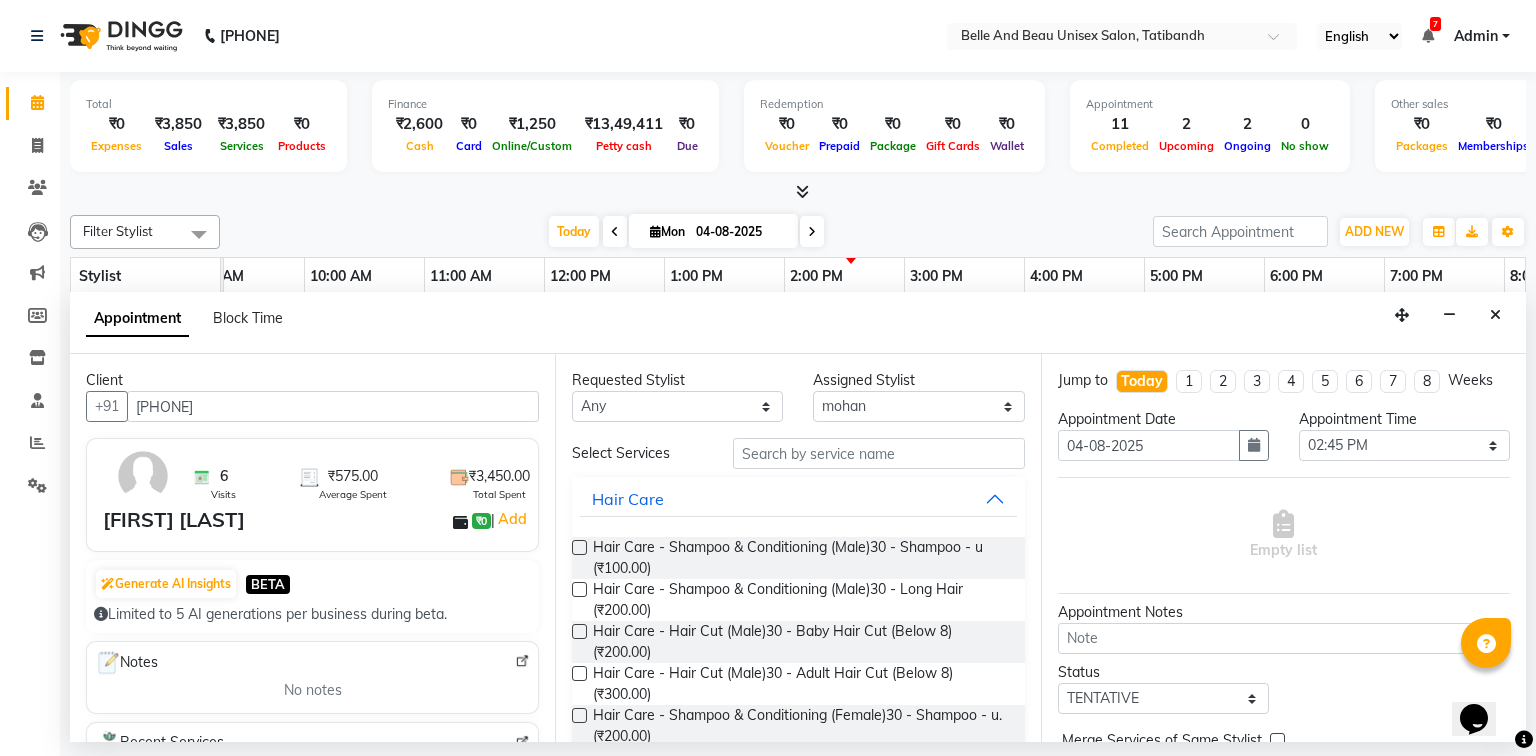 click at bounding box center (579, 673) 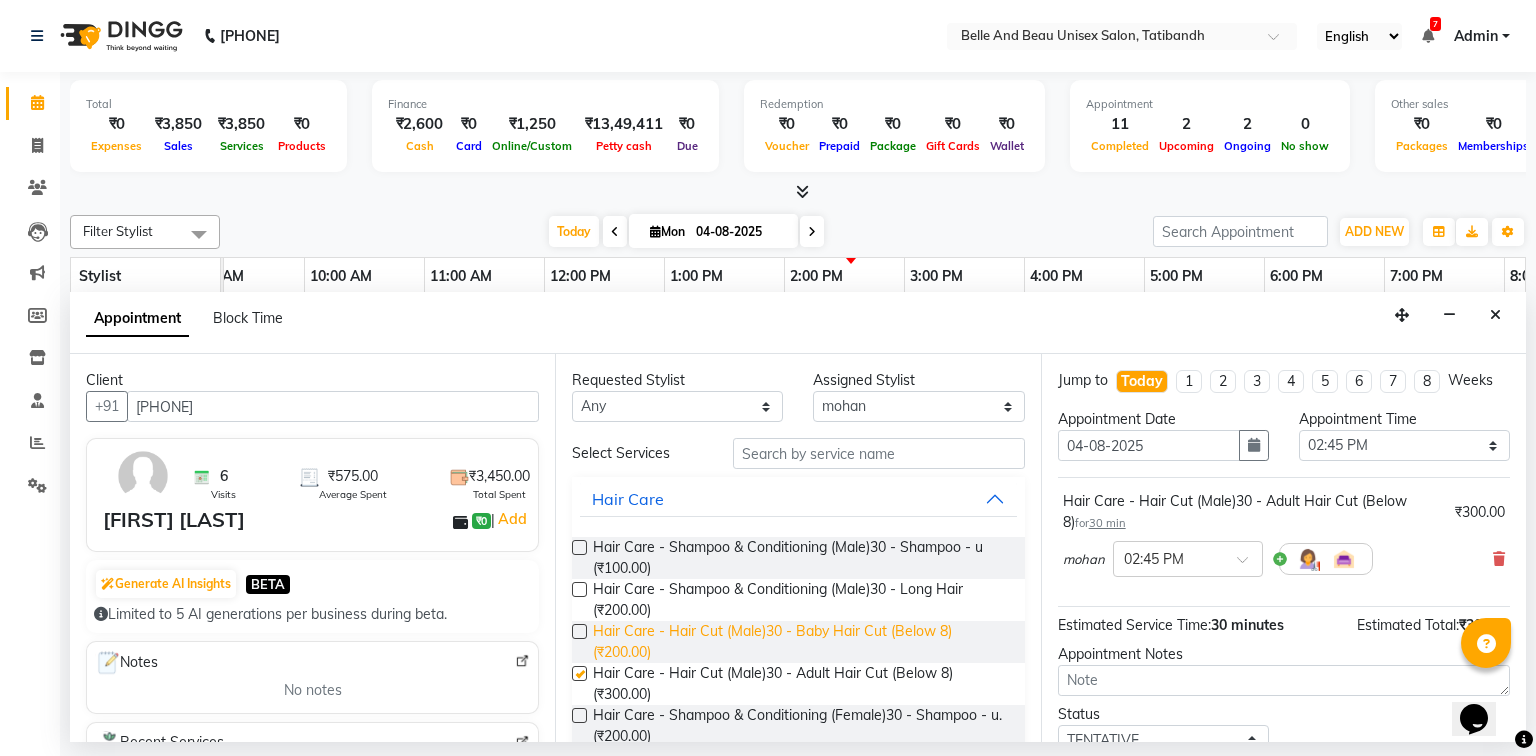 checkbox on "false" 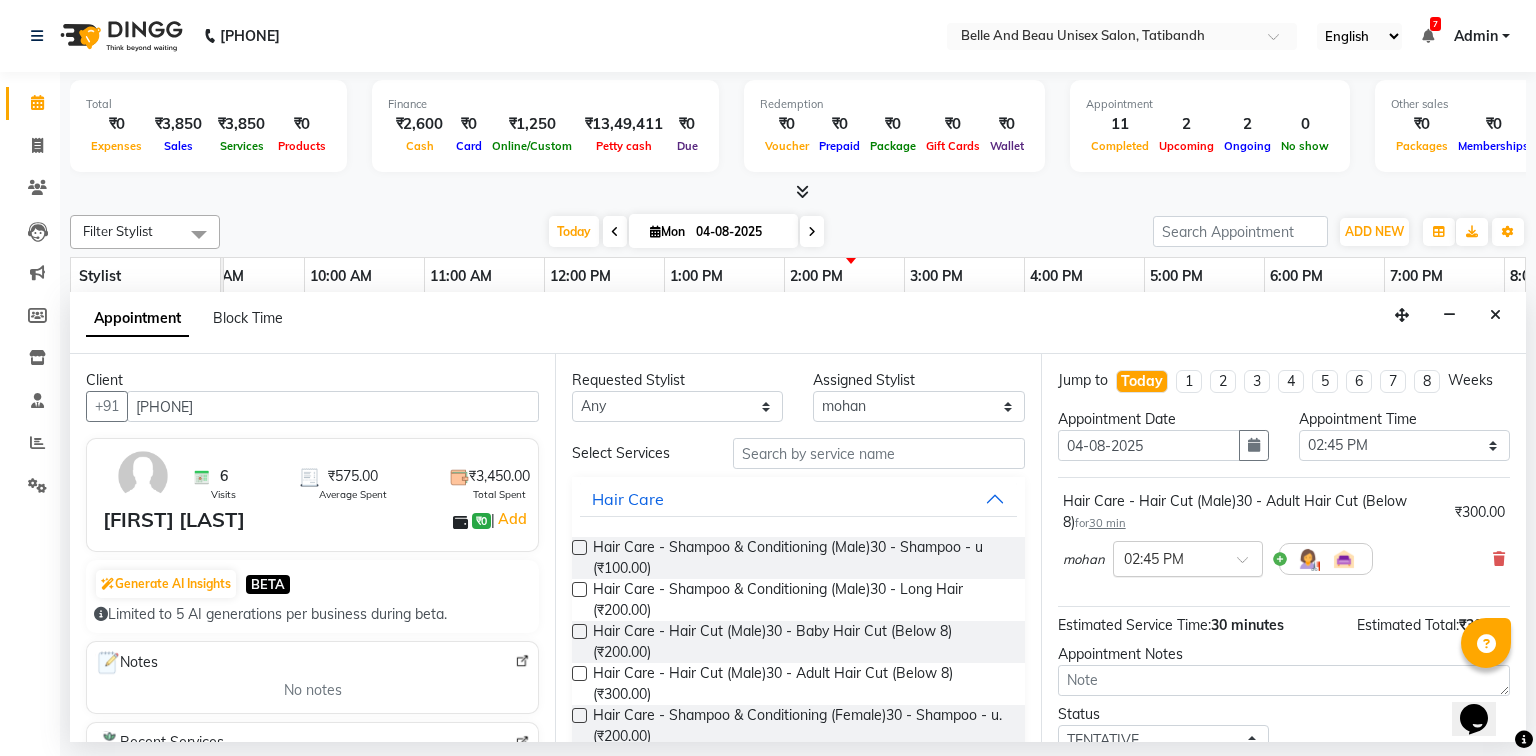 scroll, scrollTop: 139, scrollLeft: 0, axis: vertical 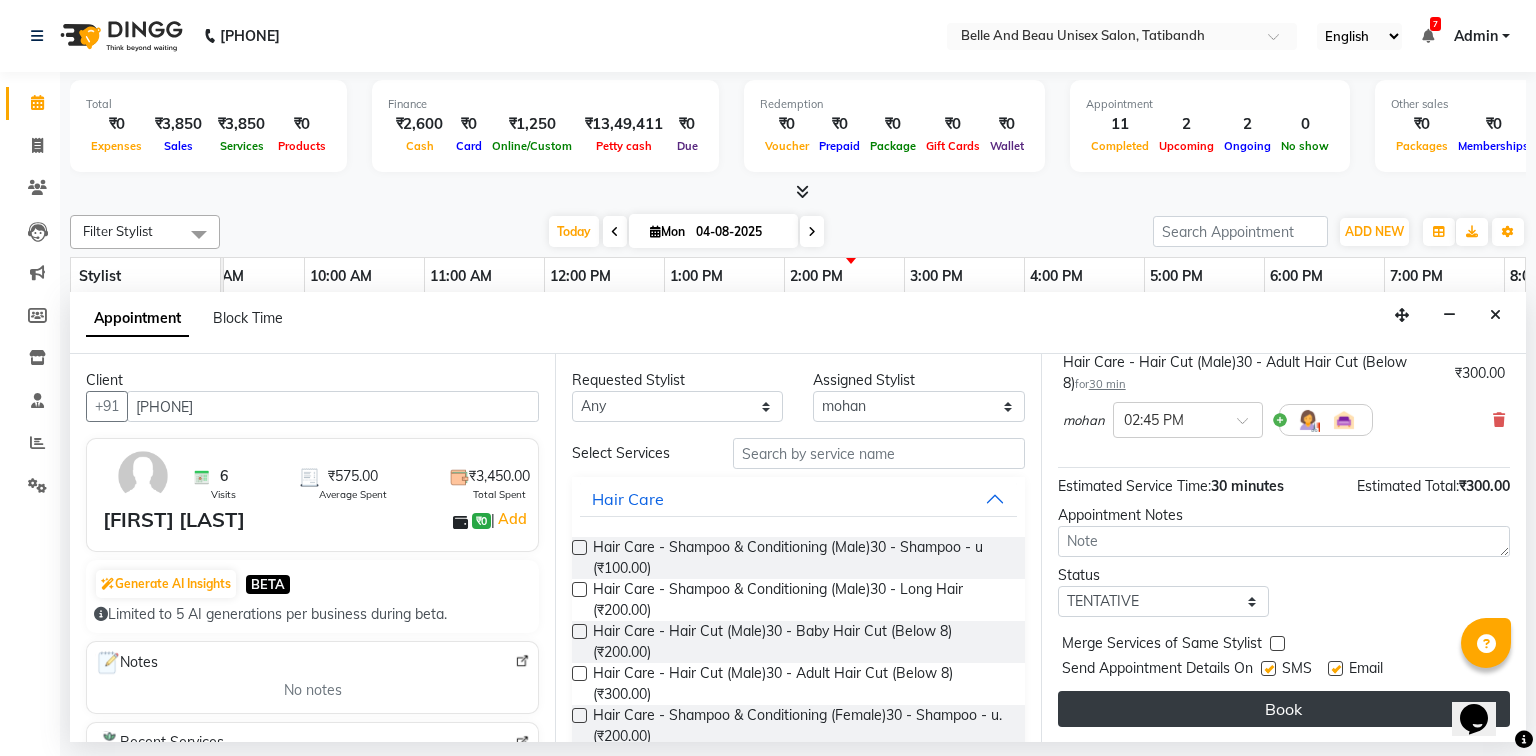 click on "Book" at bounding box center [1284, 709] 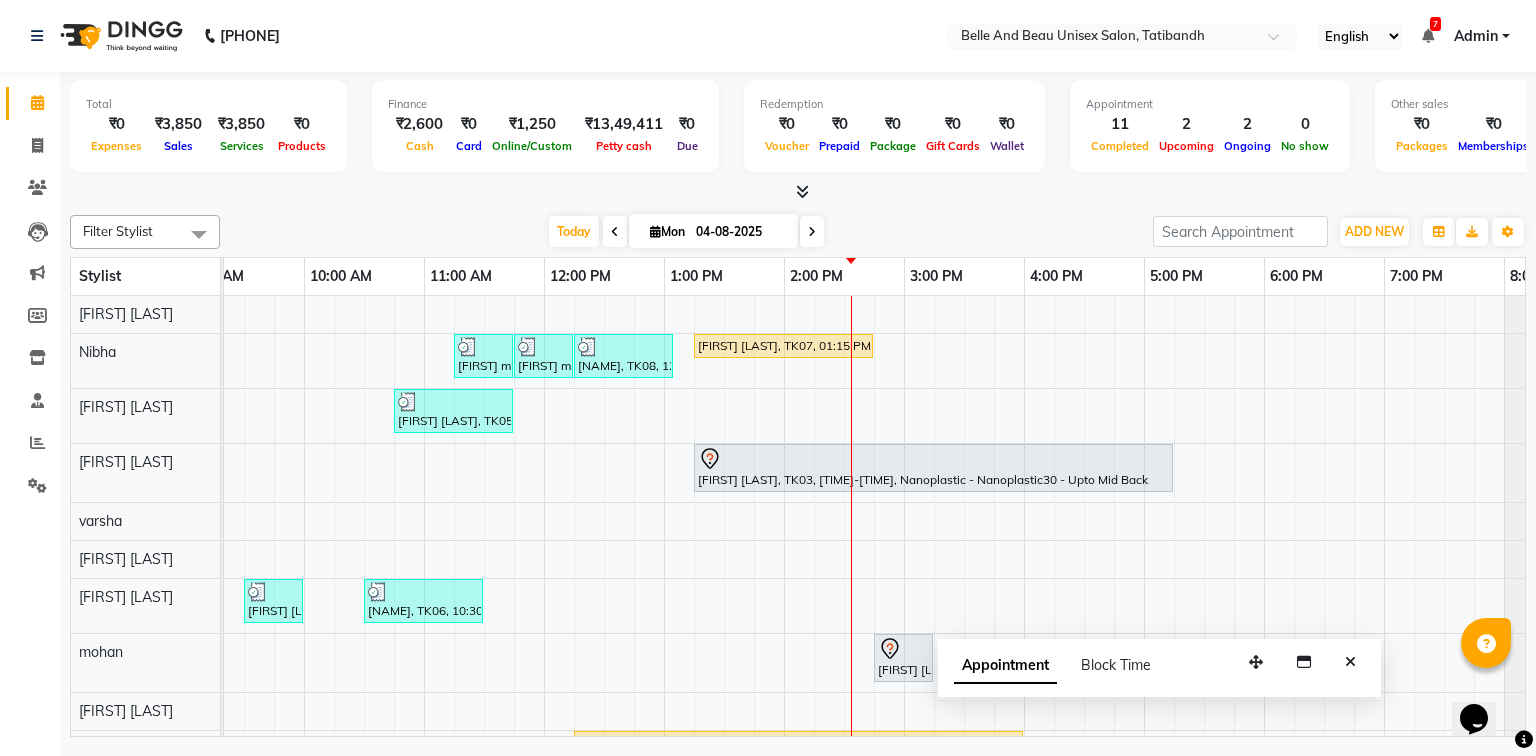 drag, startPoint x: 1397, startPoint y: 710, endPoint x: 1220, endPoint y: 656, distance: 185.05405 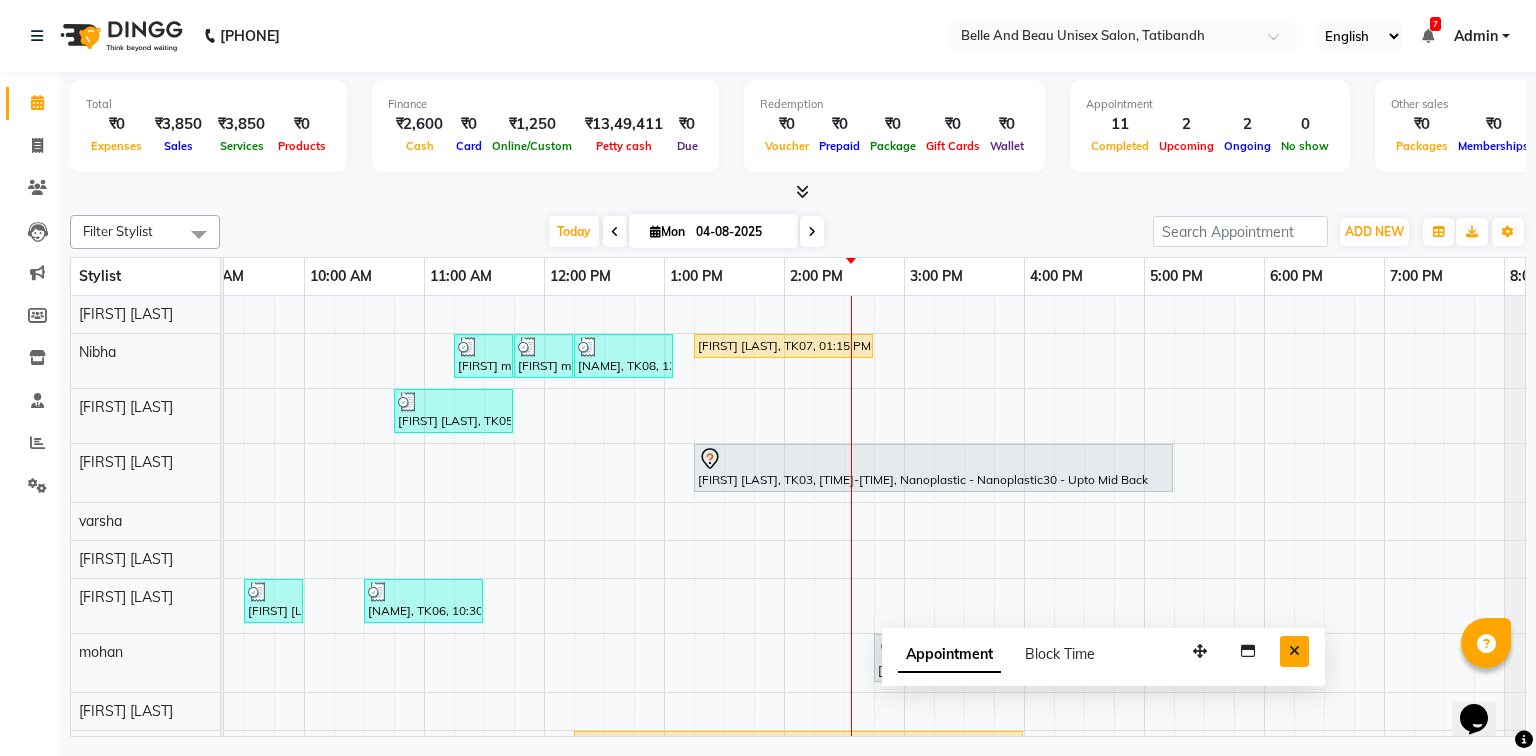 click at bounding box center [1294, 651] 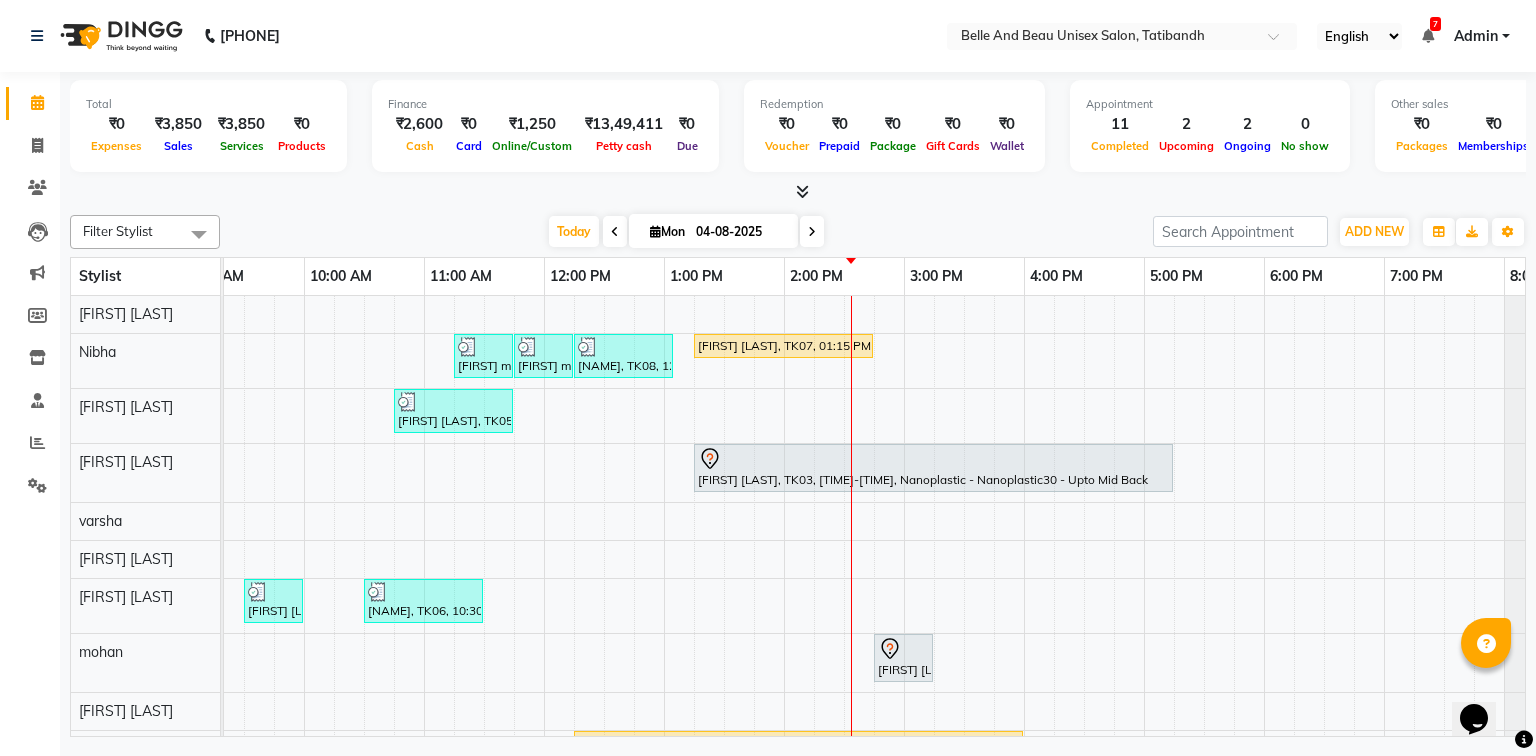 scroll, scrollTop: 87, scrollLeft: 160, axis: both 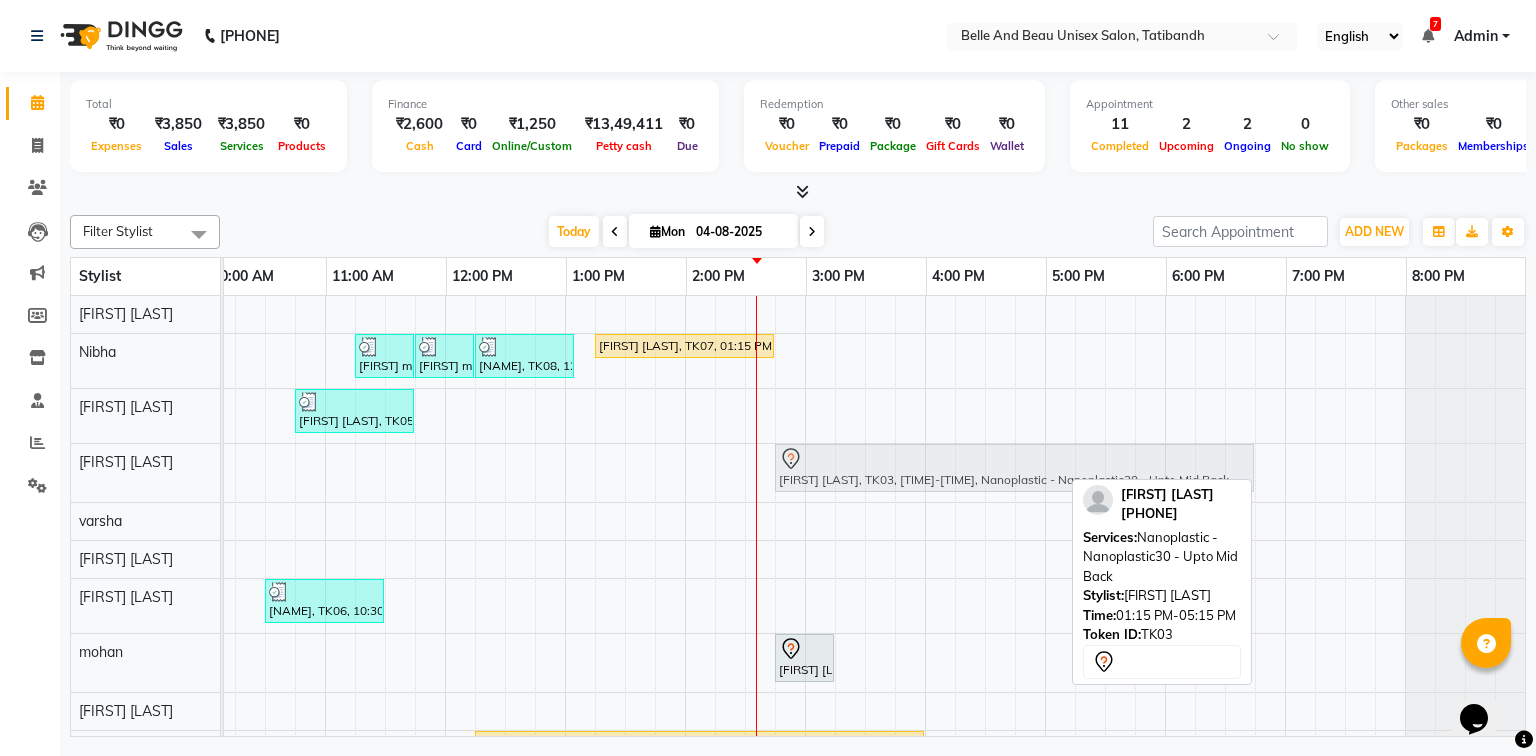 drag, startPoint x: 625, startPoint y: 465, endPoint x: 799, endPoint y: 471, distance: 174.10342 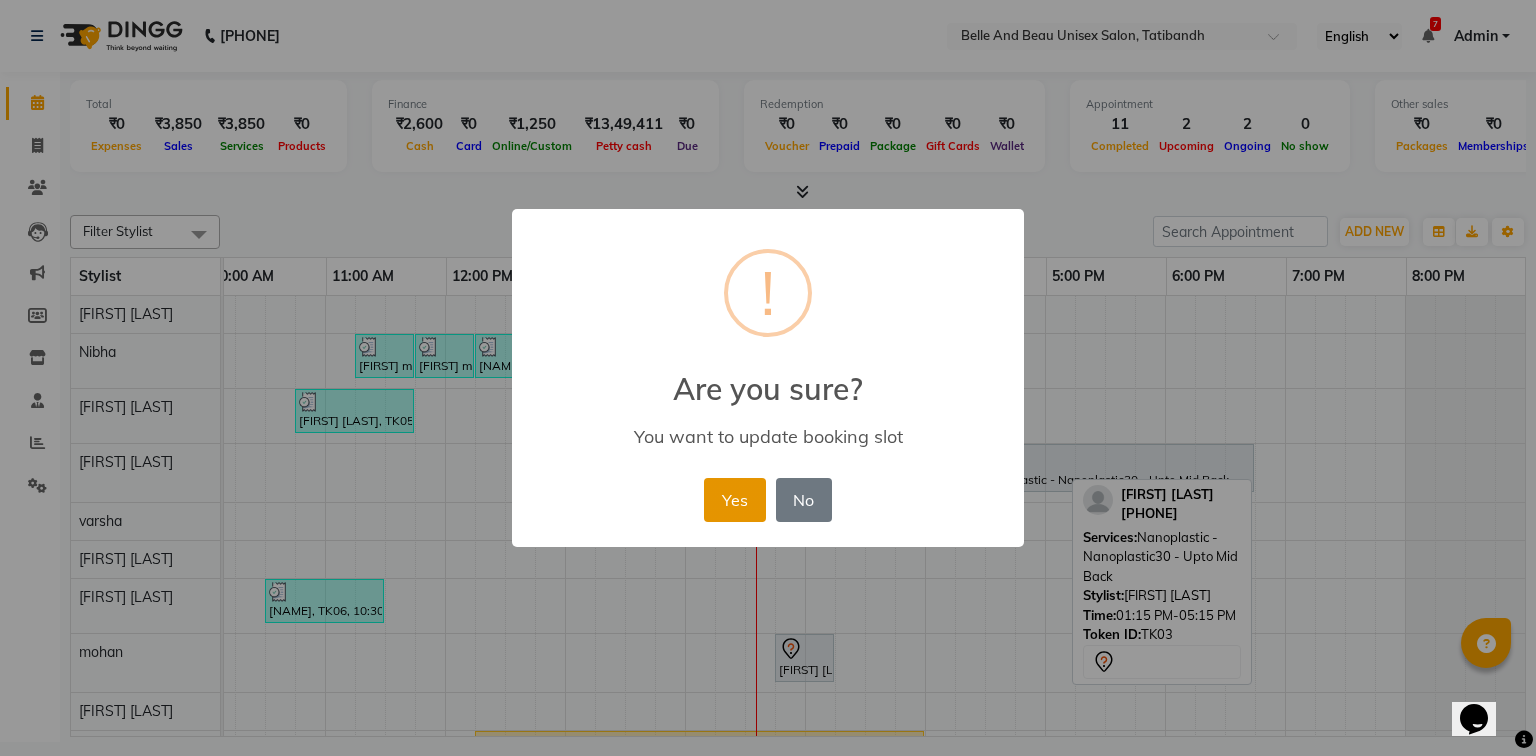 click on "Yes" at bounding box center [734, 500] 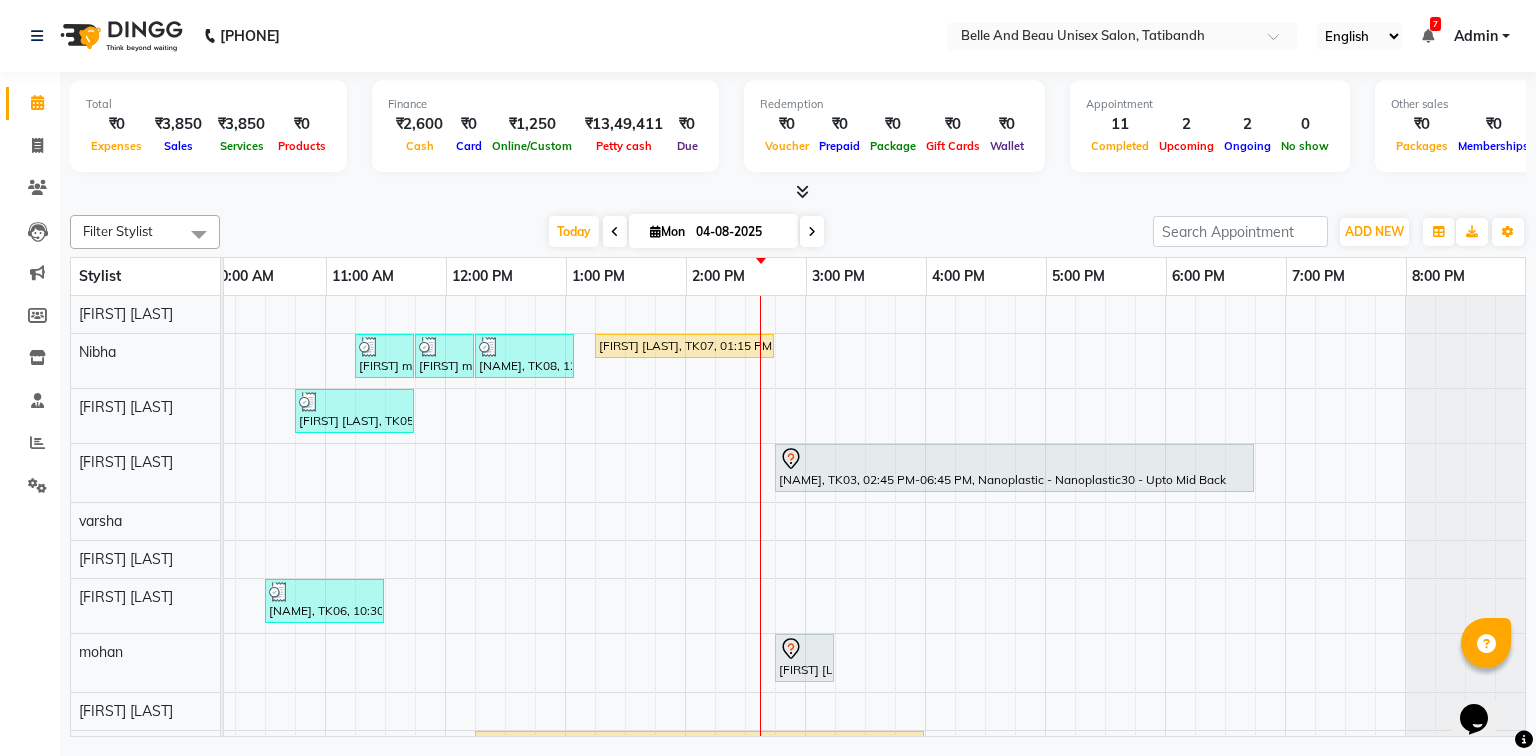 scroll, scrollTop: 84, scrollLeft: 270, axis: both 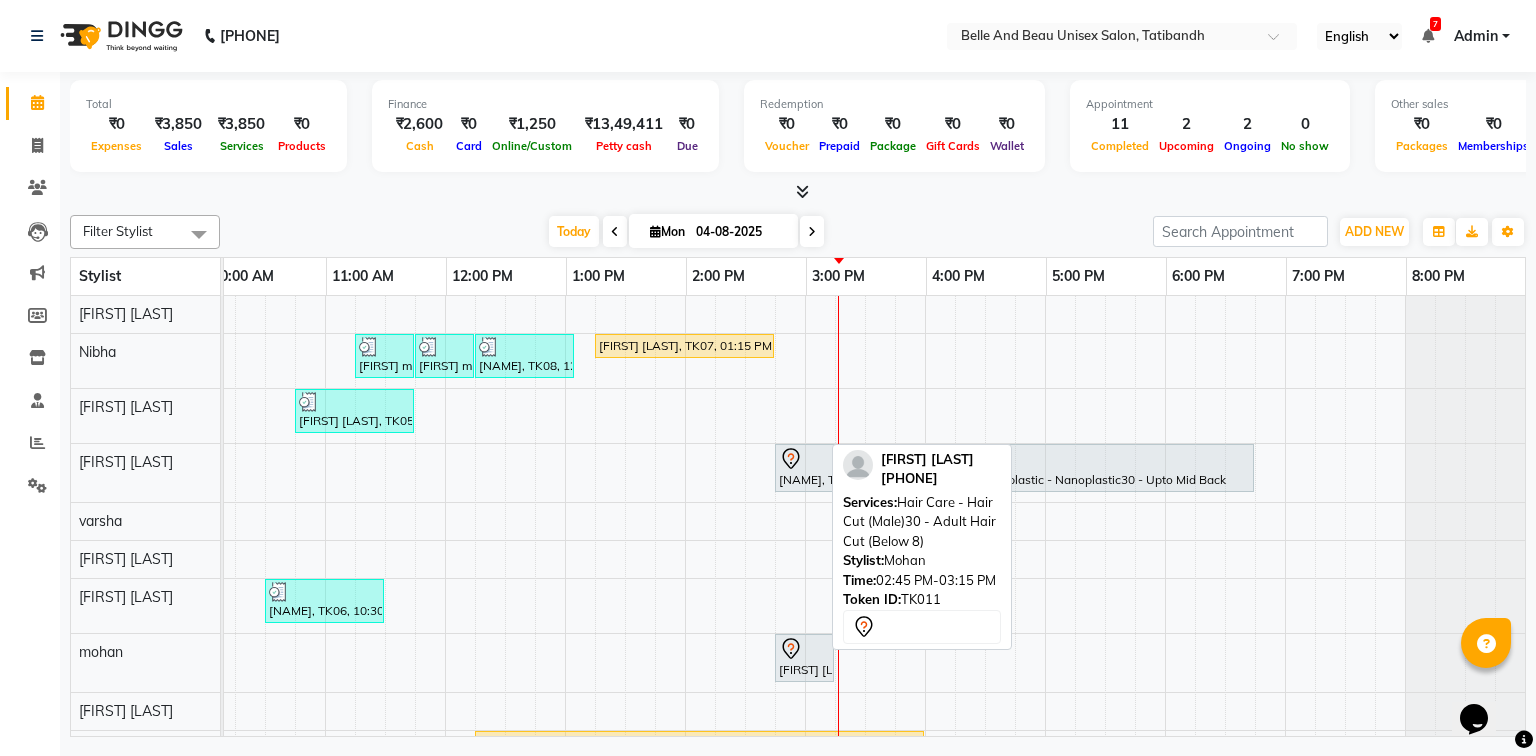 click on "manoj Tiwari, TK11, 02:45 PM-03:15 PM, Hair Care - Hair Cut (Male)30 - Adult Hair Cut (Below 8)" at bounding box center (804, 658) 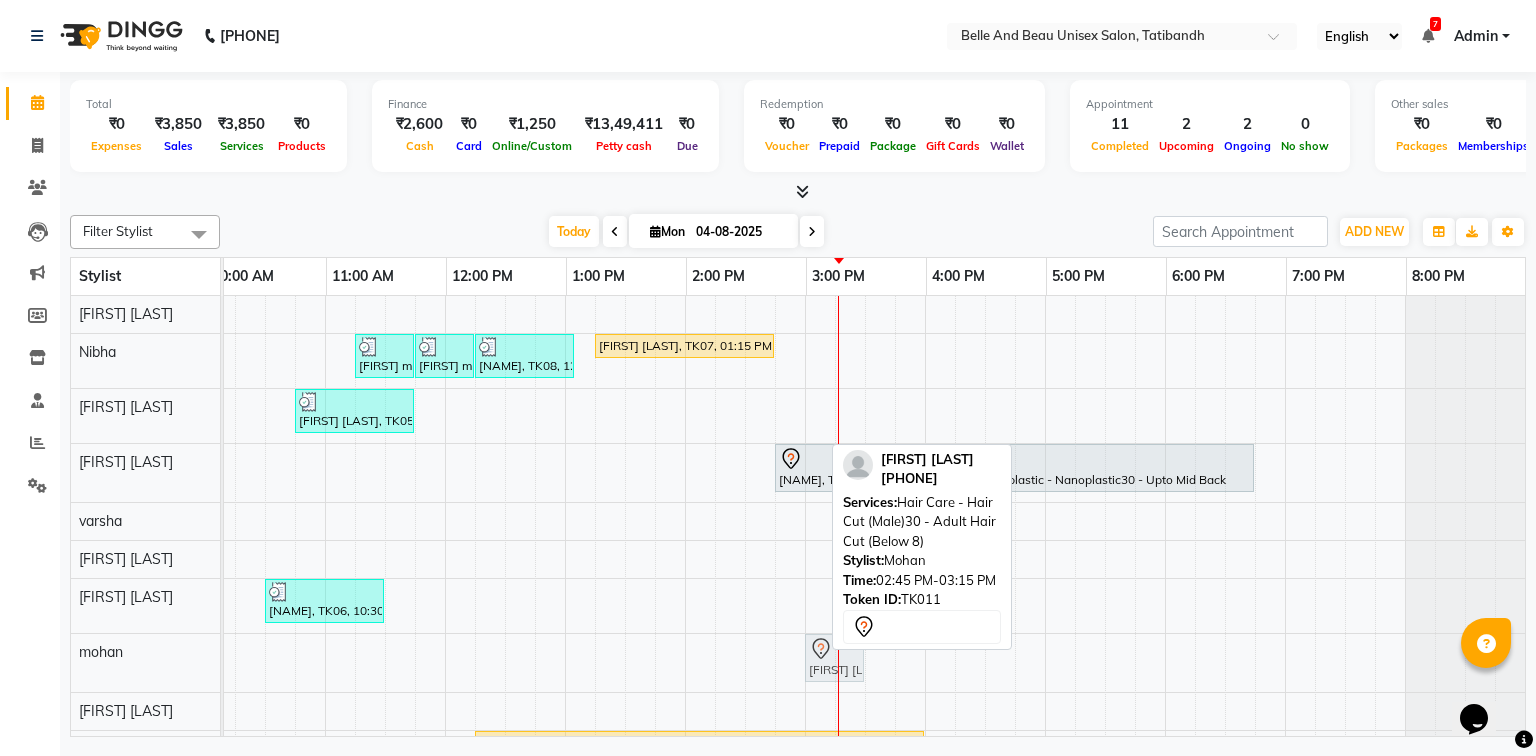drag, startPoint x: 790, startPoint y: 663, endPoint x: 818, endPoint y: 664, distance: 28.01785 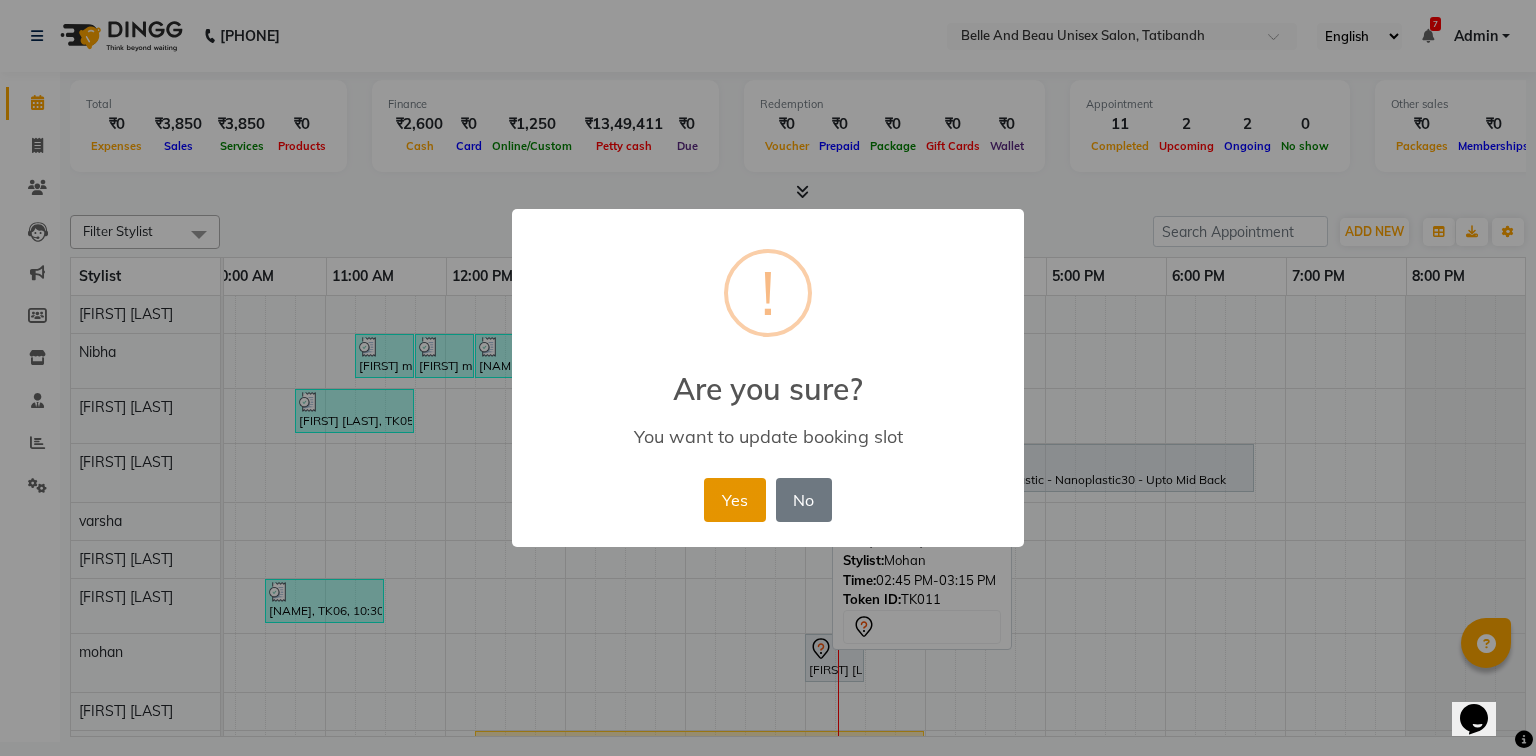 click on "Yes" at bounding box center [734, 500] 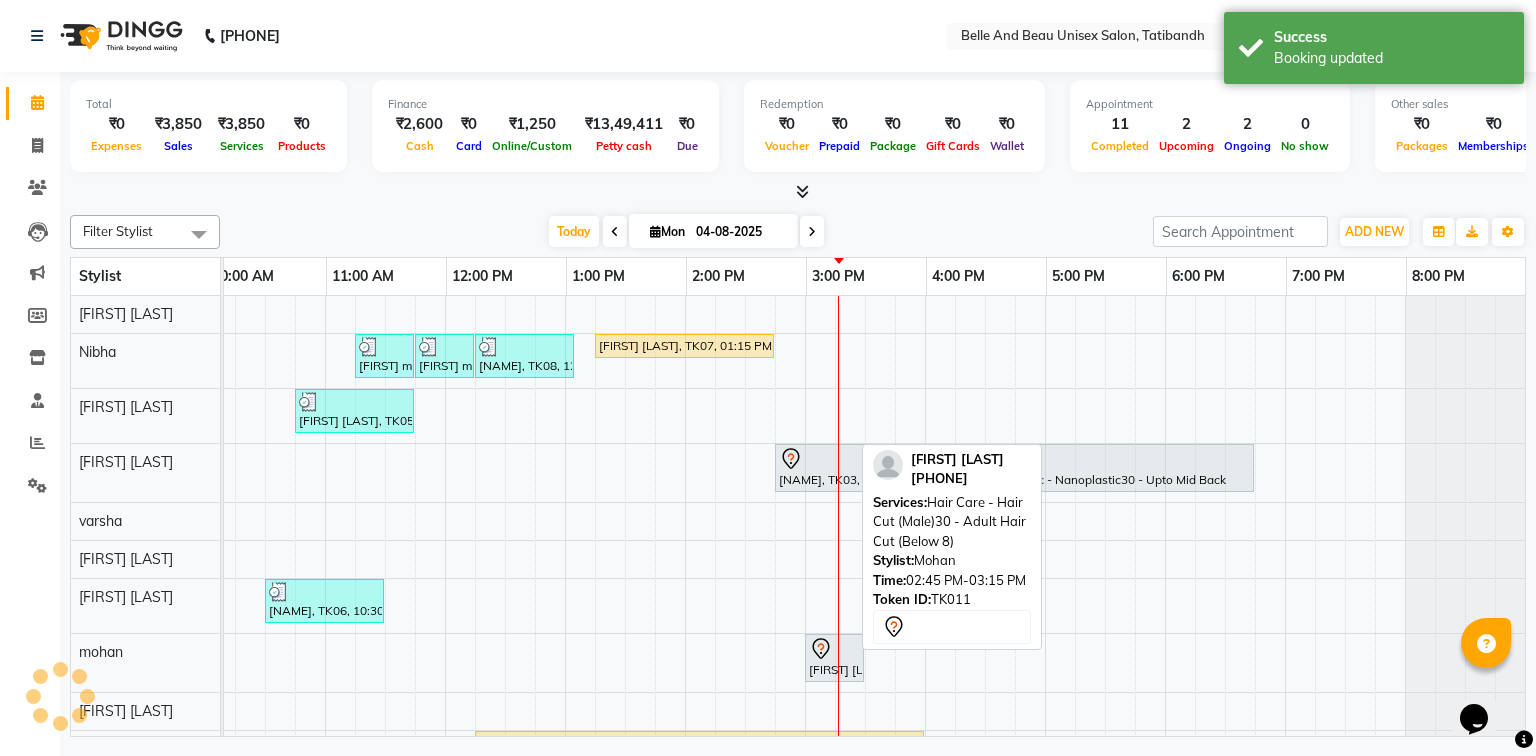 click on "manoj Tiwari, TK11, 03:00 PM-03:30 PM, Hair Care - Hair Cut (Male)30 - Adult Hair Cut (Below 8)" at bounding box center (834, 658) 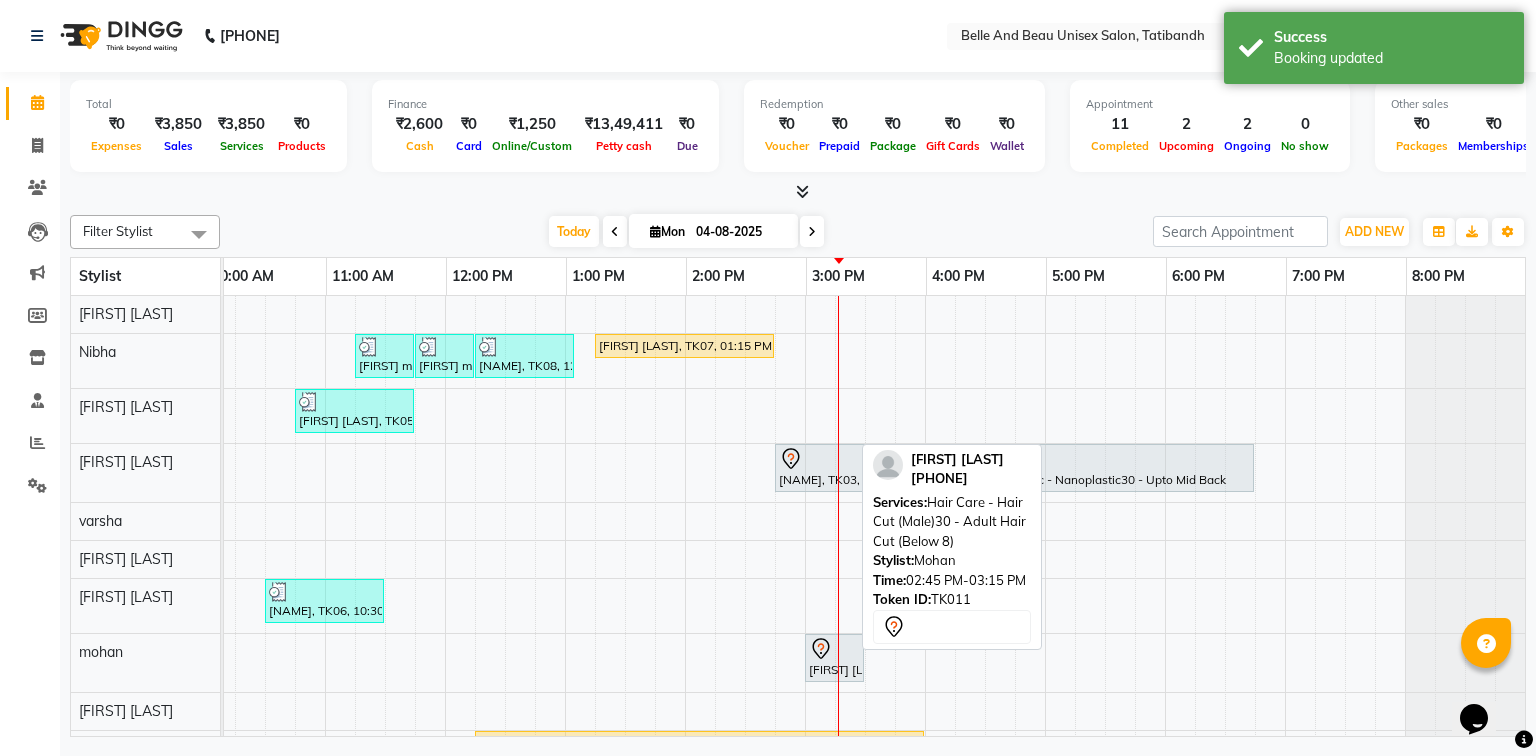 click on "manoj Tiwari, TK11, 03:00 PM-03:30 PM, Hair Care - Hair Cut (Male)30 - Adult Hair Cut (Below 8)" at bounding box center [834, 658] 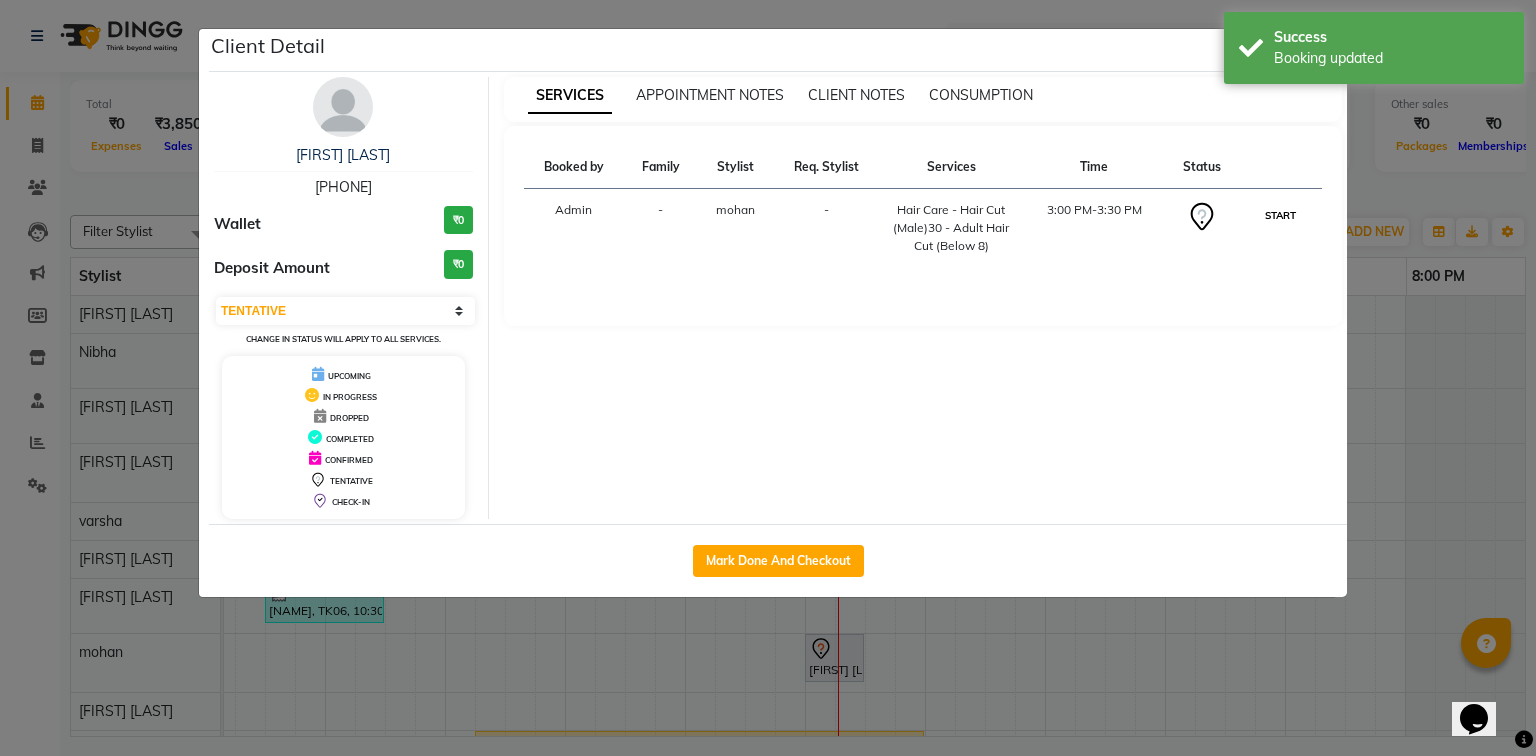 click on "START" at bounding box center (1280, 215) 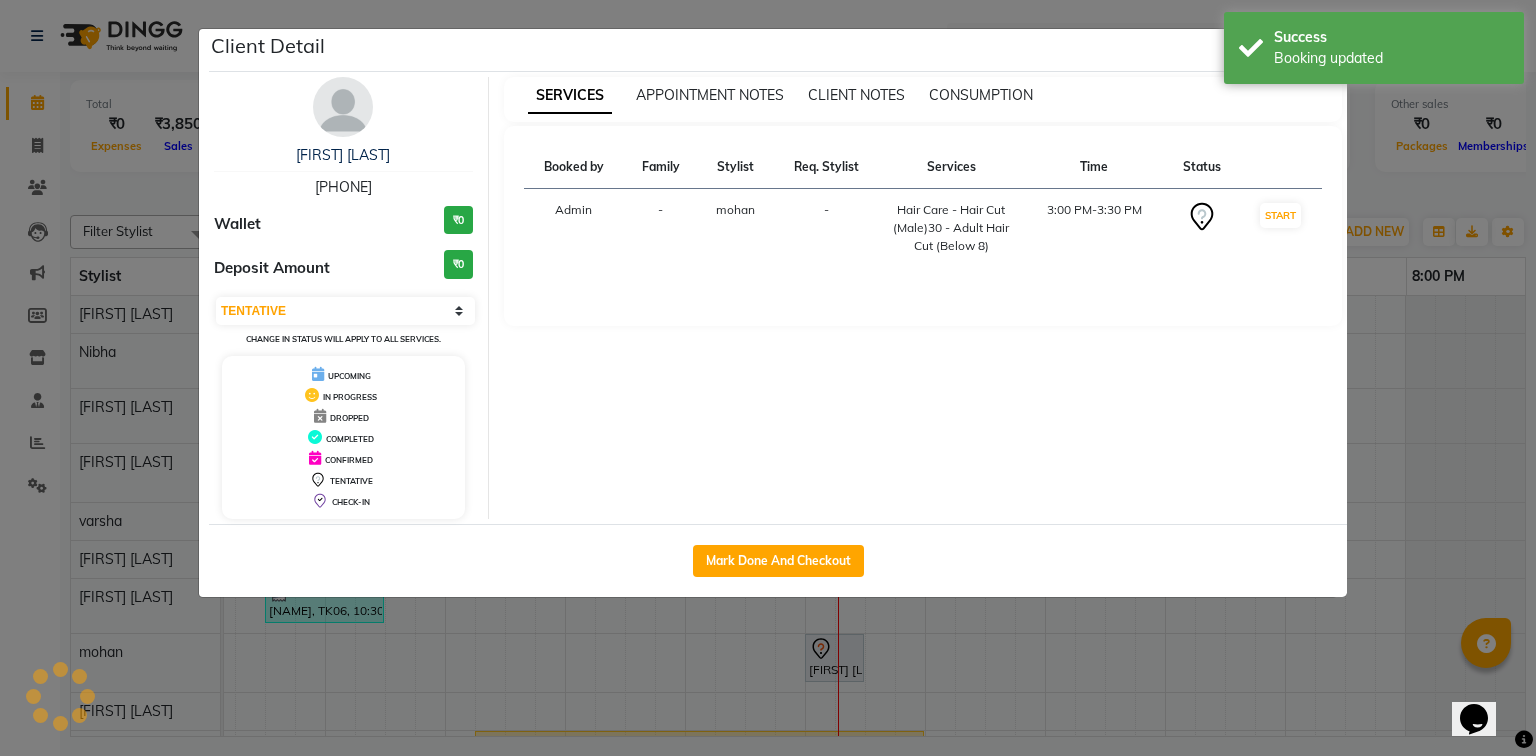 select on "1" 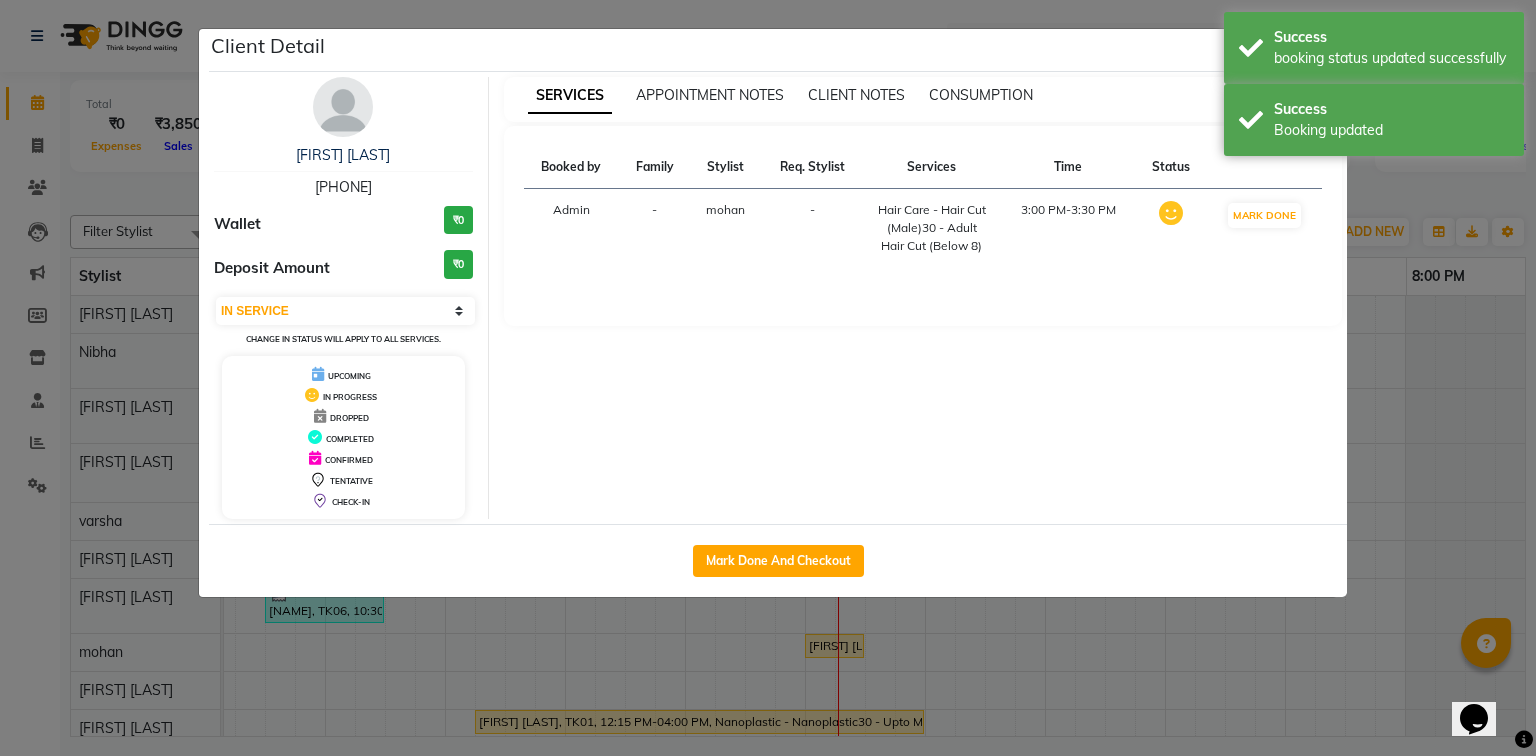 click on "Client Detail  manoj Tiwari   8970002444 Wallet ₹0 Deposit Amount  ₹0  Select IN SERVICE CONFIRMED TENTATIVE CHECK IN MARK DONE DROPPED UPCOMING Change in status will apply to all services. UPCOMING IN PROGRESS DROPPED COMPLETED CONFIRMED TENTATIVE CHECK-IN SERVICES APPOINTMENT NOTES CLIENT NOTES CONSUMPTION Booked by Family Stylist Req. Stylist Services Time Status  Admin  - mohan -  Hair Care - Hair Cut (Male)30 - Adult Hair Cut (Below 8)   3:00 PM-3:30 PM   MARK DONE   Mark Done And Checkout" 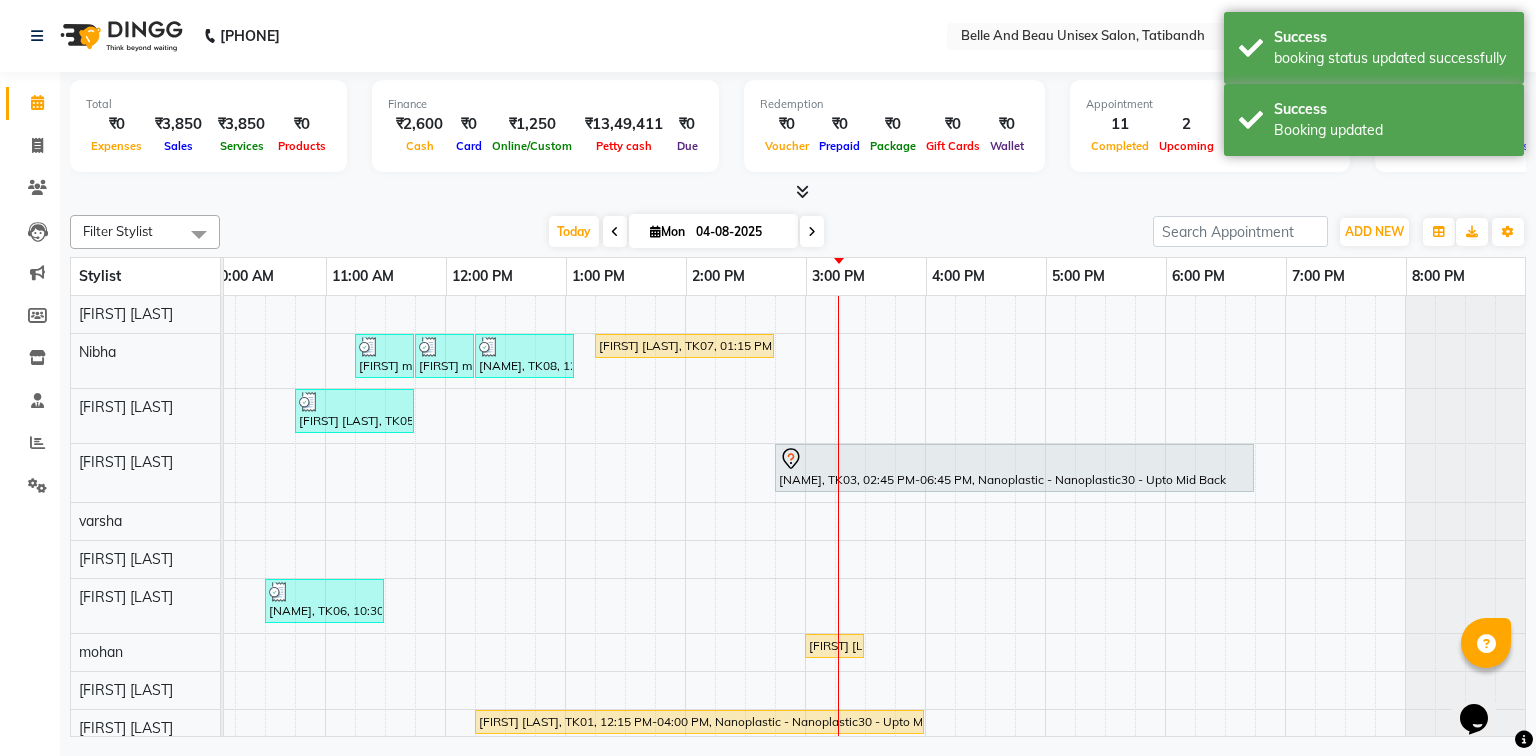 scroll, scrollTop: 80, scrollLeft: 270, axis: both 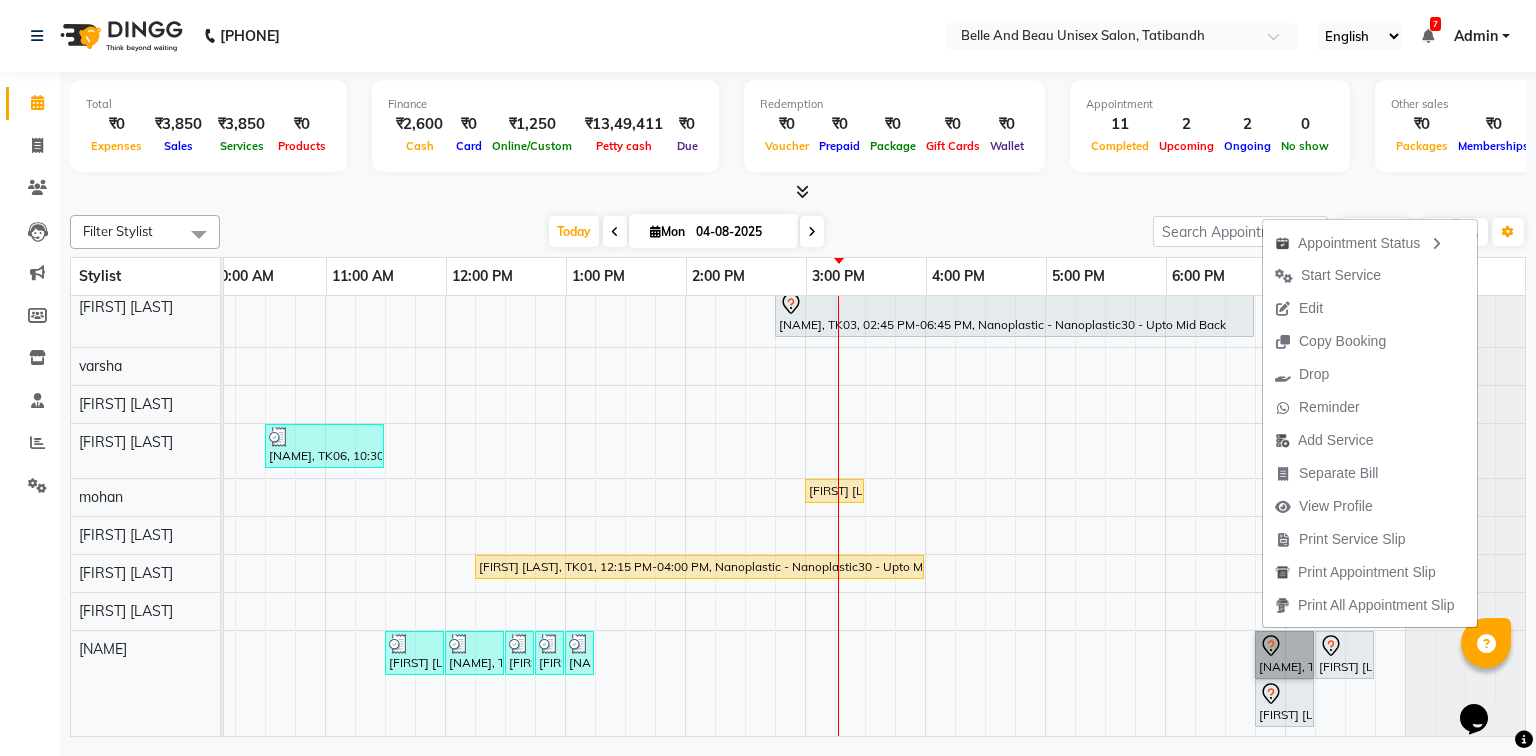 click on "Dipti mam, TK08, 11:15 AM-11:45 AM, Waxing - Premium Flavoured Rica Wax30 - Full Hands (Female)     Dipti mam, TK08, 11:45 AM-12:15 PM, Waxing - Premium Flavoured Rica Wax30 - Half Legs (Female)     Dipti mam, TK08, 12:15 PM-01:05 PM, Waxing - Premium Flavoured Rica Wax30 - Half Legs (Female),Waxing - Premium Flavoured Rica Wax30 - Underarms (Male),Waxing - Premium Flavoured Rica Wax30 - Full Hands (Female),Threading - Eyebrow (Female)30 - Eyebrow,Threading - Upper Lip (Female)30 - Upper Lip    Manmeet Singh, TK07, 01:15 PM-02:45 PM, papaya& marshmallow,Facial - O330 - Diamond (₹5000)     Sanjeev Rathod, TK05, 10:45 AM-11:45 AM, Hair Care - Hair Cut (Male)30 - Adult Hair Cut (Below 8),Massage - Massage30 - Head Massage  Almond Oil (30 min) (Male)             Anchal Agarwal, TK03, 02:45 PM-06:45 PM, Nanoplastic - Nanoplastic30 - Upto Mid Back     Arush Agrawal, TK04, 09:30 AM-10:00 AM, Hair Care - Hair Cut (Male)30 - Adult Hair Cut (Below 8)" at bounding box center [745, 439] 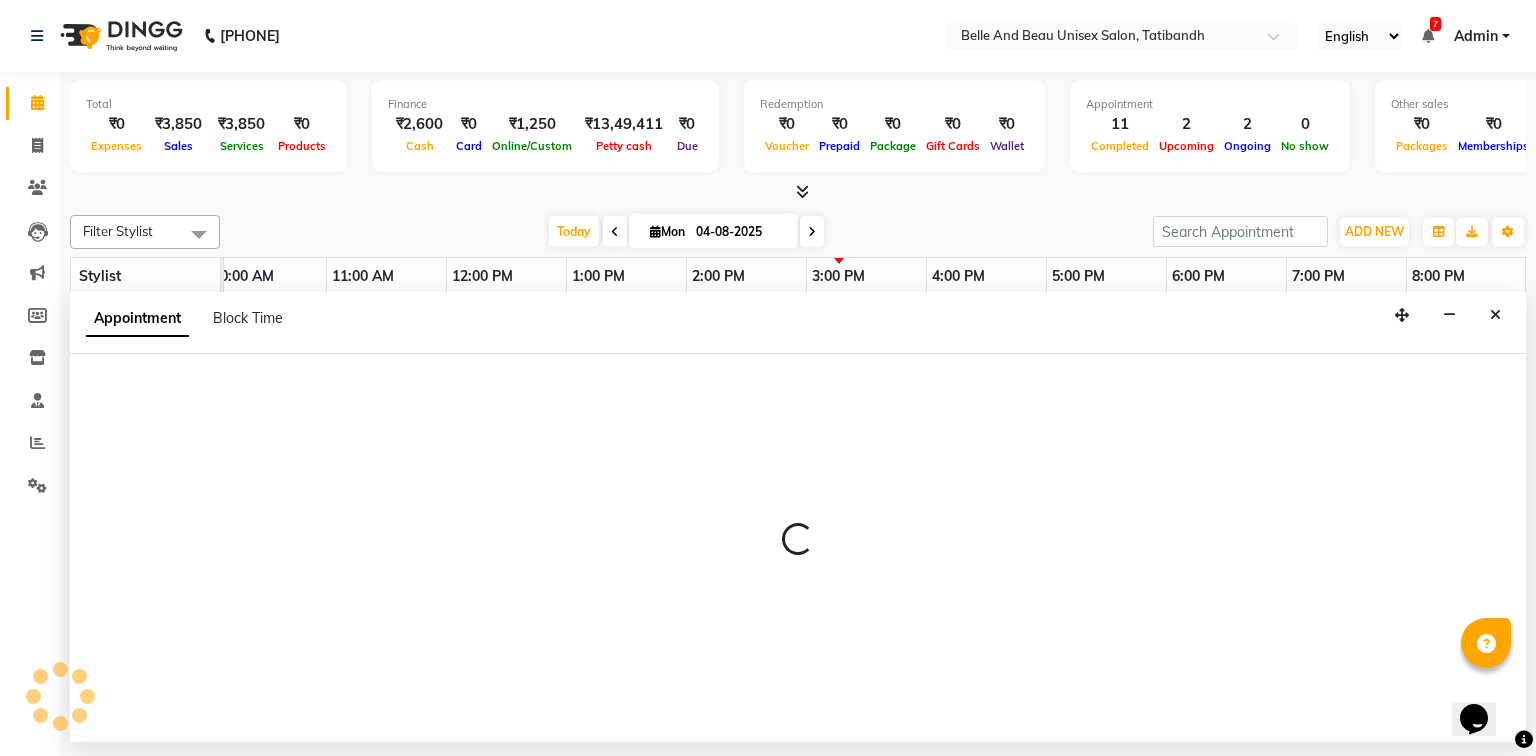 select on "84331" 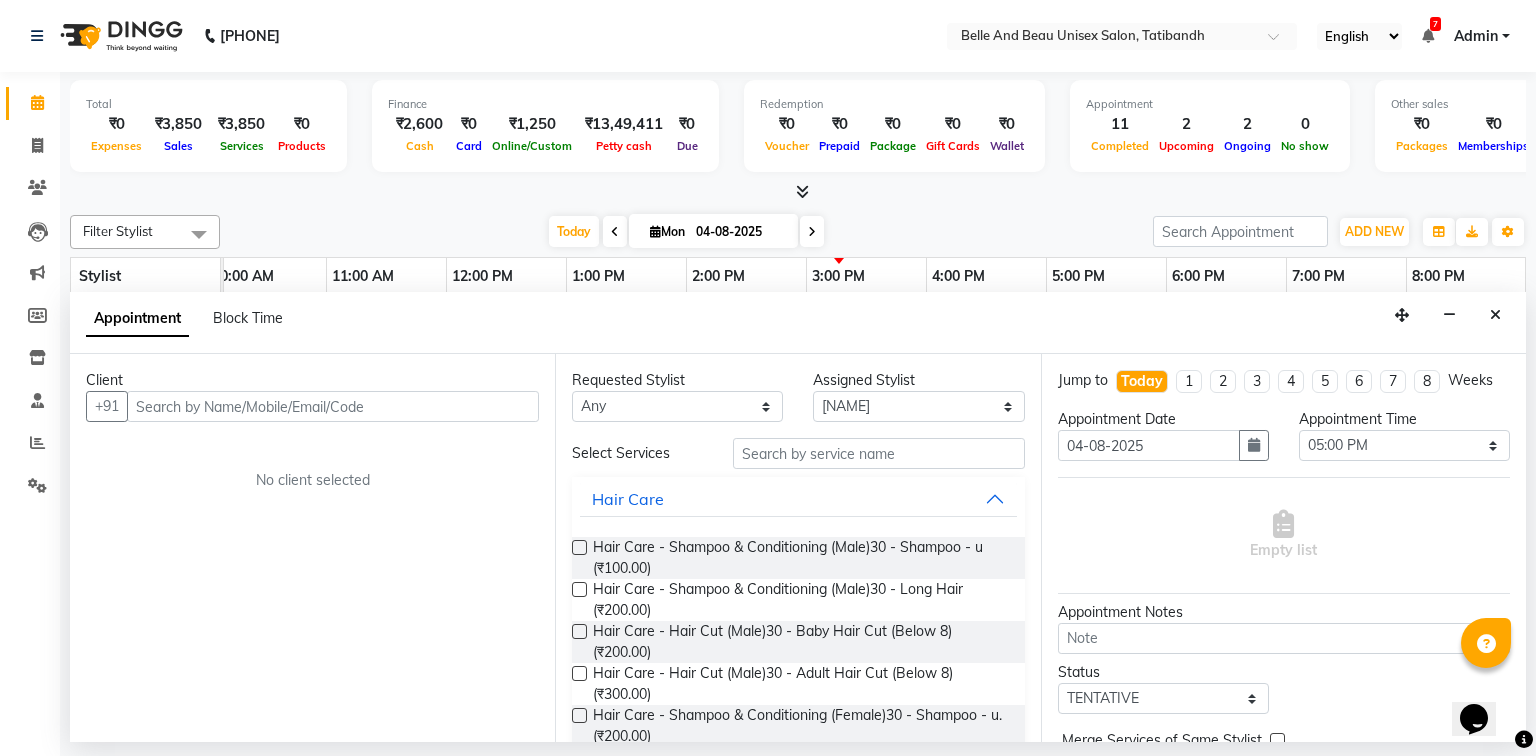 click at bounding box center [333, 406] 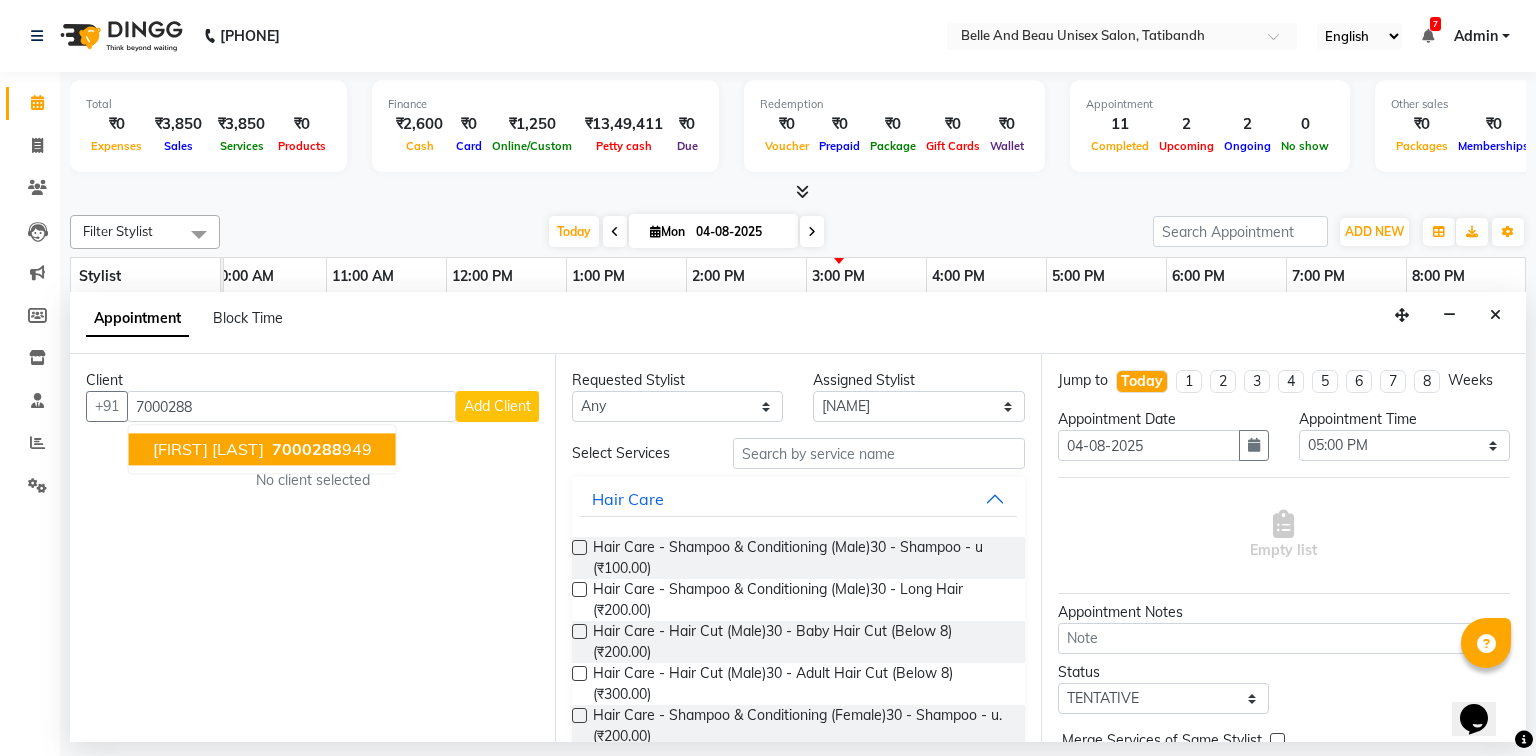 click on "7000288" at bounding box center [307, 450] 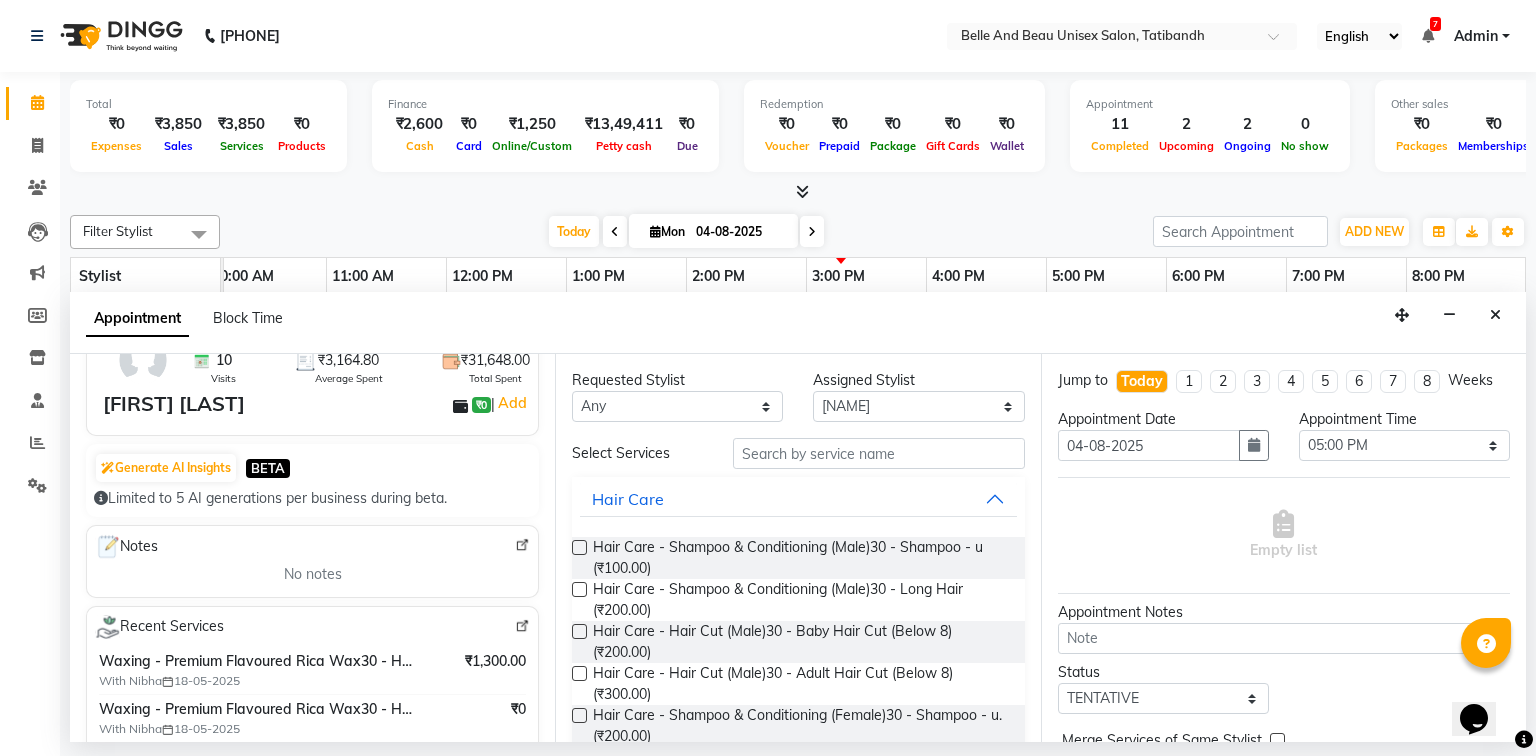 scroll, scrollTop: 0, scrollLeft: 0, axis: both 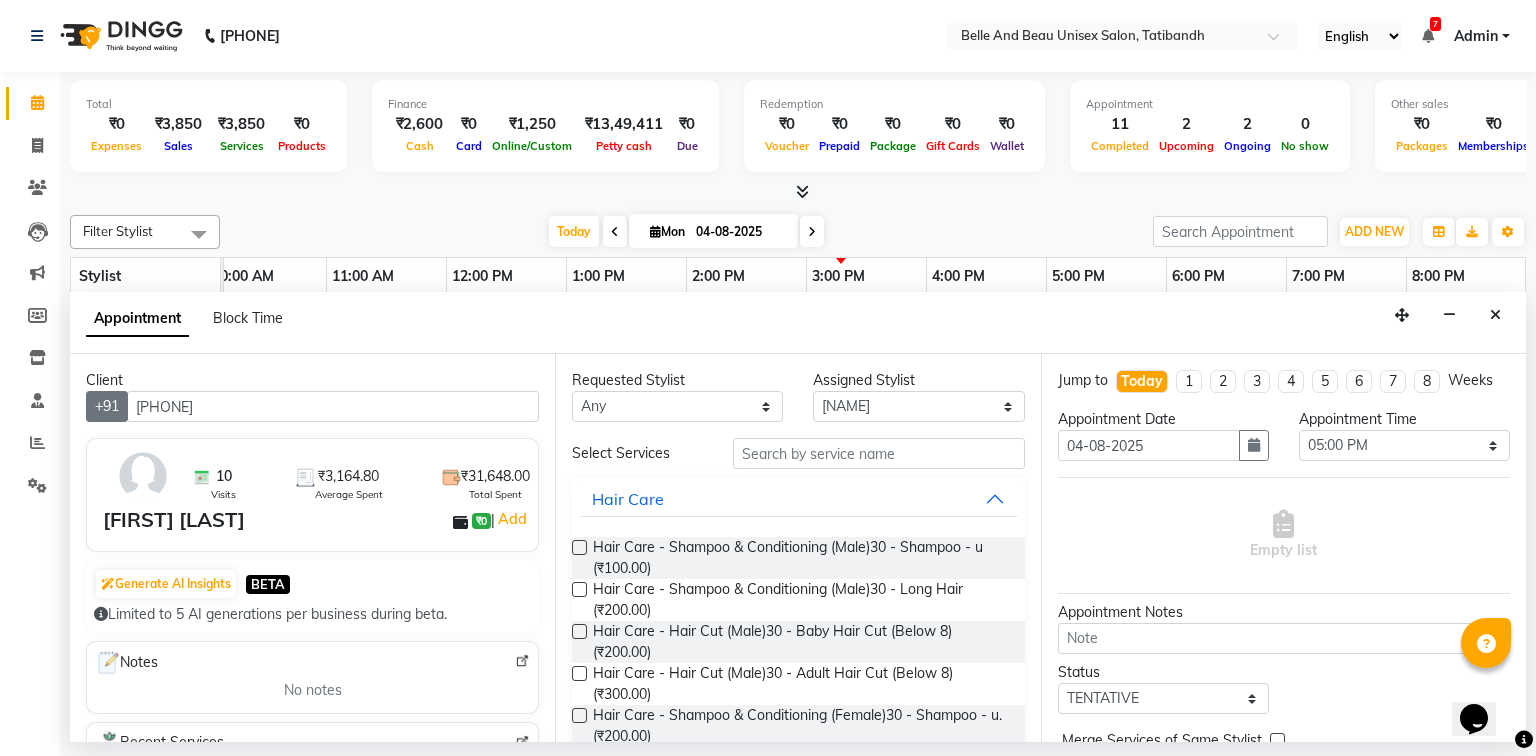drag, startPoint x: 255, startPoint y: 396, endPoint x: 117, endPoint y: 396, distance: 138 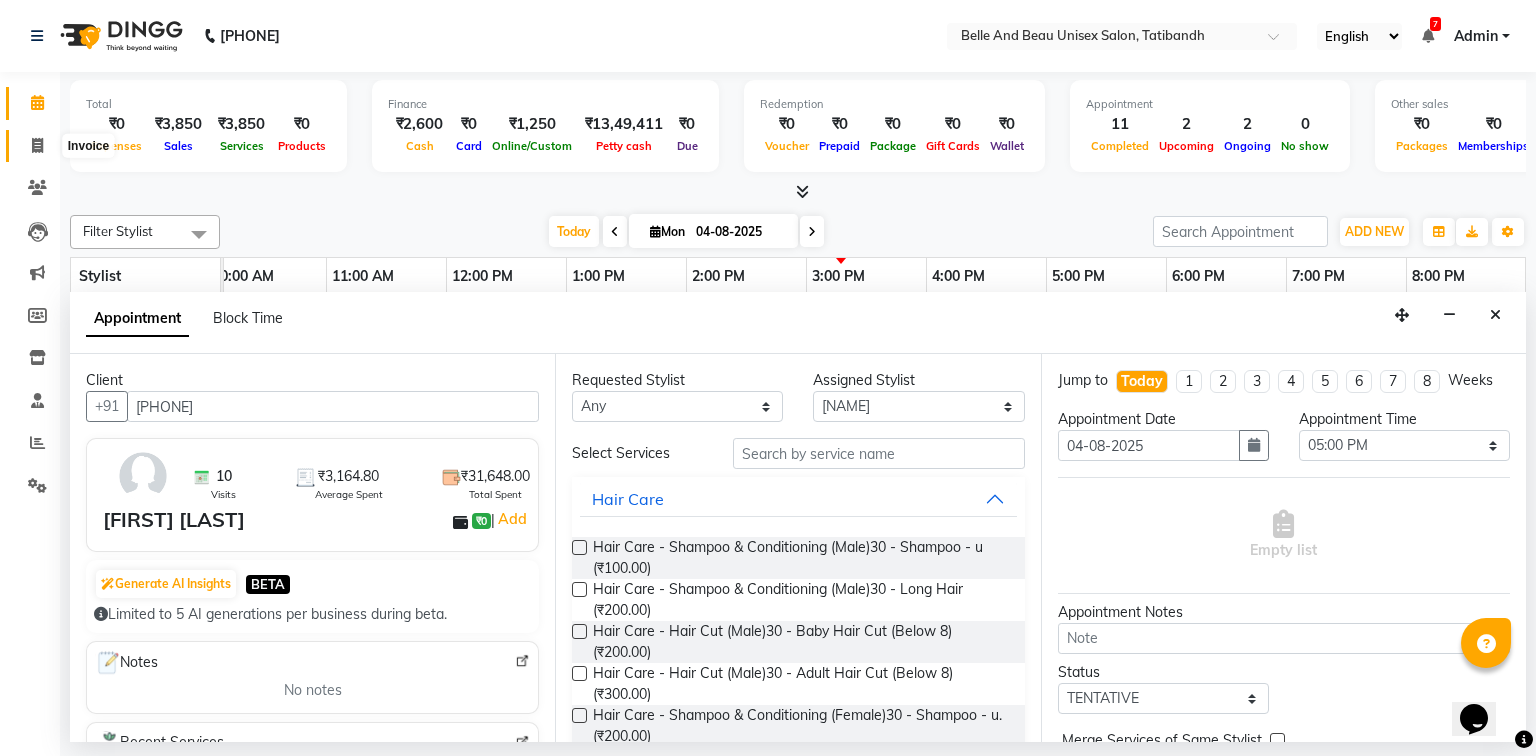 type on "7000288949" 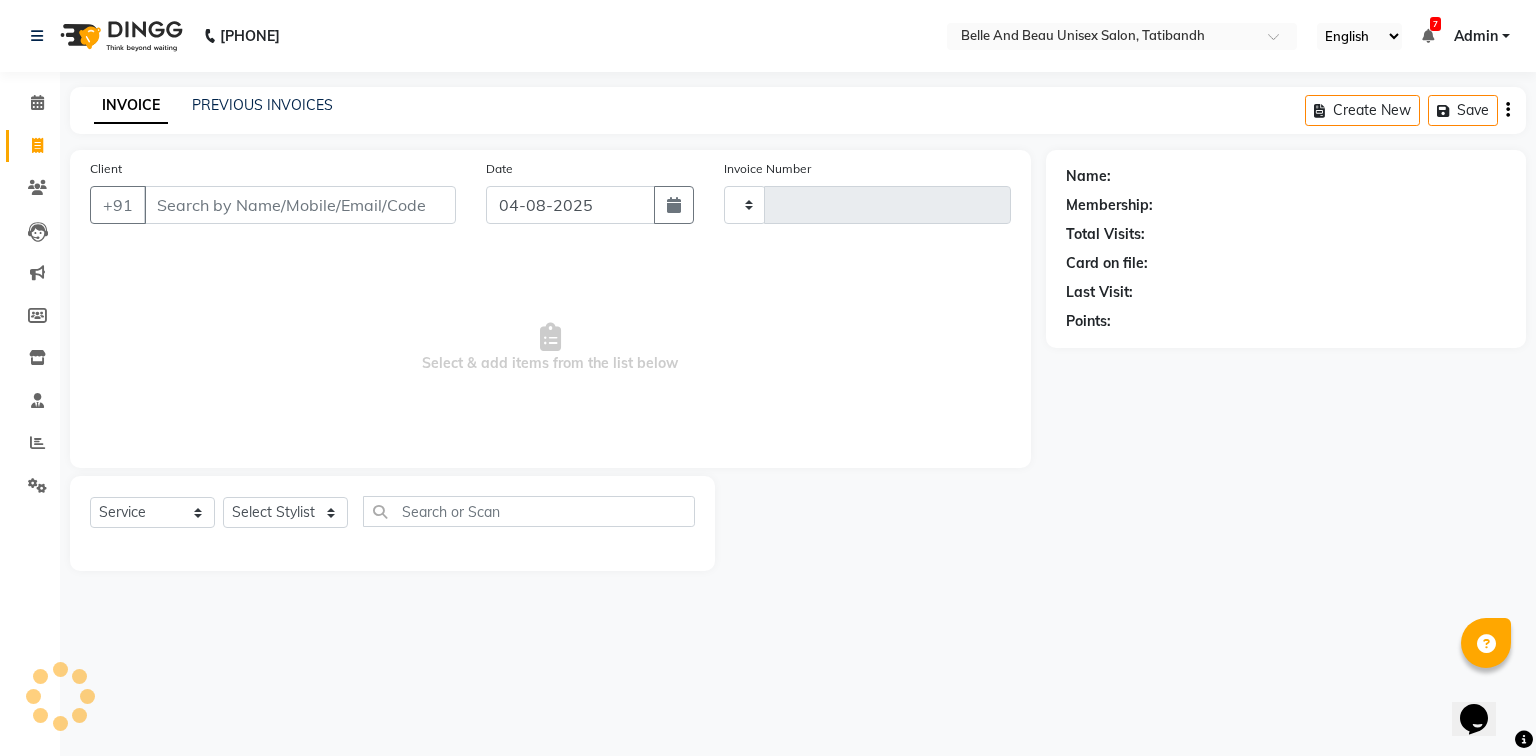 type on "1778" 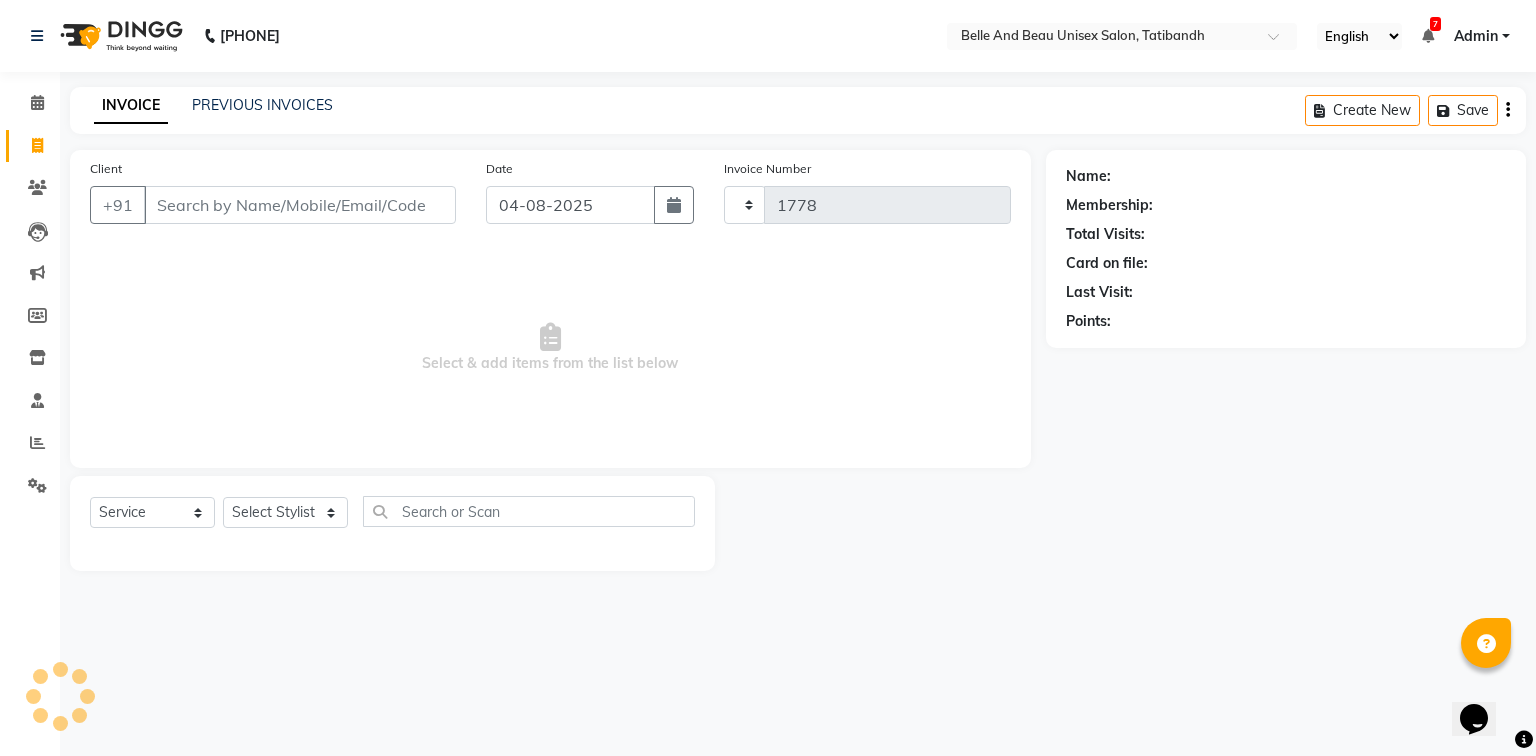 select on "7066" 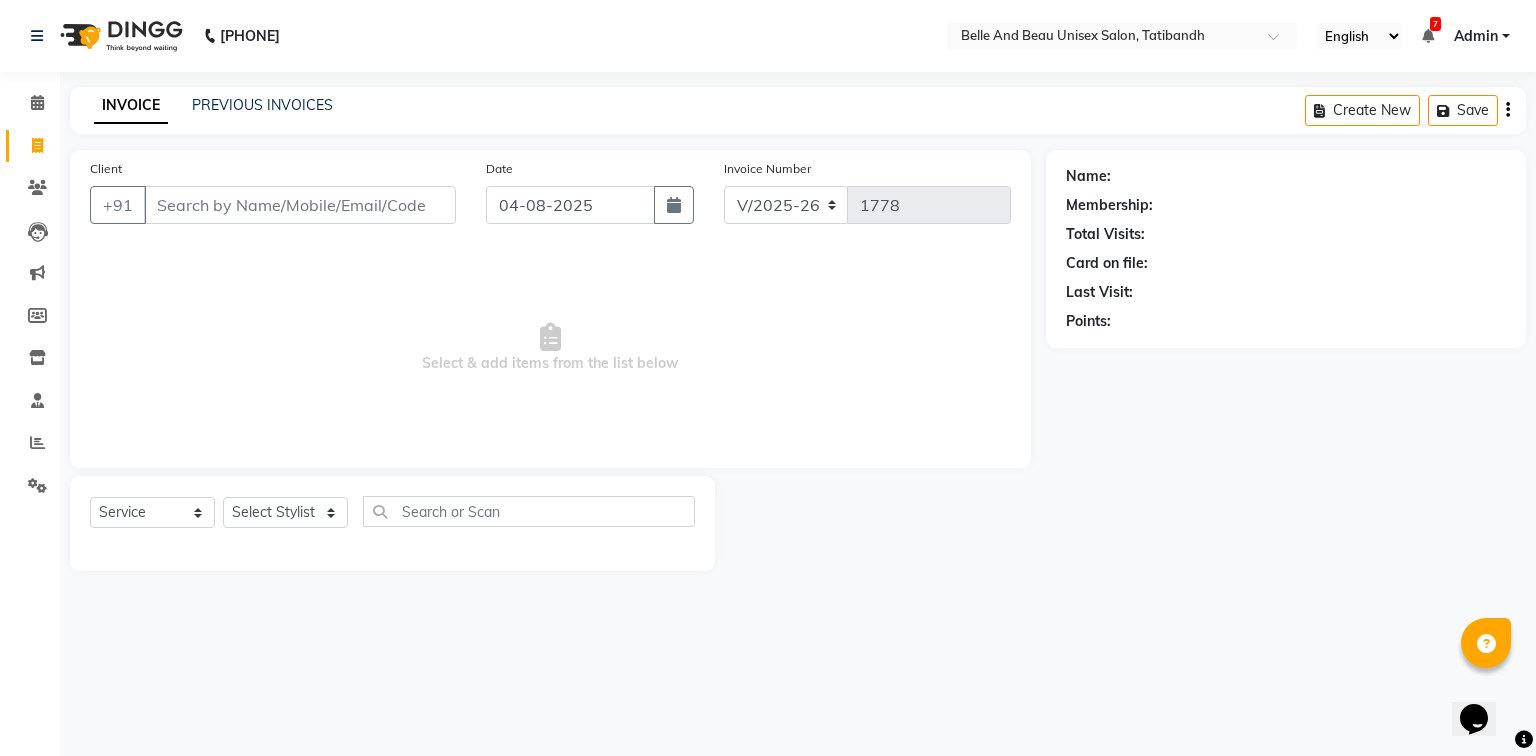 click on "Client" at bounding box center [300, 205] 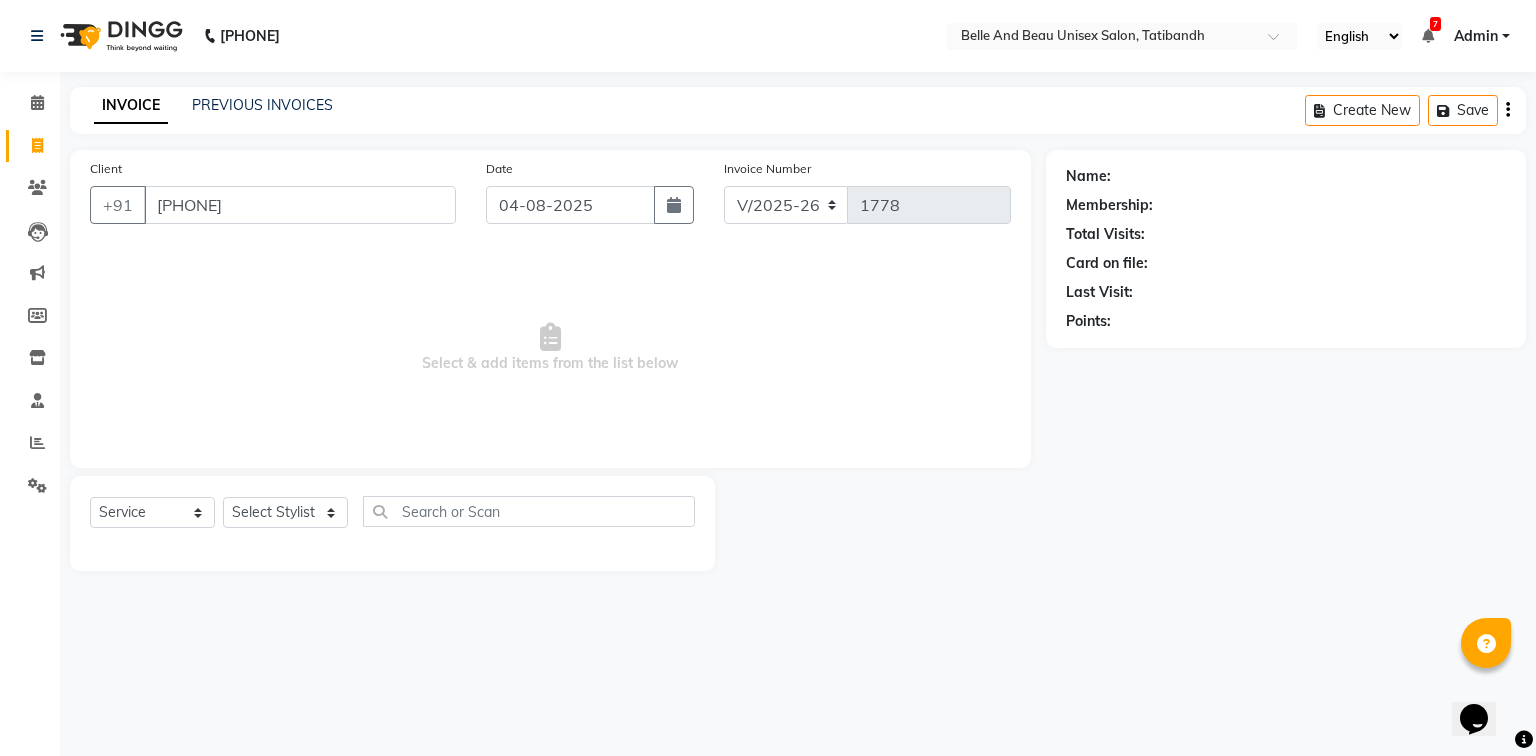 type on "7000288949" 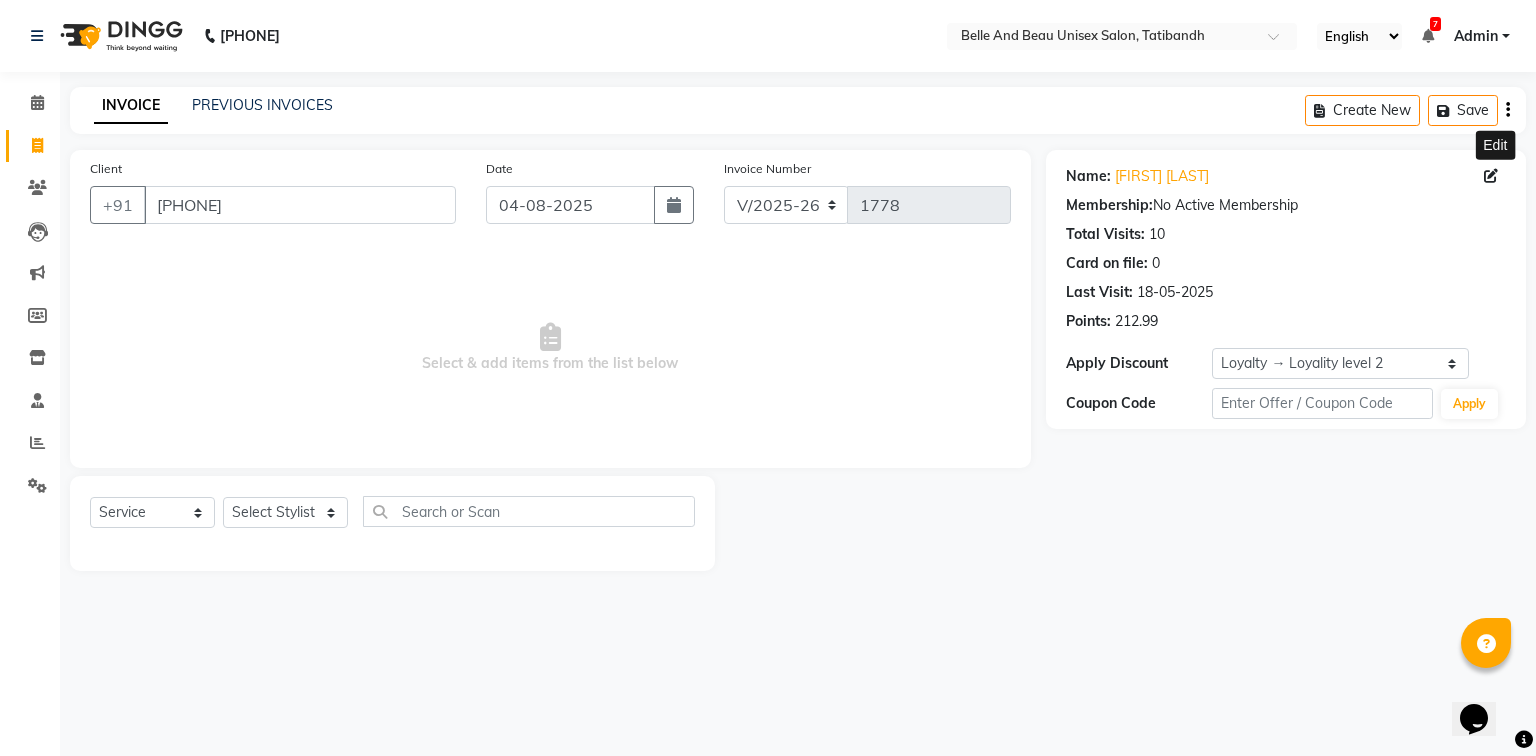 click 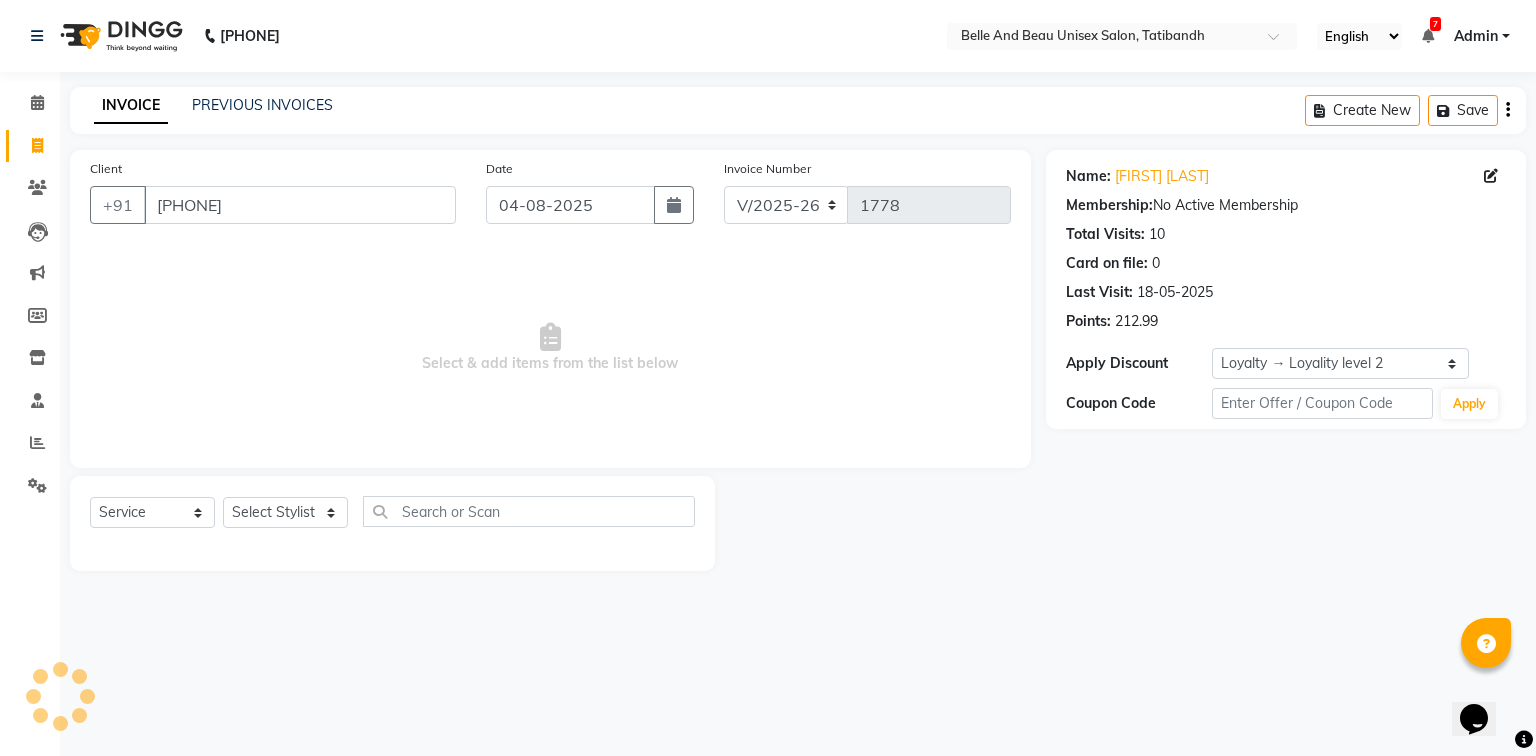 select on "female" 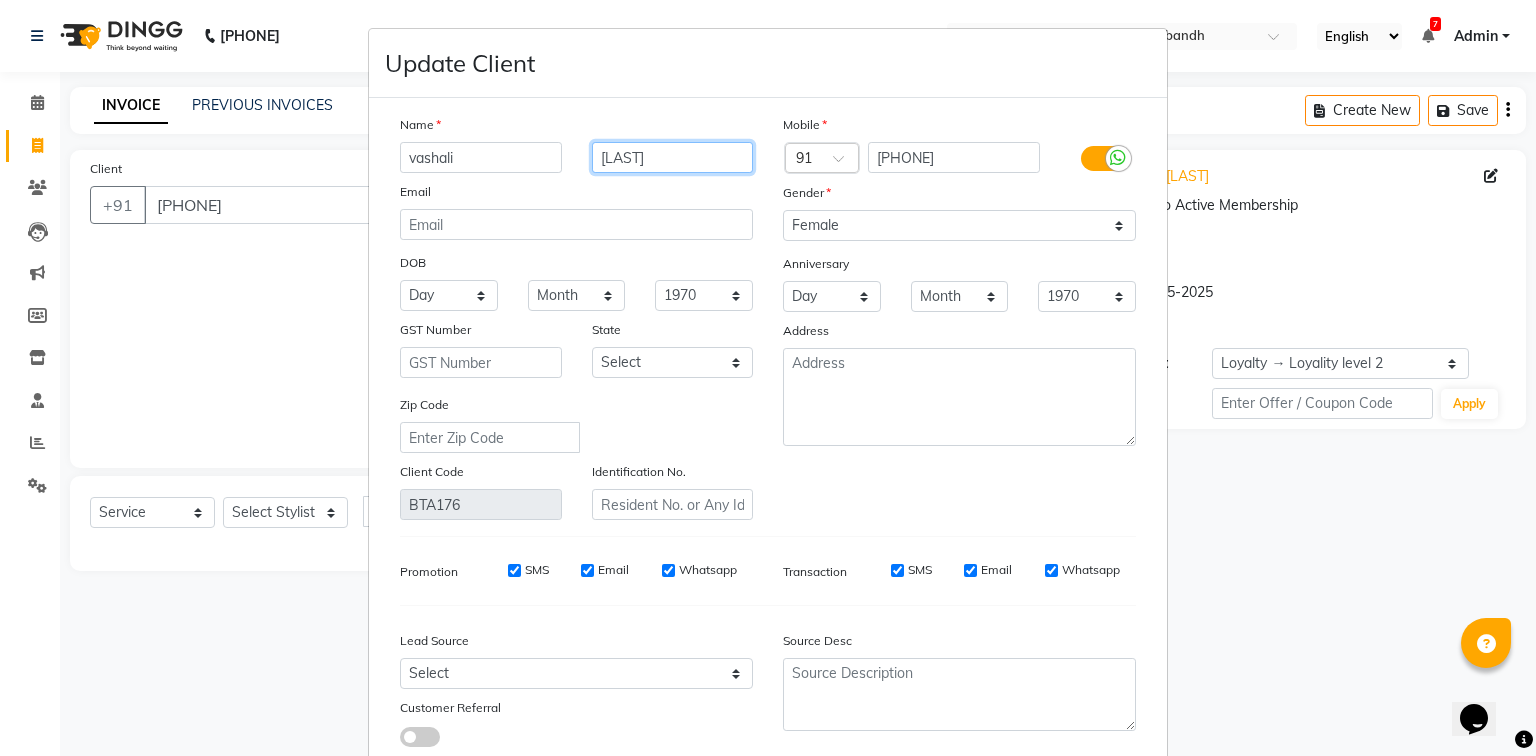 click on "beshram" at bounding box center [673, 157] 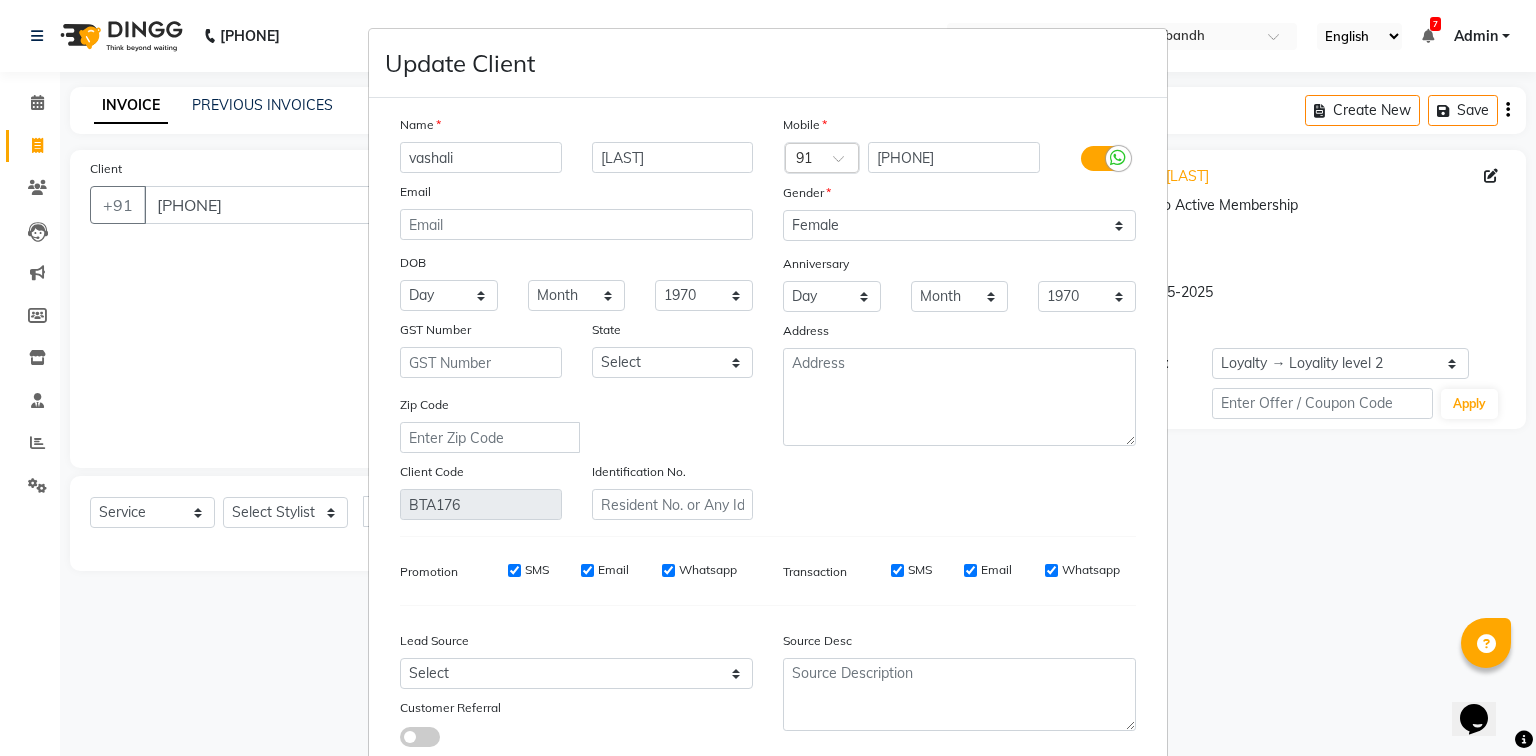click on "Update Client Name vashali meshram Email DOB Day 01 02 03 04 05 06 07 08 09 10 11 12 13 14 15 16 17 18 19 20 21 22 23 24 25 26 27 28 29 30 31 Month January February March April May June July August September October November December 1940 1941 1942 1943 1944 1945 1946 1947 1948 1949 1950 1951 1952 1953 1954 1955 1956 1957 1958 1959 1960 1961 1962 1963 1964 1965 1966 1967 1968 1969 1970 1971 1972 1973 1974 1975 1976 1977 1978 1979 1980 1981 1982 1983 1984 1985 1986 1987 1988 1989 1990 1991 1992 1993 1994 1995 1996 1997 1998 1999 2000 2001 2002 2003 2004 2005 2006 2007 2008 2009 2010 2011 2012 2013 2014 2015 2016 2017 2018 2019 2020 2021 2022 2023 2024 GST Number State Select Andaman and Nicobar Islands Andhra Pradesh Arunachal Pradesh Assam Bihar Chandigarh Chhattisgarh Dadra and Nagar Haveli Daman and Diu Delhi Goa Gujarat Haryana Himachal Pradesh Jammu and Kashmir Jharkhand Karnataka Kerala Lakshadweep Madhya Pradesh Maharashtra Manipur Meghalaya Mizoram Nagaland Odisha Pondicherry Punjab Rajasthan Sikkim ×" at bounding box center [768, 378] 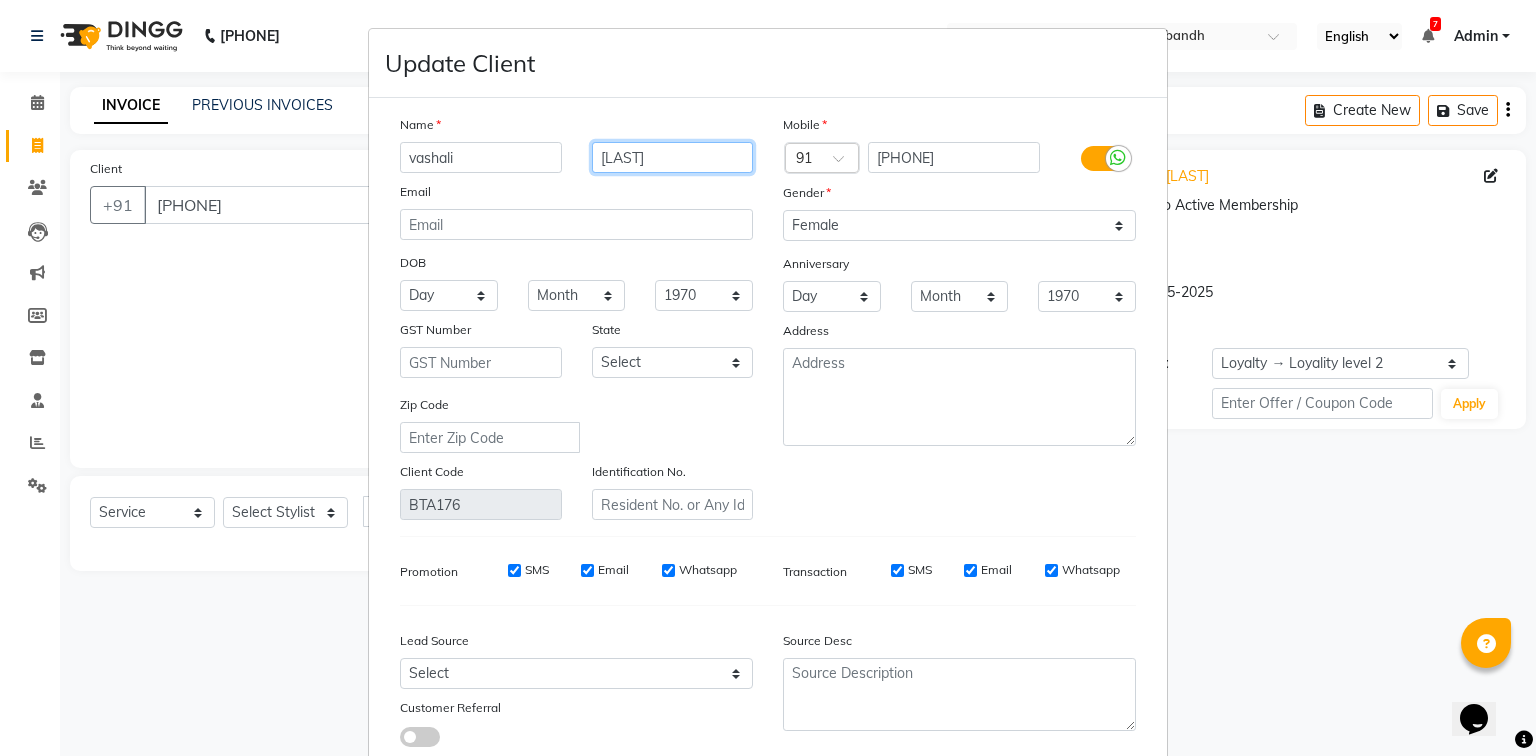 drag, startPoint x: 616, startPoint y: 158, endPoint x: 594, endPoint y: 153, distance: 22.561028 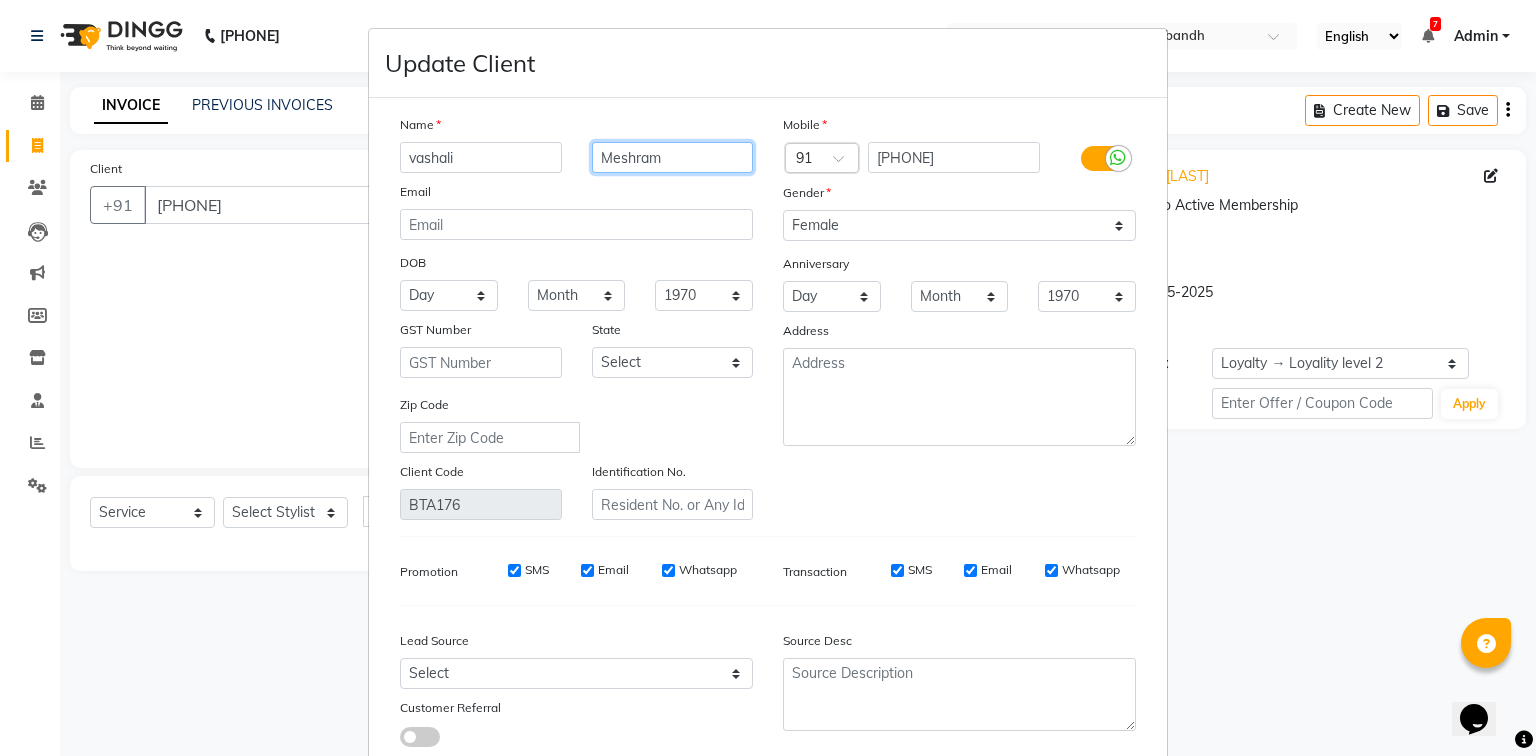type on "Meshram" 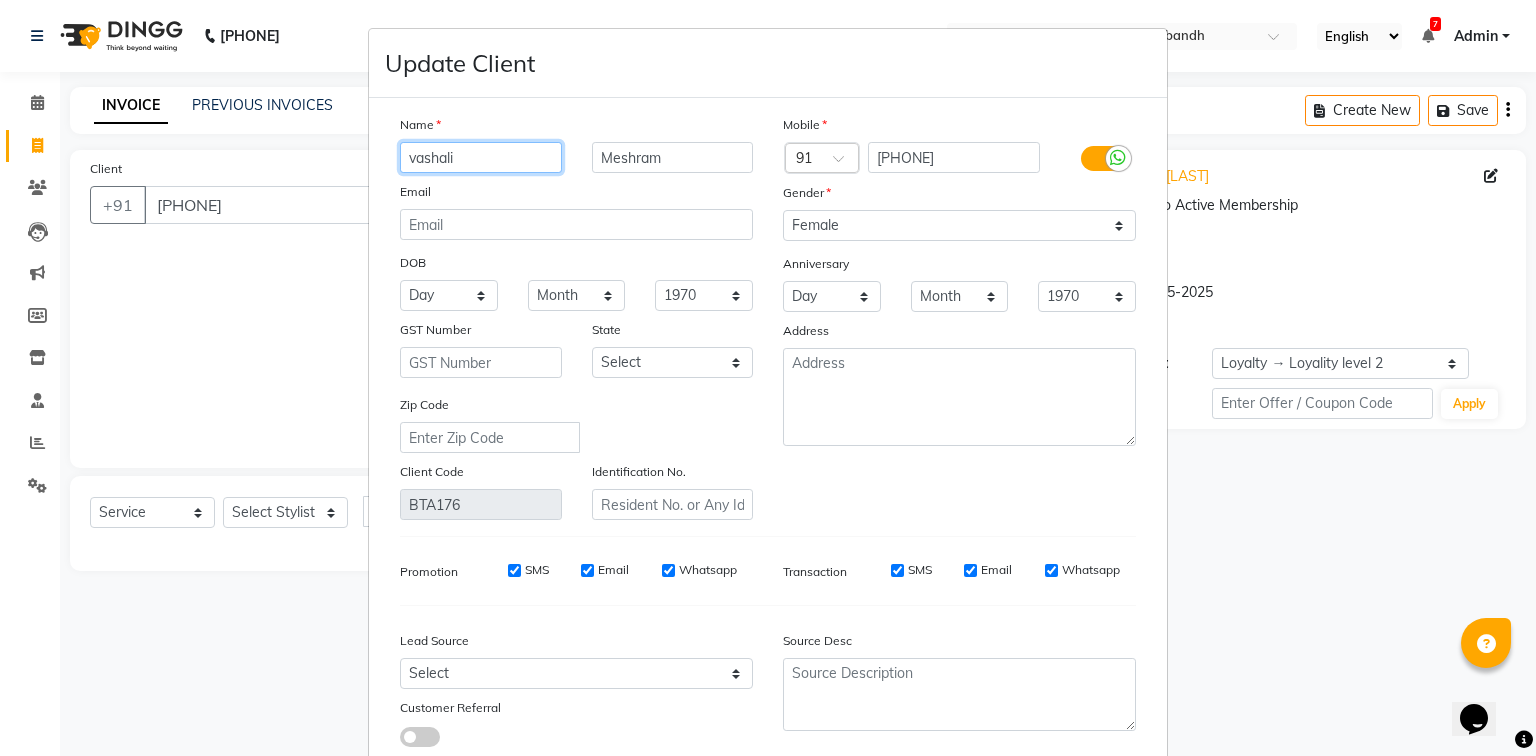 drag, startPoint x: 623, startPoint y: 159, endPoint x: 428, endPoint y: 154, distance: 195.06409 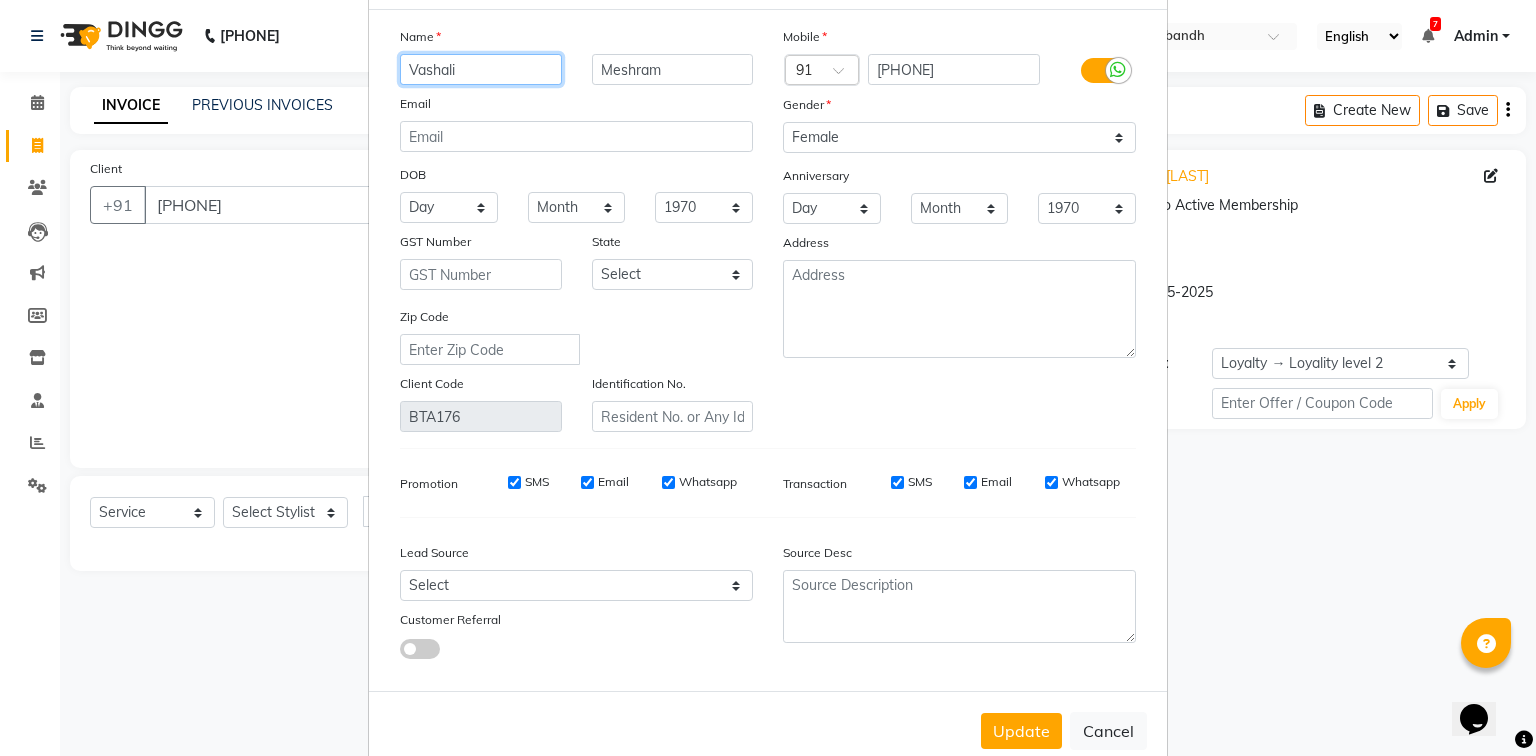 scroll, scrollTop: 141, scrollLeft: 0, axis: vertical 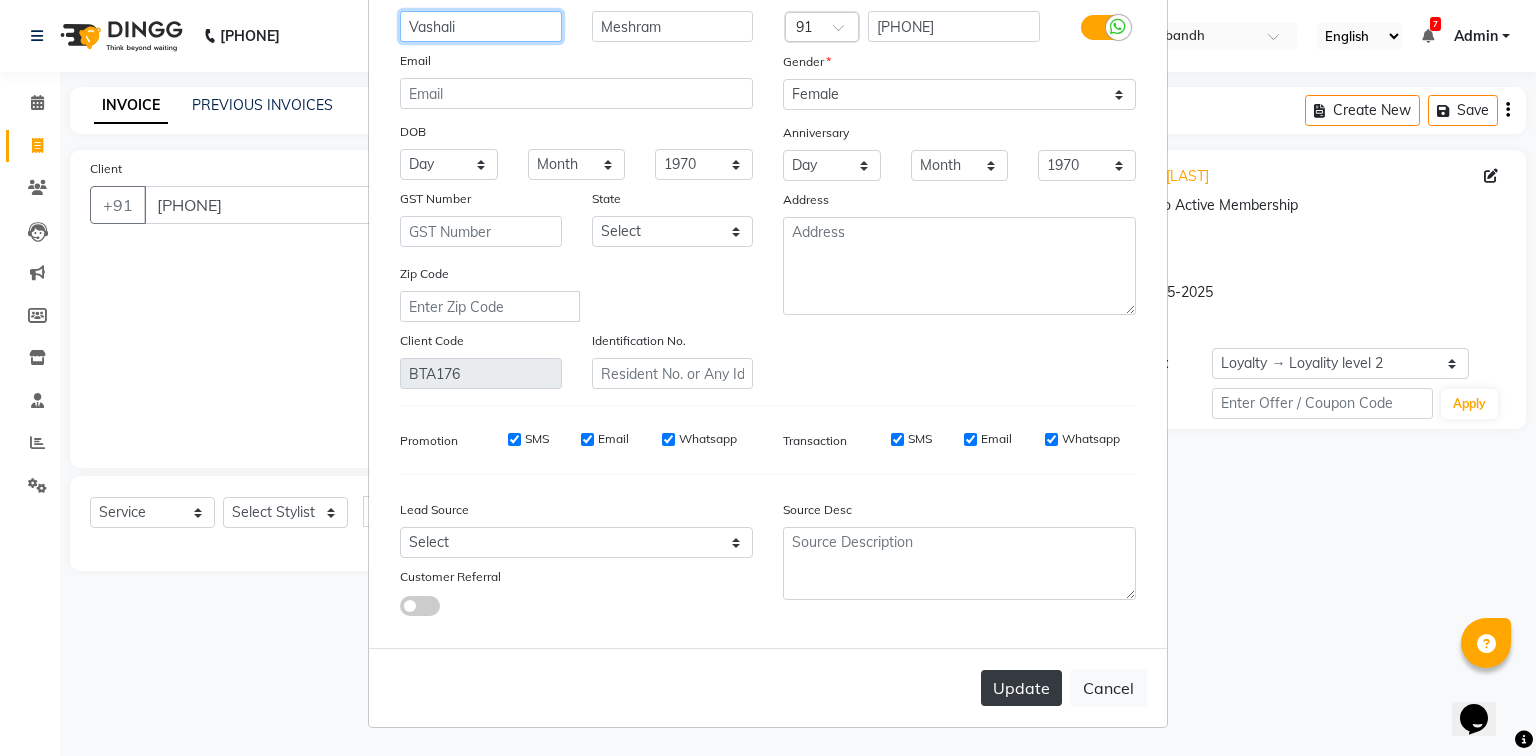 type on "Vashali" 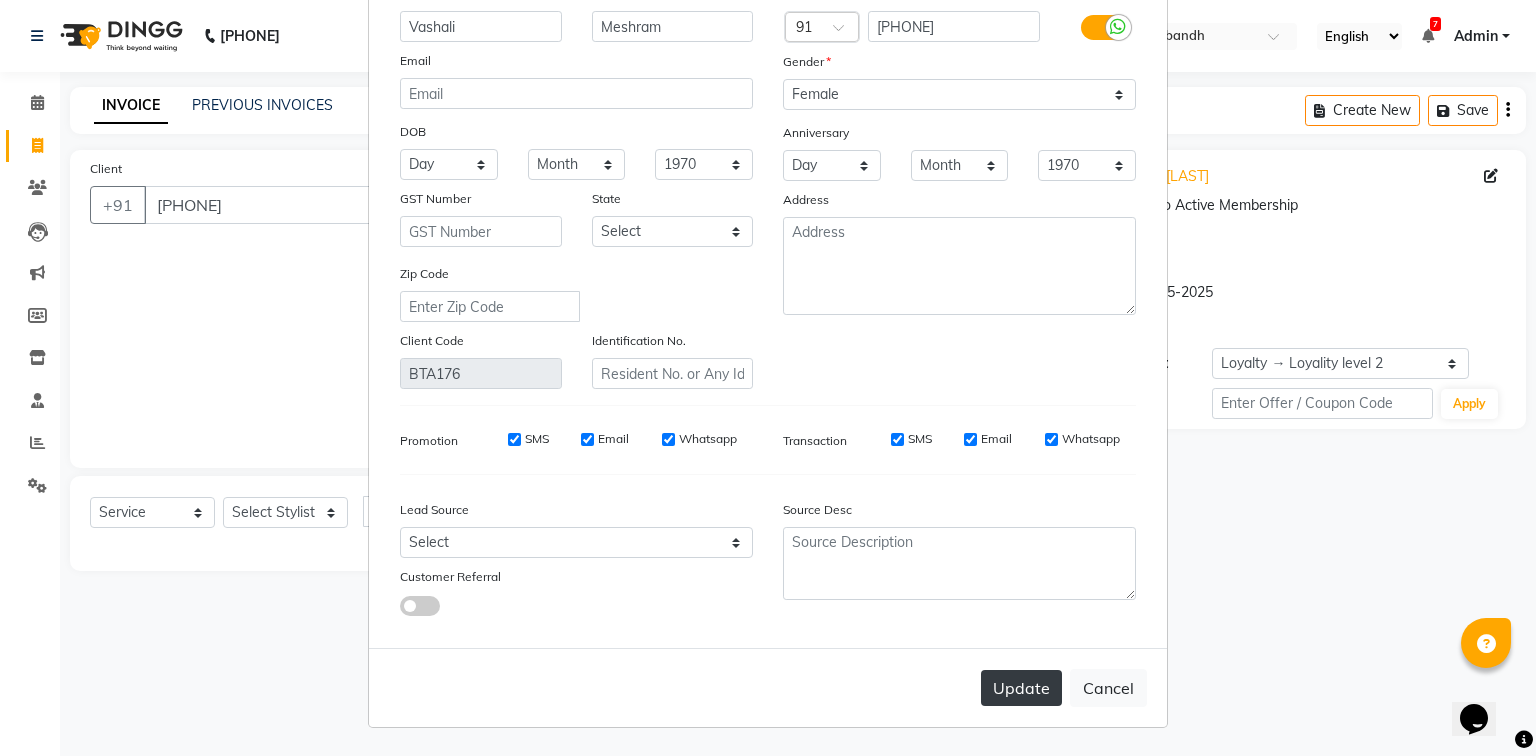 click on "Update" at bounding box center (1021, 688) 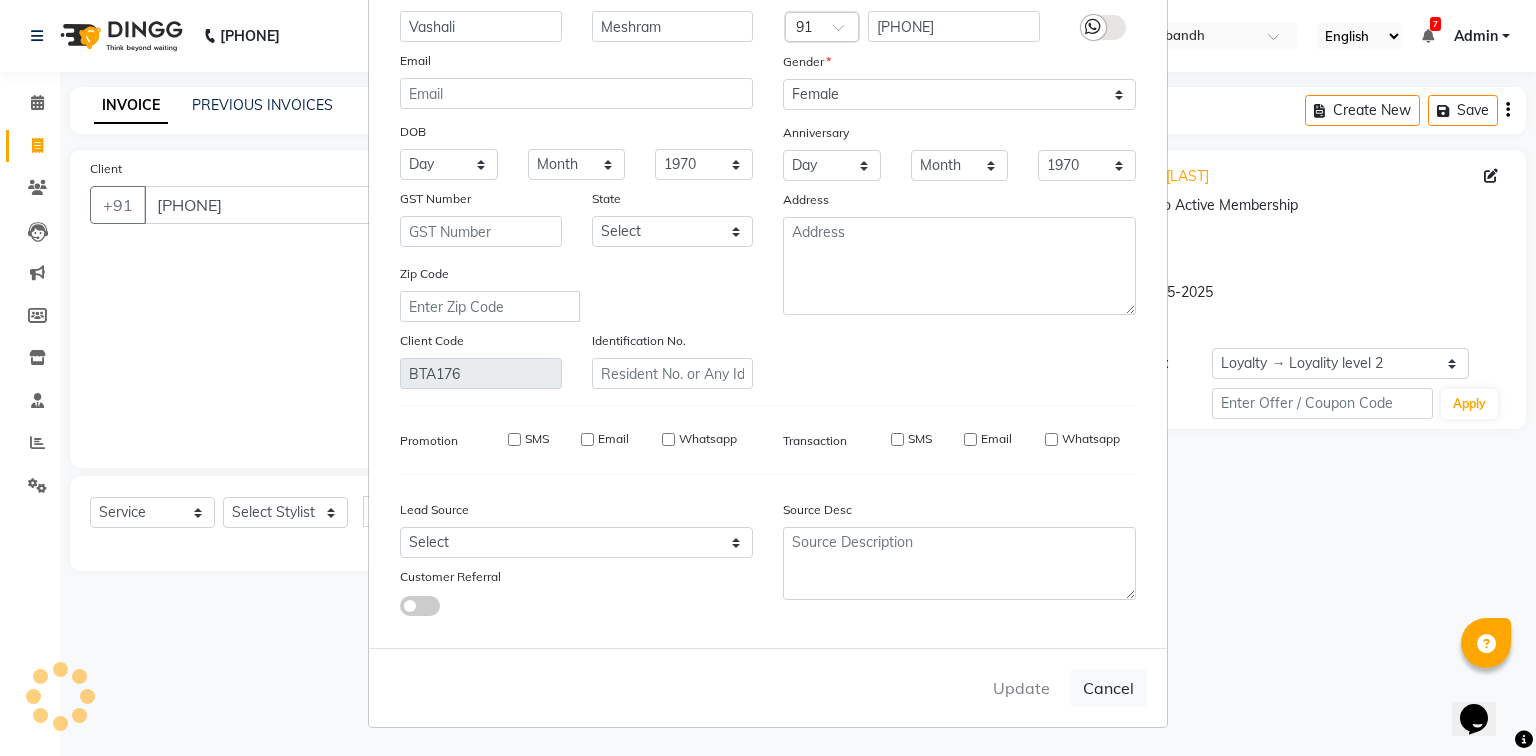 type 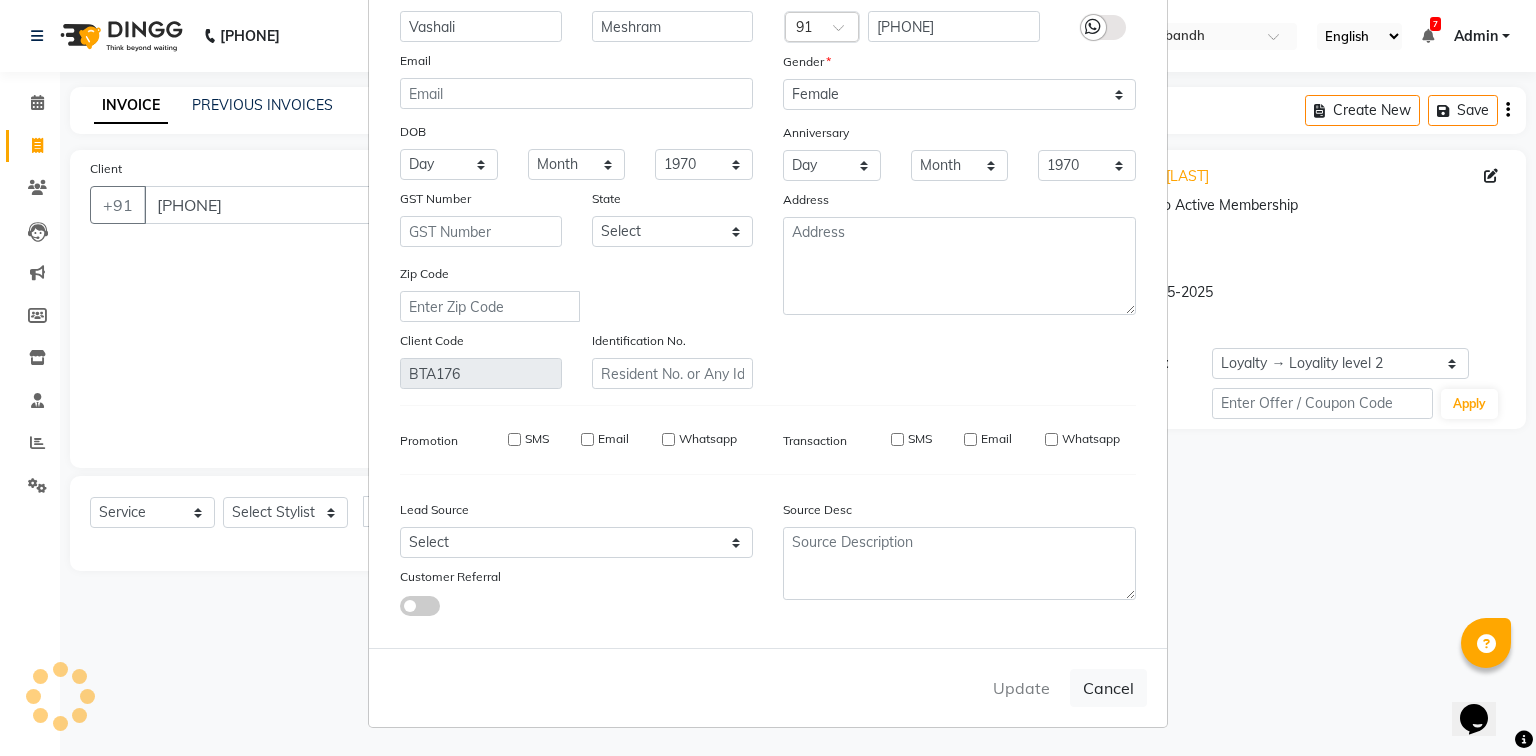 type 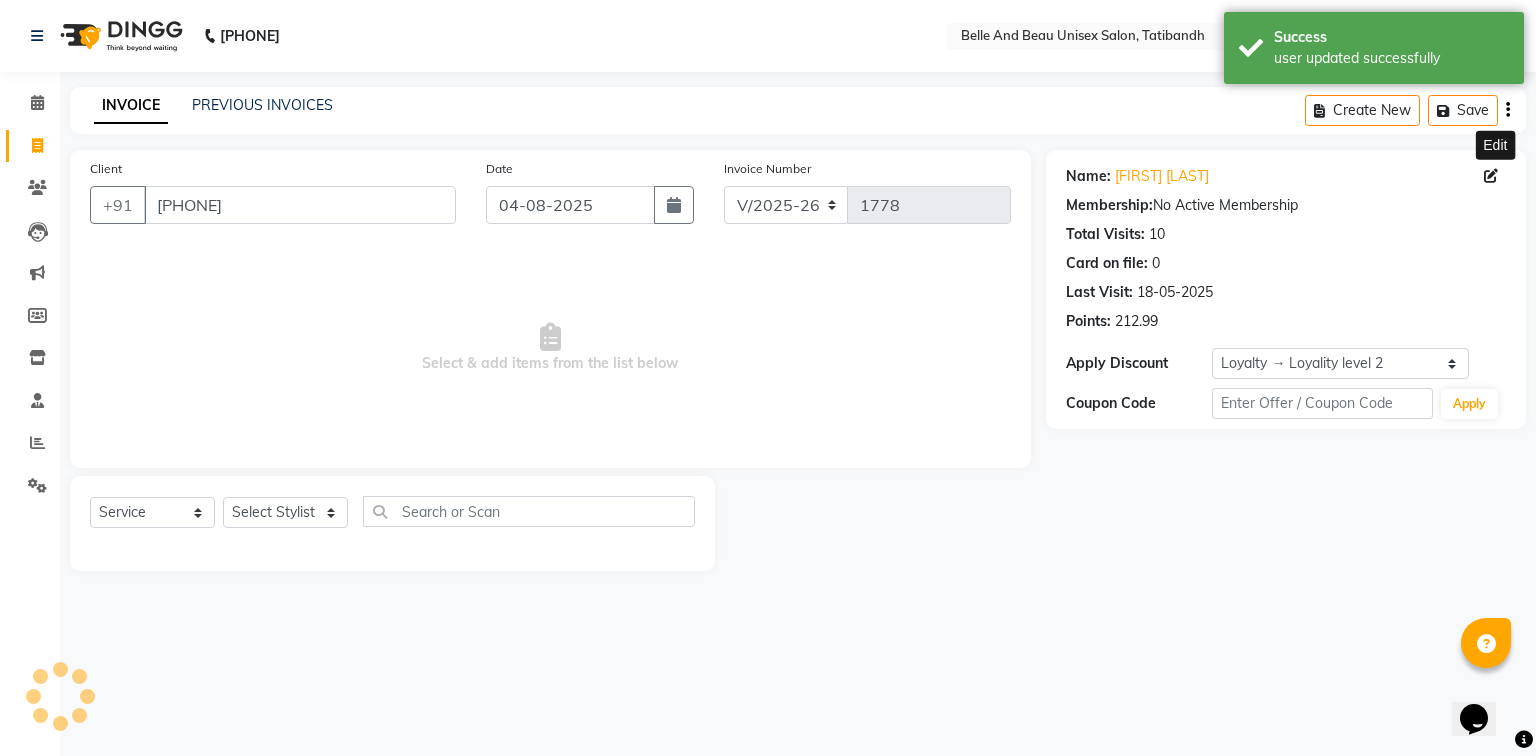 select on "1: Object" 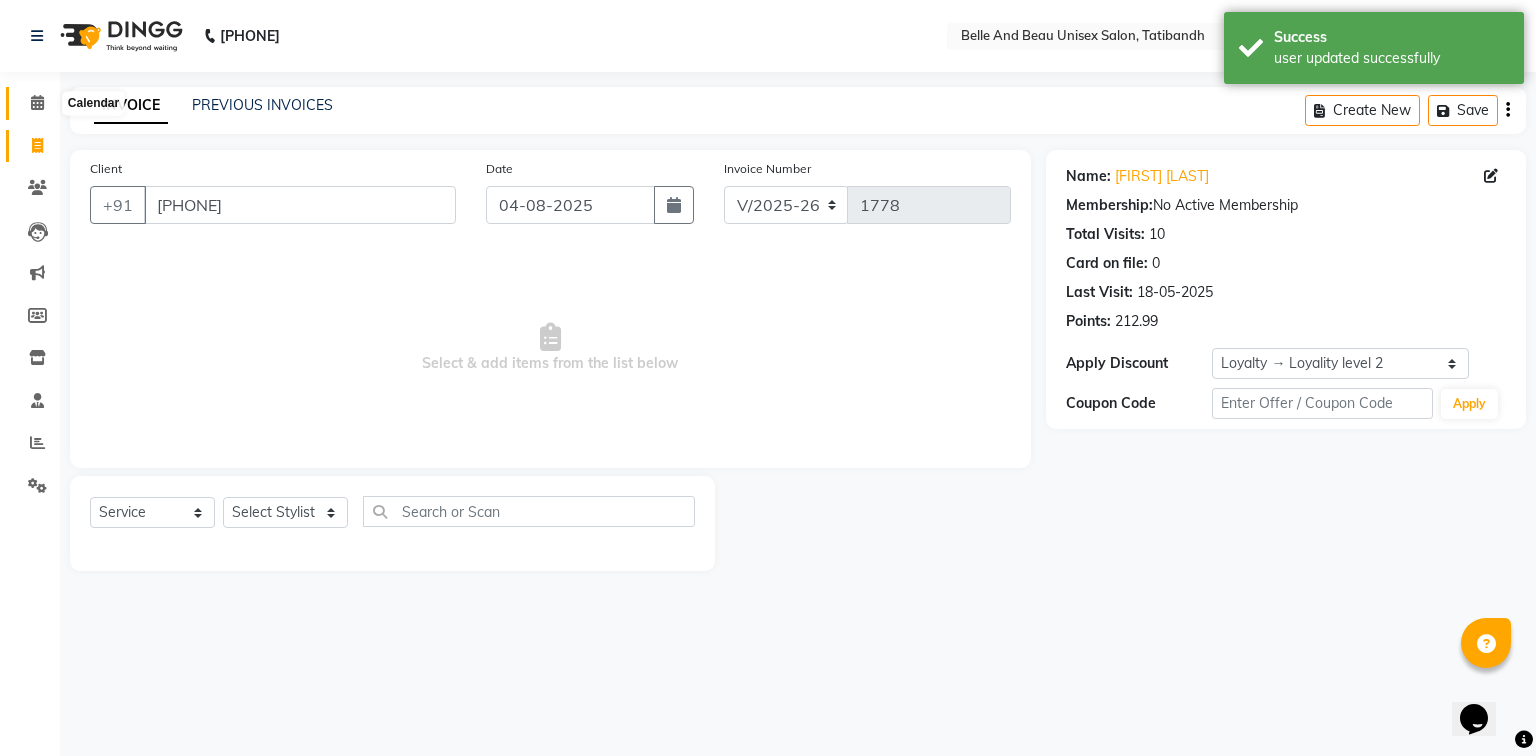 click 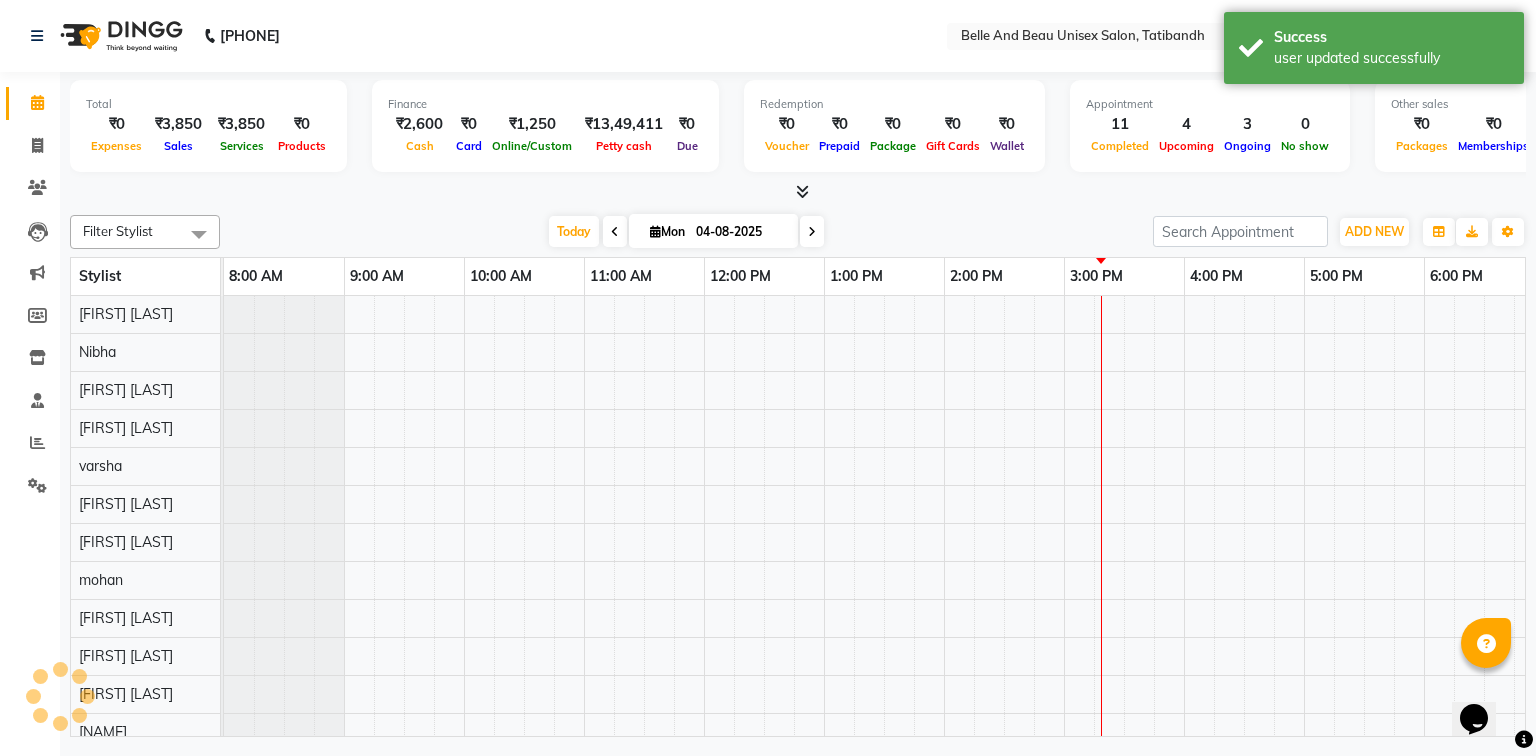 scroll, scrollTop: 0, scrollLeft: 0, axis: both 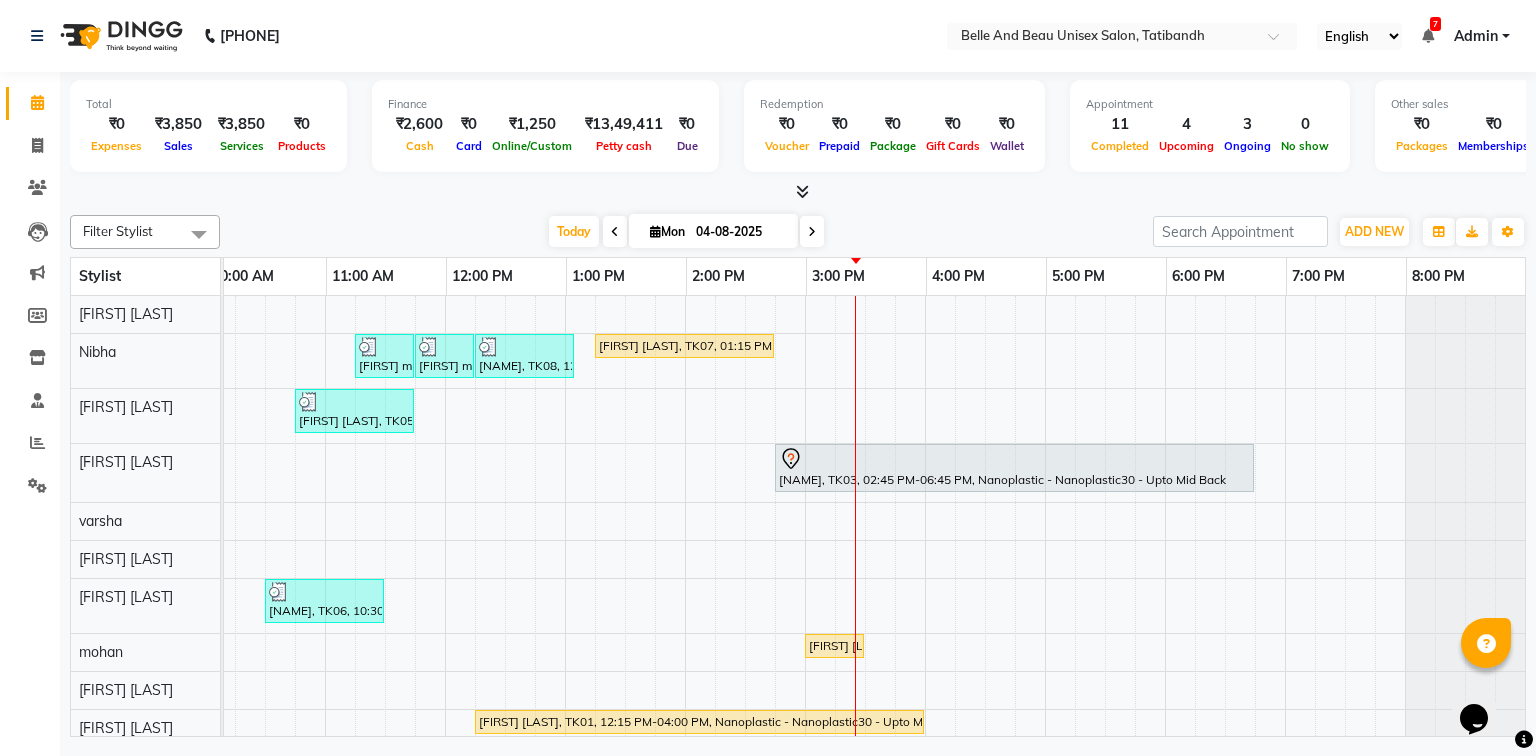 drag, startPoint x: 880, startPoint y: 588, endPoint x: 1334, endPoint y: 749, distance: 481.70218 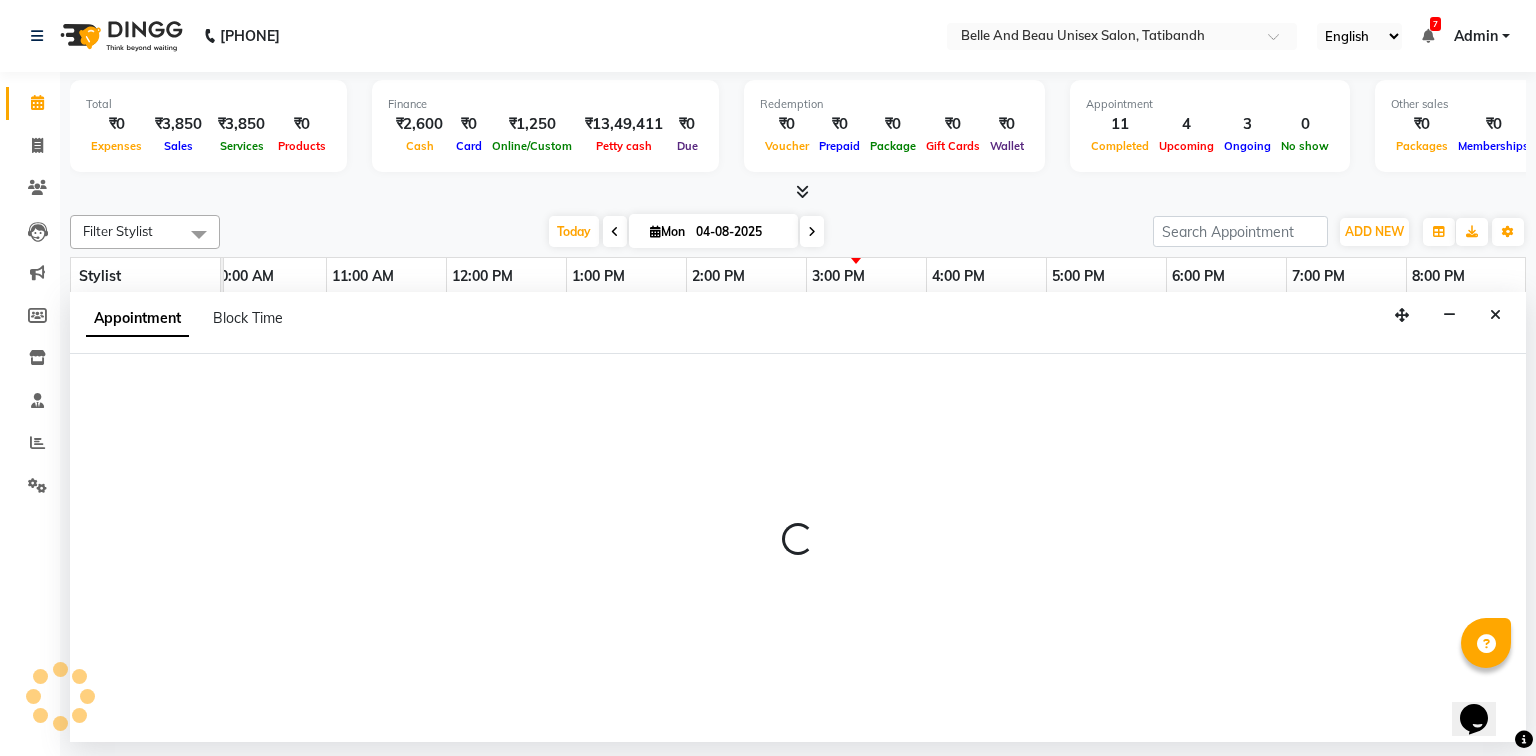 select on "63196" 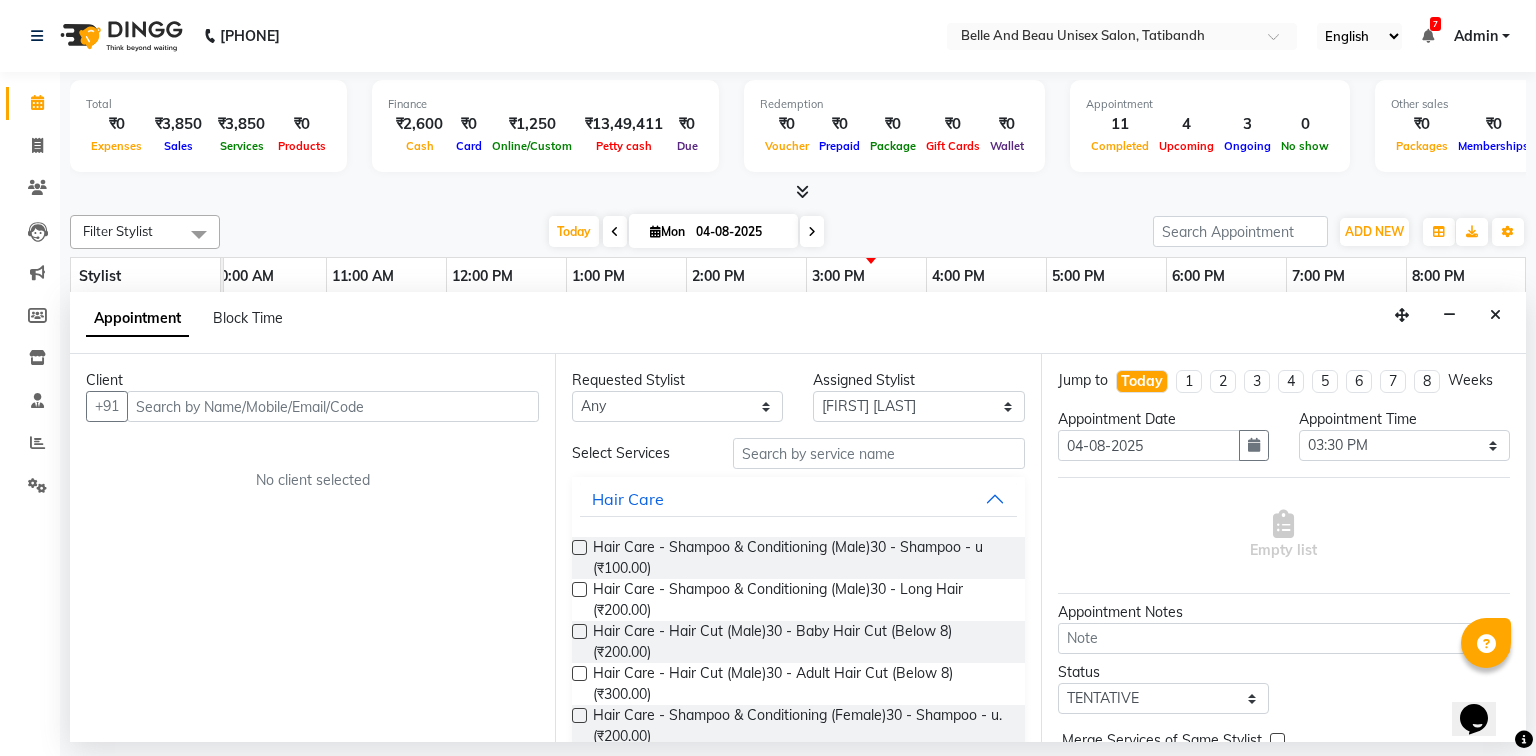 click at bounding box center [333, 406] 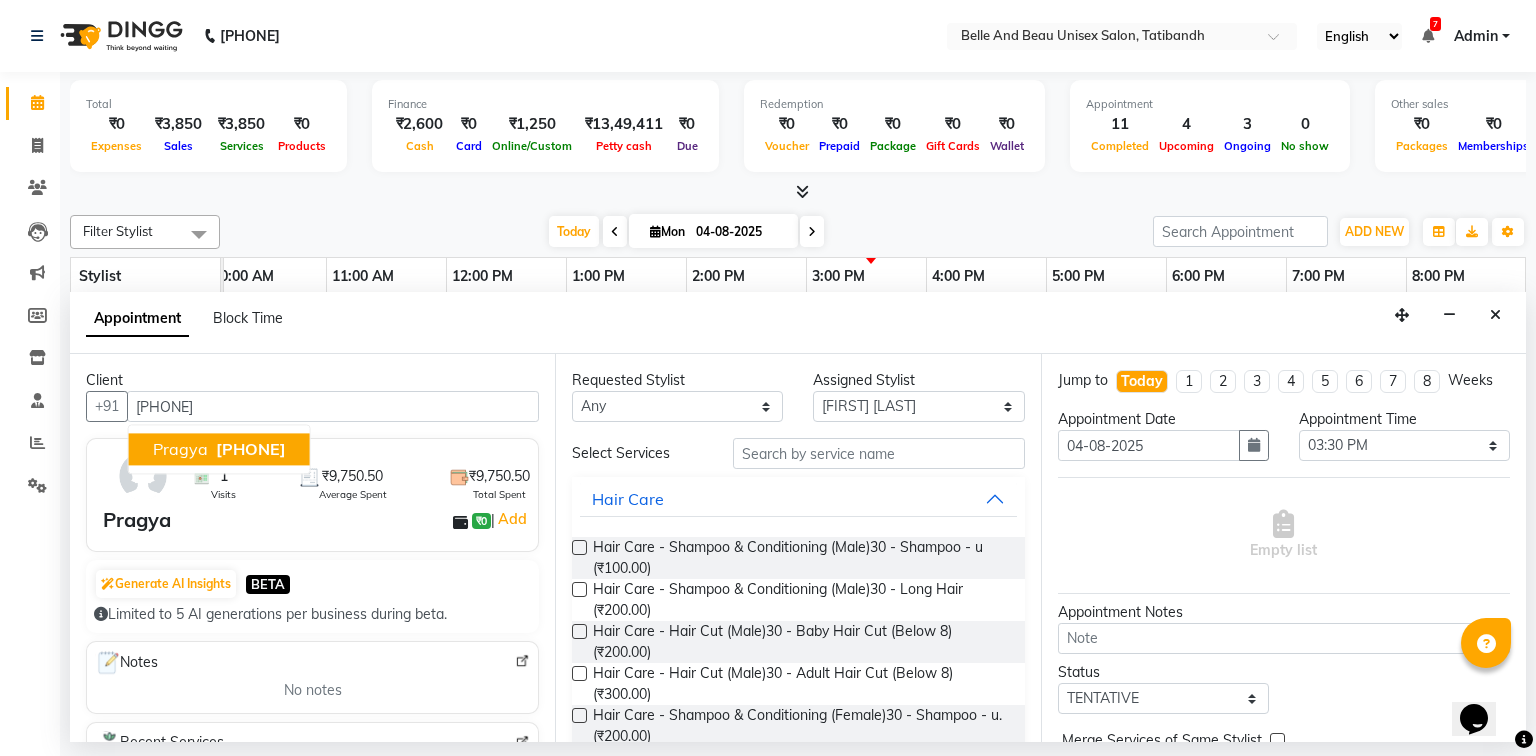 click on "[PHONE]" at bounding box center [251, 450] 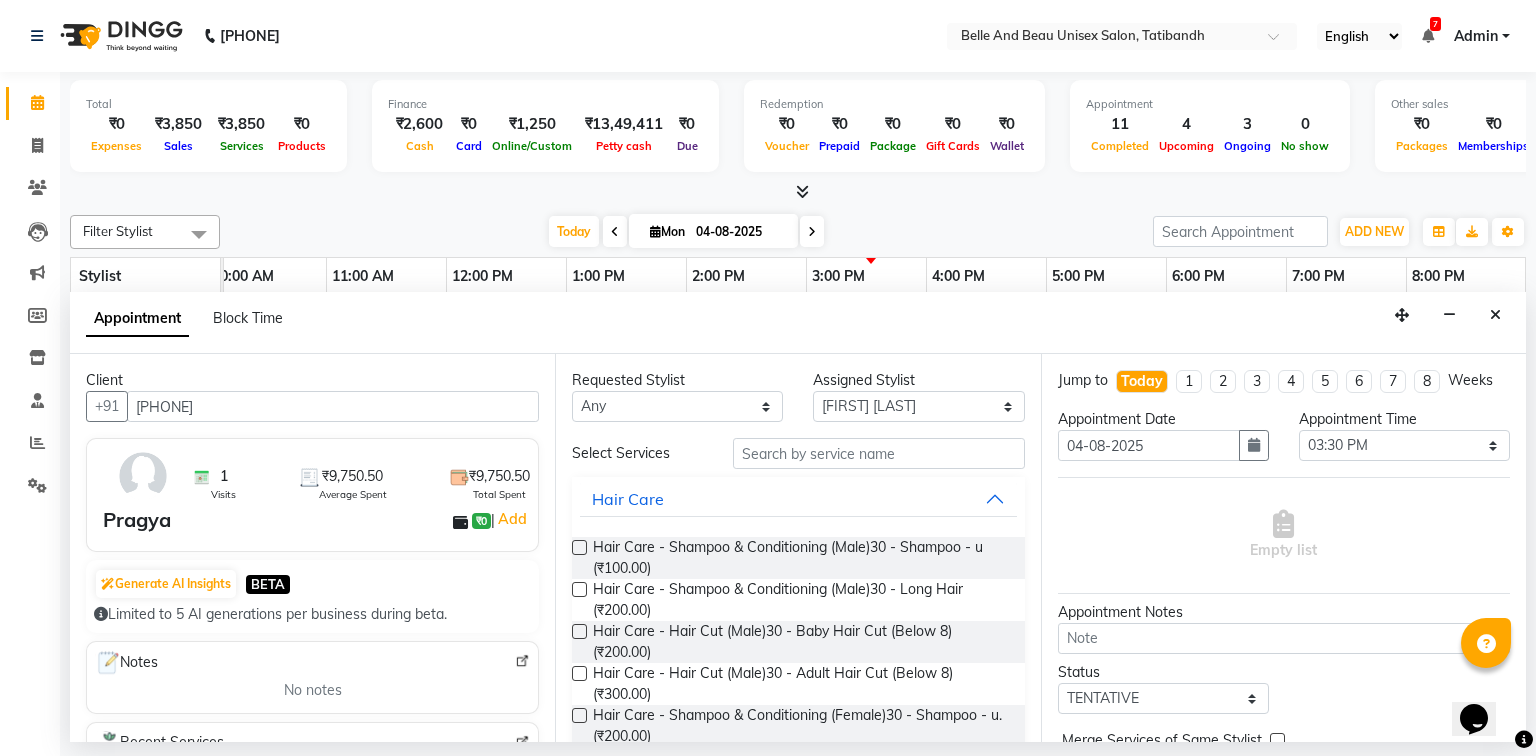 type on "[PHONE]" 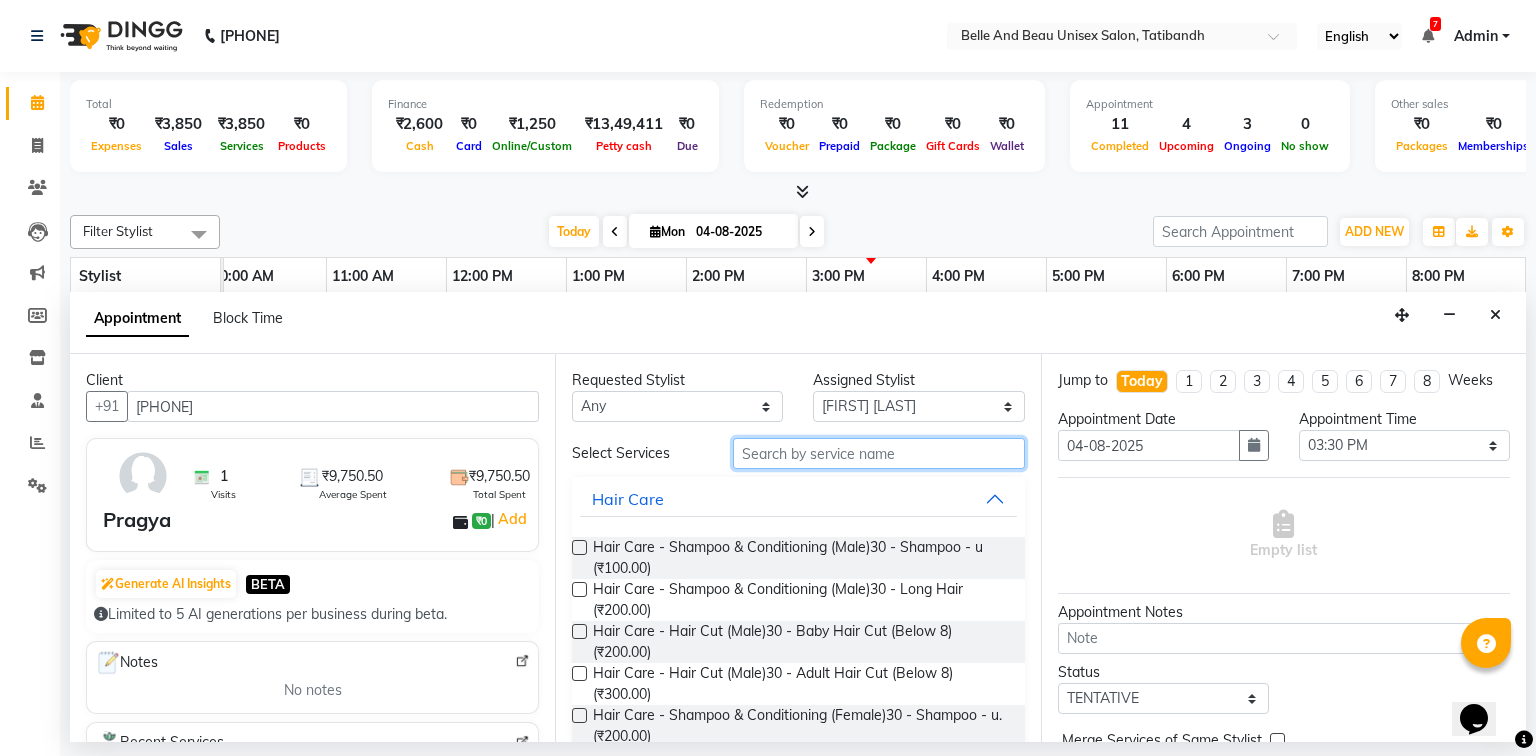 click at bounding box center (879, 453) 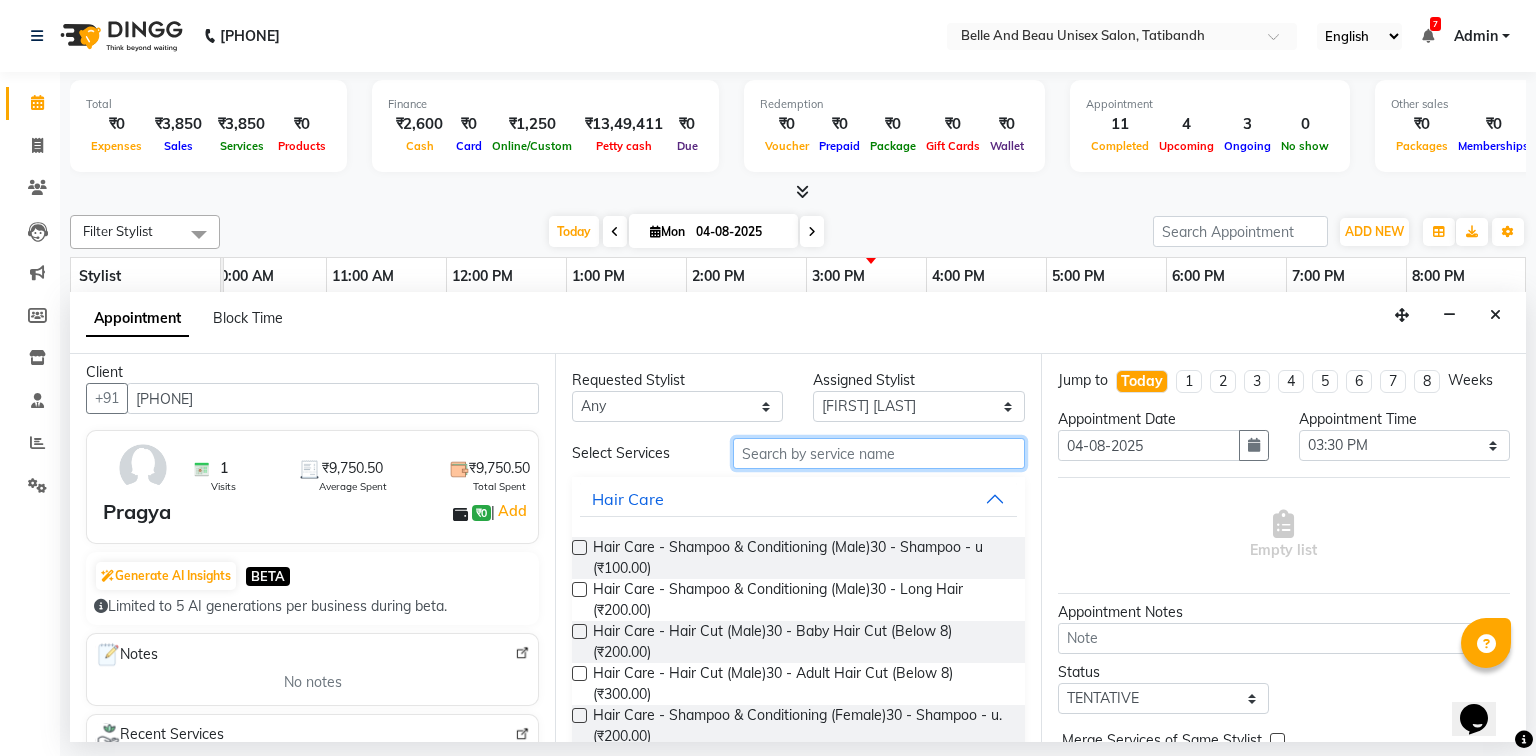scroll, scrollTop: 0, scrollLeft: 0, axis: both 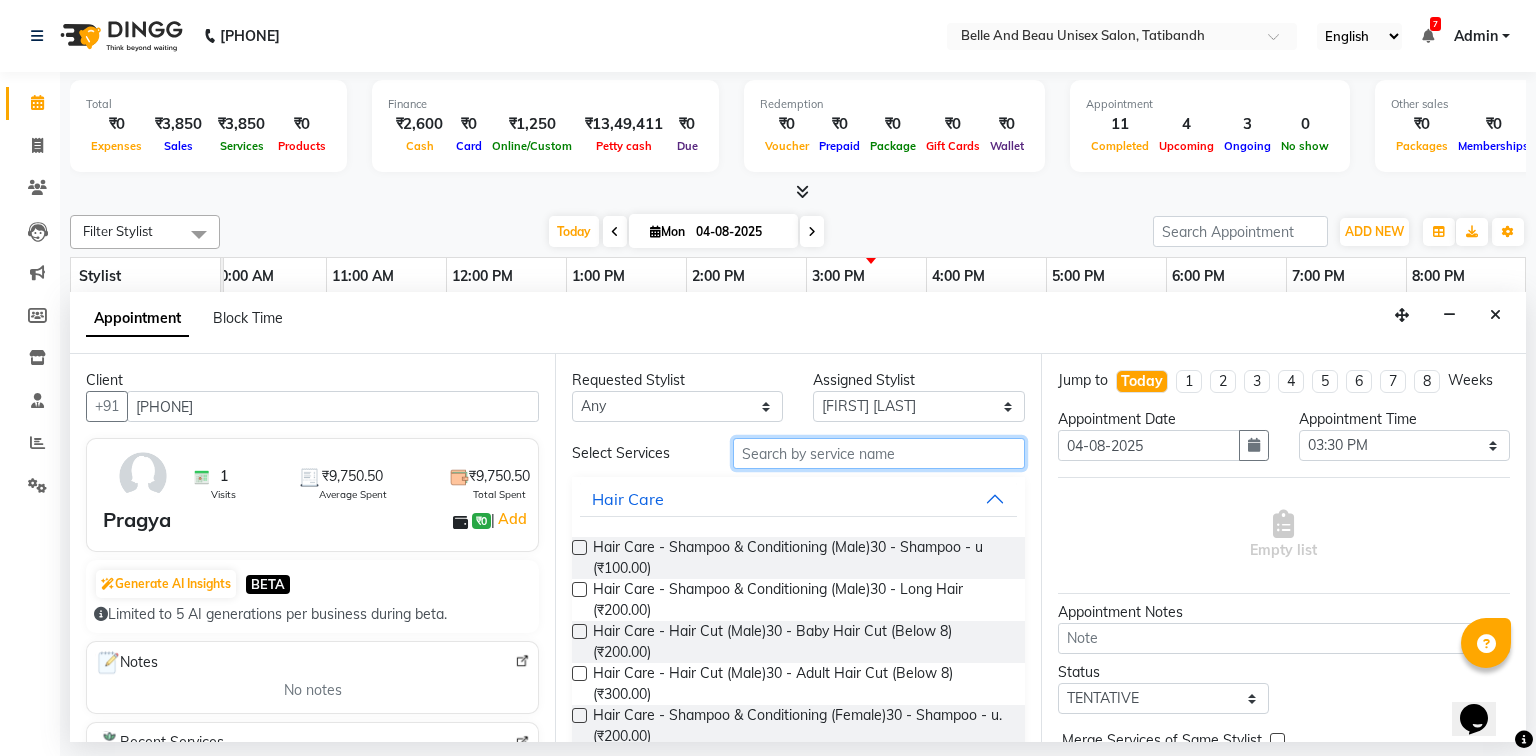 click at bounding box center [879, 453] 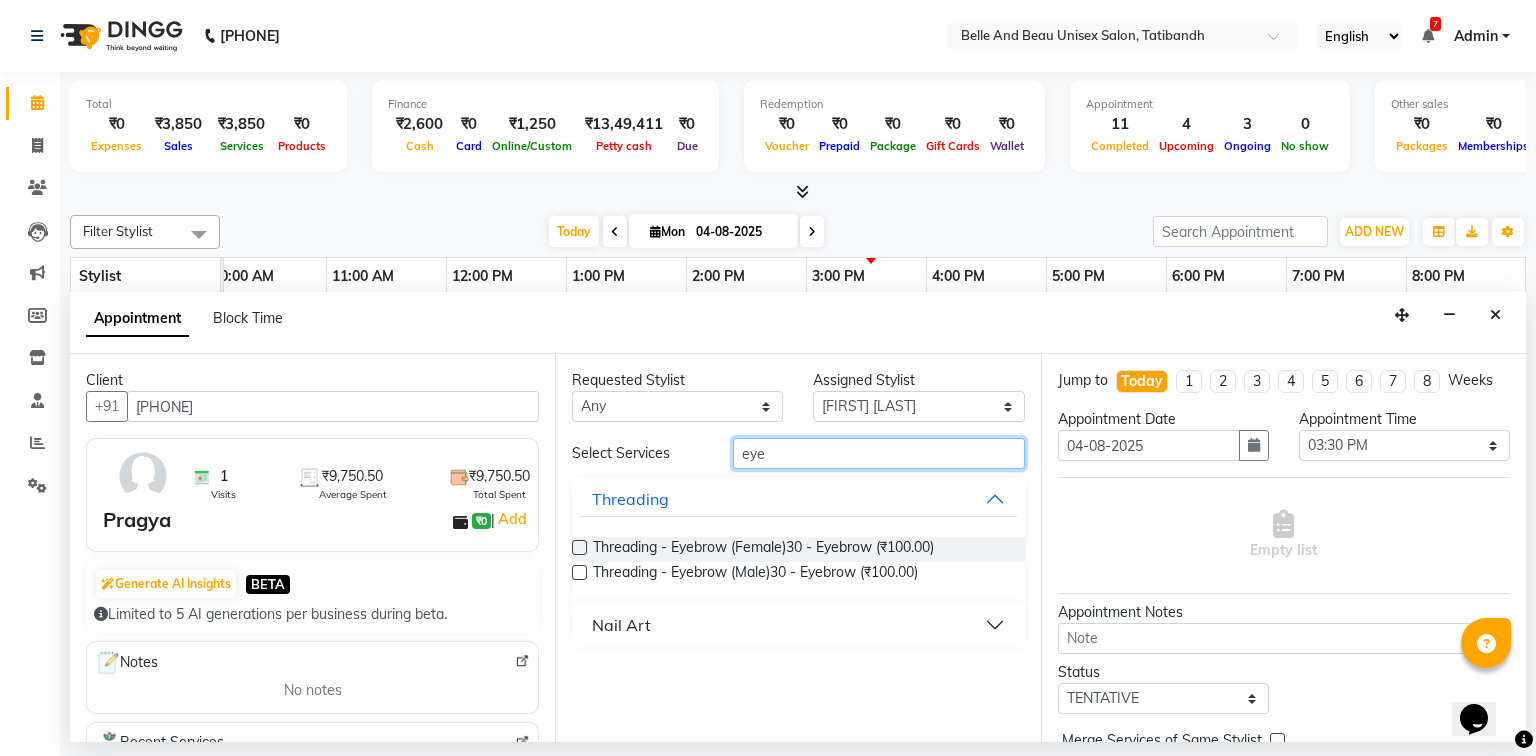 type on "eye" 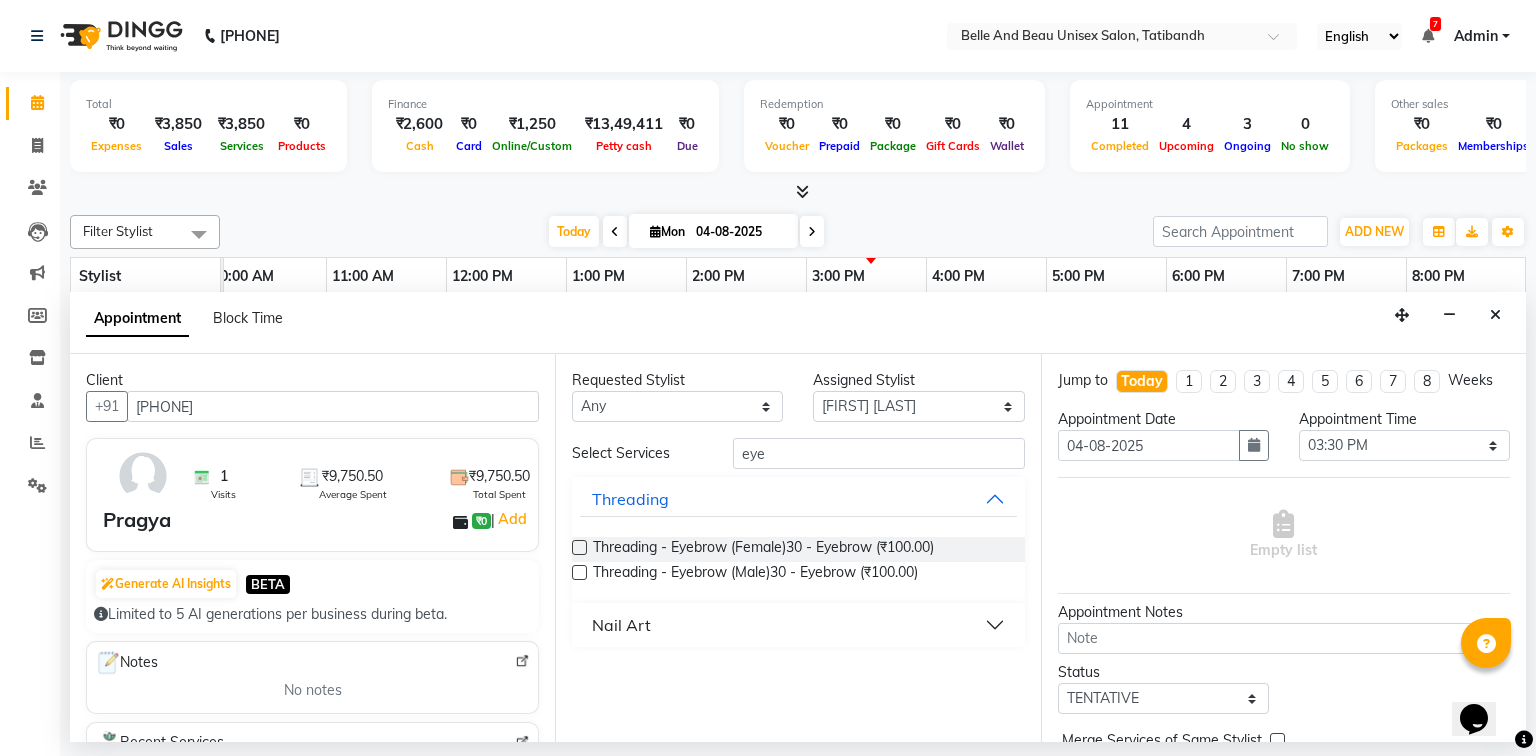 click at bounding box center [579, 547] 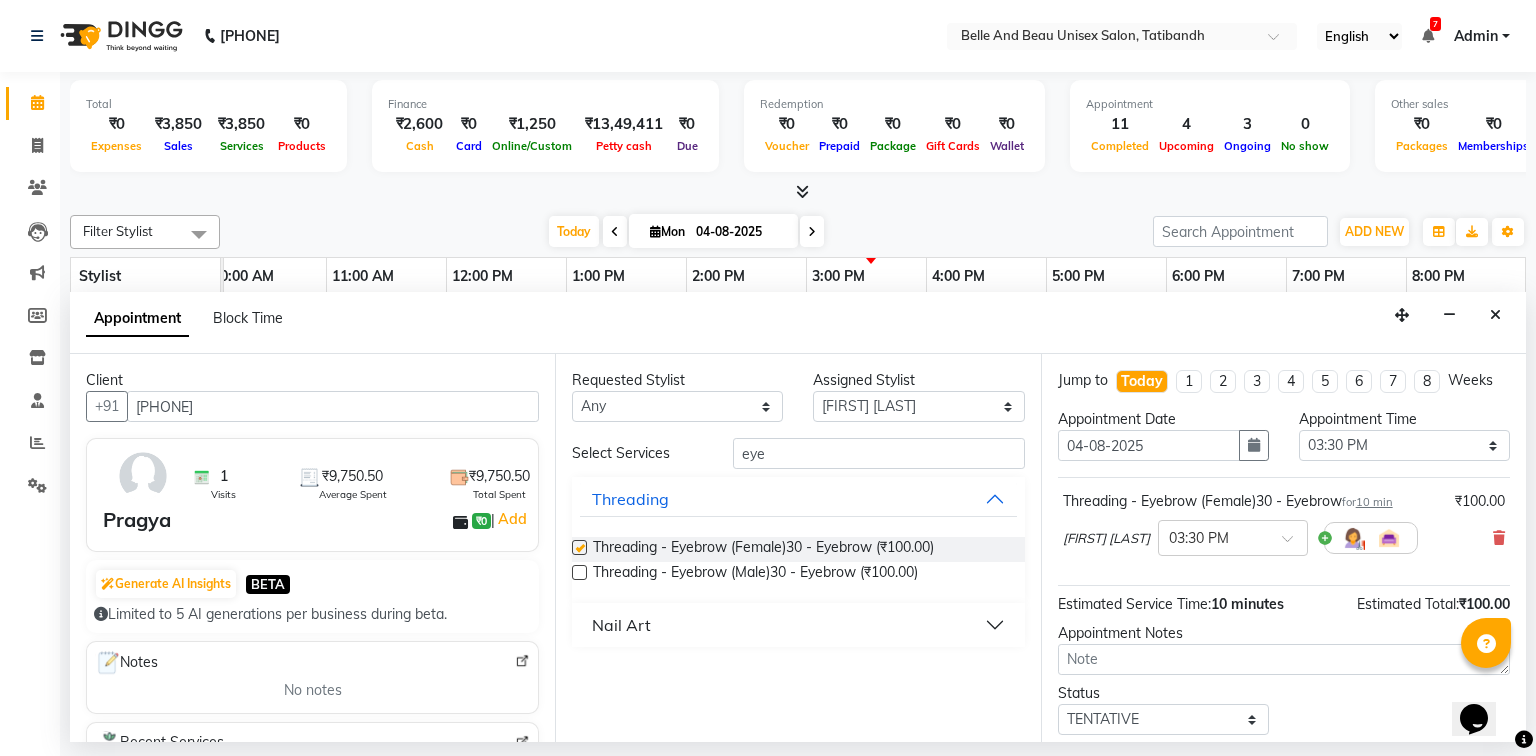checkbox on "false" 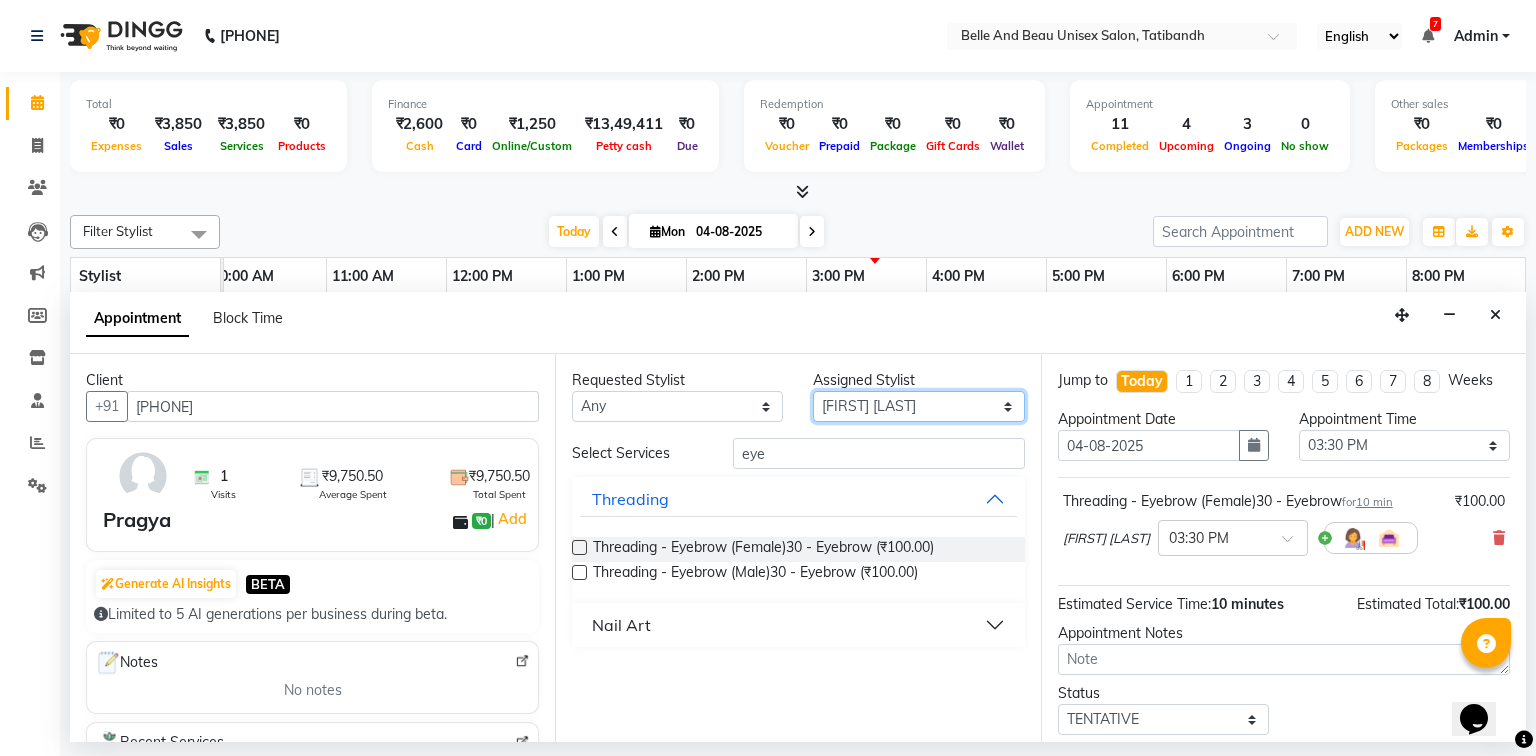 click on "Select  Gaurav Mandavgane  mohan Mukesh Shrivas Nibha Rahul Sen Rekha Agarwal Rihan khan Shabnam Khan Shagun Siddiqui Twinkle Thakuri varsha Vishesh Srivas" at bounding box center [918, 406] 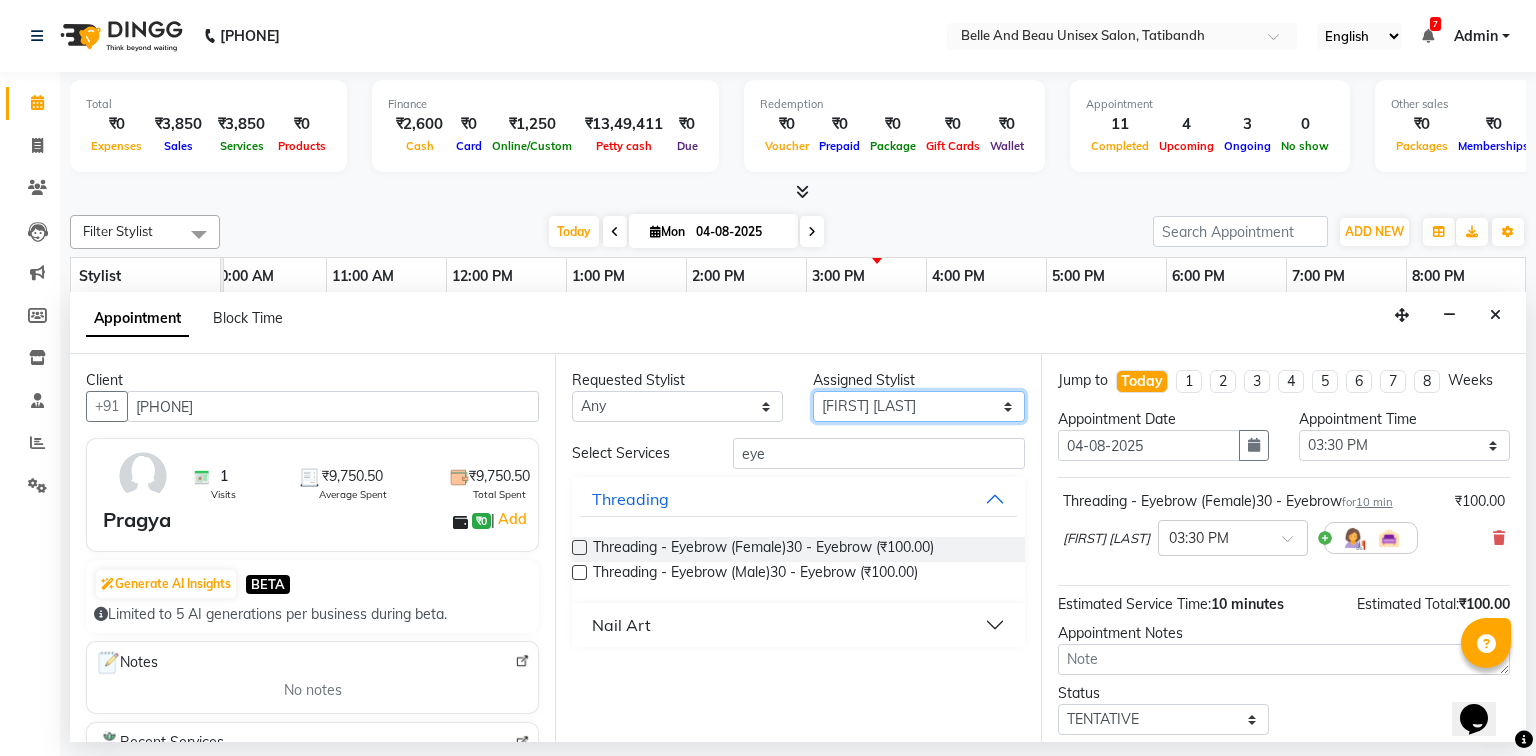 select on "84331" 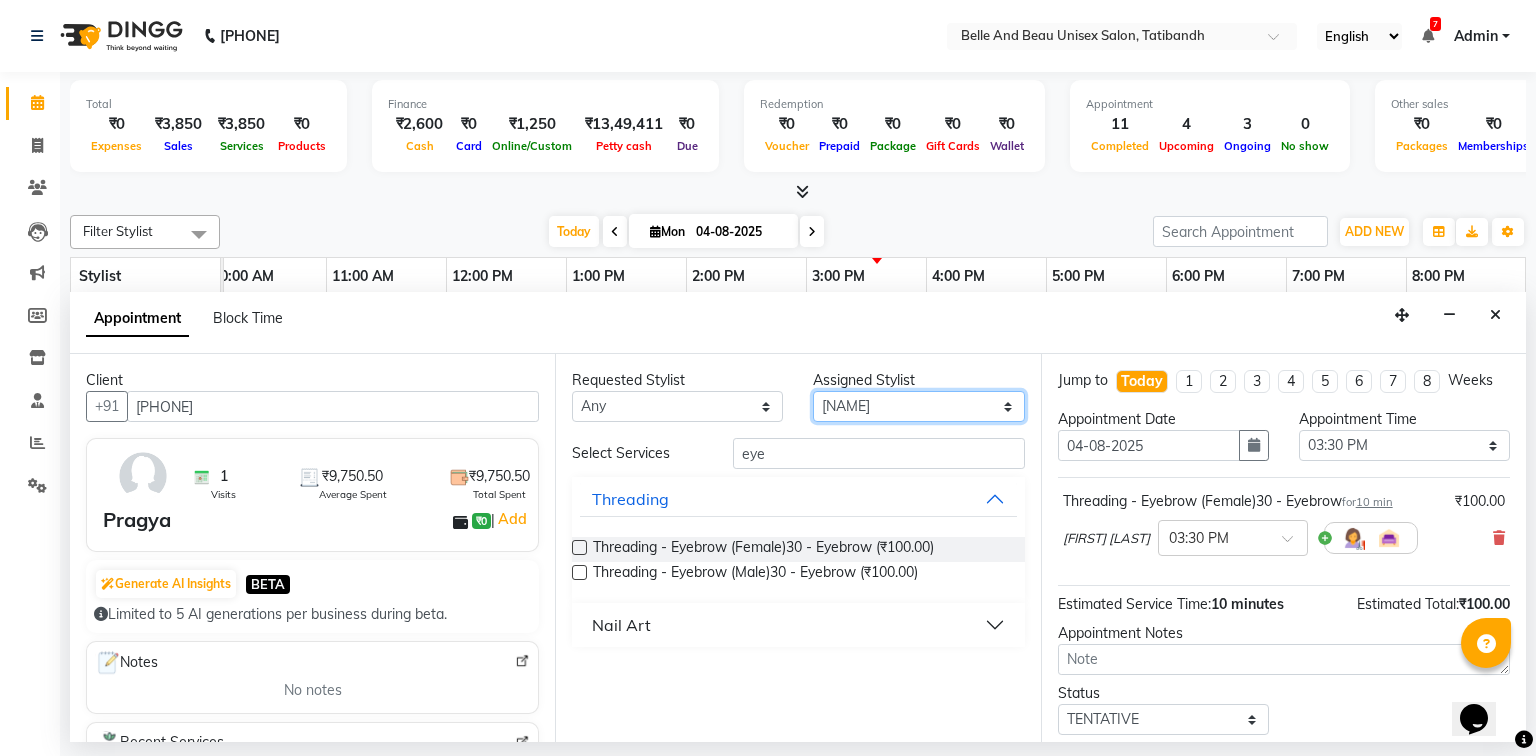 click on "Select  Gaurav Mandavgane  mohan Mukesh Shrivas Nibha Rahul Sen Rekha Agarwal Rihan khan Shabnam Khan Shagun Siddiqui Twinkle Thakuri varsha Vishesh Srivas" at bounding box center (918, 406) 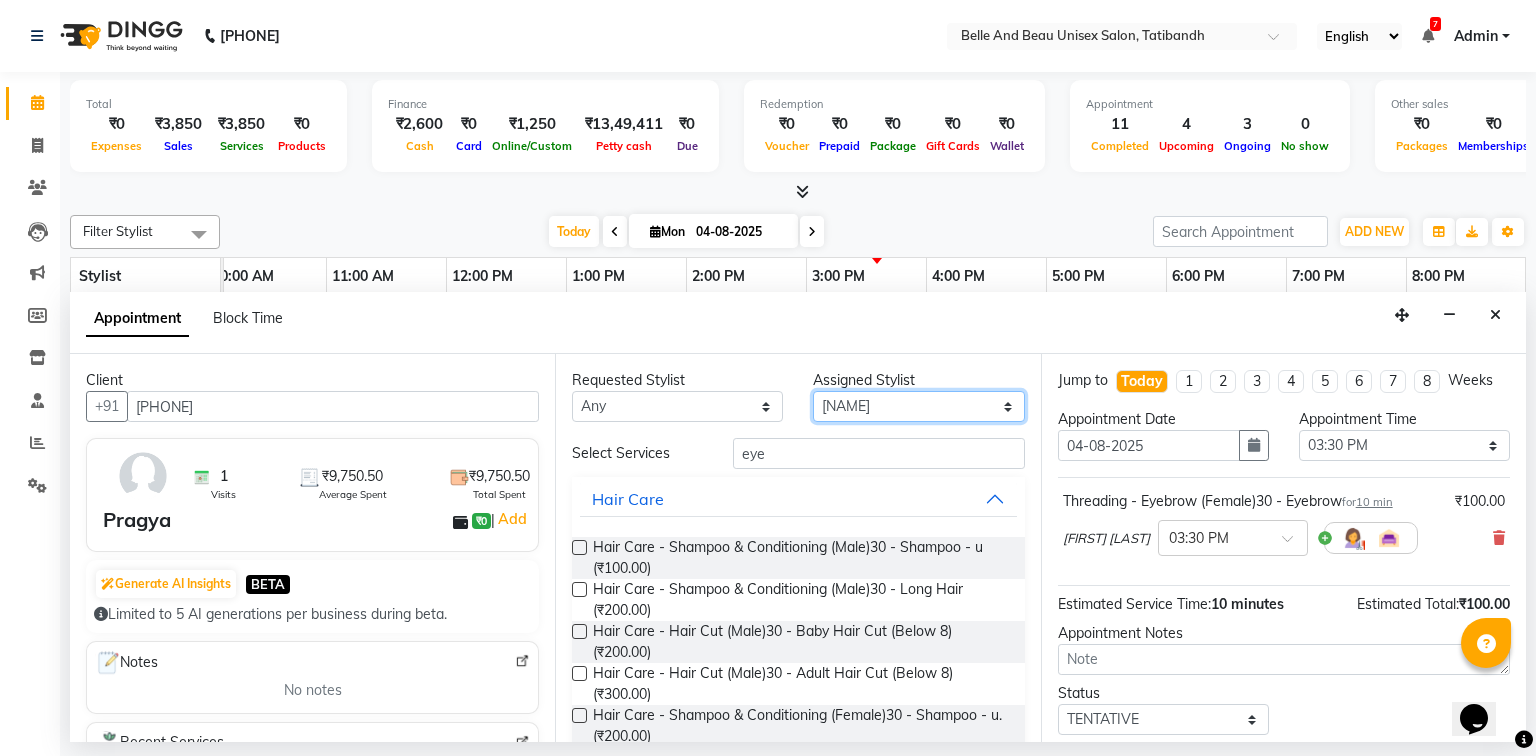 scroll, scrollTop: 0, scrollLeft: 0, axis: both 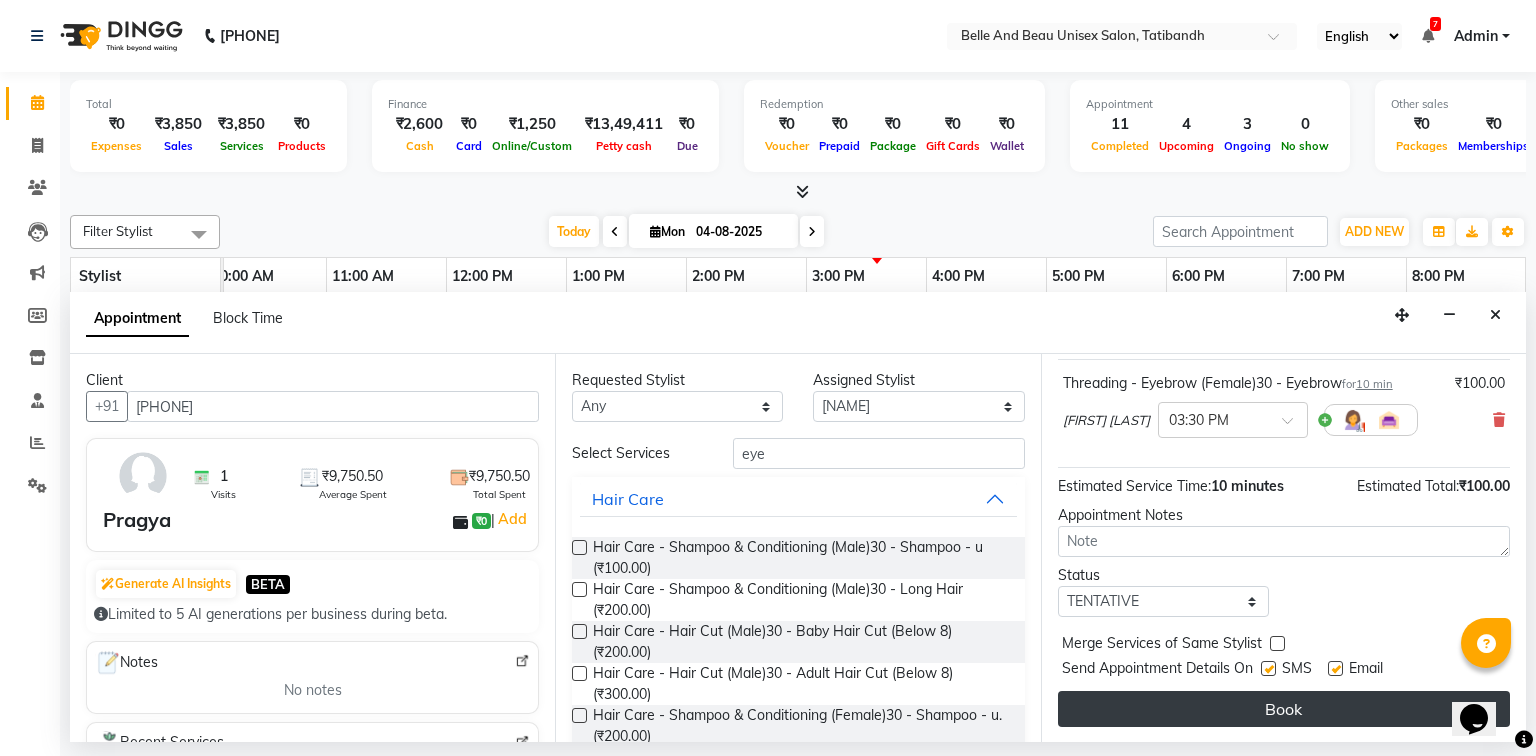click on "Book" at bounding box center (1284, 709) 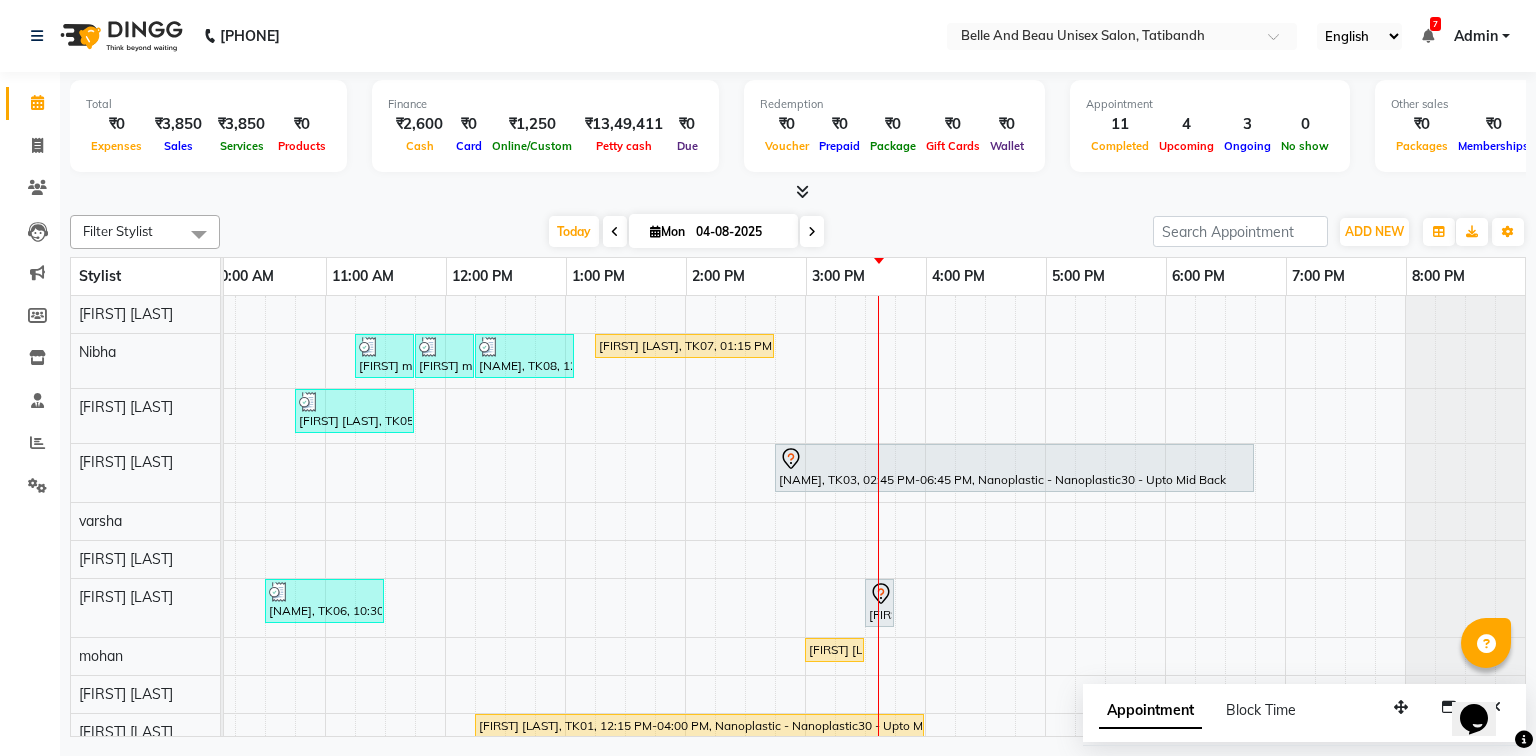 scroll, scrollTop: 168, scrollLeft: 270, axis: both 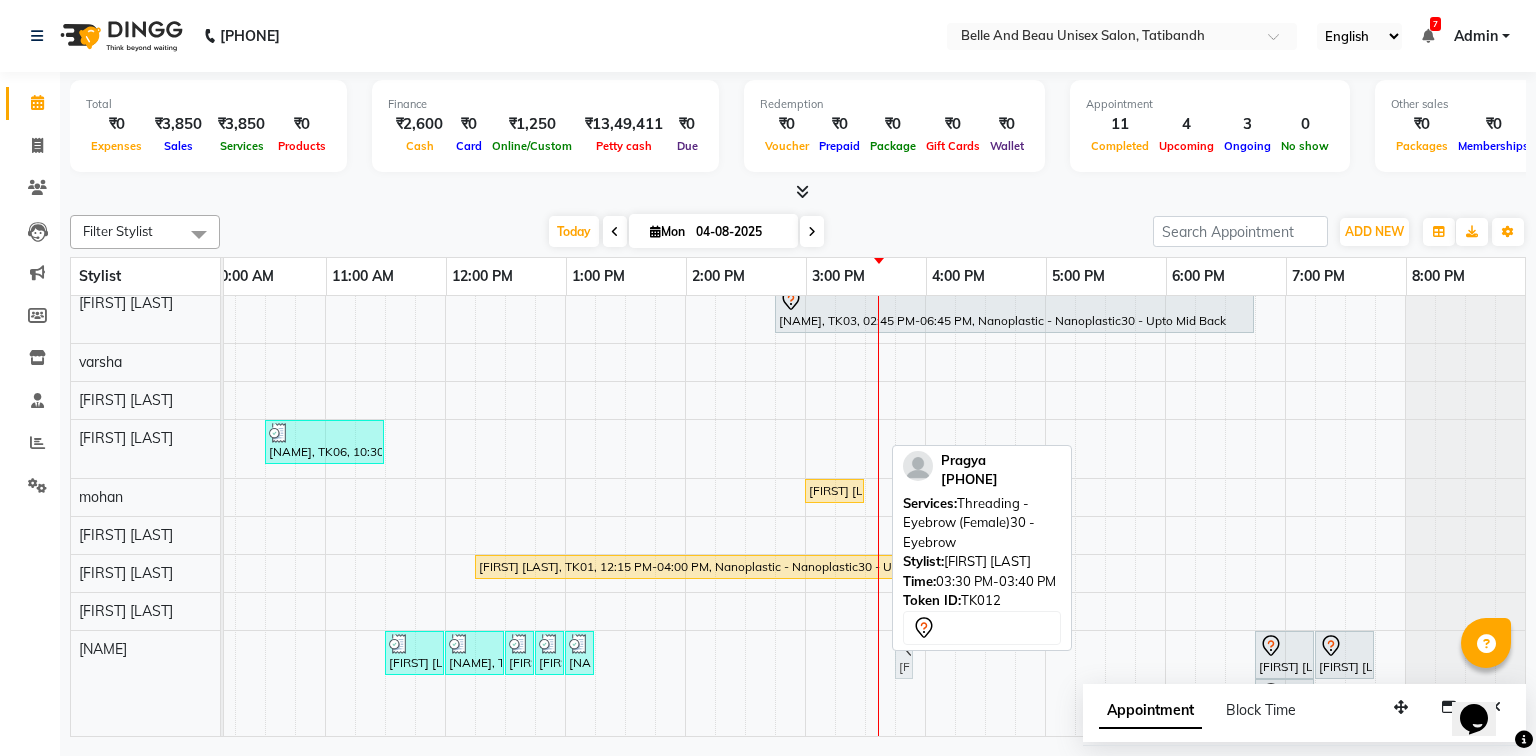drag, startPoint x: 868, startPoint y: 435, endPoint x: 887, endPoint y: 640, distance: 205.8786 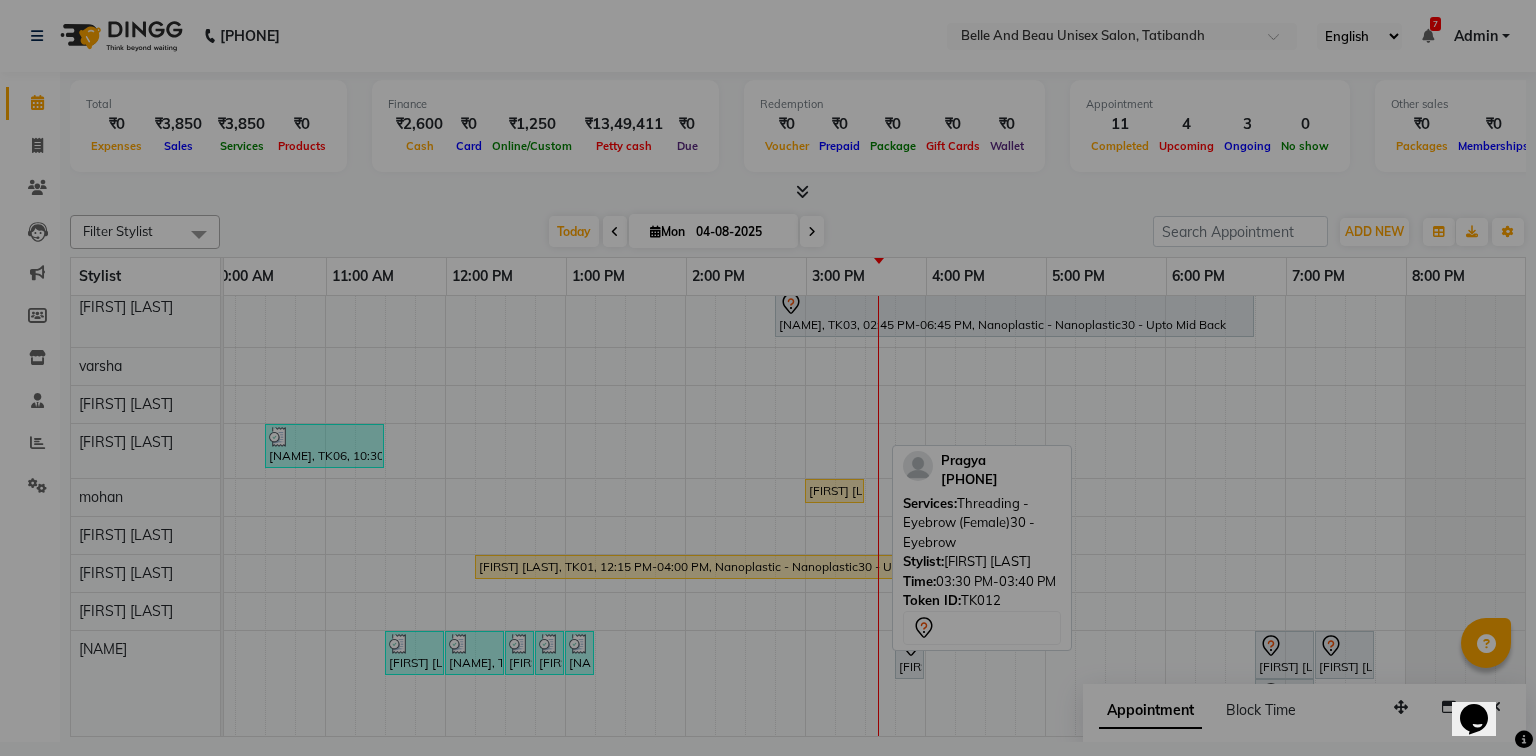 scroll, scrollTop: 164, scrollLeft: 0, axis: vertical 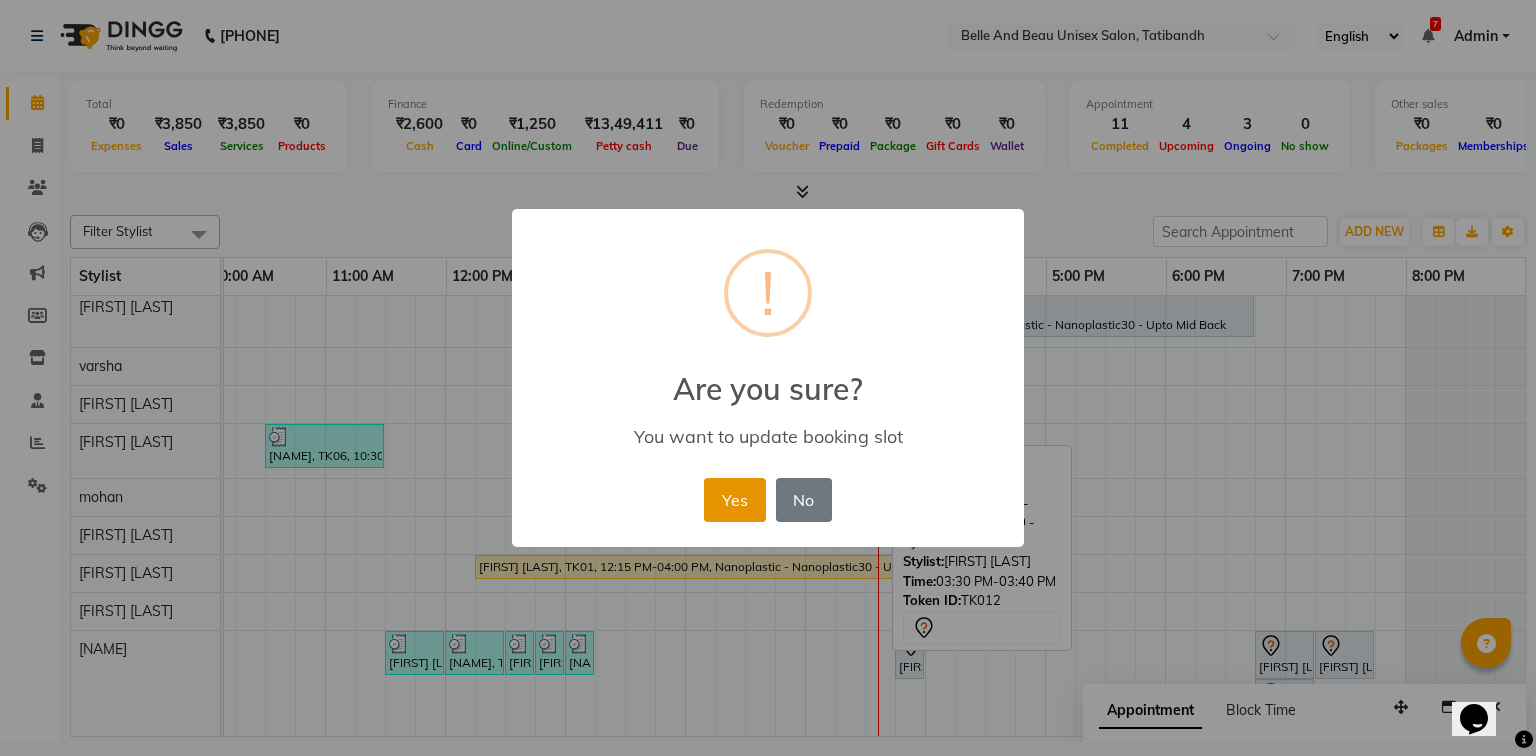 click on "Yes" at bounding box center (734, 500) 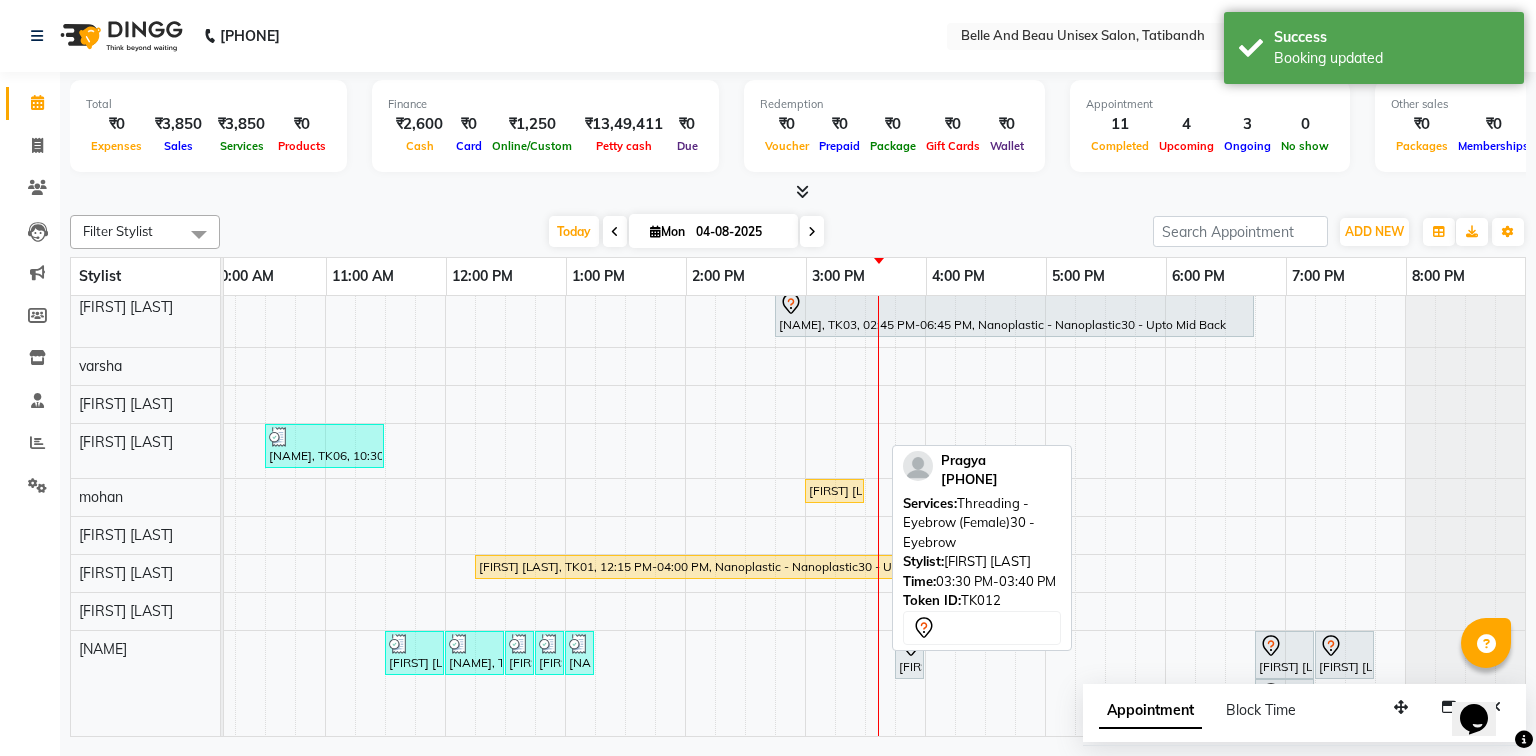scroll, scrollTop: 79, scrollLeft: 270, axis: both 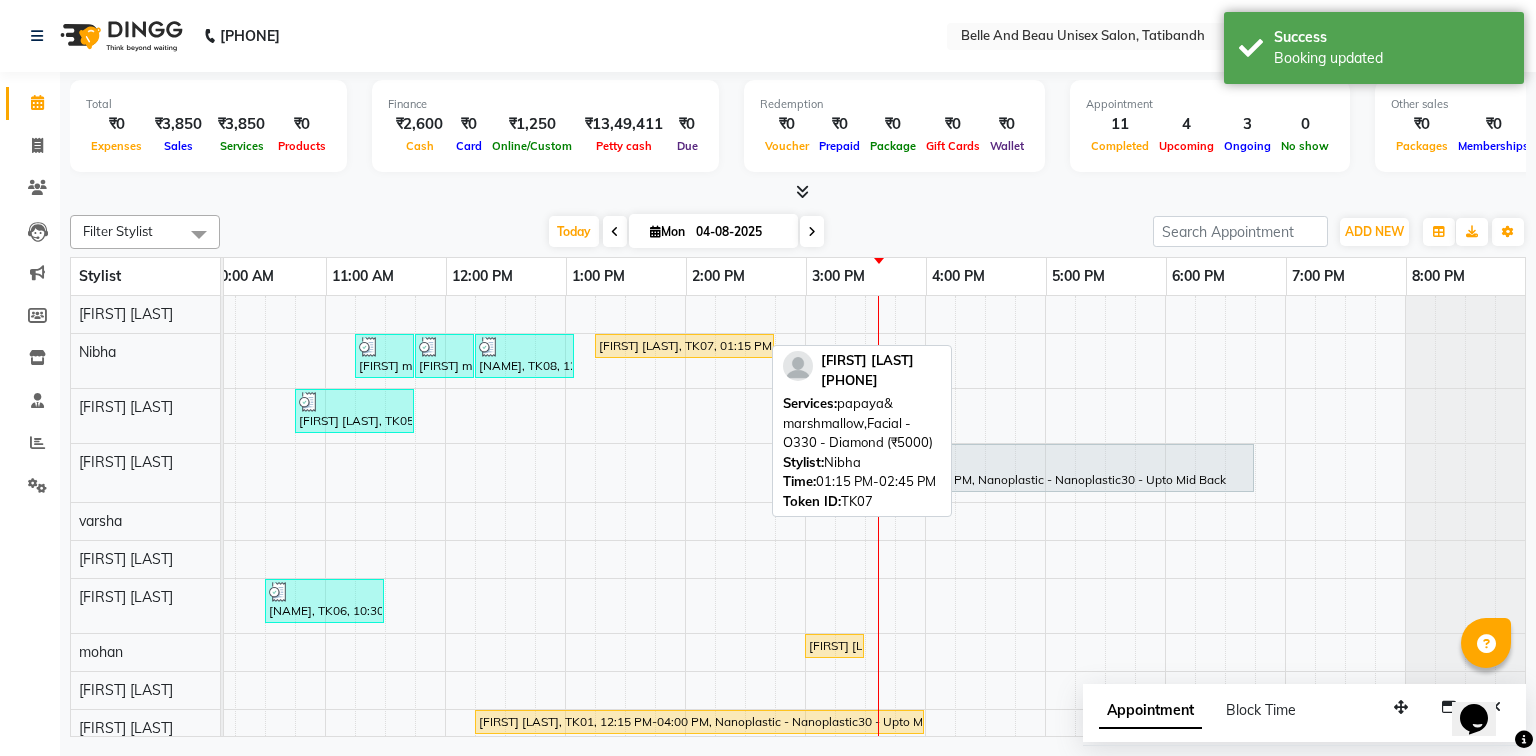 click on "Manmeet Singh, TK07, 01:15 PM-02:45 PM, papaya& marshmallow,Facial - O330 - Diamond (₹5000)" at bounding box center [684, 346] 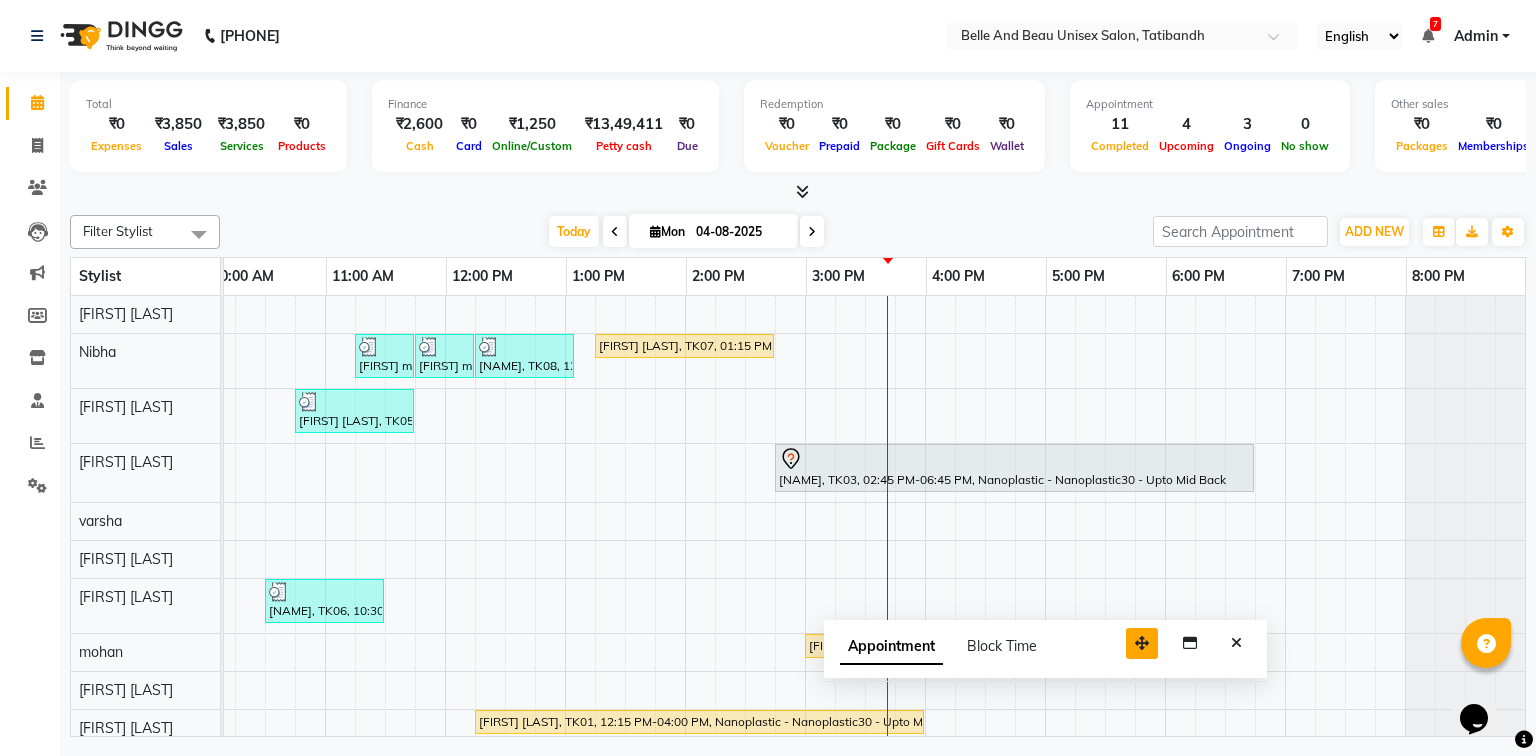 drag, startPoint x: 1406, startPoint y: 712, endPoint x: 1147, endPoint y: 648, distance: 266.7902 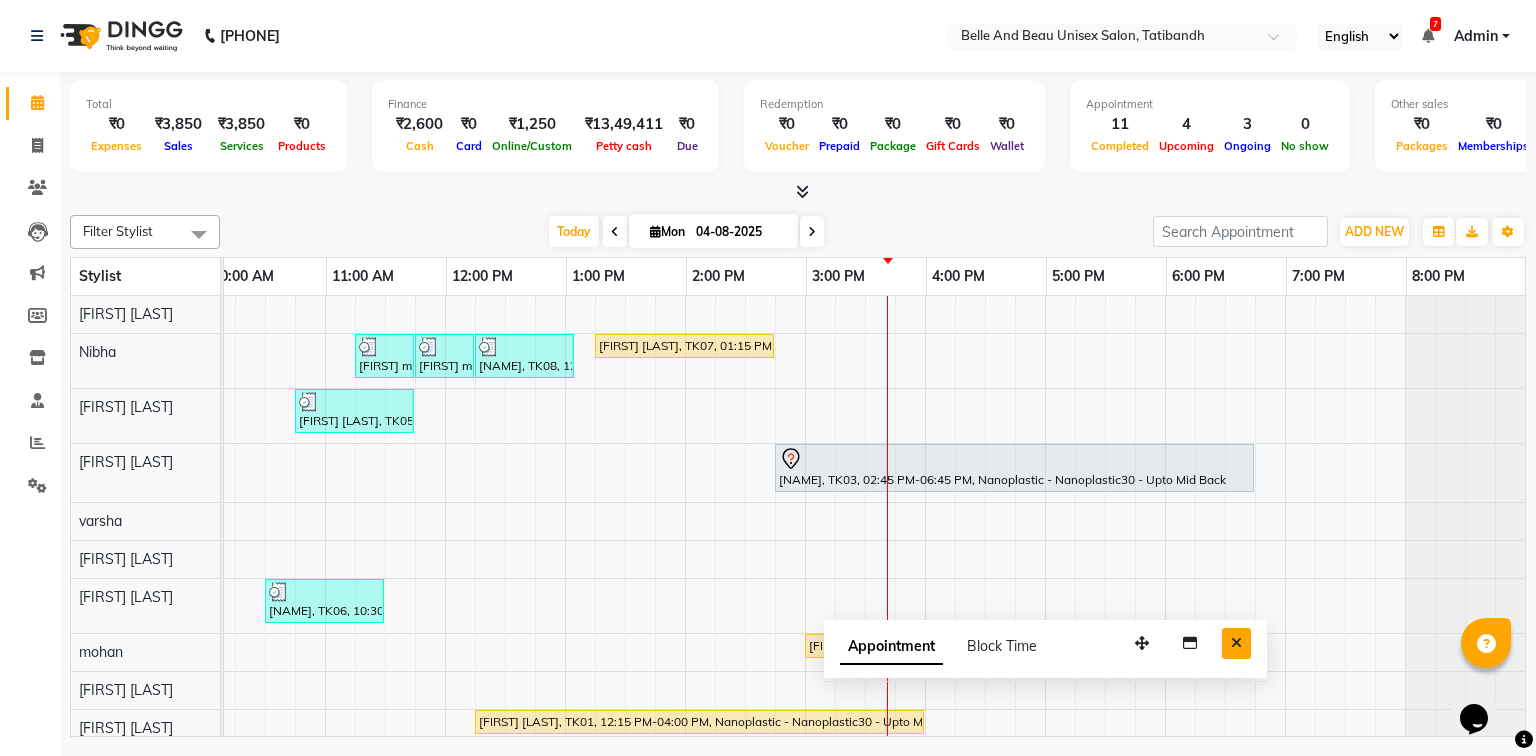 click at bounding box center [1236, 643] 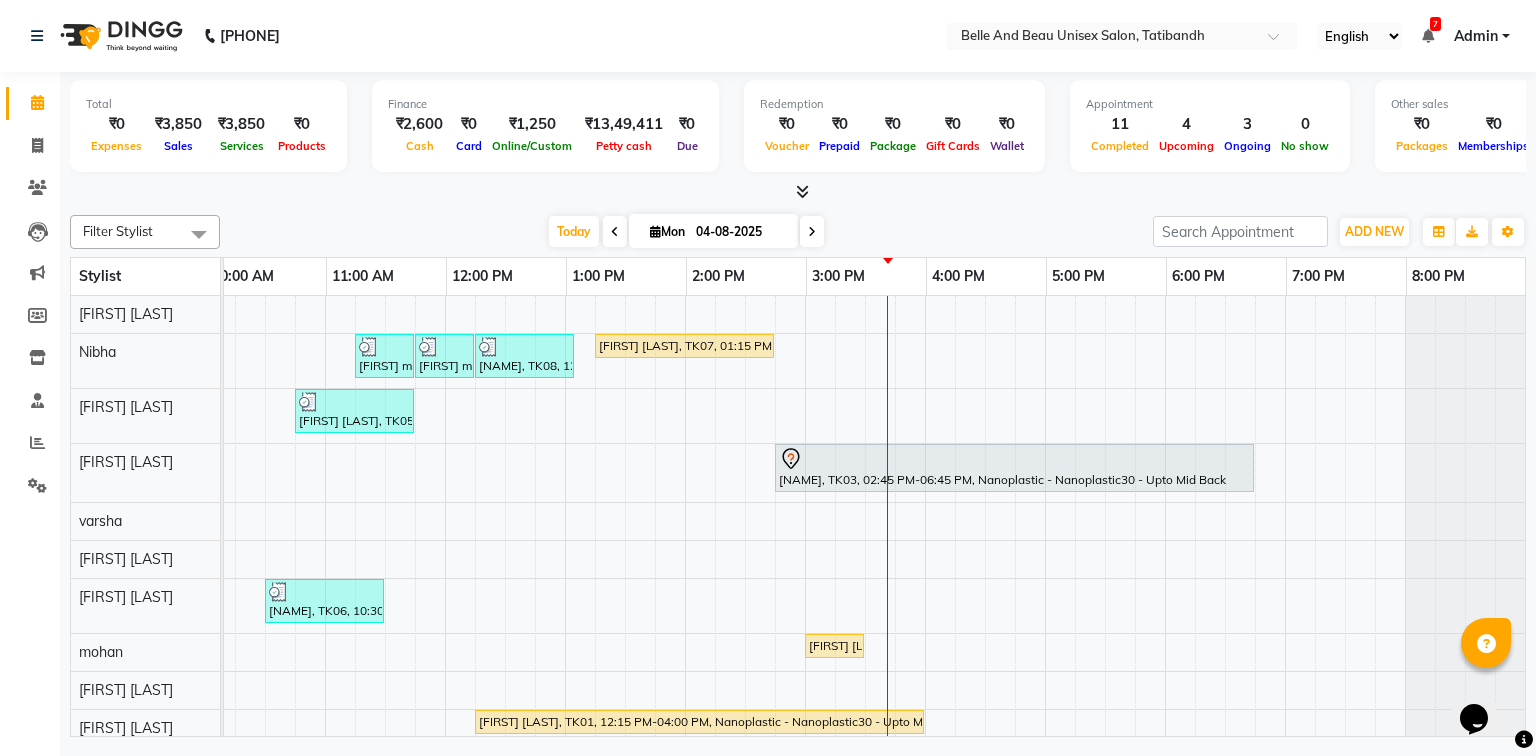 scroll, scrollTop: 59, scrollLeft: 270, axis: both 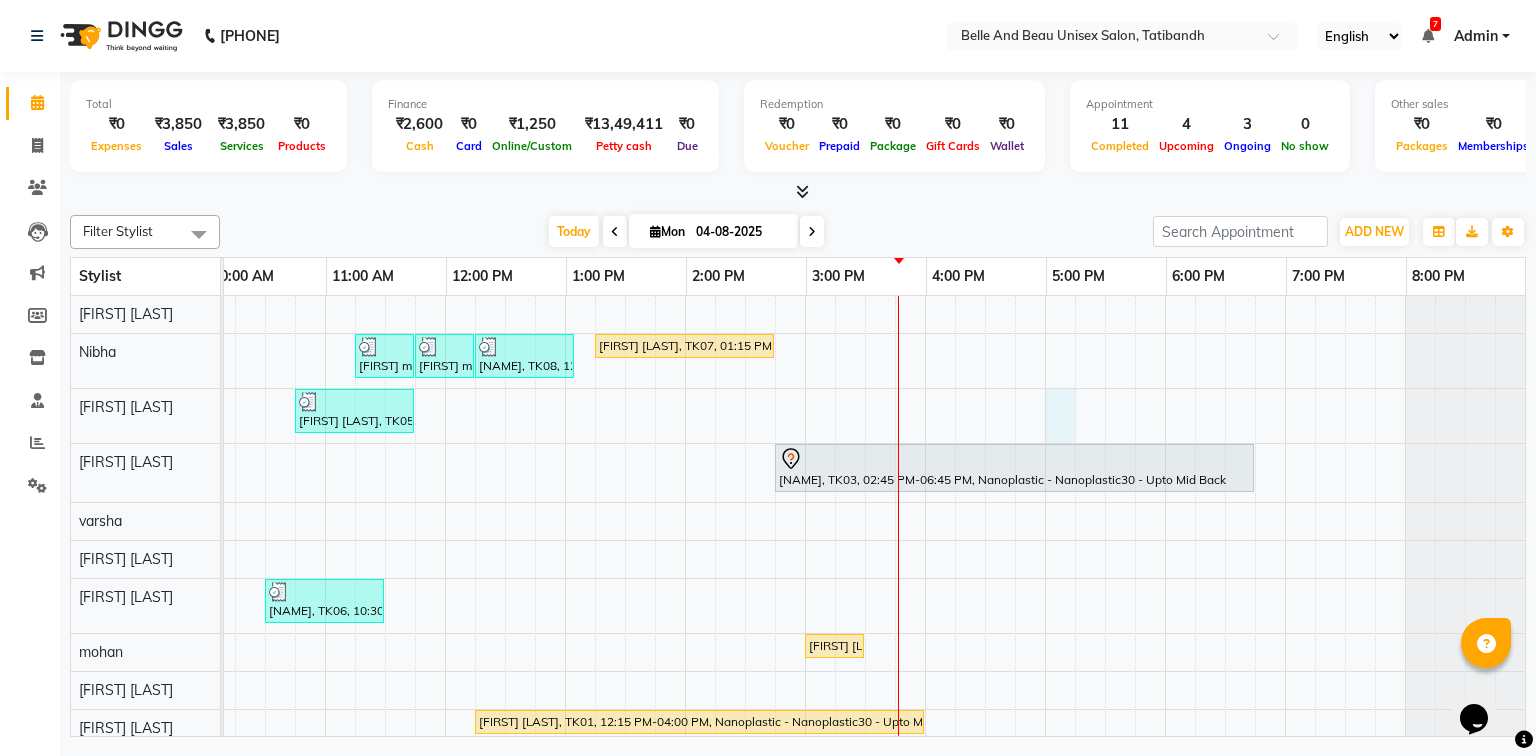 click on "Dipti mam, TK08, 11:15 AM-11:45 AM, Waxing - Premium Flavoured Rica Wax30 - Full Hands (Female)     Dipti mam, TK08, 11:45 AM-12:15 PM, Waxing - Premium Flavoured Rica Wax30 - Half Legs (Female)     Dipti mam, TK08, 12:15 PM-01:05 PM, Waxing - Premium Flavoured Rica Wax30 - Half Legs (Female),Waxing - Premium Flavoured Rica Wax30 - Underarms (Male),Waxing - Premium Flavoured Rica Wax30 - Full Hands (Female),Threading - Eyebrow (Female)30 - Eyebrow,Threading - Upper Lip (Female)30 - Upper Lip    Manmeet Singh, TK07, 01:15 PM-02:45 PM, papaya& marshmallow,Facial - O330 - Diamond (₹5000)     Sanjeev Rathod, TK05, 10:45 AM-11:45 AM, Hair Care - Hair Cut (Male)30 - Adult Hair Cut (Below 8),Massage - Massage30 - Head Massage  Almond Oil (30 min) (Male)             Anchal Agarwal, TK03, 02:45 PM-06:45 PM, Nanoplastic - Nanoplastic30 - Upto Mid Back     Arush Agrawal, TK04, 09:30 AM-10:00 AM, Hair Care - Hair Cut (Male)30 - Adult Hair Cut (Below 8)" at bounding box center (745, 594) 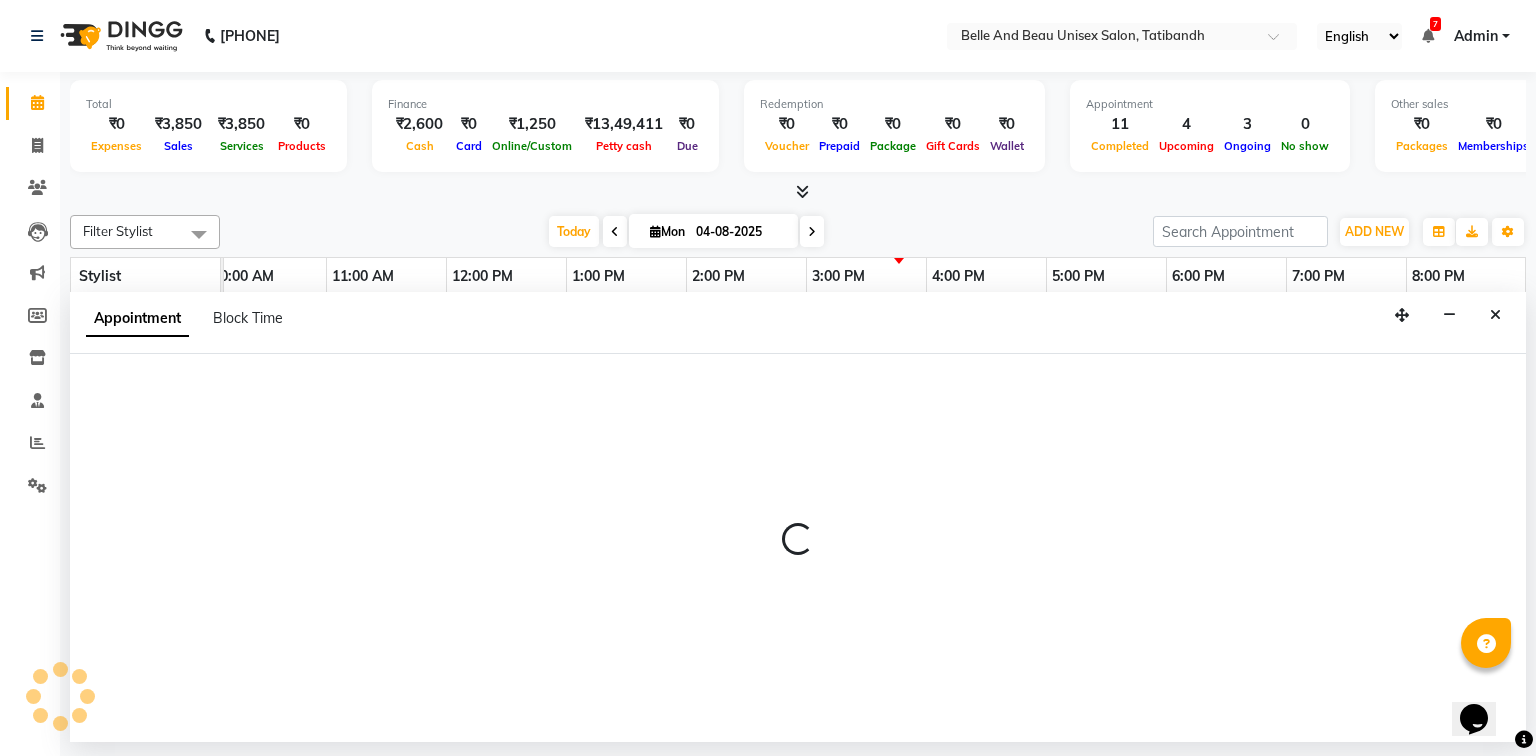 select on "59227" 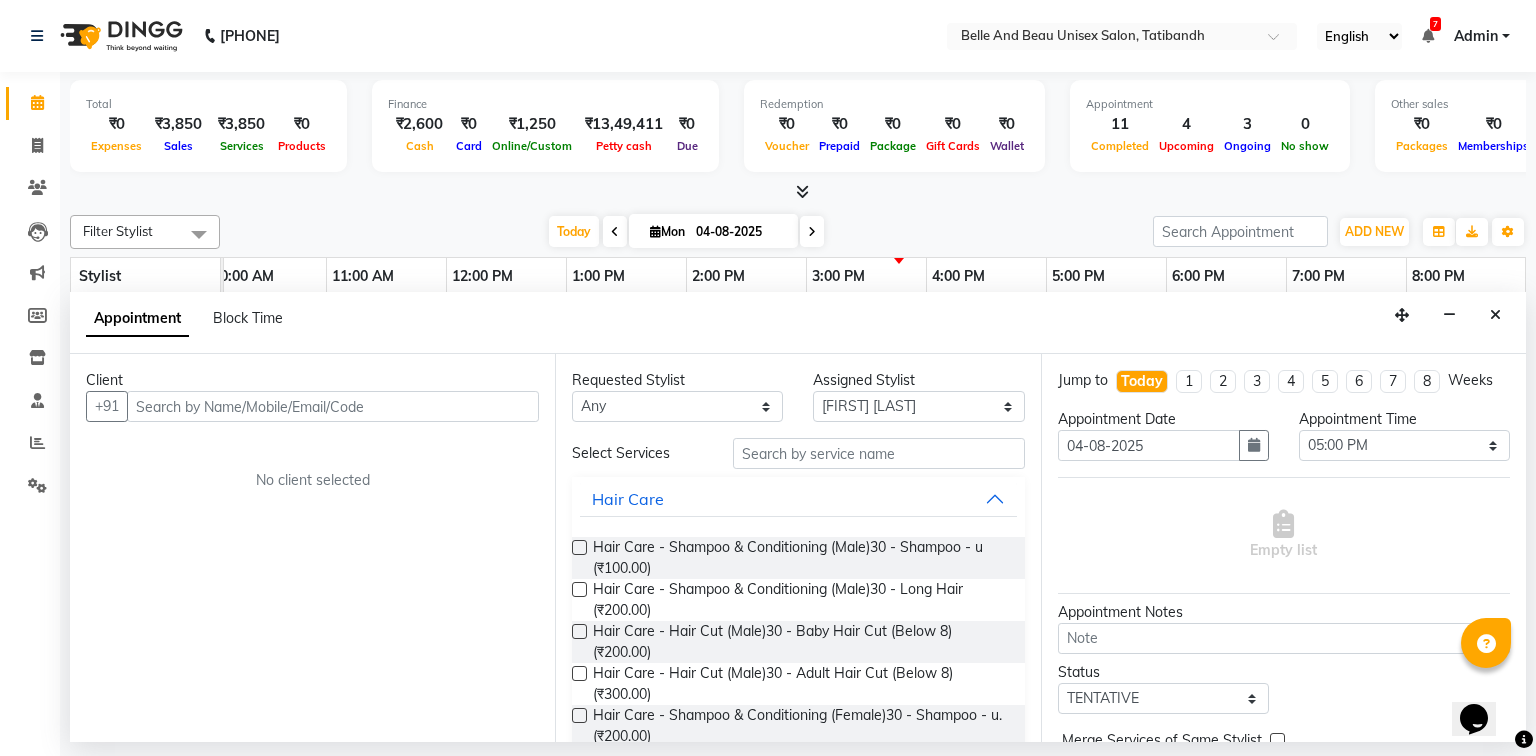 click at bounding box center (333, 406) 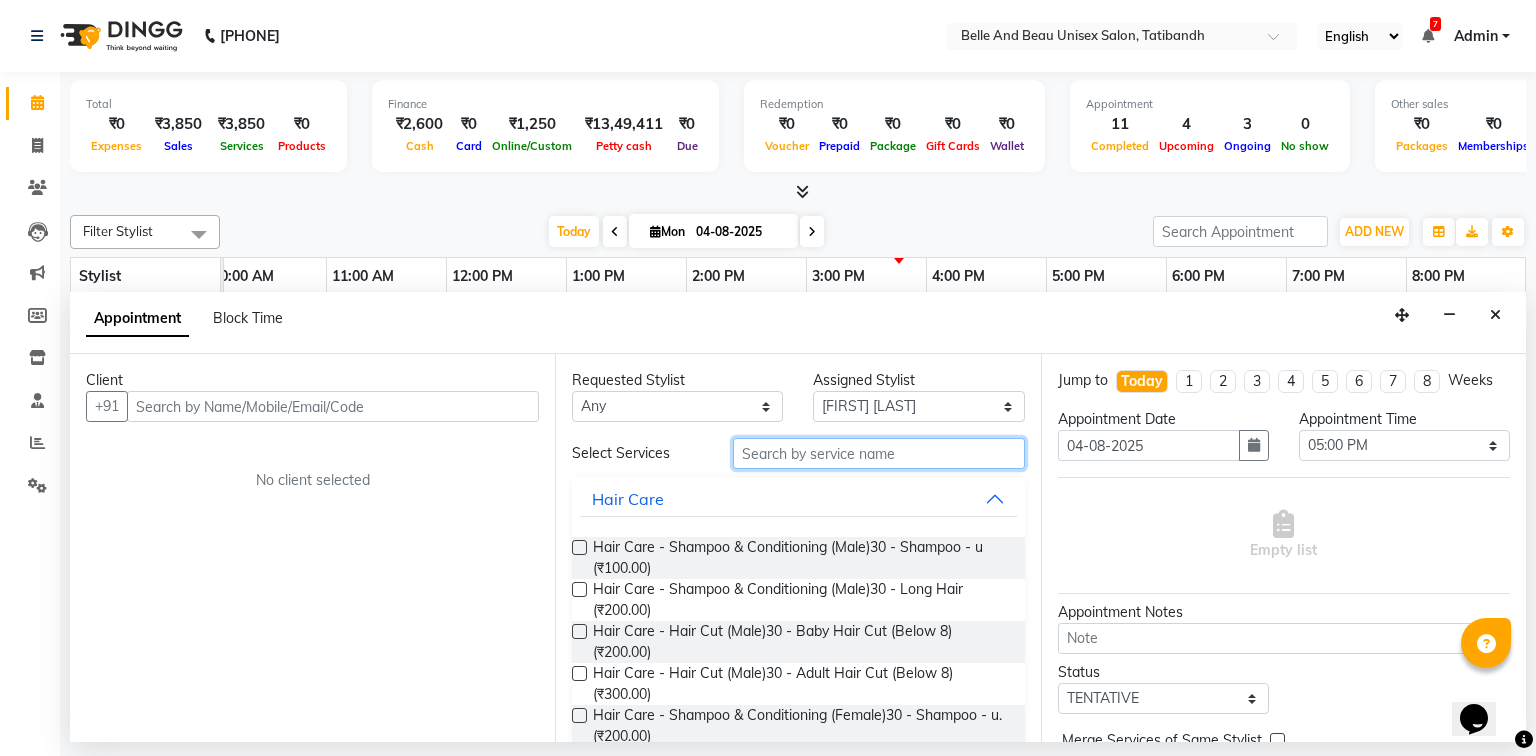 click at bounding box center [879, 453] 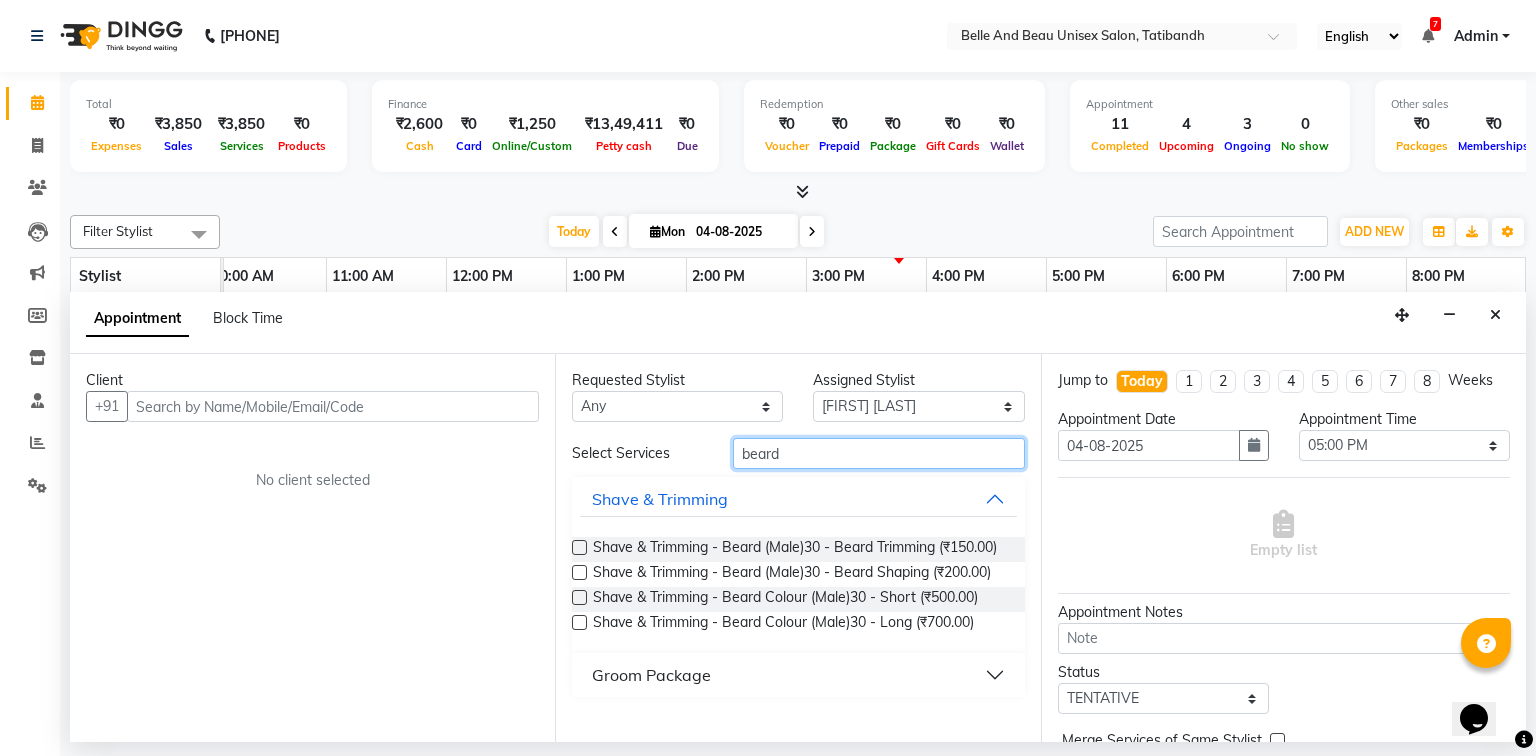 type on "beard" 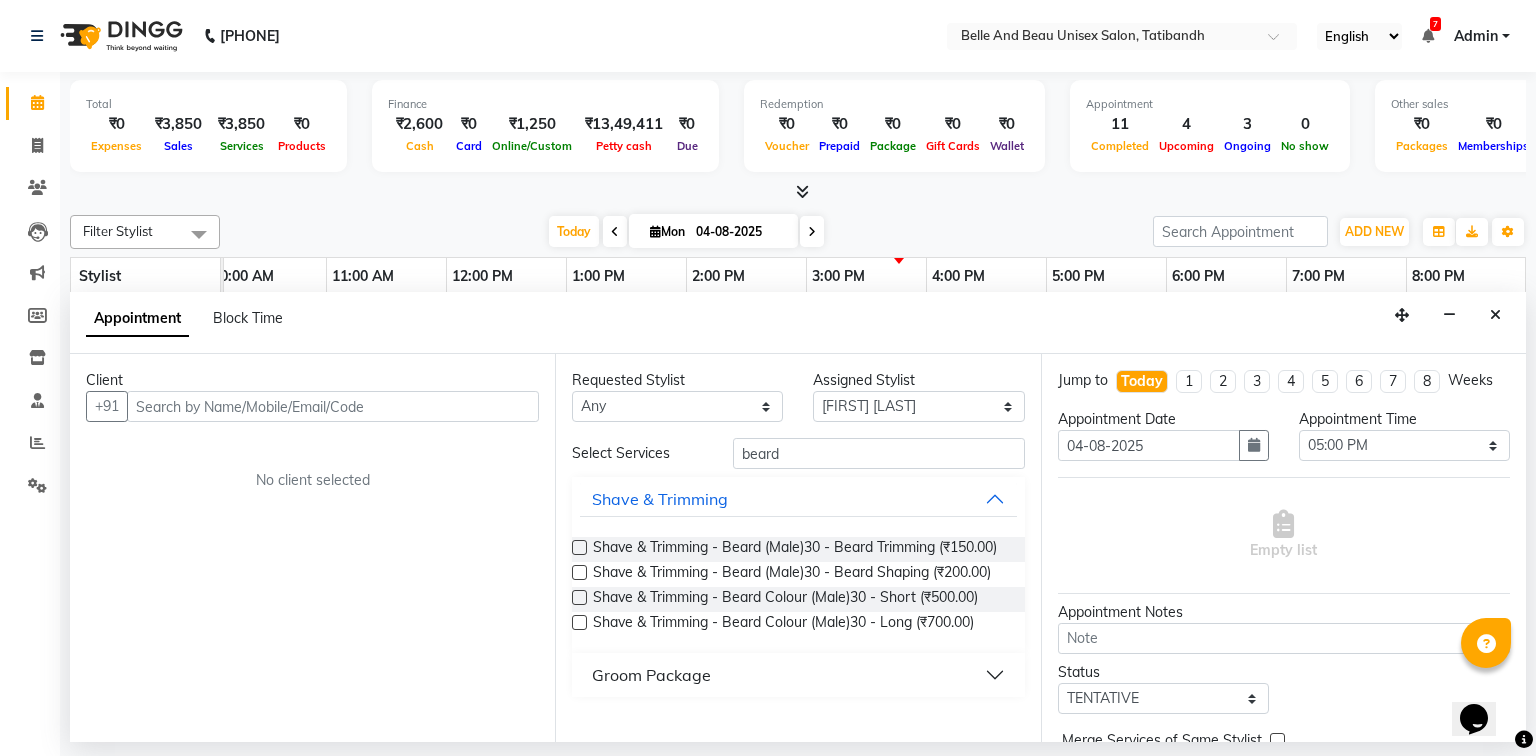 click at bounding box center (579, 572) 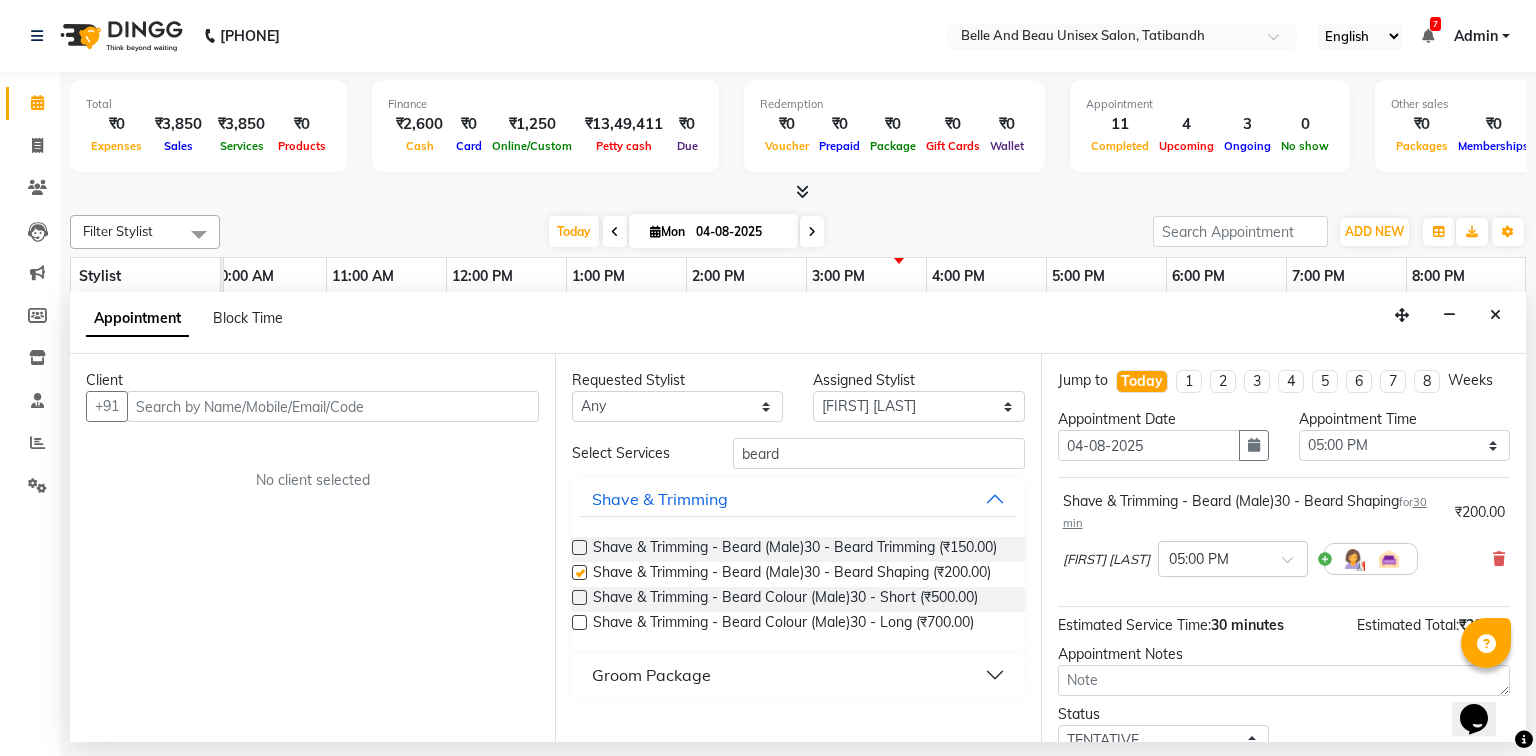 checkbox on "false" 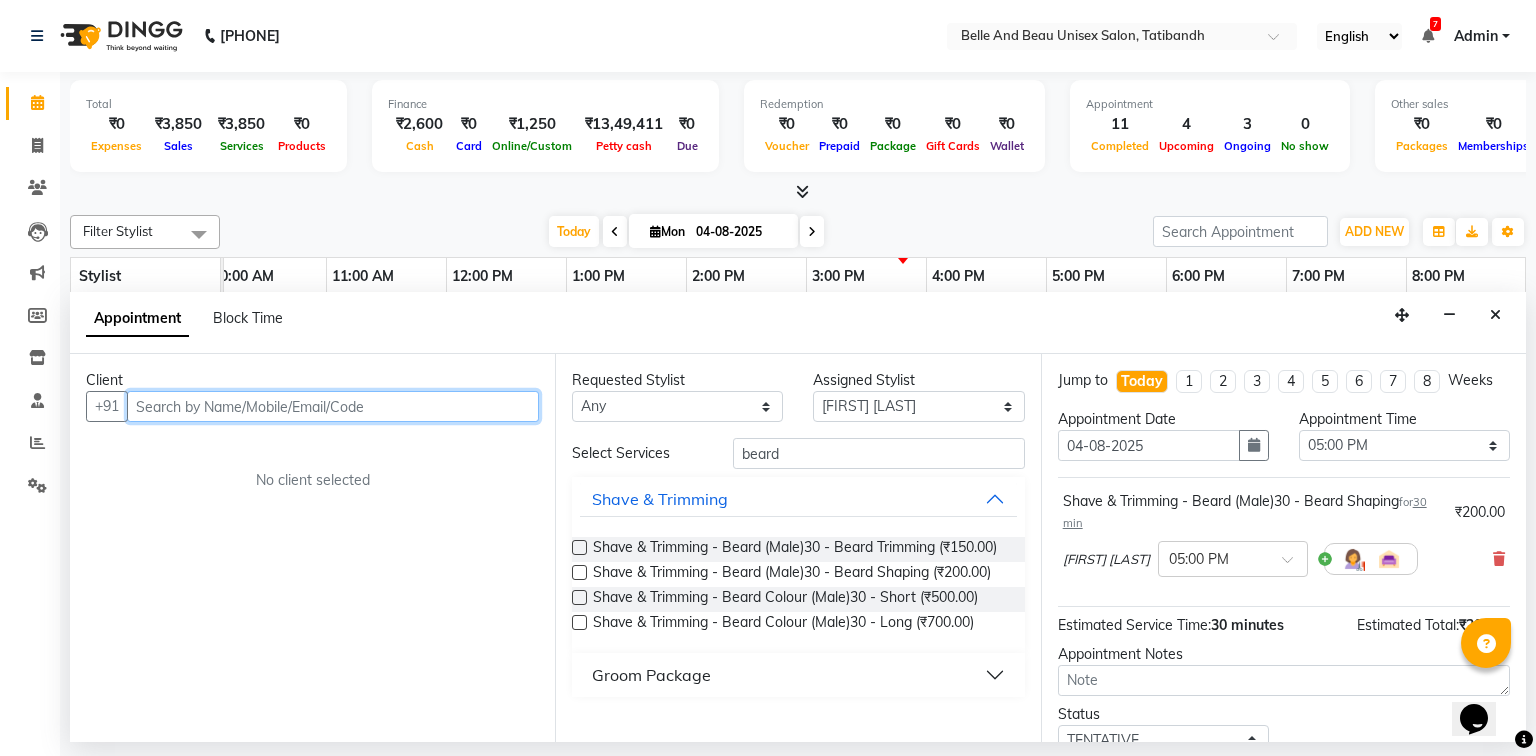 click at bounding box center [333, 406] 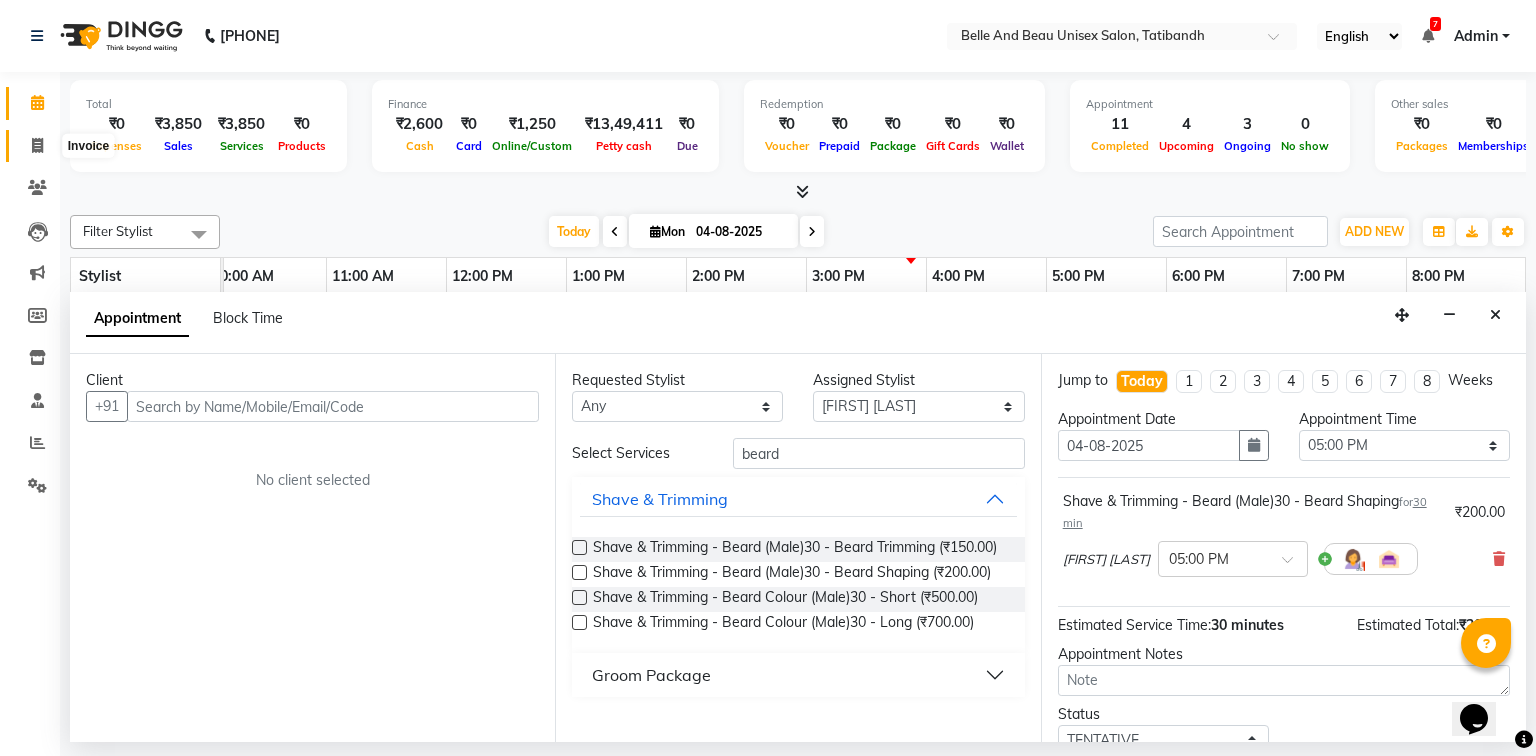 click 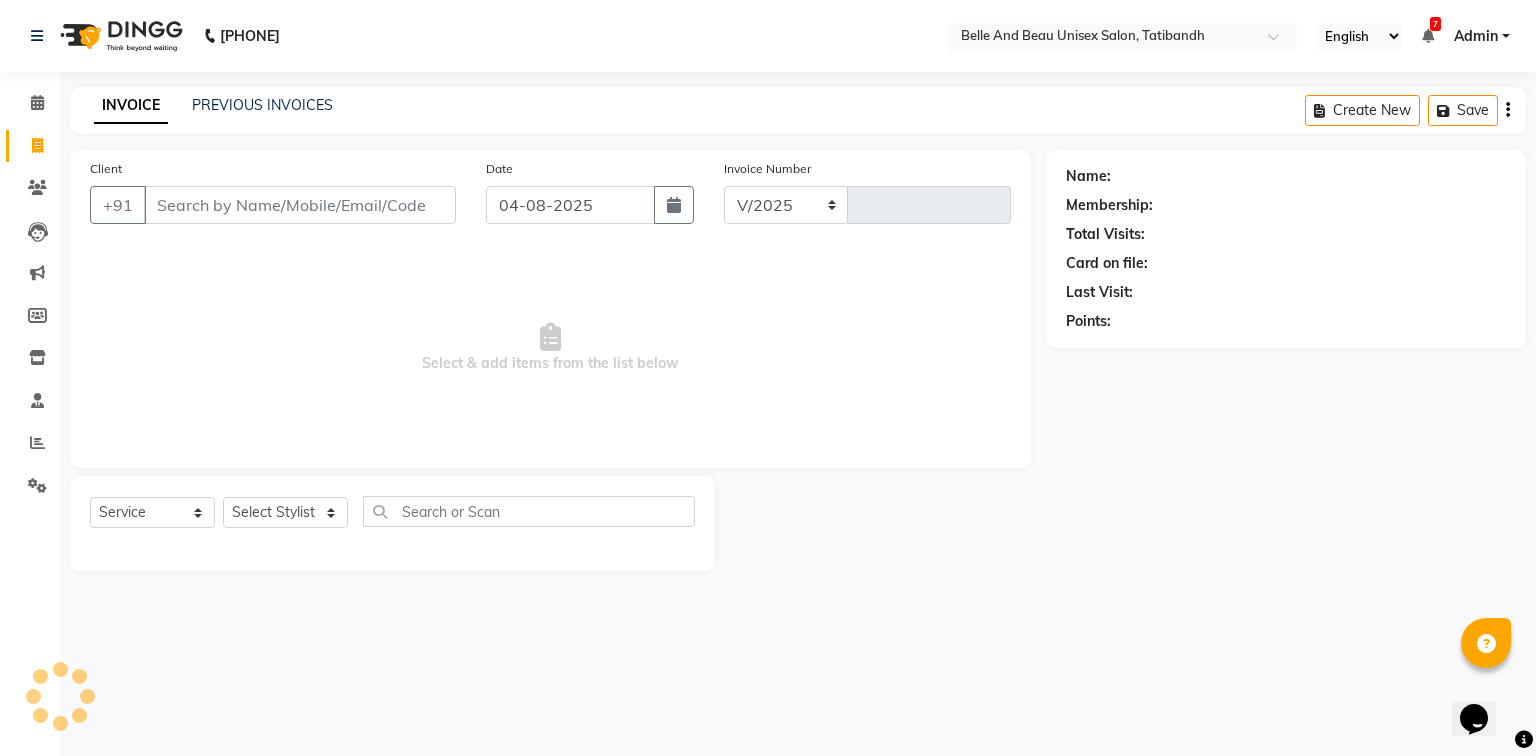 select on "7066" 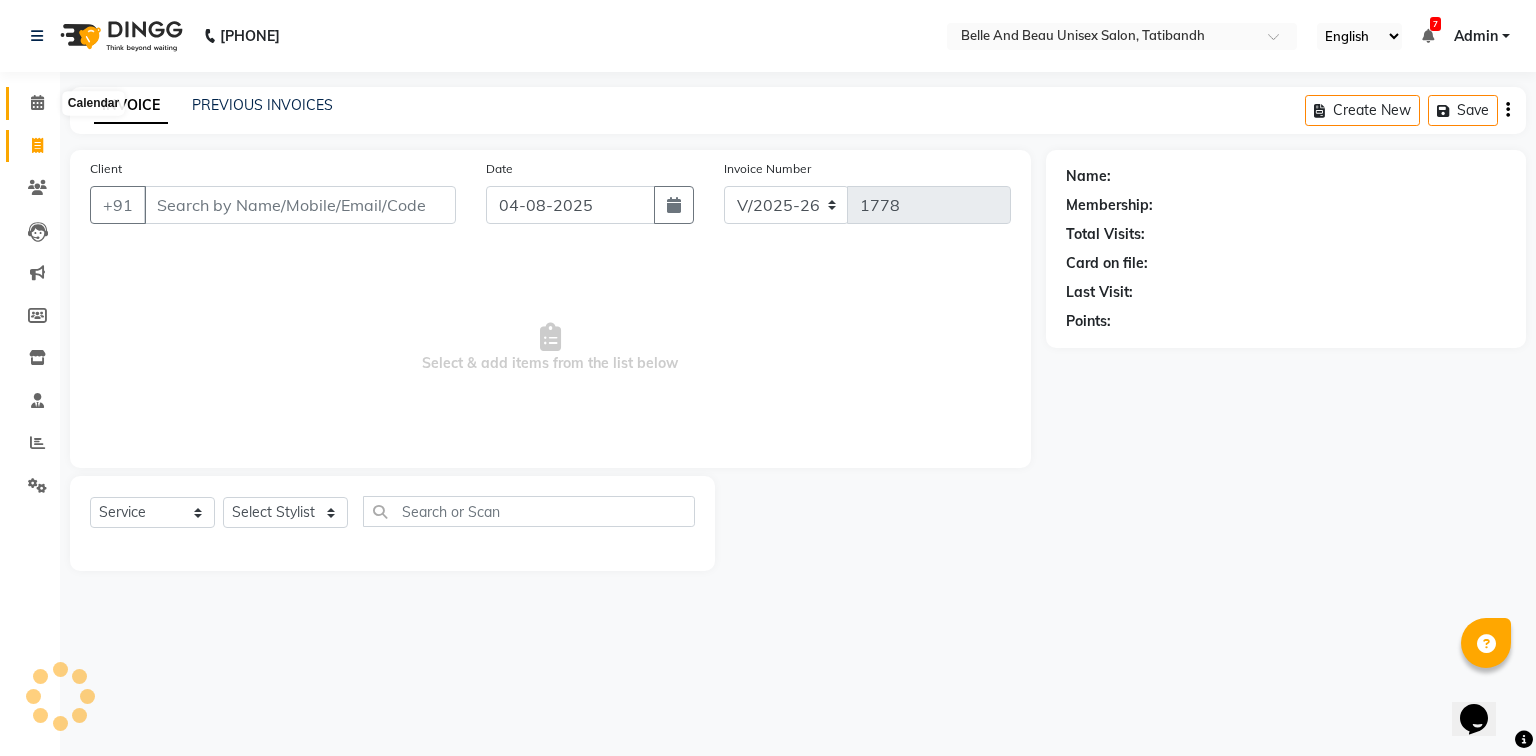 click 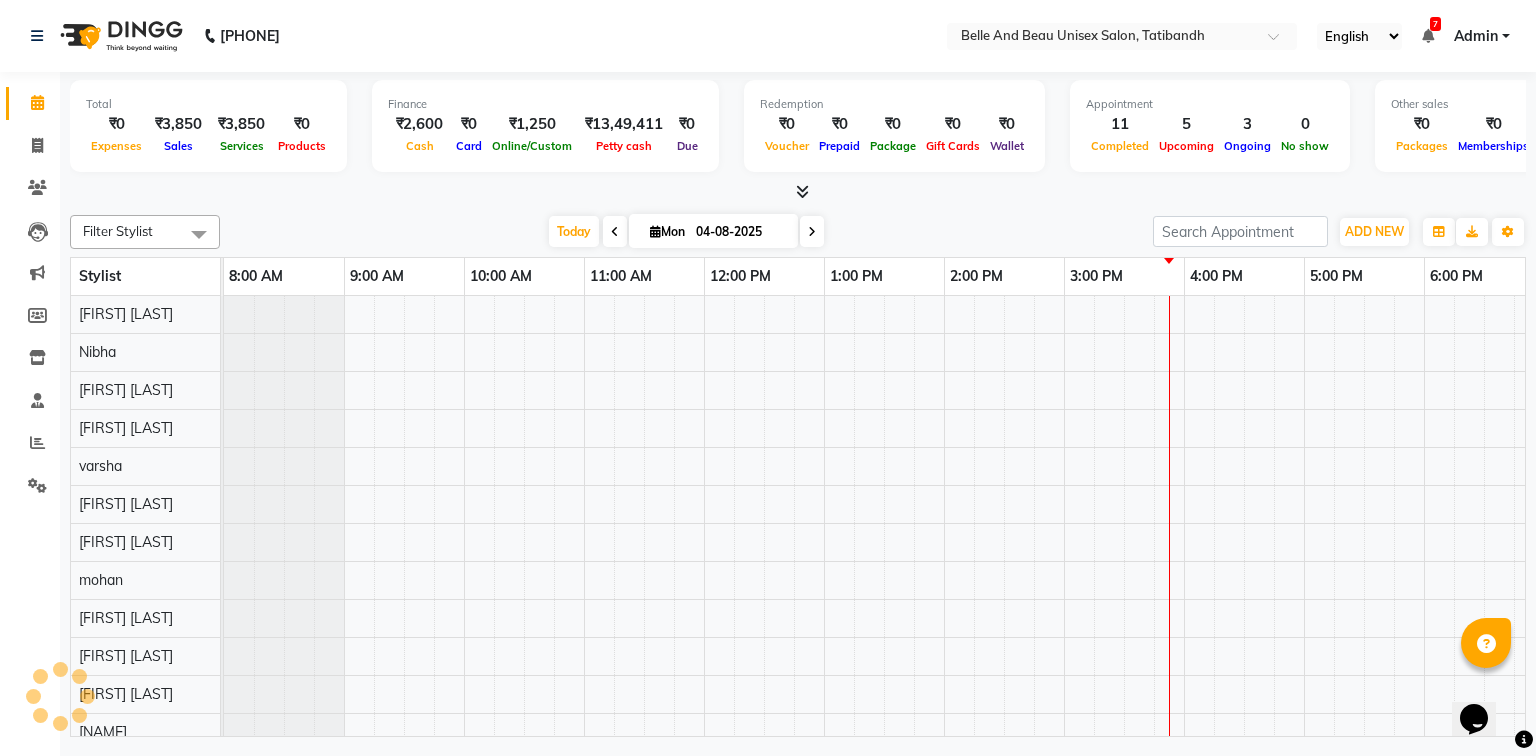 scroll, scrollTop: 0, scrollLeft: 258, axis: horizontal 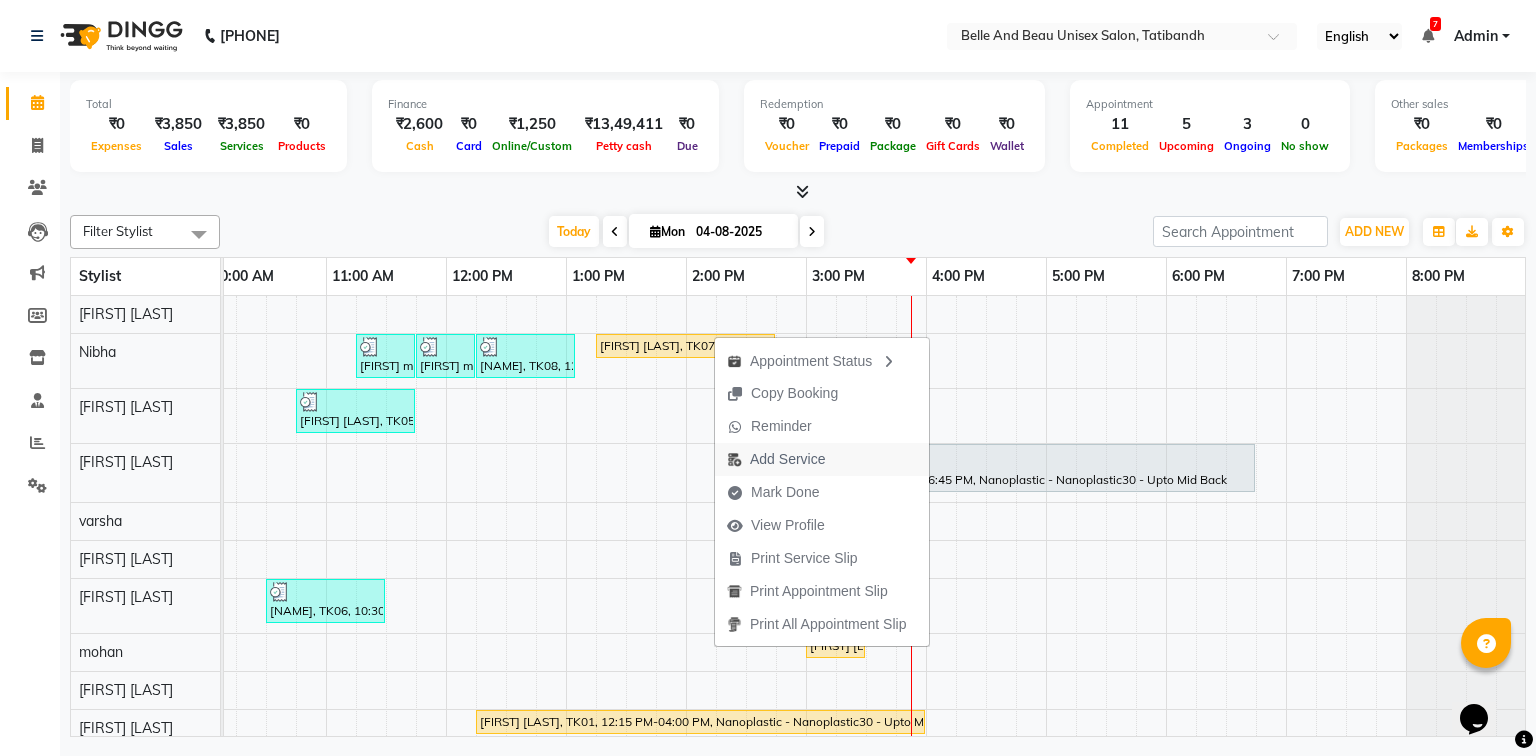 click on "Add Service" at bounding box center [787, 459] 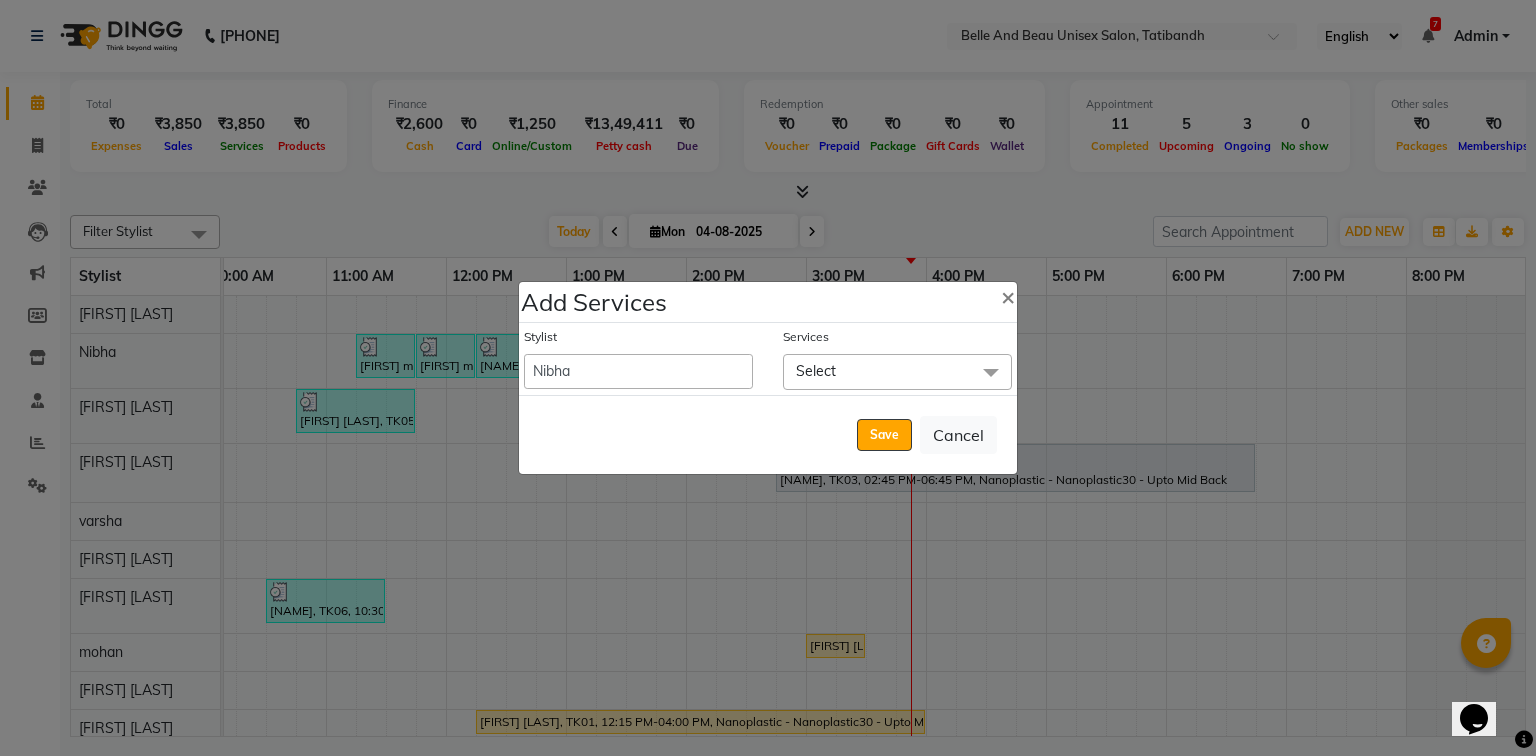click on "Select" 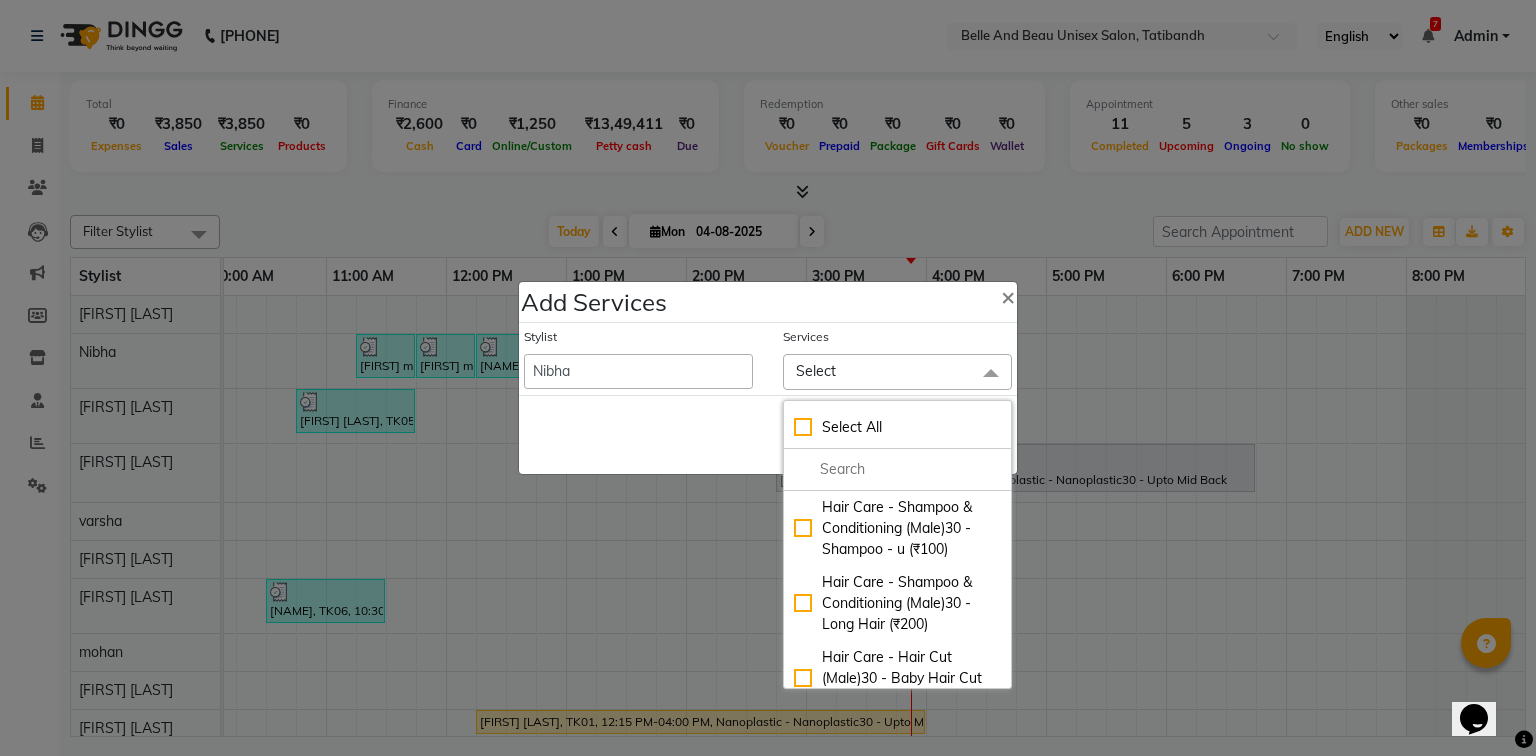 click on "Add Services × Stylist   Gaurav Mandavgane    mohan   Mukesh Shrivas   Nibha   Rahul Sen   Rekha Agarwal   Rihan khan   Shabnam Khan   Shagun Siddiqui   Sunny Panesar   Twinkle Thakuri   varsha   Vishesh Srivas  Services Select Select All Hair Care - Shampoo & Conditioning (Male)30 - Shampoo - u (₹100) Hair Care - Shampoo & Conditioning (Male)30 - Long Hair (₹200) Hair Care - Hair Cut (Male)30 - Baby Hair Cut (Below 8) (₹200) Hair Care - Hair Cut (Male)30 - Adult Hair Cut (Below 8) (₹300) Hair Care - Shampoo & Conditioning (Female)30 - Shampoo - u. (₹200) Hair Care - Shampoo & Conditioning (Female)30 - Shampoo - u (₹350) Hair Care - Hair Cut (Female)30 - Baby Hair Cut (Below 8) (₹400) Hair Care - Hair Cut (Female)30 - Adult Hair Cut (Below 8) (₹500) Hair Care - Split Ends Removal (Female)30 - Split Ends Removal (₹800) offer 1499 (₹1499) offer 999 (₹999) offer 1999 (₹1999) offer 2499 (₹2499) offer 999 female (₹999) deep conditioning male (₹300) deep conditioning female (₹600)" 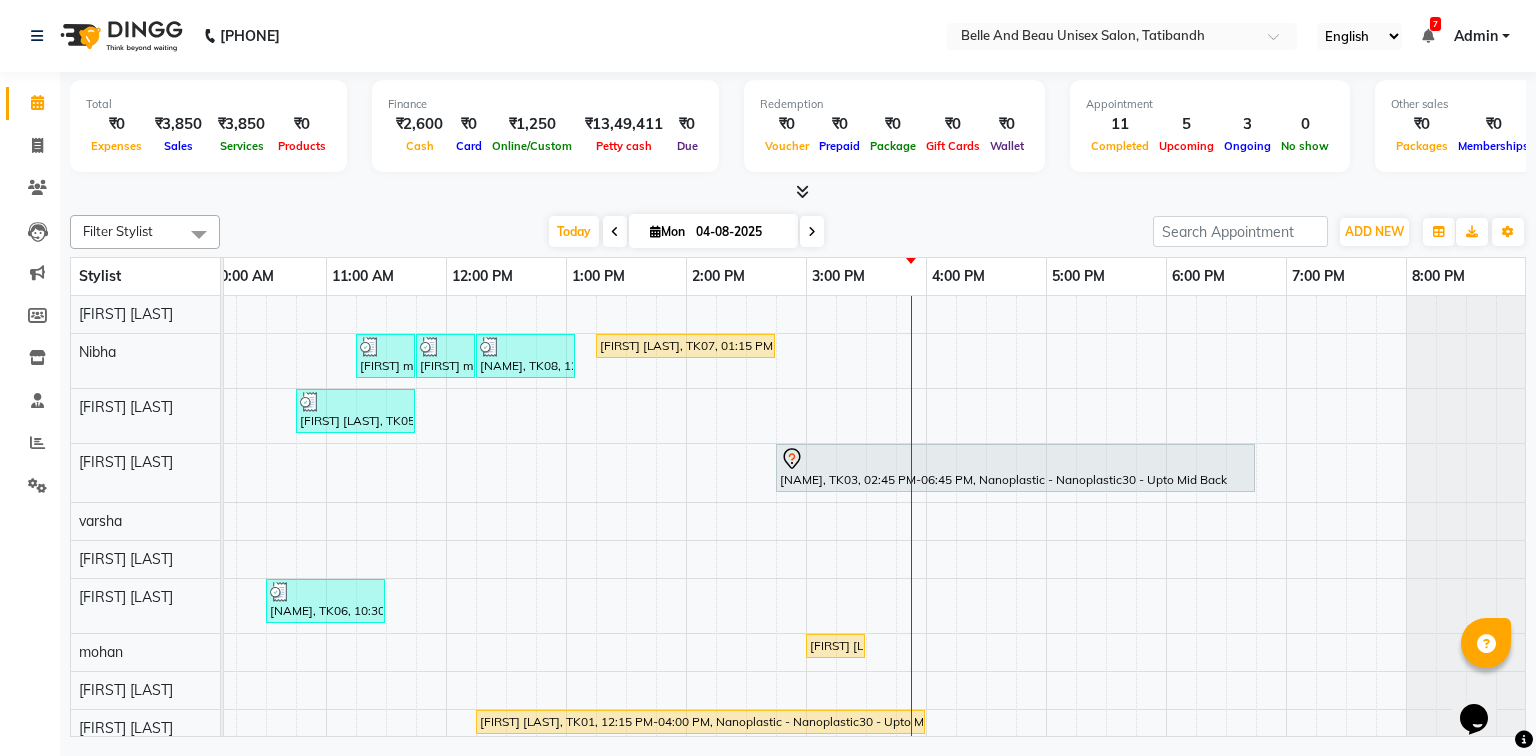 scroll, scrollTop: 87, scrollLeft: 258, axis: both 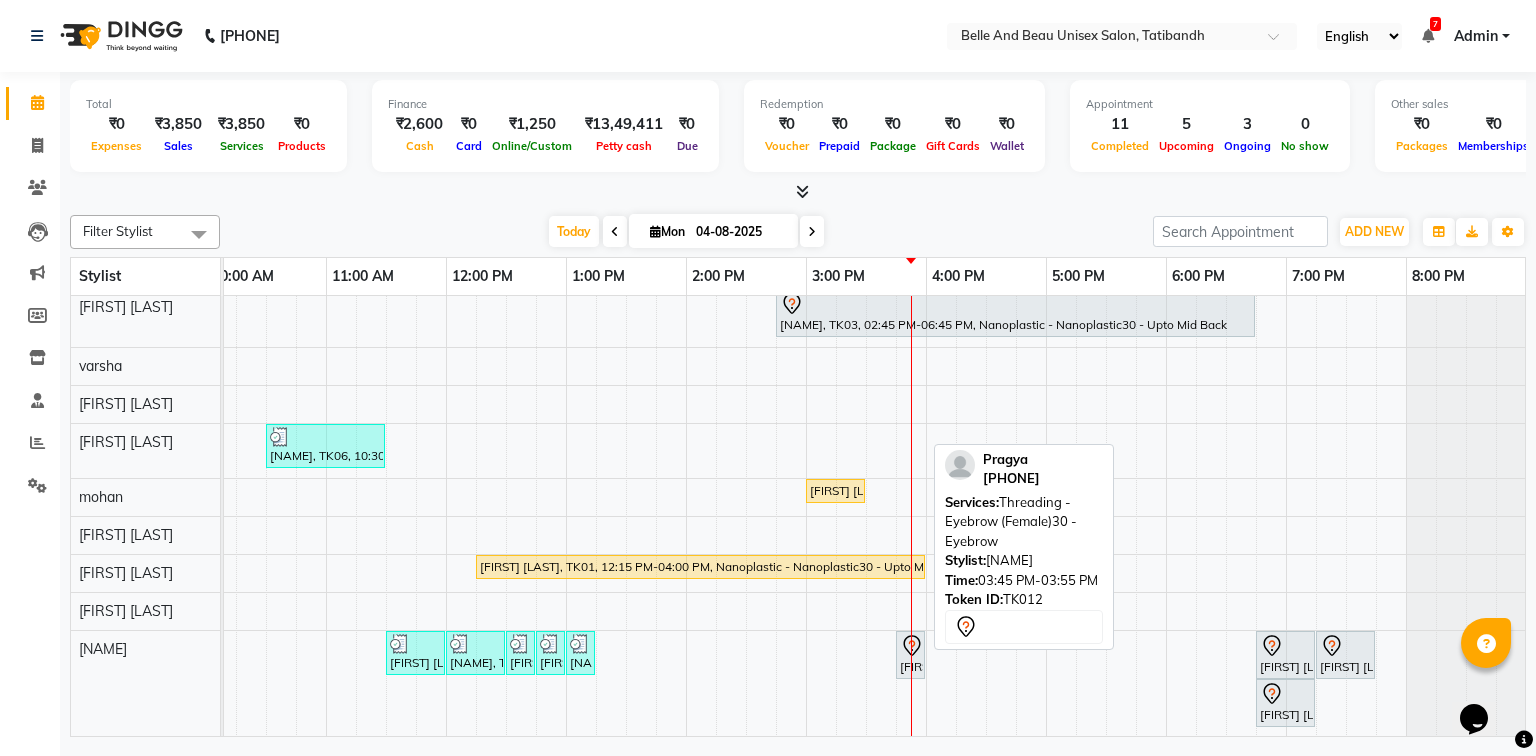 click on "Pragya, TK12, 03:45 PM-03:55 PM, Threading - Eyebrow (Female)30 - Eyebrow" at bounding box center (910, 655) 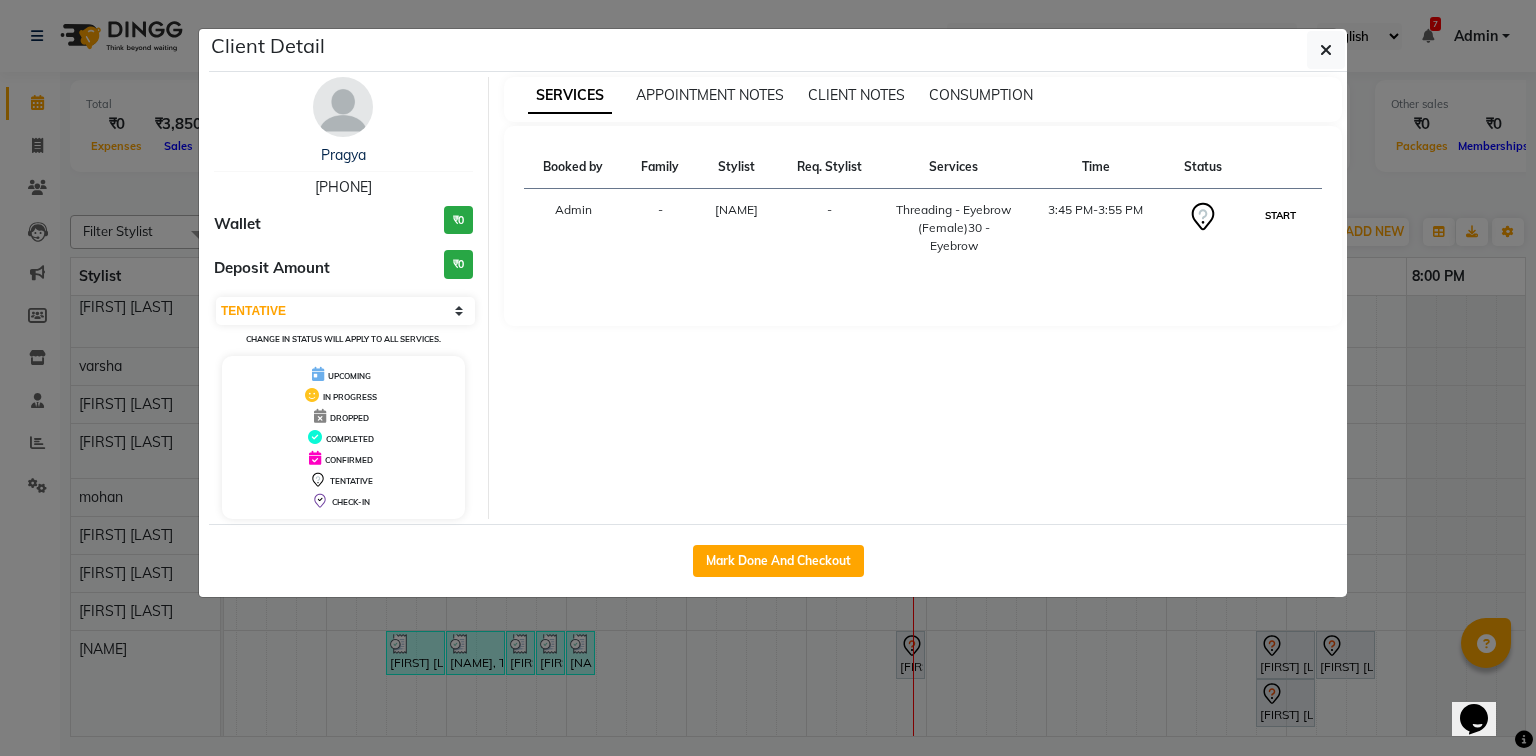 click on "START" at bounding box center (1280, 215) 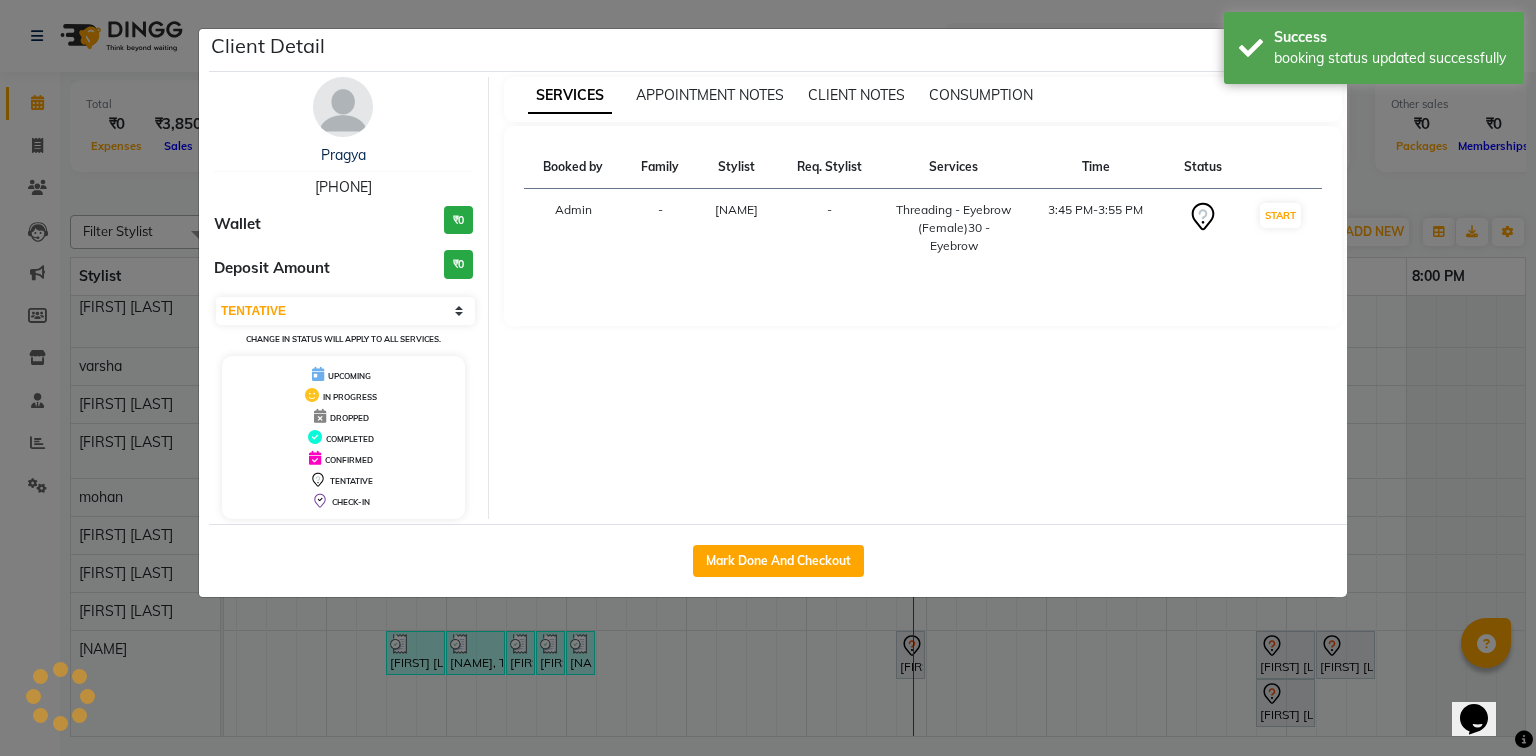 select on "1" 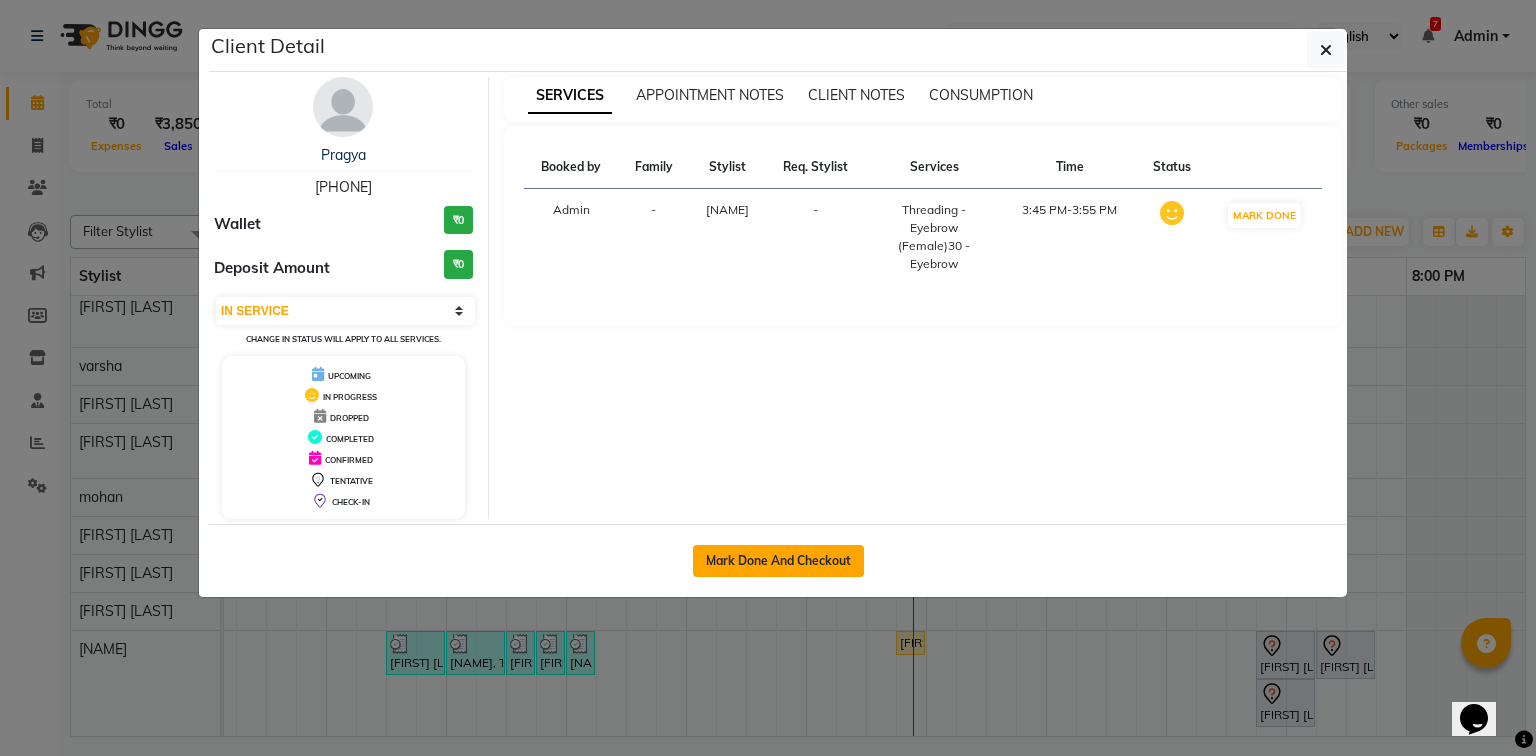 click on "Mark Done And Checkout" 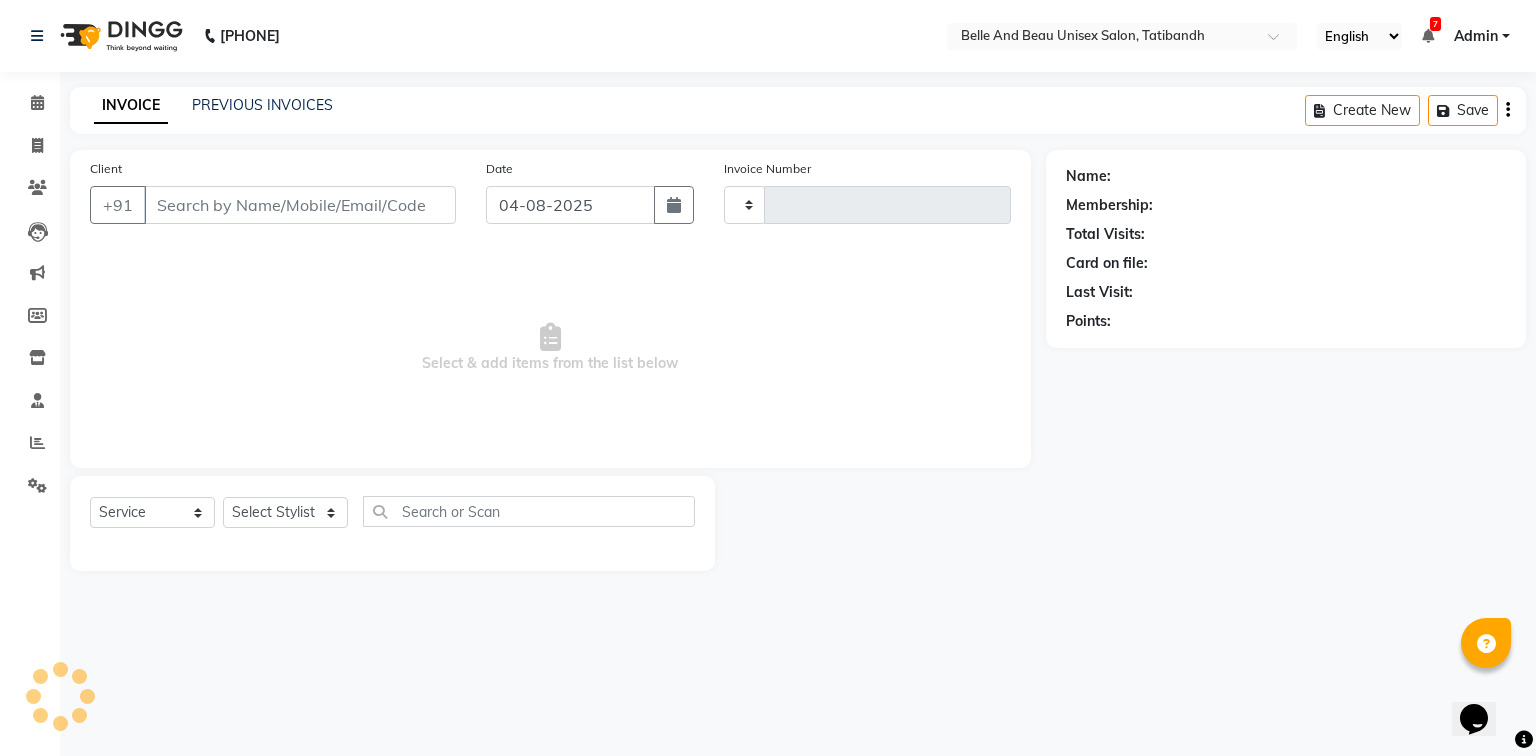 type on "1778" 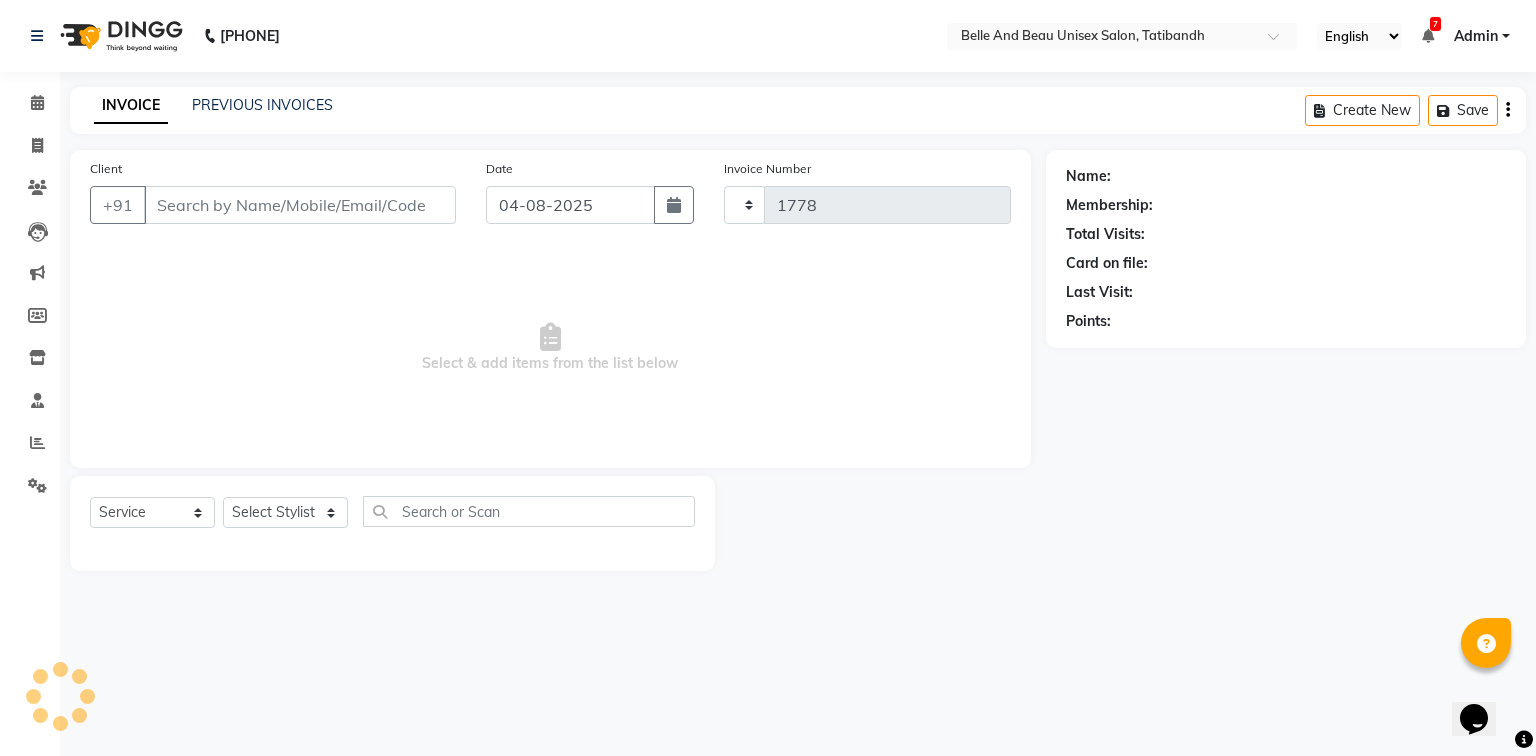 select on "7066" 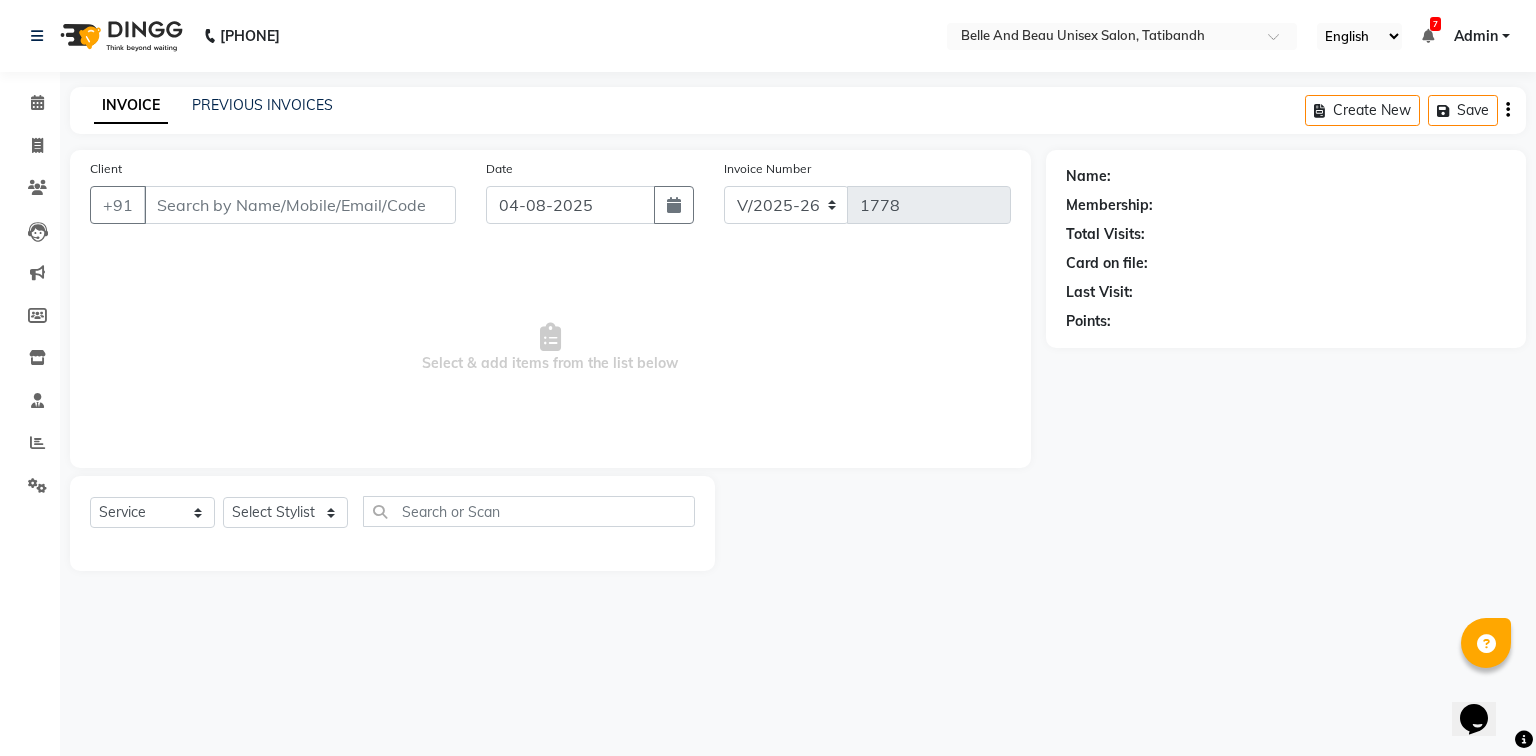 type on "[PHONE]" 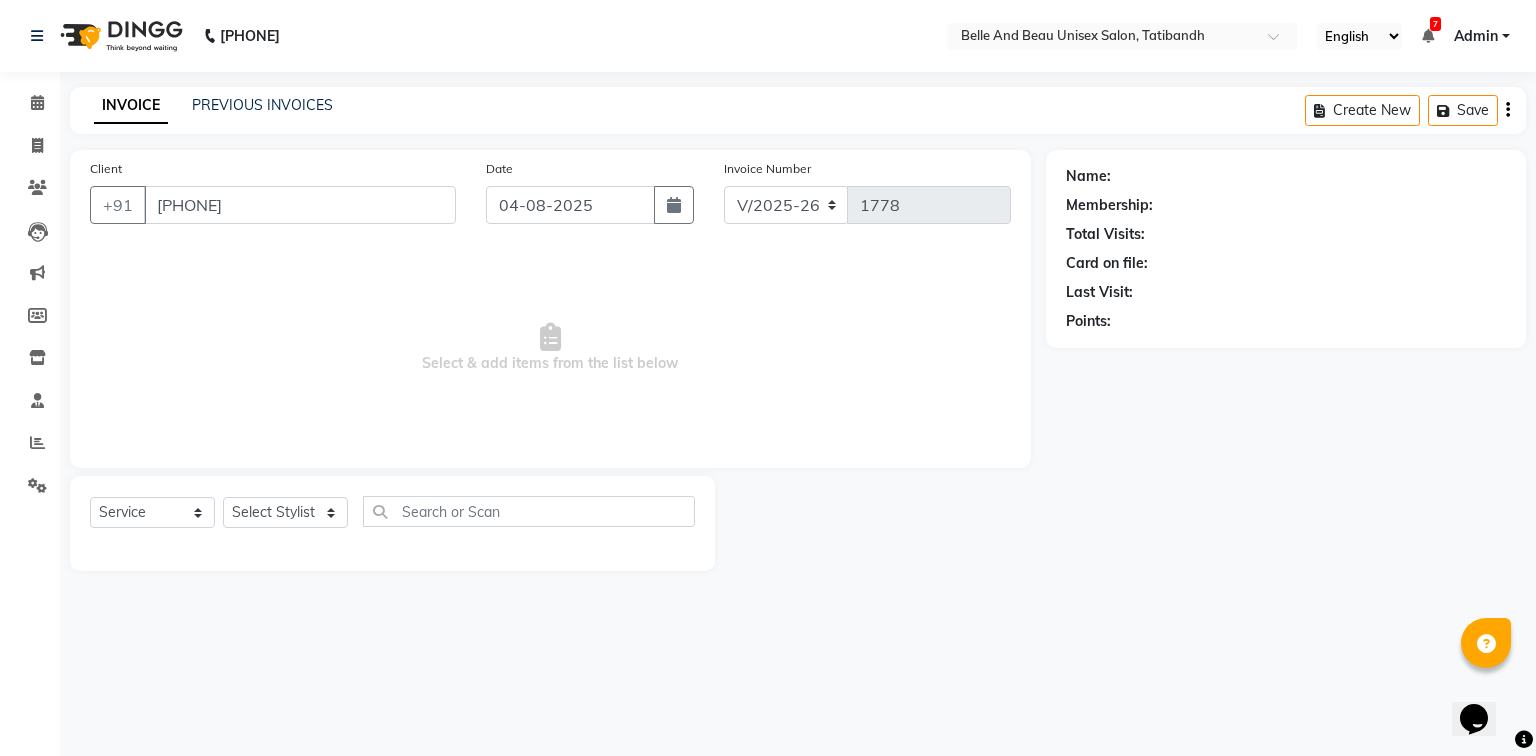 select on "84331" 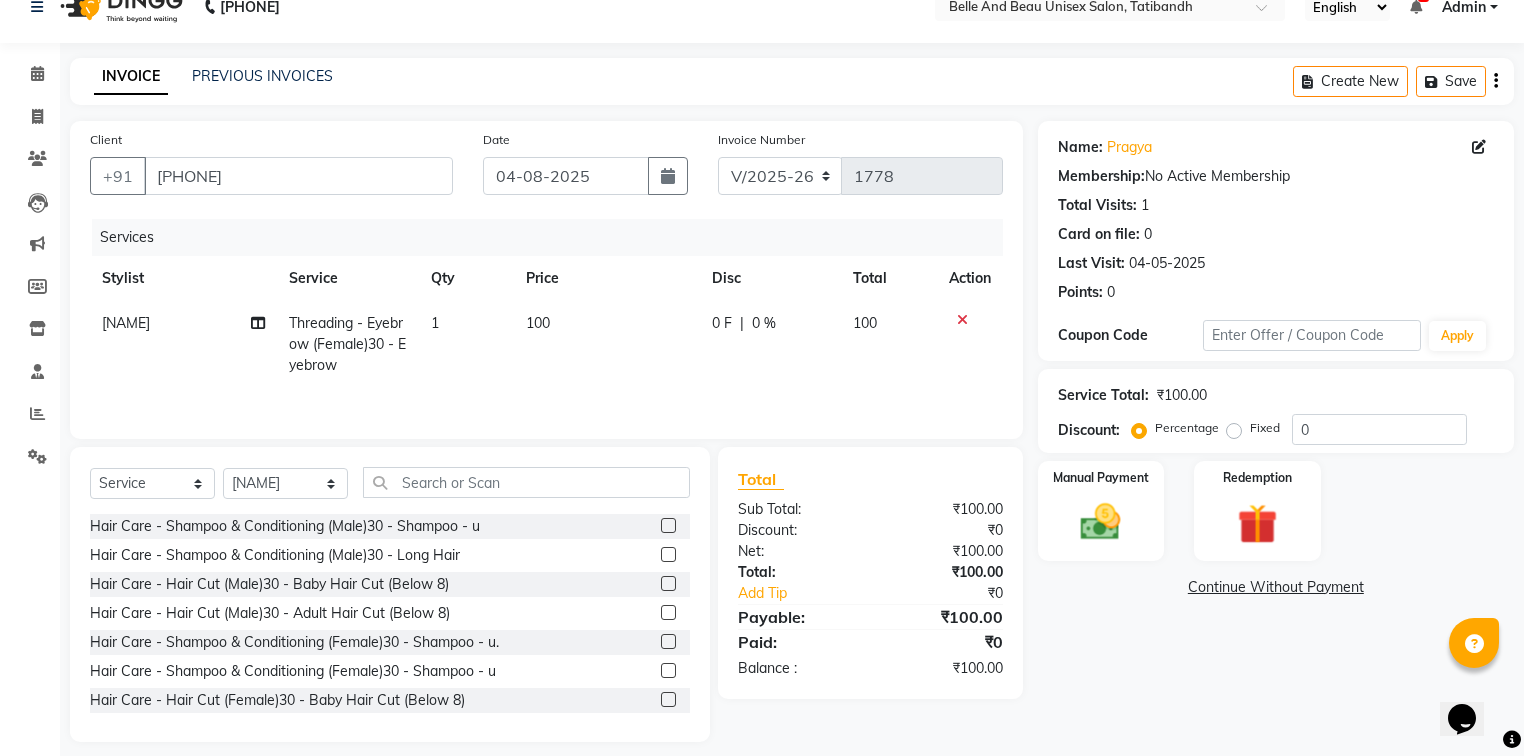 scroll, scrollTop: 45, scrollLeft: 0, axis: vertical 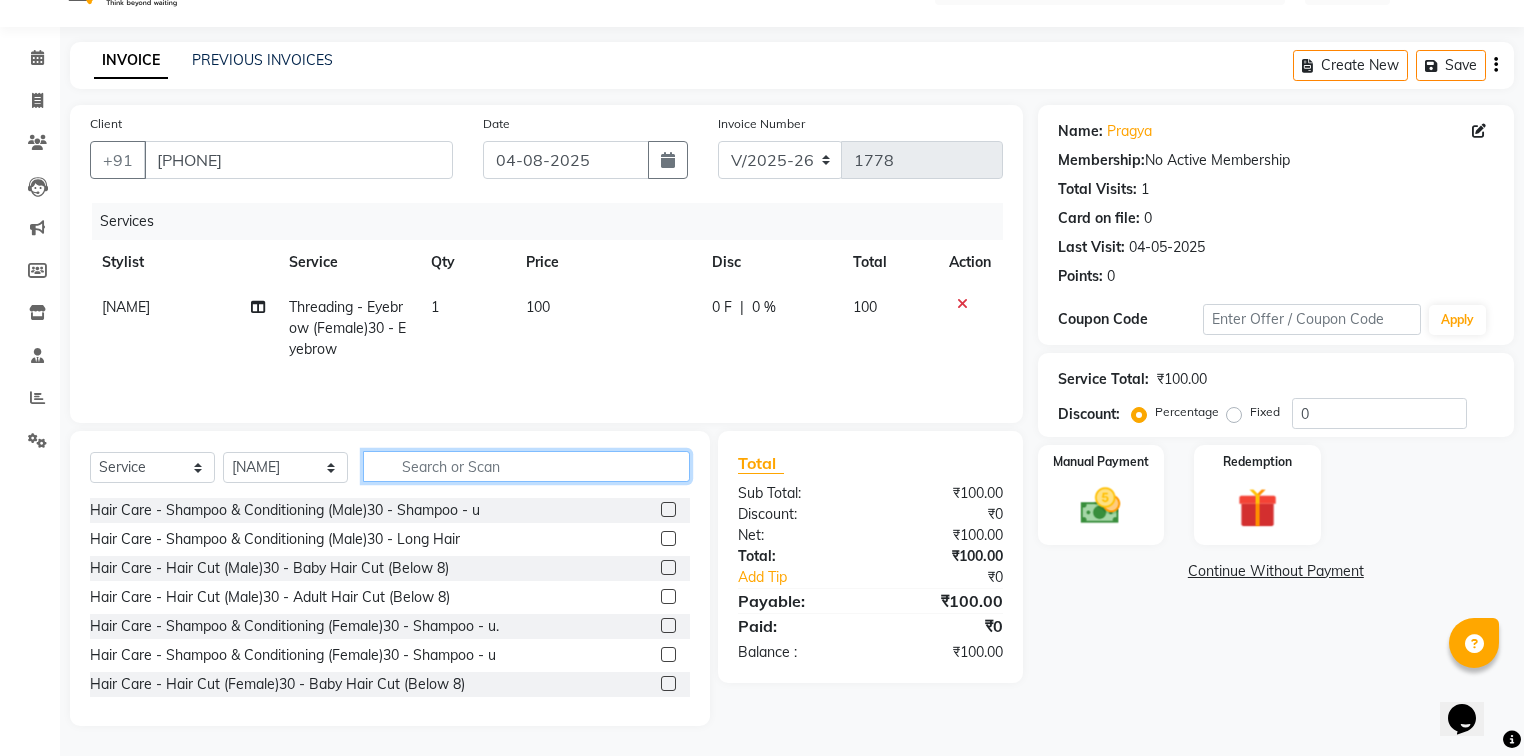 click 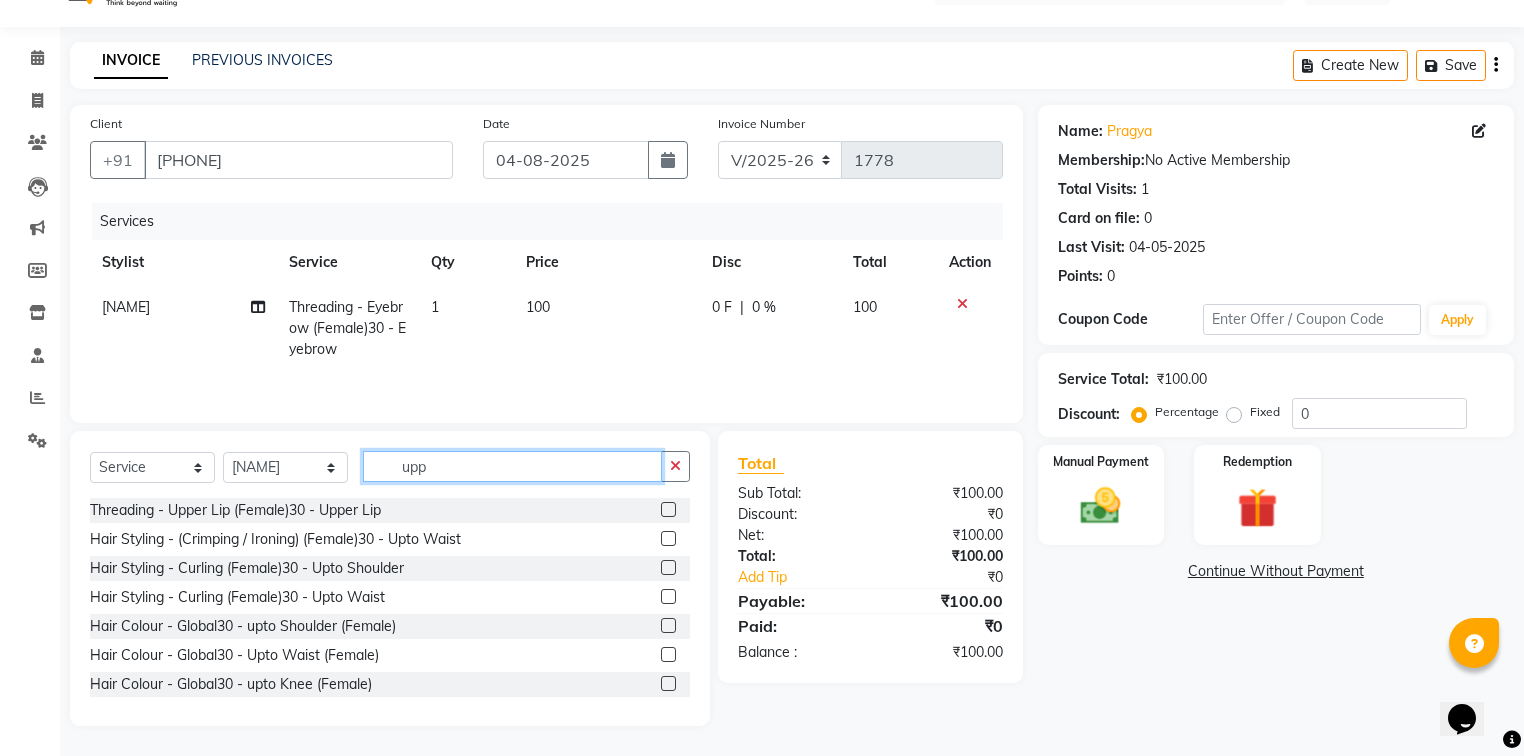 scroll, scrollTop: 2, scrollLeft: 0, axis: vertical 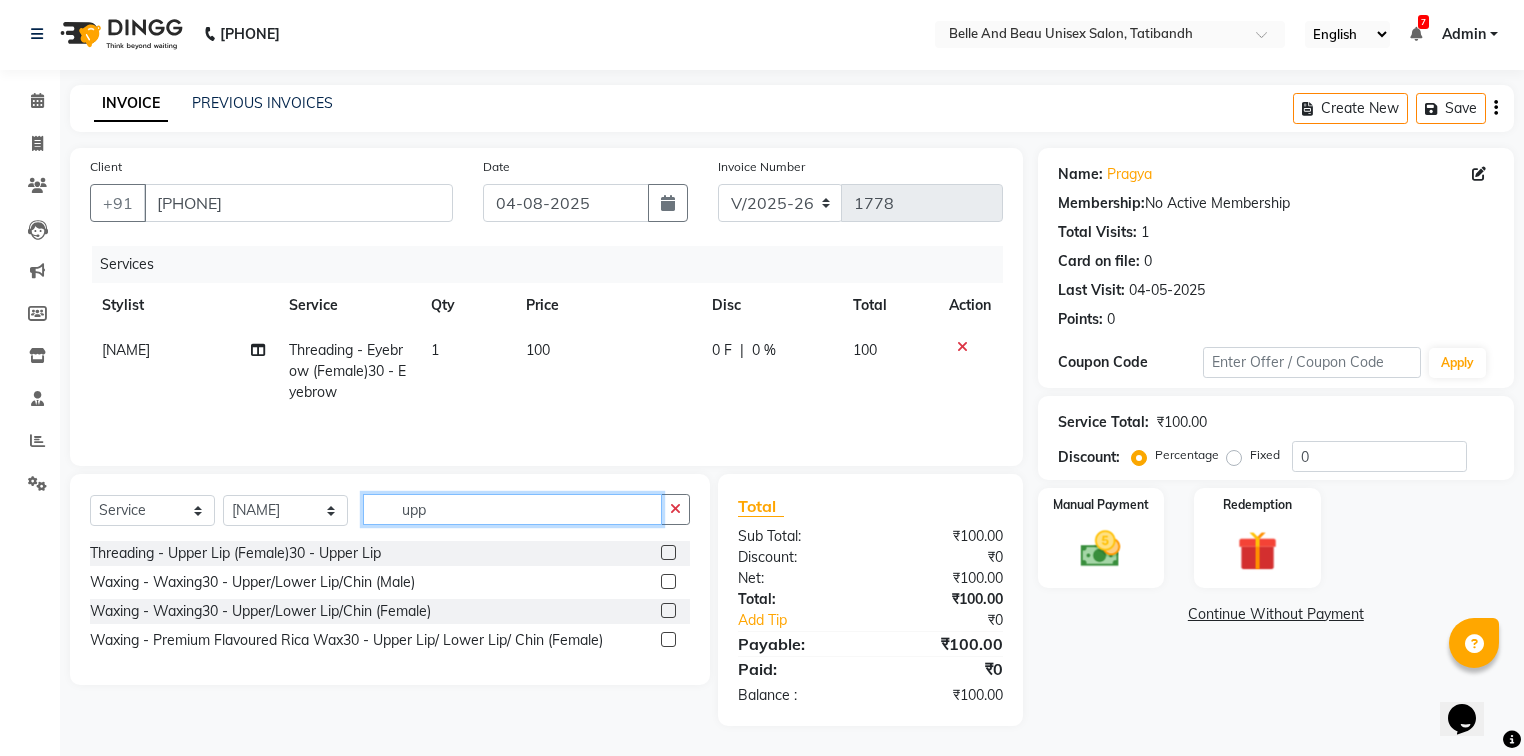 type on "upp" 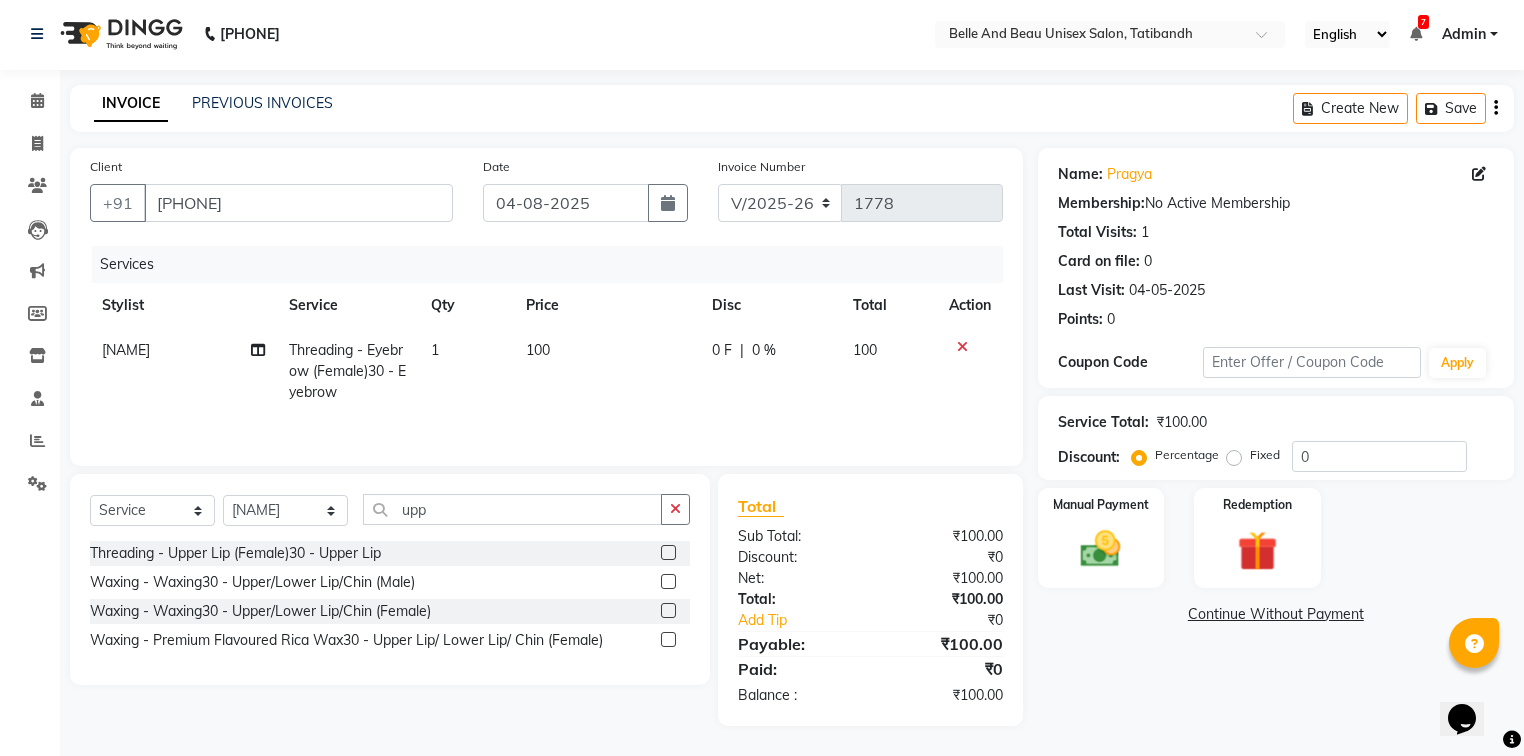 click 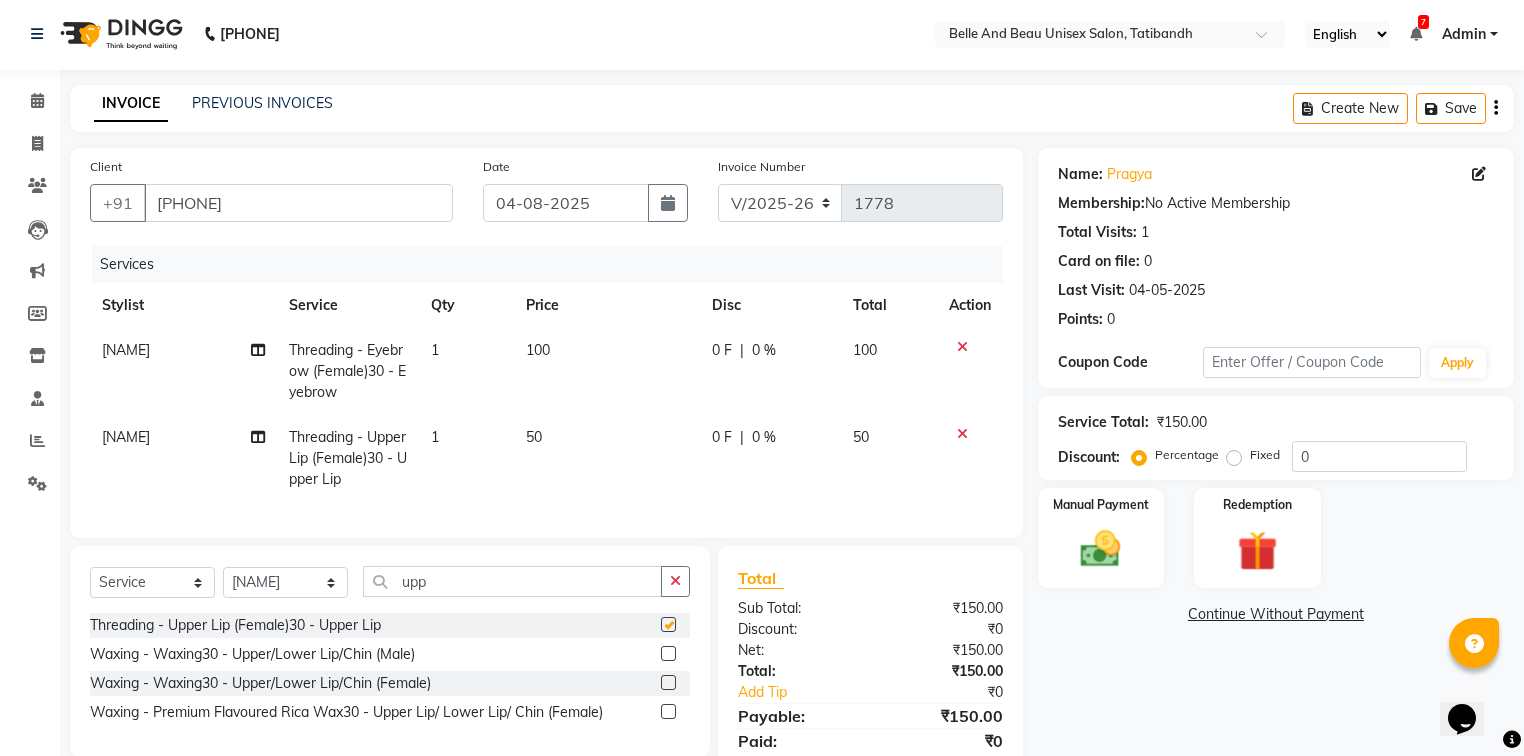 checkbox on "false" 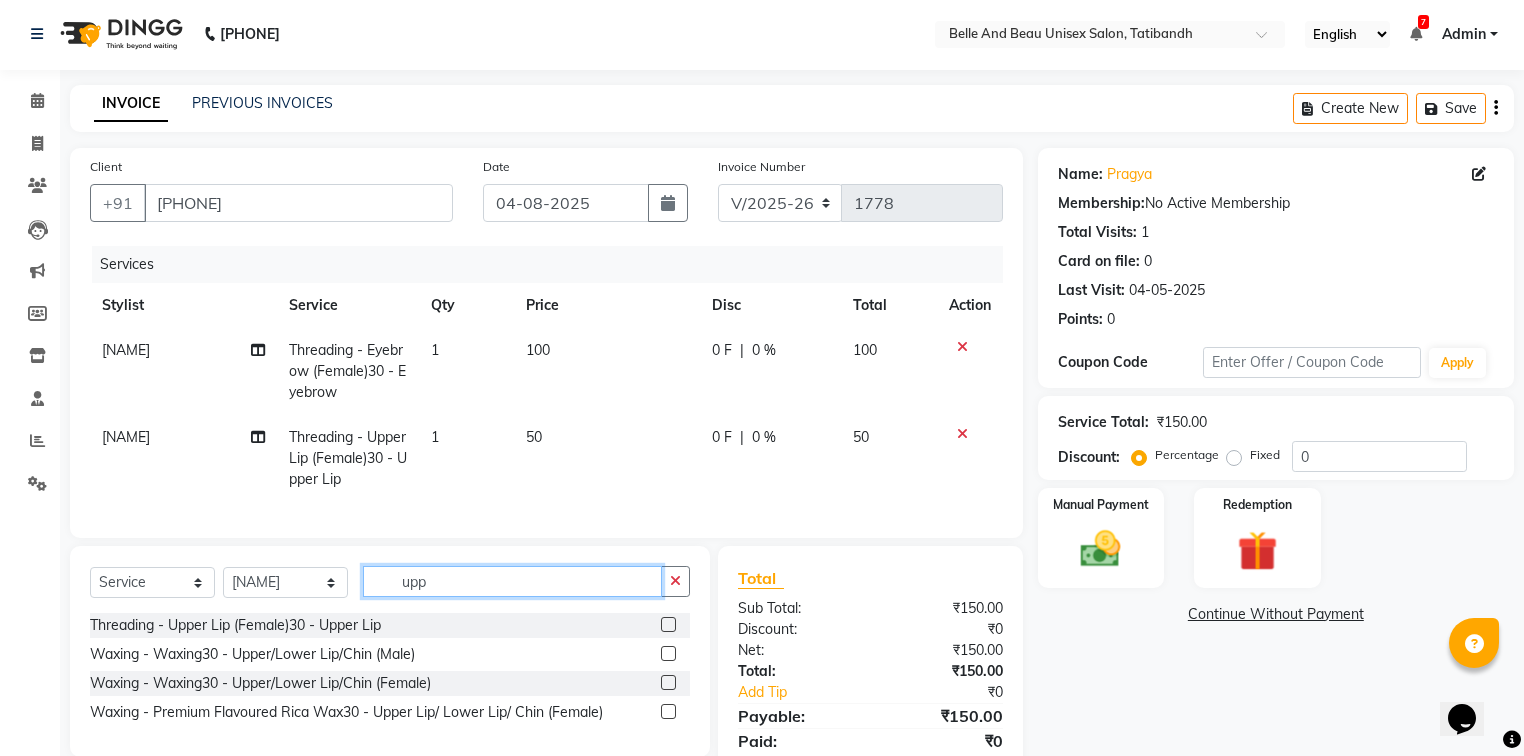 click on "upp" 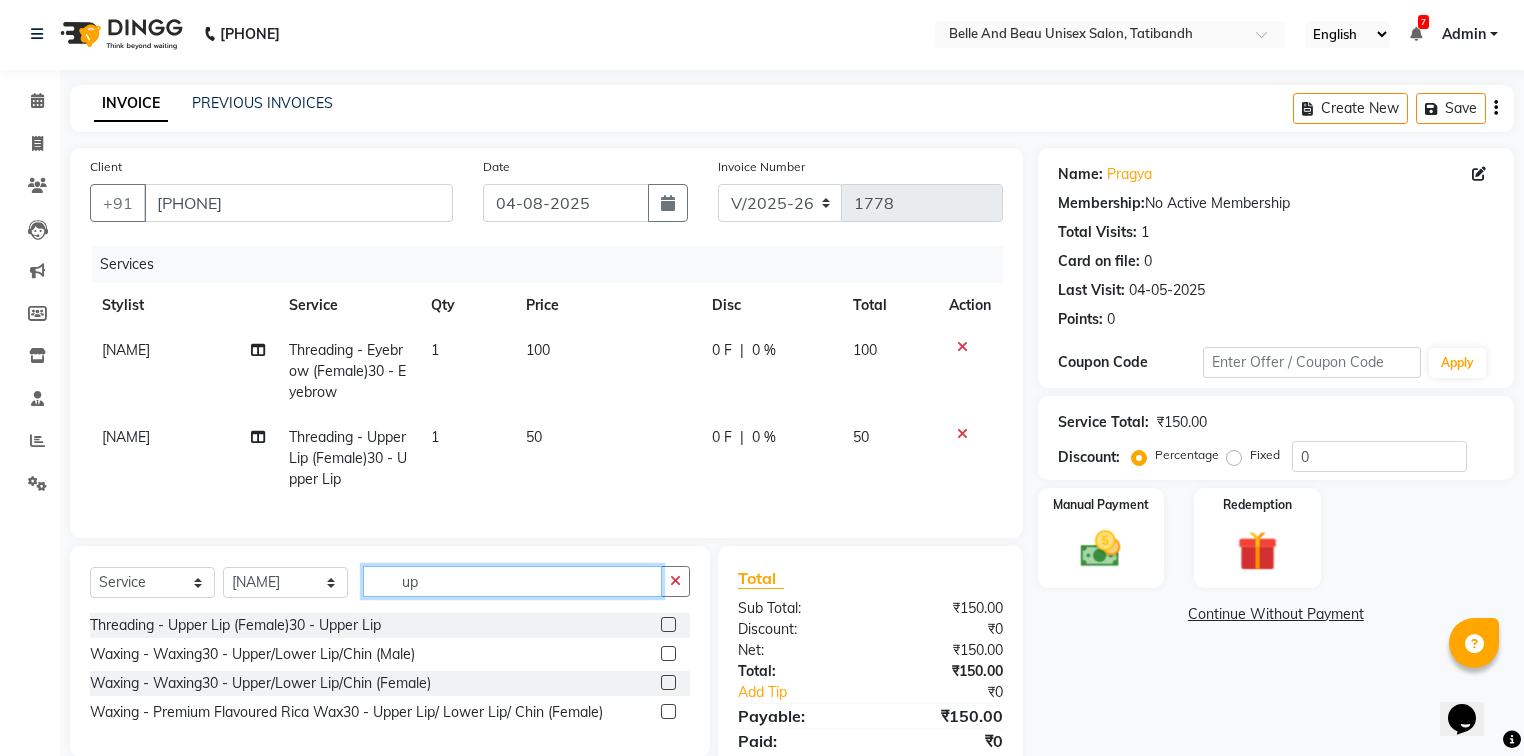 type on "u" 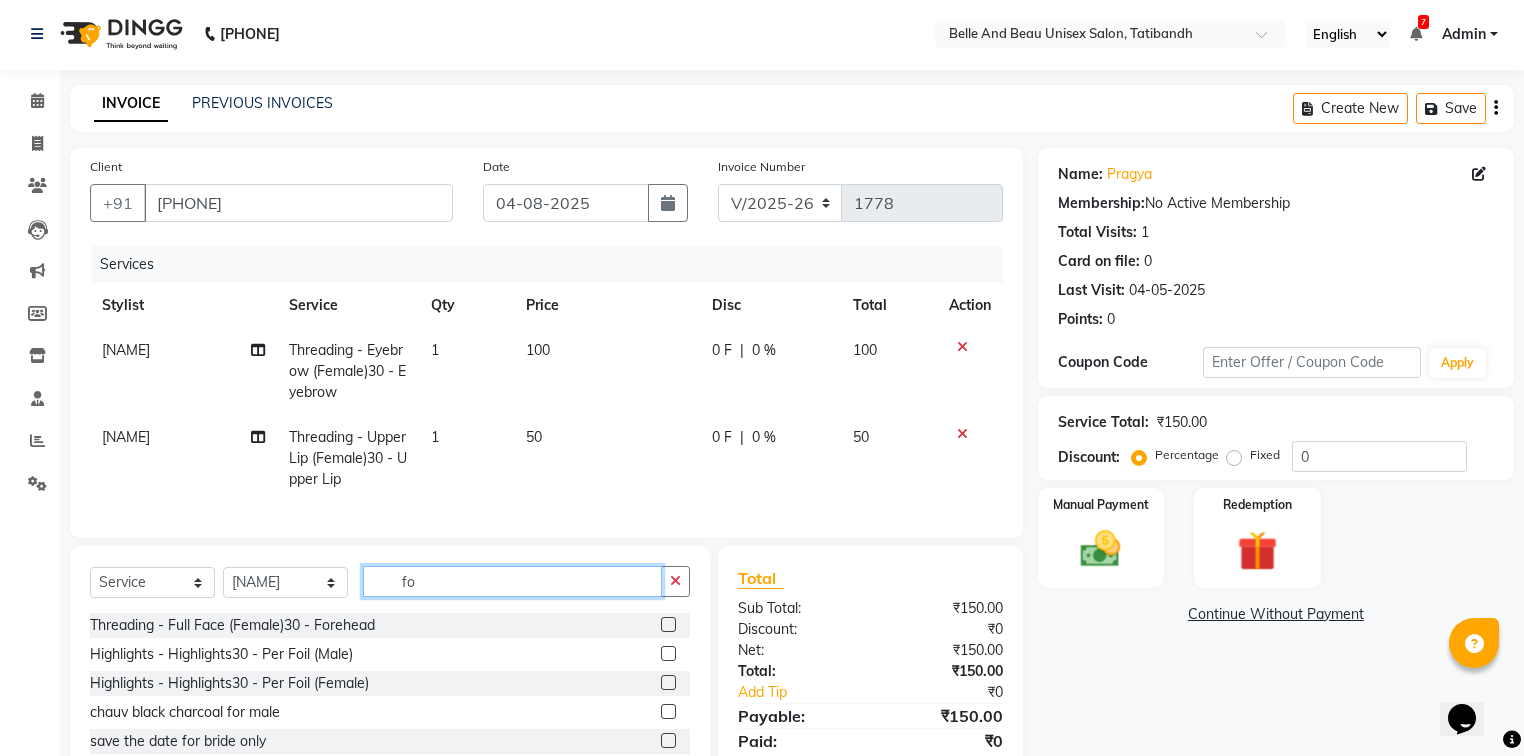 type on "fo" 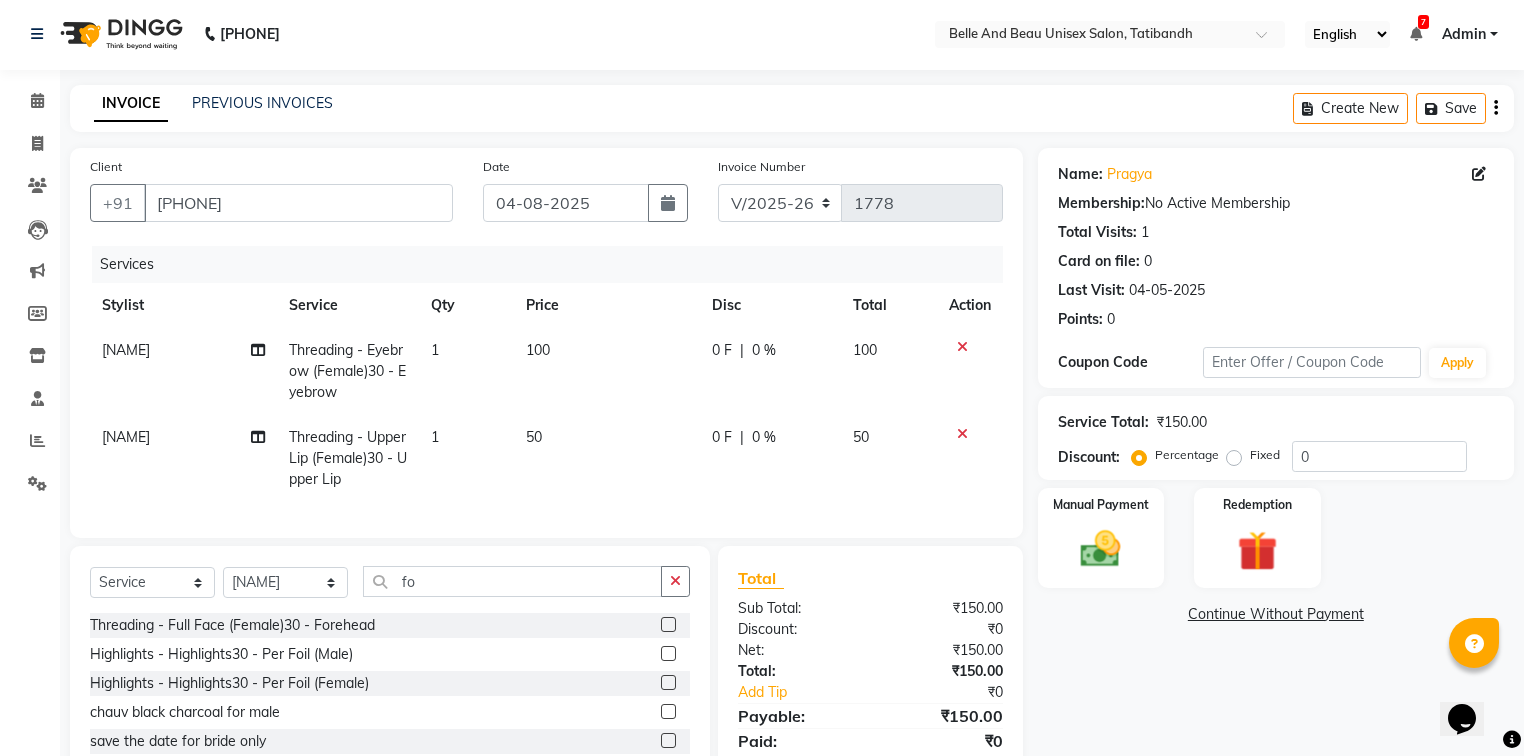 click 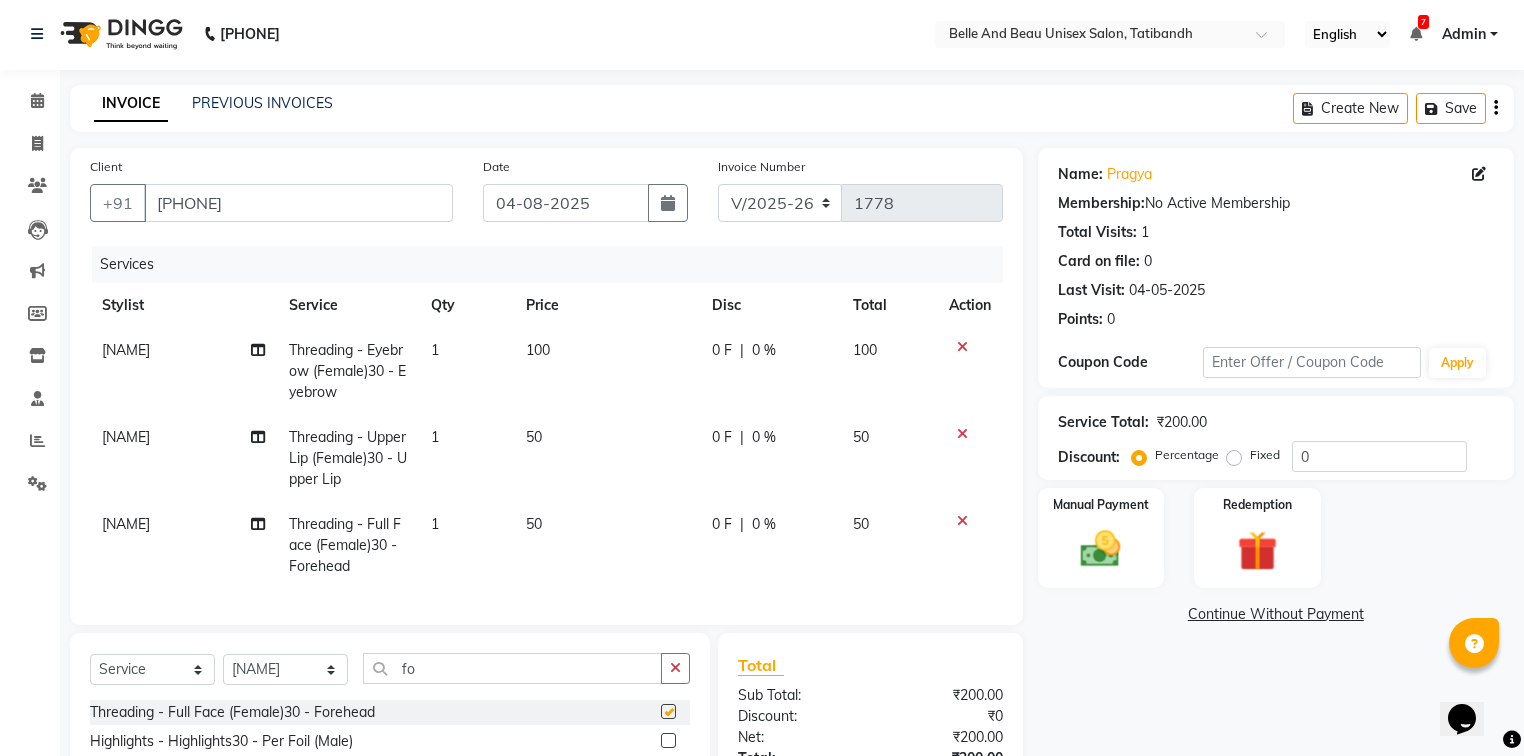 checkbox on "false" 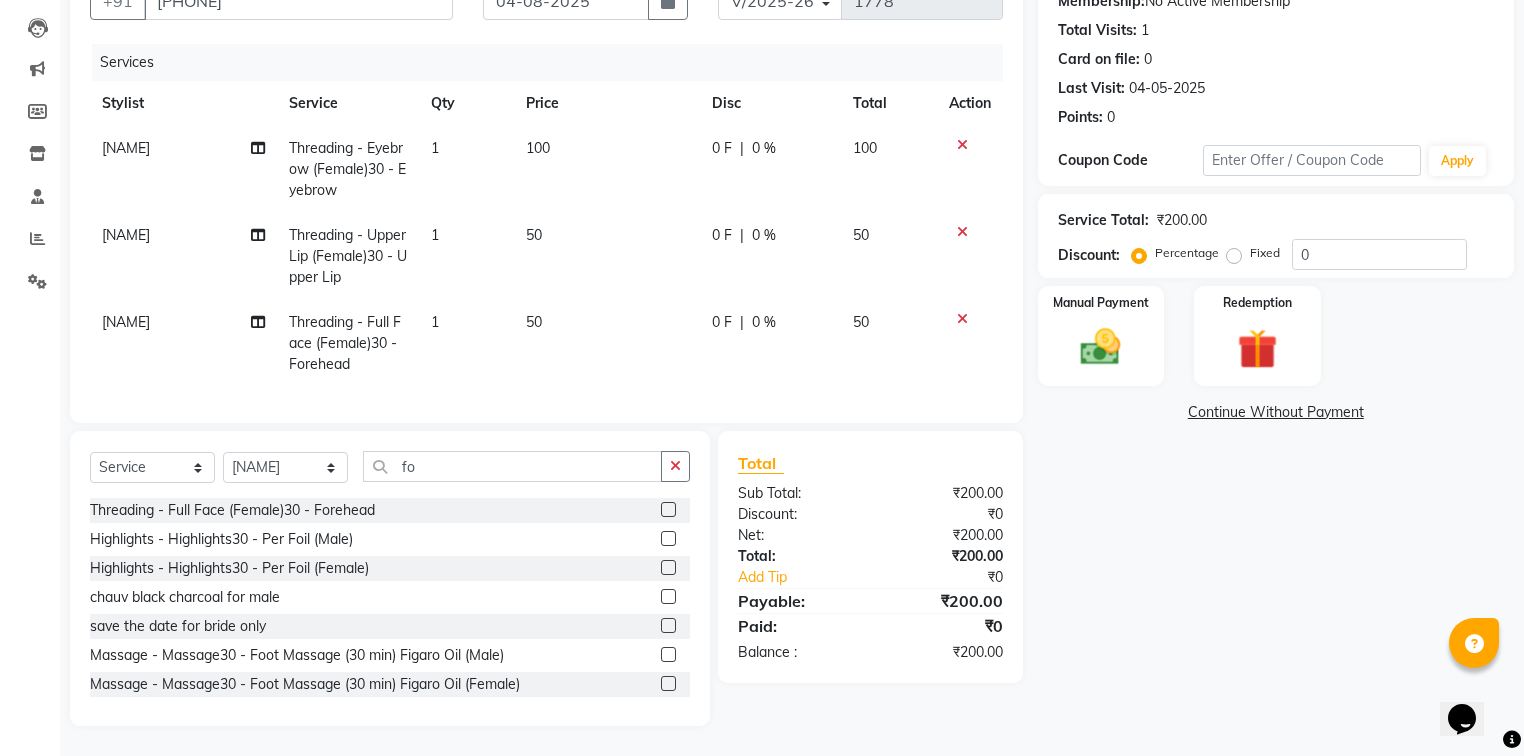 scroll, scrollTop: 216, scrollLeft: 0, axis: vertical 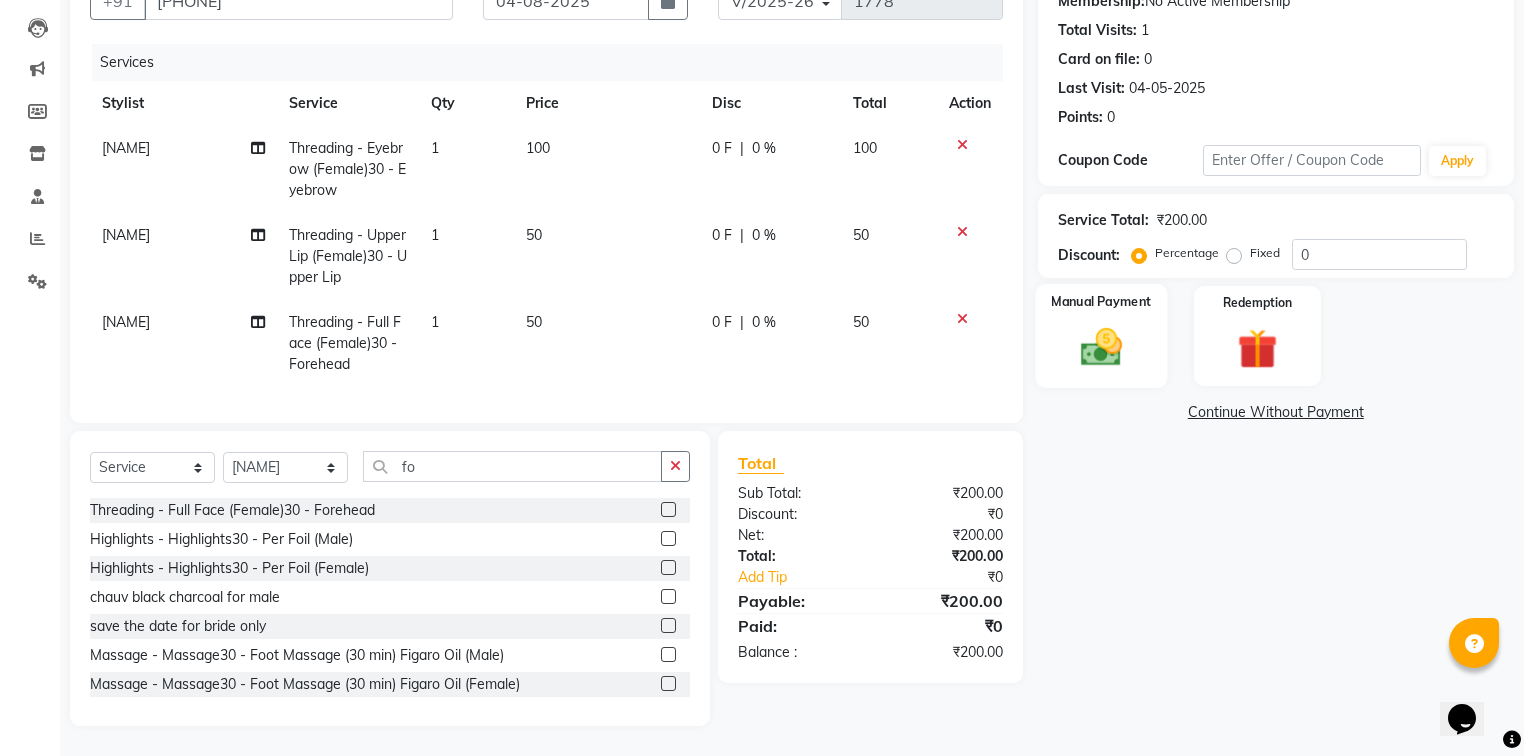 click 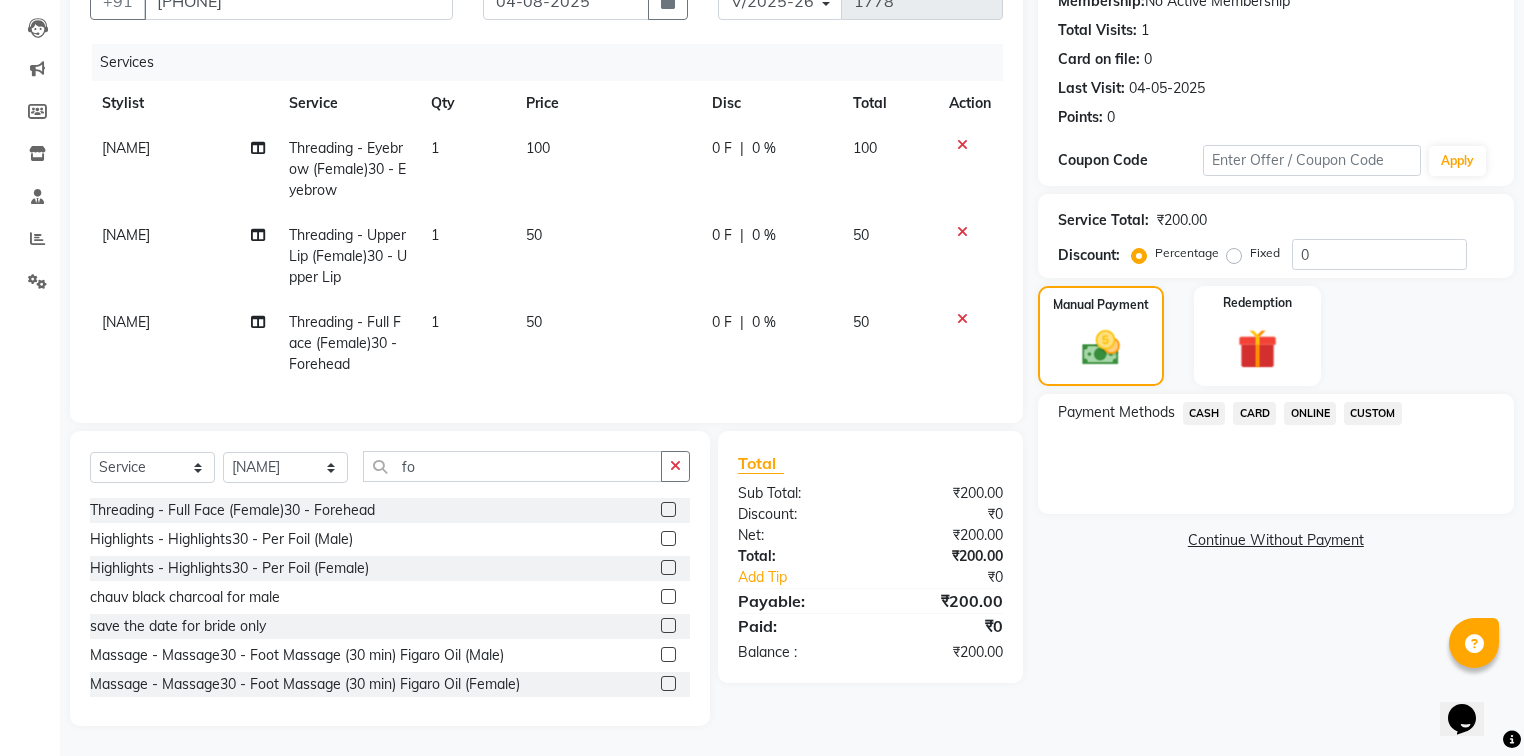 click on "ONLINE" 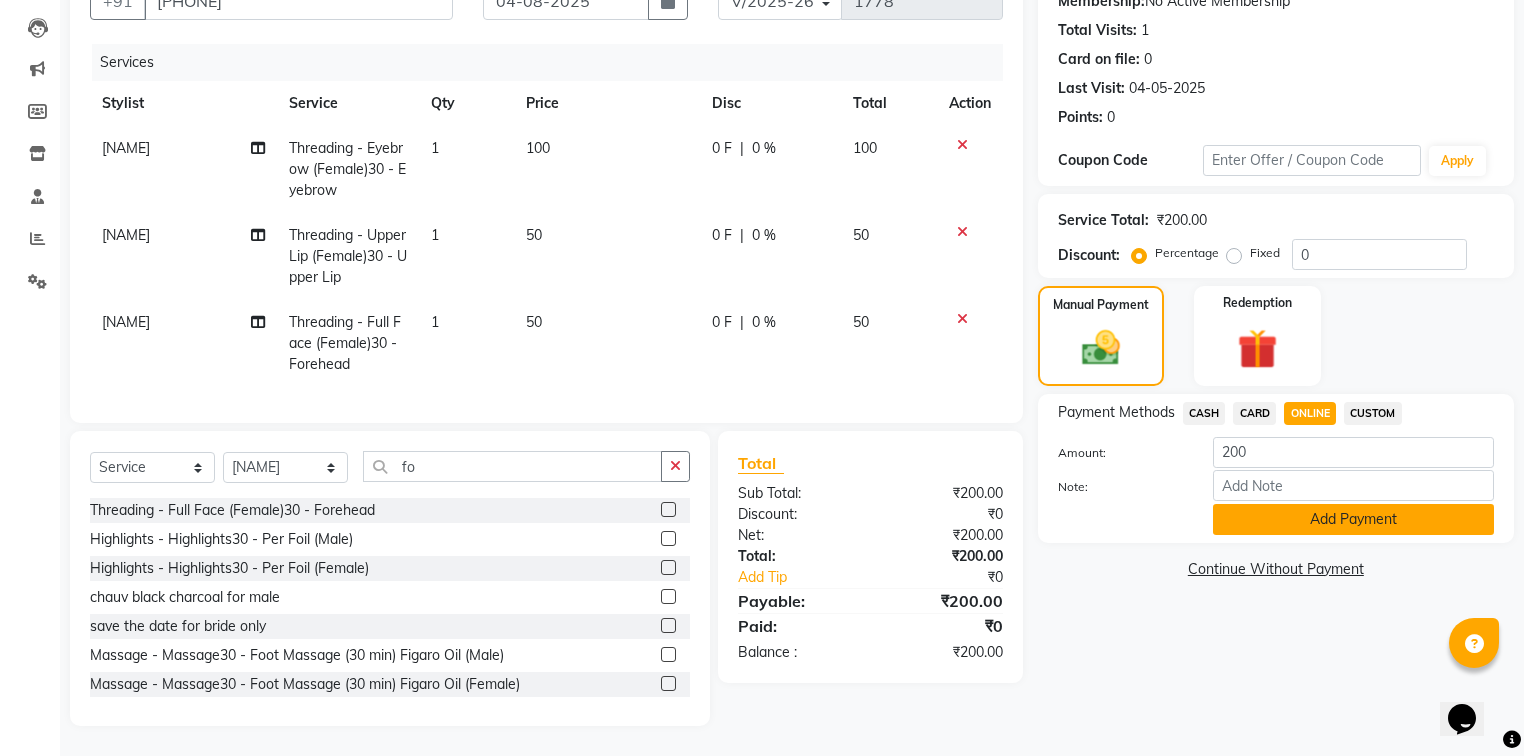 click on "Add Payment" 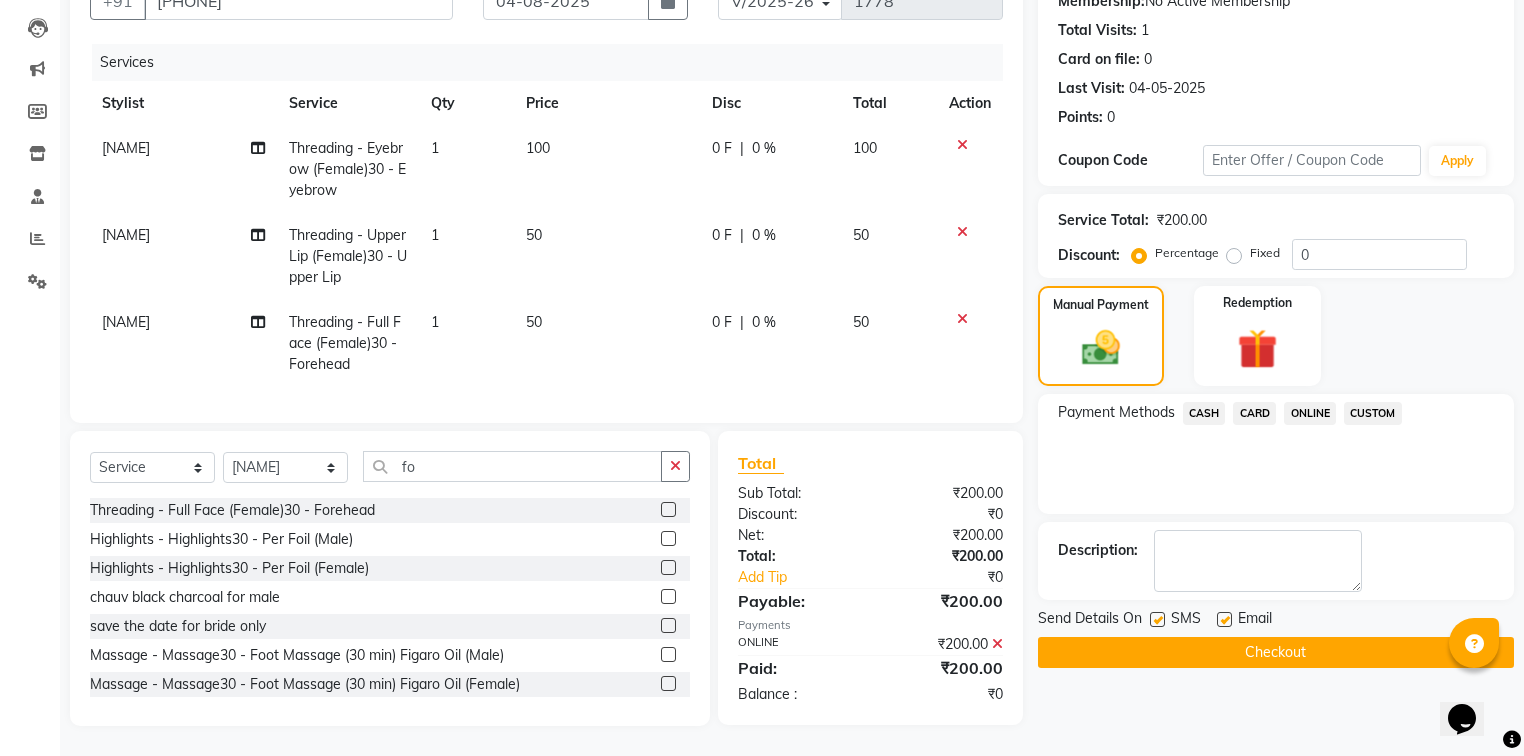 click on "Checkout" 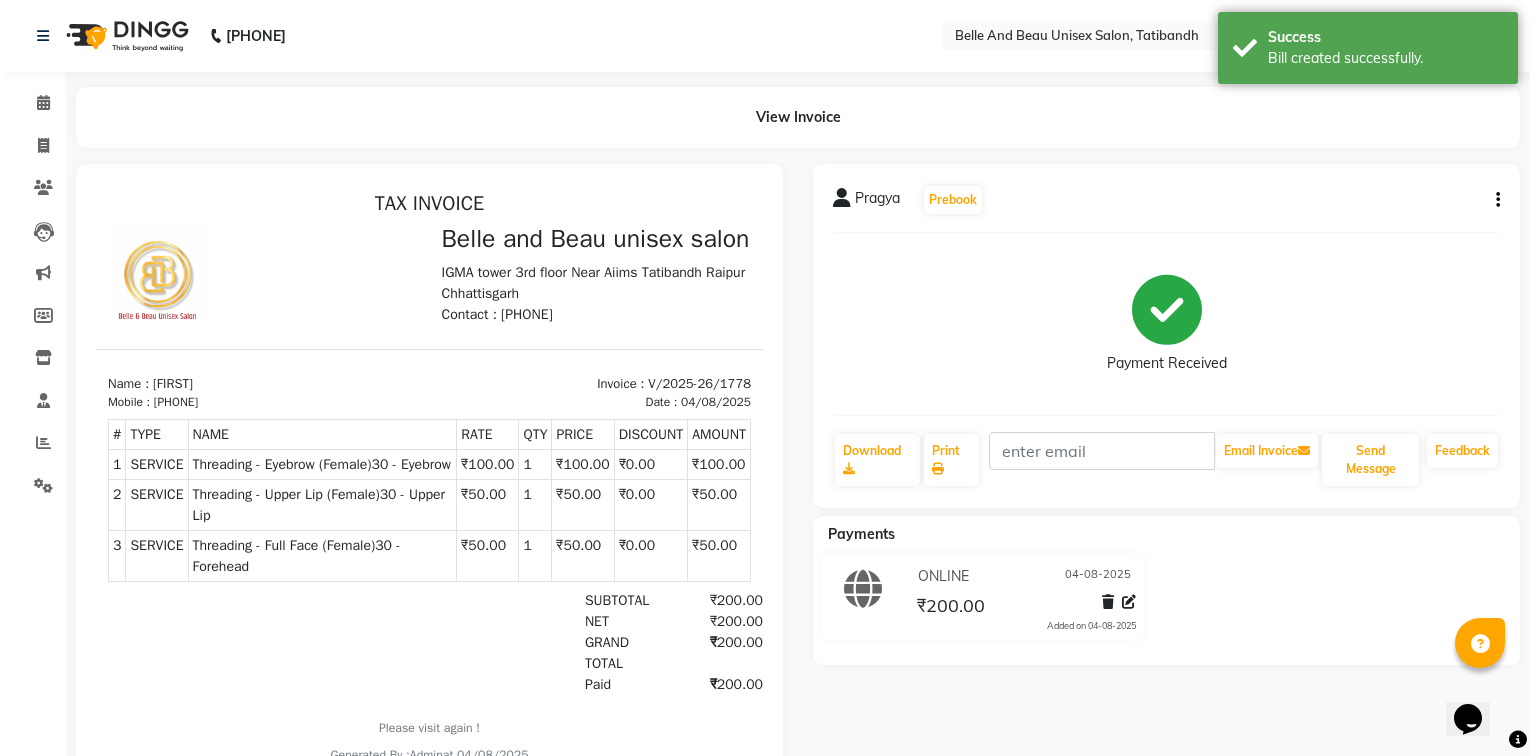 scroll, scrollTop: 0, scrollLeft: 0, axis: both 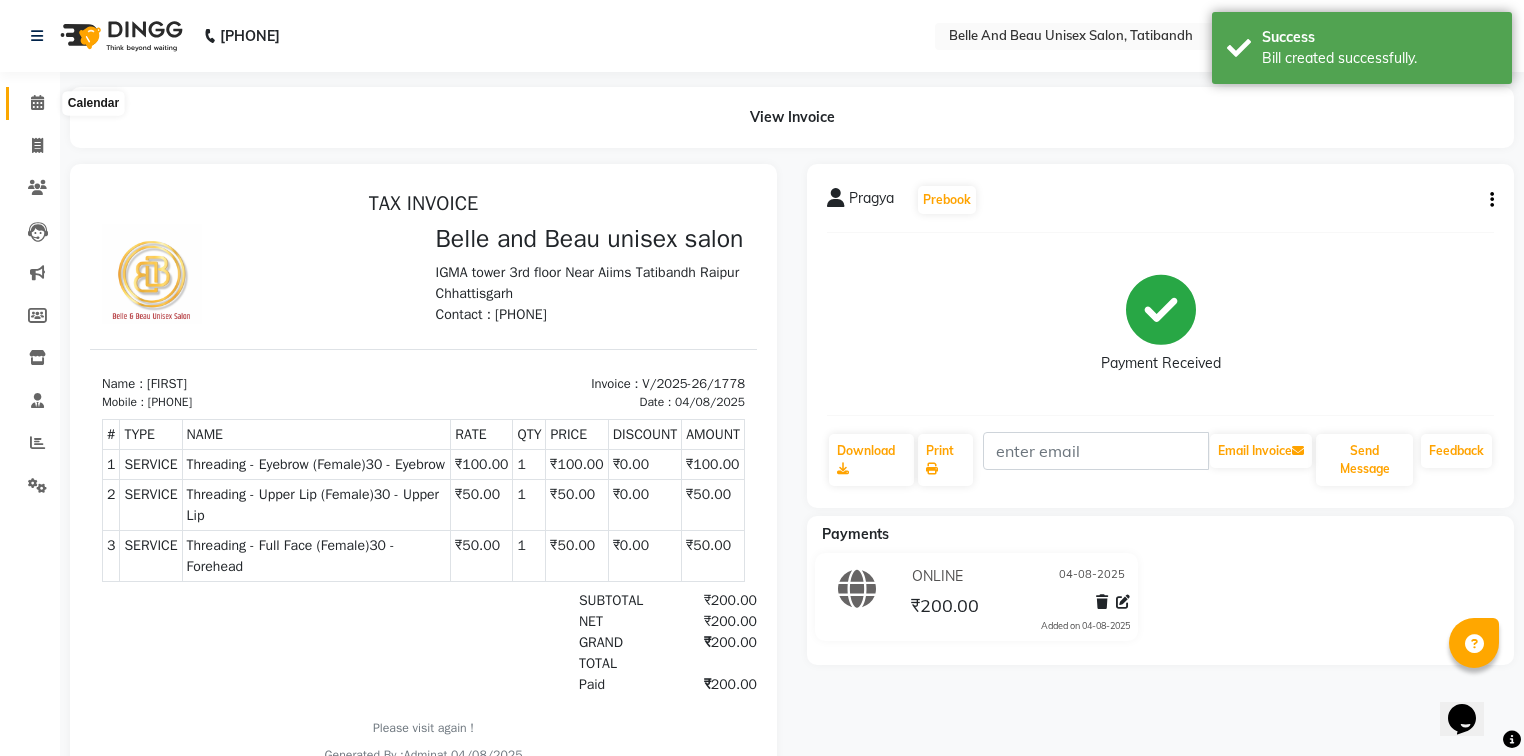 click 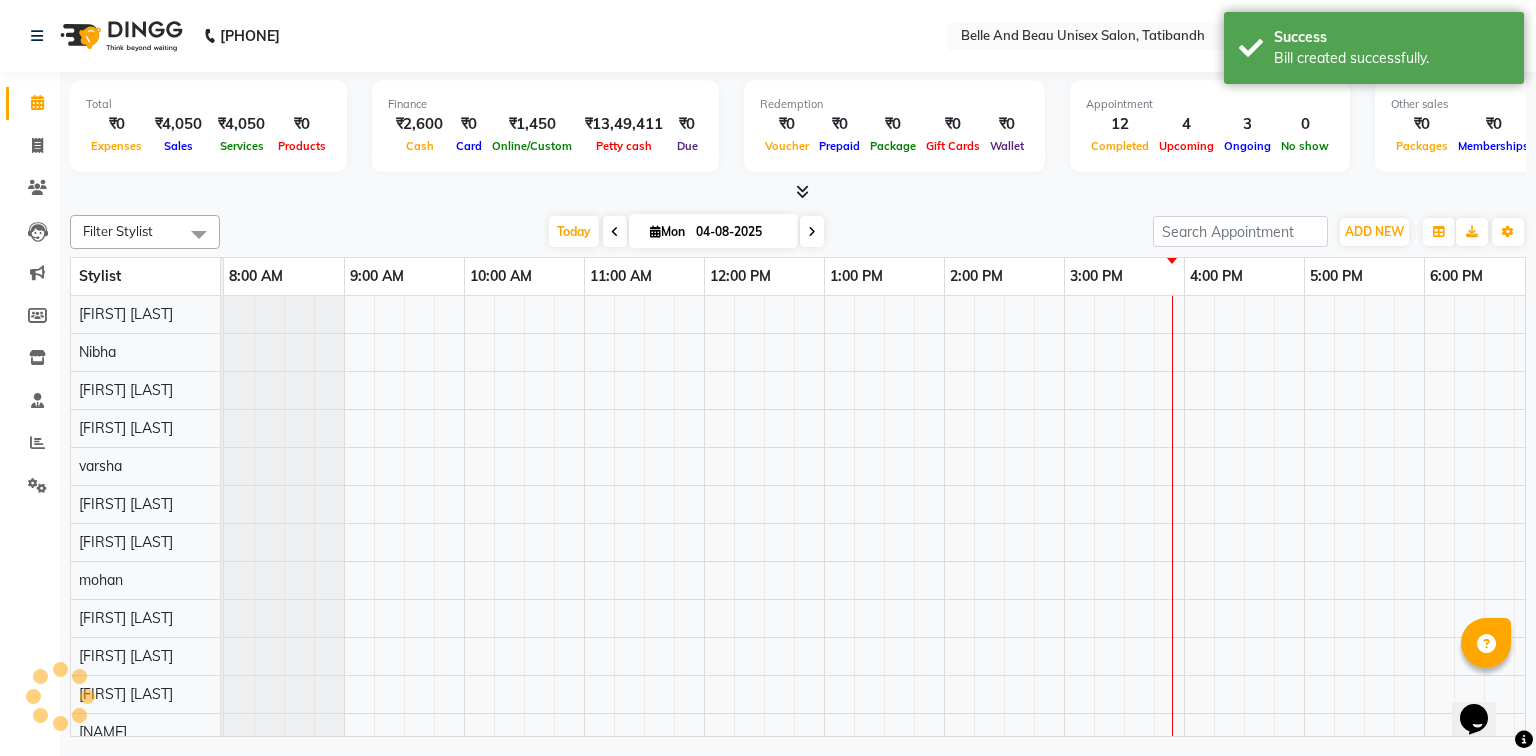 scroll, scrollTop: 0, scrollLeft: 138, axis: horizontal 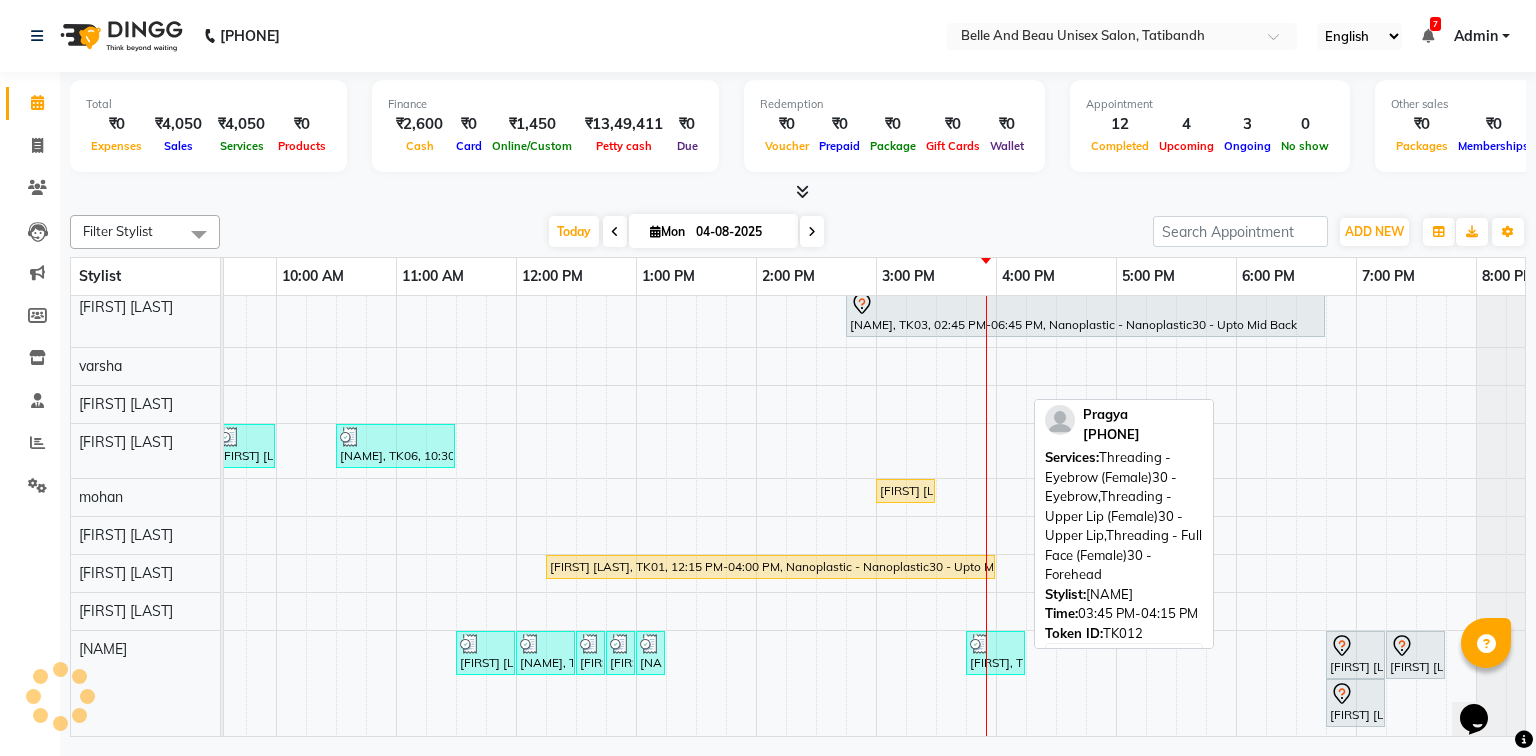 click on "[FIRST], TK12, 03:45 PM-04:15 PM, Threading - Eyebrow (Female)30 - Eyebrow,Threading - Upper Lip (Female)30 - Upper Lip,Threading - Full Face (Female)30 - Forehead" at bounding box center [995, 653] 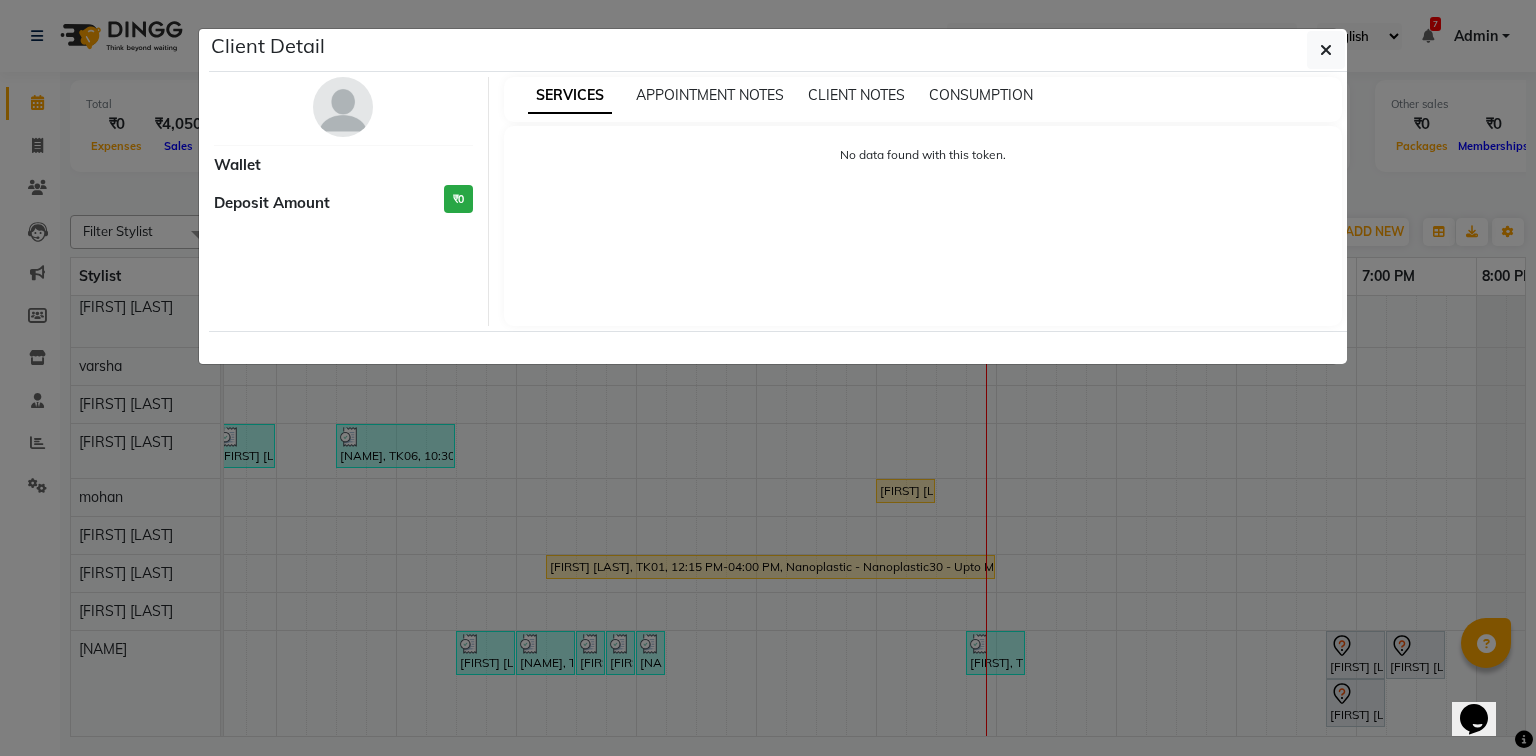 select on "3" 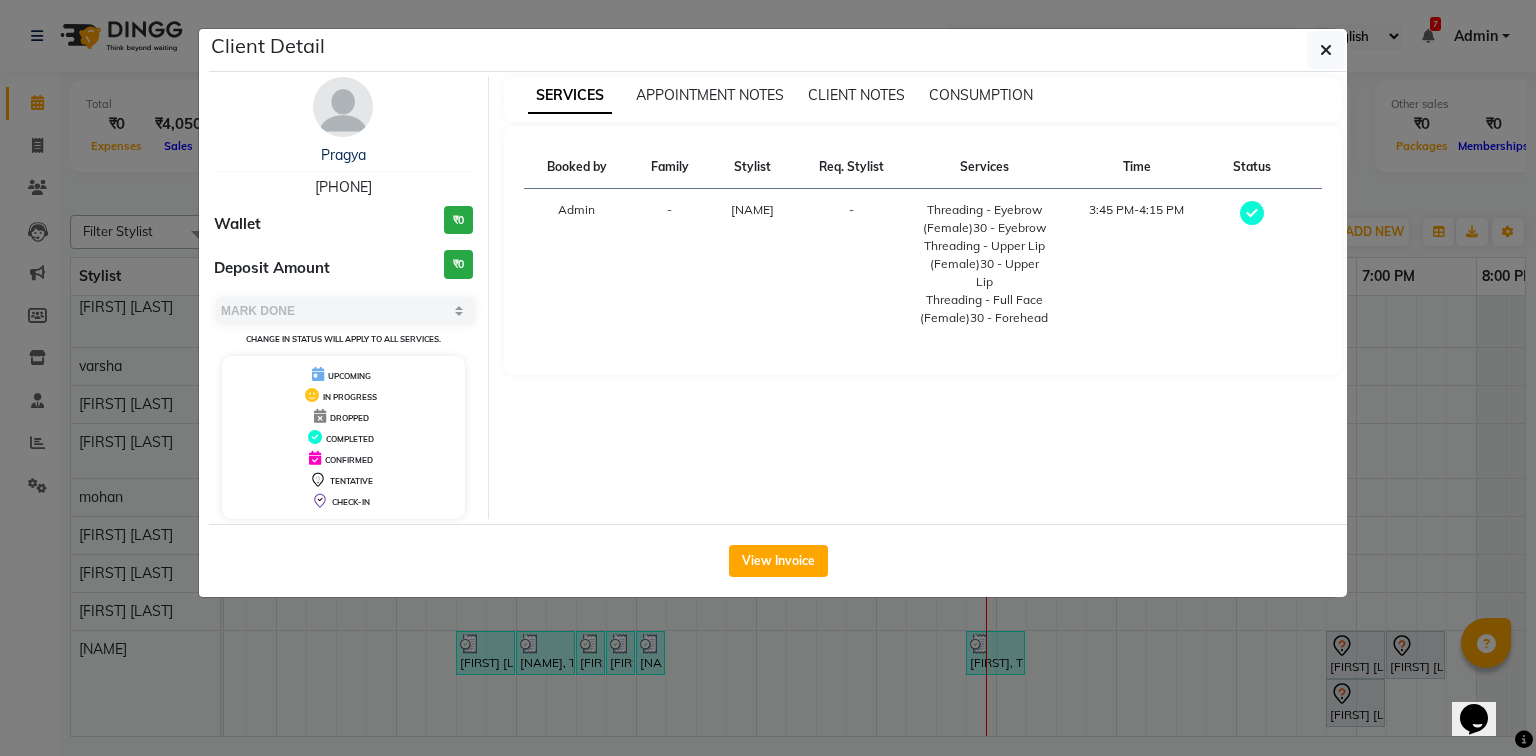 click on "[PHONE]" at bounding box center (343, 187) 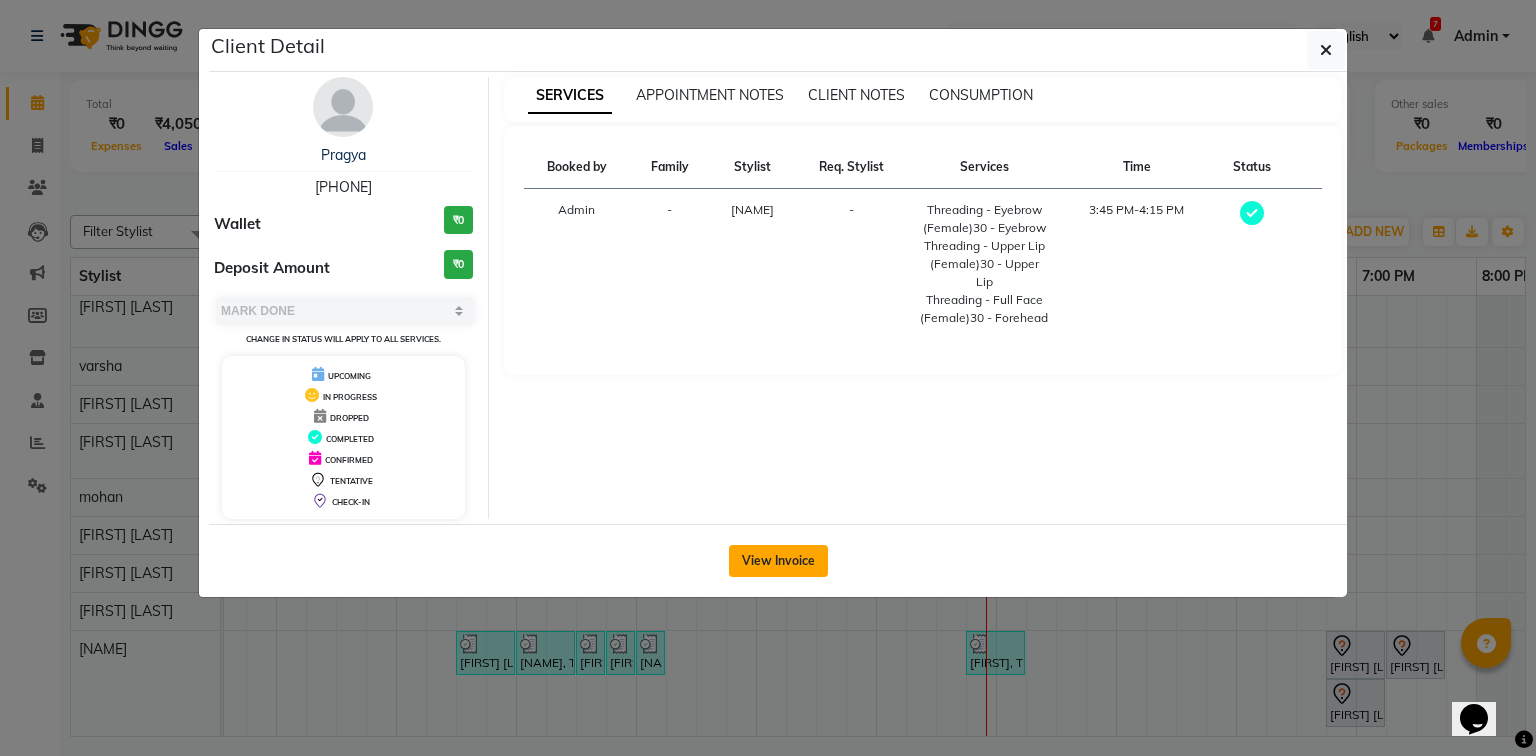 click on "View Invoice" 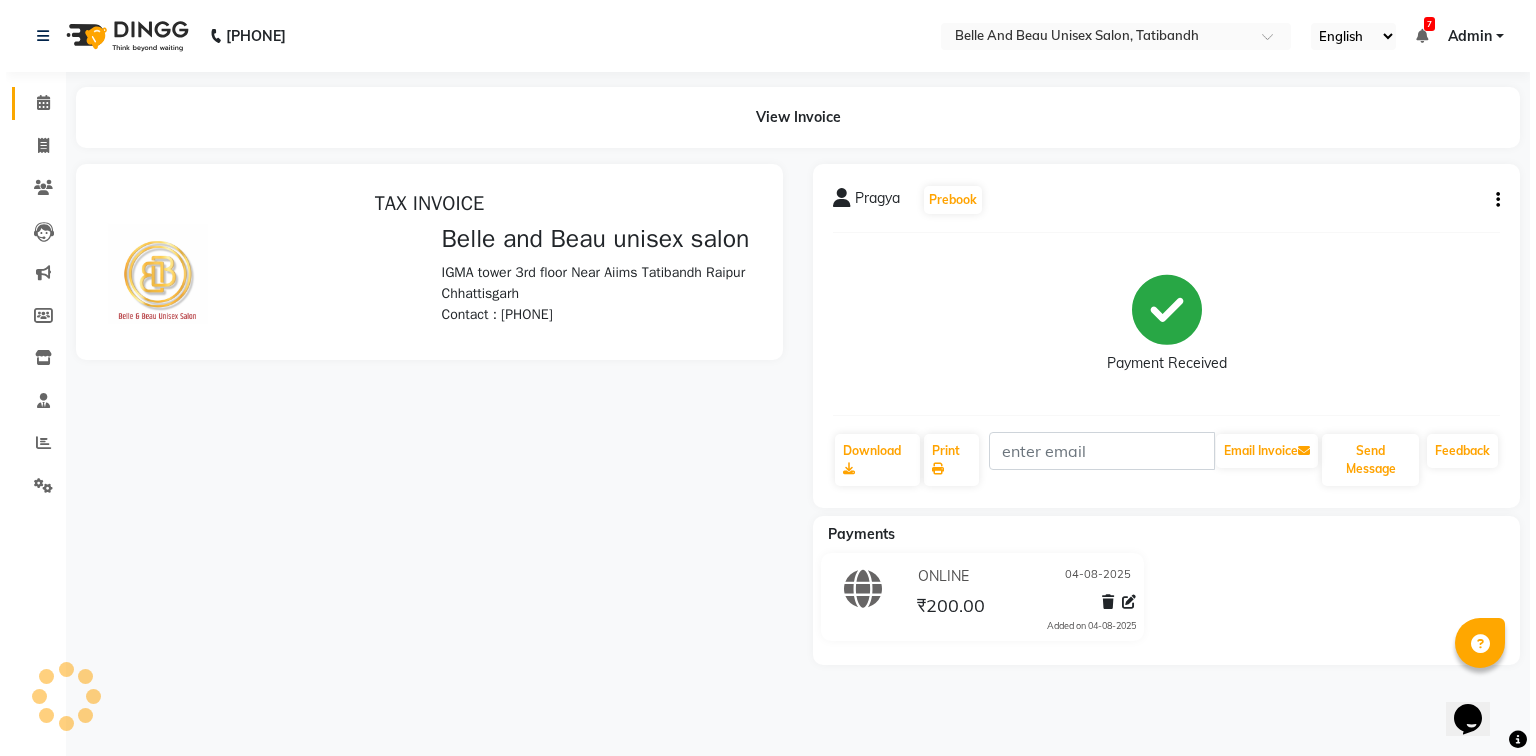 scroll, scrollTop: 0, scrollLeft: 0, axis: both 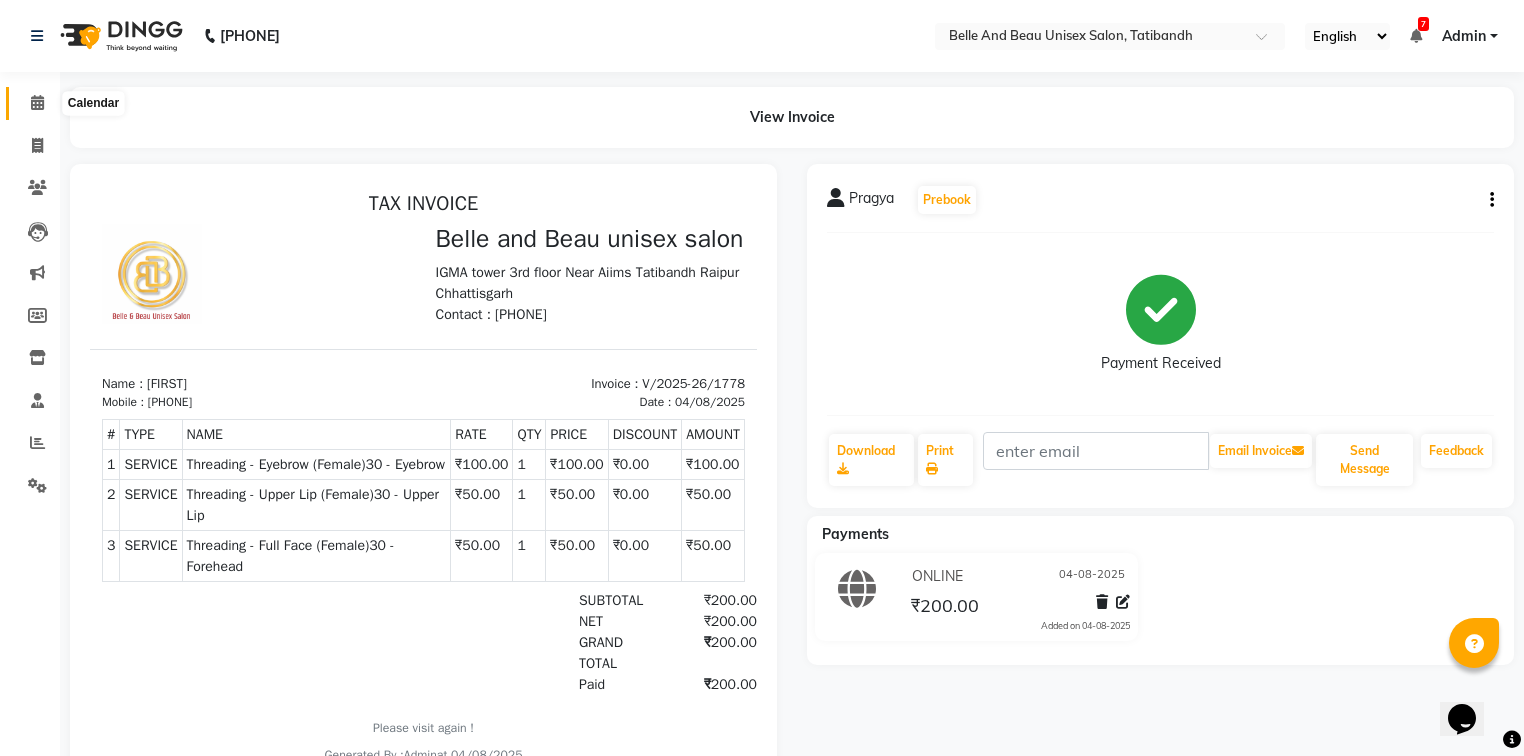 click 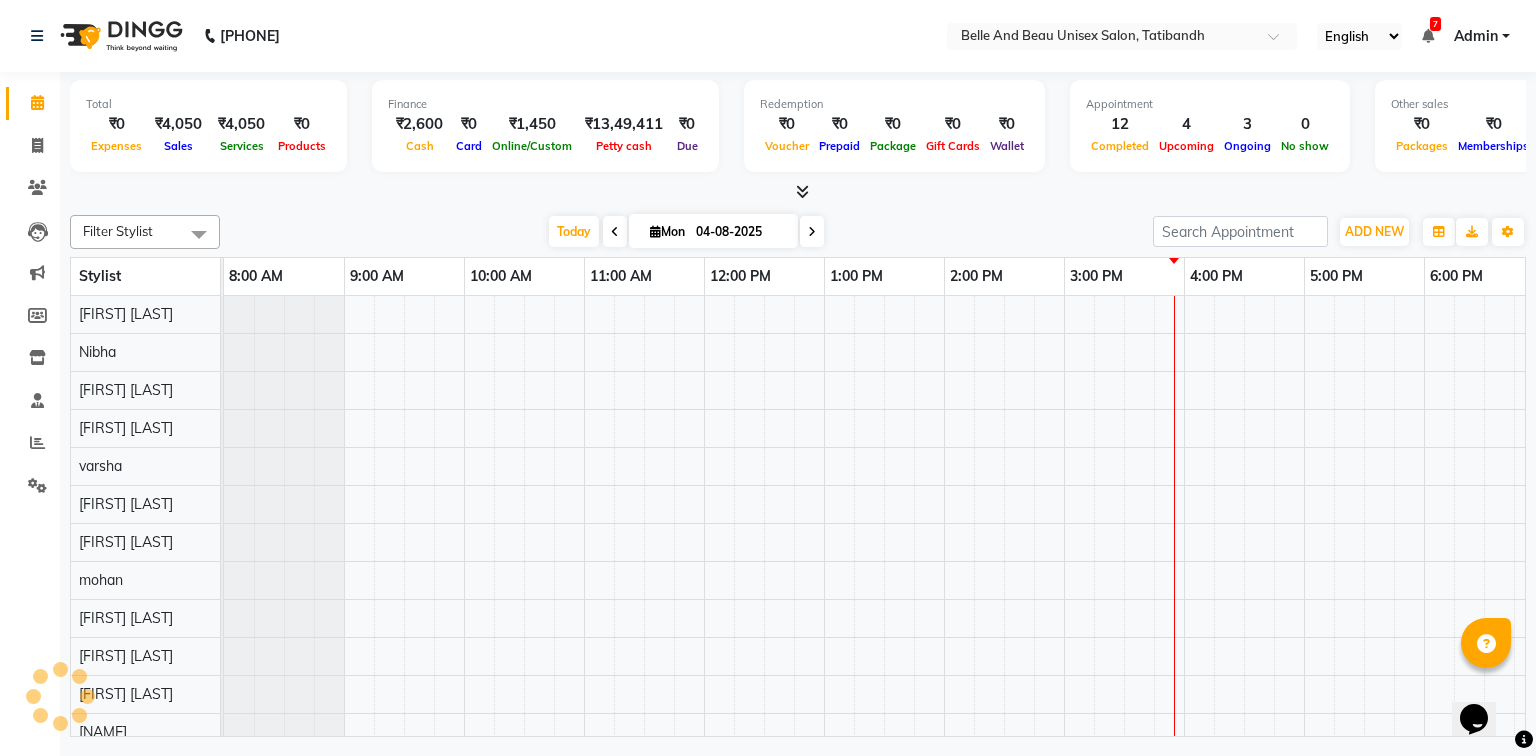 scroll, scrollTop: 0, scrollLeft: 0, axis: both 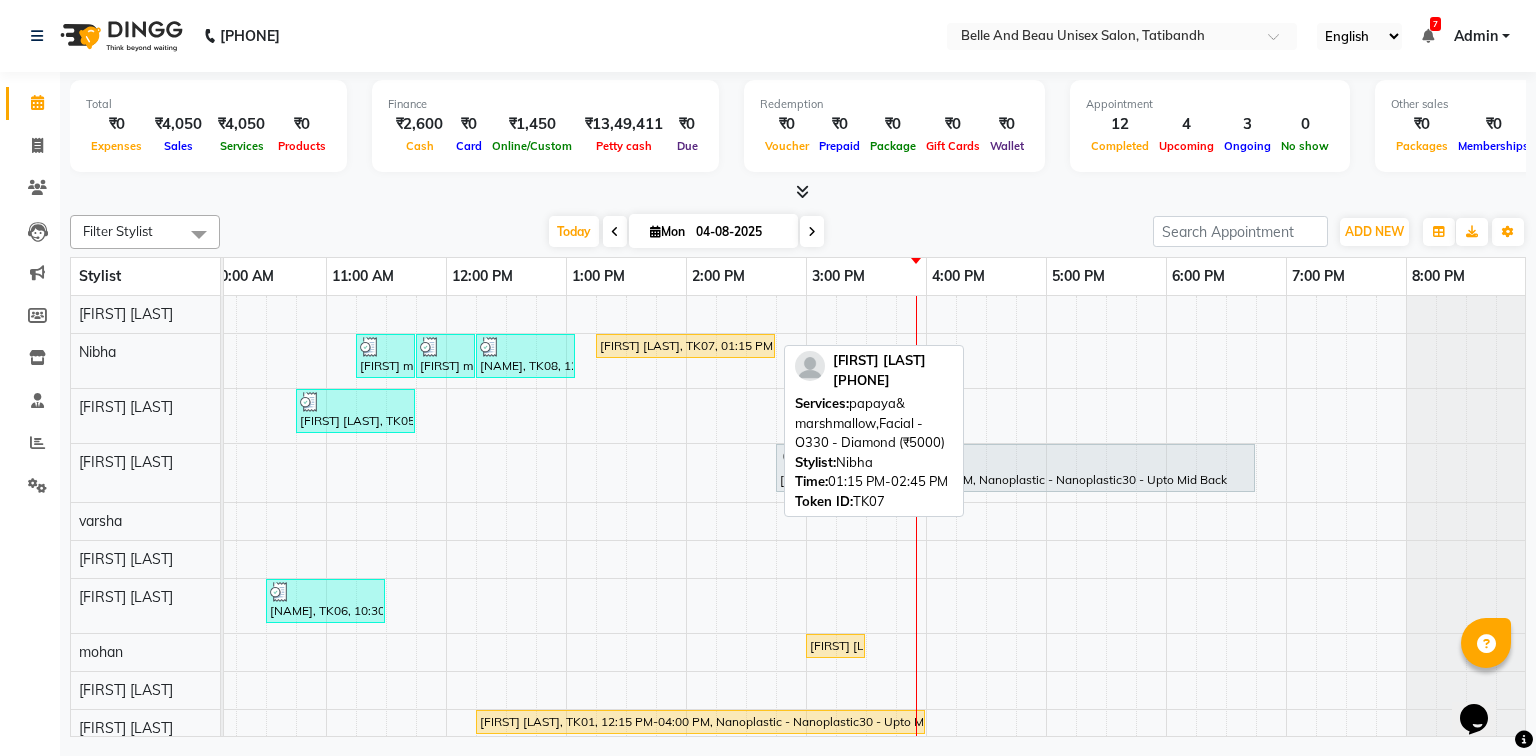 click on "Manmeet Singh, TK07, 01:15 PM-02:45 PM, papaya& marshmallow,Facial - O330 - Diamond (₹5000)" at bounding box center [685, 346] 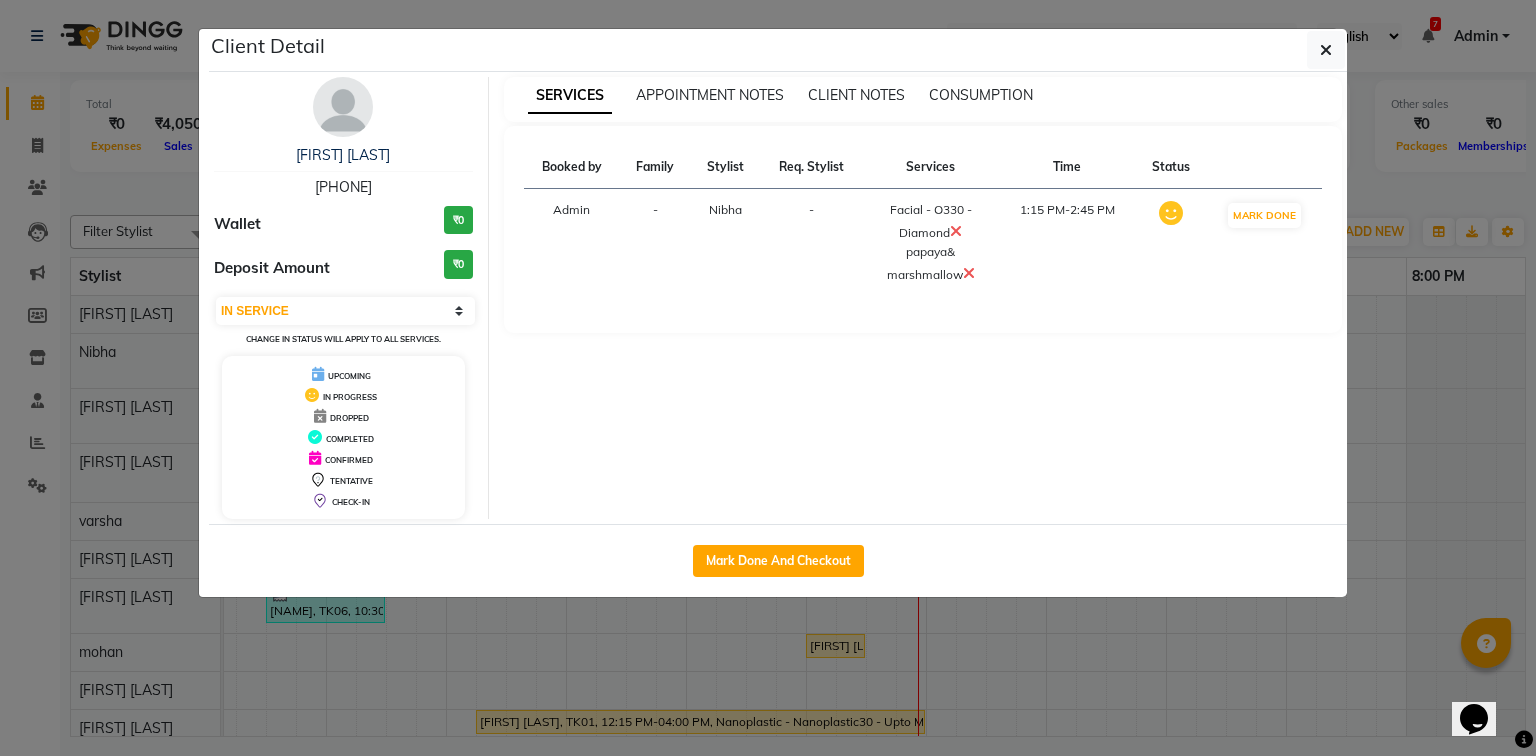 click at bounding box center [969, 273] 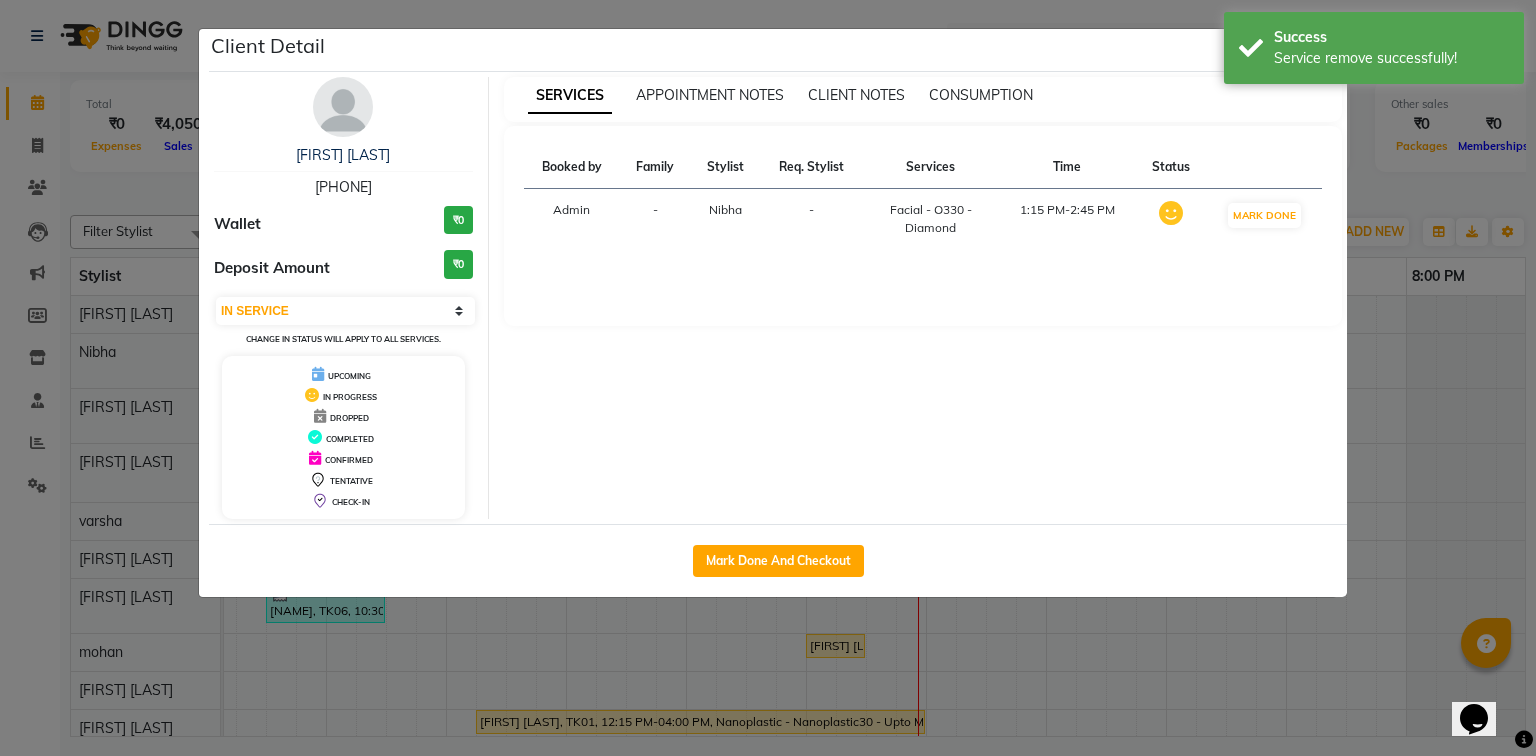 click on "Client Detail  Manmeet Singh   830003737 Wallet ₹0 Deposit Amount  ₹0  Select IN SERVICE CONFIRMED TENTATIVE CHECK IN MARK DONE DROPPED UPCOMING Change in status will apply to all services. UPCOMING IN PROGRESS DROPPED COMPLETED CONFIRMED TENTATIVE CHECK-IN SERVICES APPOINTMENT NOTES CLIENT NOTES CONSUMPTION Booked by Family Stylist Req. Stylist Services Time Status  Admin  - Nibha -  Facial - O330 - Diamond   1:15 PM-2:45 PM   MARK DONE   Mark Done And Checkout" 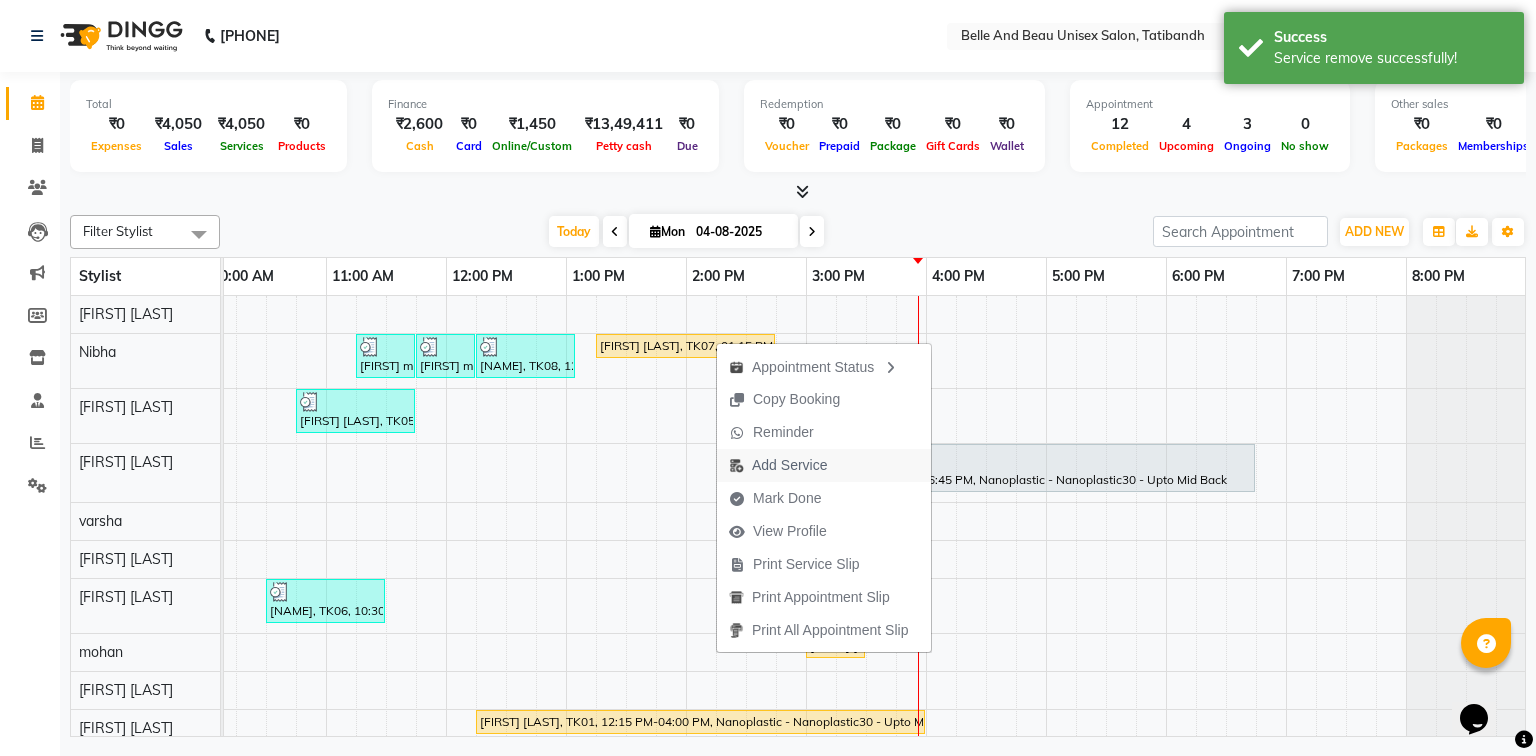 click on "Add Service" at bounding box center (789, 465) 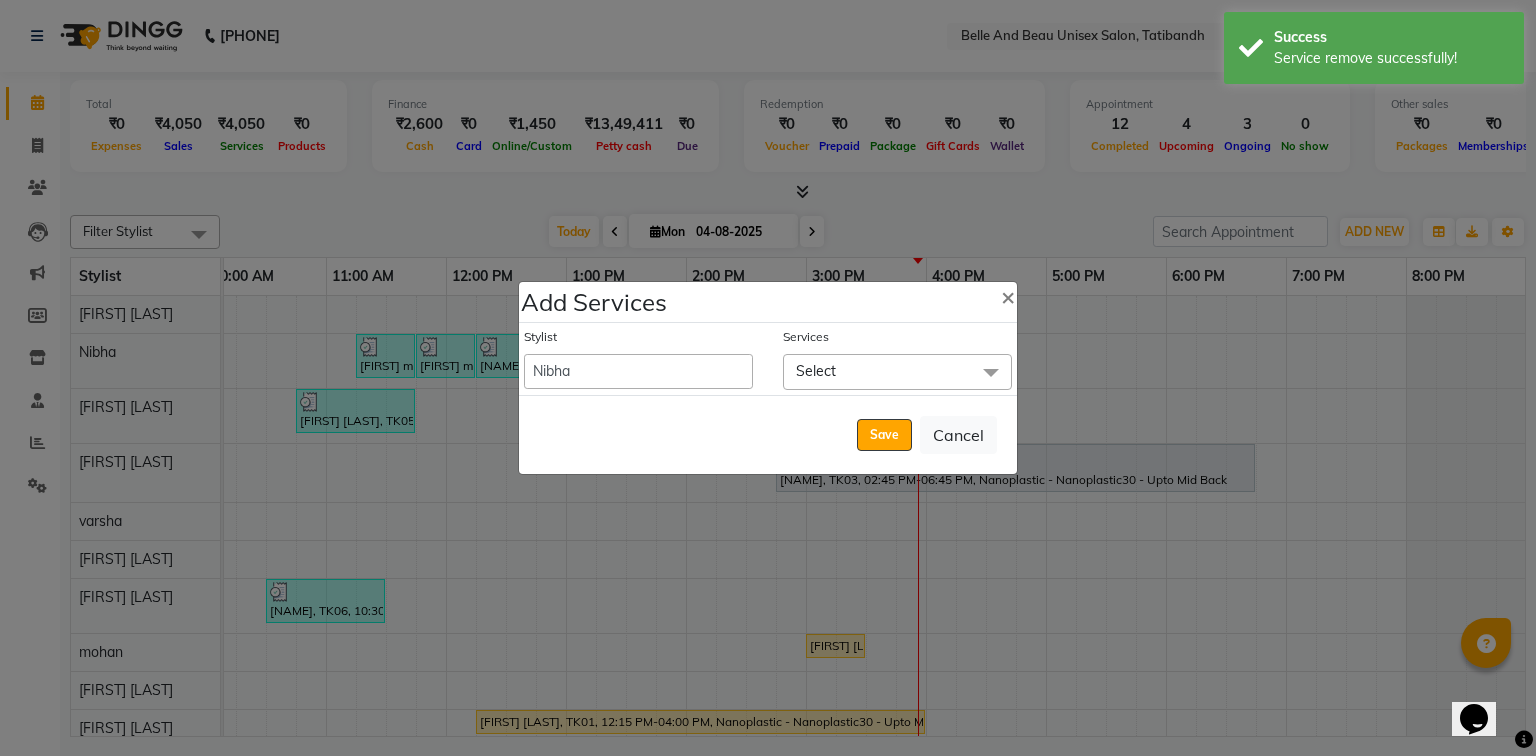 click on "Select" 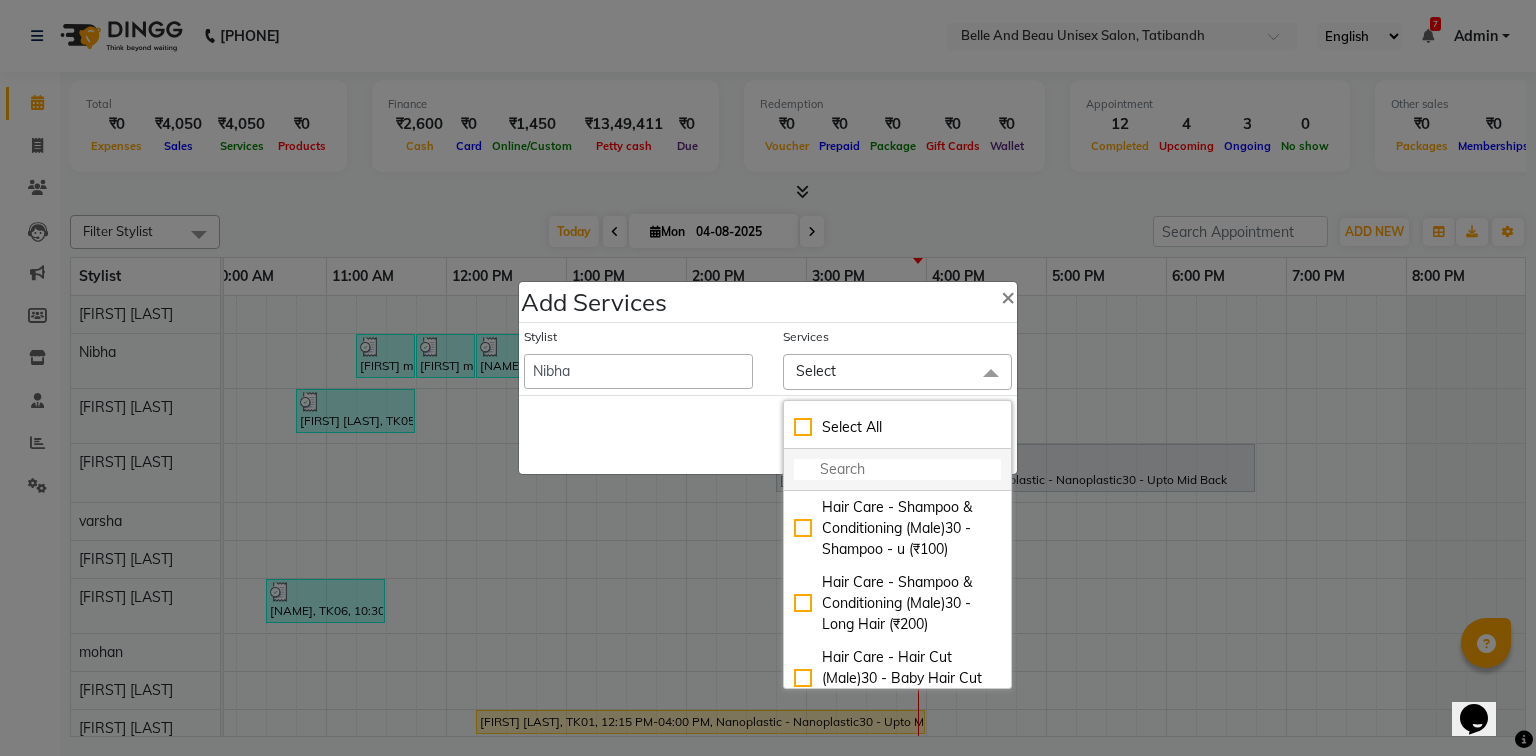 click 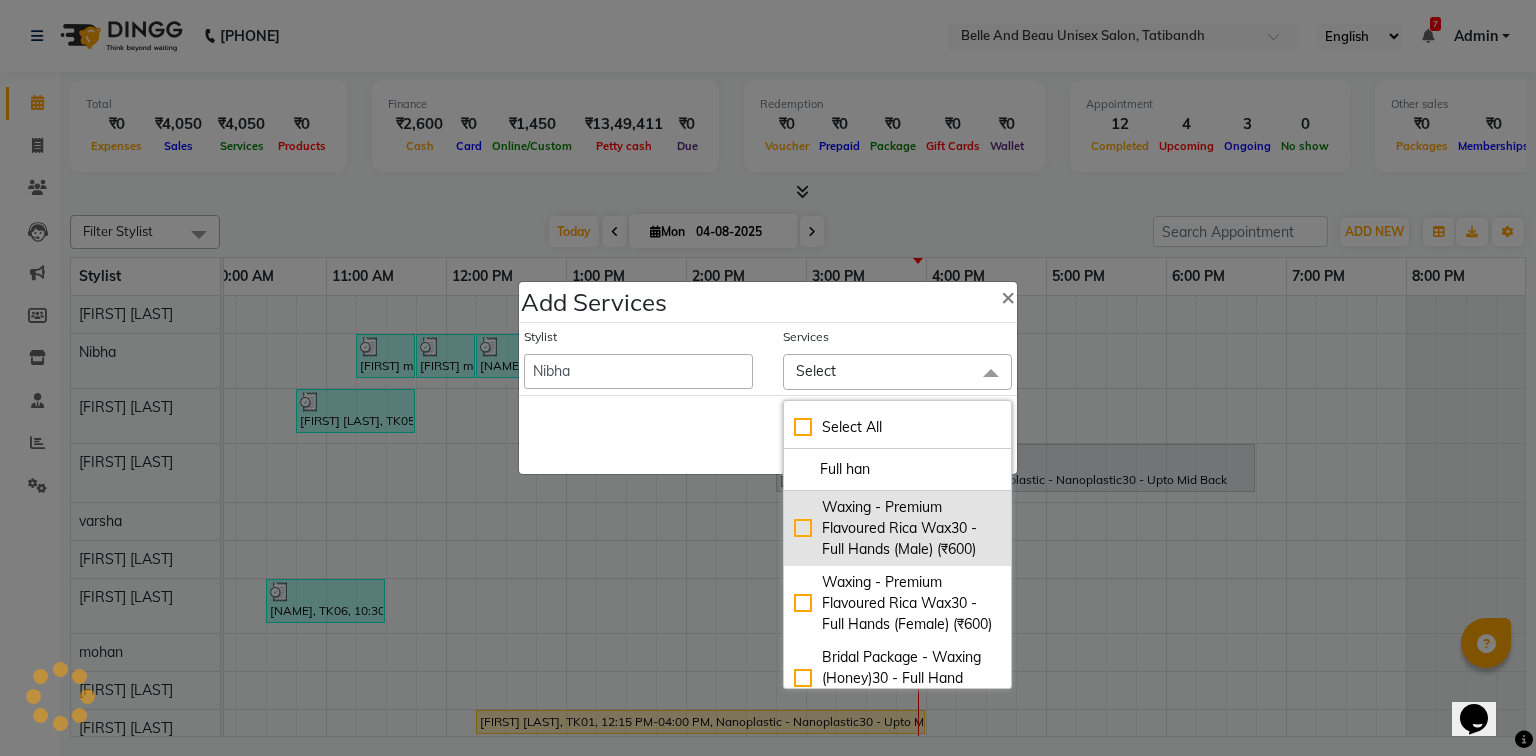 type on "Full han" 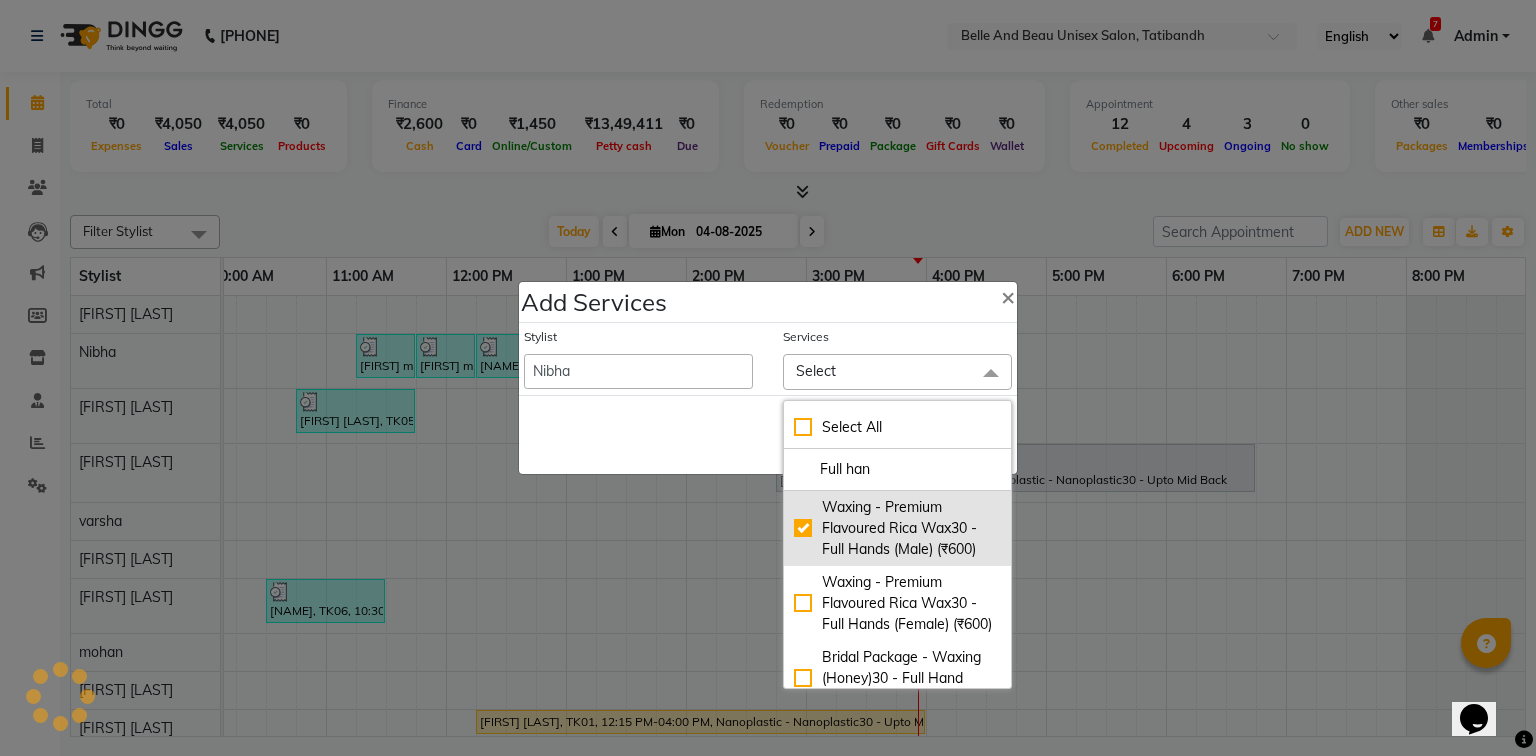 checkbox on "true" 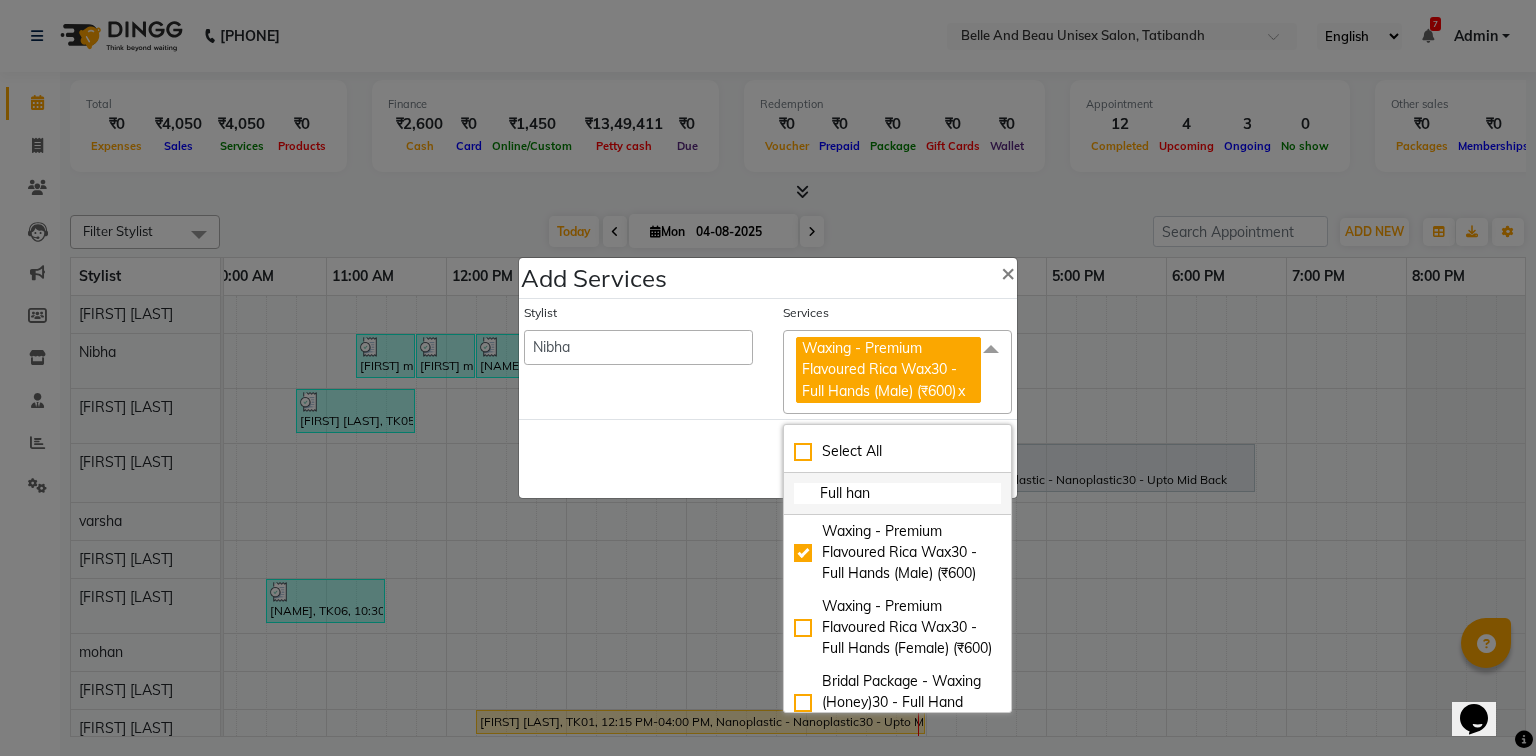 click on "Full han" 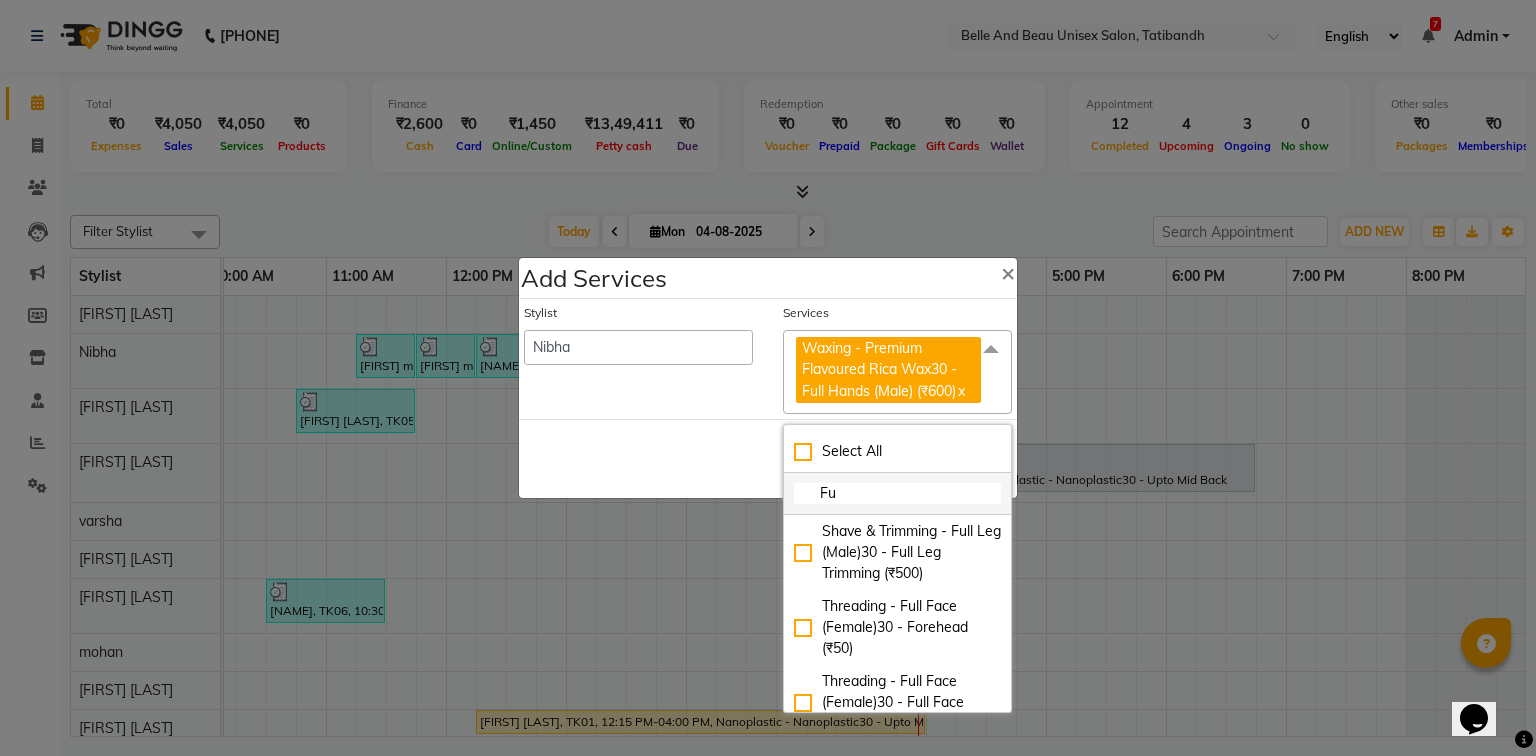 type on "F" 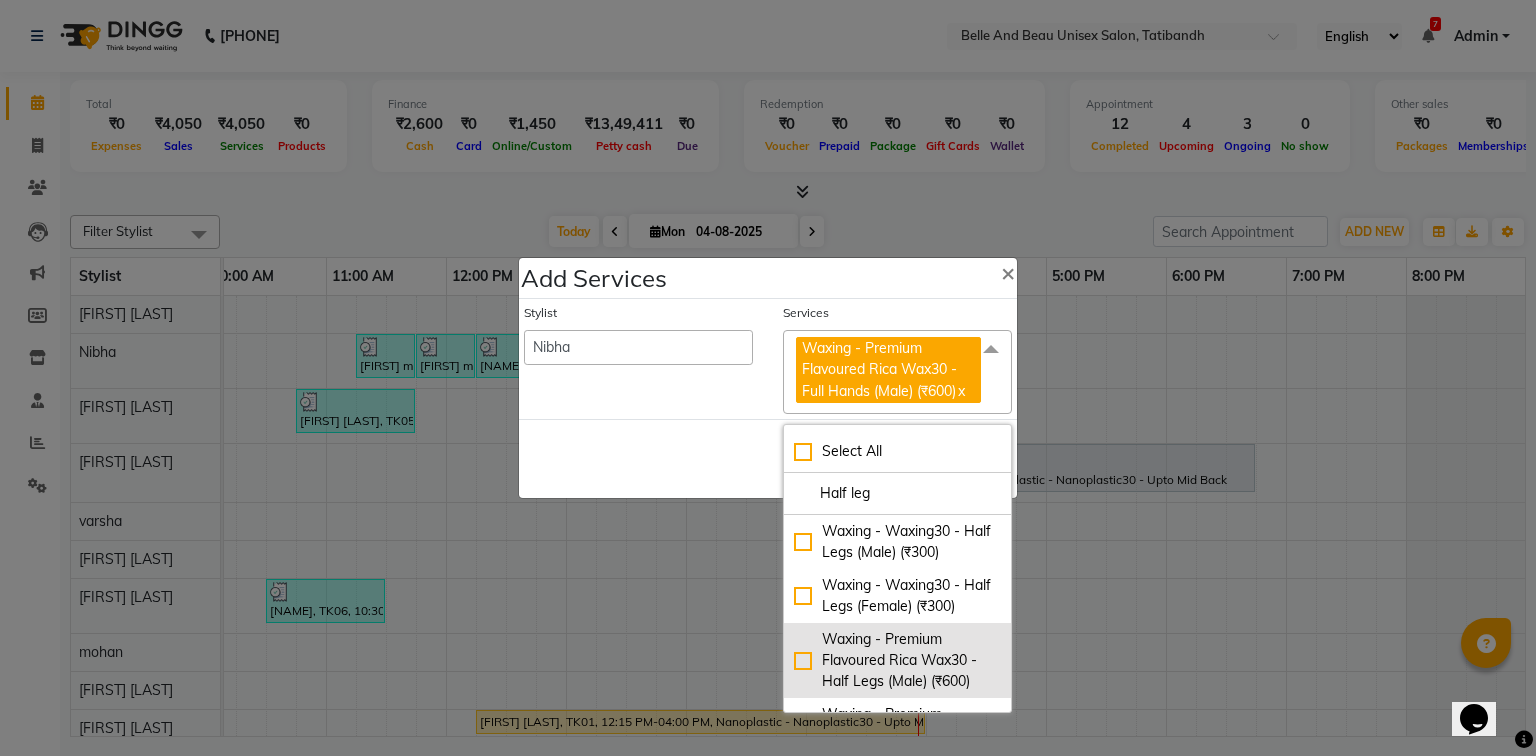 type on "Half leg" 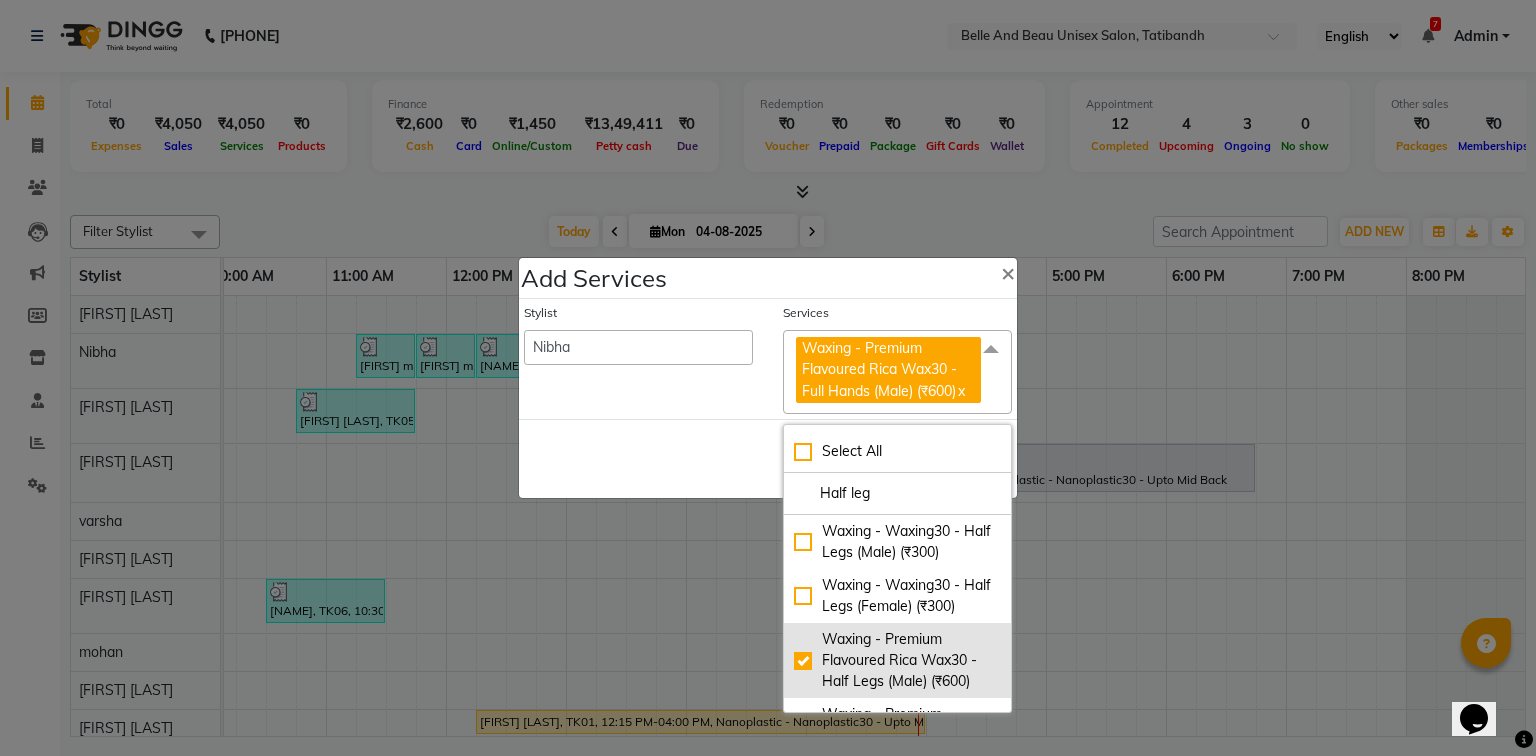 checkbox on "true" 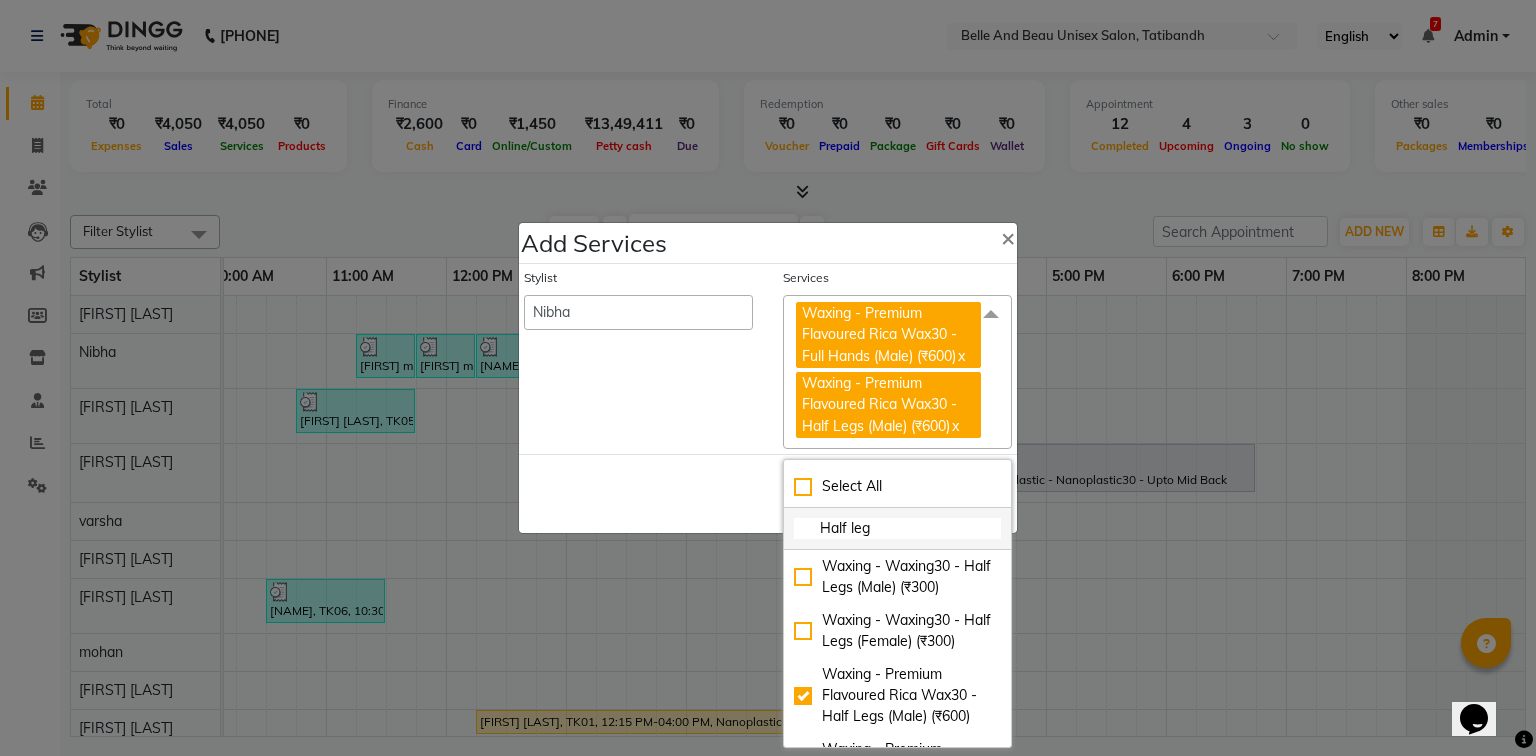 click on "Half leg" 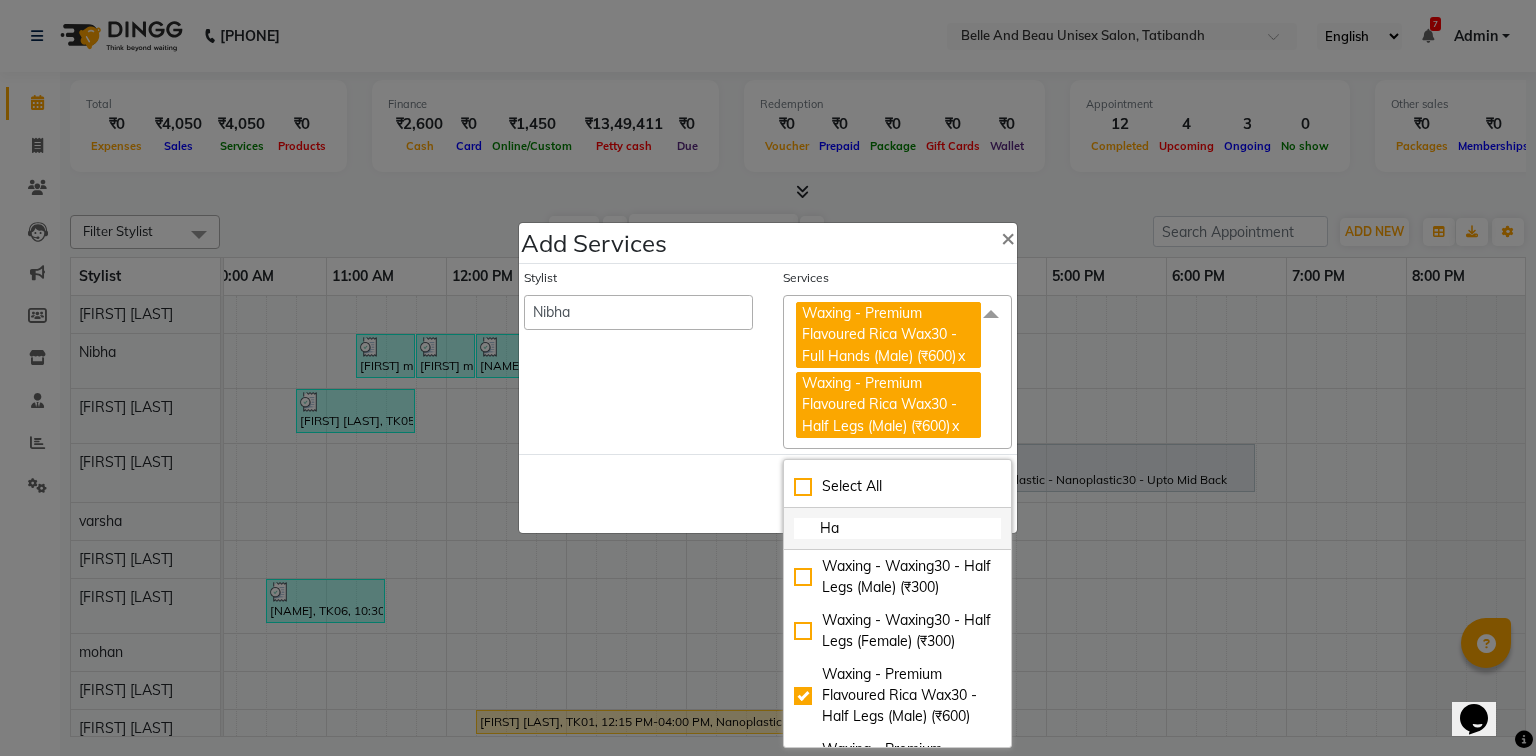 type on "H" 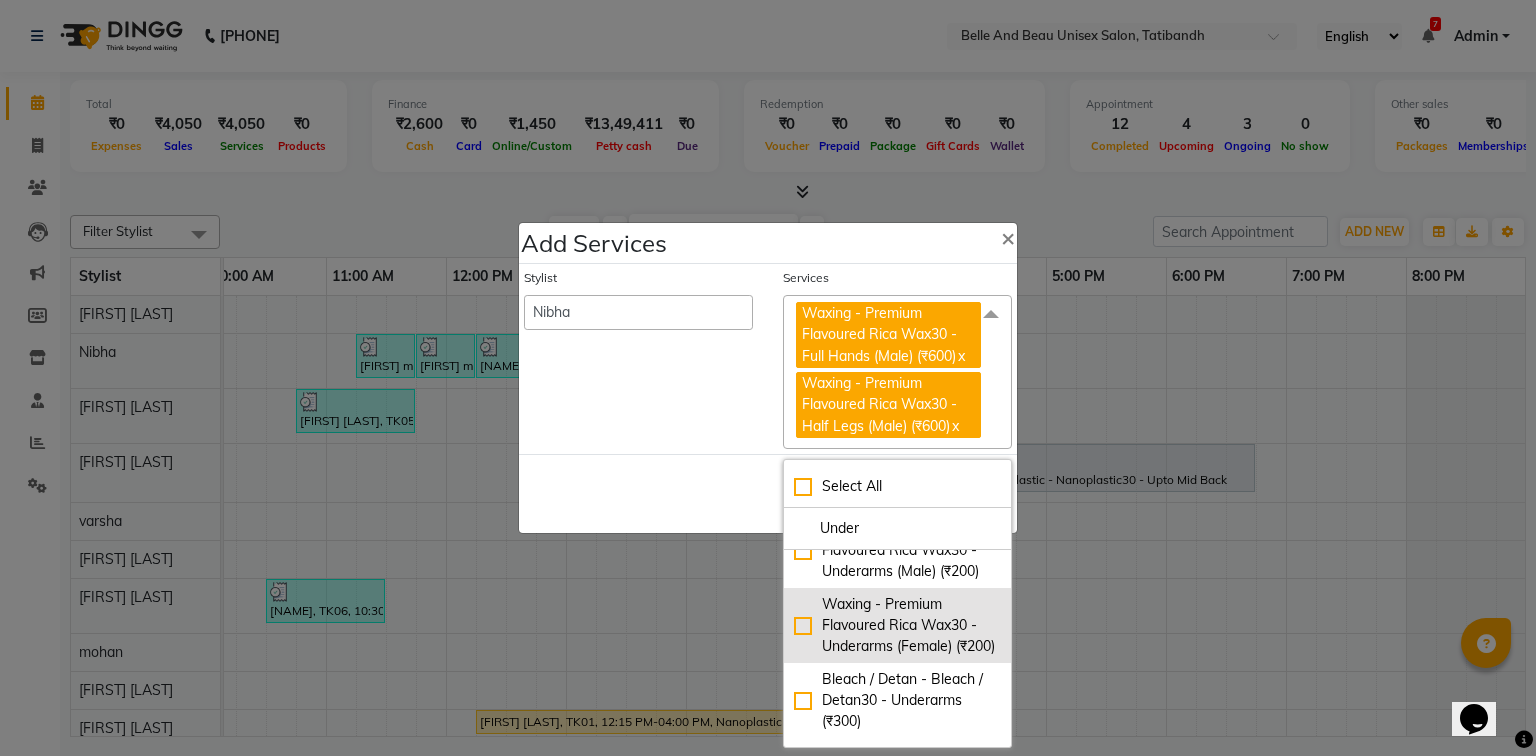 scroll, scrollTop: 240, scrollLeft: 0, axis: vertical 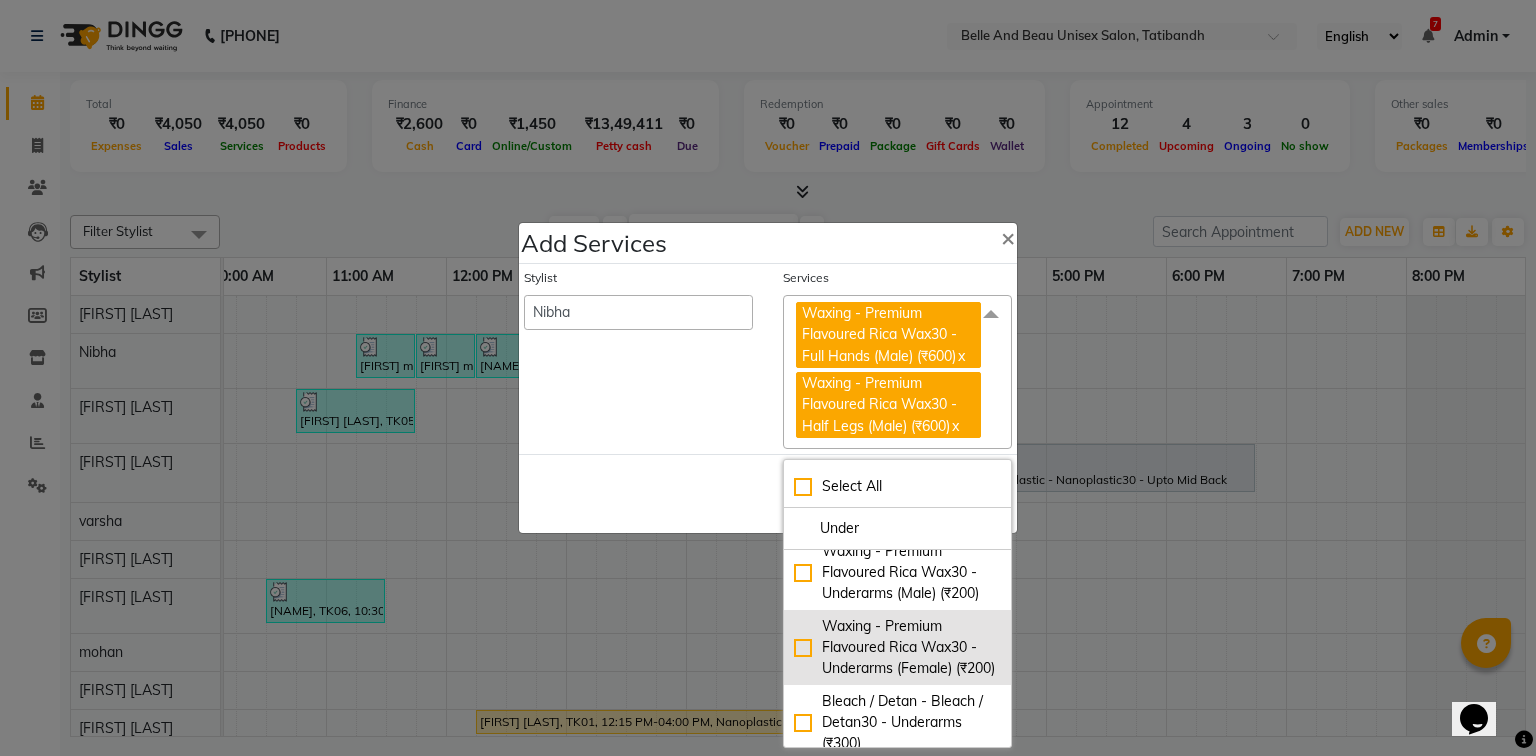 type on "Under" 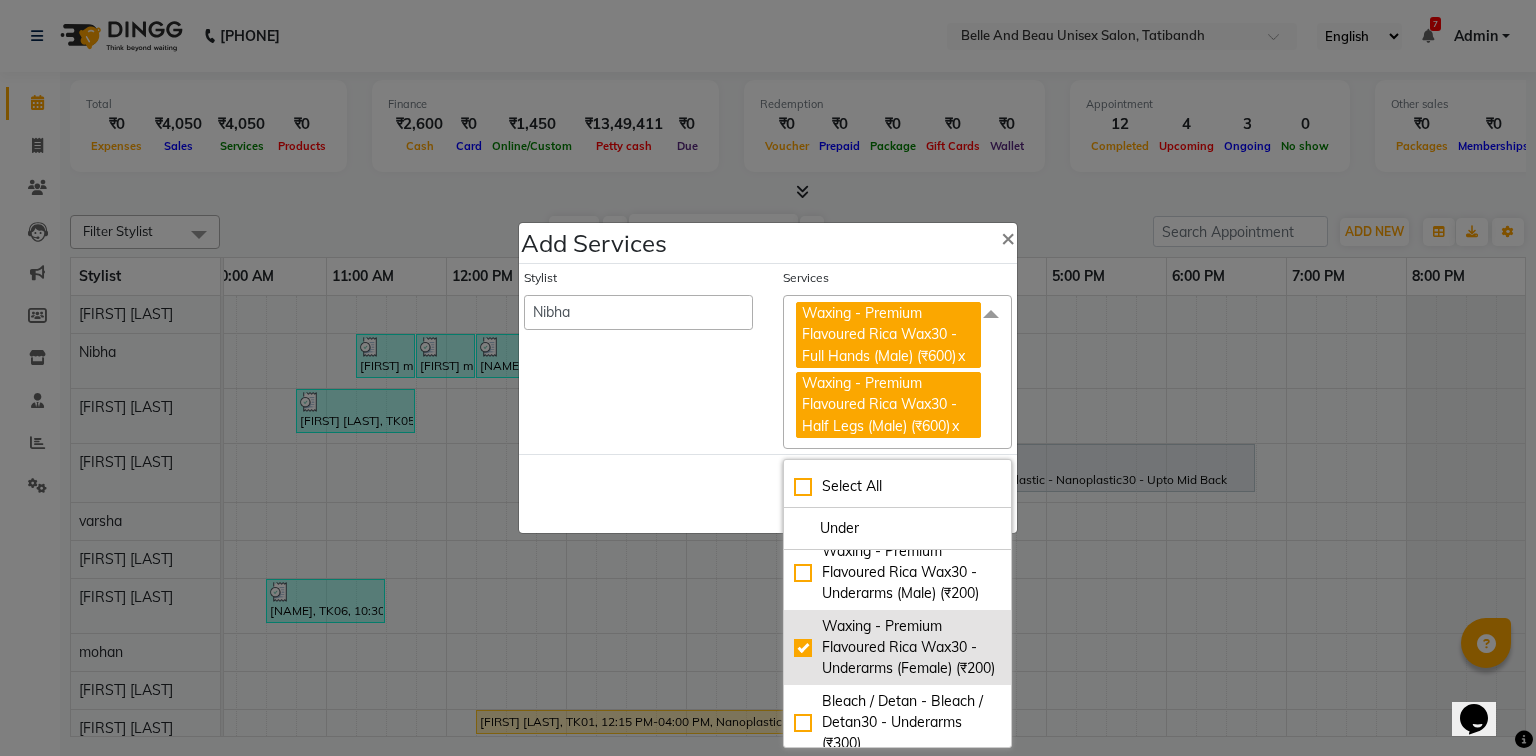 checkbox on "true" 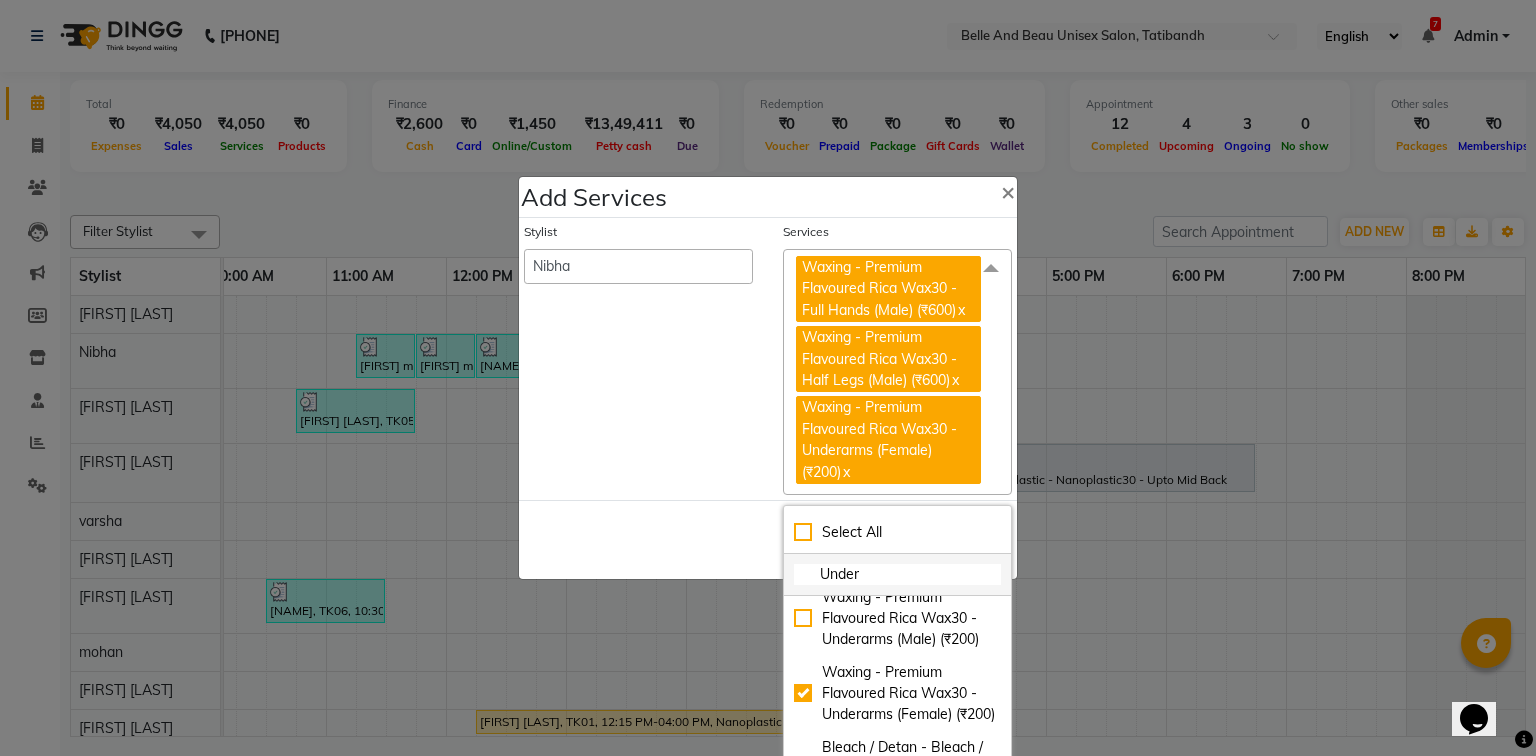 click on "Under" 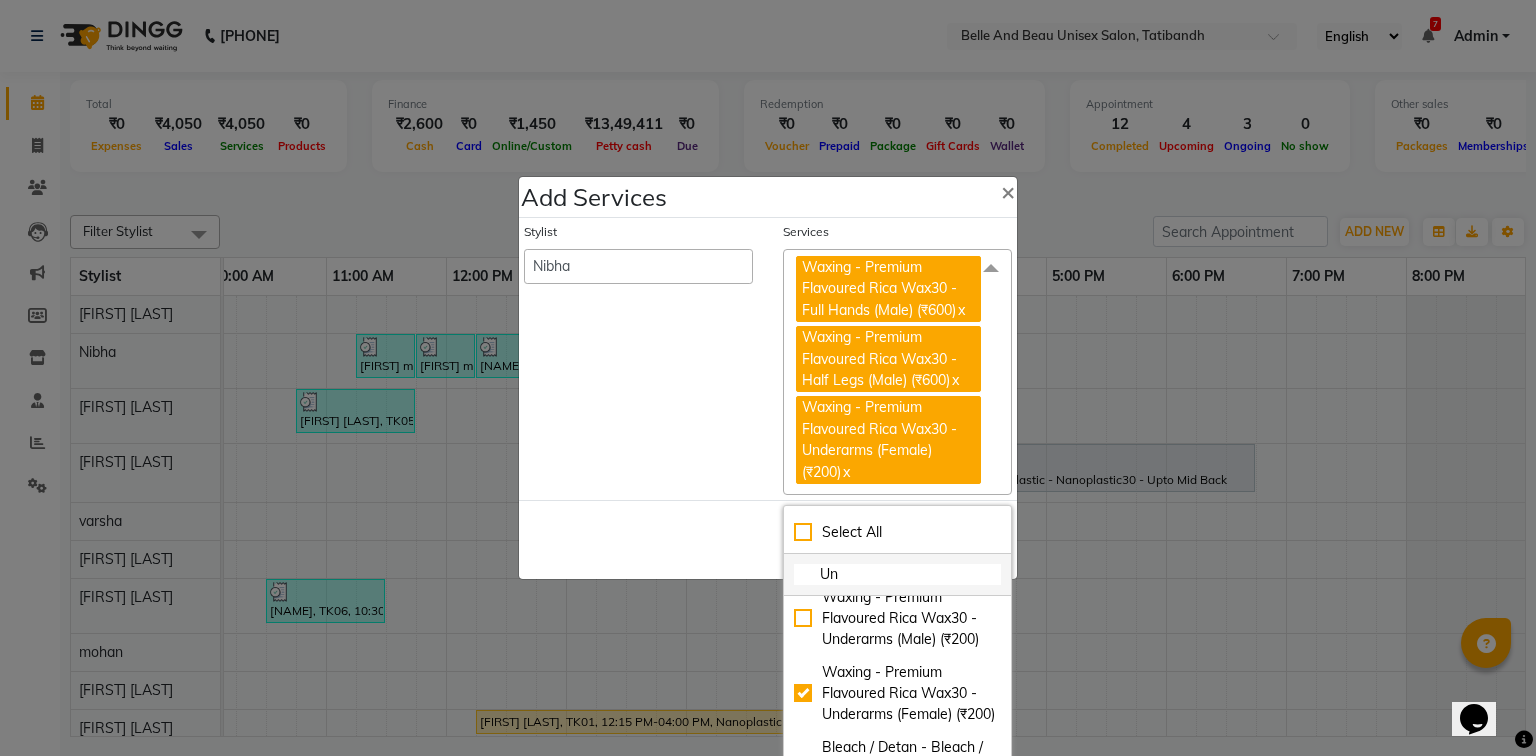 type on "U" 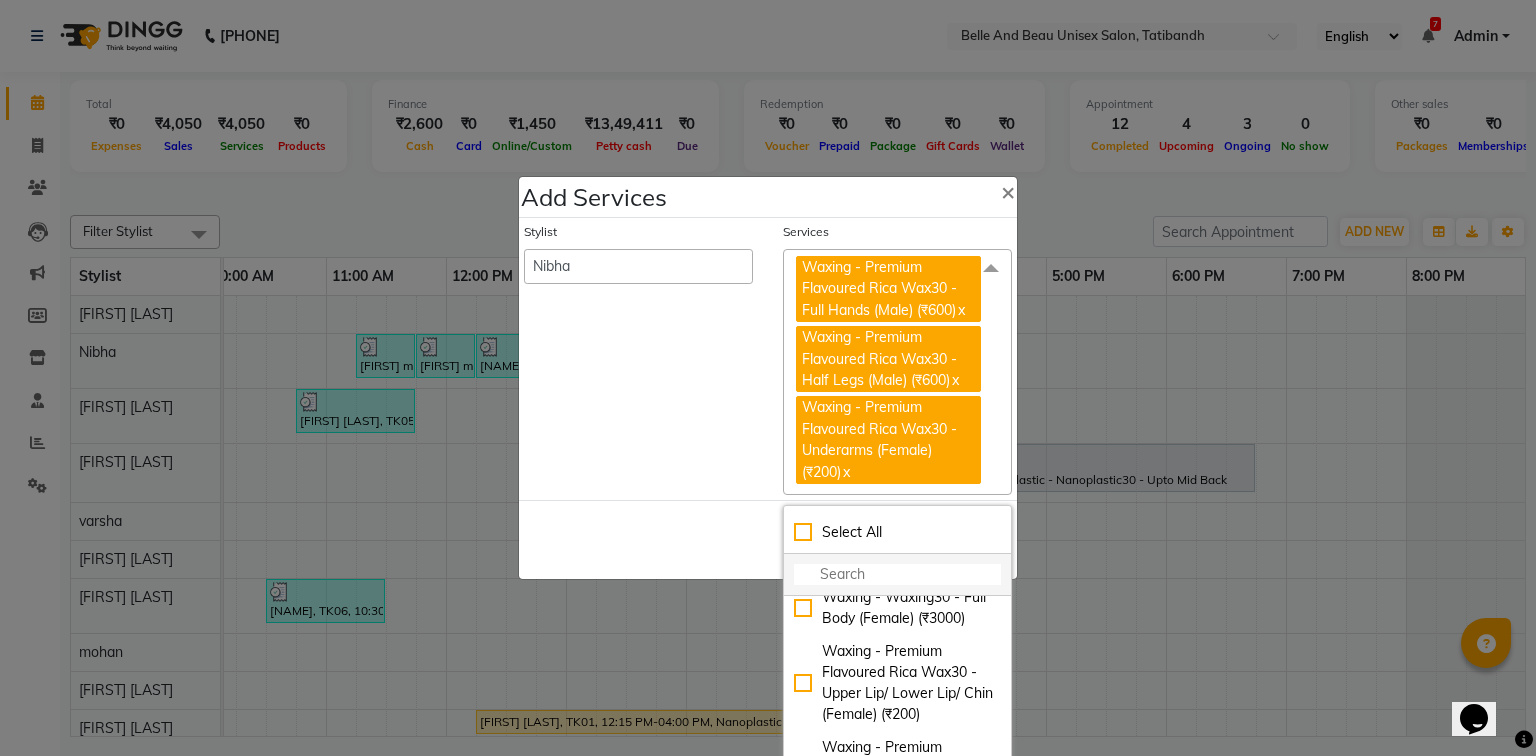 type on "R" 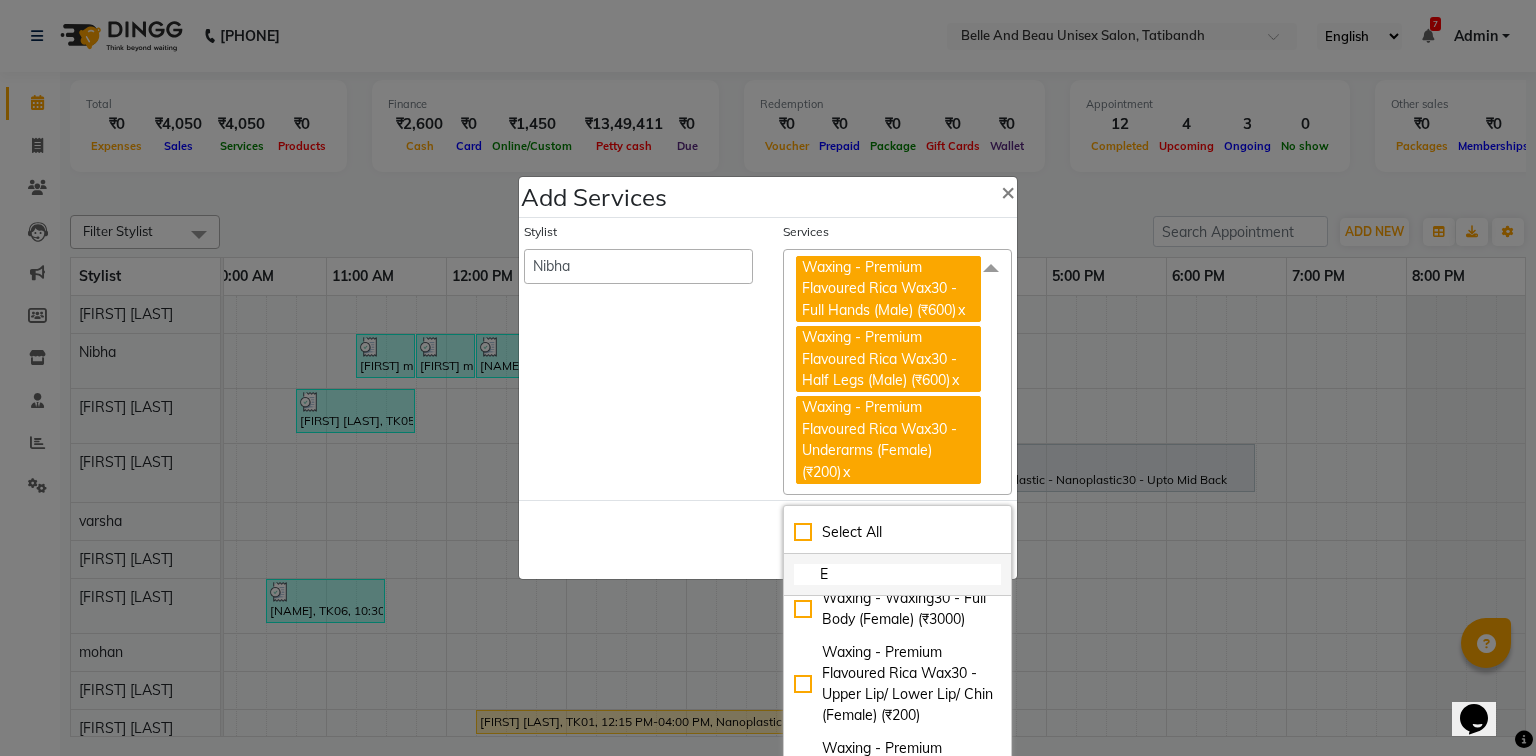type on "Ey" 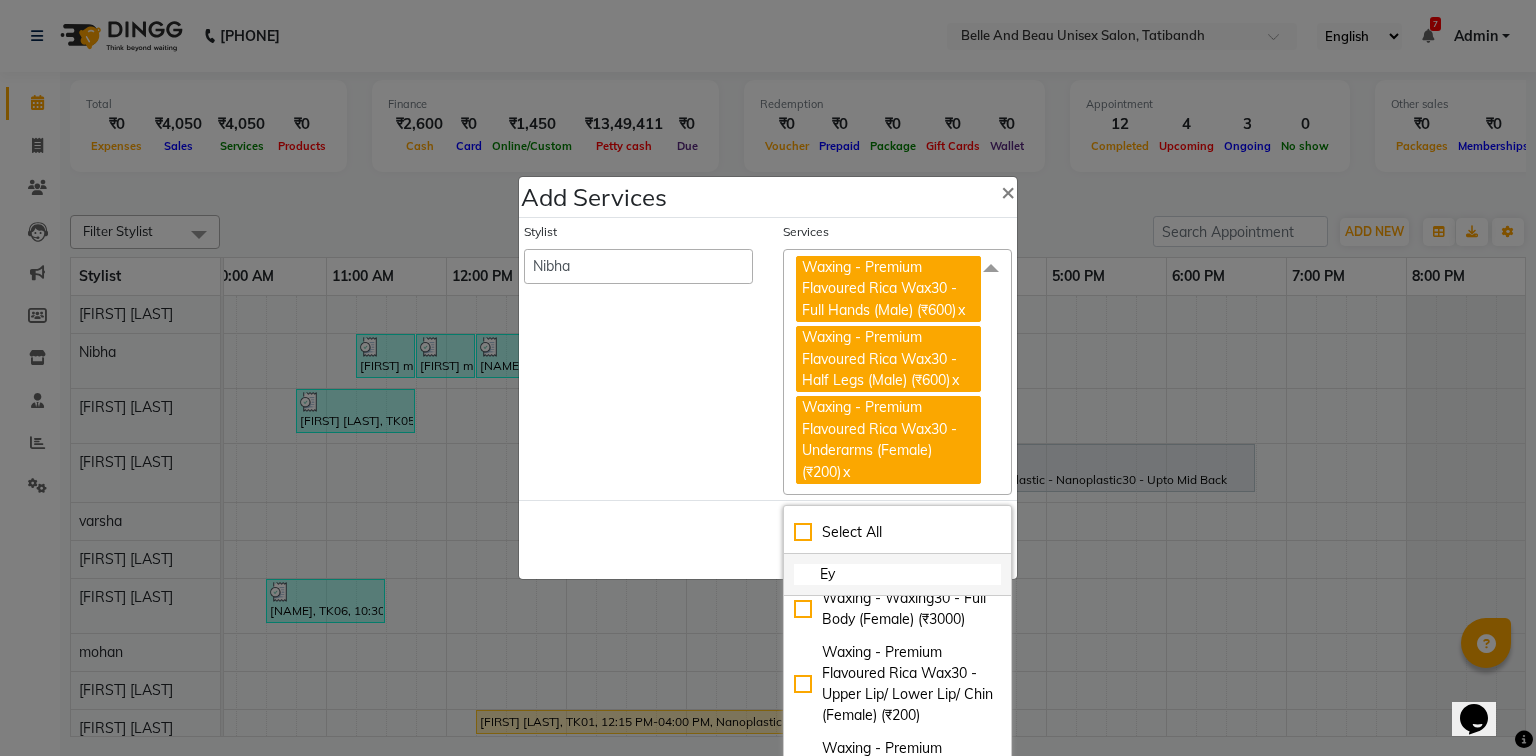 scroll, scrollTop: 448, scrollLeft: 0, axis: vertical 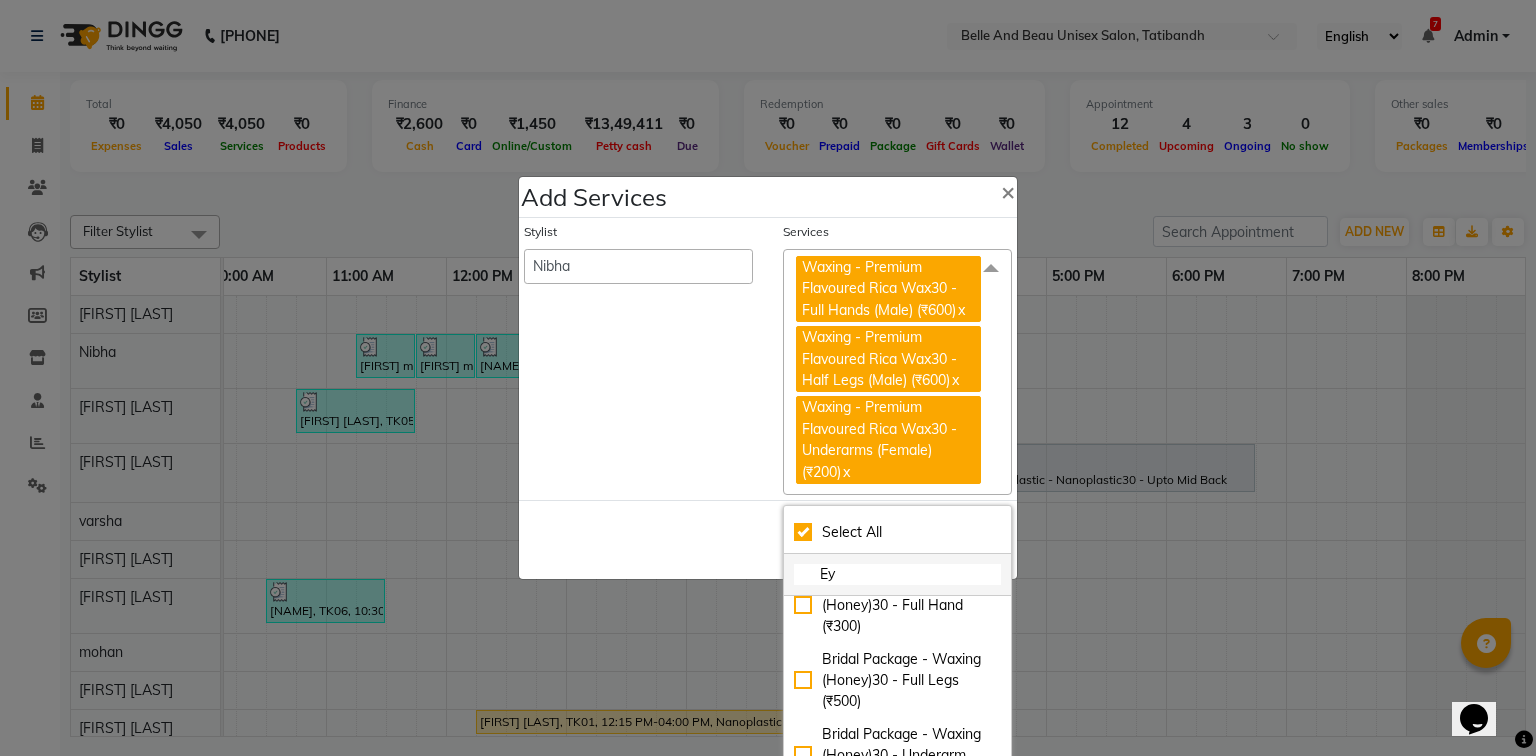 checkbox on "true" 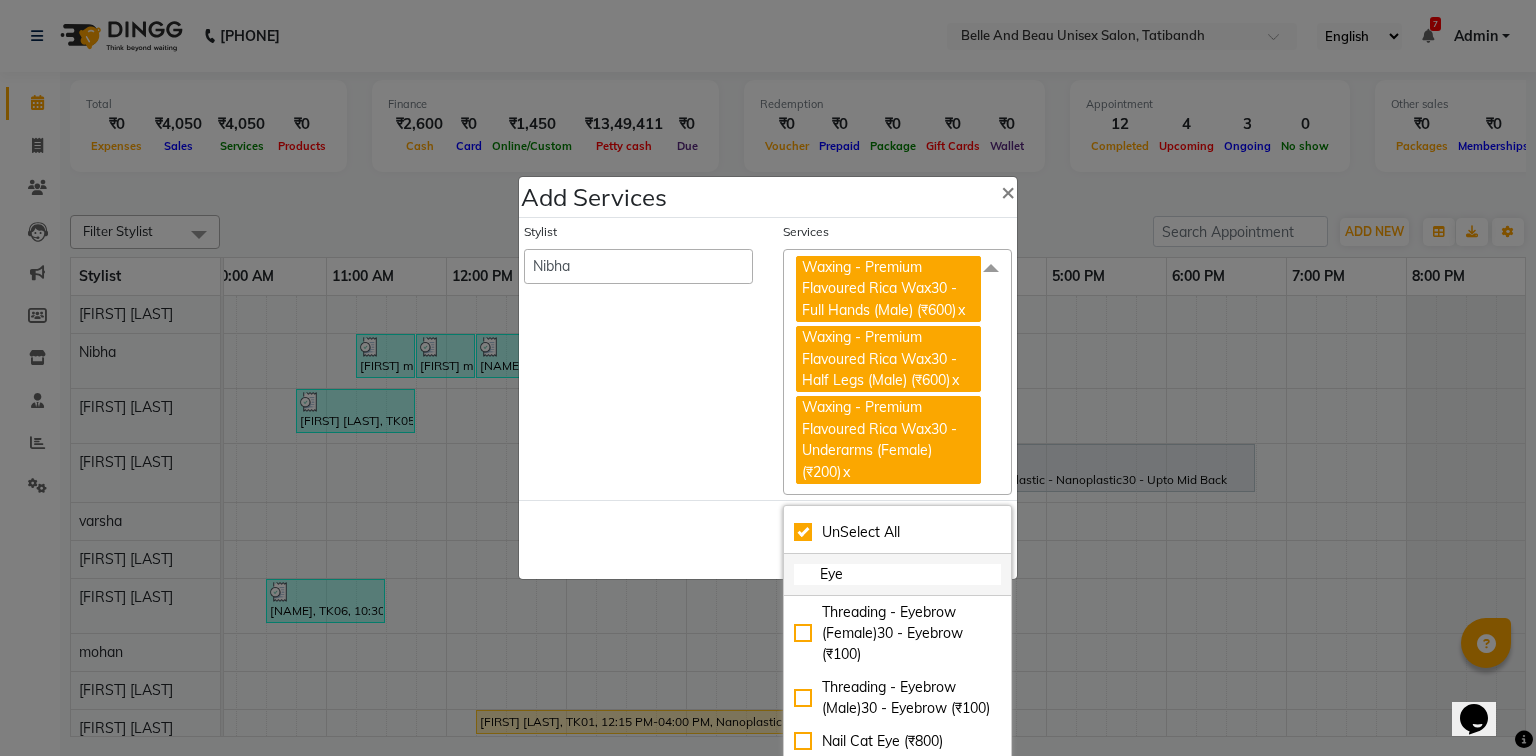 scroll, scrollTop: 0, scrollLeft: 0, axis: both 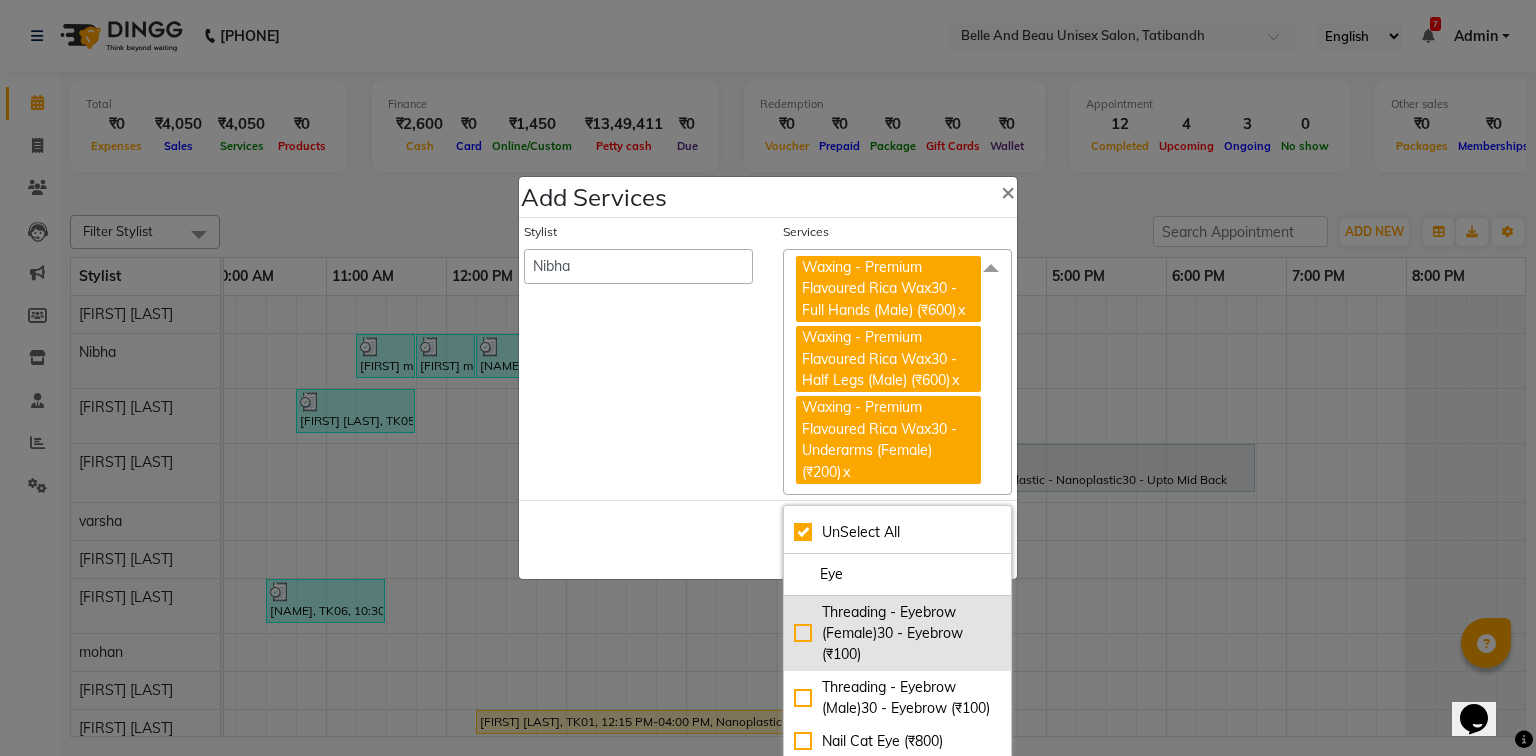 type on "Eye" 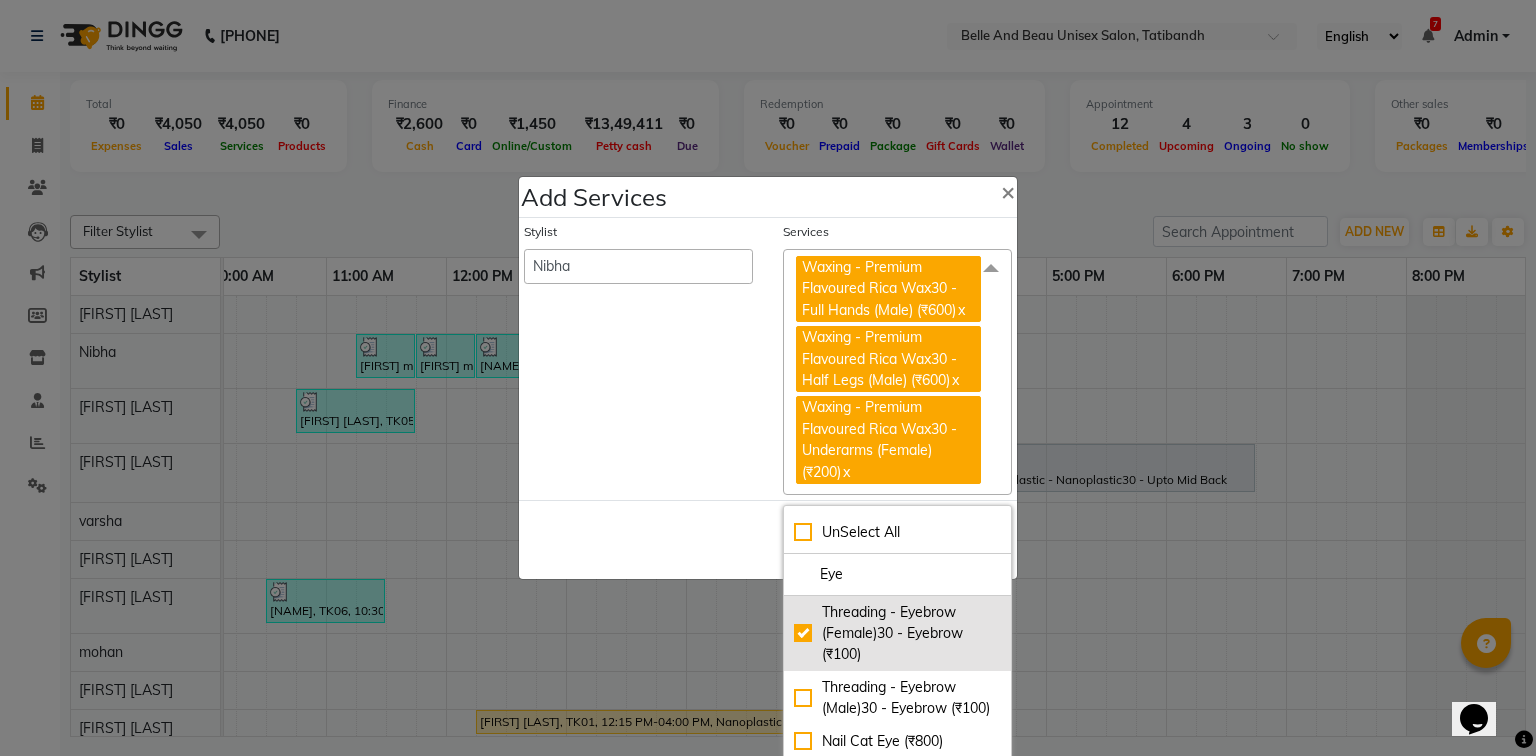 checkbox on "false" 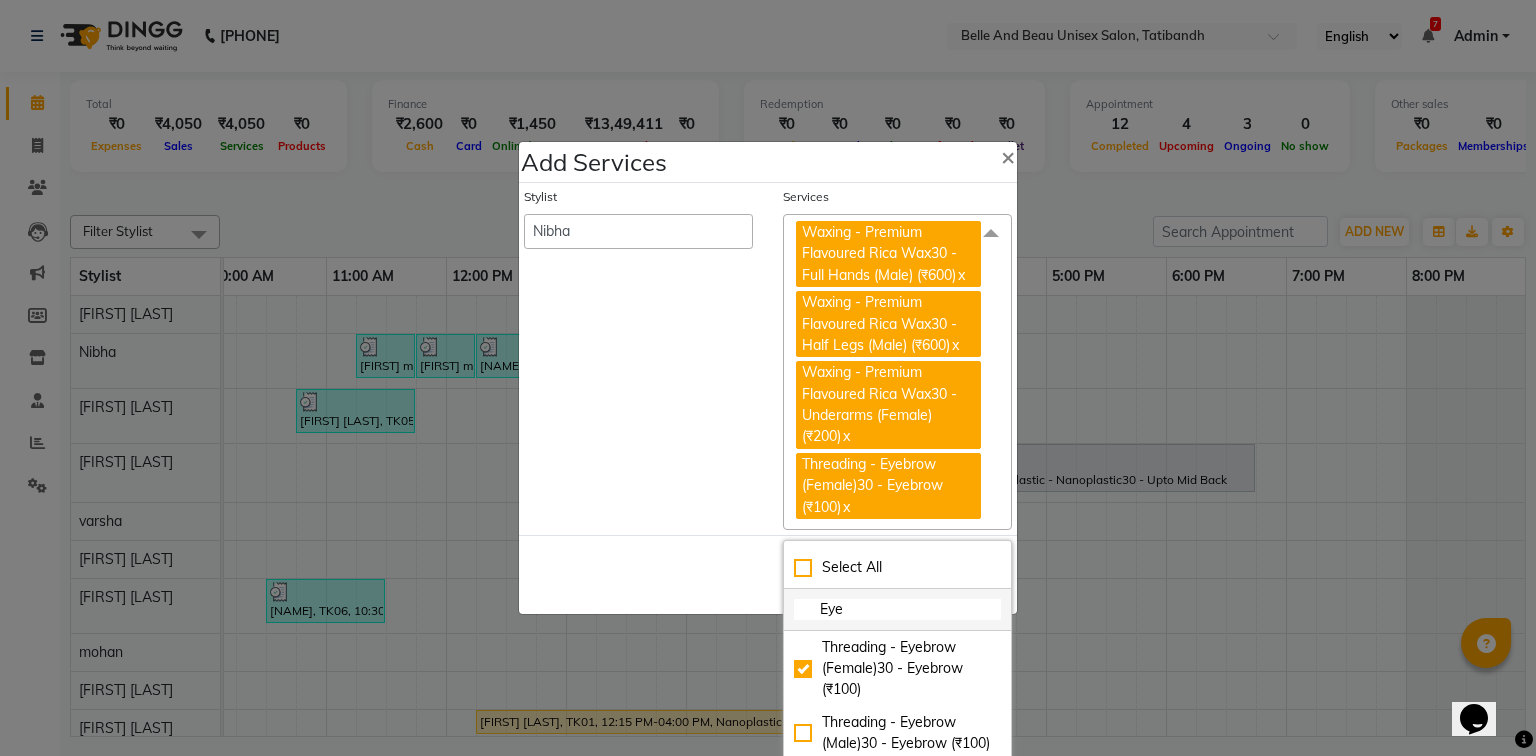 click on "Eye" 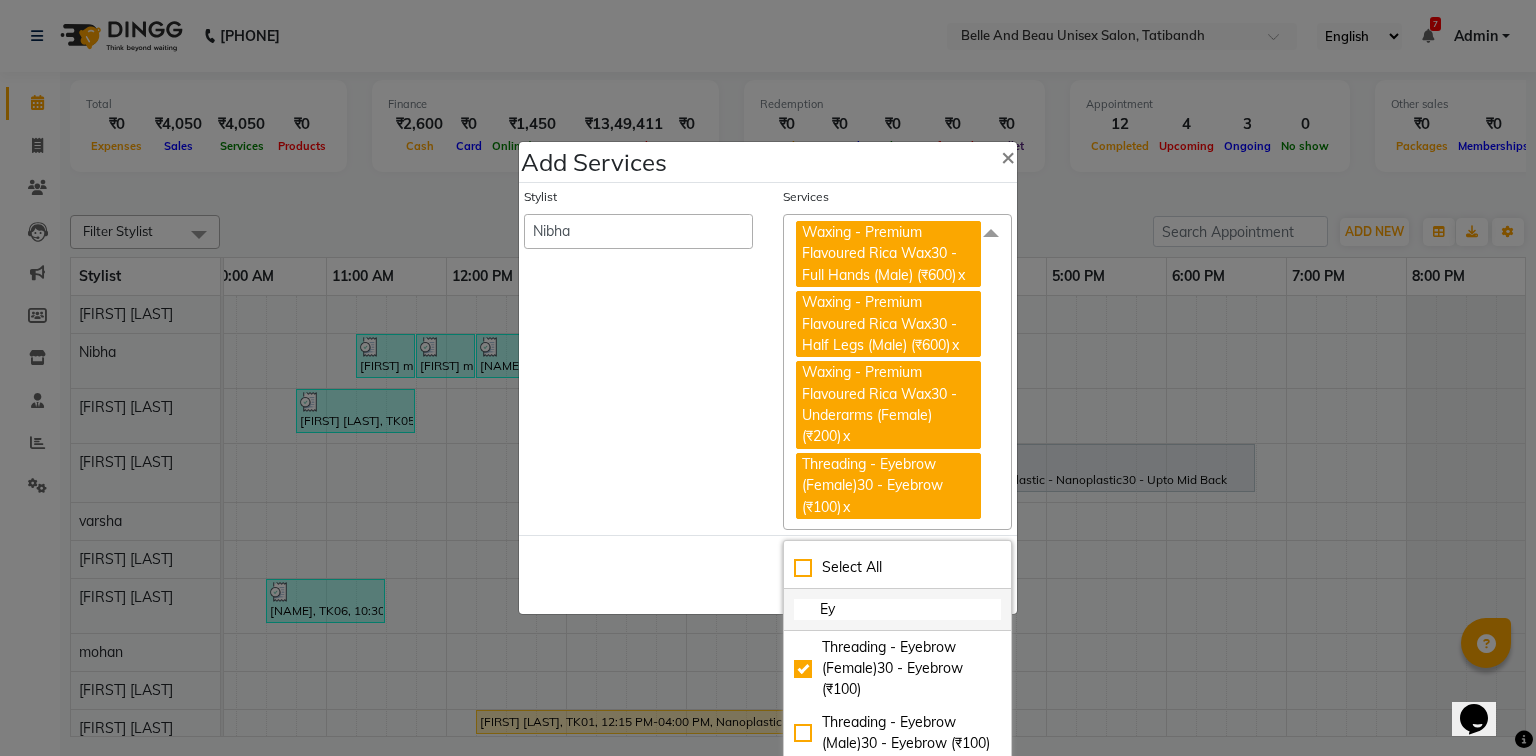type on "E" 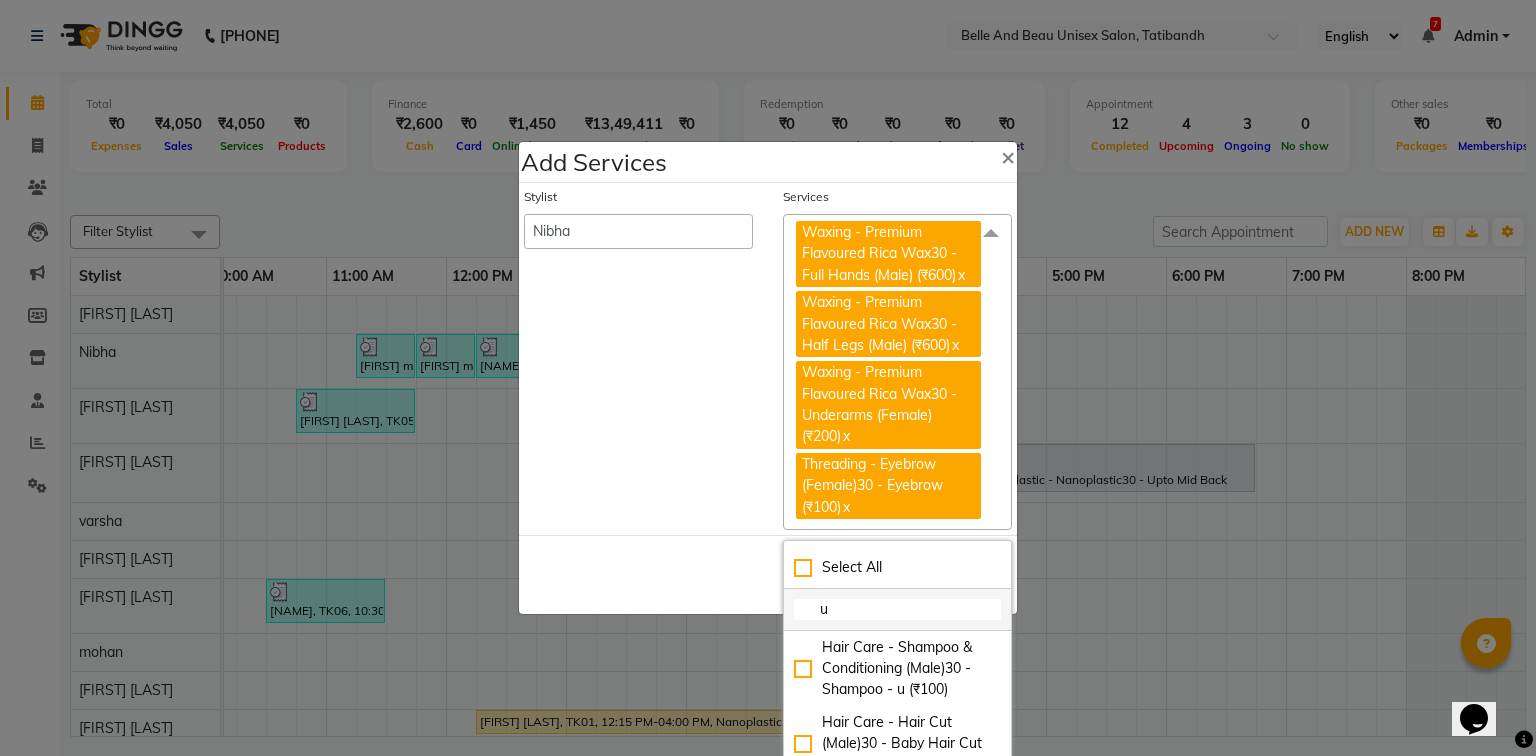 type on "up" 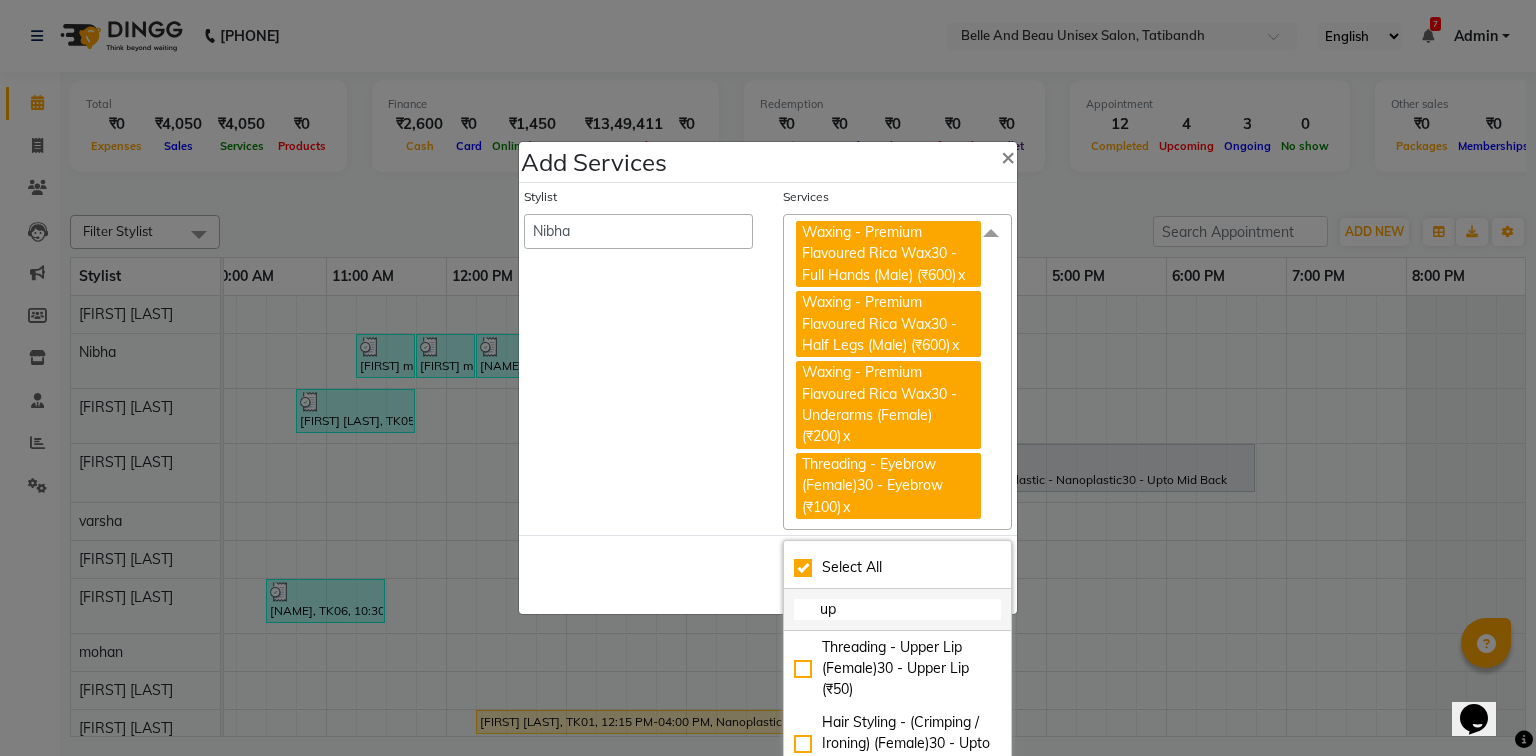 checkbox on "true" 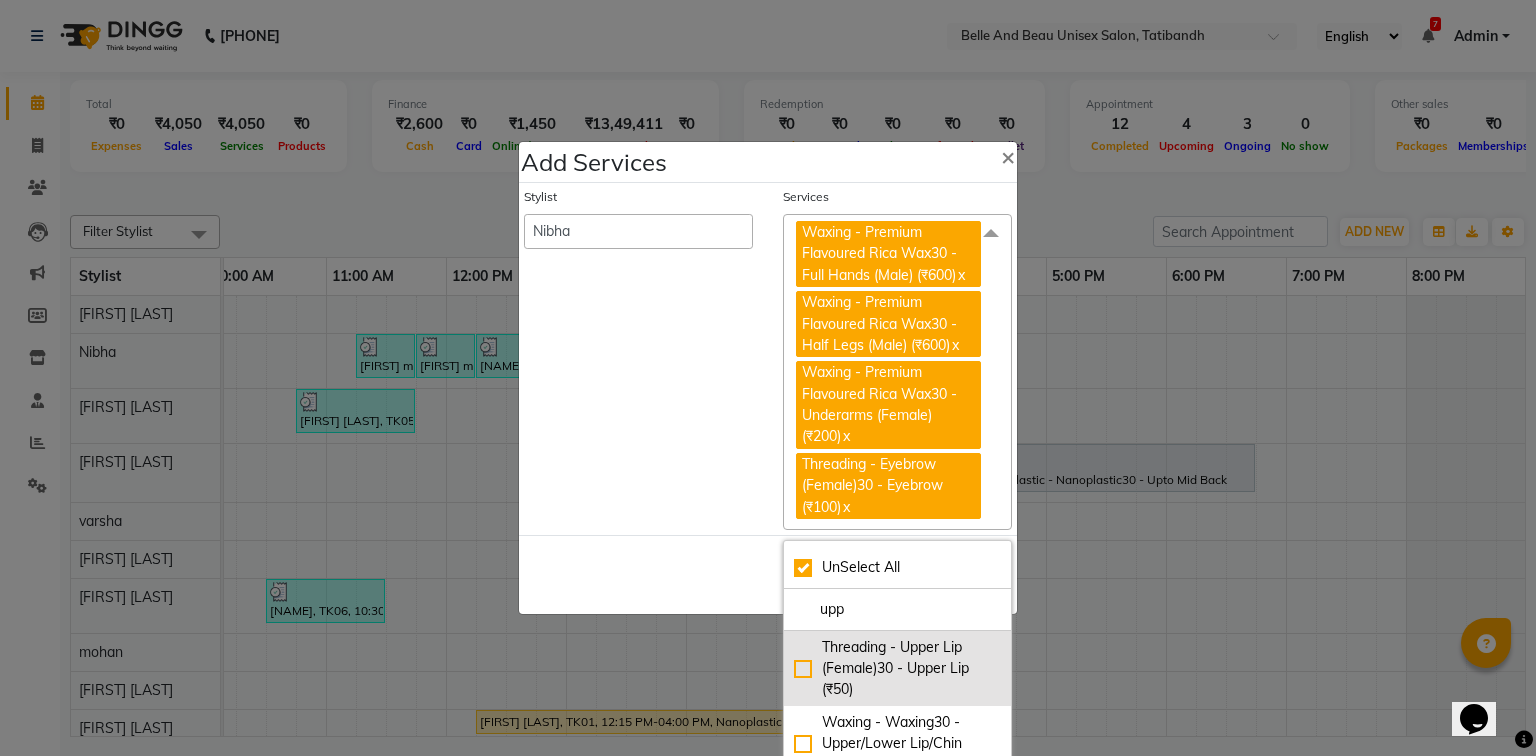 type on "upp" 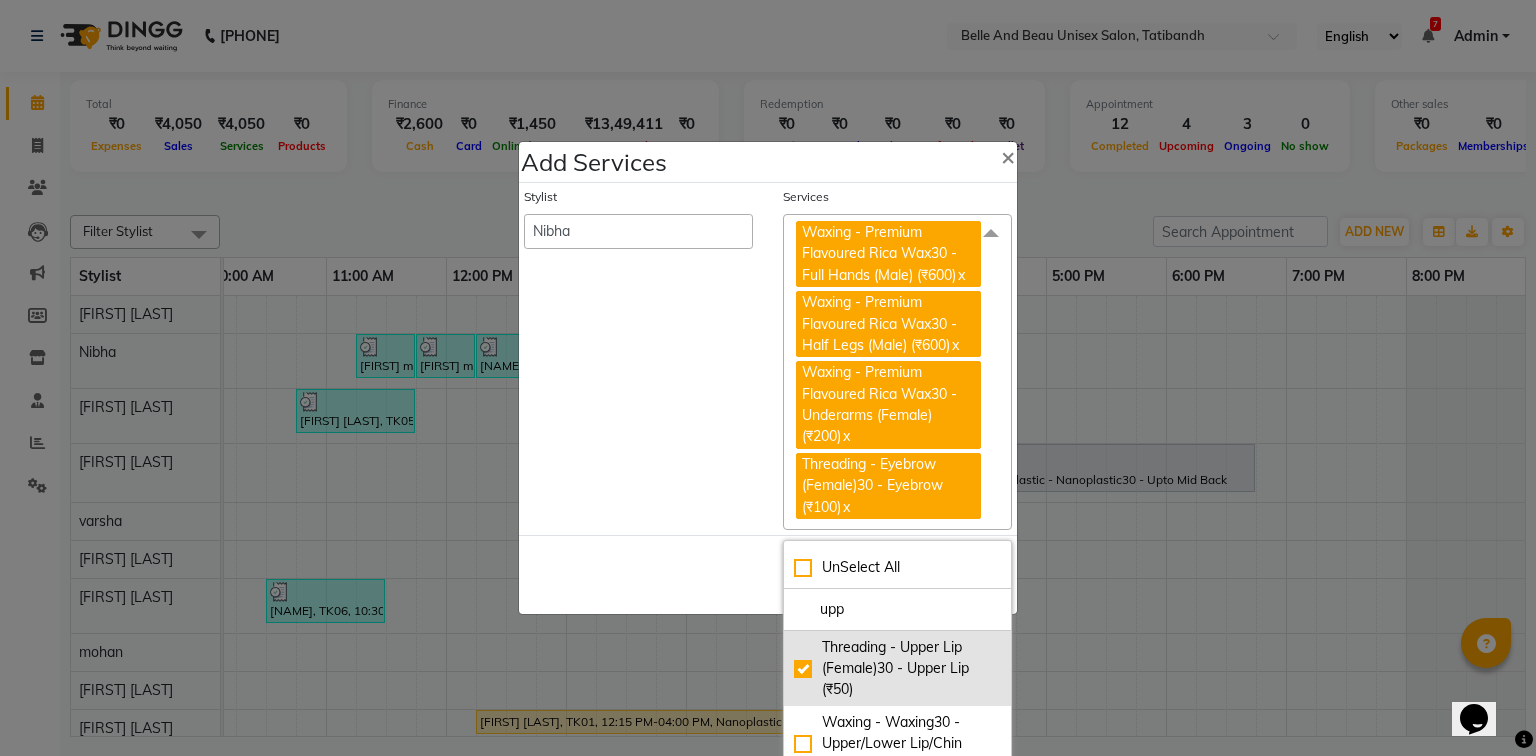 checkbox on "false" 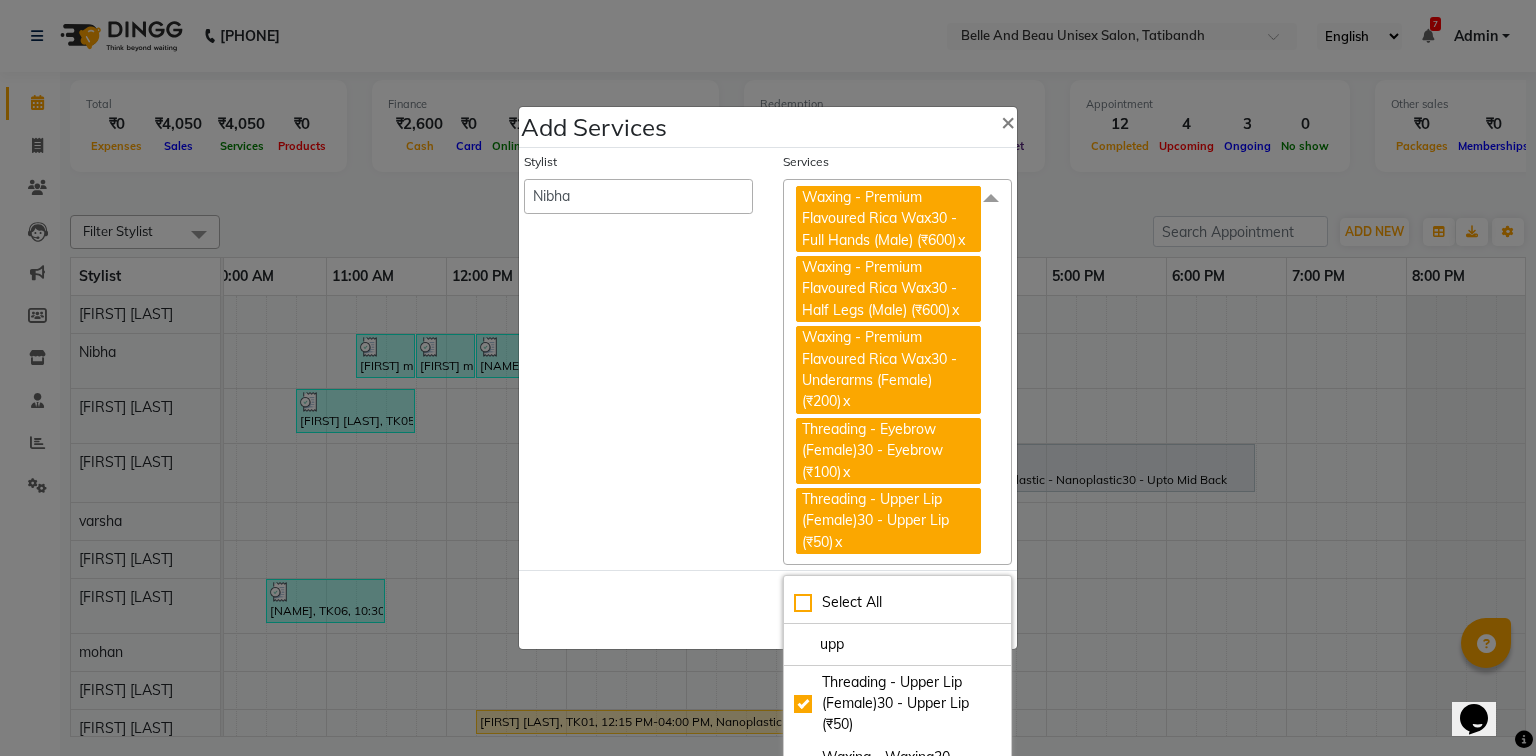 click on "Stylist   Gaurav Mandavgane    mohan   Mukesh Shrivas   Nibha   Rahul Sen   Rekha Agarwal   Rihan khan   Shabnam Khan   Shagun Siddiqui   Sunny Panesar   Twinkle Thakuri   varsha   Vishesh Srivas" 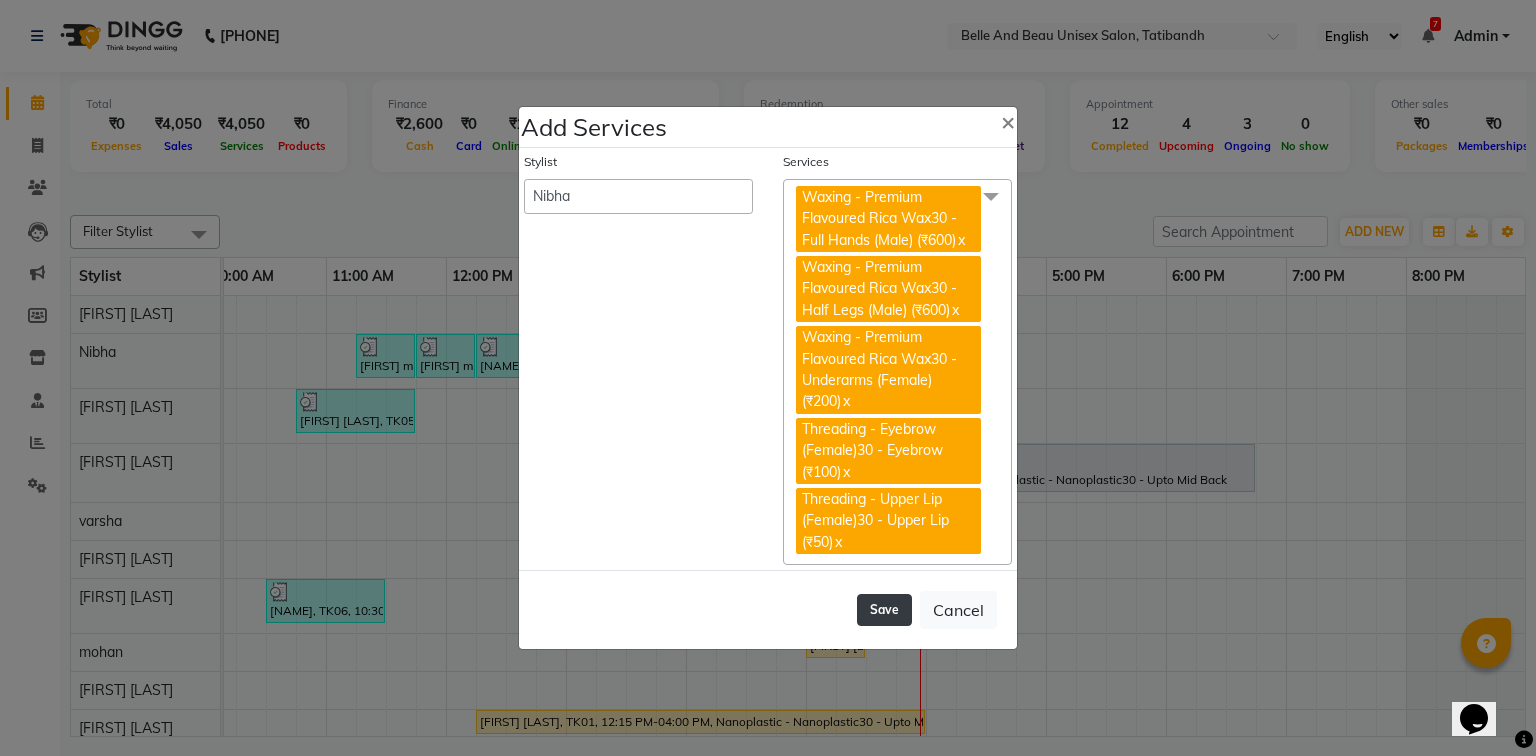 click on "Save" 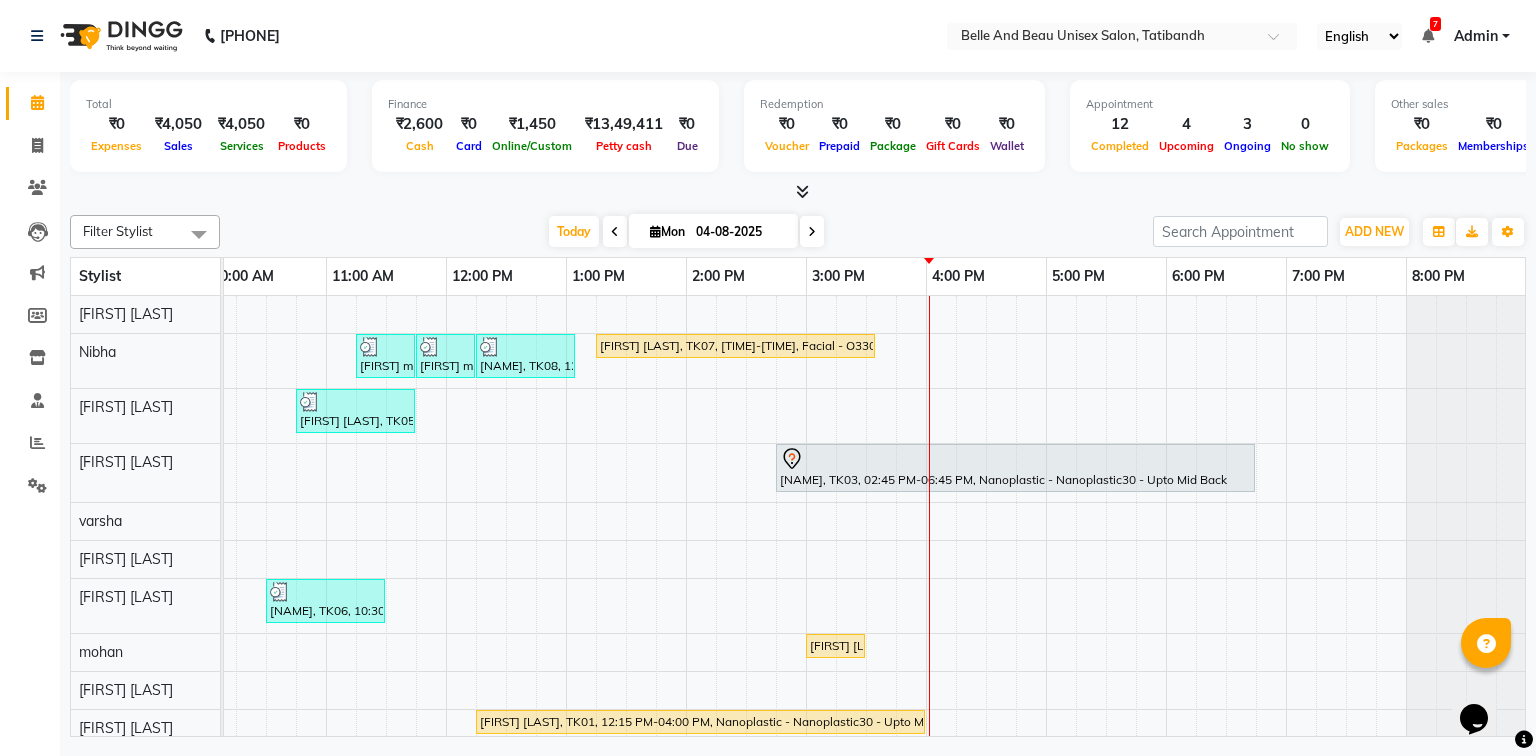 scroll, scrollTop: 78, scrollLeft: 258, axis: both 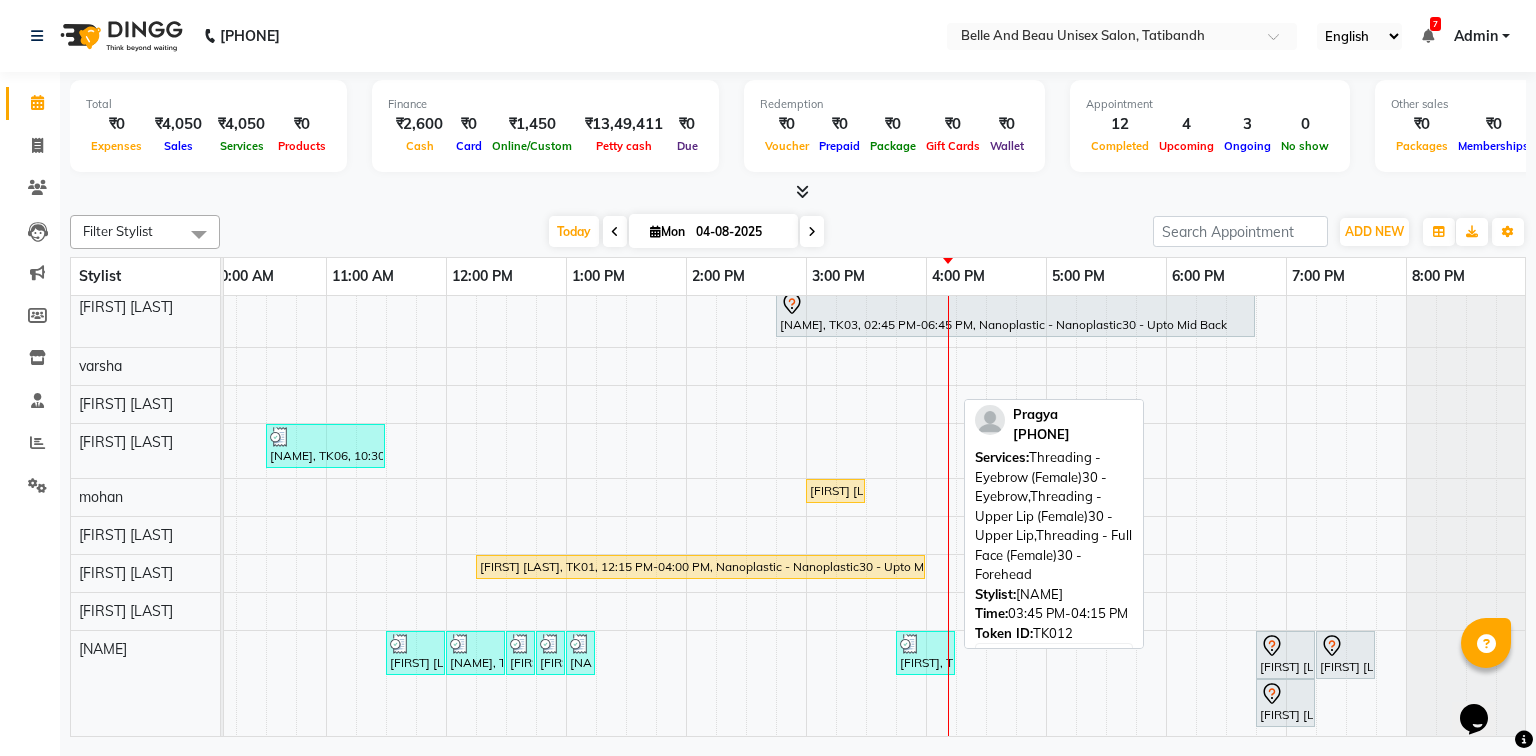 click on "[FIRST], TK12, 03:45 PM-04:15 PM, Threading - Eyebrow (Female)30 - Eyebrow,Threading - Upper Lip (Female)30 - Upper Lip,Threading - Full Face (Female)30 - Forehead" at bounding box center [925, 653] 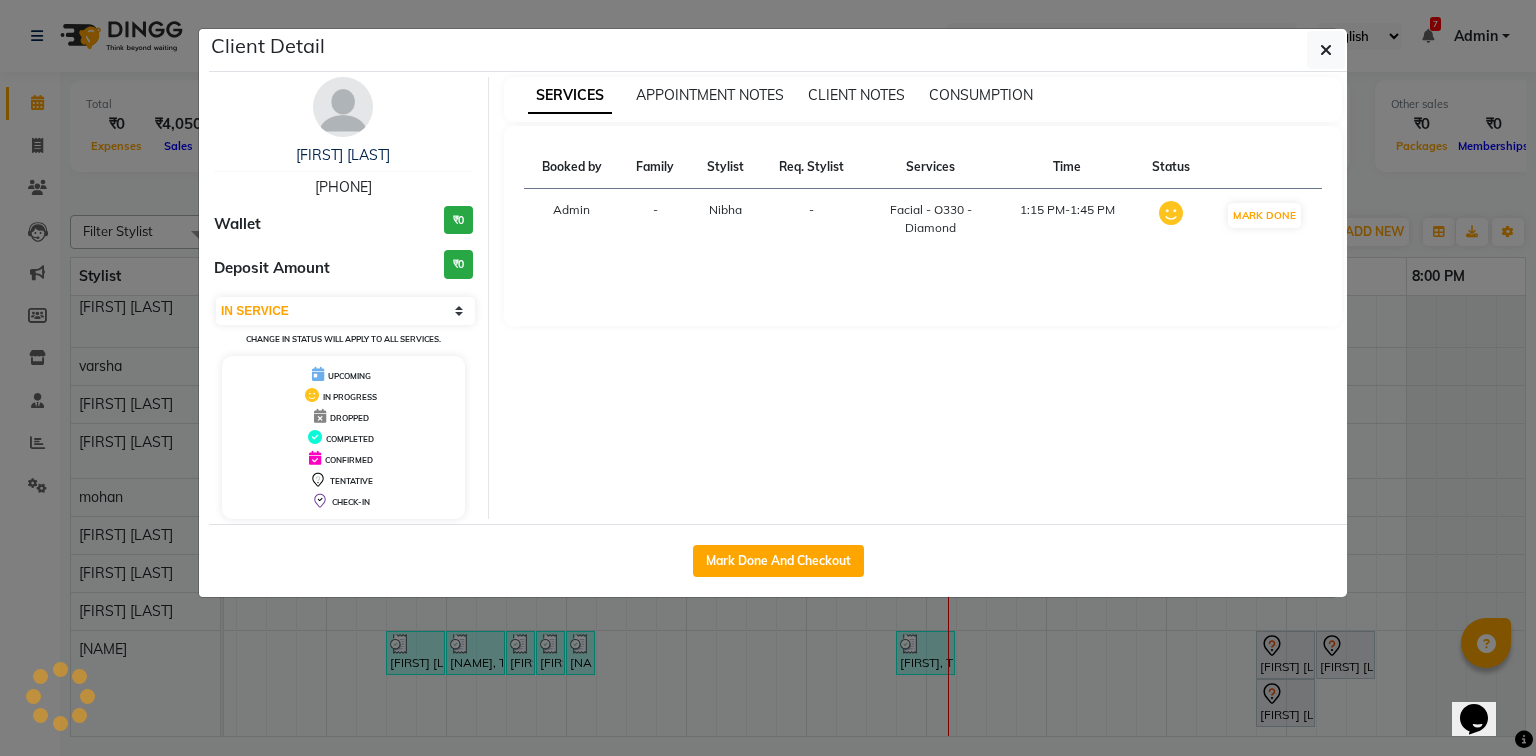 select on "3" 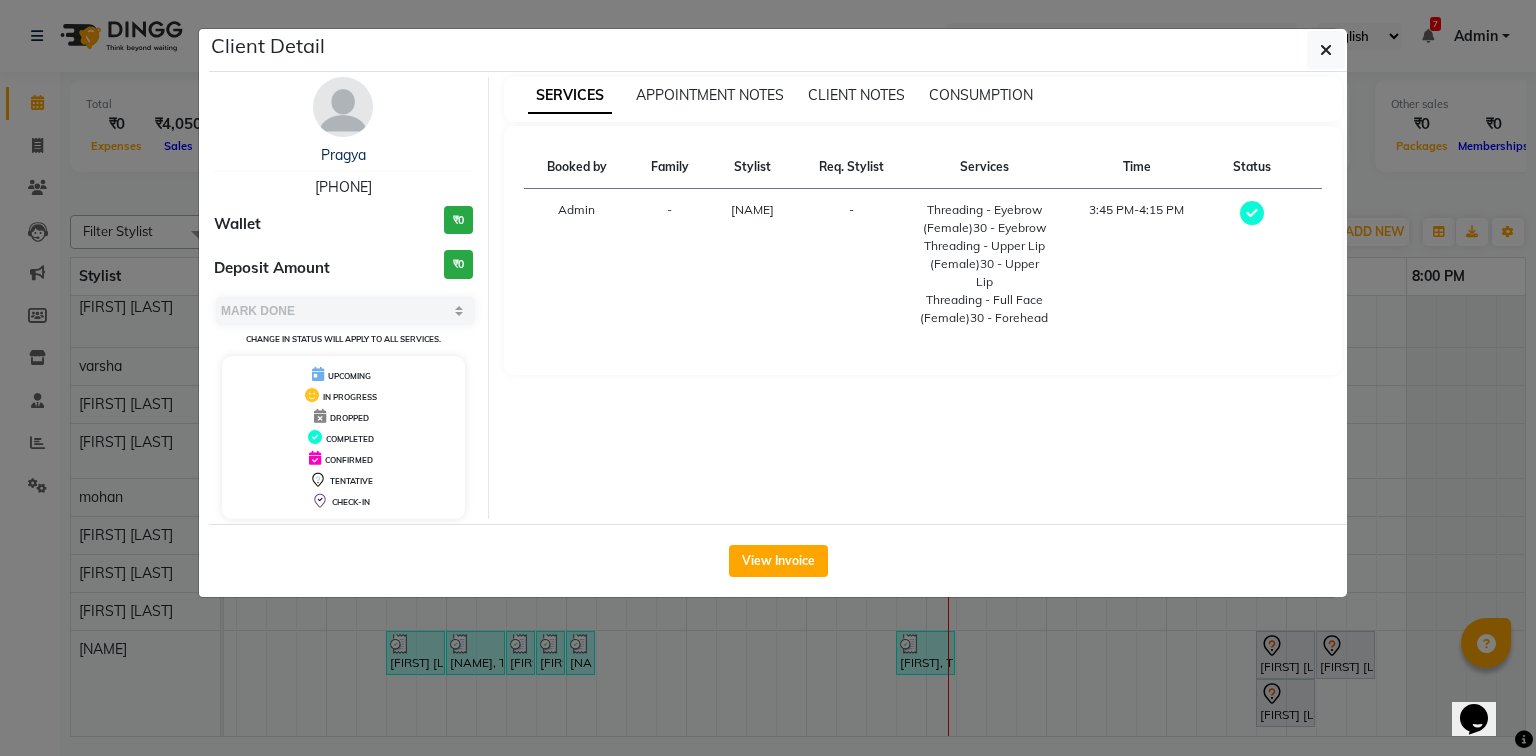 click on "[PHONE]" at bounding box center [343, 187] 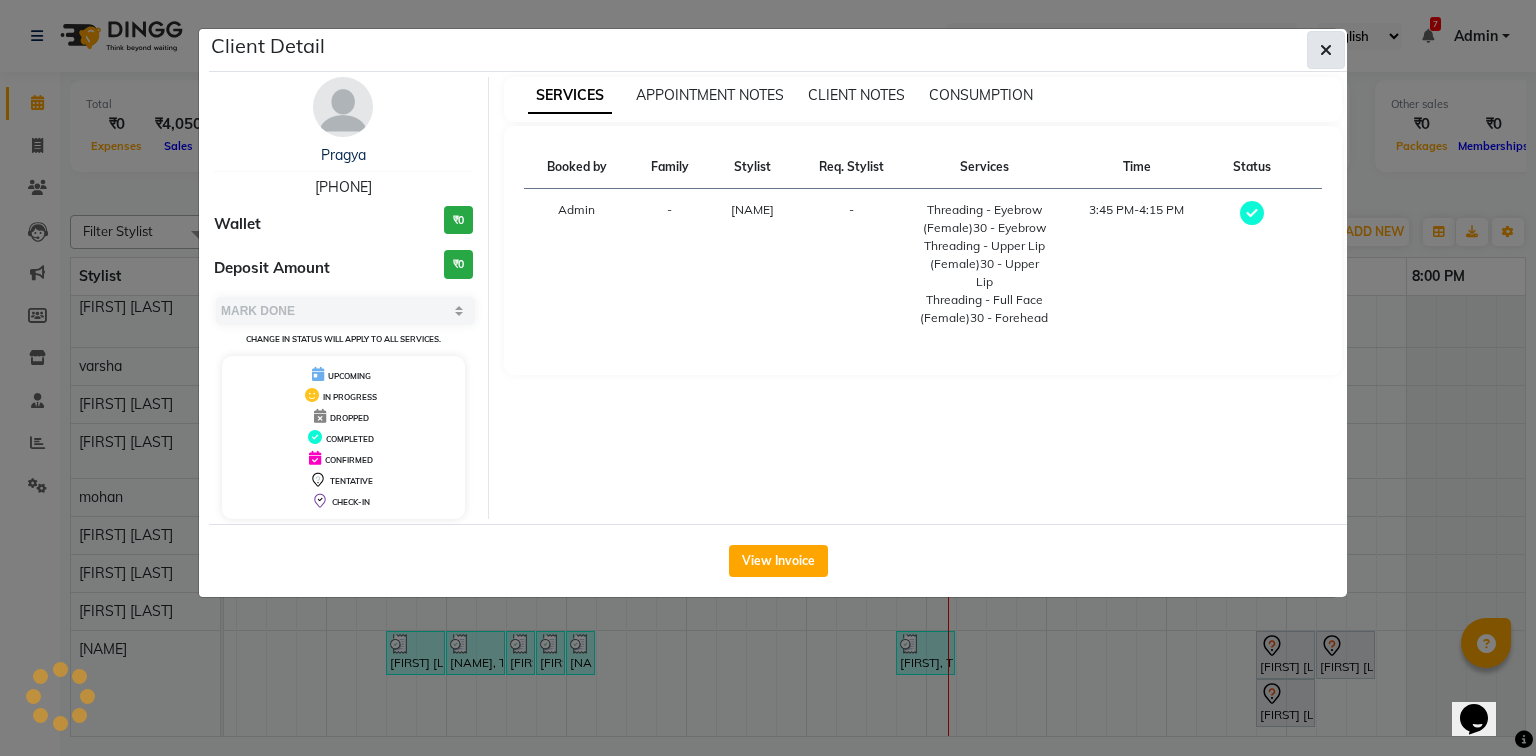 click 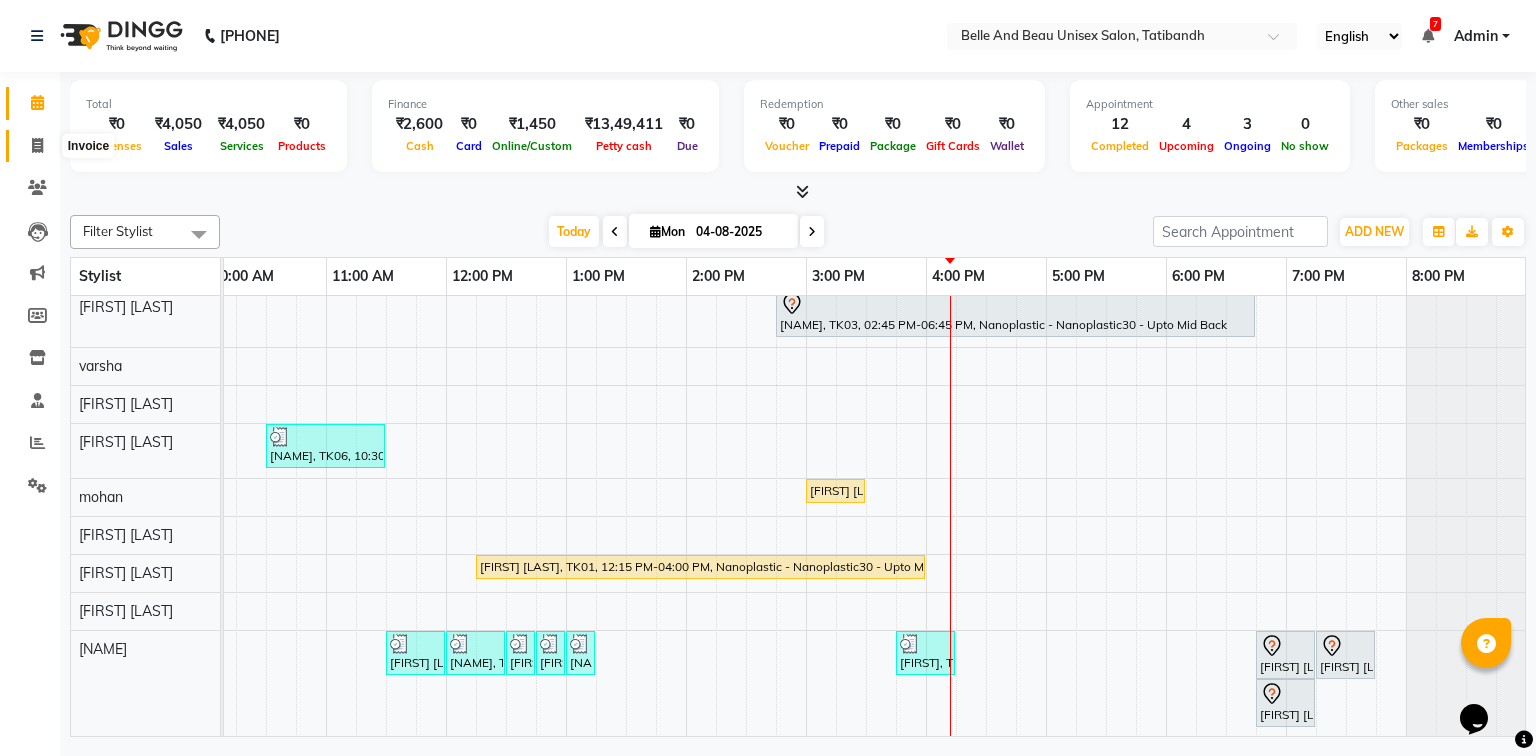 drag, startPoint x: 37, startPoint y: 142, endPoint x: 56, endPoint y: 143, distance: 19.026299 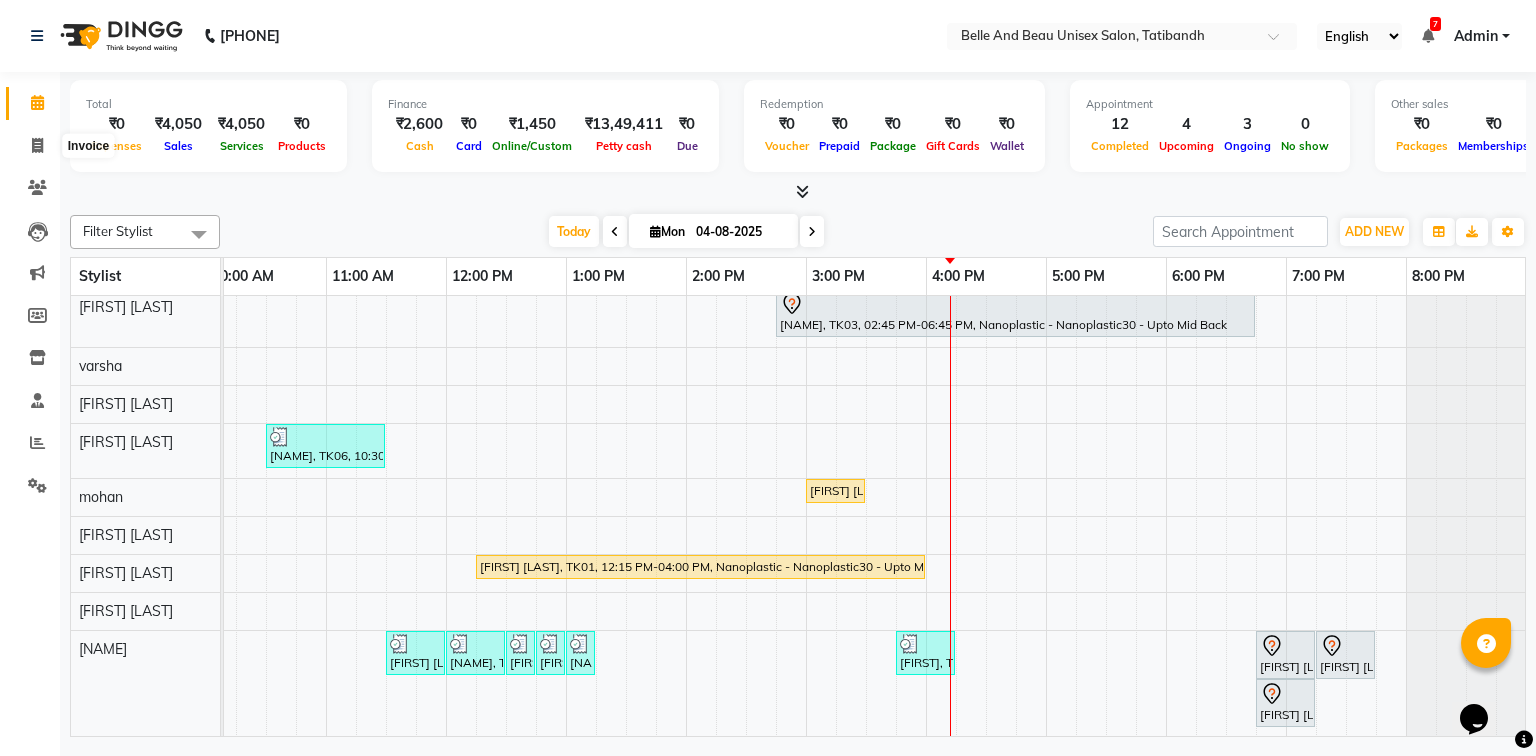 select on "service" 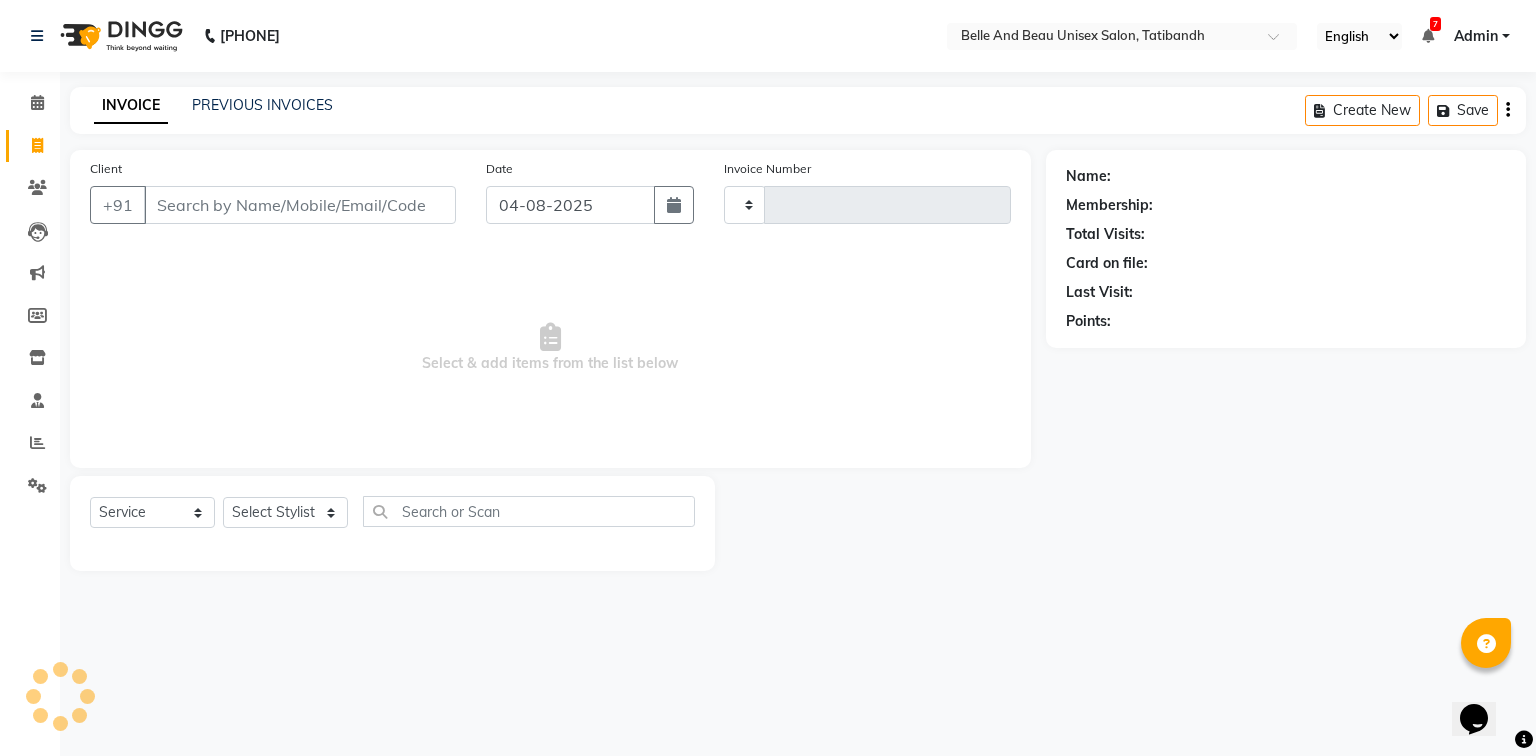 type on "1779" 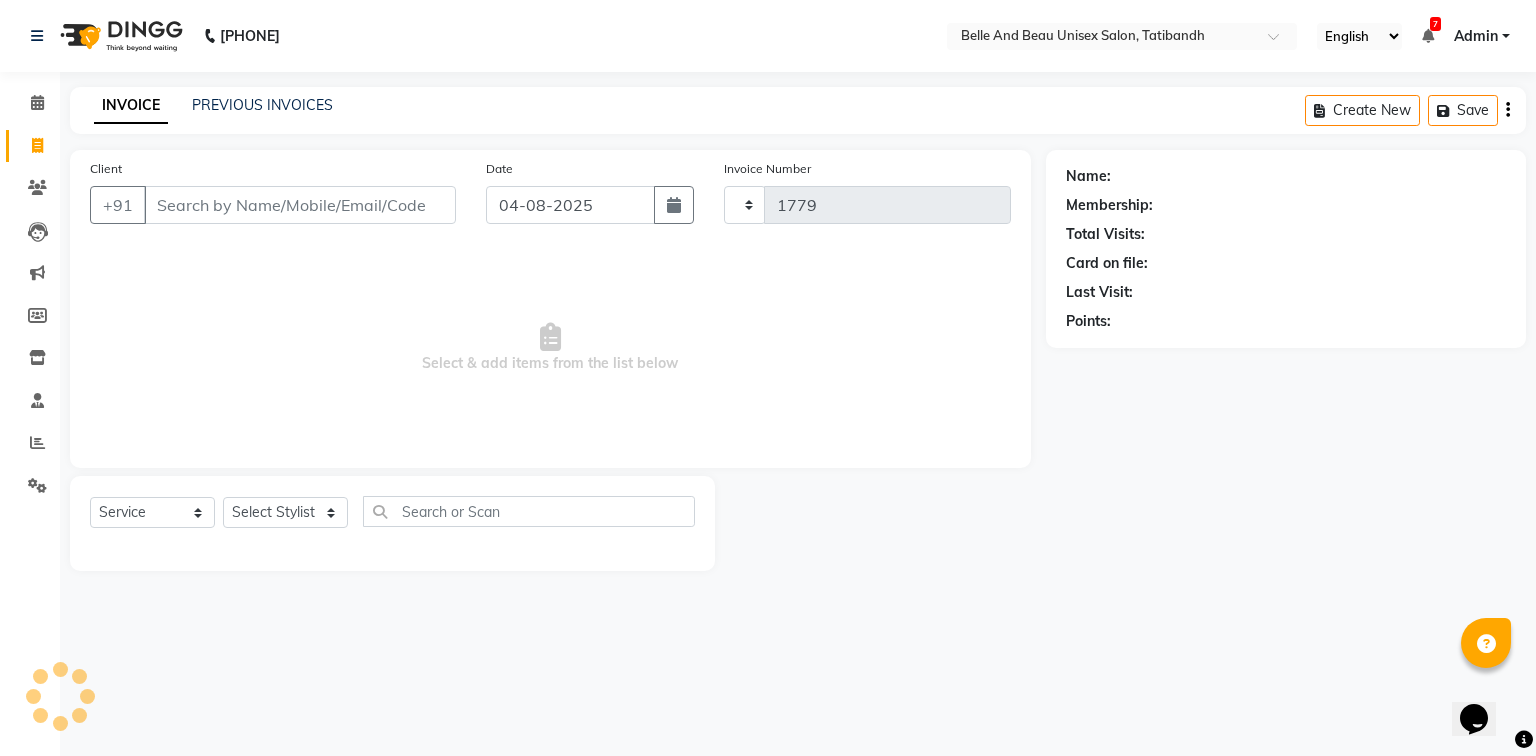 select on "7066" 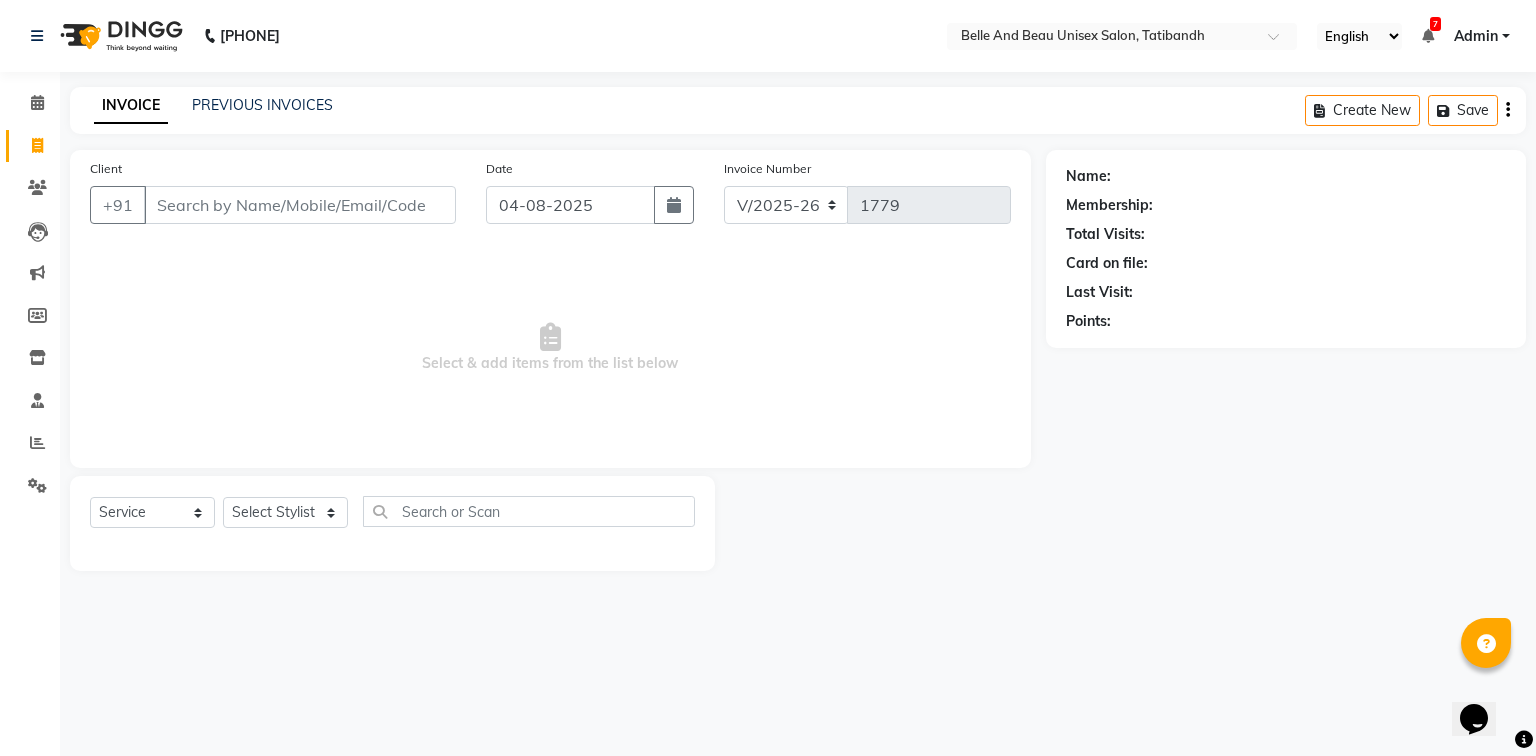 click on "INVOICE PREVIOUS INVOICES Create New   Save" 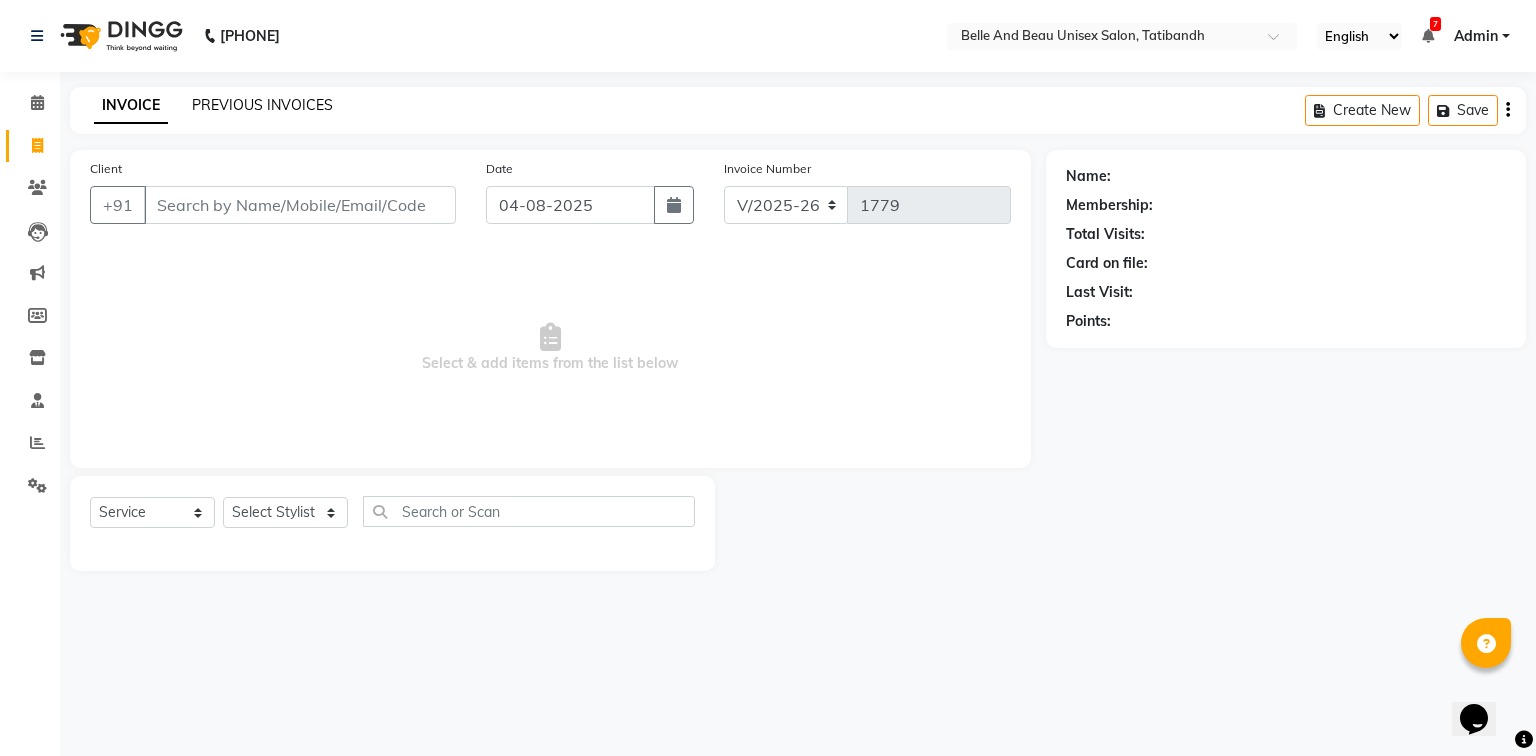 click on "PREVIOUS INVOICES" 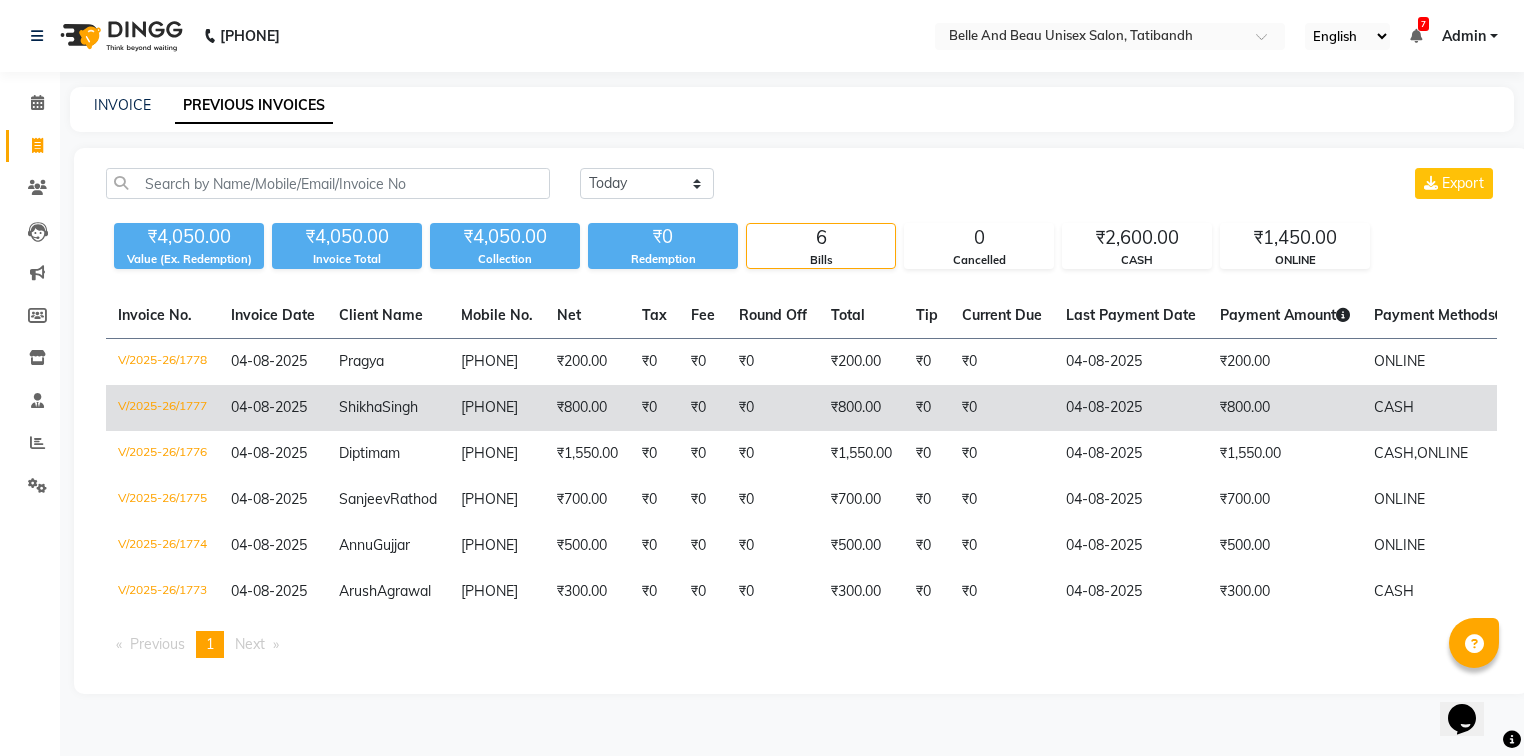 scroll, scrollTop: 40, scrollLeft: 0, axis: vertical 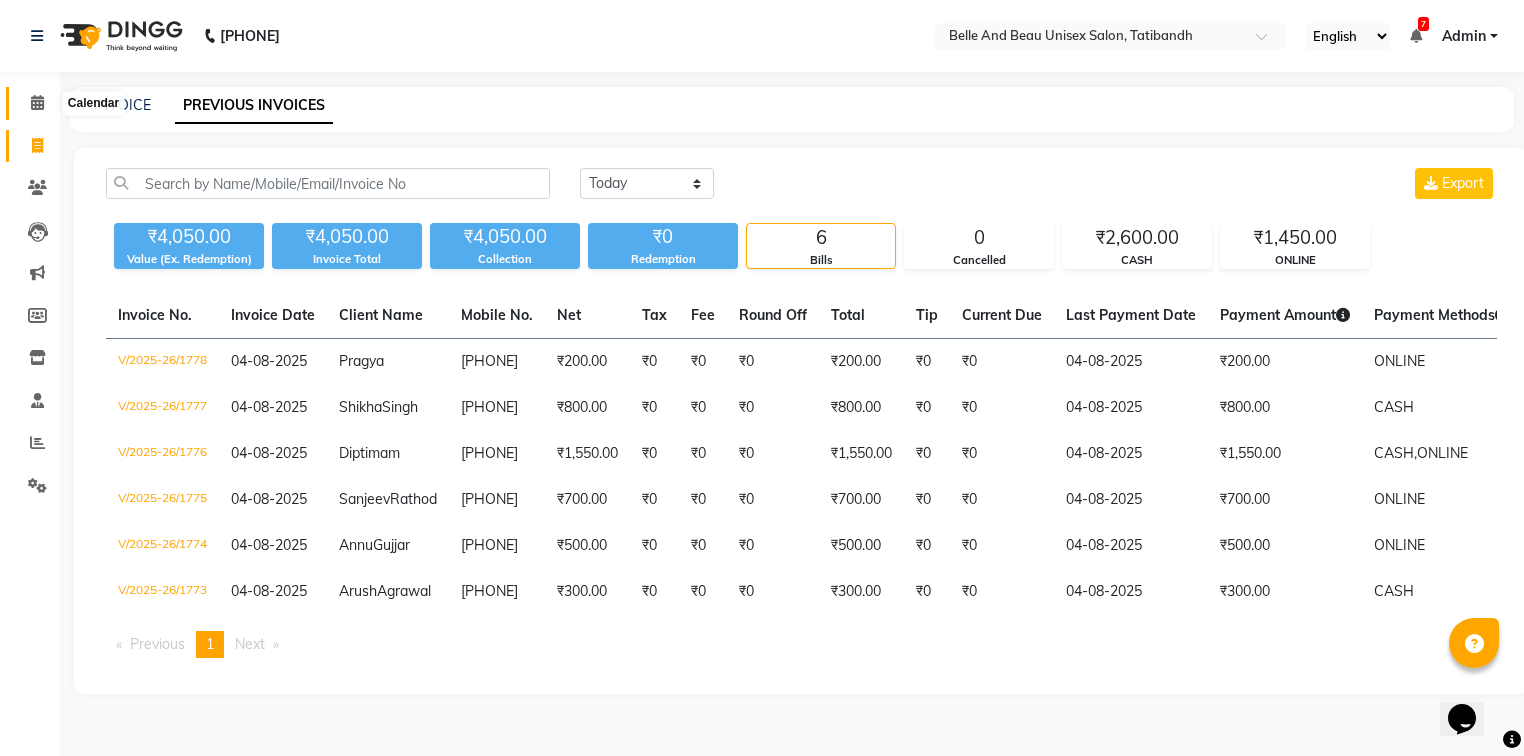 click 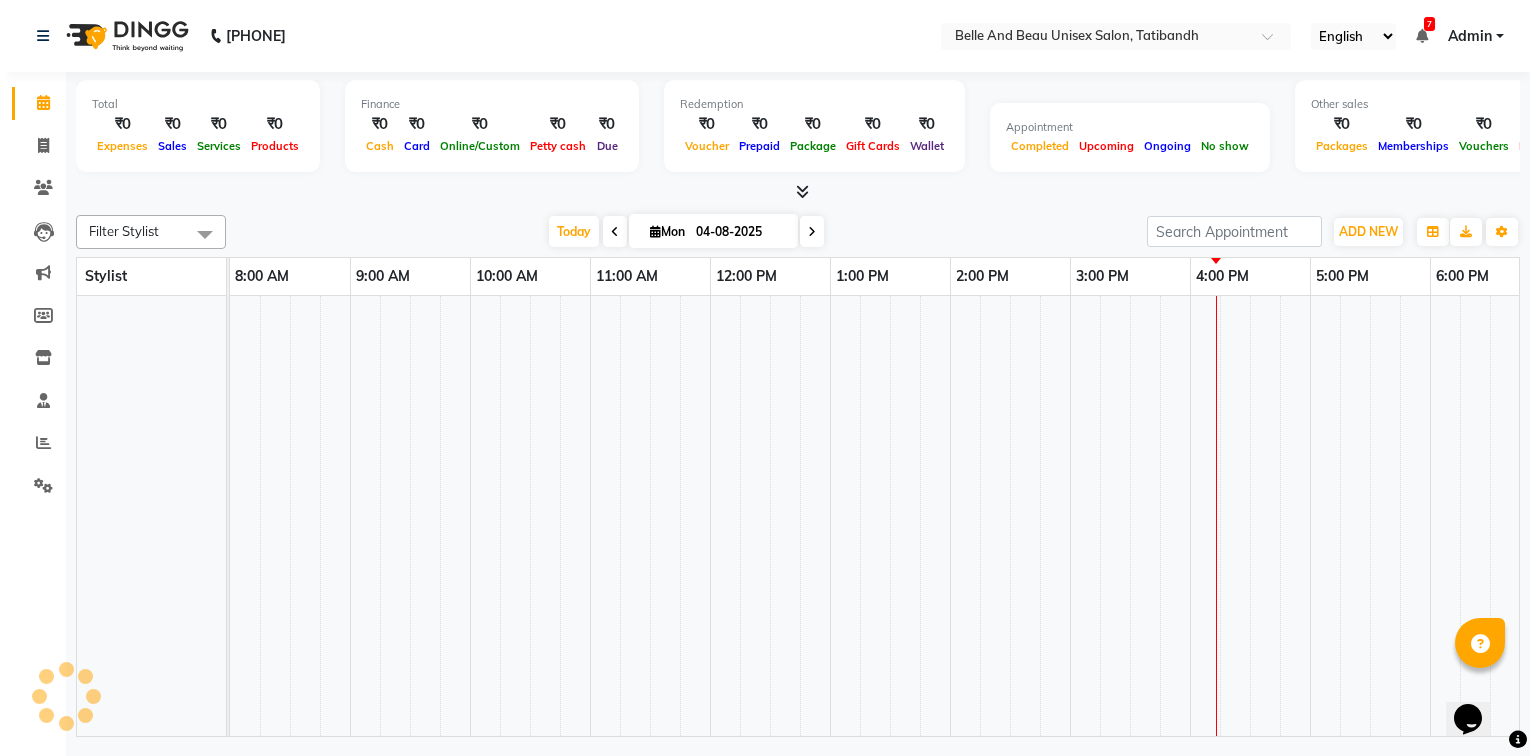 scroll, scrollTop: 0, scrollLeft: 0, axis: both 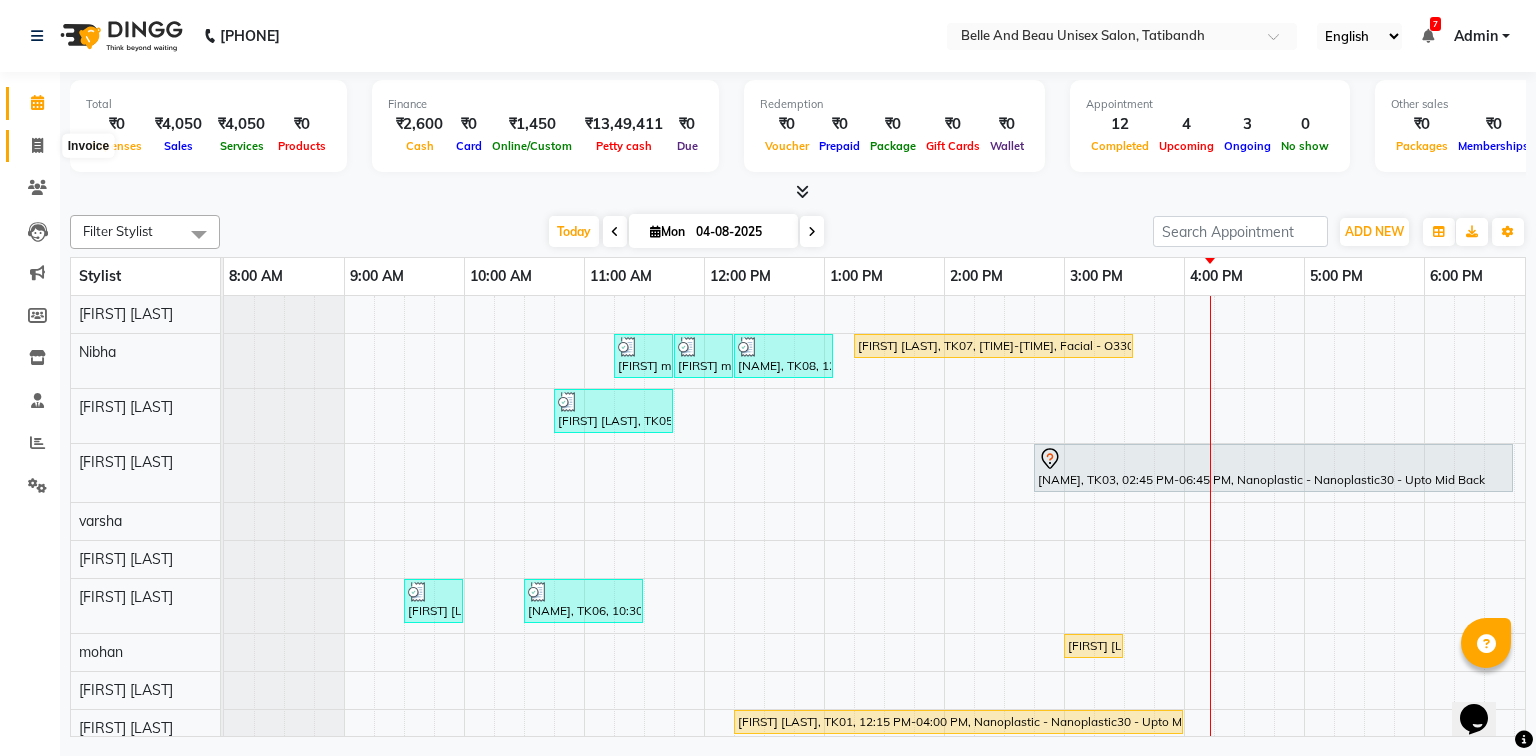 click 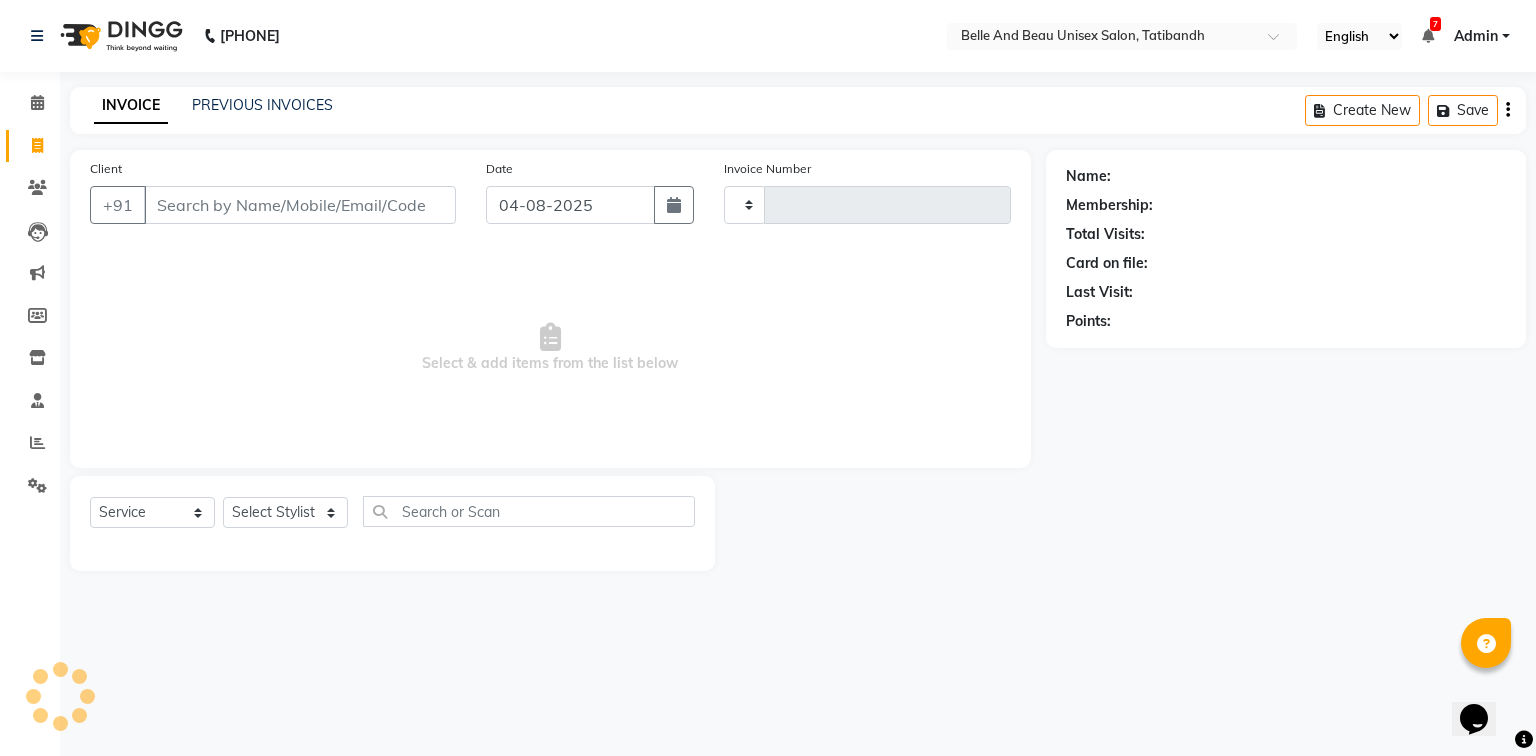 type on "1779" 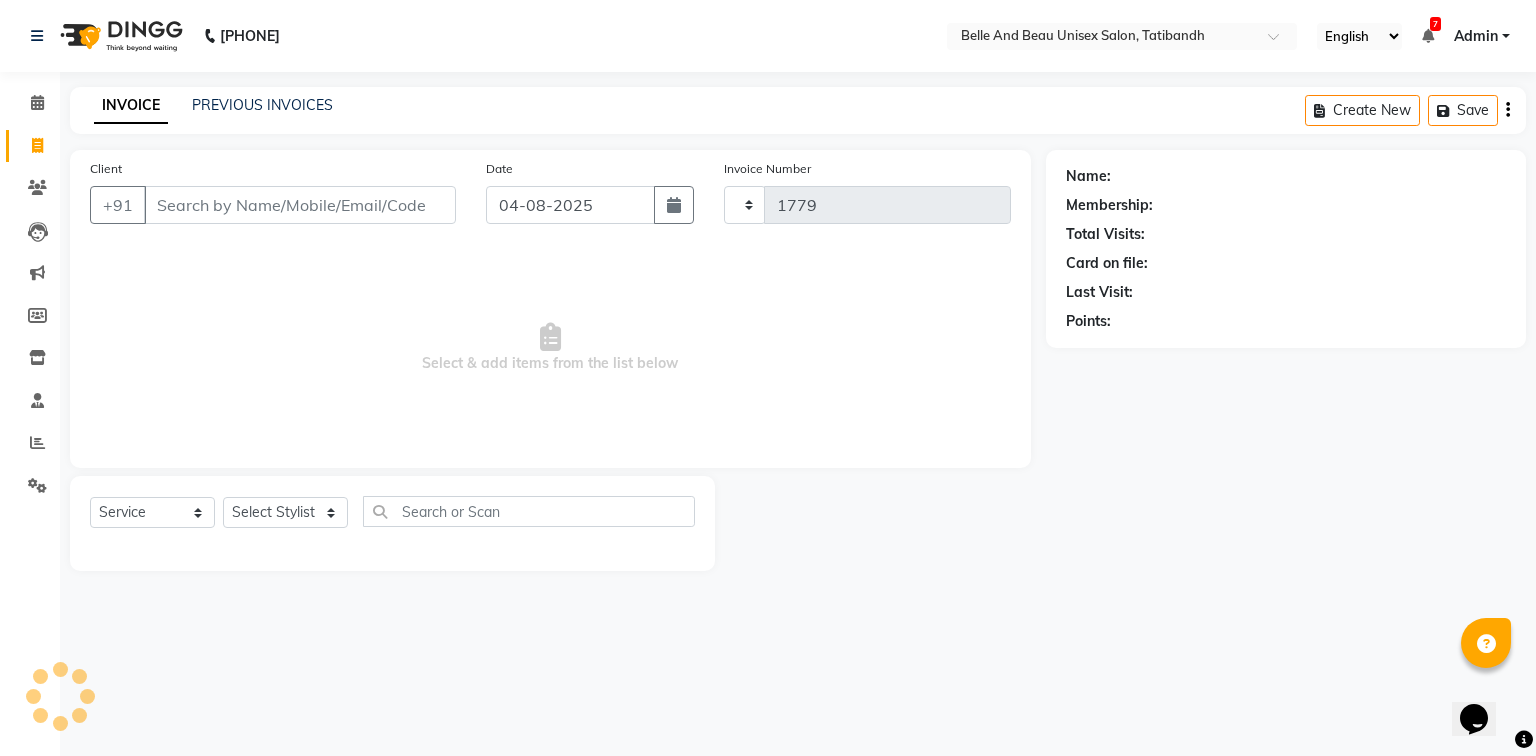 select on "7066" 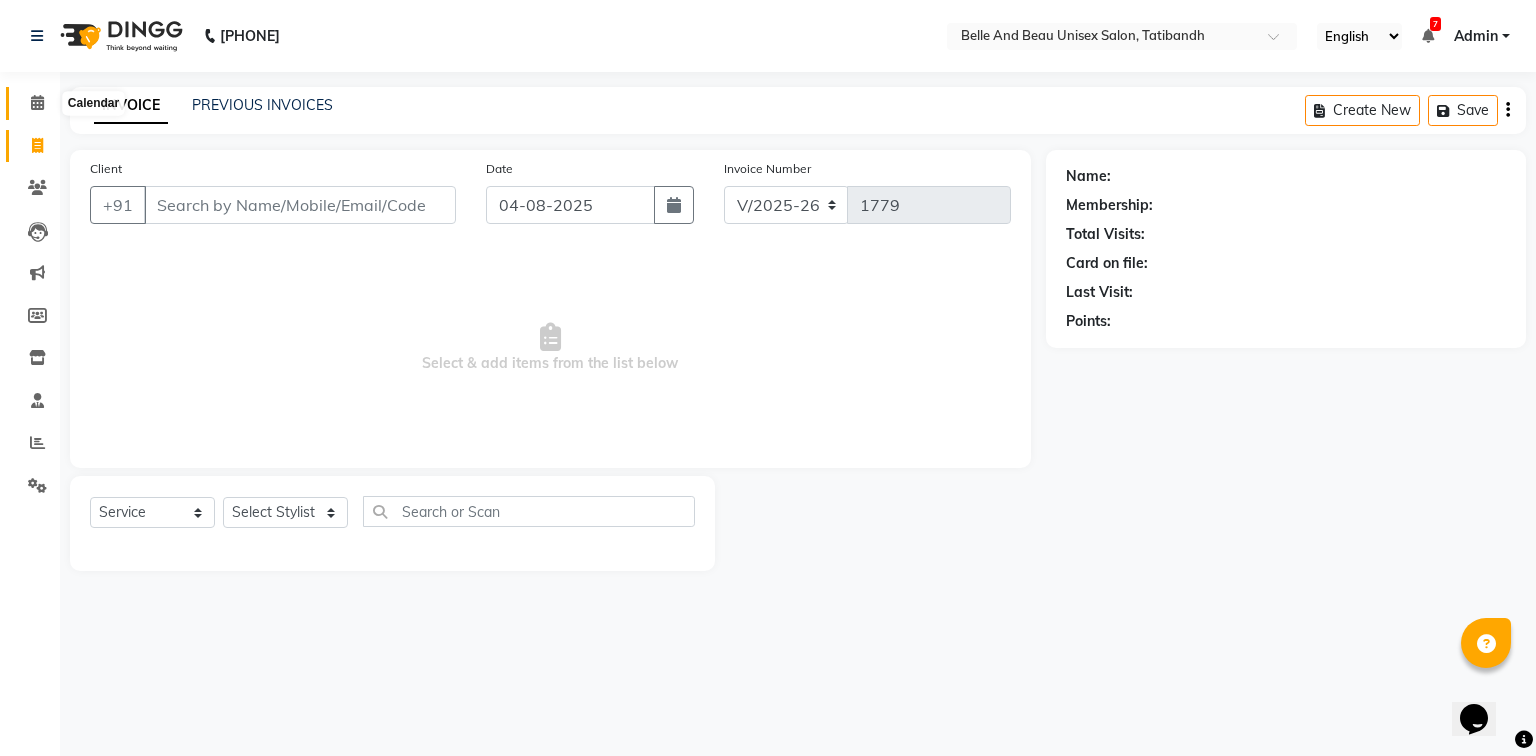 click 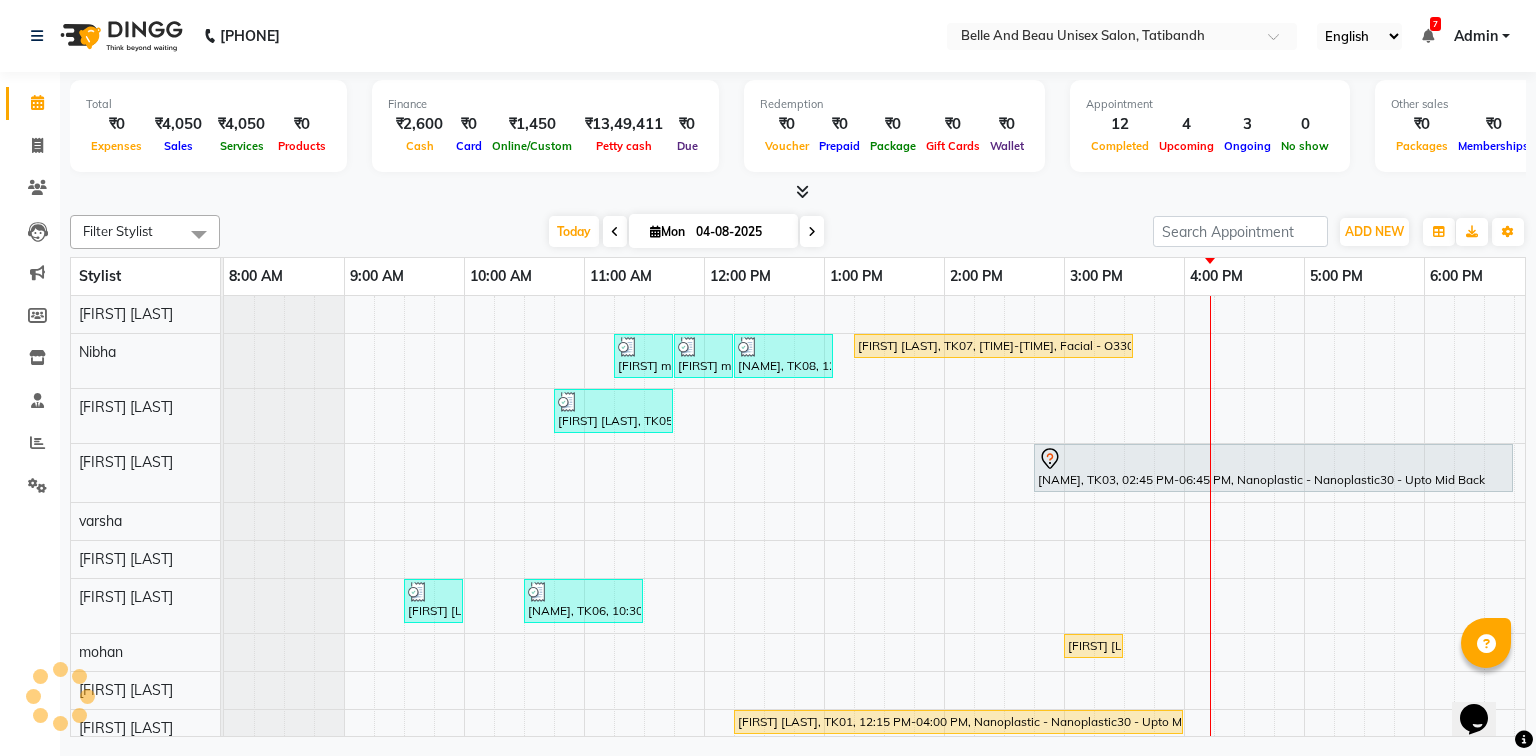 scroll, scrollTop: 0, scrollLeft: 0, axis: both 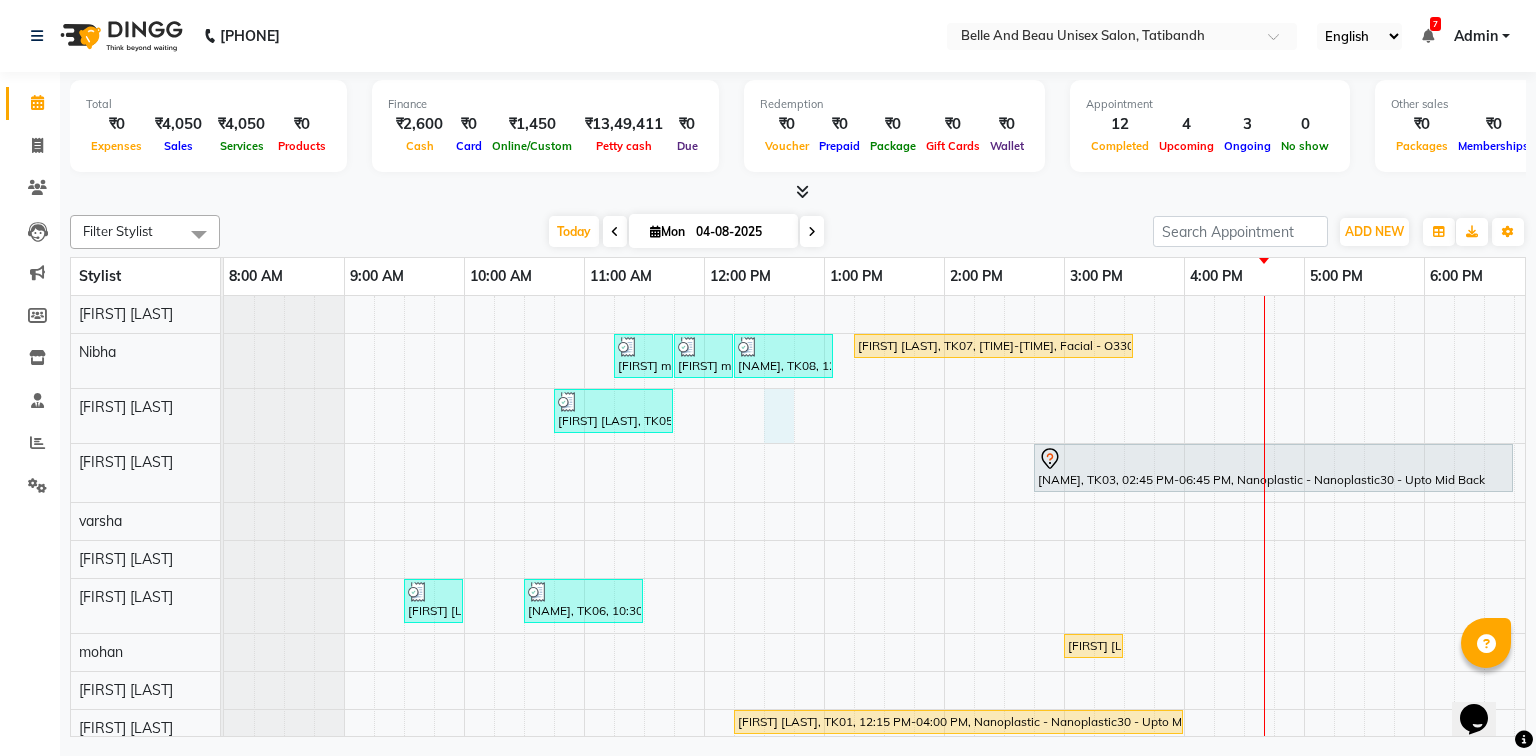 click on "Dipti mam, TK08, 11:15 AM-11:45 AM, Waxing - Premium Flavoured Rica Wax30 - Full Hands (Female)     Dipti mam, TK08, 11:45 AM-12:15 PM, Waxing - Premium Flavoured Rica Wax30 - Half Legs (Female)     Dipti mam, TK08, 12:15 PM-01:05 PM, Waxing - Premium Flavoured Rica Wax30 - Half Legs (Female),Waxing - Premium Flavoured Rica Wax30 - Underarms (Male),Waxing - Premium Flavoured Rica Wax30 - Full Hands (Female),Threading - Eyebrow (Female)30 - Eyebrow,Threading - Upper Lip (Female)30 - Upper Lip    Manmeet Singh, TK07, 01:15 PM-03:35 PM, Facial - O330 - Diamond (₹5000),Waxing - Premium Flavoured Rica Wax30 - Full Hands (Male) (₹600),Waxing - Premium Flavoured Rica Wax30 - Half Legs (Male) (₹600),Waxing - Premium Flavoured Rica Wax30 - Underarms (Female) (₹200),Threading - Eyebrow (Female)30 - Eyebrow (₹100),Threading - Upper Lip (Female)30 - Upper Lip (₹50)                 Anchal Agarwal, TK03, 02:45 PM-06:45 PM, Nanoplastic - Nanoplastic30 - Upto Mid Back" at bounding box center [1004, 594] 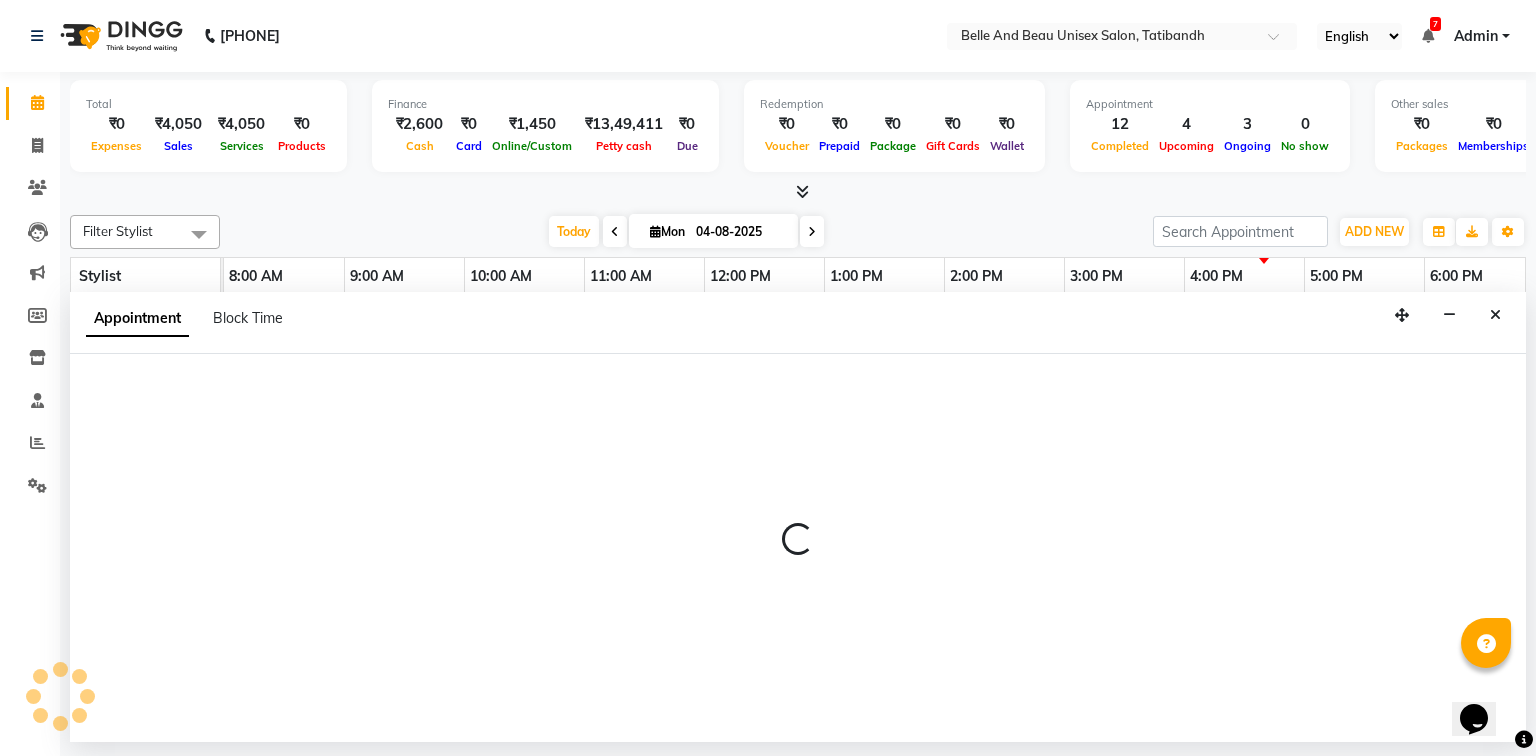 select on "59227" 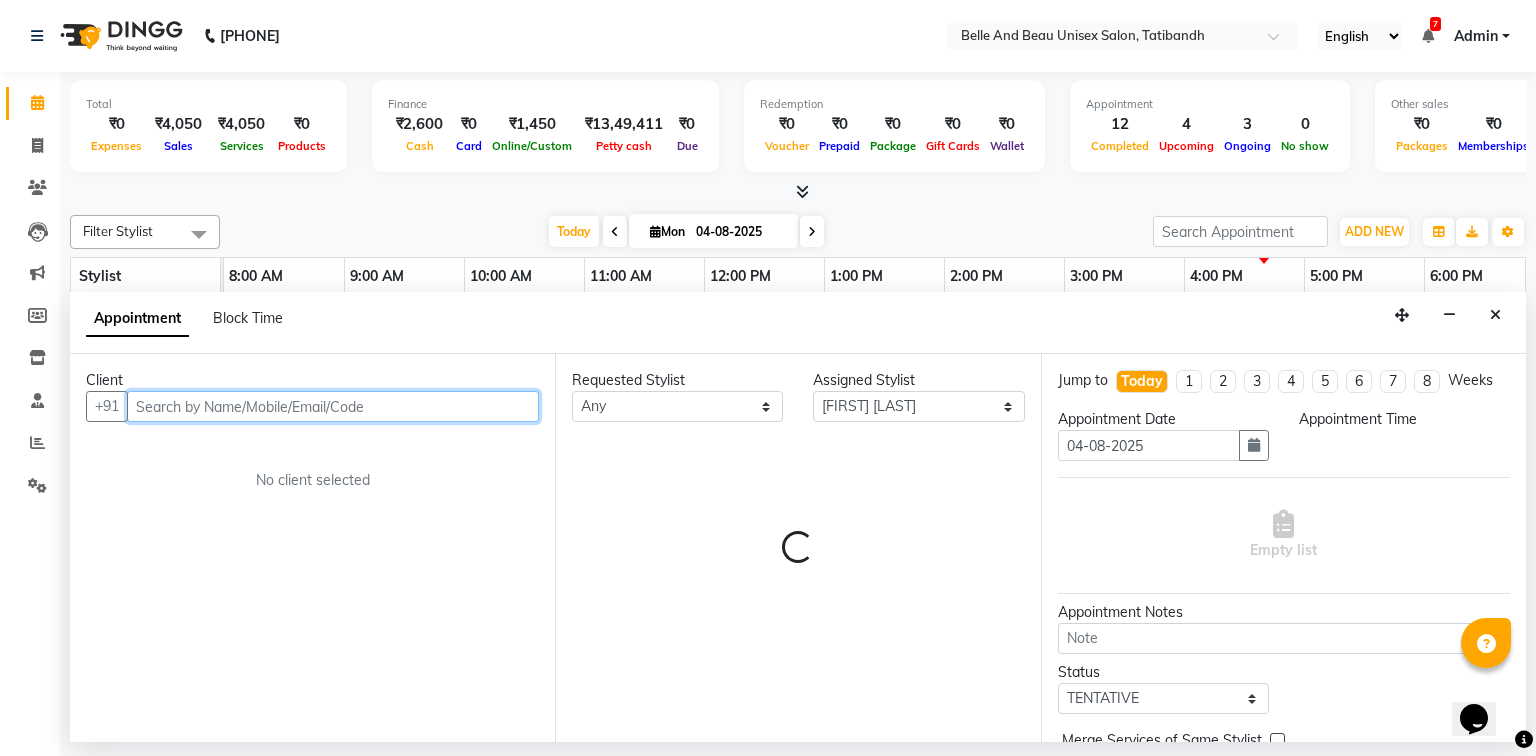 select on "750" 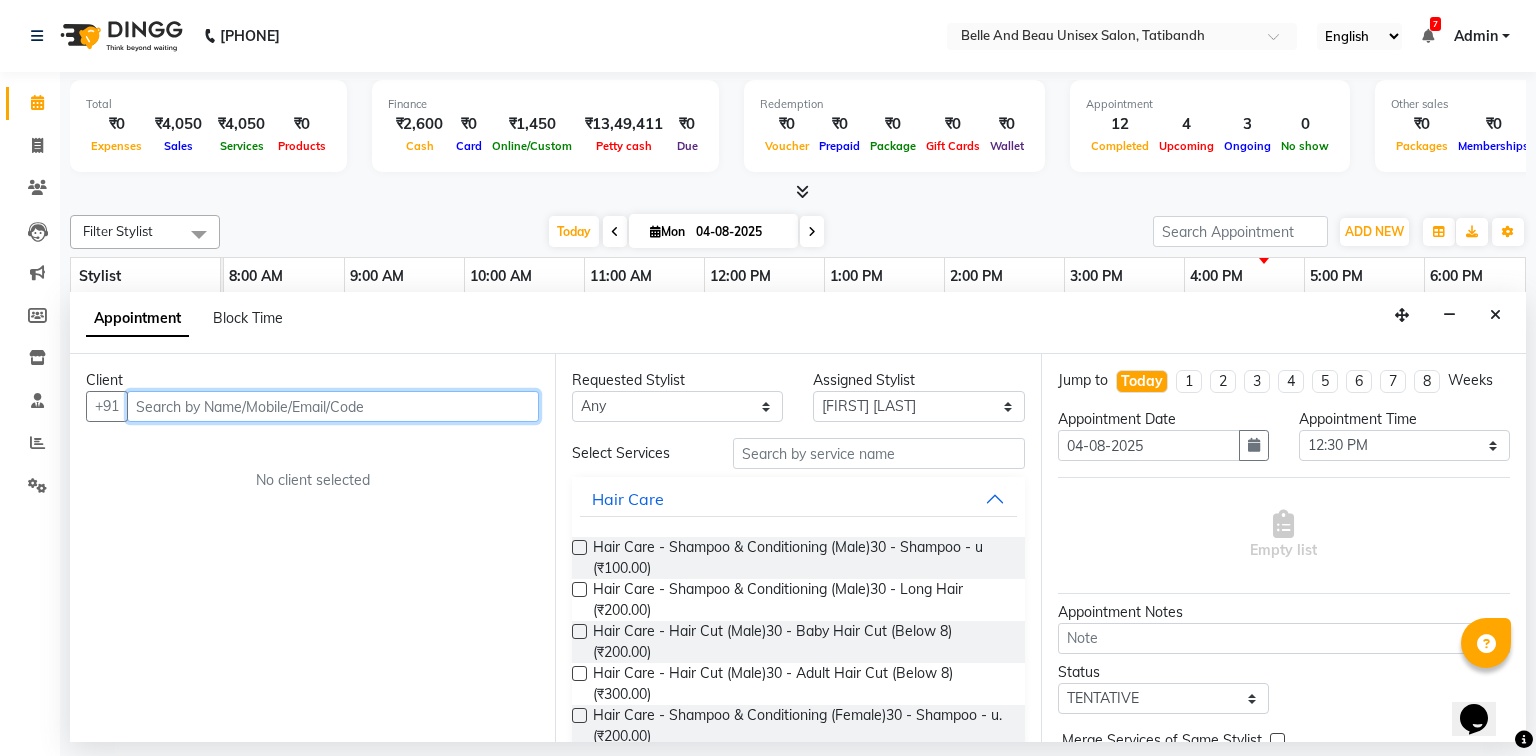 click at bounding box center (333, 406) 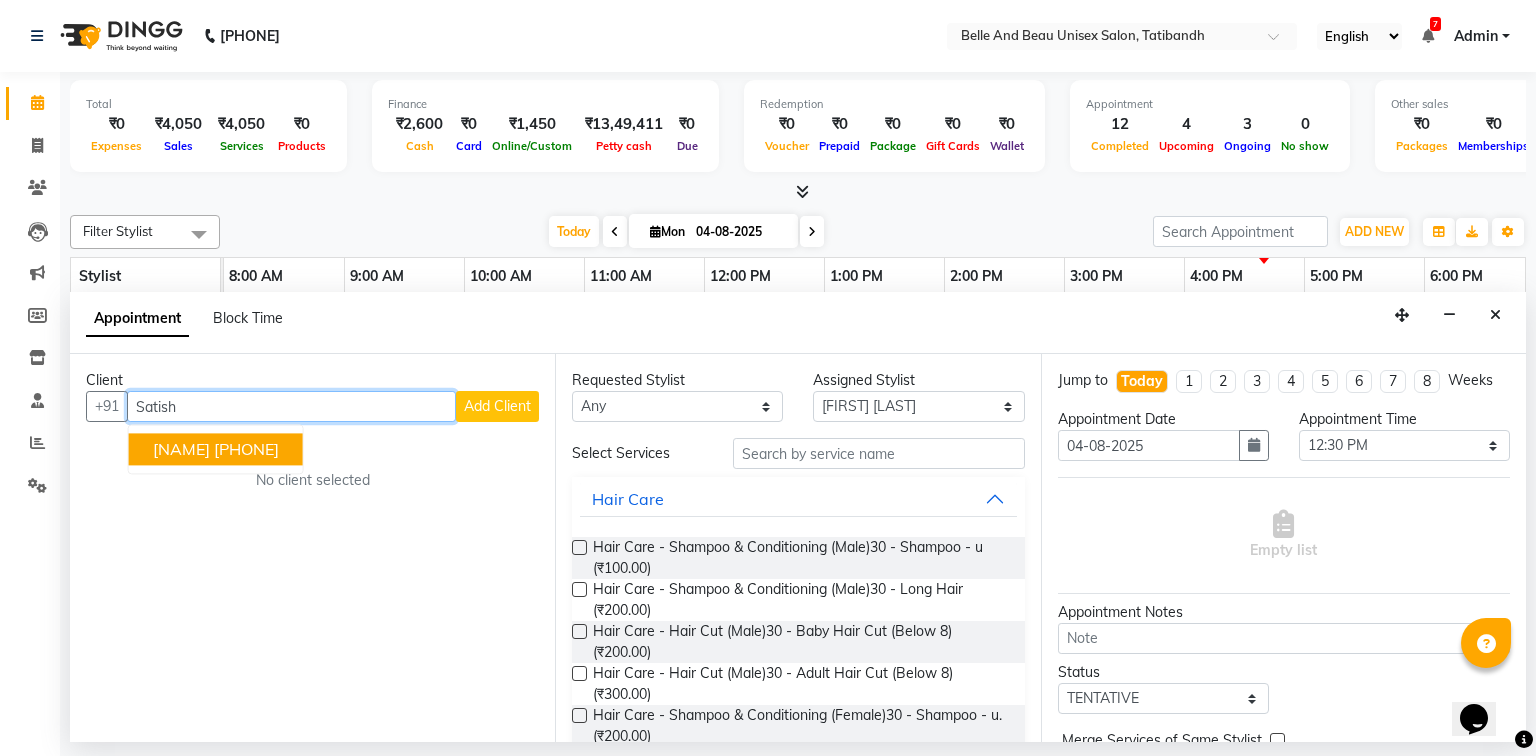 click on "[PHONE]" at bounding box center (246, 450) 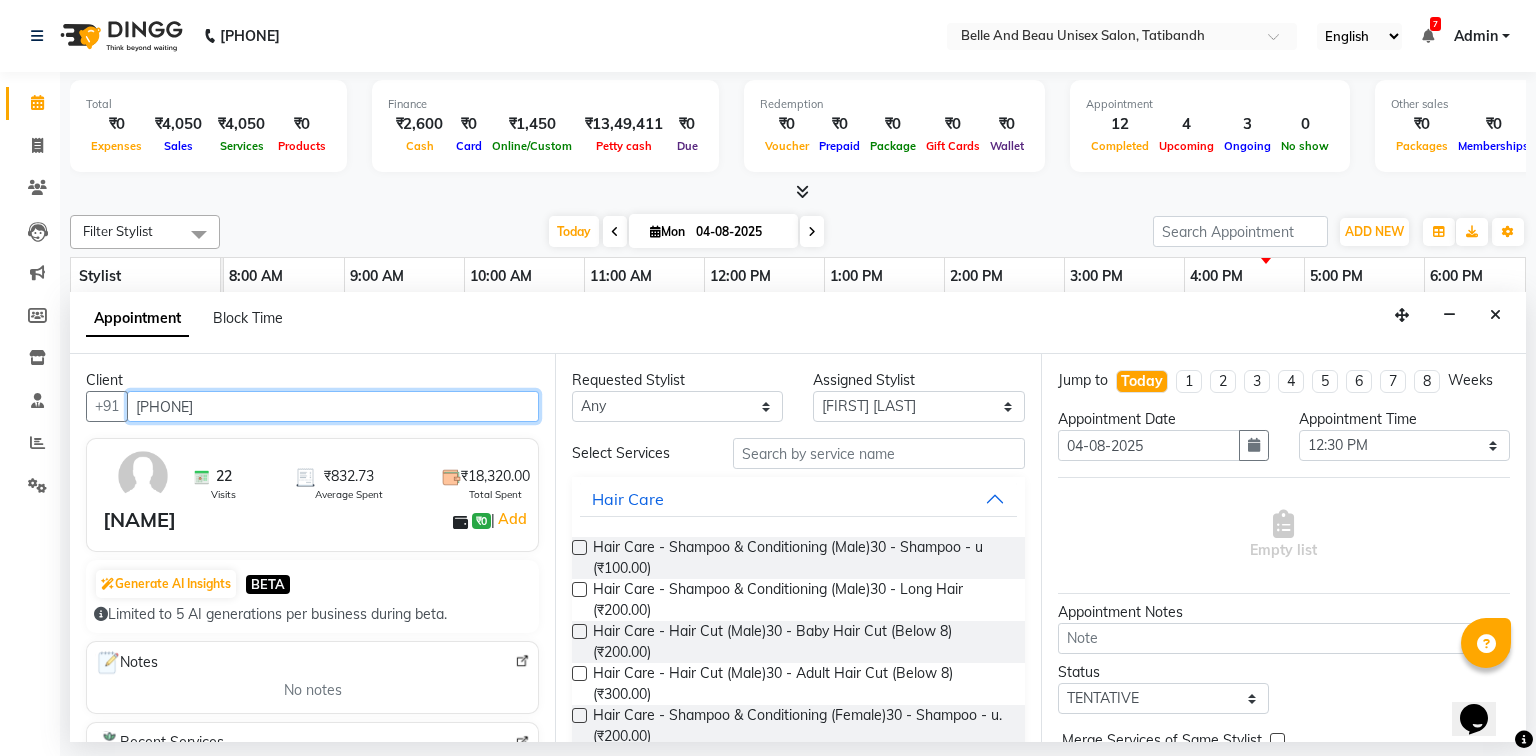 type on "[PHONE]" 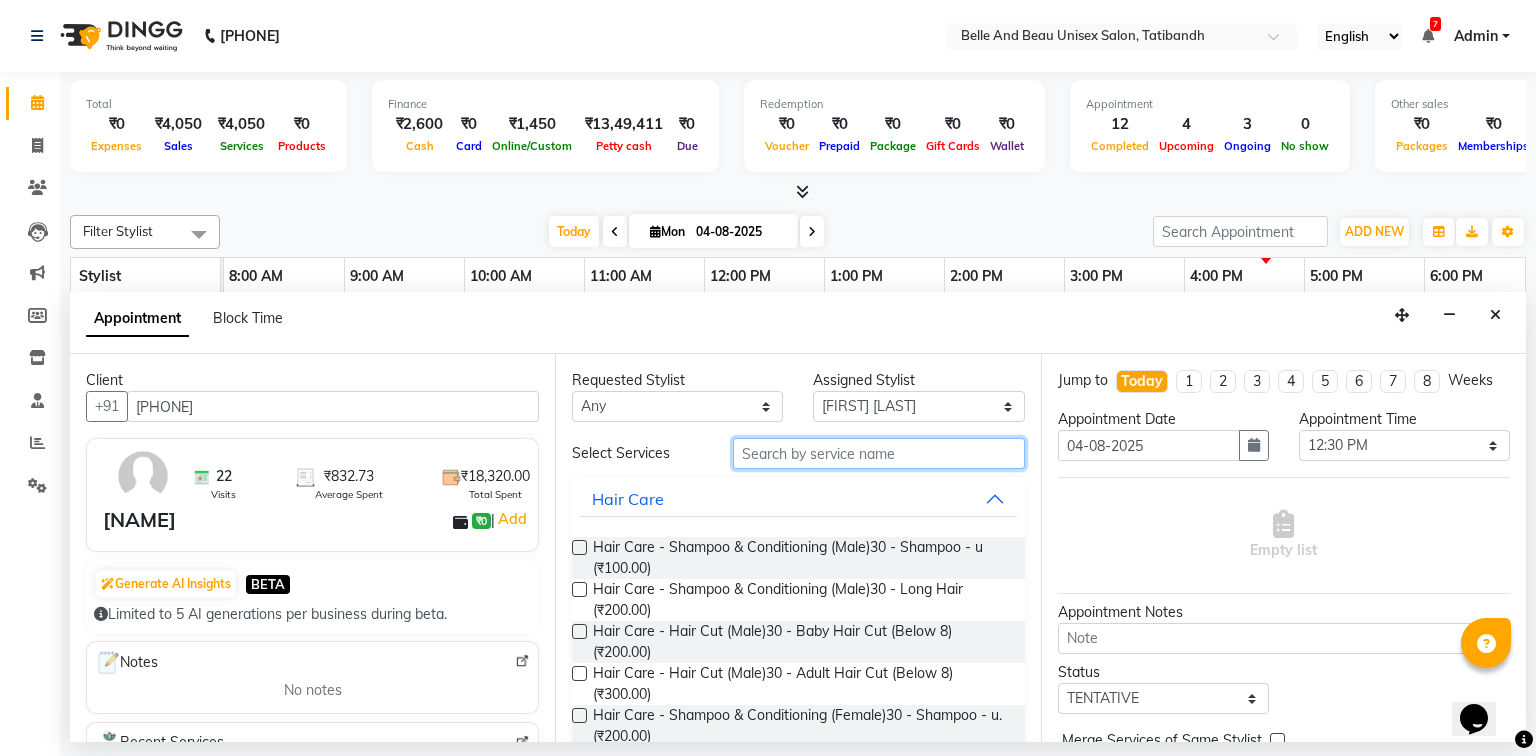 click at bounding box center [879, 453] 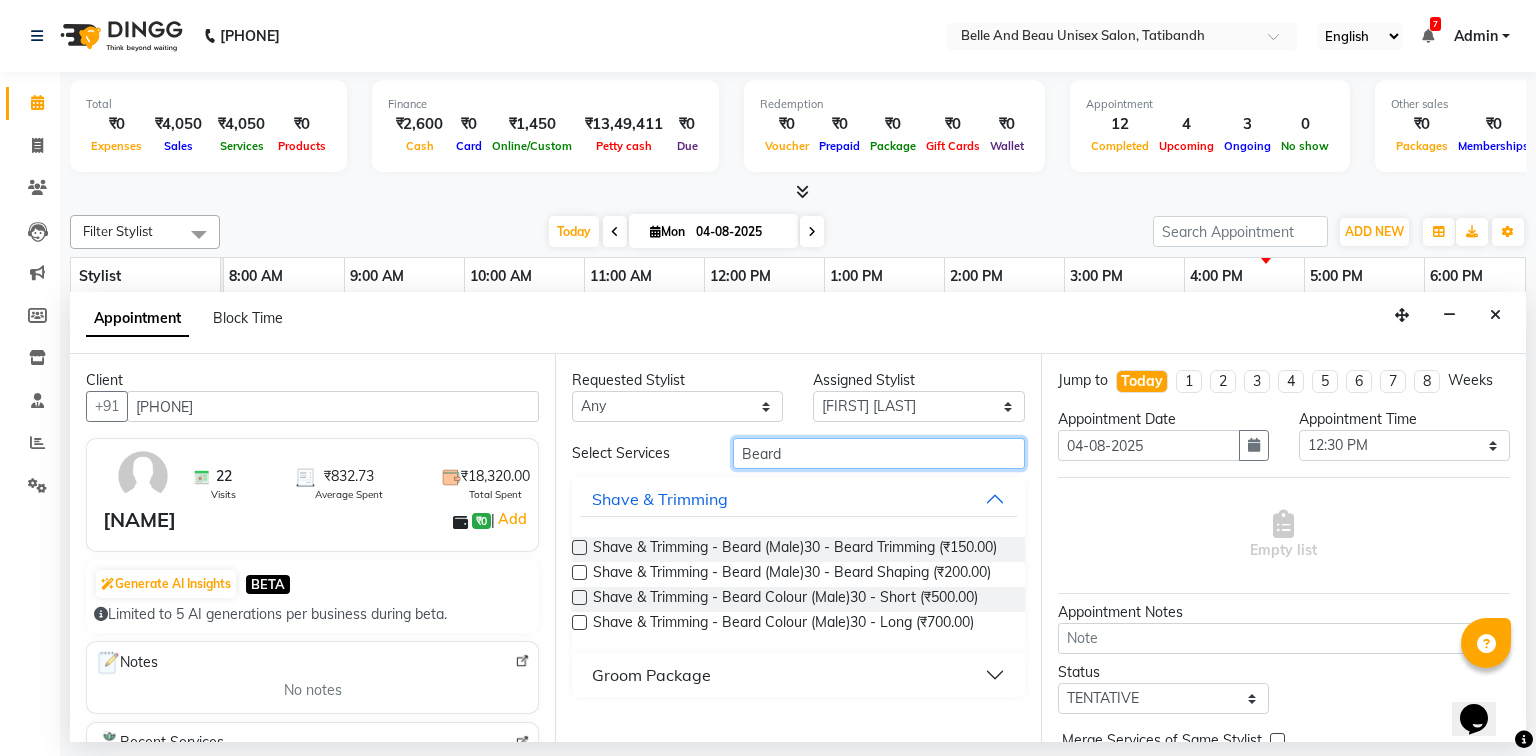 type on "Beard" 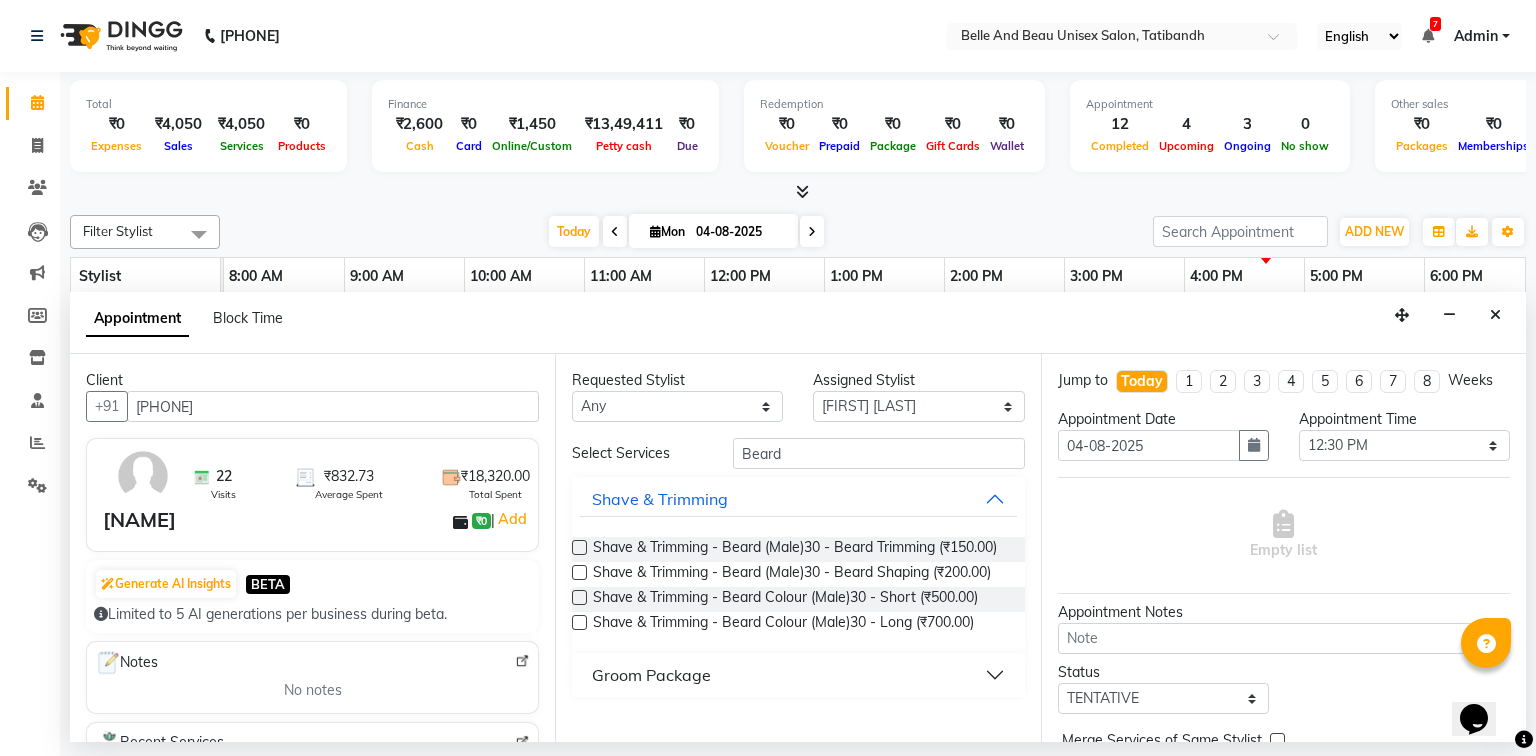 click at bounding box center [579, 572] 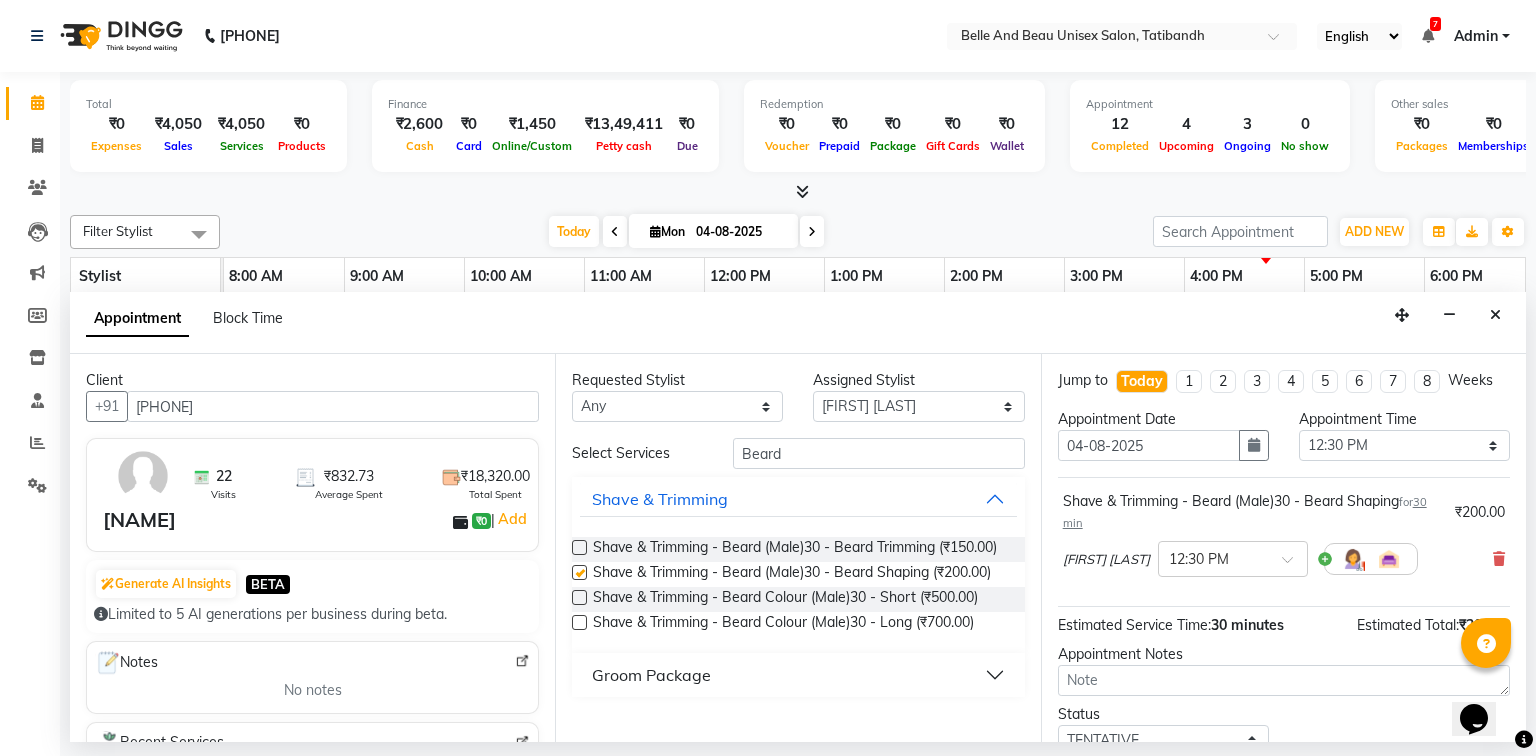 checkbox on "false" 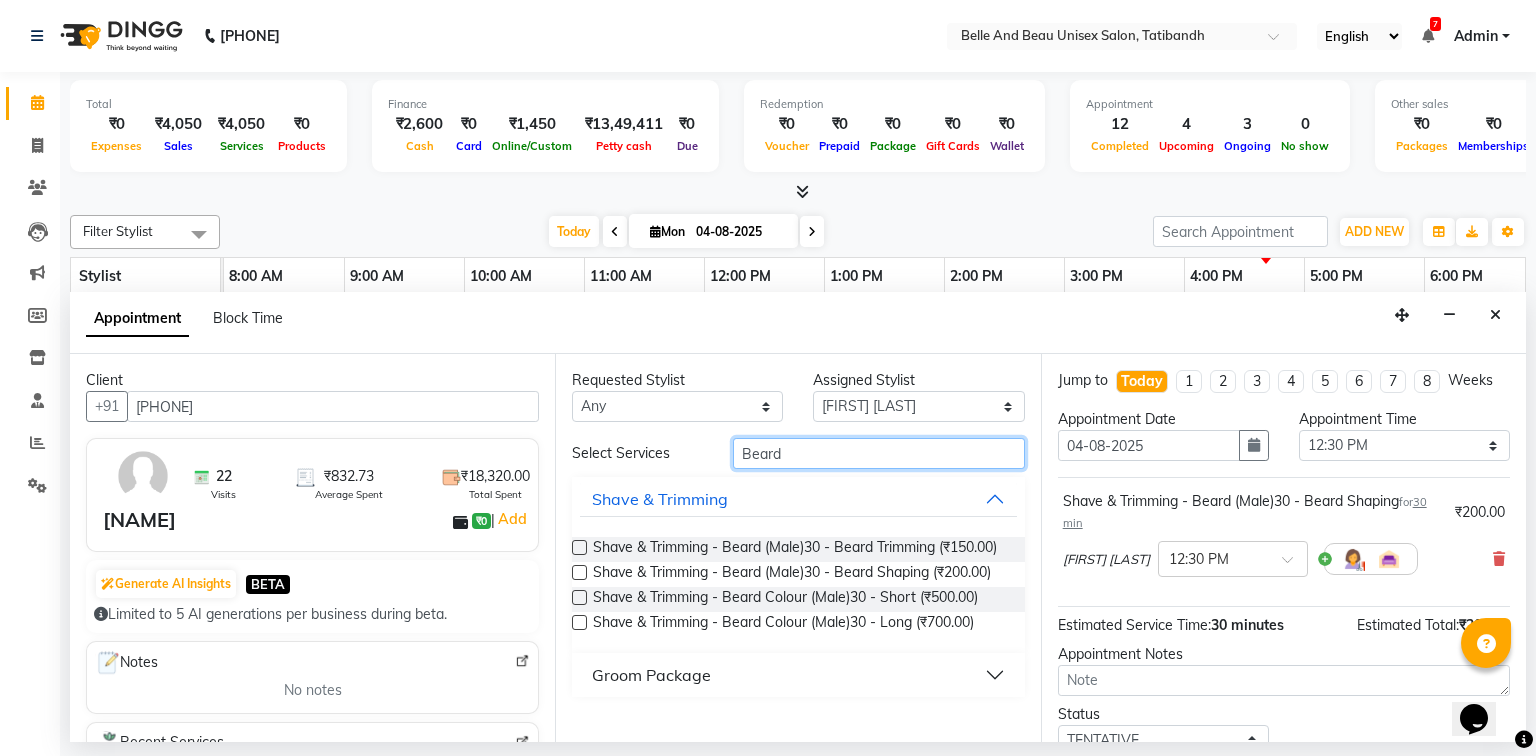 click on "Beard" at bounding box center (879, 453) 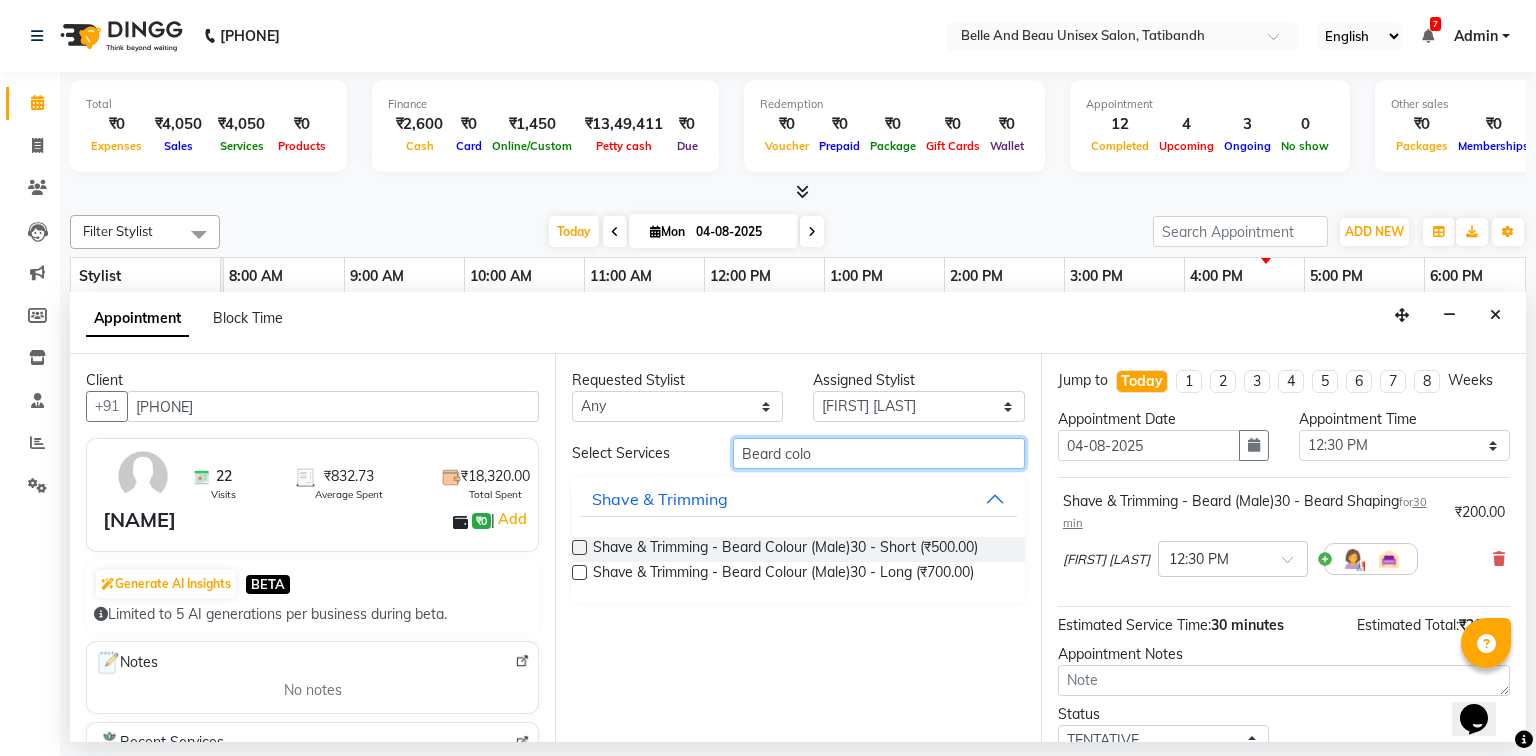 type on "Beard colo" 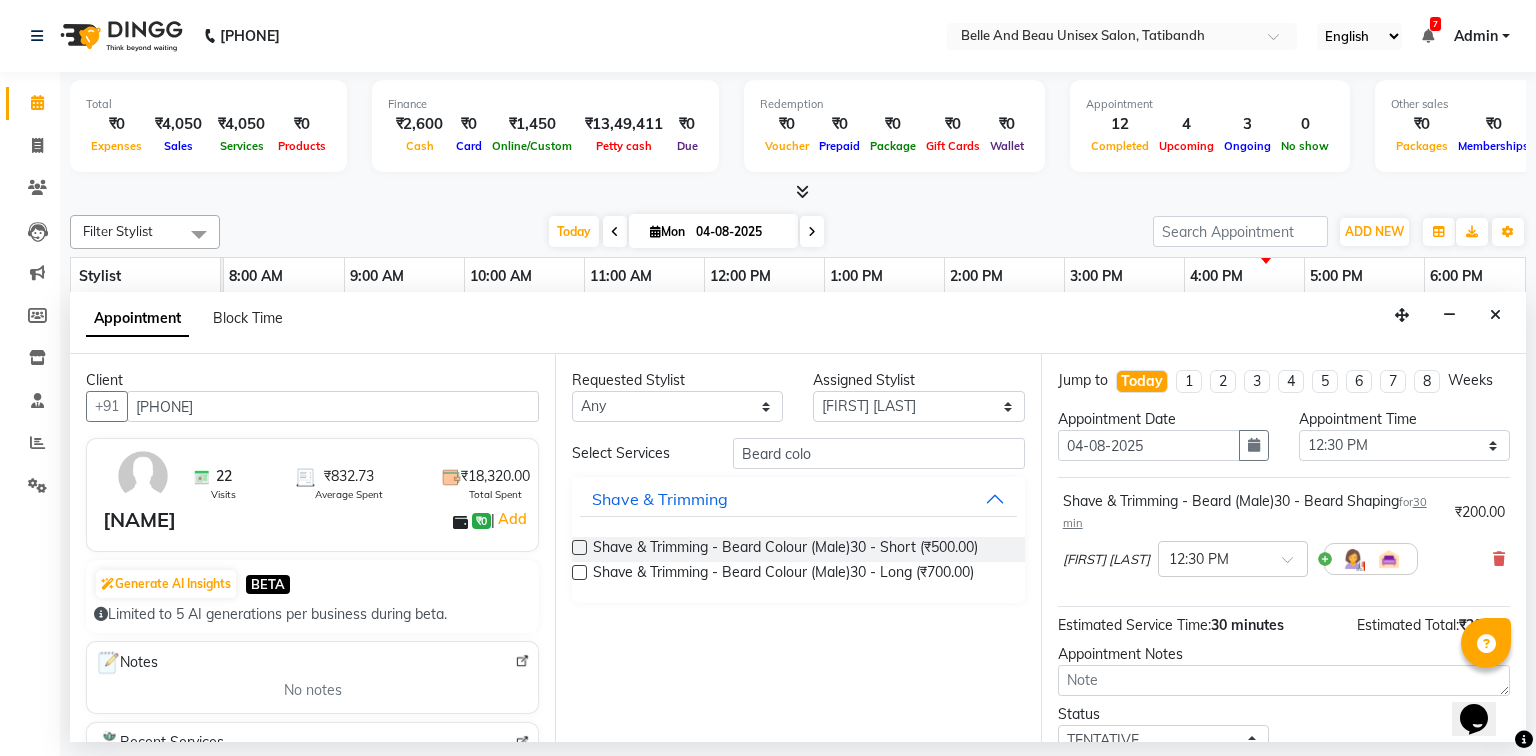 click at bounding box center [579, 547] 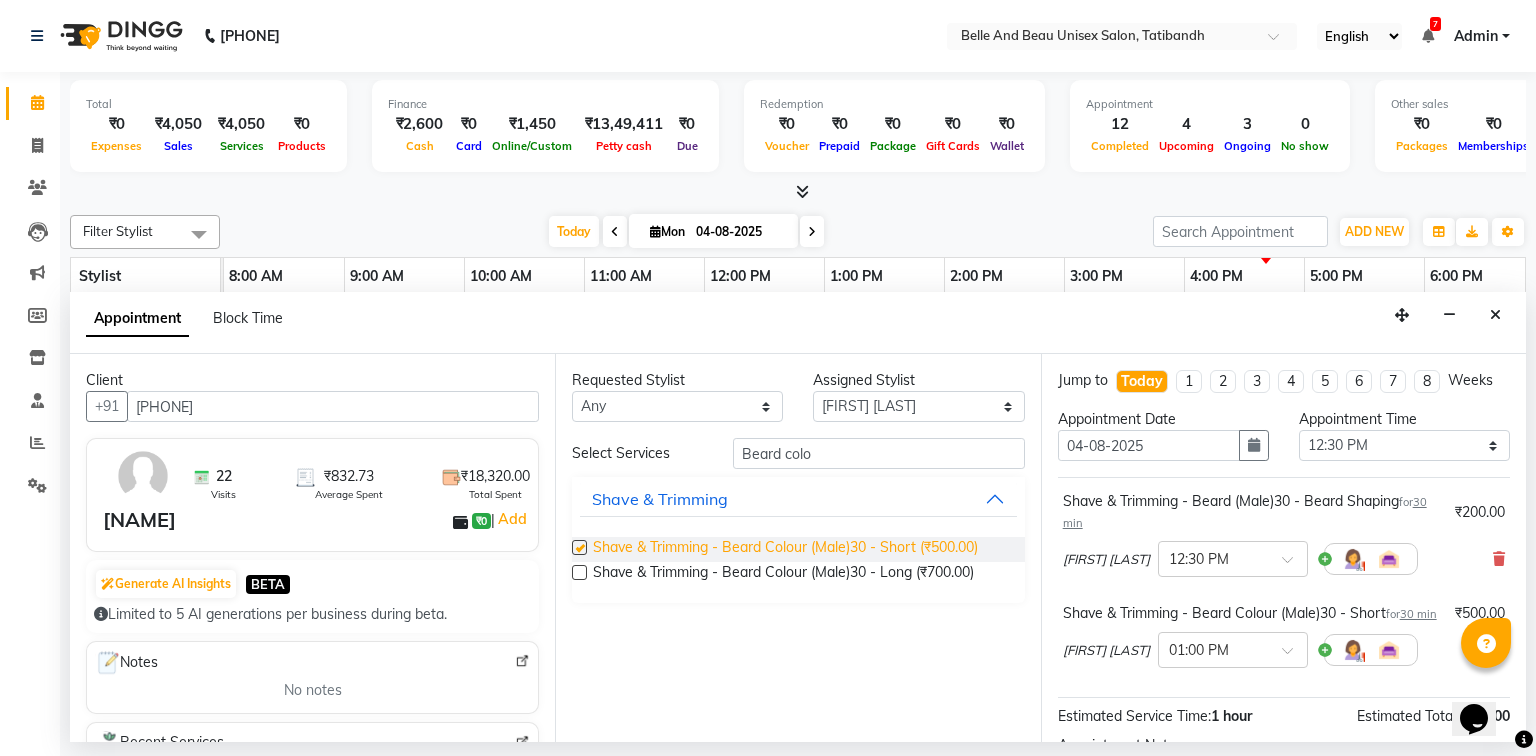 checkbox on "false" 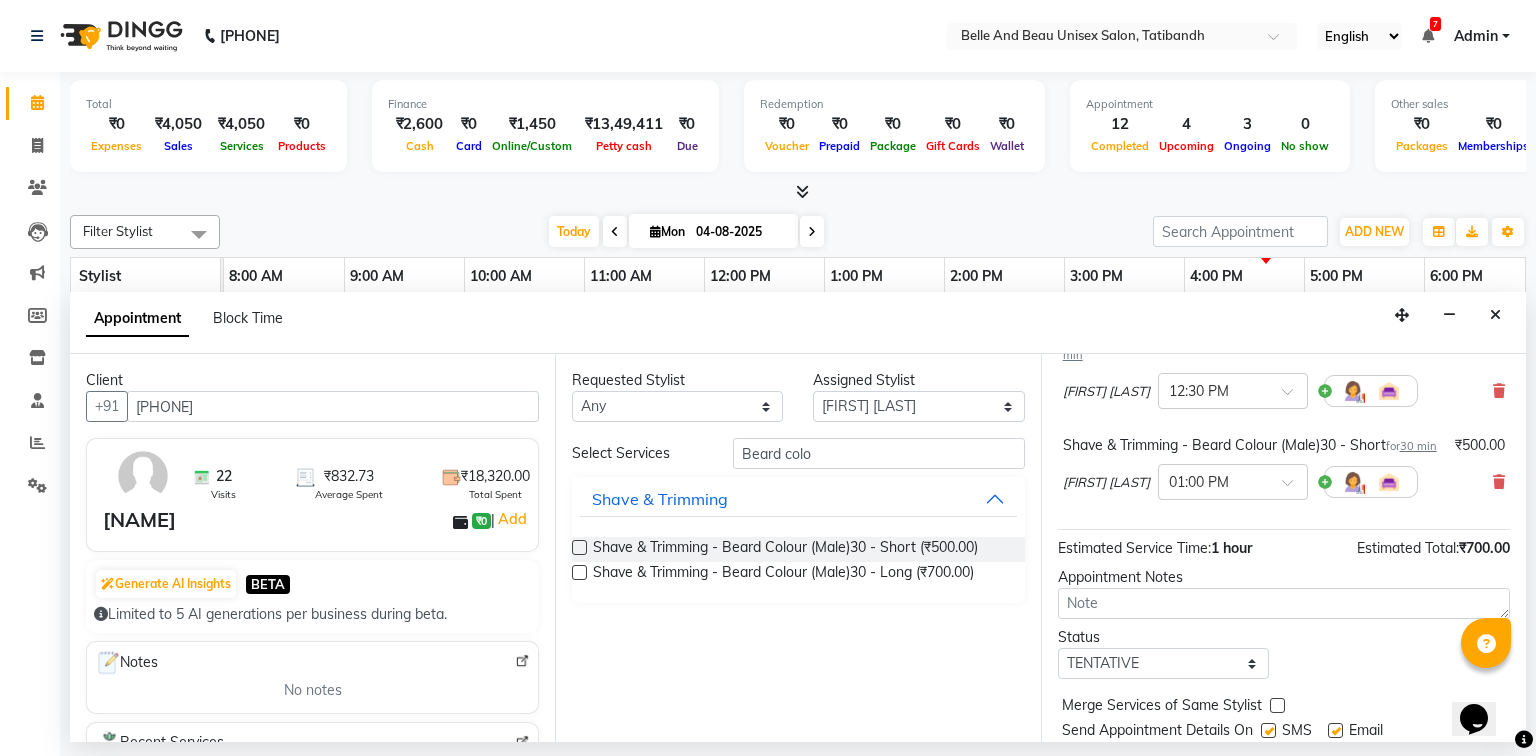 scroll, scrollTop: 251, scrollLeft: 0, axis: vertical 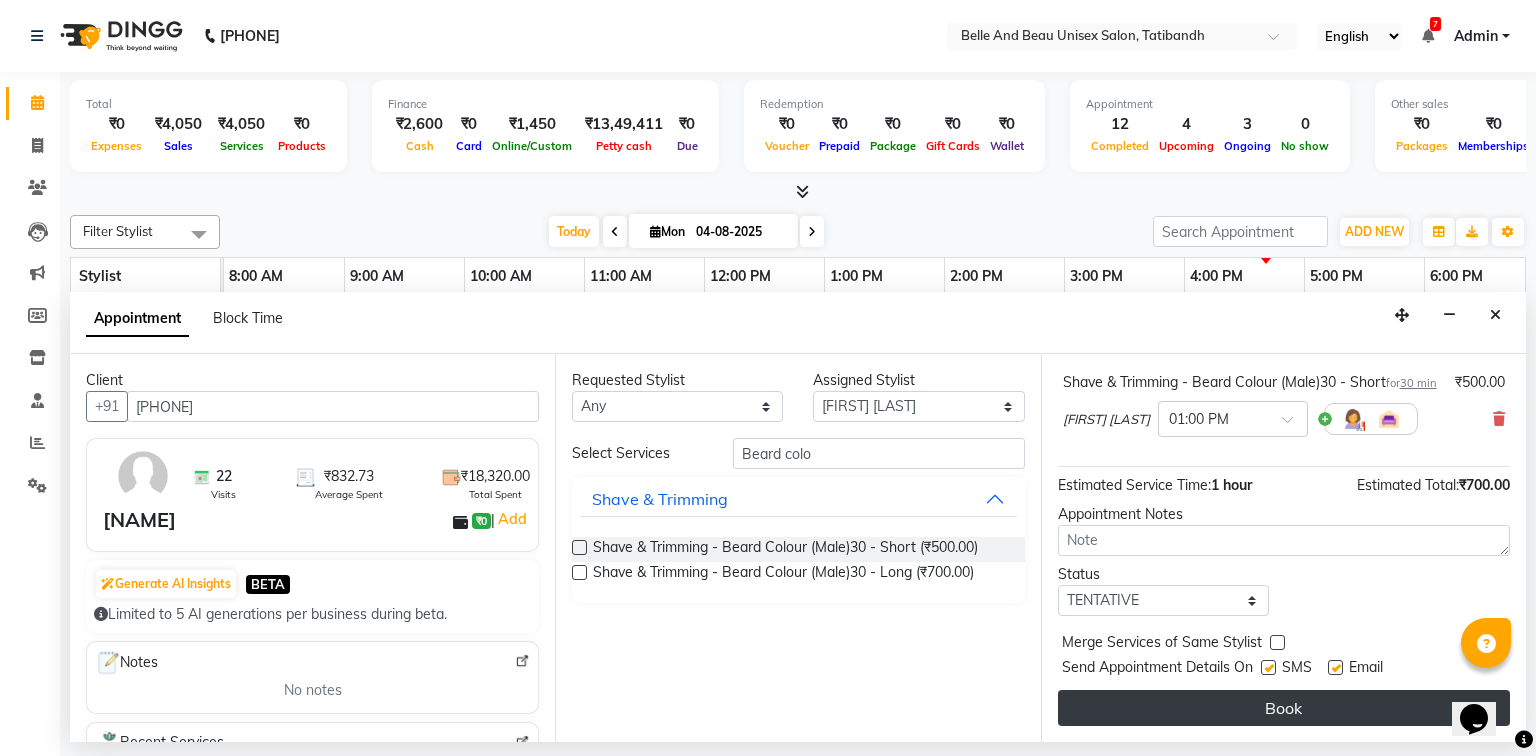 click on "Book" at bounding box center [1284, 708] 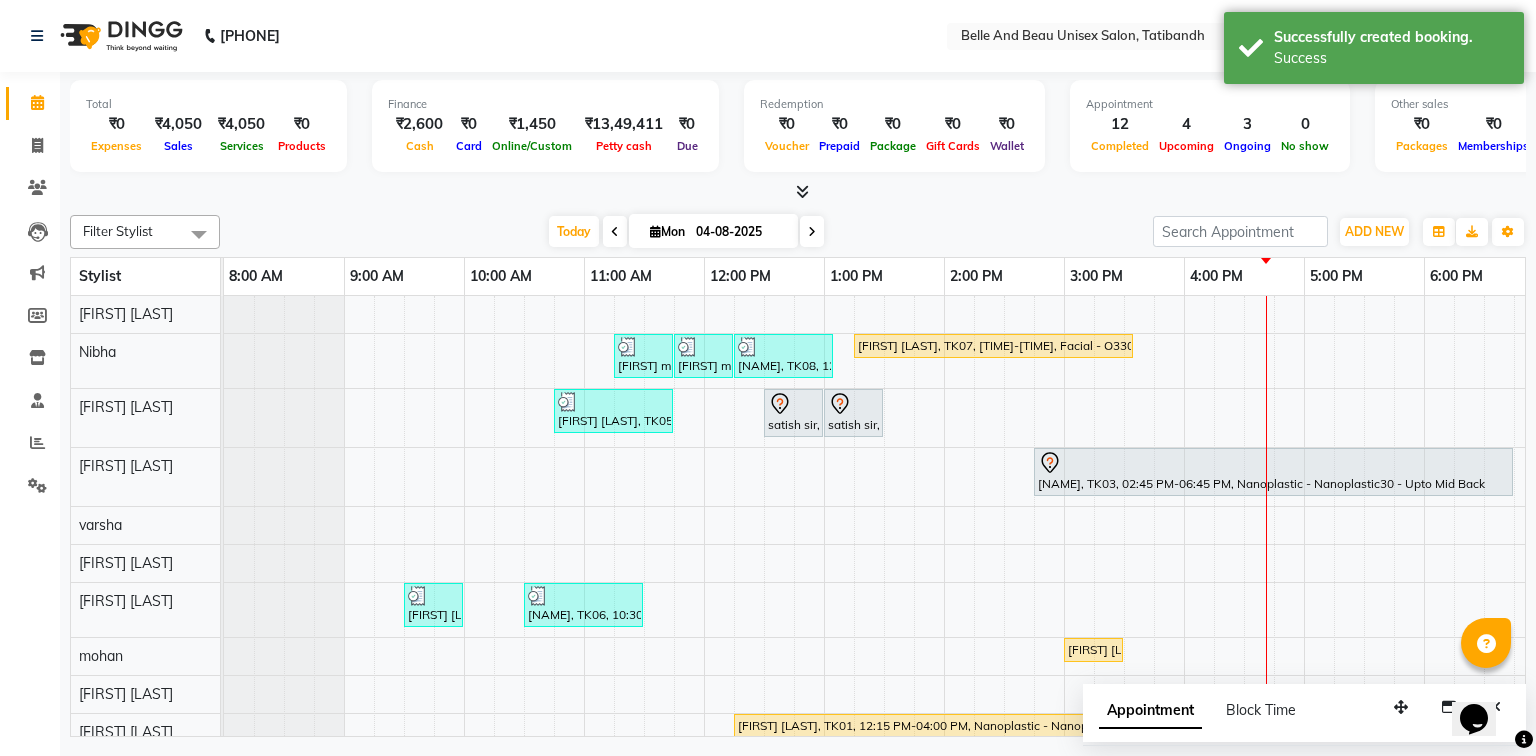 scroll, scrollTop: 28, scrollLeft: 0, axis: vertical 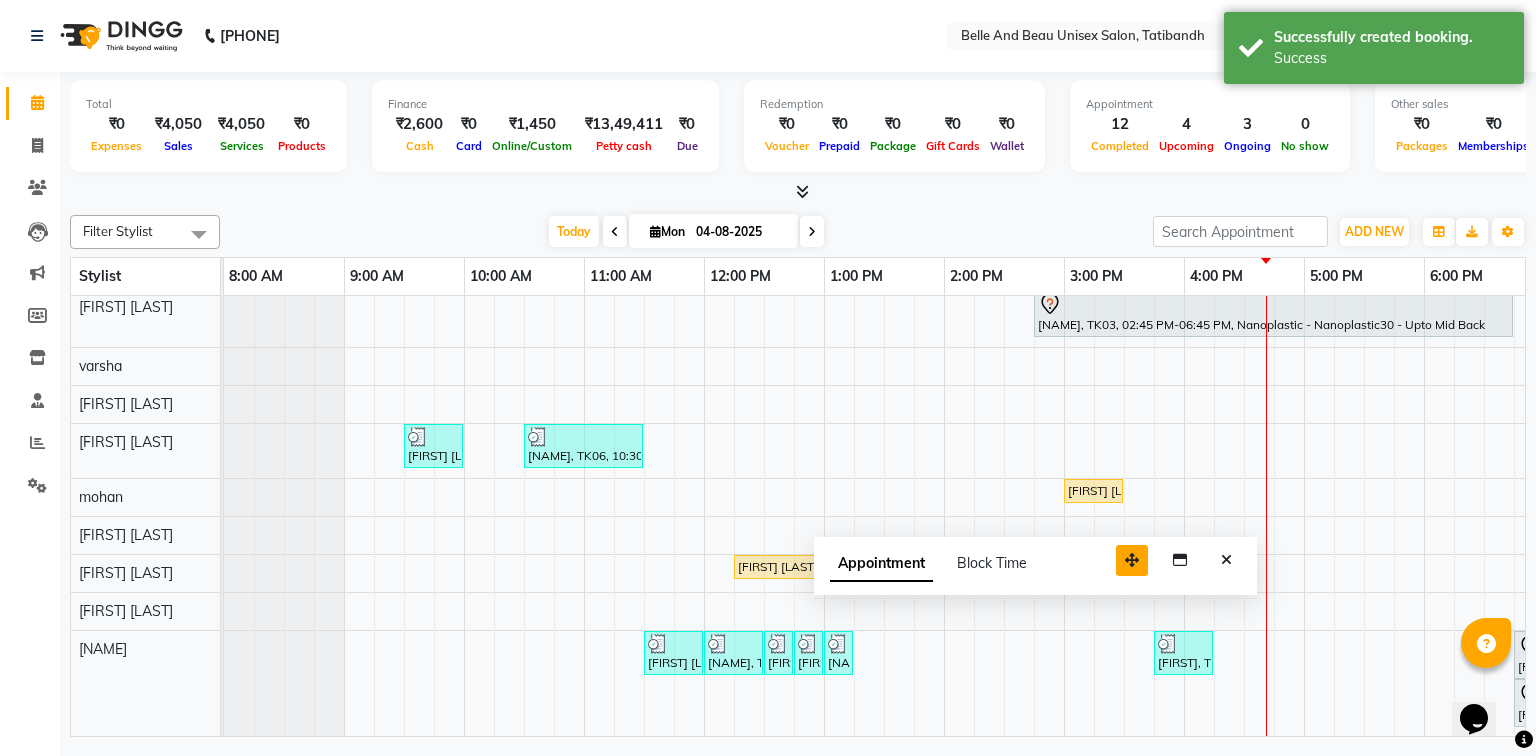 drag, startPoint x: 1396, startPoint y: 707, endPoint x: 1100, endPoint y: 551, distance: 334.5923 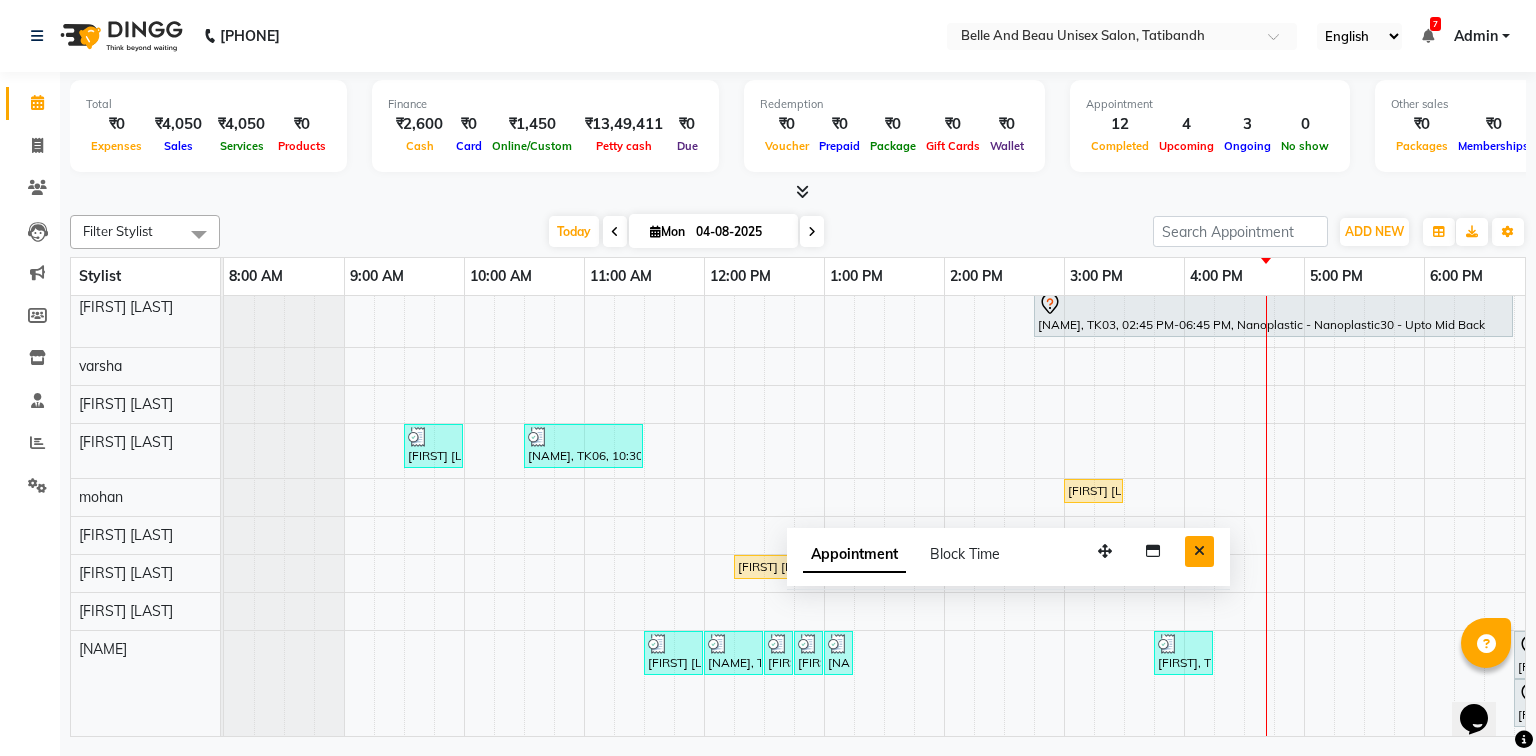 click at bounding box center (1199, 551) 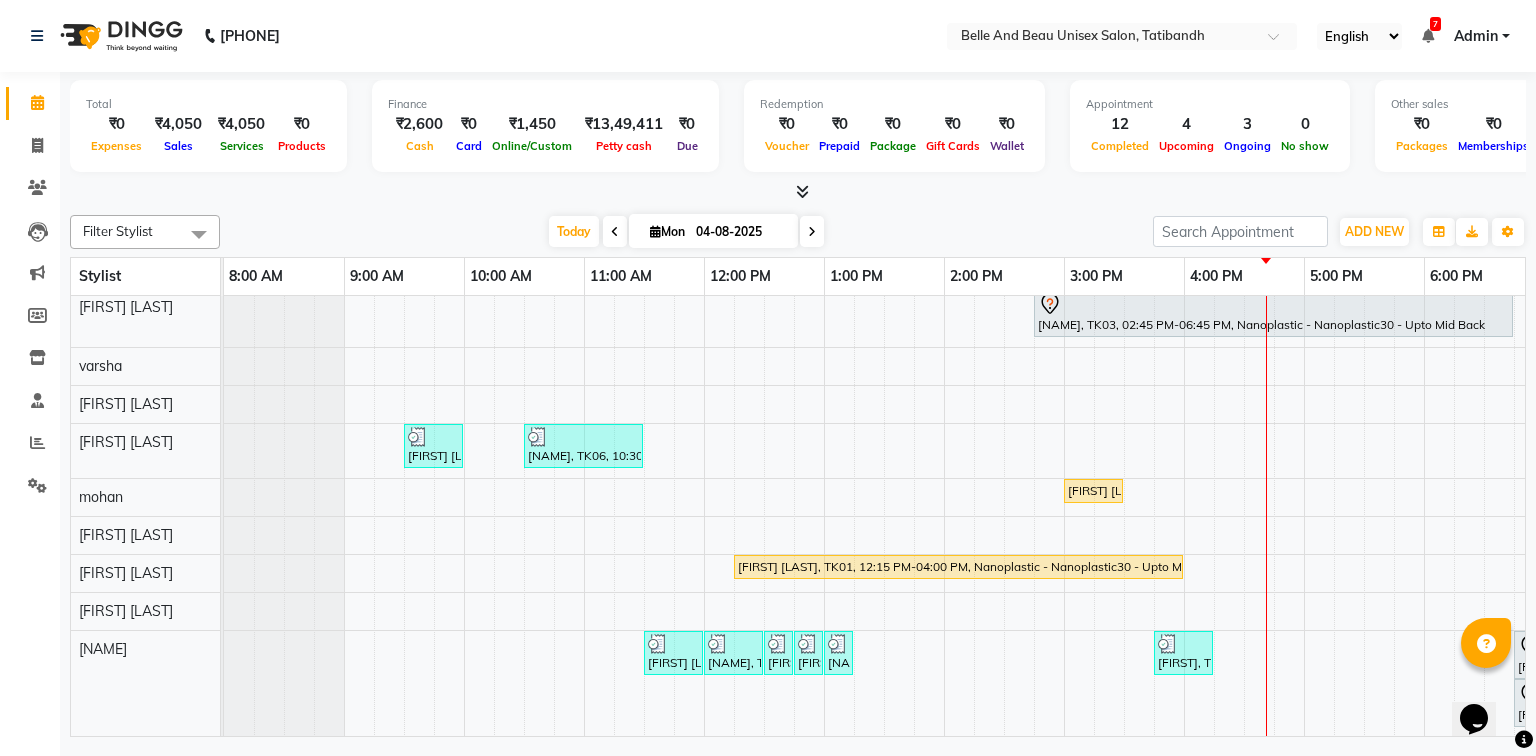 scroll, scrollTop: 11, scrollLeft: 0, axis: vertical 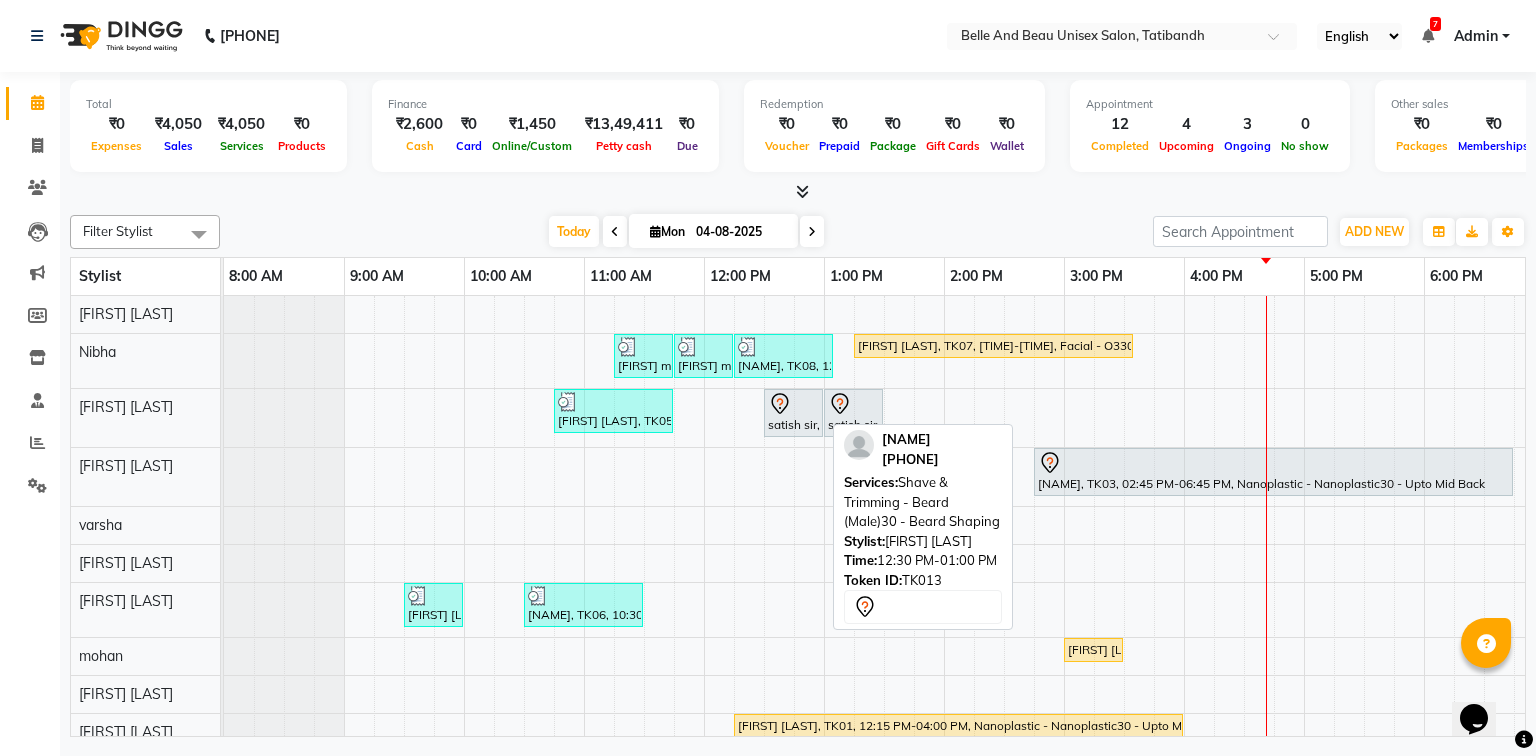 click on "[TITLE] [LAST], TK13, 12:30 PM-01:00 PM, Shave & Trimming - Beard  (Male)30 - Beard Shaping" at bounding box center [793, 413] 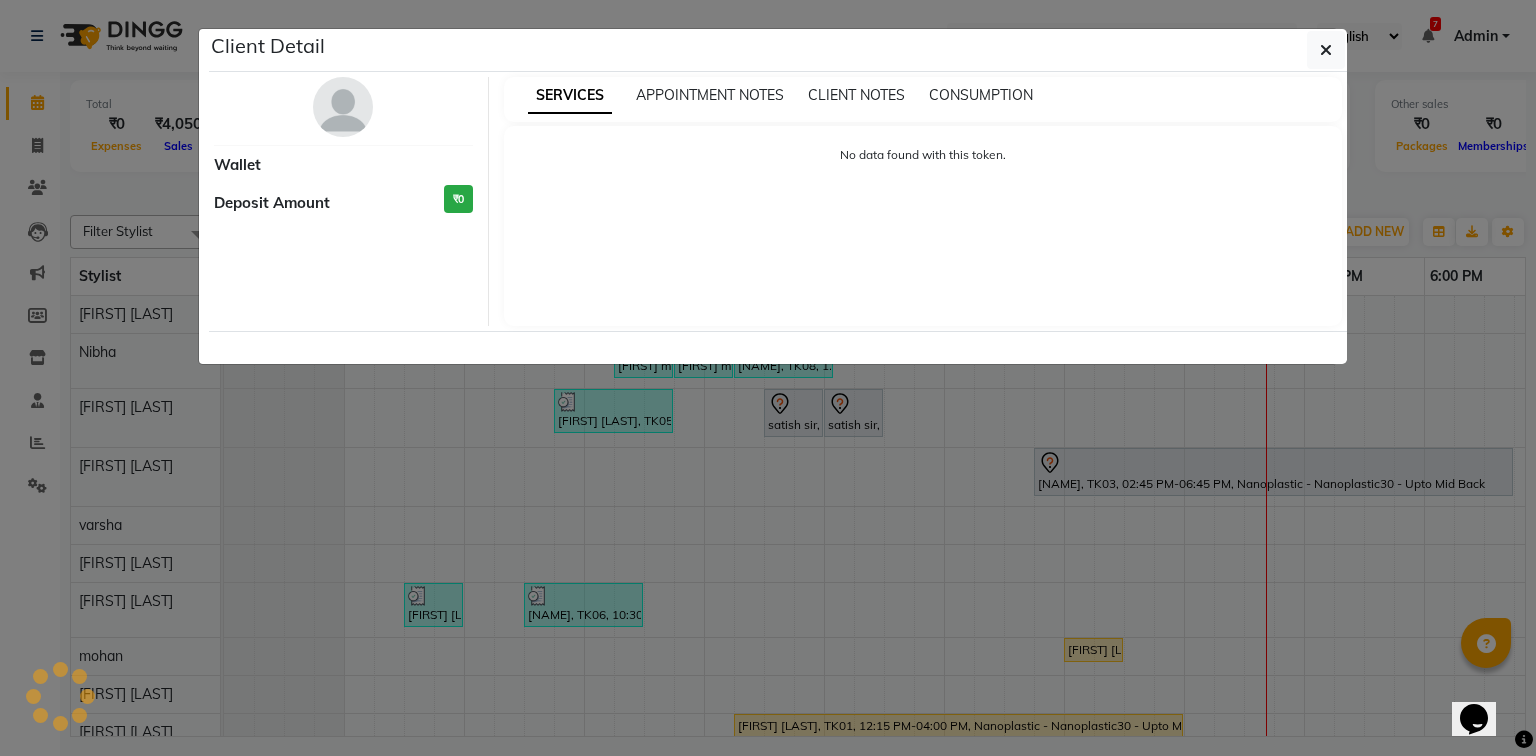 select on "7" 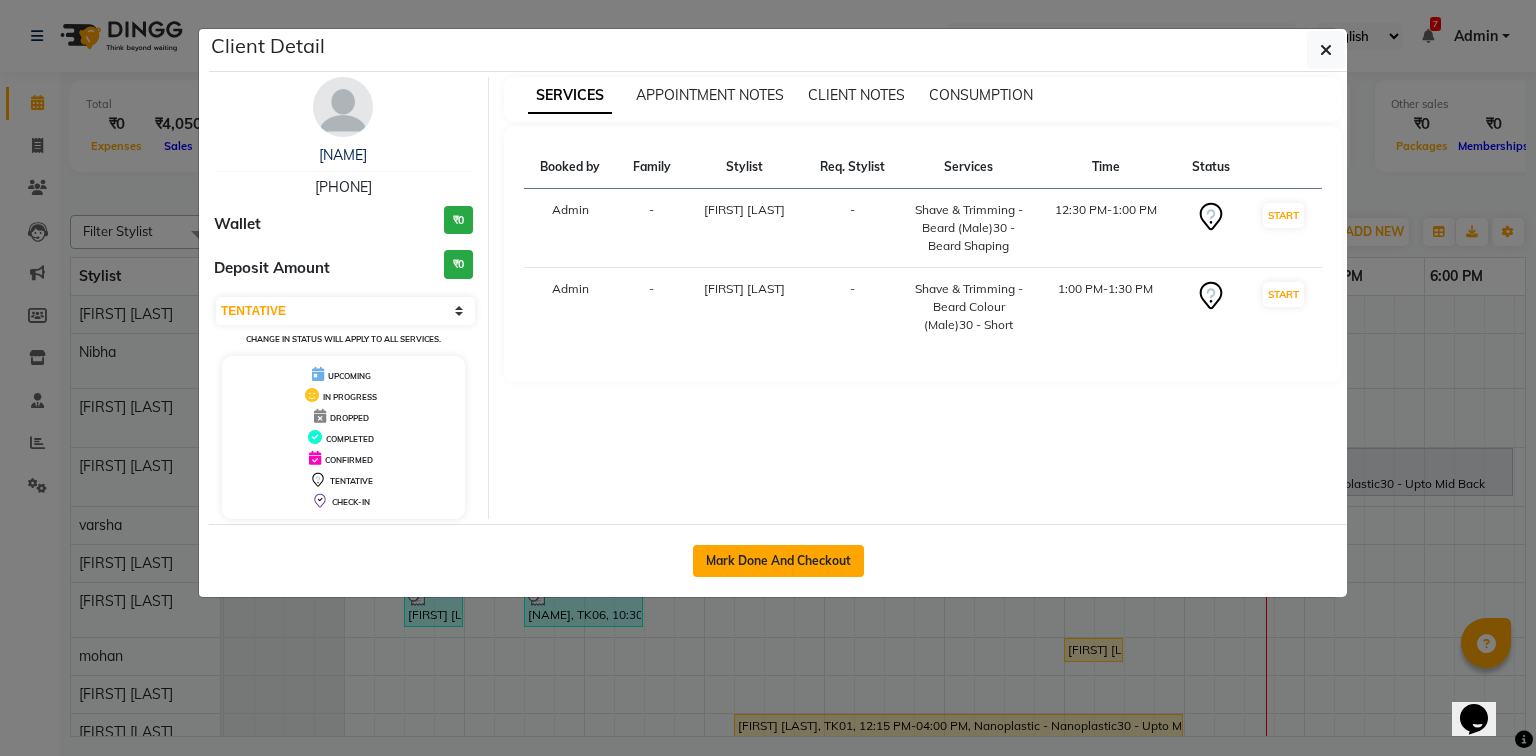 click on "Mark Done And Checkout" 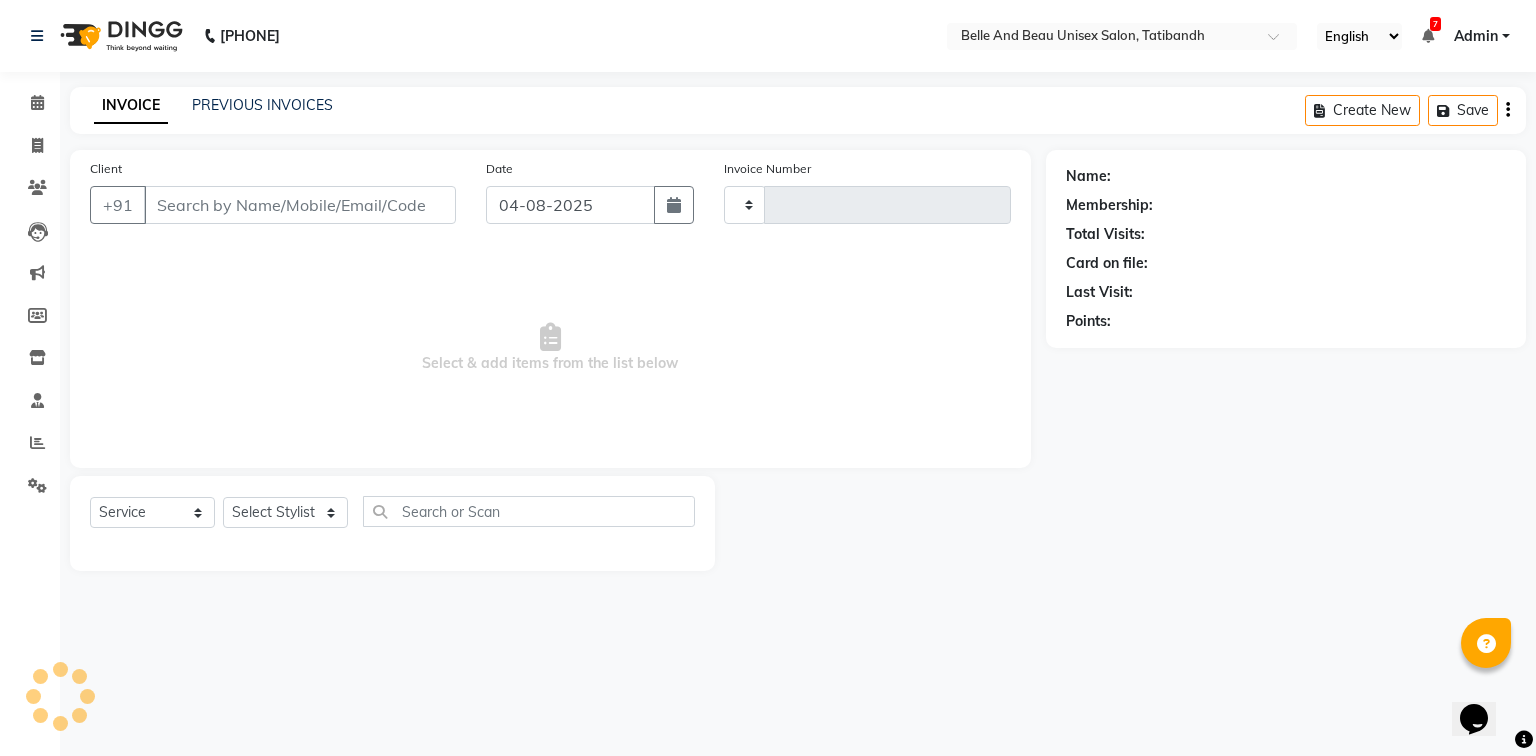 type 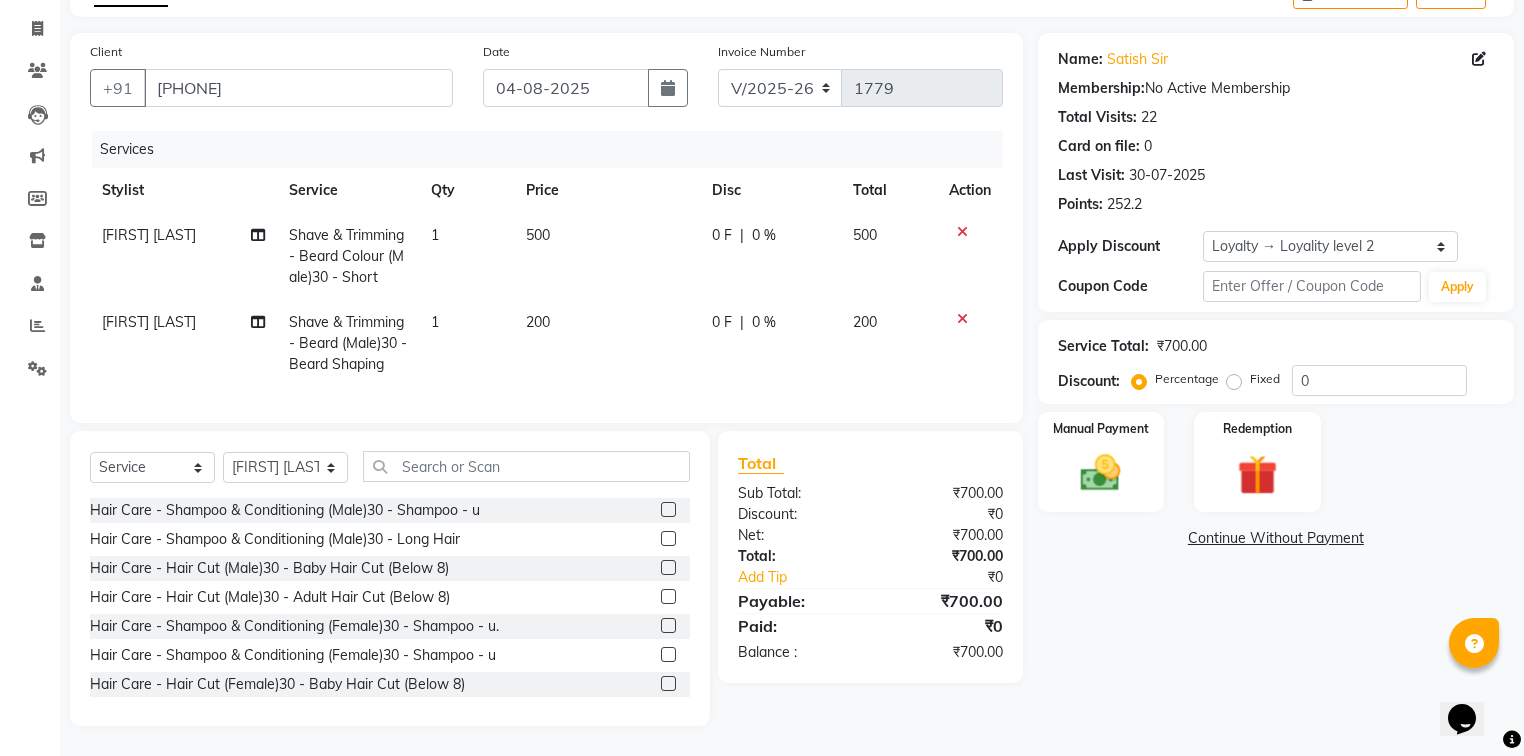 scroll, scrollTop: 129, scrollLeft: 0, axis: vertical 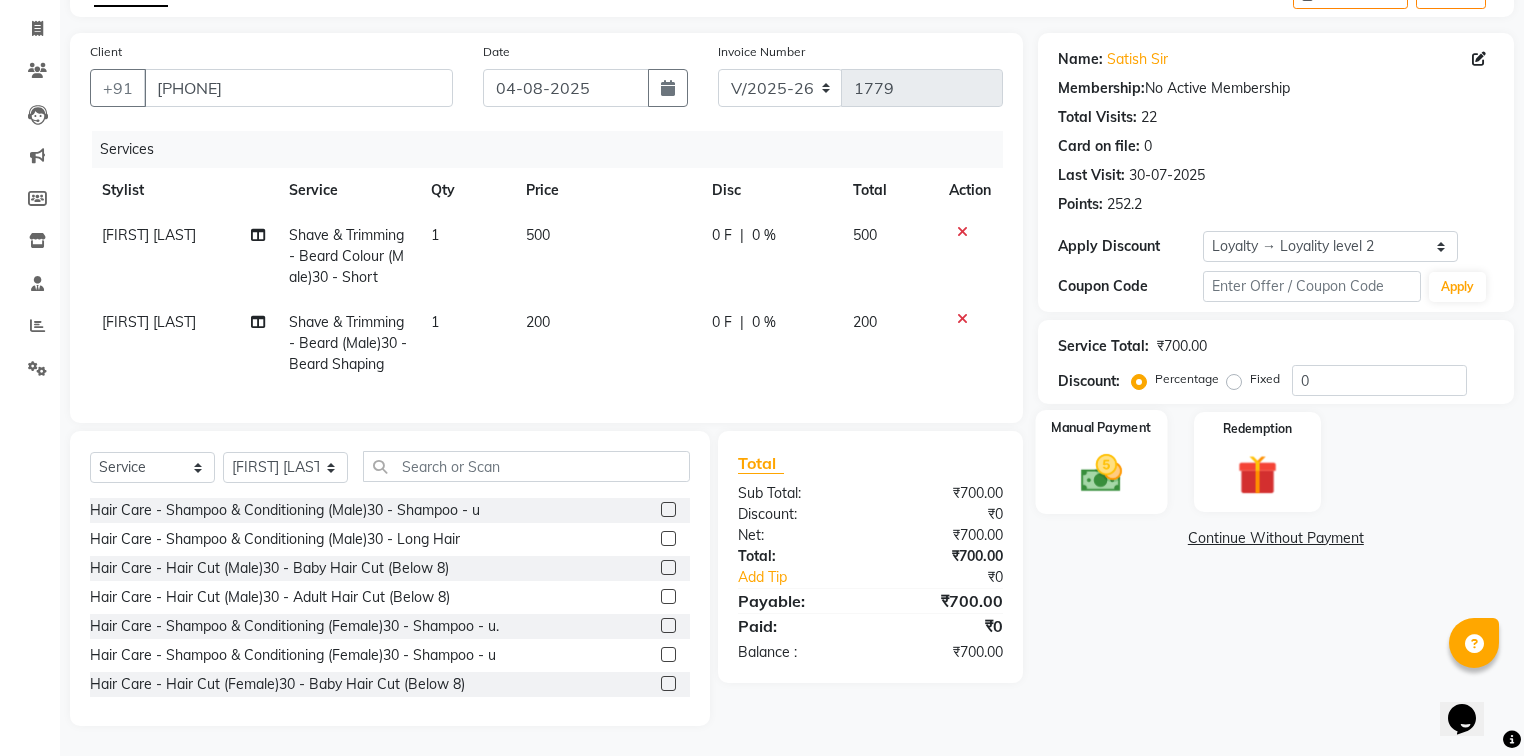 click 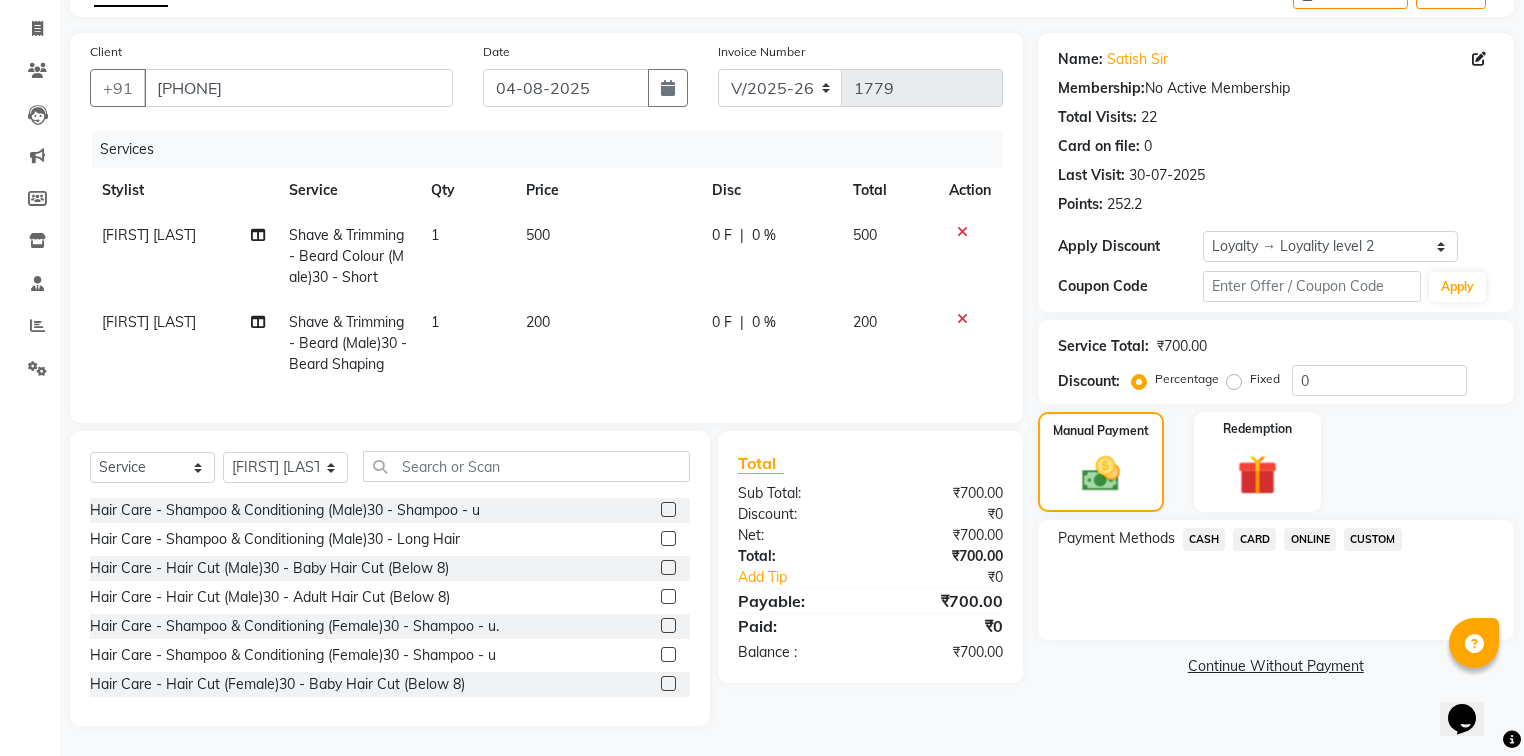 click on "ONLINE" 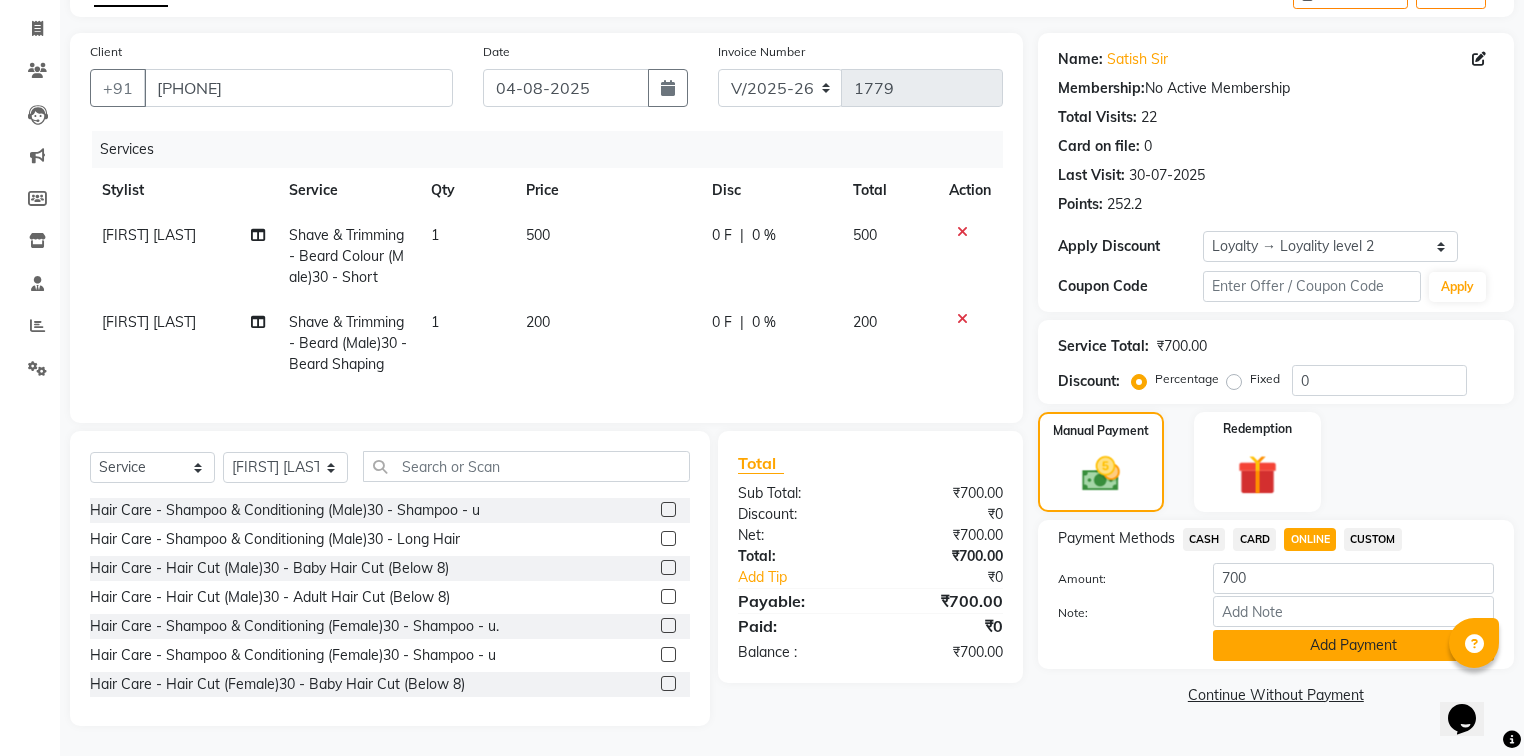 click on "Add Payment" 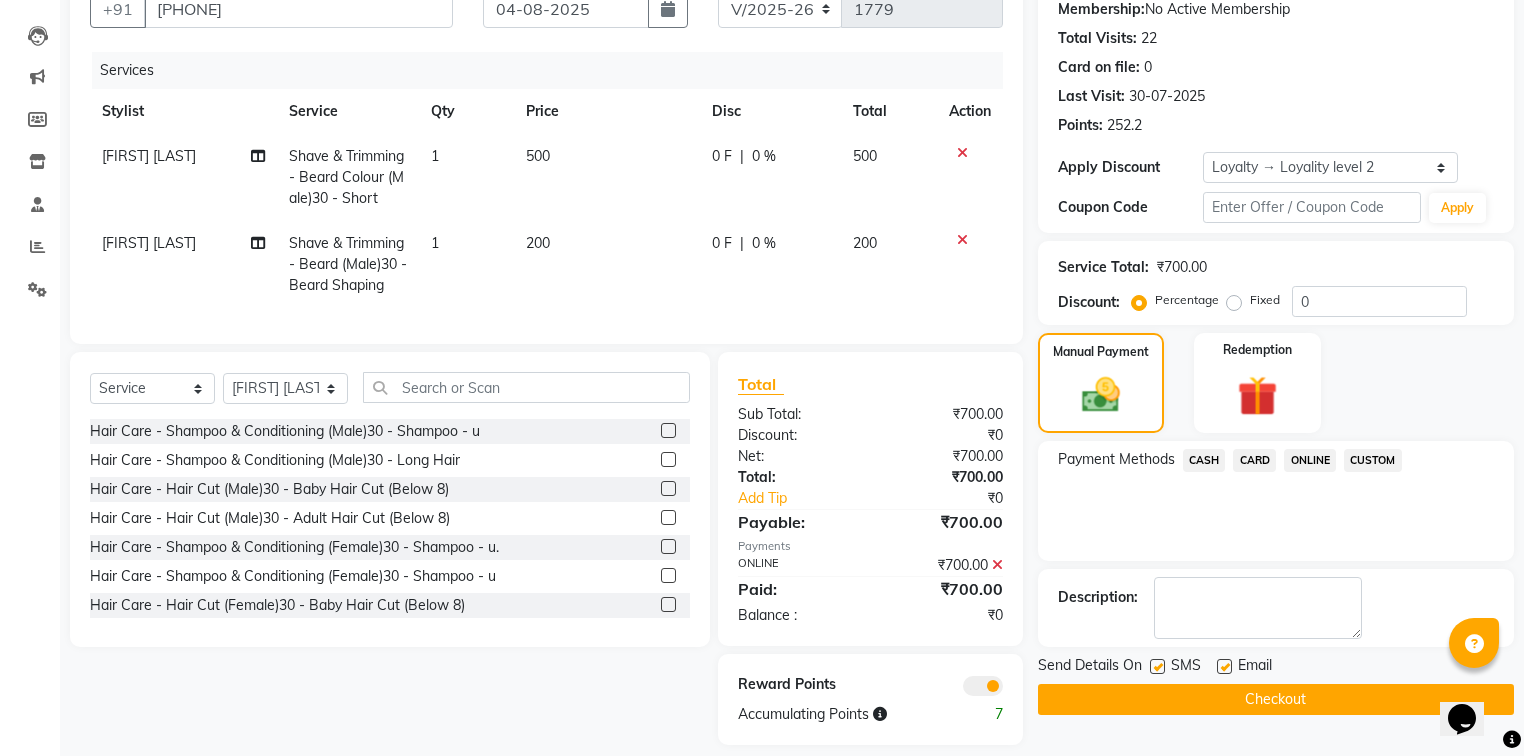scroll, scrollTop: 228, scrollLeft: 0, axis: vertical 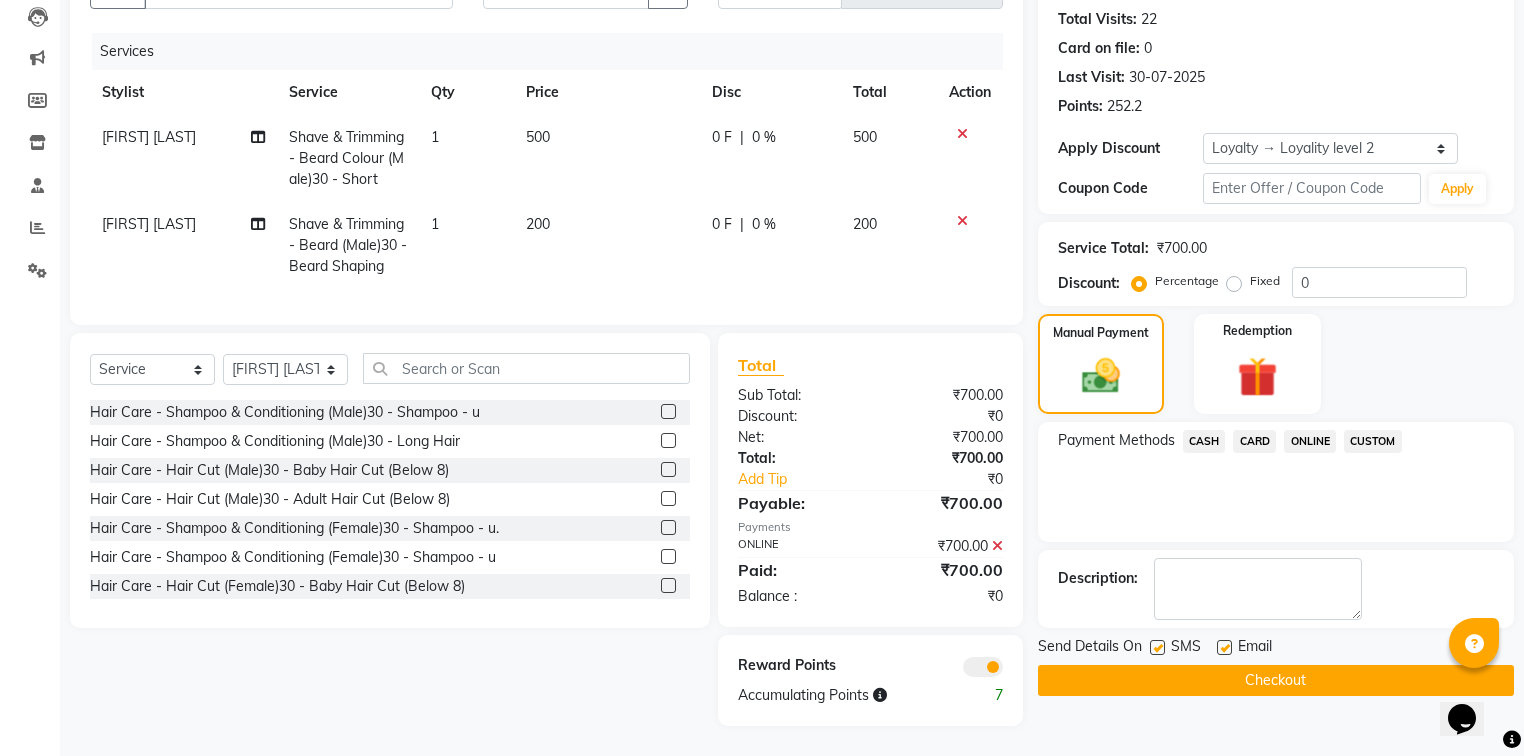 click on "Checkout" 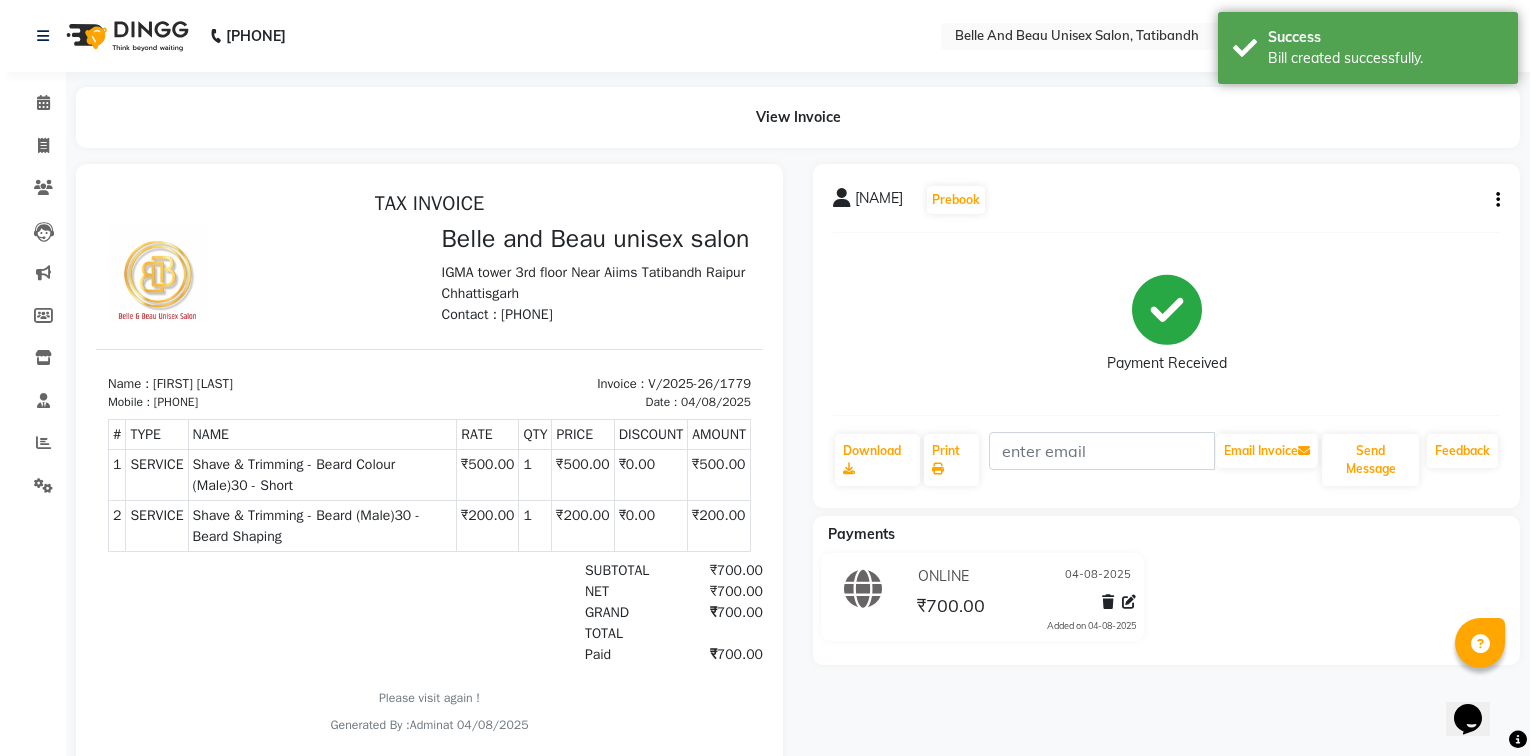 scroll, scrollTop: 0, scrollLeft: 0, axis: both 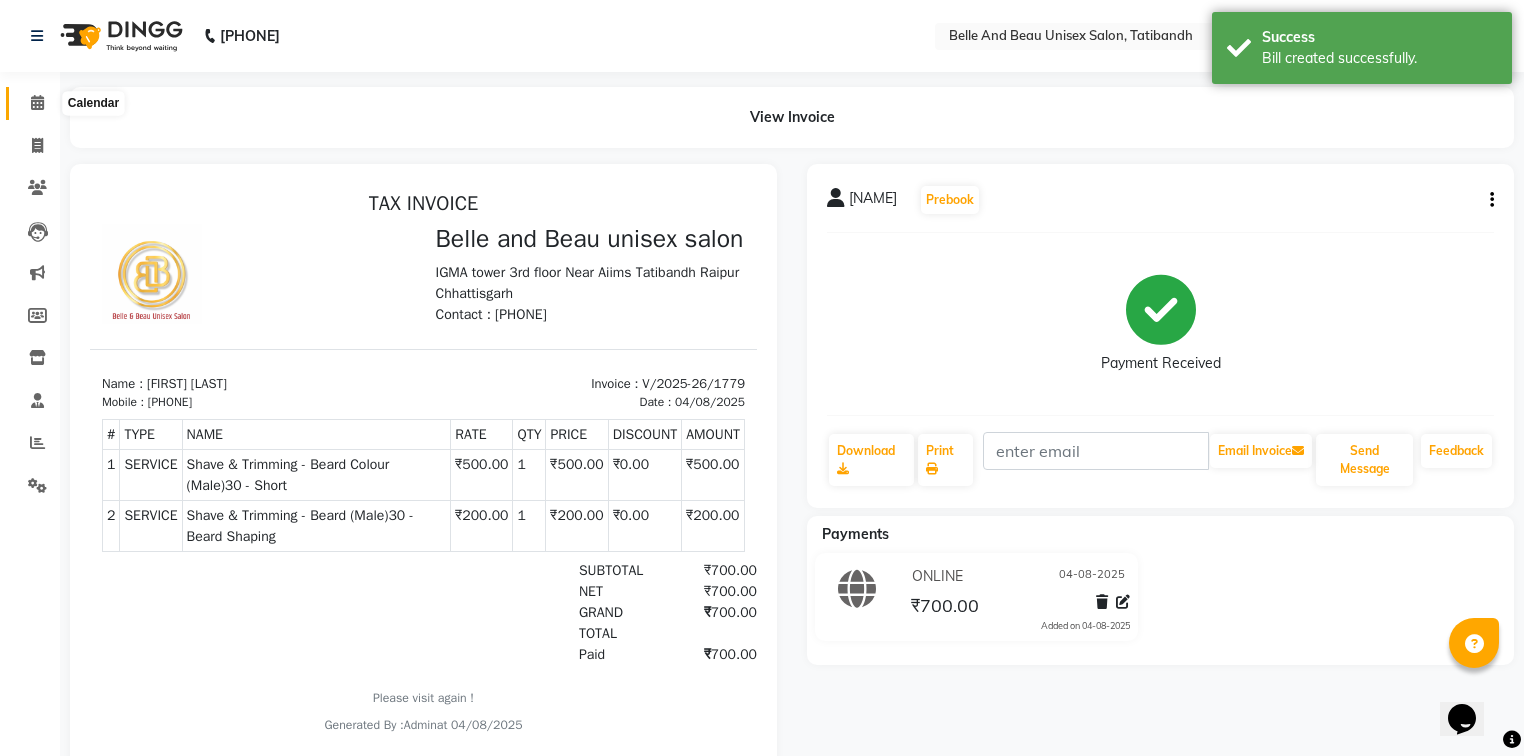 click 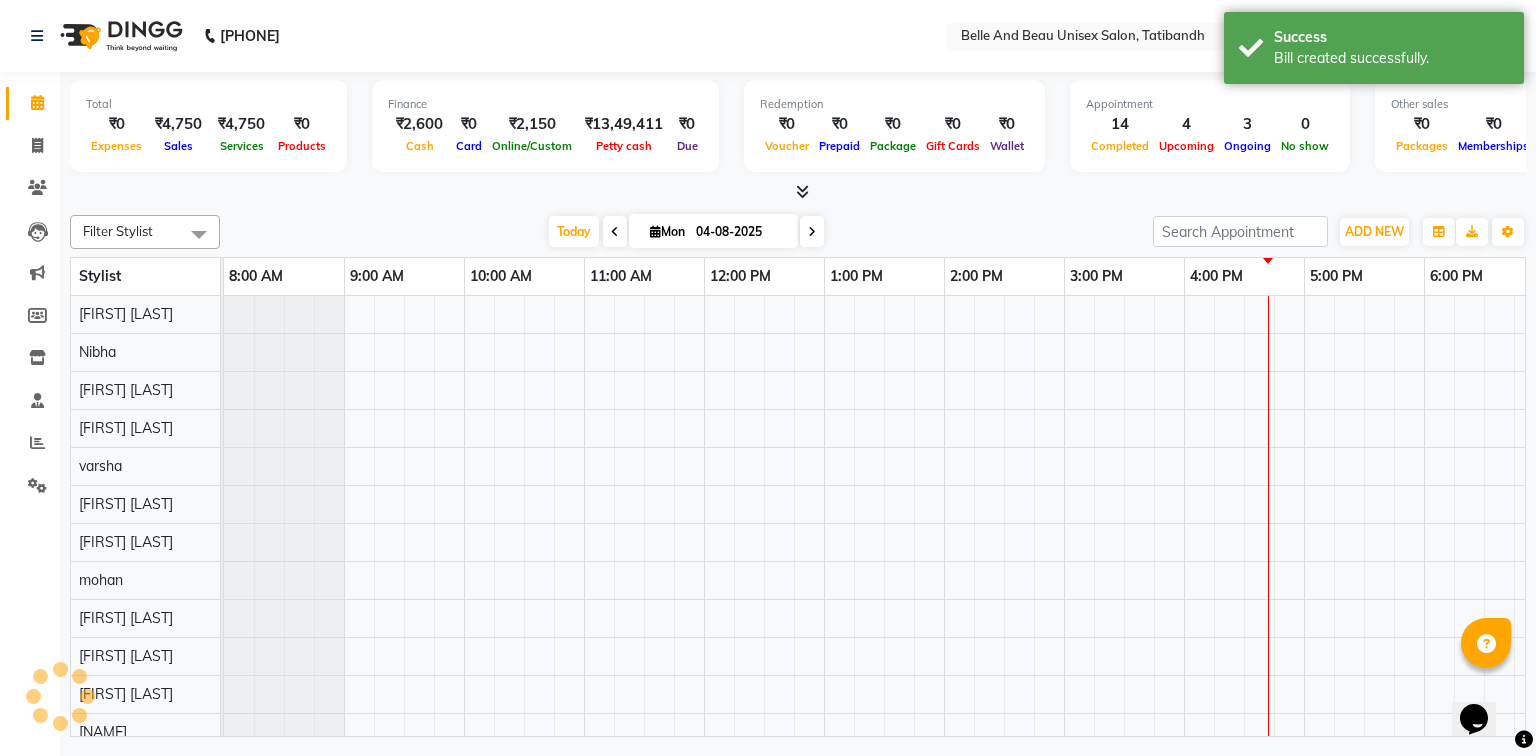 scroll, scrollTop: 0, scrollLeft: 0, axis: both 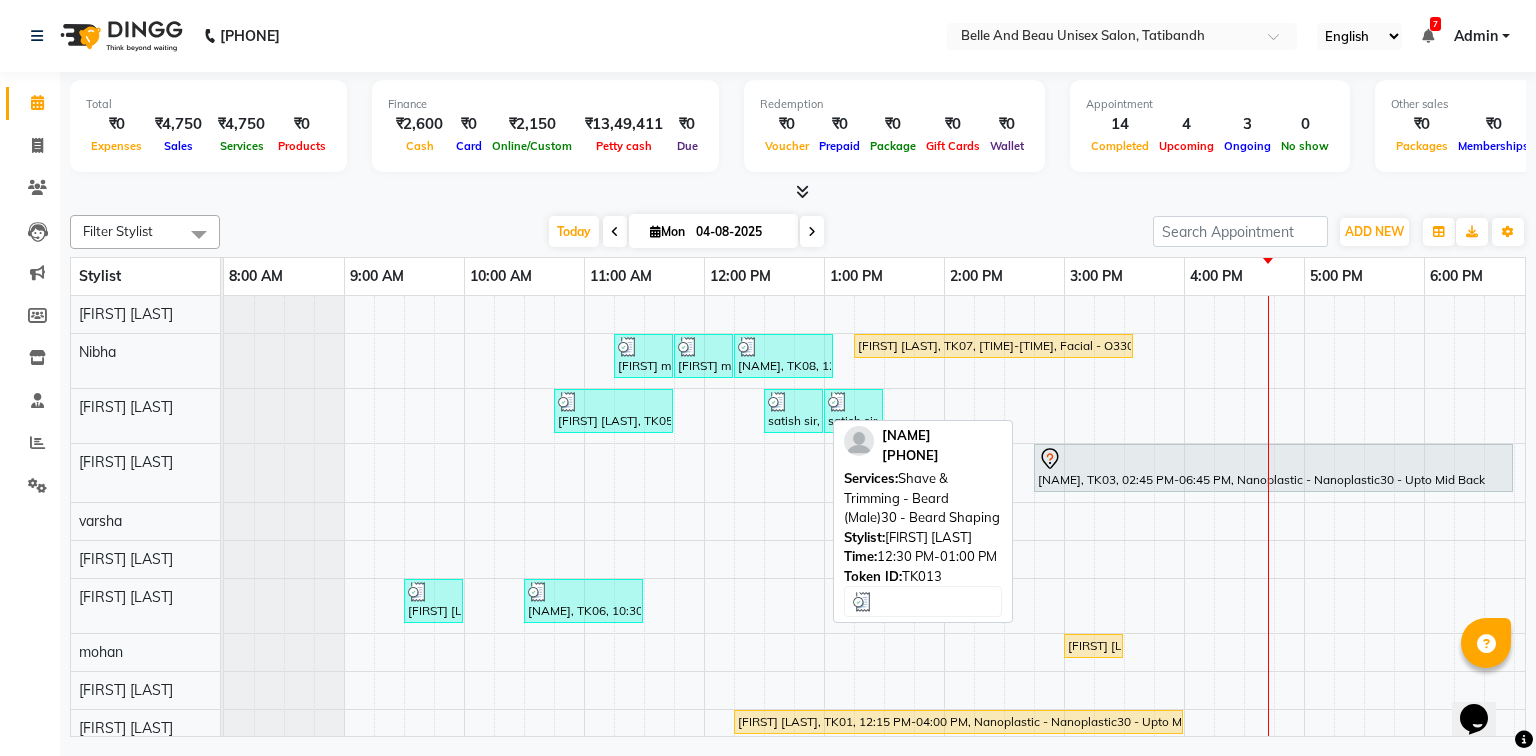 click at bounding box center (778, 402) 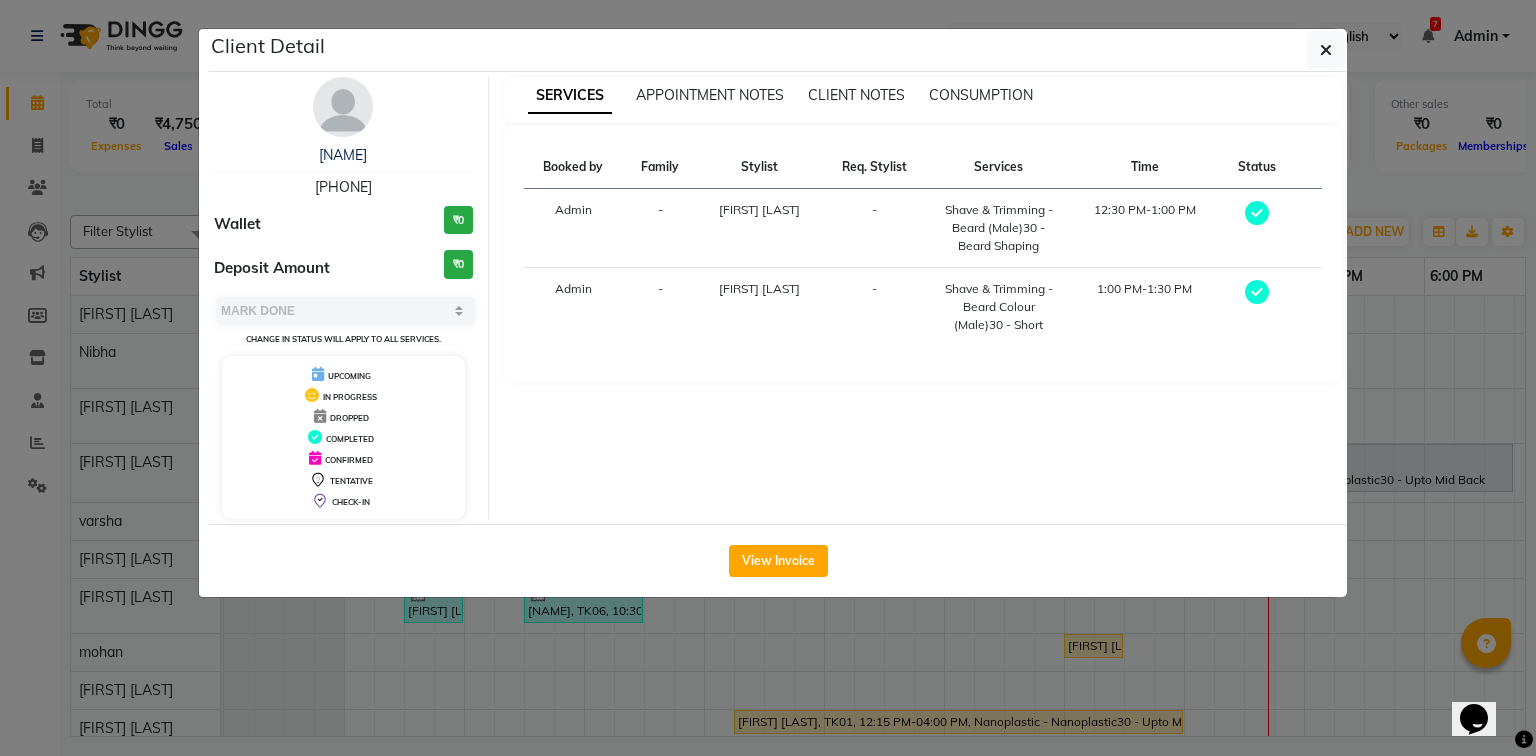 click on "[PHONE]" at bounding box center (343, 187) 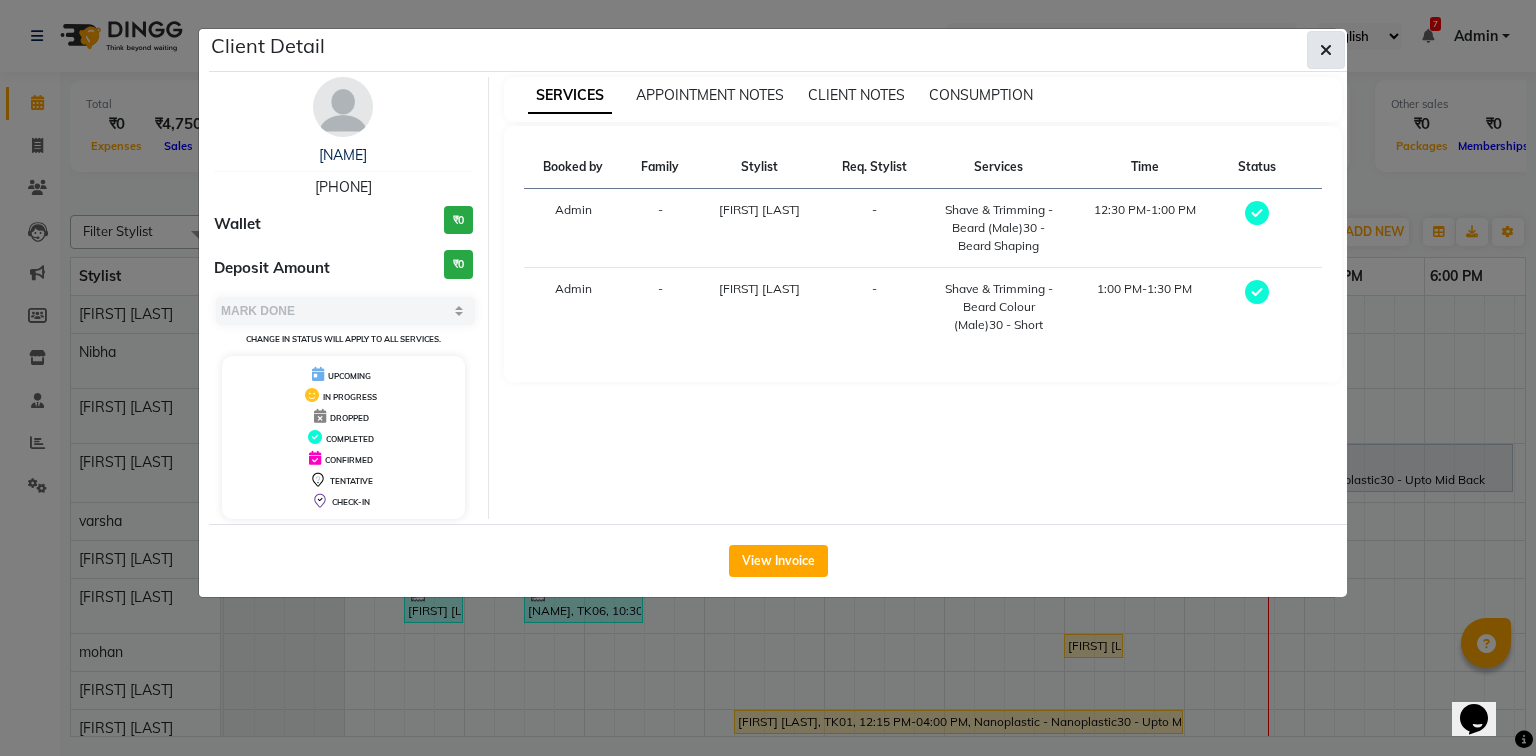 click 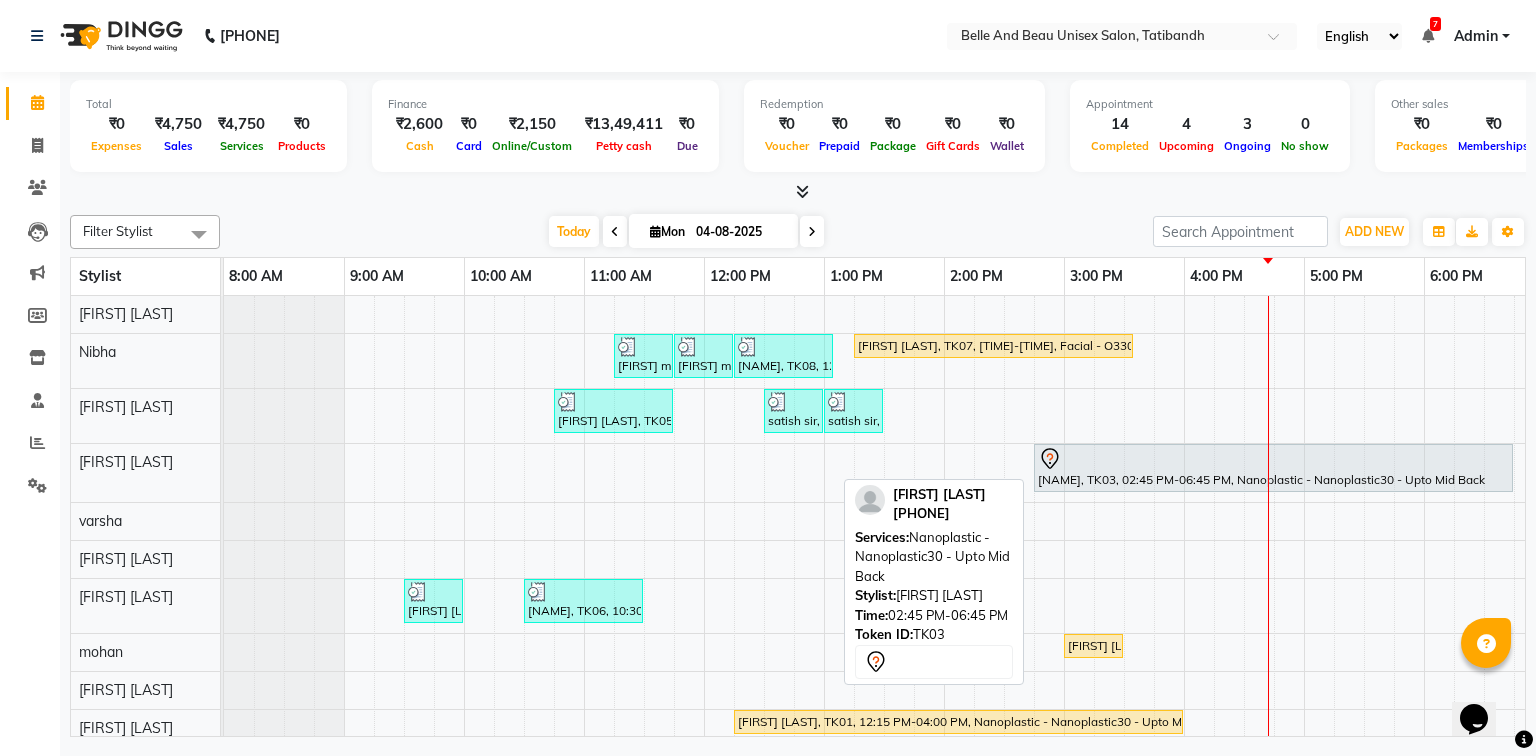 scroll, scrollTop: 104, scrollLeft: 0, axis: vertical 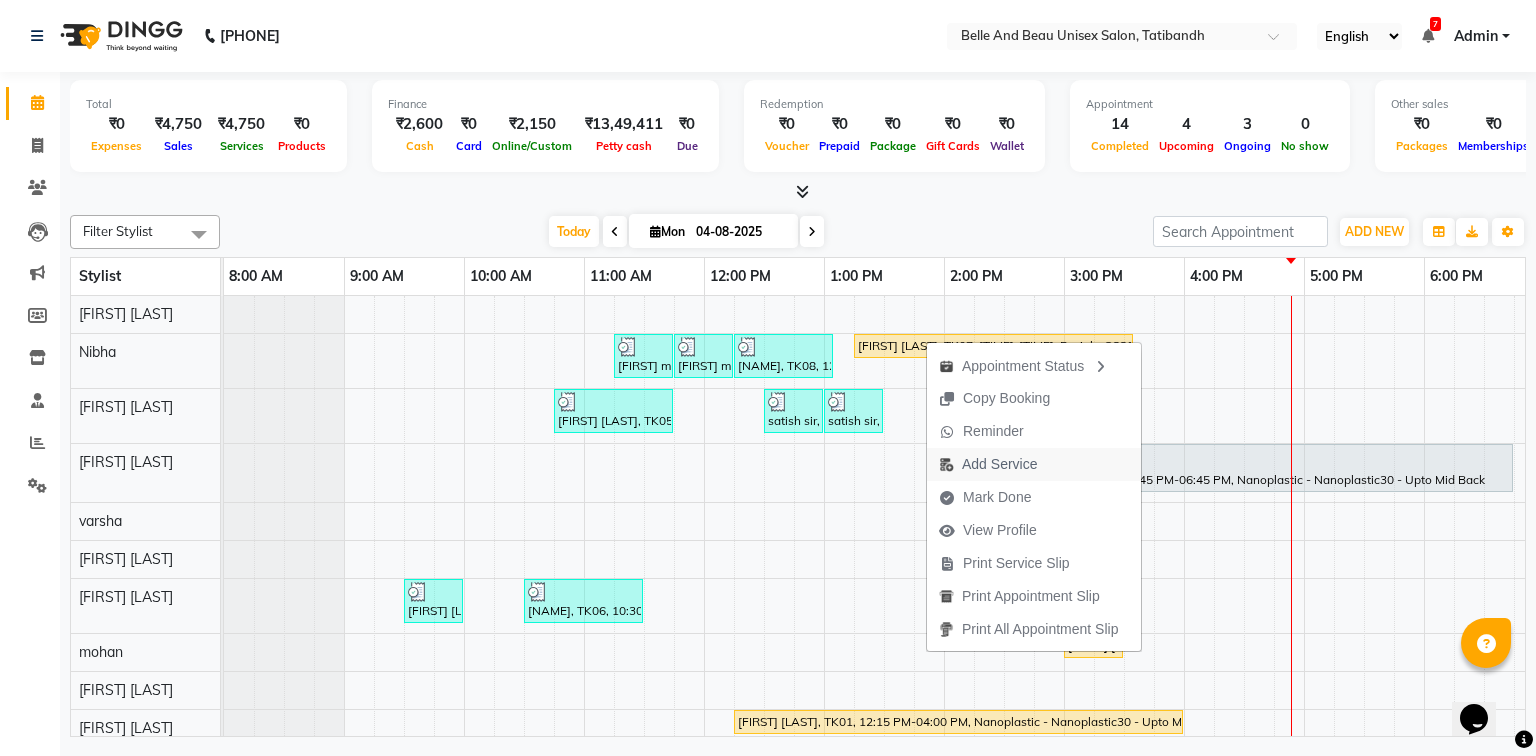 click on "Add Service" at bounding box center (999, 464) 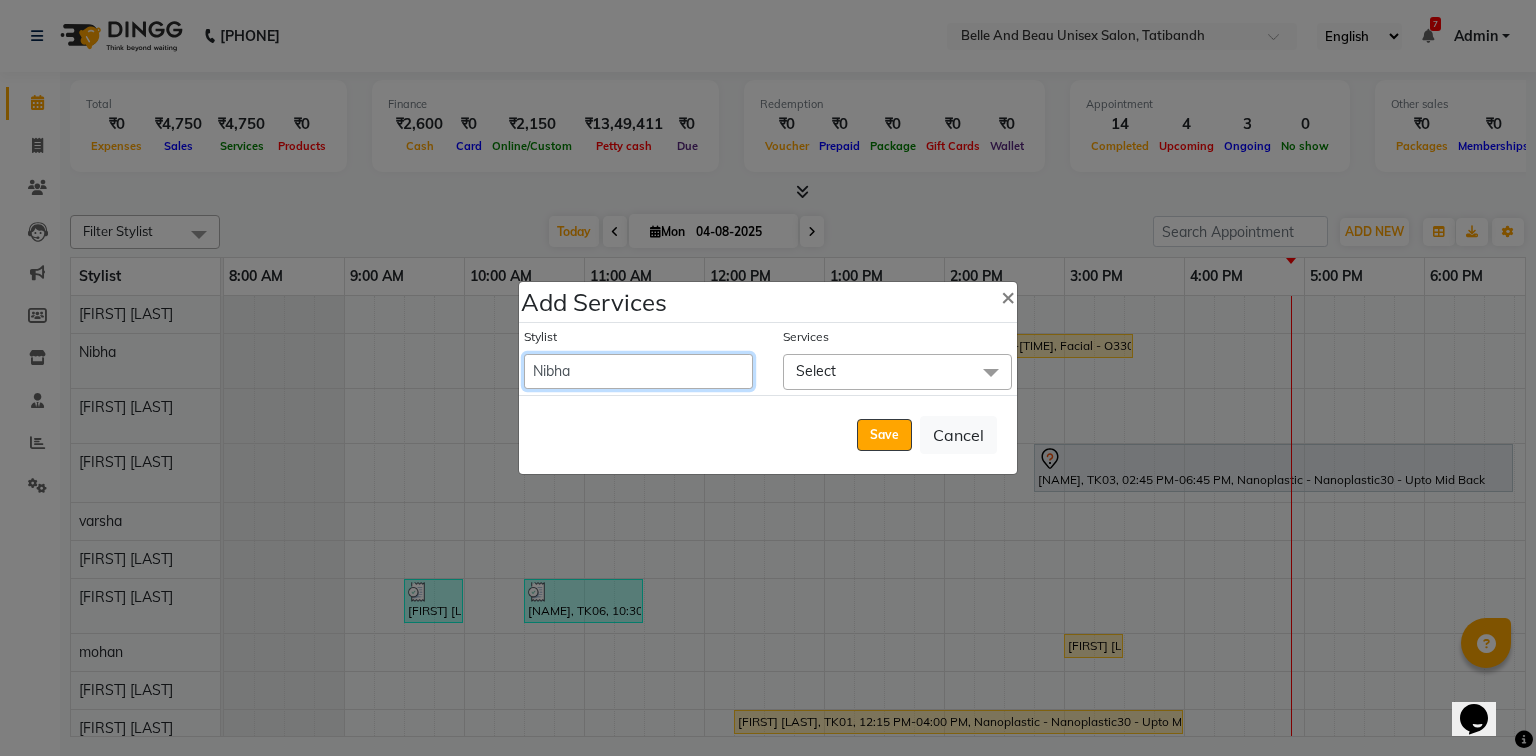 click on "Gaurav Mandavgane    mohan   Mukesh Shrivas   Nibha   Rahul Sen   Rekha Agarwal   Rihan khan   Shabnam Khan   Shagun Siddiqui   Sunny Panesar   Twinkle Thakuri   varsha   Vishesh Srivas" at bounding box center (638, 371) 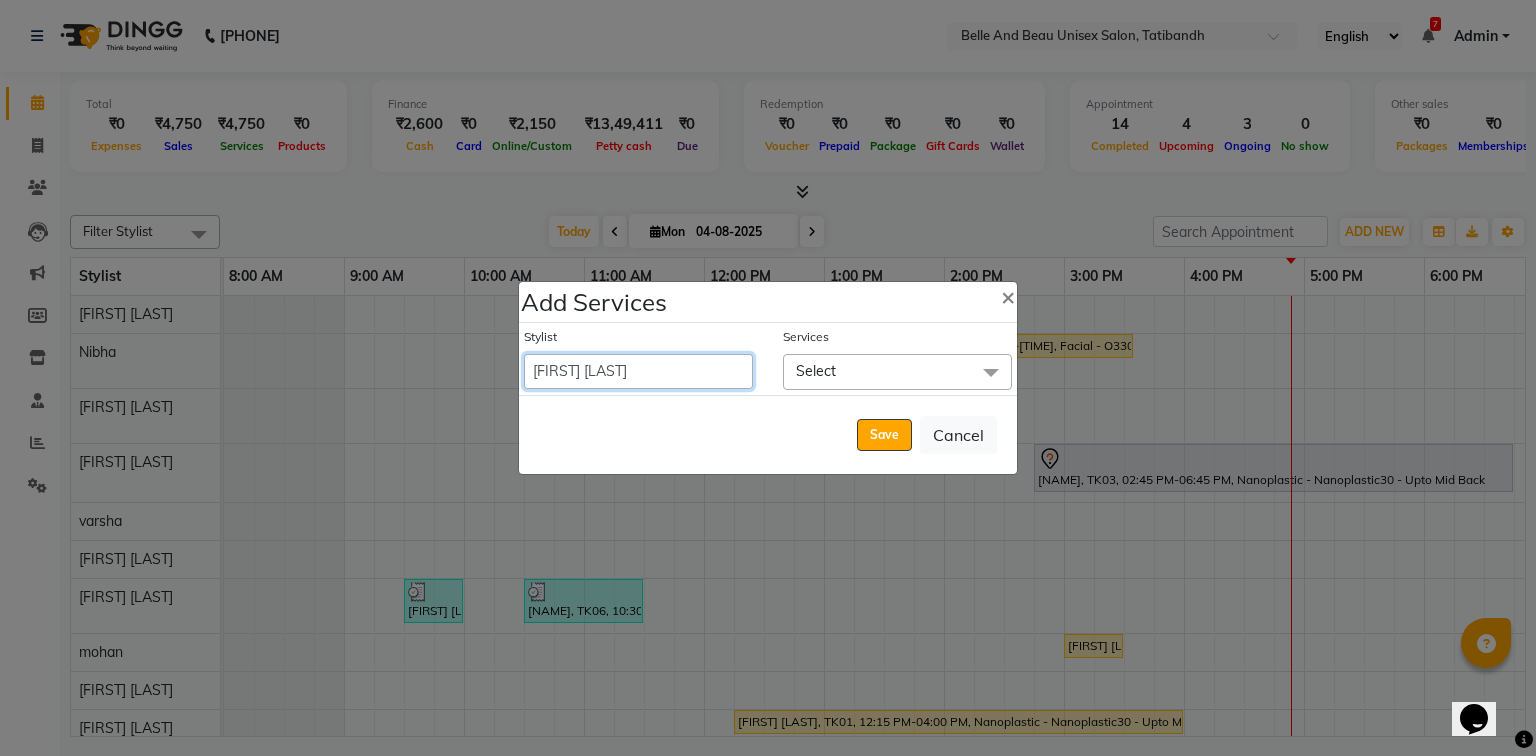 click on "Gaurav Mandavgane    mohan   Mukesh Shrivas   Nibha   Rahul Sen   Rekha Agarwal   Rihan khan   Shabnam Khan   Shagun Siddiqui   Sunny Panesar   Twinkle Thakuri   varsha   Vishesh Srivas" at bounding box center (638, 371) 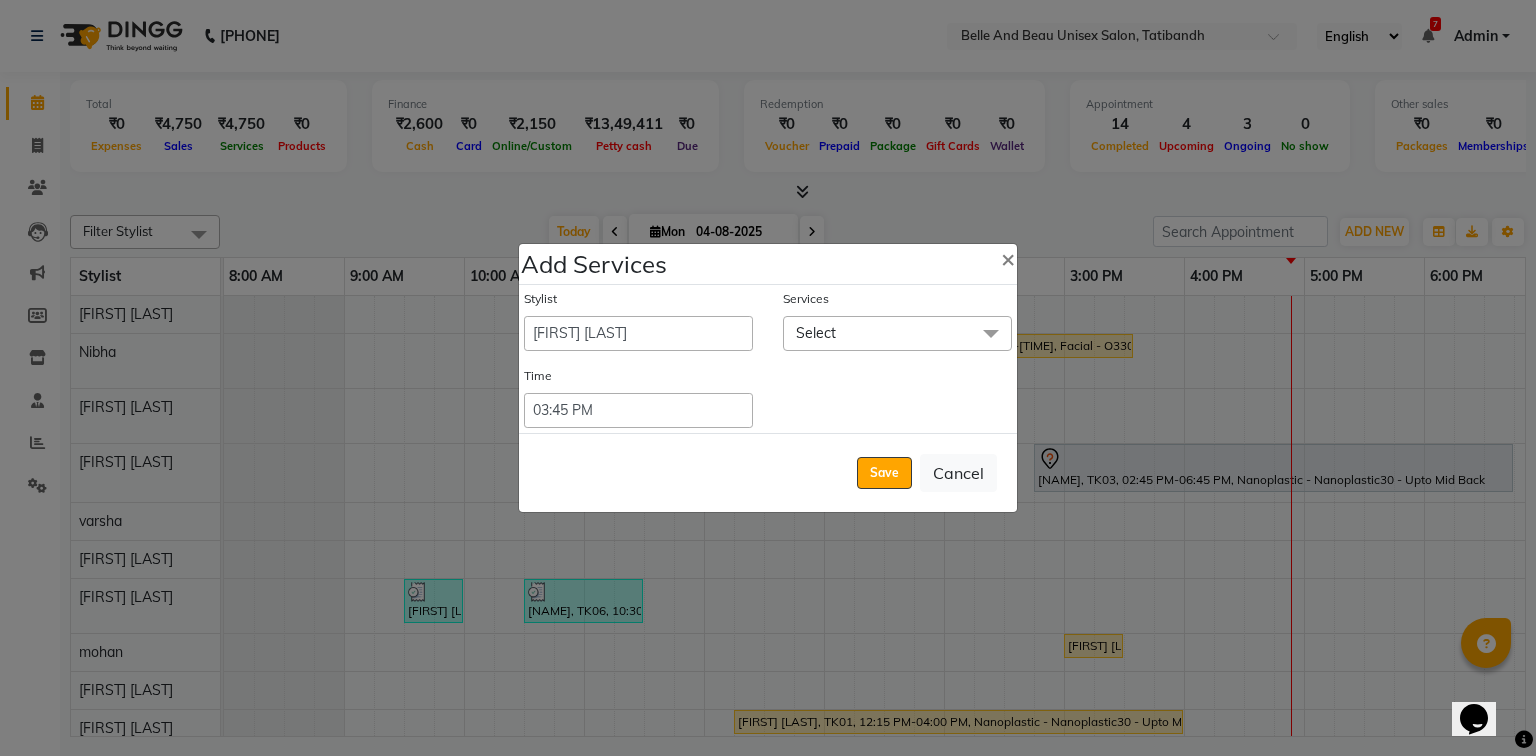 click on "Select" 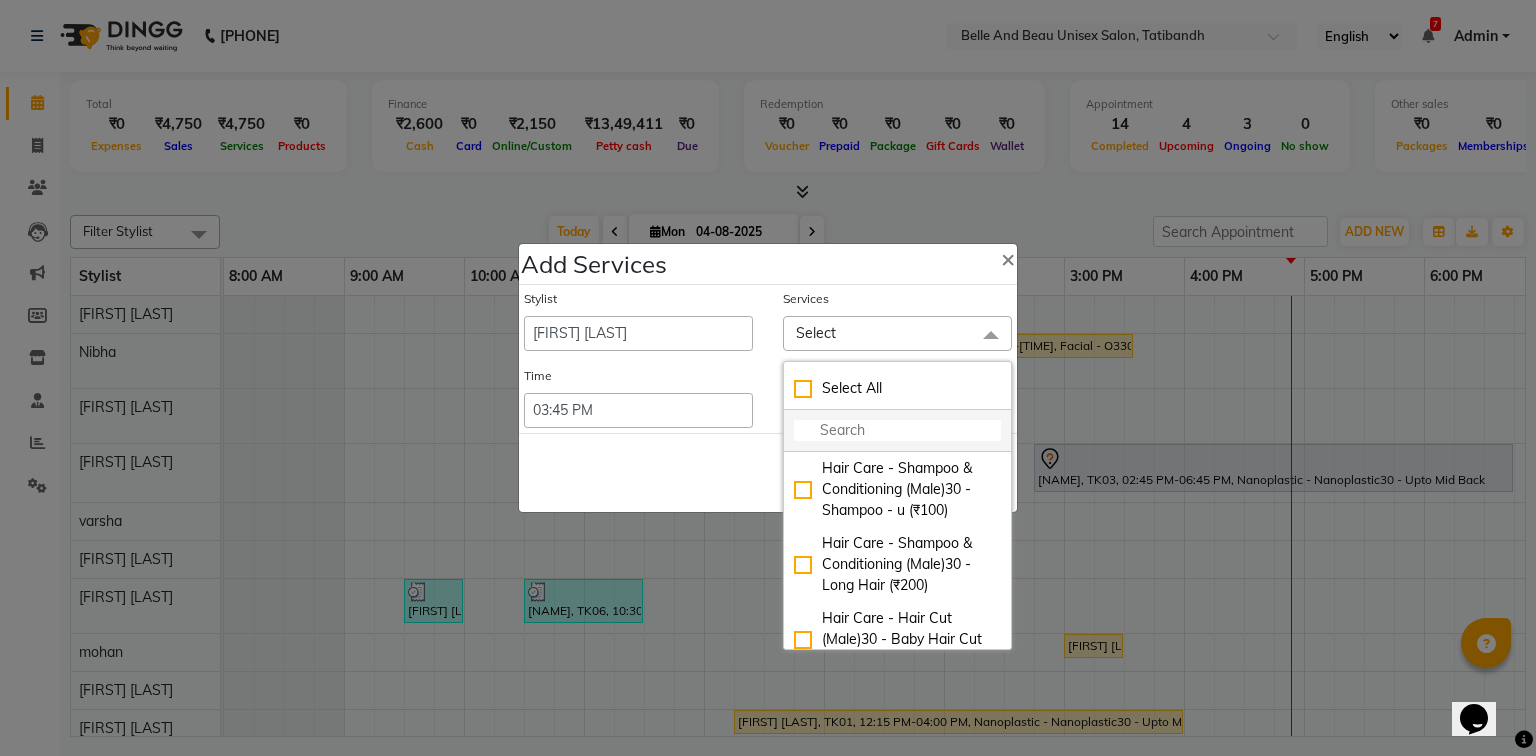 click 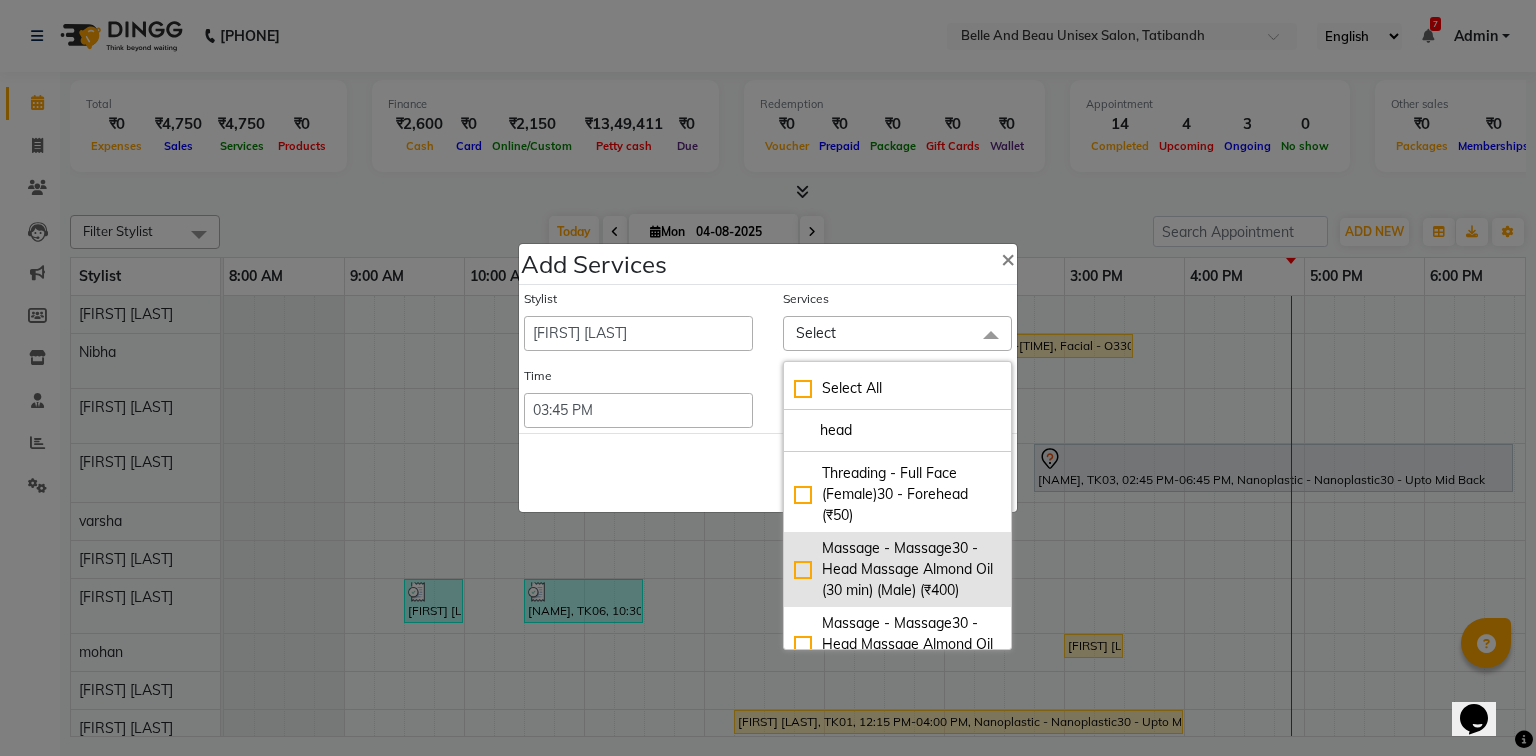 scroll, scrollTop: 160, scrollLeft: 0, axis: vertical 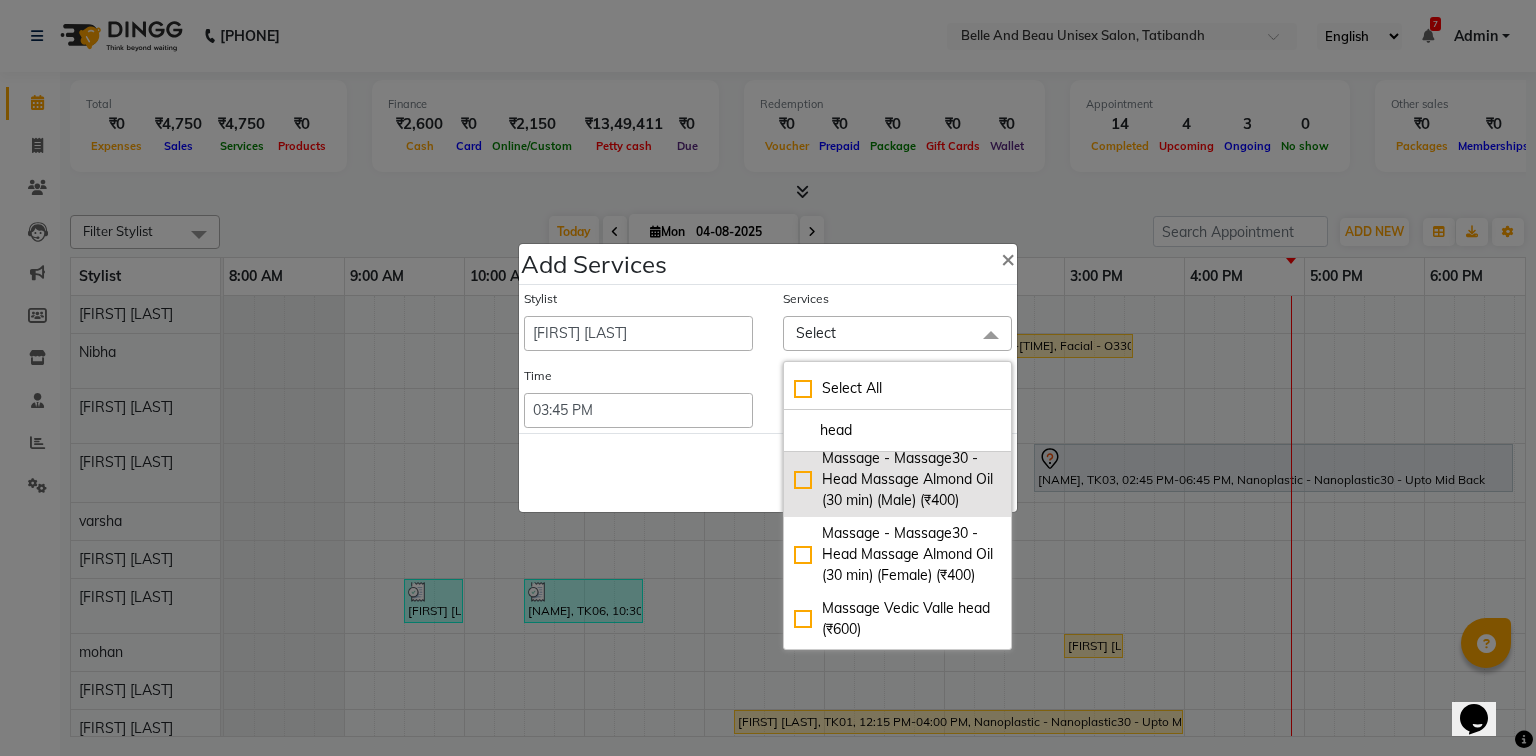 click on "Massage - Massage30 - Head Massage  Almond Oil (30 min) (Male) (₹400)" 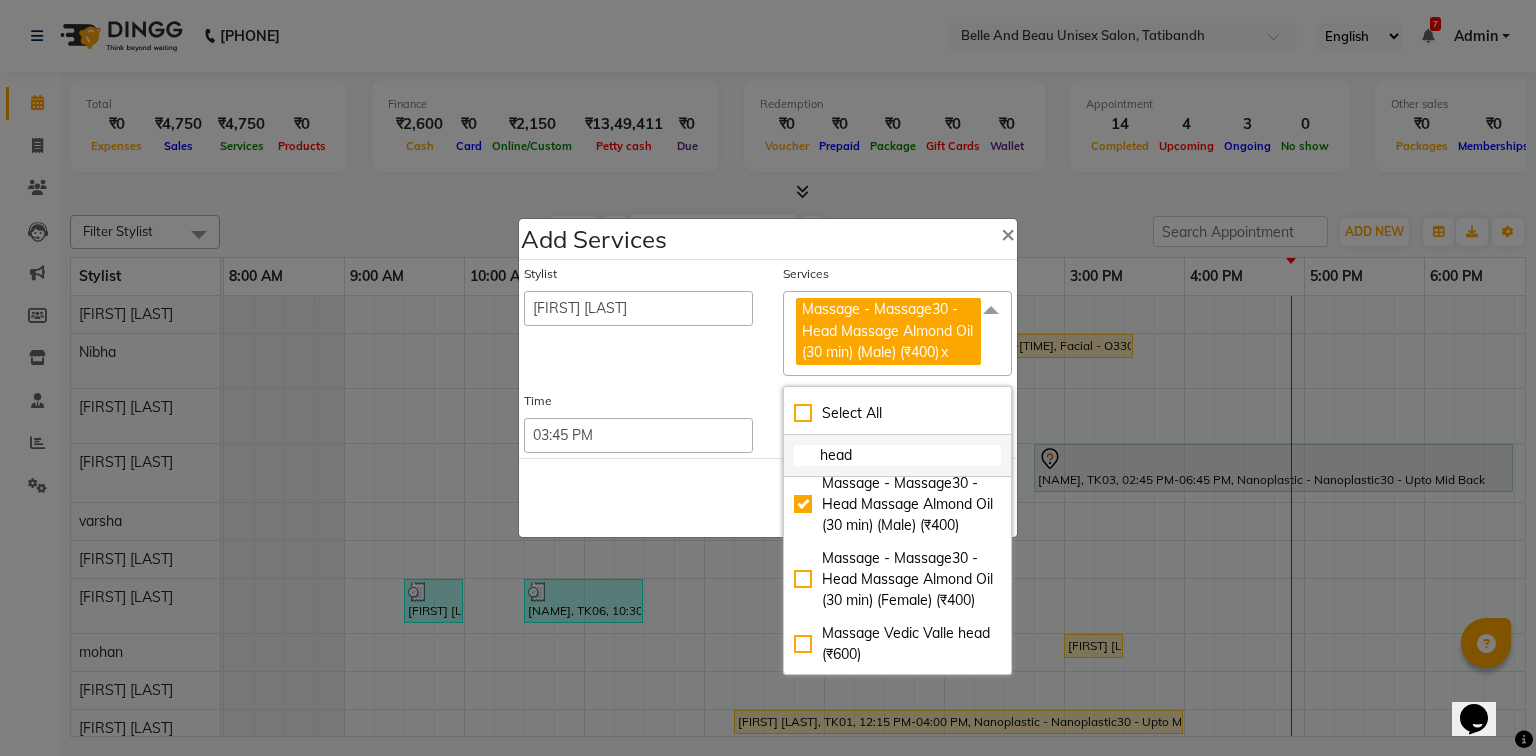 click on "head" 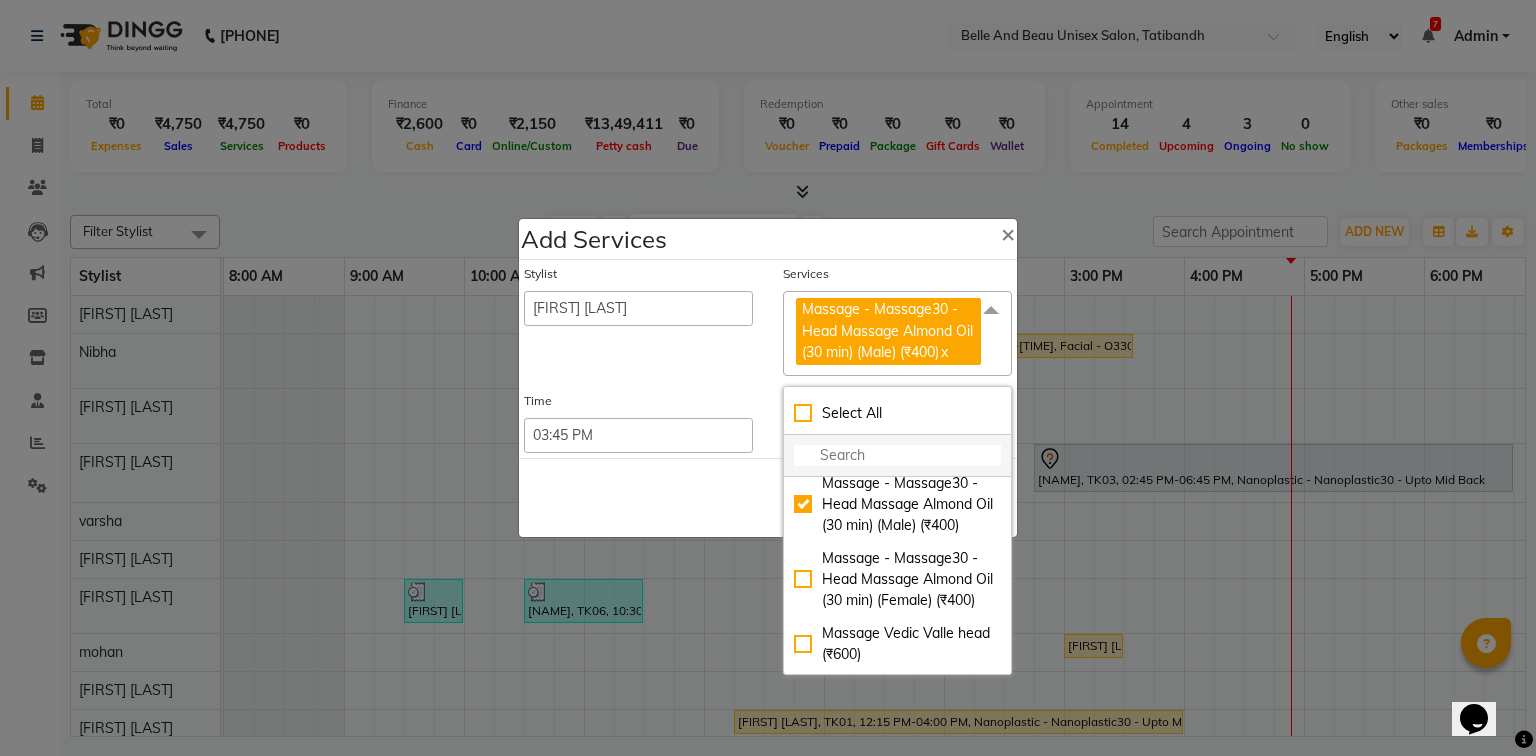 scroll, scrollTop: 12892, scrollLeft: 0, axis: vertical 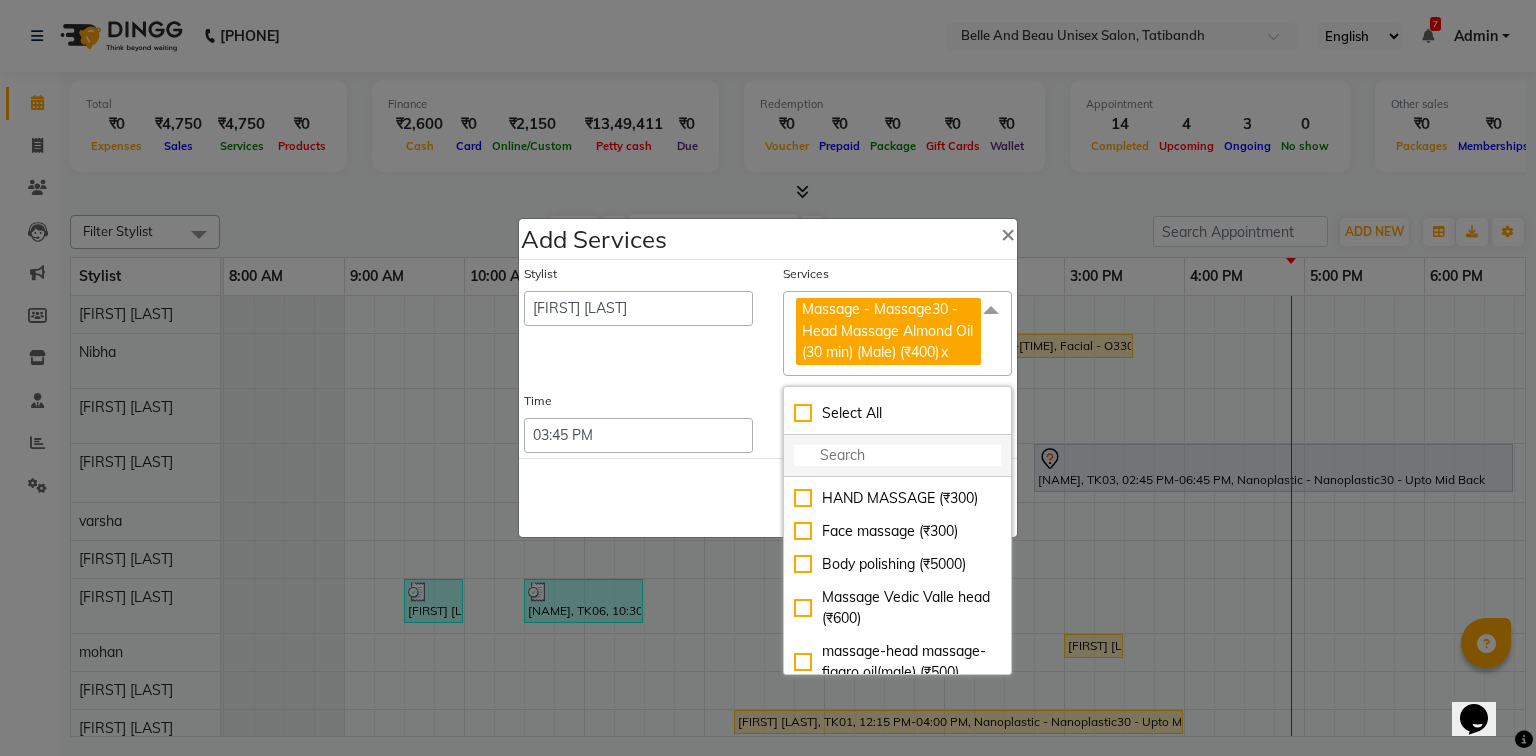 click 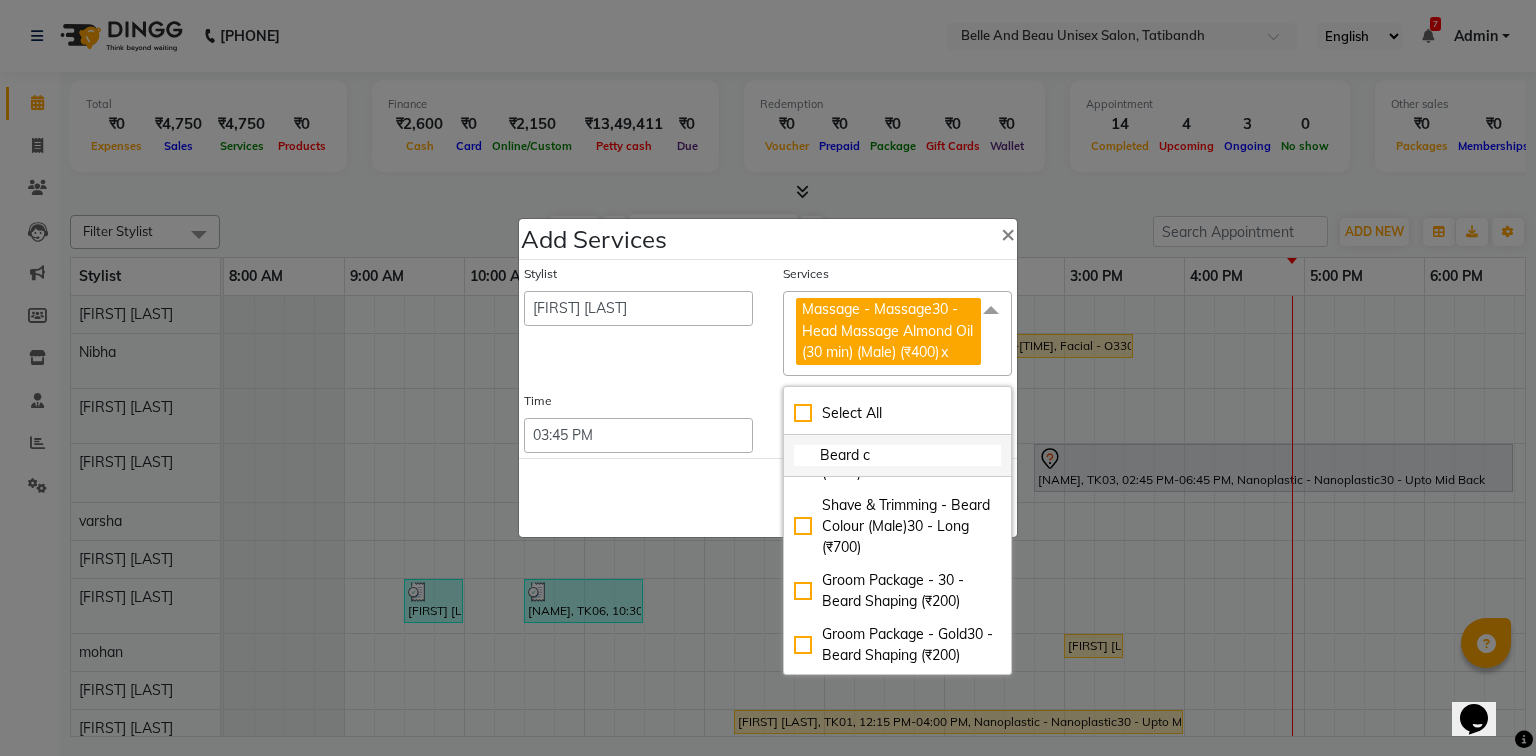 scroll, scrollTop: 0, scrollLeft: 0, axis: both 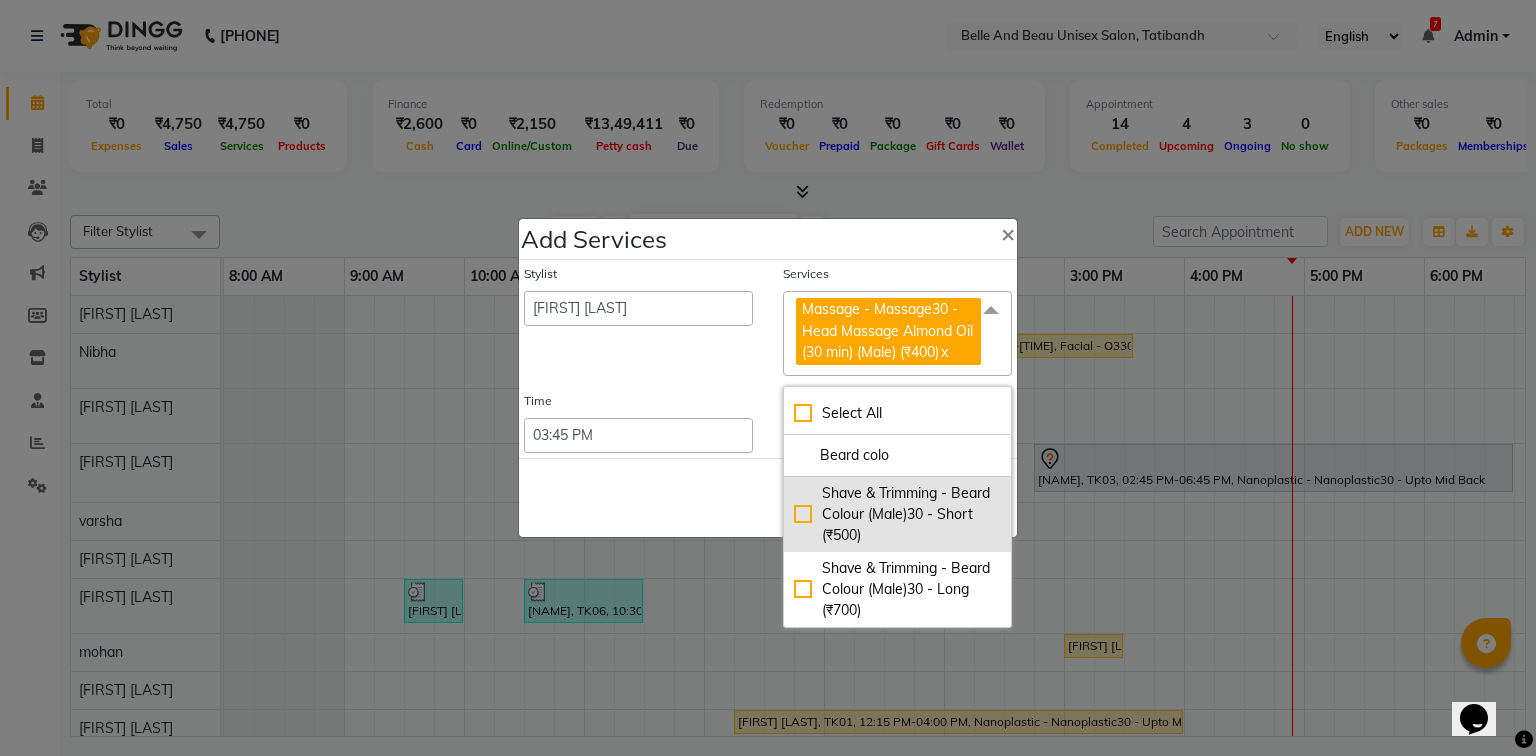 click on "Shave & Trimming - Beard Colour  (Male)30 - Short (₹500)" 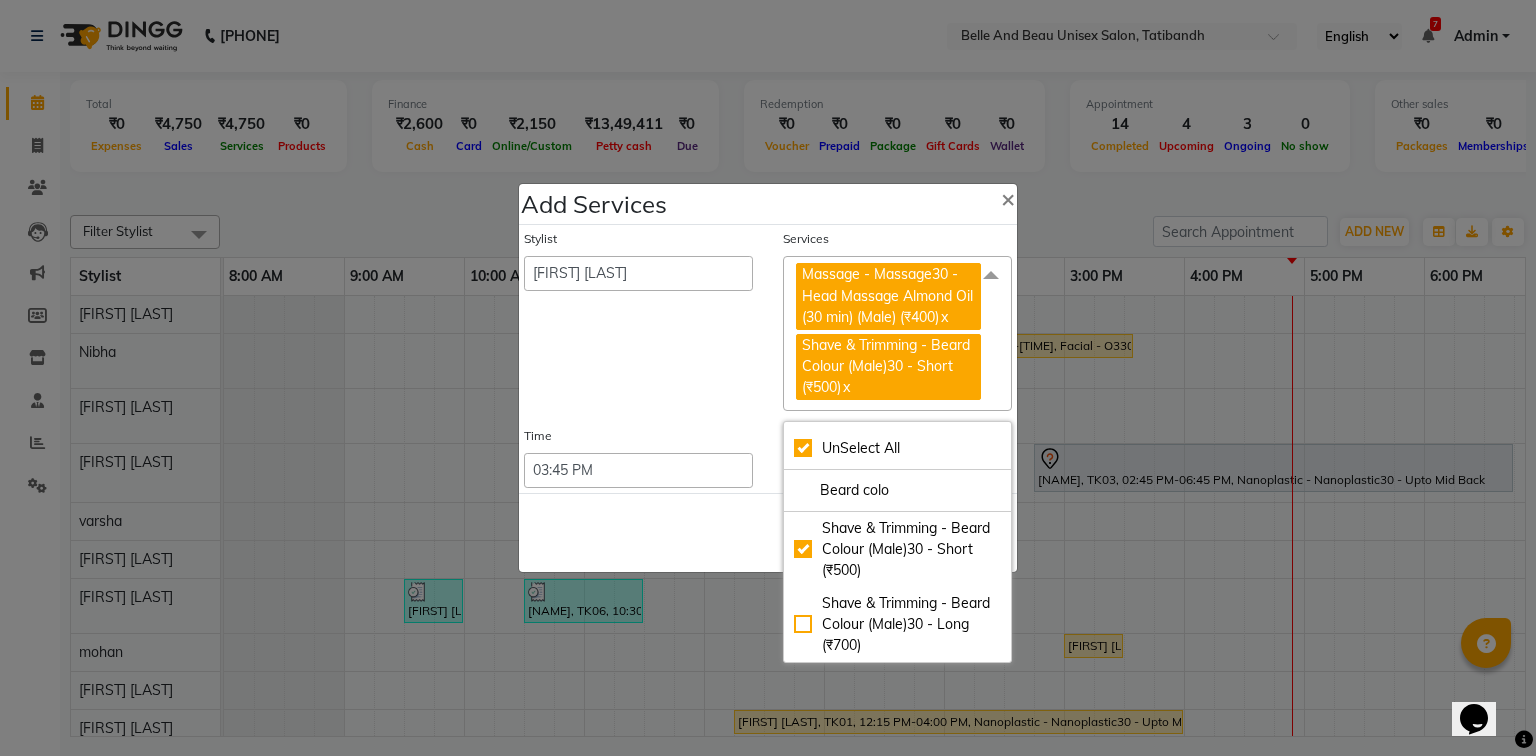 click on "Save   Cancel" 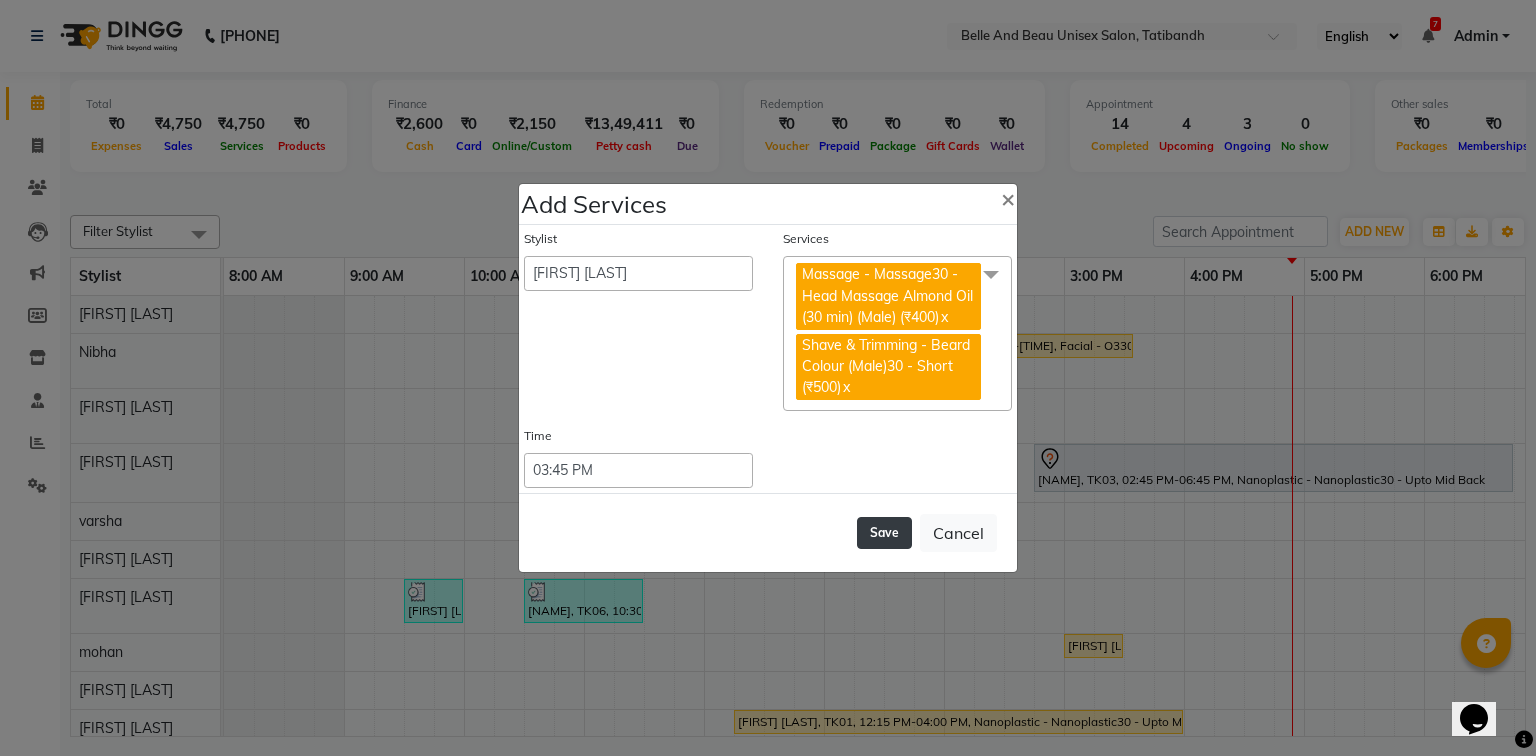 click on "Save" 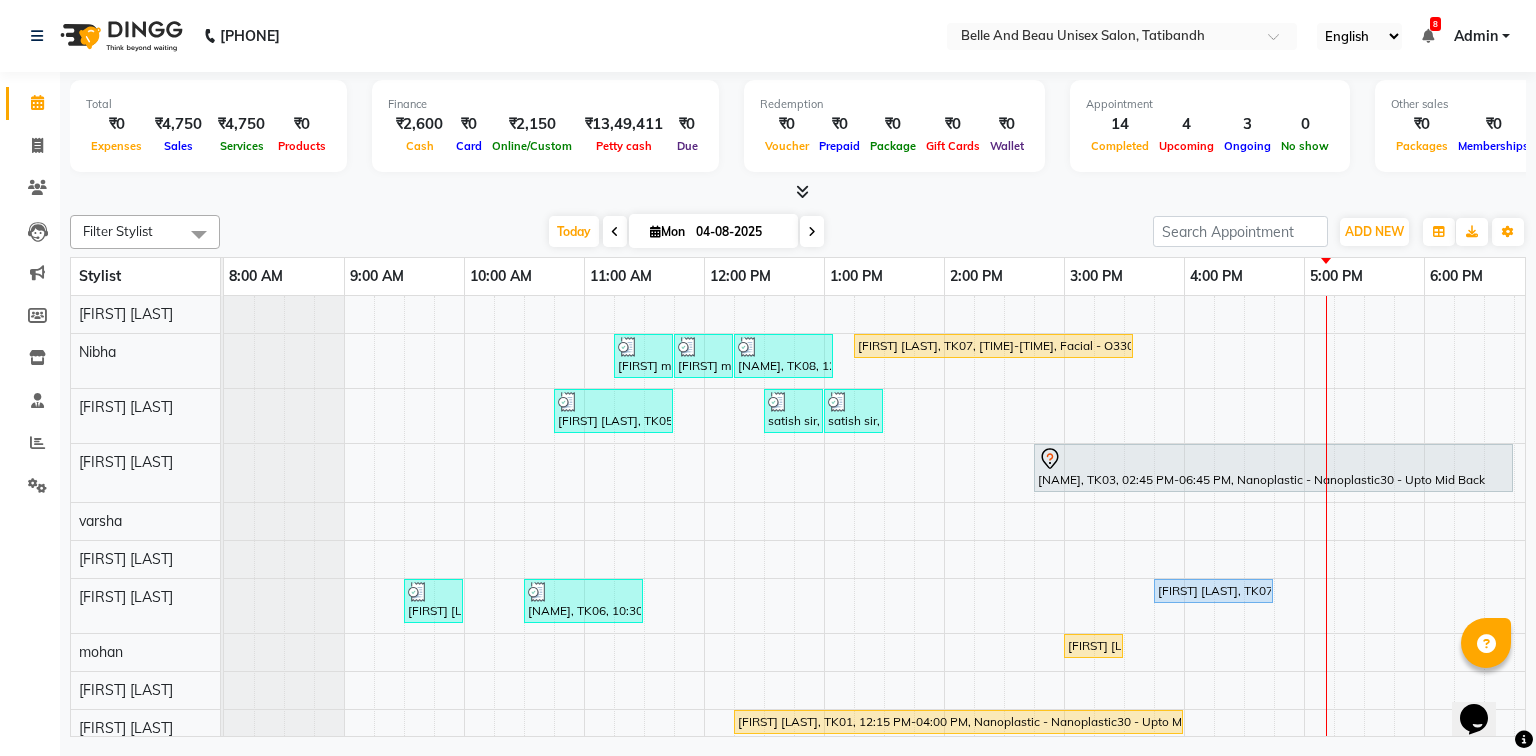 scroll, scrollTop: 108, scrollLeft: 0, axis: vertical 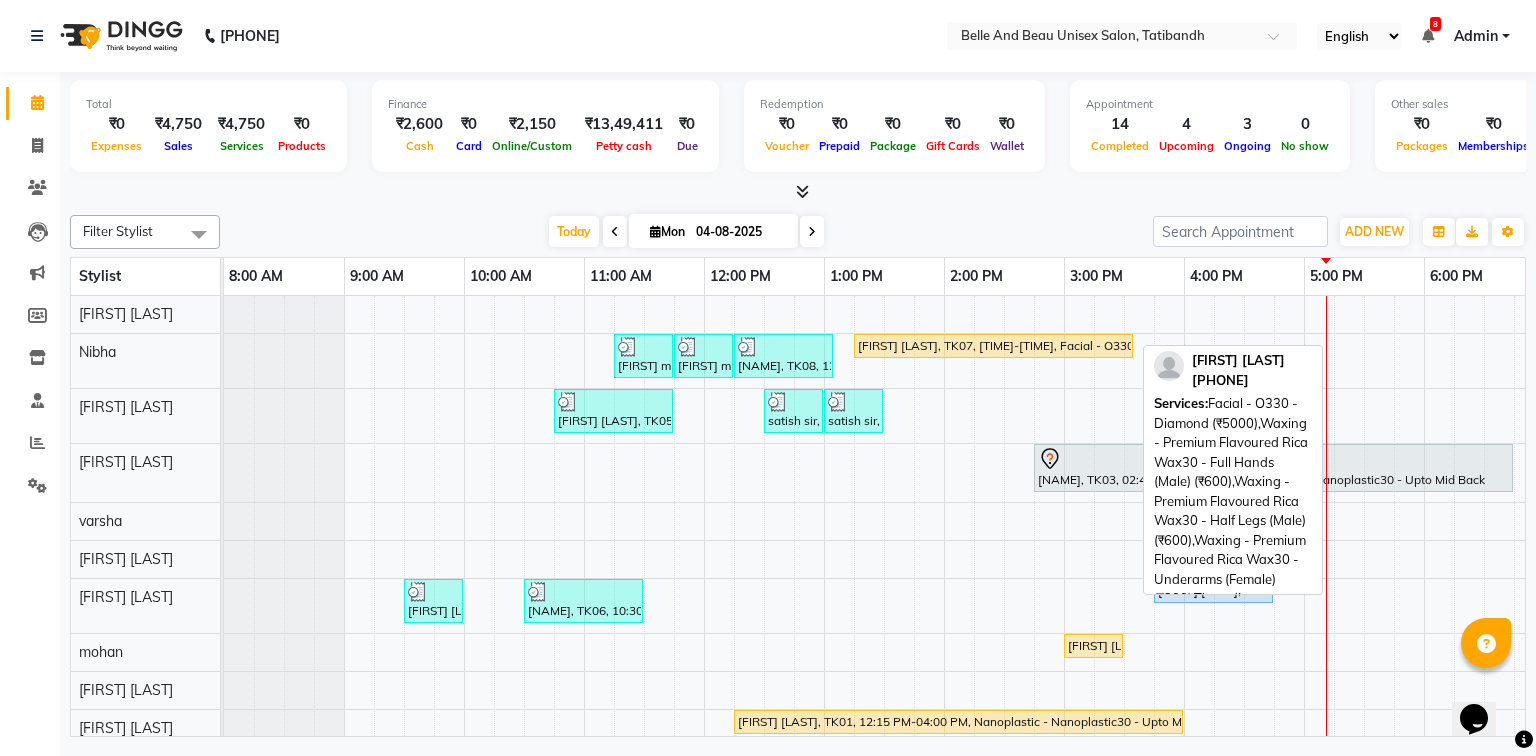 click on "Manmeet Singh, TK07, 01:15 PM-03:35 PM, Facial - O330 - Diamond (₹5000),Waxing - Premium Flavoured Rica Wax30 - Full Hands (Male) (₹600),Waxing - Premium Flavoured Rica Wax30 - Half Legs (Male) (₹600),Waxing - Premium Flavoured Rica Wax30 - Underarms (Female) (₹200),Threading - Eyebrow (Female)30 - Eyebrow (₹100),Threading - Upper Lip (Female)30 - Upper Lip (₹50)" at bounding box center (993, 346) 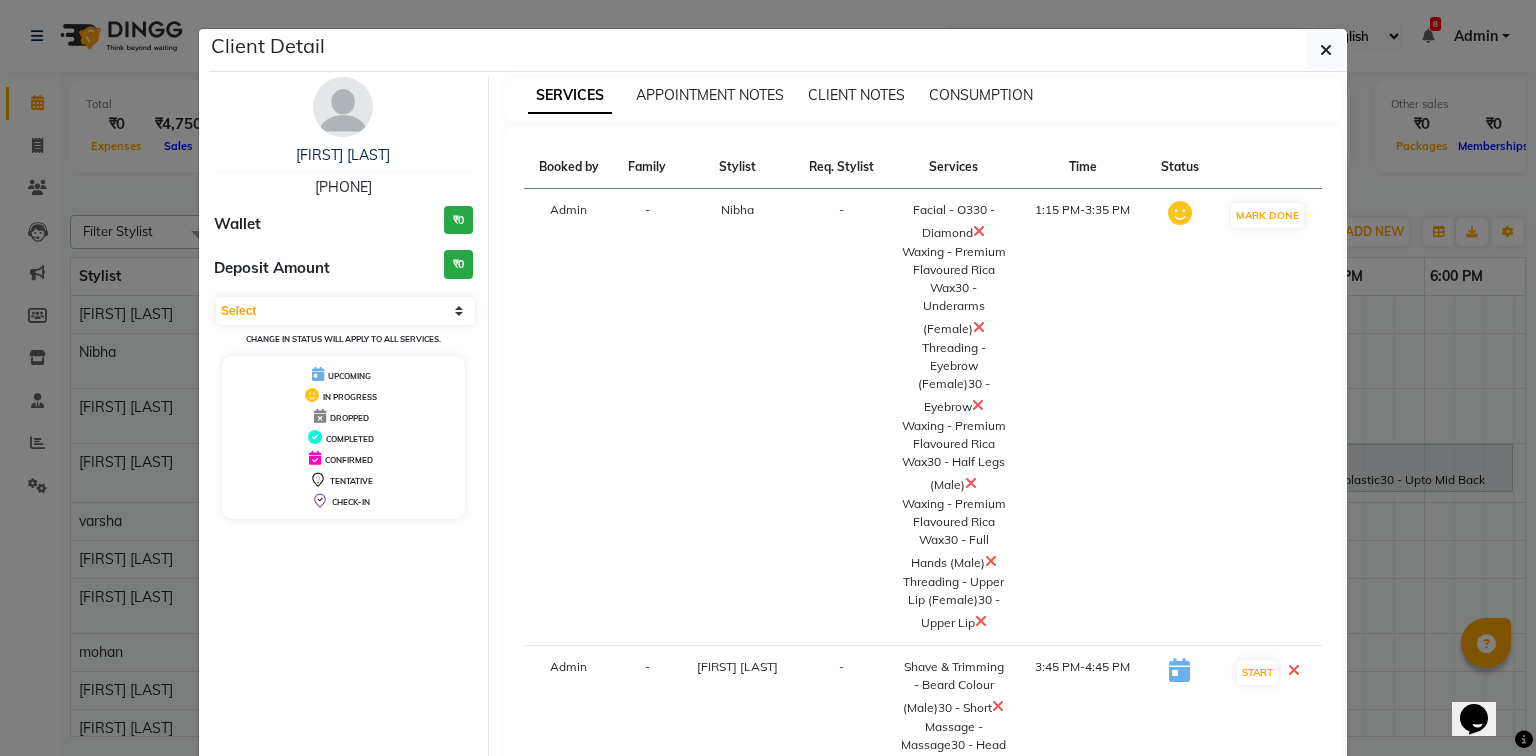 scroll, scrollTop: 228, scrollLeft: 0, axis: vertical 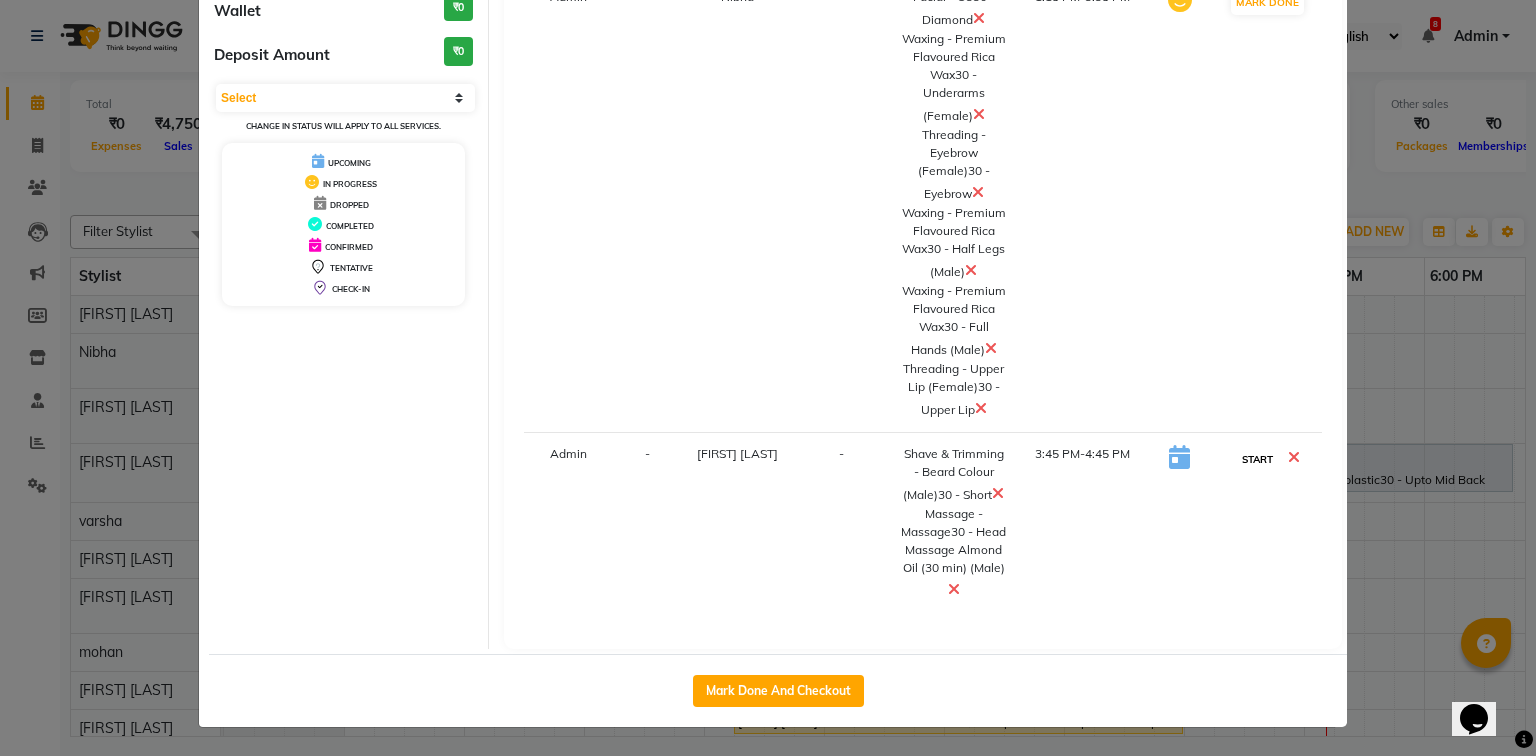 click on "START" at bounding box center (1257, 459) 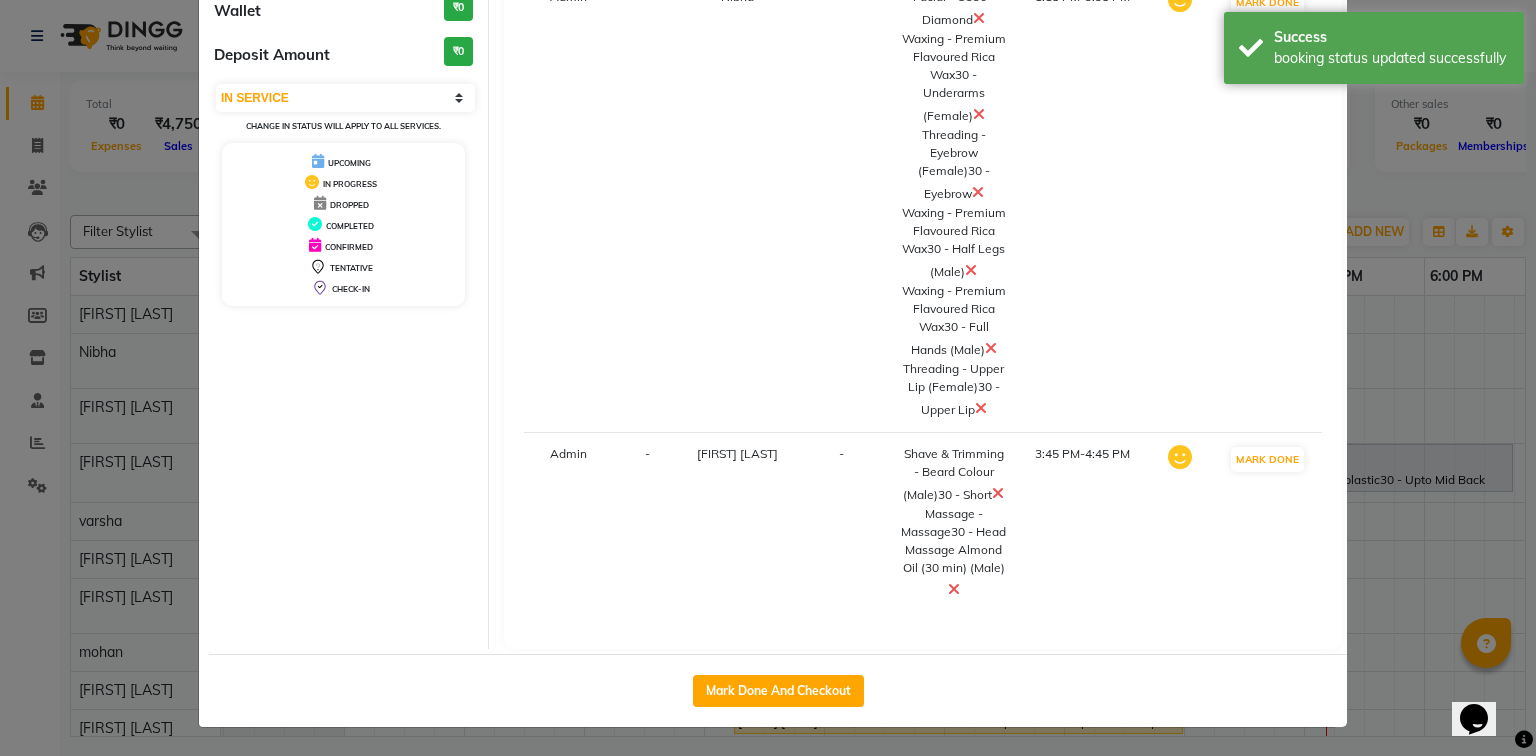 click on "Client Detail  Manmeet Singh   830003737 Wallet ₹0 Deposit Amount  ₹0  Select IN SERVICE CONFIRMED TENTATIVE CHECK IN MARK DONE DROPPED UPCOMING Change in status will apply to all services. UPCOMING IN PROGRESS DROPPED COMPLETED CONFIRMED TENTATIVE CHECK-IN SERVICES APPOINTMENT NOTES CLIENT NOTES CONSUMPTION Booked by Family Stylist Req. Stylist Services Time Status  Admin  - Nibha -  Facial - O330 - Diamond   Waxing - Premium Flavoured Rica Wax30 - Underarms (Female)   Threading - Eyebrow (Female)30 - Eyebrow   Waxing - Premium Flavoured Rica Wax30 - Half Legs (Male)   Waxing - Premium Flavoured Rica Wax30 - Full Hands (Male)   Threading - Upper Lip (Female)30 - Upper Lip   1:15 PM-3:35 PM   MARK DONE   Admin  - Vishesh Srivas -  Shave & Trimming - Beard Colour  (Male)30 - Short   Massage - Massage30 - Head Massage  Almond Oil (30 min) (Male)   3:45 PM-4:45 PM   MARK DONE   Mark Done And Checkout" 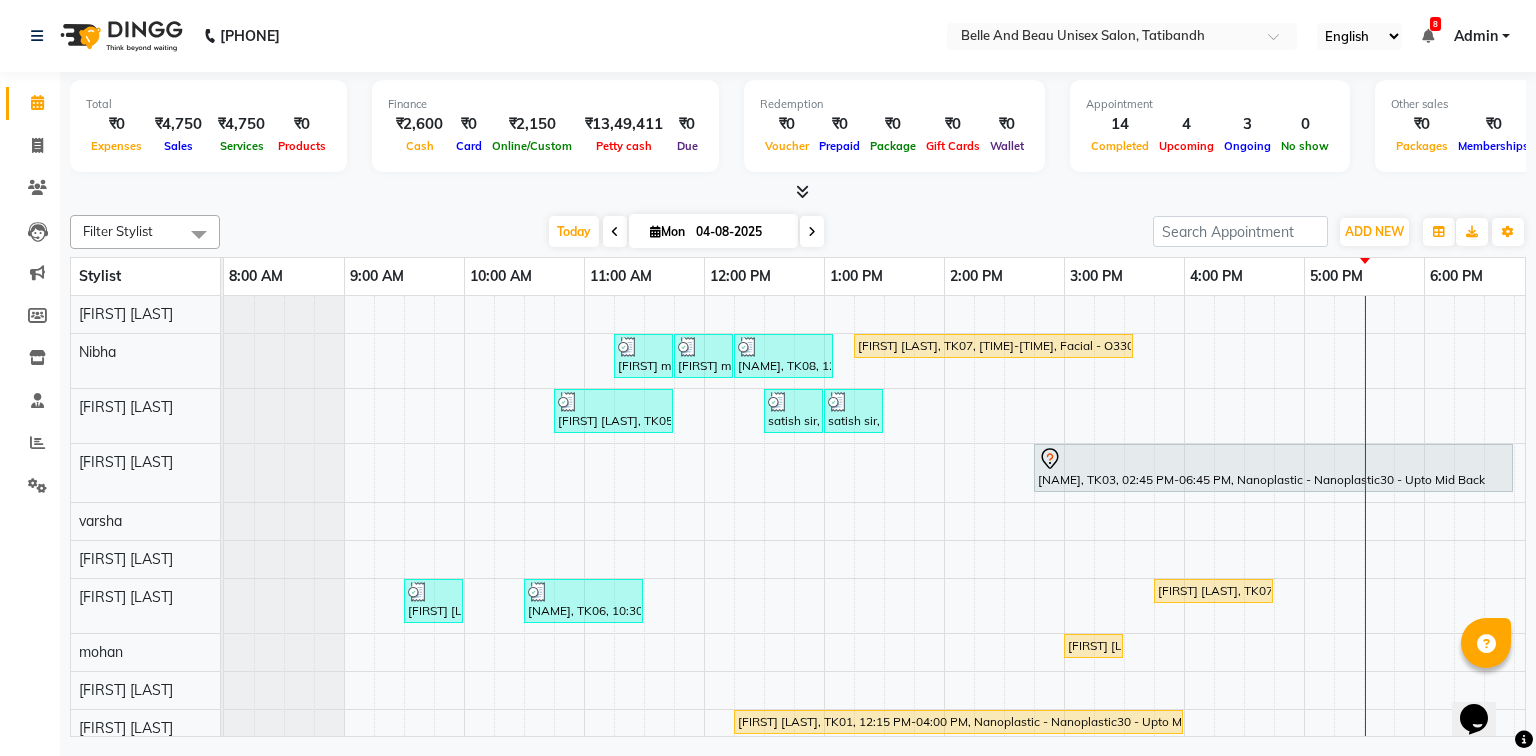 scroll, scrollTop: 53, scrollLeft: 0, axis: vertical 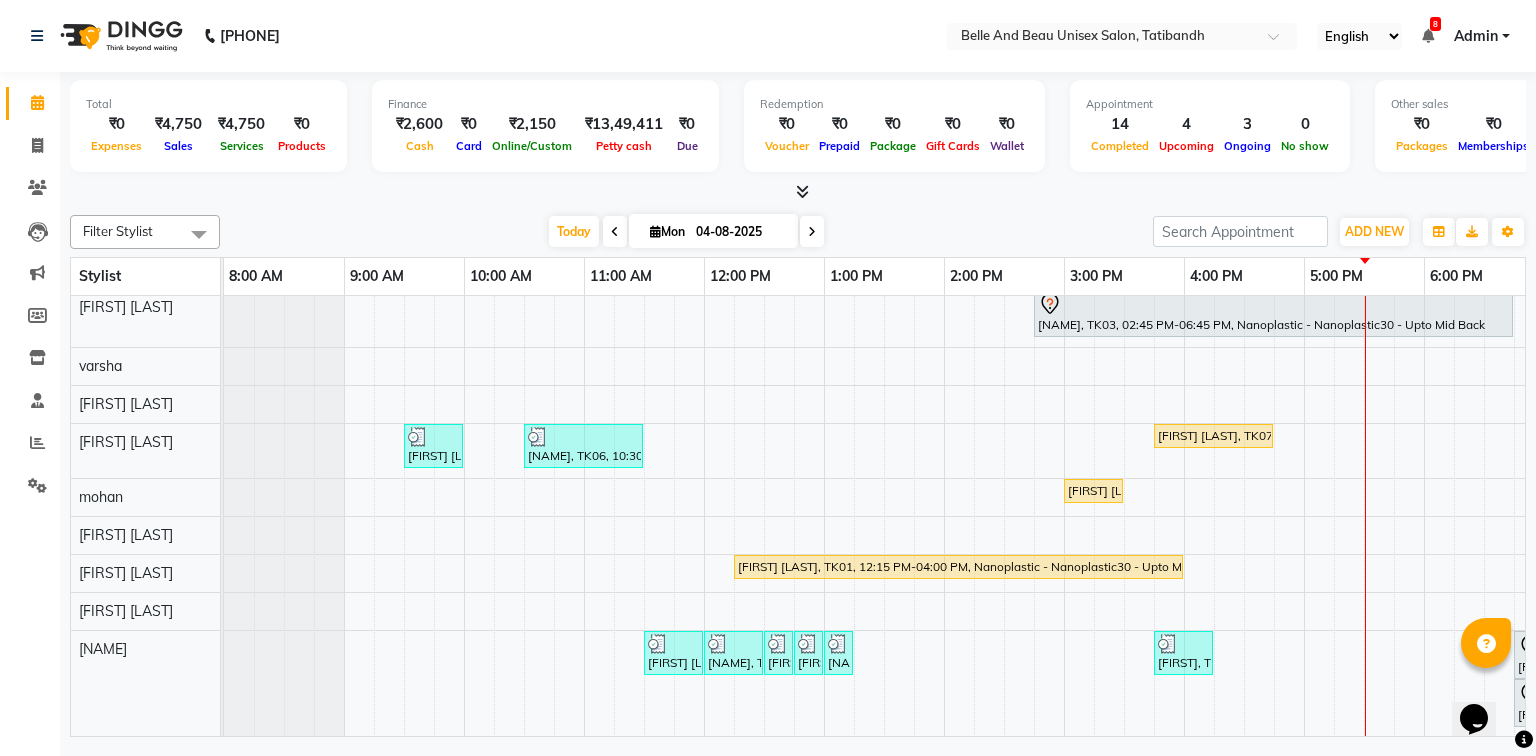 click on "Dipti mam, TK08, 11:15 AM-11:45 AM, Waxing - Premium Flavoured Rica Wax30 - Full Hands (Female)     Dipti mam, TK08, 11:45 AM-12:15 PM, Waxing - Premium Flavoured Rica Wax30 - Half Legs (Female)     Dipti mam, TK08, 12:15 PM-01:05 PM, Waxing - Premium Flavoured Rica Wax30 - Half Legs (Female),Waxing - Premium Flavoured Rica Wax30 - Underarms (Male),Waxing - Premium Flavoured Rica Wax30 - Full Hands (Female),Threading - Eyebrow (Female)30 - Eyebrow,Threading - Upper Lip (Female)30 - Upper Lip    Manmeet Singh, TK07, 01:15 PM-03:35 PM, Facial - O330 - Diamond (₹5000),Waxing - Premium Flavoured Rica Wax30 - Full Hands (Male) (₹600),Waxing - Premium Flavoured Rica Wax30 - Half Legs (Male) (₹600),Waxing - Premium Flavoured Rica Wax30 - Underarms (Female) (₹200),Threading - Eyebrow (Female)30 - Eyebrow (₹100),Threading - Upper Lip (Female)30 - Upper Lip (₹50)         satish sir, TK13, 12:30 PM-01:00 PM, Shave & Trimming - Beard  (Male)30 - Beard Shaping" at bounding box center (1004, 439) 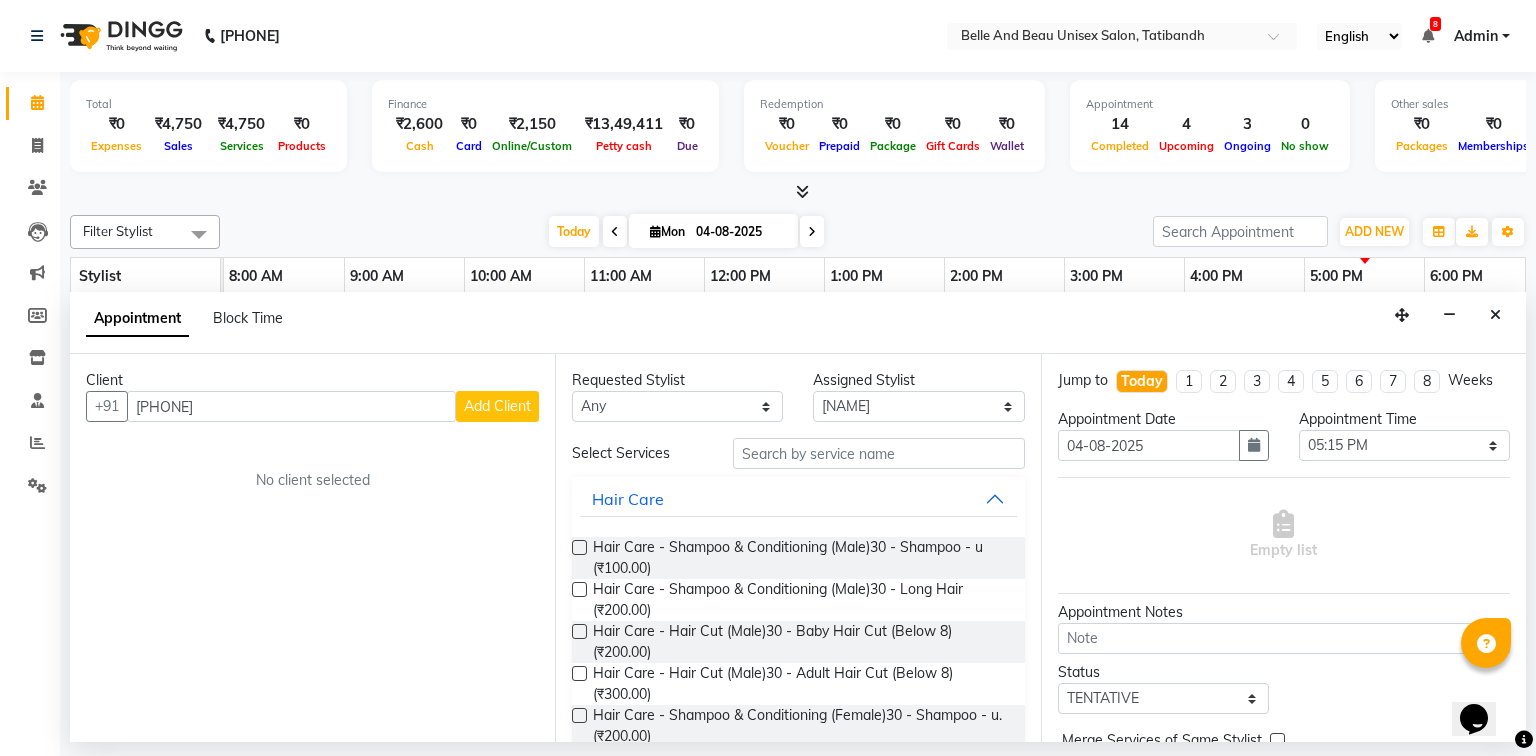 click on "Add Client" at bounding box center [497, 406] 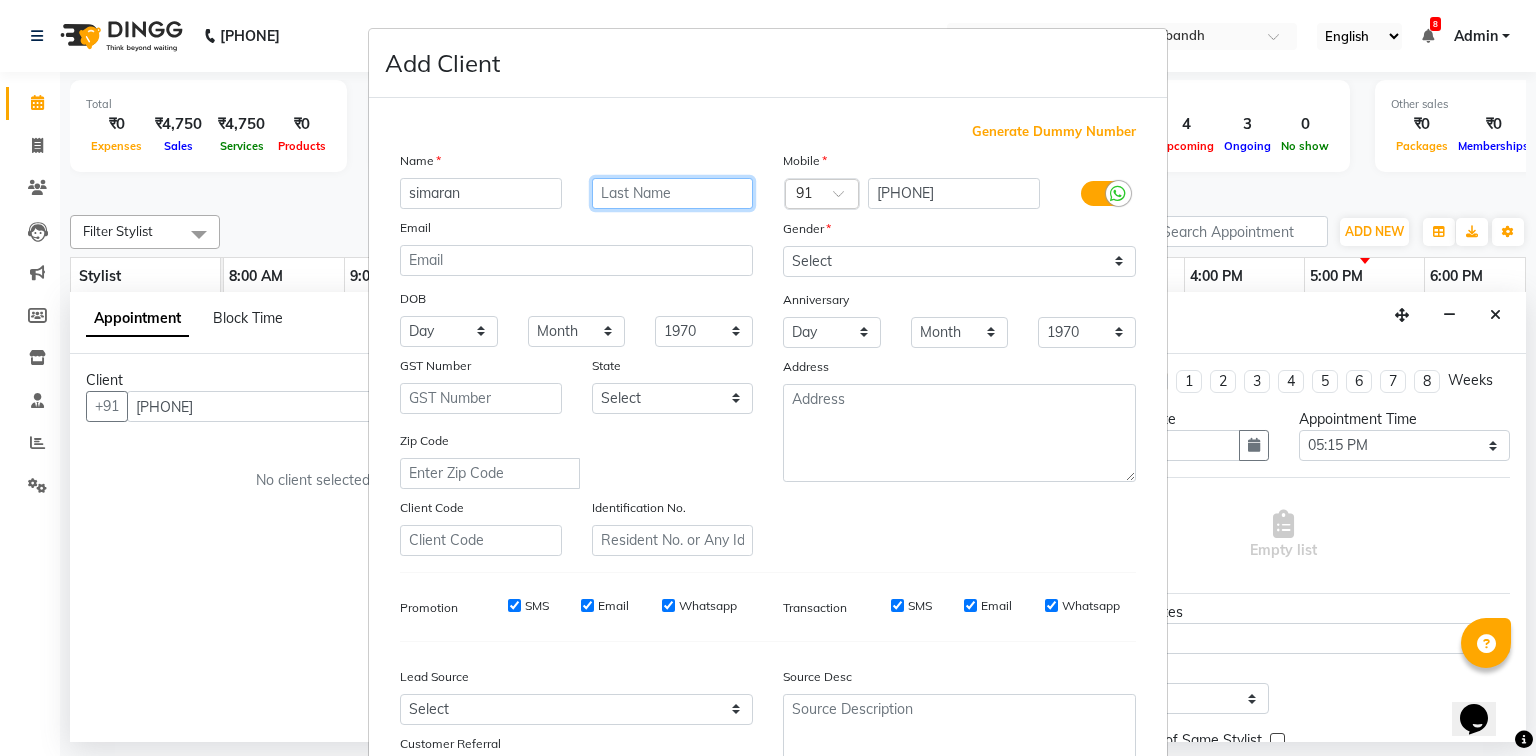 click at bounding box center (673, 193) 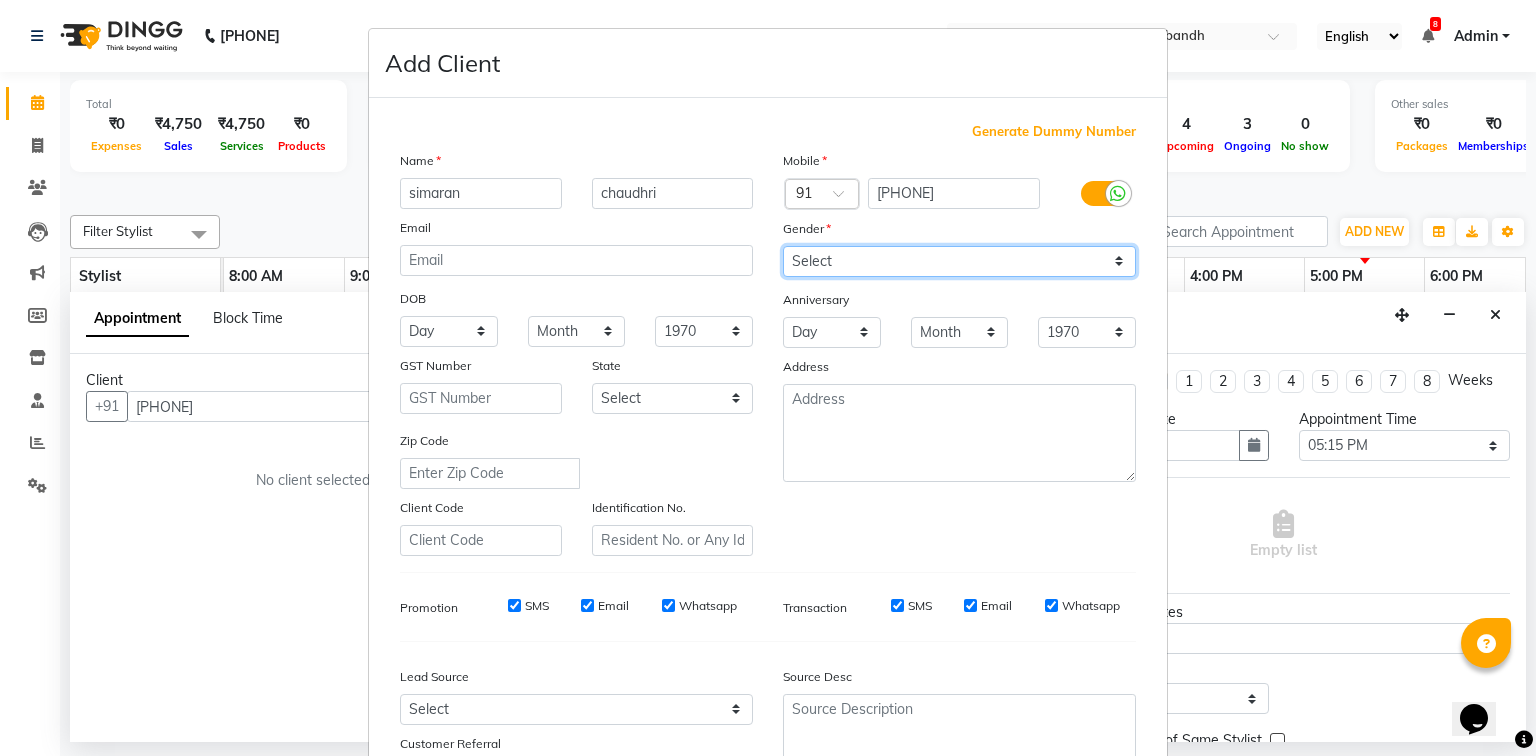 click on "Select Male Female Other Prefer Not To Say" at bounding box center (959, 261) 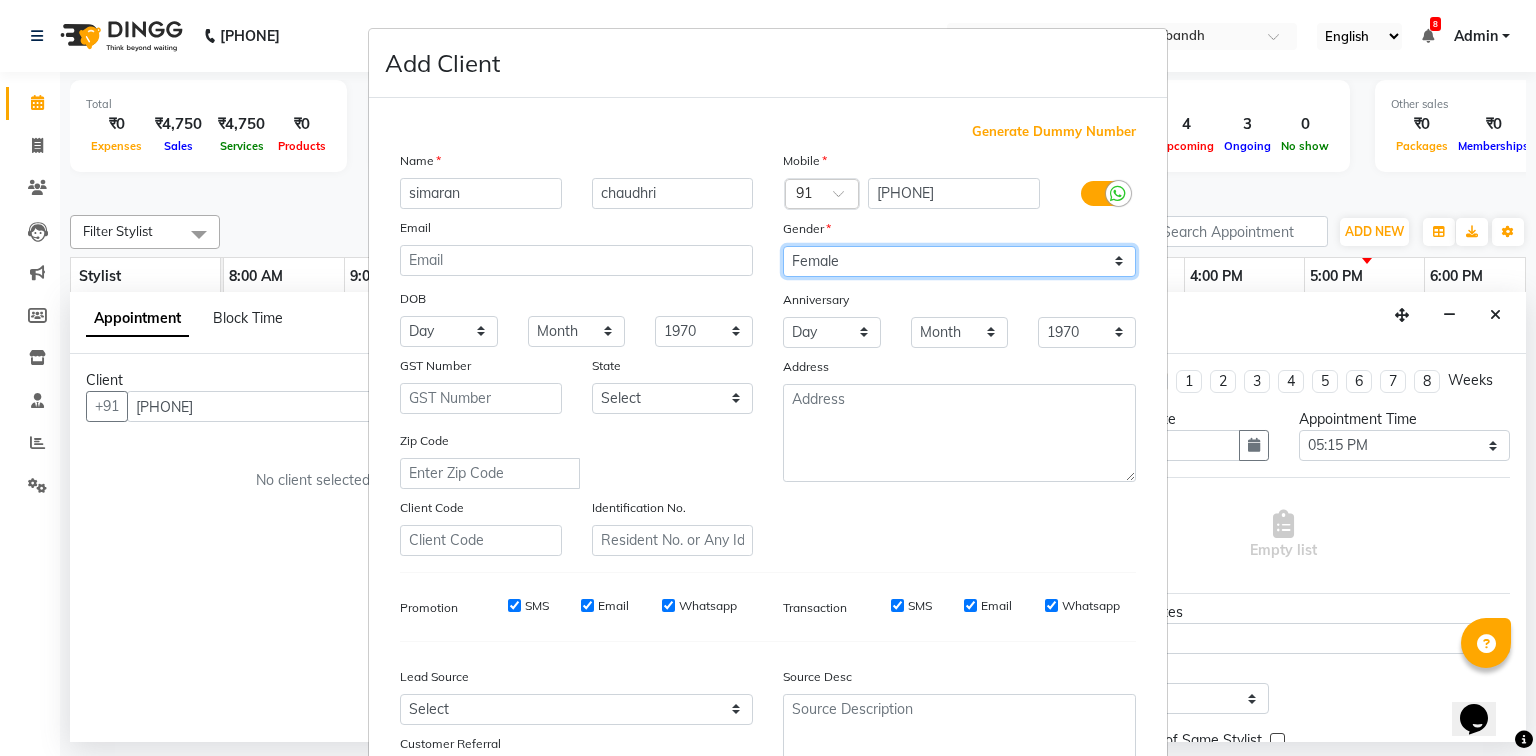 click on "Select Male Female Other Prefer Not To Say" at bounding box center (959, 261) 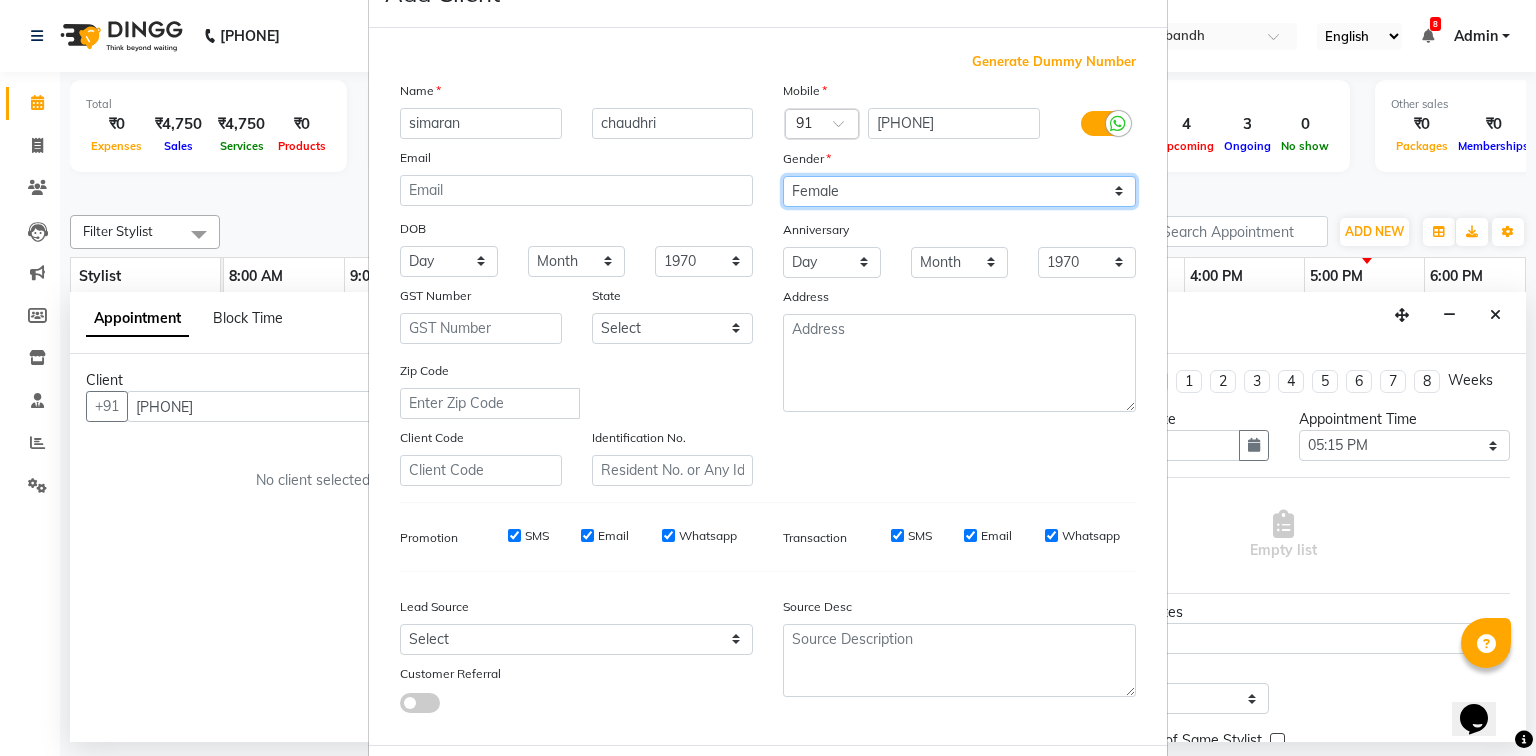 scroll, scrollTop: 176, scrollLeft: 0, axis: vertical 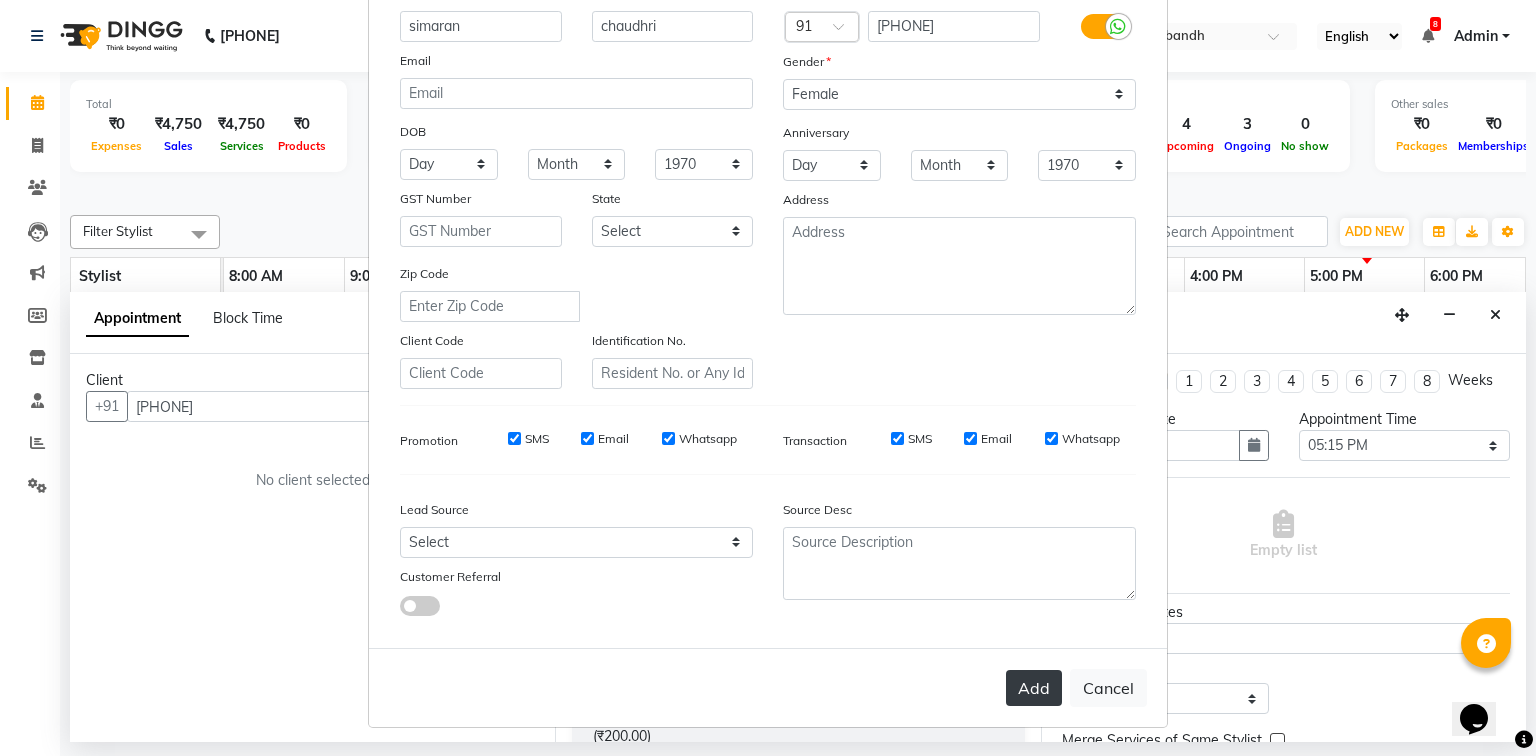 click on "Add" at bounding box center [1034, 688] 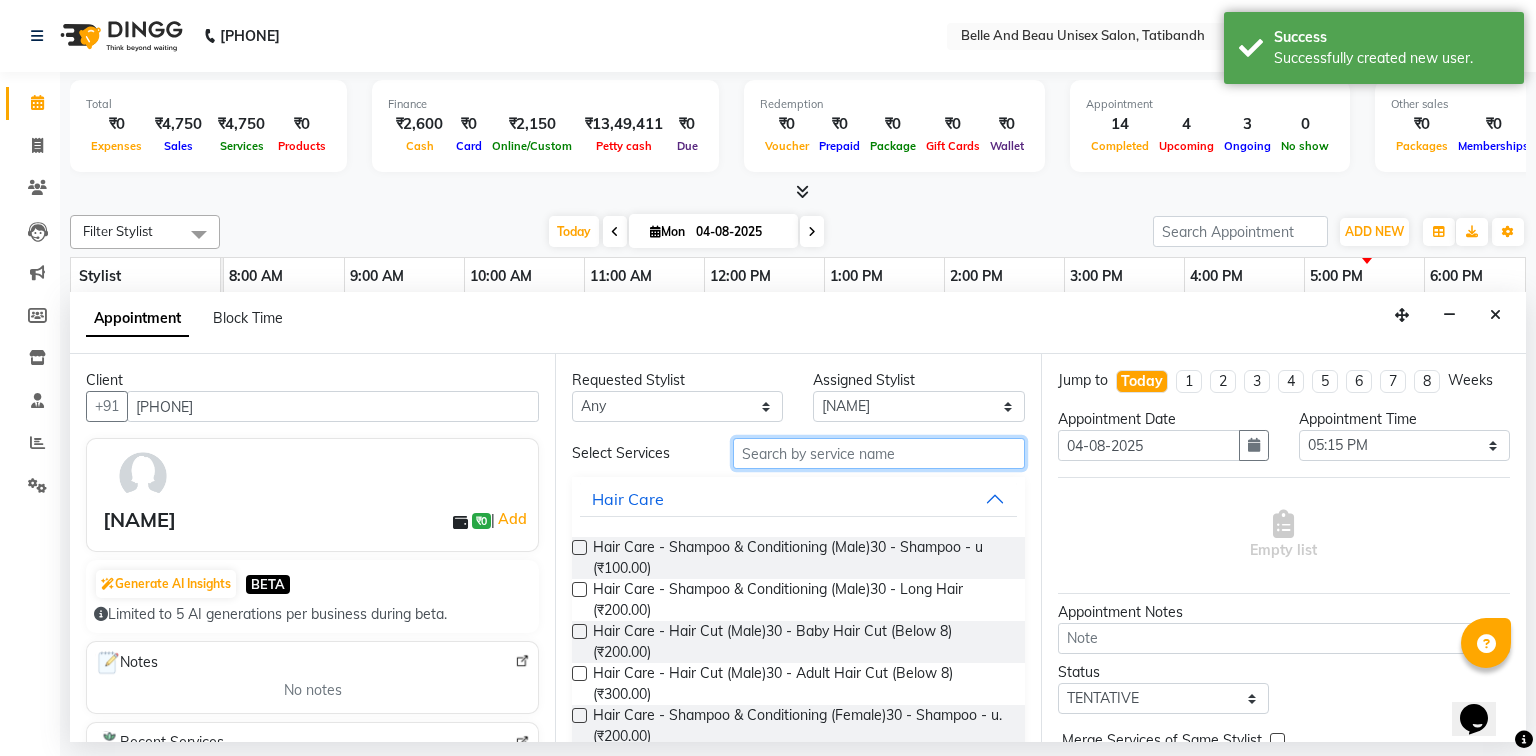 click at bounding box center [879, 453] 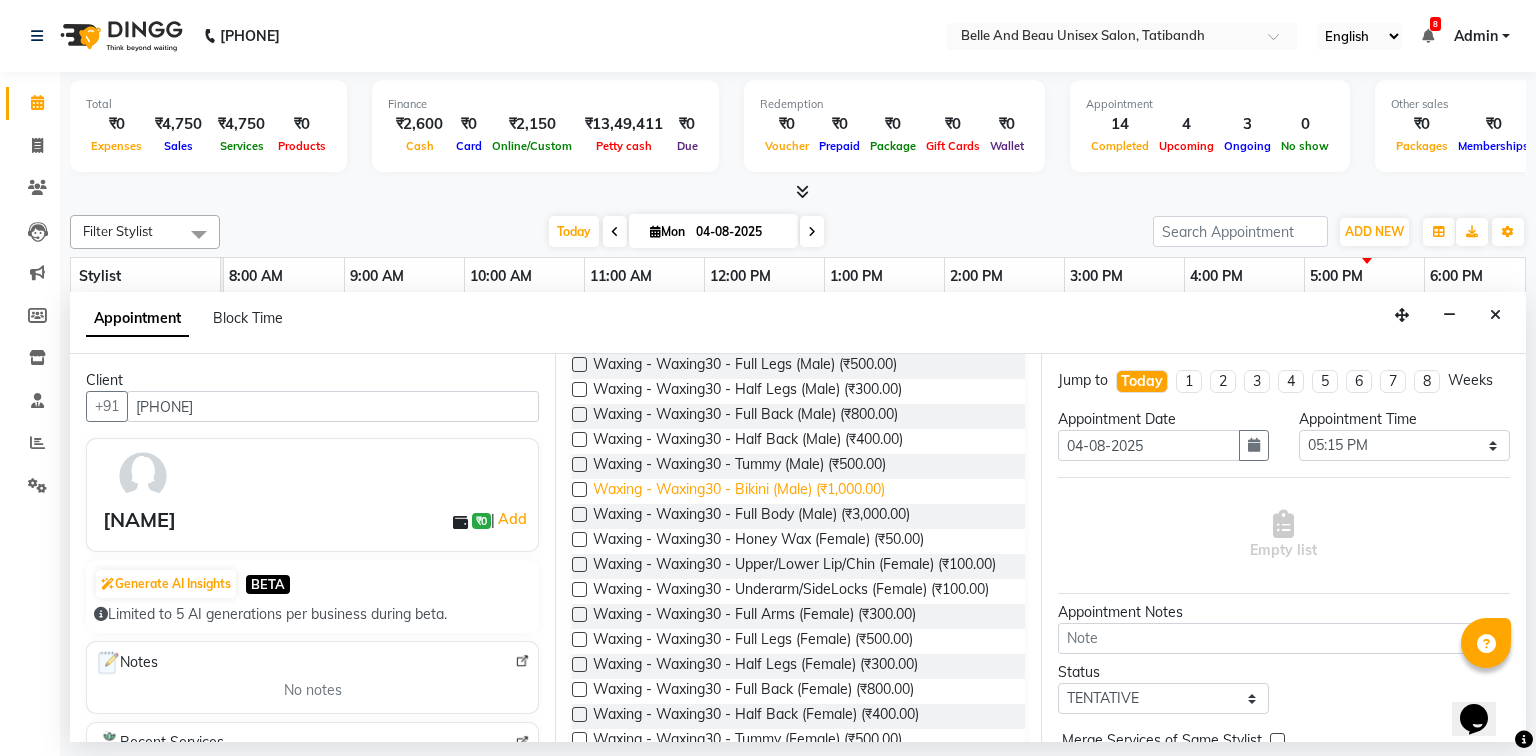 scroll, scrollTop: 320, scrollLeft: 0, axis: vertical 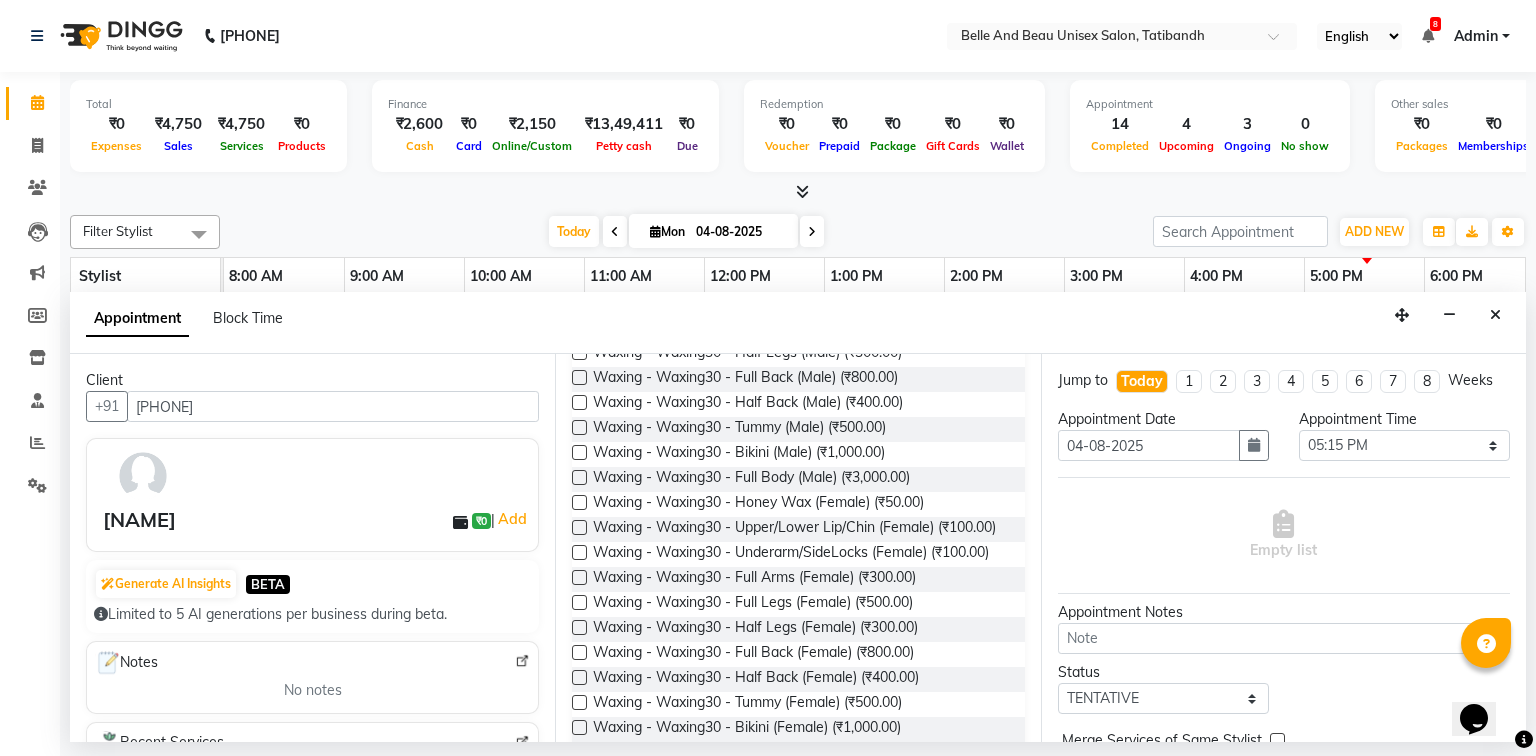 click at bounding box center [579, 577] 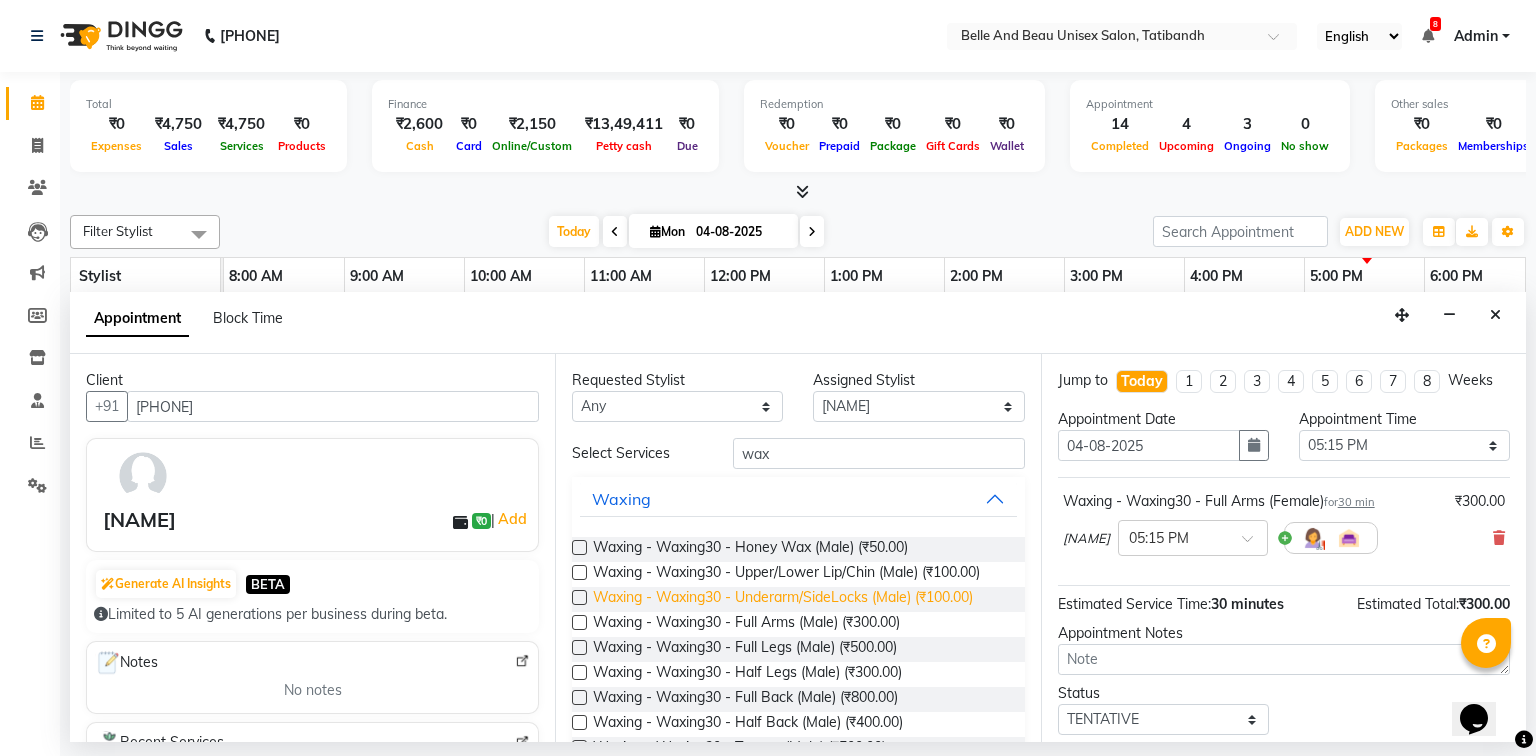 scroll, scrollTop: 0, scrollLeft: 0, axis: both 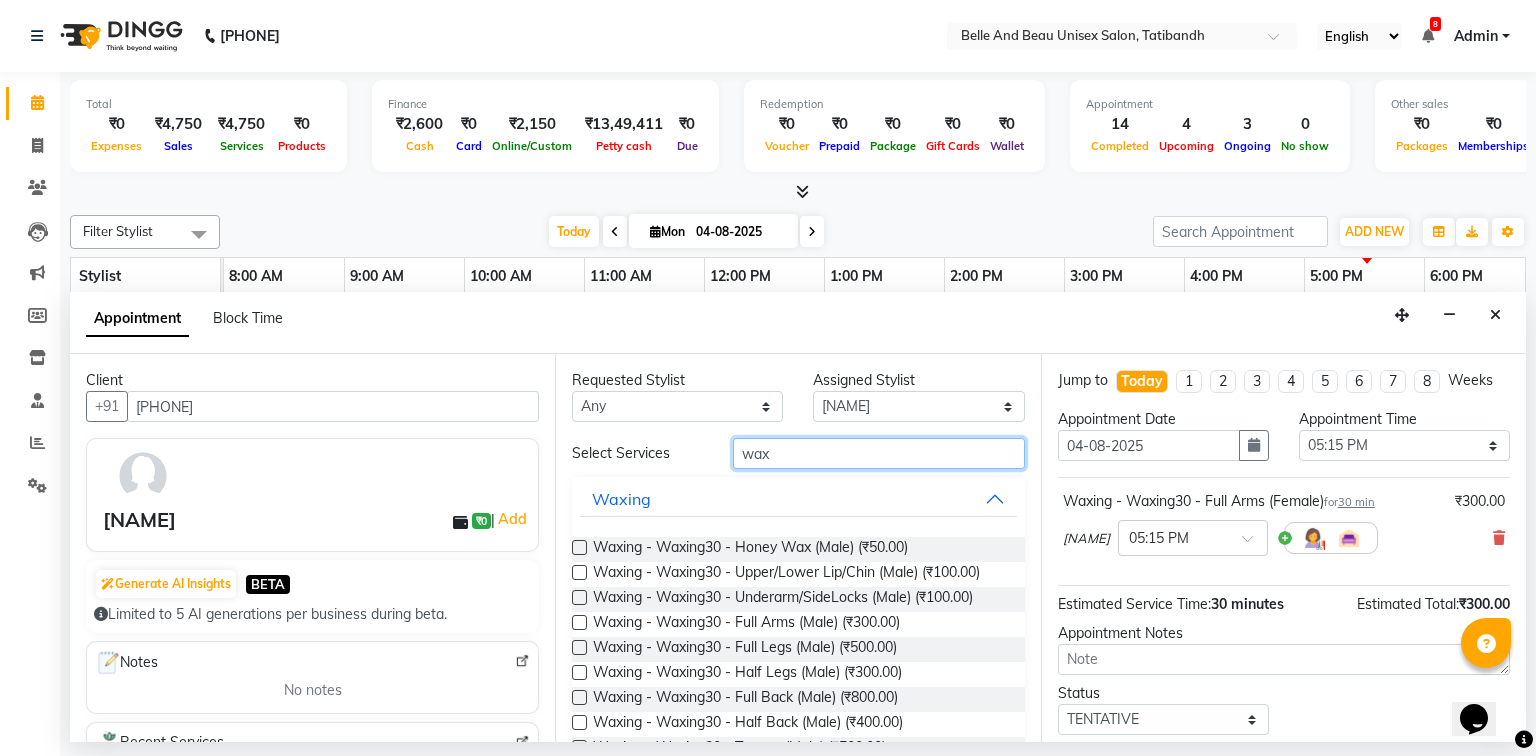 click on "wax" at bounding box center (879, 453) 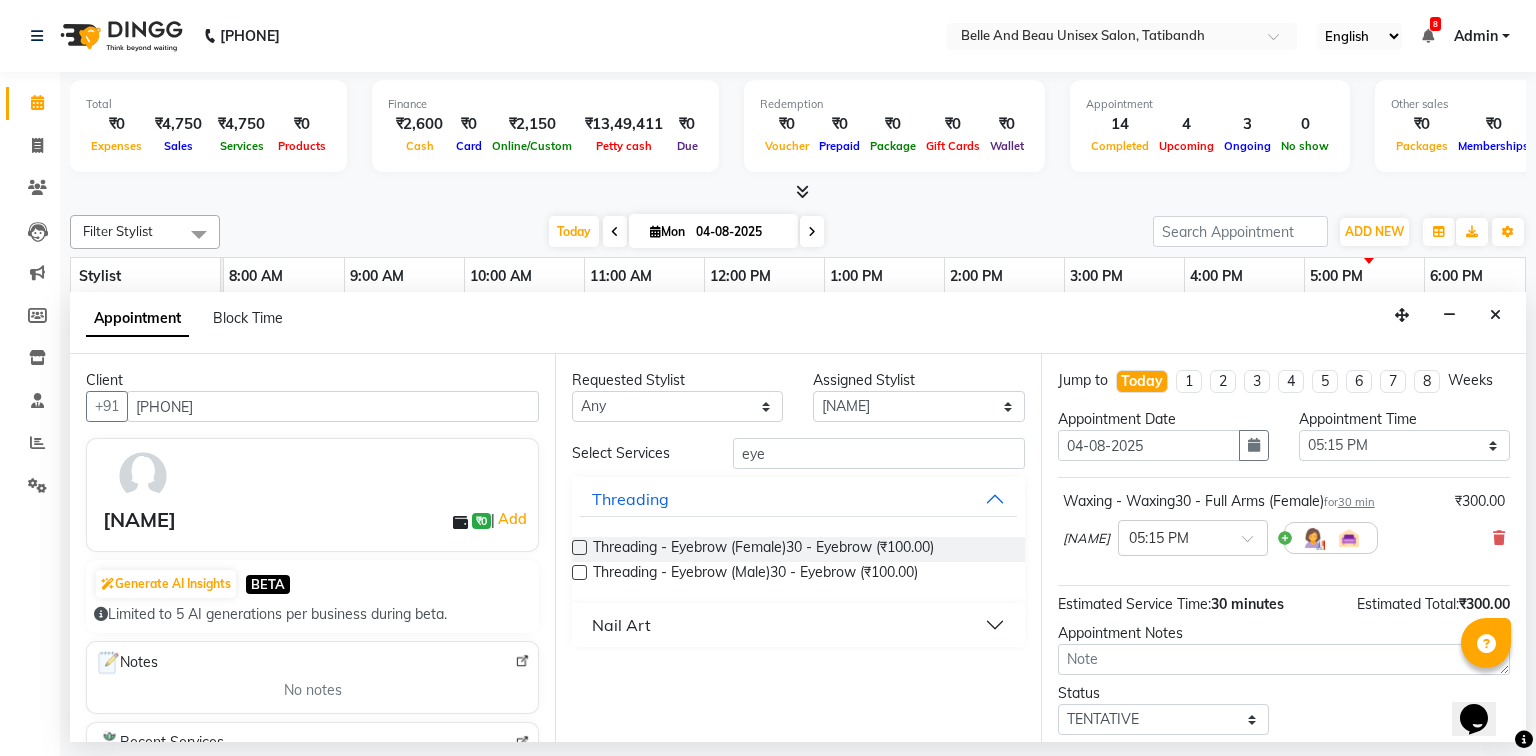 click at bounding box center [579, 547] 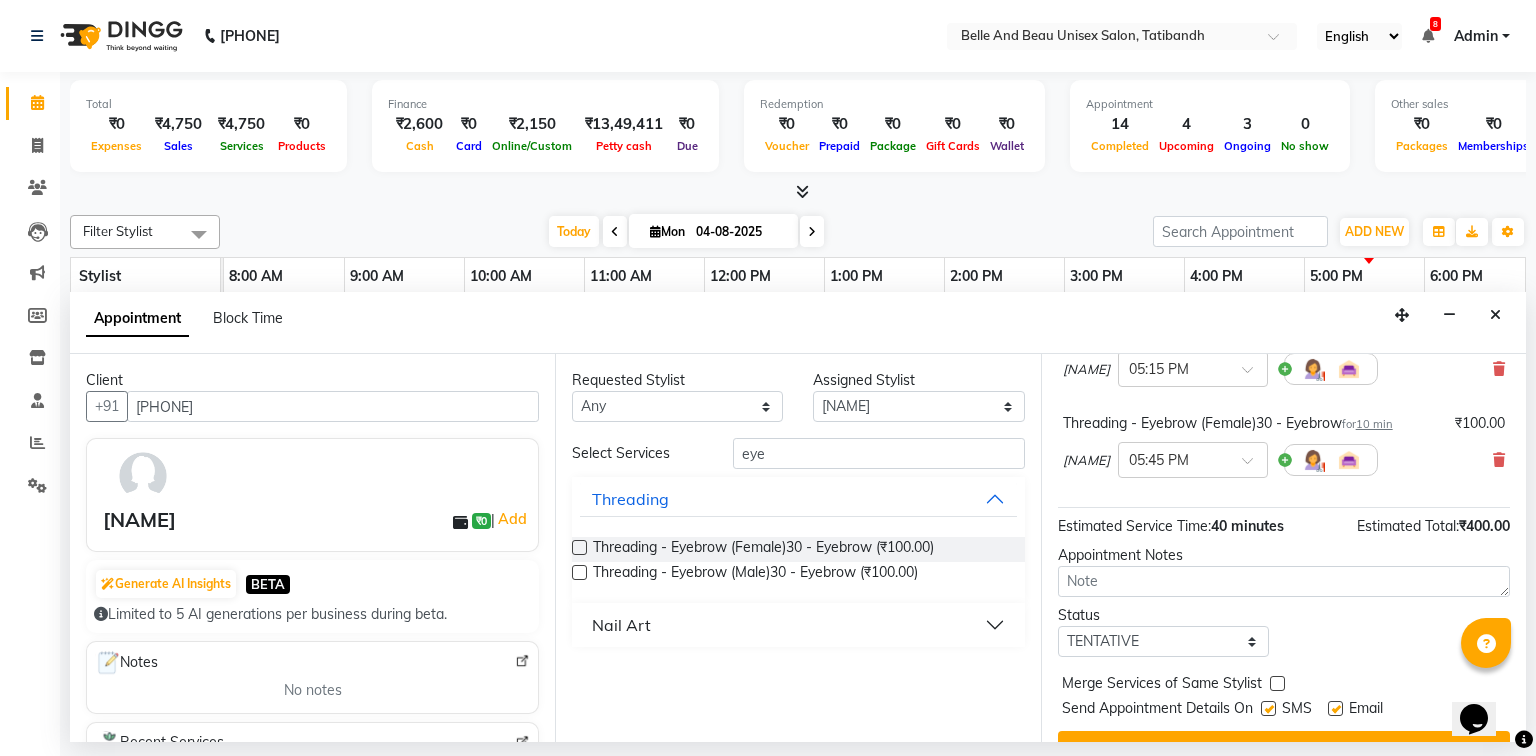 scroll, scrollTop: 209, scrollLeft: 0, axis: vertical 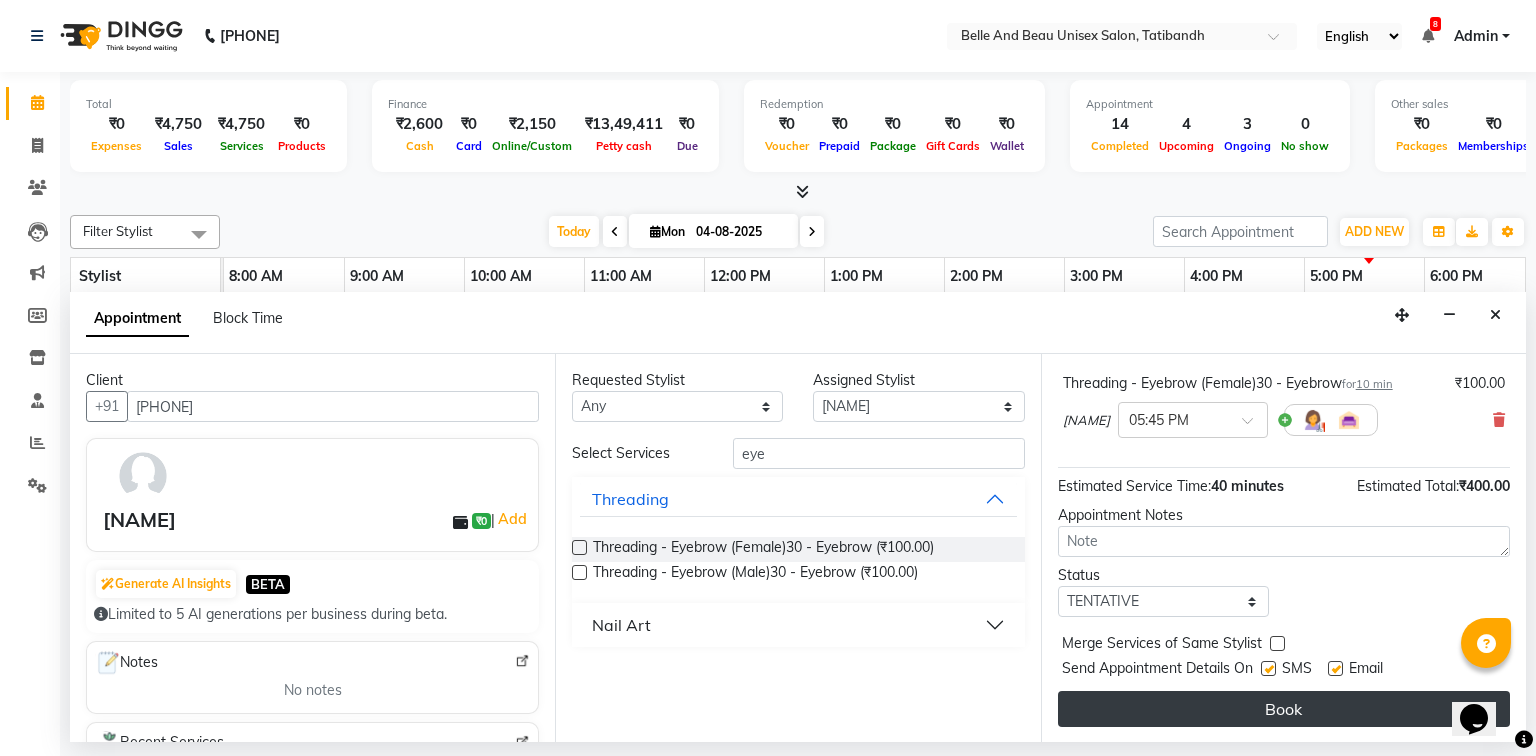 click on "Book" at bounding box center [1284, 709] 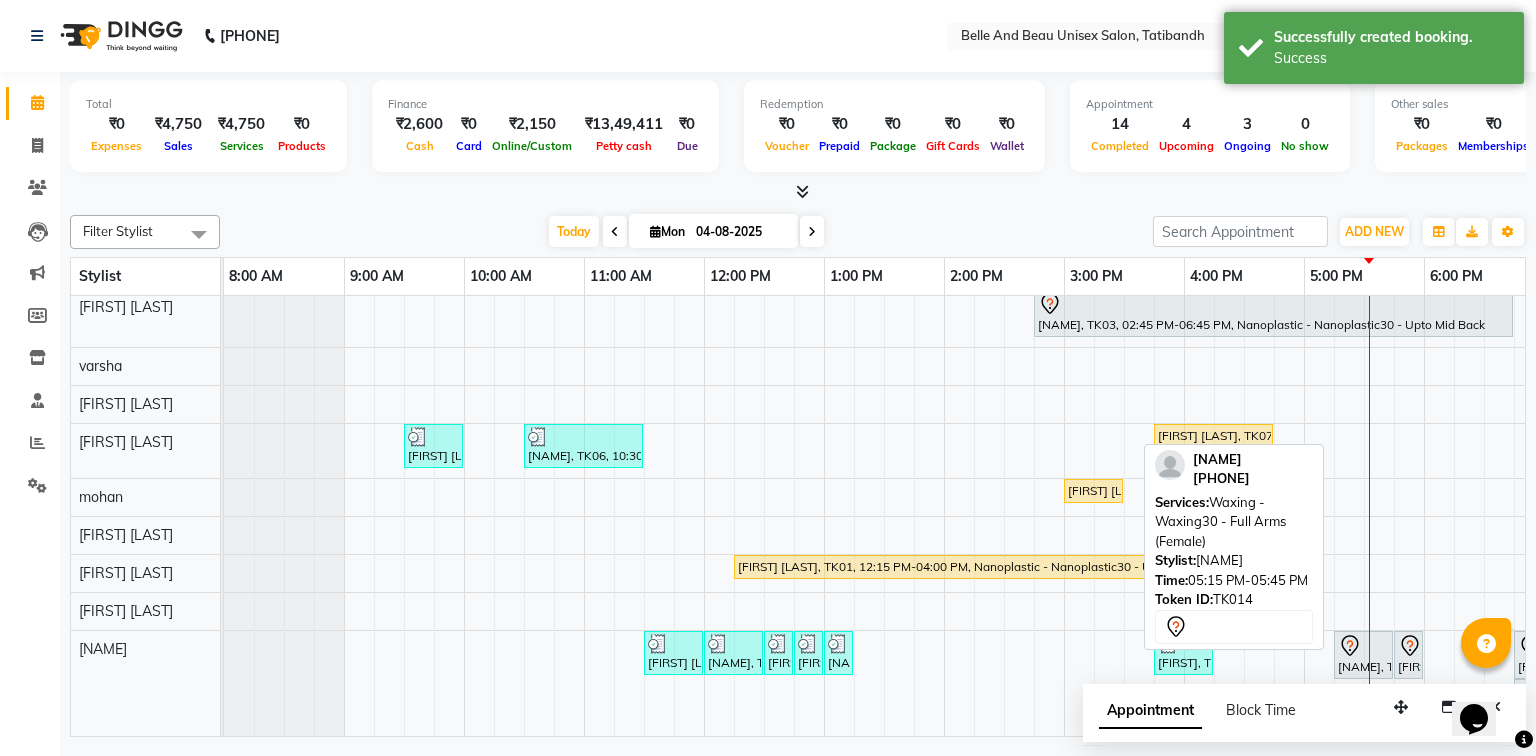 click on "[FIRST] [LAST], TK14, 05:15 PM-05:45 PM, Waxing - Waxing30 - Full Arms (Female)" at bounding box center (1363, 655) 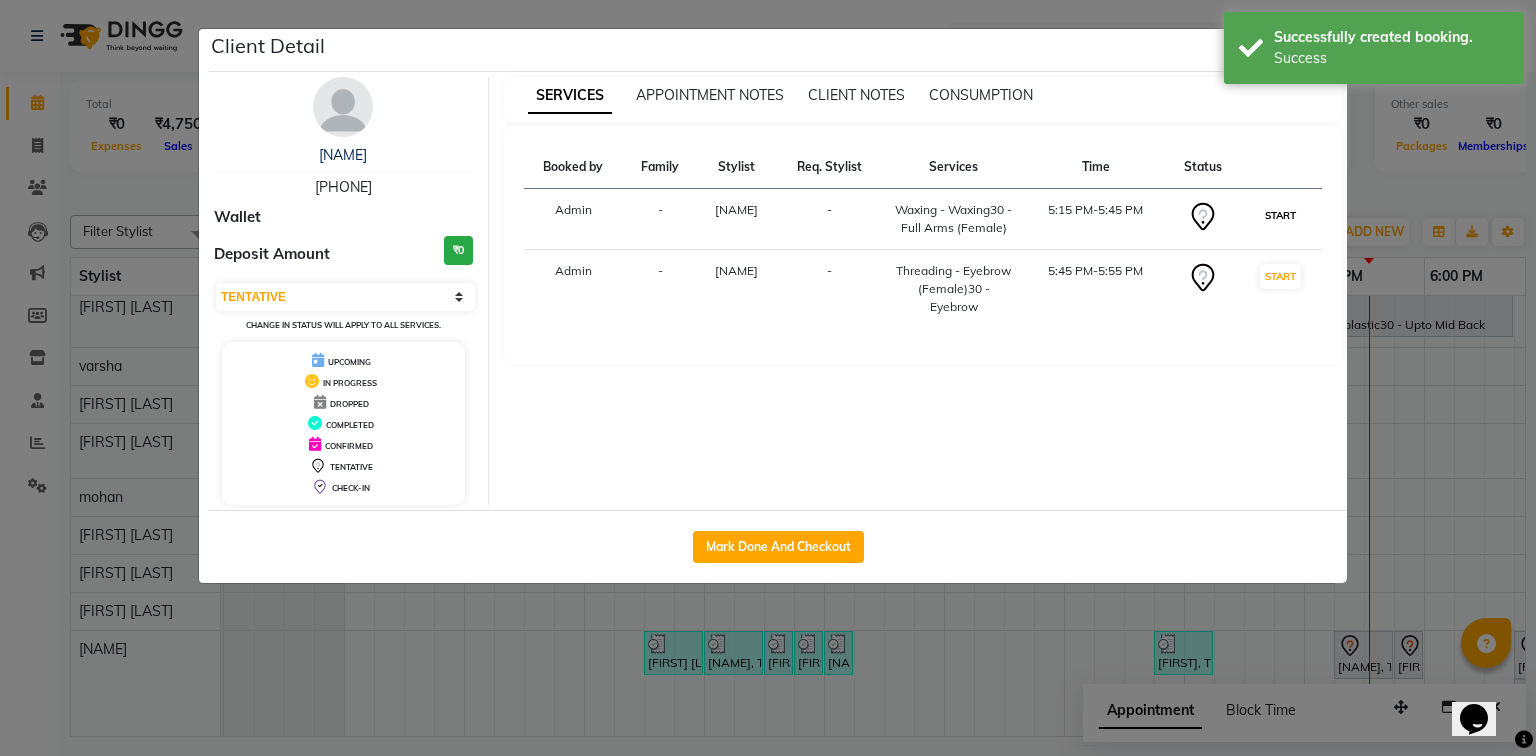 click on "START" at bounding box center [1280, 215] 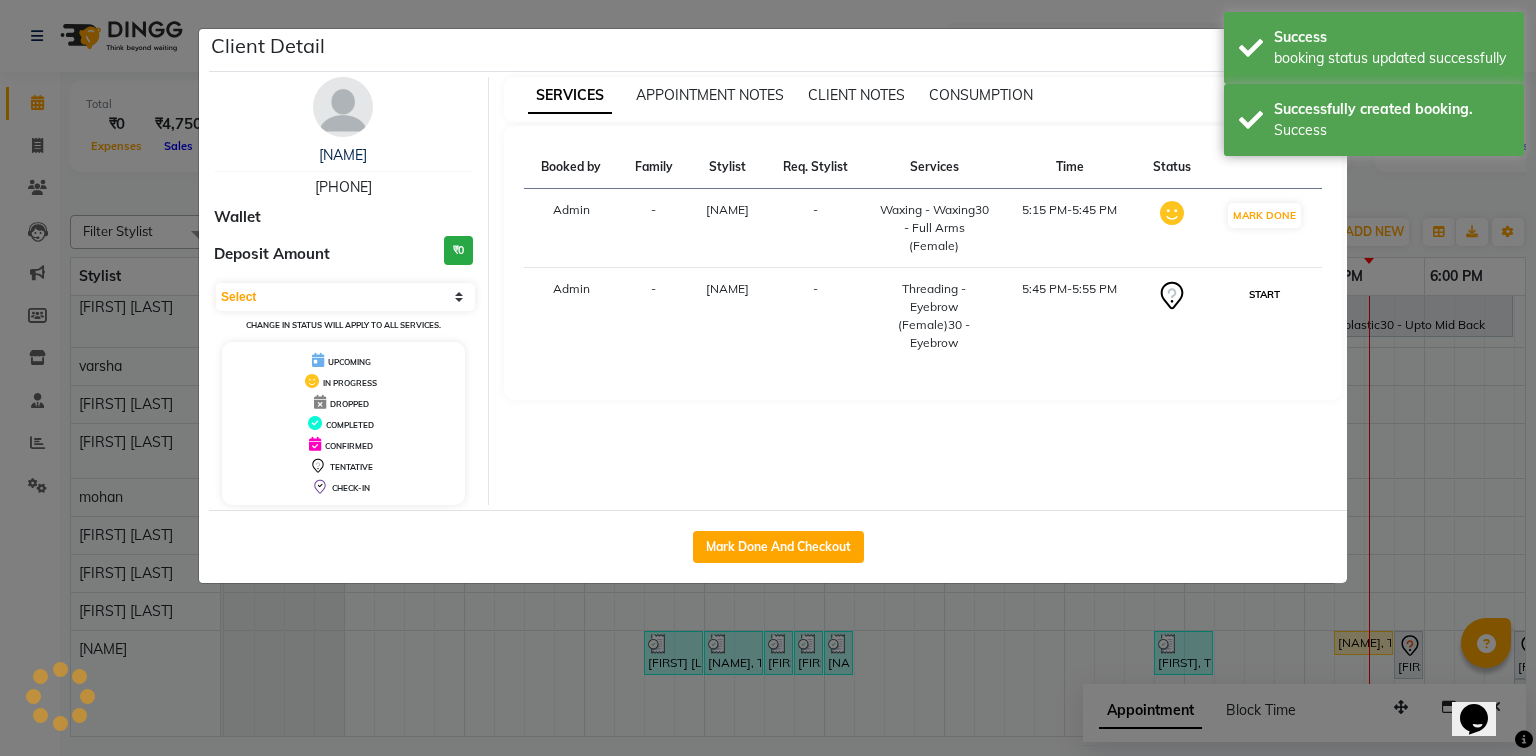 click on "START" at bounding box center [1264, 294] 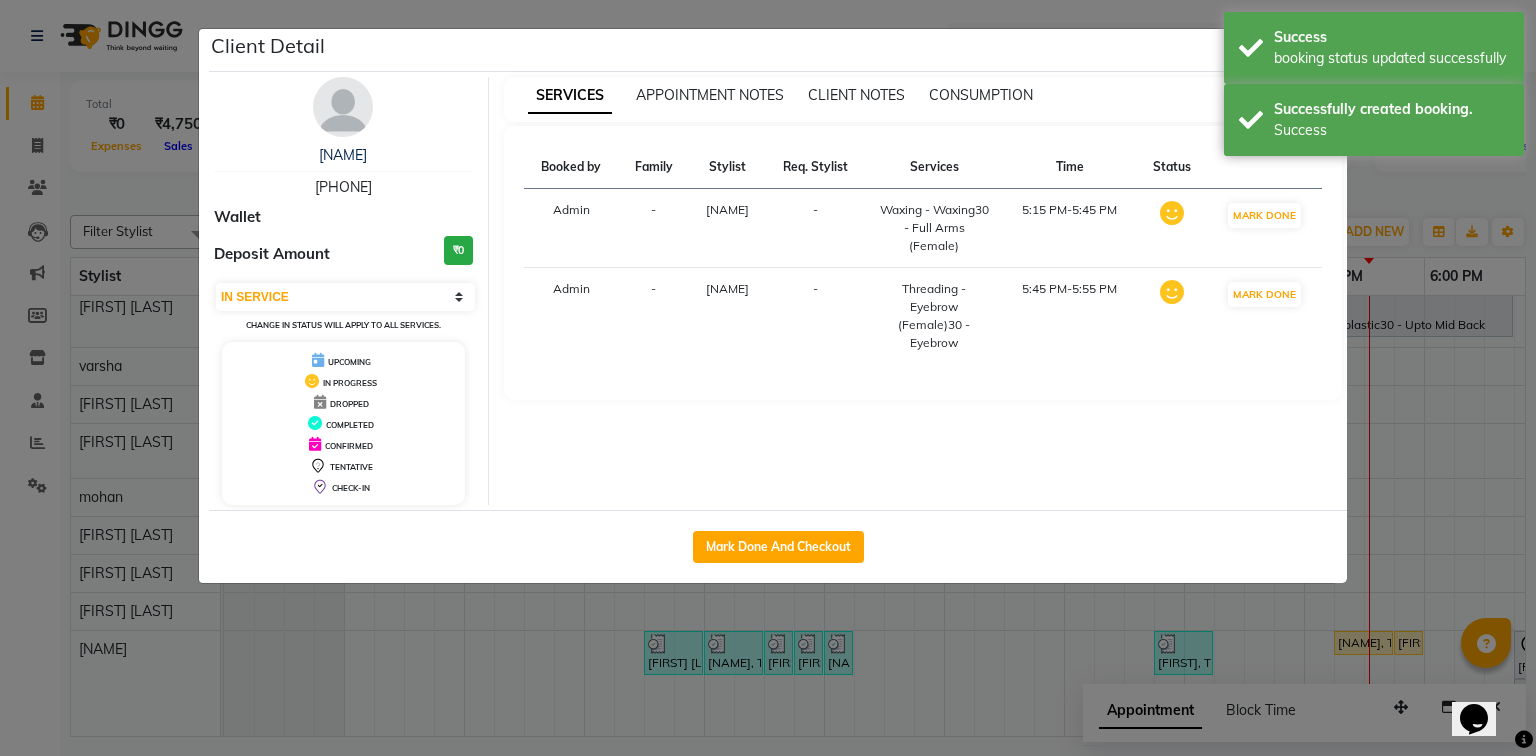 click on "Client Detail  simaran chaudhri   9251477771 Wallet Deposit Amount  ₹0  Select IN SERVICE CONFIRMED TENTATIVE CHECK IN MARK DONE DROPPED UPCOMING Change in status will apply to all services. UPCOMING IN PROGRESS DROPPED COMPLETED CONFIRMED TENTATIVE CHECK-IN SERVICES APPOINTMENT NOTES CLIENT NOTES CONSUMPTION Booked by Family Stylist Req. Stylist Services Time Status  Admin  - Shagun Siddiqui -  Waxing - Waxing30 - Full Arms (Female)   5:15 PM-5:45 PM   MARK DONE   Admin  - Shagun Siddiqui -  Threading - Eyebrow (Female)30 - Eyebrow   5:45 PM-5:55 PM   MARK DONE   Mark Done And Checkout" 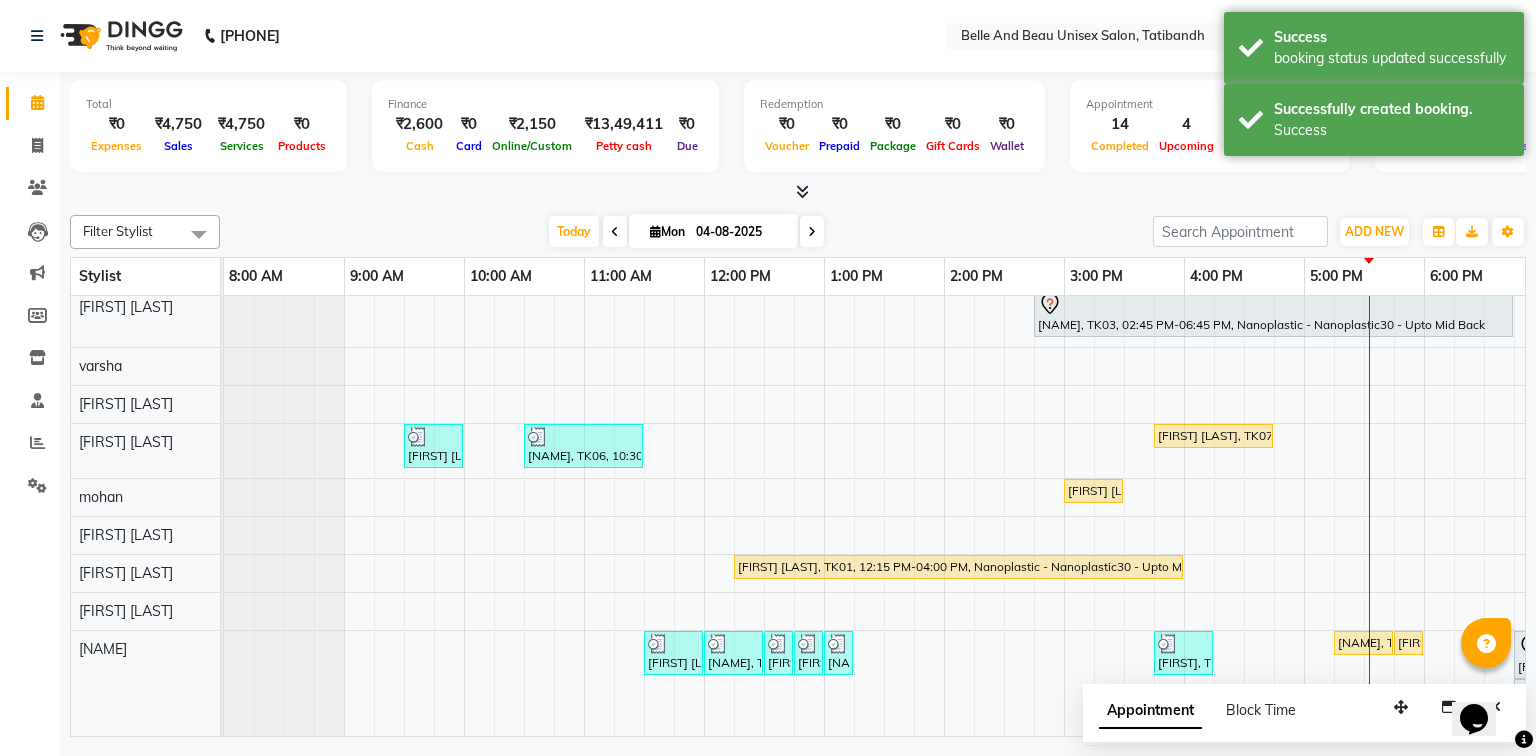 scroll, scrollTop: 84, scrollLeft: 0, axis: vertical 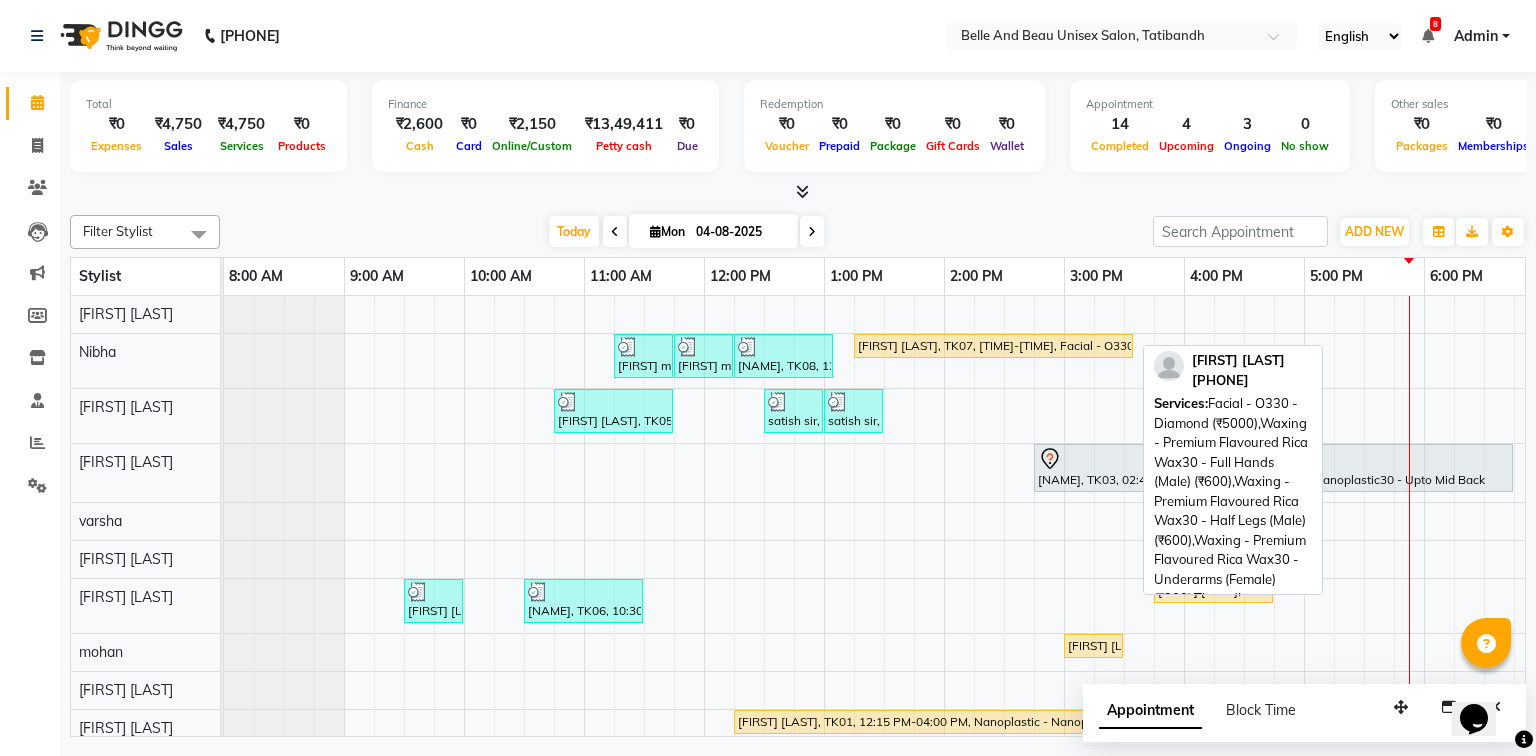 click on "Manmeet Singh, TK07, 01:15 PM-03:35 PM, Facial - O330 - Diamond (₹5000),Waxing - Premium Flavoured Rica Wax30 - Full Hands (Male) (₹600),Waxing - Premium Flavoured Rica Wax30 - Half Legs (Male) (₹600),Waxing - Premium Flavoured Rica Wax30 - Underarms (Female) (₹200),Threading - Eyebrow (Female)30 - Eyebrow (₹100),Threading - Upper Lip (Female)30 - Upper Lip (₹50)" at bounding box center [993, 346] 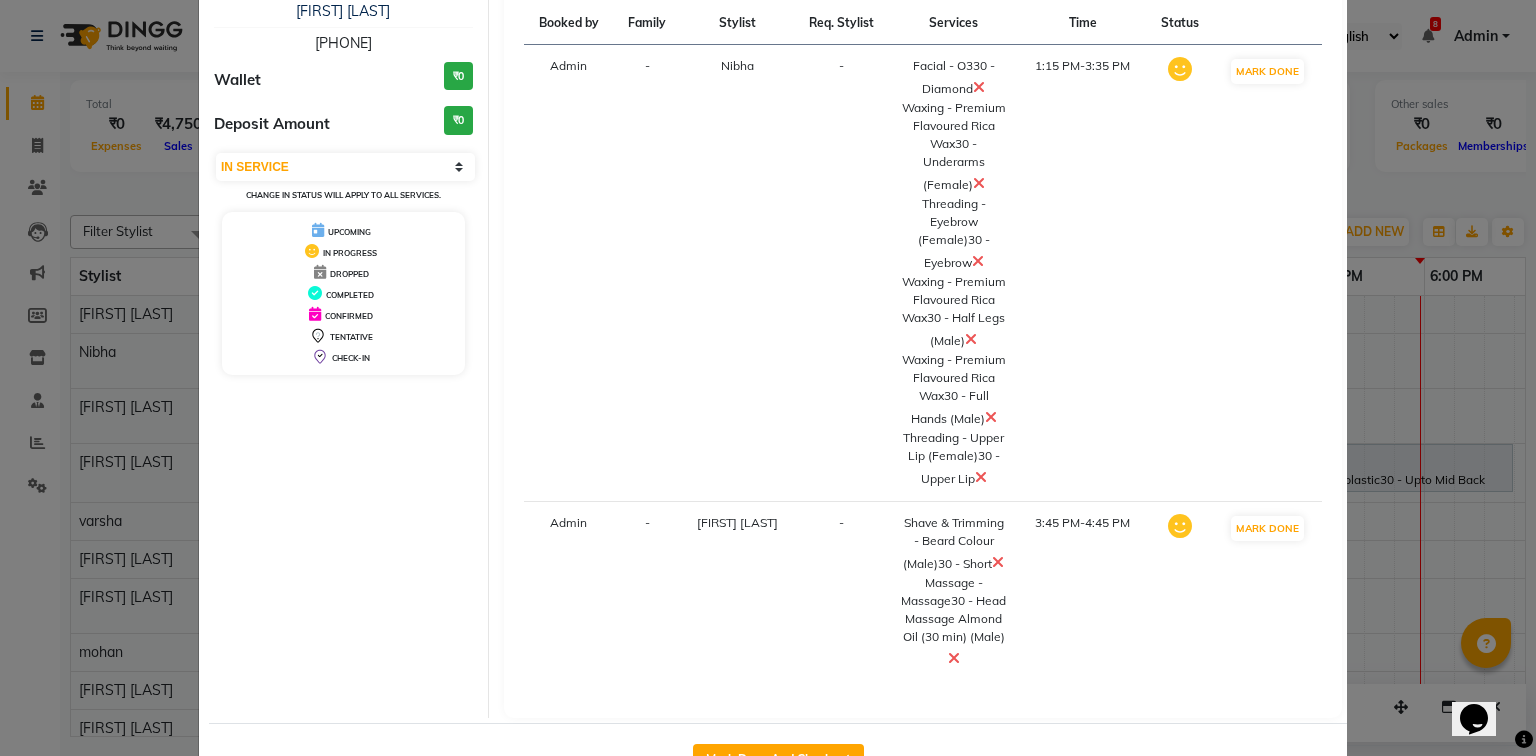 scroll, scrollTop: 0, scrollLeft: 0, axis: both 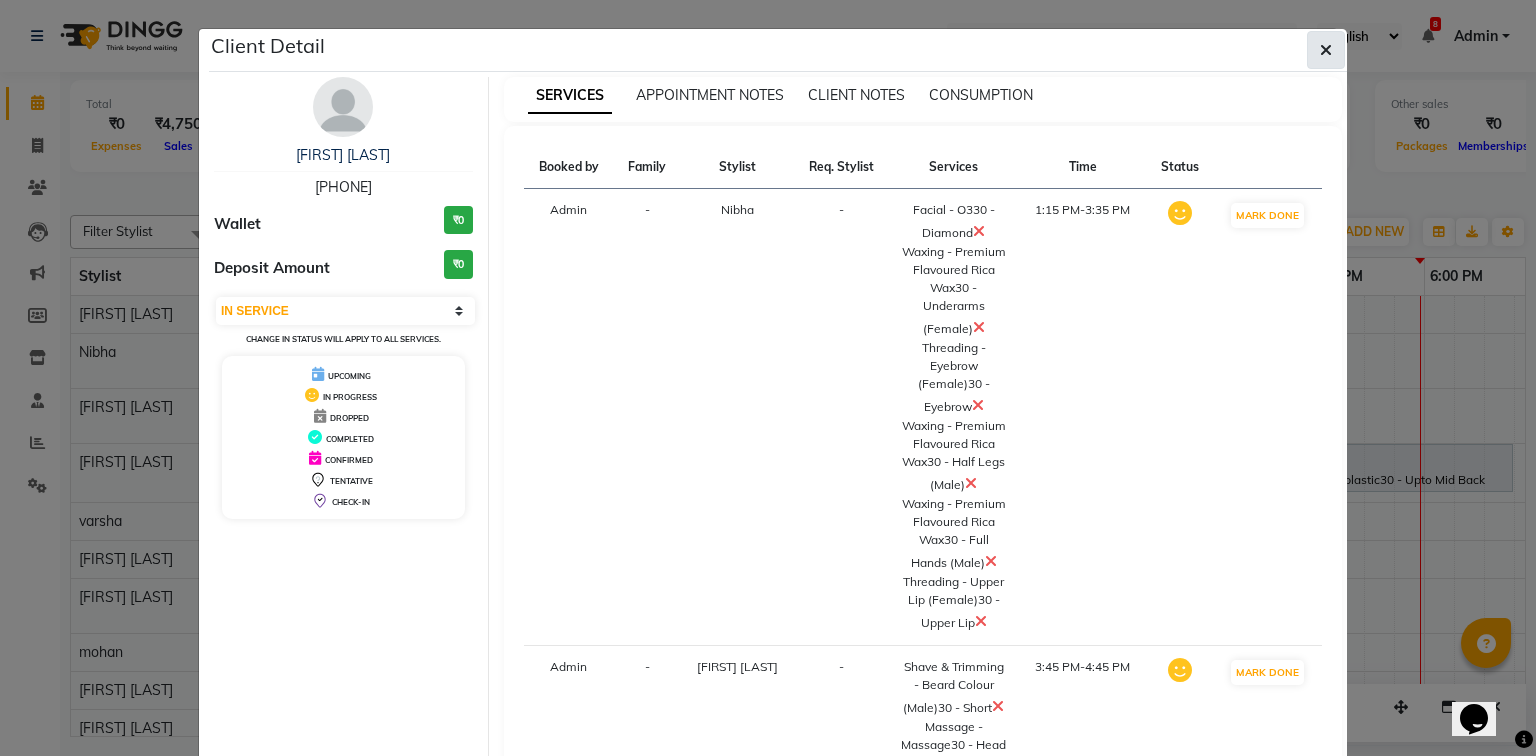 click 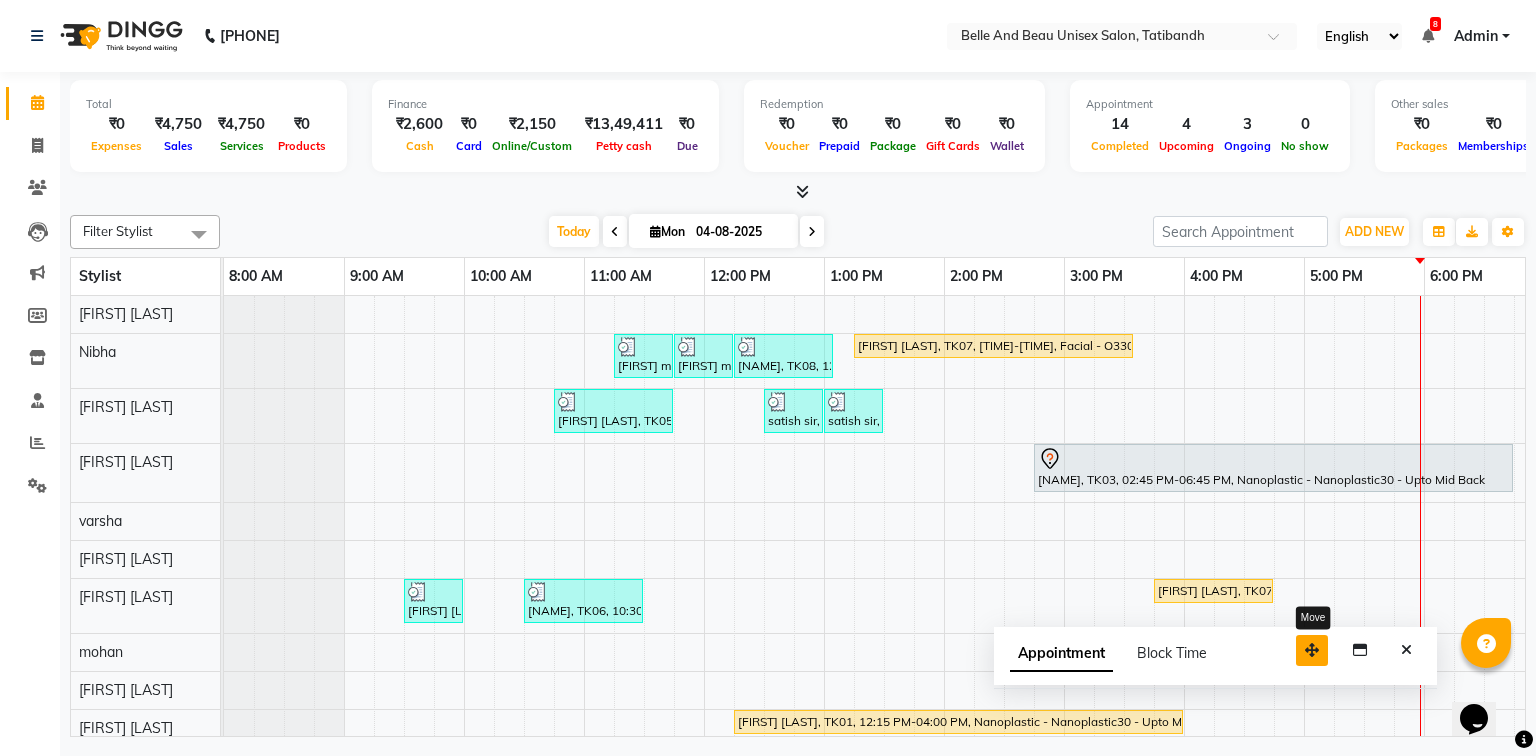 drag, startPoint x: 1408, startPoint y: 709, endPoint x: 1255, endPoint y: 616, distance: 179.04749 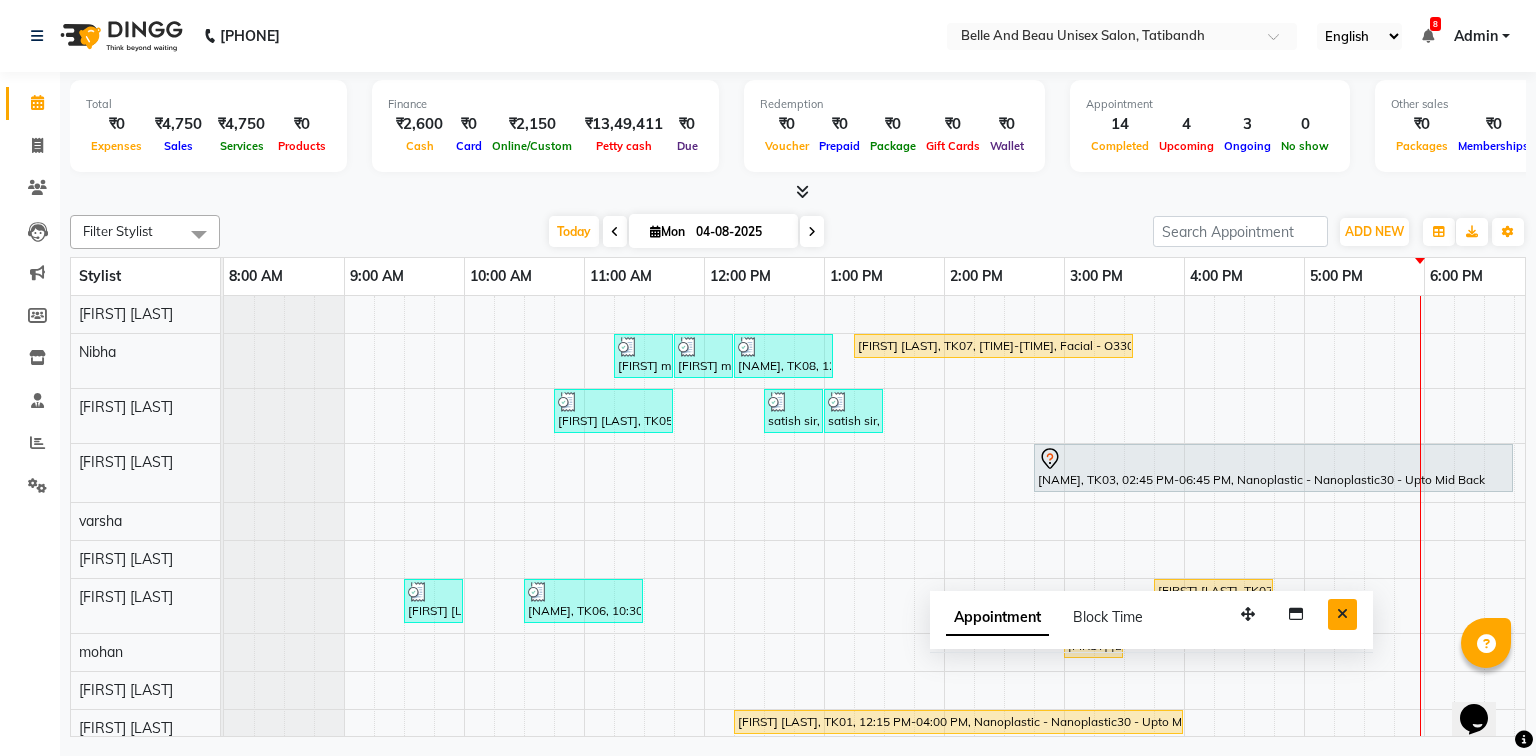 click at bounding box center (1342, 614) 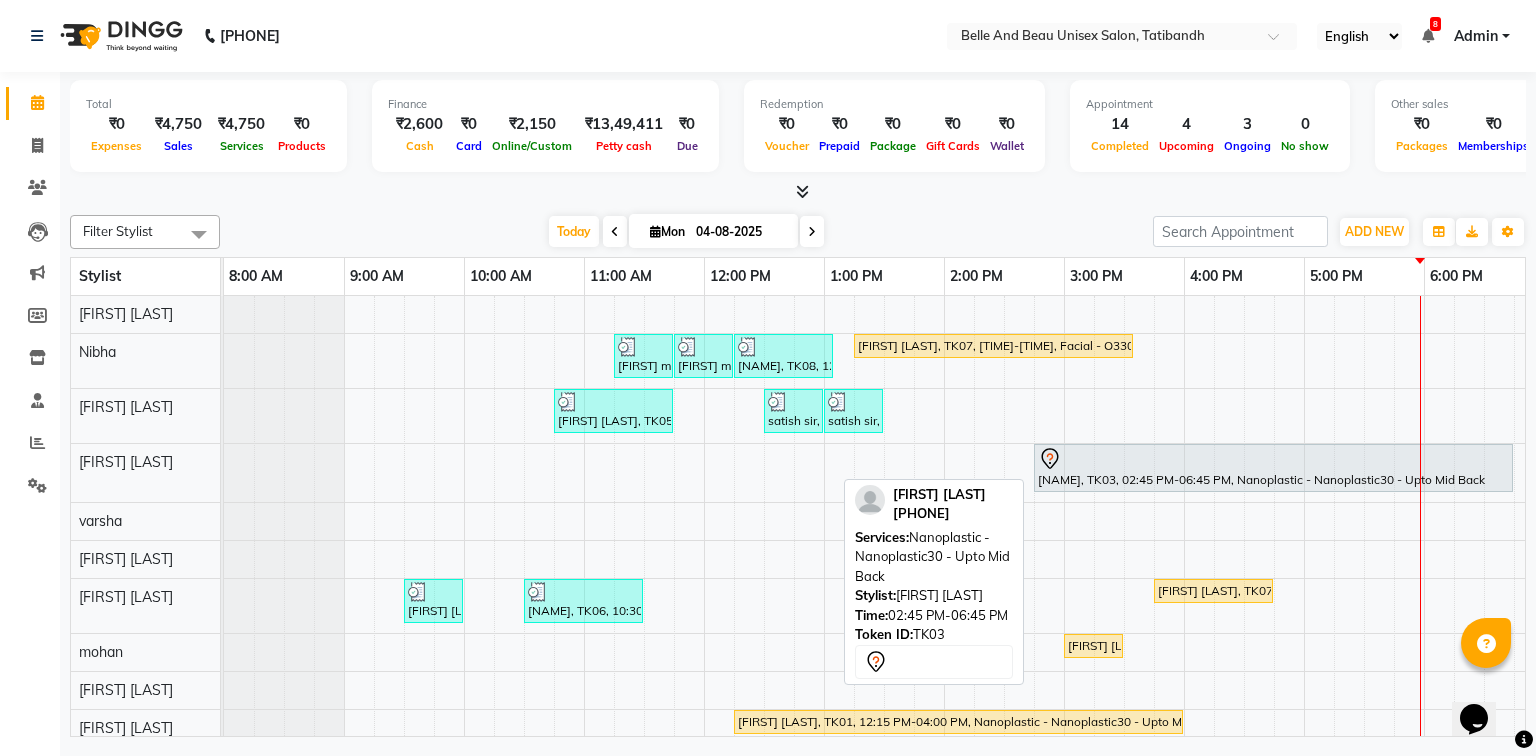 scroll, scrollTop: 64, scrollLeft: 0, axis: vertical 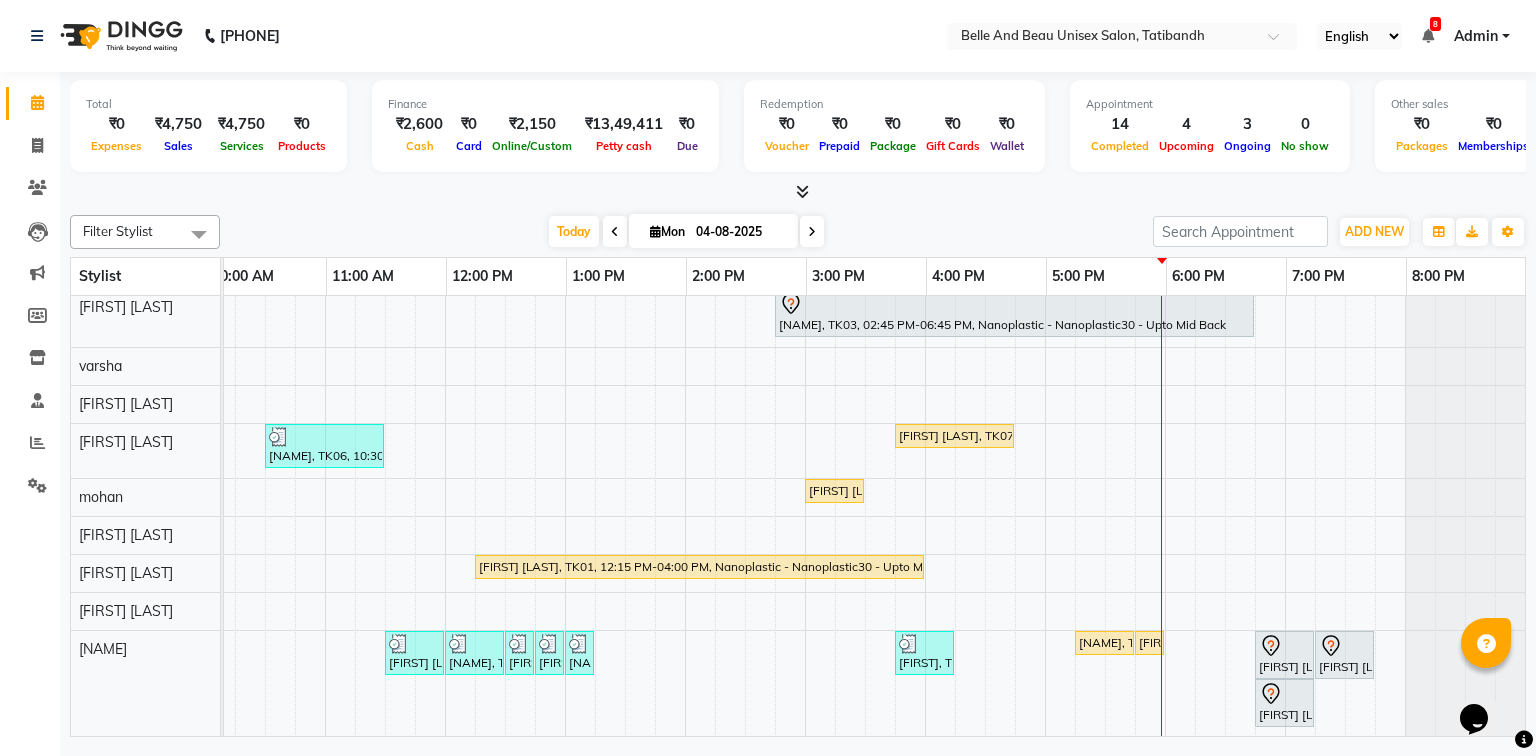 drag, startPoint x: 1257, startPoint y: 728, endPoint x: 34, endPoint y: 0, distance: 1423.2754 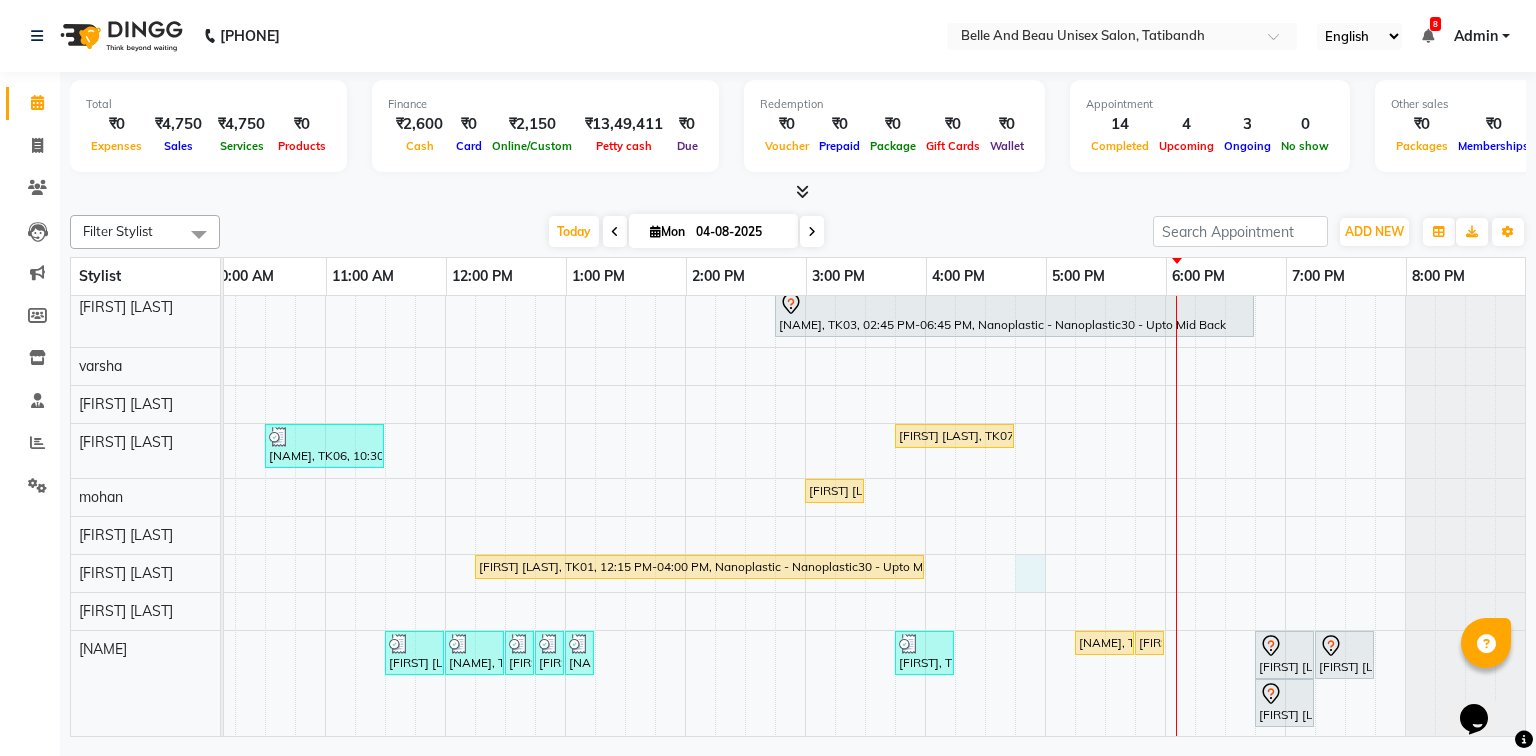 click on "Dipti mam, TK08, 11:15 AM-11:45 AM, Waxing - Premium Flavoured Rica Wax30 - Full Hands (Female)     Dipti mam, TK08, 11:45 AM-12:15 PM, Waxing - Premium Flavoured Rica Wax30 - Half Legs (Female)     Dipti mam, TK08, 12:15 PM-01:05 PM, Waxing - Premium Flavoured Rica Wax30 - Half Legs (Female),Waxing - Premium Flavoured Rica Wax30 - Underarms (Male),Waxing - Premium Flavoured Rica Wax30 - Full Hands (Female),Threading - Eyebrow (Female)30 - Eyebrow,Threading - Upper Lip (Female)30 - Upper Lip    Manmeet Singh, TK07, 01:15 PM-03:35 PM, Facial - O330 - Diamond (₹5000),Waxing - Premium Flavoured Rica Wax30 - Full Hands (Male) (₹600),Waxing - Premium Flavoured Rica Wax30 - Half Legs (Male) (₹600),Waxing - Premium Flavoured Rica Wax30 - Underarms (Female) (₹200),Threading - Eyebrow (Female)30 - Eyebrow (₹100),Threading - Upper Lip (Female)30 - Upper Lip (₹50)         satish sir, TK13, 12:30 PM-01:00 PM, Shave & Trimming - Beard  (Male)30 - Beard Shaping" at bounding box center [745, 439] 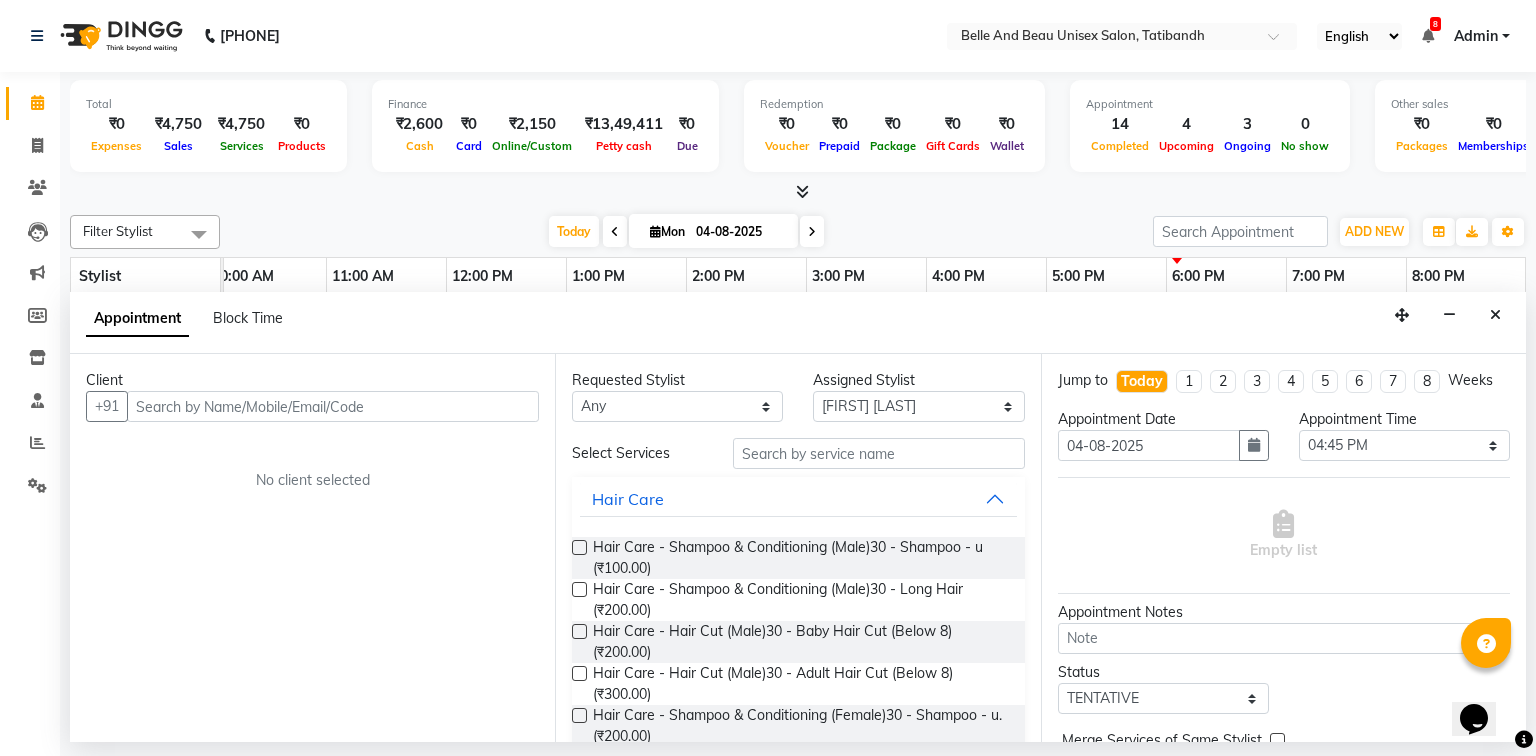 click at bounding box center (333, 406) 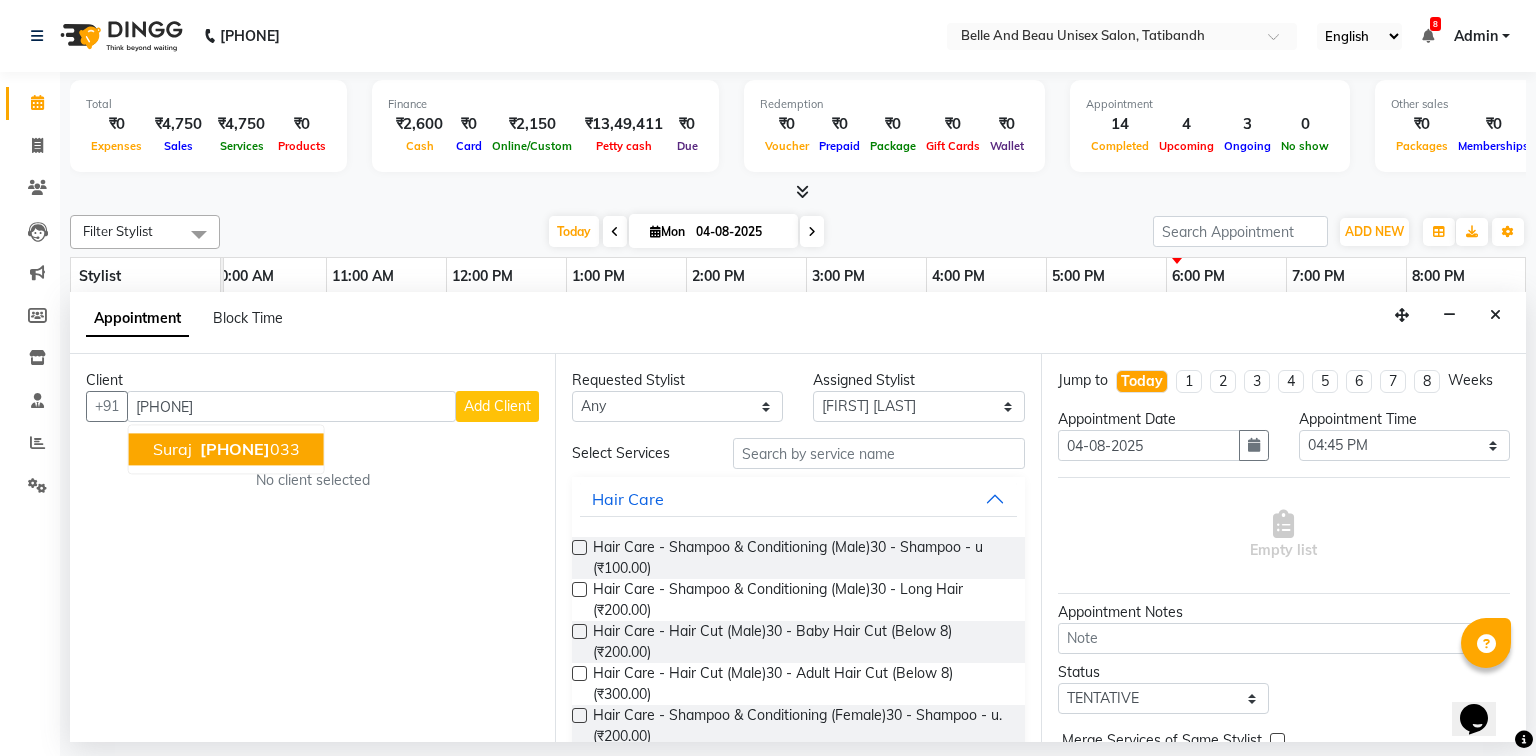 click on "7587062" at bounding box center [235, 450] 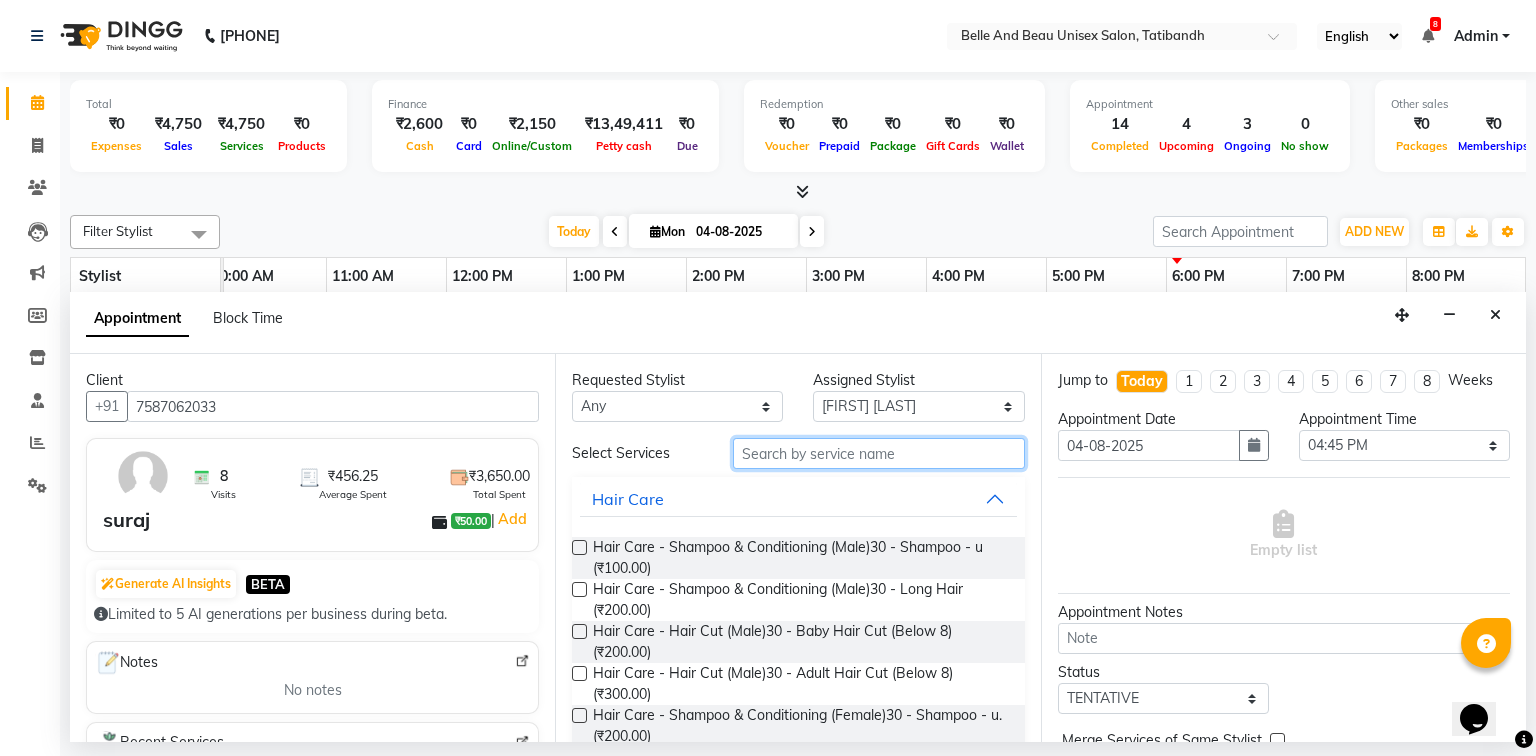 click at bounding box center [879, 453] 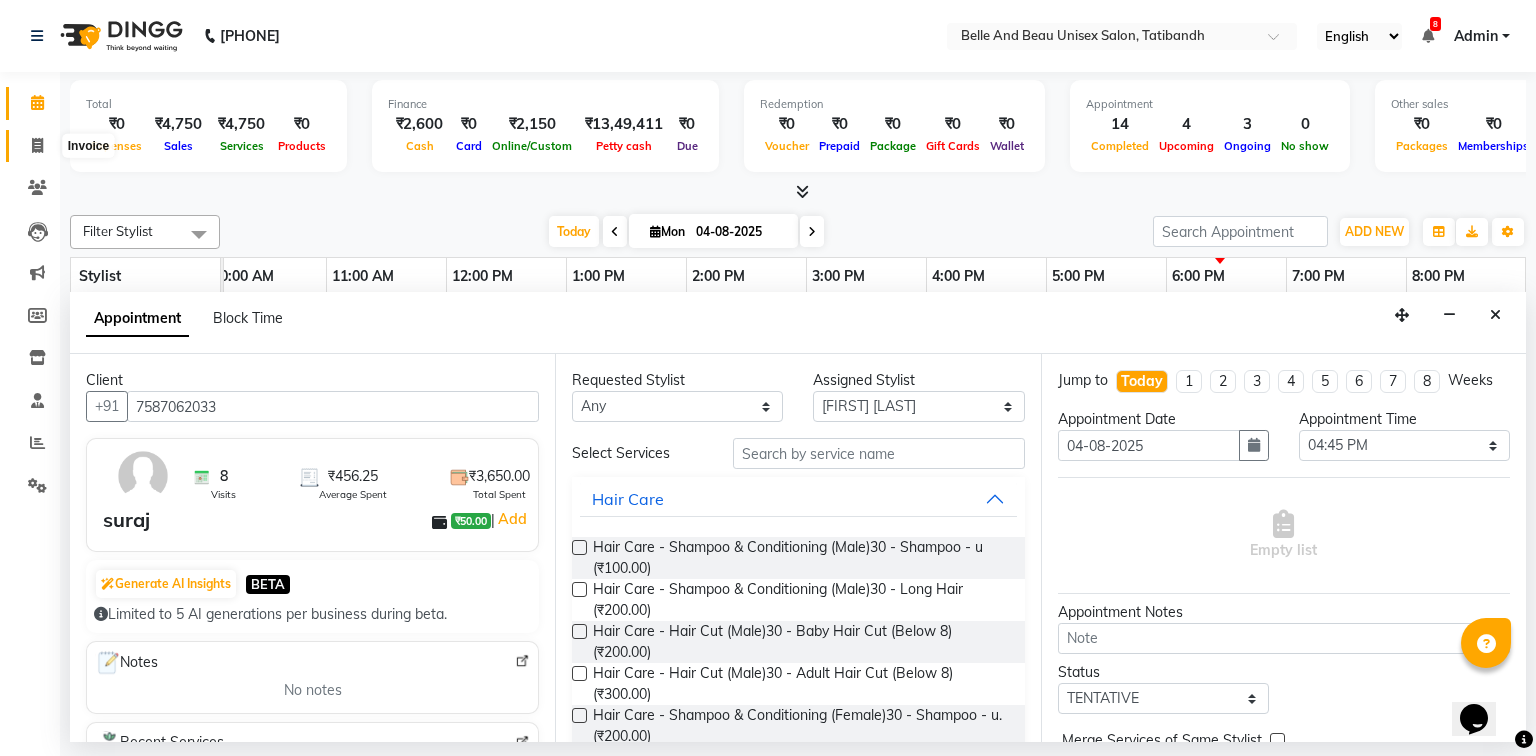 click 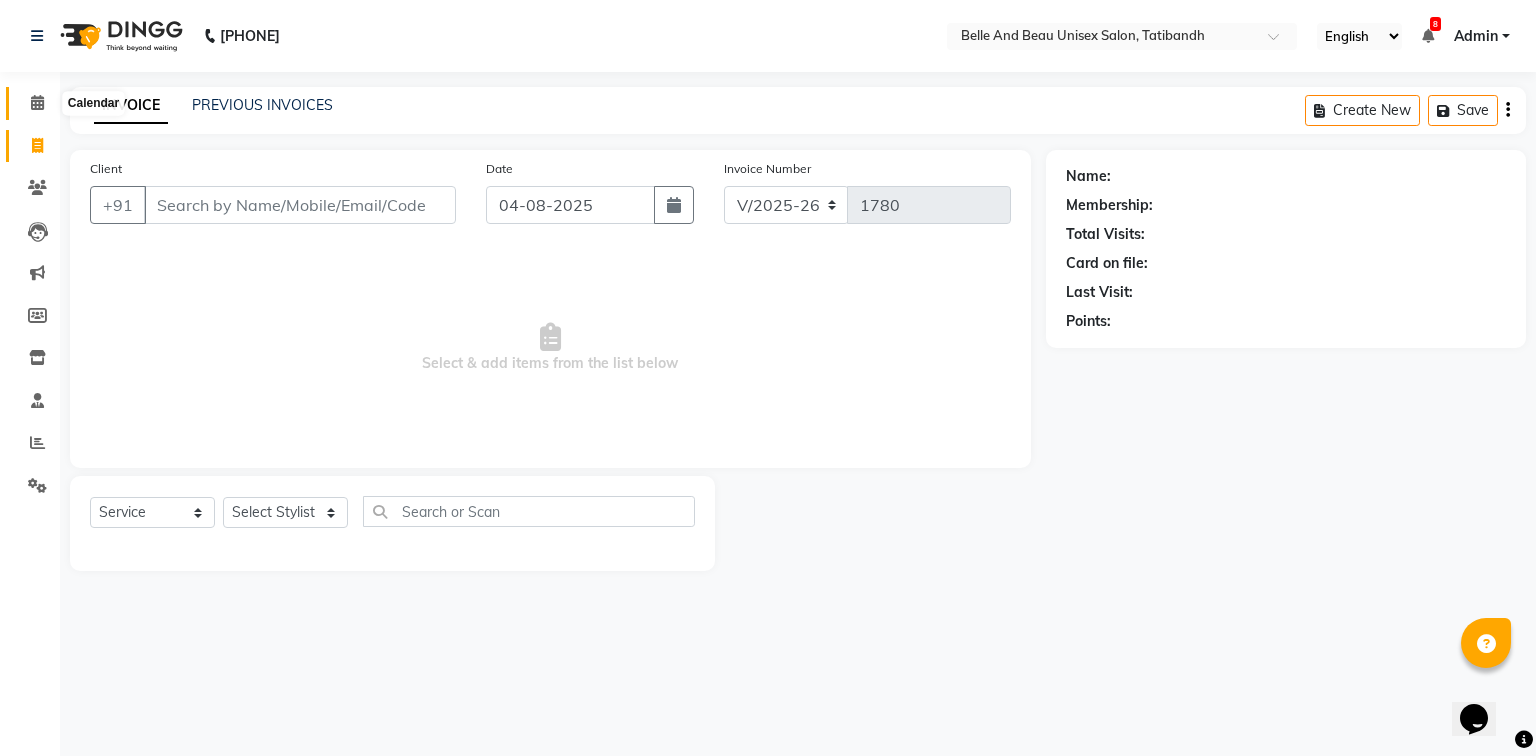 click 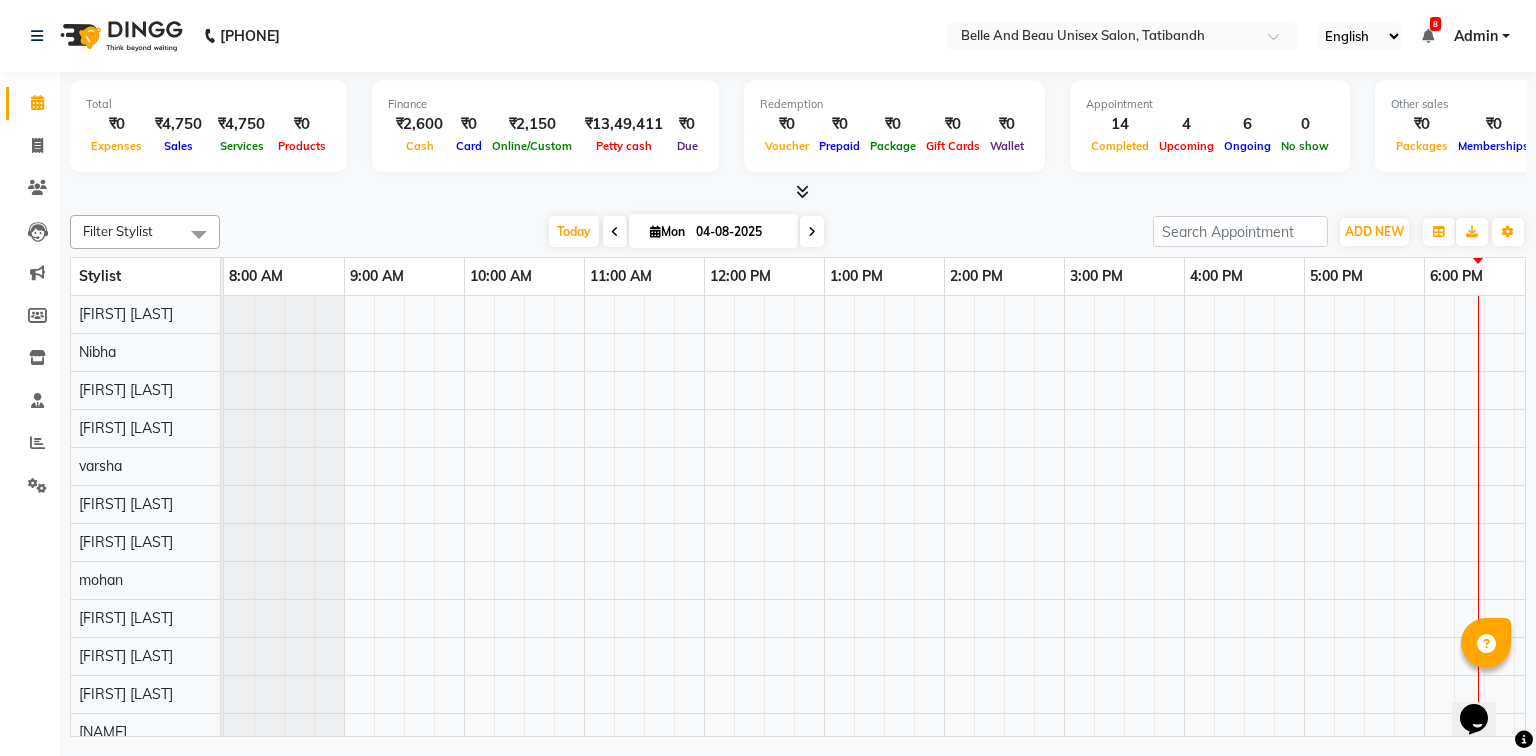 scroll, scrollTop: 0, scrollLeft: 0, axis: both 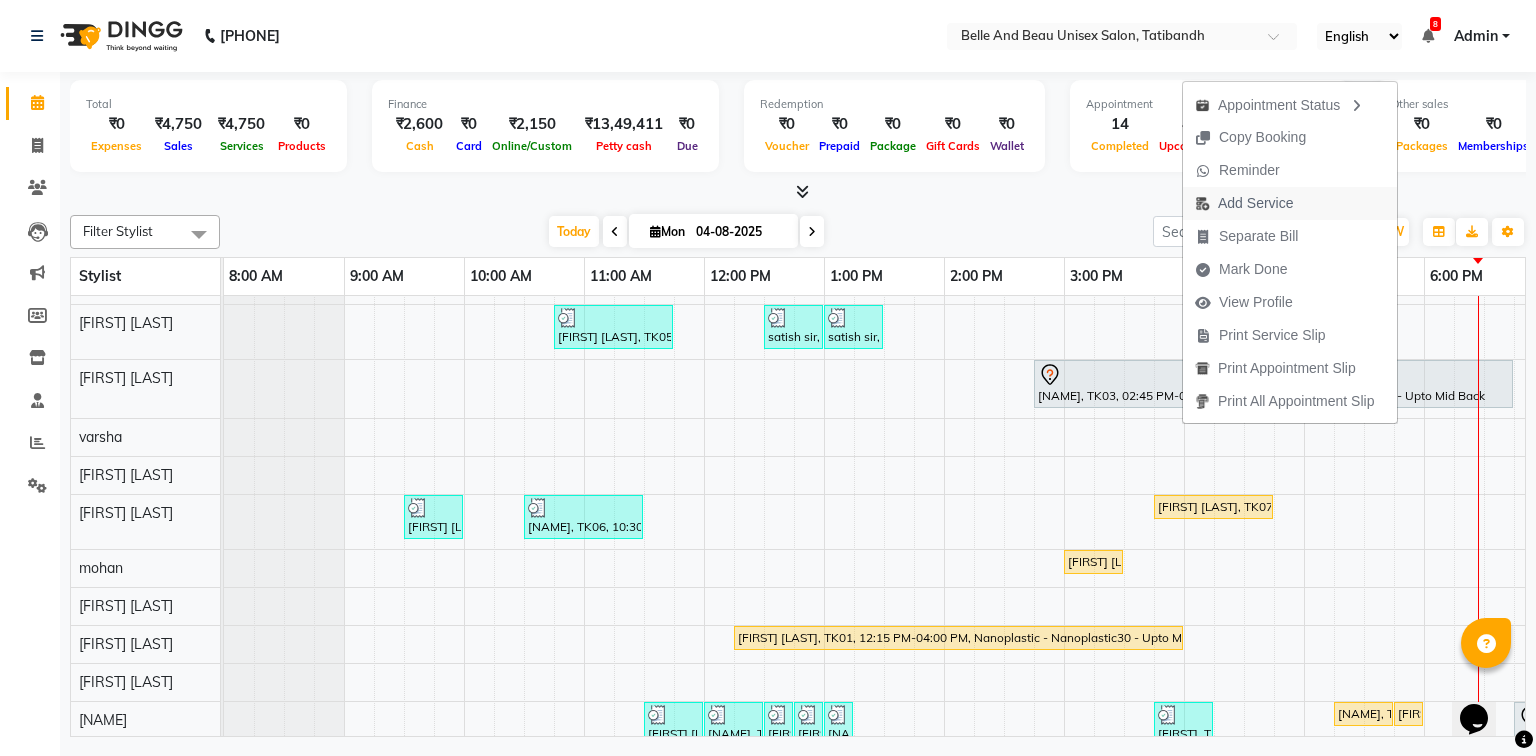 click on "Add Service" at bounding box center [1255, 203] 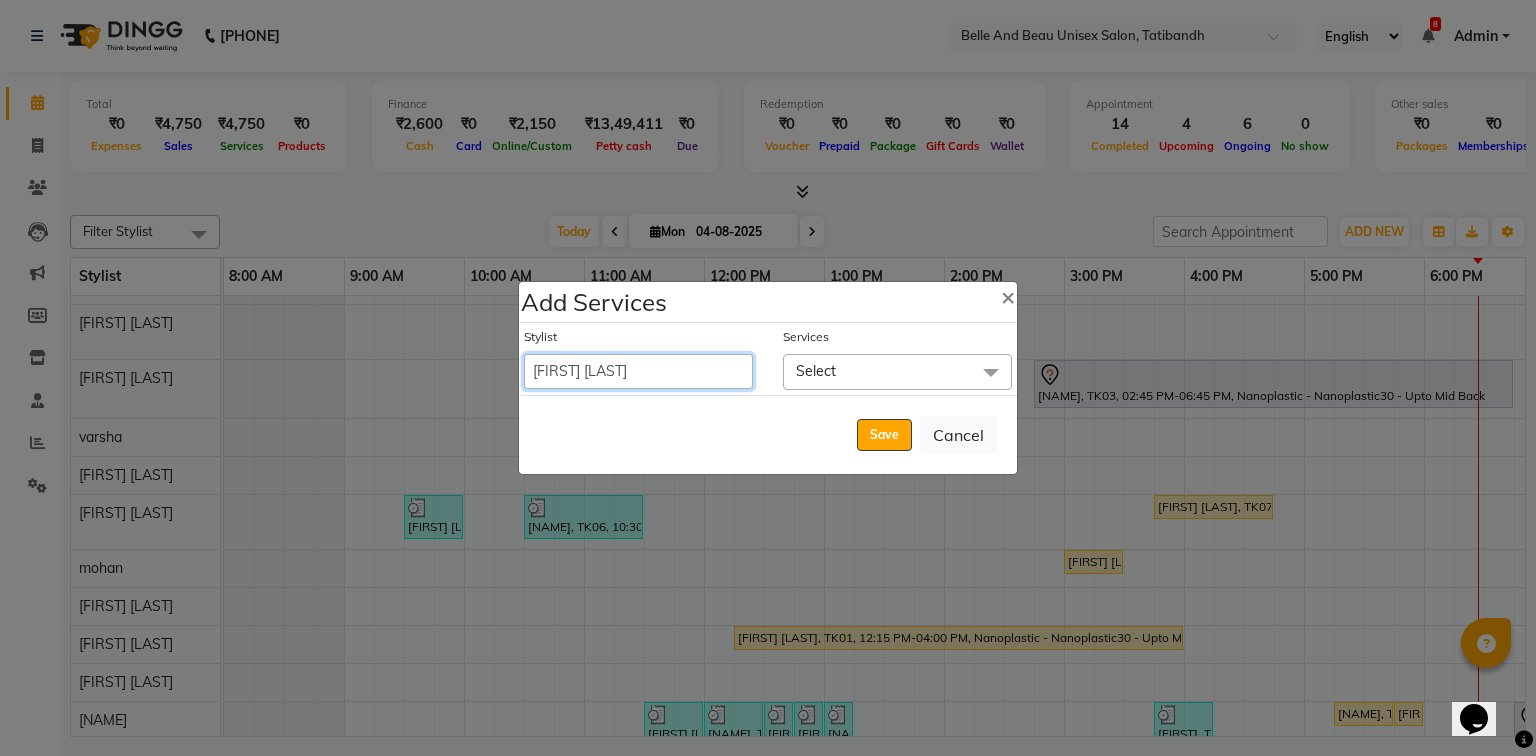 click on "Gaurav Mandavgane    mohan   Mukesh Shrivas   Nibha   Rahul Sen   Rekha Agarwal   Rihan khan   Shabnam Khan   Shagun Siddiqui   Sunny Panesar   Twinkle Thakuri   varsha   Vishesh Srivas" at bounding box center [638, 371] 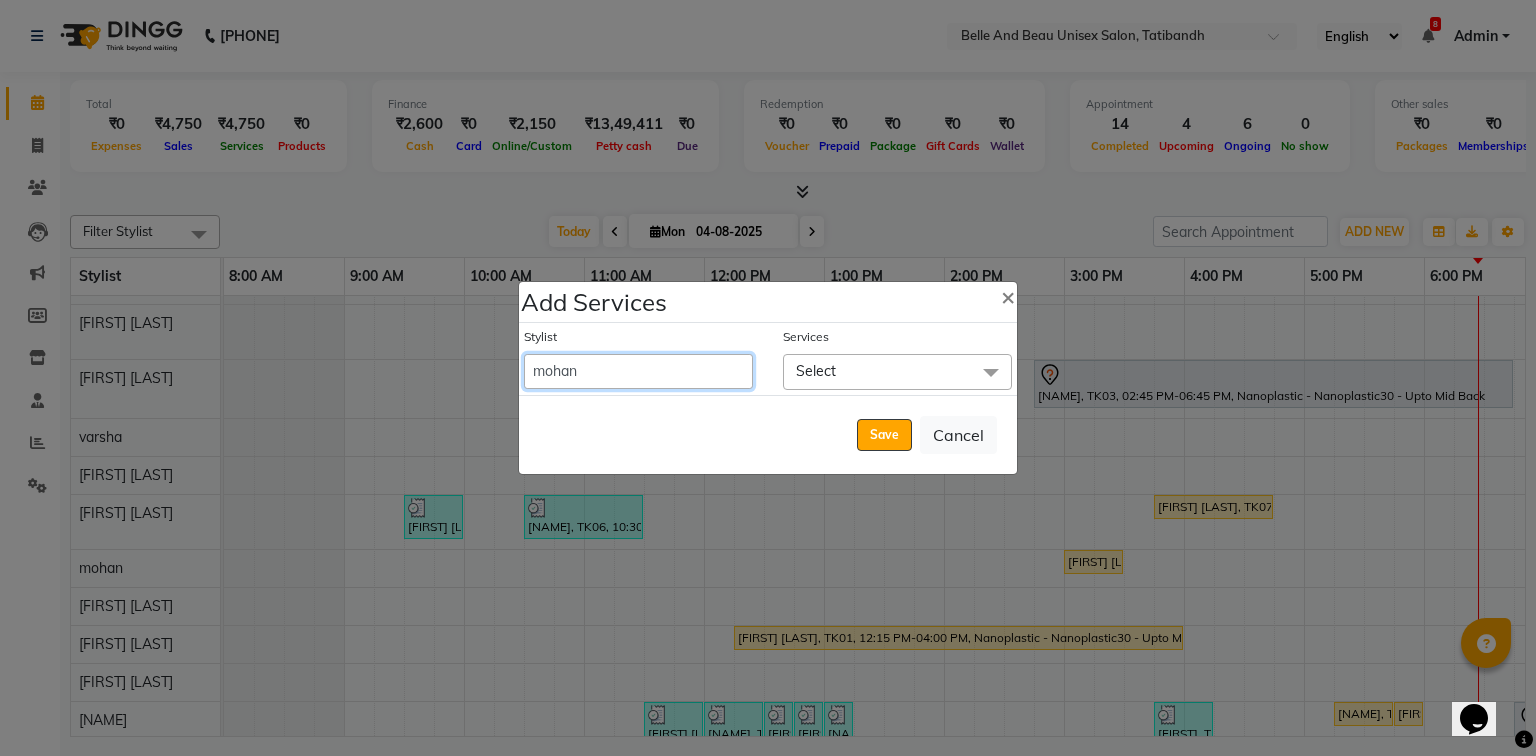 click on "Gaurav Mandavgane    mohan   Mukesh Shrivas   Nibha   Rahul Sen   Rekha Agarwal   Rihan khan   Shabnam Khan   Shagun Siddiqui   Sunny Panesar   Twinkle Thakuri   varsha   Vishesh Srivas" at bounding box center (638, 371) 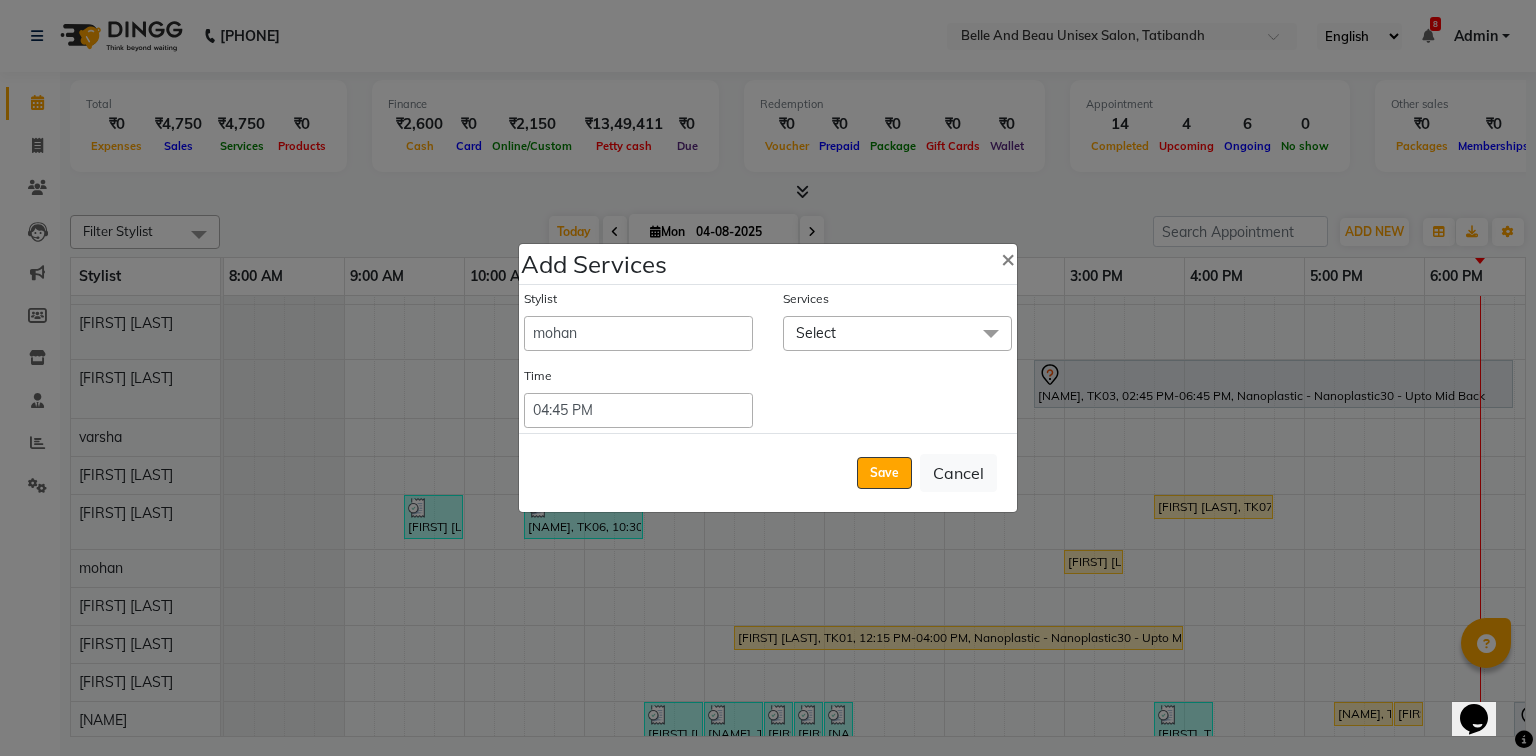 drag, startPoint x: 959, startPoint y: 432, endPoint x: 1535, endPoint y: 473, distance: 577.45734 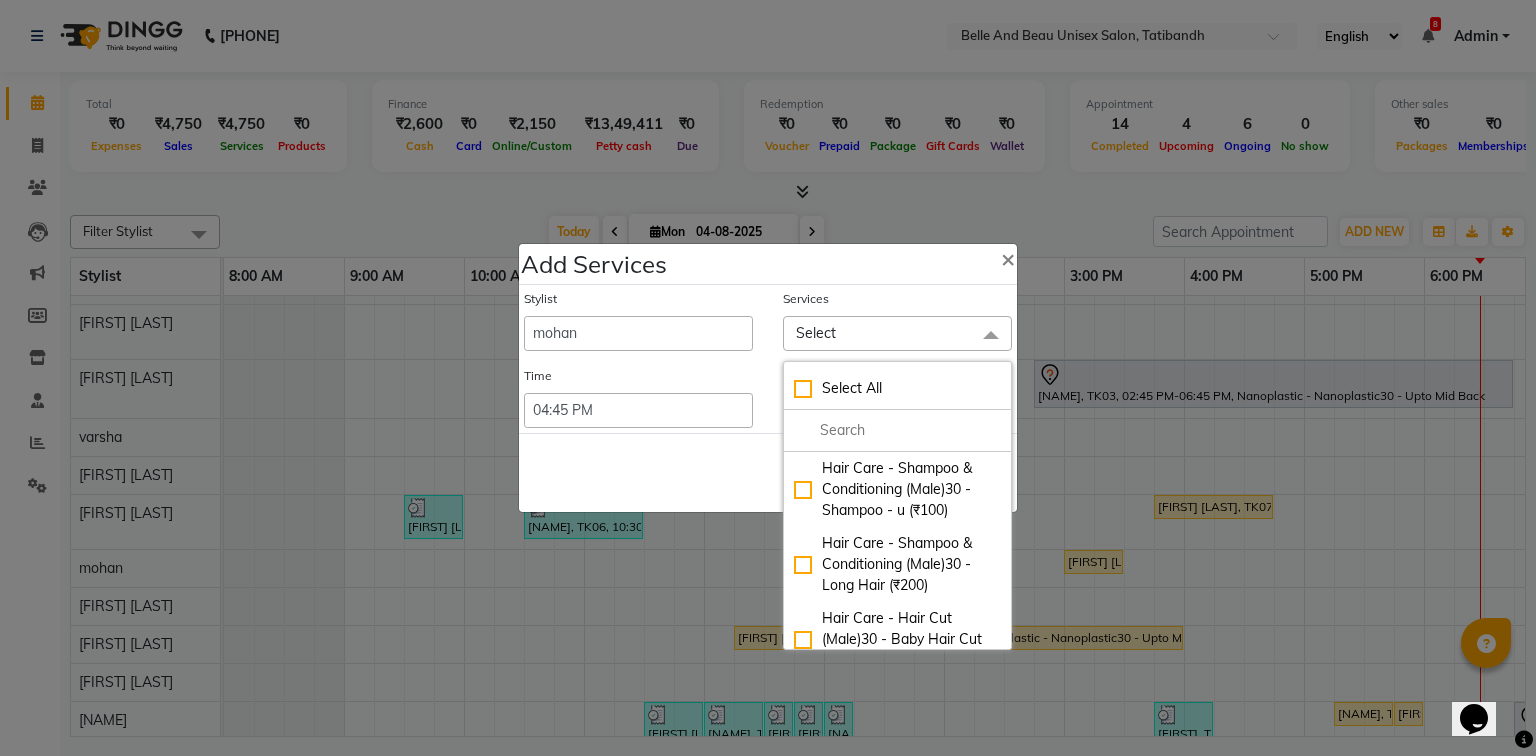 click on "Select" 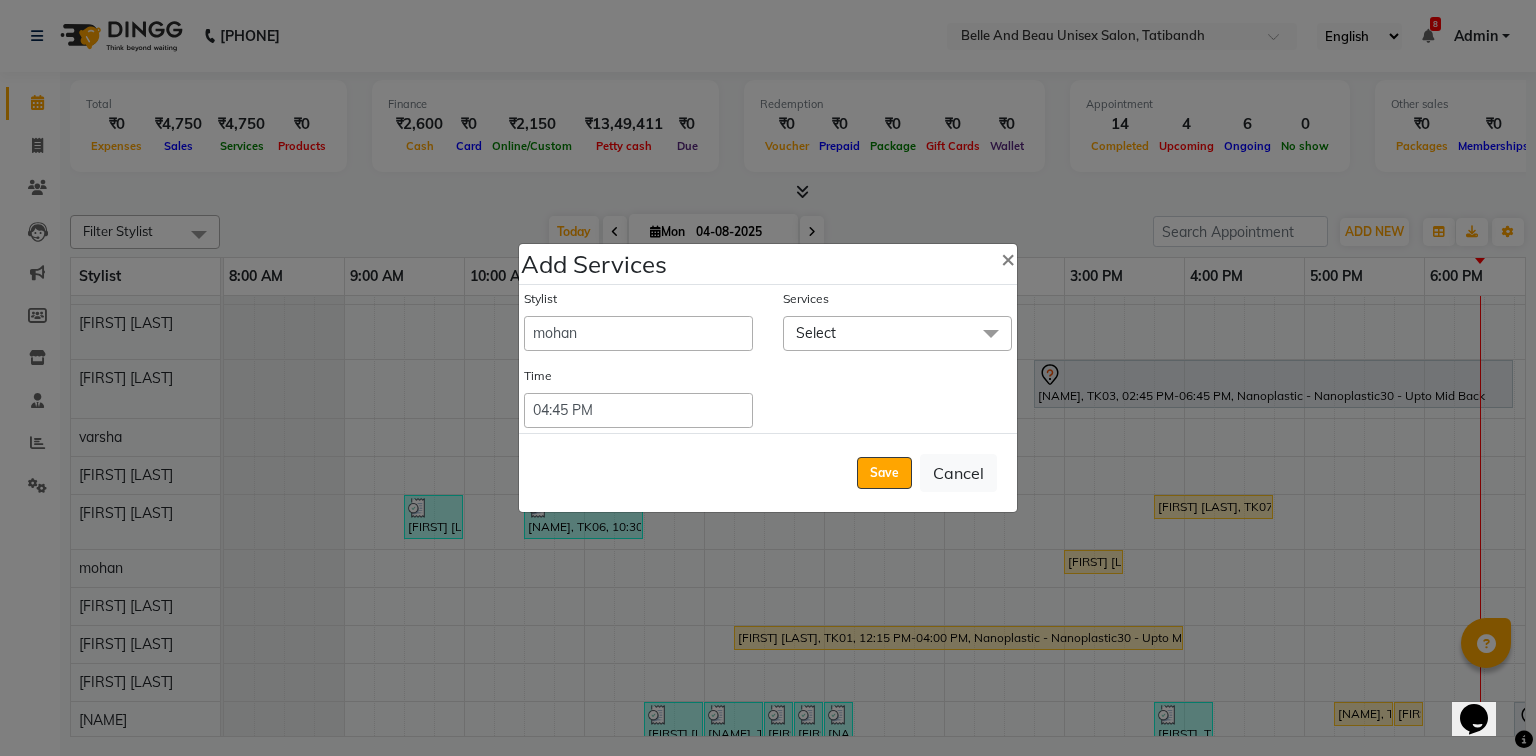 click on "Select" 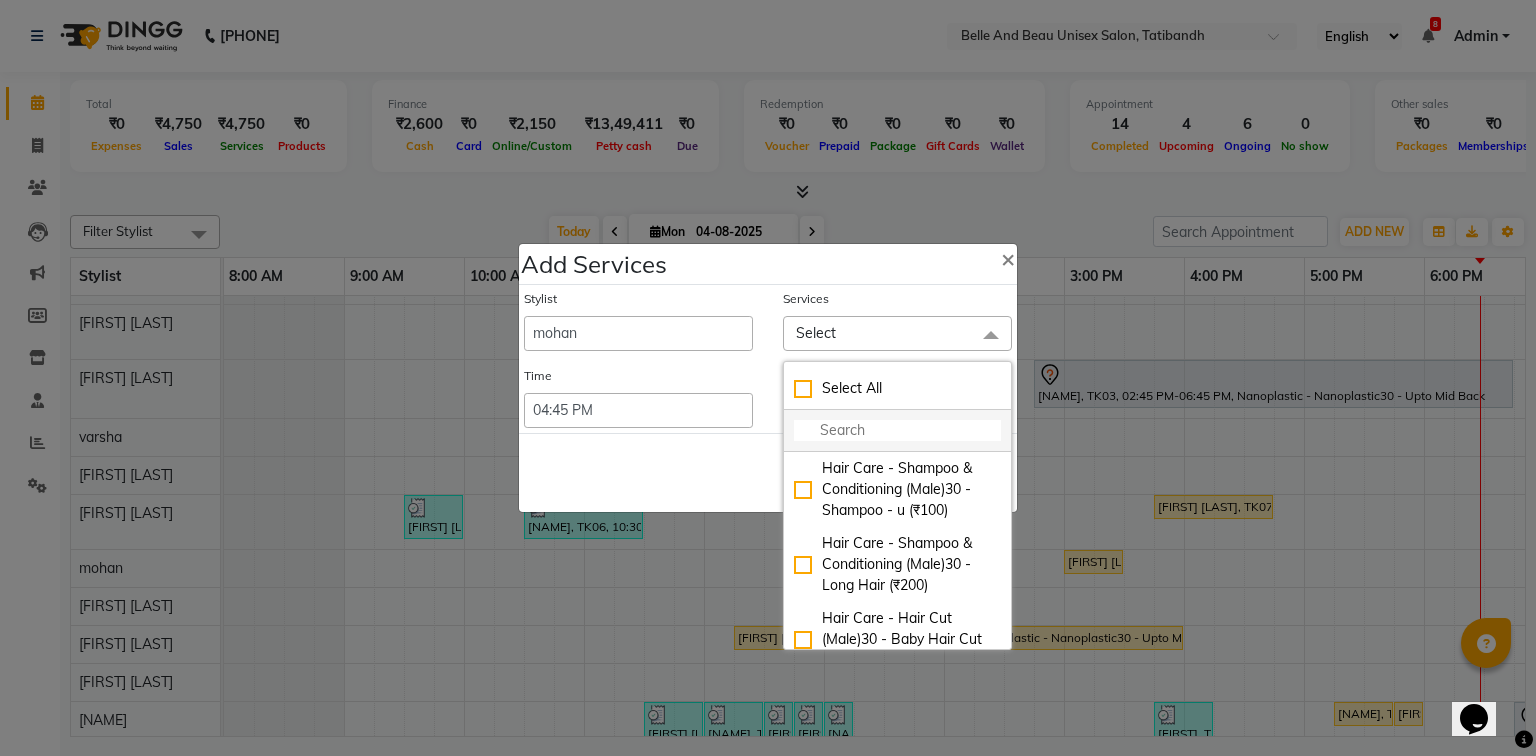 click 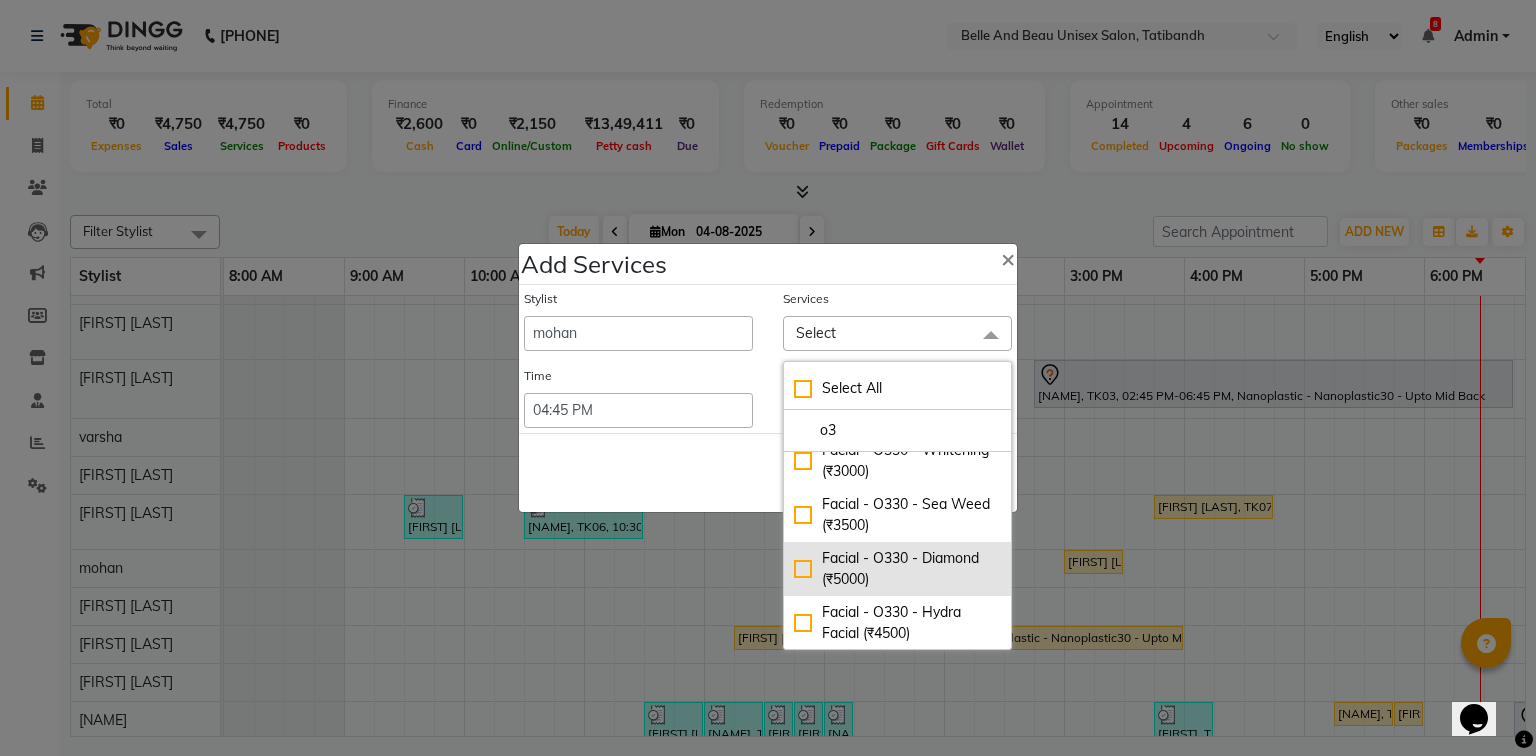 scroll, scrollTop: 84, scrollLeft: 0, axis: vertical 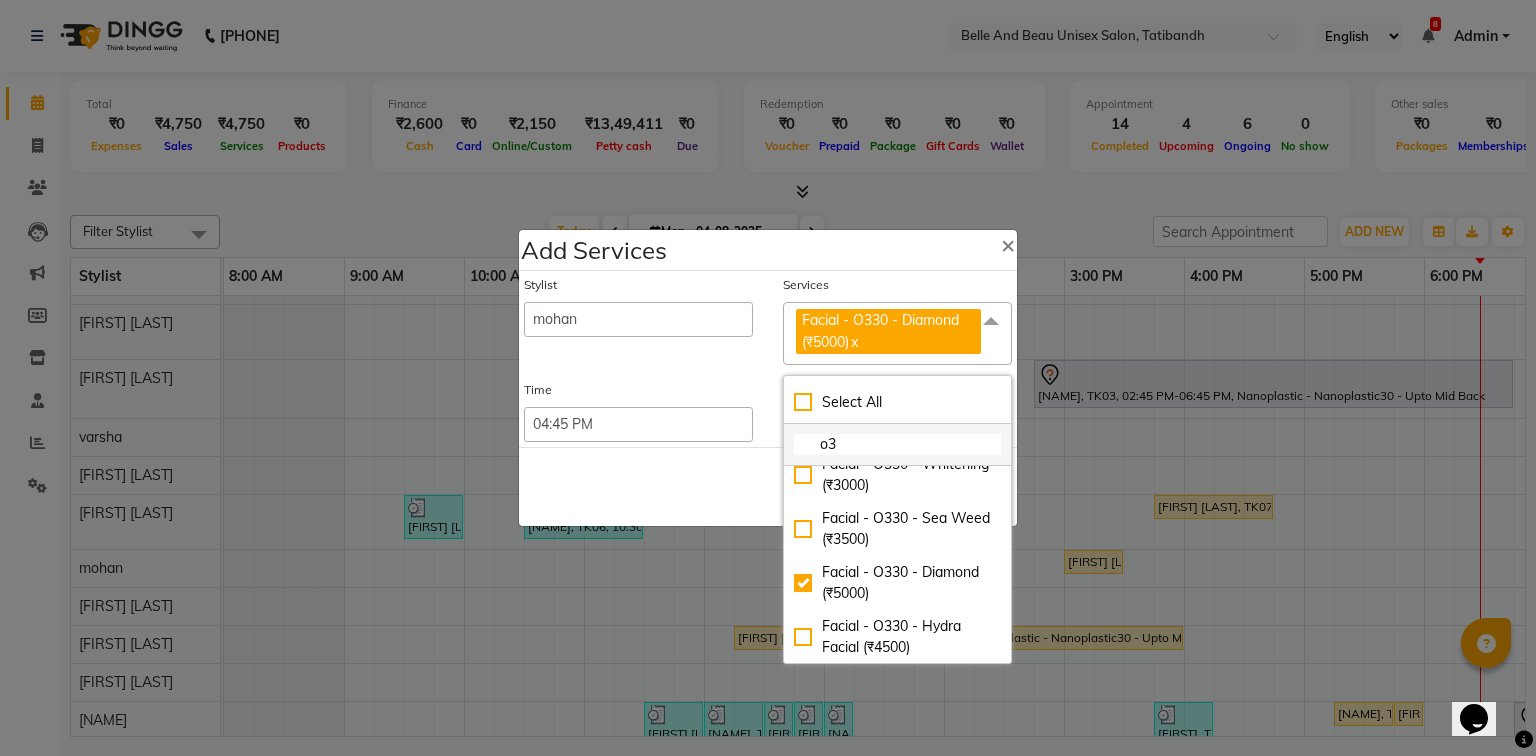 click on "o3" 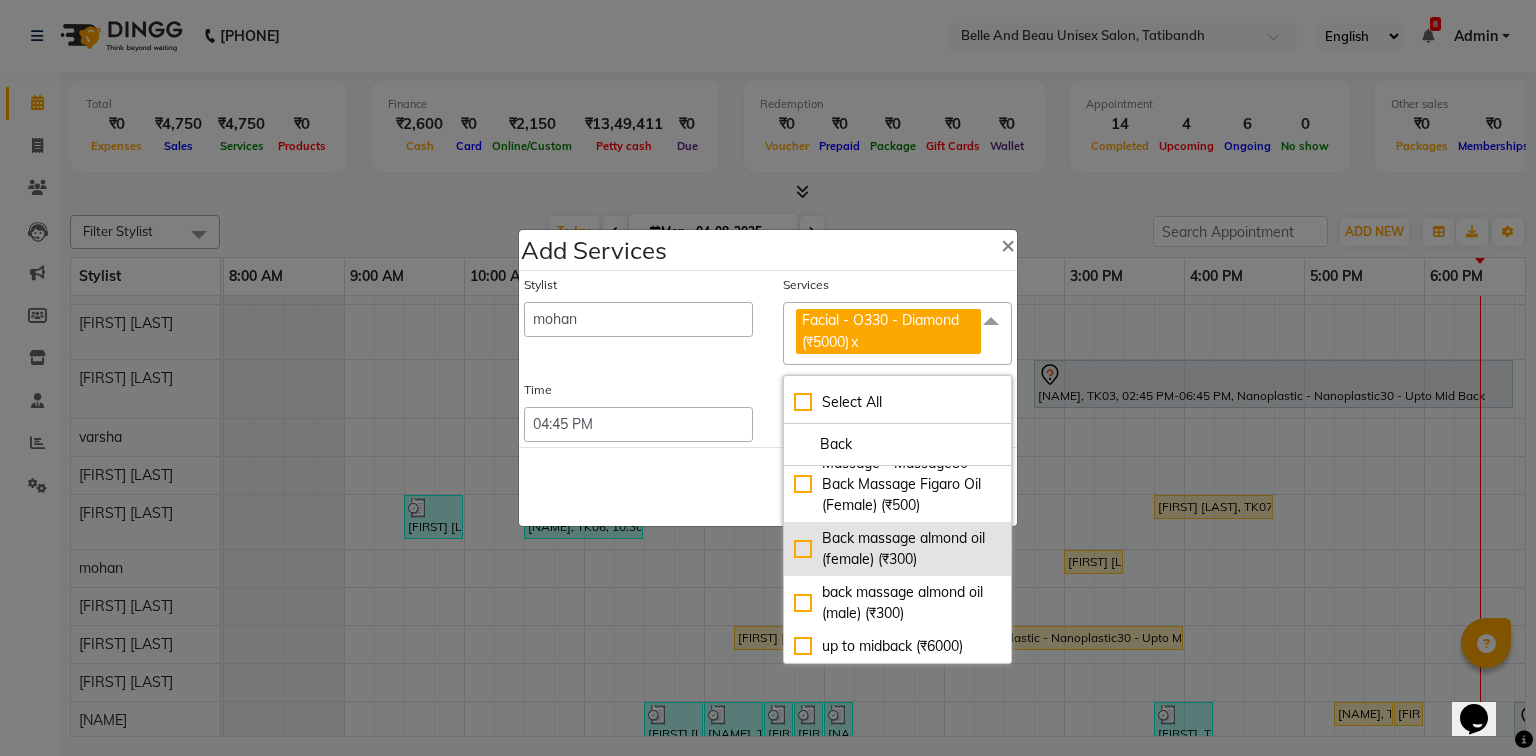 scroll, scrollTop: 947, scrollLeft: 0, axis: vertical 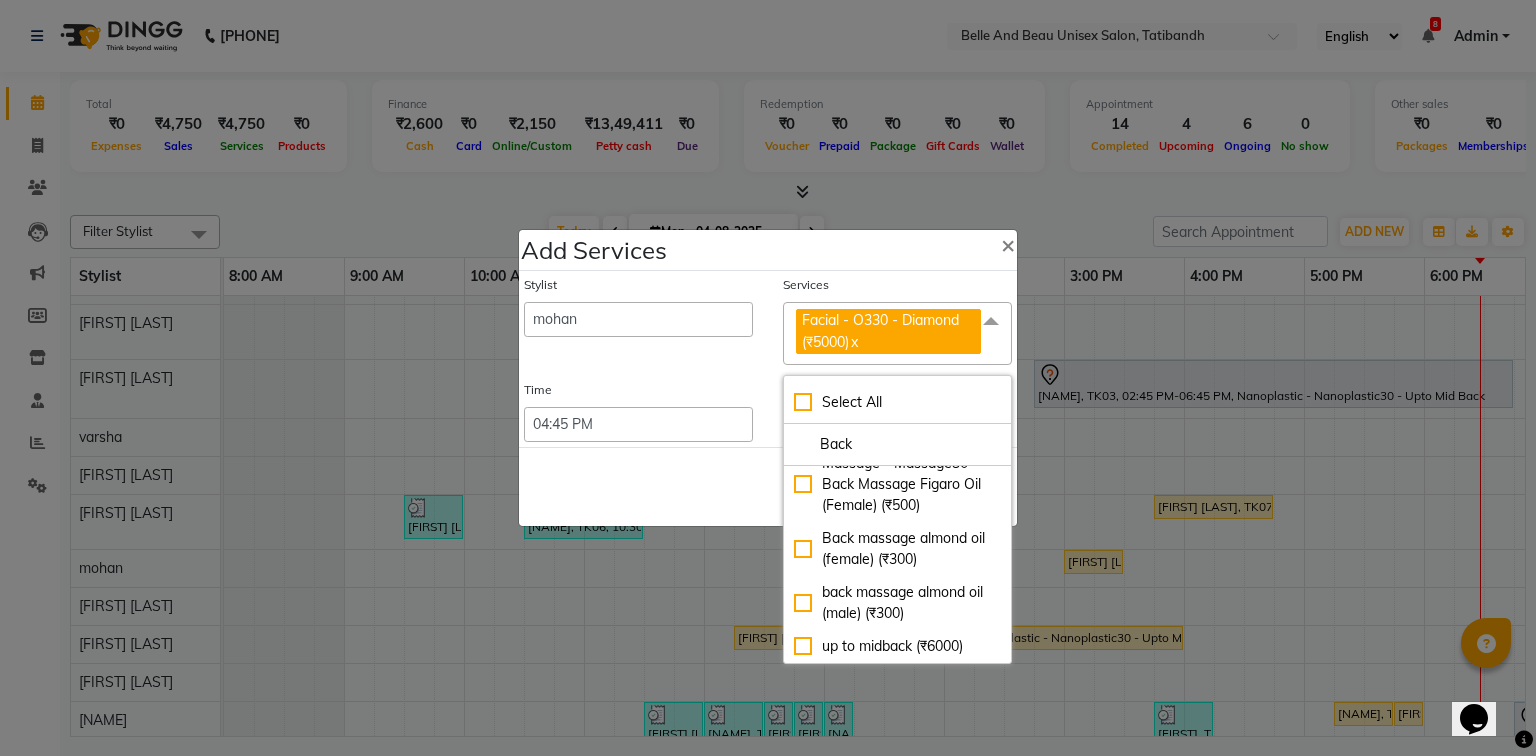 click on "Massage - Massage30 - Back Massage Figaro Oil (Male) (₹500)" 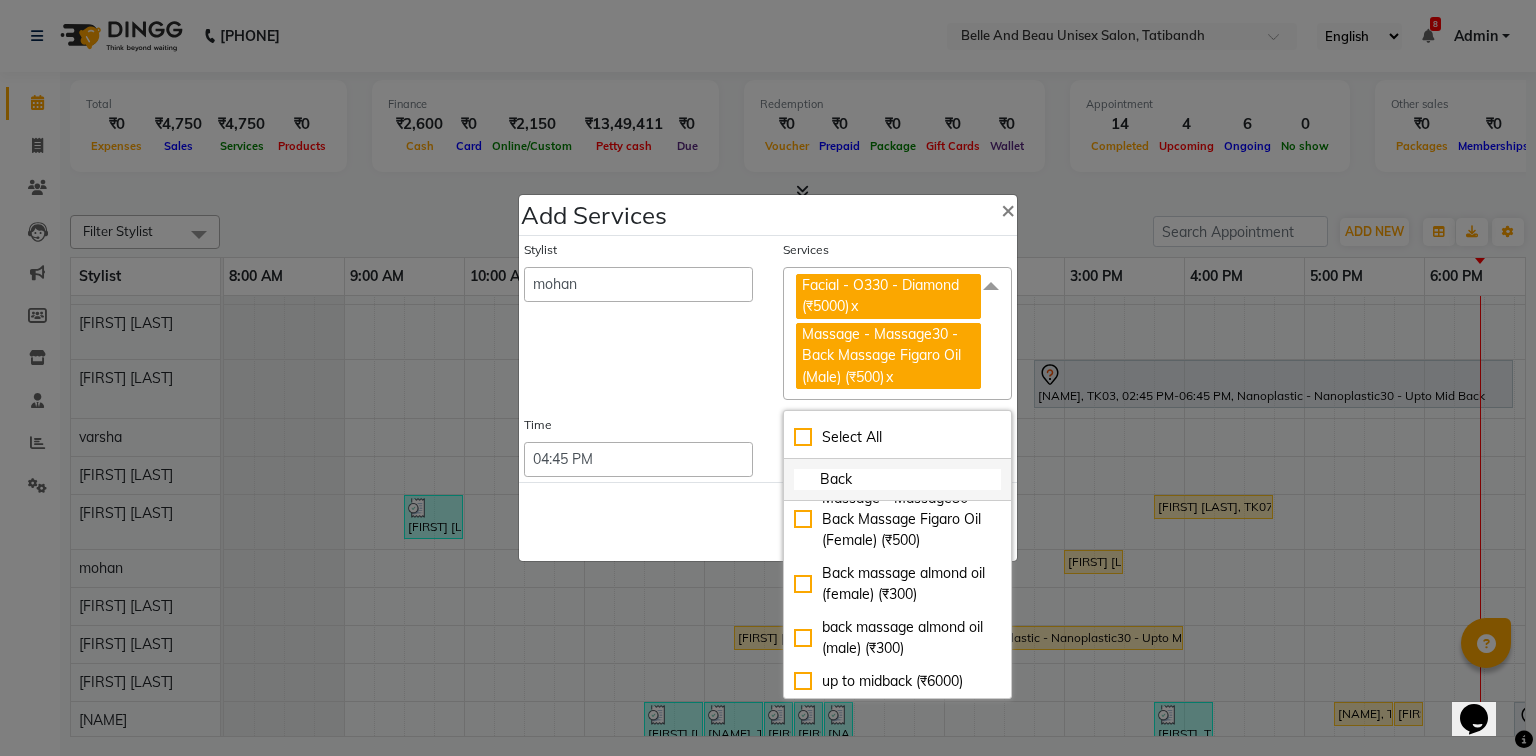 click on "Back" 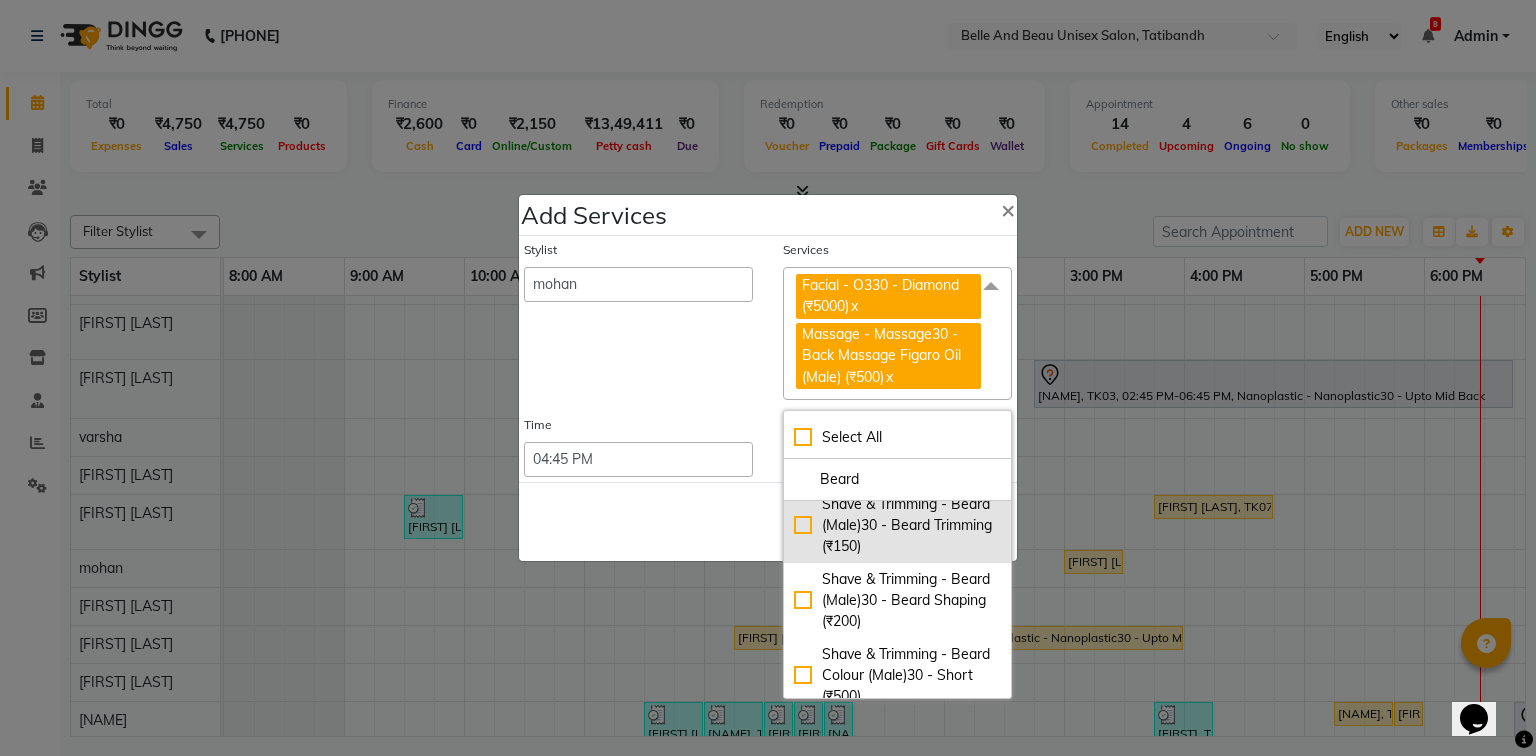 scroll, scrollTop: 0, scrollLeft: 0, axis: both 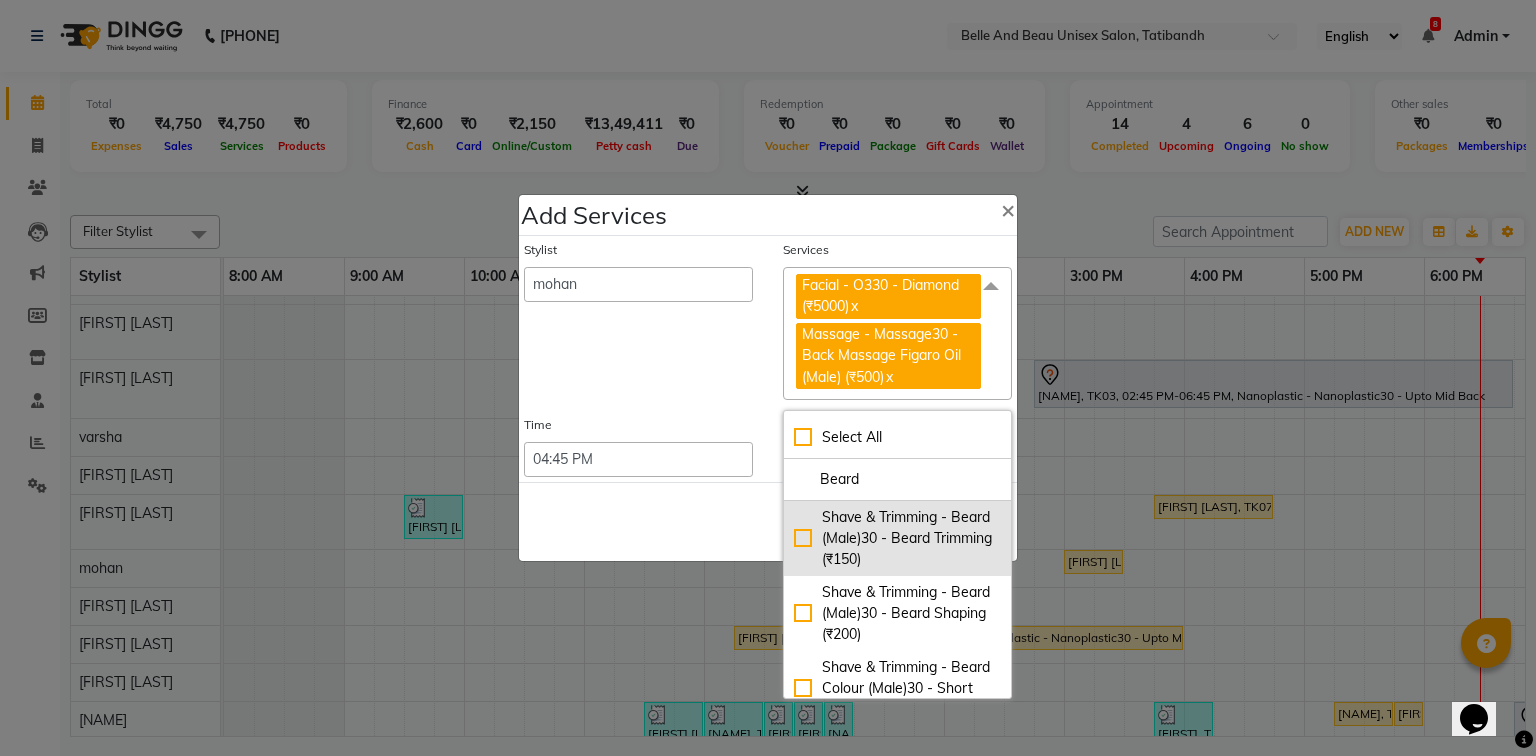 click on "Shave & Trimming - Beard  (Male)30 - Beard Trimming (₹150)" 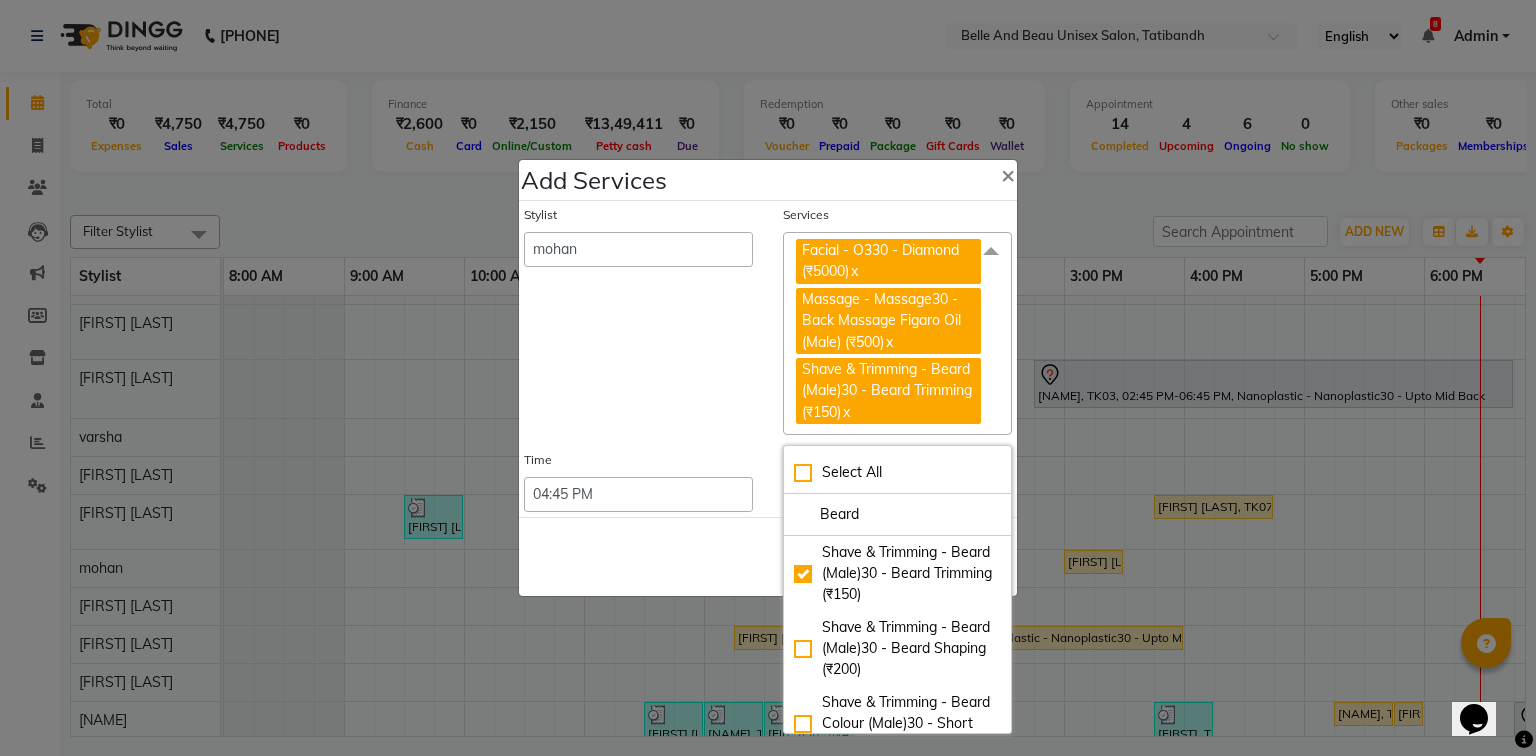 click on "Stylist   Gaurav Mandavgane    mohan   Mukesh Shrivas   Nibha   Rahul Sen   Rekha Agarwal   Rihan khan   Shabnam Khan   Shagun Siddiqui   Sunny Panesar   Twinkle Thakuri   varsha   Vishesh Srivas" 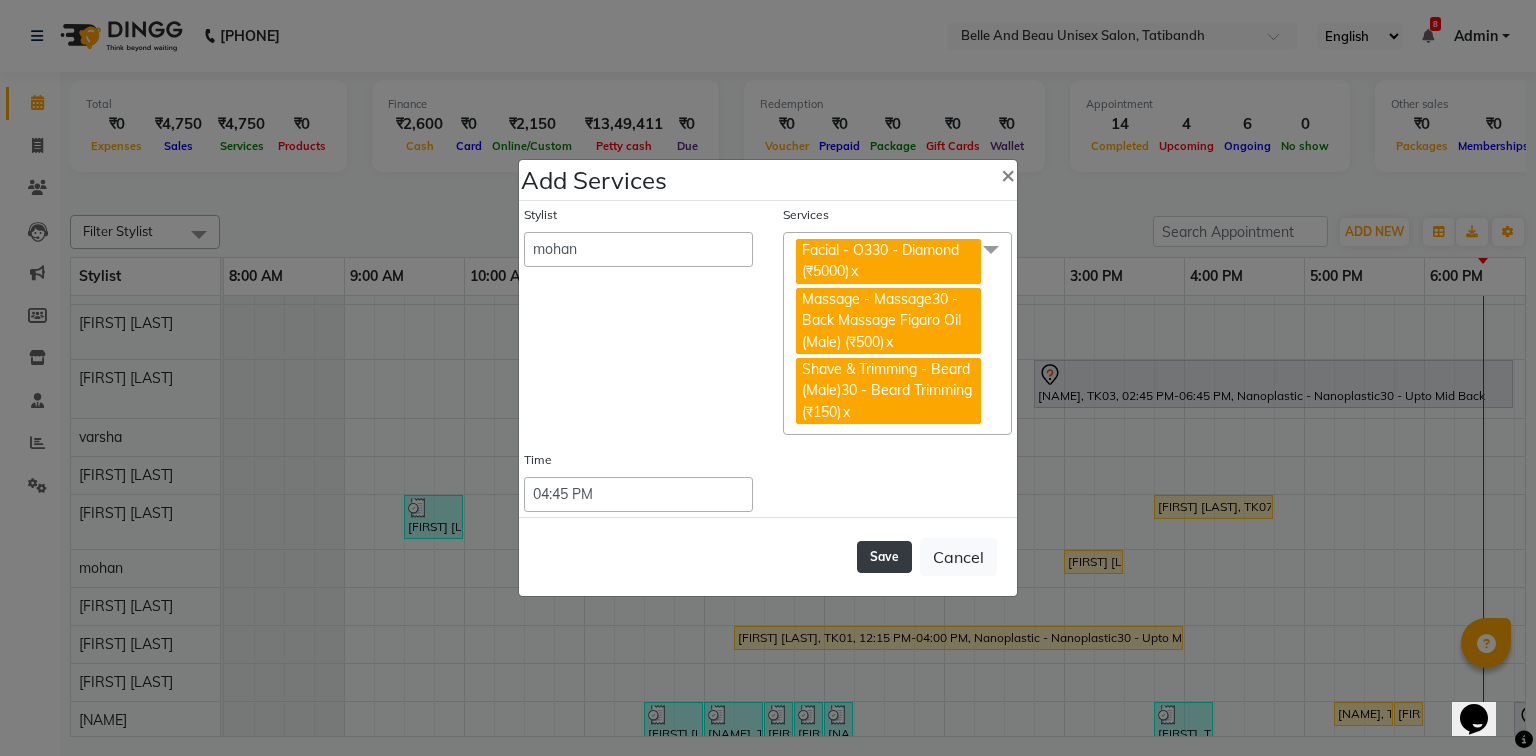 click on "Save" 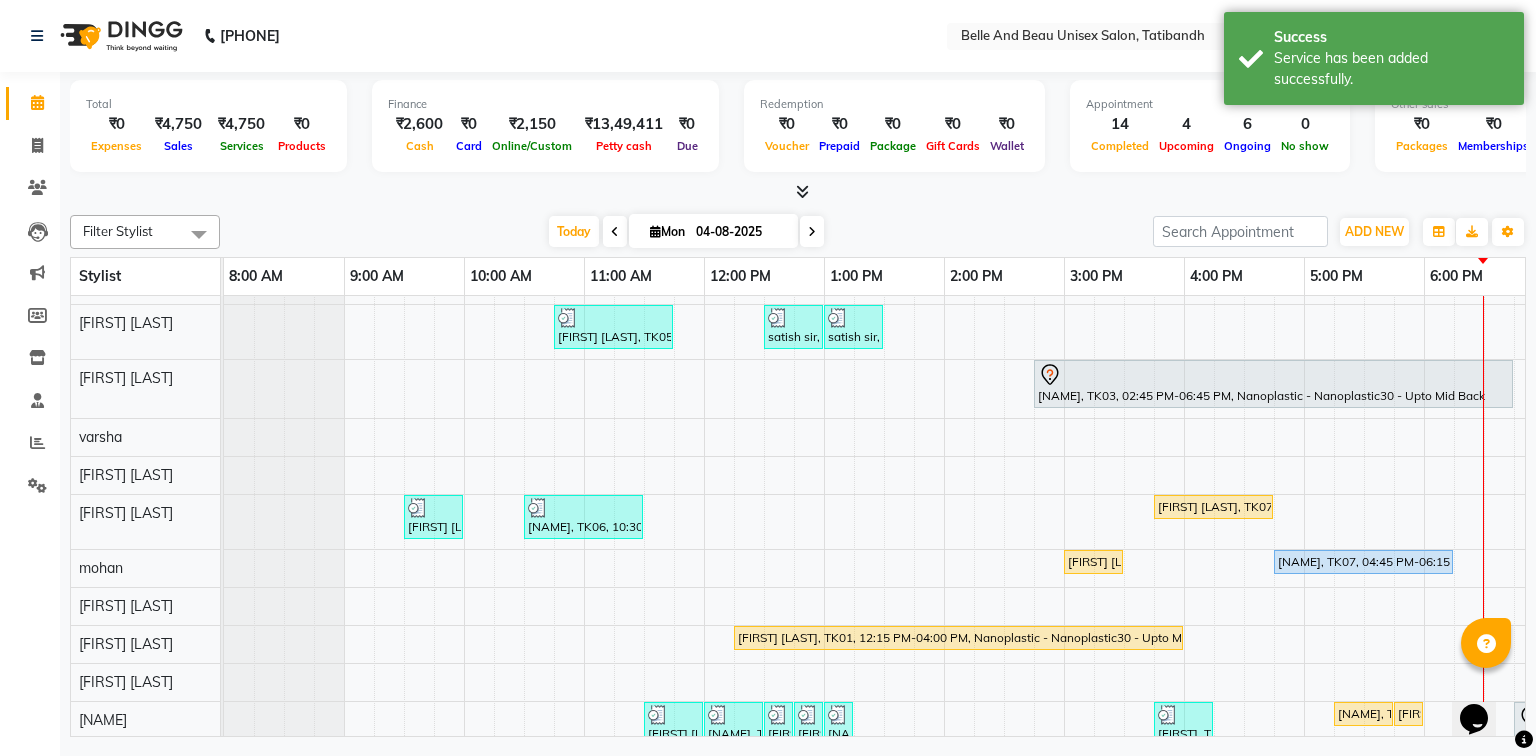 scroll, scrollTop: 27, scrollLeft: 0, axis: vertical 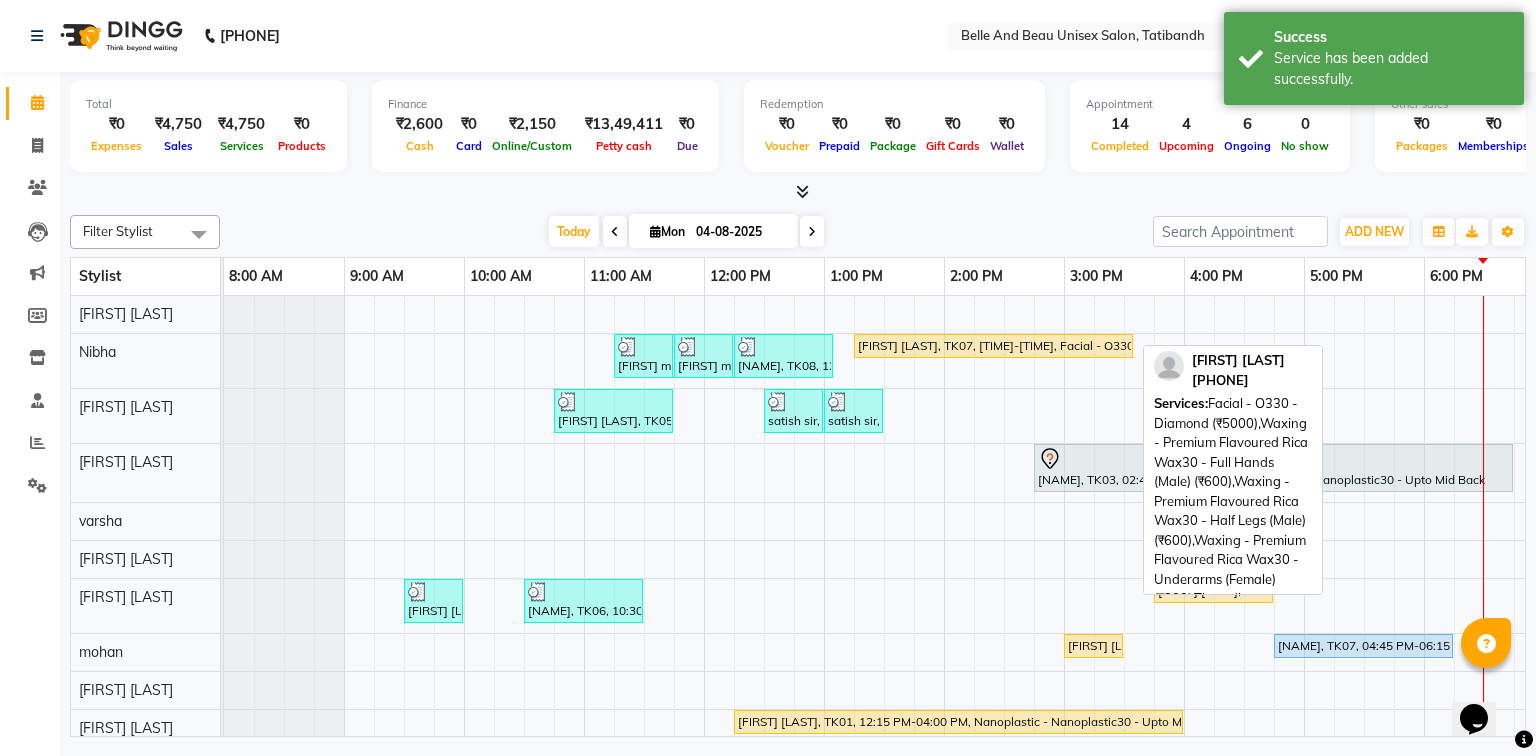click on "Manmeet Singh, TK07, 01:15 PM-03:35 PM, Facial - O330 - Diamond (₹5000),Waxing - Premium Flavoured Rica Wax30 - Full Hands (Male) (₹600),Waxing - Premium Flavoured Rica Wax30 - Half Legs (Male) (₹600),Waxing - Premium Flavoured Rica Wax30 - Underarms (Female) (₹200),Threading - Eyebrow (Female)30 - Eyebrow (₹100),Threading - Upper Lip (Female)30 - Upper Lip (₹50)" at bounding box center (993, 346) 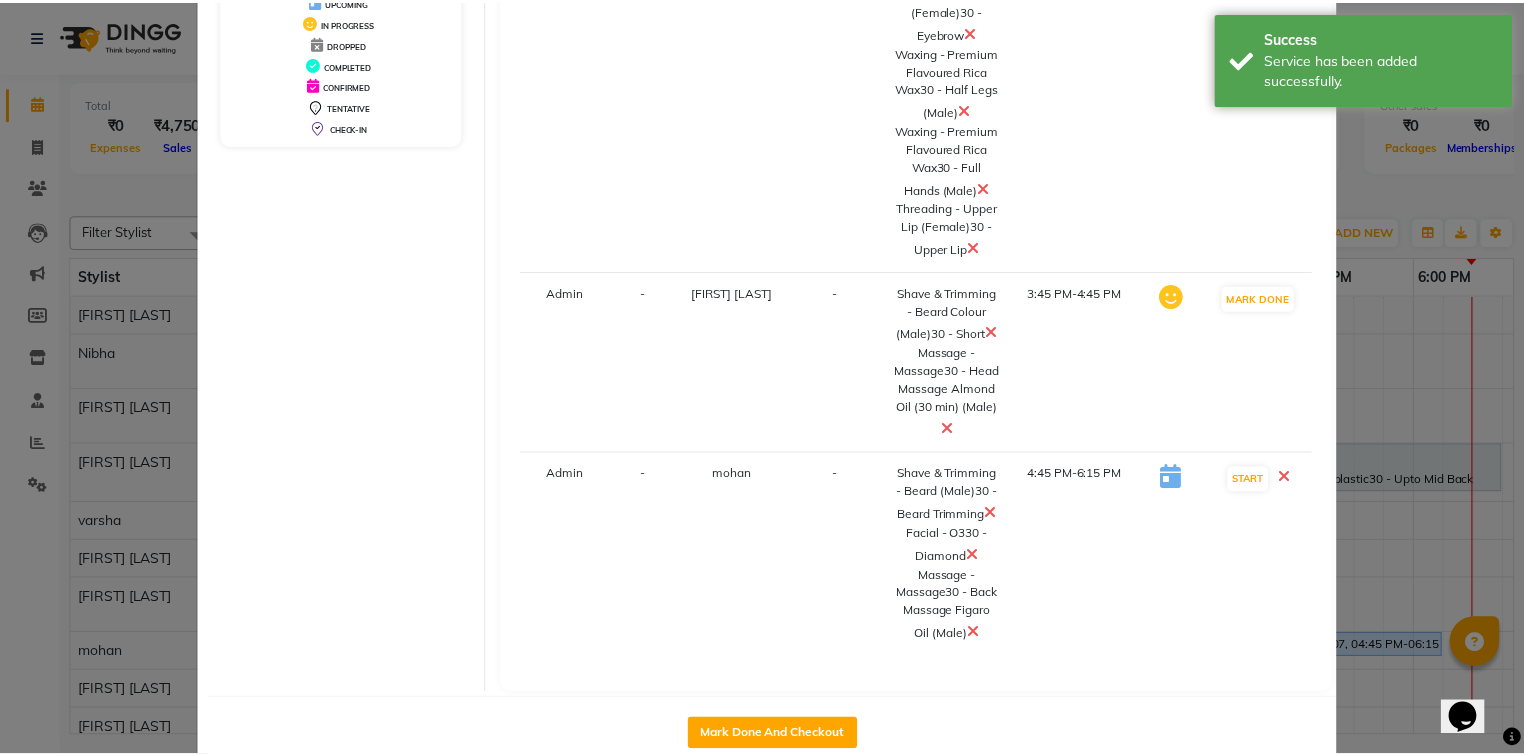 scroll, scrollTop: 433, scrollLeft: 0, axis: vertical 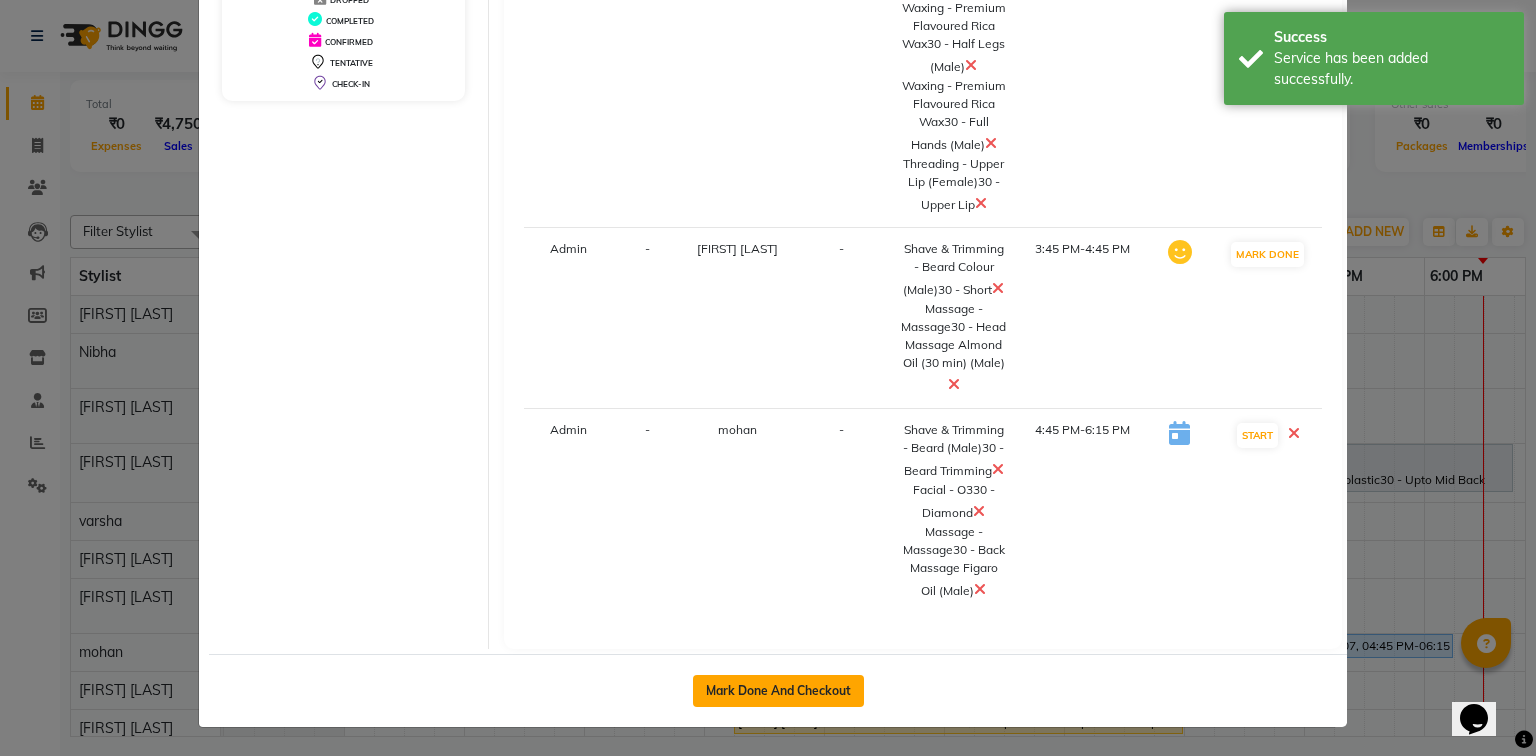click on "Mark Done And Checkout" 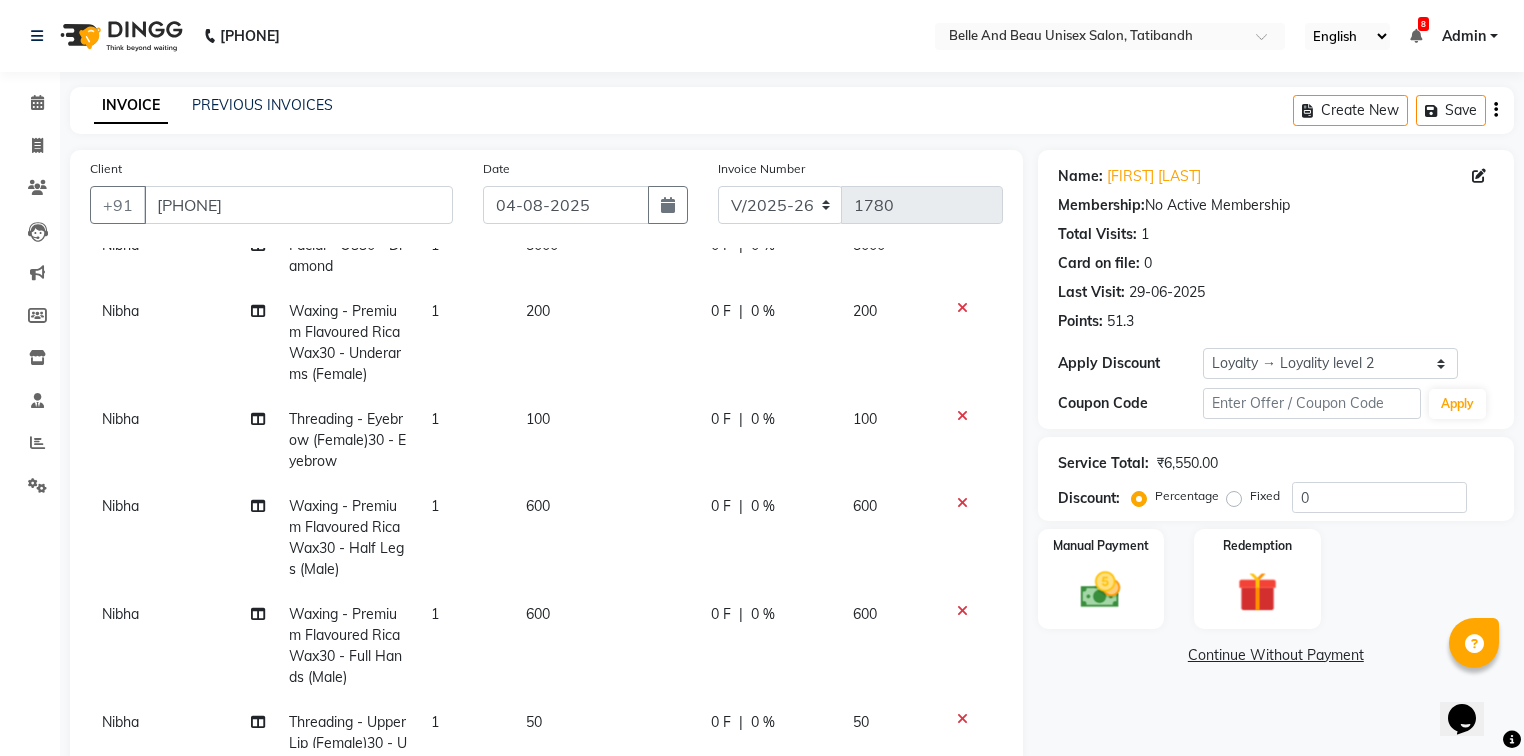 scroll, scrollTop: 174, scrollLeft: 0, axis: vertical 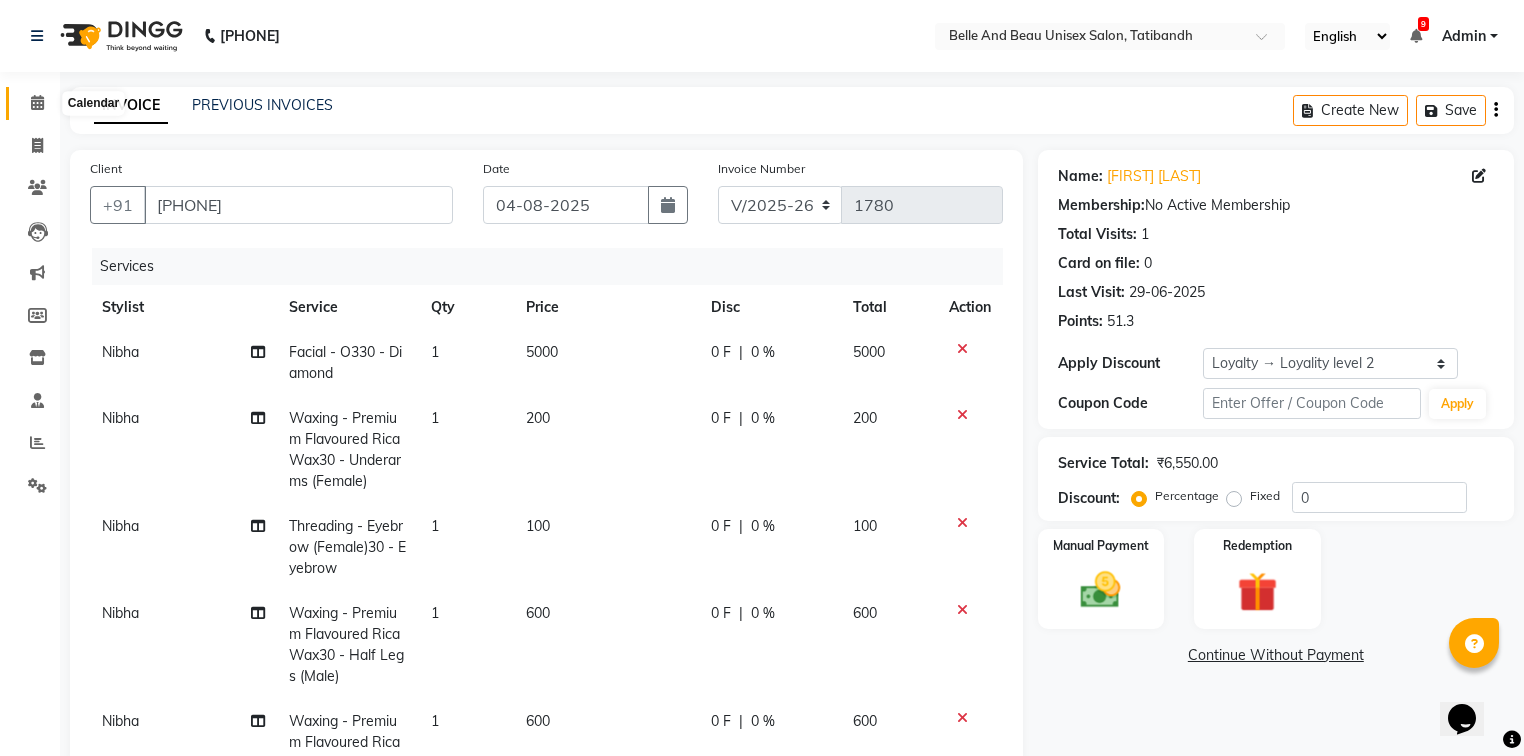 drag, startPoint x: 35, startPoint y: 103, endPoint x: 52, endPoint y: 102, distance: 17.029387 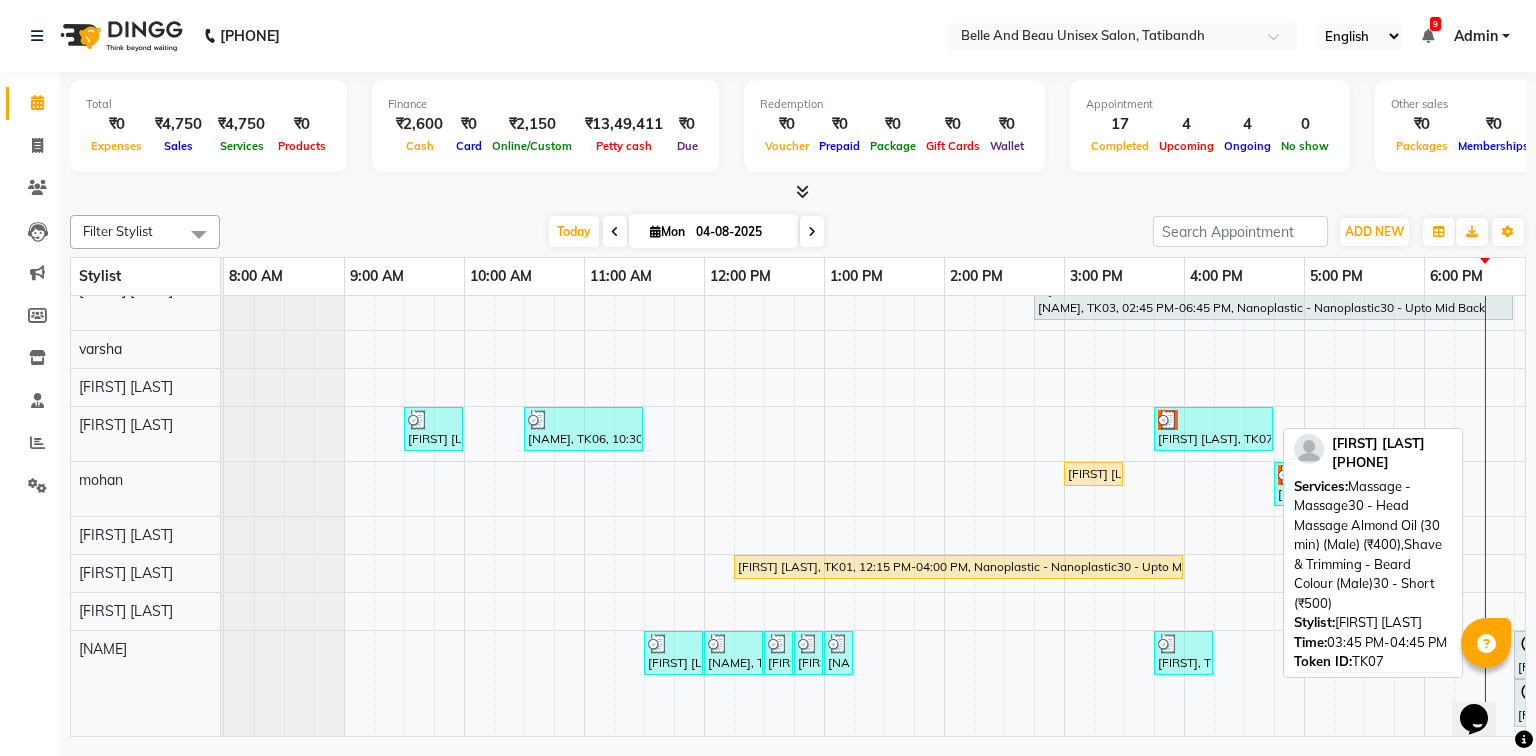 click on "[FIRST] [LAST], TK07, 03:45 PM-04:45 PM, Massage - Massage30 - Head Massage  Almond Oil (30 min) (Male) (₹400),Shave & Trimming - Beard Colour  (Male)30 - Short (₹500)" at bounding box center (1213, 429) 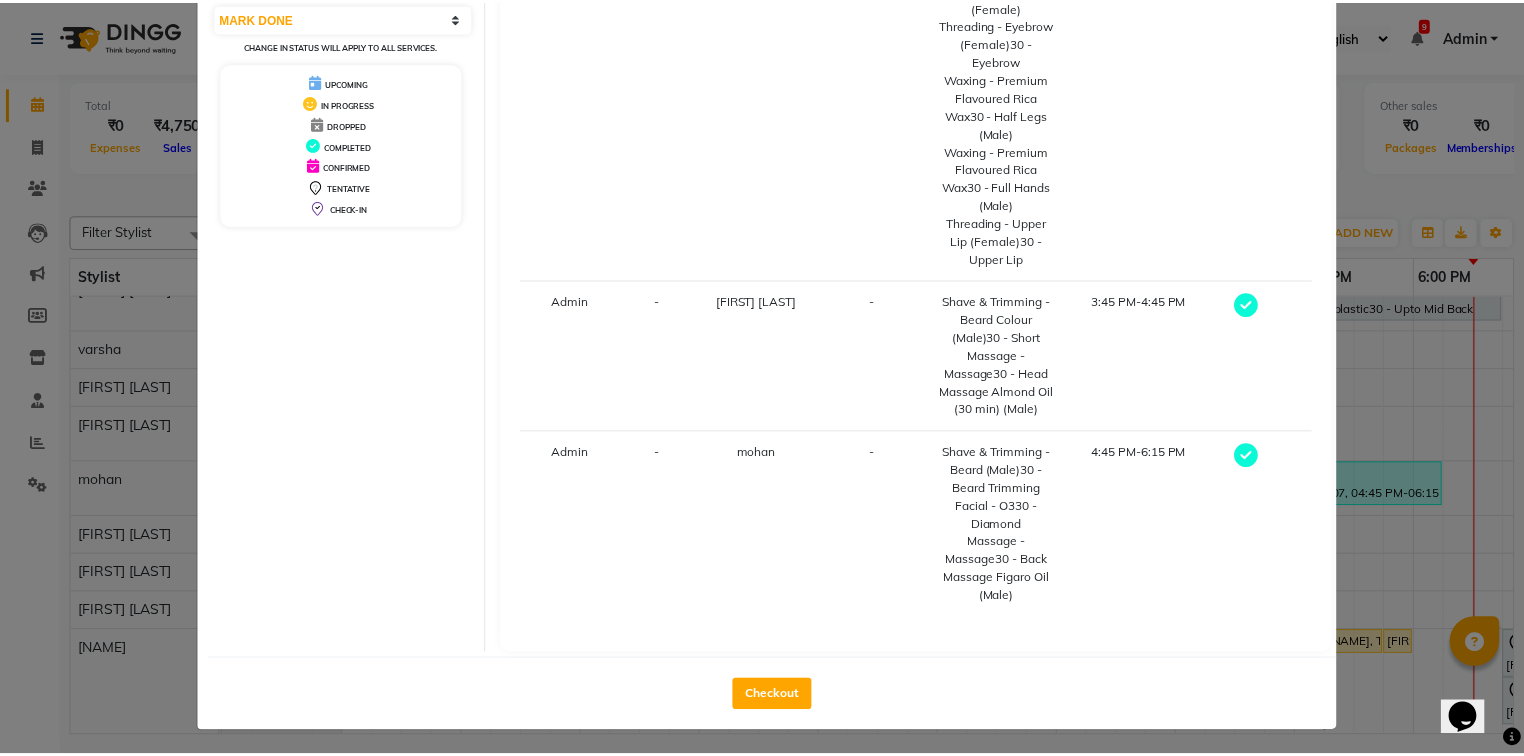 scroll, scrollTop: 296, scrollLeft: 0, axis: vertical 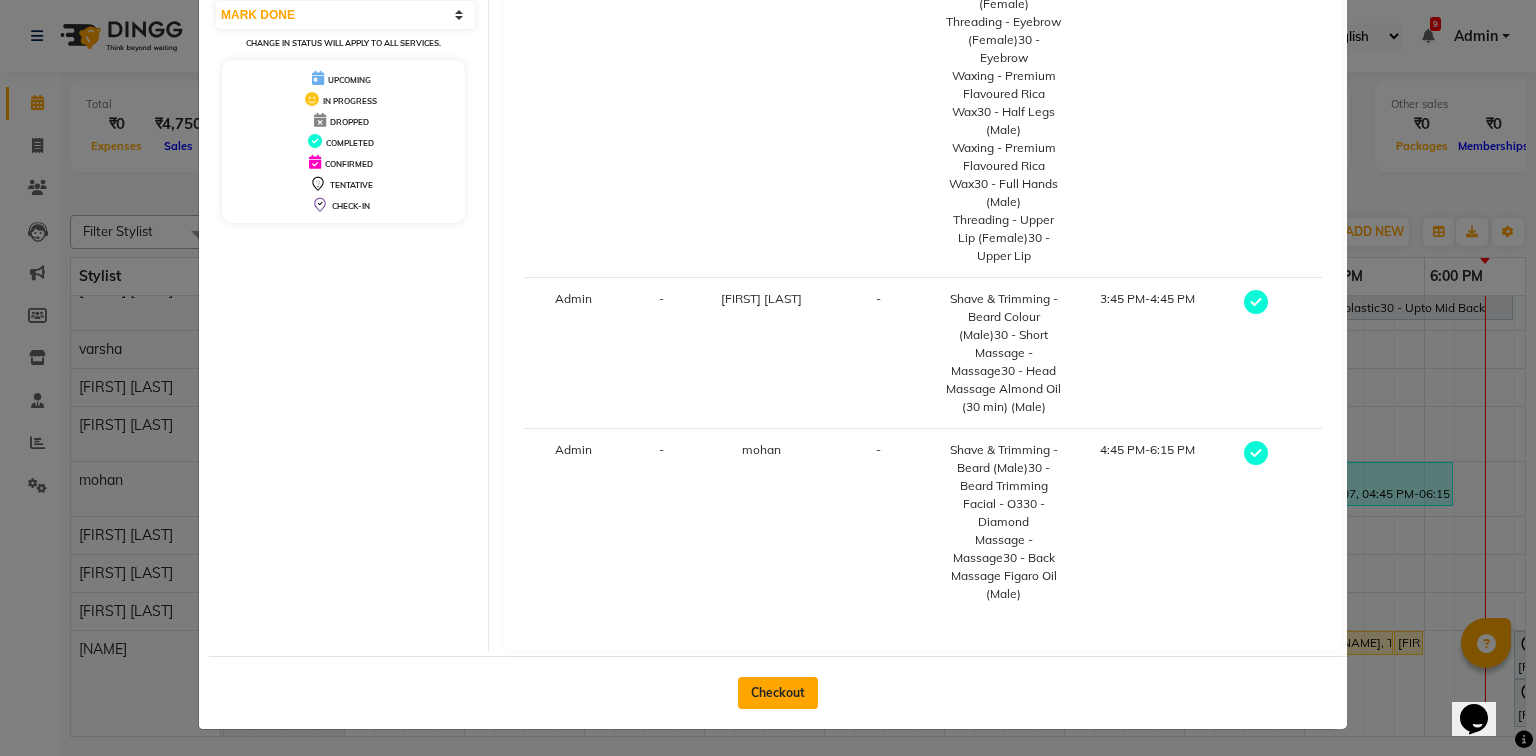 click on "Checkout" 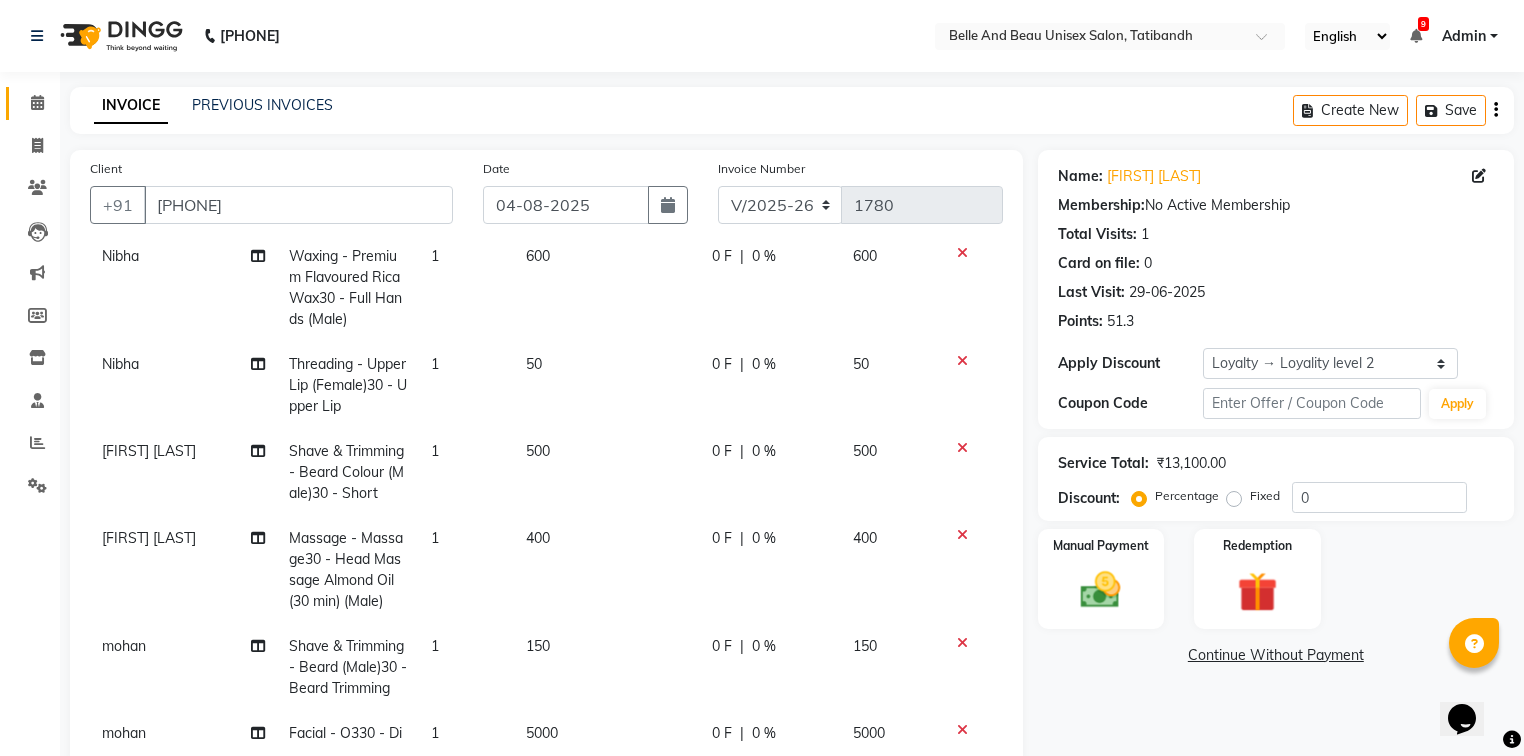 scroll, scrollTop: 651, scrollLeft: 0, axis: vertical 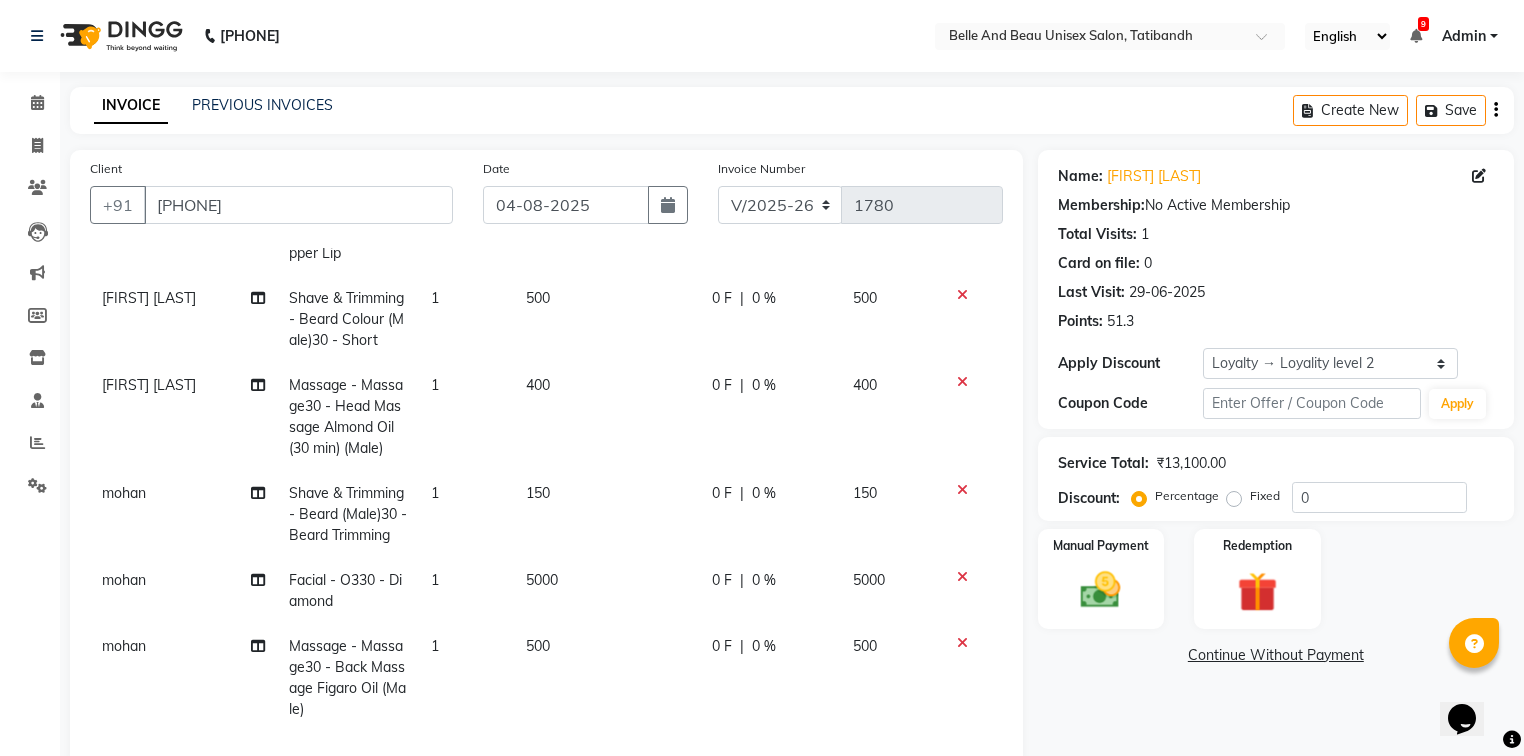 click 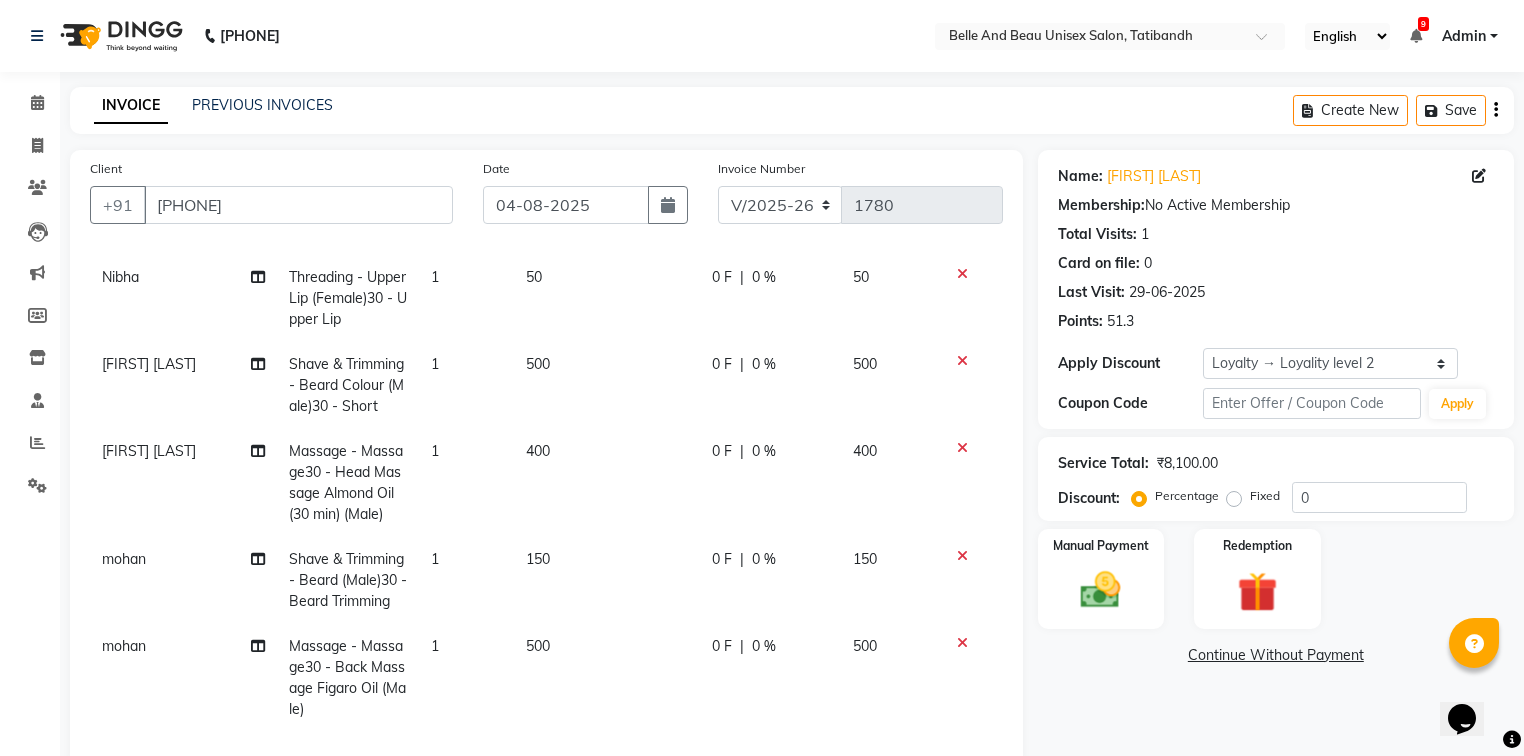 scroll, scrollTop: 584, scrollLeft: 0, axis: vertical 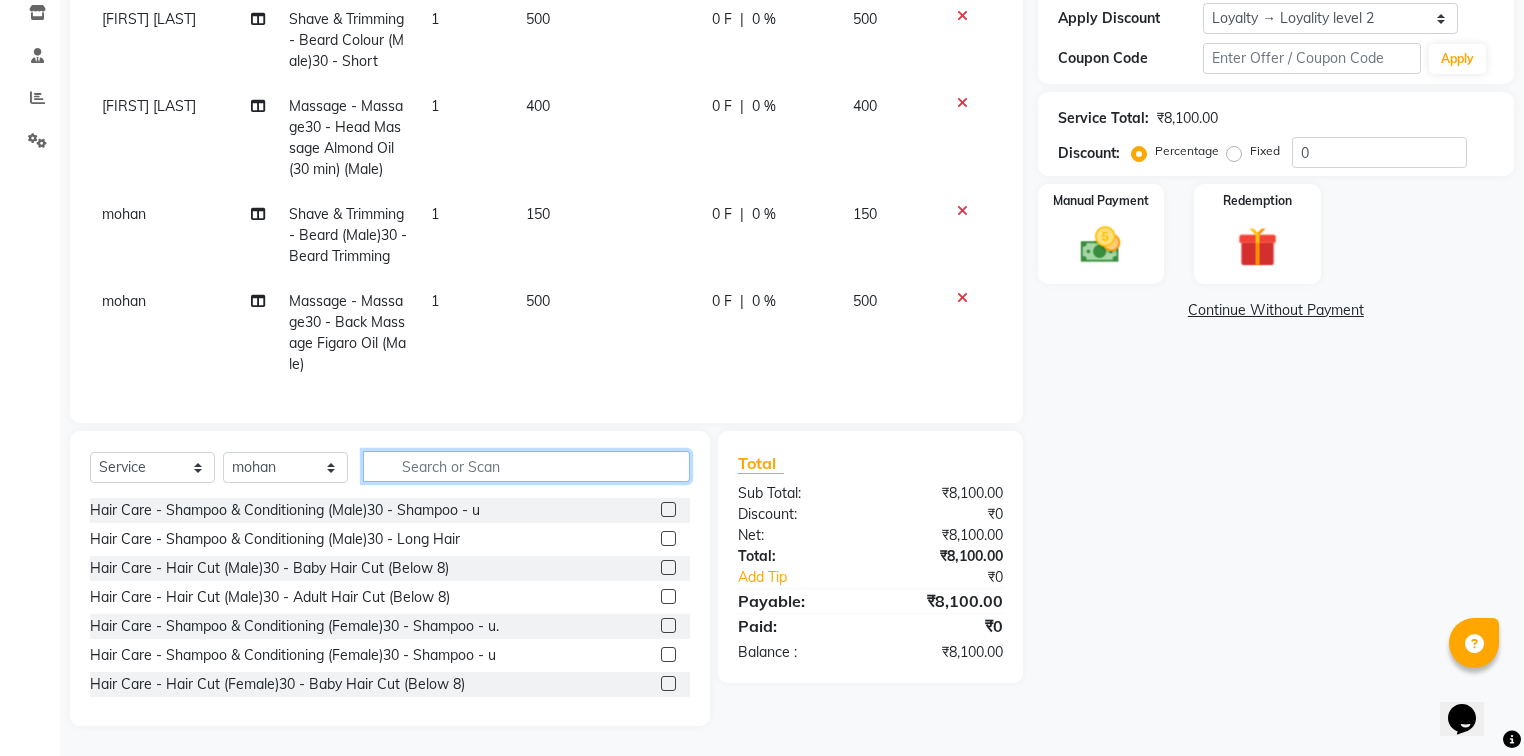 click 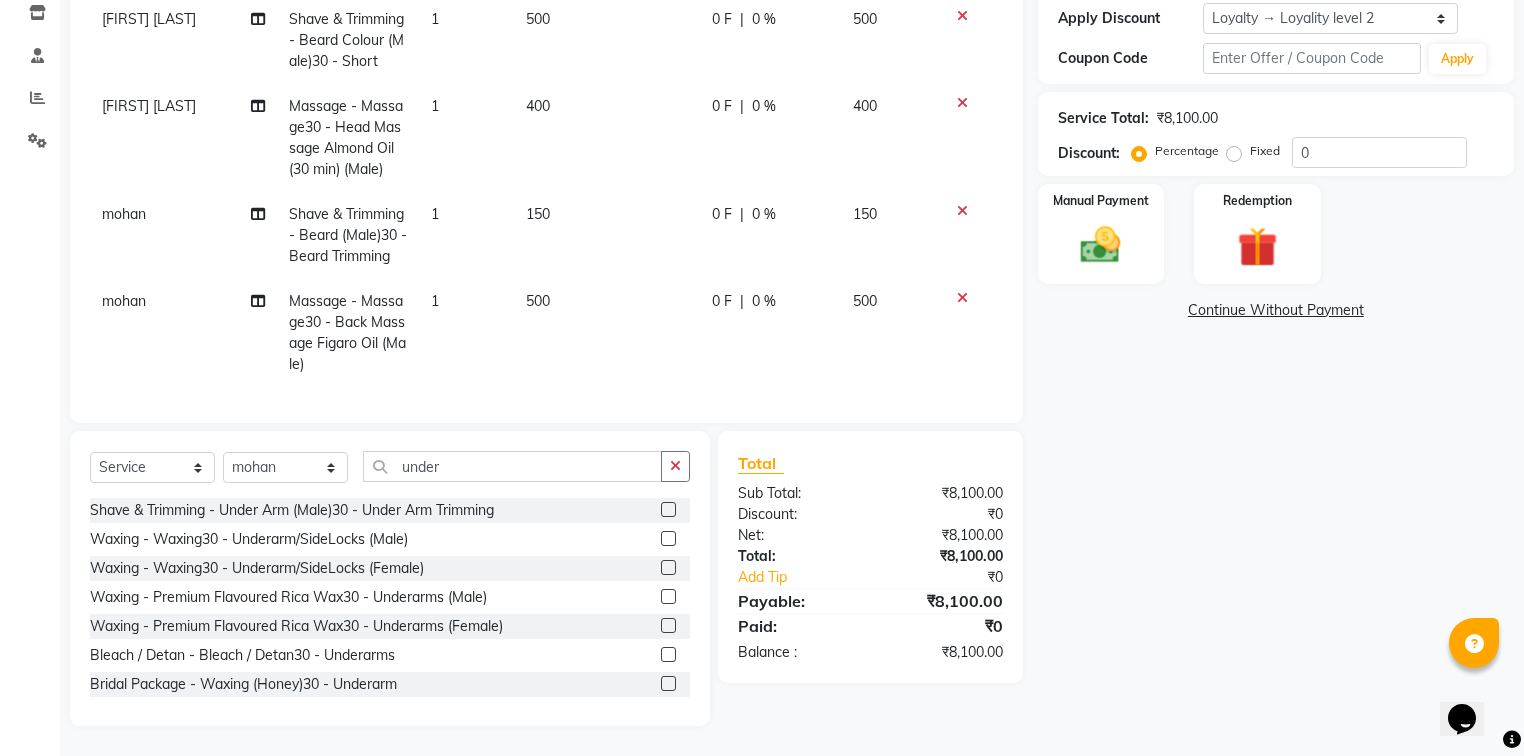 click 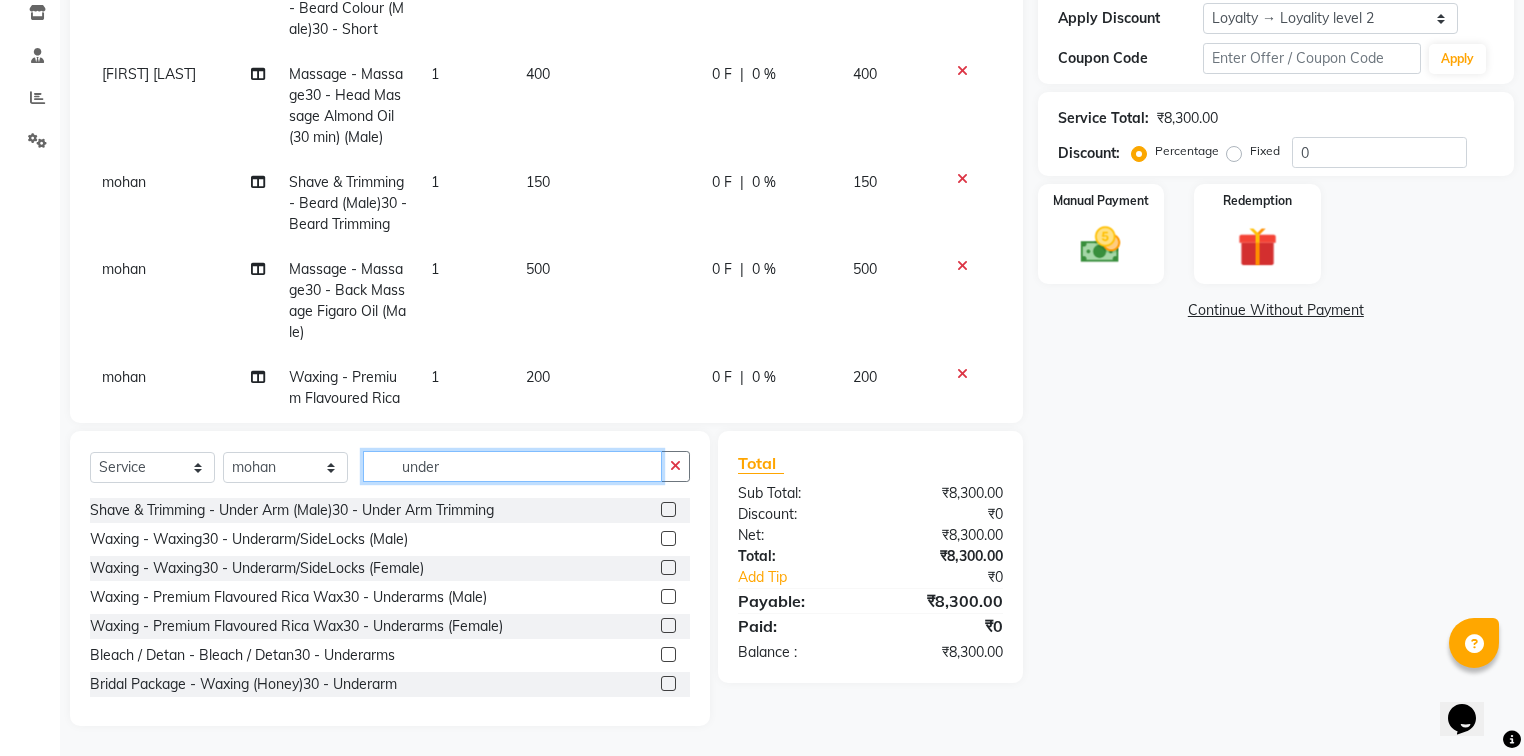 click on "under" 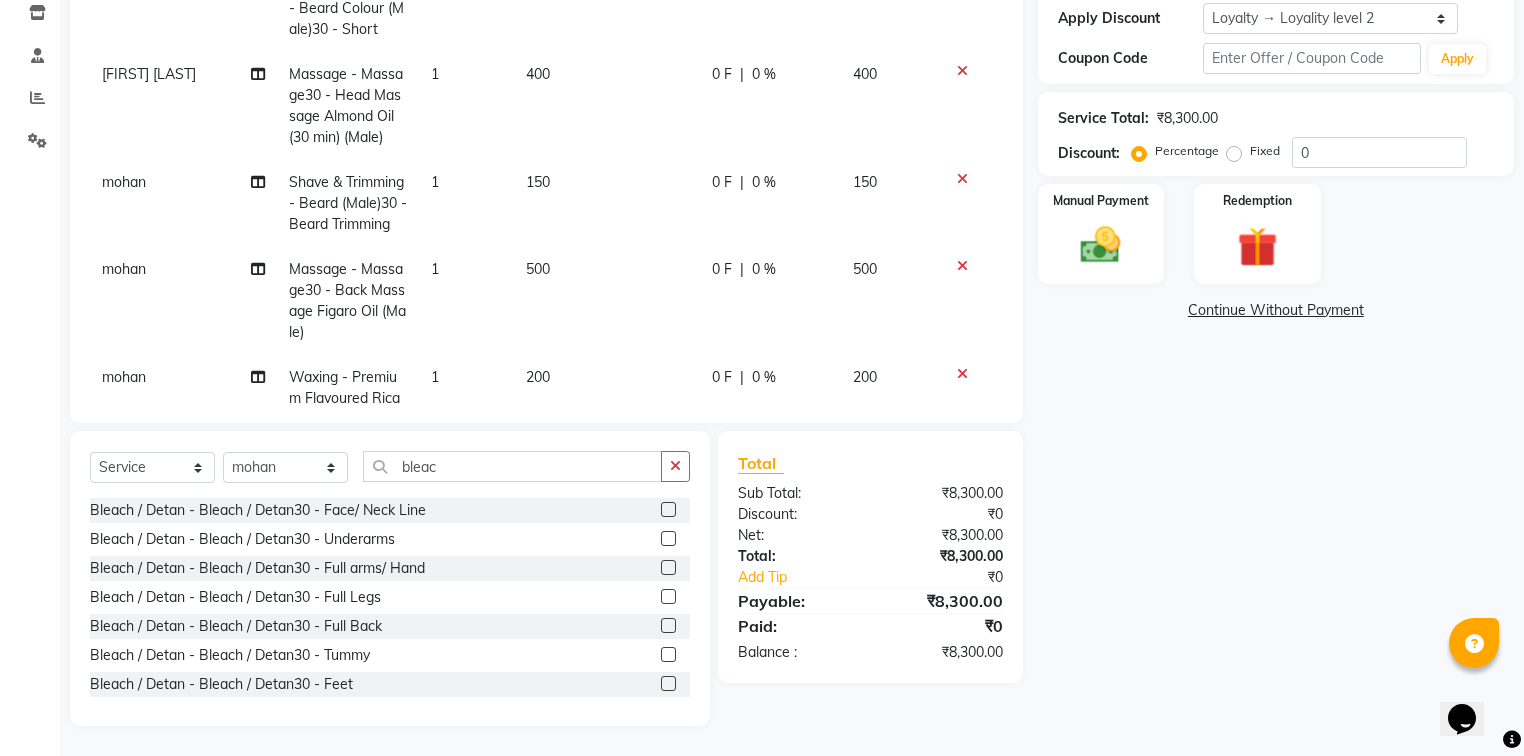 click 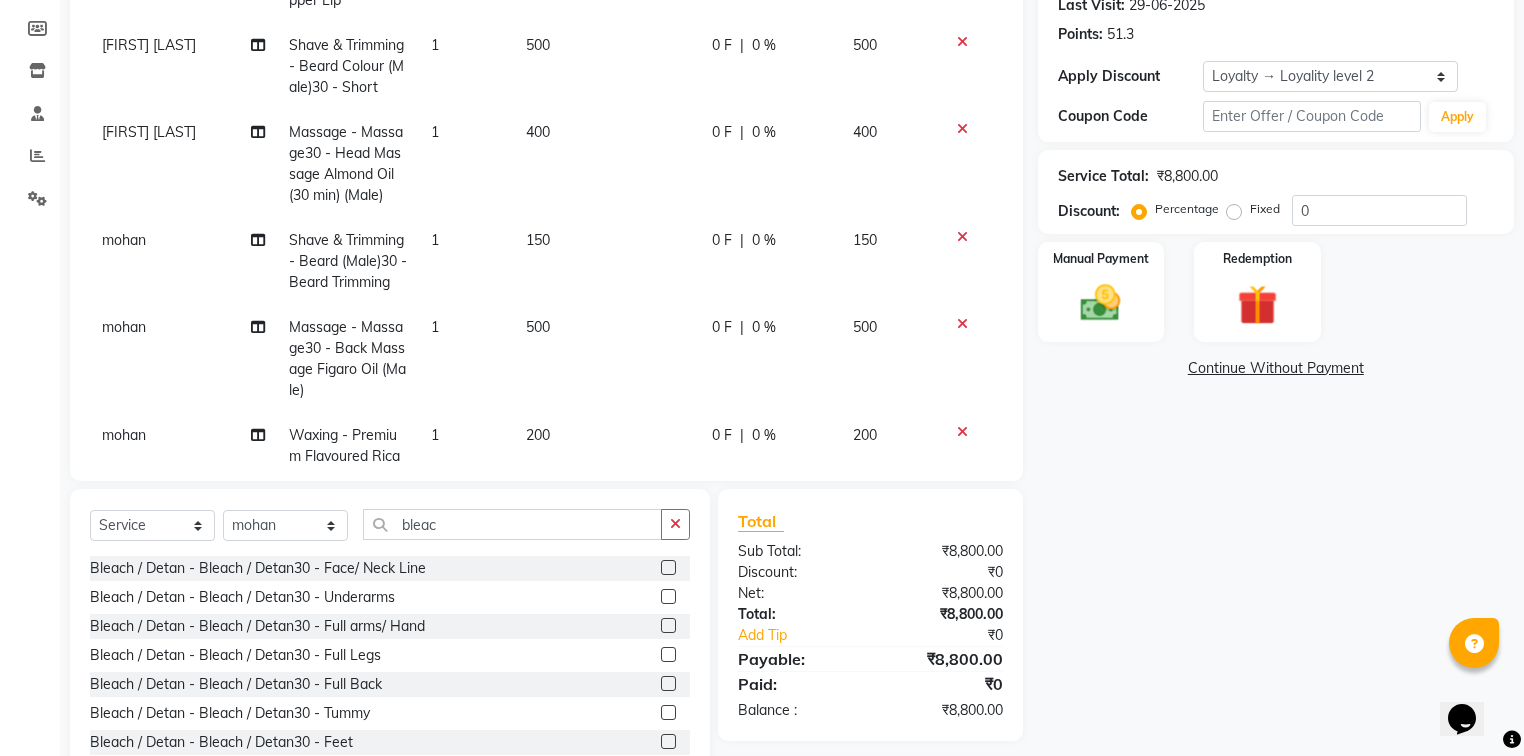 scroll, scrollTop: 320, scrollLeft: 0, axis: vertical 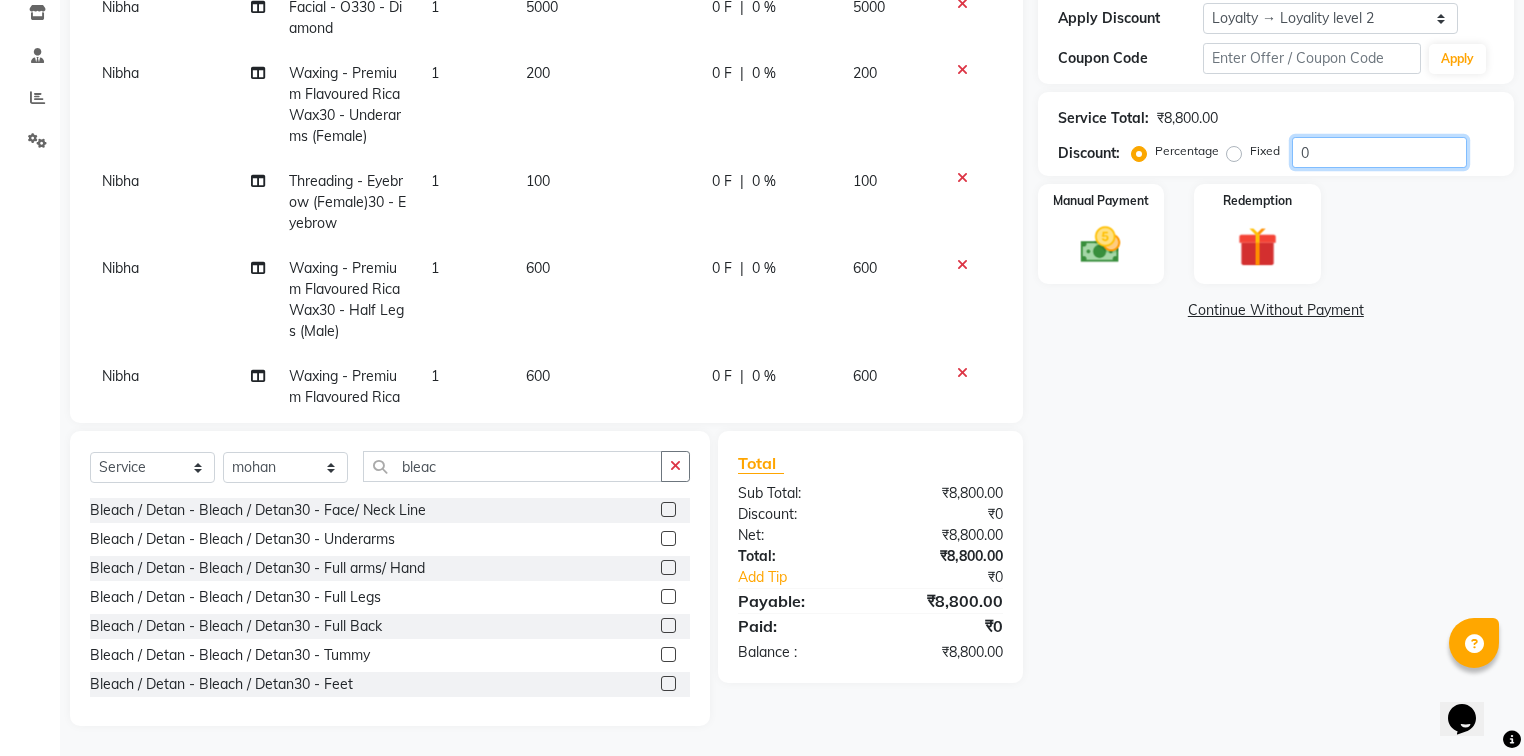 click on "0" 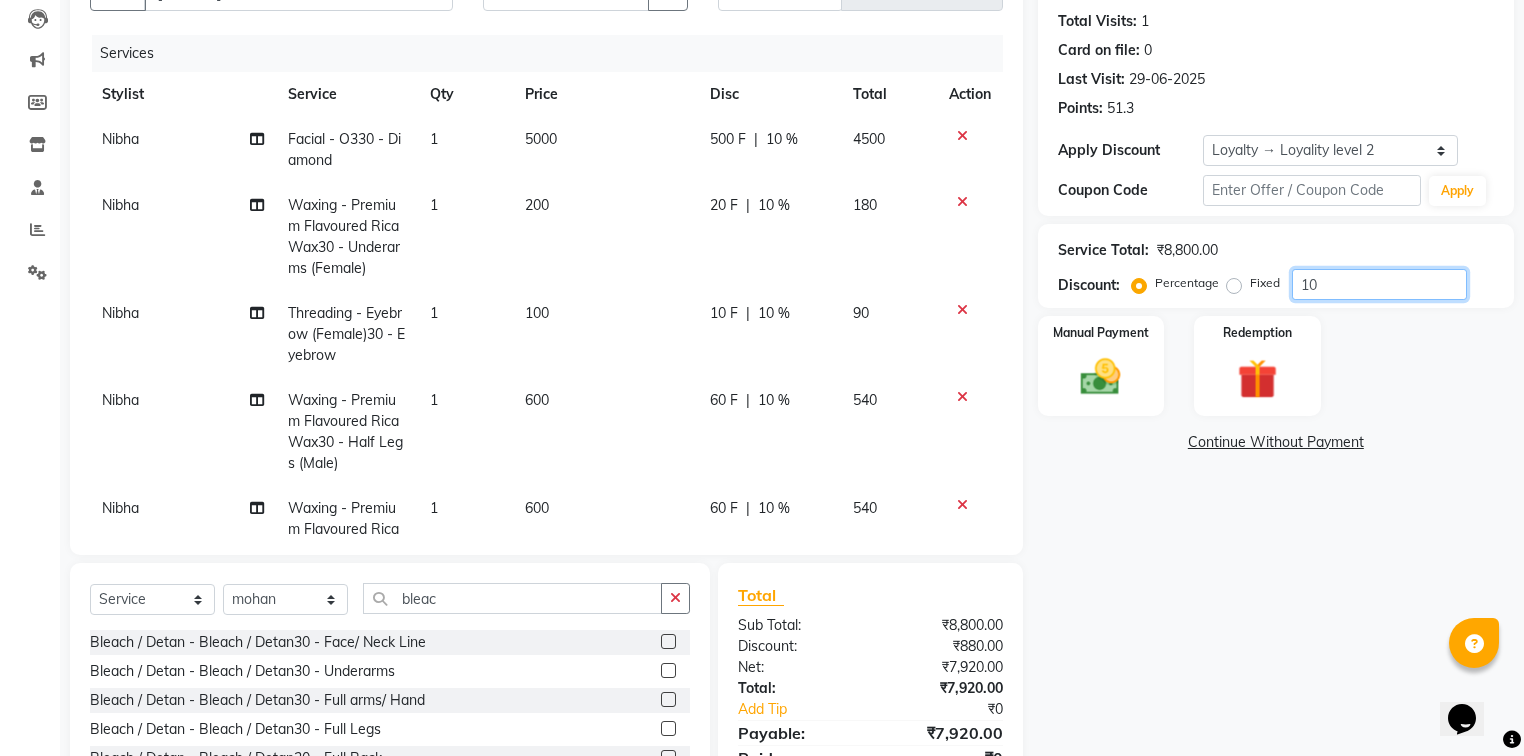 scroll, scrollTop: 185, scrollLeft: 0, axis: vertical 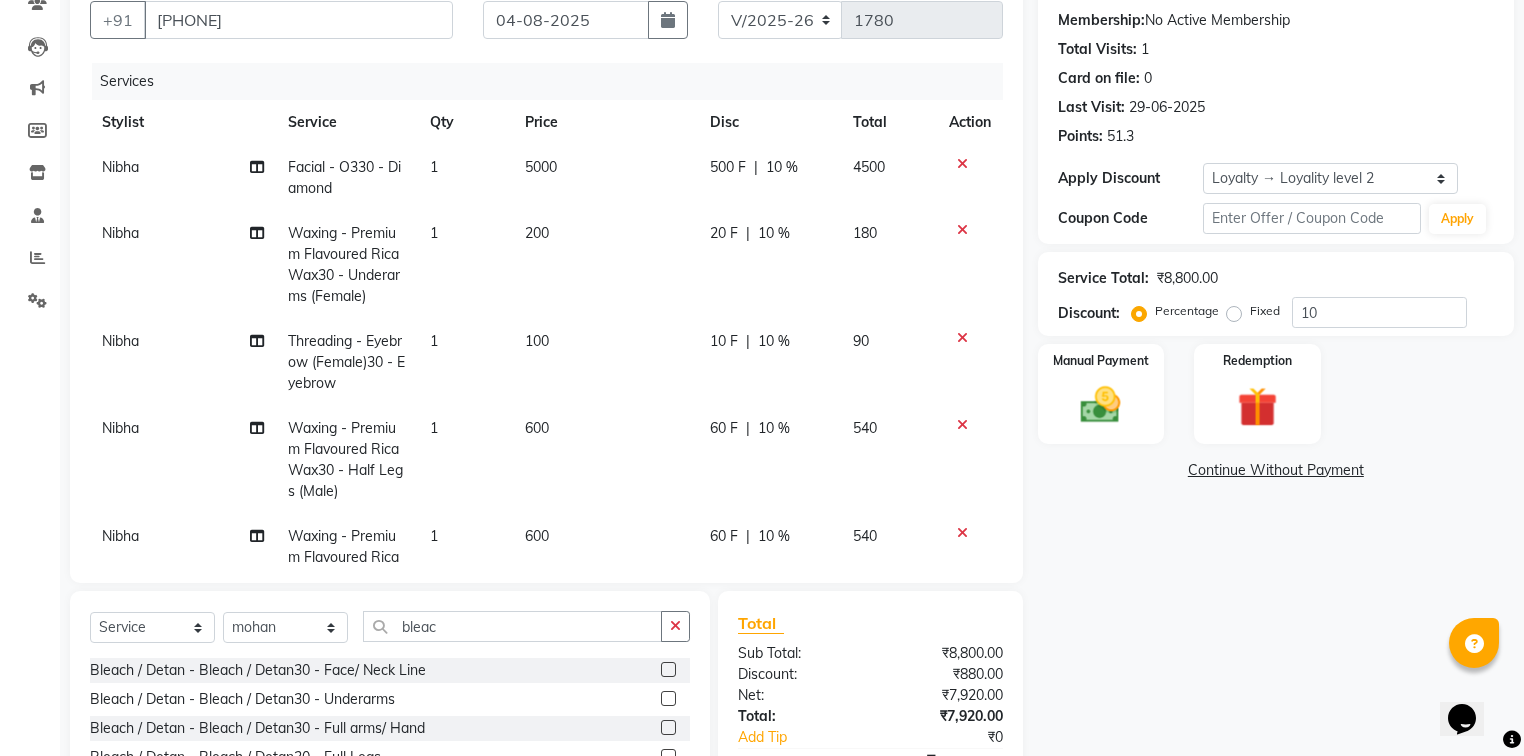 click on "10 %" 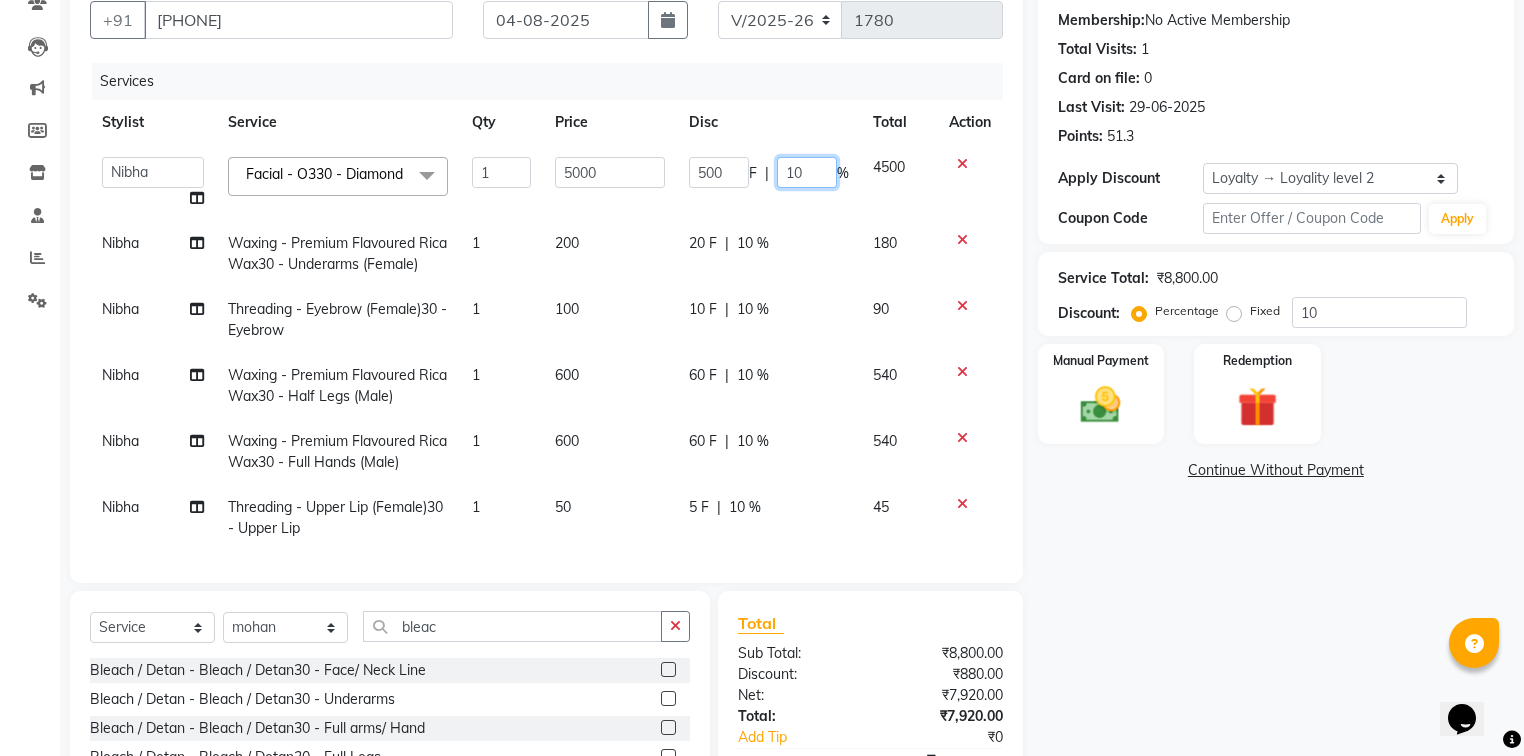 click on "10" 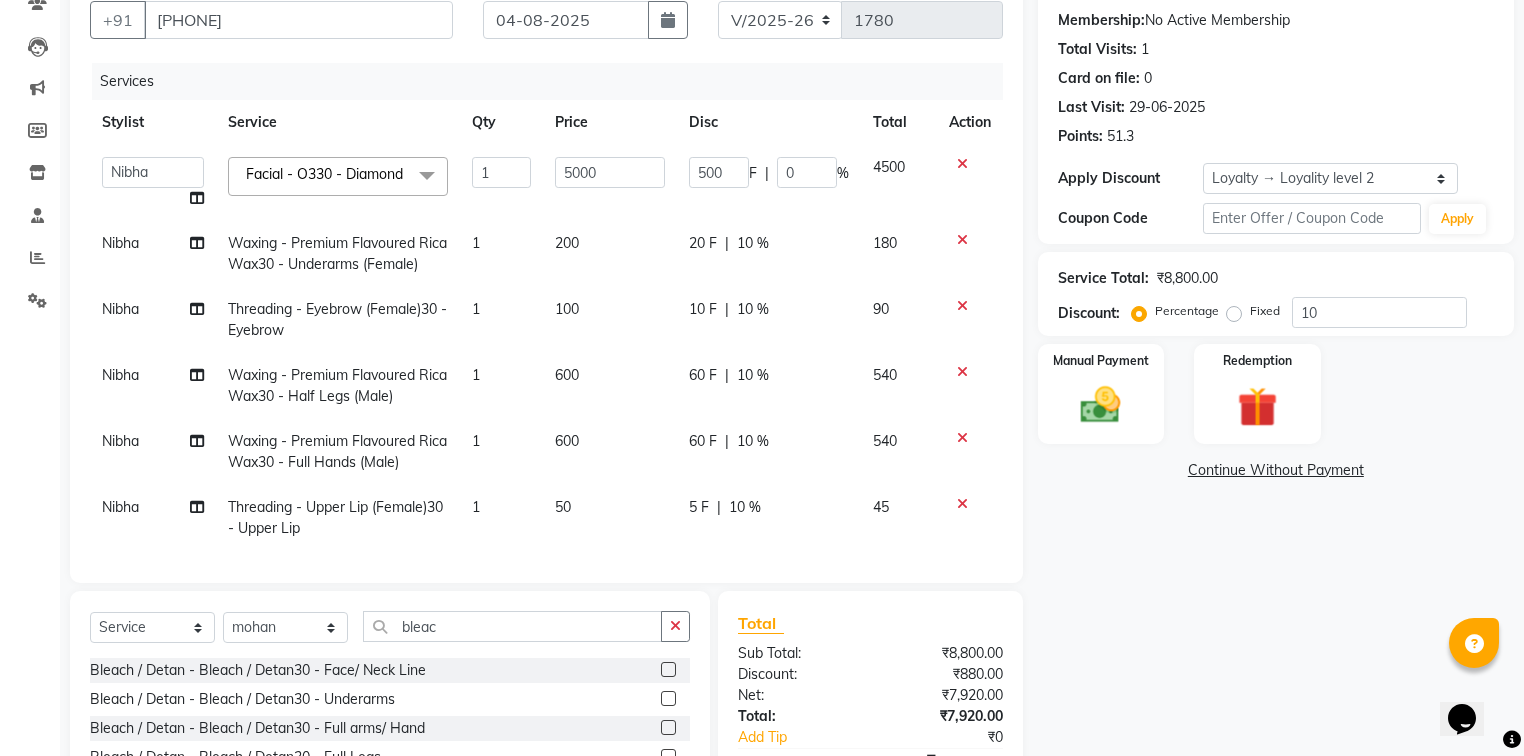 click on "Name: Manmeet Singh Membership:  No Active Membership  Total Visits:  1 Card on file:  0 Last Visit:   29-06-2025 Points:   51.3  Apply Discount Select  Loyalty → Loyality level 2  Coupon Code Apply Service Total:  ₹8,800.00  Discount:  Percentage   Fixed  10 Manual Payment Redemption  Continue Without Payment" 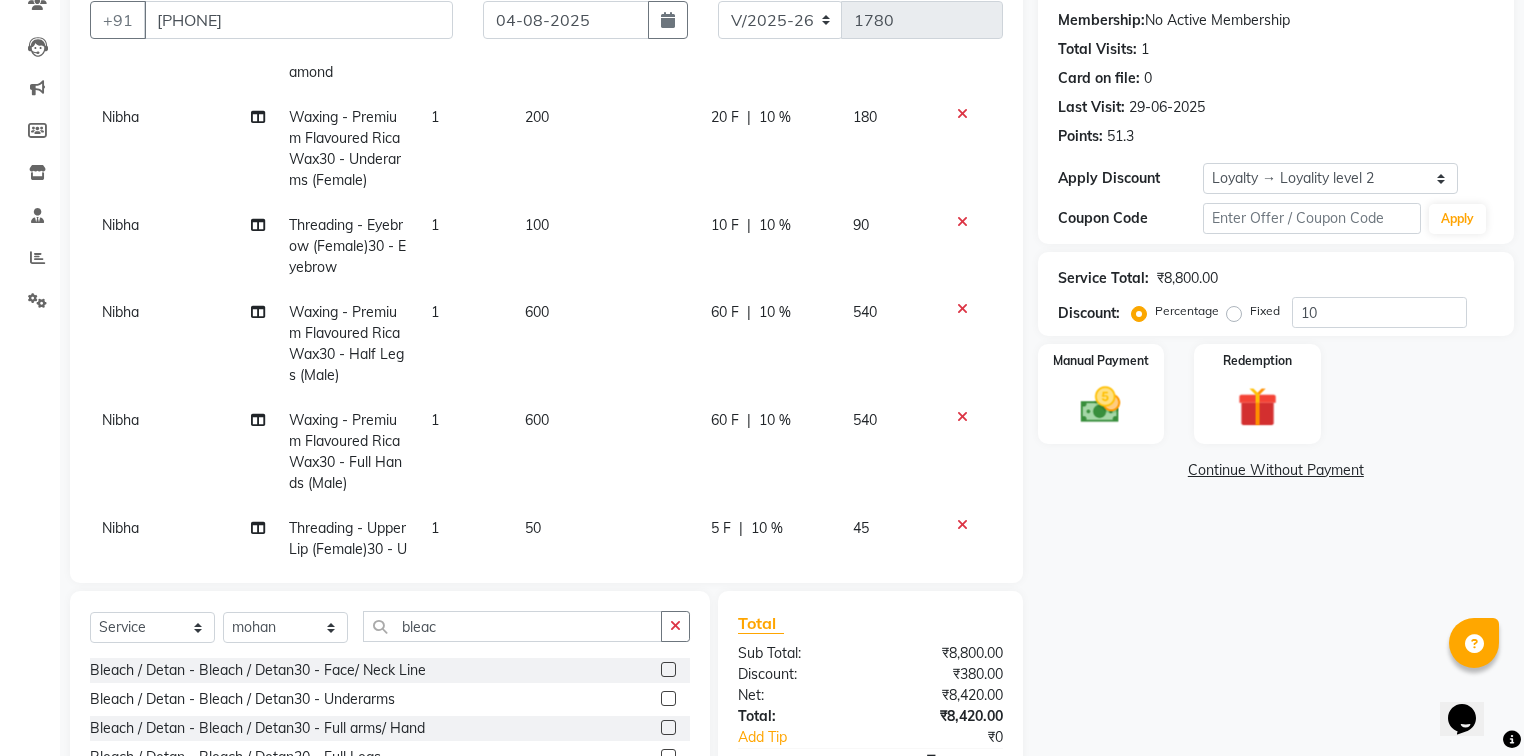 scroll, scrollTop: 80, scrollLeft: 0, axis: vertical 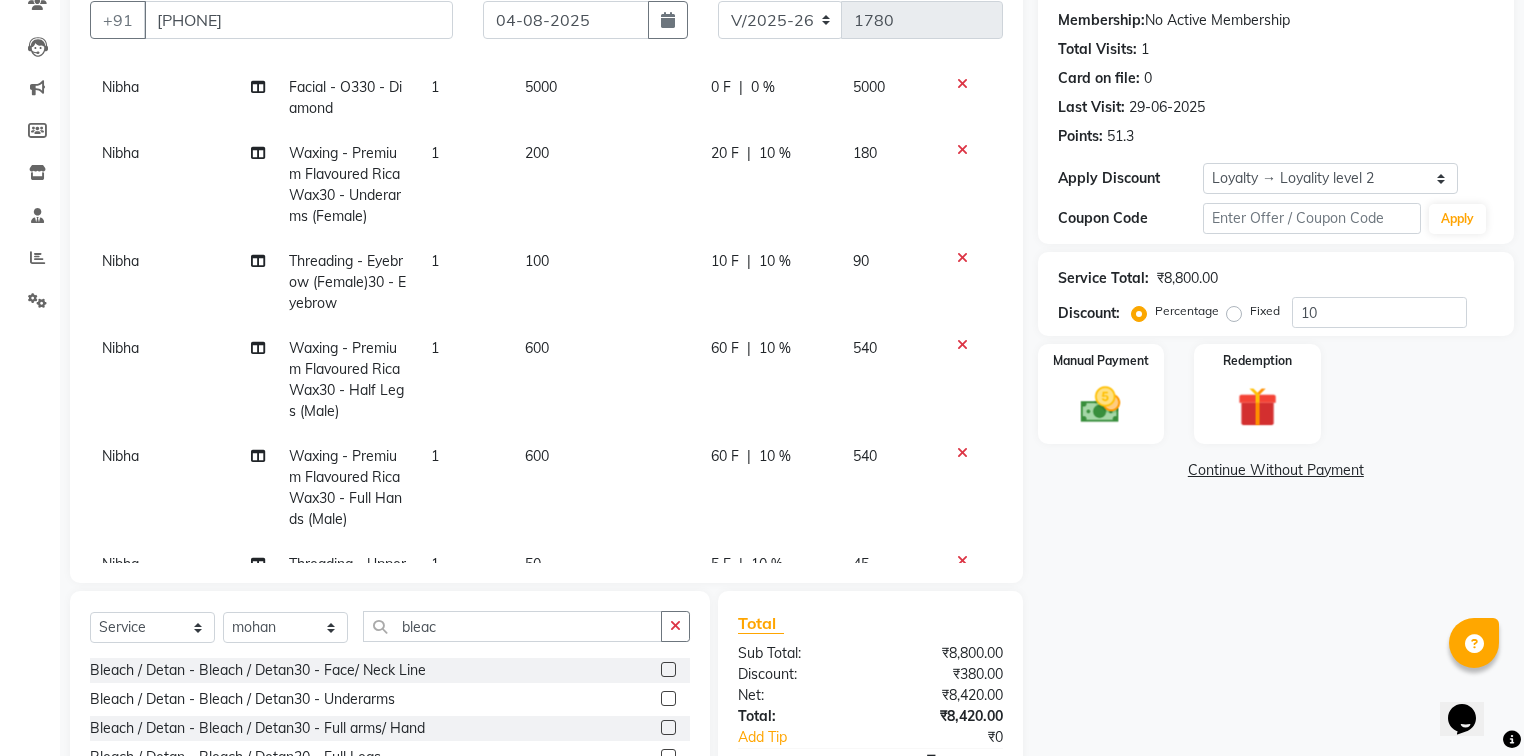 click 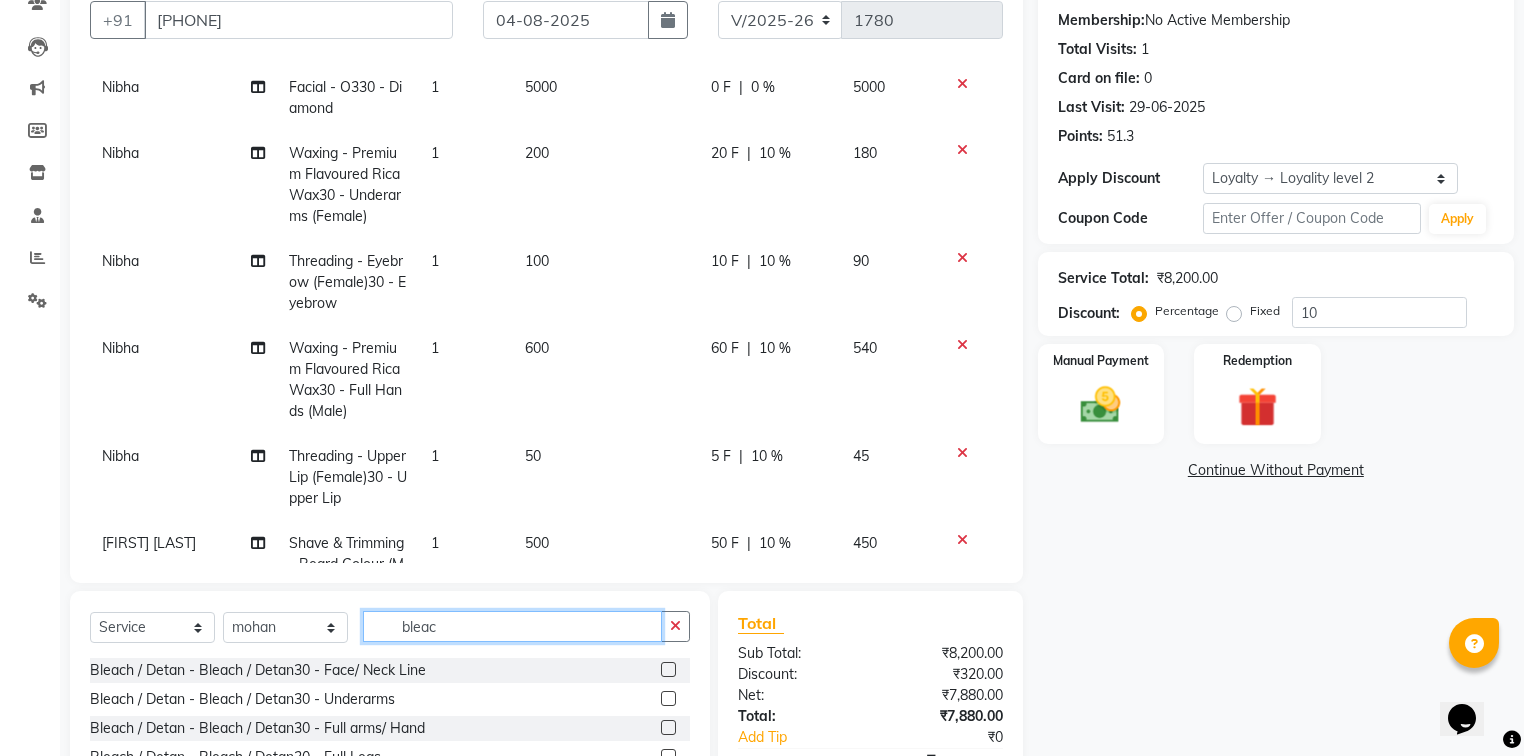 click on "bleac" 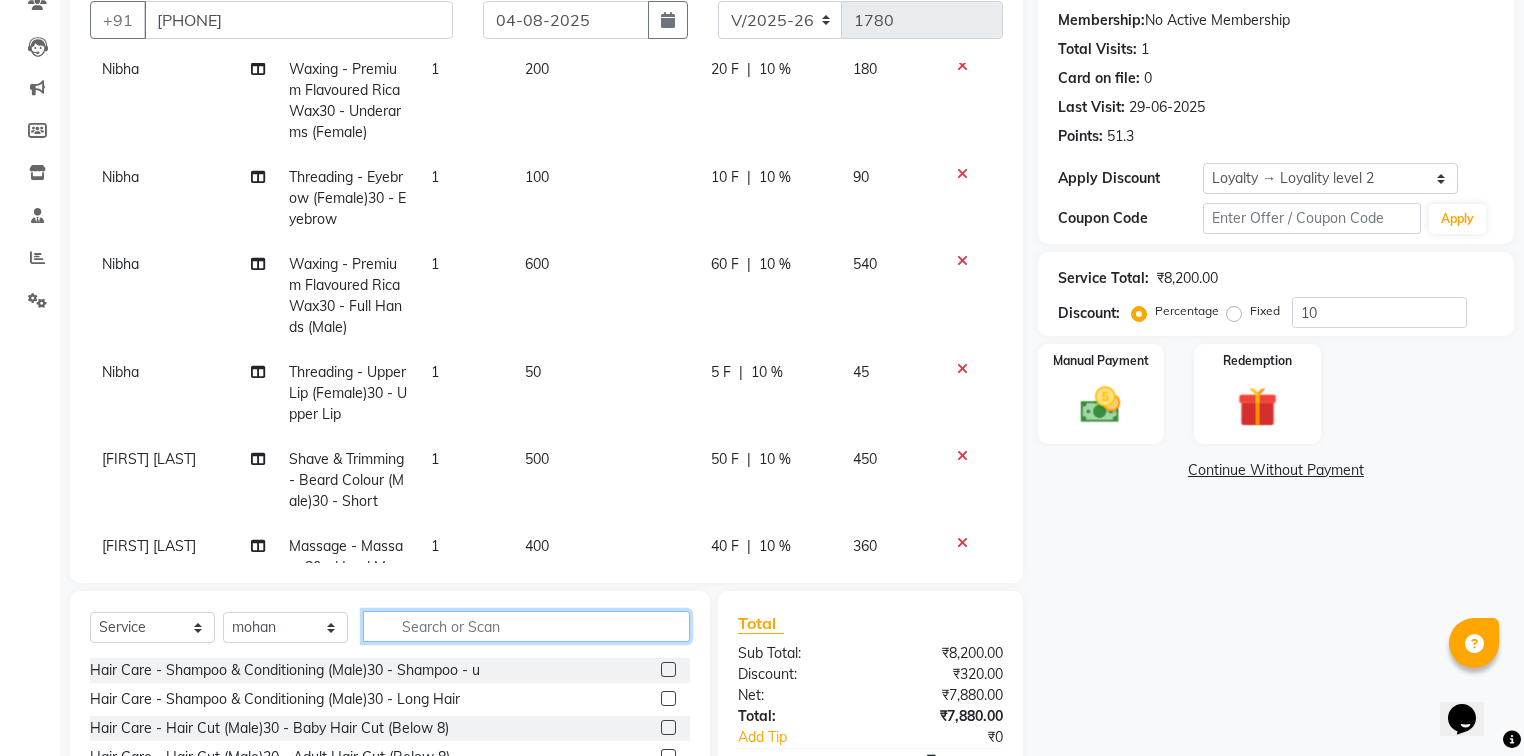 scroll, scrollTop: 160, scrollLeft: 0, axis: vertical 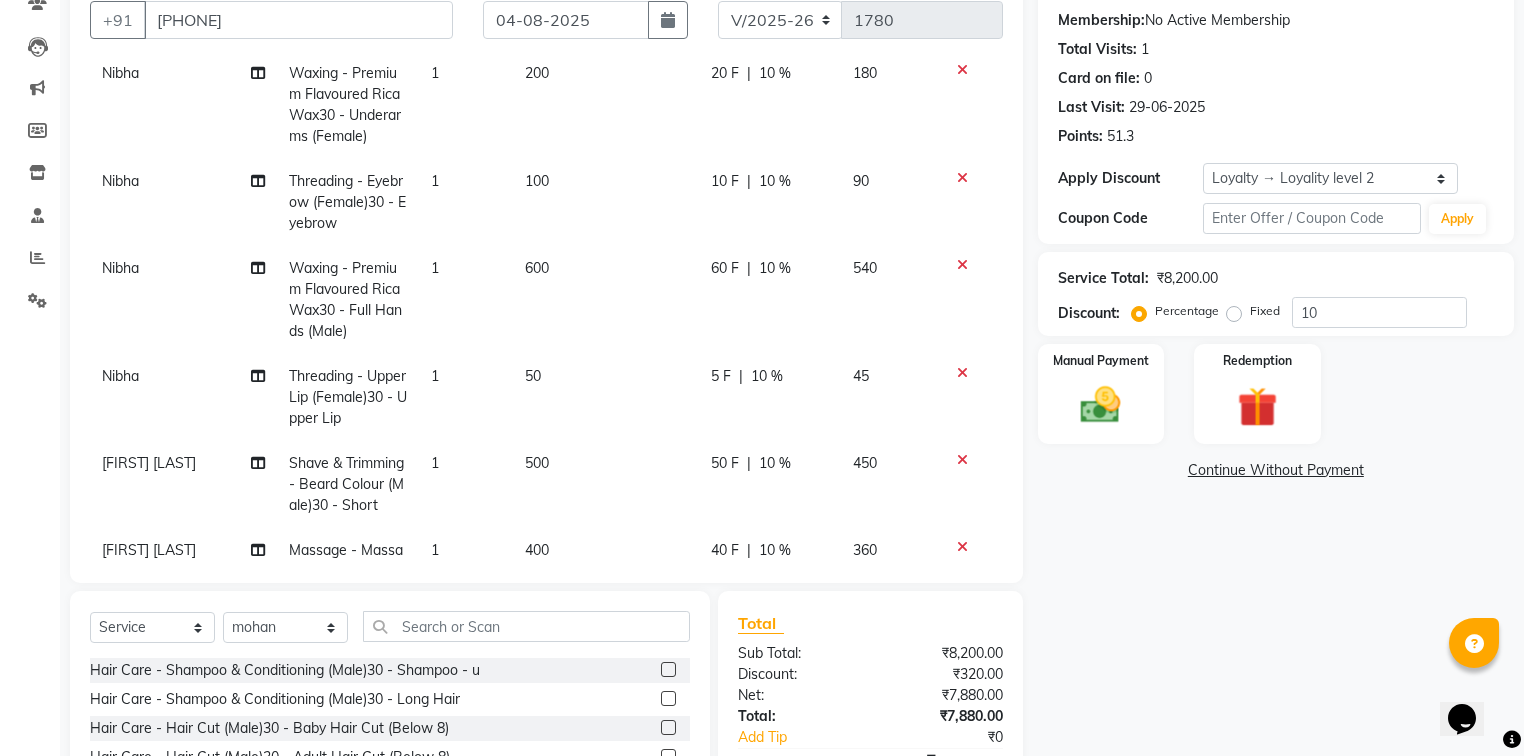 click 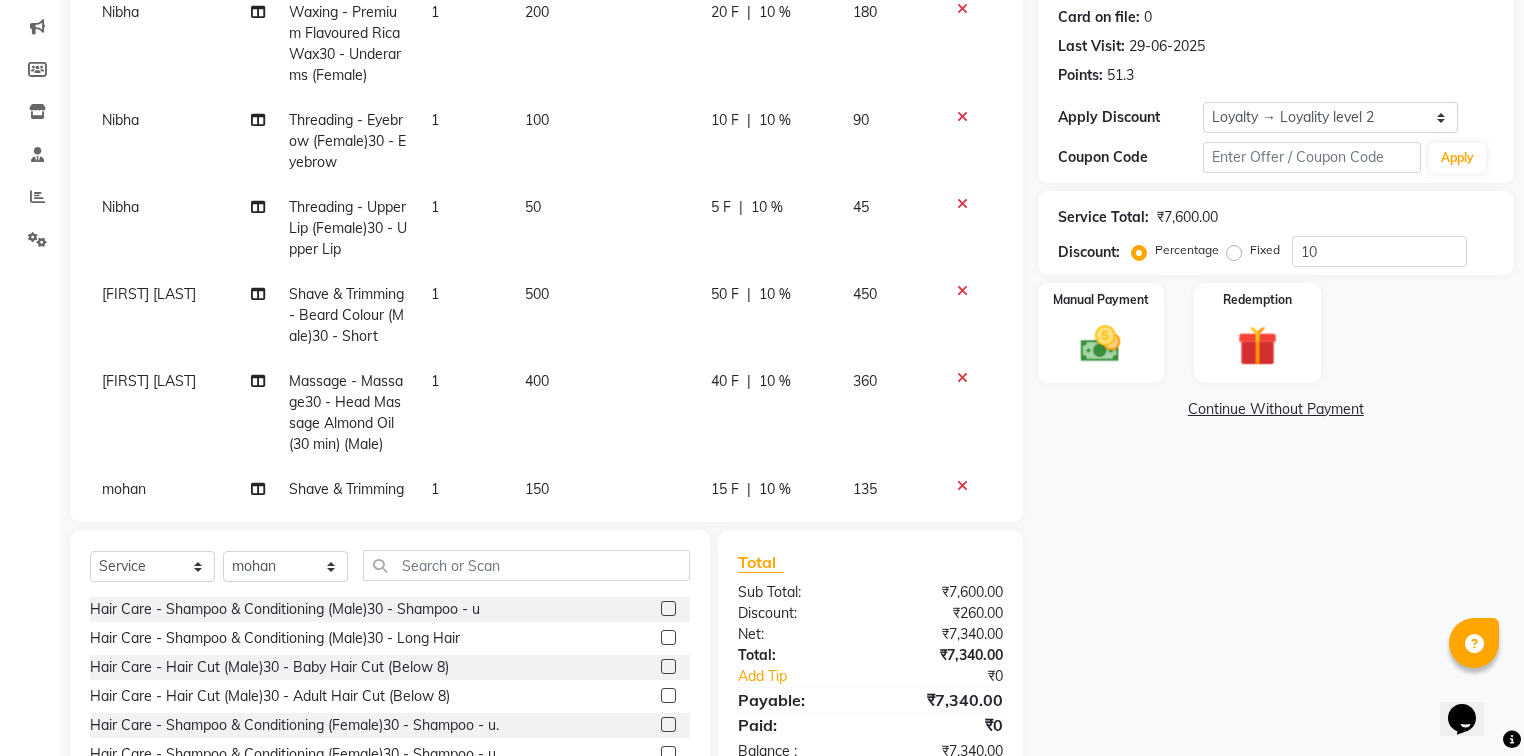scroll, scrollTop: 345, scrollLeft: 0, axis: vertical 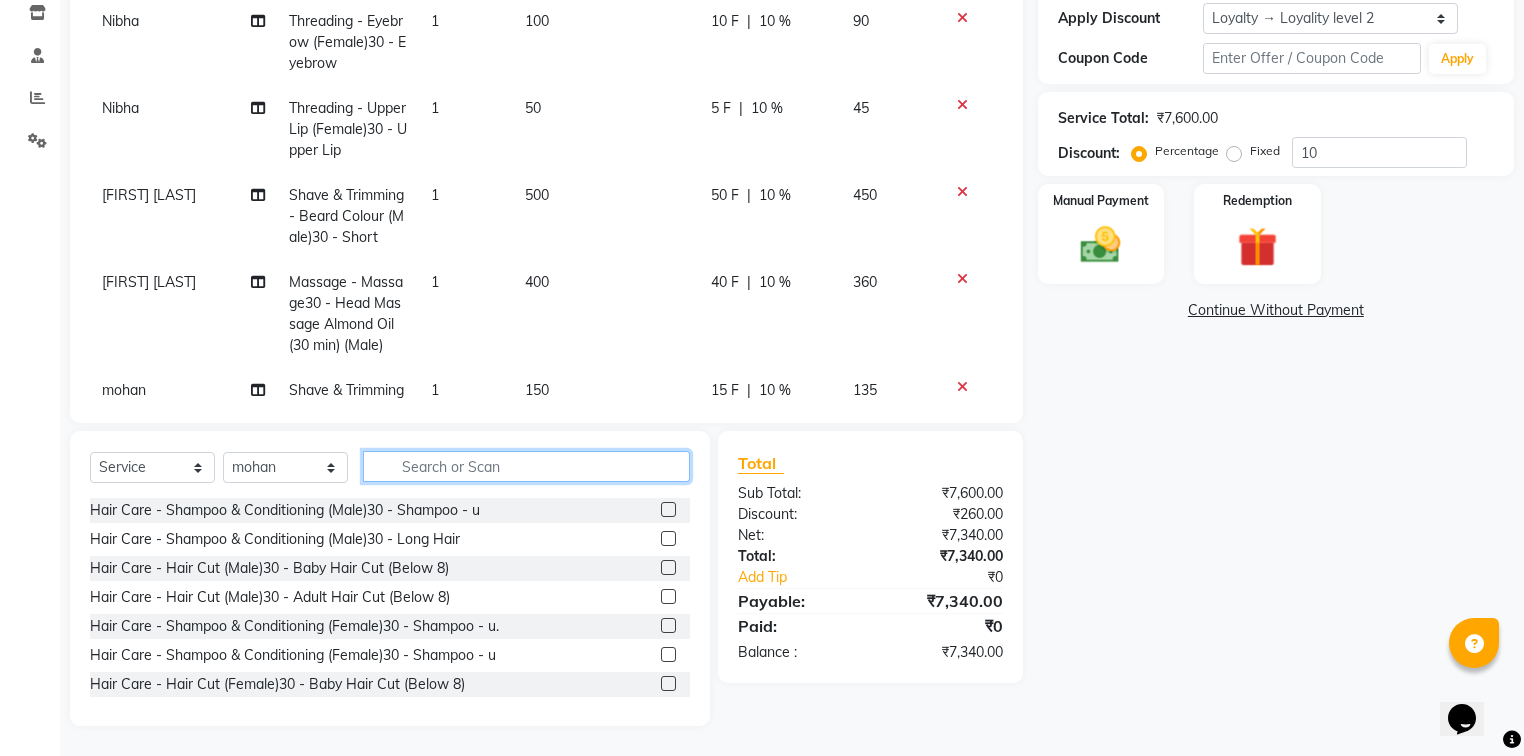 click 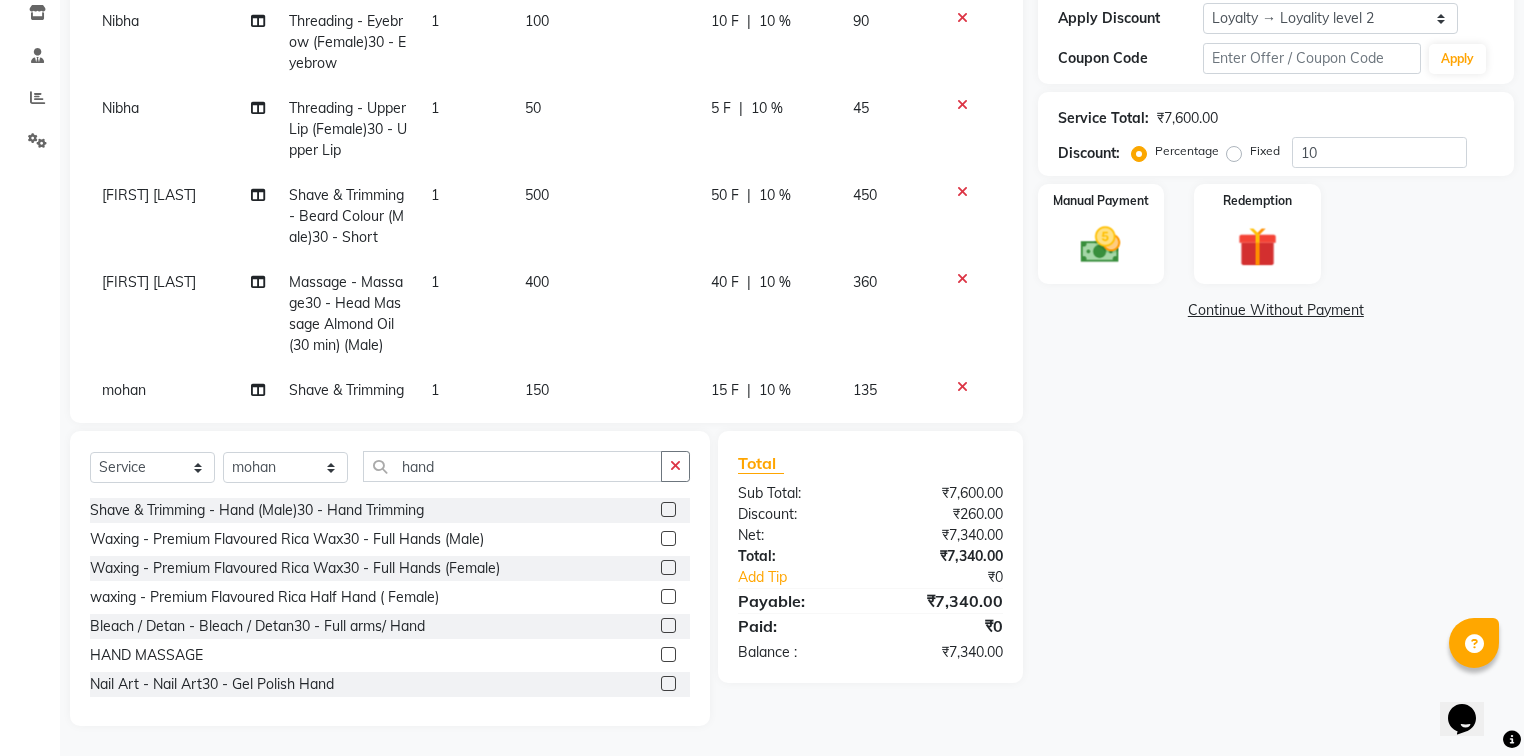 click 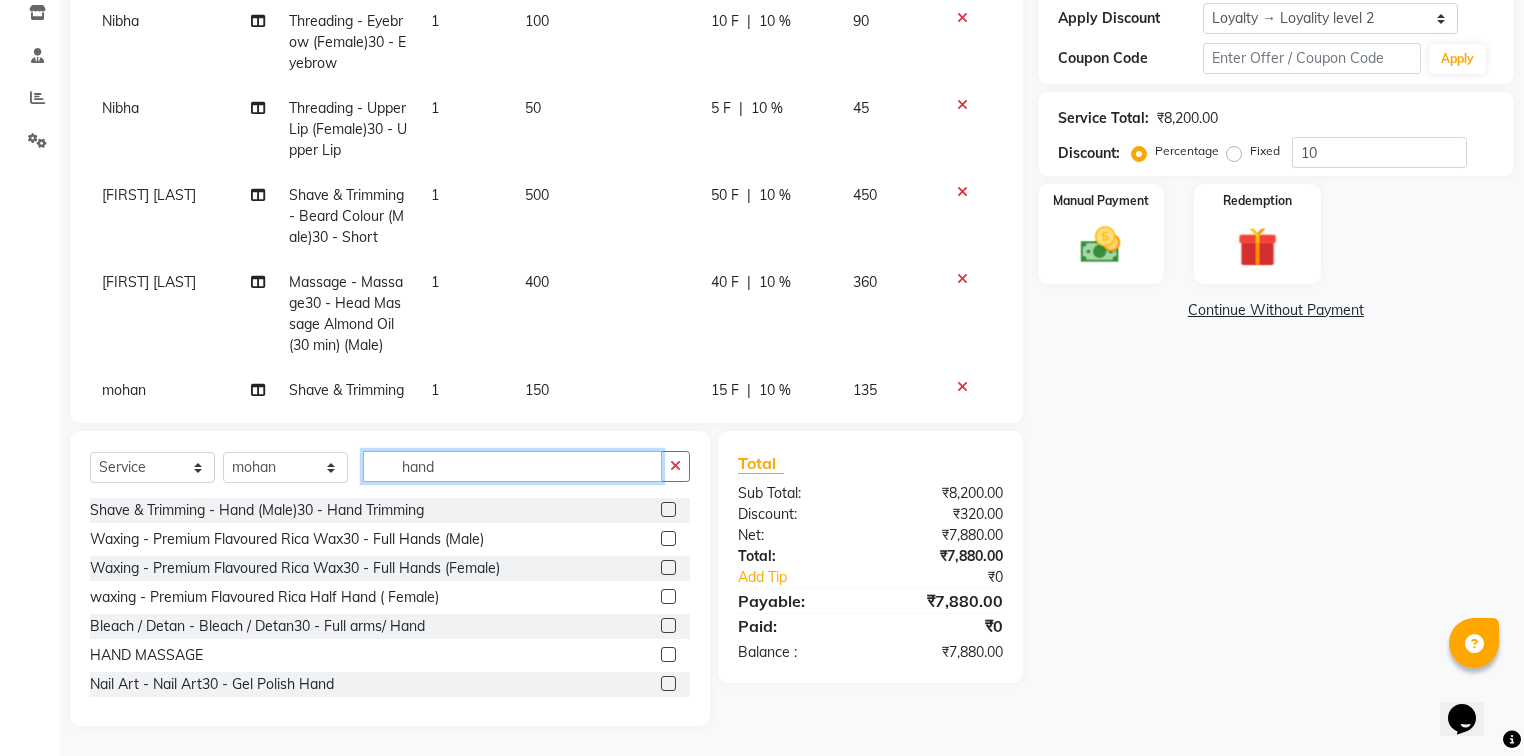 click on "hand" 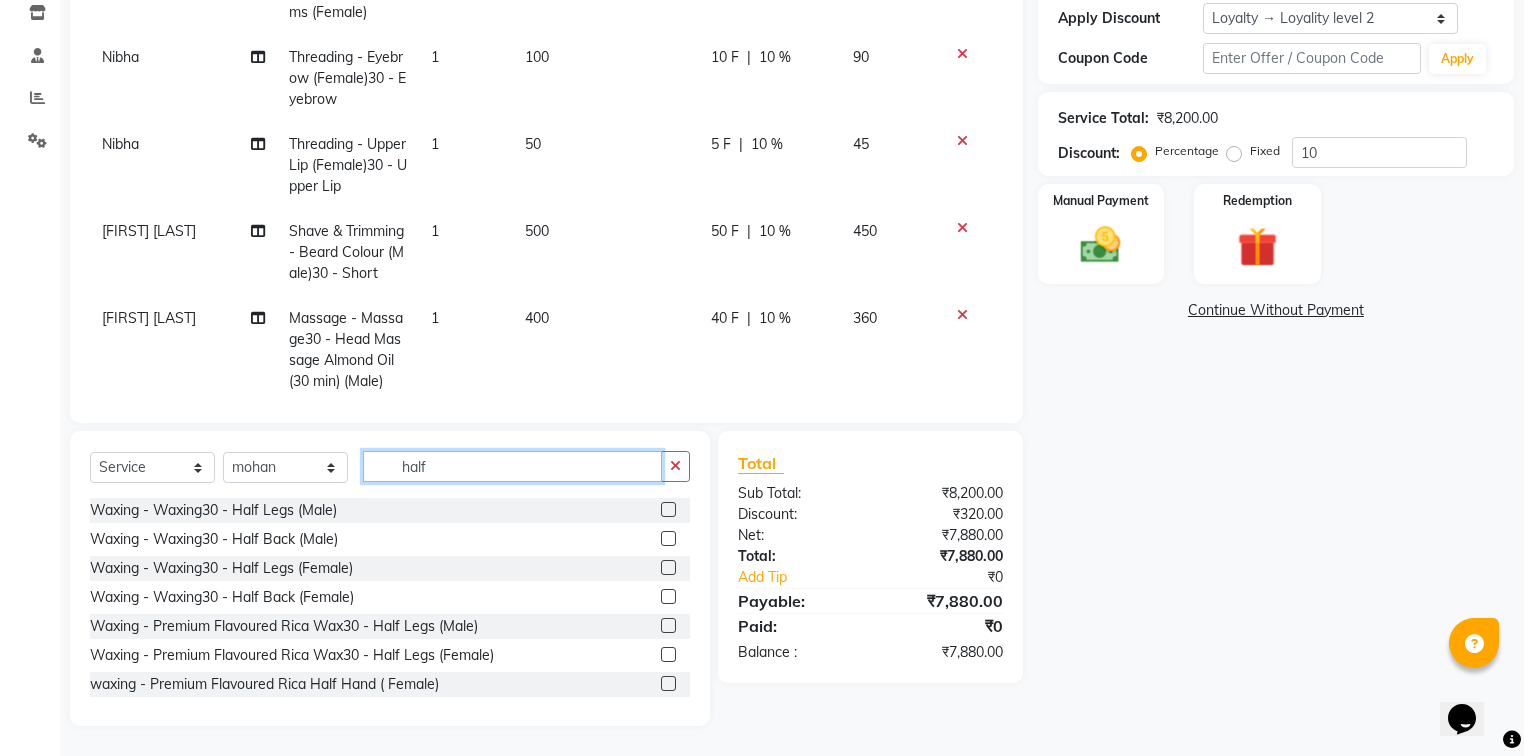 scroll, scrollTop: 240, scrollLeft: 0, axis: vertical 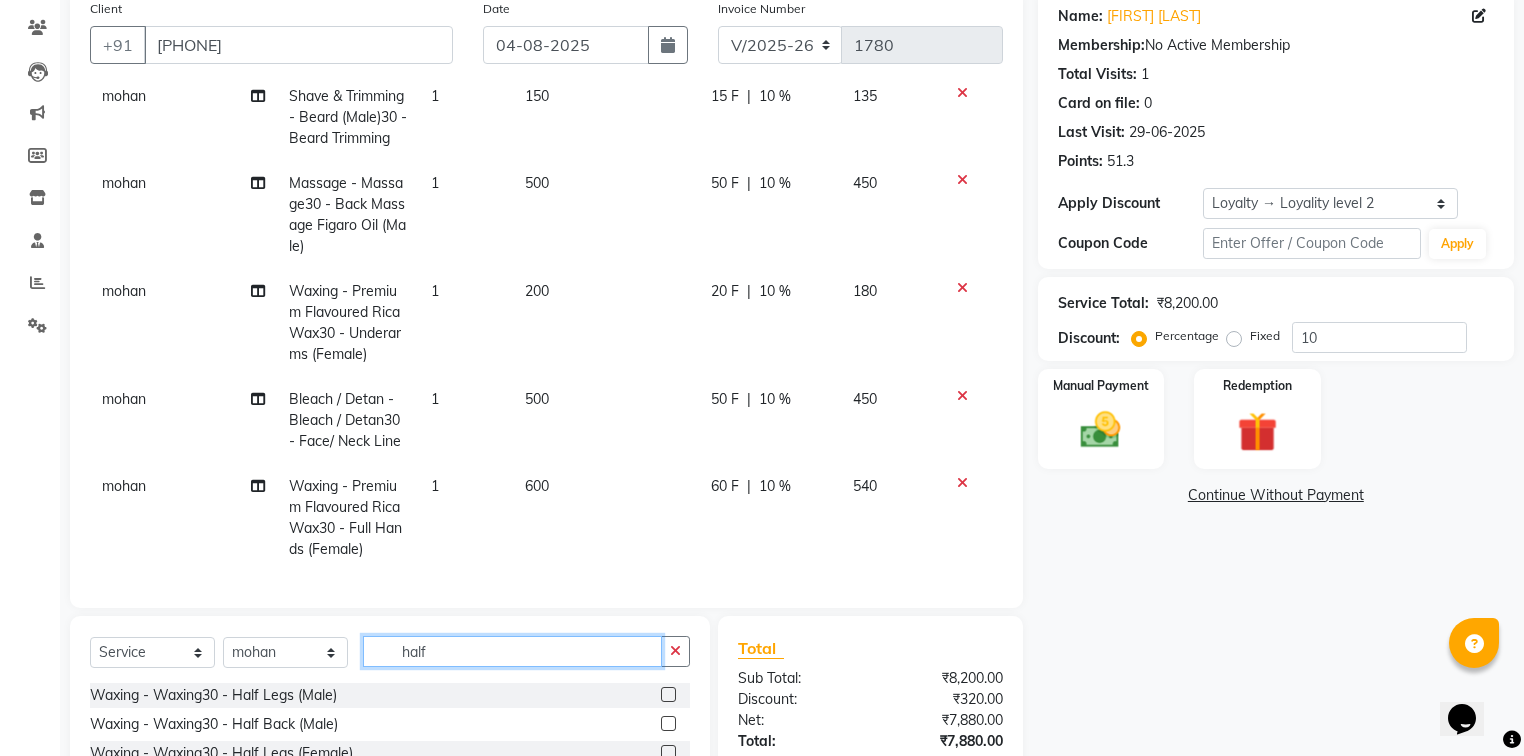 click on "half" 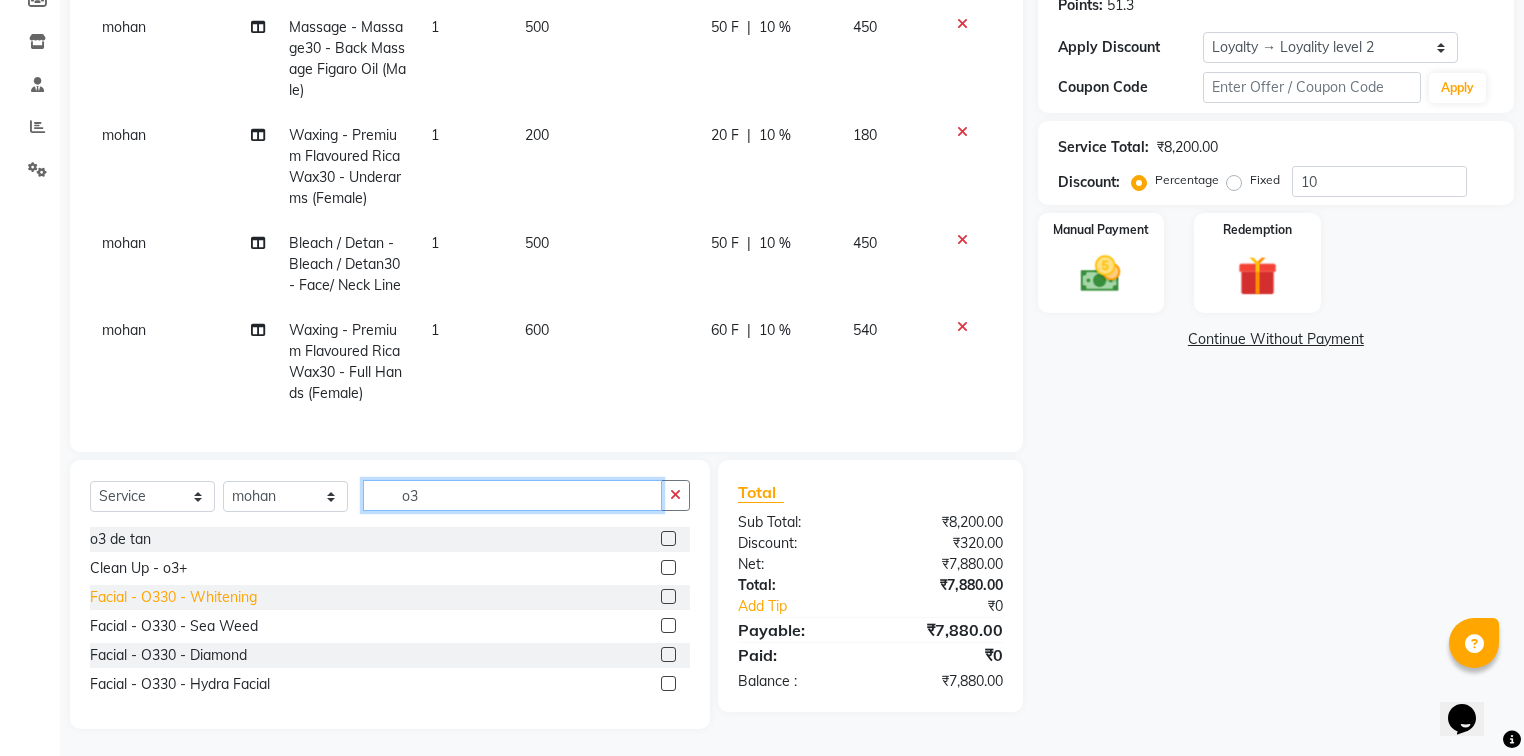 scroll, scrollTop: 320, scrollLeft: 0, axis: vertical 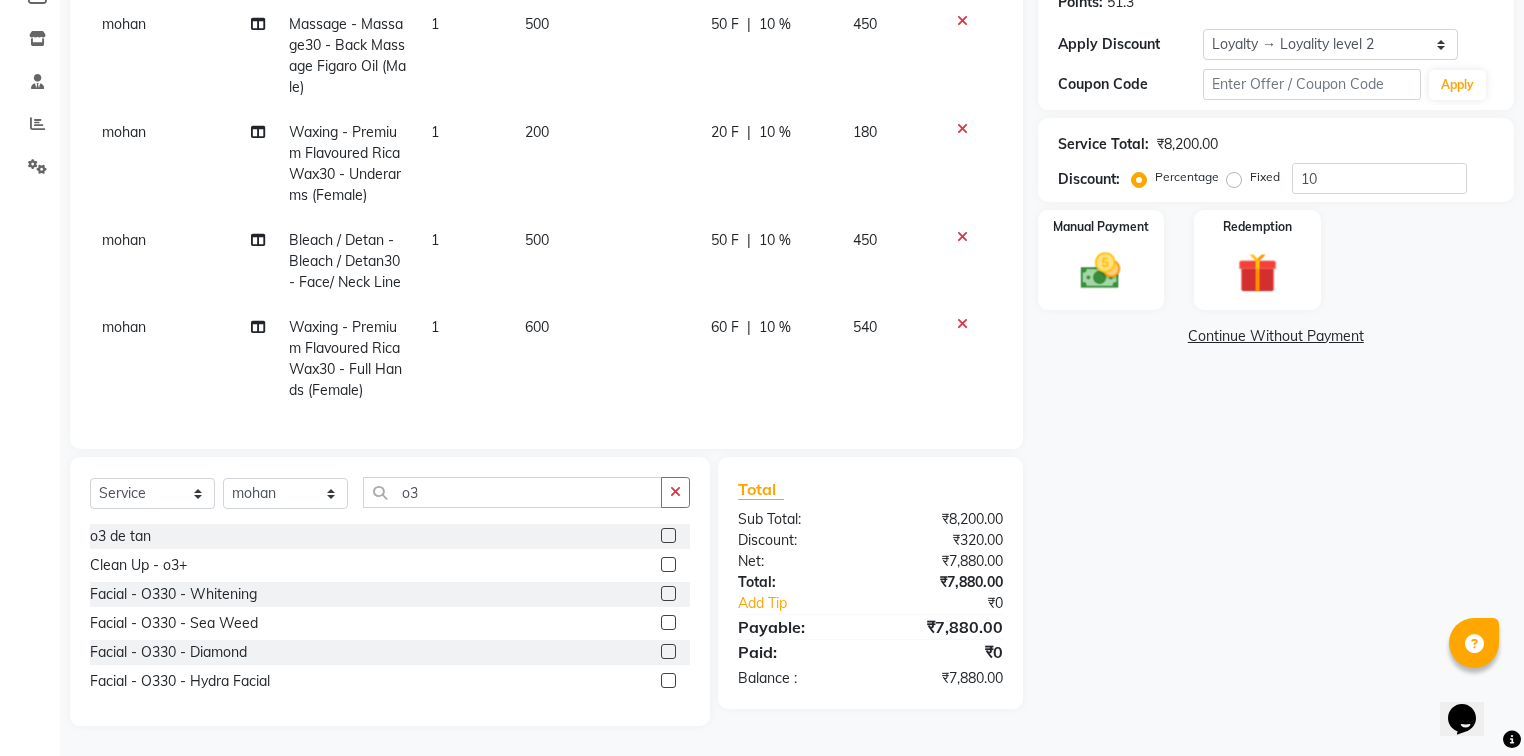 click 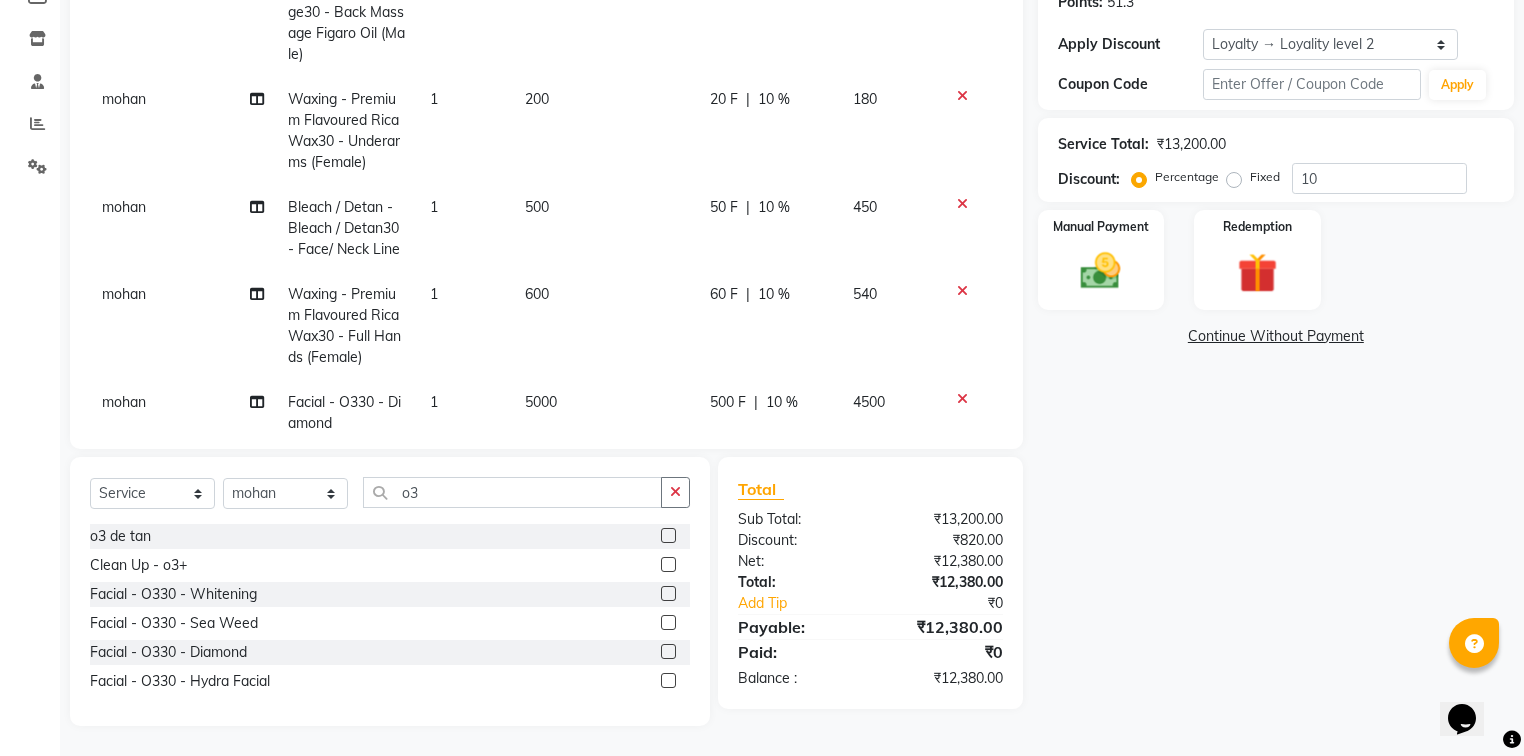 click 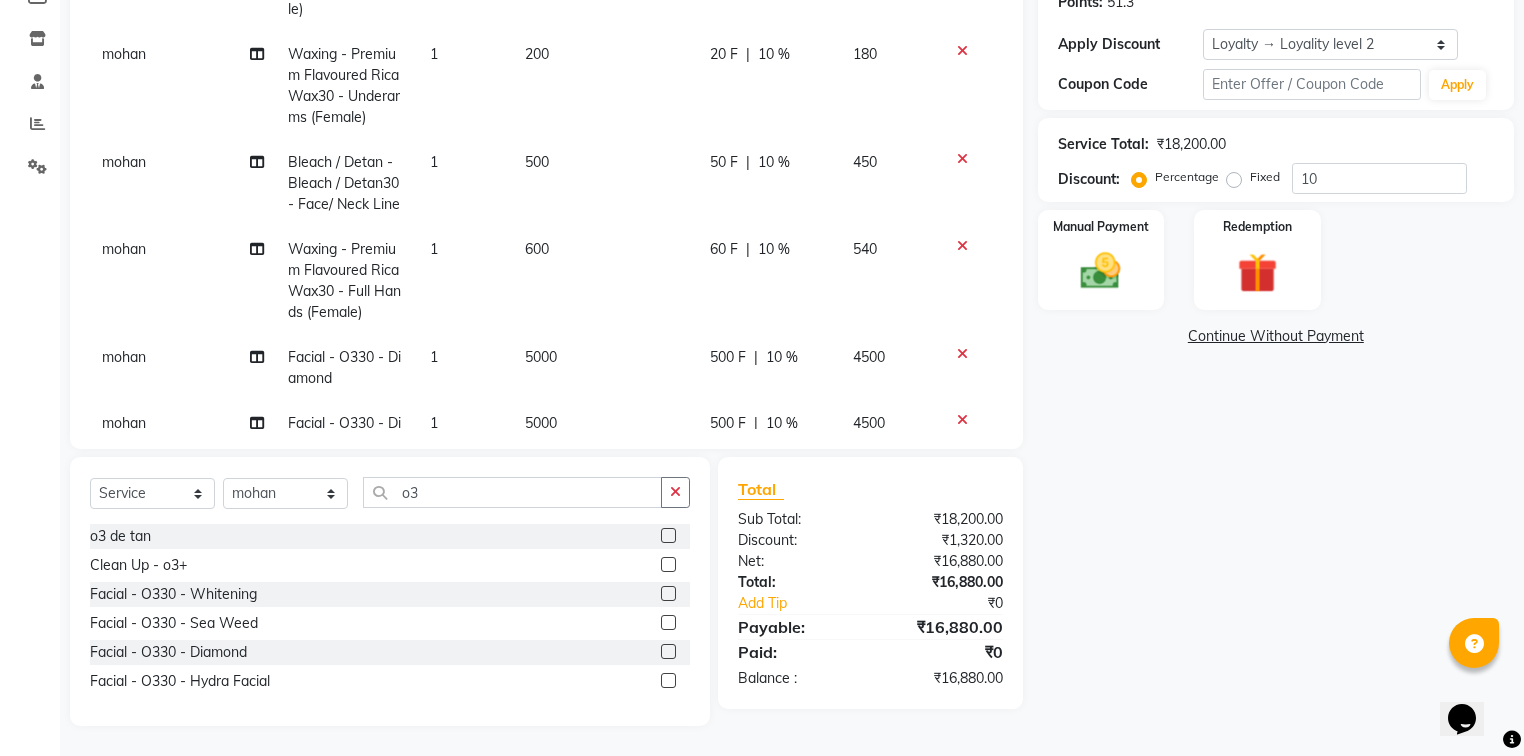 scroll, scrollTop: 804, scrollLeft: 0, axis: vertical 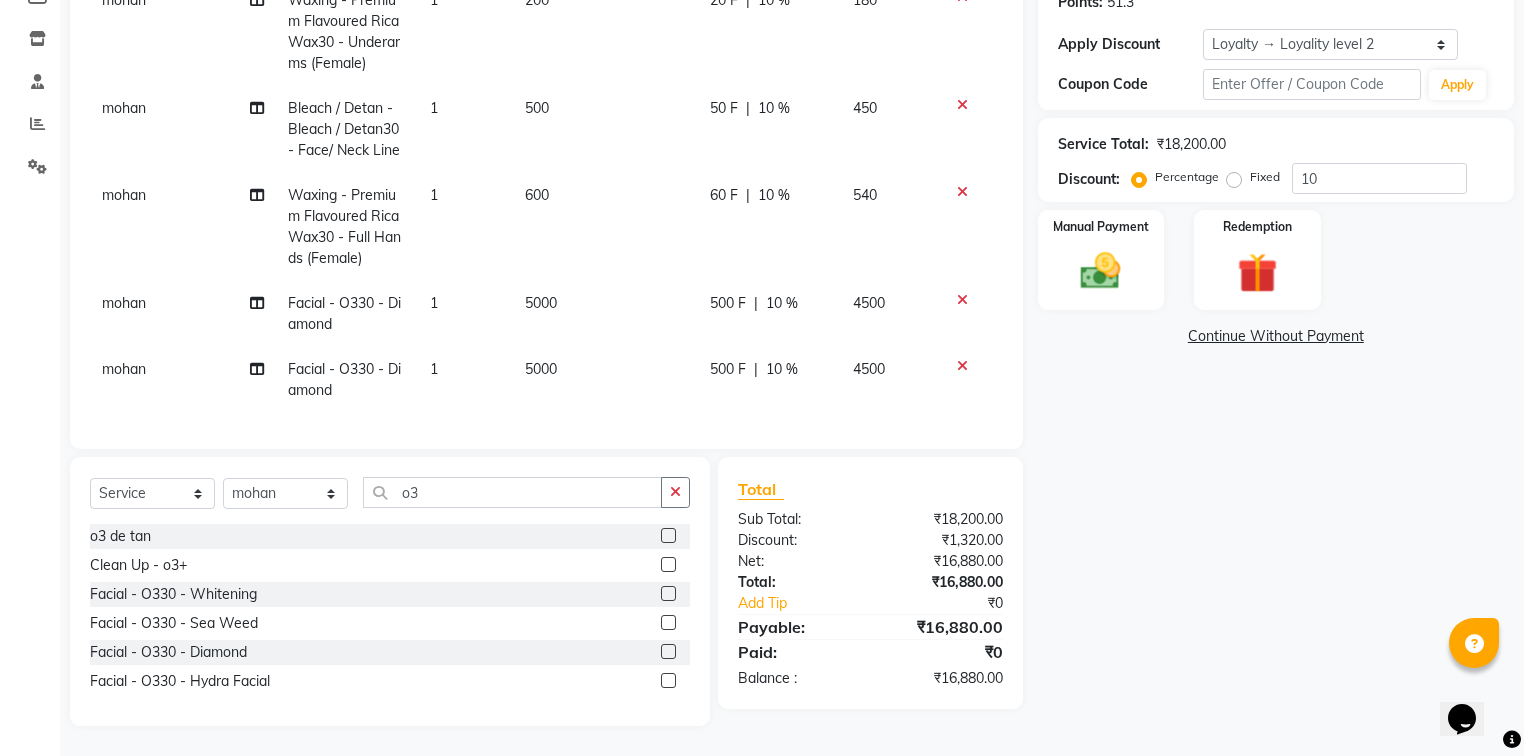 click 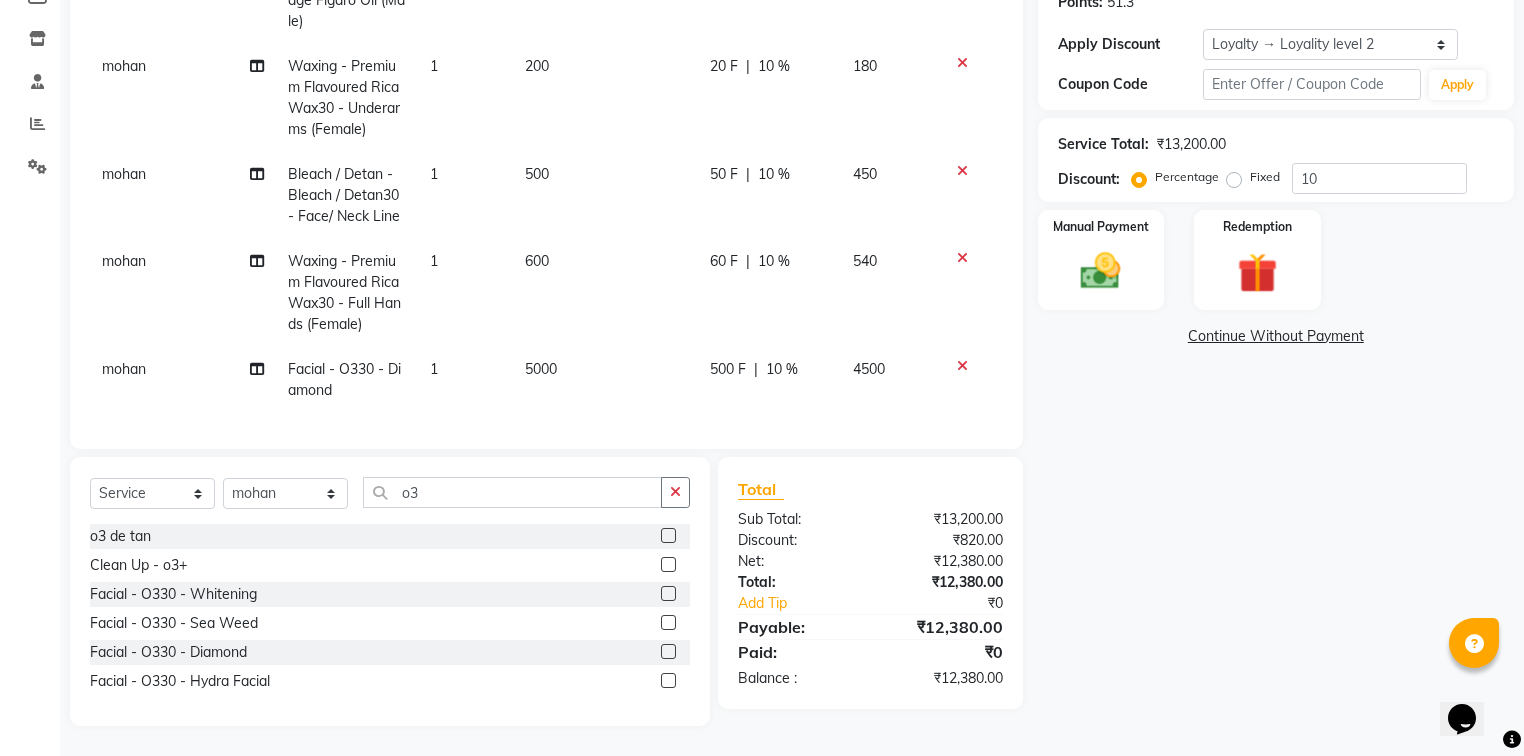 scroll, scrollTop: 738, scrollLeft: 0, axis: vertical 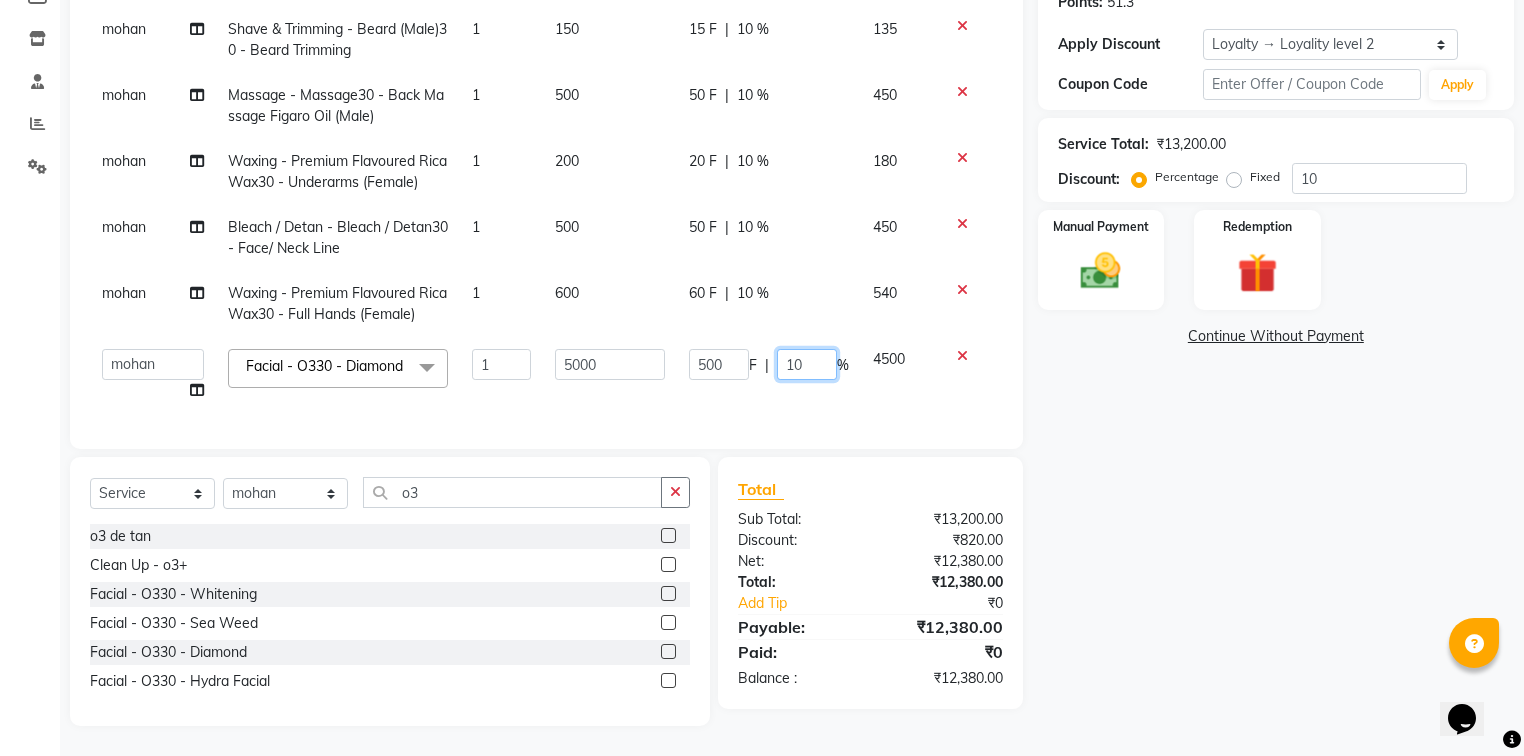 click on "10" 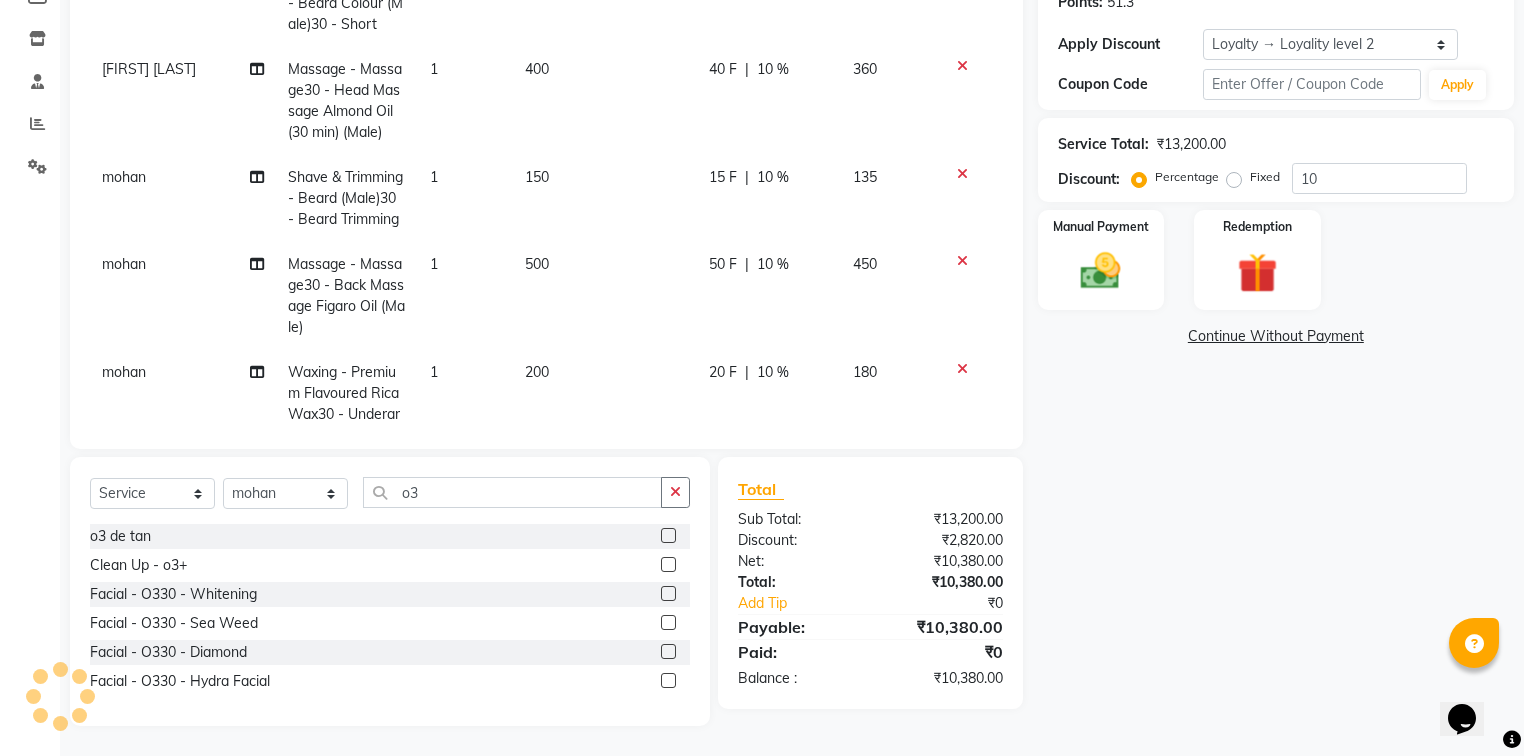 scroll, scrollTop: 524, scrollLeft: 0, axis: vertical 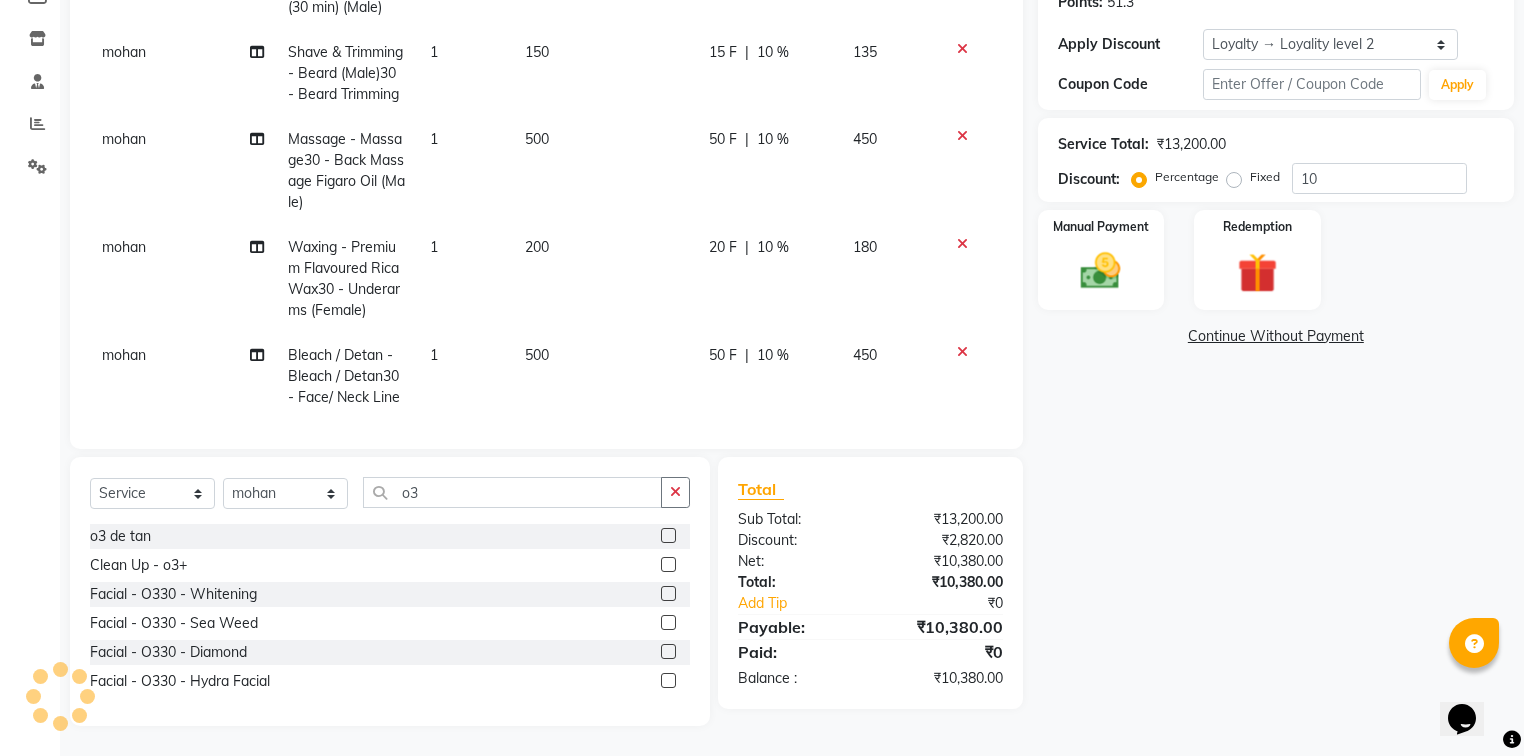 click on "Nibha Facial - O330 - Diamond 1 5000 0 F | 0 % 5000 Nibha Waxing - Premium Flavoured Rica Wax30 - Underarms (Female) 1 200 20 F | 10 % 180 Nibha Threading - Eyebrow (Female)30 - Eyebrow 1 100 10 F | 10 % 90 Nibha Threading - Upper Lip (Female)30 - Upper Lip 1 50 5 F | 10 % 45 Vishesh Srivas Shave & Trimming - Beard Colour  (Male)30 - Short 1 500 50 F | 10 % 450 Vishesh Srivas Massage - Massage30 - Head Massage  Almond Oil (30 min) (Male) 1 400 40 F | 10 % 360 mohan Shave & Trimming - Beard  (Male)30 - Beard Trimming 1 150 15 F | 10 % 135 mohan Massage - Massage30 - Back Massage Figaro Oil (Male) 1 500 50 F | 10 % 450 mohan Waxing - Premium Flavoured Rica Wax30 - Underarms (Female) 1 200 20 F | 10 % 180 mohan Bleach / Detan - Bleach / Detan30 - Face/ Neck Line 1 500 50 F | 10 % 450 mohan Waxing - Premium Flavoured Rica Wax30 - Full Hands (Female) 1 600 60 F | 10 % 540 mohan Facial - O330 - Diamond 1 5000 2500 F | 50 % 2500" 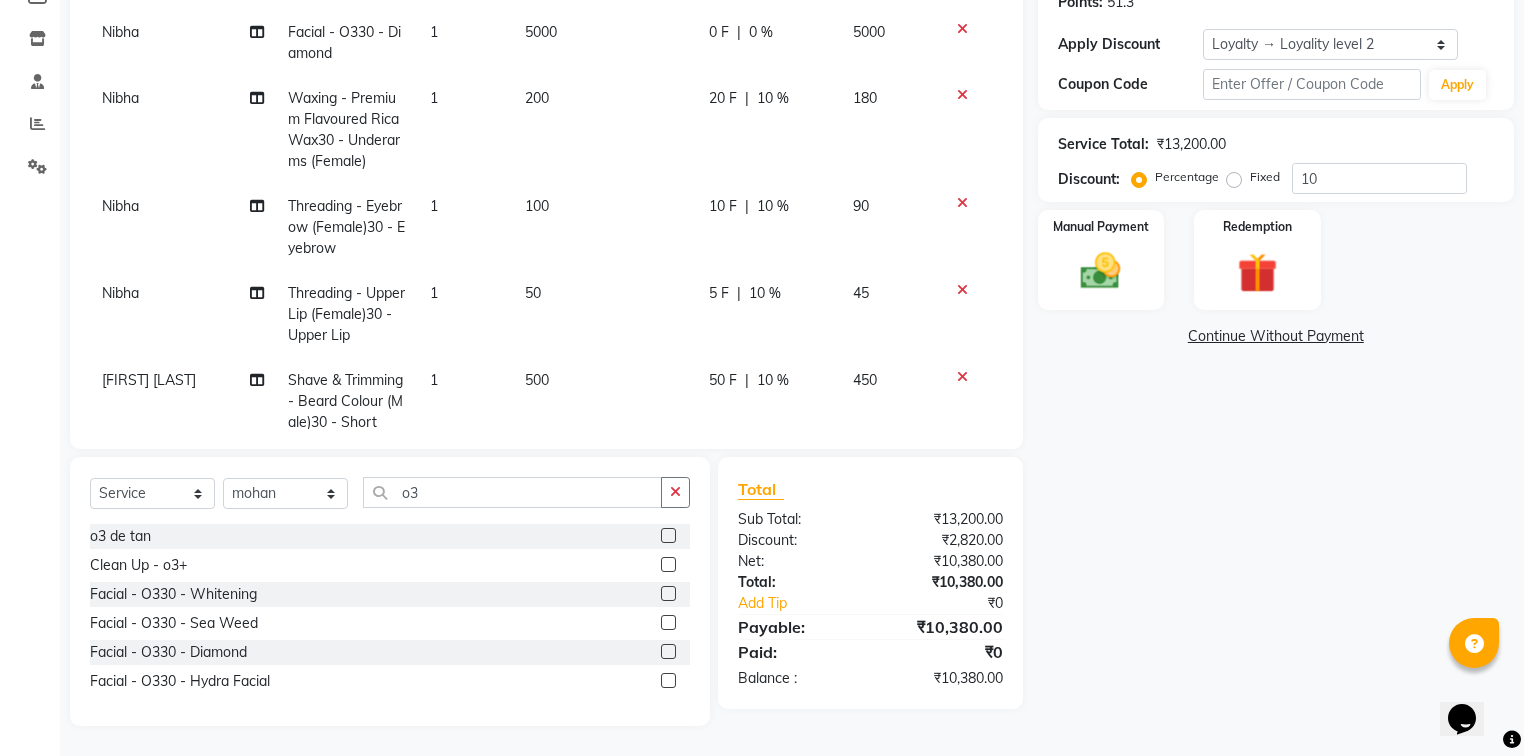 scroll, scrollTop: 0, scrollLeft: 0, axis: both 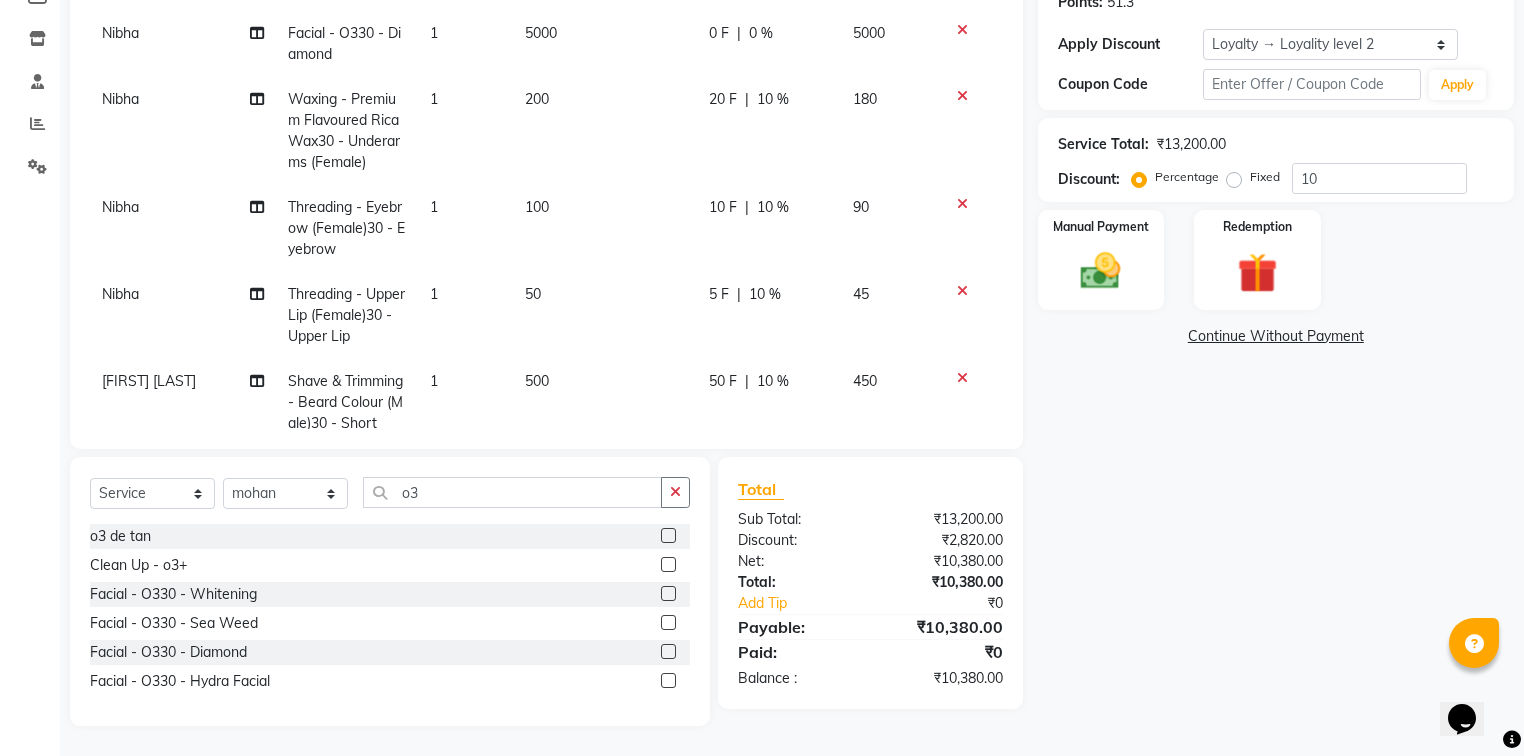 click on "0 %" 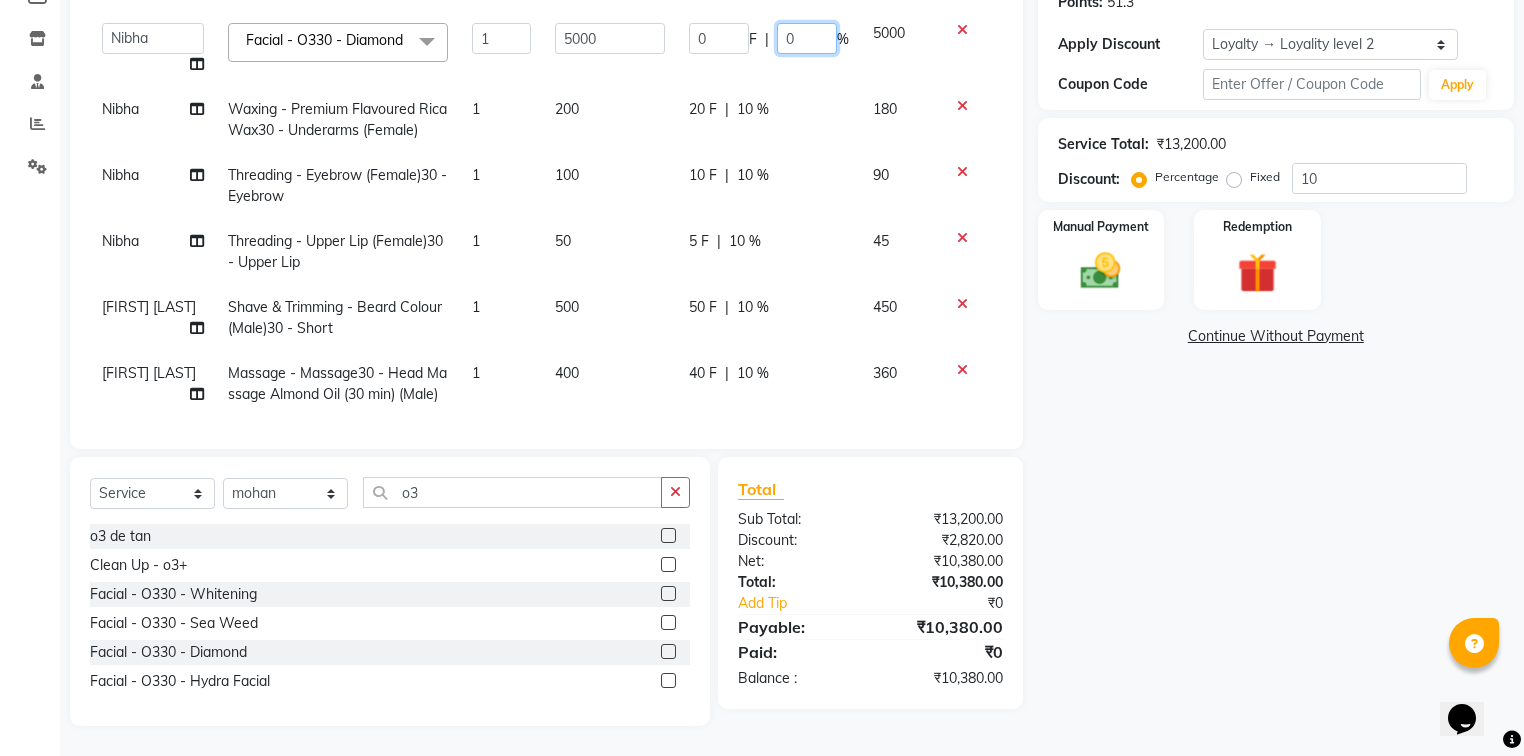 click on "0" 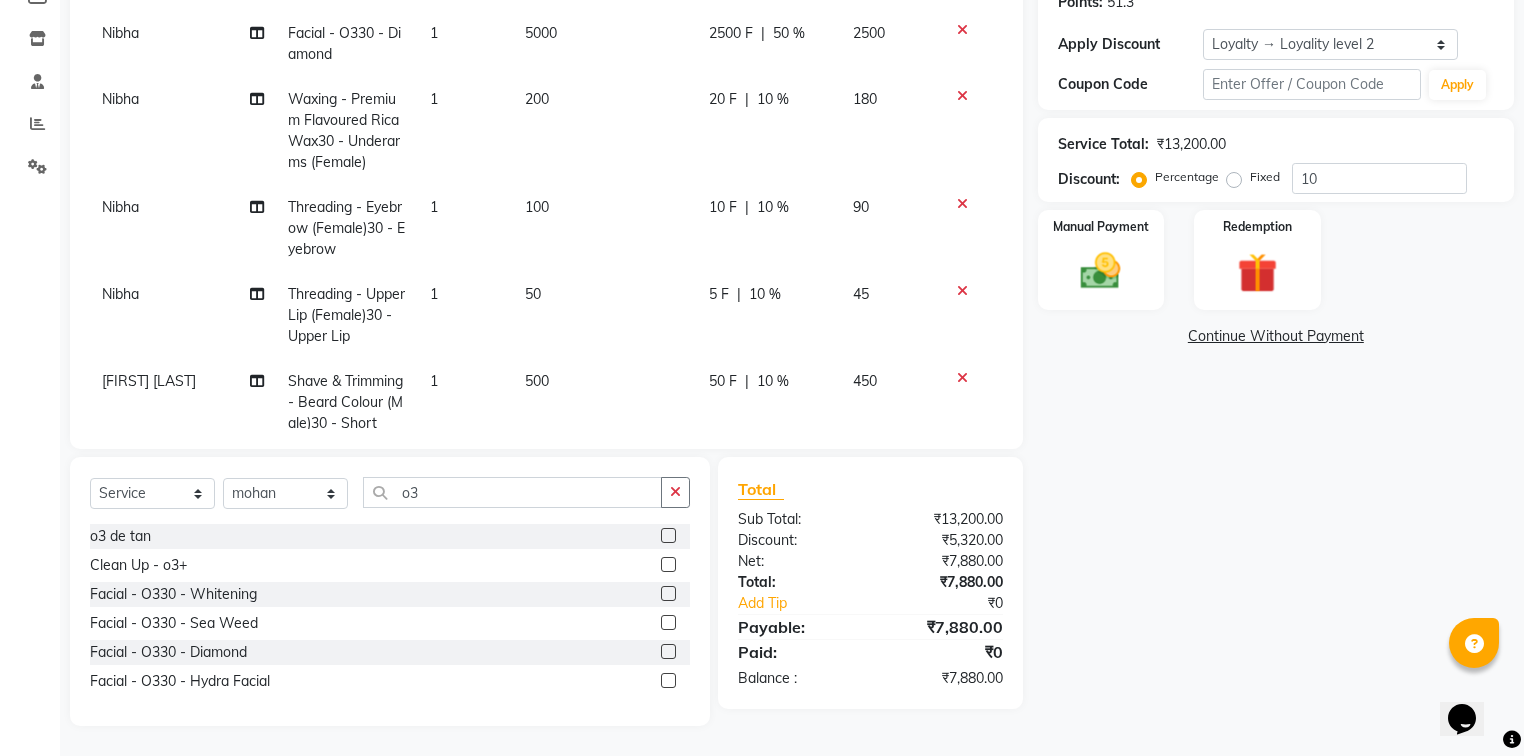 click on "Name: Manmeet Singh Membership:  No Active Membership  Total Visits:  1 Card on file:  0 Last Visit:   29-06-2025 Points:   51.3  Apply Discount Select  Loyalty → Loyality level 2  Coupon Code Apply Service Total:  ₹13,200.00  Discount:  Percentage   Fixed  10 Manual Payment Redemption  Continue Without Payment" 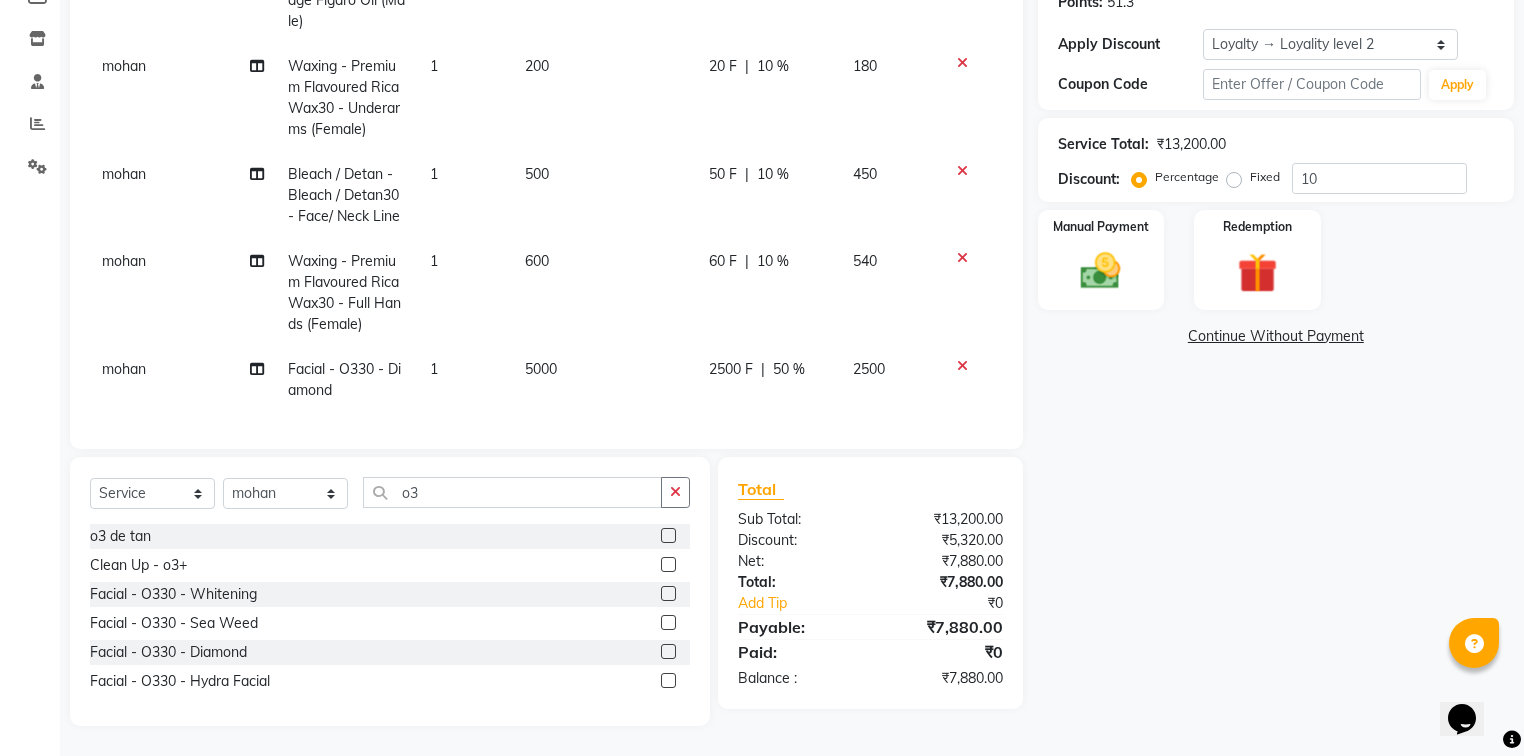 scroll, scrollTop: 738, scrollLeft: 0, axis: vertical 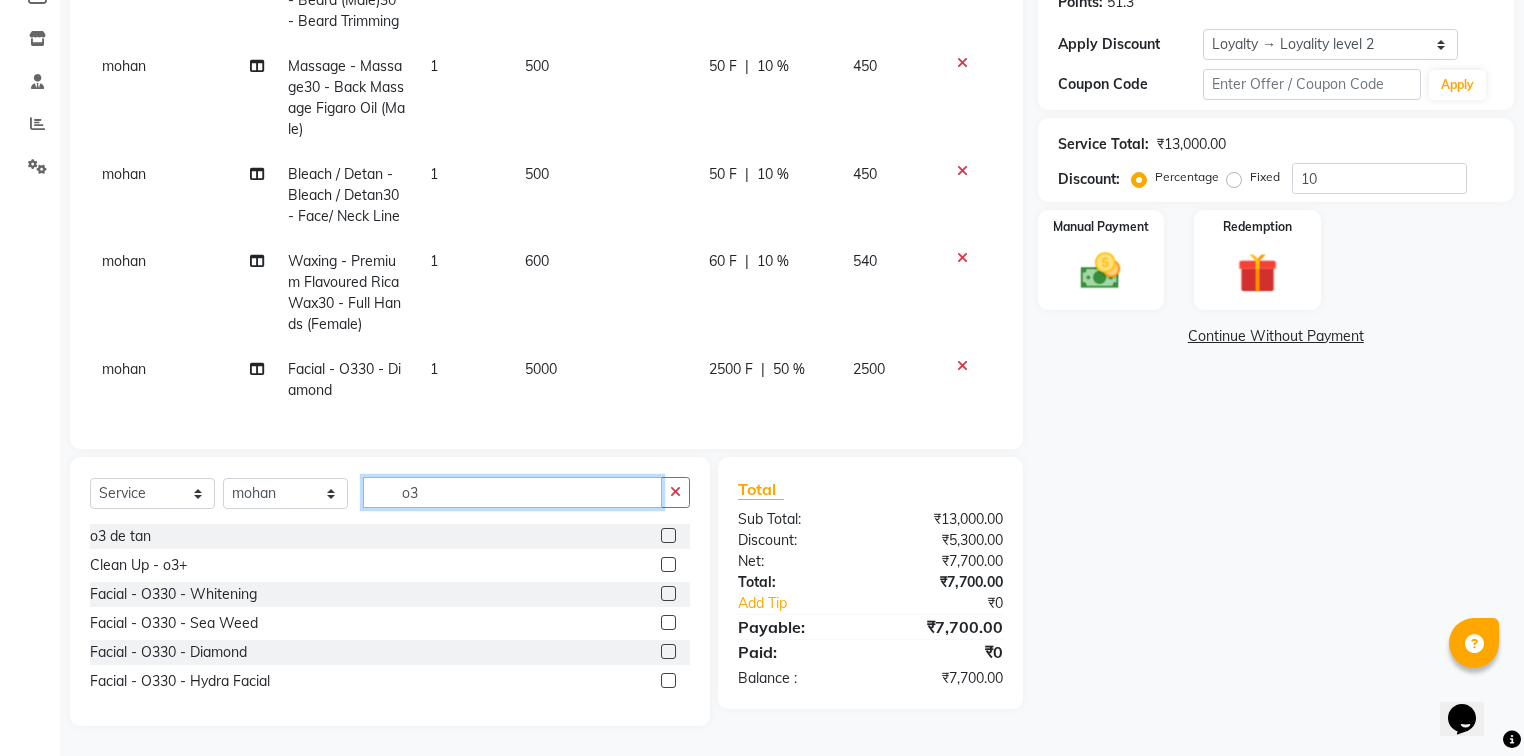 click on "o3" 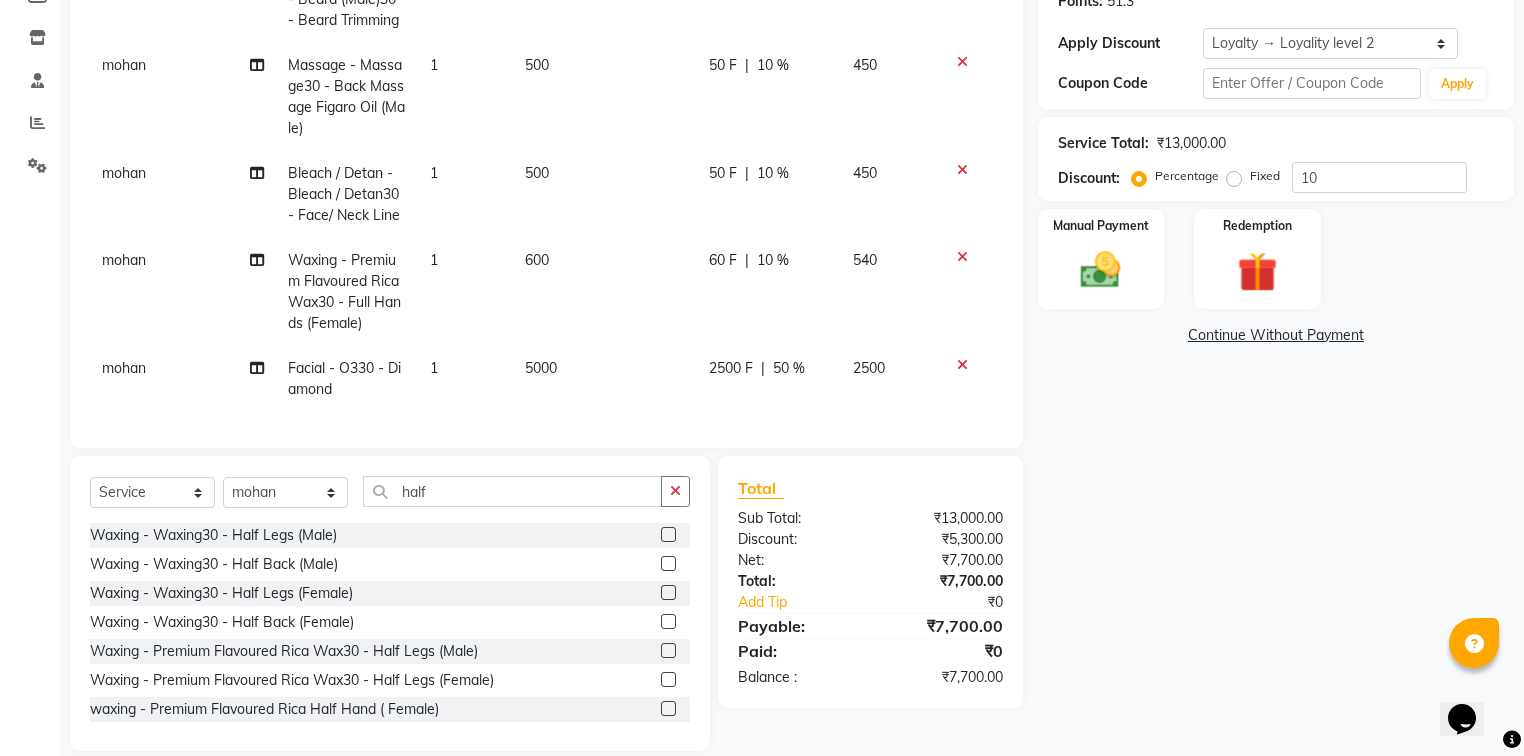 click 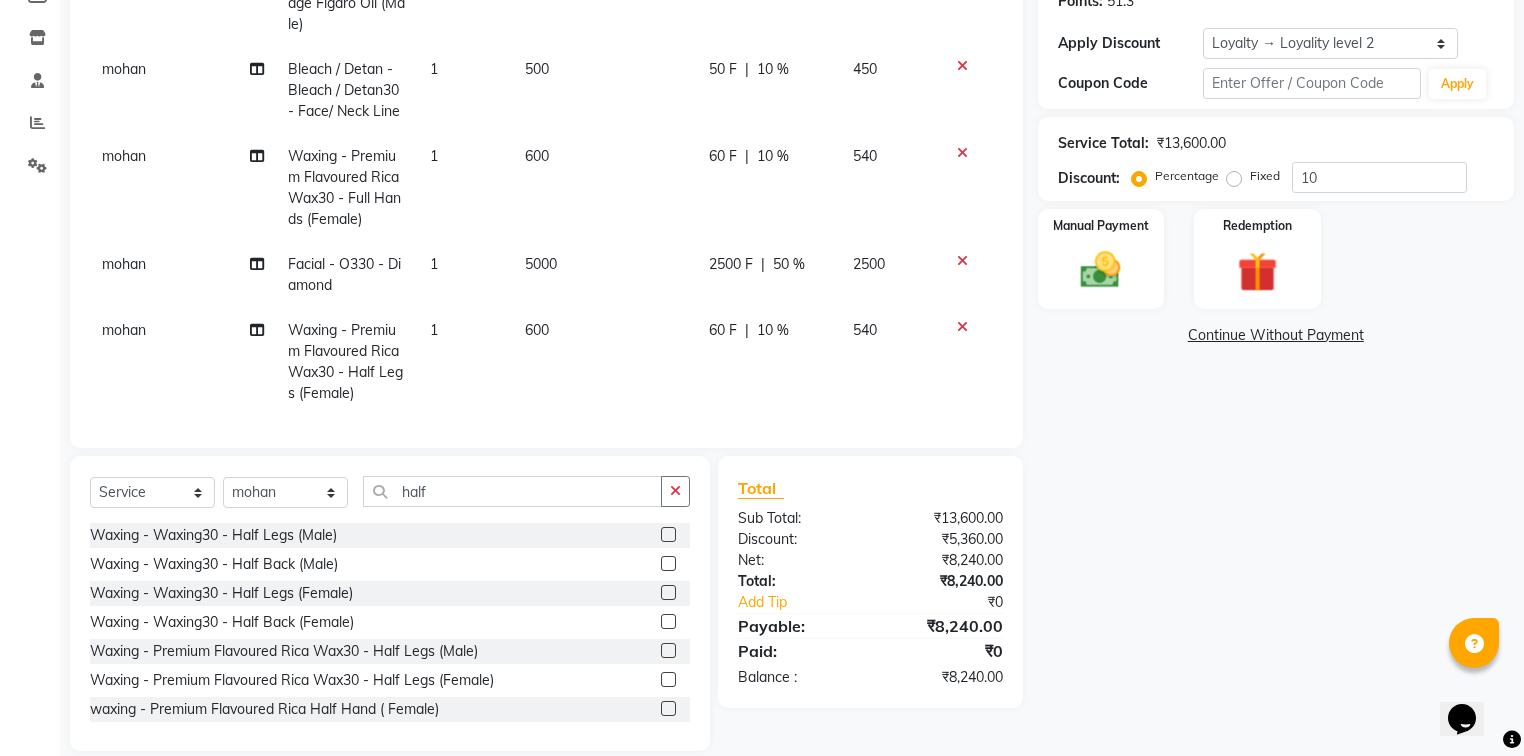scroll, scrollTop: 738, scrollLeft: 0, axis: vertical 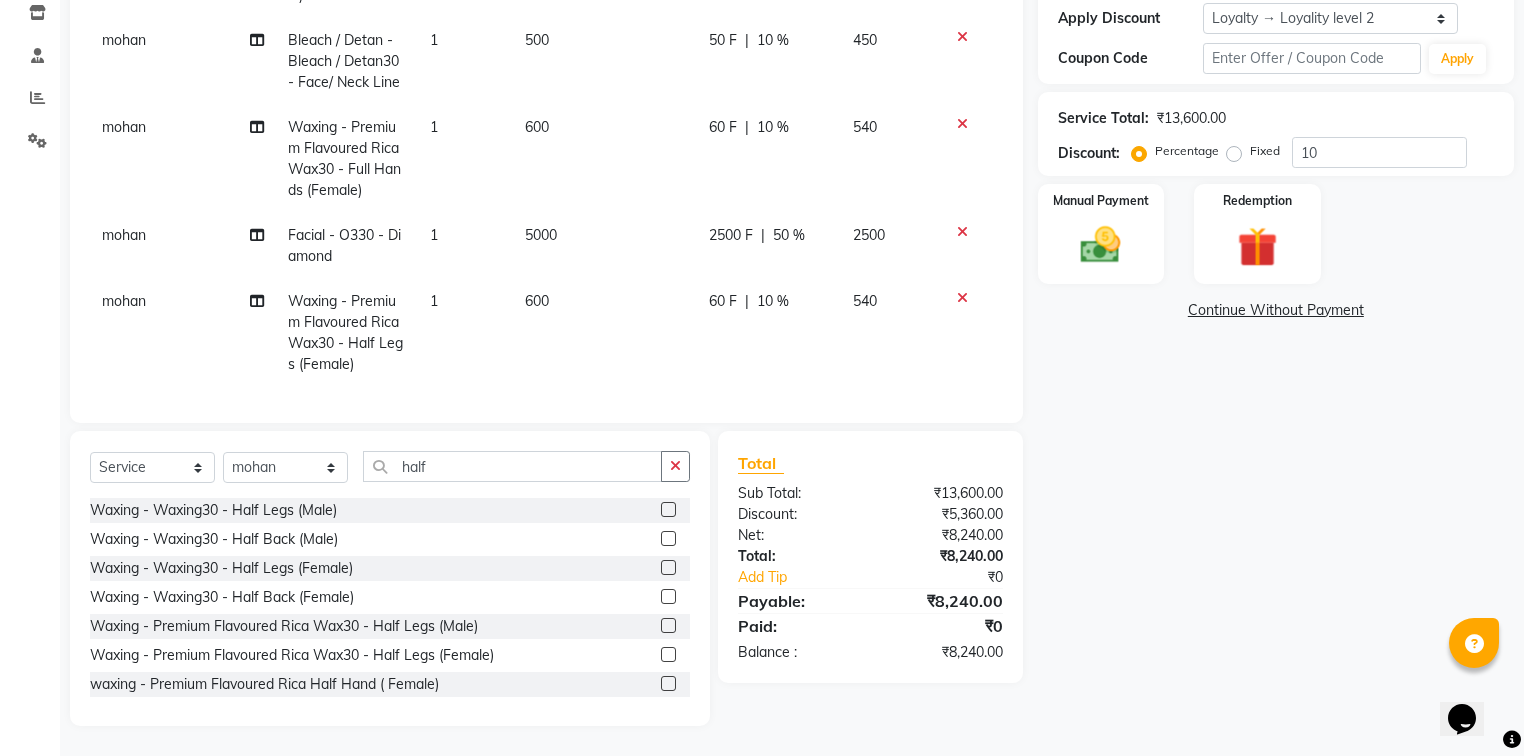 click on "mohan" 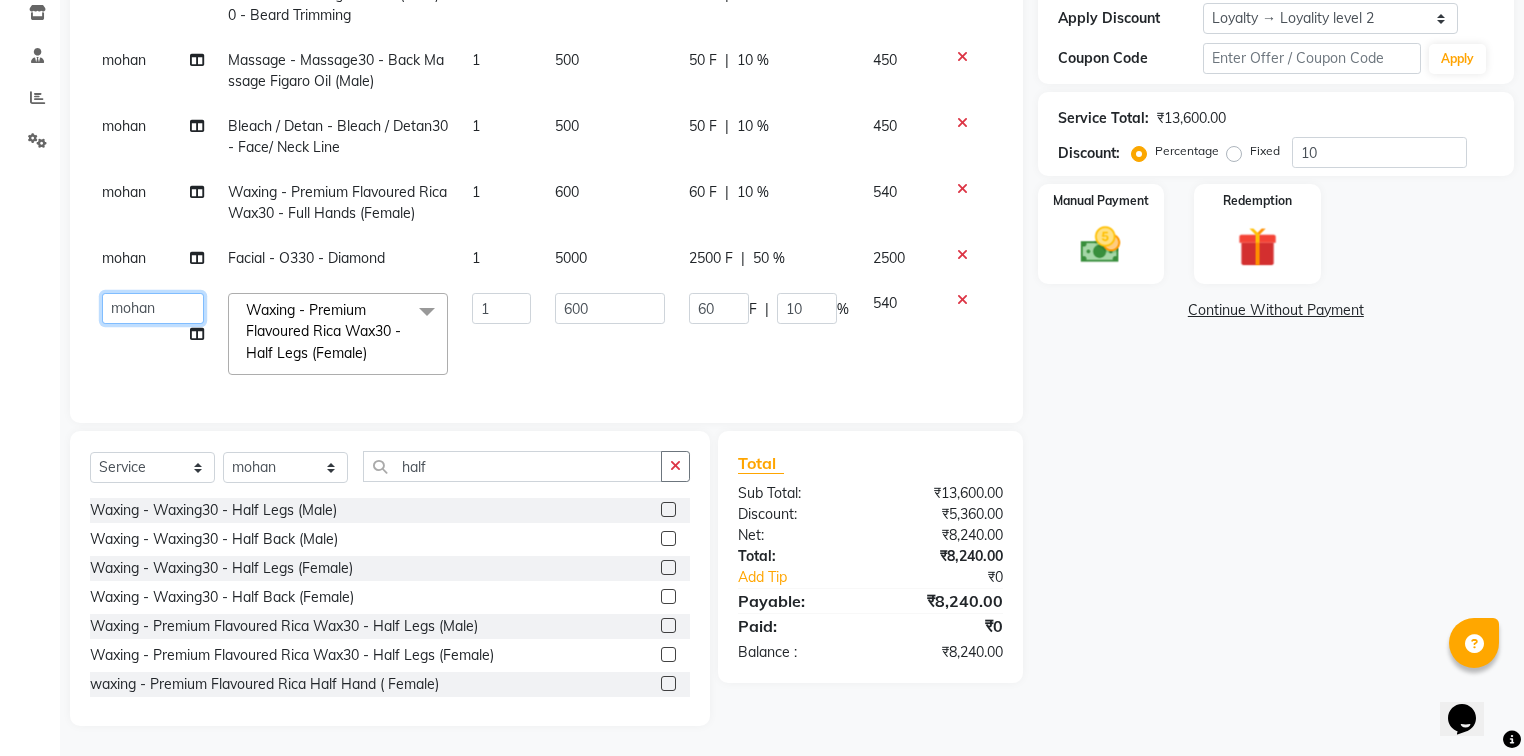 click on "Gaurav Mandavgane    mohan   Mukesh Shrivas   Nibha   Rahul Sen   Rekha Agarwal   Rihan khan   Shabnam Khan   Shagun Siddiqui   Sunny Panesar   Twinkle Thakuri   varsha   Vishesh Srivas" 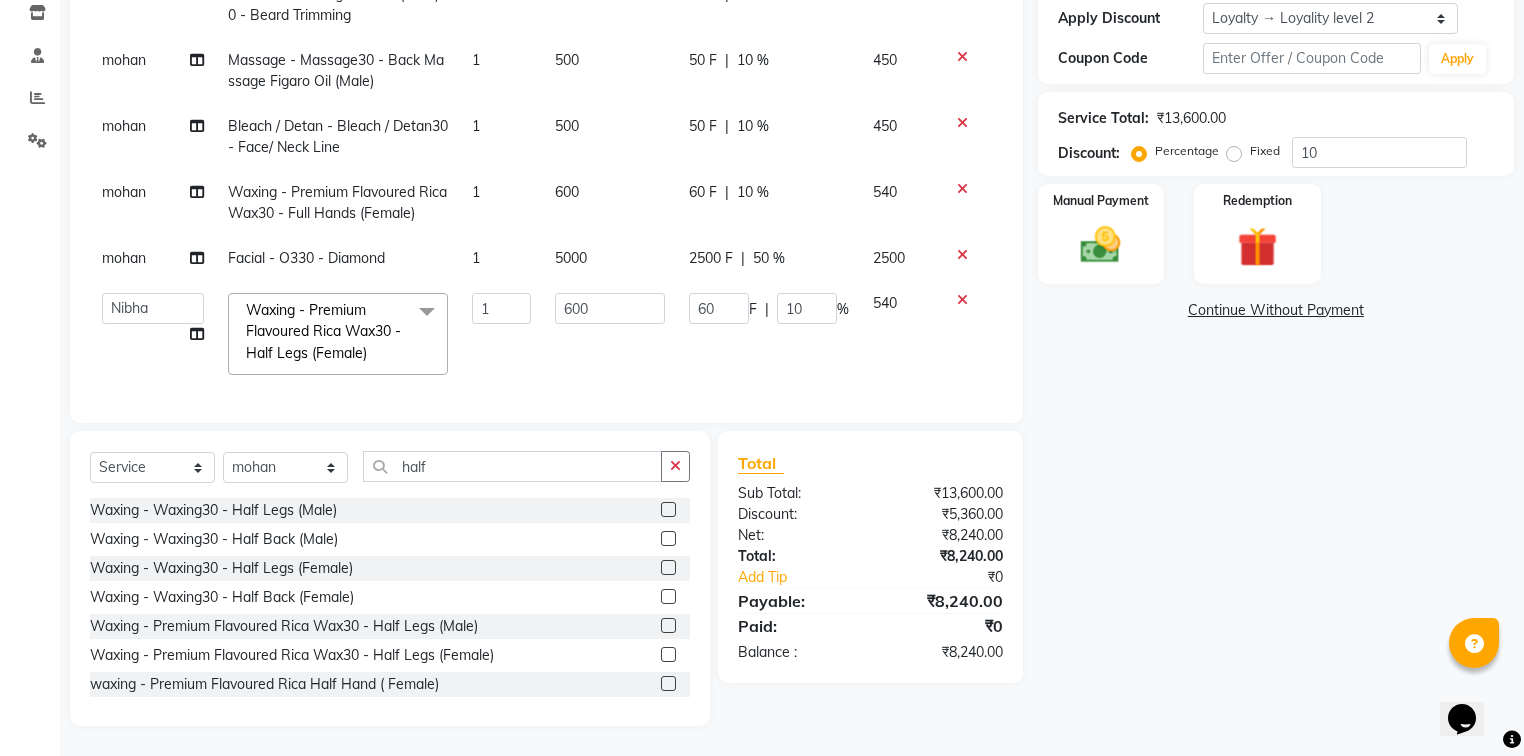 click on "mohan" 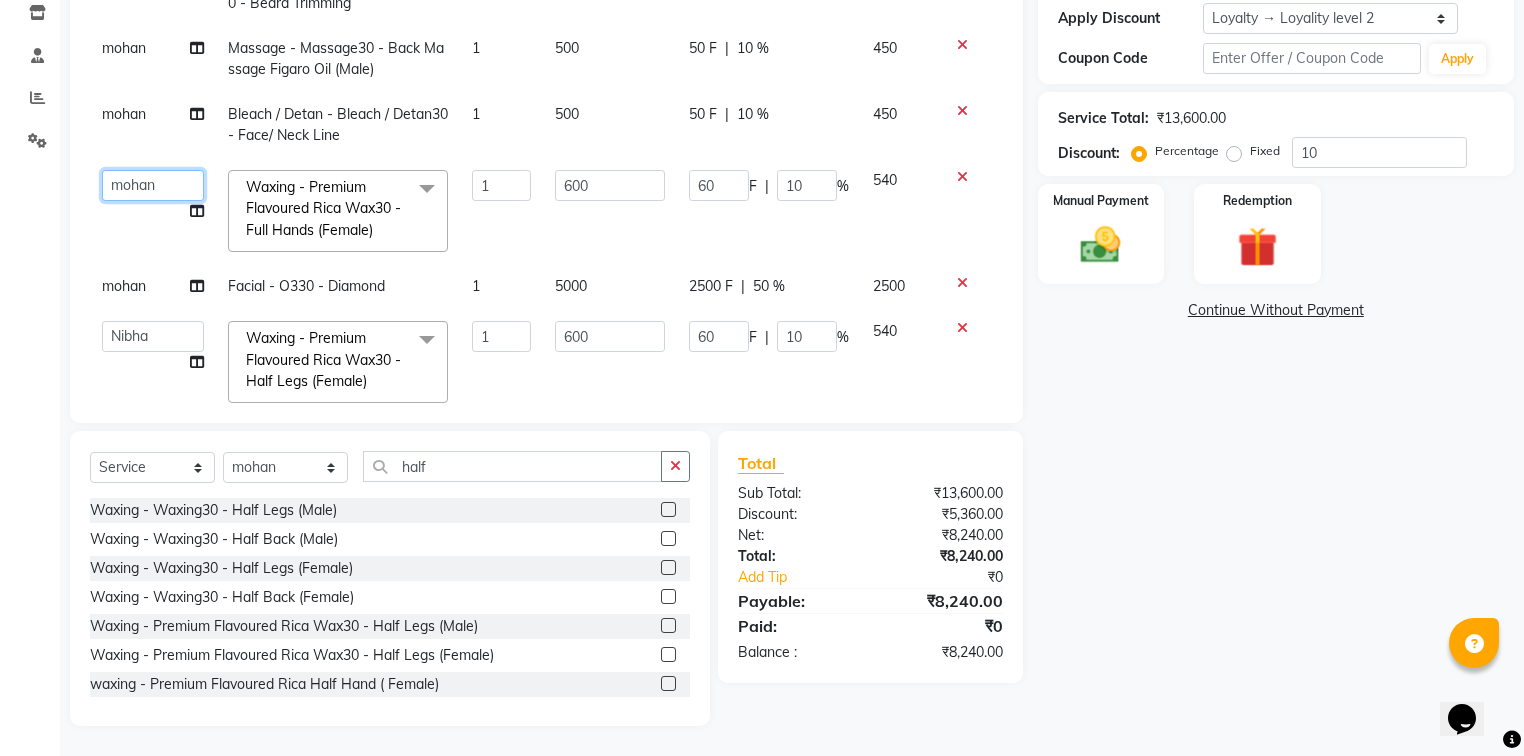 click on "Gaurav Mandavgane    mohan   Mukesh Shrivas   Nibha   Rahul Sen   Rekha Agarwal   Rihan khan   Shabnam Khan   Shagun Siddiqui   Sunny Panesar   Twinkle Thakuri   varsha   Vishesh Srivas" 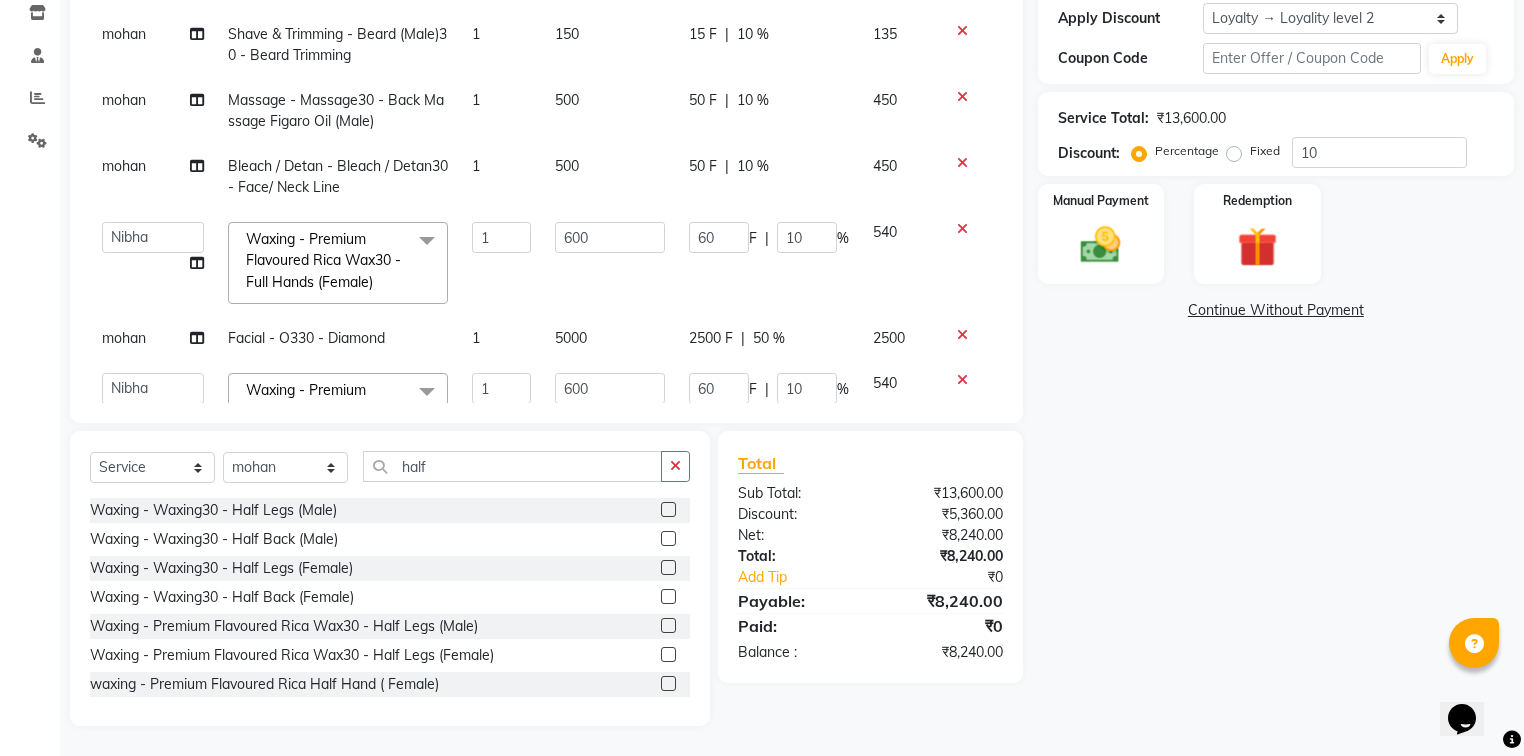 scroll, scrollTop: 320, scrollLeft: 0, axis: vertical 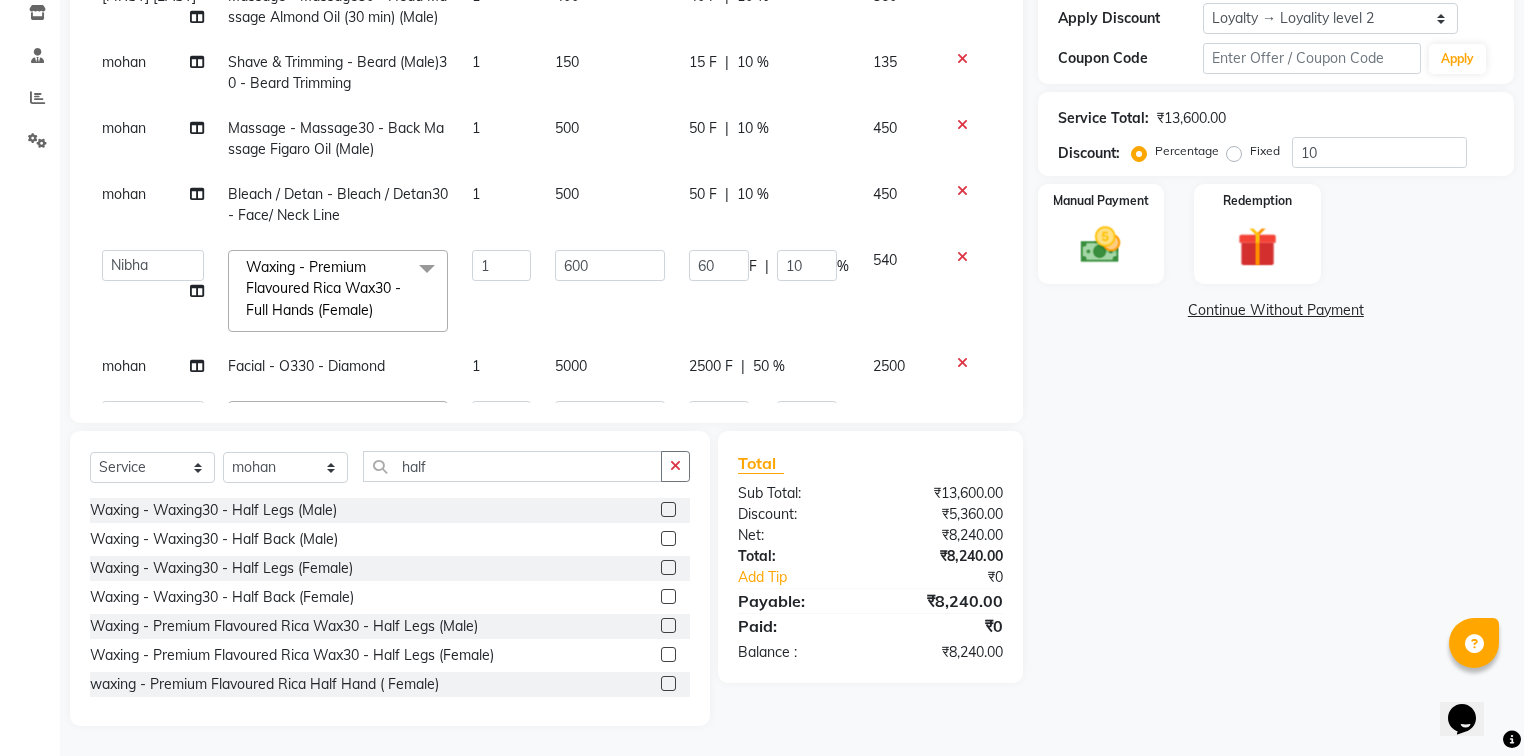 click on "mohan" 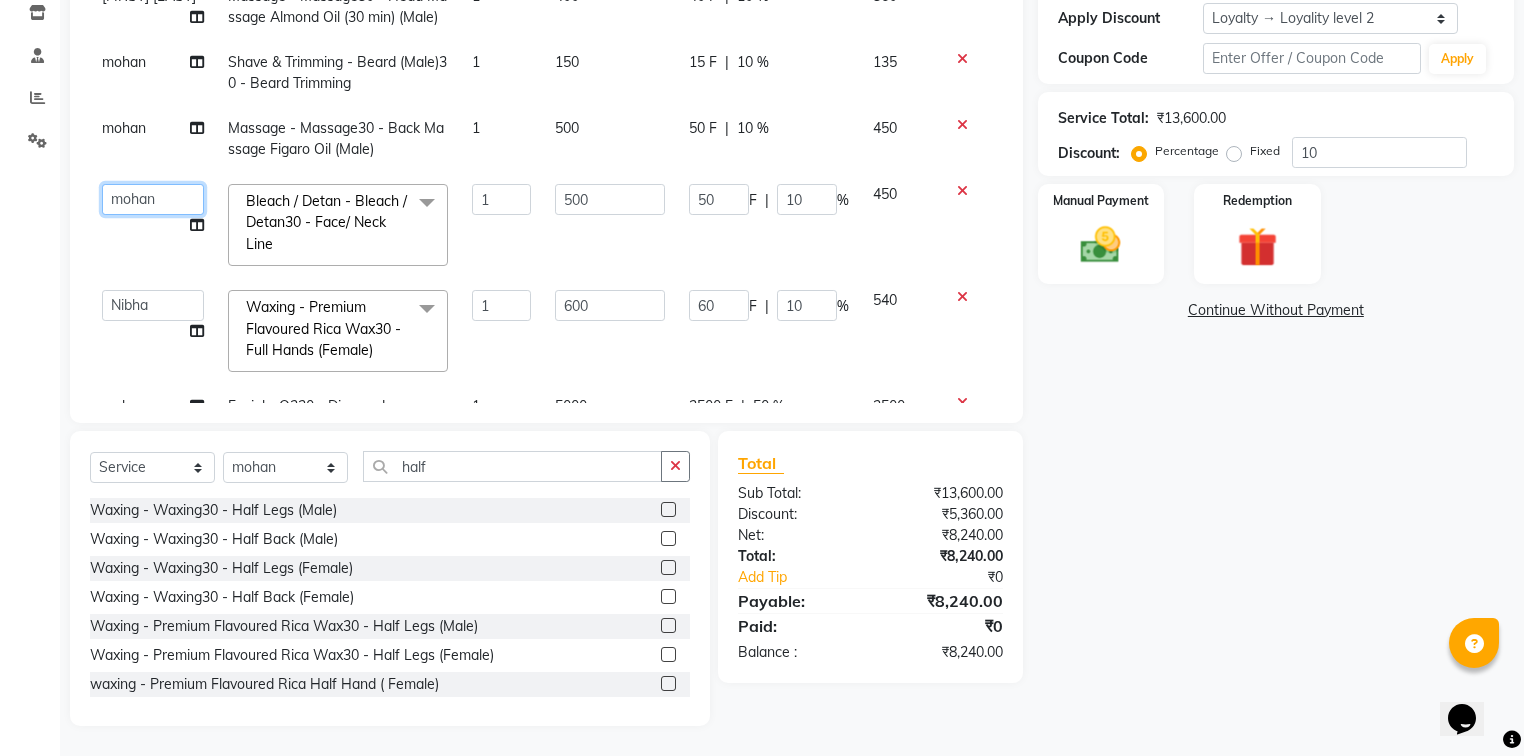 click on "Gaurav Mandavgane    mohan   Mukesh Shrivas   Nibha   Rahul Sen   Rekha Agarwal   Rihan khan   Shabnam Khan   Shagun Siddiqui   Sunny Panesar   Twinkle Thakuri   varsha   Vishesh Srivas" 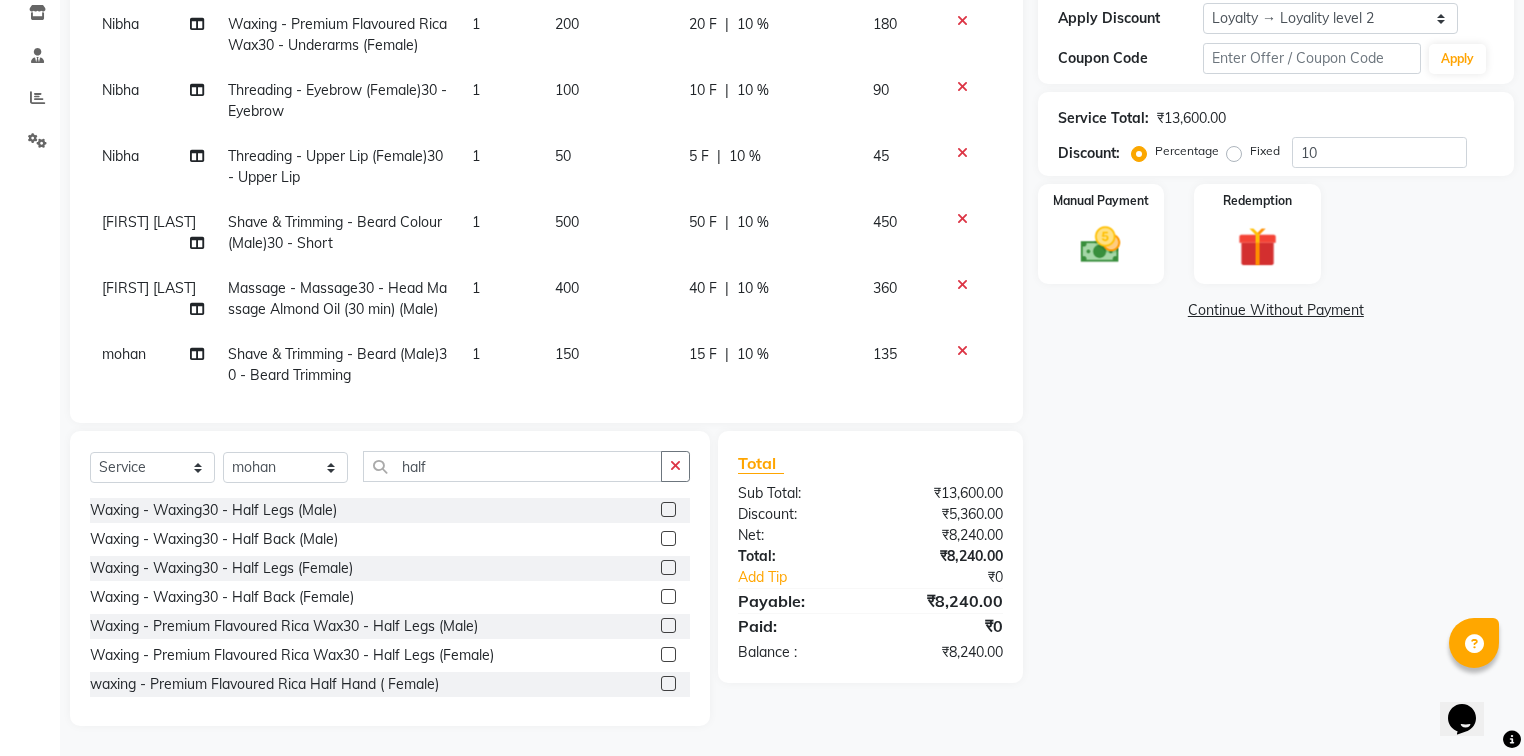 scroll, scrollTop: 0, scrollLeft: 0, axis: both 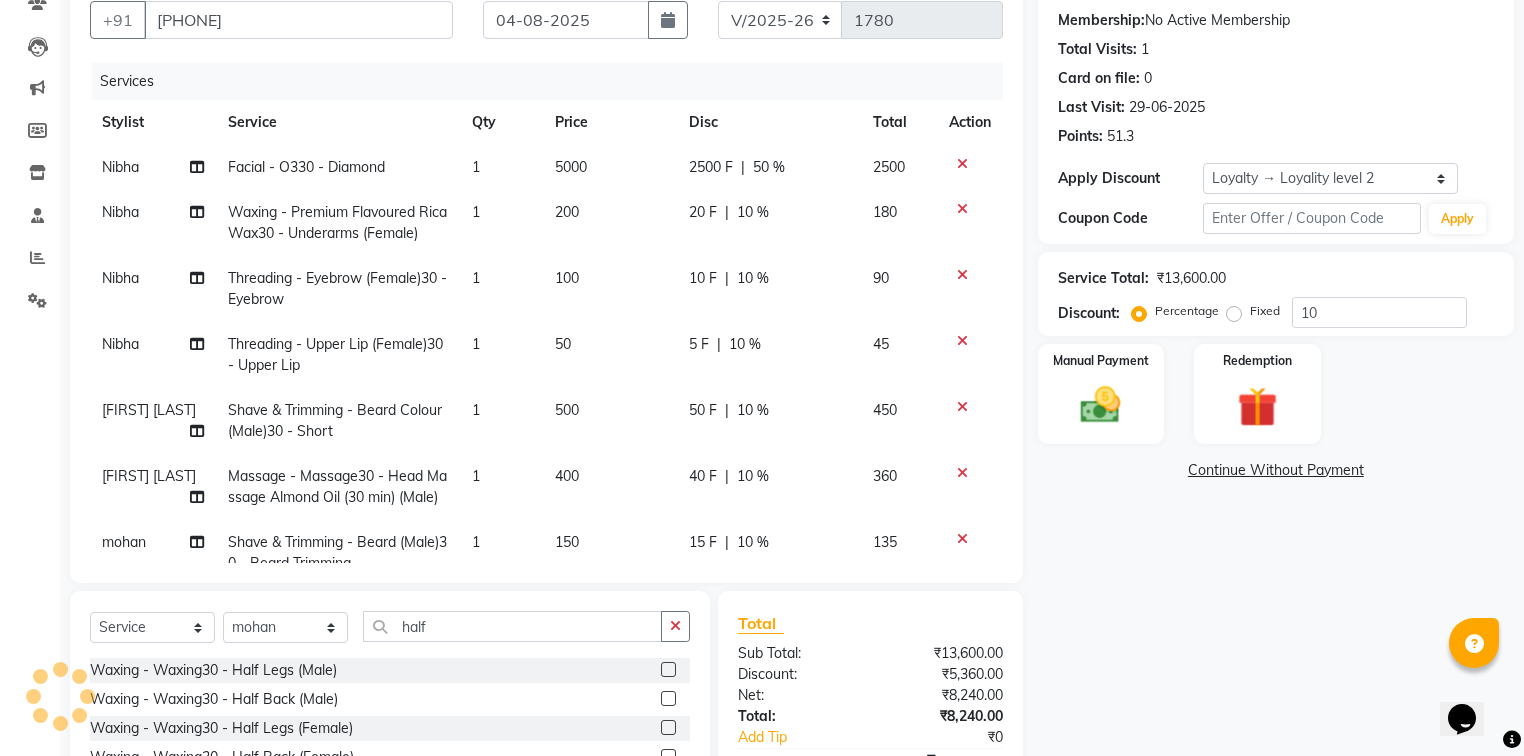 click on "10 %" 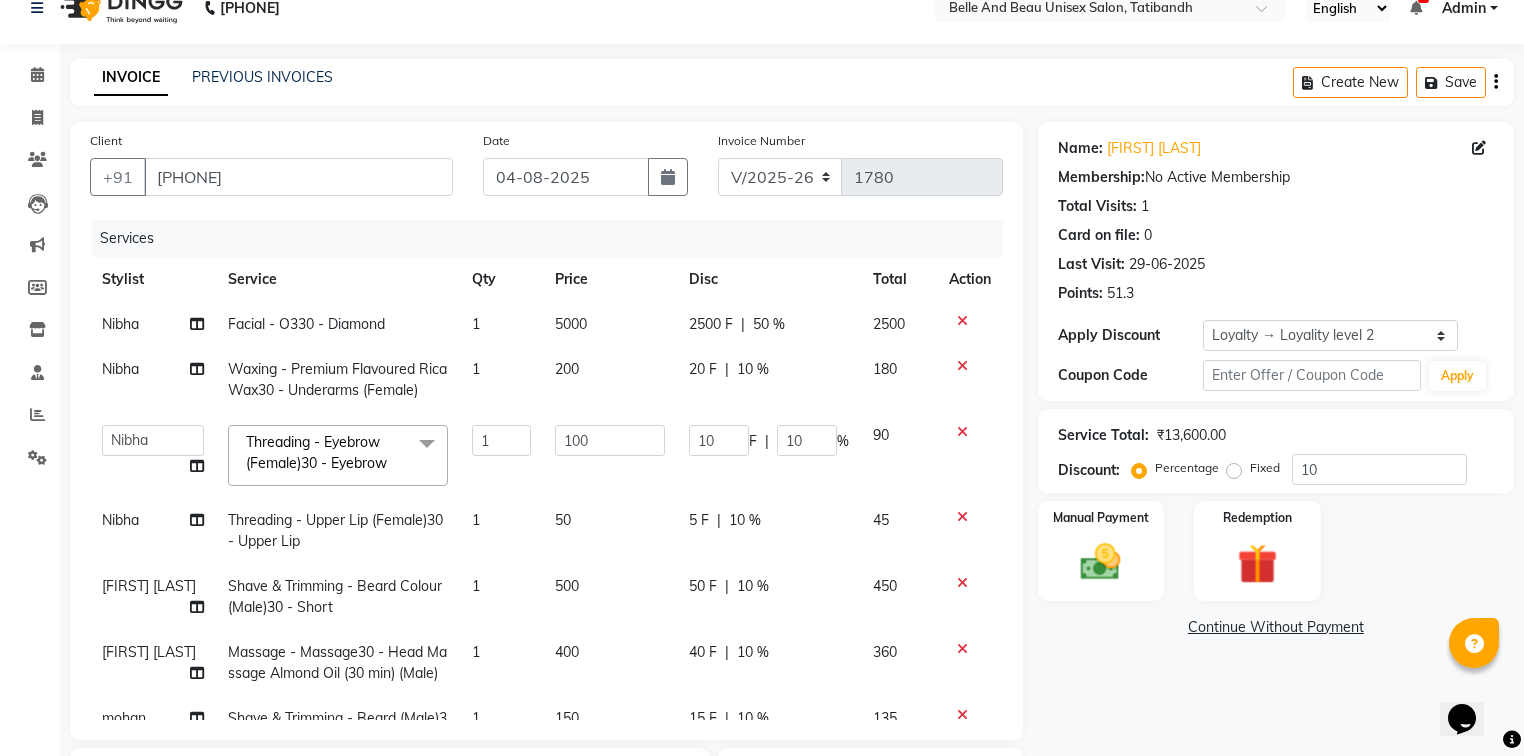 scroll, scrollTop: 25, scrollLeft: 0, axis: vertical 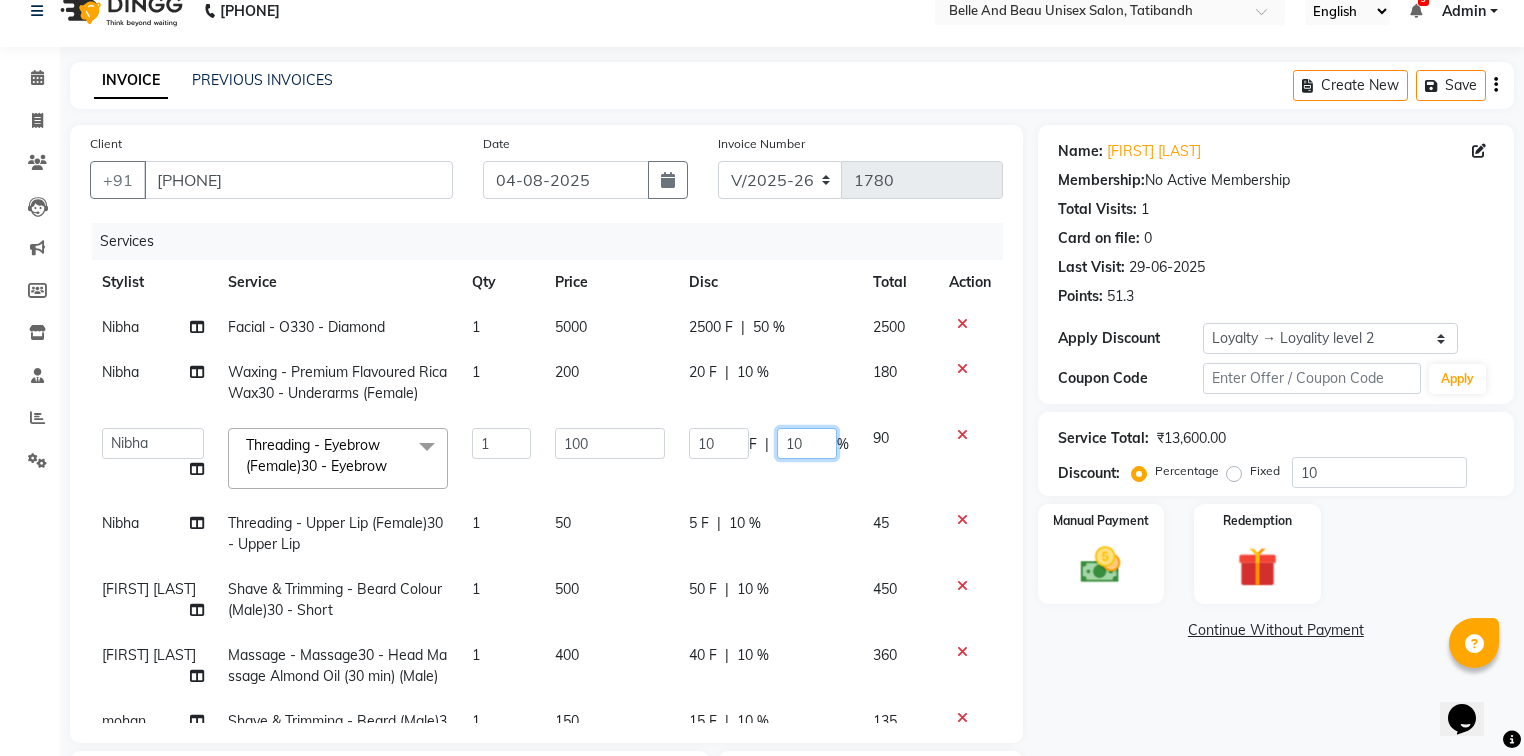 click on "10" 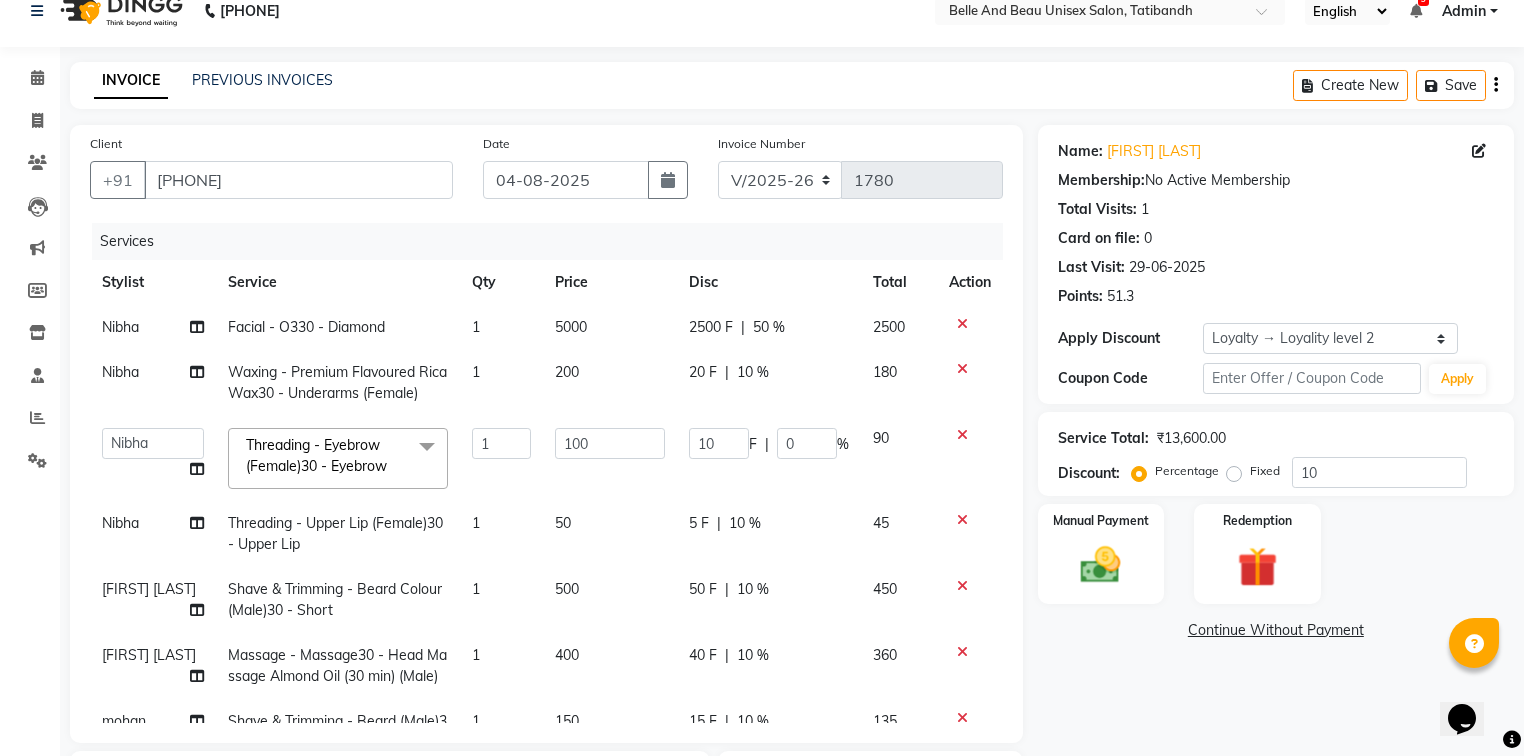 click on "5 F | 10 %" 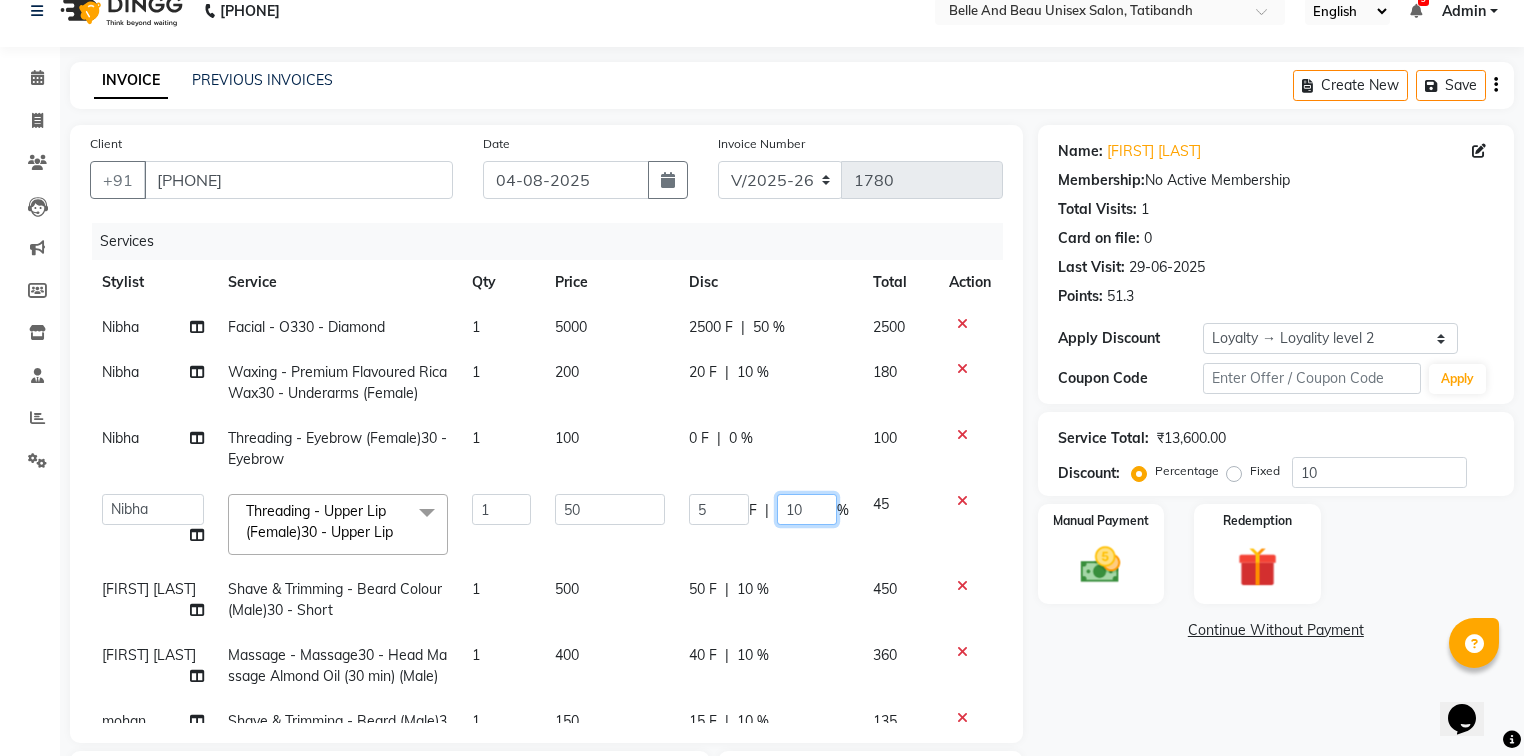 click on "10" 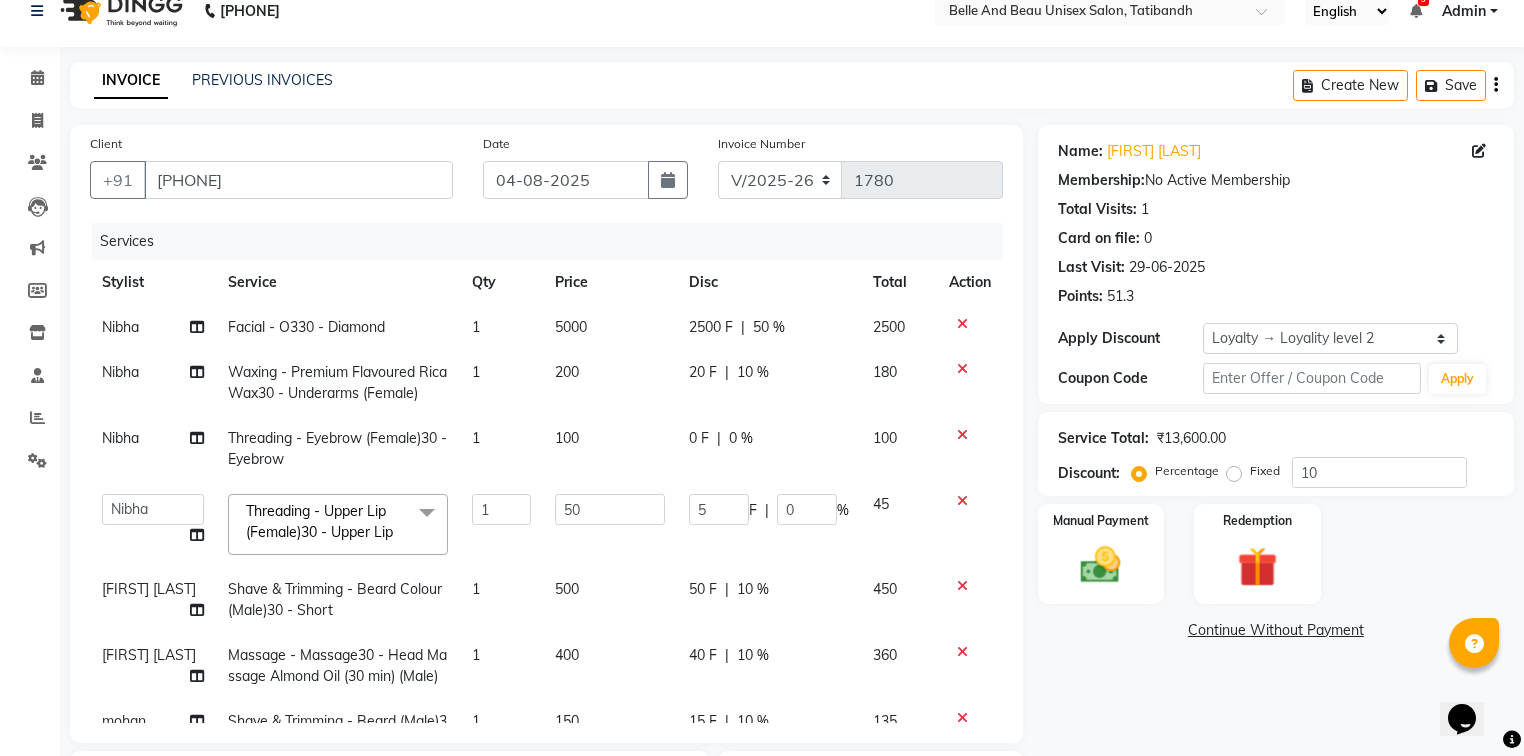 click on "50 F | 10 %" 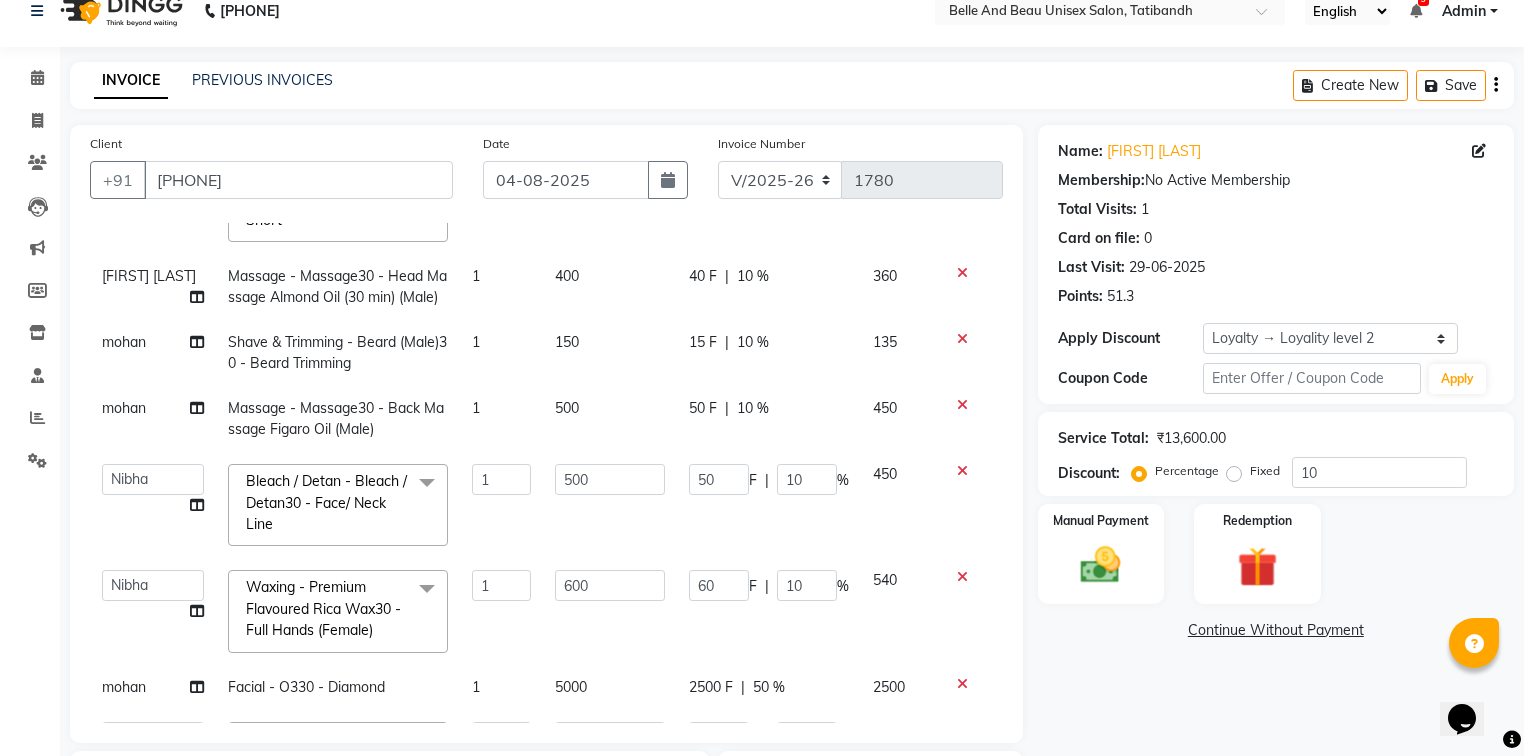 scroll, scrollTop: 519, scrollLeft: 0, axis: vertical 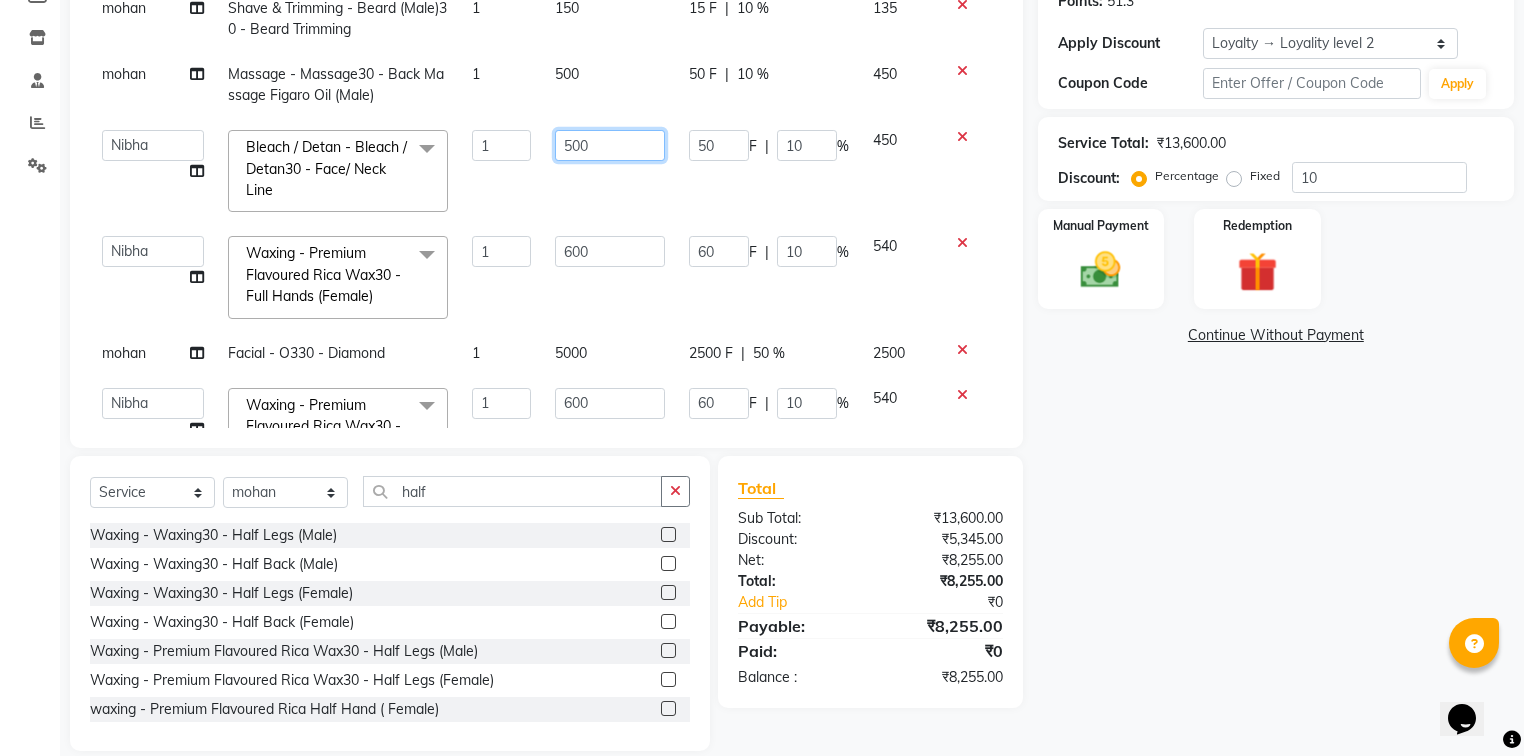 click on "500" 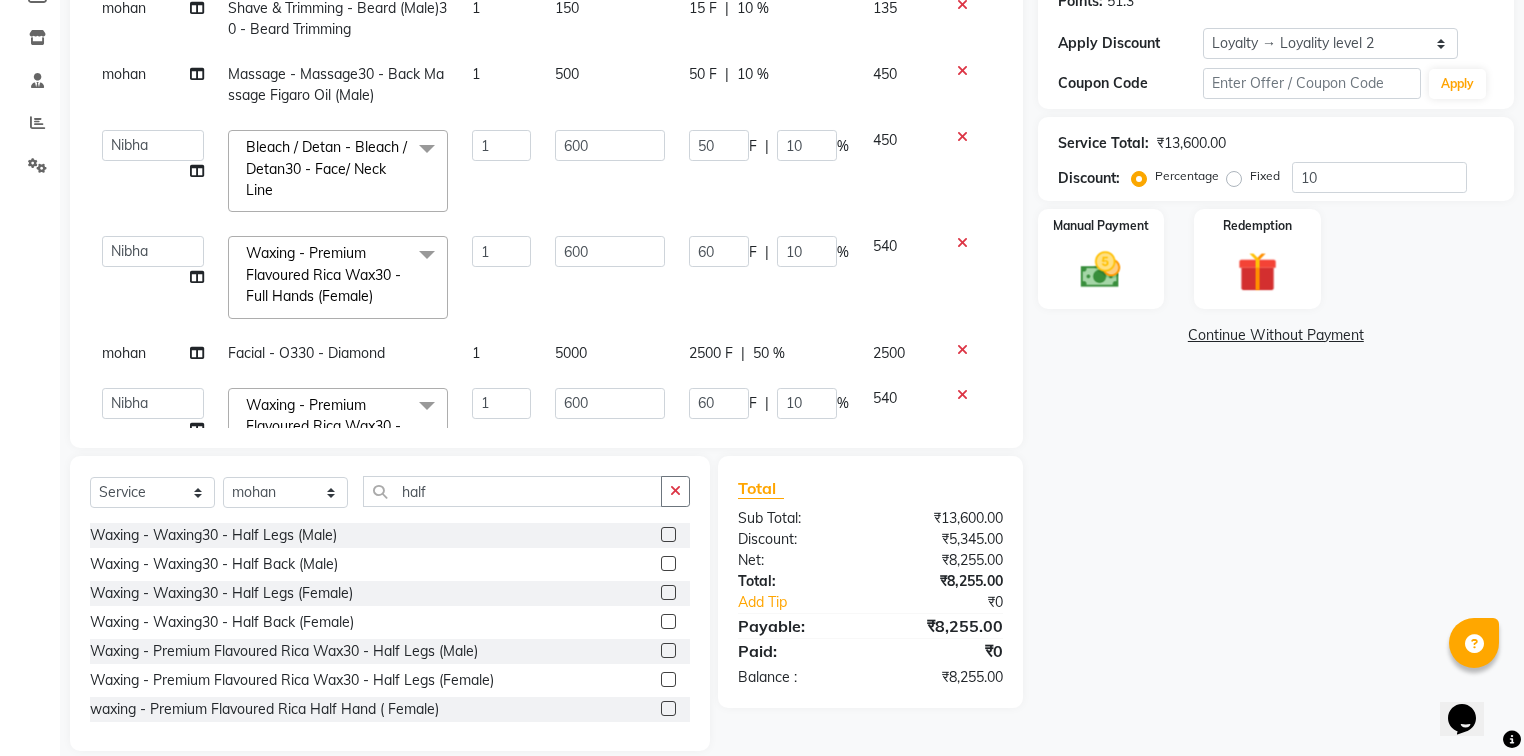 click on "Name: Manmeet Singh Membership:  No Active Membership  Total Visits:  1 Card on file:  0 Last Visit:   29-06-2025 Points:   51.3  Apply Discount Select  Loyalty → Loyality level 2  Coupon Code Apply Service Total:  ₹13,600.00  Discount:  Percentage   Fixed  10 Manual Payment Redemption  Continue Without Payment" 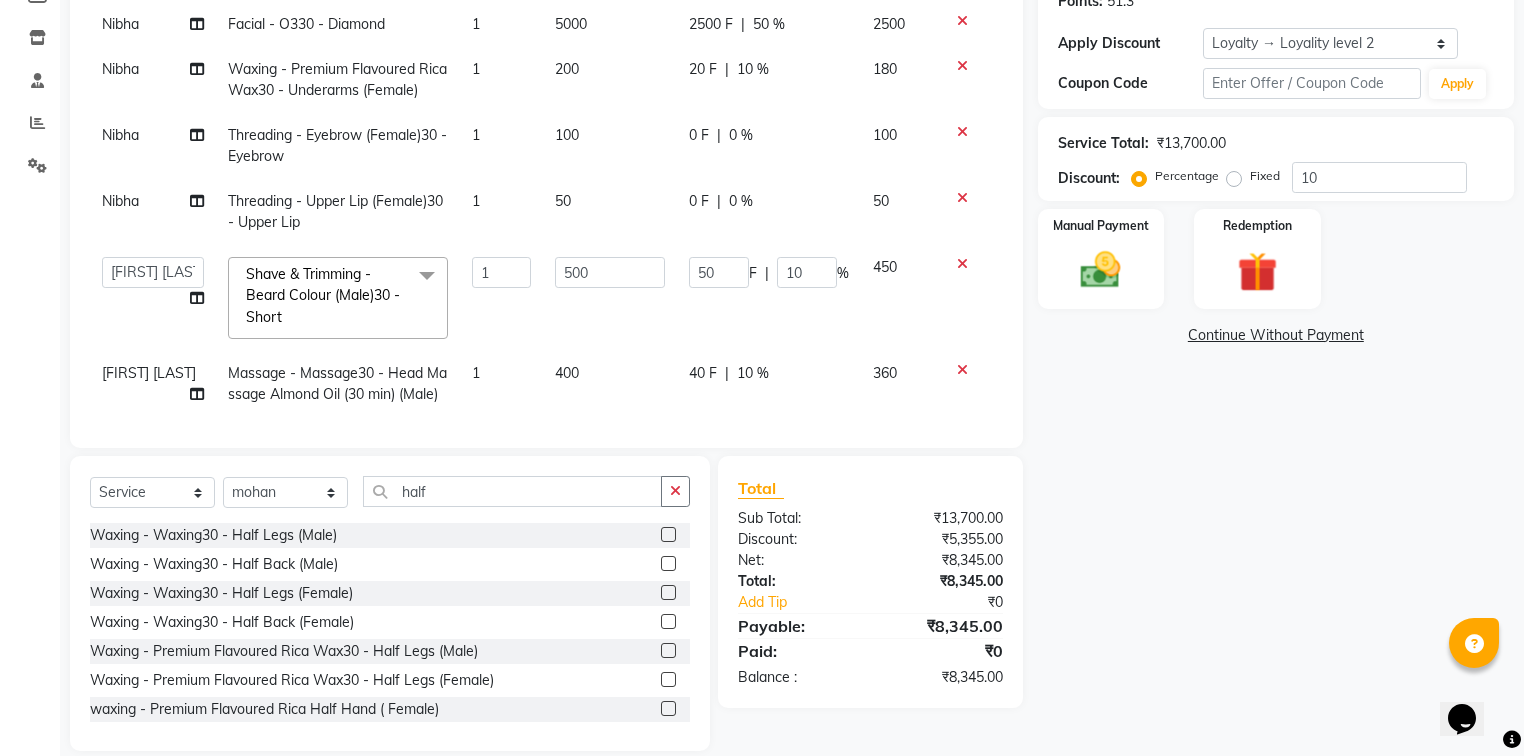 scroll, scrollTop: 0, scrollLeft: 0, axis: both 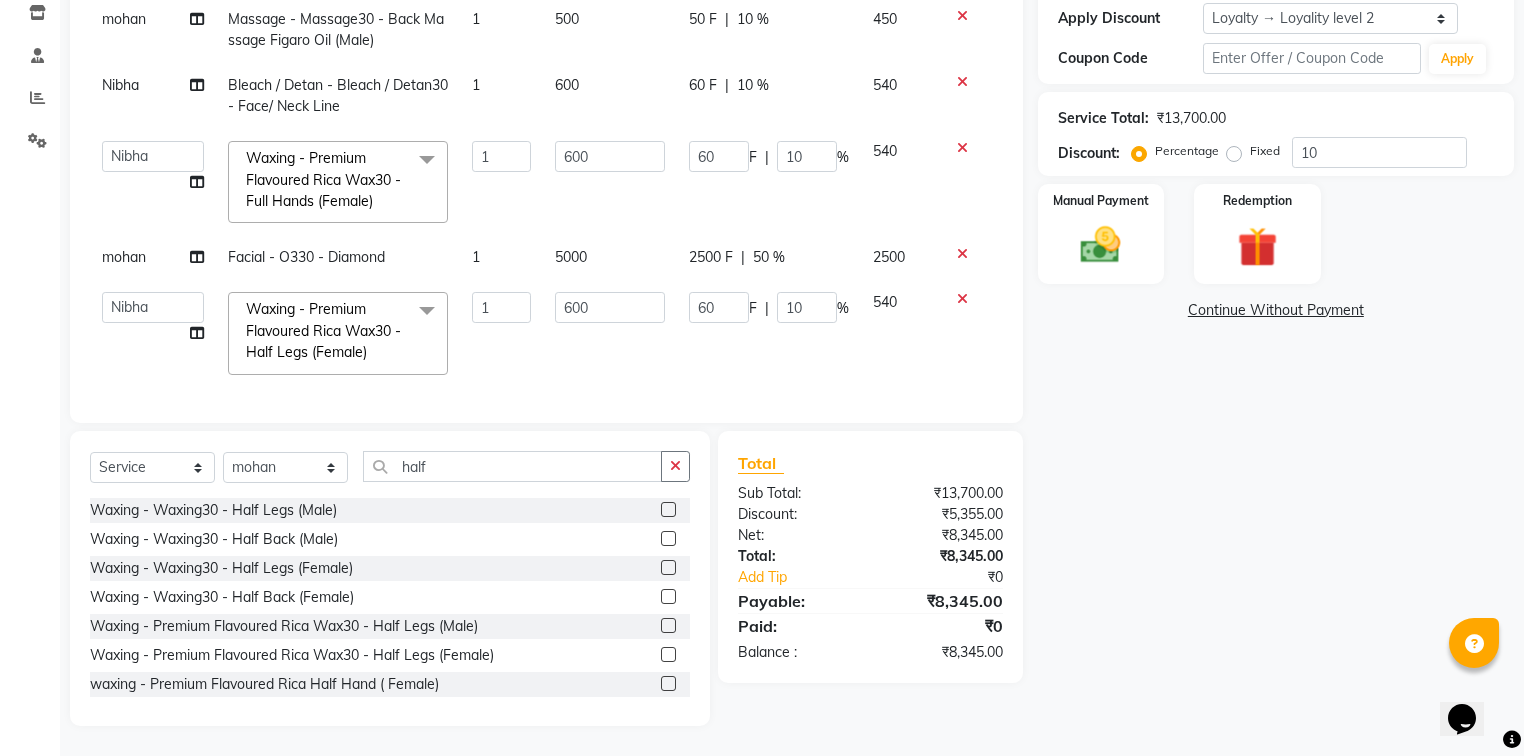 click on "Name: Manmeet Singh Membership:  No Active Membership  Total Visits:  1 Card on file:  0 Last Visit:   29-06-2025 Points:   51.3  Apply Discount Select  Loyalty → Loyality level 2  Coupon Code Apply Service Total:  ₹13,700.00  Discount:  Percentage   Fixed  10 Manual Payment Redemption  Continue Without Payment" 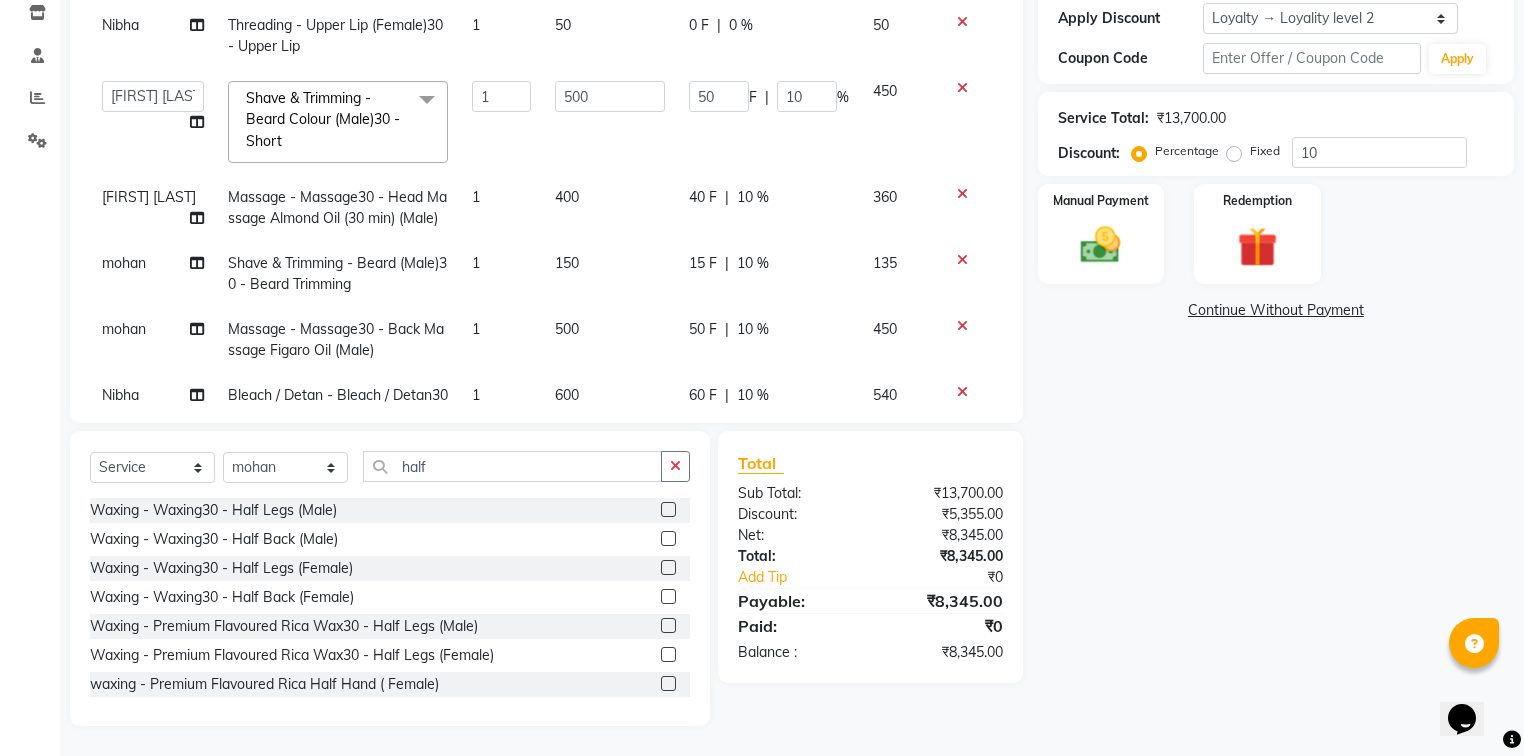 scroll, scrollTop: 79, scrollLeft: 0, axis: vertical 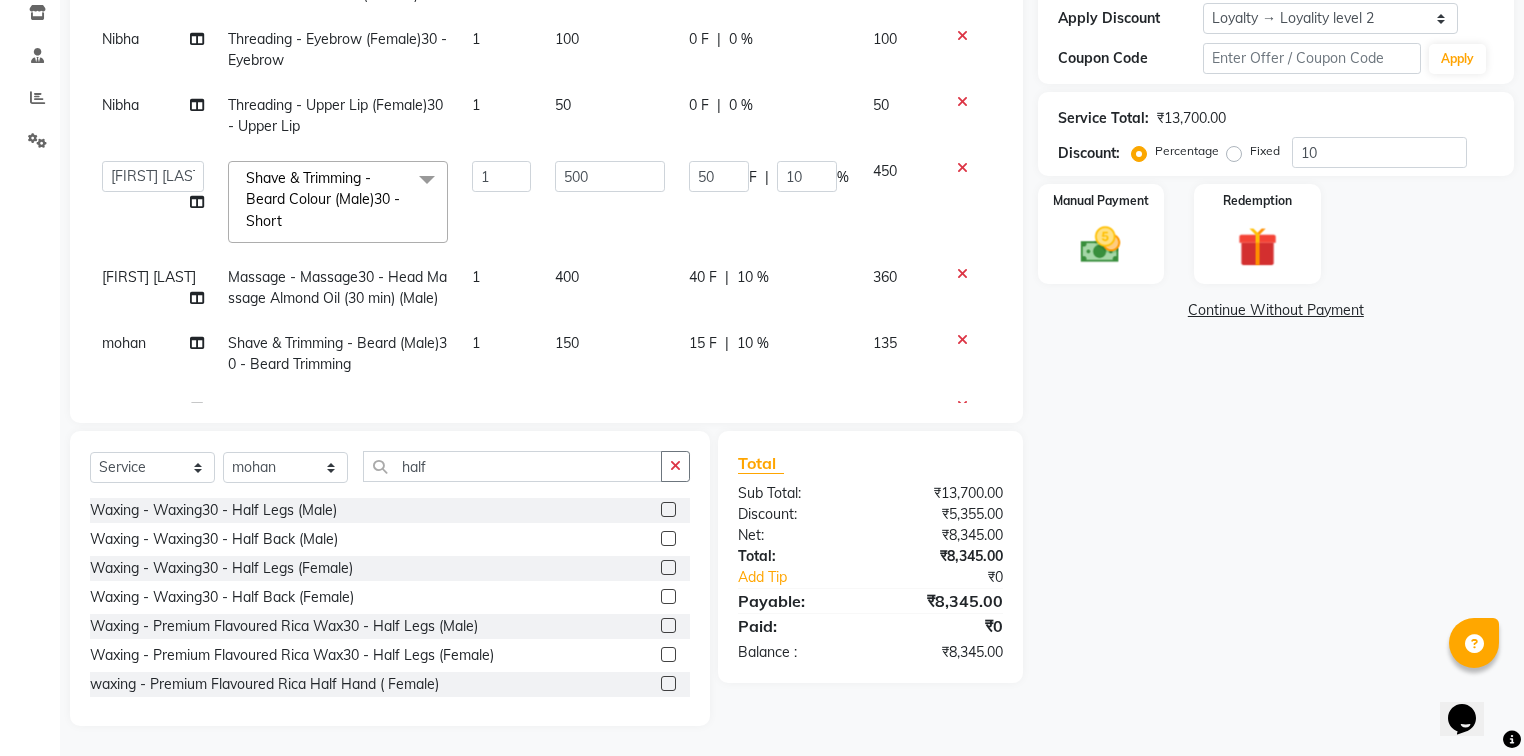 click on "400" 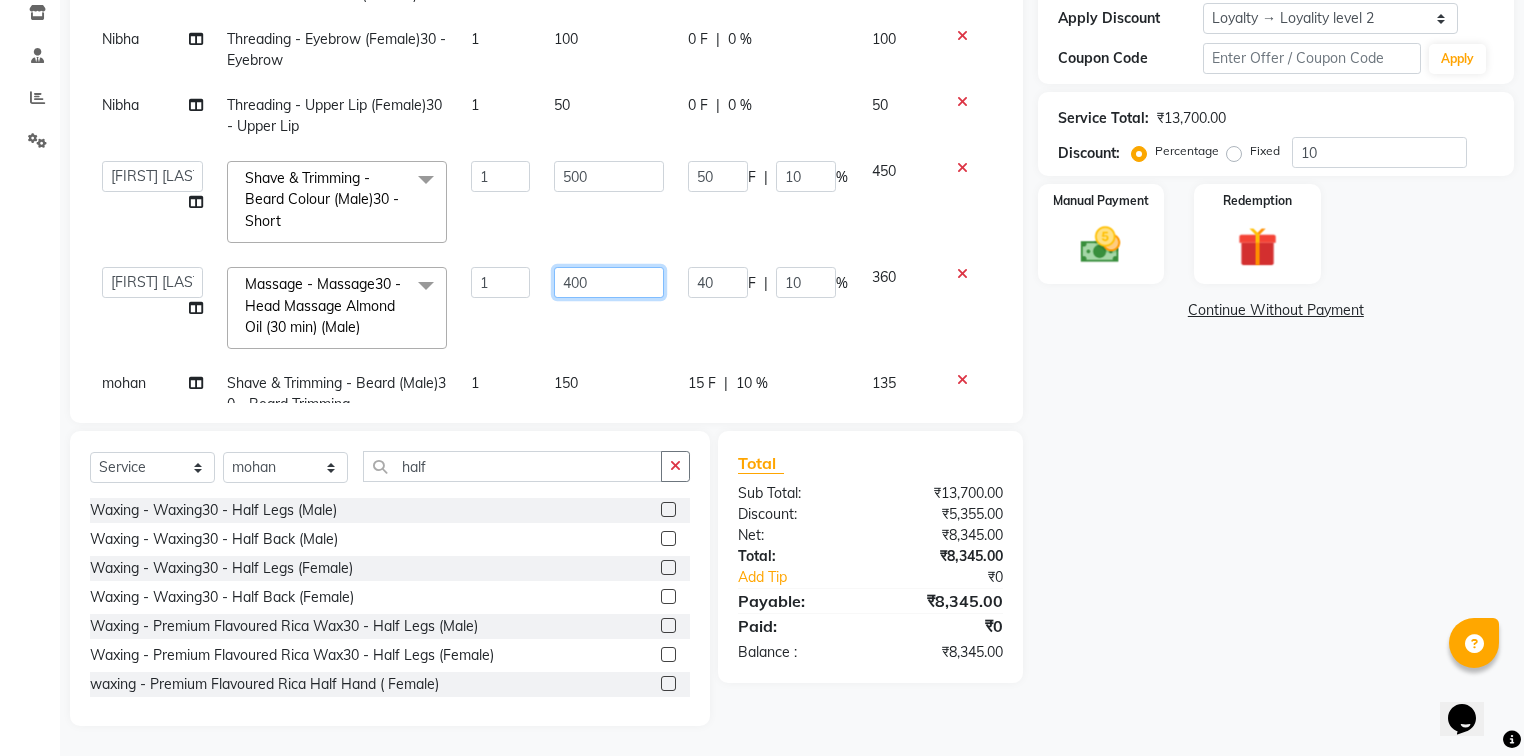 click on "400" 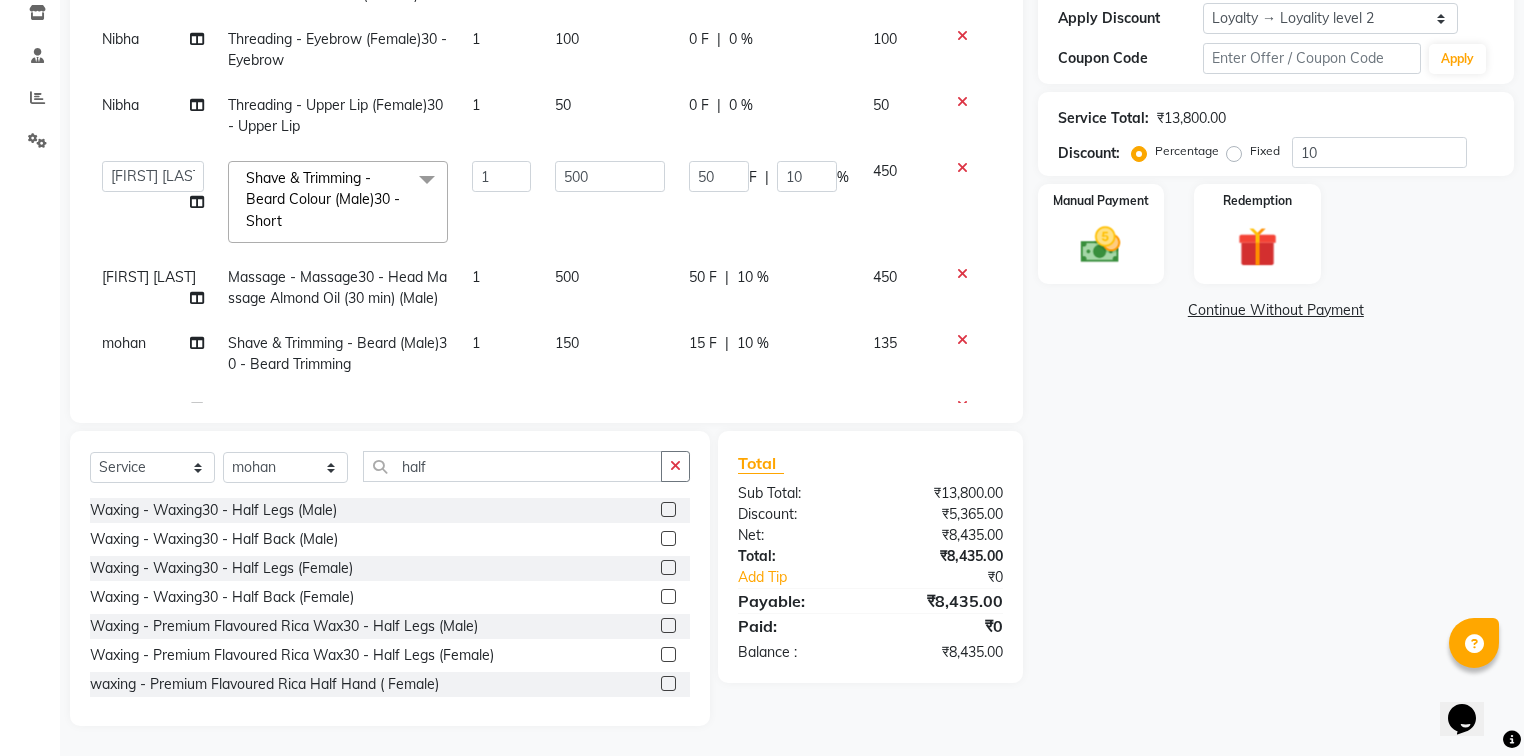 click on "Name: Manmeet Singh Membership:  No Active Membership  Total Visits:  1 Card on file:  0 Last Visit:   29-06-2025 Points:   51.3  Apply Discount Select  Loyalty → Loyality level 2  Coupon Code Apply Service Total:  ₹13,800.00  Discount:  Percentage   Fixed  10 Manual Payment Redemption  Continue Without Payment" 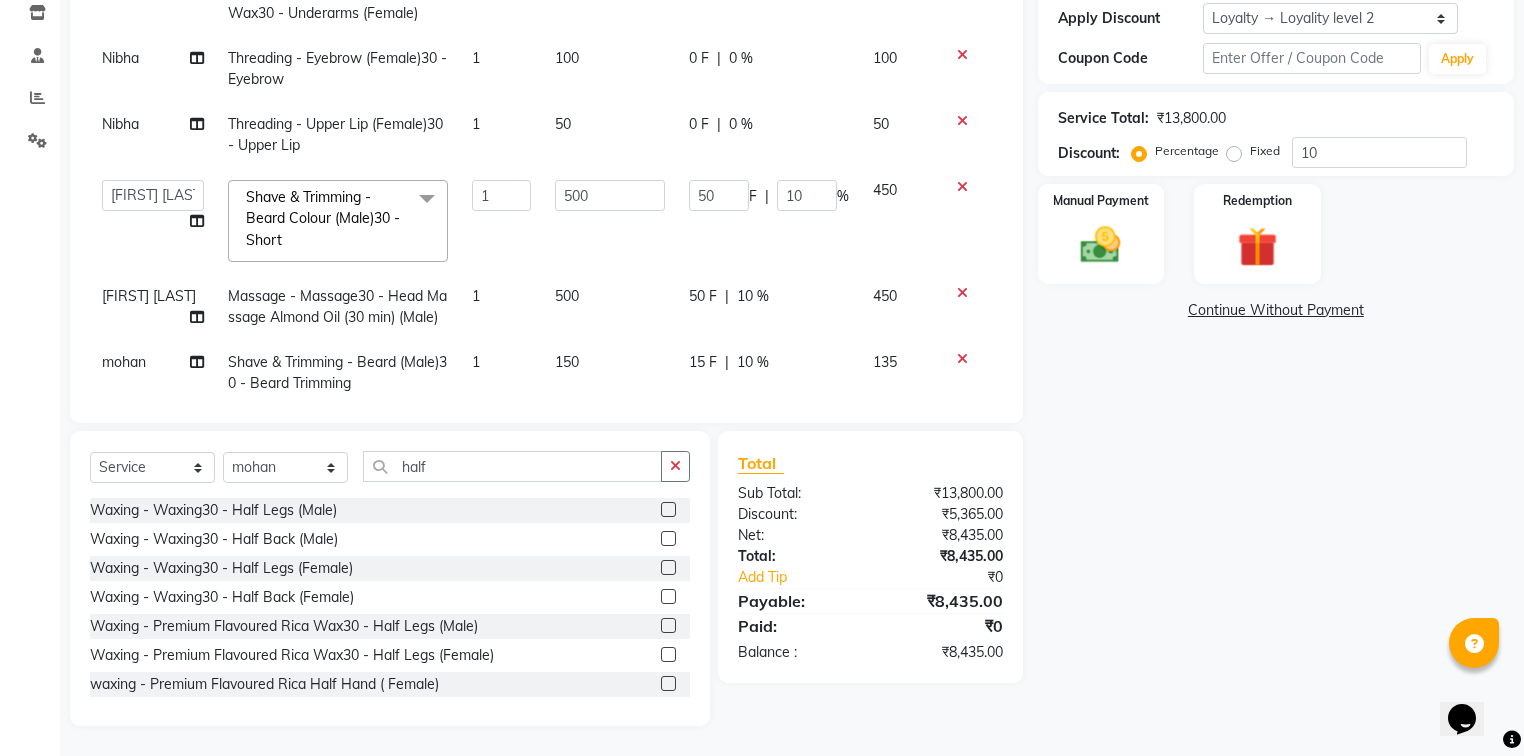 scroll, scrollTop: 0, scrollLeft: 0, axis: both 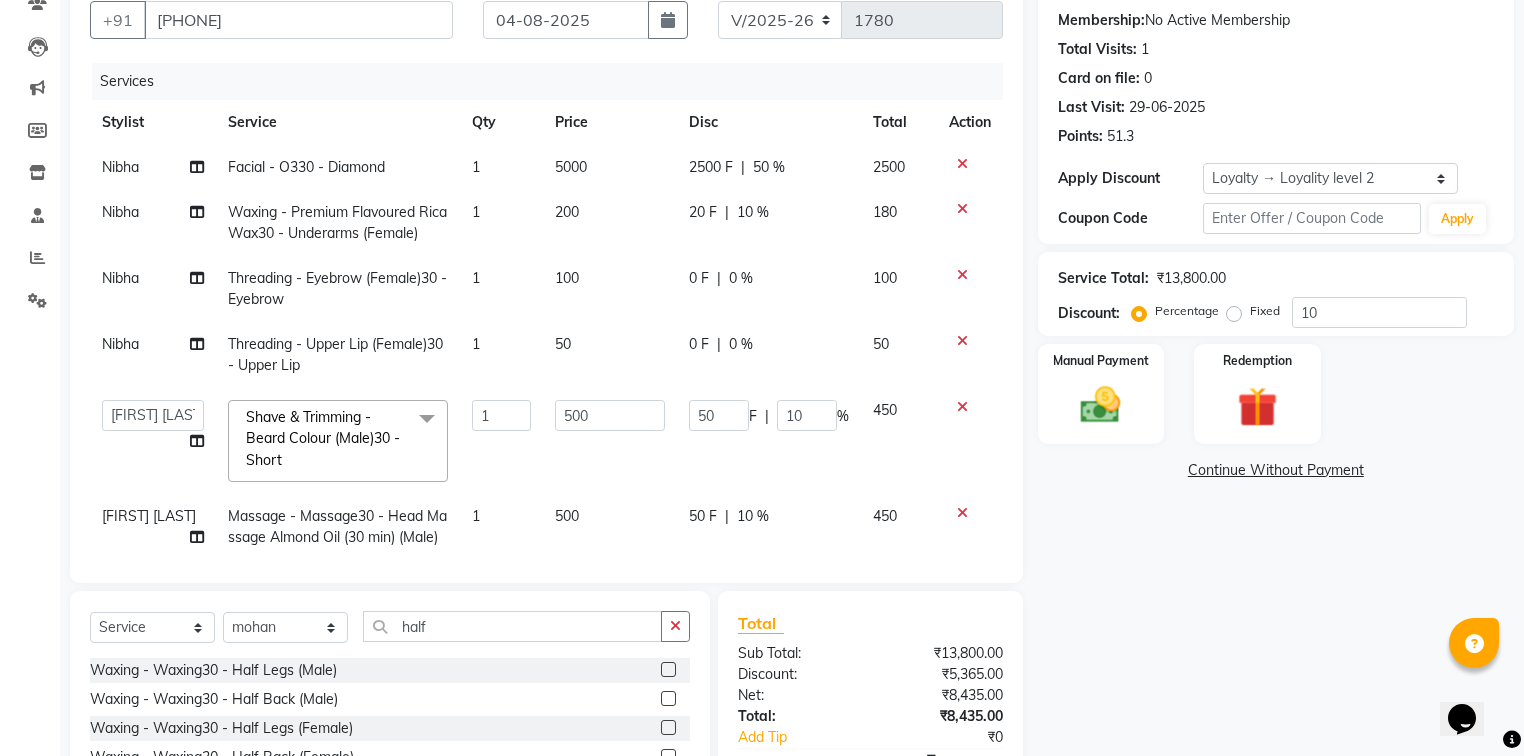 click on "10 %" 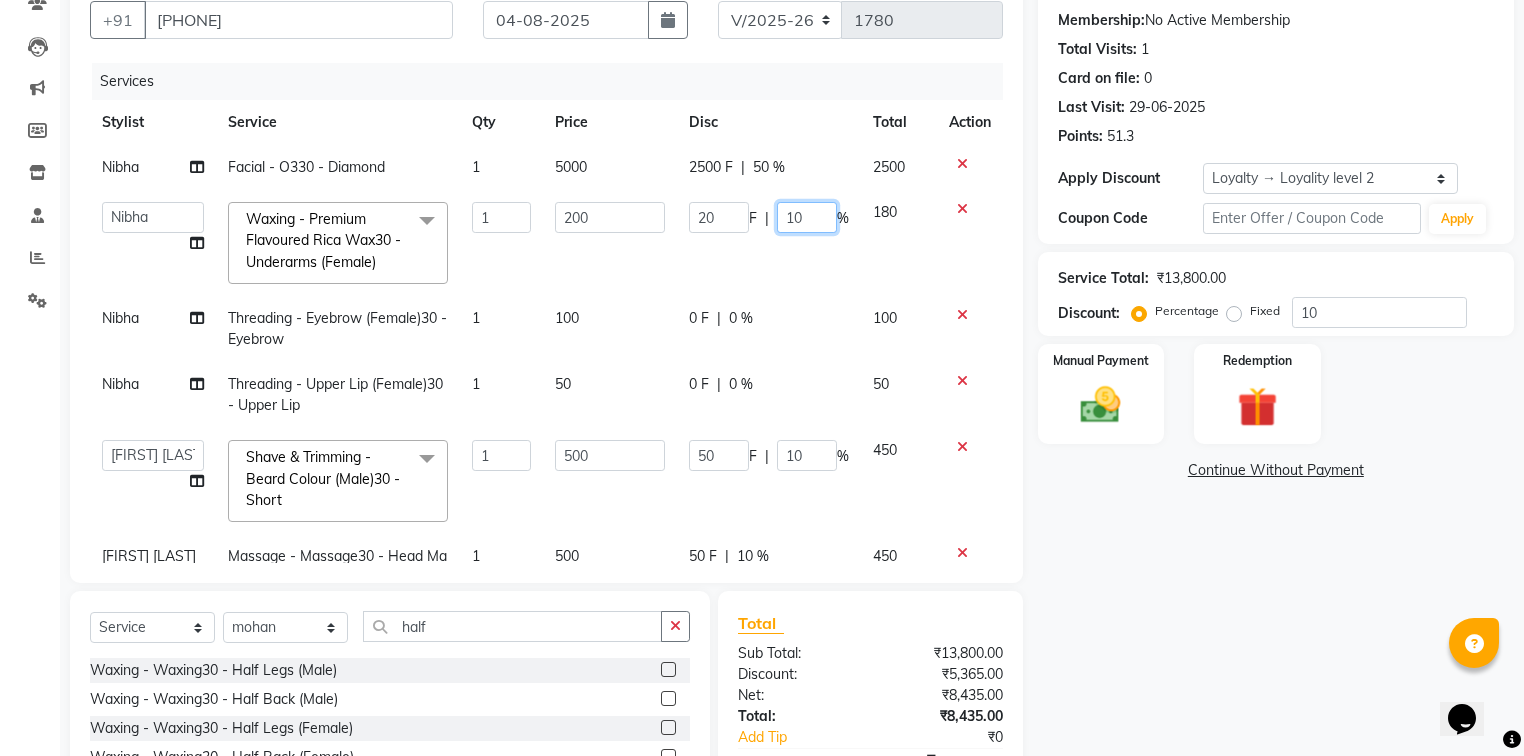 click on "10" 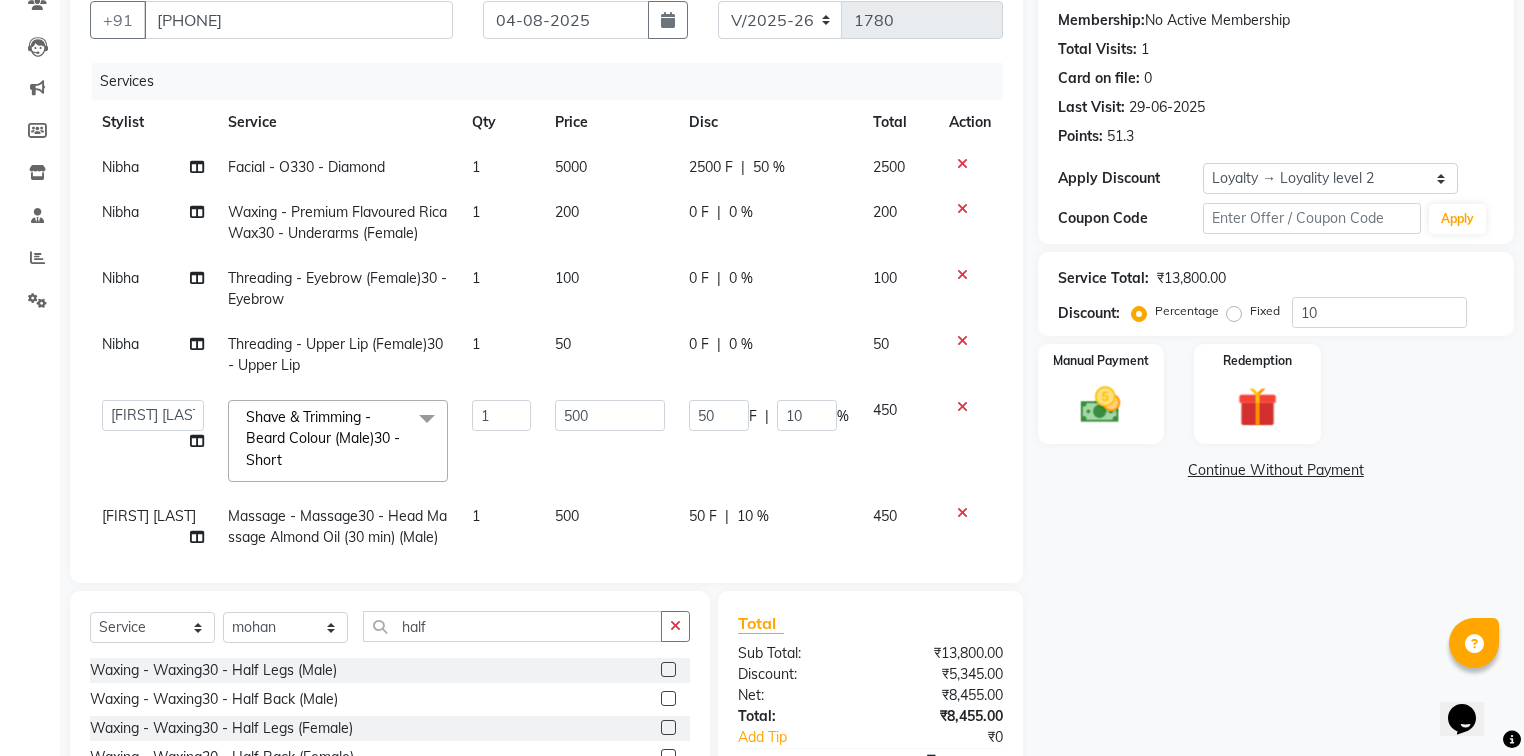click on "Name: Manmeet Singh Membership:  No Active Membership  Total Visits:  1 Card on file:  0 Last Visit:   29-06-2025 Points:   51.3  Apply Discount Select  Loyalty → Loyality level 2  Coupon Code Apply Service Total:  ₹13,800.00  Discount:  Percentage   Fixed  10 Manual Payment Redemption  Continue Without Payment" 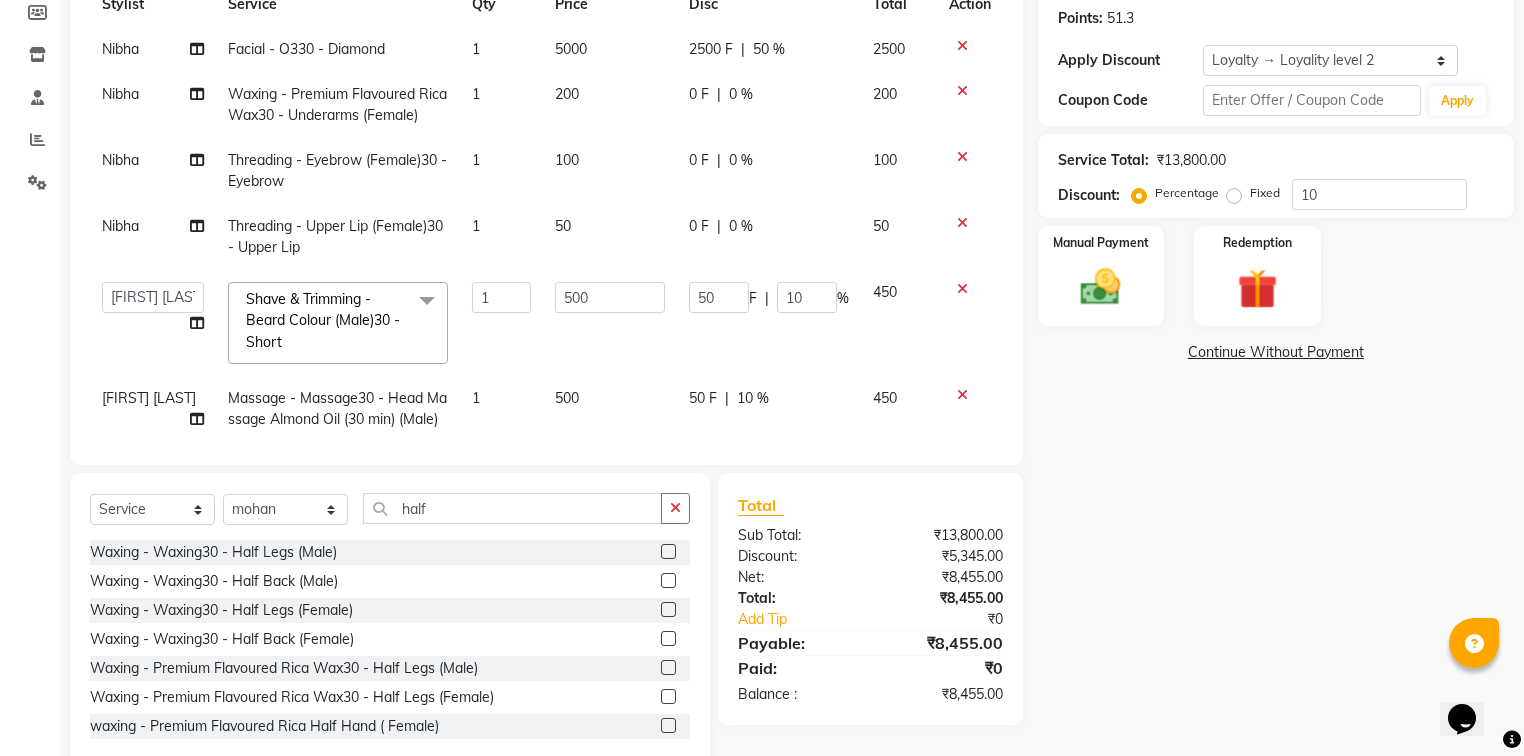 scroll, scrollTop: 265, scrollLeft: 0, axis: vertical 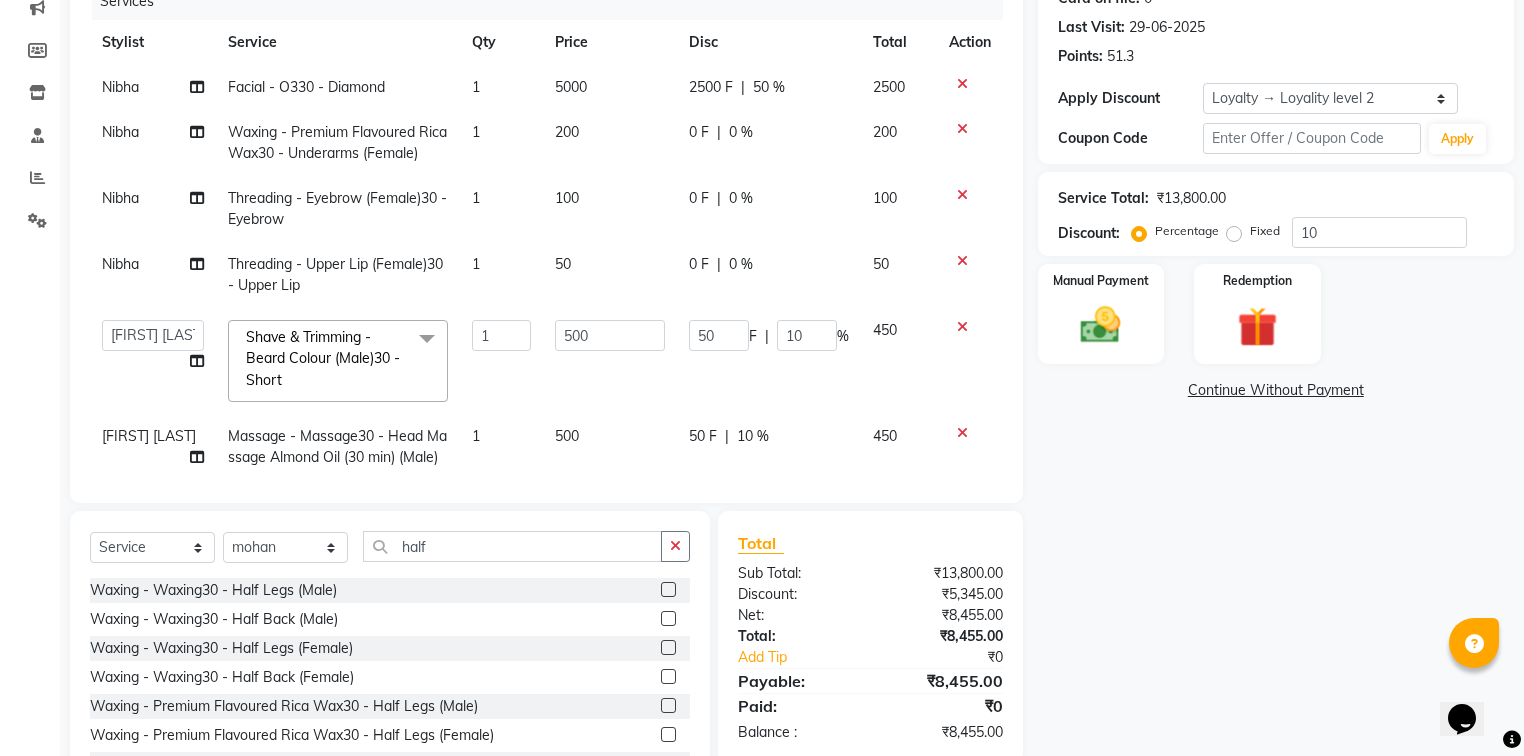 click on "0 %" 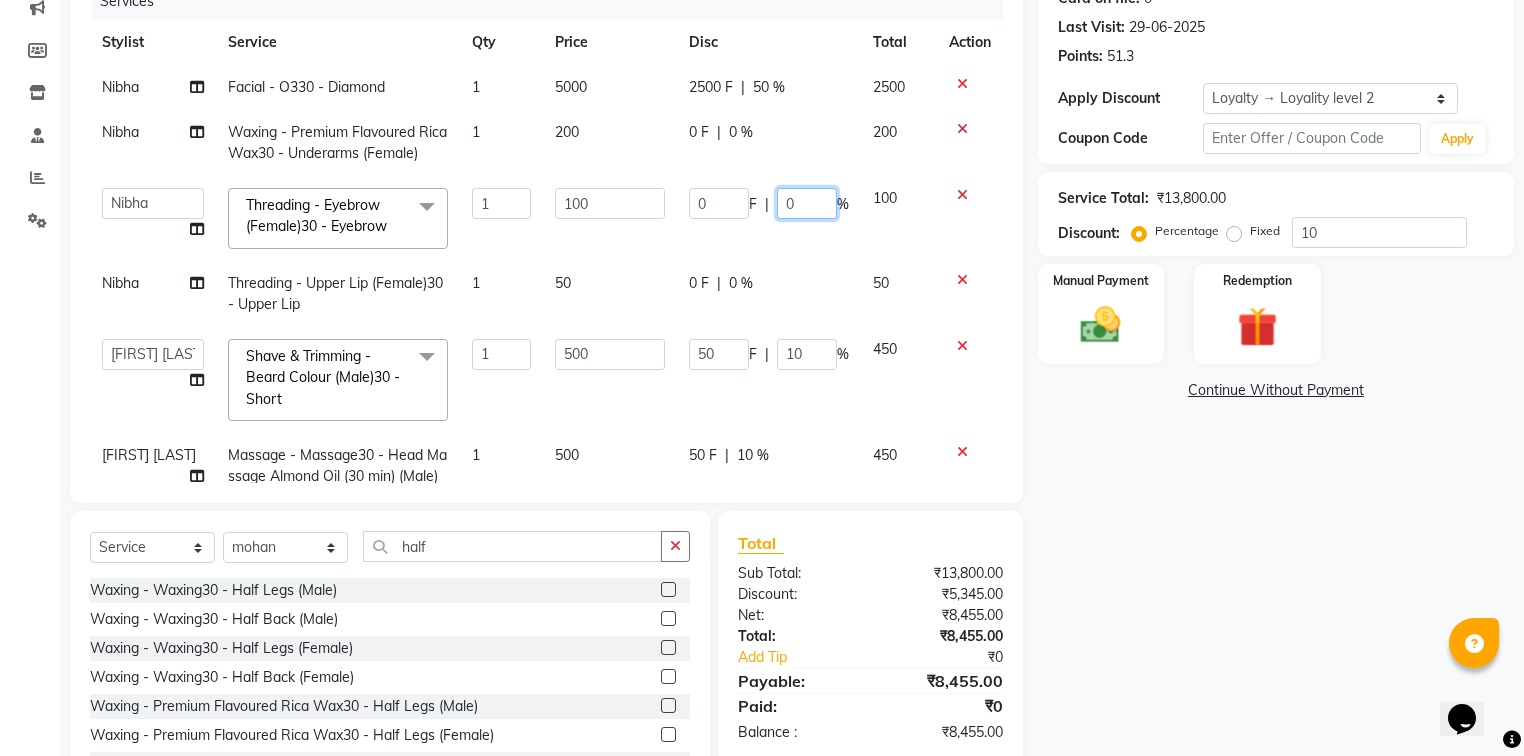 click on "0" 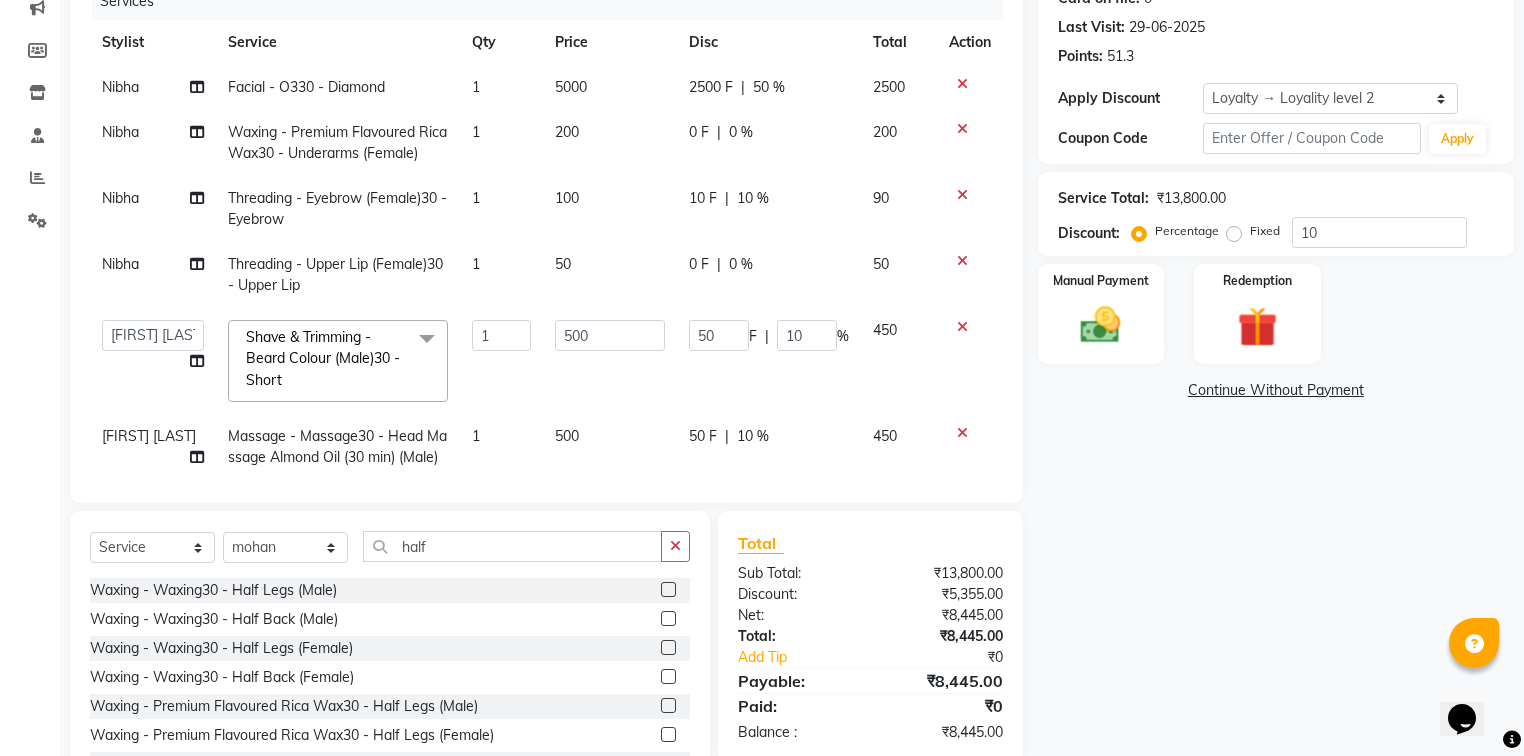 click on "Name: Manmeet Singh Membership:  No Active Membership  Total Visits:  1 Card on file:  0 Last Visit:   29-06-2025 Points:   51.3  Apply Discount Select  Loyalty → Loyality level 2  Coupon Code Apply Service Total:  ₹13,800.00  Discount:  Percentage   Fixed  10 Manual Payment Redemption  Continue Without Payment" 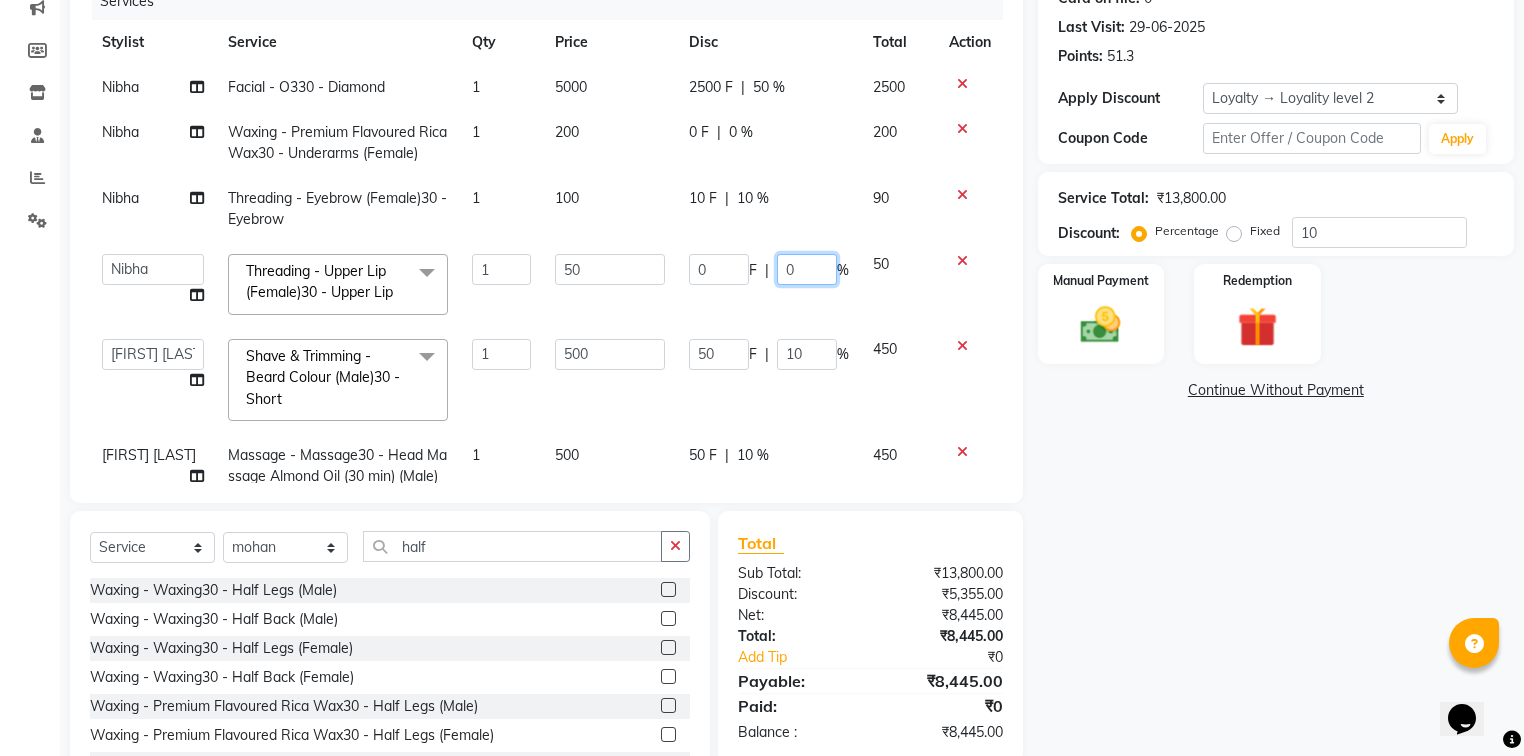 click on "0" 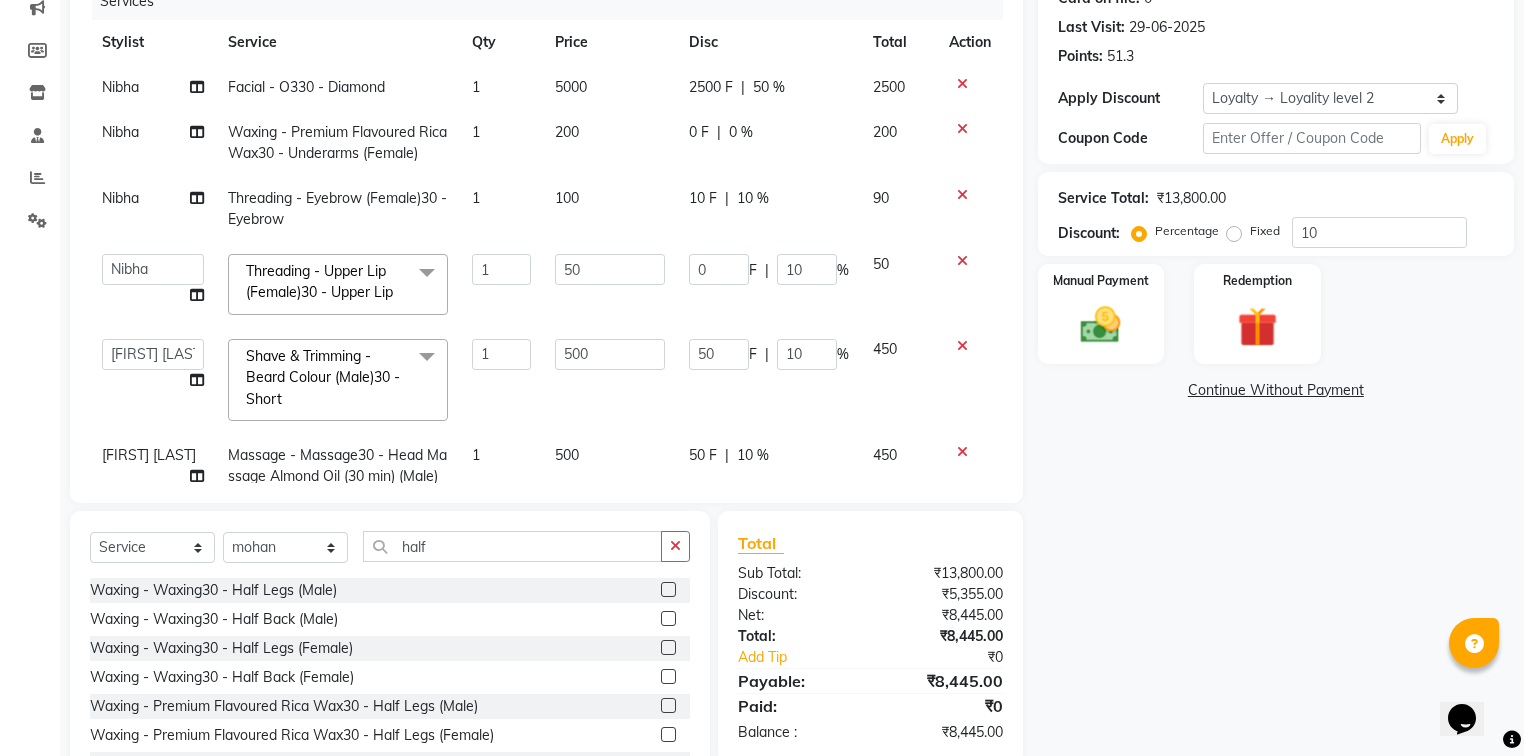 click on "Name: Manmeet Singh Membership:  No Active Membership  Total Visits:  1 Card on file:  0 Last Visit:   29-06-2025 Points:   51.3  Apply Discount Select  Loyalty → Loyality level 2  Coupon Code Apply Service Total:  ₹13,800.00  Discount:  Percentage   Fixed  10 Manual Payment Redemption  Continue Without Payment" 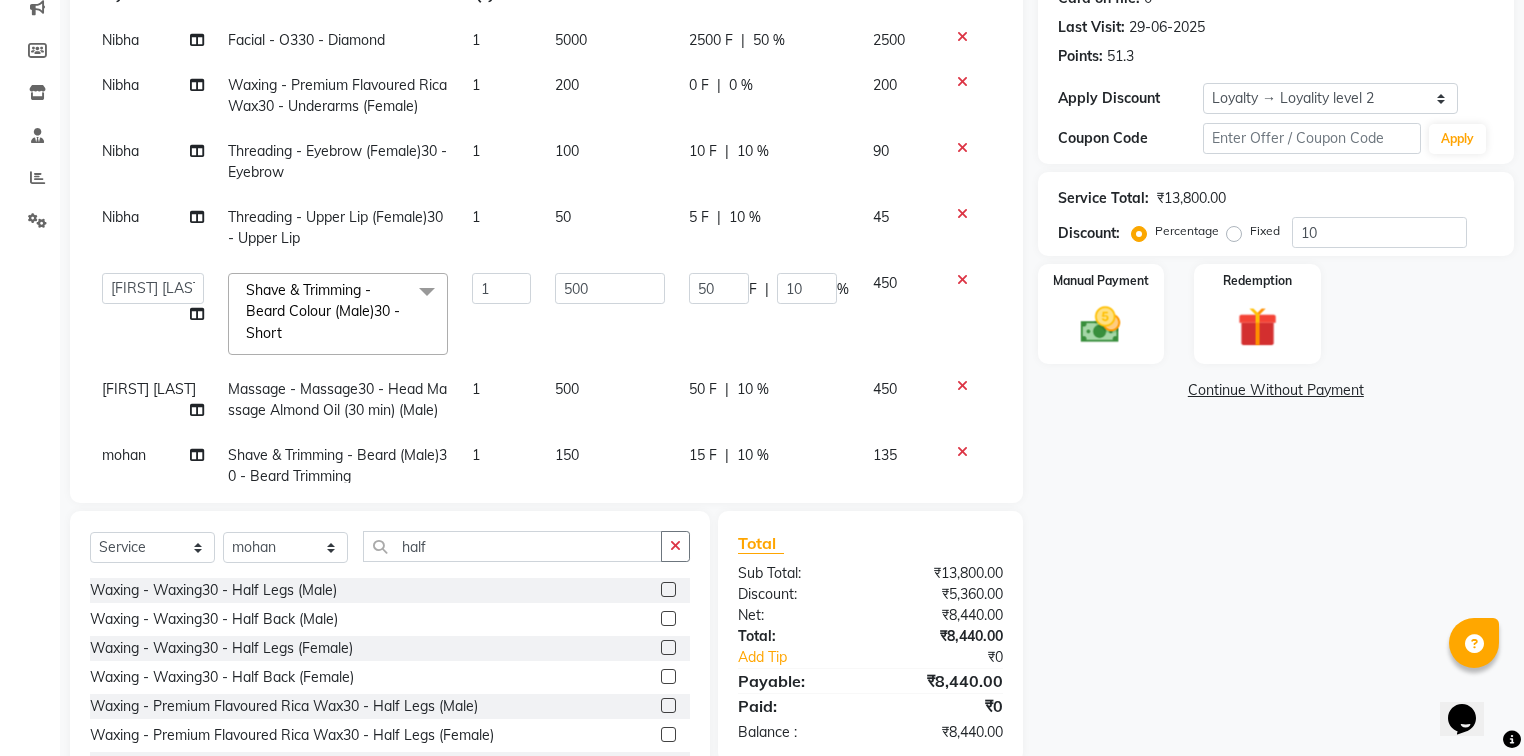 scroll, scrollTop: 0, scrollLeft: 0, axis: both 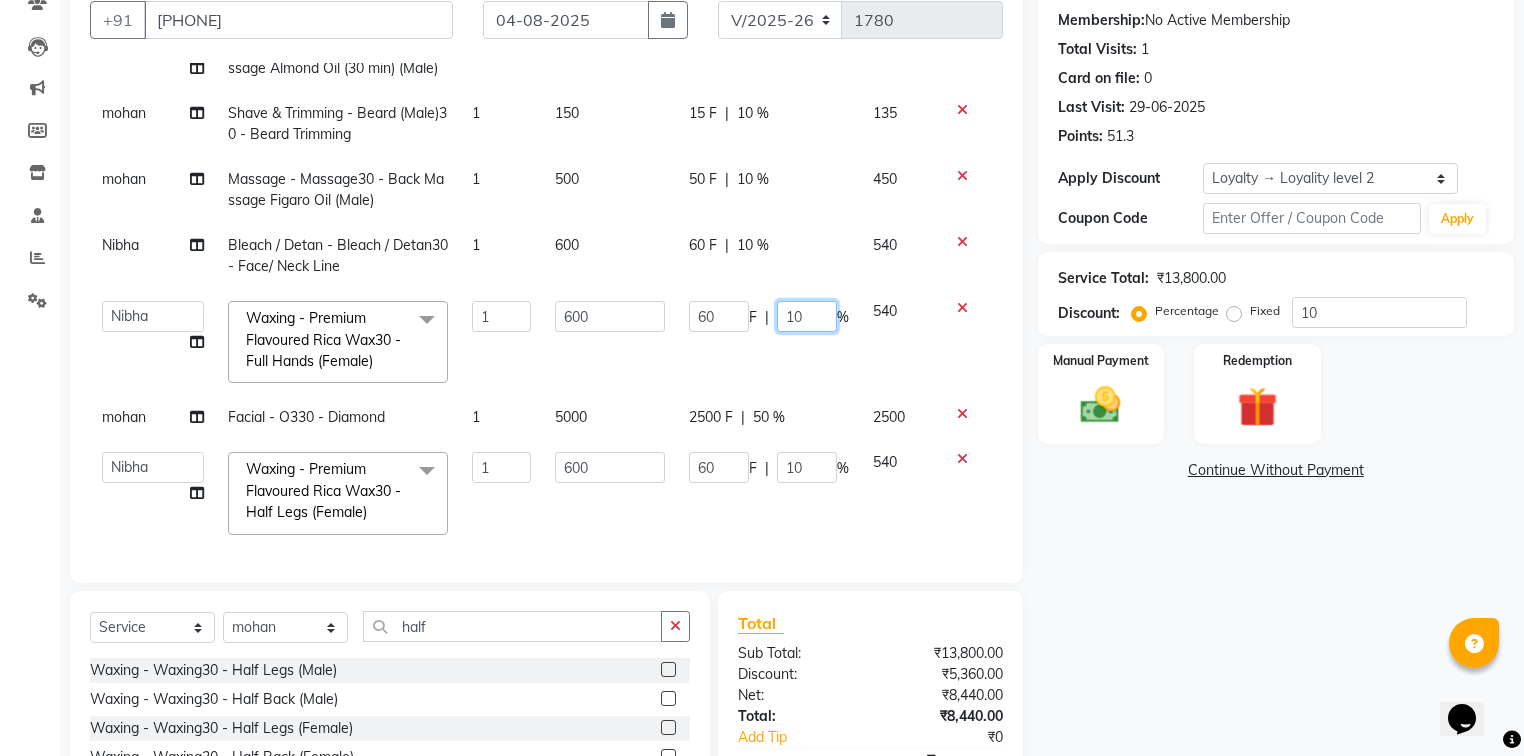 click on "10" 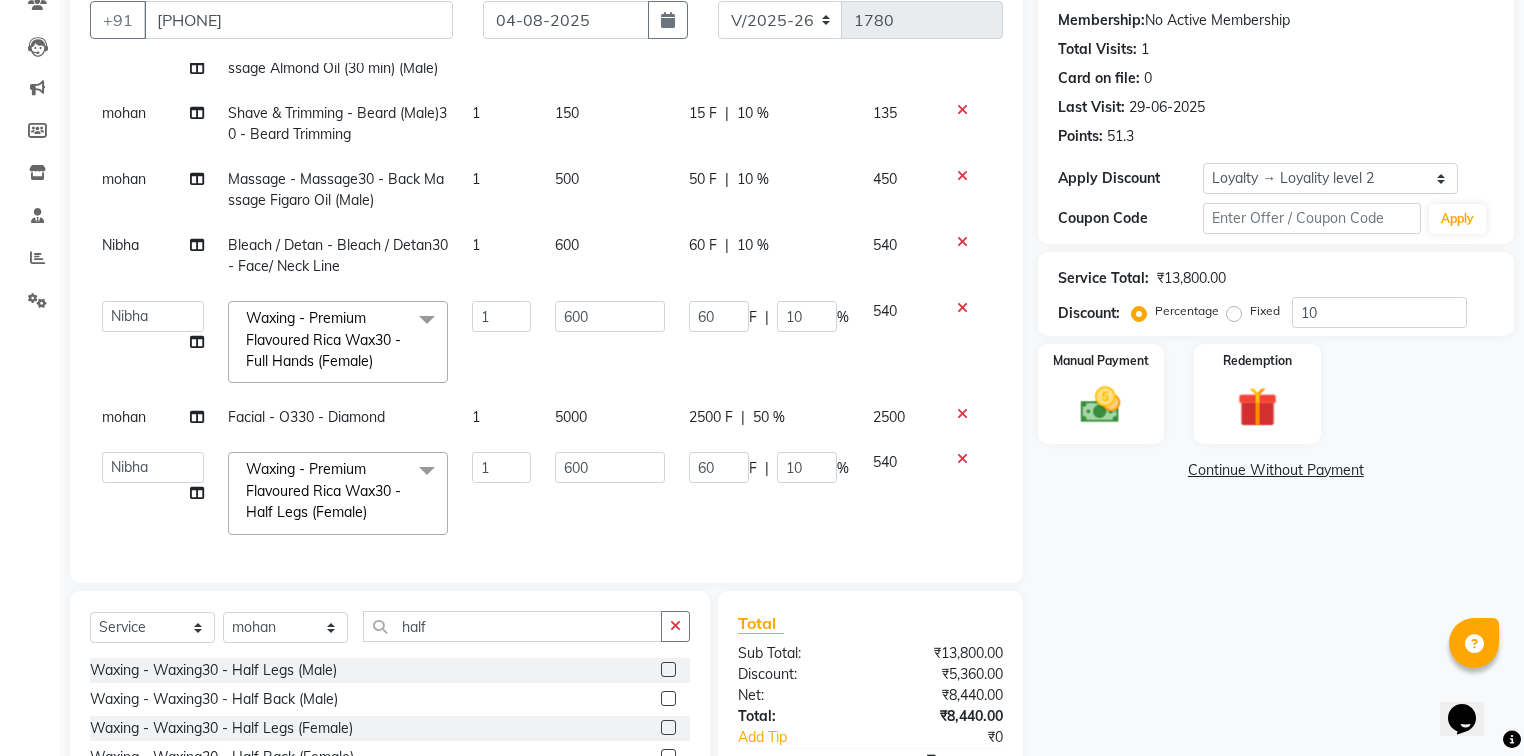 click 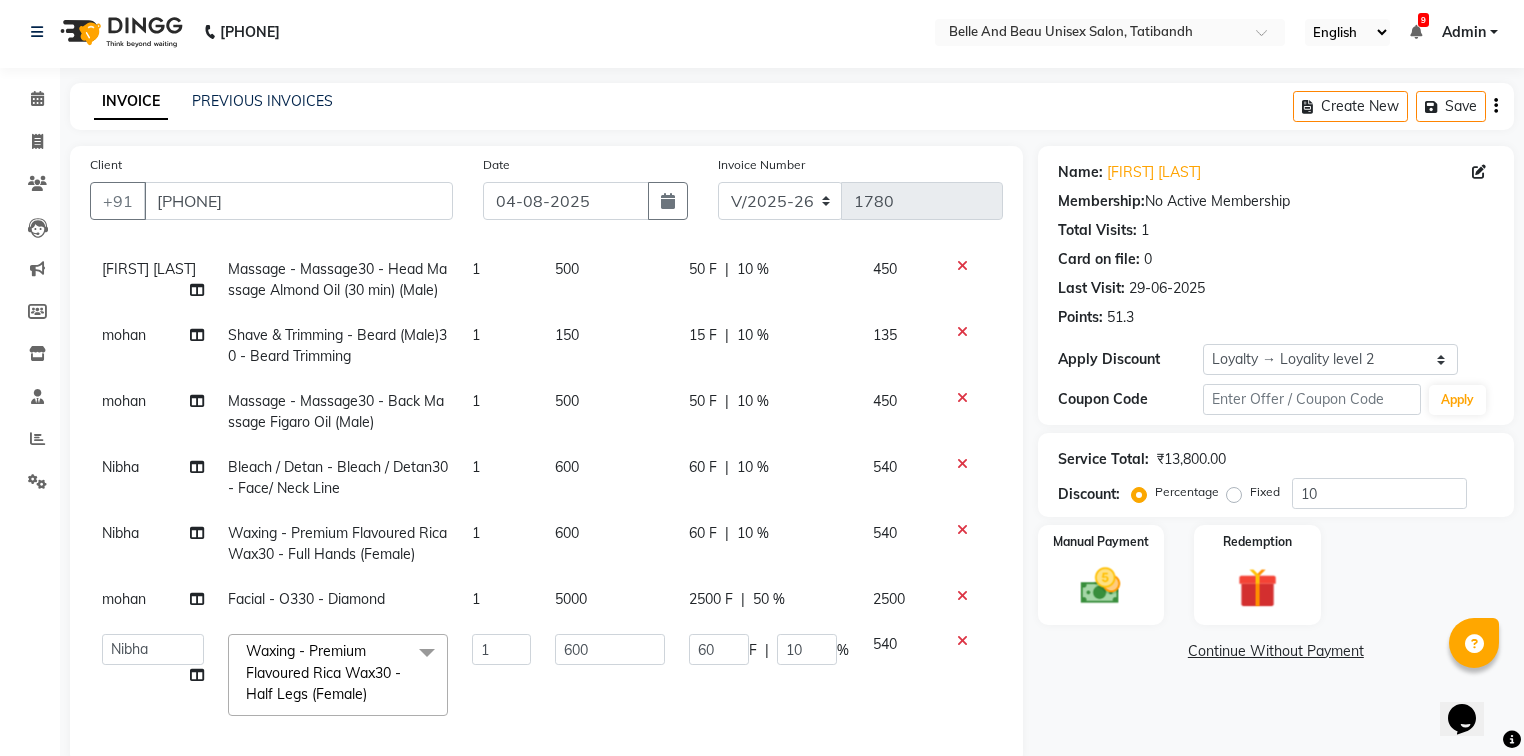 scroll, scrollTop: 0, scrollLeft: 0, axis: both 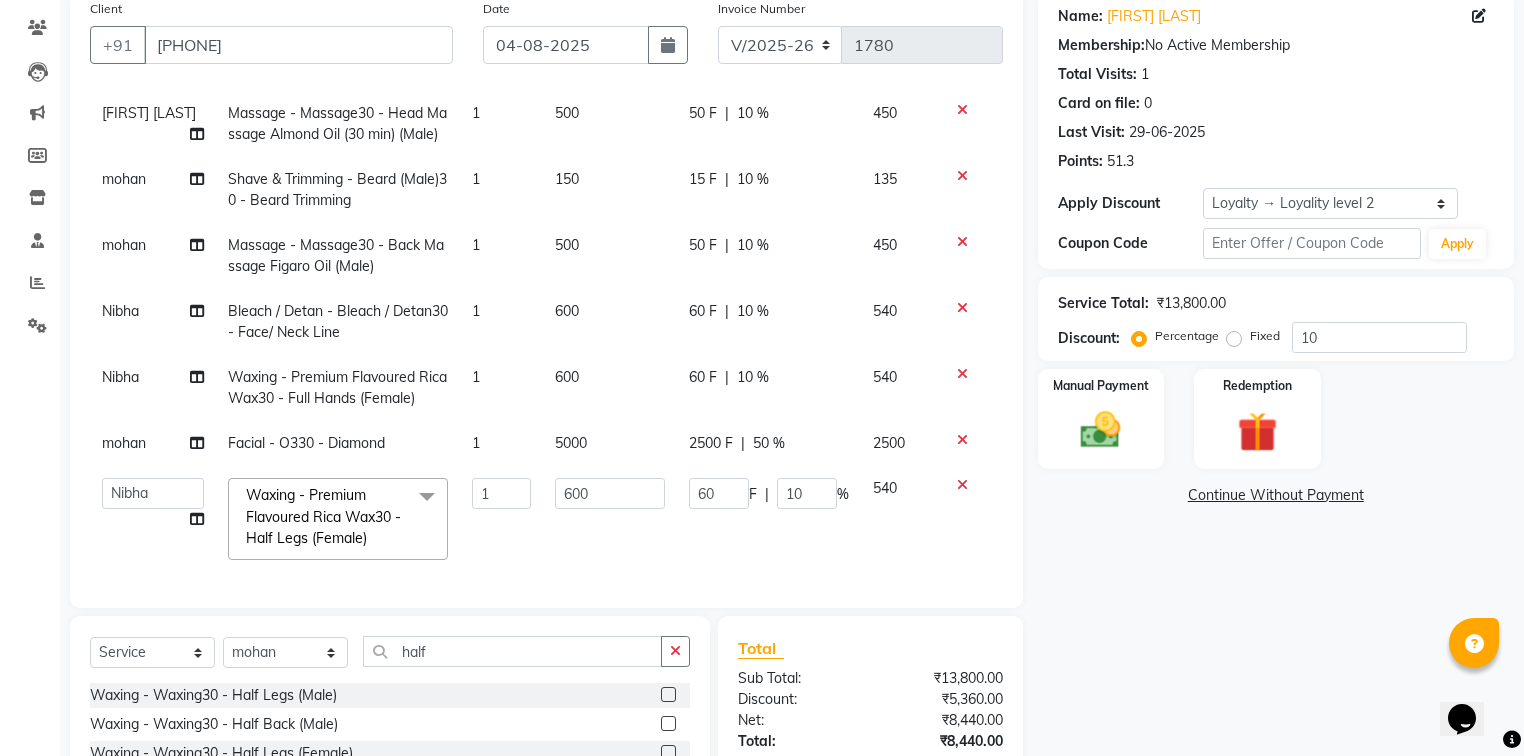 click on "600" 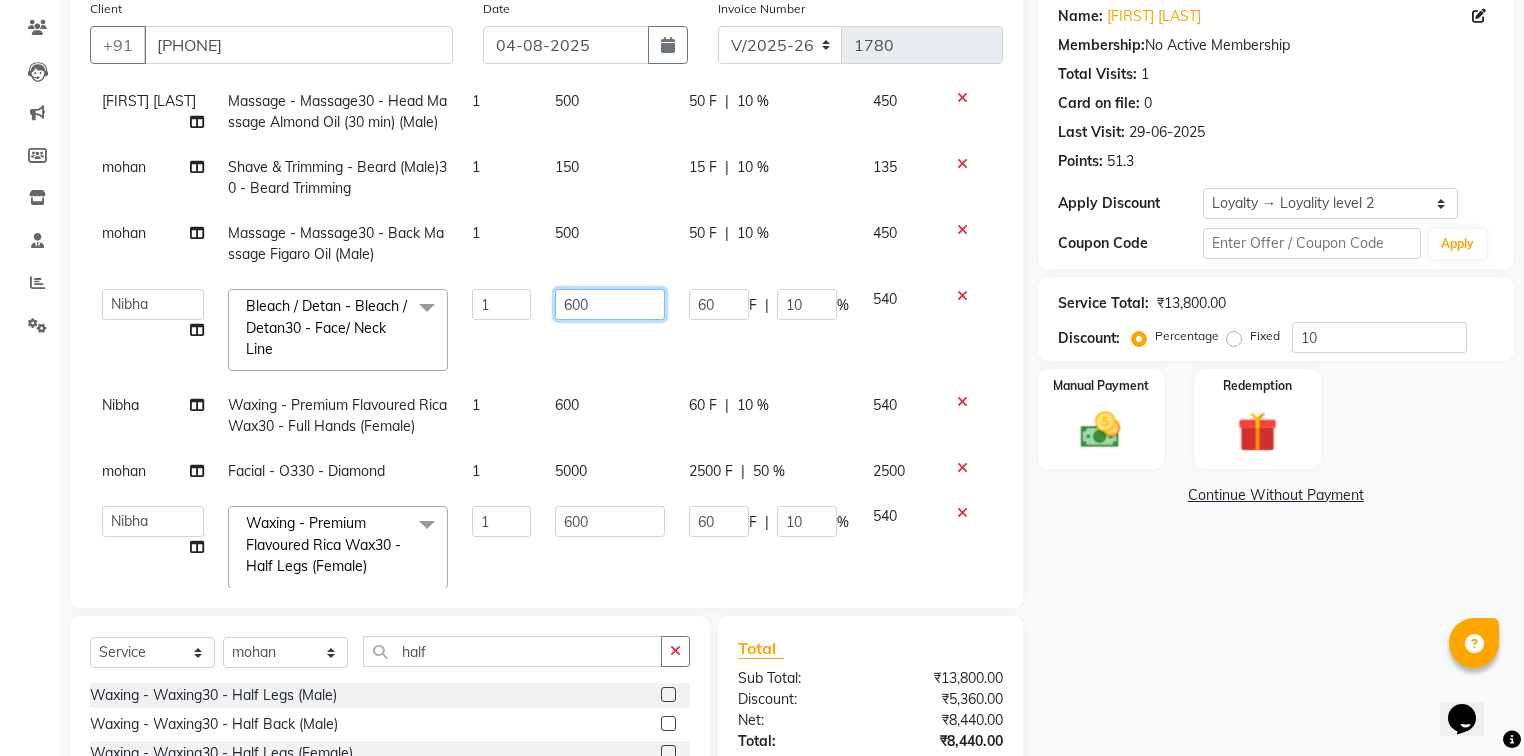 click on "600" 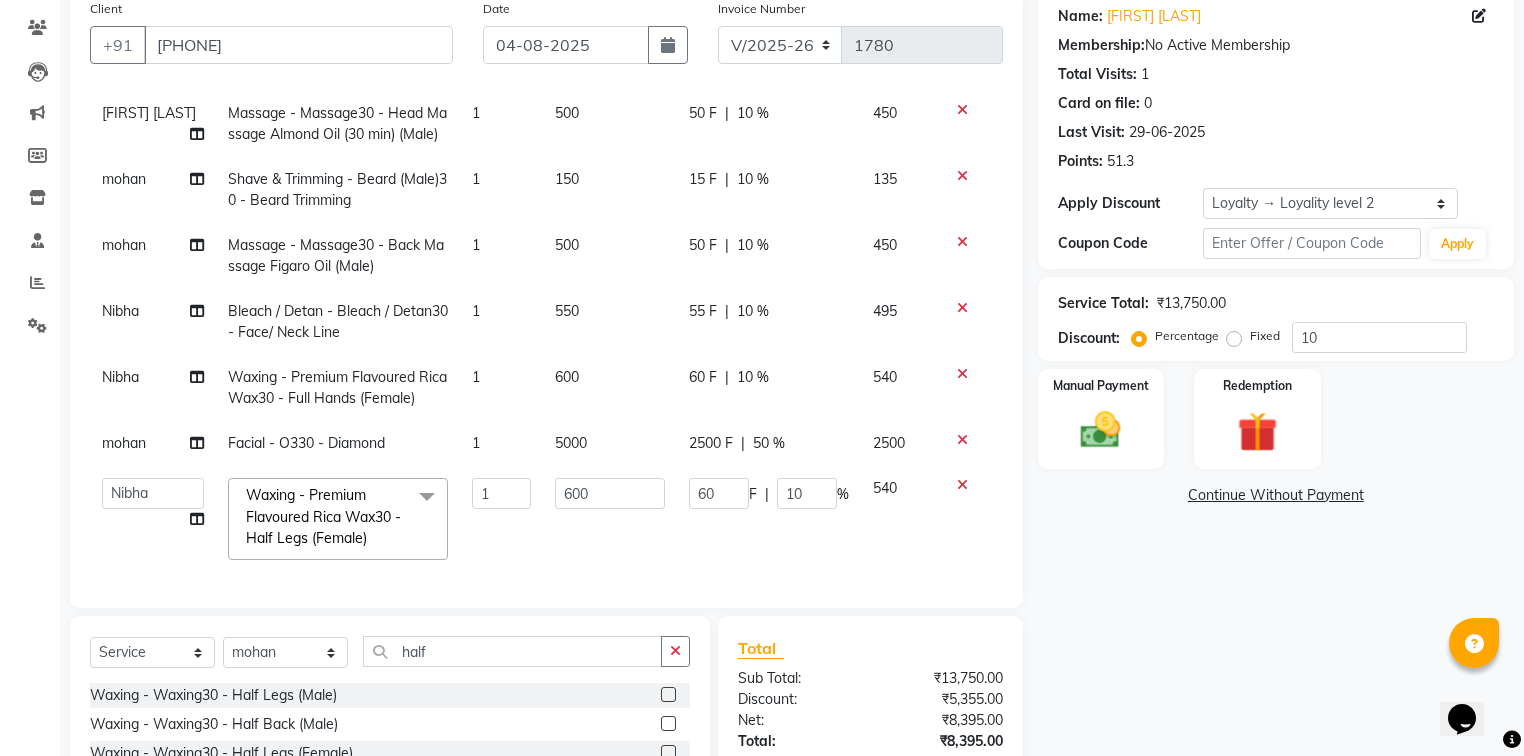 click on "Name: Manmeet Singh Membership:  No Active Membership  Total Visits:  1 Card on file:  0 Last Visit:   29-06-2025 Points:   51.3  Apply Discount Select  Loyalty → Loyality level 2  Coupon Code Apply Service Total:  ₹13,750.00  Discount:  Percentage   Fixed  10 Manual Payment Redemption  Continue Without Payment" 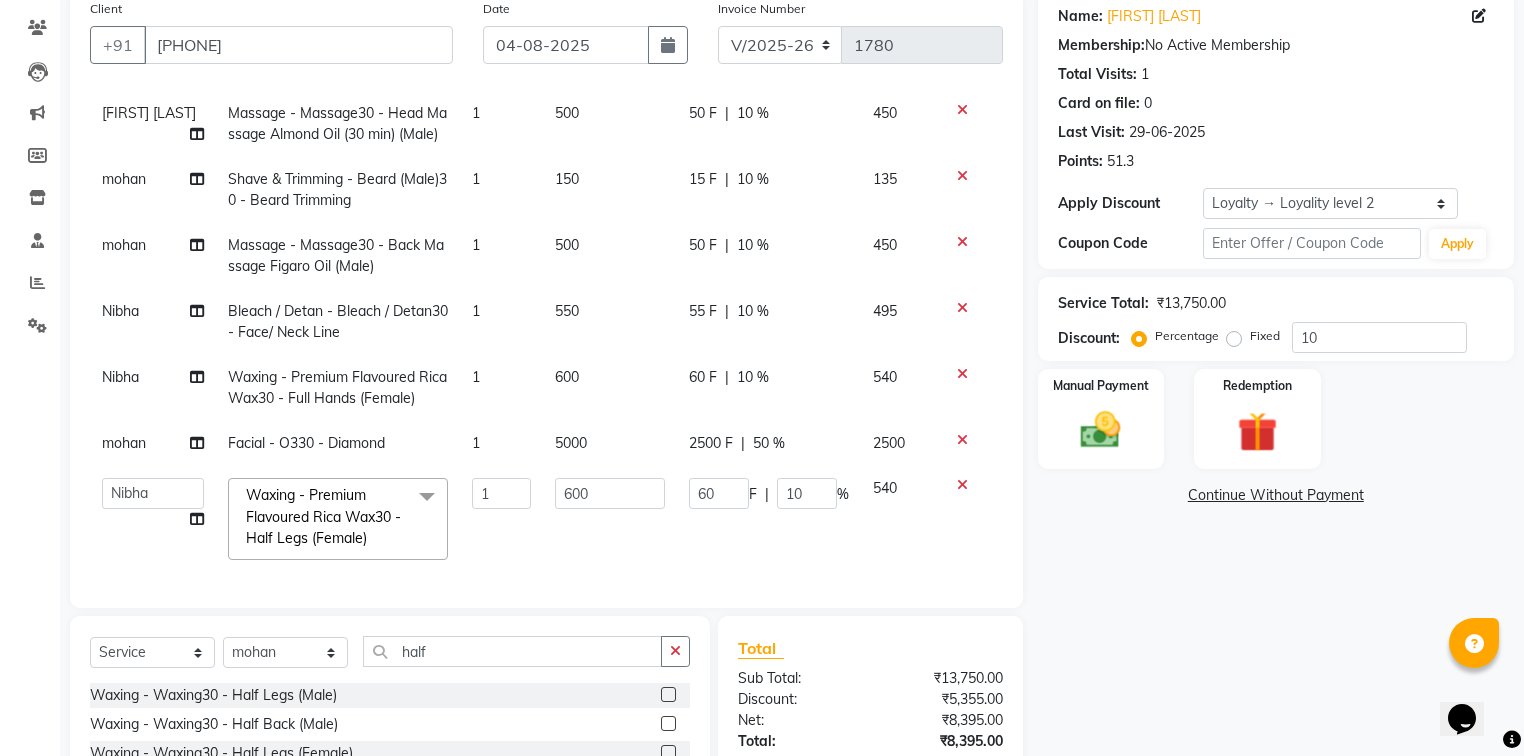 click on "550" 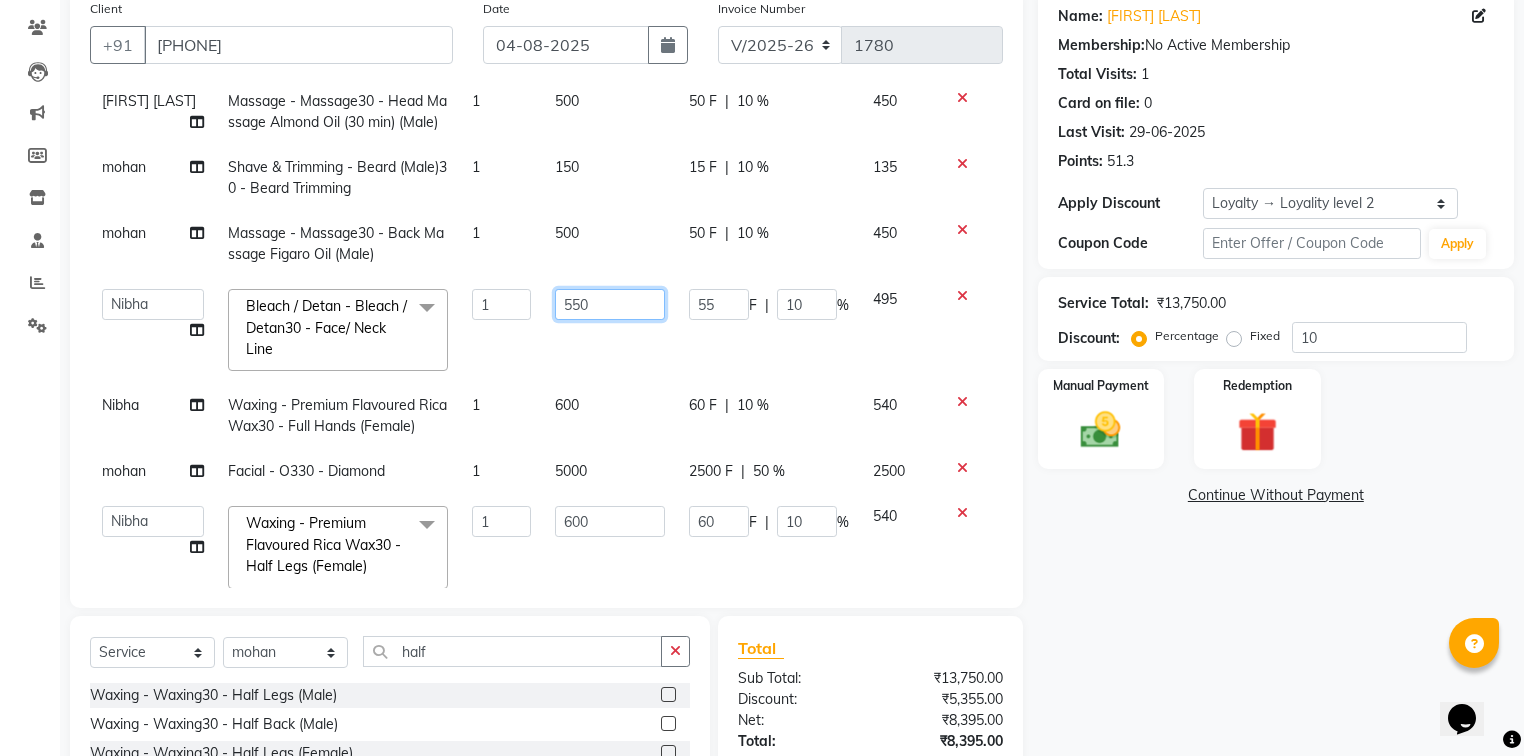 click on "550" 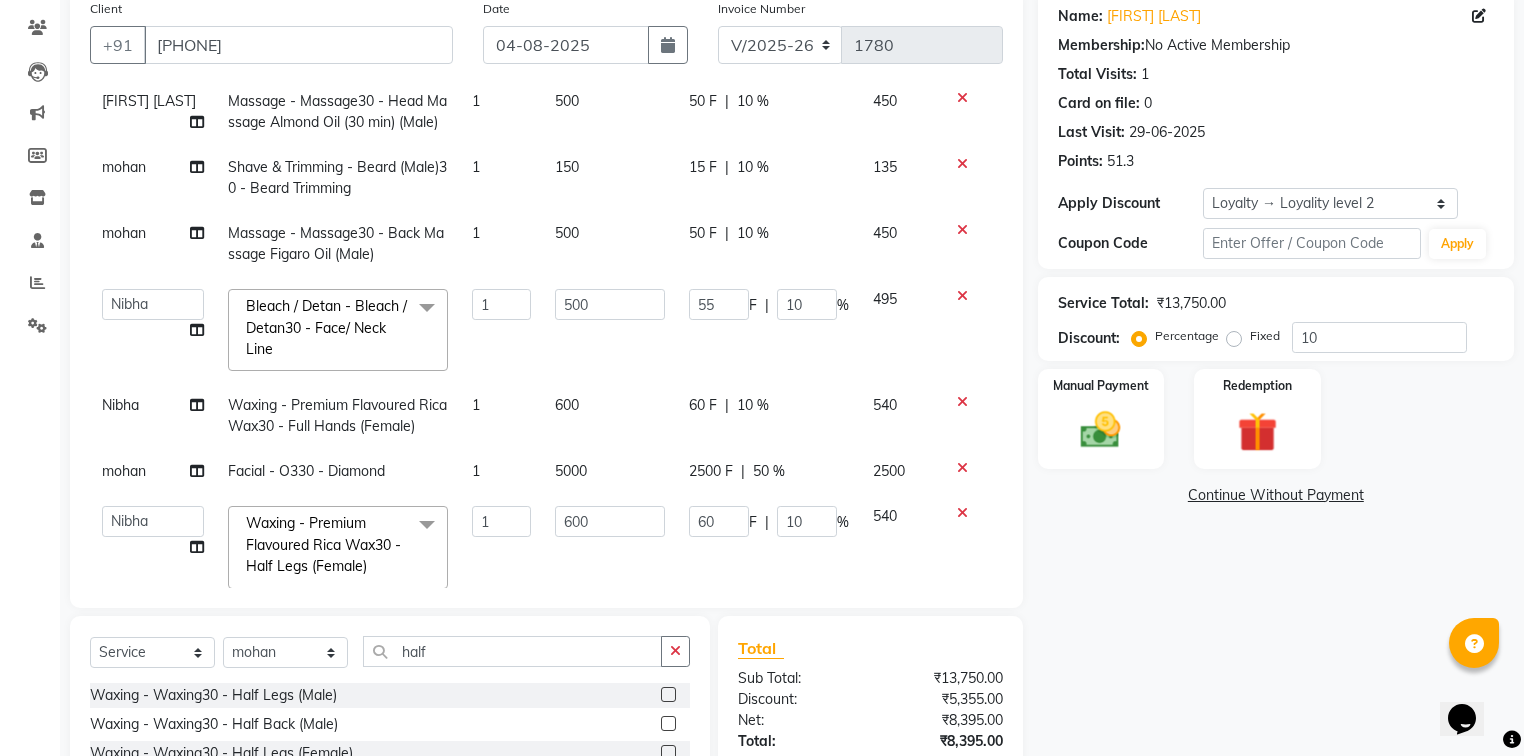 click on "Nibha Facial - O330 - Diamond 1 5000 2500 F | 50 % 2500 Nibha Waxing - Premium Flavoured Rica Wax30 - Underarms (Female) 1 200 0 F | 0 % 200 Nibha Threading - Eyebrow (Female)30 - Eyebrow 1 100 10 F | 10 % 90 Nibha Threading - Upper Lip (Female)30 - Upper Lip 1 50 5 F | 10 % 45   Gaurav Mandavgane    mohan   Mukesh Shrivas   Nibha   Rahul Sen   Rekha Agarwal   Rihan khan   Shabnam Khan   Shagun Siddiqui   Sunny Panesar   Twinkle Thakuri   varsha   Vishesh Srivas  Shave & Trimming - Beard Colour  (Male)30 - Short  x Hair Care - Shampoo & Conditioning (Male)30 - Shampoo - u Hair Care - Shampoo & Conditioning (Male)30 - Long Hair Hair Care - Hair Cut (Male)30 - Baby Hair Cut (Below 8) Hair Care - Hair Cut (Male)30 - Adult Hair Cut (Below 8) Hair Care - Shampoo & Conditioning (Female)30 - Shampoo - u. Hair Care - Shampoo & Conditioning (Female)30 - Shampoo - u Hair Care - Hair Cut (Female)30 - Baby Hair Cut (Below 8) Hair Care - Hair Cut (Female)30 - Adult Hair Cut (Below 8) offer 1499 offer 999 offer 1999 1 50" 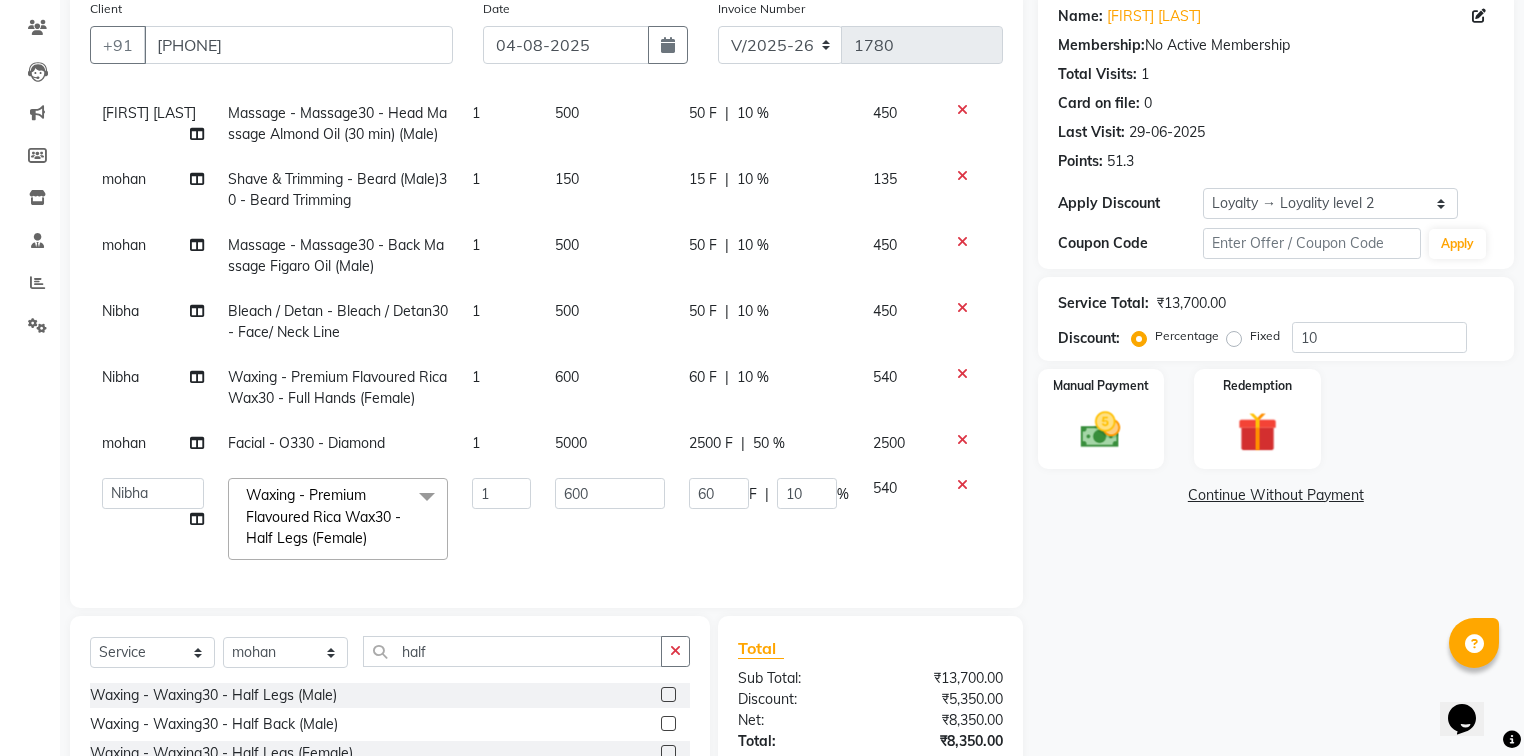 click on "Name: Manmeet Singh Membership:  No Active Membership  Total Visits:  1 Card on file:  0 Last Visit:   29-06-2025 Points:   51.3  Apply Discount Select  Loyalty → Loyality level 2  Coupon Code Apply Service Total:  ₹13,700.00  Discount:  Percentage   Fixed  10 Manual Payment Redemption  Continue Without Payment" 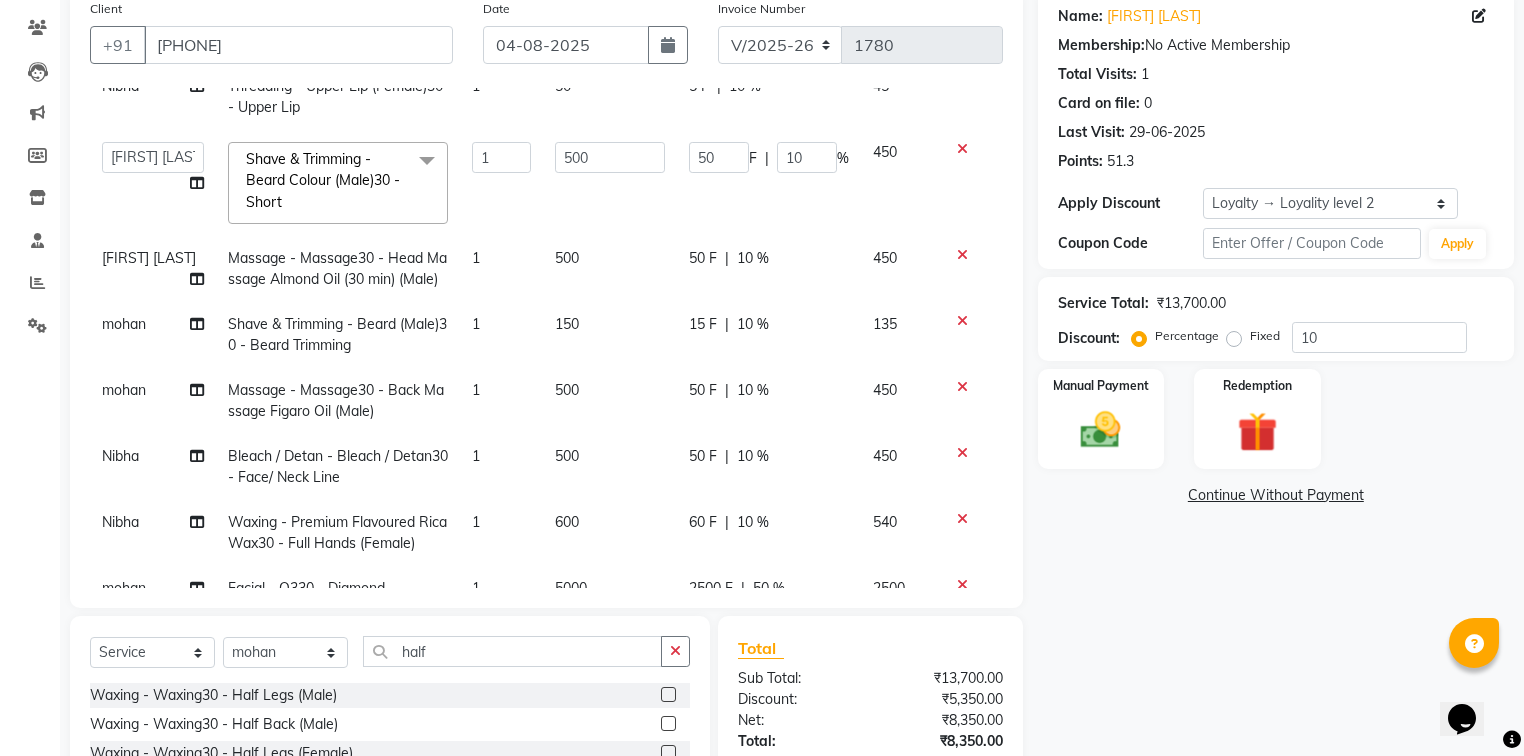 scroll, scrollTop: 280, scrollLeft: 0, axis: vertical 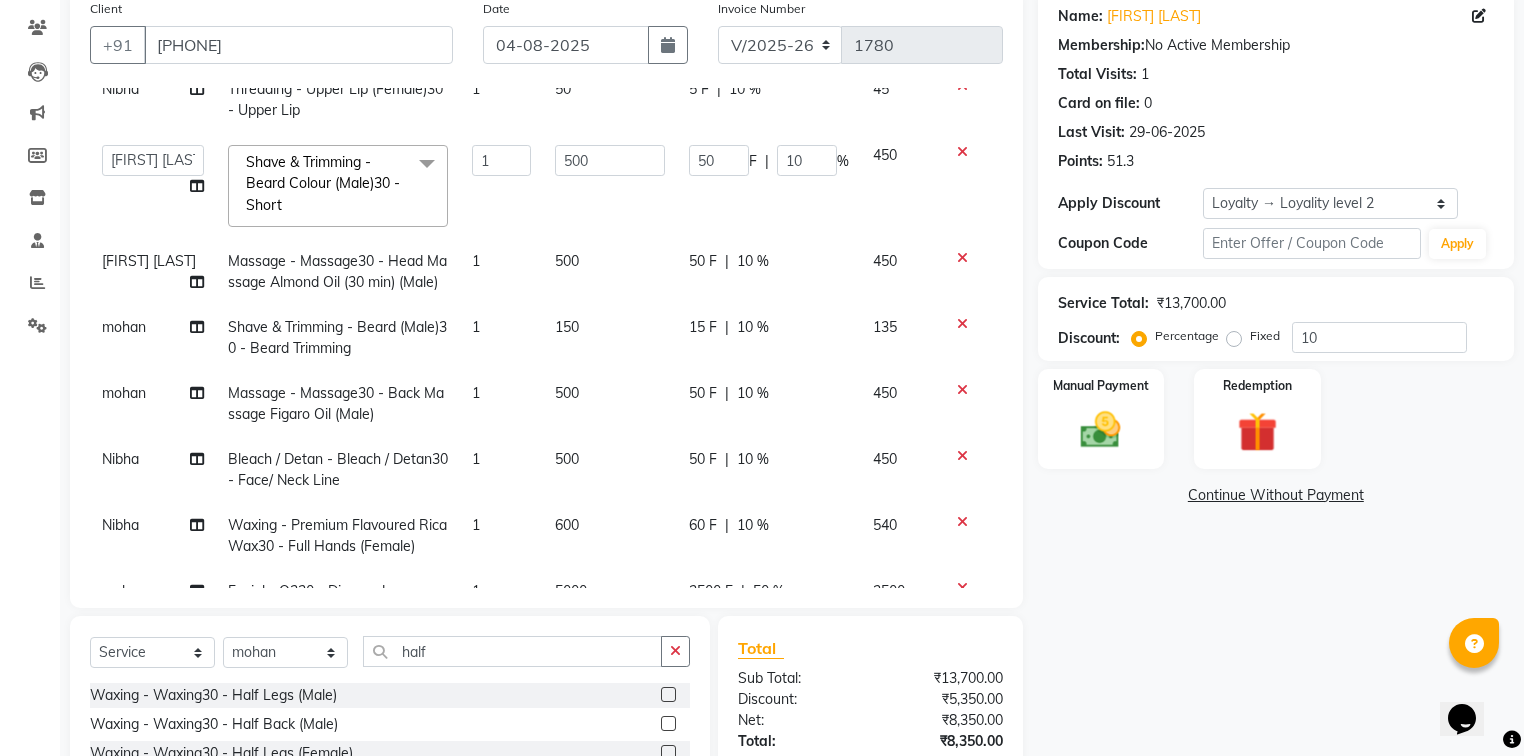 click on "50 F | 10 %" 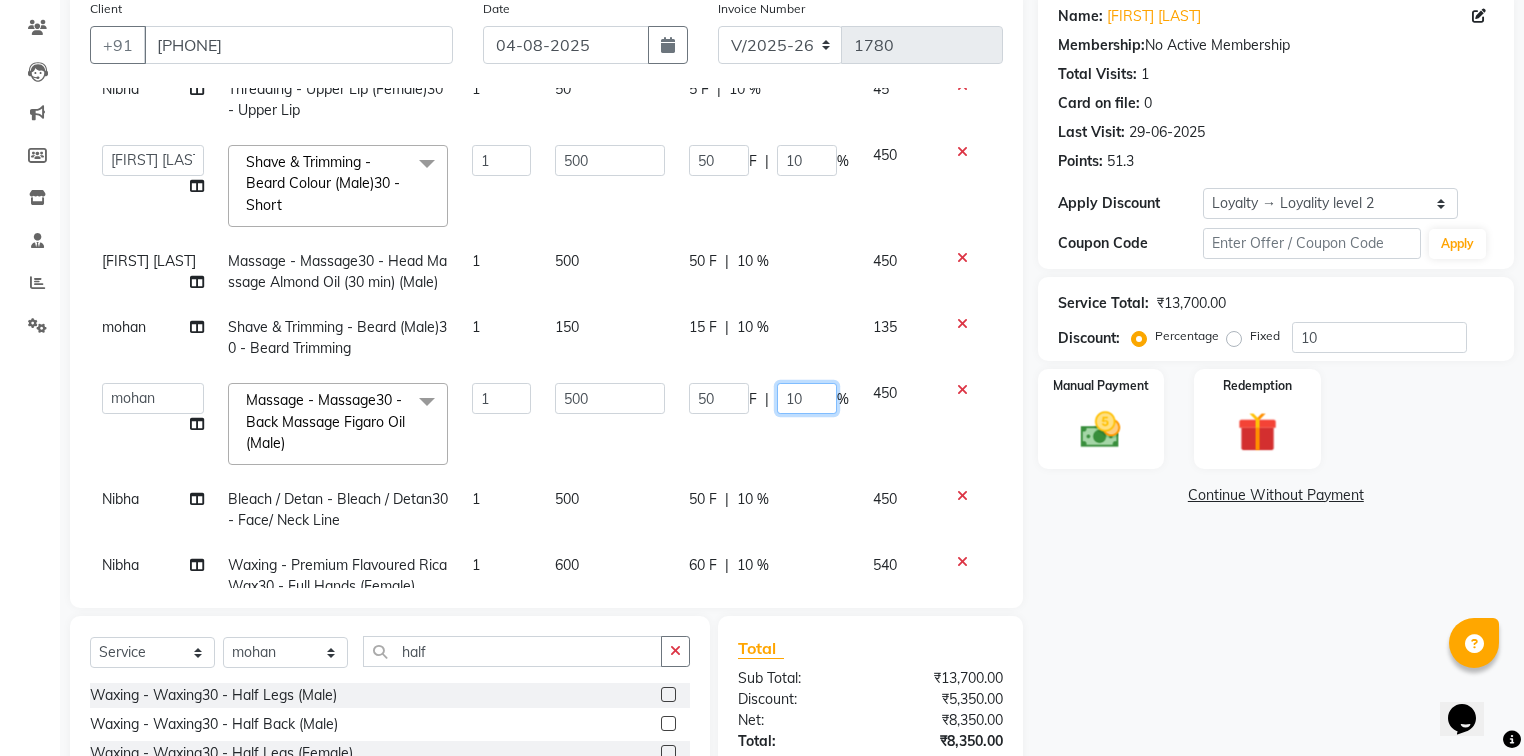 click on "10" 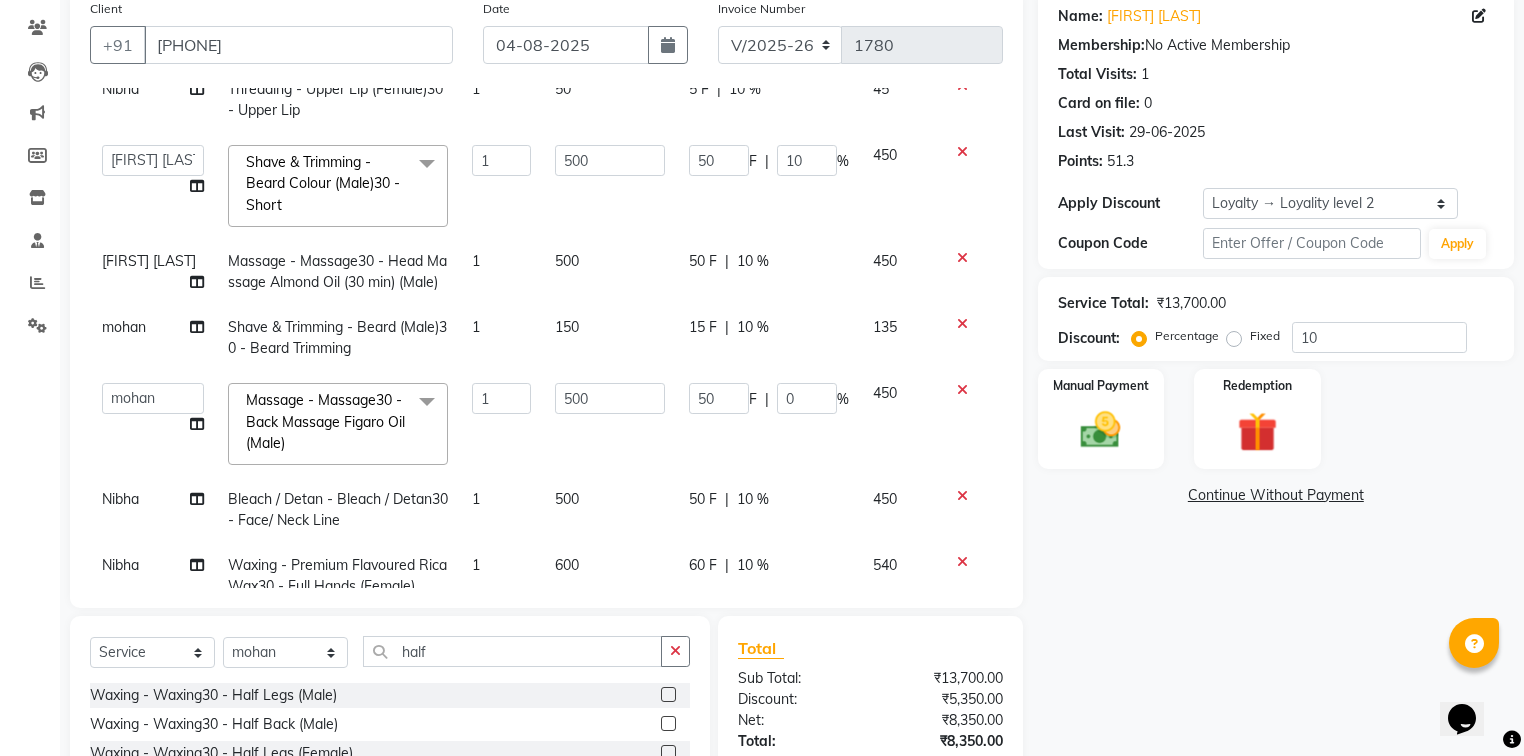 click on "Name: Manmeet Singh Membership:  No Active Membership  Total Visits:  1 Card on file:  0 Last Visit:   29-06-2025 Points:   51.3  Apply Discount Select  Loyalty → Loyality level 2  Coupon Code Apply Service Total:  ₹13,700.00  Discount:  Percentage   Fixed  10 Manual Payment Redemption  Continue Without Payment" 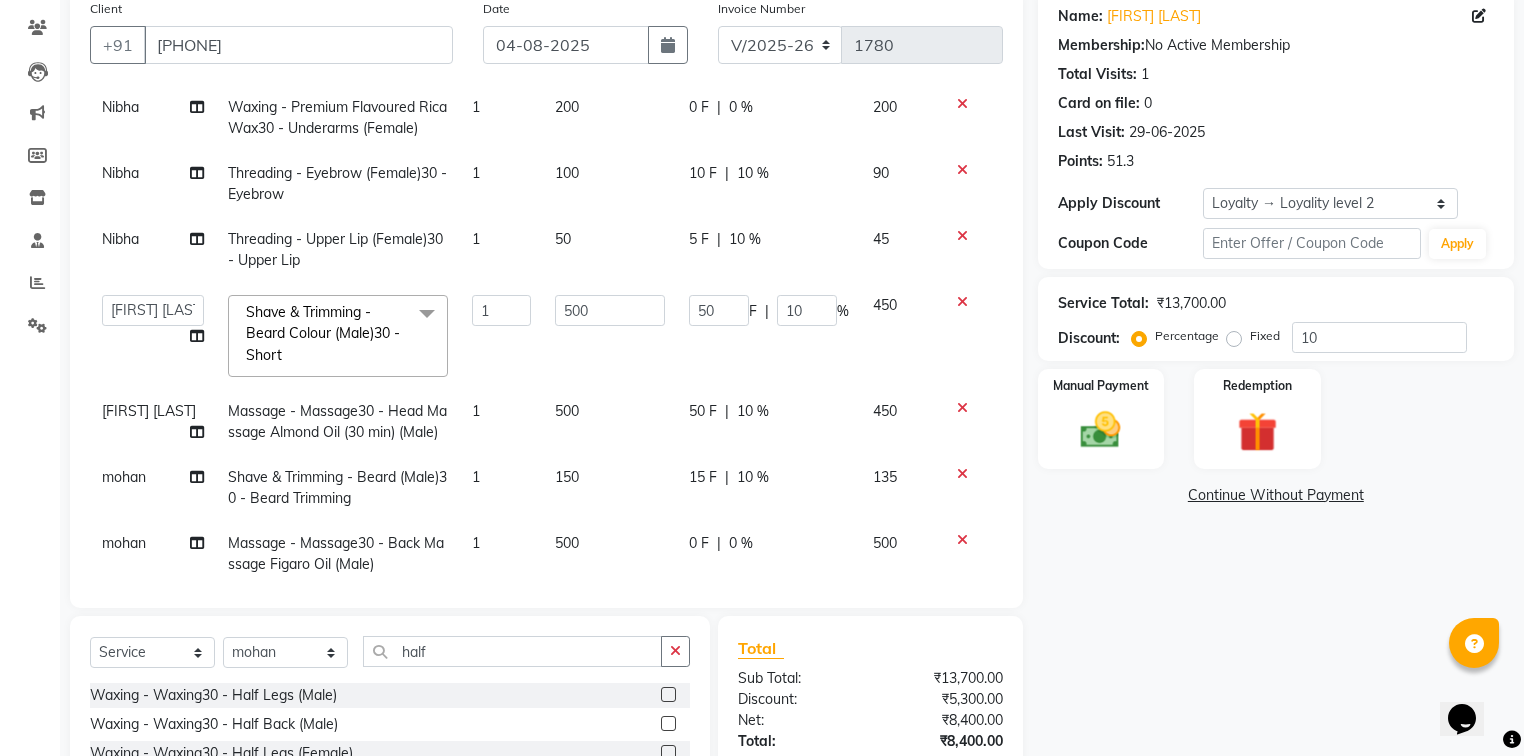 scroll, scrollTop: 120, scrollLeft: 0, axis: vertical 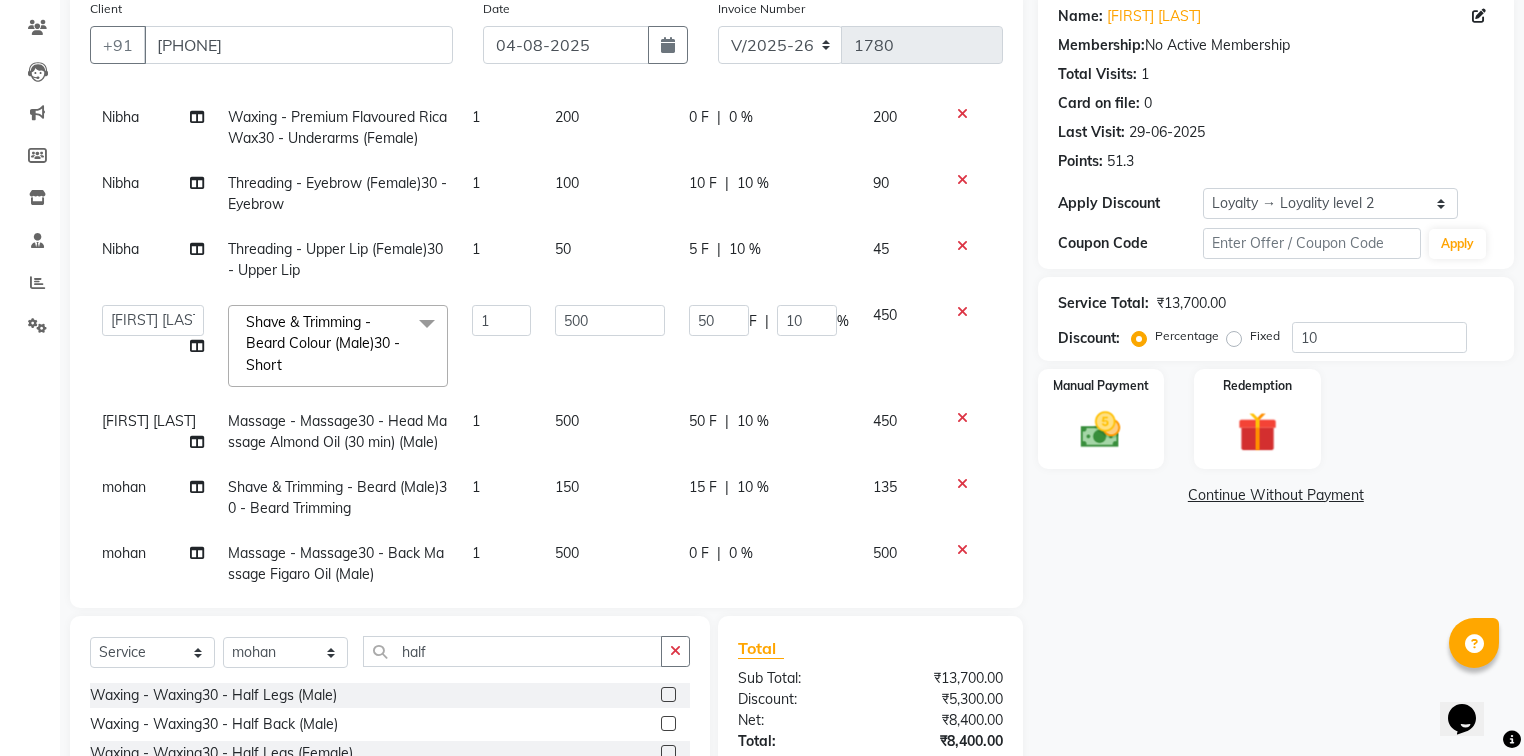 click on "10 %" 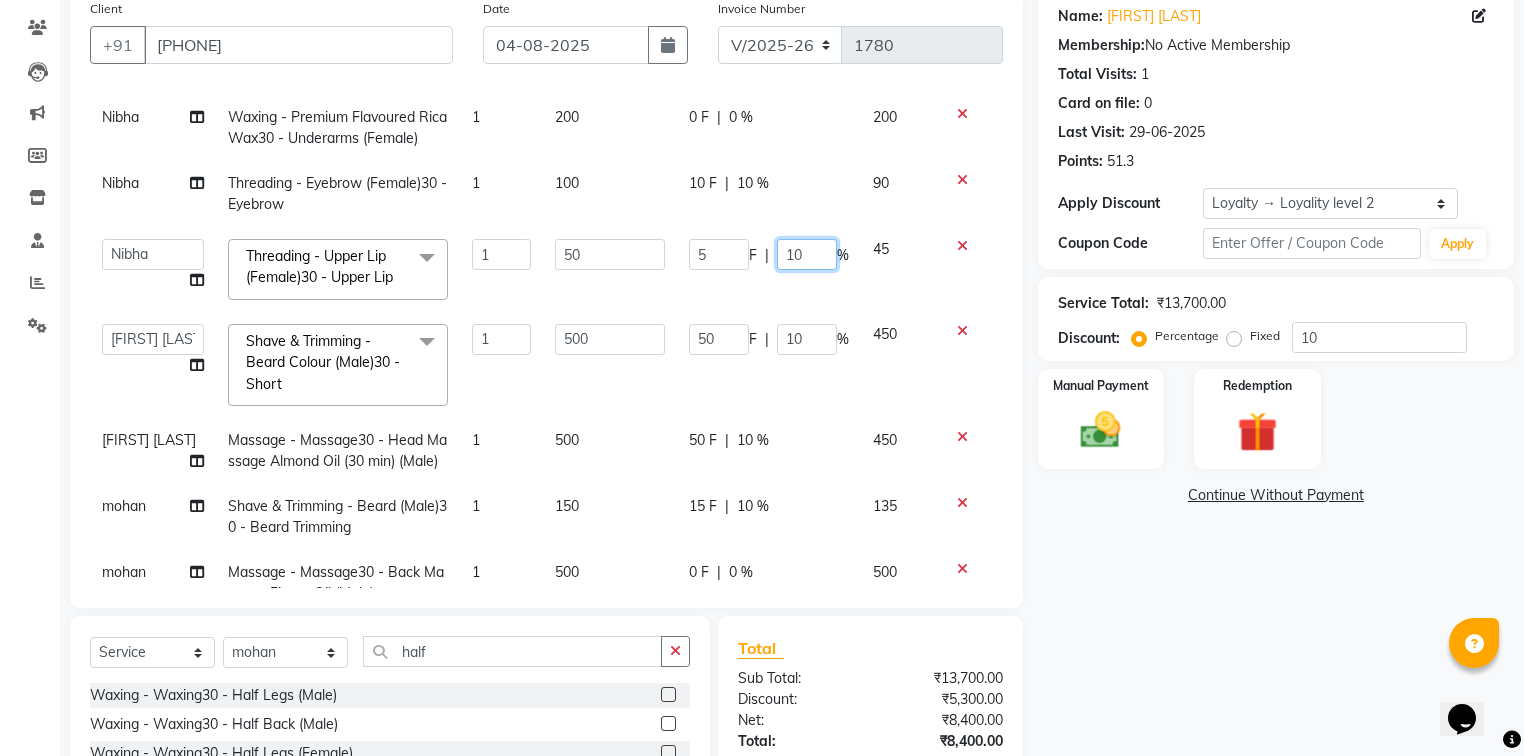 click on "10" 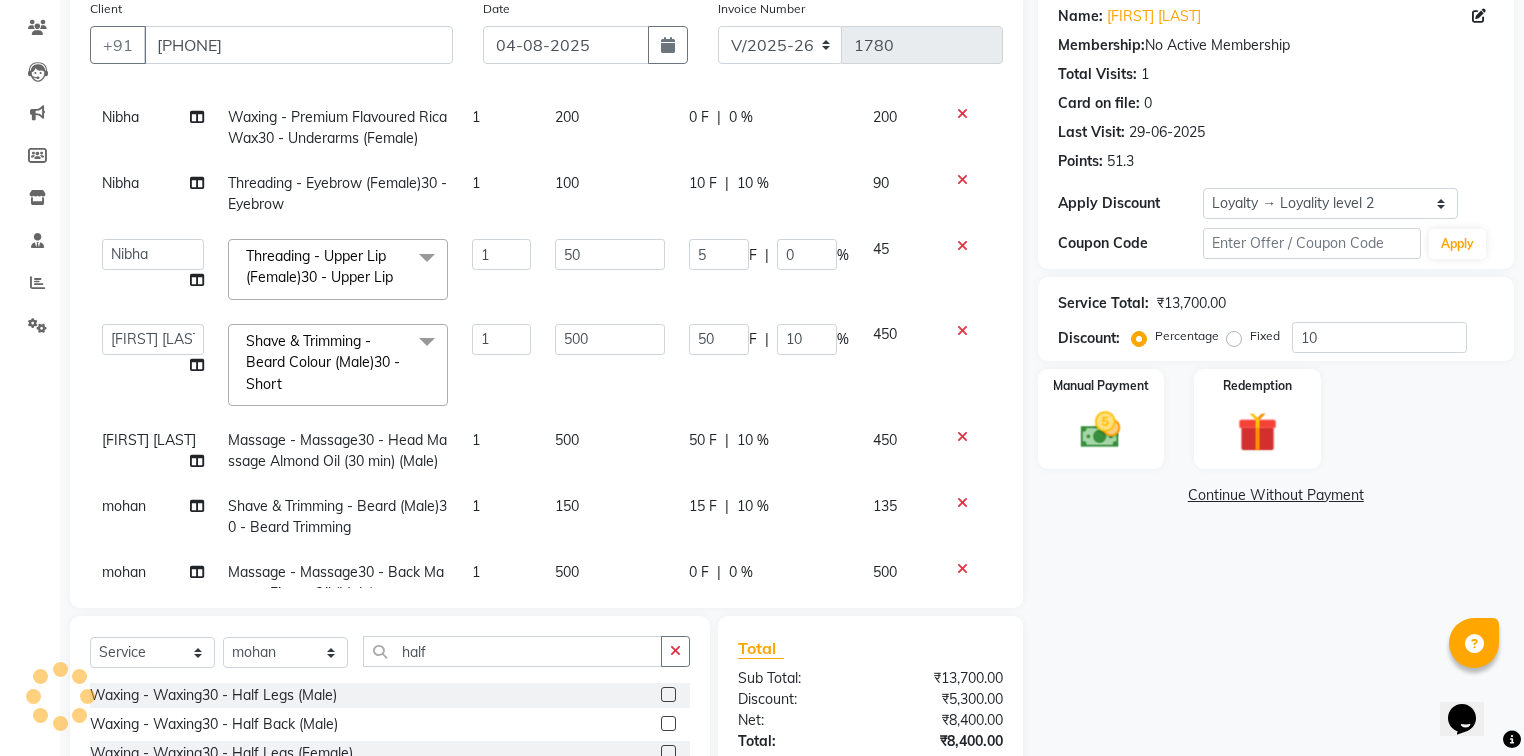 click on "Name: Manmeet Singh Membership:  No Active Membership  Total Visits:  1 Card on file:  0 Last Visit:   29-06-2025 Points:   51.3  Apply Discount Select  Loyalty → Loyality level 2  Coupon Code Apply Service Total:  ₹13,700.00  Discount:  Percentage   Fixed  10 Manual Payment Redemption  Continue Without Payment" 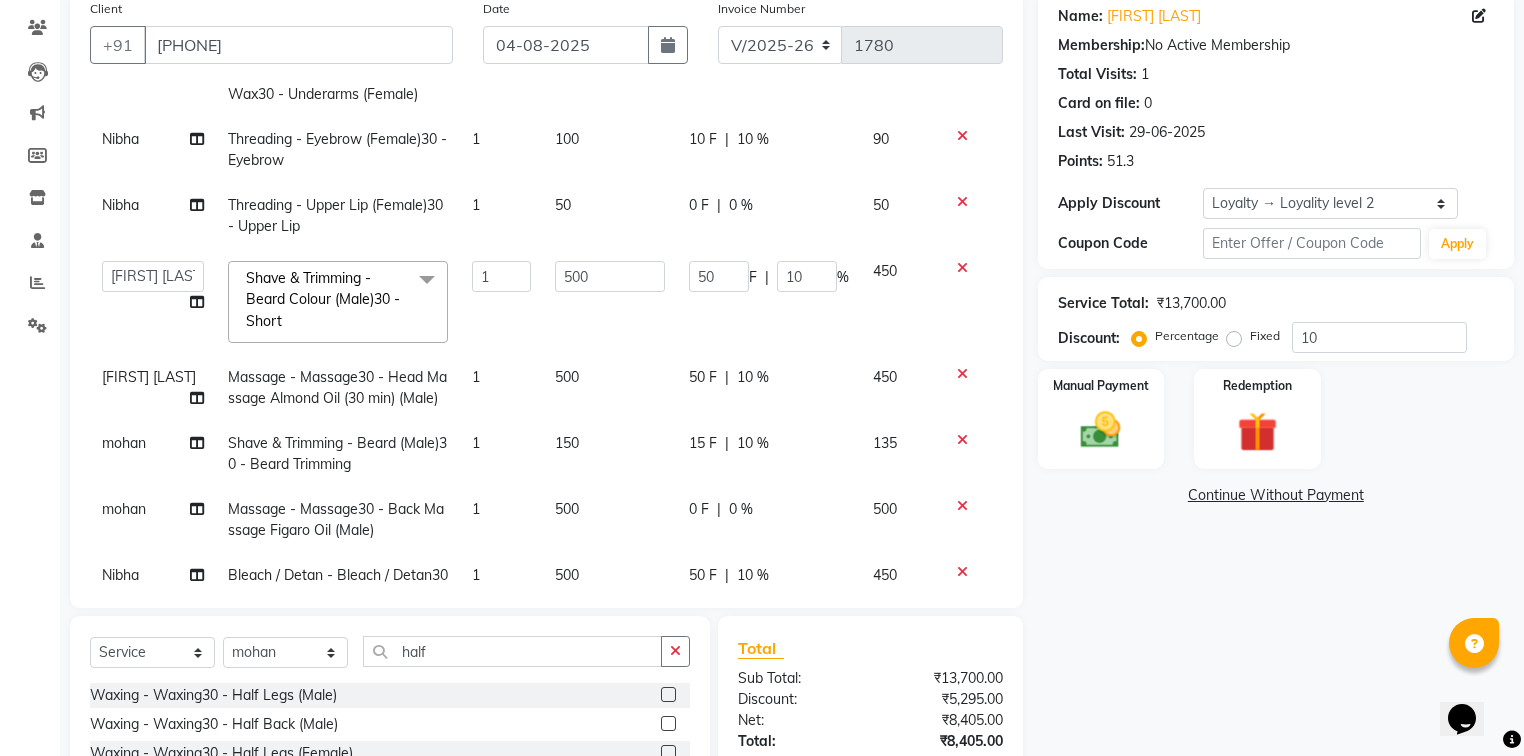 scroll, scrollTop: 200, scrollLeft: 0, axis: vertical 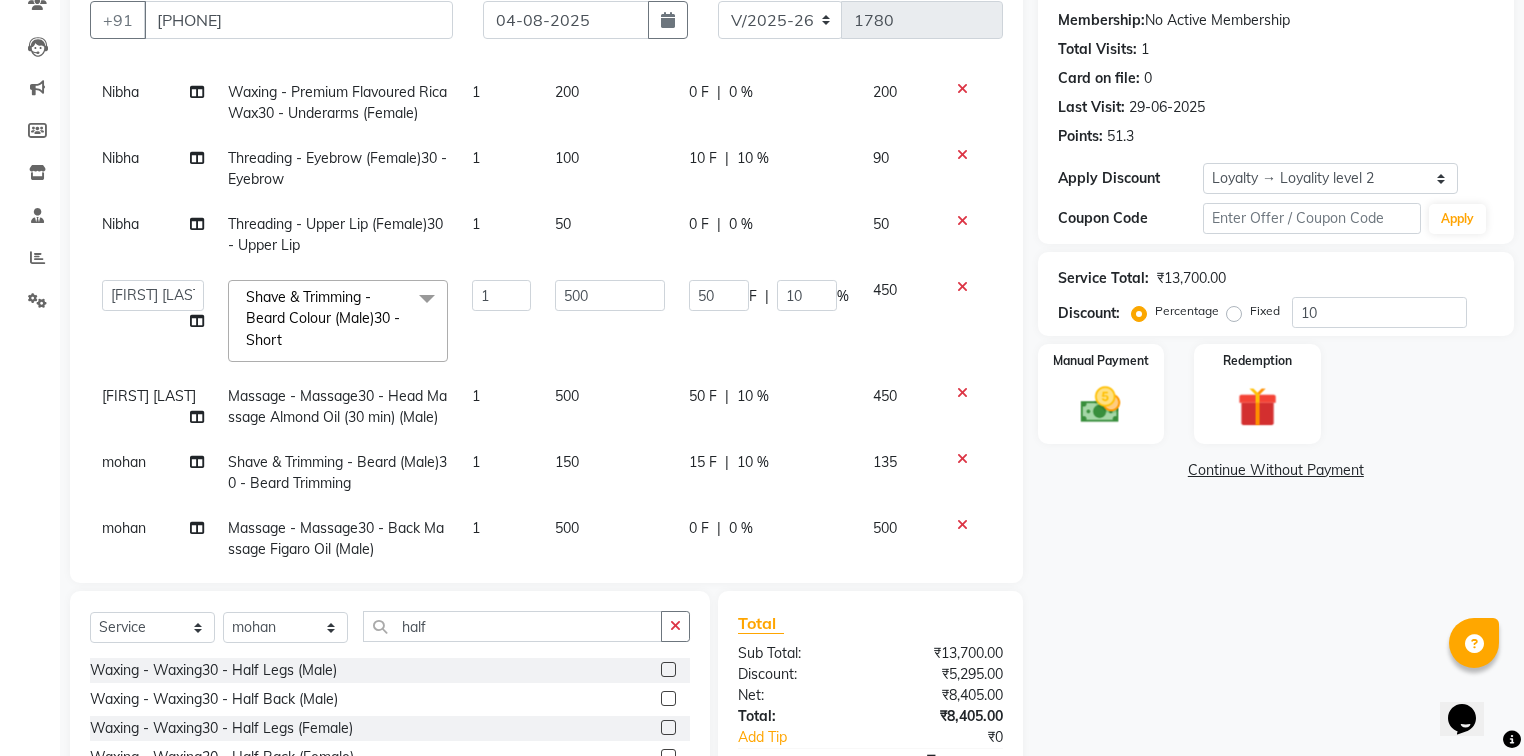 click on "10 %" 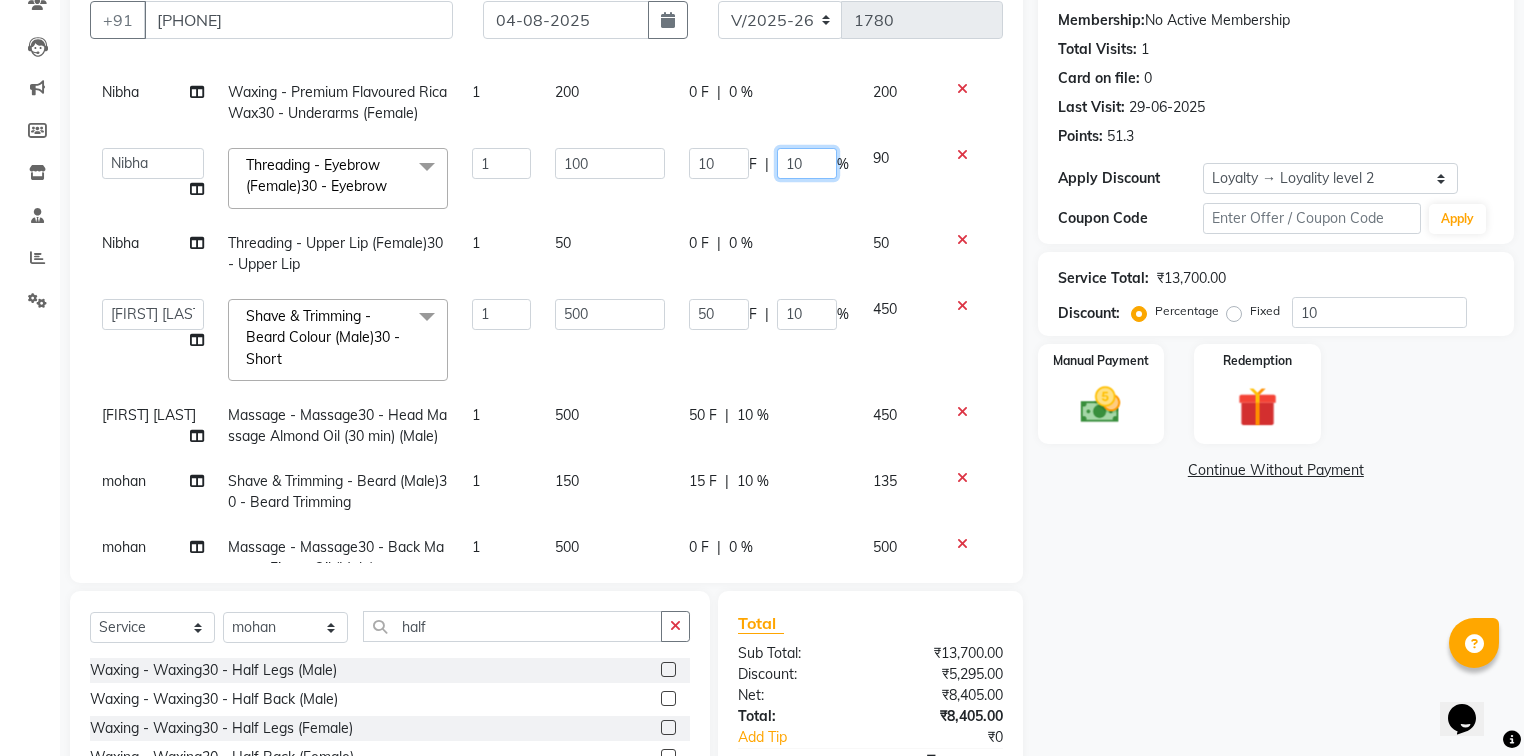 click on "10" 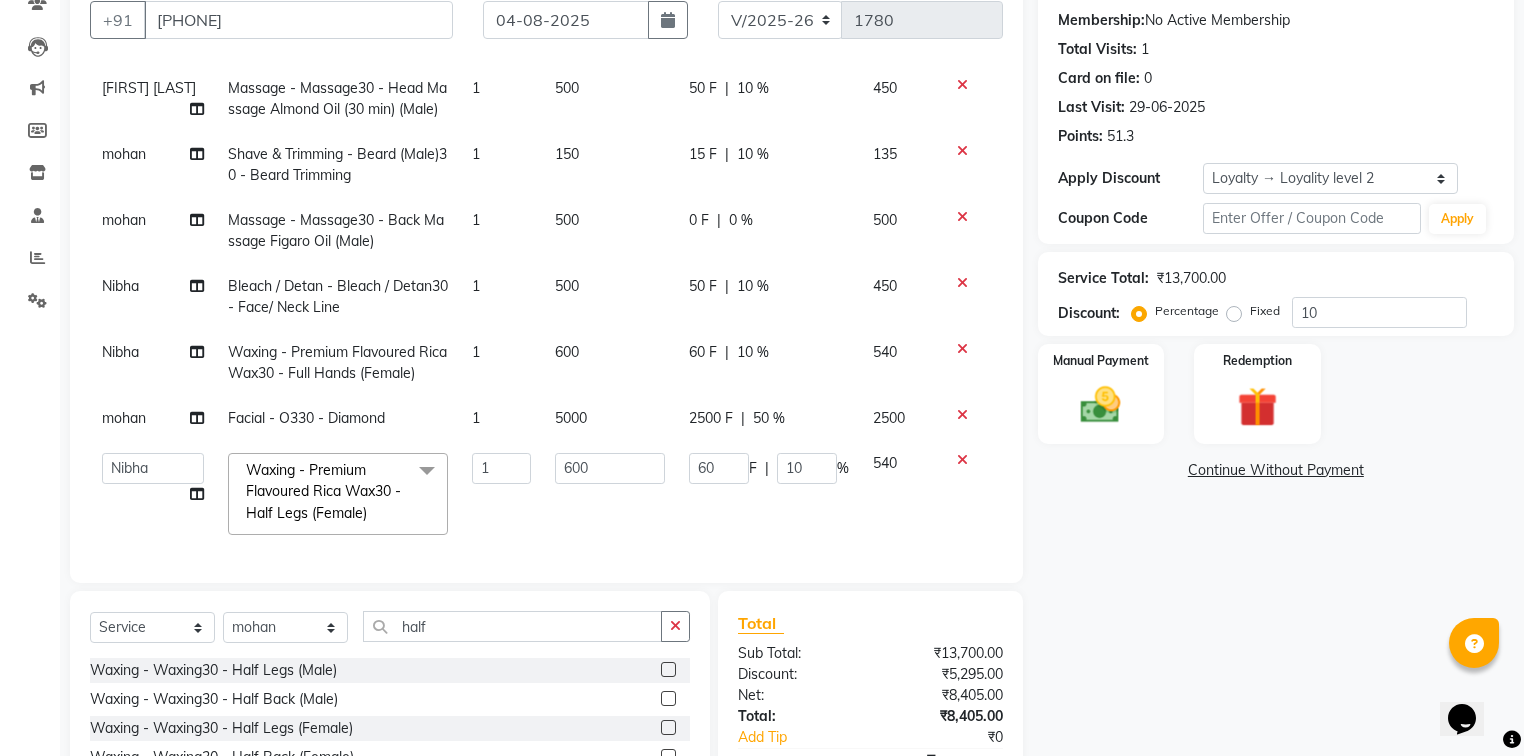 scroll, scrollTop: 458, scrollLeft: 0, axis: vertical 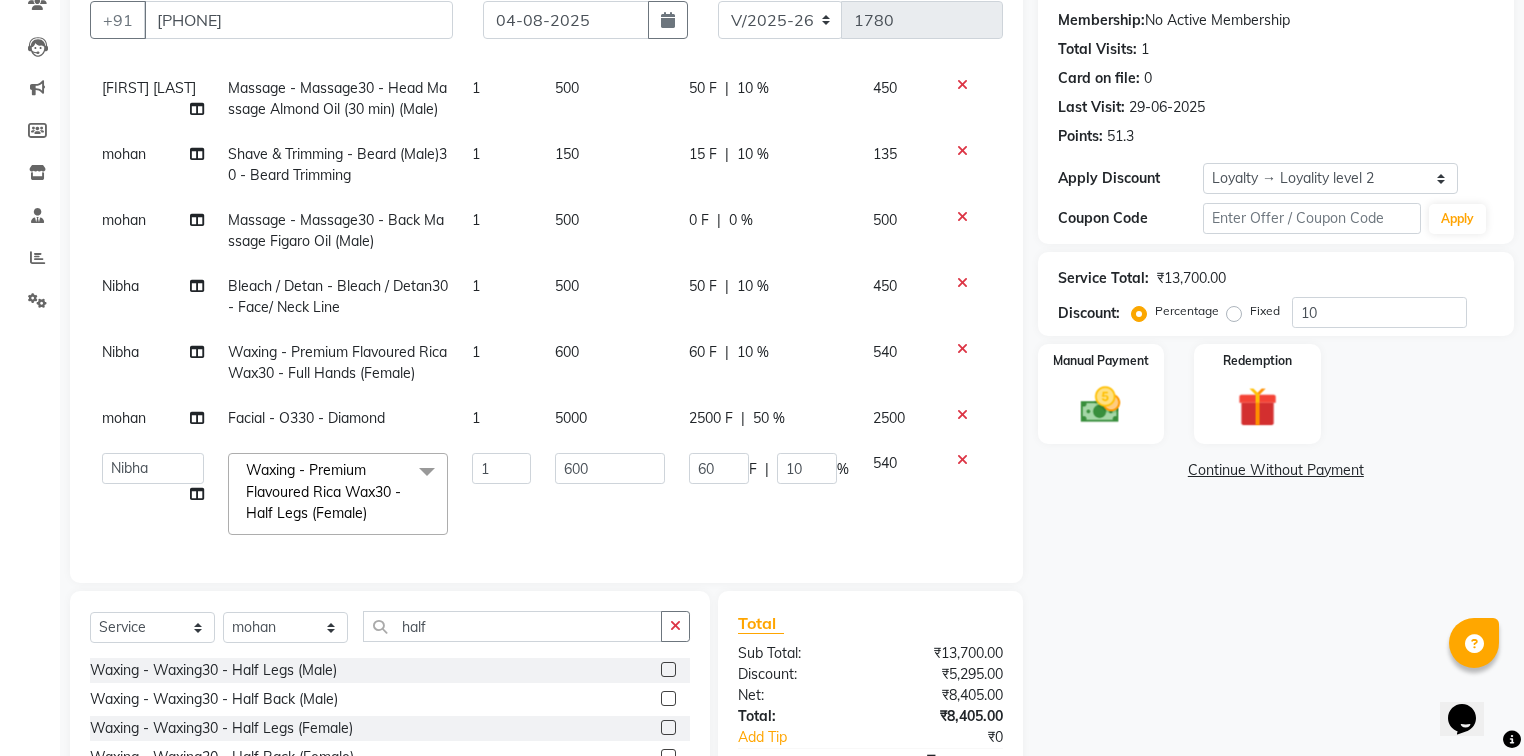 click on "10 %" 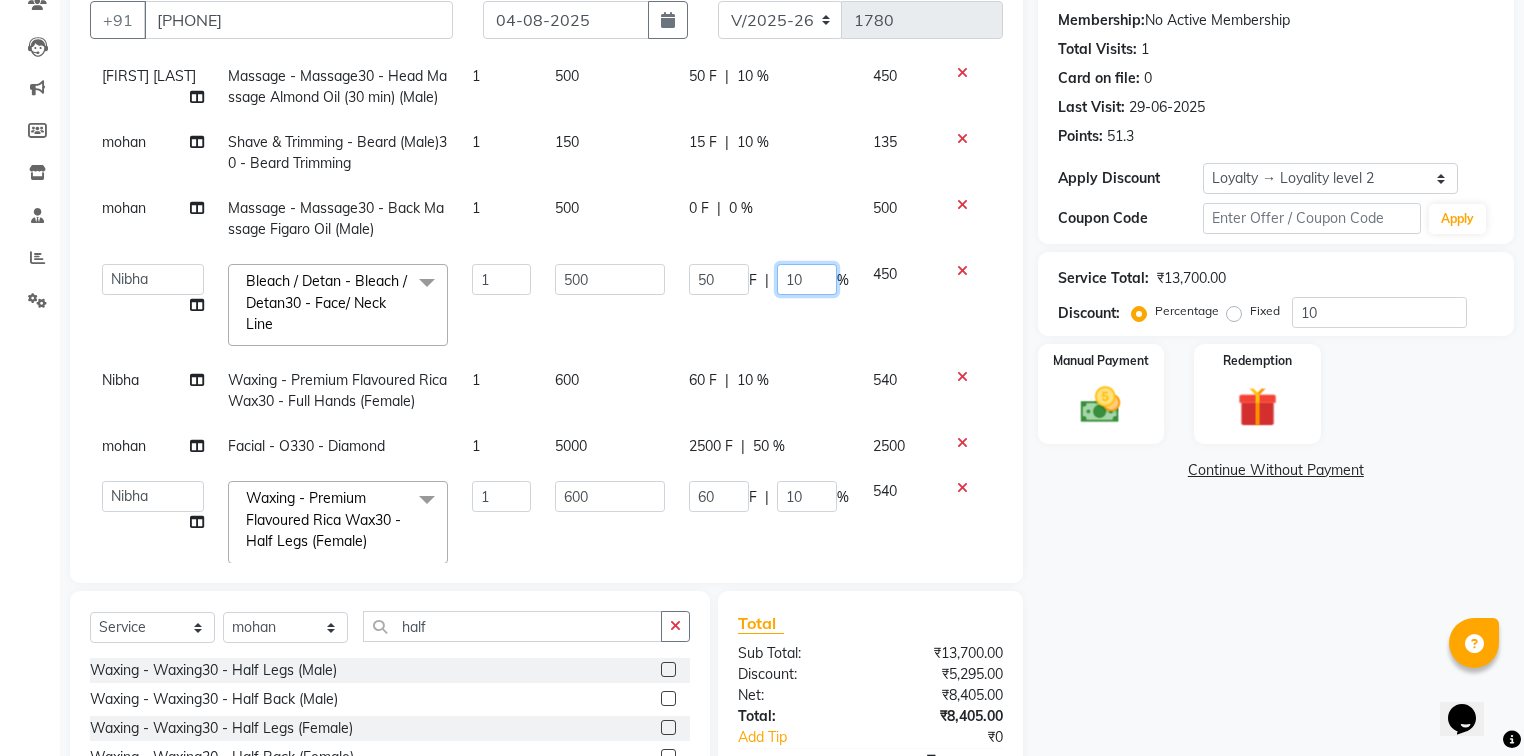 click on "10" 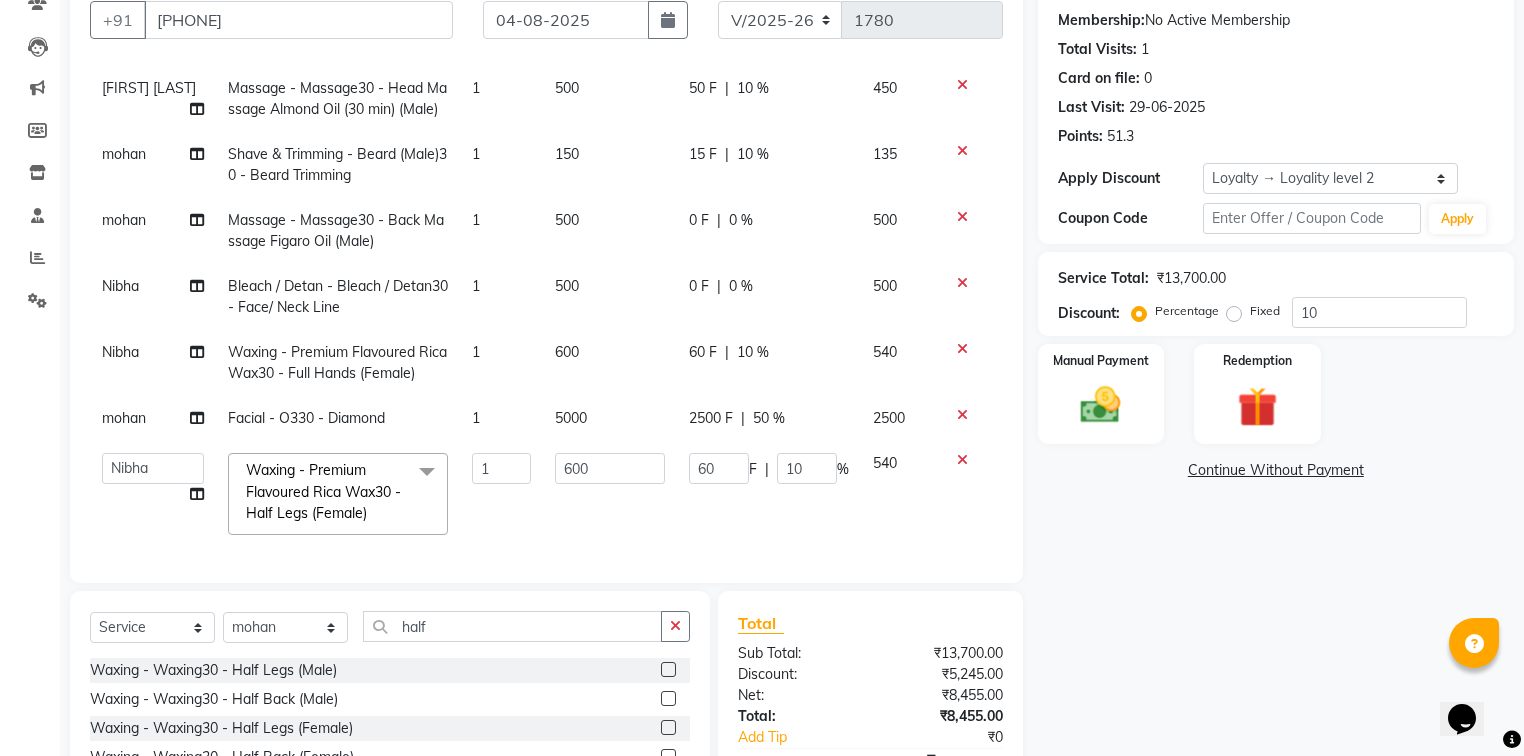 click on "Name: Manmeet Singh Membership:  No Active Membership  Total Visits:  1 Card on file:  0 Last Visit:   29-06-2025 Points:   51.3  Apply Discount Select  Loyalty → Loyality level 2  Coupon Code Apply Service Total:  ₹13,700.00  Discount:  Percentage   Fixed  10 Manual Payment Redemption  Continue Without Payment" 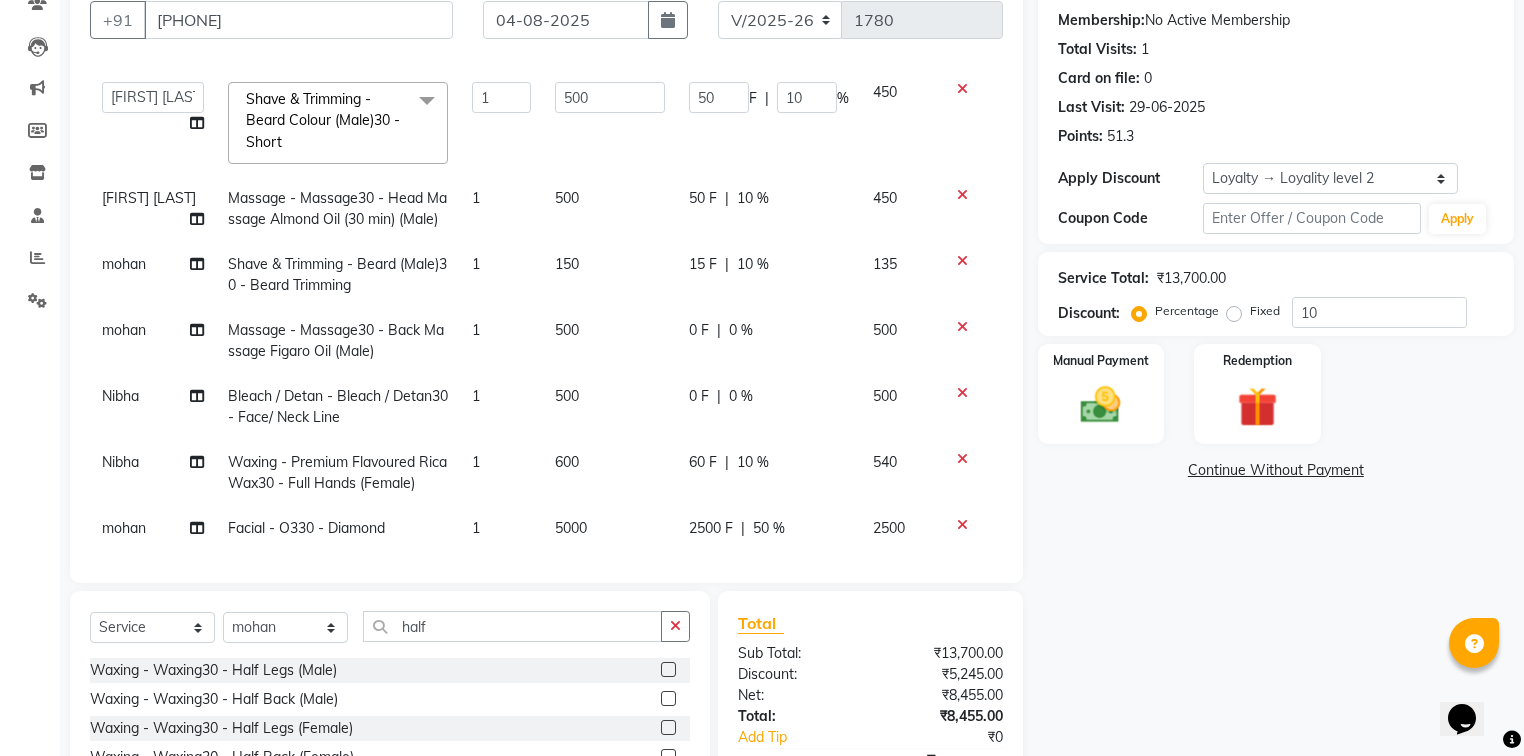 scroll, scrollTop: 280, scrollLeft: 0, axis: vertical 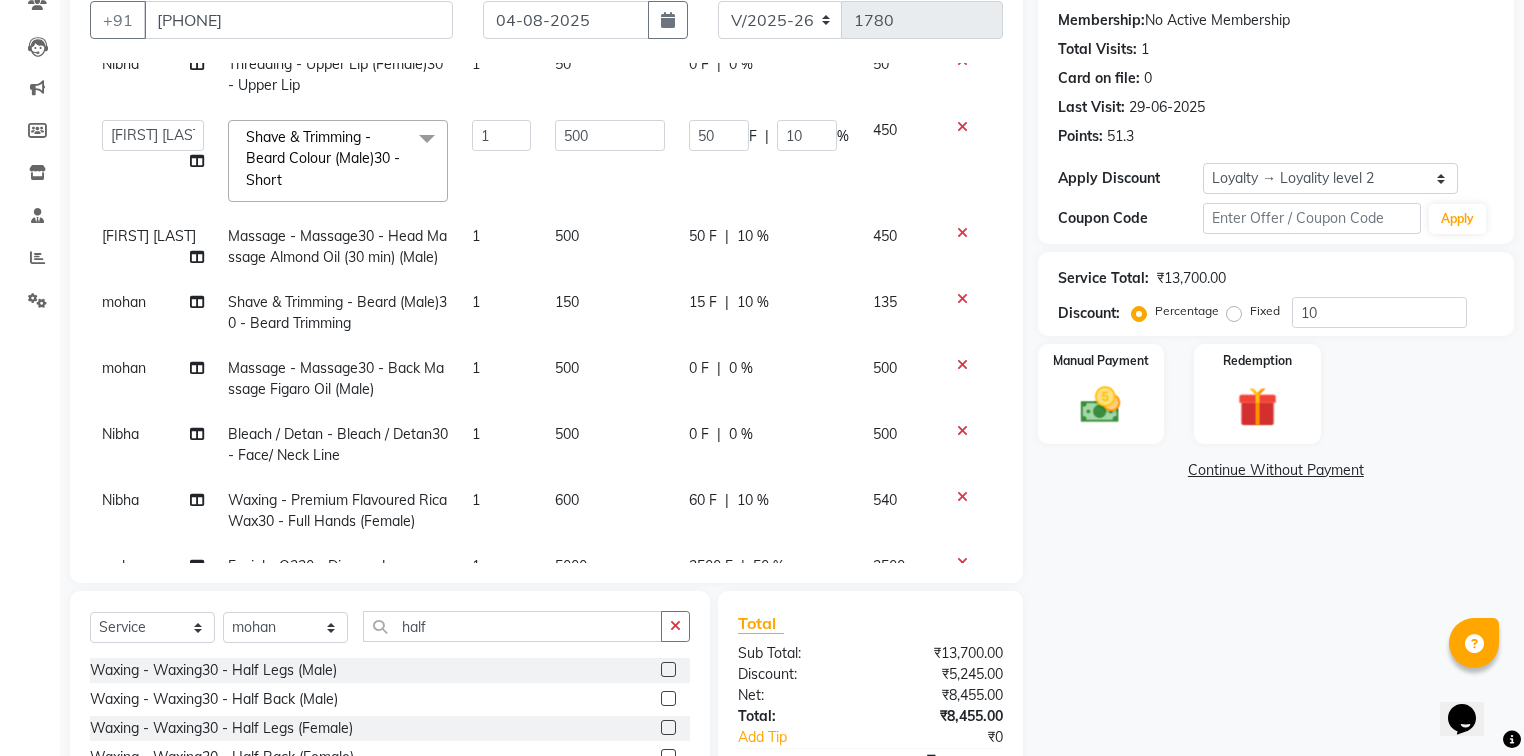 click on "10 %" 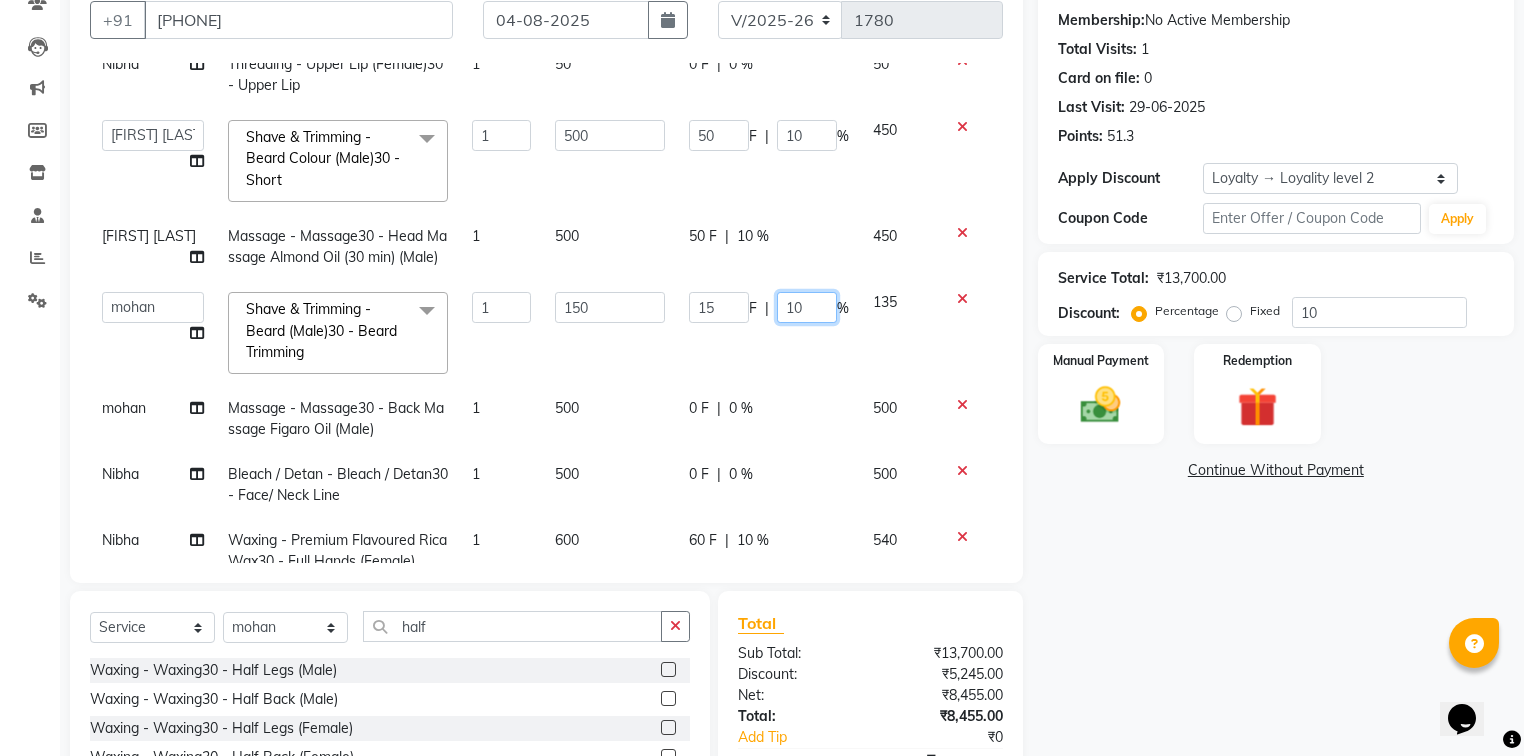 click on "10" 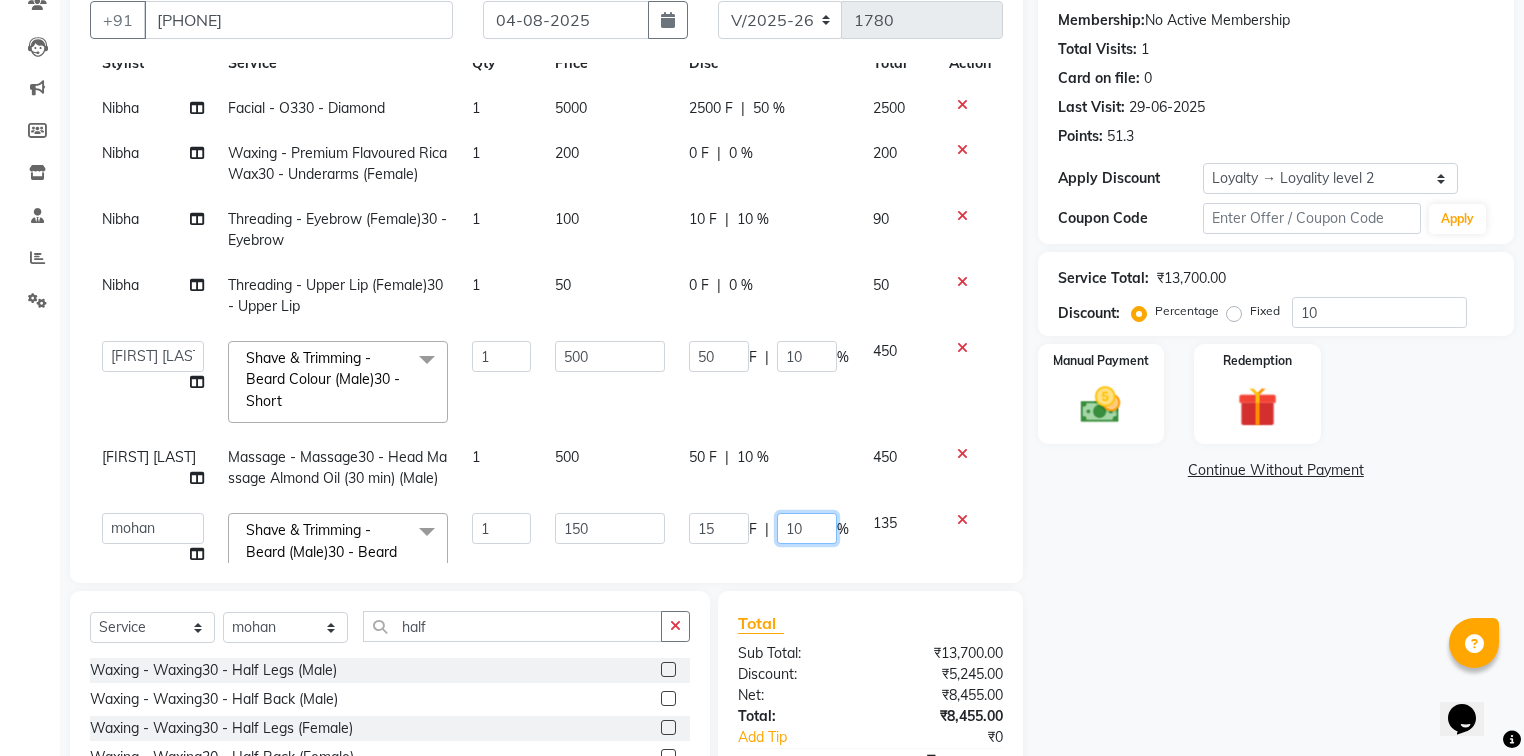 scroll, scrollTop: 0, scrollLeft: 0, axis: both 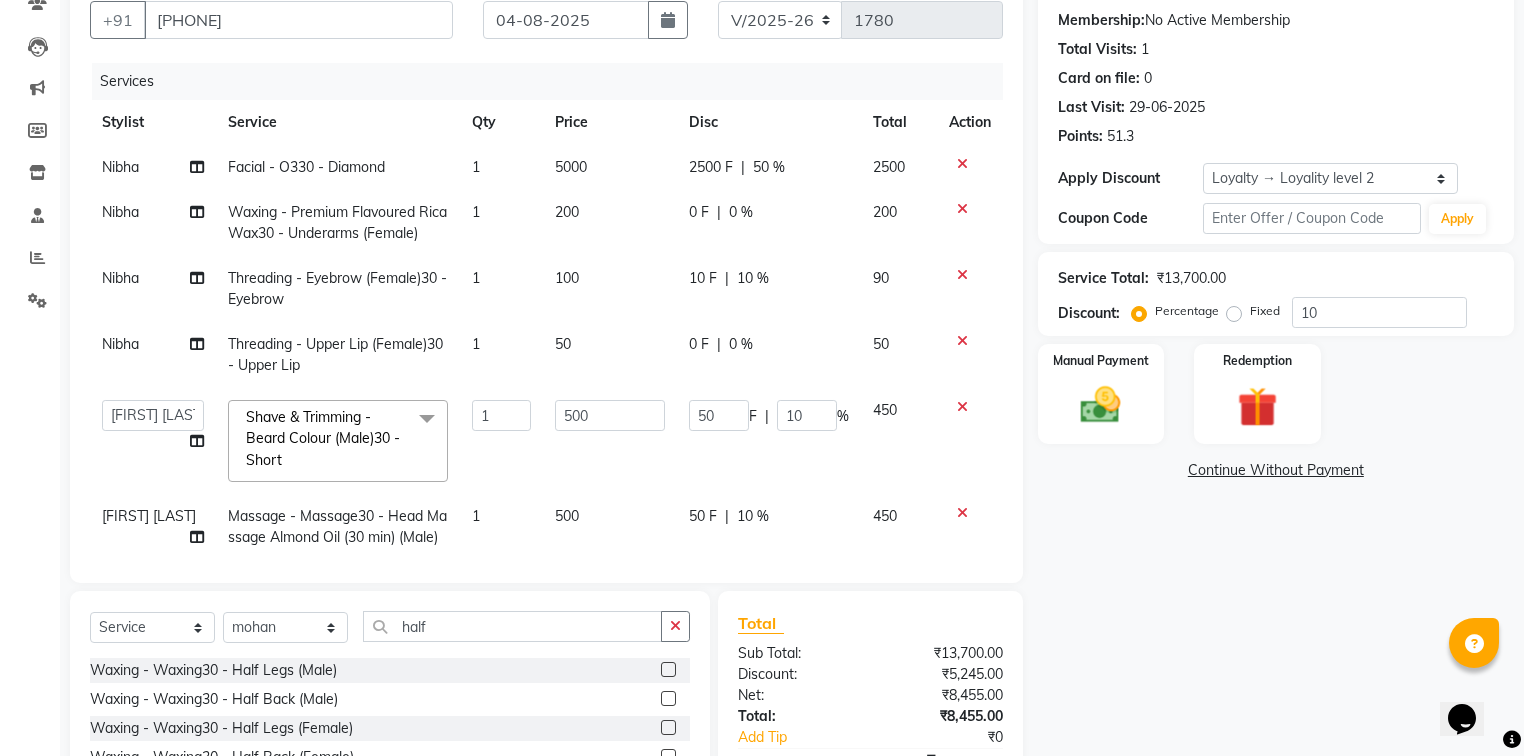 click on "0 %" 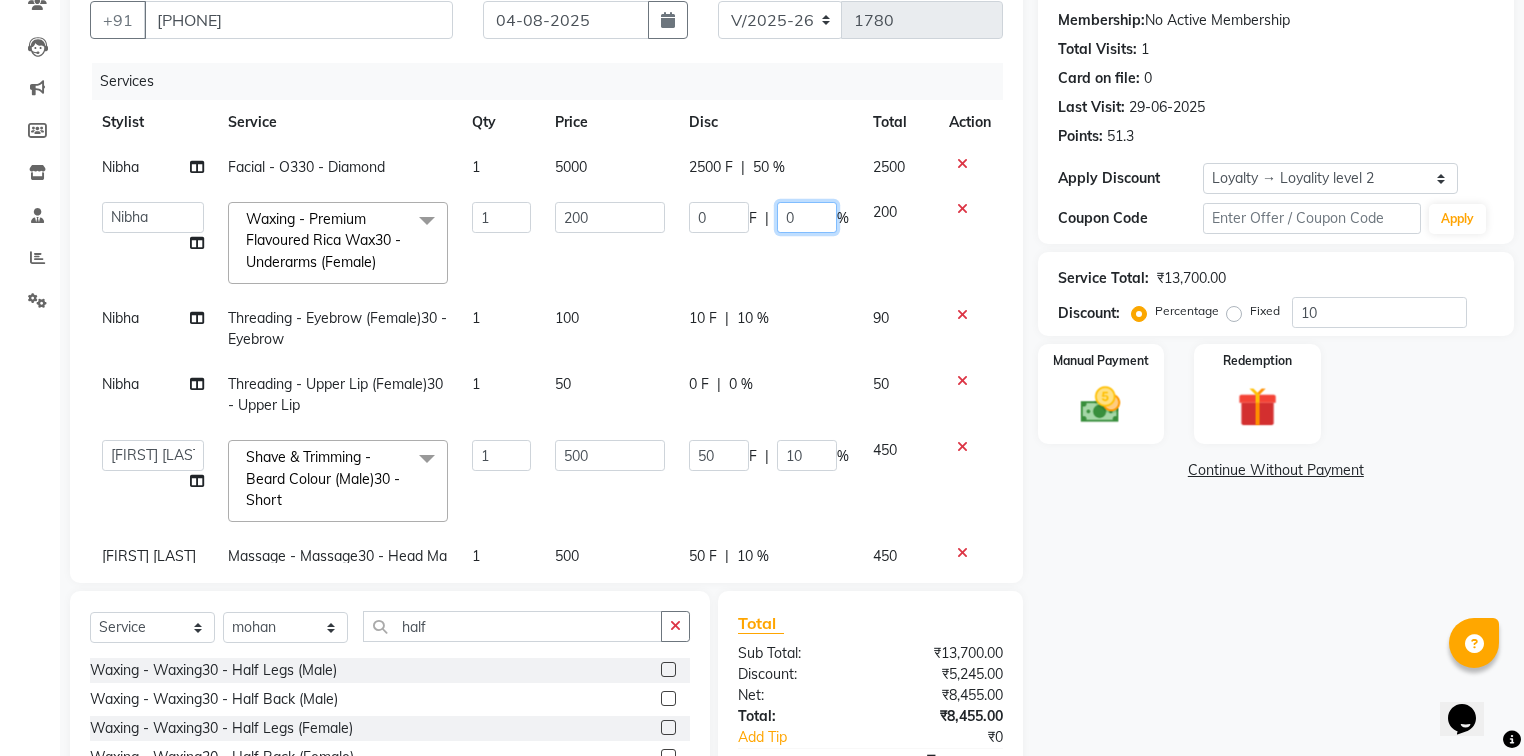click on "0" 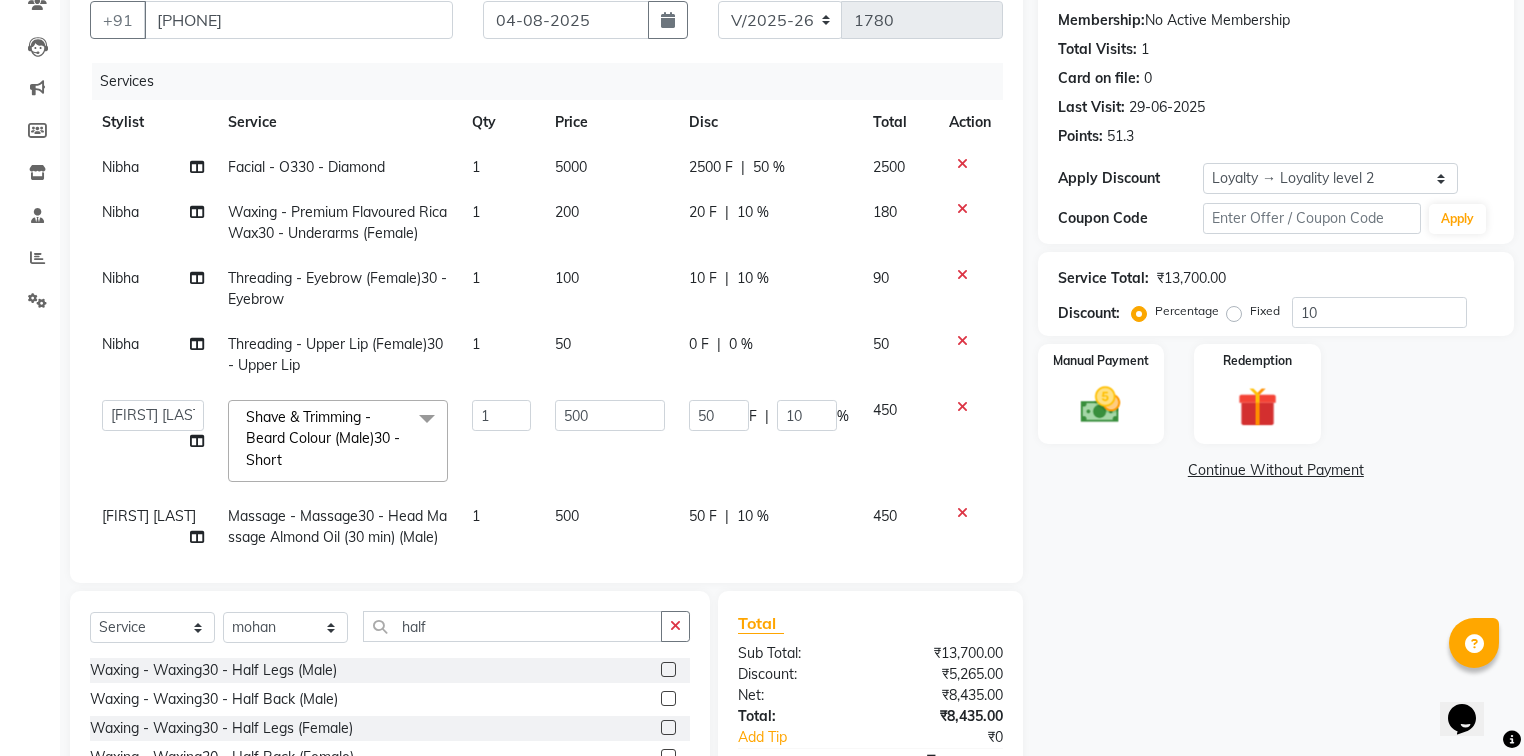 click on "Name: Manmeet Singh Membership:  No Active Membership  Total Visits:  1 Card on file:  0 Last Visit:   29-06-2025 Points:   51.3  Apply Discount Select  Loyalty → Loyality level 2  Coupon Code Apply Service Total:  ₹13,700.00  Discount:  Percentage   Fixed  10 Manual Payment Redemption  Continue Without Payment" 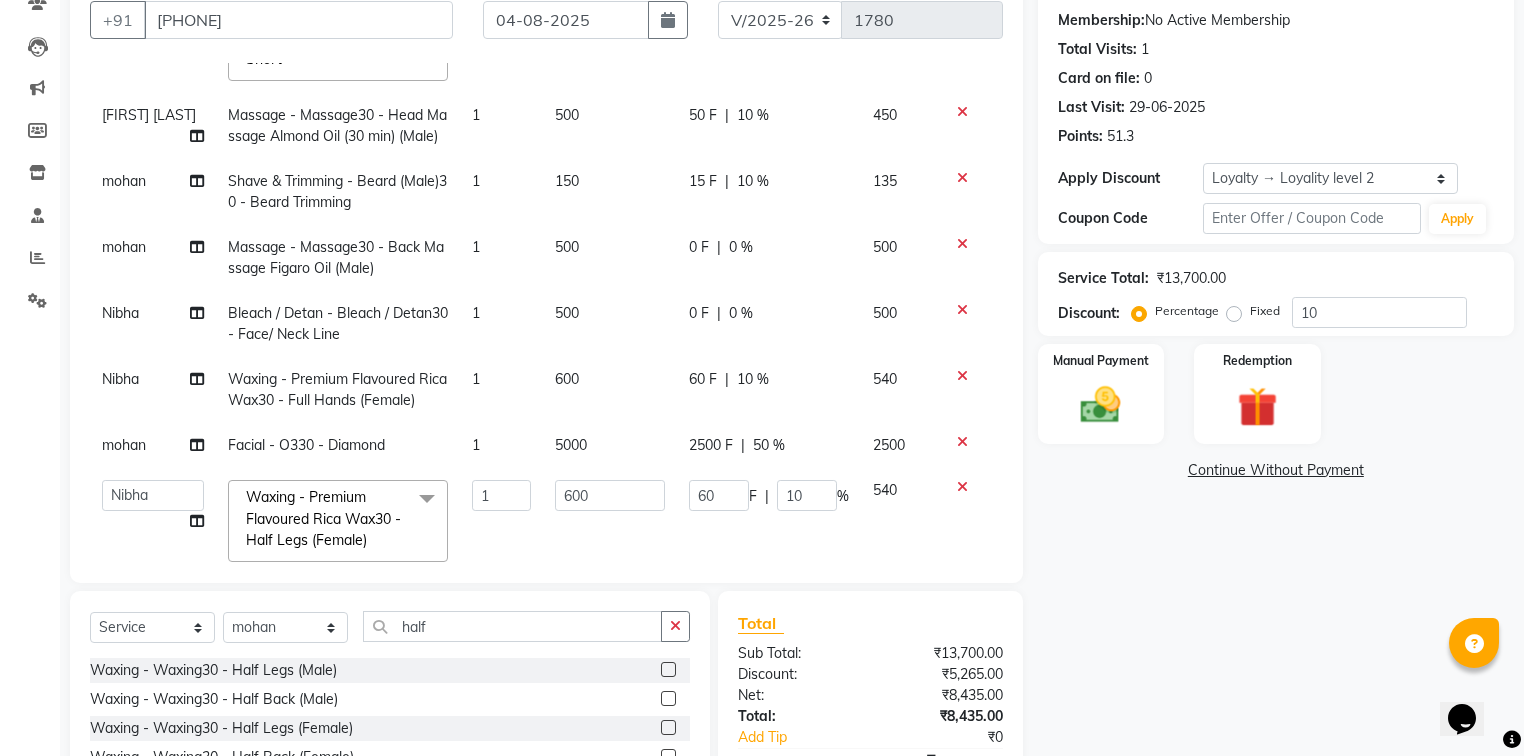 scroll, scrollTop: 440, scrollLeft: 0, axis: vertical 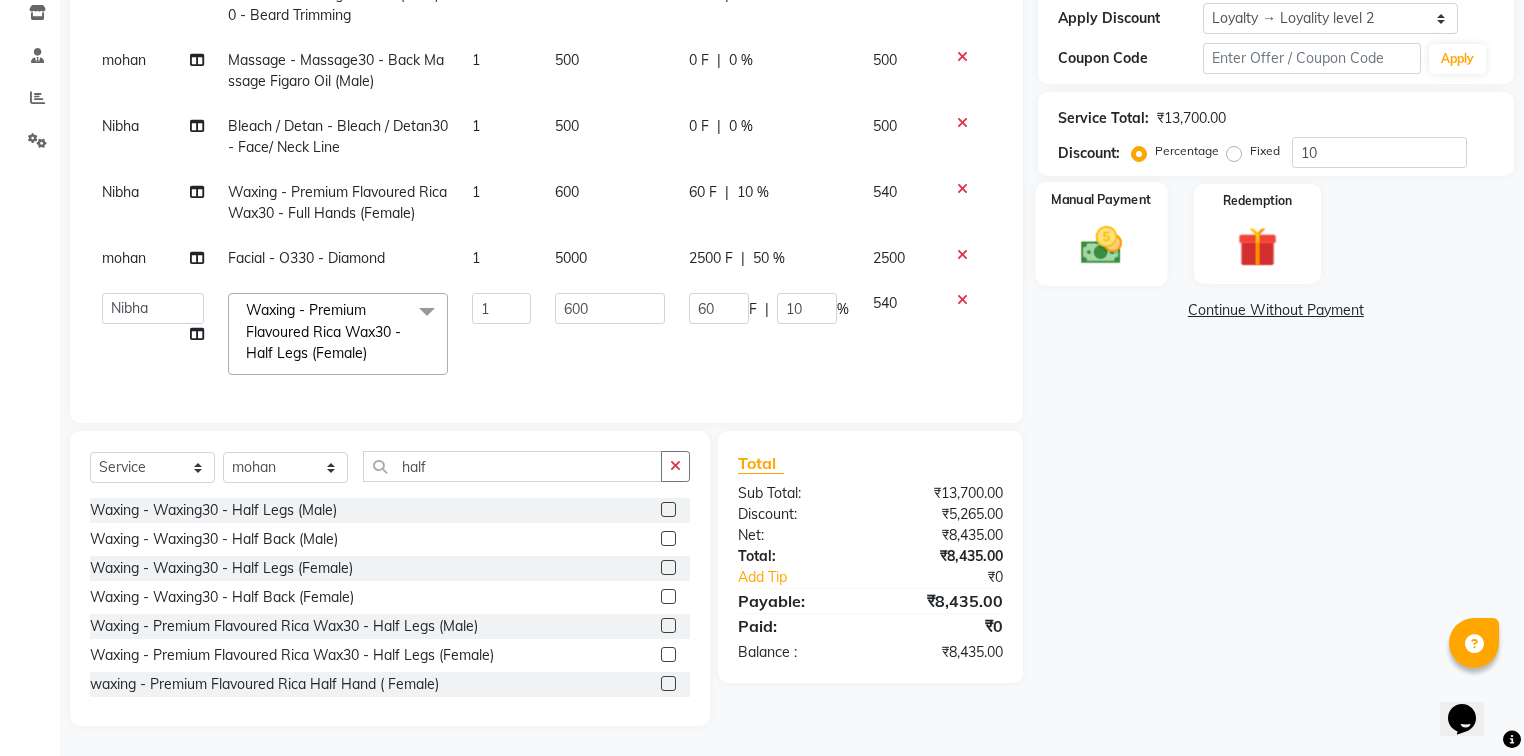 click on "Manual Payment" 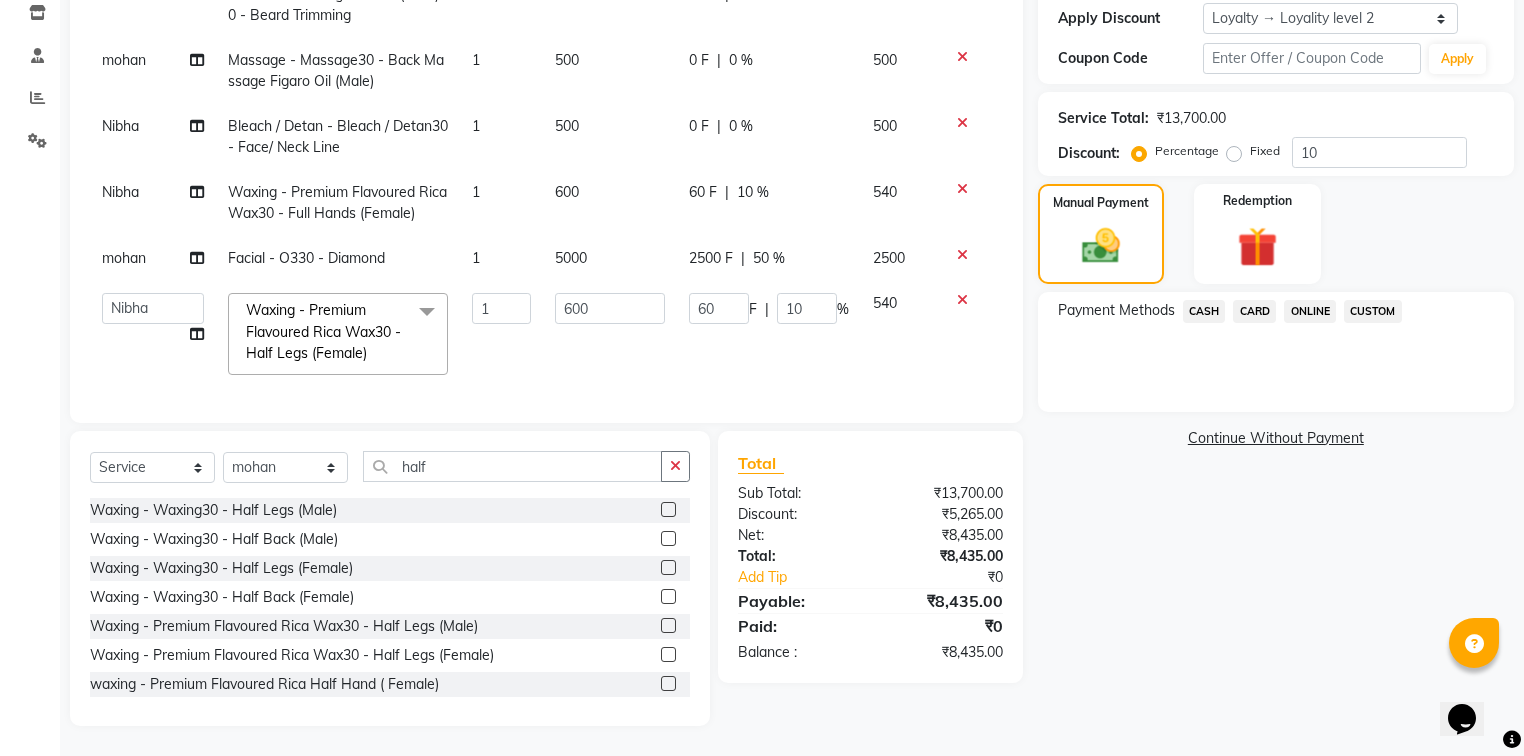 click on "ONLINE" 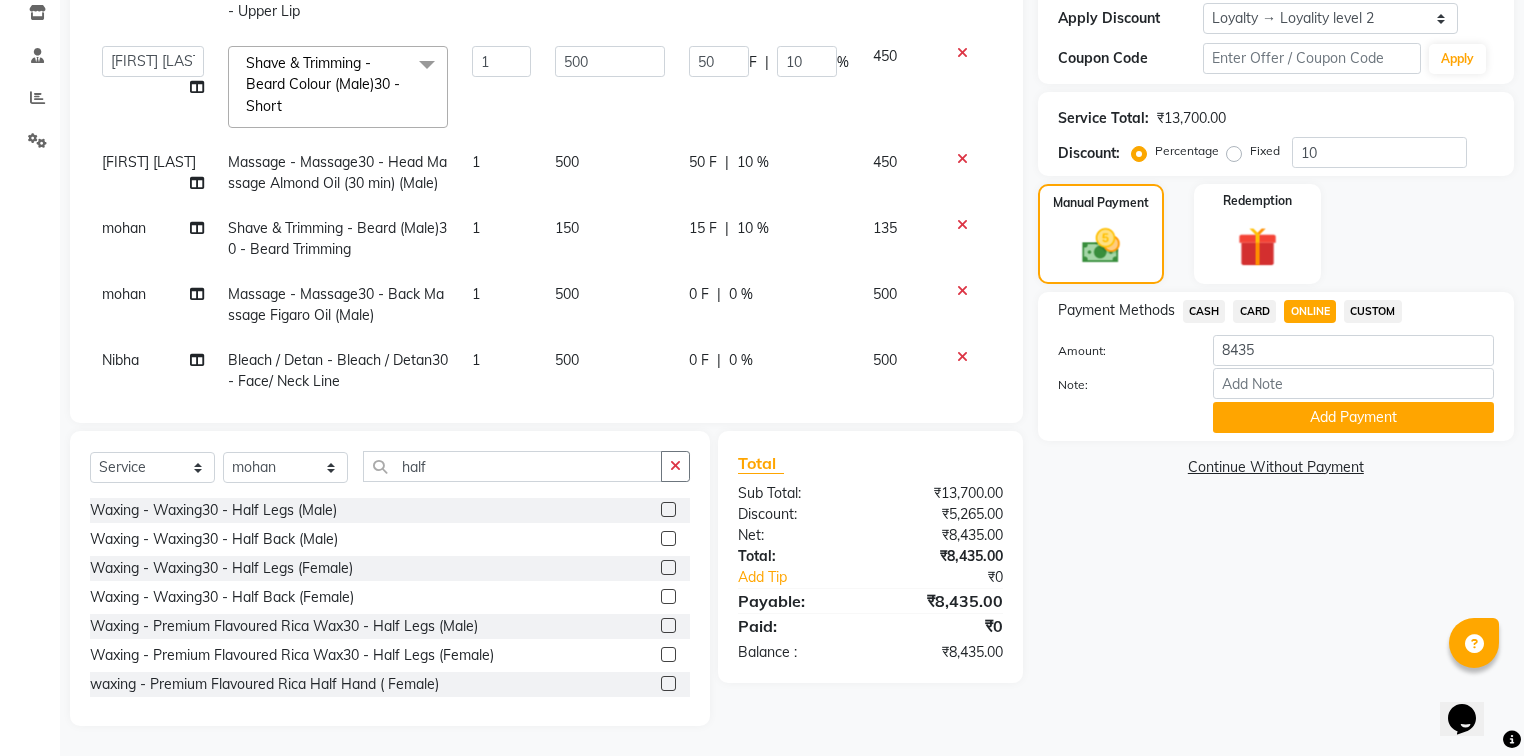 scroll, scrollTop: 0, scrollLeft: 0, axis: both 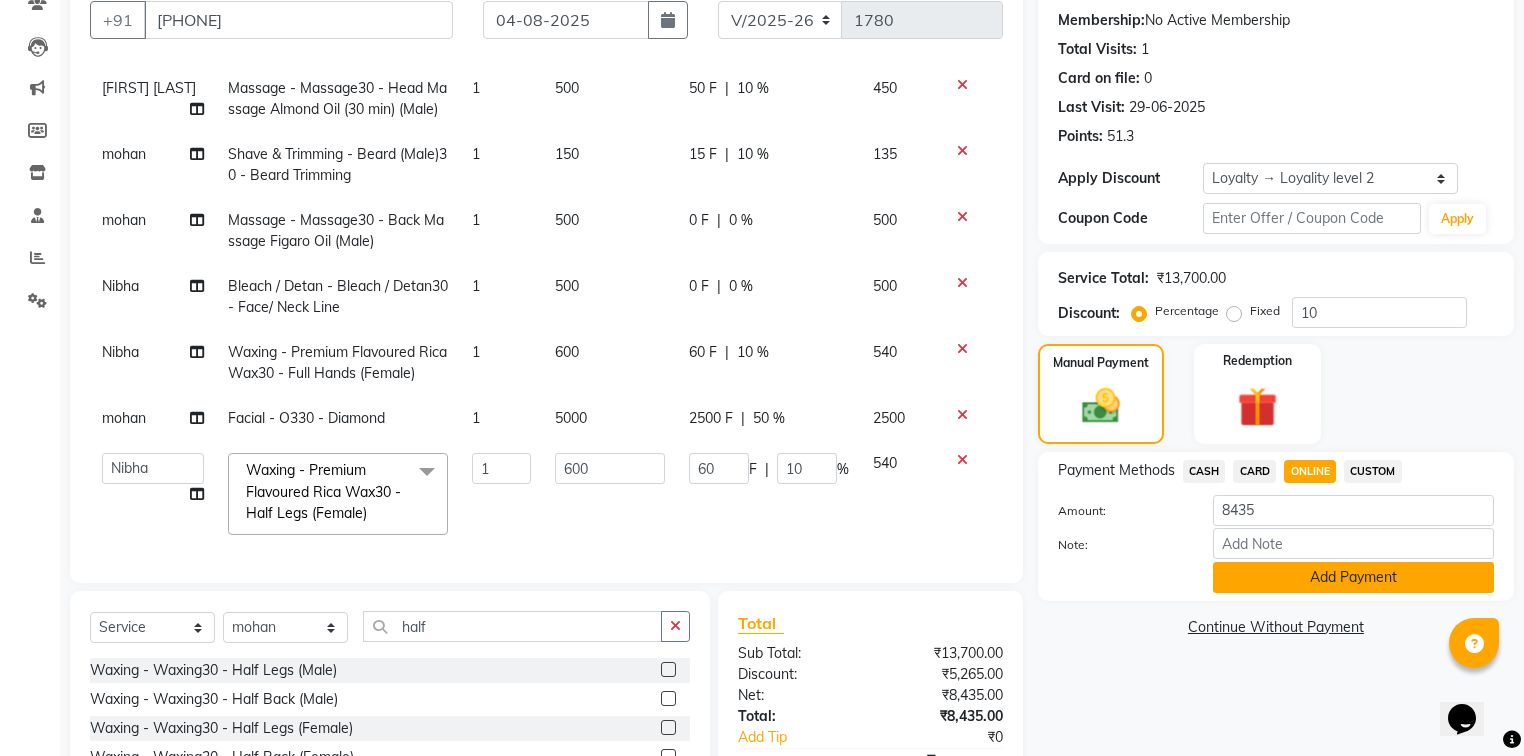 click on "Add Payment" 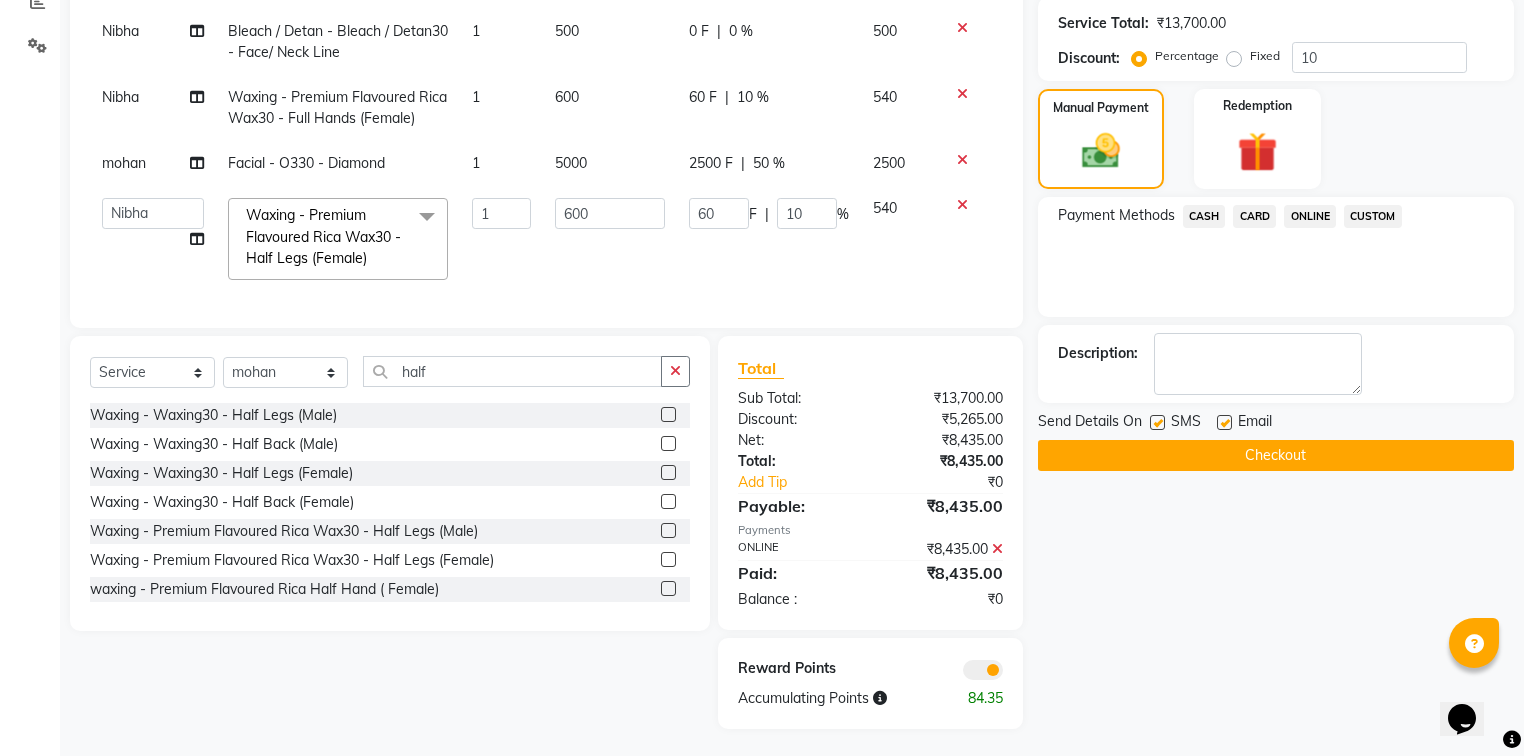 scroll, scrollTop: 444, scrollLeft: 0, axis: vertical 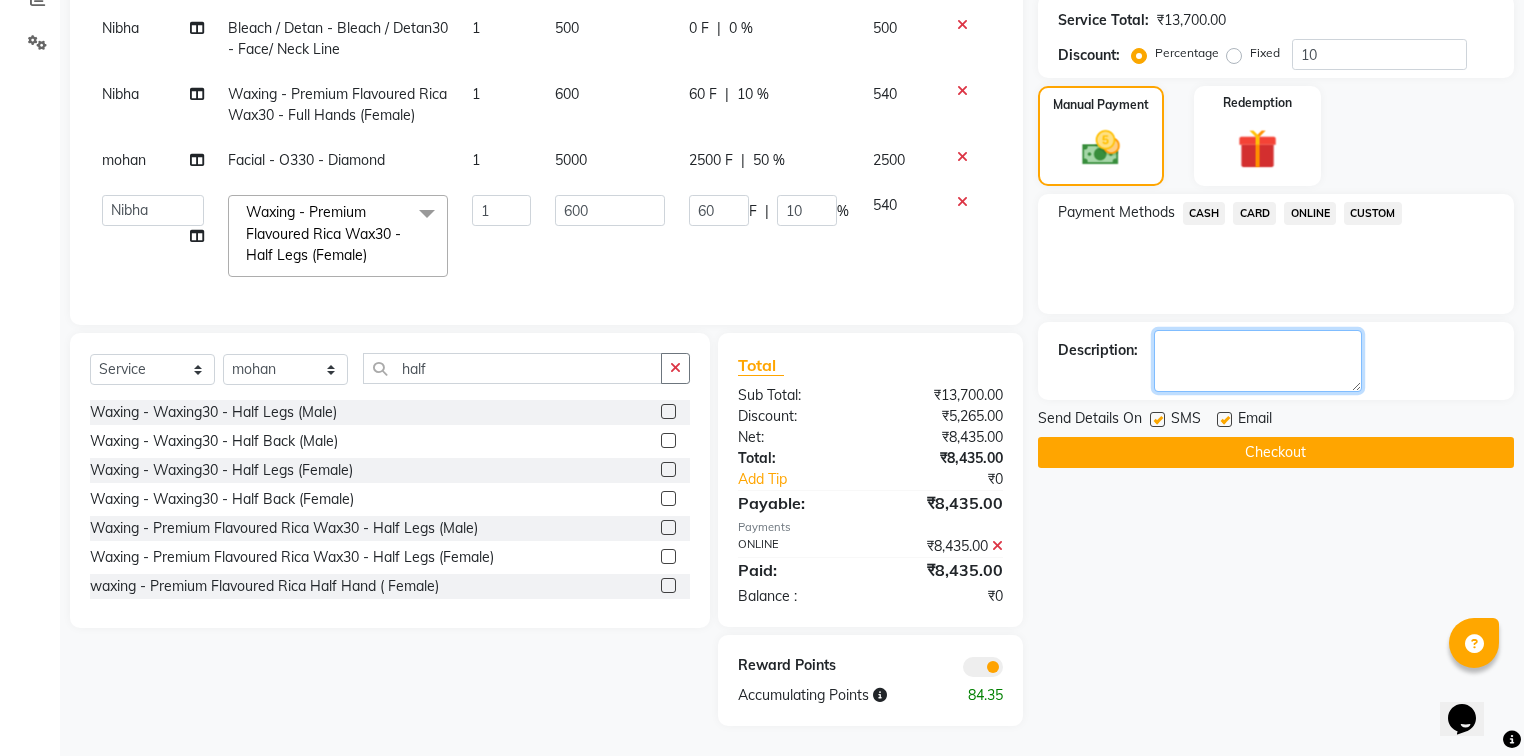 click 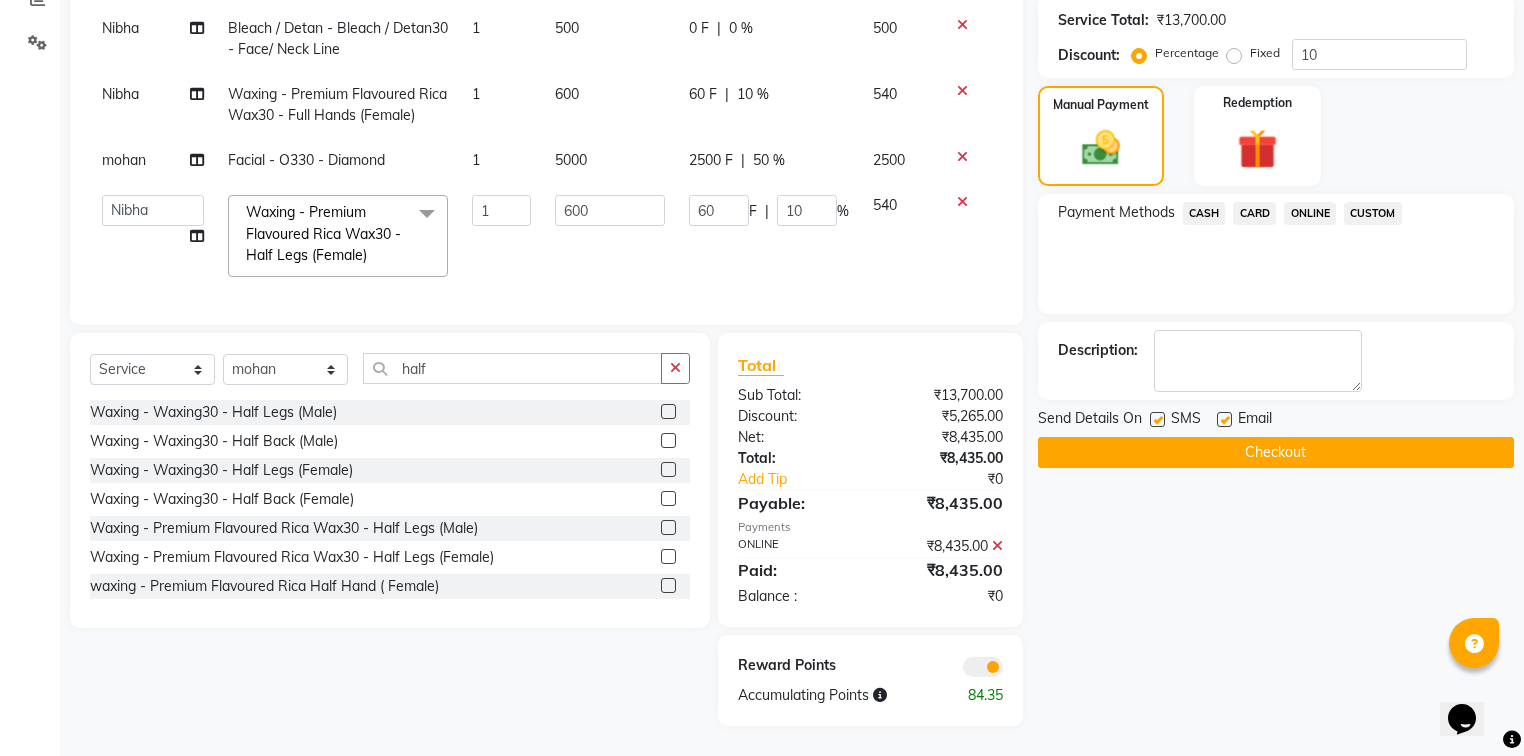 click on "Checkout" 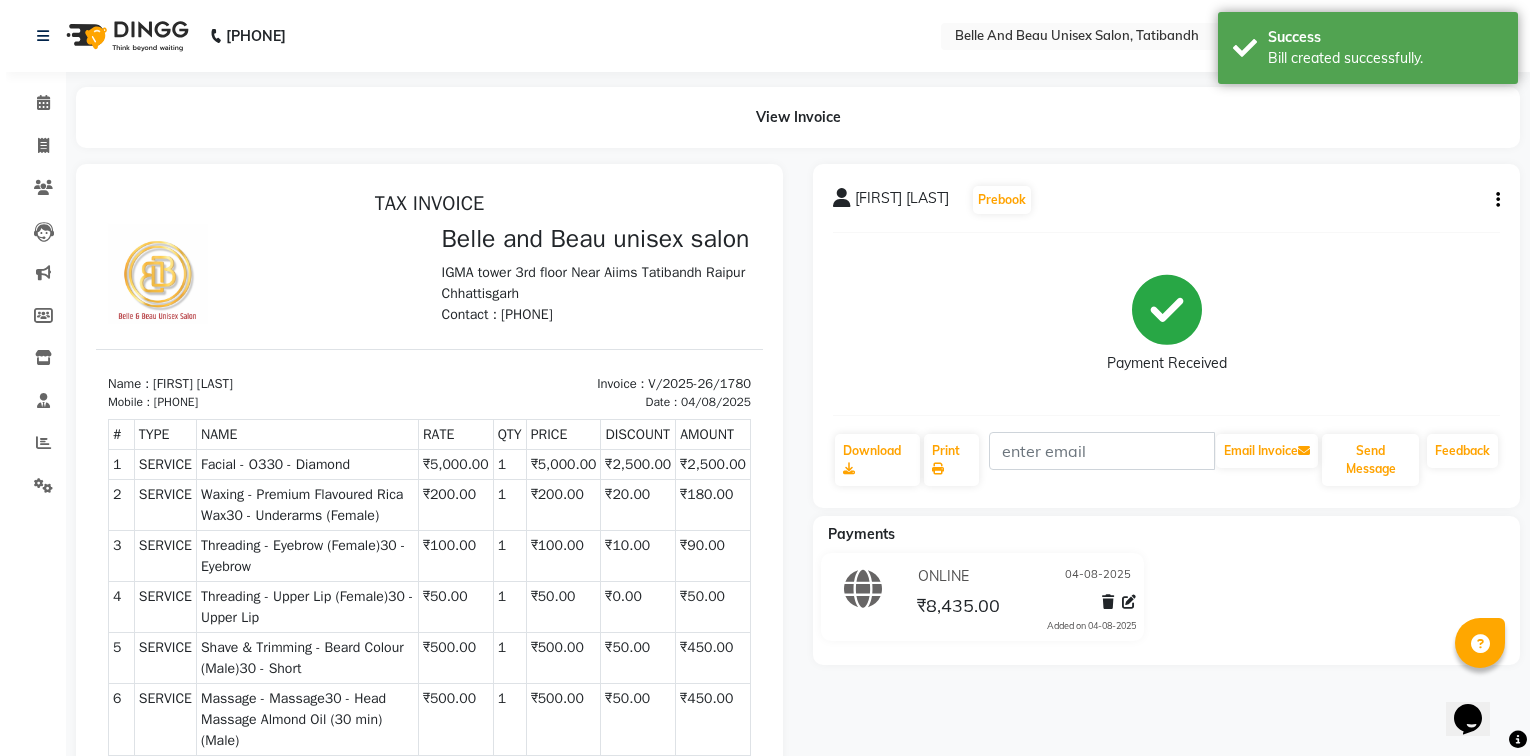 scroll, scrollTop: 0, scrollLeft: 0, axis: both 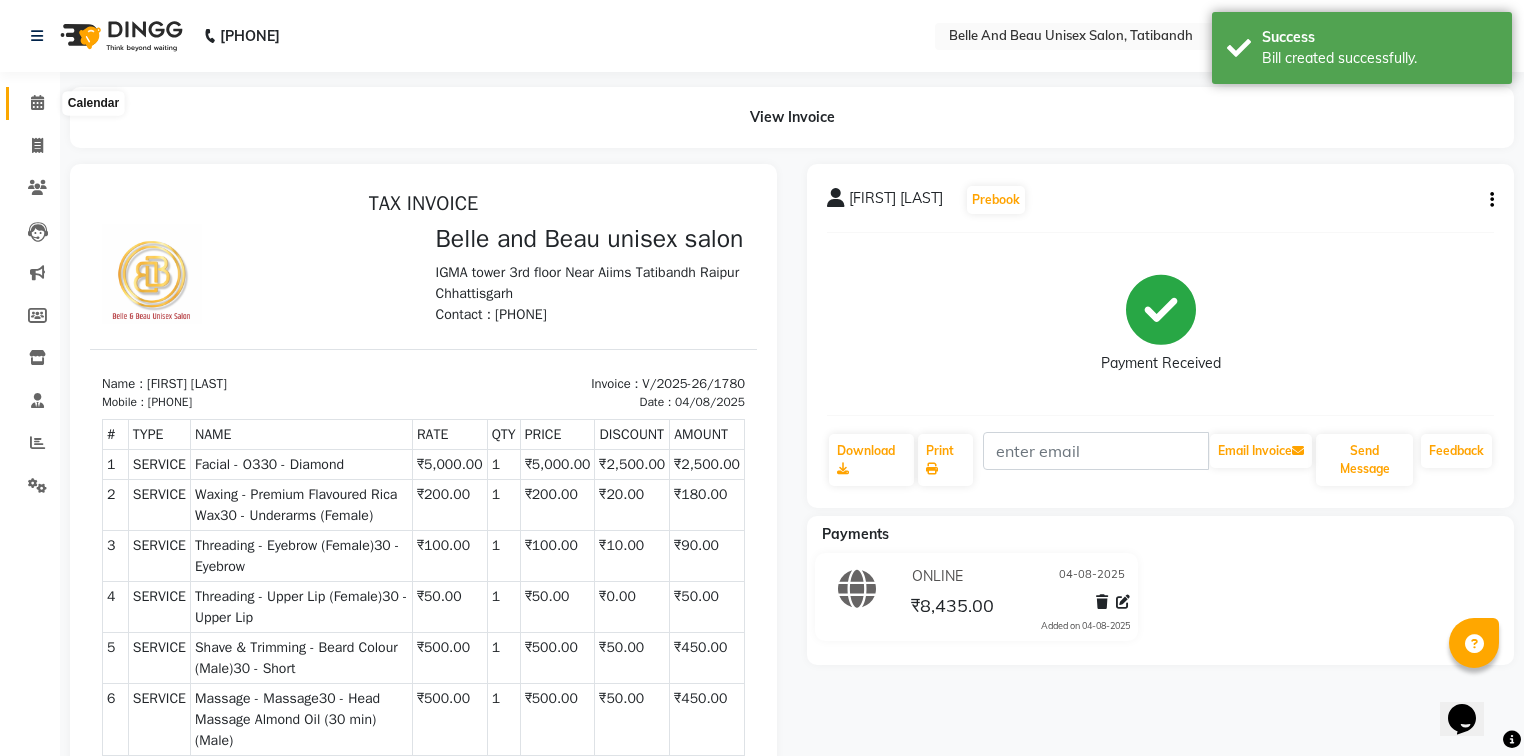 click 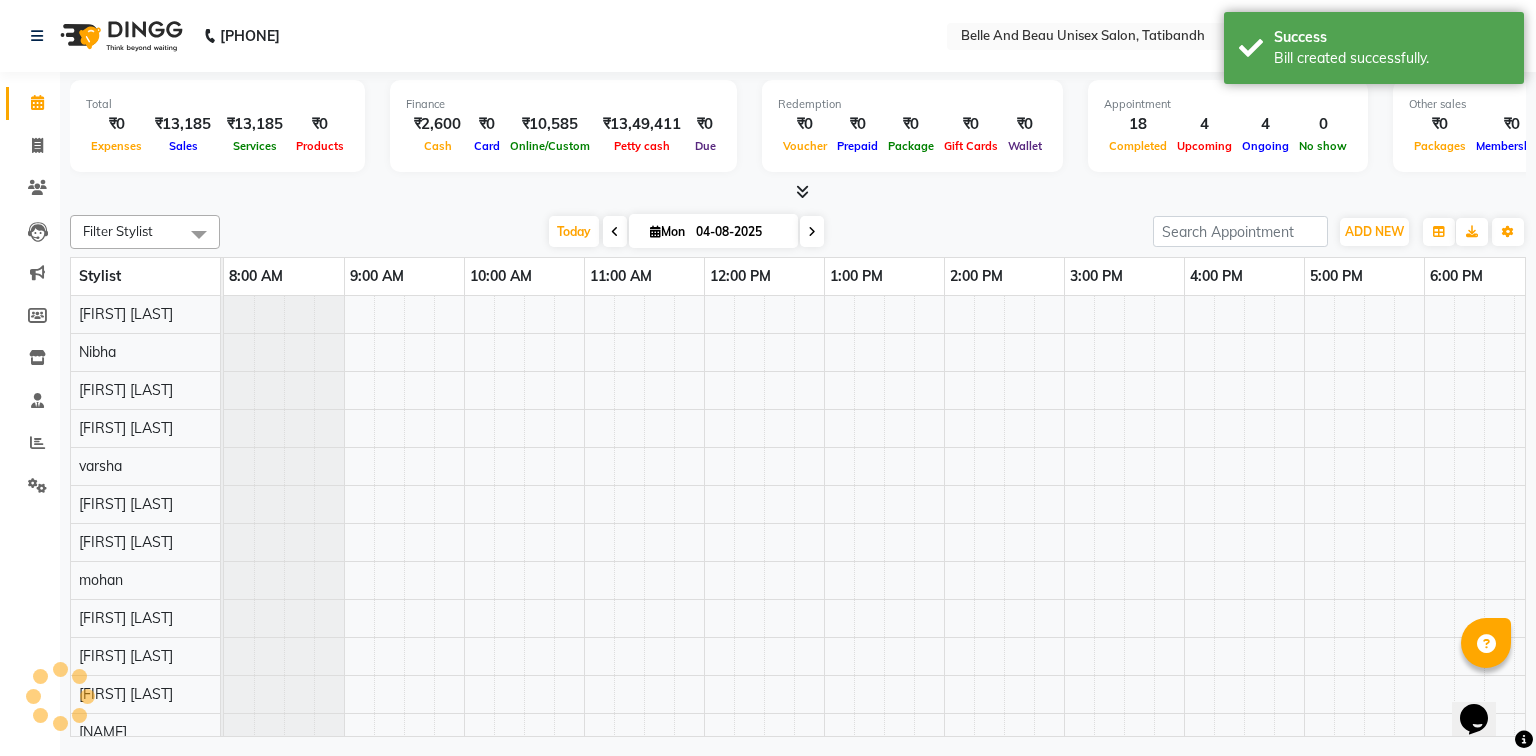 scroll, scrollTop: 0, scrollLeft: 0, axis: both 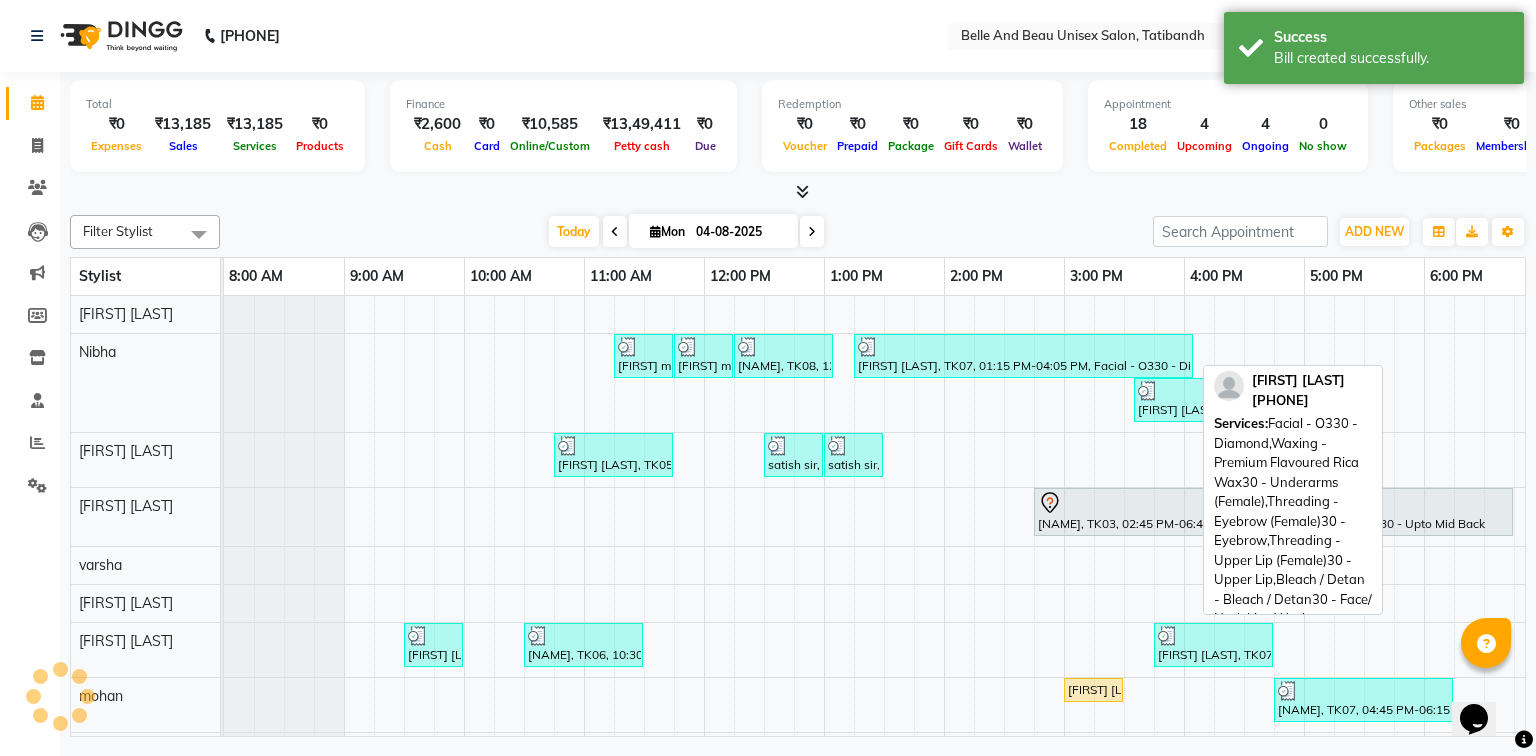 click at bounding box center [1023, 347] 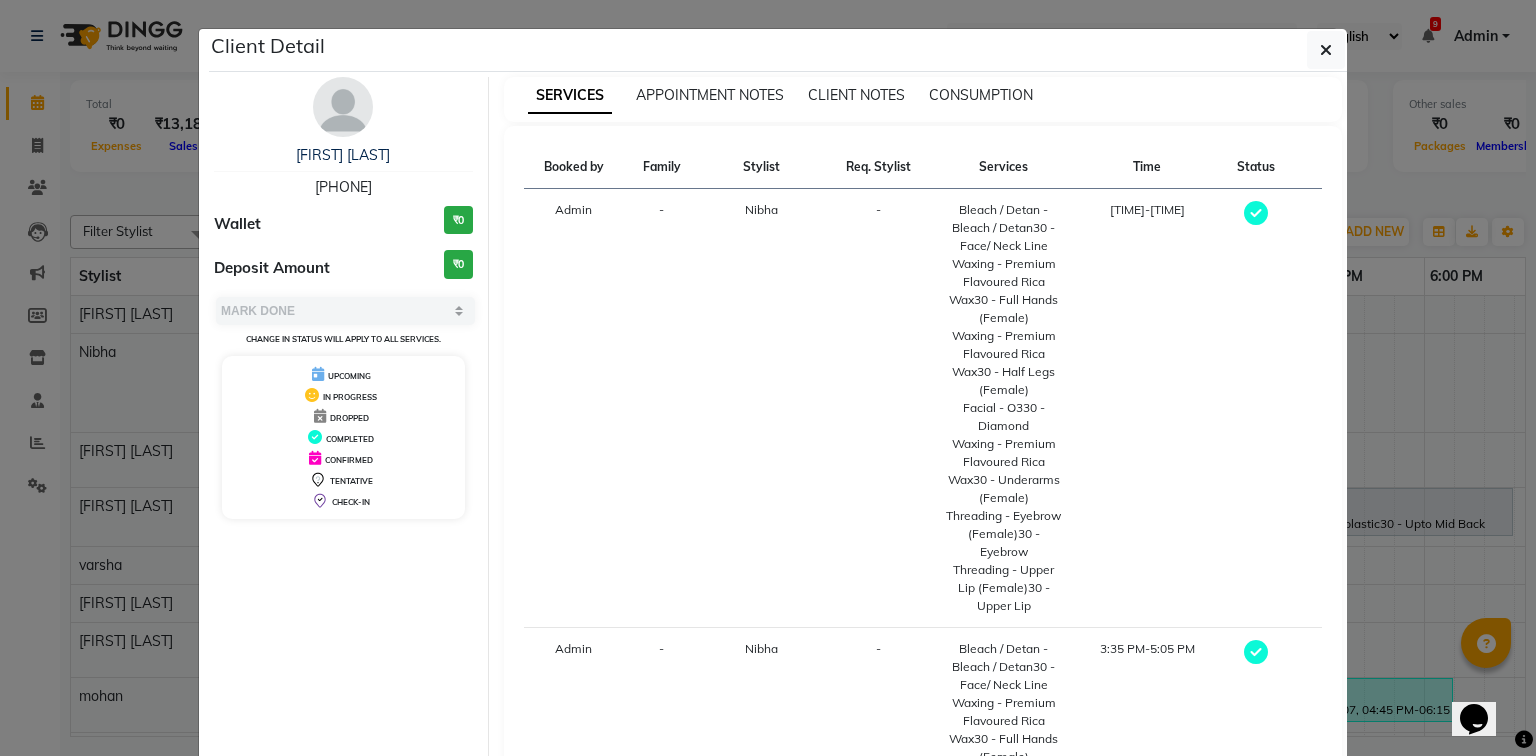 click on "830003737" at bounding box center (343, 187) 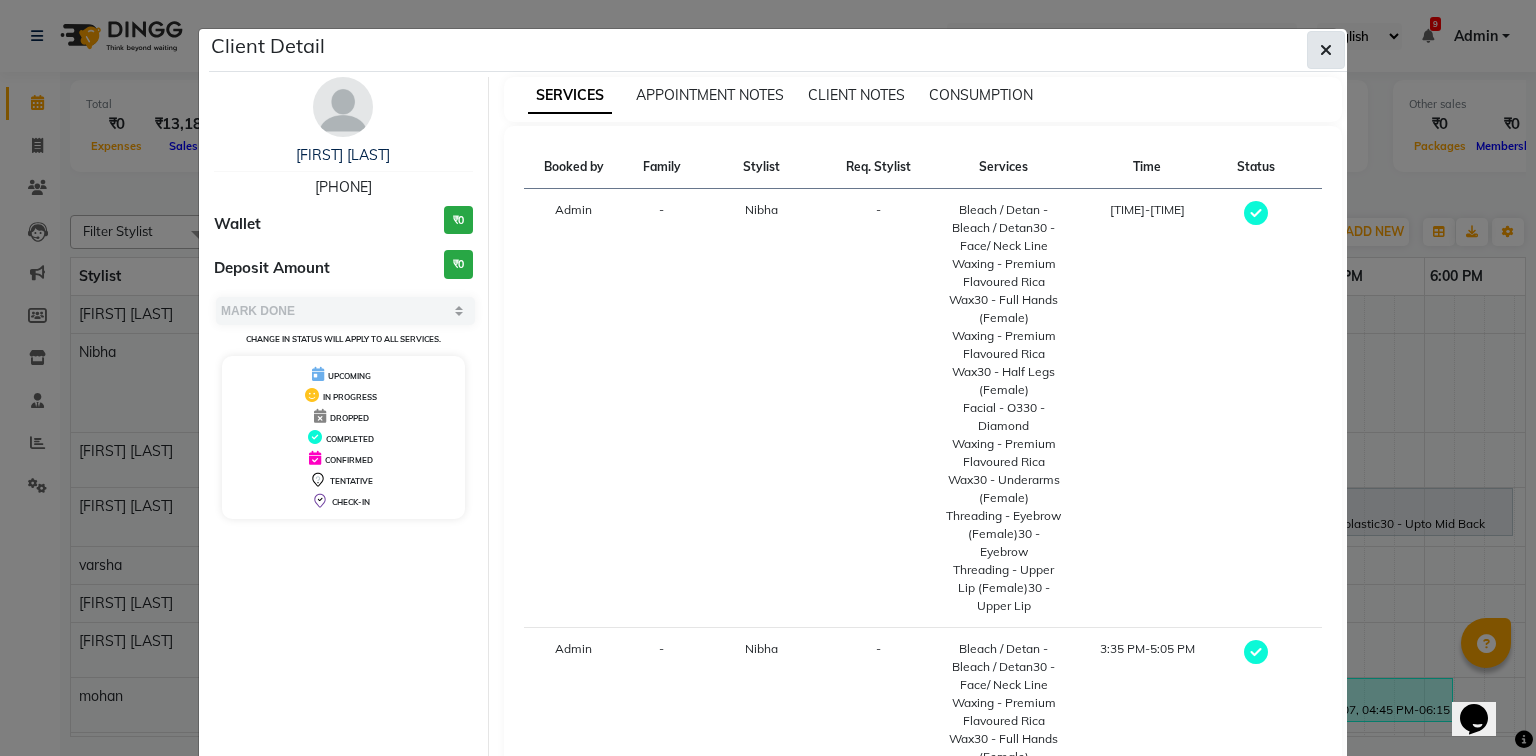 click 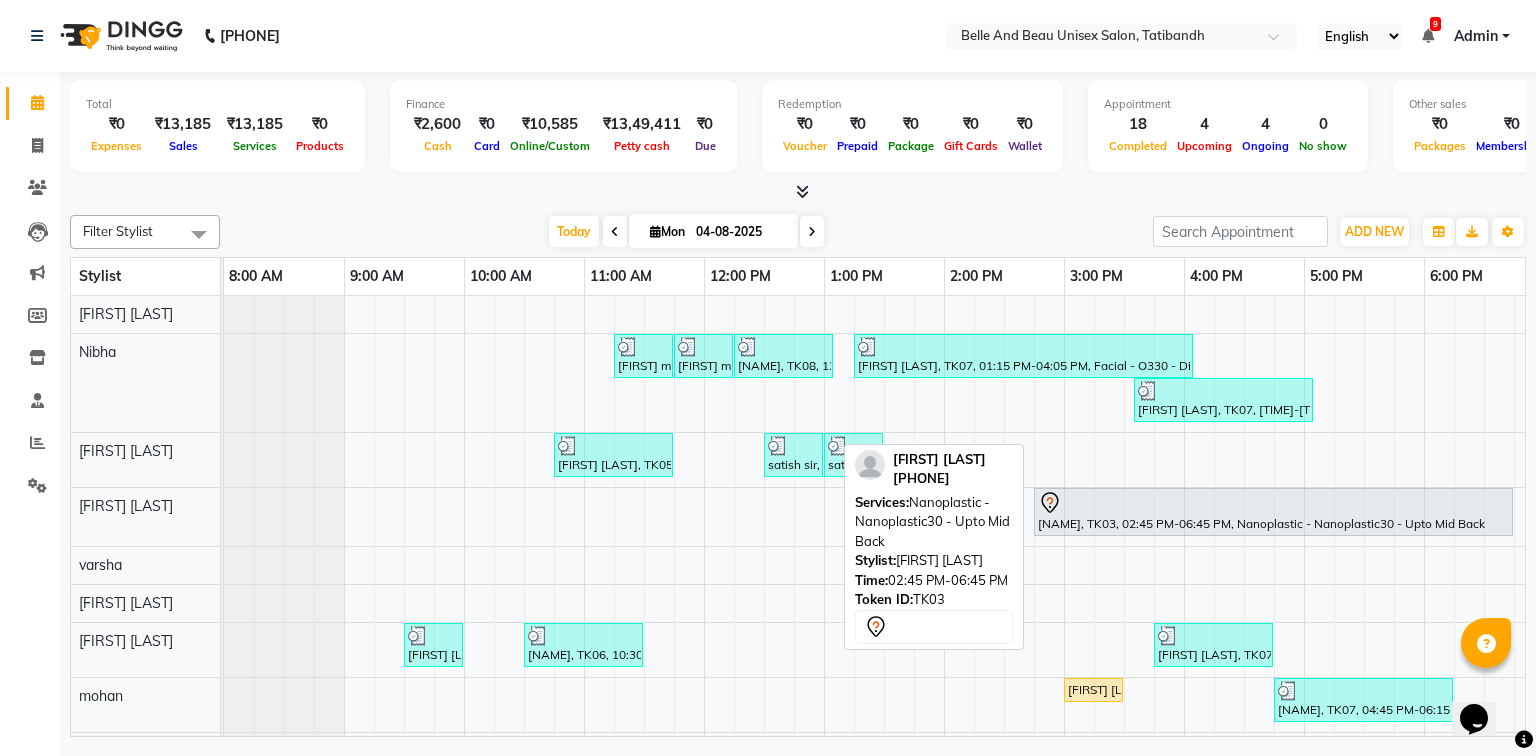 scroll, scrollTop: 60, scrollLeft: 0, axis: vertical 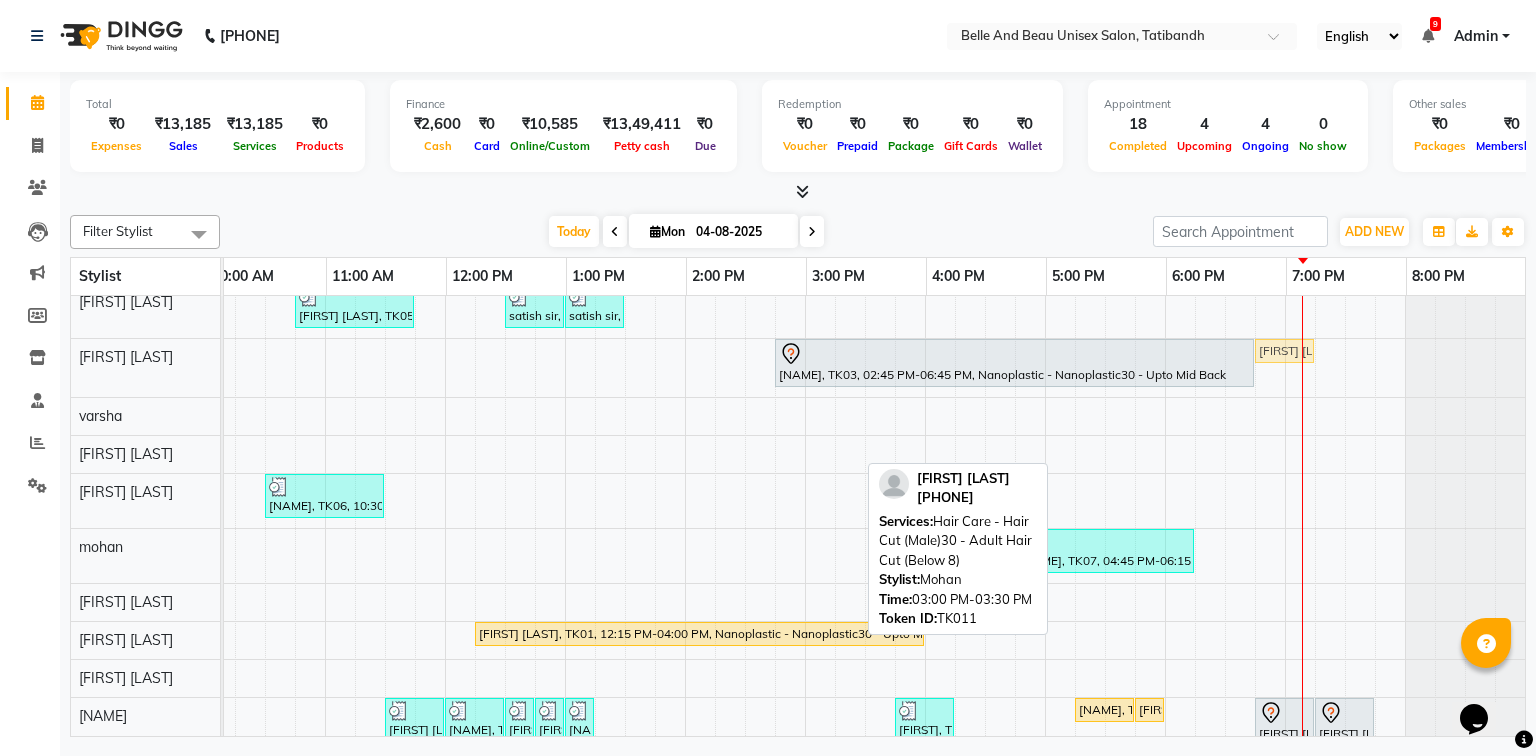 drag, startPoint x: 844, startPoint y: 468, endPoint x: 1298, endPoint y: 388, distance: 460.99457 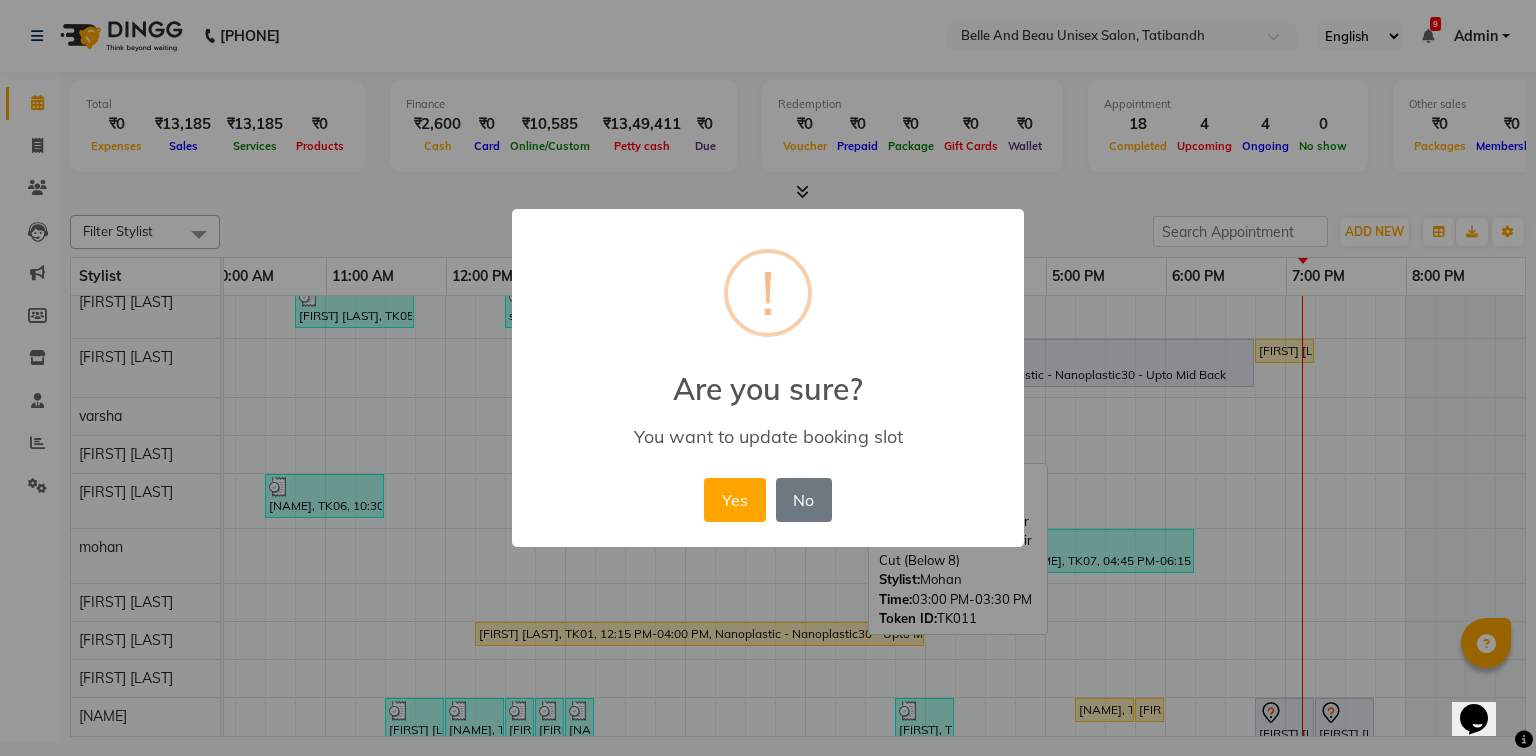 drag, startPoint x: 737, startPoint y: 494, endPoint x: 1186, endPoint y: 344, distance: 473.39307 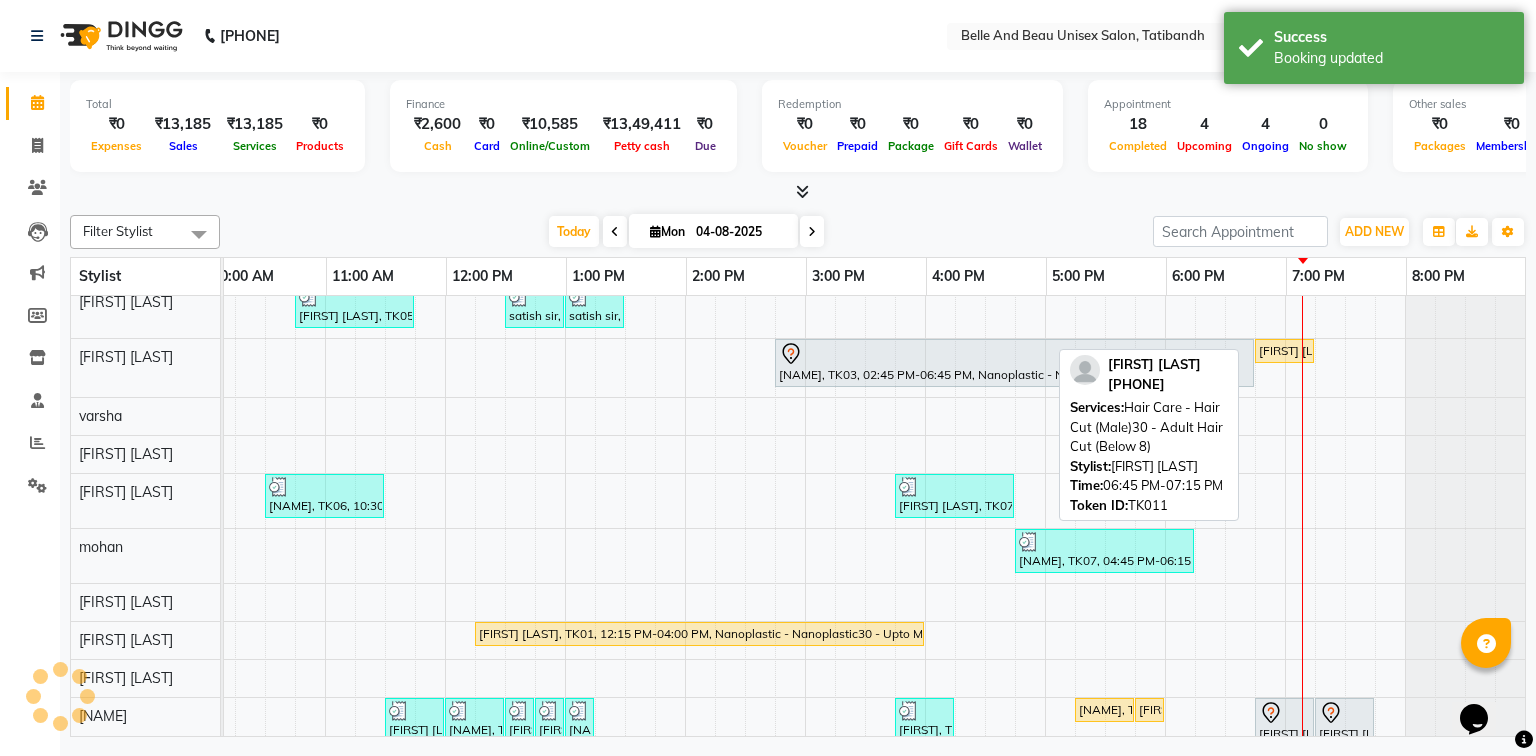 click on "manoj Tiwari, TK11, 06:45 PM-07:15 PM, Hair Care - Hair Cut (Male)30 - Adult Hair Cut (Below 8)" at bounding box center (1284, 351) 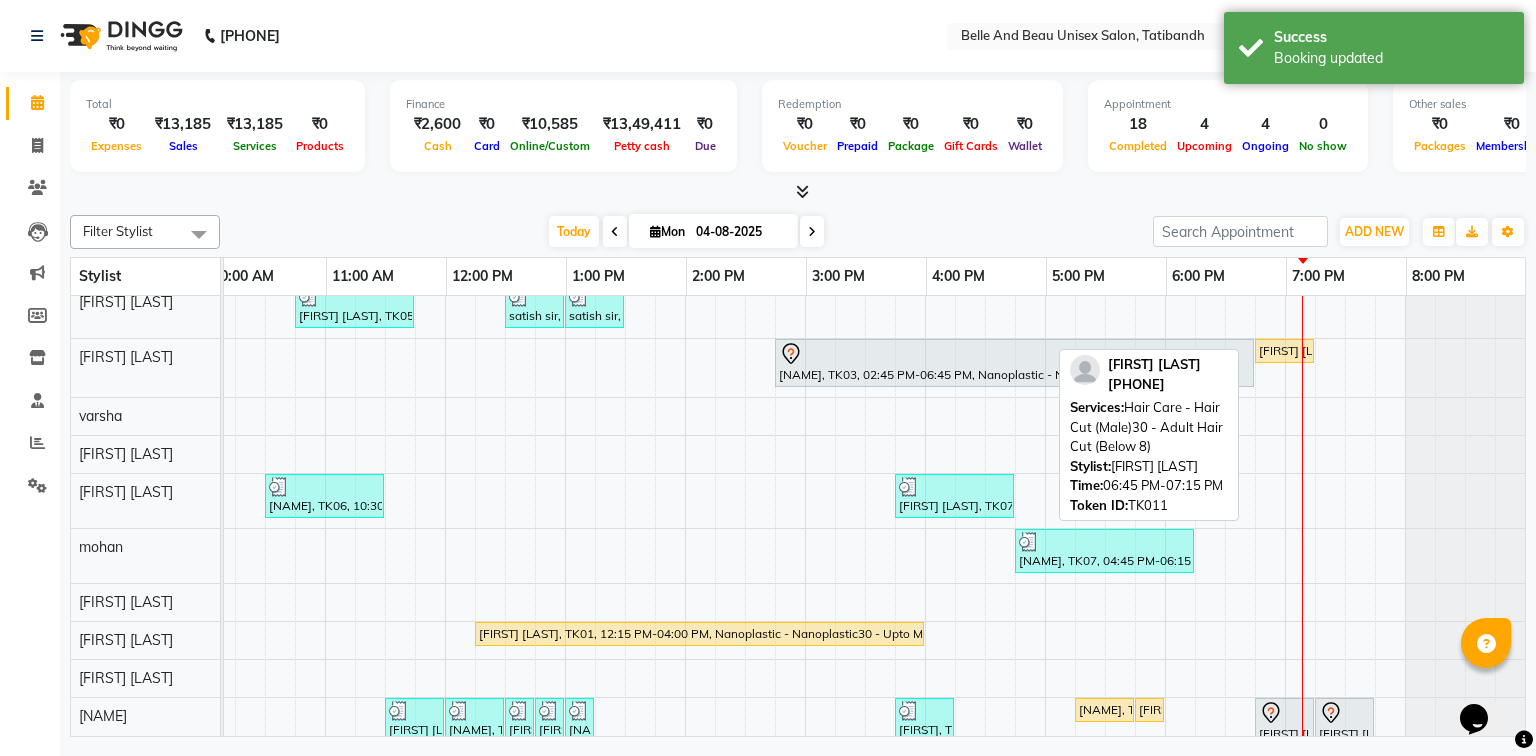 click on "manoj Tiwari, TK11, 06:45 PM-07:15 PM, Hair Care - Hair Cut (Male)30 - Adult Hair Cut (Below 8)" at bounding box center [1284, 351] 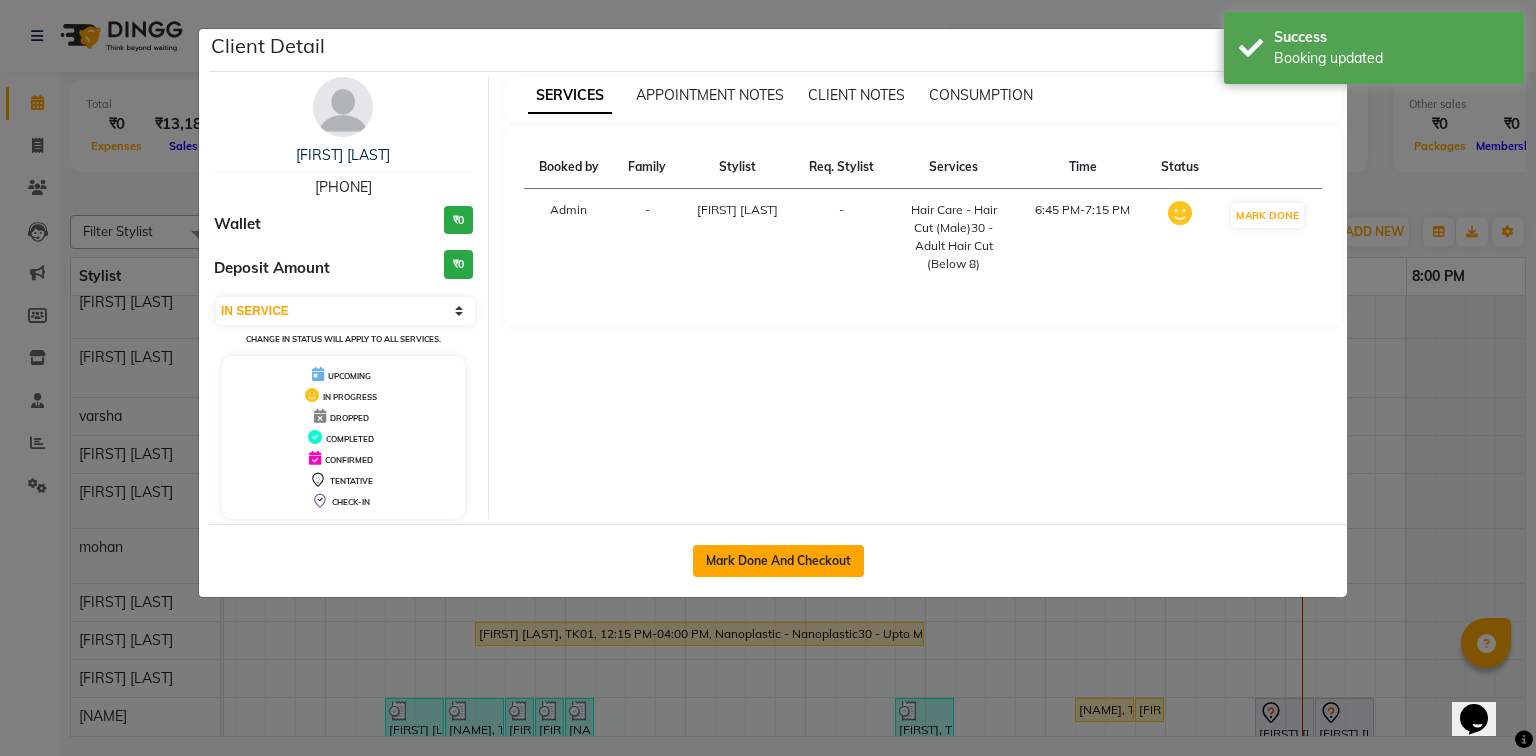 click on "Mark Done And Checkout" 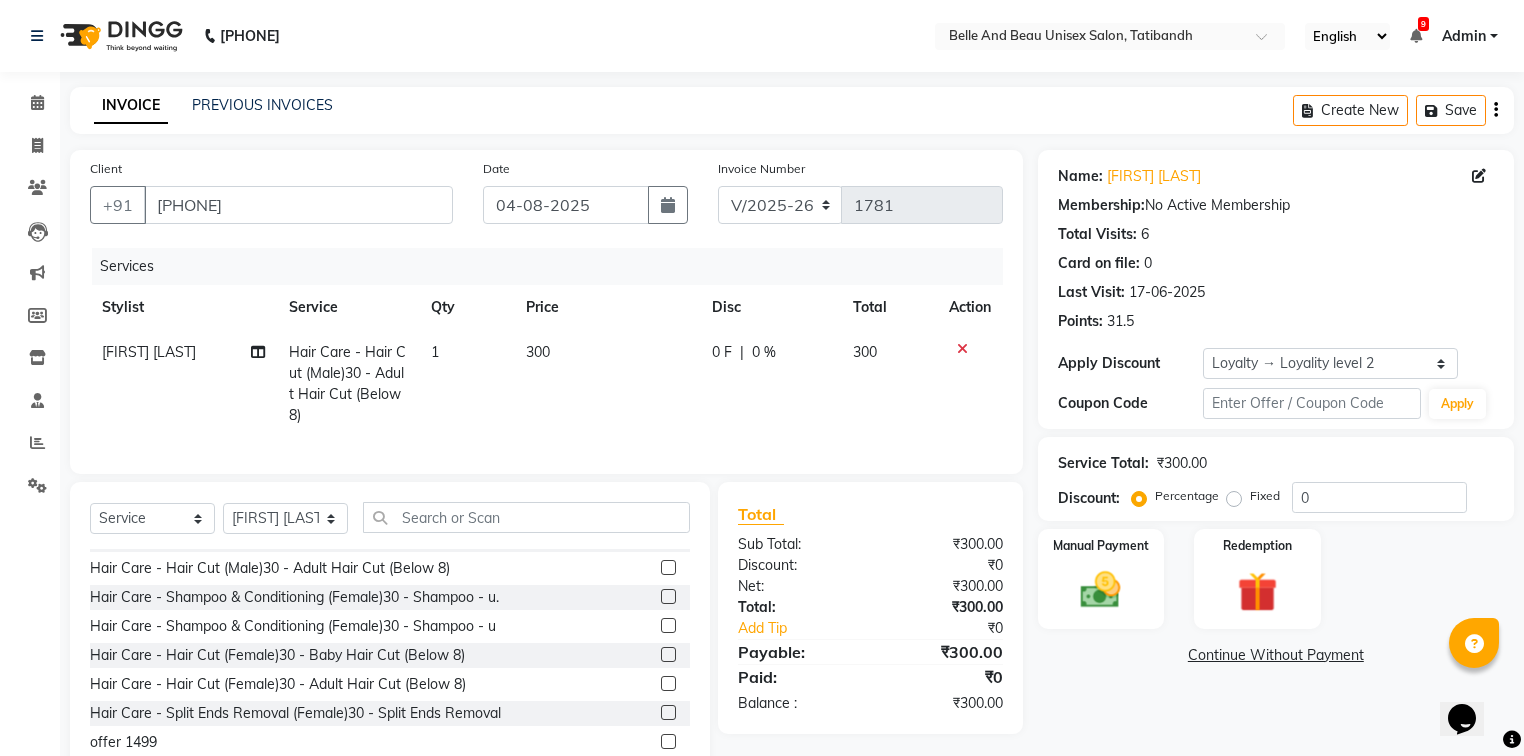 click 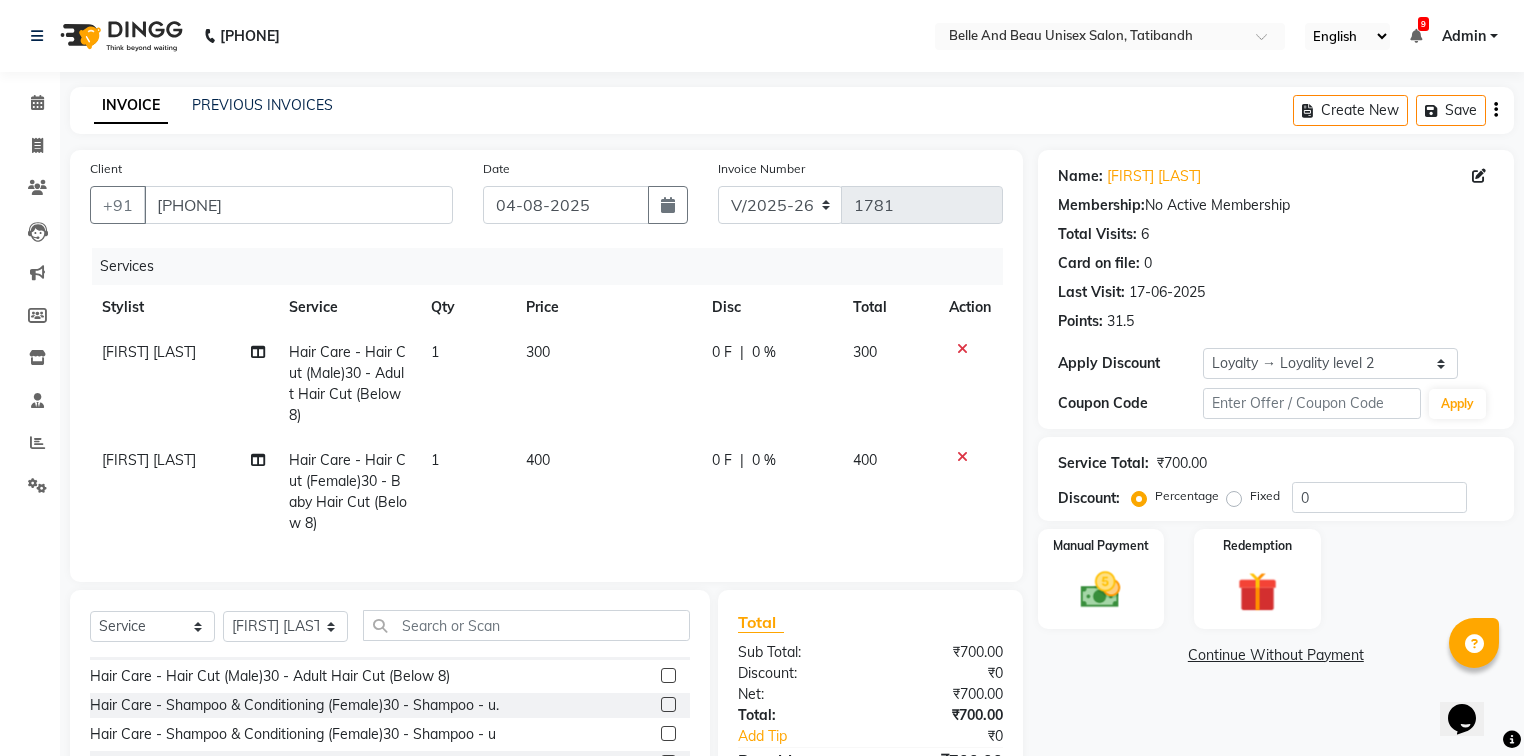 click 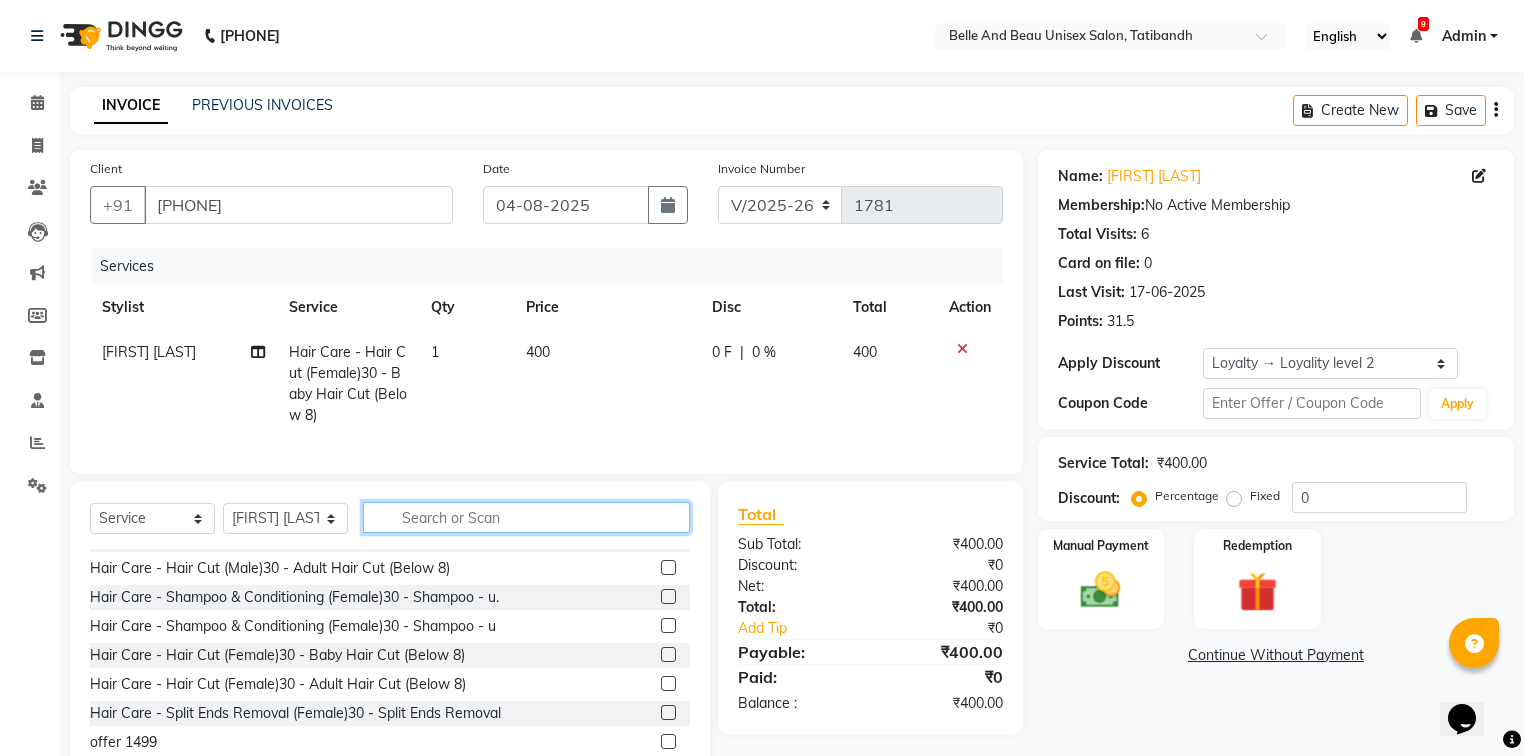 click 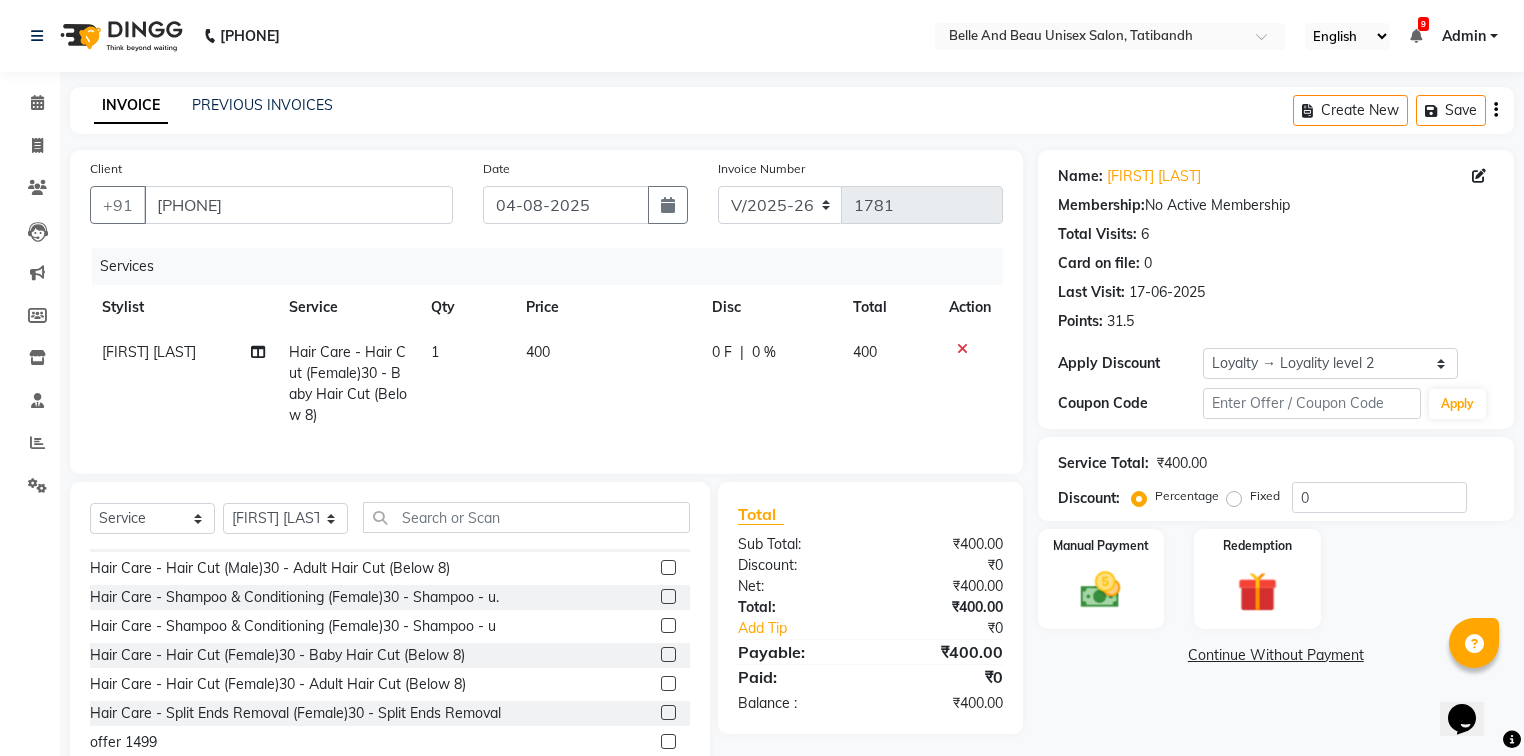 click on "[FIRST] [LAST]" 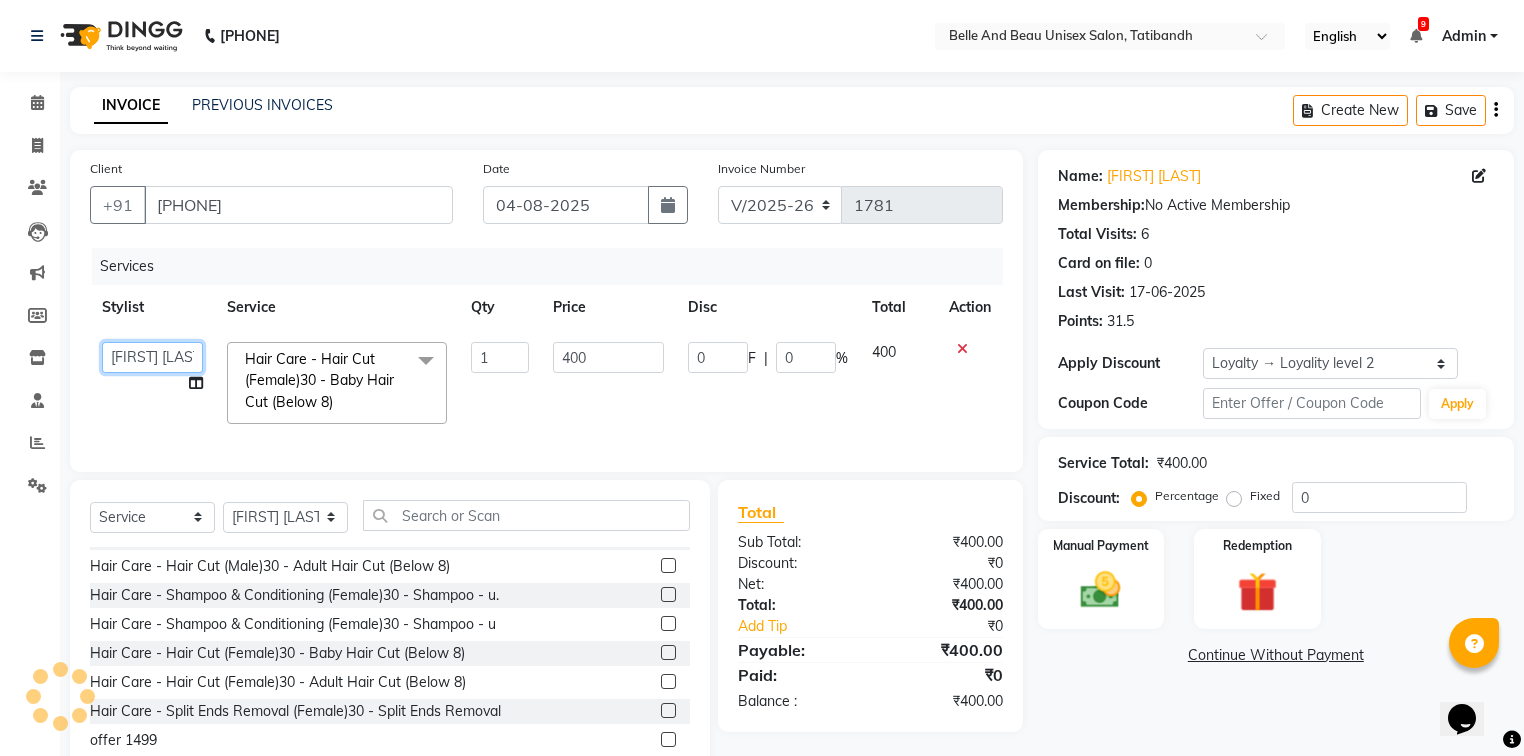 click on "Gaurav Mandavgane    mohan   Mukesh Shrivas   Nibha   Rahul Sen   Rekha Agarwal   Rihan khan   Shabnam Khan   Shagun Siddiqui   Sunny Panesar   Twinkle Thakuri   varsha   Vishesh Srivas" 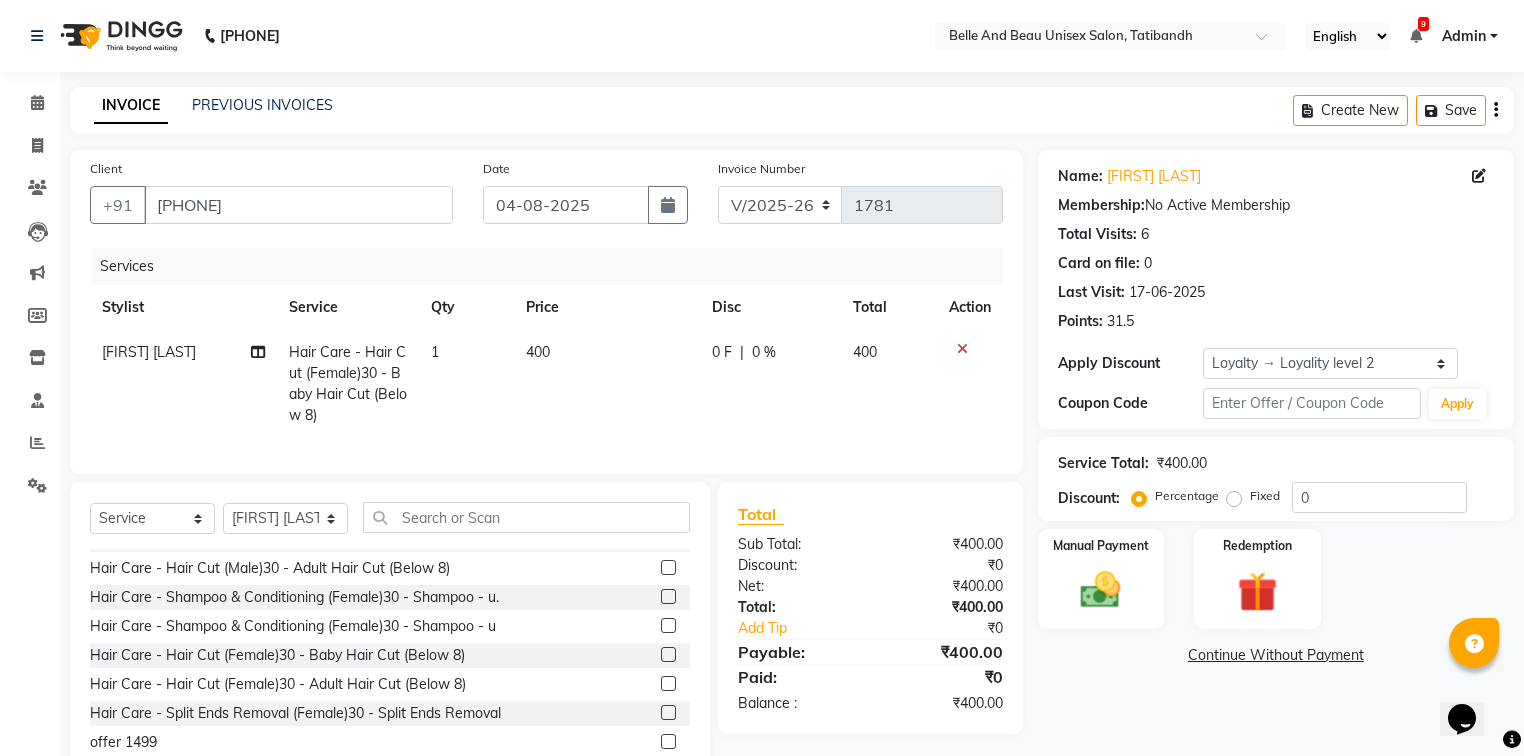 click on "400" 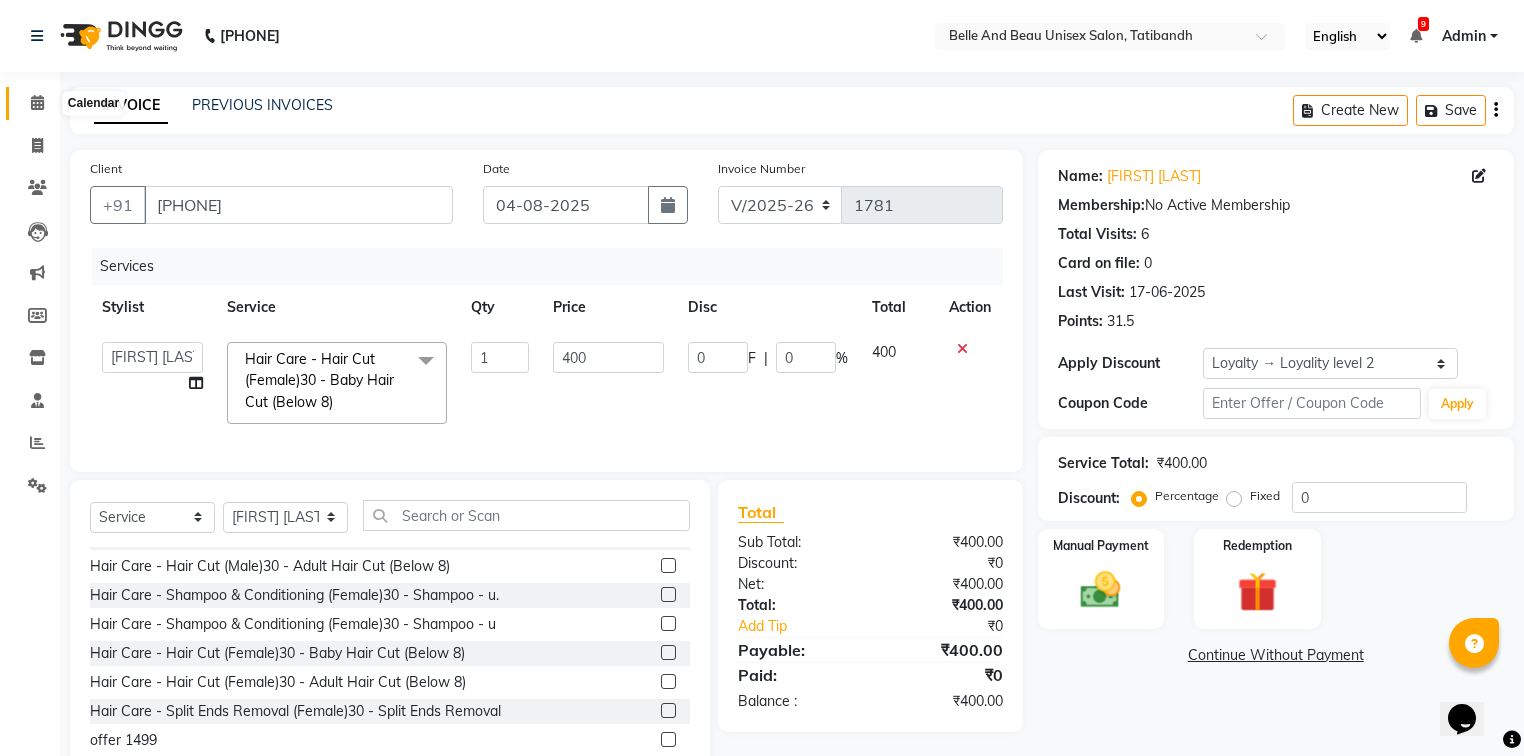 click 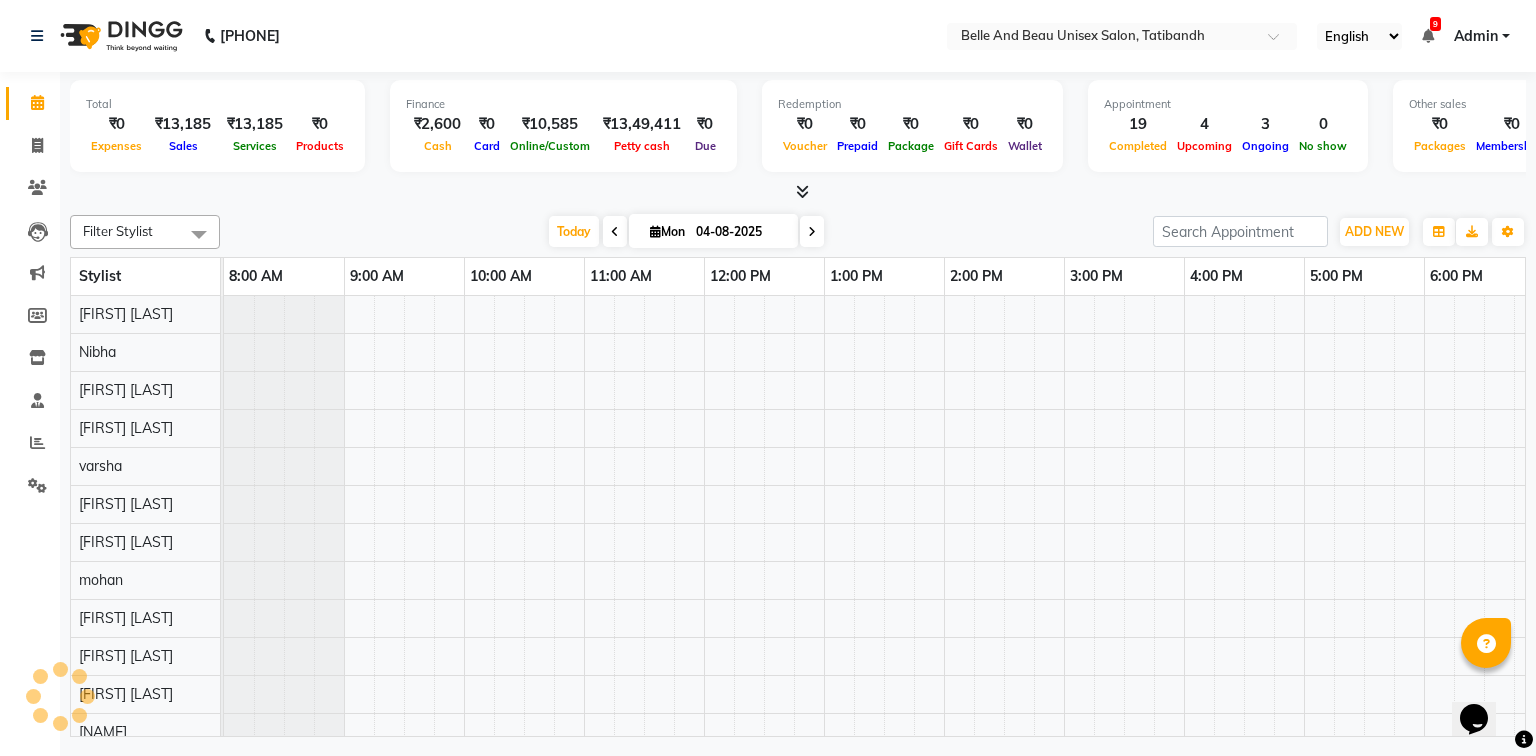scroll, scrollTop: 0, scrollLeft: 0, axis: both 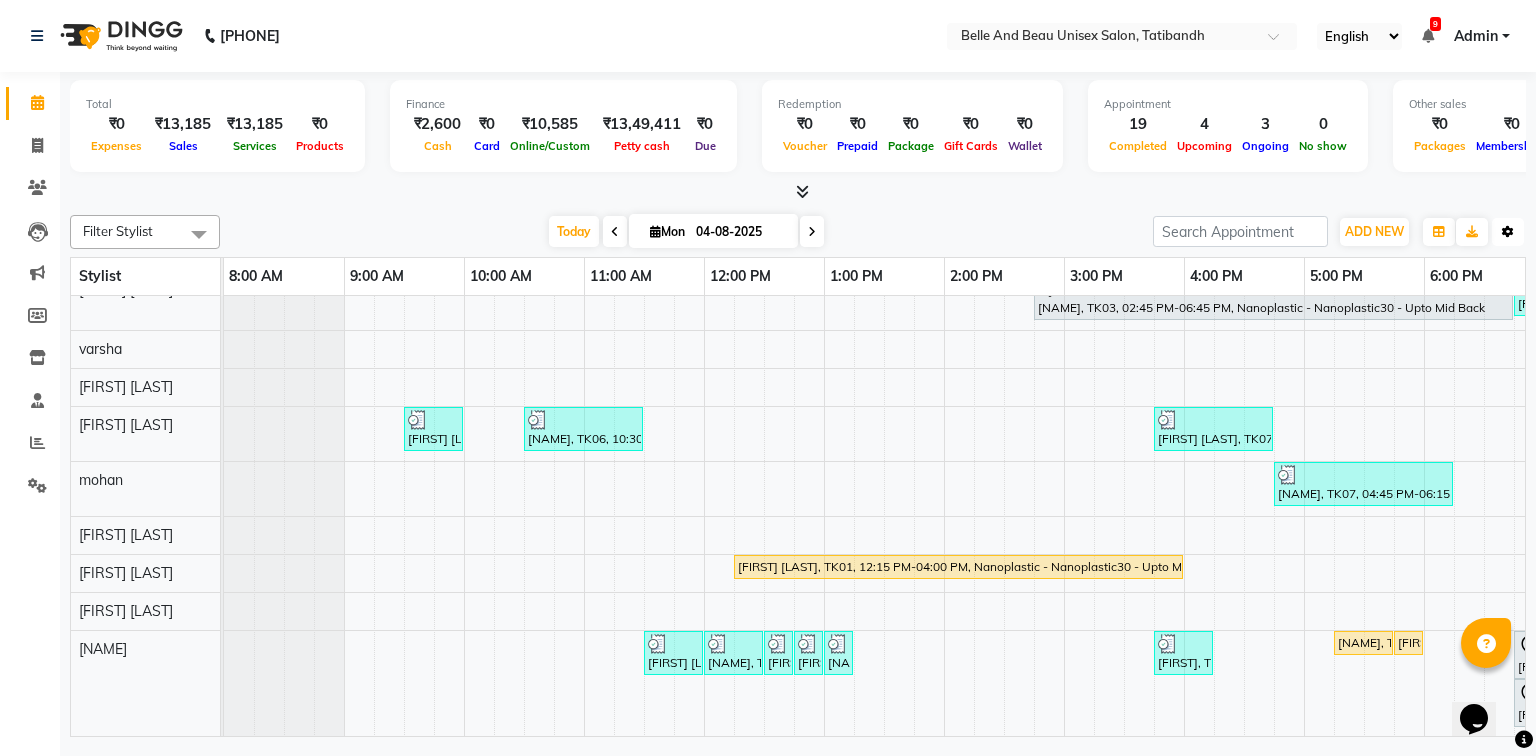 click at bounding box center (1508, 232) 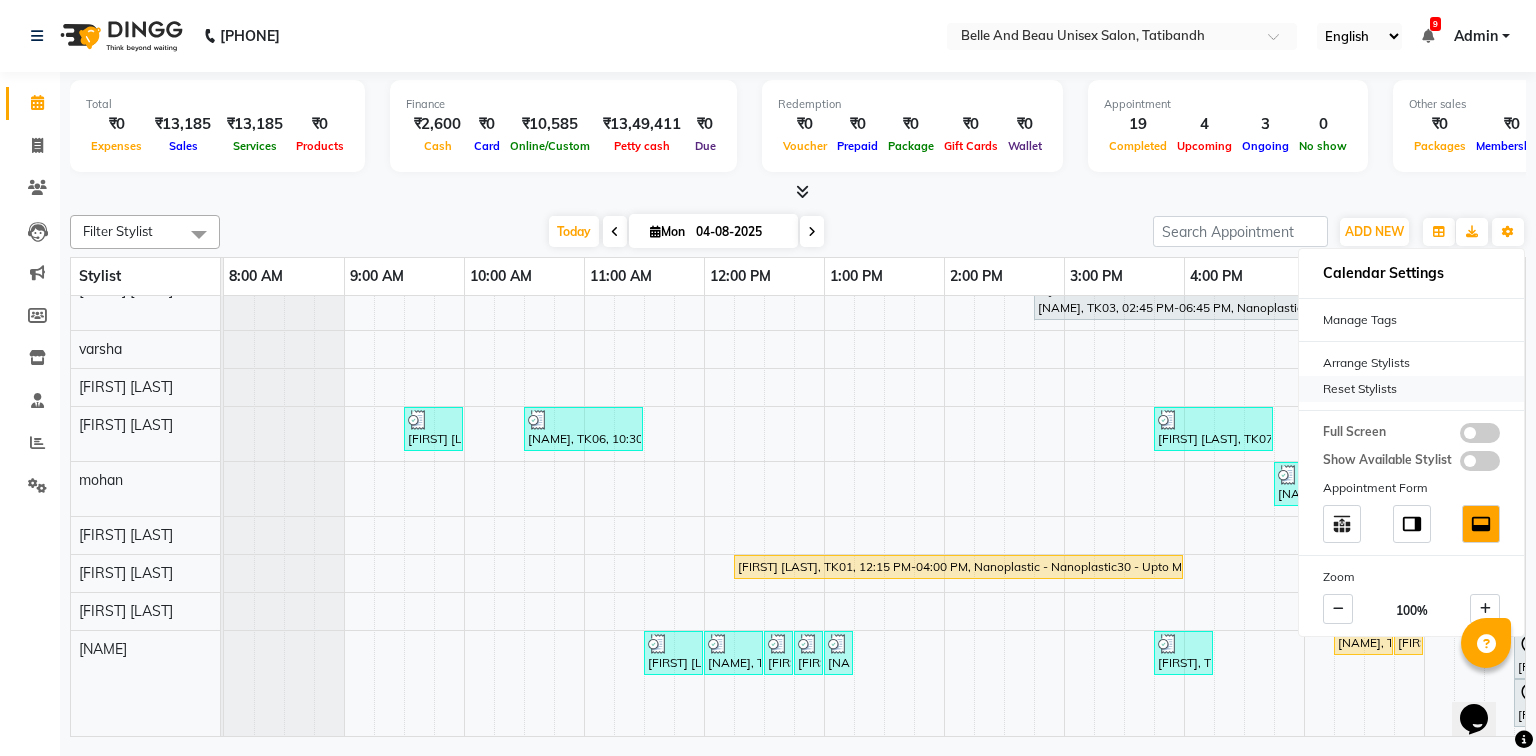 click on "Reset Stylists" at bounding box center (1411, 389) 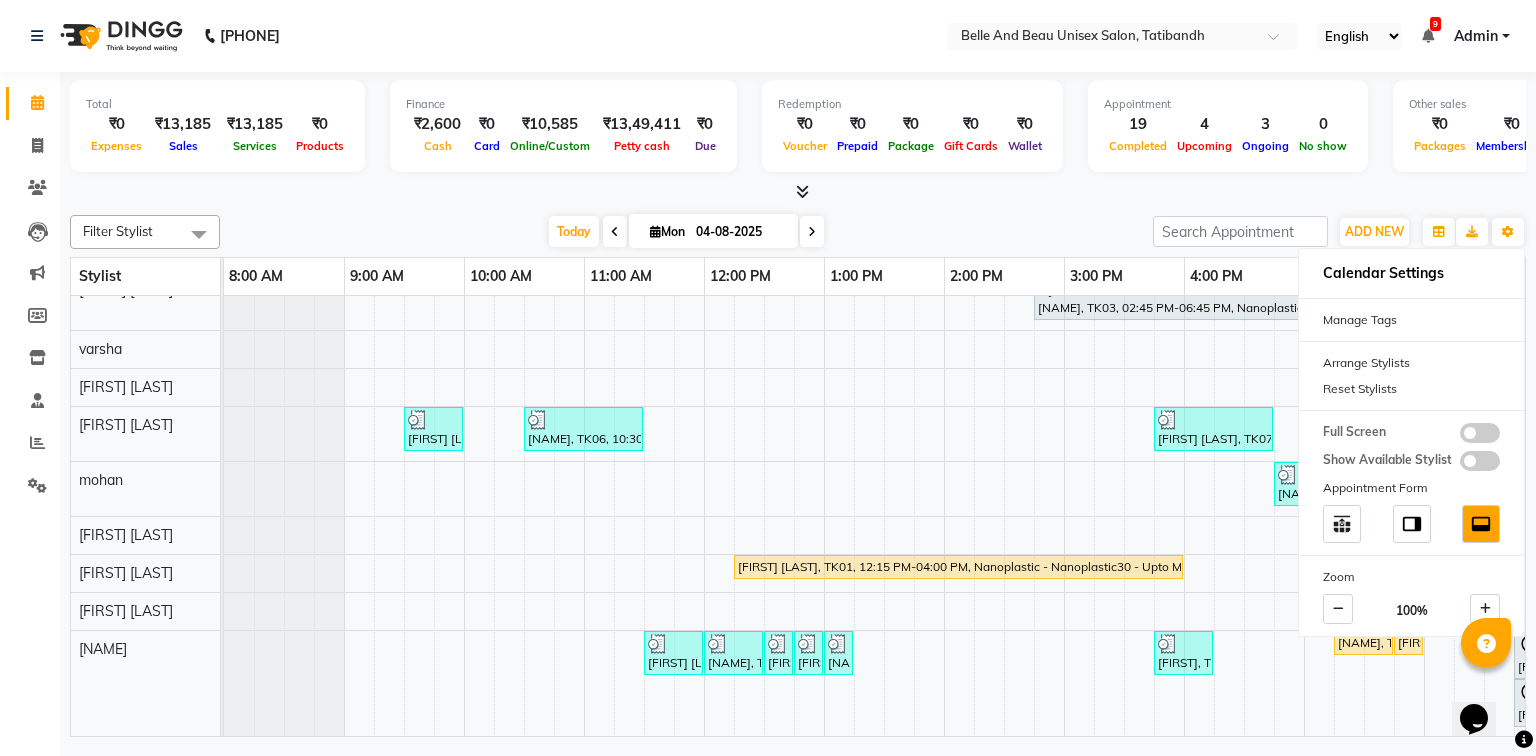 scroll, scrollTop: 126, scrollLeft: 0, axis: vertical 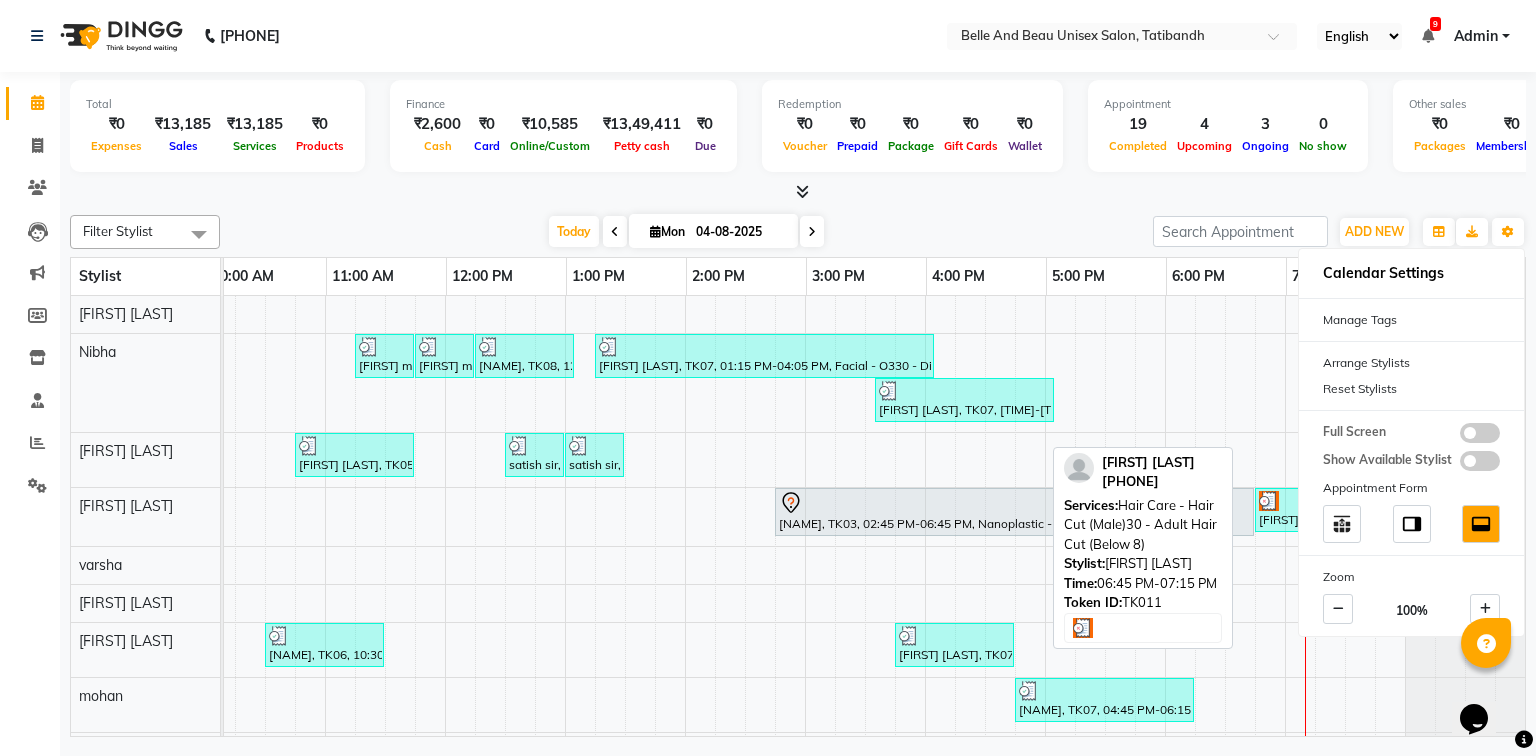 click on "manoj Tiwari, TK11, 06:45 PM-07:15 PM, Hair Care - Hair Cut (Male)30 - Adult Hair Cut (Below 8)" at bounding box center (1284, 510) 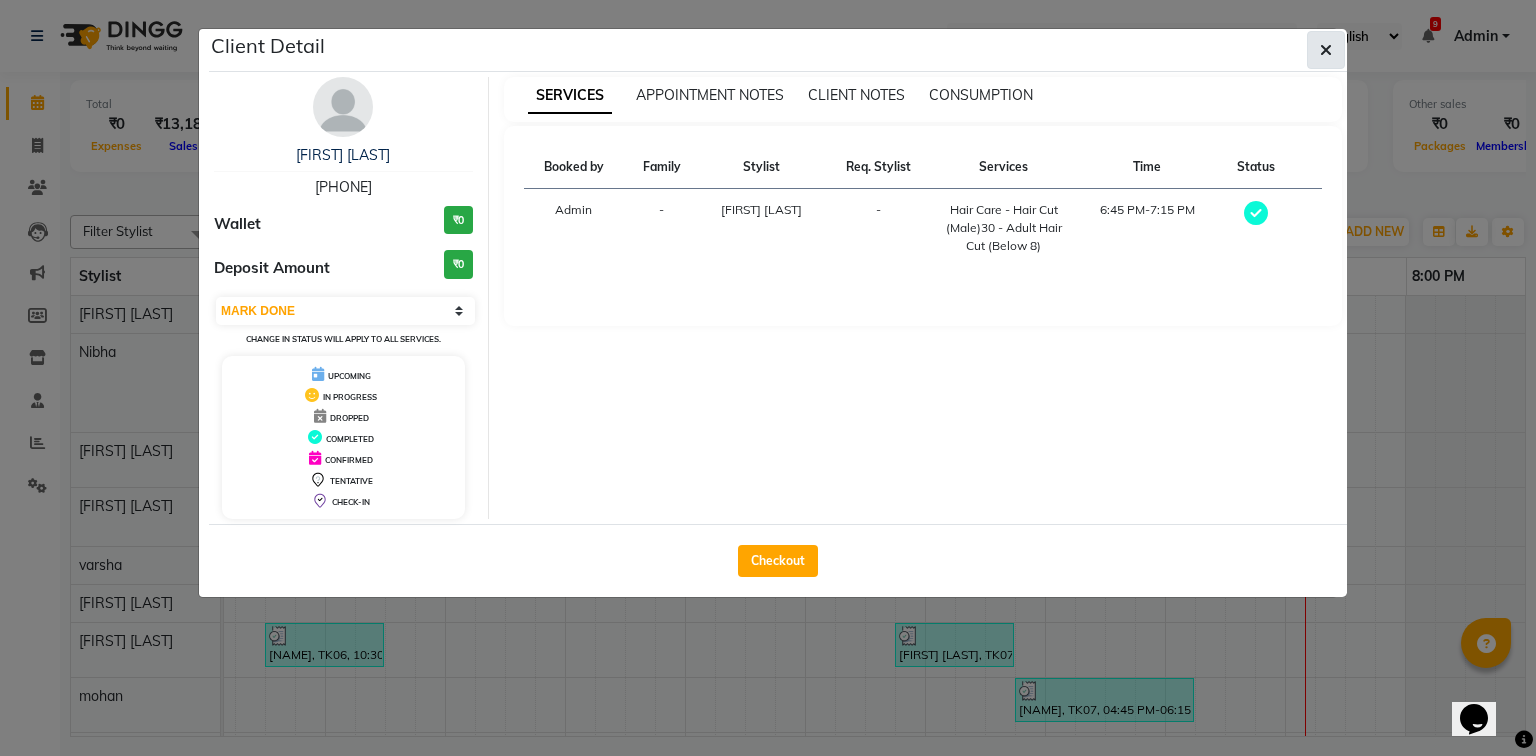 click 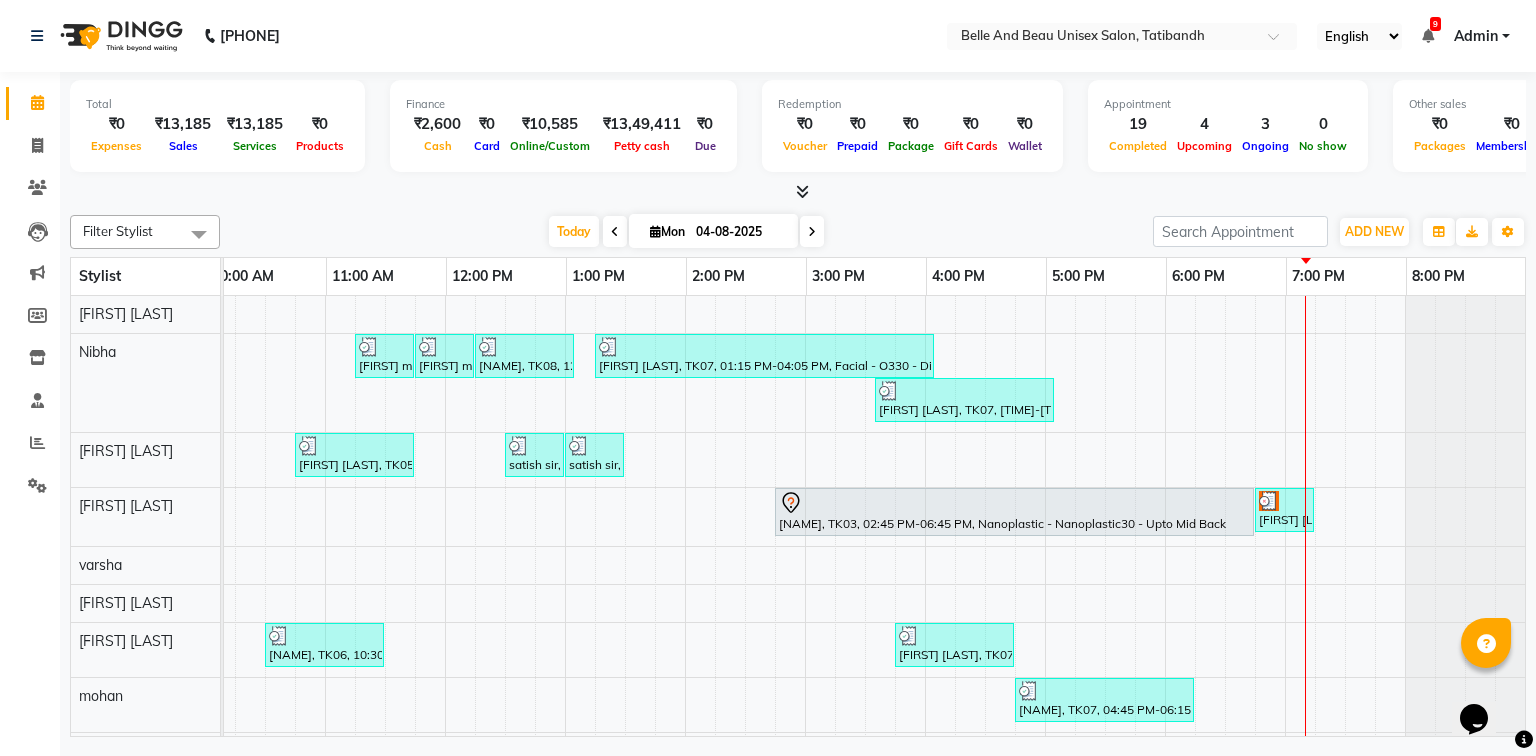 drag, startPoint x: 1264, startPoint y: 510, endPoint x: 1266, endPoint y: 552, distance: 42.047592 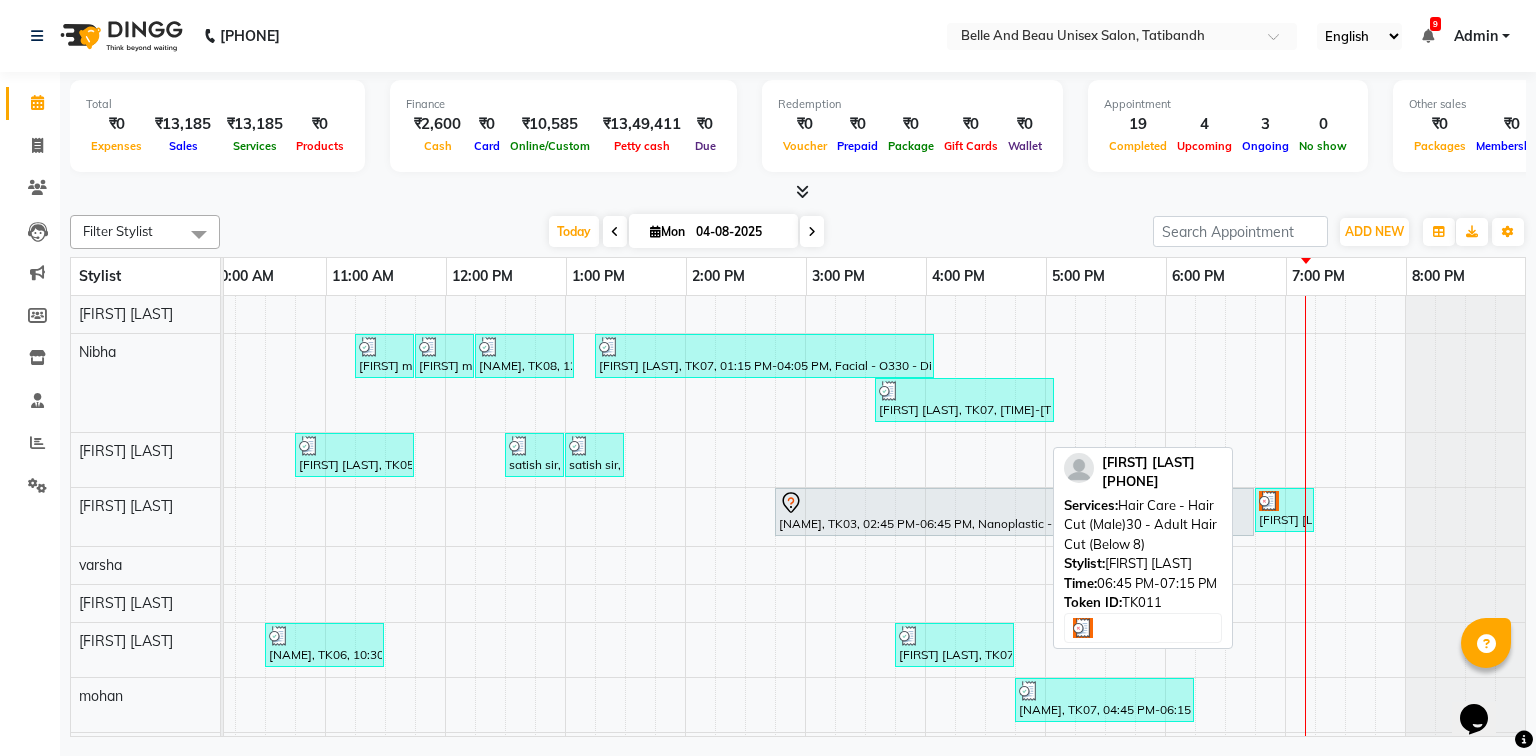 click on "manoj Tiwari, TK11, 06:45 PM-07:15 PM, Hair Care - Hair Cut (Male)30 - Adult Hair Cut (Below 8)" at bounding box center (1284, 510) 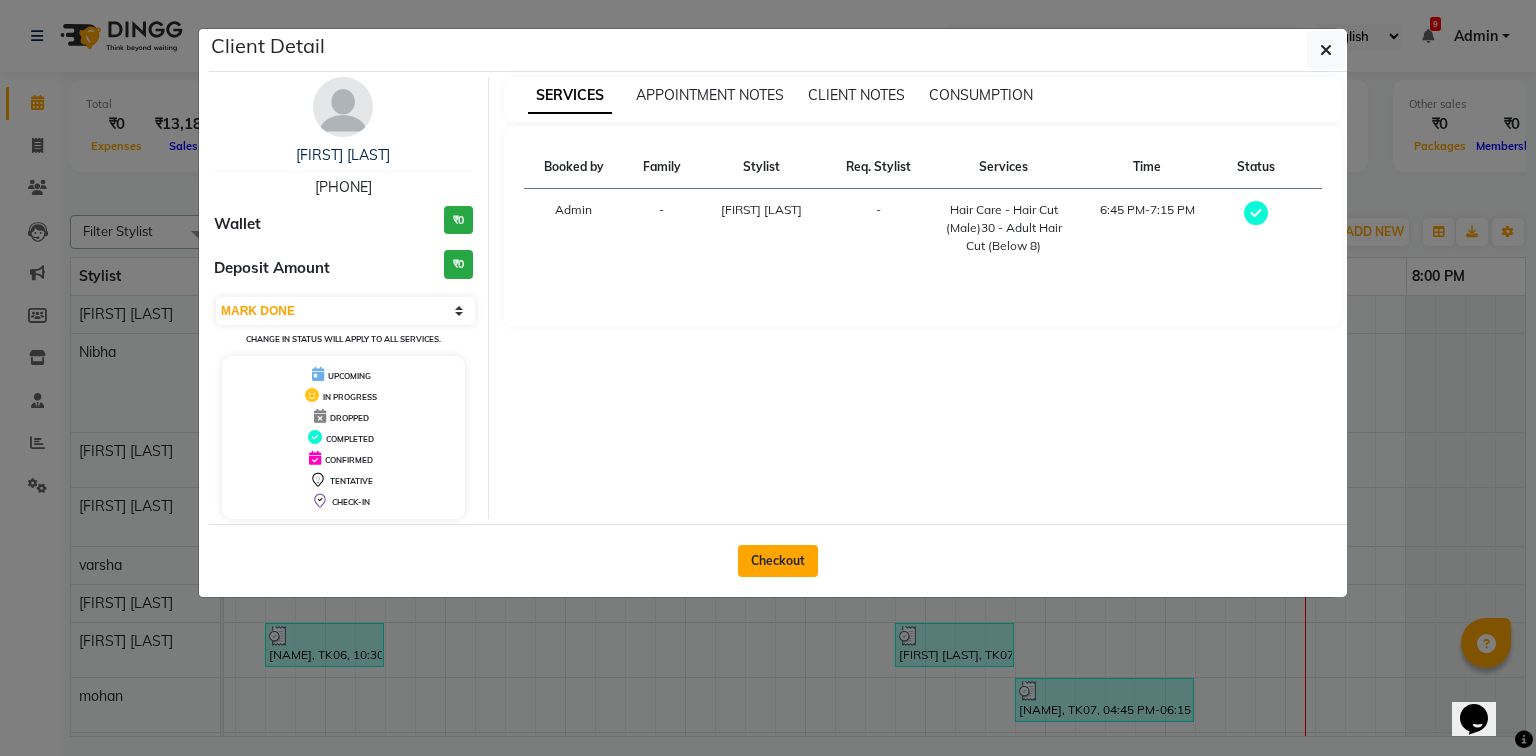 click on "Checkout" 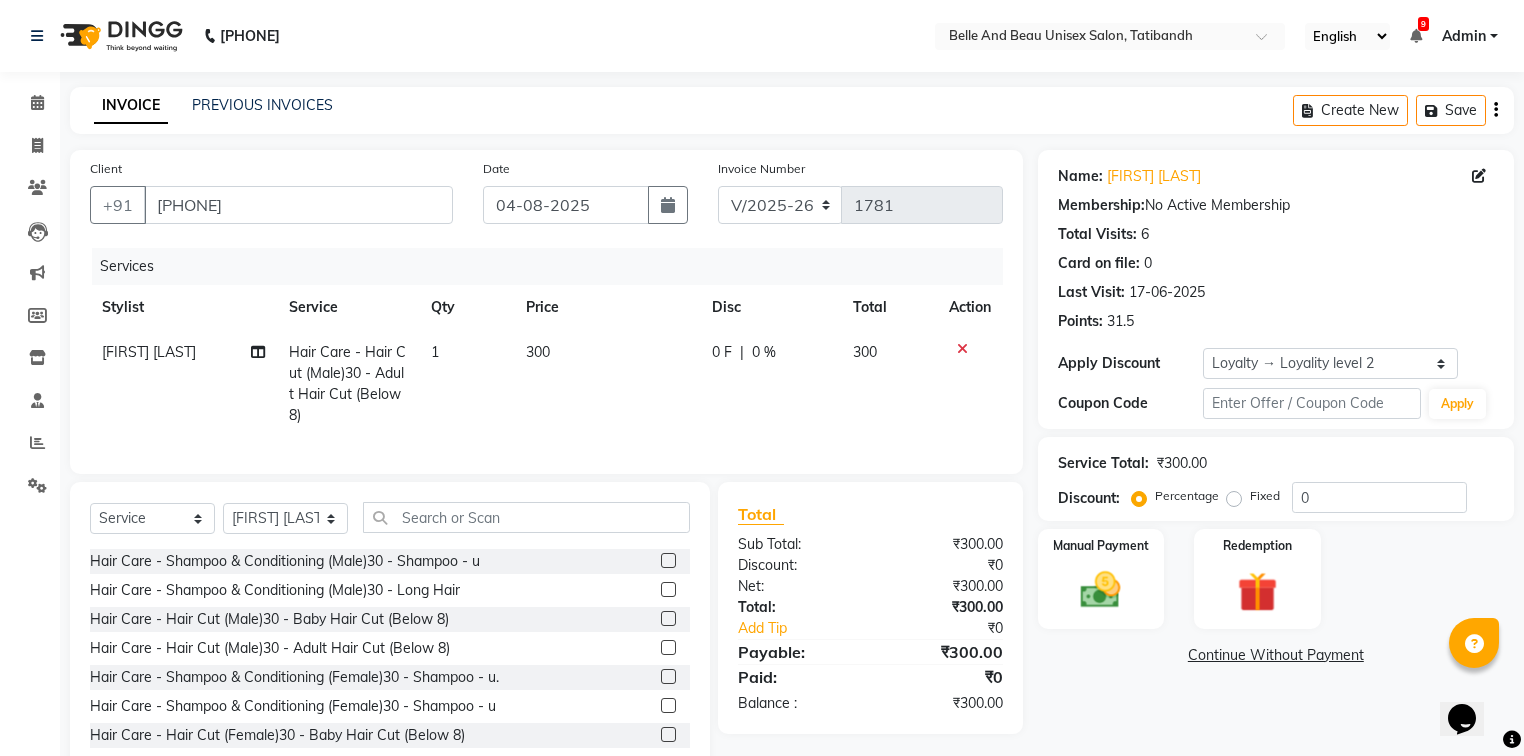click on "[FIRST] [LAST]" 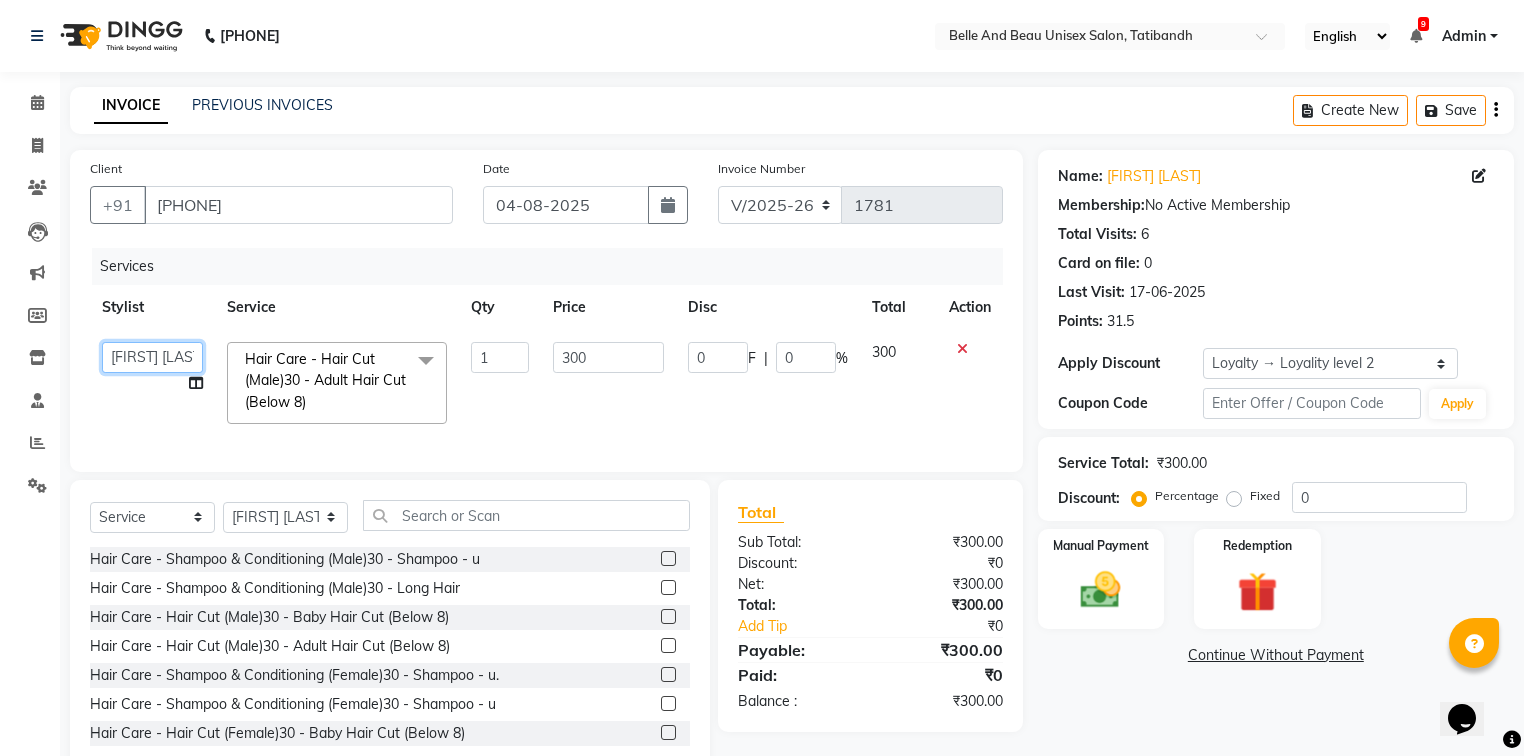 click on "Gaurav Mandavgane    mohan   Mukesh Shrivas   Nibha   Rahul Sen   Rekha Agarwal   Rihan khan   Shabnam Khan   Shagun Siddiqui   Sunny Panesar   Twinkle Thakuri   varsha   Vishesh Srivas" 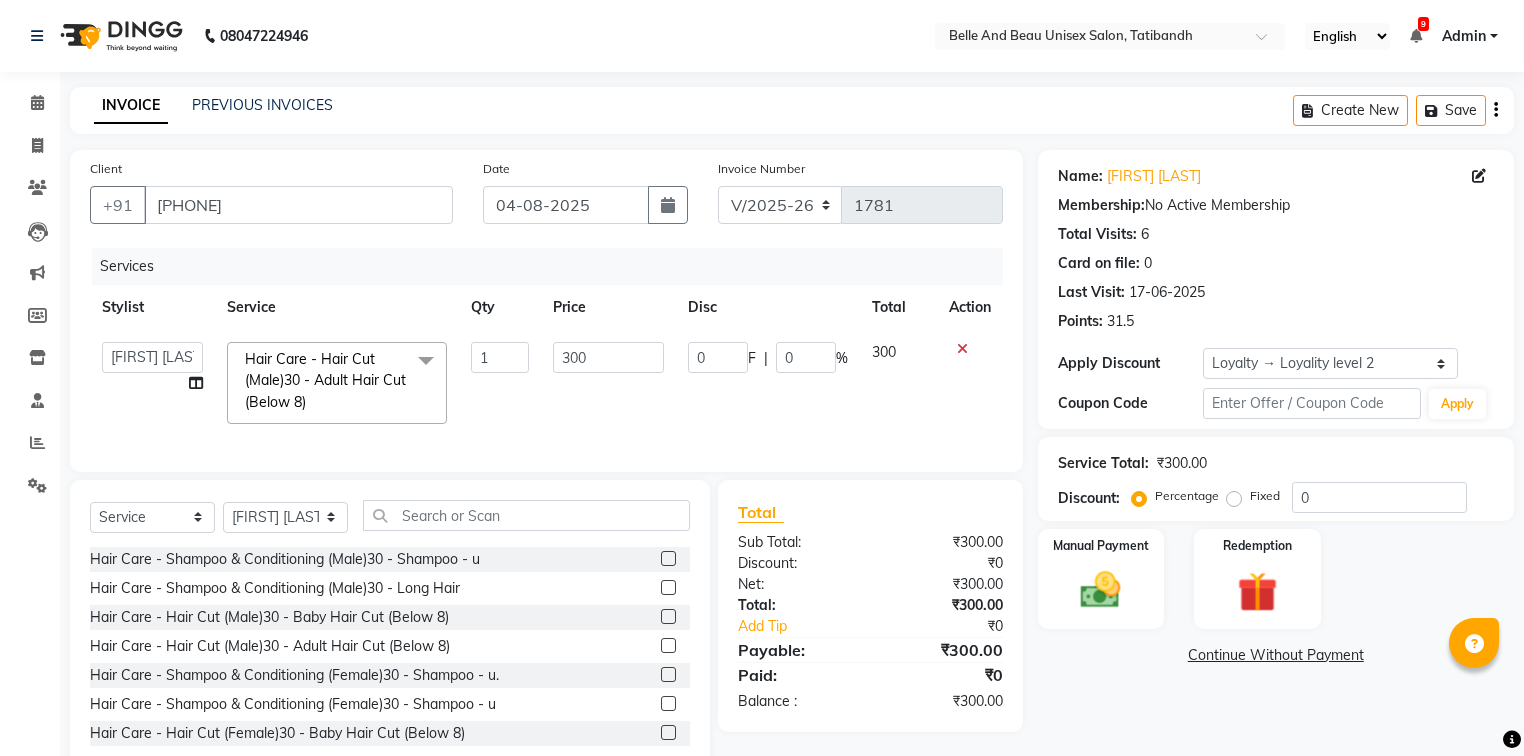 select on "7066" 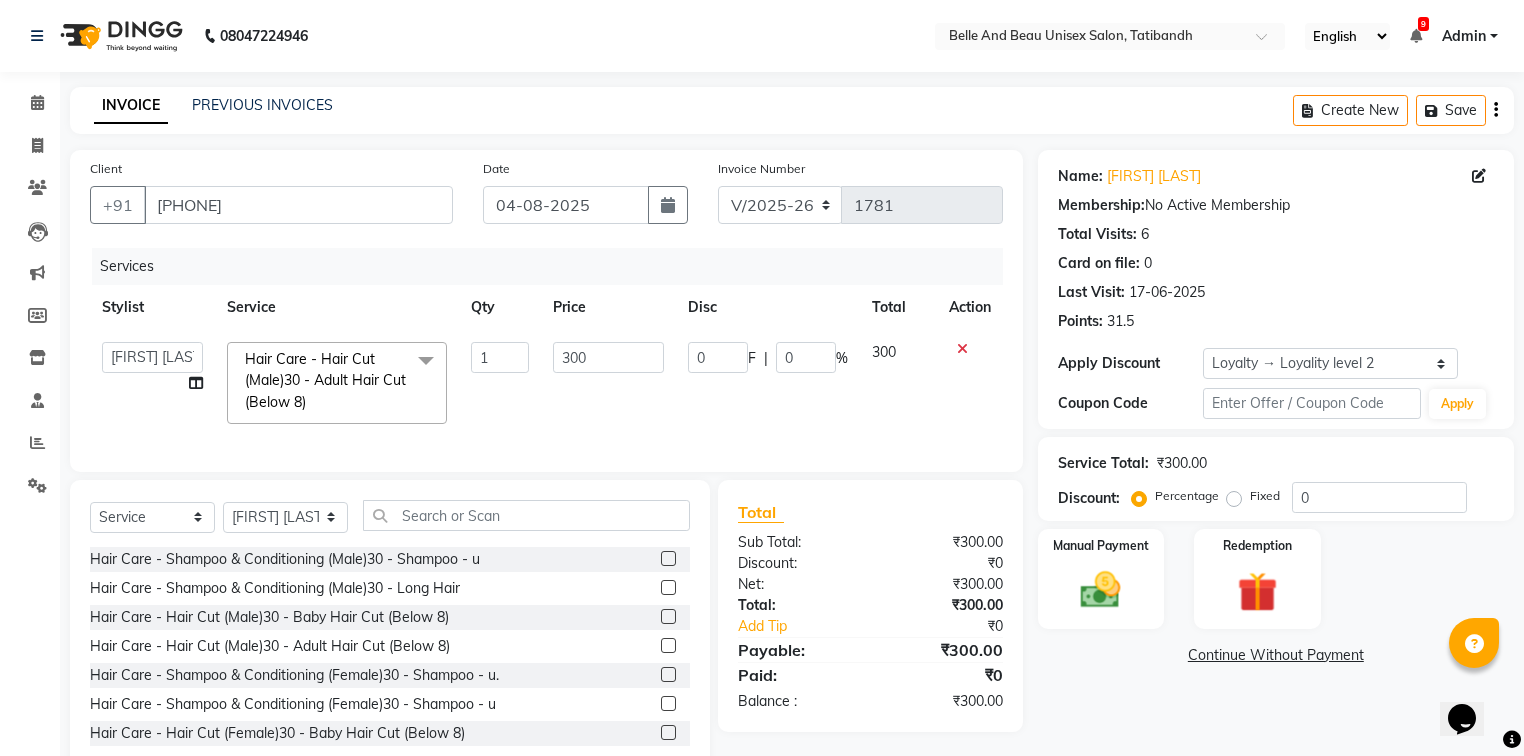 scroll, scrollTop: 0, scrollLeft: 0, axis: both 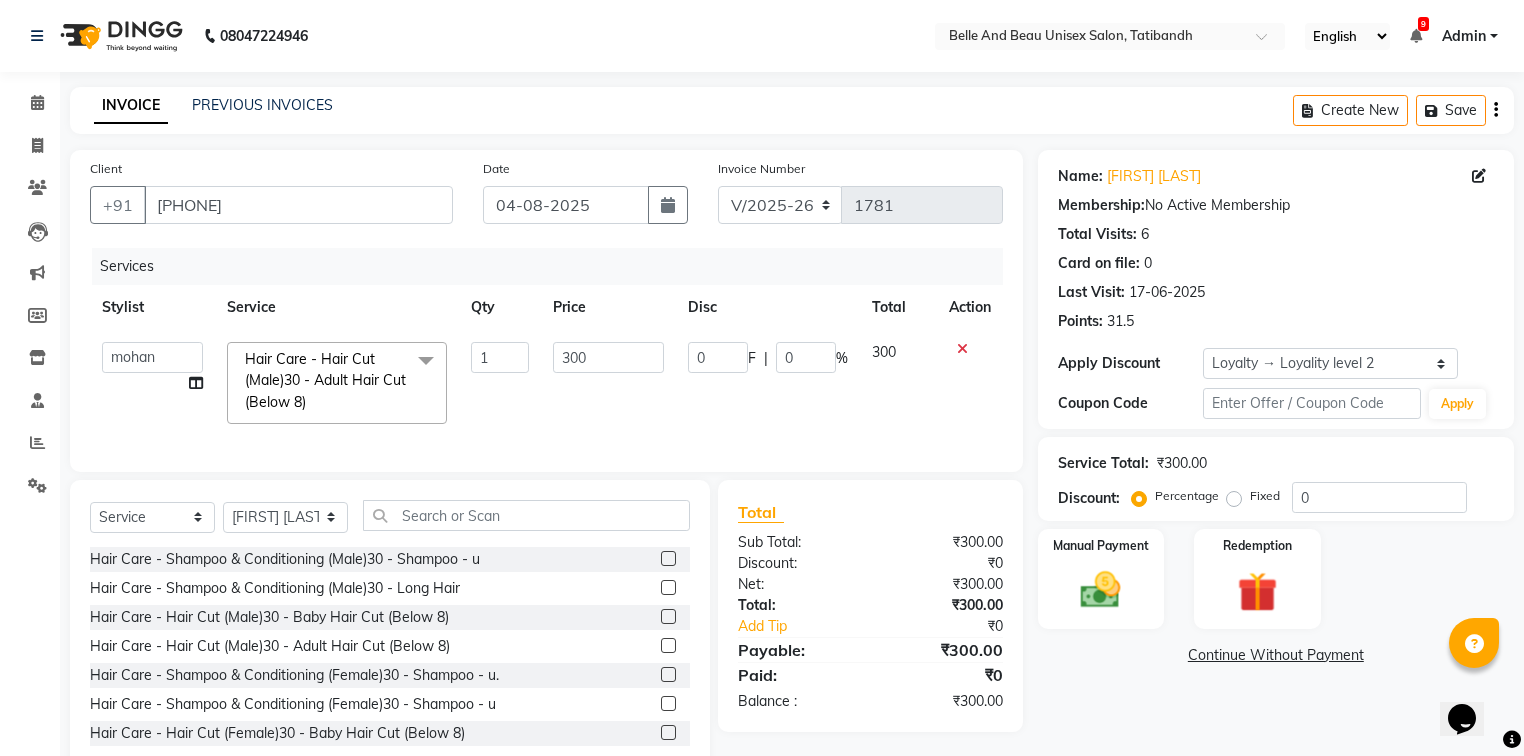 select on "65137" 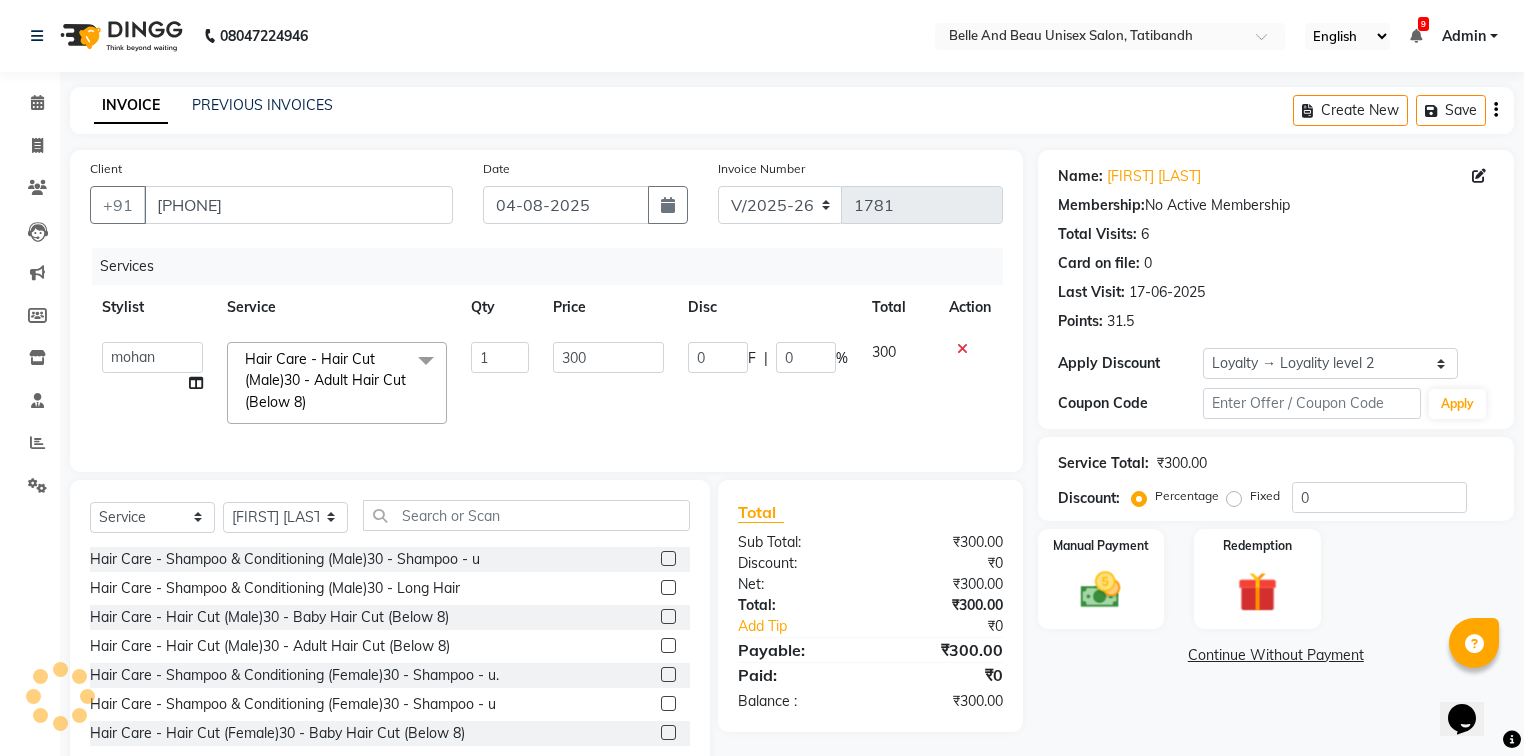 click on "0 F | 0 %" 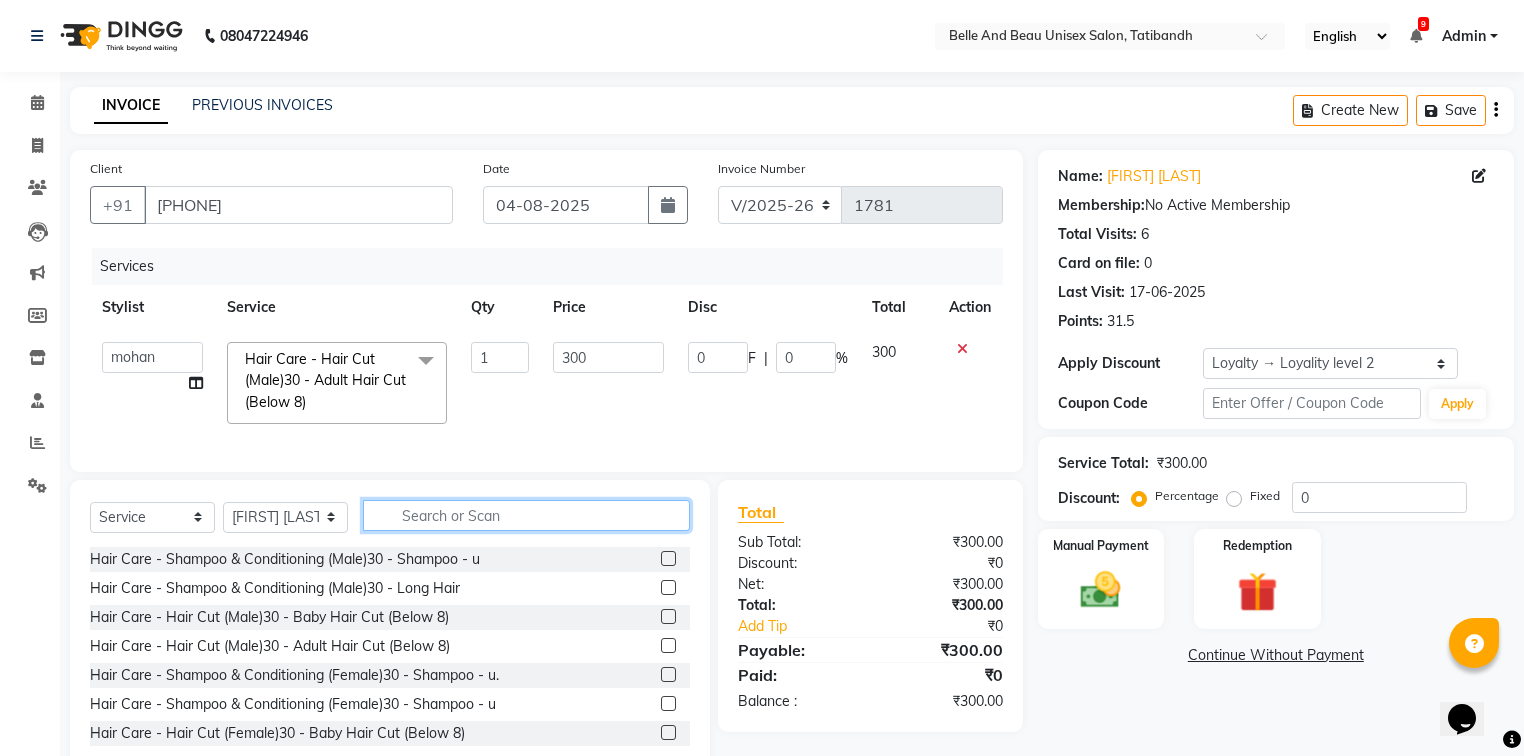click 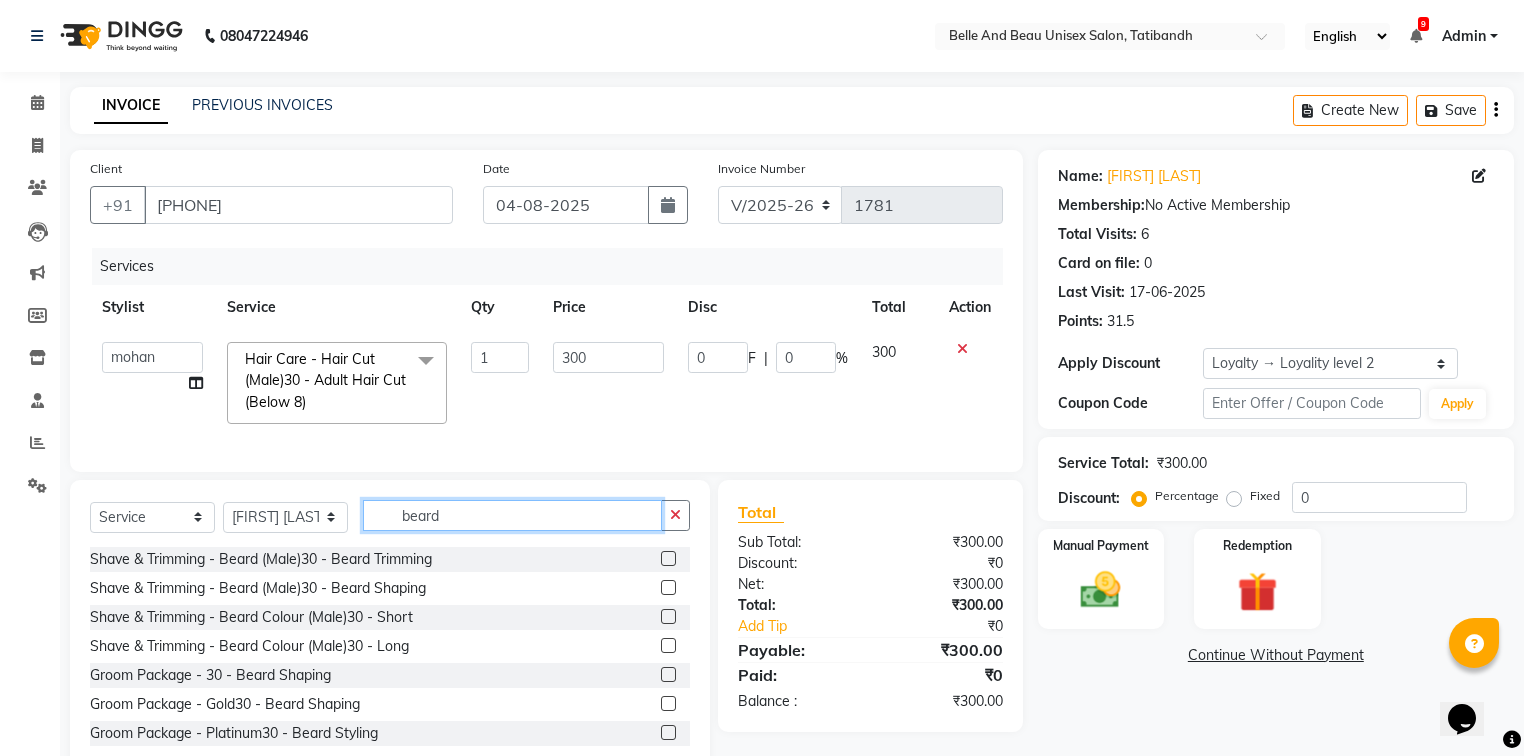 type on "beard" 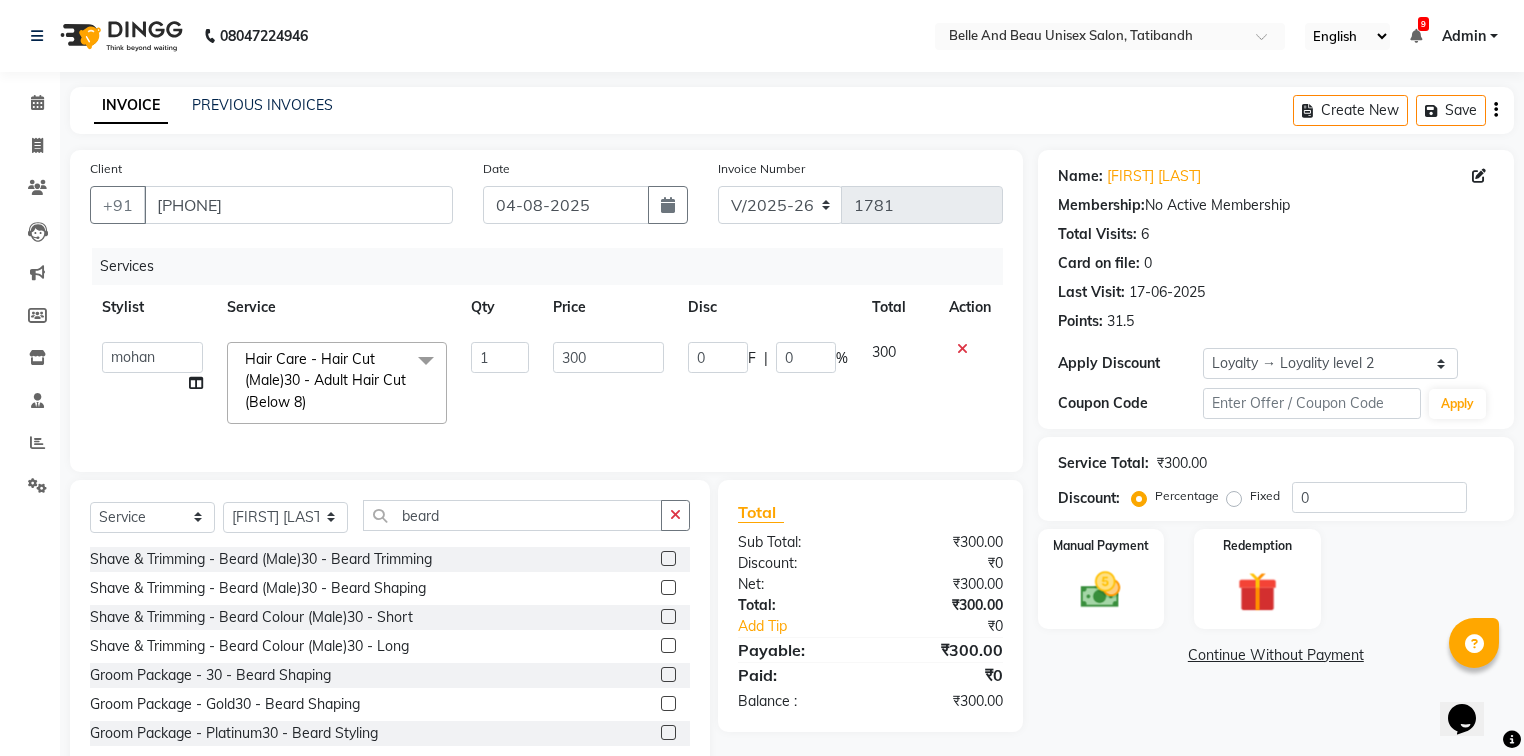 click 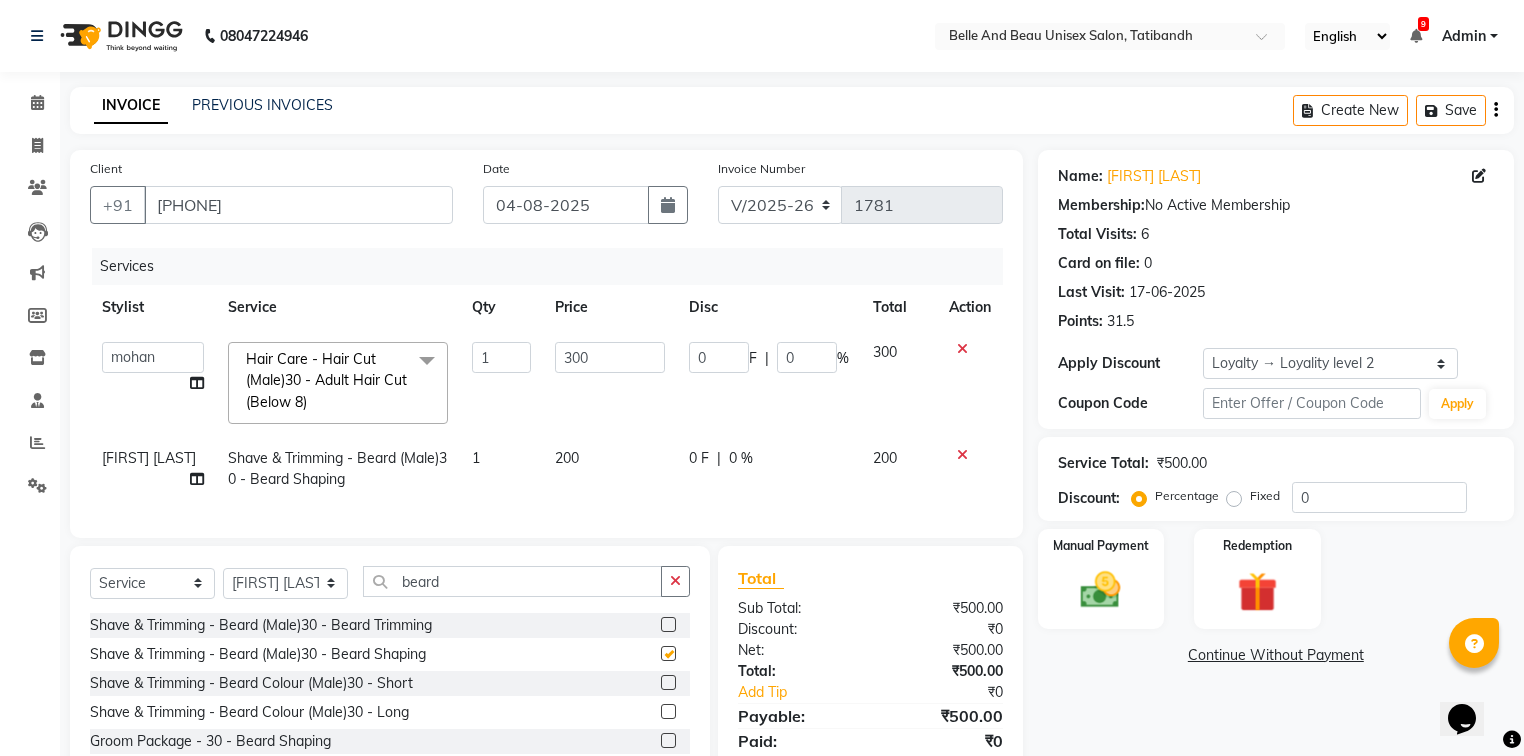 checkbox on "false" 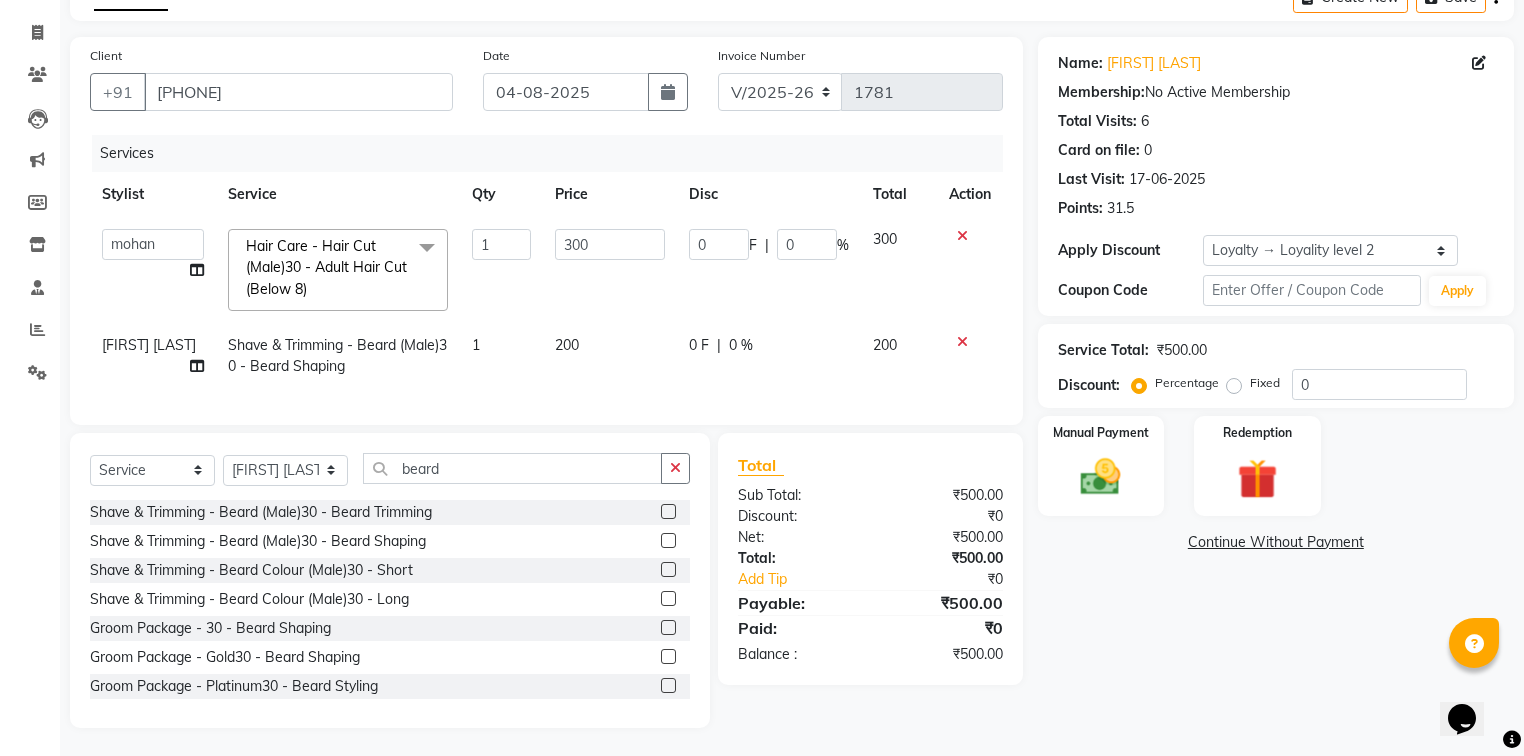 scroll, scrollTop: 128, scrollLeft: 0, axis: vertical 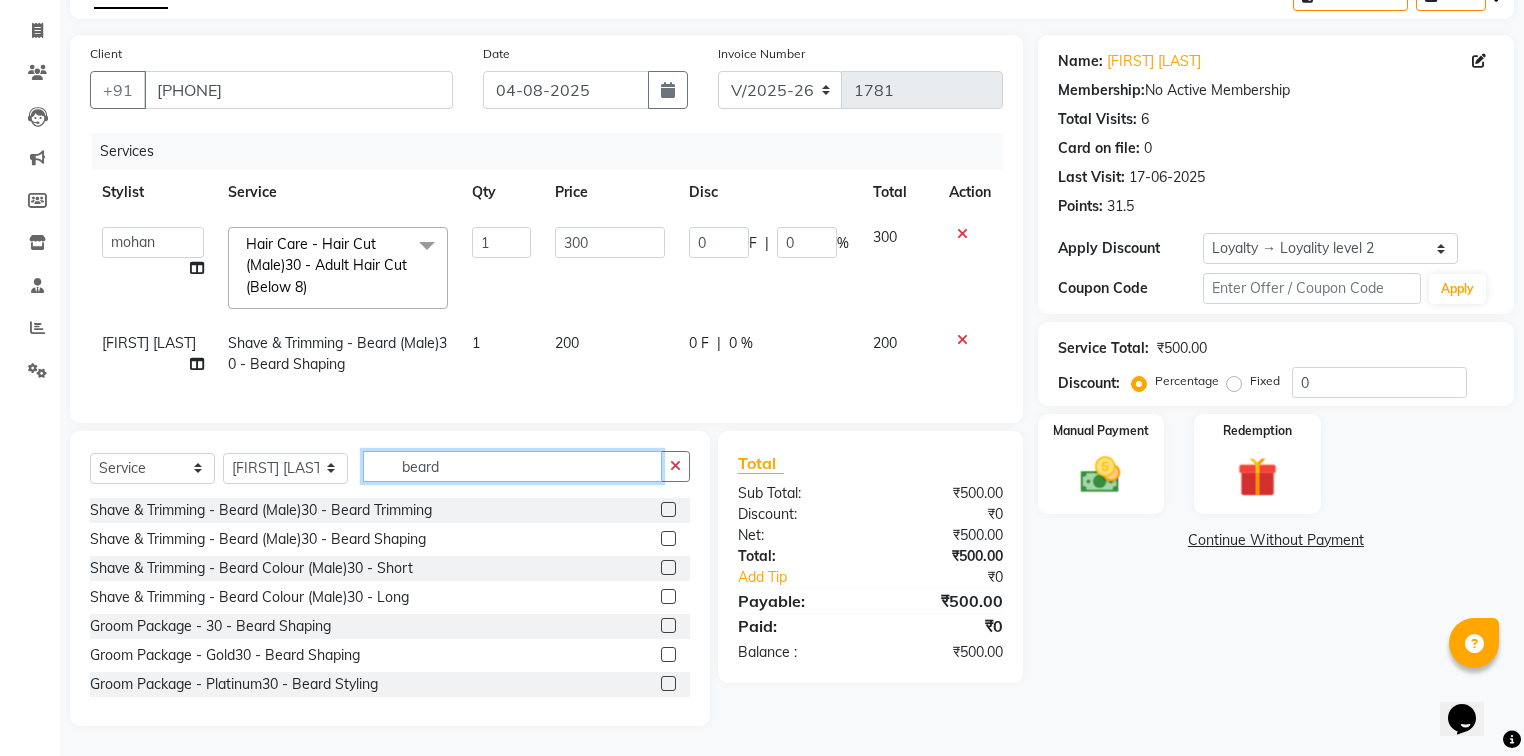 click on "beard" 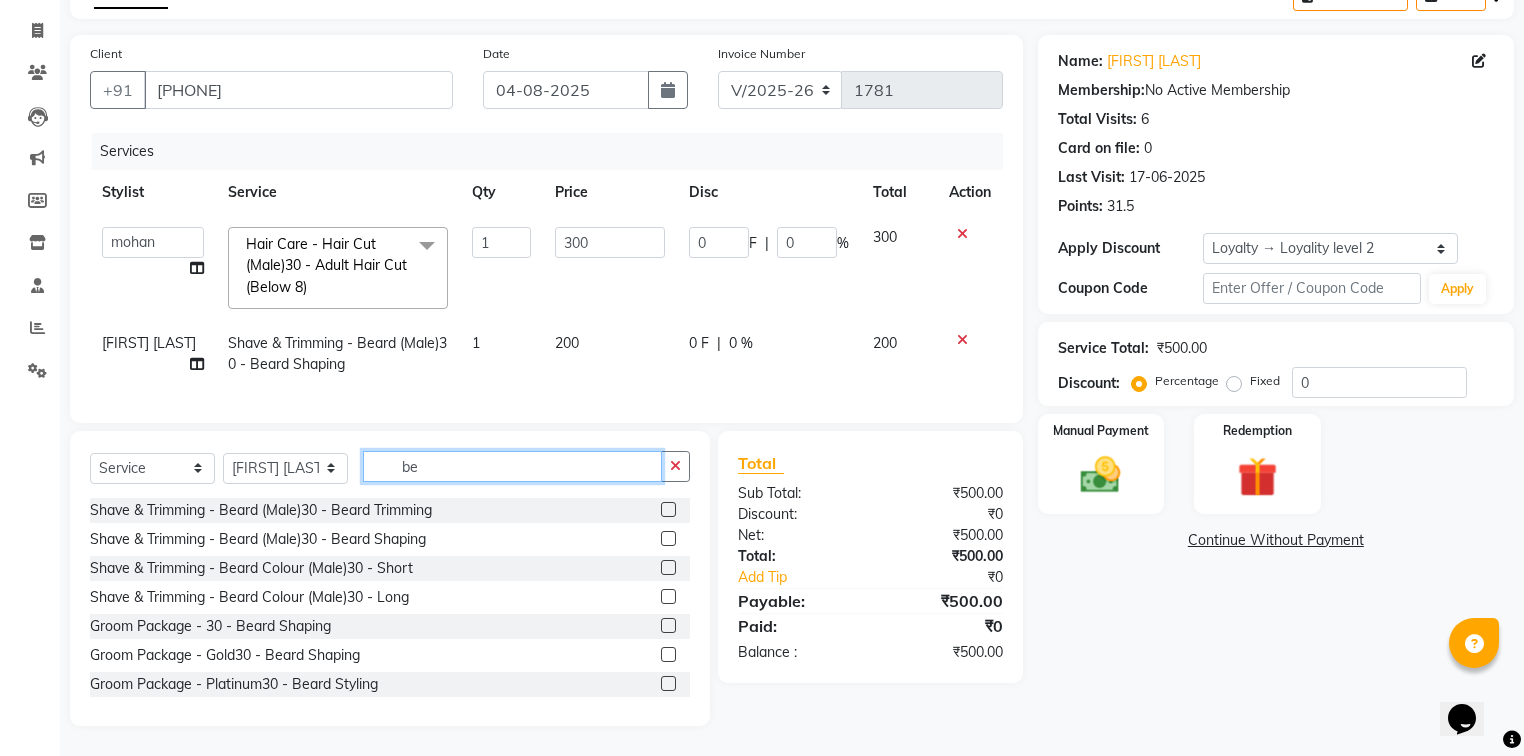 type on "b" 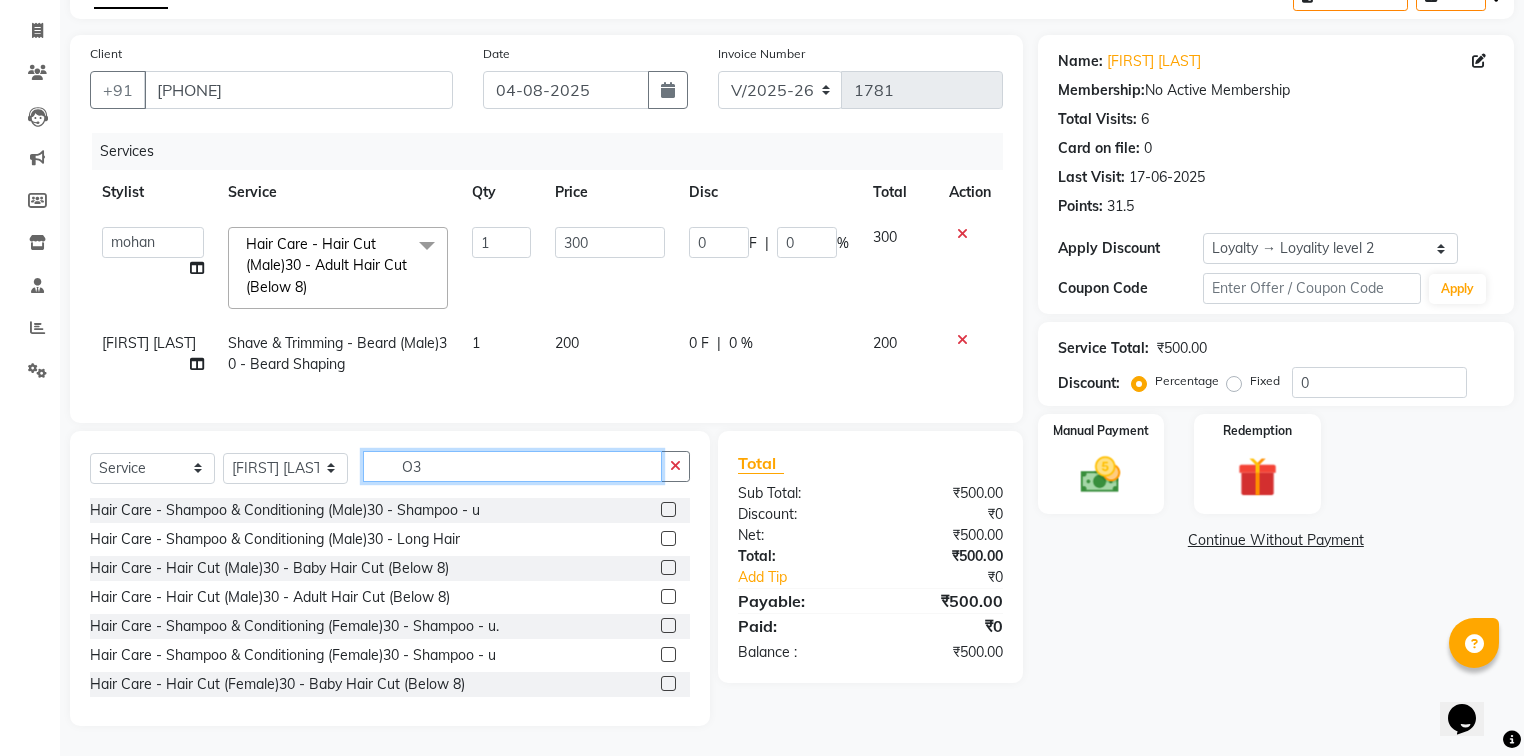 scroll, scrollTop: 101, scrollLeft: 0, axis: vertical 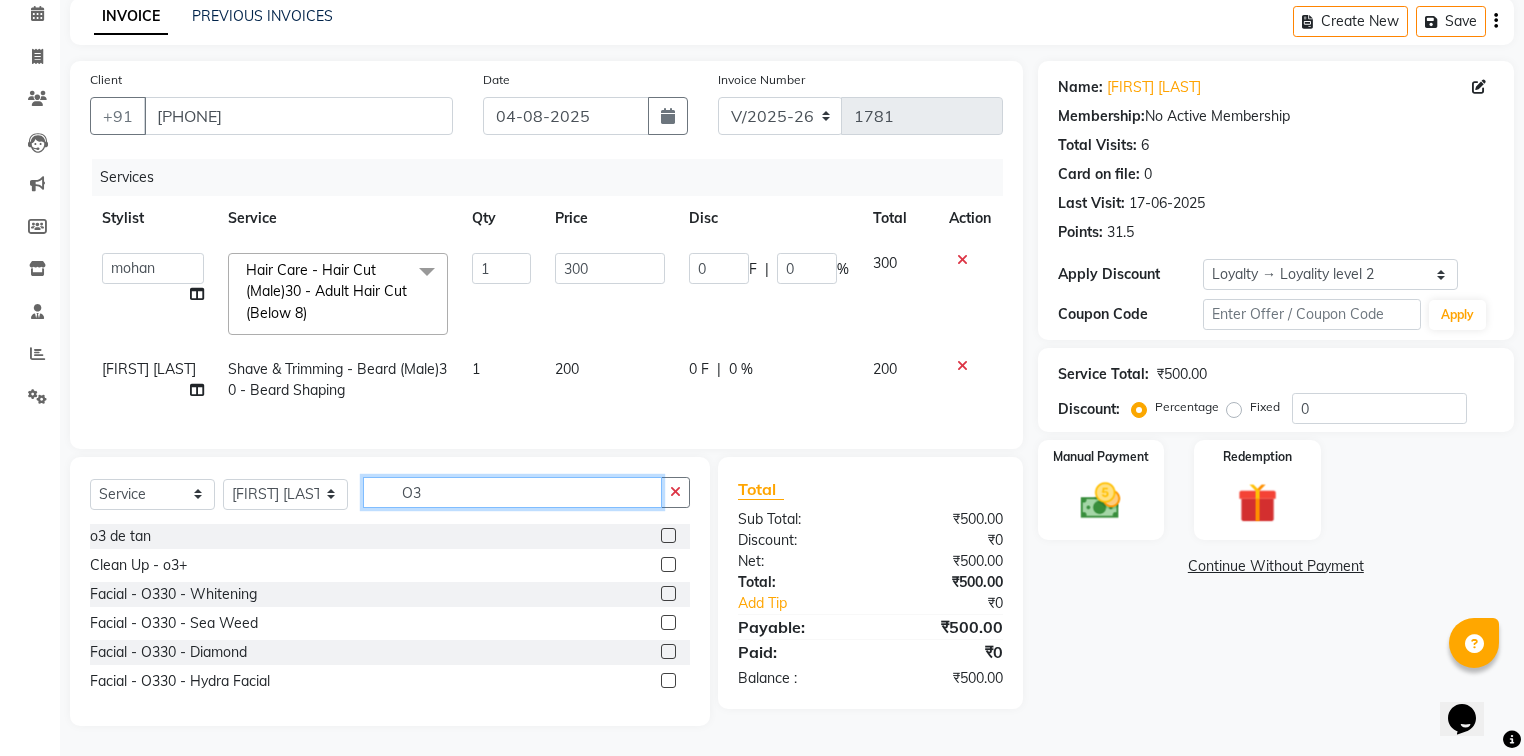 type on "O3" 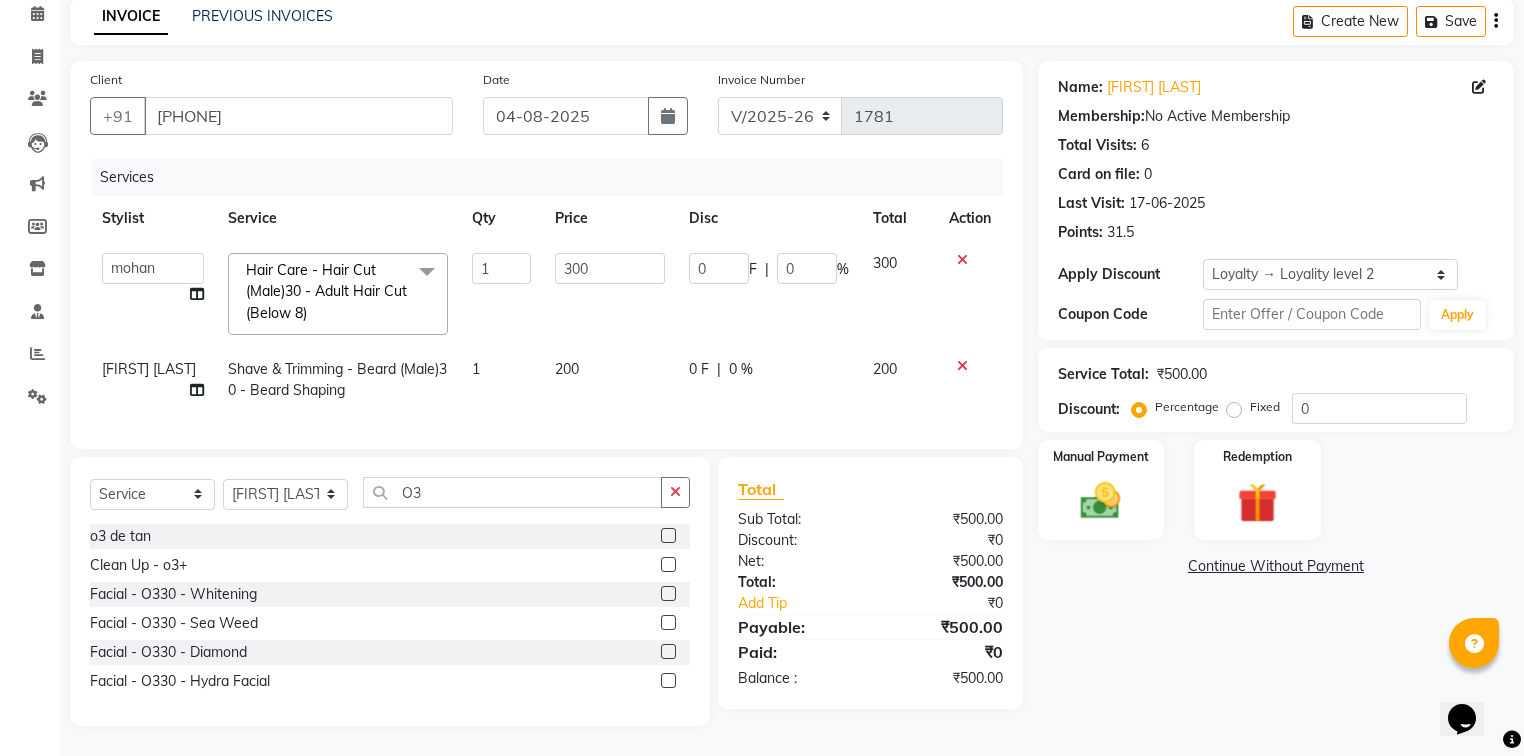 click 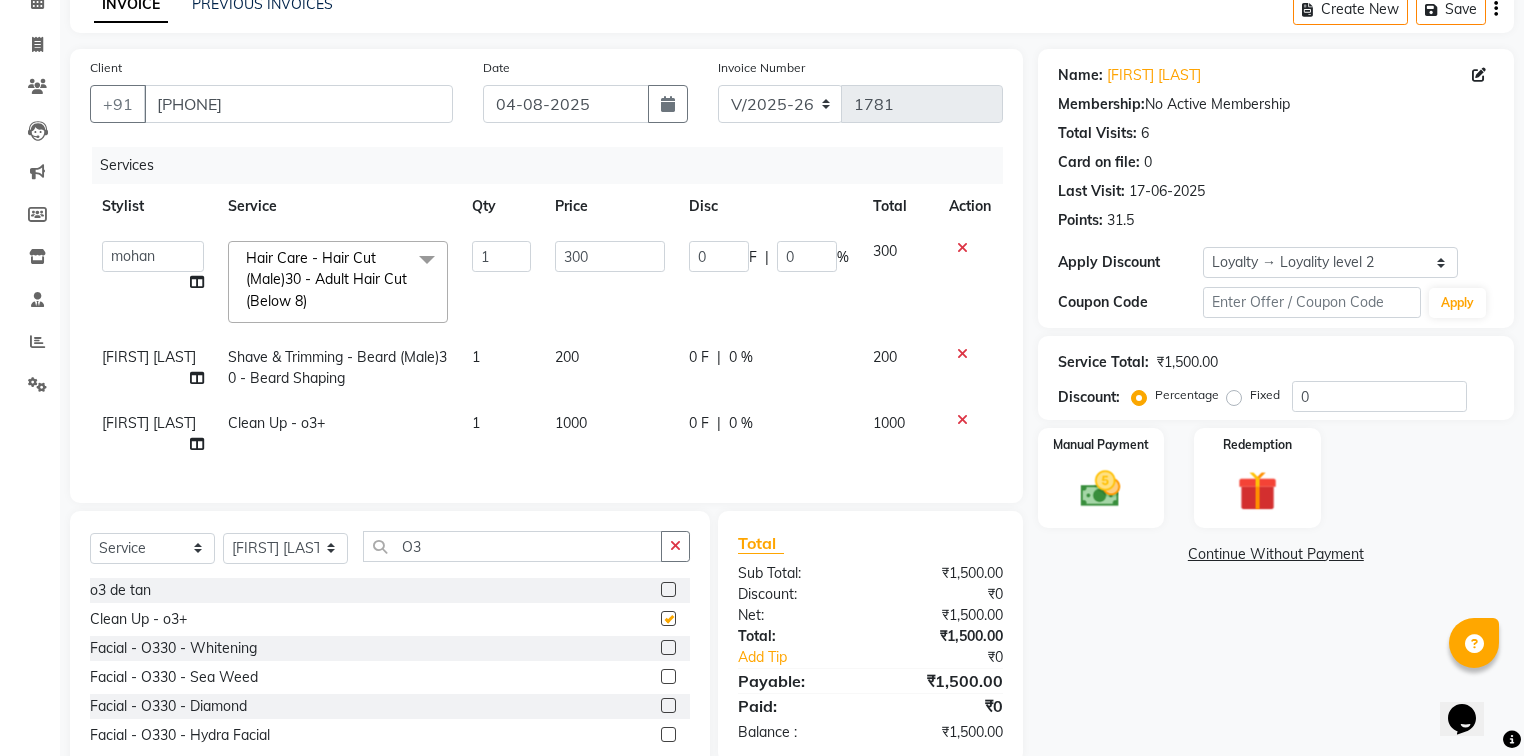 checkbox on "false" 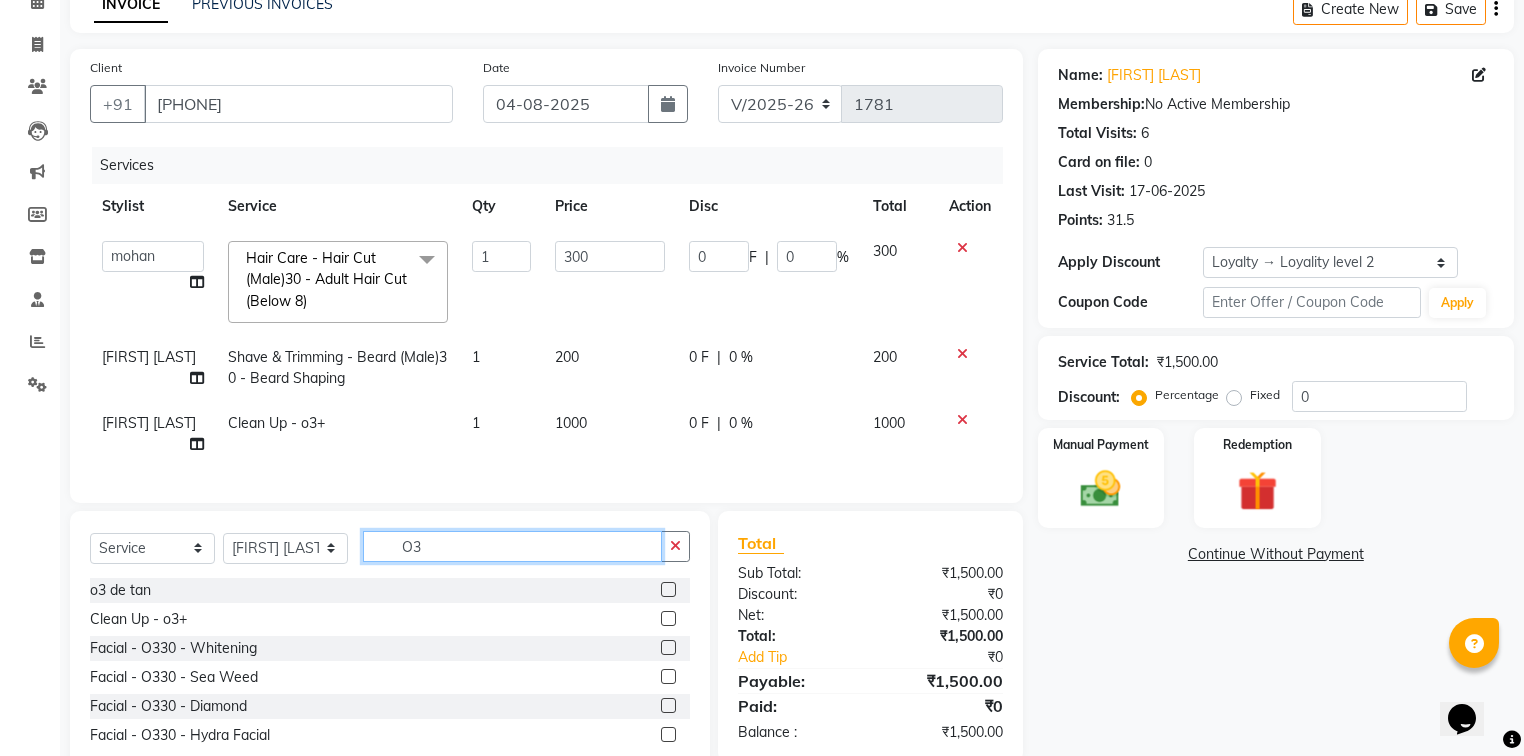 click on "O3" 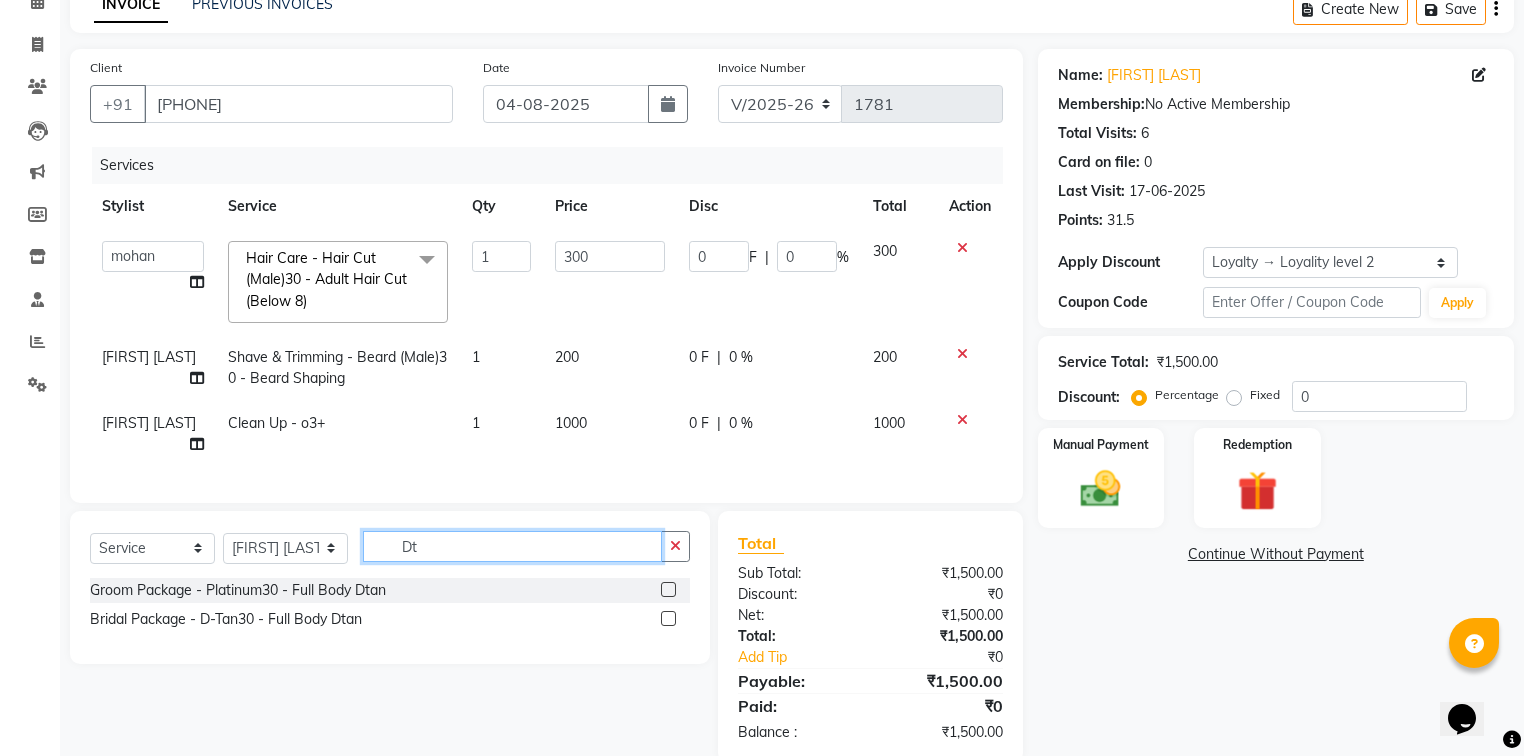 type on "D" 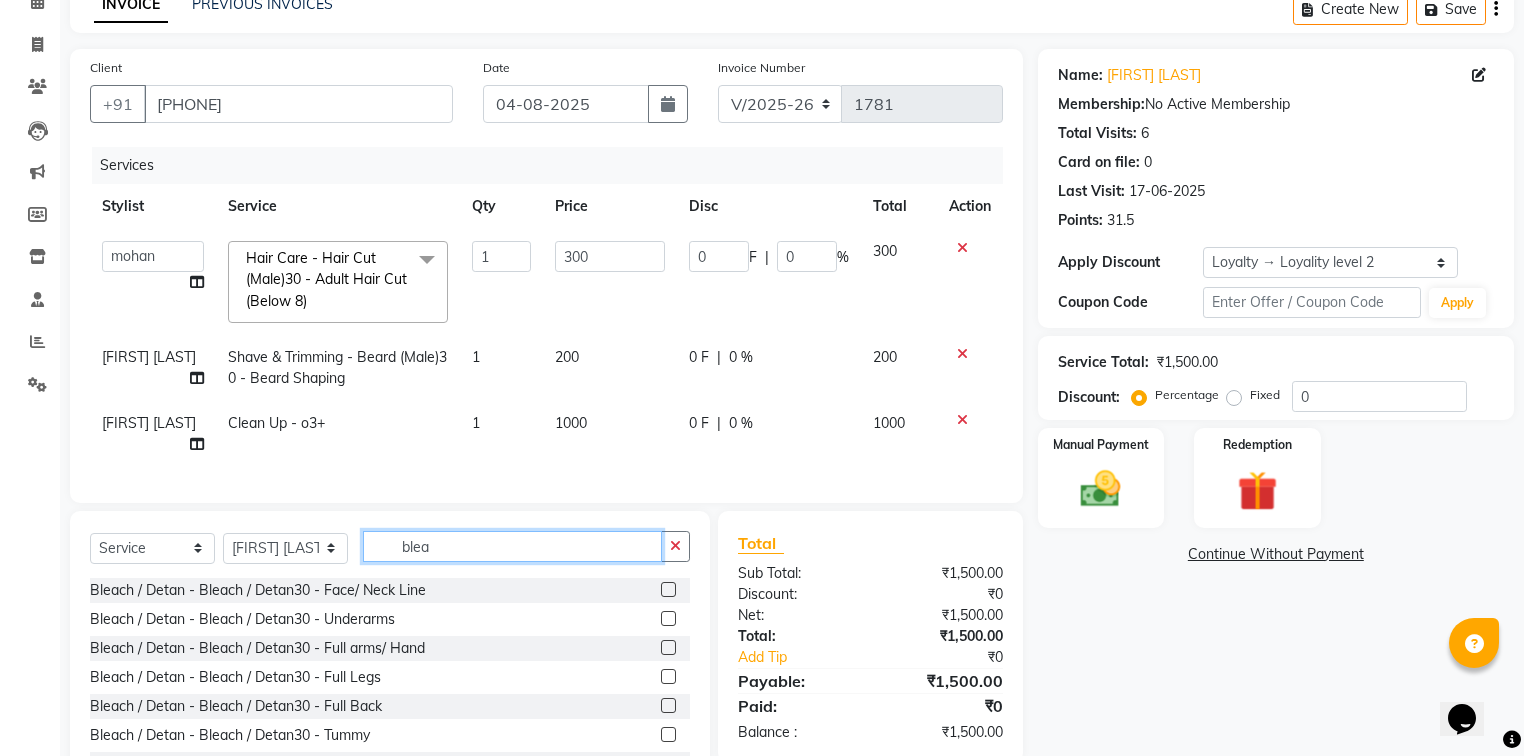 type on "blea" 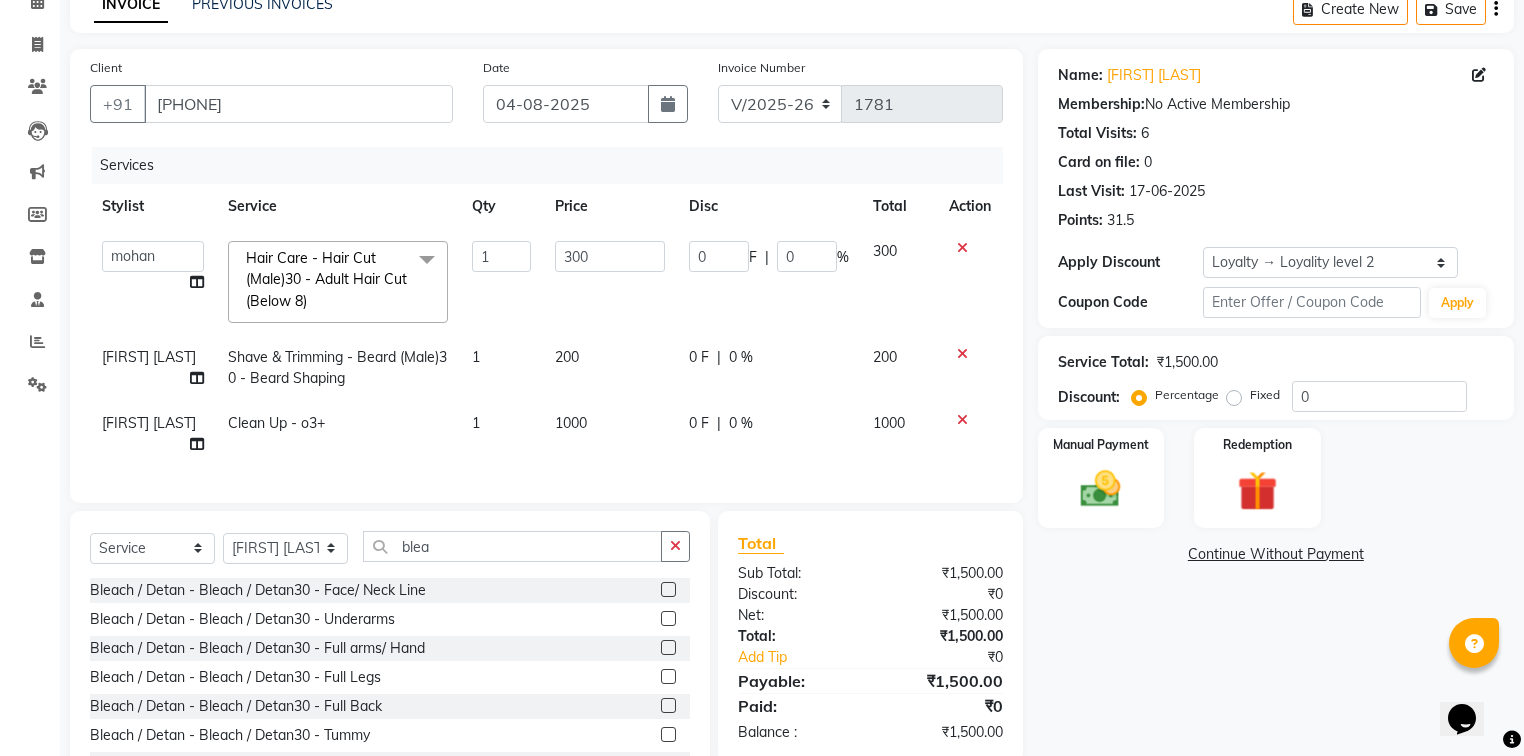 click 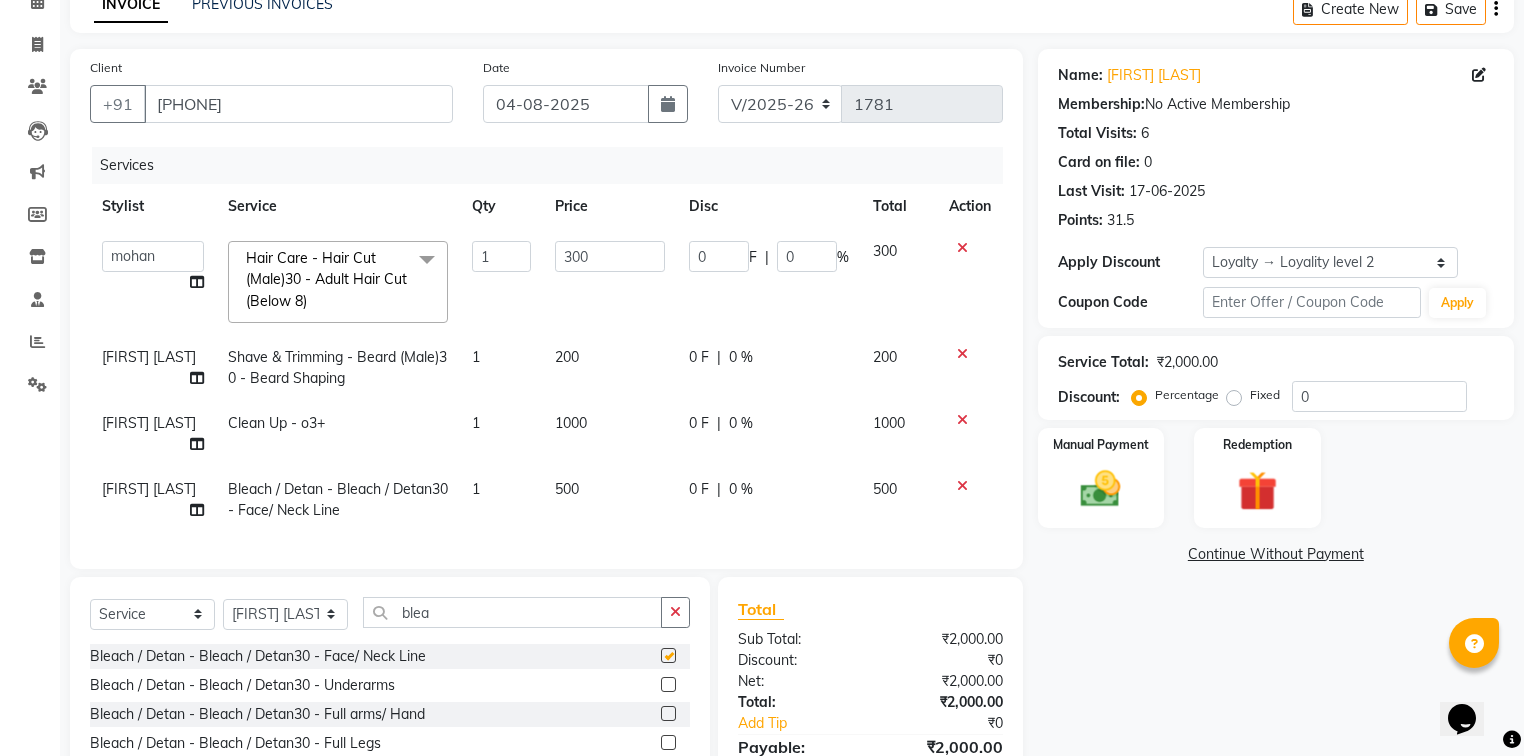 checkbox on "false" 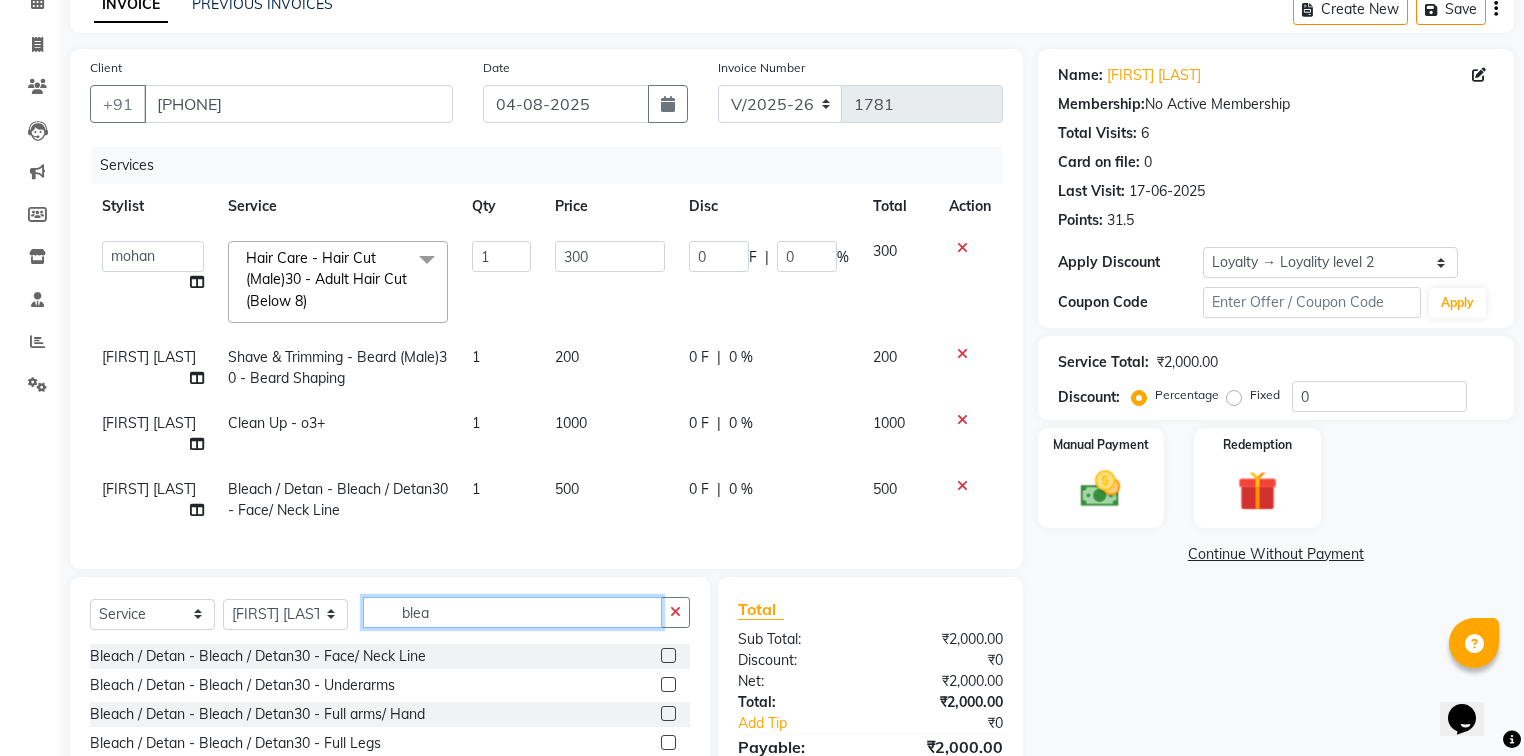 click on "blea" 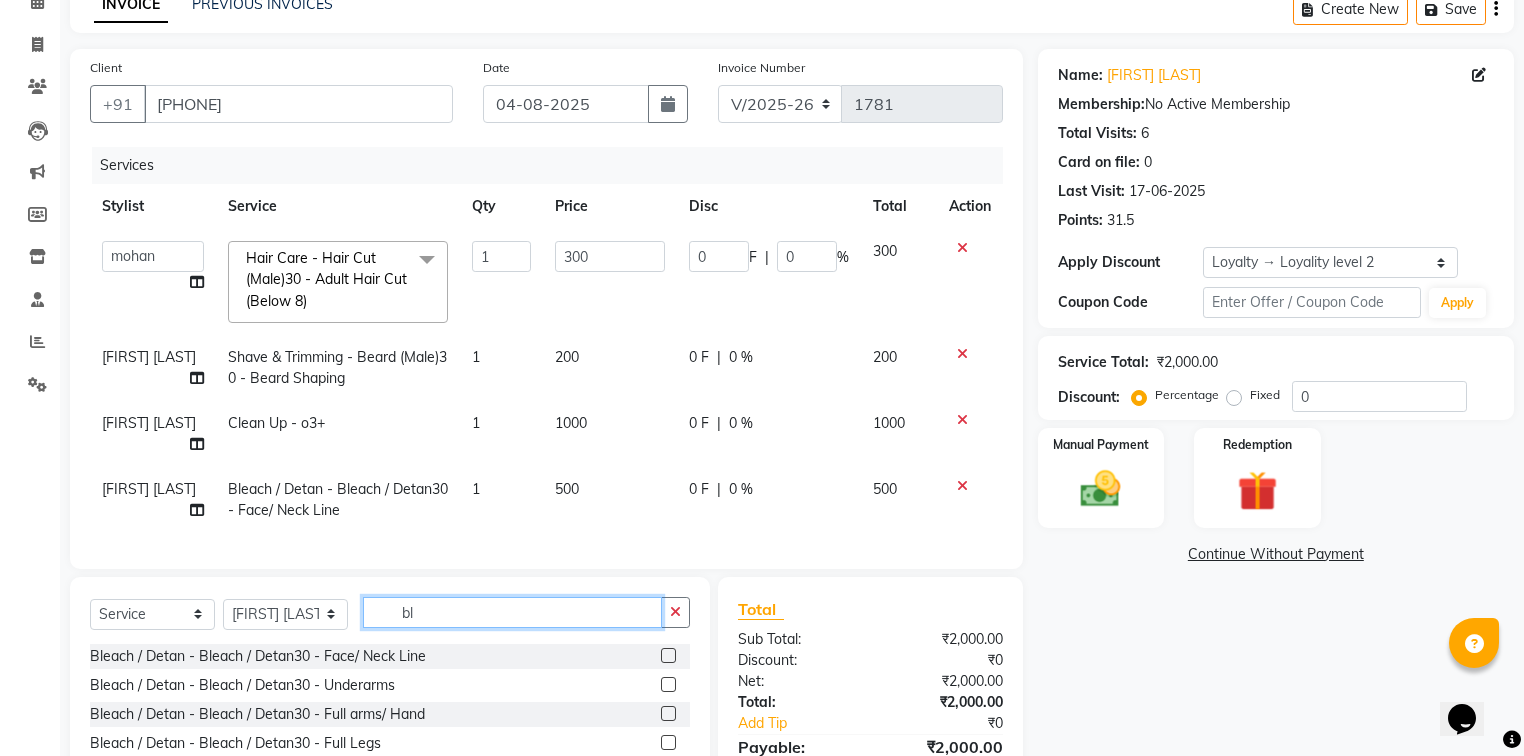 type on "b" 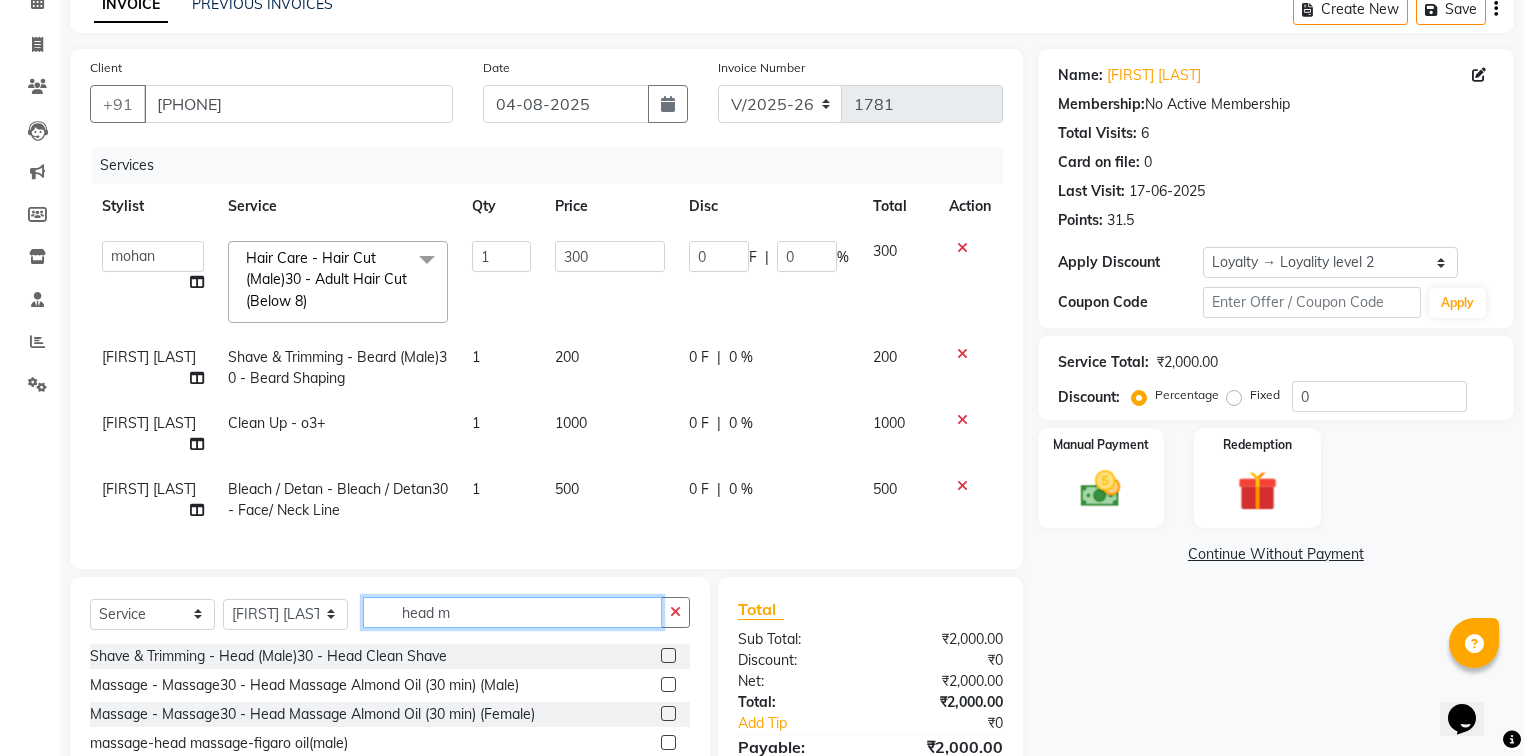 type on "head m" 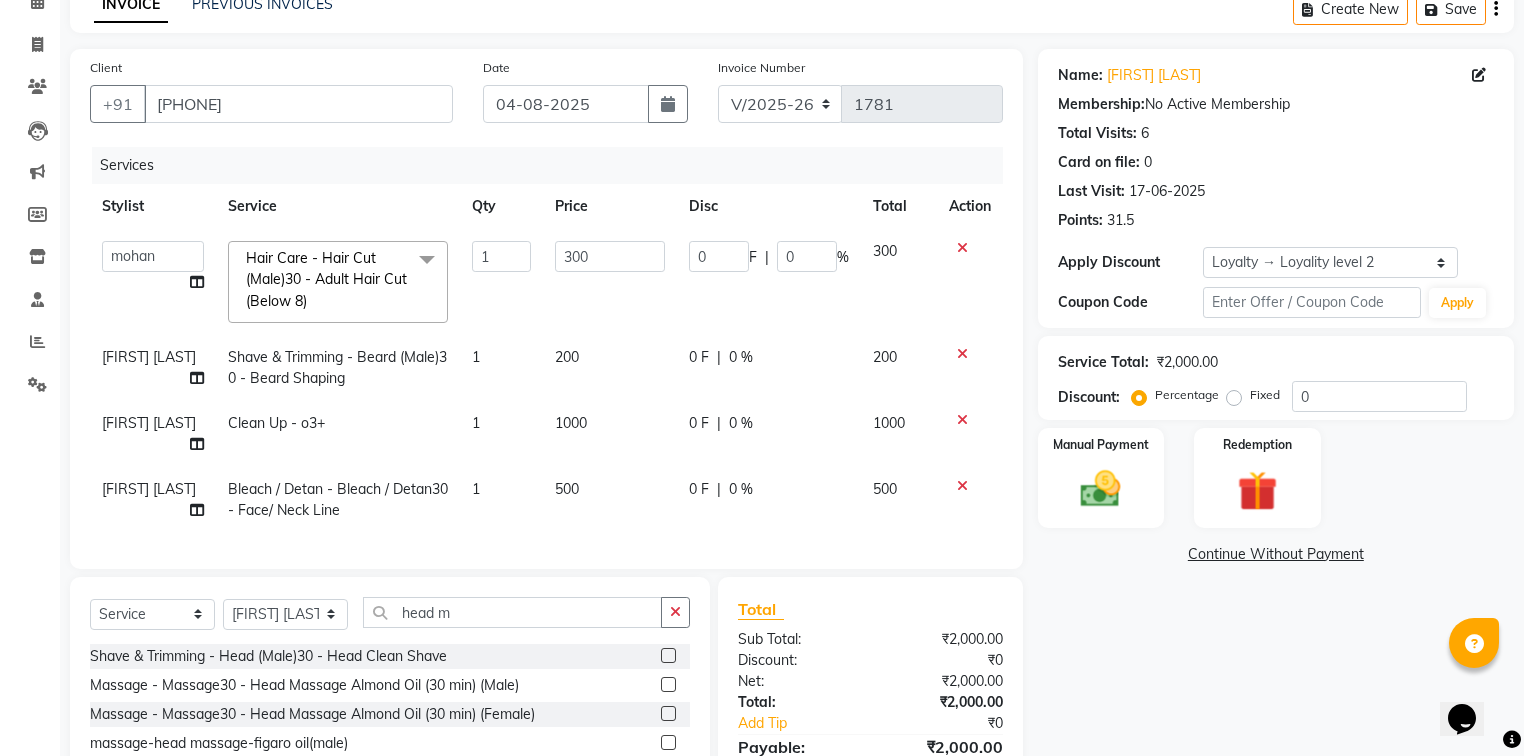 click 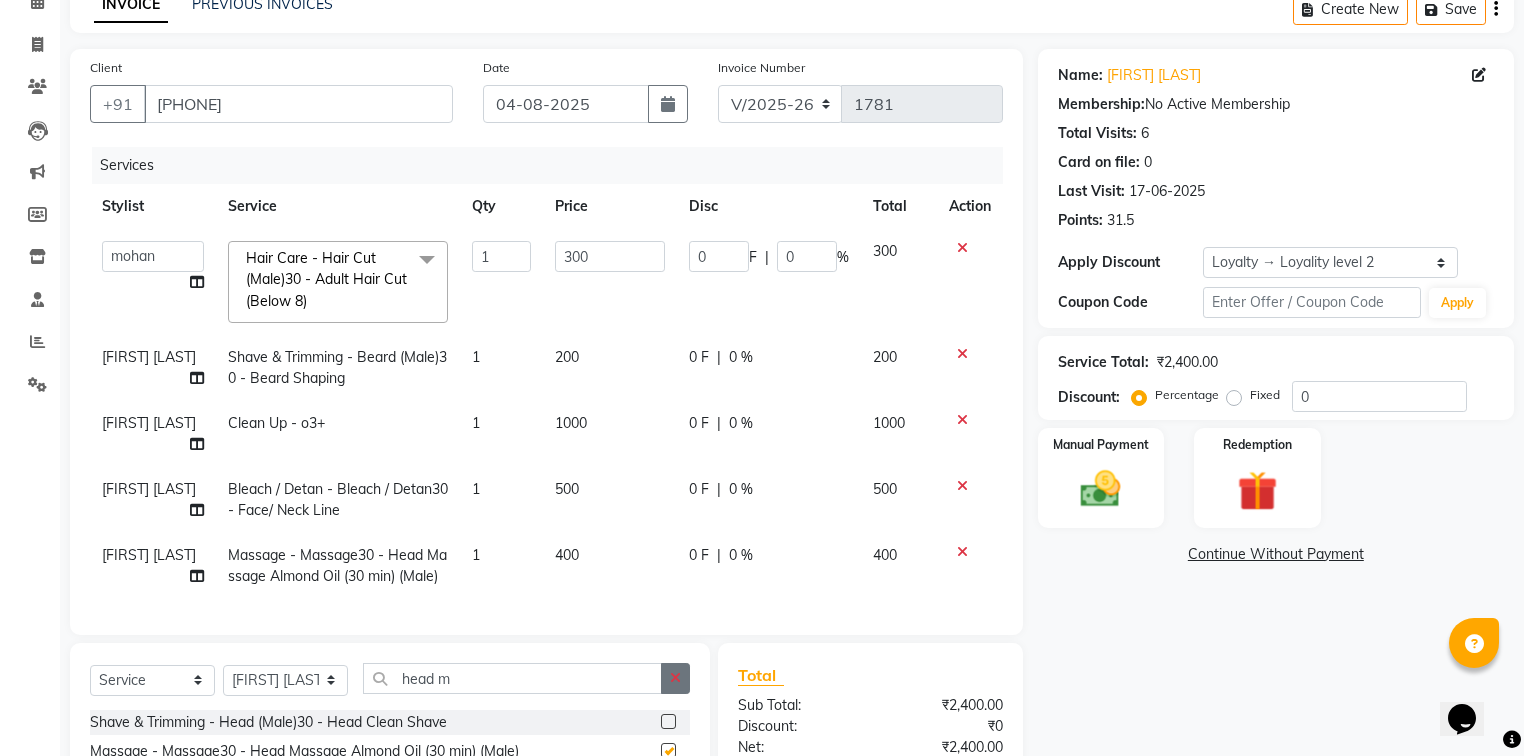 checkbox on "false" 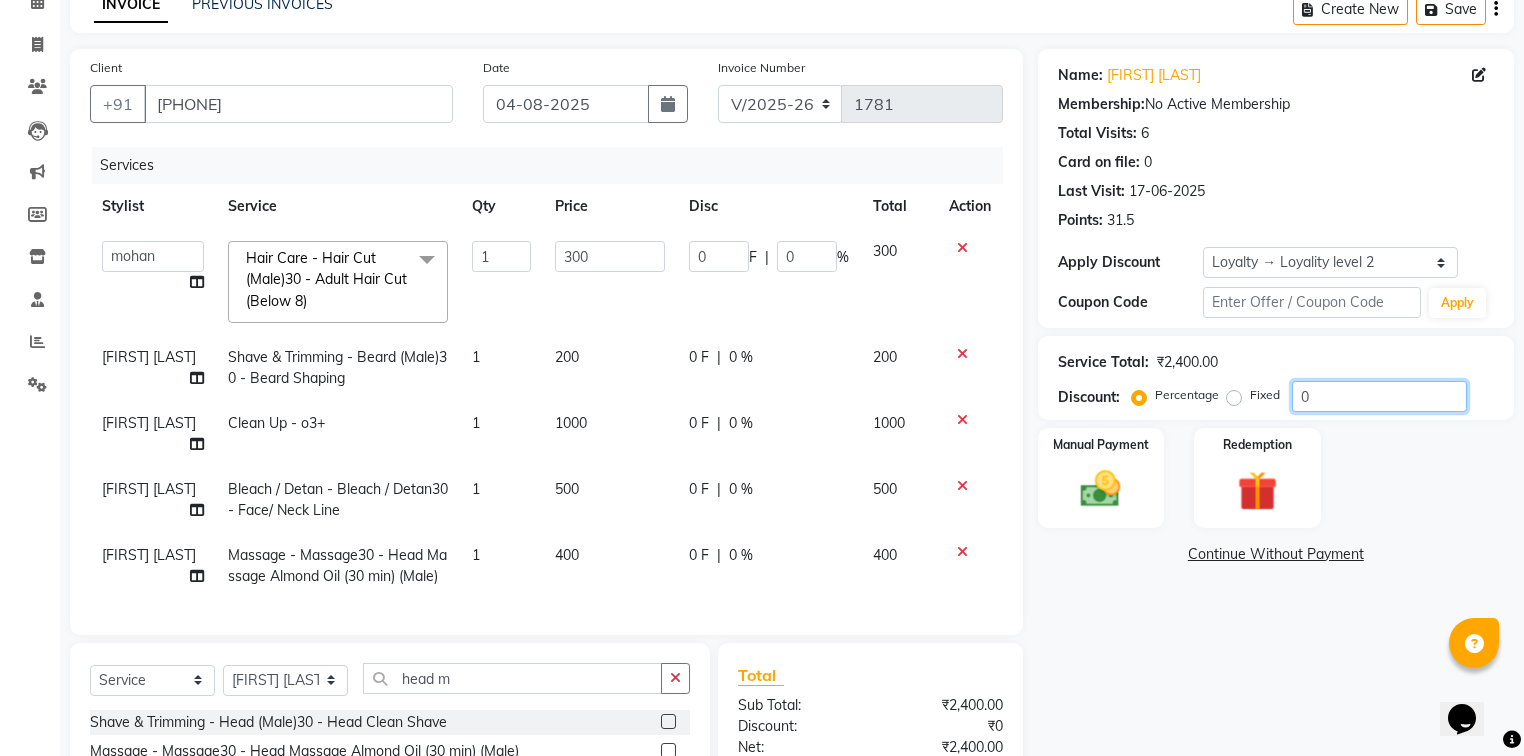 click on "0" 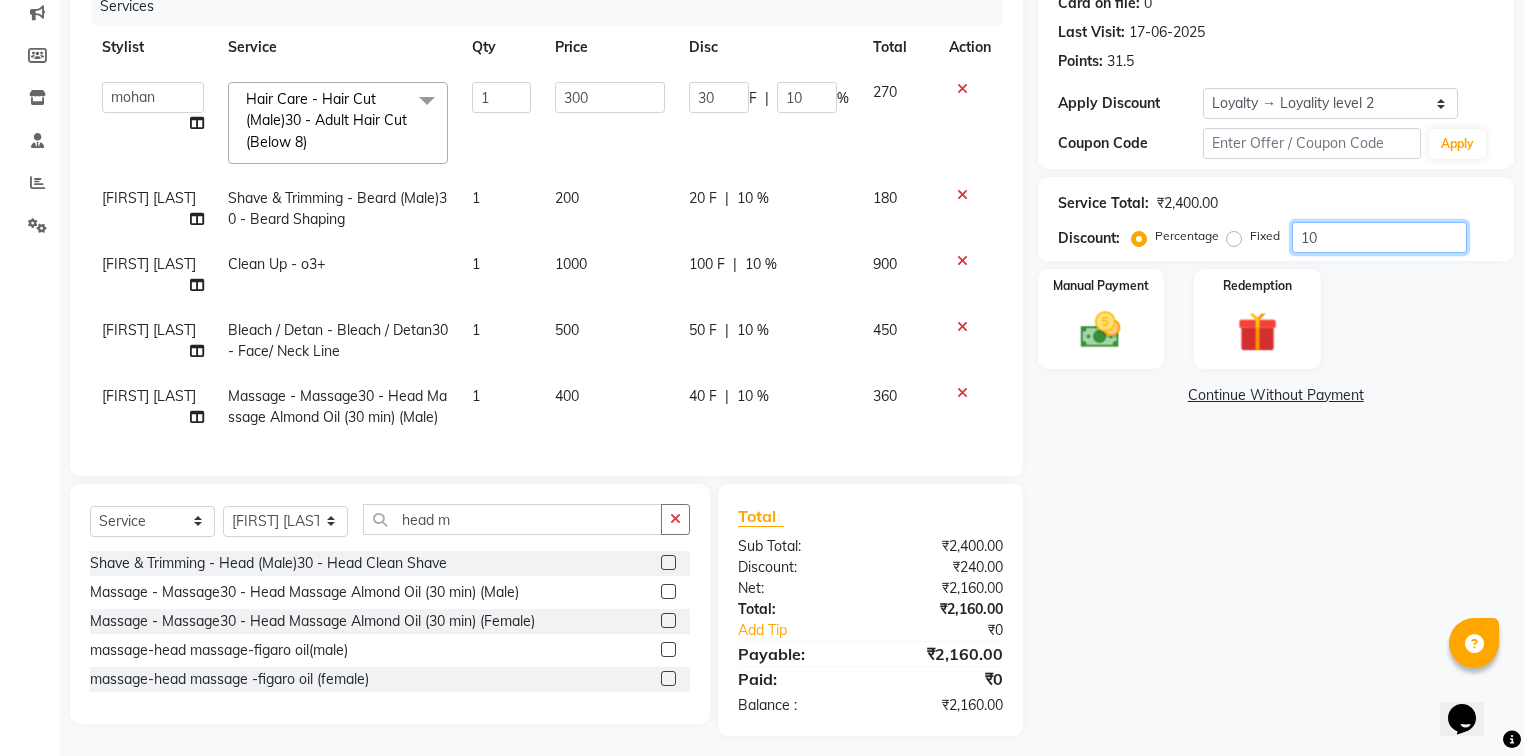 scroll, scrollTop: 261, scrollLeft: 0, axis: vertical 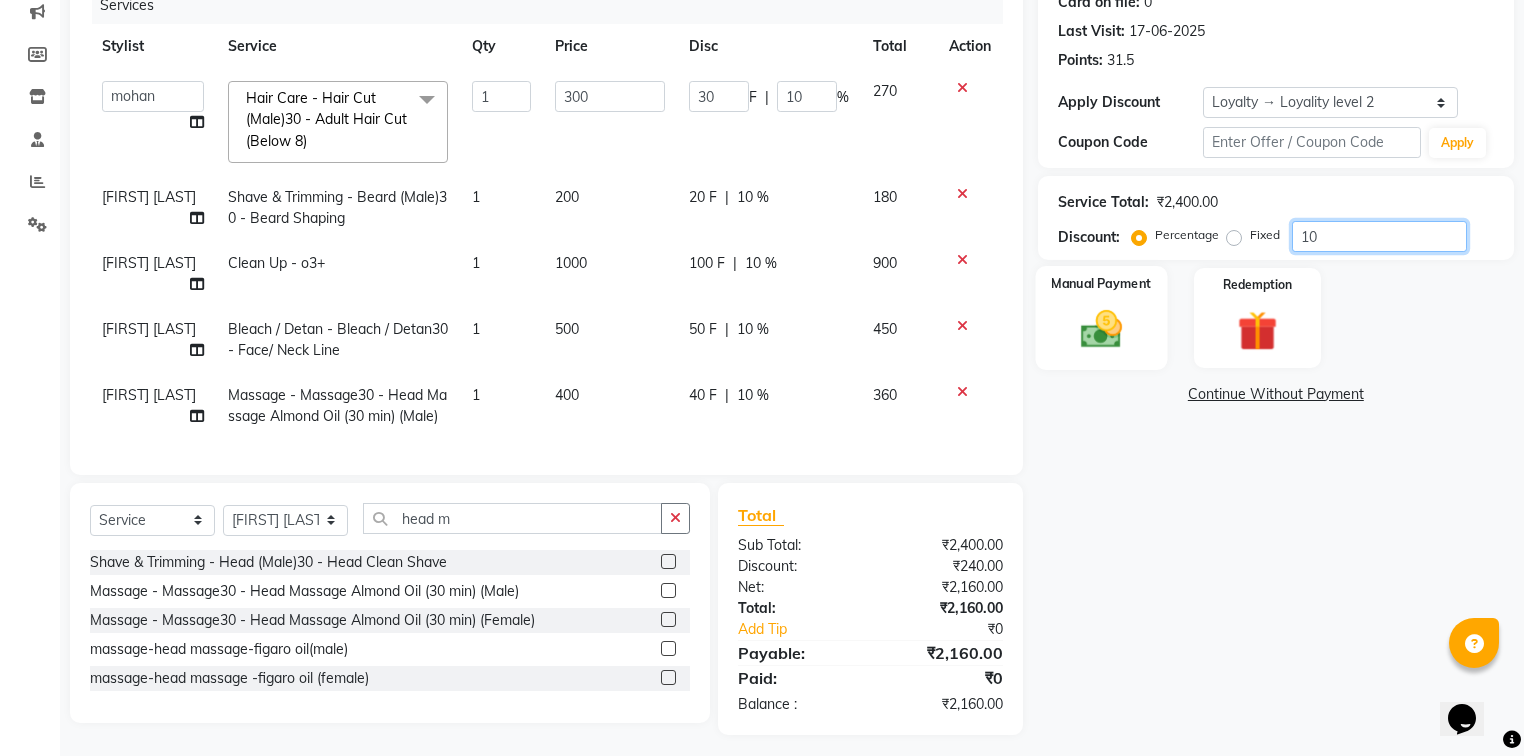 type on "10" 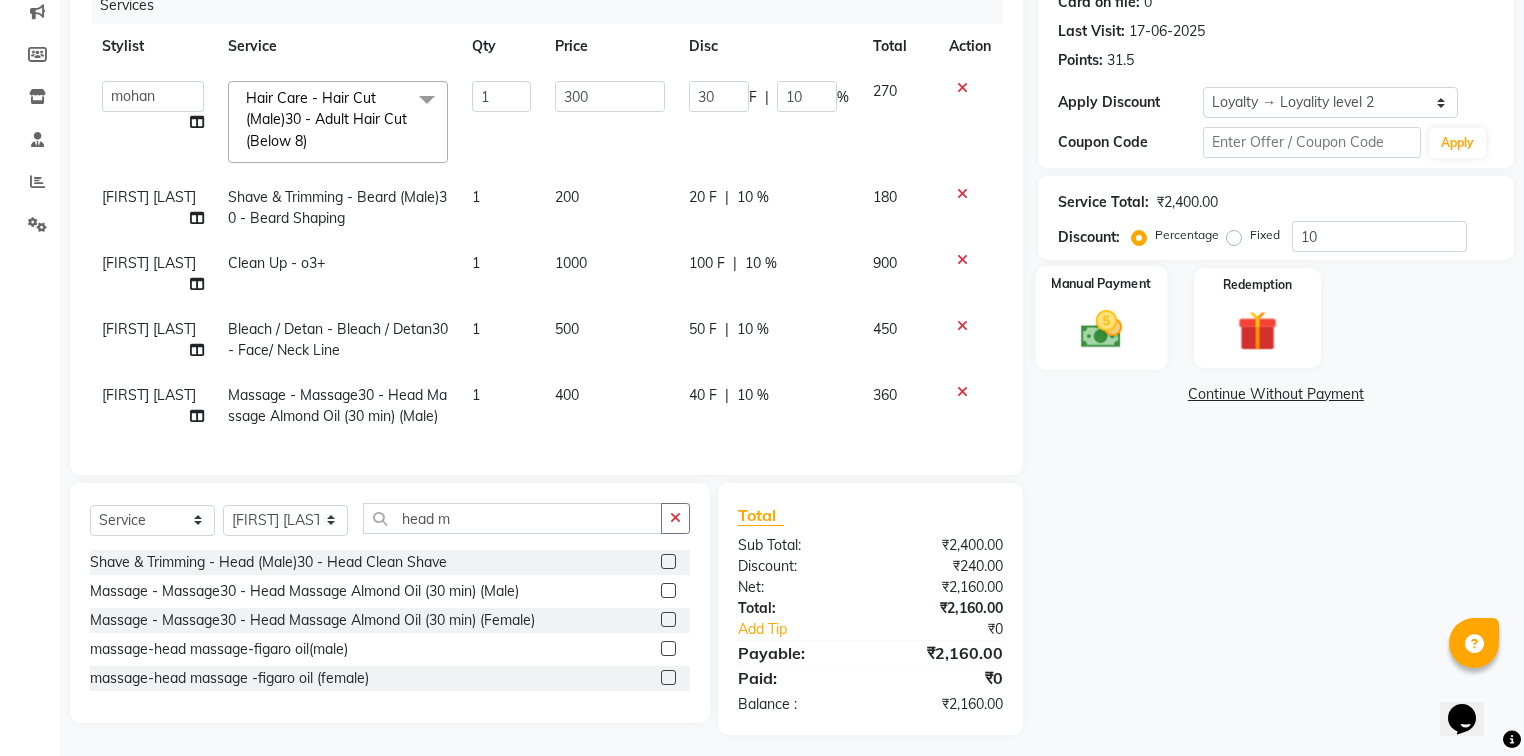 click on "Manual Payment" 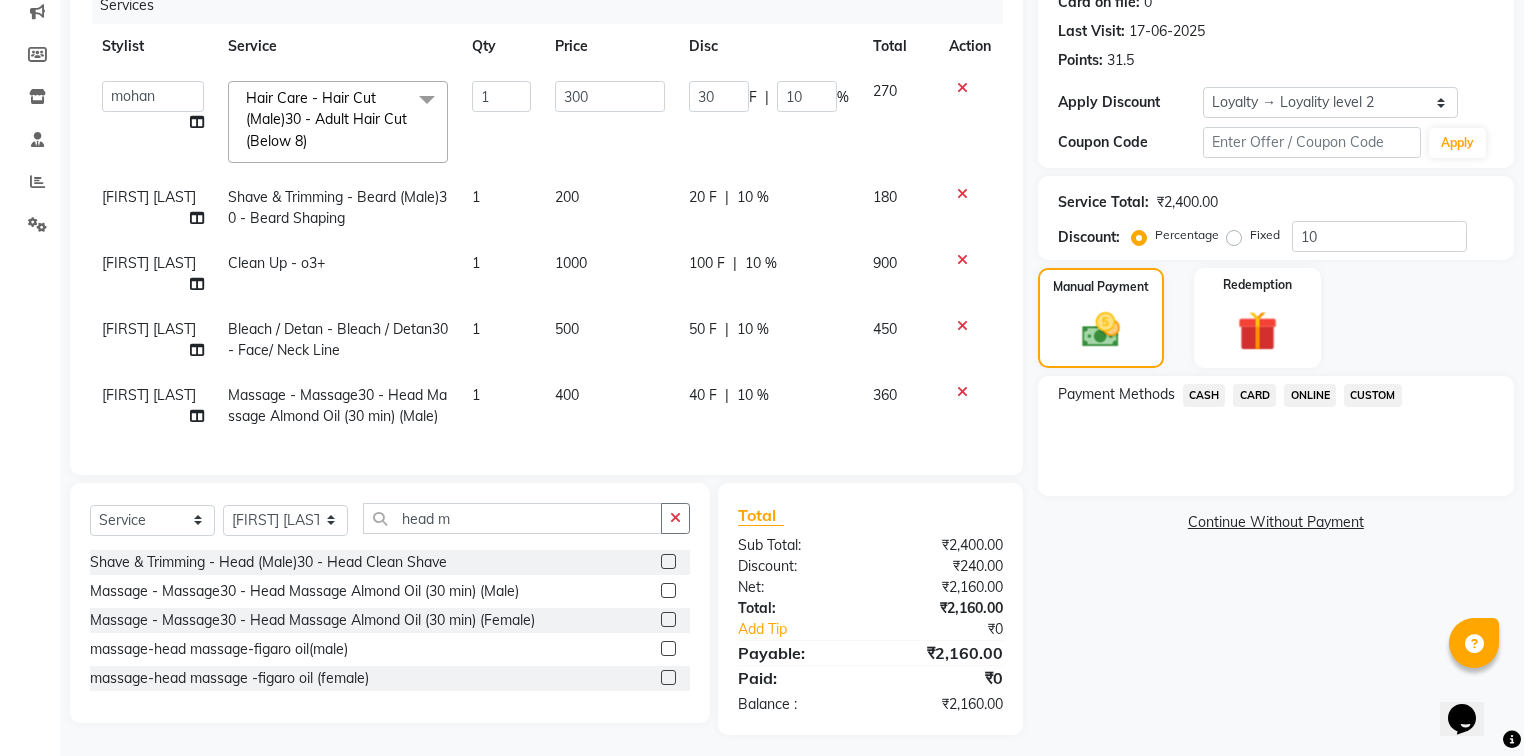 click on "CASH" 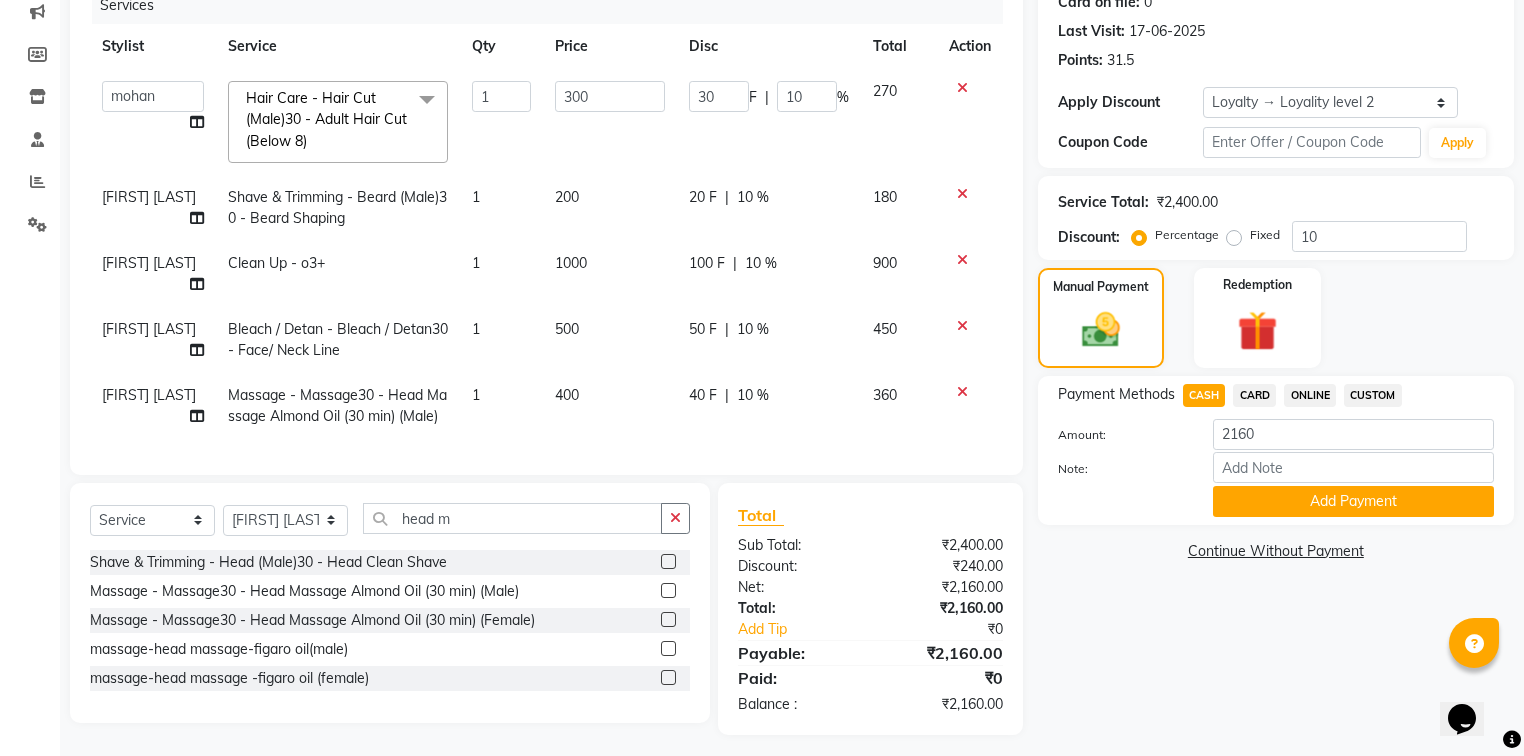 click on "CARD" 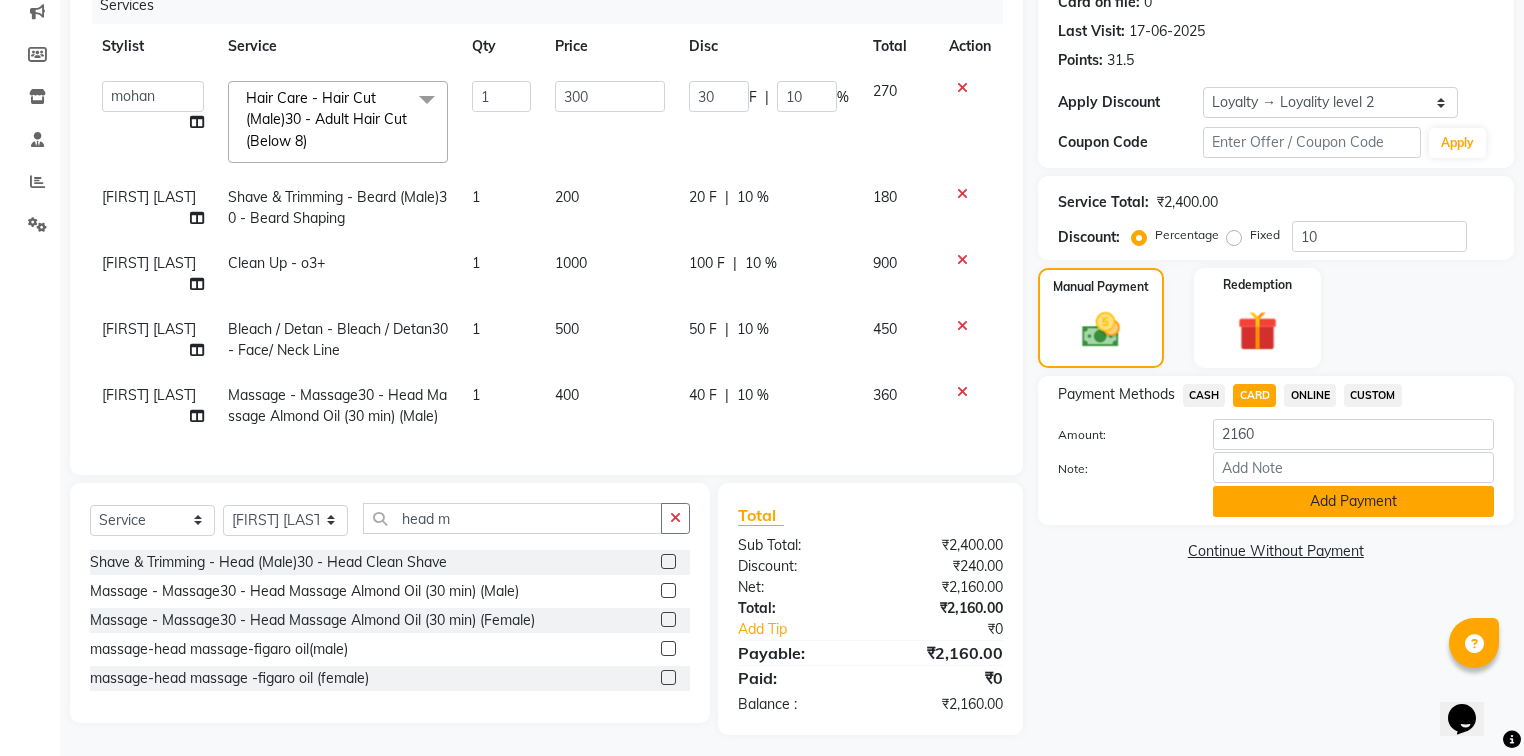 click on "Add Payment" 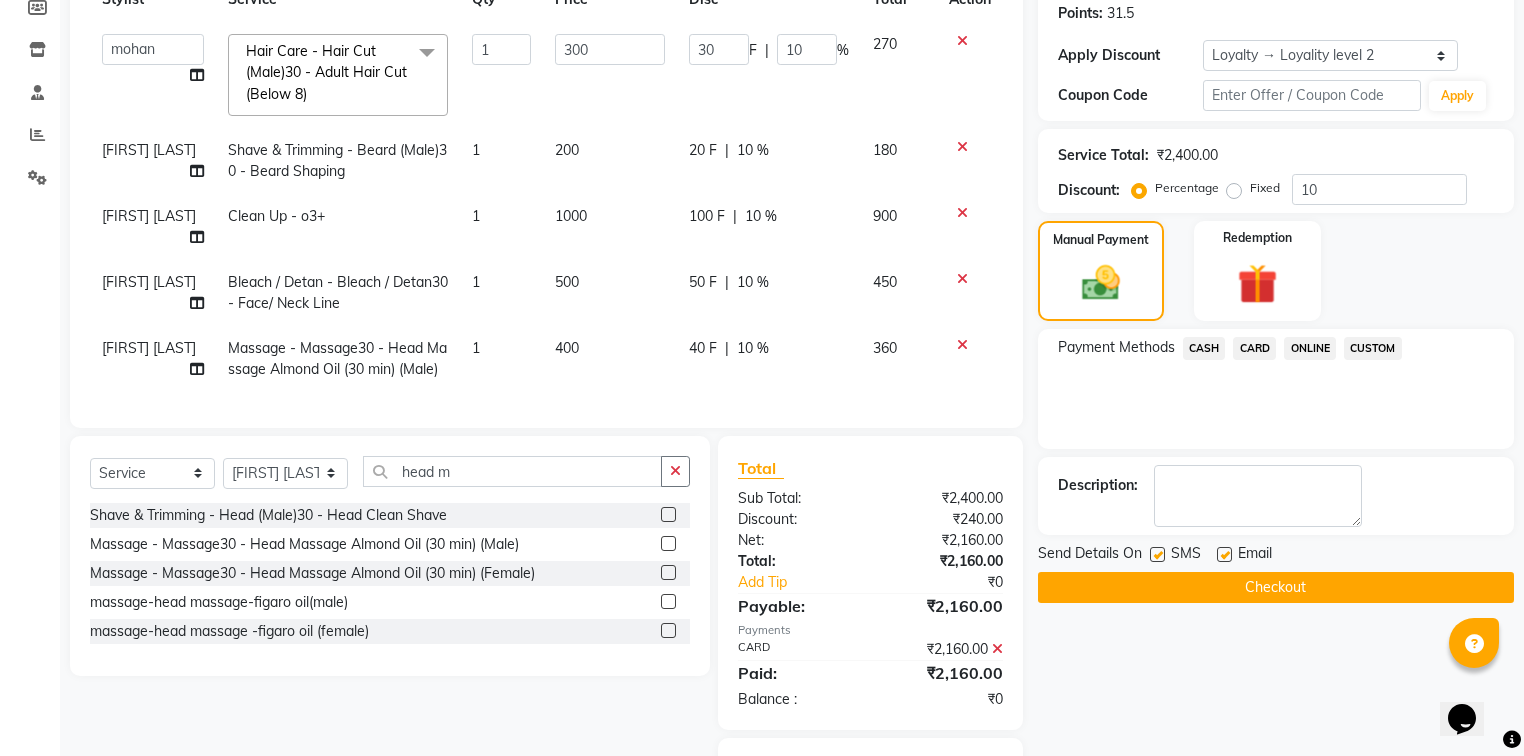 scroll, scrollTop: 403, scrollLeft: 0, axis: vertical 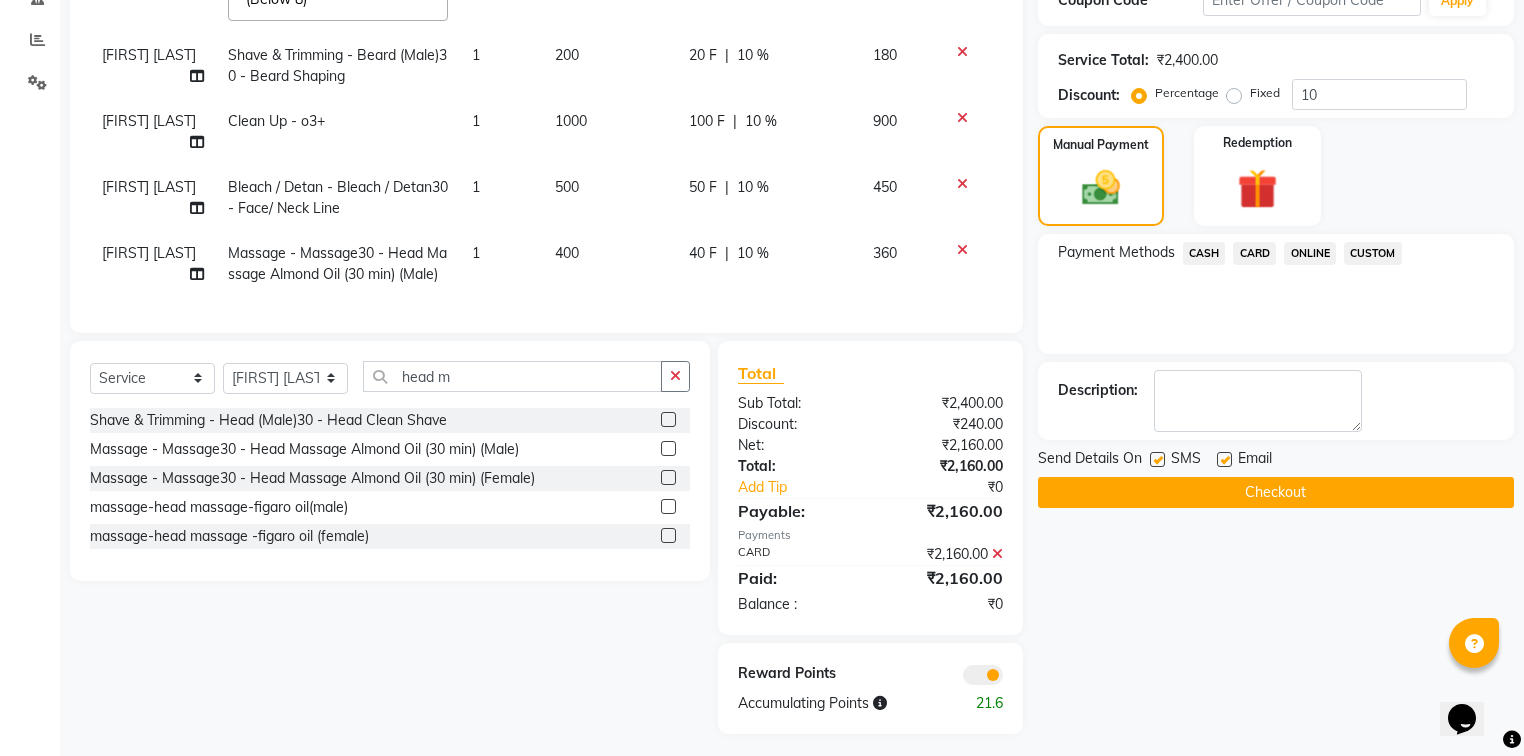 click on "Checkout" 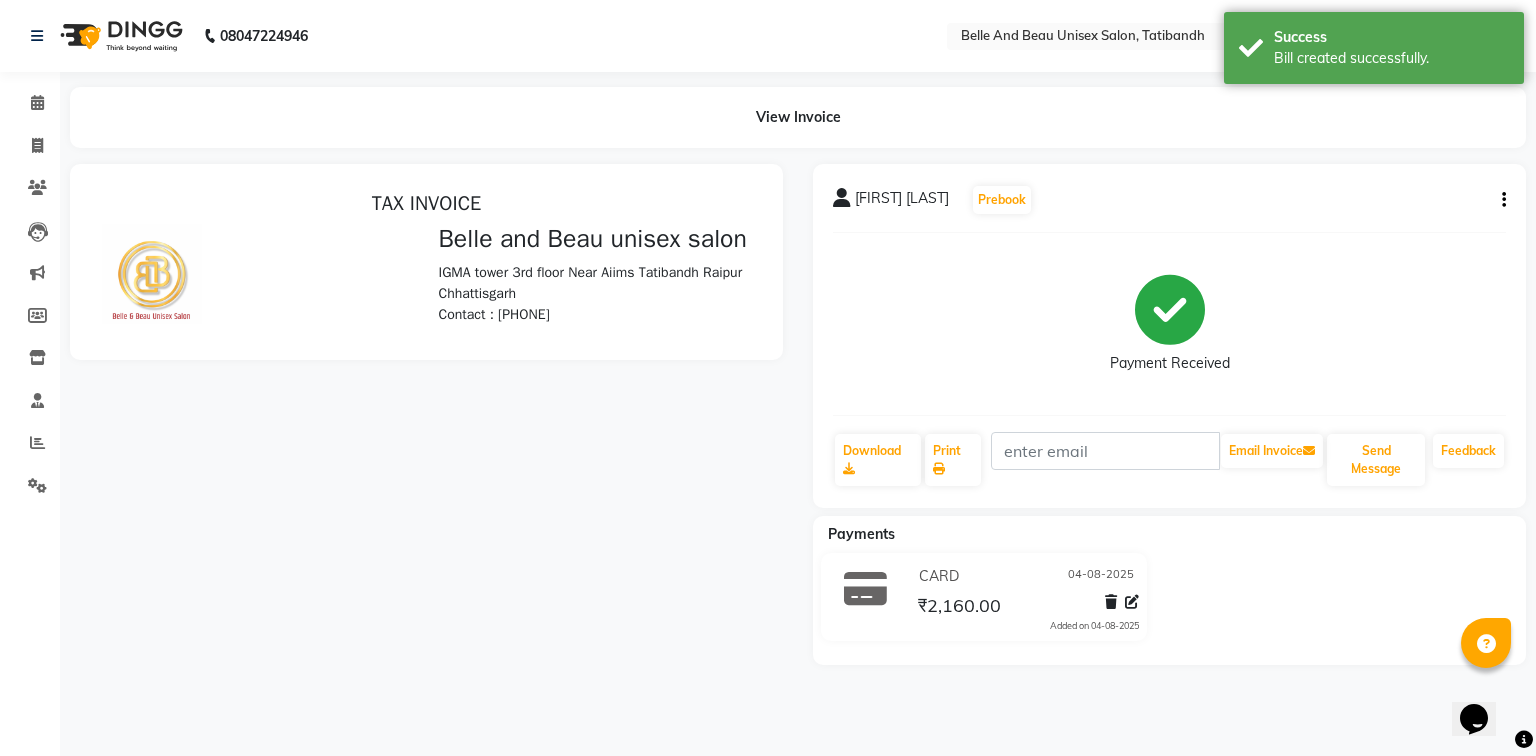scroll, scrollTop: 0, scrollLeft: 0, axis: both 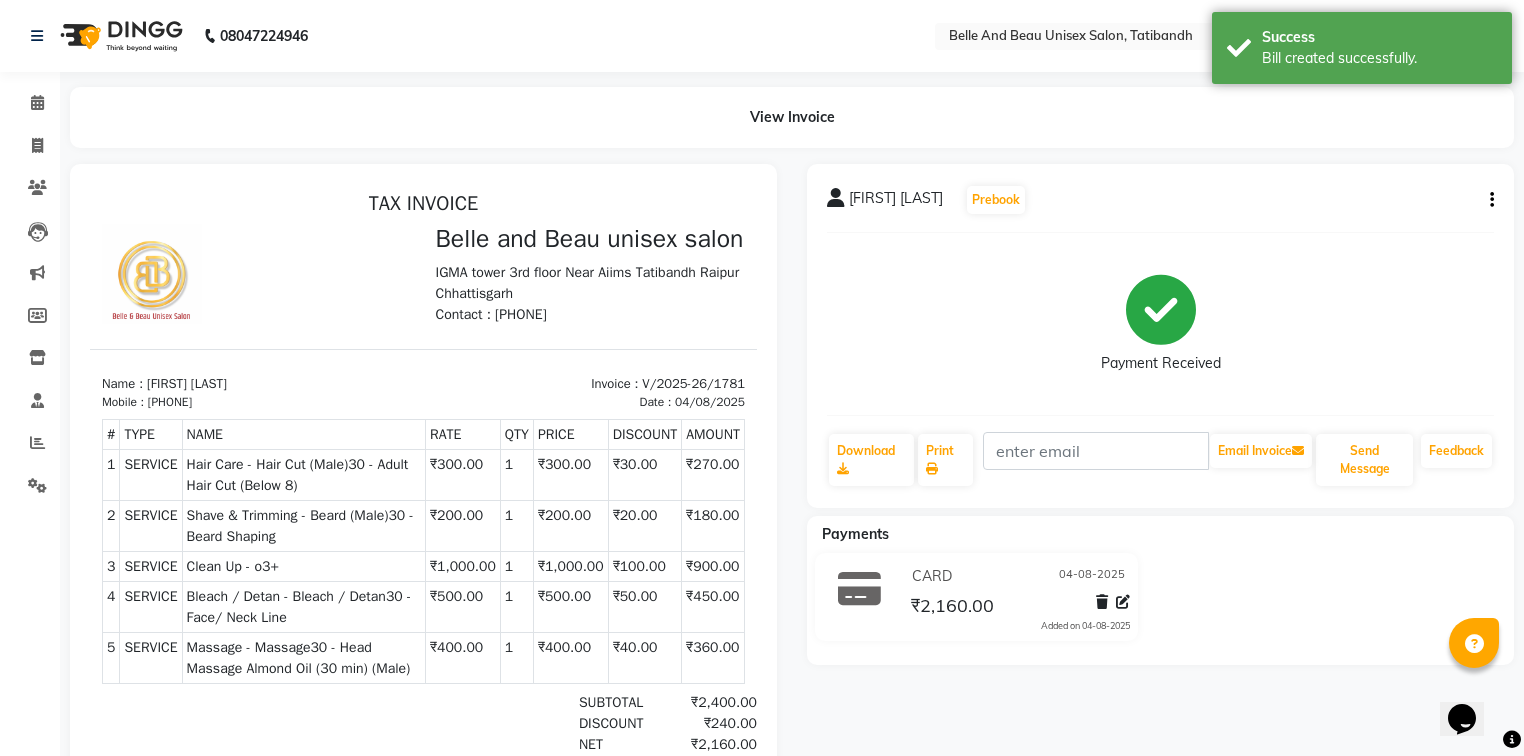 click 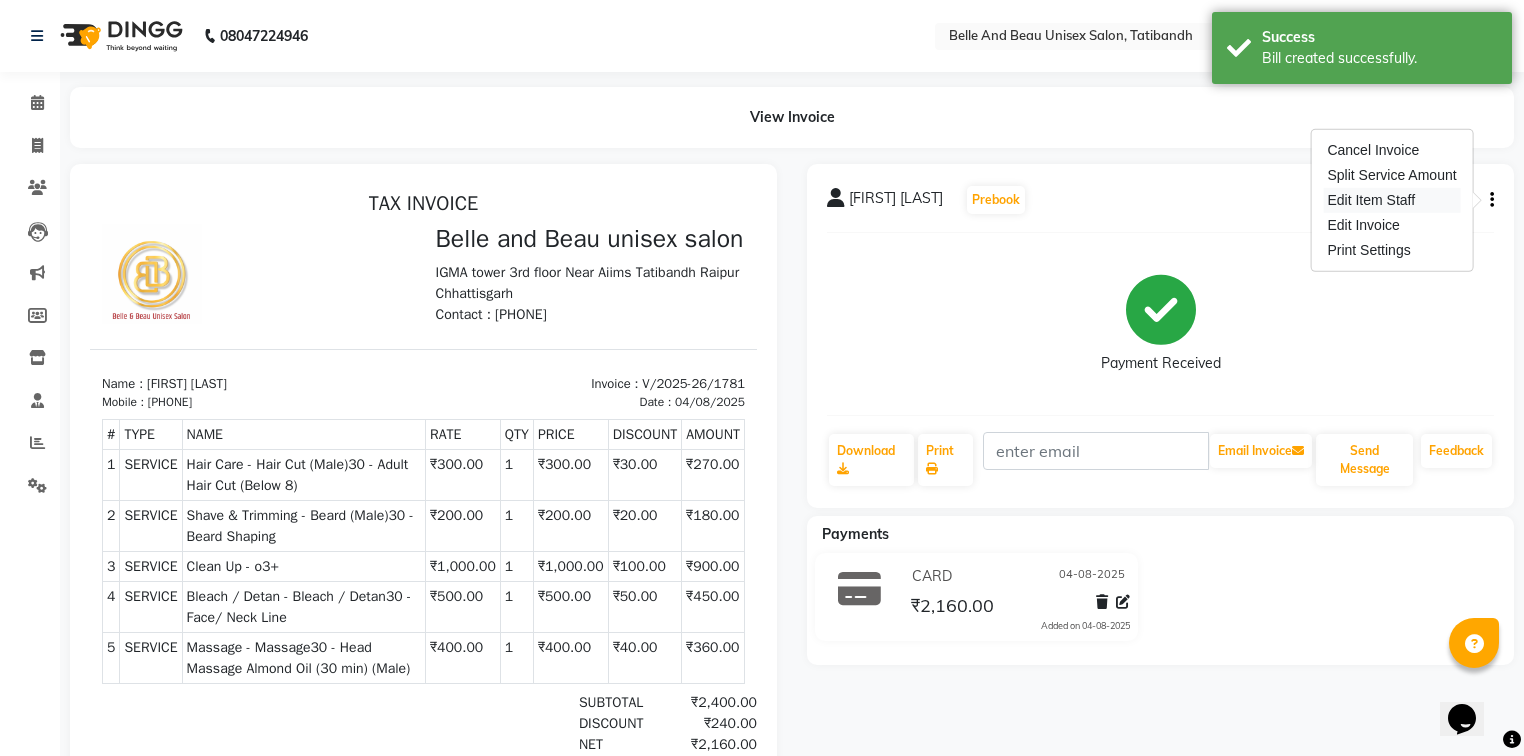 click on "Edit Item Staff" at bounding box center (1391, 200) 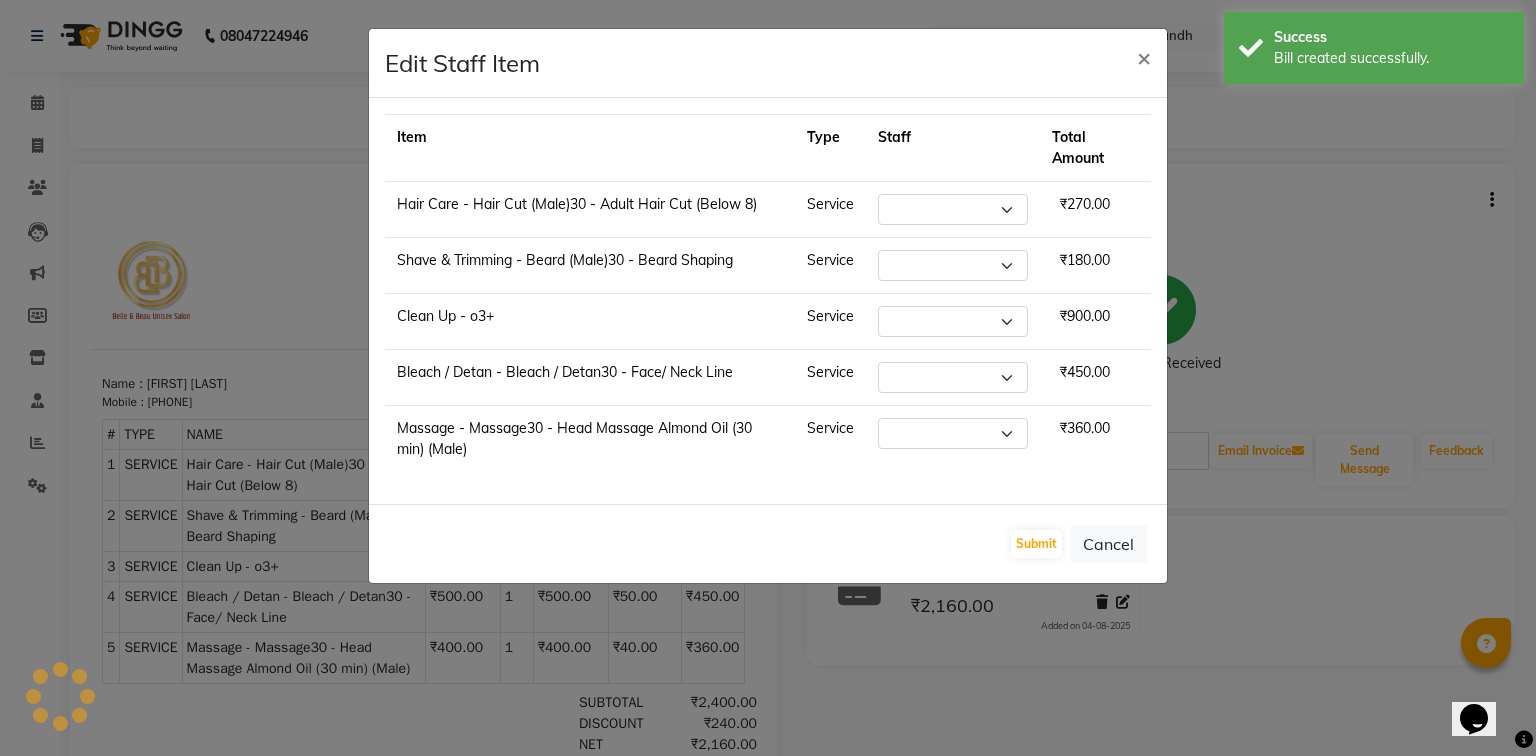select on "65137" 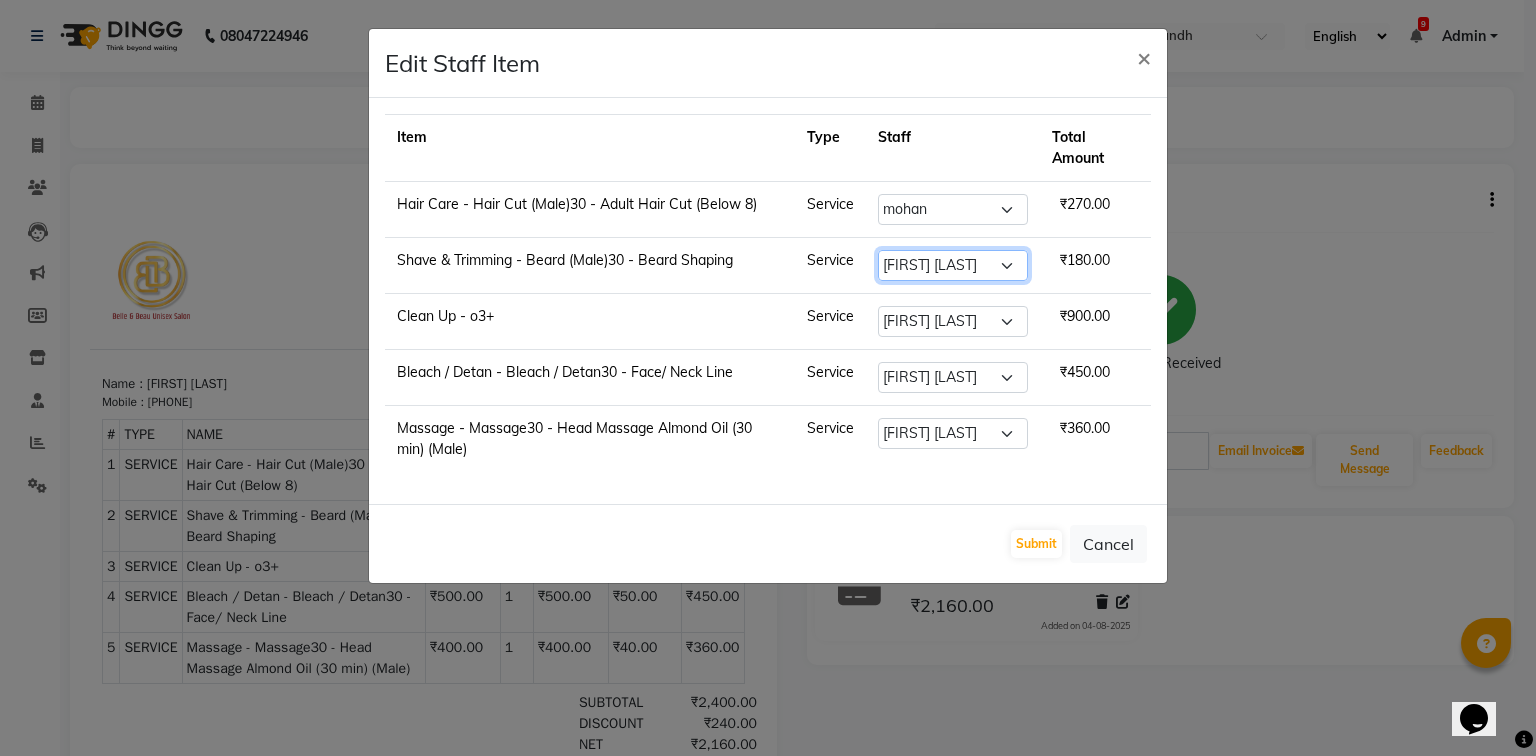 click on "Select   Gaurav Mandavgane    mohan   Mukesh Shrivas   Nibha   Rahul Sen   Rekha Agarwal   Rihan khan   Shabnam Khan   Shagun Siddiqui   Sunny Panesar   Twinkle Thakuri   varsha   Vishesh Srivas" 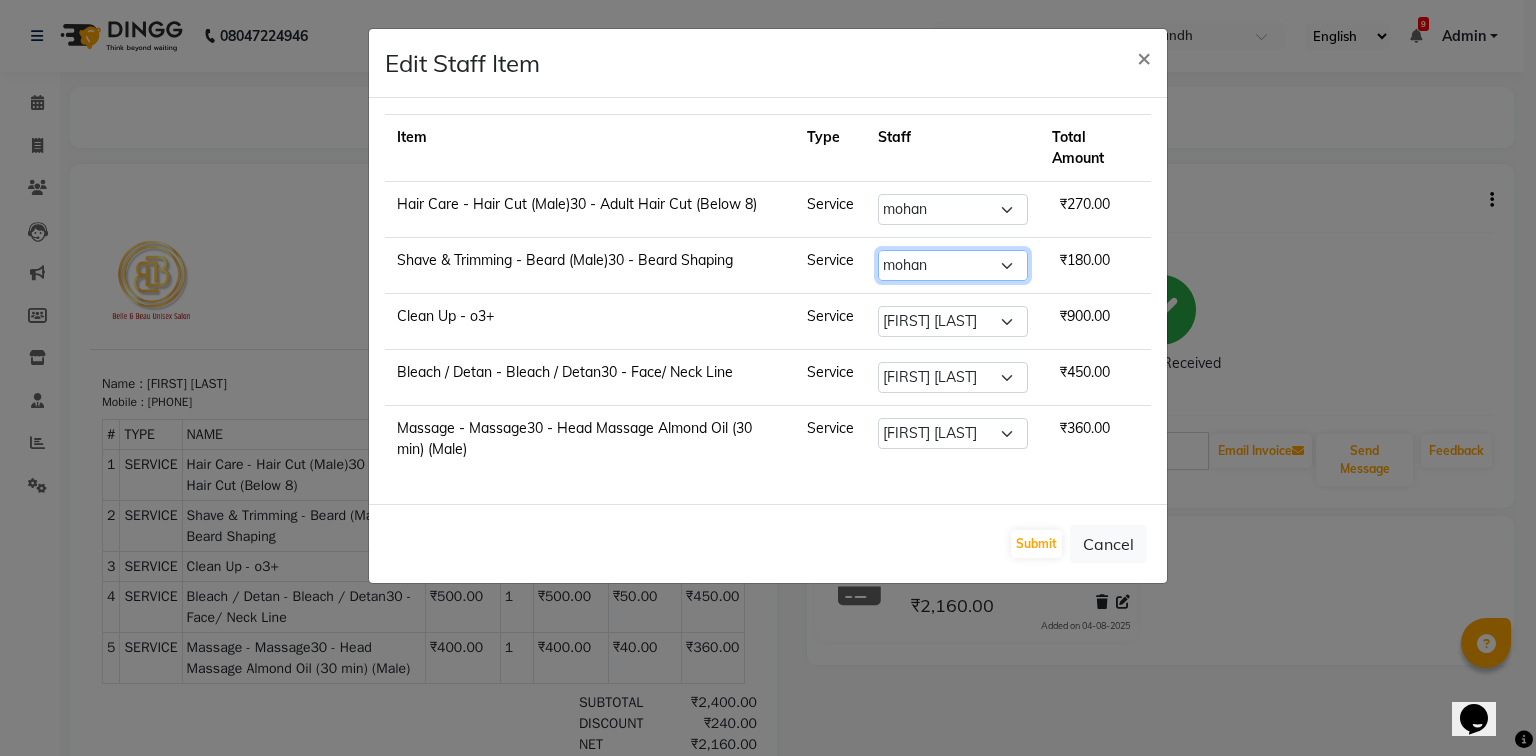 click on "Select   Gaurav Mandavgane    mohan   Mukesh Shrivas   Nibha   Rahul Sen   Rekha Agarwal   Rihan khan   Shabnam Khan   Shagun Siddiqui   Sunny Panesar   Twinkle Thakuri   varsha   Vishesh Srivas" 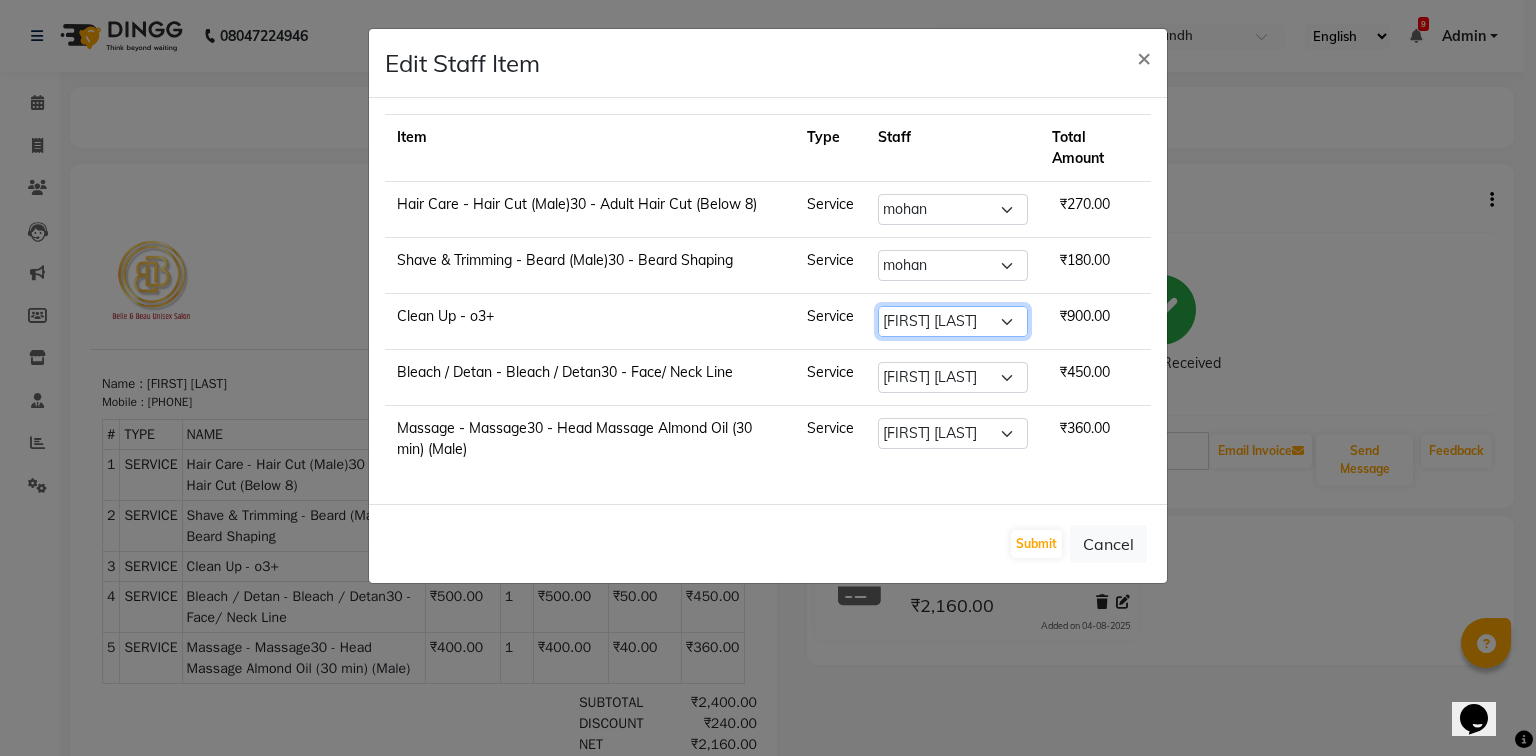 click on "Select   Gaurav Mandavgane    mohan   Mukesh Shrivas   Nibha   Rahul Sen   Rekha Agarwal   Rihan khan   Shabnam Khan   Shagun Siddiqui   Sunny Panesar   Twinkle Thakuri   varsha   Vishesh Srivas" 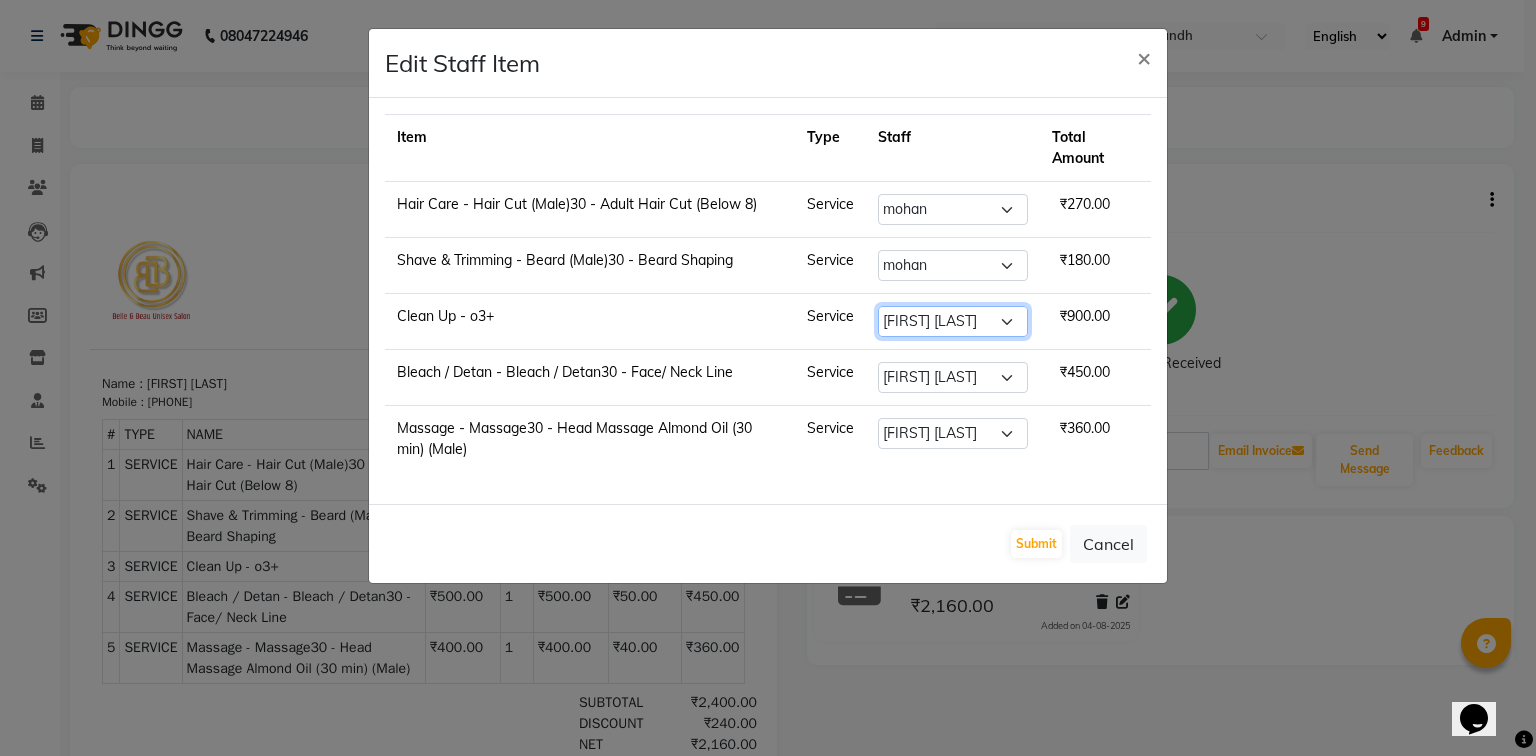 select on "65137" 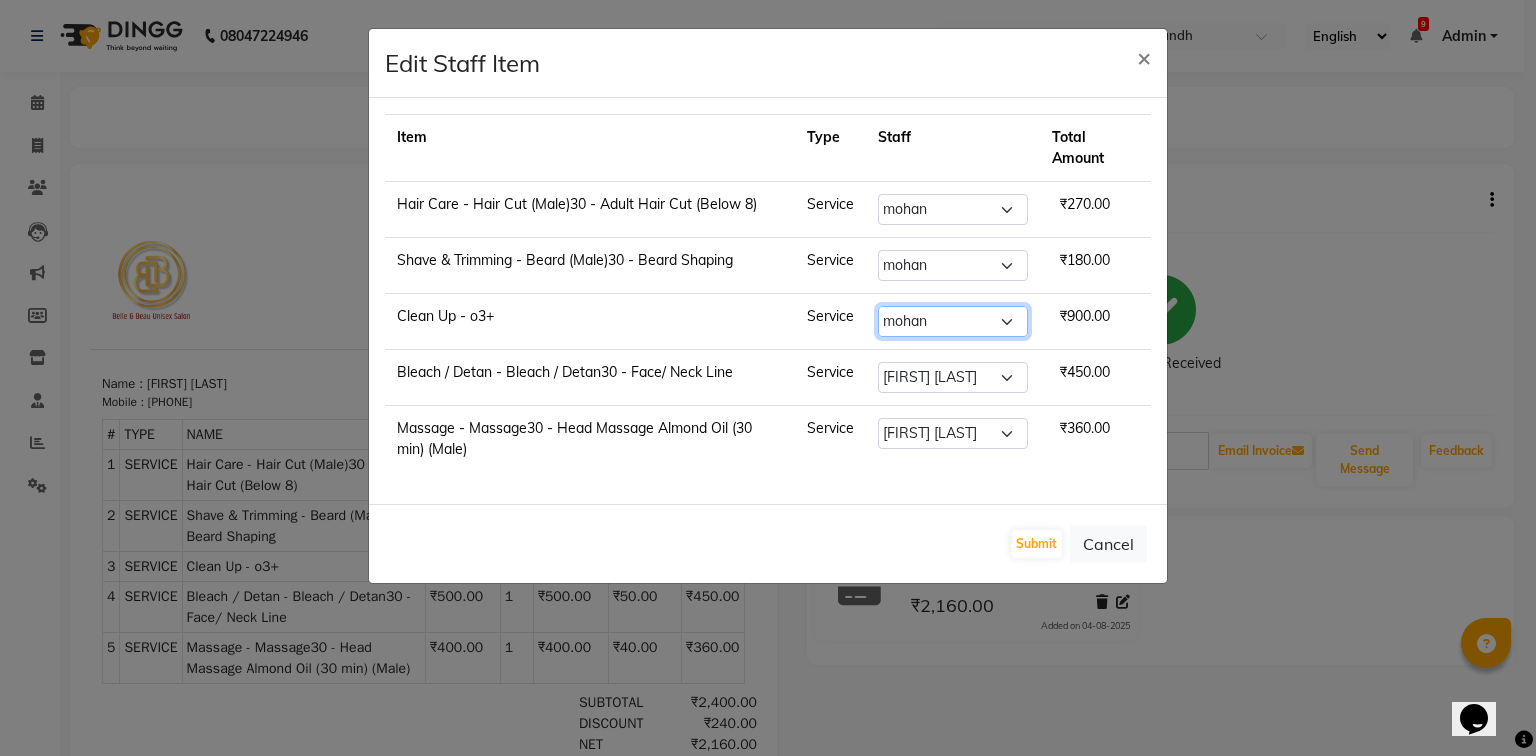 click on "Select   Gaurav Mandavgane    mohan   Mukesh Shrivas   Nibha   Rahul Sen   Rekha Agarwal   Rihan khan   Shabnam Khan   Shagun Siddiqui   Sunny Panesar   Twinkle Thakuri   varsha   Vishesh Srivas" 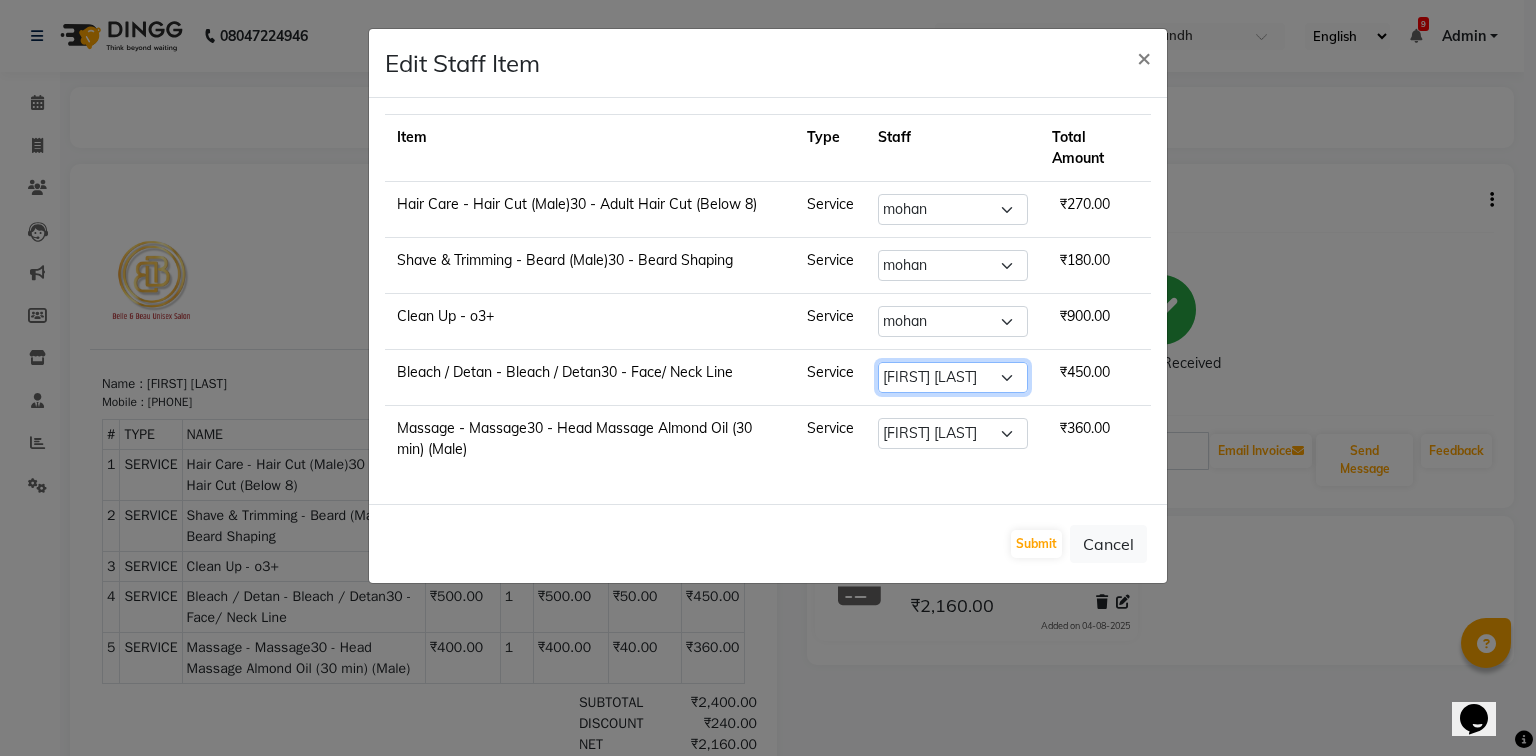 click on "Select   Gaurav Mandavgane    mohan   Mukesh Shrivas   Nibha   Rahul Sen   Rekha Agarwal   Rihan khan   Shabnam Khan   Shagun Siddiqui   Sunny Panesar   Twinkle Thakuri   varsha   Vishesh Srivas" 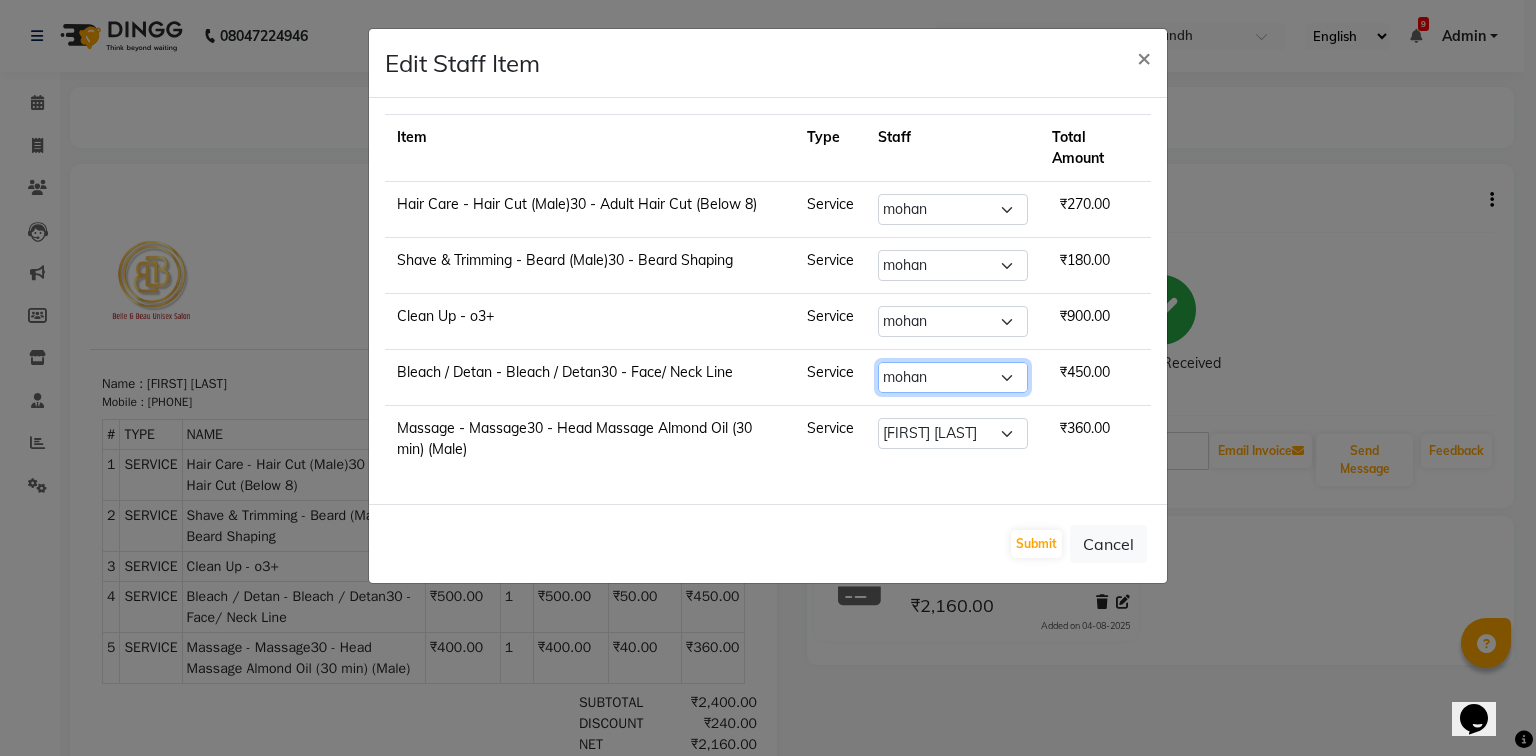 click on "Select   Gaurav Mandavgane    mohan   Mukesh Shrivas   Nibha   Rahul Sen   Rekha Agarwal   Rihan khan   Shabnam Khan   Shagun Siddiqui   Sunny Panesar   Twinkle Thakuri   varsha   Vishesh Srivas" 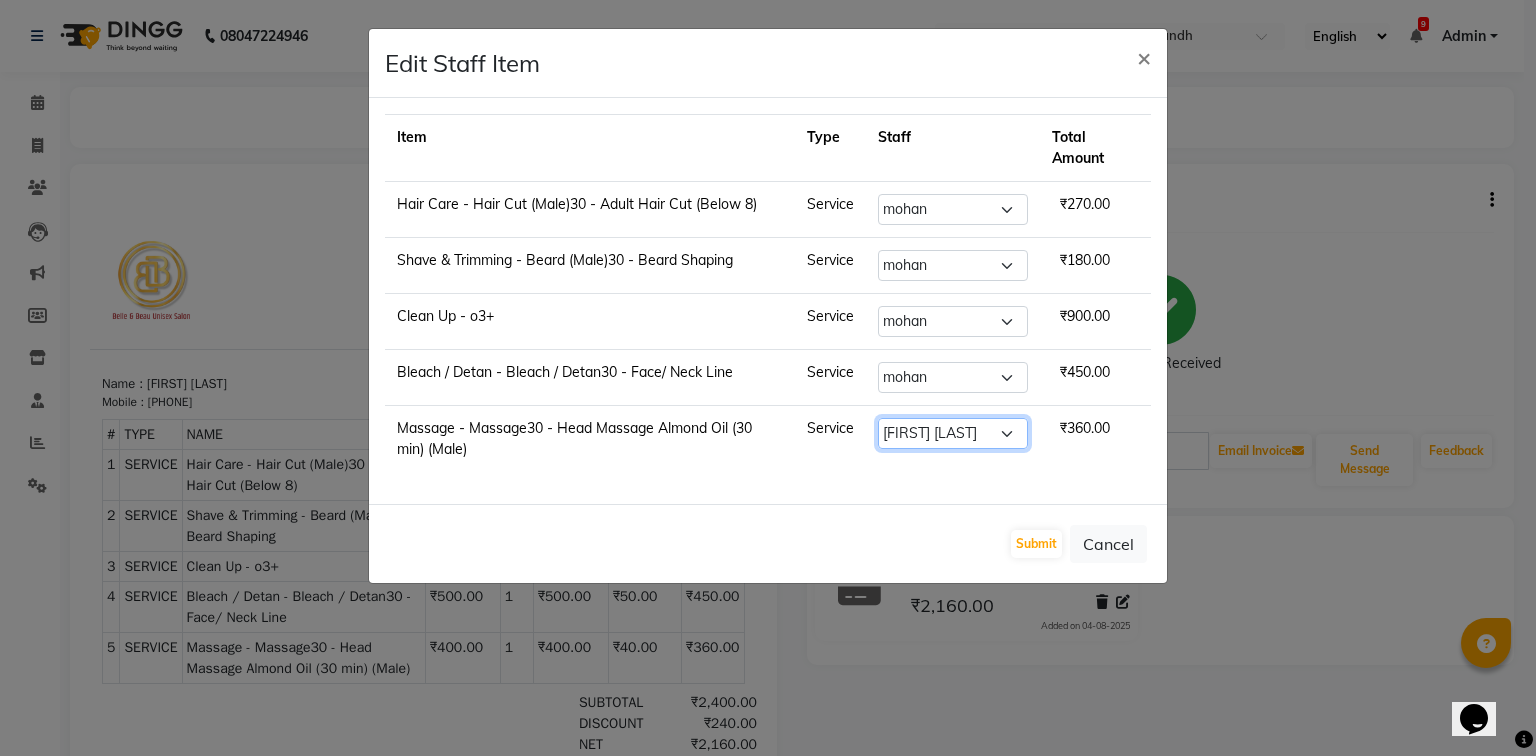 click on "Select   Gaurav Mandavgane    mohan   Mukesh Shrivas   Nibha   Rahul Sen   Rekha Agarwal   Rihan khan   Shabnam Khan   Shagun Siddiqui   Sunny Panesar   Twinkle Thakuri   varsha   Vishesh Srivas" 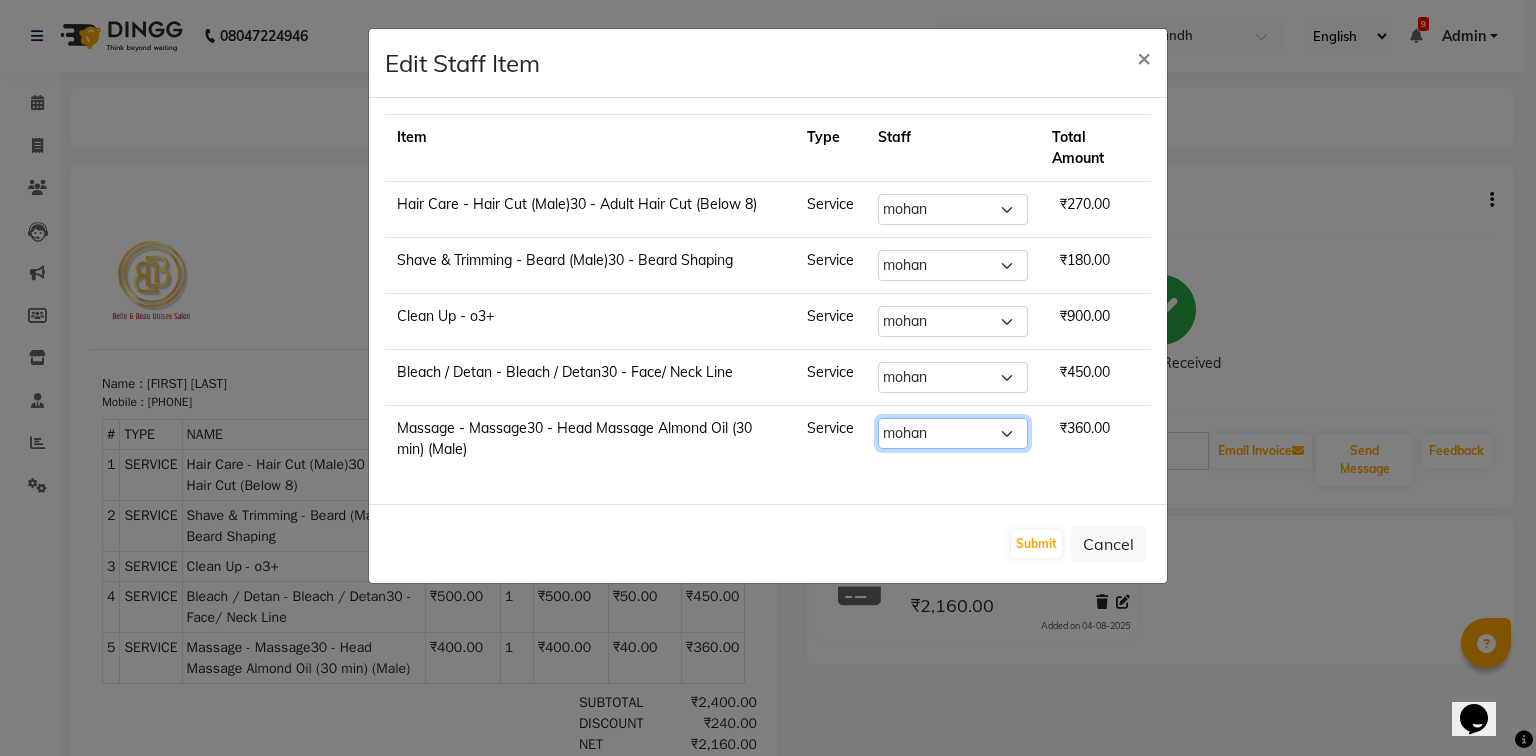 click on "Select   Gaurav Mandavgane    mohan   Mukesh Shrivas   Nibha   Rahul Sen   Rekha Agarwal   Rihan khan   Shabnam Khan   Shagun Siddiqui   Sunny Panesar   Twinkle Thakuri   varsha   Vishesh Srivas" 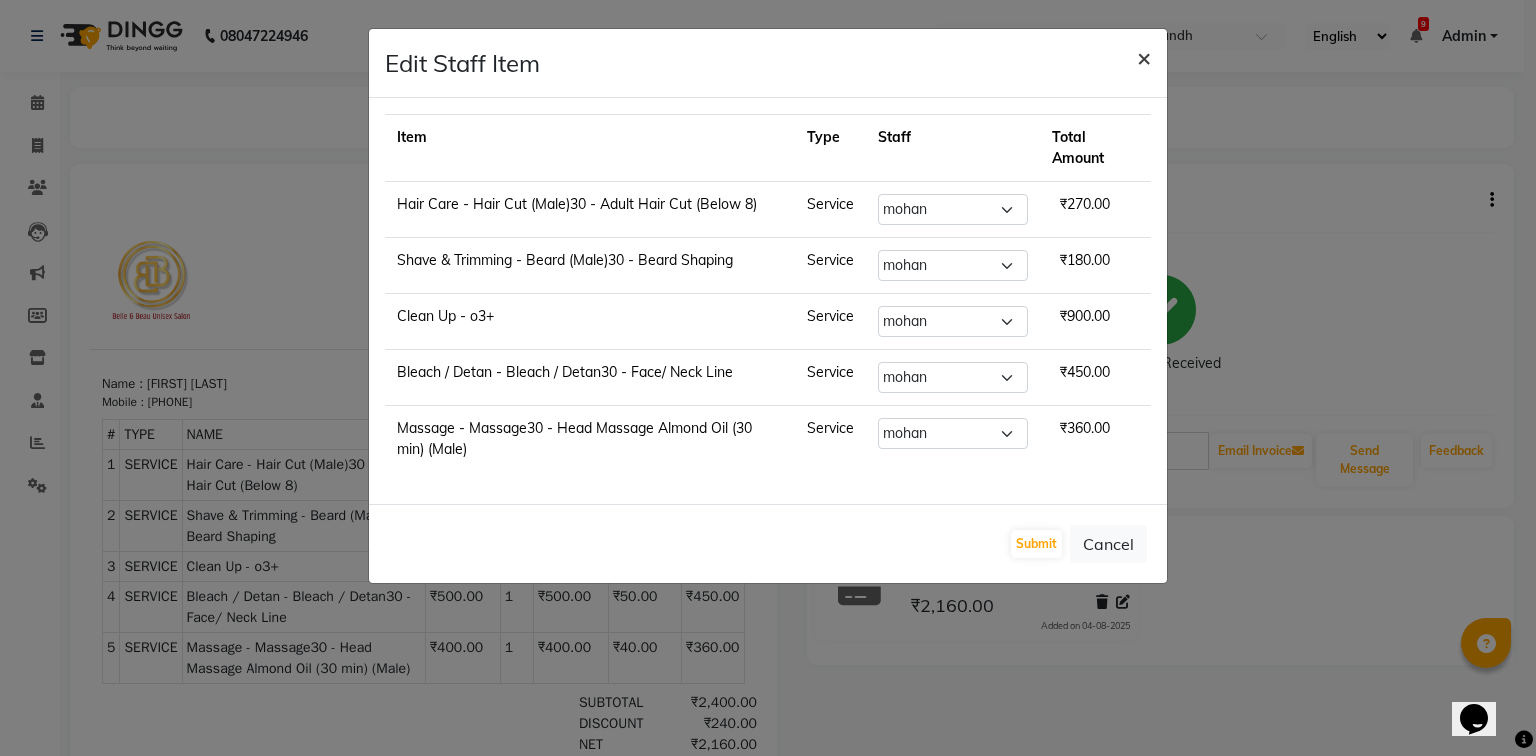 click on "×" 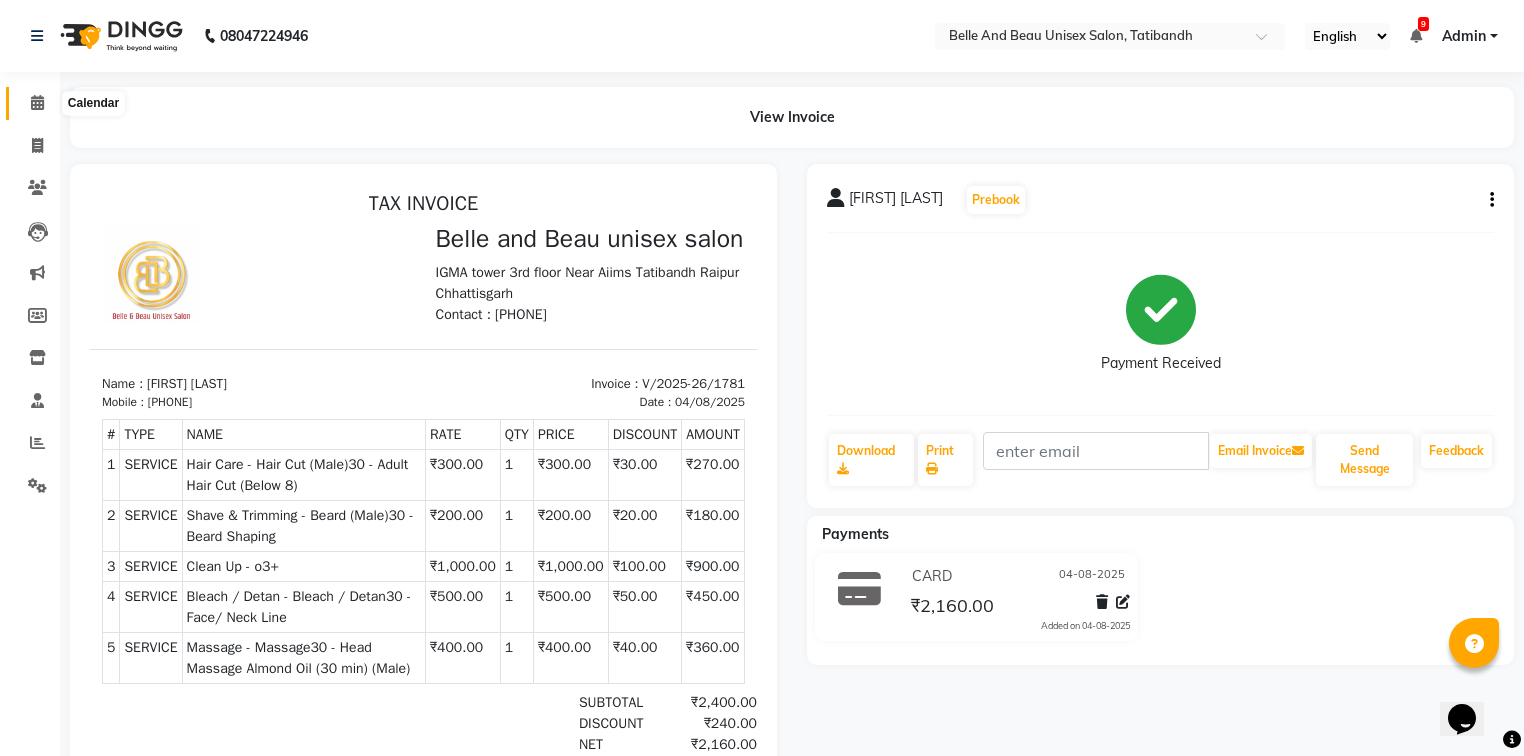 click 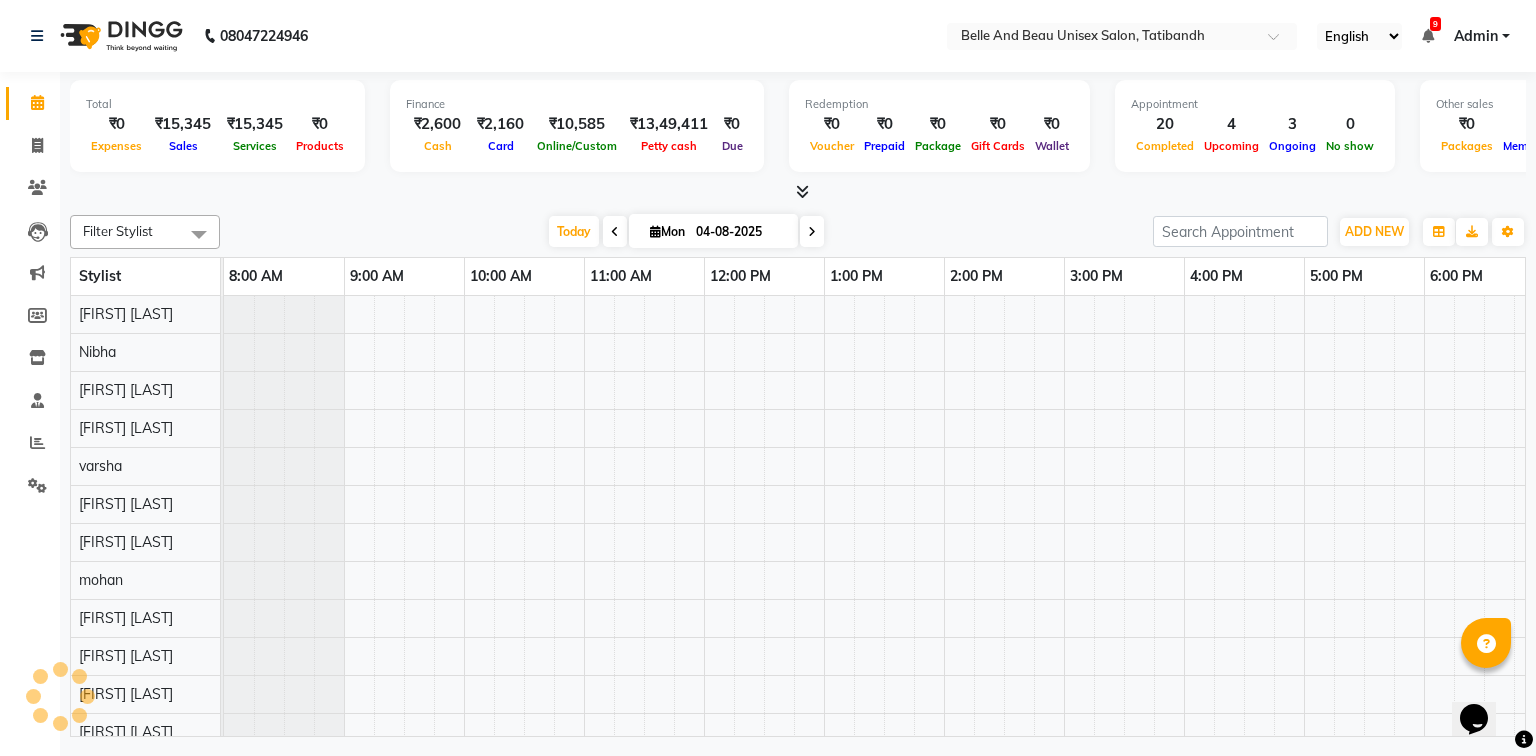 scroll, scrollTop: 0, scrollLeft: 0, axis: both 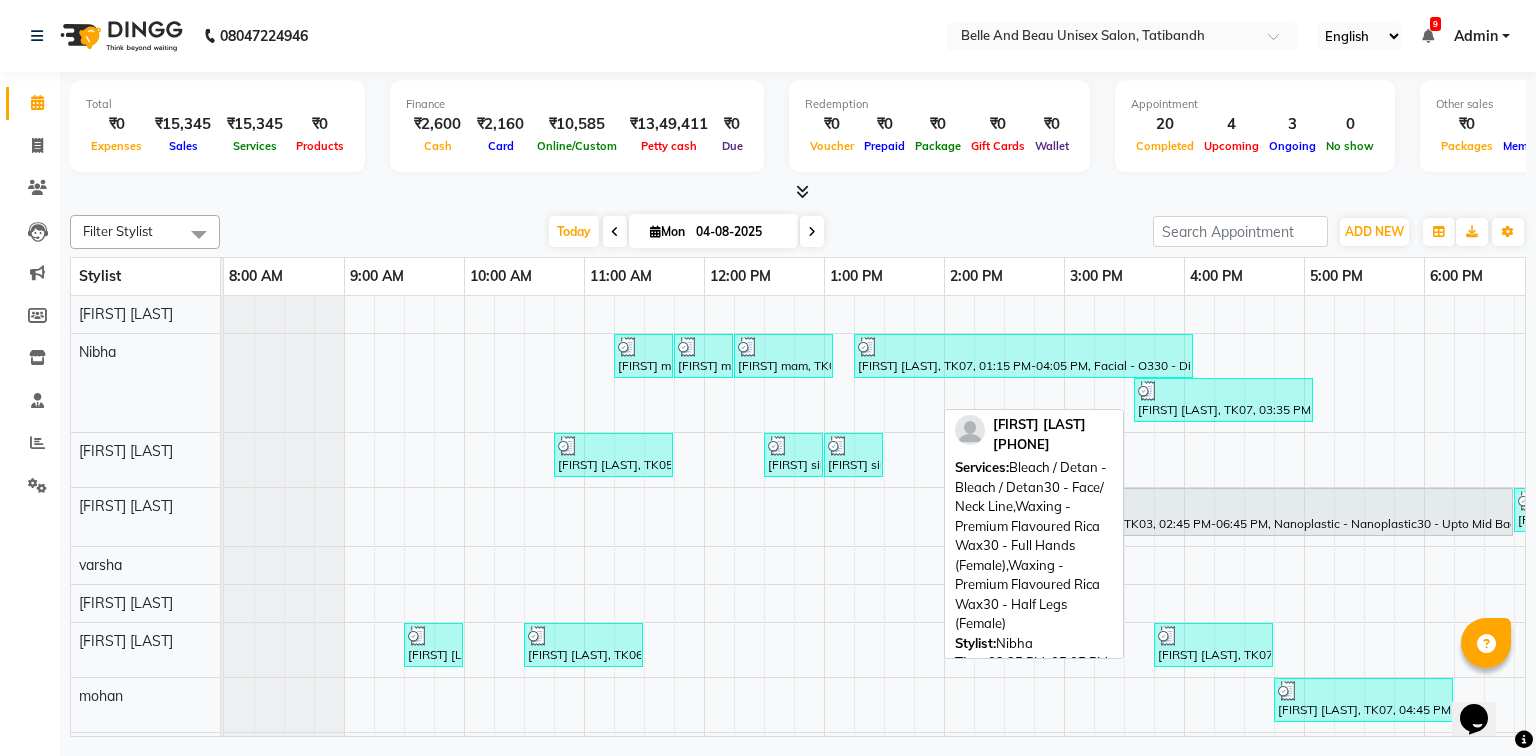 click on "[FIRST] [LAST], TK07, 03:35 PM-05:05 PM, Bleach / Detan - Bleach / Detan30 - Face/ Neck Line,Waxing - Premium Flavoured Rica Wax30 - Full Hands (Female),Waxing - Premium Flavoured Rica Wax30 - Half Legs (Female)" at bounding box center [1223, 400] 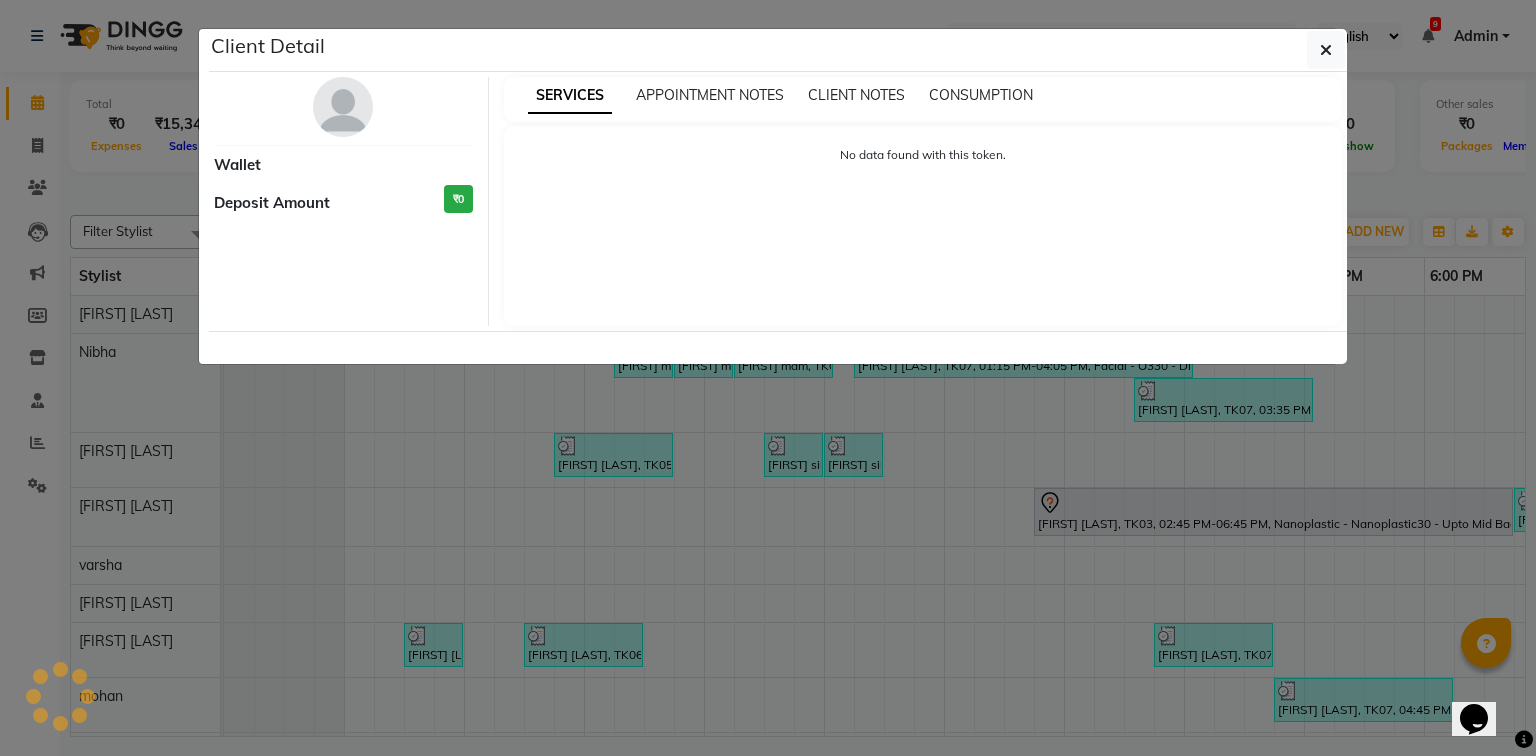 select on "3" 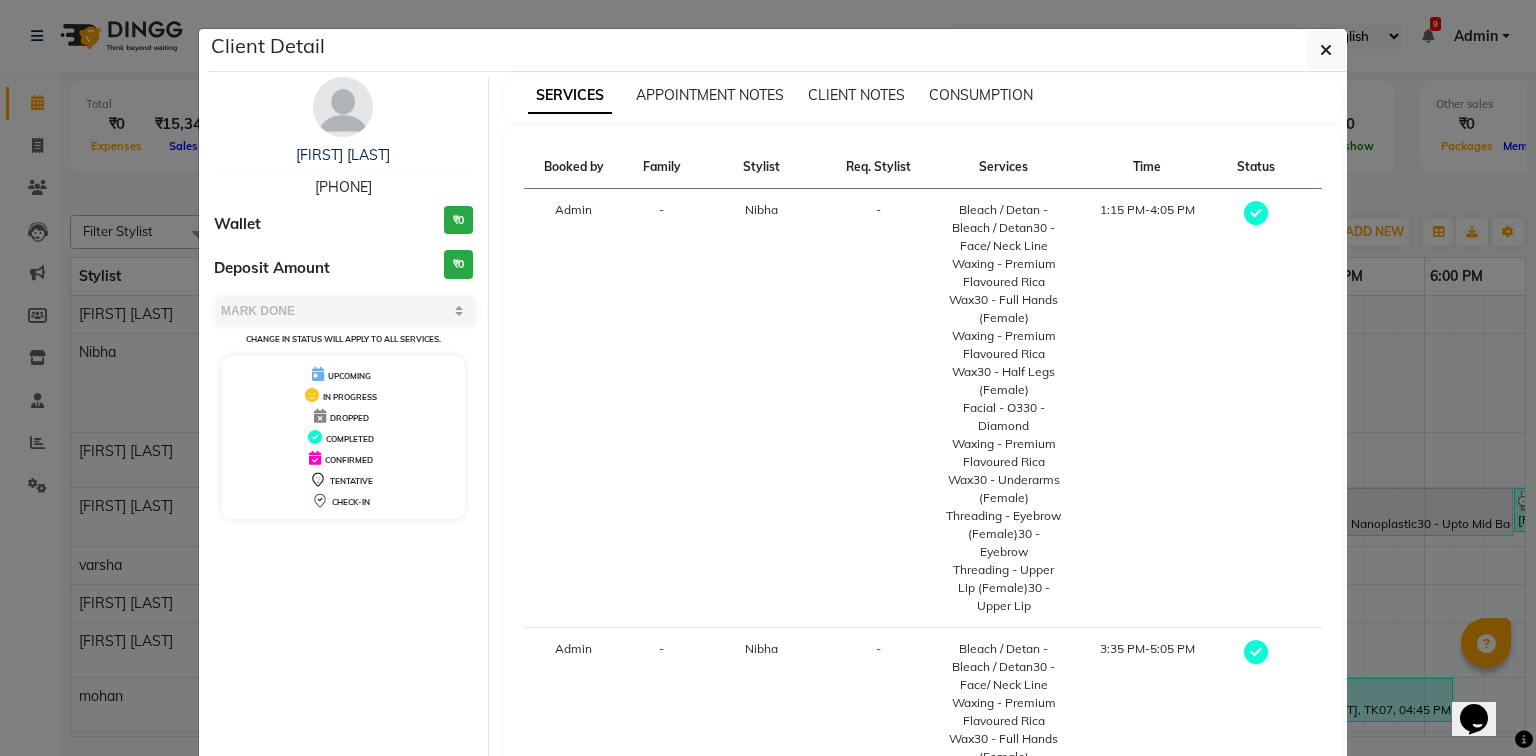 click on "830003737" at bounding box center (343, 187) 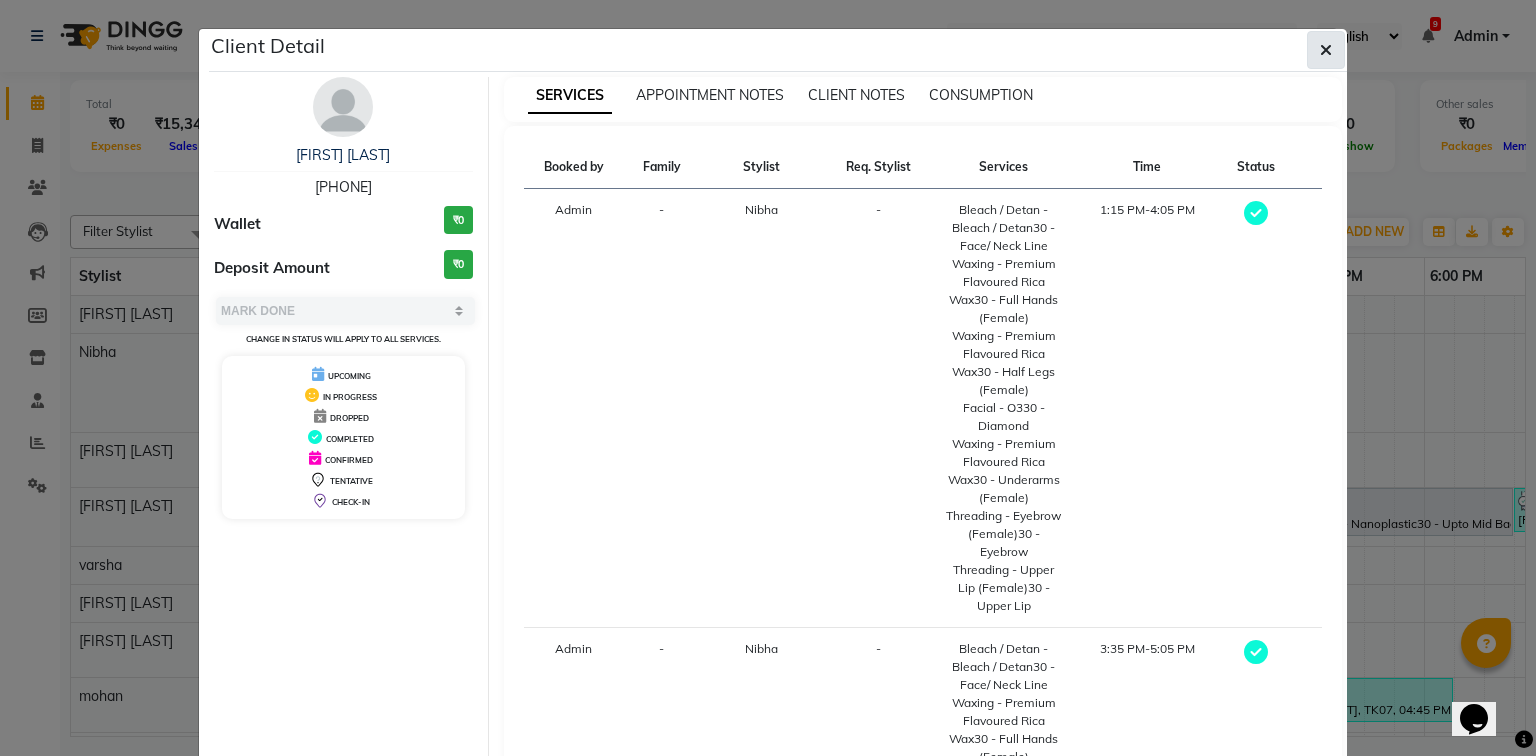click 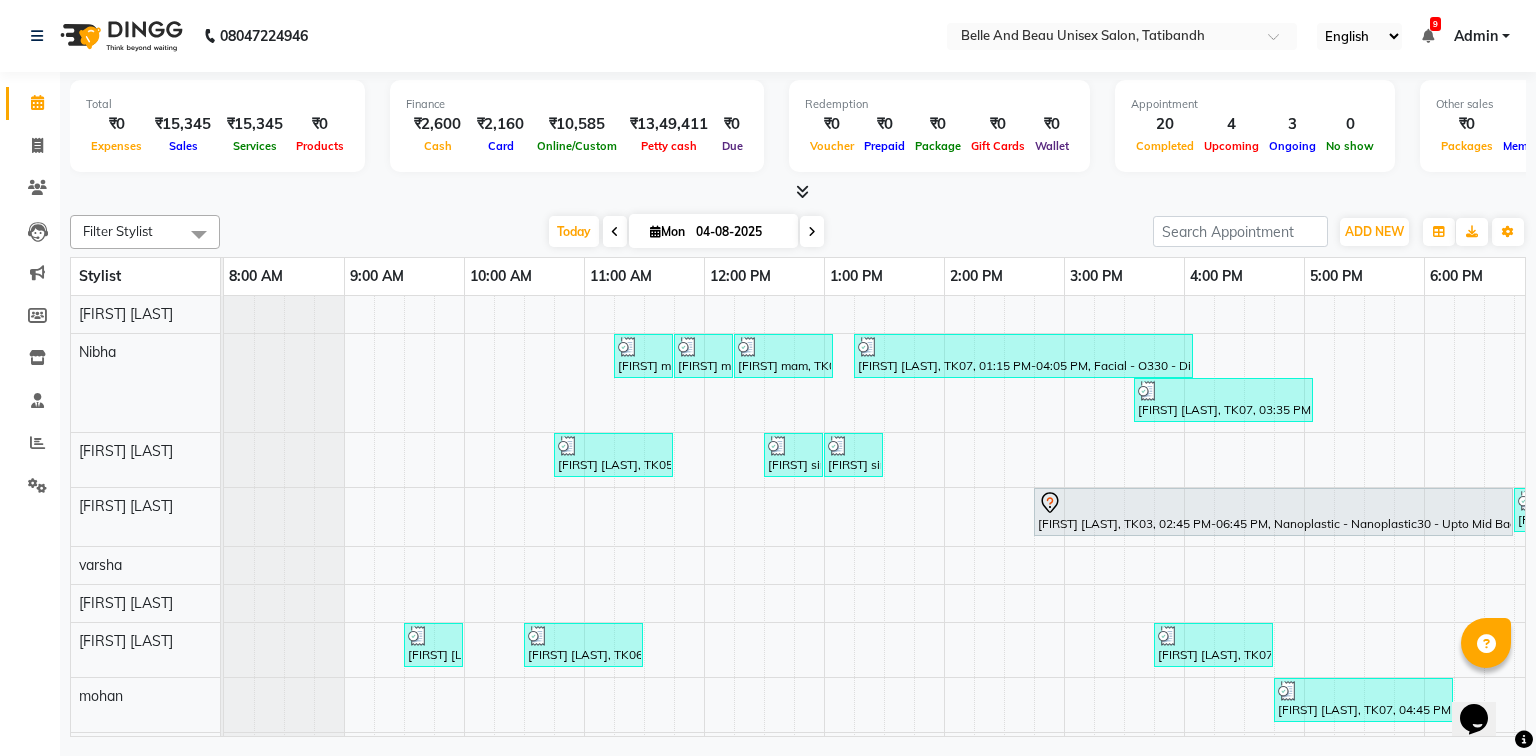 click on "08047224946 Select Location × Belle And Beau Unisex Salon, Tatibandh English ENGLISH Español العربية मराठी हिंदी ગુજરાતી தமிழ் 中文 9 Notifications nothing to show Admin Manage Profile Change Password Sign out  Version:3.16.0  ☀ Belle and Beau unisex salon, Tatibandh  Calendar  Invoice  Clients  Leads   Marketing  Members  Inventory  Staff  Reports  Settings Completed InProgress Upcoming Dropped Tentative Check-In Confirm Bookings Generate Report Segments Page Builder Total  ₹0  Expenses ₹15,345  Sales ₹15,345  Services ₹0  Products Finance  ₹2,600  Cash ₹2,160  Card ₹10,585  Online/Custom ₹13,49,411 Petty cash ₹0 Due  Redemption  ₹0 Voucher ₹0 Prepaid ₹0 Package ₹0  Gift Cards ₹0  Wallet  Appointment  20 Completed 4 Upcoming 3 Ongoing 0 No show  Other sales  ₹0  Packages ₹0  Memberships ₹0  Vouchers ₹0  Prepaids ₹0  Gift Cards Filter Stylist Select All  Gaurav Mandavgane  mohan Mukesh Shrivas Nibha  Mon" at bounding box center (768, 378) 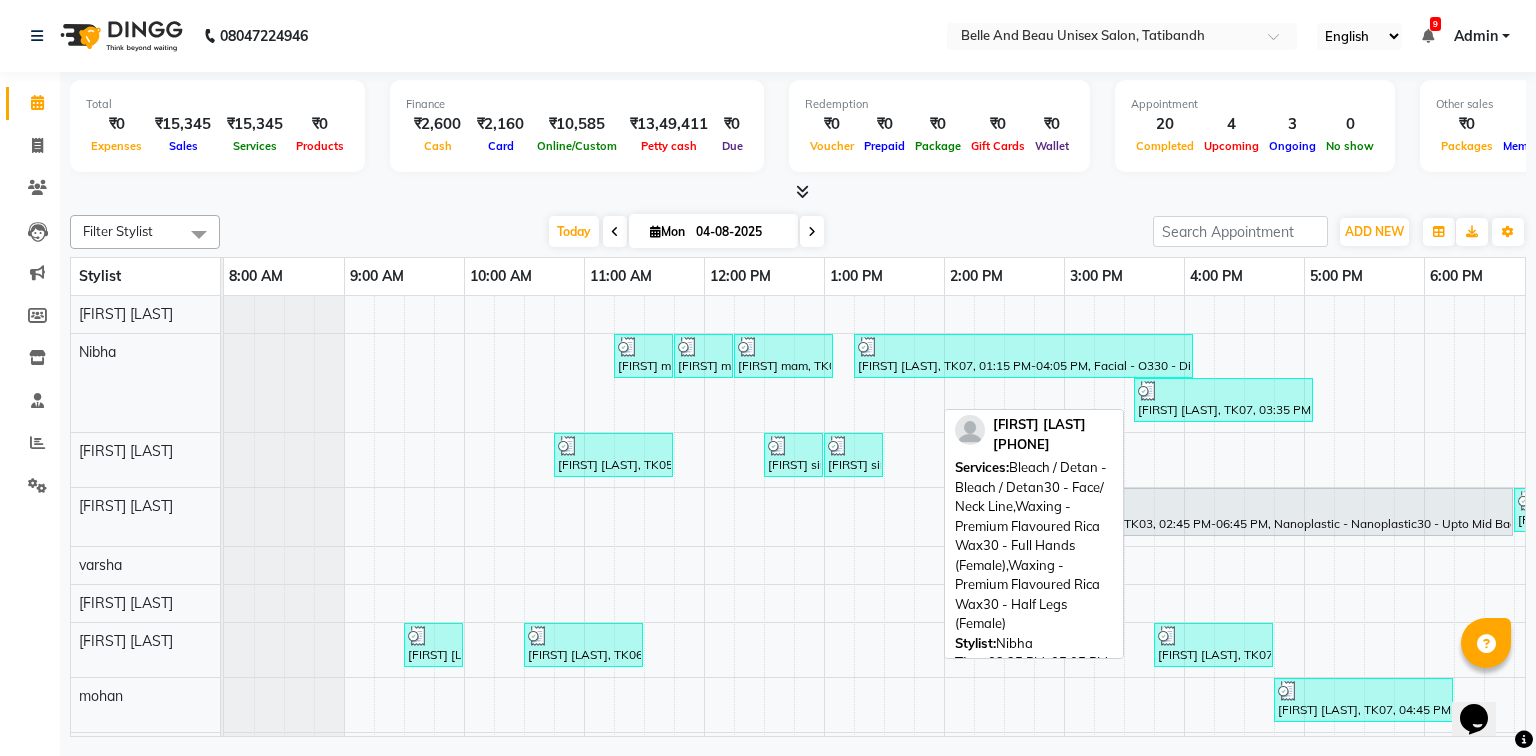 click on "[FIRST] [LAST], TK07, 03:35 PM-05:05 PM, Bleach / Detan - Bleach / Detan30 - Face/ Neck Line,Waxing - Premium Flavoured Rica Wax30 - Full Hands (Female),Waxing - Premium Flavoured Rica Wax30 - Half Legs (Female)" at bounding box center (1223, 400) 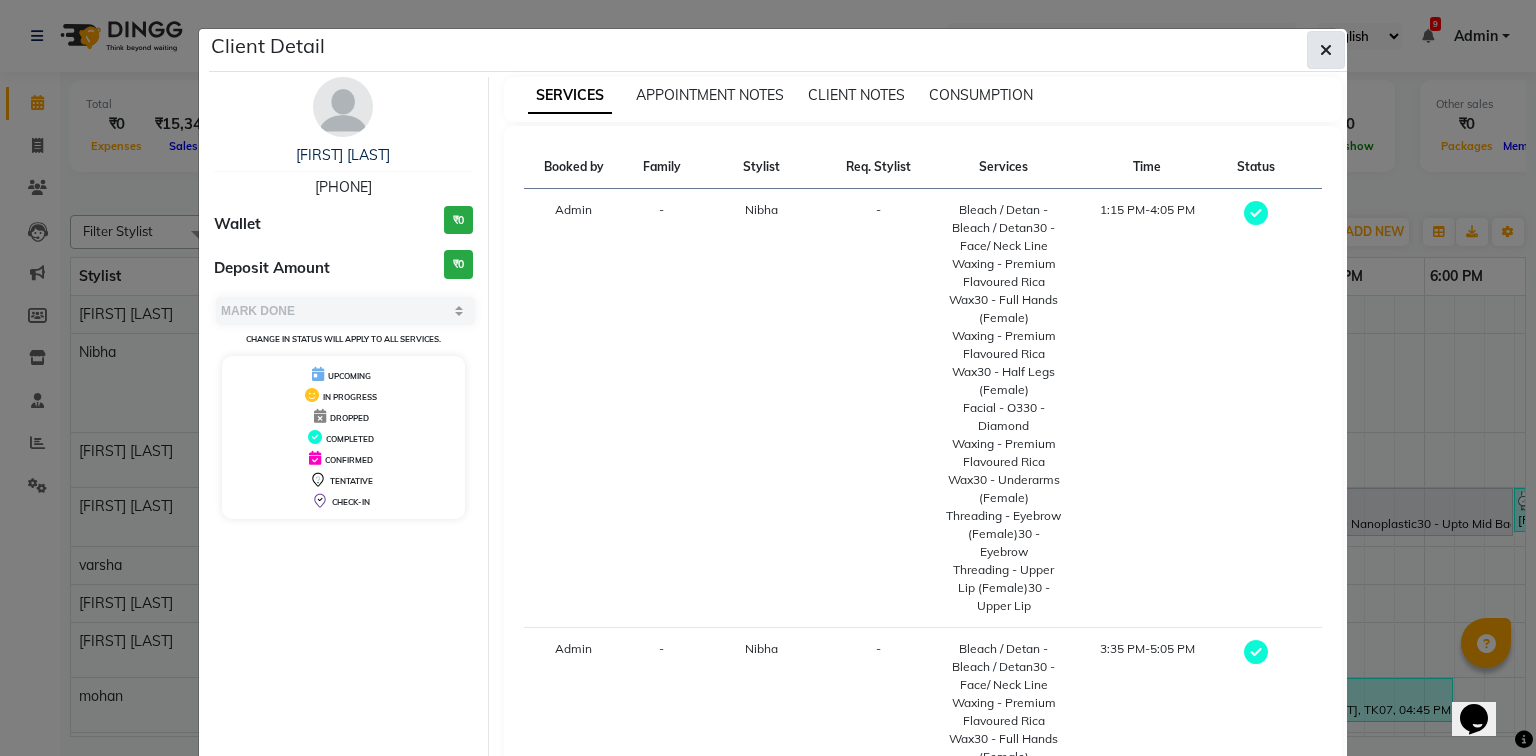 click 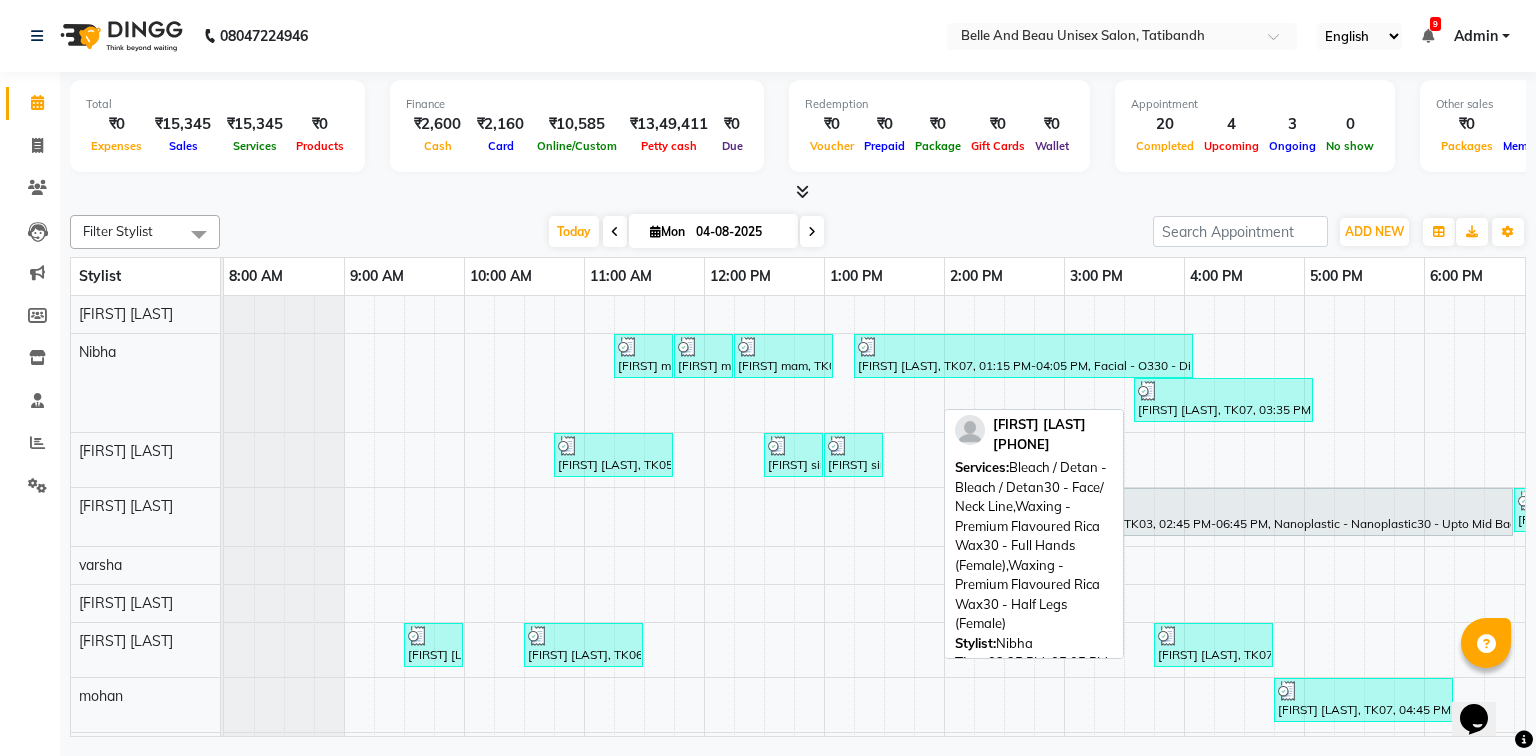 click on "[FIRST] [LAST], TK07, 03:35 PM-05:05 PM, Bleach / Detan - Bleach / Detan30 - Face/ Neck Line,Waxing - Premium Flavoured Rica Wax30 - Full Hands (Female),Waxing - Premium Flavoured Rica Wax30 - Half Legs (Female)" at bounding box center [1223, 400] 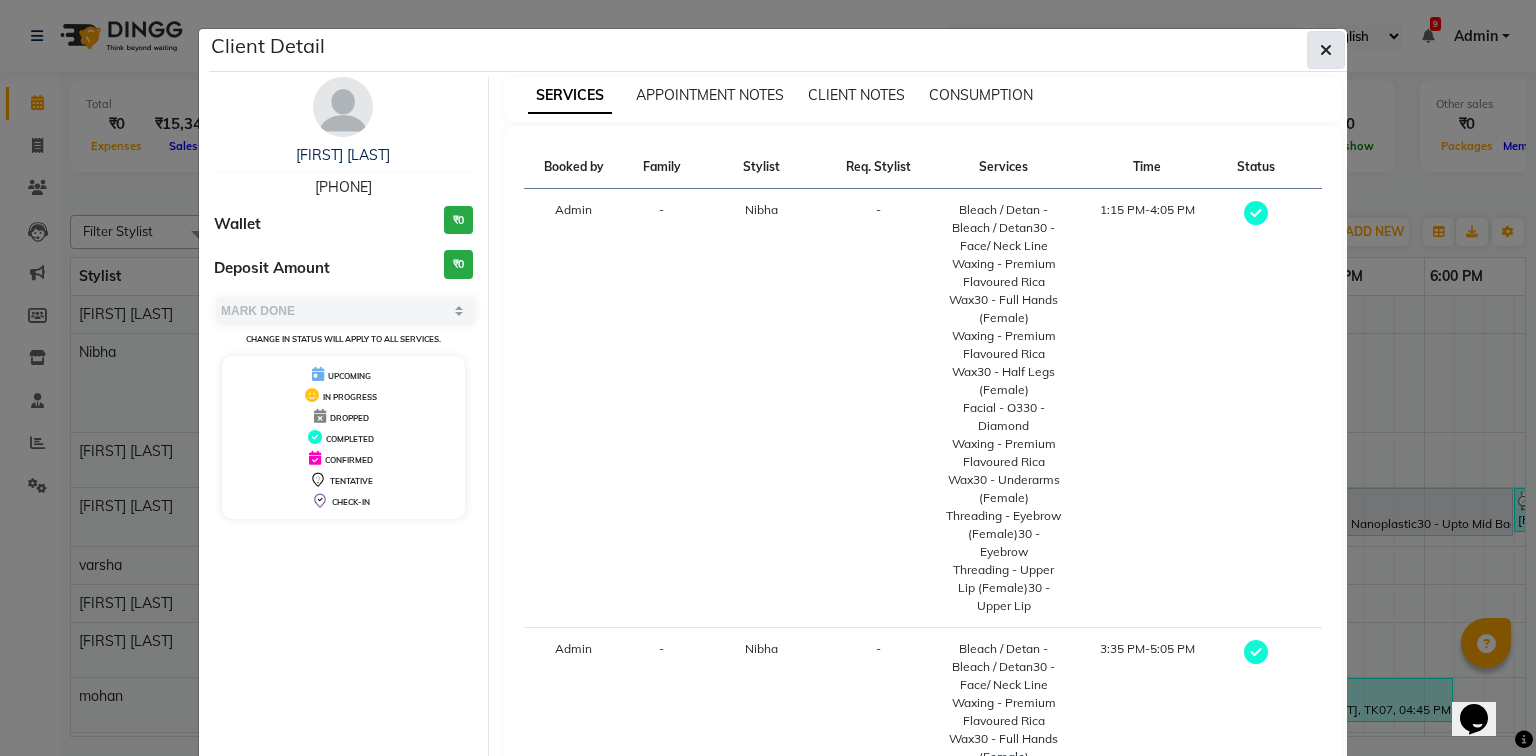 click 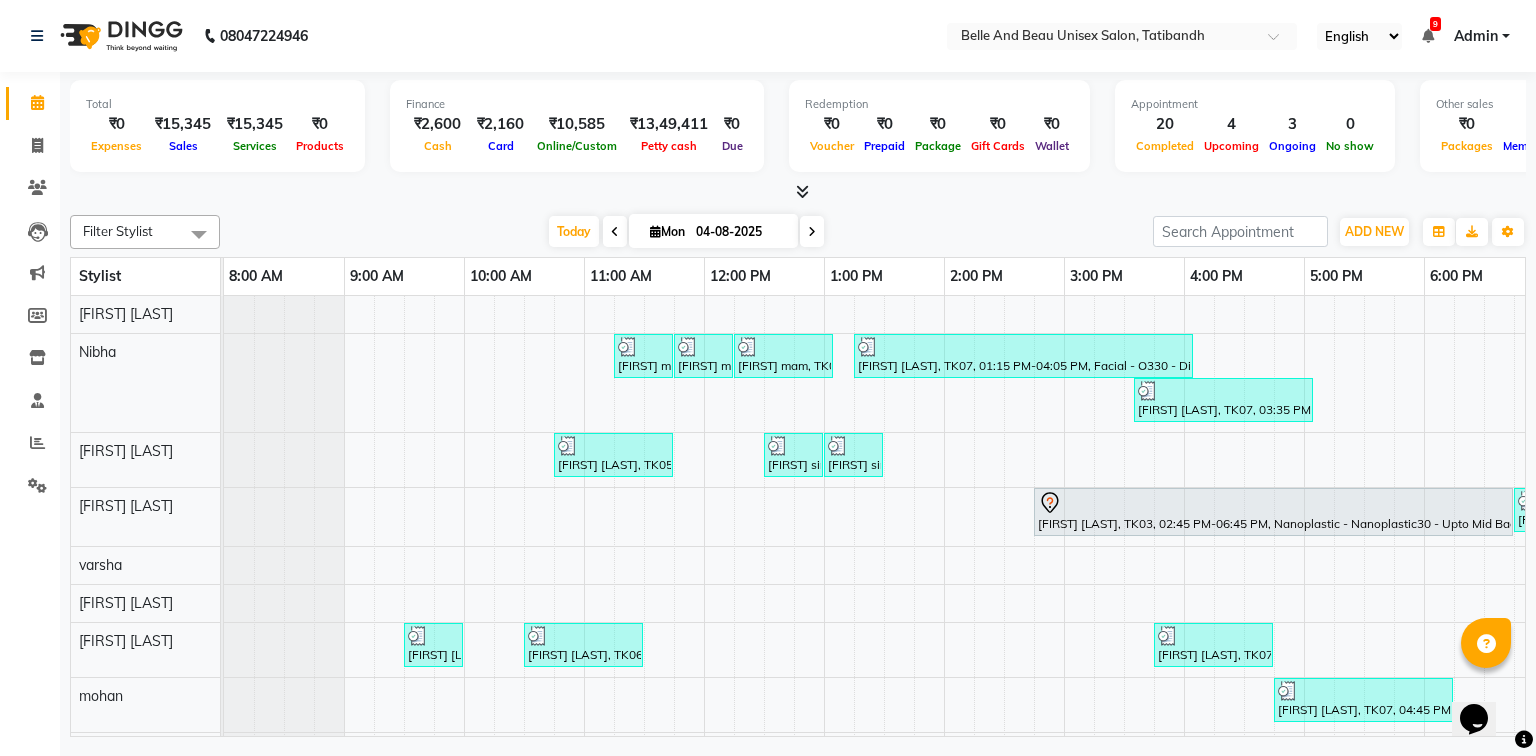 scroll, scrollTop: 124, scrollLeft: 0, axis: vertical 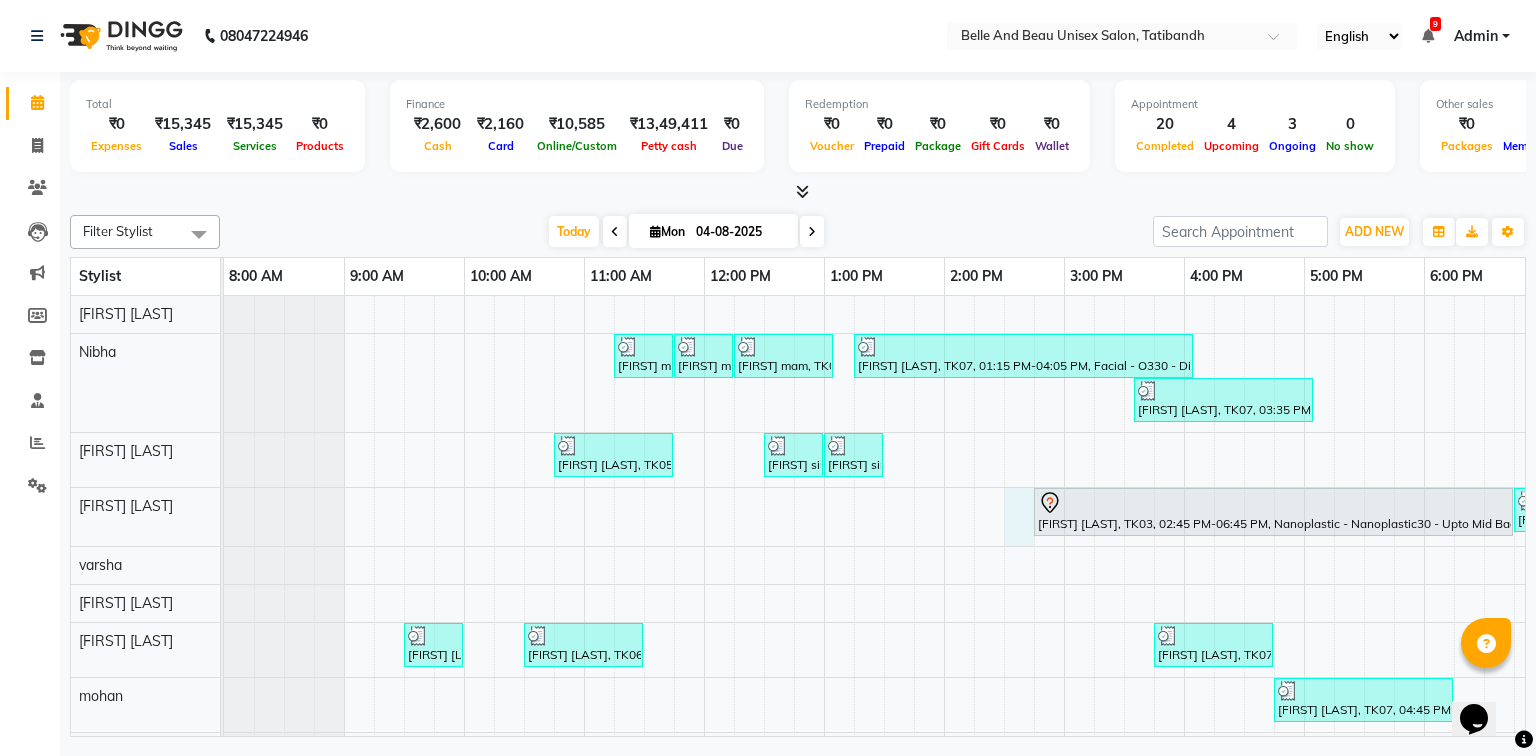 click on "Dipti mam, TK08, 11:15 AM-11:45 AM, Waxing - Premium Flavoured Rica Wax30 - Full Hands (Female)     Dipti mam, TK08, 11:45 AM-12:15 PM, Waxing - Premium Flavoured Rica Wax30 - Half Legs (Female)     Dipti mam, TK08, 12:15 PM-01:05 PM, Waxing - Premium Flavoured Rica Wax30 - Half Legs (Female),Waxing - Premium Flavoured Rica Wax30 - Underarms (Male),Waxing - Premium Flavoured Rica Wax30 - Full Hands (Female),Threading - Eyebrow (Female)30 - Eyebrow,Threading - Upper Lip (Female)30 - Upper Lip     Manmeet Singh, TK07, 01:15 PM-04:05 PM, Facial - O330 - Diamond,Waxing - Premium Flavoured Rica Wax30 - Underarms (Female),Threading - Eyebrow (Female)30 - Eyebrow,Threading - Upper Lip (Female)30 - Upper Lip,Bleach / Detan - Bleach / Detan30 - Face/ Neck Line,Waxing - Premium Flavoured Rica Wax30 - Full Hands (Female),Waxing - Premium Flavoured Rica Wax30 - Half Legs (Female)             satish sir, TK13, 12:30 PM-01:00 PM, Shave & Trimming - Beard  (Male)30 - Beard Shaping" at bounding box center (1004, 624) 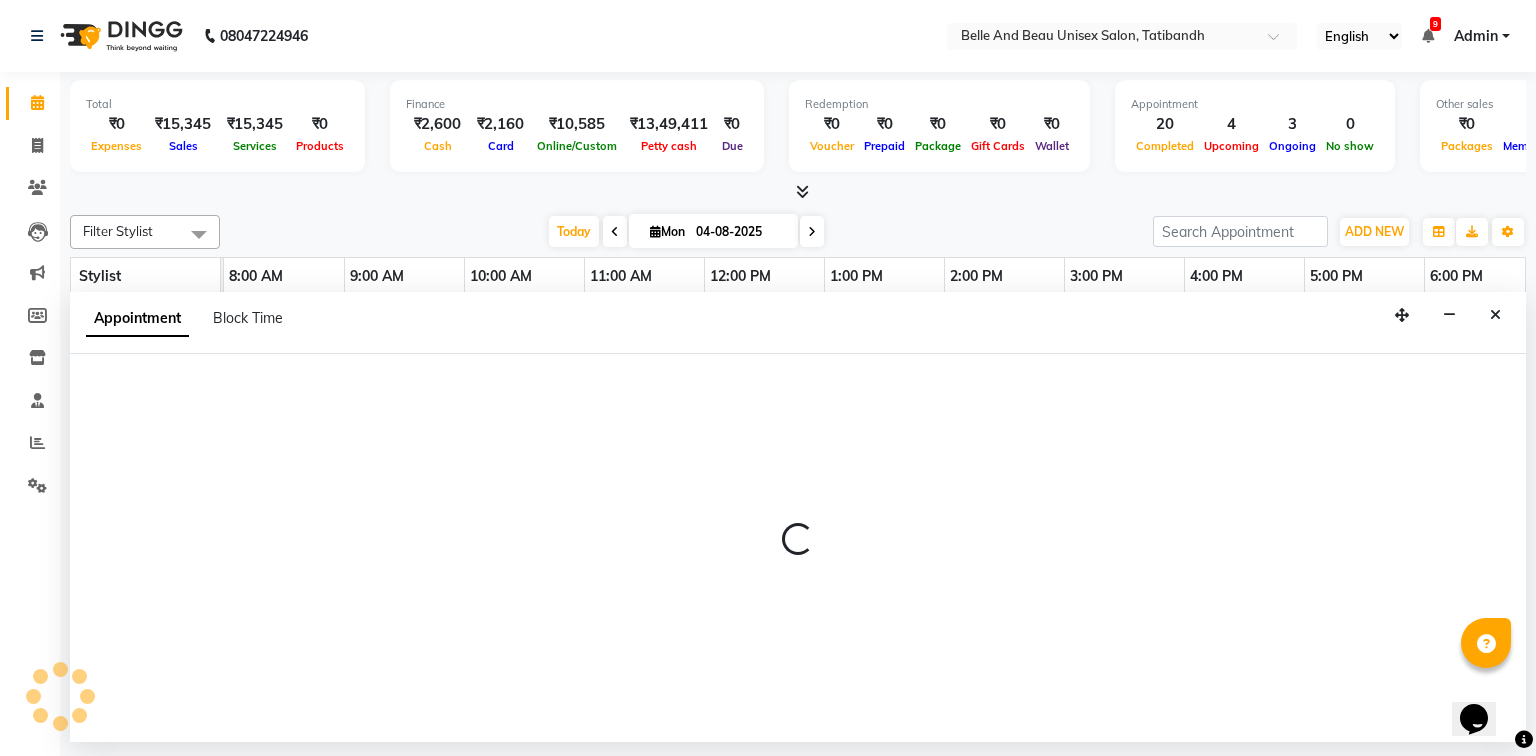 select on "59701" 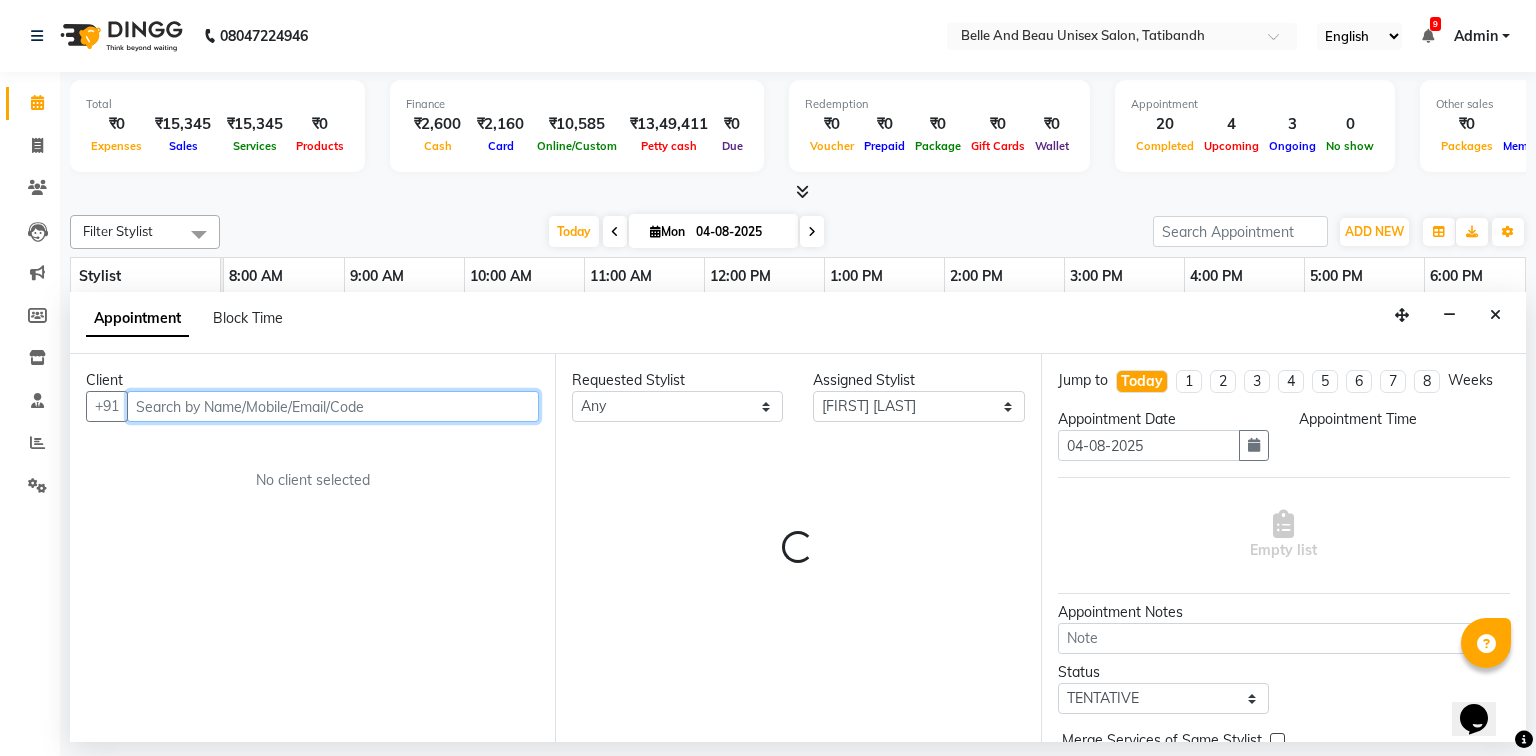 select on "870" 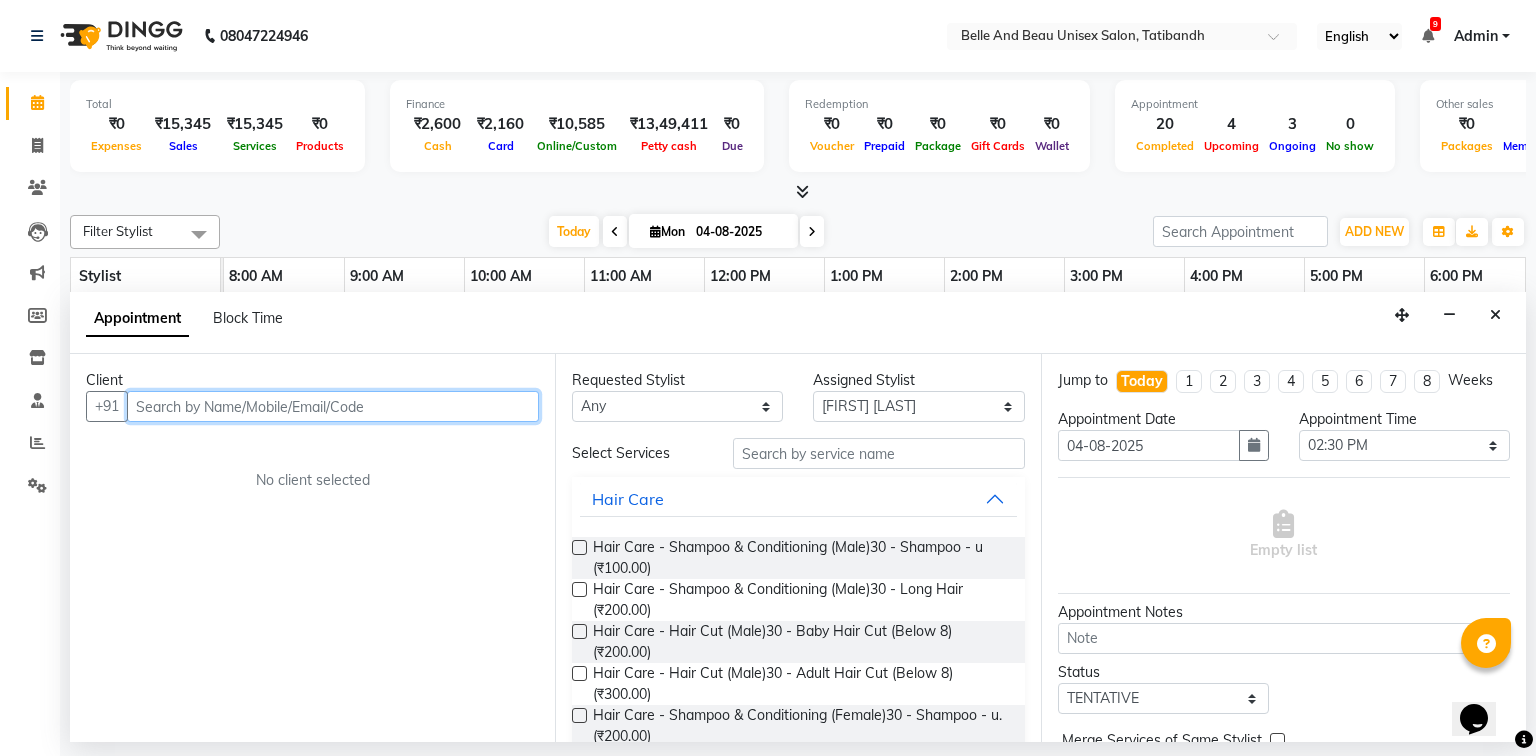 click at bounding box center (333, 406) 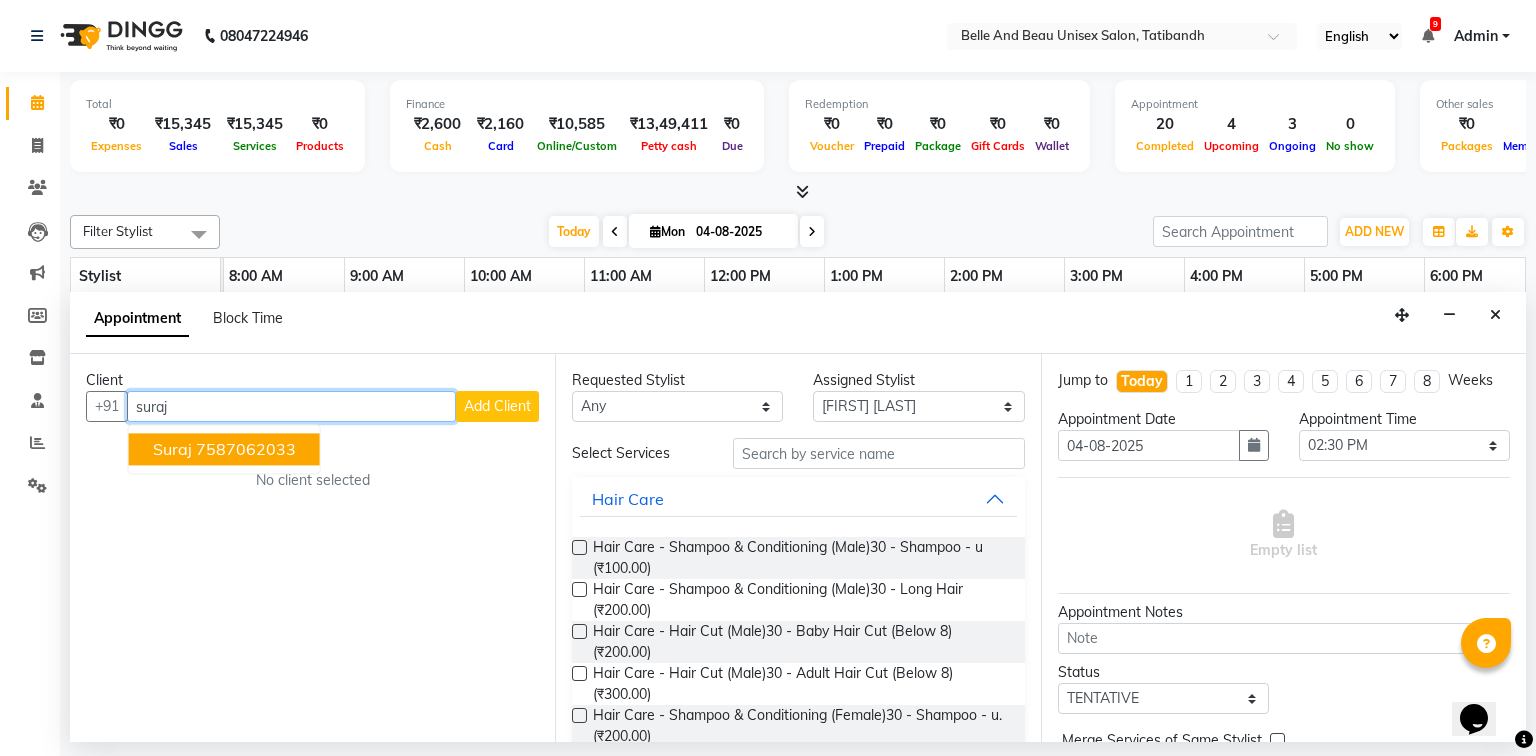 click on "suraj" at bounding box center [172, 450] 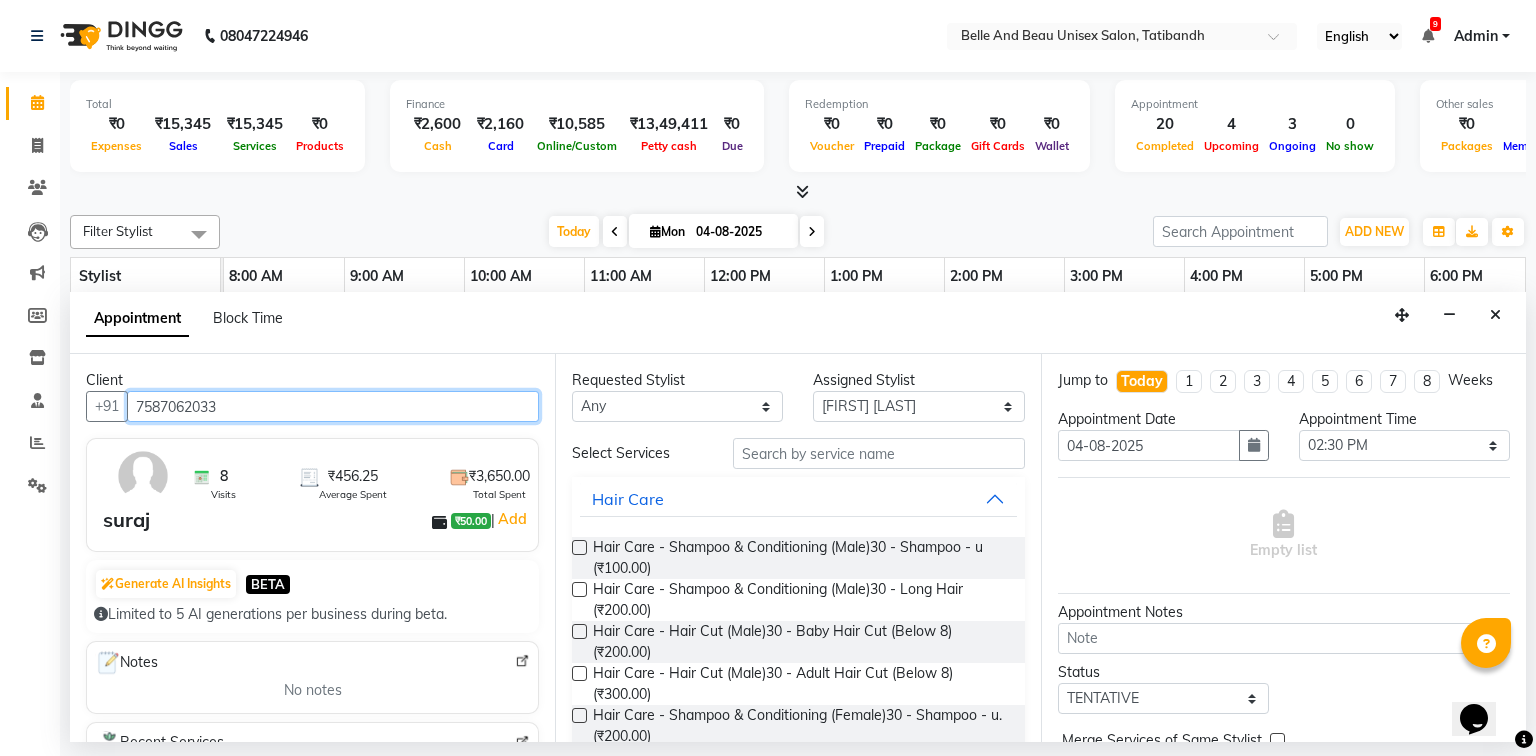 type on "7587062033" 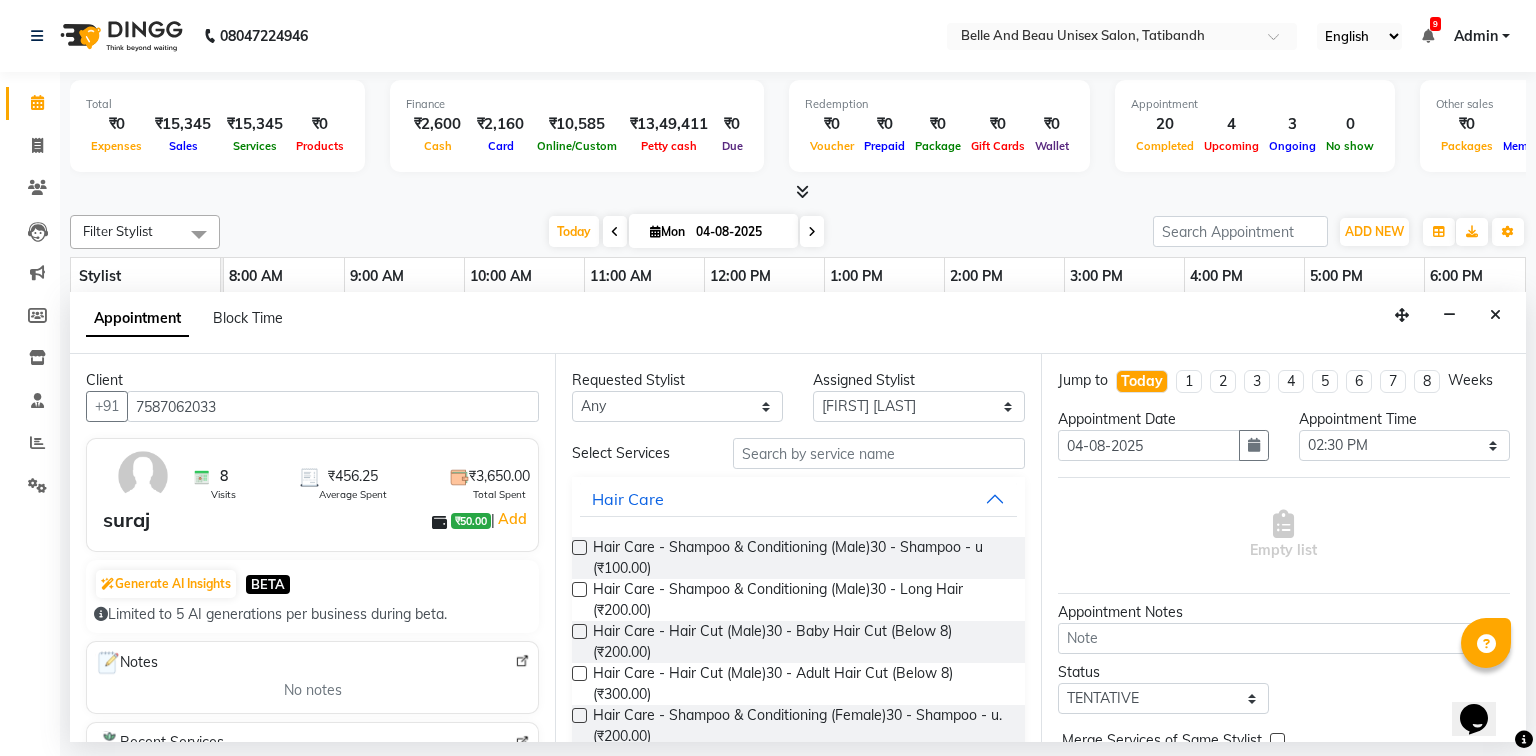 click at bounding box center [439, 522] 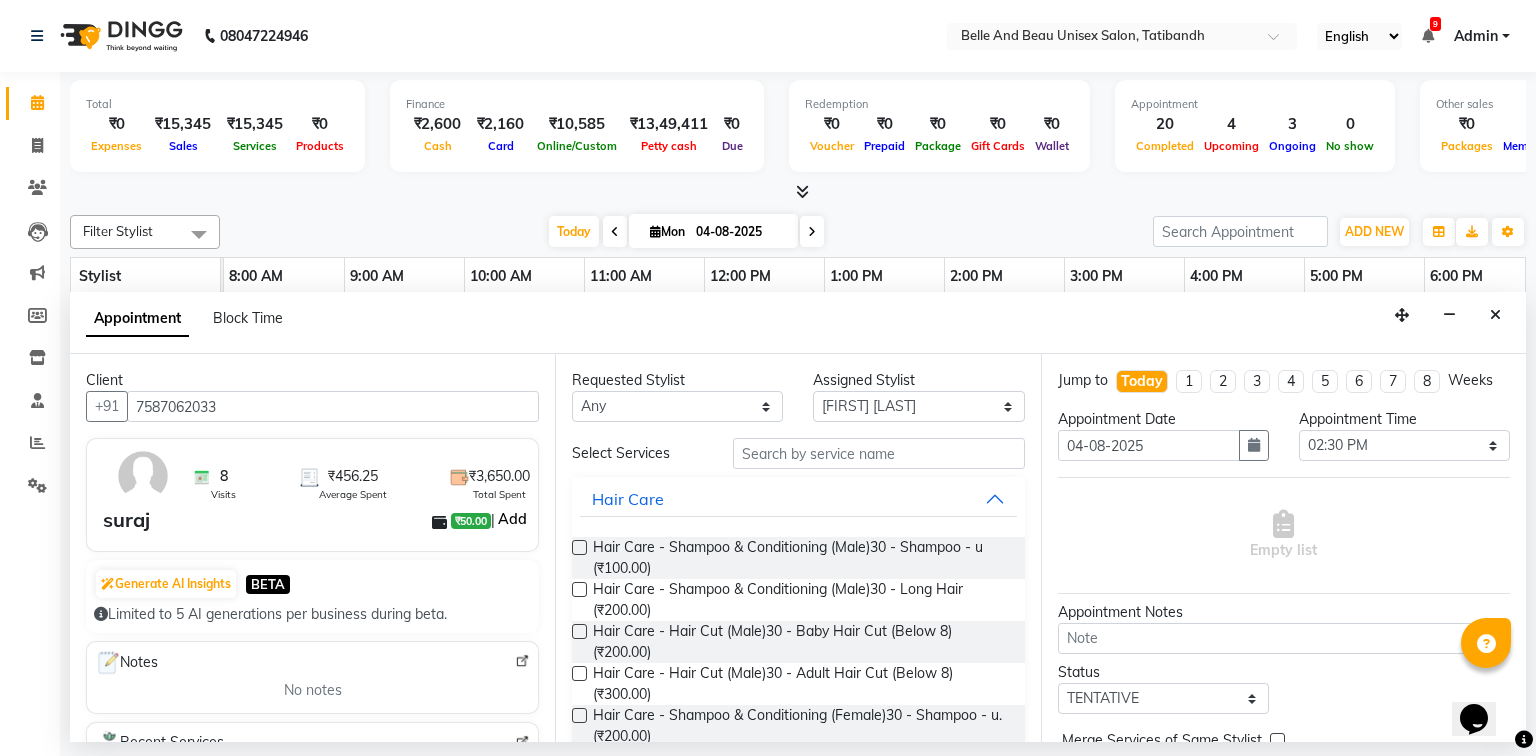 click on "Add" at bounding box center [512, 519] 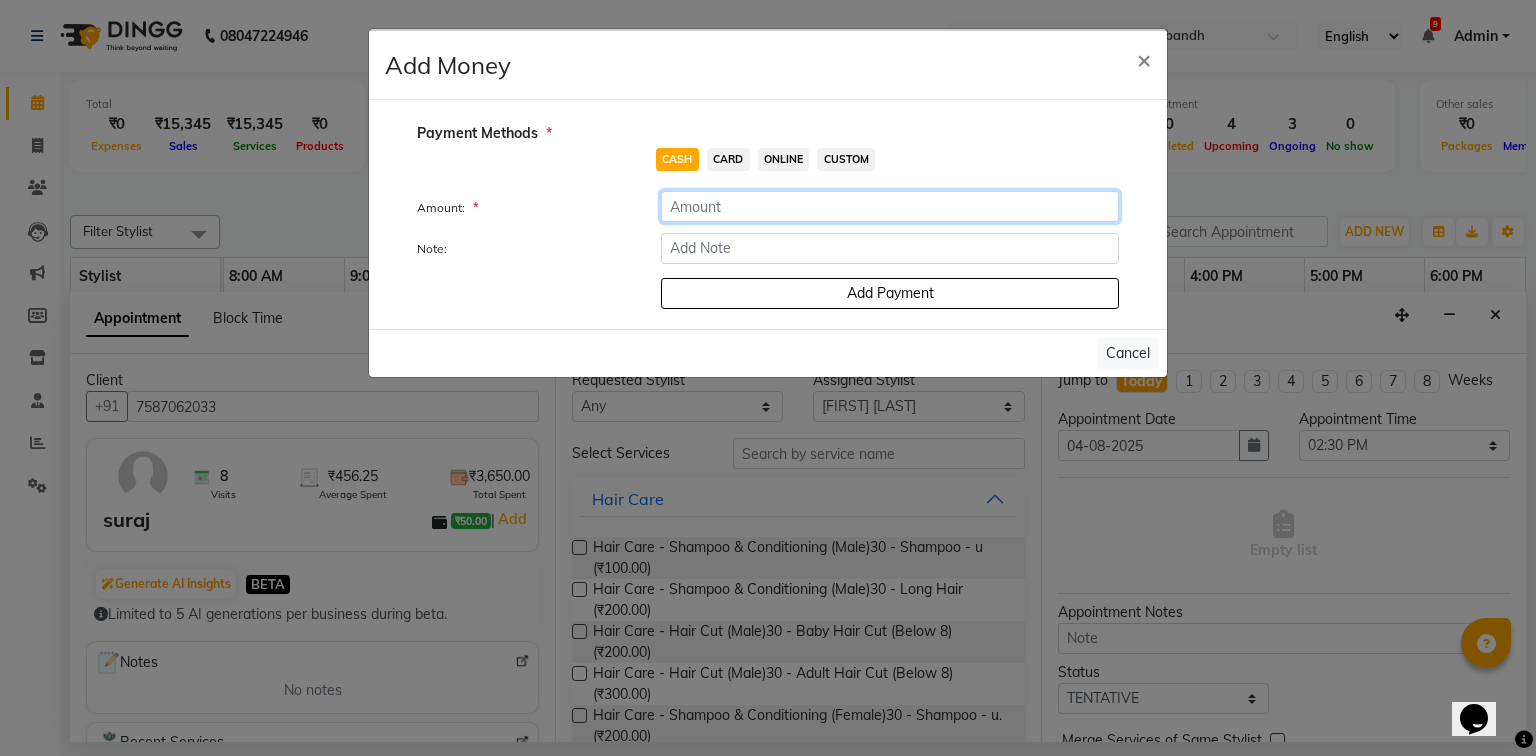 click 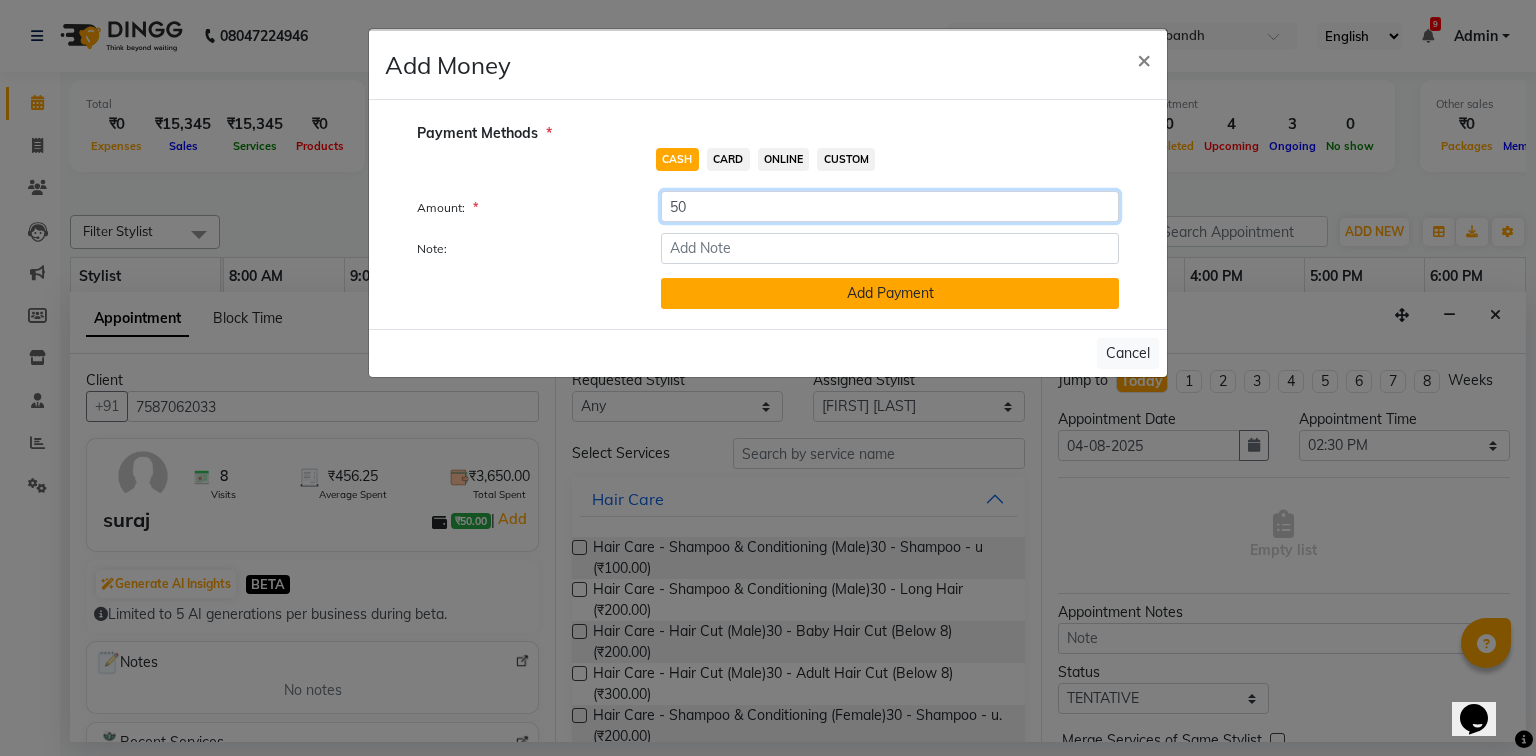 type on "50" 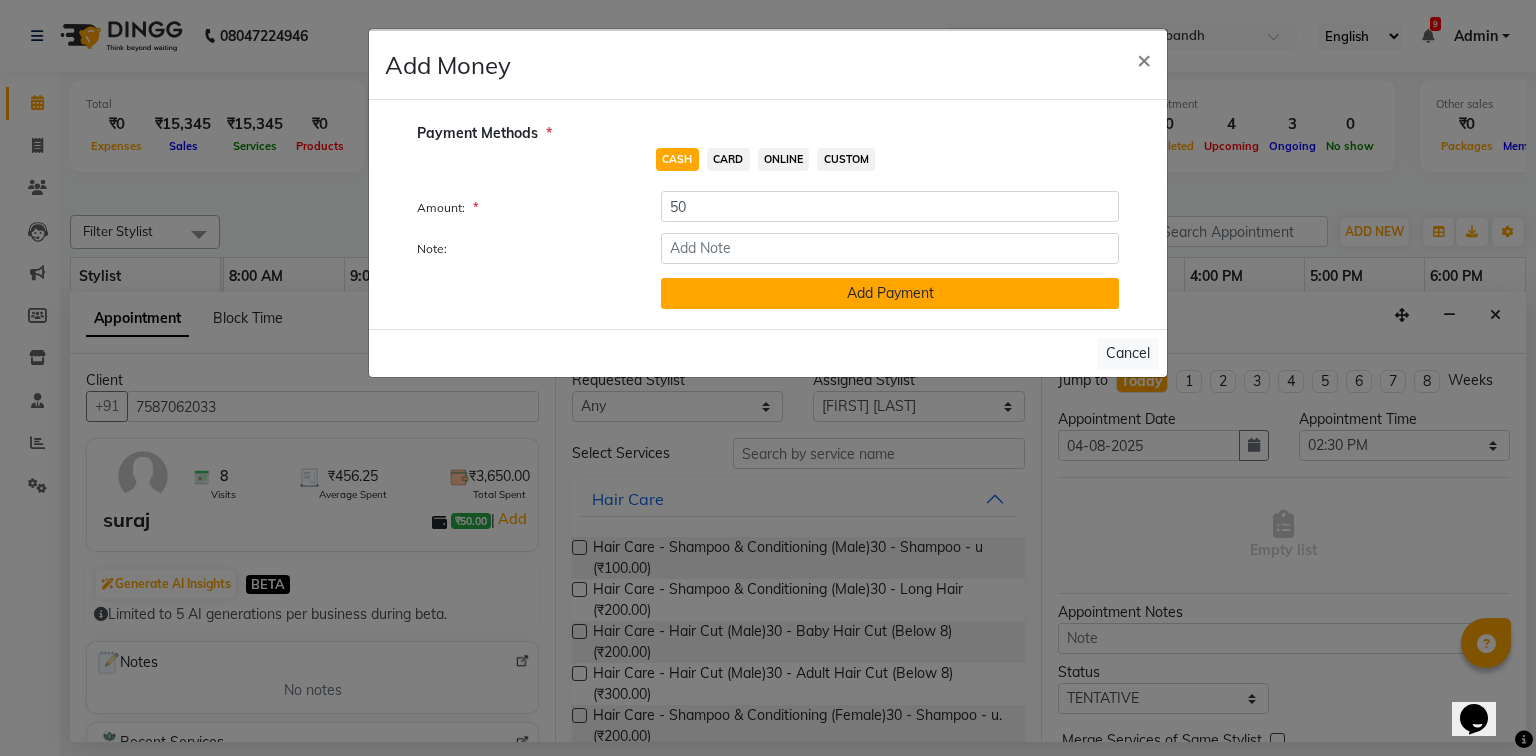 click on "Add Payment" 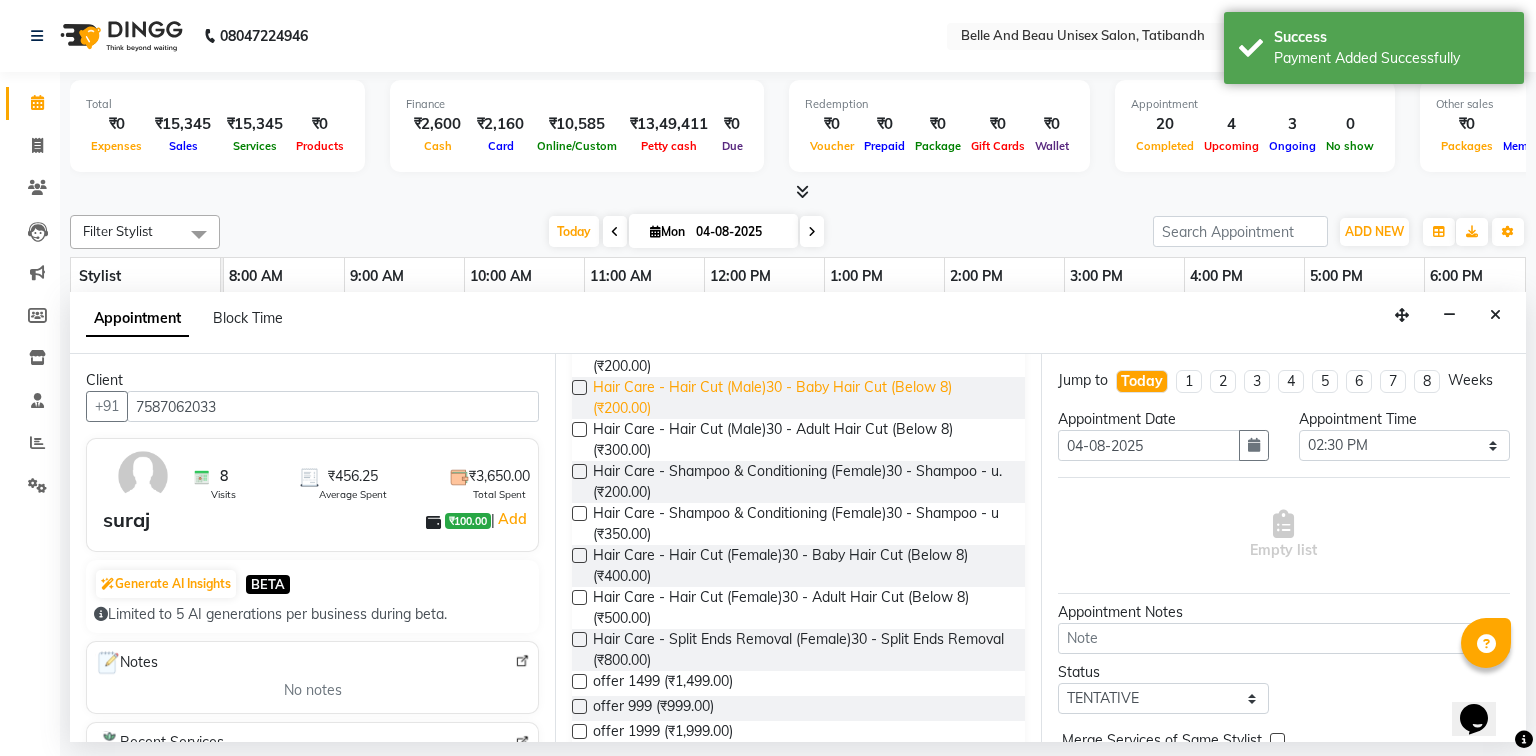 scroll, scrollTop: 0, scrollLeft: 0, axis: both 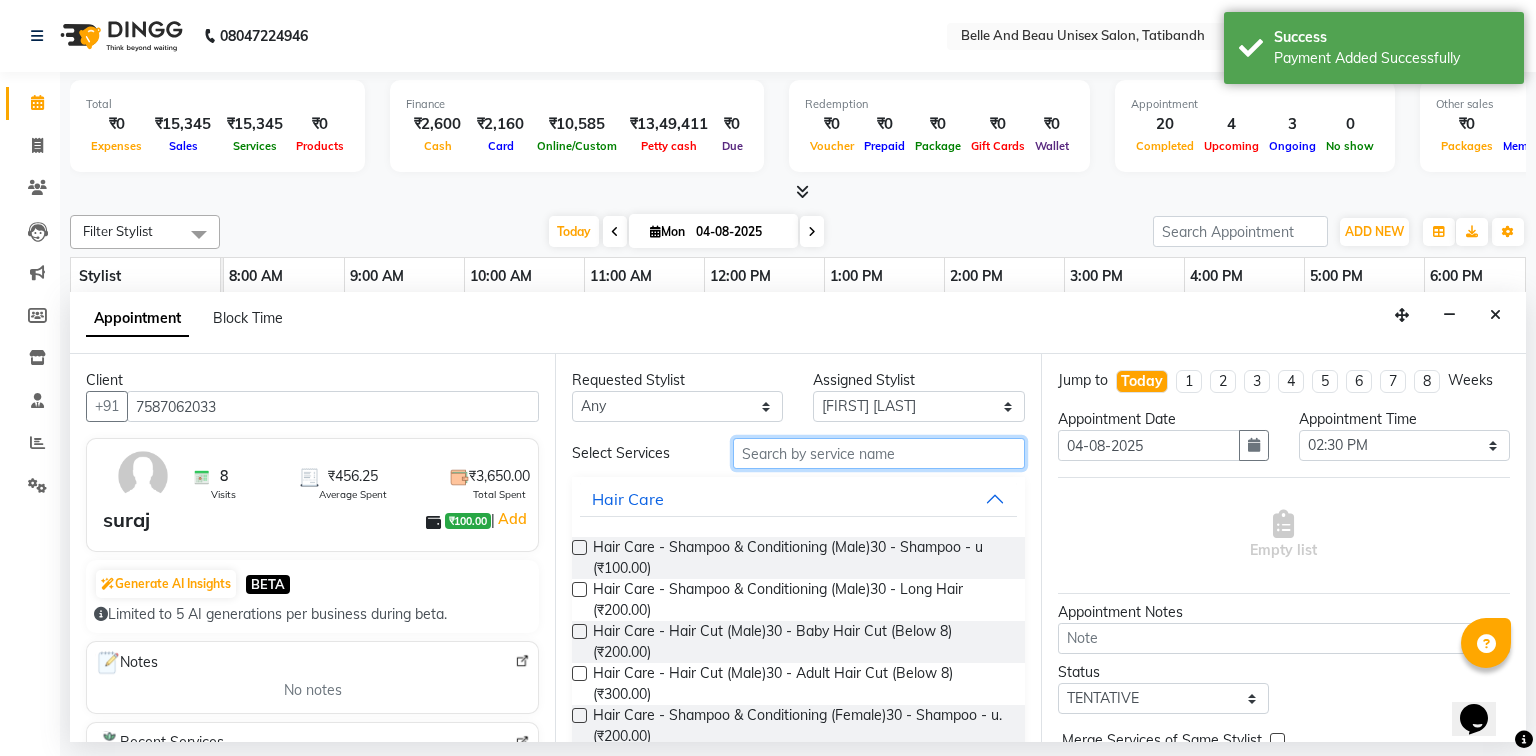 click at bounding box center (879, 453) 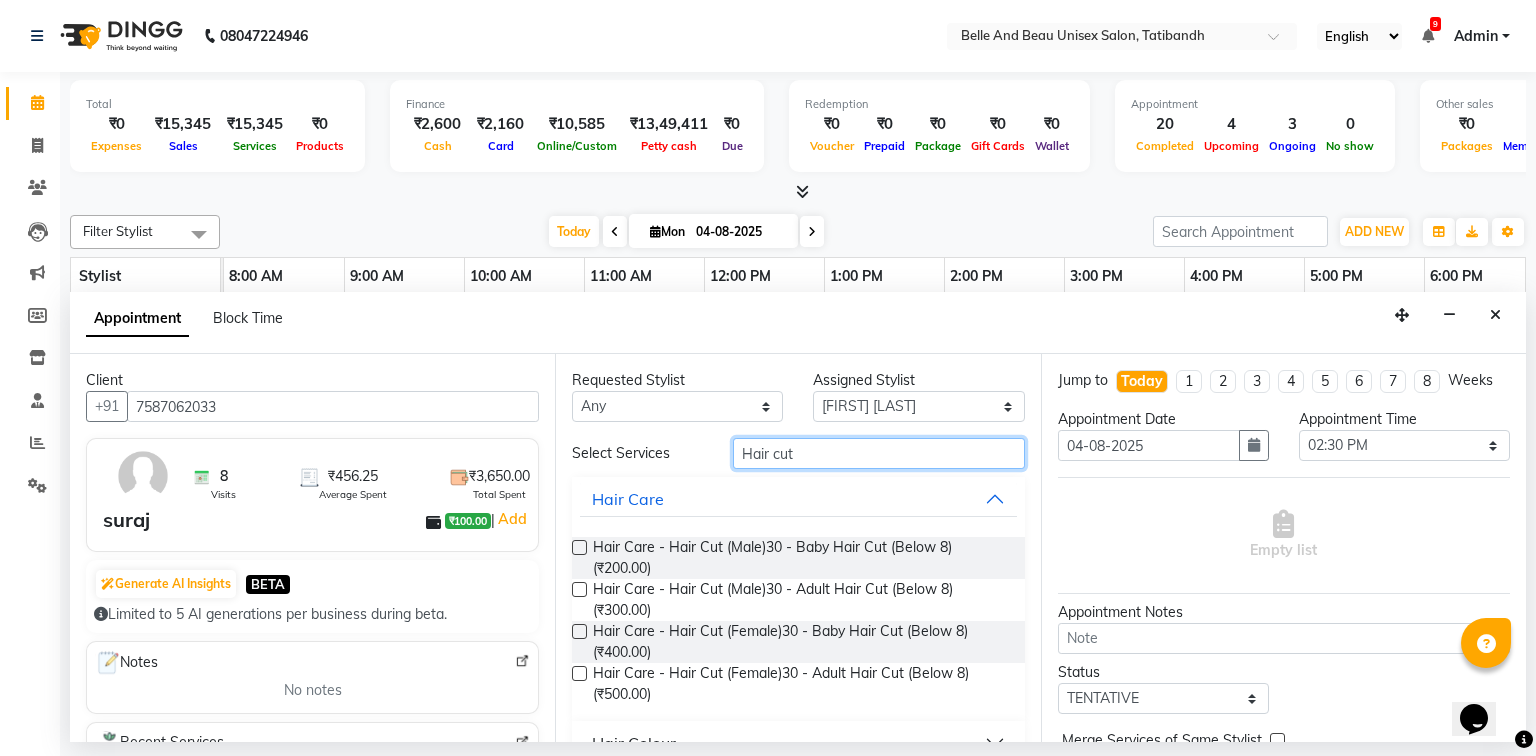 type on "Hair cut" 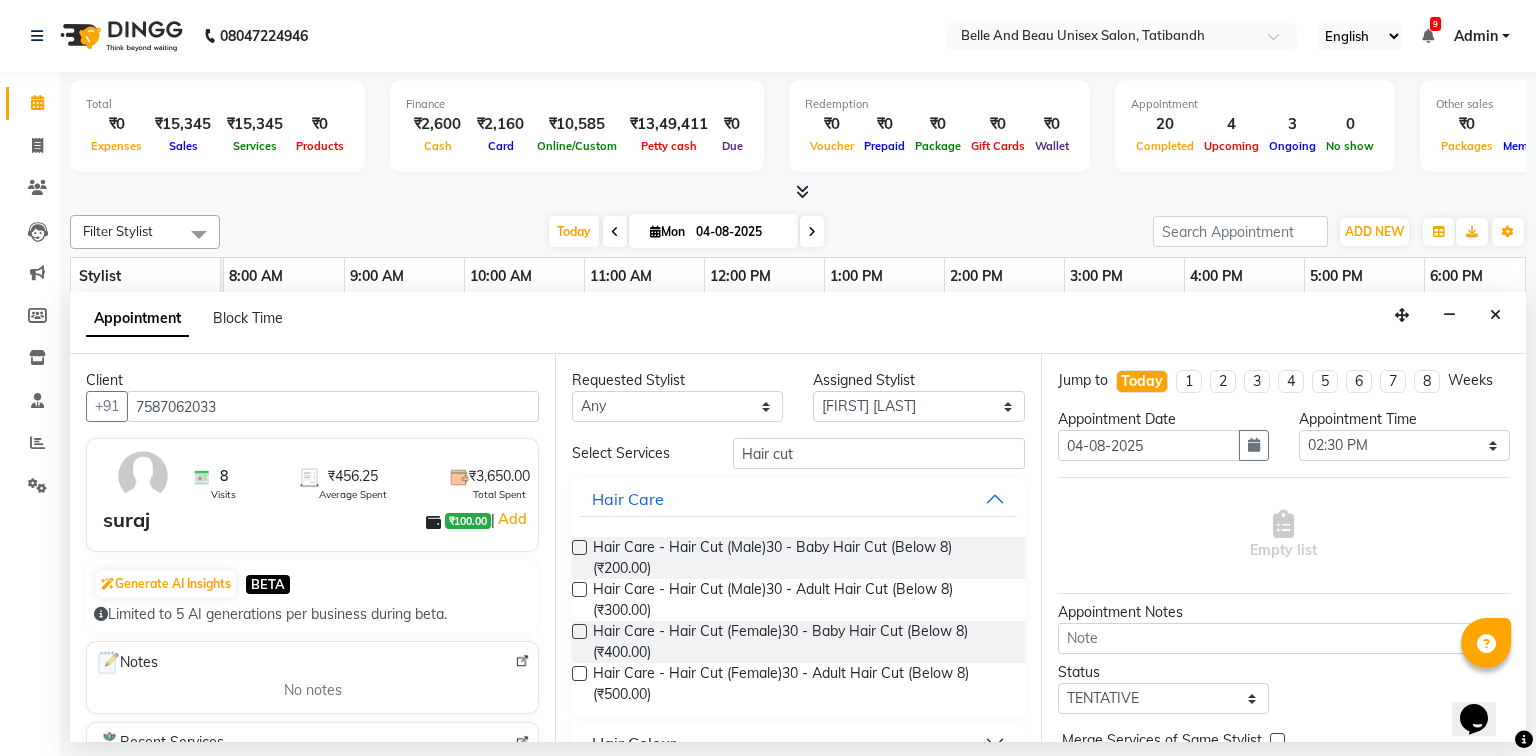 click at bounding box center (579, 631) 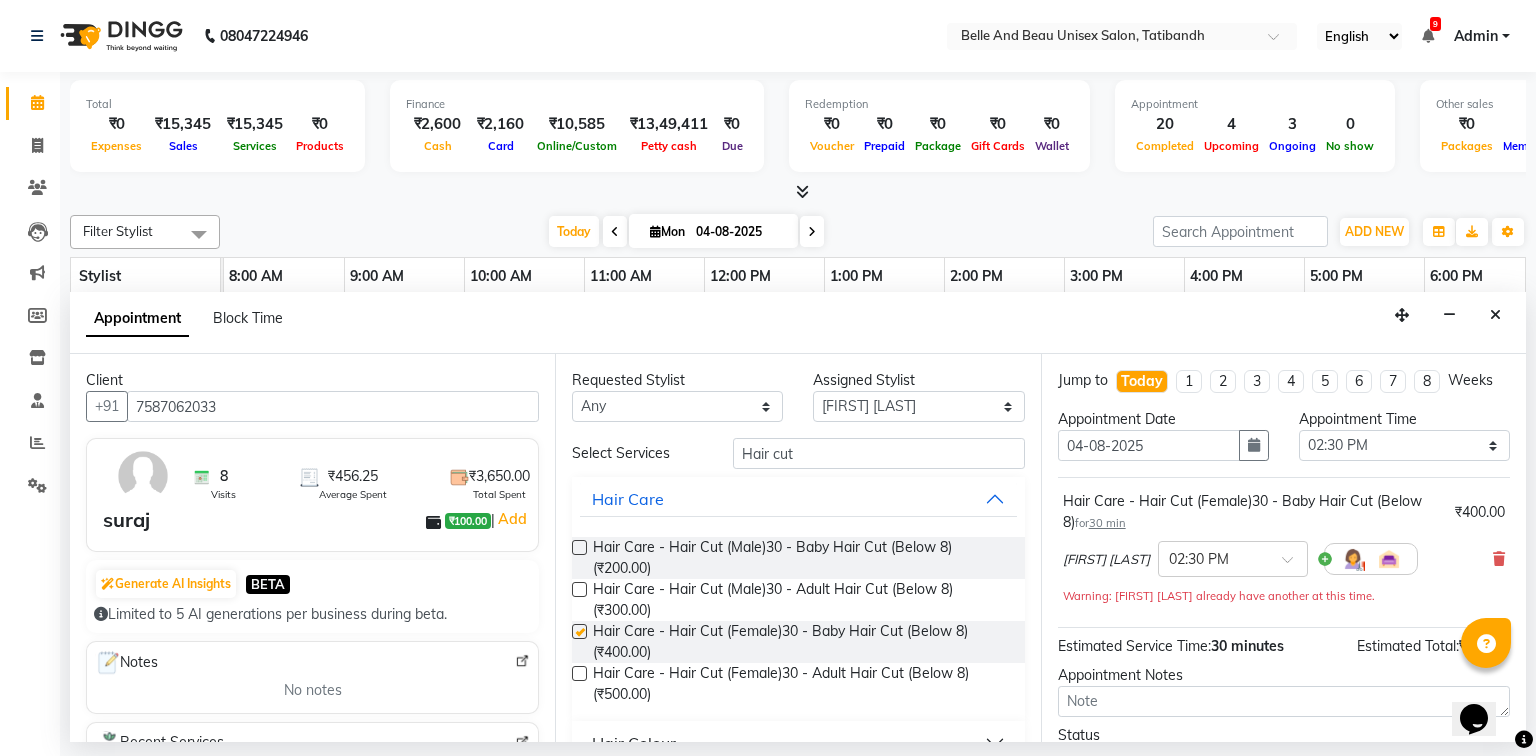 checkbox on "false" 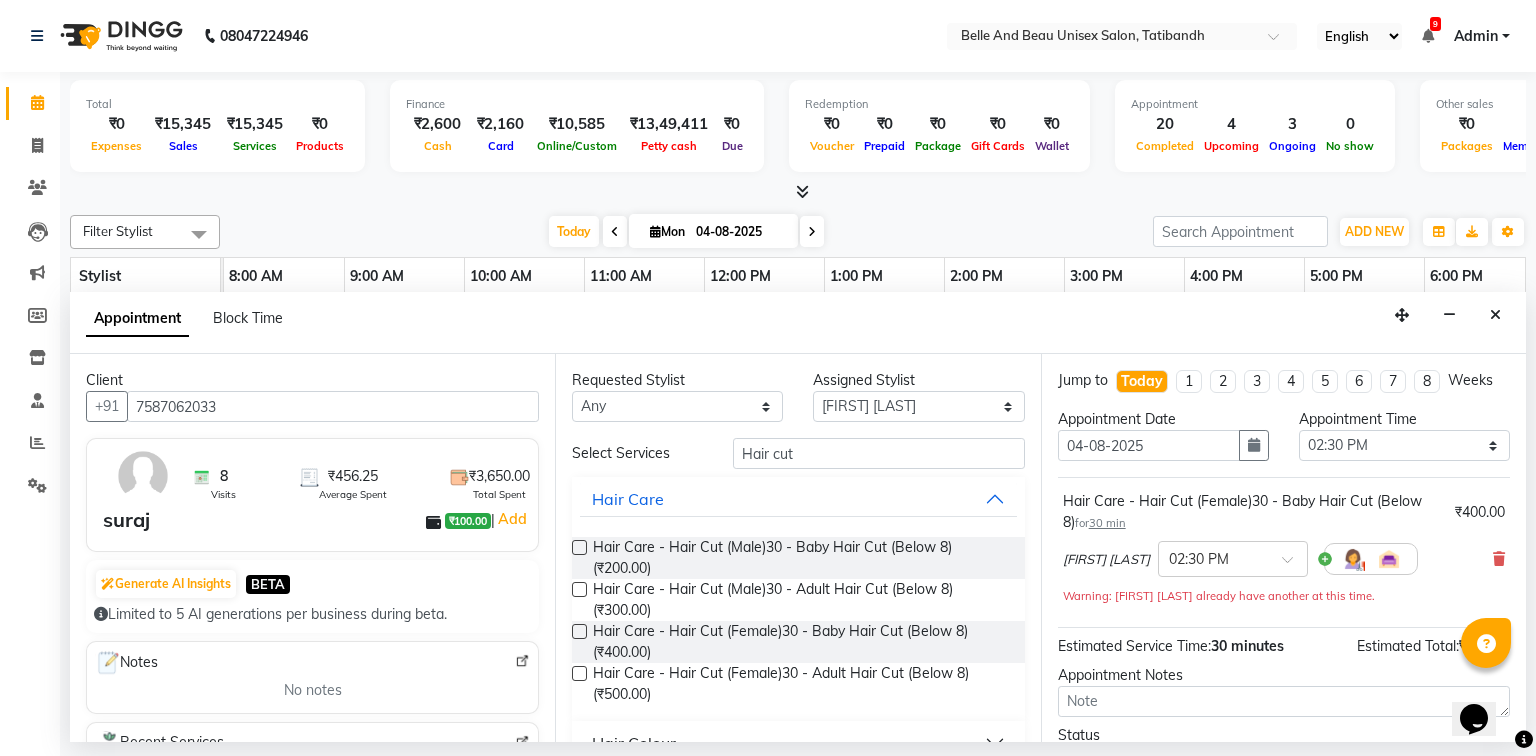 scroll, scrollTop: 160, scrollLeft: 0, axis: vertical 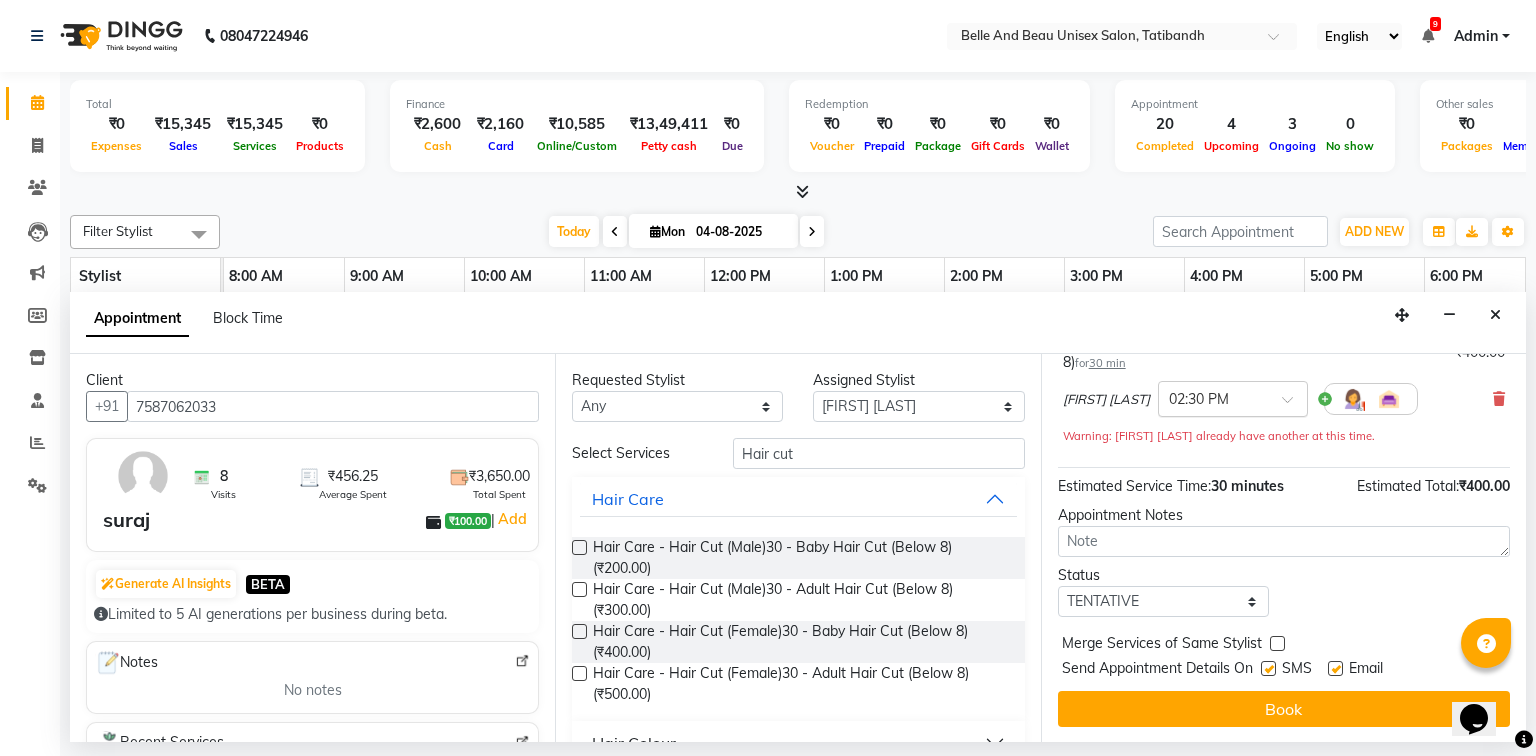 click at bounding box center (1294, 405) 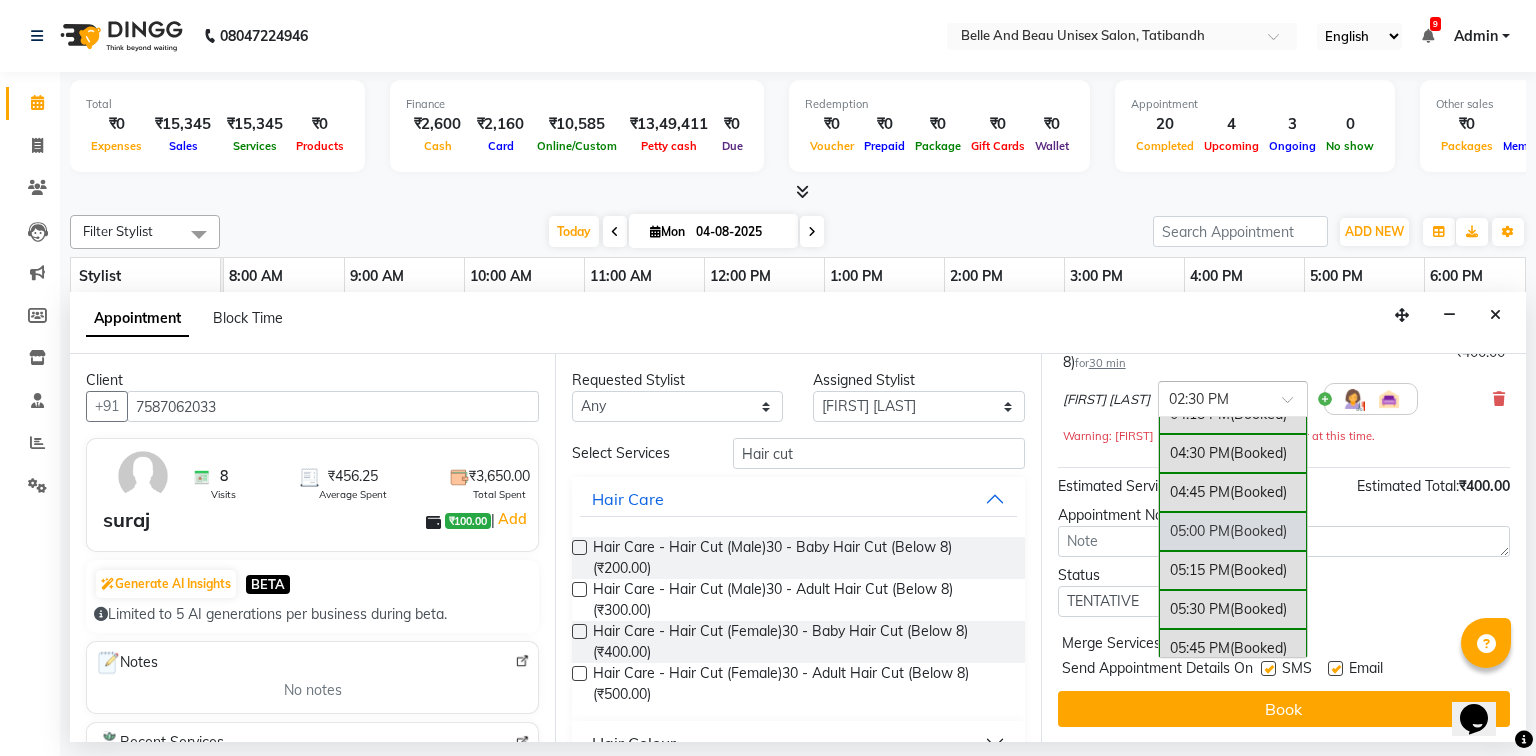 scroll, scrollTop: 1134, scrollLeft: 0, axis: vertical 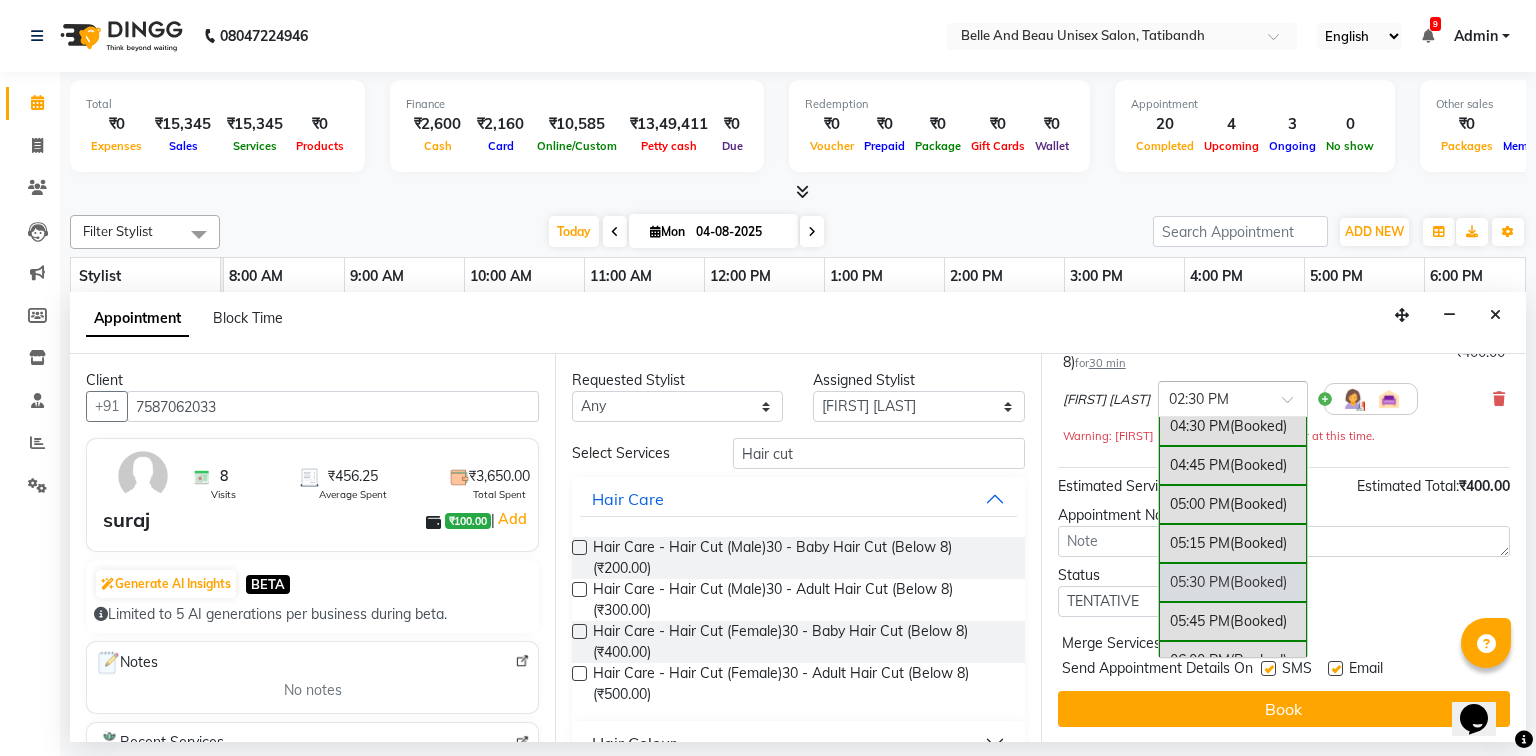 click on "05:30 PM   (Booked)" at bounding box center (1233, 582) 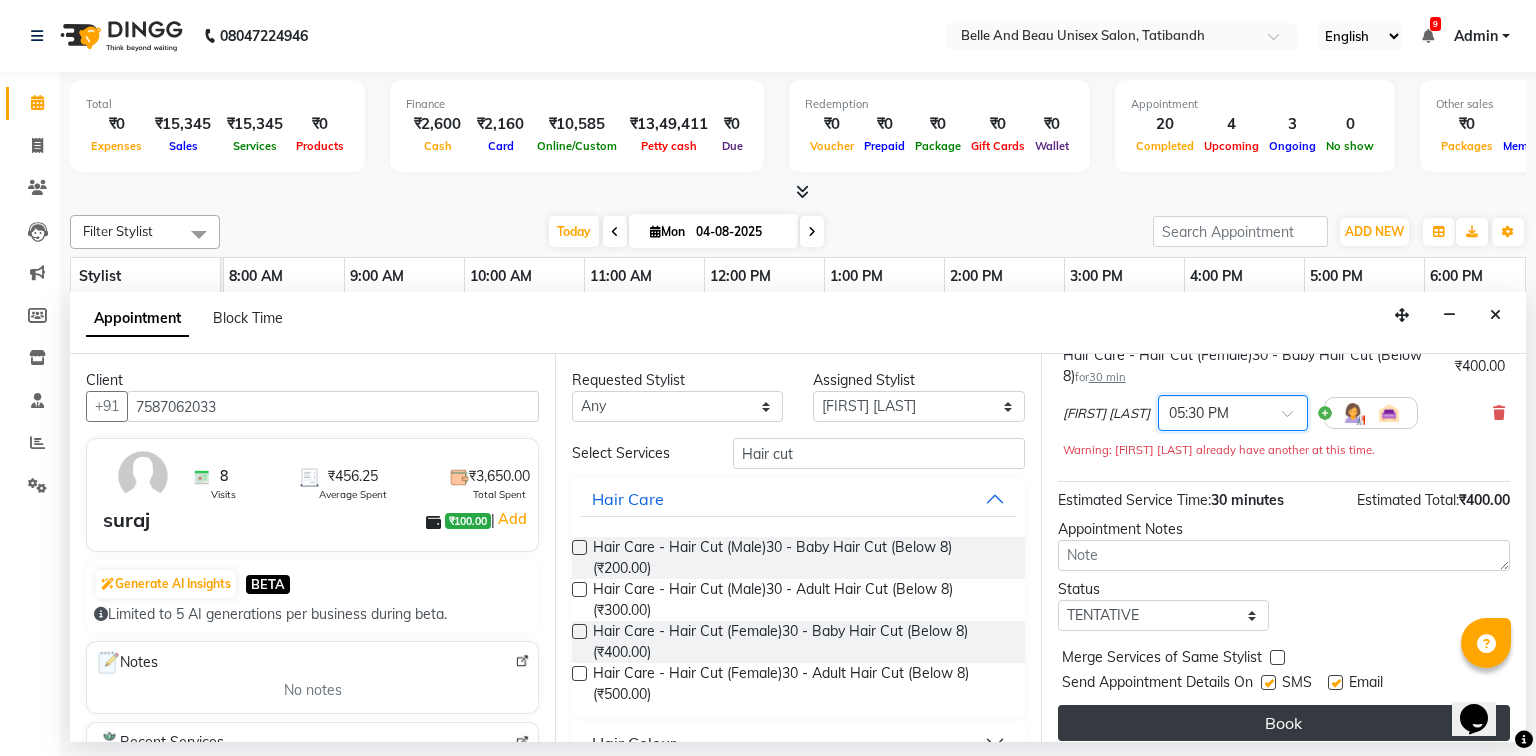 scroll, scrollTop: 160, scrollLeft: 0, axis: vertical 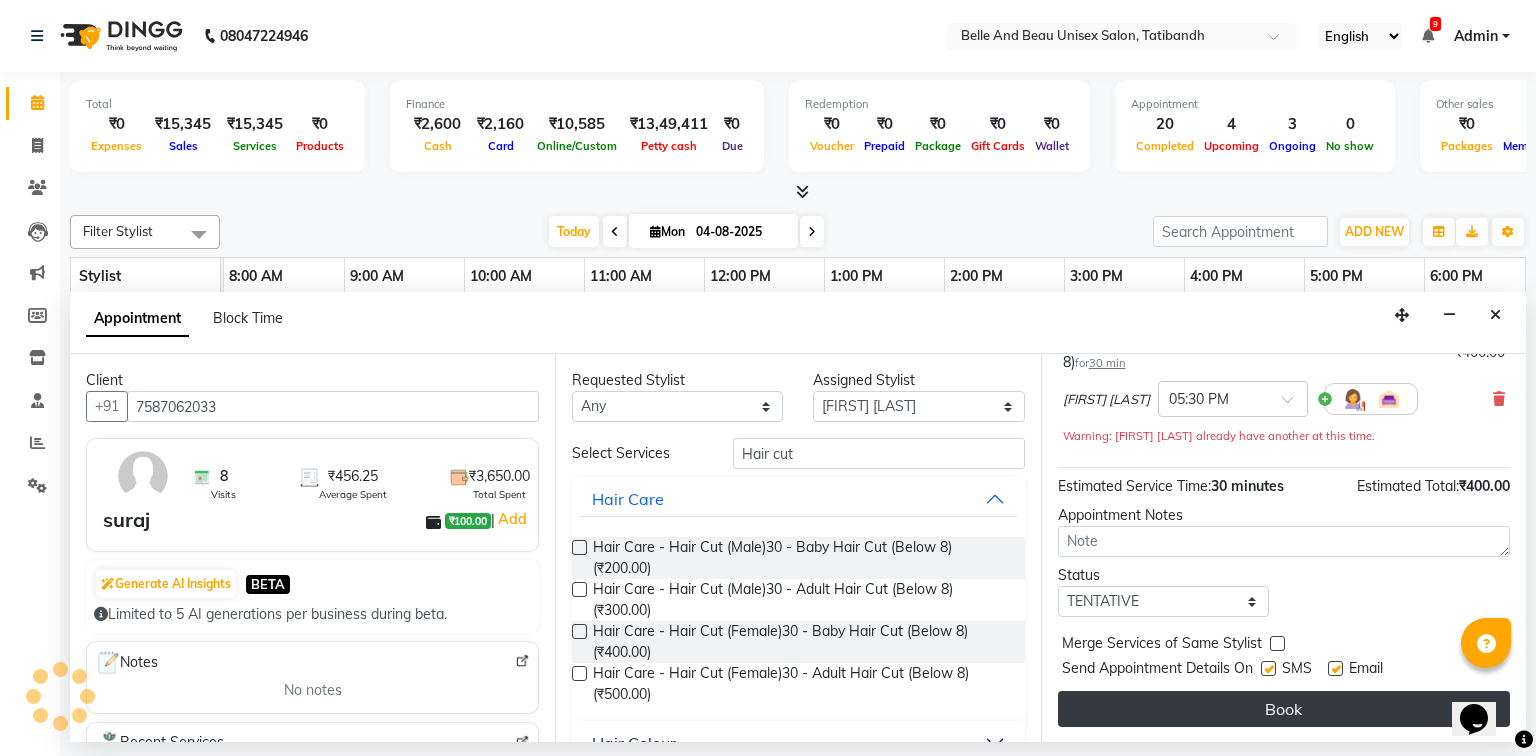click on "Book" at bounding box center (1284, 709) 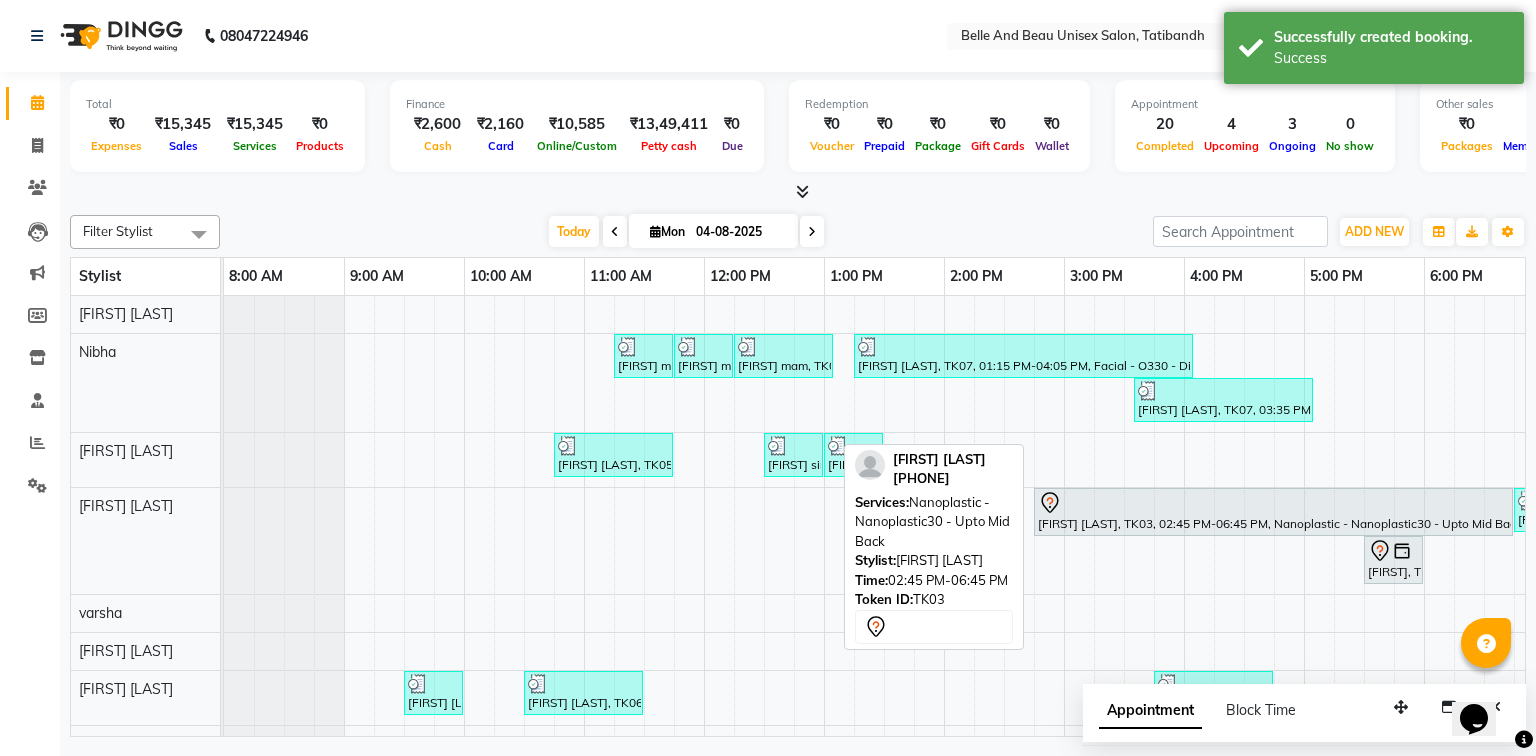 scroll, scrollTop: 158, scrollLeft: 0, axis: vertical 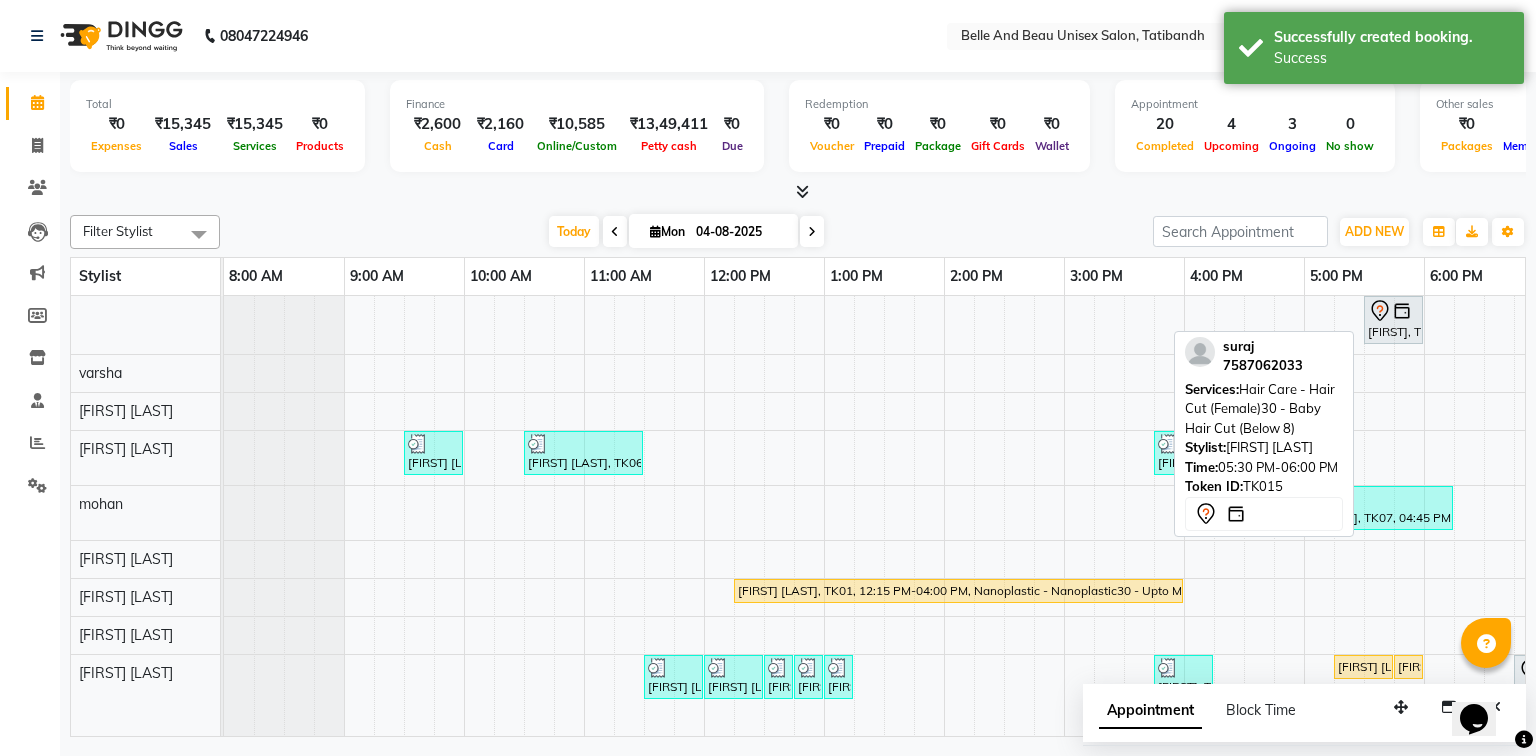 click 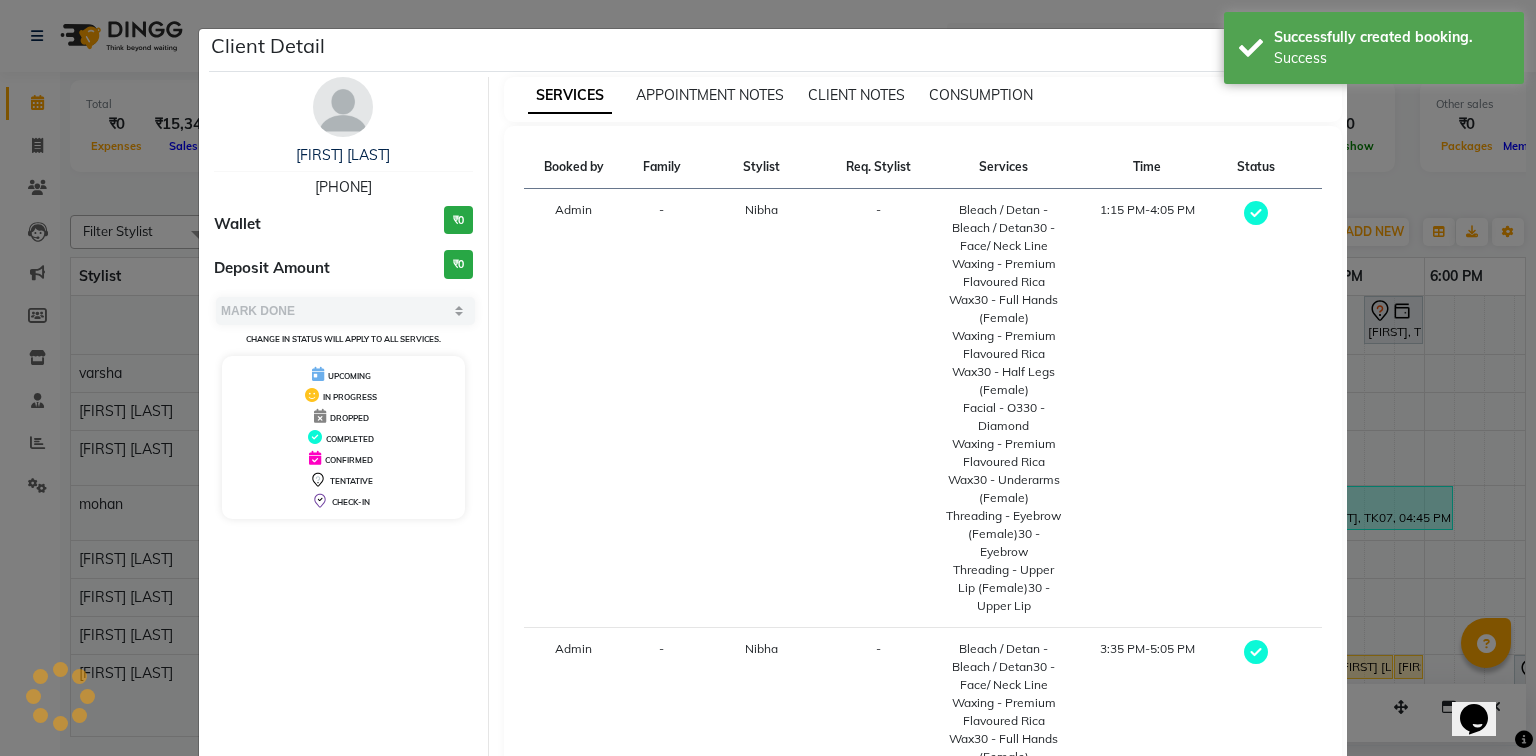 select on "7" 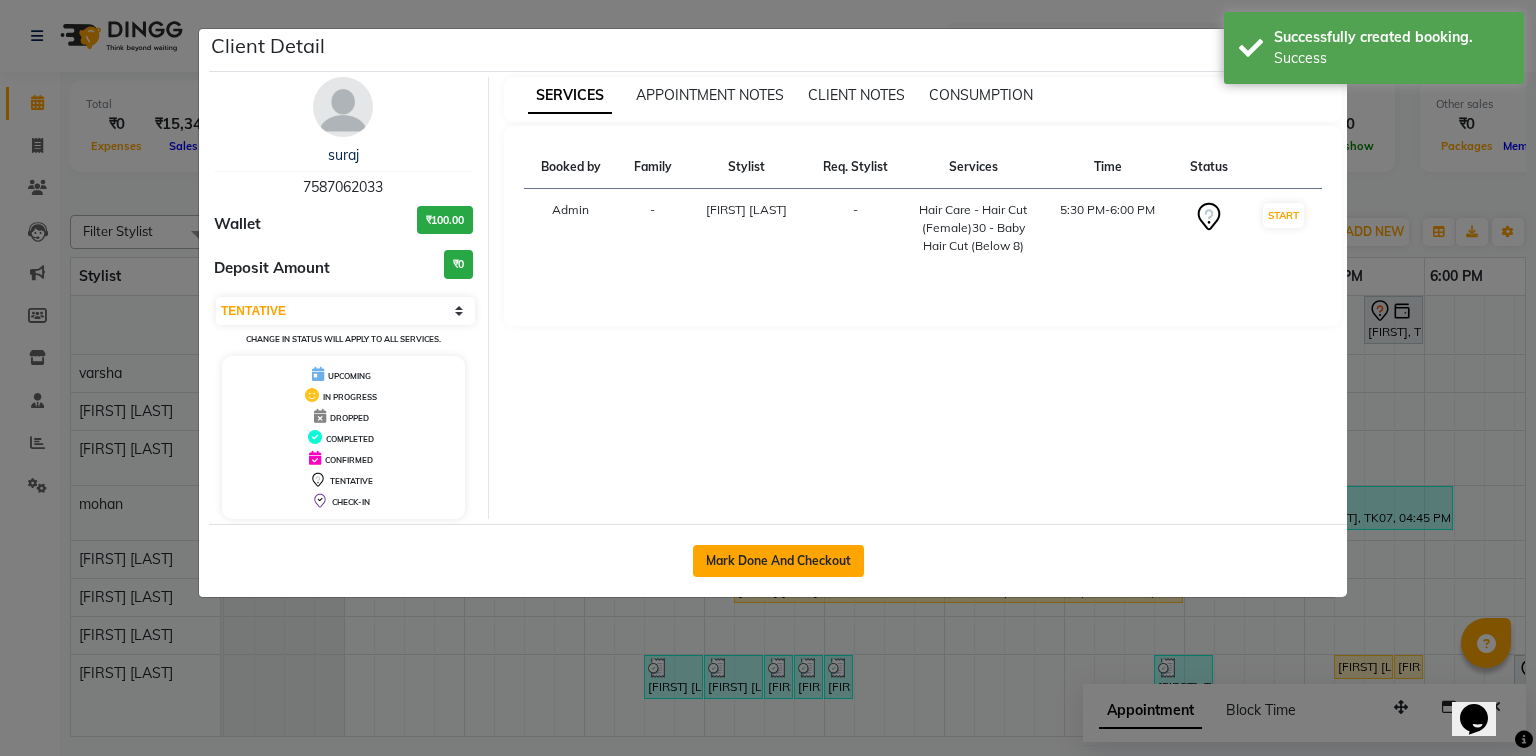 click on "Mark Done And Checkout" 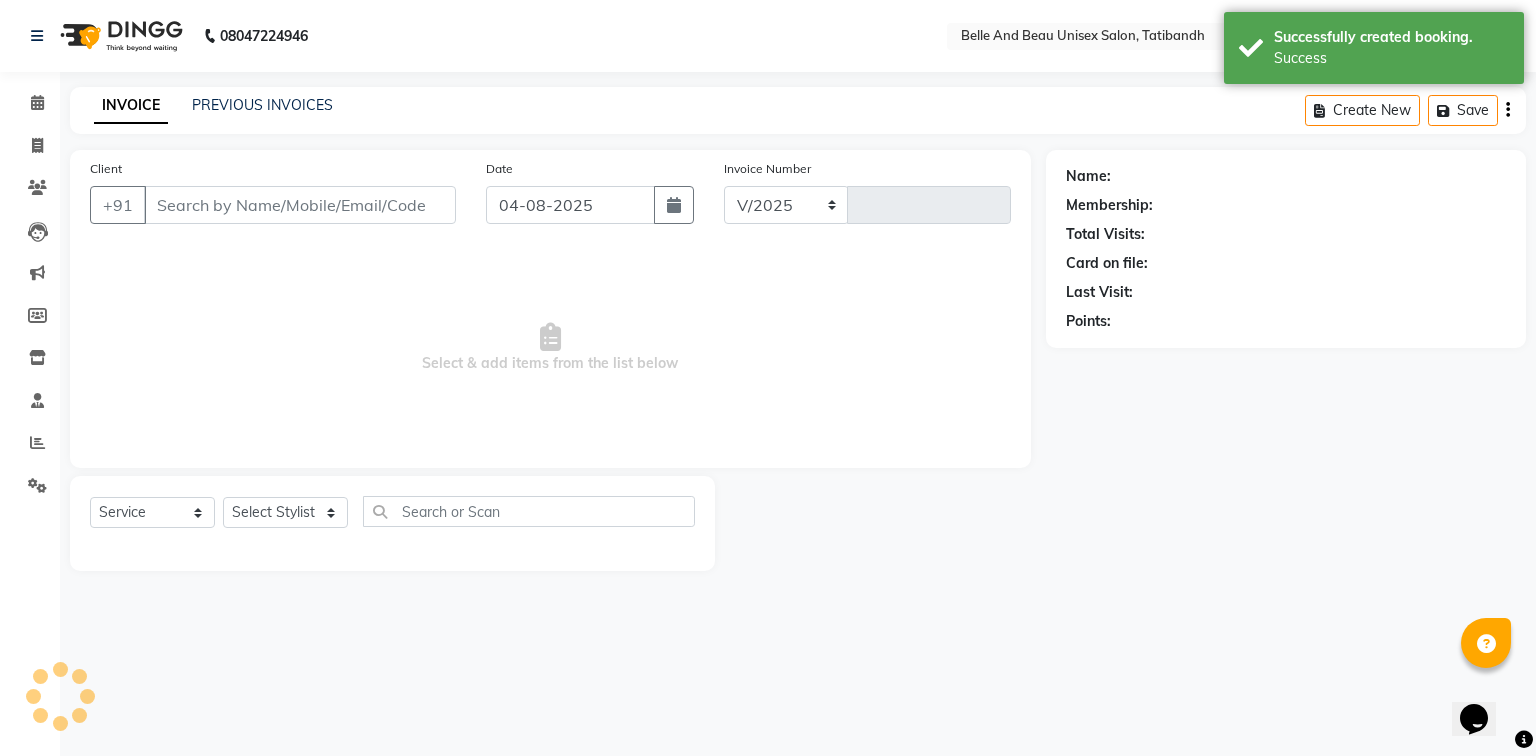 select on "7066" 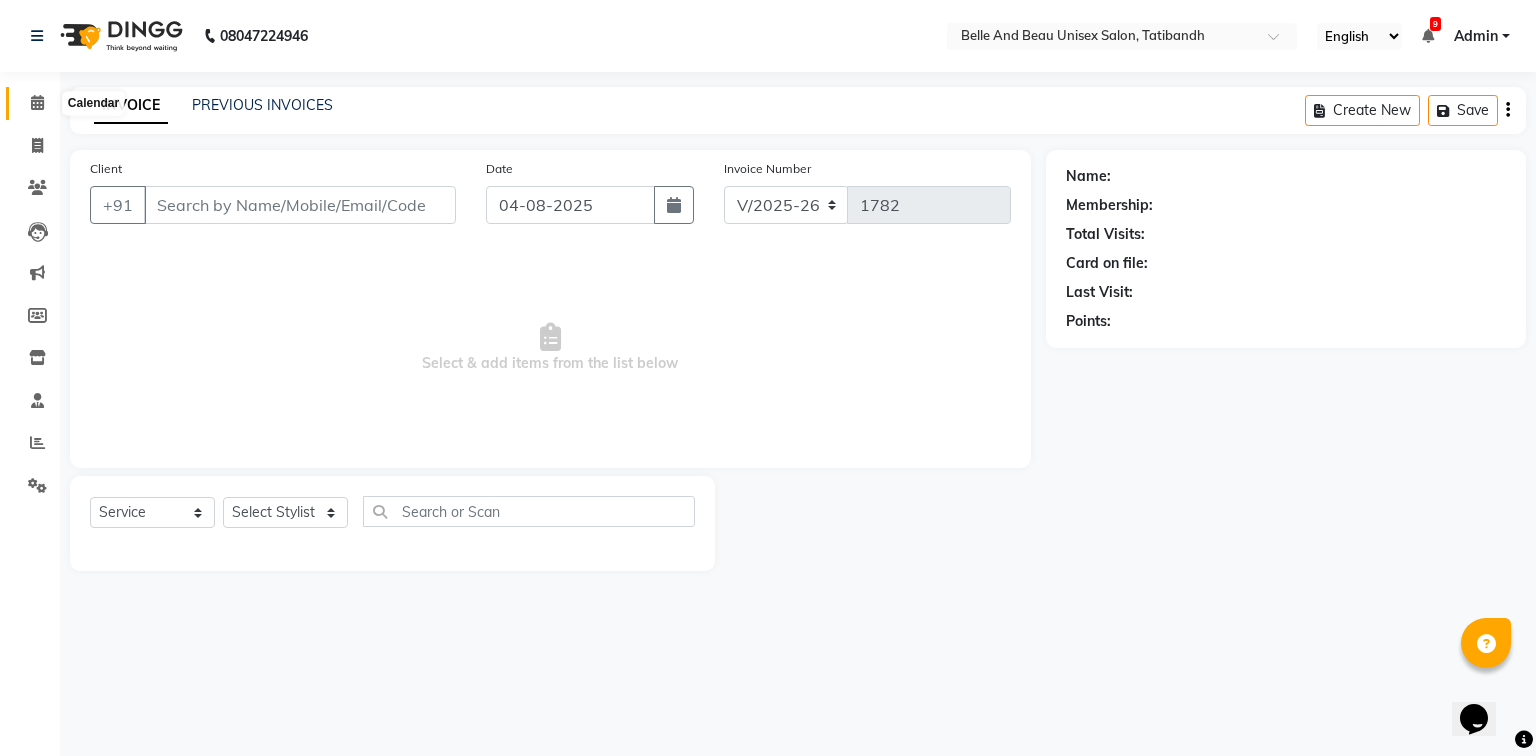 click 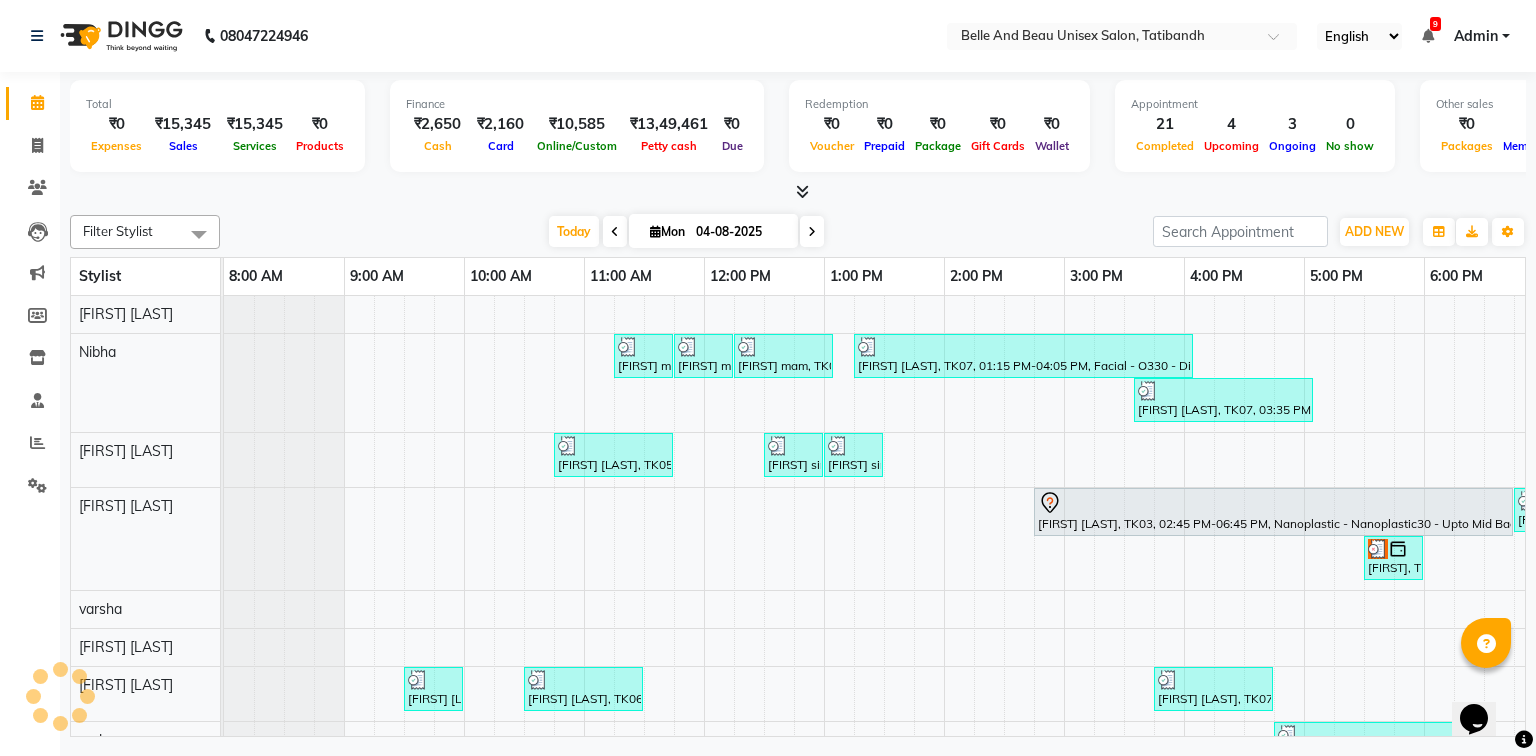 scroll, scrollTop: 0, scrollLeft: 0, axis: both 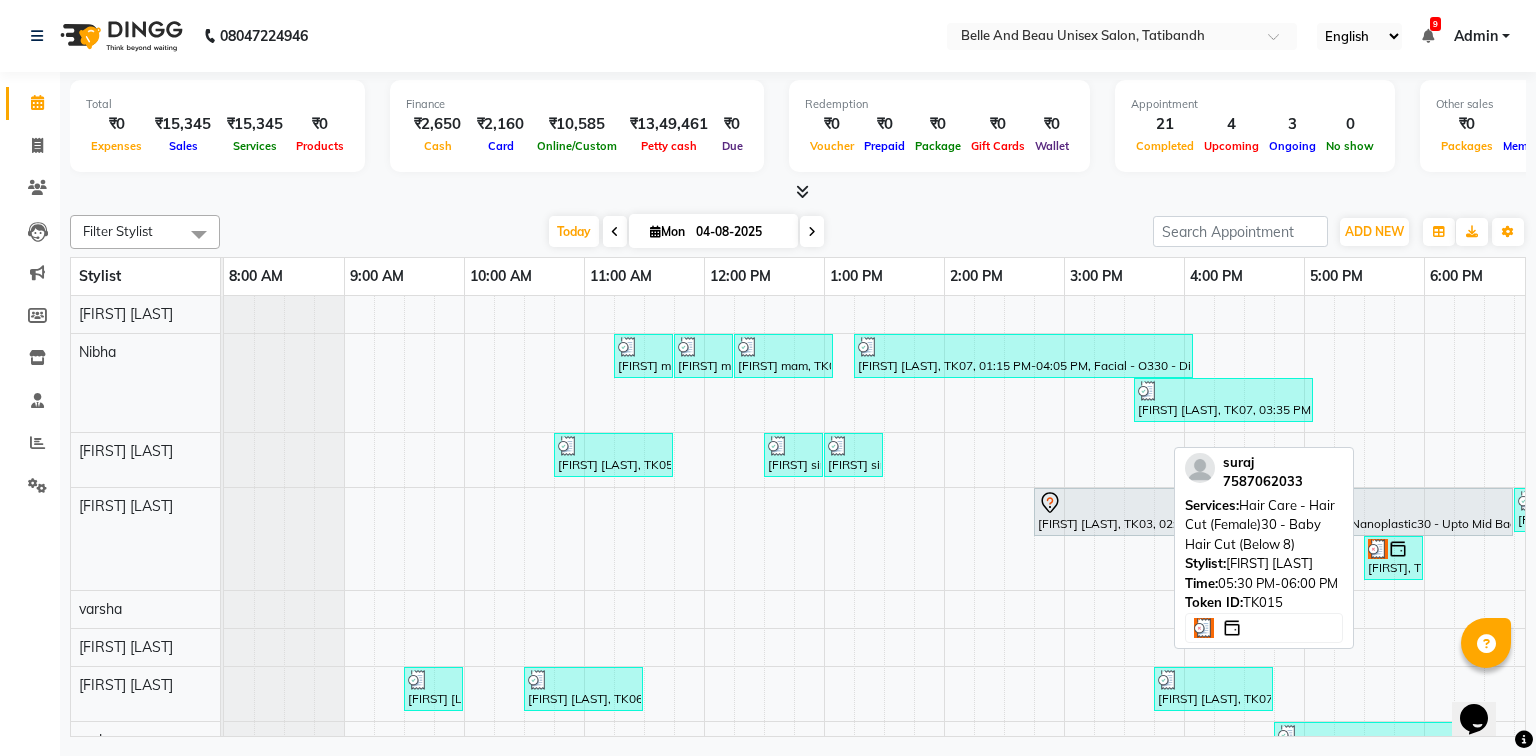 click at bounding box center (1393, 549) 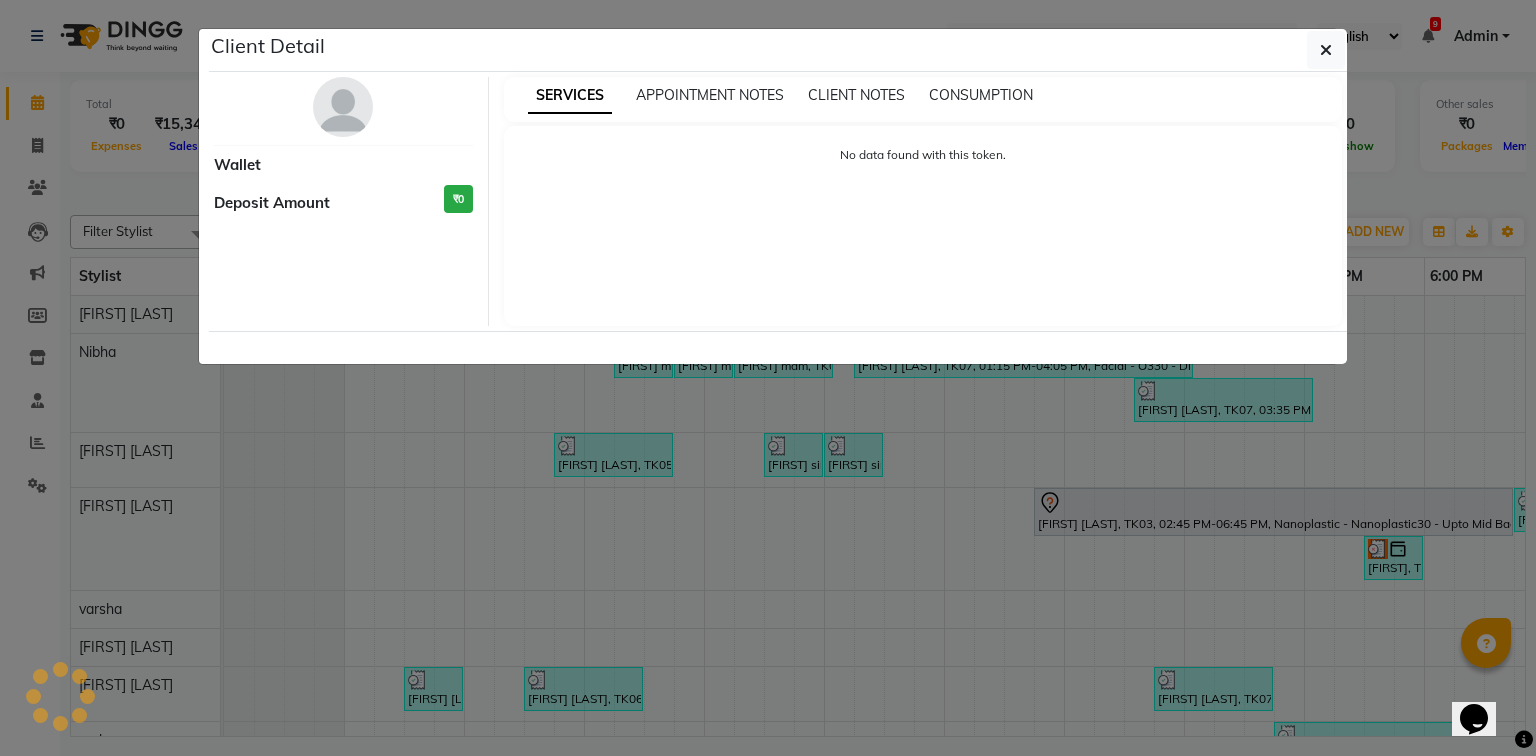 select on "3" 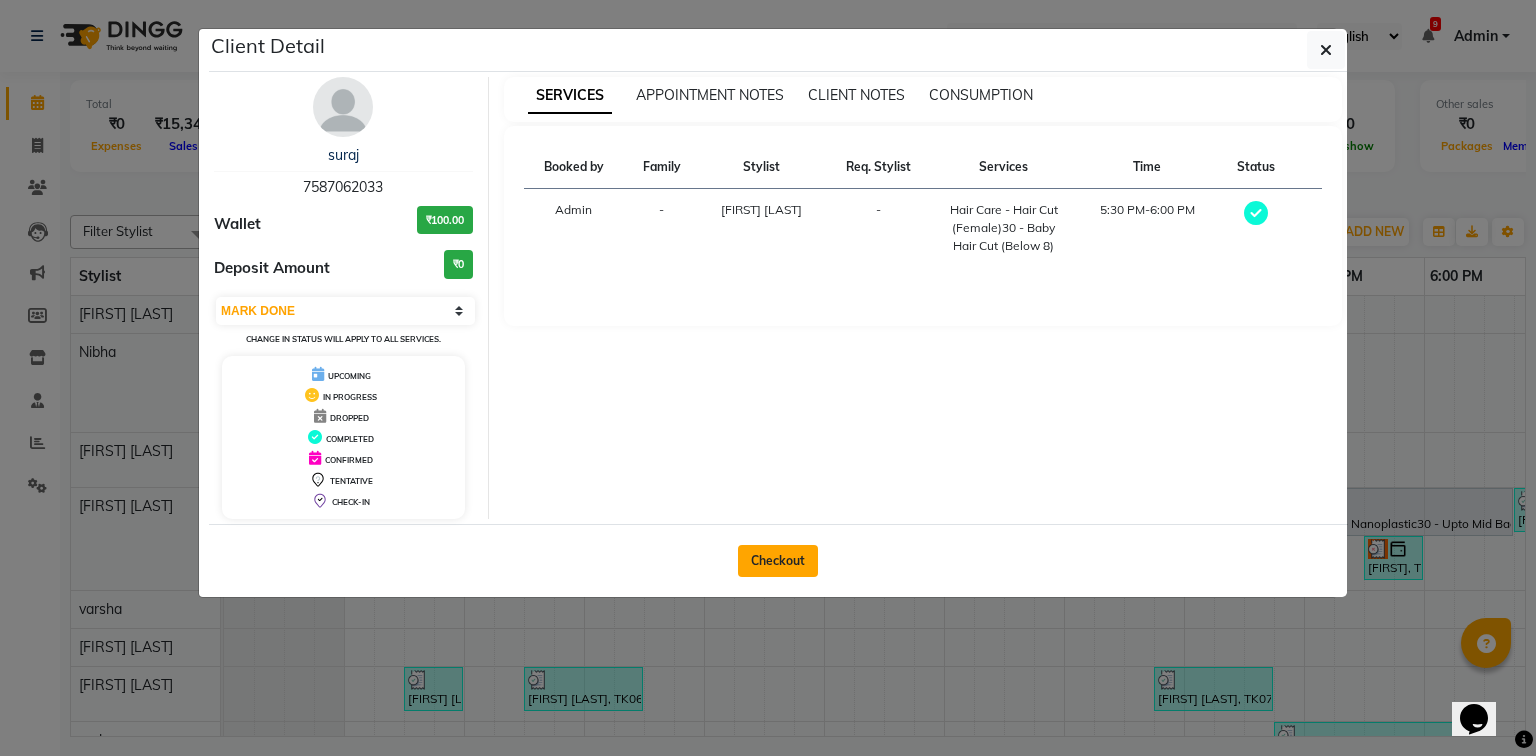 click on "Checkout" 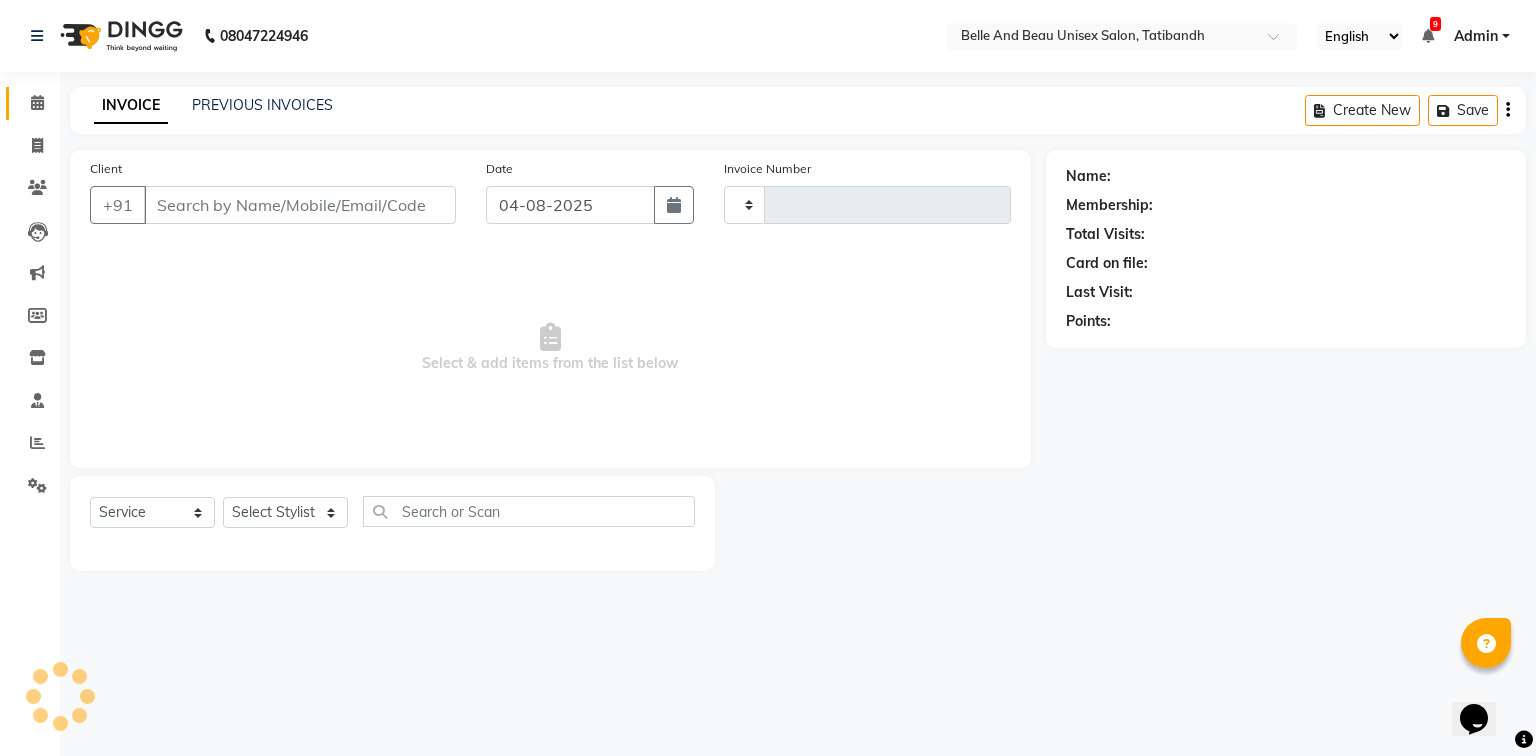 type on "1782" 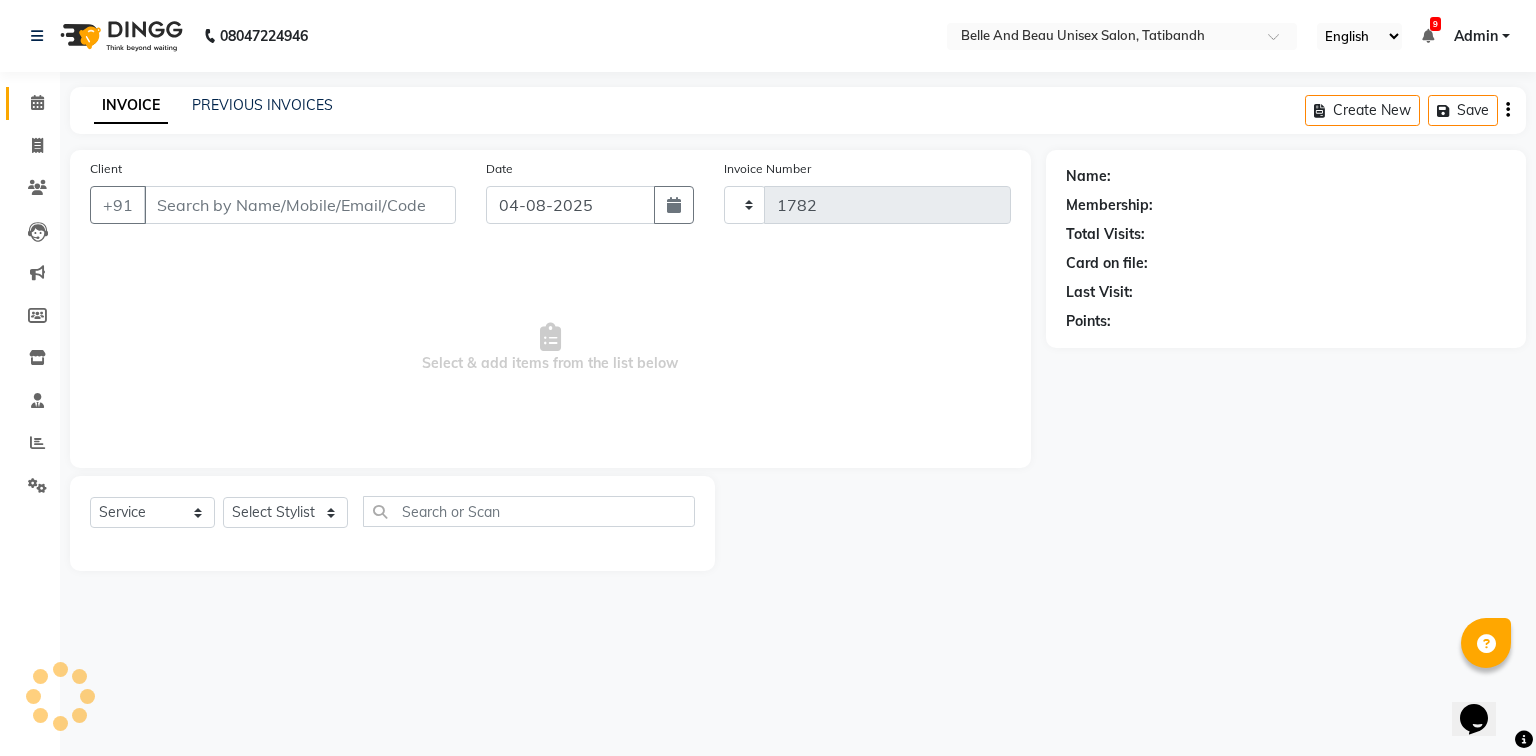 select on "7066" 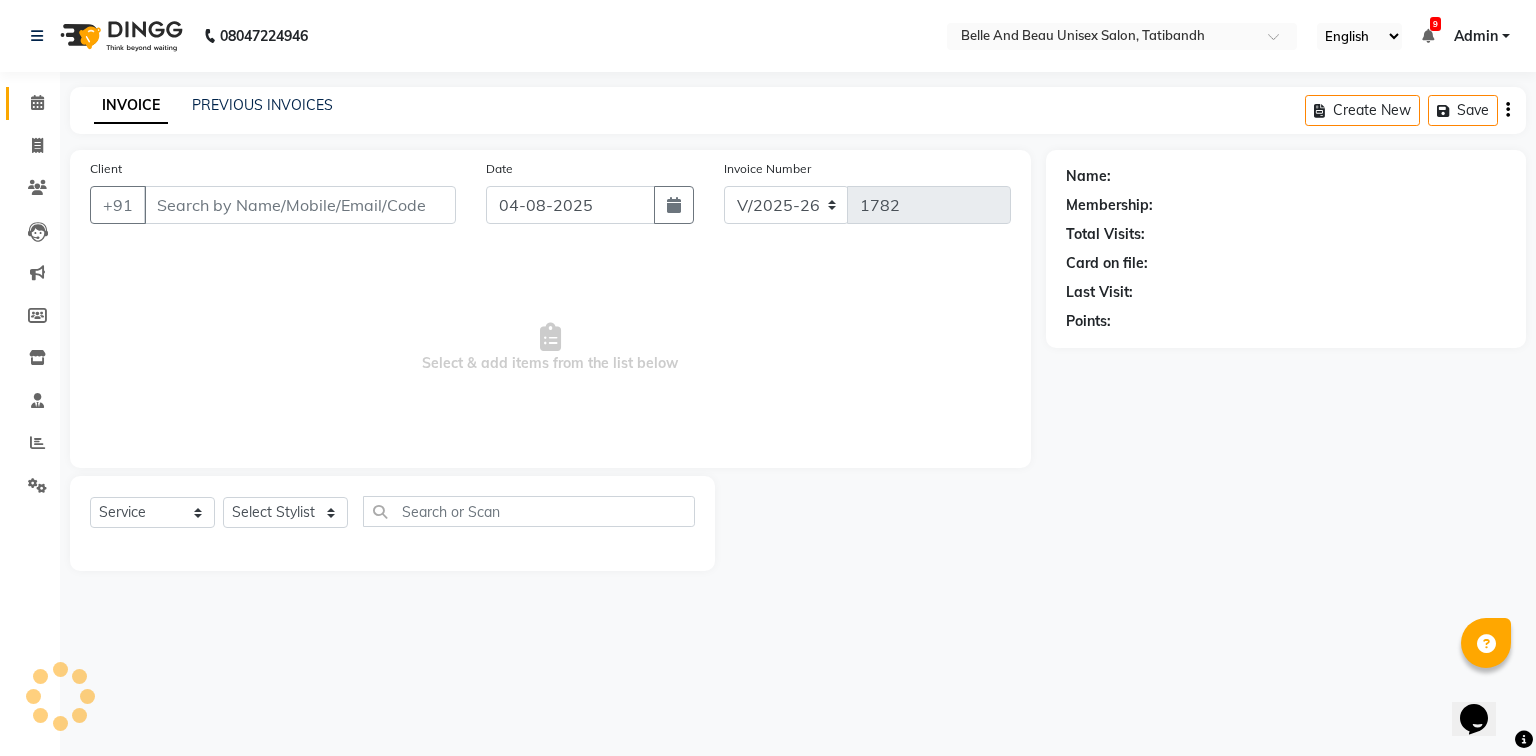 type on "7587062033" 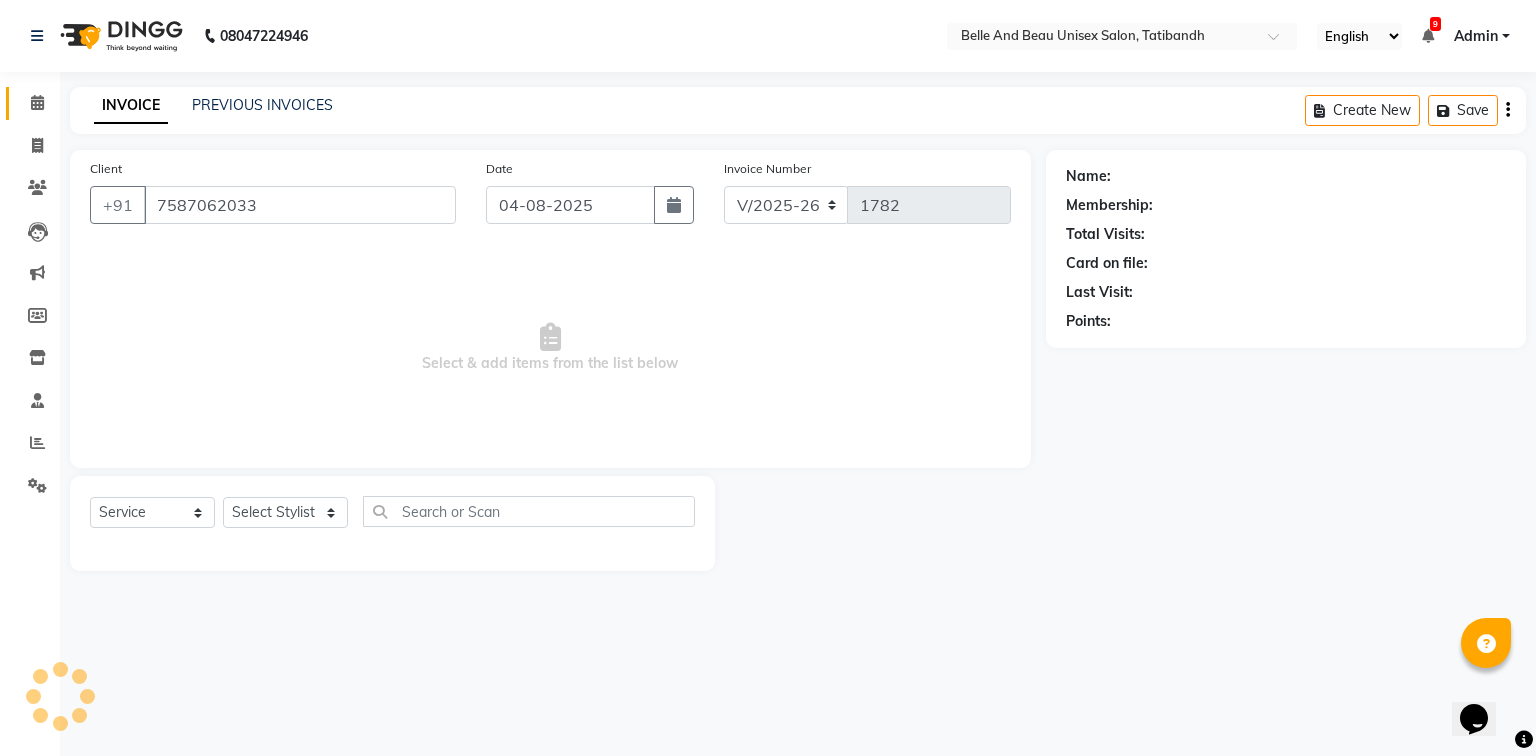 select on "59701" 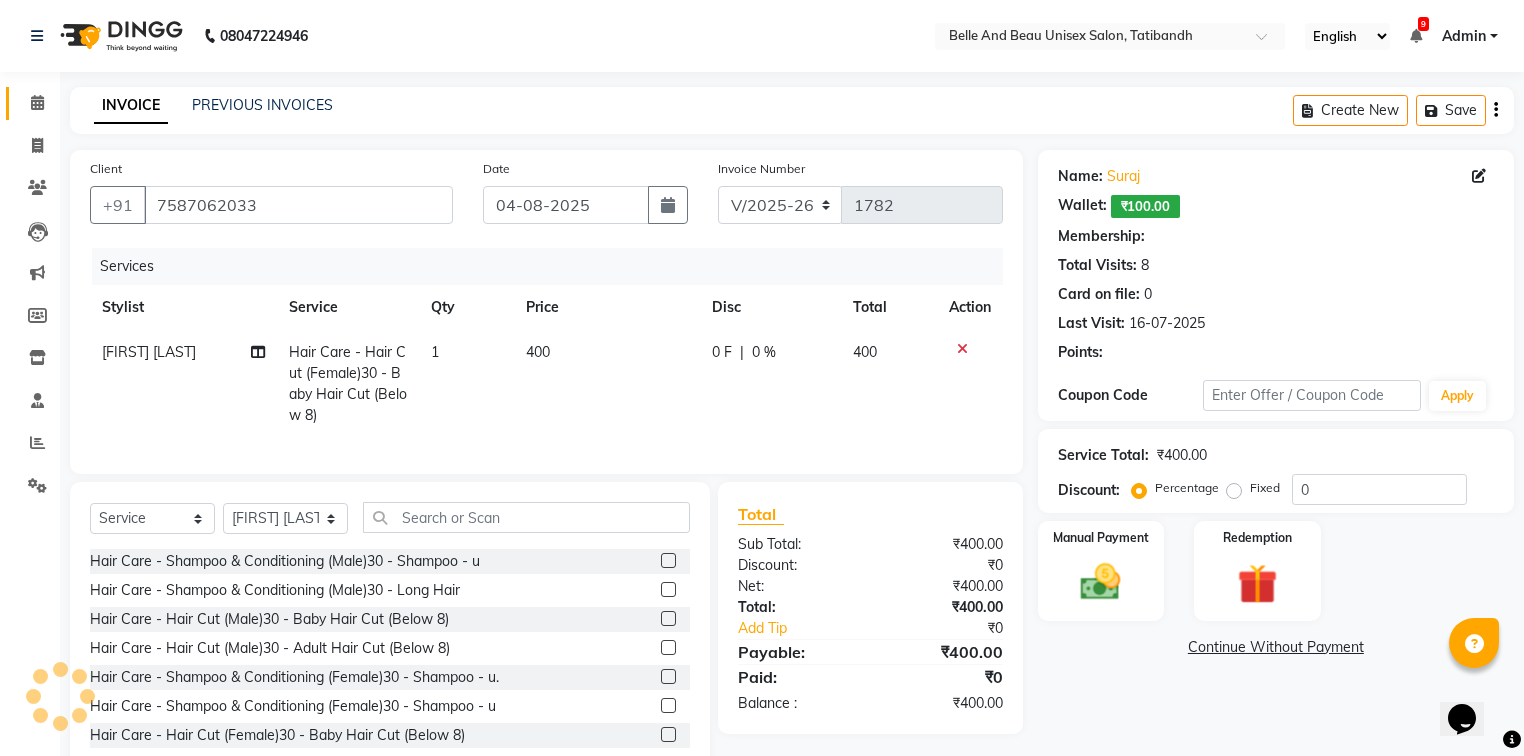select on "1: Object" 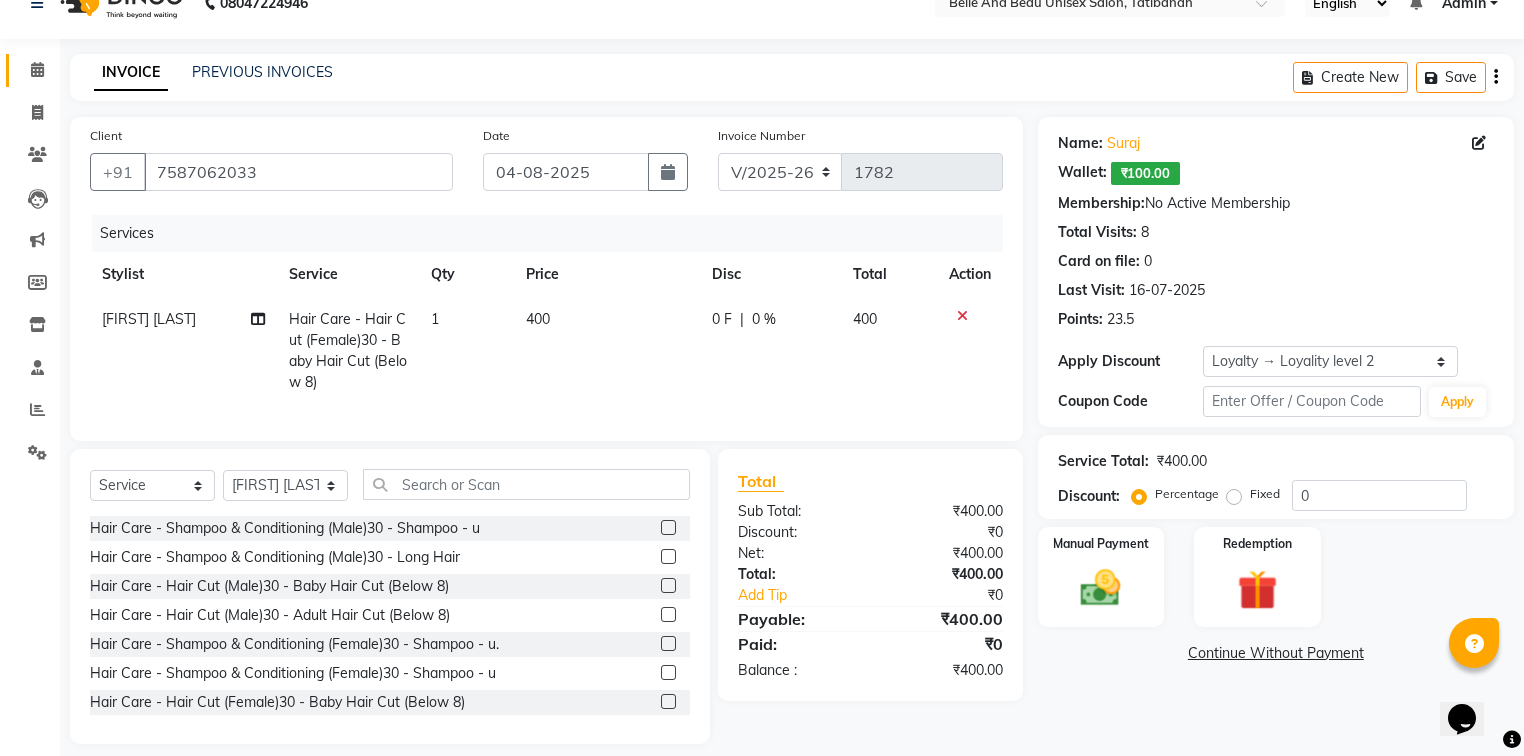 scroll, scrollTop: 64, scrollLeft: 0, axis: vertical 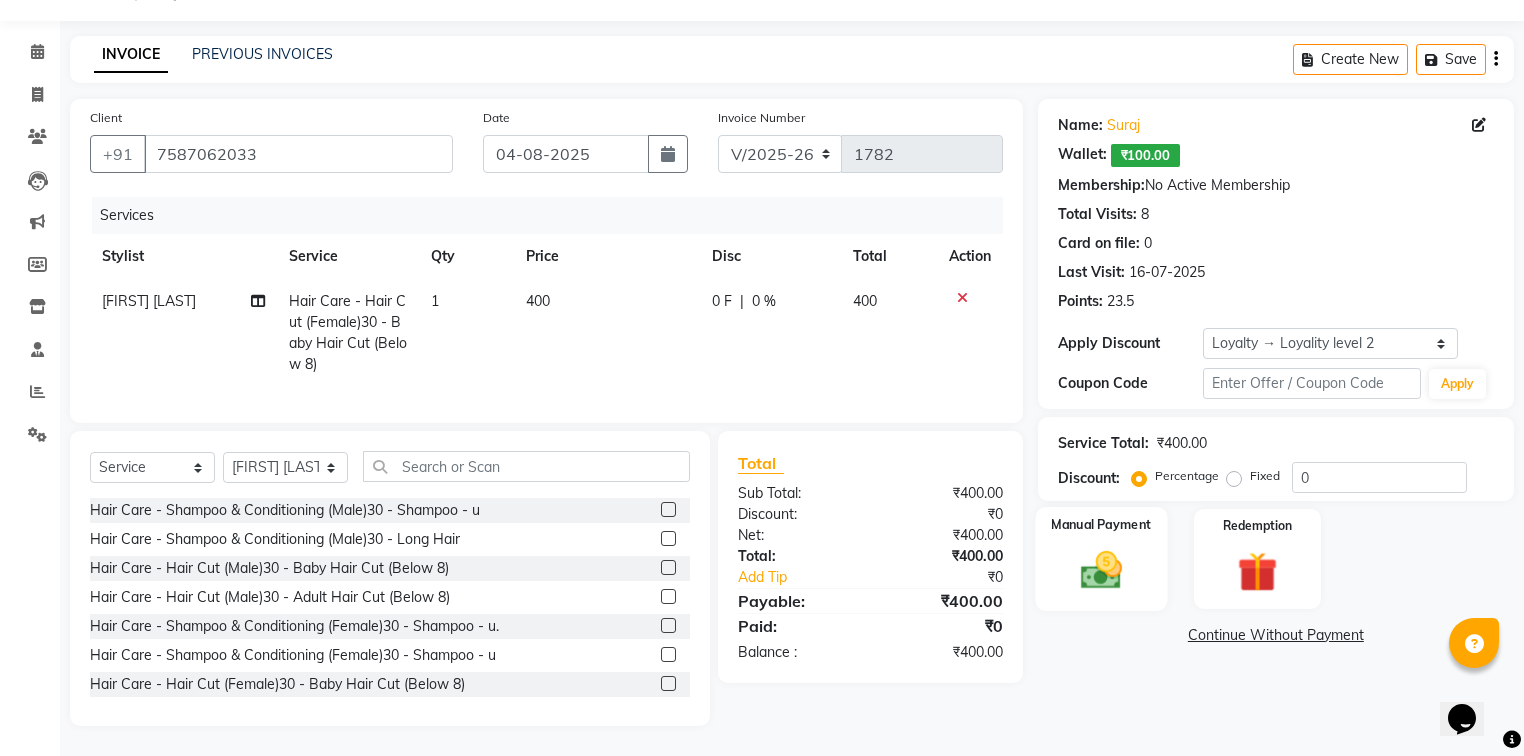 click 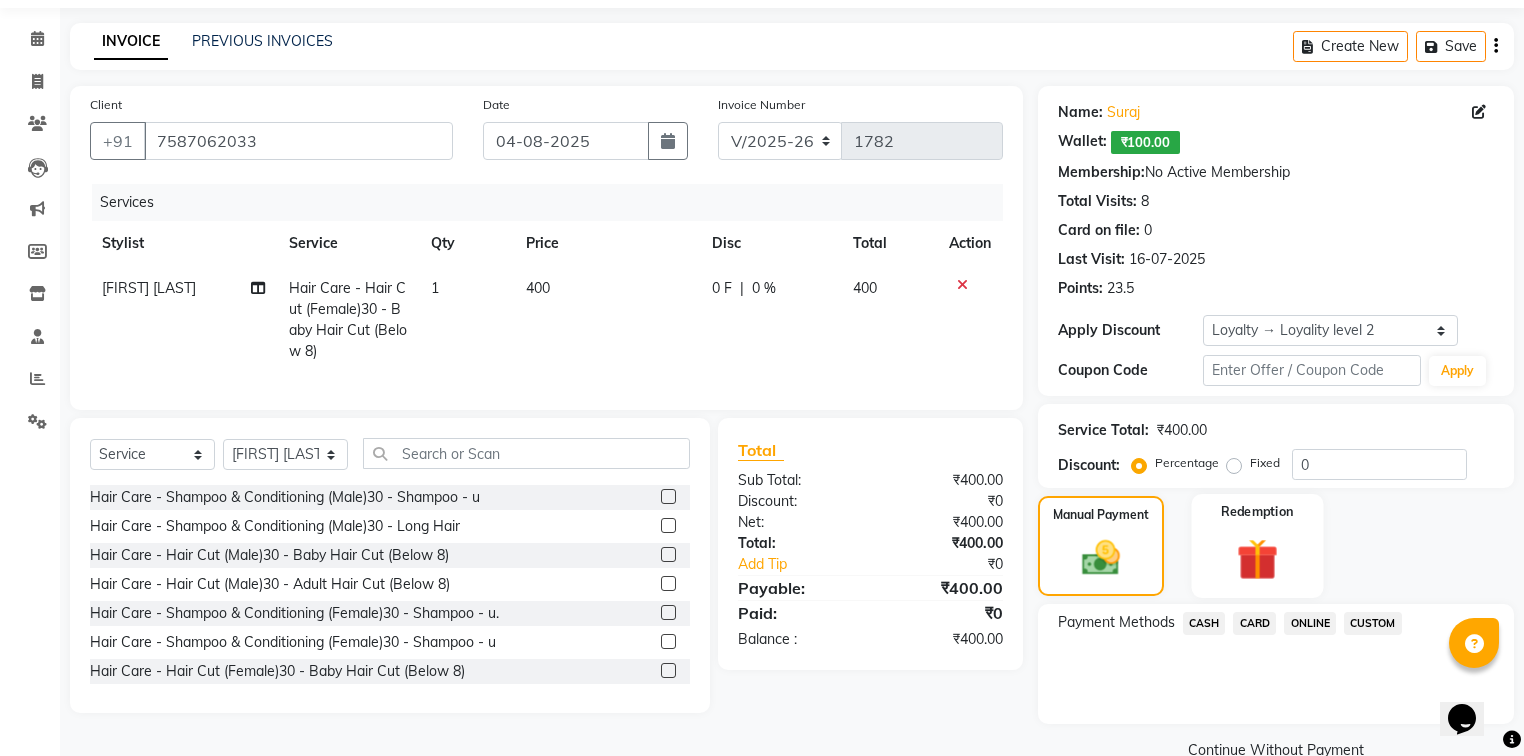 click on "Redemption" 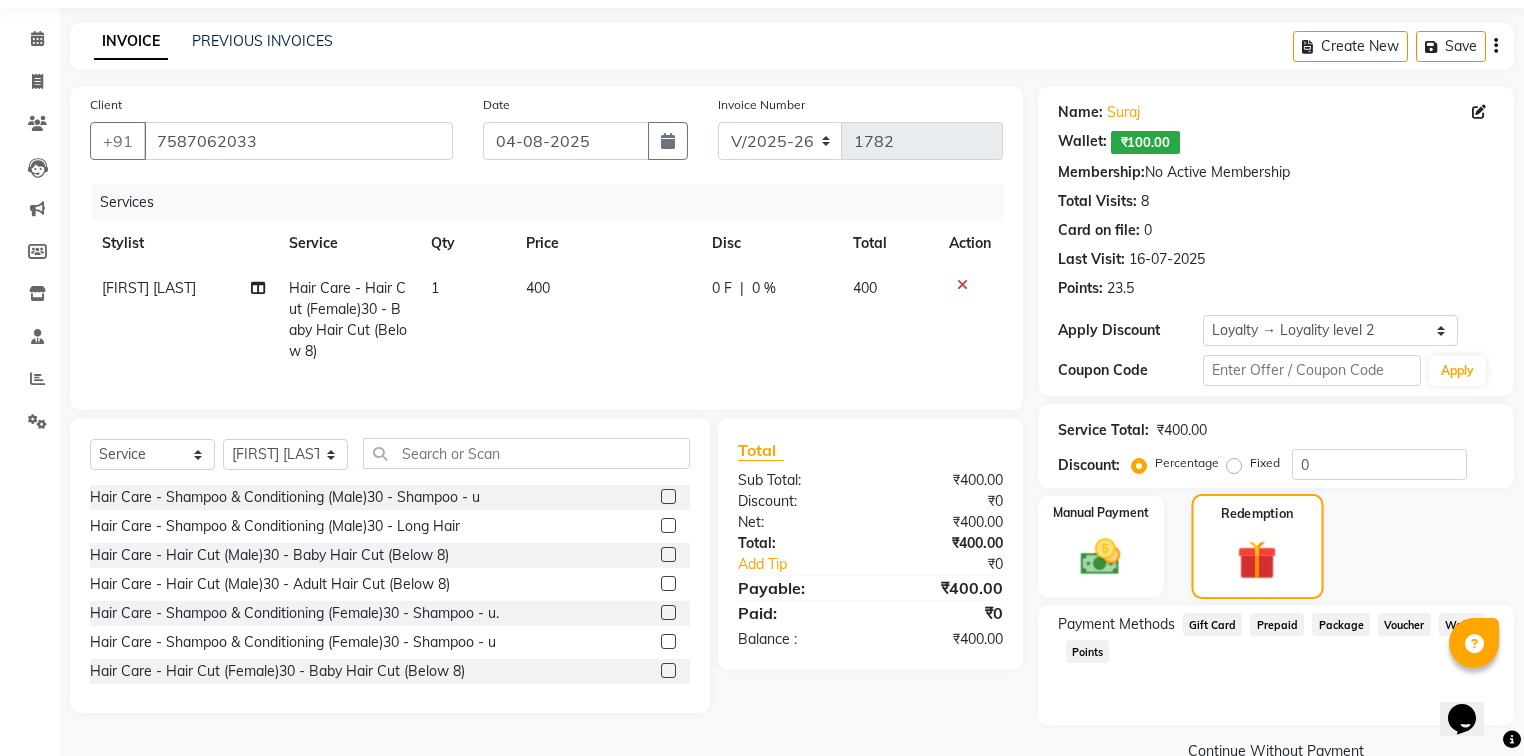 scroll, scrollTop: 104, scrollLeft: 0, axis: vertical 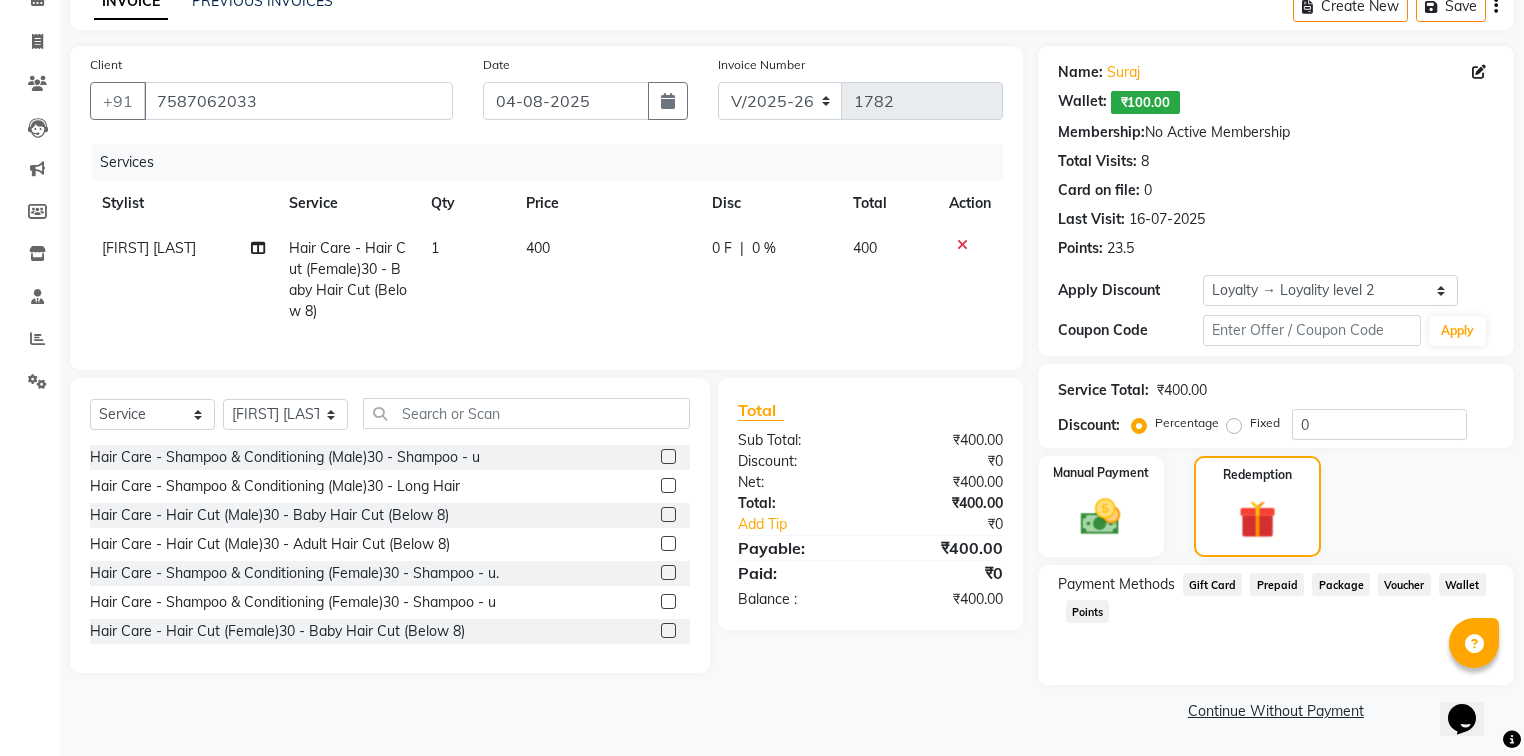 click on "Wallet" 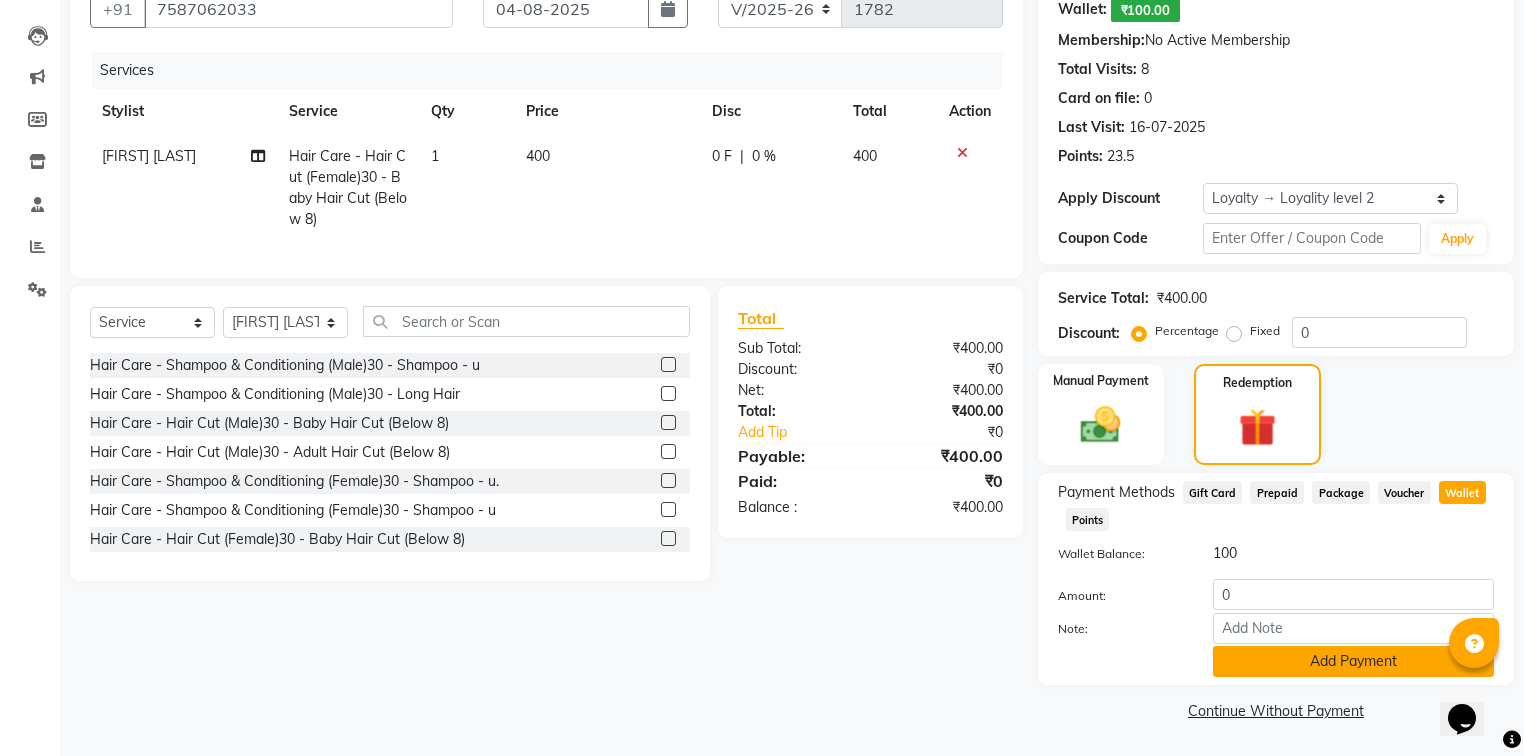 scroll, scrollTop: 200, scrollLeft: 0, axis: vertical 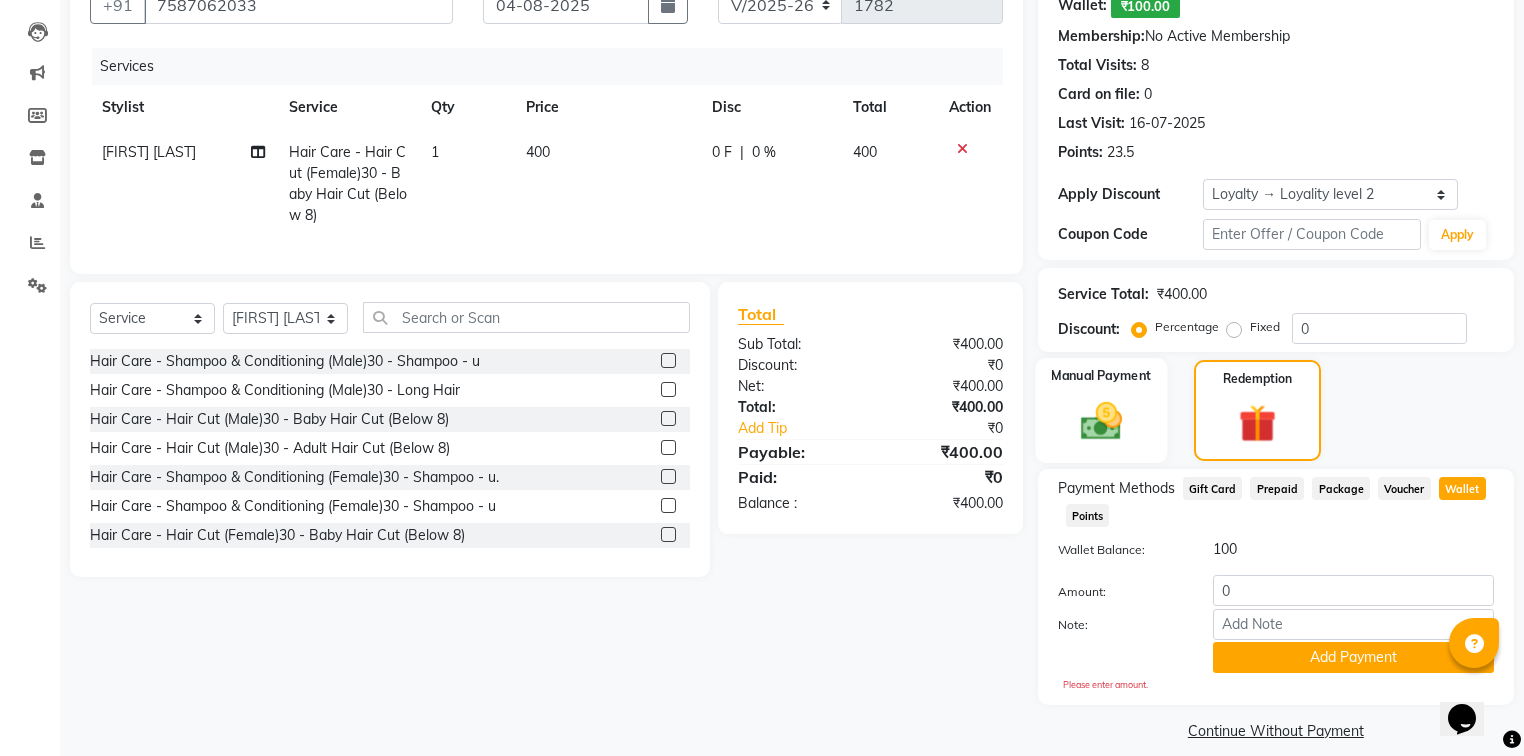 click 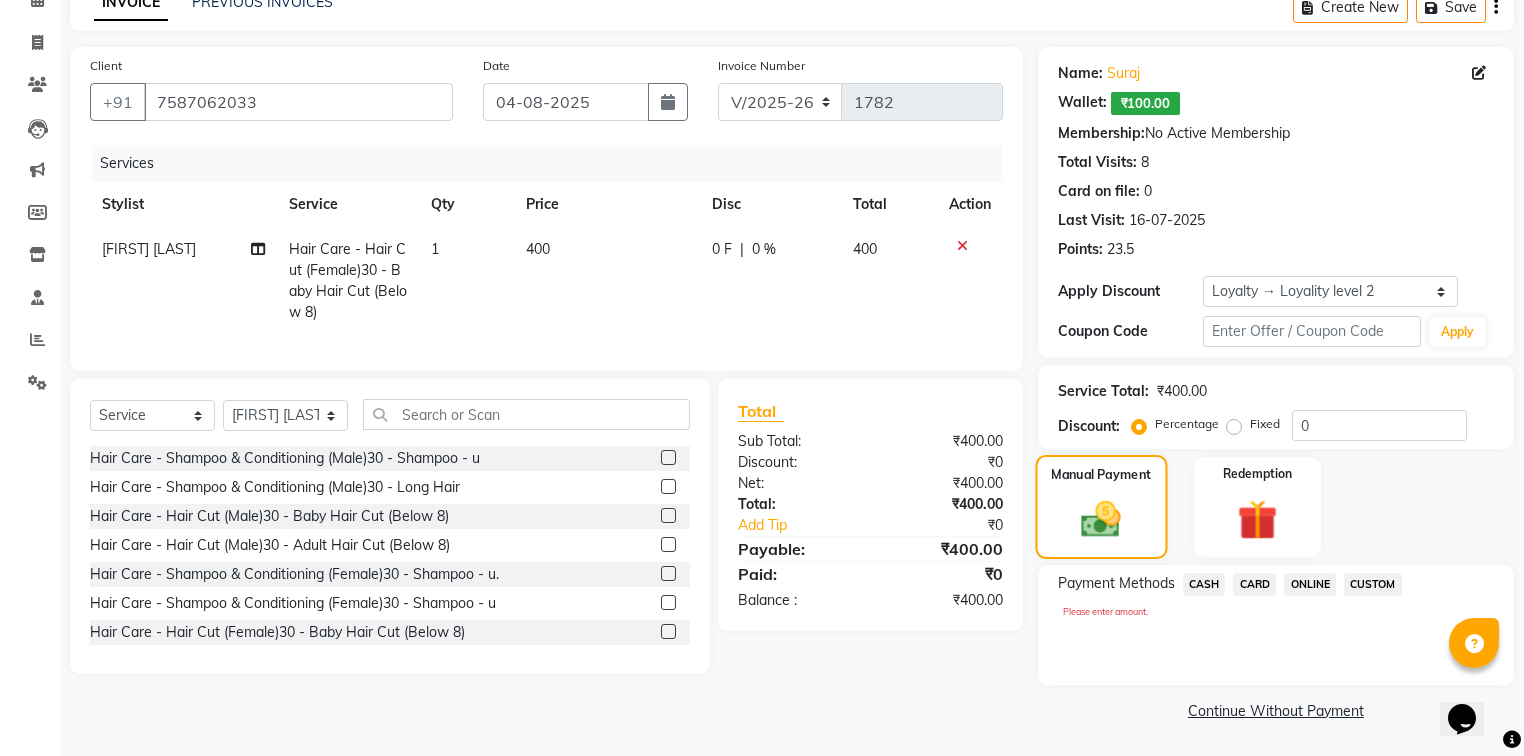 scroll, scrollTop: 102, scrollLeft: 0, axis: vertical 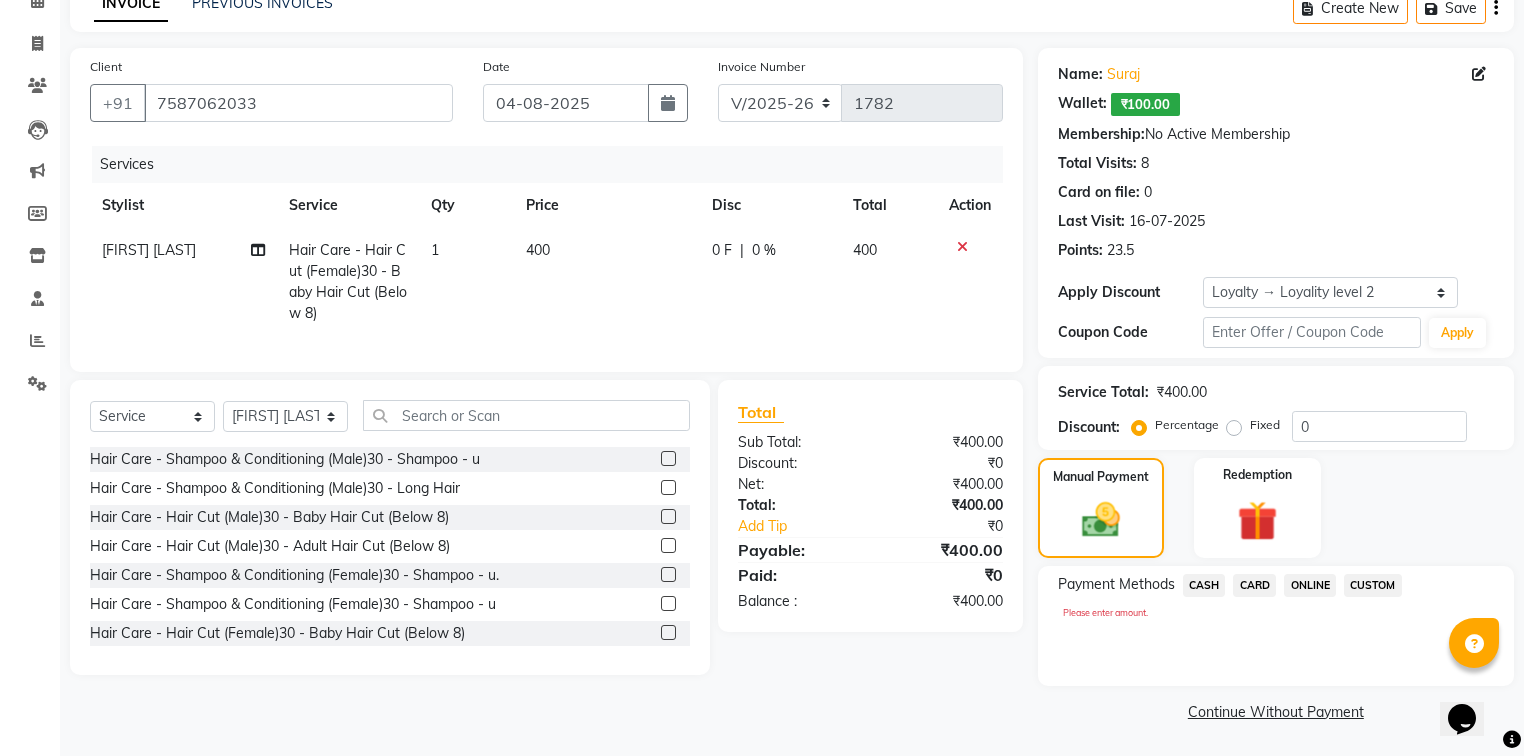 click on "CASH" 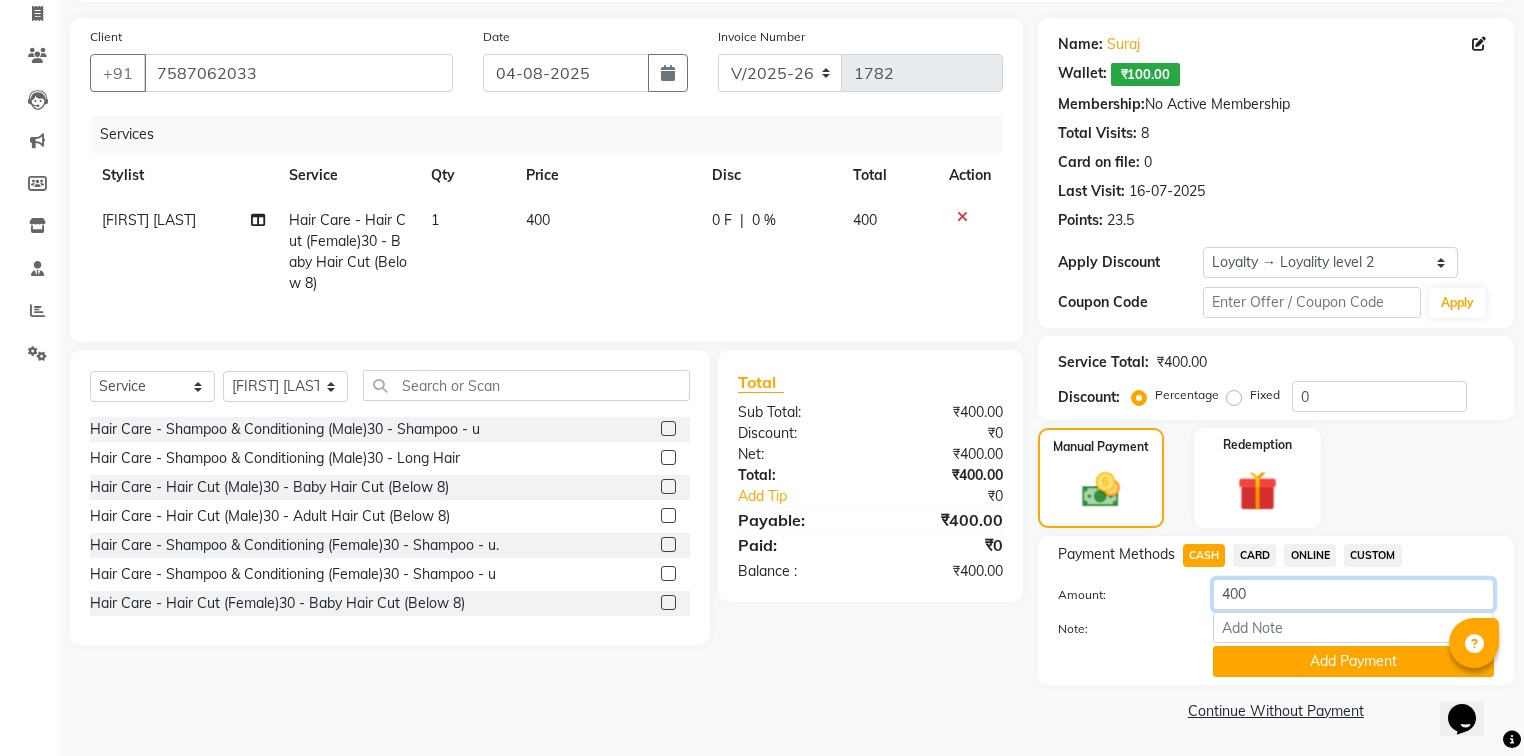click on "400" 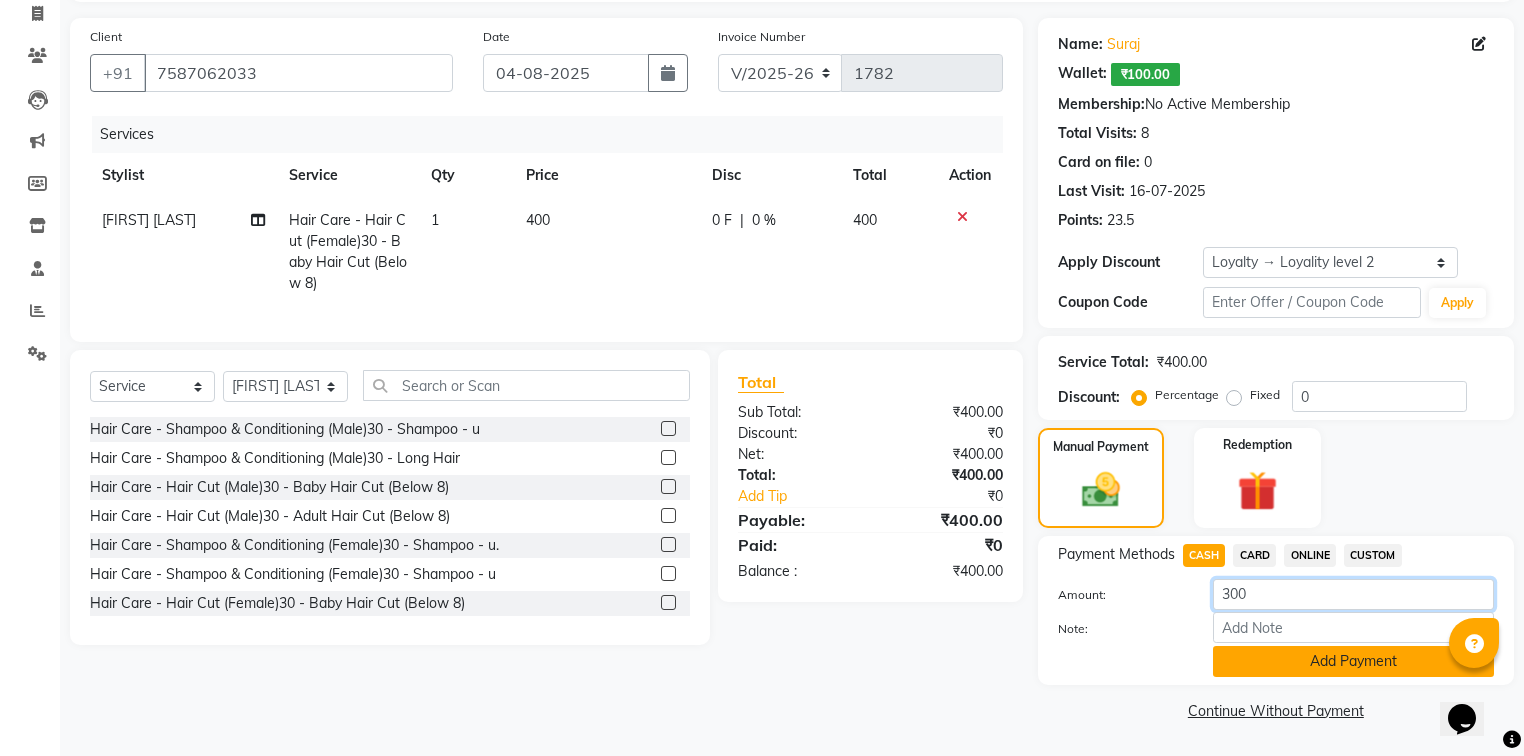 type on "300" 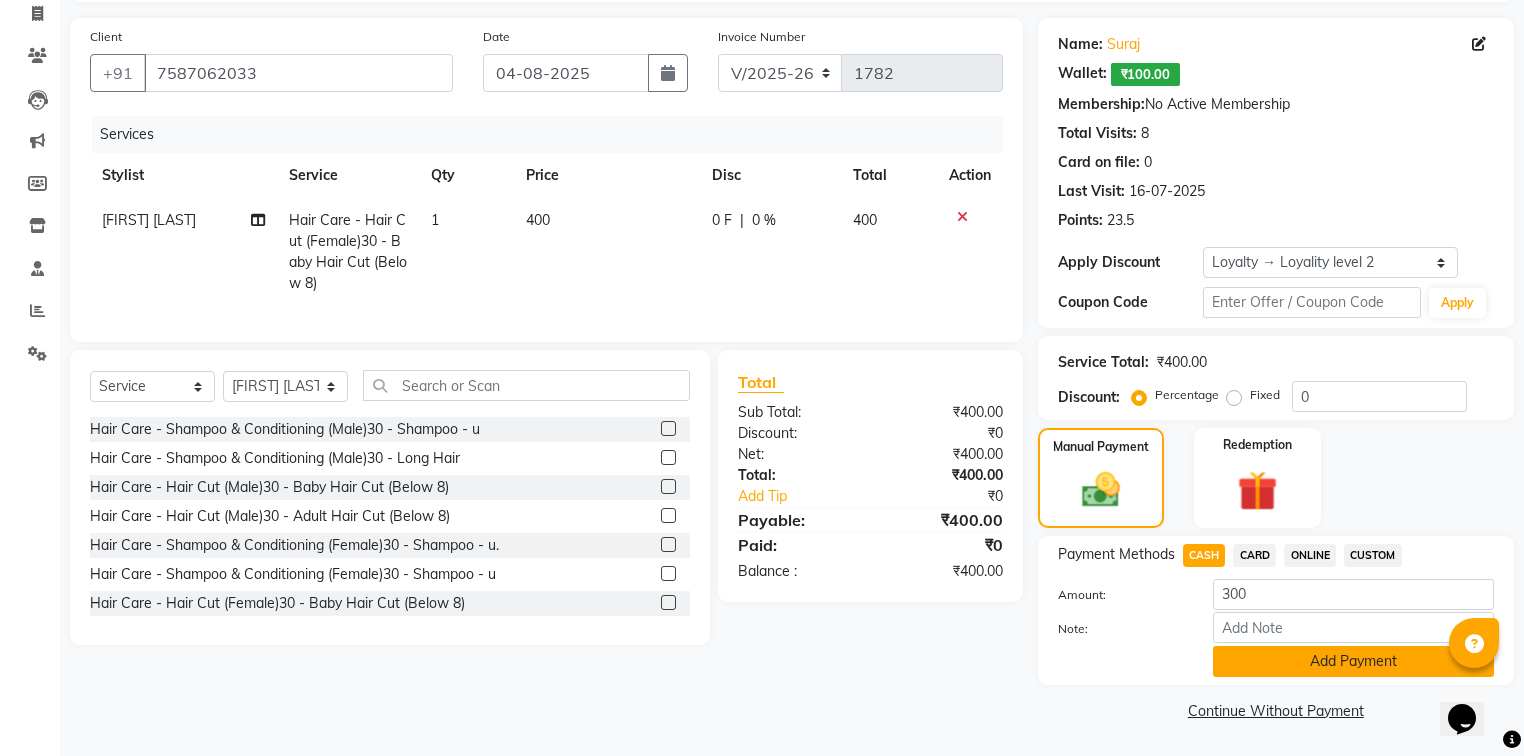 click on "Add Payment" 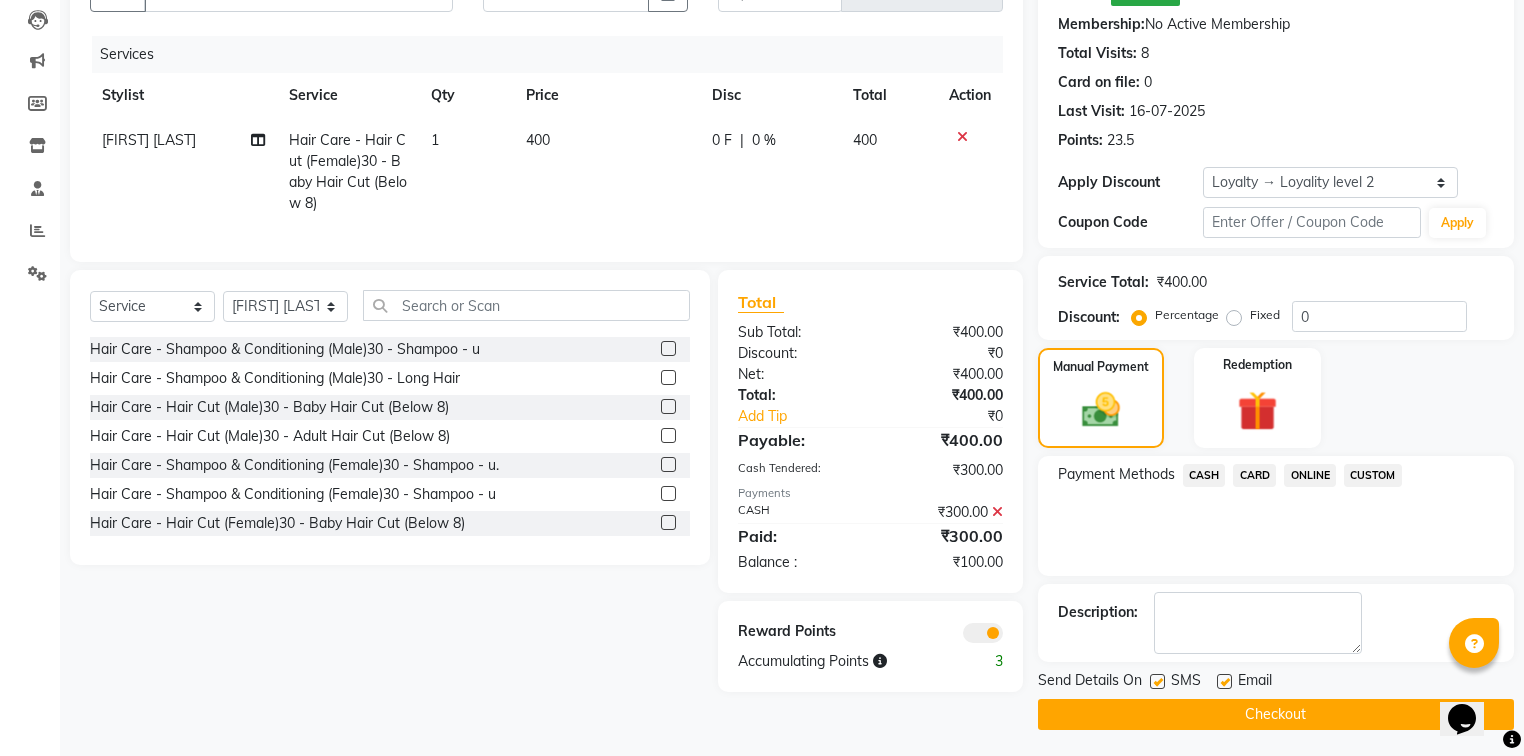 scroll, scrollTop: 213, scrollLeft: 0, axis: vertical 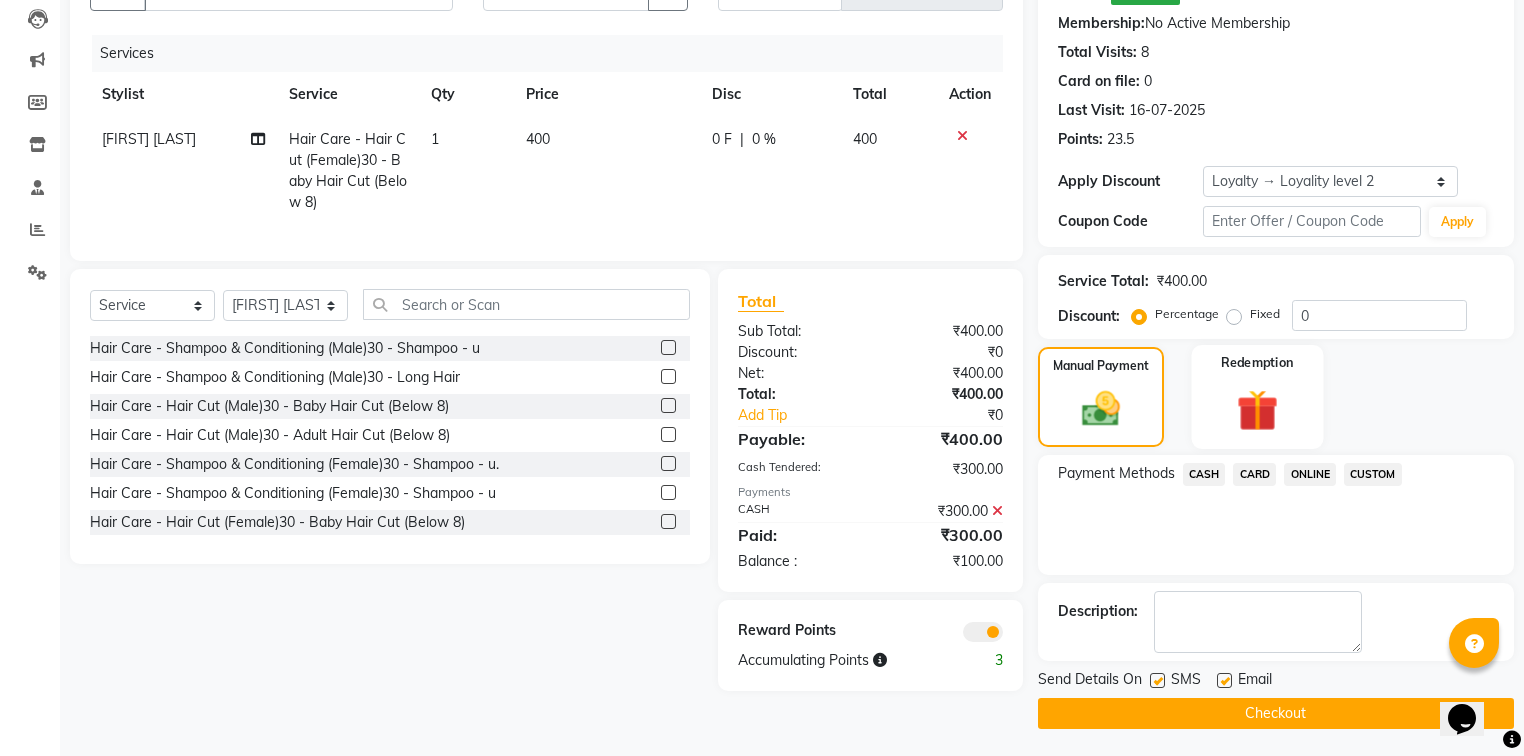click 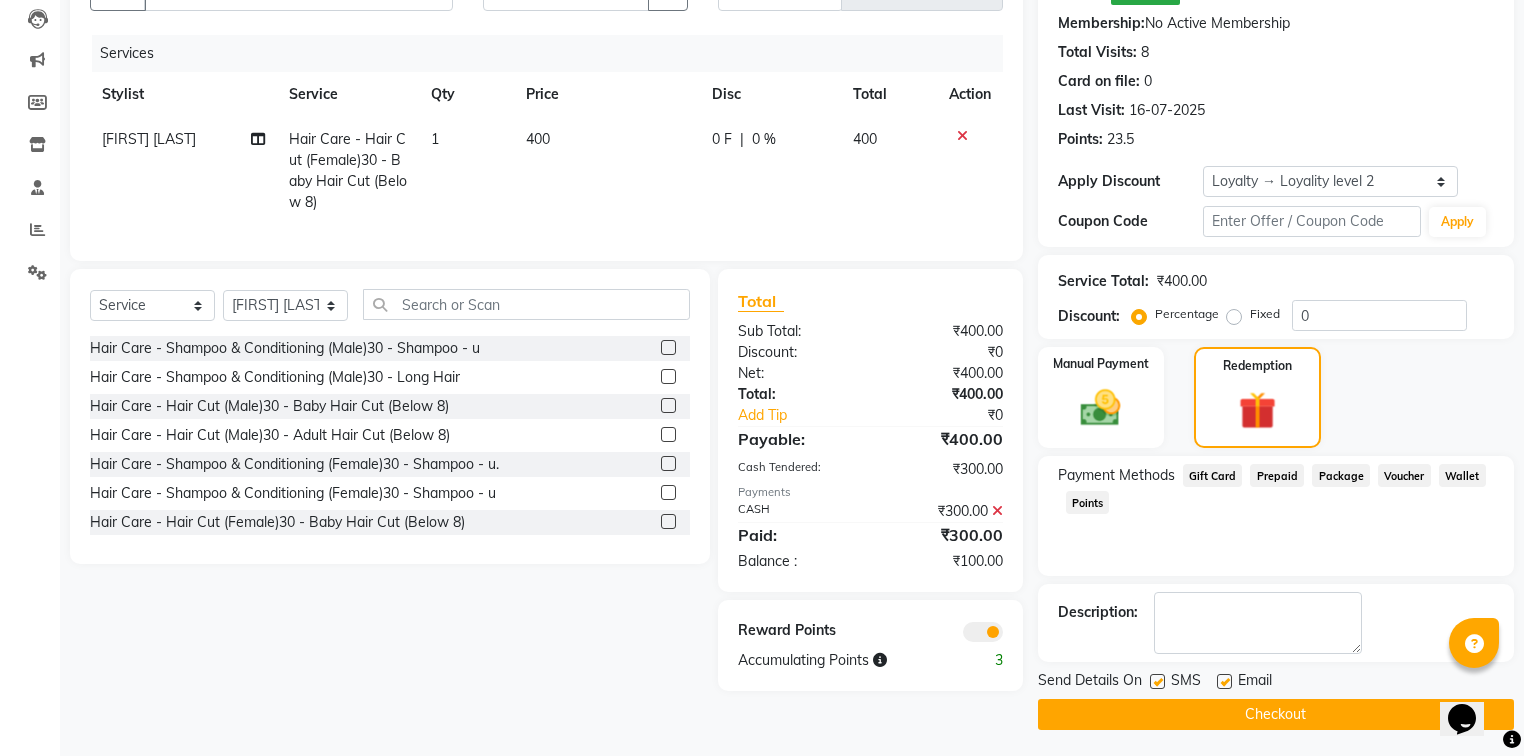 click on "Wallet" 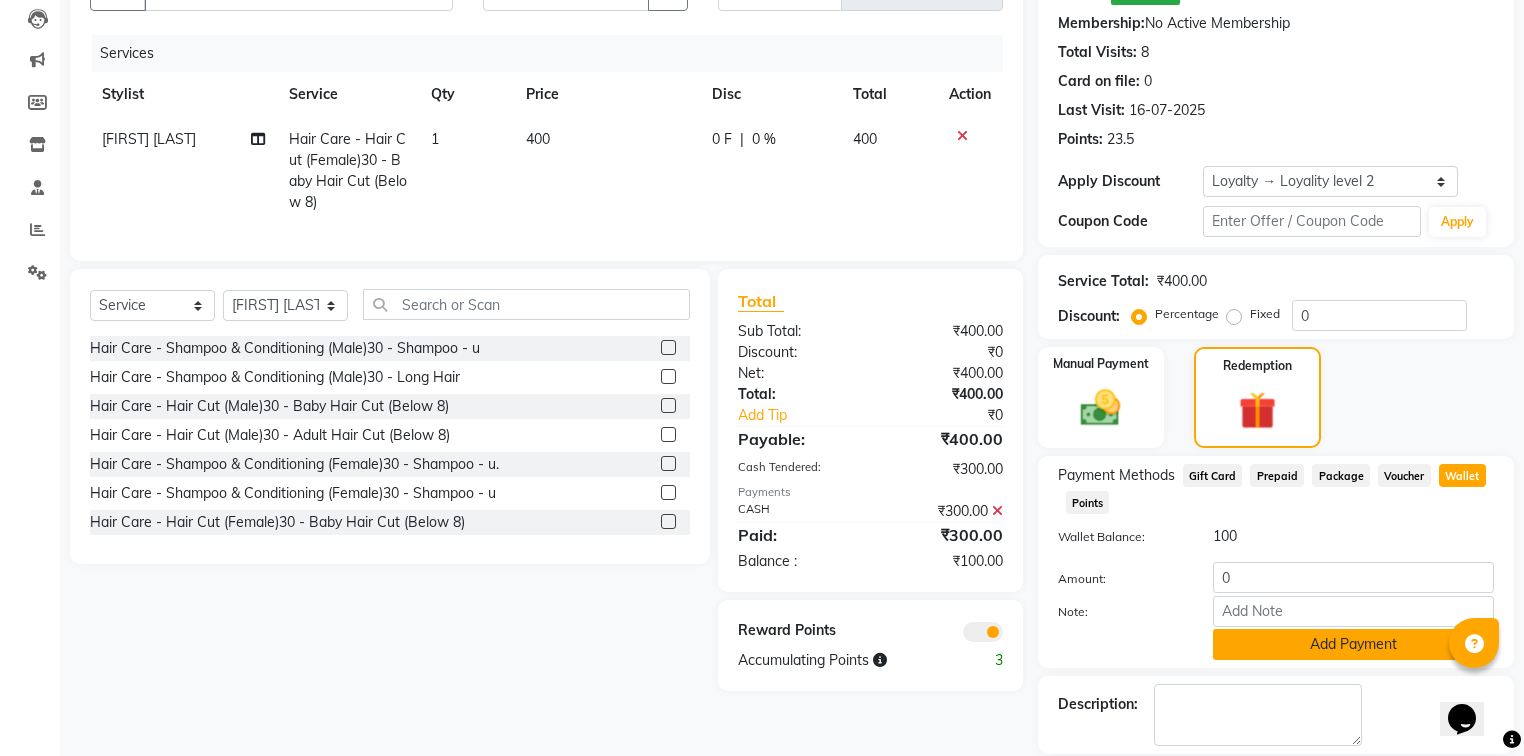 click on "Add Payment" 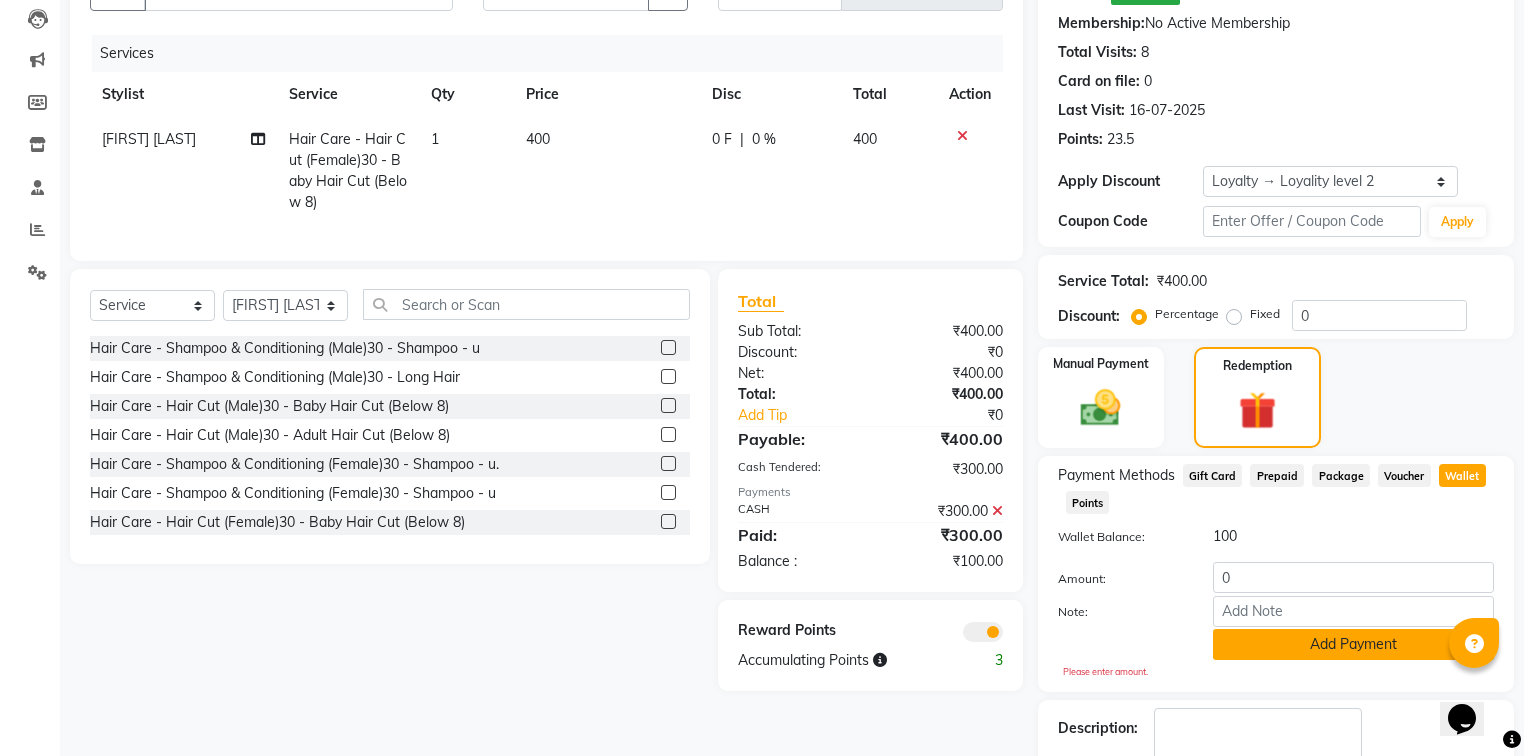 click on "Add Payment" 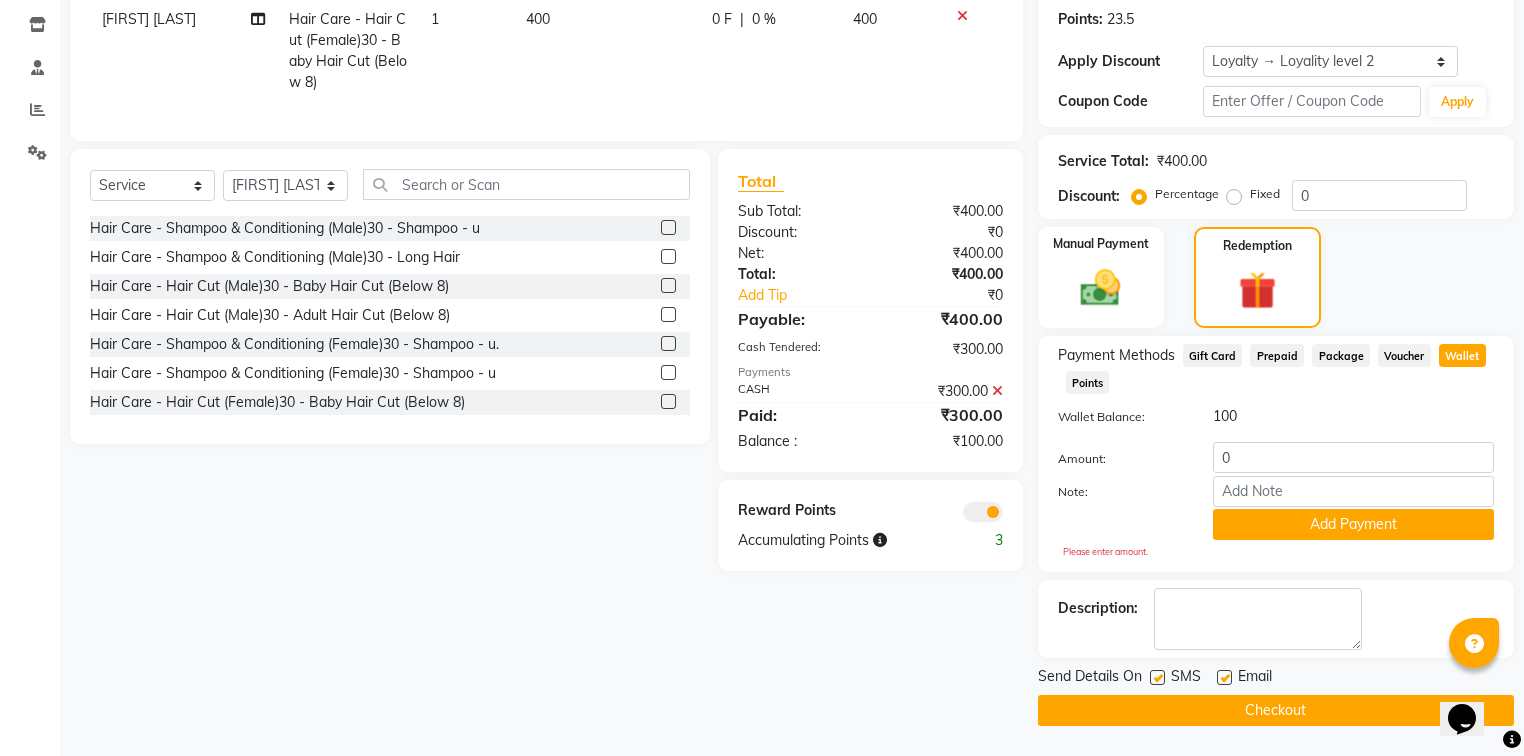 scroll, scrollTop: 336, scrollLeft: 0, axis: vertical 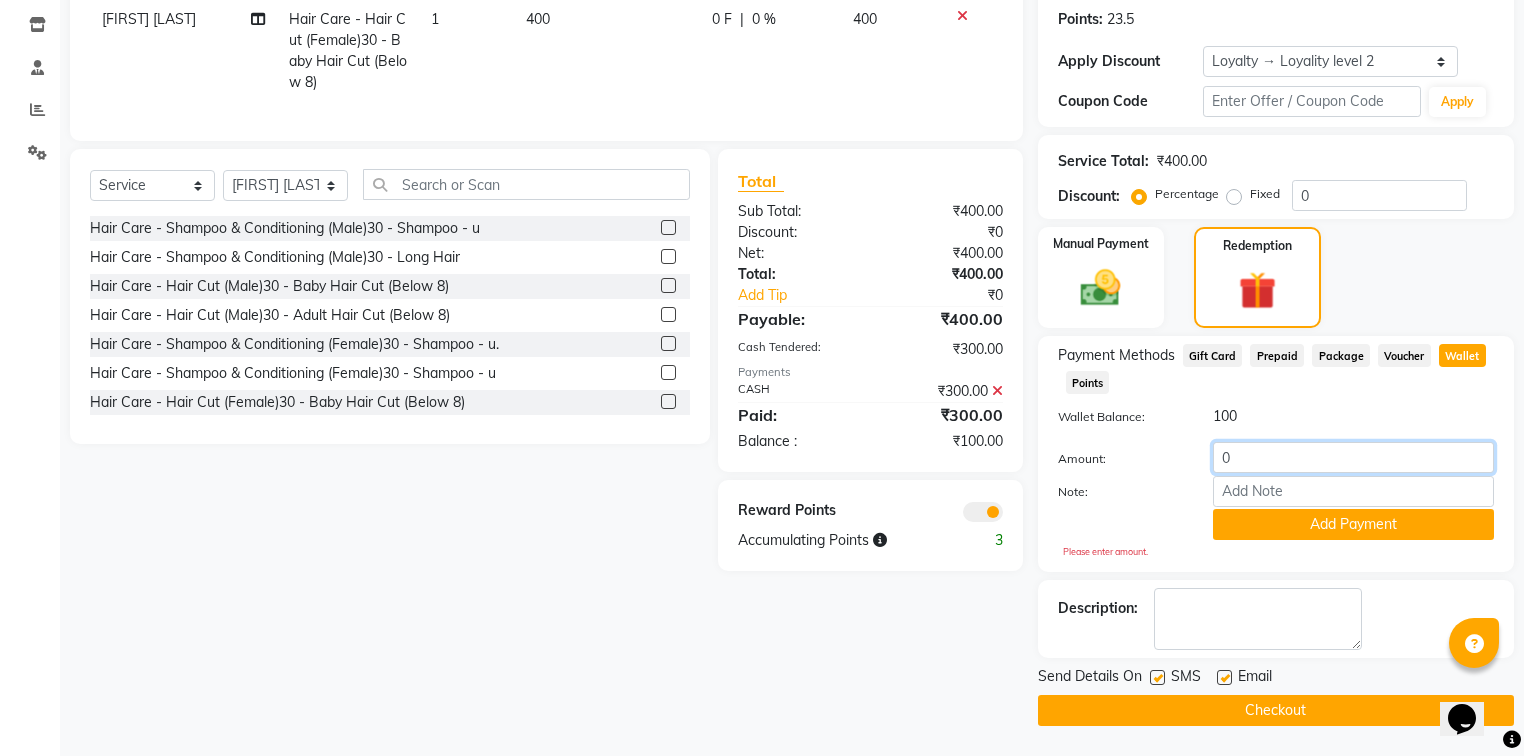 click on "0" 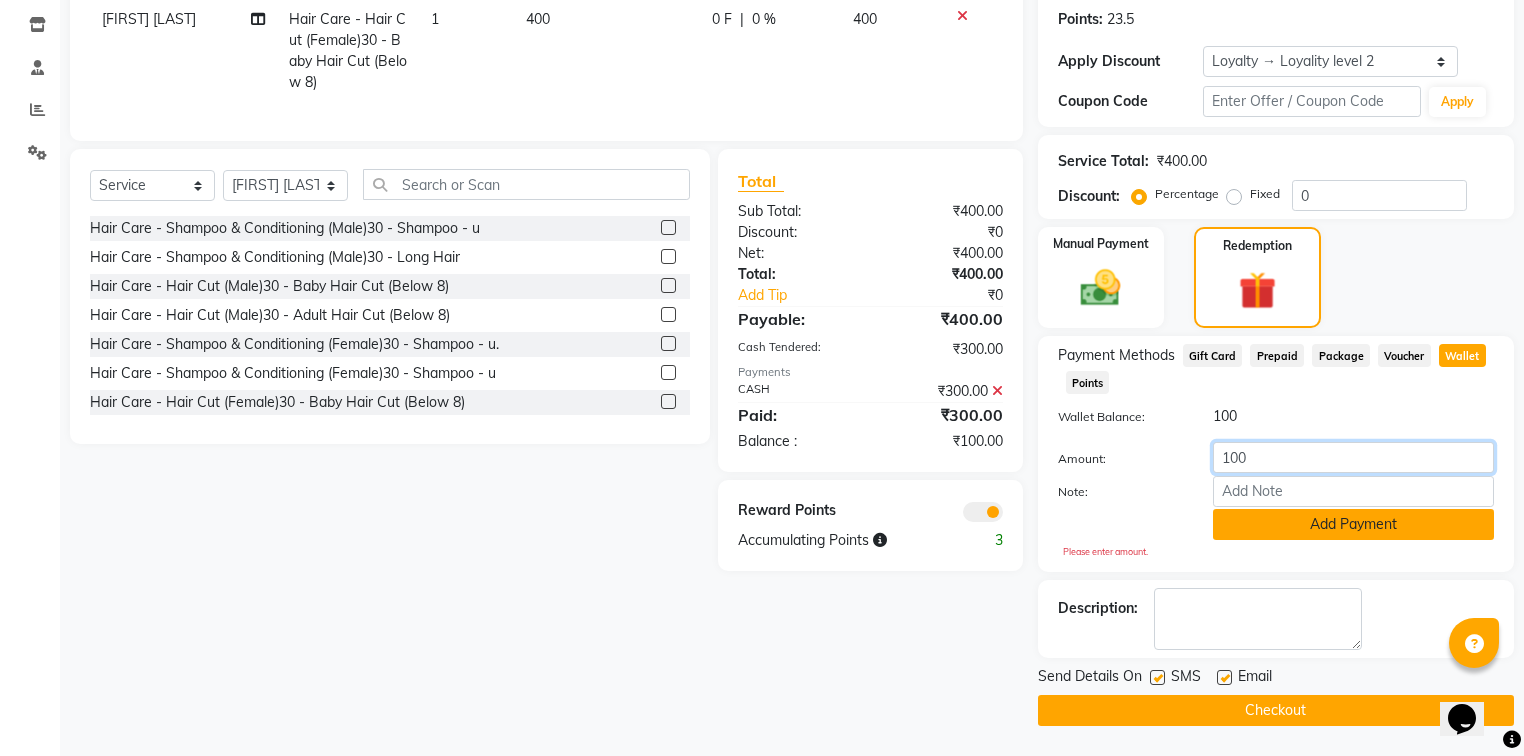 type on "100" 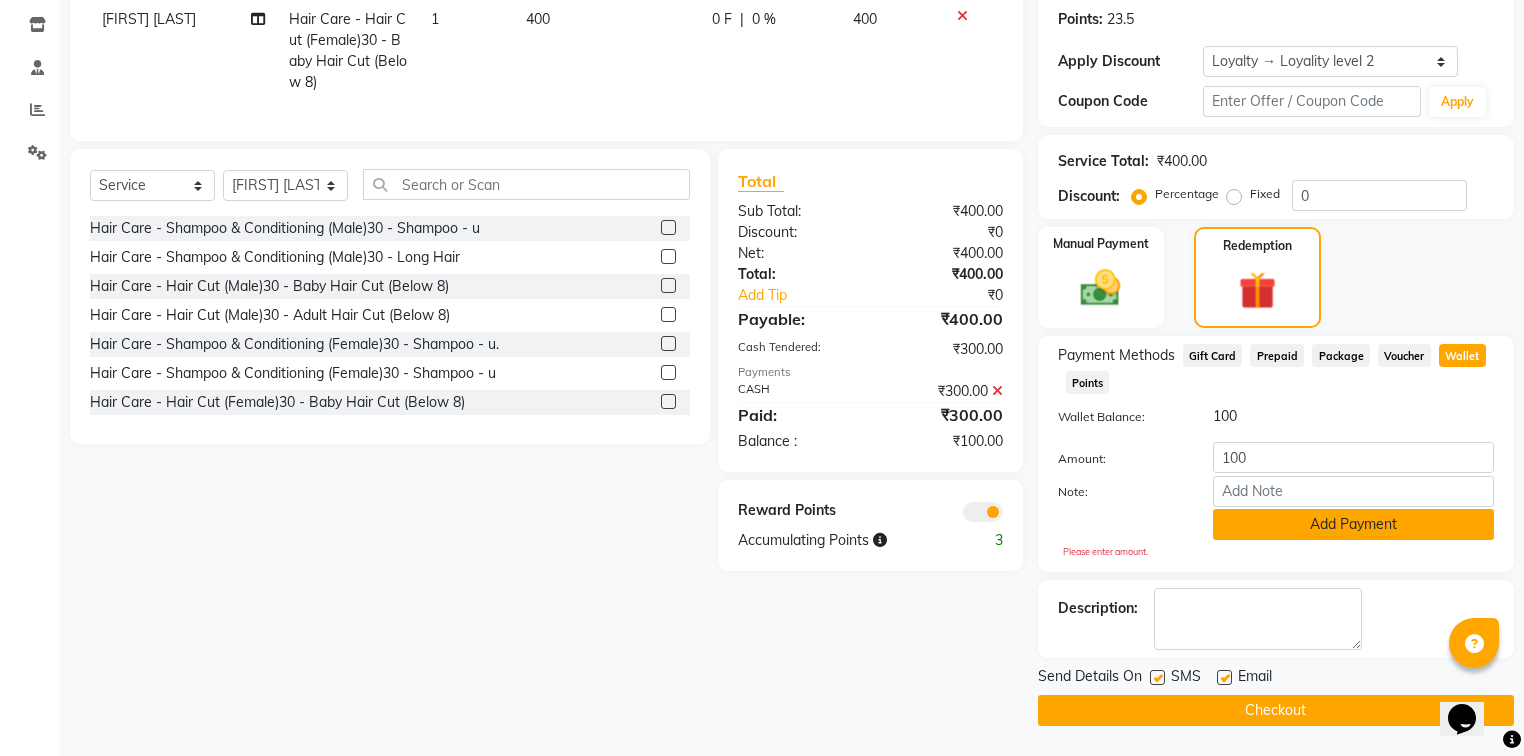 click on "Add Payment" 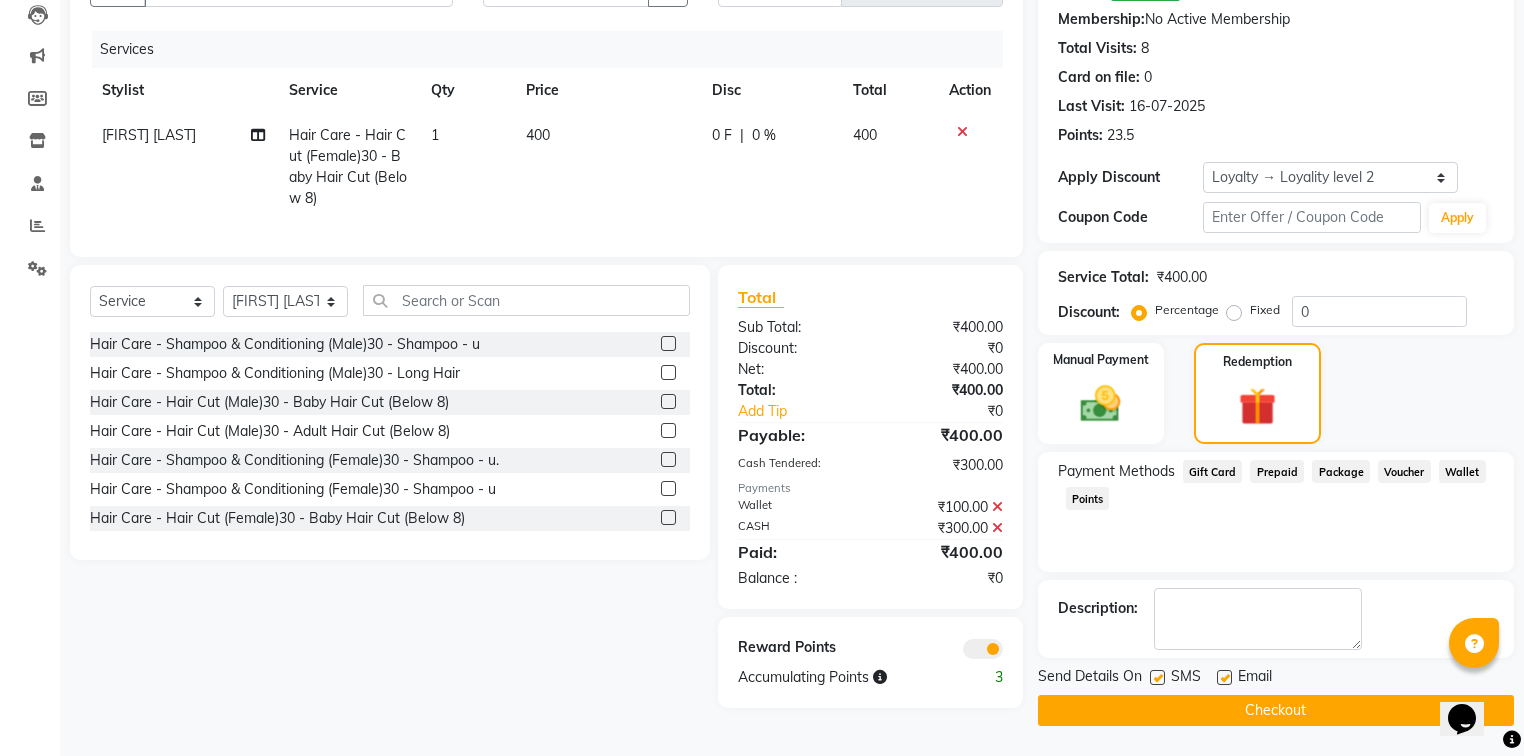 scroll, scrollTop: 216, scrollLeft: 0, axis: vertical 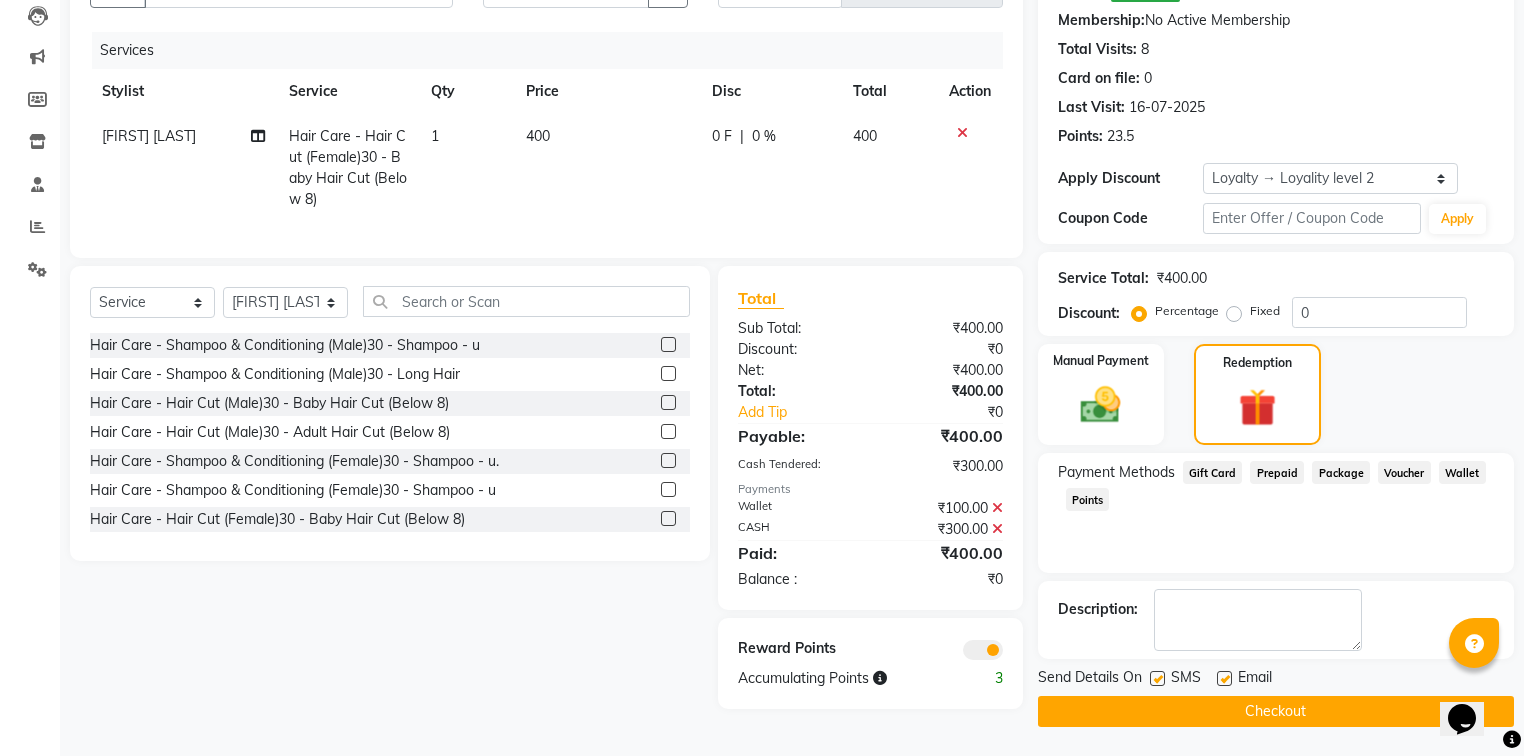 click on "Checkout" 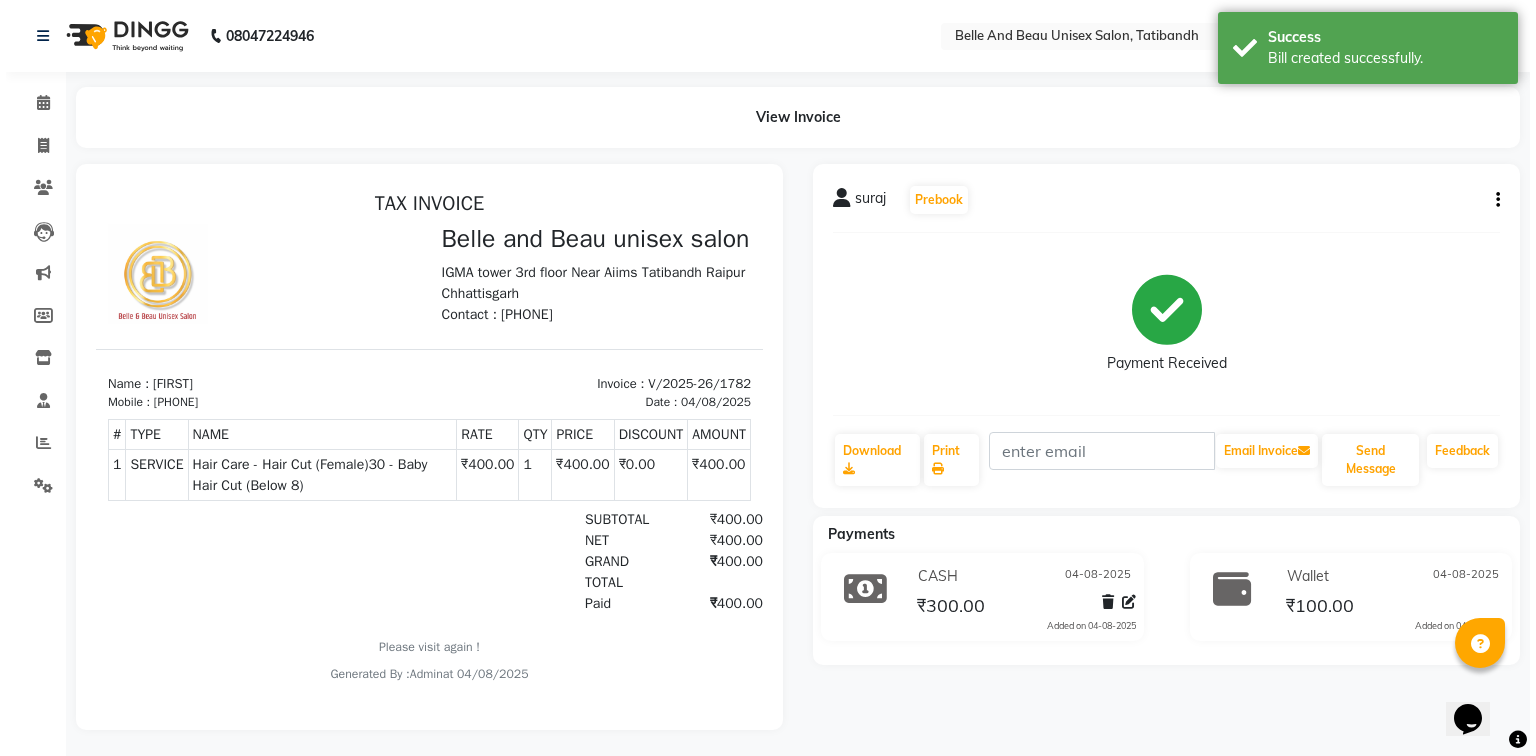 scroll, scrollTop: 0, scrollLeft: 0, axis: both 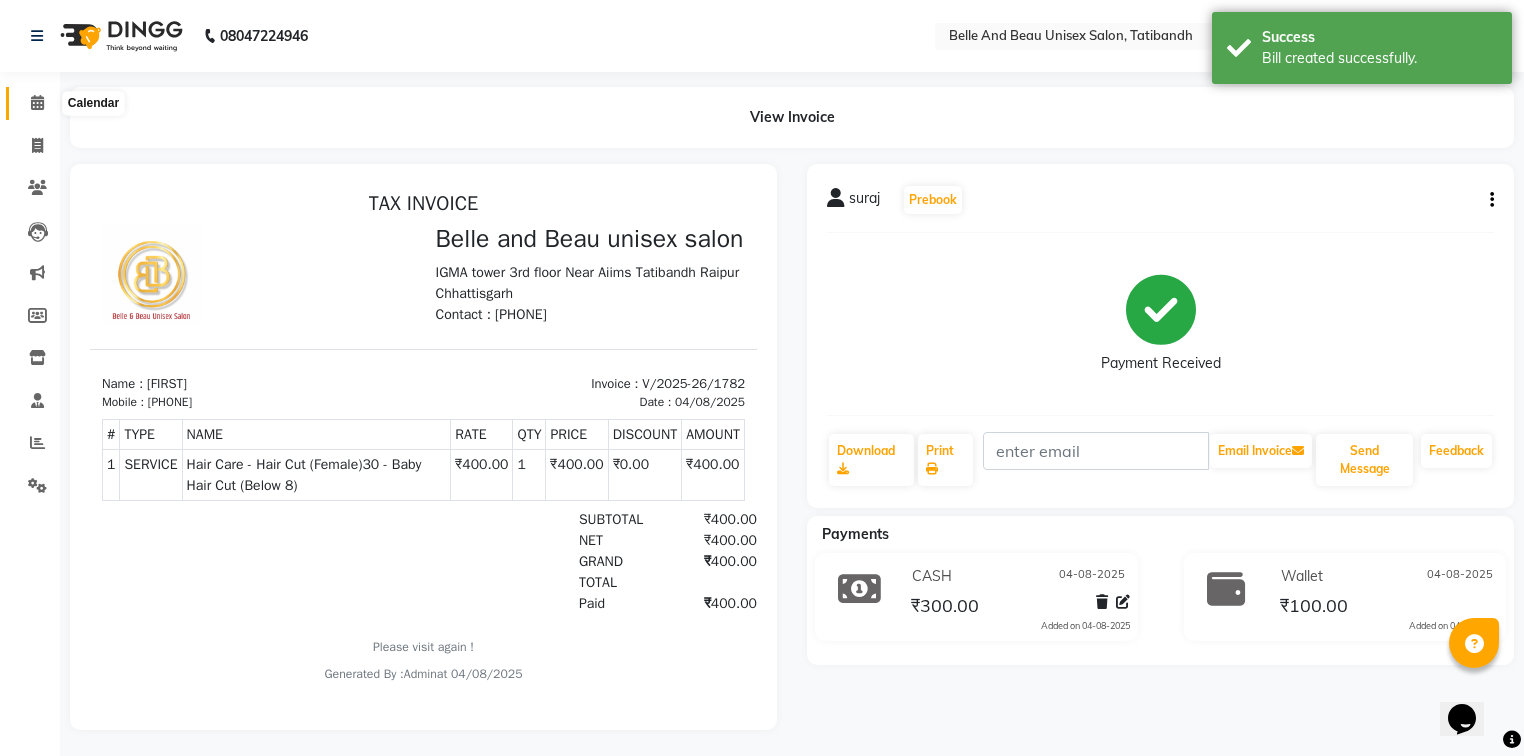 click 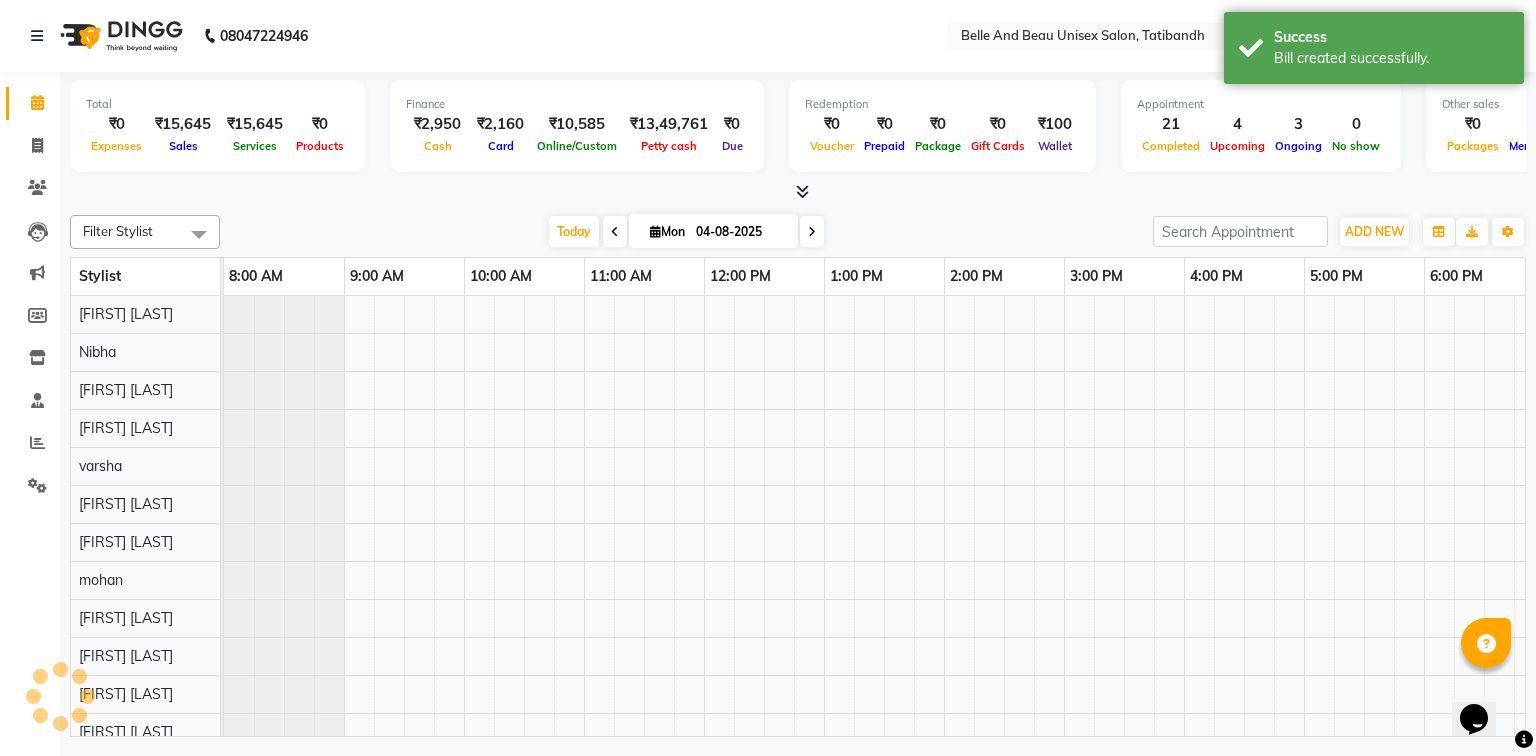 scroll, scrollTop: 0, scrollLeft: 258, axis: horizontal 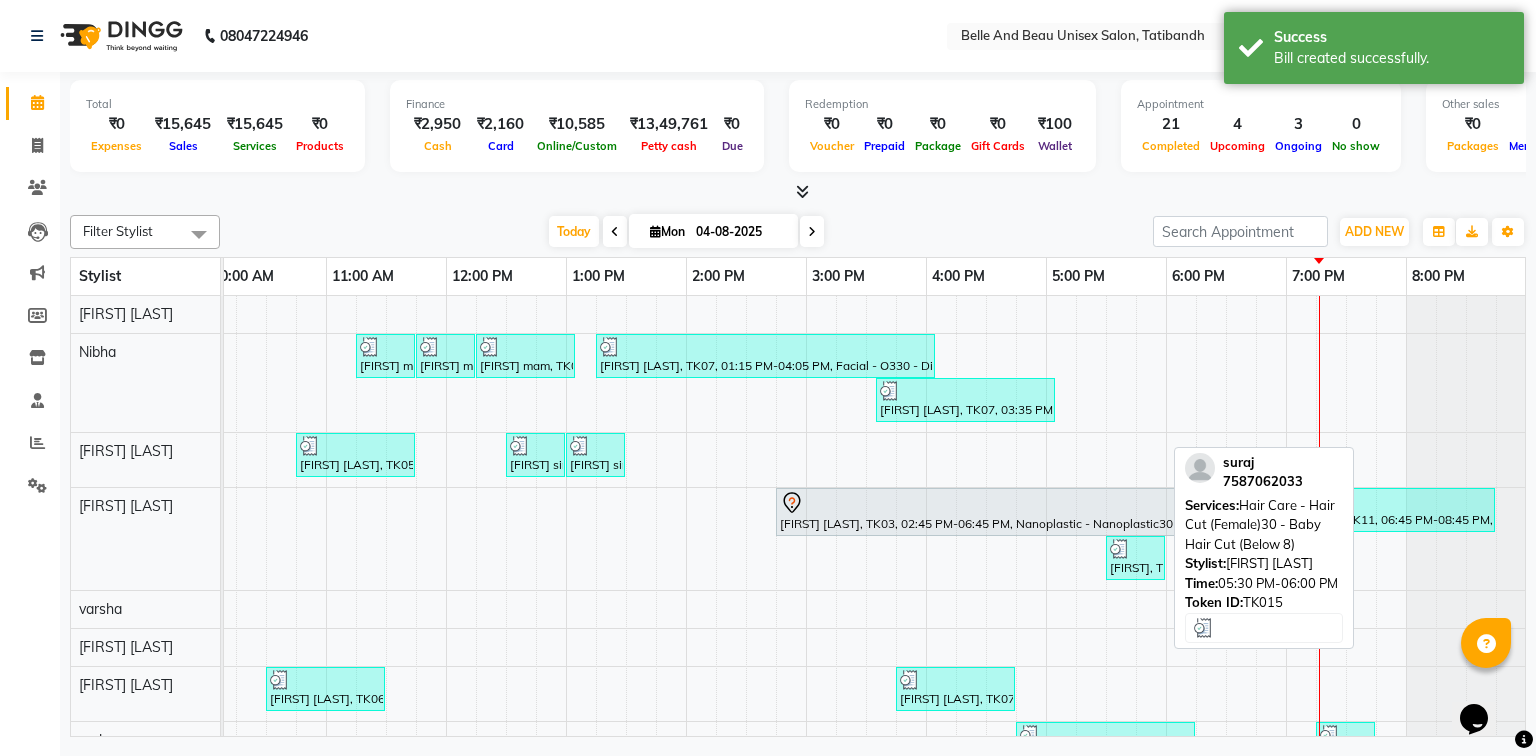 click on "[FIRST], TK15, 05:30 PM-06:00 PM, Hair Care - Hair Cut (Female)30 - Baby Hair Cut (Below 8)" at bounding box center (1135, 558) 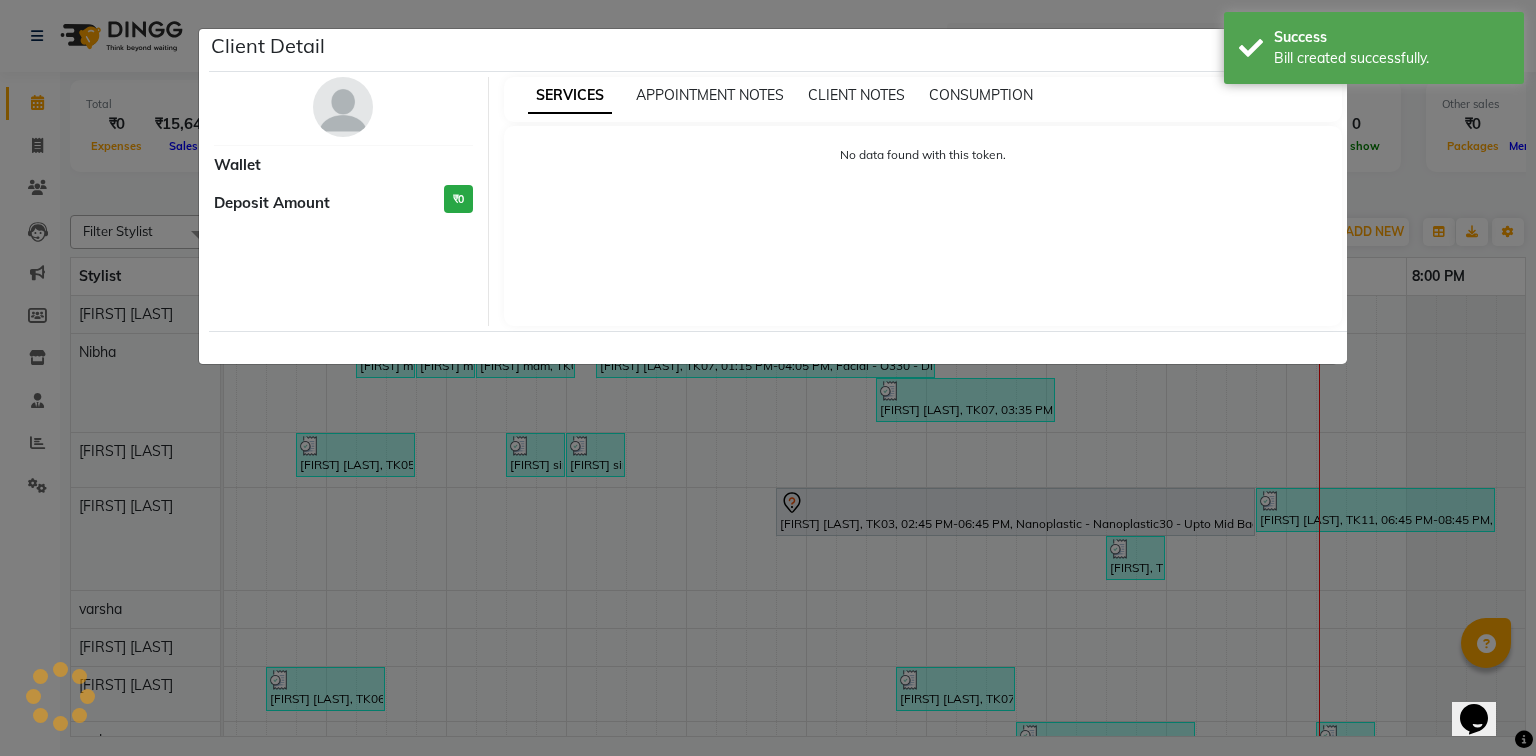 select on "3" 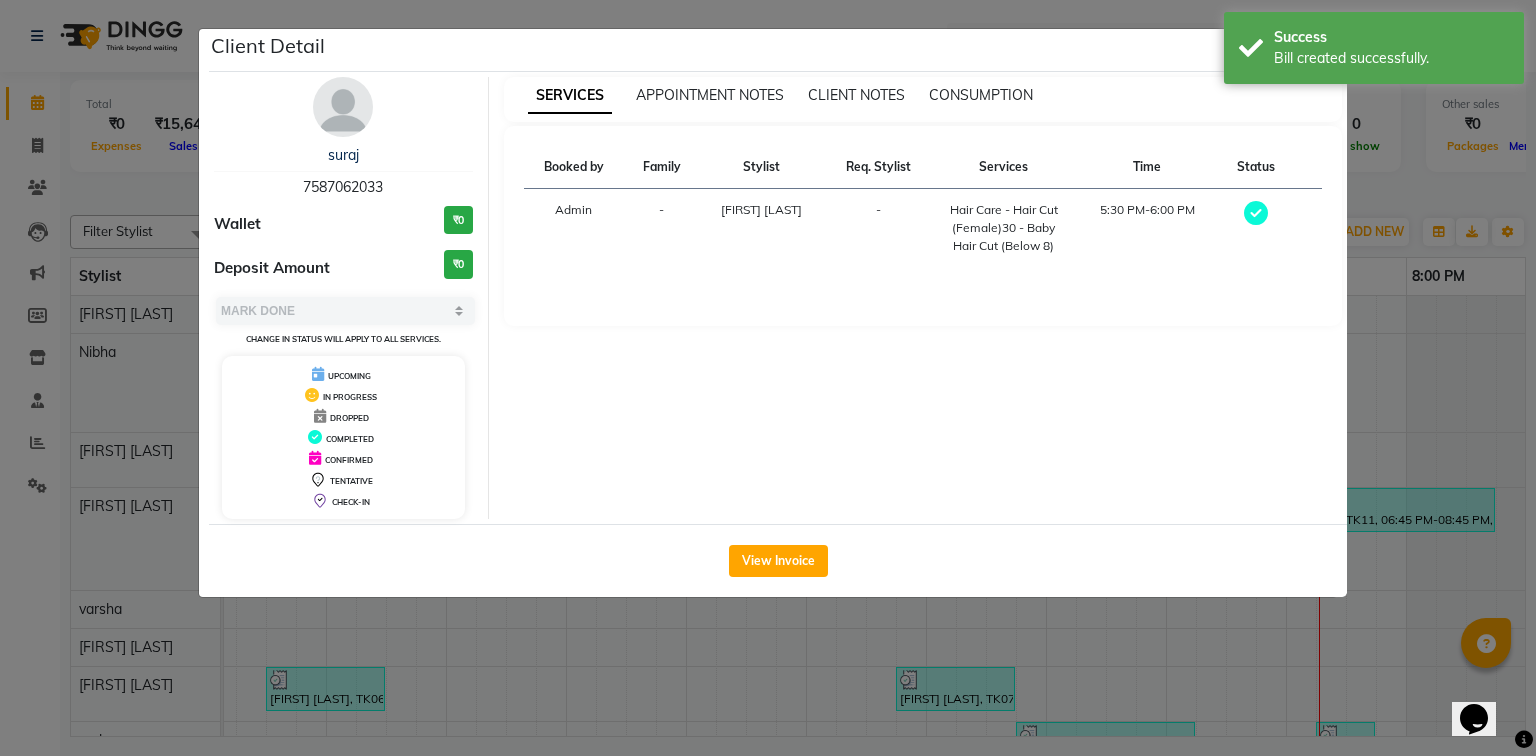 click on "7587062033" at bounding box center [343, 187] 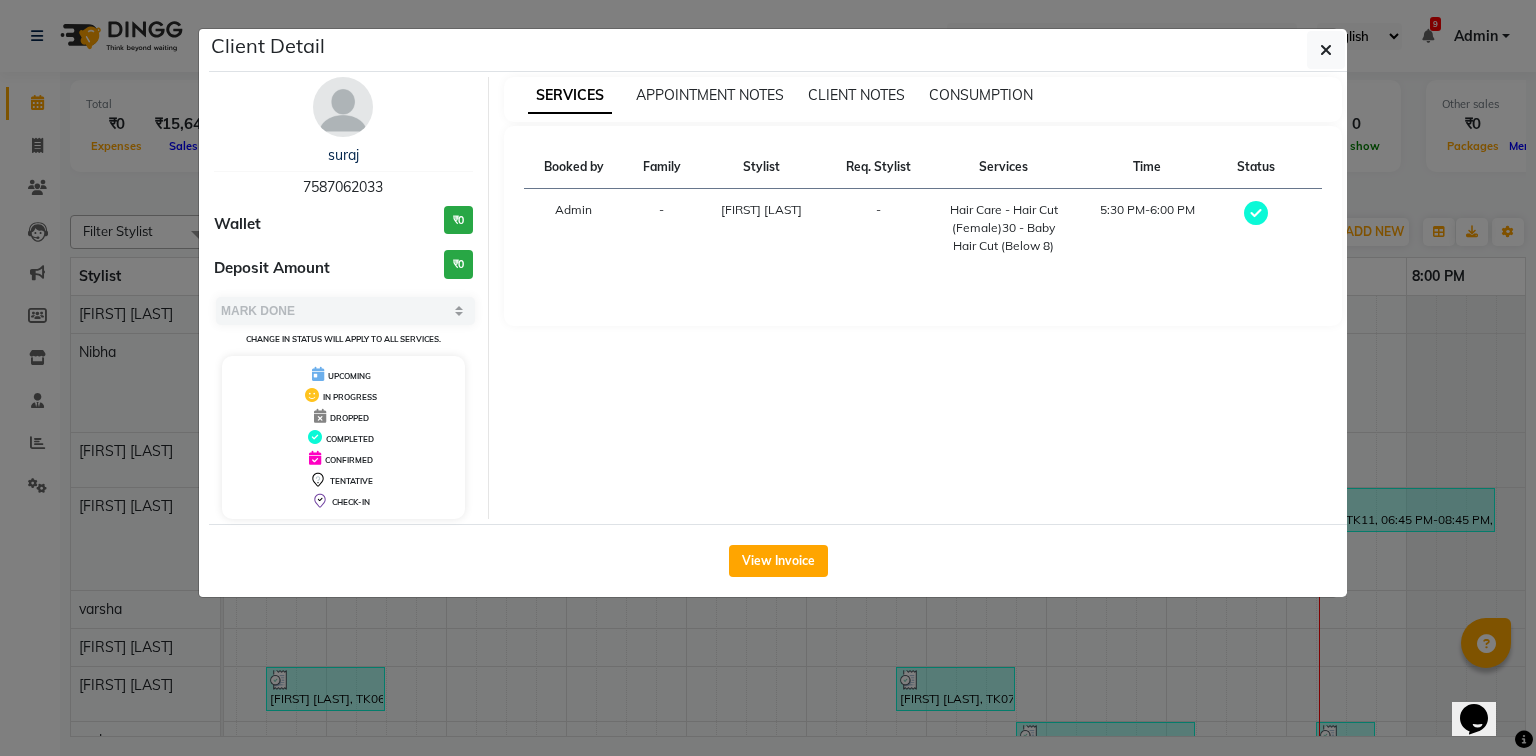 click on "7587062033" at bounding box center (343, 187) 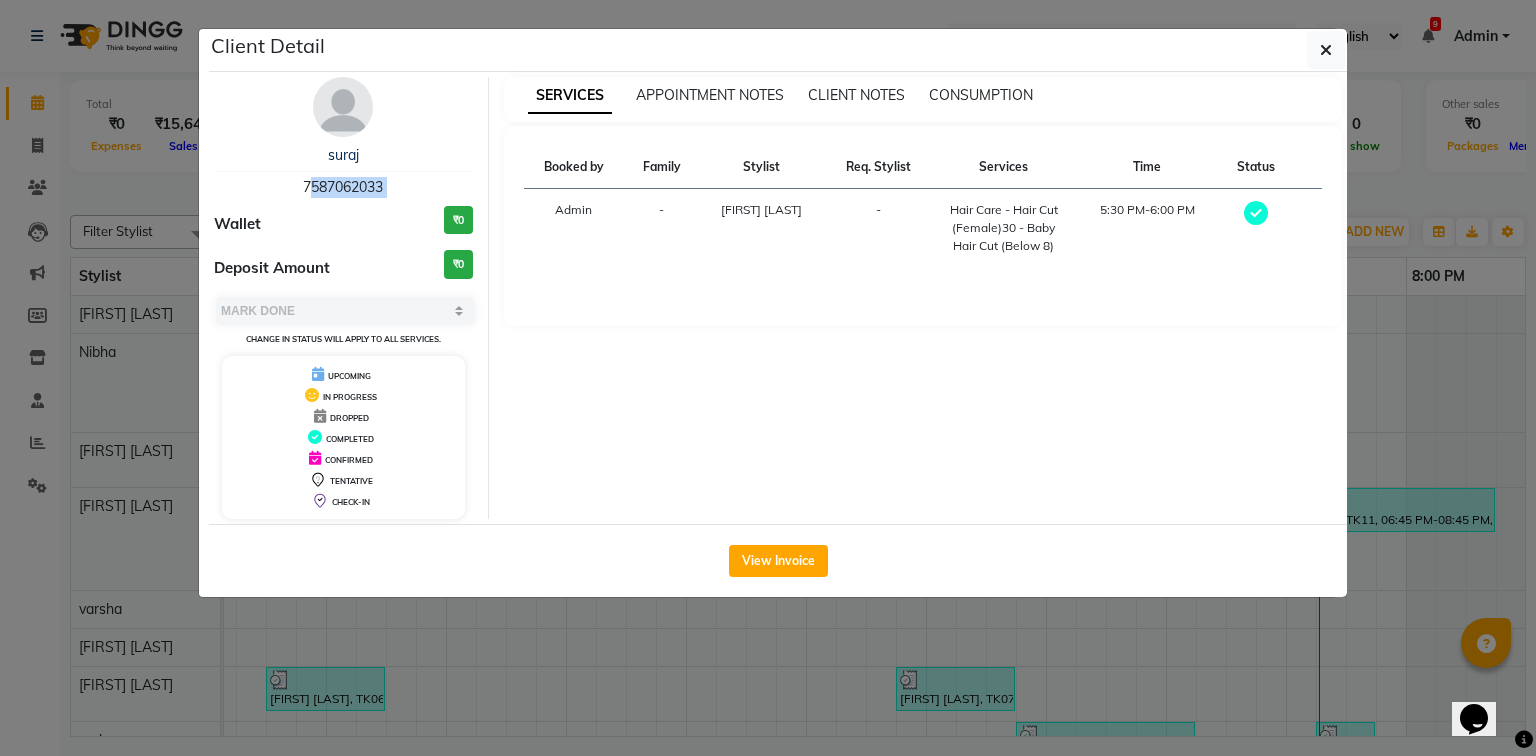 copy on "7587062033" 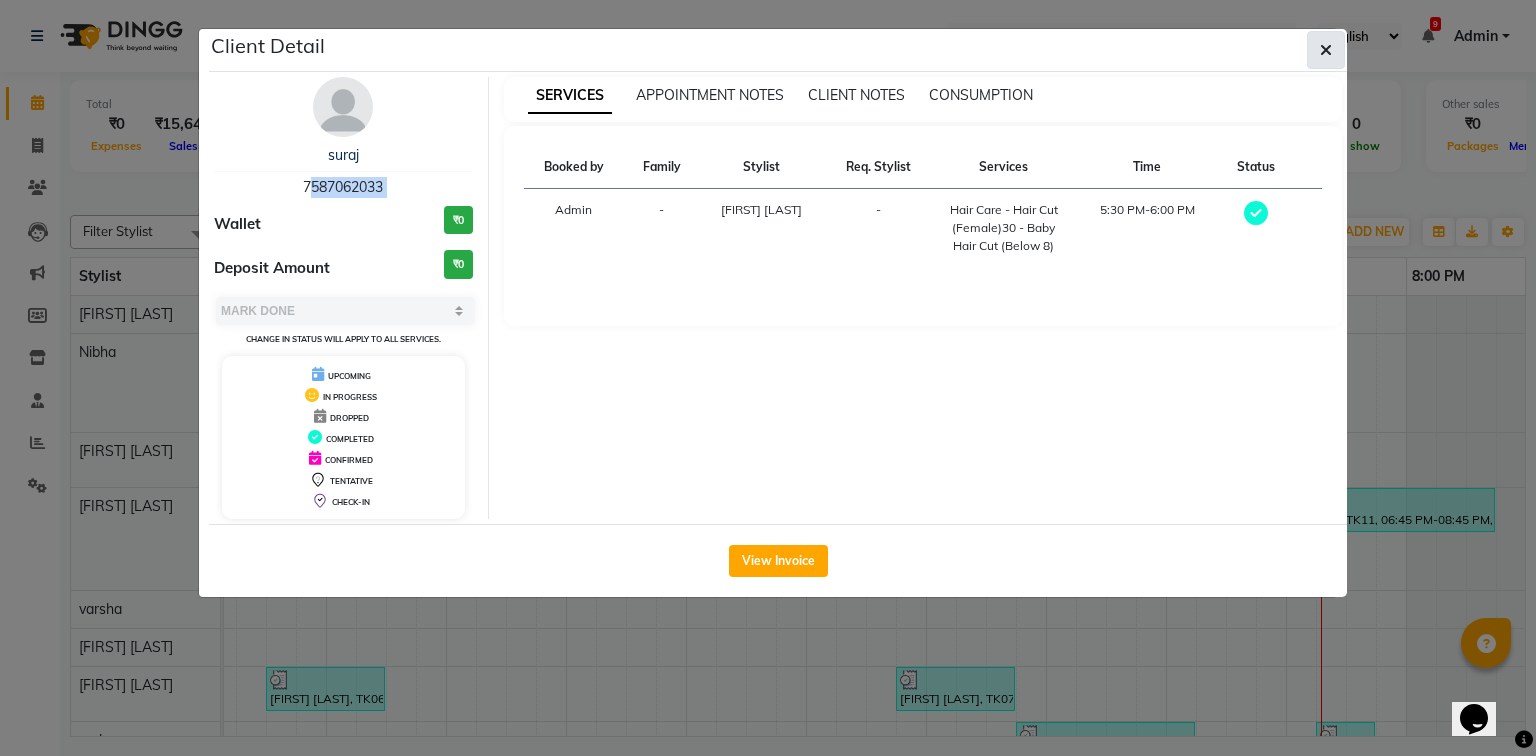 click 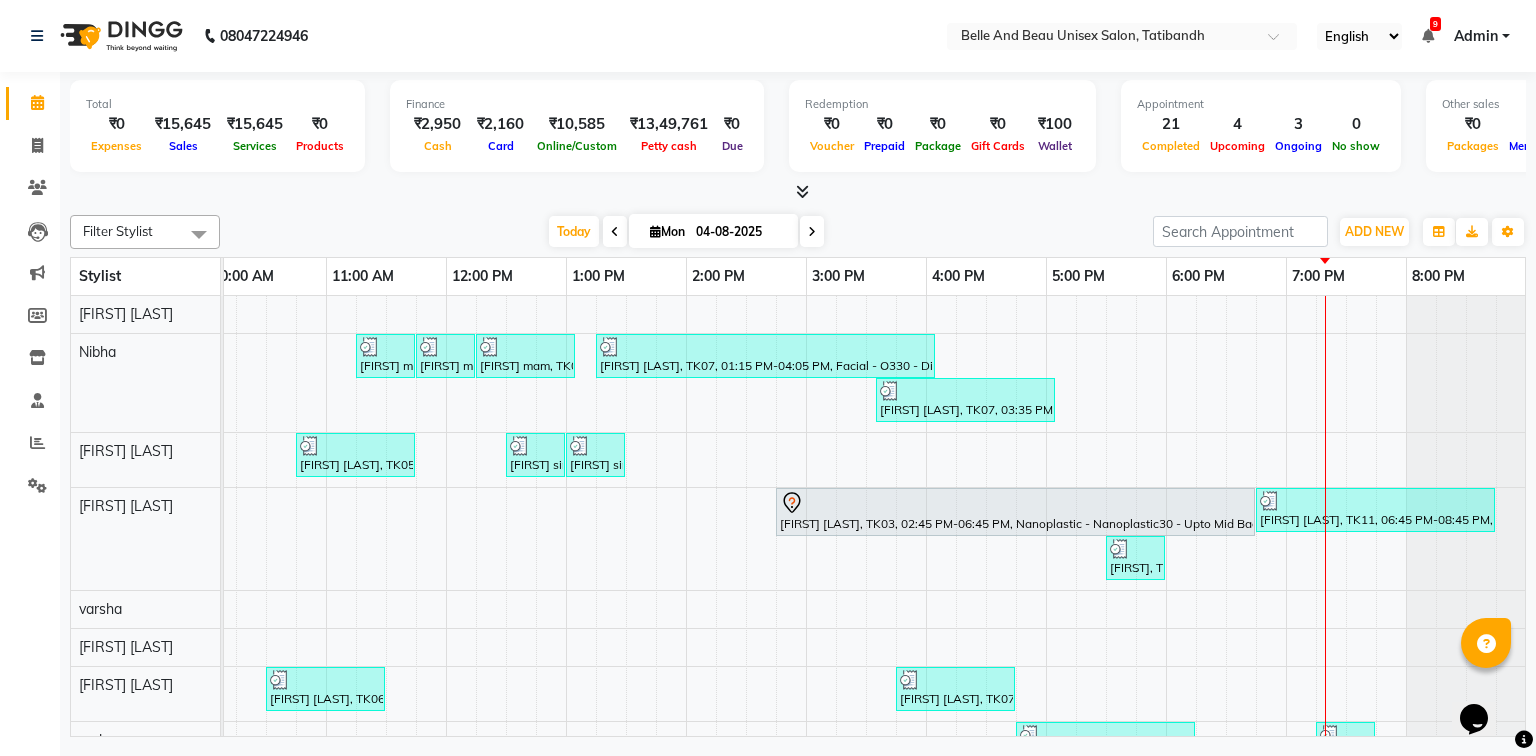 scroll, scrollTop: 216, scrollLeft: 258, axis: both 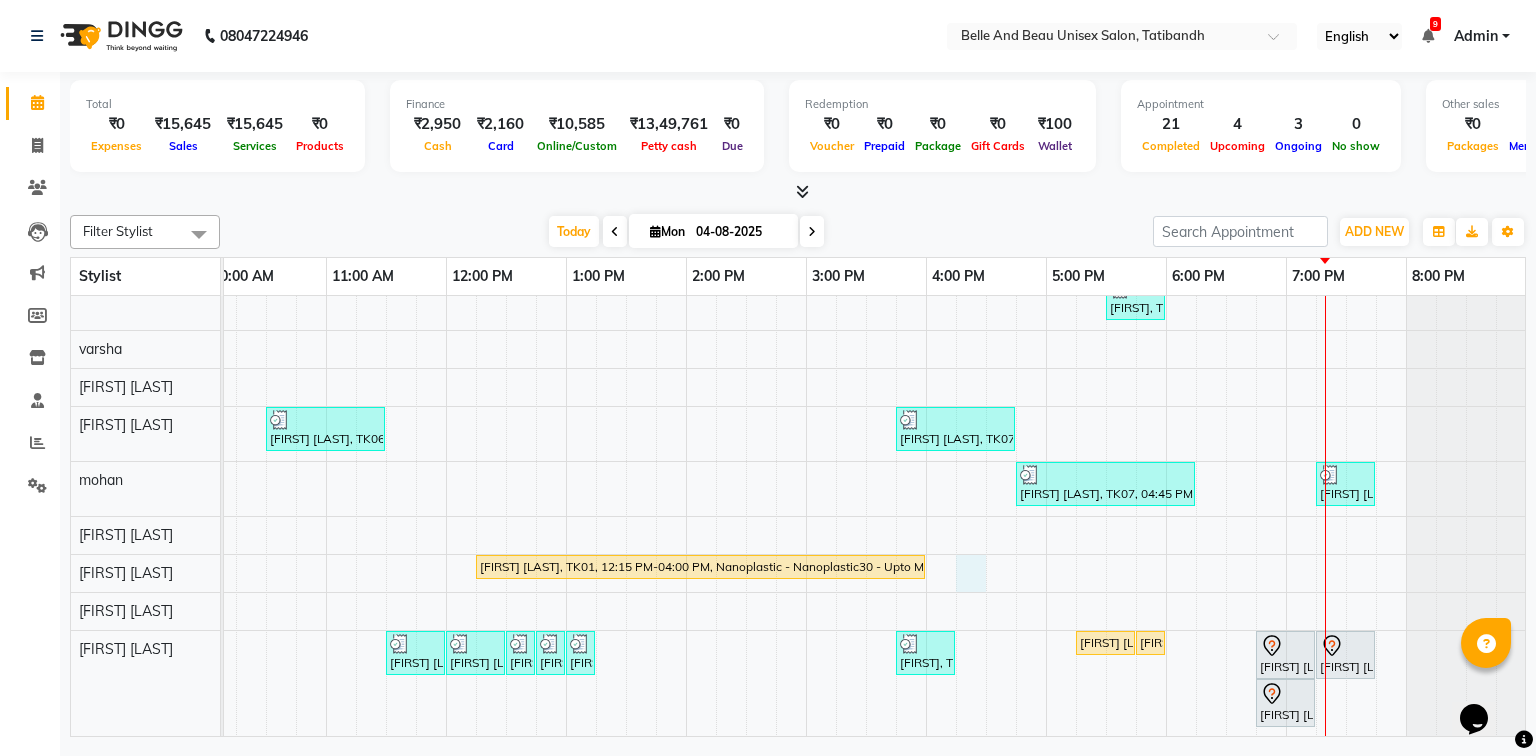 click at bounding box center [1001, 386] 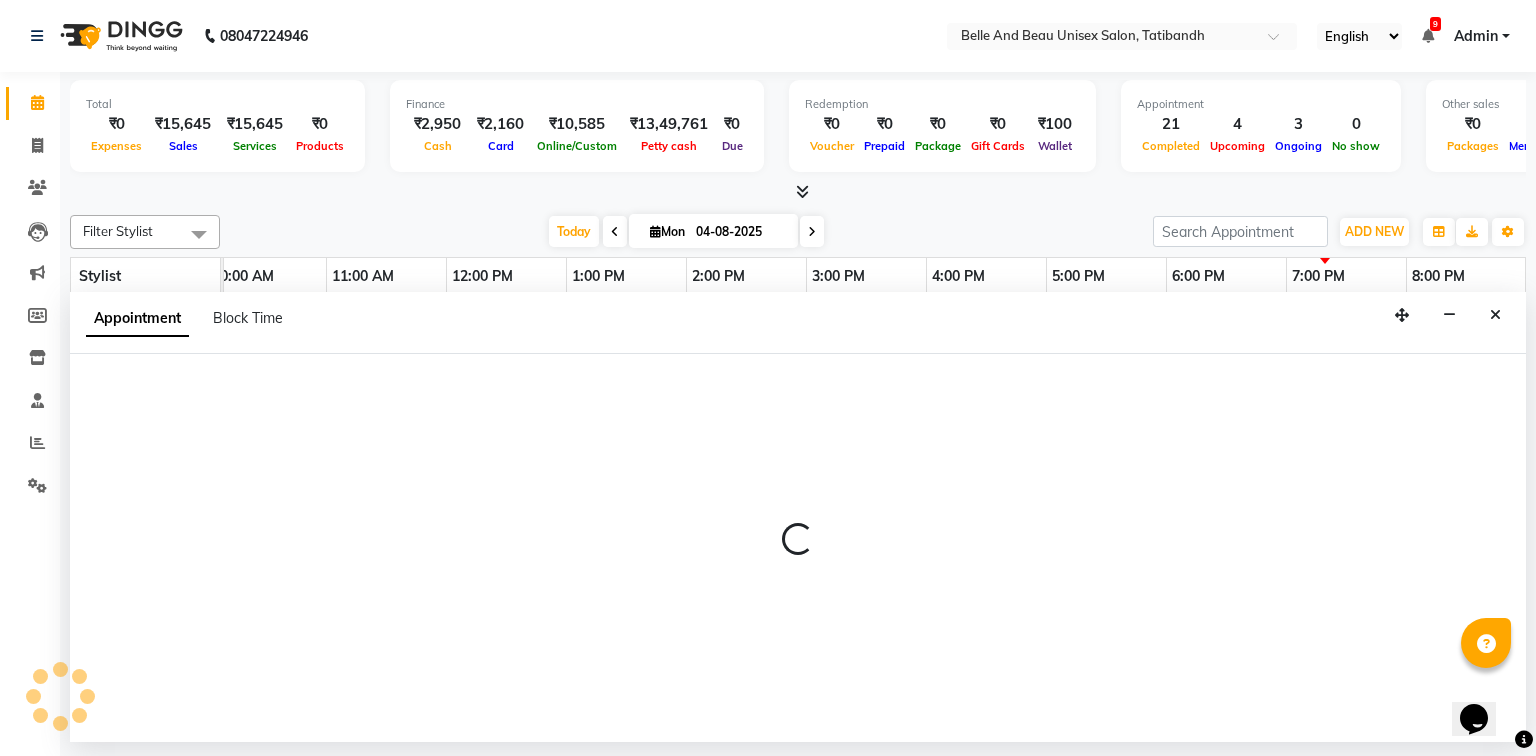select on "83443" 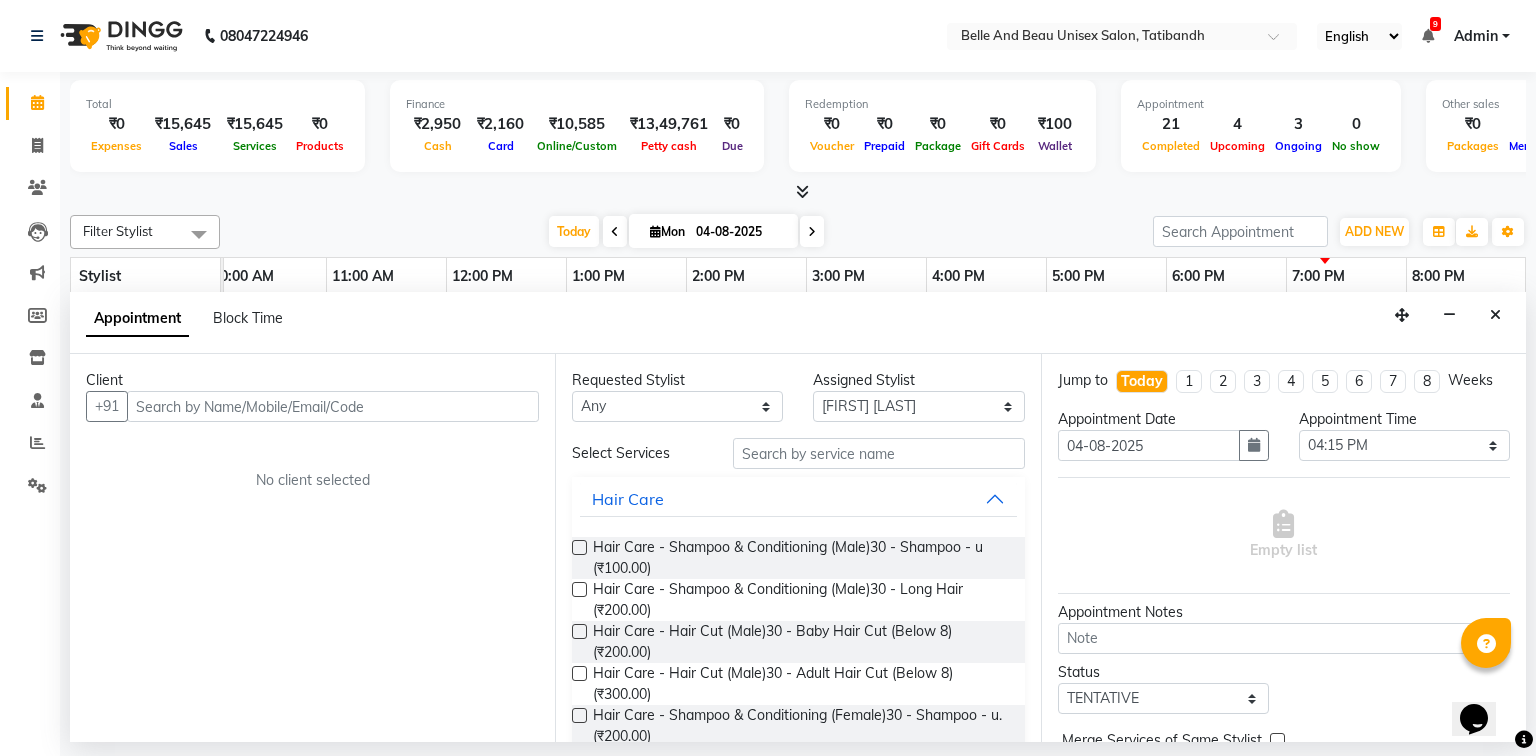 click at bounding box center (333, 406) 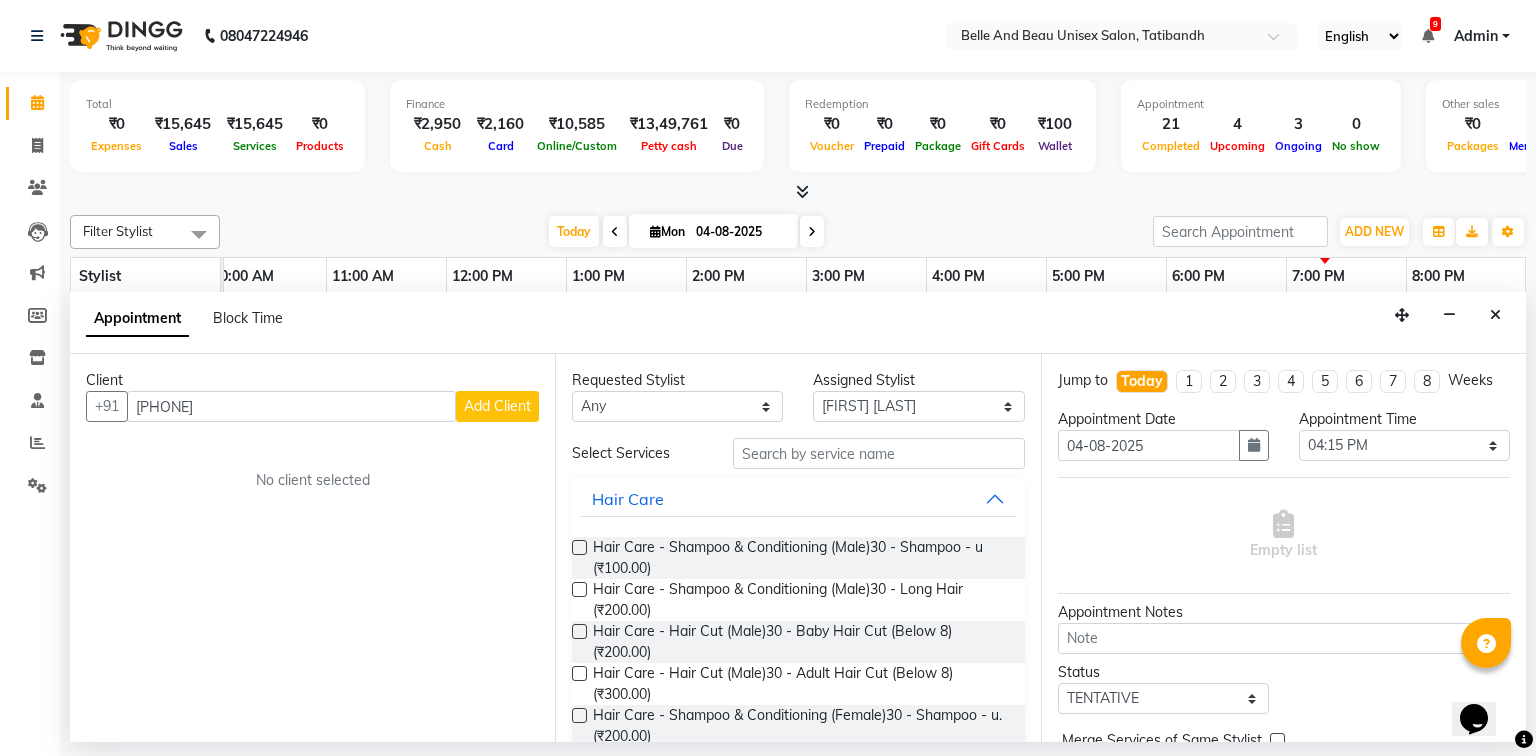 type on "[PHONE]" 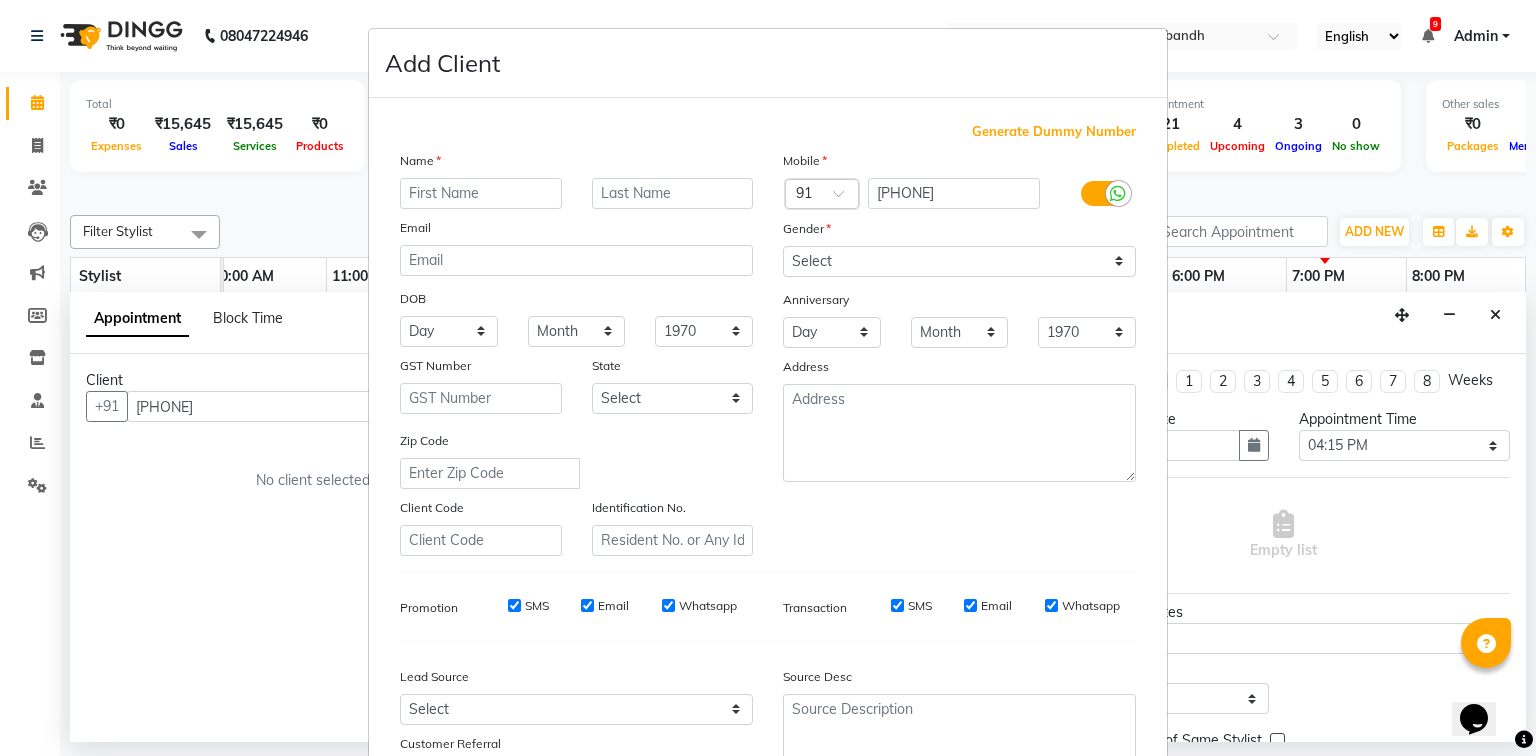 click at bounding box center (481, 193) 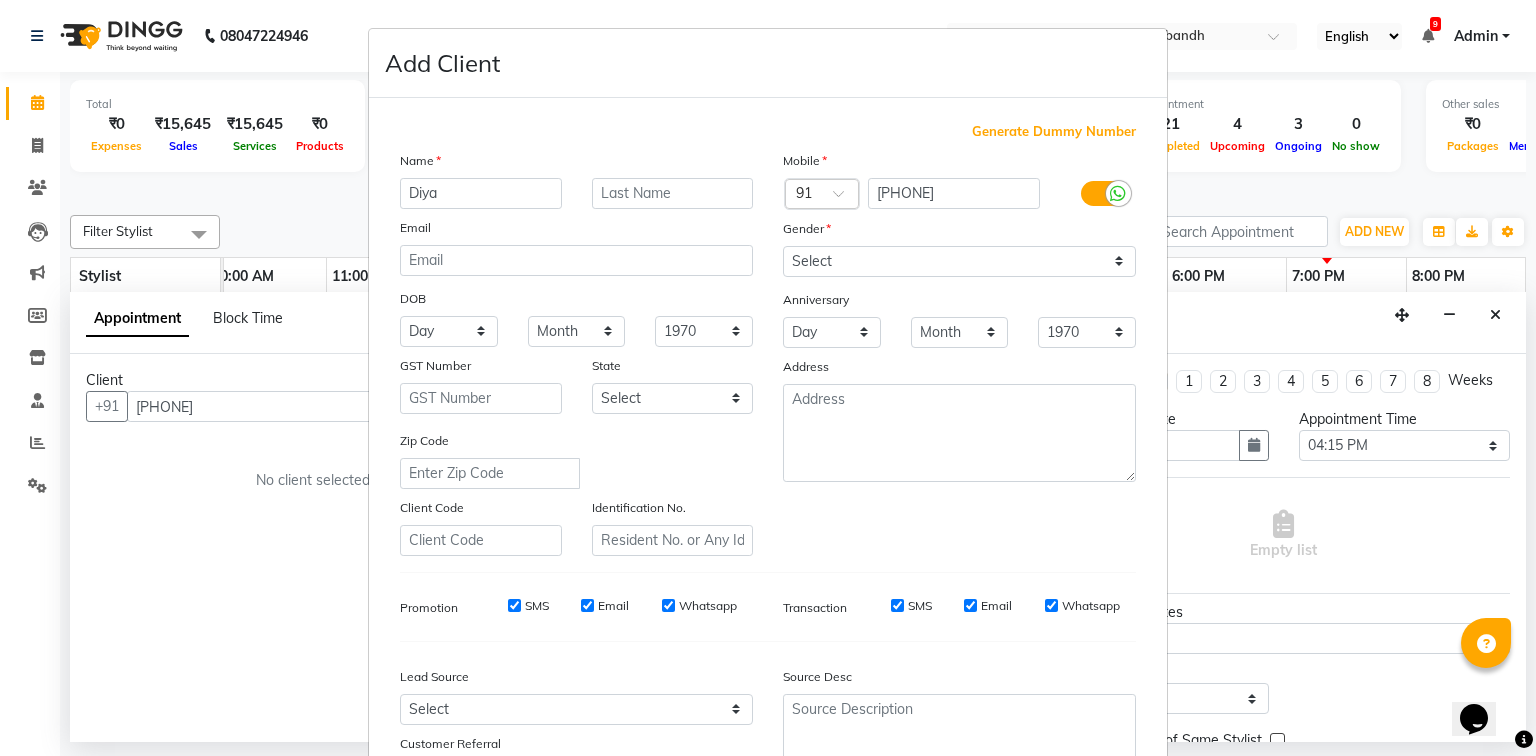 type on "Diya" 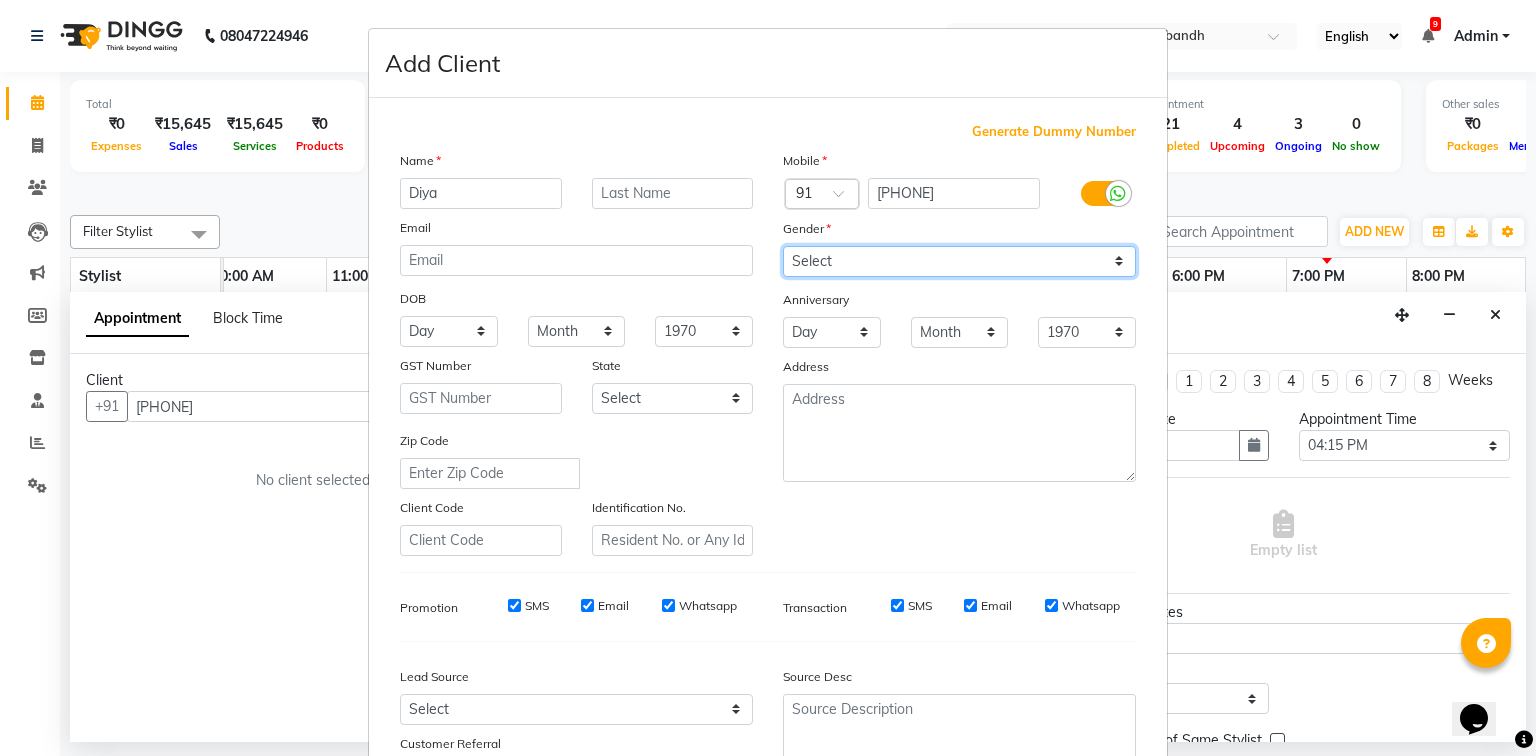 click on "Select Male Female Other Prefer Not To Say" at bounding box center [959, 261] 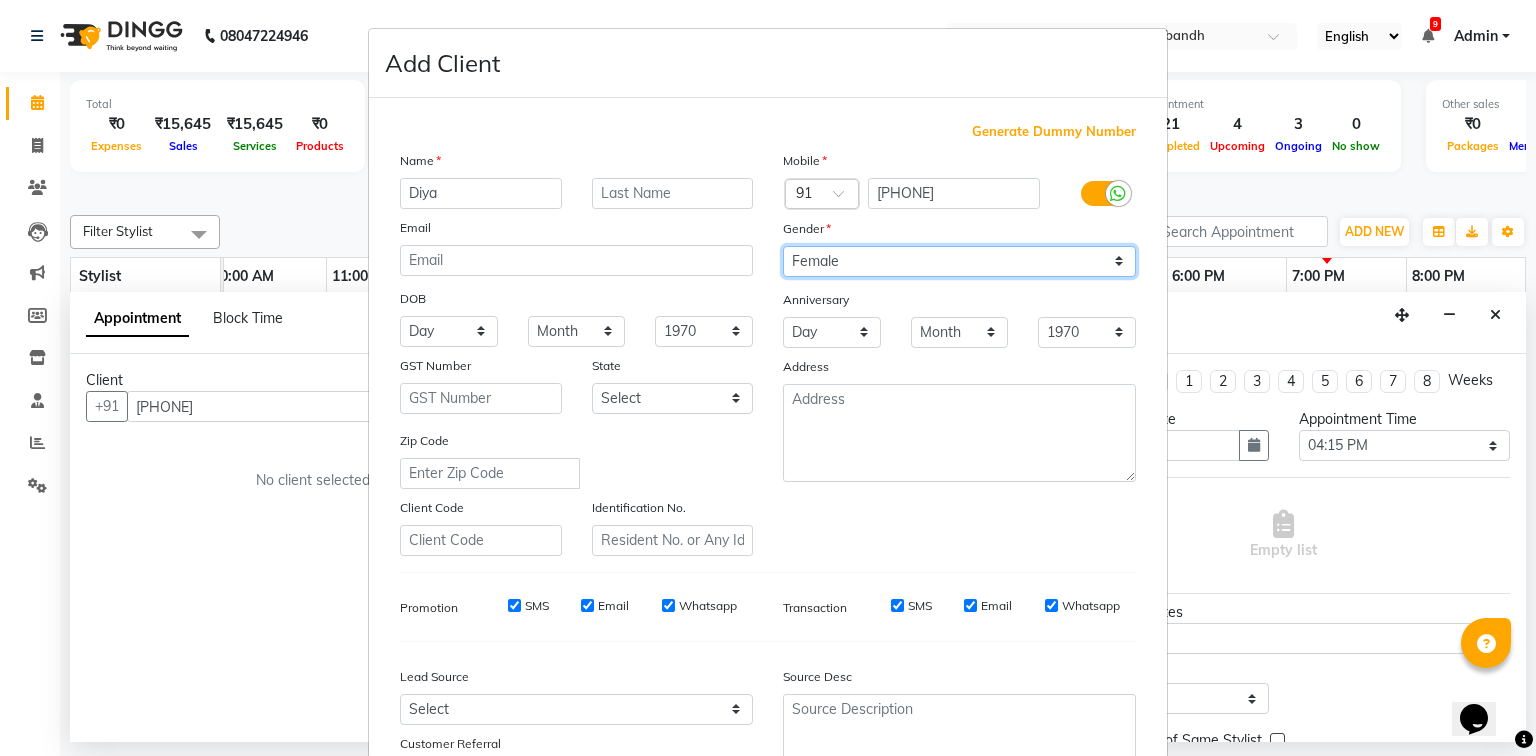 click on "Select Male Female Other Prefer Not To Say" at bounding box center (959, 261) 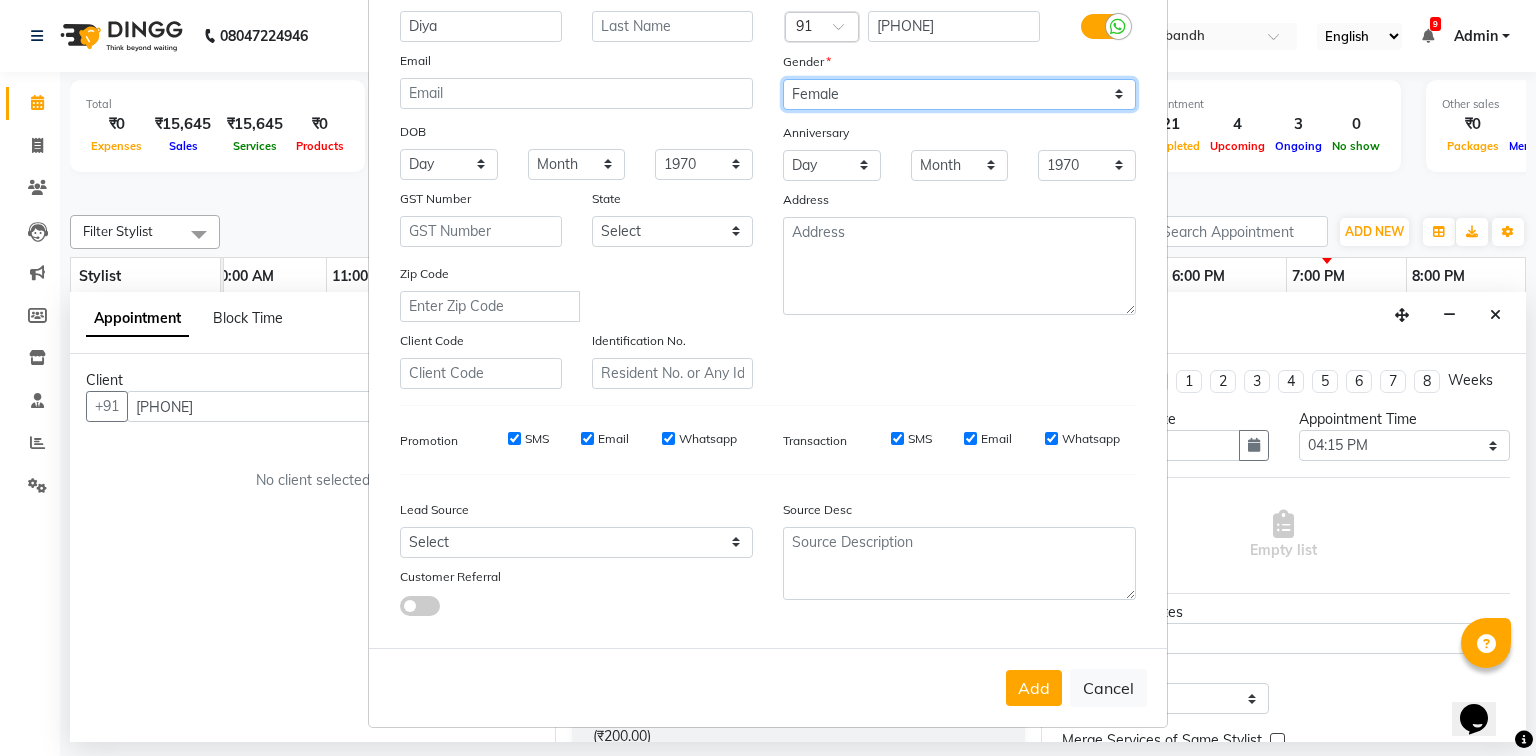 scroll, scrollTop: 176, scrollLeft: 0, axis: vertical 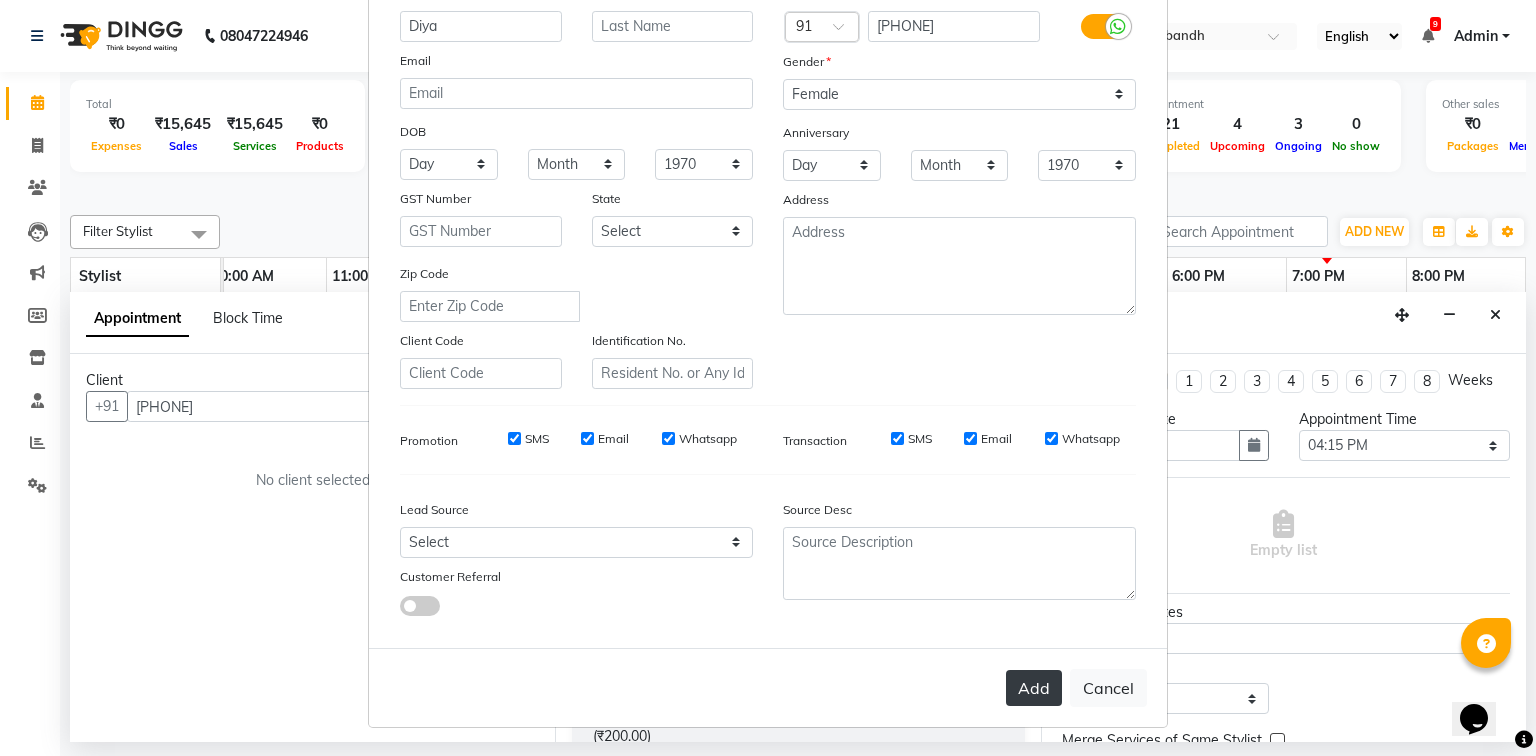 click on "Add" at bounding box center (1034, 688) 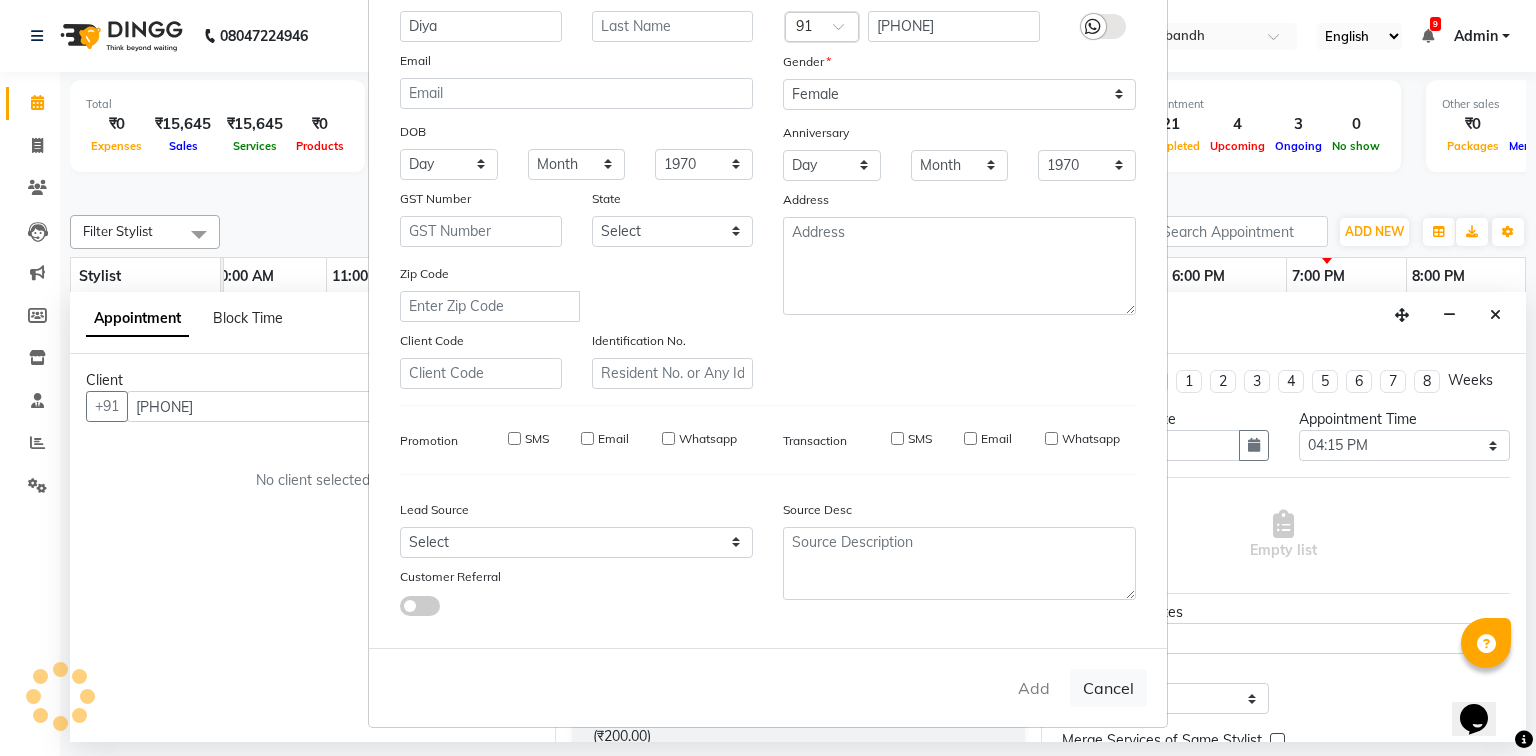 type 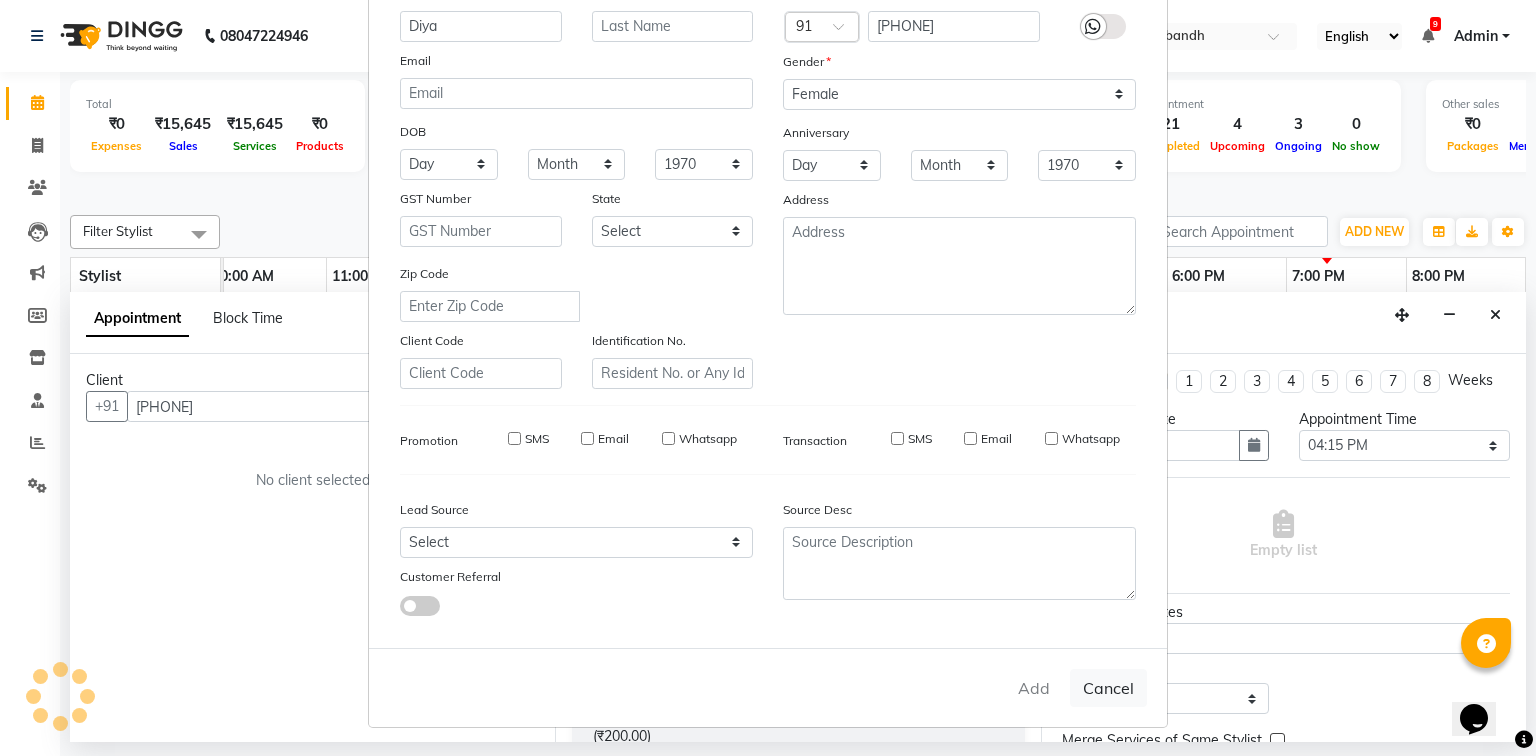 select 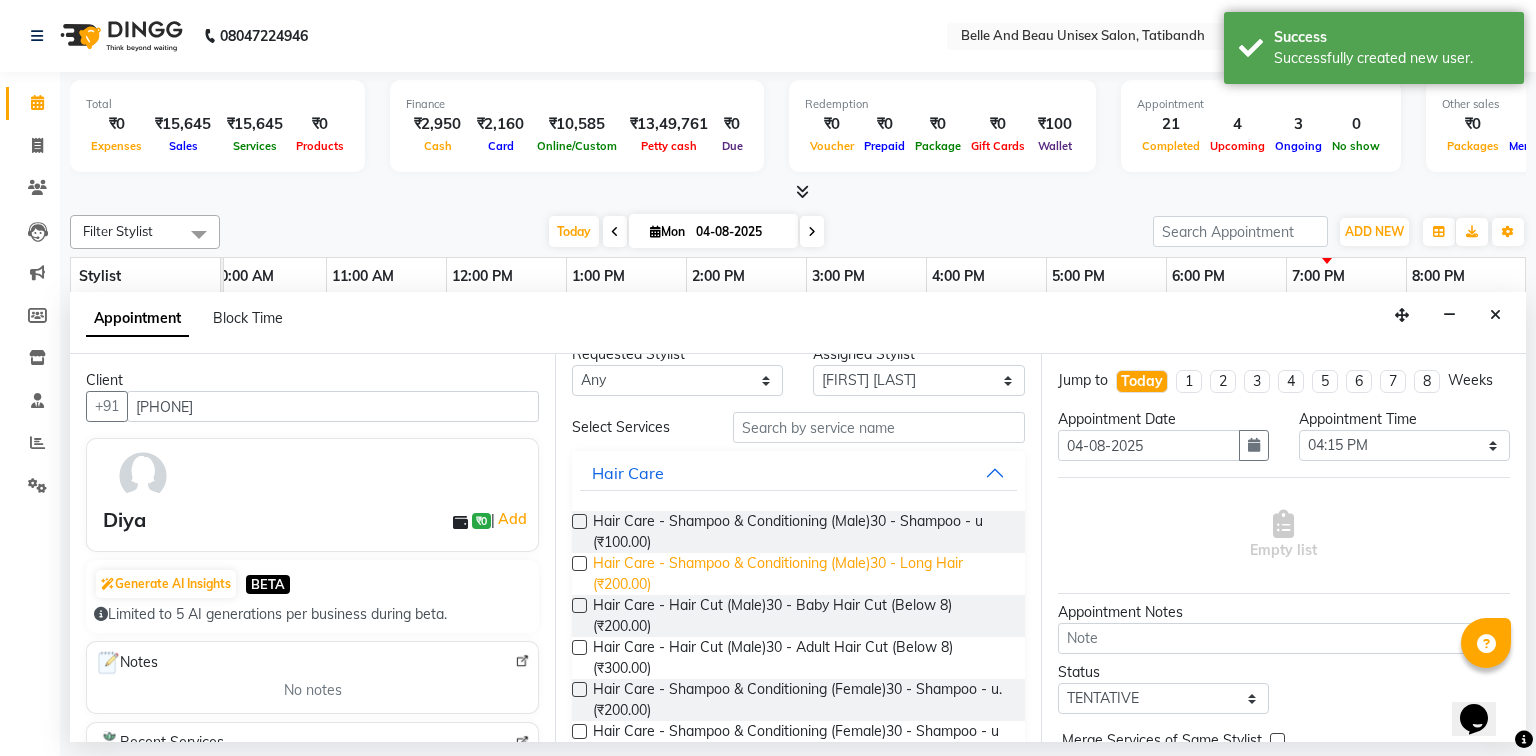 scroll, scrollTop: 0, scrollLeft: 0, axis: both 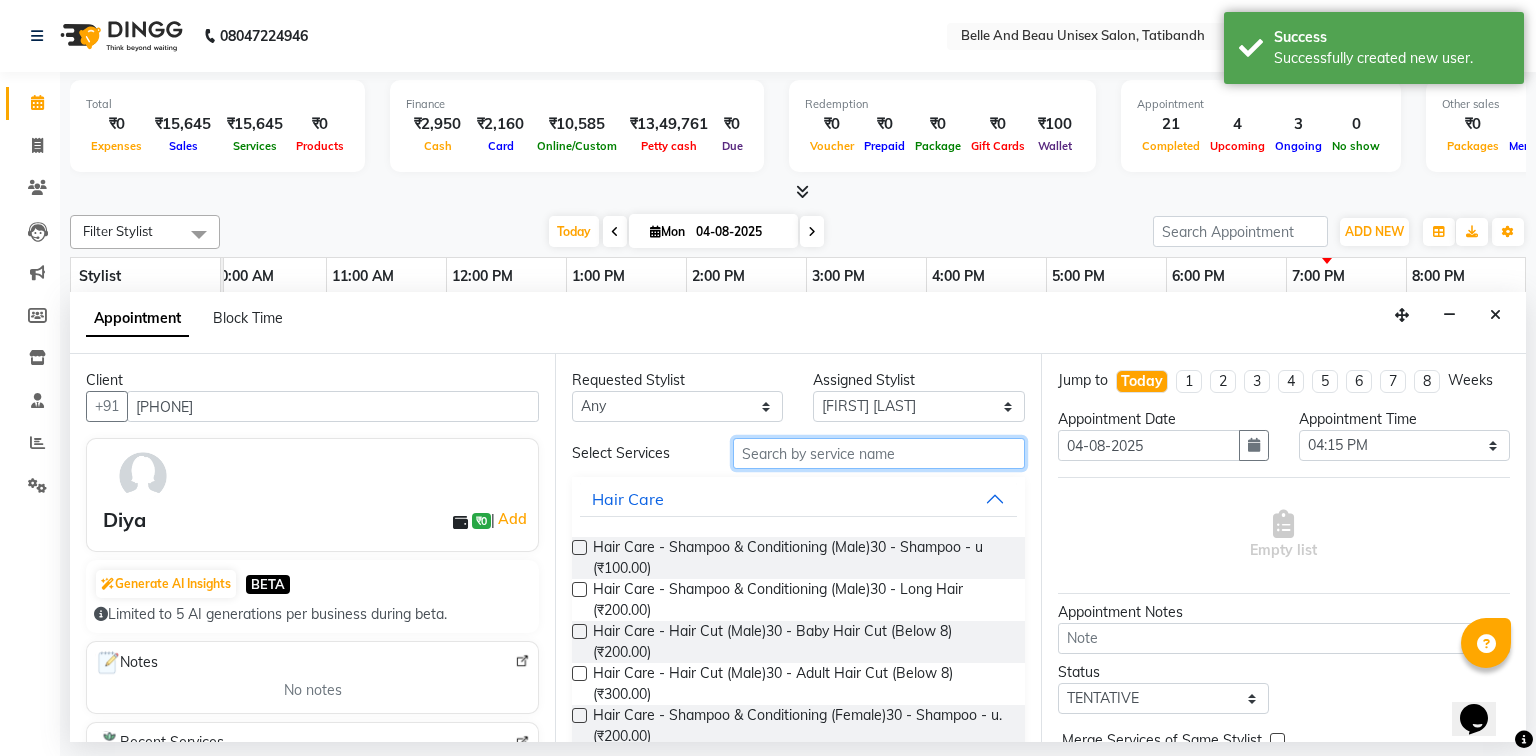 click at bounding box center (879, 453) 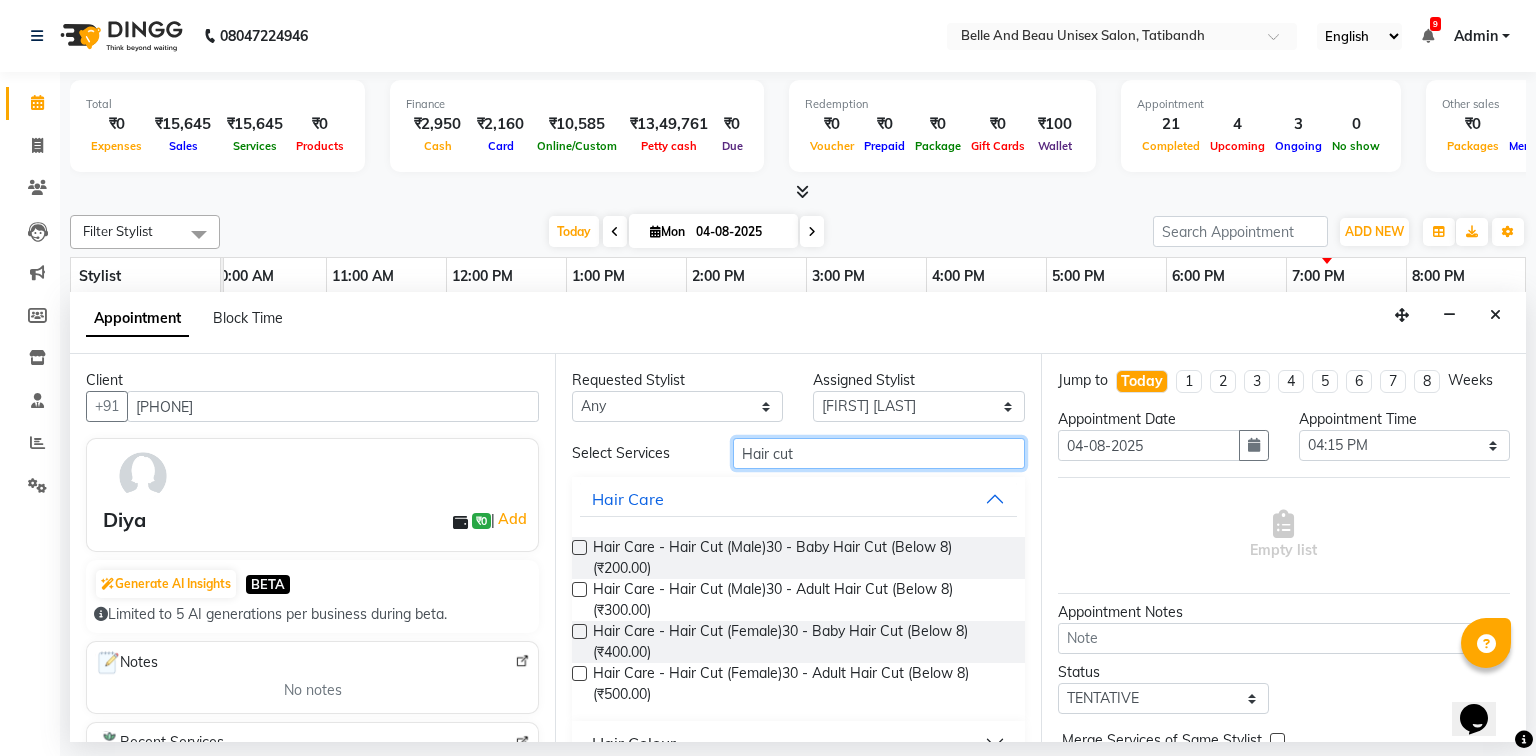 type on "Hair cut" 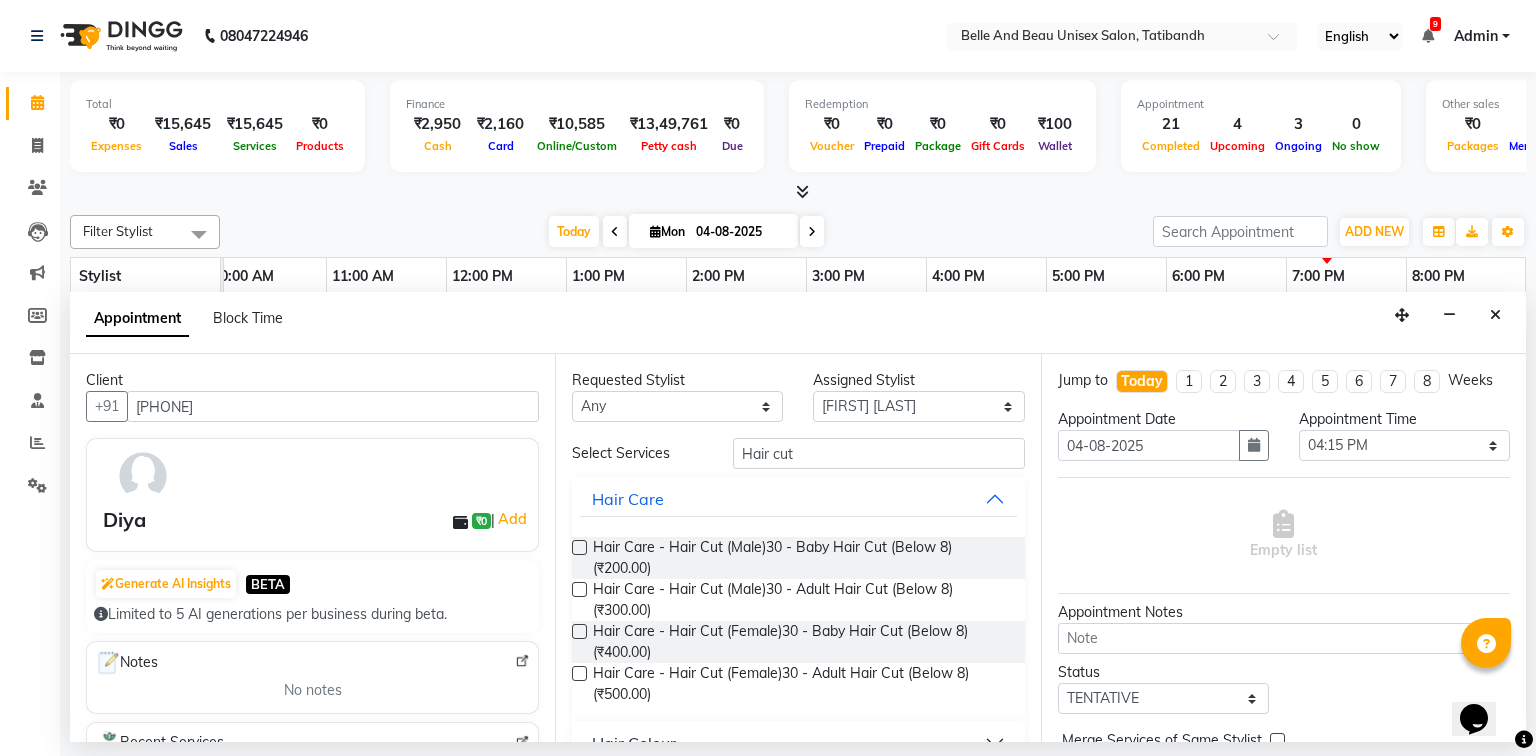 click at bounding box center [579, 673] 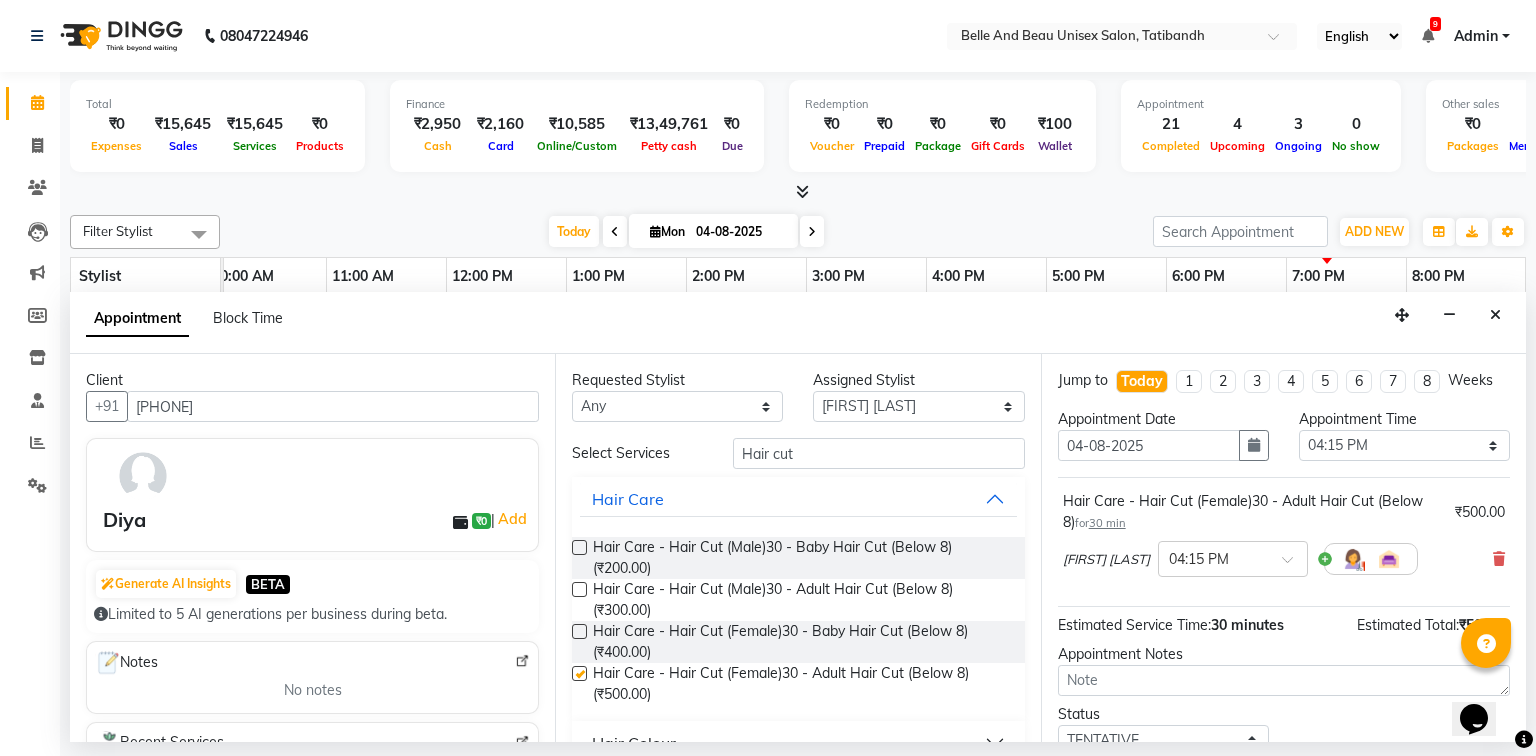 checkbox on "false" 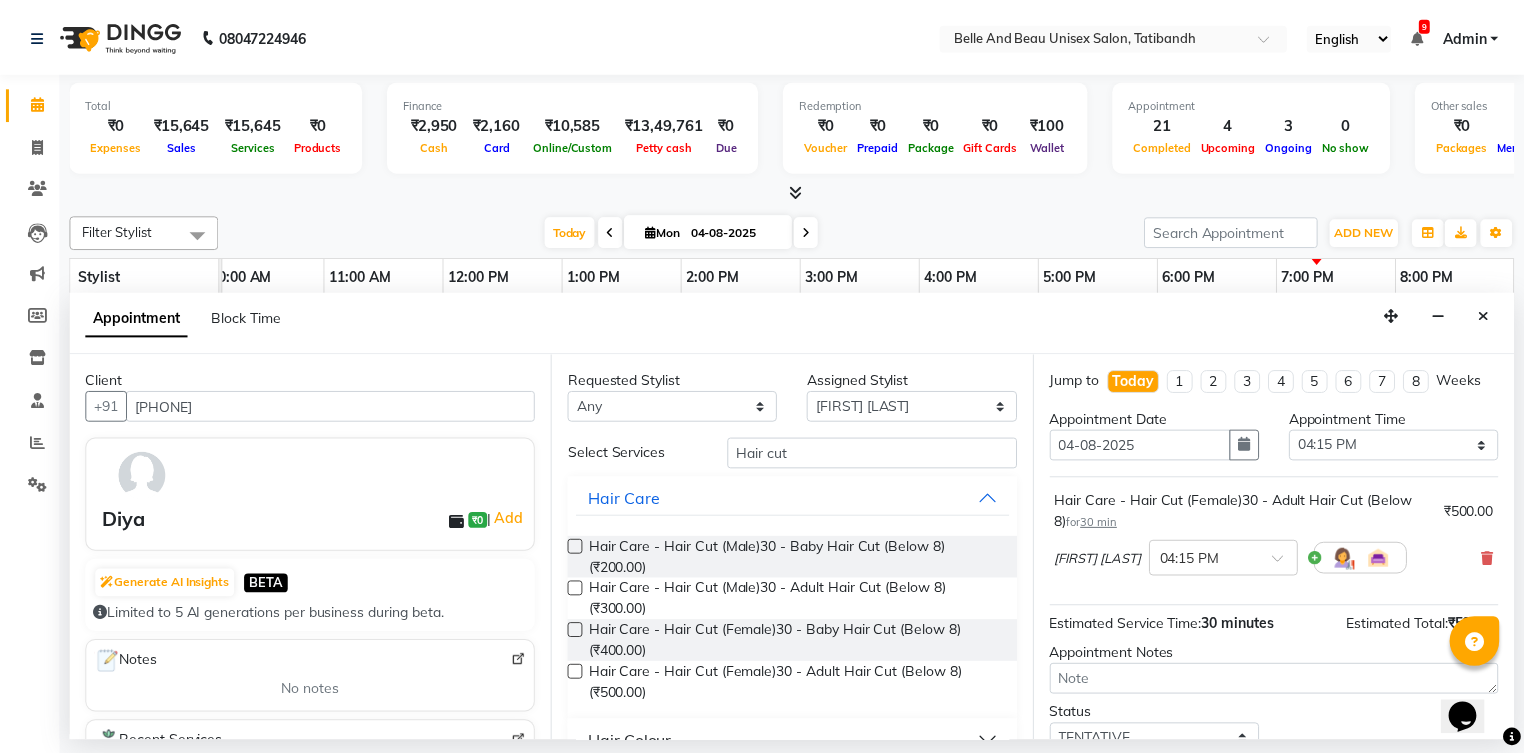 scroll, scrollTop: 139, scrollLeft: 0, axis: vertical 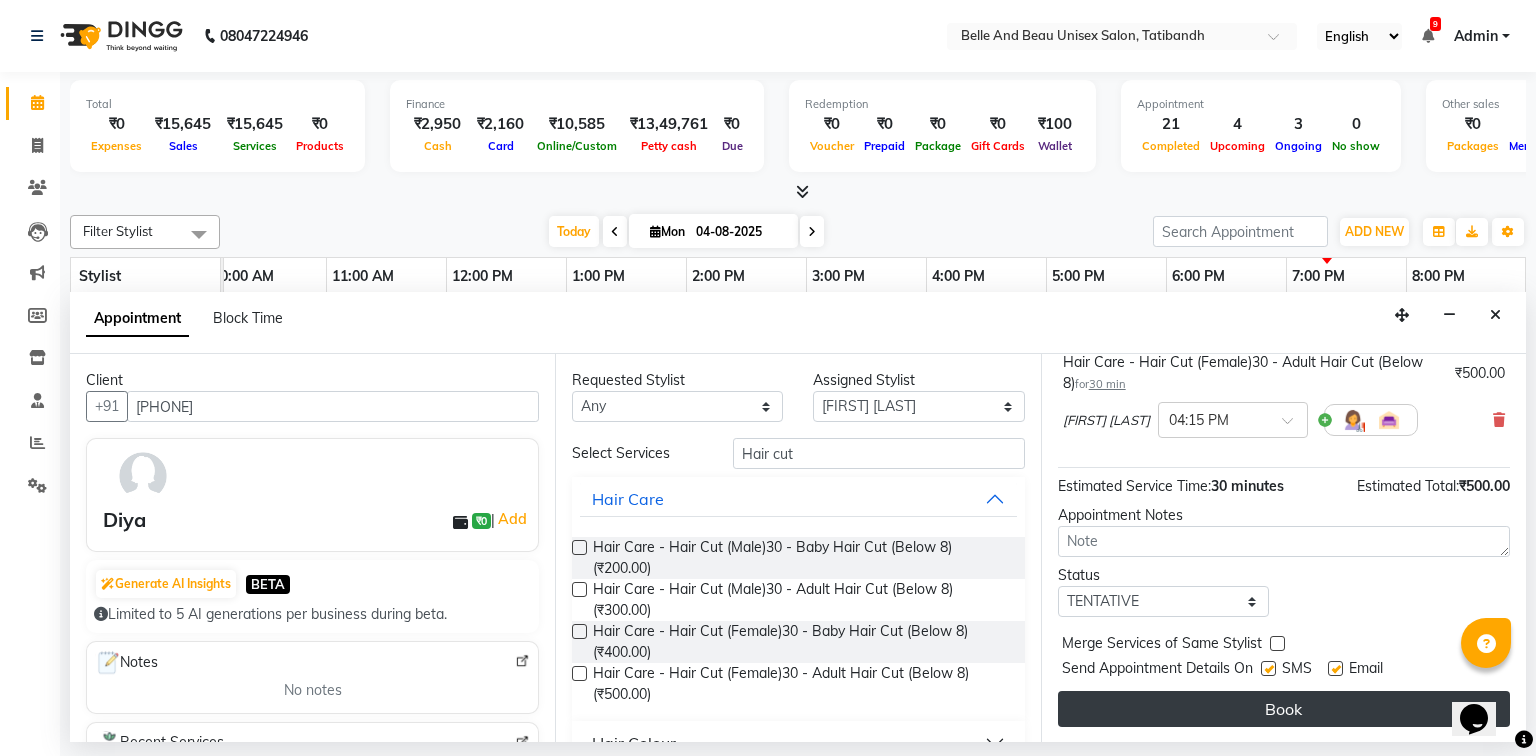 click on "Book" at bounding box center (1284, 709) 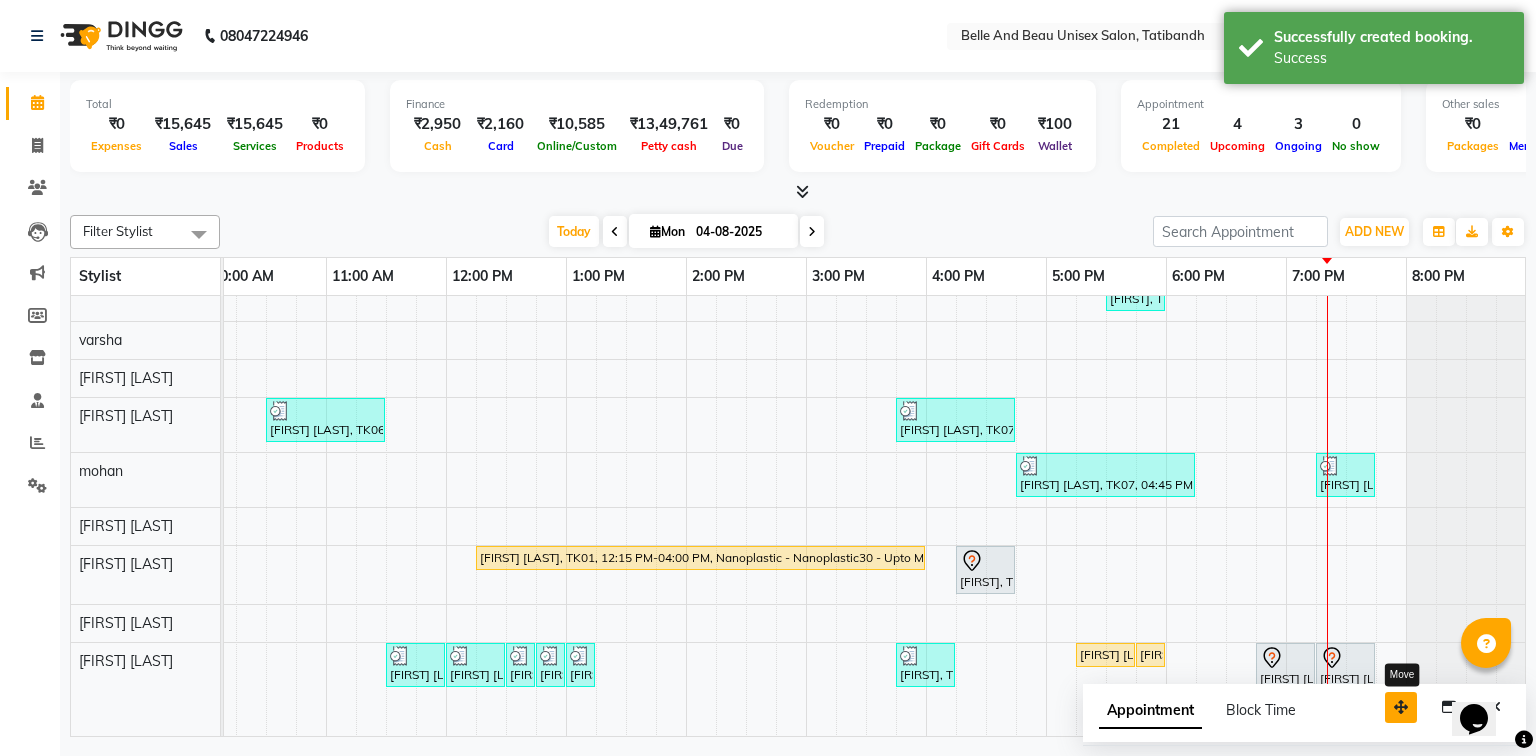 click at bounding box center [1401, 707] 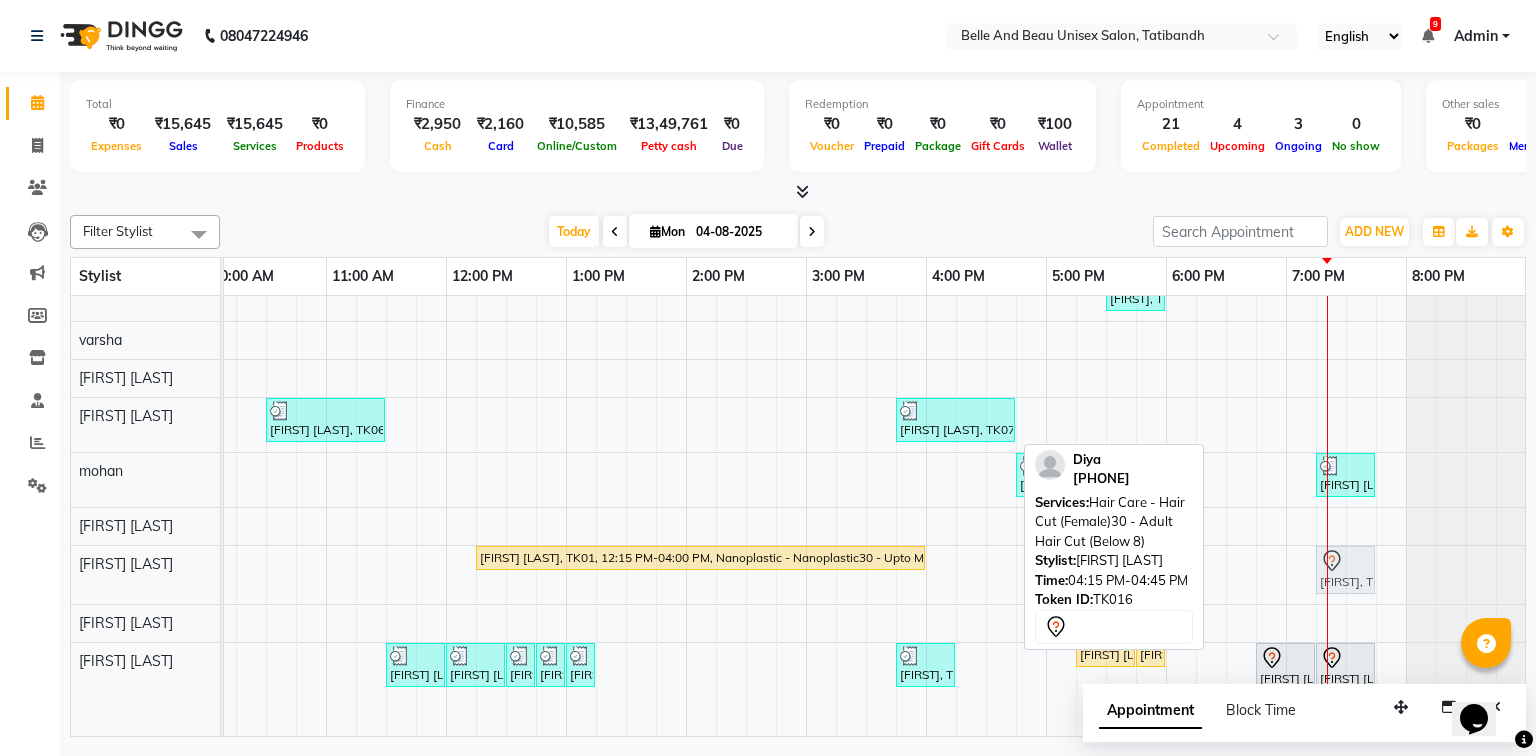 drag, startPoint x: 984, startPoint y: 575, endPoint x: 1350, endPoint y: 586, distance: 366.16525 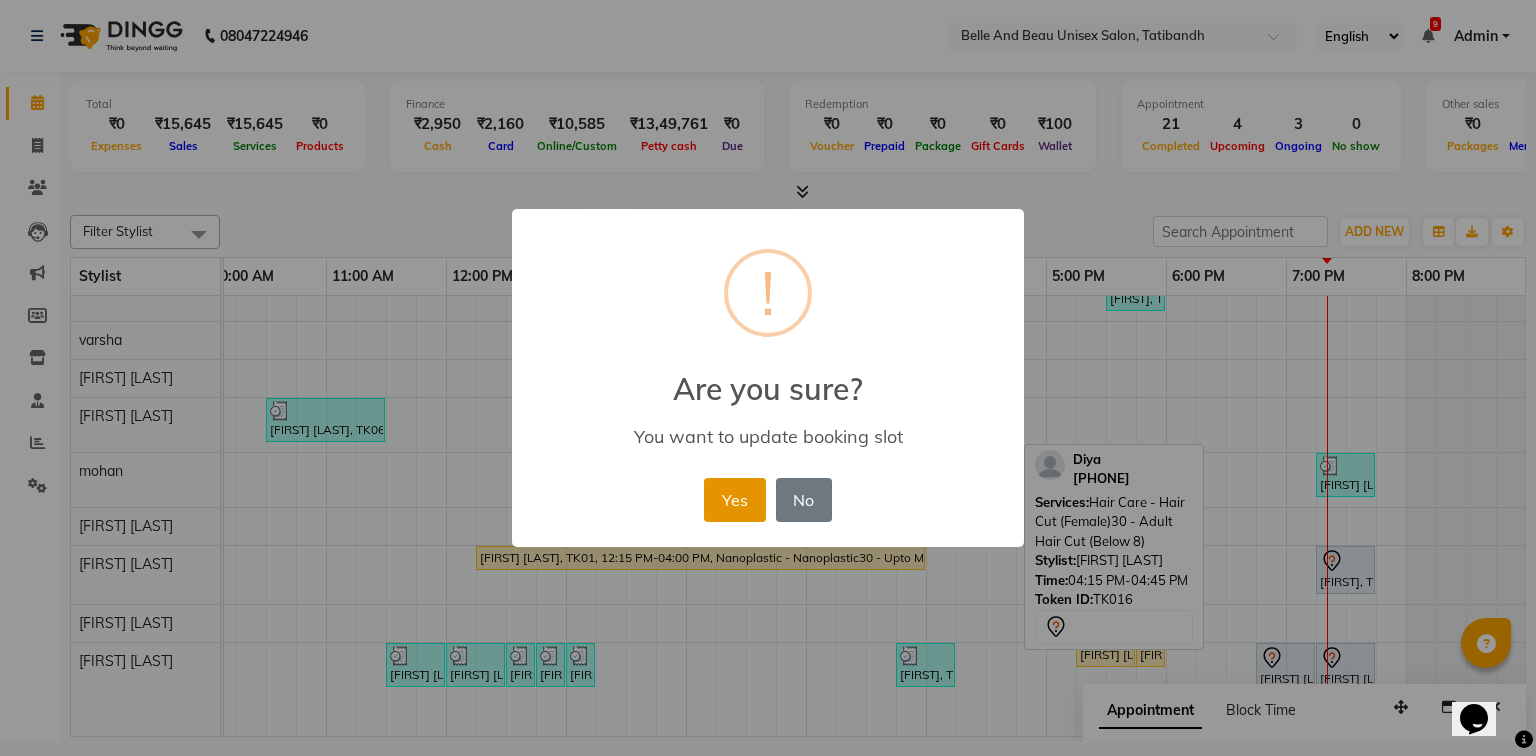 click on "Yes" at bounding box center [734, 500] 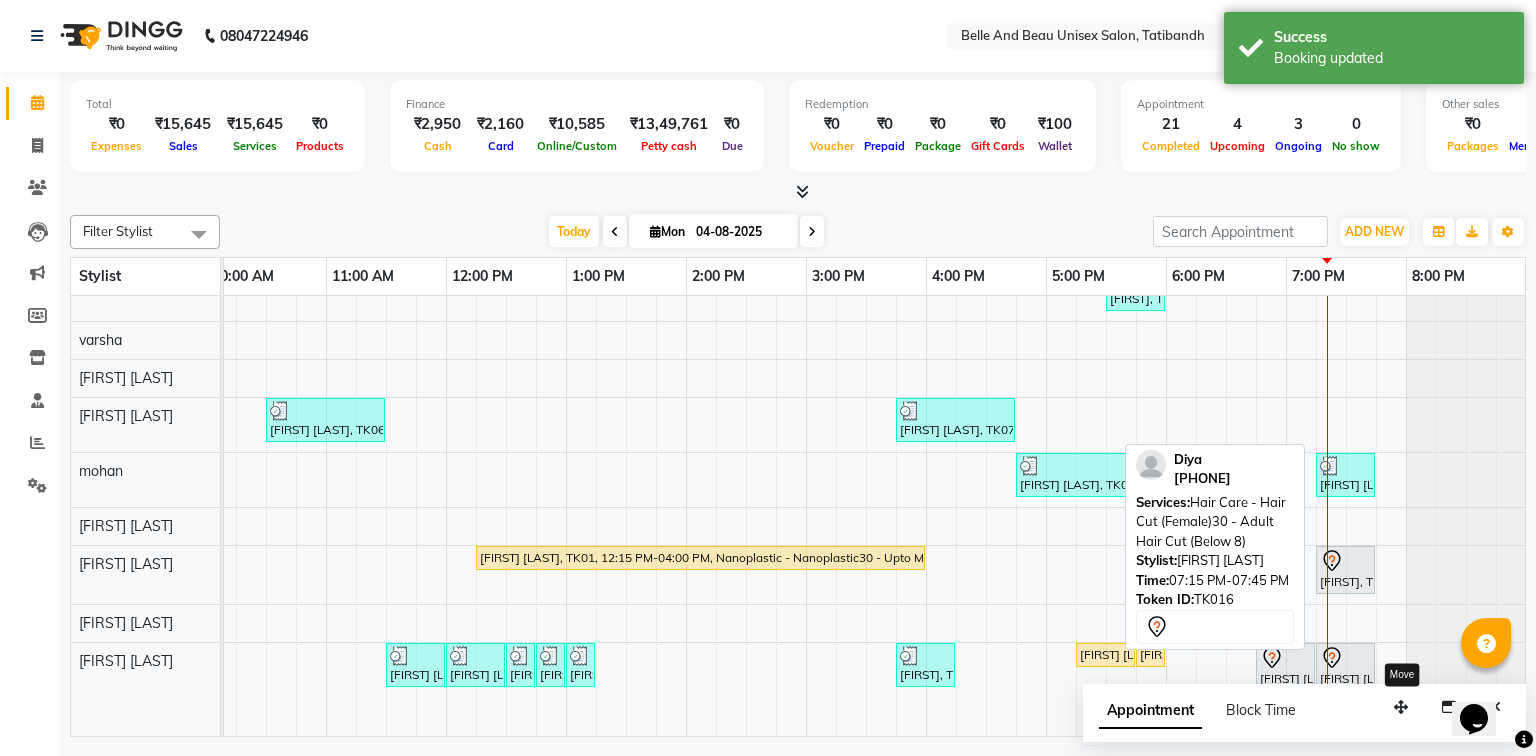 click on "[FIRST], TK16, 07:15 PM-07:45 PM, Hair Care - Hair Cut (Female)30 - Adult Hair Cut (Below 8)" at bounding box center (1345, 570) 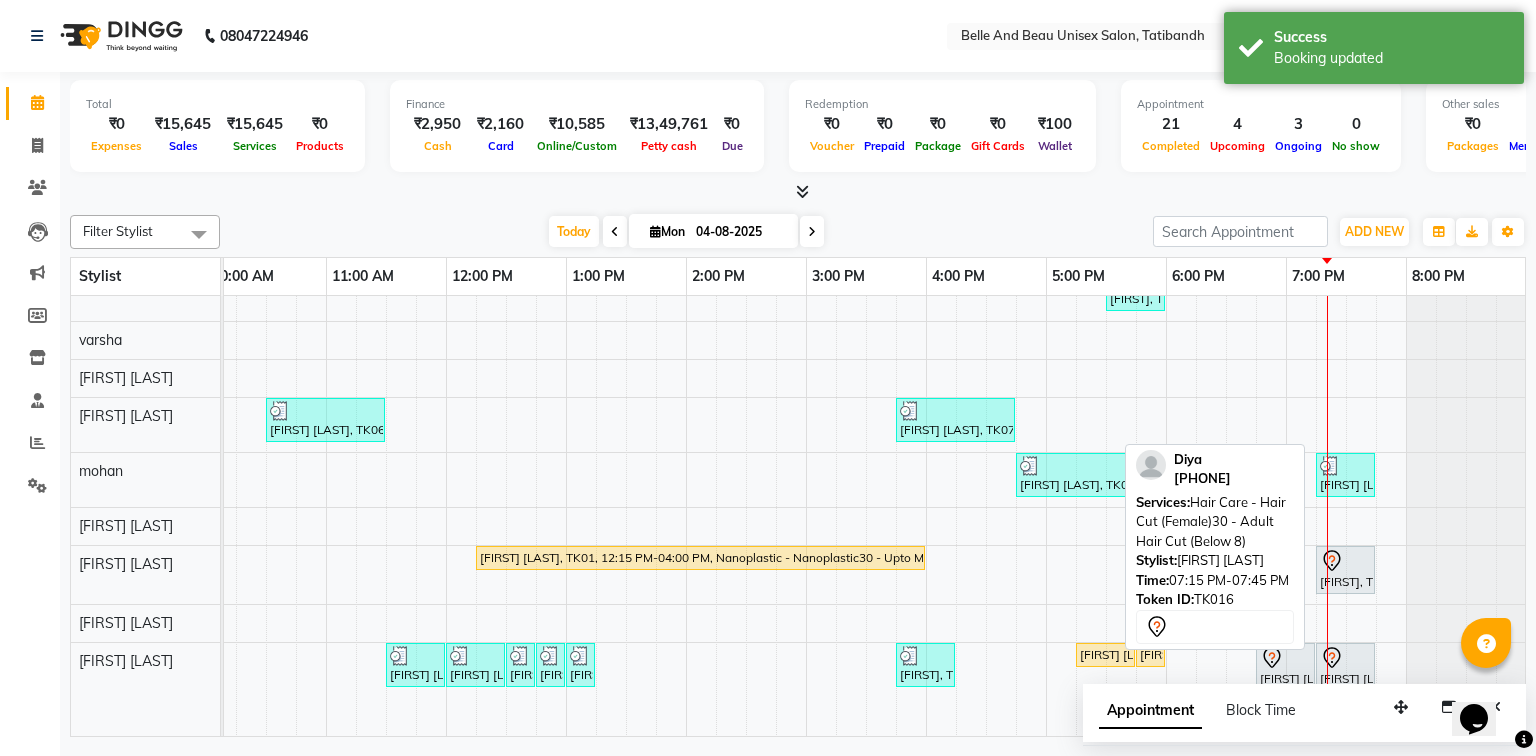 click on "[FIRST], TK16, 07:15 PM-07:45 PM, Hair Care - Hair Cut (Female)30 - Adult Hair Cut (Below 8)" at bounding box center (1345, 570) 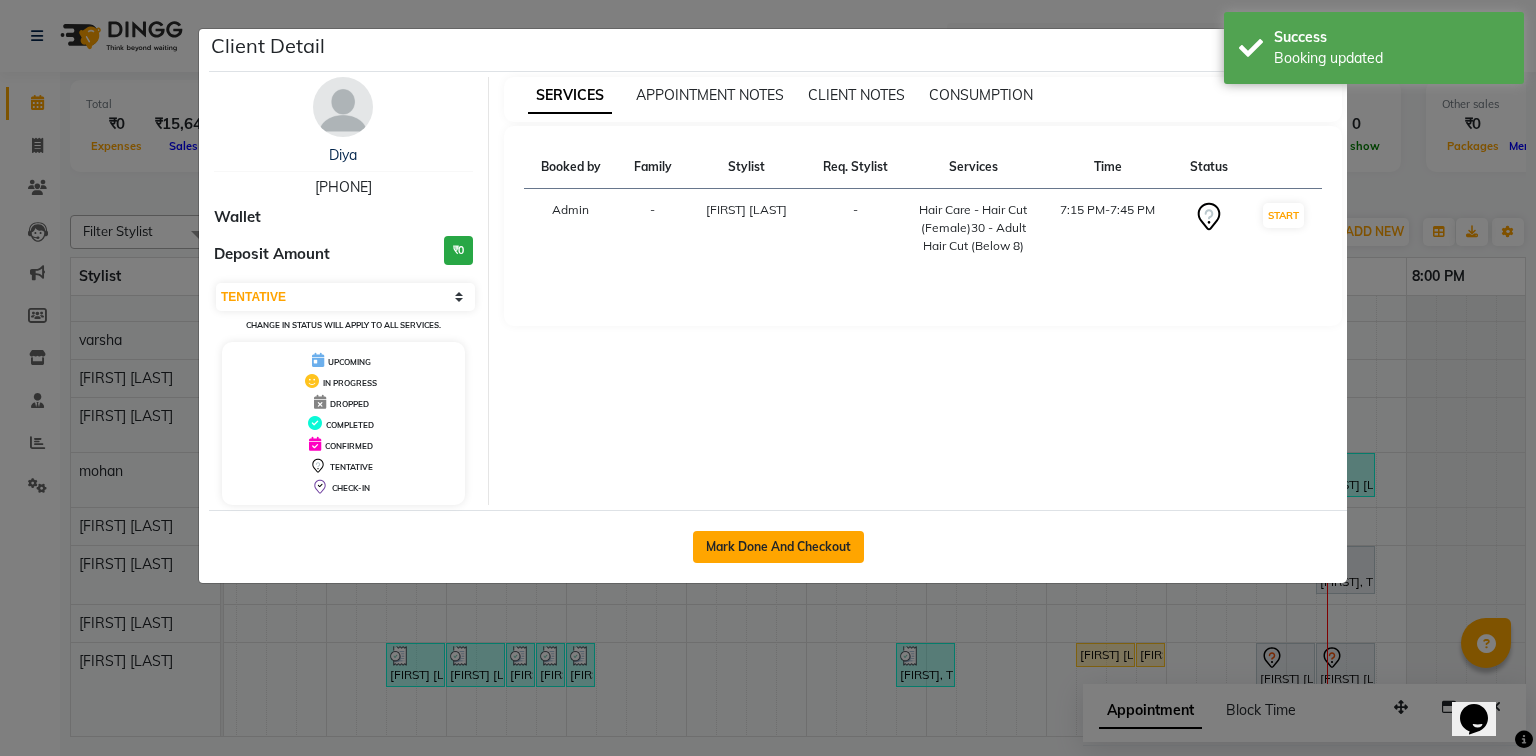 click on "Mark Done And Checkout" 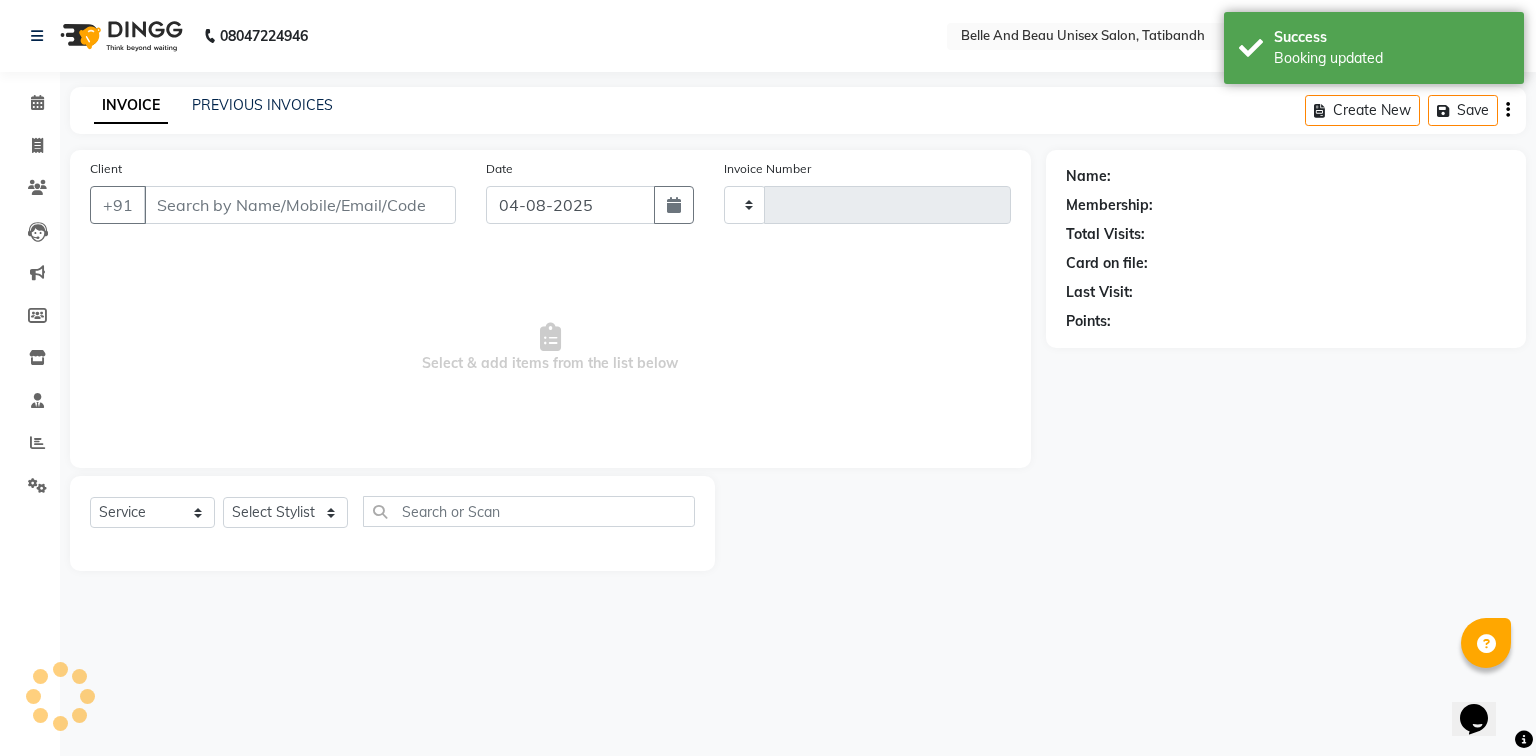 type on "1783" 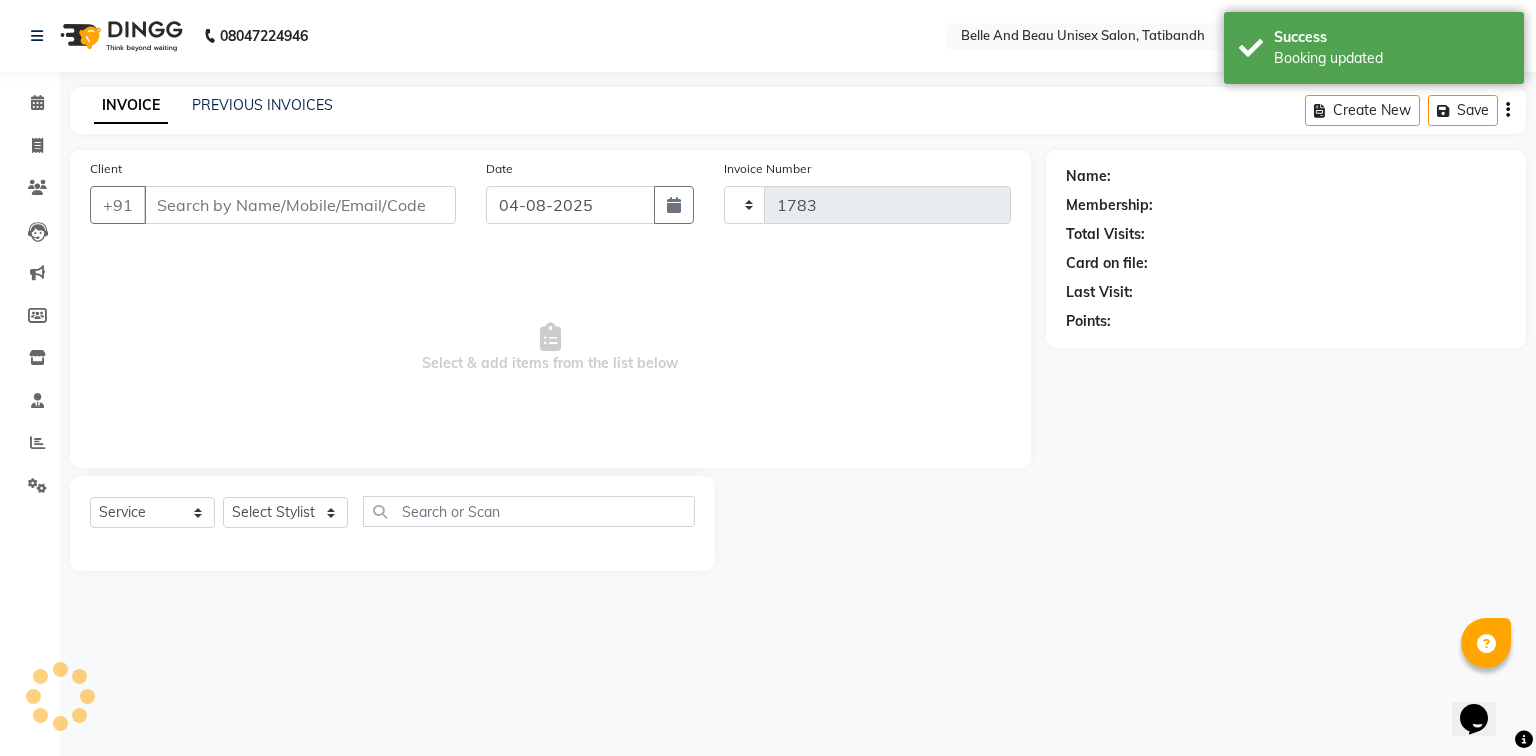 select on "7066" 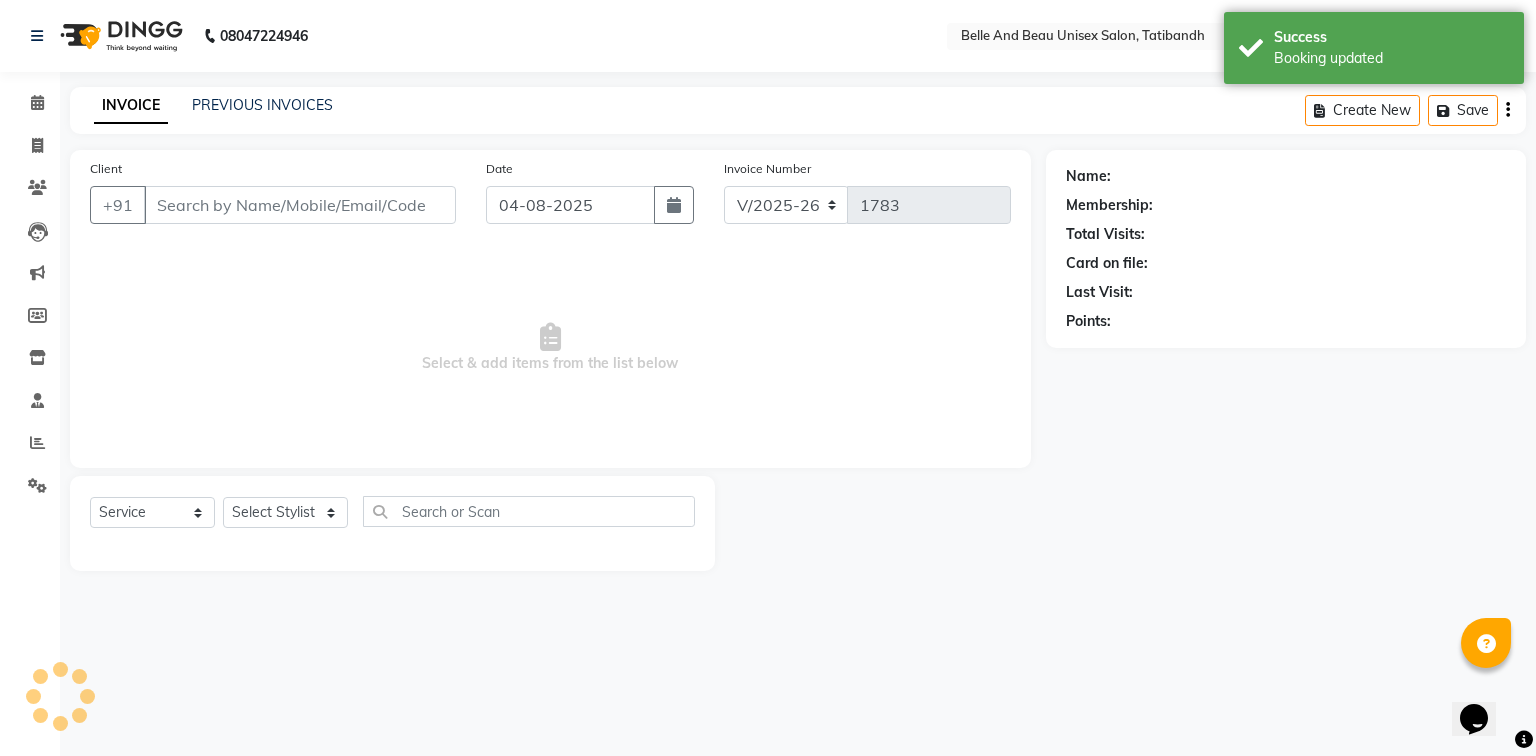 type on "[PHONE]" 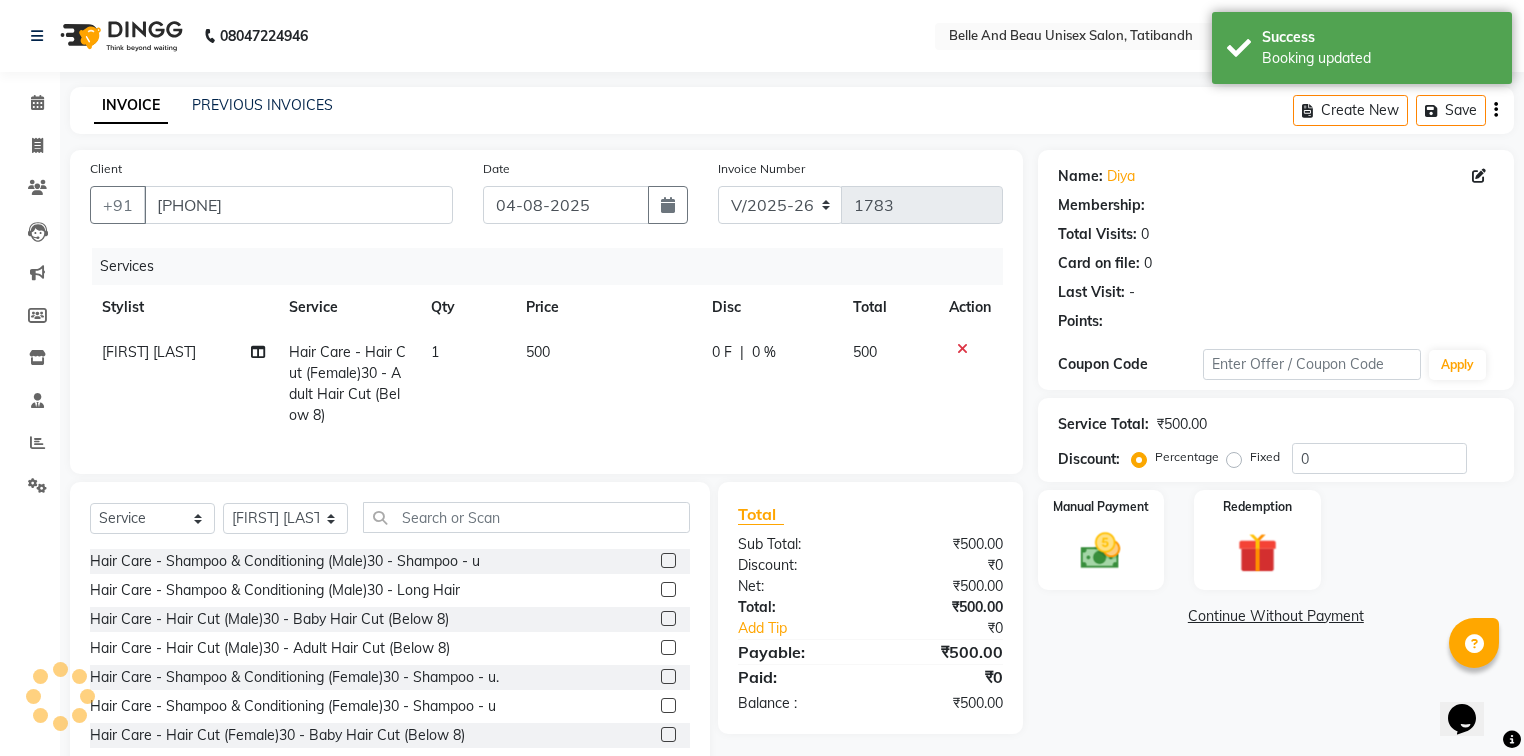 select on "1: Object" 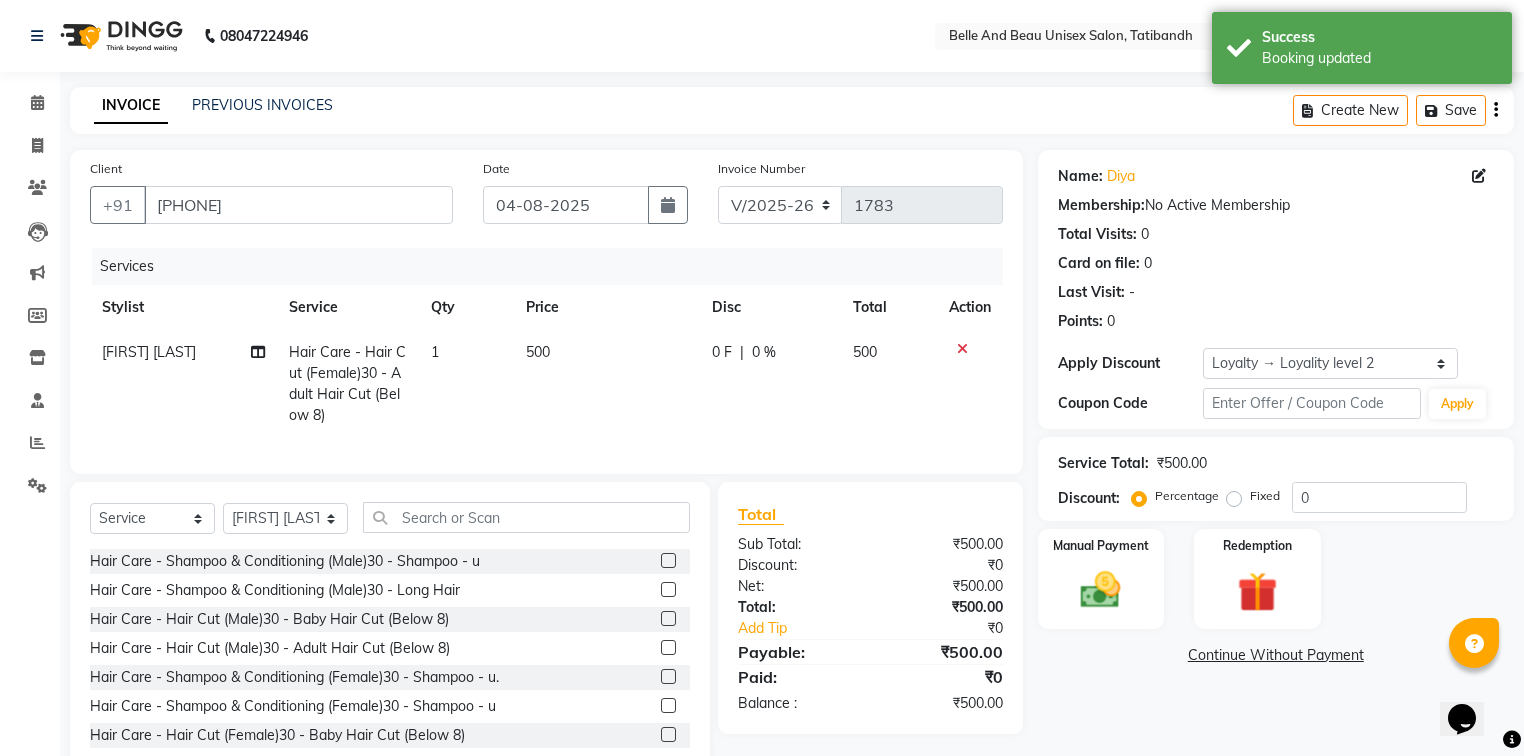 click on "500" 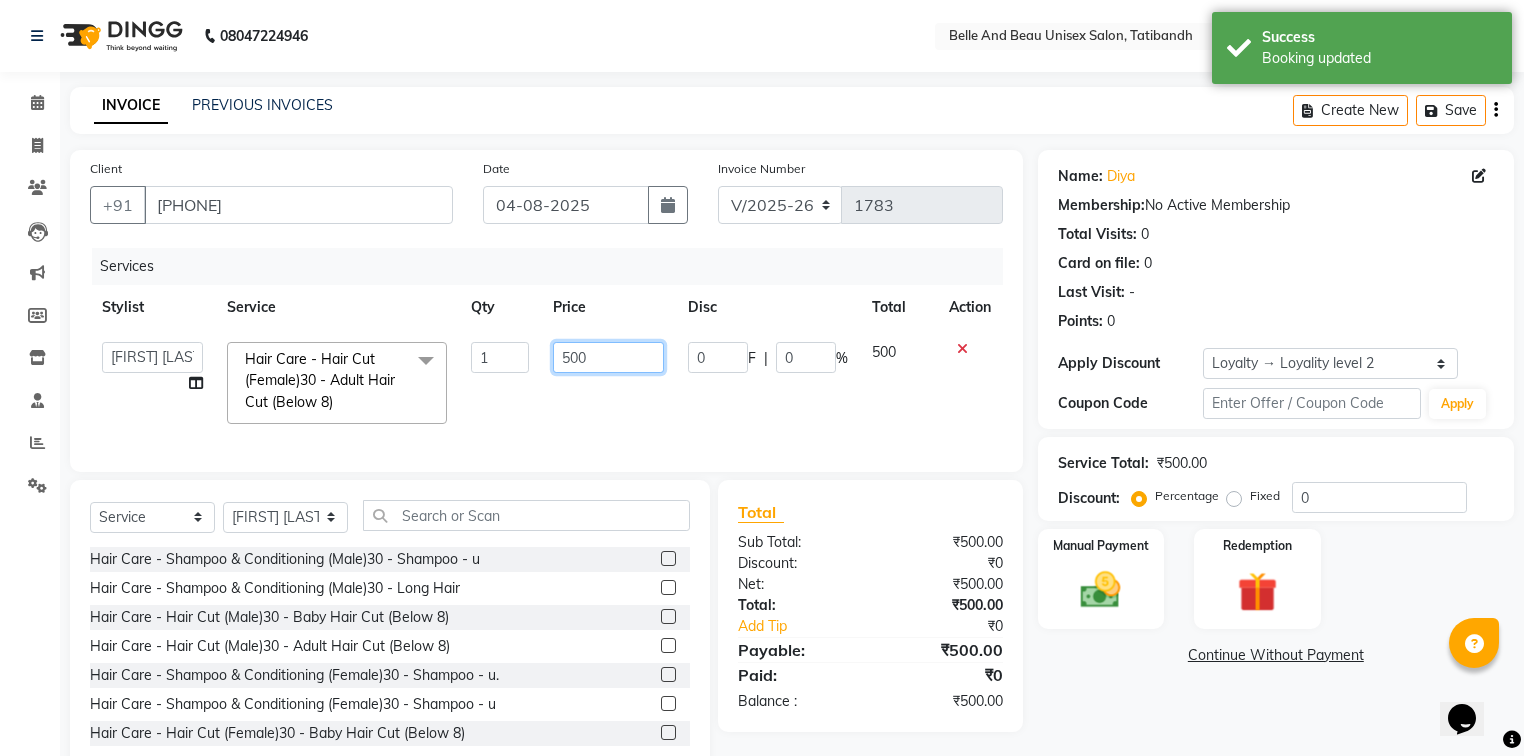 click on "500" 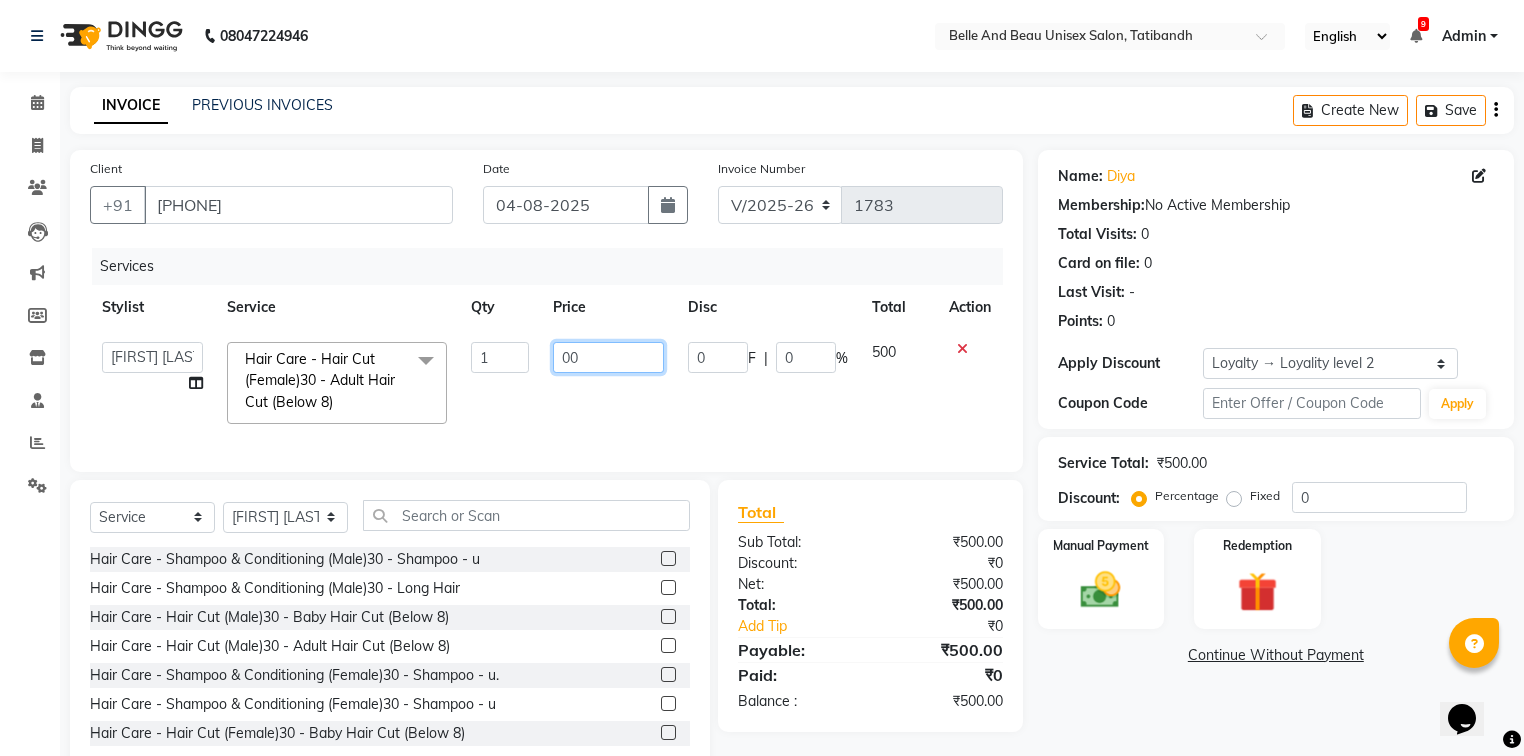 type on "700" 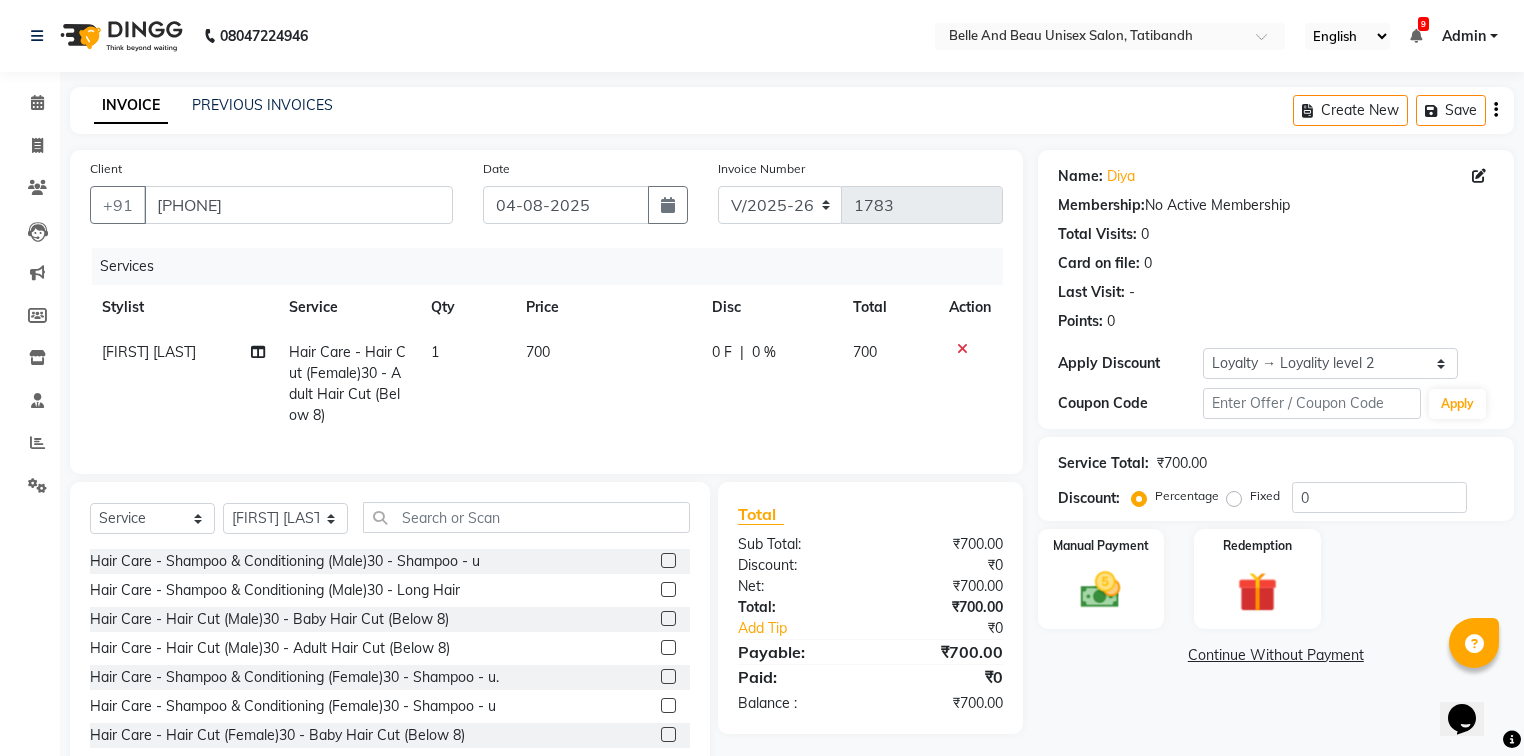 click on "Name: Diya  Membership:  No Active Membership  Total Visits:  0 Card on file:  0 Last Visit:   - Points:   0  Apply Discount Select  Loyalty → Loyality level 2  Coupon Code Apply Service Total:  ₹700.00  Discount:  Percentage   Fixed  0 Manual Payment Redemption  Continue Without Payment" 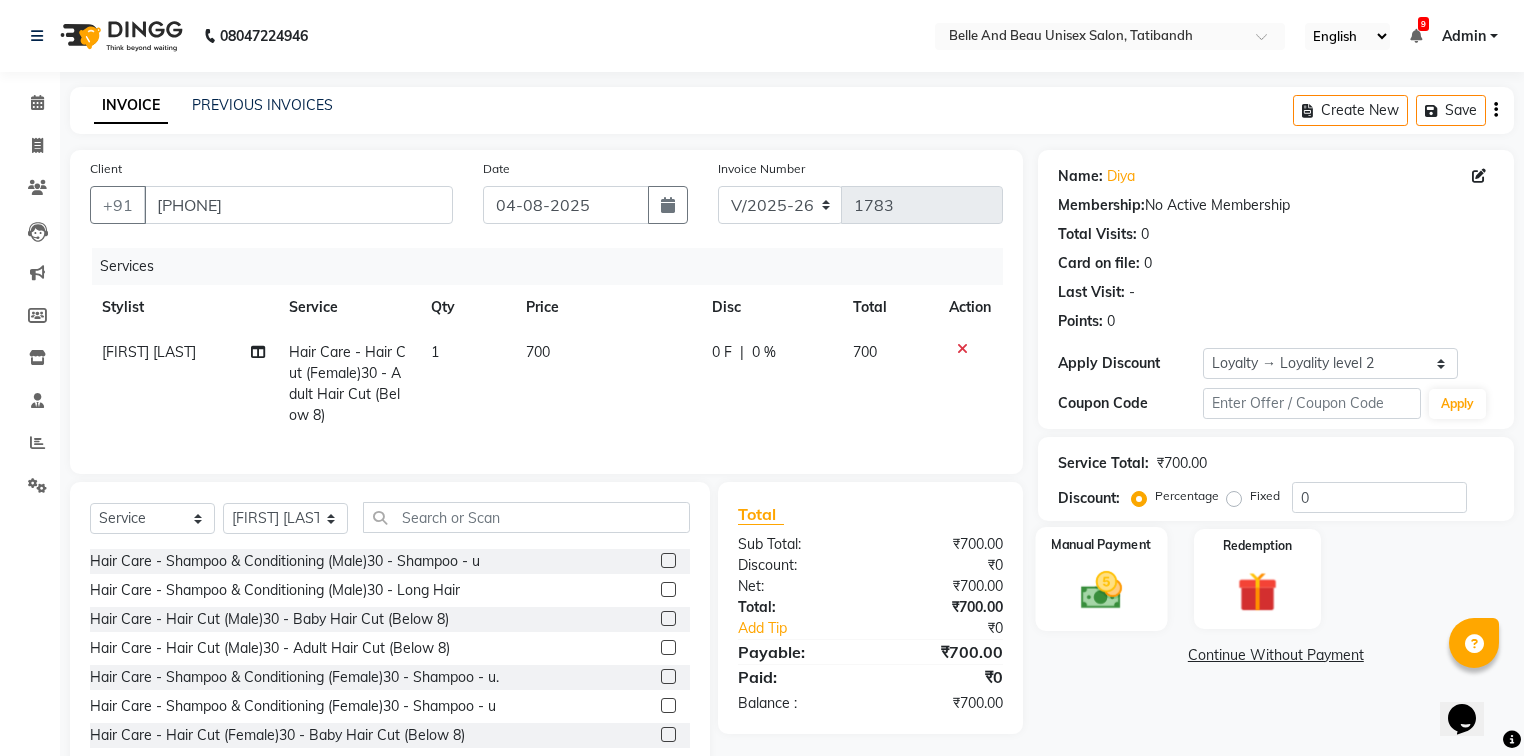 click 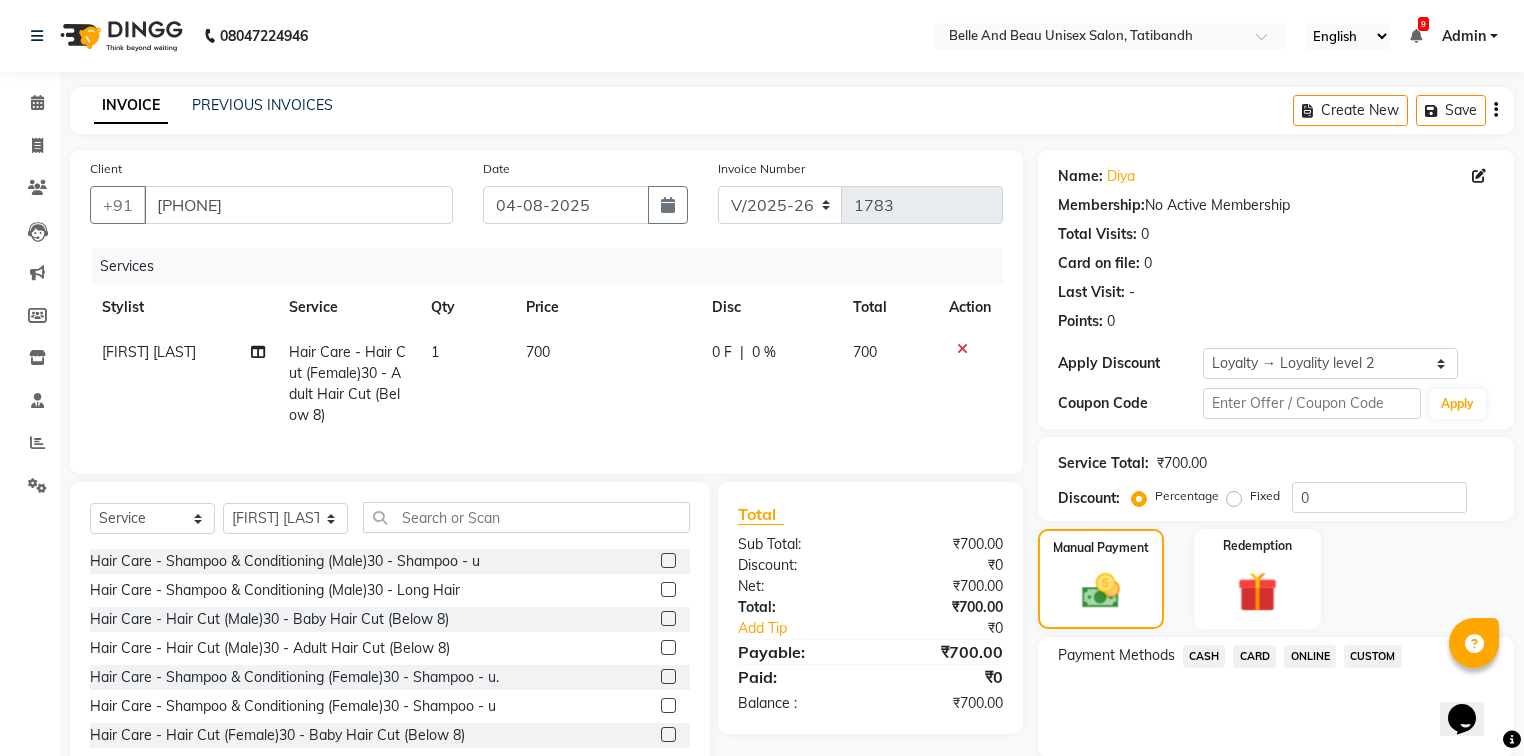 click on "ONLINE" 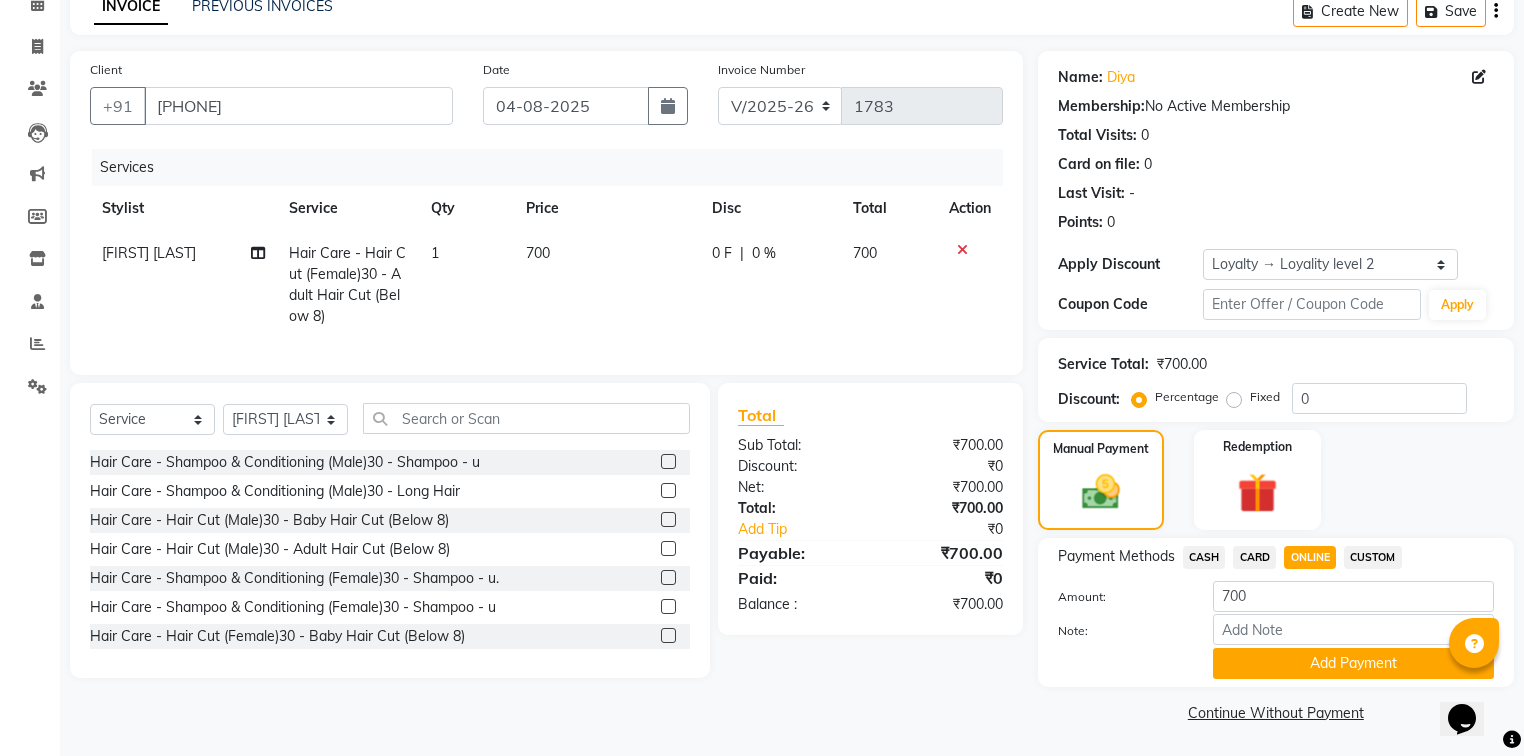 scroll, scrollTop: 102, scrollLeft: 0, axis: vertical 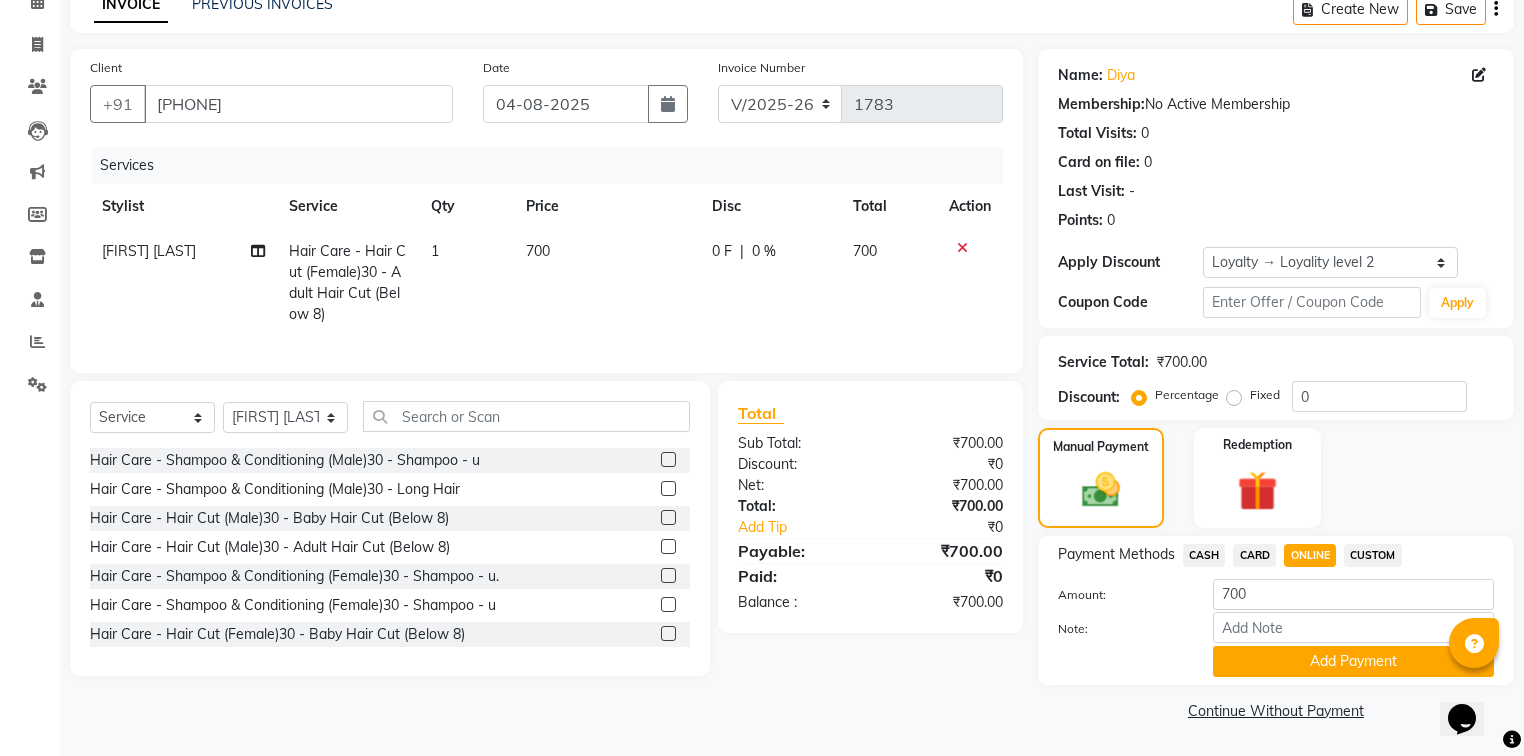 click on "Add Payment" 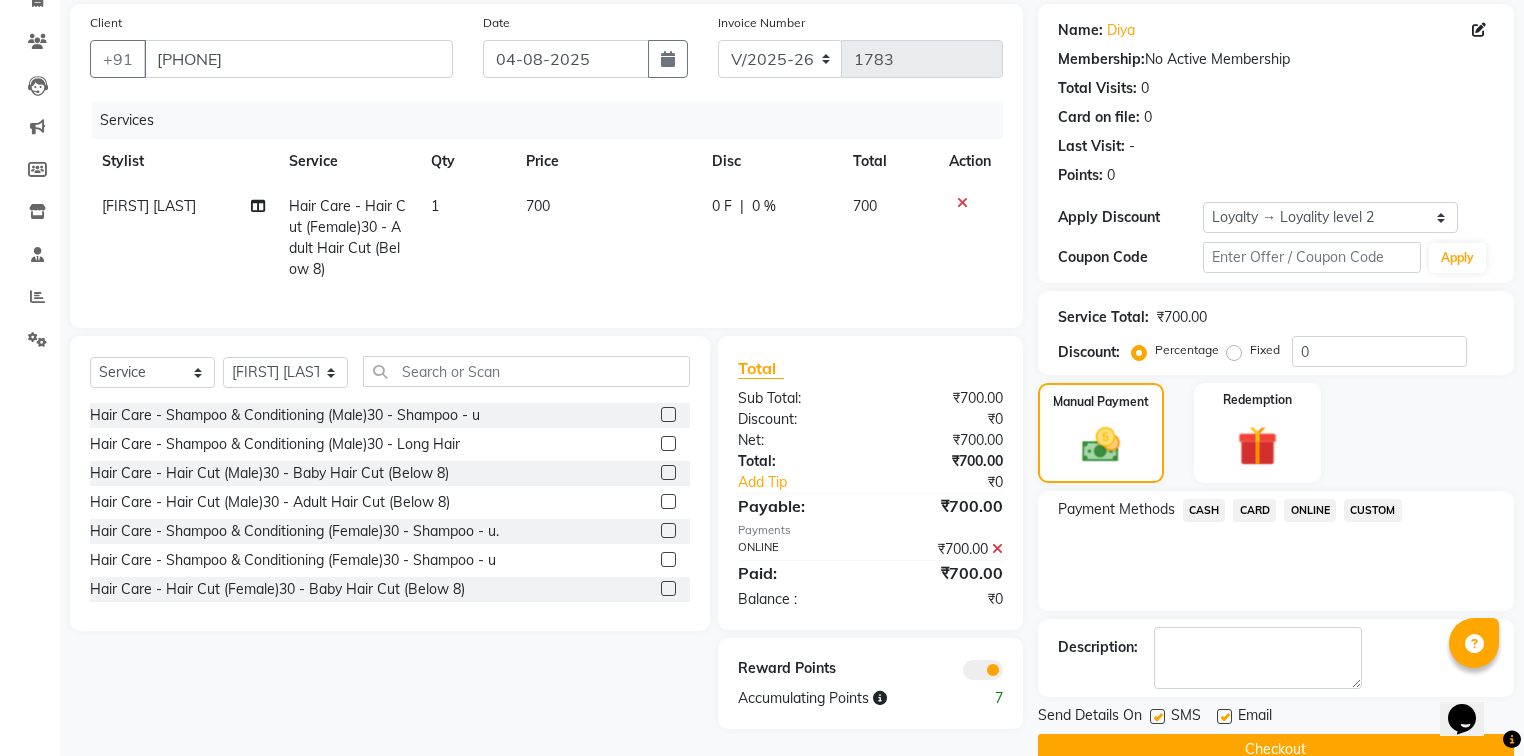 scroll, scrollTop: 184, scrollLeft: 0, axis: vertical 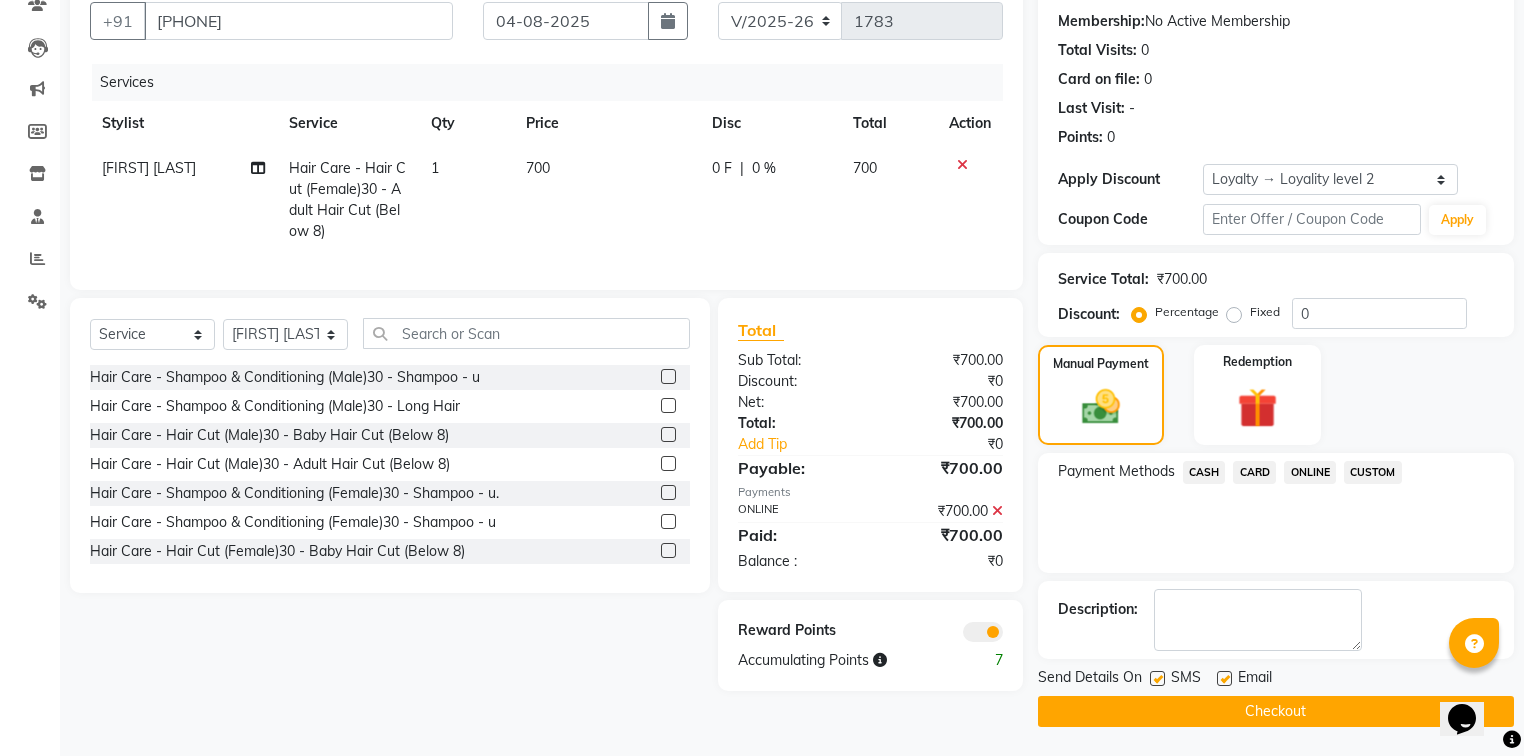 click on "Checkout" 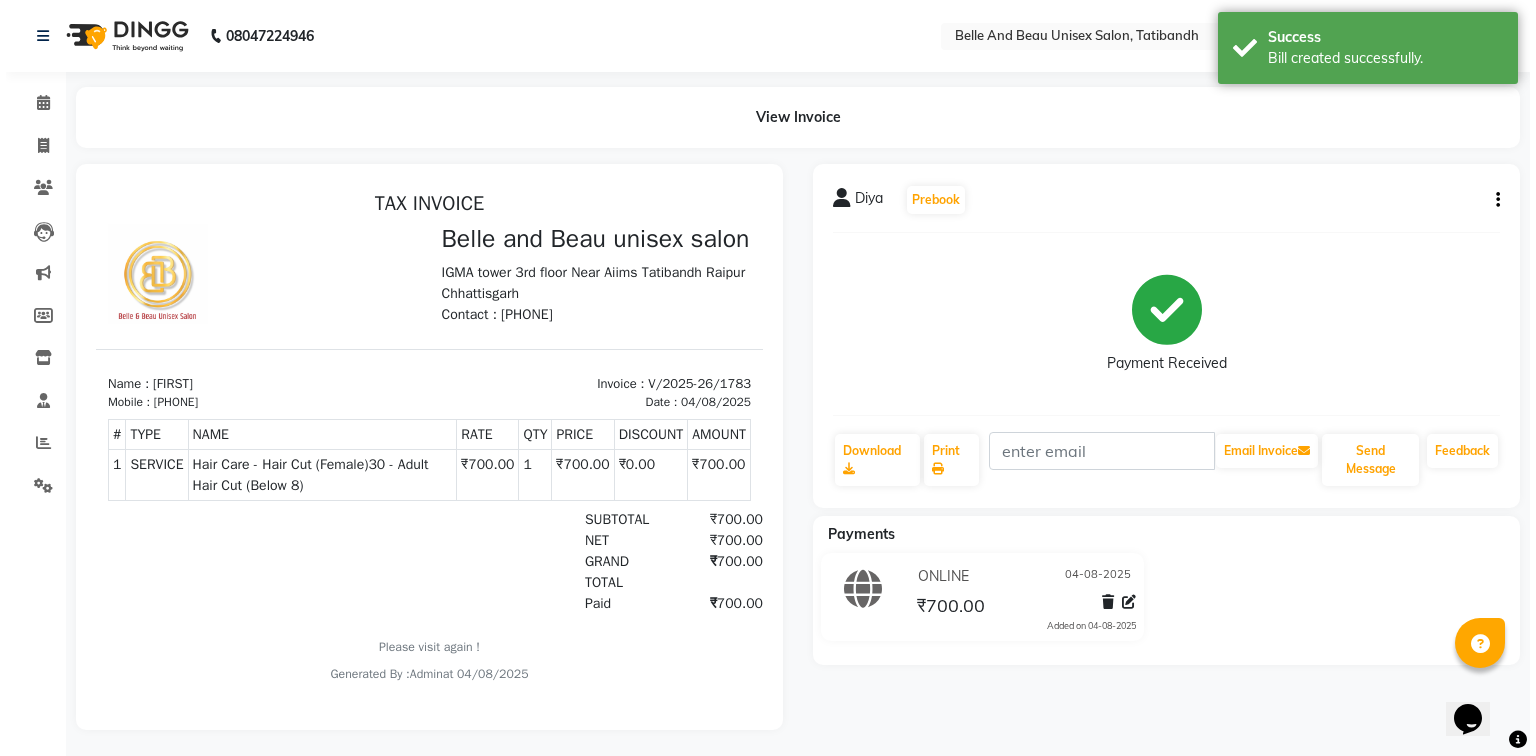 scroll, scrollTop: 0, scrollLeft: 0, axis: both 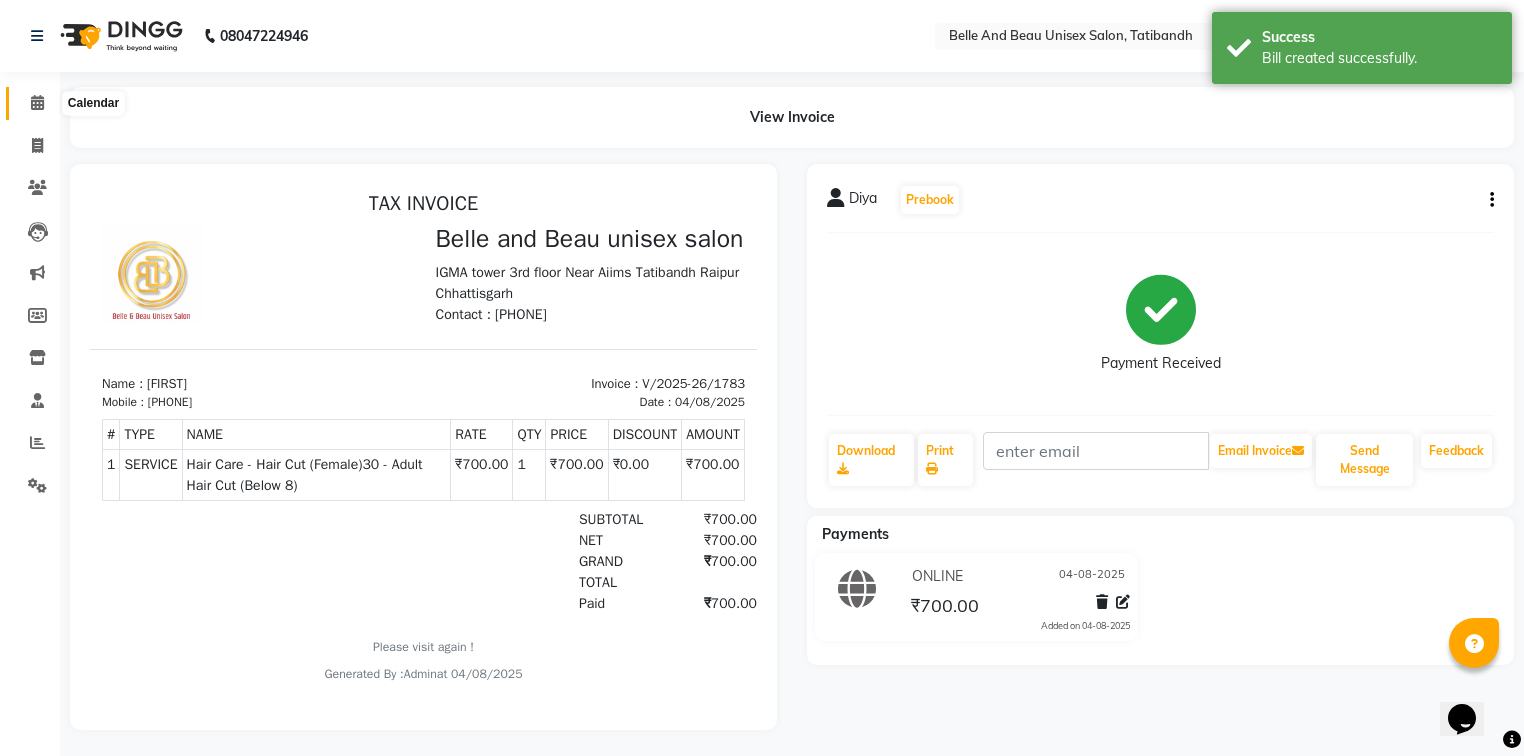 click 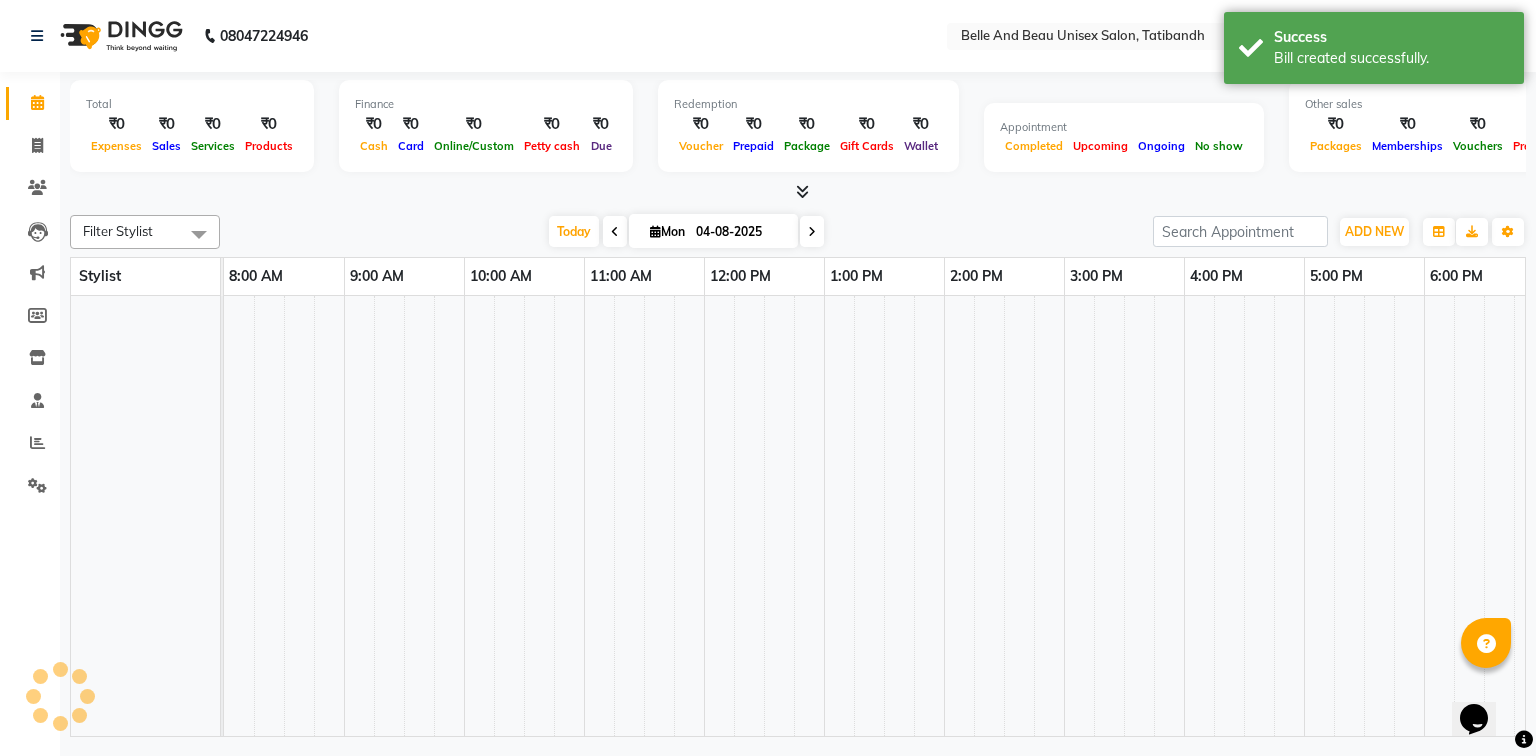 scroll, scrollTop: 0, scrollLeft: 258, axis: horizontal 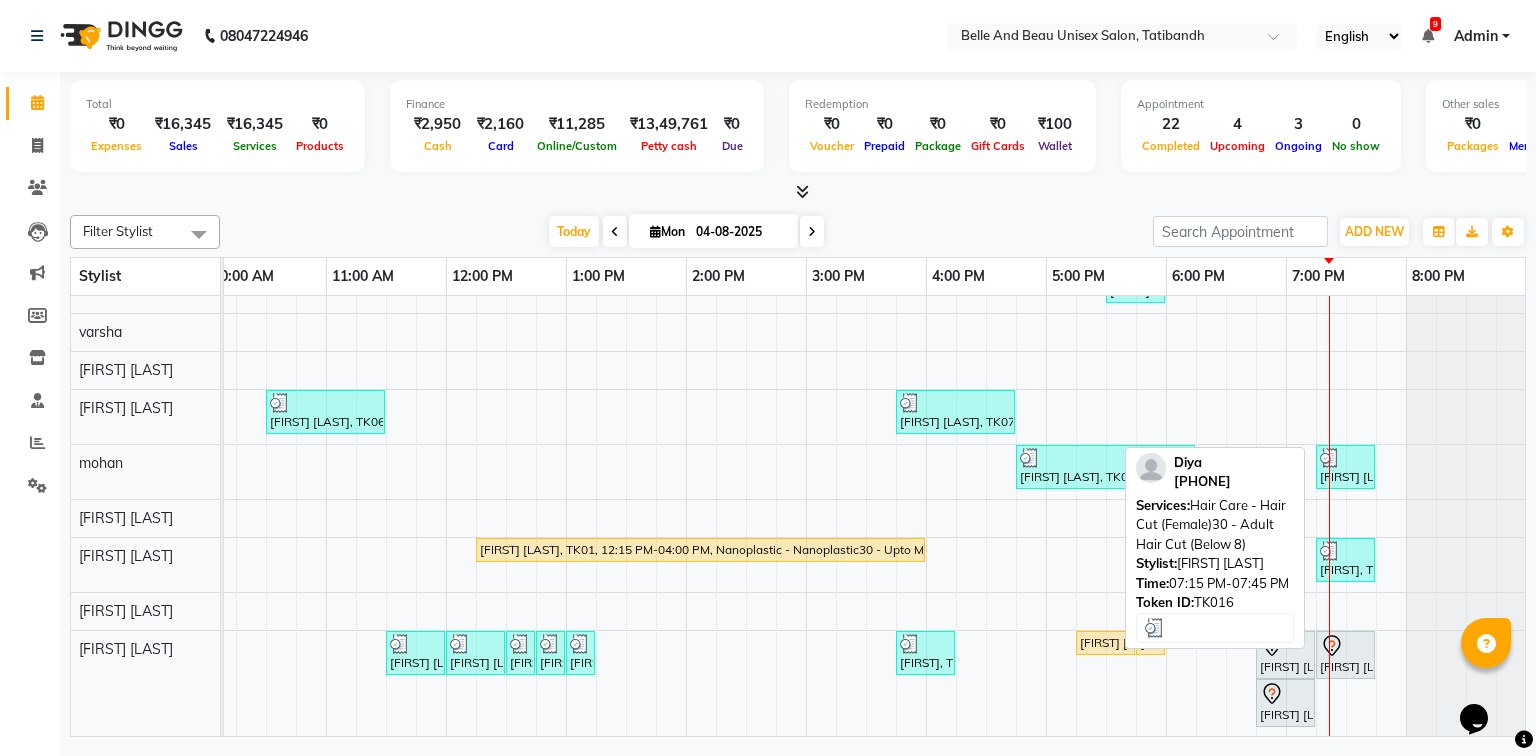 click on "[FIRST], TK16, 07:15 PM-07:45 PM, Hair Care - Hair Cut (Female)30 - Adult Hair Cut (Below 8)" at bounding box center (1345, 560) 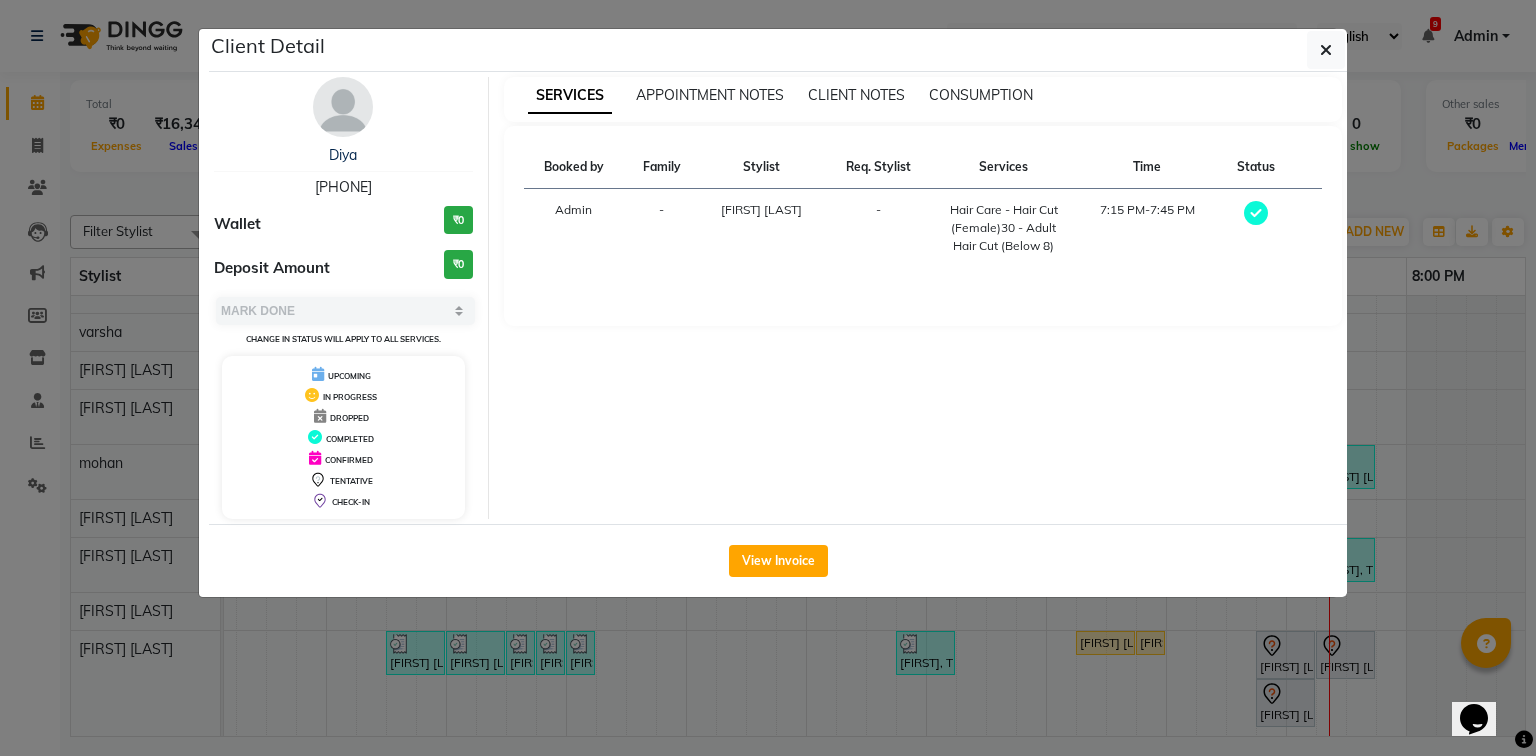 click on "[PHONE]" at bounding box center [343, 187] 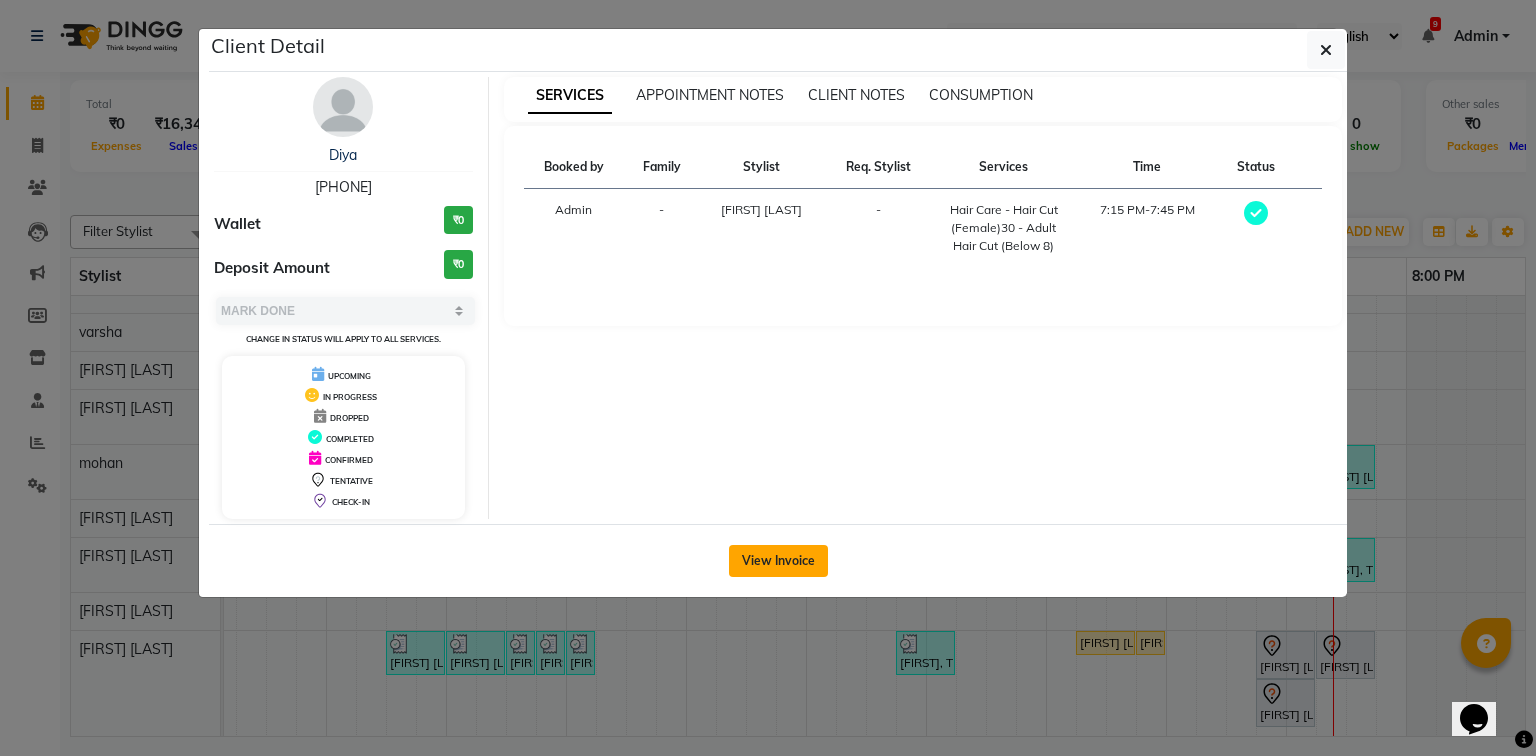 click on "View Invoice" 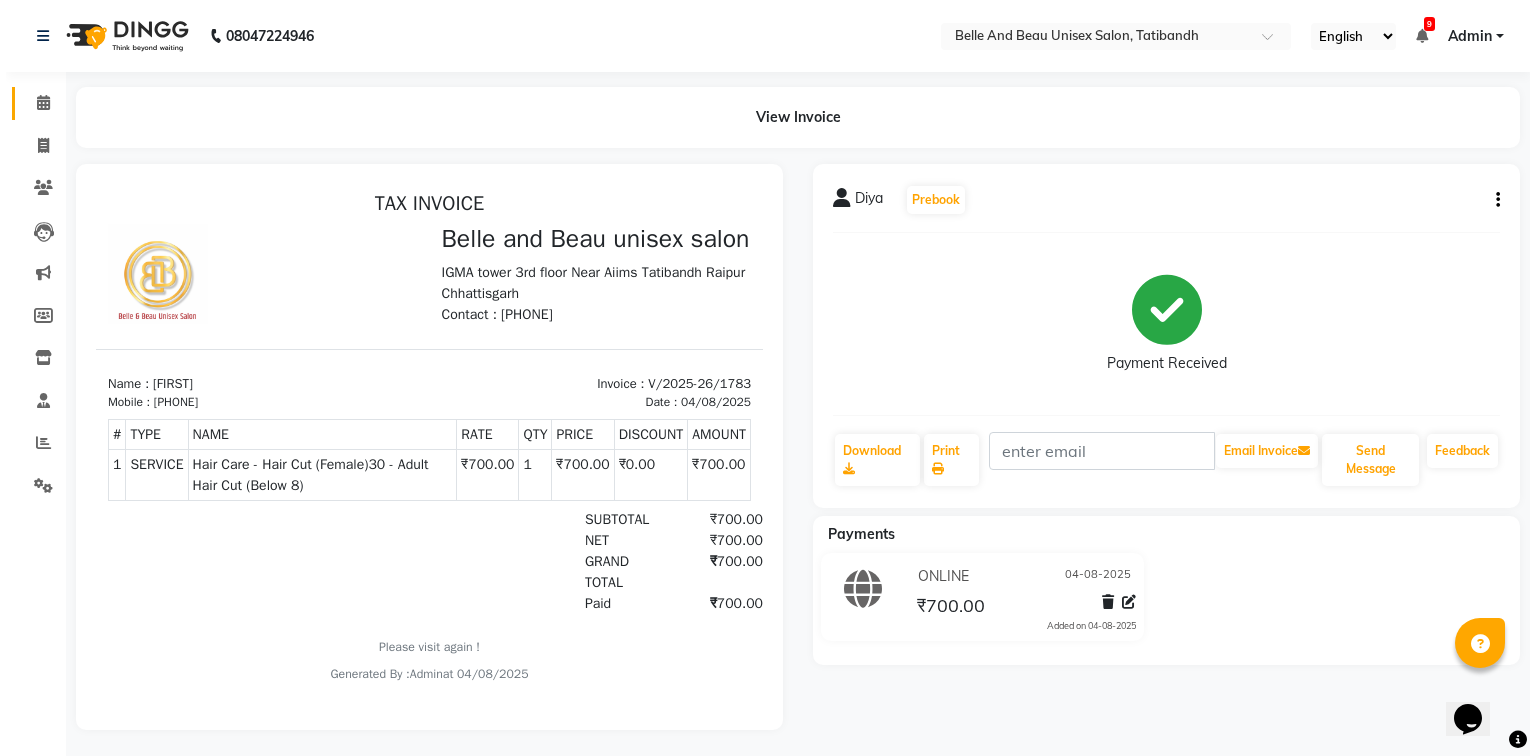 scroll, scrollTop: 0, scrollLeft: 0, axis: both 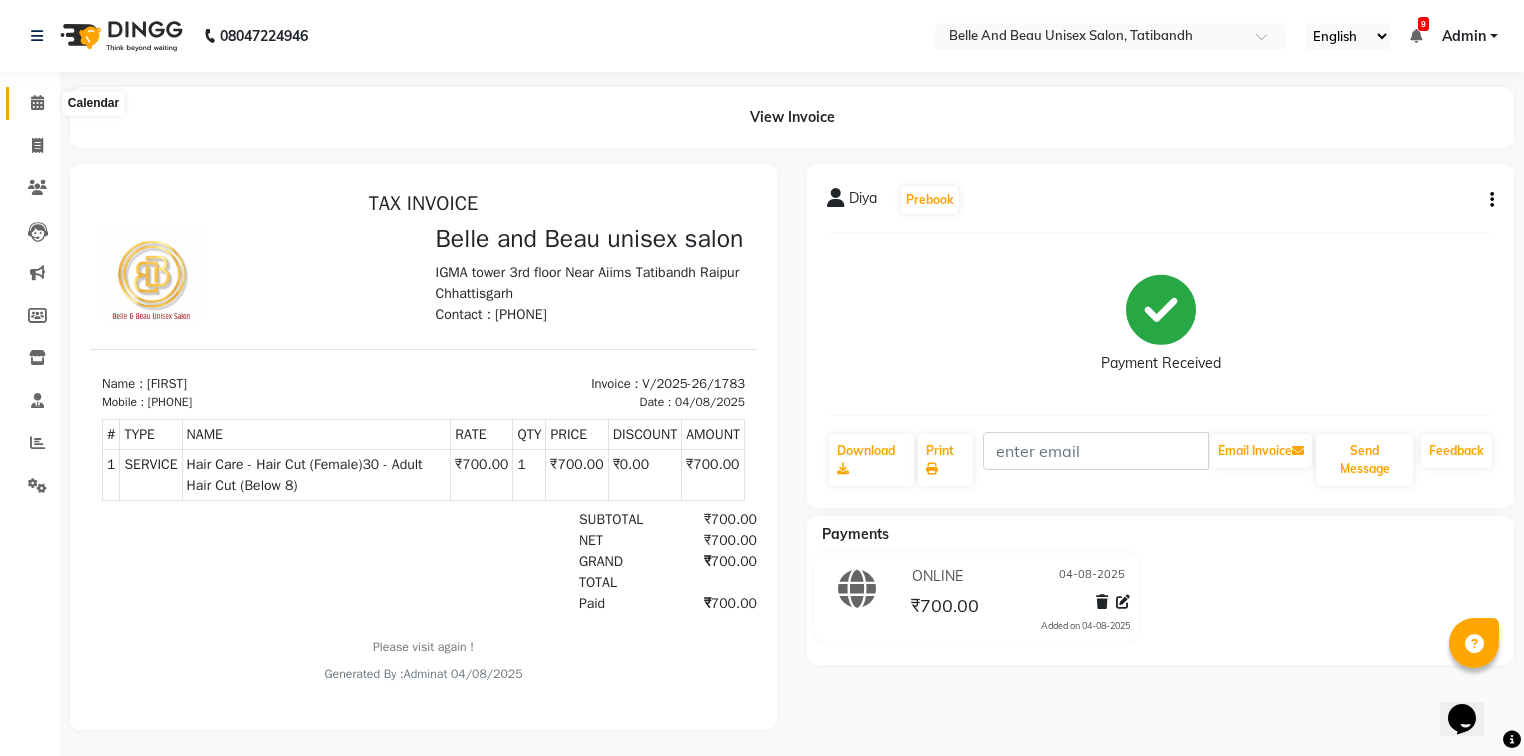 click 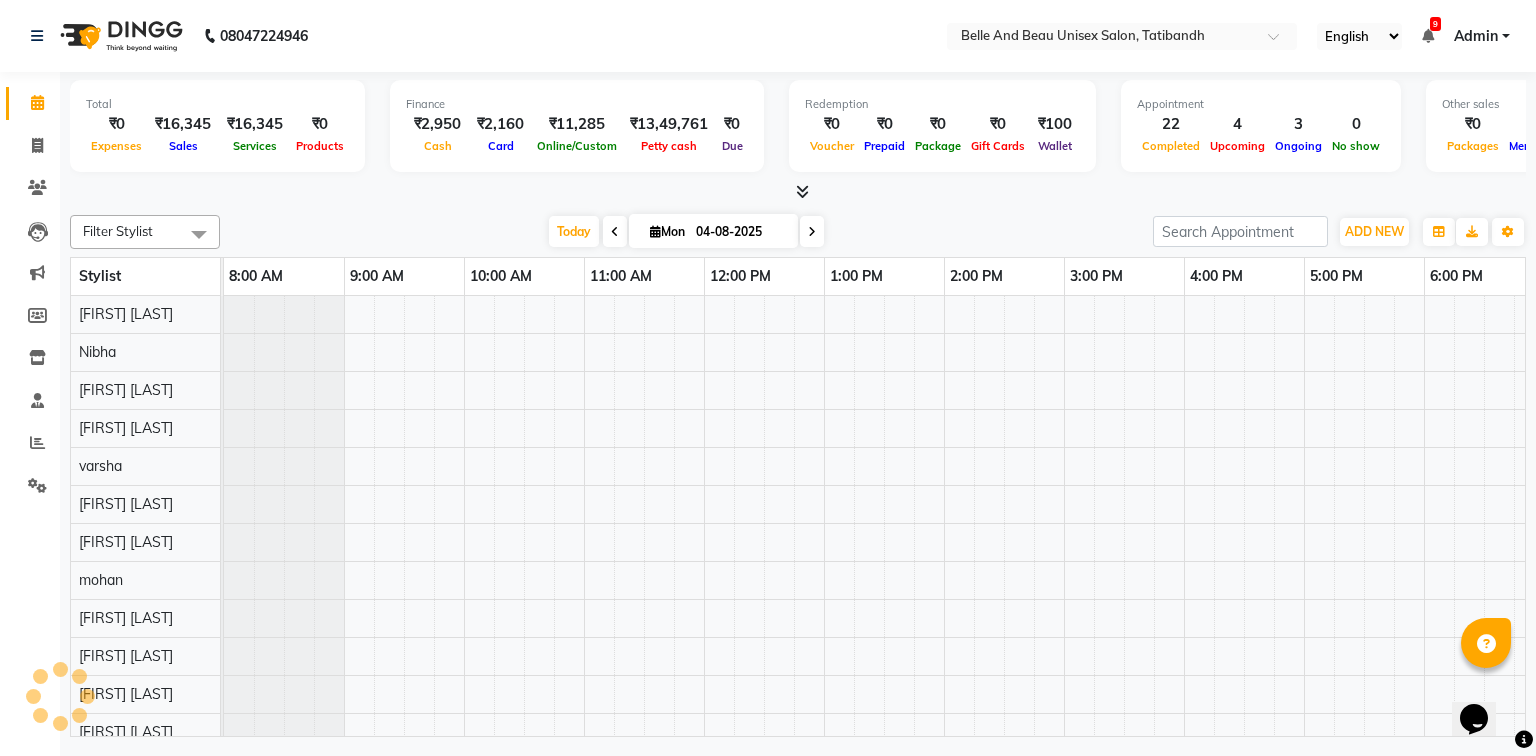 scroll, scrollTop: 0, scrollLeft: 0, axis: both 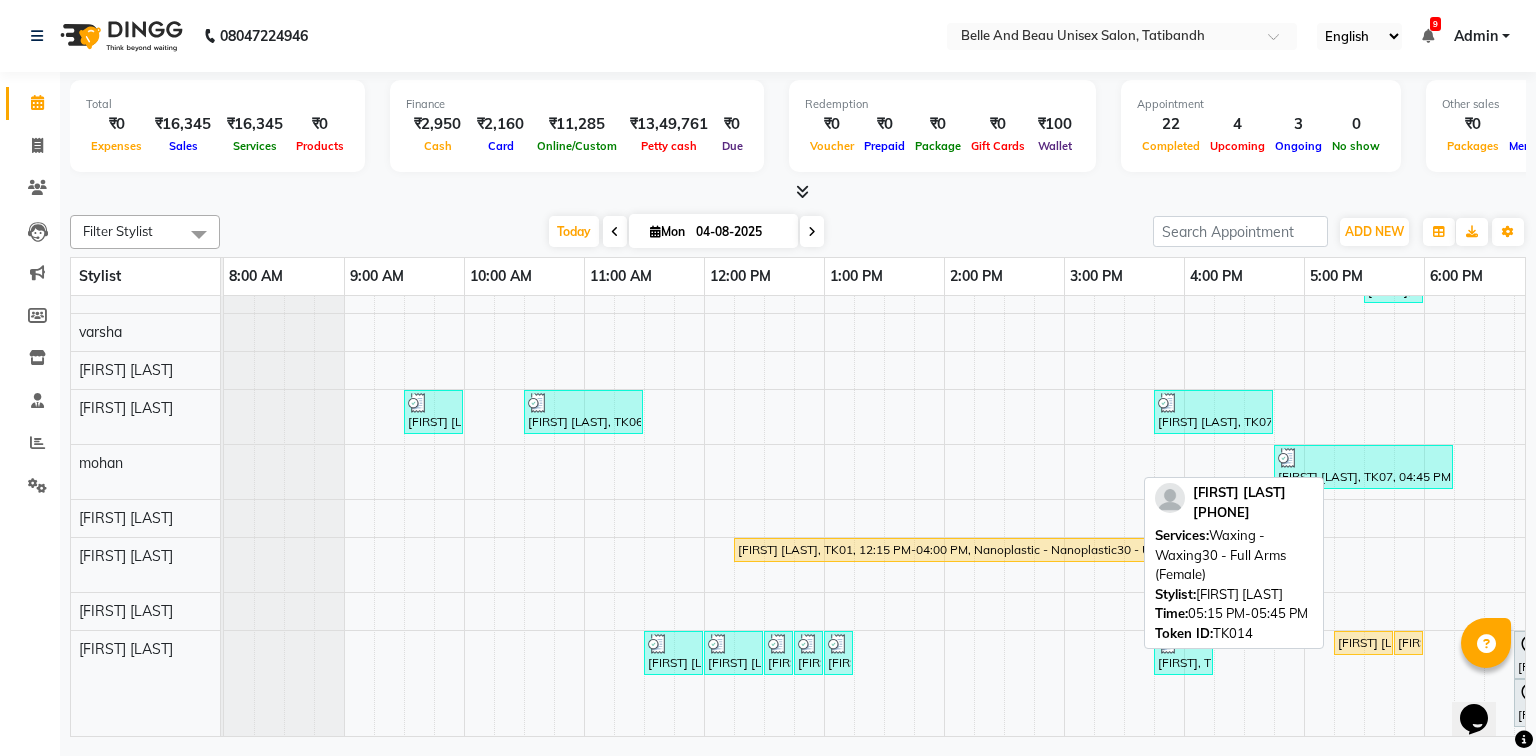 click on "[FIRST] [LAST], TK14, 05:15 PM-05:45 PM, Waxing - Waxing30 - Full Arms (Female)" at bounding box center (1363, 643) 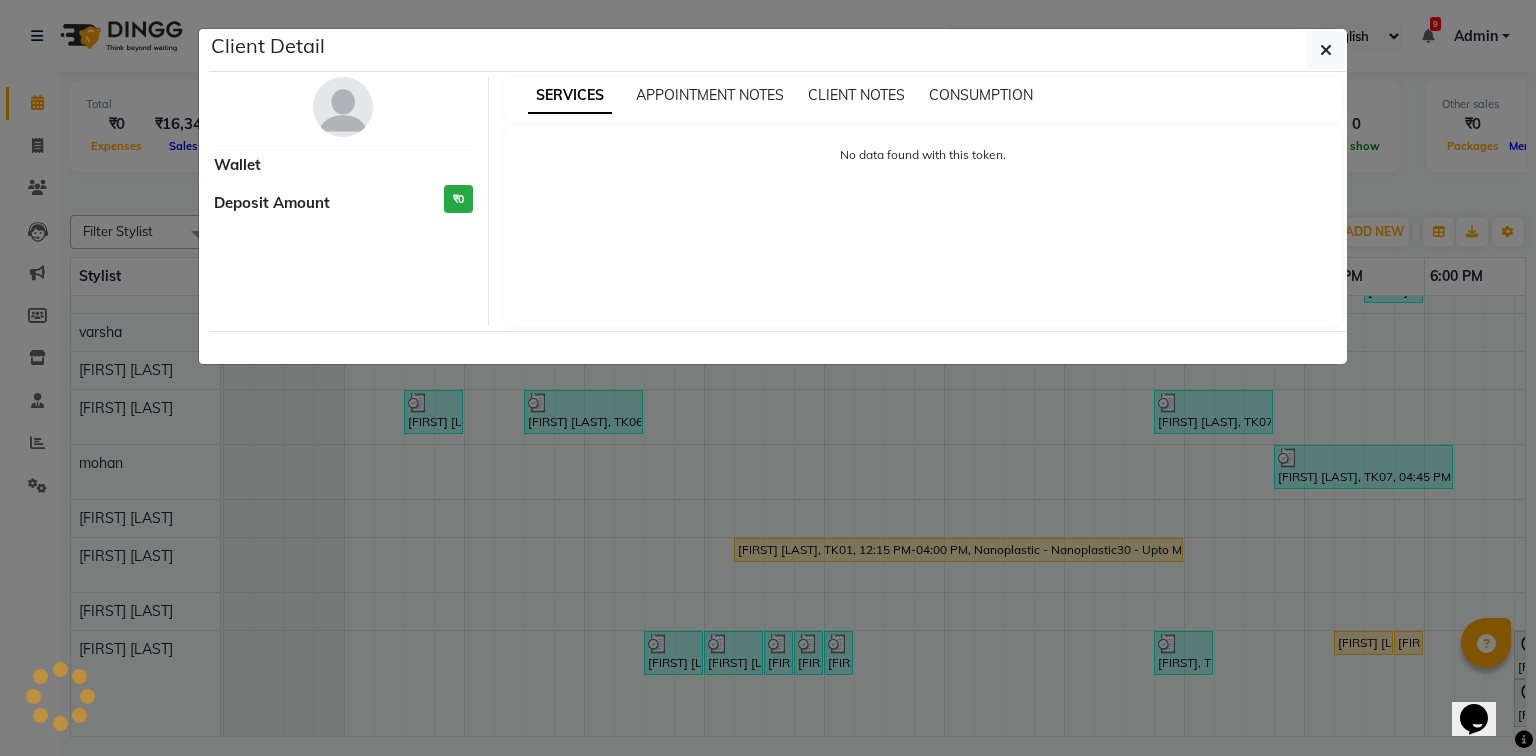 select on "1" 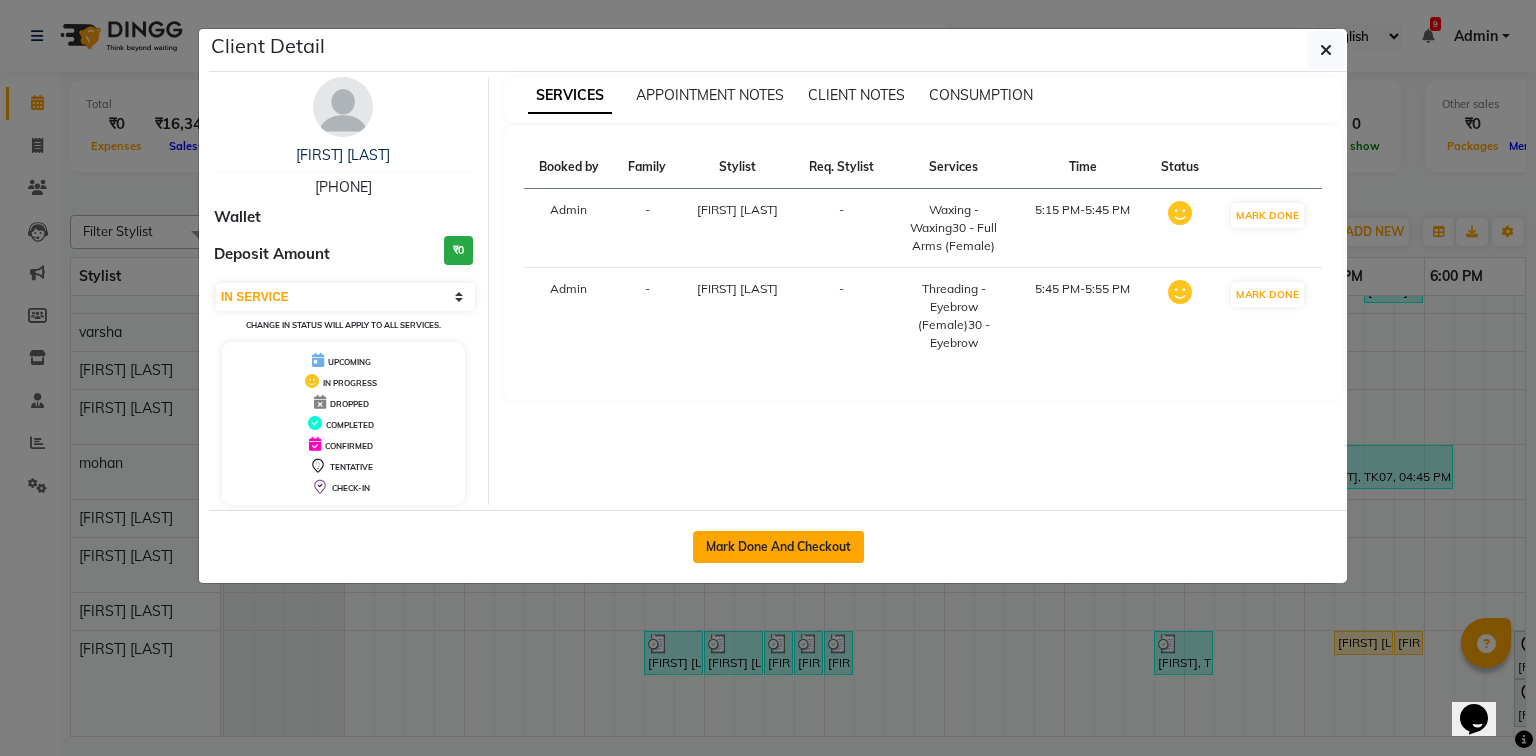 click on "Mark Done And Checkout" 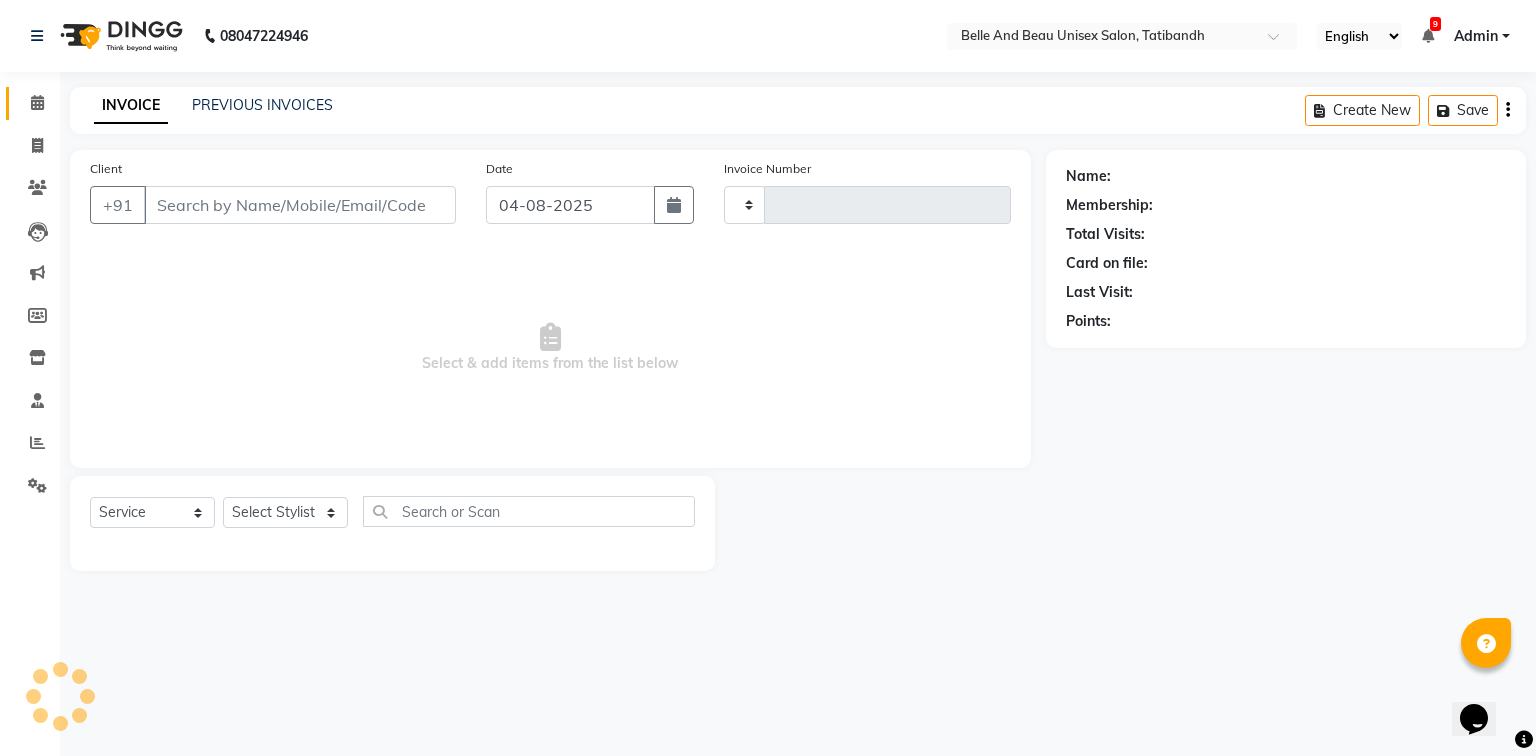 type on "1784" 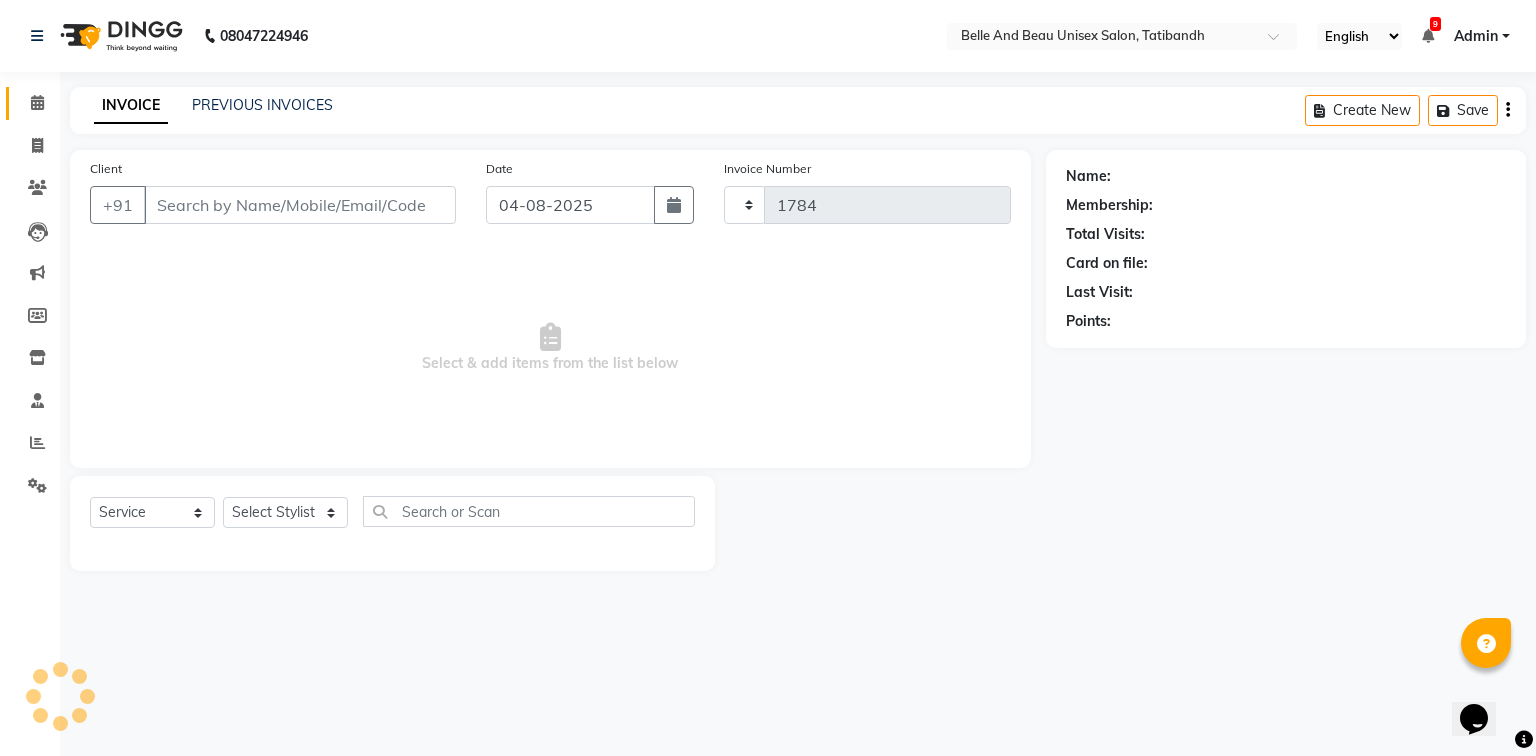 select on "7066" 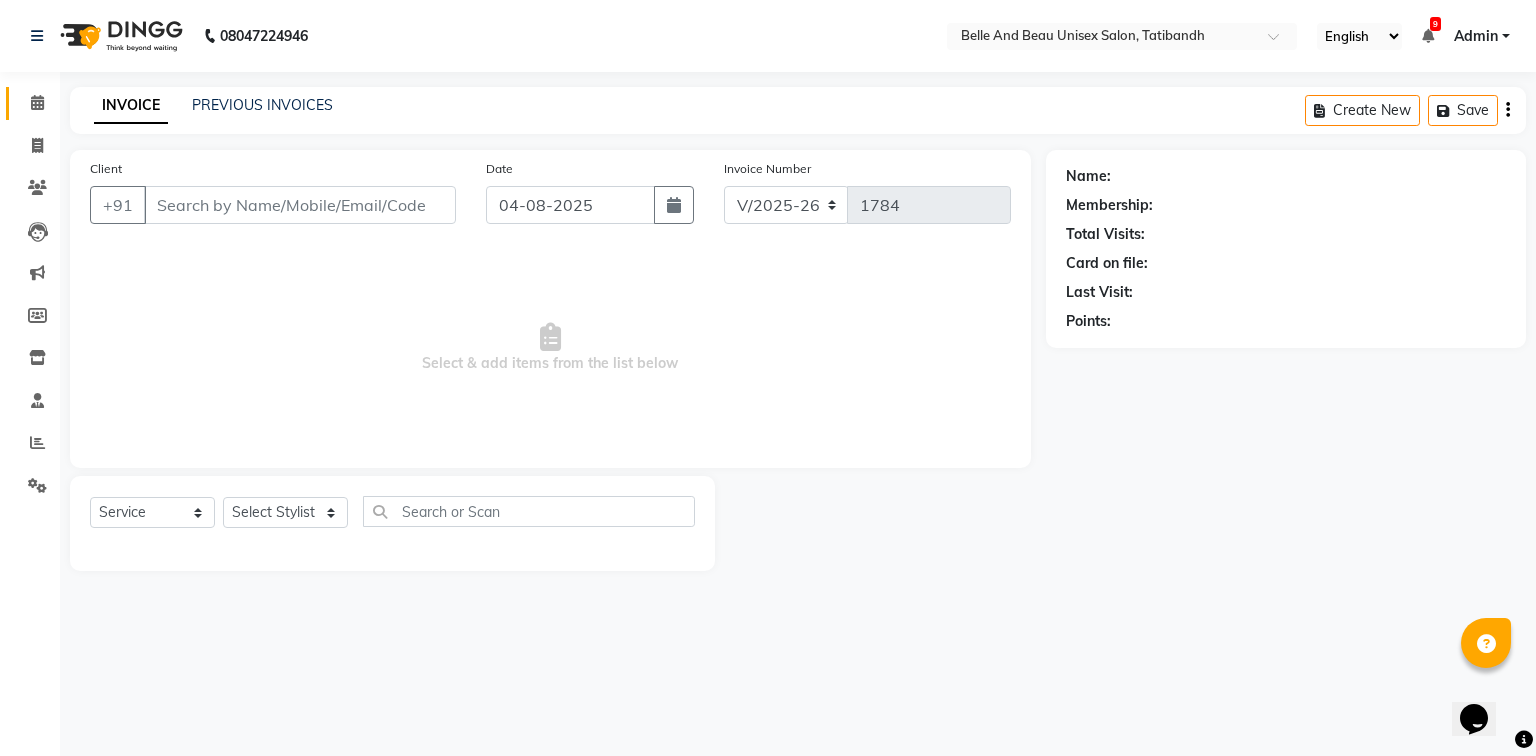 type on "[PHONE]" 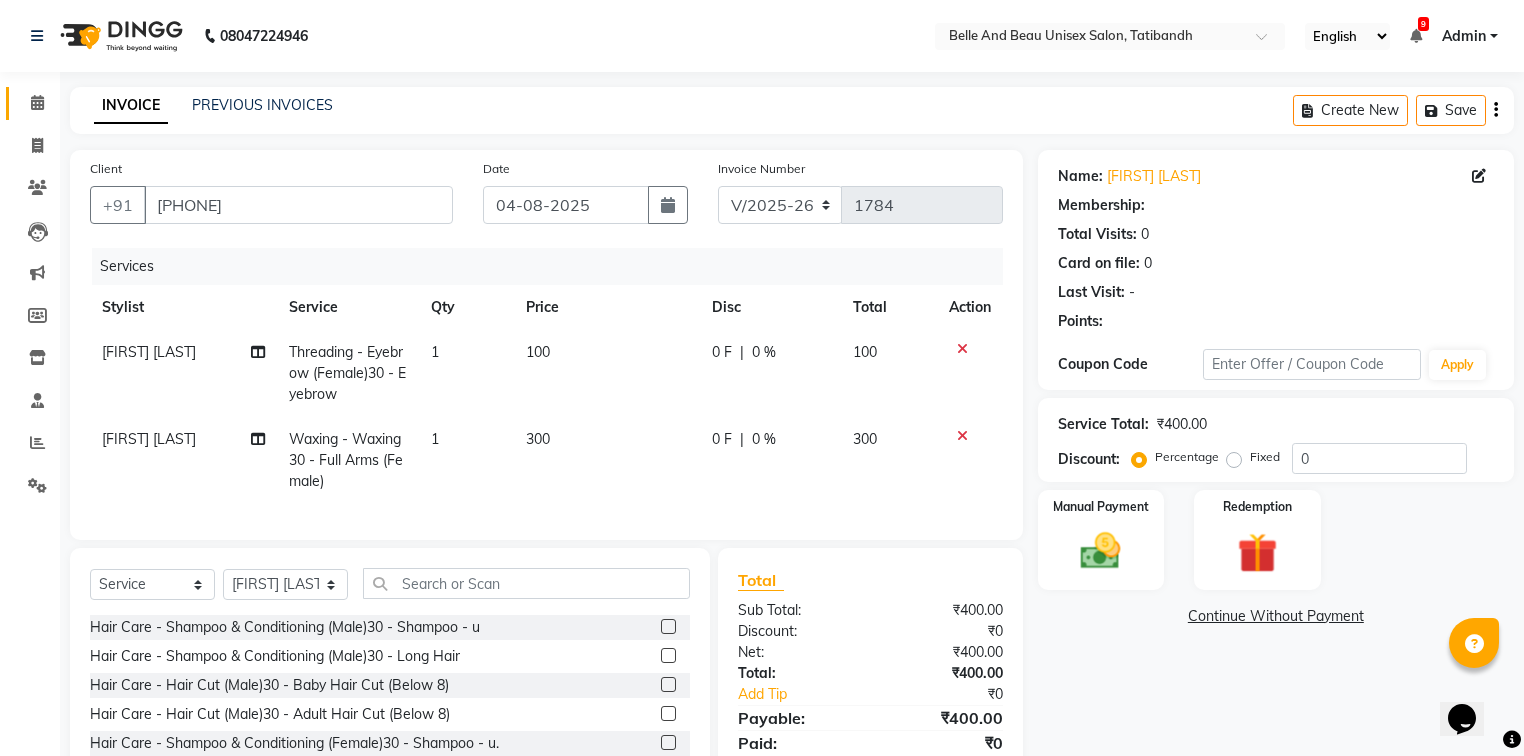 select on "1: Object" 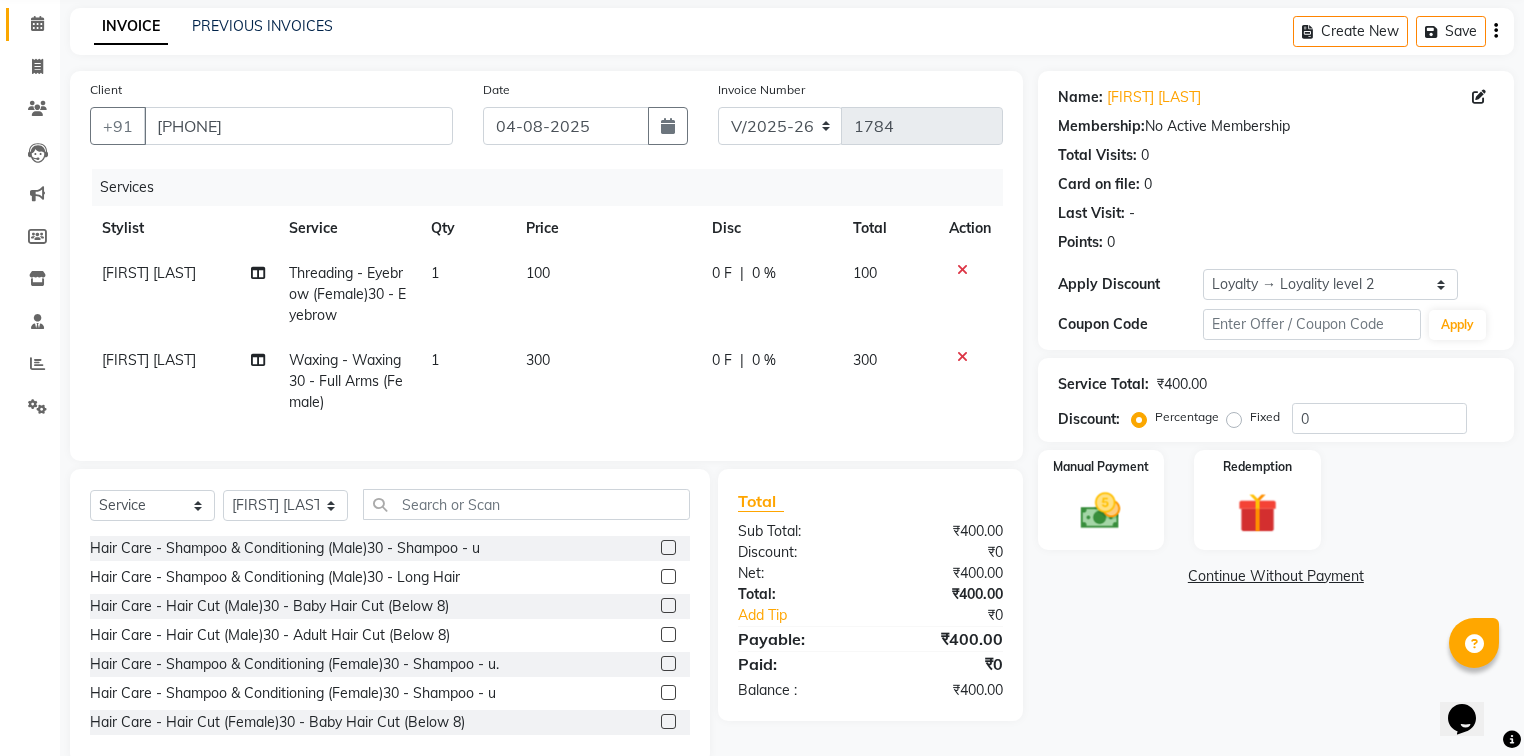 scroll, scrollTop: 80, scrollLeft: 0, axis: vertical 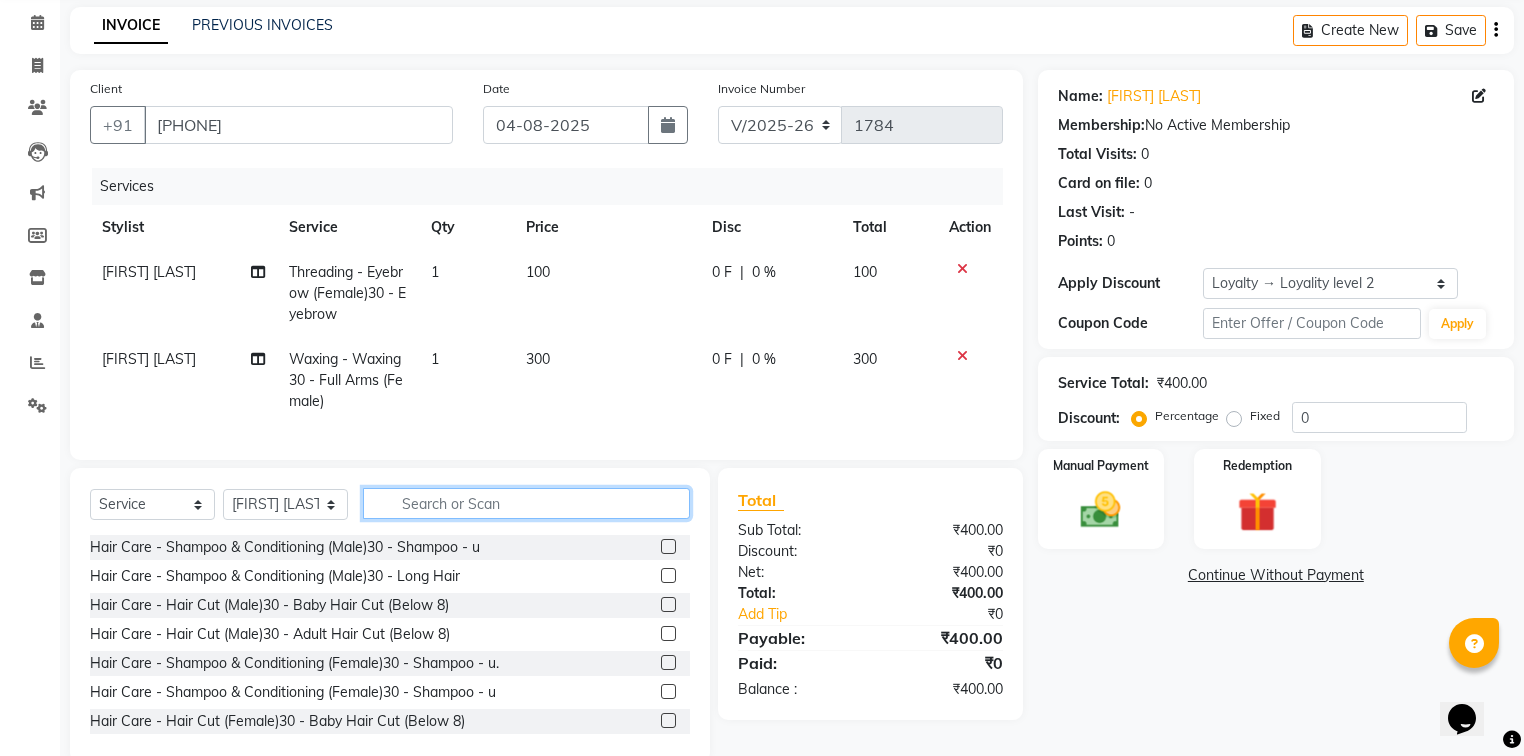 click 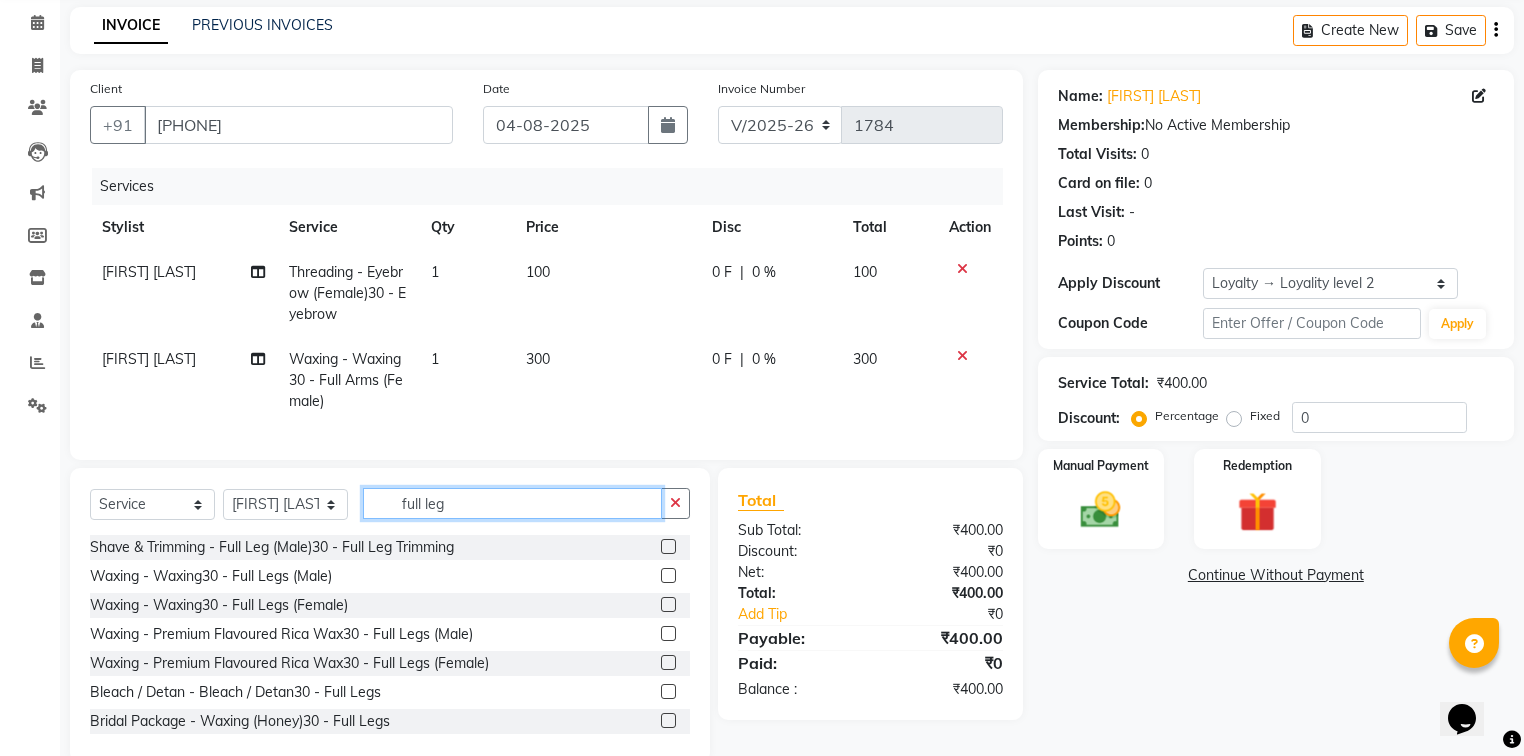 scroll, scrollTop: 3, scrollLeft: 0, axis: vertical 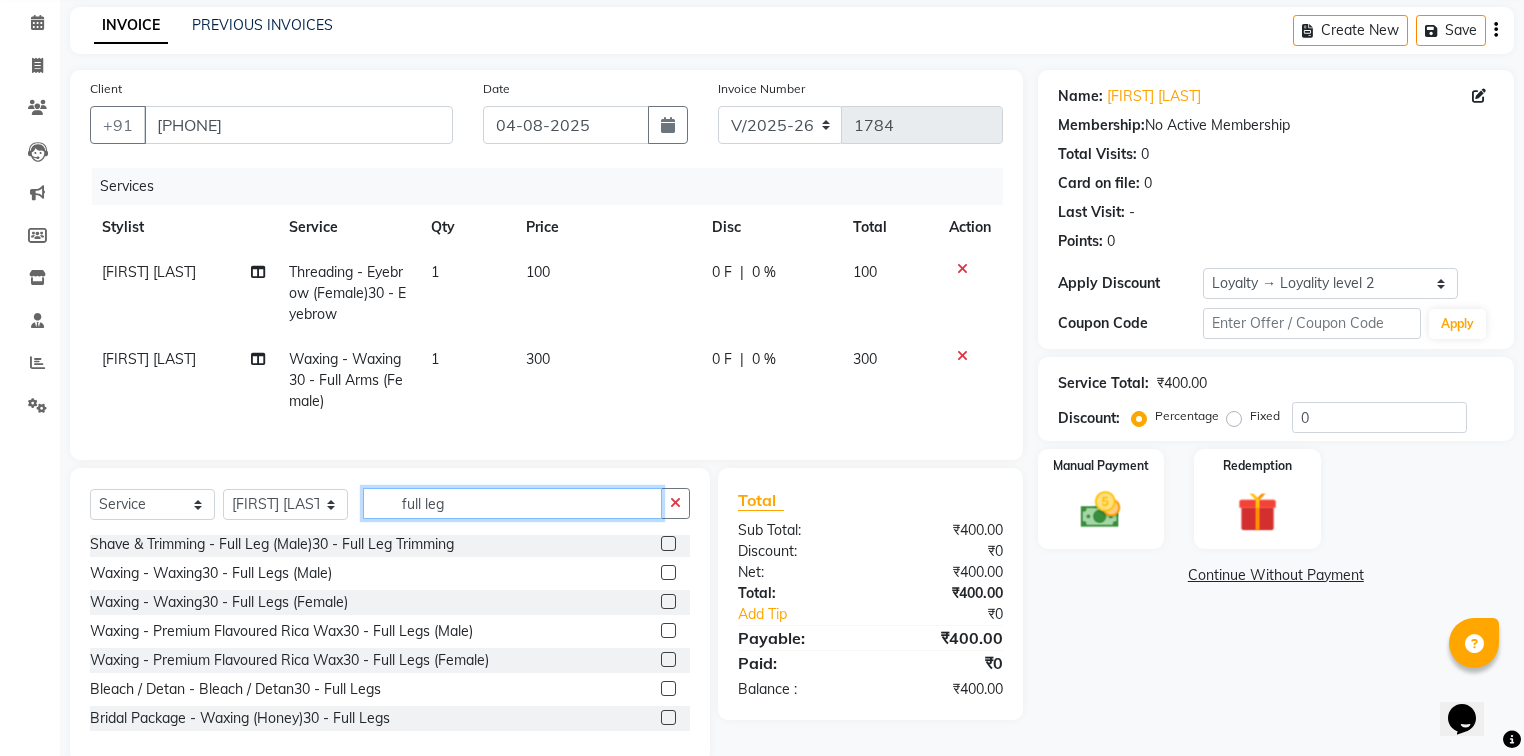 type on "full leg" 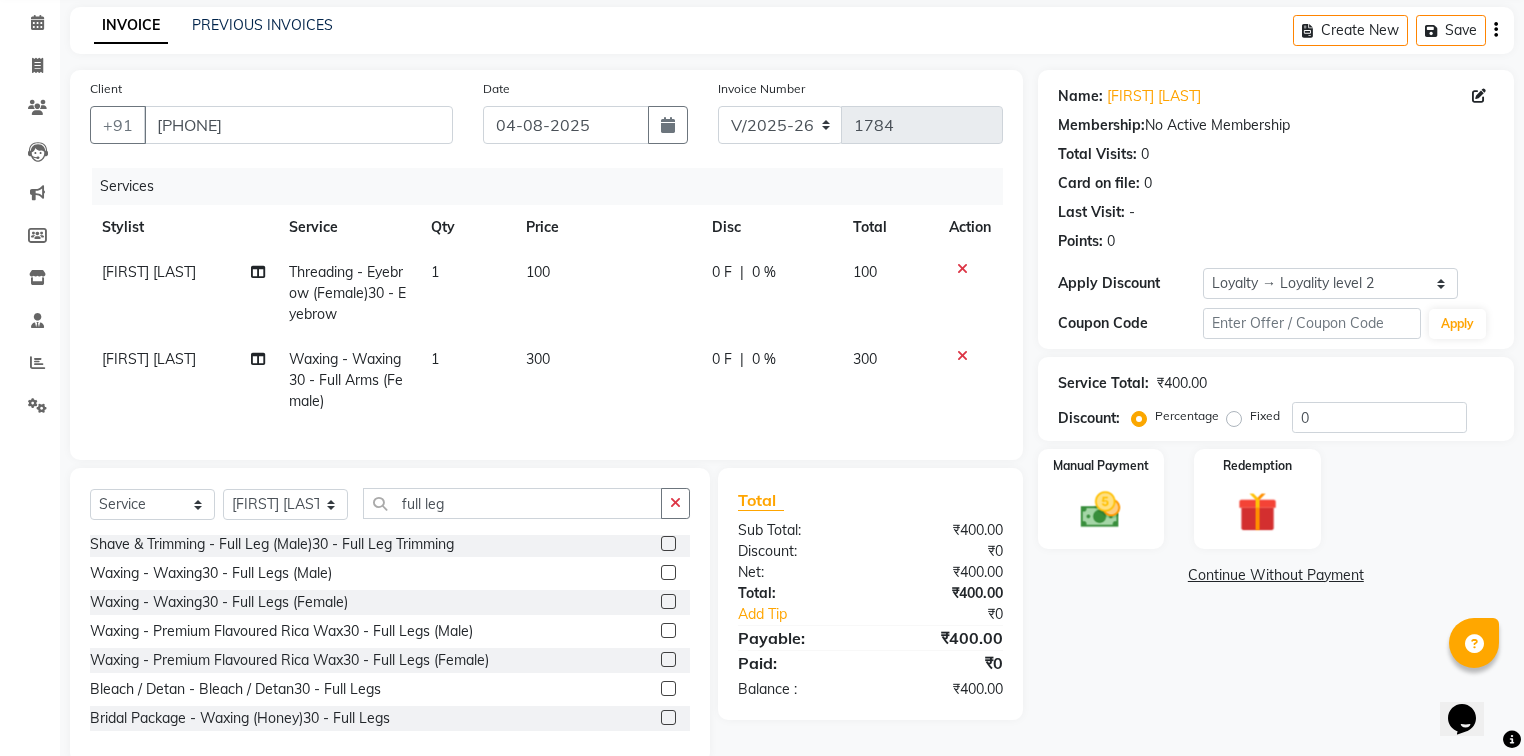click 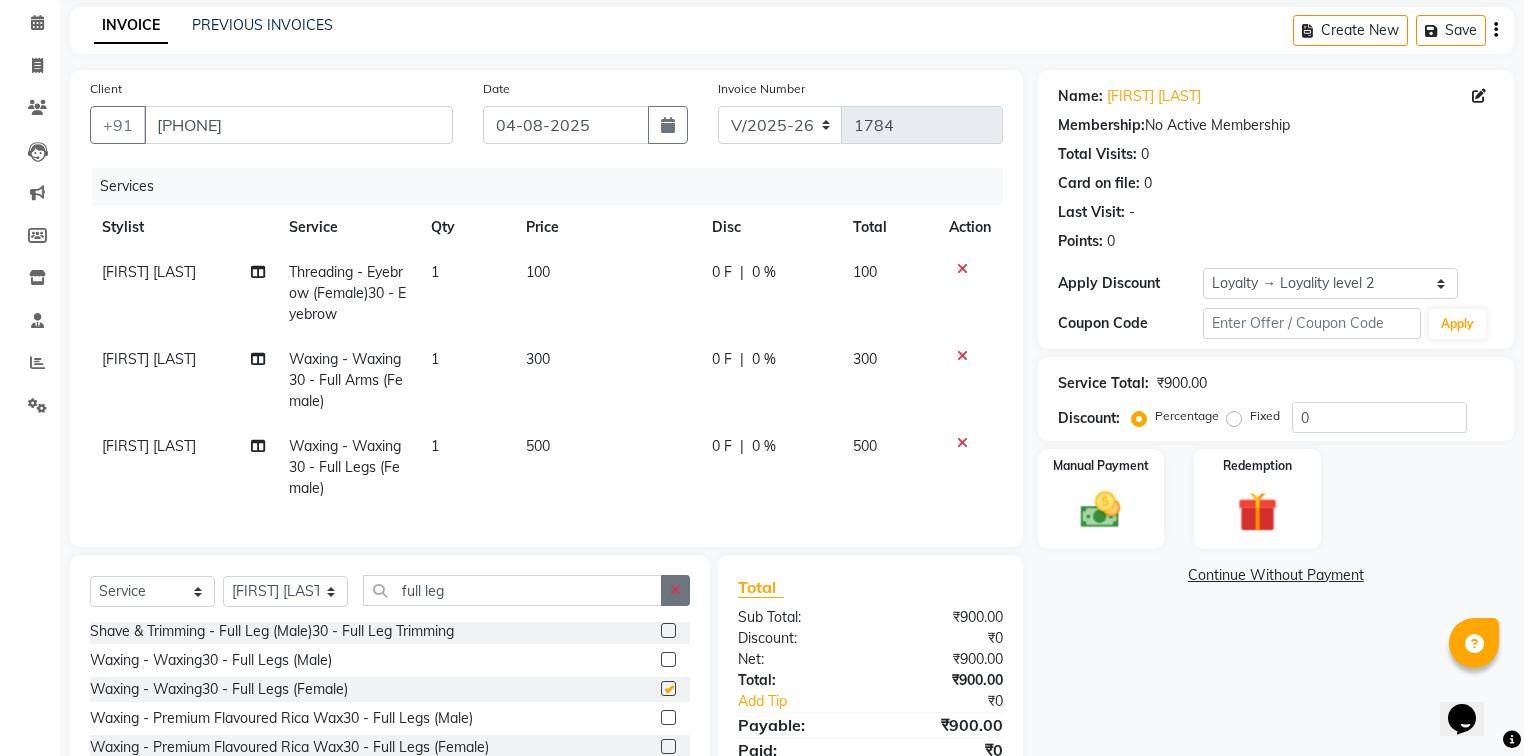 checkbox on "false" 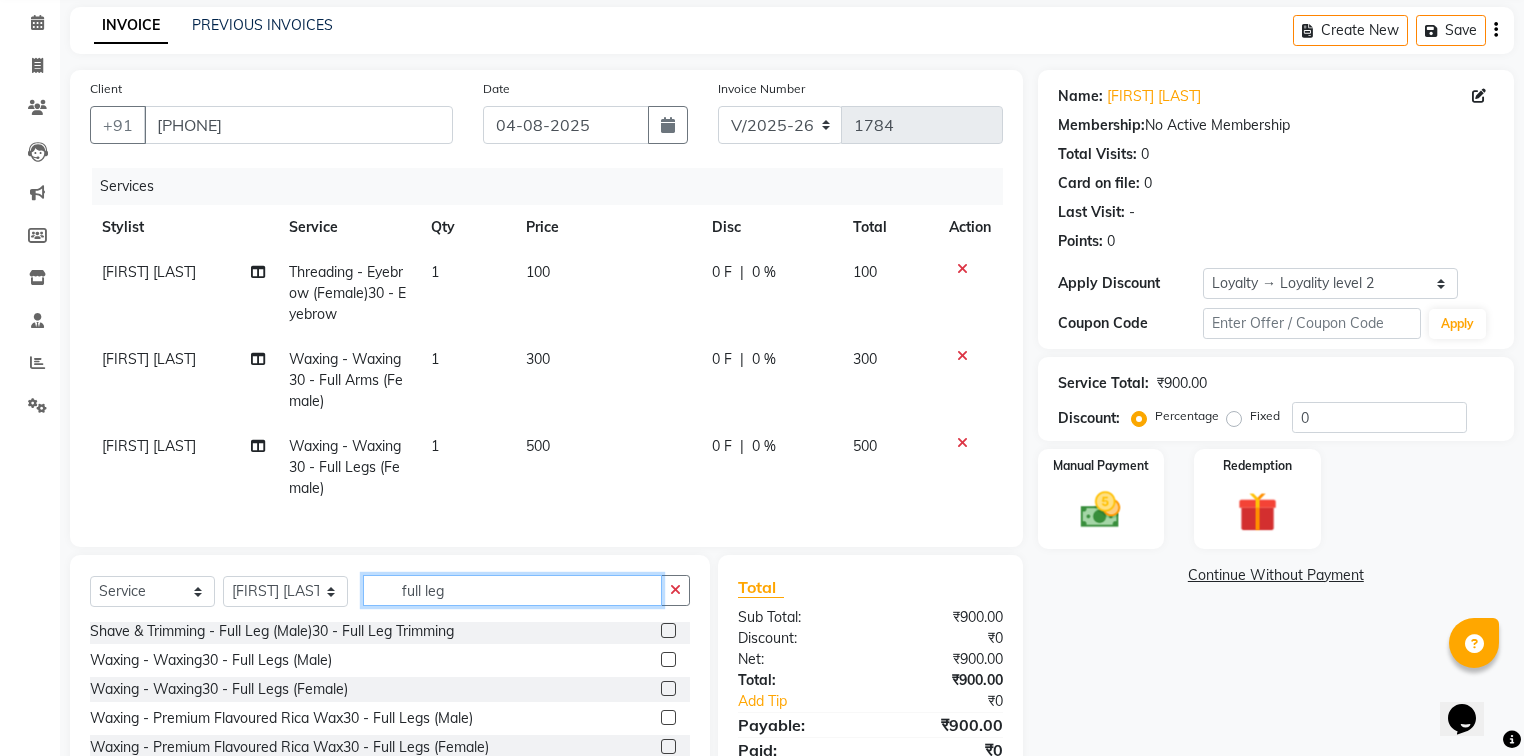 click on "full leg" 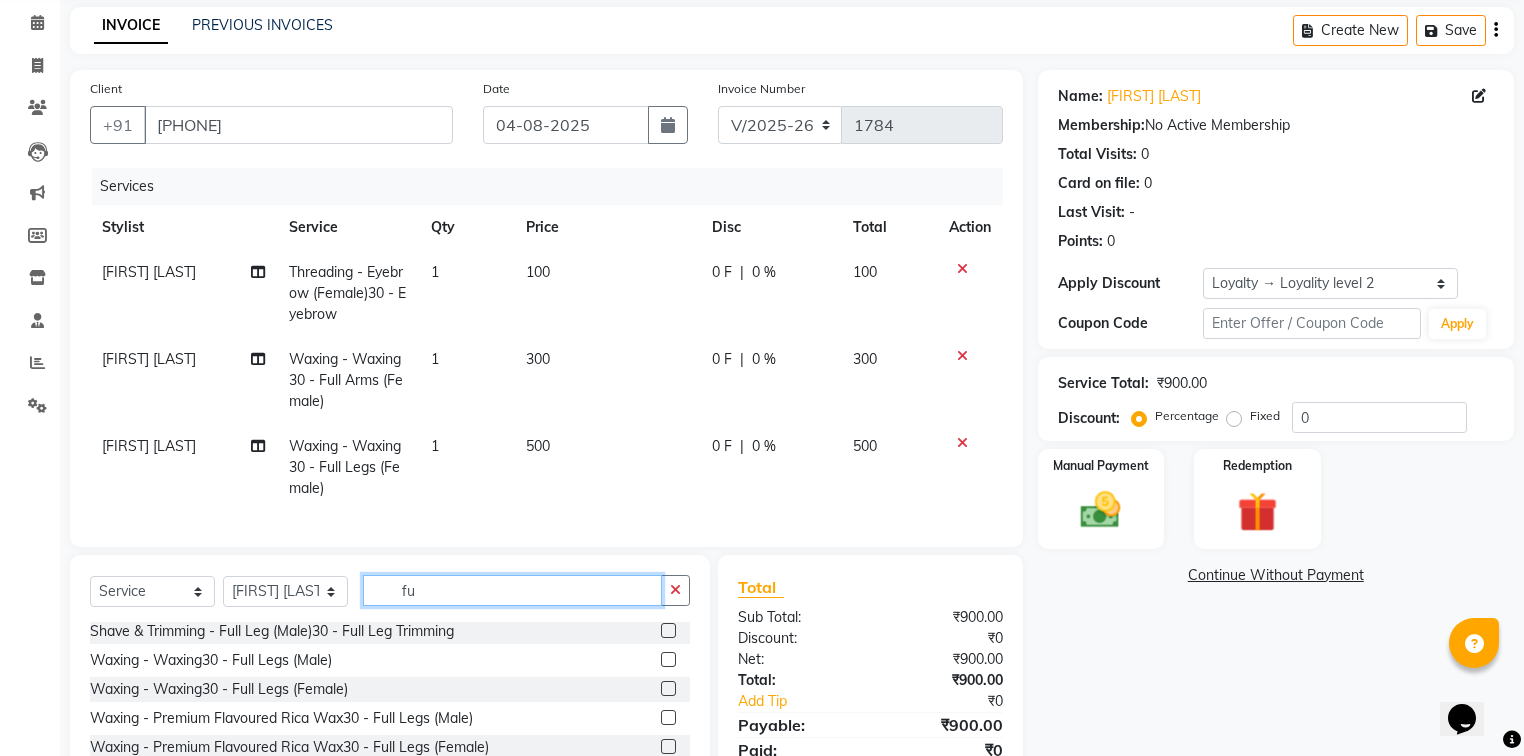 type on "f" 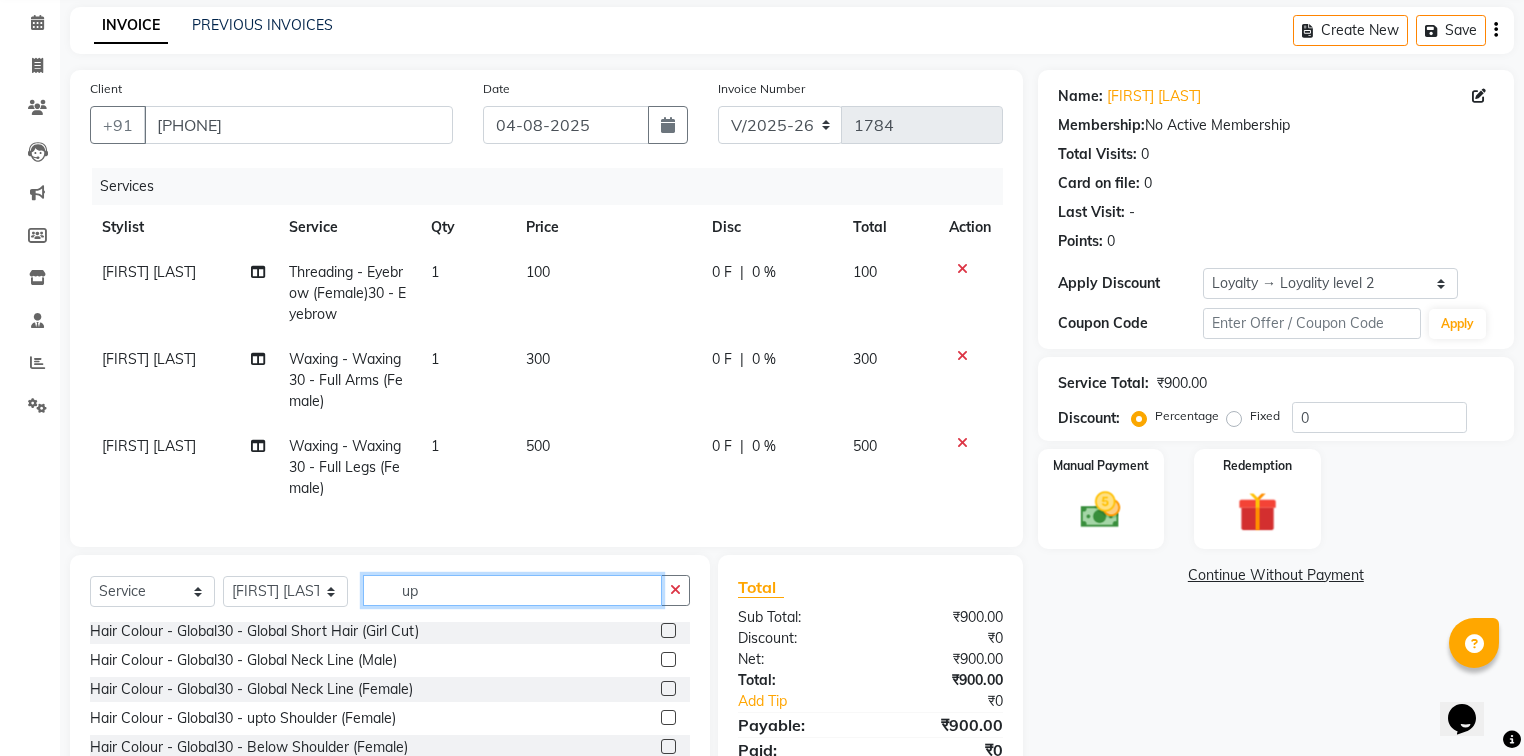 scroll, scrollTop: 0, scrollLeft: 0, axis: both 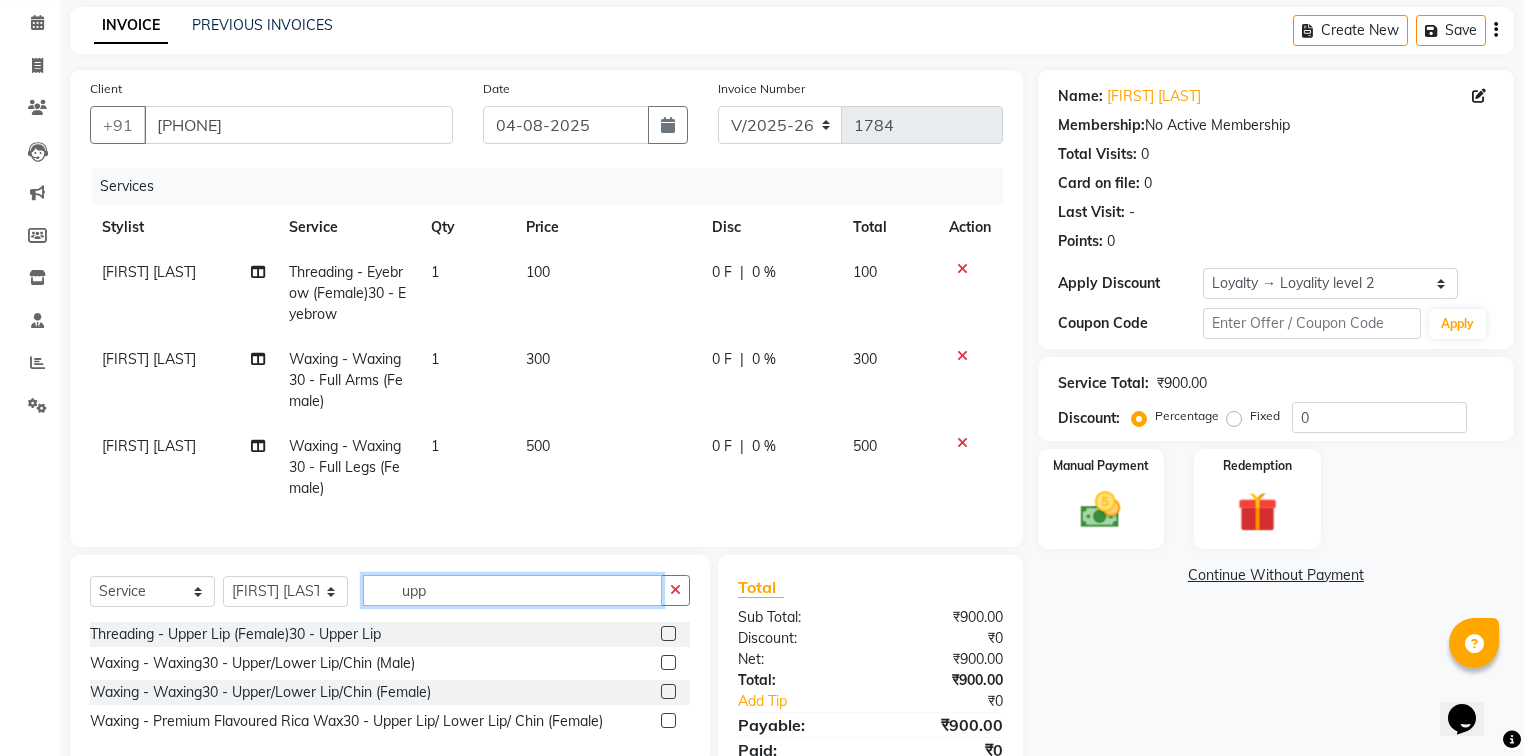 type on "upp" 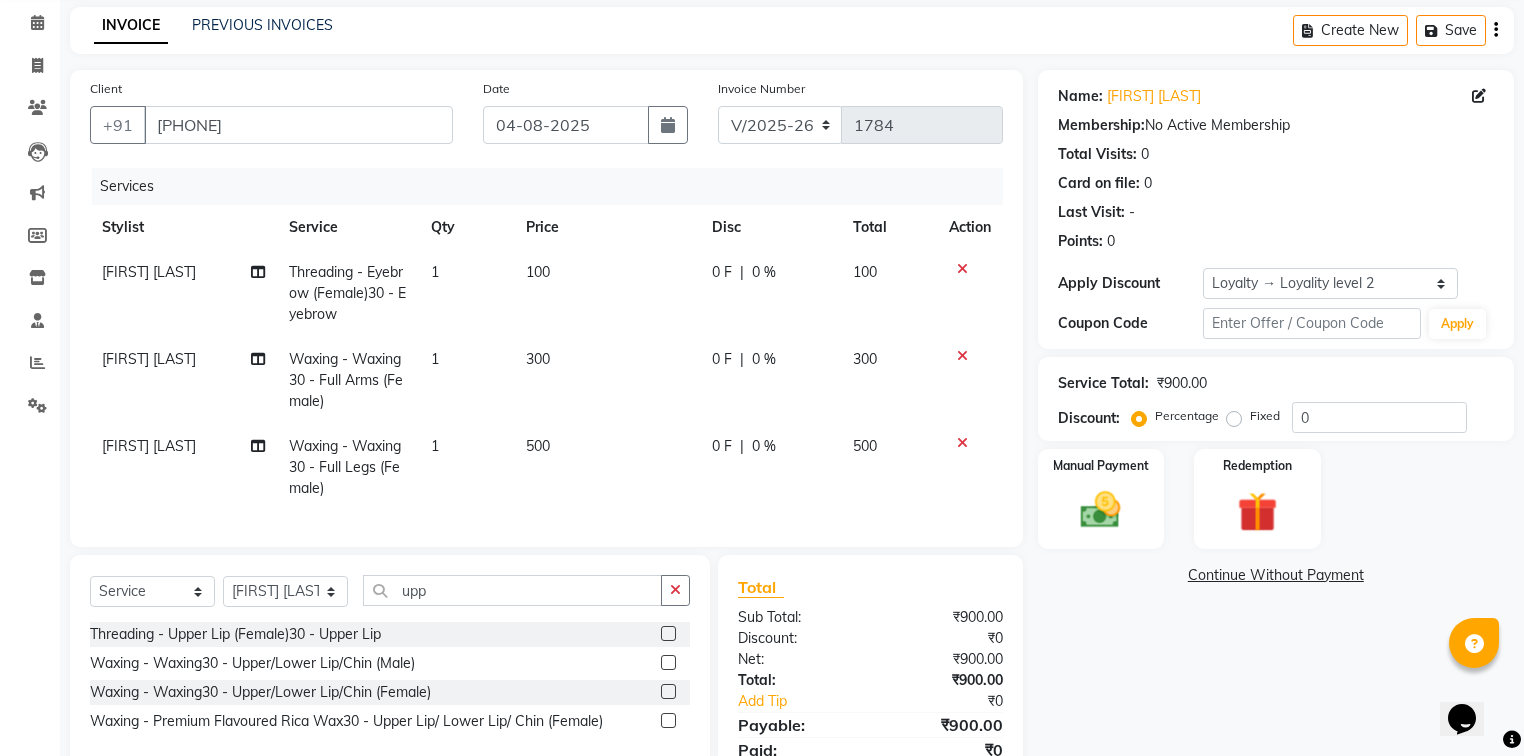 click 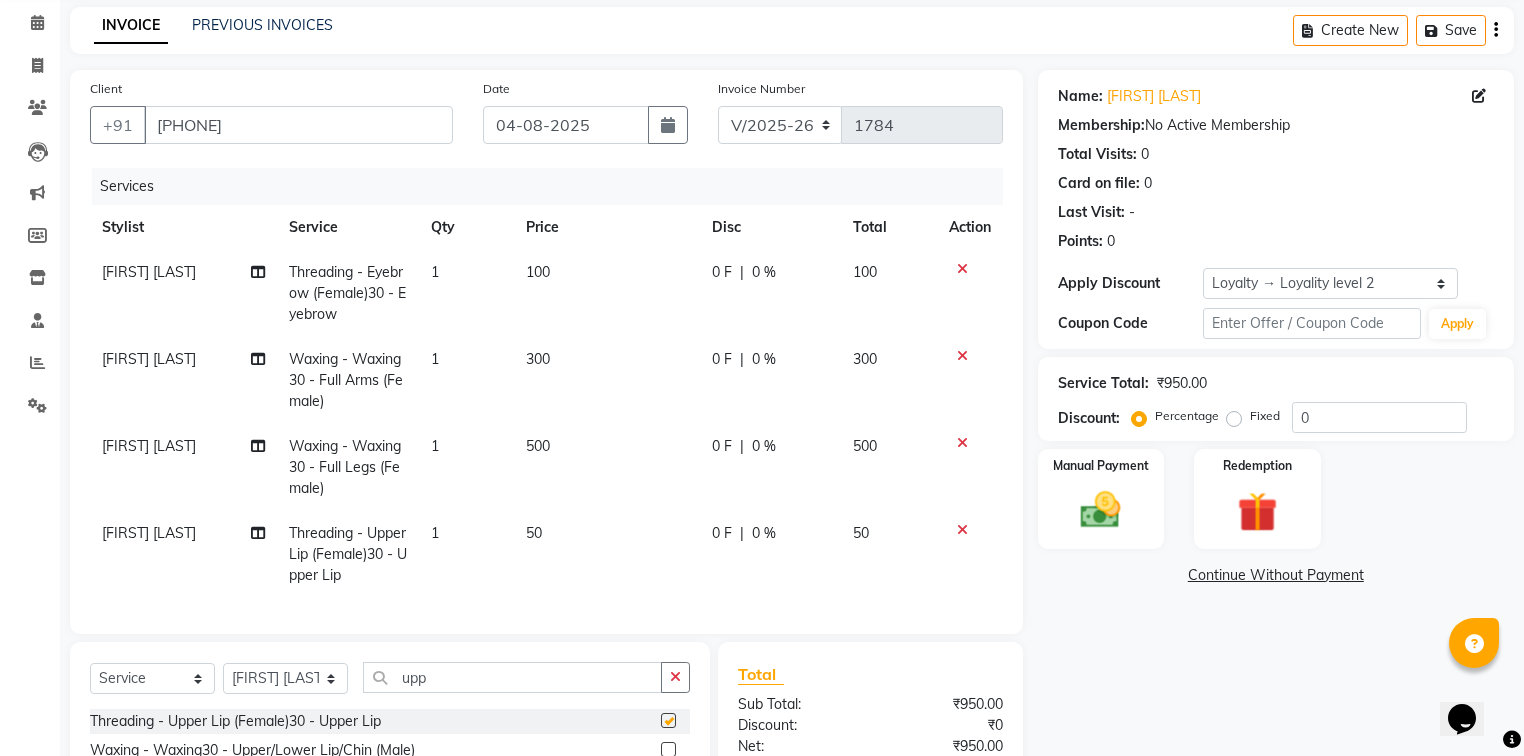 checkbox on "false" 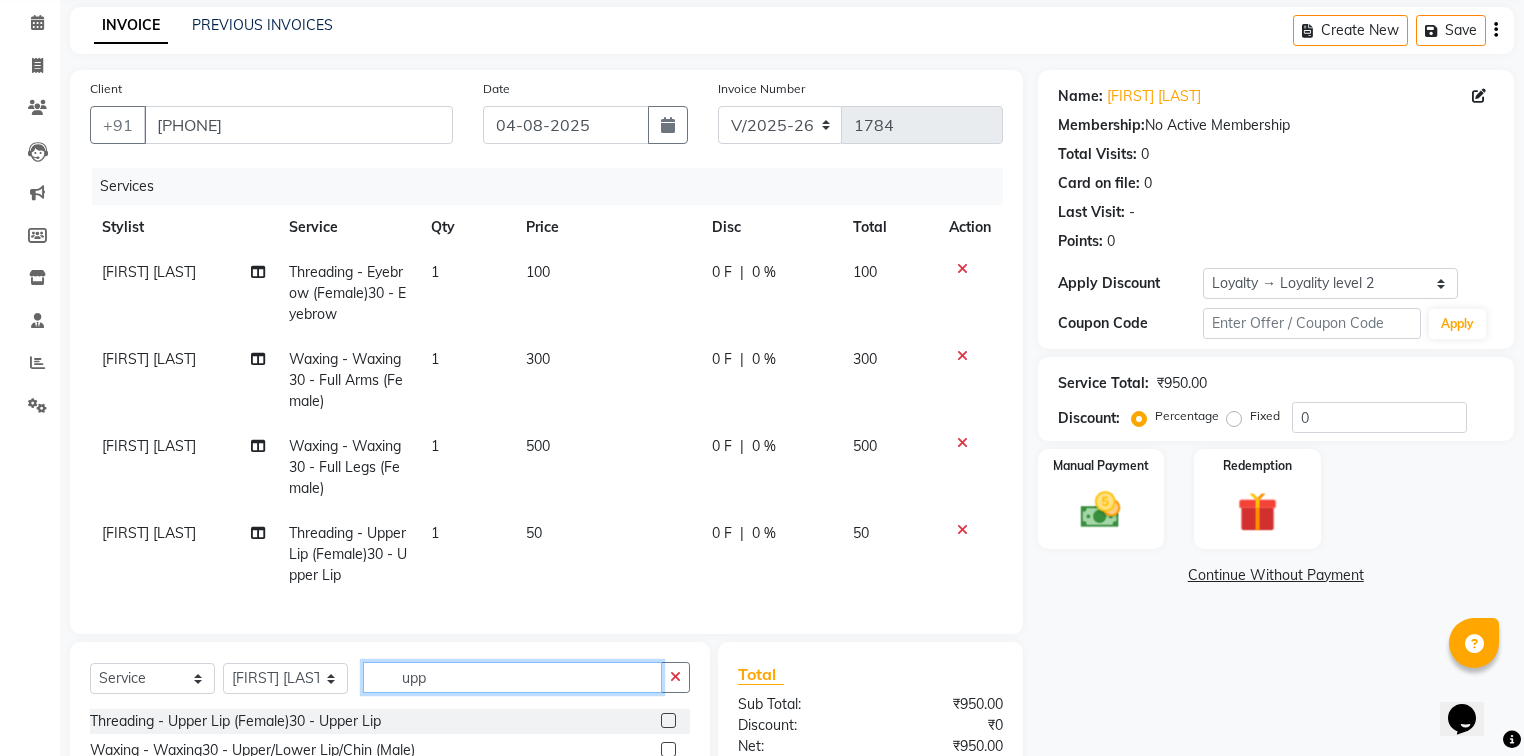 click on "upp" 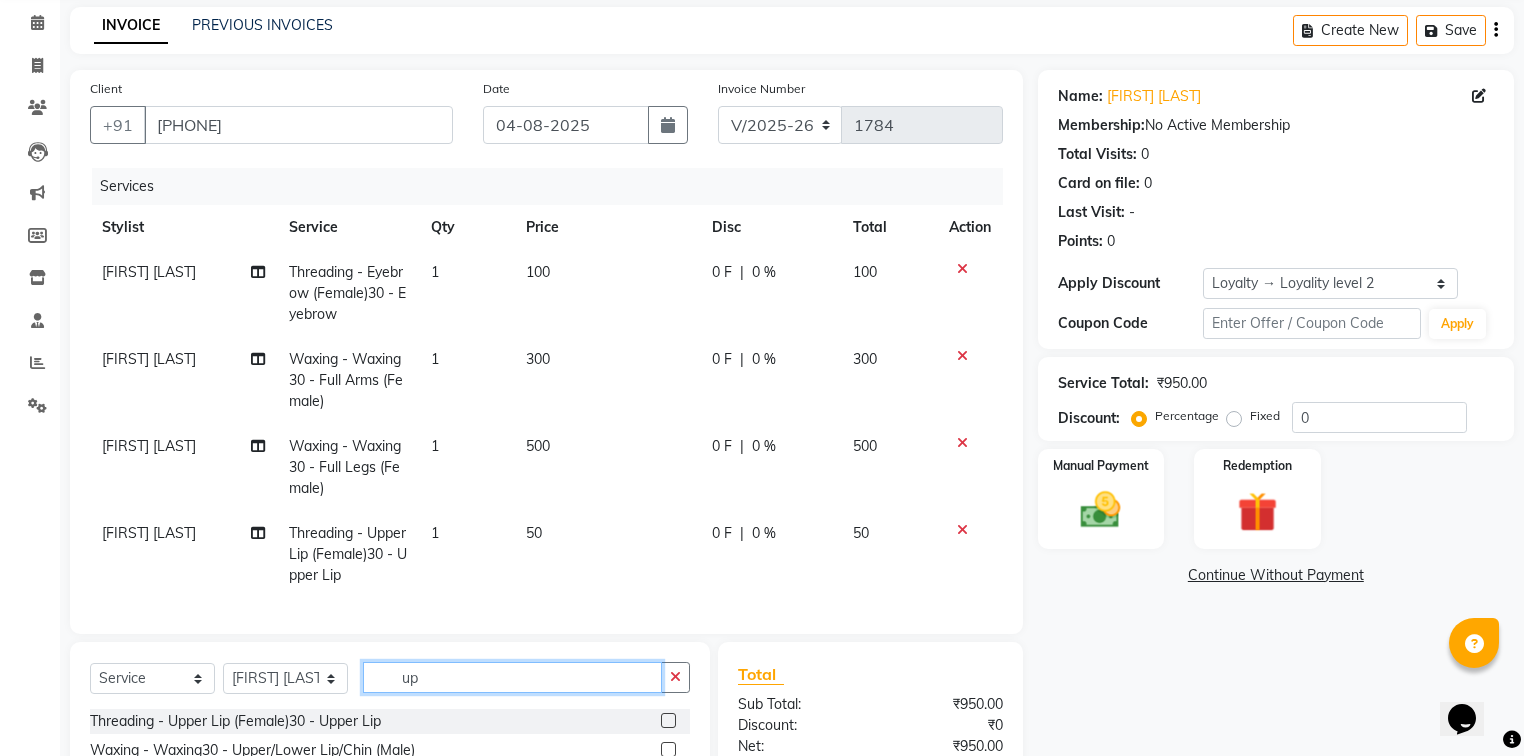 type on "u" 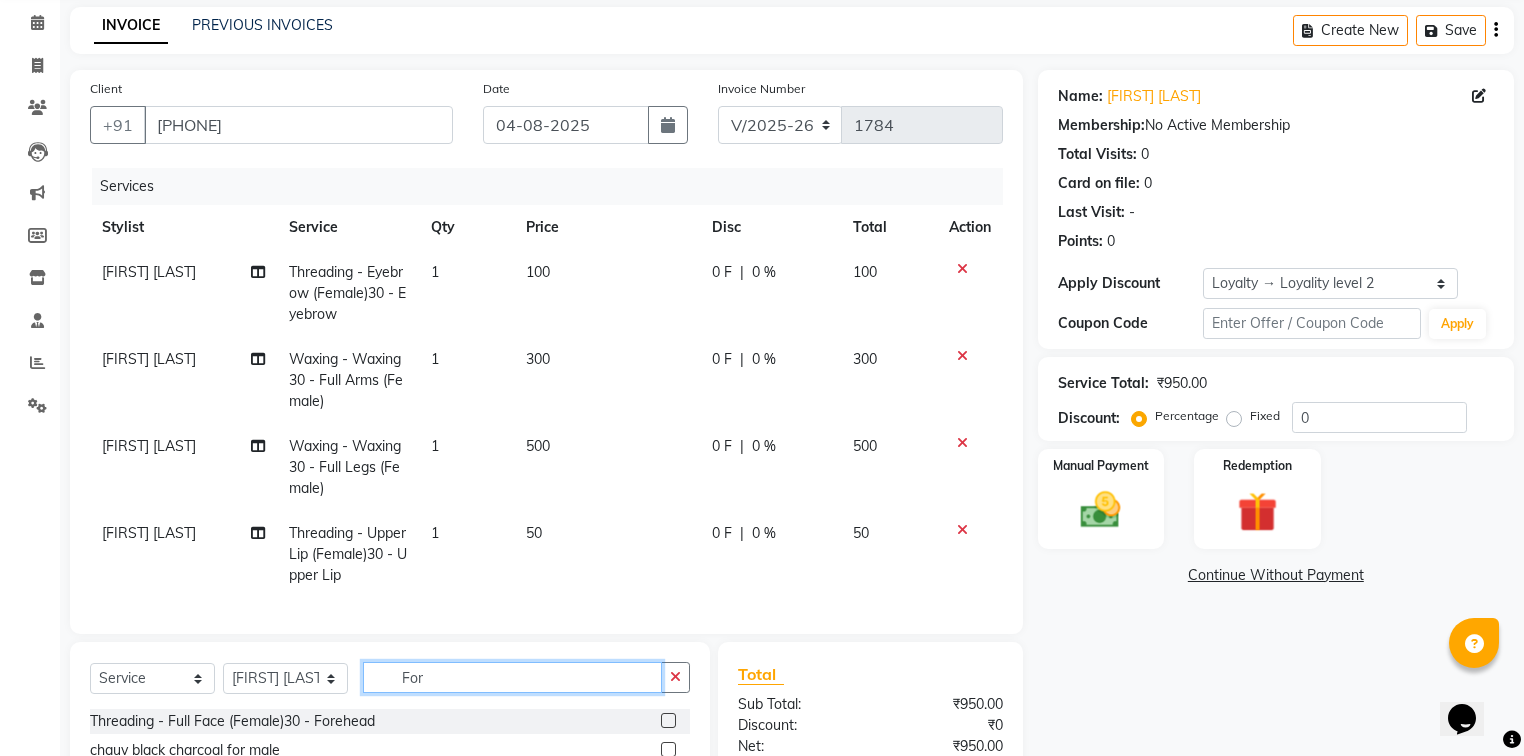 type on "For" 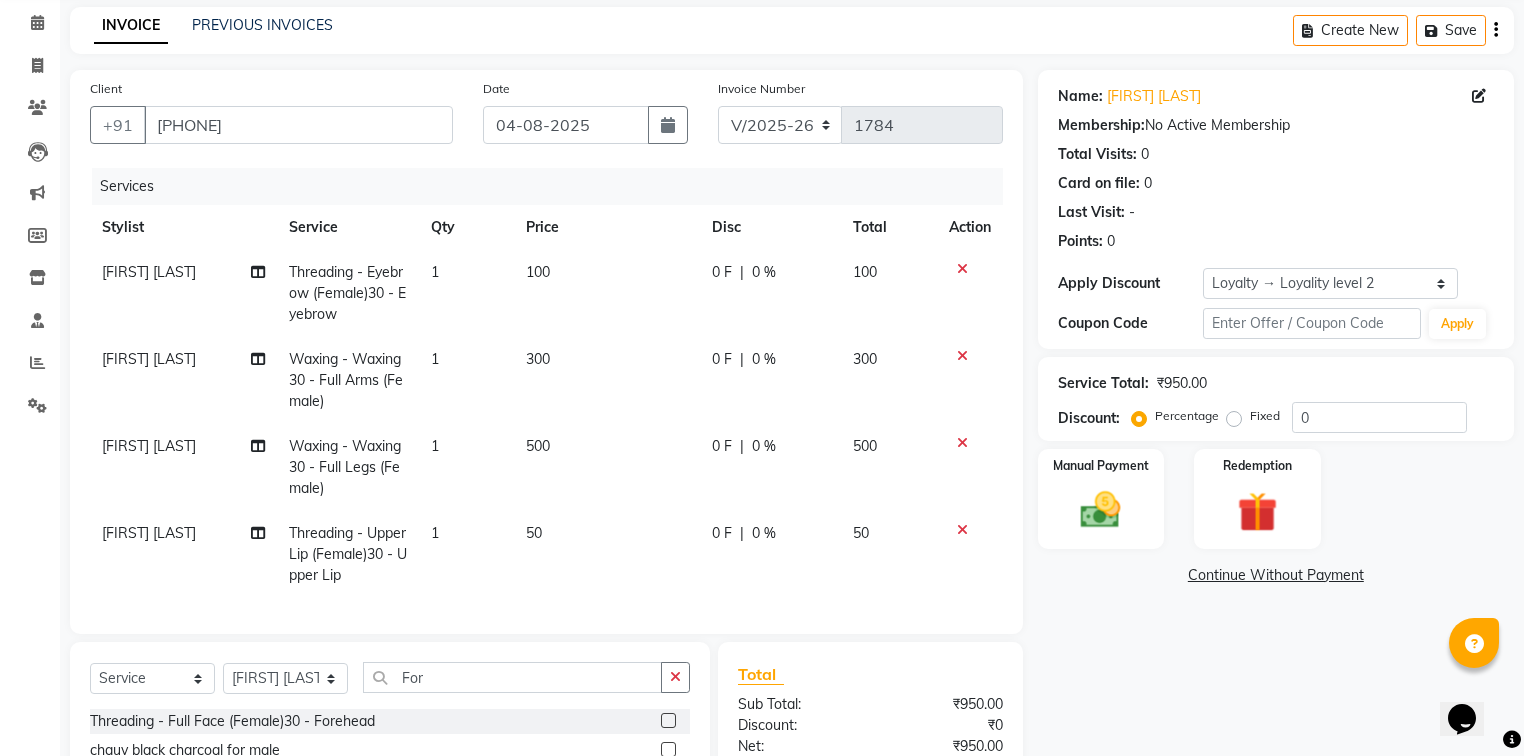 click 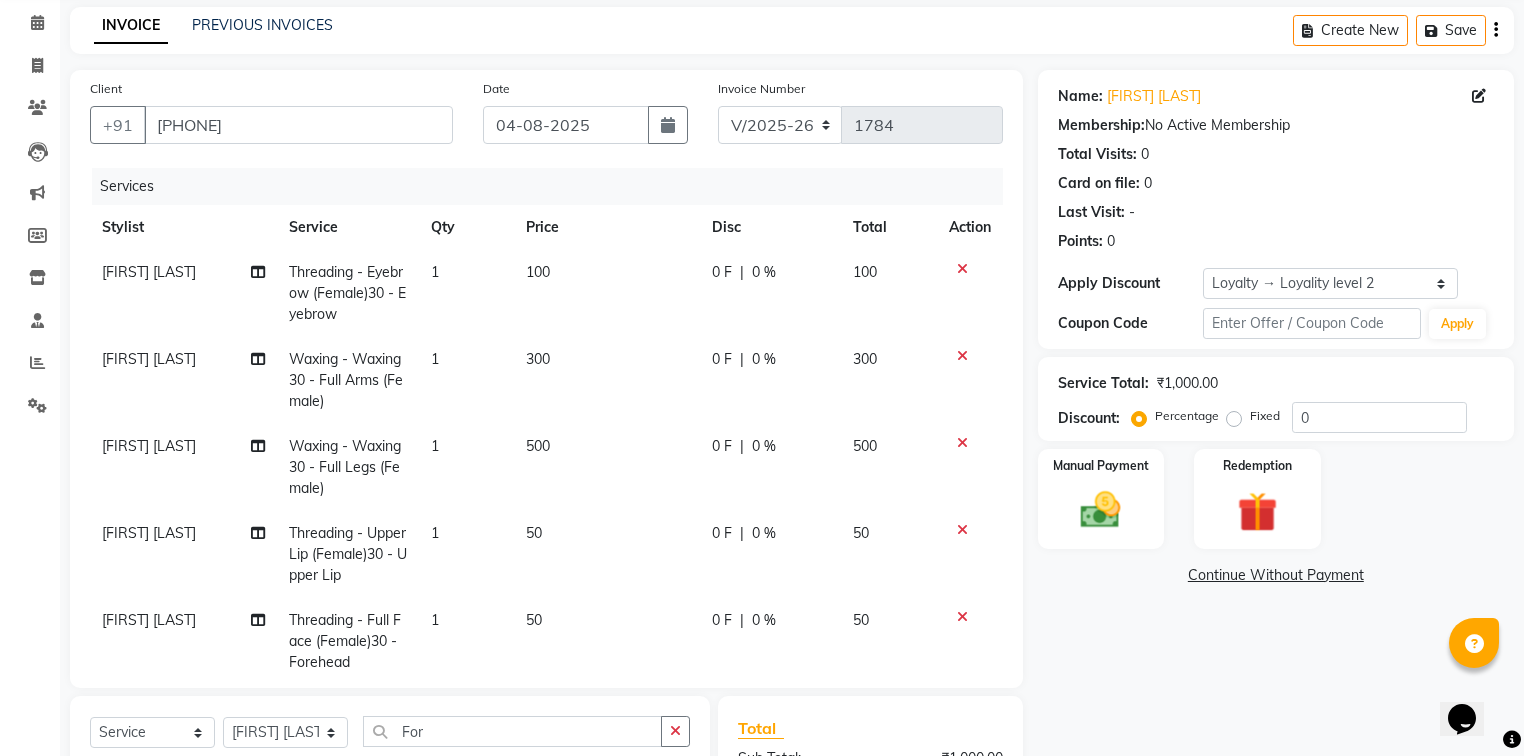 checkbox on "false" 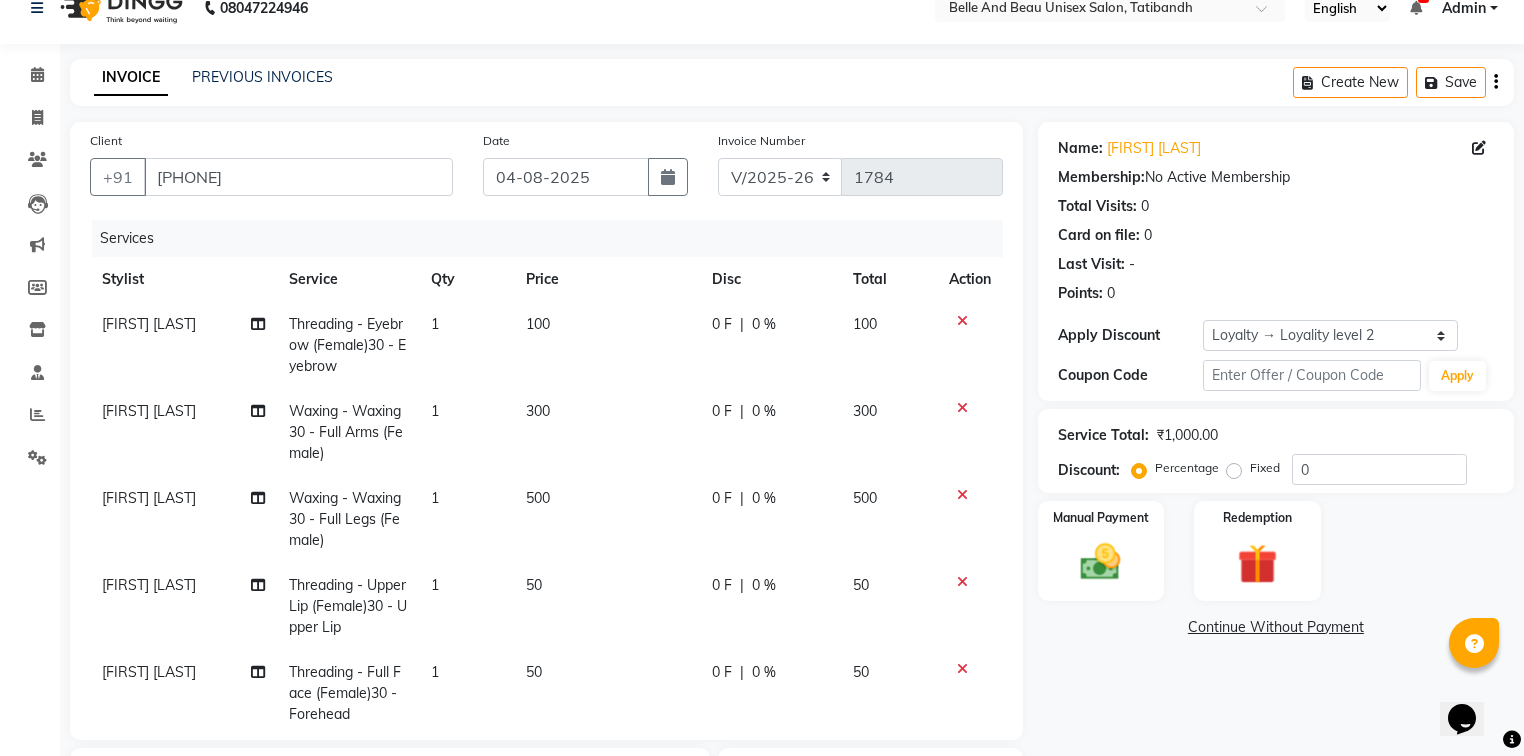 scroll, scrollTop: 0, scrollLeft: 0, axis: both 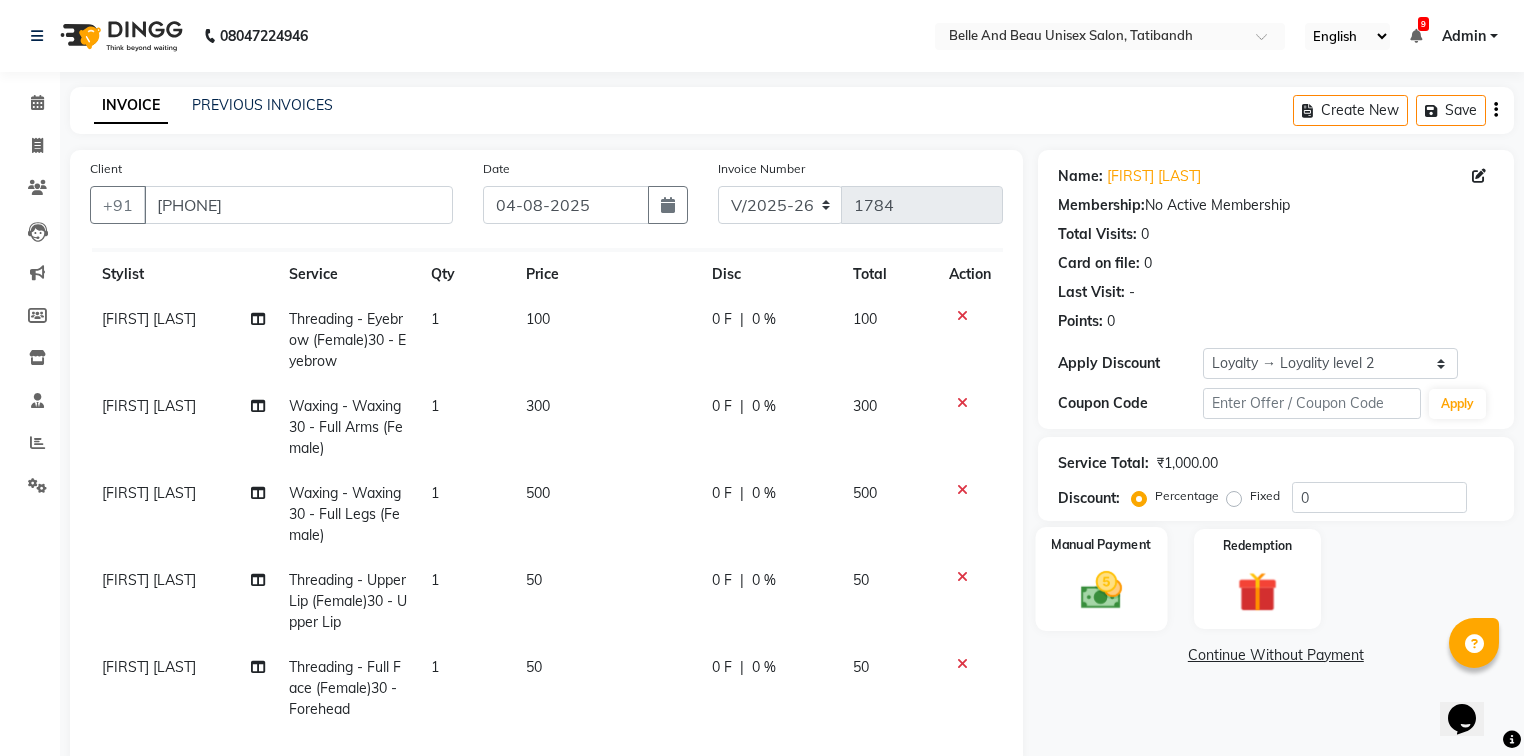 click on "Manual Payment" 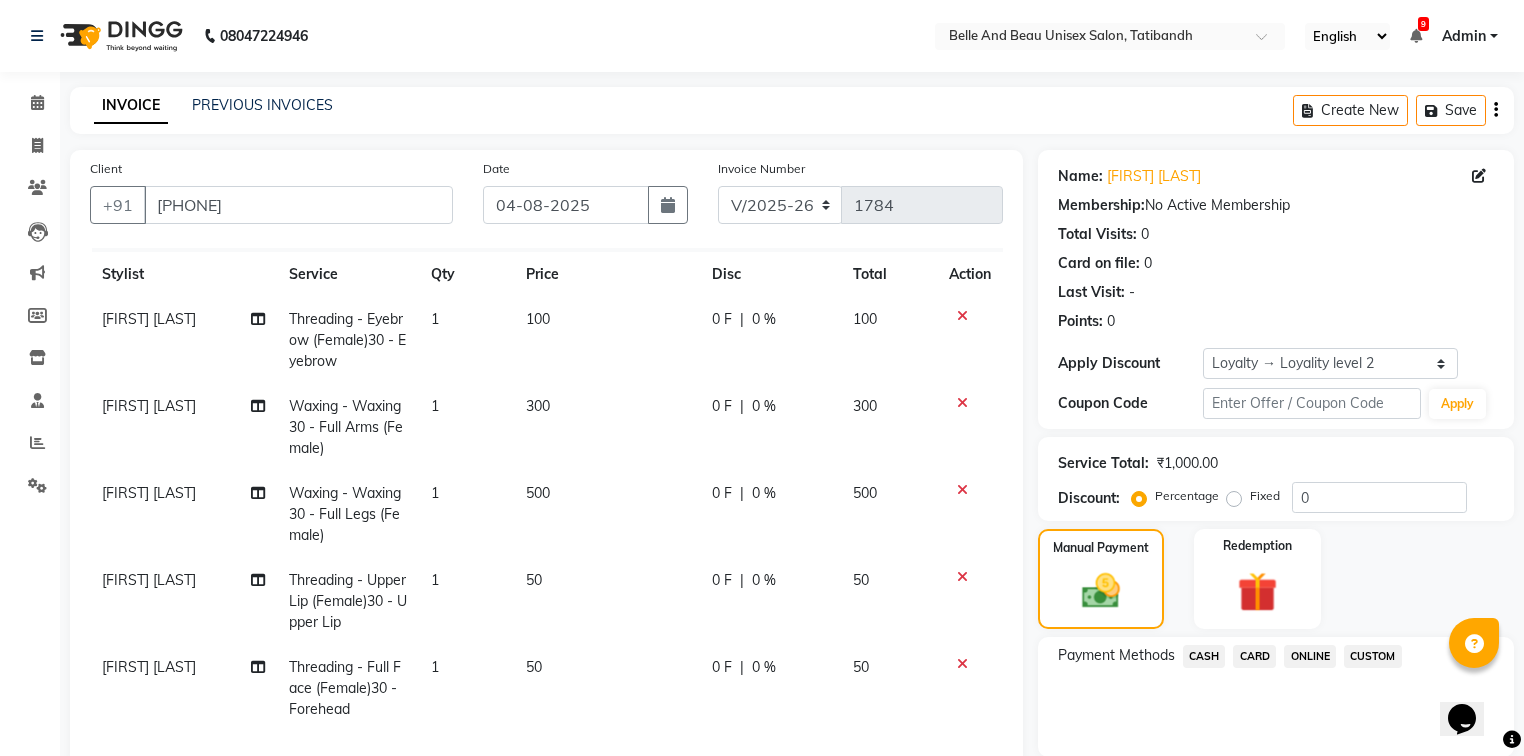 click on "ONLINE" 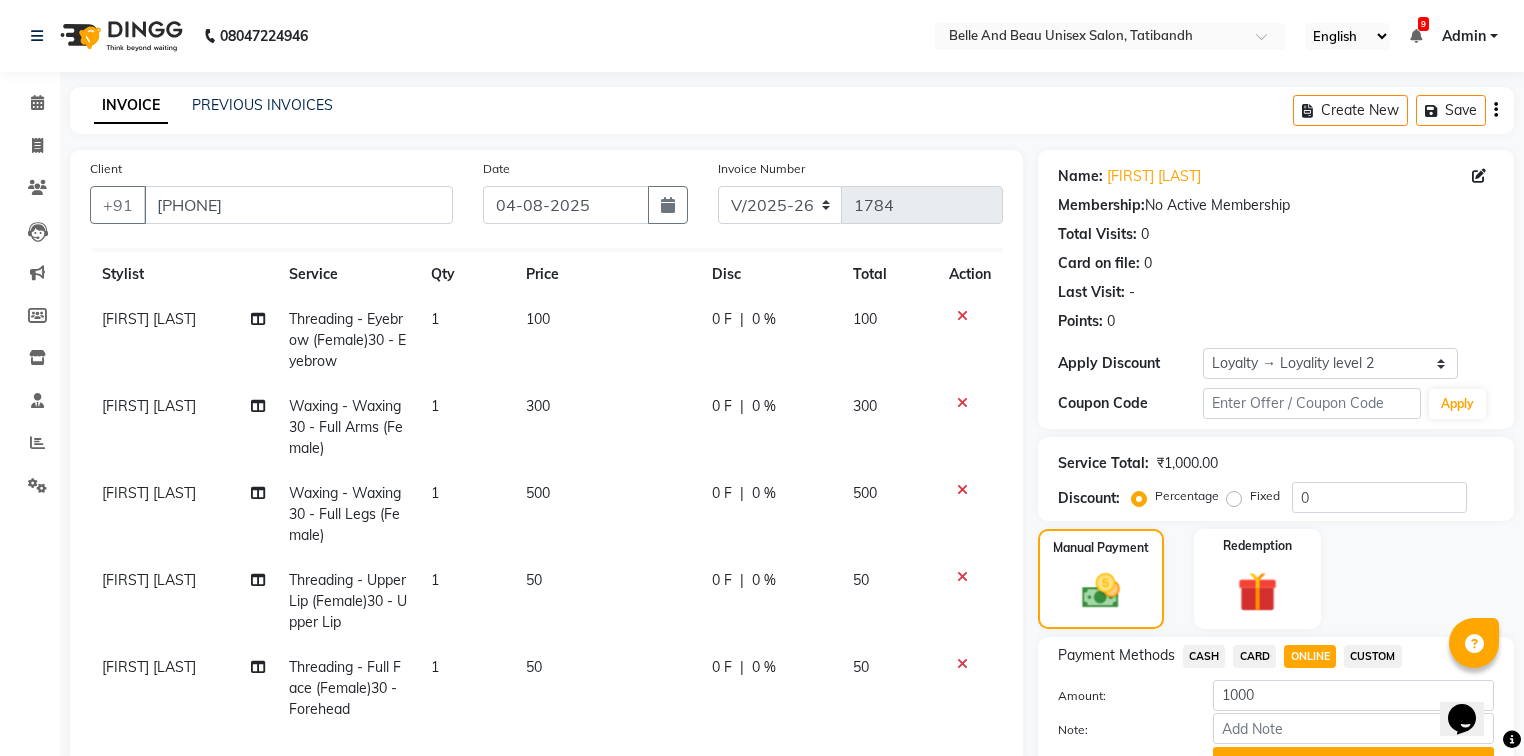 scroll, scrollTop: 320, scrollLeft: 0, axis: vertical 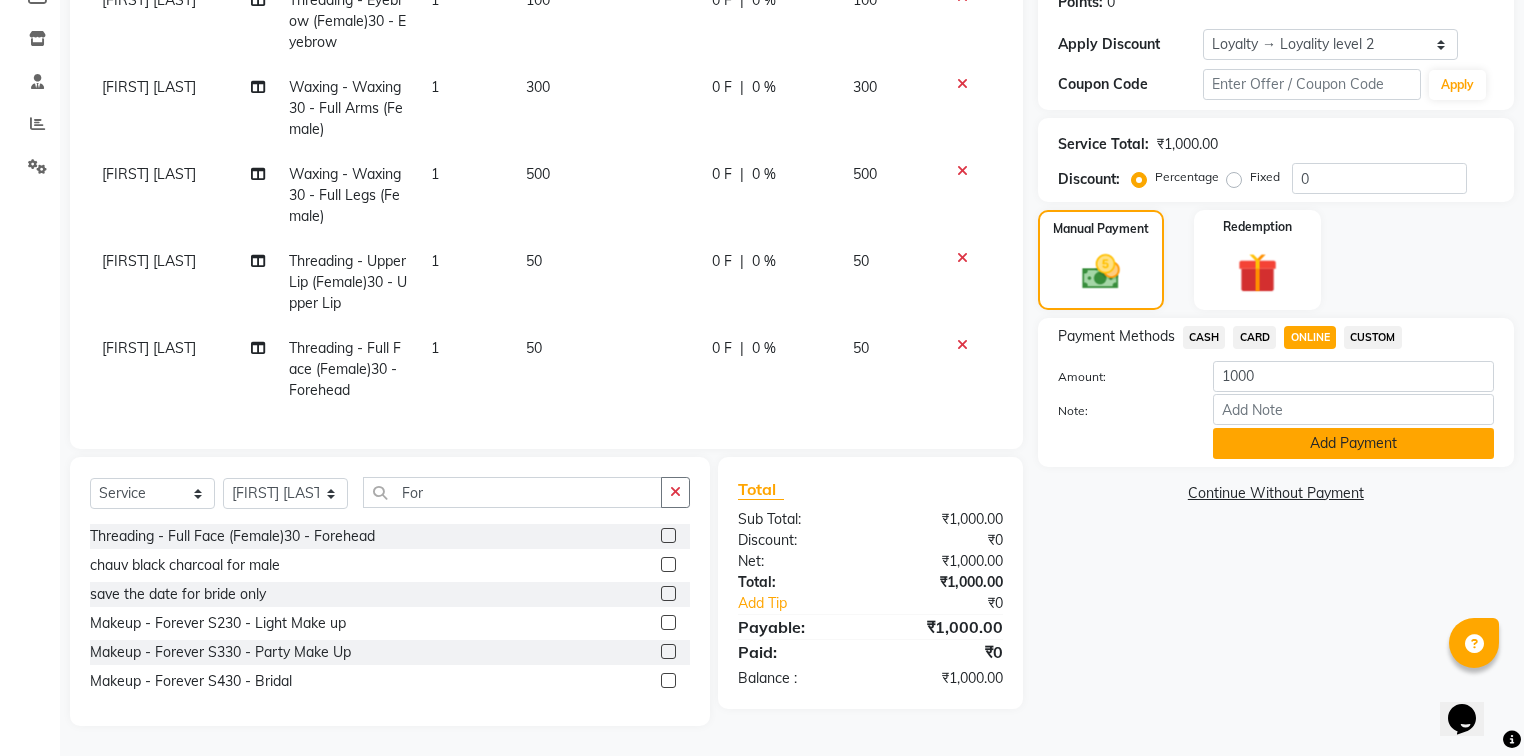 click on "Add Payment" 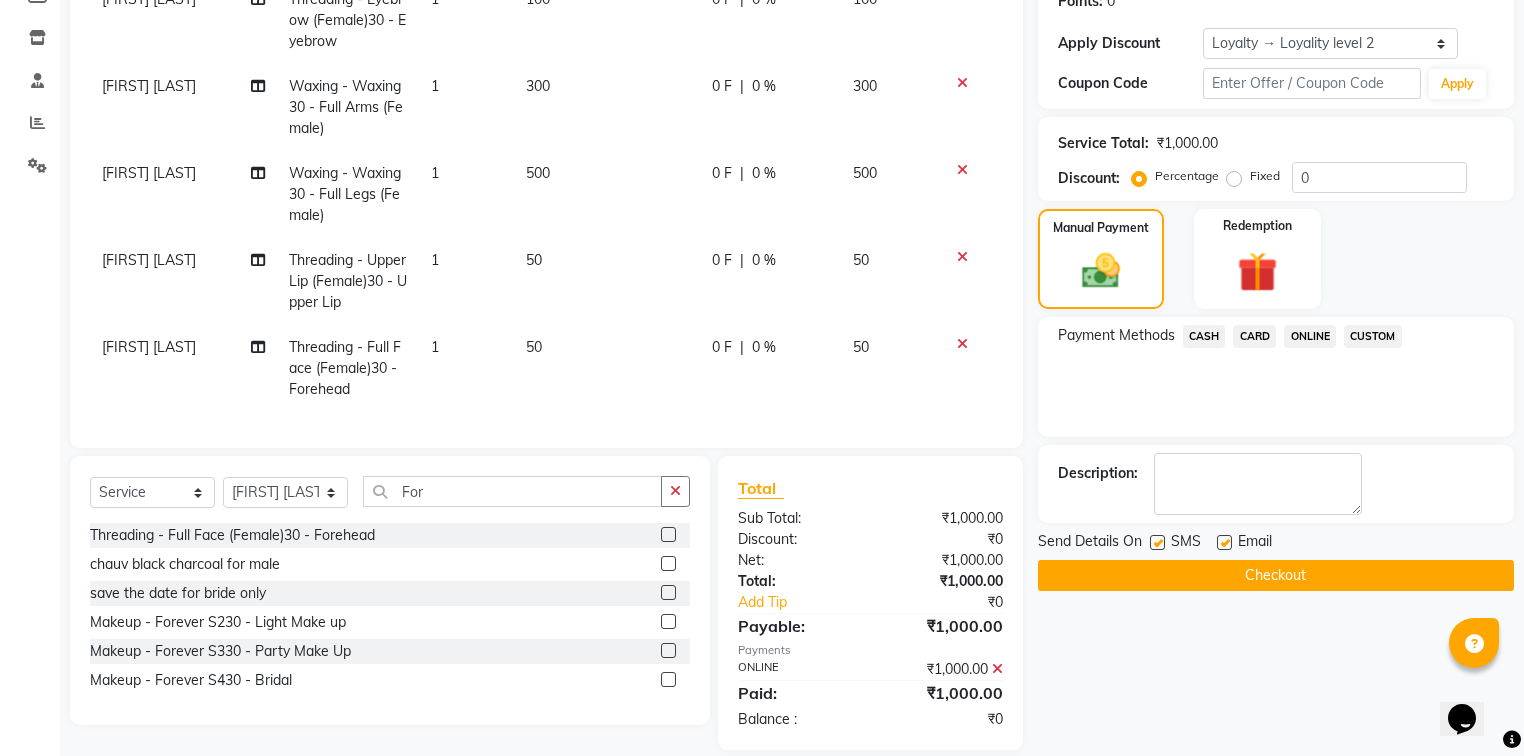 click on "Checkout" 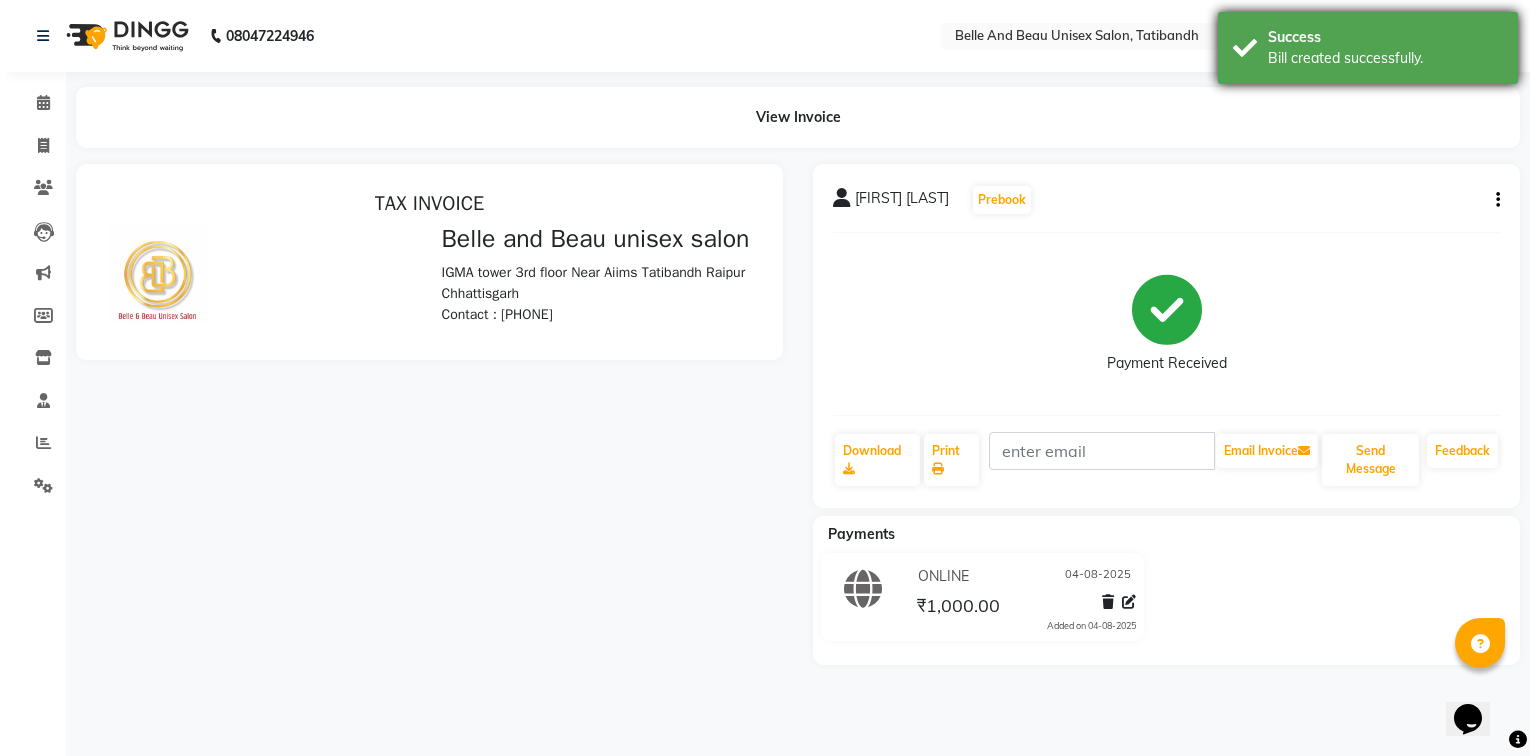 scroll, scrollTop: 0, scrollLeft: 0, axis: both 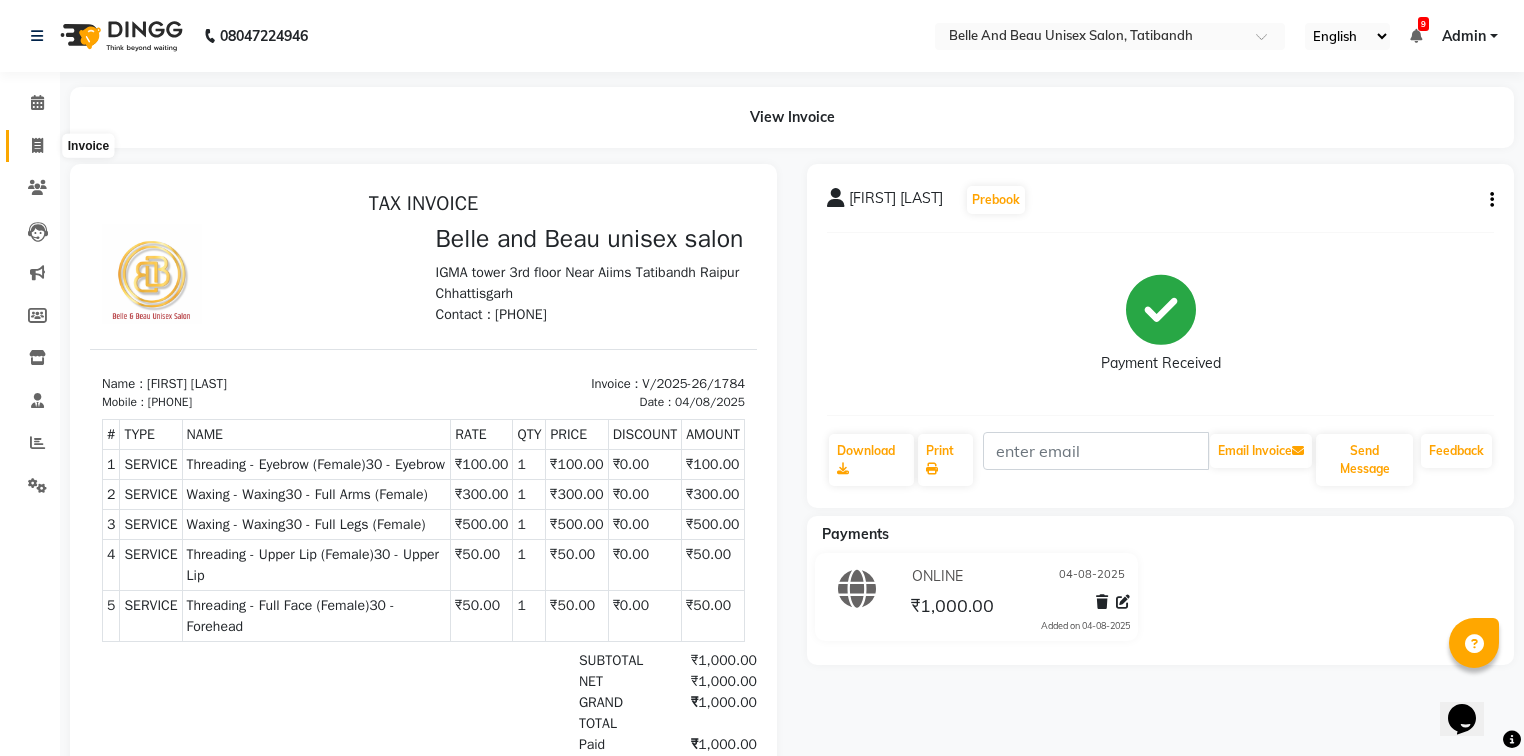 click 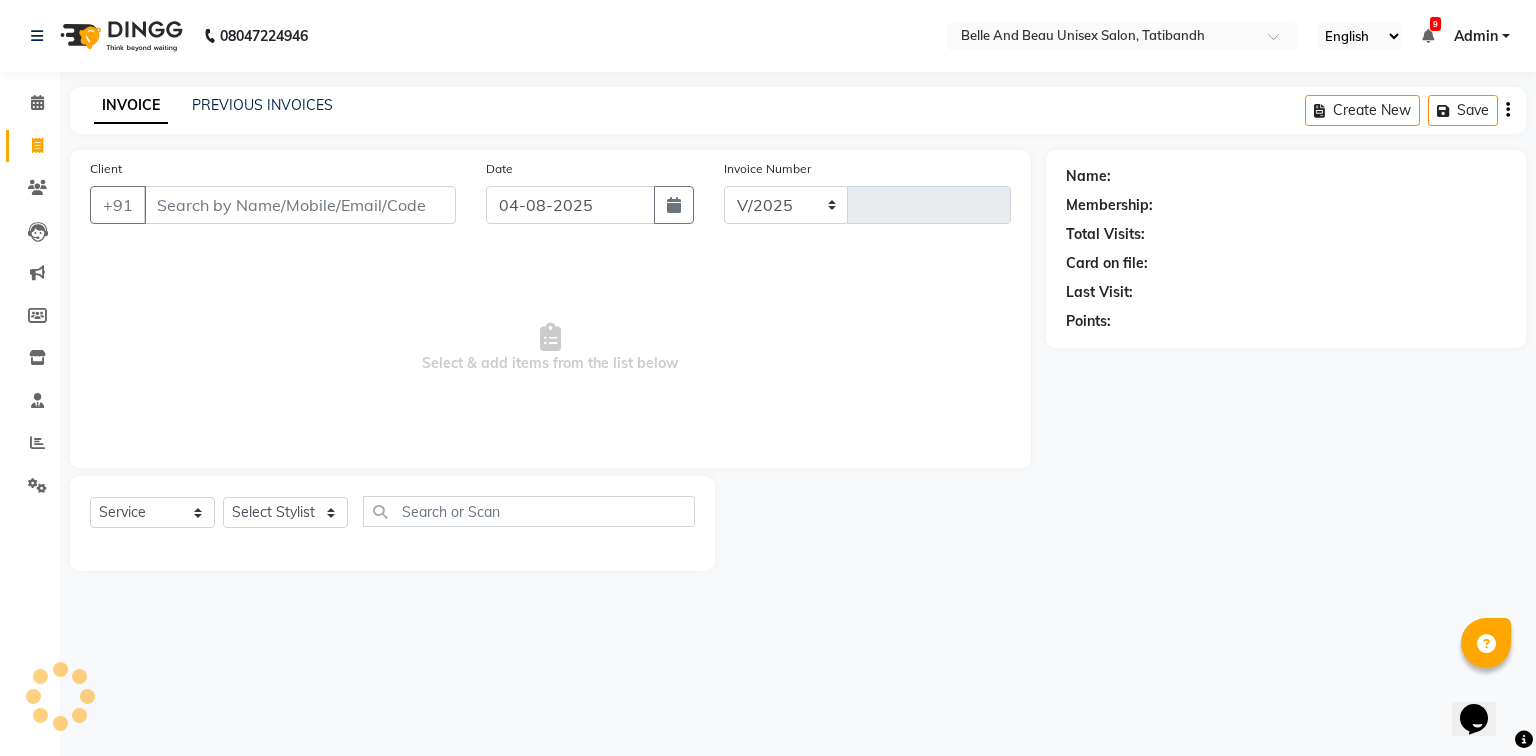 select on "7066" 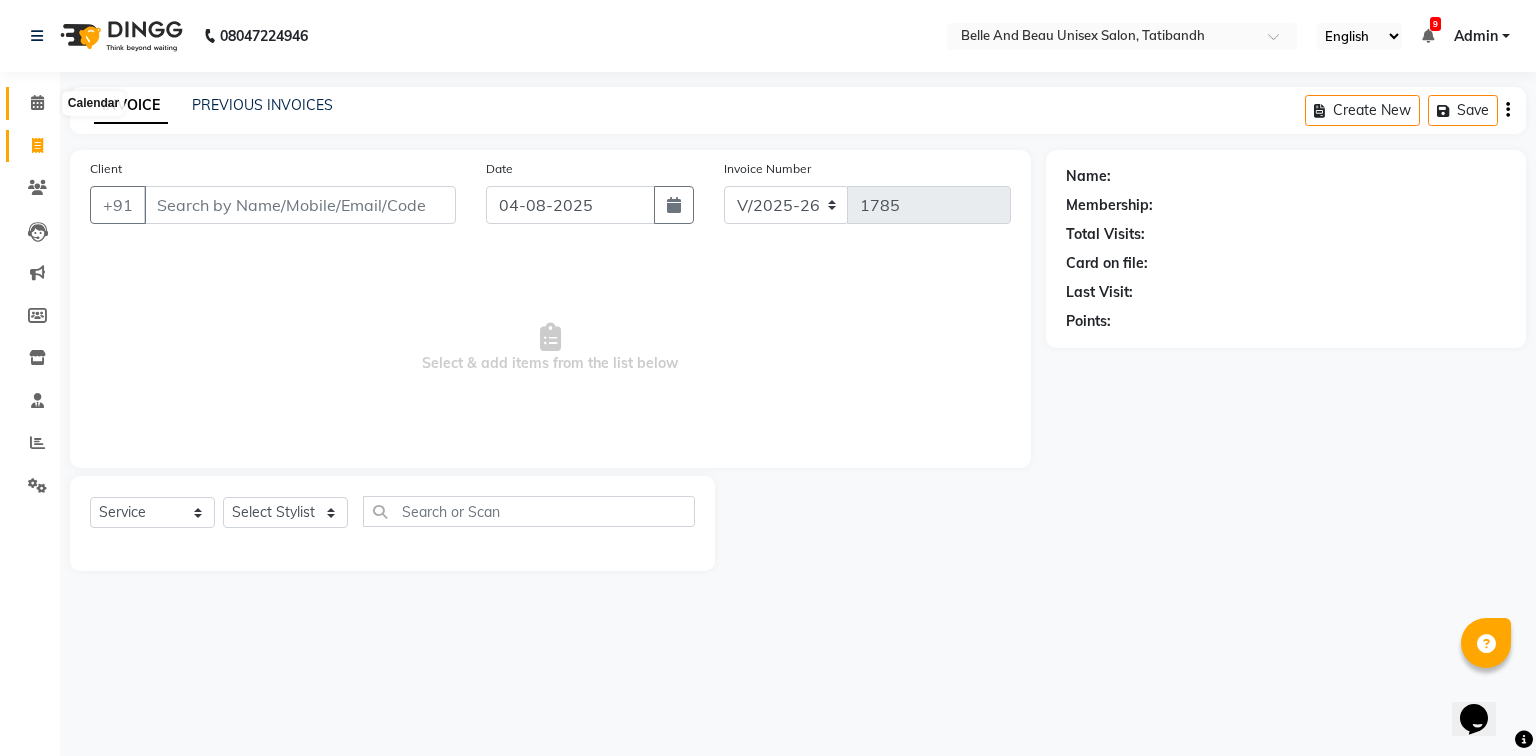 click 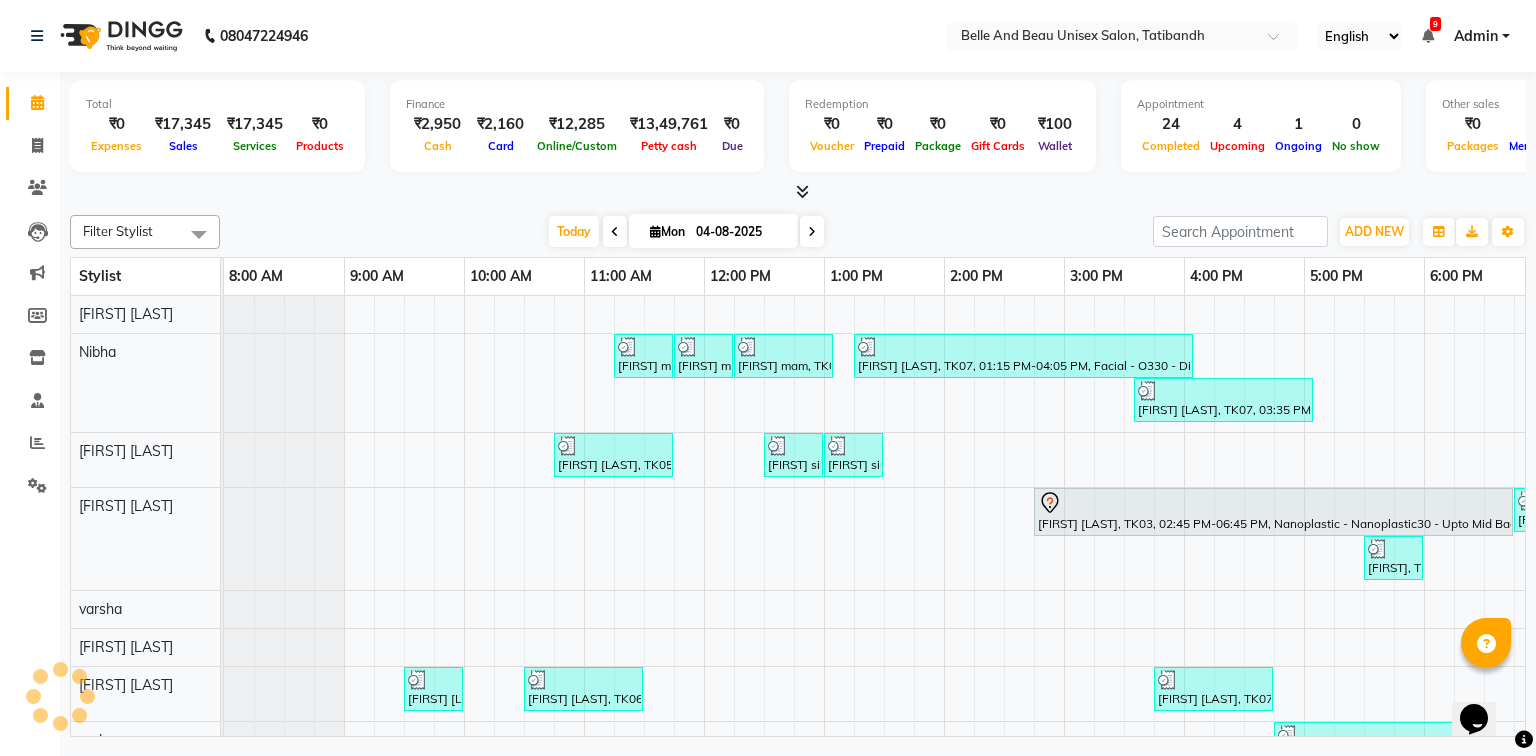 scroll, scrollTop: 0, scrollLeft: 0, axis: both 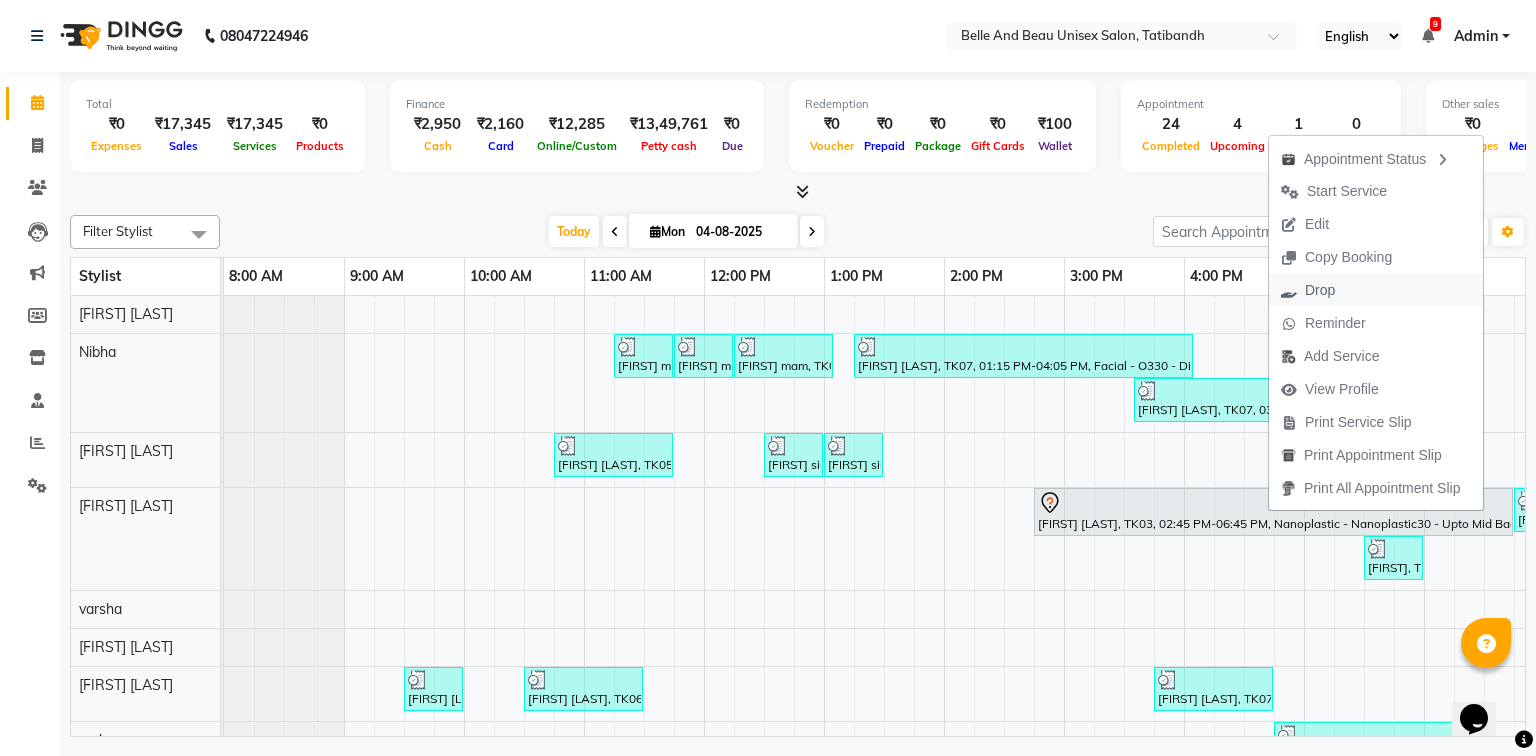 click on "Drop" at bounding box center [1308, 290] 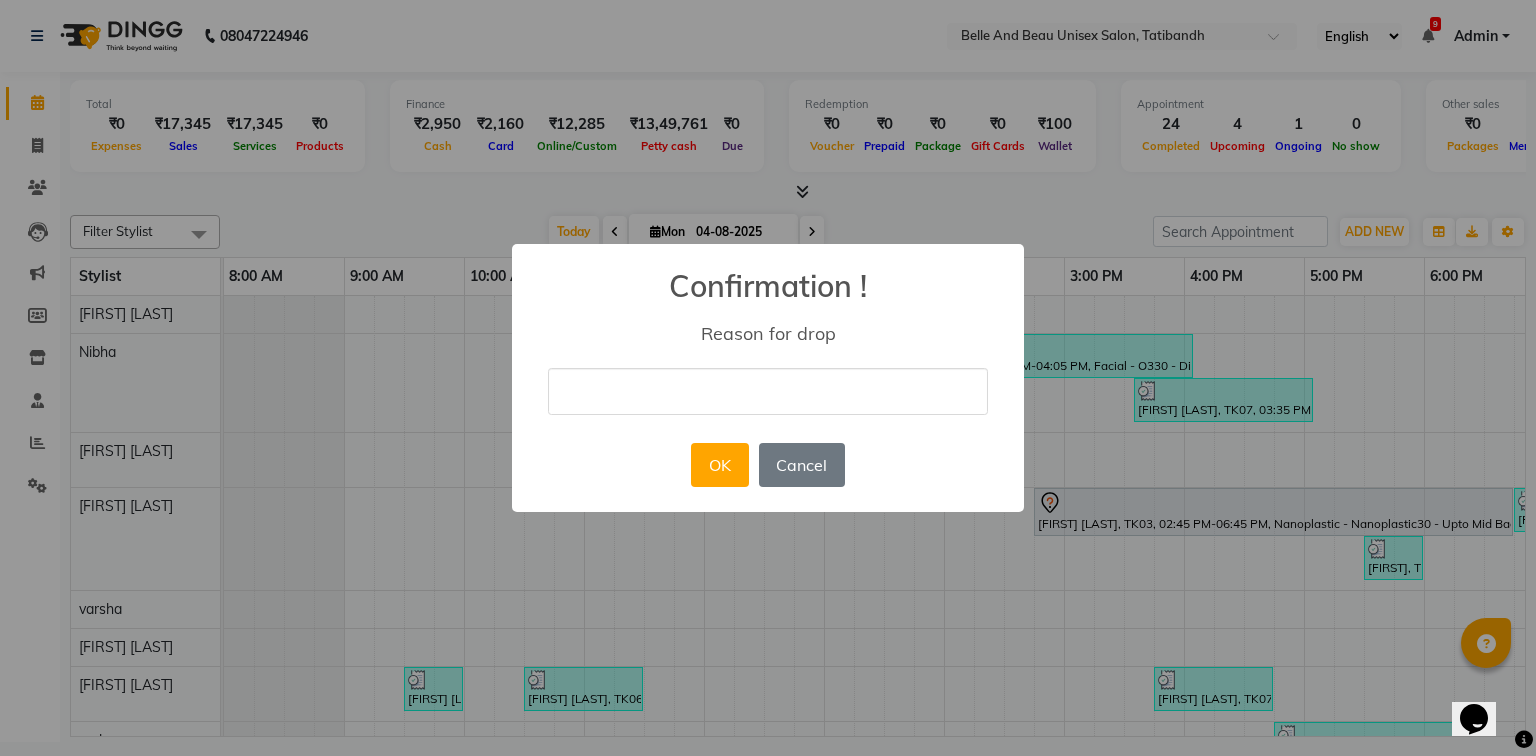 click at bounding box center (768, 391) 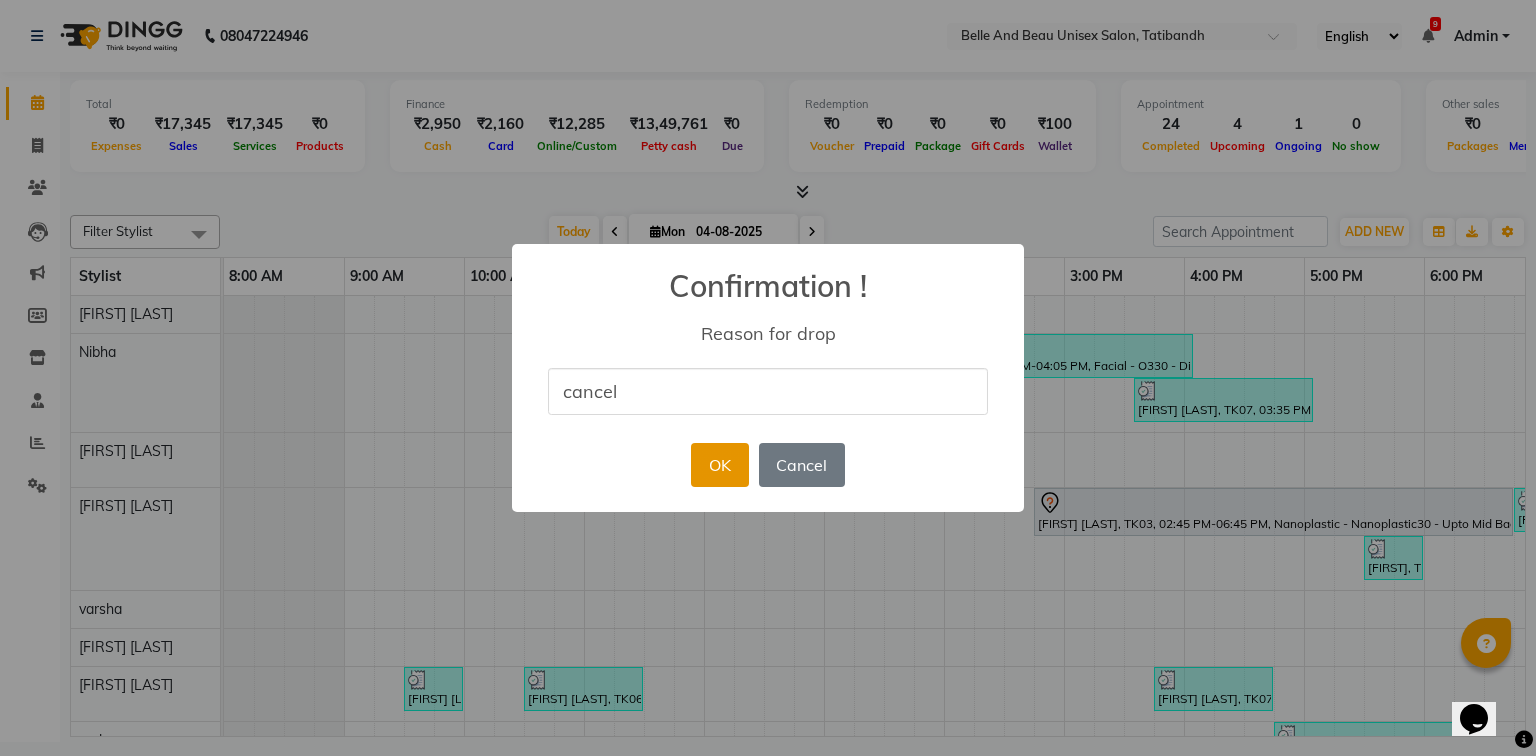 click on "OK" at bounding box center [719, 465] 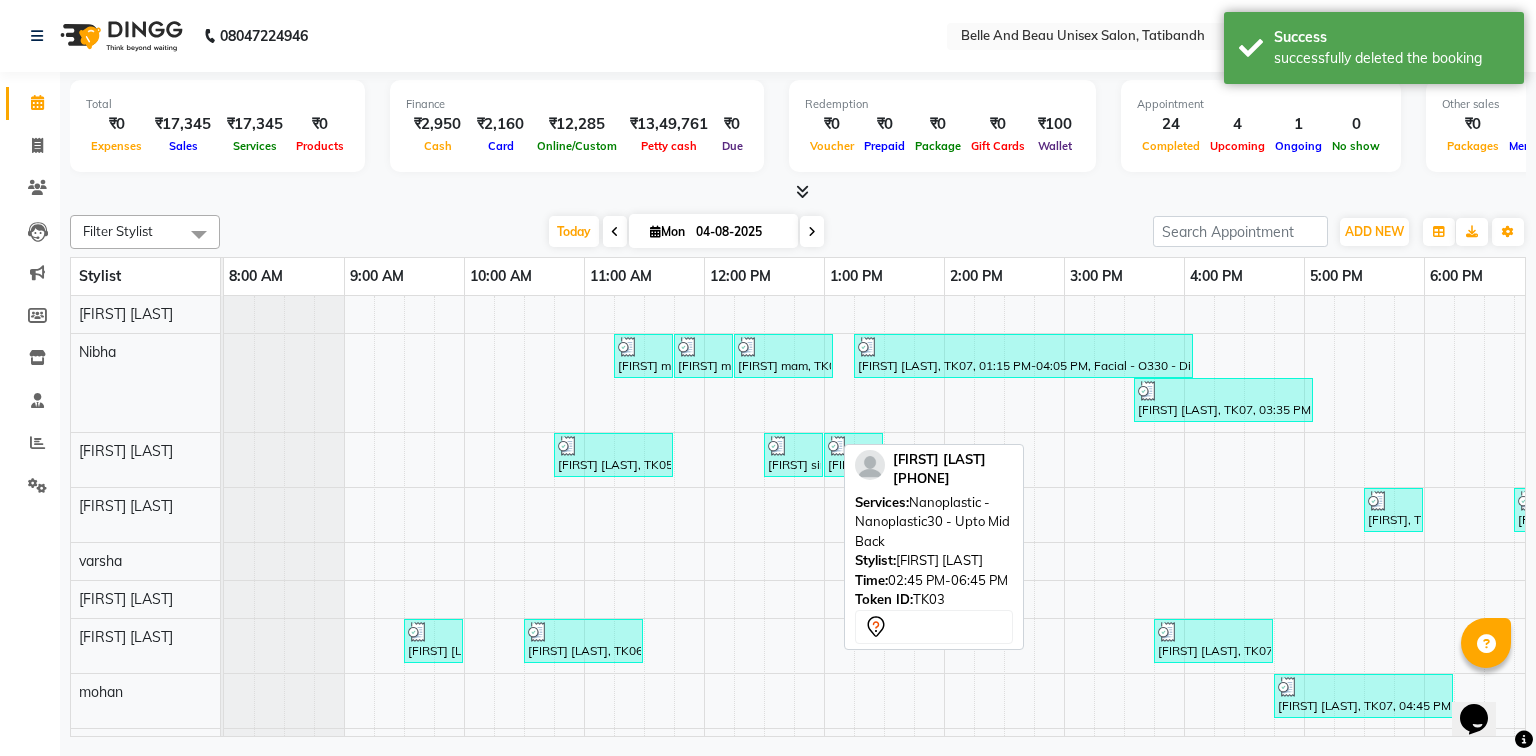 scroll, scrollTop: 46, scrollLeft: 0, axis: vertical 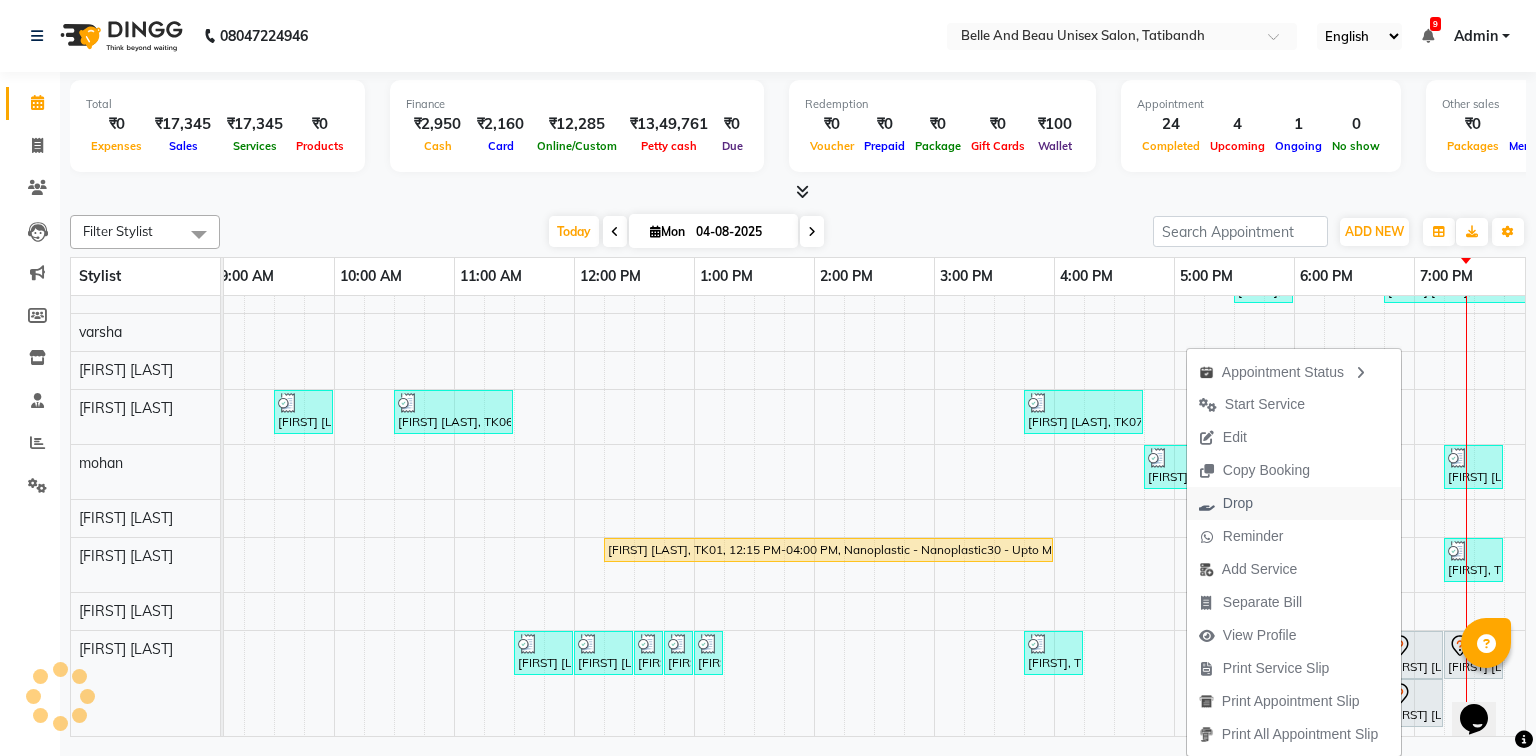 click on "Drop" at bounding box center [1226, 503] 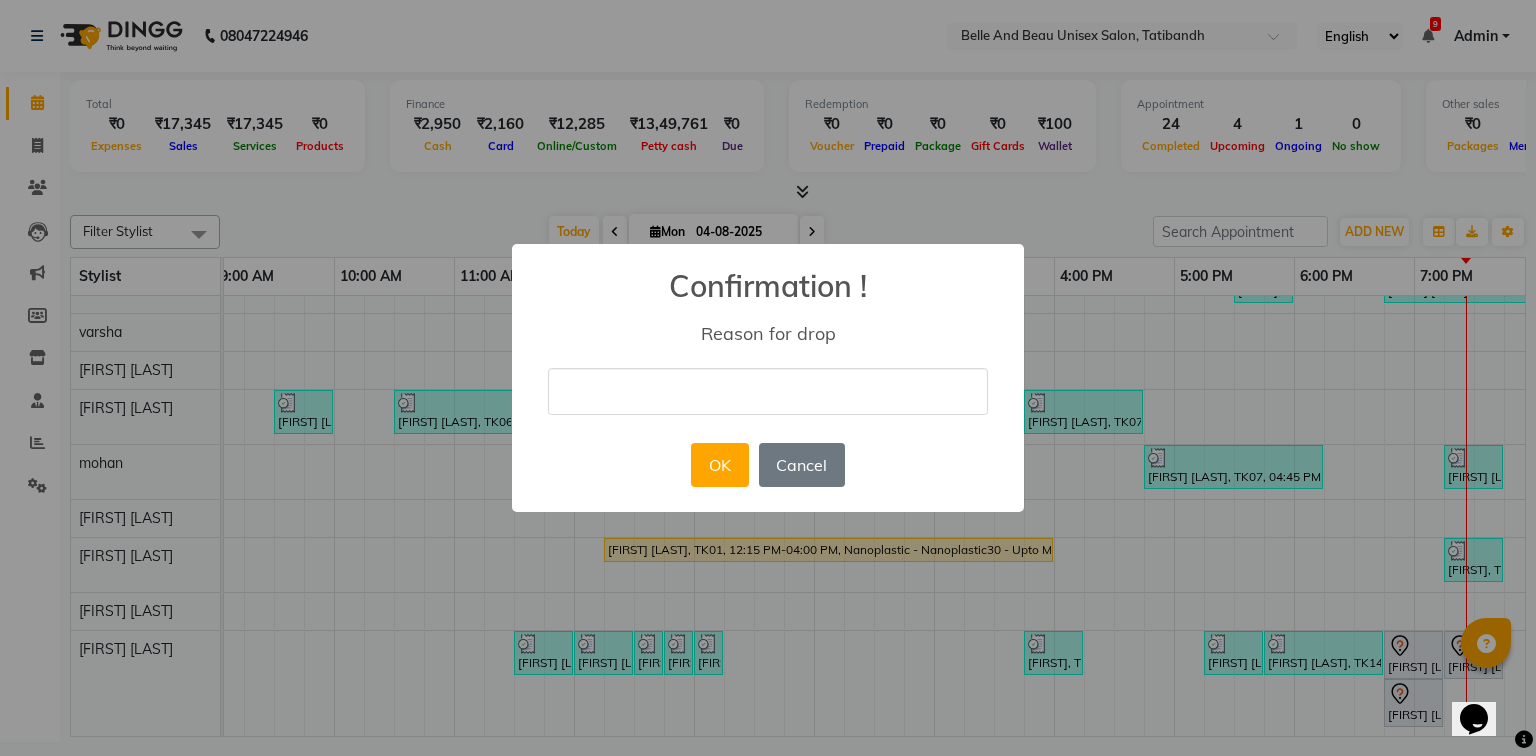 click at bounding box center (768, 391) 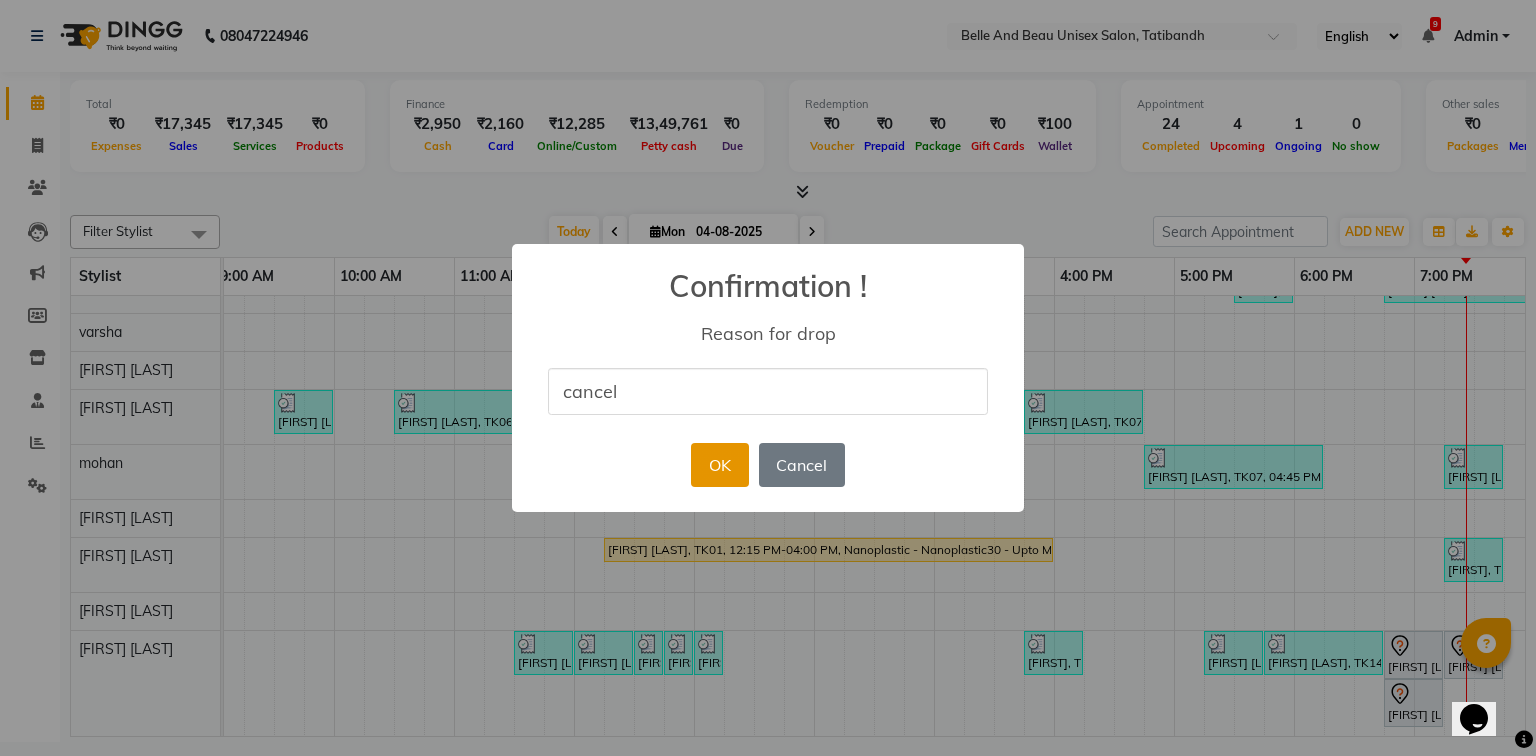 click on "OK" at bounding box center (719, 465) 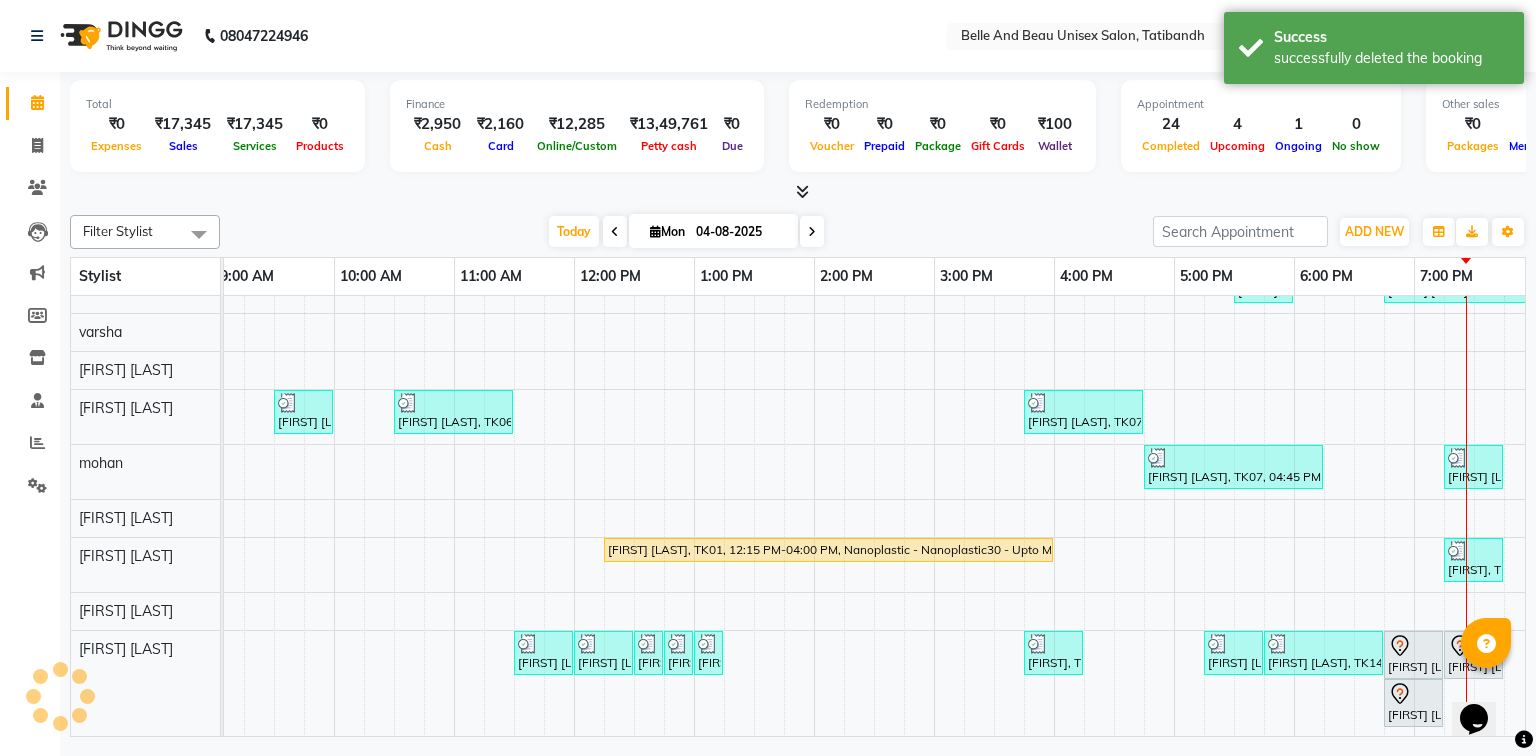 scroll, scrollTop: 191, scrollLeft: 0, axis: vertical 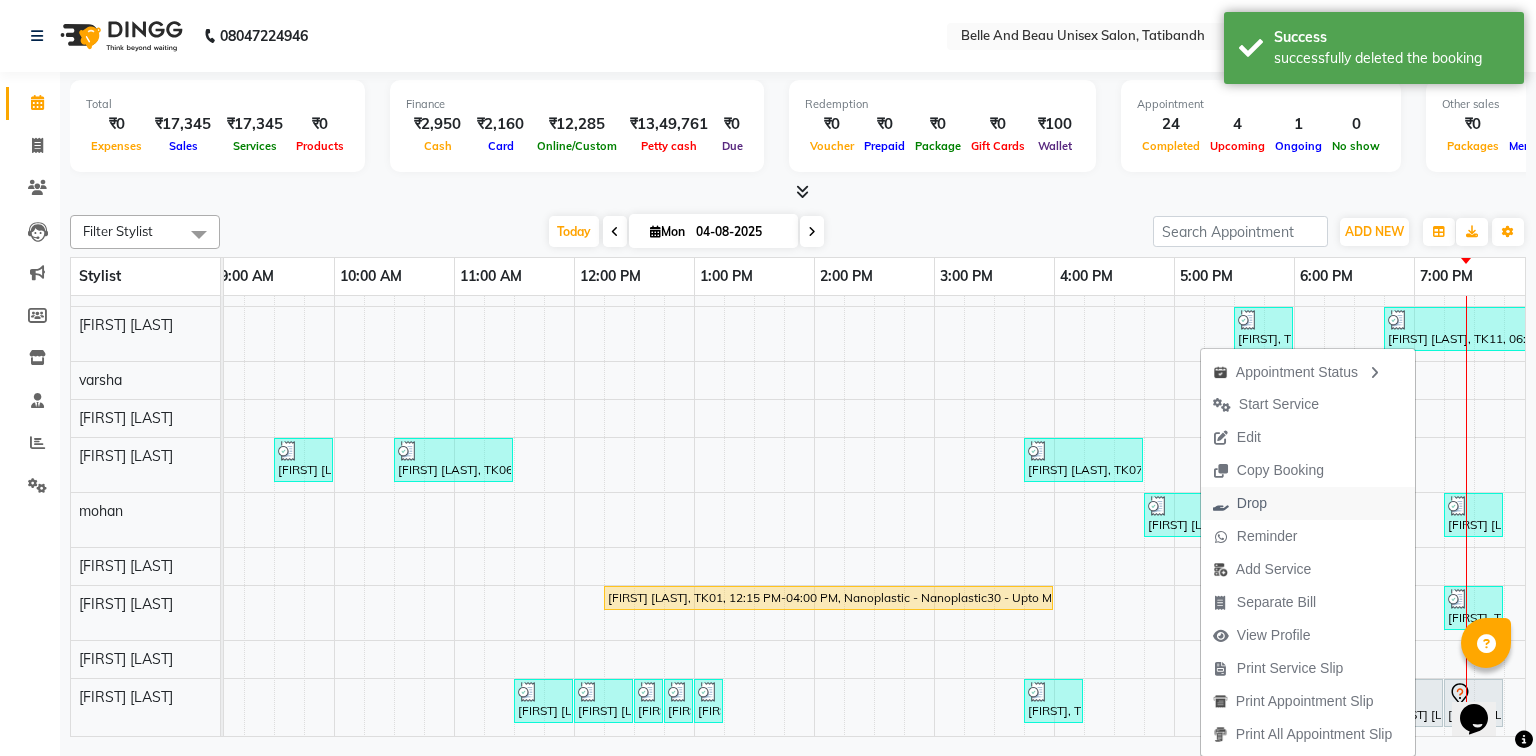 click on "Drop" at bounding box center [1252, 503] 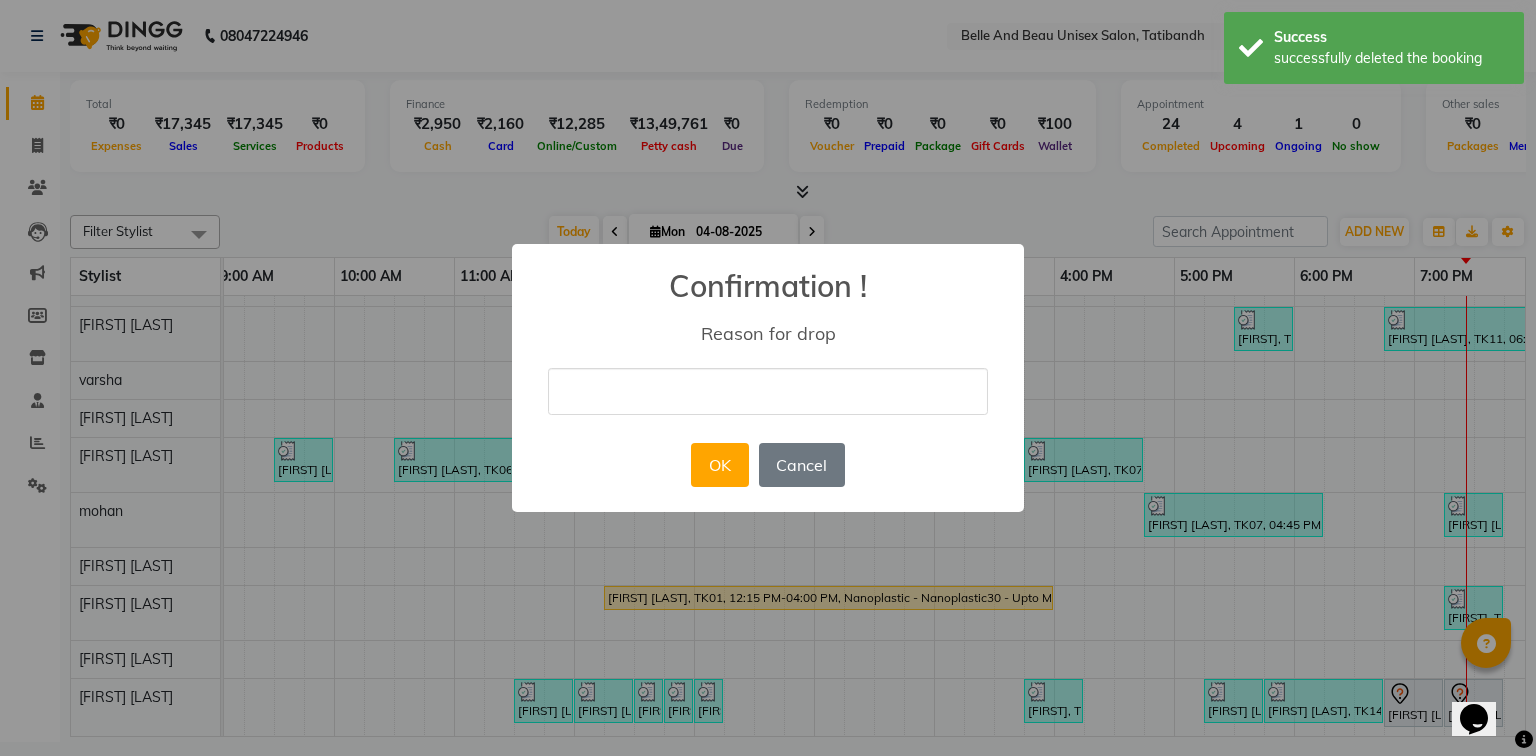 click at bounding box center [768, 391] 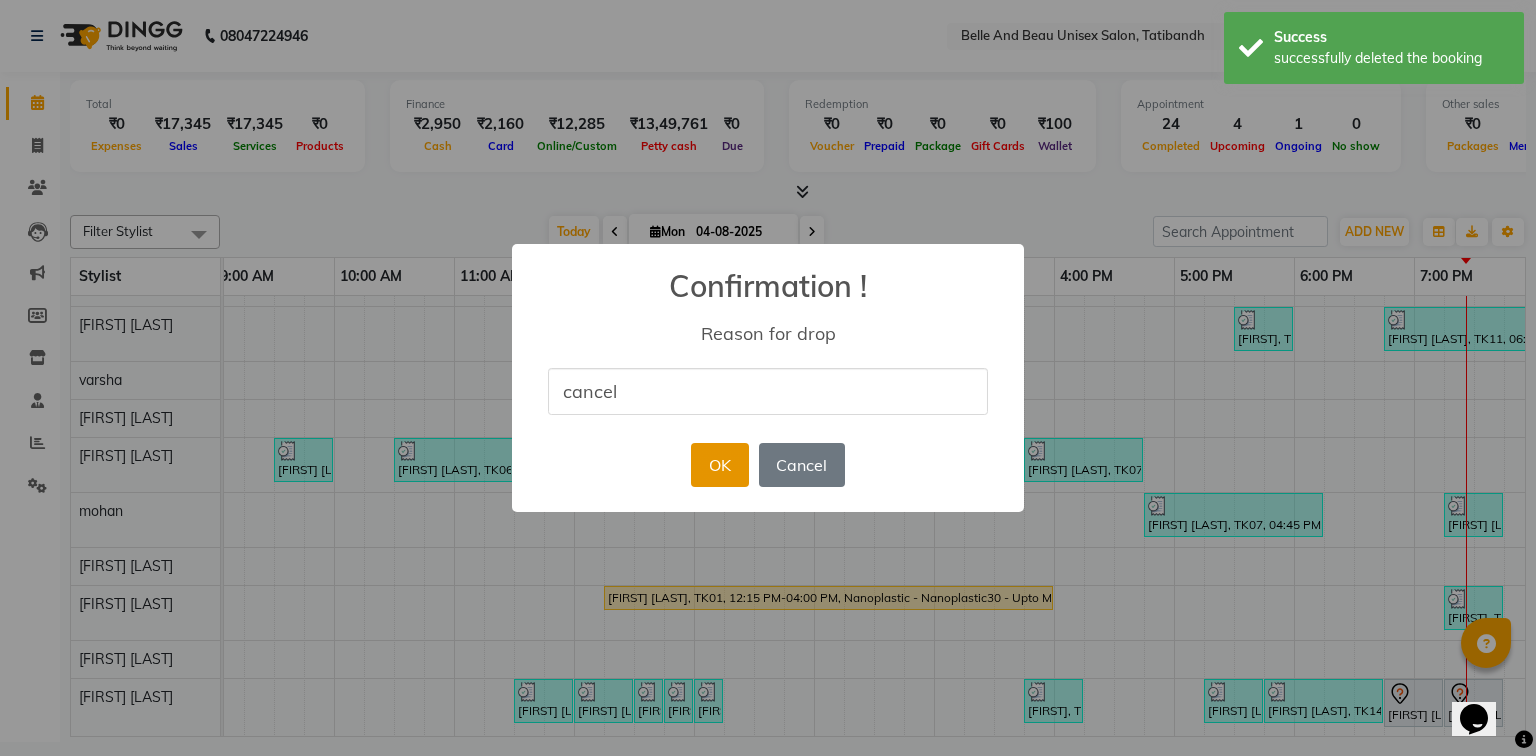 click on "OK" at bounding box center (719, 465) 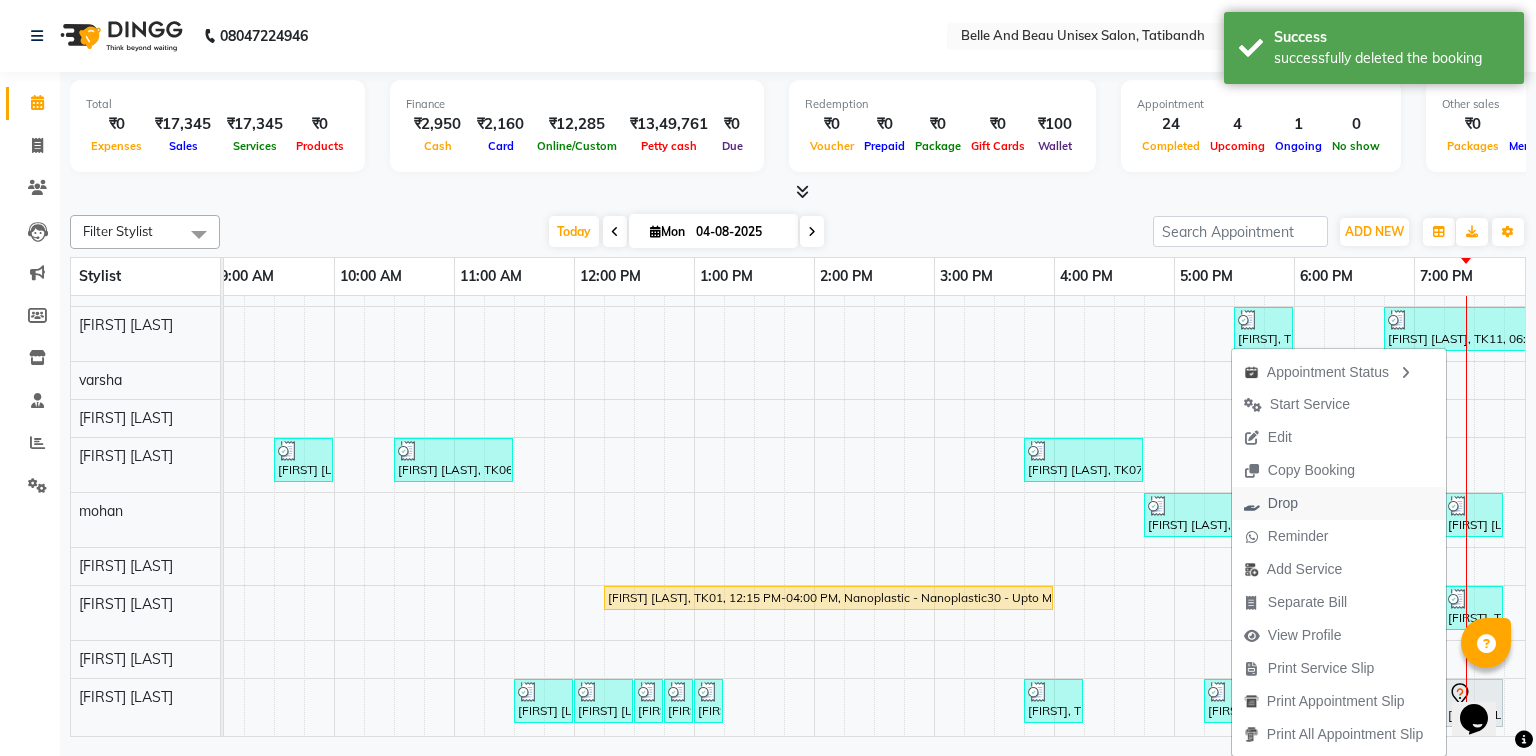 click on "Drop" at bounding box center (1283, 503) 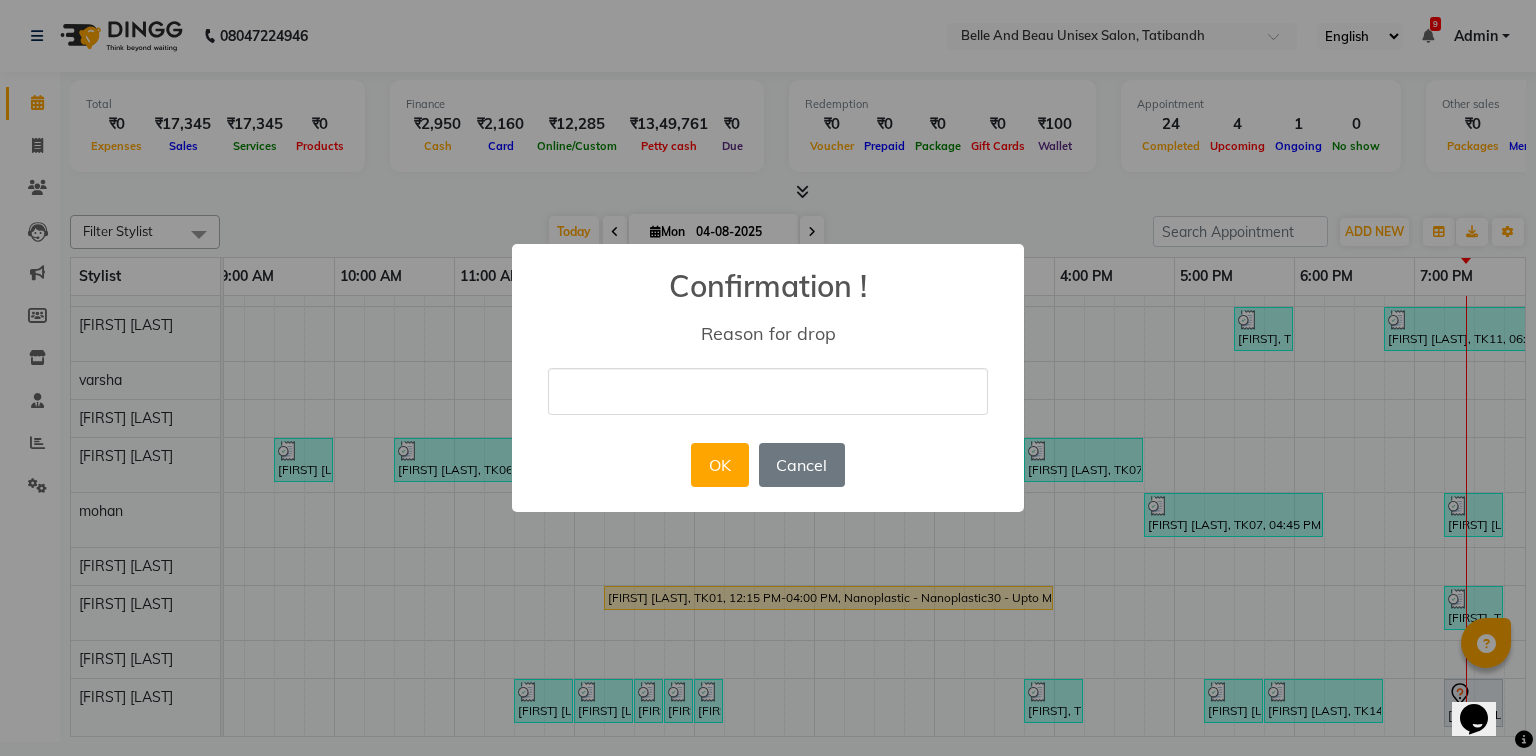click at bounding box center (768, 391) 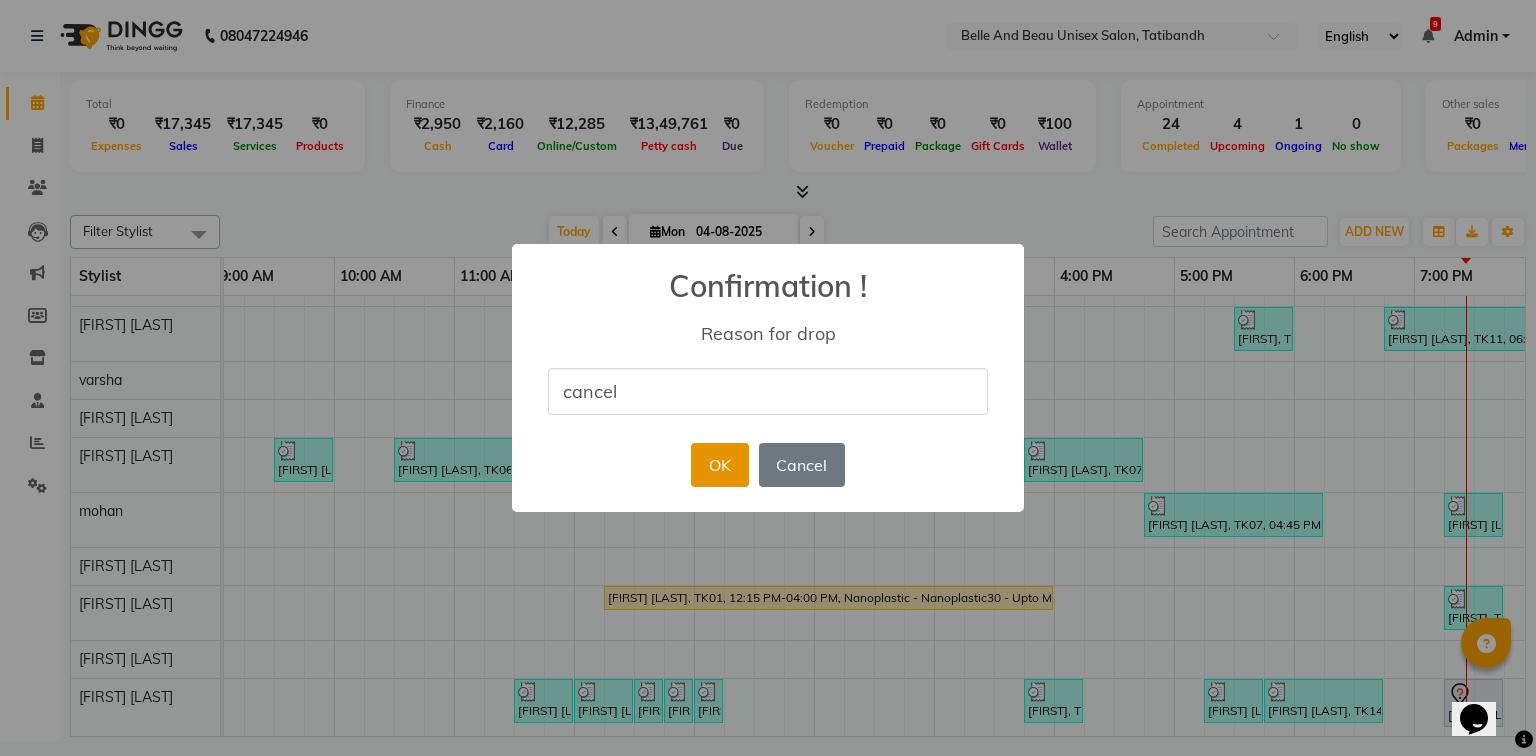 click on "OK" at bounding box center [719, 465] 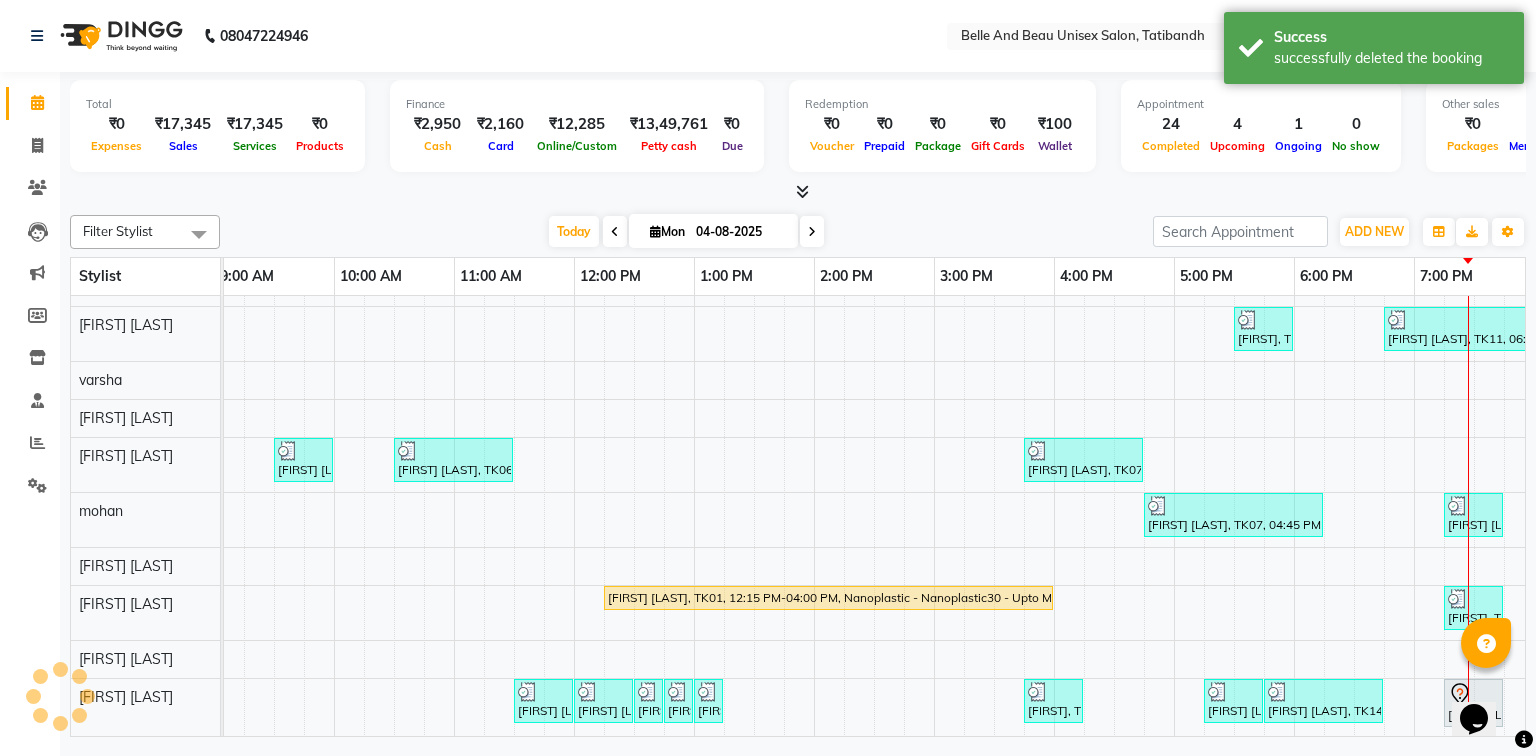 scroll, scrollTop: 187, scrollLeft: 0, axis: vertical 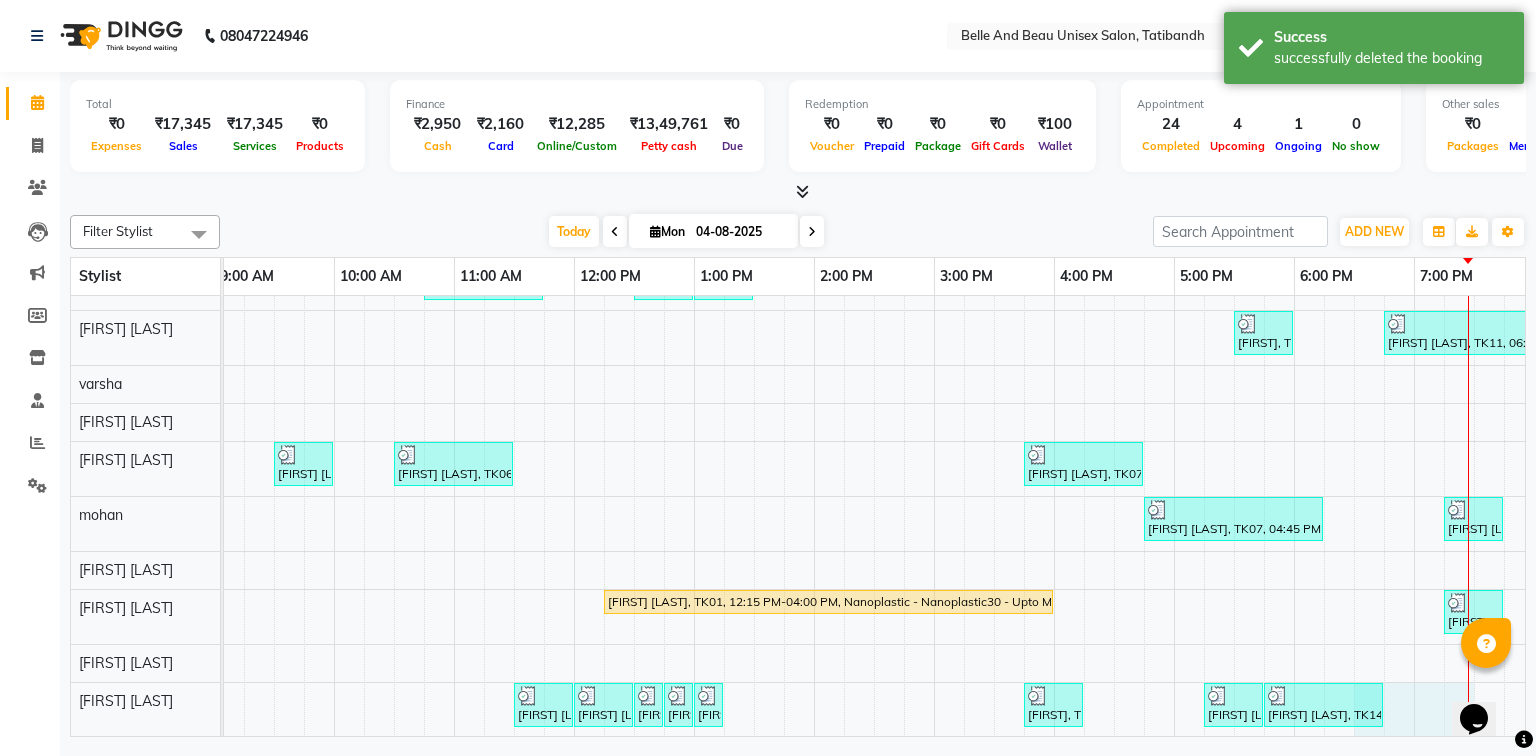 drag, startPoint x: 2827, startPoint y: 1398, endPoint x: 1455, endPoint y: 726, distance: 1527.7329 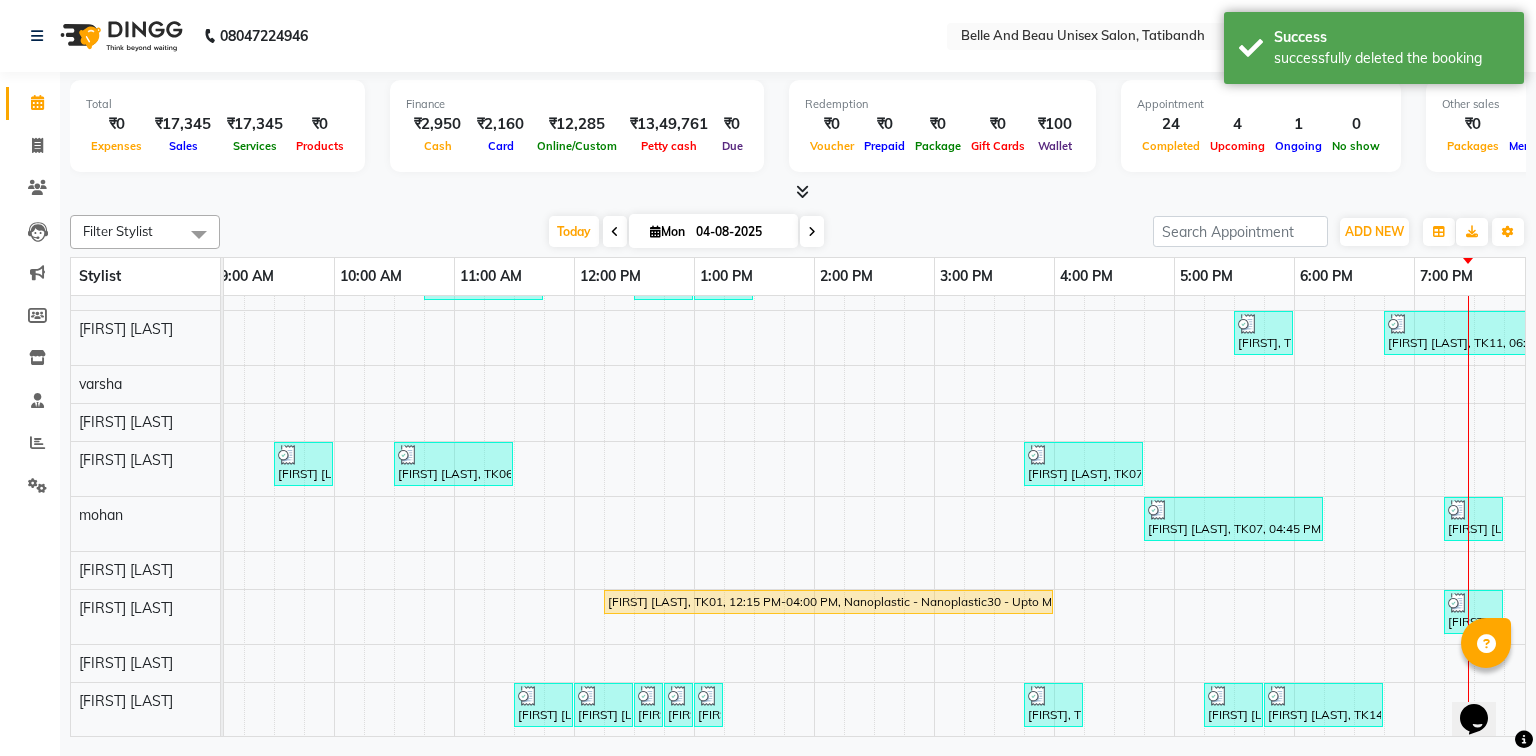 scroll, scrollTop: 186, scrollLeft: 246, axis: both 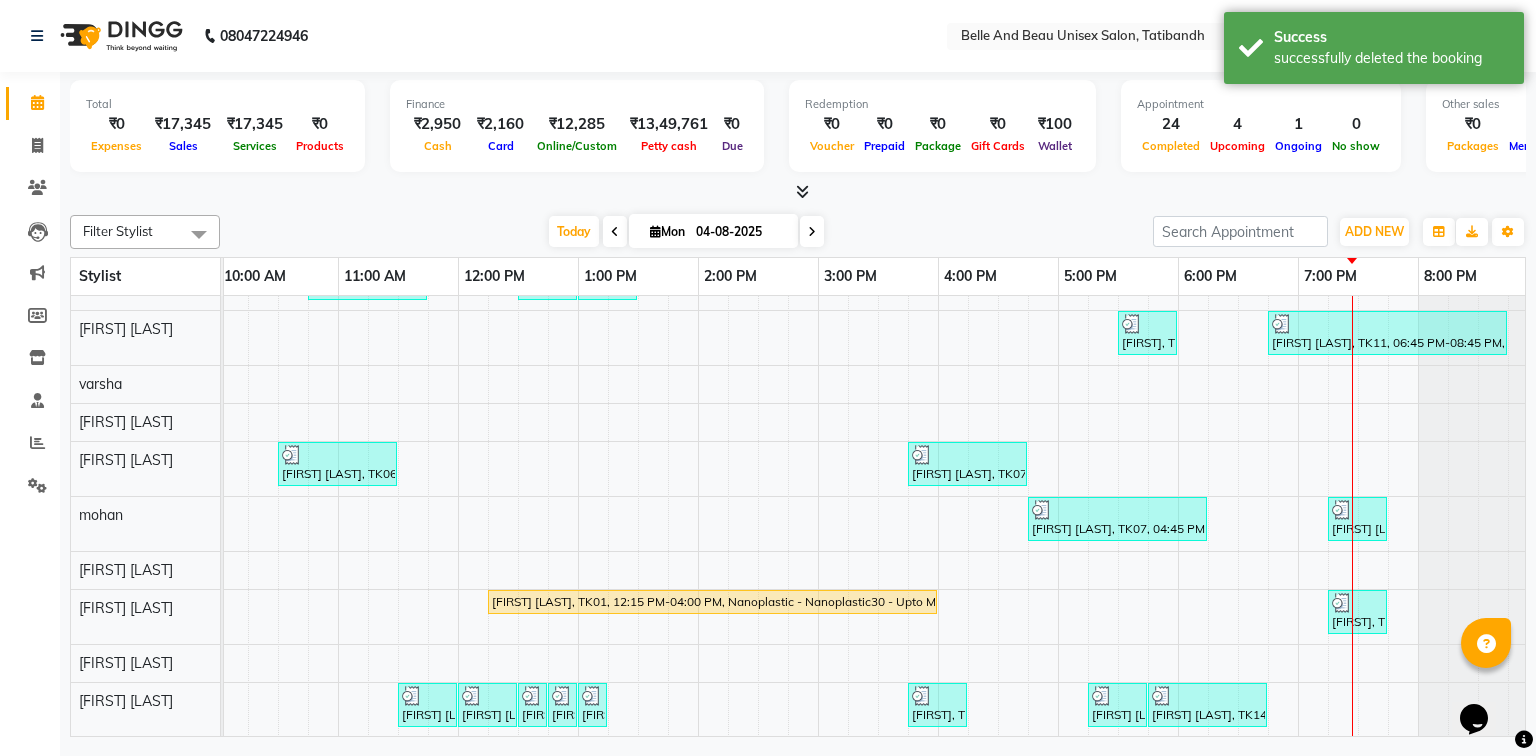 drag, startPoint x: 1378, startPoint y: 729, endPoint x: 0, endPoint y: 53, distance: 1534.8811 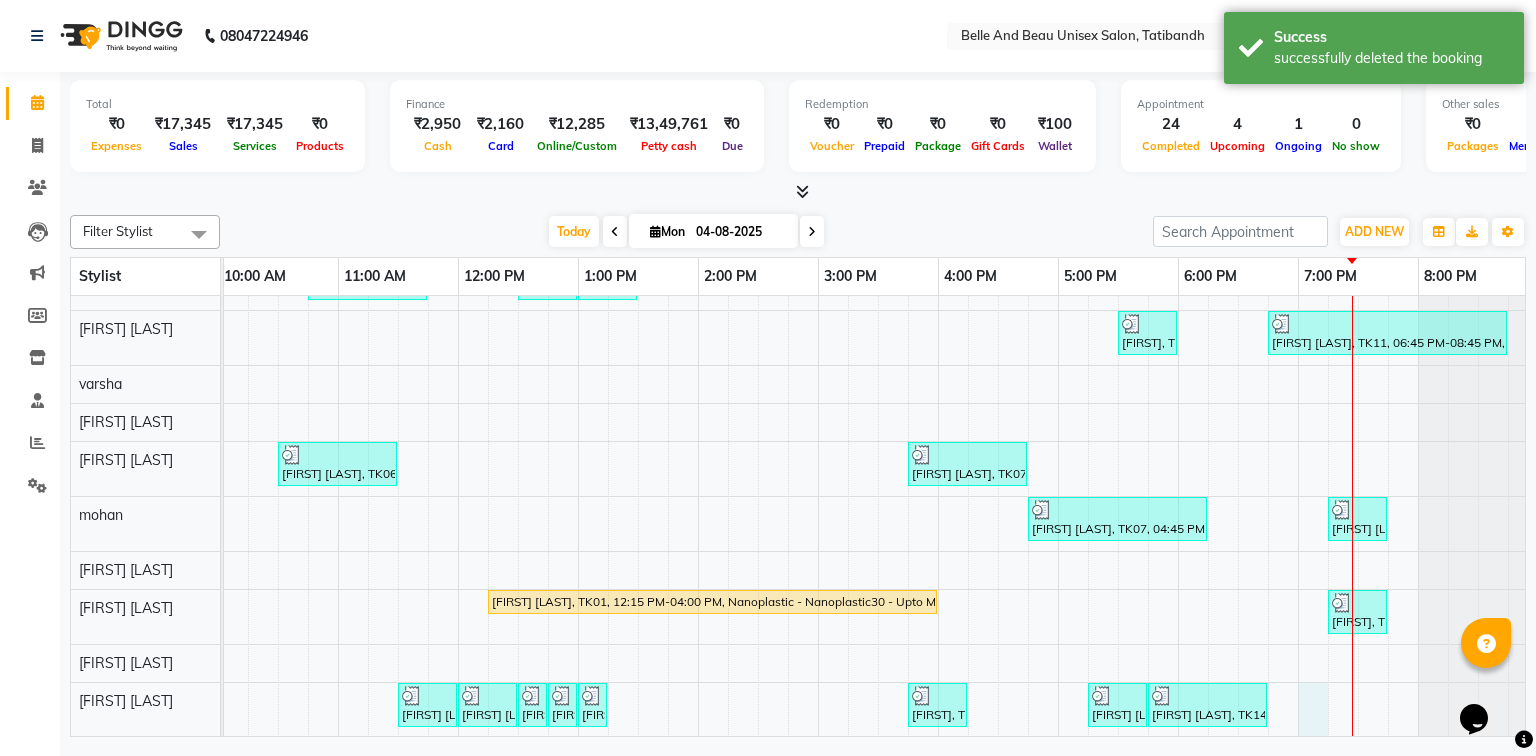 click on "Dipti mam, TK08, 11:15 AM-11:45 AM, Waxing - Premium Flavoured Rica Wax30 - Full Hands (Female)     Dipti mam, TK08, 11:45 AM-12:15 PM, Waxing - Premium Flavoured Rica Wax30 - Half Legs (Female)     Dipti mam, TK08, 12:15 PM-01:05 PM, Waxing - Premium Flavoured Rica Wax30 - Half Legs (Female),Waxing - Premium Flavoured Rica Wax30 - Underarms (Male),Waxing - Premium Flavoured Rica Wax30 - Full Hands (Female),Threading - Eyebrow (Female)30 - Eyebrow,Threading - Upper Lip (Female)30 - Upper Lip     Manmeet Singh, TK07, 01:15 PM-04:05 PM, Facial - O330 - Diamond,Waxing - Premium Flavoured Rica Wax30 - Underarms (Female),Threading - Eyebrow (Female)30 - Eyebrow,Threading - Upper Lip (Female)30 - Upper Lip,Bleach / Detan - Bleach / Detan30 - Face/ Neck Line,Waxing - Premium Flavoured Rica Wax30 - Full Hands (Female),Waxing - Premium Flavoured Rica Wax30 - Half Legs (Female)             satish sir, TK13, 12:30 PM-01:00 PM, Shave & Trimming - Beard  (Male)30 - Beard Shaping" at bounding box center (758, 428) 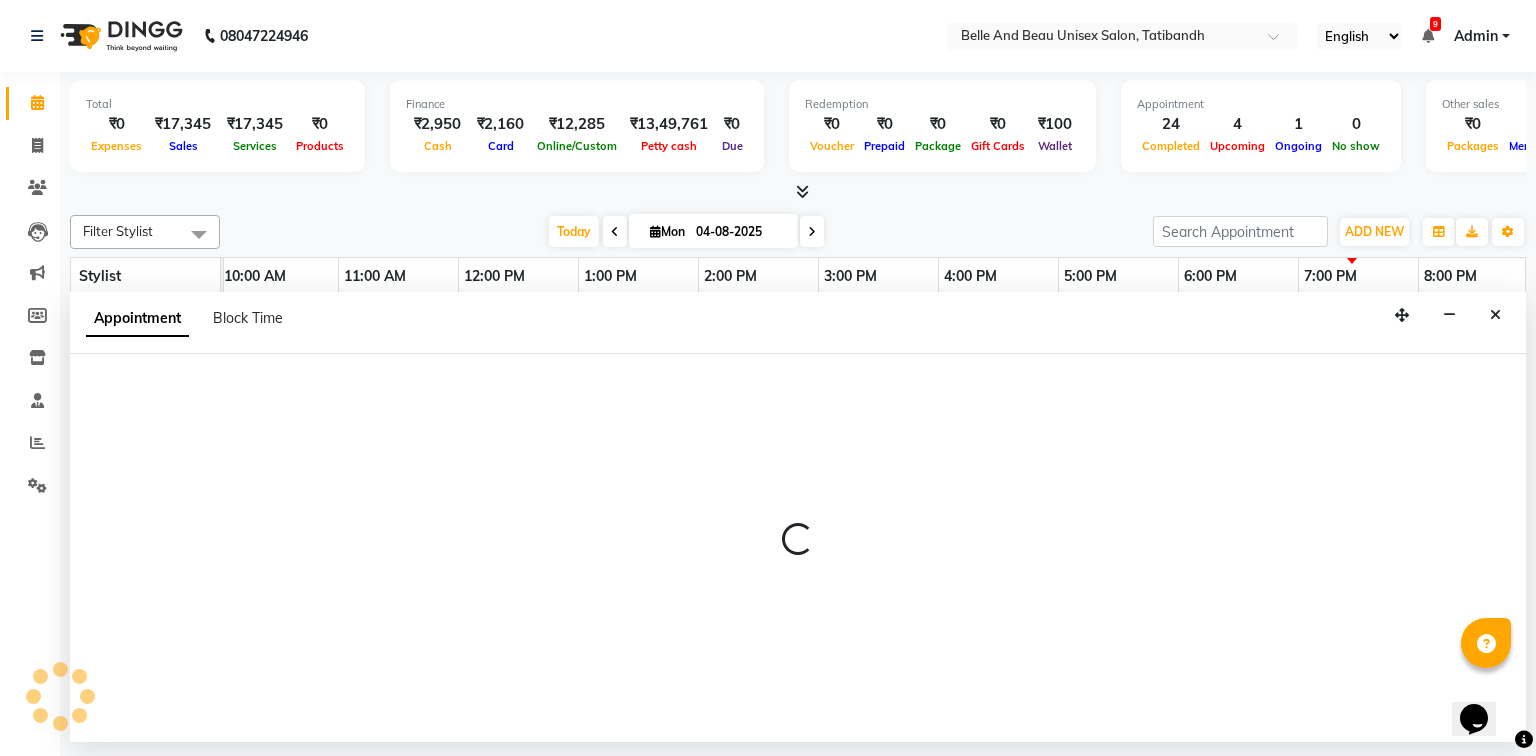 select on "84331" 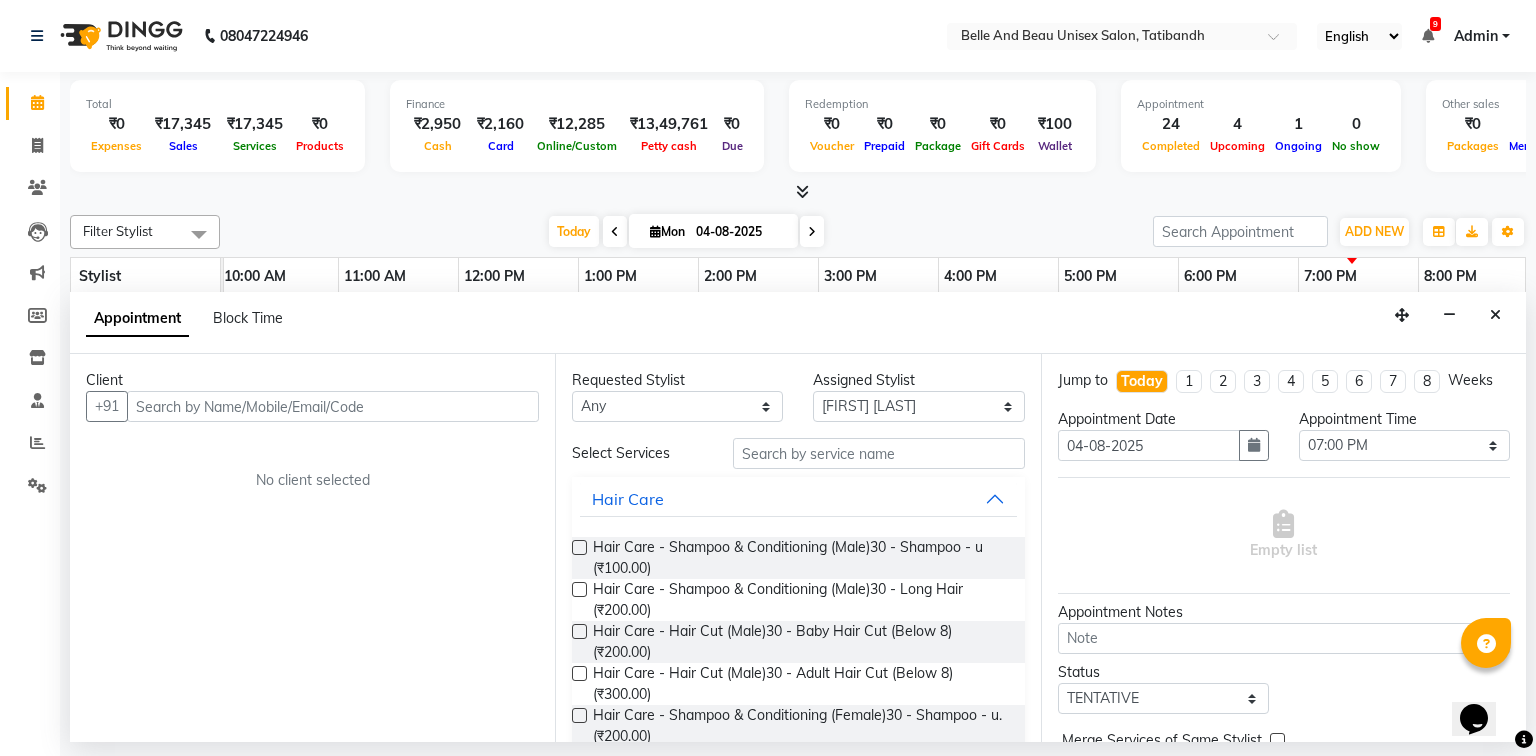 click at bounding box center [333, 406] 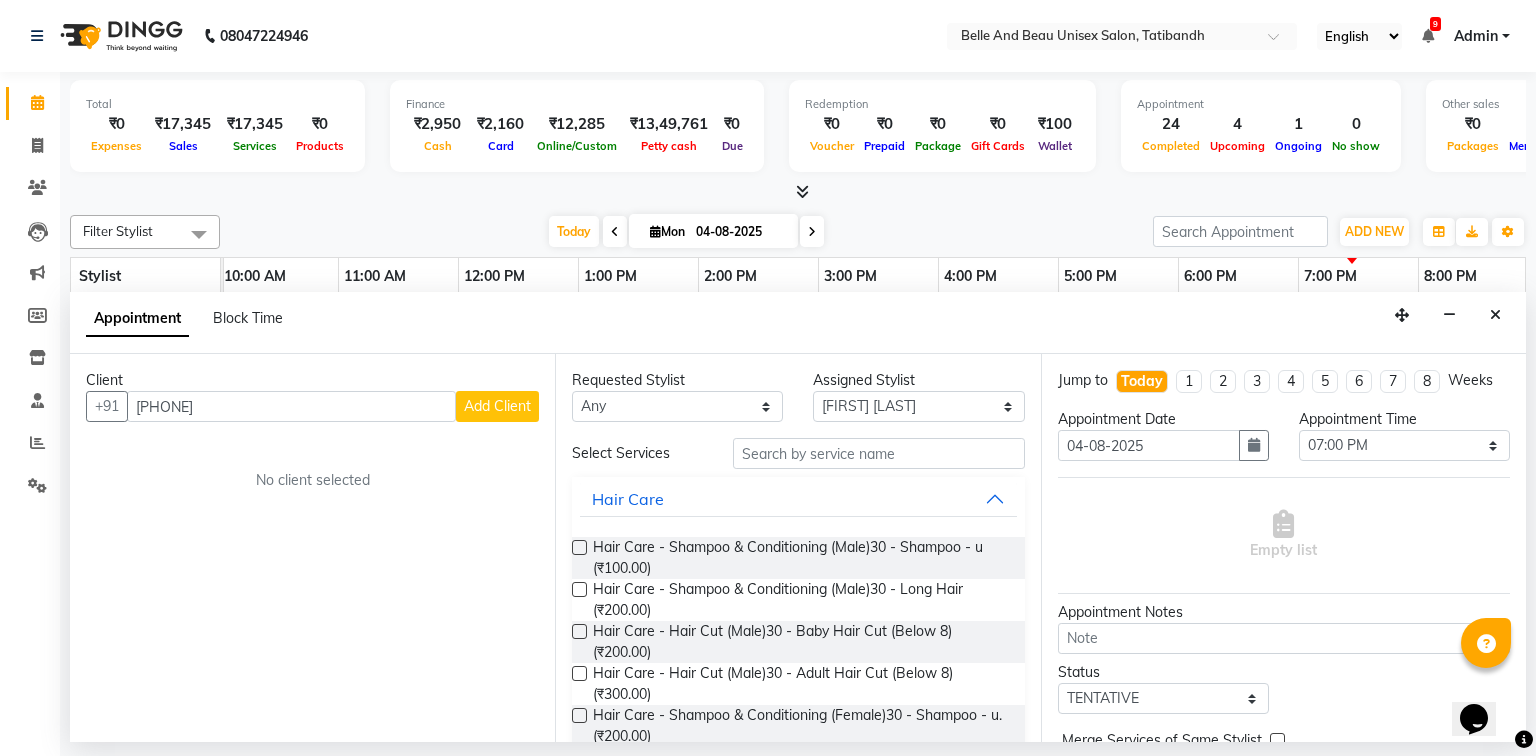 type on "8984390975" 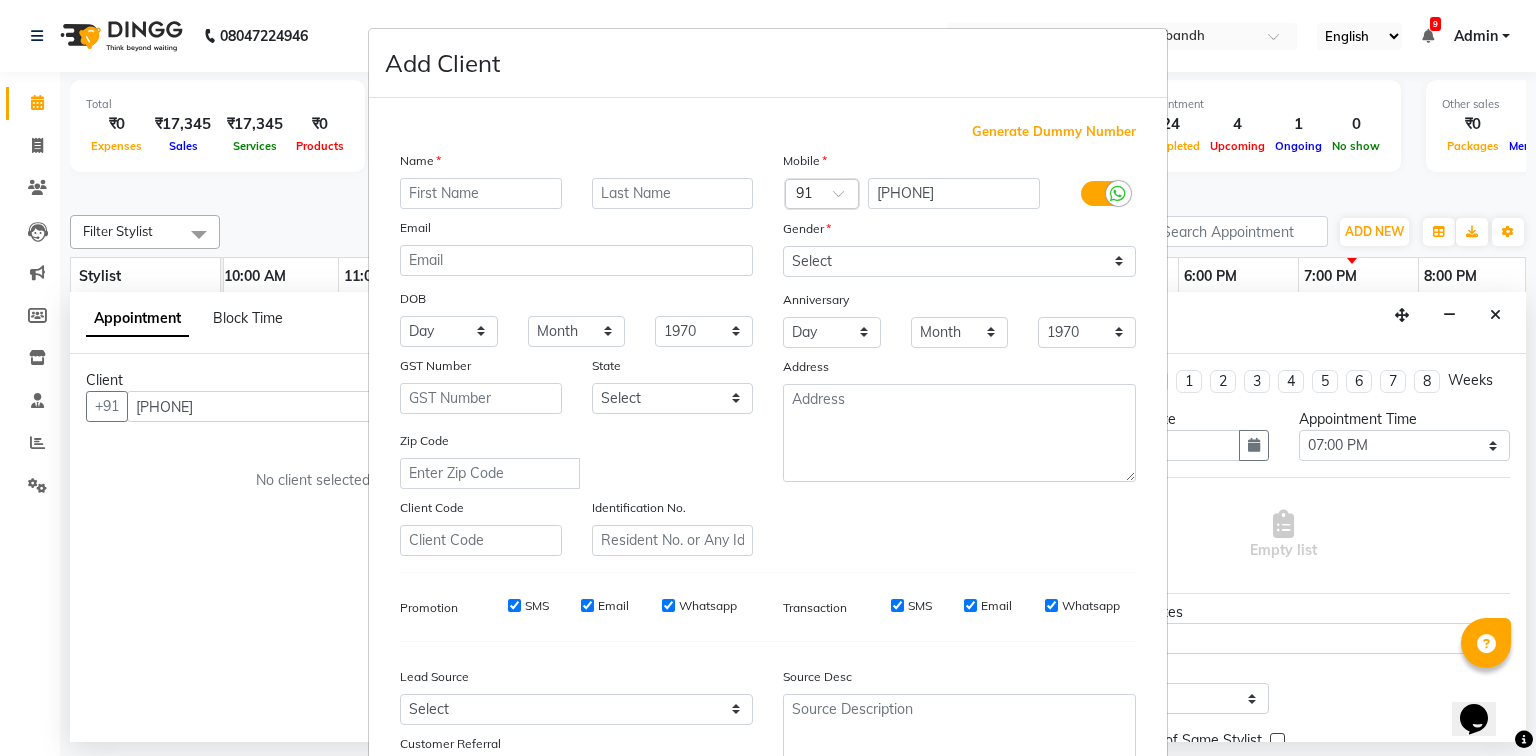 click at bounding box center [481, 193] 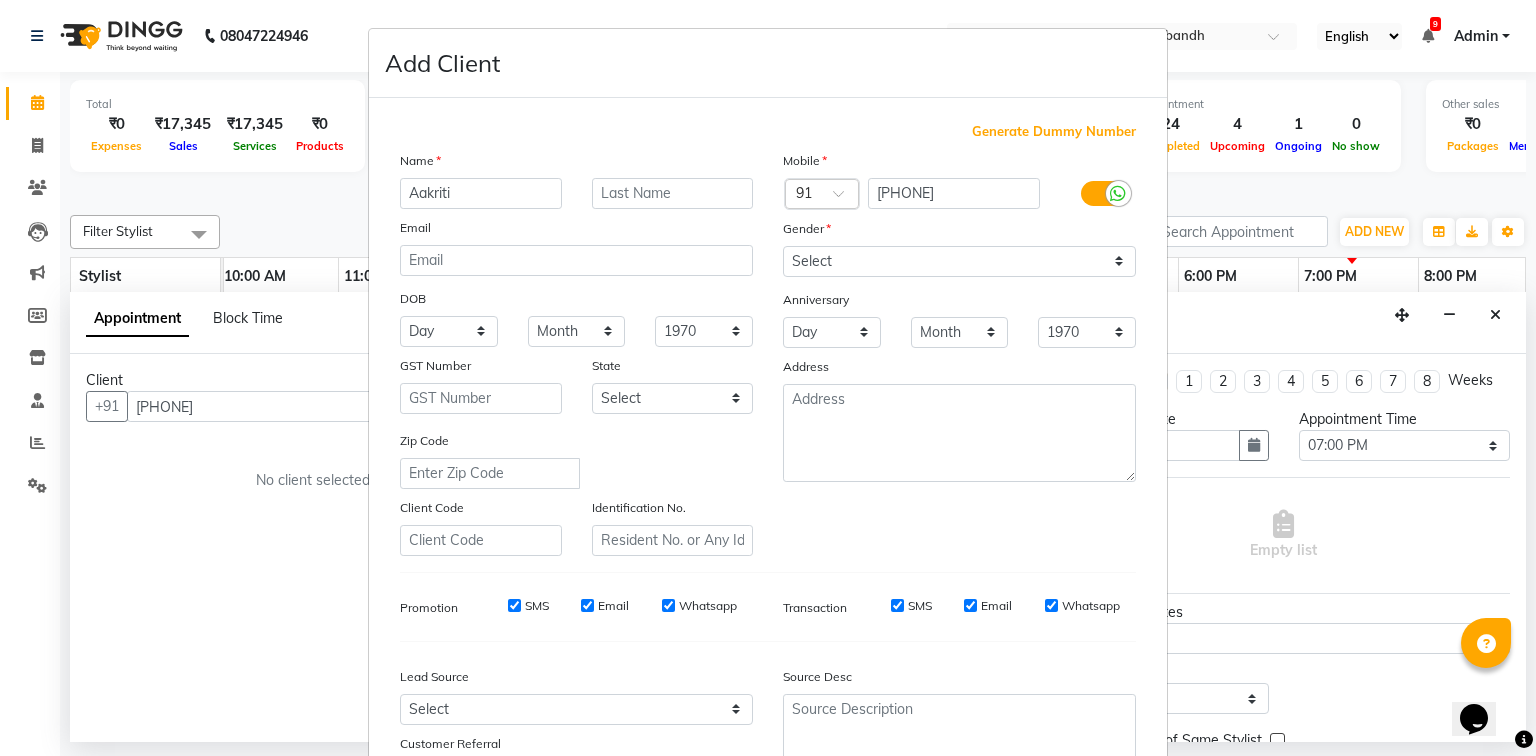 type on "Aakriti" 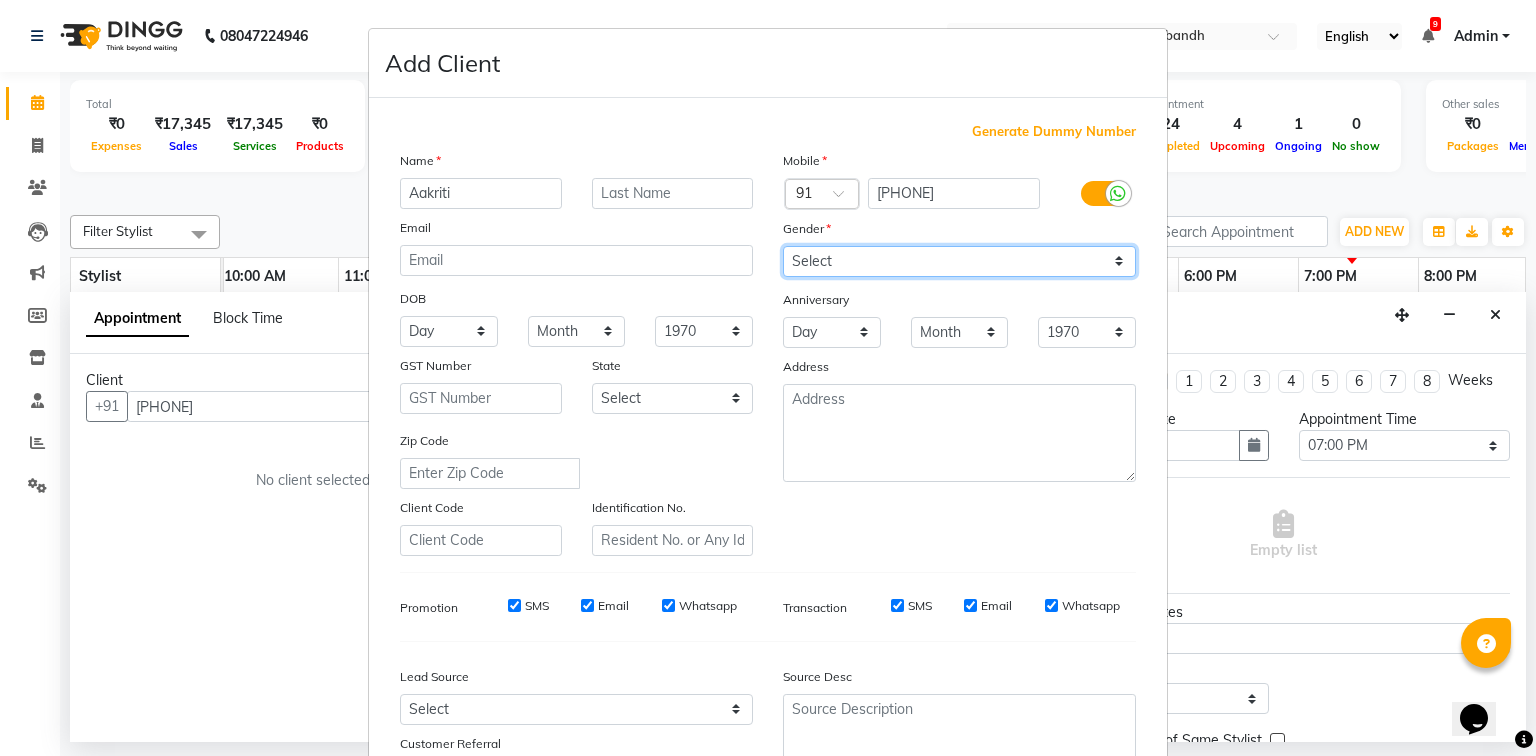 click on "Select Male Female Other Prefer Not To Say" at bounding box center (959, 261) 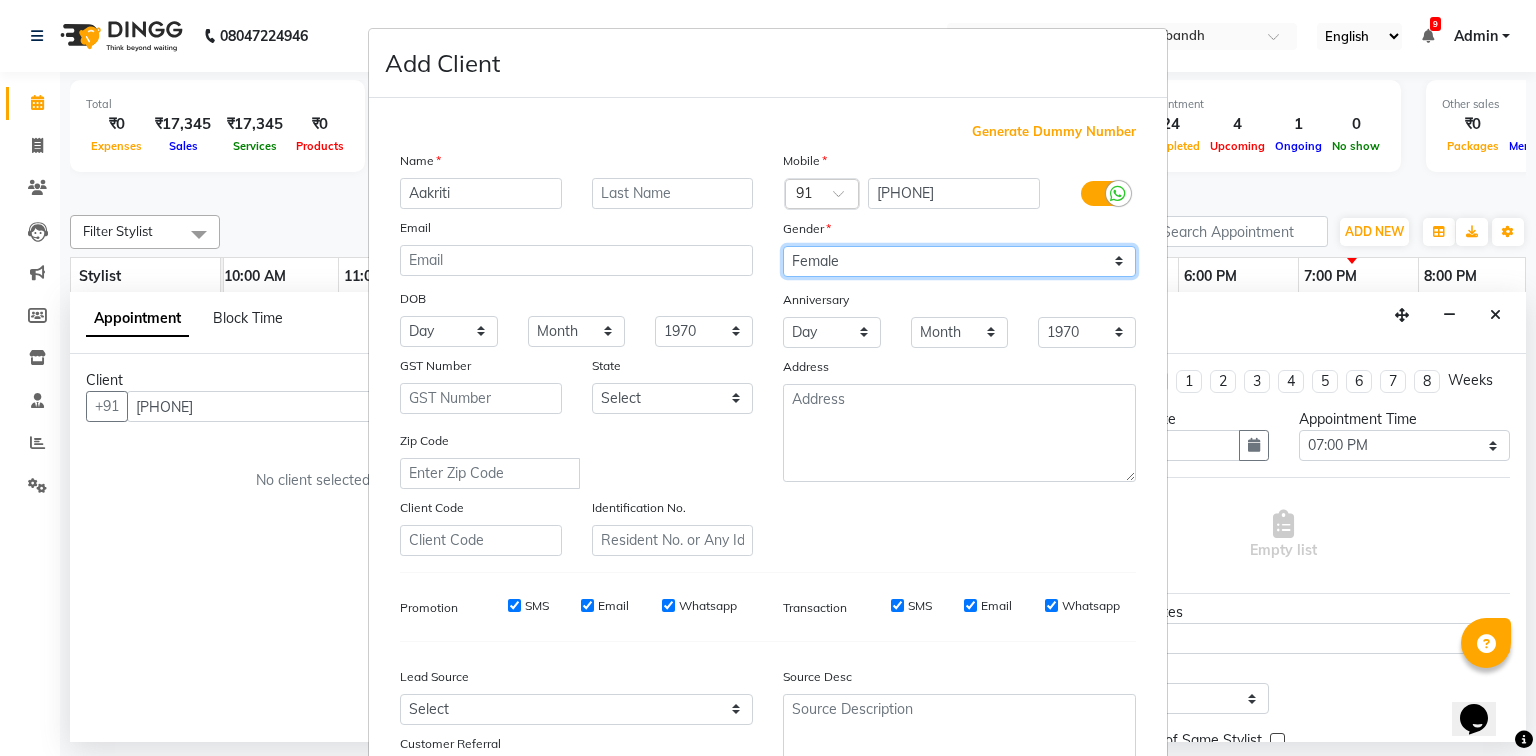 click on "Select Male Female Other Prefer Not To Say" at bounding box center (959, 261) 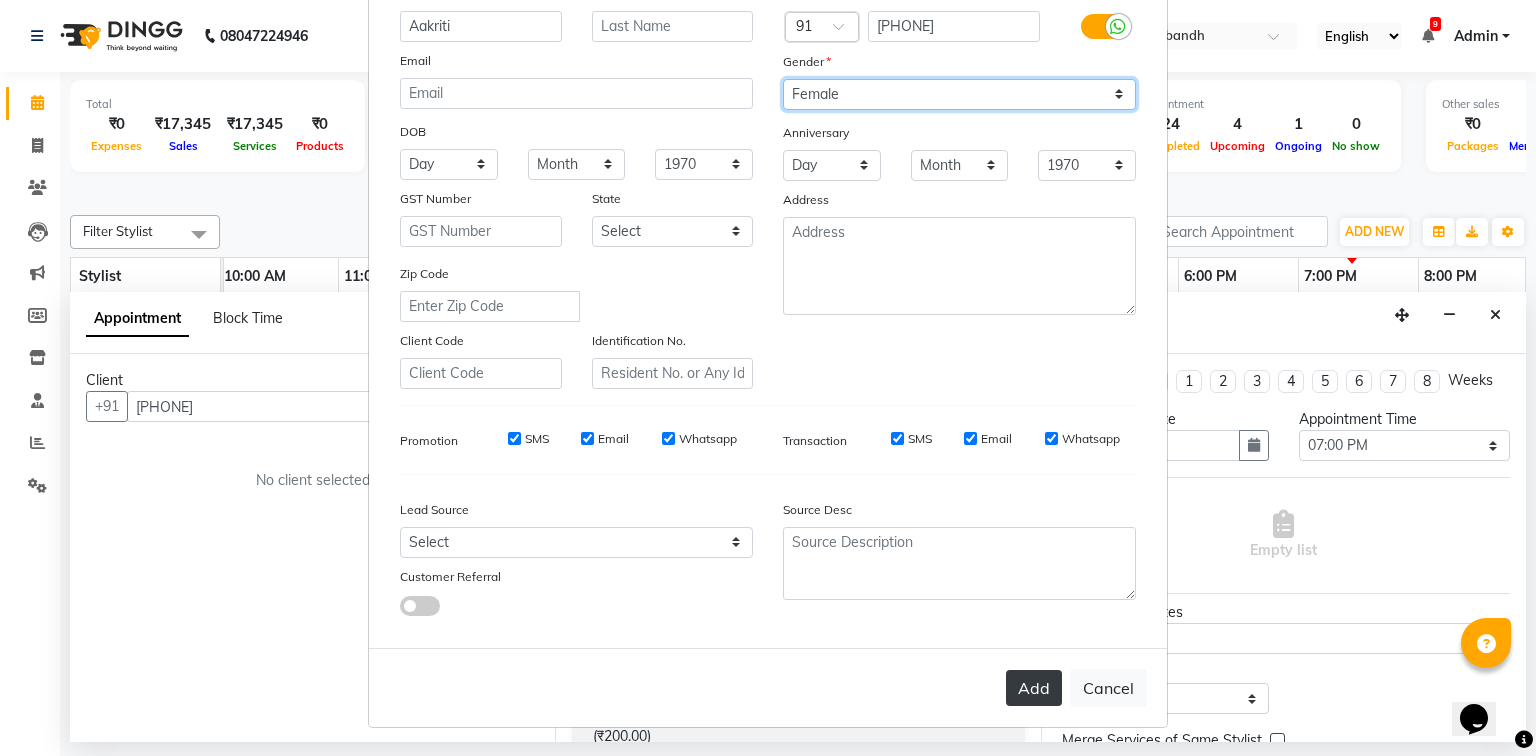 scroll, scrollTop: 176, scrollLeft: 0, axis: vertical 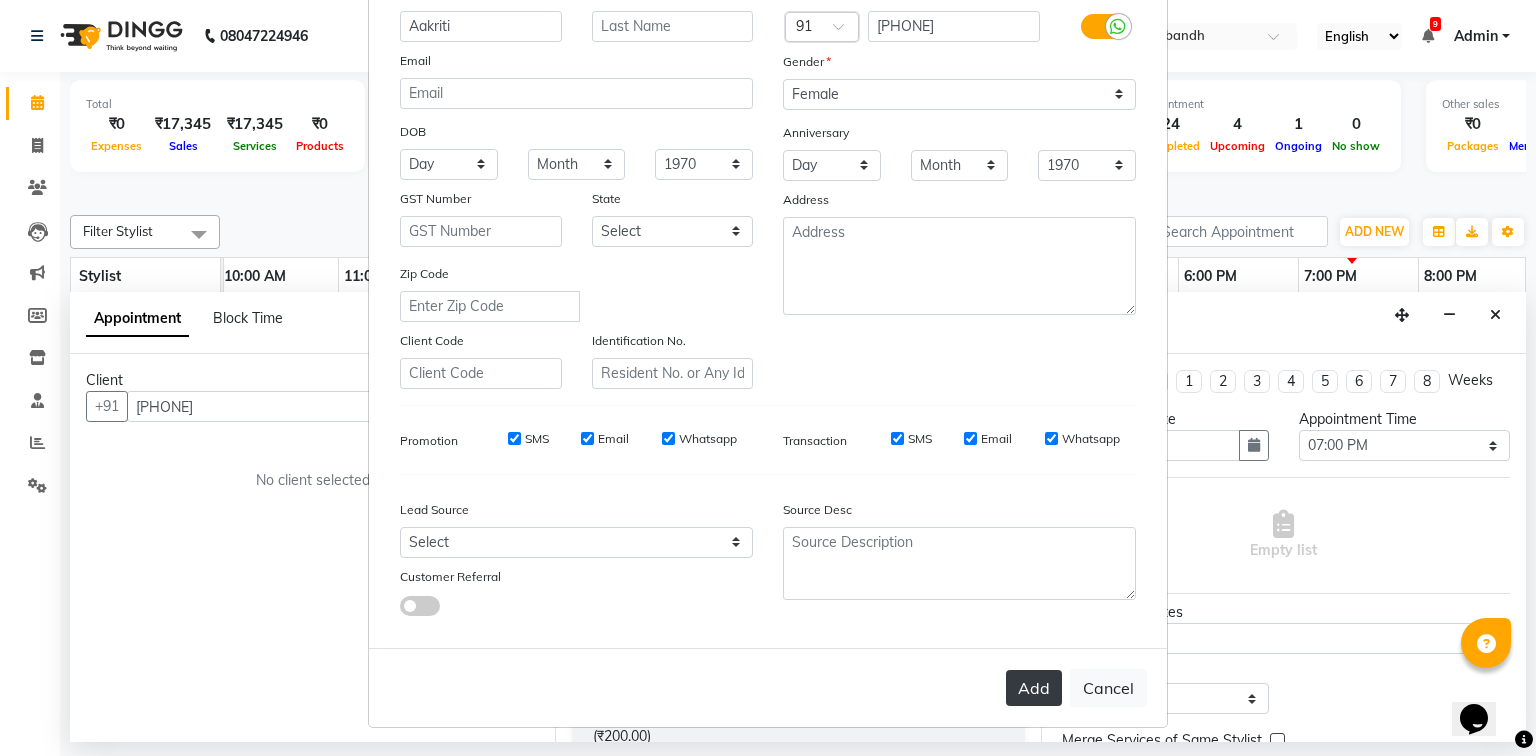 click on "Add" at bounding box center (1034, 688) 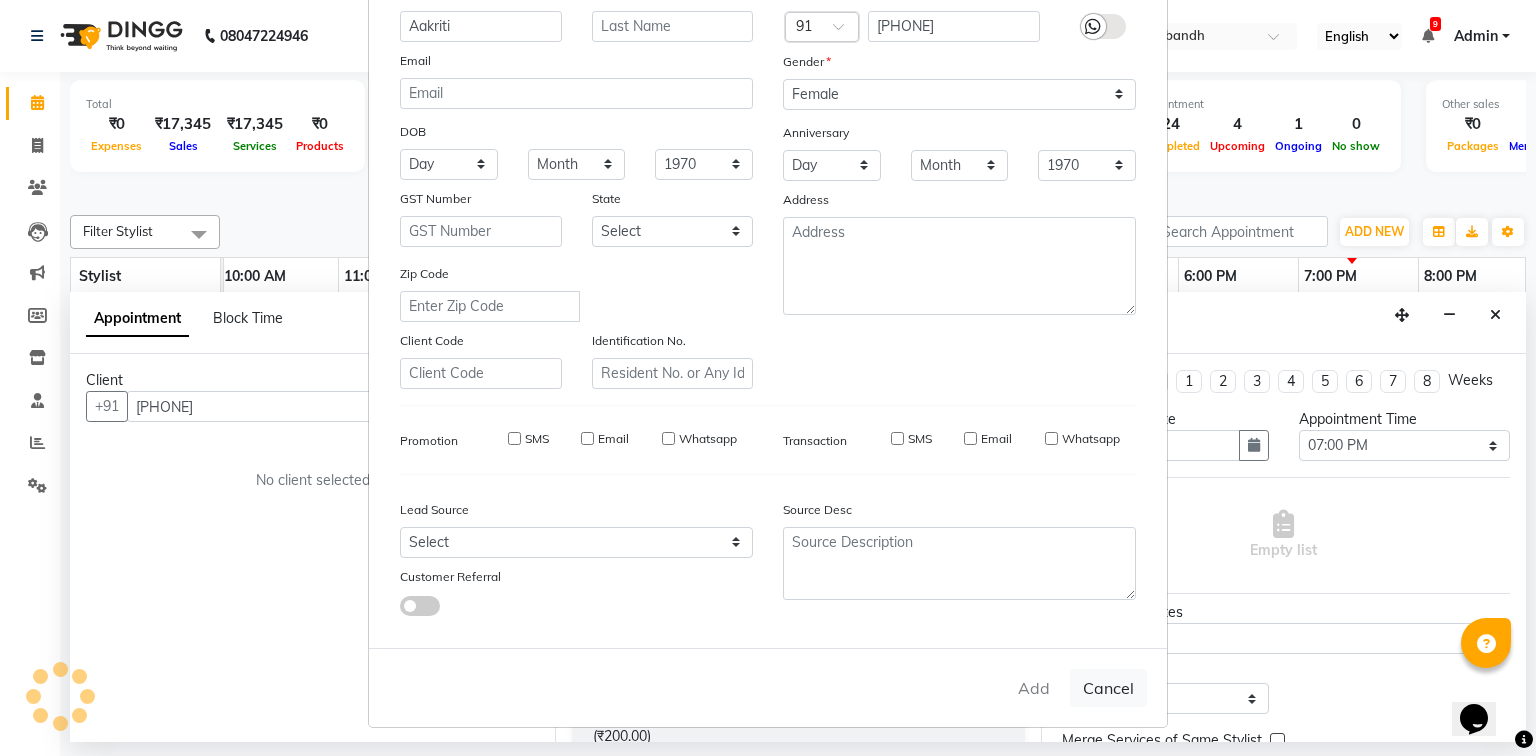 type 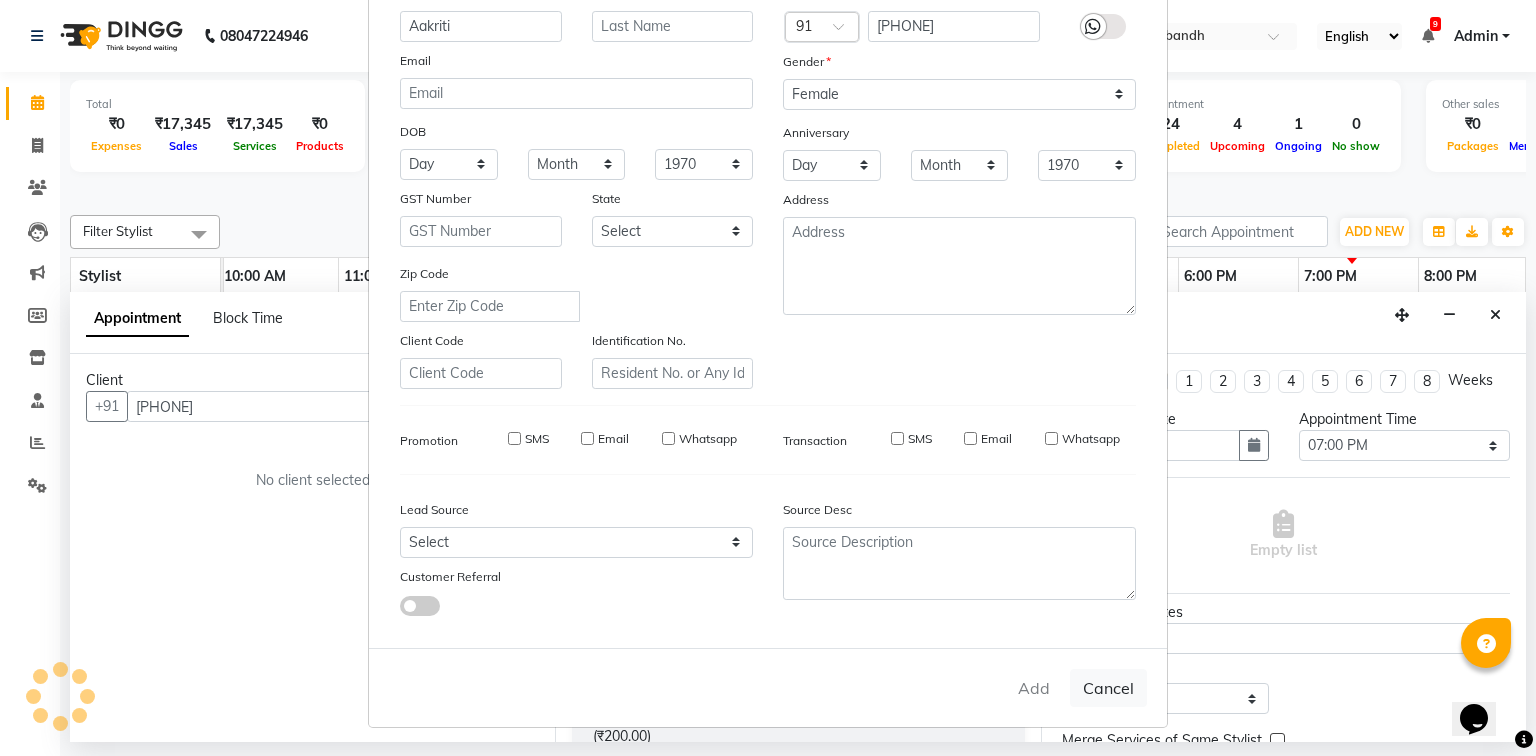 select 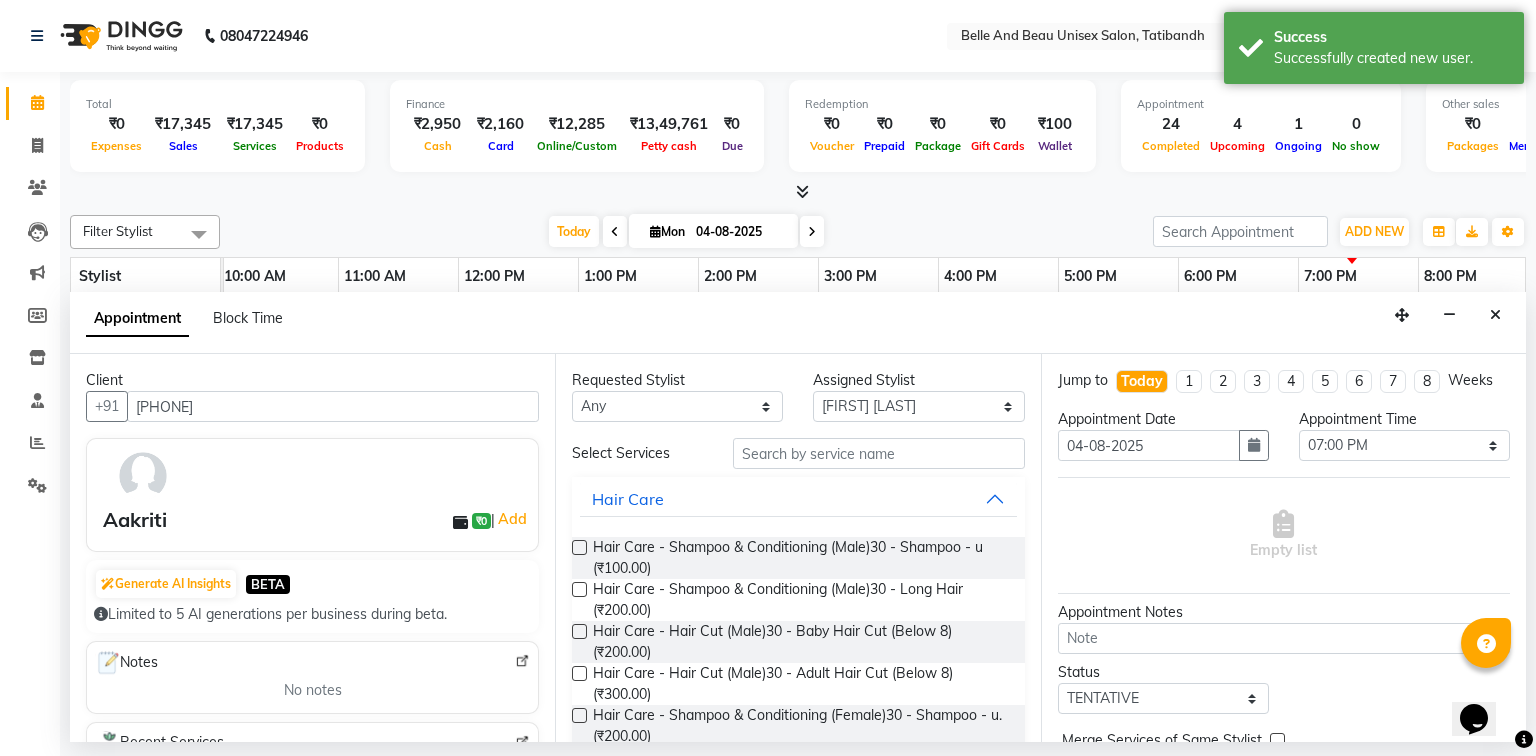 scroll, scrollTop: 97, scrollLeft: 0, axis: vertical 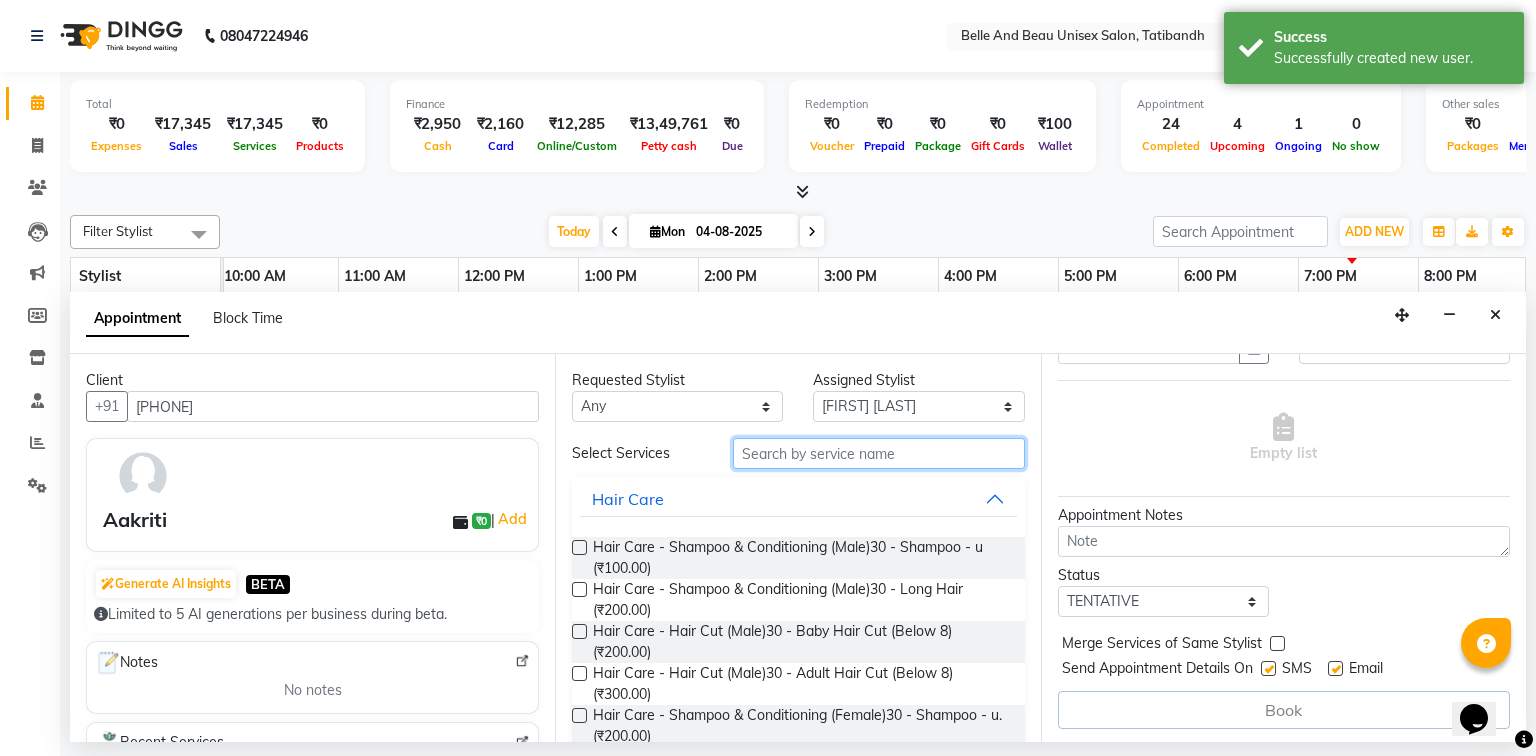 click at bounding box center (879, 453) 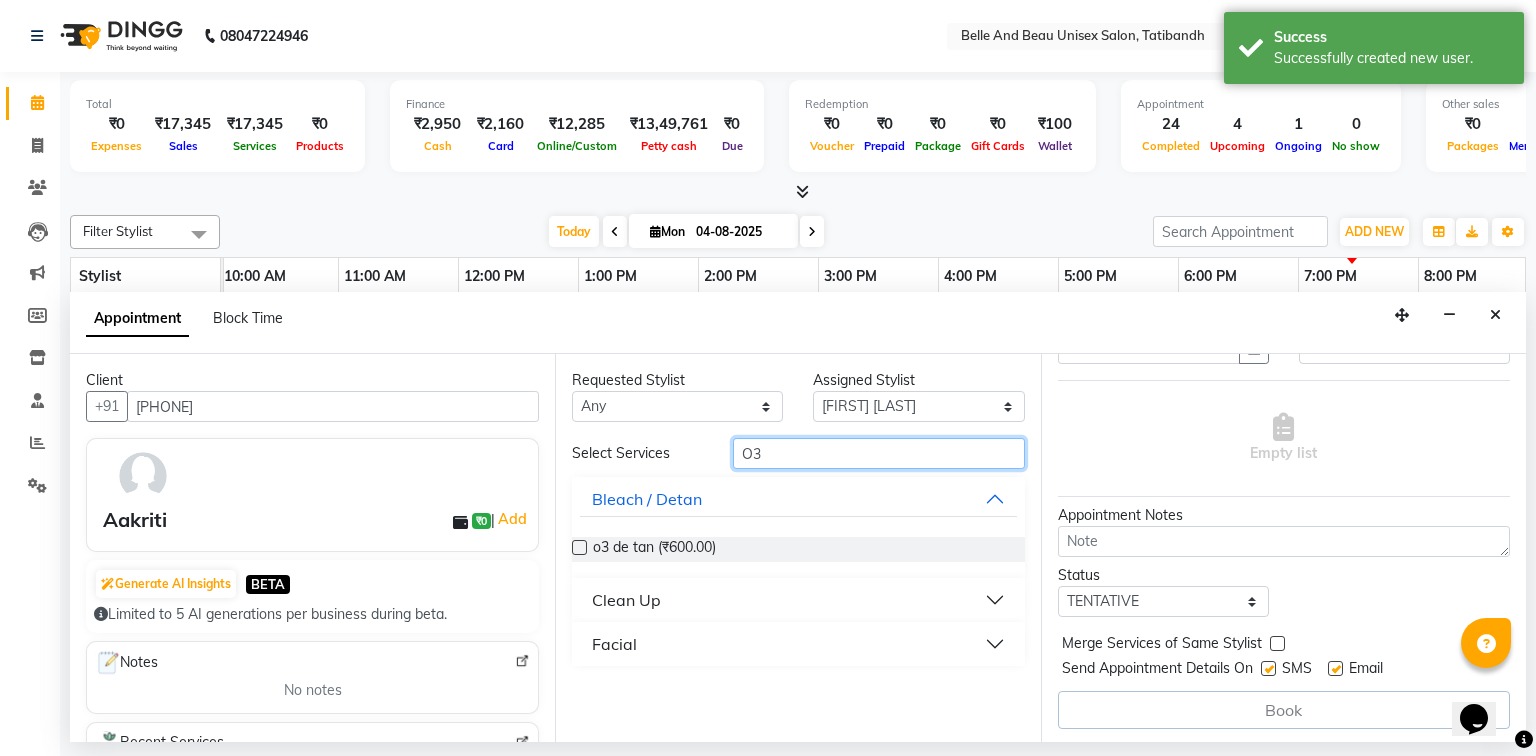 type on "O3" 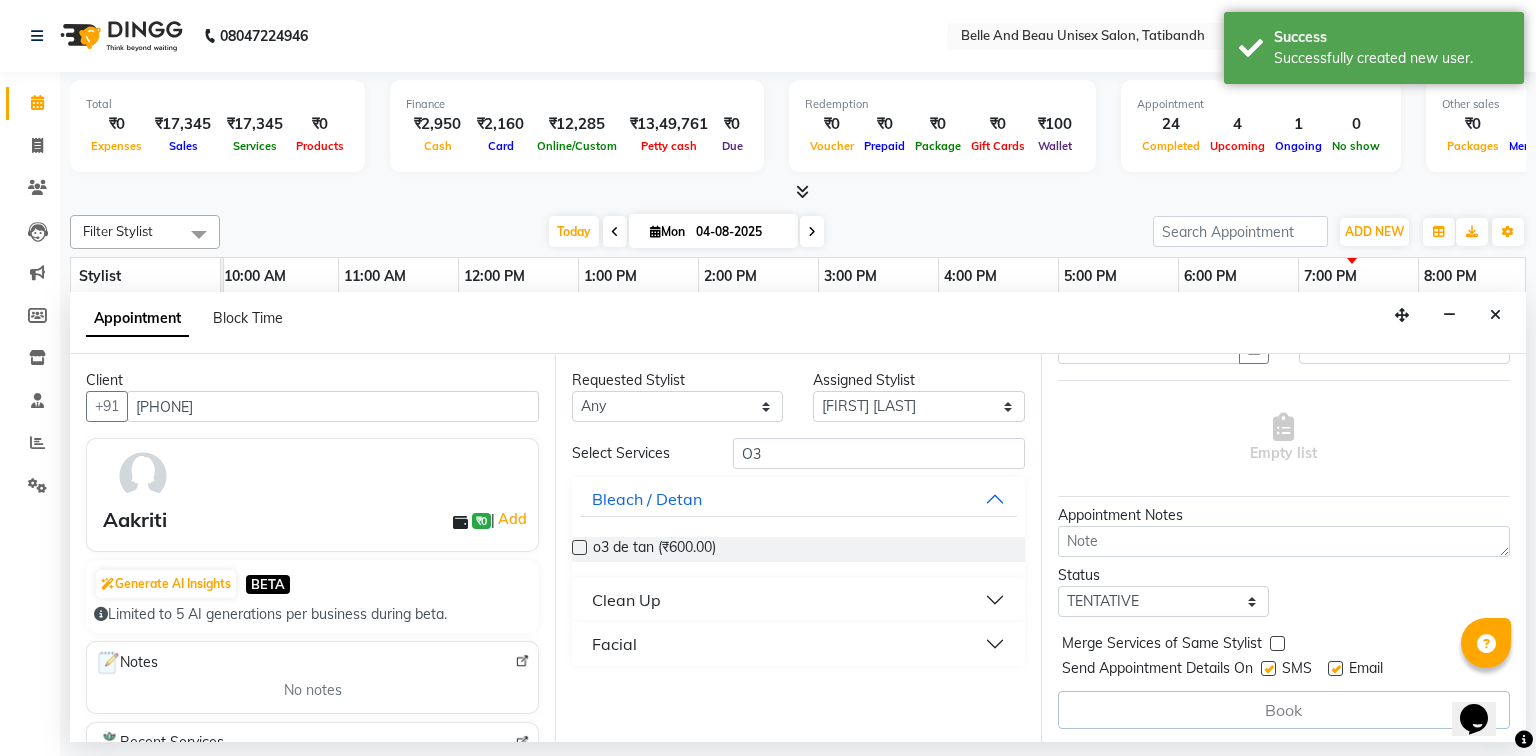 click on "Clean Up" at bounding box center (798, 600) 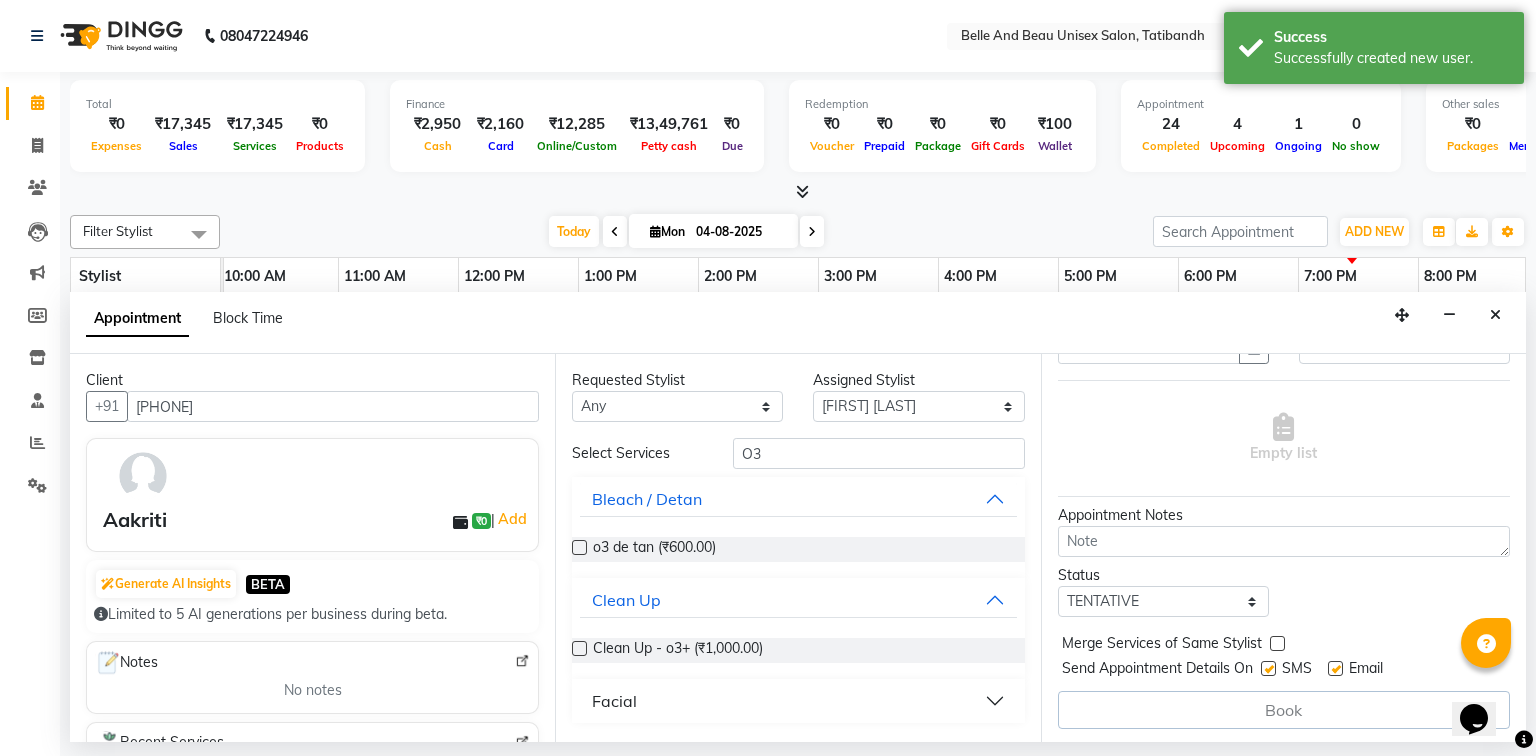 click at bounding box center [579, 648] 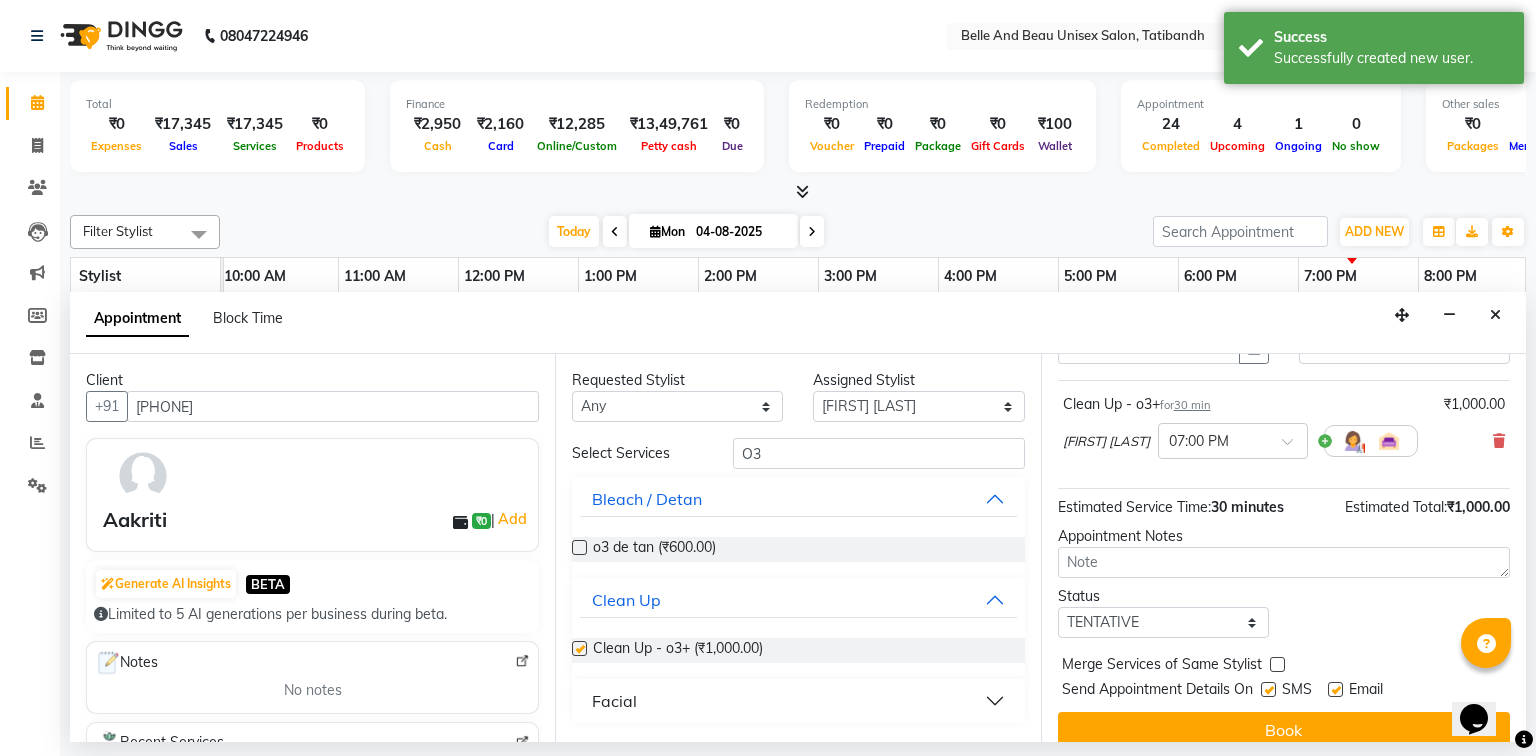 checkbox on "false" 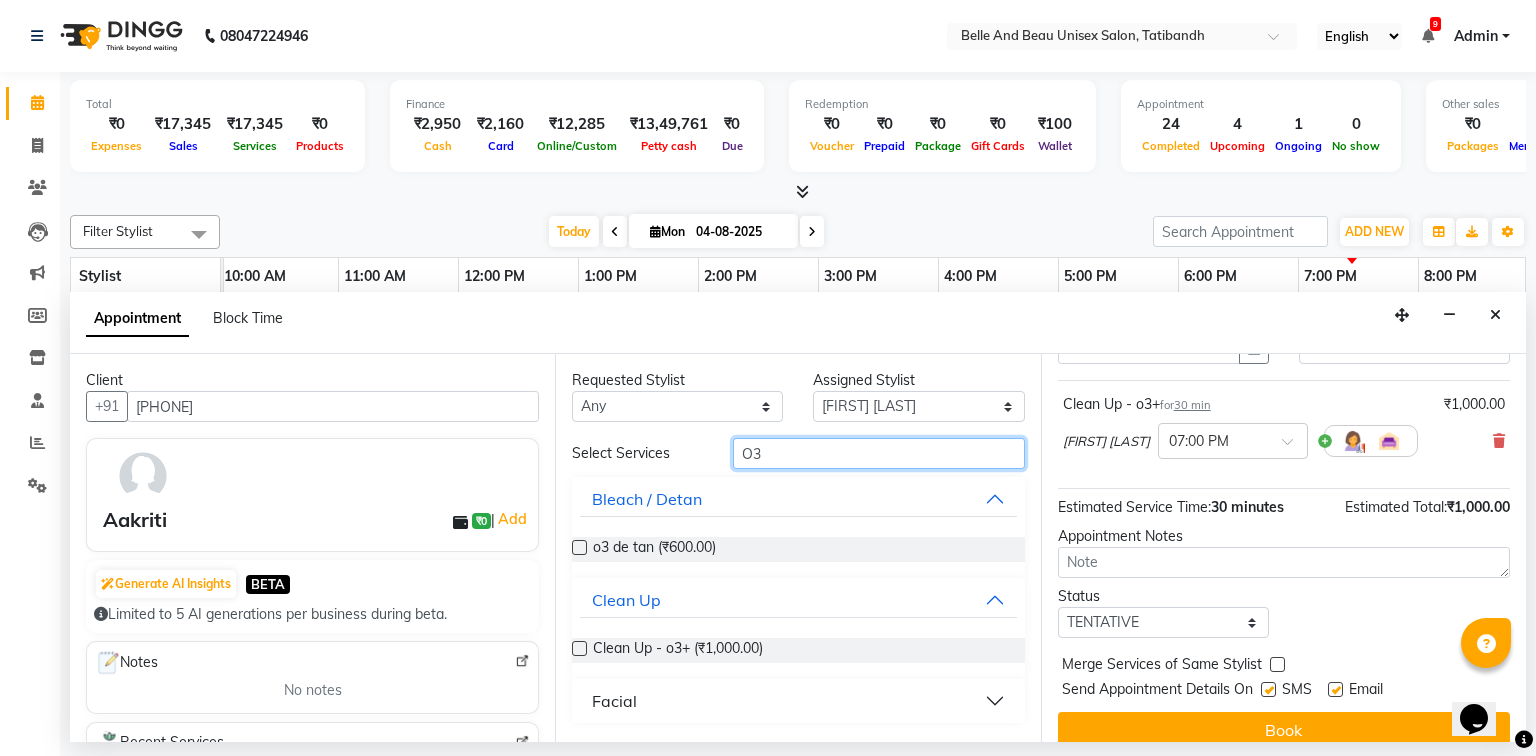 click on "O3" at bounding box center [879, 453] 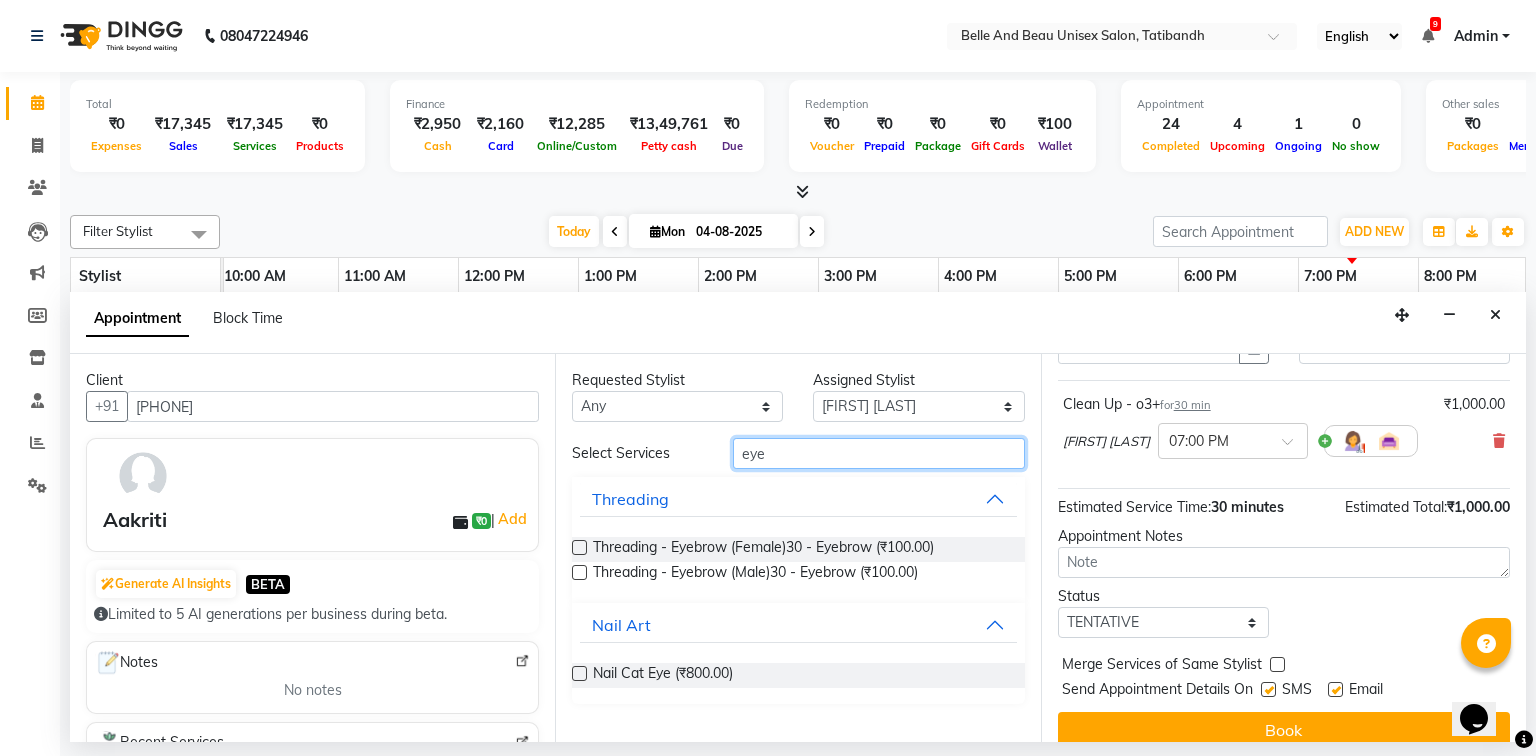 type on "eye" 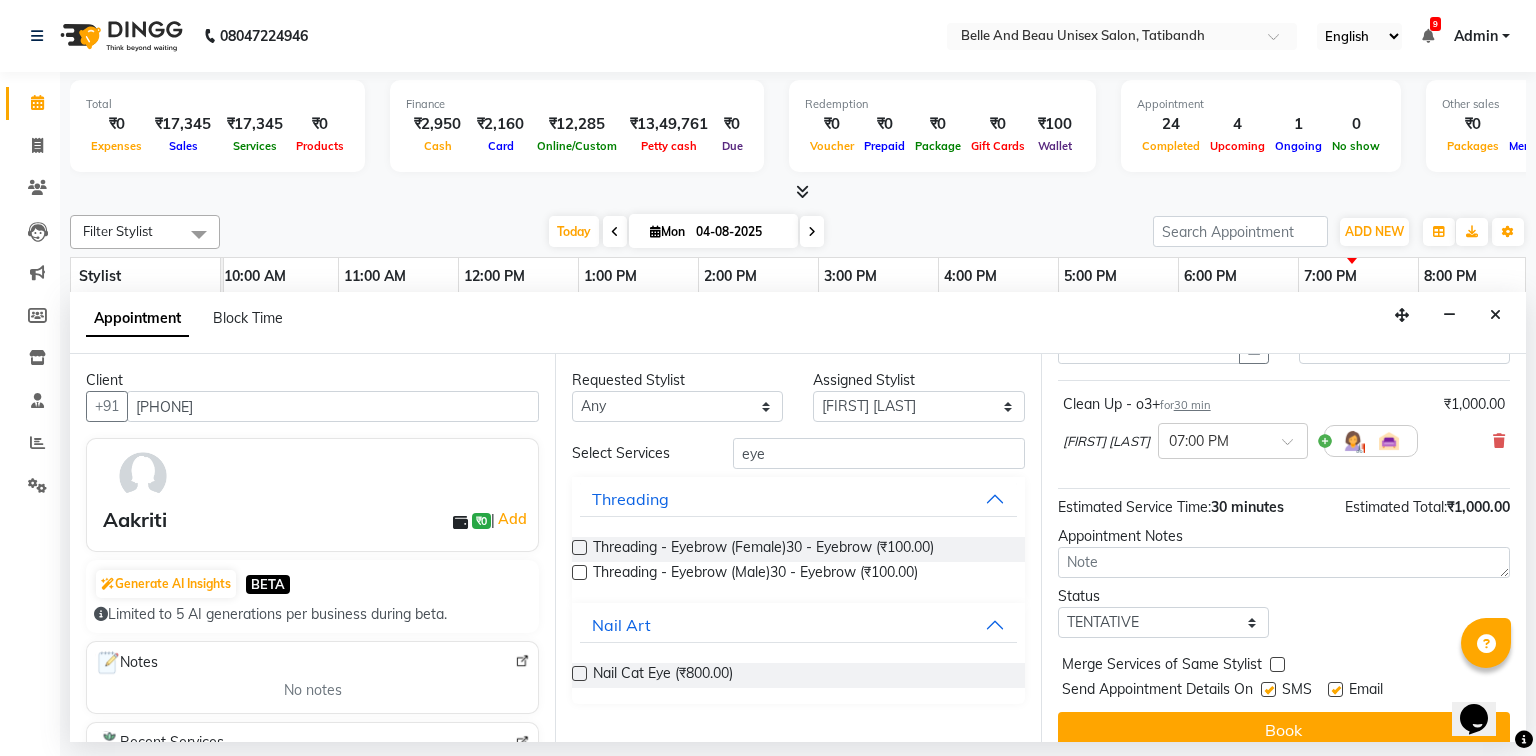 click at bounding box center [579, 547] 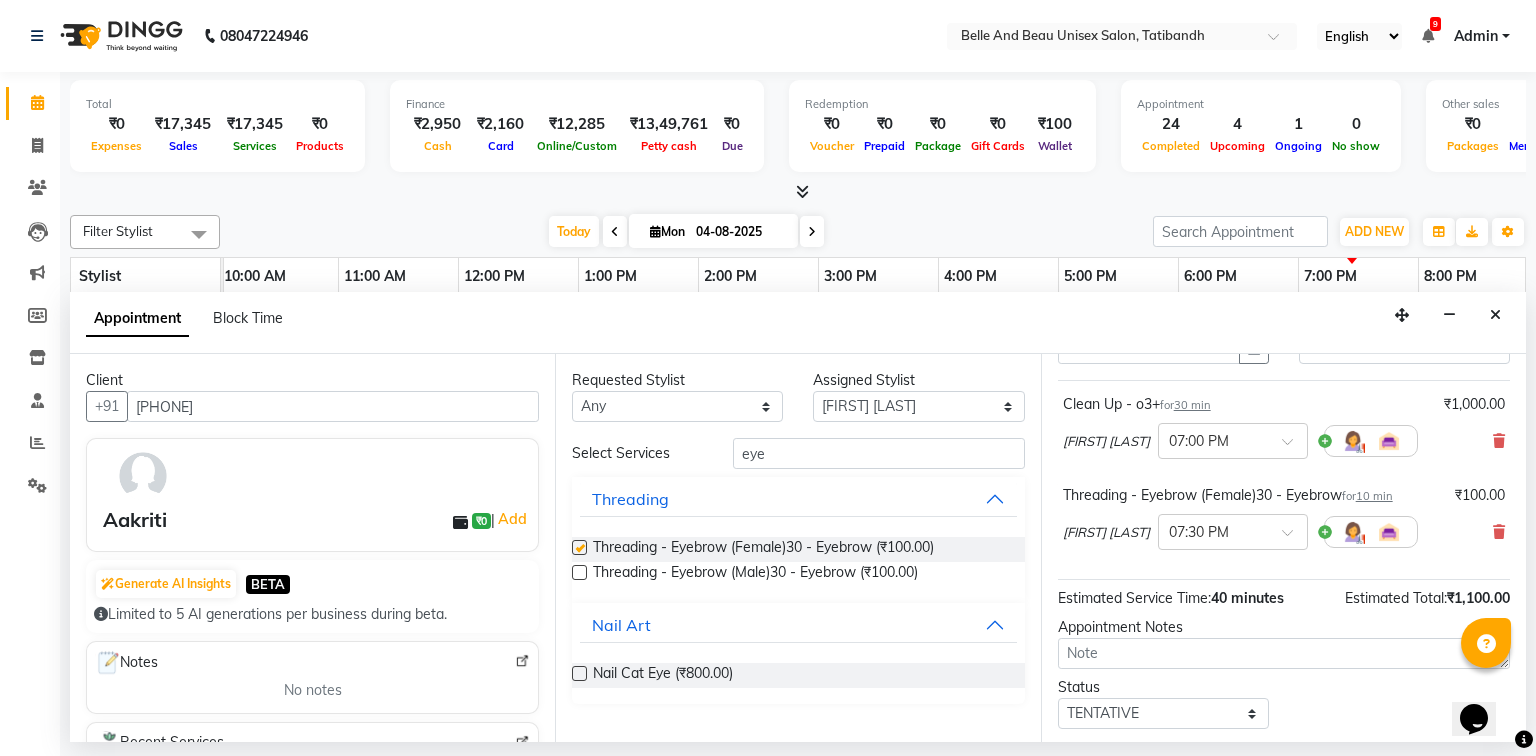 checkbox on "false" 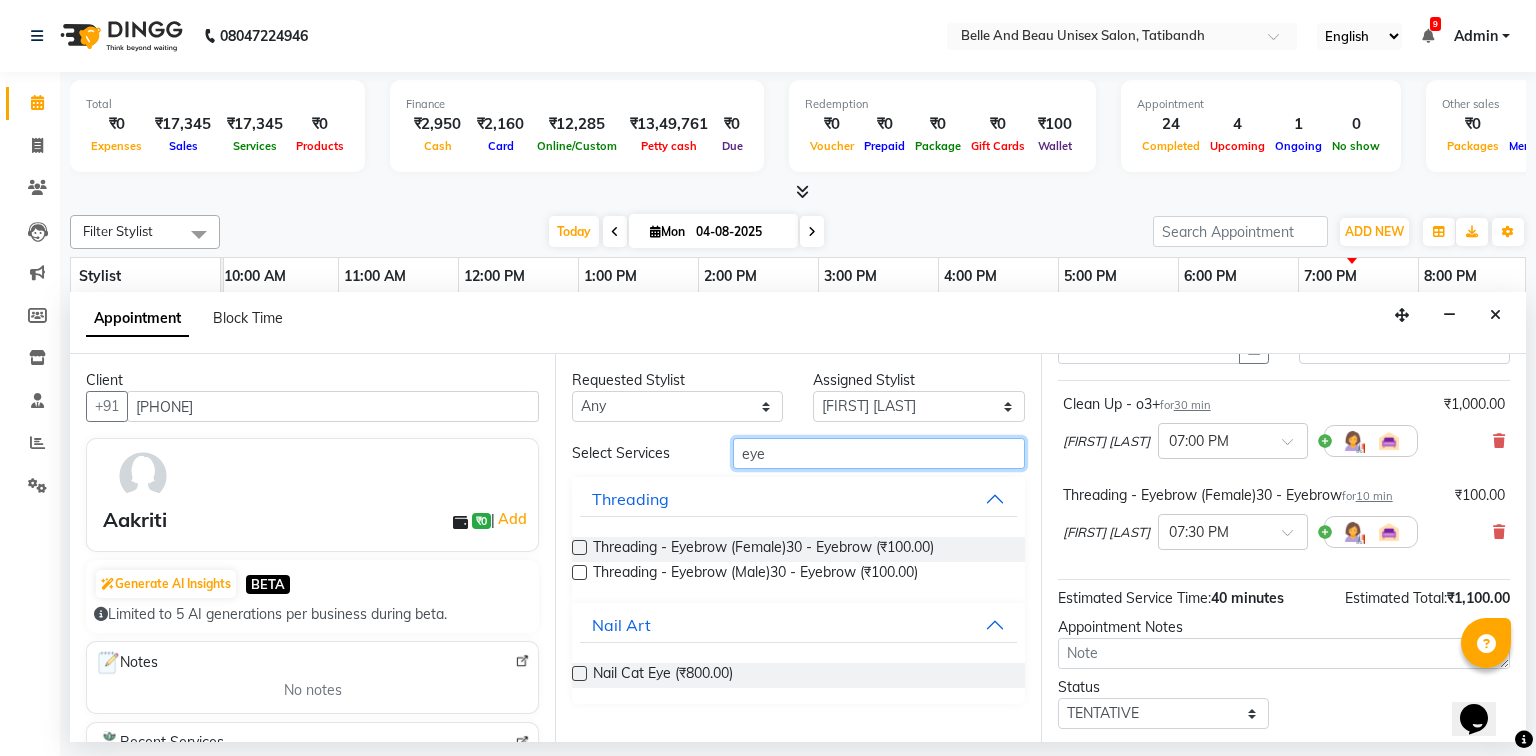 click on "eye" at bounding box center [879, 453] 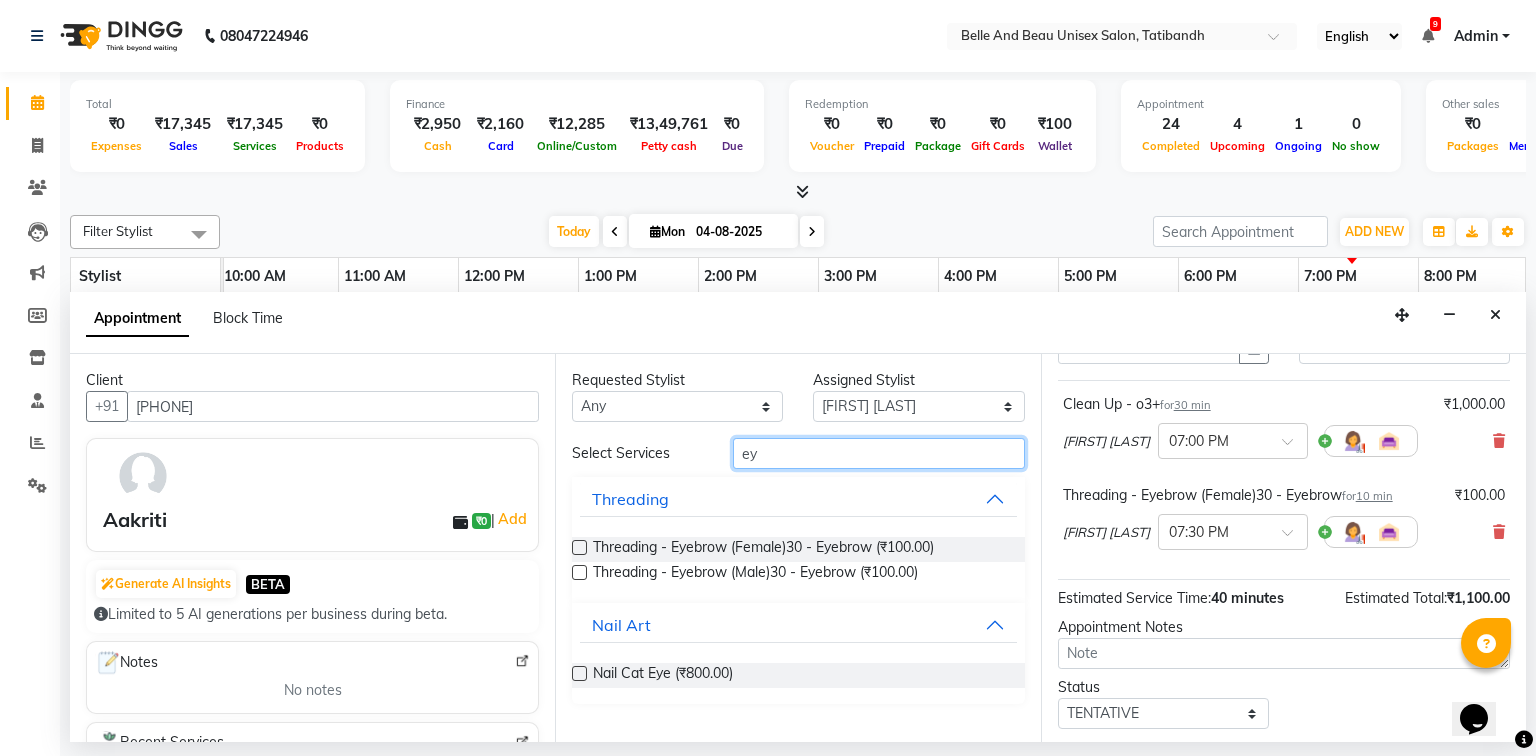 type on "e" 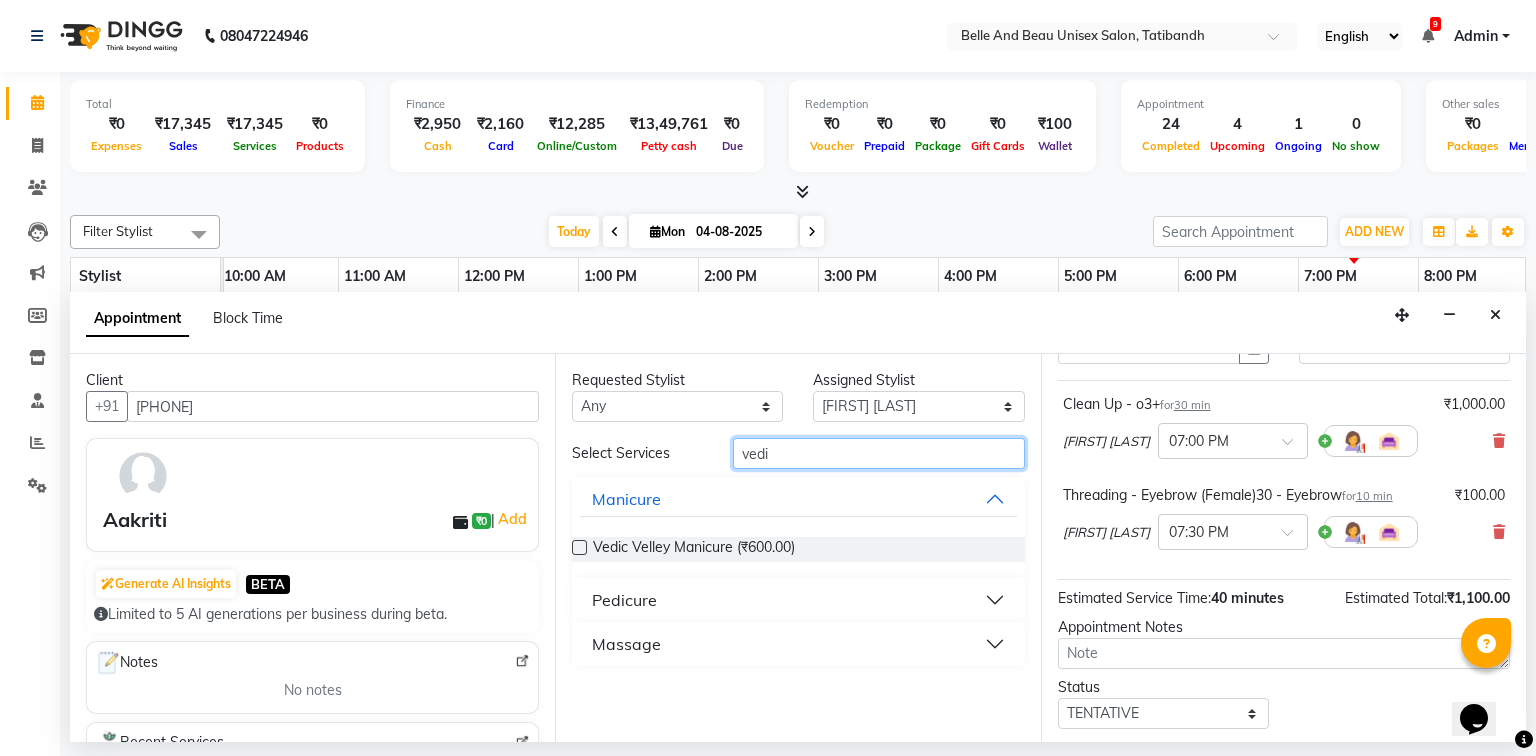 type on "vedi" 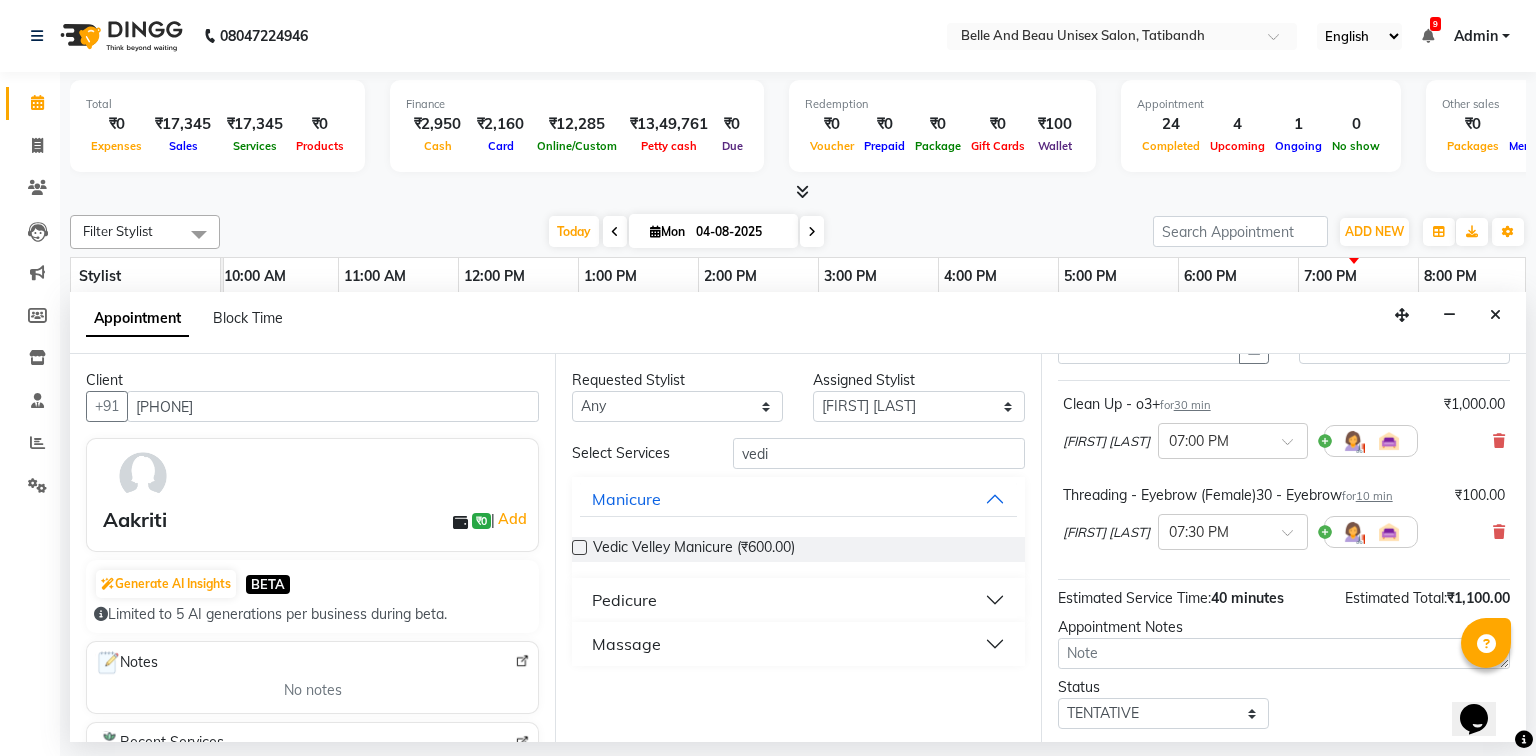 click on "Pedicure" at bounding box center [798, 600] 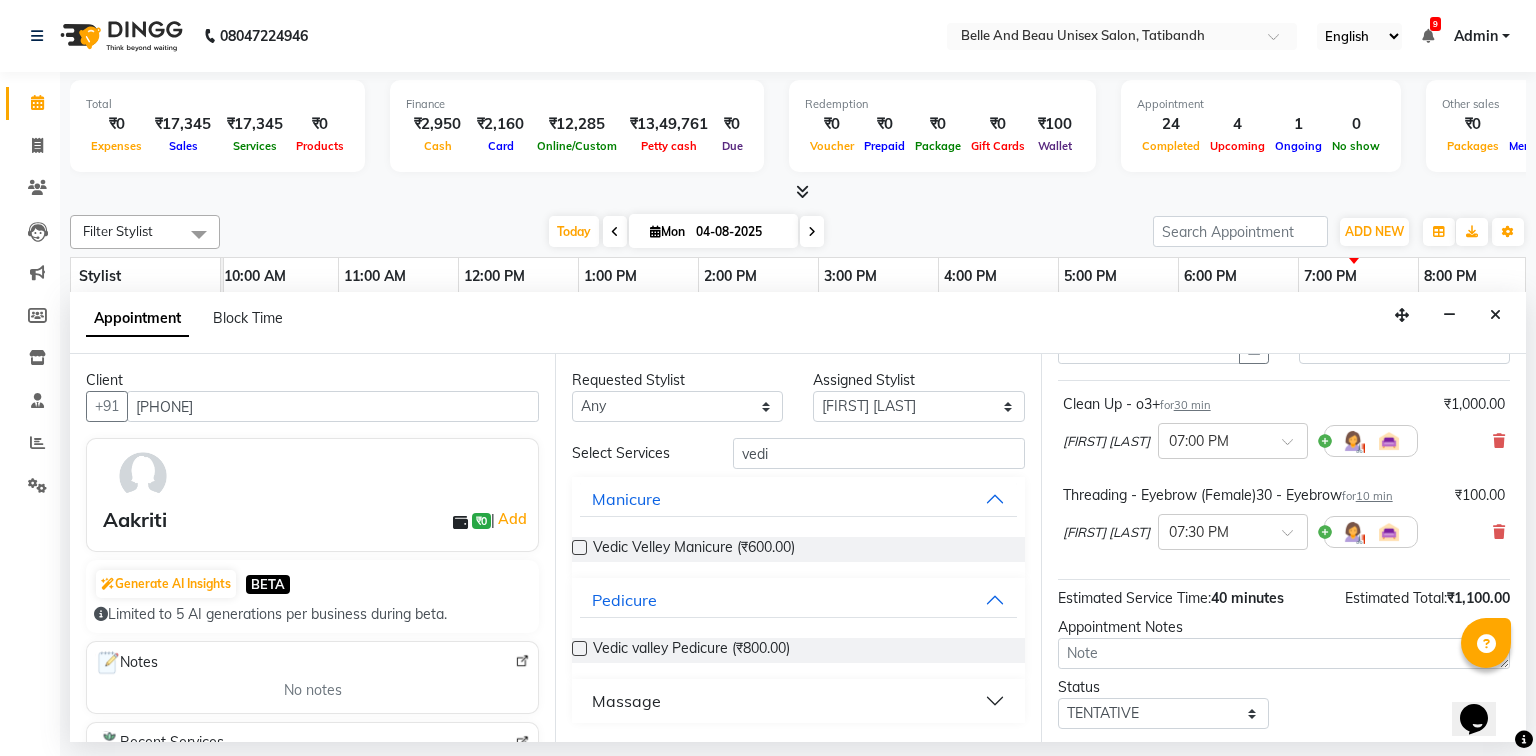 click at bounding box center [579, 648] 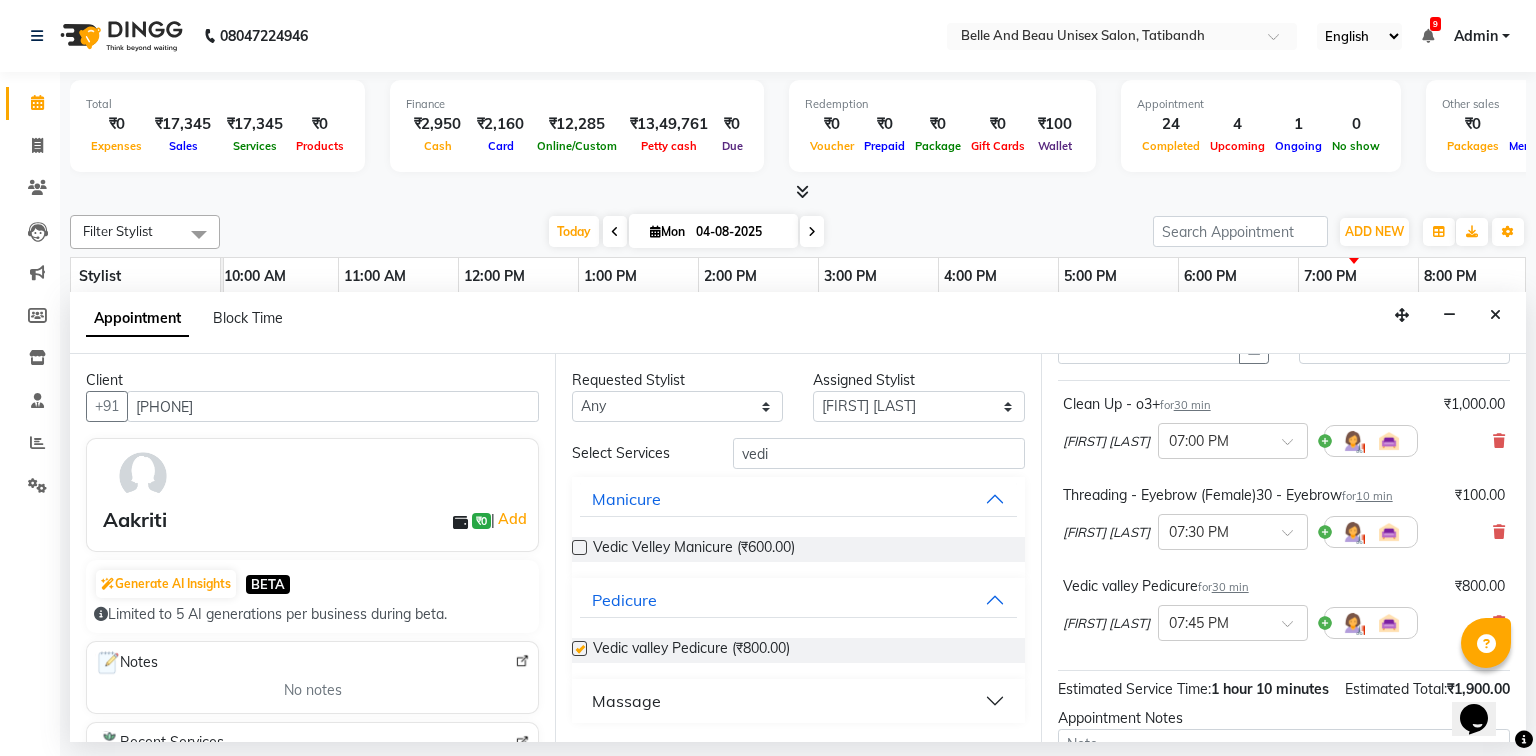 checkbox on "false" 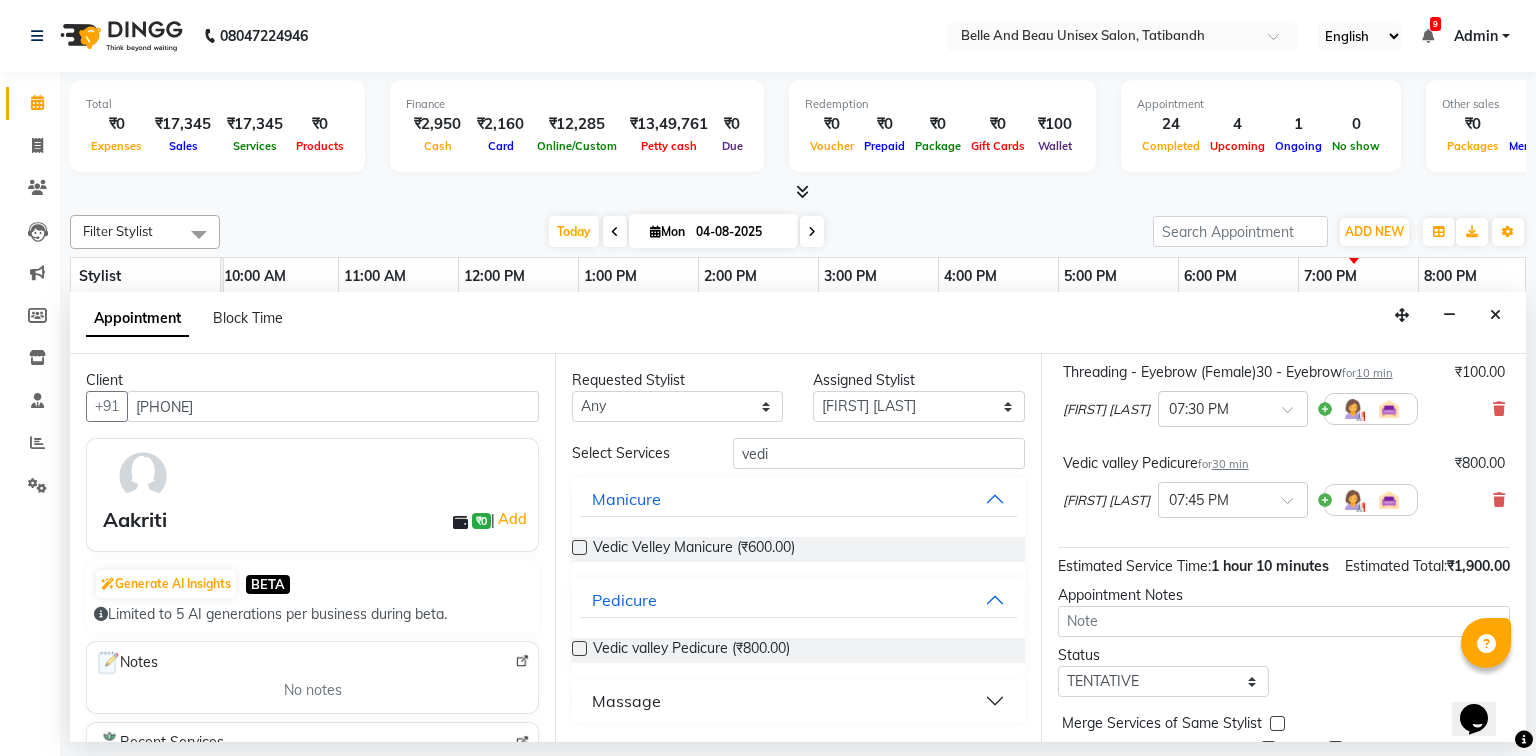 scroll, scrollTop: 321, scrollLeft: 0, axis: vertical 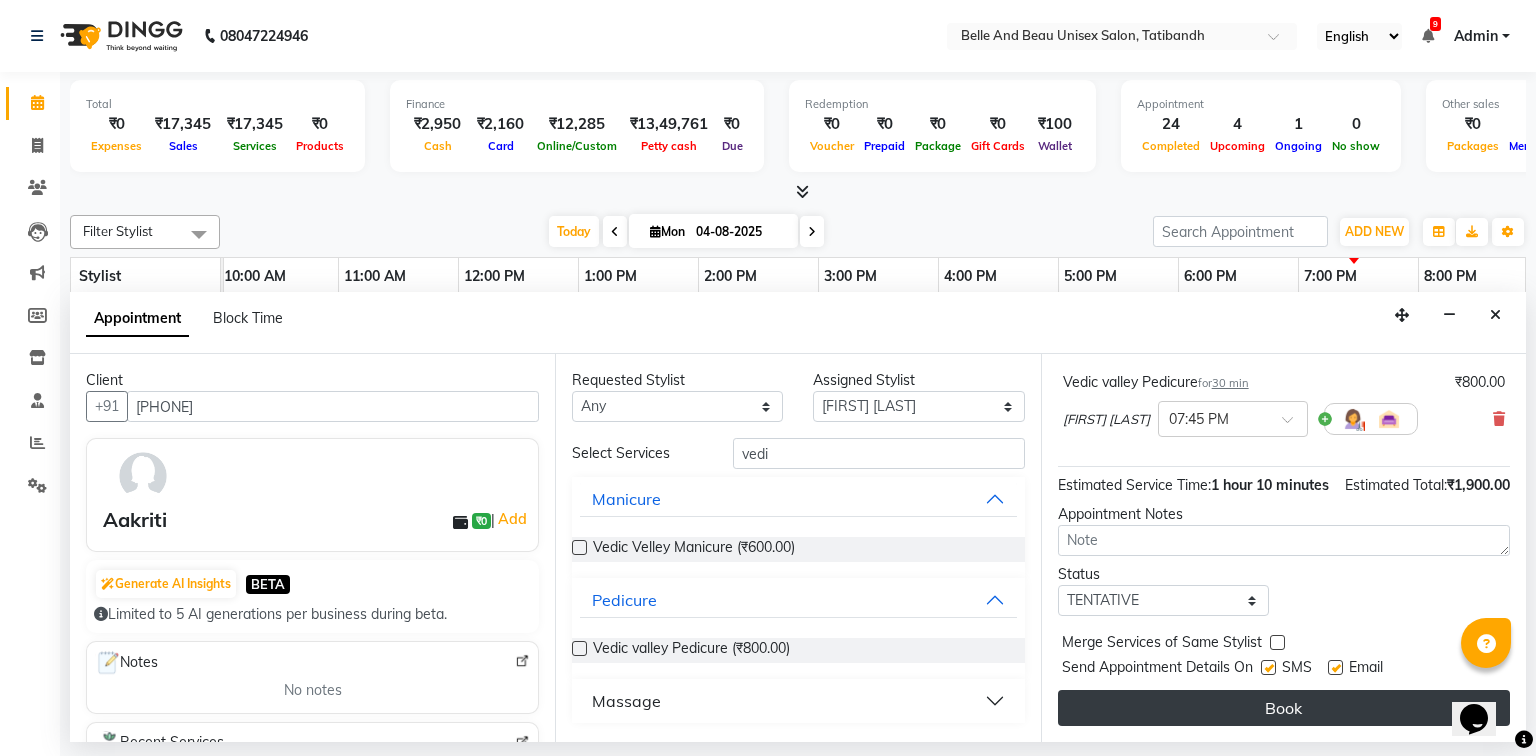 click on "Book" at bounding box center (1284, 708) 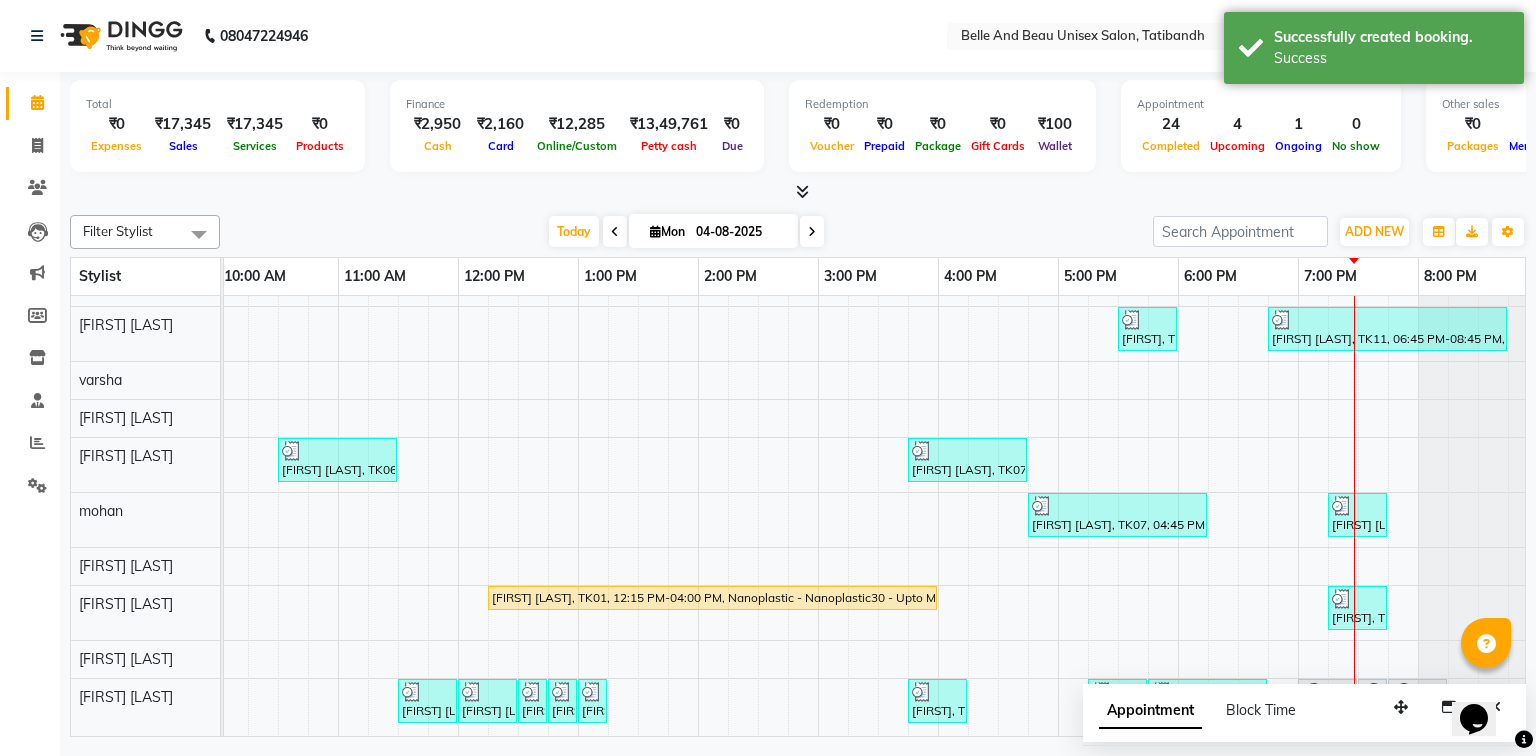 scroll, scrollTop: 189, scrollLeft: 246, axis: both 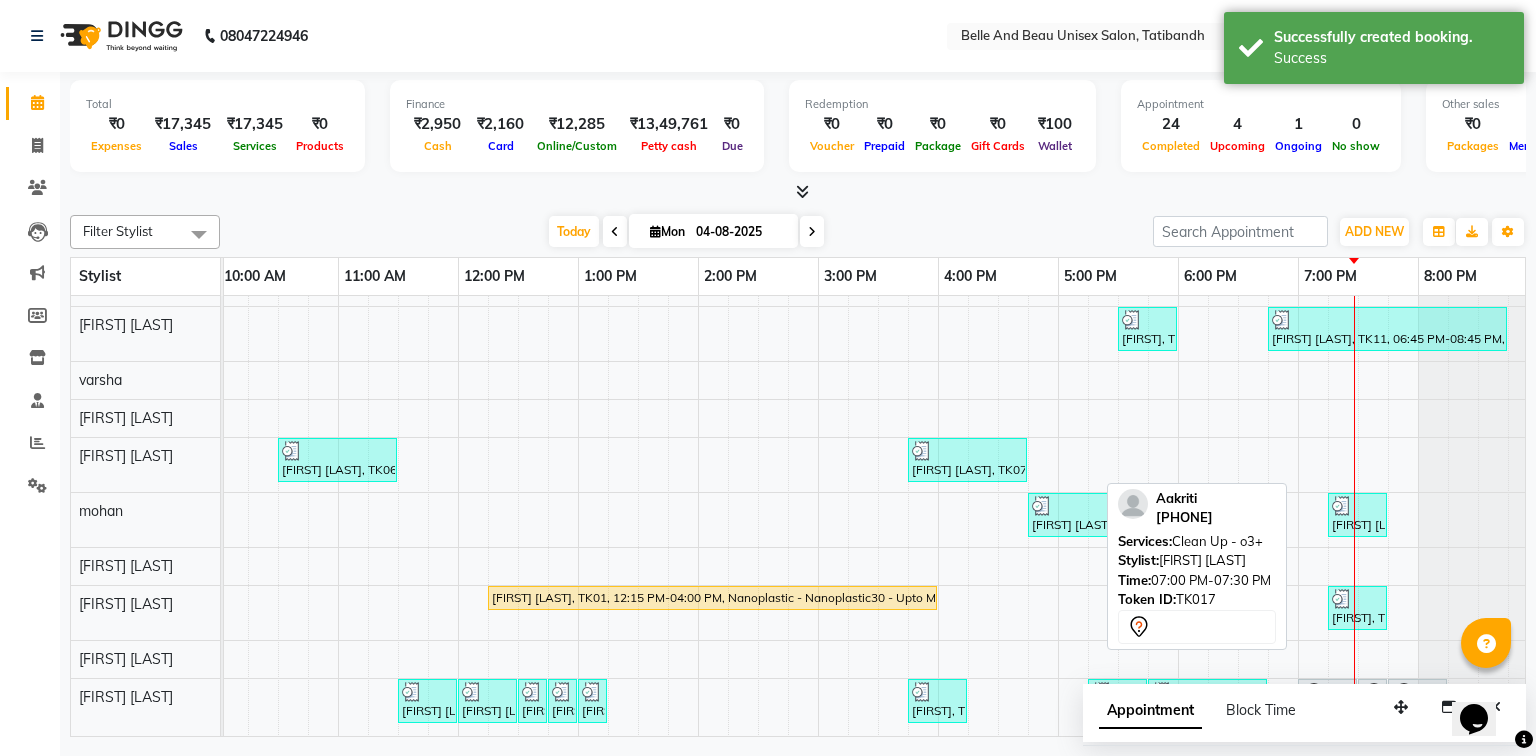 click 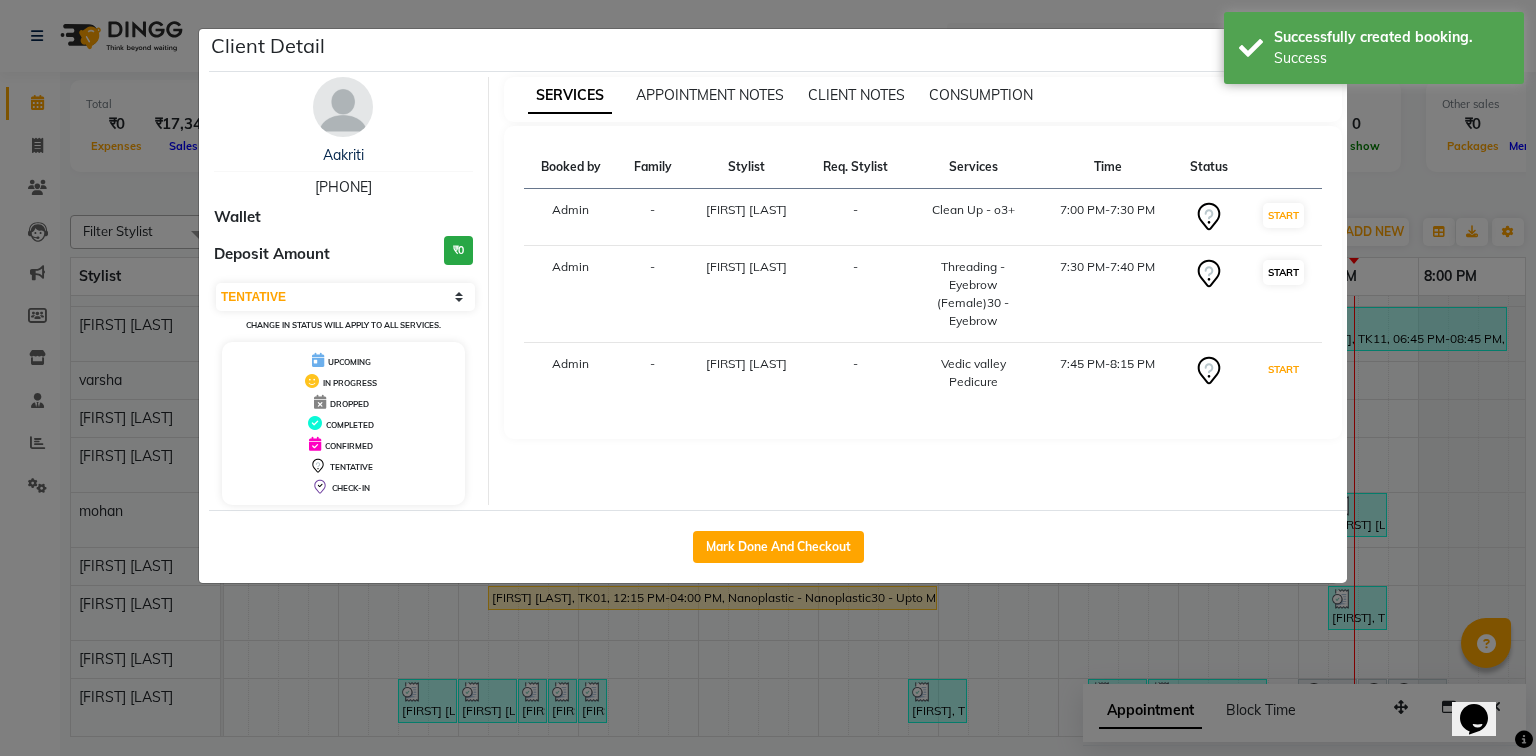 drag, startPoint x: 1274, startPoint y: 376, endPoint x: 1277, endPoint y: 269, distance: 107.042046 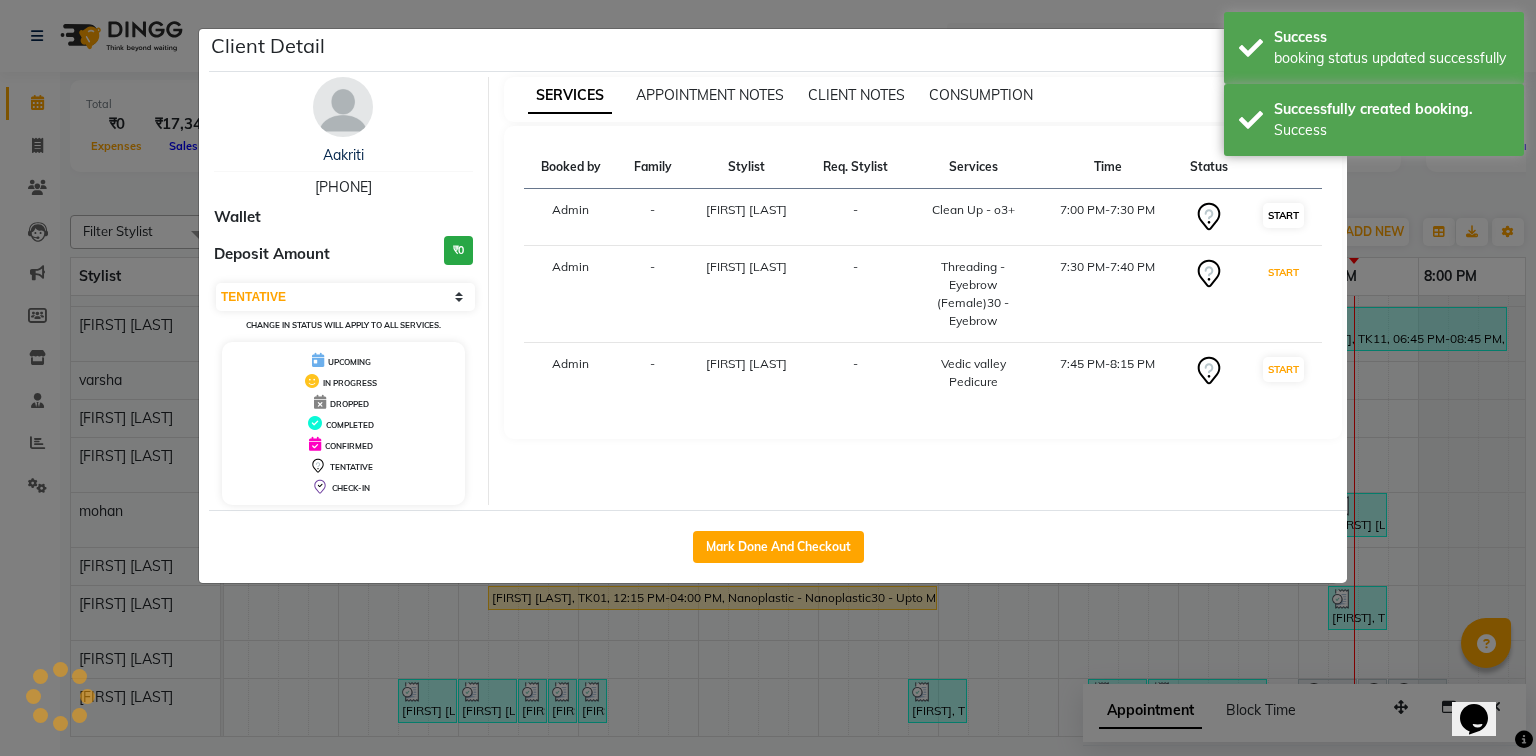 drag, startPoint x: 1277, startPoint y: 269, endPoint x: 1284, endPoint y: 221, distance: 48.507732 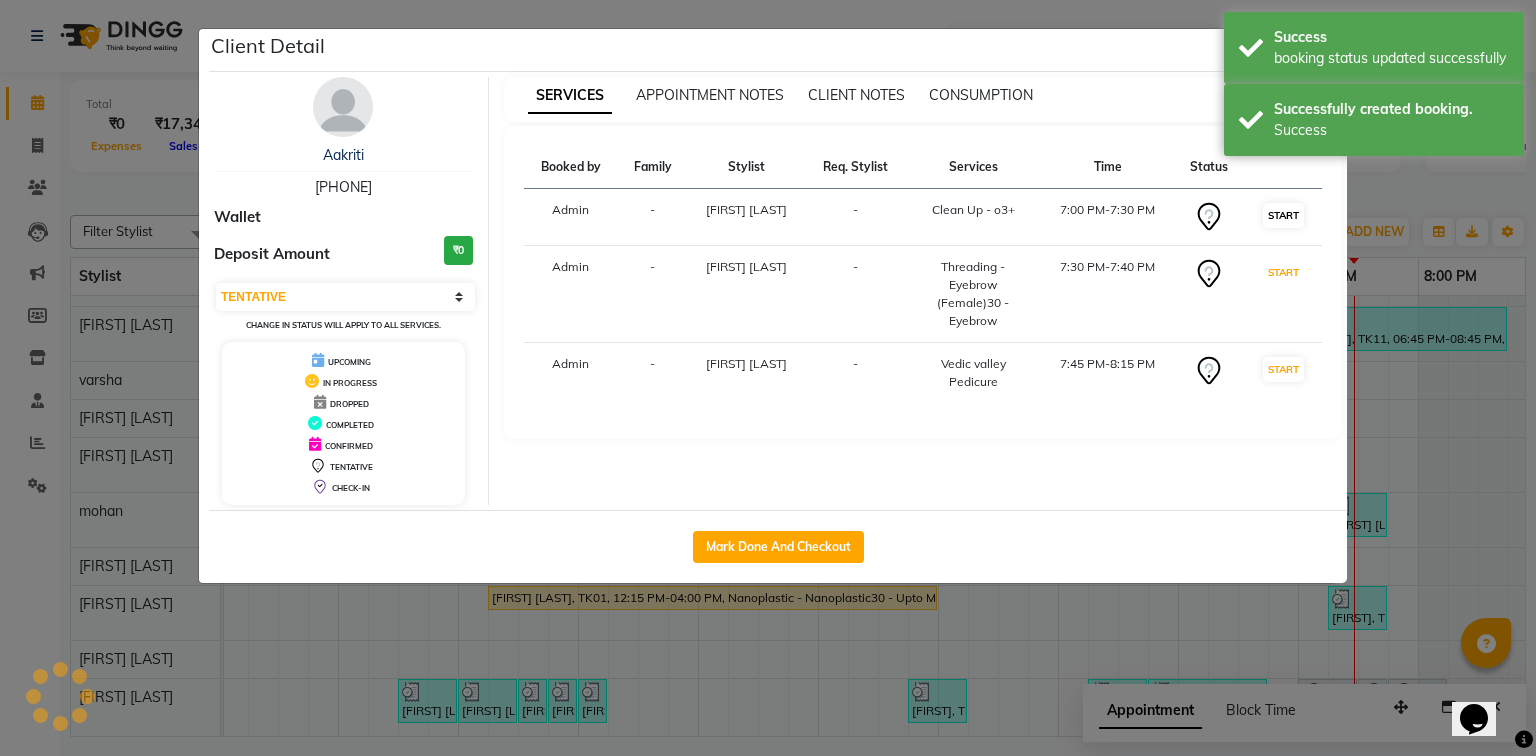 click on "START" at bounding box center (1283, 272) 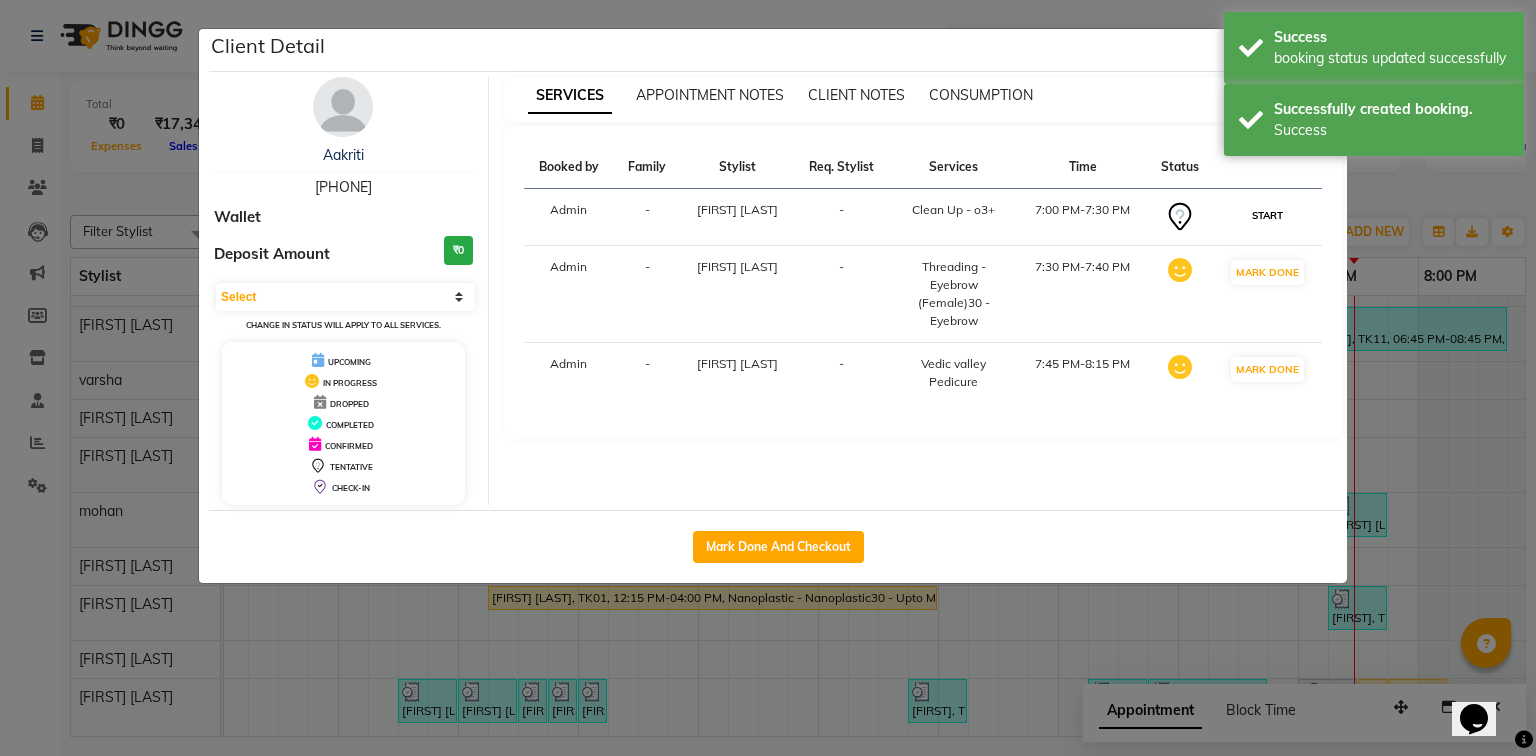 click on "START" at bounding box center [1267, 215] 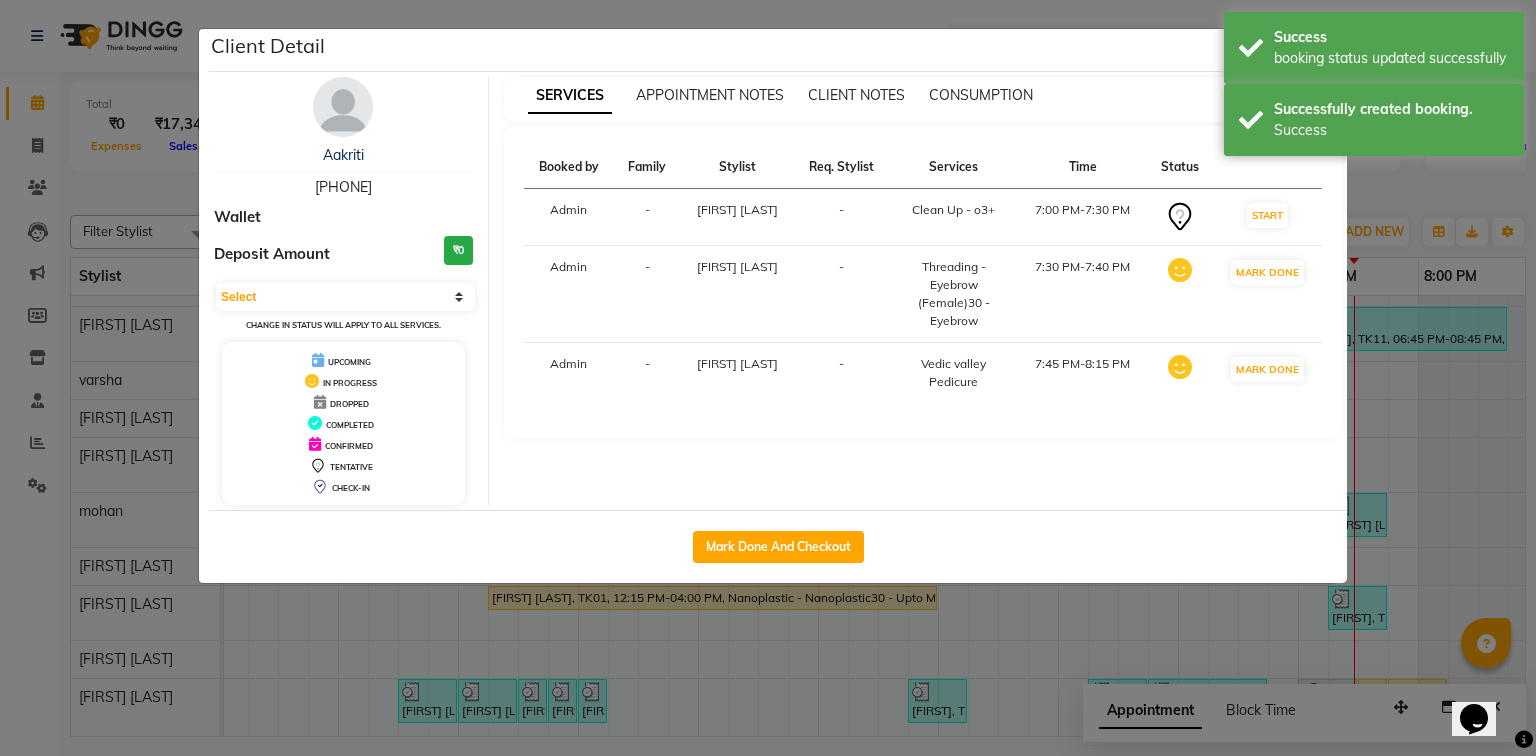 select on "1" 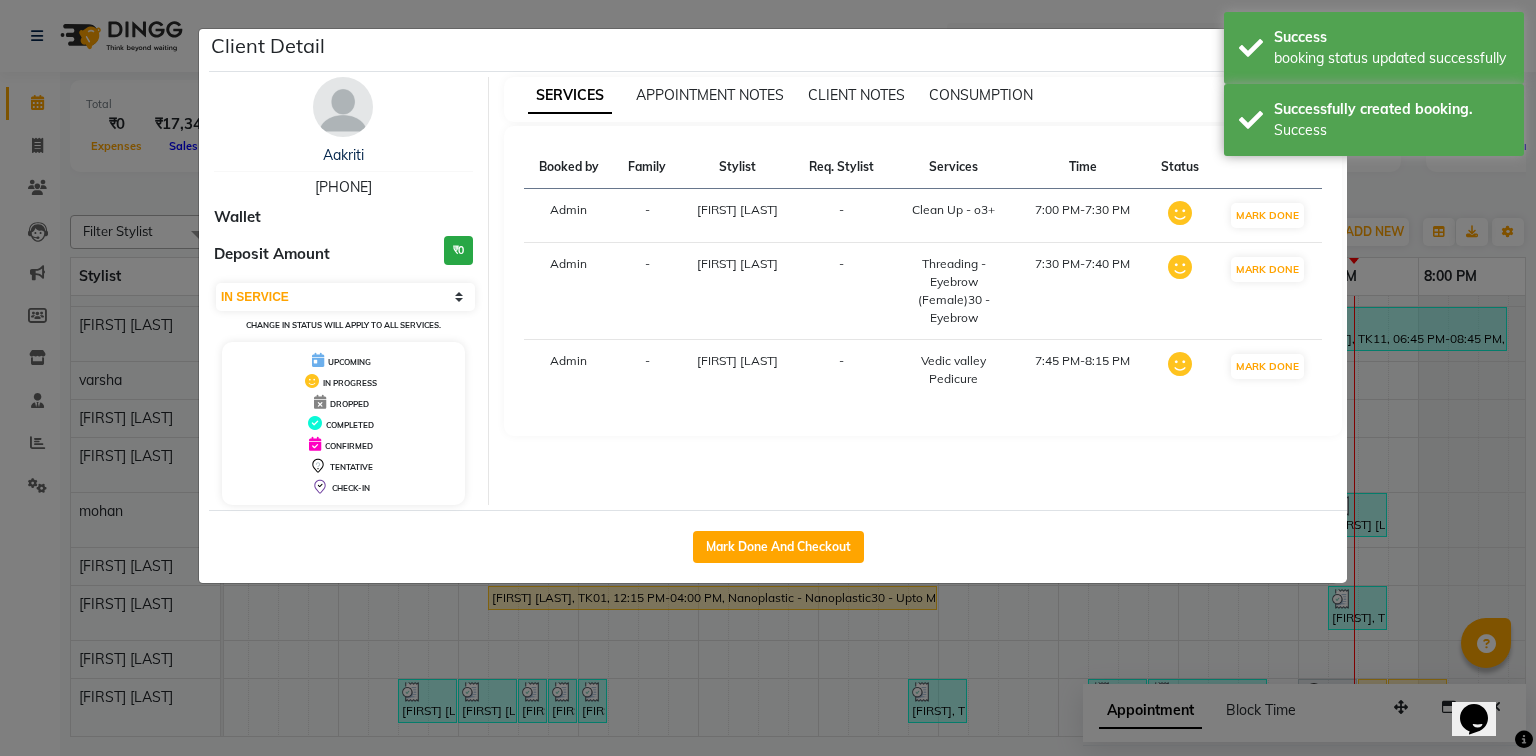 scroll, scrollTop: 187, scrollLeft: 0, axis: vertical 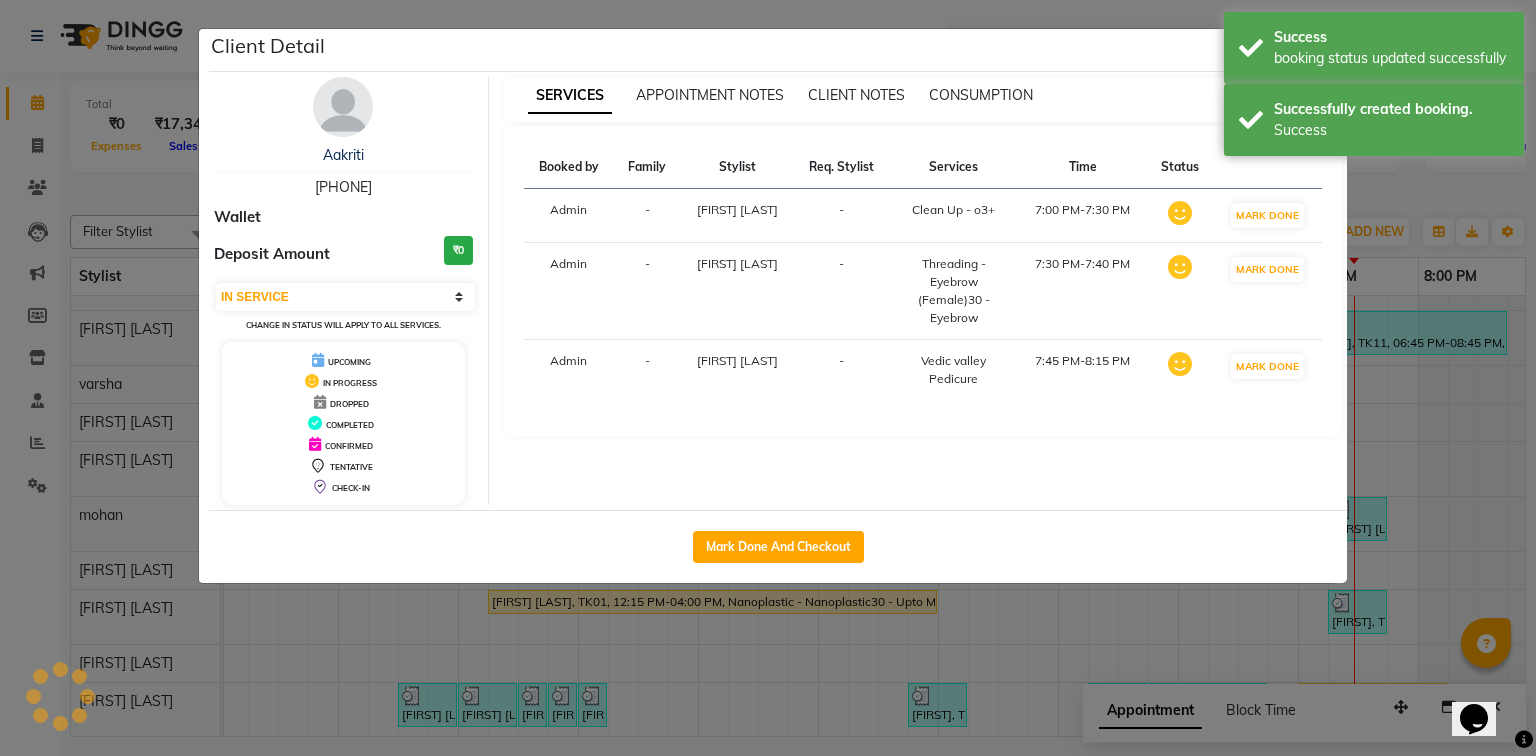 click on "Client Detail  Aakriti    8984390975 Wallet Deposit Amount  ₹0  Select IN SERVICE CONFIRMED TENTATIVE CHECK IN MARK DONE DROPPED UPCOMING Change in status will apply to all services. UPCOMING IN PROGRESS DROPPED COMPLETED CONFIRMED TENTATIVE CHECK-IN SERVICES APPOINTMENT NOTES CLIENT NOTES CONSUMPTION Booked by Family Stylist Req. Stylist Services Time Status  Admin  - Shagun Siddiqui -  Clean Up - o3+   7:00 PM-7:30 PM   MARK DONE   Admin  - Shagun Siddiqui -  Threading - Eyebrow (Female)30 - Eyebrow   7:30 PM-7:40 PM   MARK DONE   Admin  - Shagun Siddiqui -  Vedic valley  Pedicure    7:45 PM-8:15 PM   MARK DONE   Mark Done And Checkout" 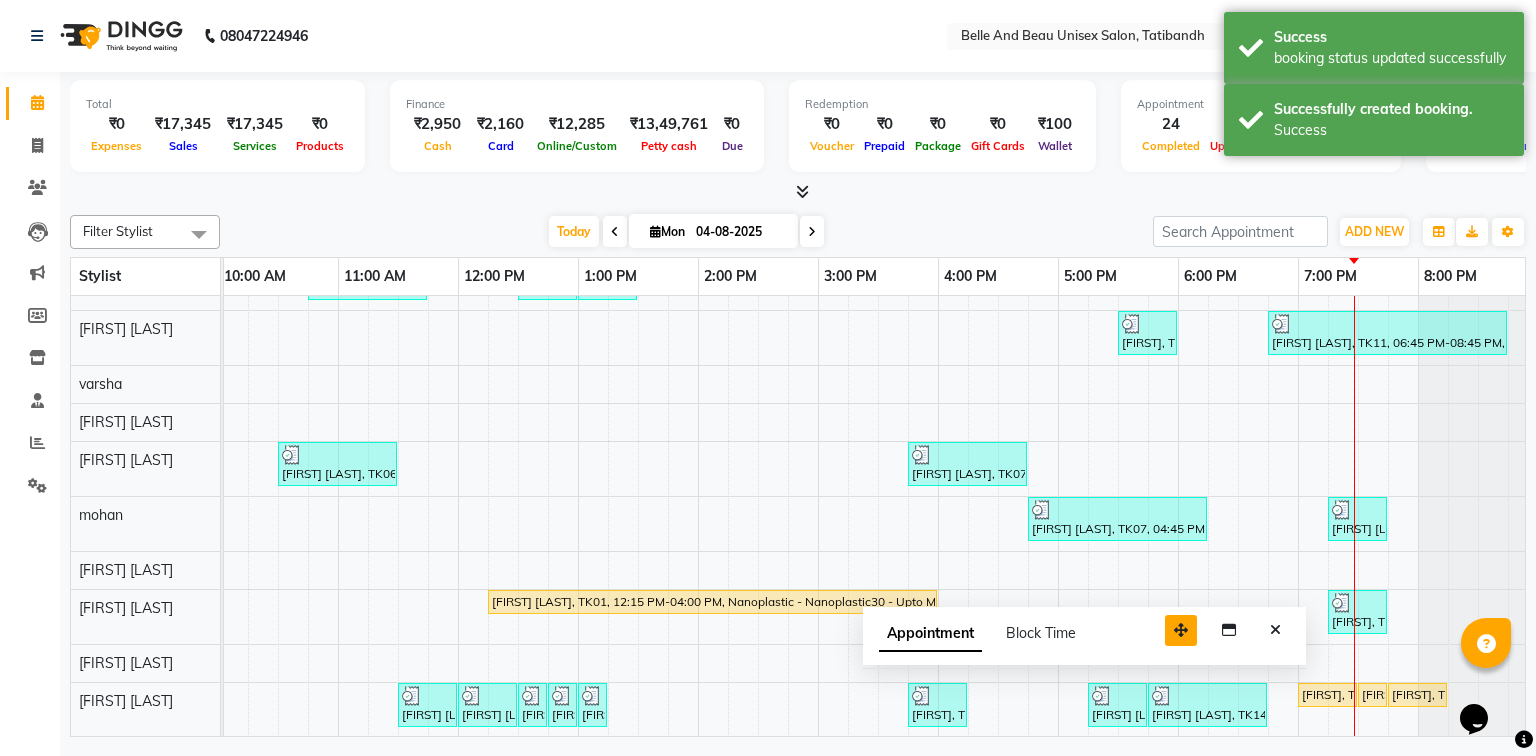 drag, startPoint x: 1402, startPoint y: 709, endPoint x: 1125, endPoint y: 615, distance: 292.51495 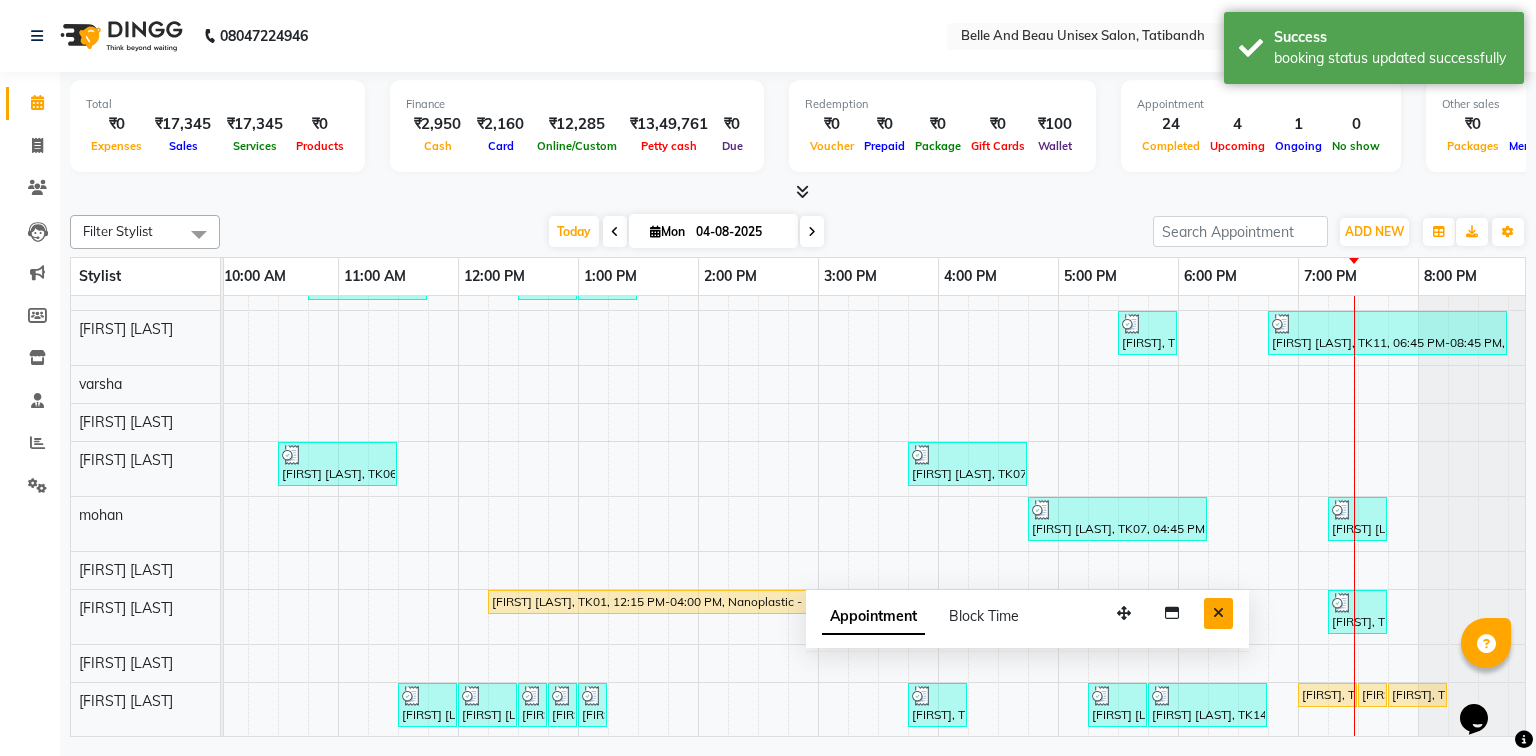 click at bounding box center [1218, 613] 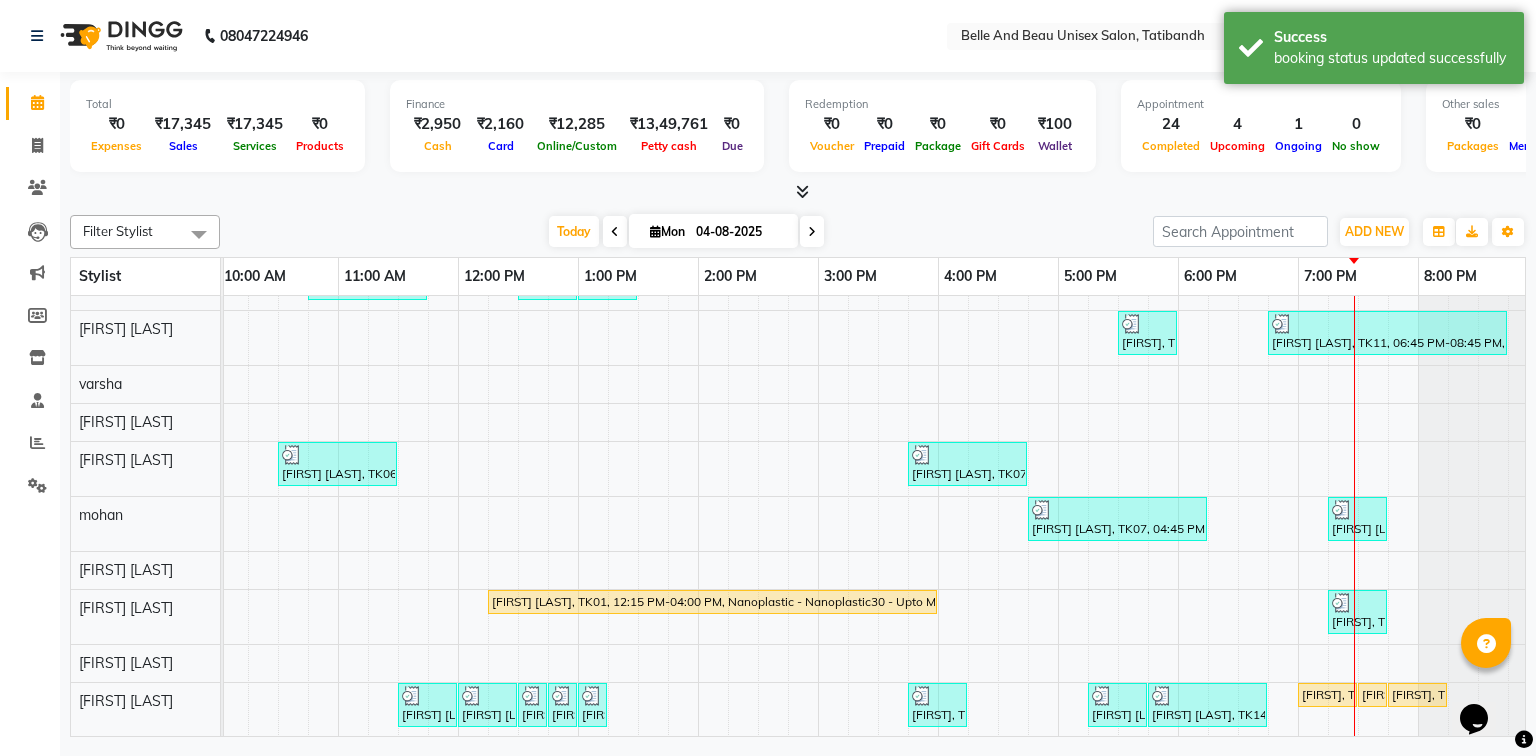 scroll, scrollTop: 186, scrollLeft: 246, axis: both 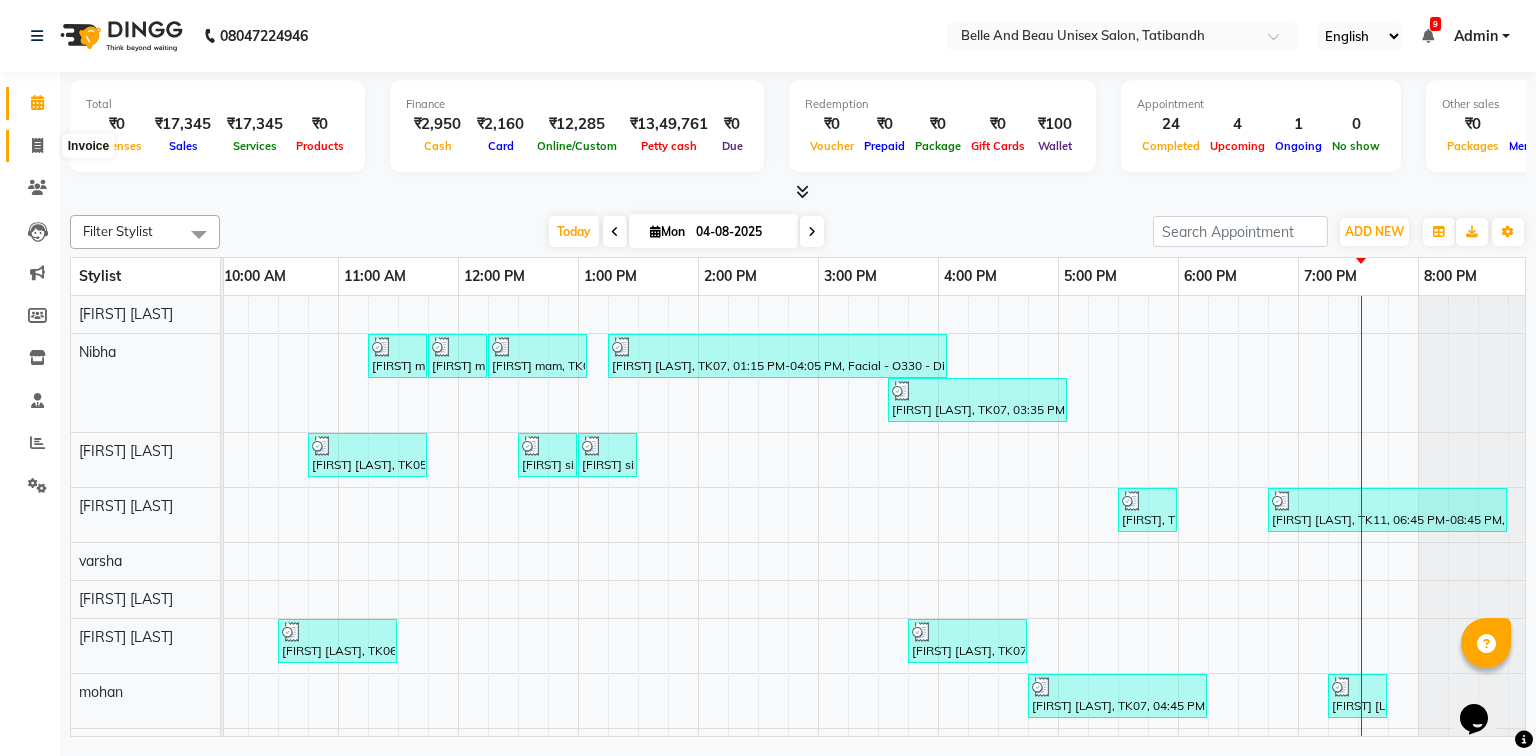 click 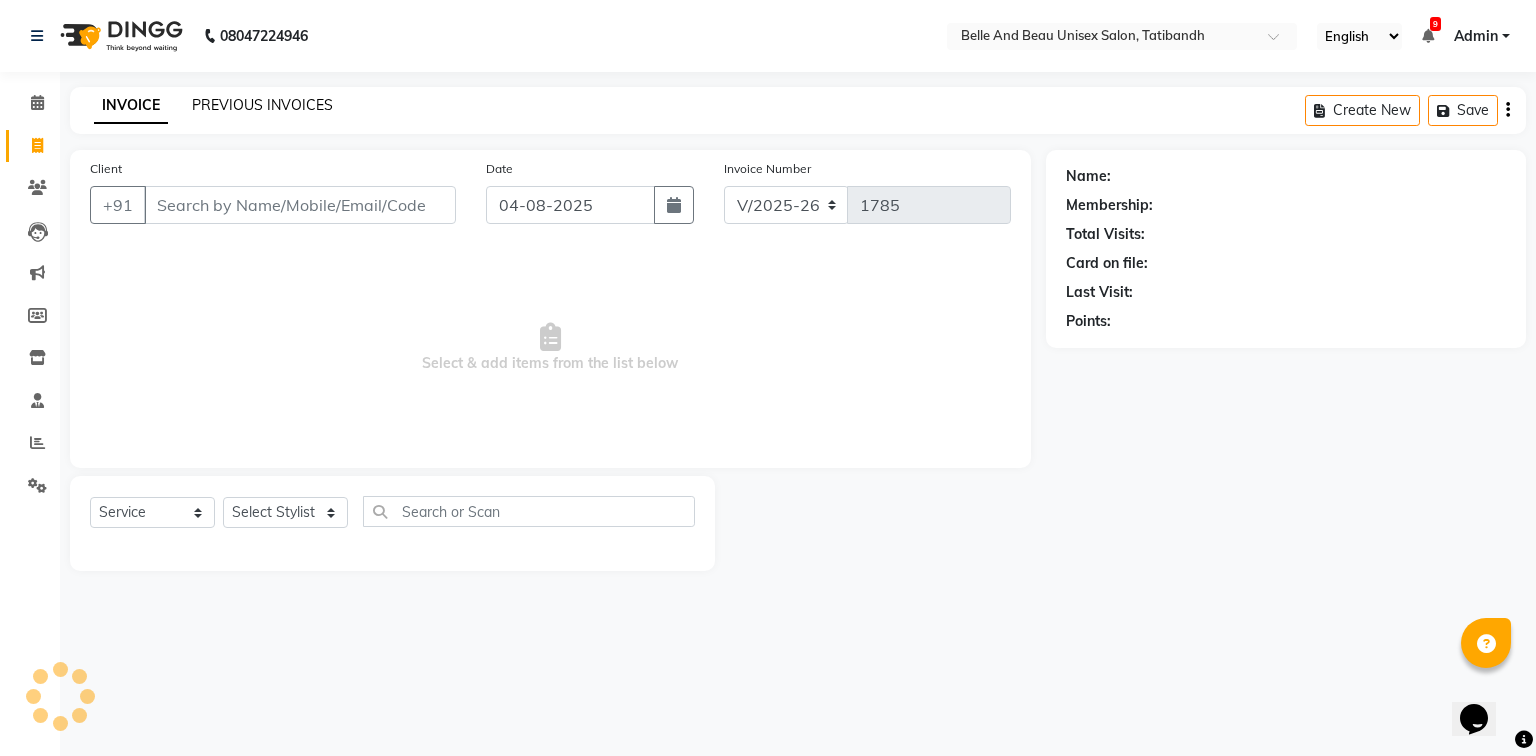 click on "PREVIOUS INVOICES" 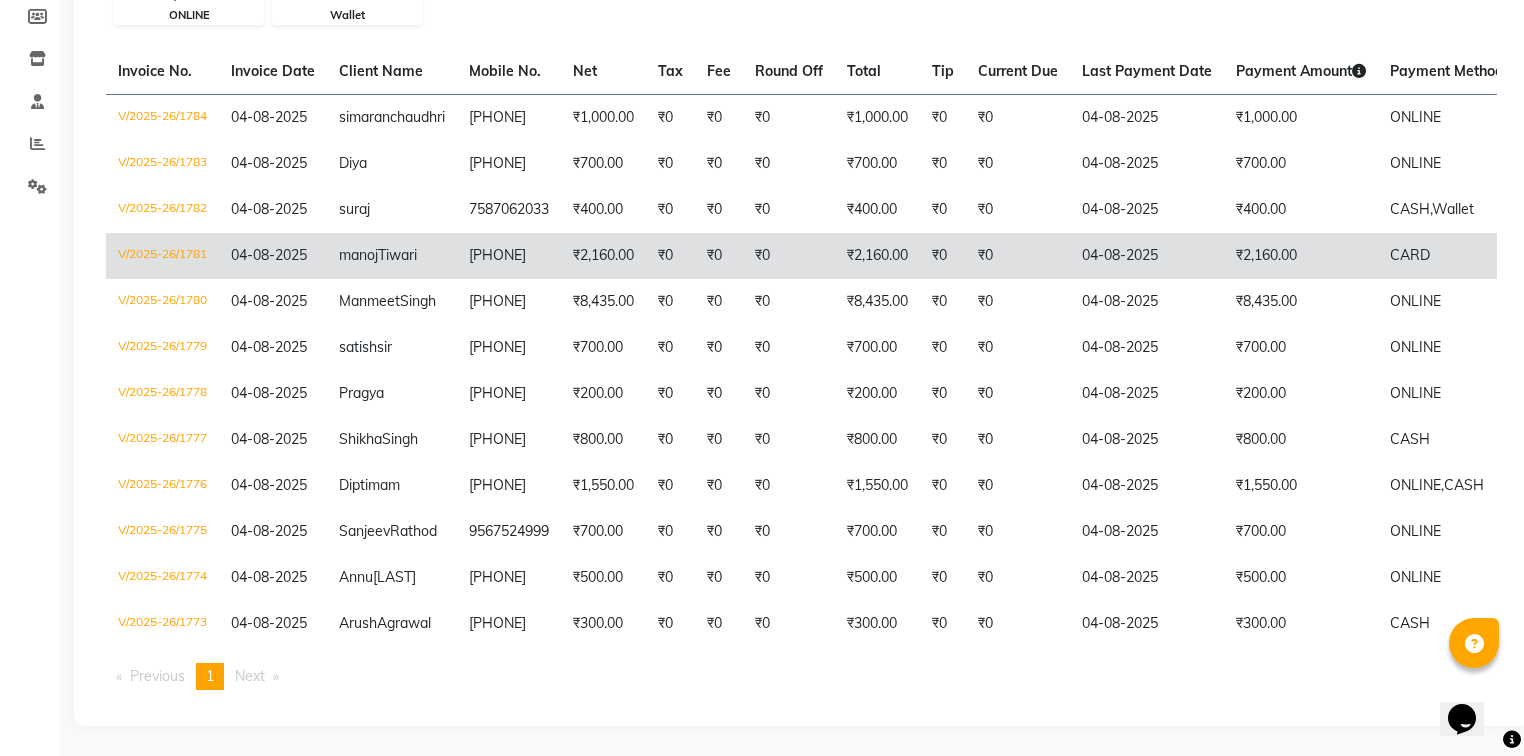 scroll, scrollTop: 431, scrollLeft: 0, axis: vertical 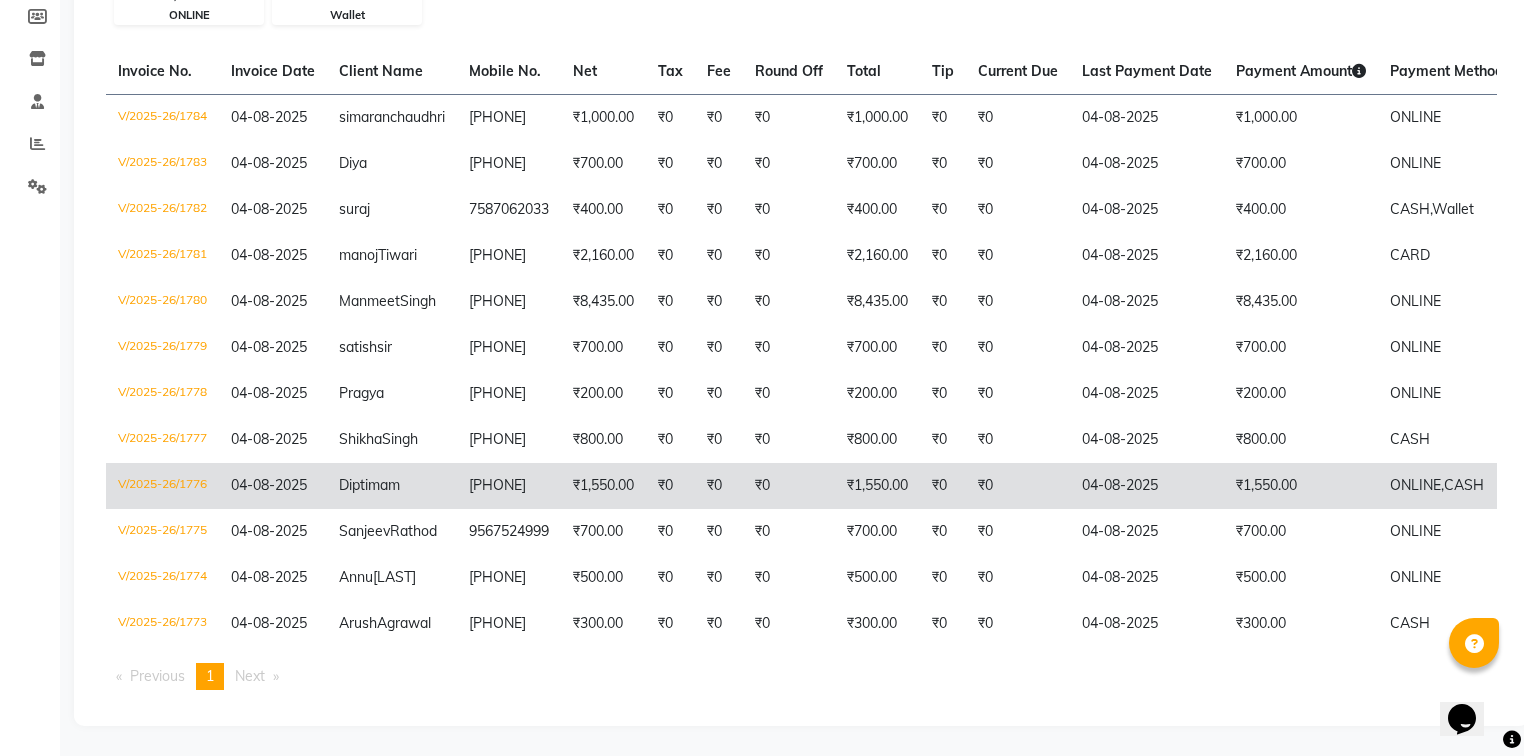 click on "[PHONE]" 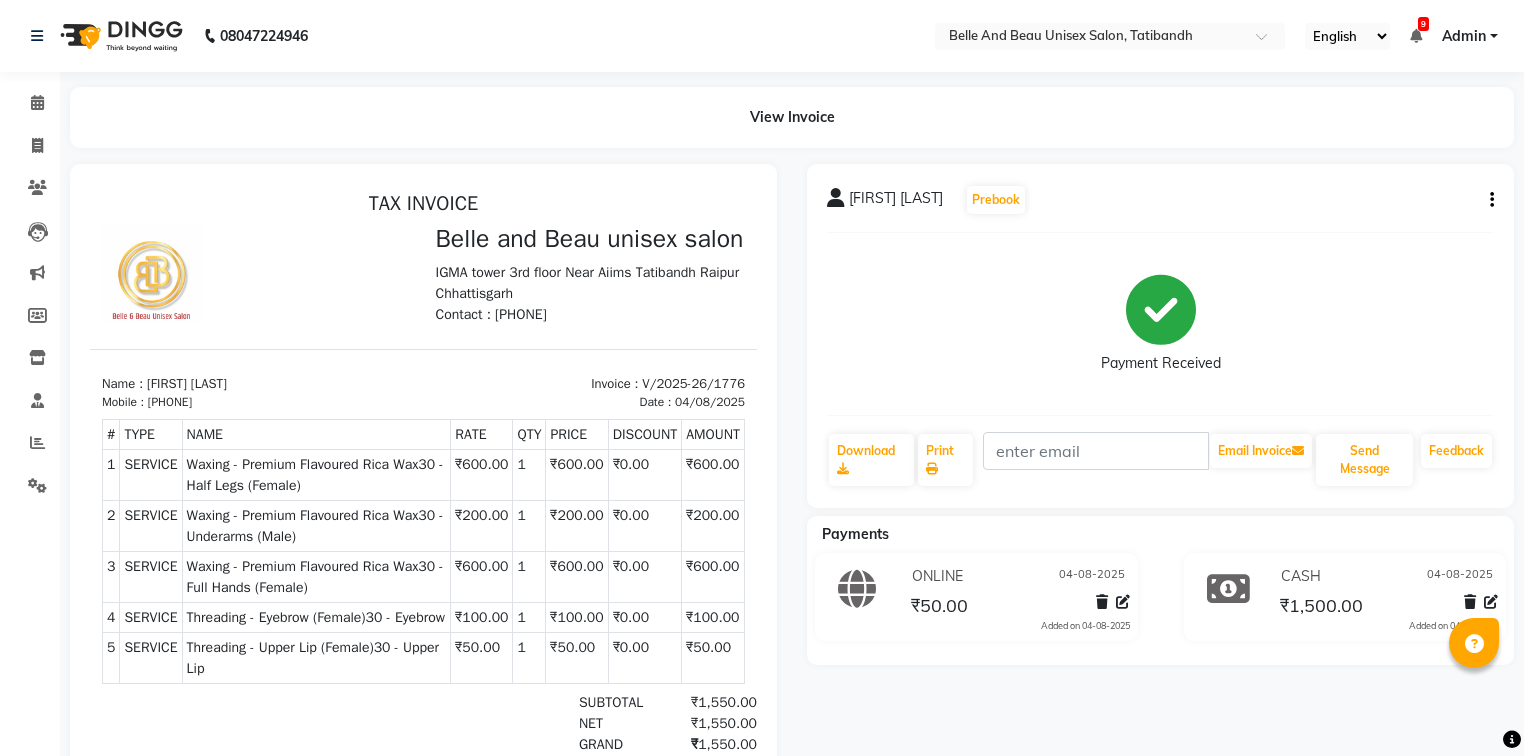 scroll, scrollTop: 0, scrollLeft: 0, axis: both 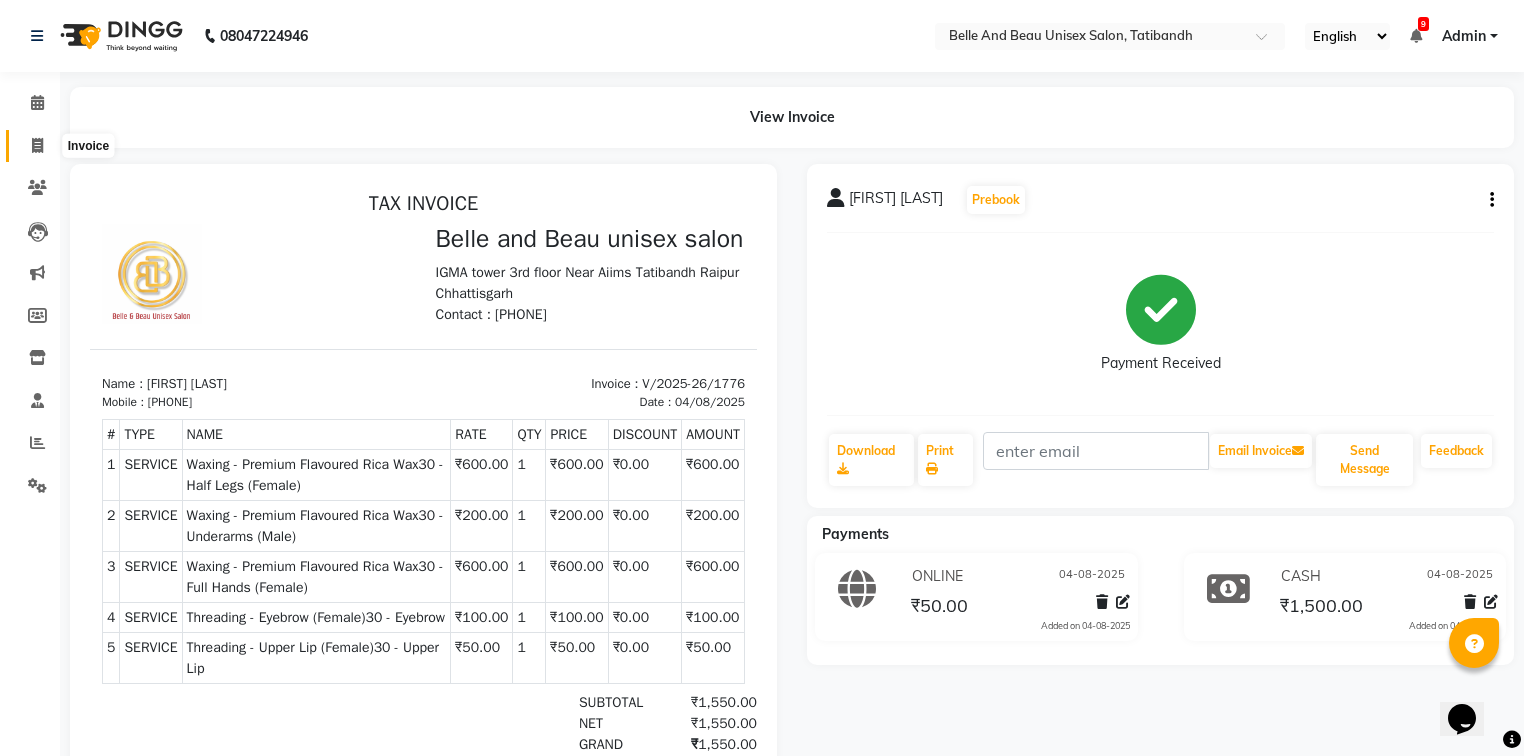 click 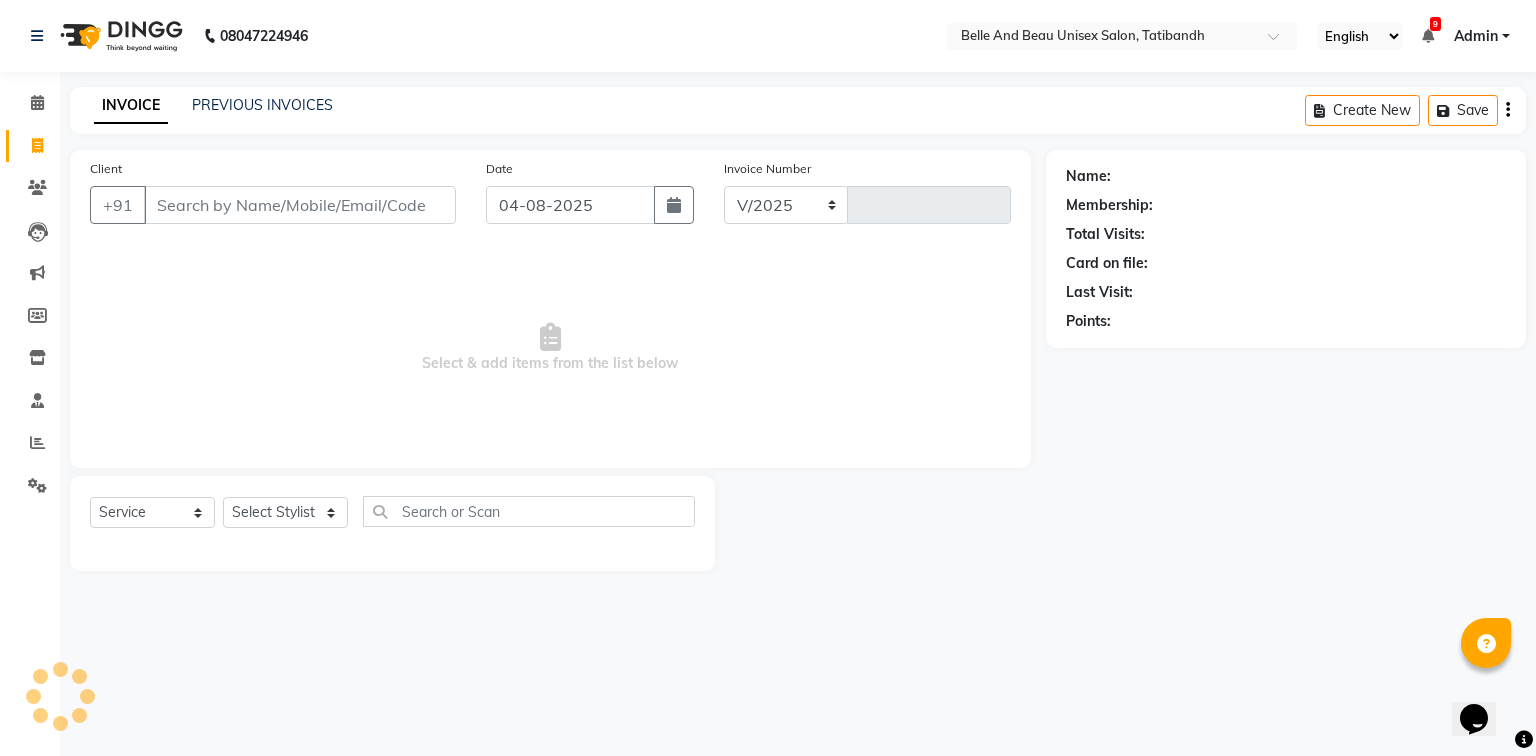select on "7066" 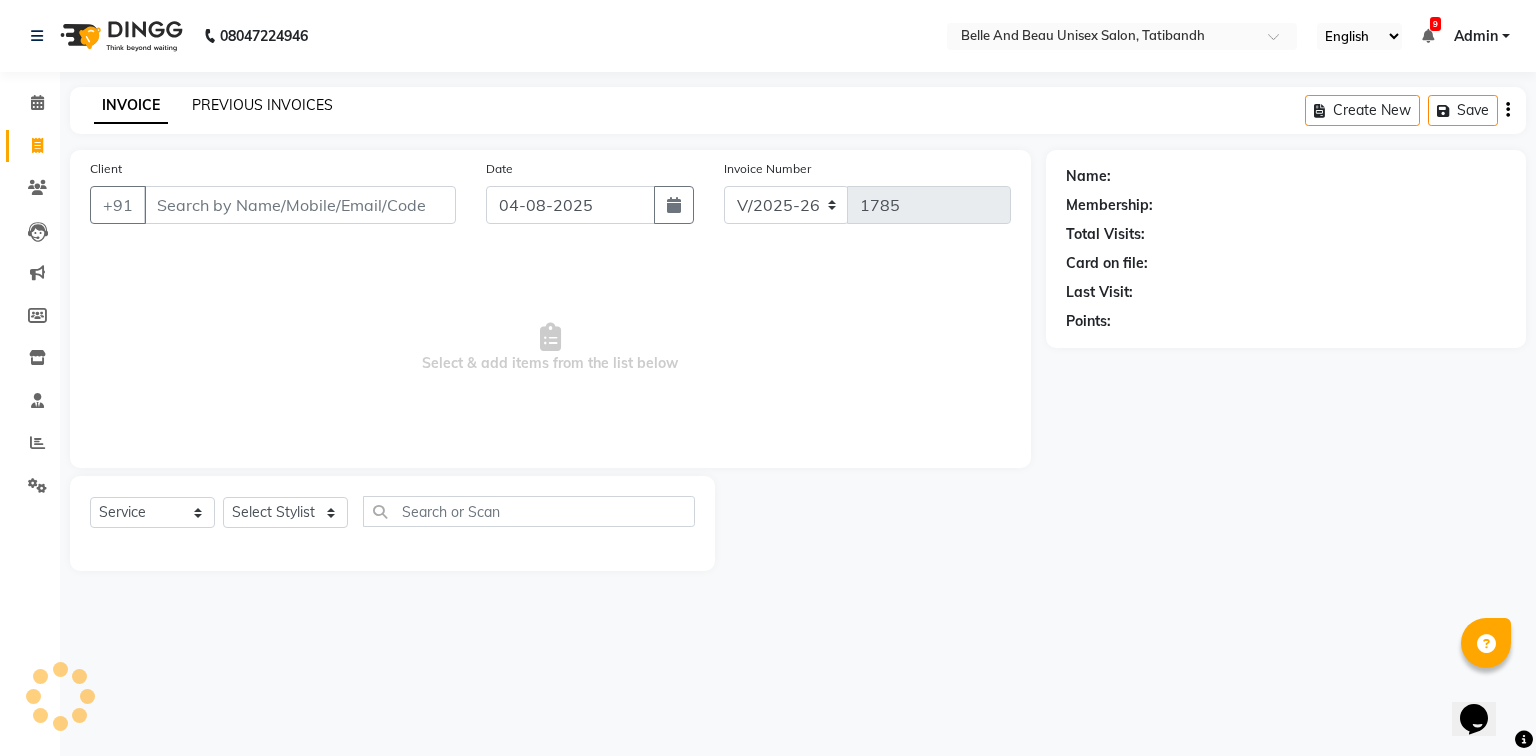 click on "PREVIOUS INVOICES" 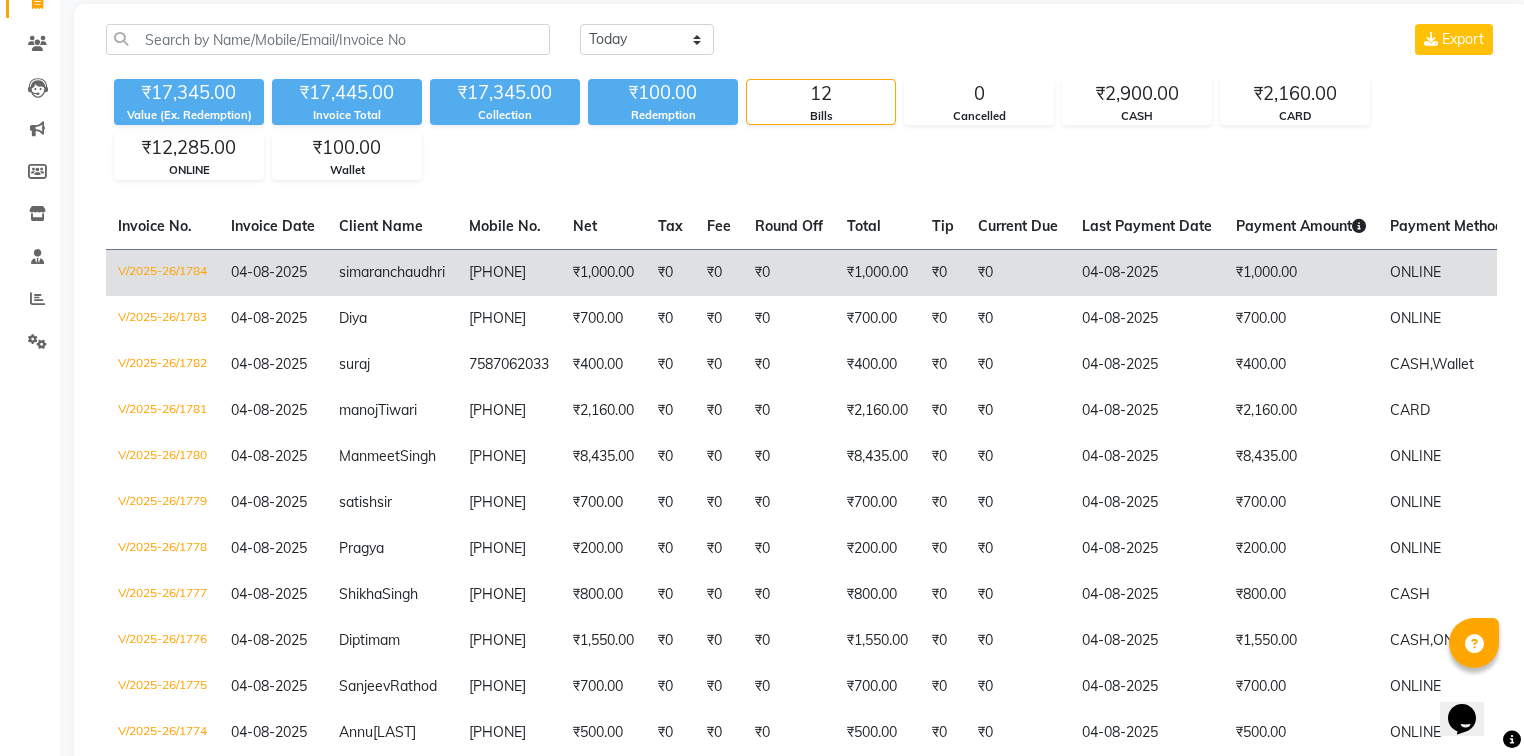 scroll, scrollTop: 160, scrollLeft: 0, axis: vertical 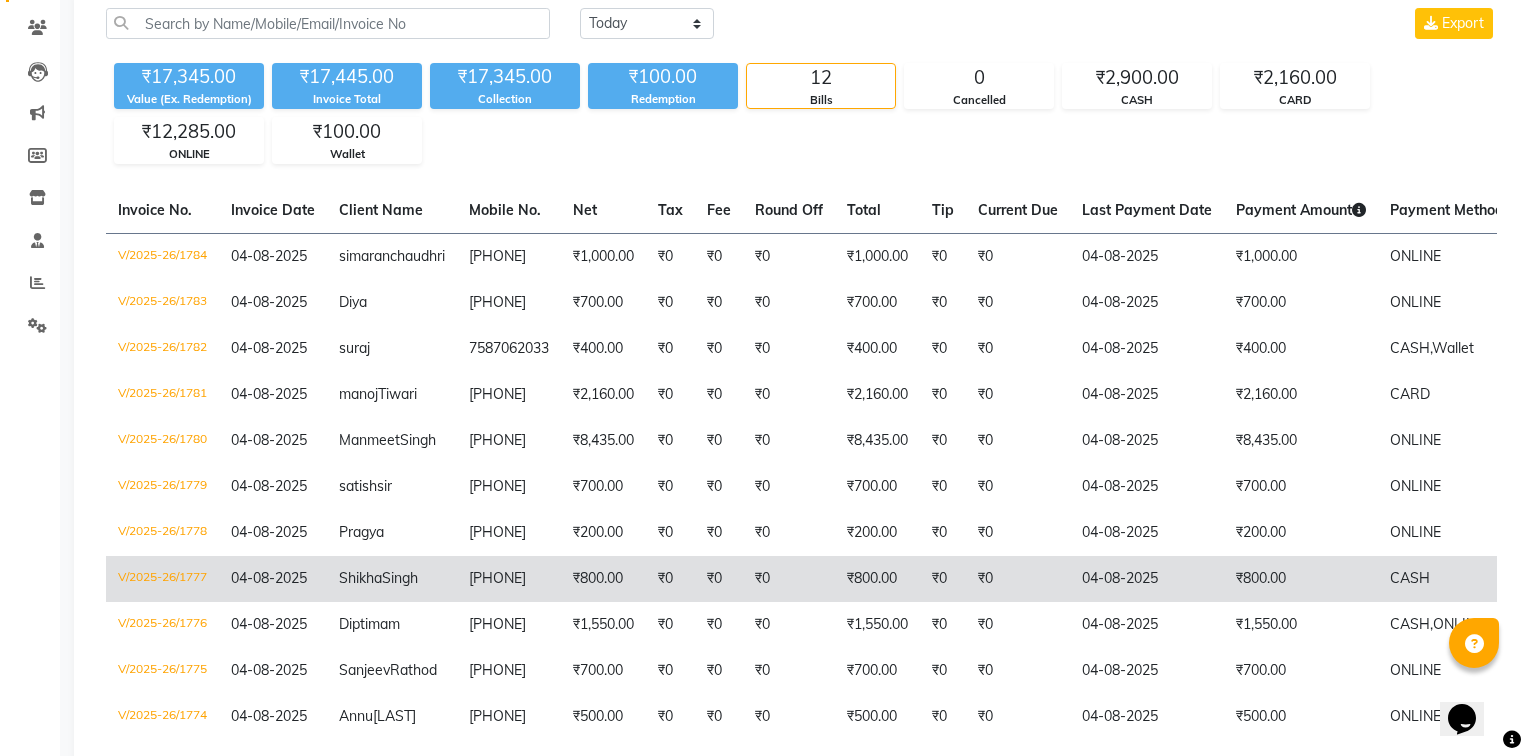 click on "[PHONE]" 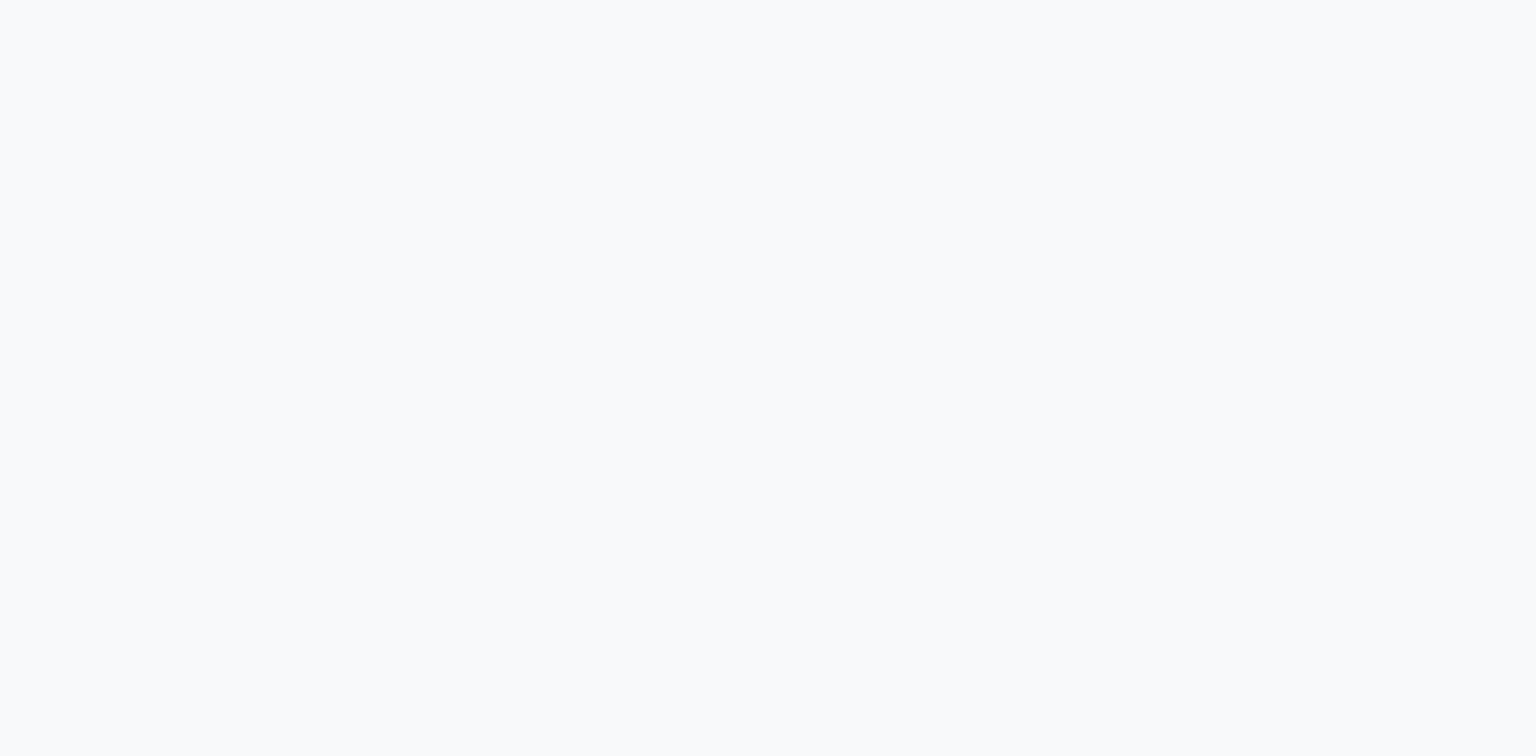 scroll, scrollTop: 0, scrollLeft: 0, axis: both 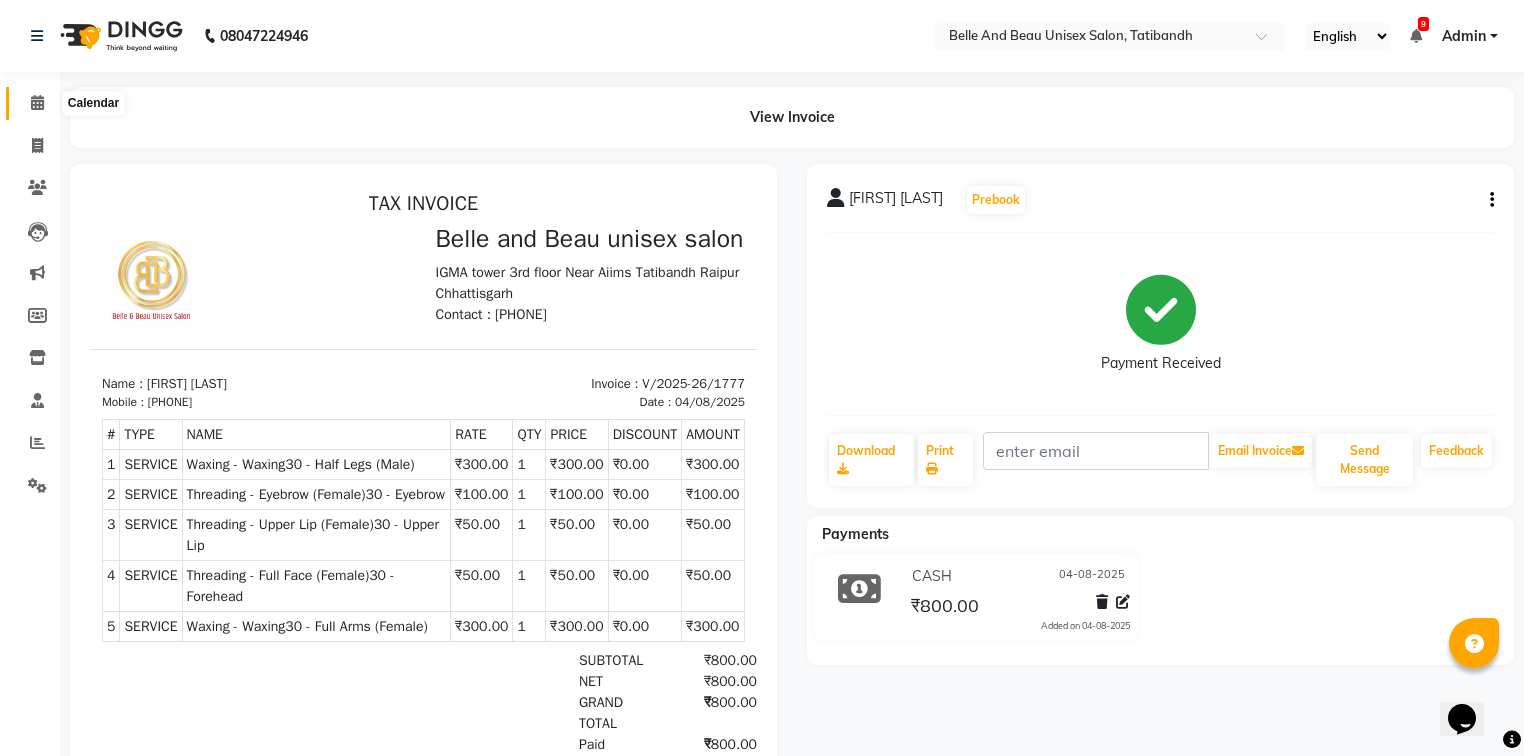 click 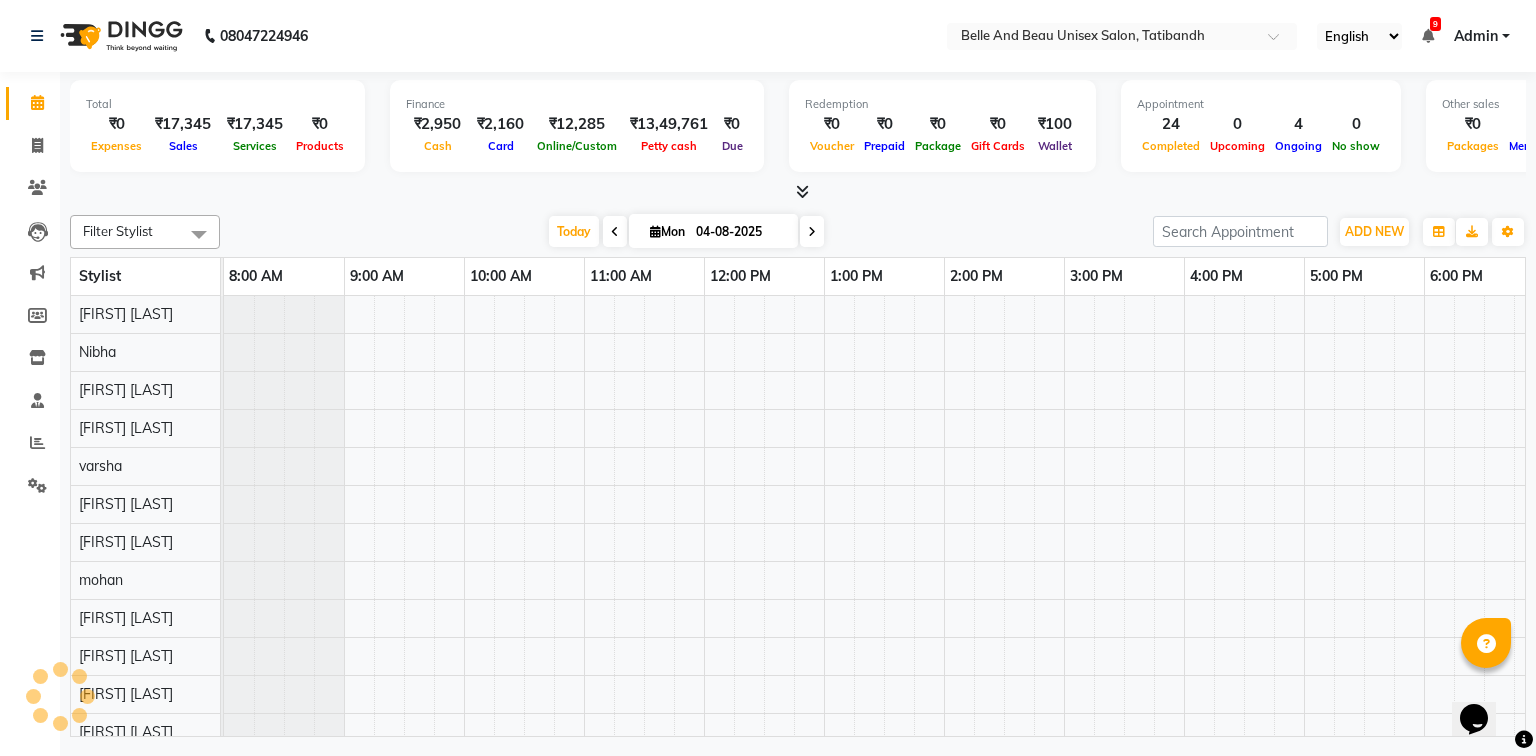 scroll, scrollTop: 0, scrollLeft: 0, axis: both 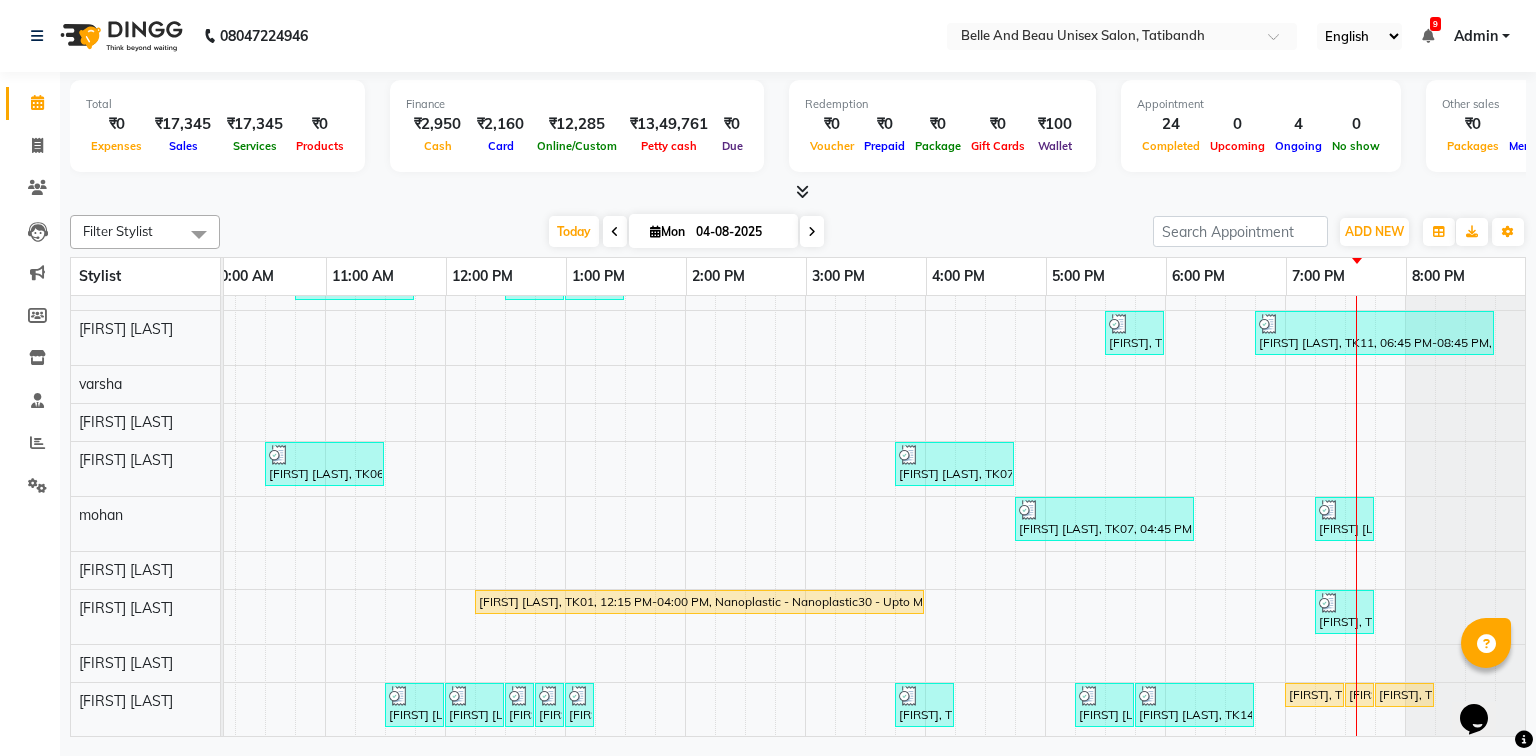 drag, startPoint x: 1279, startPoint y: 728, endPoint x: 24, endPoint y: 56, distance: 1423.5902 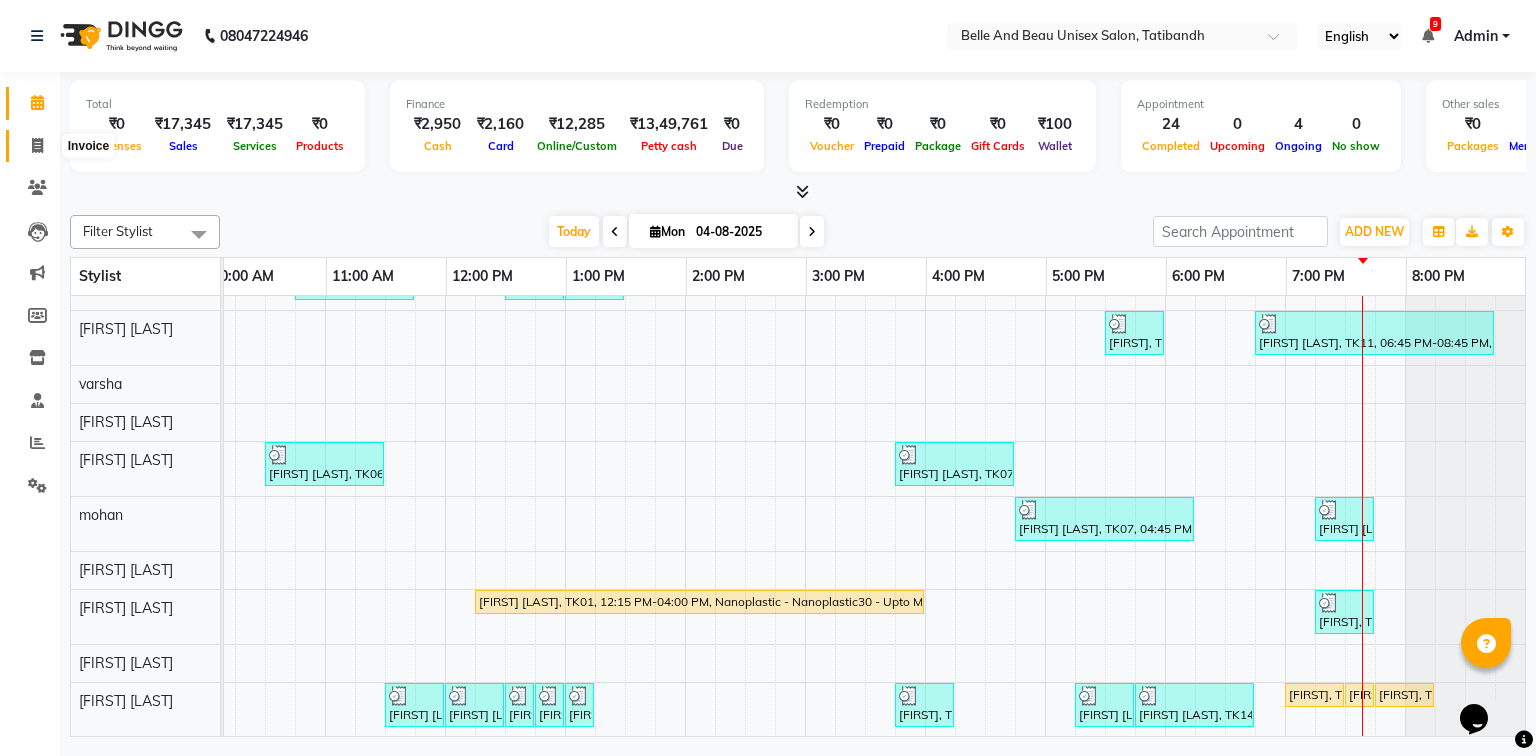 click 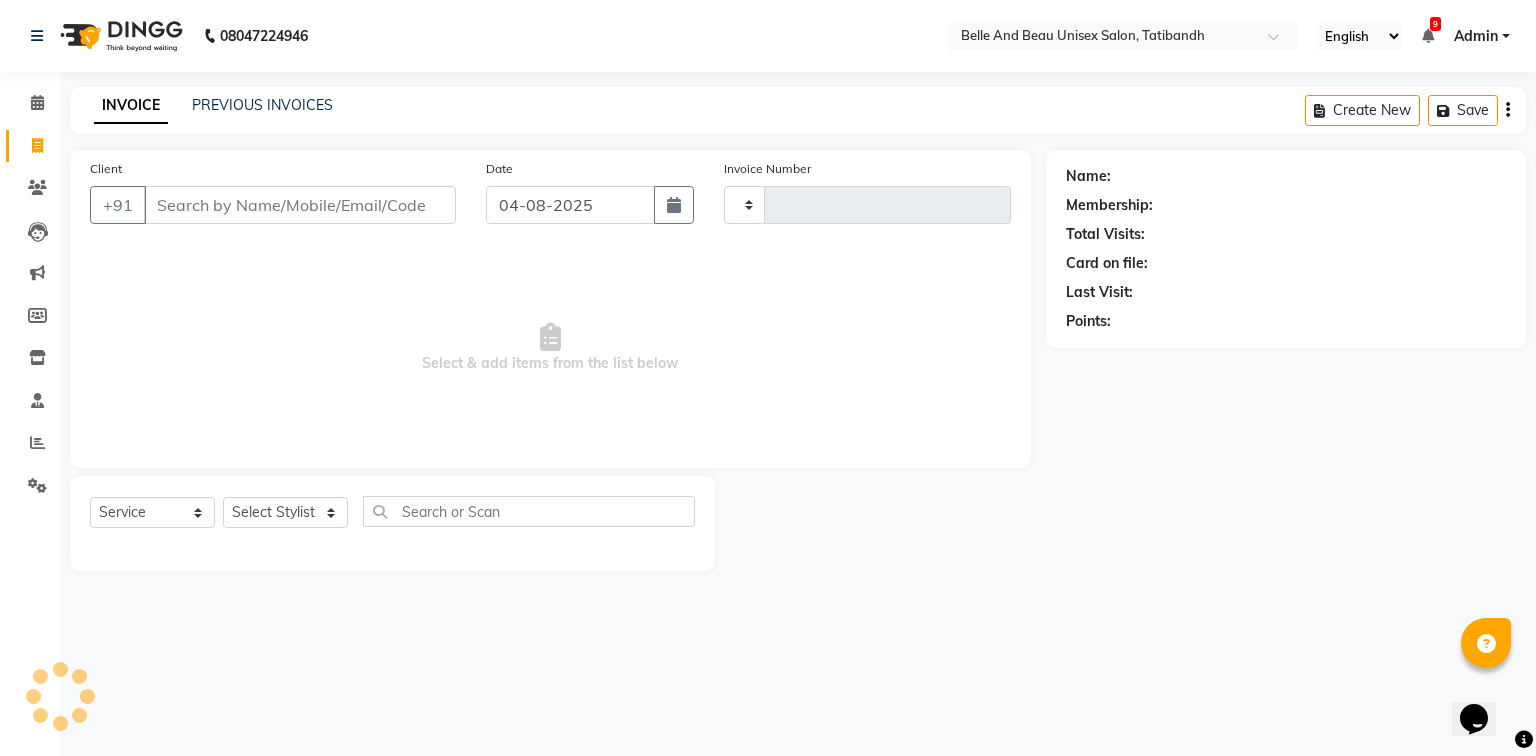 type on "1785" 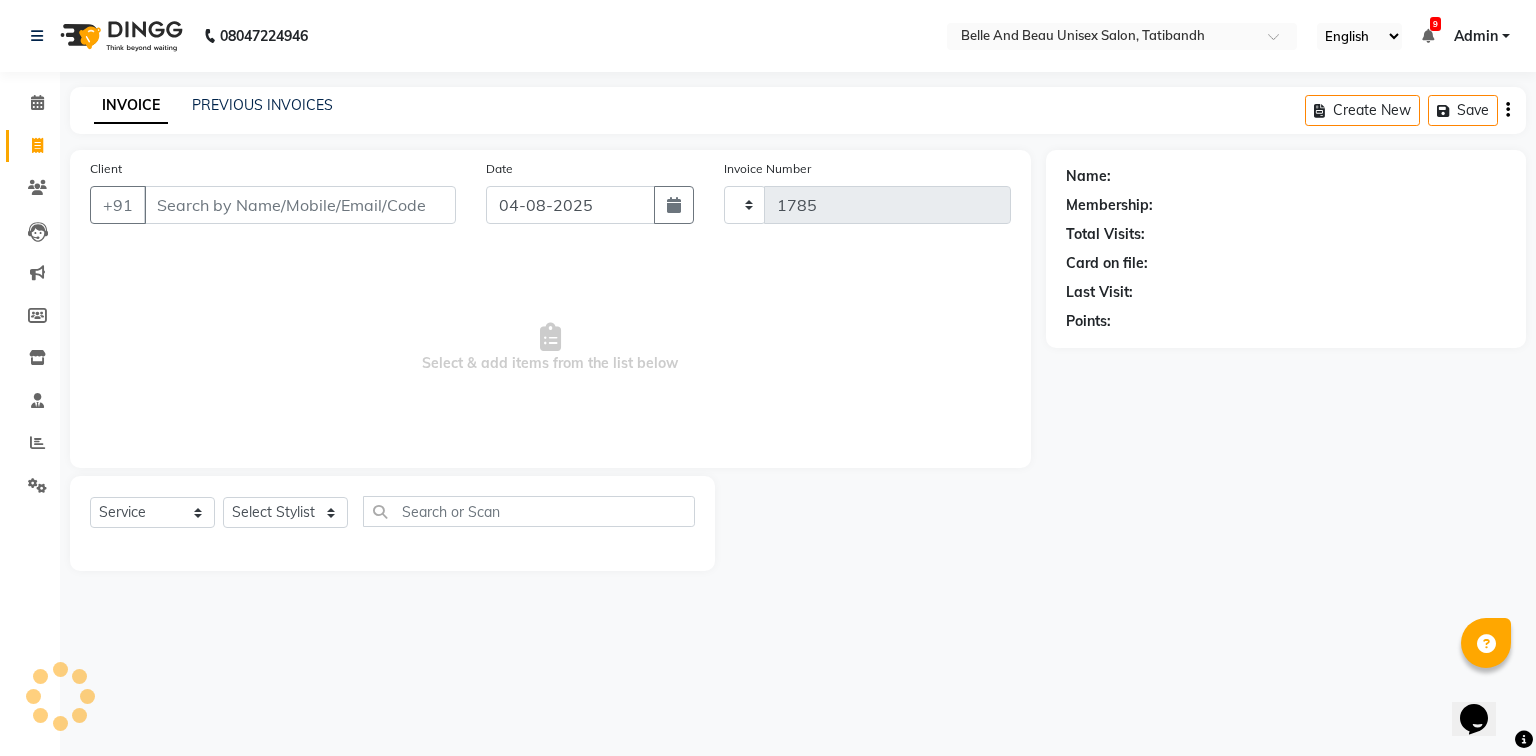 select on "7066" 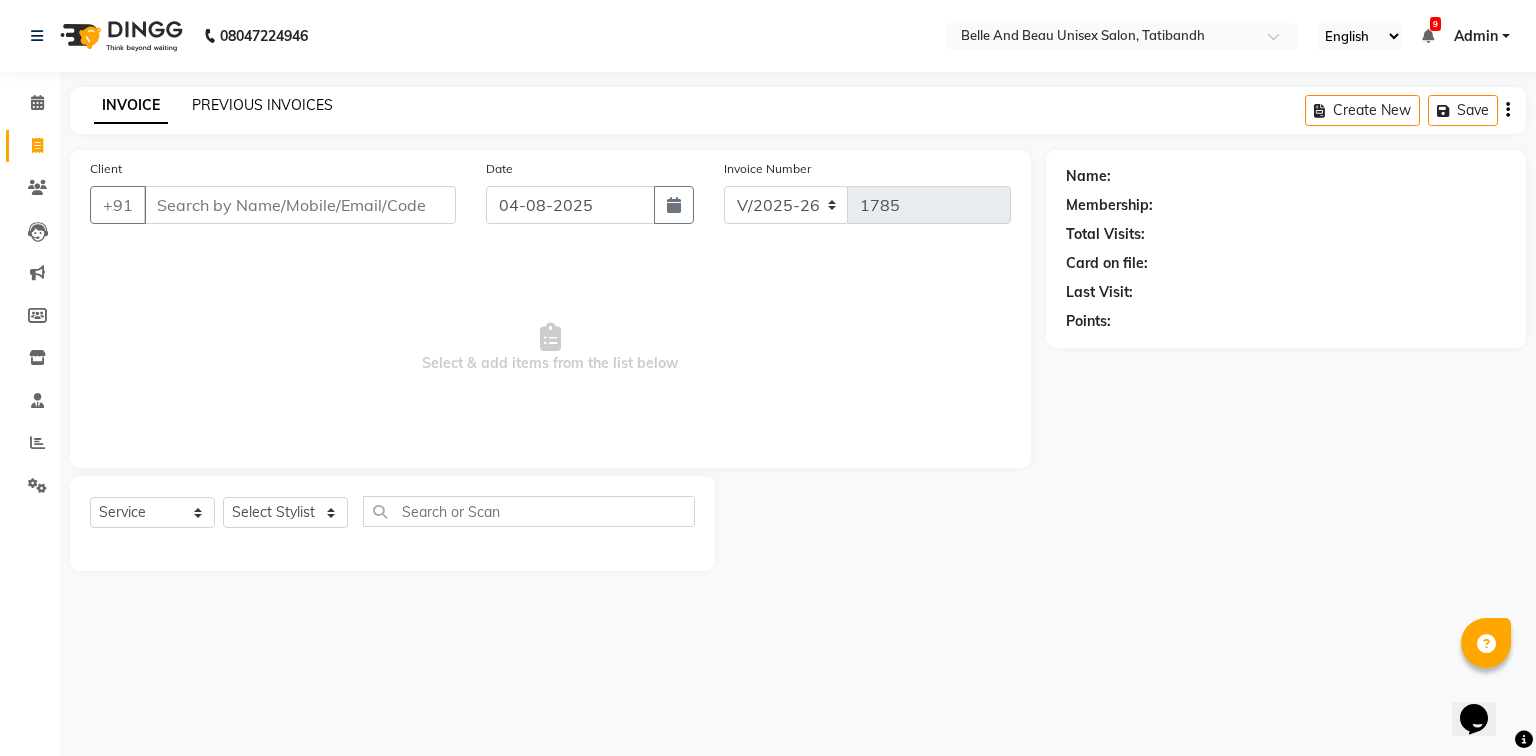 click on "PREVIOUS INVOICES" 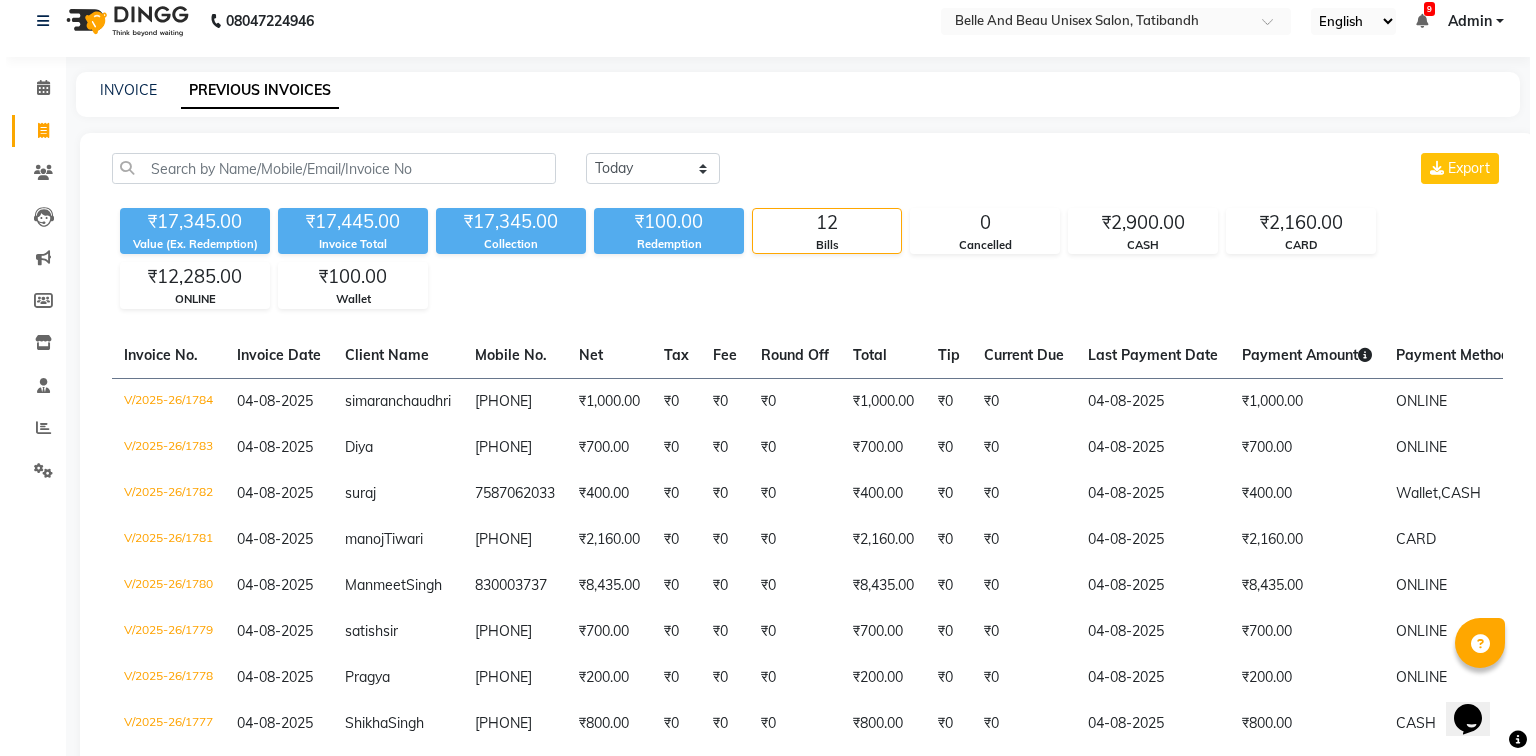 scroll, scrollTop: 0, scrollLeft: 0, axis: both 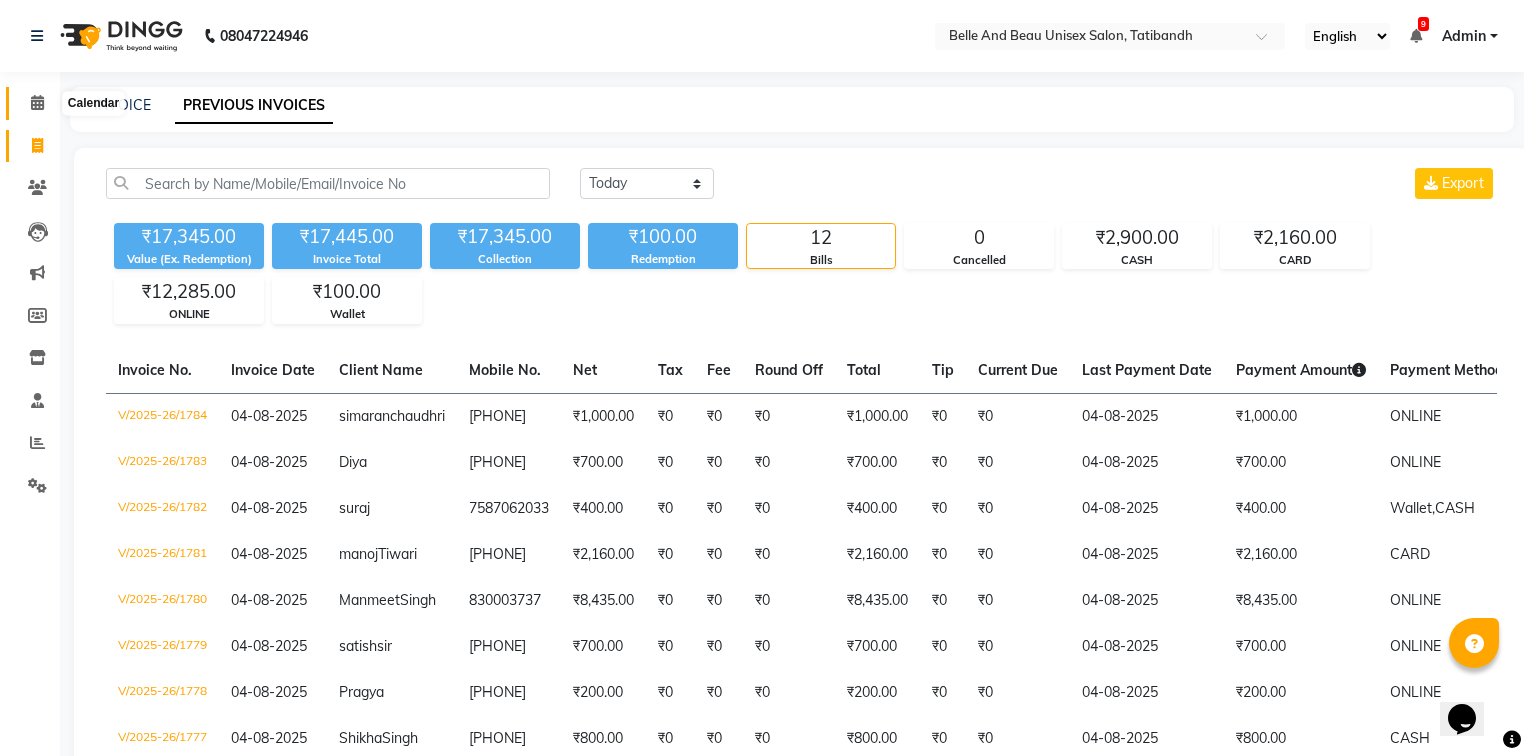 click 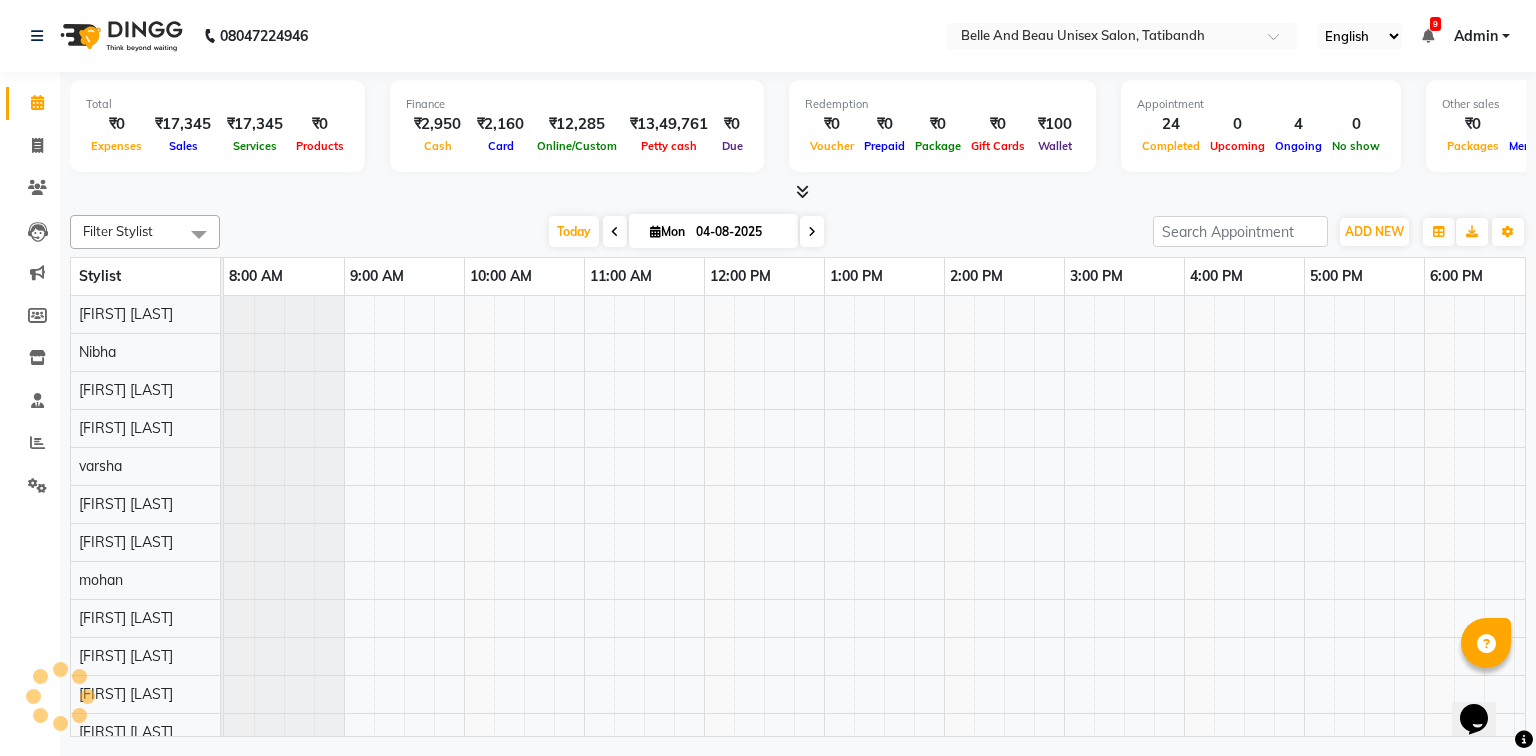 scroll, scrollTop: 0, scrollLeft: 0, axis: both 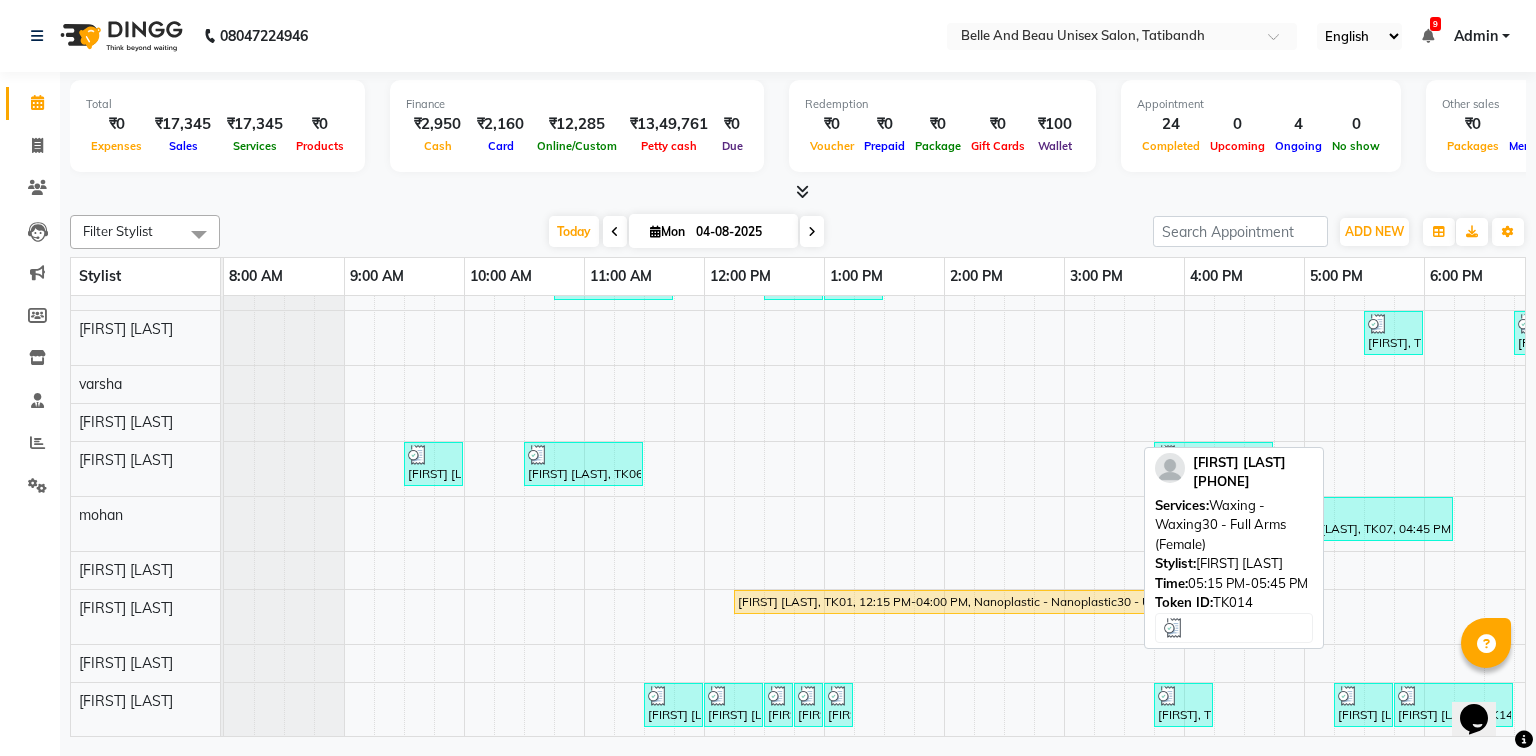 click on "[FIRST] [LAST], TK14, 05:15 PM-05:45 PM, Waxing - Waxing30 - Full Arms (Female)" at bounding box center [1363, 705] 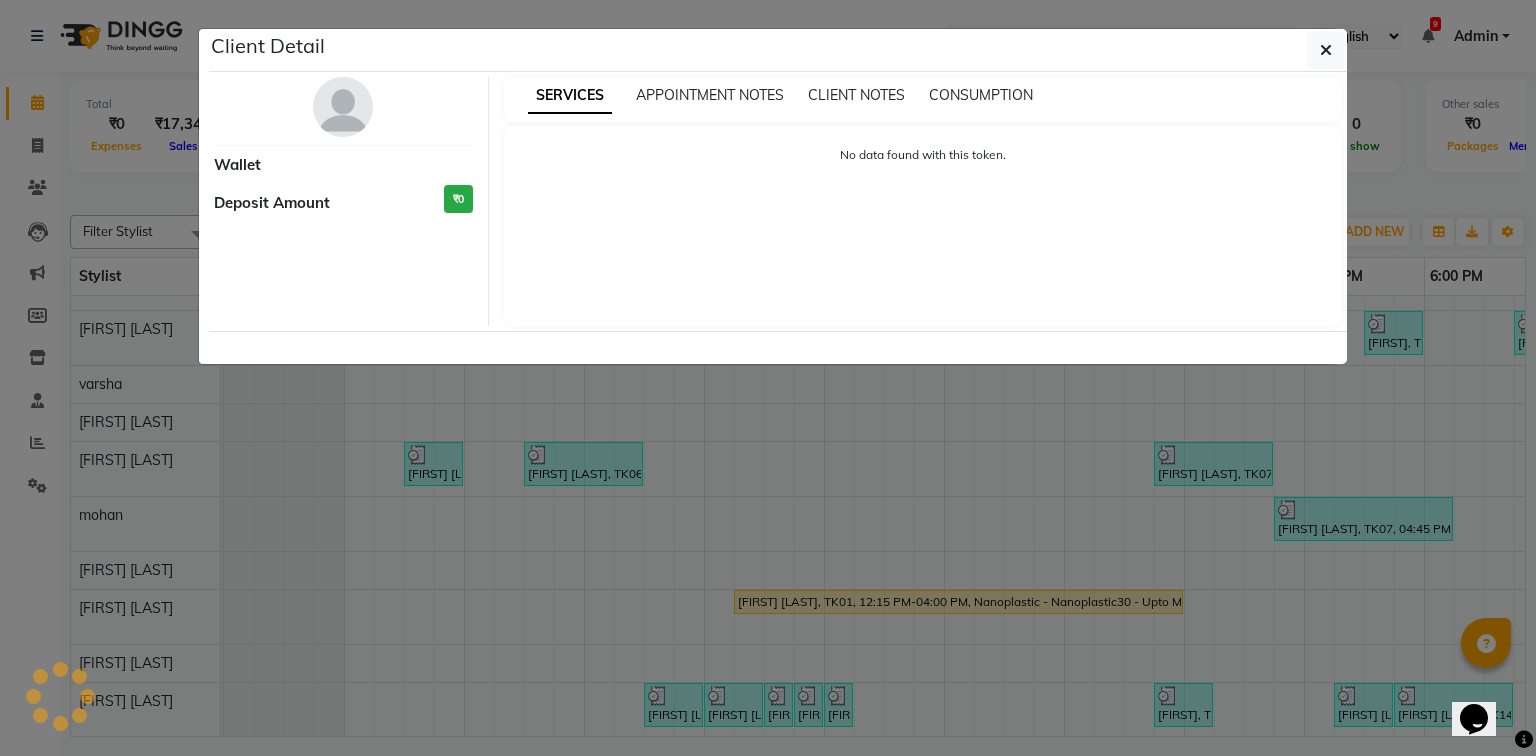 select on "3" 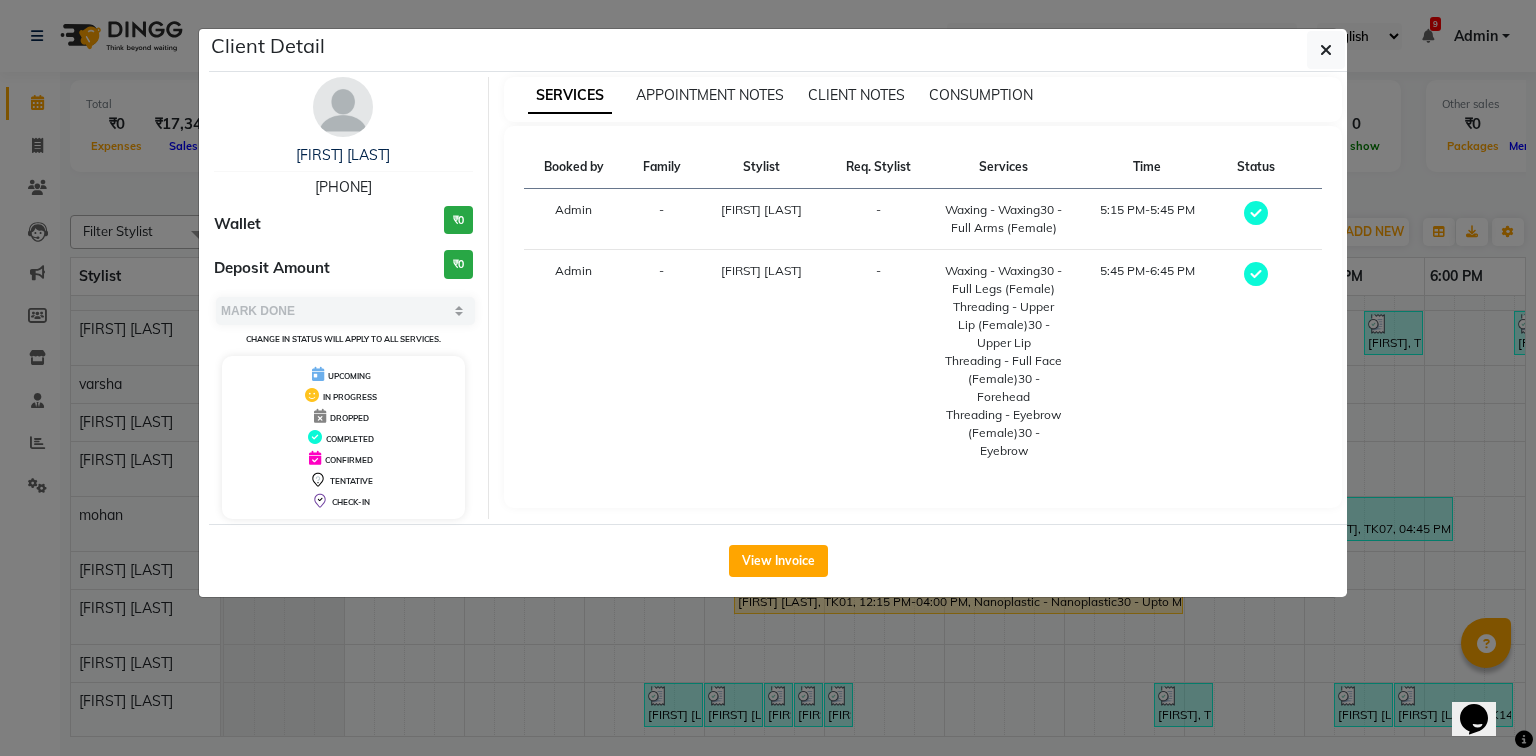 click on "[PHONE]" at bounding box center (343, 187) 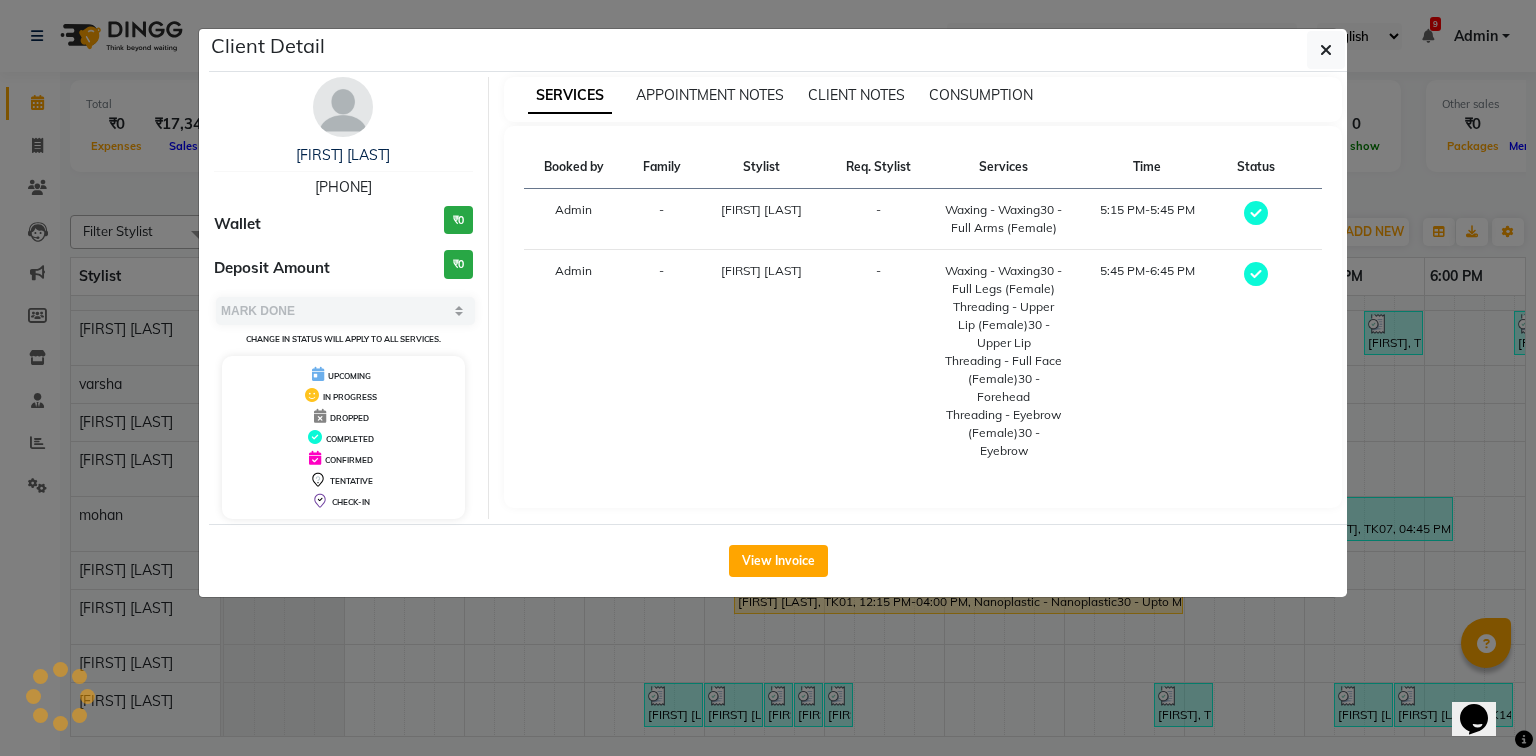 copy on "[PHONE]" 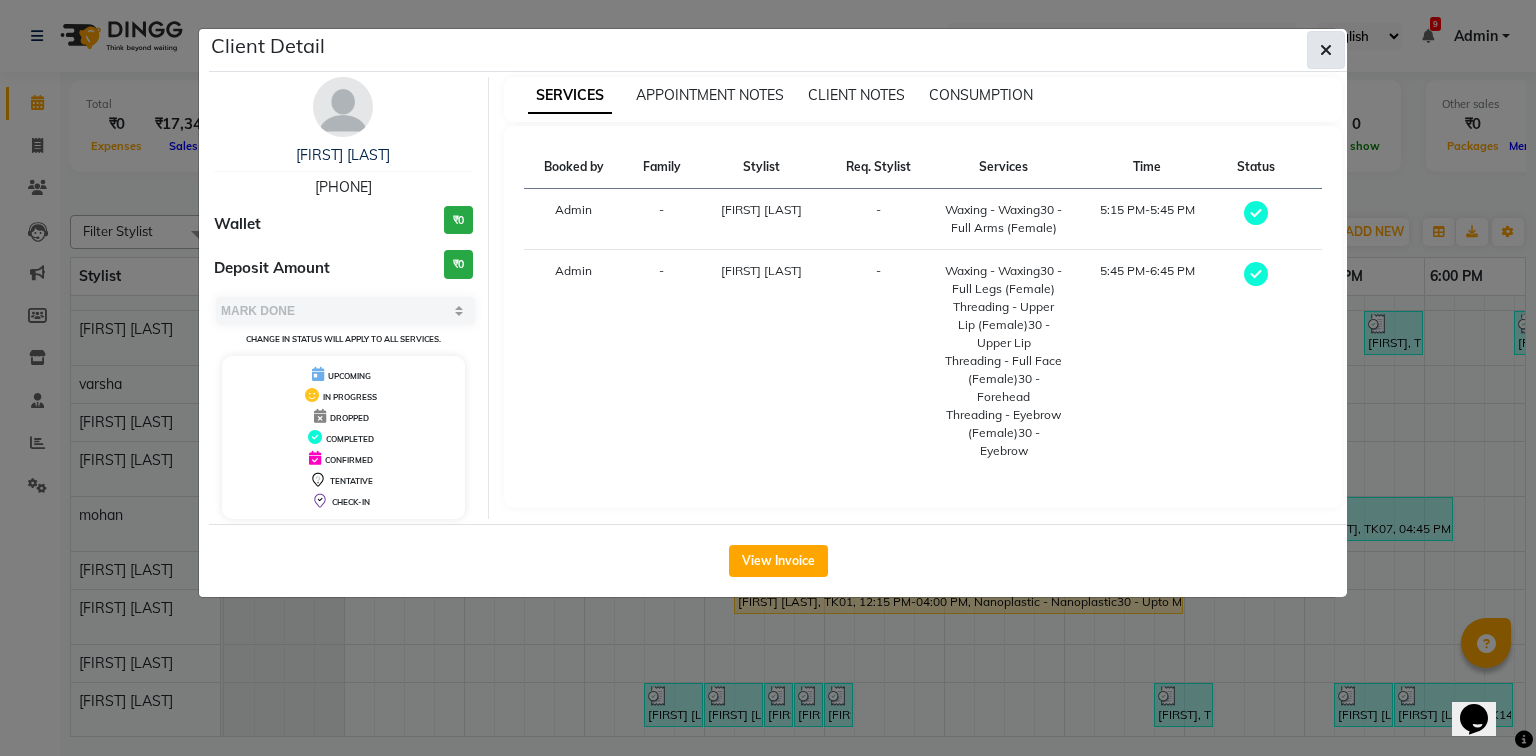click 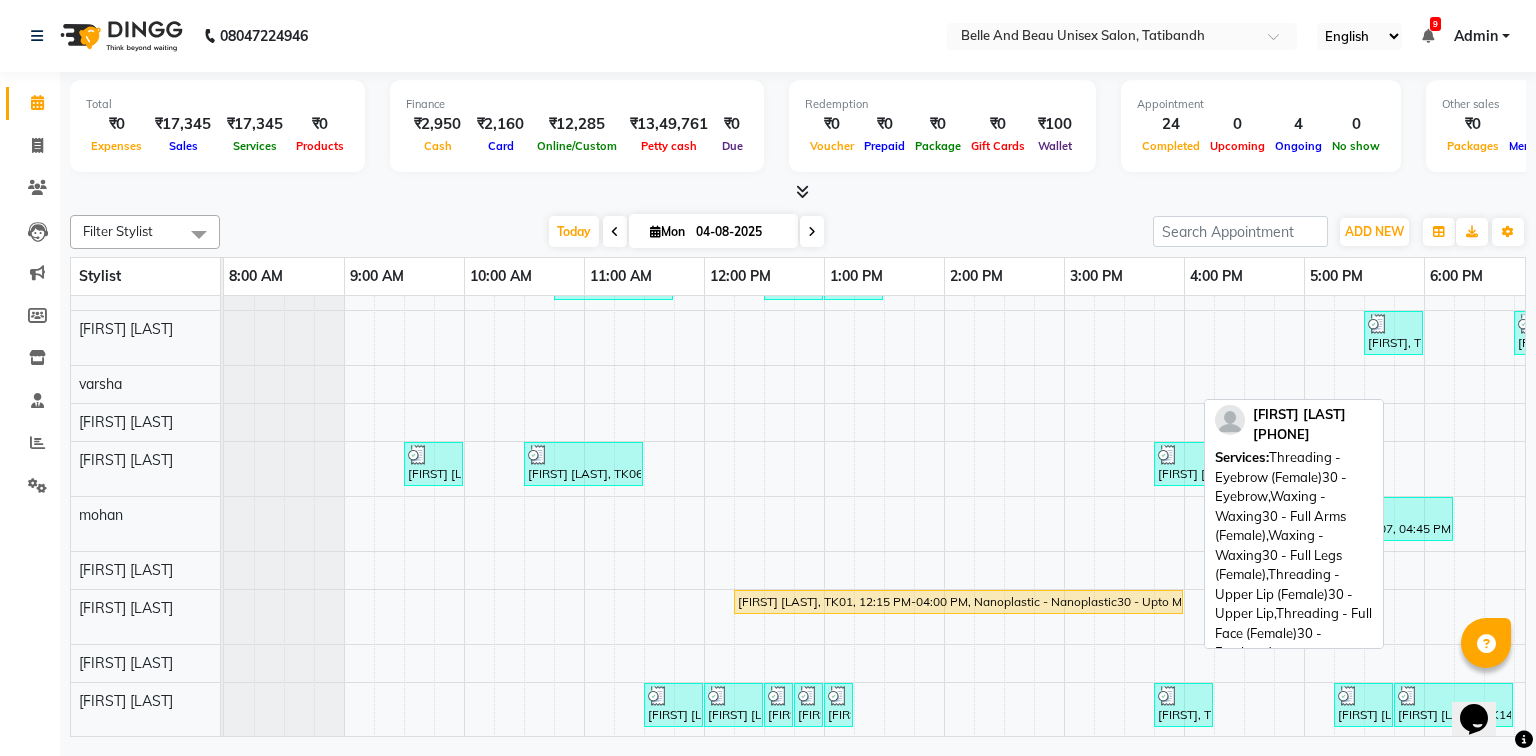 click on "[FIRST] [LAST], TK14, 05:45 PM-06:45 PM, Threading - Eyebrow (Female)30 - Eyebrow,Waxing - Waxing30 - Full Arms (Female),Waxing - Waxing30 - Full Legs (Female),Threading - Upper Lip (Female)30 - Upper Lip,Threading - Full Face (Female)30 - Forehead" at bounding box center [1453, 705] 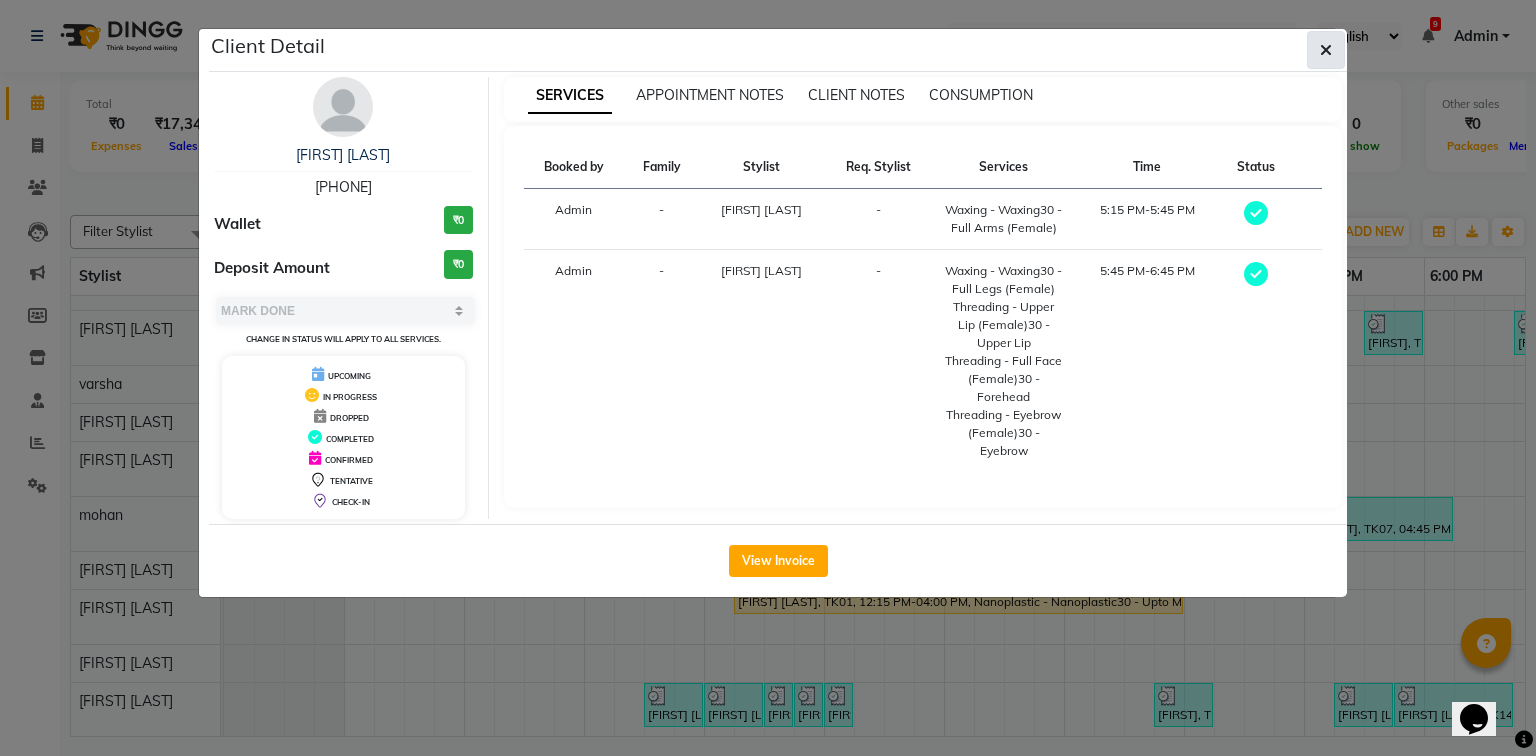 click 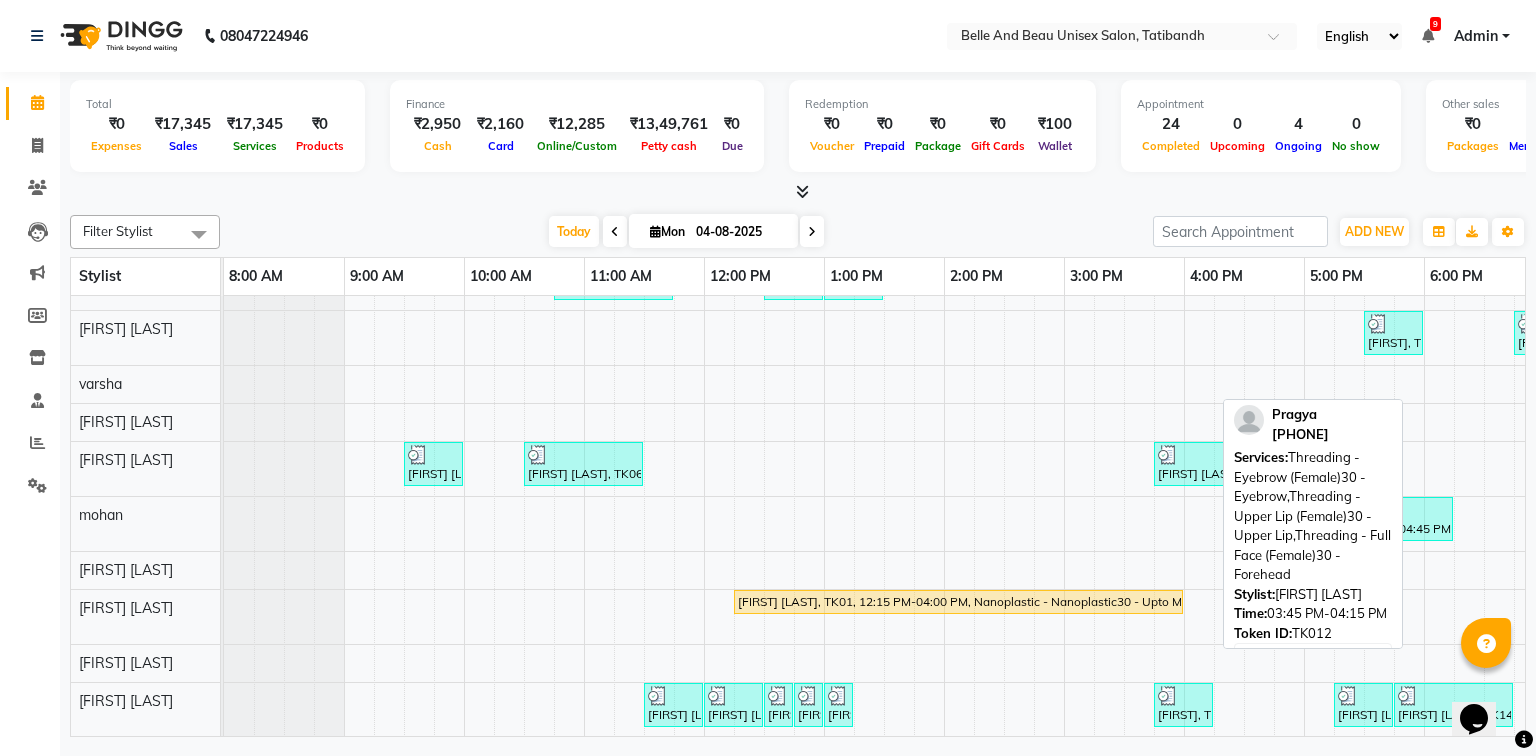 click on "[FIRST], TK12, 03:45 PM-04:15 PM, Threading - Eyebrow (Female)30 - Eyebrow,Threading - Upper Lip (Female)30 - Upper Lip,Threading - Full Face (Female)30 - Forehead" at bounding box center (1183, 705) 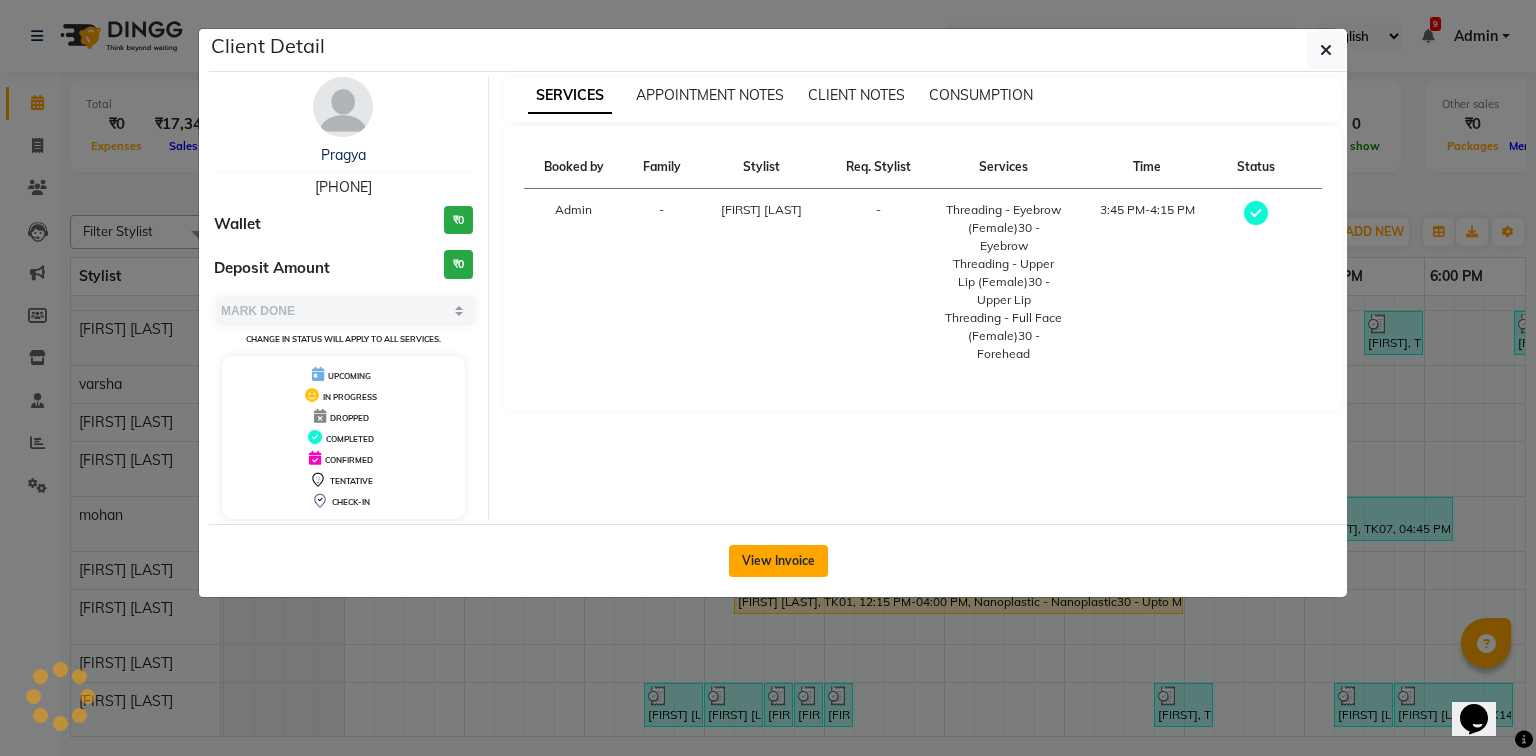 click on "View Invoice" 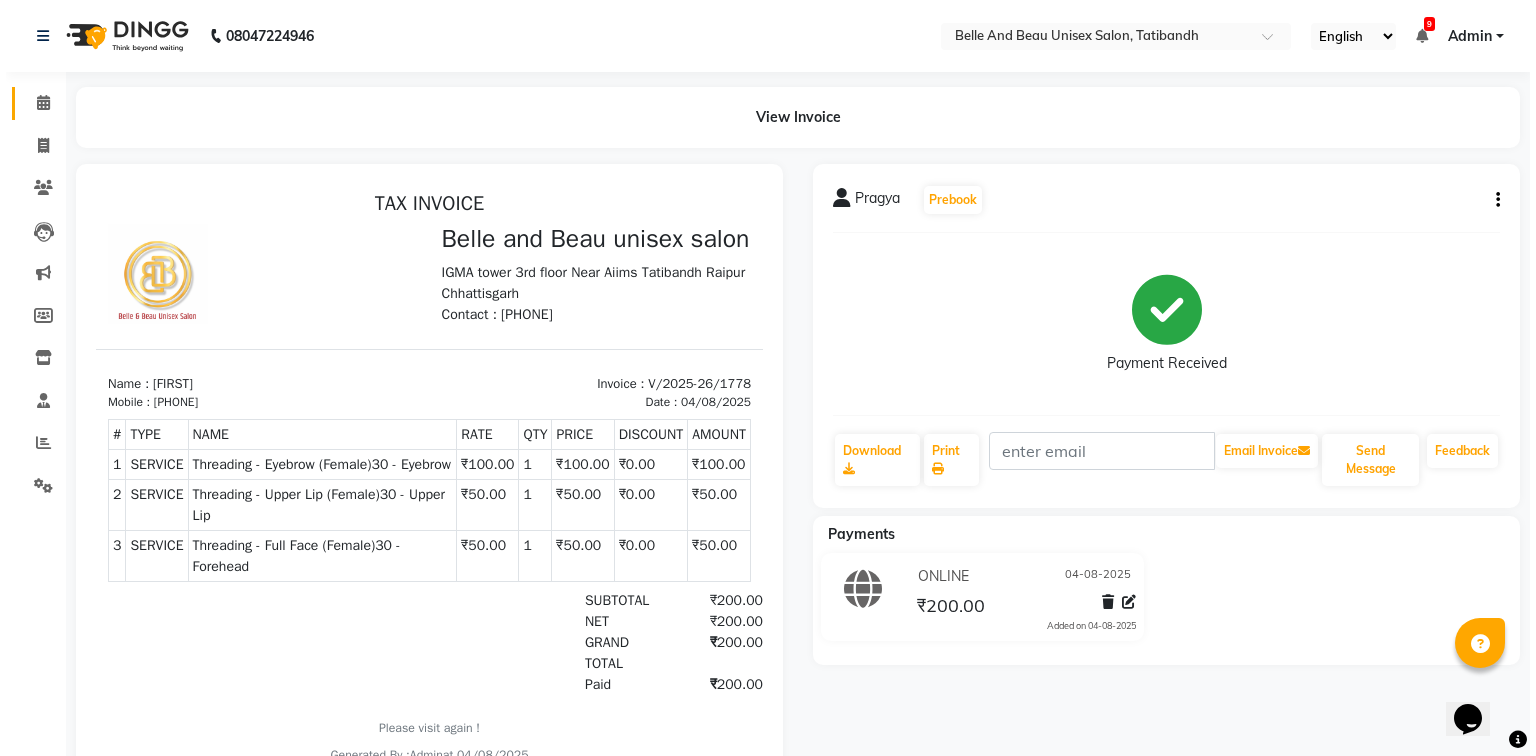 scroll, scrollTop: 0, scrollLeft: 0, axis: both 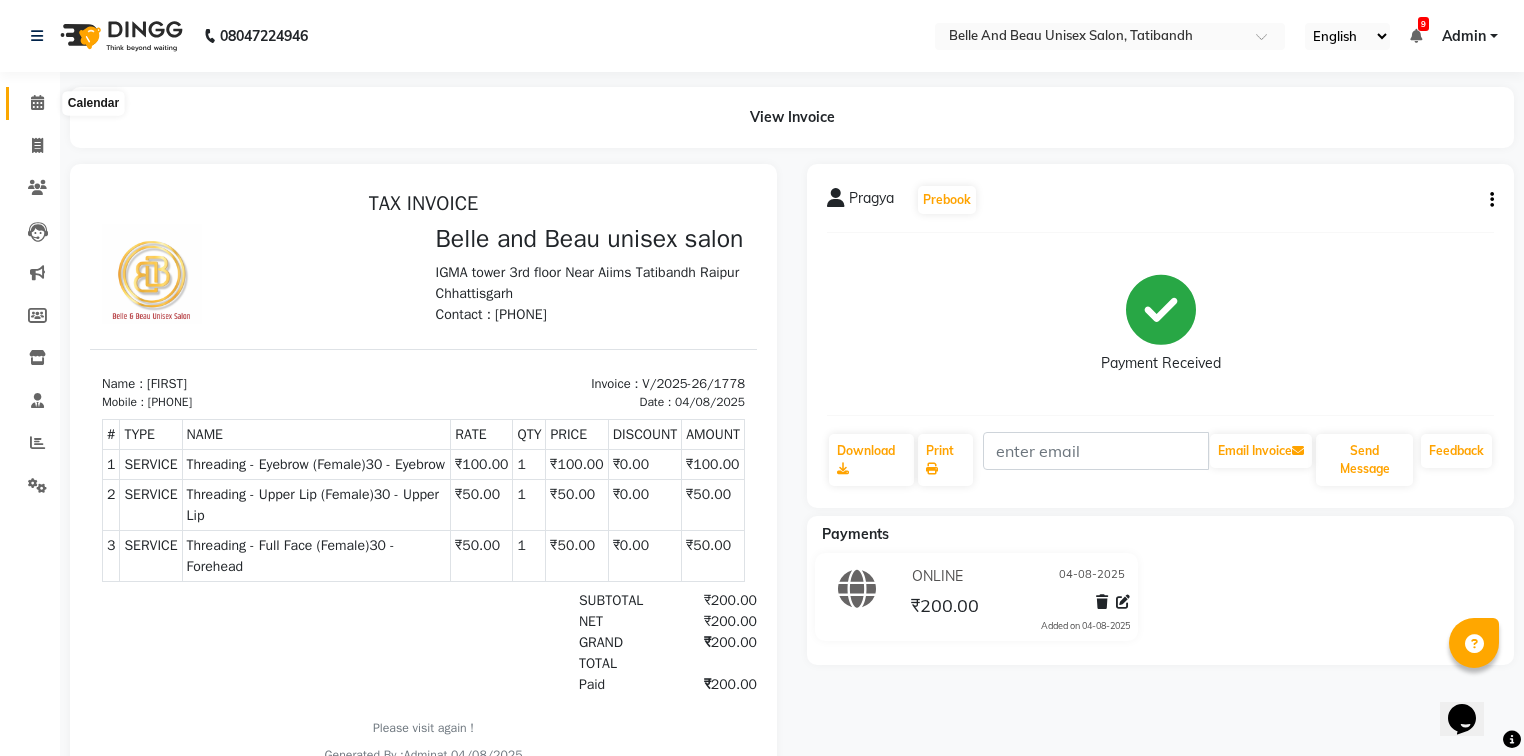 click 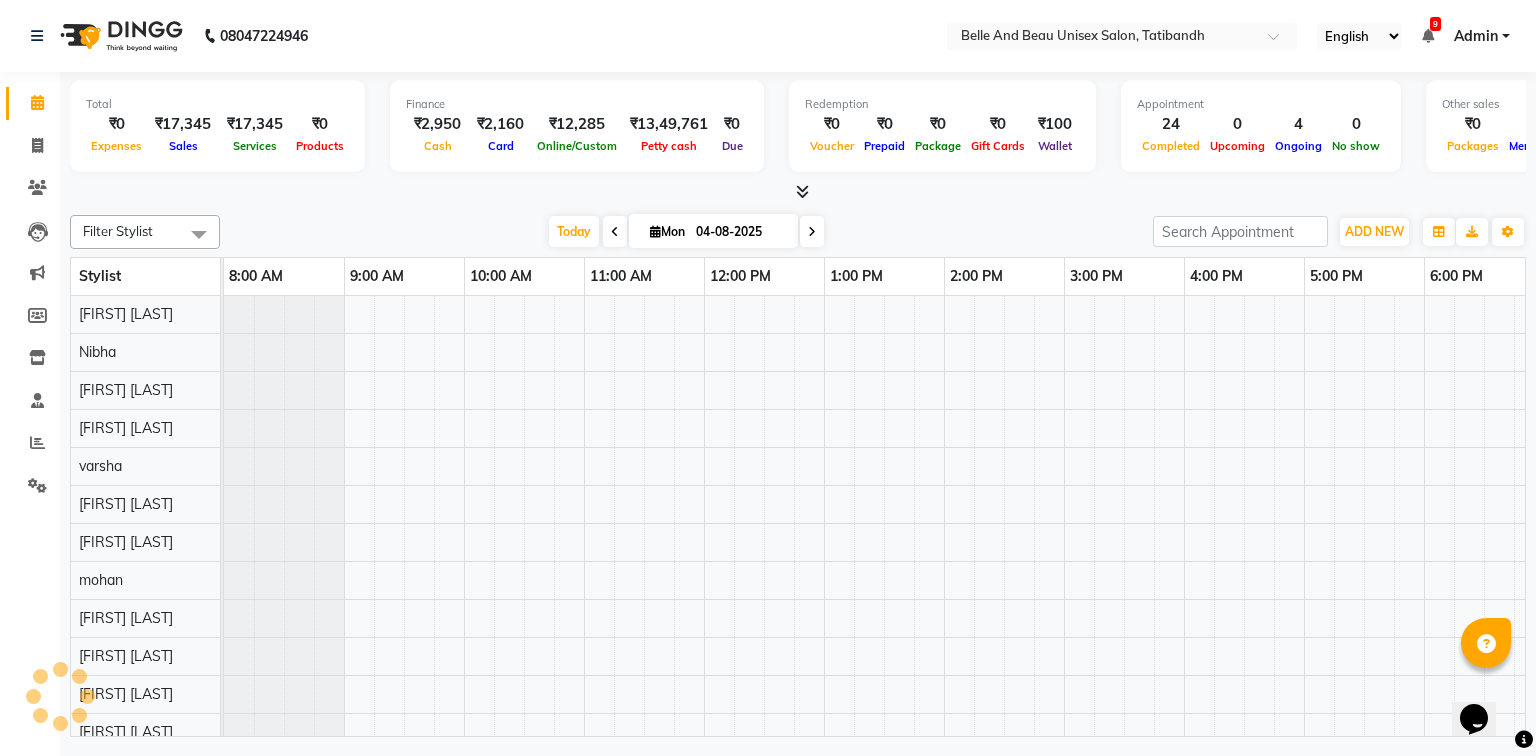 scroll, scrollTop: 0, scrollLeft: 0, axis: both 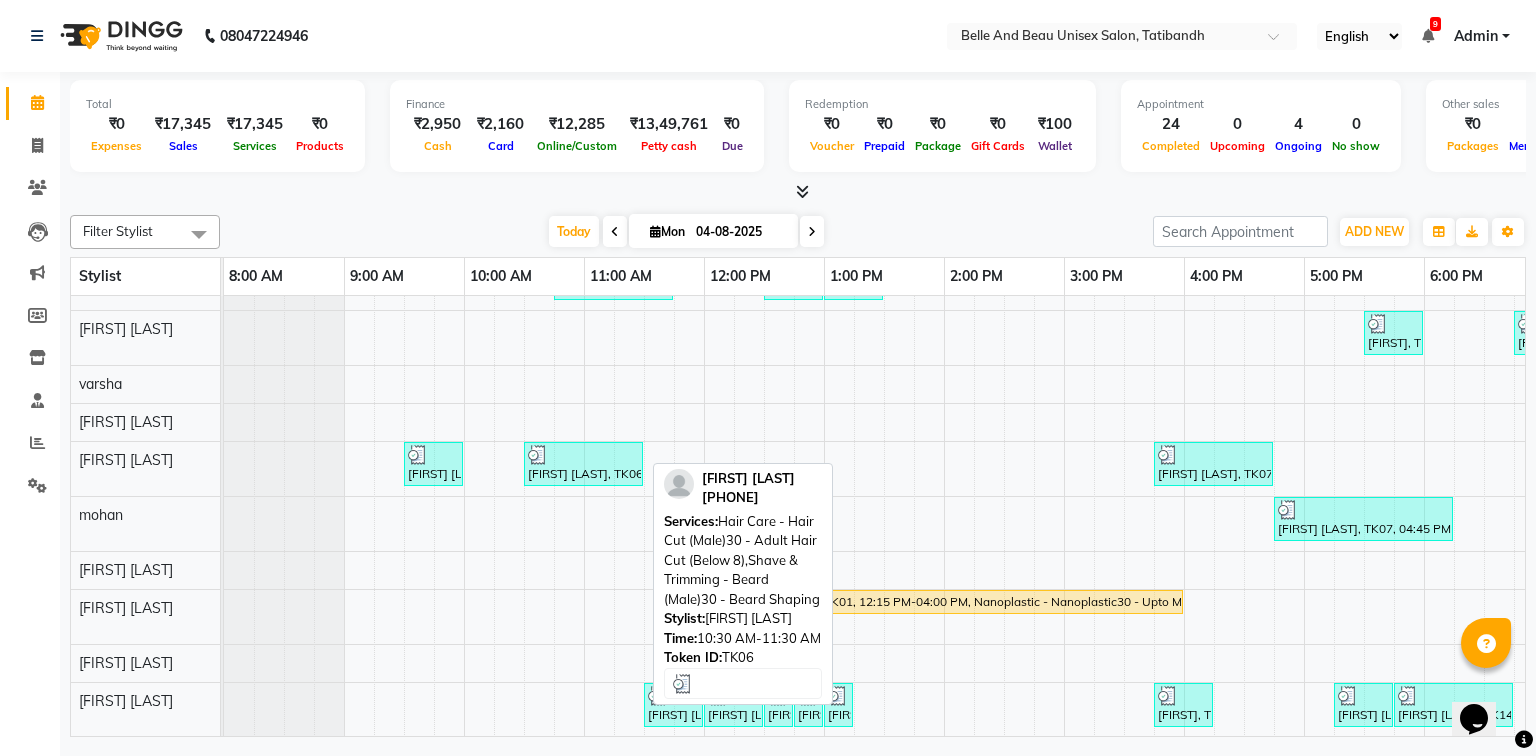 click on "[FIRST] [LAST], TK06, 10:30 AM-11:30 AM, Hair Care - Hair Cut (Male)30 - Adult Hair Cut (Below 8),Shave & Trimming - Beard  (Male)30 - Beard Shaping" at bounding box center (583, 464) 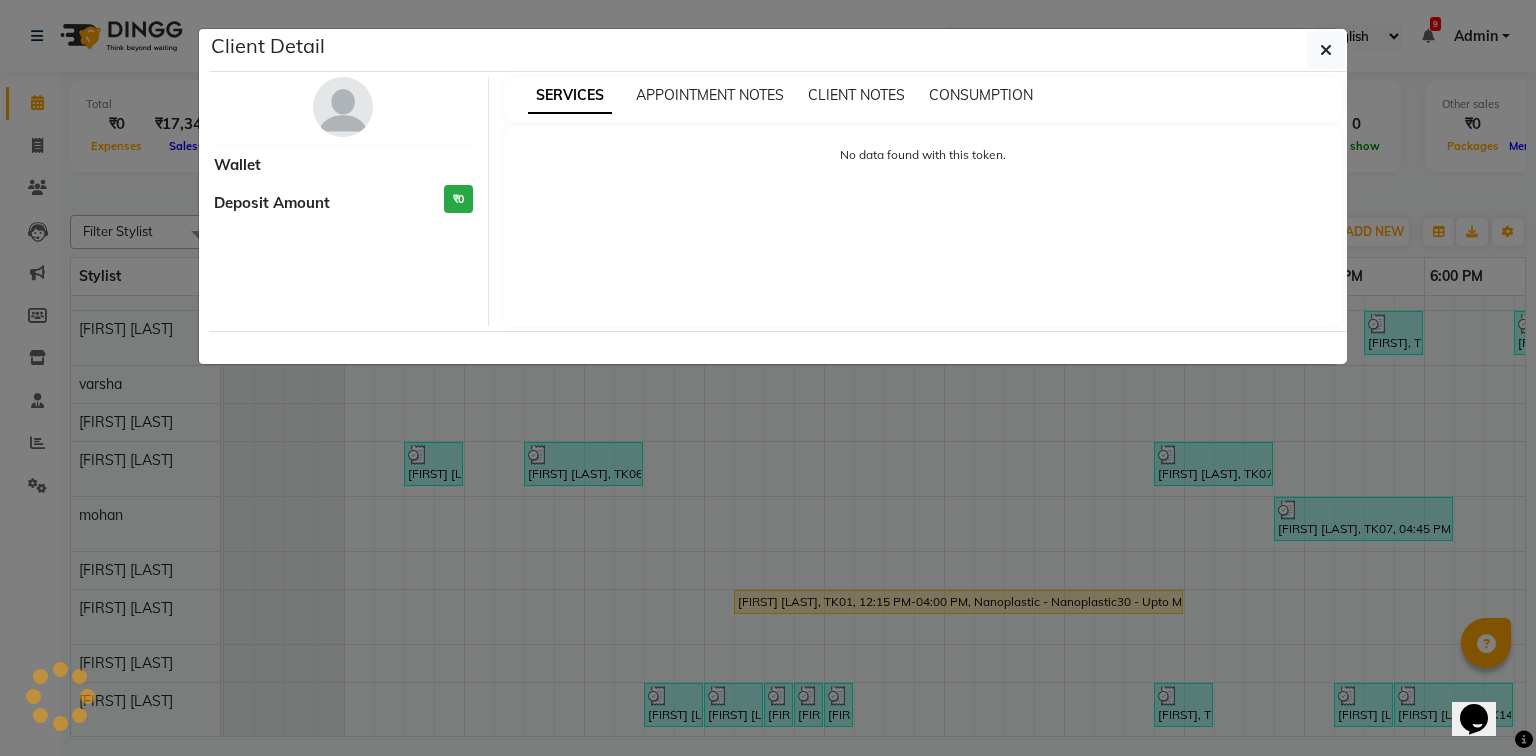 select on "3" 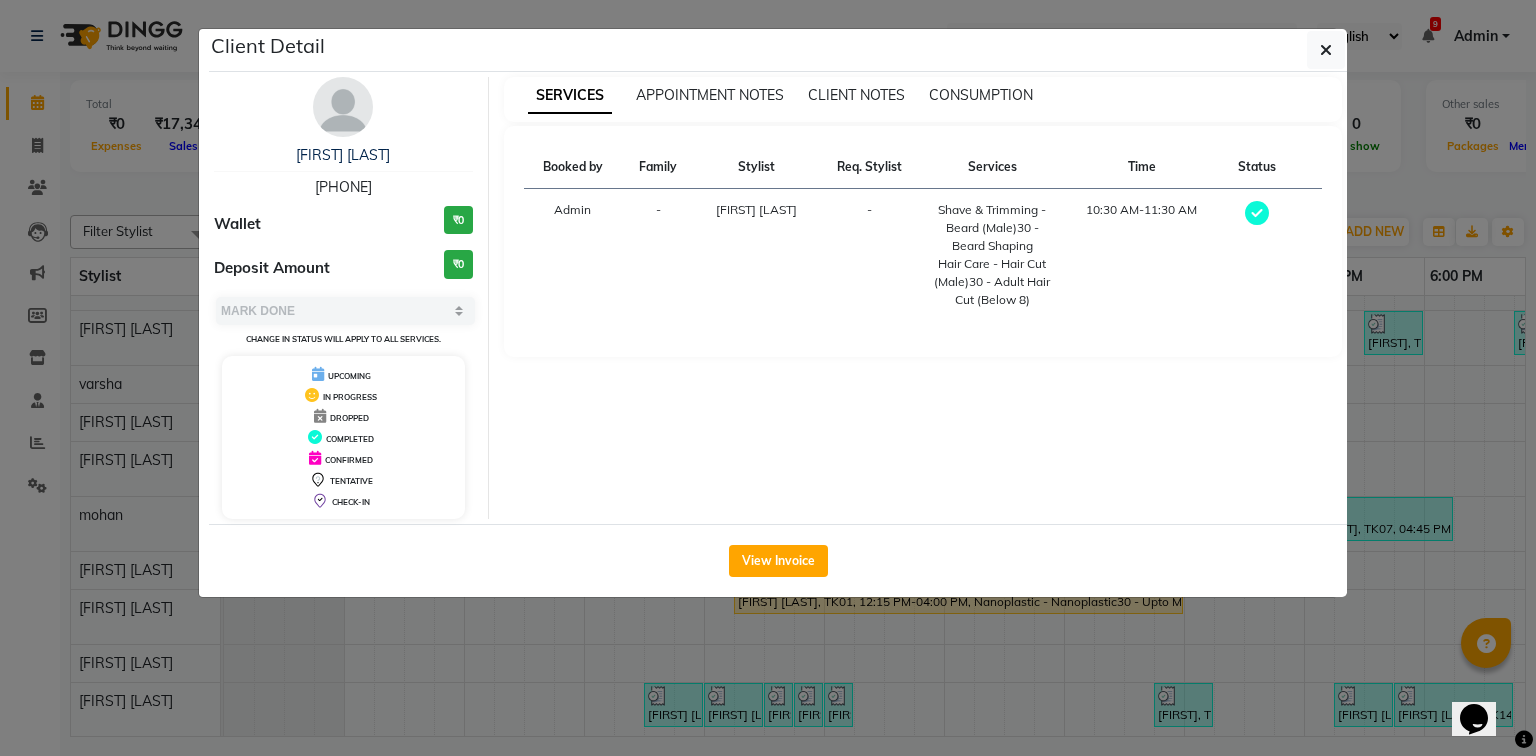 click on "[FIRST] [LAST]   [PHONE]" at bounding box center (343, 171) 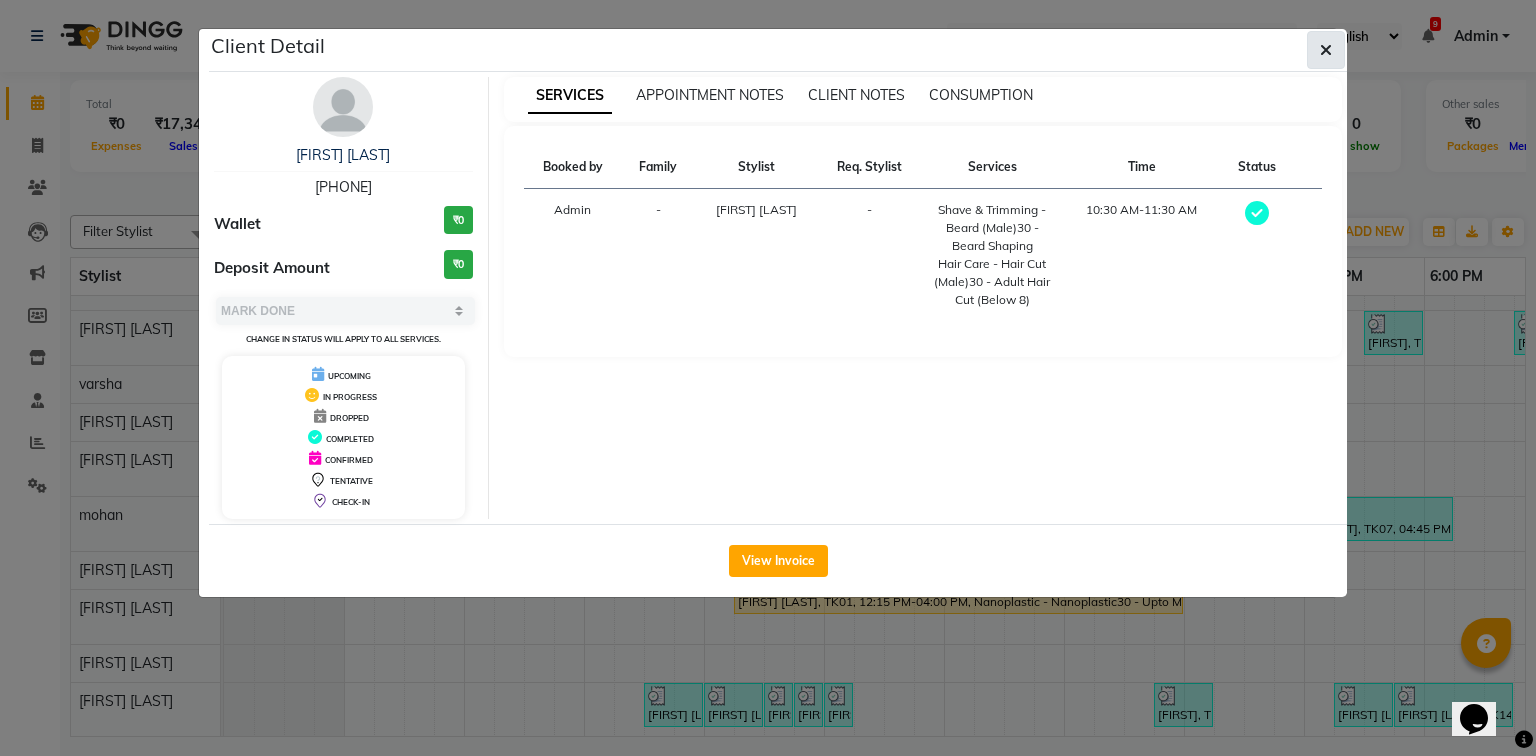 click 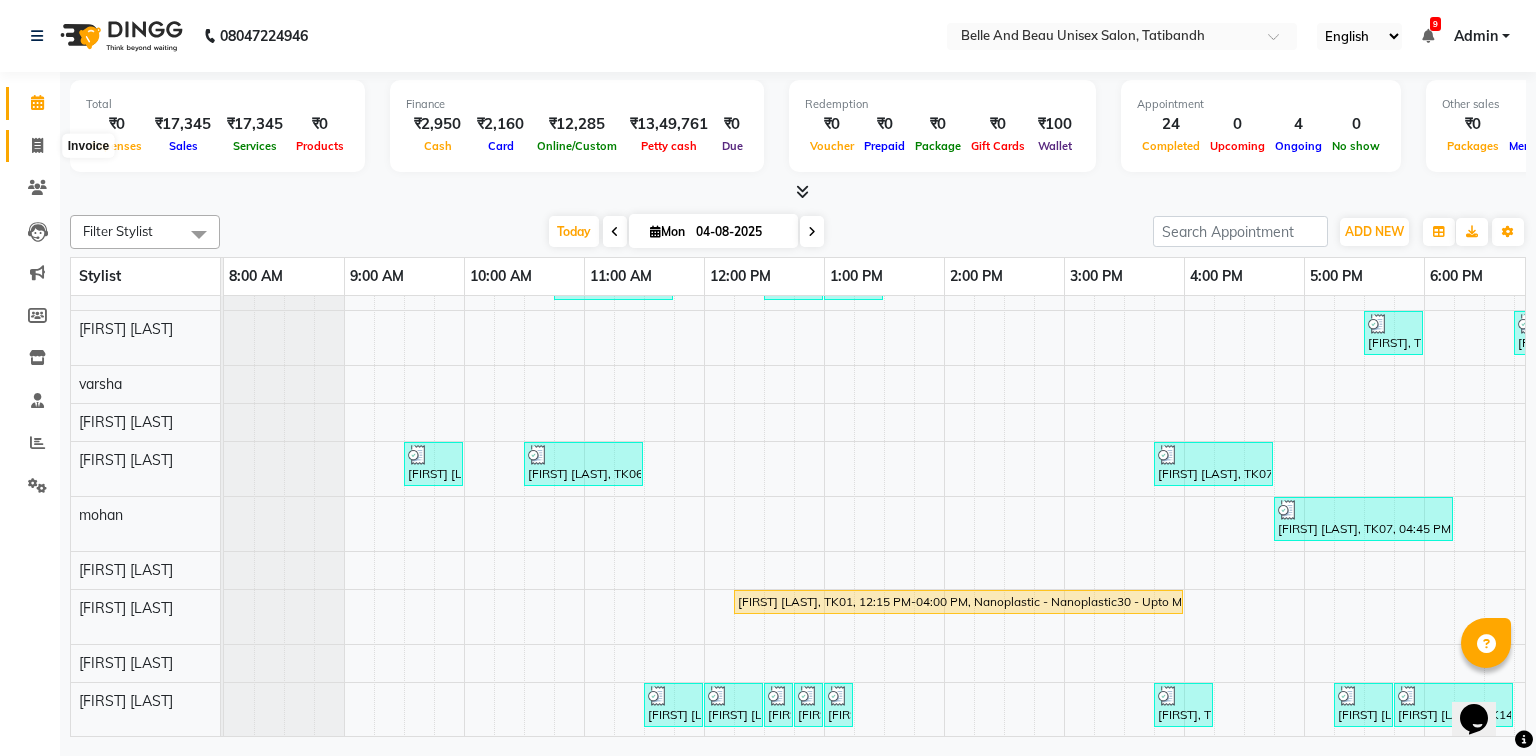 click 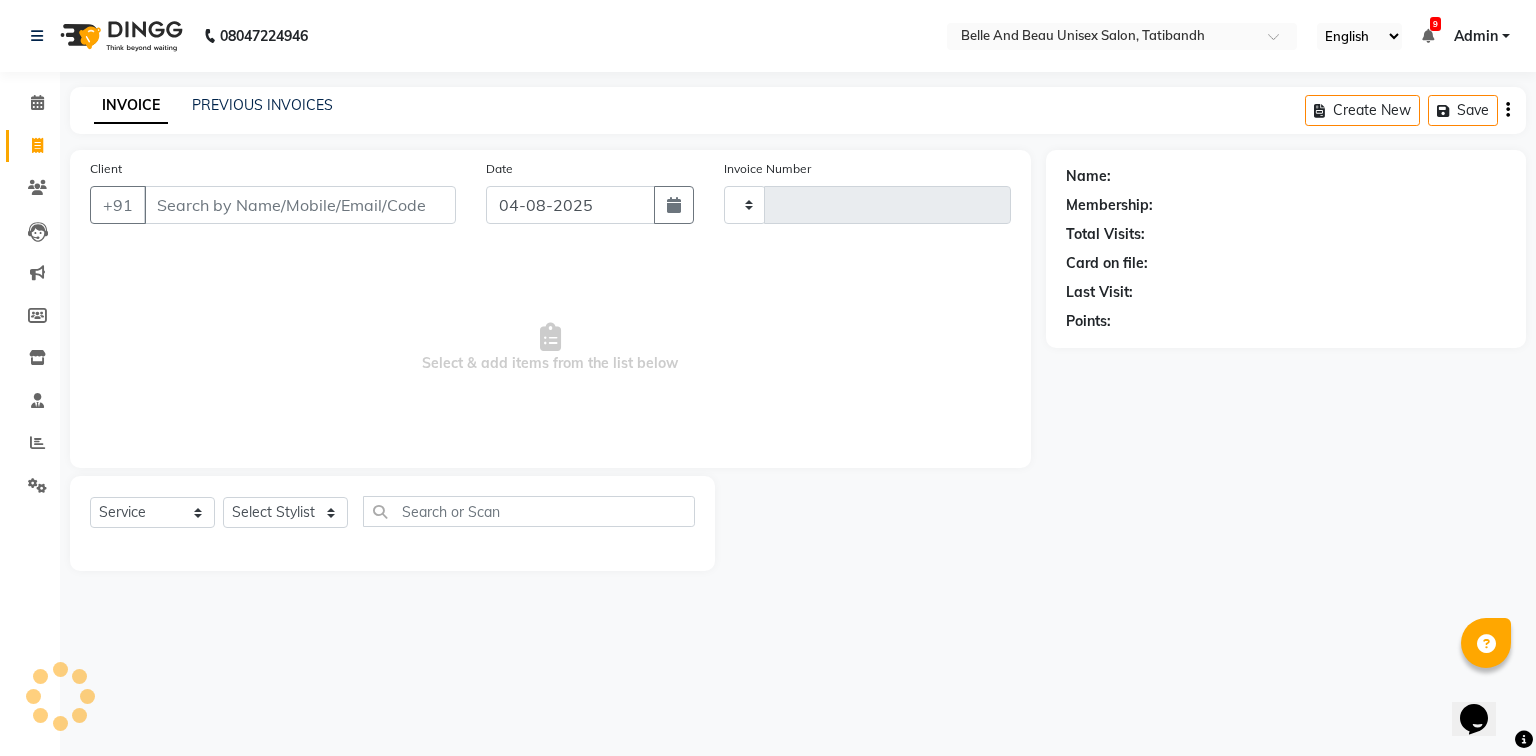 type on "1785" 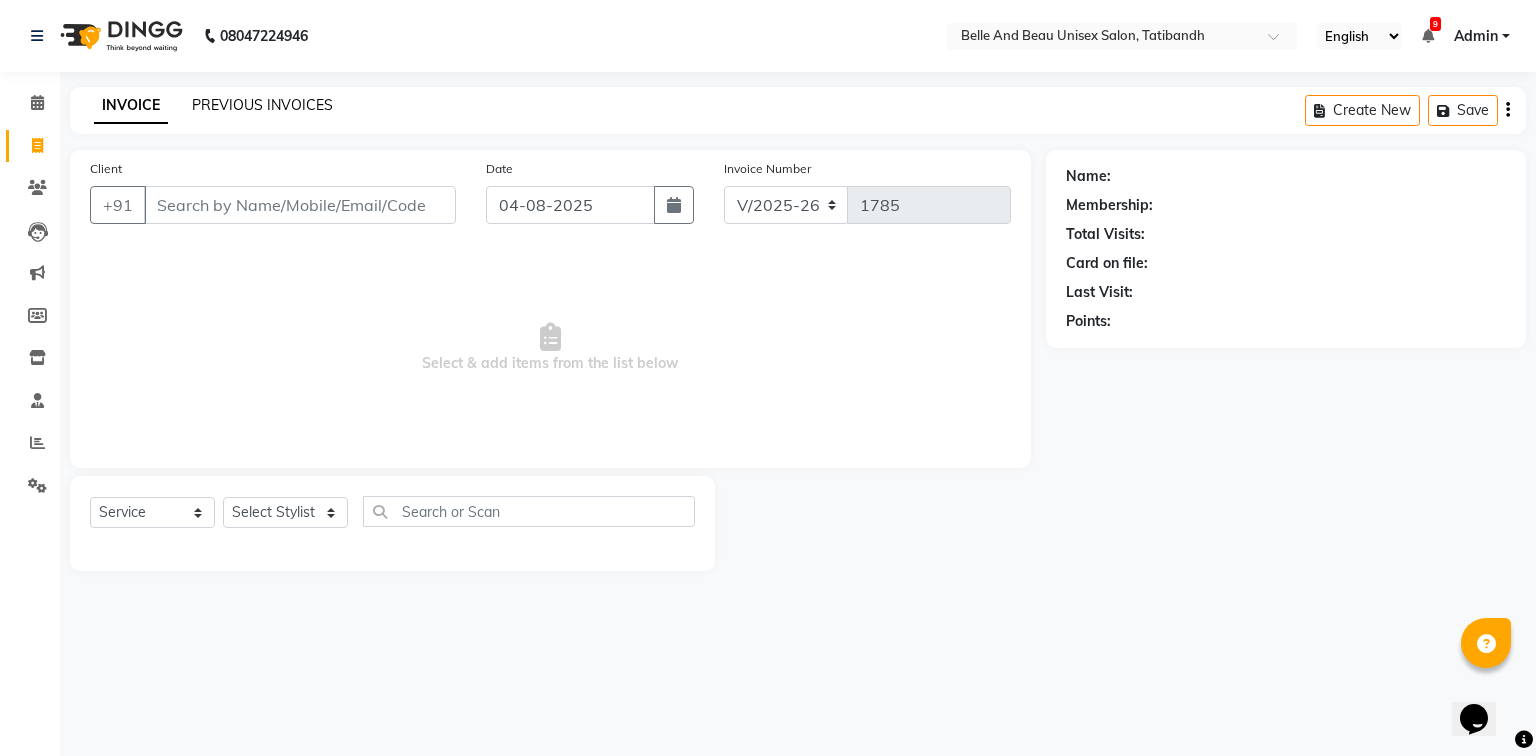 click on "PREVIOUS INVOICES" 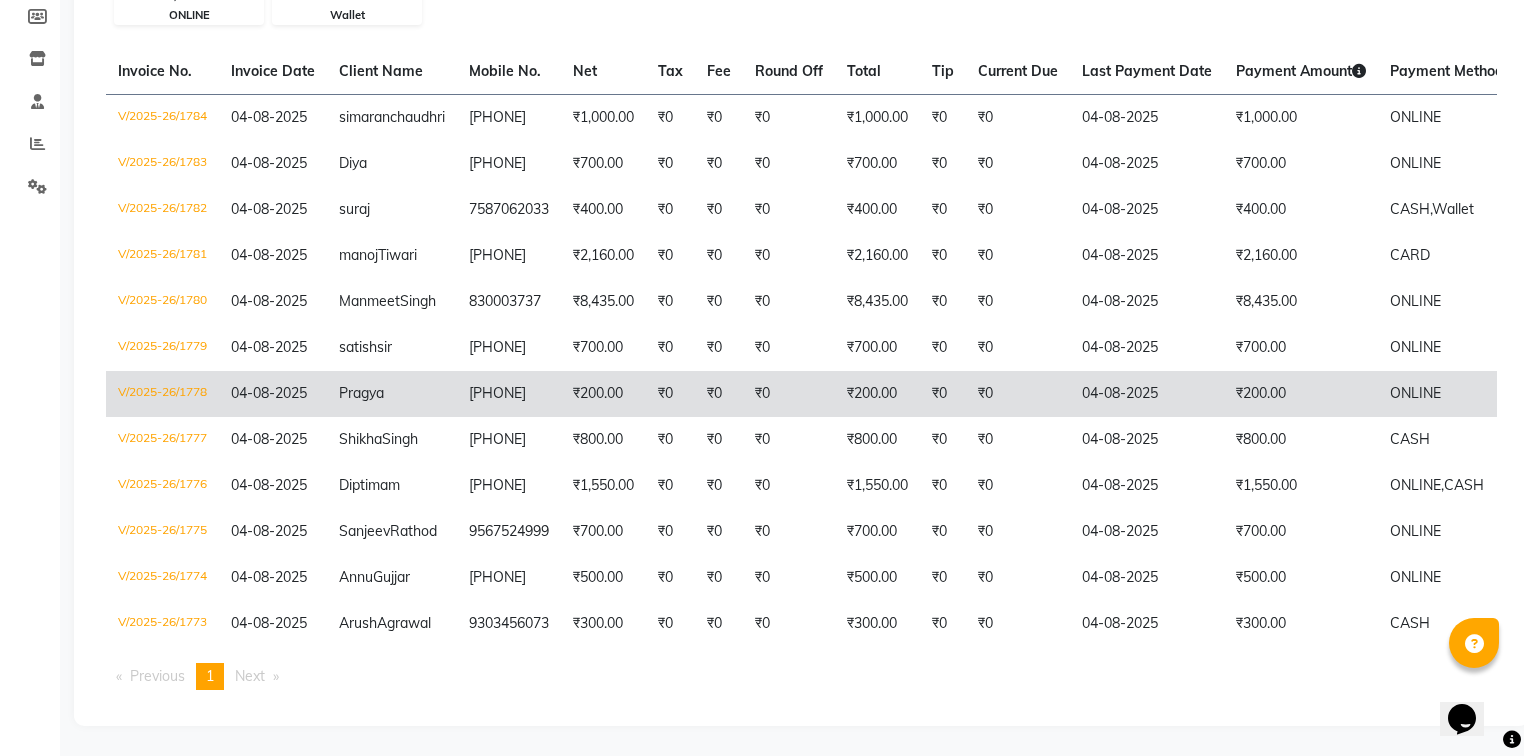 scroll, scrollTop: 240, scrollLeft: 0, axis: vertical 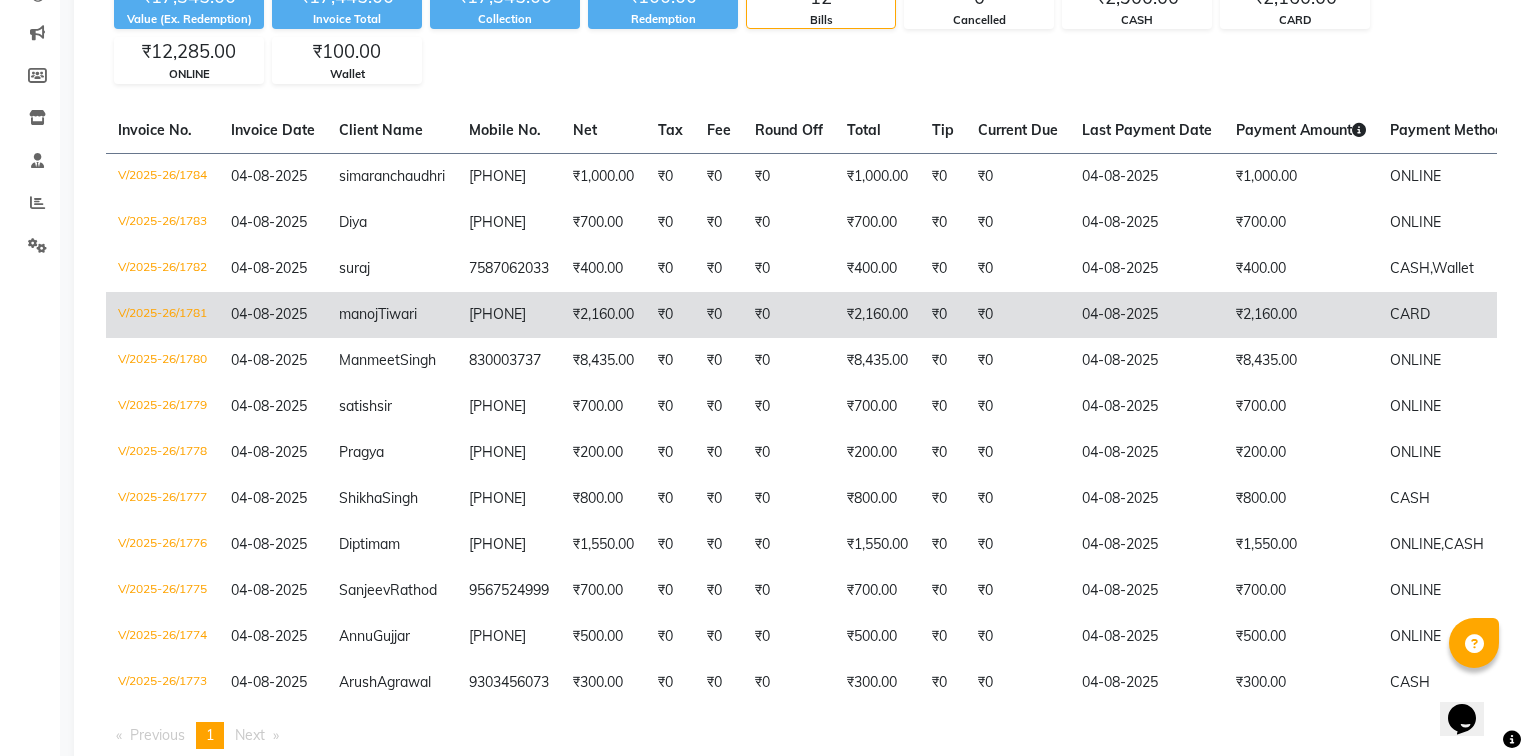 click on "[FIRST]  [LAST]" 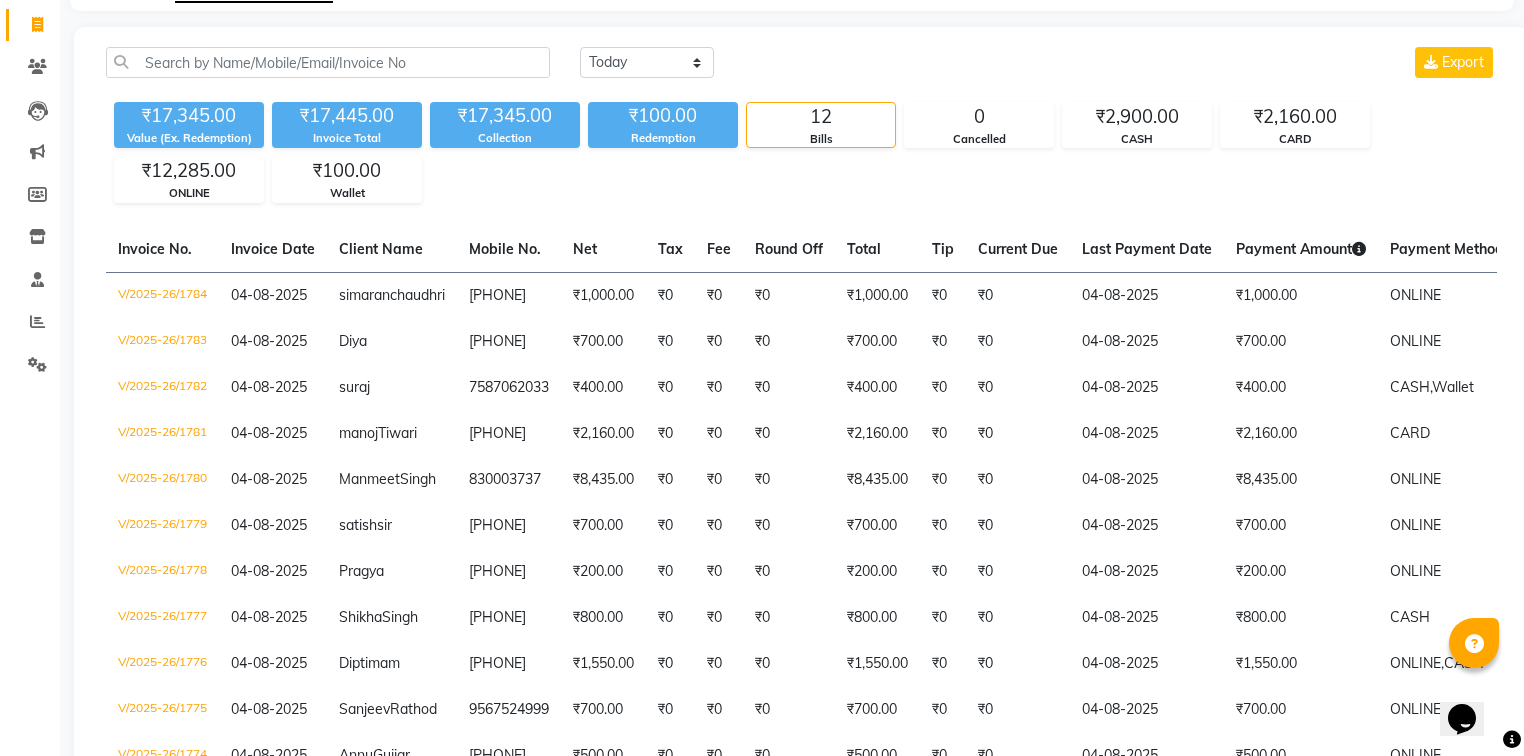scroll, scrollTop: 0, scrollLeft: 0, axis: both 